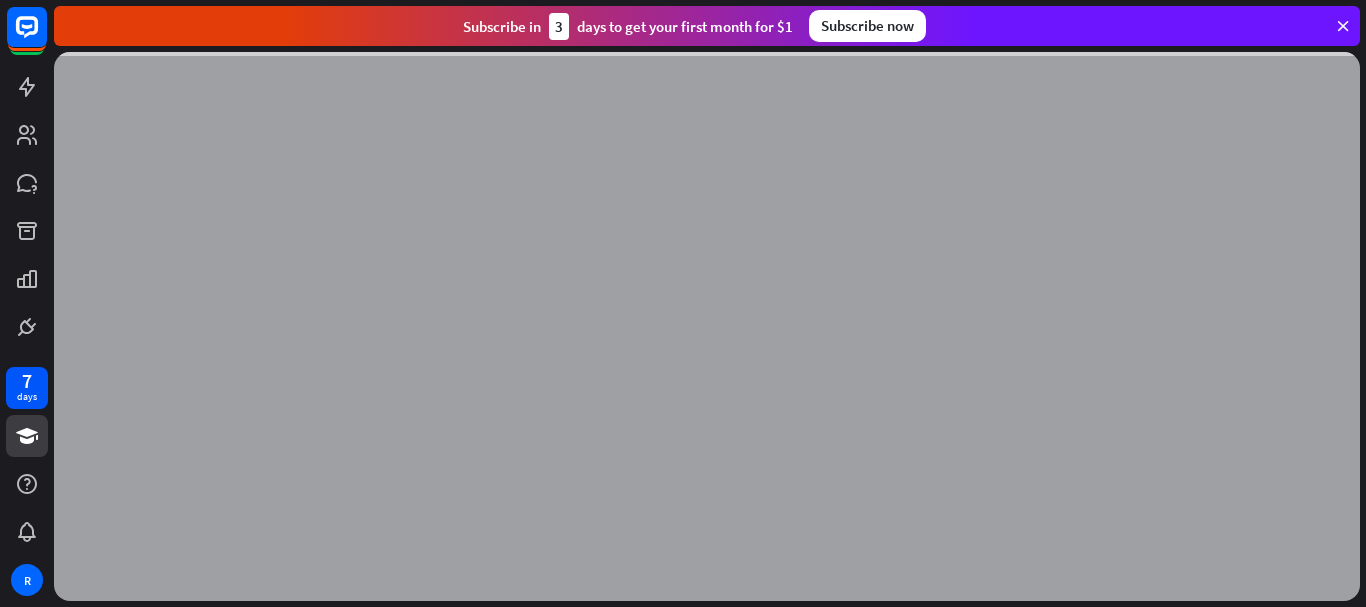 scroll, scrollTop: 0, scrollLeft: 0, axis: both 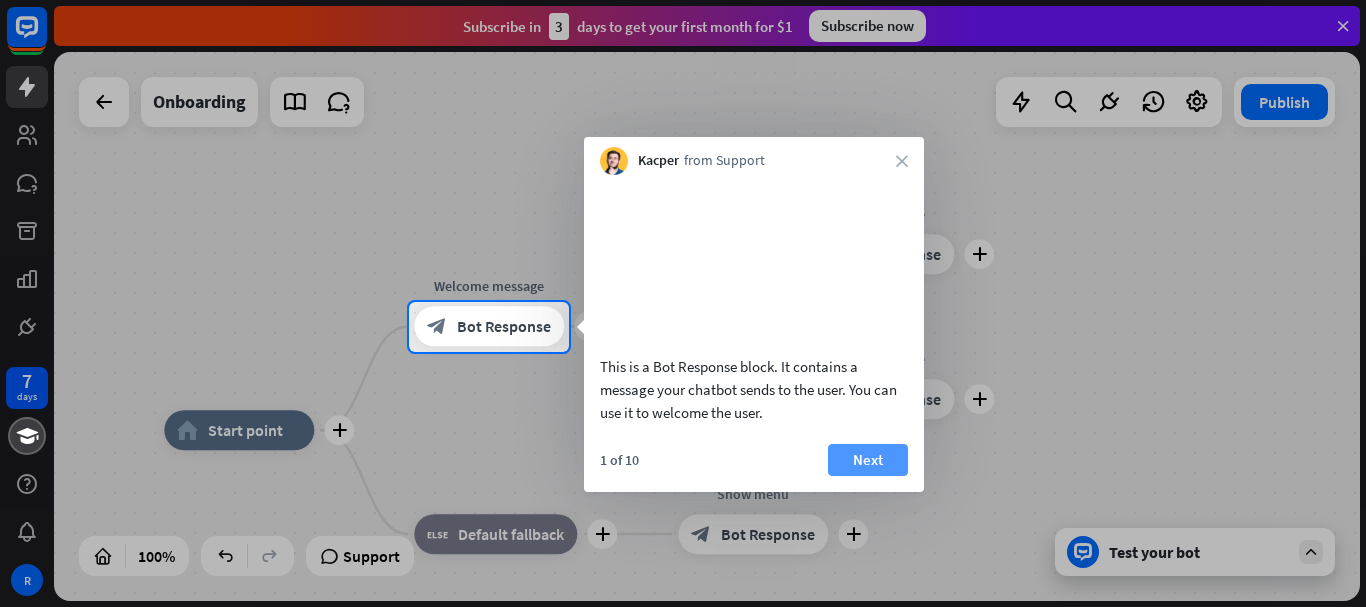 click on "Next" at bounding box center [868, 460] 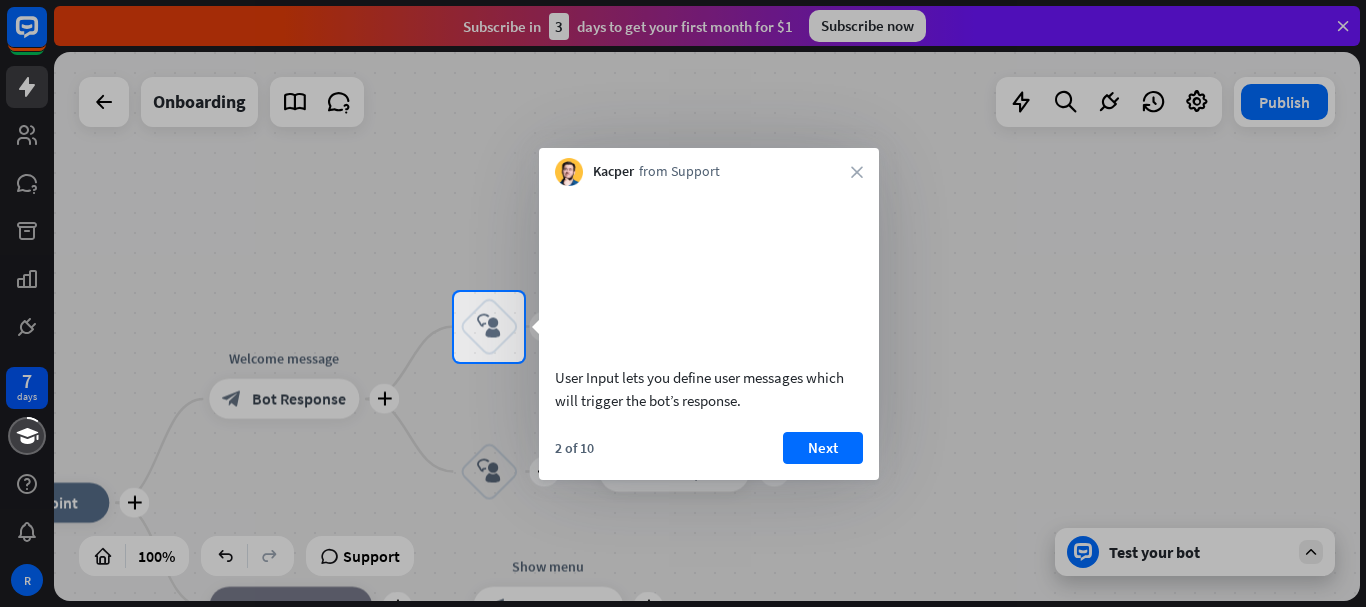 click on "Kacper
from Support
close" at bounding box center (709, 167) 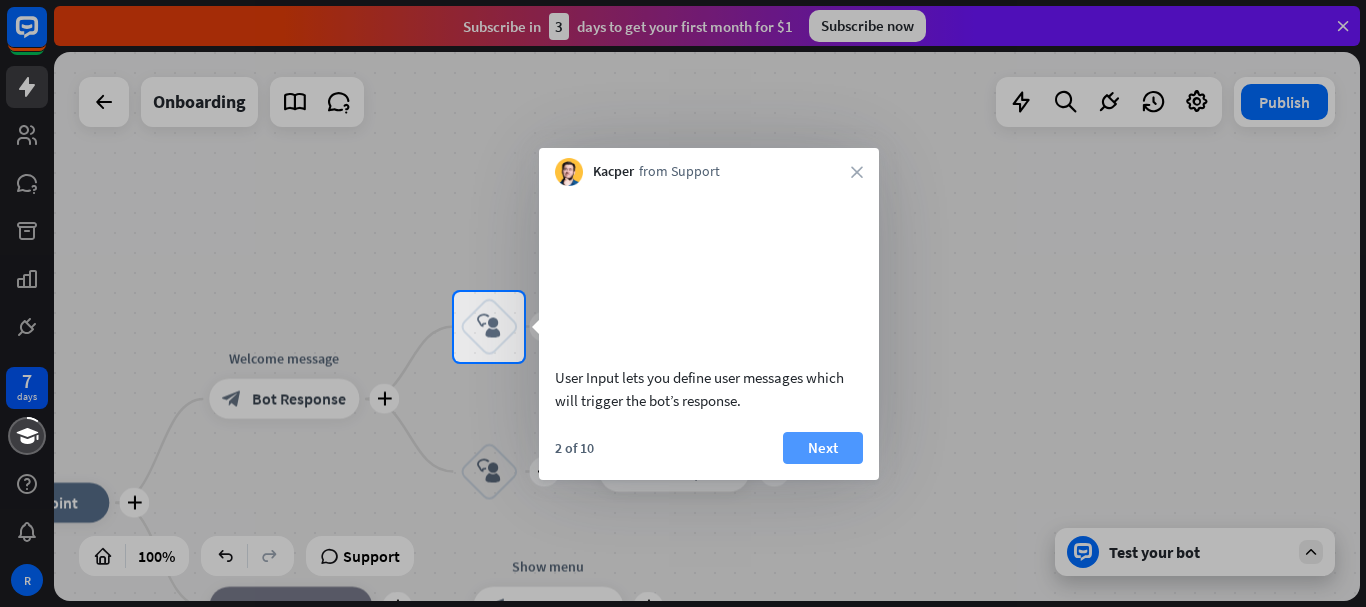 click on "Next" at bounding box center [823, 448] 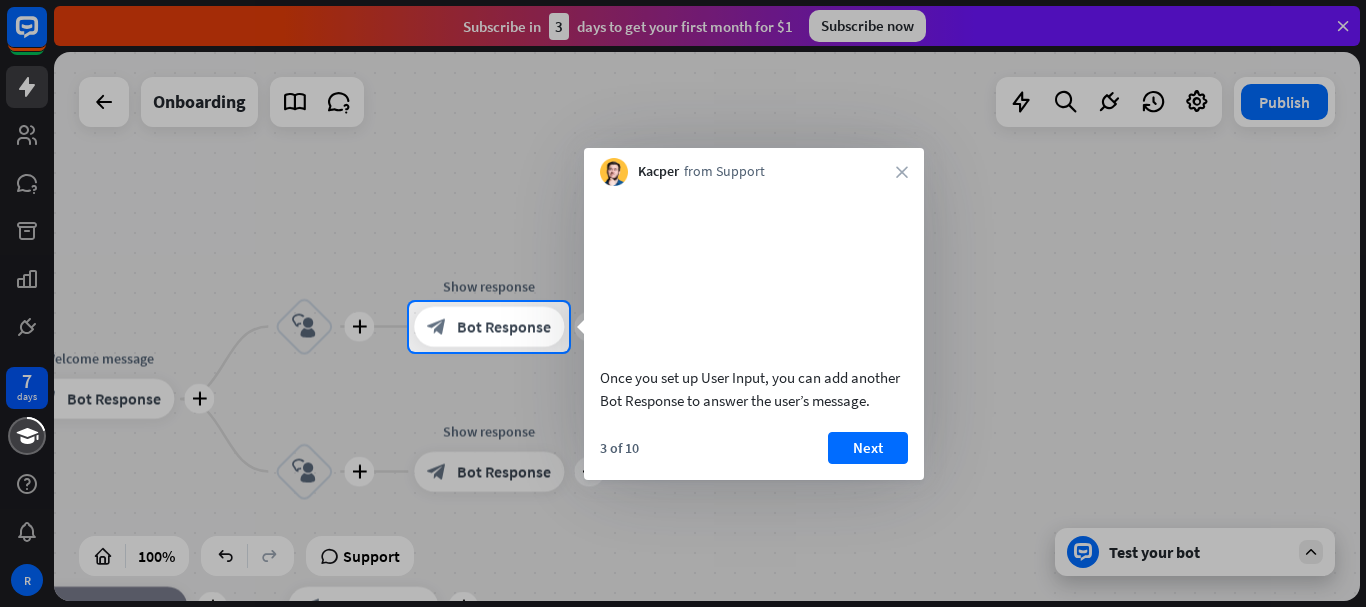 click on "3 of 10
Next" at bounding box center [754, 456] 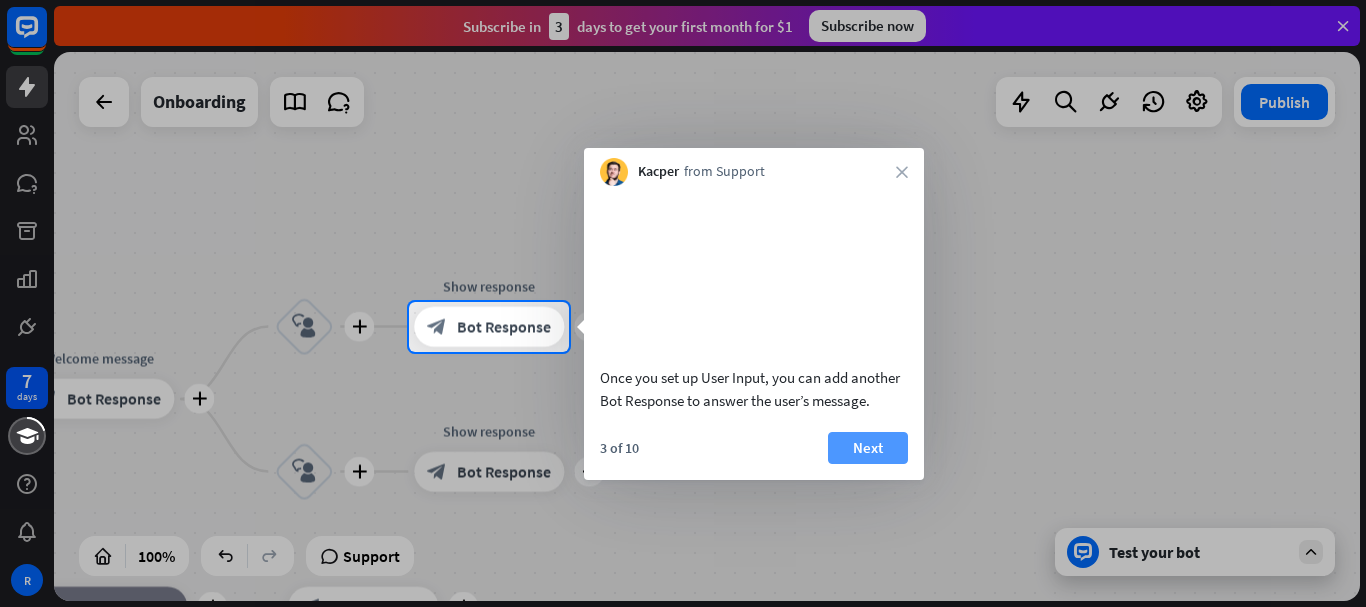 click on "Next" at bounding box center (868, 448) 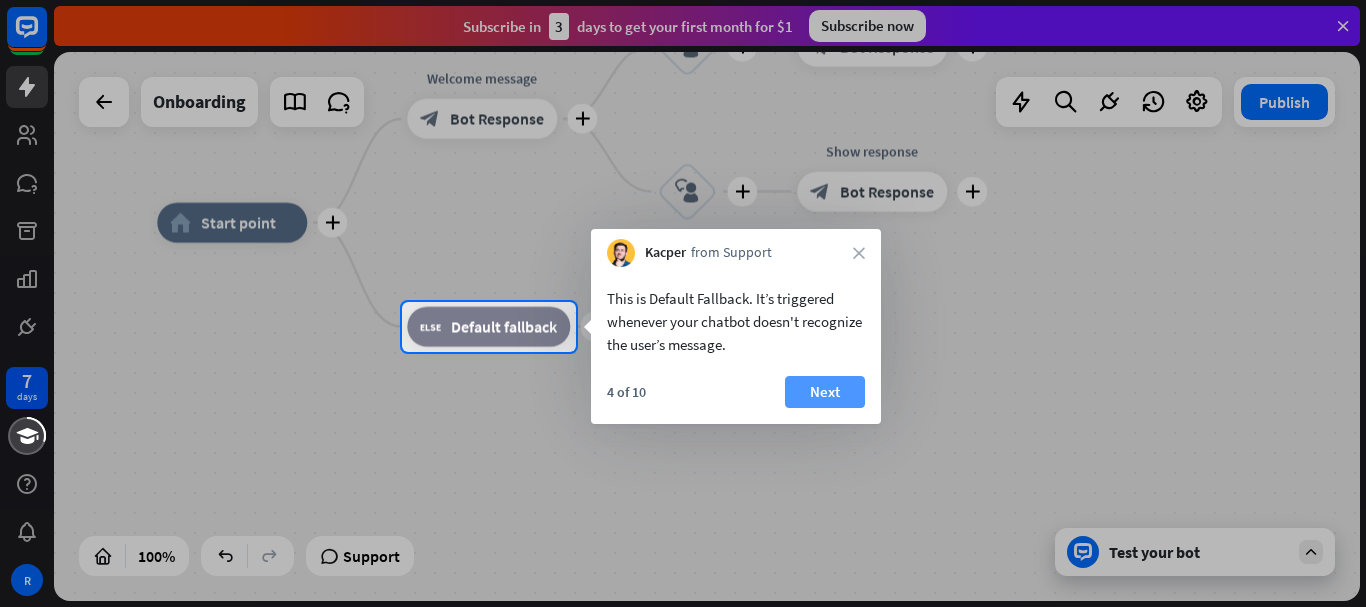 click on "Next" at bounding box center (825, 392) 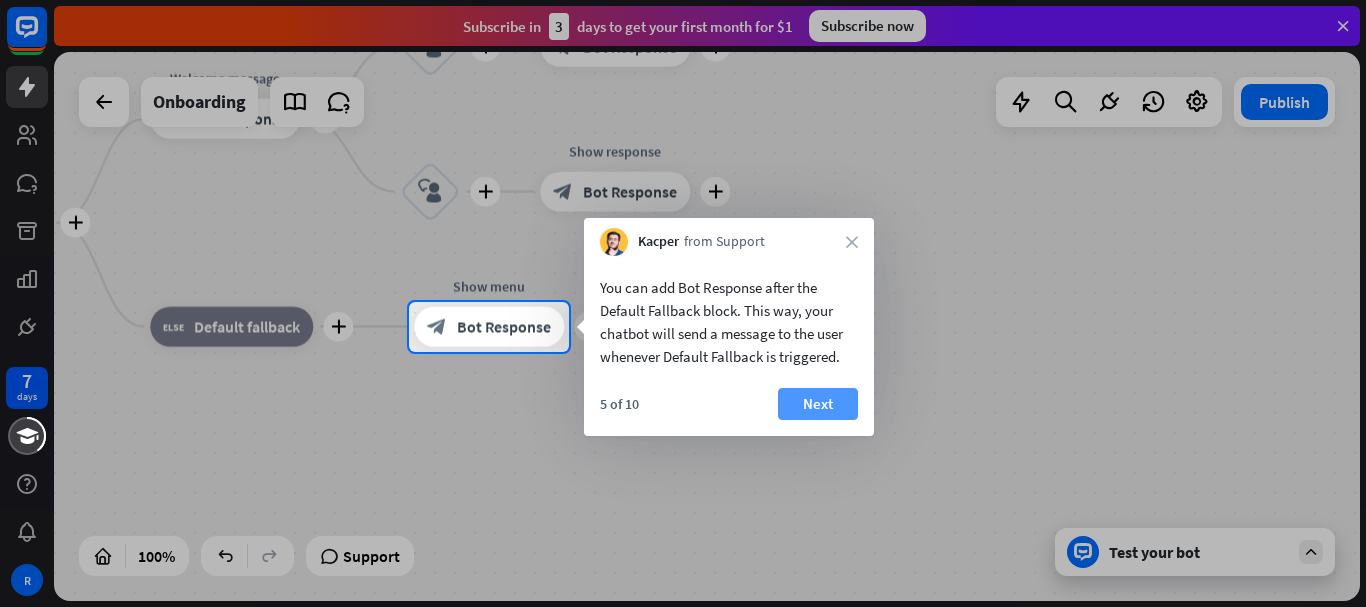 click on "Next" at bounding box center (818, 404) 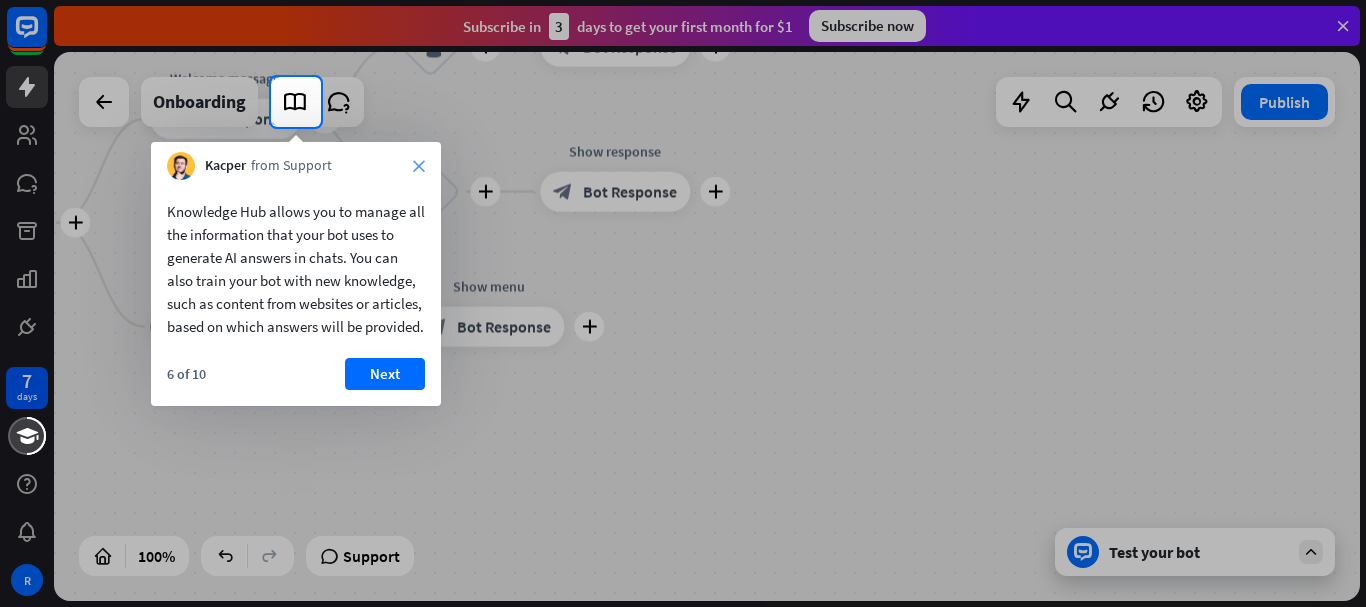 click on "close" at bounding box center (419, 166) 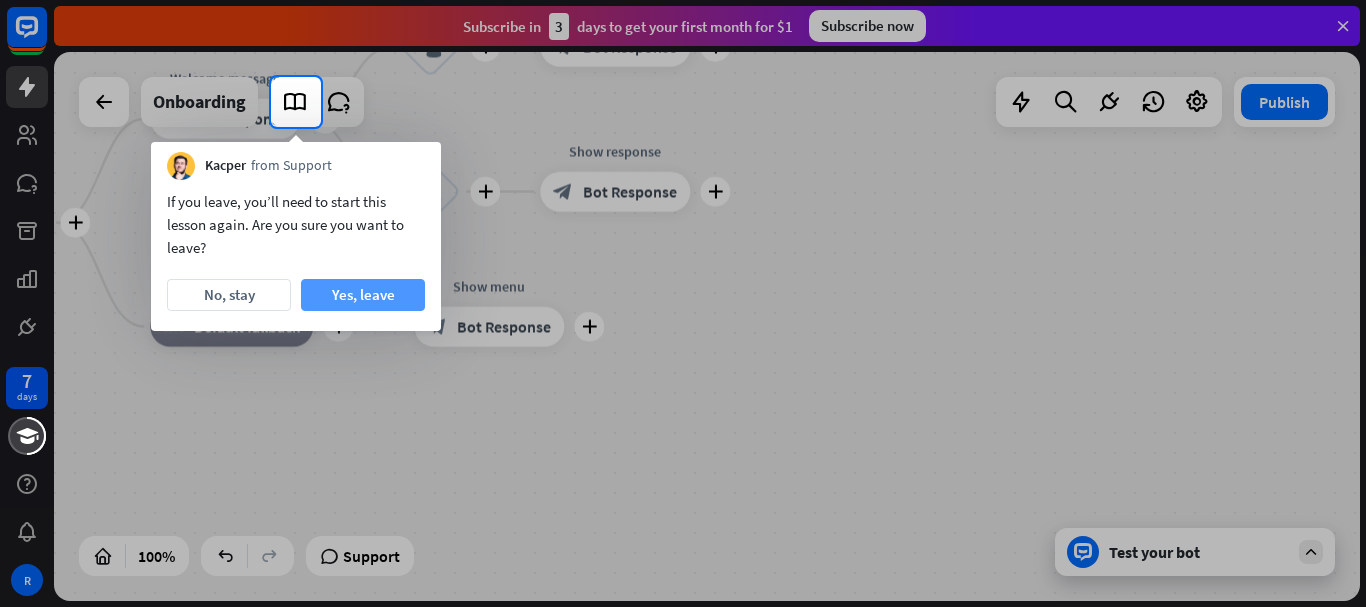 click on "Yes, leave" at bounding box center (363, 295) 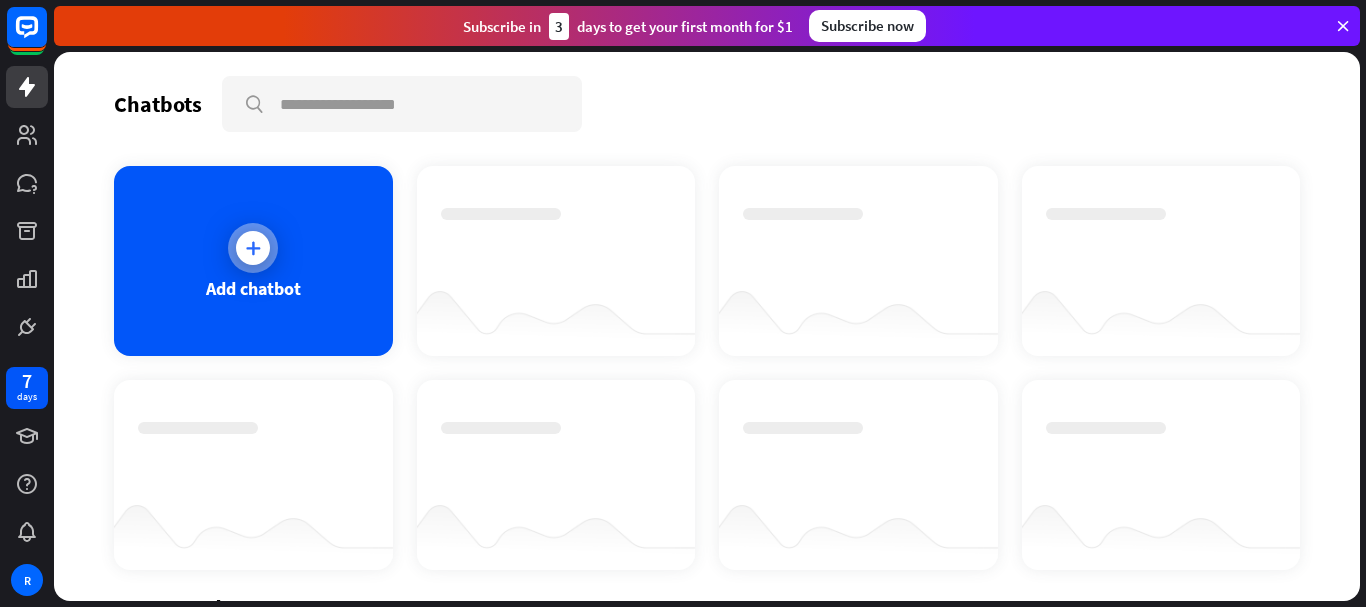 click on "Add chatbot" at bounding box center [253, 261] 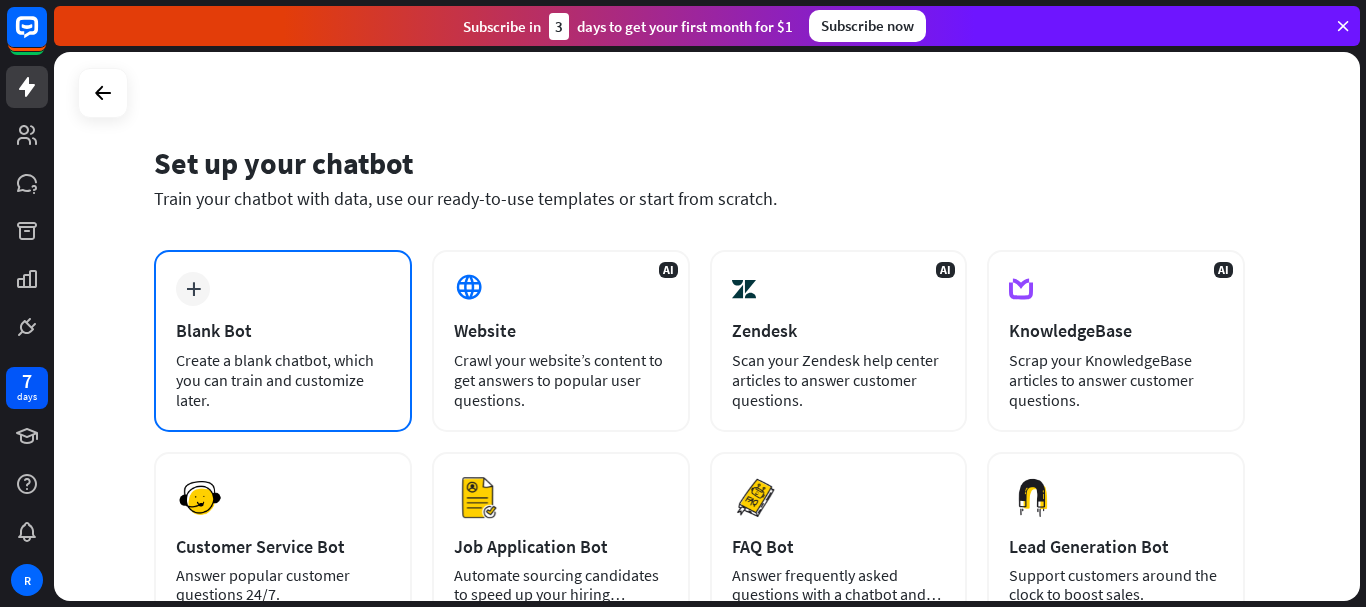 scroll, scrollTop: 0, scrollLeft: 0, axis: both 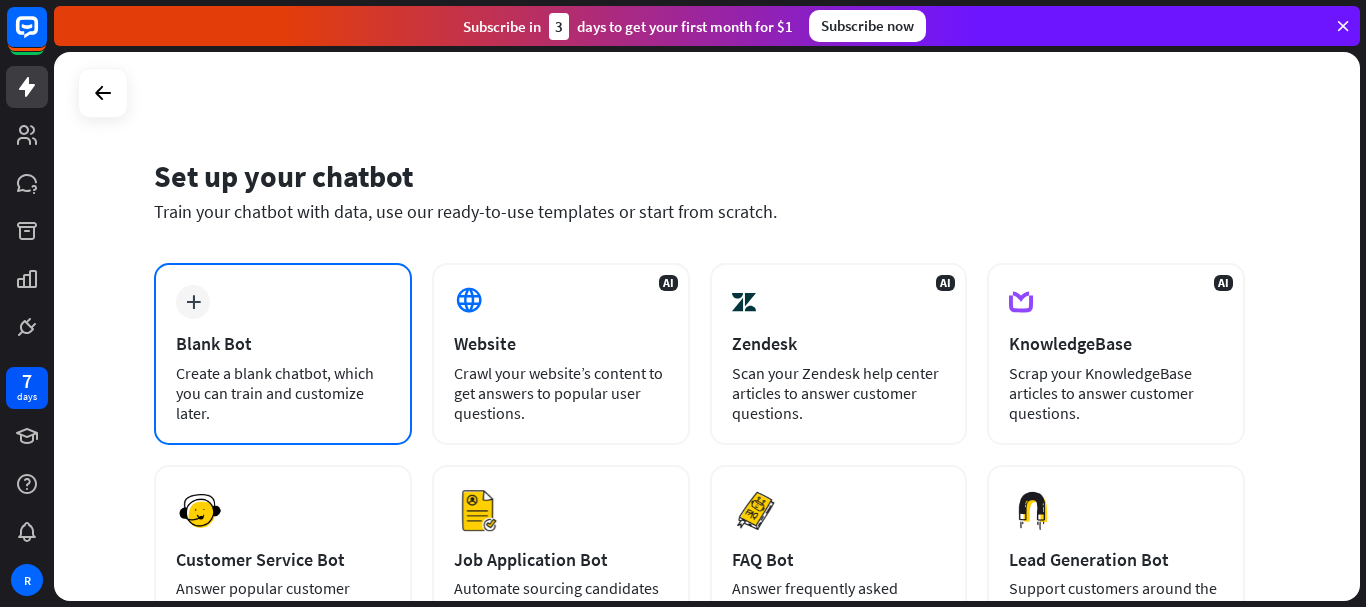 click on "plus   Blank Bot
Create a blank chatbot, which you can train and
customize later." at bounding box center (283, 354) 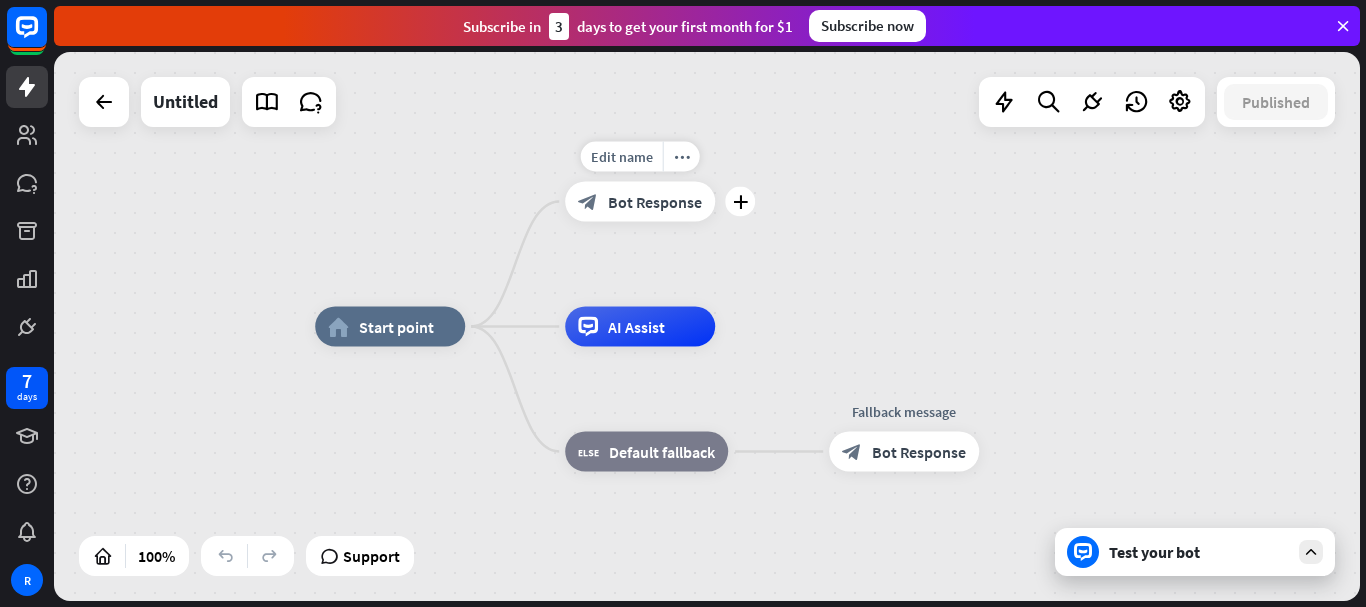 click on "Bot Response" at bounding box center (655, 202) 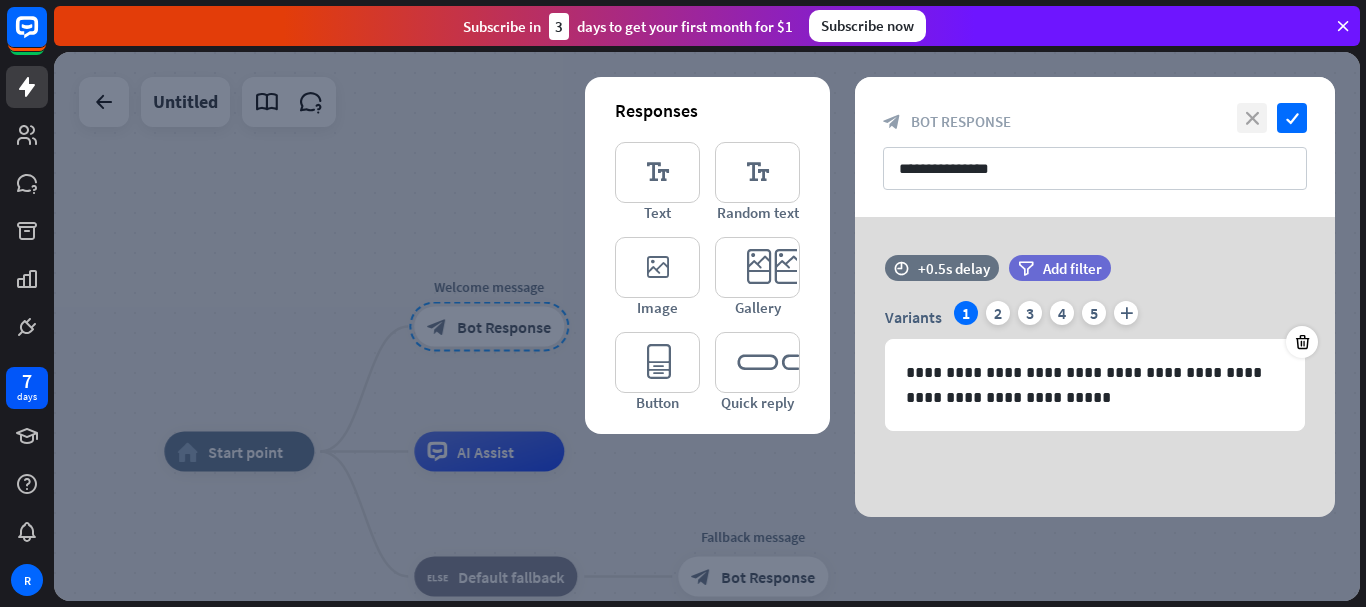 click on "close" at bounding box center (1252, 118) 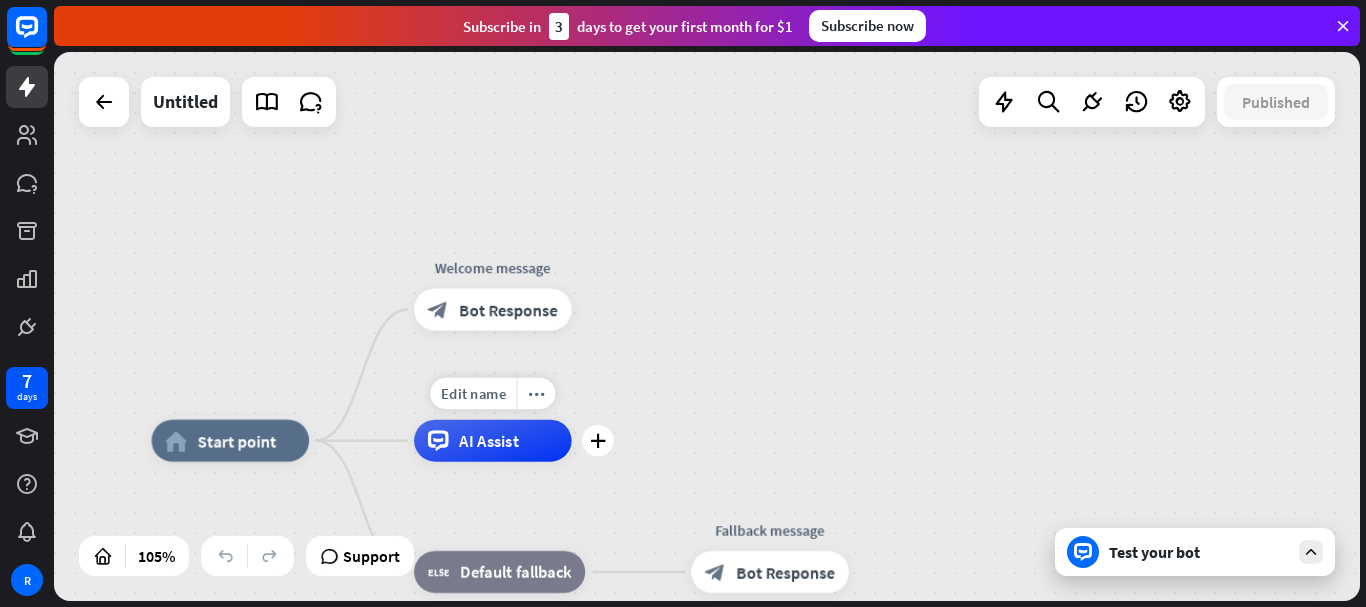 drag, startPoint x: 539, startPoint y: 519, endPoint x: 607, endPoint y: 410, distance: 128.47179 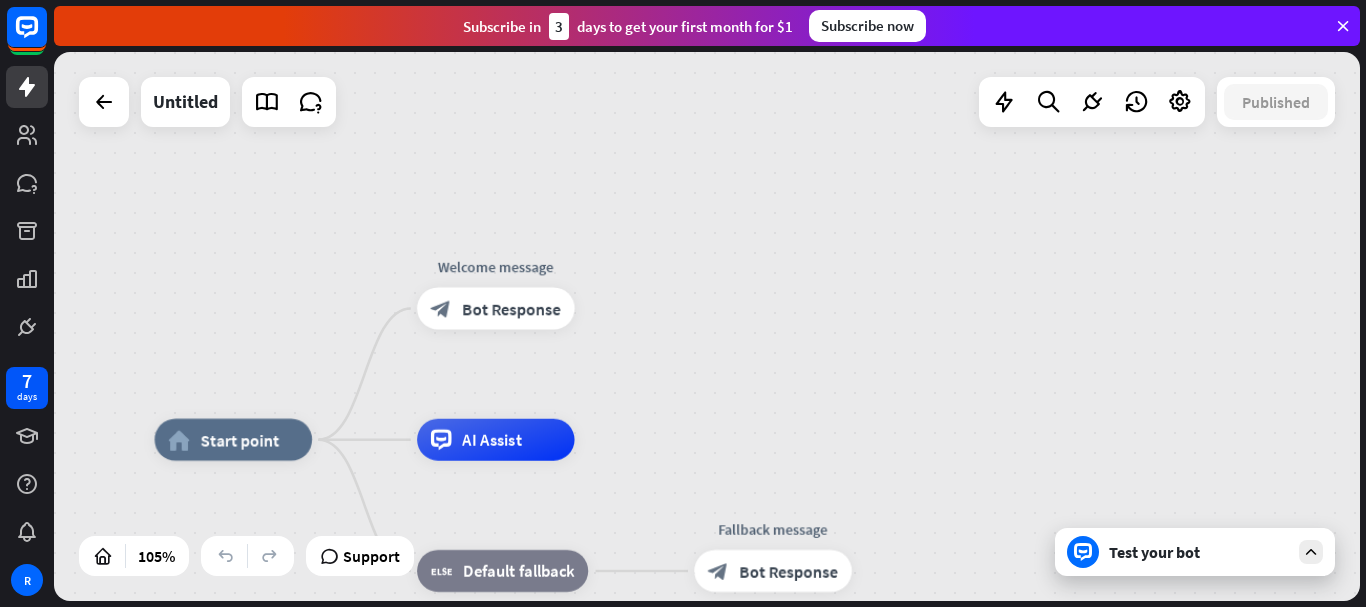 drag, startPoint x: 649, startPoint y: 385, endPoint x: 684, endPoint y: 332, distance: 63.51378 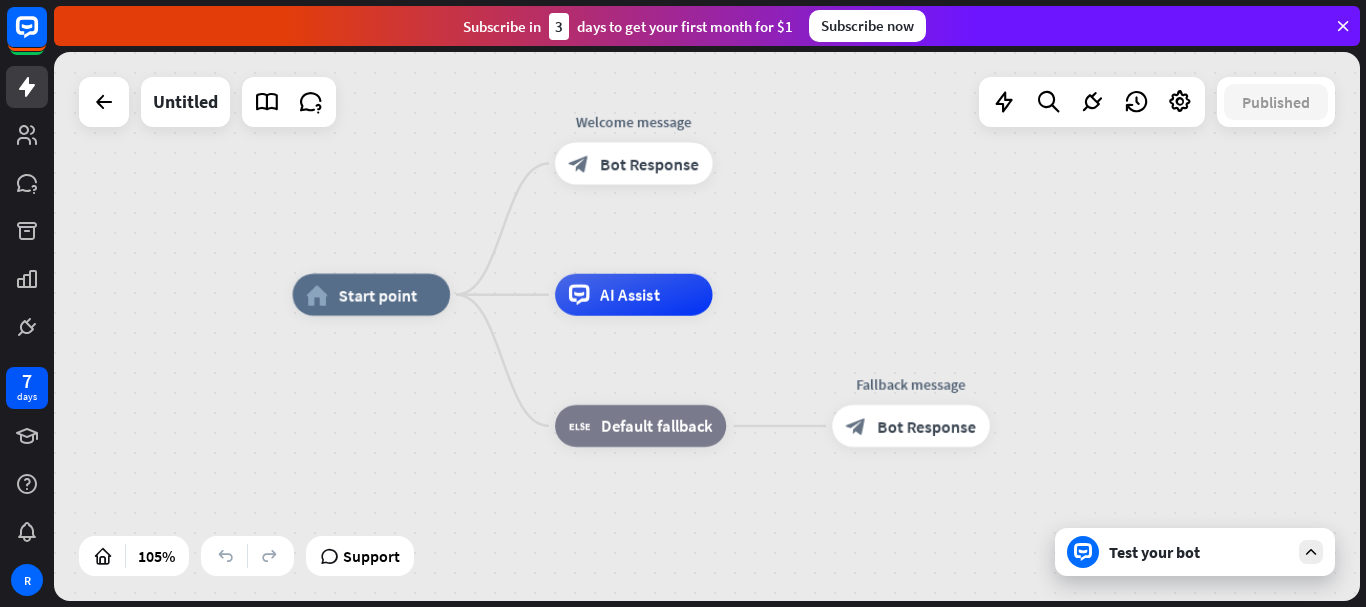 drag, startPoint x: 733, startPoint y: 283, endPoint x: 845, endPoint y: 199, distance: 140 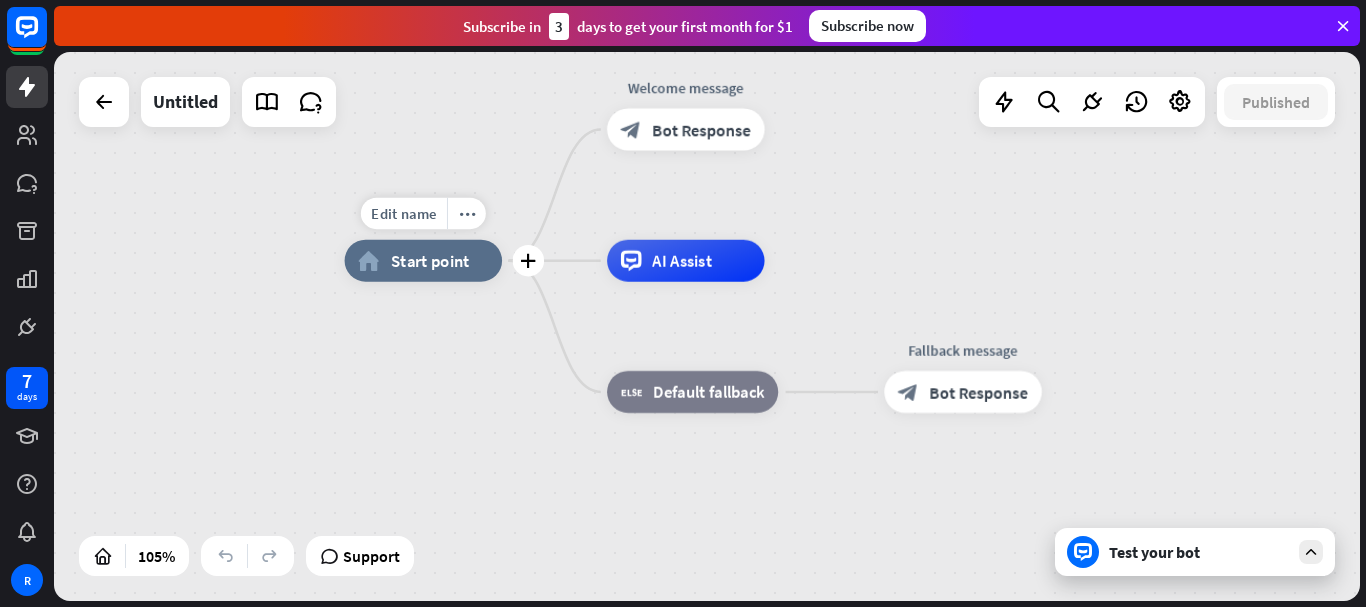 click on "home_2   Start point" at bounding box center (424, 261) 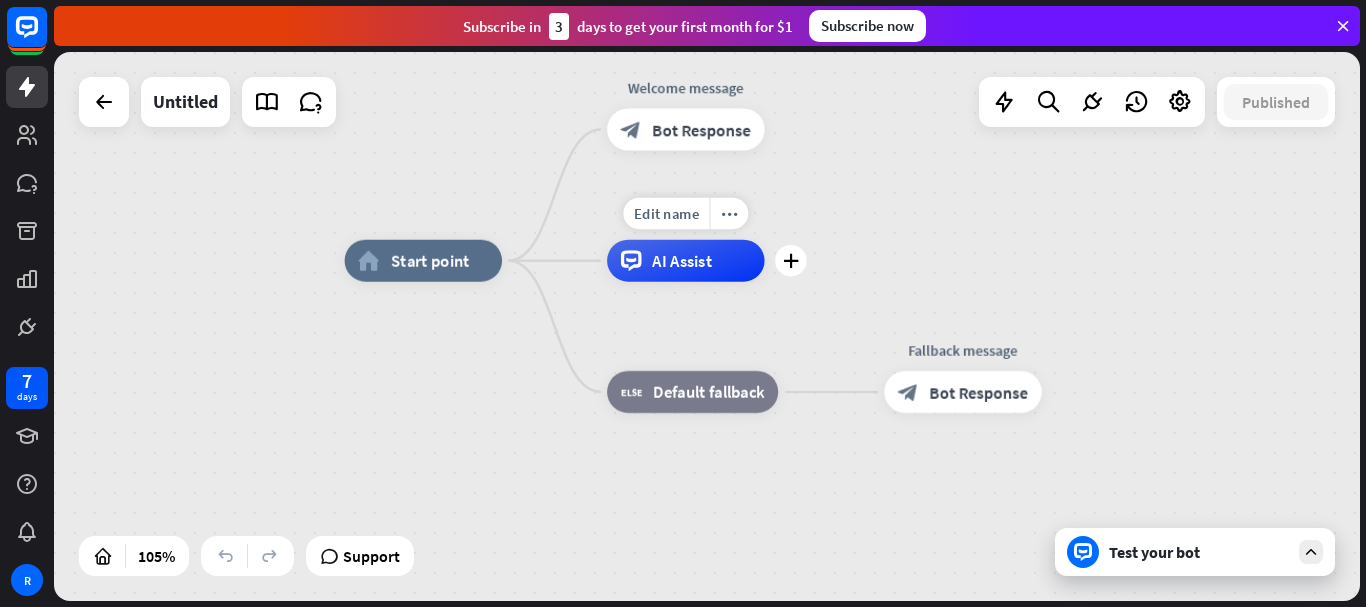 click 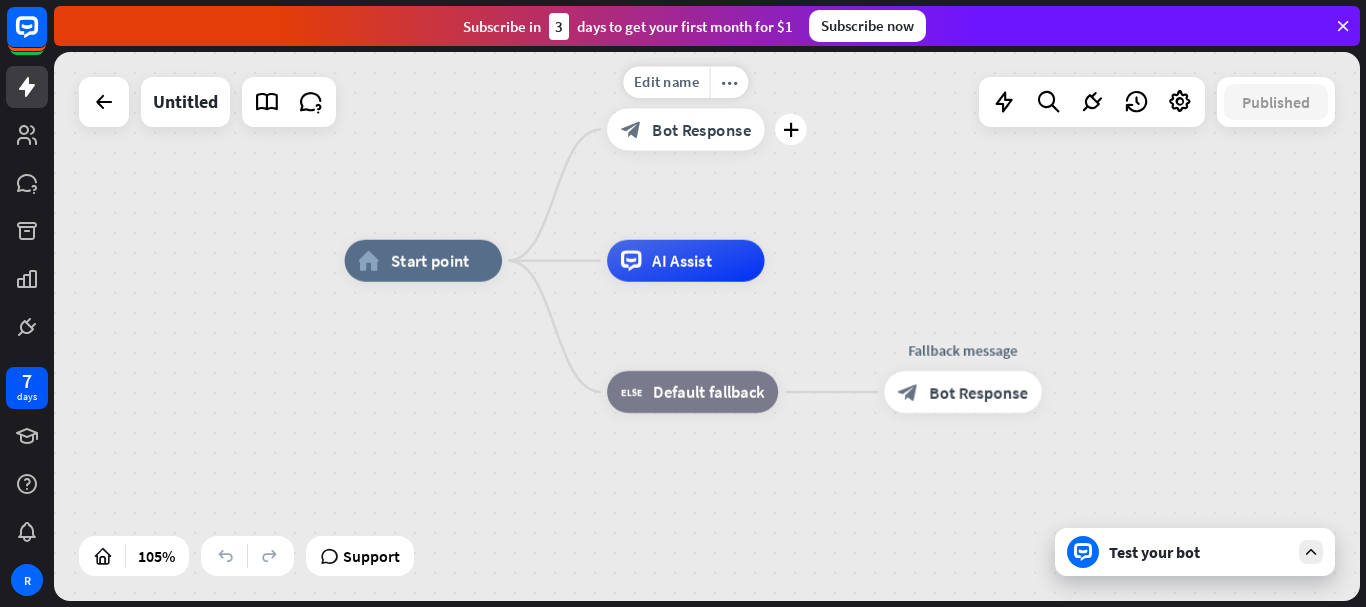 click on "block_bot_response   Bot Response" at bounding box center [686, 129] 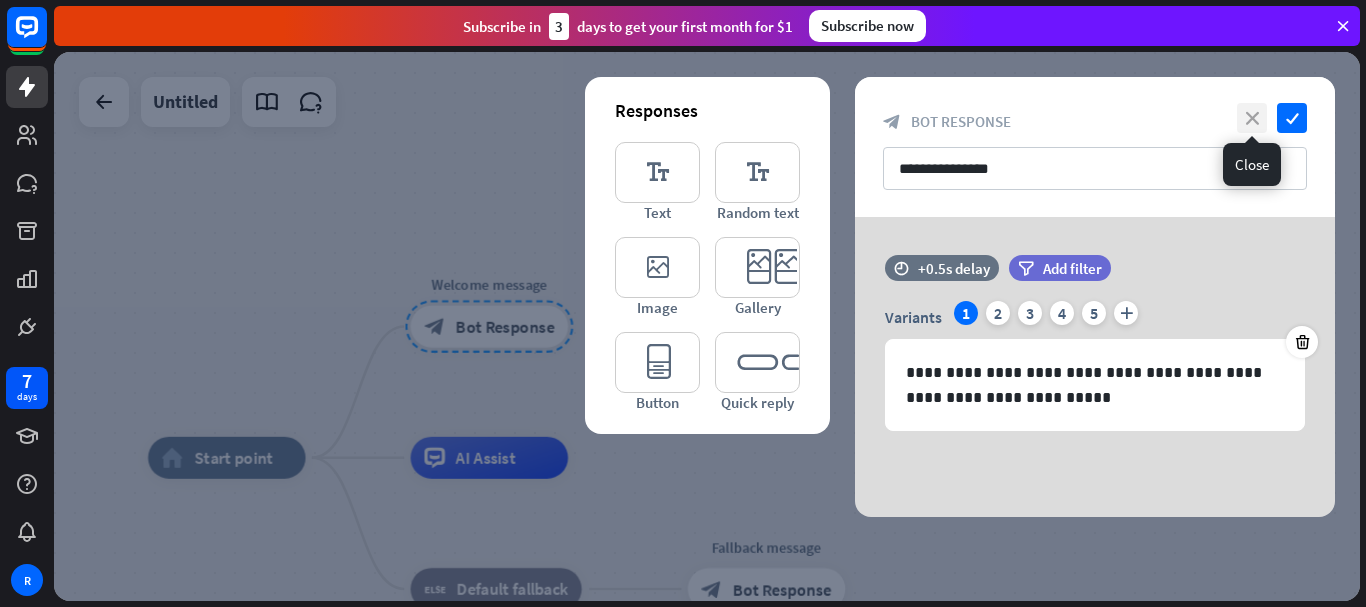 click on "close" at bounding box center [1252, 118] 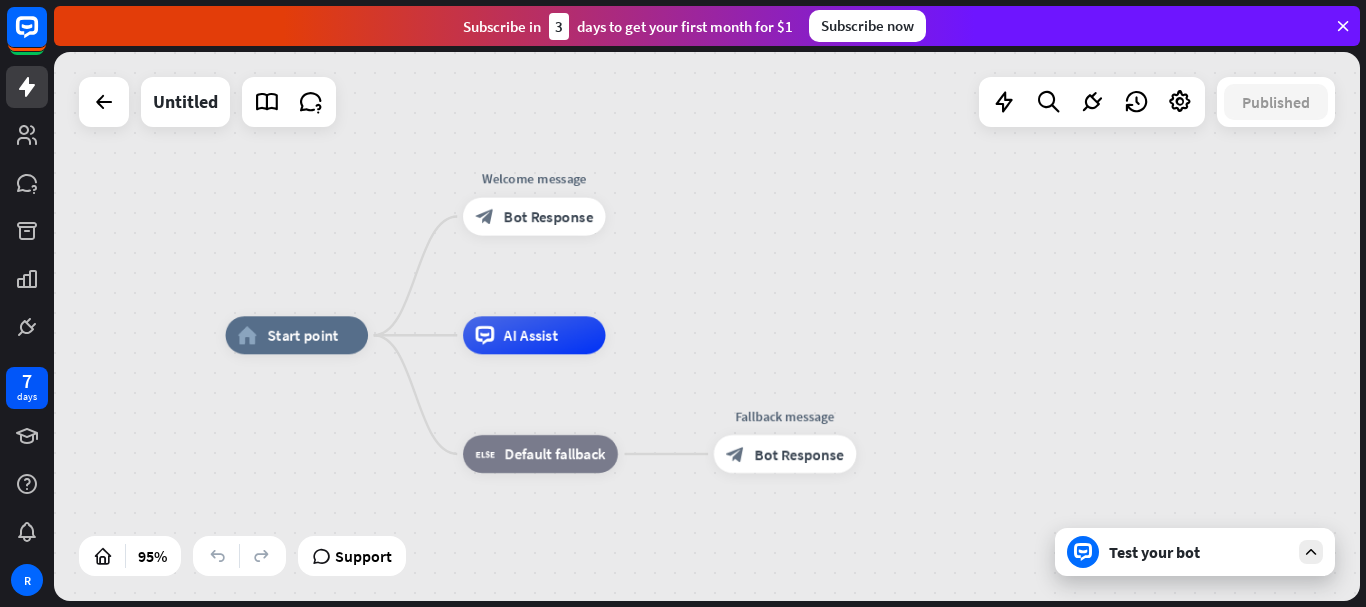 drag, startPoint x: 710, startPoint y: 388, endPoint x: 729, endPoint y: 239, distance: 150.20653 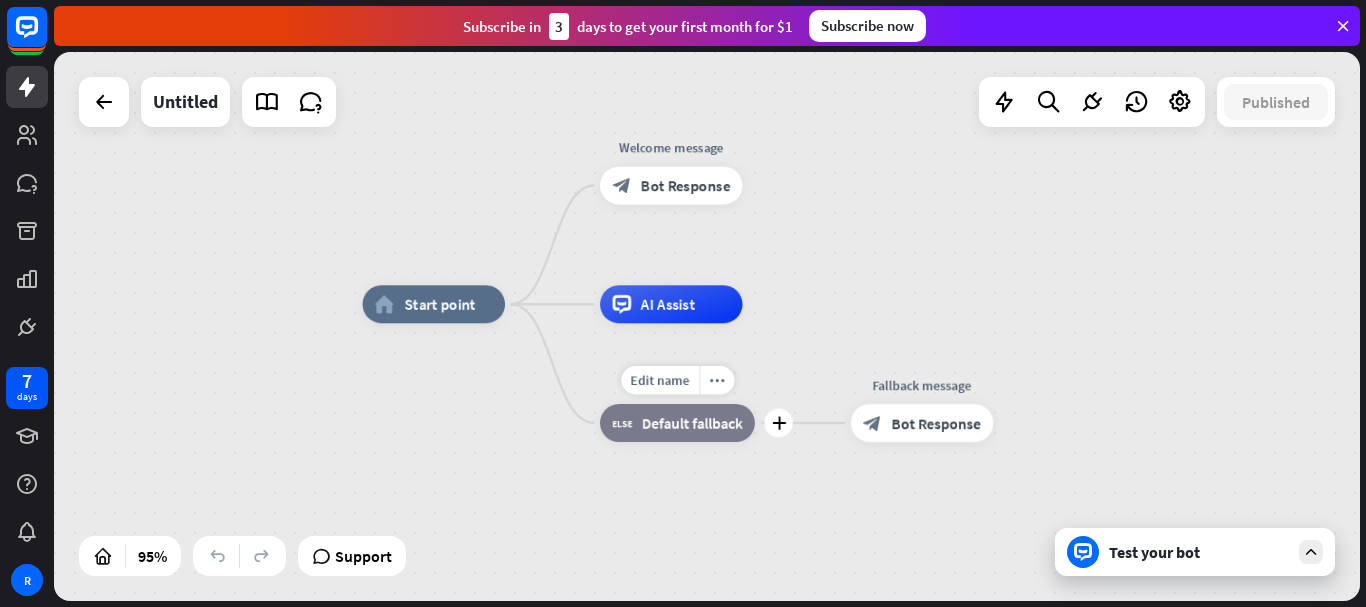 drag, startPoint x: 635, startPoint y: 425, endPoint x: 762, endPoint y: 467, distance: 133.76472 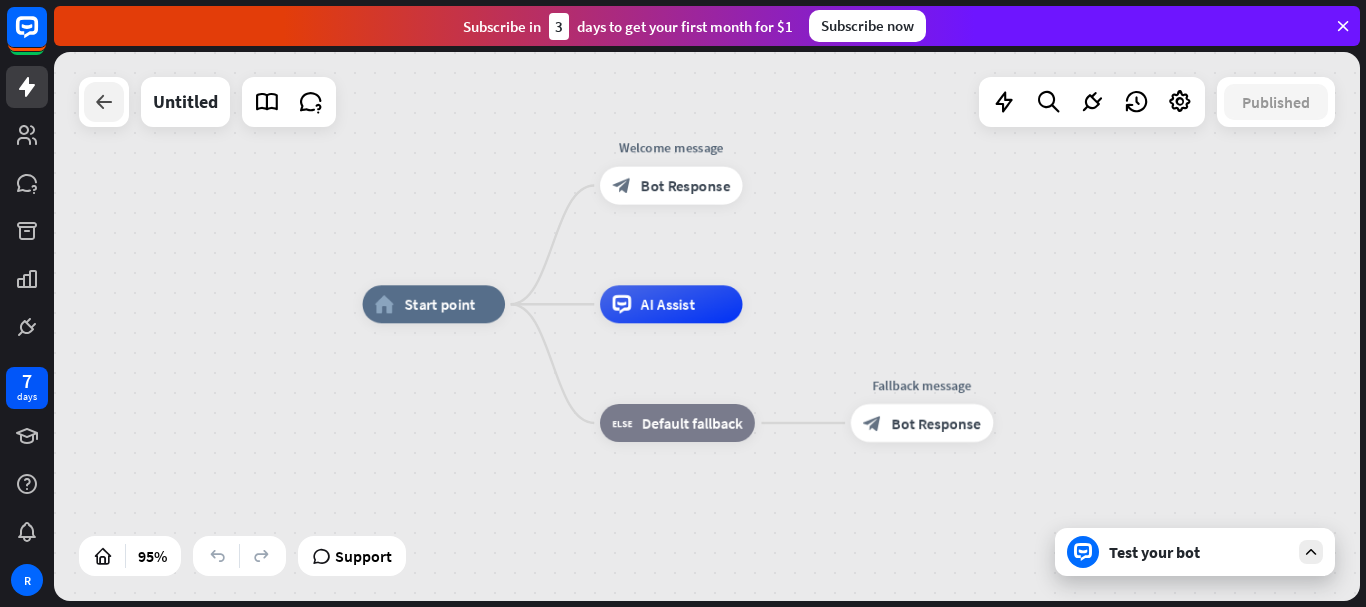 click at bounding box center [104, 102] 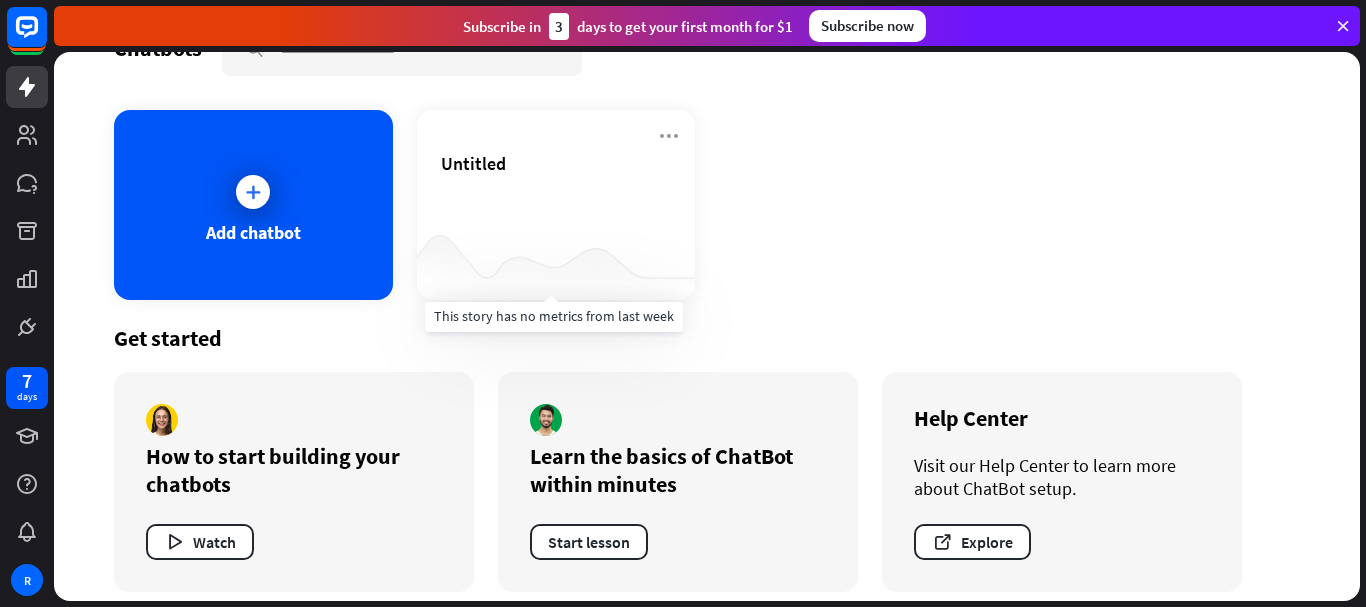 scroll, scrollTop: 71, scrollLeft: 0, axis: vertical 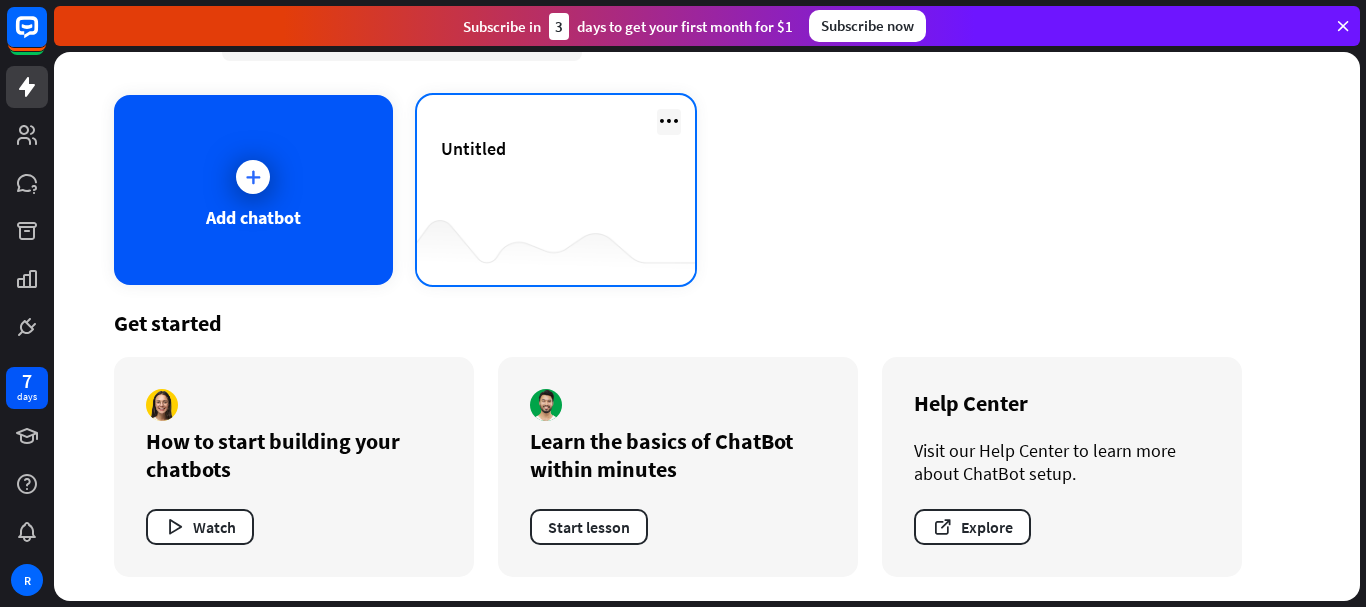 click at bounding box center [669, 121] 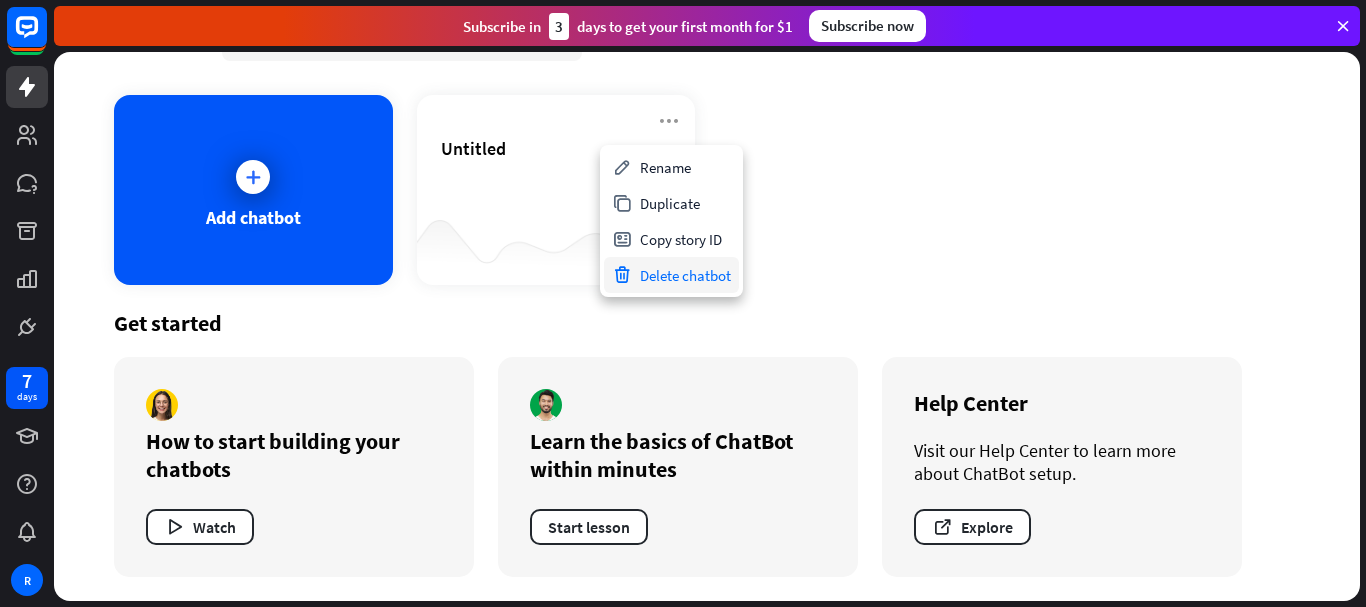 click on "Delete chatbot" at bounding box center [671, 275] 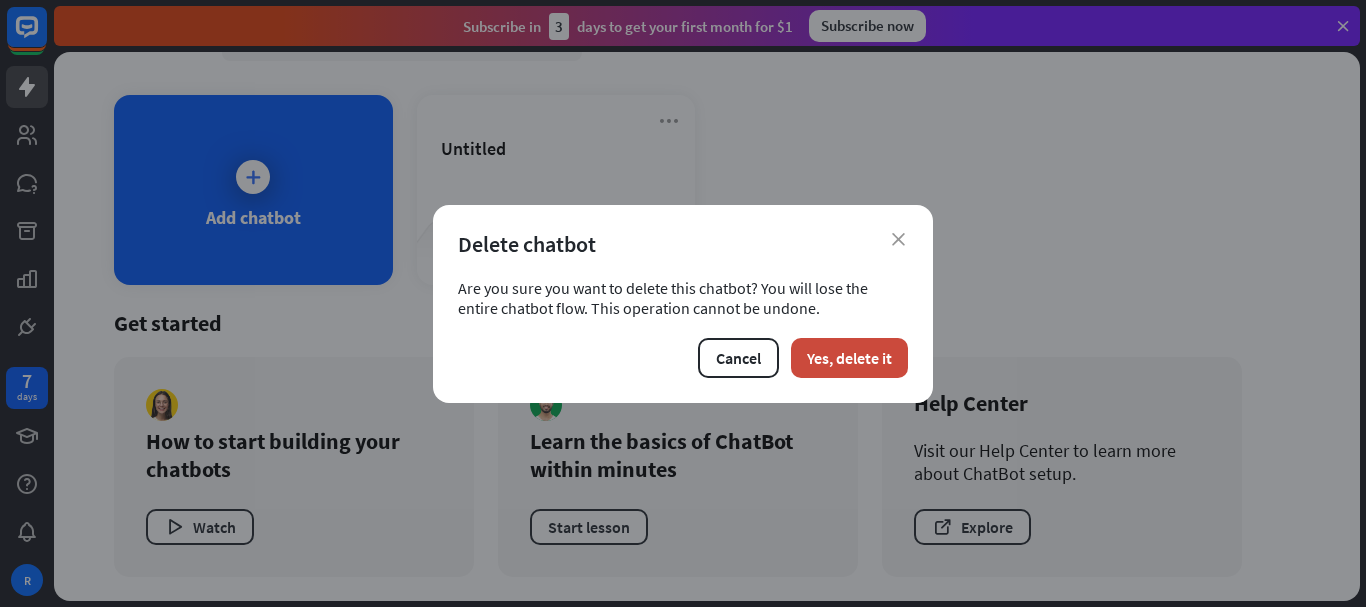 click on "close   Delete chatbot
Are you sure you want to delete this chatbot? You
will lose the entire chatbot flow. This operation
cannot be undone.
Cancel
Yes, delete it" at bounding box center (683, 304) 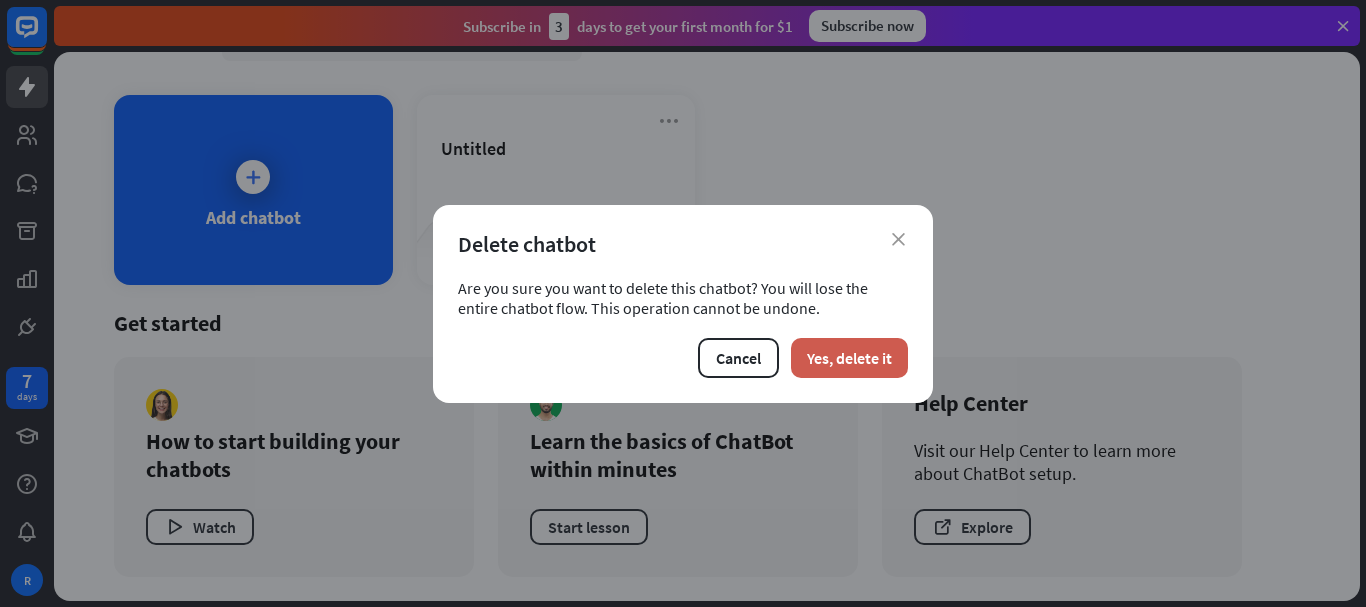 click on "Yes, delete it" at bounding box center [849, 358] 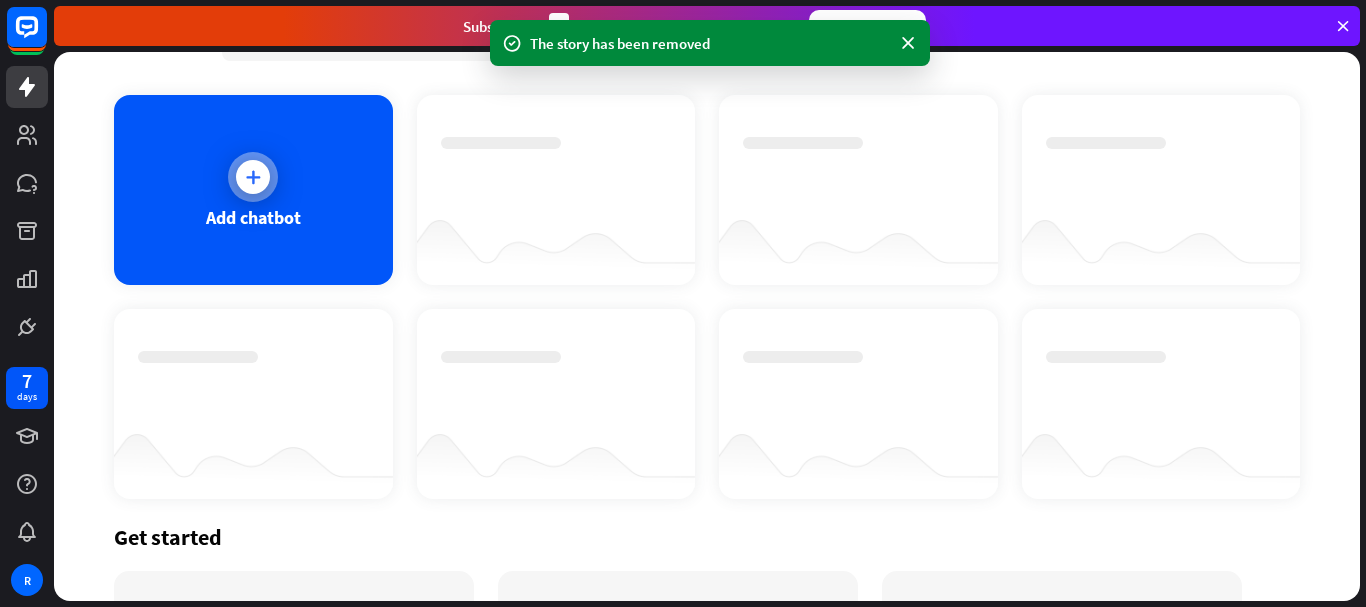 click at bounding box center (253, 177) 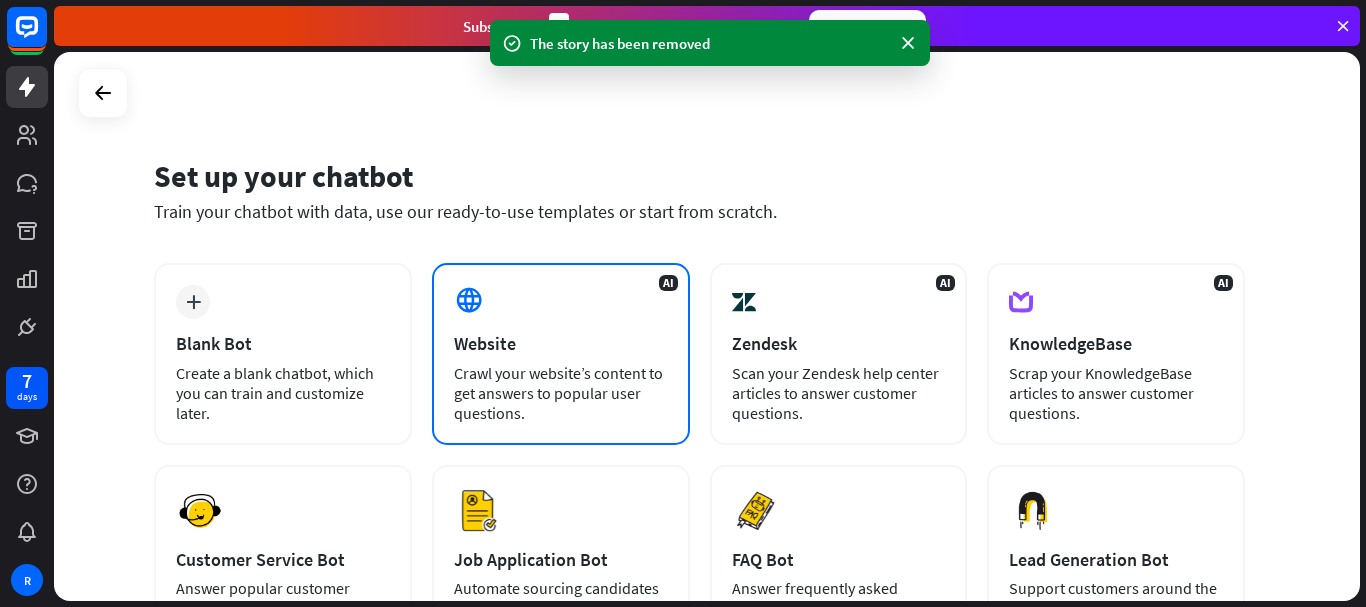 click on "Crawl your website’s content to get answers to
popular user questions." at bounding box center (561, 393) 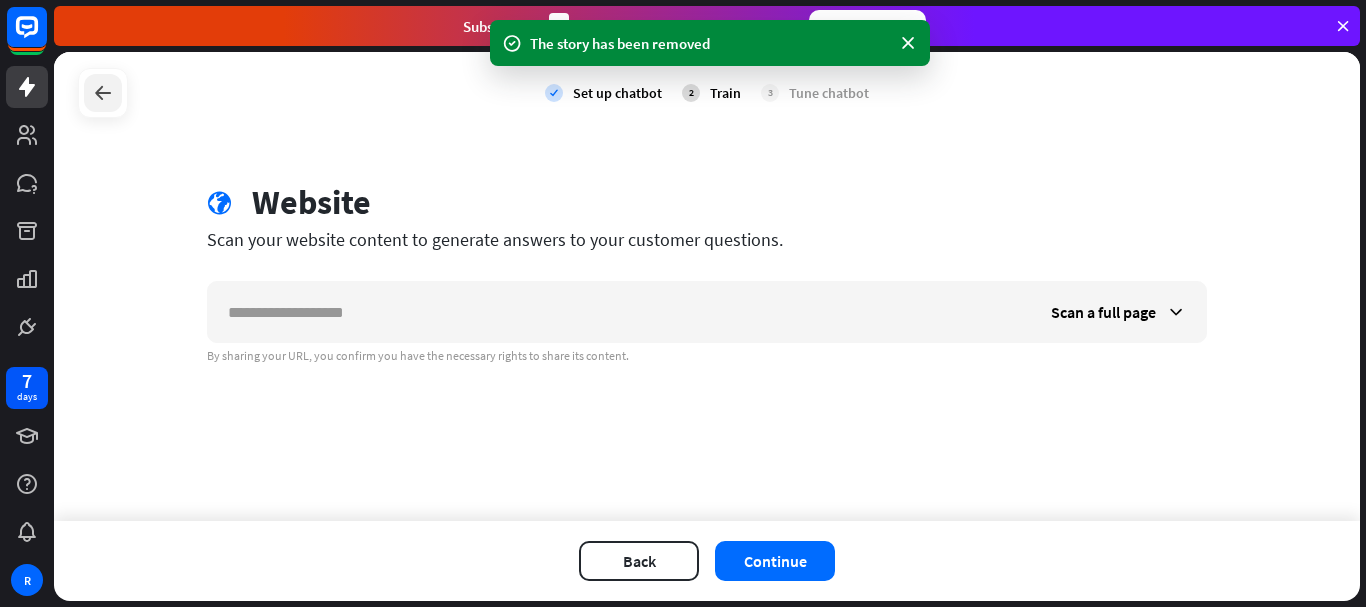 click at bounding box center [103, 93] 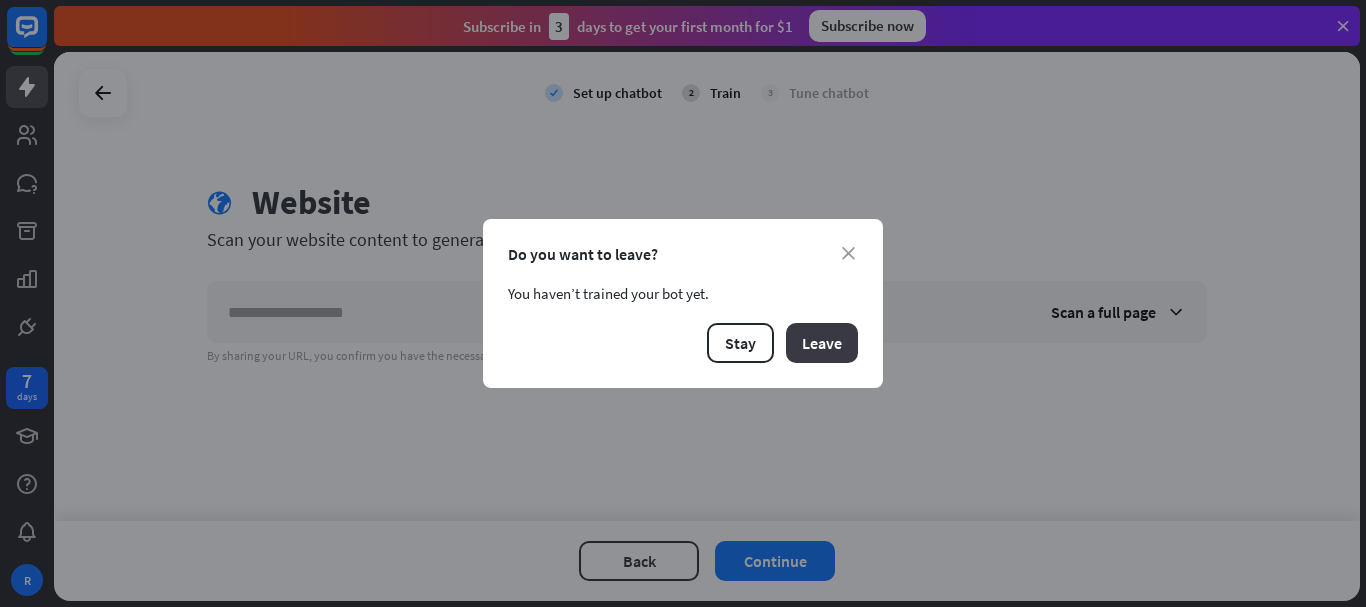 click on "Leave" at bounding box center [822, 343] 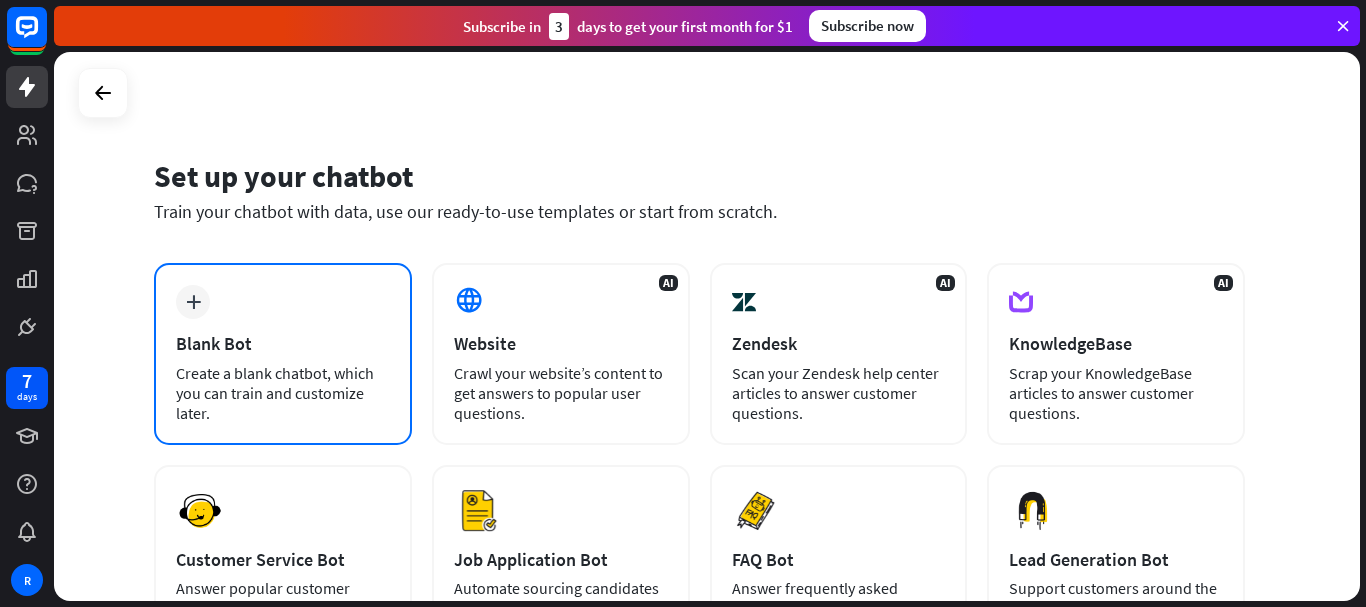 click on "Create a blank chatbot, which you can train and
customize later." at bounding box center (283, 393) 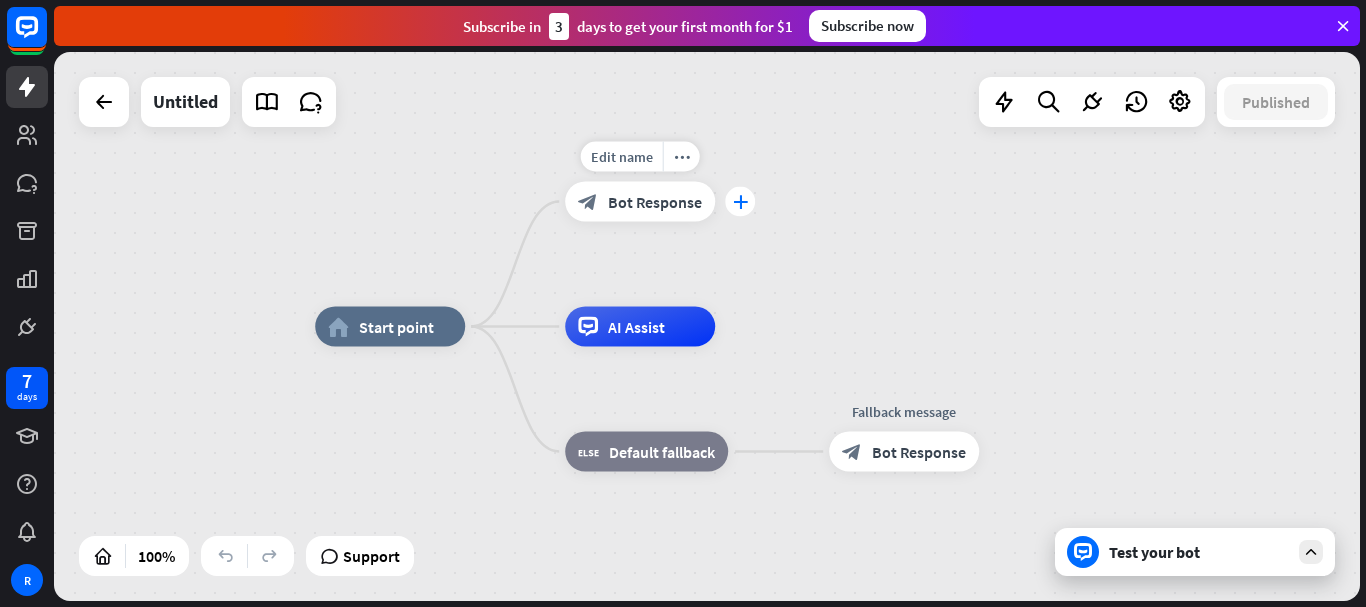 click on "plus" at bounding box center (740, 202) 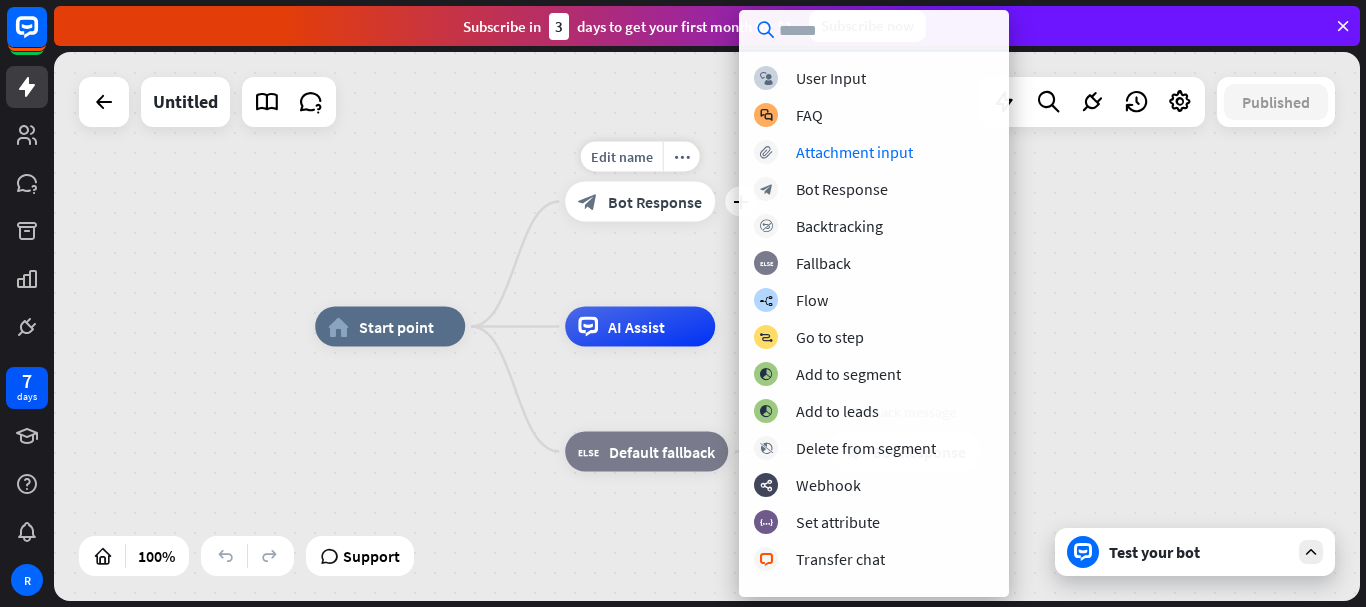 click on "Bot Response" at bounding box center (655, 202) 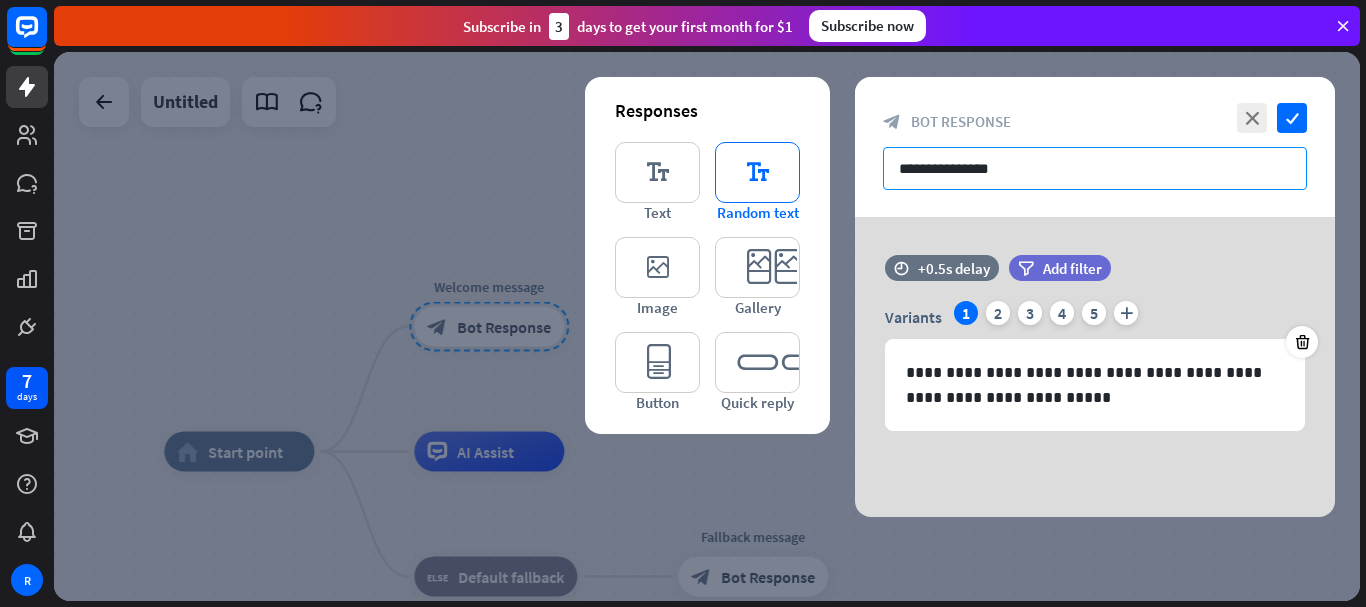 drag, startPoint x: 792, startPoint y: 164, endPoint x: 748, endPoint y: 156, distance: 44.72136 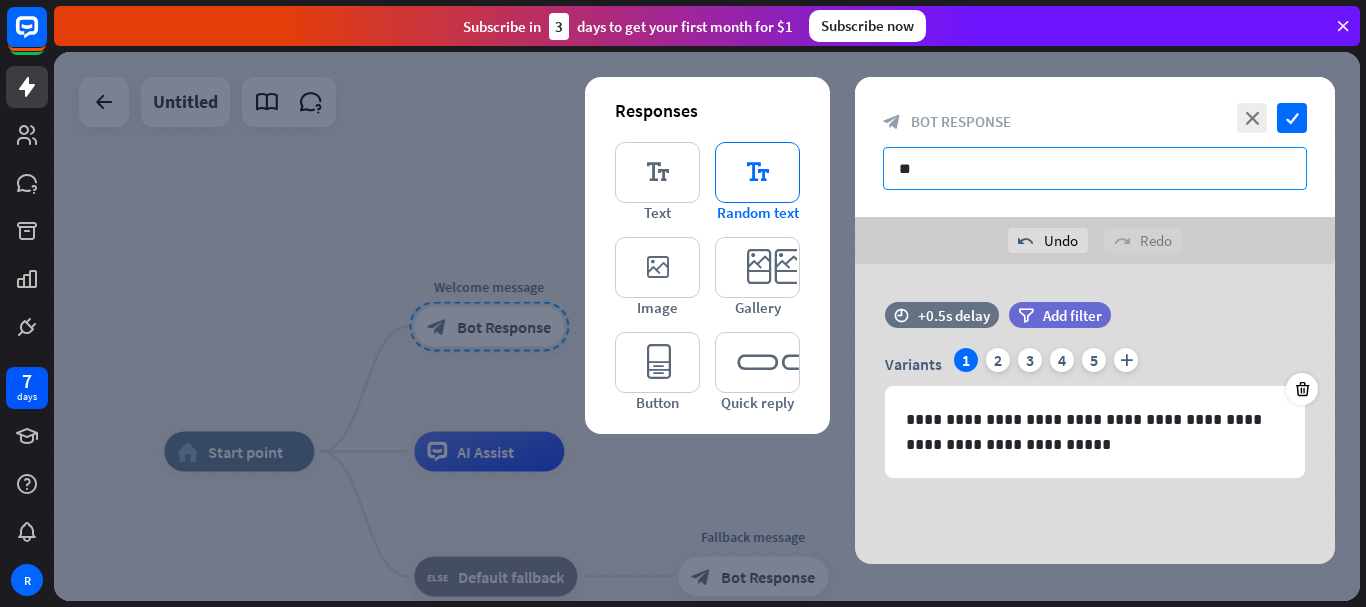 type on "*" 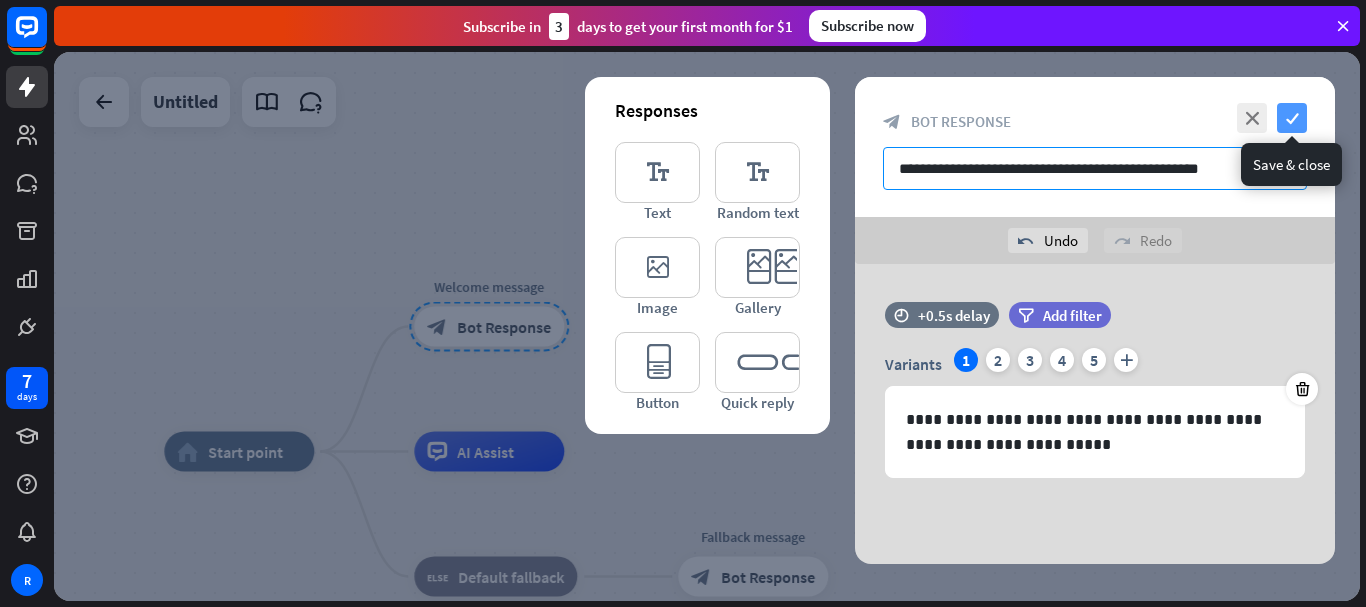 type on "**********" 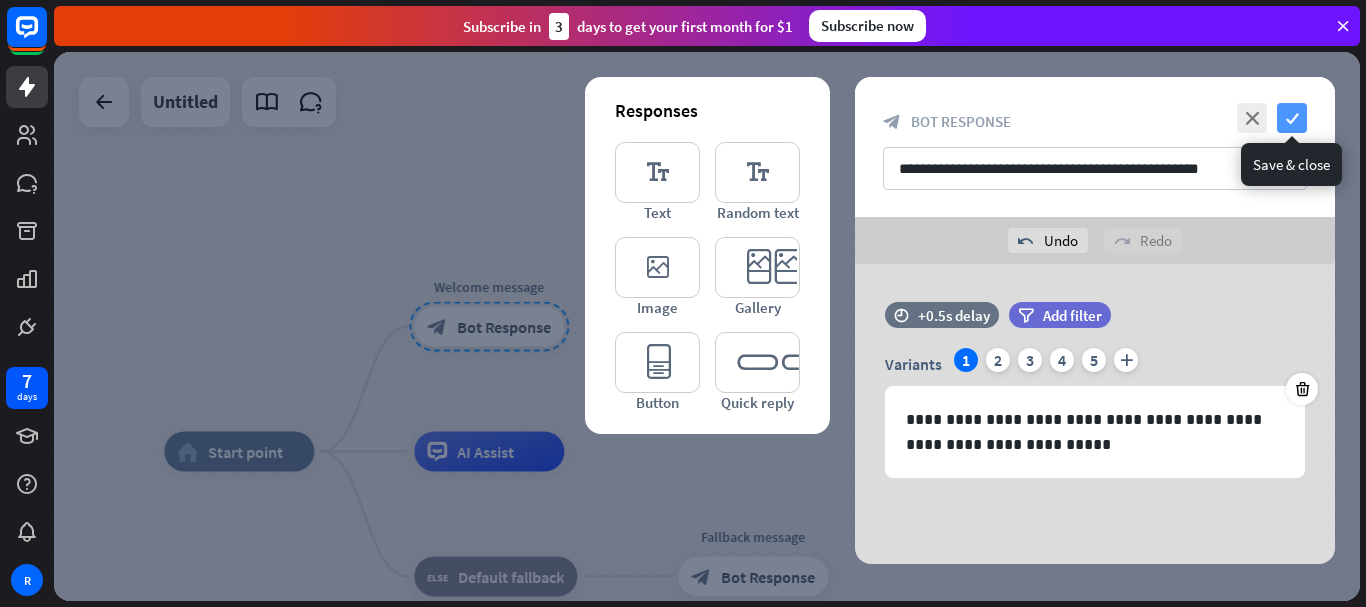 click on "check" at bounding box center (1292, 118) 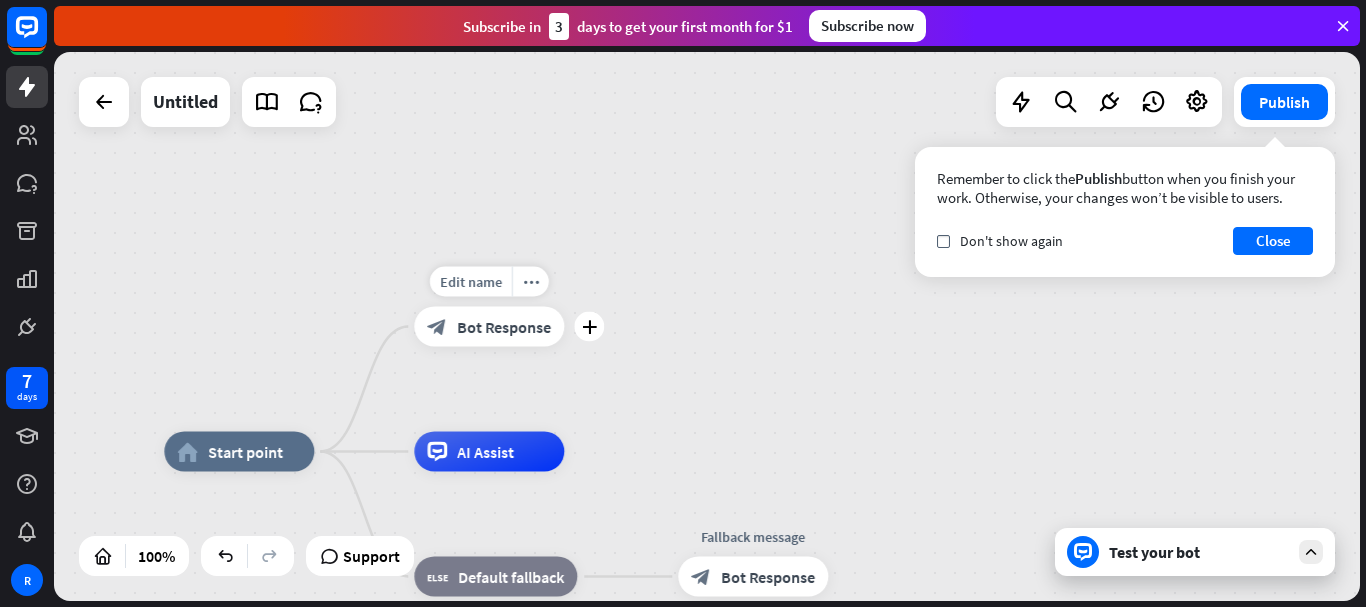 click on "block_bot_response   Bot Response" at bounding box center (489, 327) 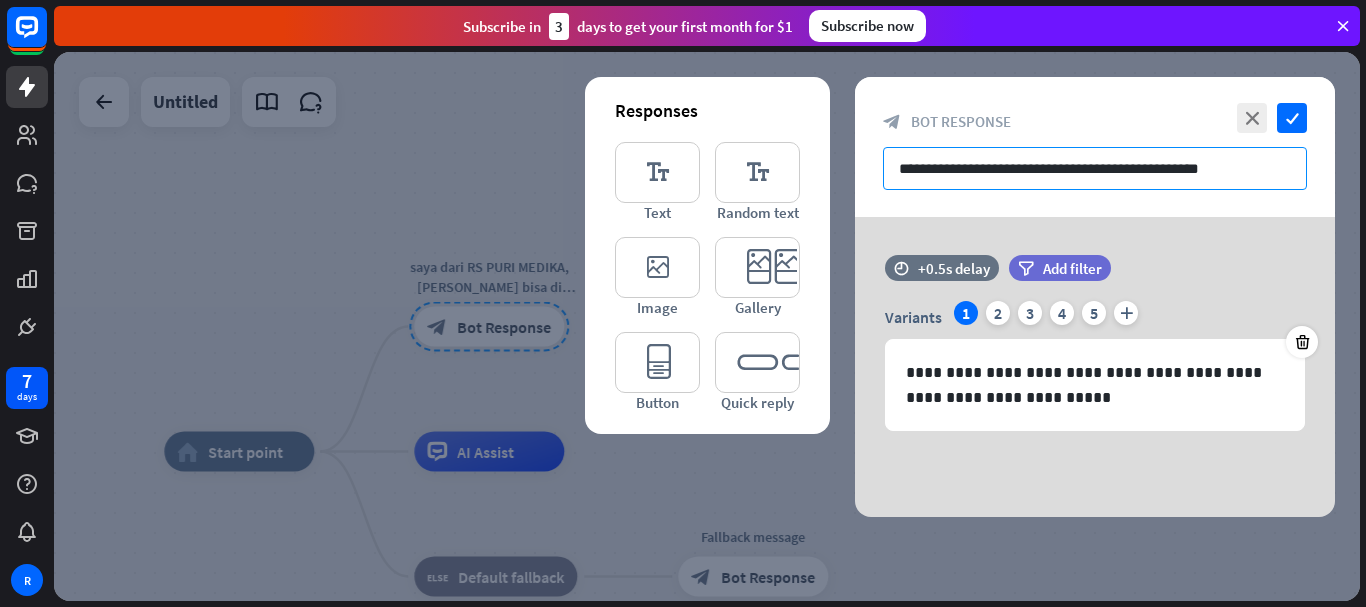 click on "**********" at bounding box center [1095, 168] 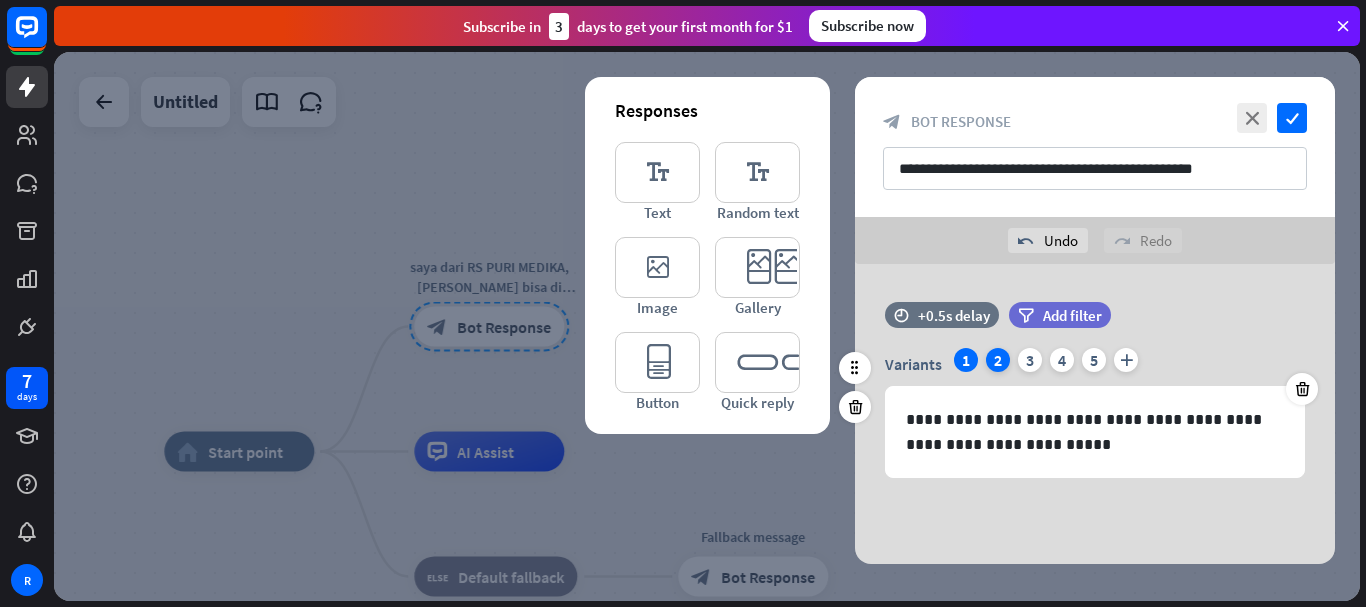 click on "2" at bounding box center [998, 360] 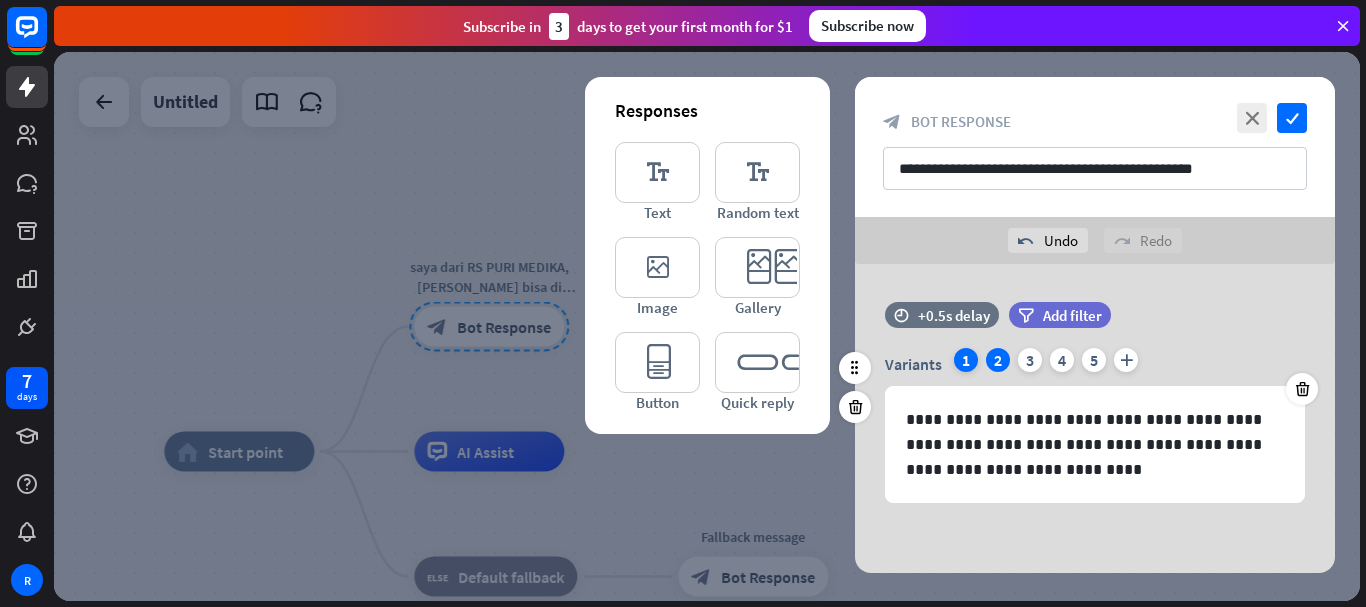 click on "1" at bounding box center (966, 360) 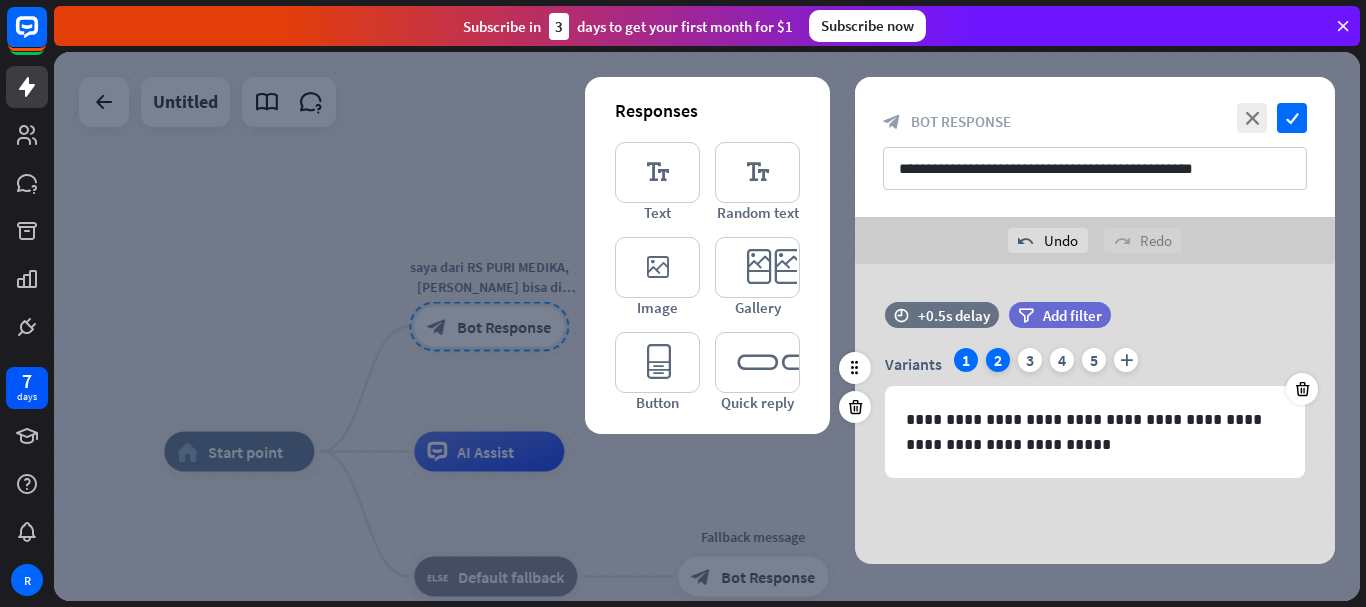 click on "2" at bounding box center (998, 360) 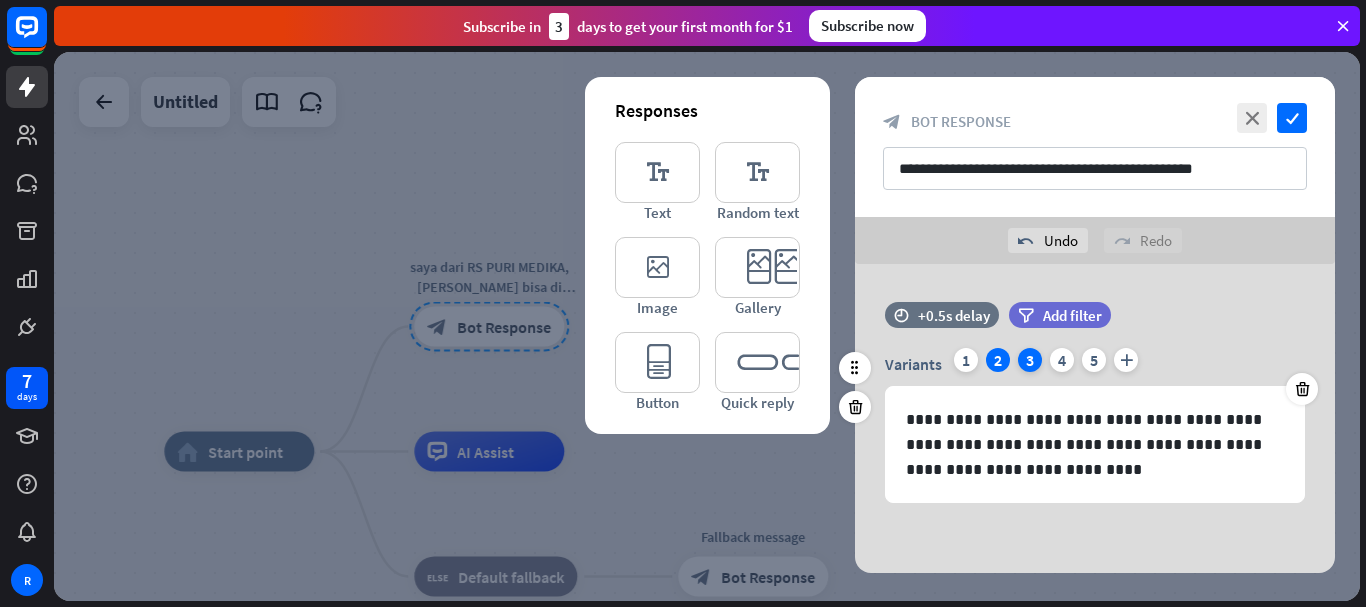 click on "3" at bounding box center [1030, 360] 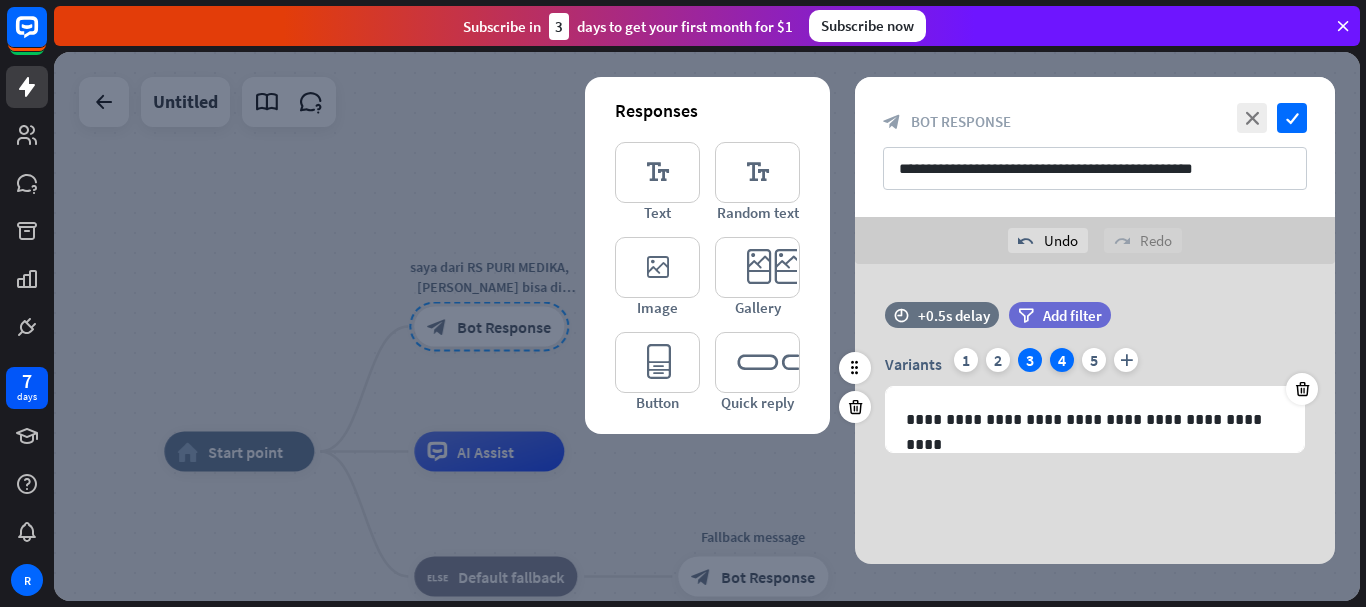 click on "4" at bounding box center (1062, 360) 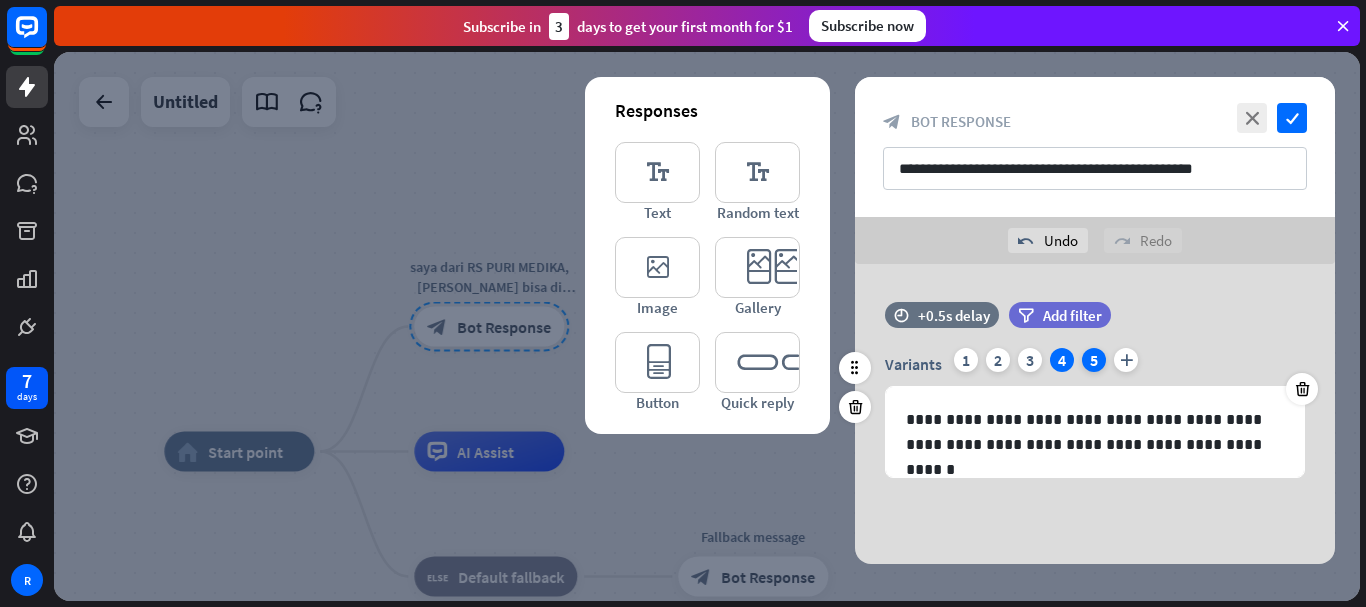 click on "5" at bounding box center [1094, 360] 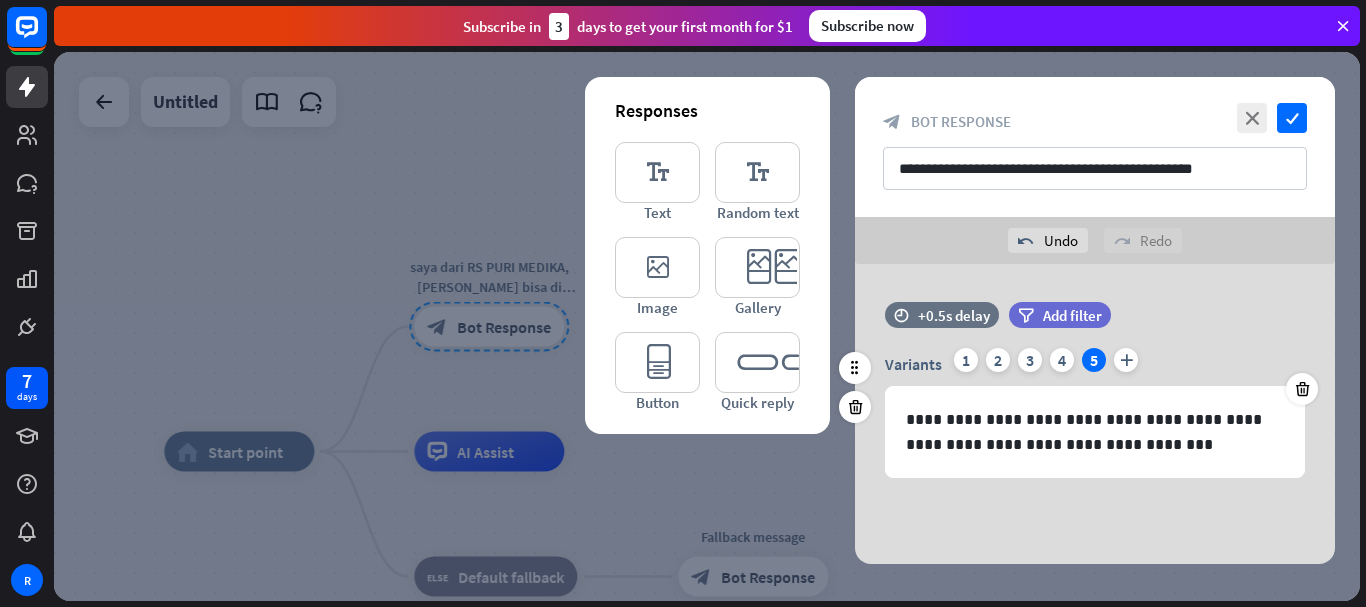 click on "Variants
1
2
3
4
5
plus" at bounding box center (1095, 364) 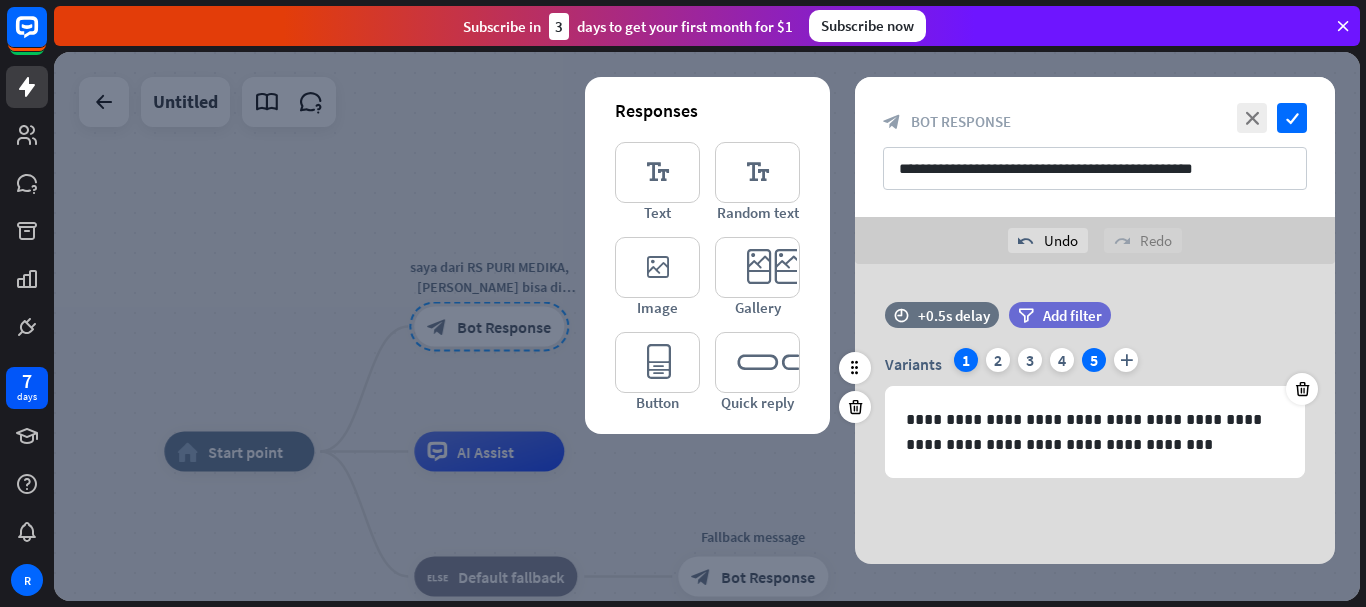click on "1" at bounding box center [966, 360] 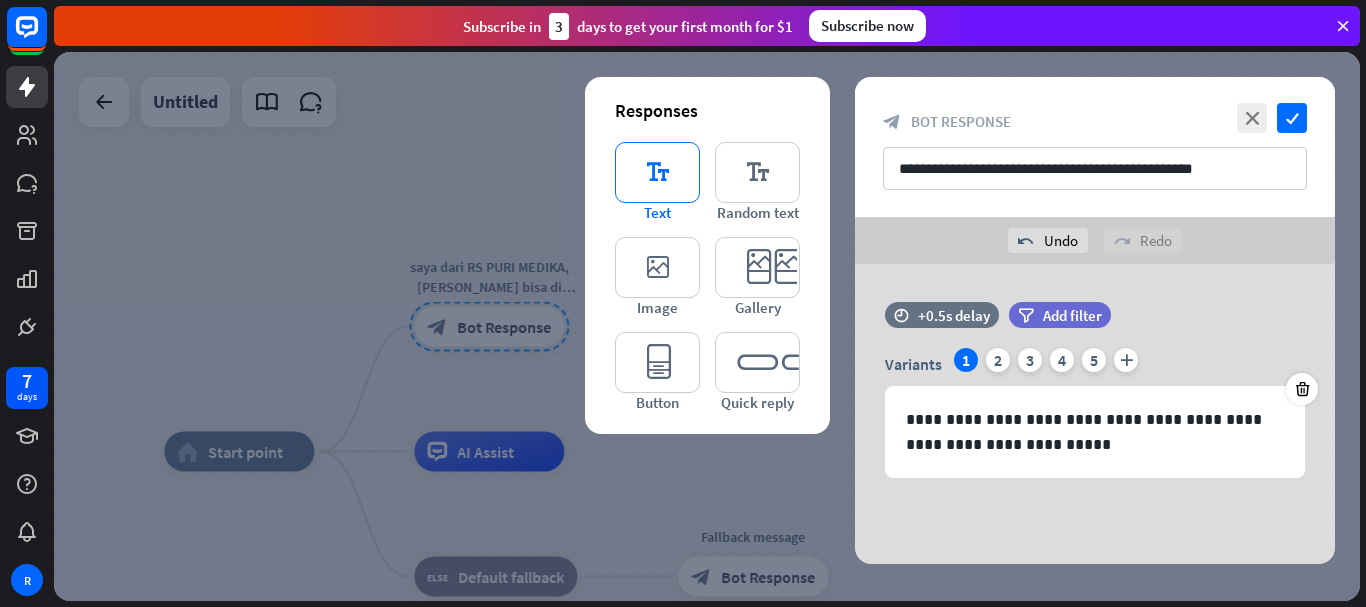 click on "editor_text" at bounding box center [657, 172] 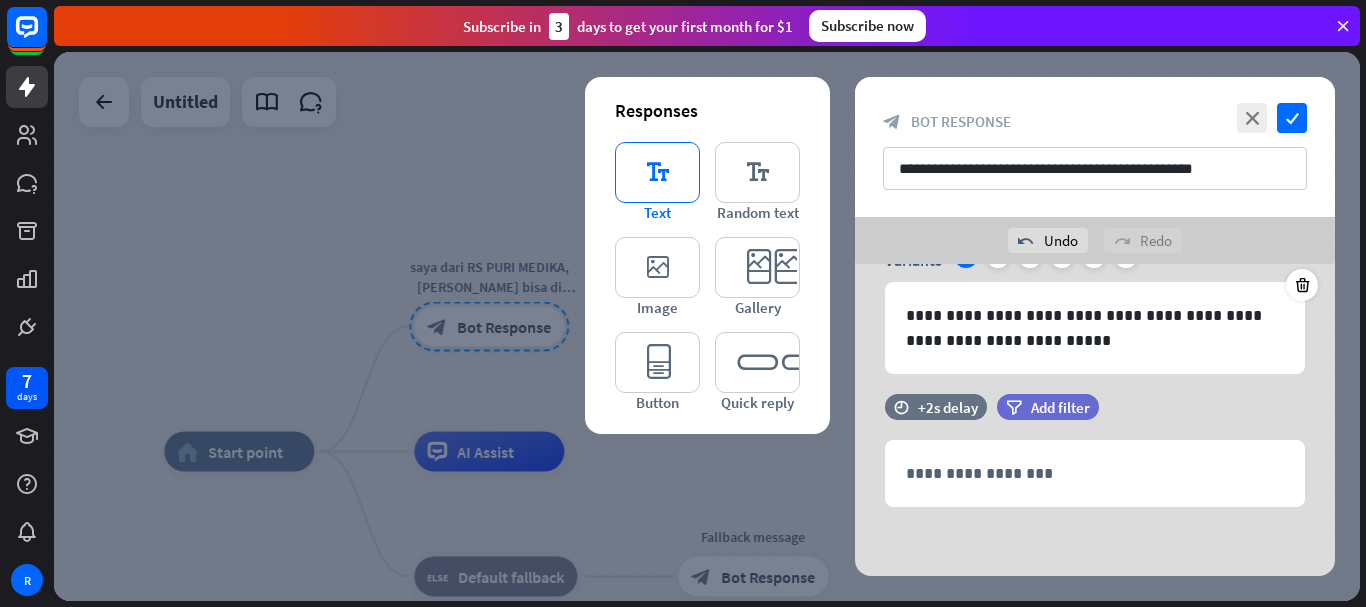 scroll, scrollTop: 105, scrollLeft: 0, axis: vertical 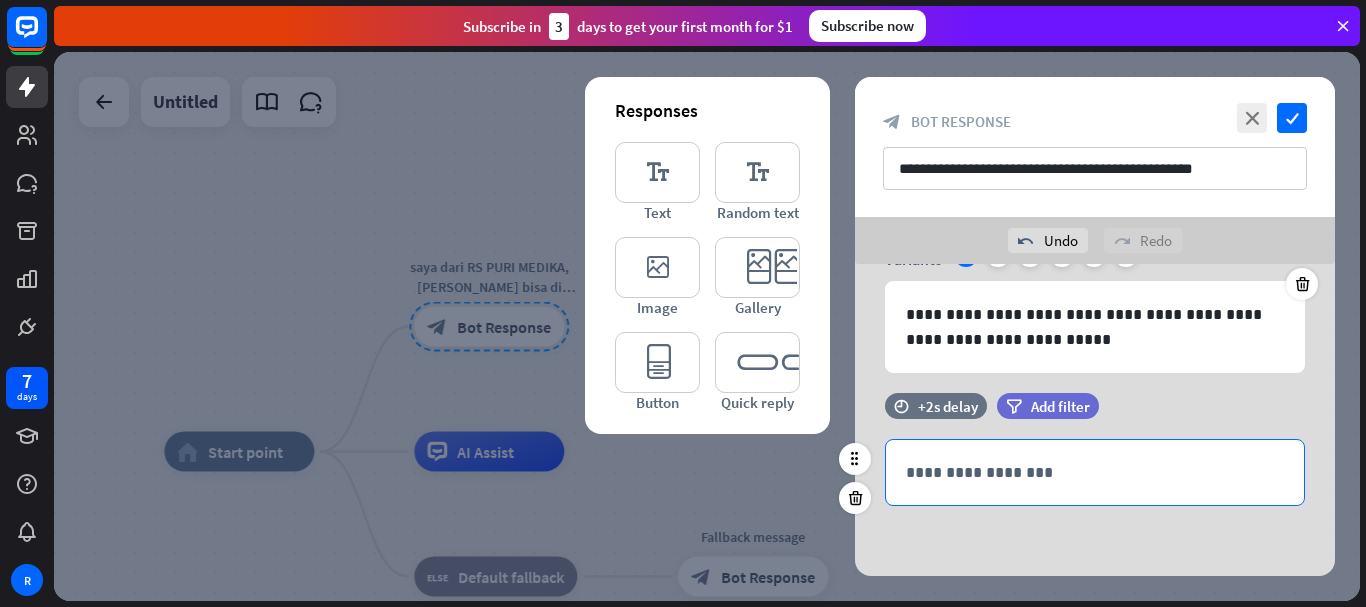 click on "**********" at bounding box center [1095, 472] 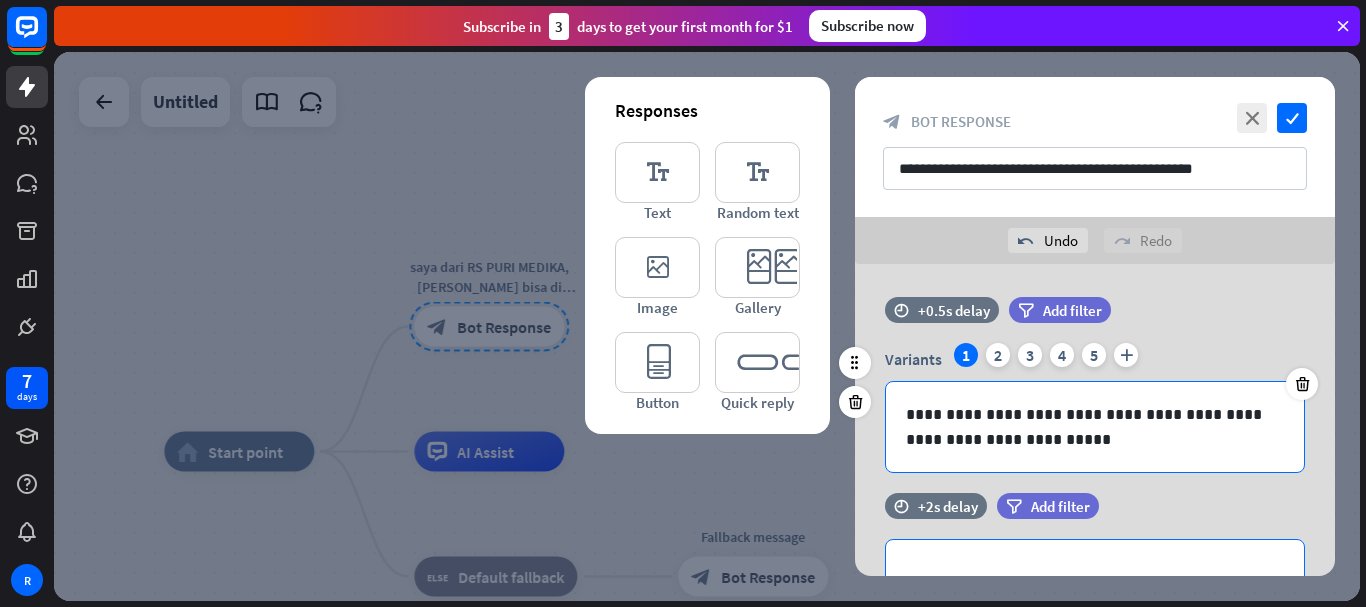 scroll, scrollTop: 105, scrollLeft: 0, axis: vertical 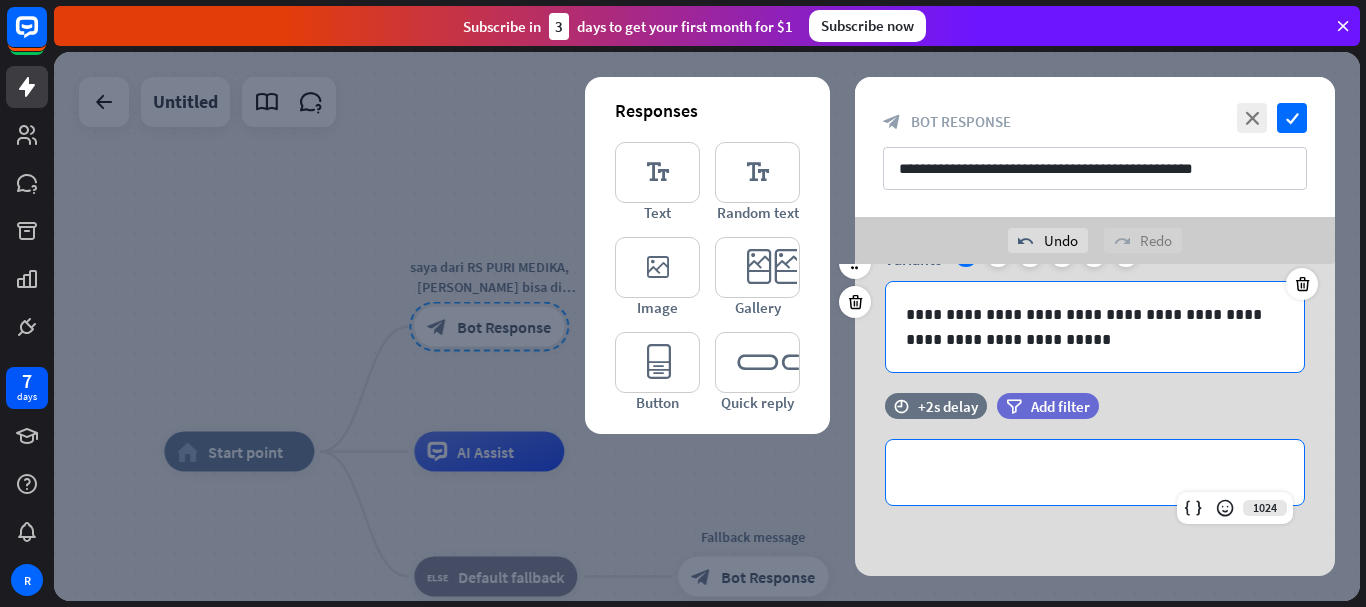 click on "**********" at bounding box center (1095, 327) 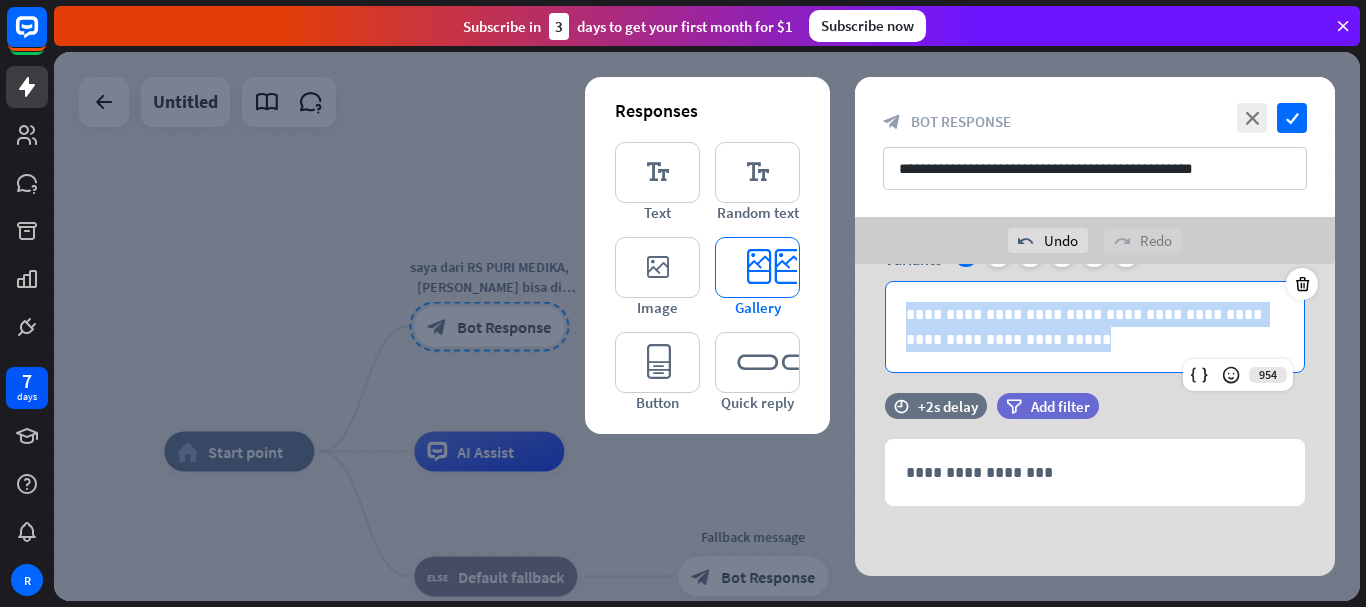 scroll, scrollTop: 0, scrollLeft: 0, axis: both 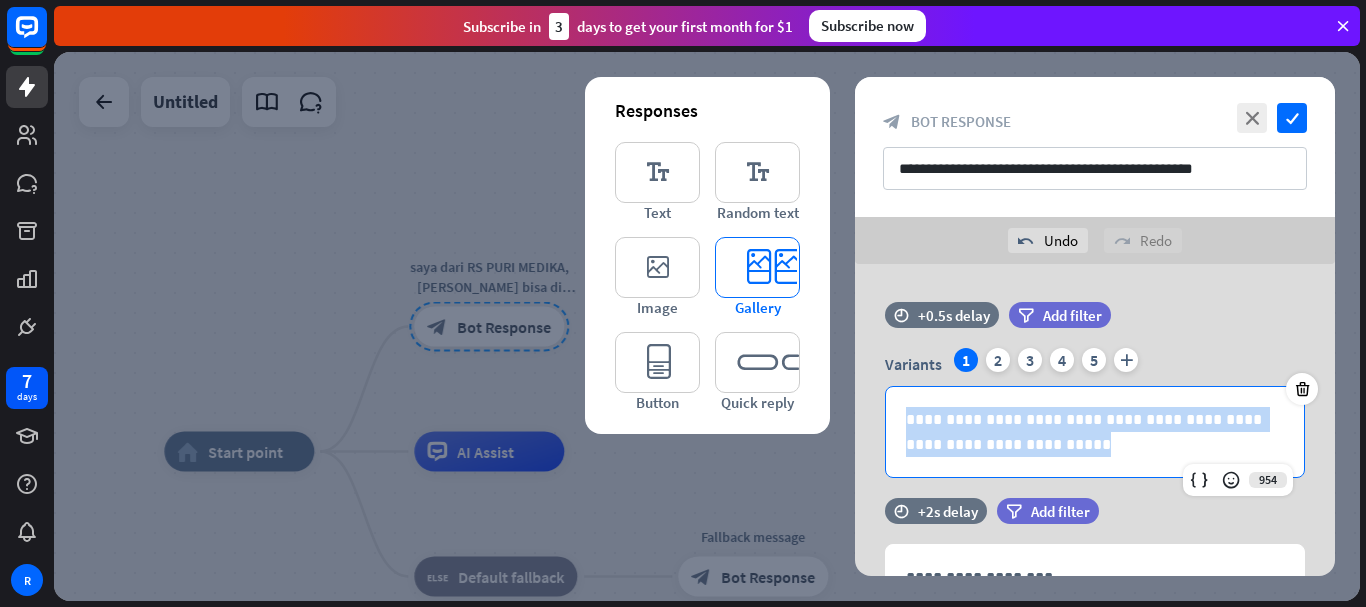 drag, startPoint x: 1029, startPoint y: 338, endPoint x: 729, endPoint y: 245, distance: 314.08438 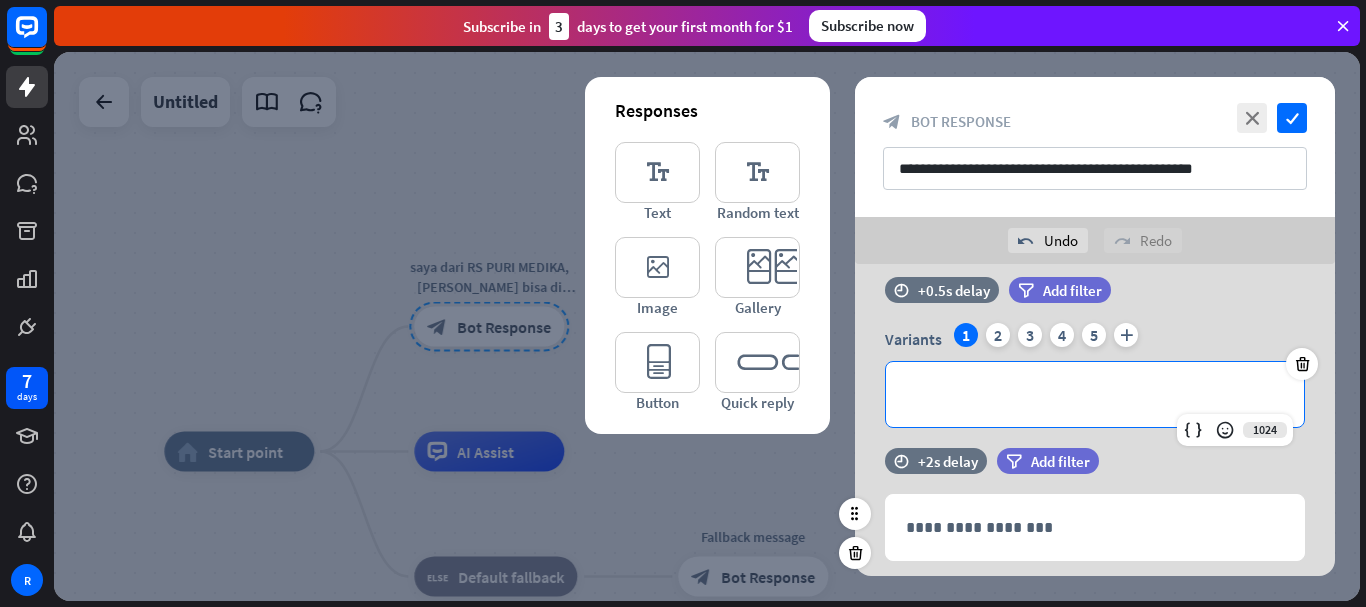 scroll, scrollTop: 0, scrollLeft: 0, axis: both 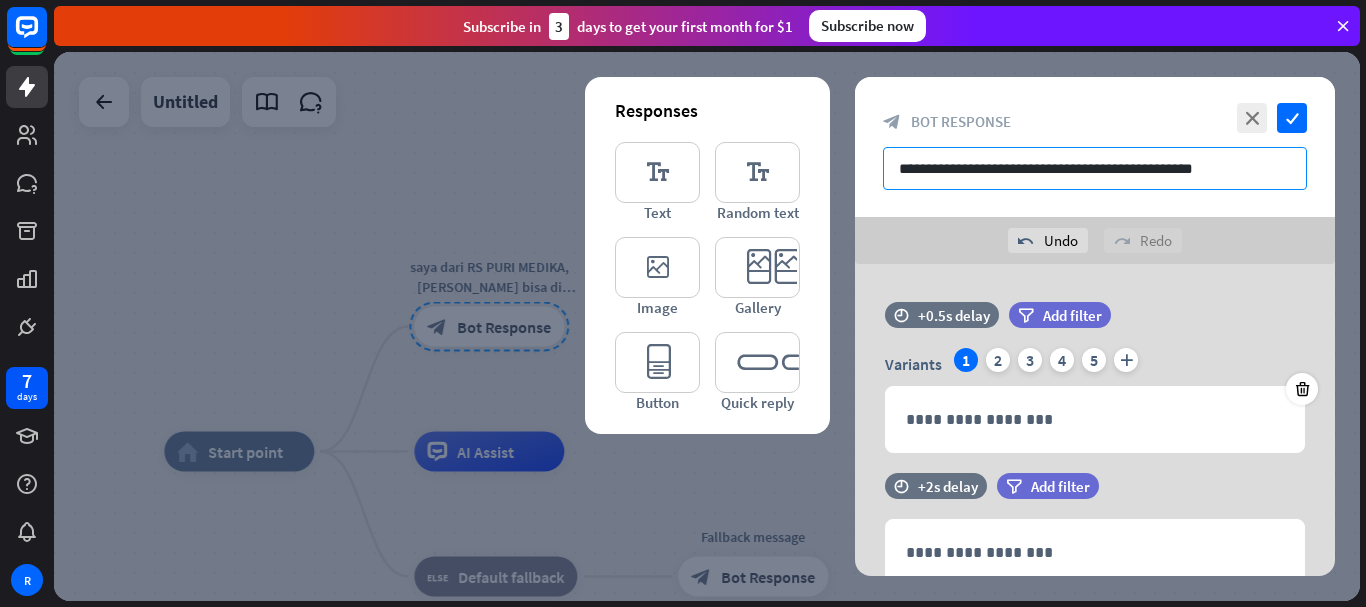 drag, startPoint x: 1226, startPoint y: 168, endPoint x: 818, endPoint y: 149, distance: 408.44217 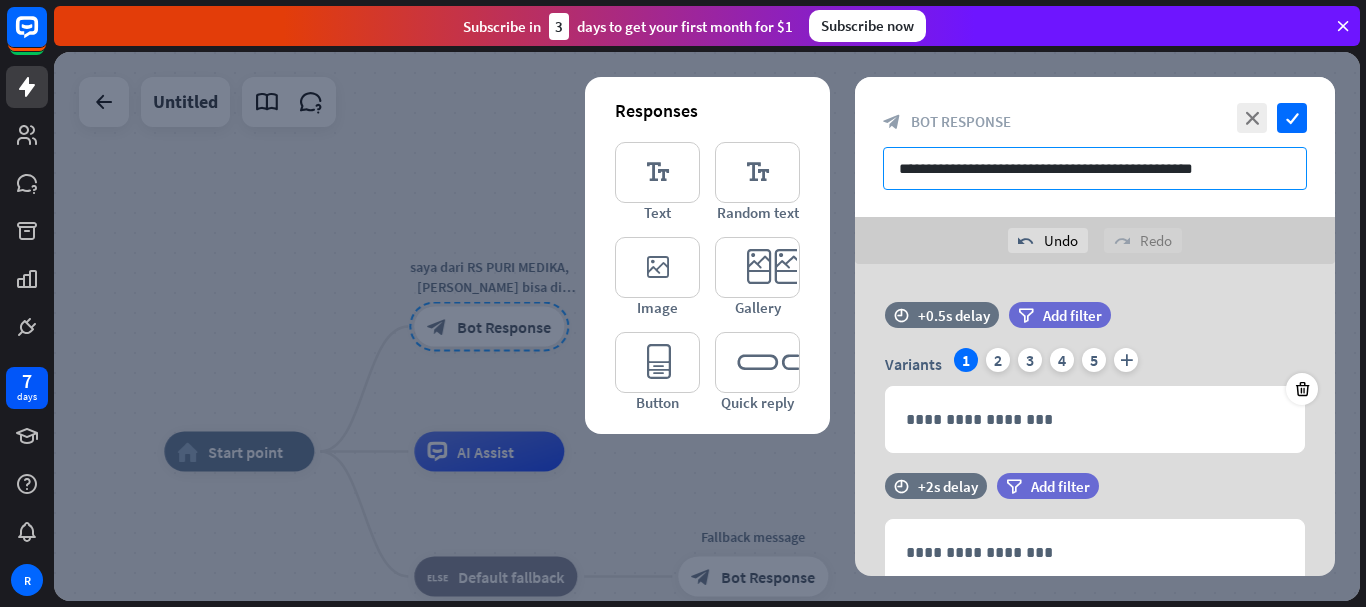 click on "**********" at bounding box center (1095, 326) 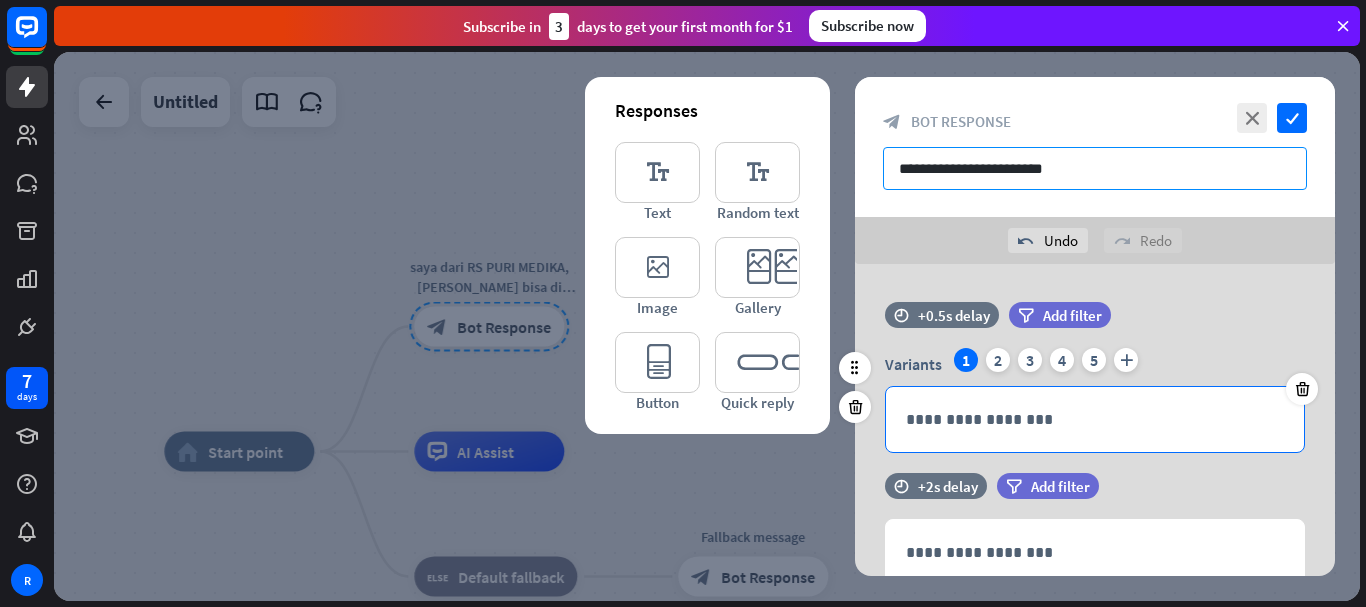 type on "**********" 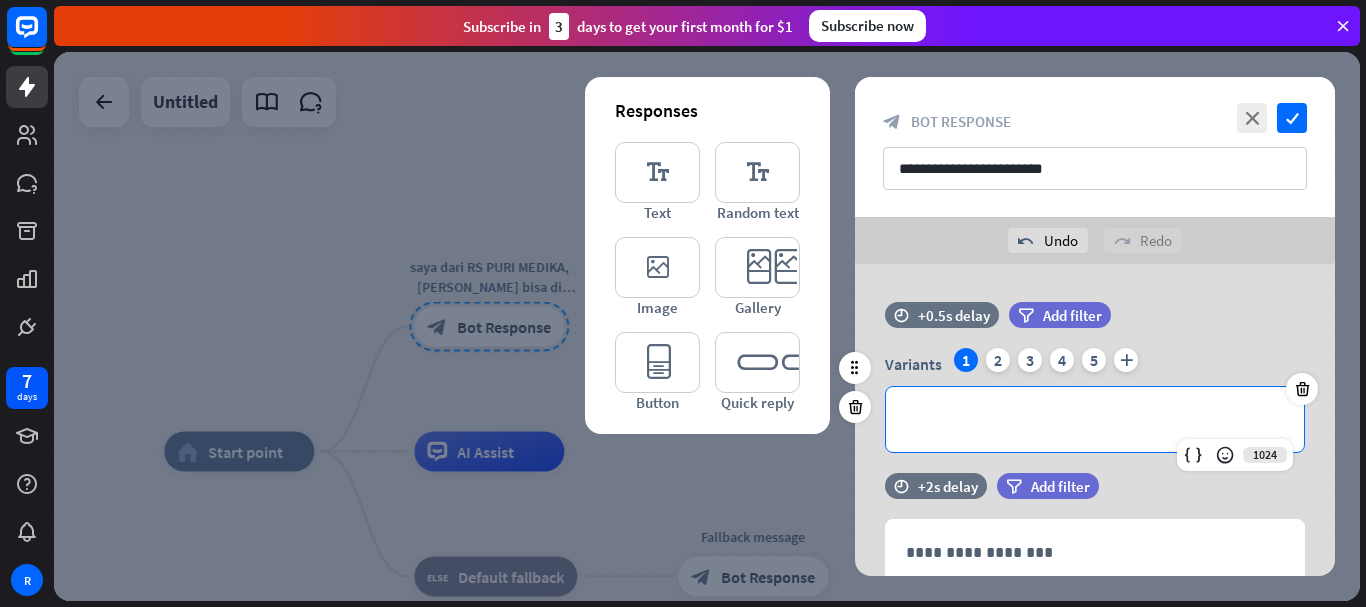 click on "**********" at bounding box center (1095, 419) 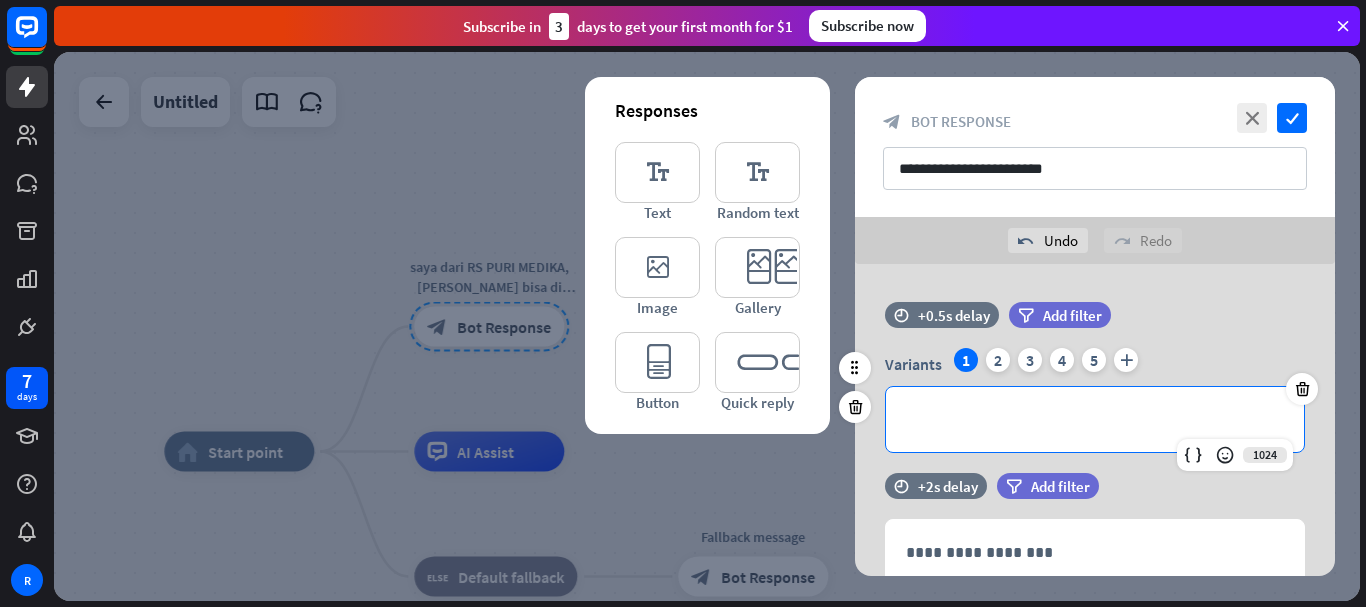 type 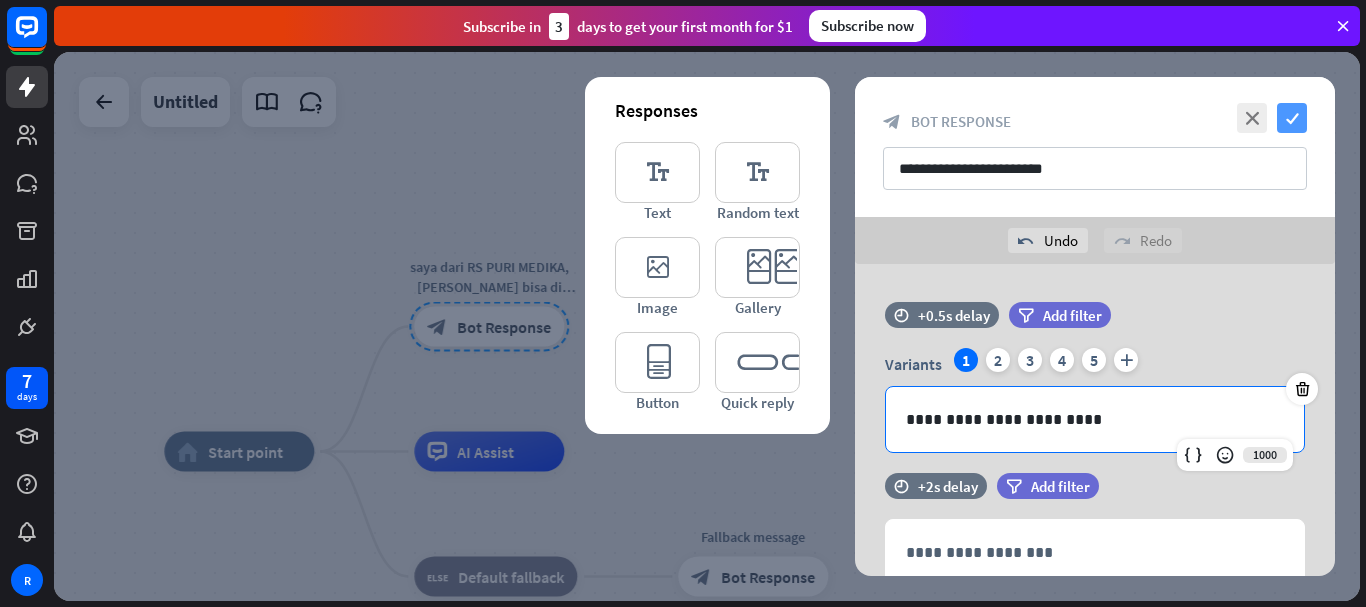 click on "**********" at bounding box center [1095, 147] 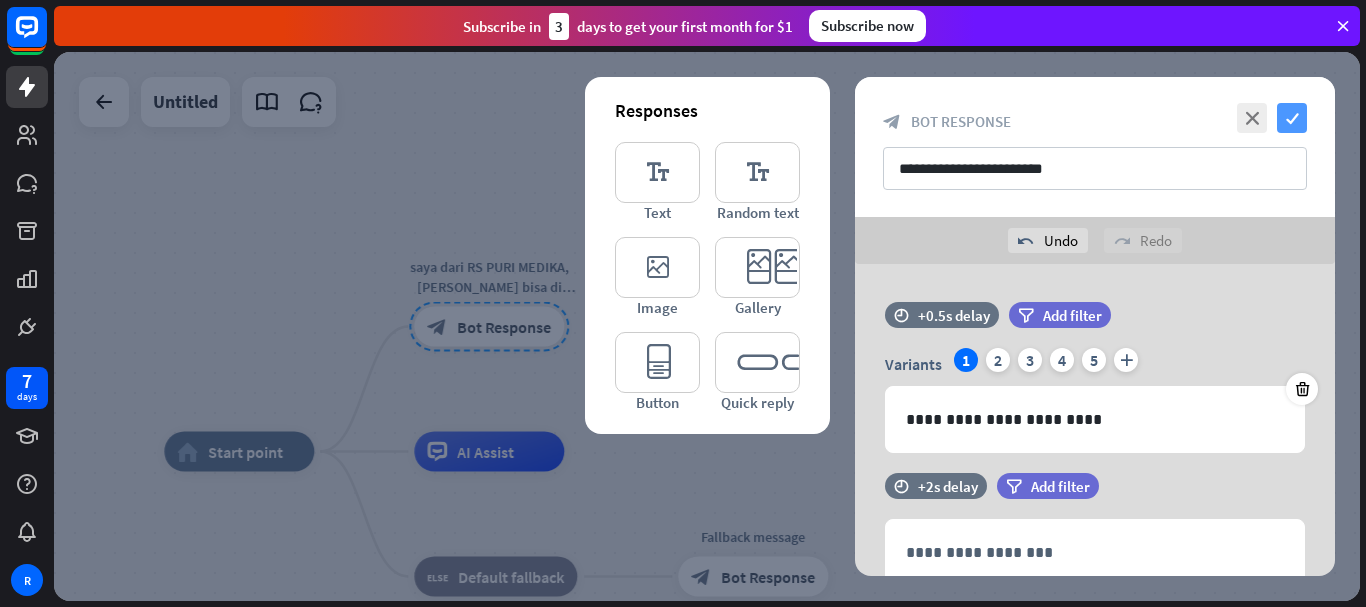 click on "check" at bounding box center [1292, 118] 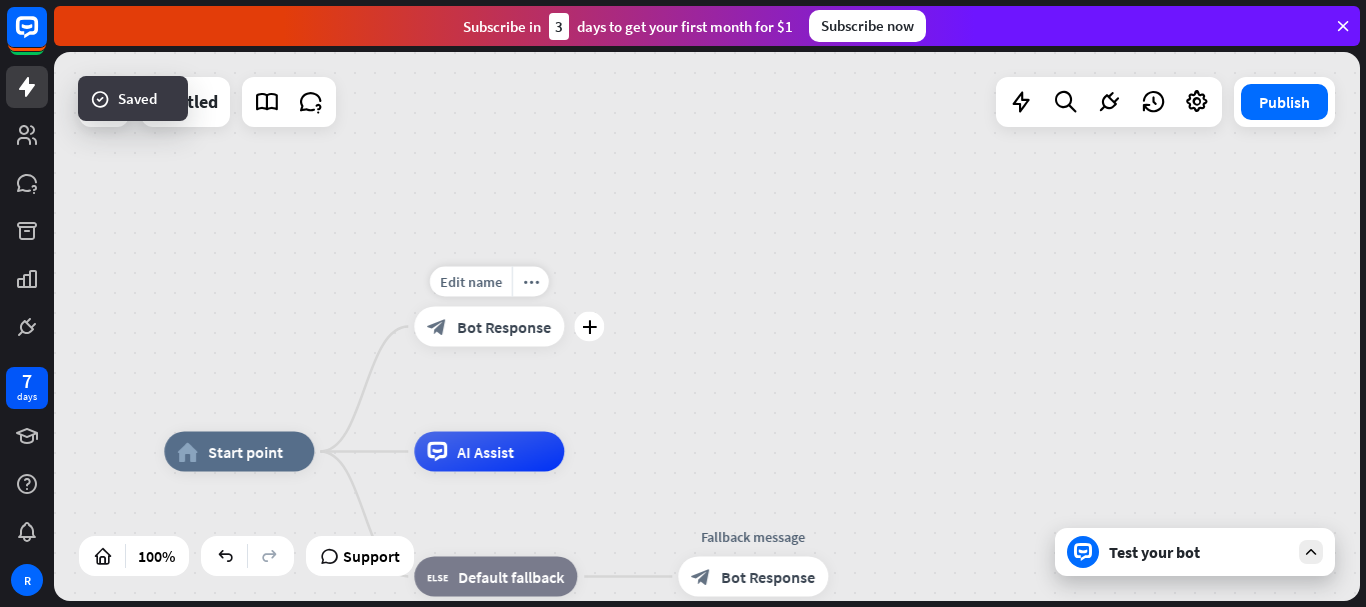 click on "Bot Response" at bounding box center (504, 327) 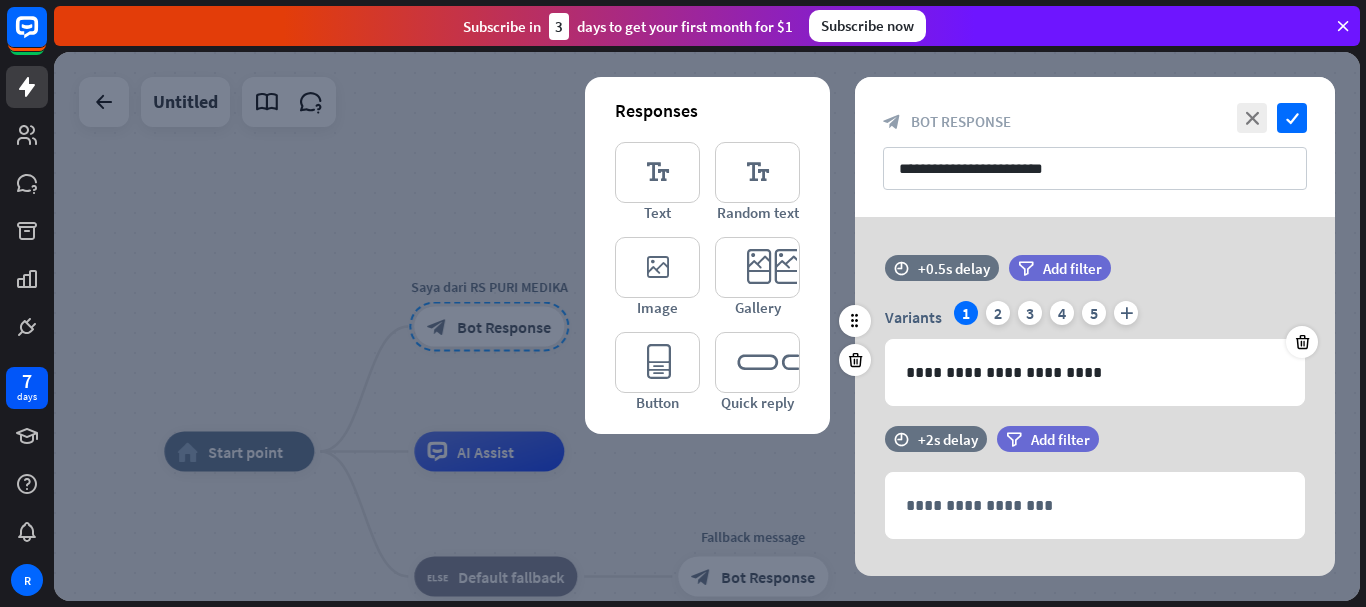 scroll, scrollTop: 33, scrollLeft: 0, axis: vertical 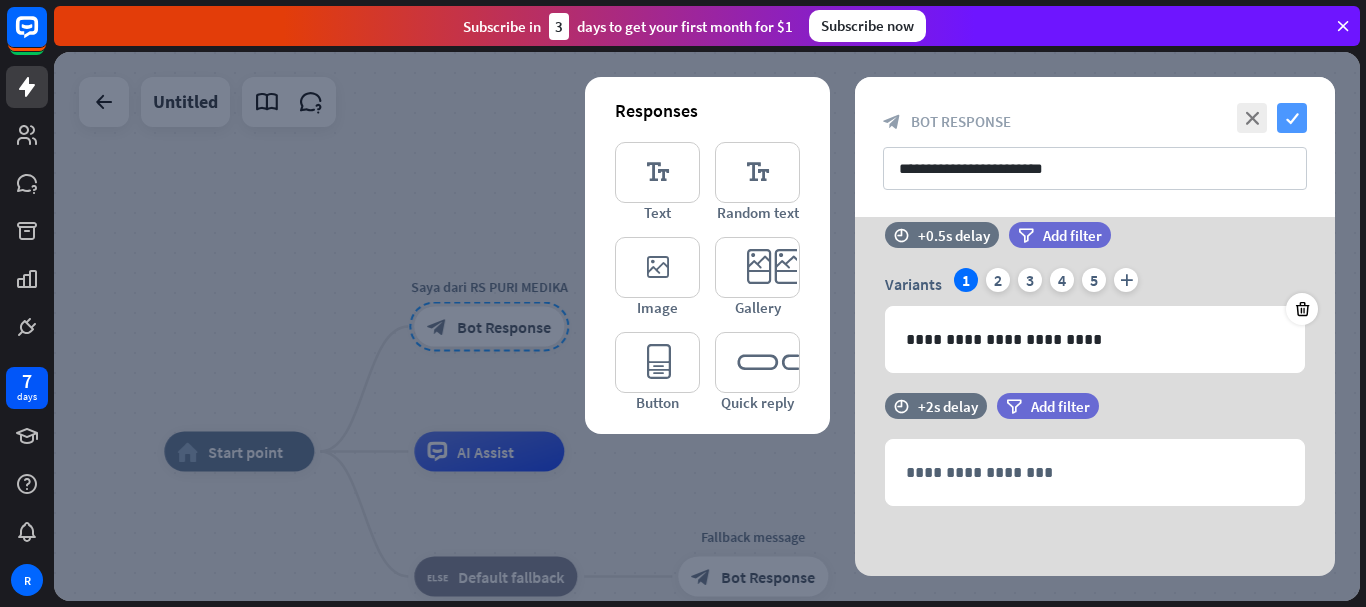 click on "check" at bounding box center (1292, 118) 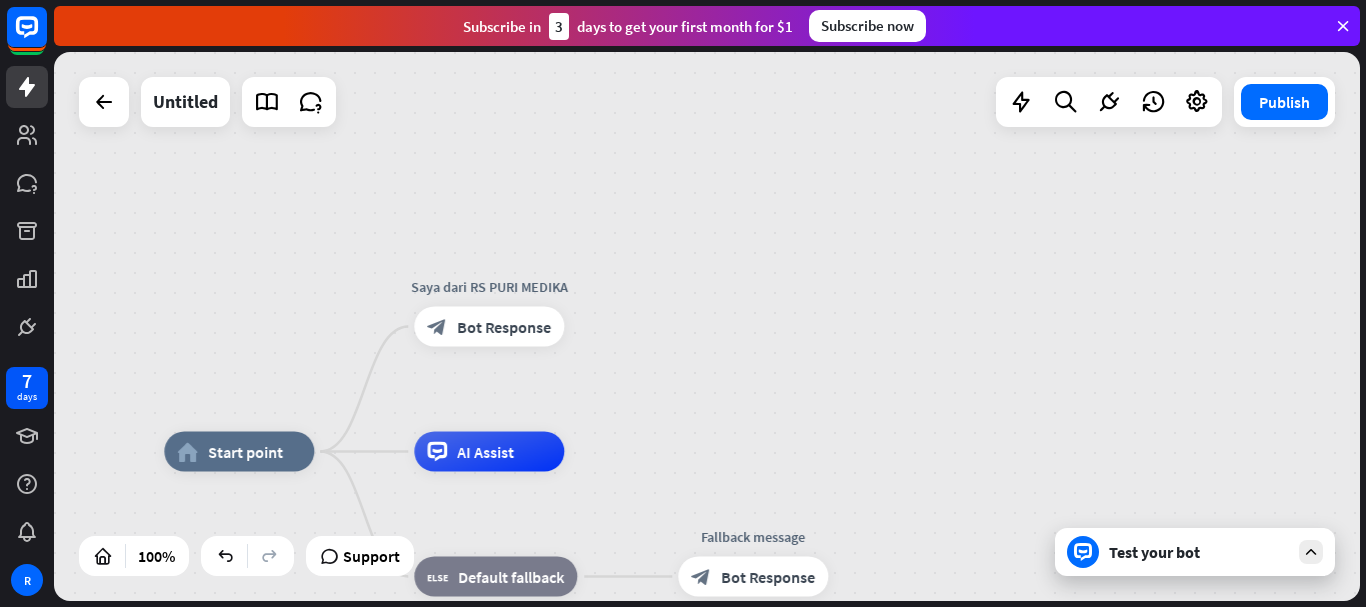 click on "Test your bot" at bounding box center (1199, 552) 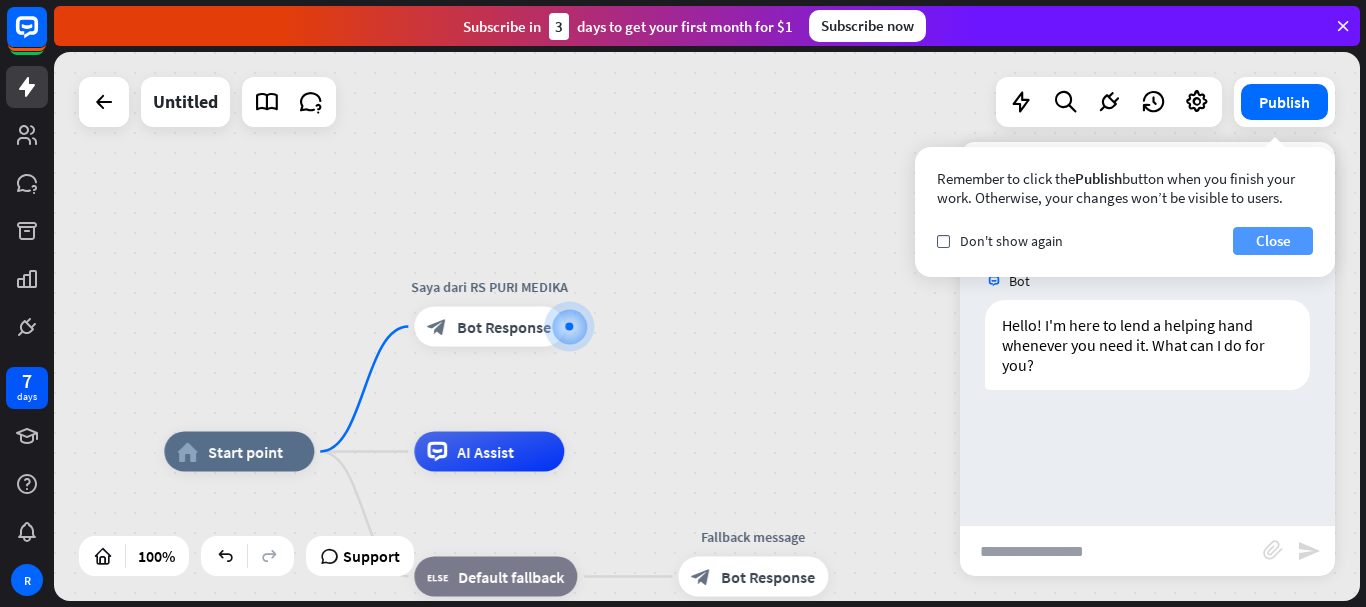 click on "Close" at bounding box center (1273, 241) 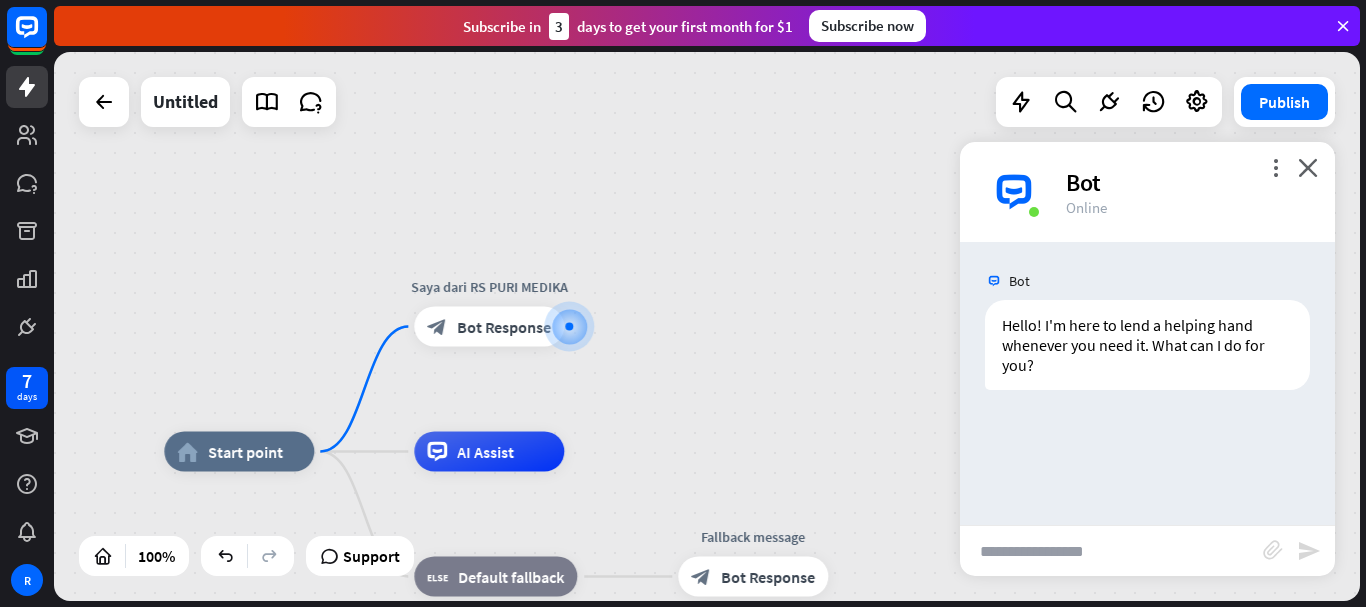 click on "more_vert
close
Bot
Online" at bounding box center (1147, 192) 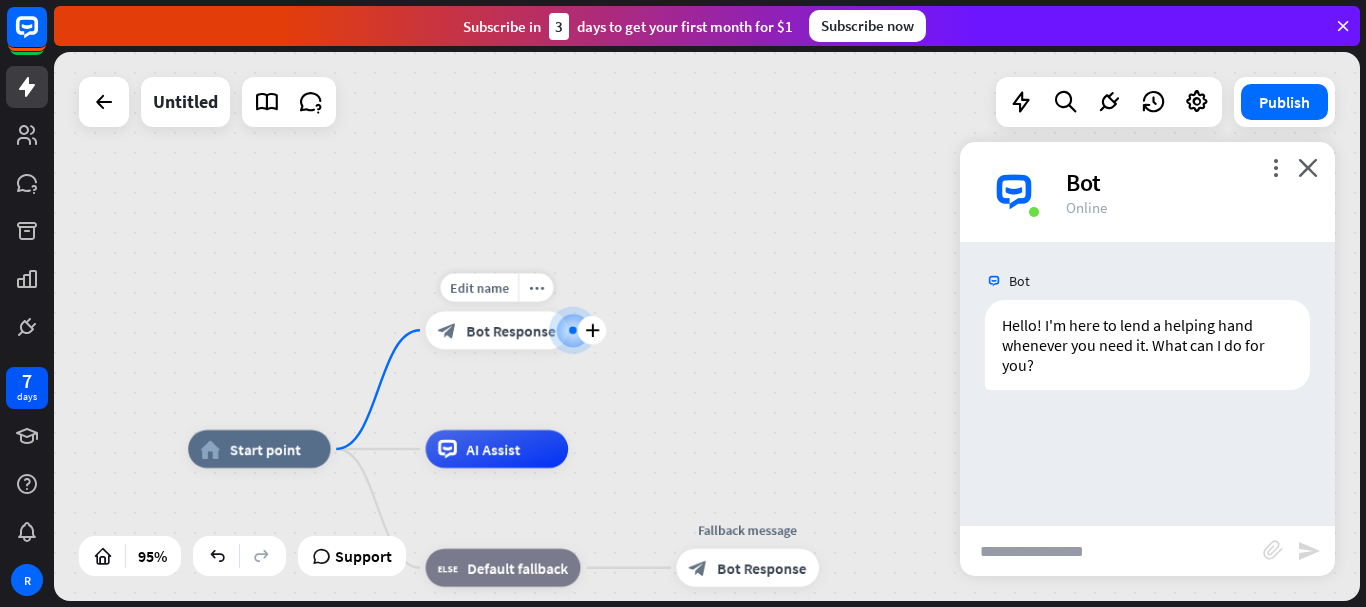click on "Bot Response" at bounding box center [510, 330] 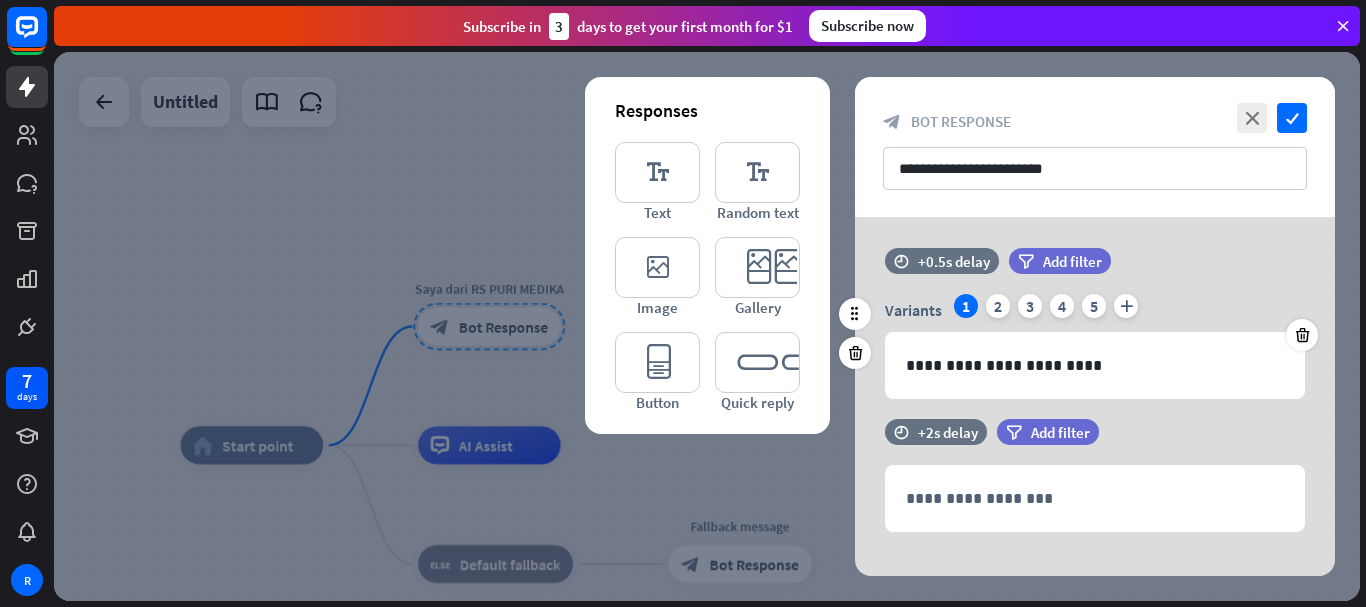 scroll, scrollTop: 0, scrollLeft: 0, axis: both 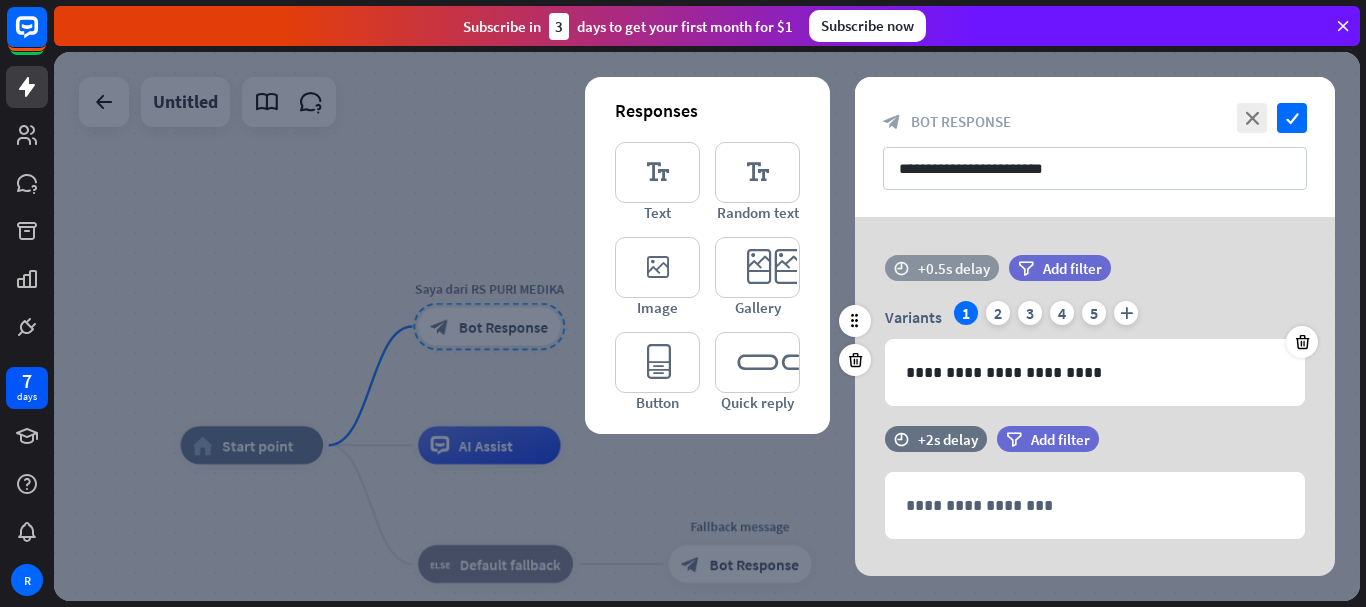 click on "+0.5s delay" at bounding box center [954, 268] 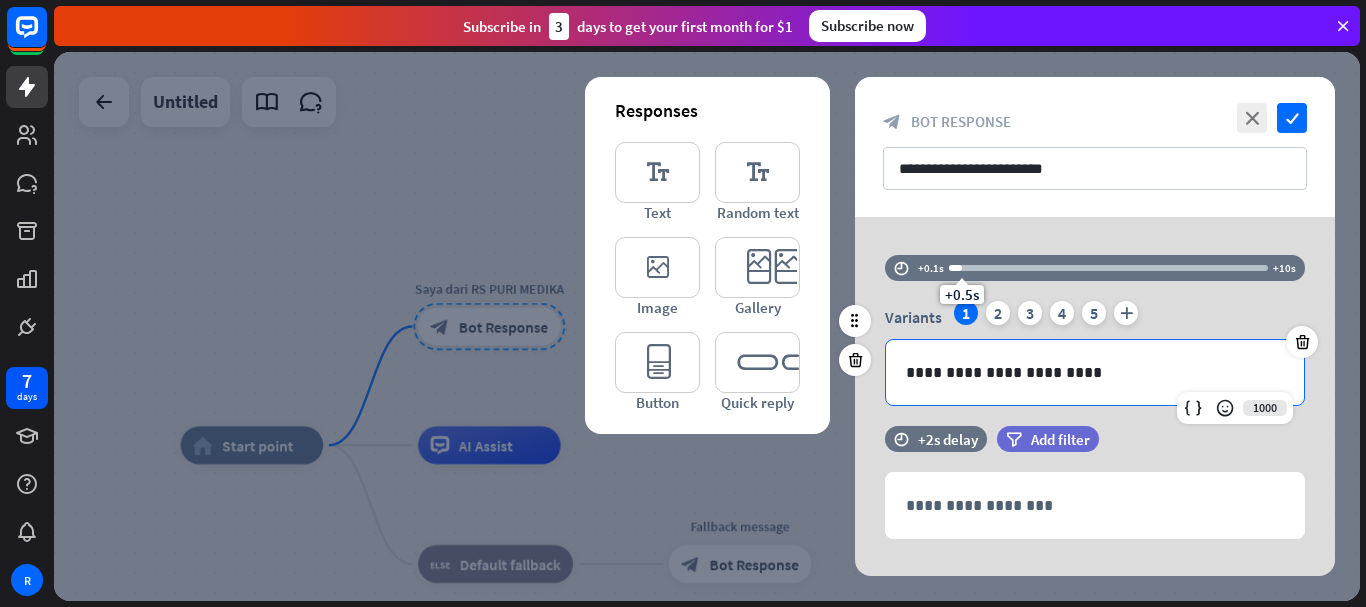 click on "**********" at bounding box center (1095, 372) 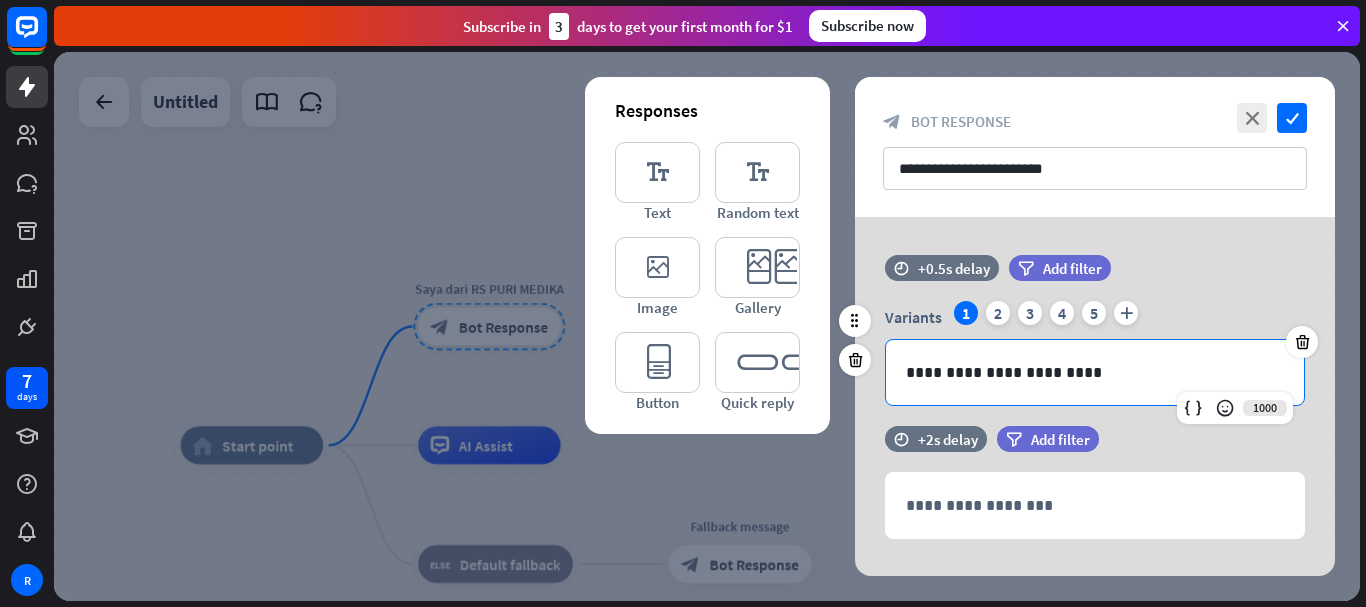 drag, startPoint x: 1106, startPoint y: 391, endPoint x: 1060, endPoint y: 351, distance: 60.959003 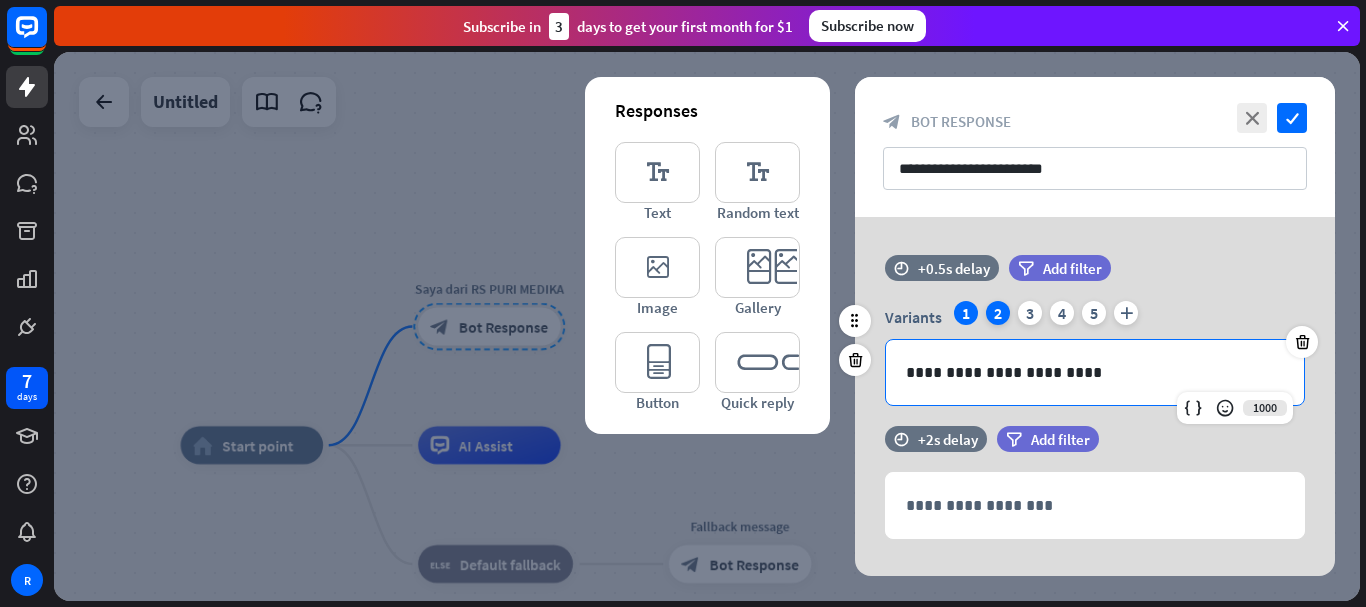 click on "2" at bounding box center [998, 313] 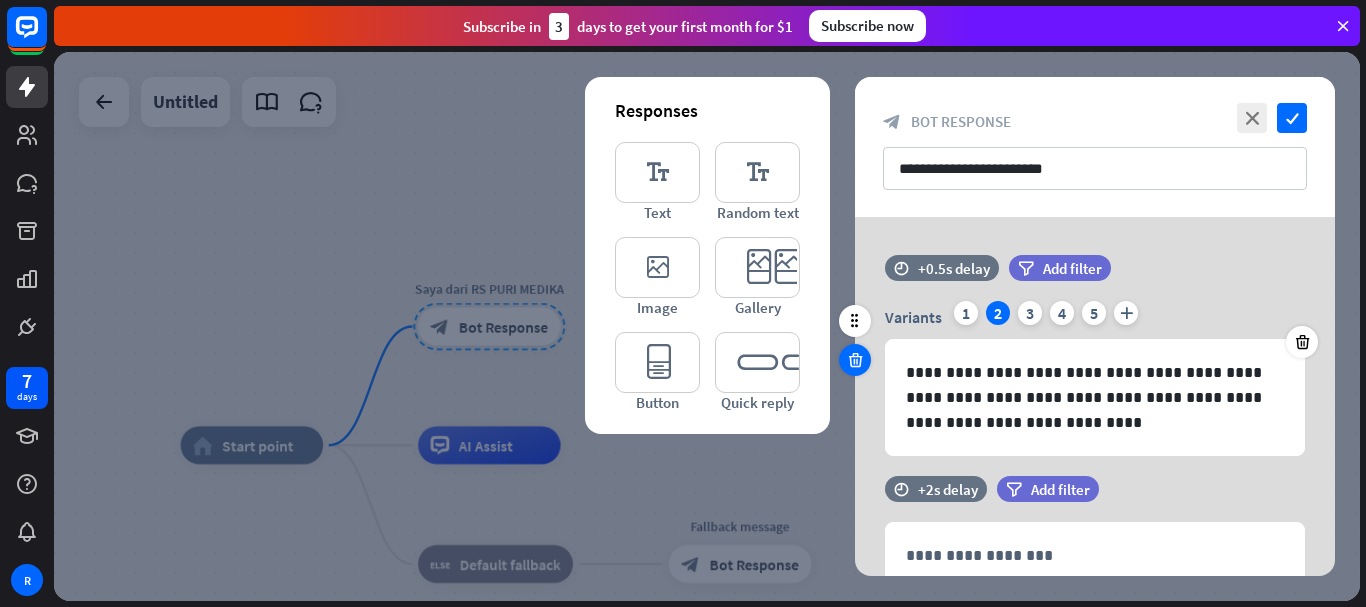 click at bounding box center [855, 360] 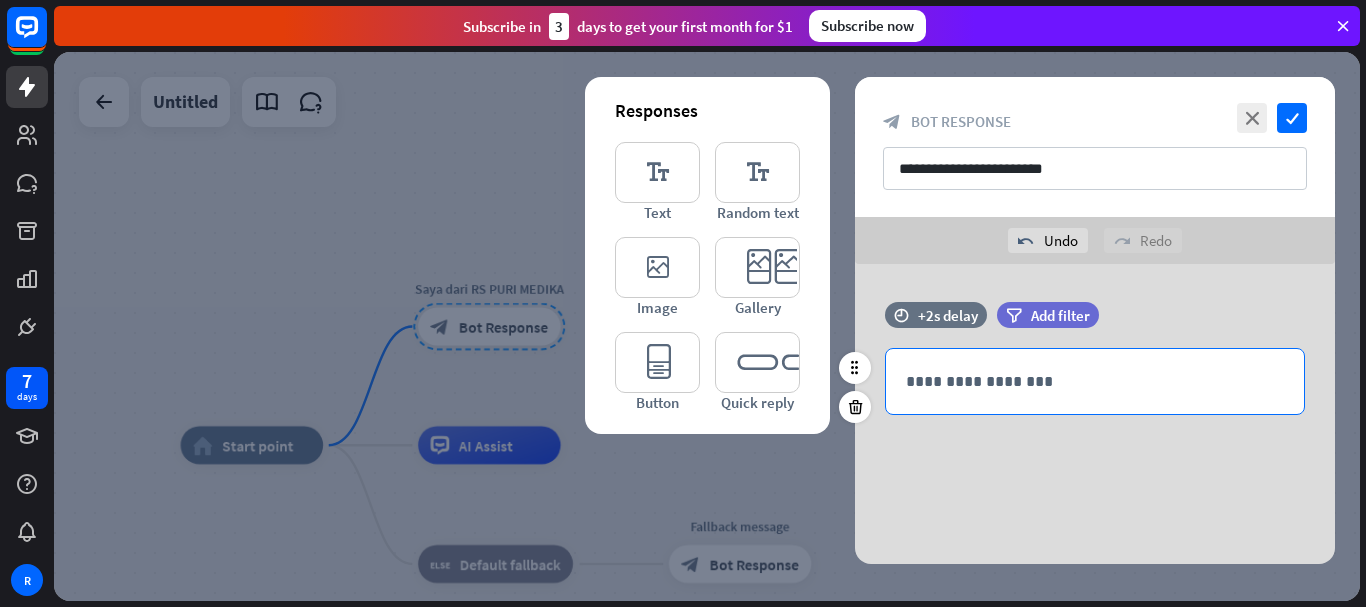 click on "**********" at bounding box center (1095, 381) 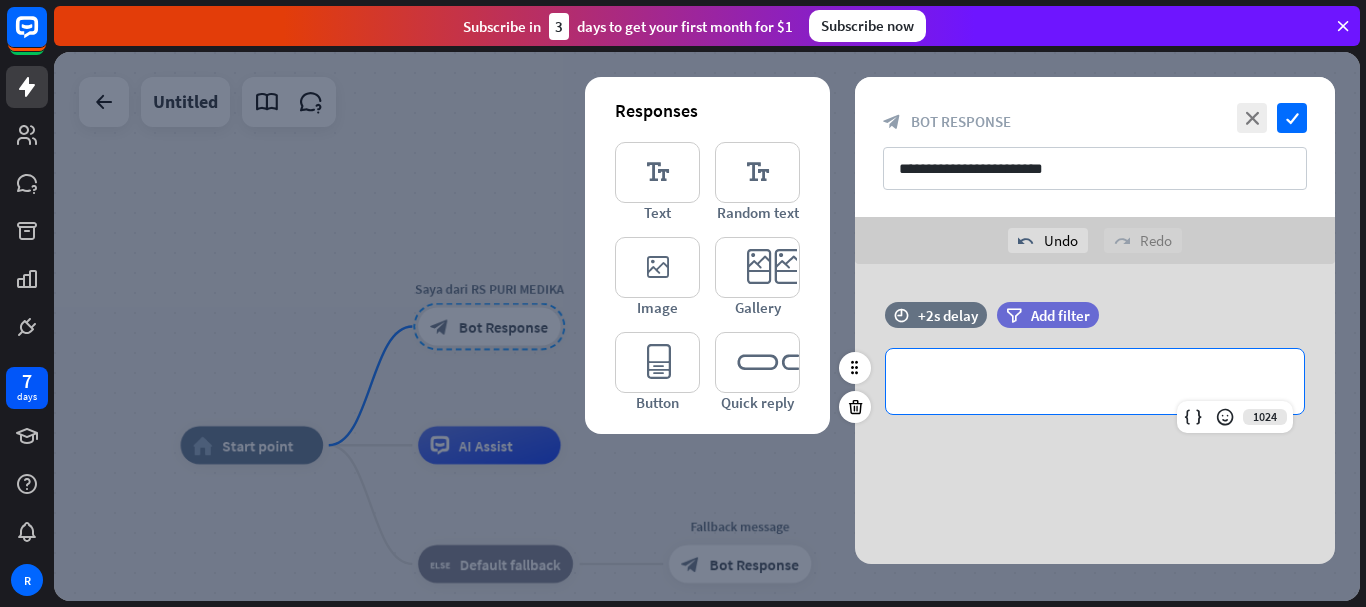 type 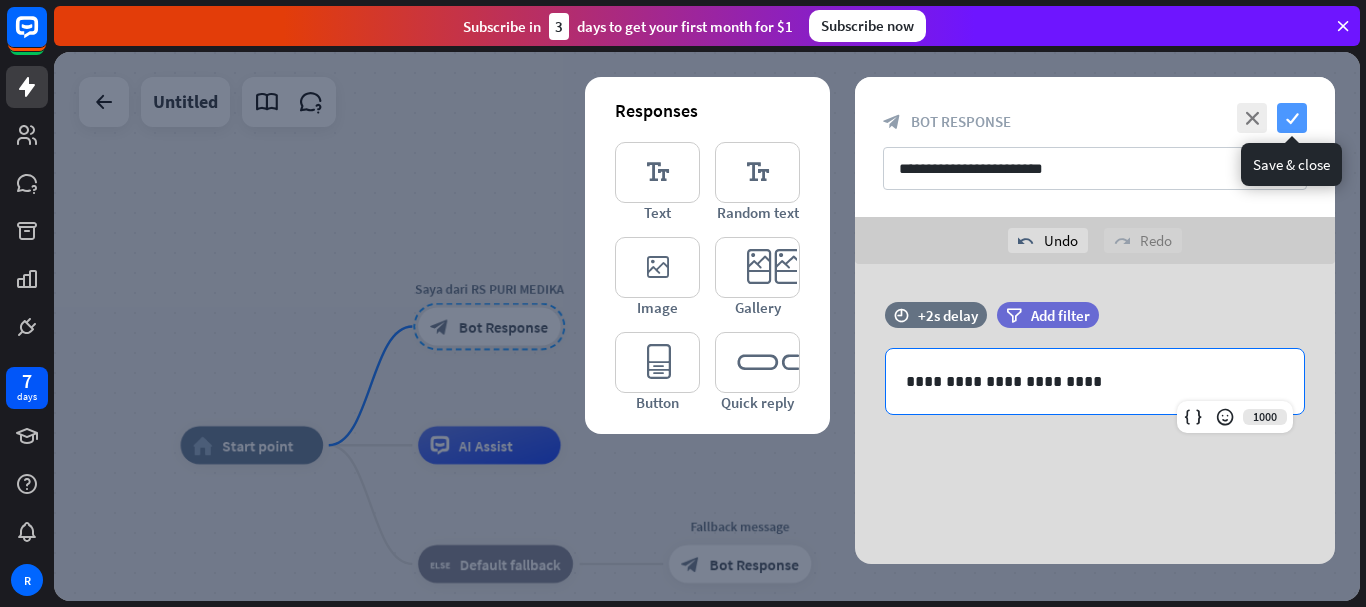 click on "check" at bounding box center [1292, 118] 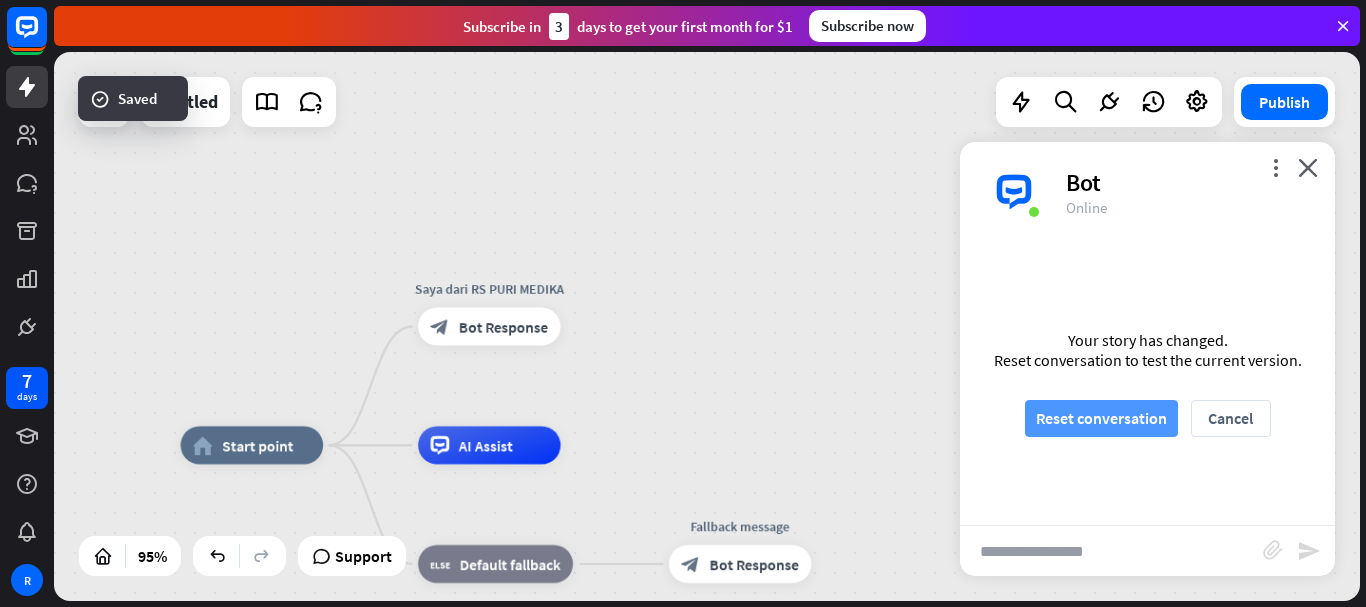 click on "Reset conversation" at bounding box center [1101, 418] 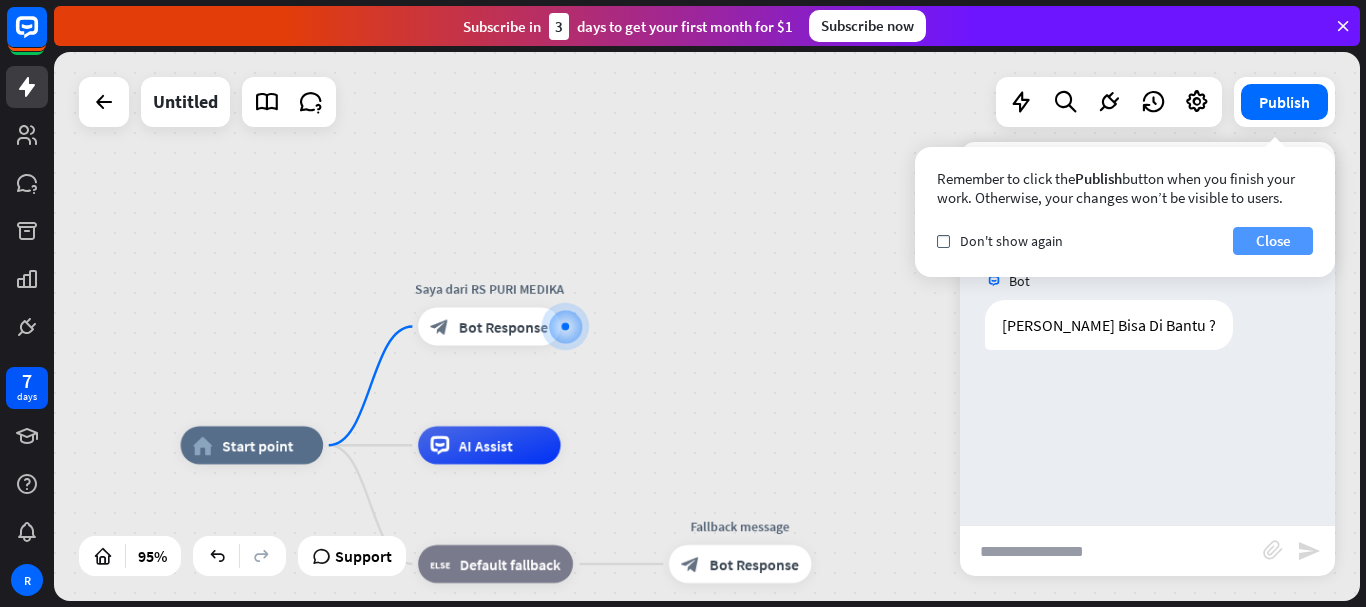 click on "Close" at bounding box center [1273, 241] 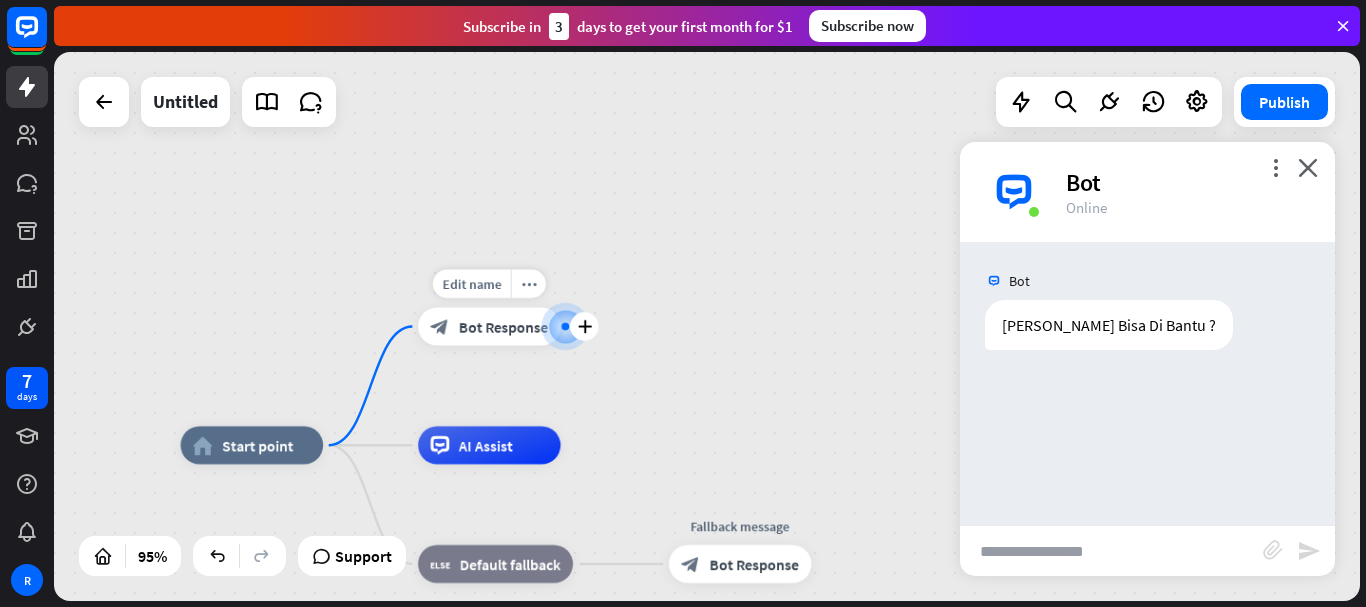 click on "Bot Response" at bounding box center [503, 326] 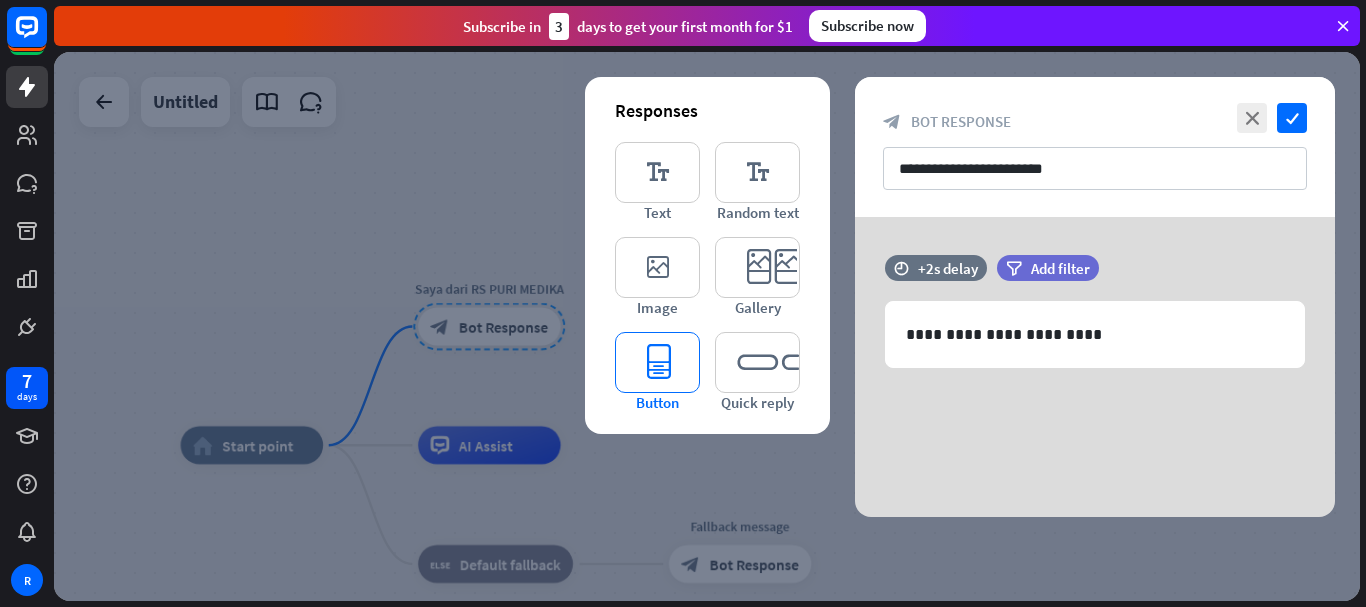 click on "editor_button" at bounding box center (657, 362) 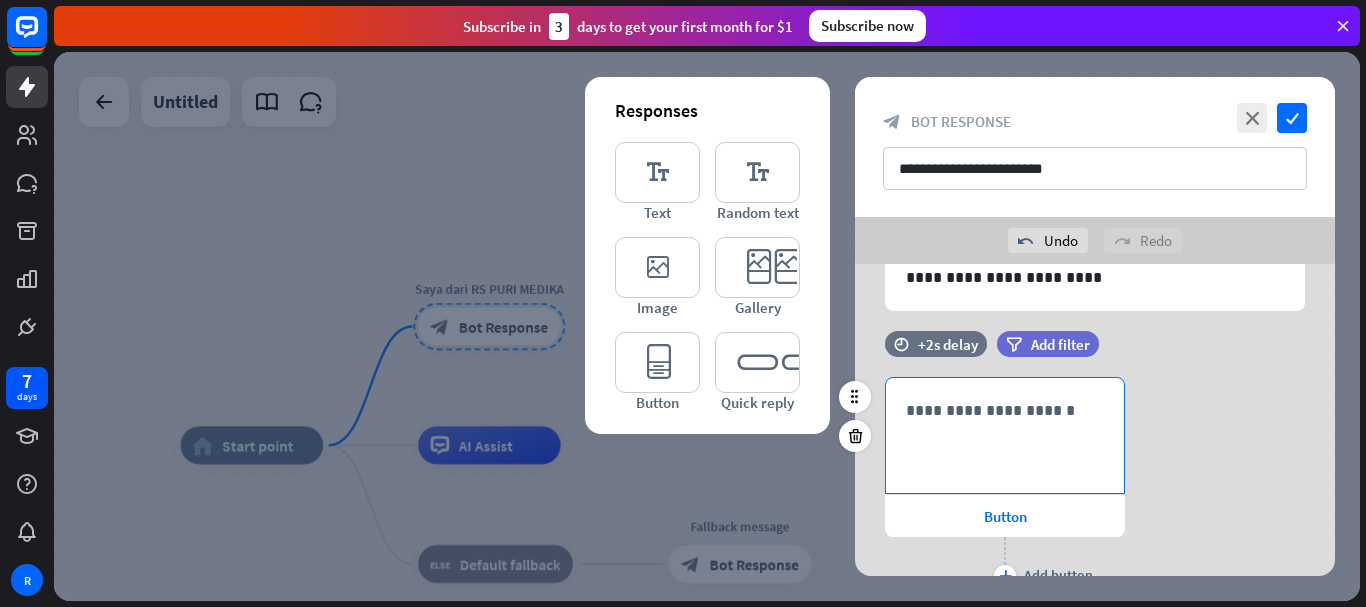 scroll, scrollTop: 71, scrollLeft: 0, axis: vertical 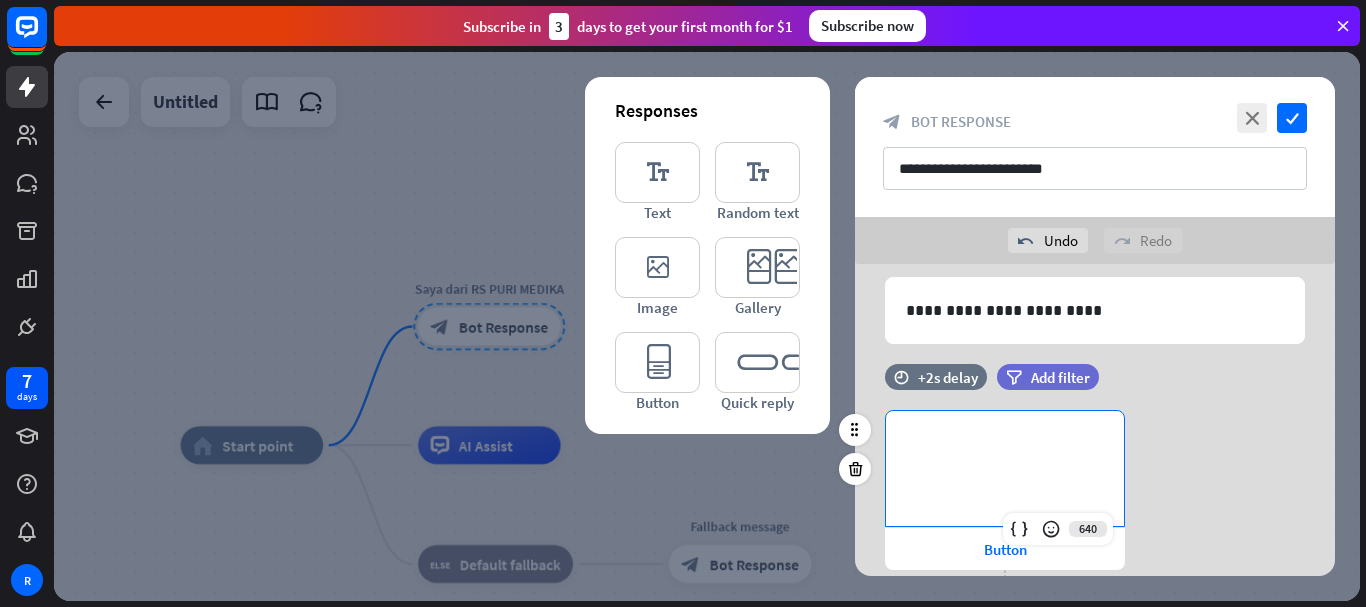 click on "**********" at bounding box center (1005, 468) 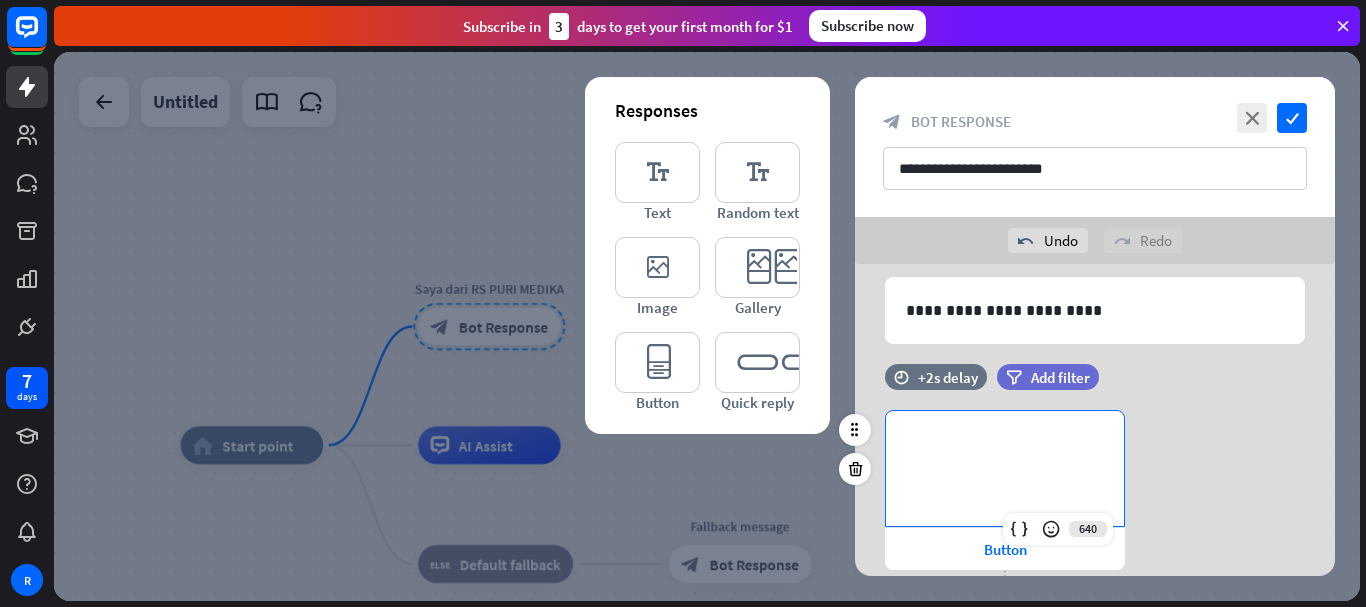 type 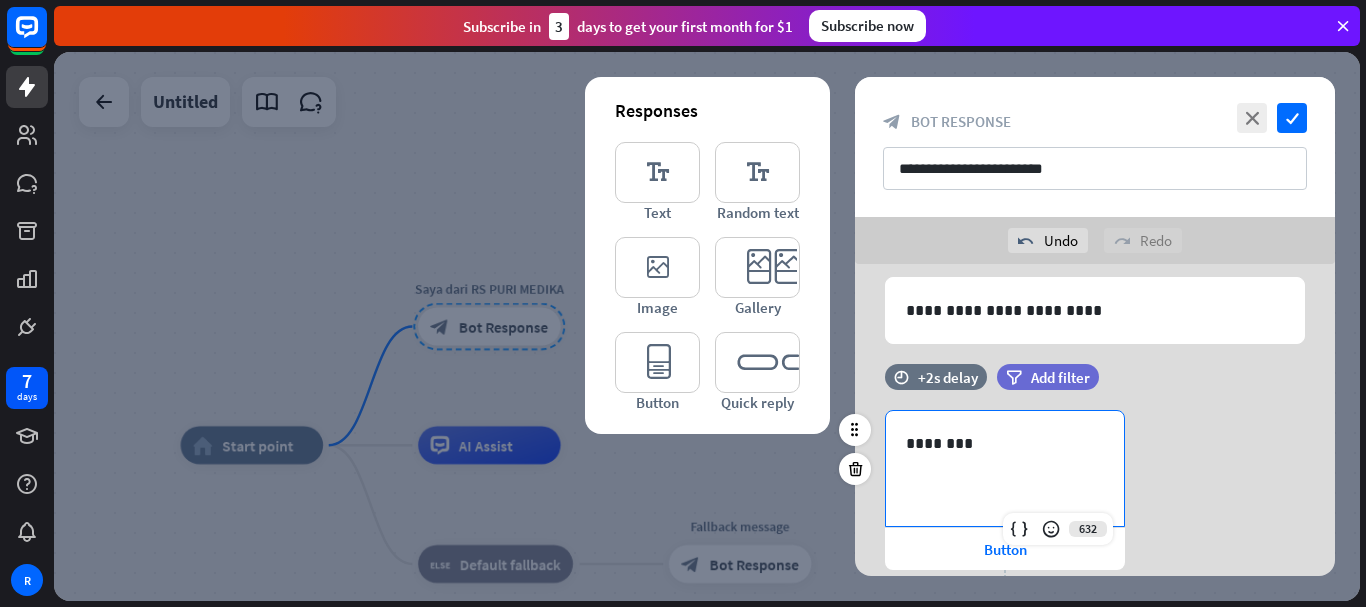 scroll, scrollTop: 171, scrollLeft: 0, axis: vertical 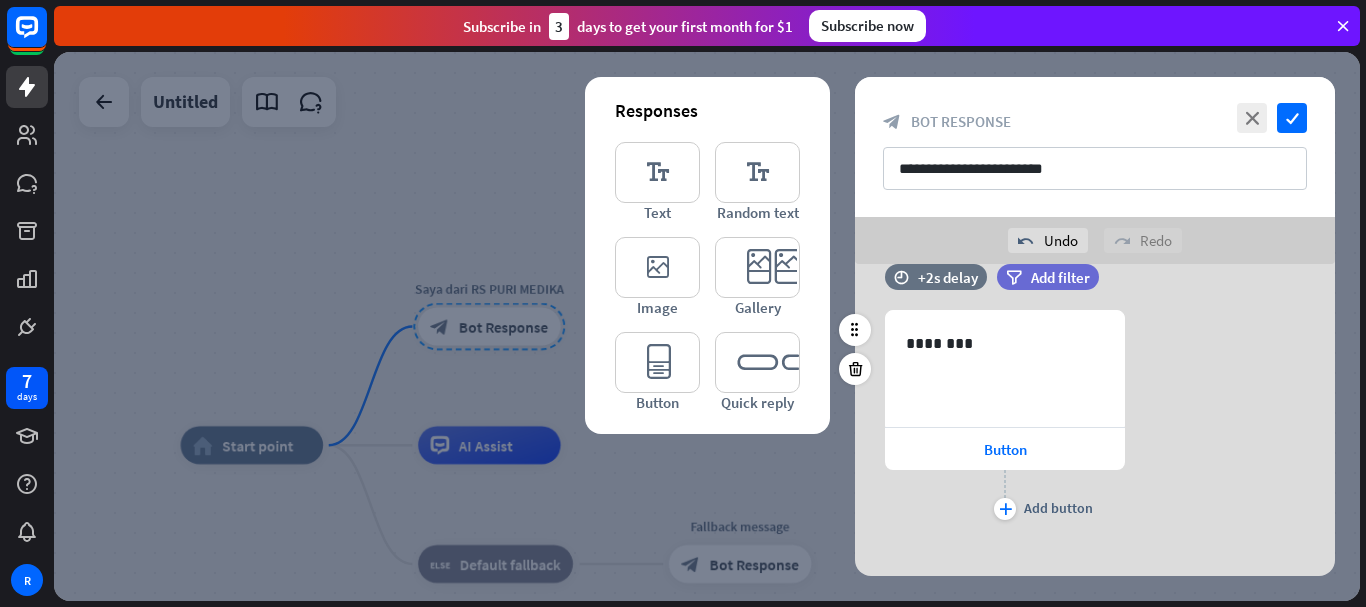 click on "632   ********         Button     plus   Add button" at bounding box center [1095, 417] 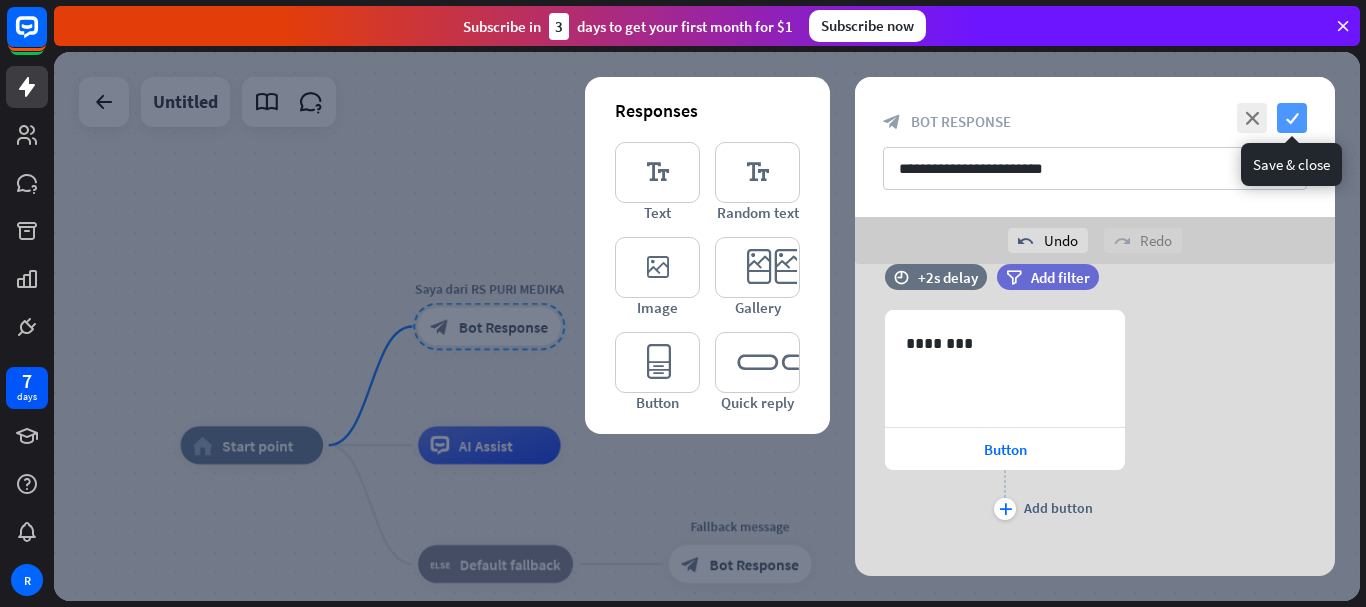 click on "check" at bounding box center [1292, 118] 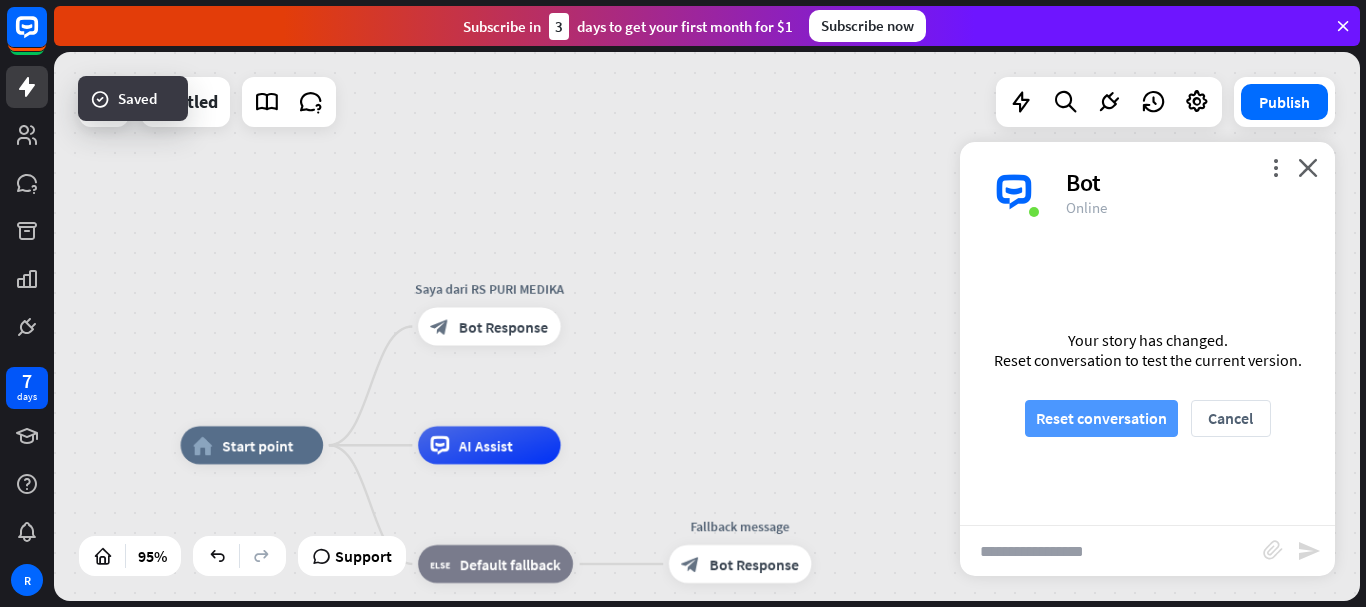 click on "Reset conversation" at bounding box center [1101, 418] 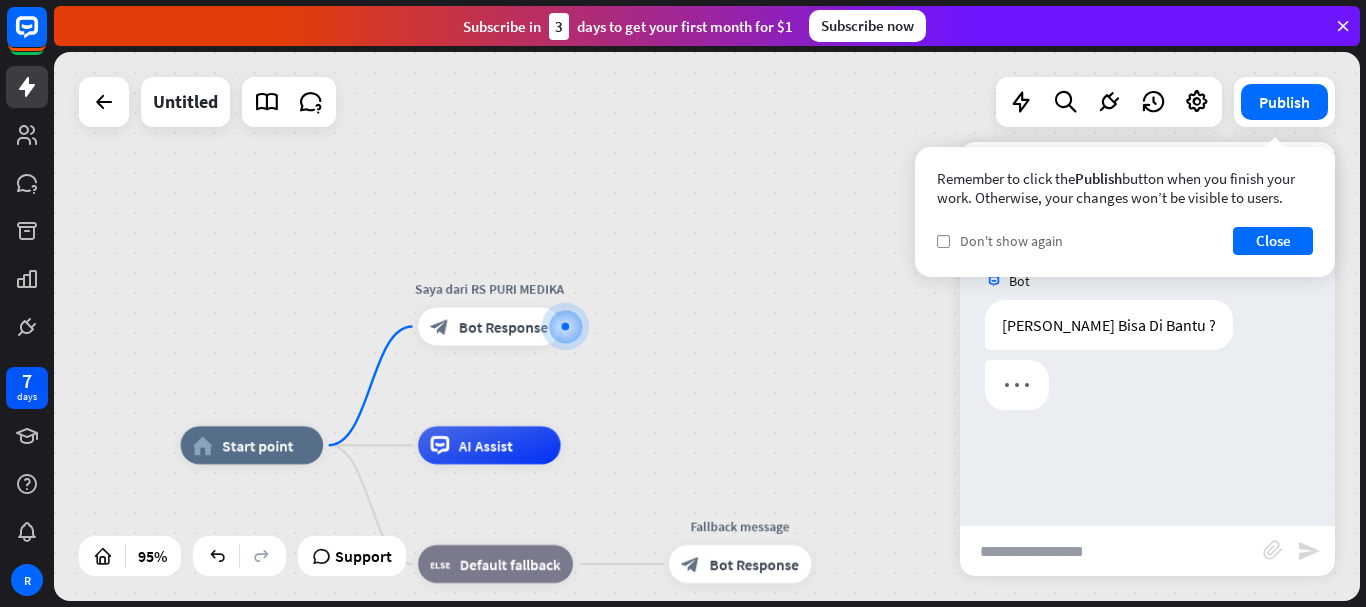 click on "Don't show again" at bounding box center [1011, 241] 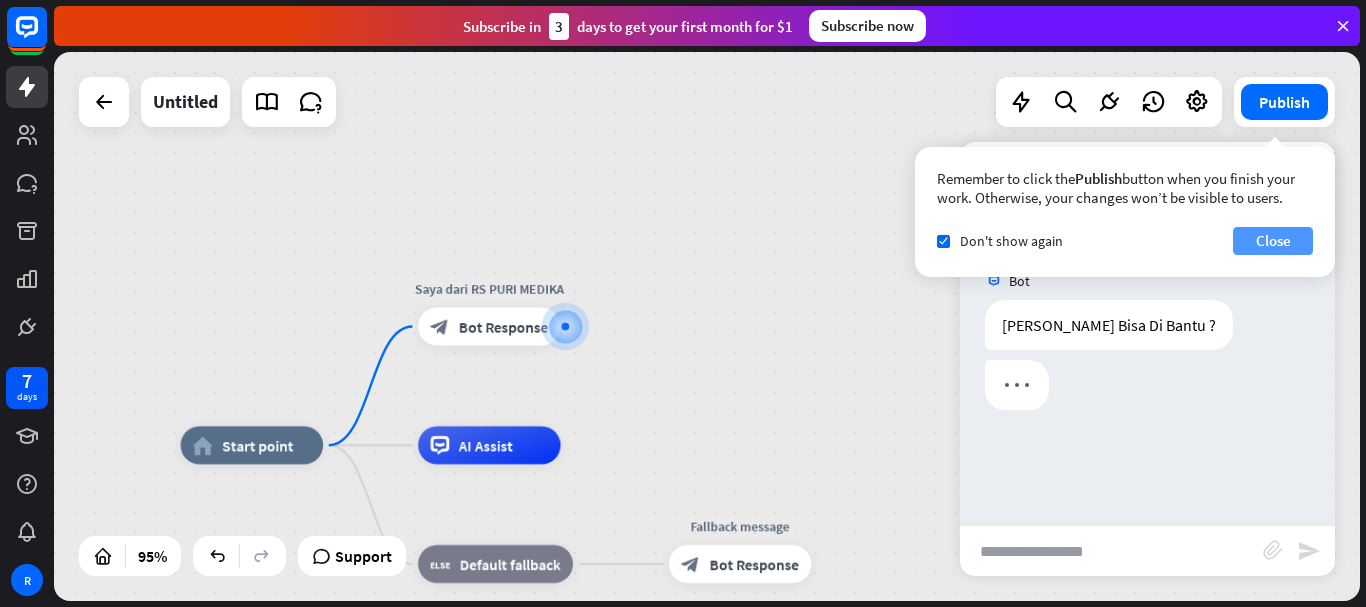 click on "Close" at bounding box center (1273, 241) 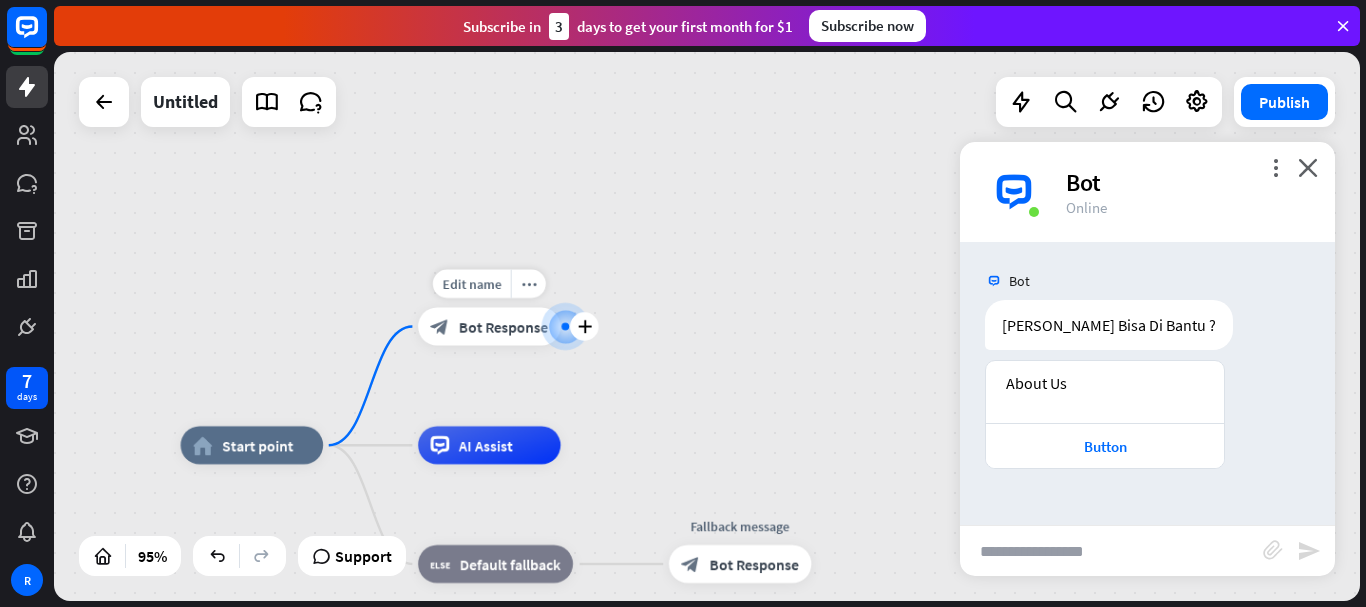 click on "Bot Response" at bounding box center (503, 326) 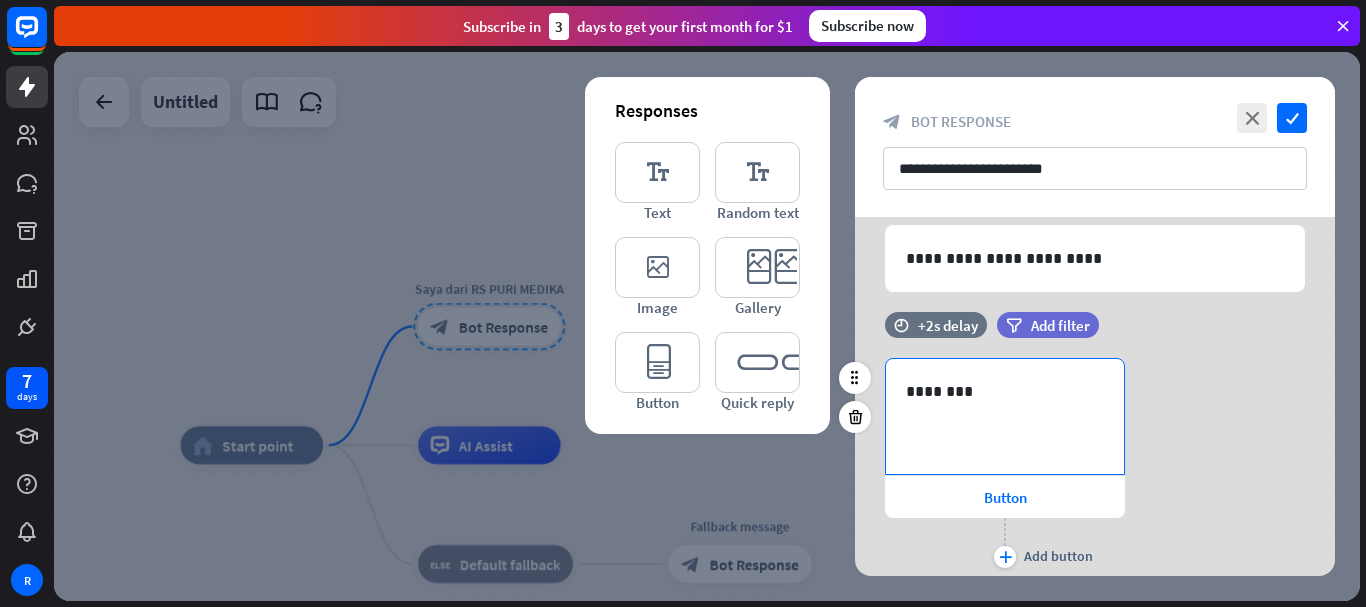 scroll, scrollTop: 43, scrollLeft: 0, axis: vertical 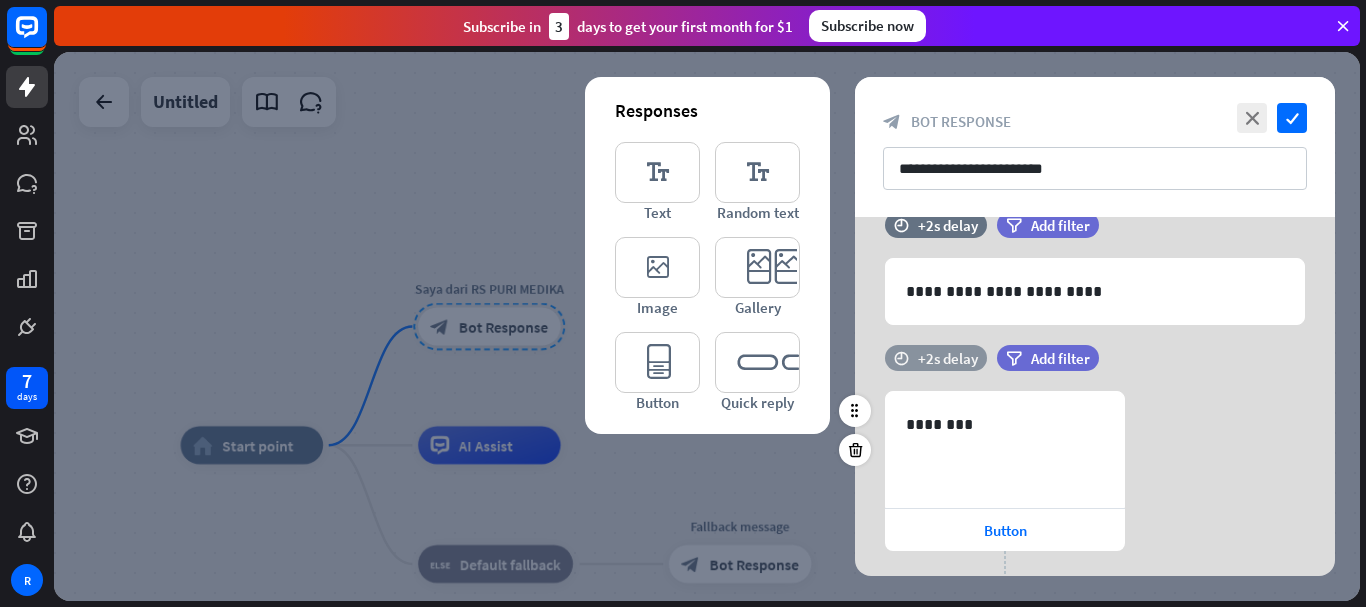 click on "+2s delay" at bounding box center (948, 358) 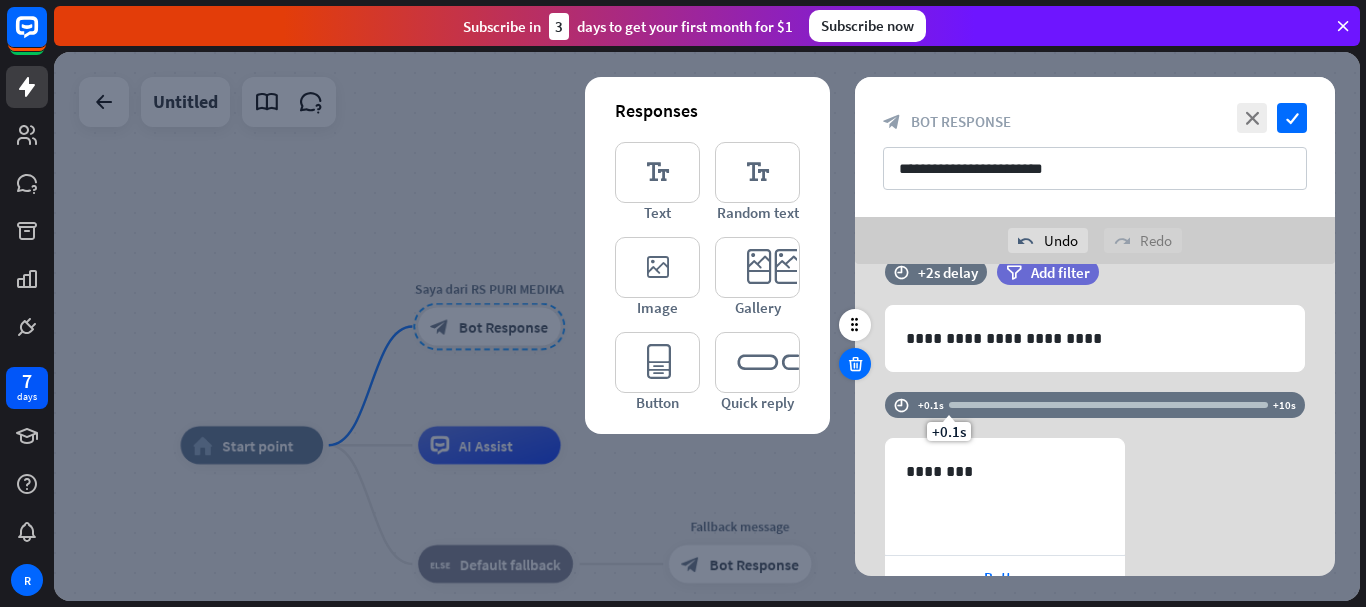 drag, startPoint x: 1010, startPoint y: 356, endPoint x: 848, endPoint y: 362, distance: 162.11107 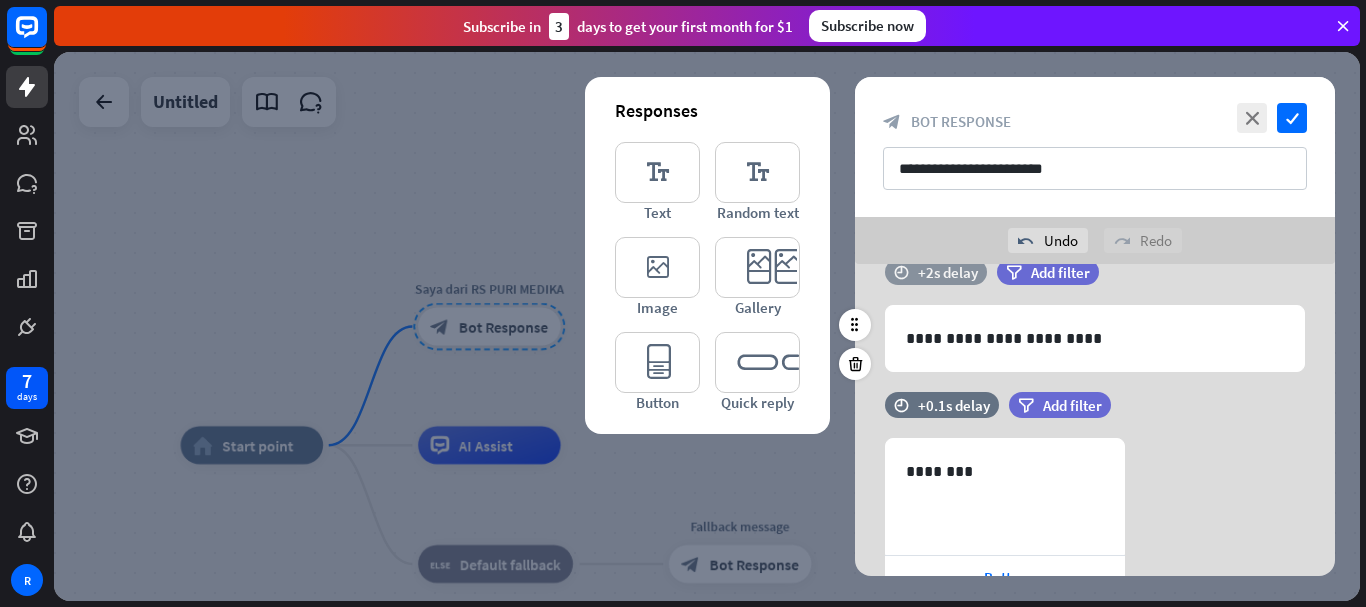click on "time   +2s delay" at bounding box center (936, 272) 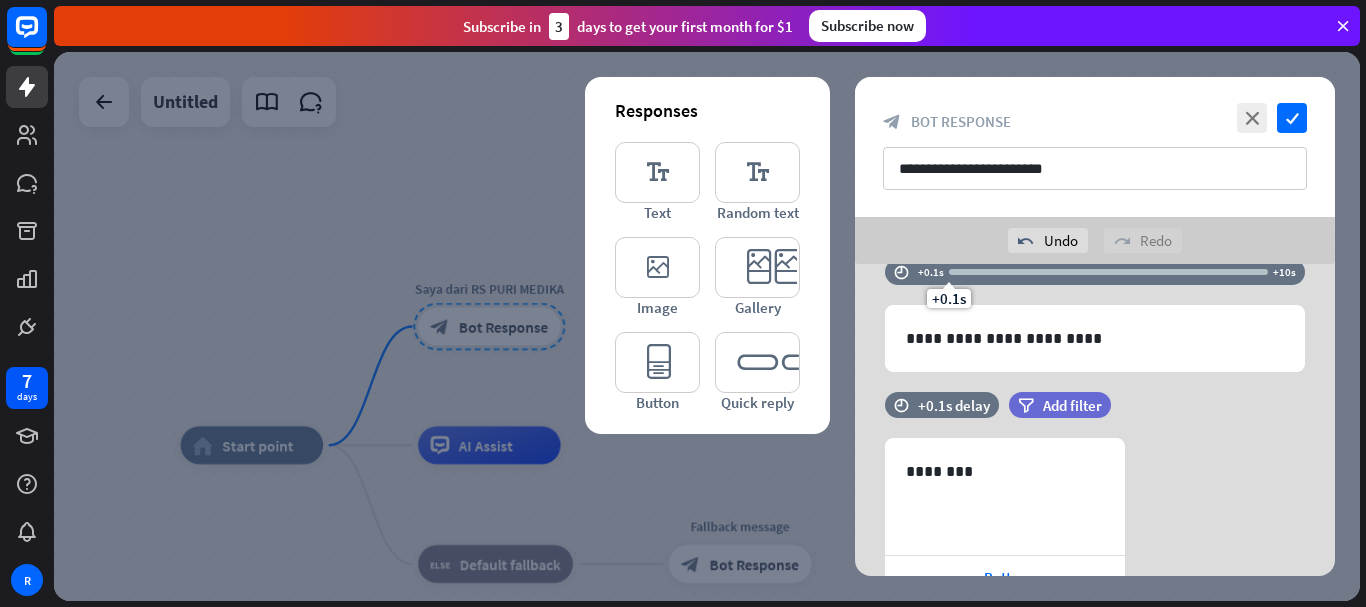 drag, startPoint x: 1002, startPoint y: 269, endPoint x: 1244, endPoint y: 244, distance: 243.2879 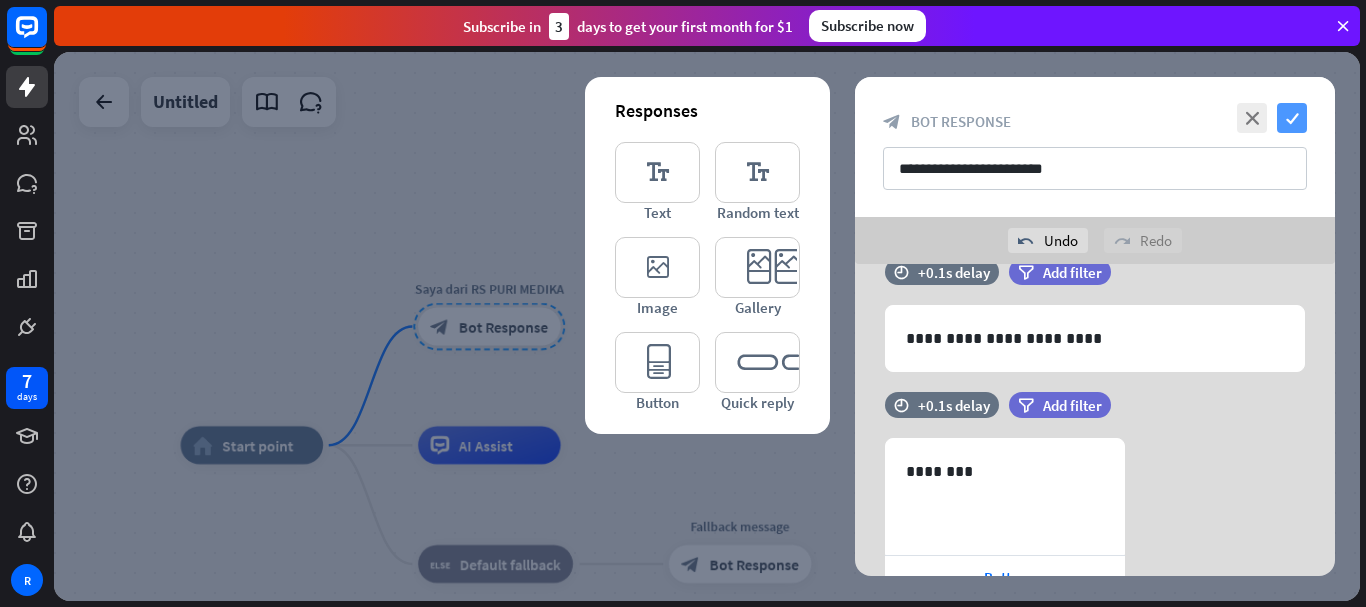 click on "check" at bounding box center (1292, 118) 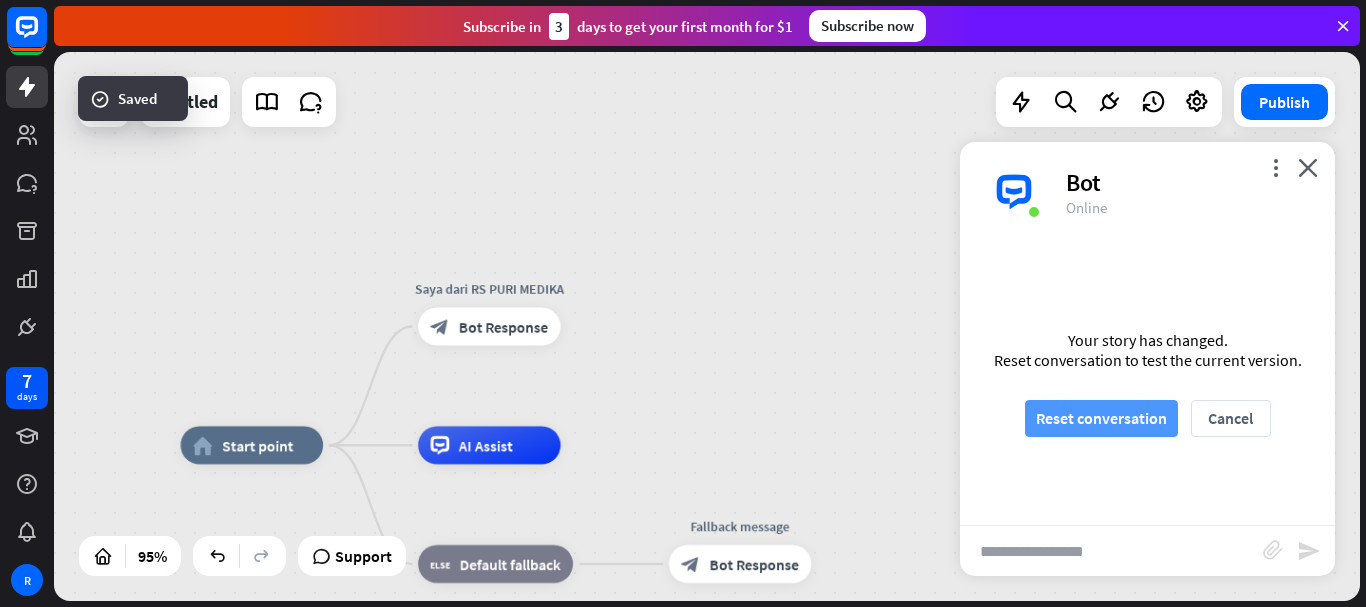 click on "Reset conversation" at bounding box center [1101, 418] 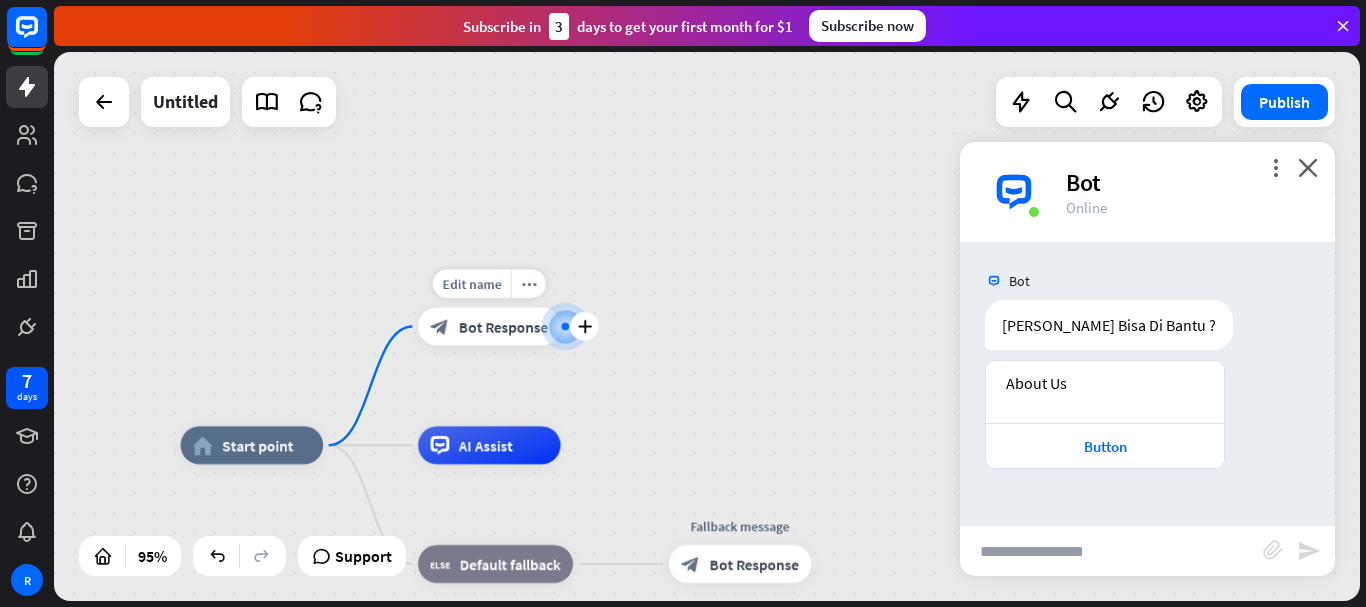 click on "block_bot_response   Bot Response" at bounding box center (489, 327) 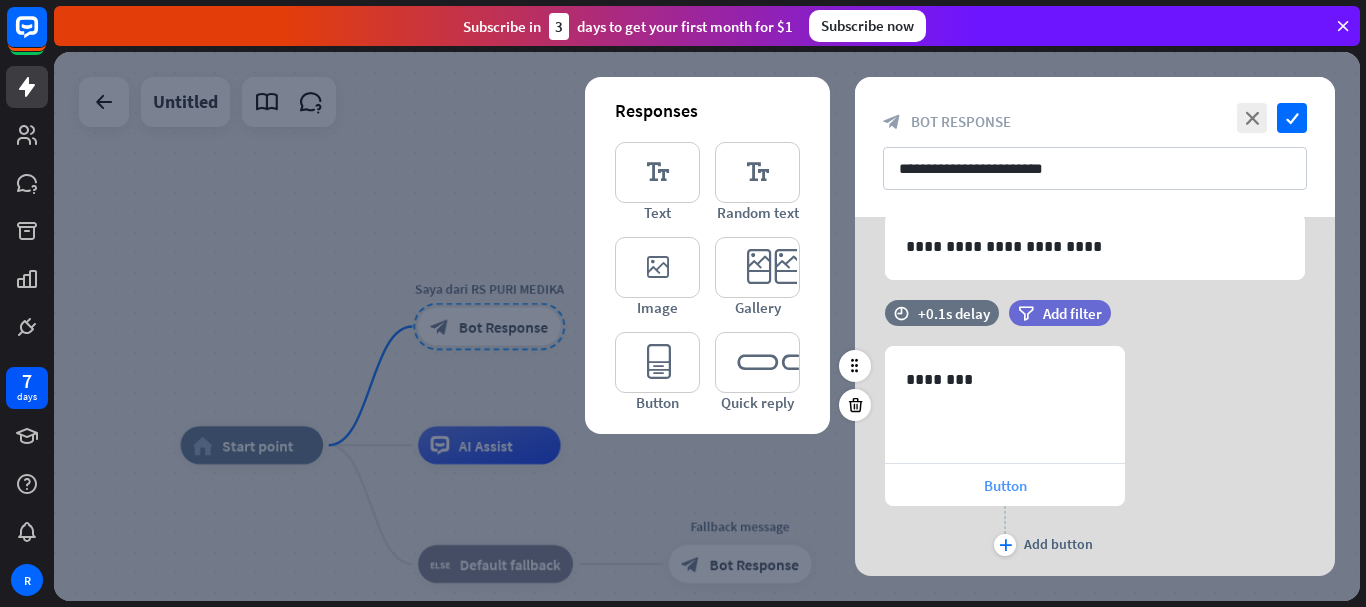 scroll, scrollTop: 143, scrollLeft: 0, axis: vertical 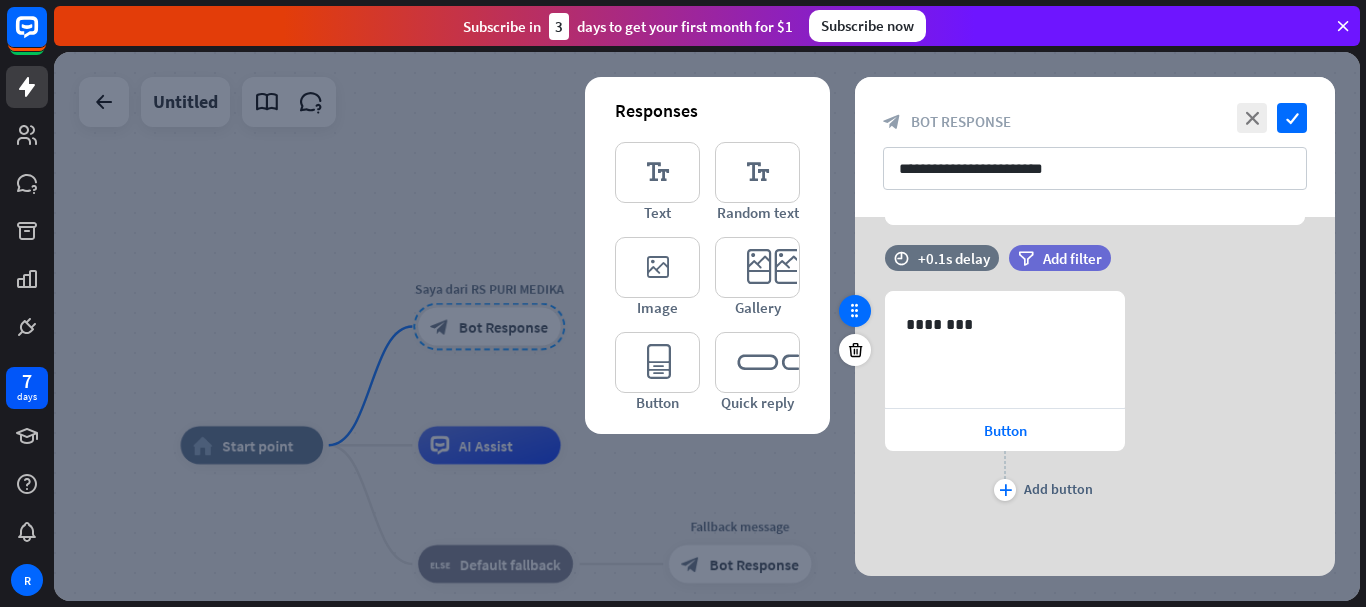 click at bounding box center [855, 311] 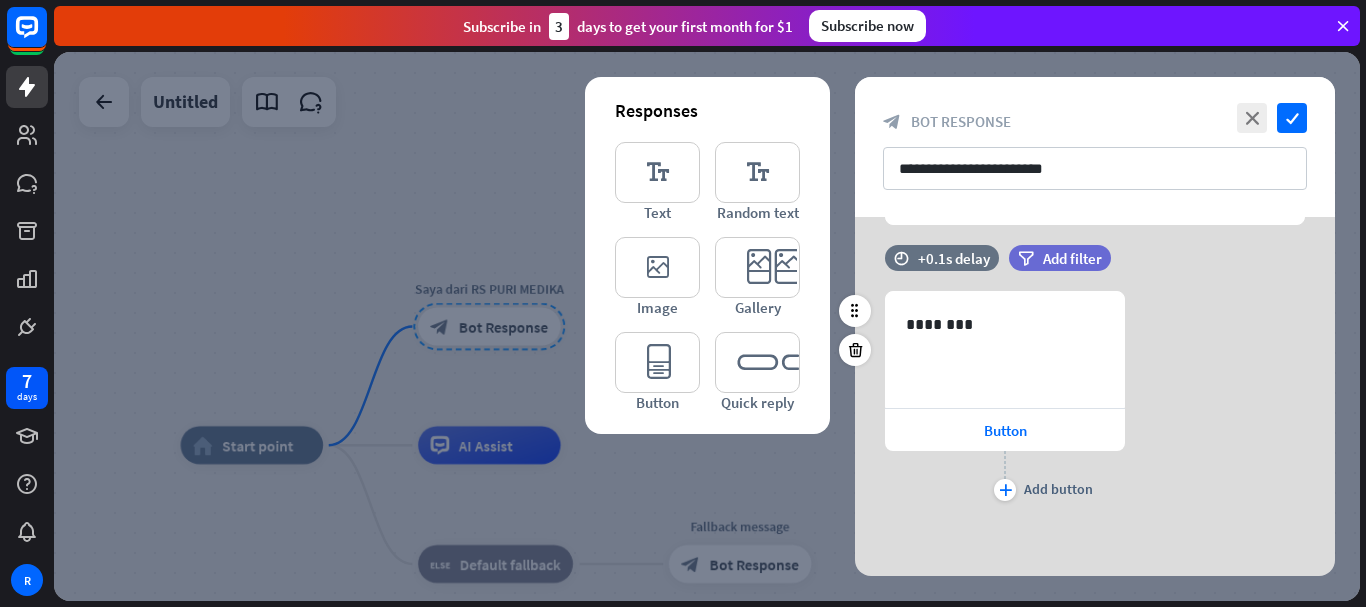 click on "plus   Add button" at bounding box center [1005, 476] 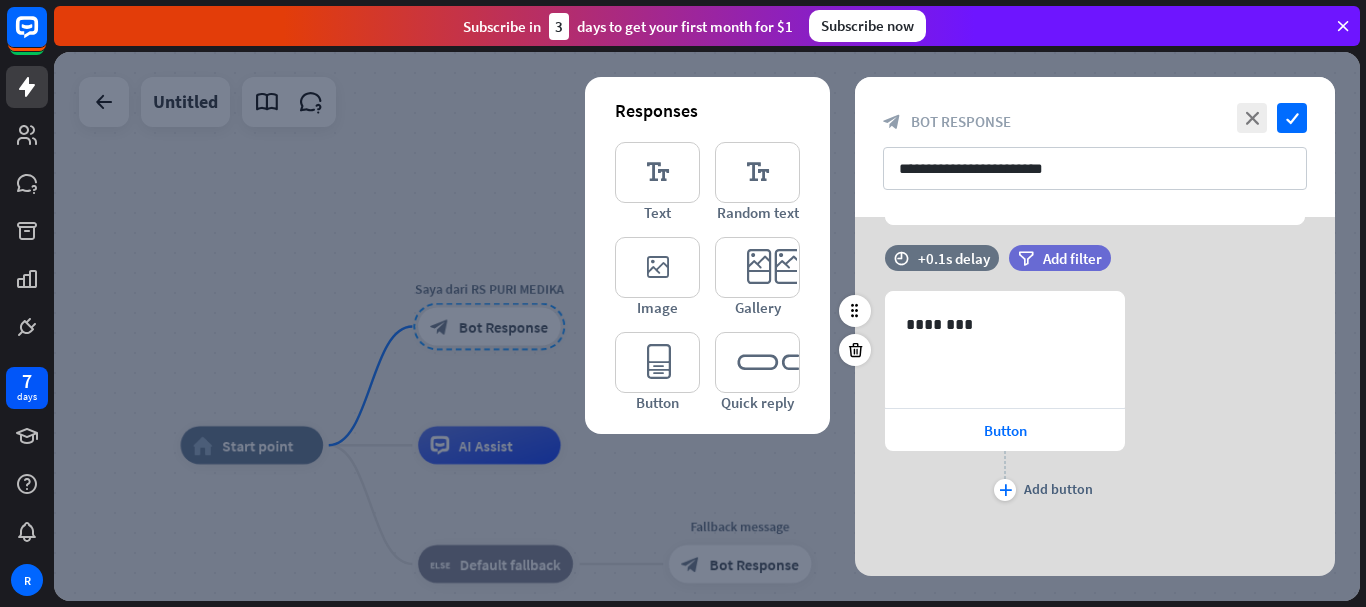 click on "plus   Add button" at bounding box center [1005, 476] 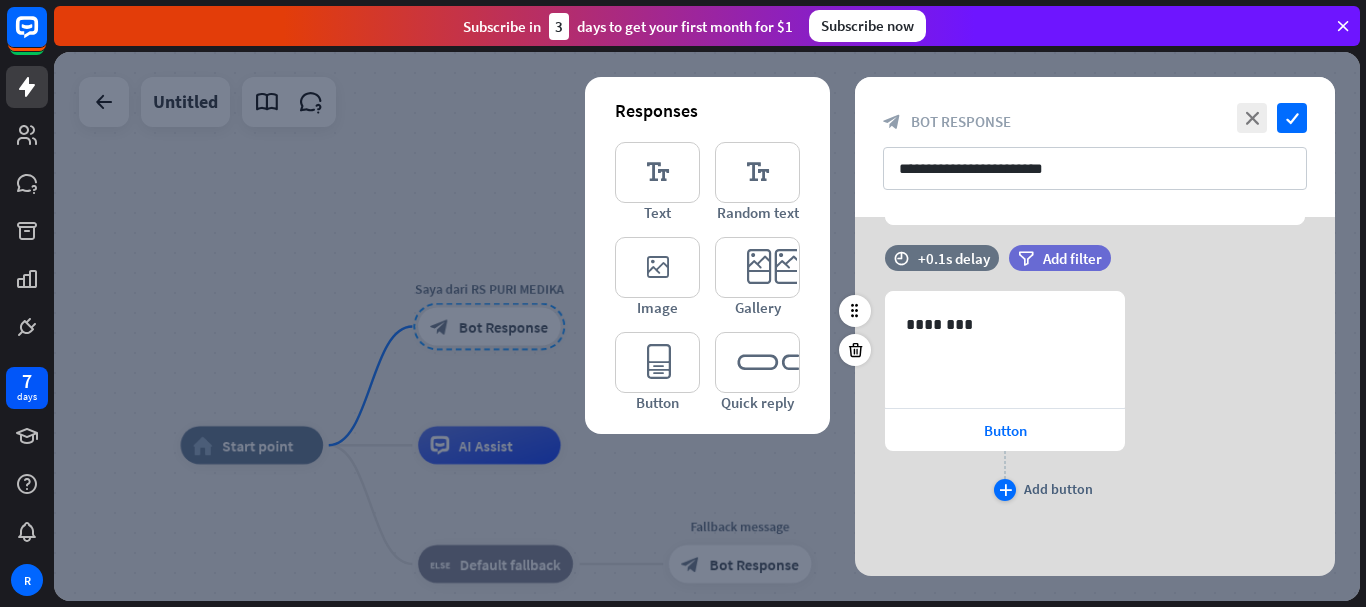 click on "plus" at bounding box center [1005, 490] 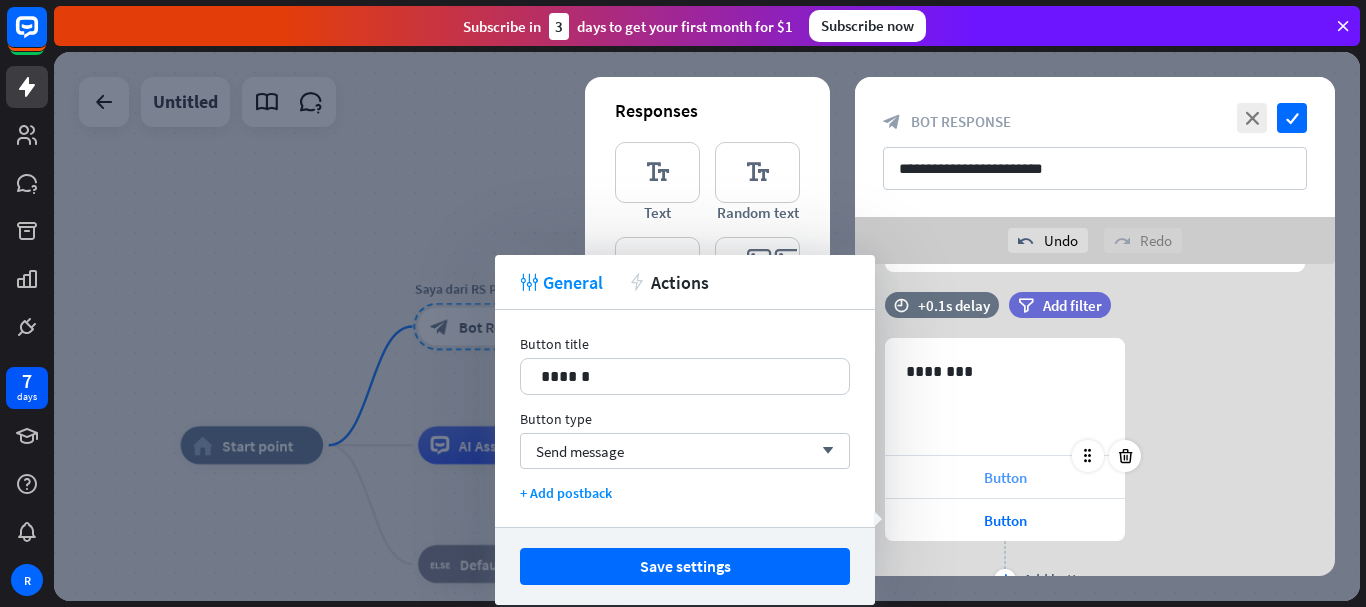 scroll, scrollTop: 233, scrollLeft: 0, axis: vertical 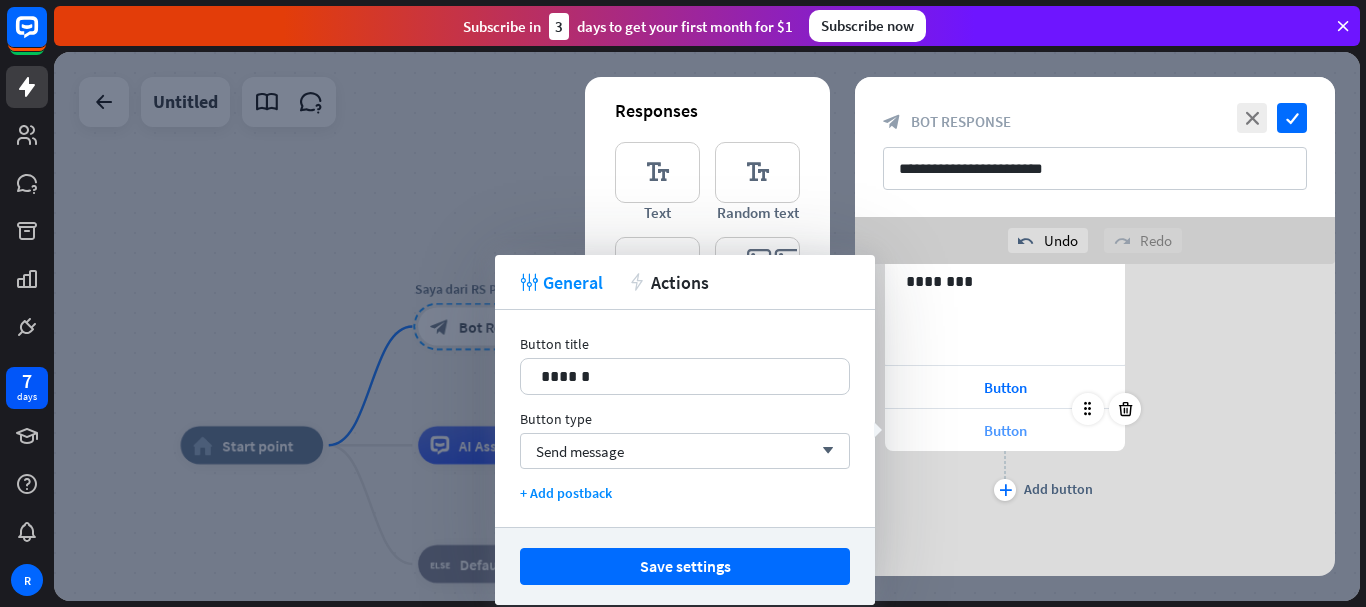 click on "Button" at bounding box center (1005, 430) 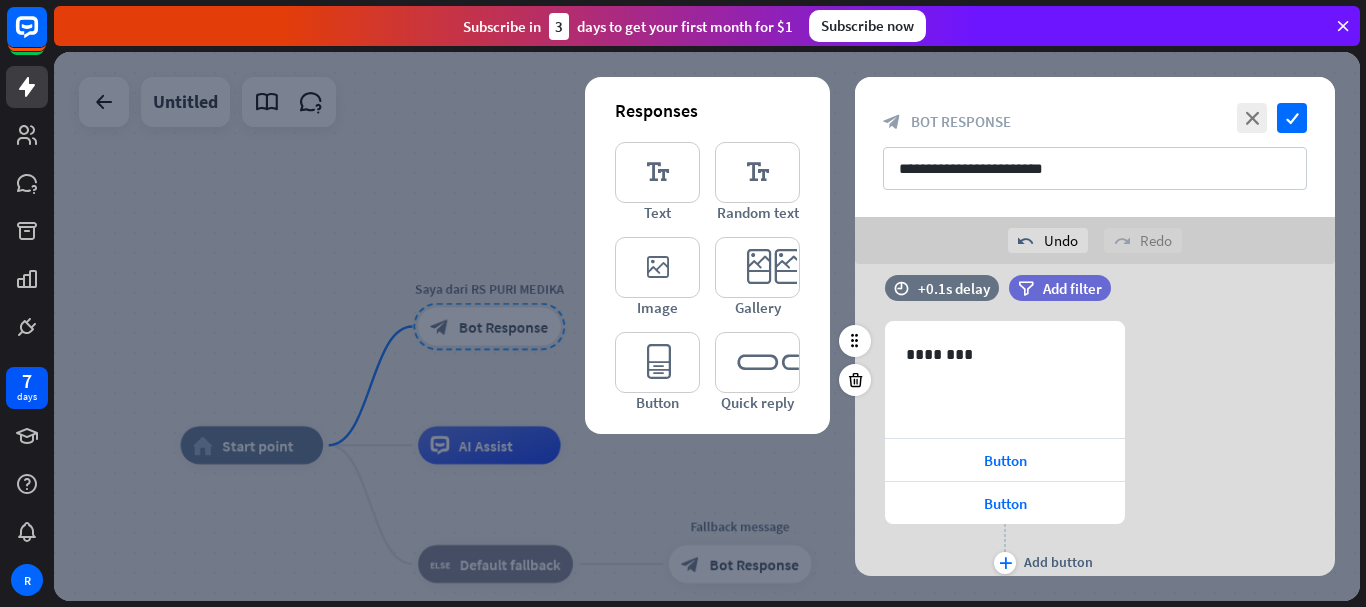 scroll, scrollTop: 133, scrollLeft: 0, axis: vertical 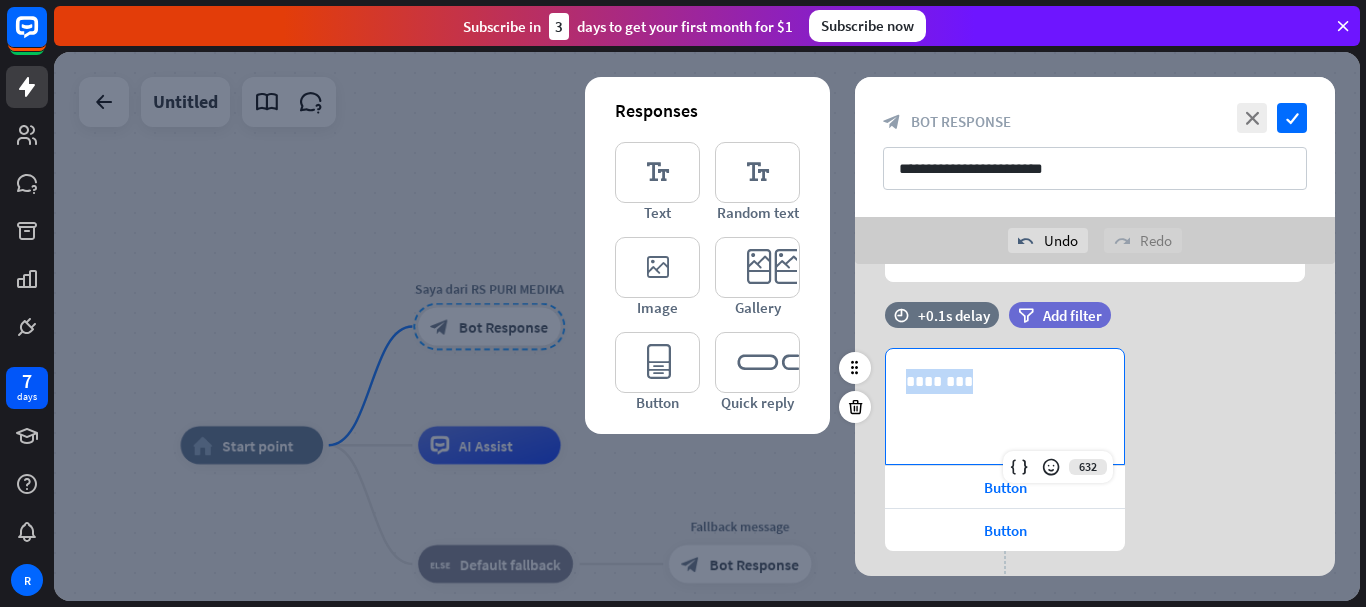 drag, startPoint x: 1011, startPoint y: 402, endPoint x: 867, endPoint y: 379, distance: 145.82524 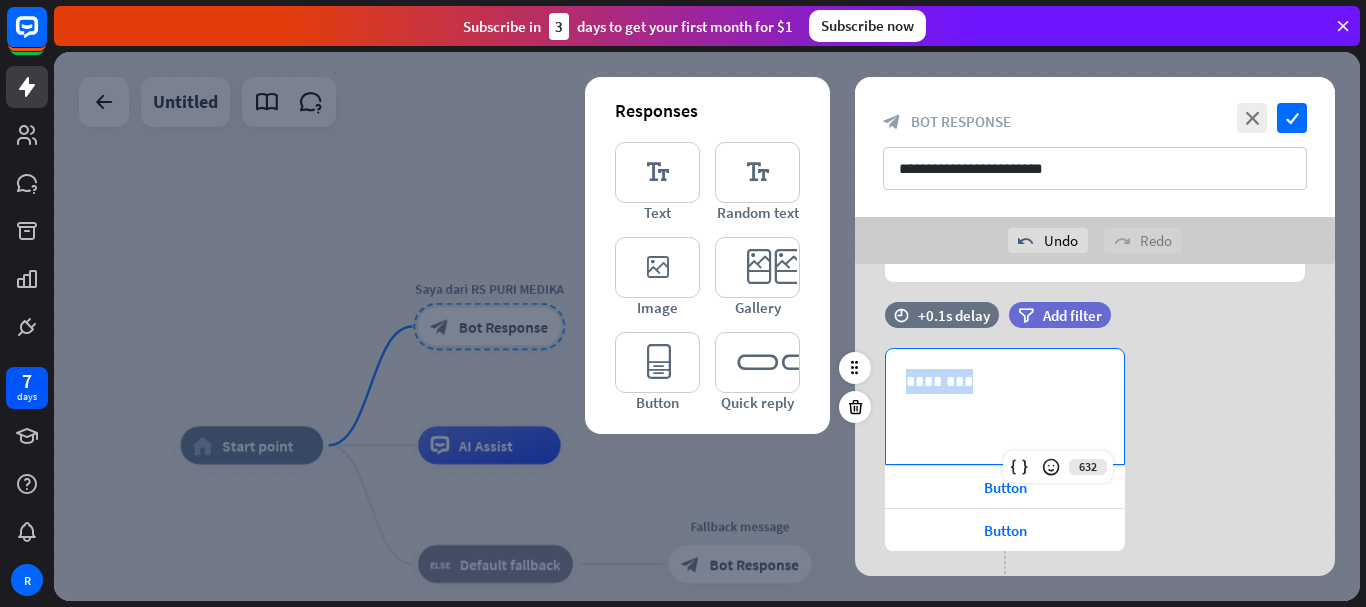 type 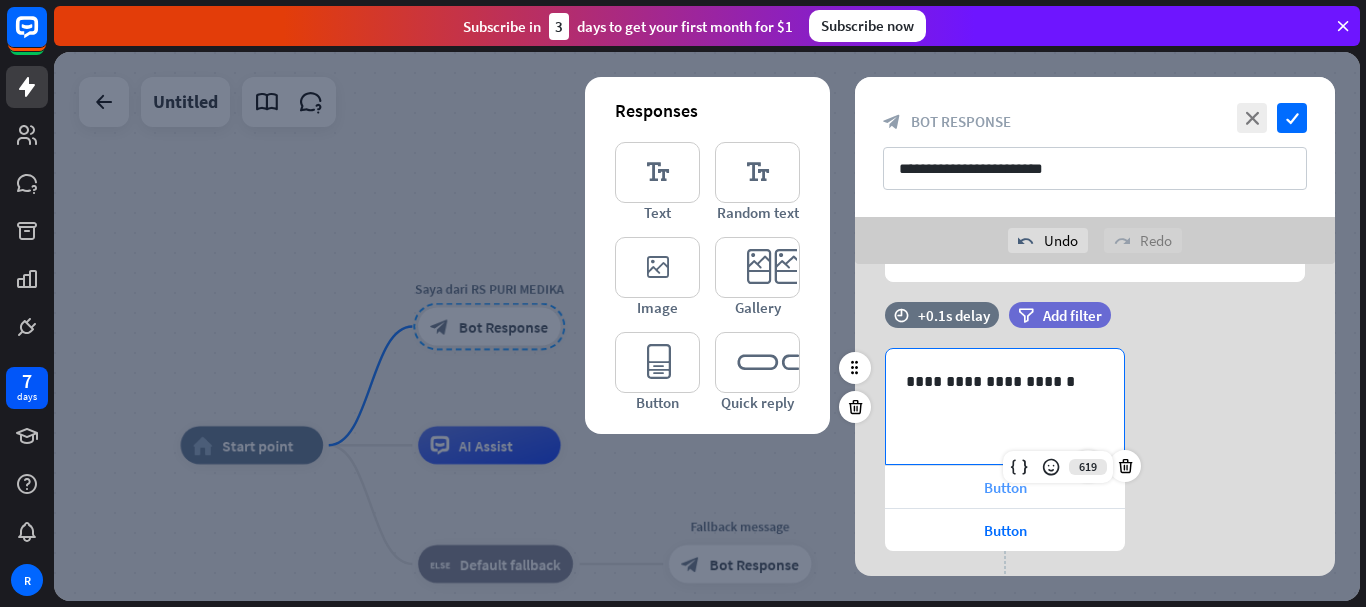 click on "Button" at bounding box center [1005, 487] 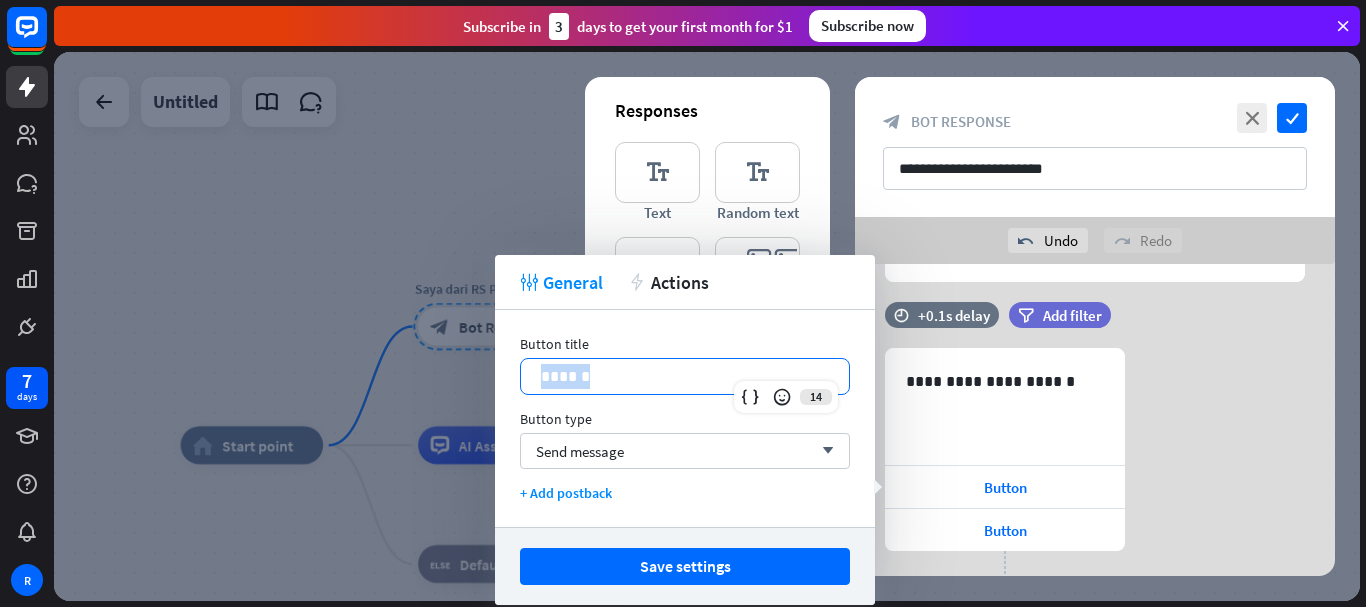 drag, startPoint x: 611, startPoint y: 385, endPoint x: 527, endPoint y: 373, distance: 84.85281 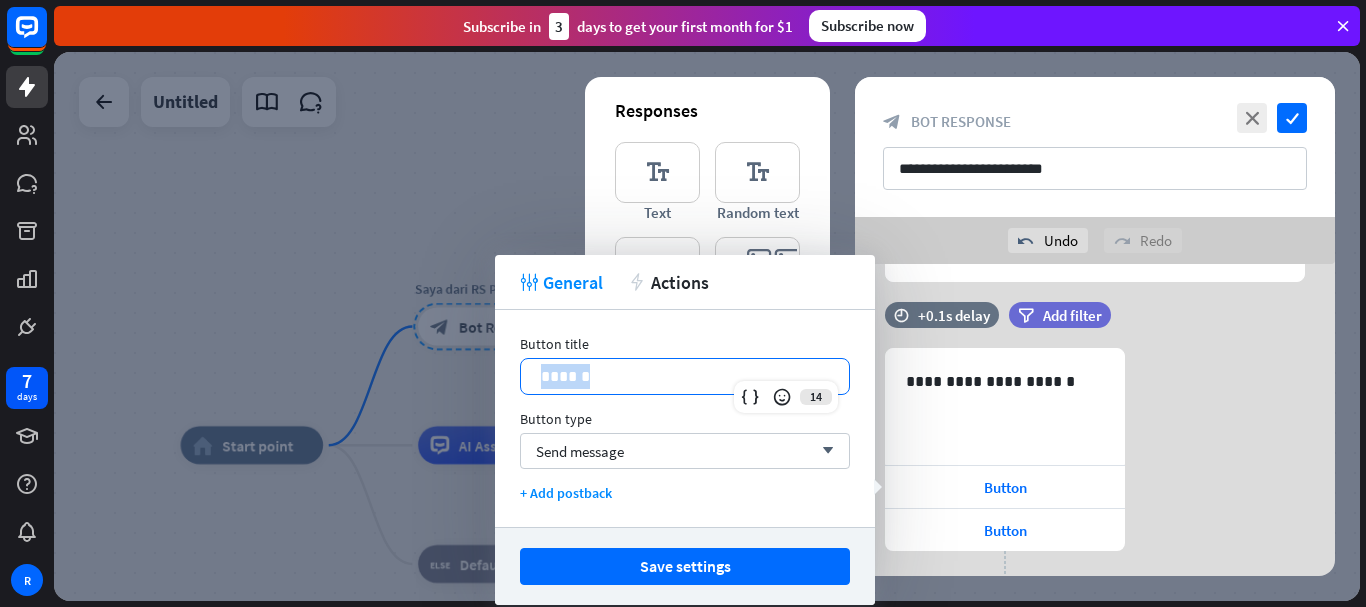 type 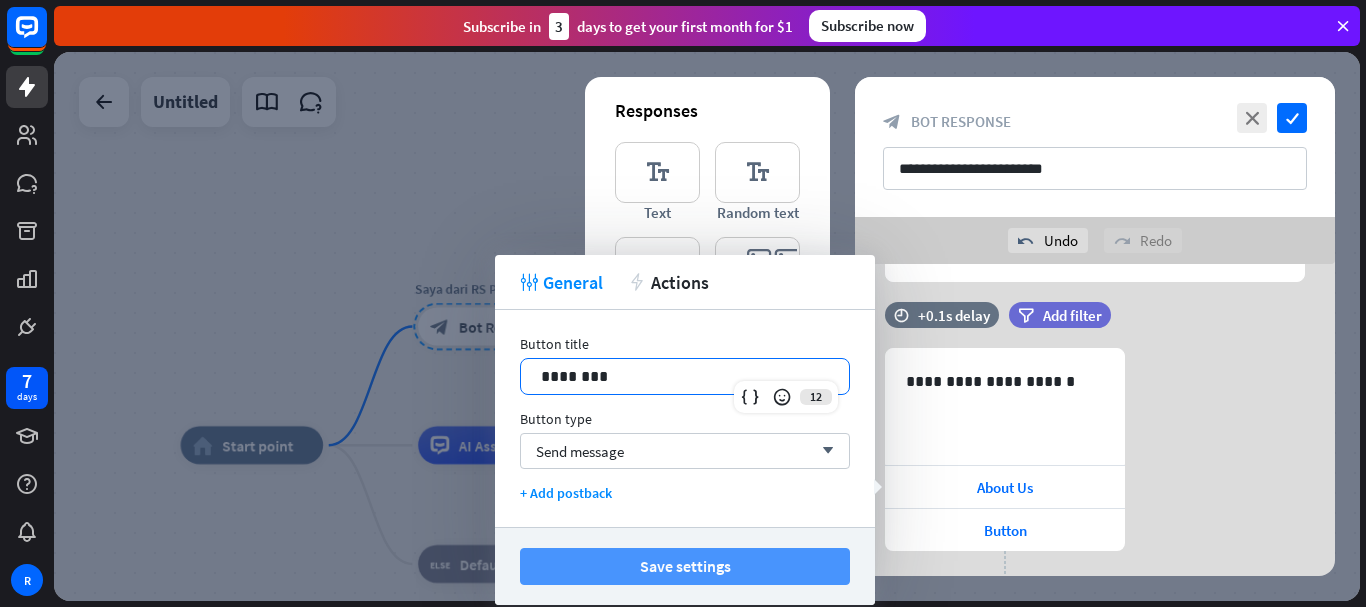 click on "Save settings" at bounding box center (685, 566) 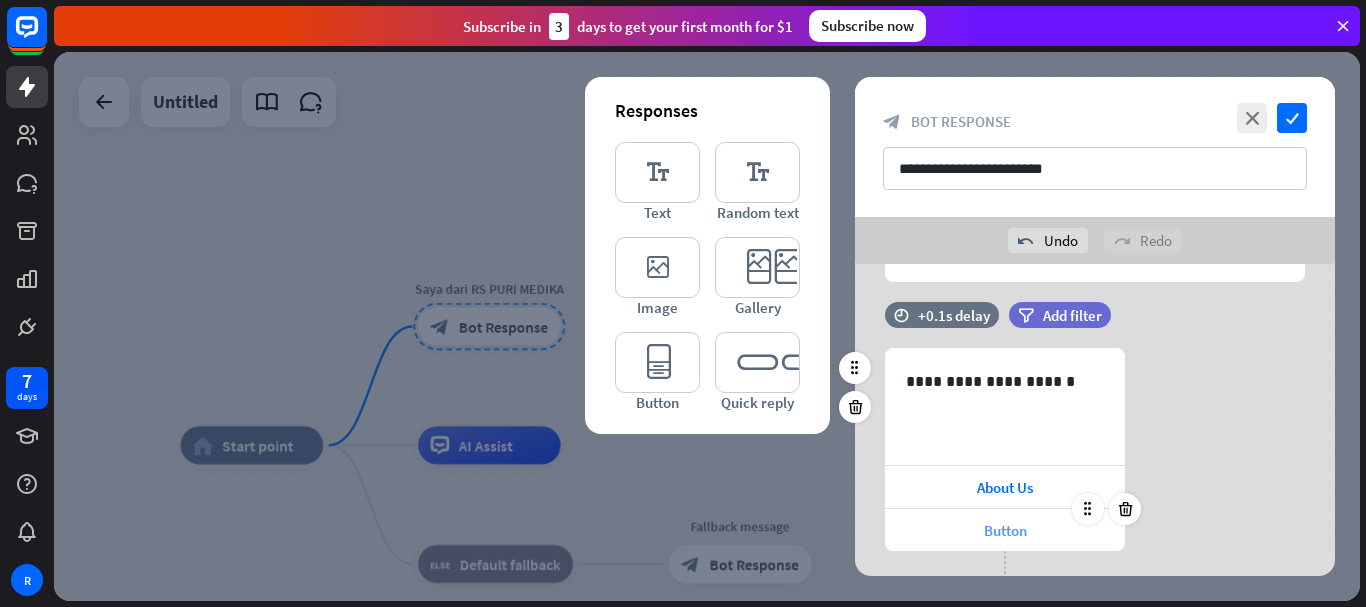 click on "Button" at bounding box center [1005, 530] 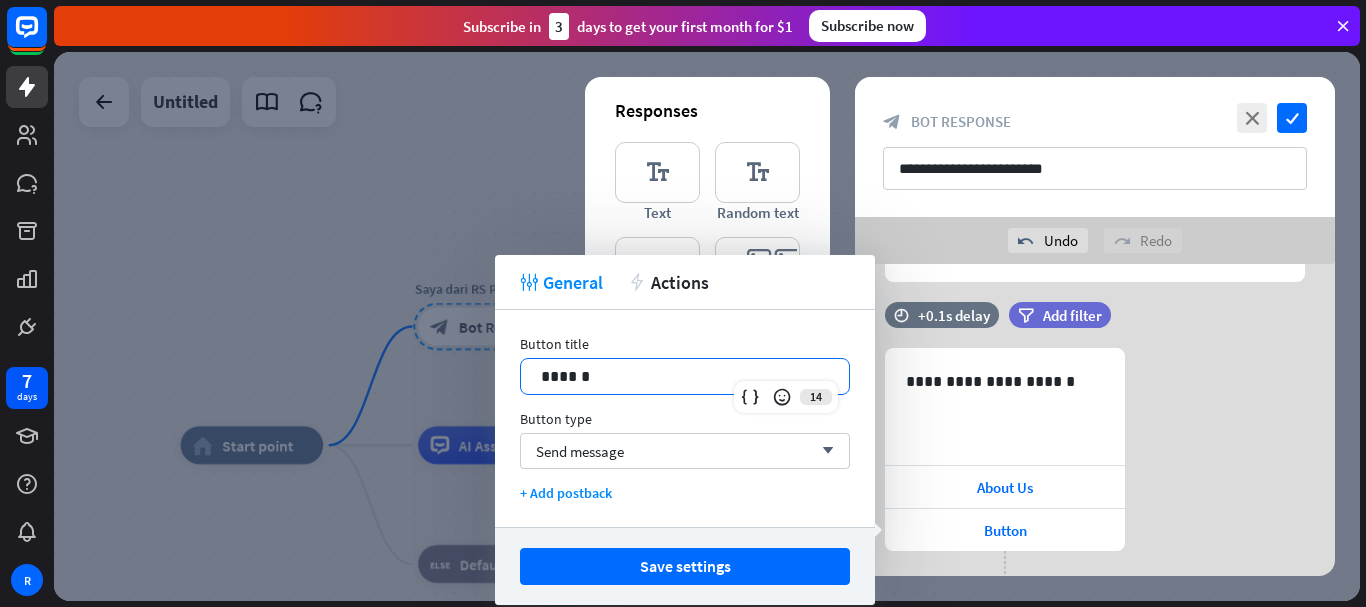 drag, startPoint x: 633, startPoint y: 374, endPoint x: 474, endPoint y: 366, distance: 159.20113 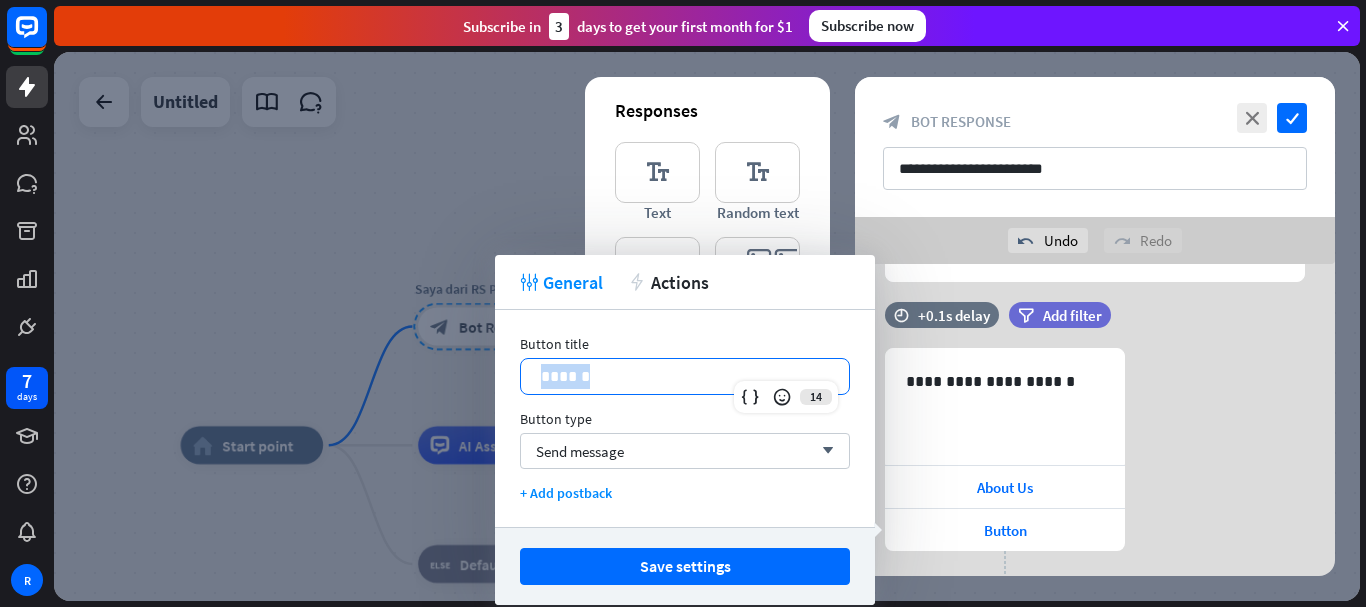 drag, startPoint x: 606, startPoint y: 371, endPoint x: 520, endPoint y: 369, distance: 86.023254 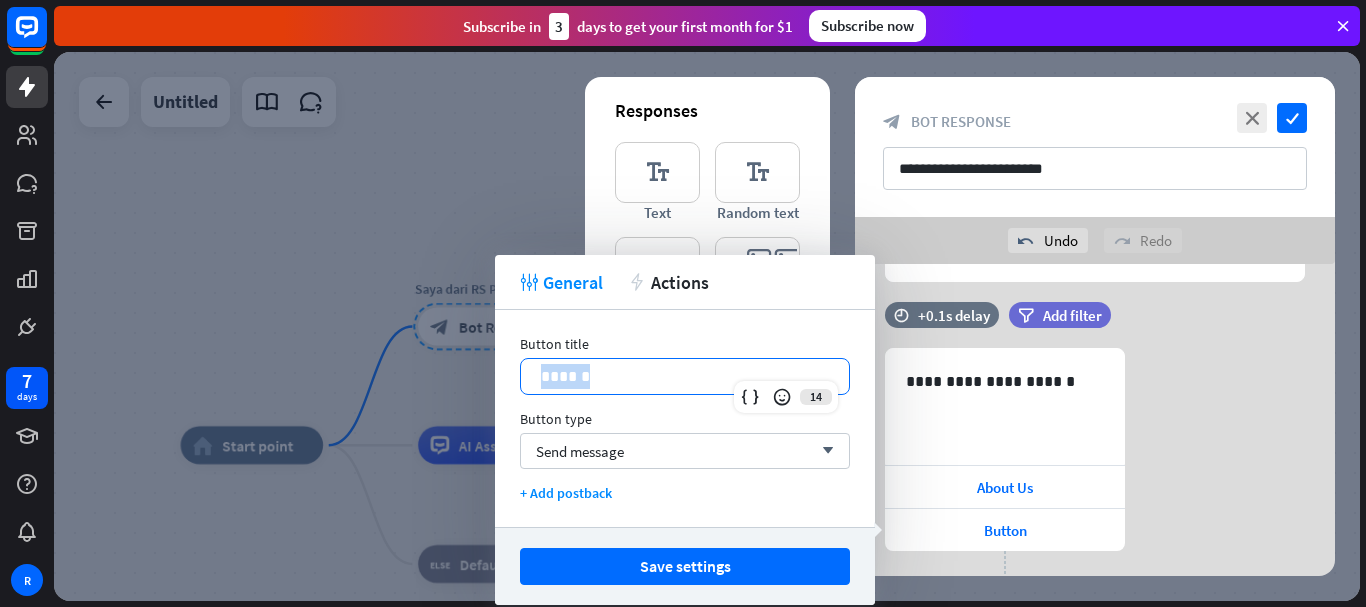 click on "******" at bounding box center [685, 376] 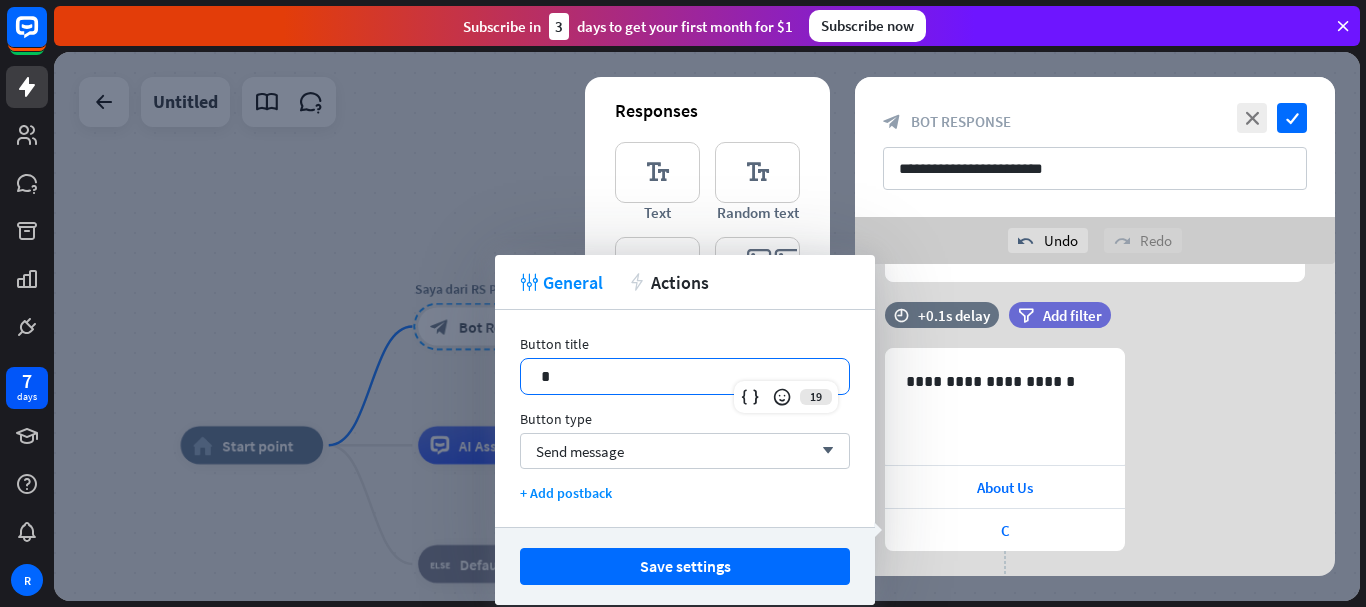 type 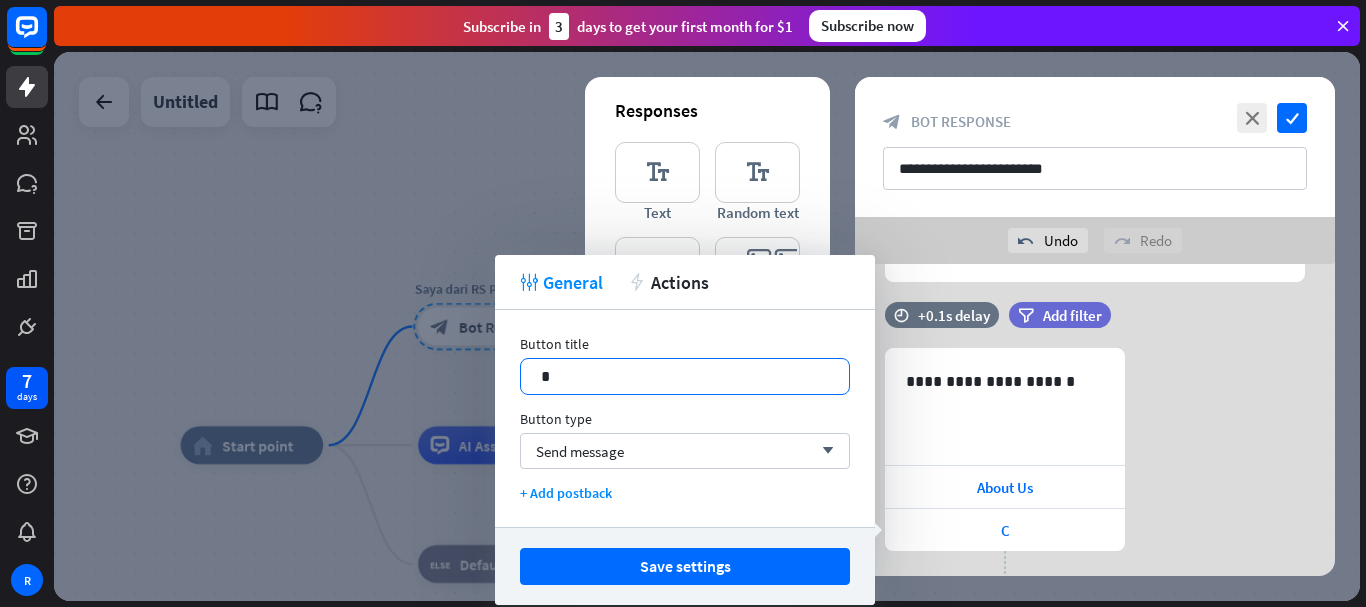 click on "*" at bounding box center [685, 376] 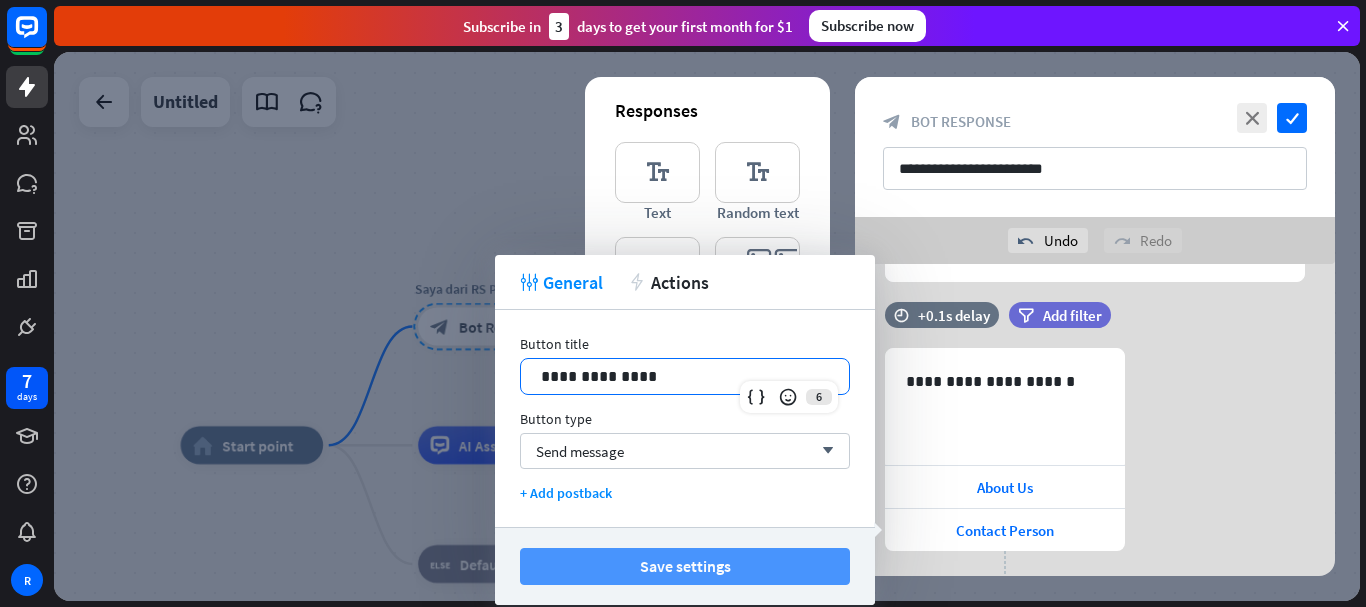 click on "Save settings" at bounding box center [685, 566] 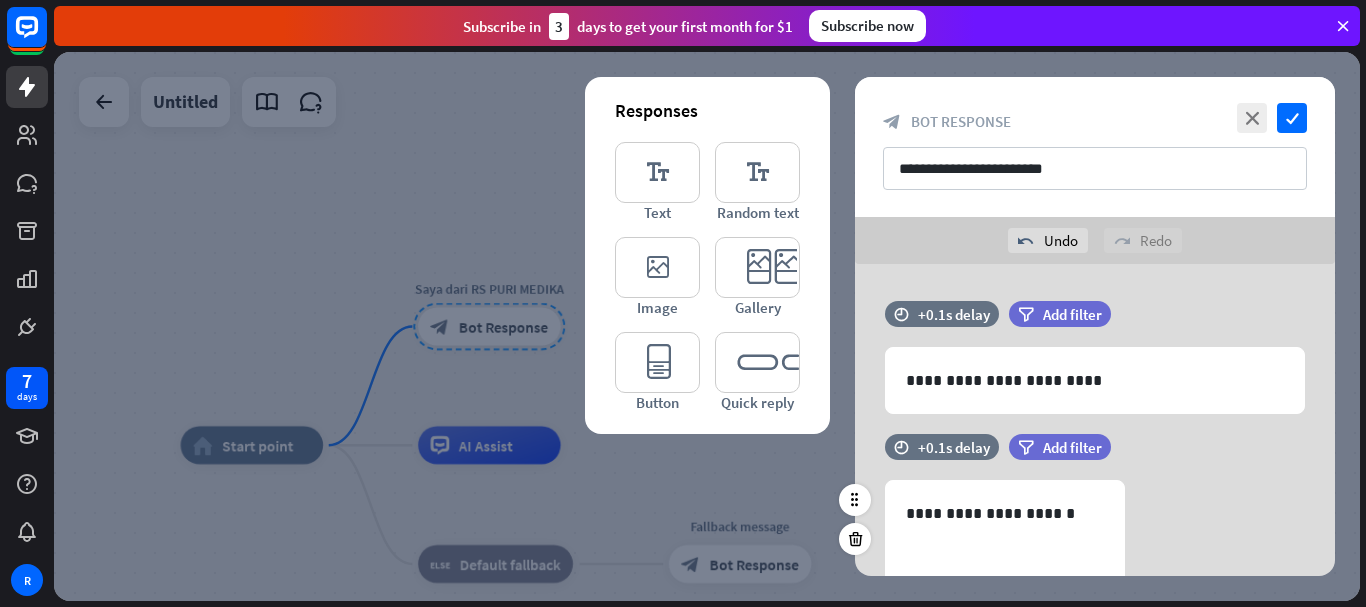 scroll, scrollTop: 0, scrollLeft: 0, axis: both 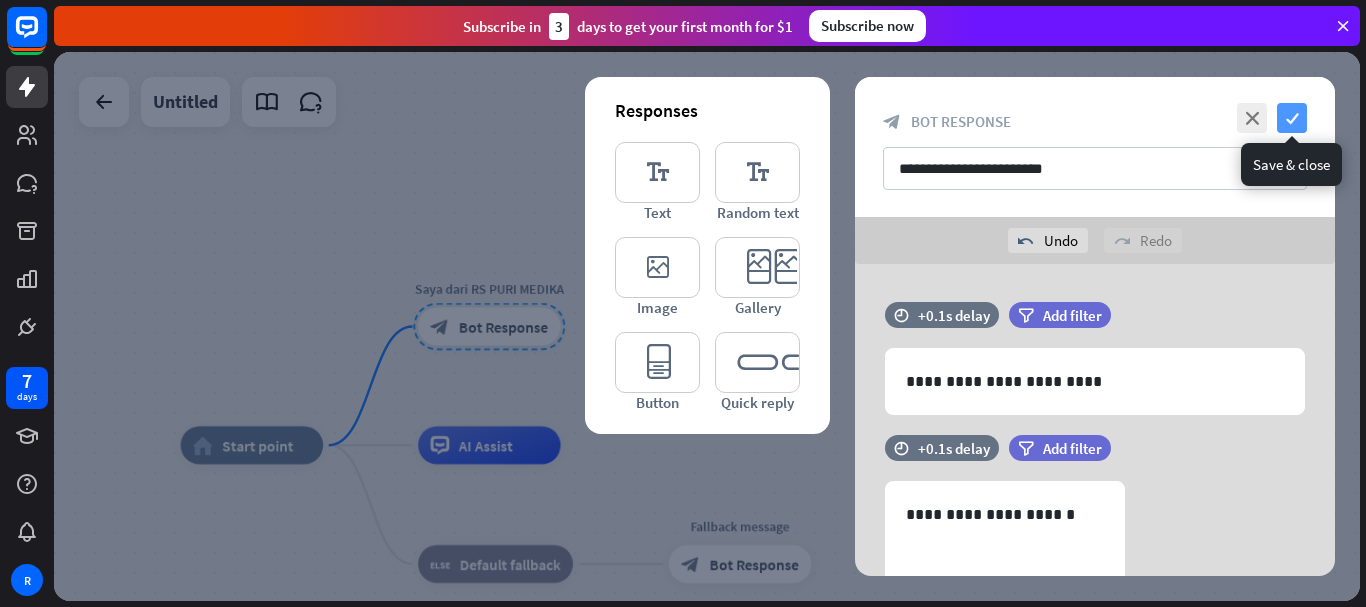 click on "check" at bounding box center (1292, 118) 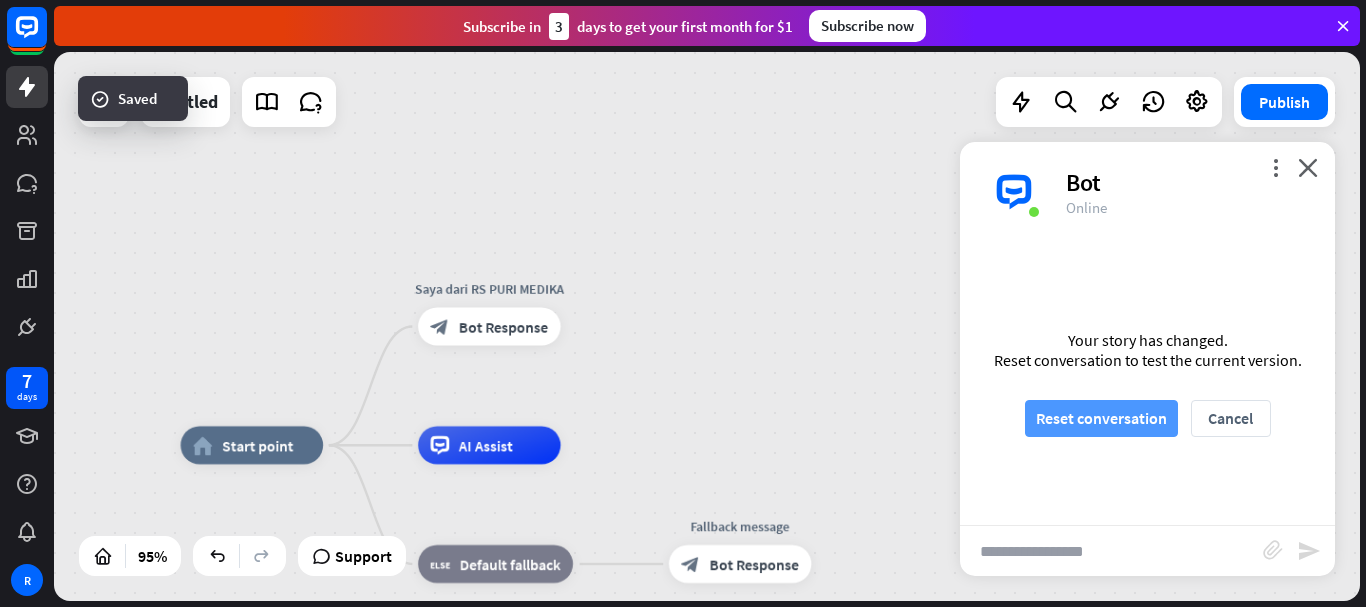 click on "Reset conversation" at bounding box center [1101, 418] 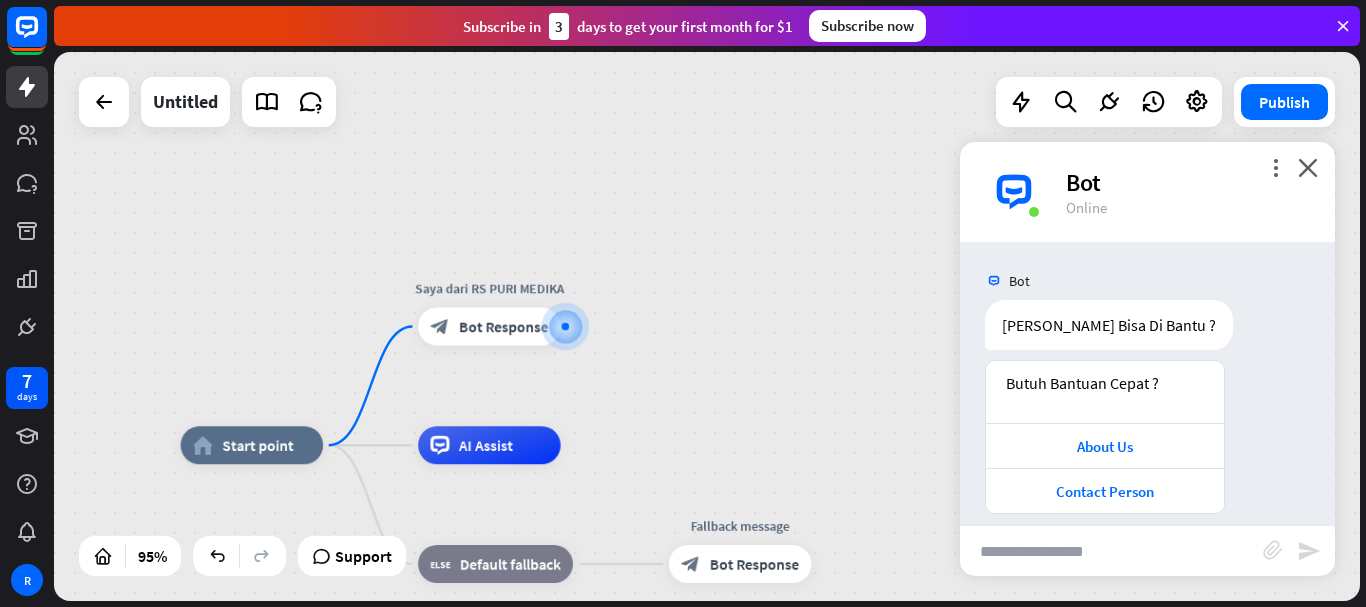 scroll, scrollTop: 19, scrollLeft: 0, axis: vertical 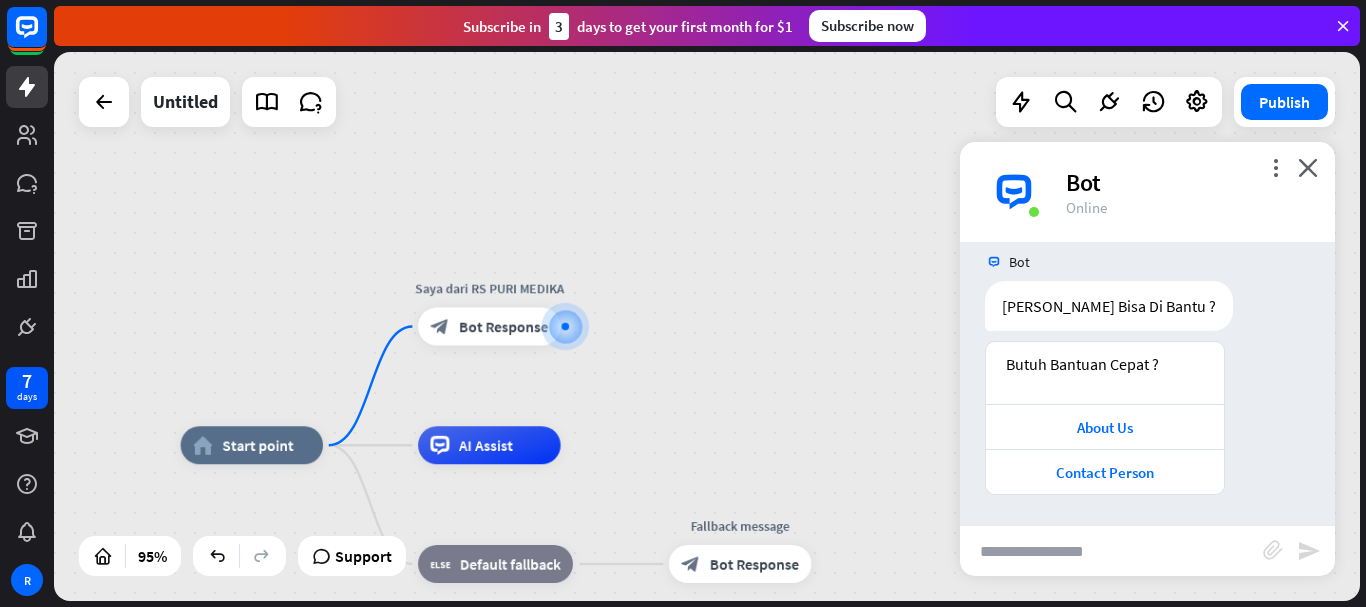 click on "Subscribe now" at bounding box center [867, 26] 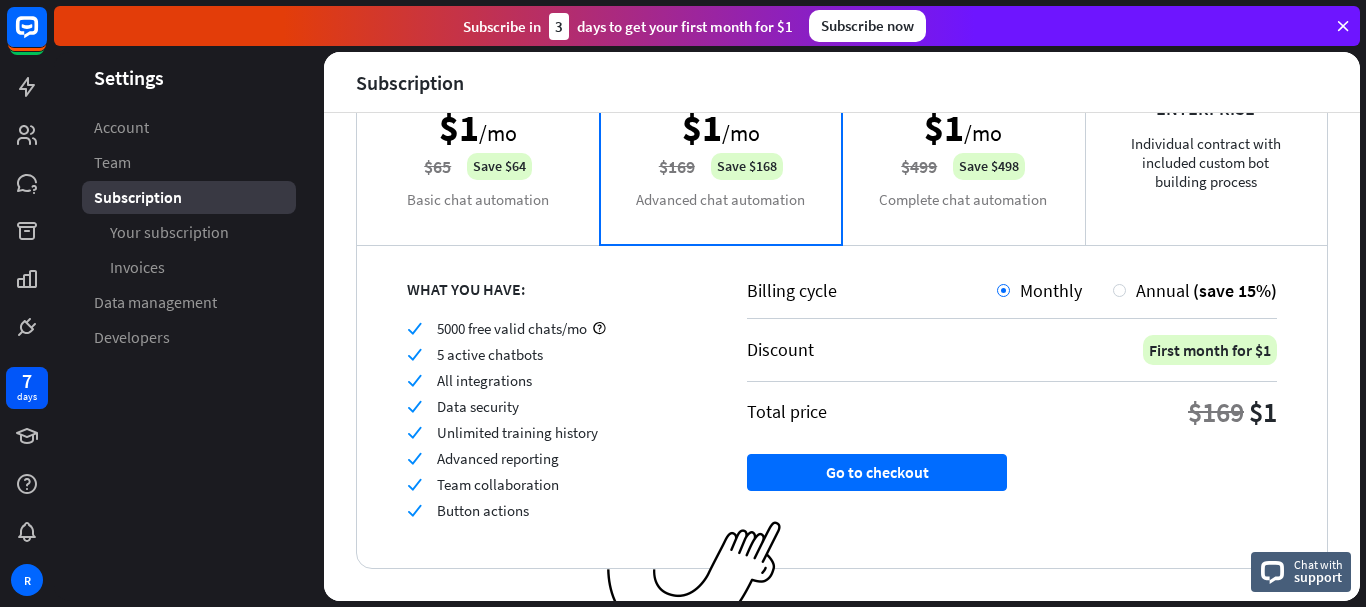 scroll, scrollTop: 100, scrollLeft: 0, axis: vertical 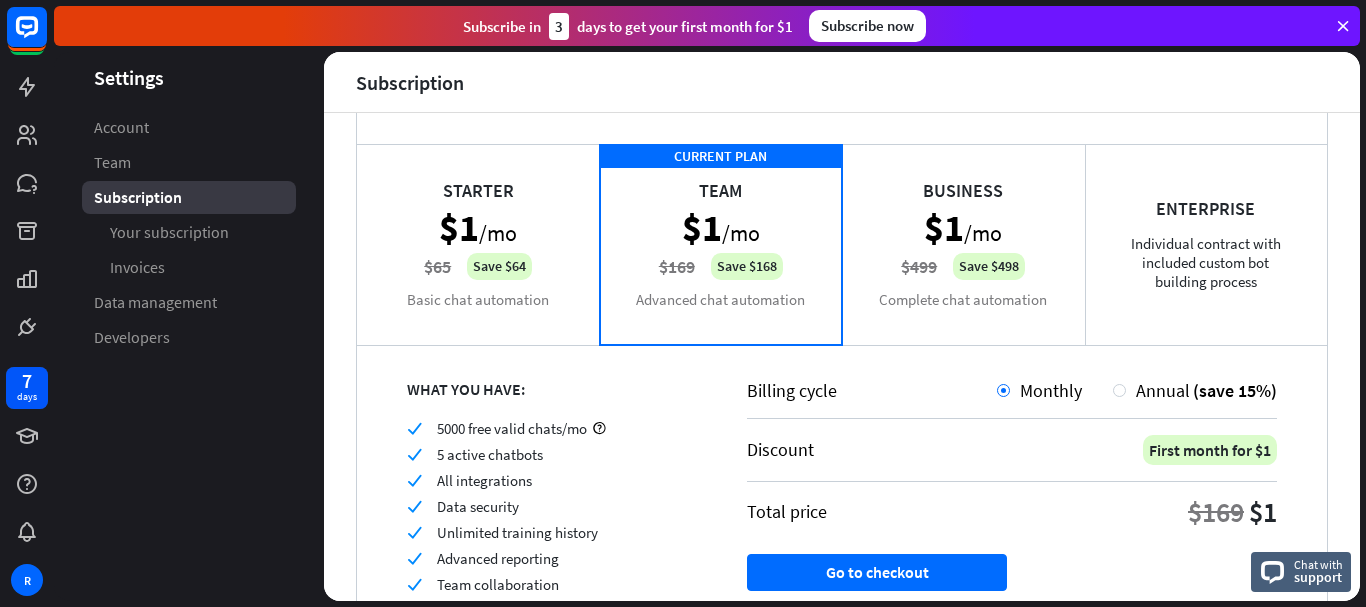 click on "Starter
$1   /mo   $65   Save $64
Basic chat automation" at bounding box center (478, 244) 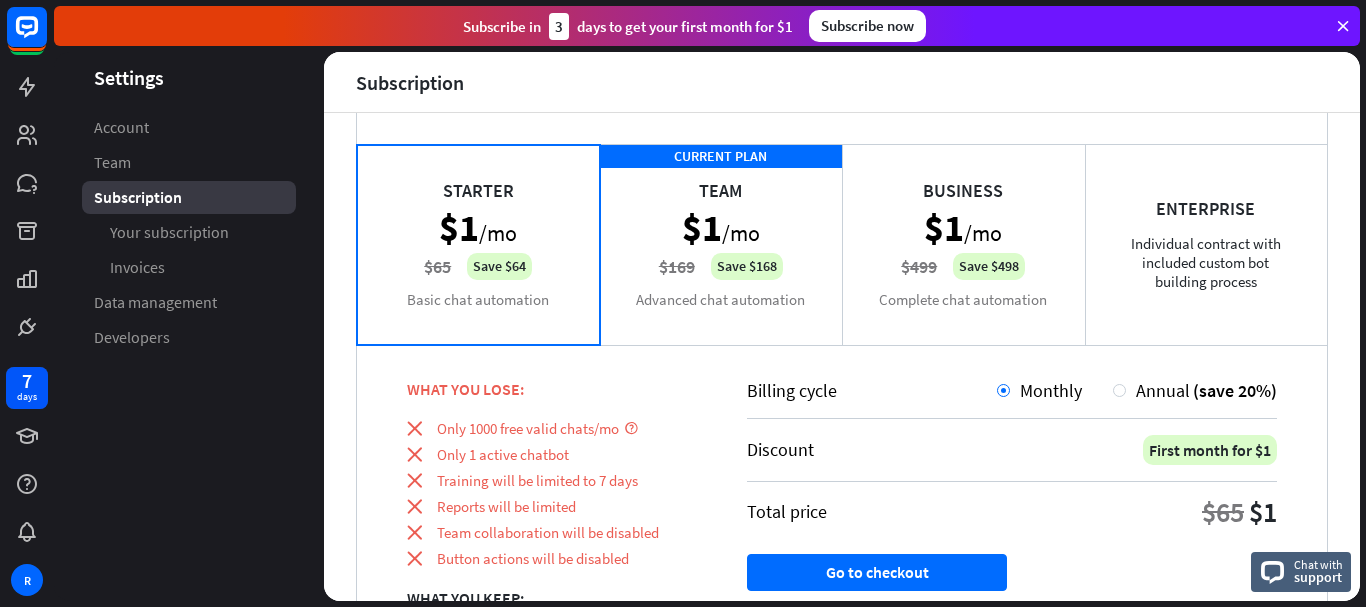click on "CURRENT PLAN
Team
$1   /mo   $169   Save $168
Advanced chat automation" at bounding box center (721, 244) 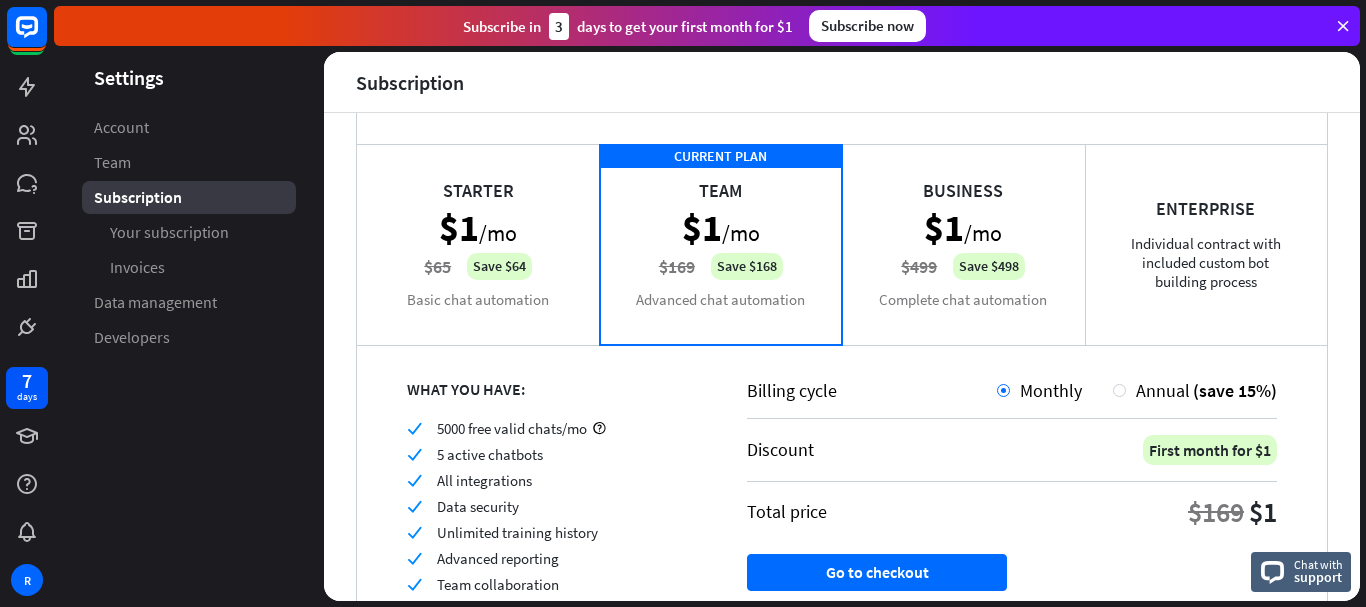 click on "Starter
$1   /mo   $65   Save $64
Basic chat automation" at bounding box center (478, 244) 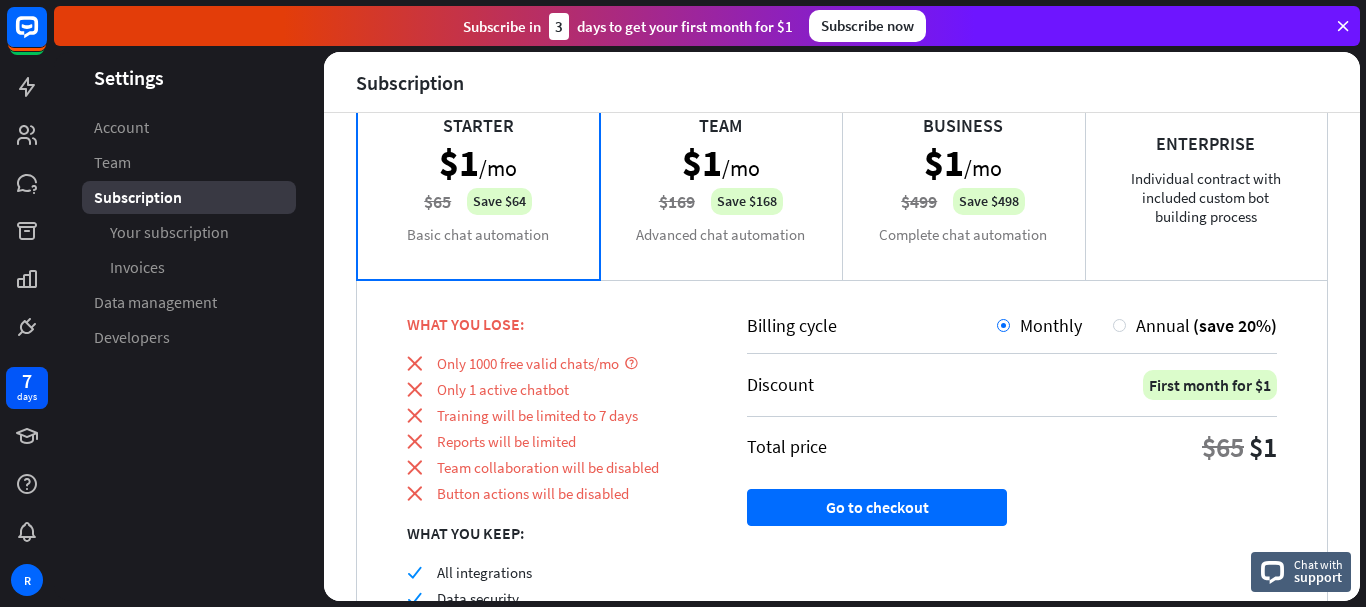 scroll, scrollTop: 200, scrollLeft: 0, axis: vertical 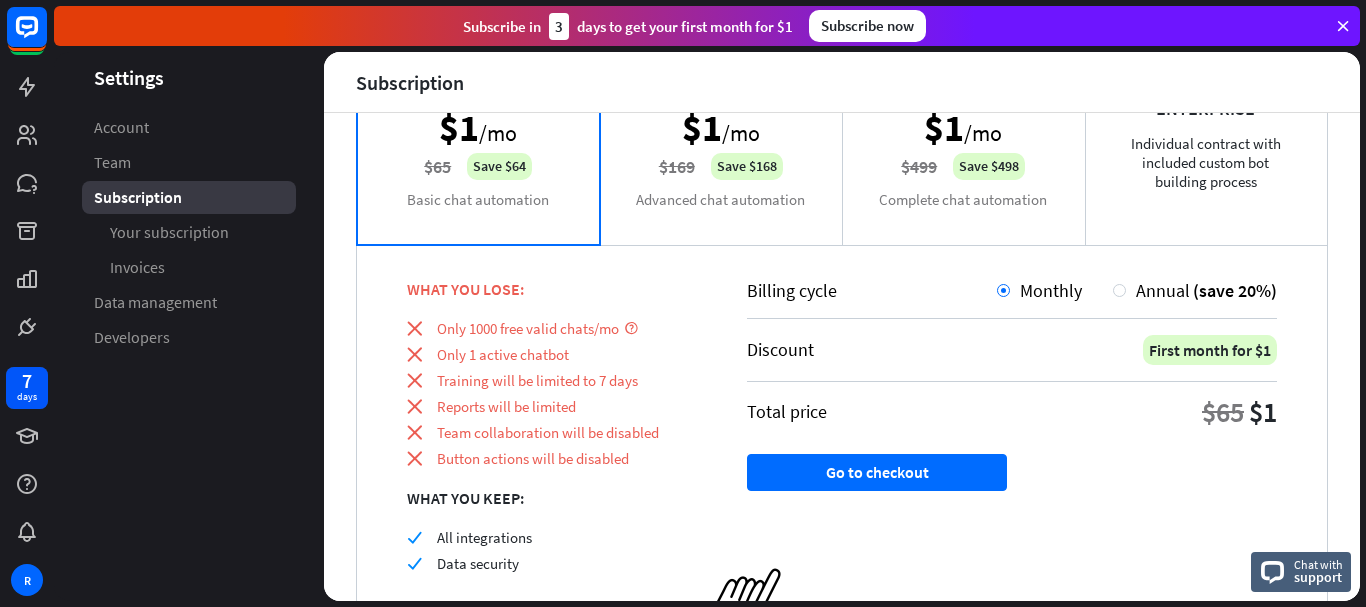 click on "CURRENT PLAN
Team
$1   /mo   $169   Save $168
Advanced chat automation" at bounding box center [721, 144] 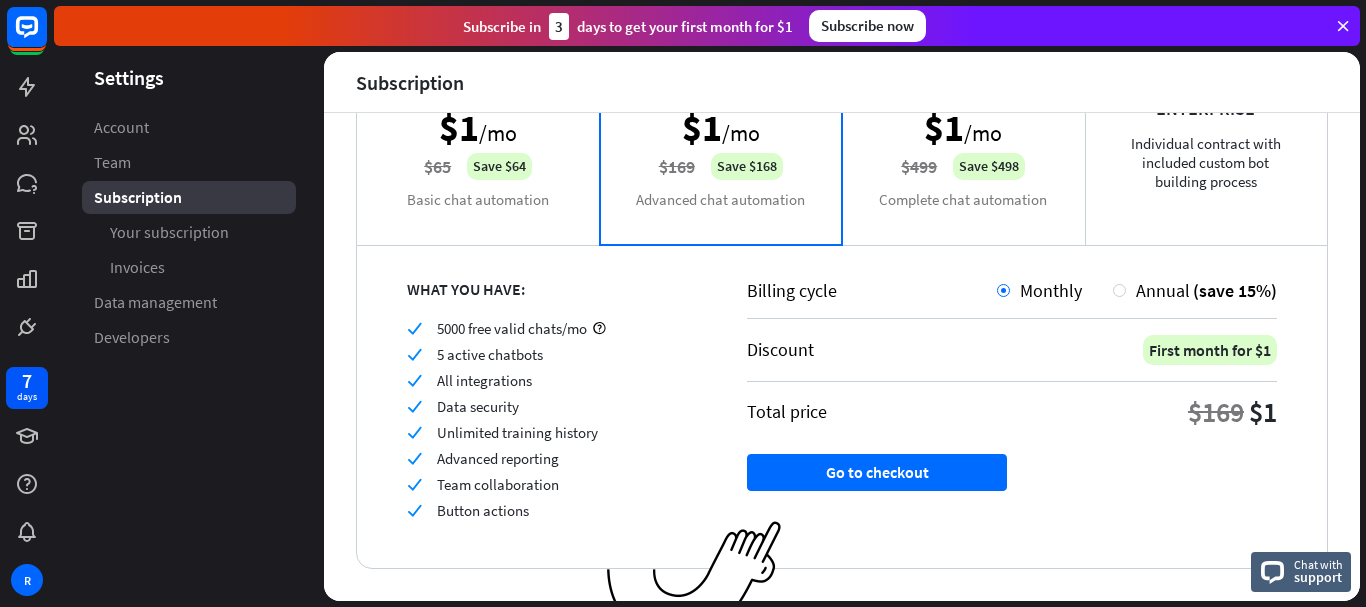 scroll, scrollTop: 100, scrollLeft: 0, axis: vertical 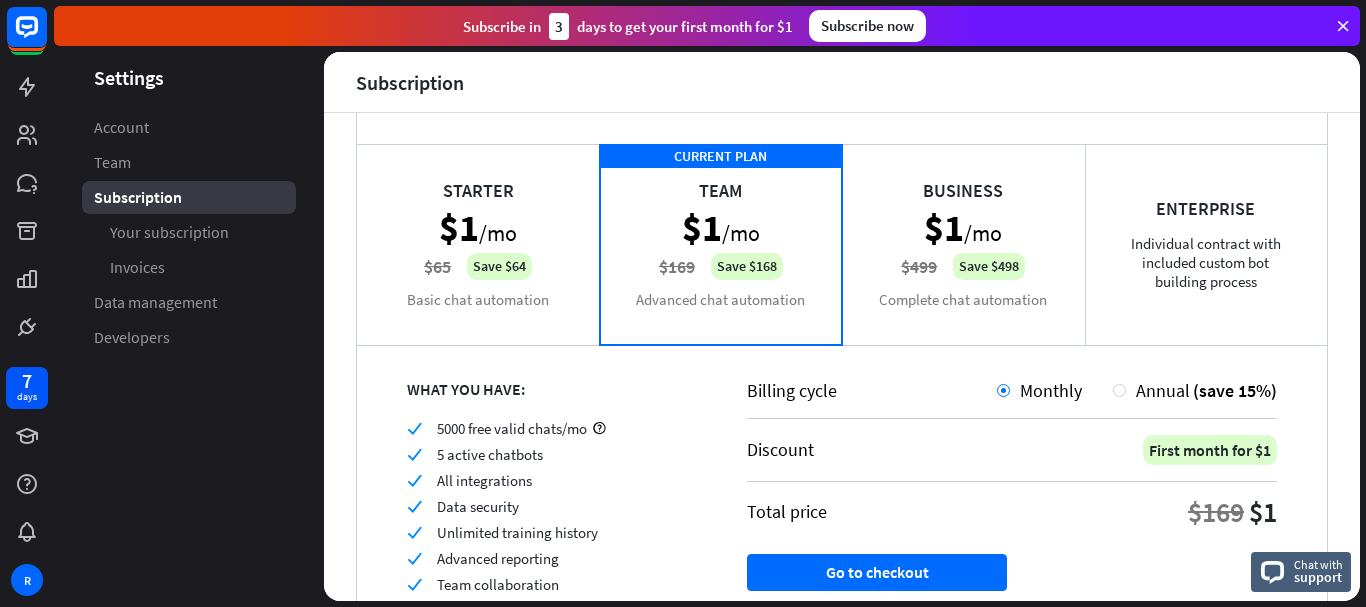 click on "Business
$1   /mo   $499   Save $498
Complete chat automation" at bounding box center (963, 244) 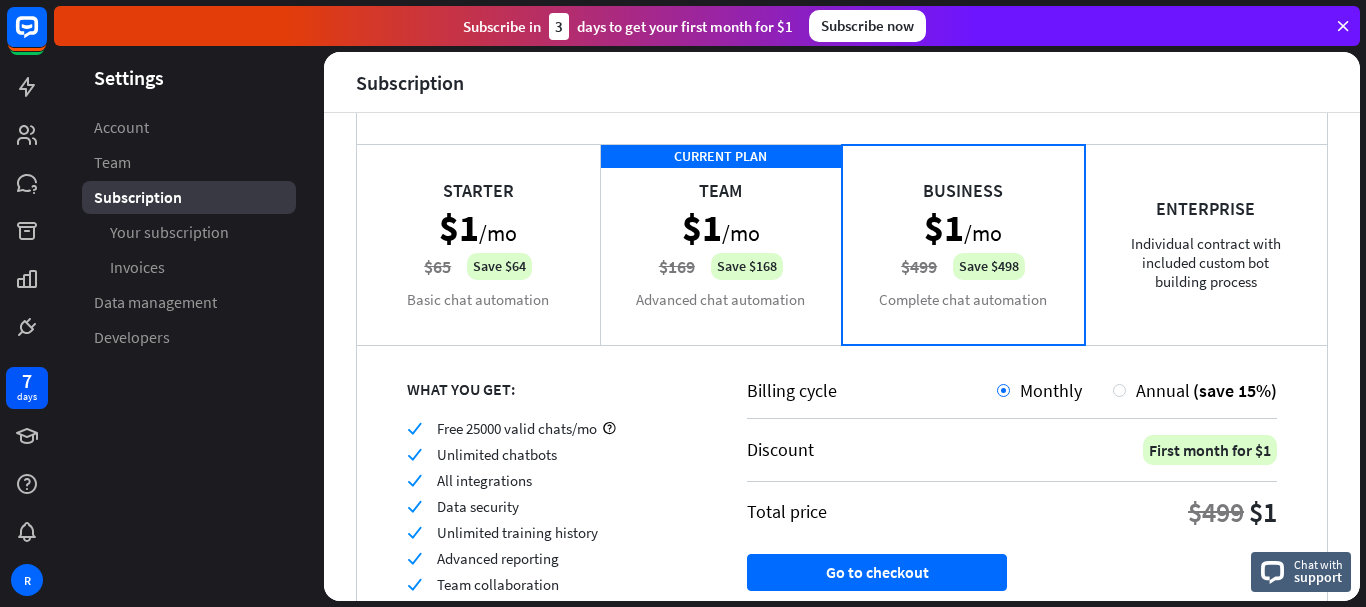 click on "Enterprise
Individual contract with included custom bot building process" at bounding box center (1206, 244) 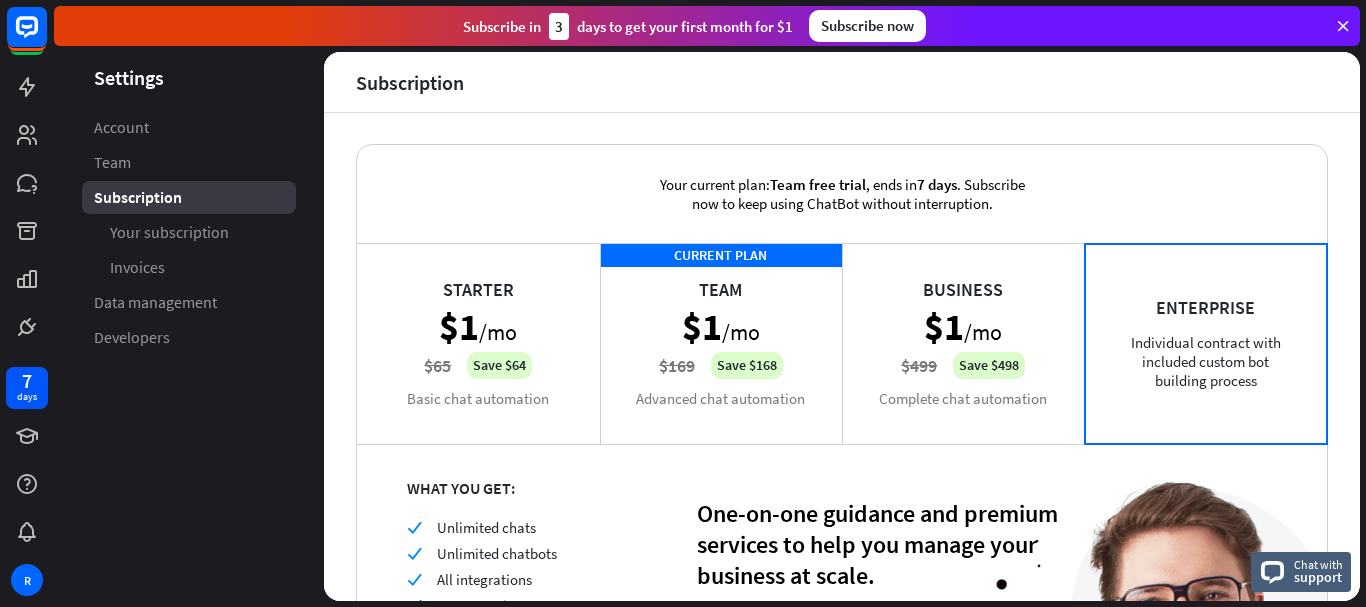 scroll, scrollTop: 0, scrollLeft: 0, axis: both 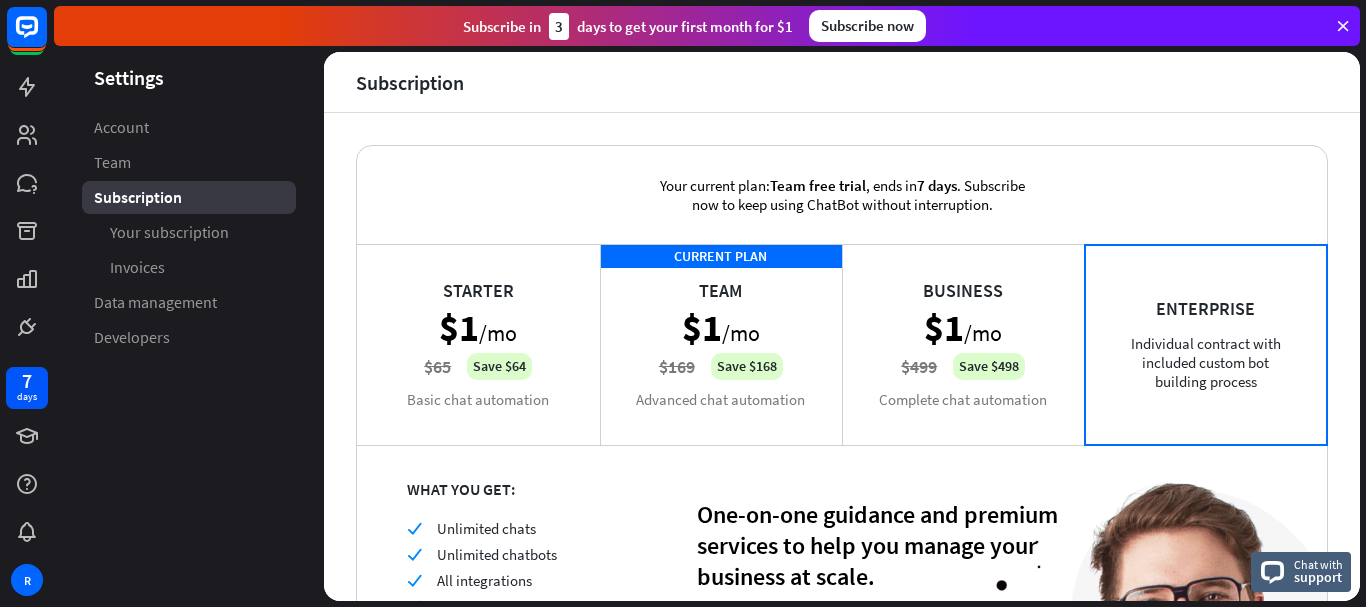 click on "Business
$1   /mo   $499   Save $498
Complete chat automation" at bounding box center (963, 344) 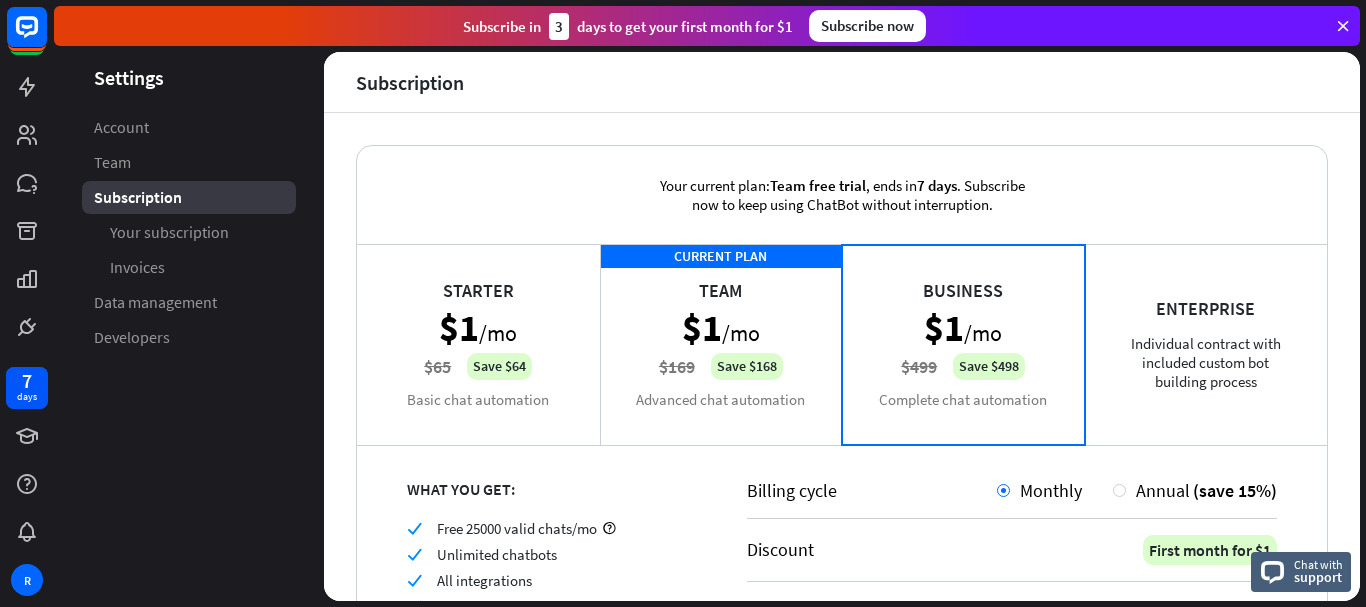click on "CURRENT PLAN
Team
$1   /mo   $169   Save $168
Advanced chat automation" at bounding box center (721, 344) 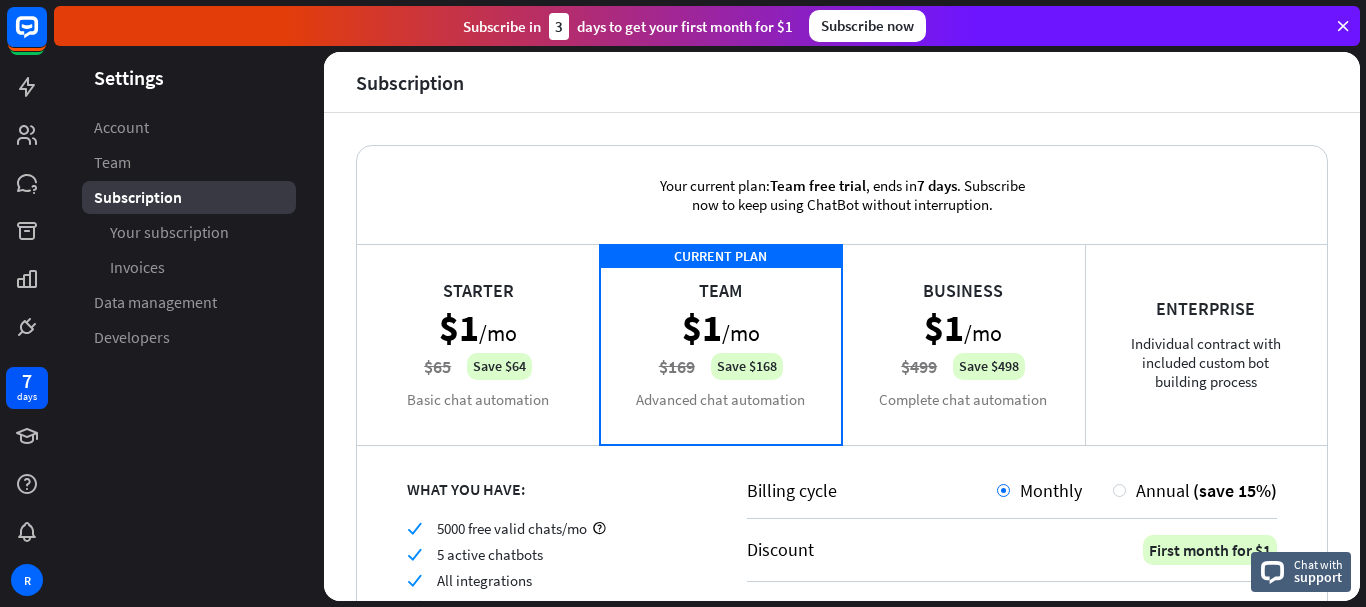 click on "Business
$1   /mo   $499   Save $498
Complete chat automation" at bounding box center [963, 344] 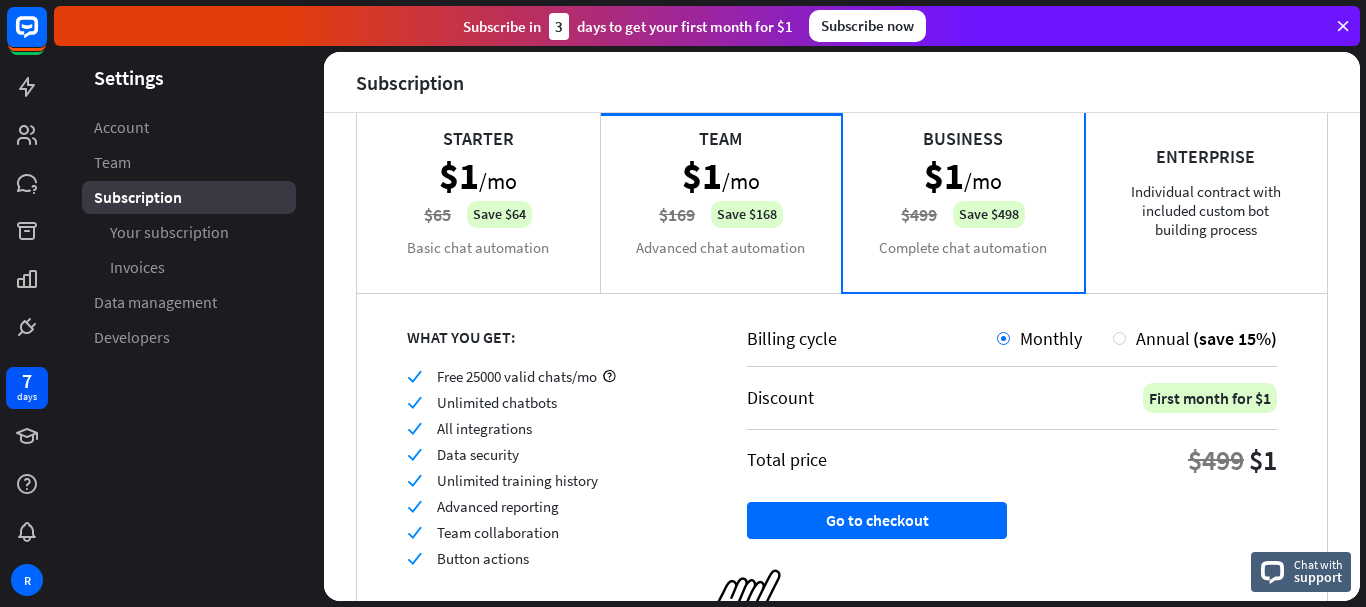 scroll, scrollTop: 200, scrollLeft: 0, axis: vertical 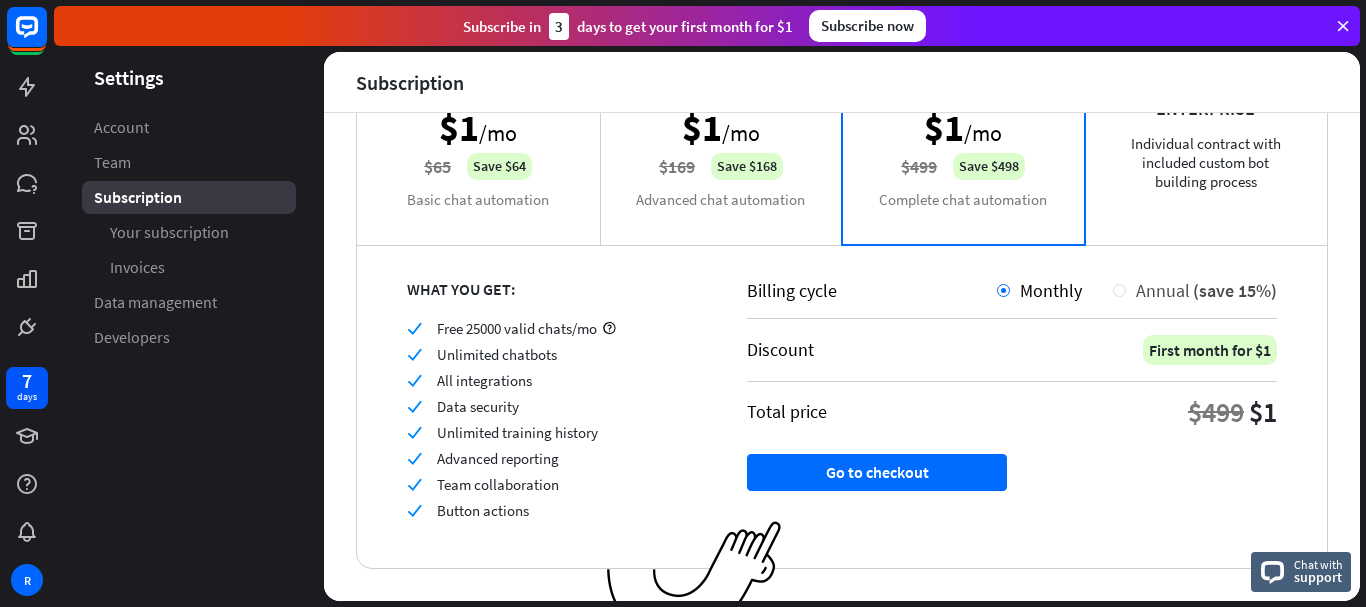 click on "Annual
(save
15%)" at bounding box center (1195, 290) 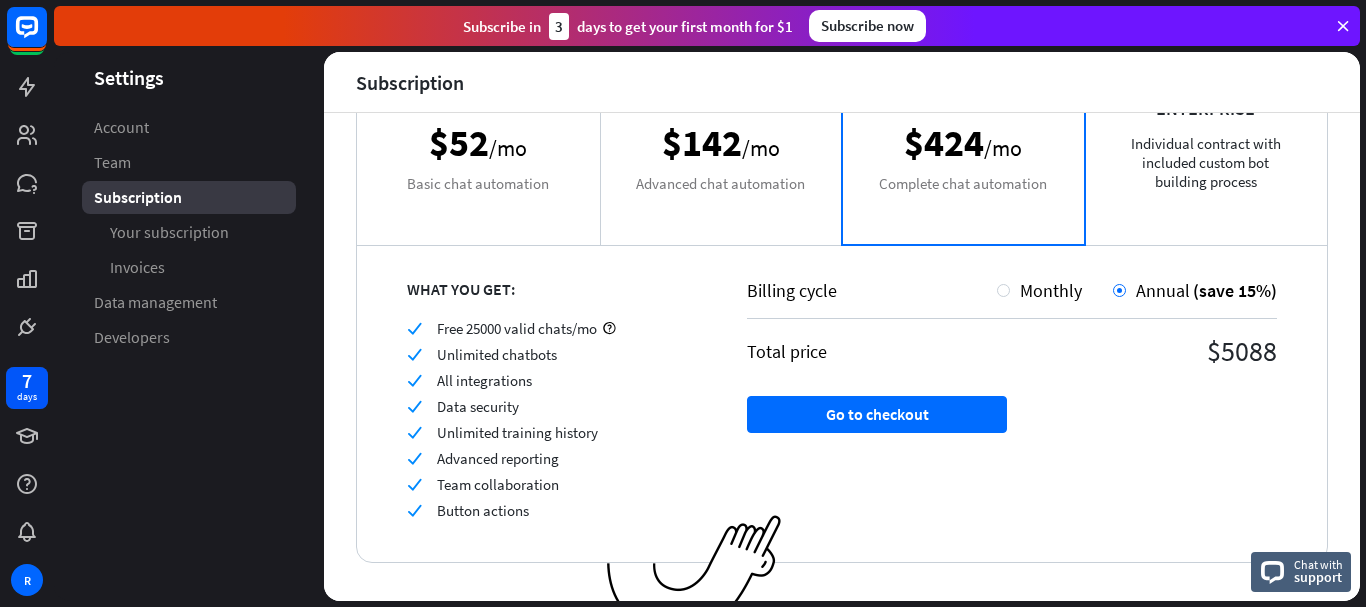 click on "Billing cycle" at bounding box center (872, 290) 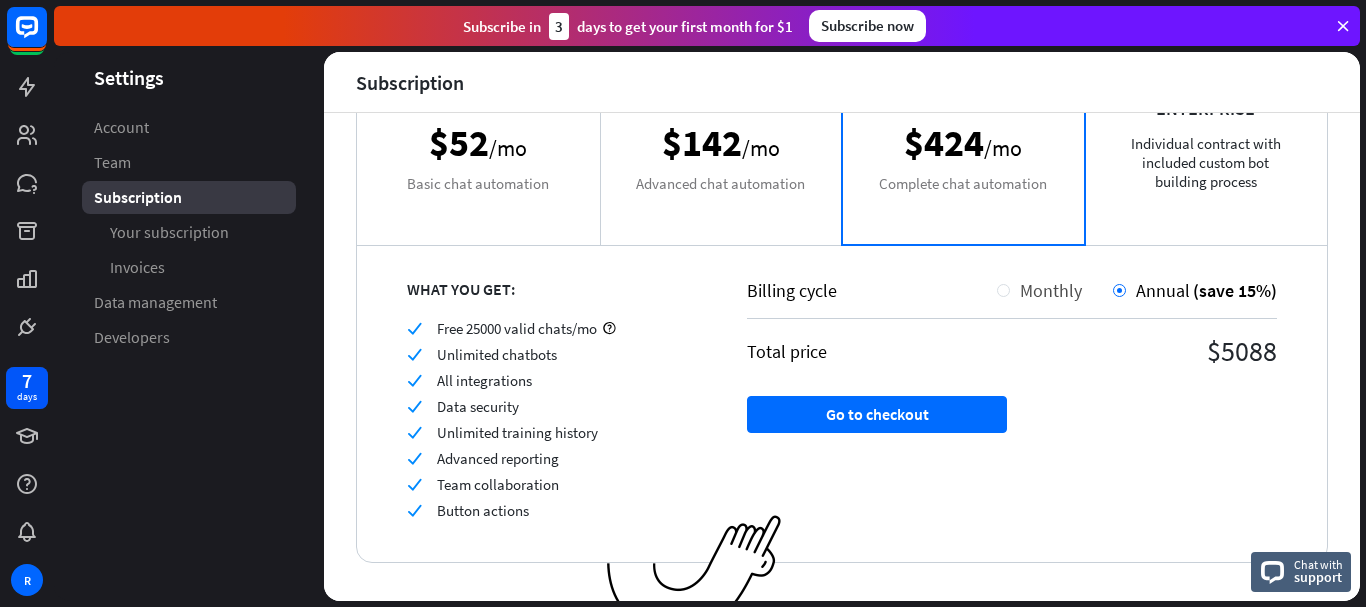click on "Monthly" at bounding box center [1051, 290] 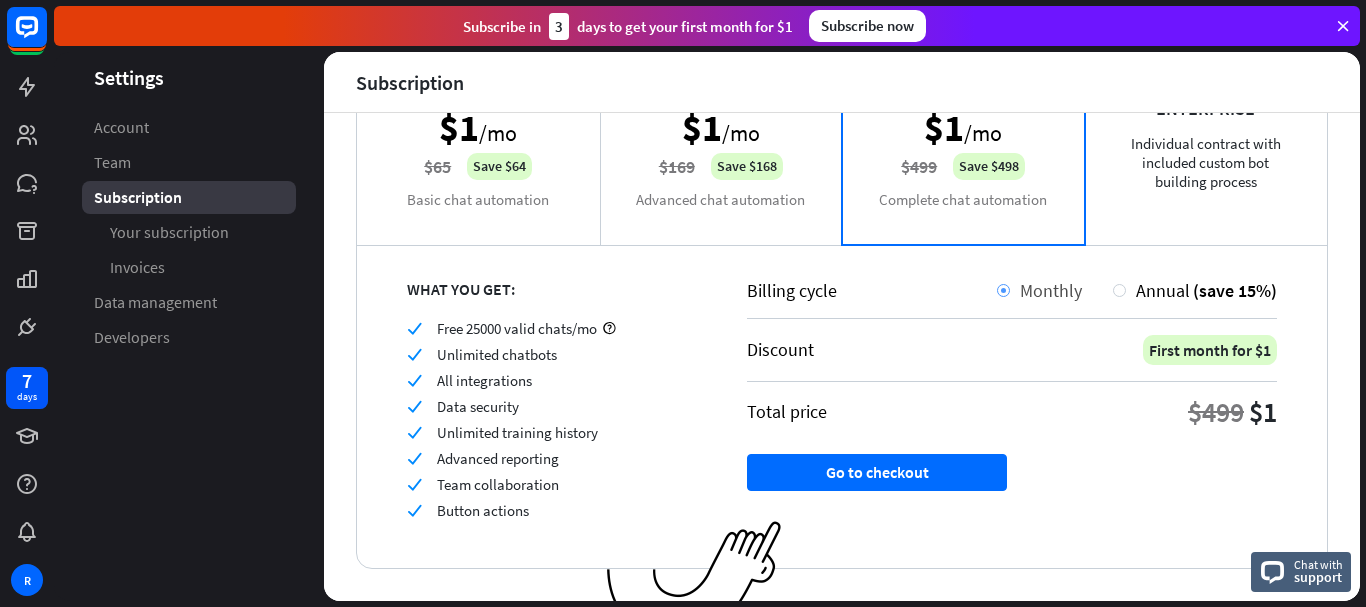 scroll, scrollTop: 100, scrollLeft: 0, axis: vertical 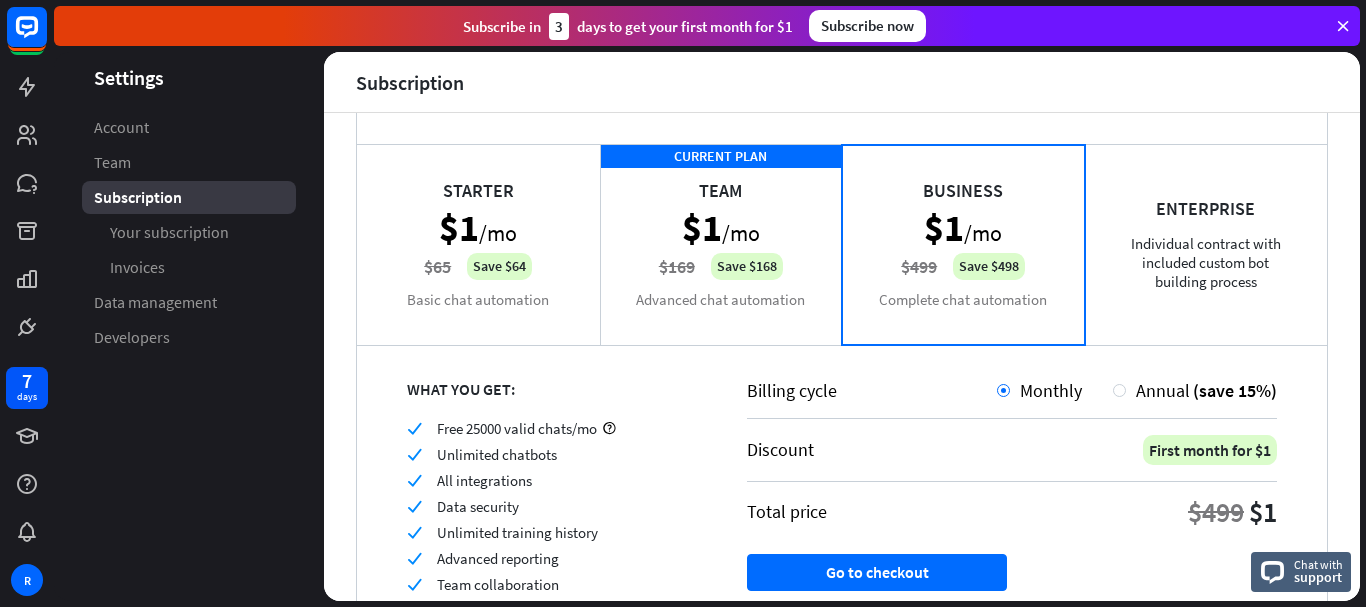 click on "CURRENT PLAN
Team
$1   /mo   $169   Save $168
Advanced chat automation" at bounding box center (721, 244) 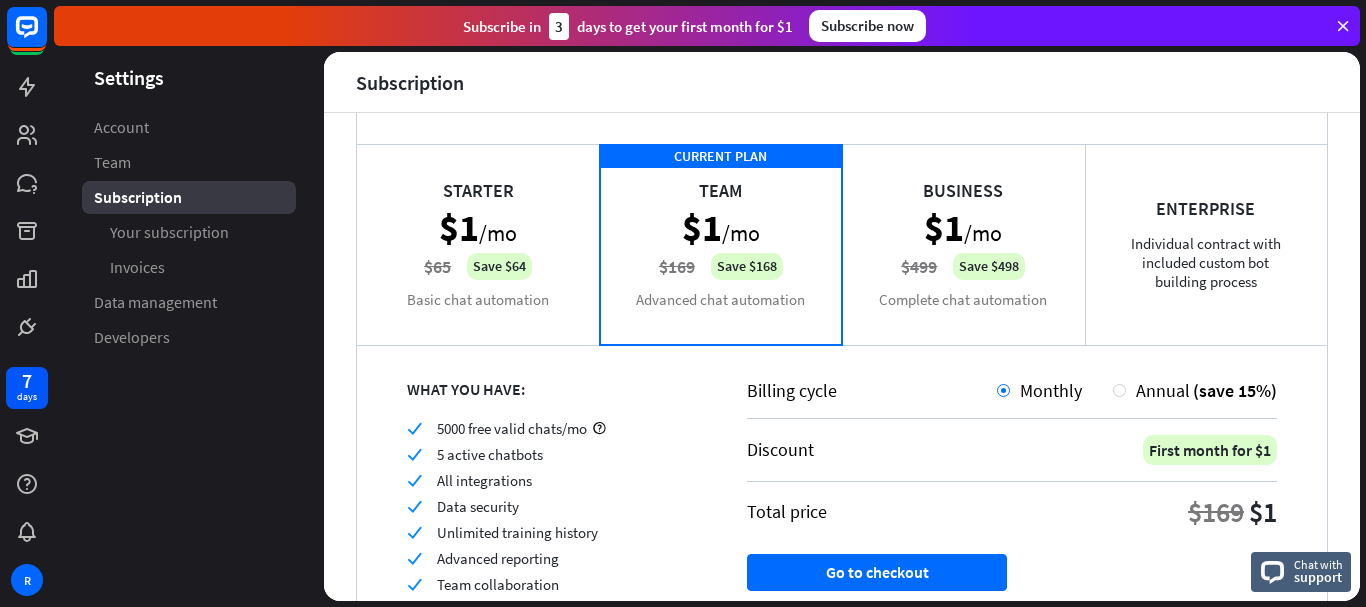 click on "Starter
$1   /mo   $65   Save $64
Basic chat automation" at bounding box center [478, 244] 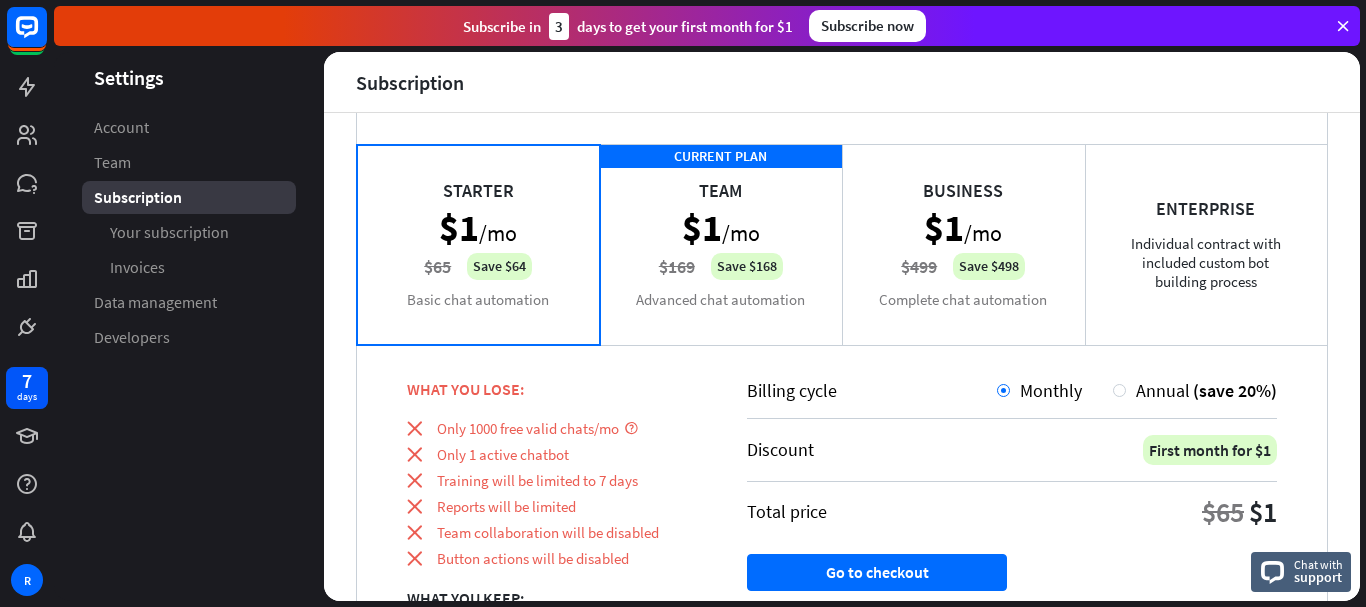 click on "CURRENT PLAN
Team
$1   /mo   $169   Save $168
Advanced chat automation" at bounding box center [721, 244] 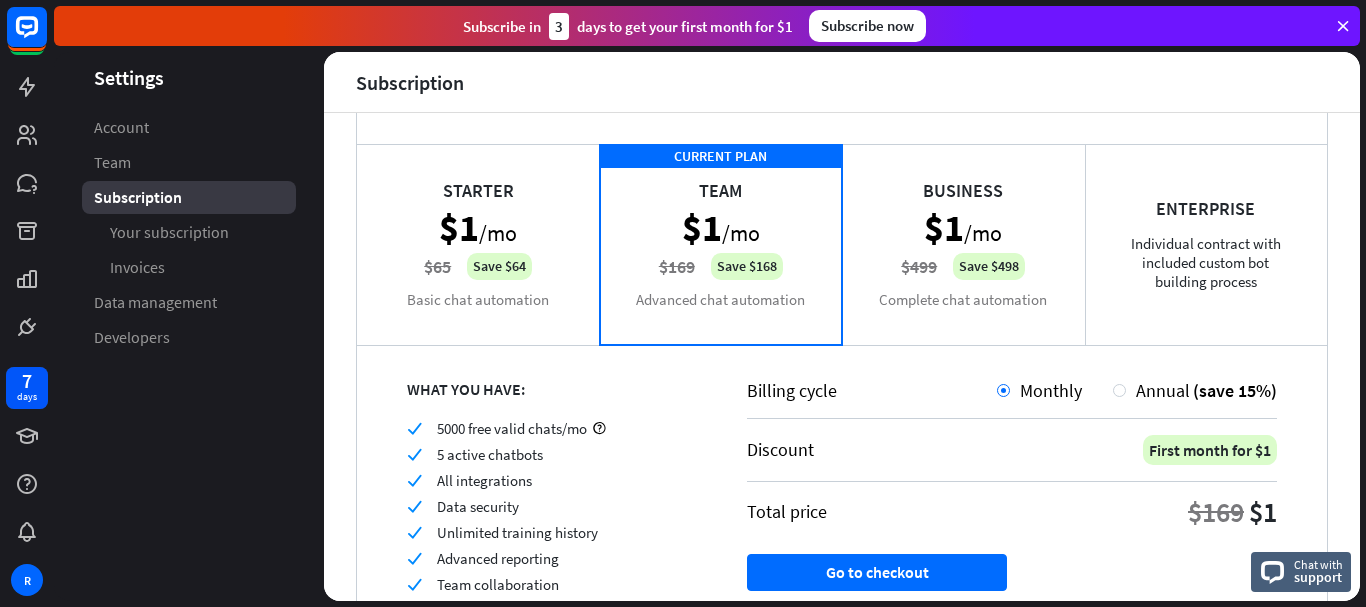 click on "Business
$1   /mo   $499   Save $498
Complete chat automation" at bounding box center [963, 244] 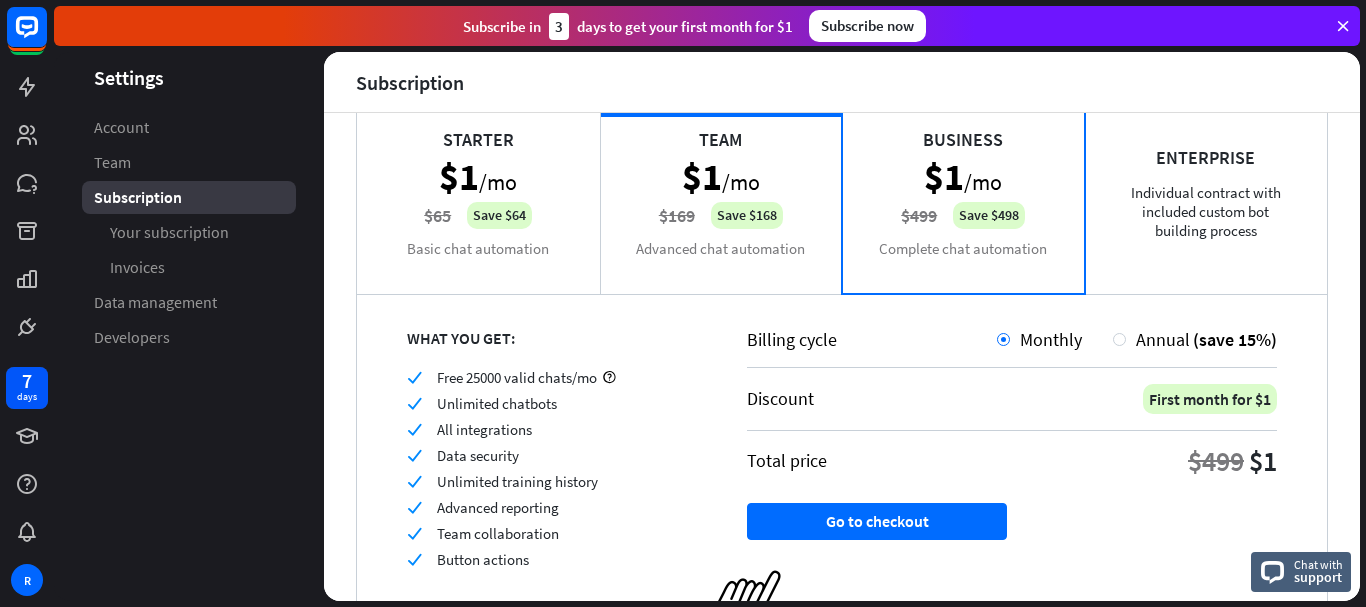 scroll, scrollTop: 200, scrollLeft: 0, axis: vertical 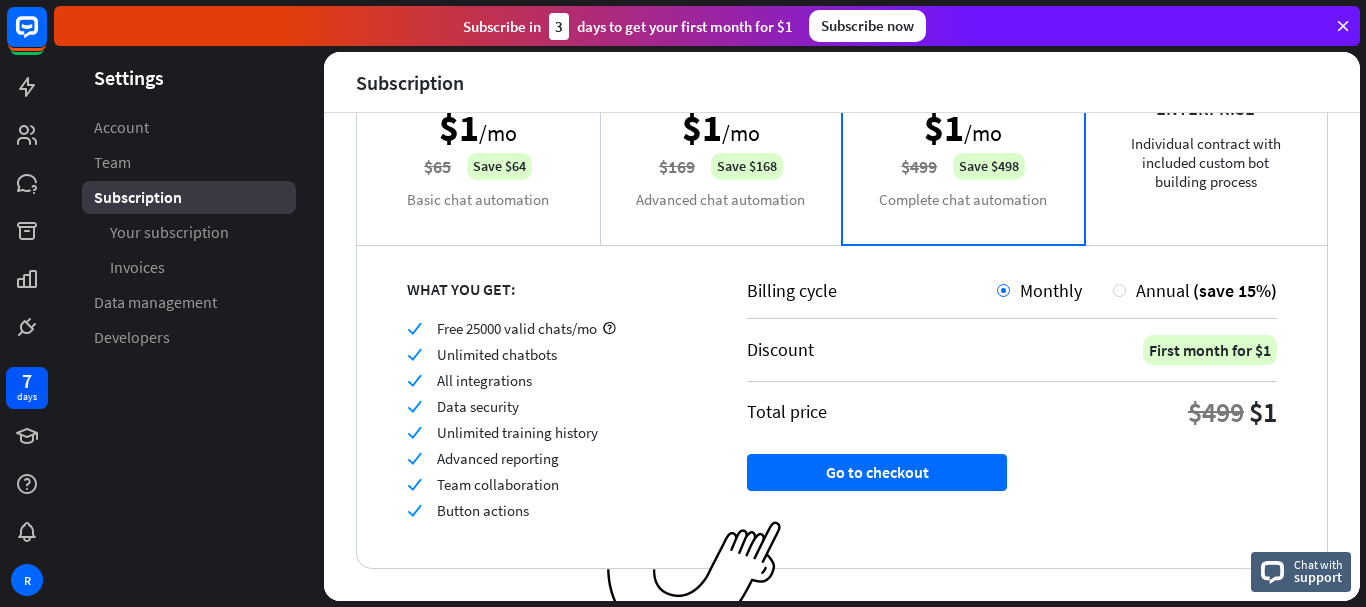 click on "CURRENT PLAN
Team
$1   /mo   $169   Save $168
Advanced chat automation" at bounding box center (721, 144) 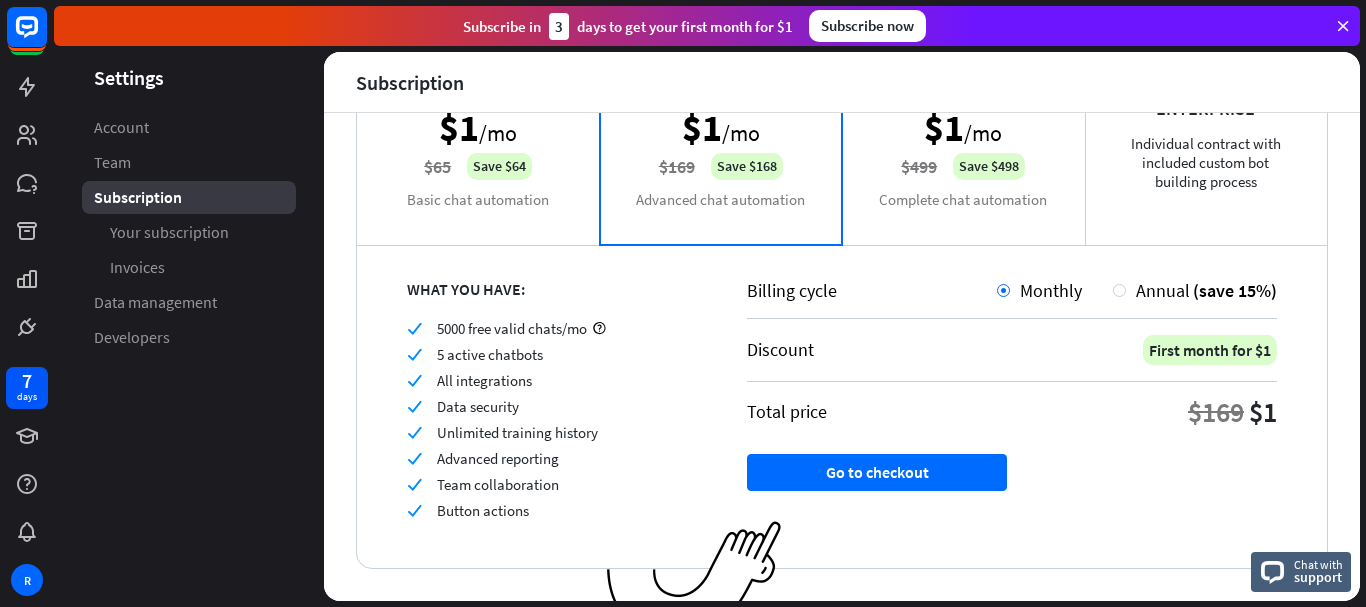 click on "Business
$1   /mo   $499   Save $498
Complete chat automation" at bounding box center (963, 144) 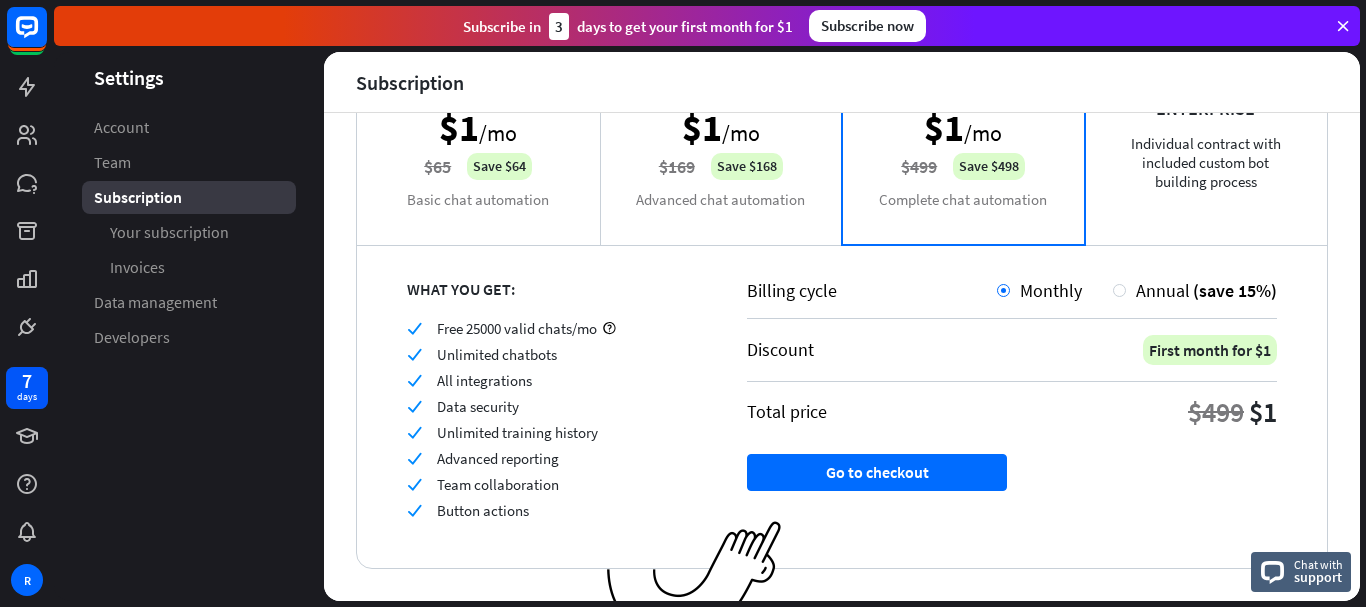 click on "CURRENT PLAN
Team
$1   /mo   $169   Save $168
Advanced chat automation" at bounding box center [721, 144] 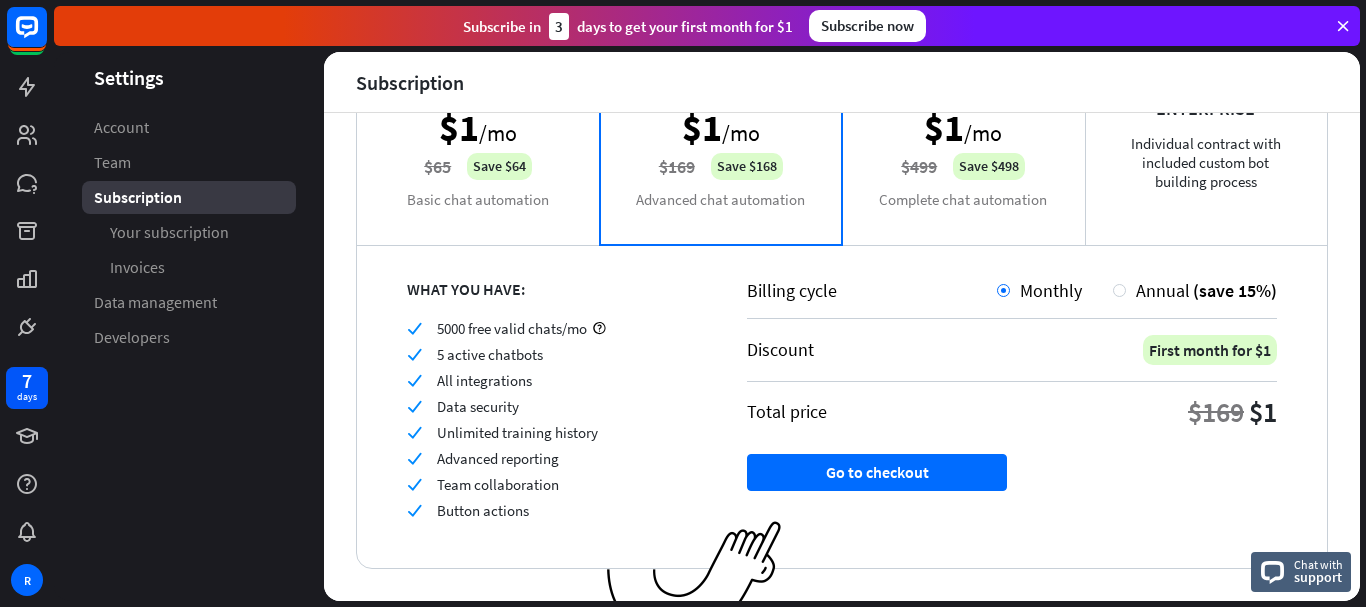 scroll, scrollTop: 100, scrollLeft: 0, axis: vertical 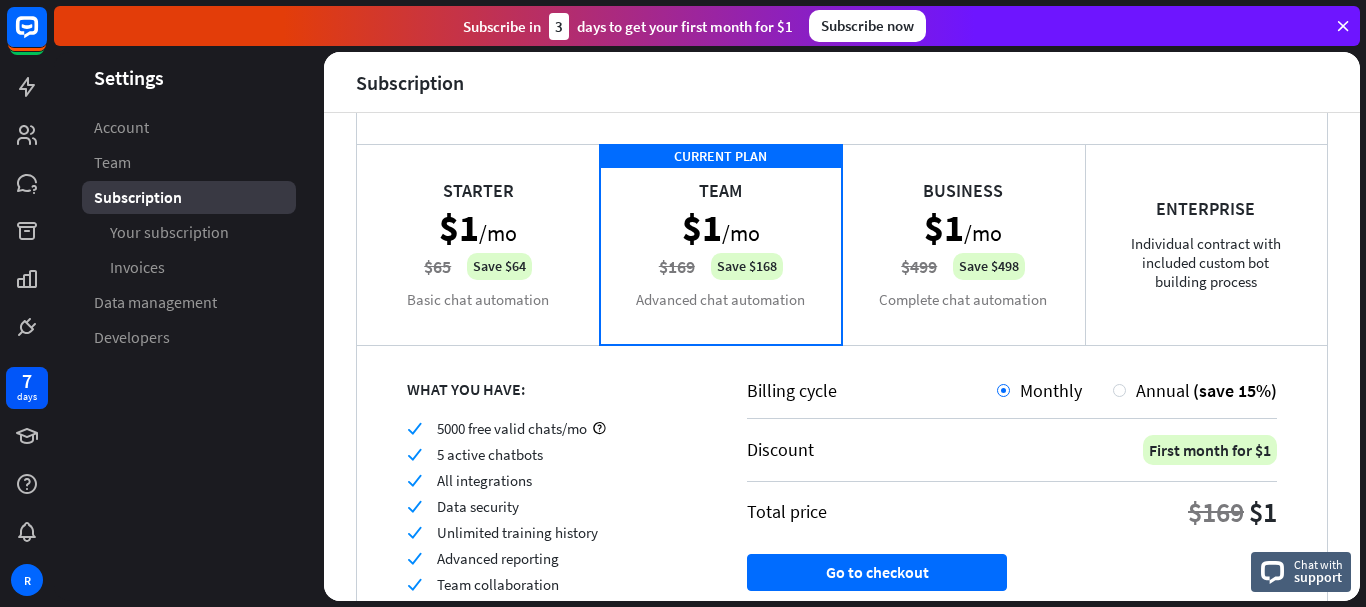 drag, startPoint x: 1365, startPoint y: 224, endPoint x: 1361, endPoint y: 243, distance: 19.416489 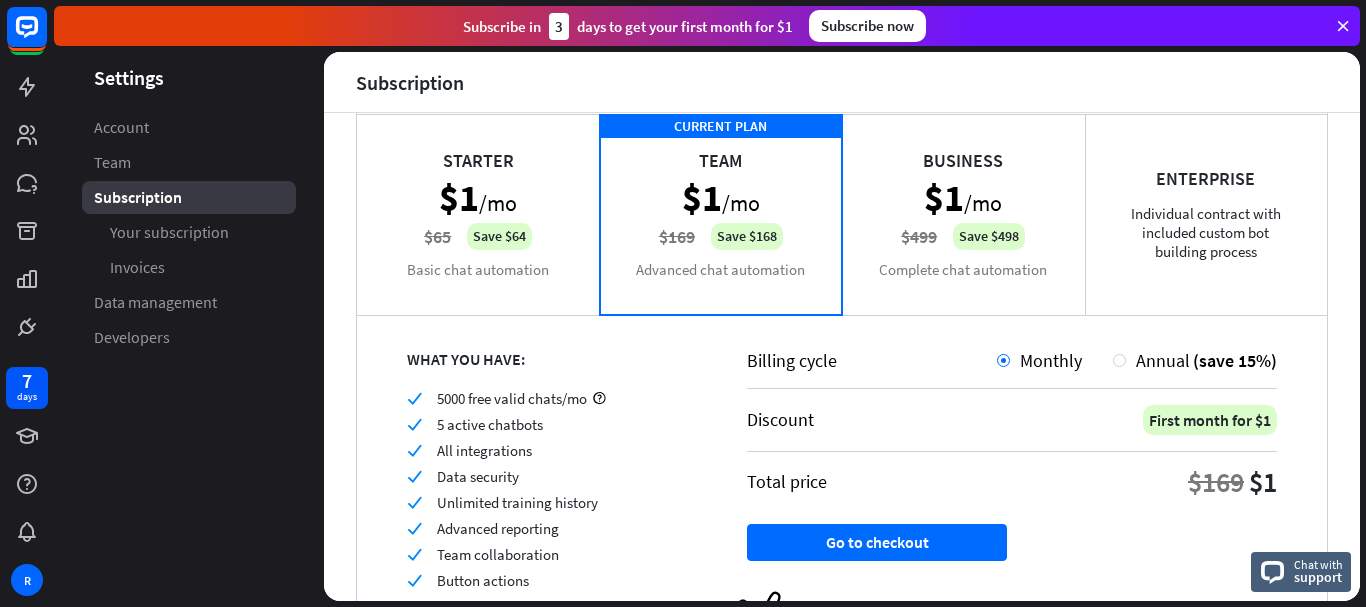 scroll, scrollTop: 130, scrollLeft: 0, axis: vertical 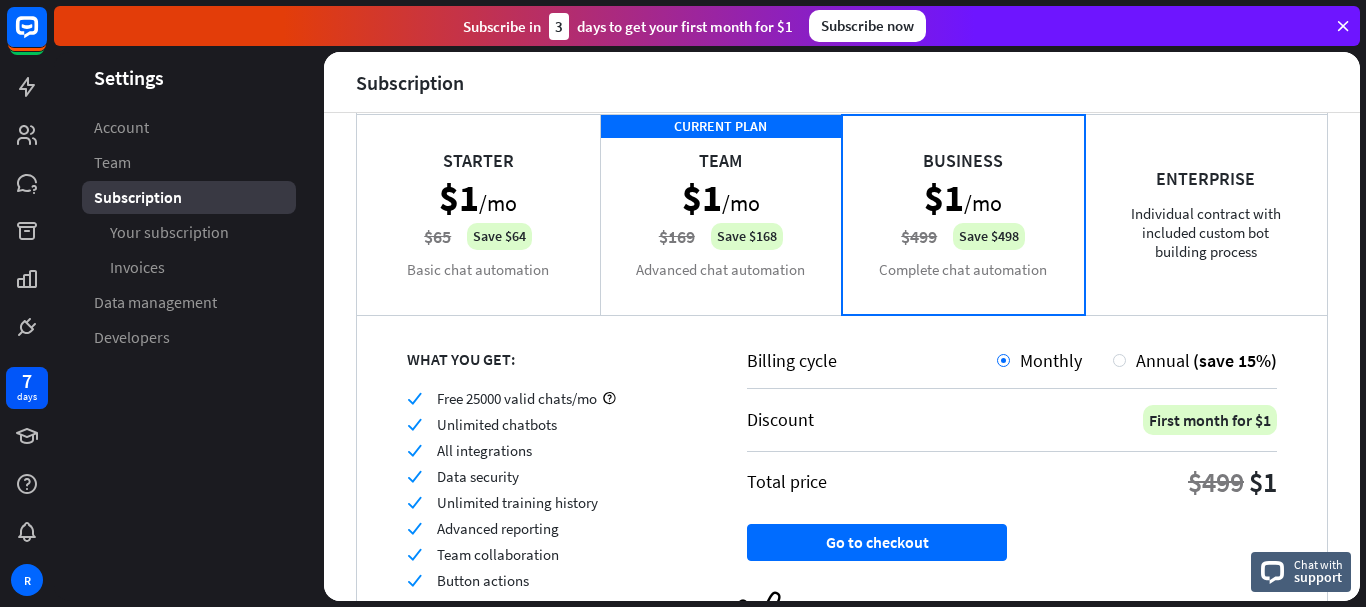 click on "CURRENT PLAN
Team
$1   /mo   $169   Save $168
Advanced chat automation" at bounding box center [721, 214] 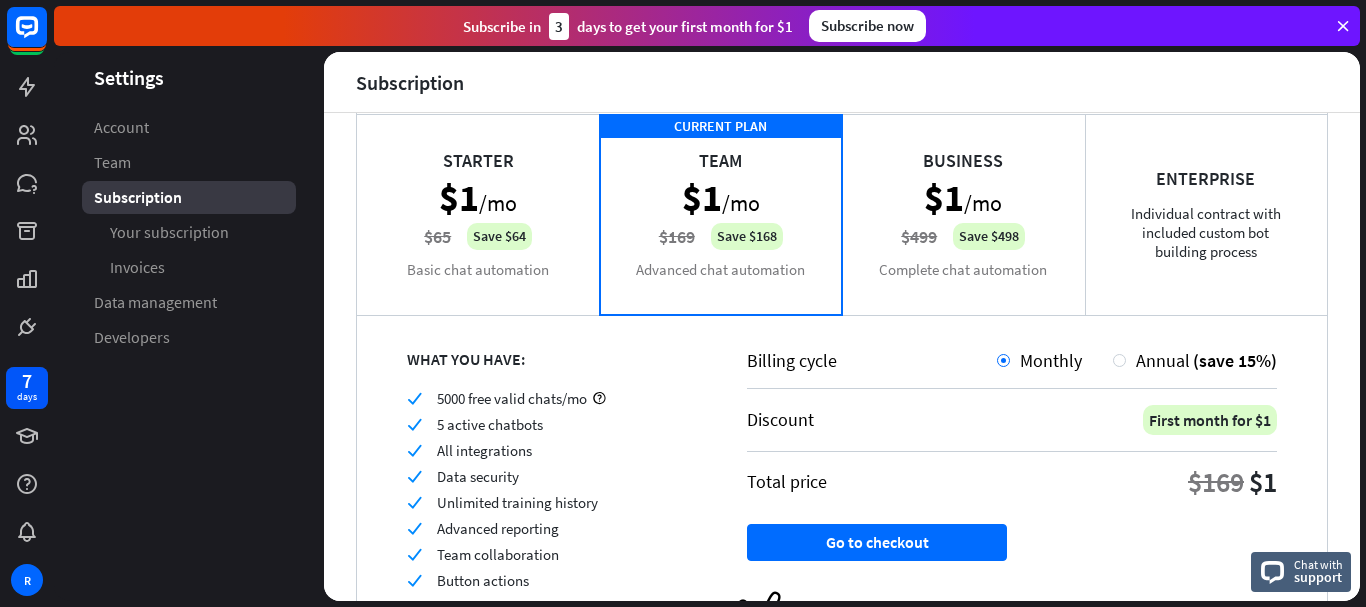 click on "Starter
$1   /mo   $65   Save $64
Basic chat automation" at bounding box center (478, 214) 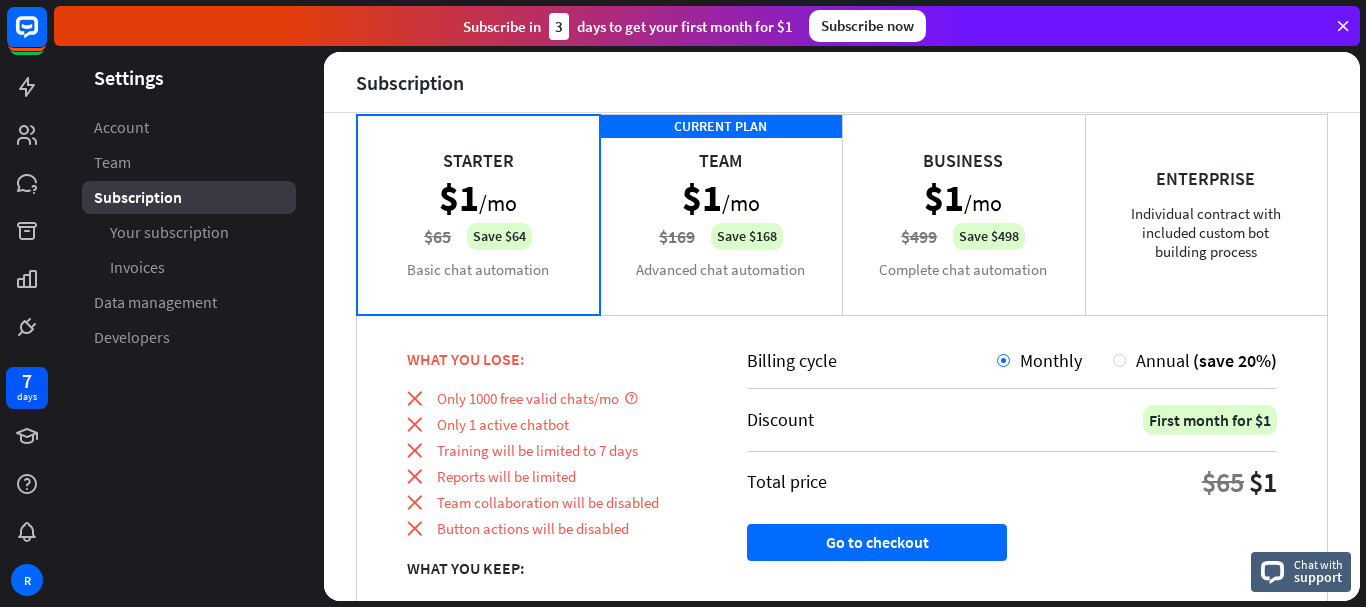 click on "CURRENT PLAN
Team
$1   /mo   $169   Save $168
Advanced chat automation" at bounding box center (721, 214) 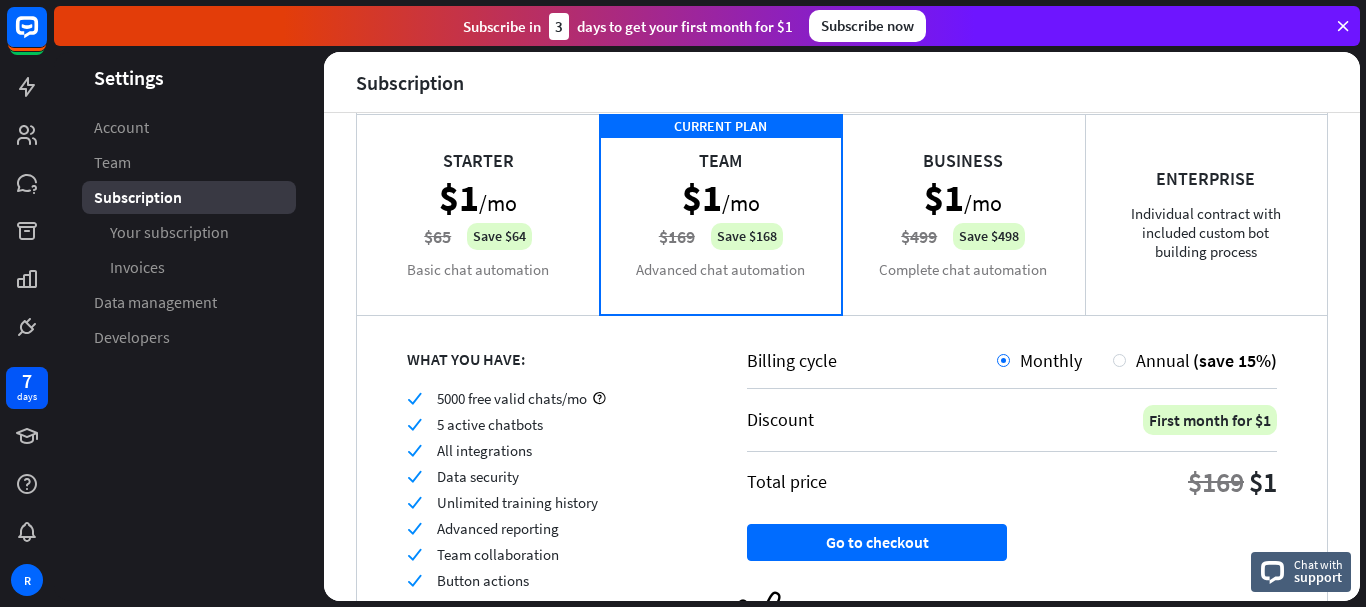 click on "Starter
$1   /mo   $65   Save $64
Basic chat automation" at bounding box center [478, 214] 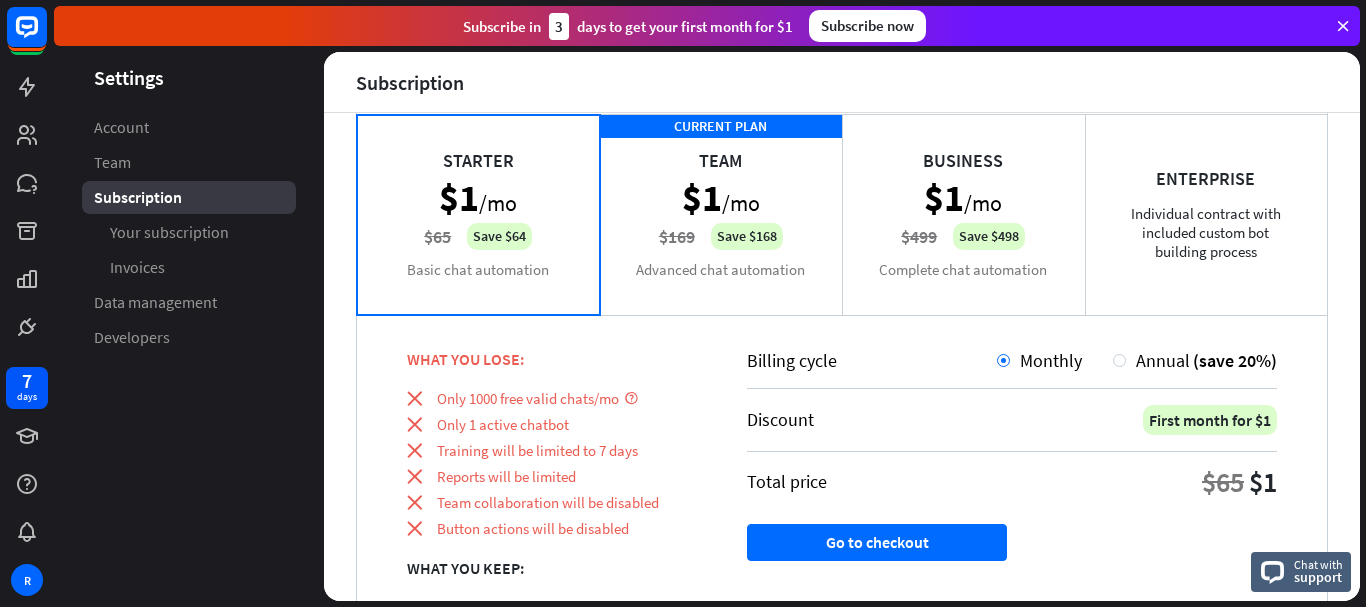 click on "CURRENT PLAN
Team
$1   /mo   $169   Save $168
Advanced chat automation" at bounding box center [721, 214] 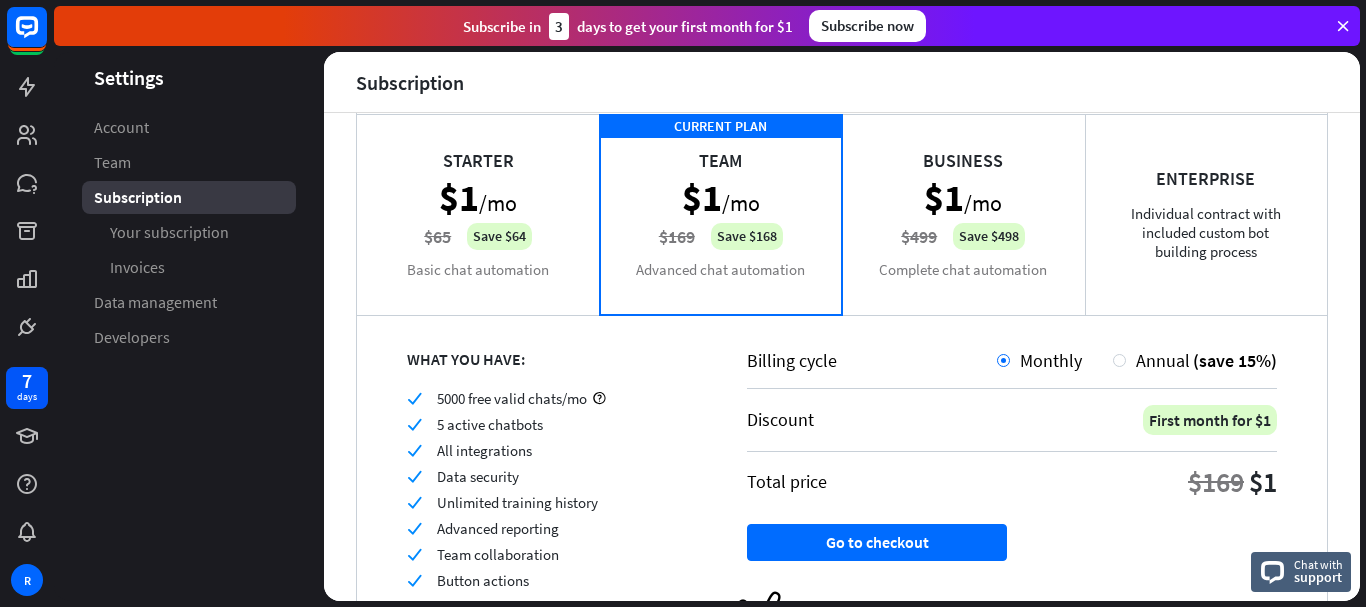 click on "Business
$1   /mo   $499   Save $498
Complete chat automation" at bounding box center (963, 214) 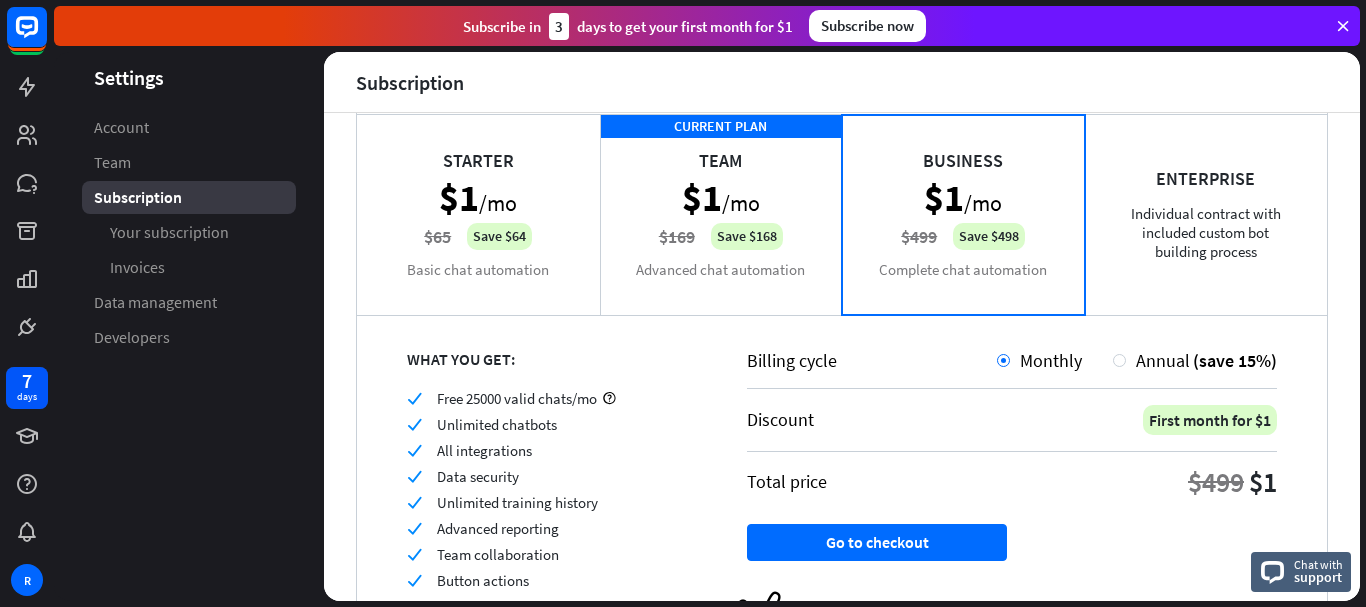 click on "Enterprise
Individual contract with included custom bot building process" at bounding box center [1206, 214] 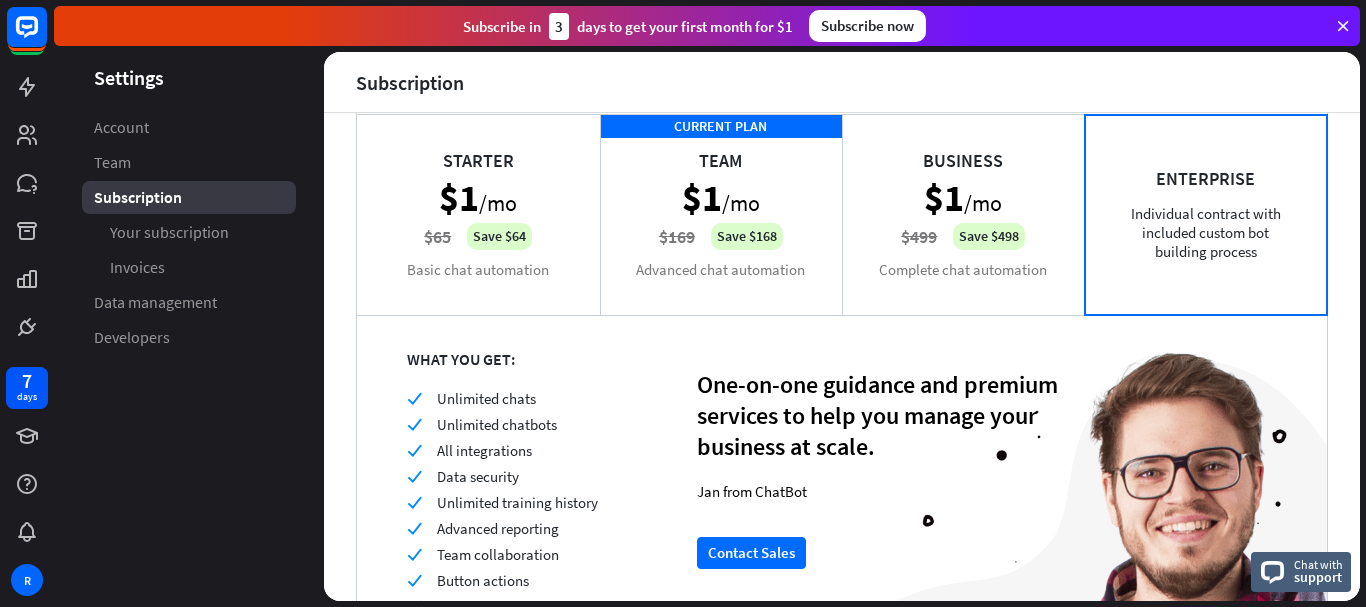 click on "CURRENT PLAN
Team
$1   /mo   $169   Save $168
Advanced chat automation" at bounding box center (721, 214) 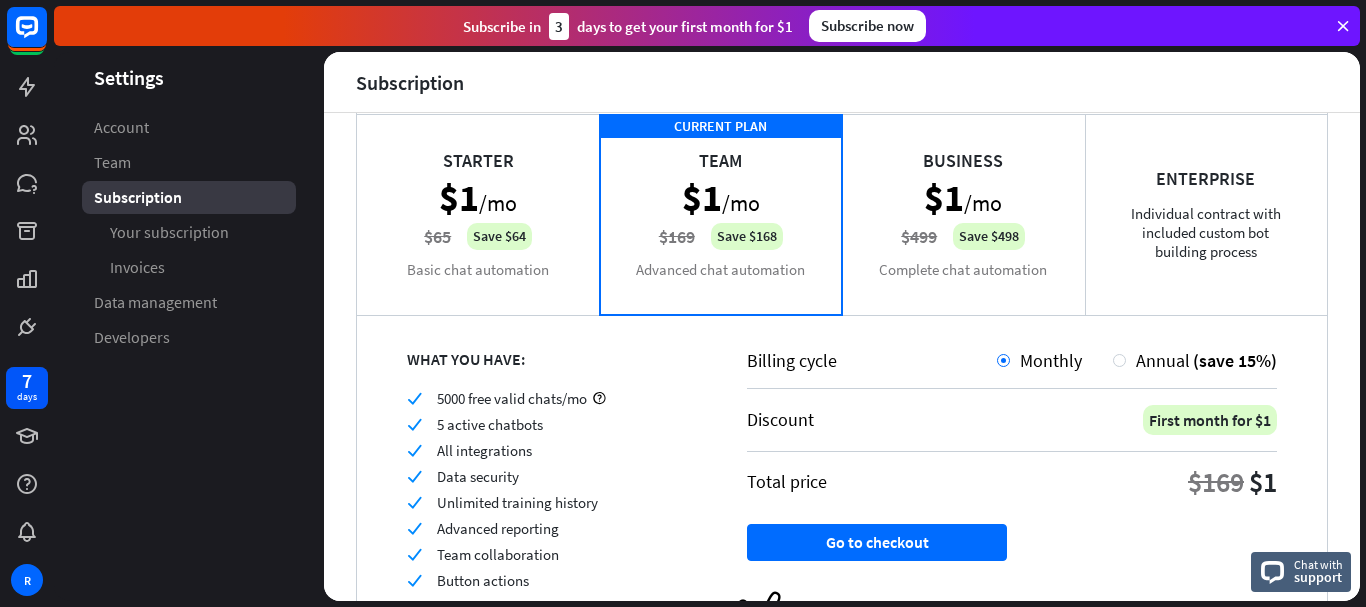 drag, startPoint x: 837, startPoint y: 207, endPoint x: 892, endPoint y: 201, distance: 55.326305 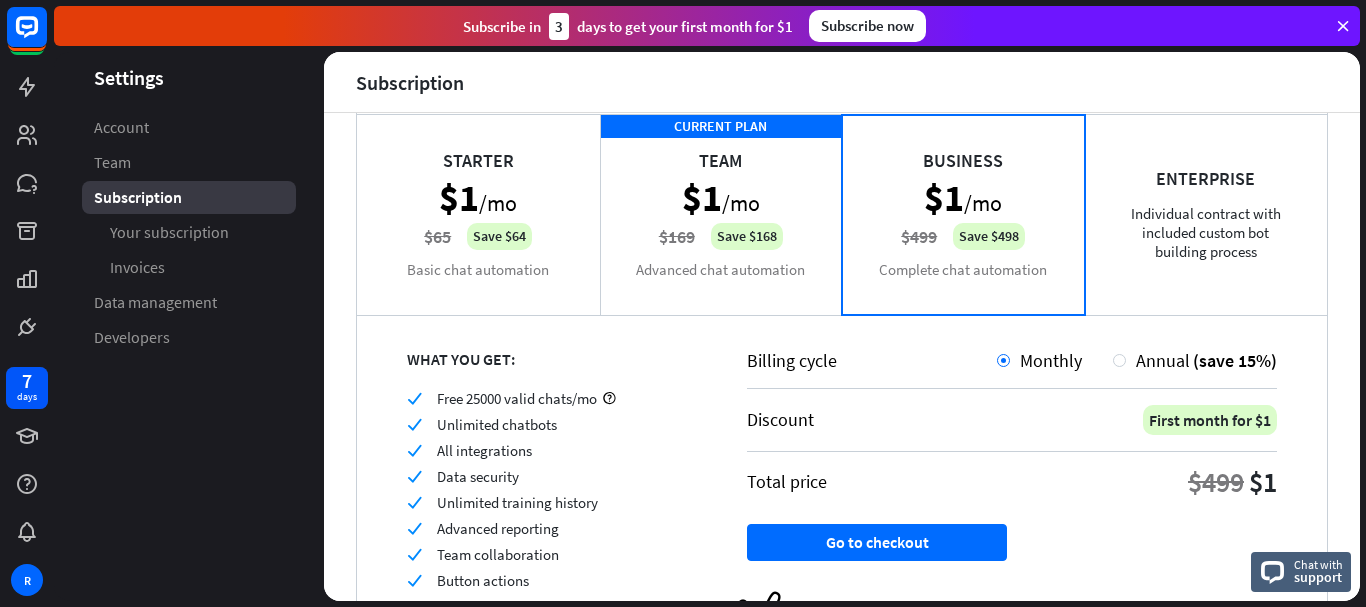 click on "Business
$1   /mo   $499   Save $498
Complete chat automation" at bounding box center (963, 214) 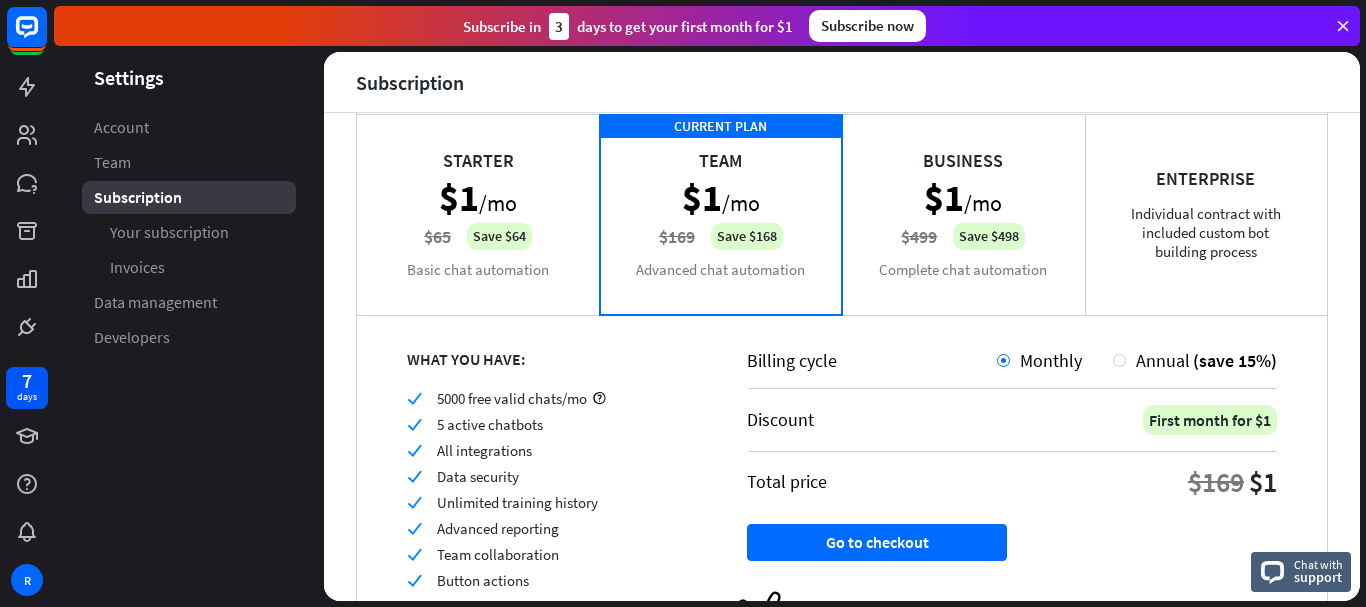 click on "Starter
$1   /mo   $65   Save $64
Basic chat automation" at bounding box center [478, 214] 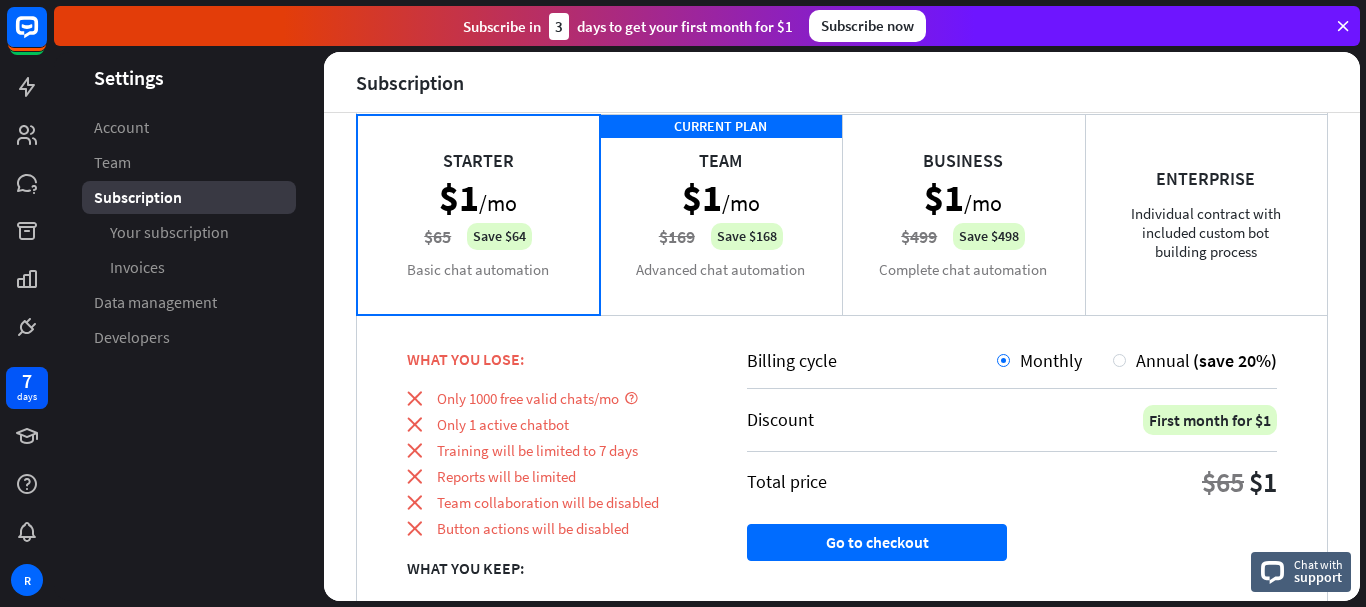 click on "Starter
$1   /mo   $65   Save $64
Basic chat automation" at bounding box center [478, 214] 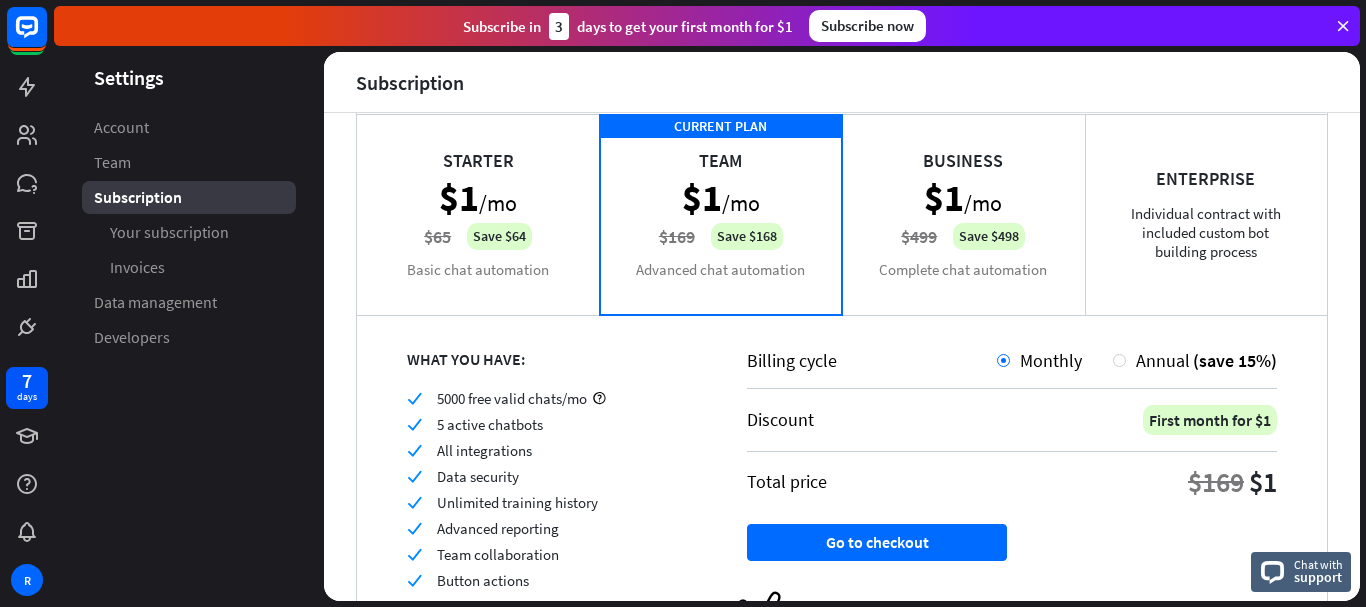 click on "Starter
$1   /mo   $65   Save $64
Basic chat automation" at bounding box center (478, 214) 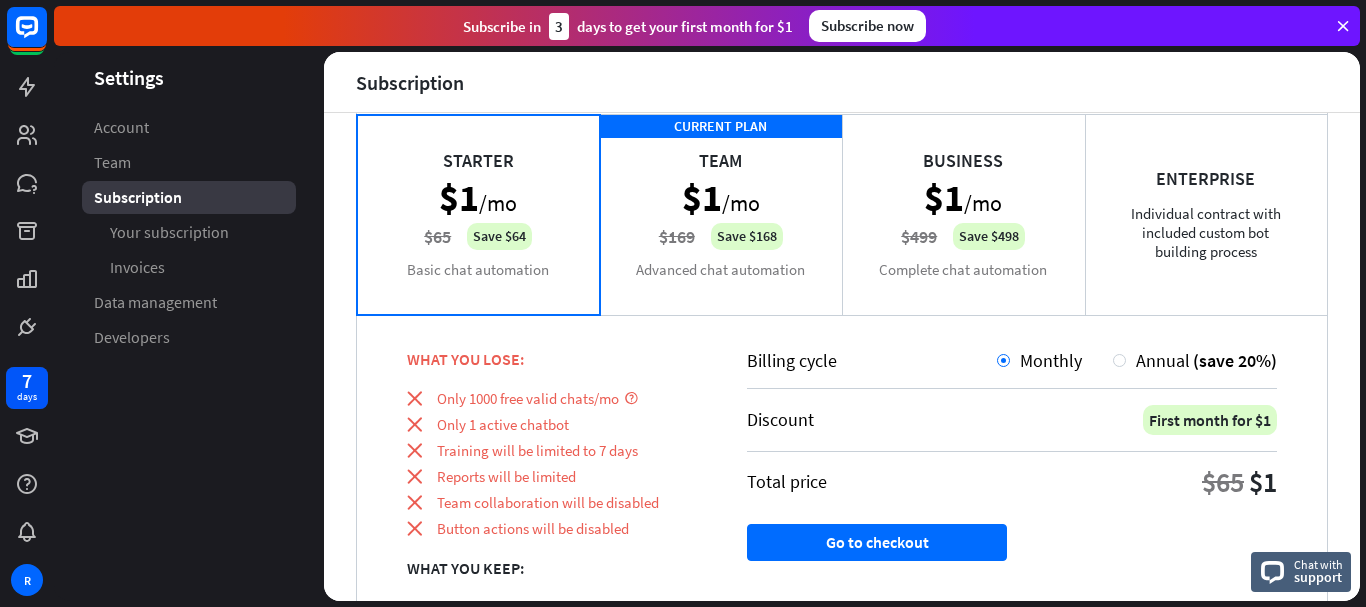 click on "WHAT YOU LOSE:" at bounding box center [552, 359] 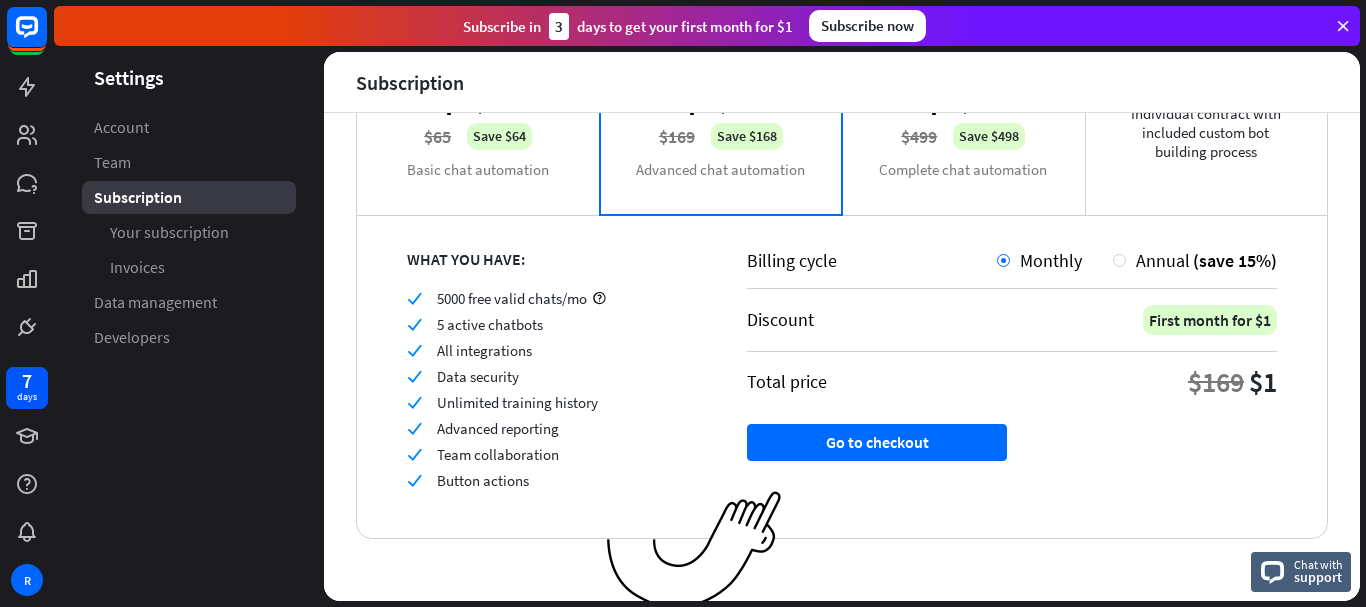 scroll, scrollTop: 130, scrollLeft: 0, axis: vertical 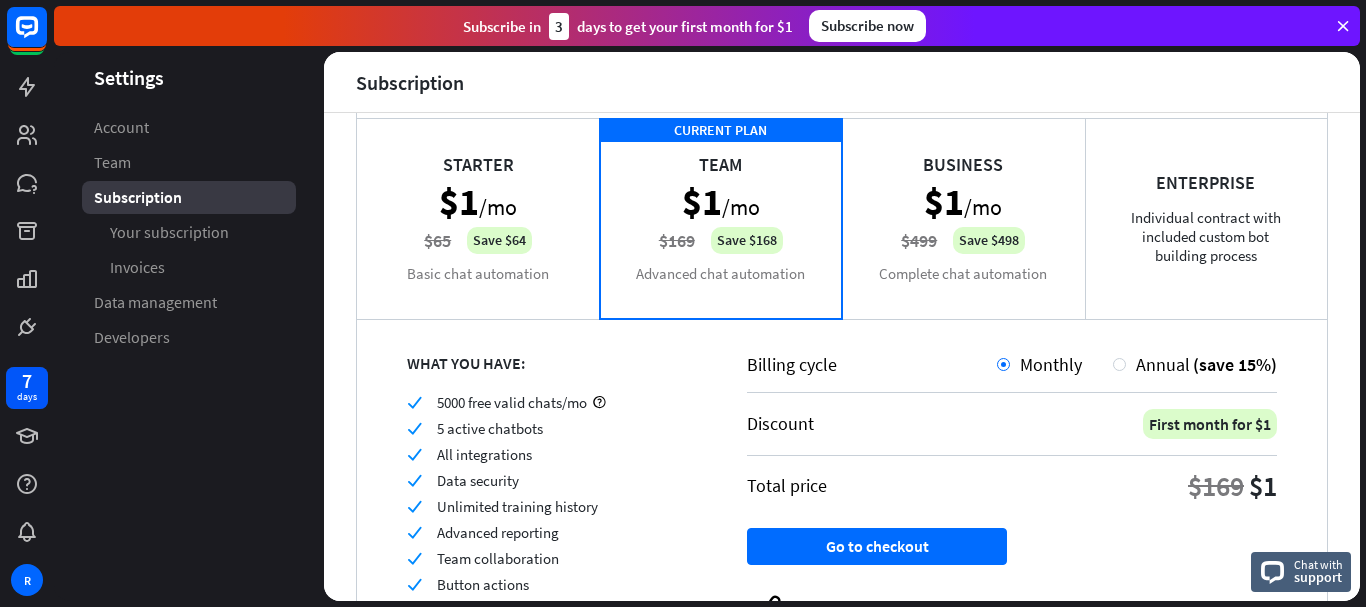click on "Business
$1   /mo   $499   Save $498
Complete chat automation" at bounding box center (963, 218) 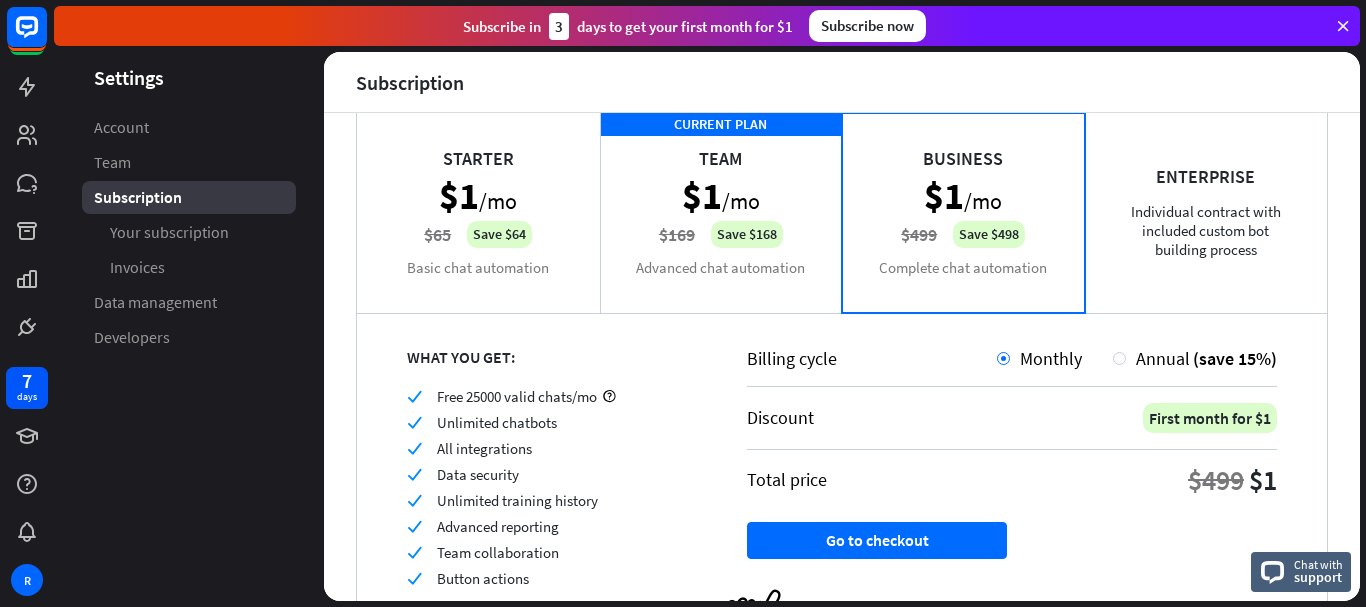 scroll, scrollTop: 130, scrollLeft: 0, axis: vertical 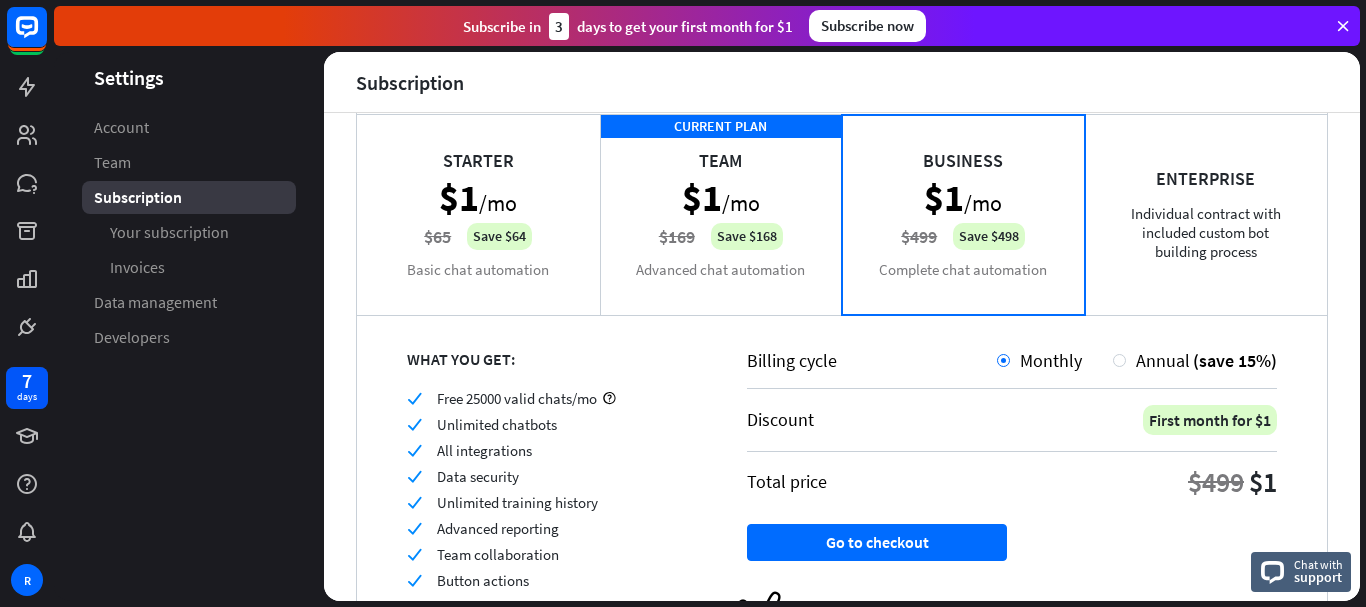 click on "CURRENT PLAN
Team
$1   /mo   $169   Save $168
Advanced chat automation" at bounding box center [721, 214] 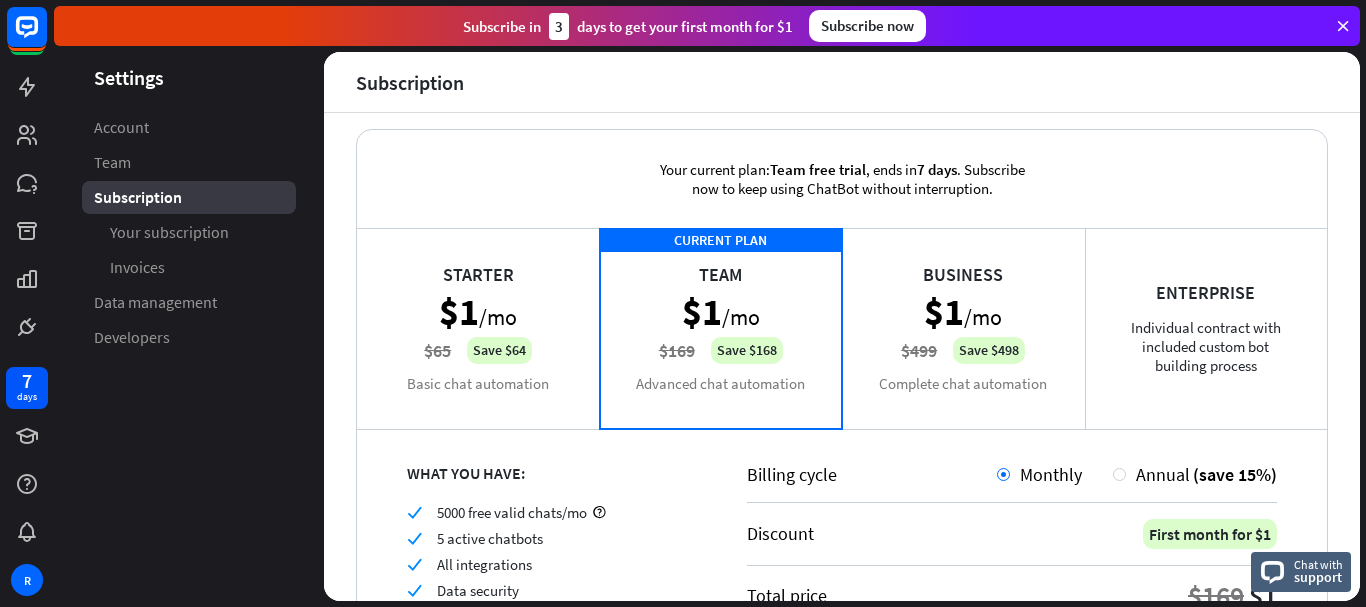 scroll, scrollTop: 0, scrollLeft: 0, axis: both 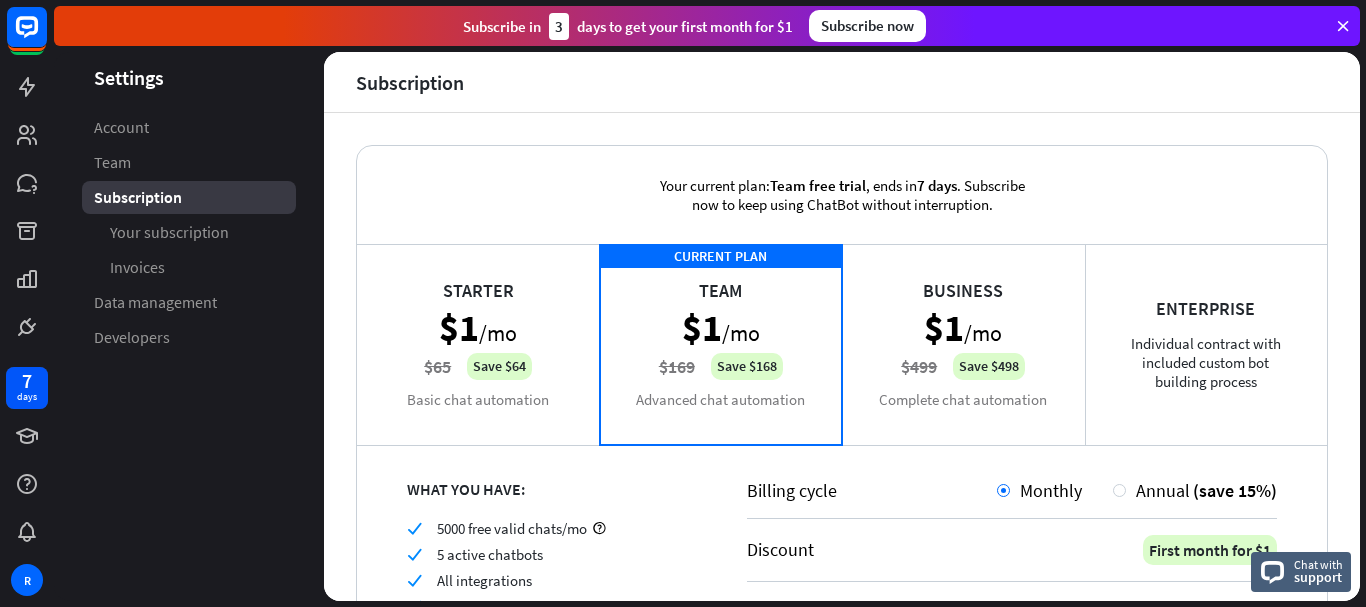 click on "Business
$1   /mo   $499   Save $498
Complete chat automation" at bounding box center (963, 344) 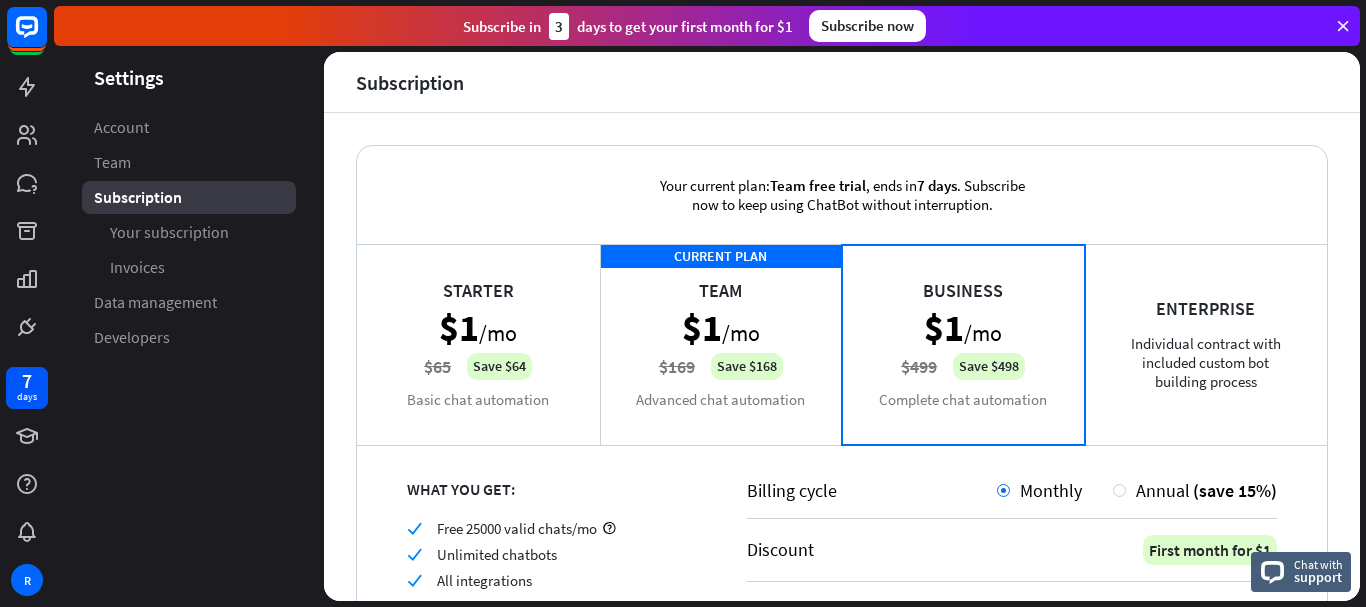 click on "Enterprise
Individual contract with included custom bot building process" at bounding box center (1206, 344) 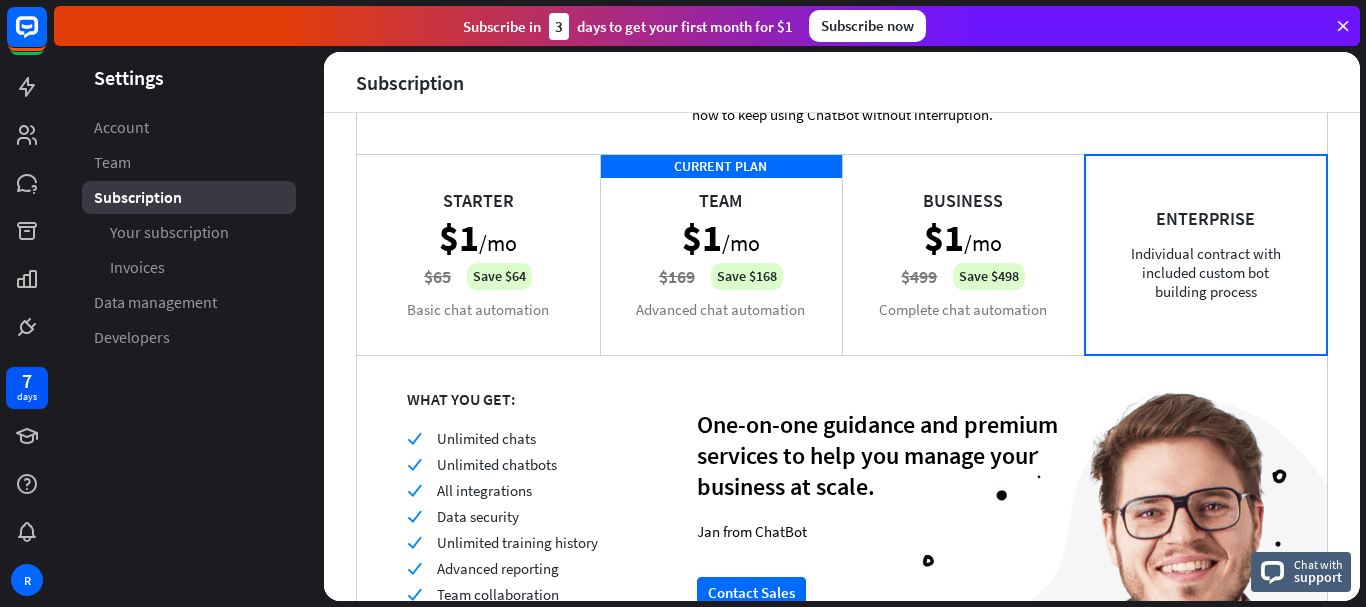 scroll, scrollTop: 89, scrollLeft: 0, axis: vertical 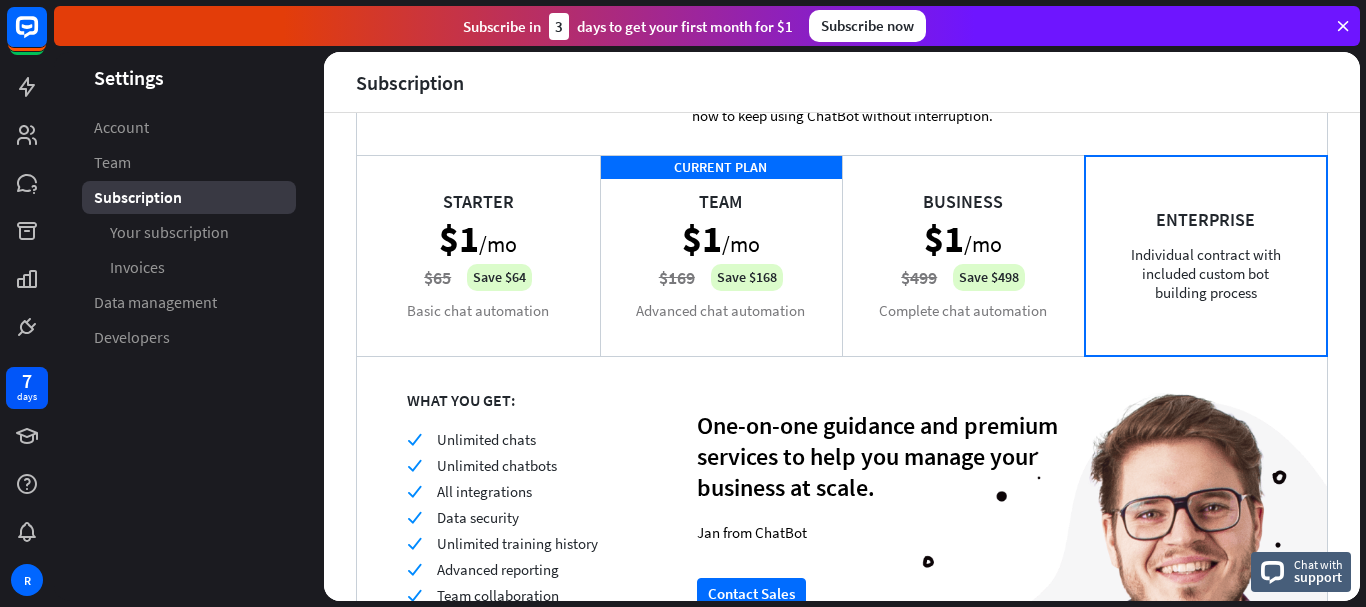 click on "Starter
$1   /mo   $65   Save $64
Basic chat automation" at bounding box center [478, 255] 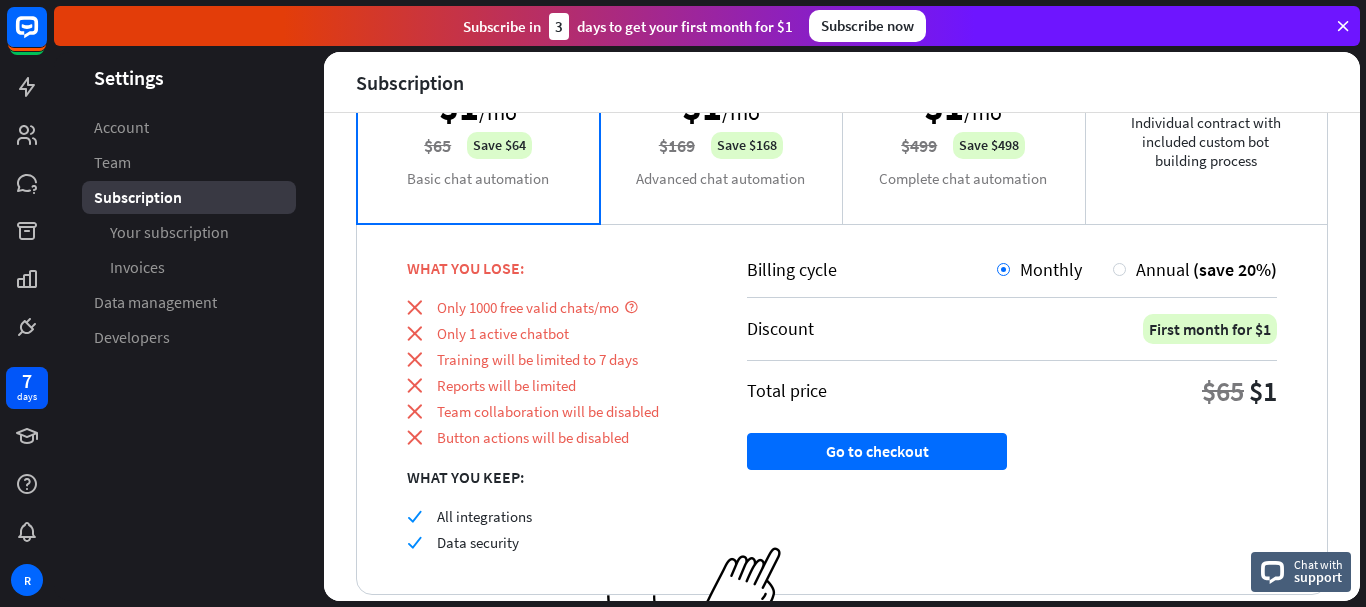 scroll, scrollTop: 186, scrollLeft: 0, axis: vertical 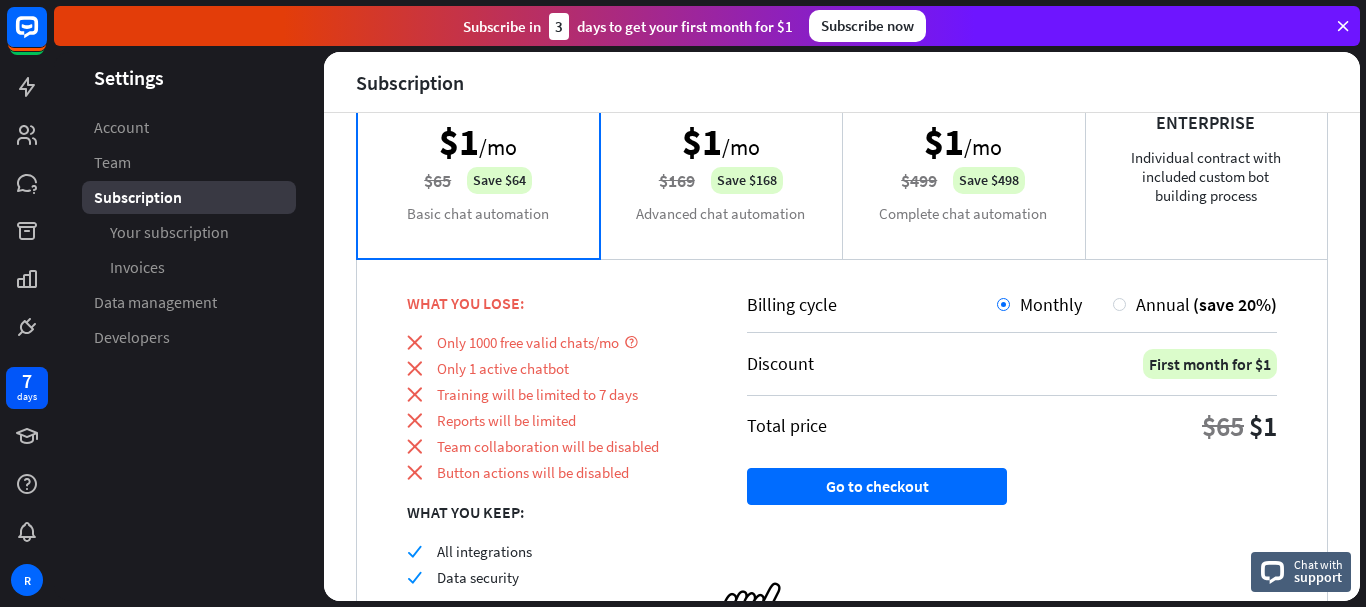 click on "CURRENT PLAN
Team
$1   /mo   $169   Save $168
Advanced chat automation" at bounding box center [721, 158] 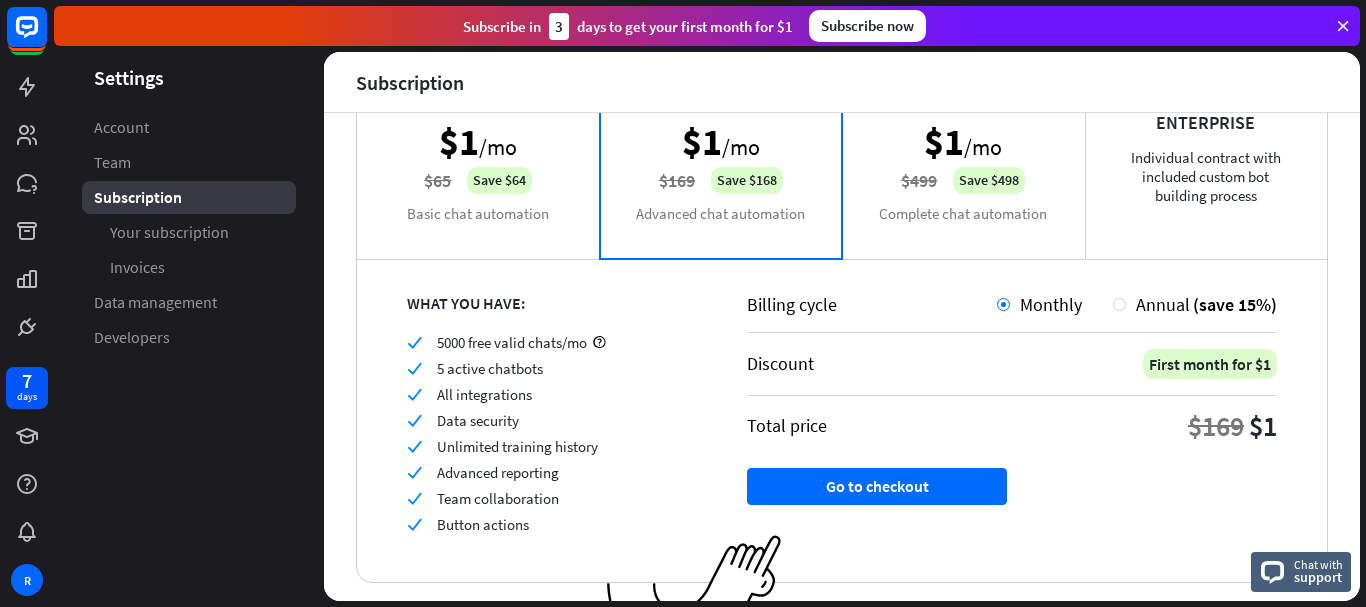 click on "Starter
$1   /mo   $65   Save $64
Basic chat automation" at bounding box center (478, 158) 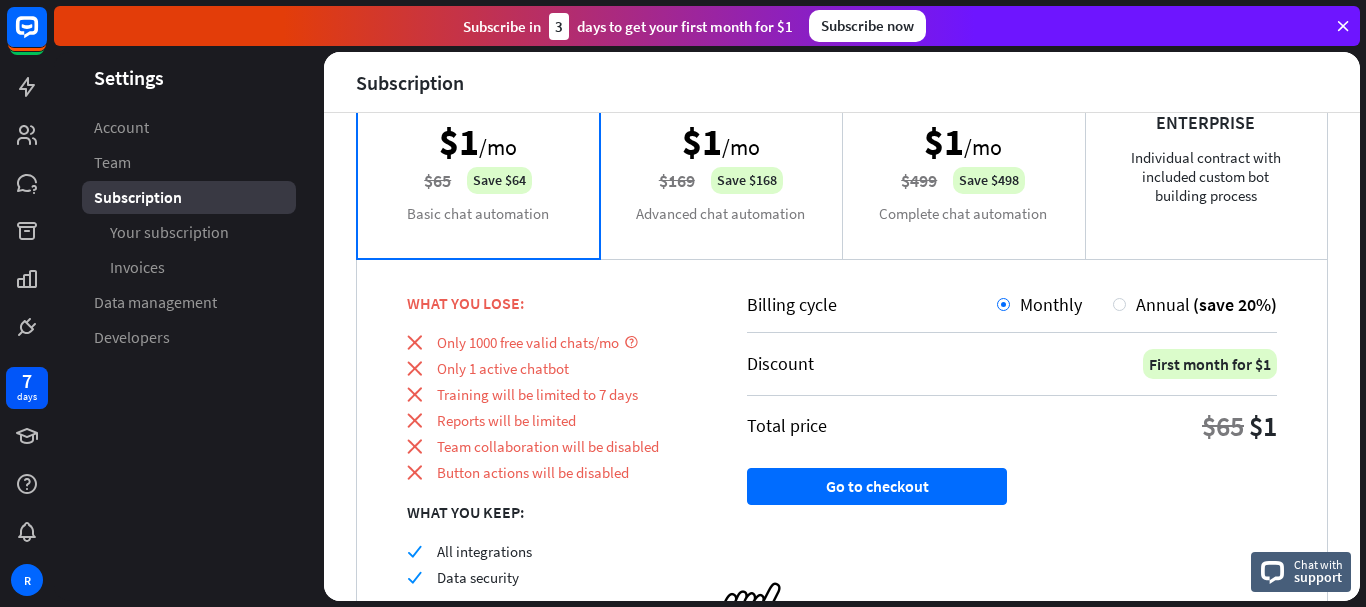 click on "CURRENT PLAN
Team
$1   /mo   $169   Save $168
Advanced chat automation" at bounding box center (721, 158) 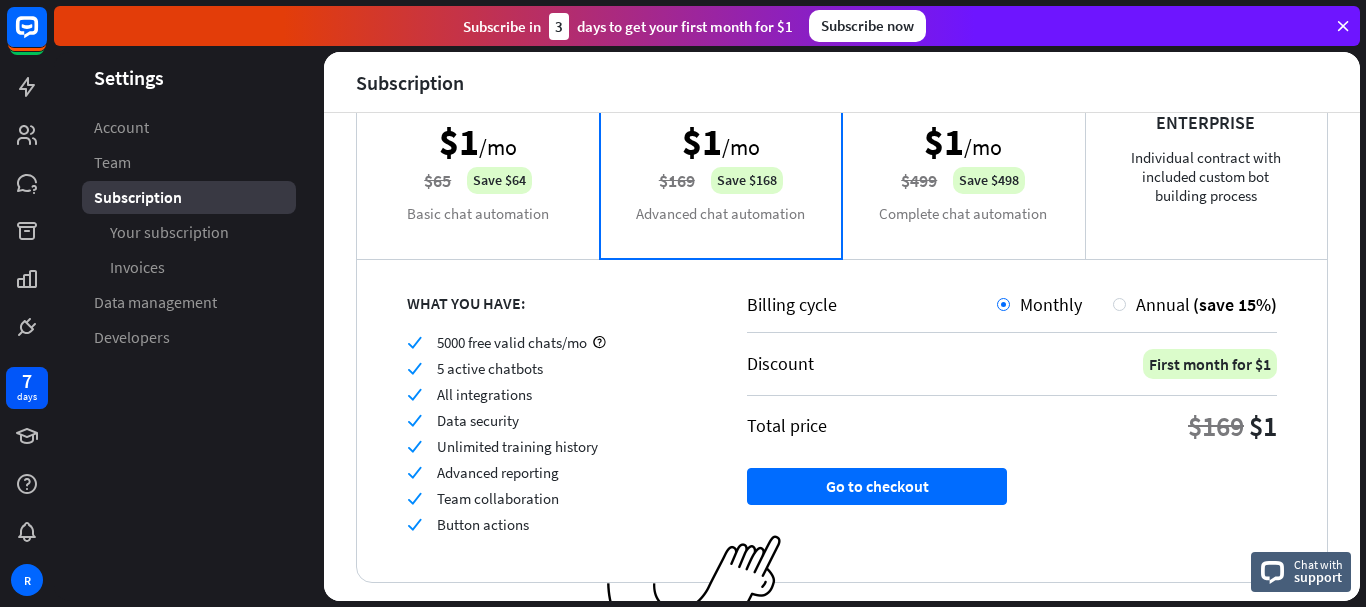 click on "Starter
$1   /mo   $65   Save $64
Basic chat automation" at bounding box center (478, 158) 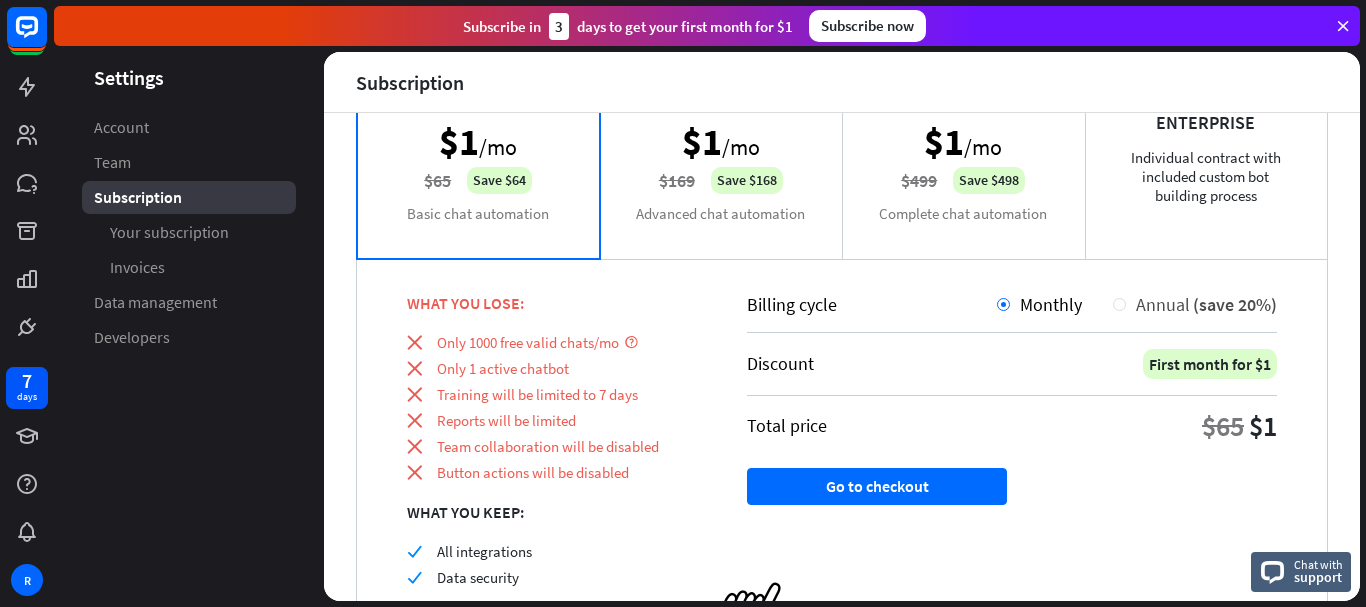 click on "Annual
(save
20%)" at bounding box center (1201, 304) 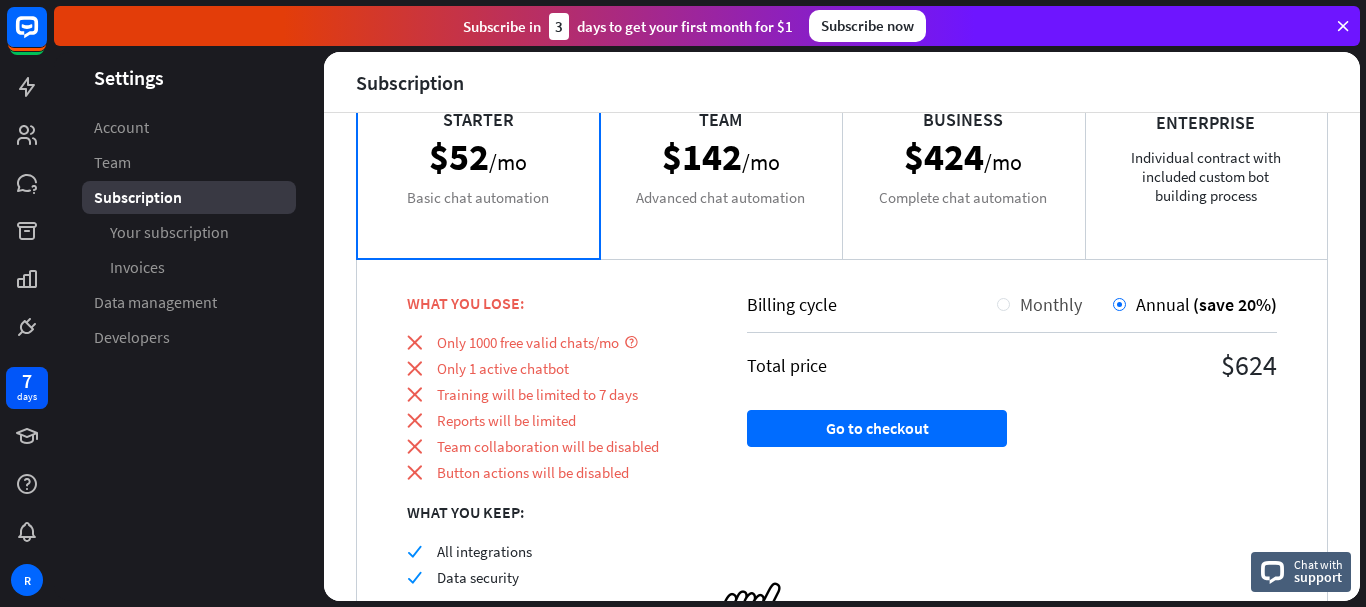 click on "Monthly" at bounding box center (1046, 304) 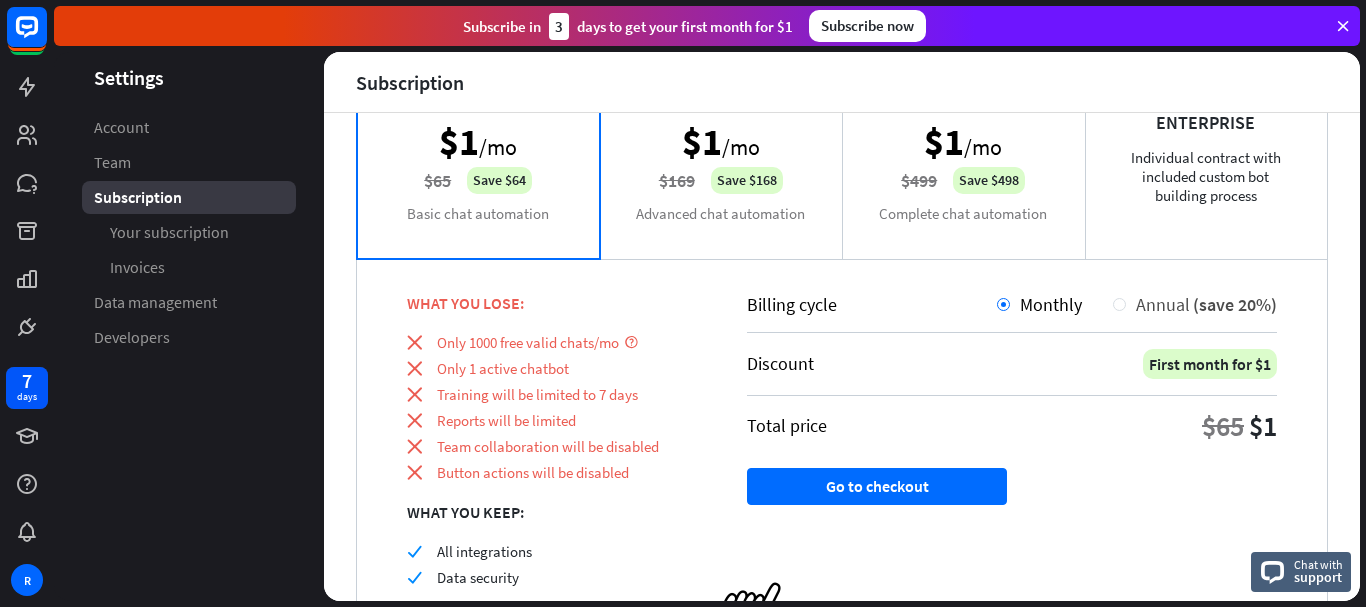 click on "Annual
(save
20%)" at bounding box center (1201, 304) 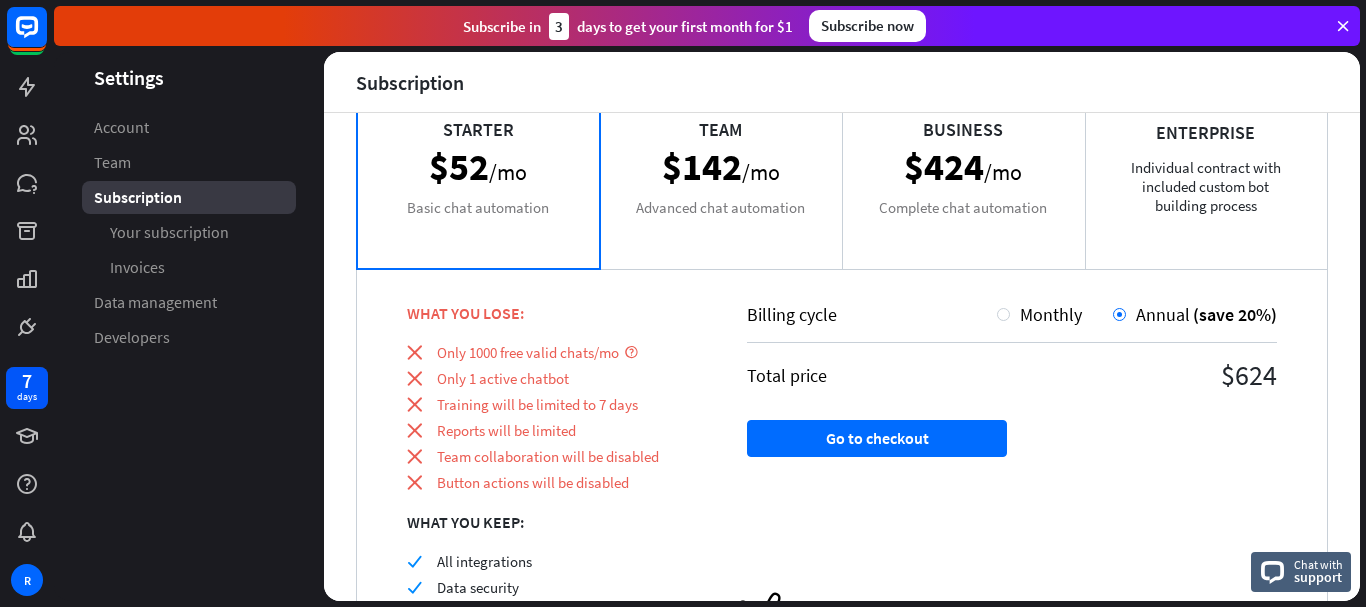 scroll, scrollTop: 179, scrollLeft: 0, axis: vertical 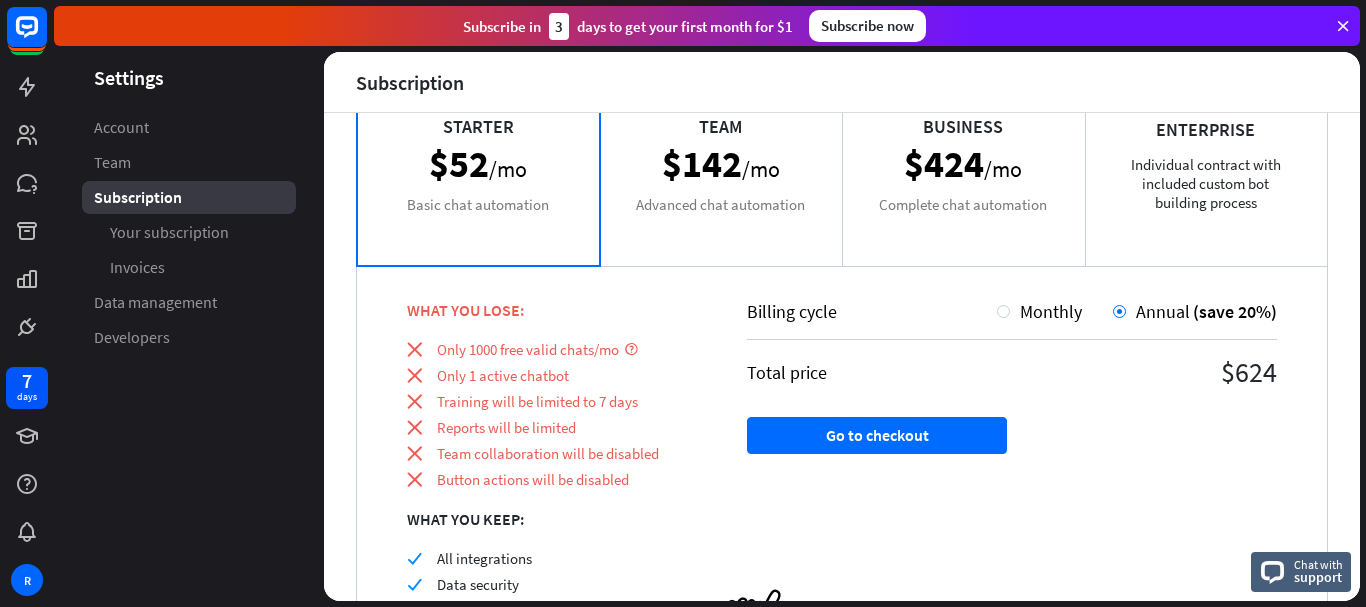 click on "Team
$142   /mo
Advanced chat automation" at bounding box center [721, 165] 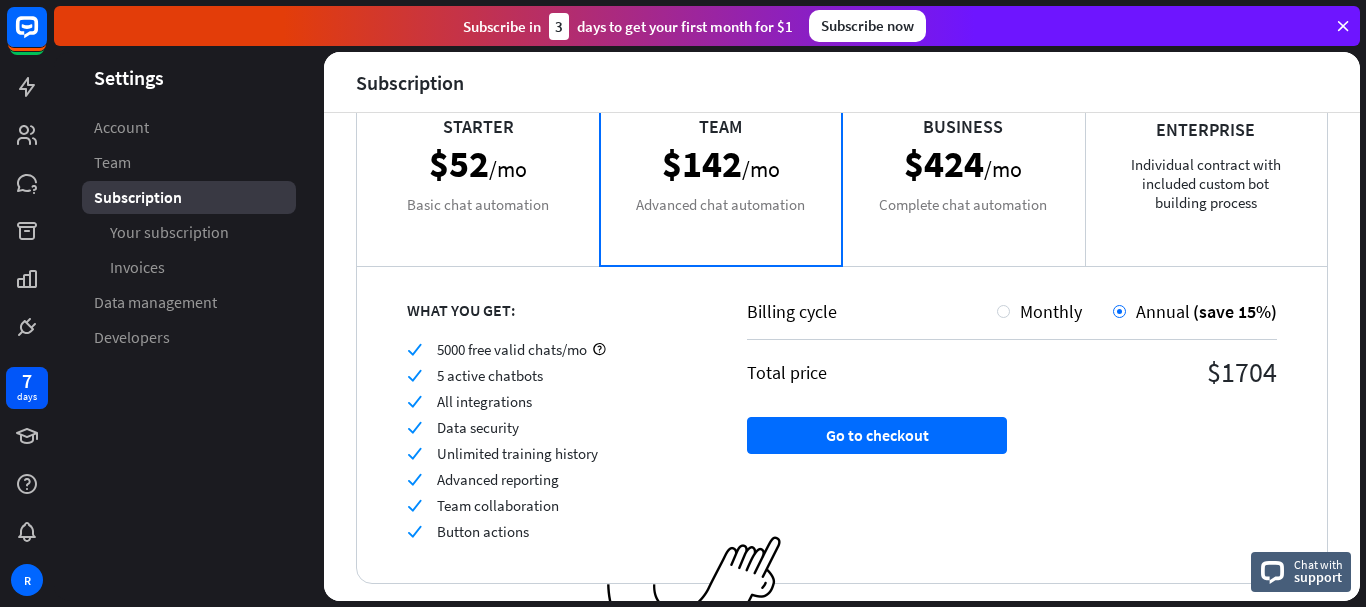 click on "Business
$424   /mo
Complete chat automation" at bounding box center [963, 165] 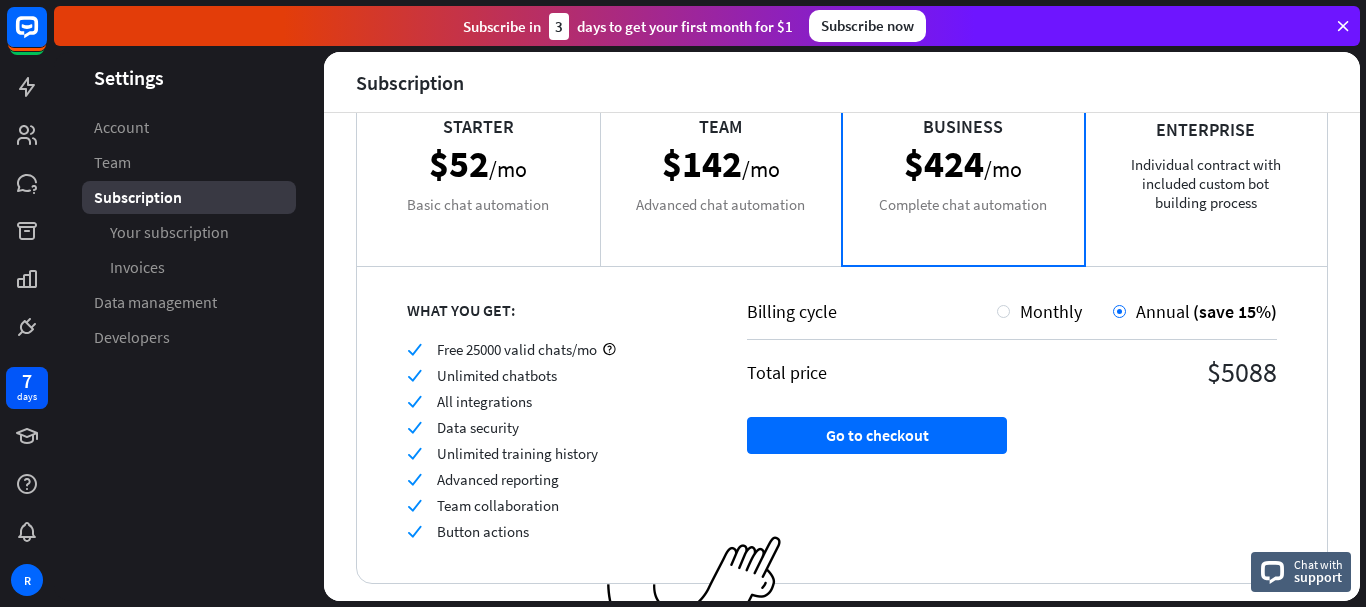 click on "Starter
$52   /mo
Basic chat automation" at bounding box center (478, 165) 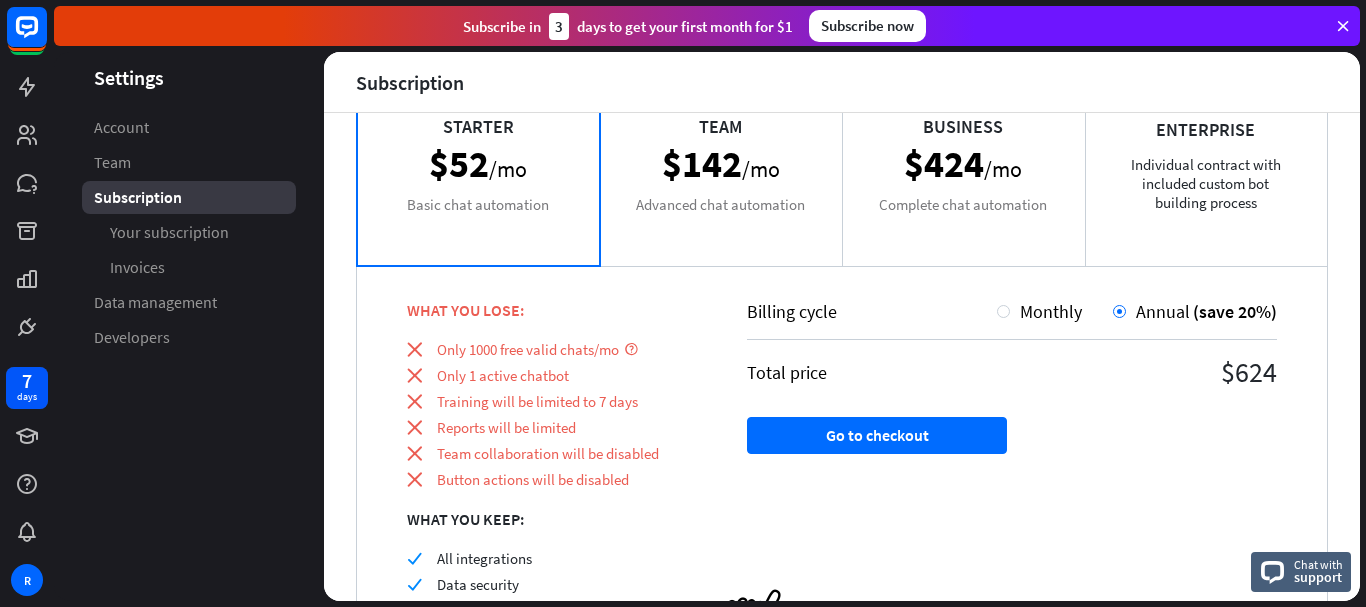 click on "Team
$142   /mo
Advanced chat automation" at bounding box center [721, 165] 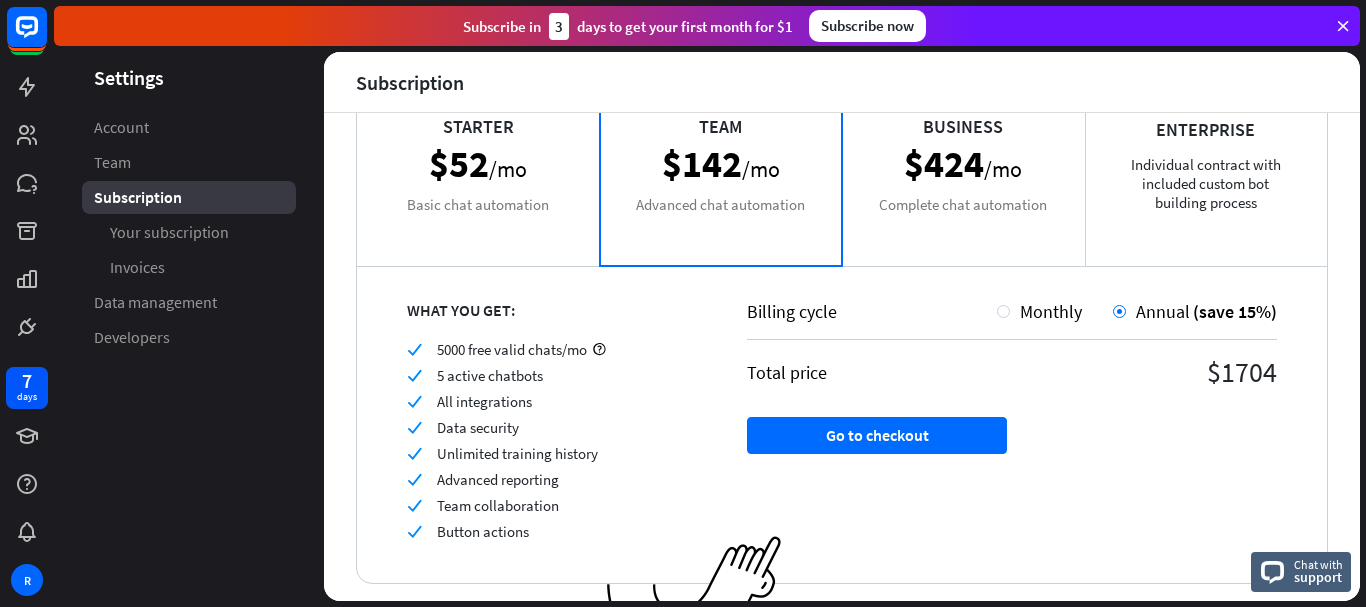 drag, startPoint x: 473, startPoint y: 205, endPoint x: 898, endPoint y: 173, distance: 426.203 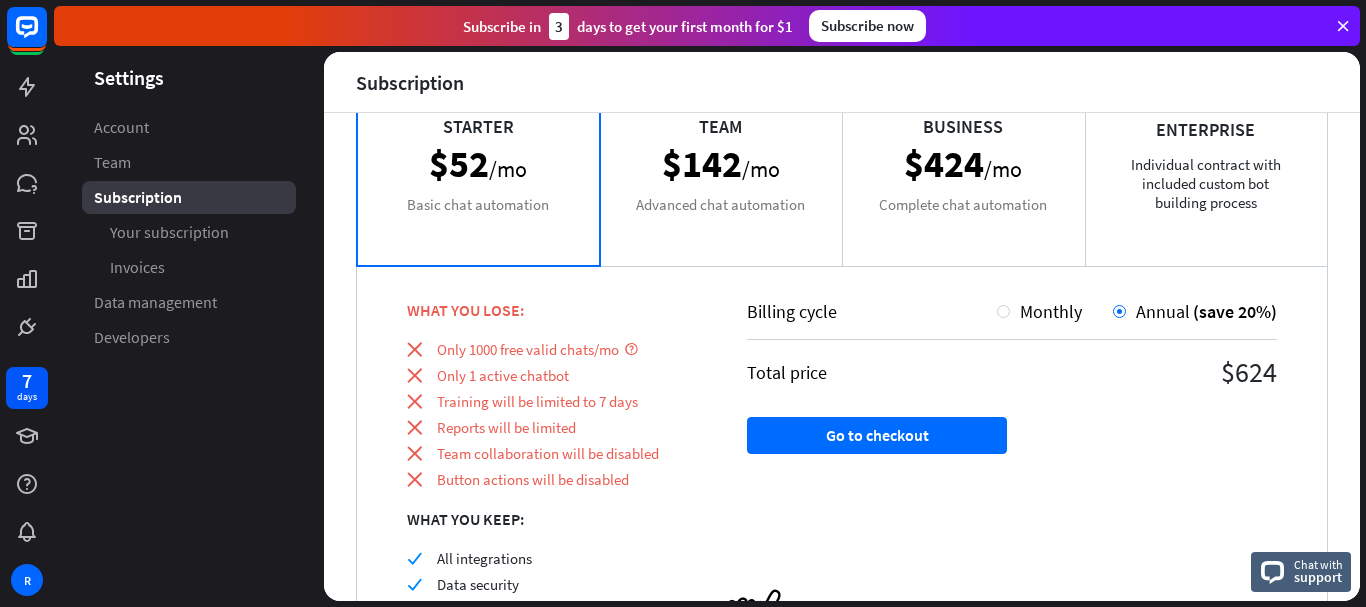 click on "Business
$424   /mo
Complete chat automation" at bounding box center [963, 165] 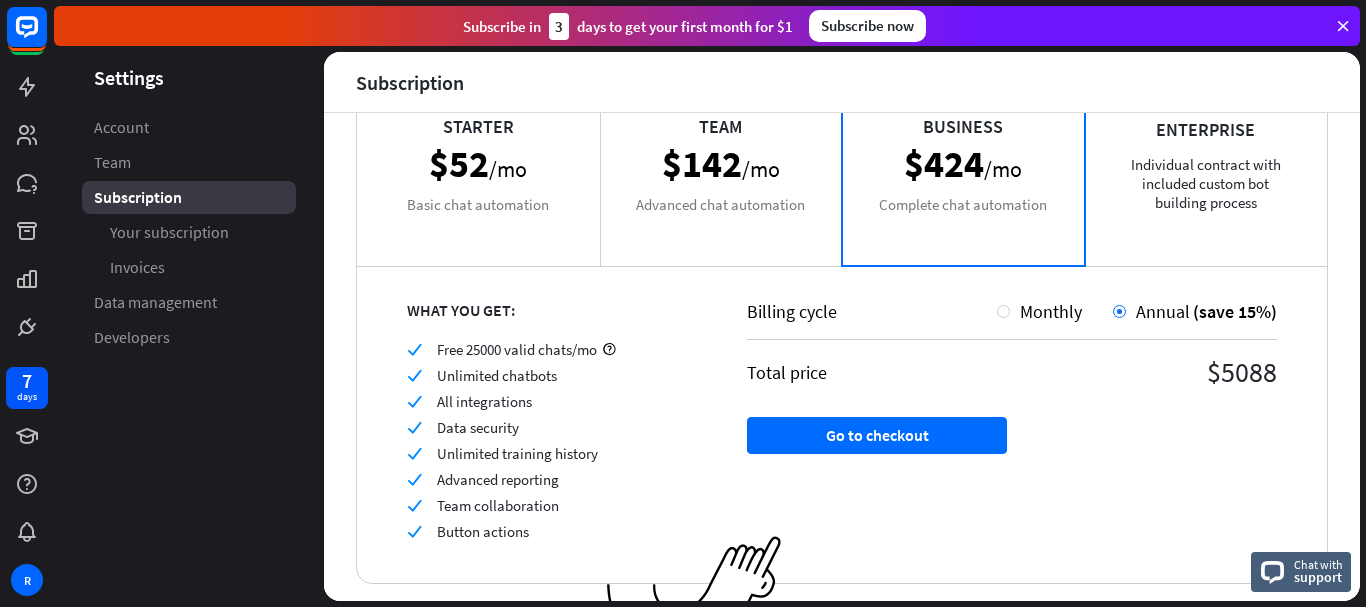 click on "Starter
$52   /mo
Basic chat automation" at bounding box center [478, 165] 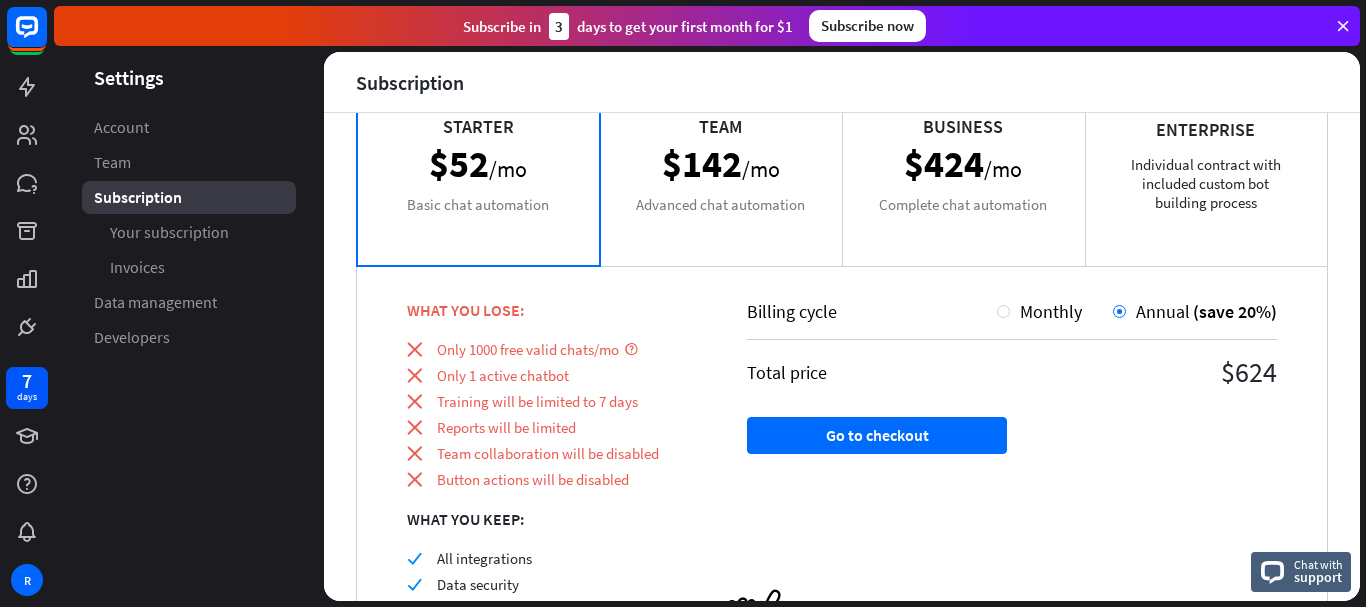 click on "Team
$142   /mo
Advanced chat automation" at bounding box center [721, 165] 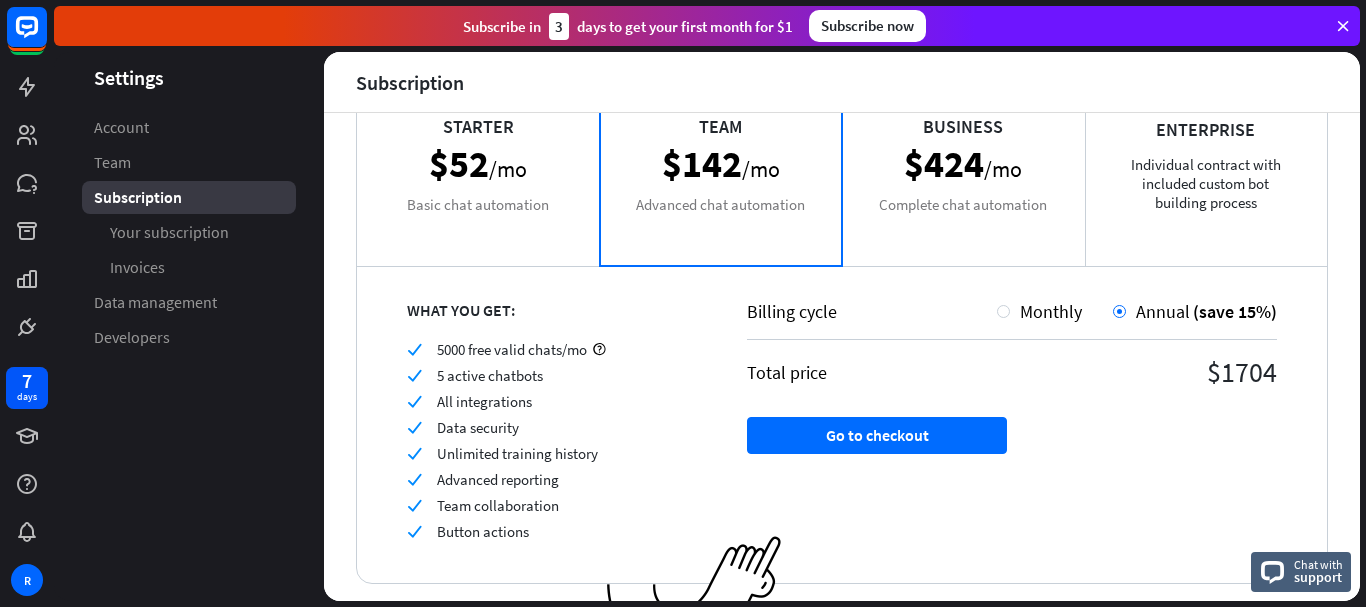 click on "Business
$424   /mo
Complete chat automation" at bounding box center (963, 165) 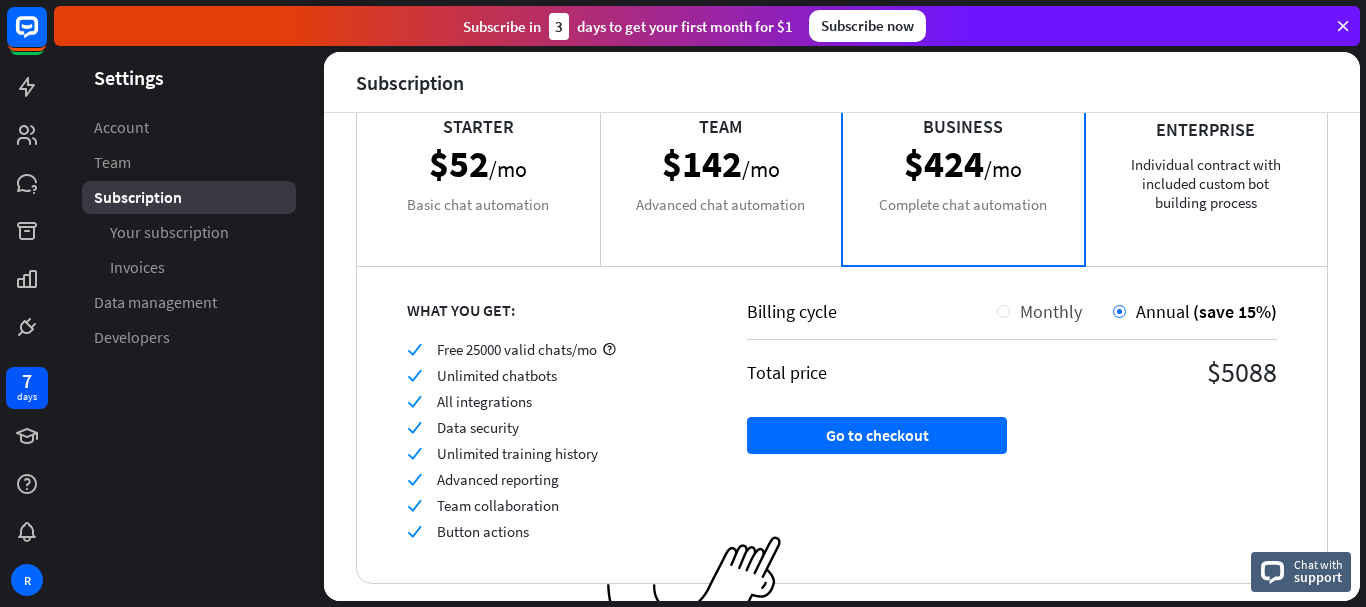click on "Monthly" at bounding box center [1051, 311] 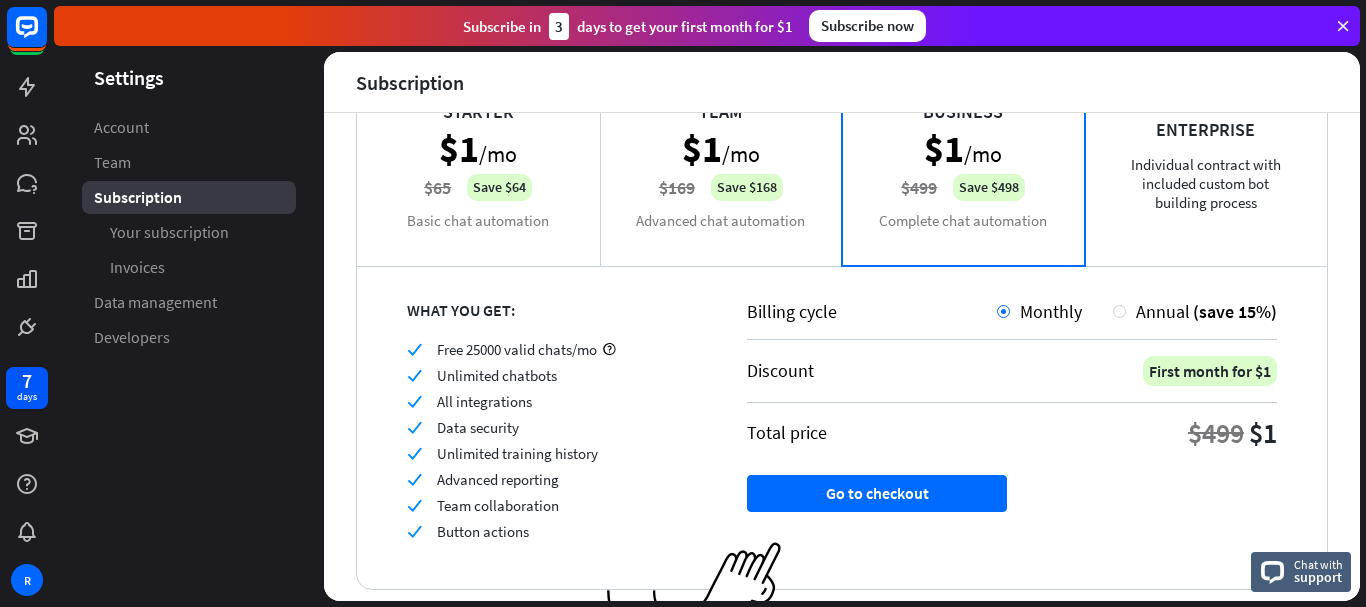 scroll, scrollTop: 239, scrollLeft: 0, axis: vertical 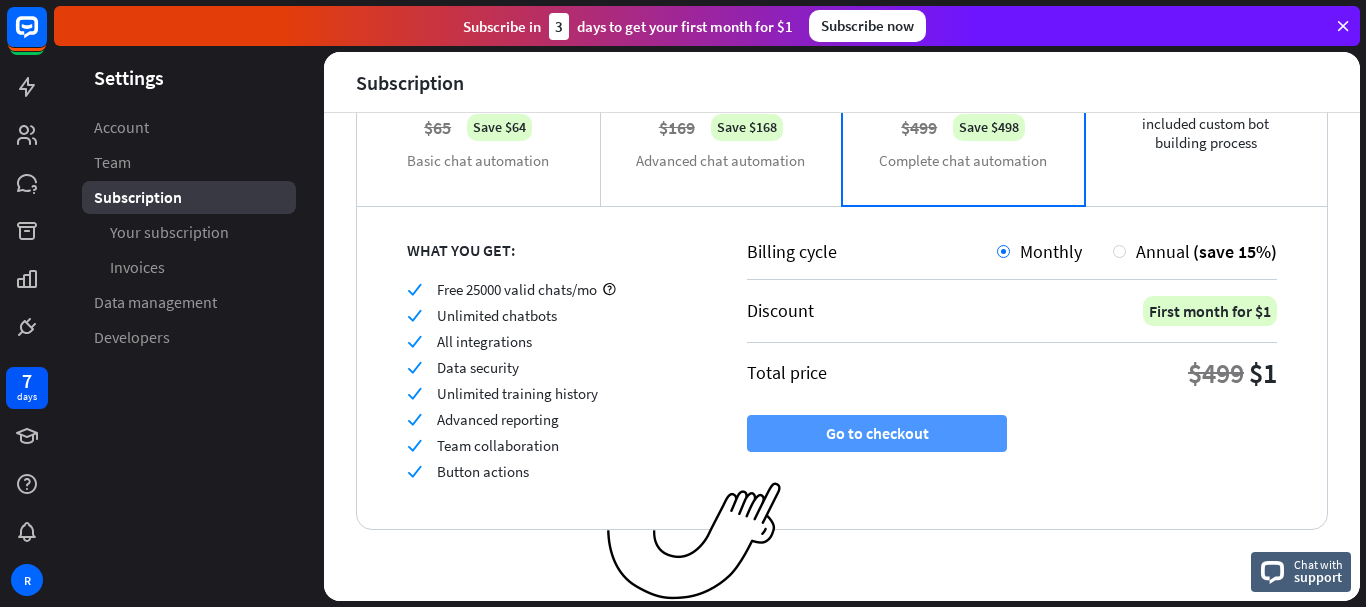 click on "Go to checkout" at bounding box center (877, 433) 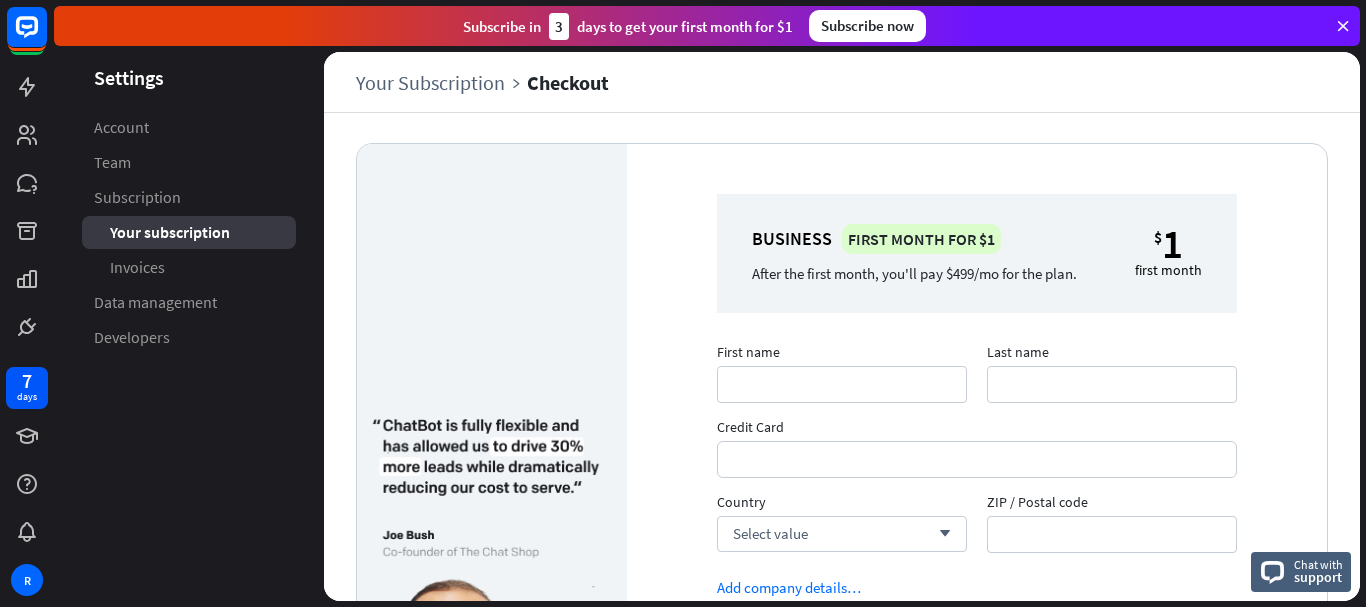 scroll, scrollTop: 0, scrollLeft: 0, axis: both 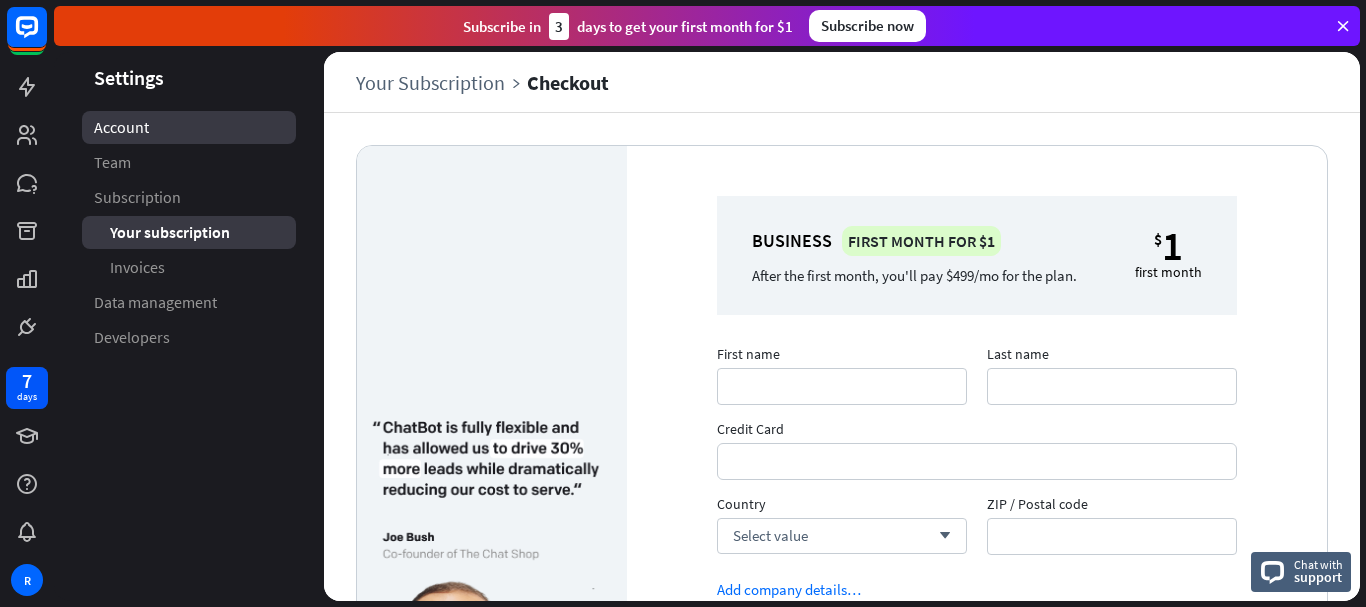 click on "Account" at bounding box center [189, 127] 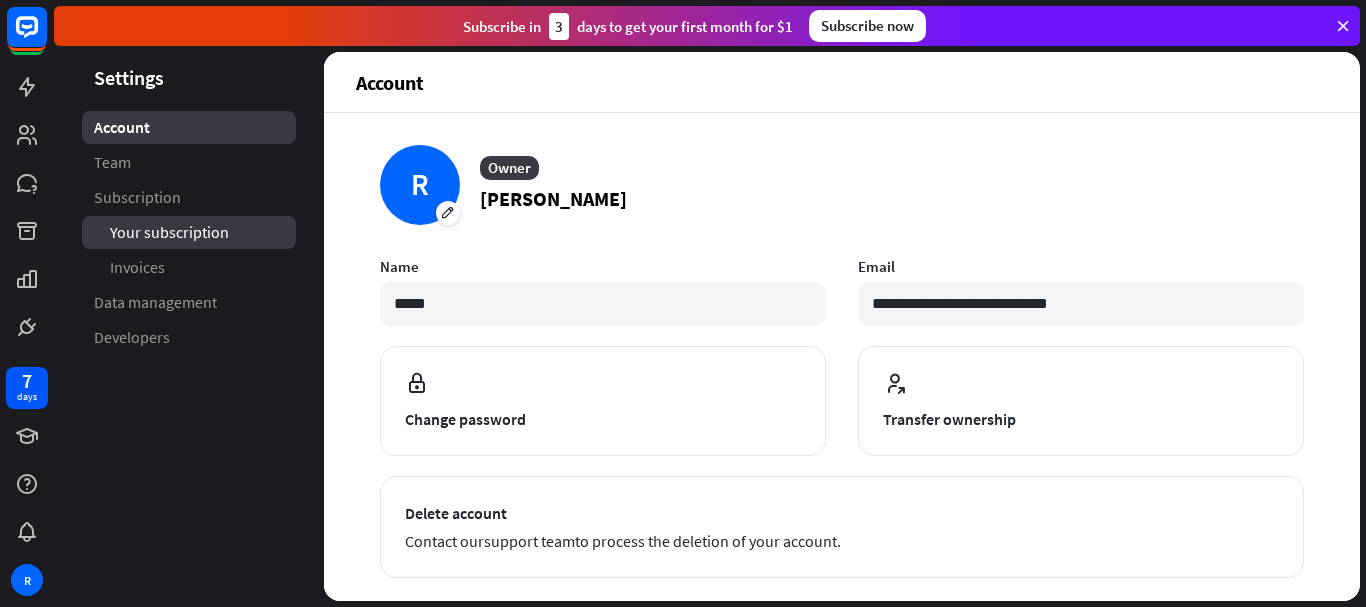 click on "Your subscription" at bounding box center [169, 232] 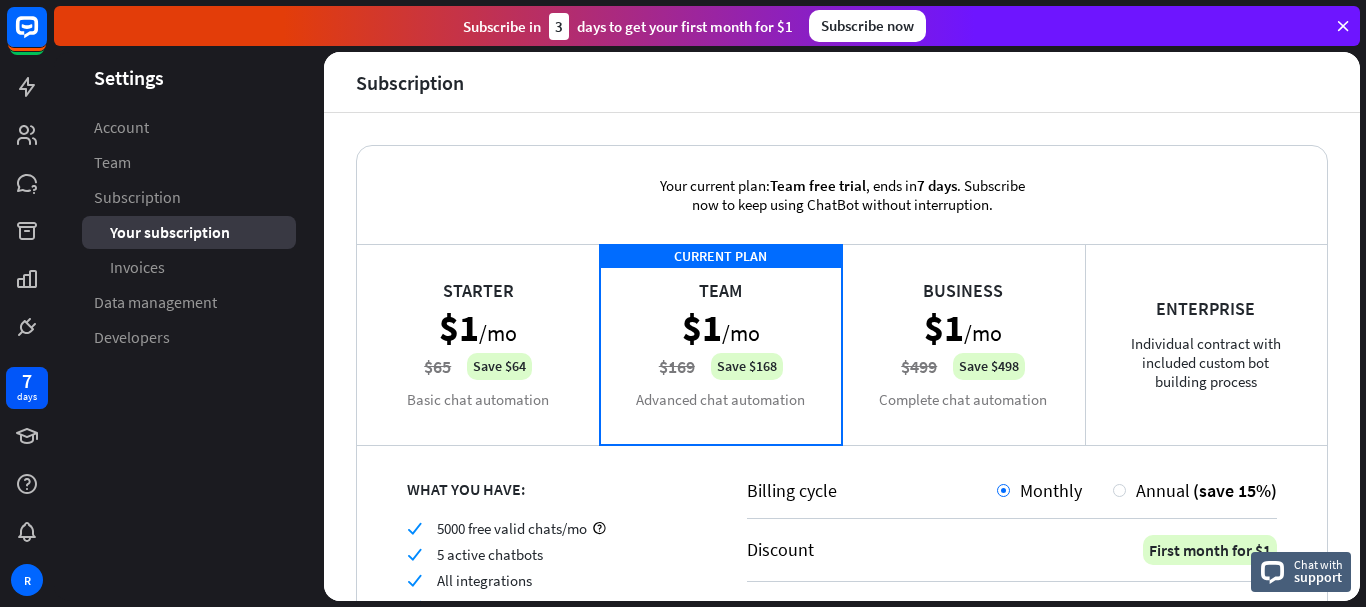 click on "Starter
$1   /mo   $65   Save $64
Basic chat automation" at bounding box center [478, 344] 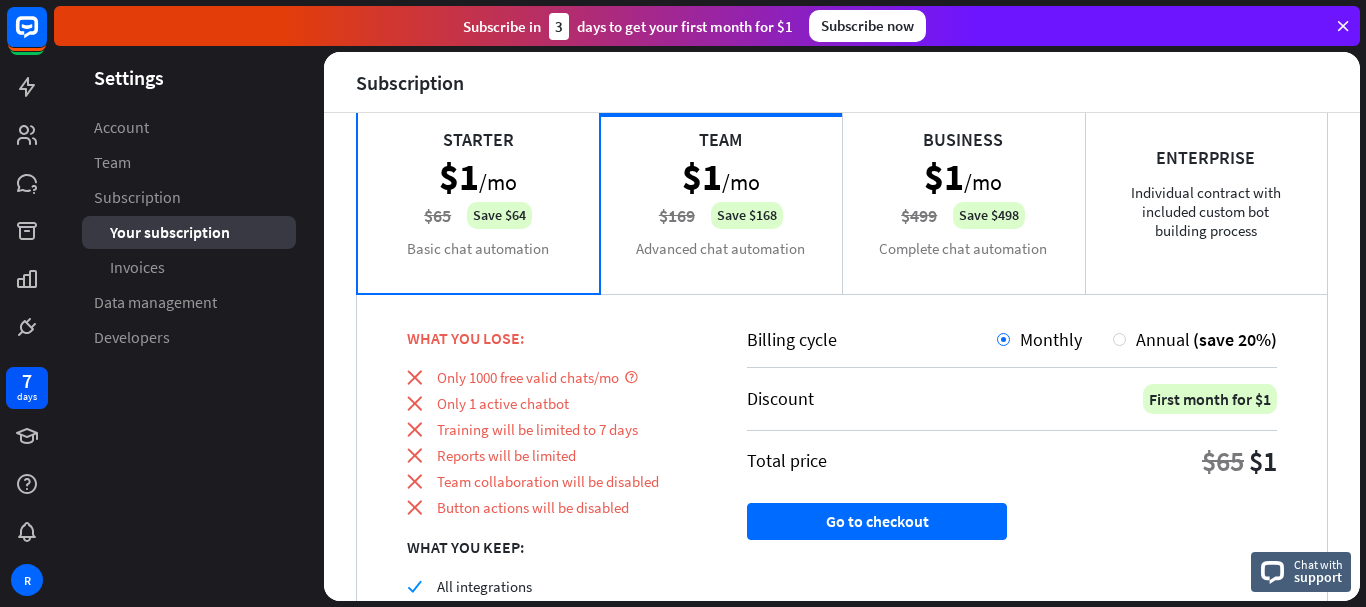scroll, scrollTop: 200, scrollLeft: 0, axis: vertical 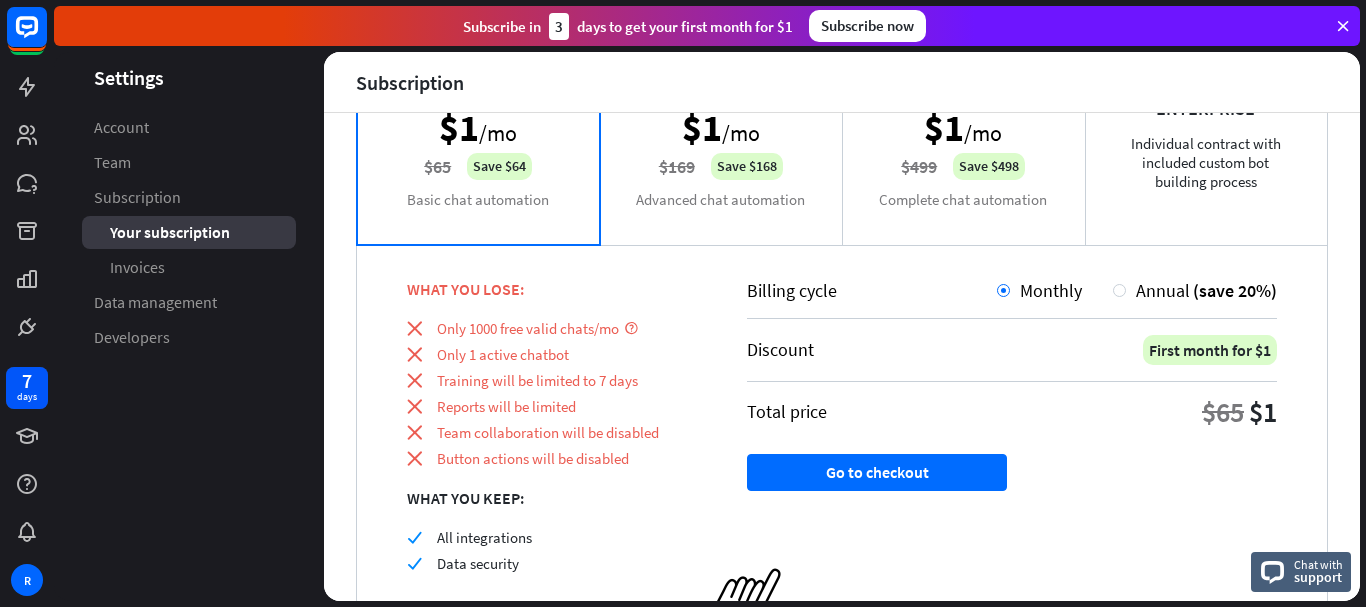 click on "CURRENT PLAN
Team
$1   /mo   $169   Save $168
Advanced chat automation" at bounding box center (721, 144) 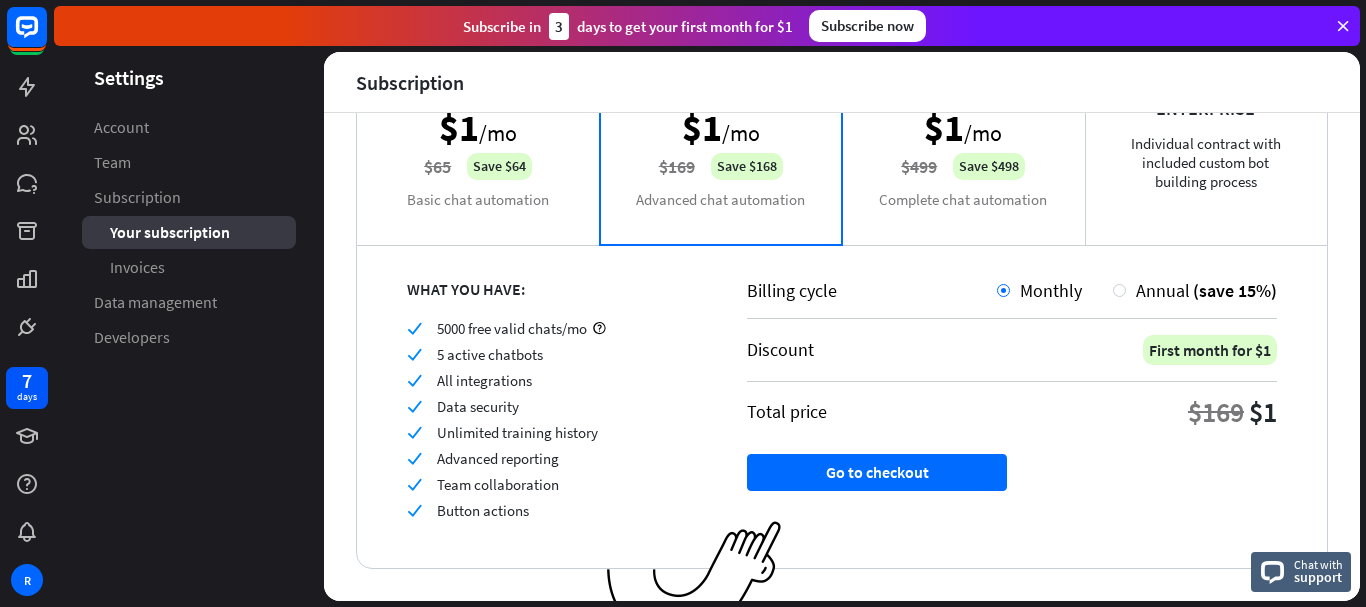 click on "Starter
$1   /mo   $65   Save $64
Basic chat automation" at bounding box center (478, 144) 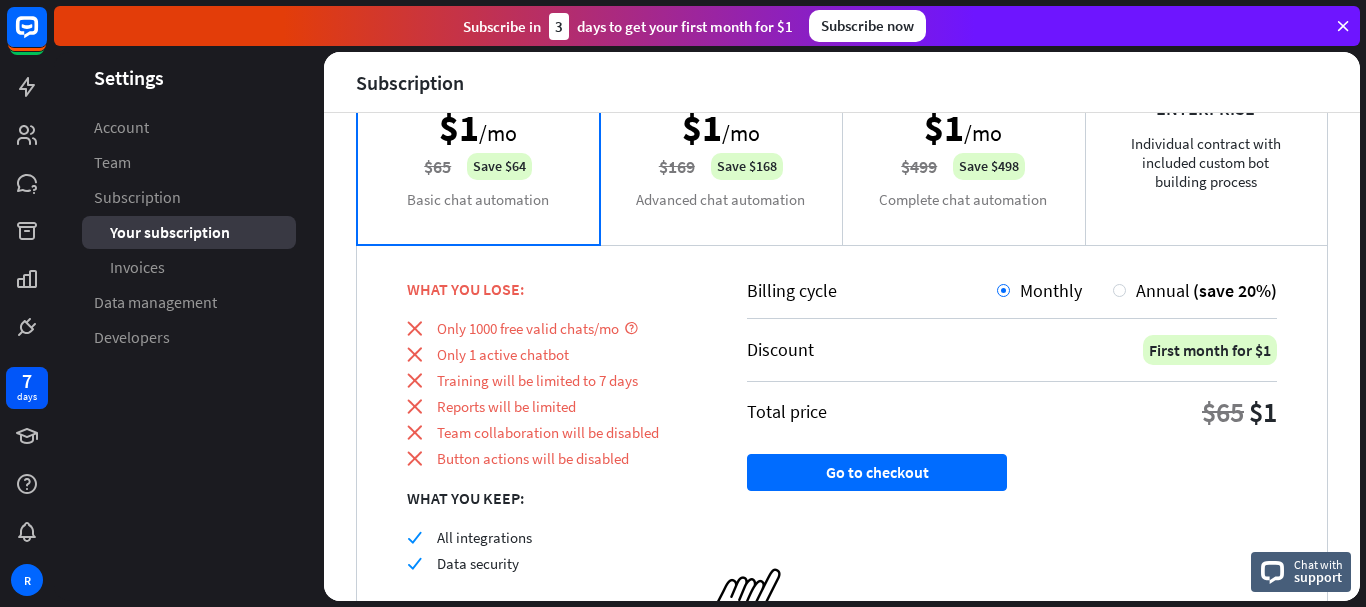 click on "CURRENT PLAN
Team
$1   /mo   $169   Save $168
Advanced chat automation" at bounding box center [721, 144] 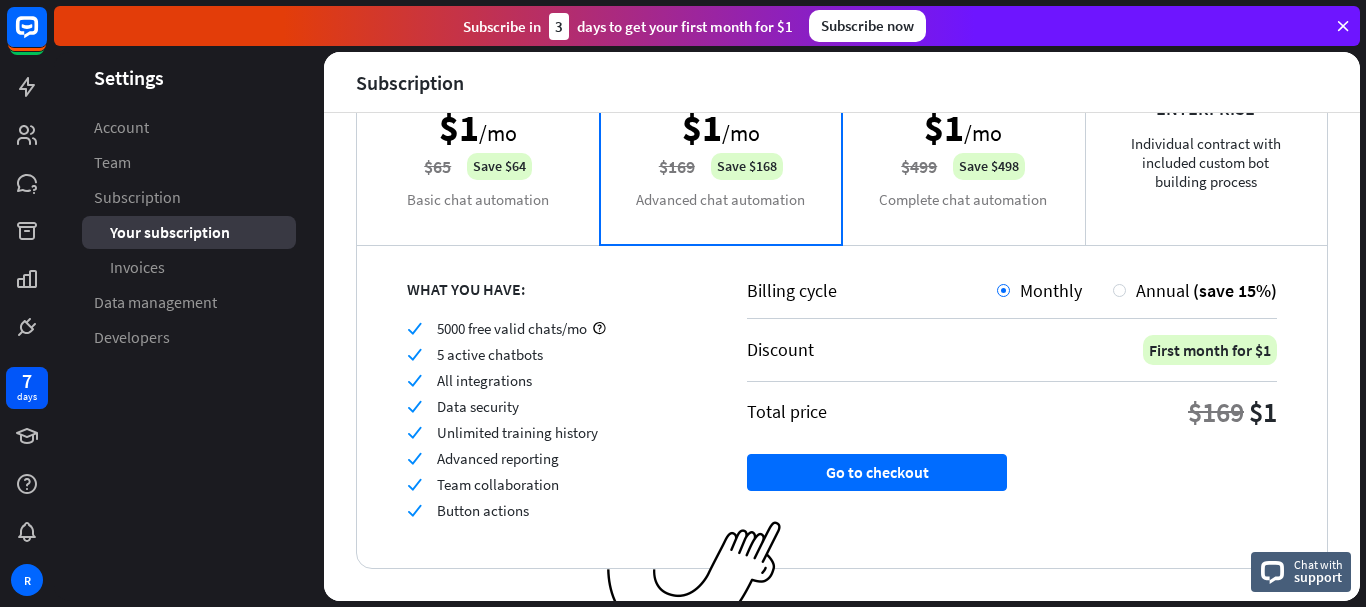 click on "Starter
$1   /mo   $65   Save $64
Basic chat automation" at bounding box center (478, 144) 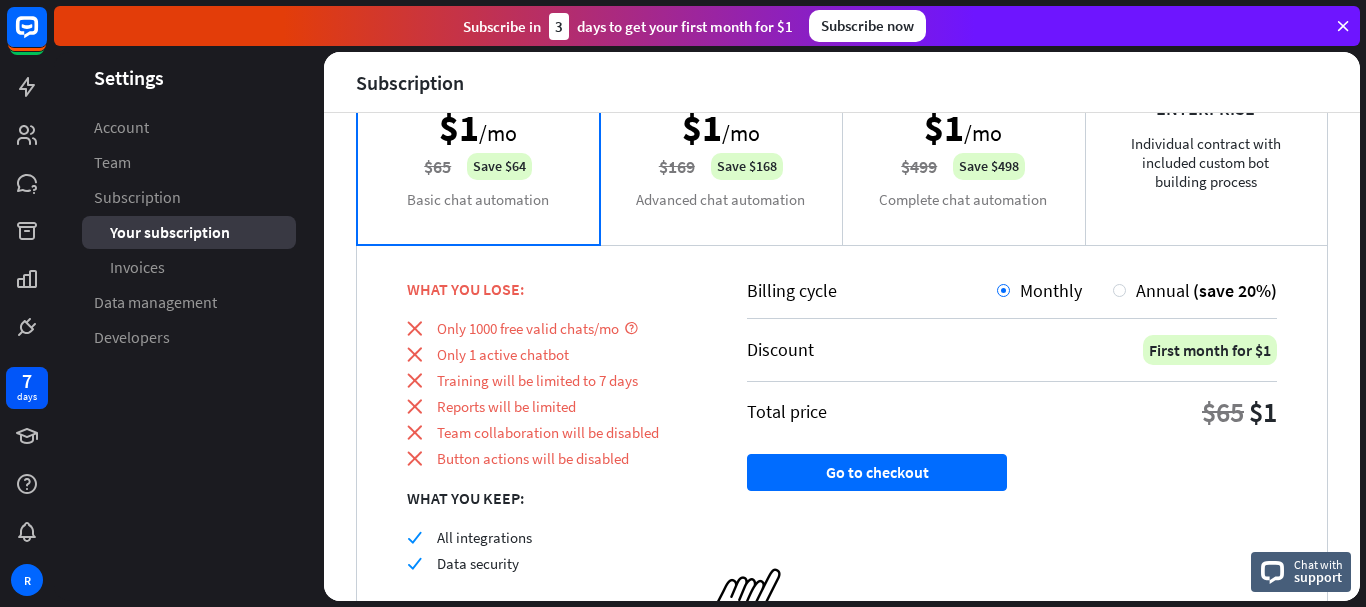 click on "CURRENT PLAN
Team
$1   /mo   $169   Save $168
Advanced chat automation" at bounding box center [721, 144] 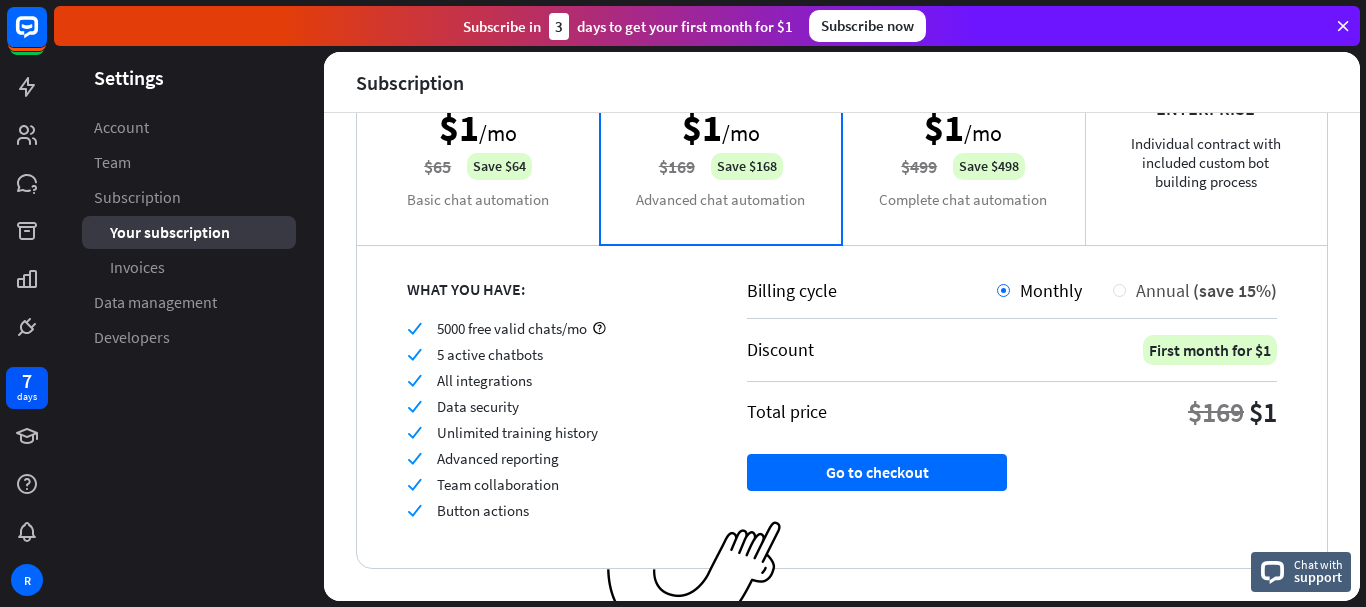 click on "Annual
(save
15%)" at bounding box center [1201, 290] 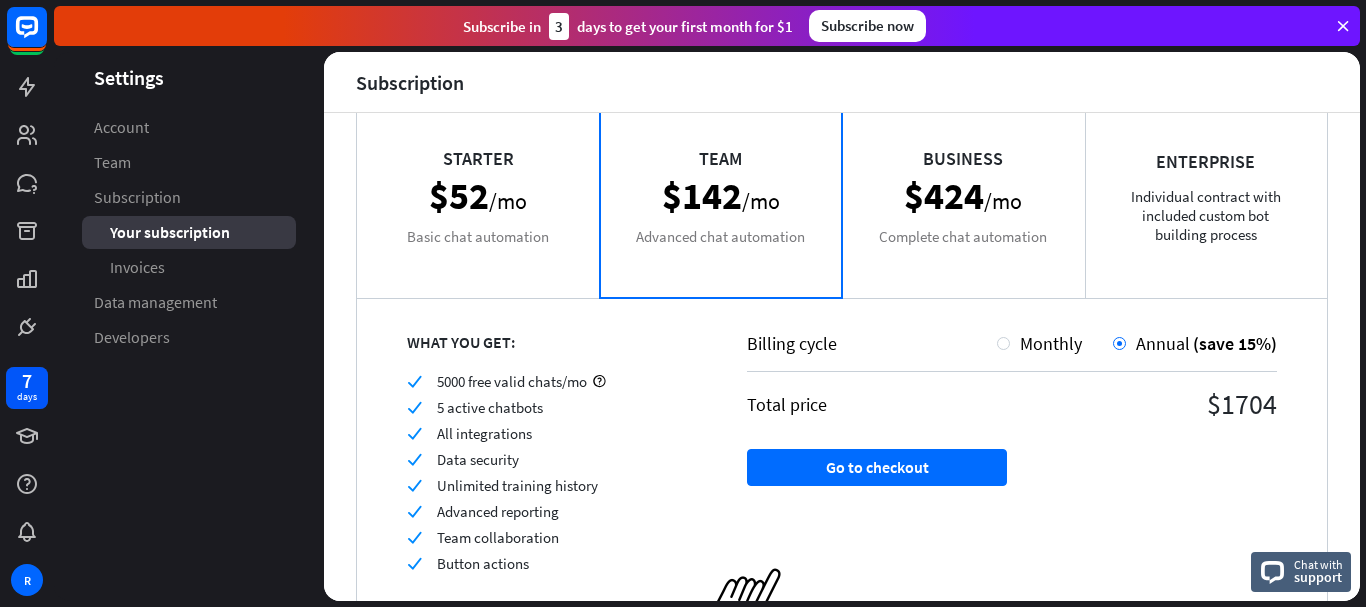 scroll, scrollTop: 100, scrollLeft: 0, axis: vertical 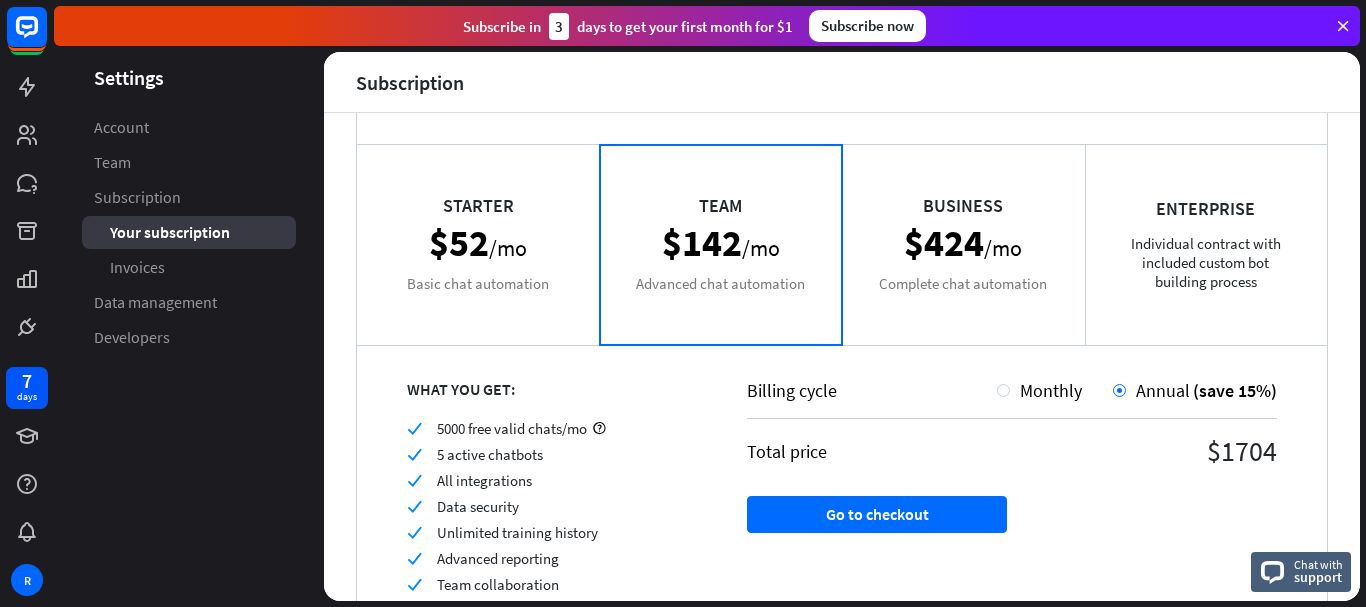 click on "Starter
$52   /mo
Basic chat automation" at bounding box center [478, 244] 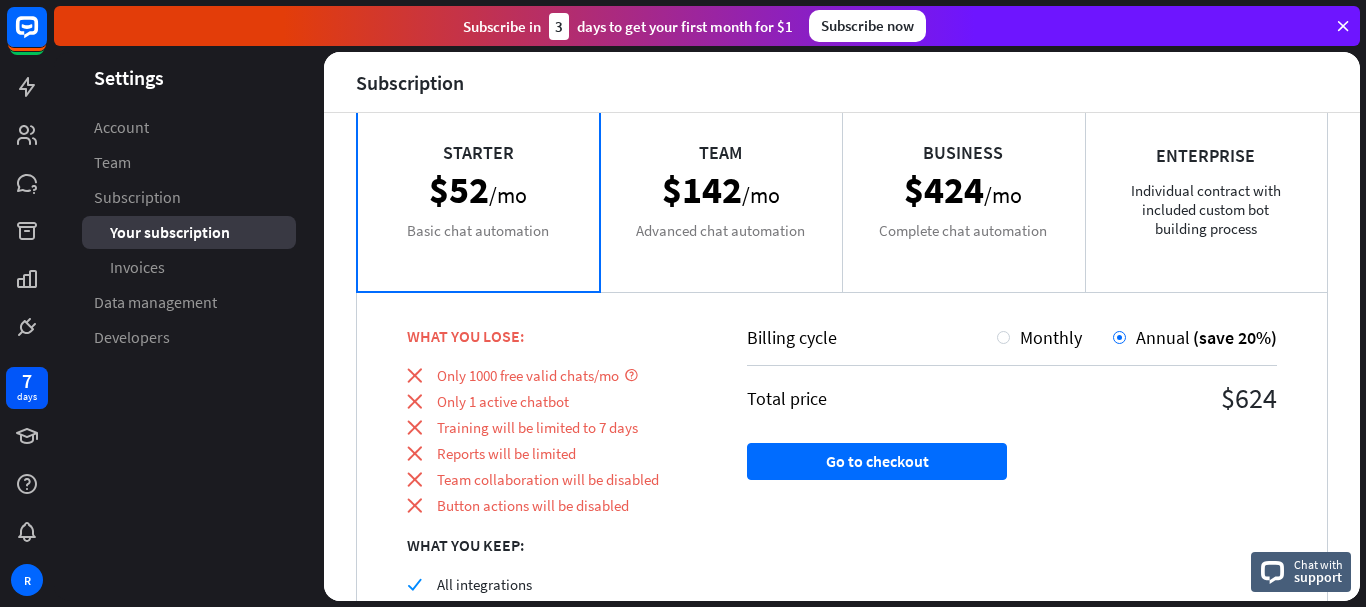 scroll, scrollTop: 200, scrollLeft: 0, axis: vertical 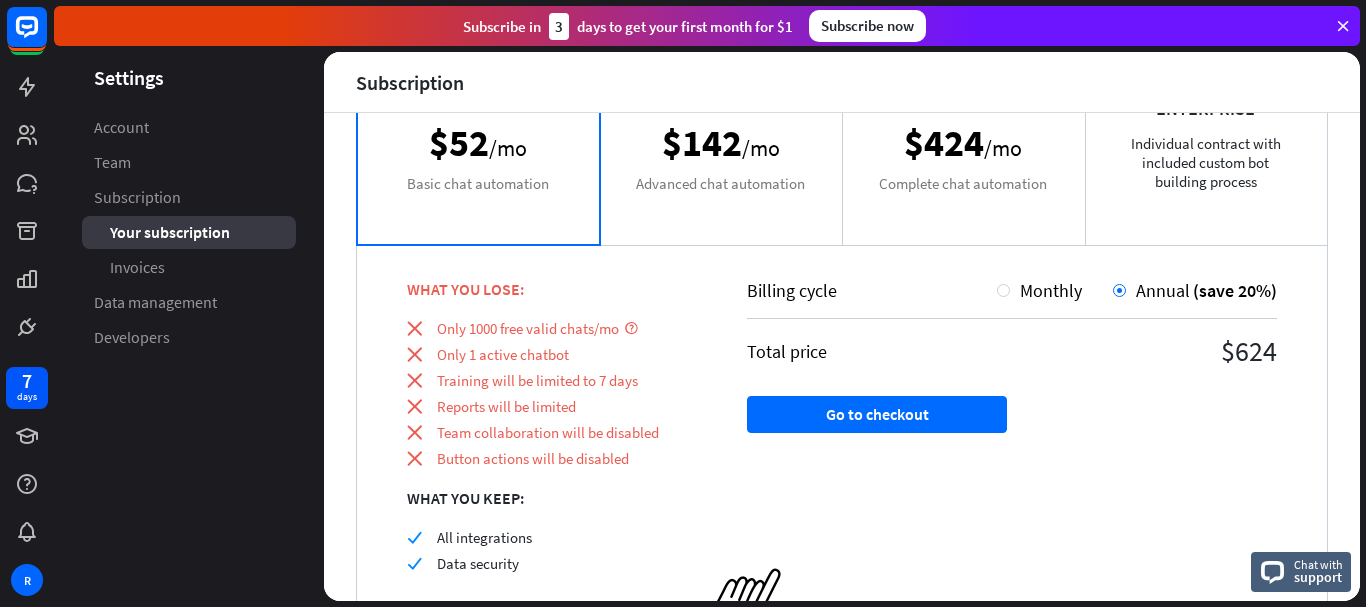 click on "Team
$142   /mo
Advanced chat automation" at bounding box center (721, 144) 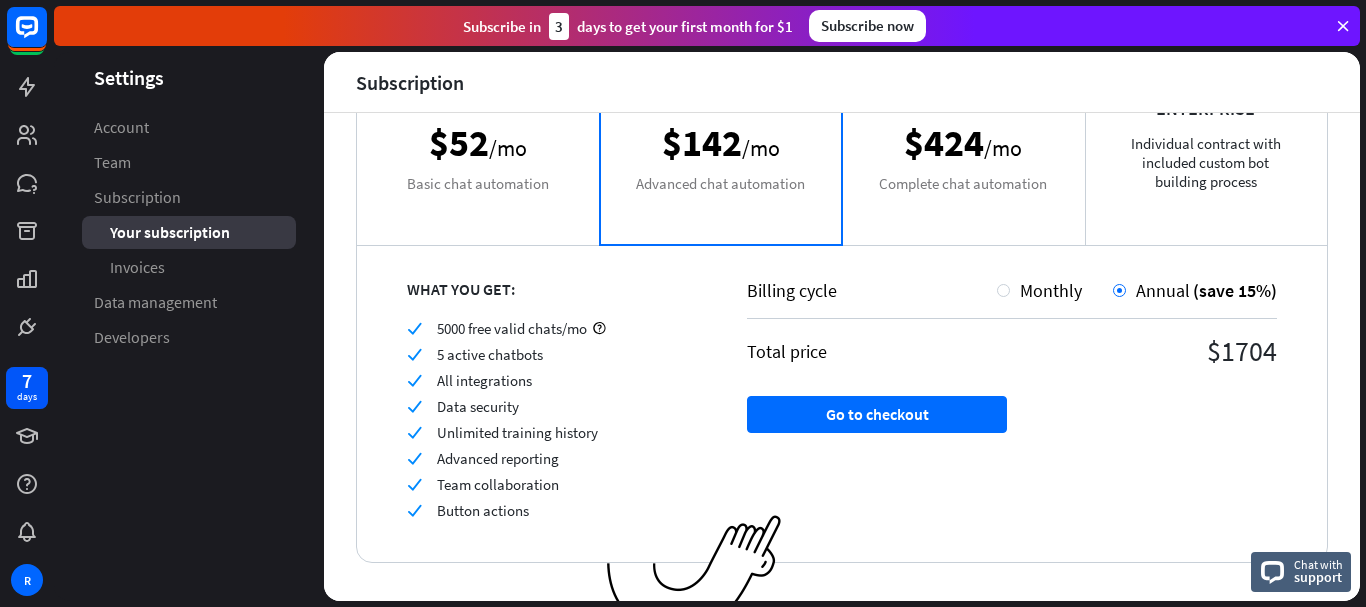 scroll, scrollTop: 100, scrollLeft: 0, axis: vertical 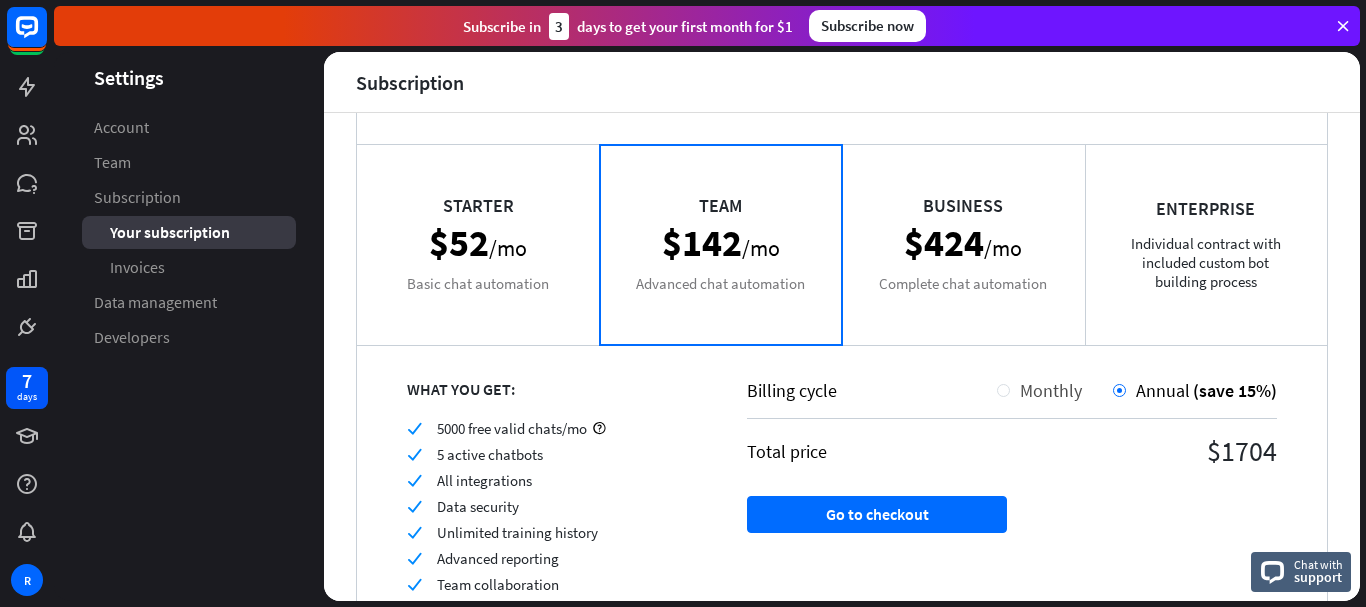 click on "Monthly" at bounding box center (1051, 390) 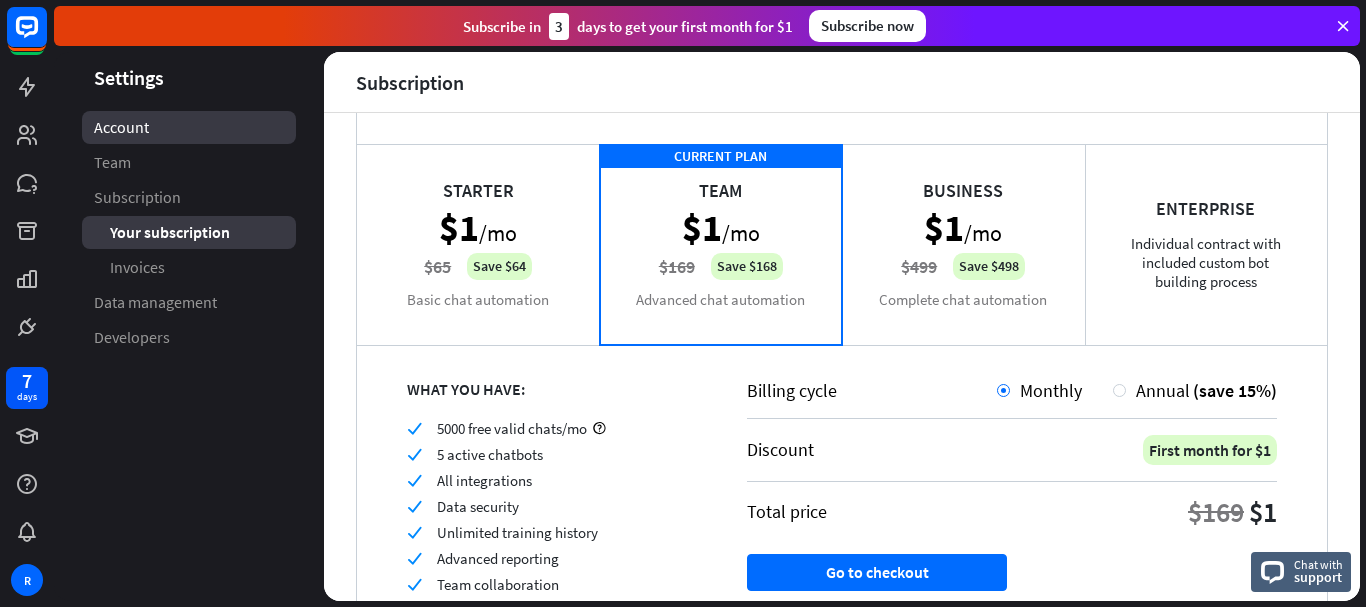 click on "Account" at bounding box center [189, 127] 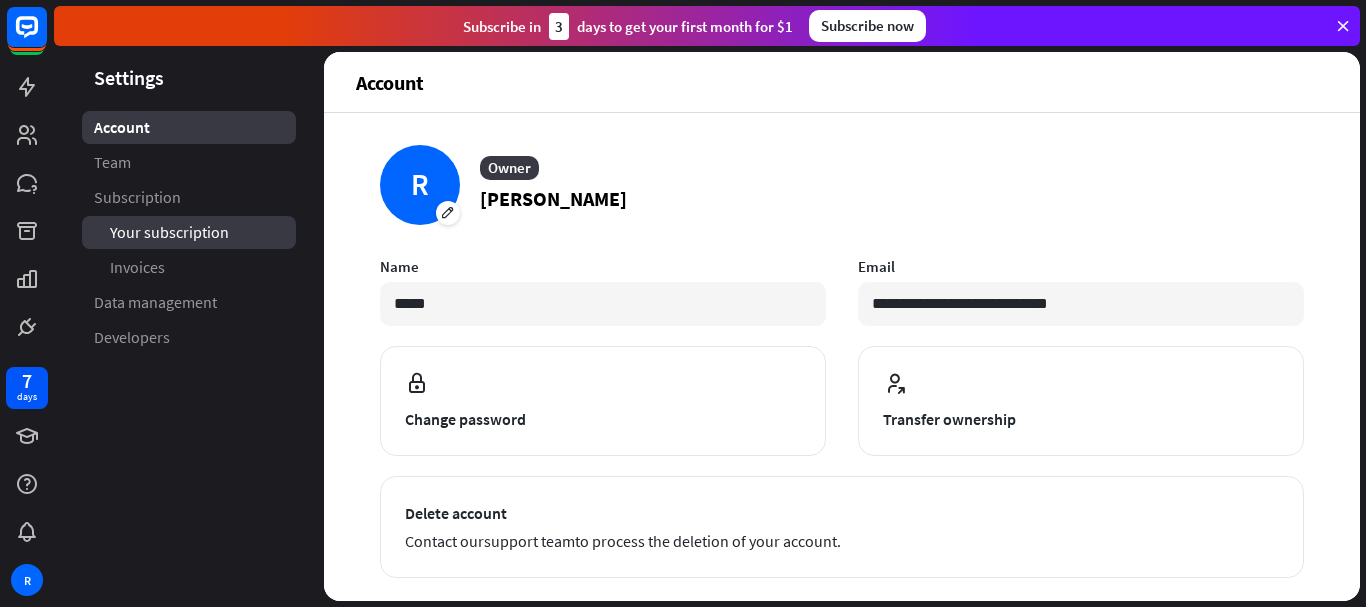 click on "Your subscription" at bounding box center [169, 232] 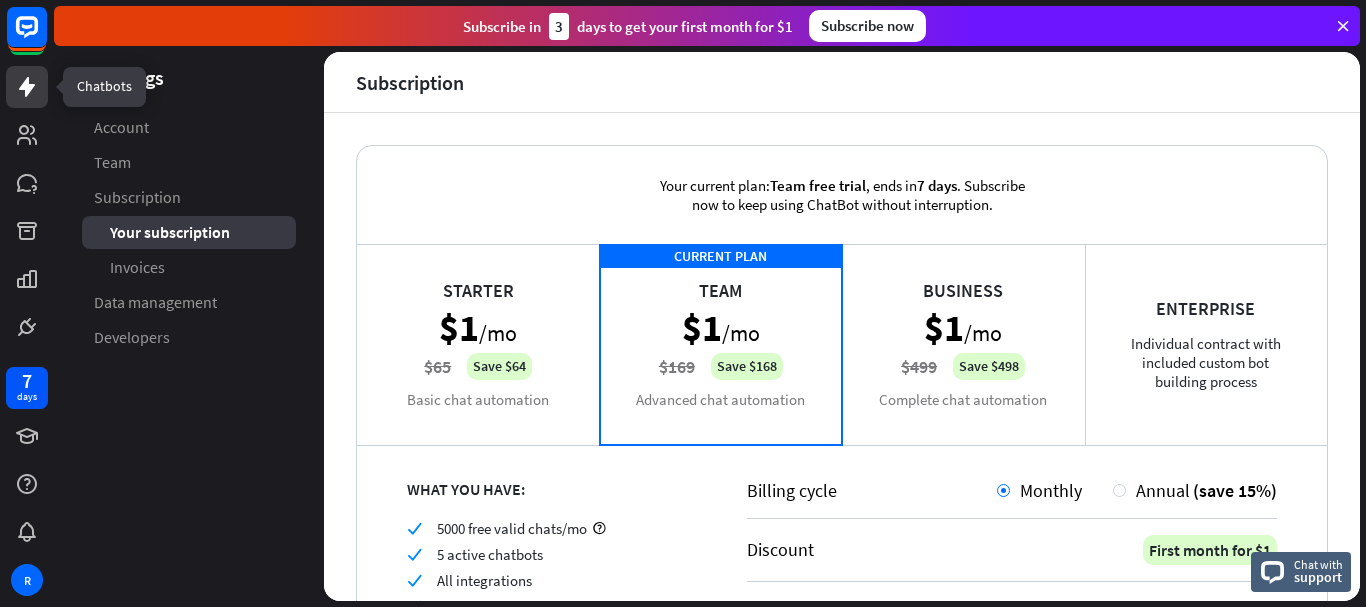 click at bounding box center (27, 87) 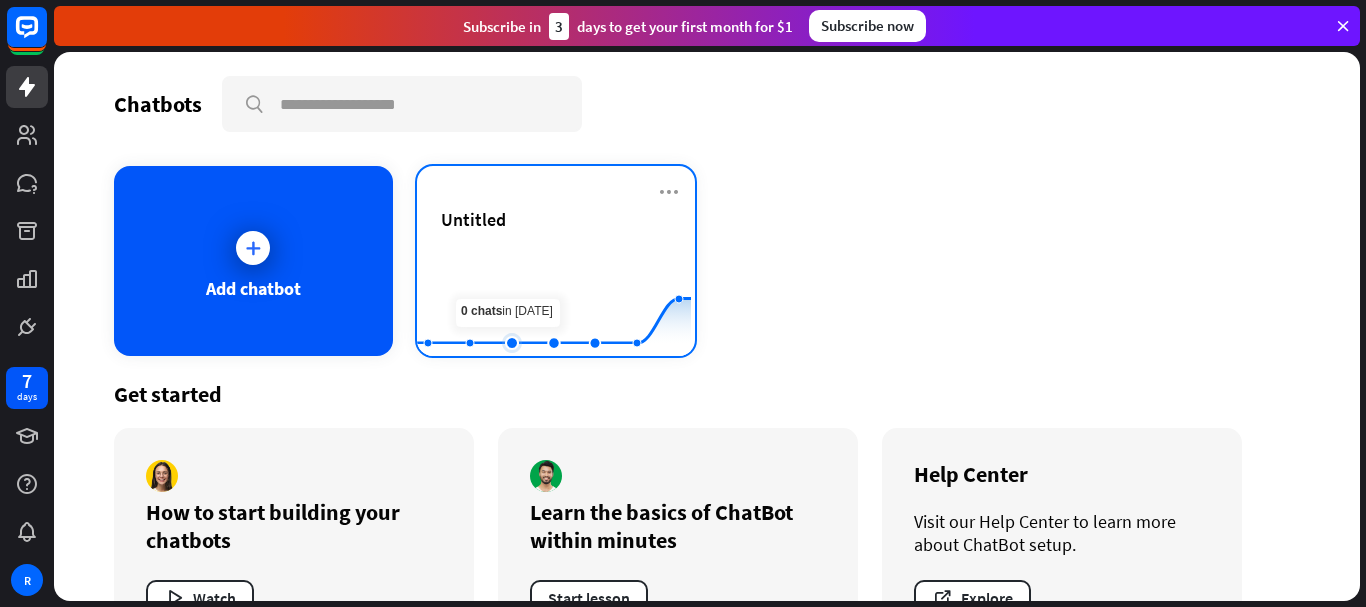 click 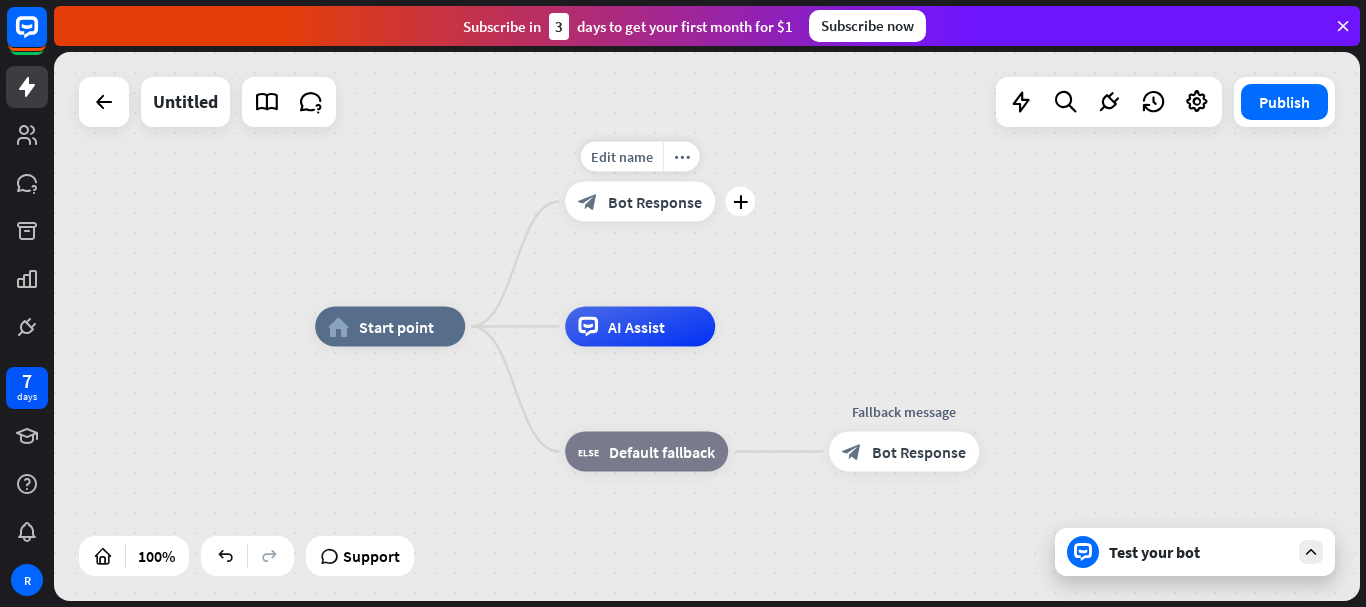 click on "Bot Response" at bounding box center [655, 202] 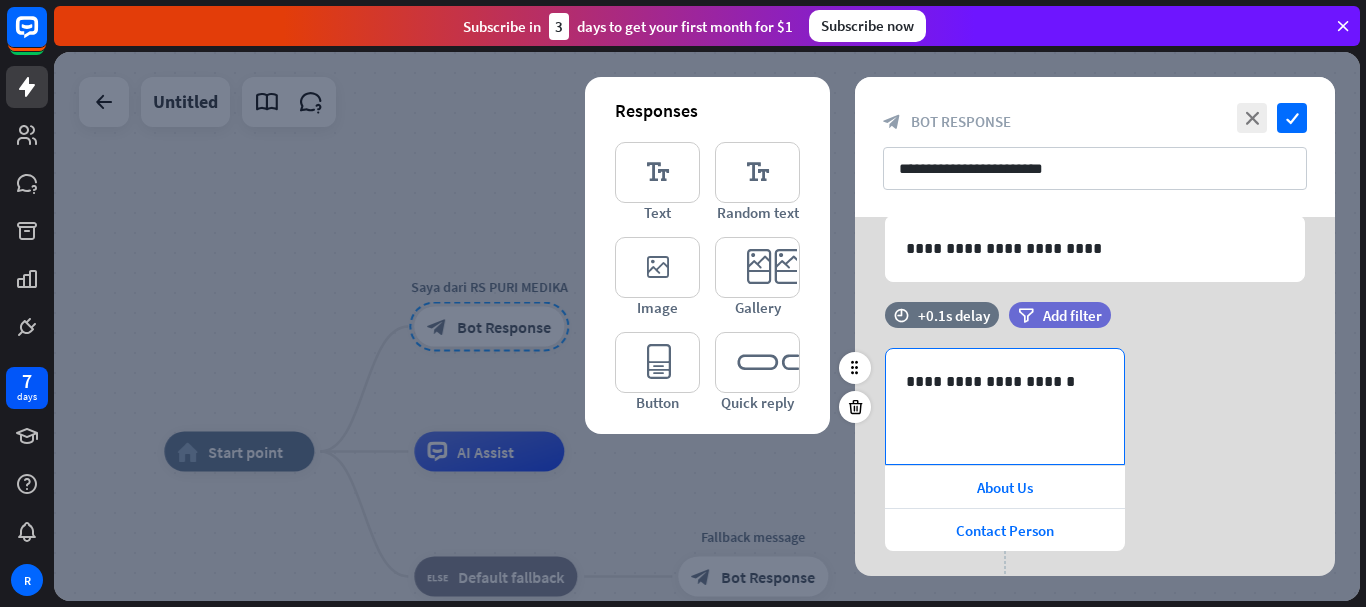 scroll, scrollTop: 0, scrollLeft: 0, axis: both 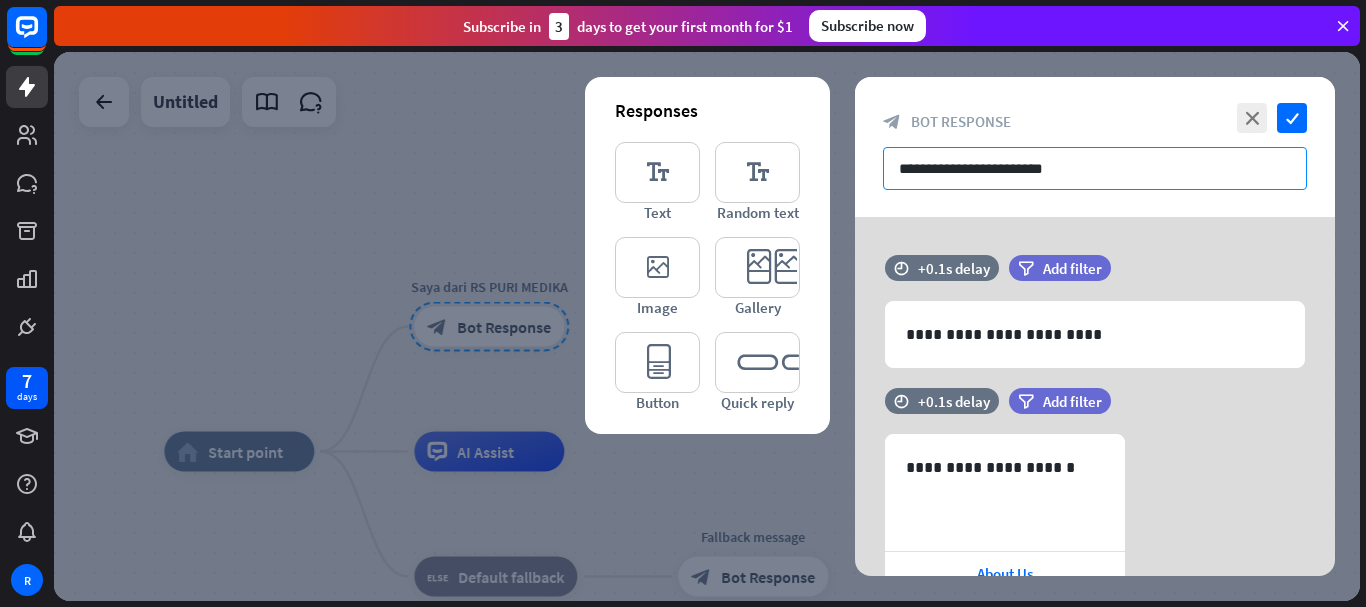 drag, startPoint x: 1141, startPoint y: 177, endPoint x: 805, endPoint y: 177, distance: 336 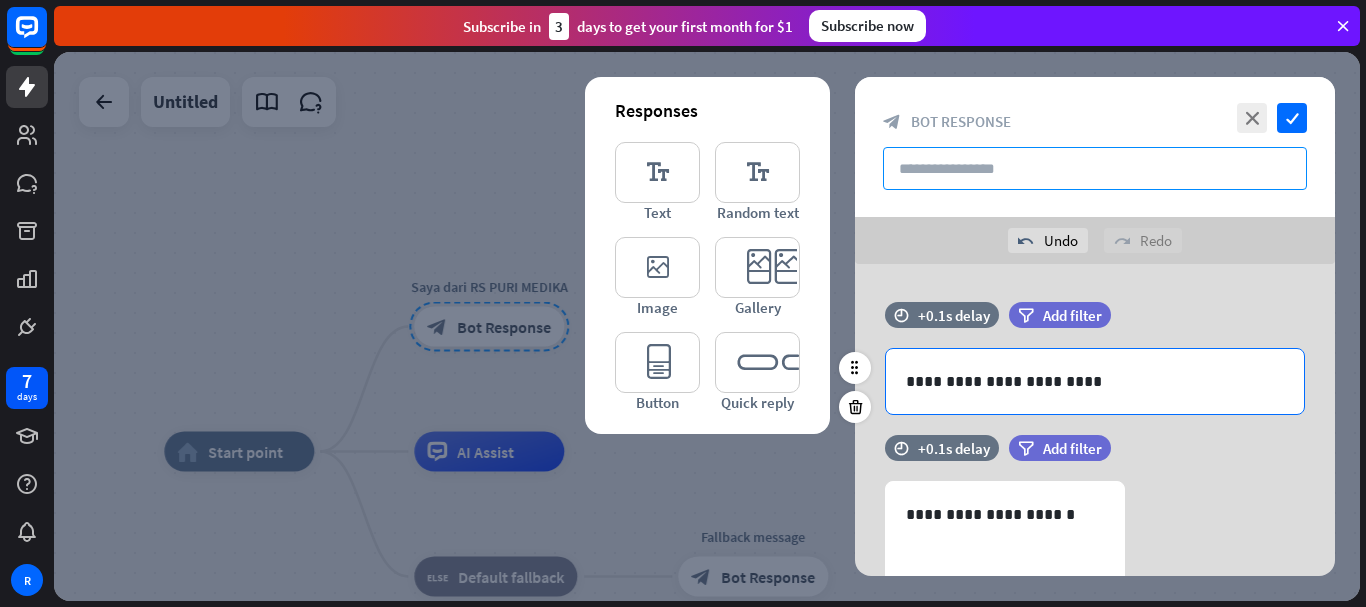type 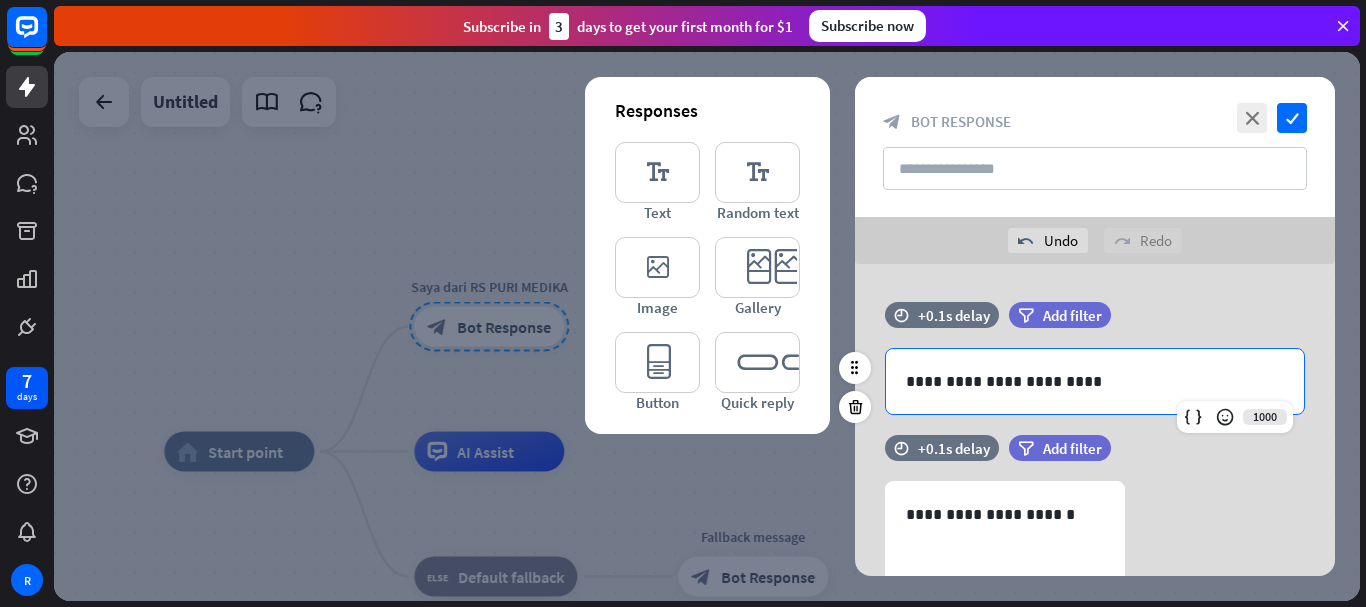 click on "**********" at bounding box center [1095, 381] 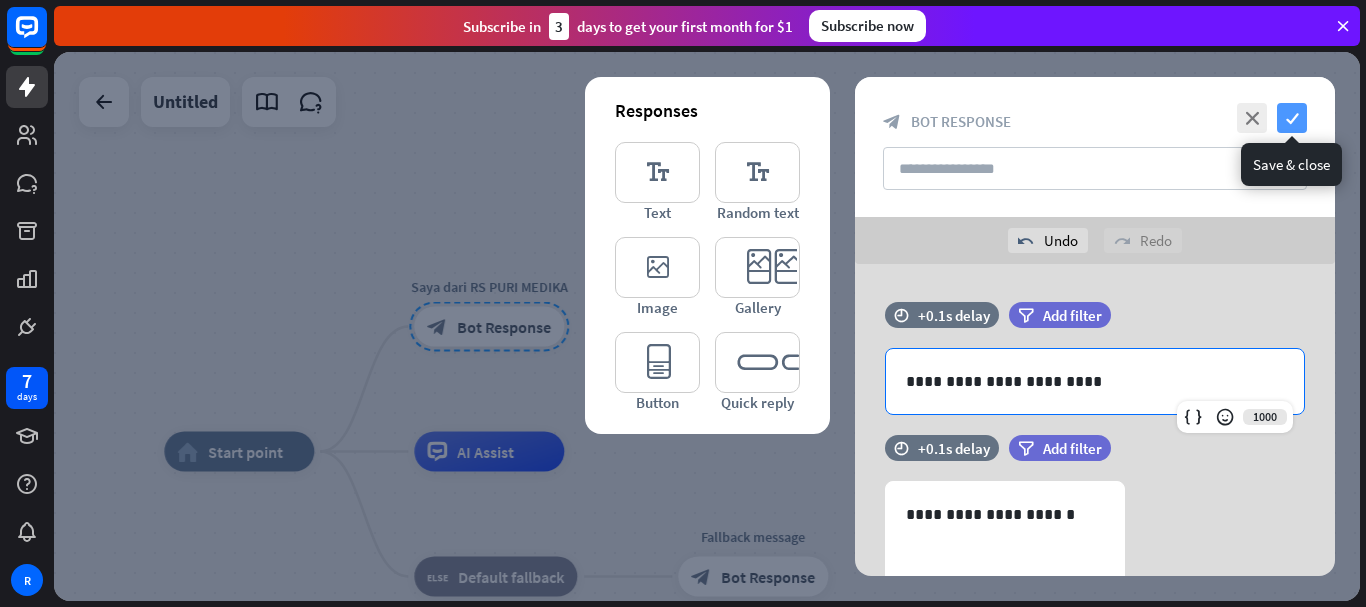 click on "check" at bounding box center [1292, 118] 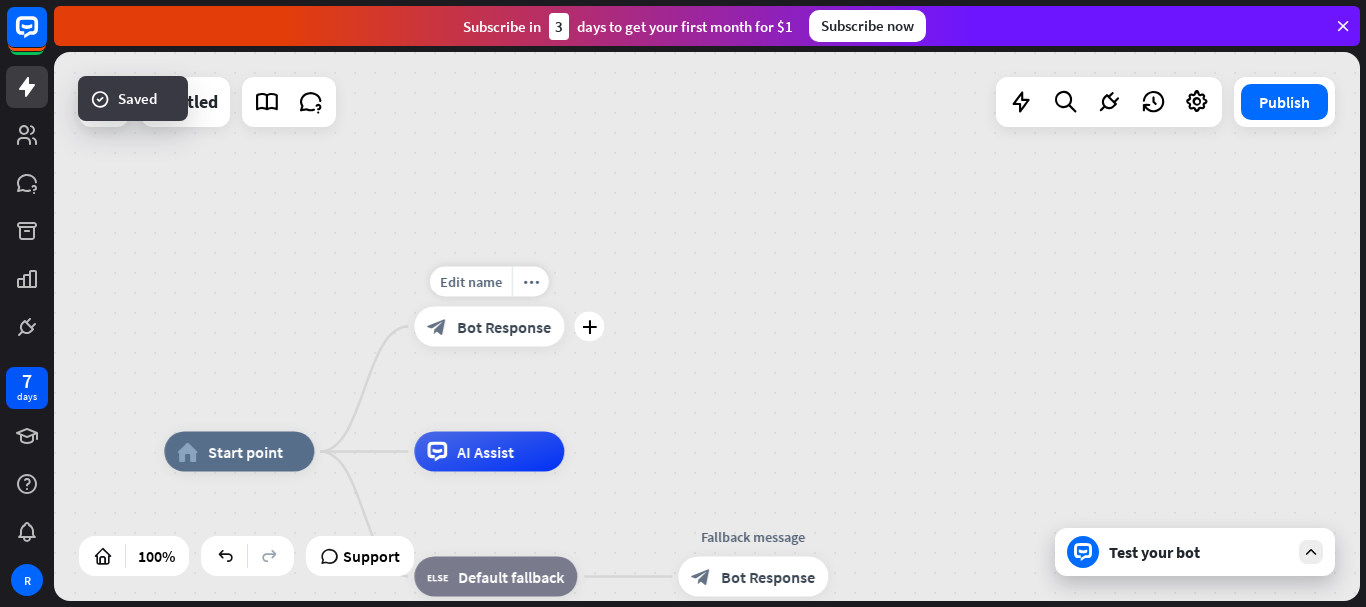 click on "block_bot_response   Bot Response" at bounding box center [489, 327] 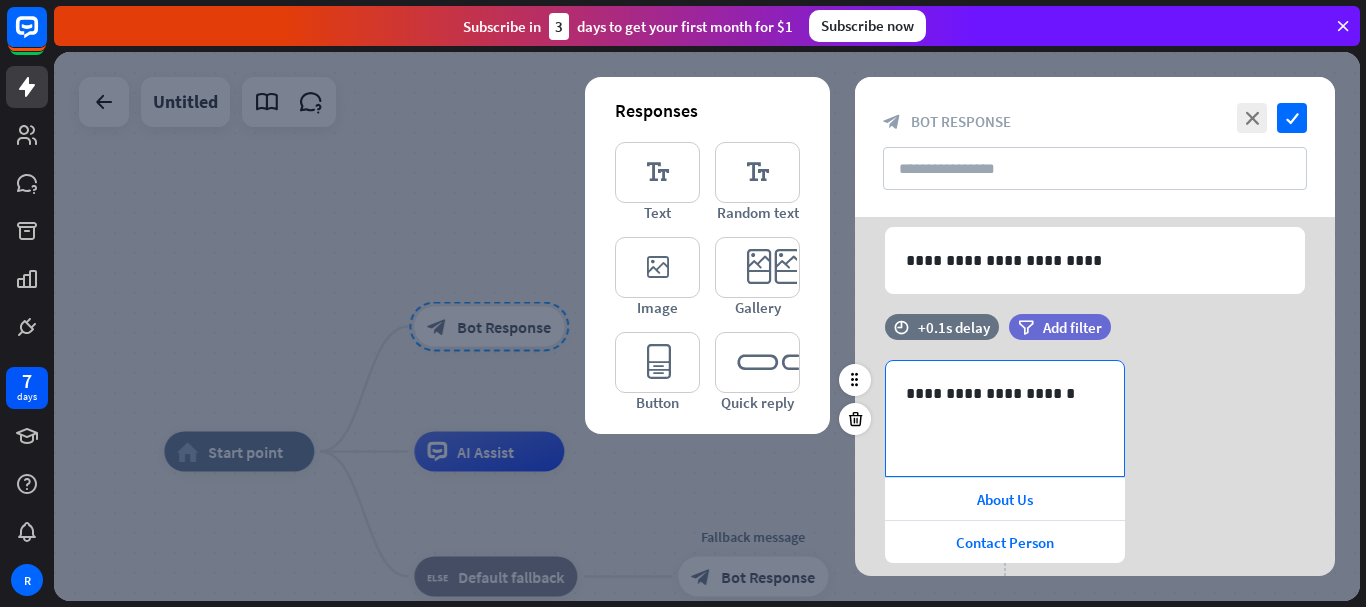 scroll, scrollTop: 100, scrollLeft: 0, axis: vertical 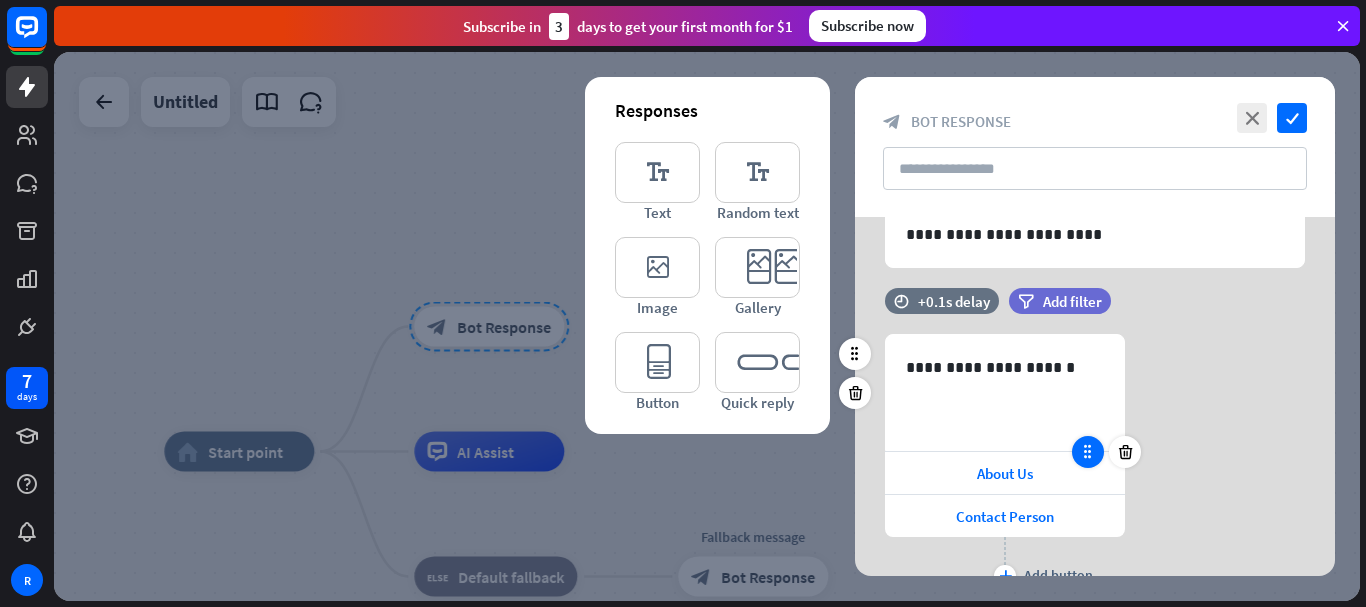click at bounding box center [1088, 452] 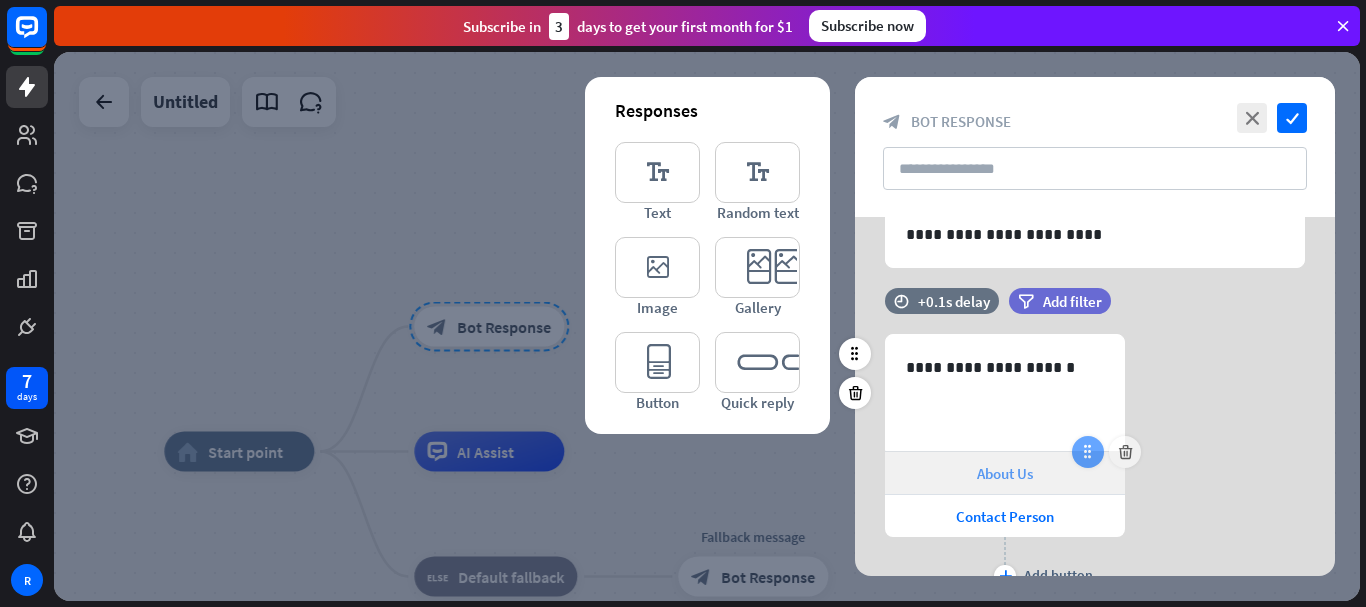 click at bounding box center [1088, 452] 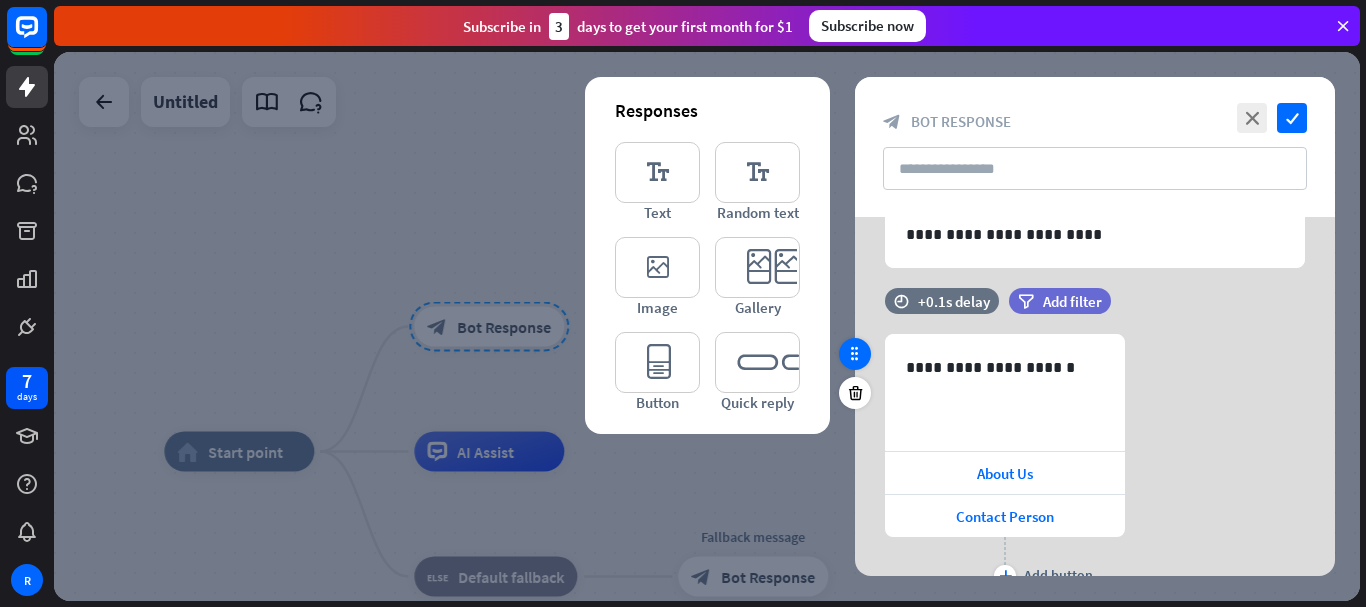 click at bounding box center (855, 354) 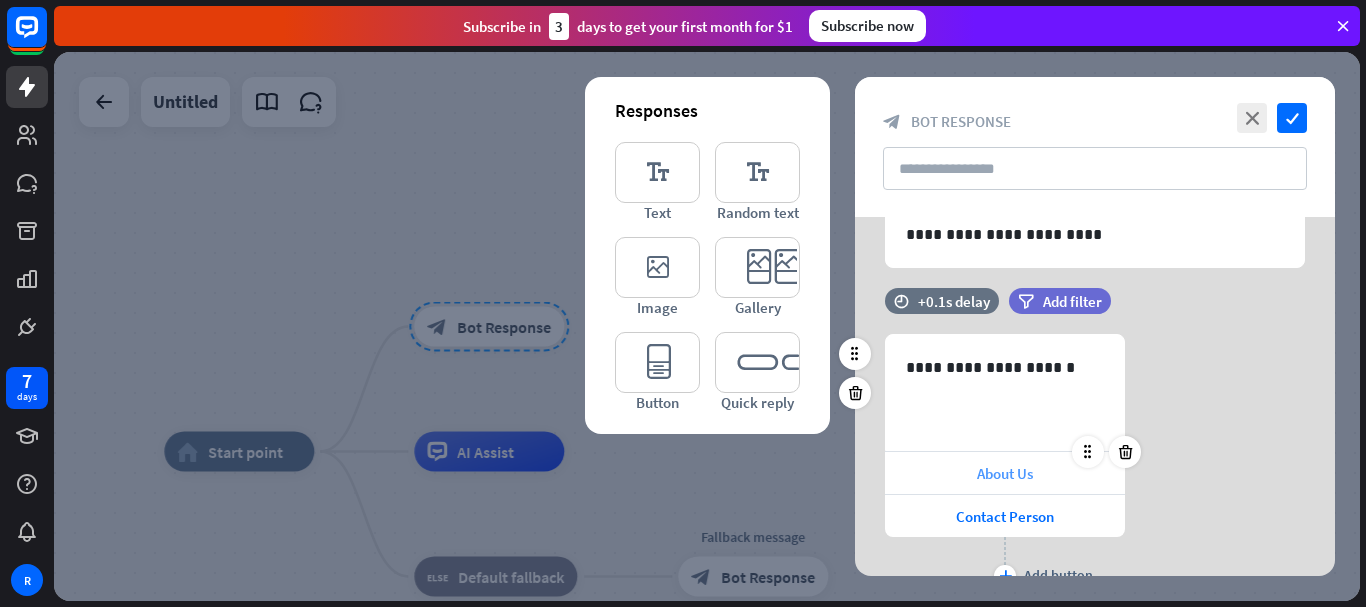 click on "About Us" at bounding box center [1005, 473] 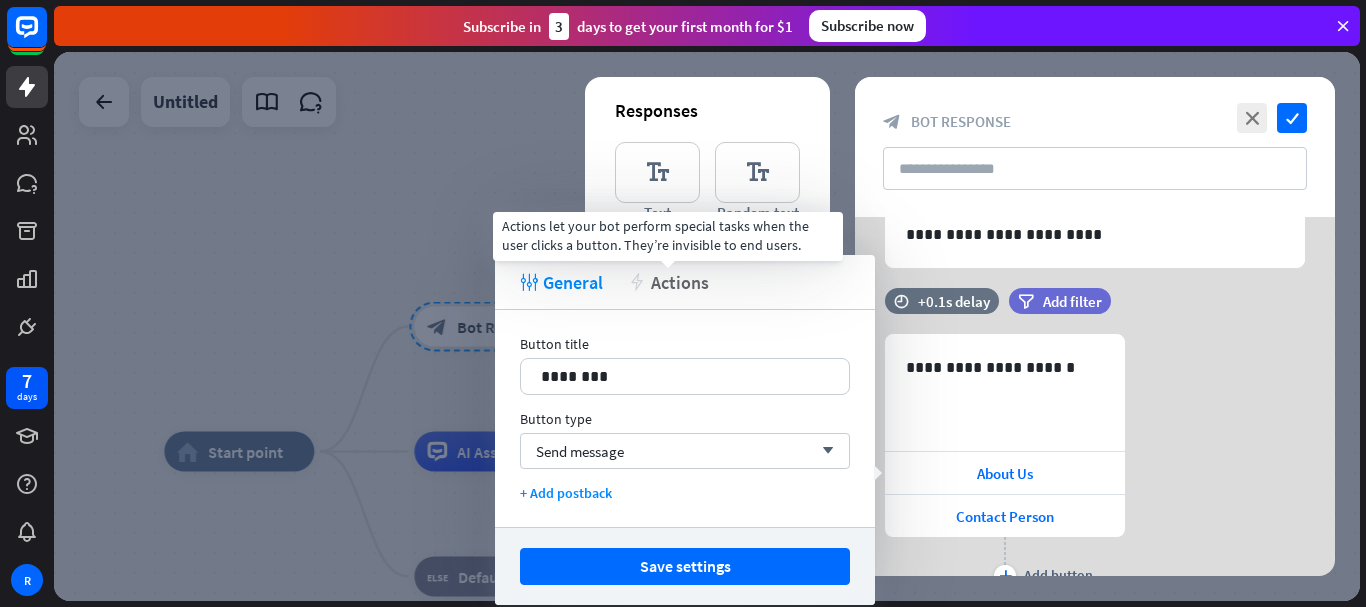 click on "Actions" at bounding box center (680, 282) 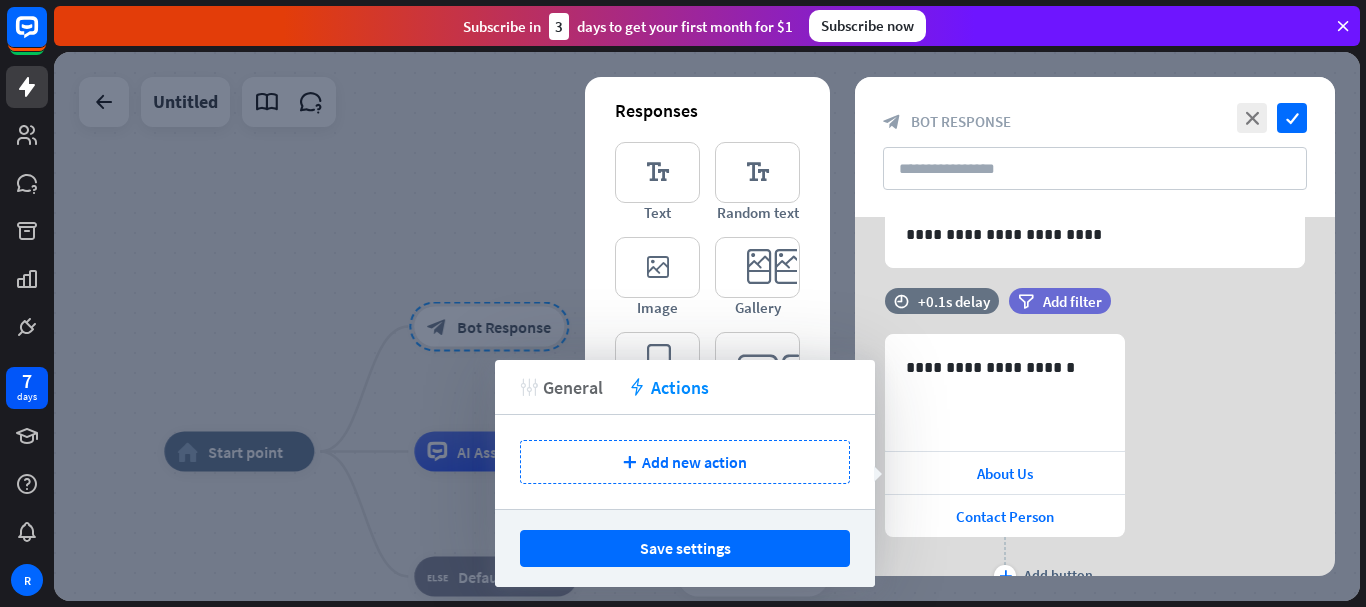 click on "General" at bounding box center (573, 387) 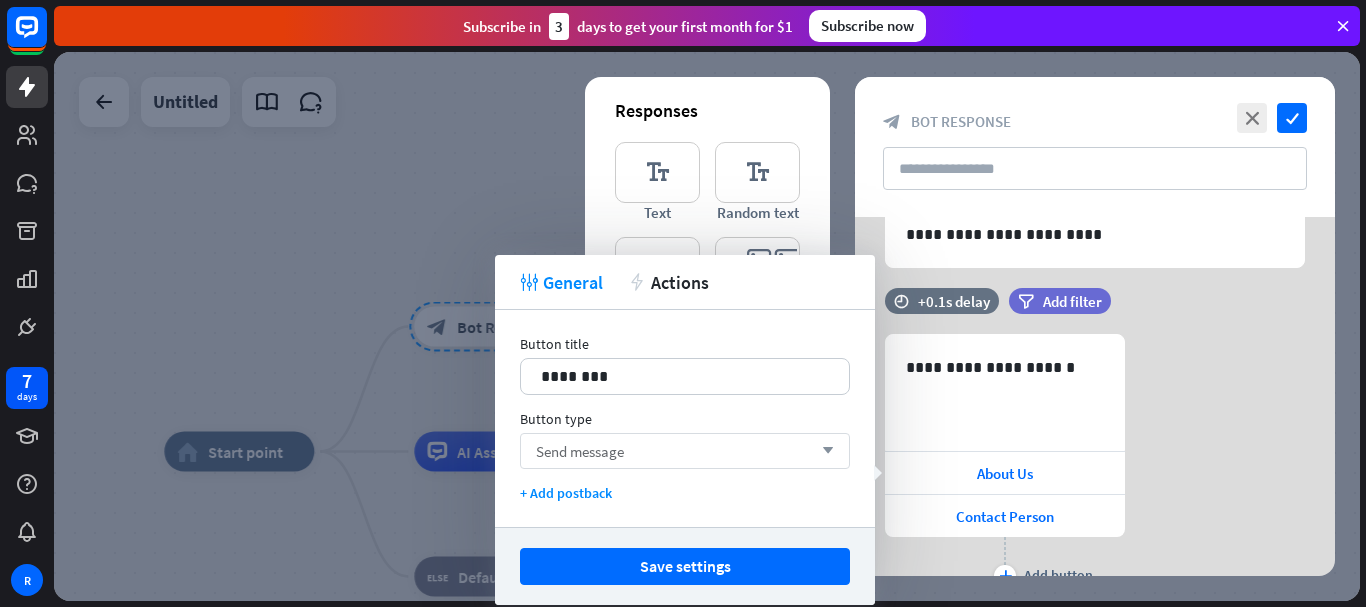 click on "Send message" at bounding box center (580, 451) 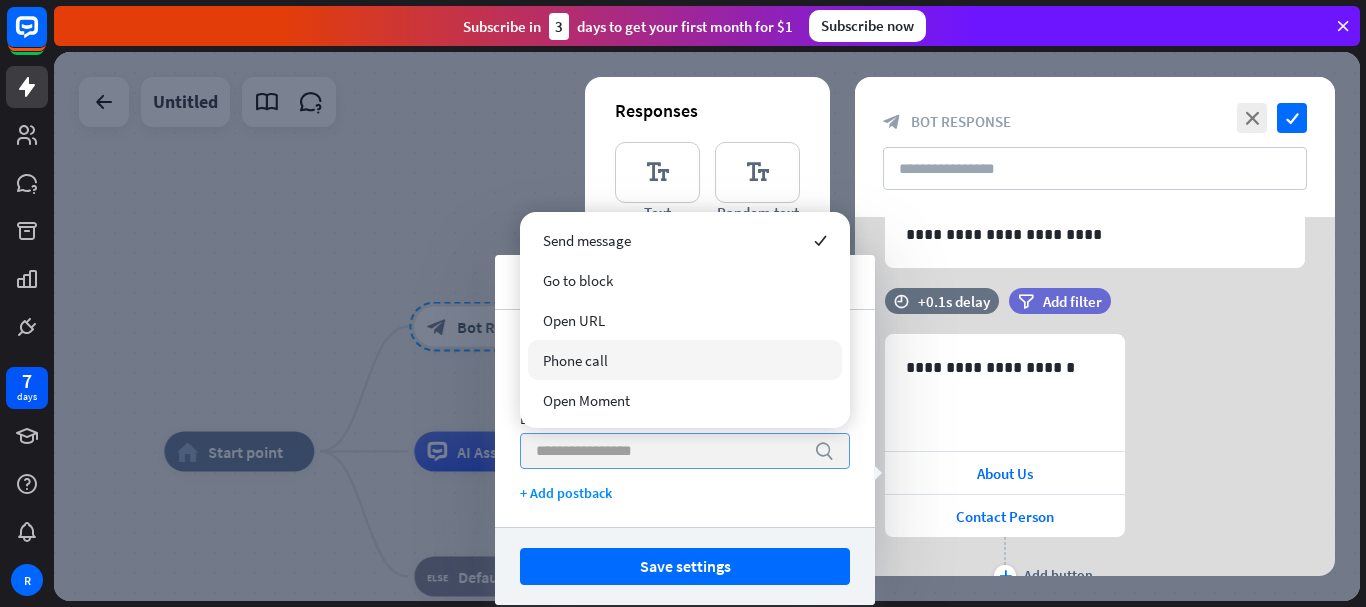 click on "Phone call" at bounding box center (575, 360) 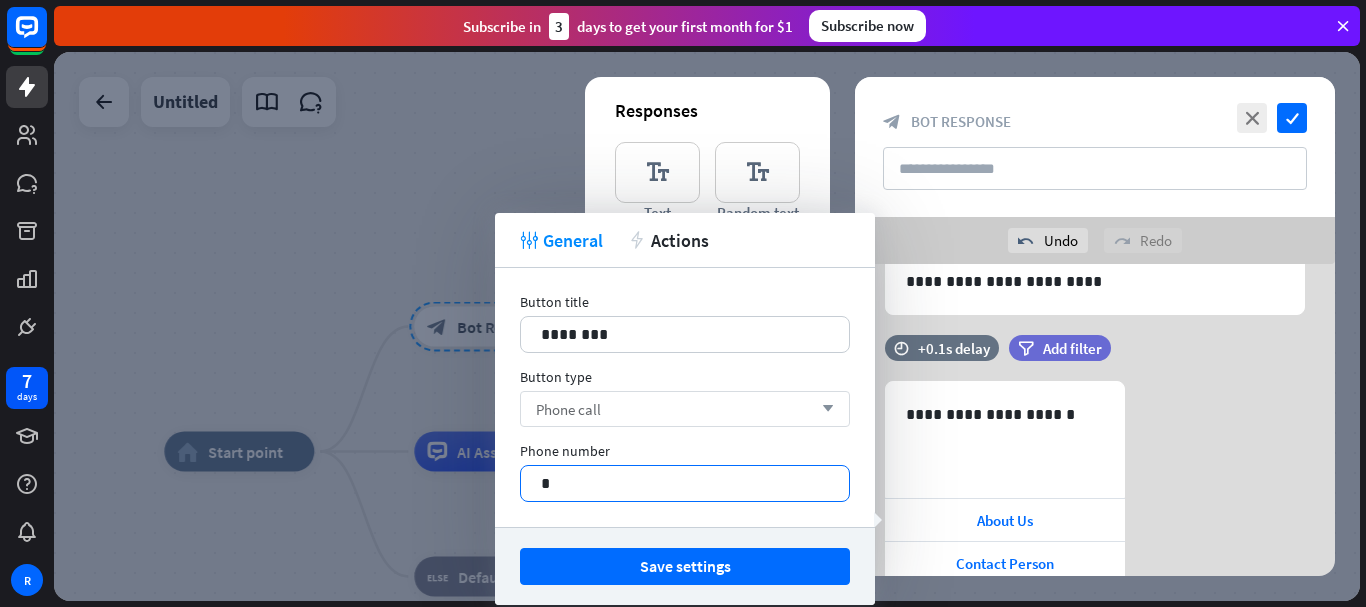 click on "*" at bounding box center (685, 483) 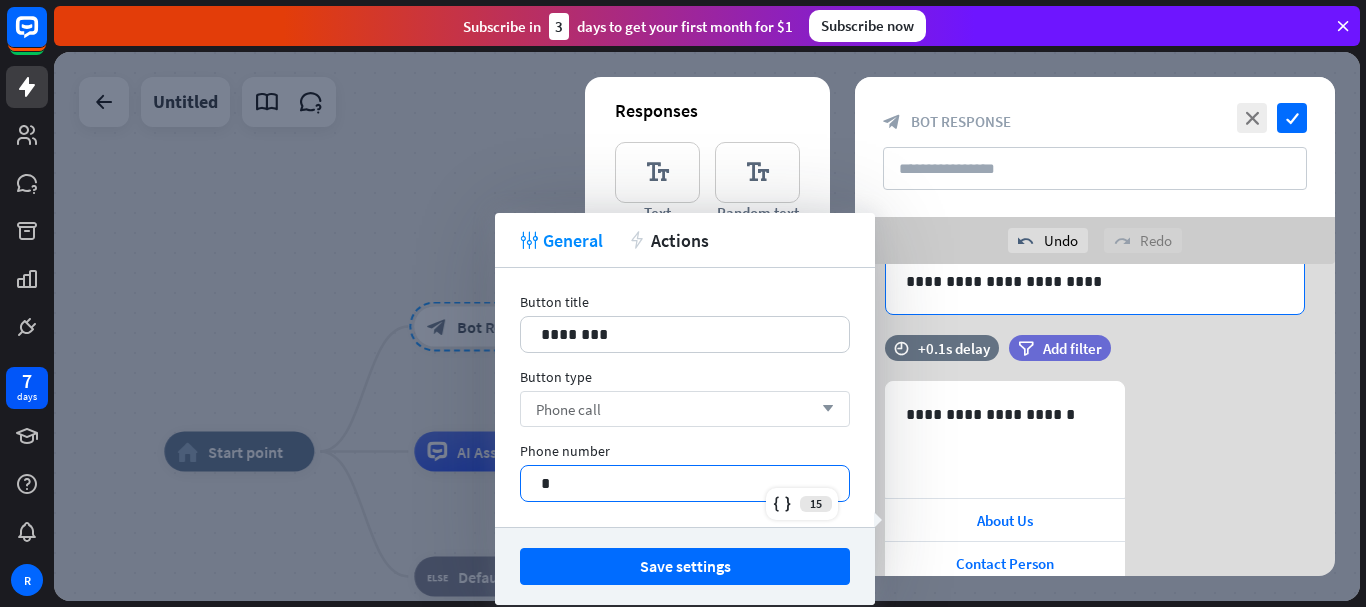click on "**********" at bounding box center [1095, 281] 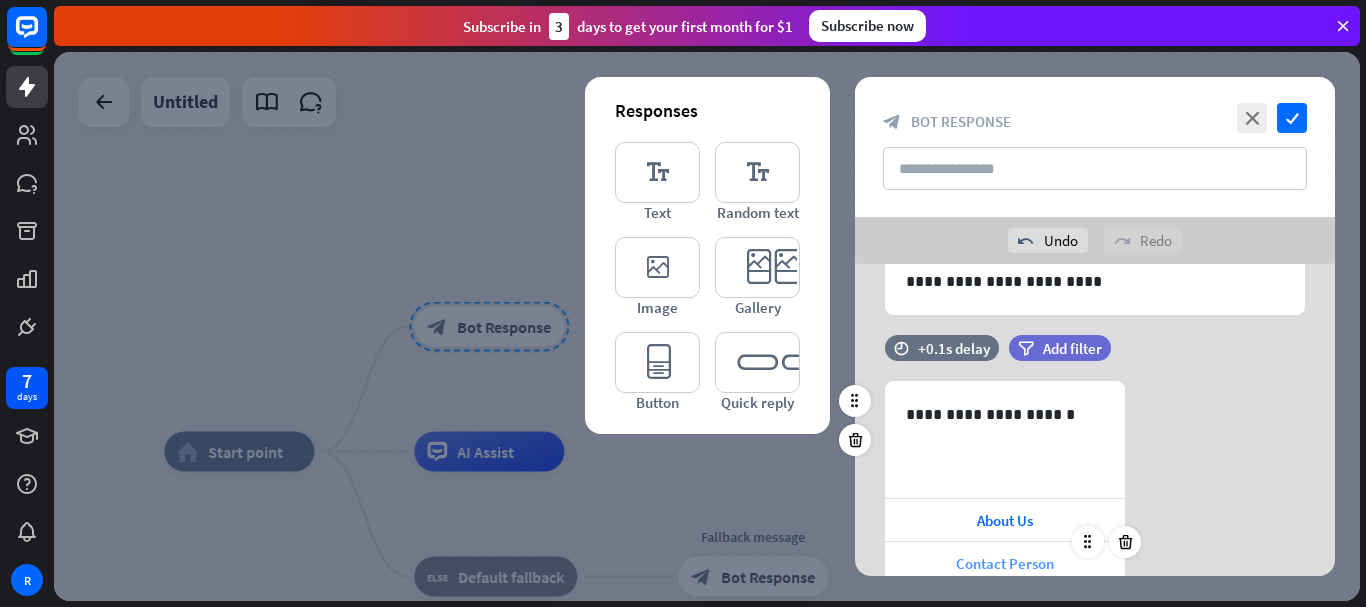 click on "Contact Person" at bounding box center [1005, 563] 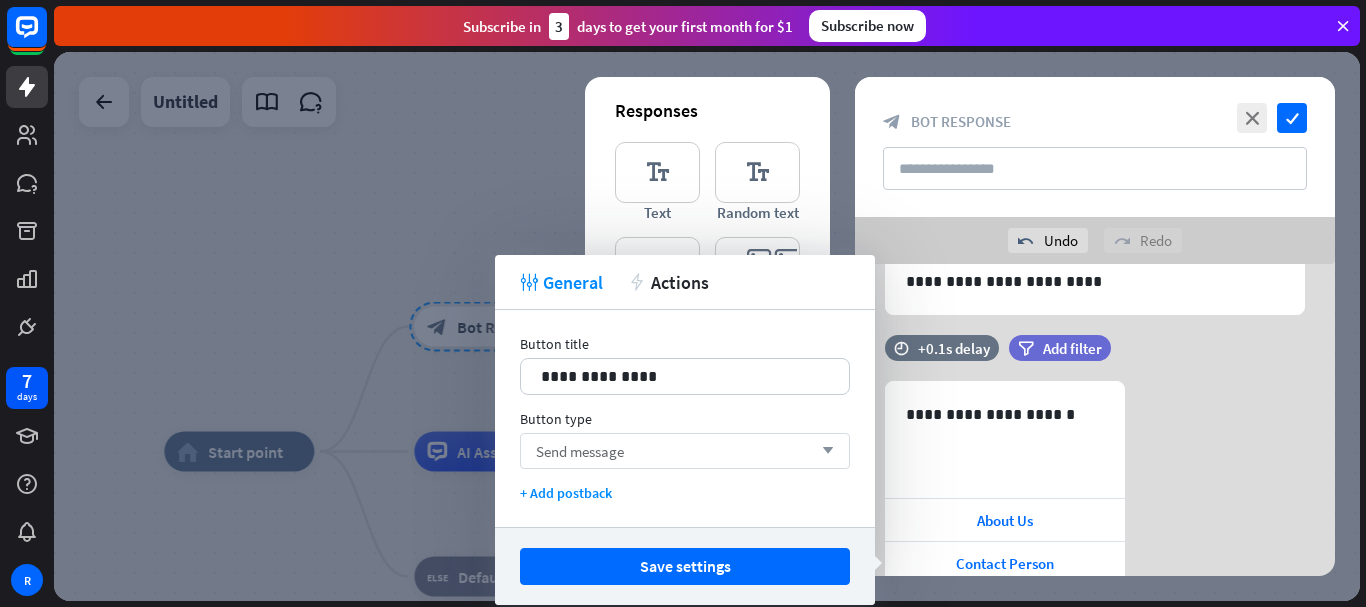 click on "Send message
arrow_down" at bounding box center [685, 451] 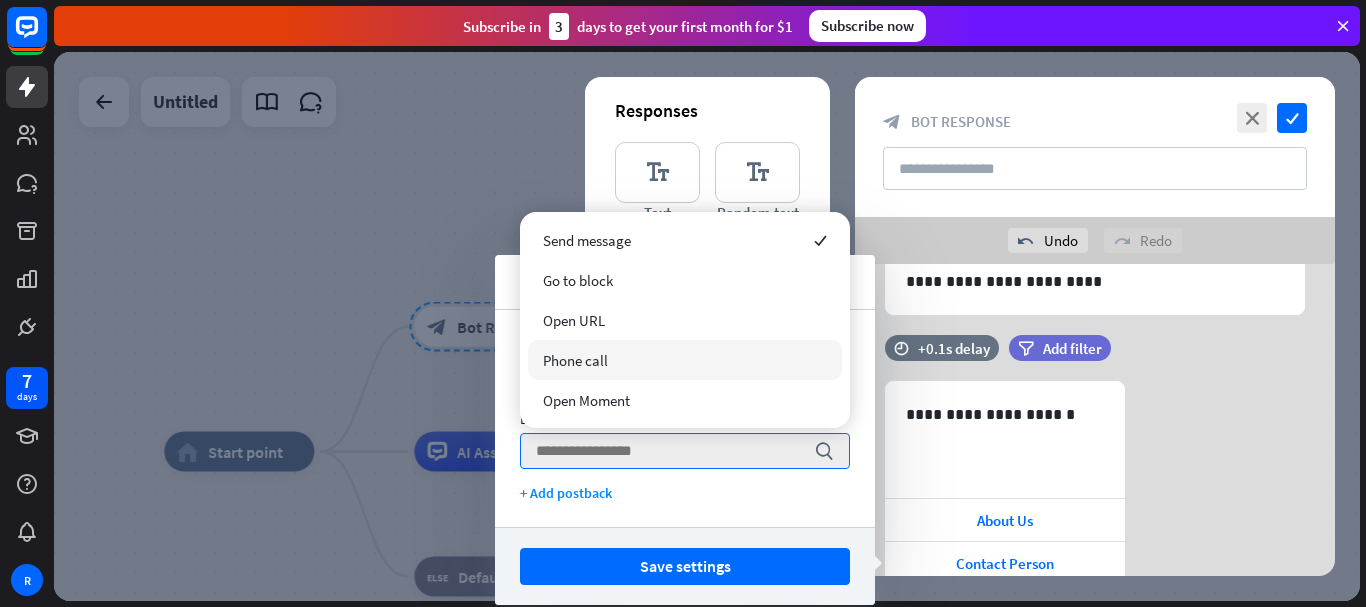 click on "Phone call" at bounding box center (685, 360) 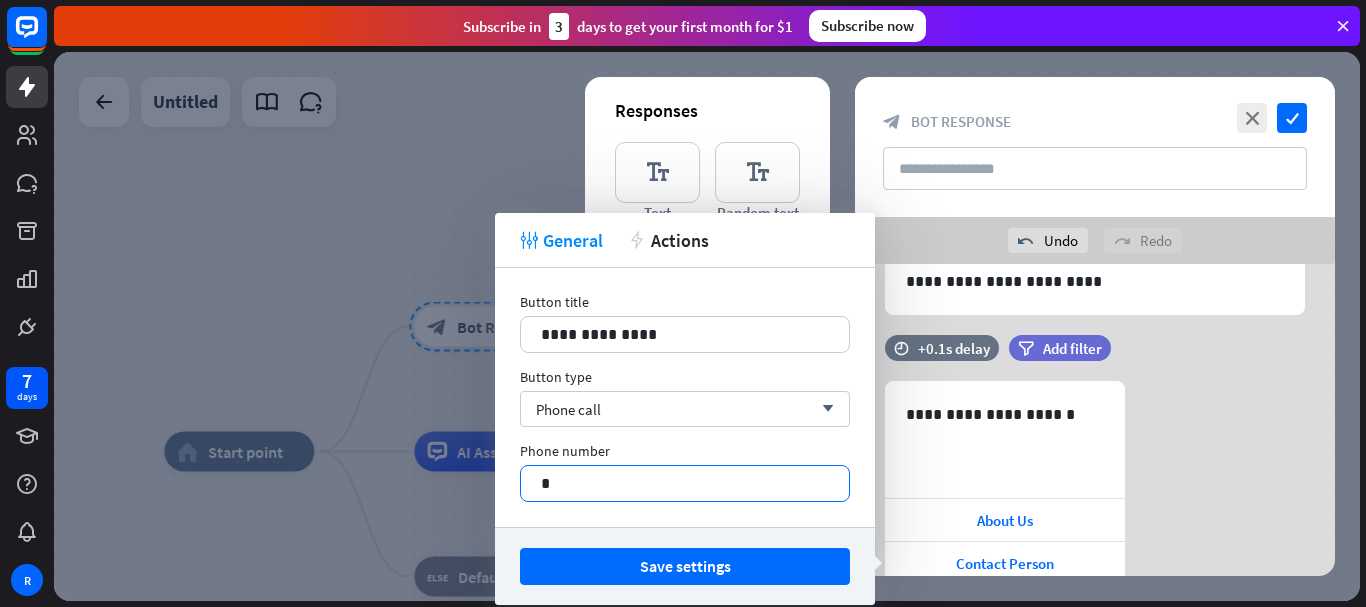 click on "*" at bounding box center [685, 483] 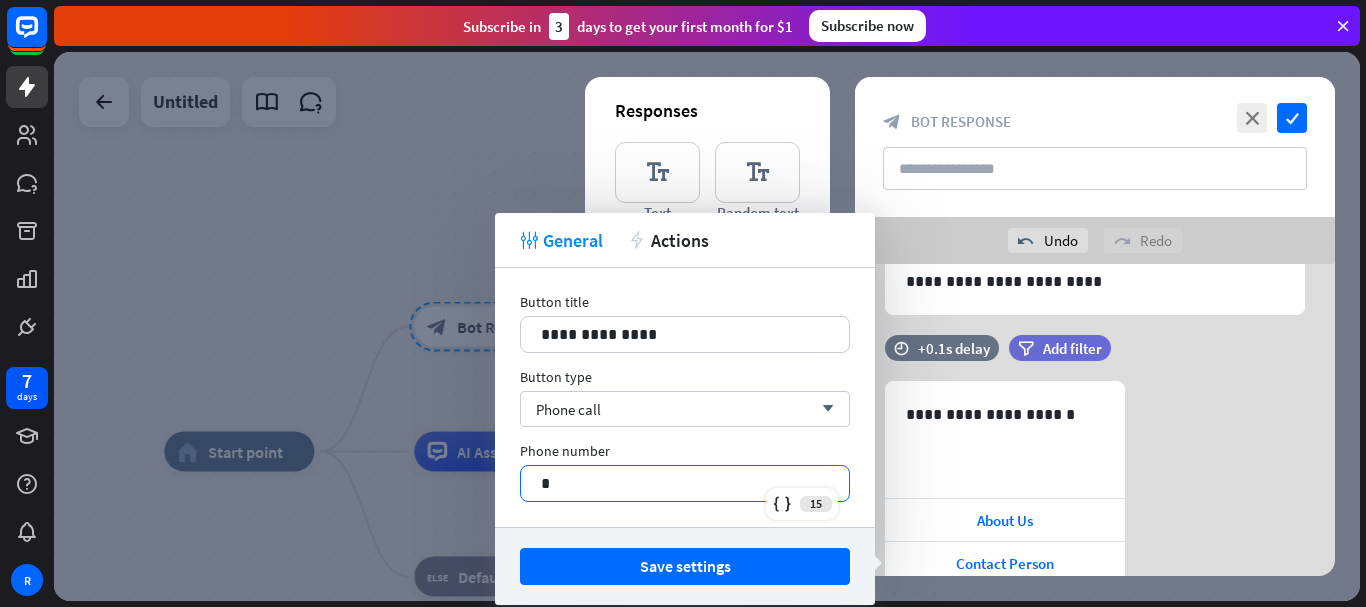 type 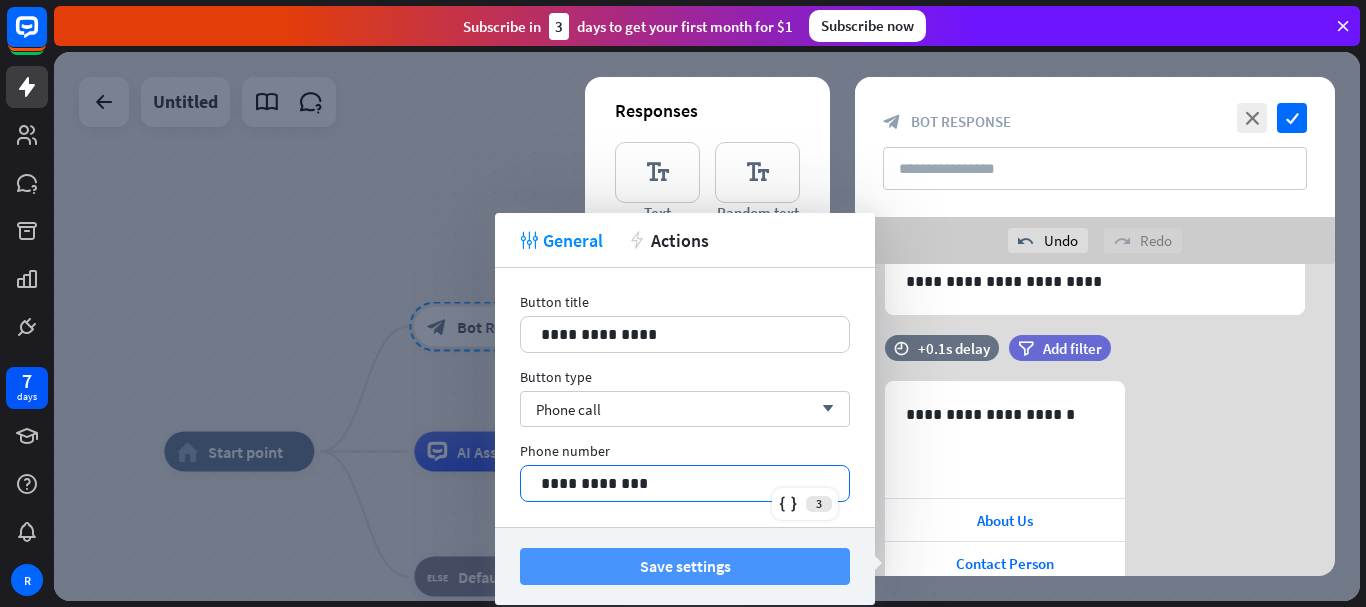 click on "Save settings" at bounding box center (685, 566) 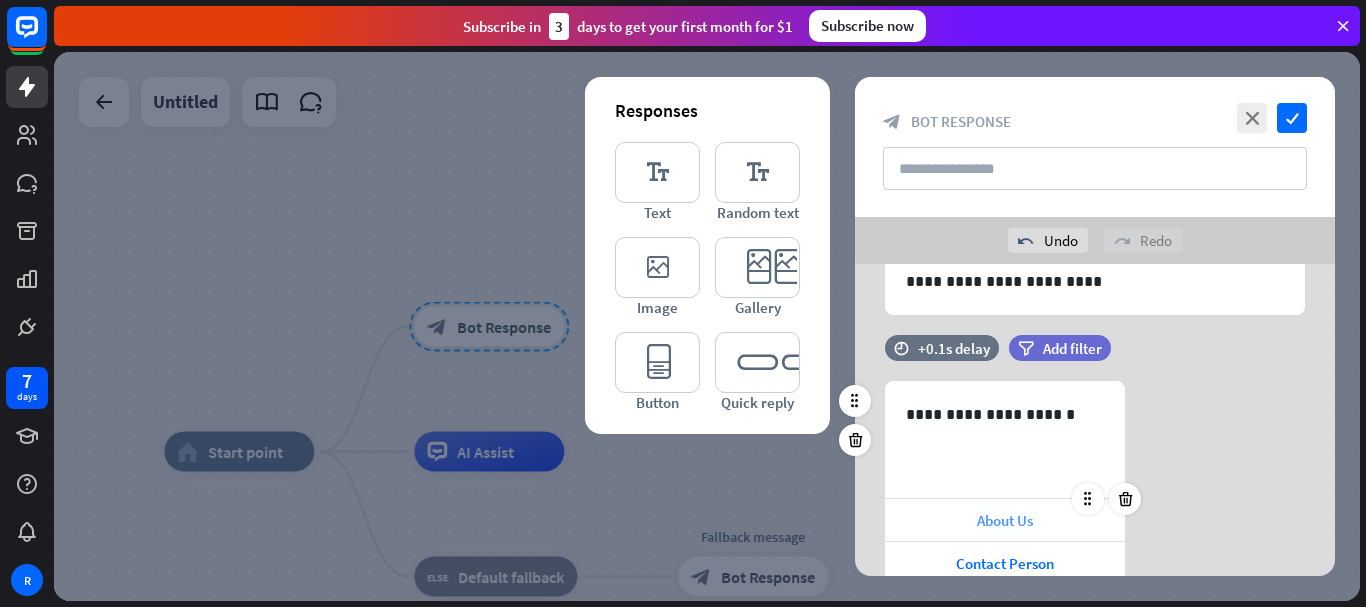 click on "About Us" at bounding box center (1005, 520) 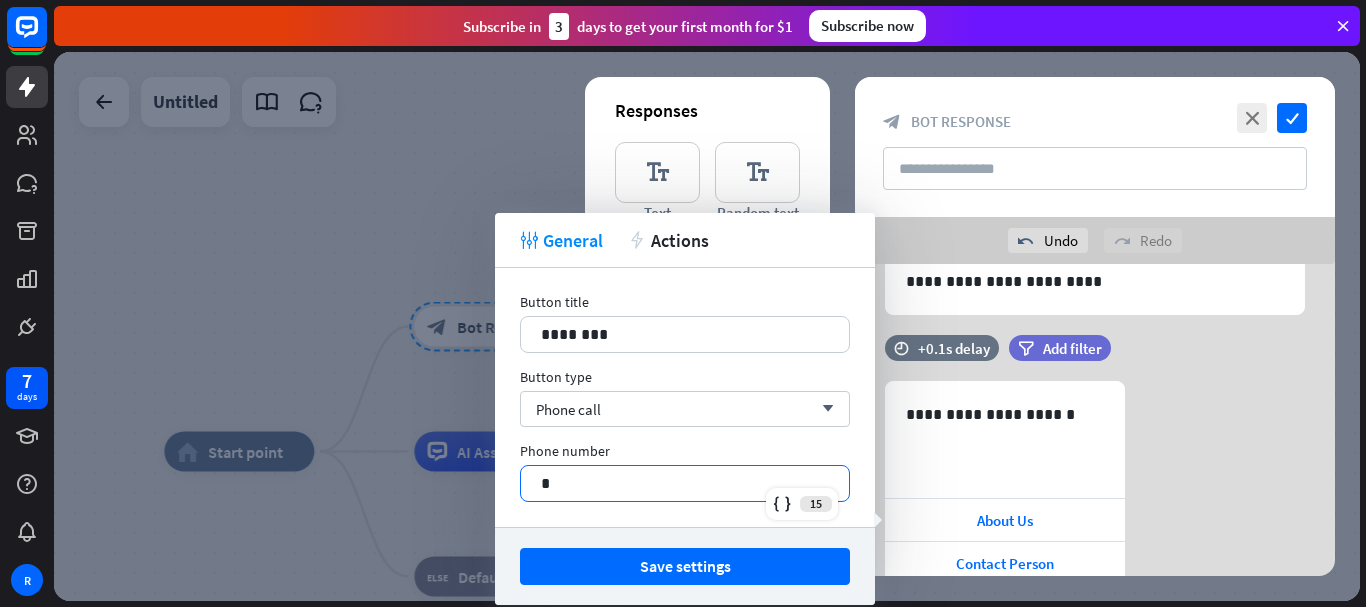 click on "*" at bounding box center [685, 483] 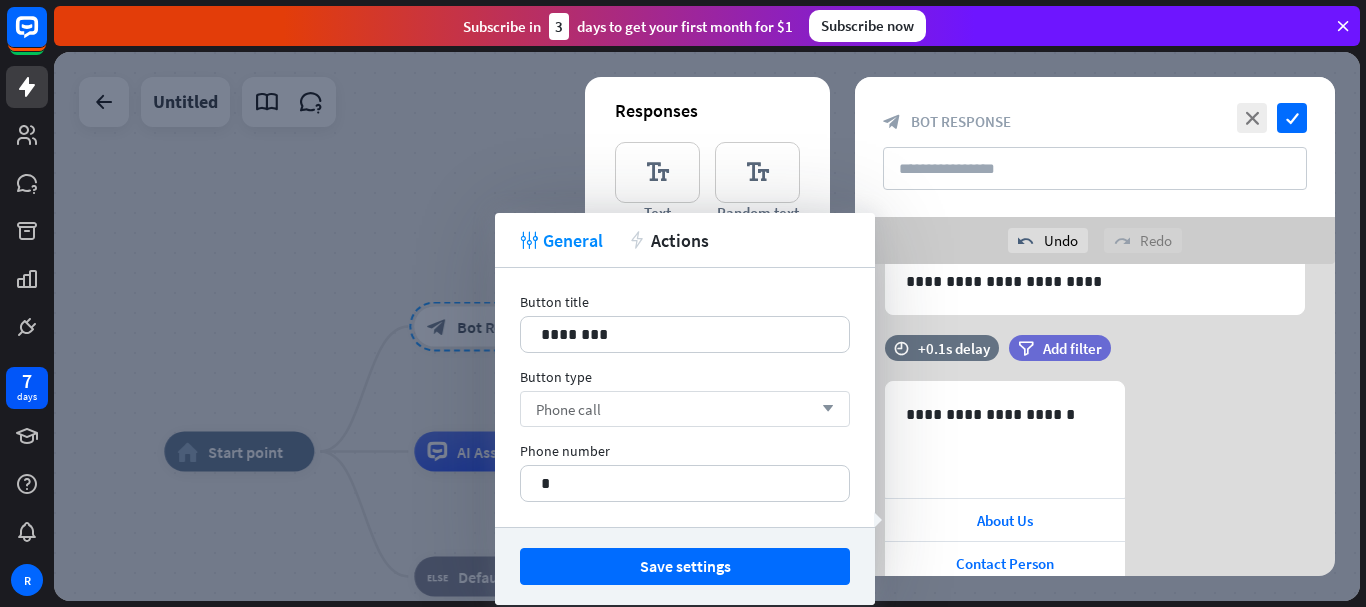 click on "Phone call
arrow_down" at bounding box center [685, 409] 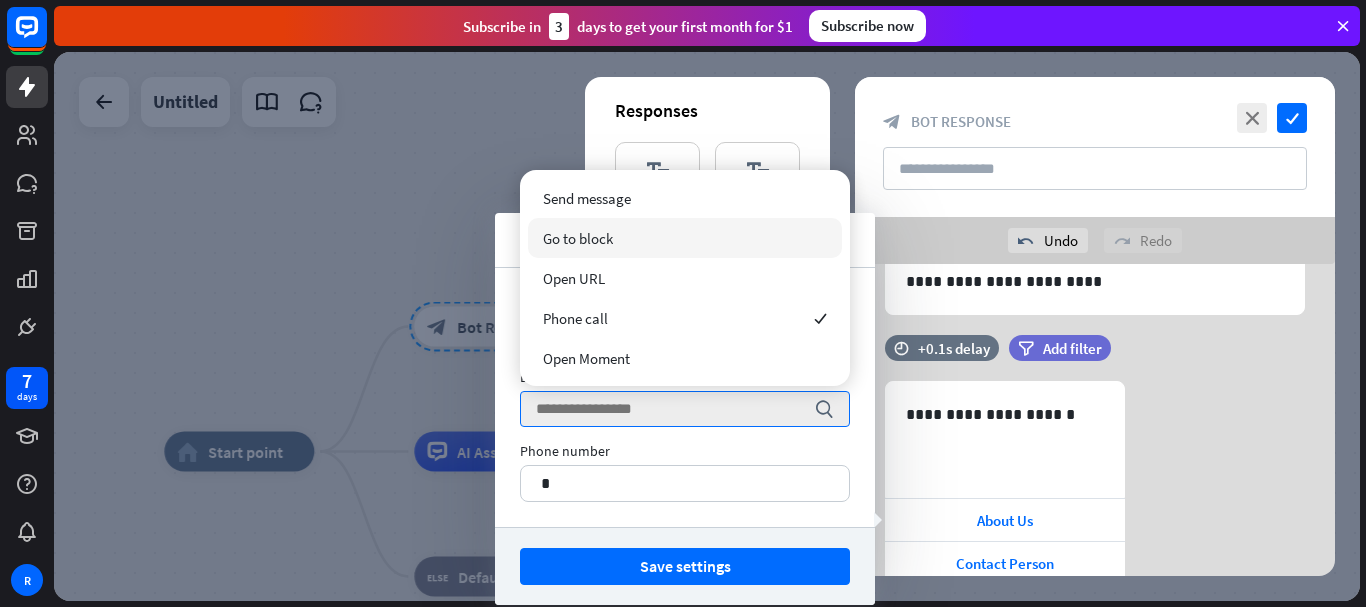 click on "Go to block" at bounding box center [578, 238] 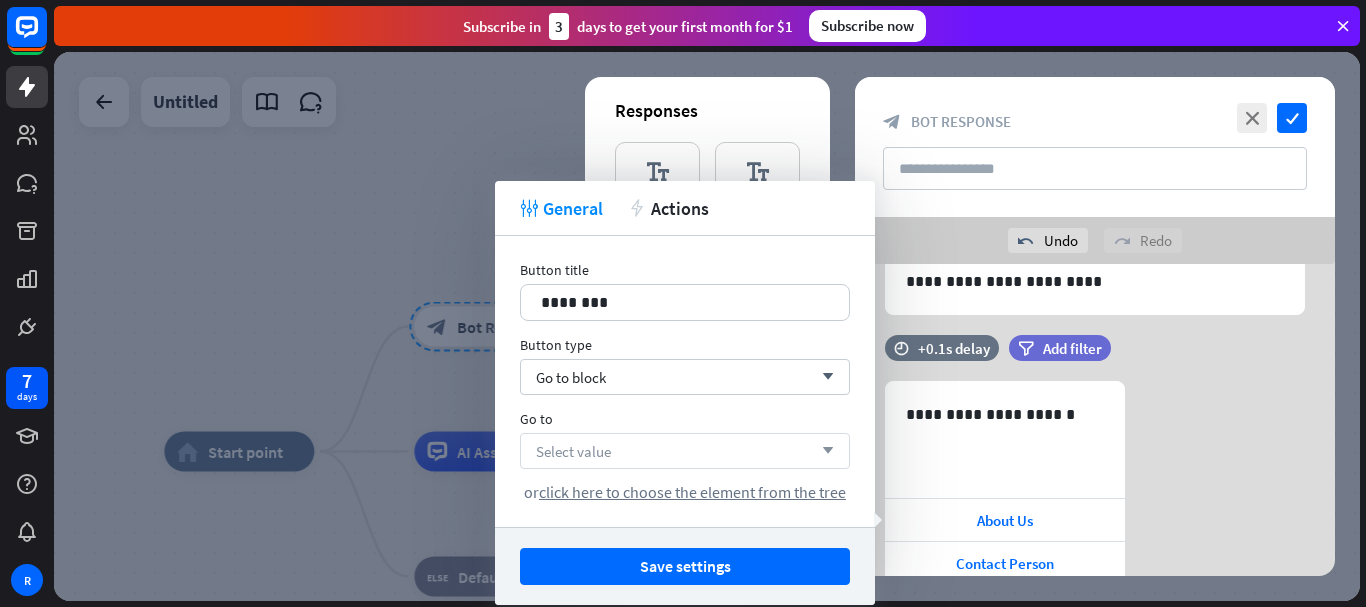click on "Select value
arrow_down" at bounding box center [685, 451] 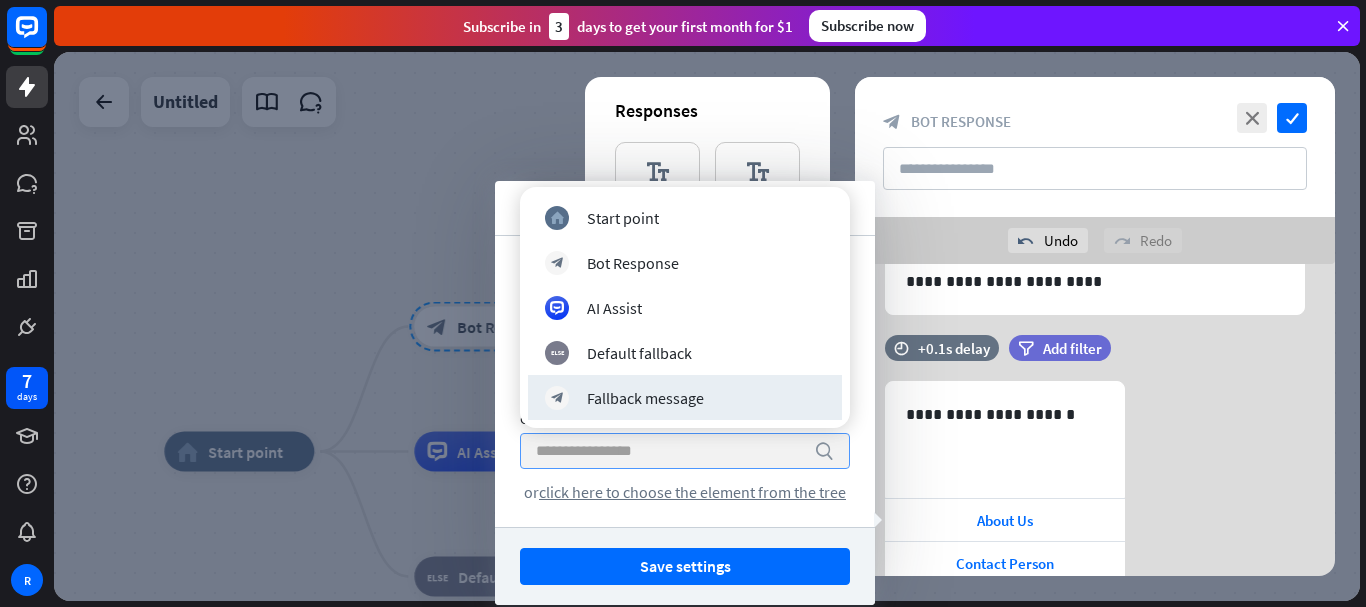 click on "search" at bounding box center (685, 451) 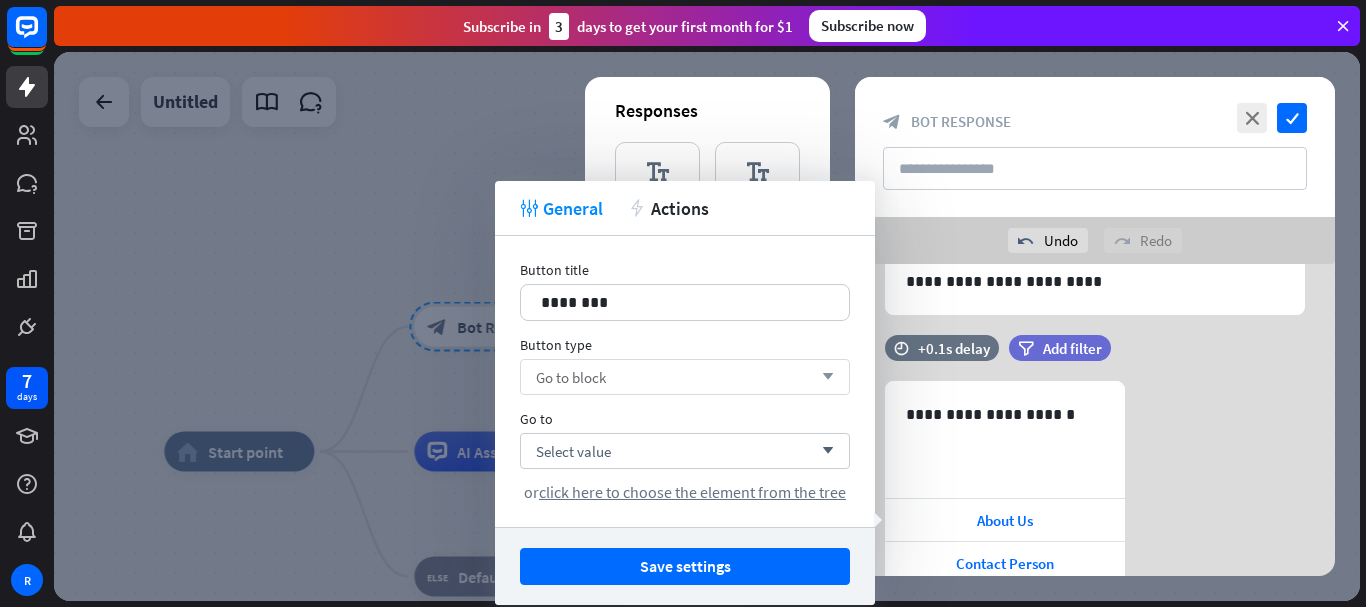 click on "Go to block
arrow_down" at bounding box center (685, 377) 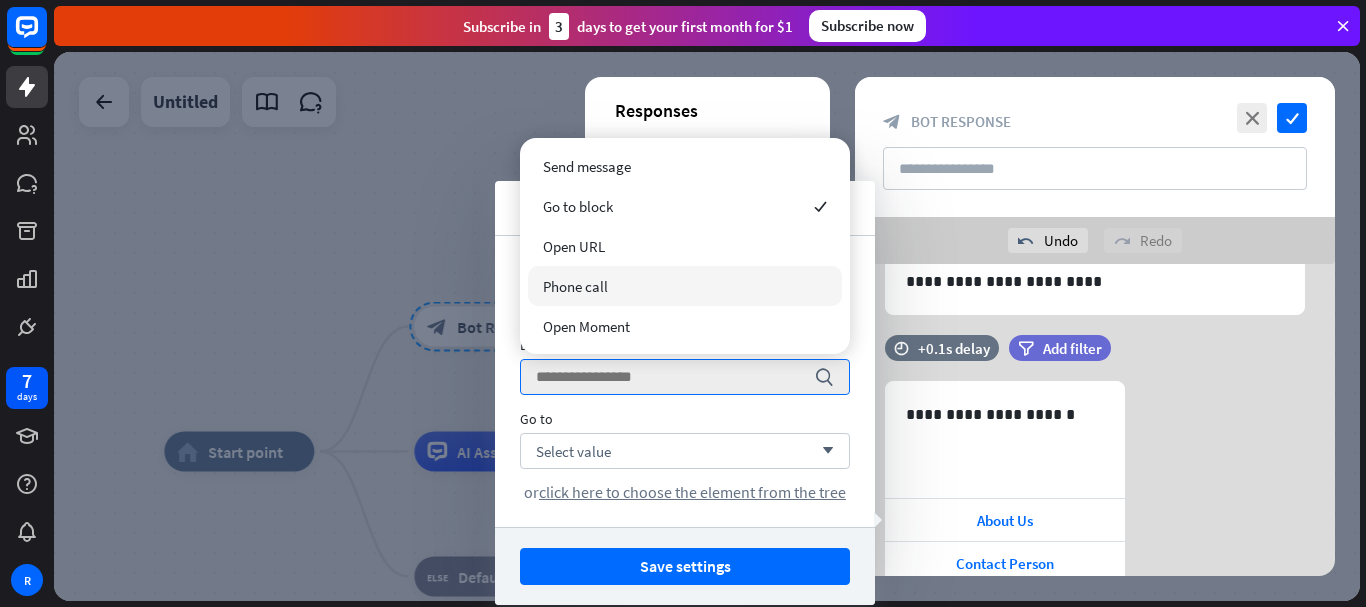click on "Phone call" at bounding box center [575, 286] 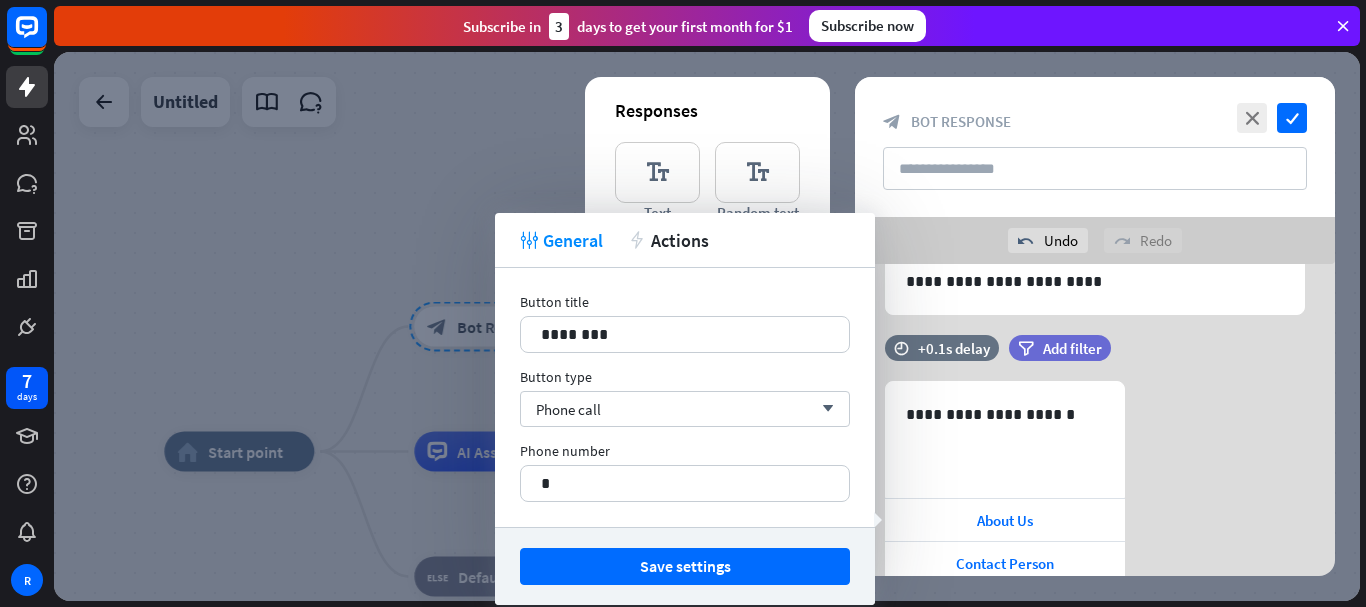 click on "Button type     Phone call
arrow_down" at bounding box center [685, 397] 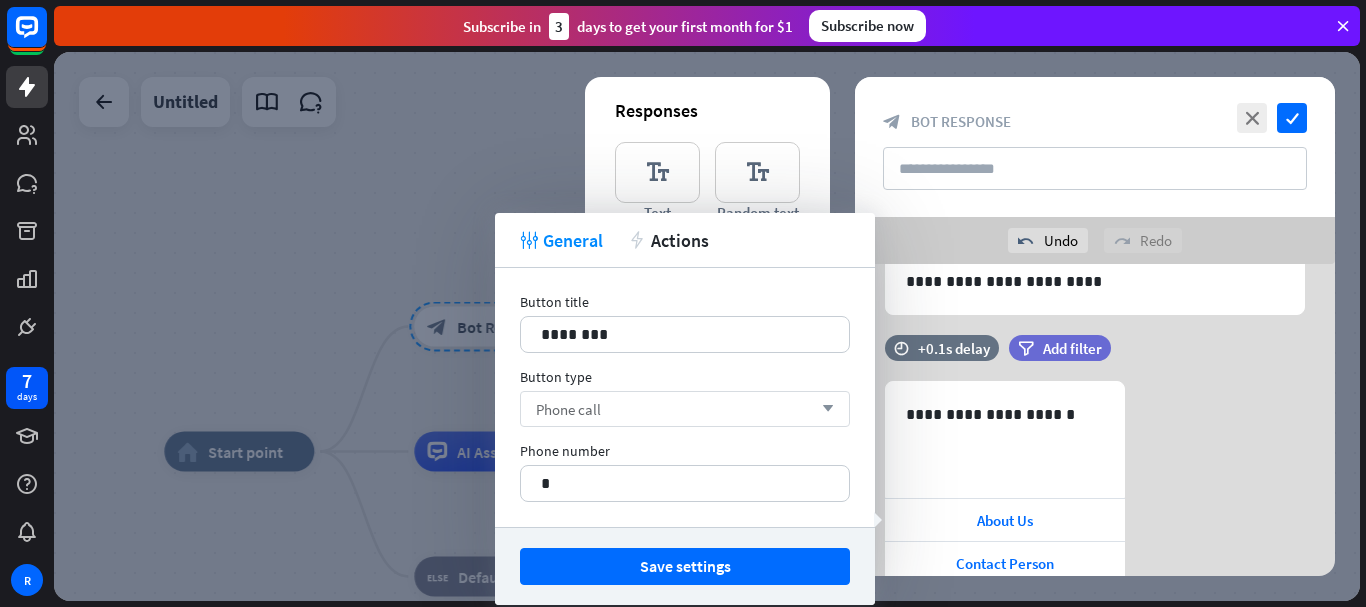 click on "Phone call
arrow_down" at bounding box center [685, 409] 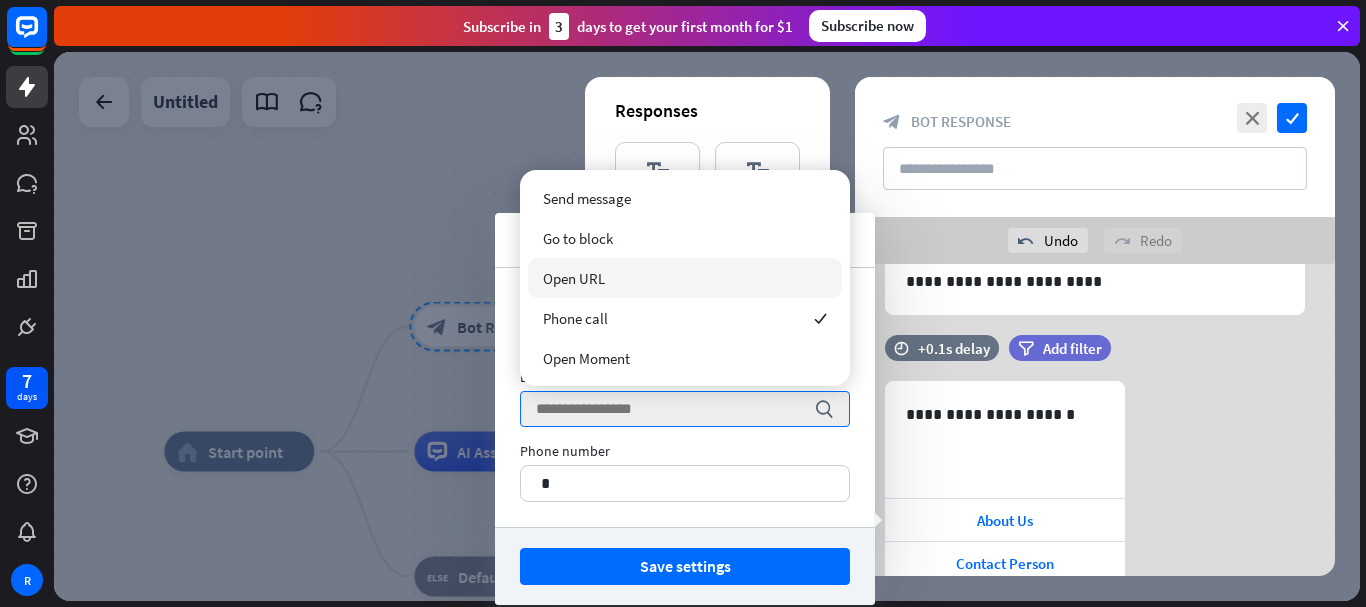 click on "Open URL" at bounding box center (574, 278) 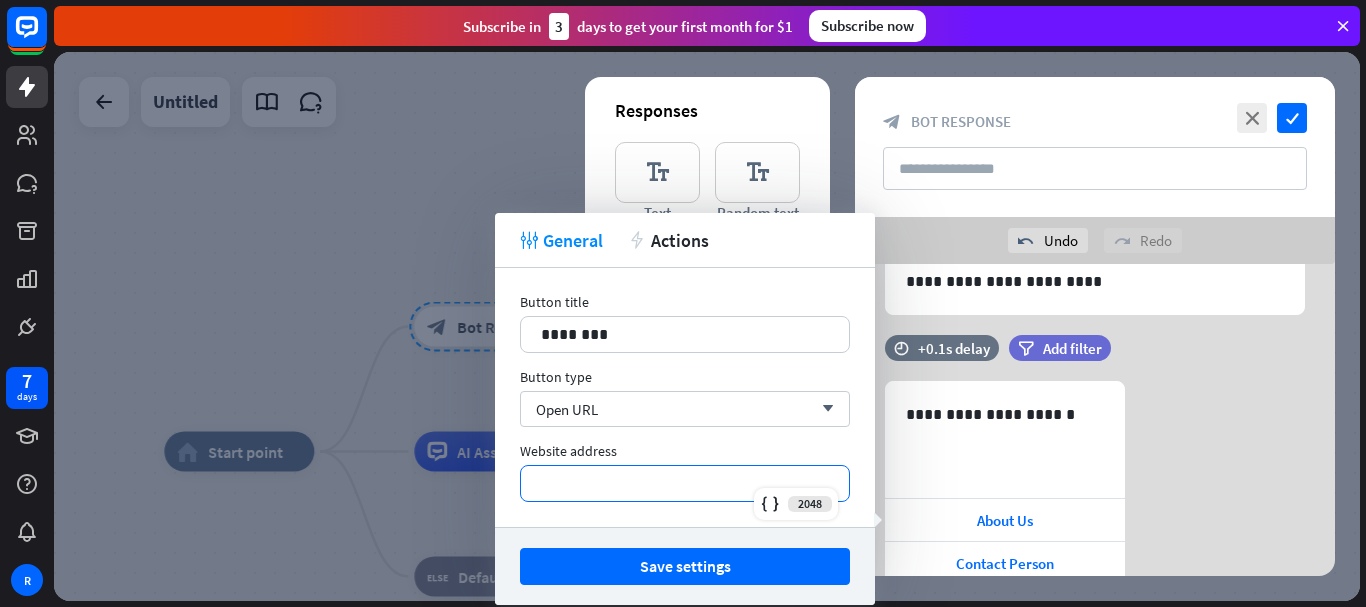 click on "*********" at bounding box center [685, 483] 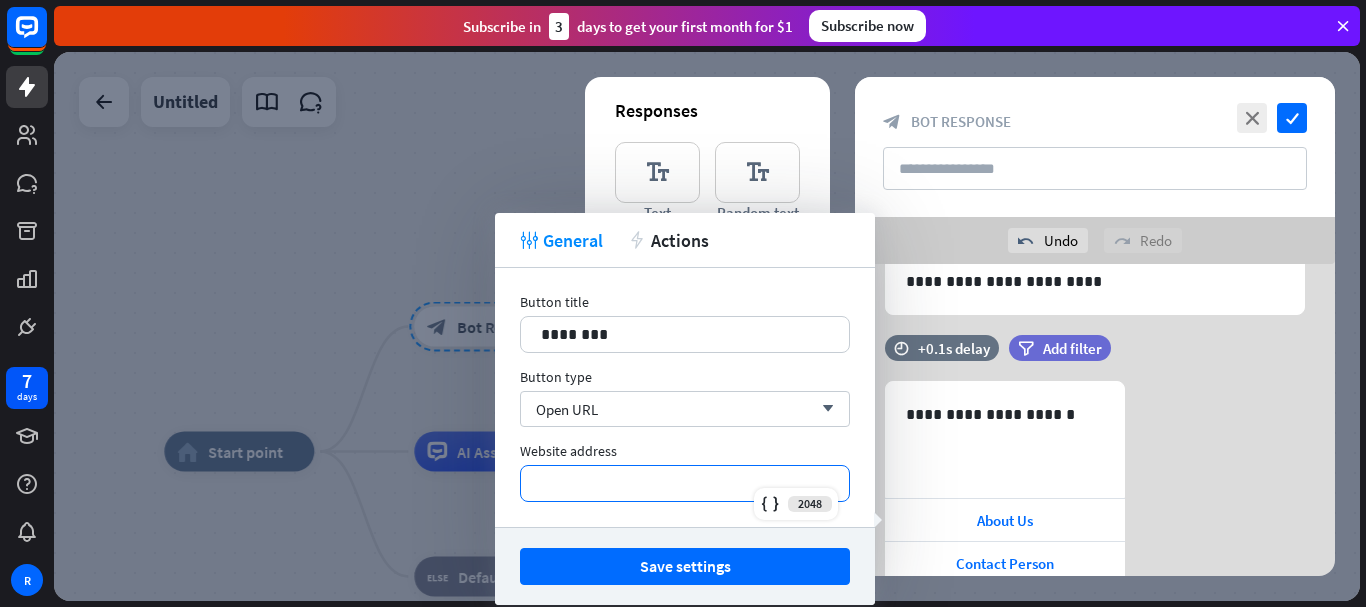 type 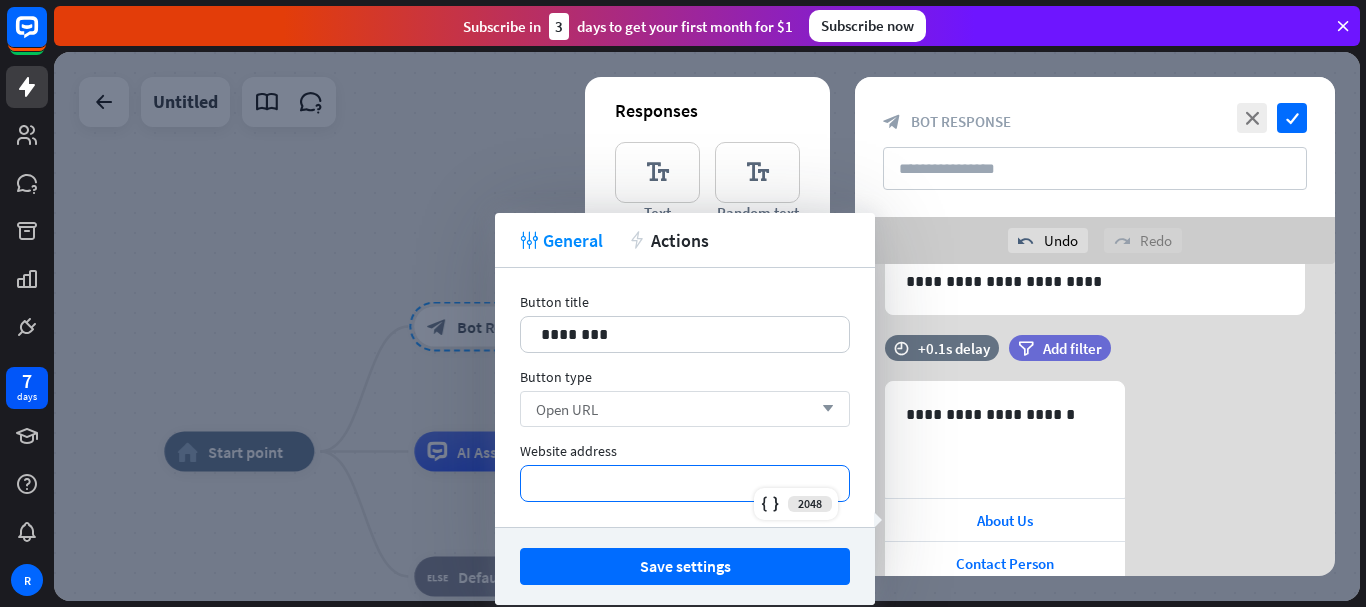 click on "Open URL
arrow_down" at bounding box center (685, 409) 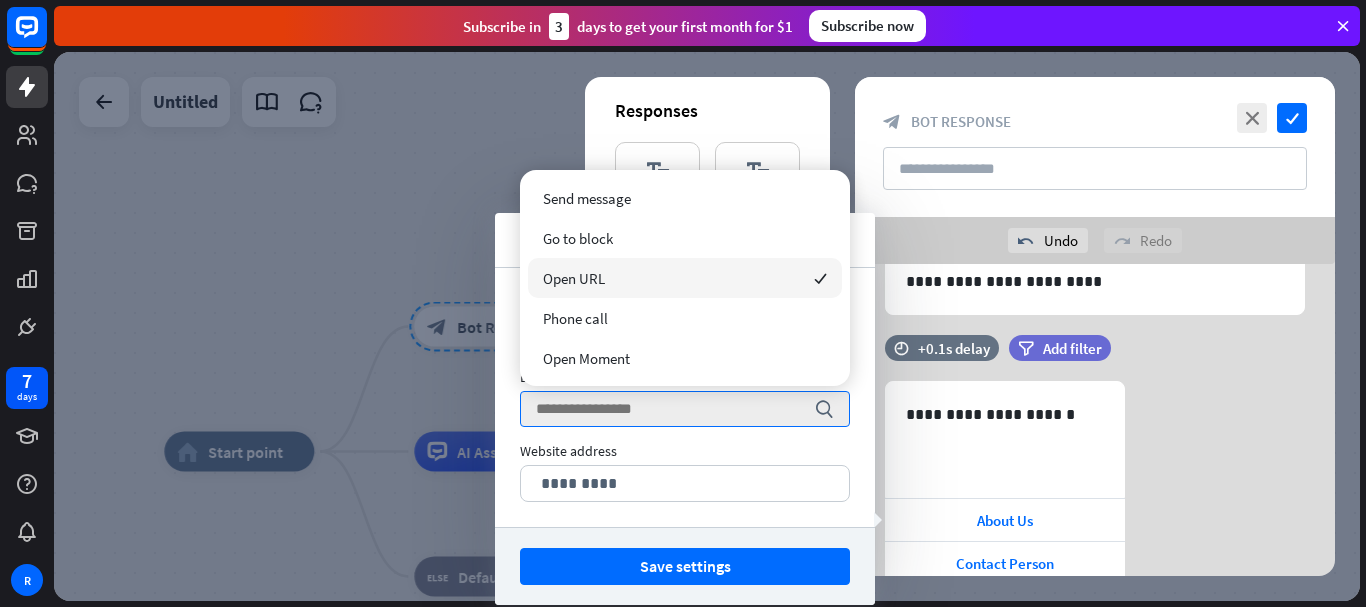 click on "Open URL" at bounding box center (574, 278) 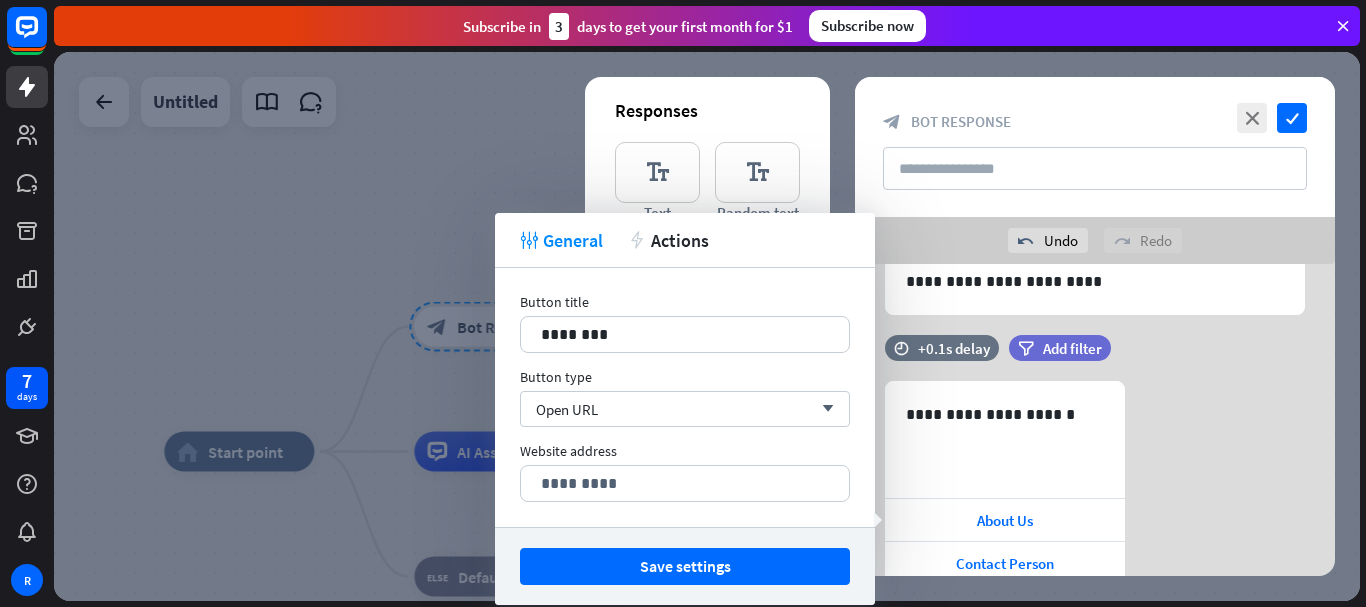 click on "**********" at bounding box center (1095, 510) 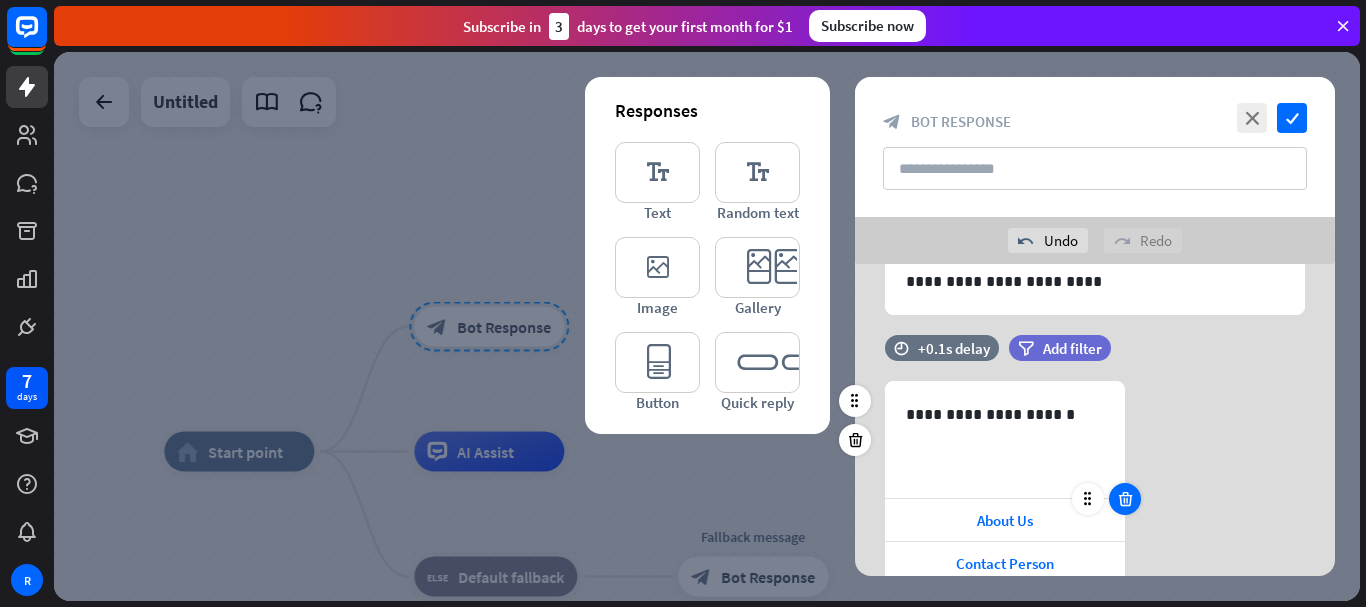 click at bounding box center [1125, 499] 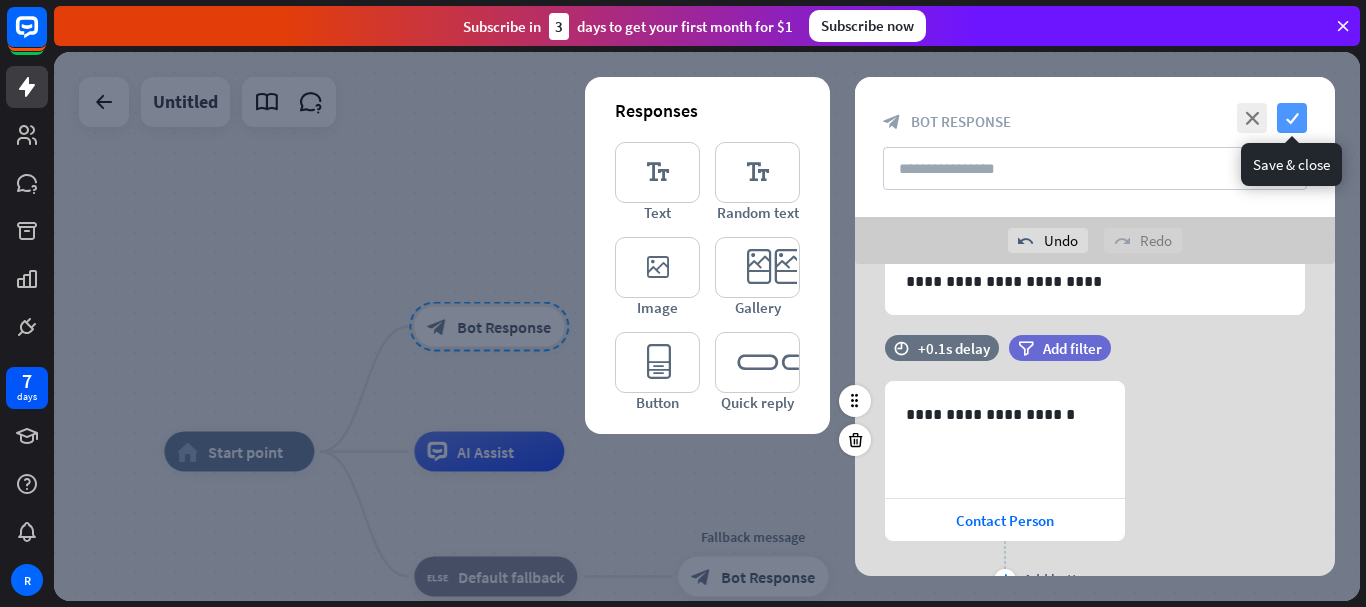 click on "check" at bounding box center [1292, 118] 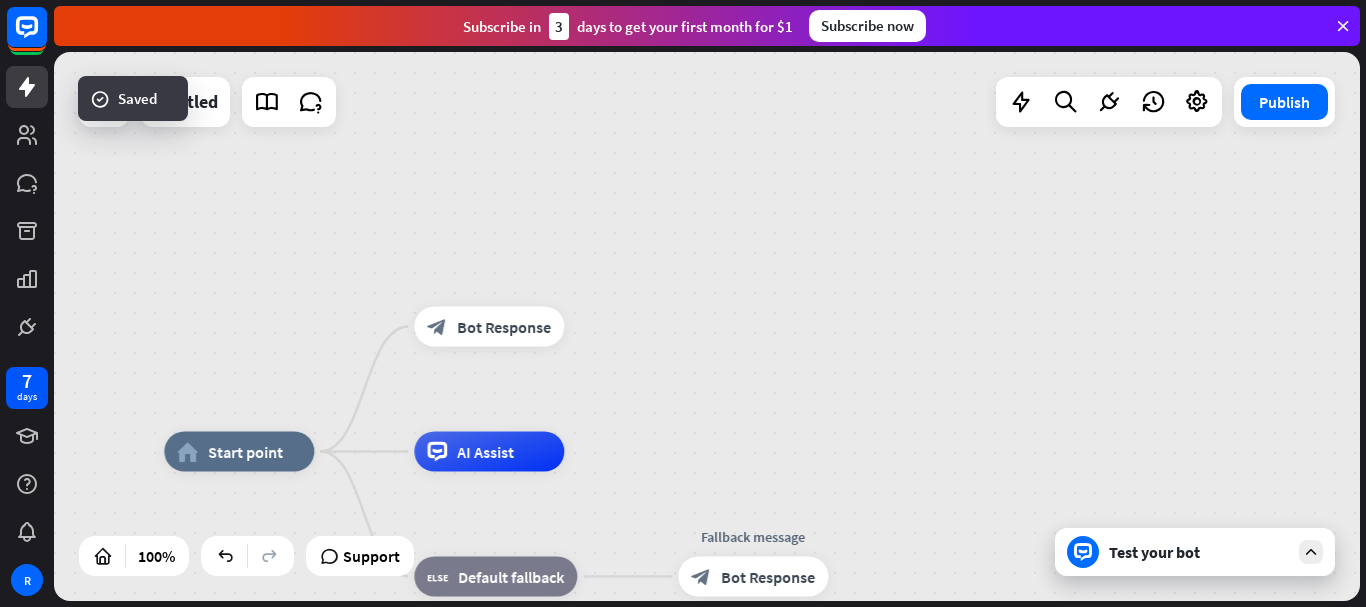 click on "Test your bot" at bounding box center (1199, 552) 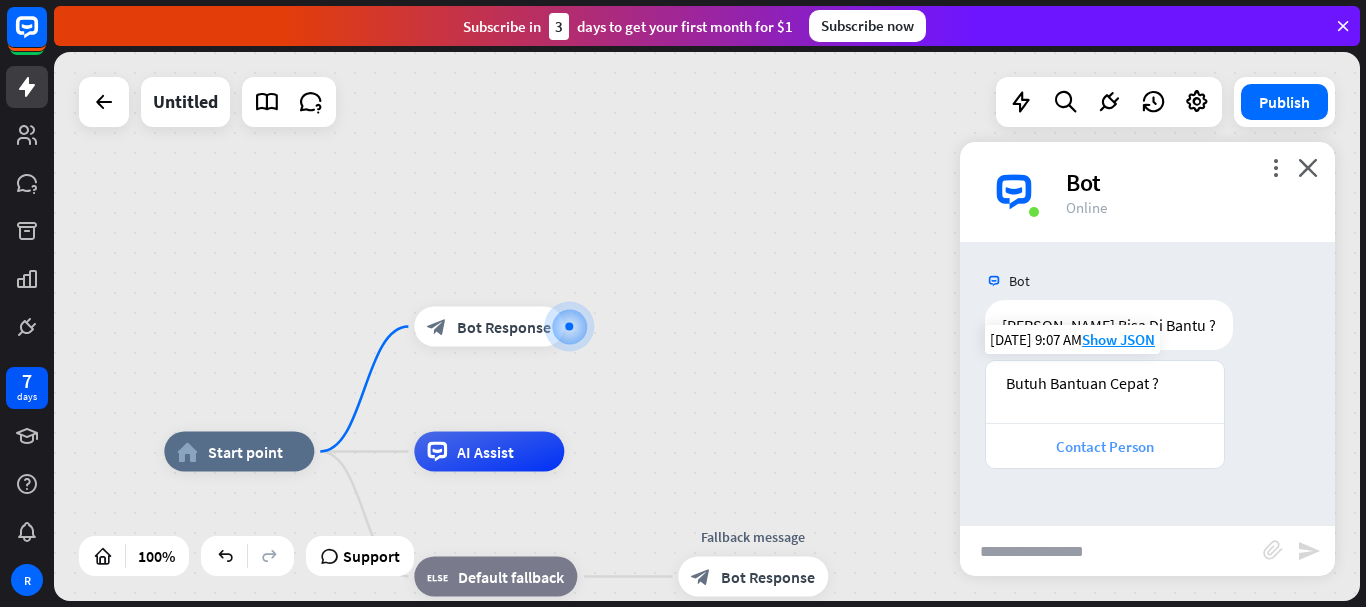 click on "Contact Person" at bounding box center (1105, 446) 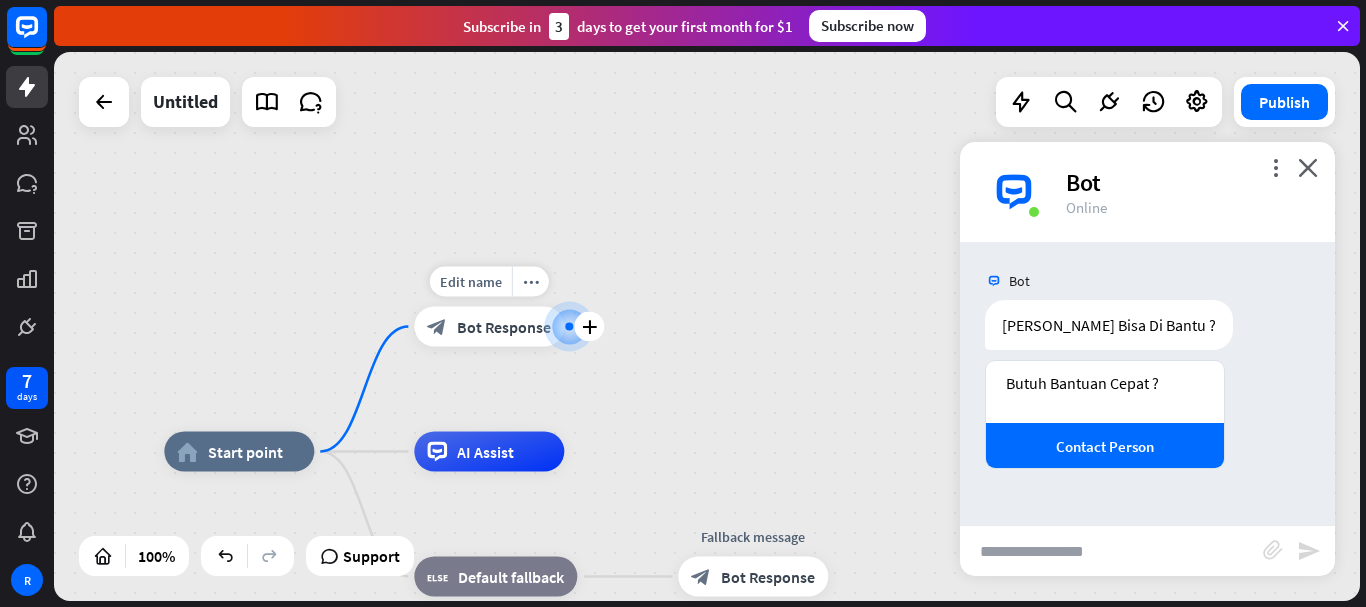 click on "block_bot_response   Bot Response" at bounding box center (489, 327) 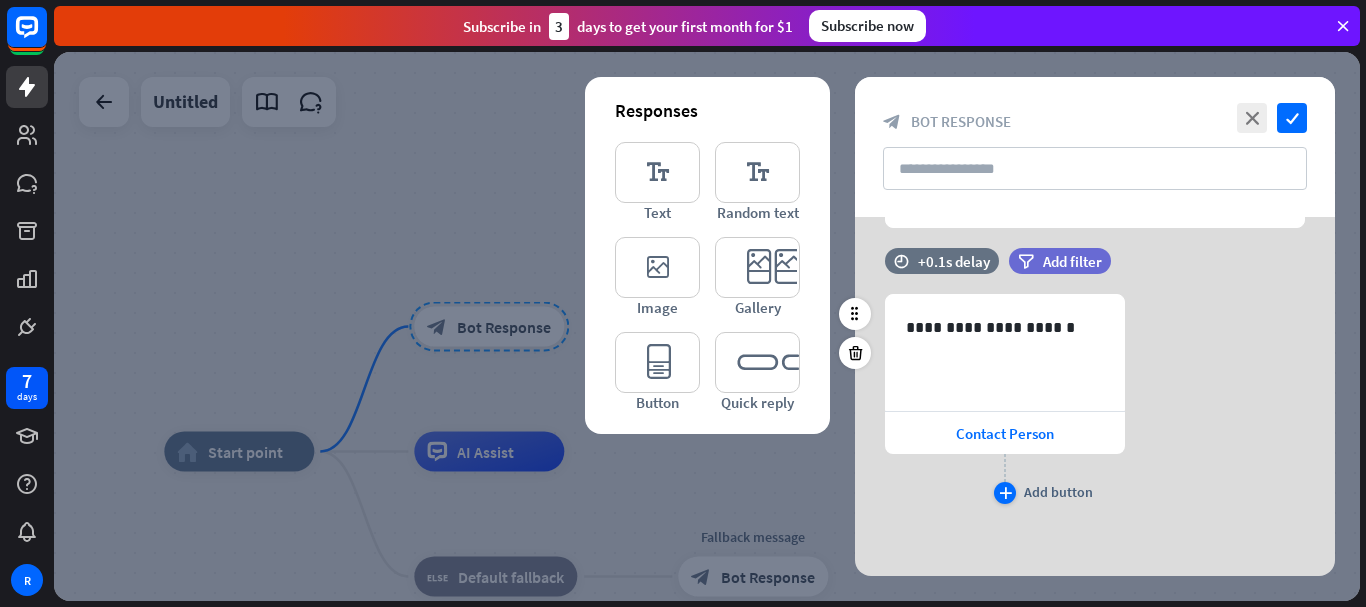 scroll, scrollTop: 143, scrollLeft: 0, axis: vertical 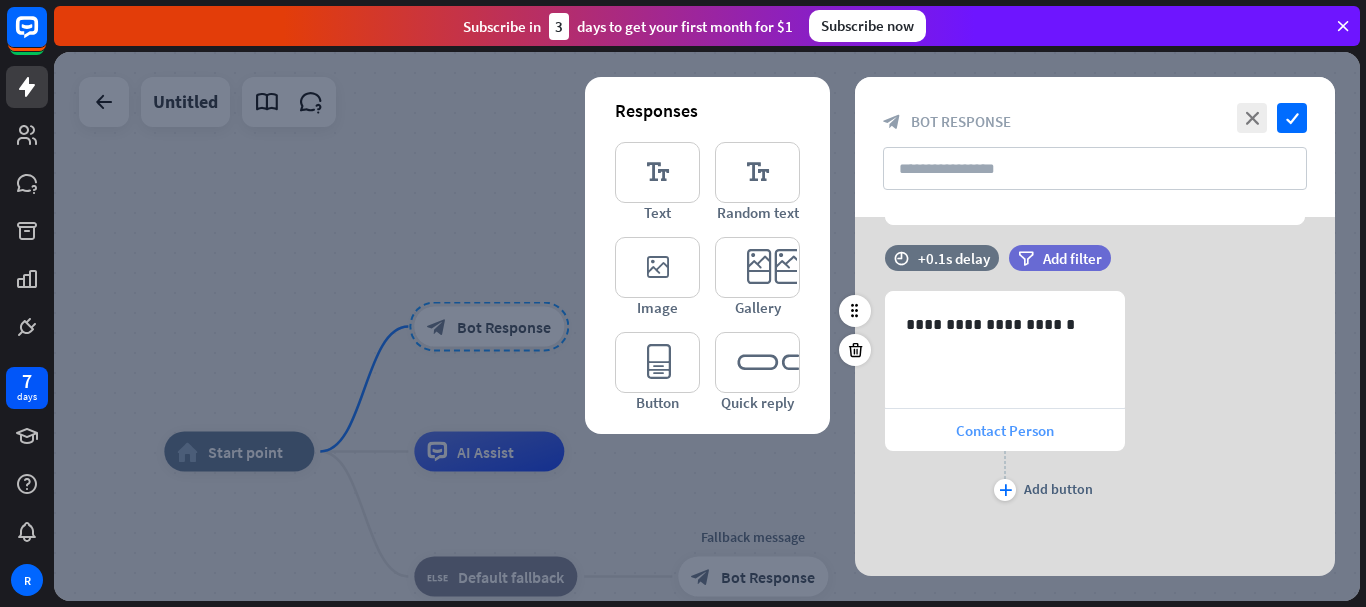 click on "Contact Person" at bounding box center [1005, 430] 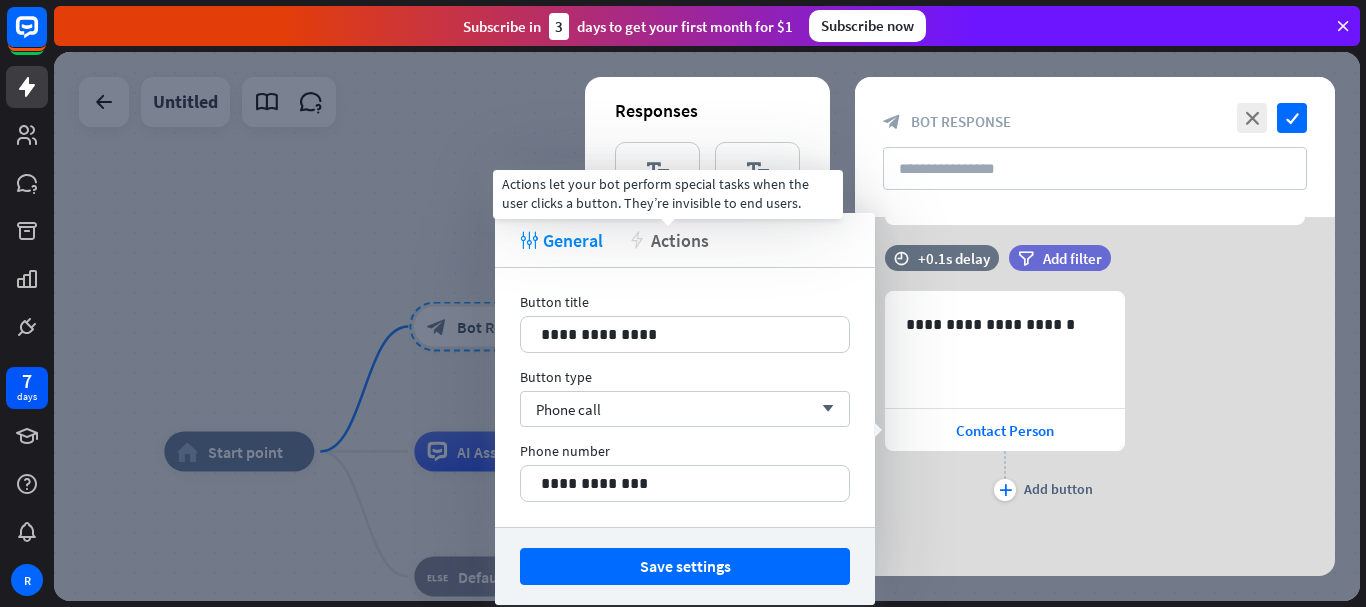 click on "Actions" at bounding box center [680, 240] 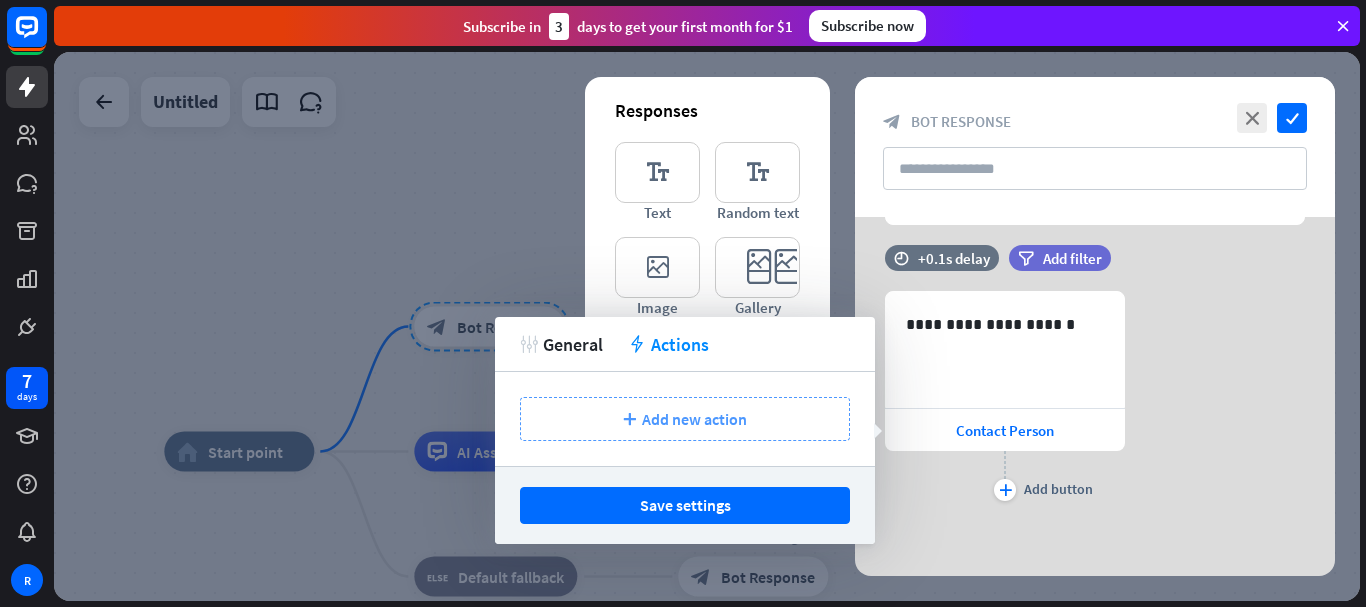 click on "Add new action" at bounding box center [694, 419] 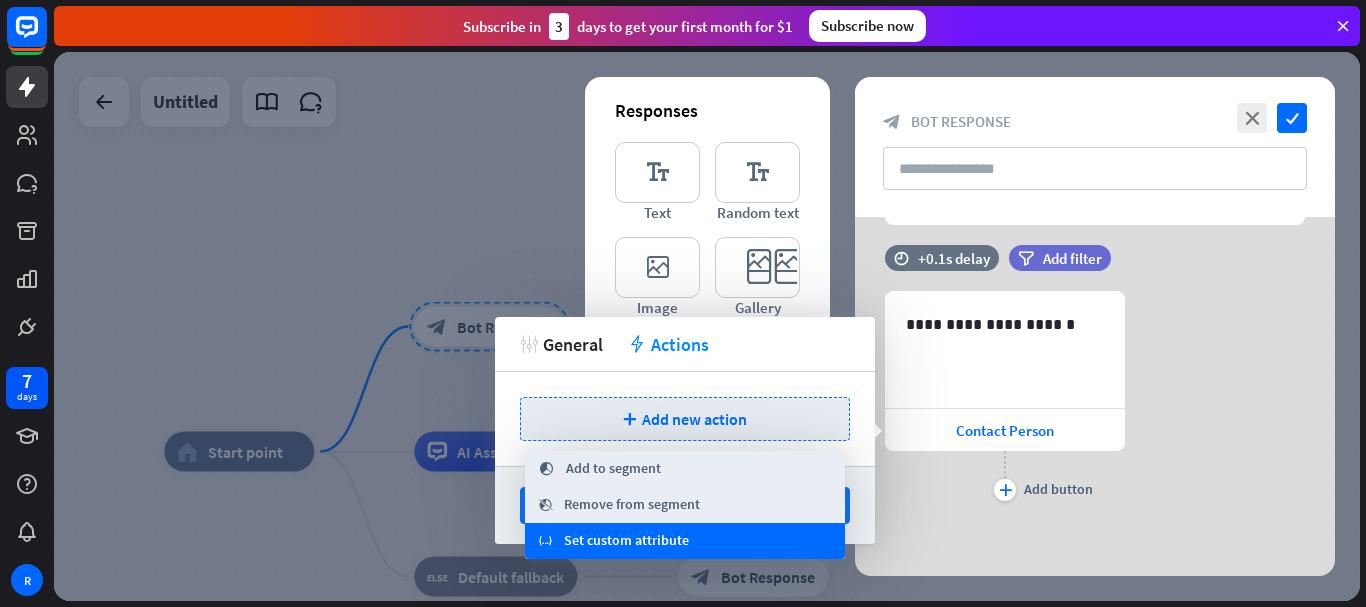 click on "variable
Set custom attribute" at bounding box center (685, 541) 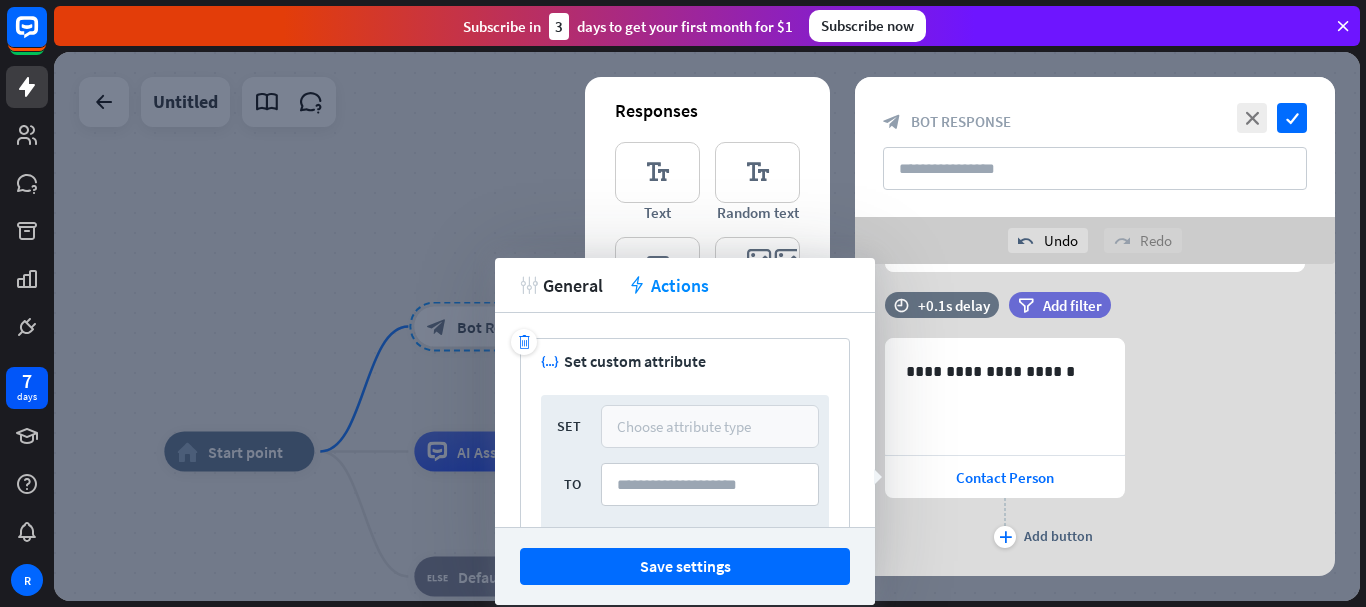 click on "Choose attribute type" at bounding box center (684, 426) 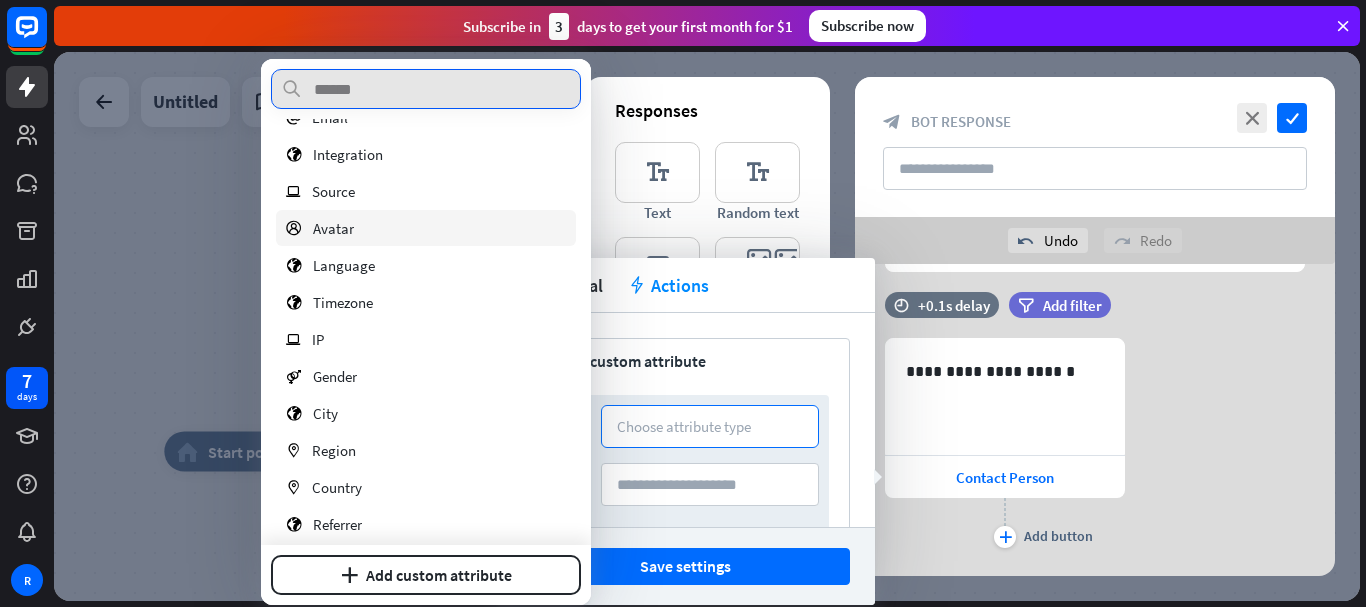 scroll, scrollTop: 187, scrollLeft: 0, axis: vertical 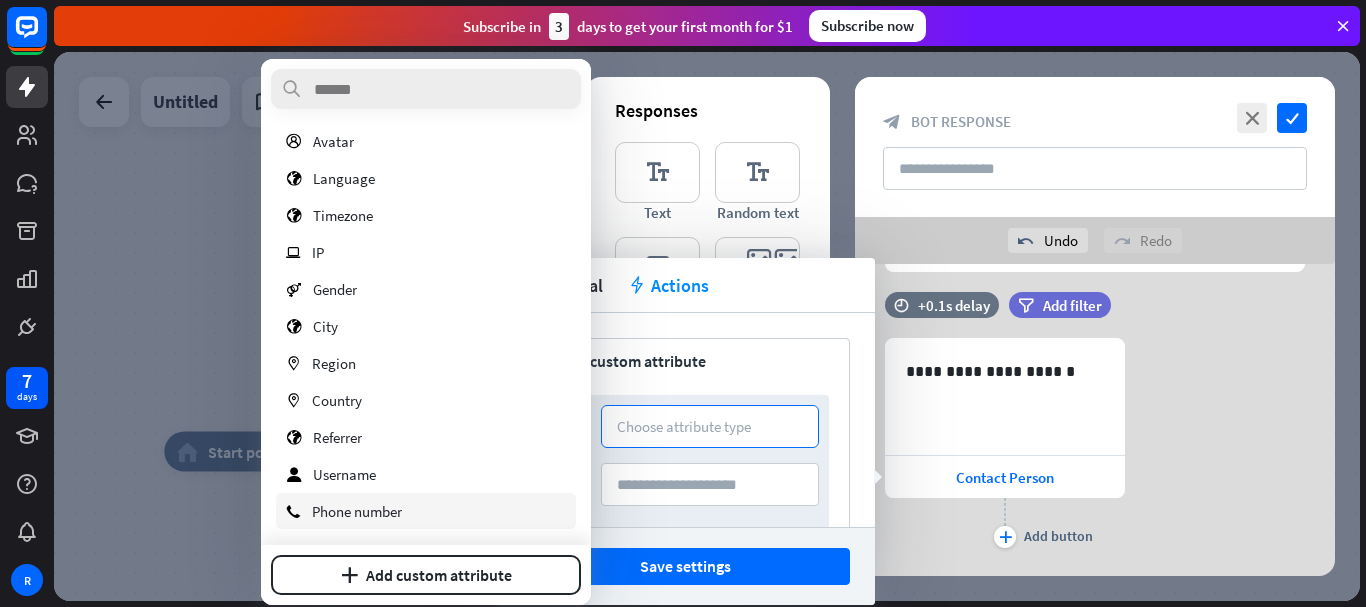 click on "phone
Phone number" at bounding box center [426, 511] 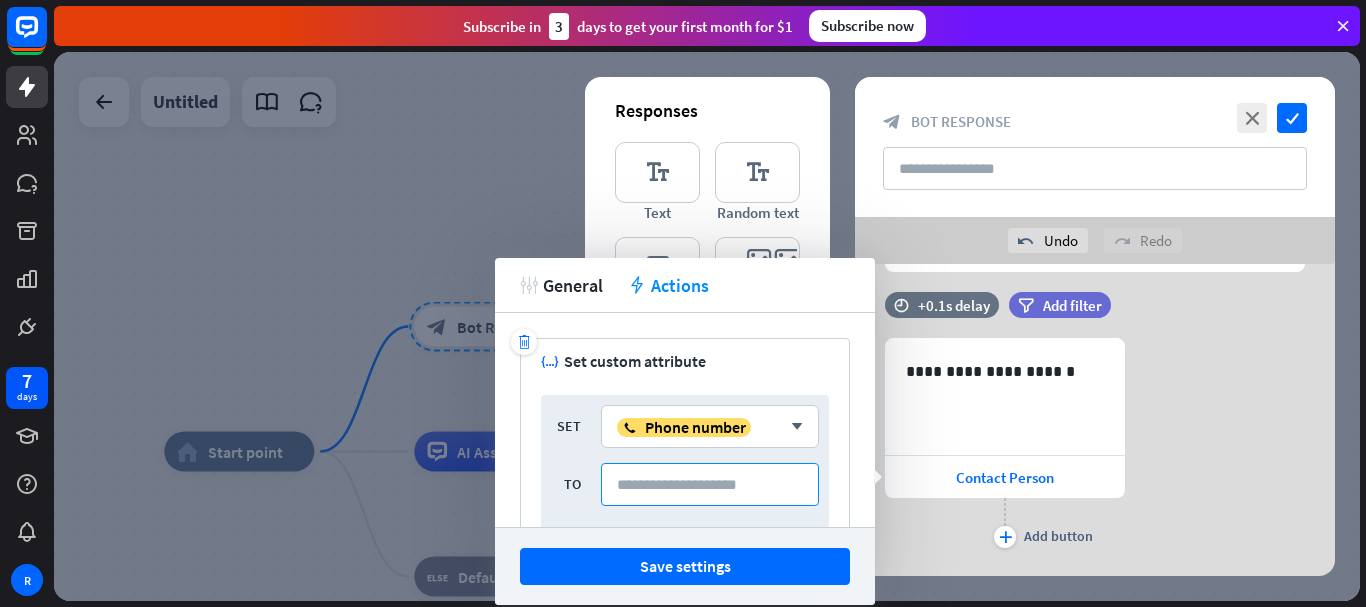 click at bounding box center [710, 484] 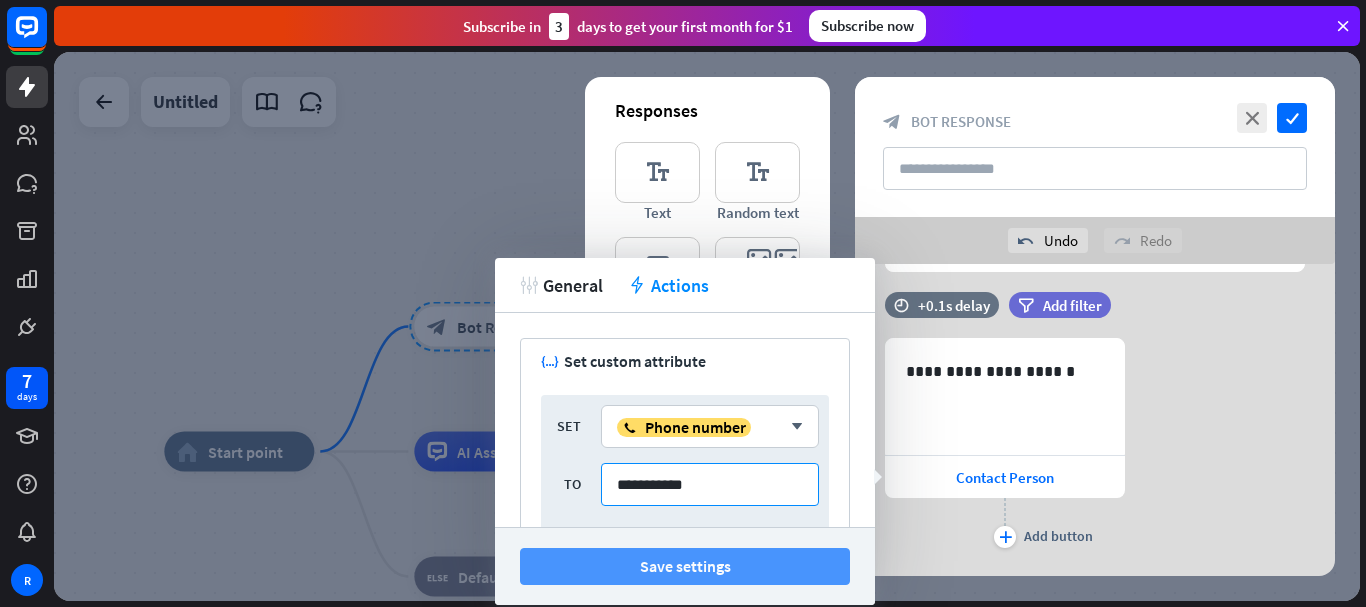 type on "**********" 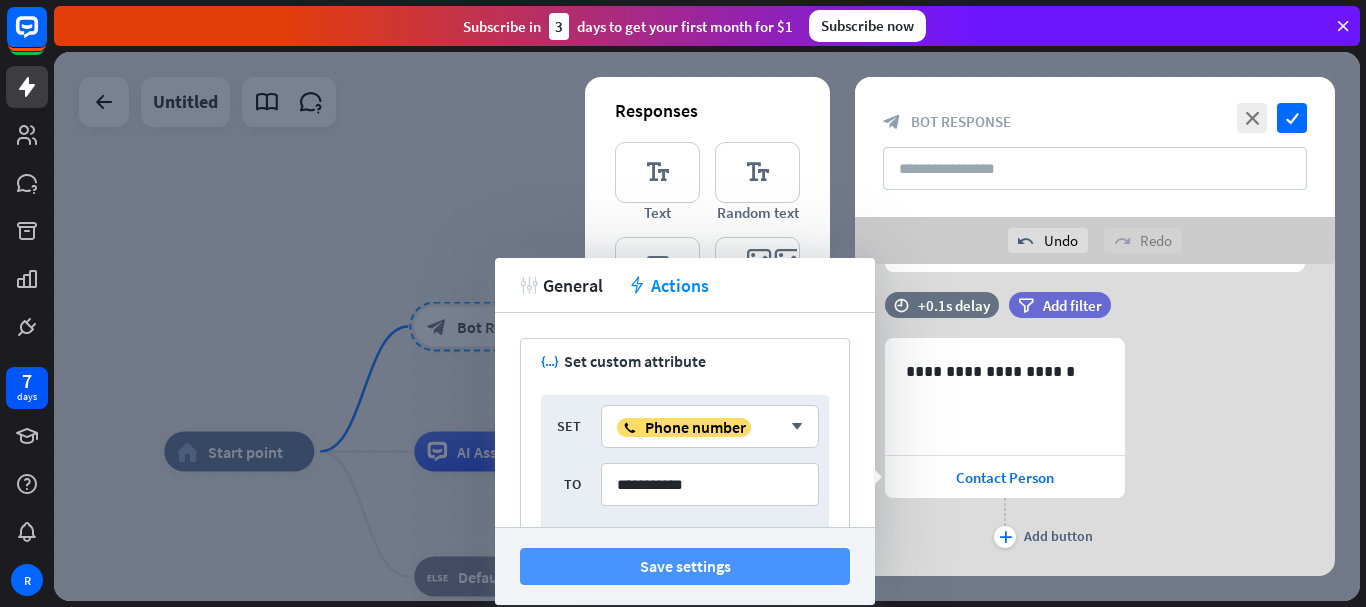 click on "Save settings" at bounding box center [685, 566] 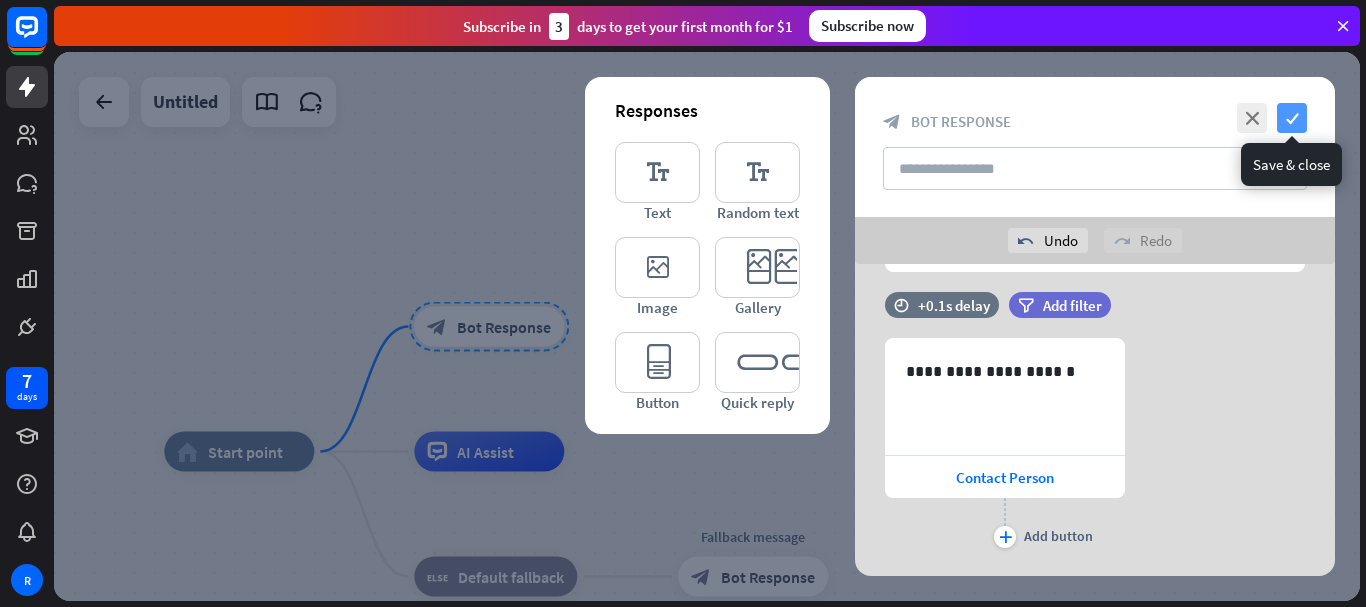 click on "check" at bounding box center [1292, 118] 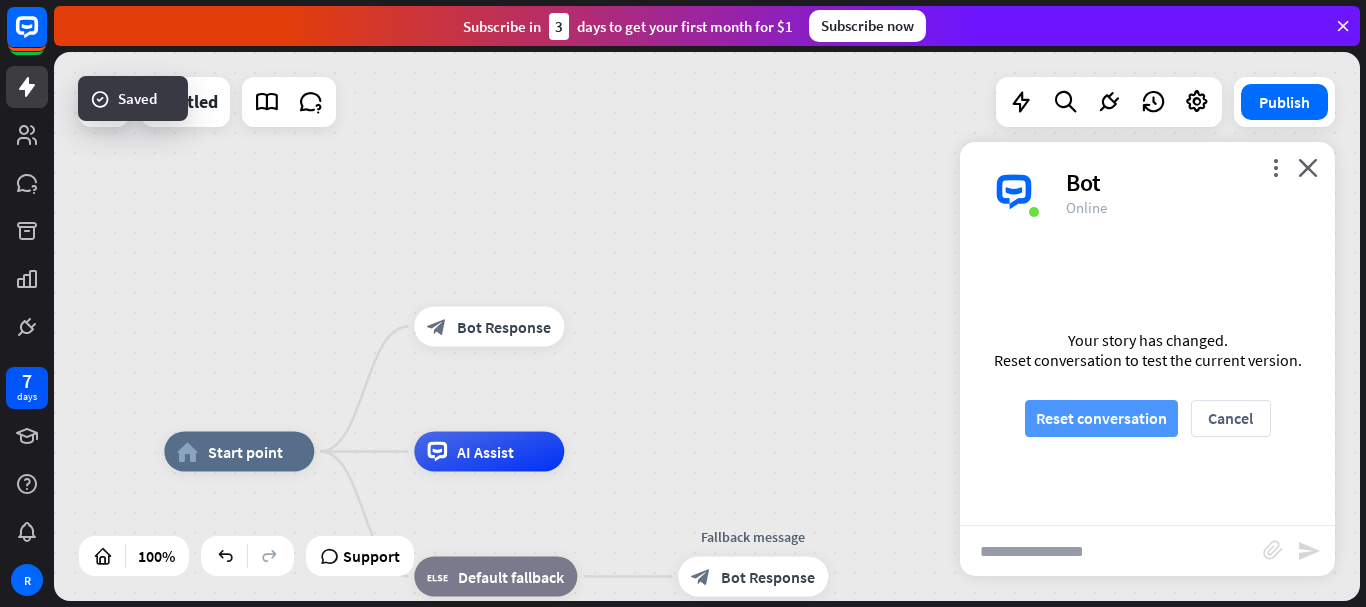 click on "Reset conversation" at bounding box center [1101, 418] 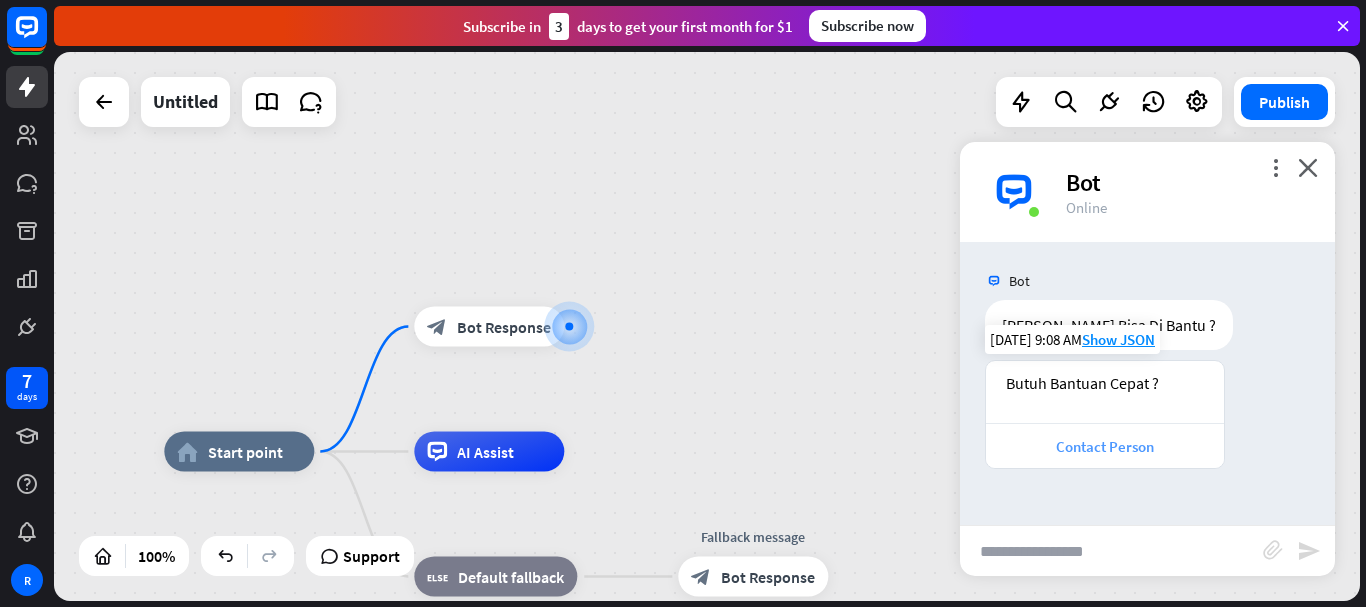 click on "Contact Person" at bounding box center (1105, 446) 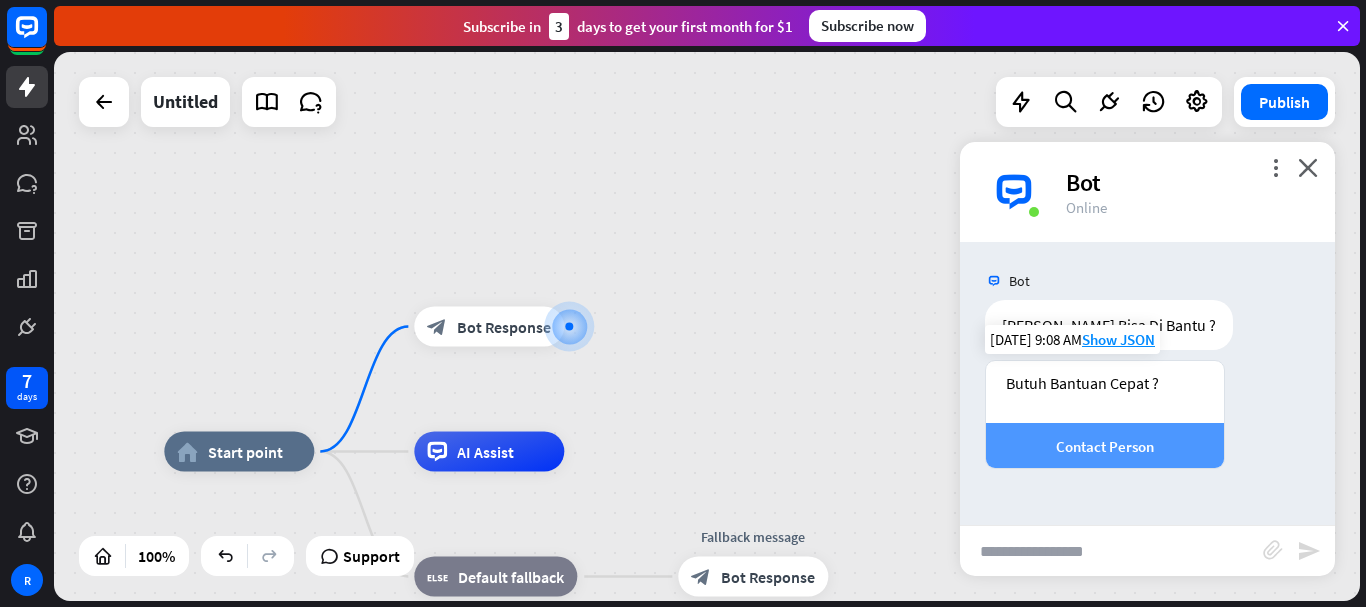 click on "Contact Person" at bounding box center [1105, 446] 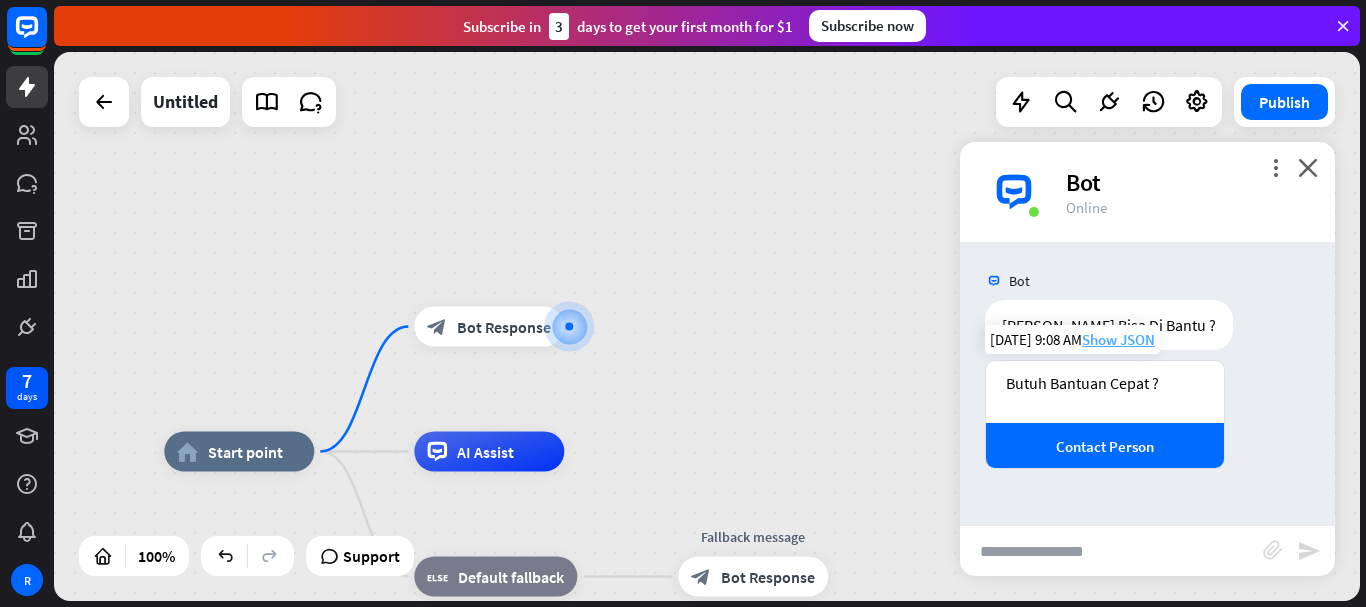 click on "Show JSON" at bounding box center [1118, 339] 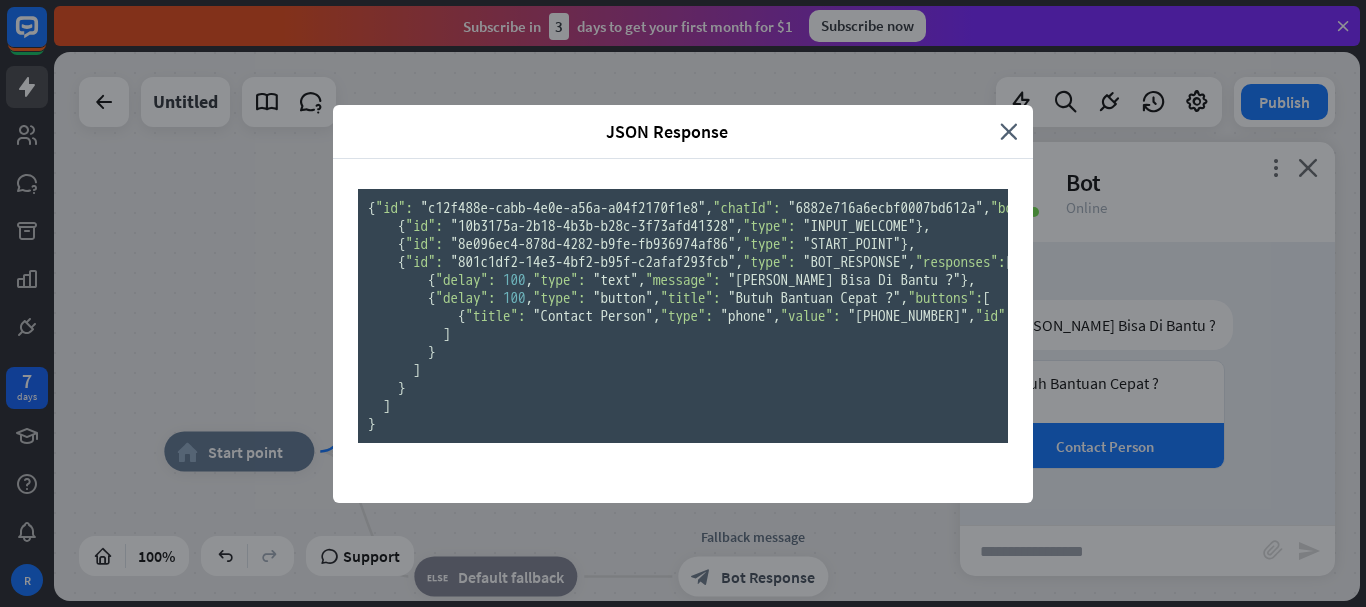 scroll, scrollTop: 471, scrollLeft: 0, axis: vertical 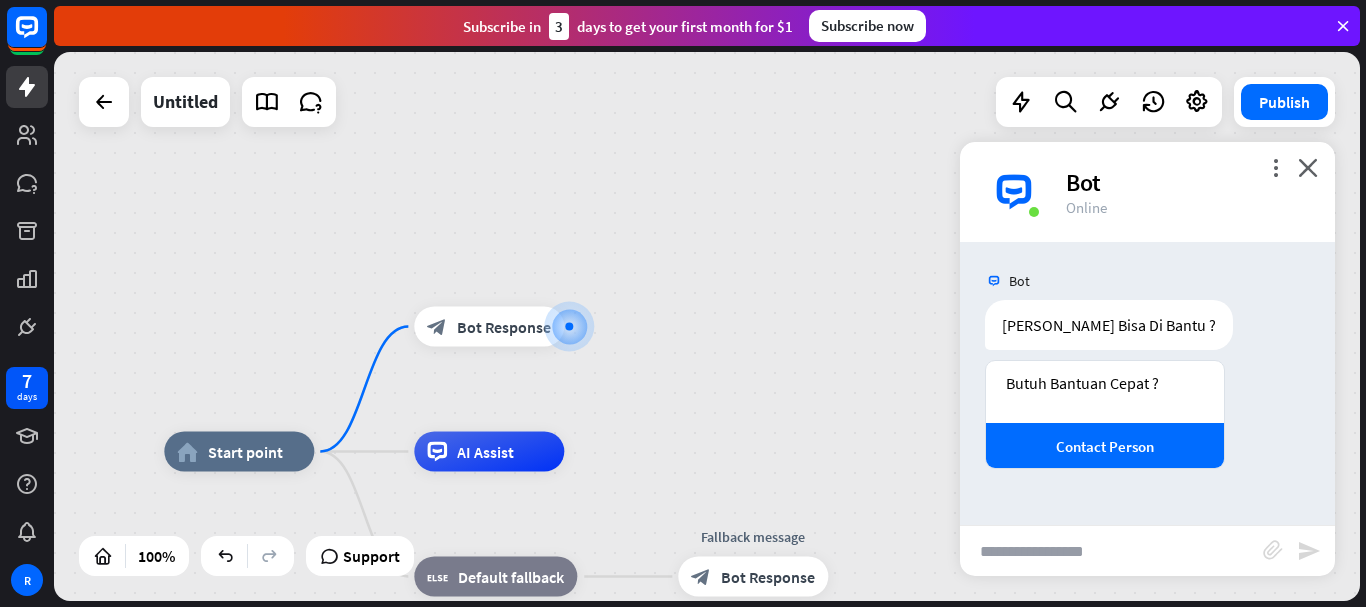 click on "JSON Response
close
{
"id":   "c12f488e-cabb-4e0e-a56a-a04f2170f1e8" ,
"chatId":   "6882e716a6ecbf0007bd612a" ,
"botId":   "6882e71678ab290007585669" ,
"date":   "[DATE]T02:08:22.537Z" ,
"score":   1 ,
"failures":   0 ,
"finished":   false ,
"attributes":  {},
"diagram":  [
"8e096ec4-878d-4282-b9fe-fb936974af86" ,
"801c1df2-14e3-4bf2-b95f-c2afaf293fcb"
],
"responses":  [
{
"id":   "10b3175a-2b18-4b3b-b28c-3f73afd41328" ,
"type":   "INPUT_WELCOME"
},
{
"id":   "8e096ec4-878d-4282-b9fe-fb936974af86" ,
"type":   "START_POINT"
},
{
"id":   "801c1df2-14e3-4bf2-b95f-c2afaf293fcb" ,
"type":   "BOT_RESPONSE" ,
"responses":  [
{
"delay":   100 ,
"type":   "text" ,
"message":   "delay":   100" at bounding box center (683, 303) 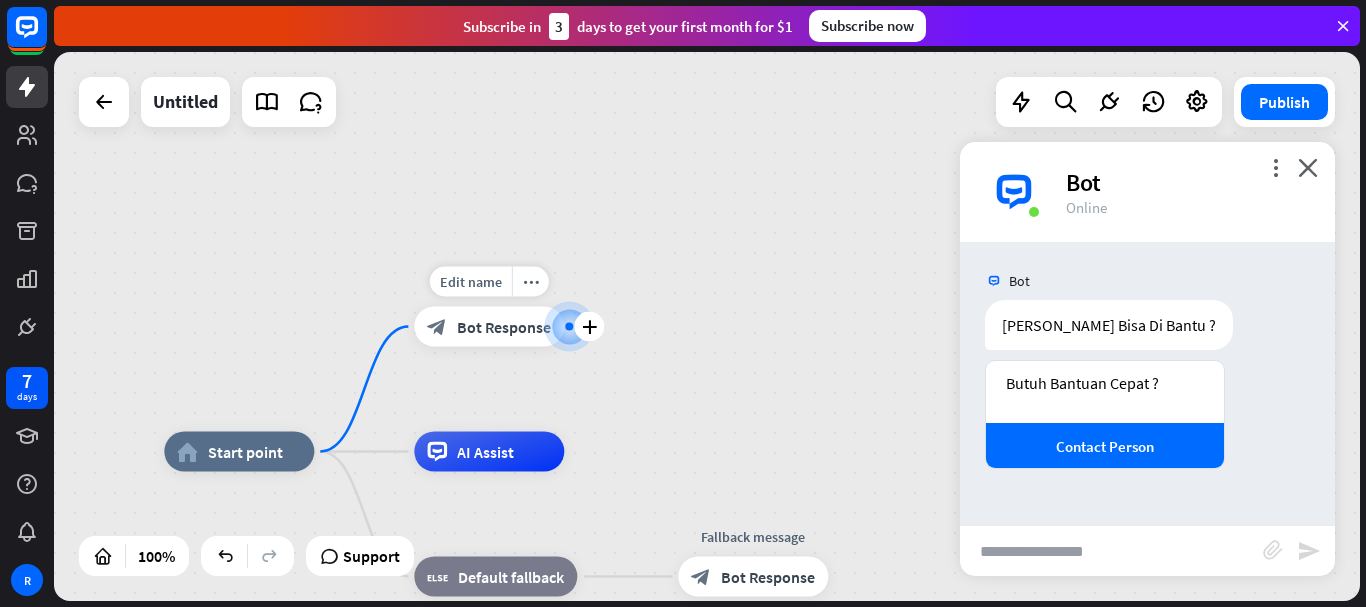 click on "Bot Response" at bounding box center (504, 327) 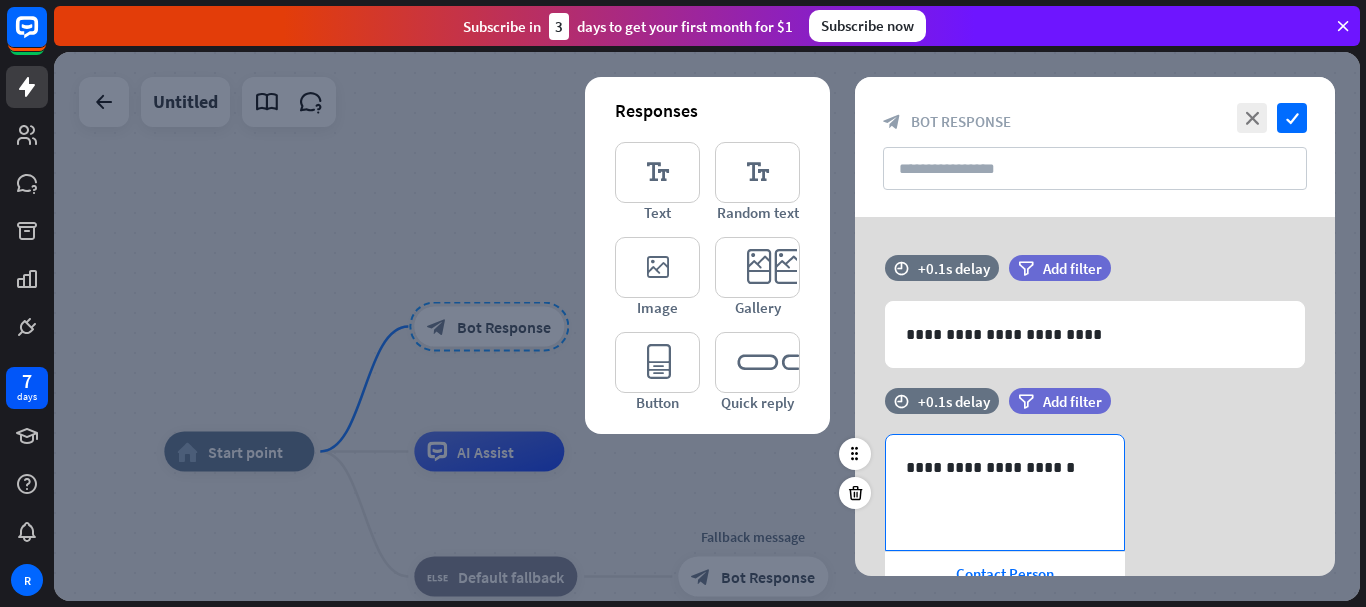 scroll, scrollTop: 143, scrollLeft: 0, axis: vertical 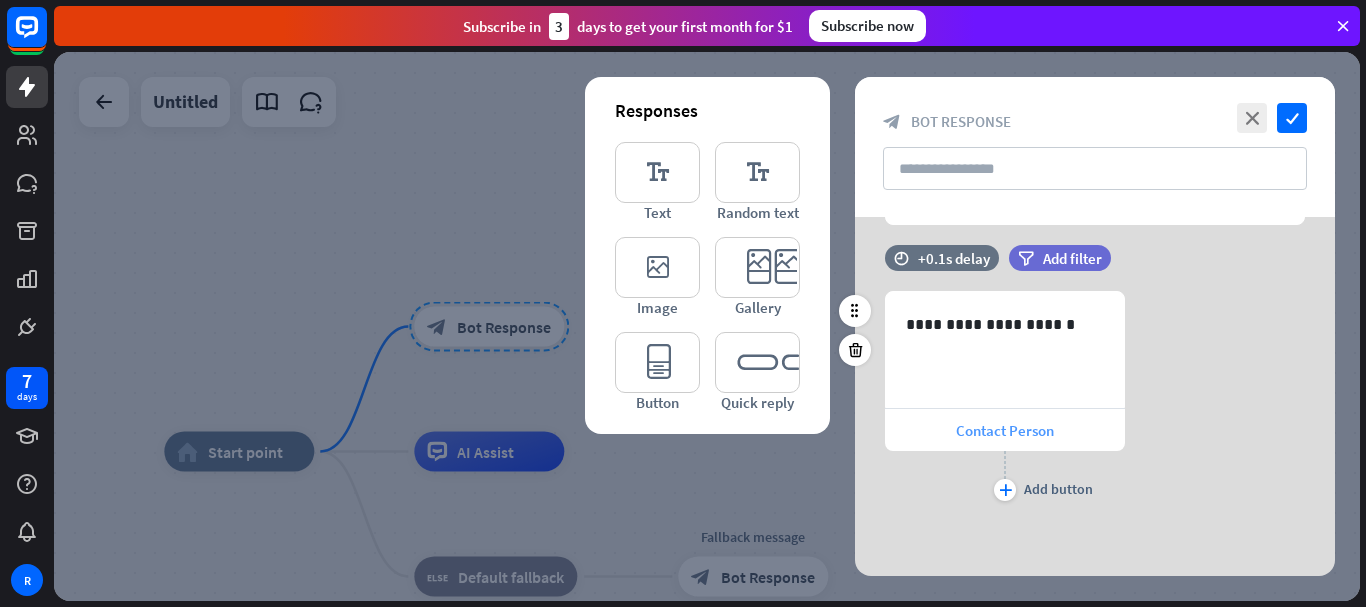 click on "Contact Person" at bounding box center (1005, 430) 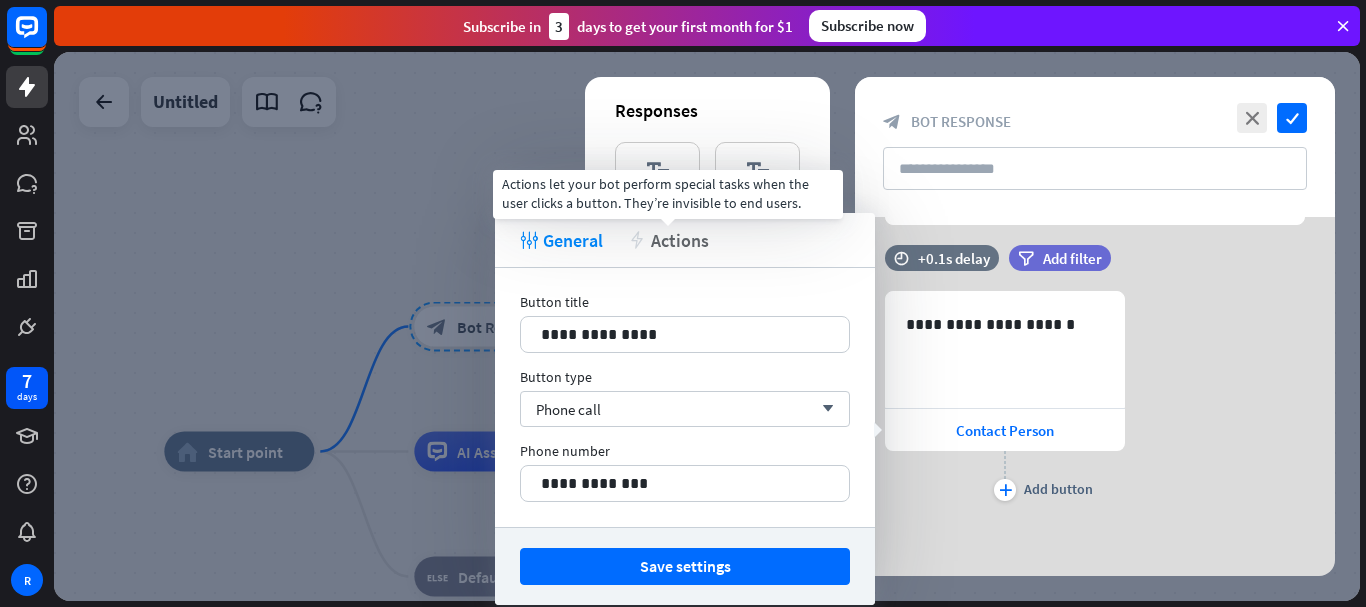 click on "Actions" at bounding box center (680, 240) 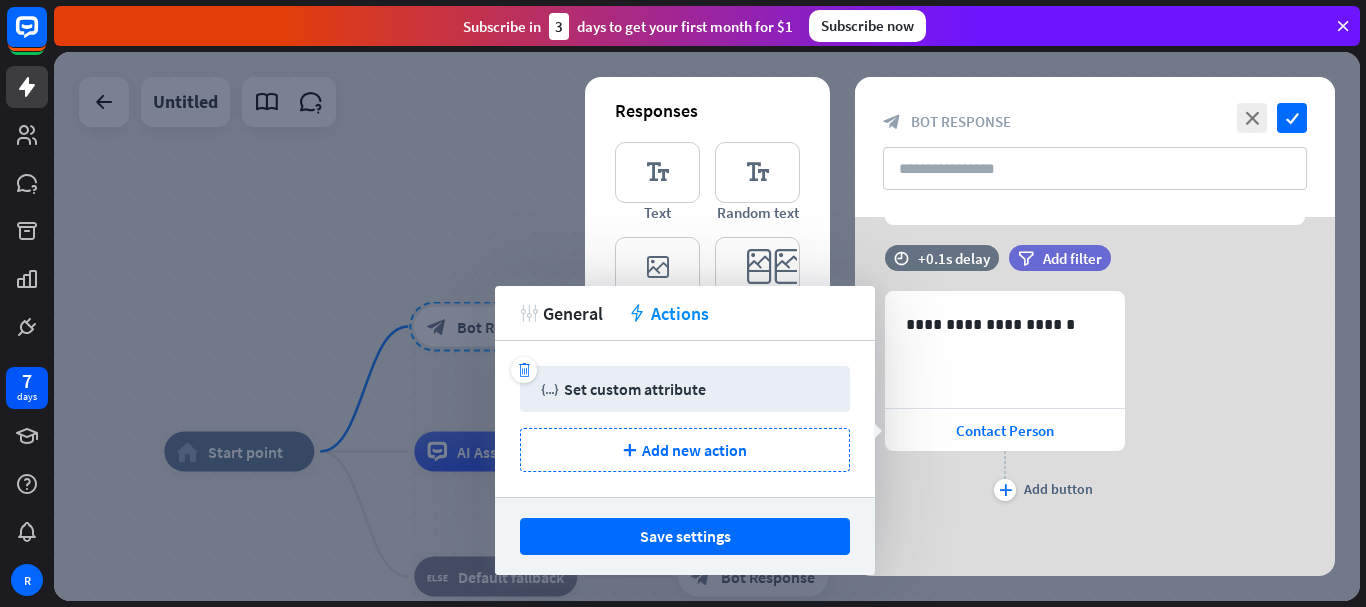 click on "Set custom attribute" at bounding box center (635, 389) 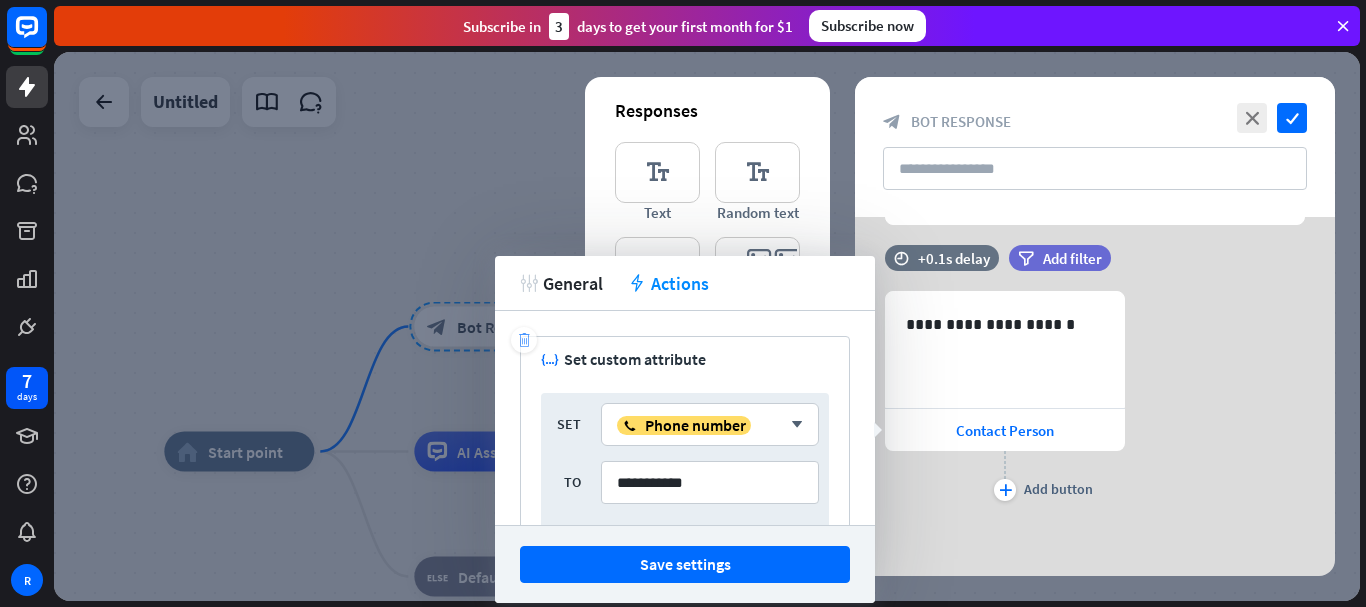 click on "trash" at bounding box center [524, 340] 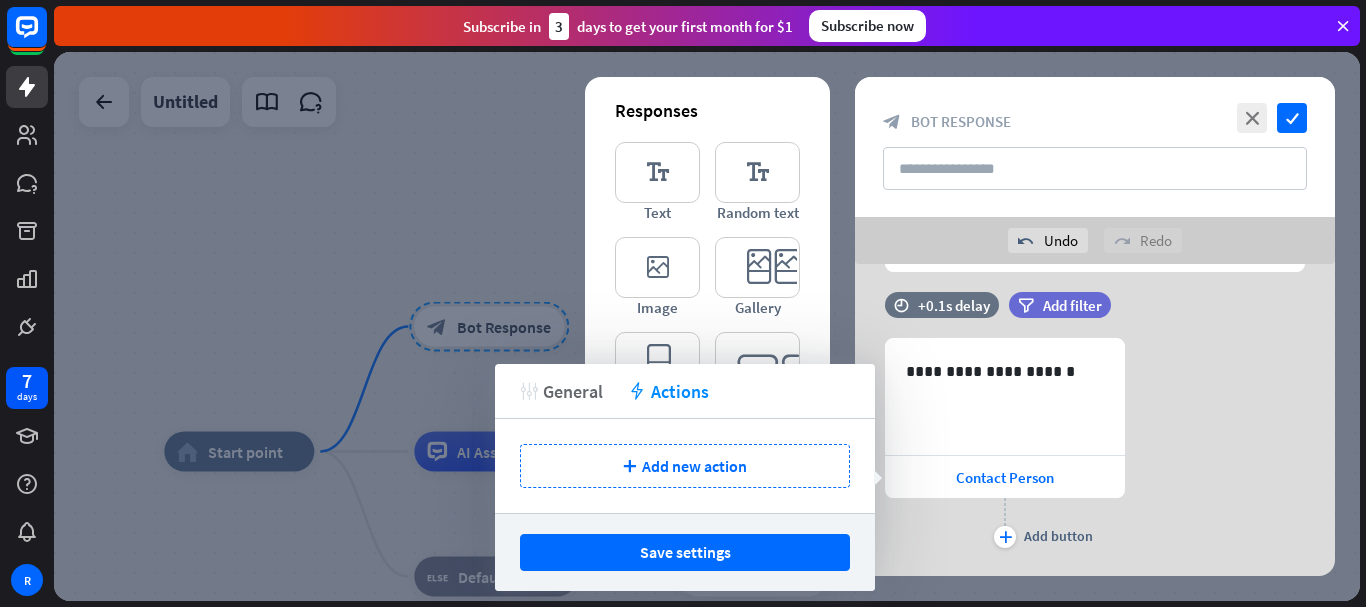 click on "General" at bounding box center (573, 391) 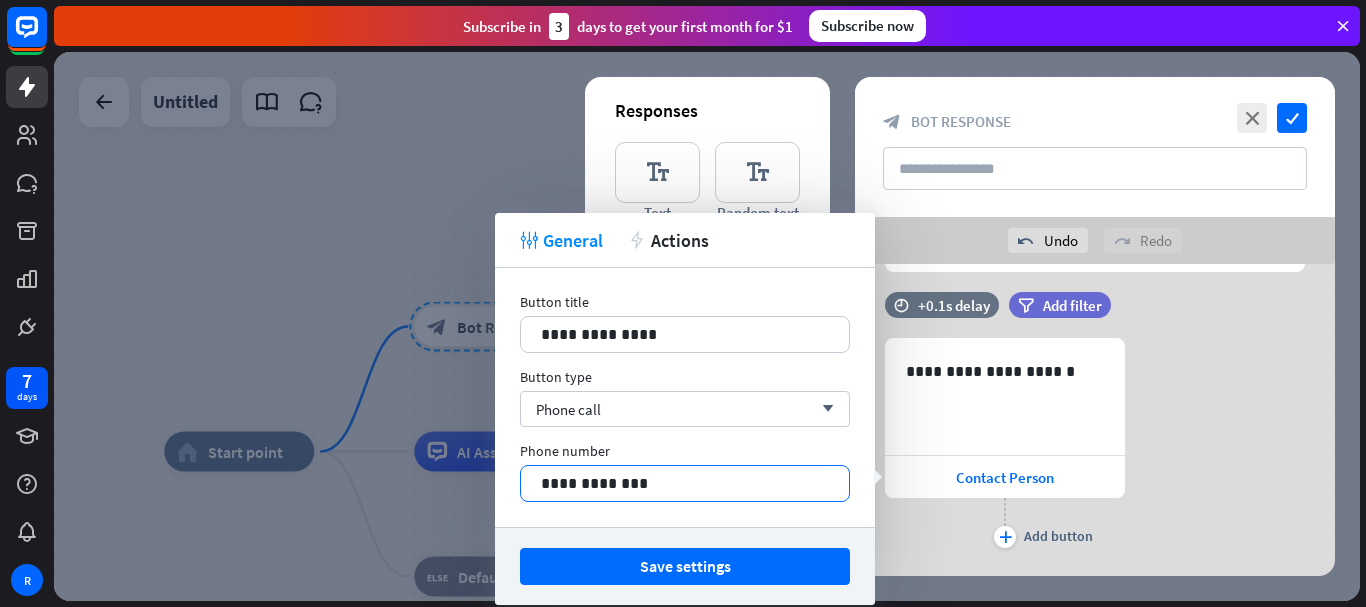 click on "**********" at bounding box center (685, 483) 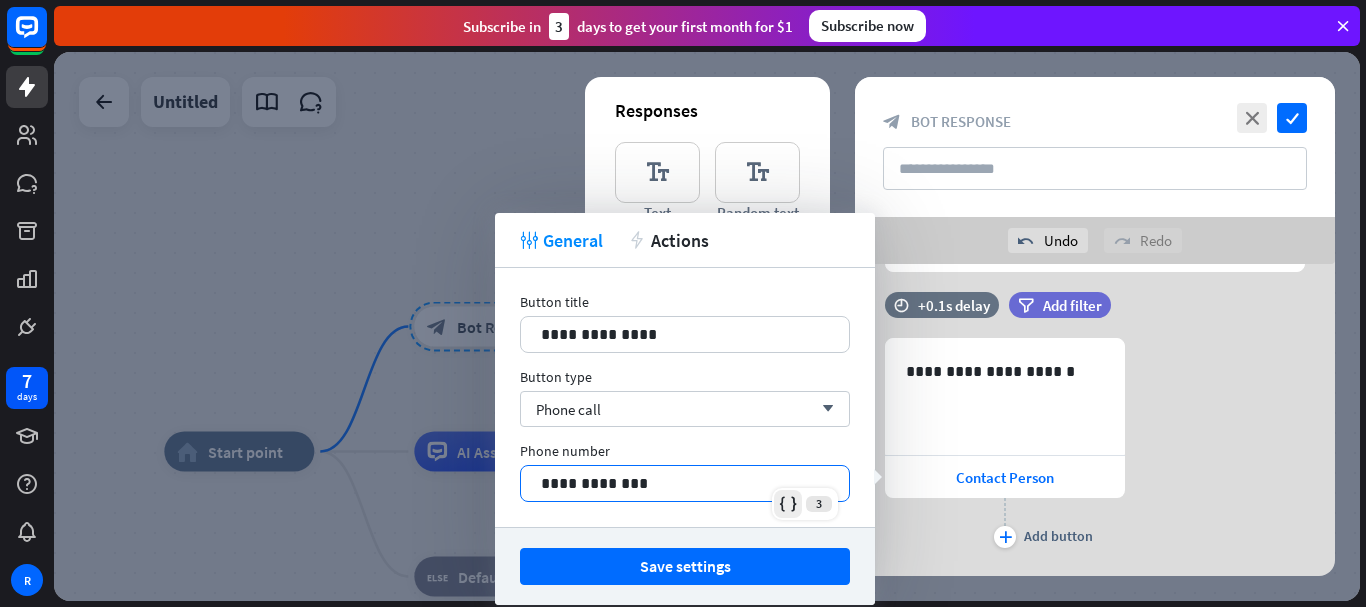 click at bounding box center [788, 504] 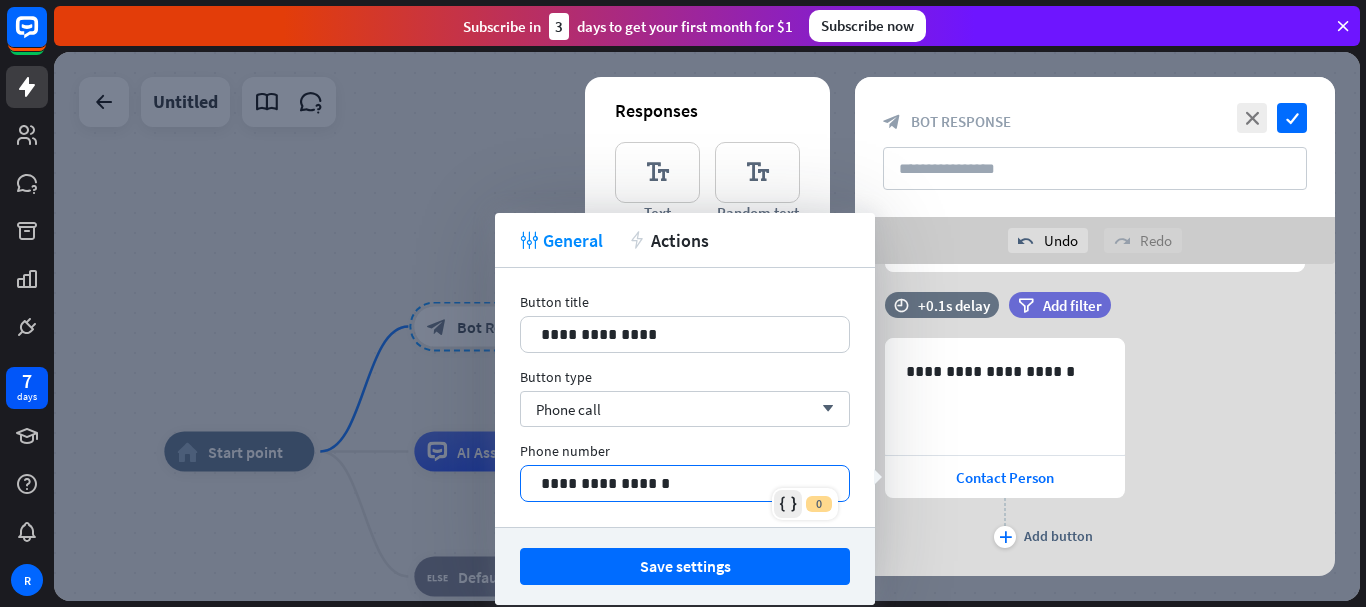 click at bounding box center (788, 504) 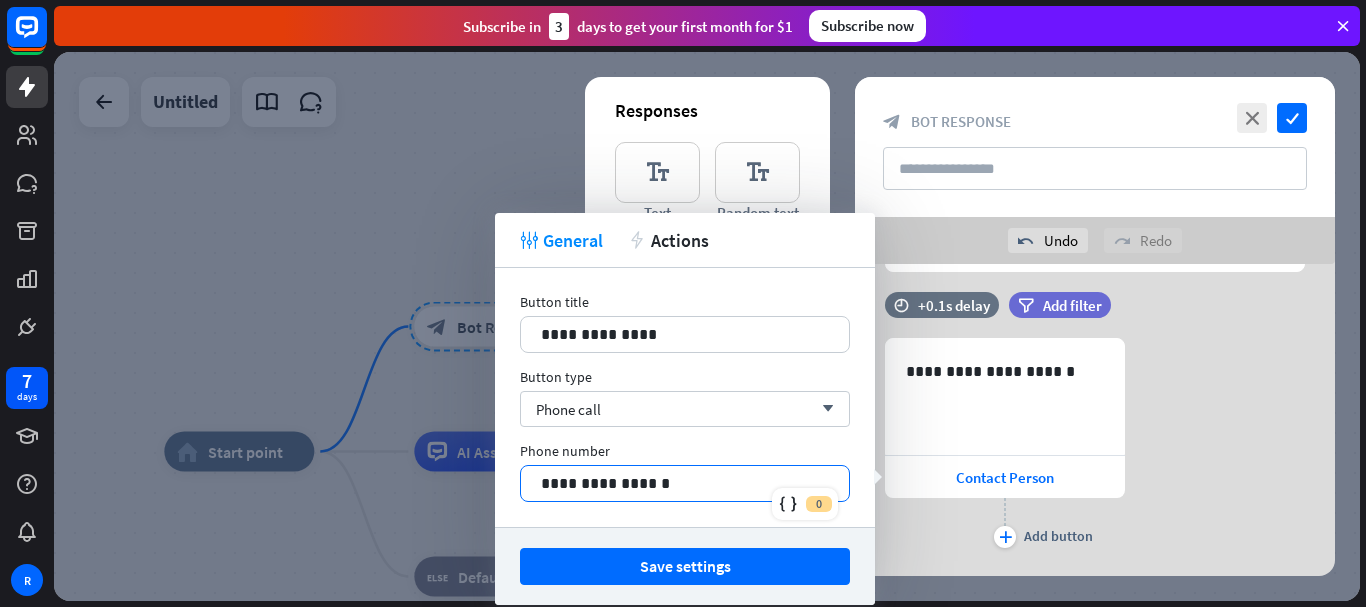 click on "**********" at bounding box center (685, 397) 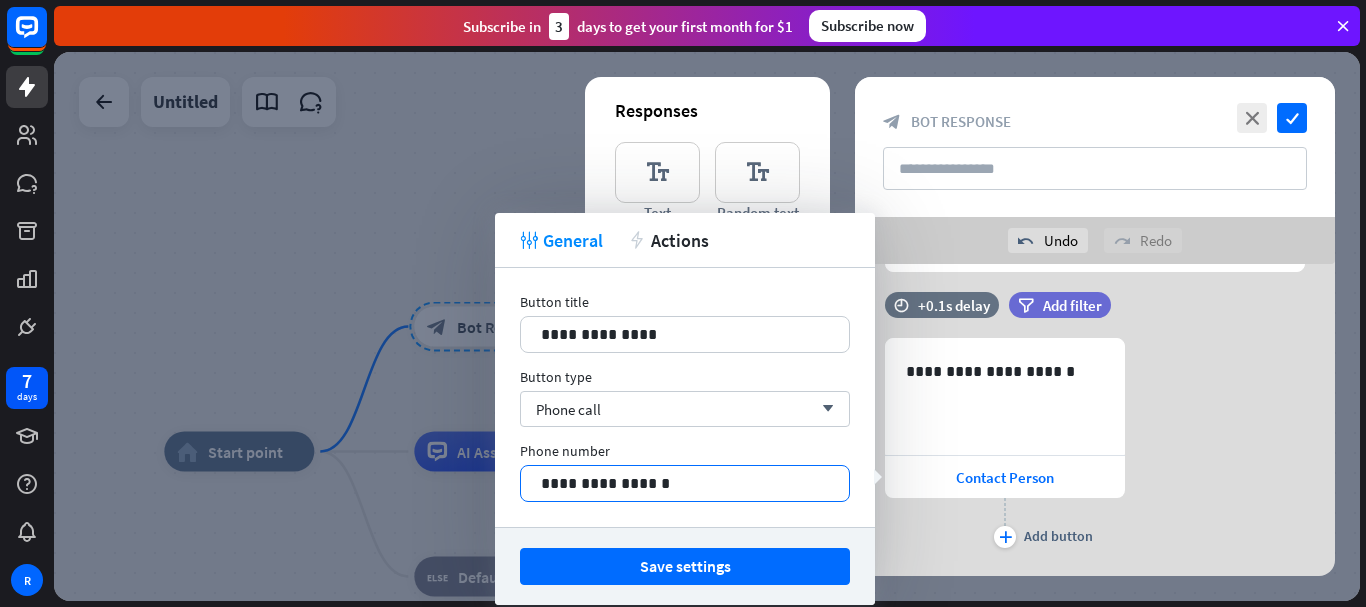 click on "**********" at bounding box center [685, 483] 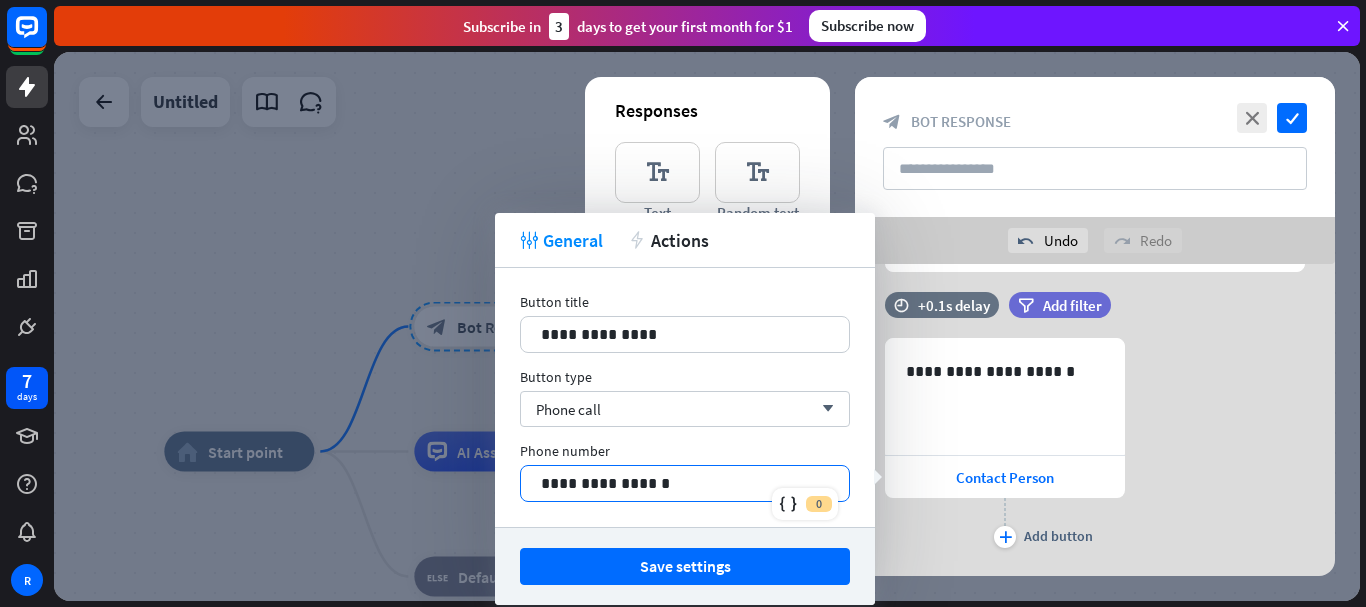 type 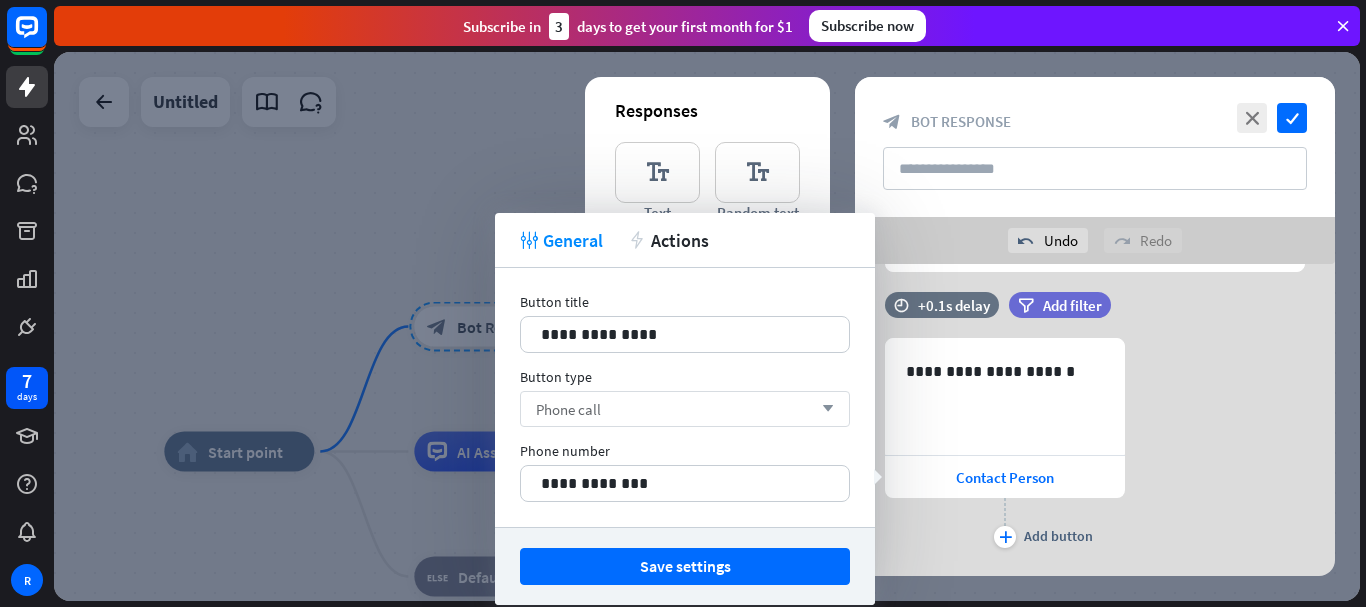 click on "Phone call
arrow_down" at bounding box center (685, 409) 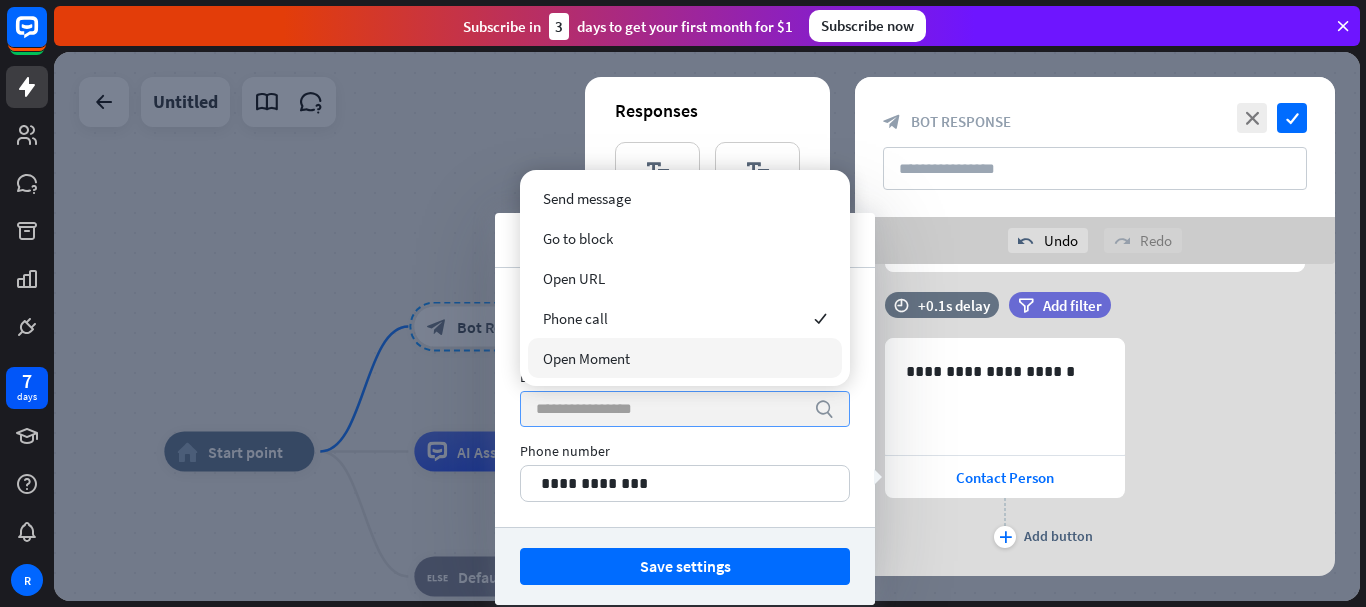 click at bounding box center (670, 409) 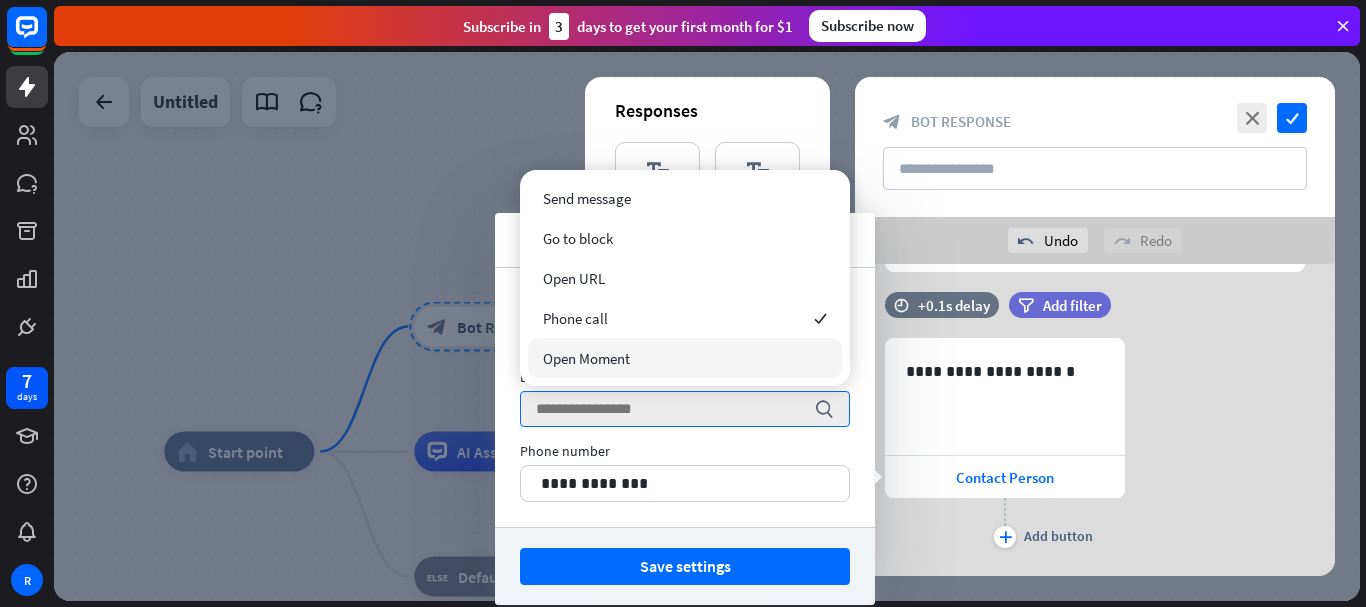 click on "**********" at bounding box center [685, 472] 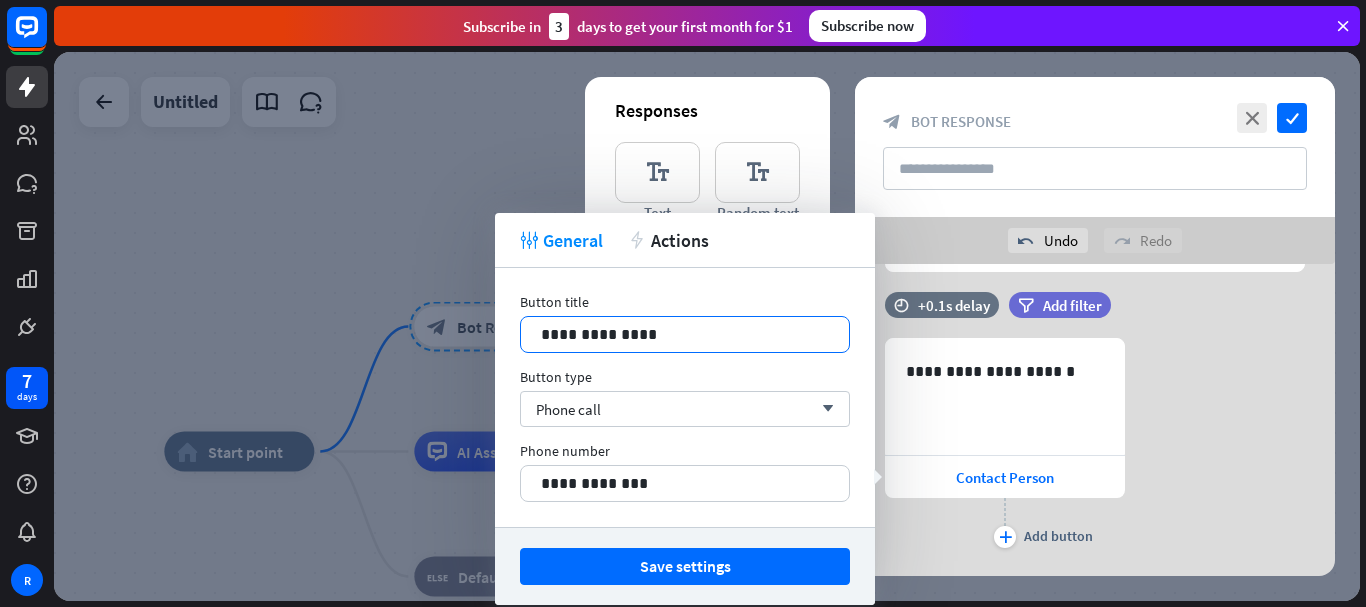 click on "**********" at bounding box center (685, 334) 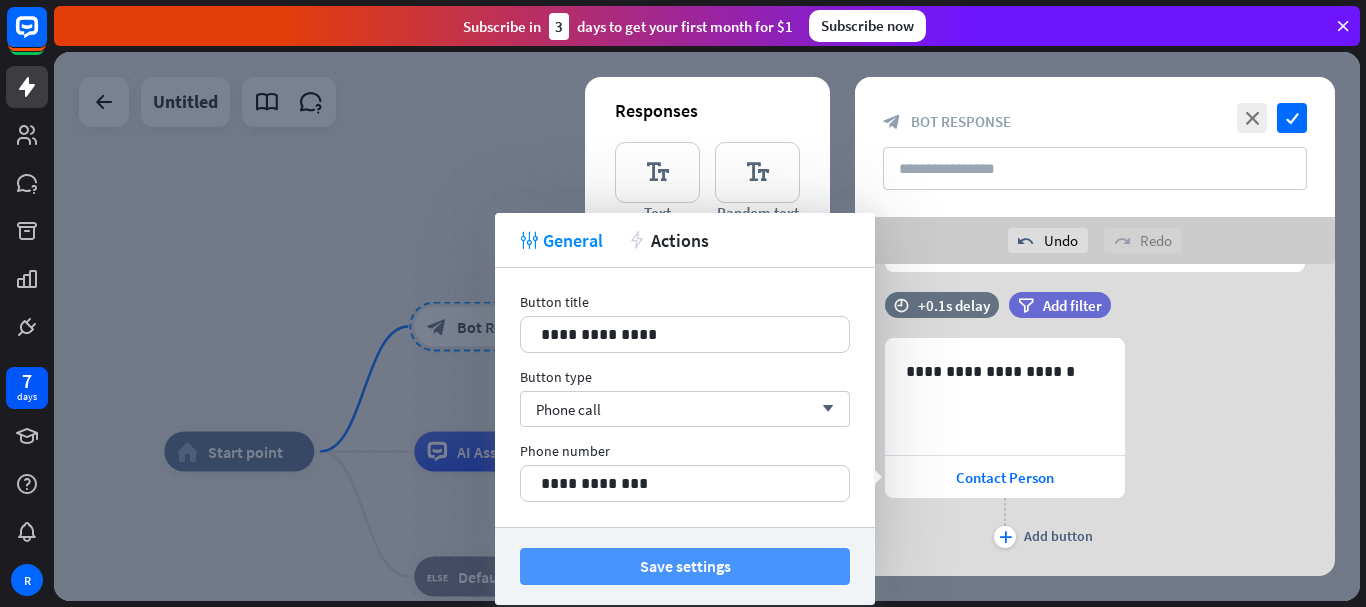 click on "Save settings" at bounding box center [685, 566] 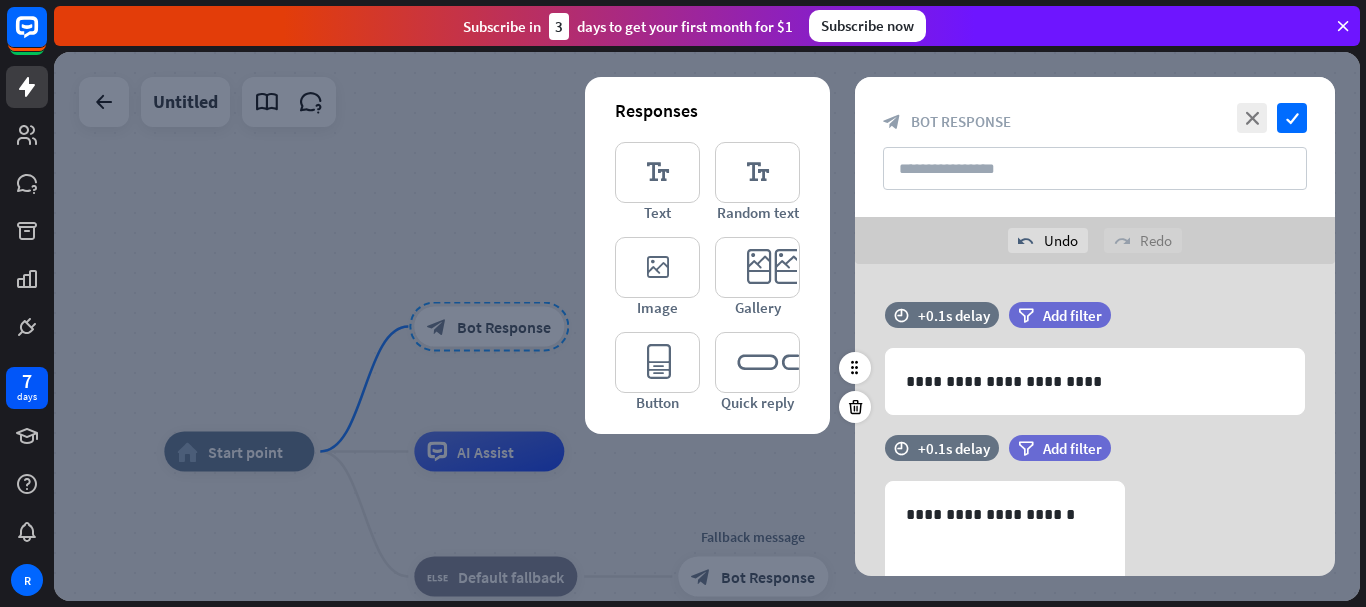 scroll, scrollTop: 190, scrollLeft: 0, axis: vertical 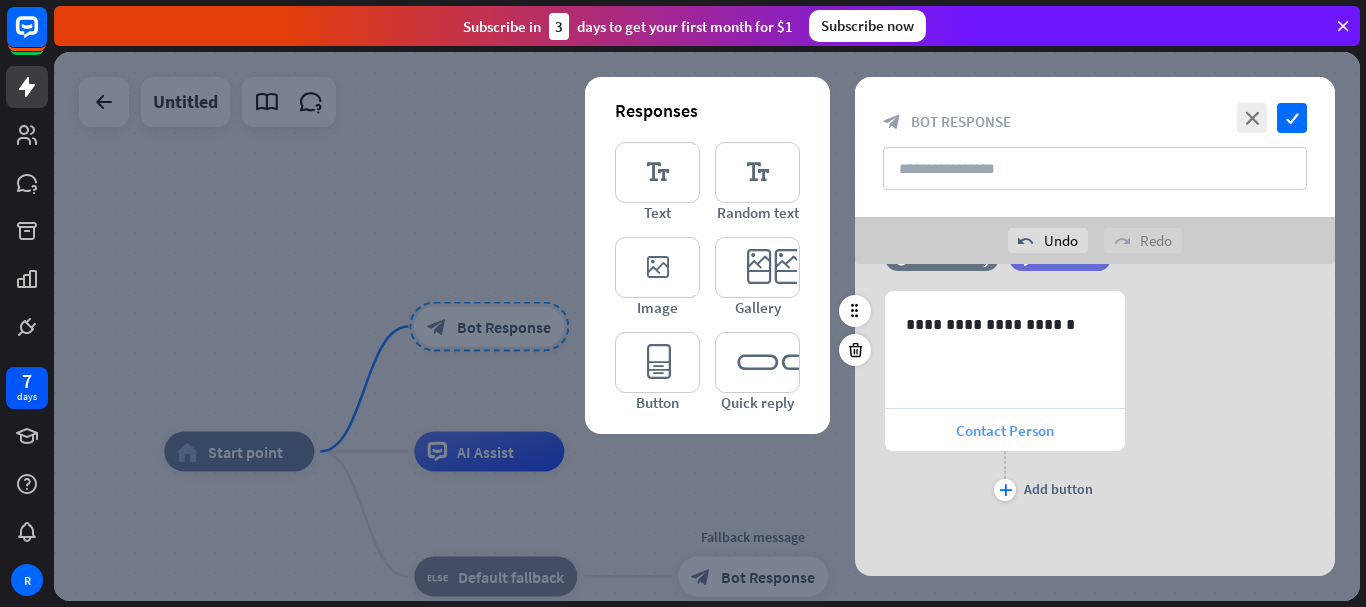 click on "Contact Person" at bounding box center (1005, 430) 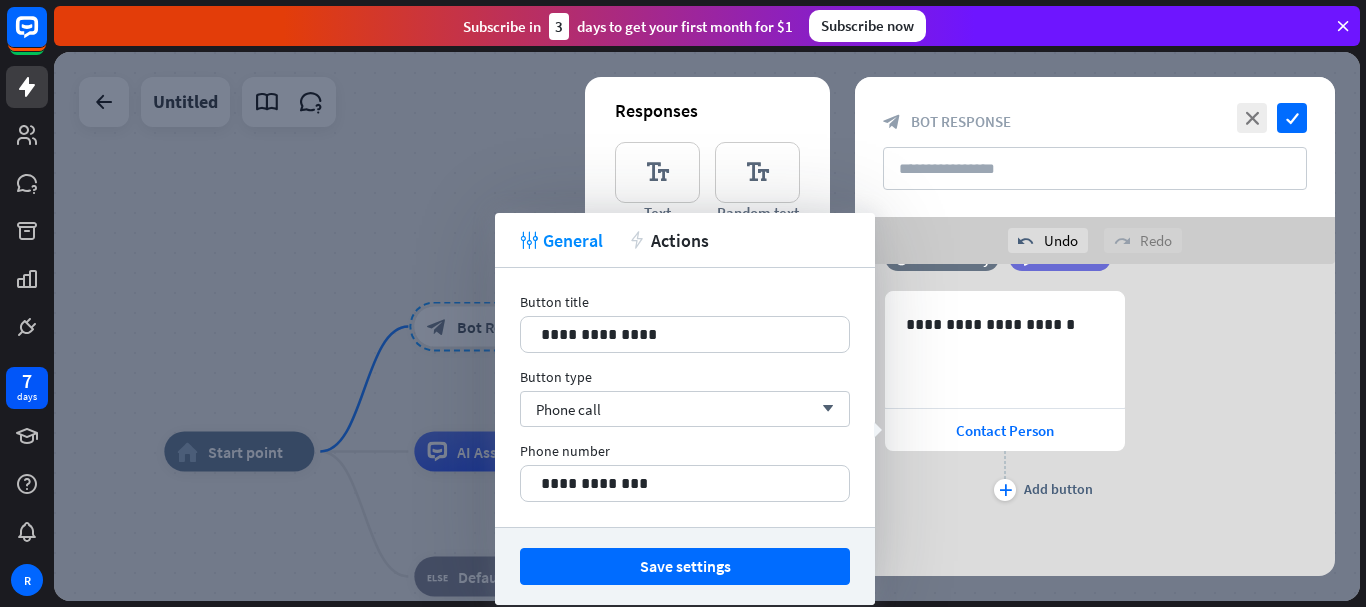 click on "tweak
General
action
Actions" at bounding box center [685, 240] 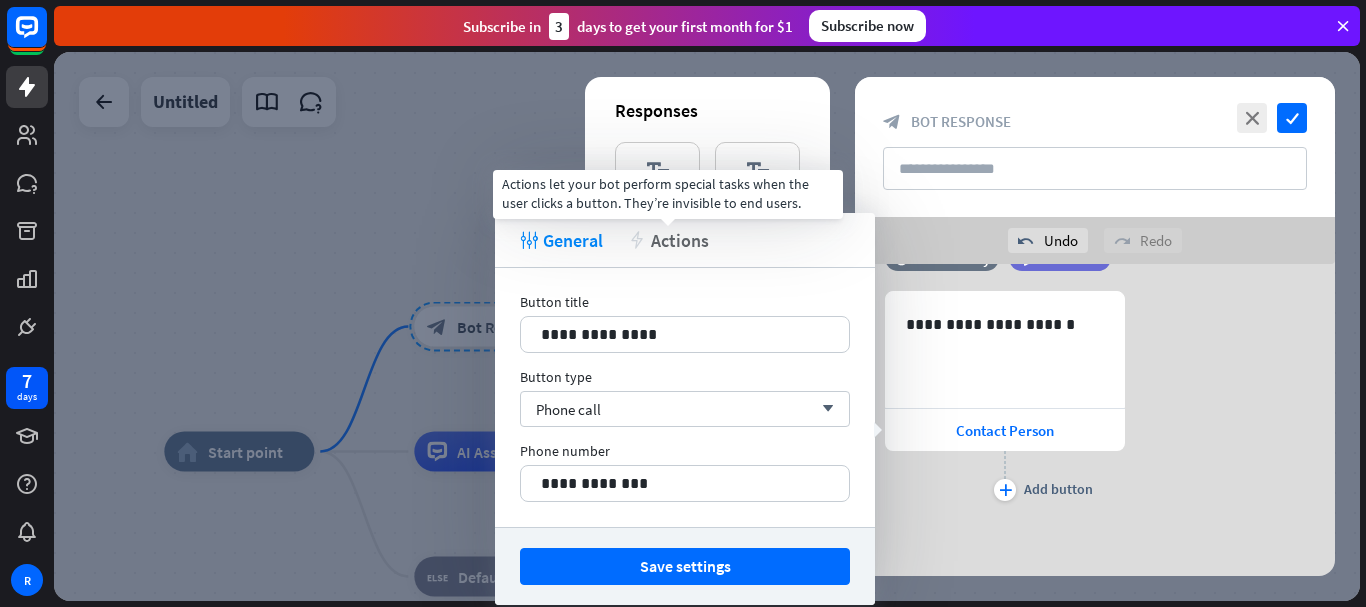 click on "Actions" at bounding box center (680, 240) 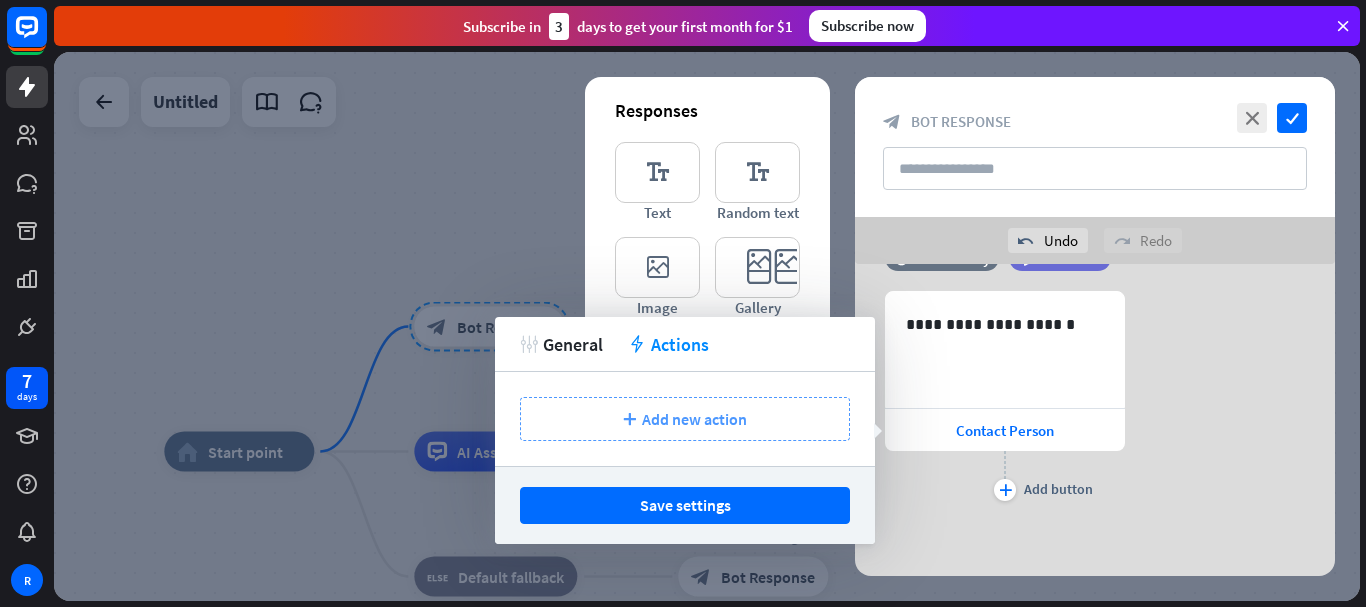 click on "Add new action" at bounding box center [694, 419] 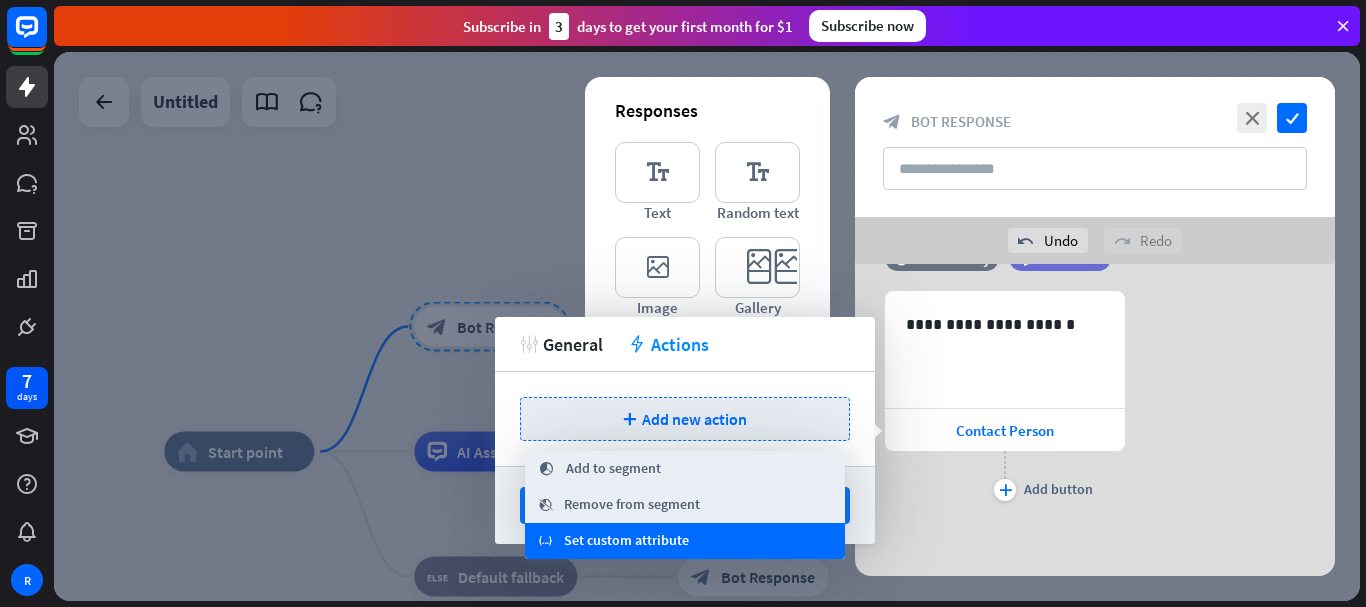 click on "Set custom attribute" at bounding box center (626, 541) 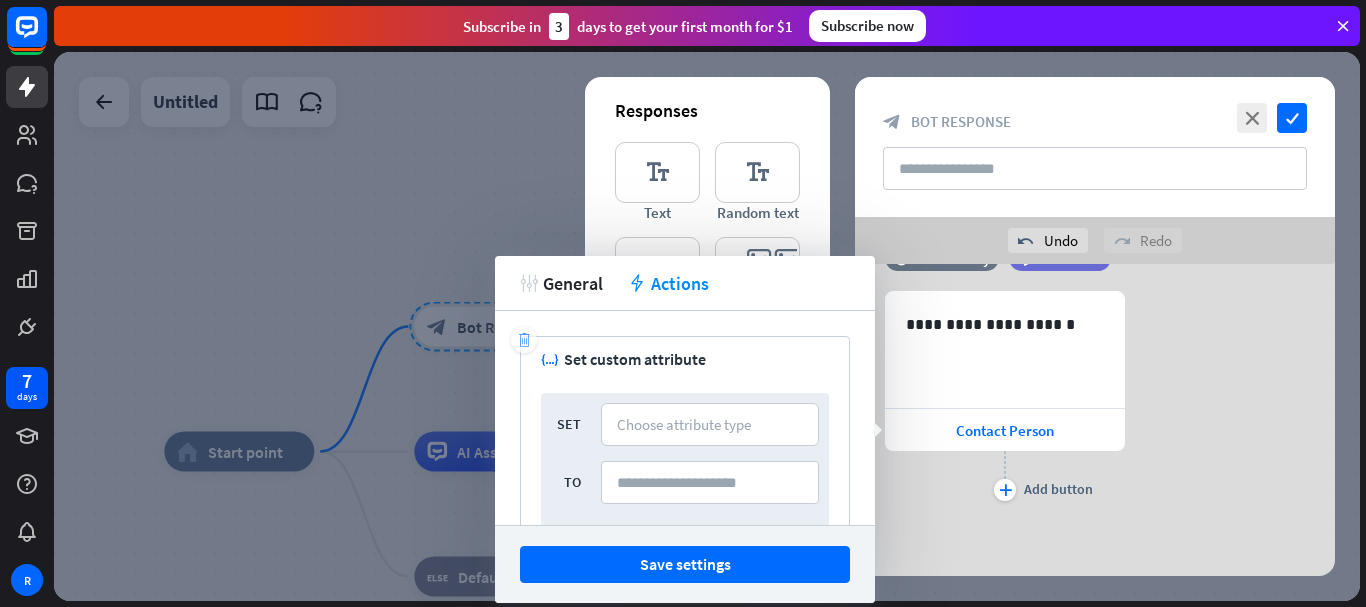 click on "trash" at bounding box center (524, 340) 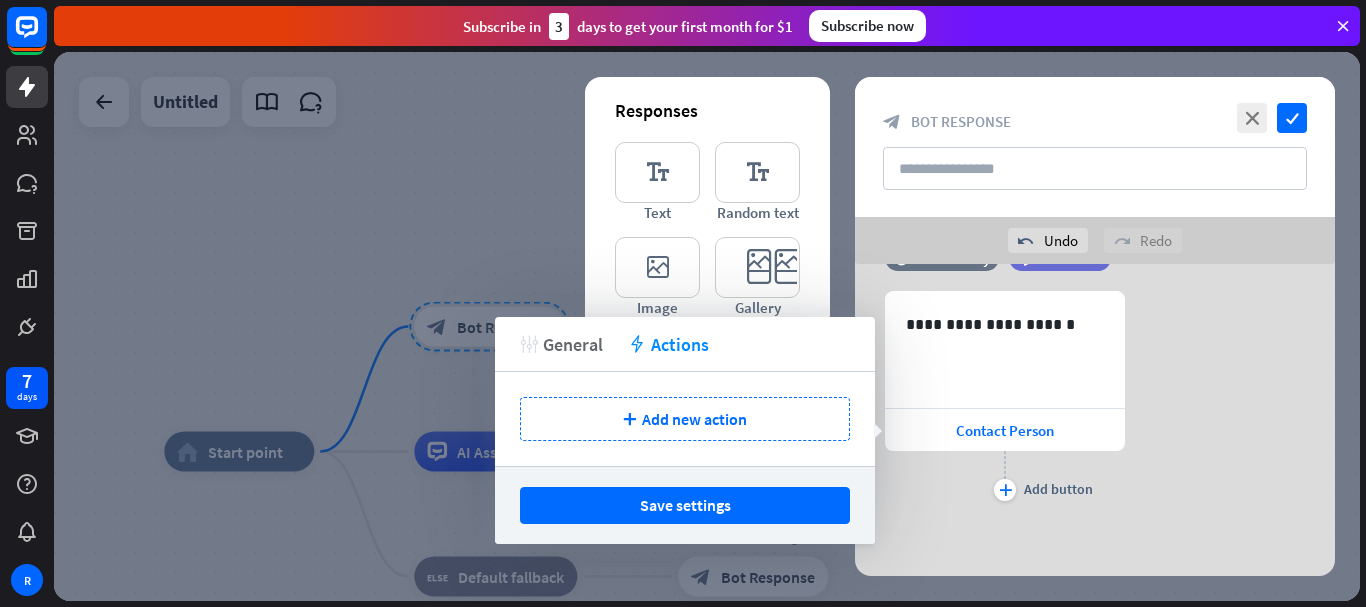 click on "General" at bounding box center (573, 344) 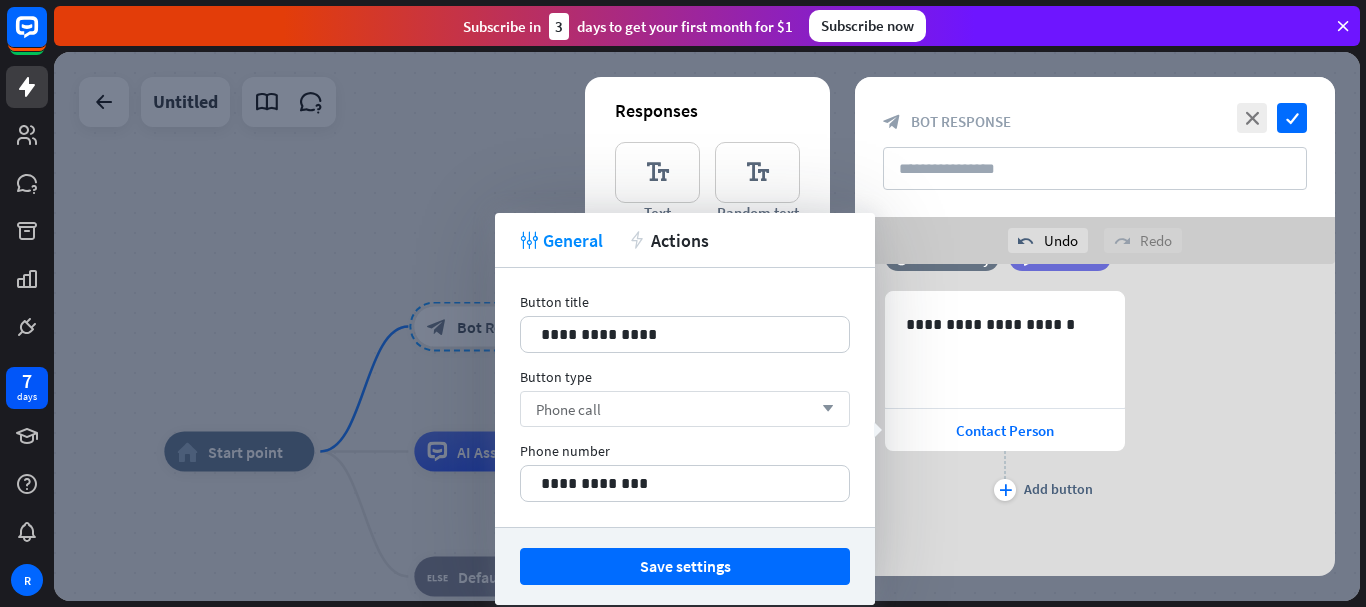 click on "Phone call" at bounding box center [568, 409] 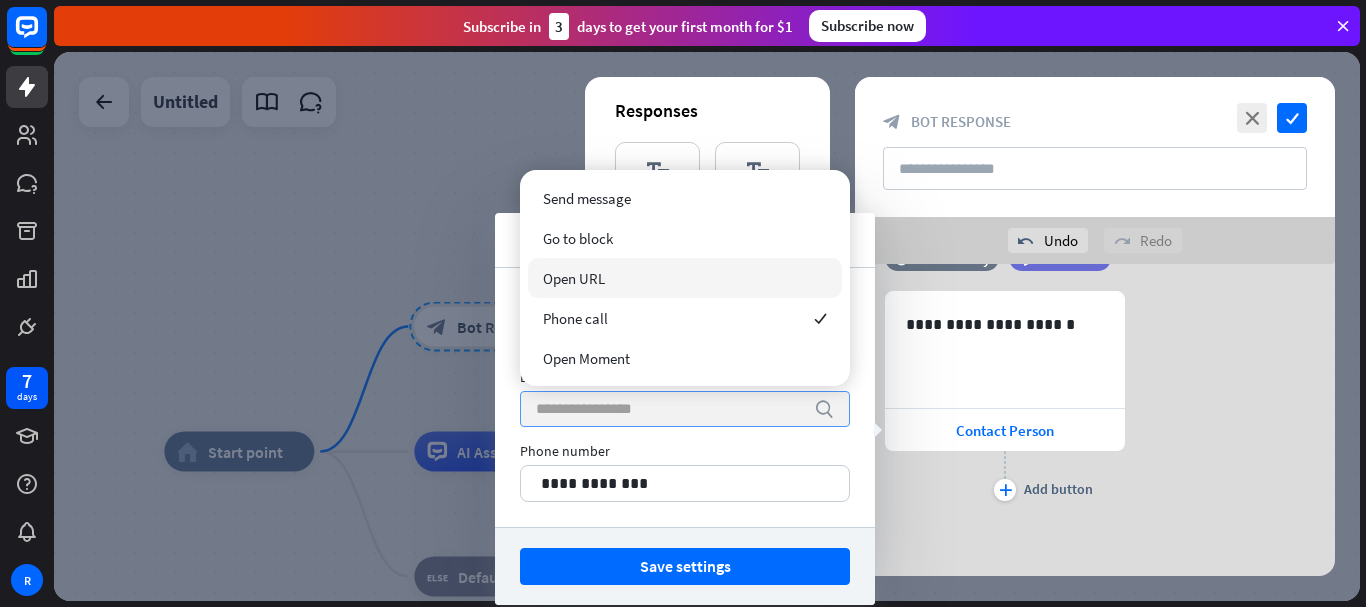 click on "Open URL" at bounding box center [685, 278] 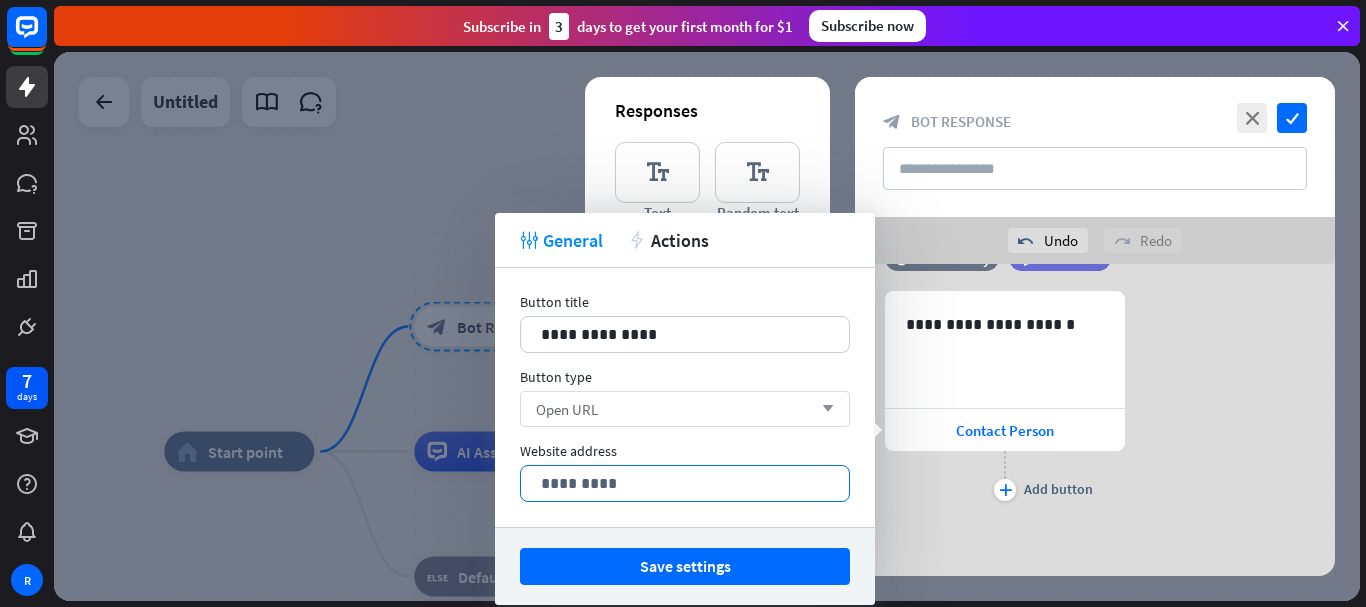 click on "*********" at bounding box center [685, 483] 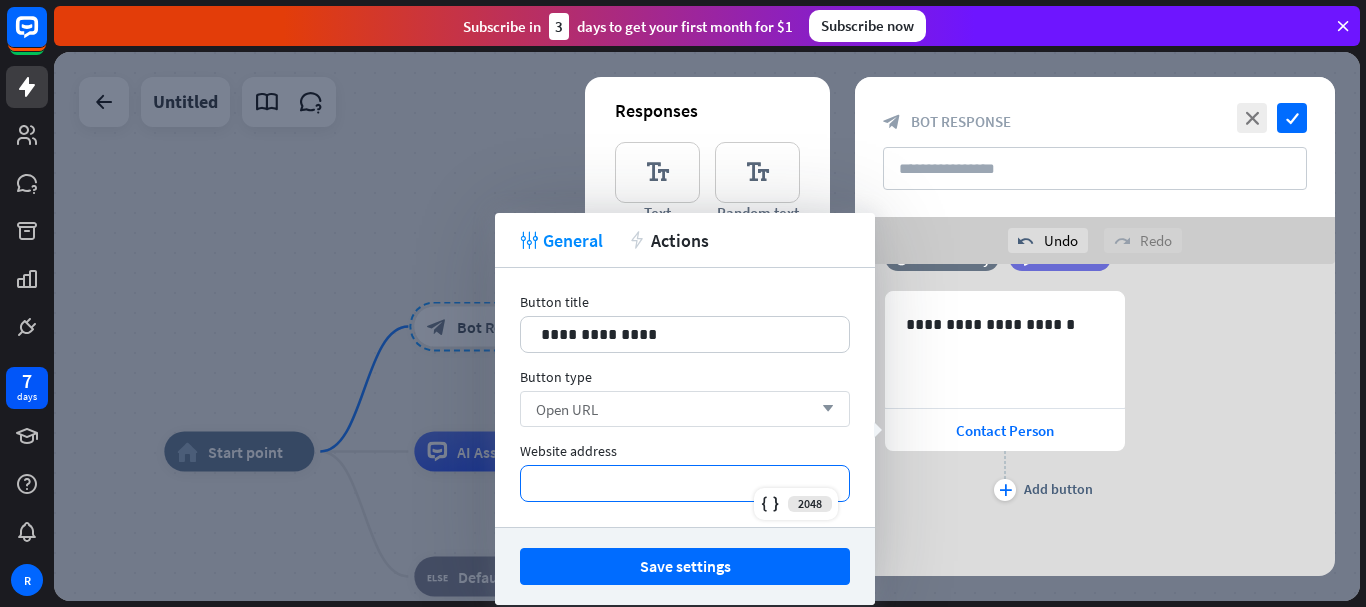 type 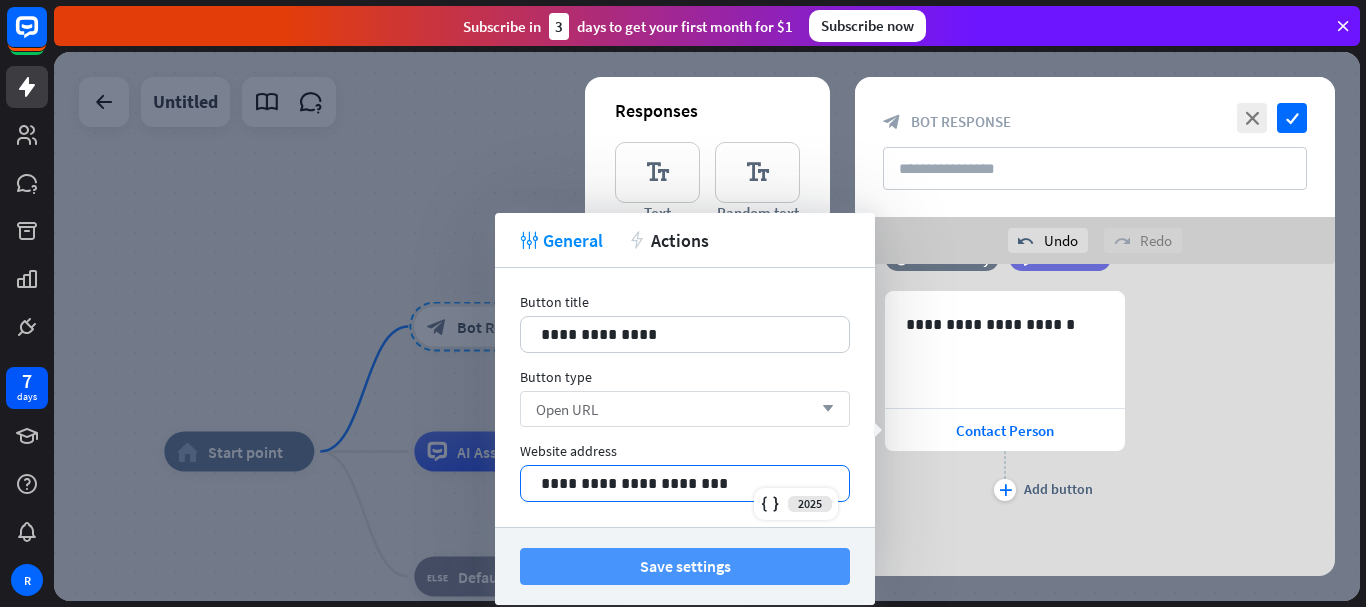 click on "Save settings" at bounding box center [685, 566] 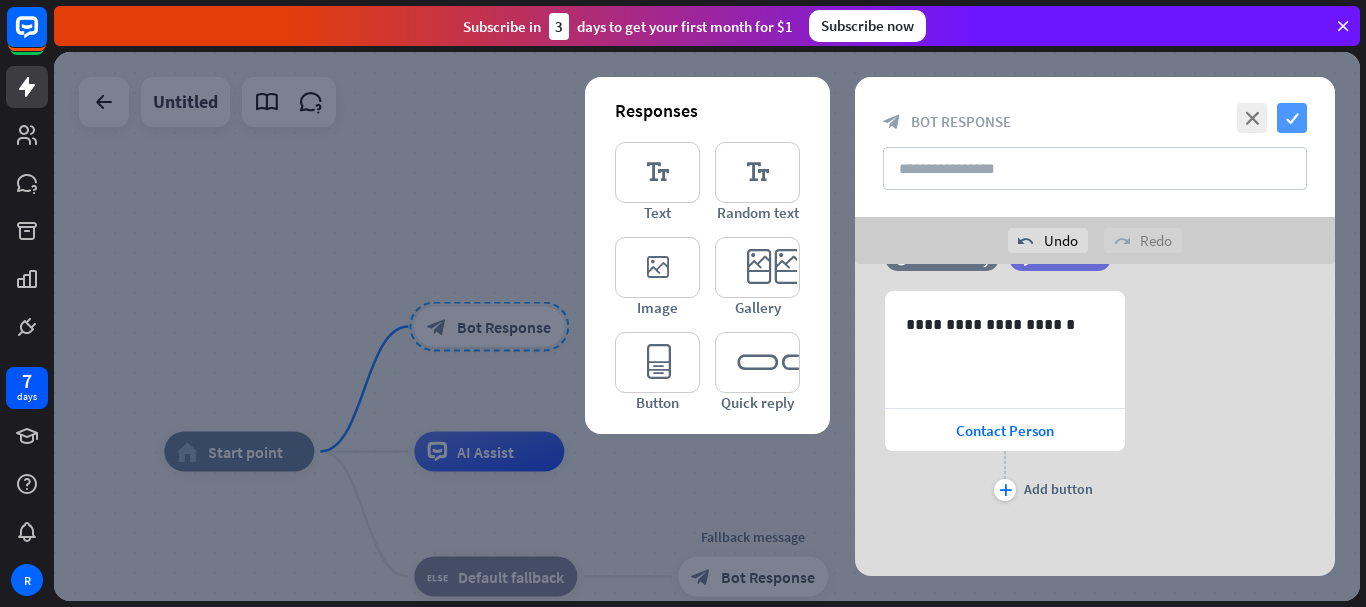 click on "check" at bounding box center (1292, 118) 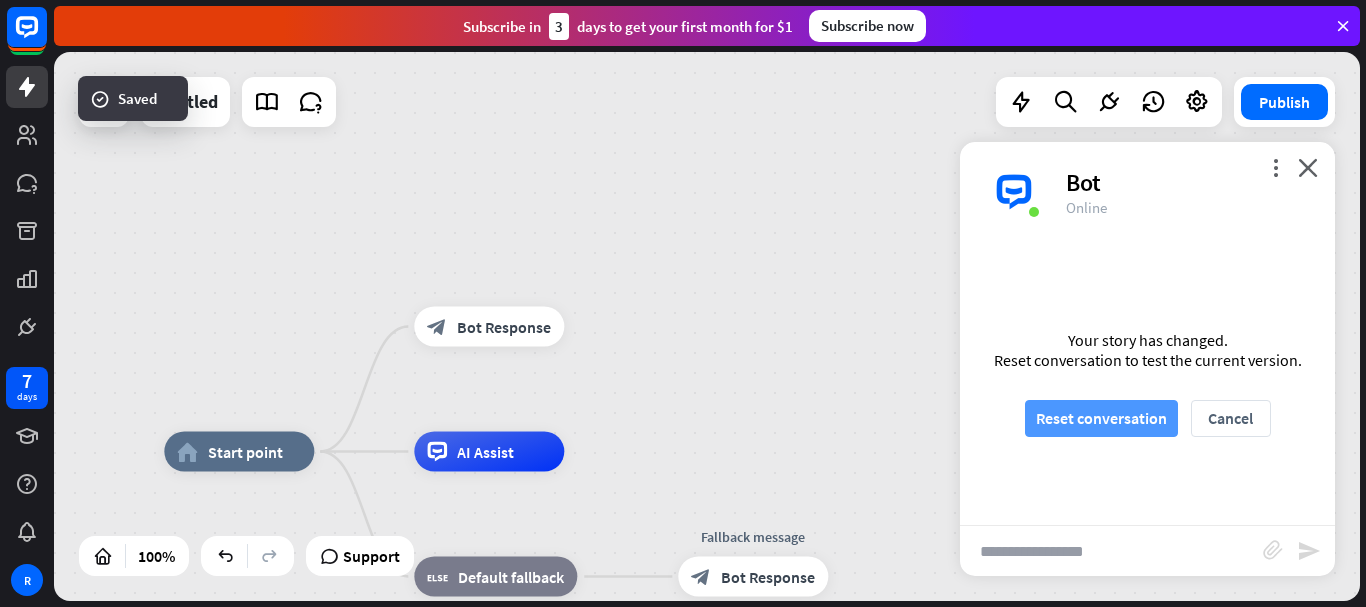 click on "Reset conversation" at bounding box center [1101, 418] 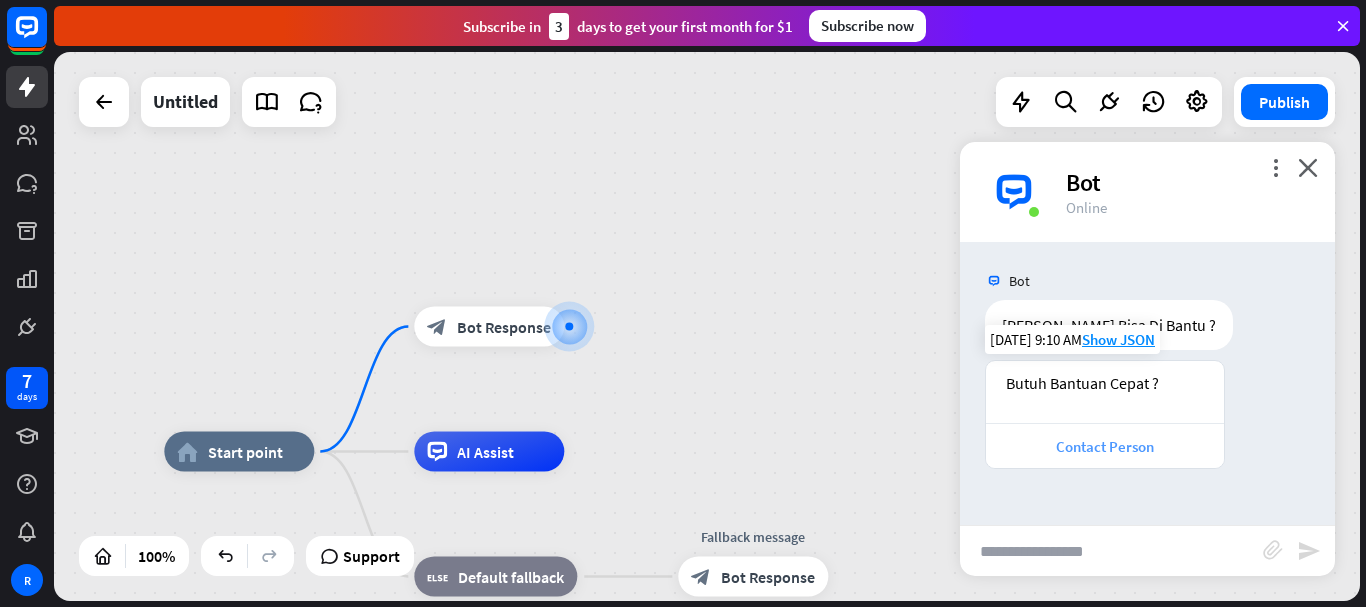 click on "Contact Person" at bounding box center (1105, 446) 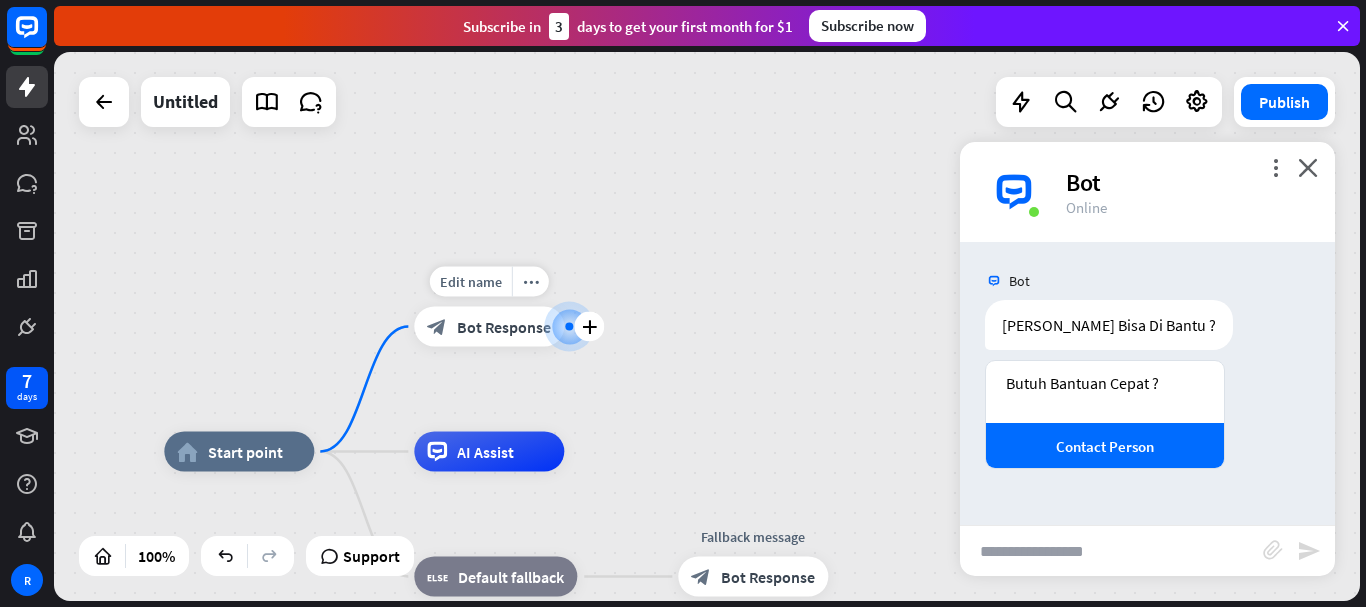 click on "Bot Response" at bounding box center (504, 327) 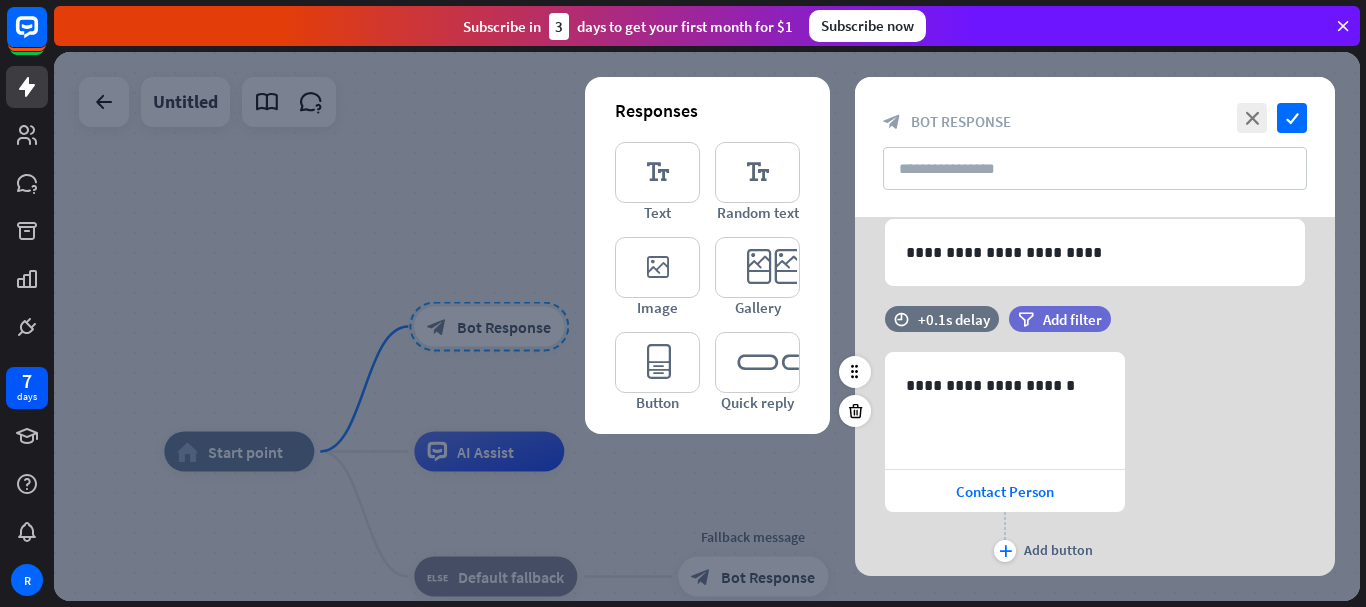 scroll, scrollTop: 143, scrollLeft: 0, axis: vertical 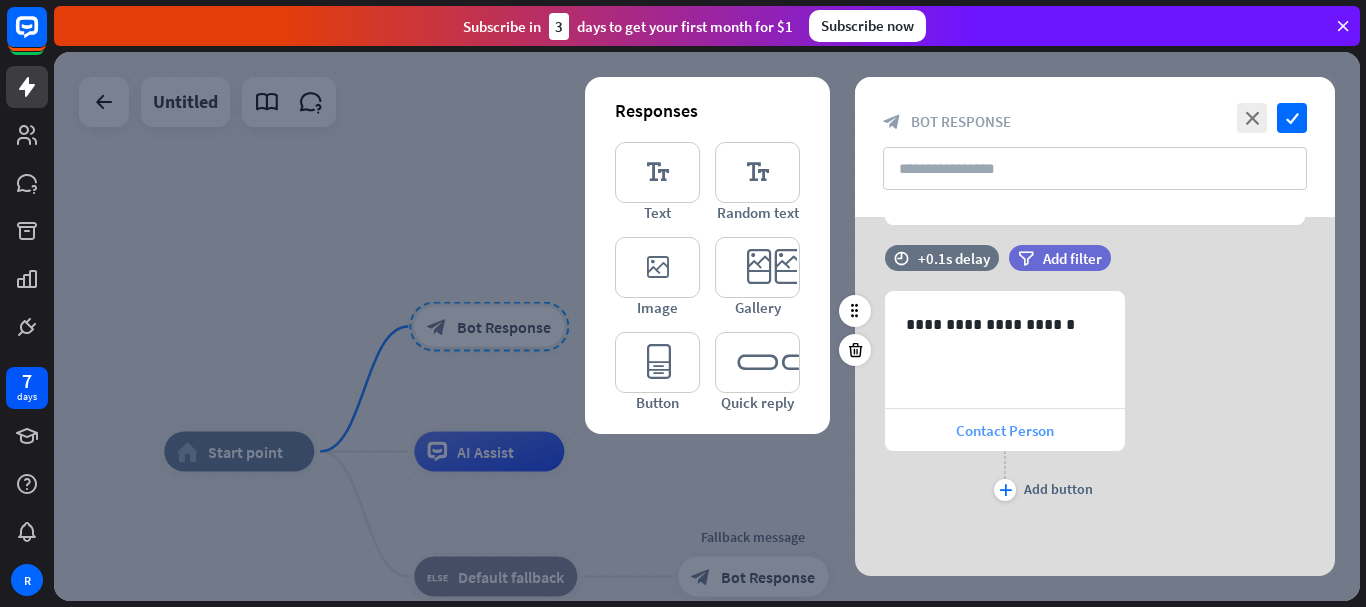 click on "Contact Person" at bounding box center (1005, 430) 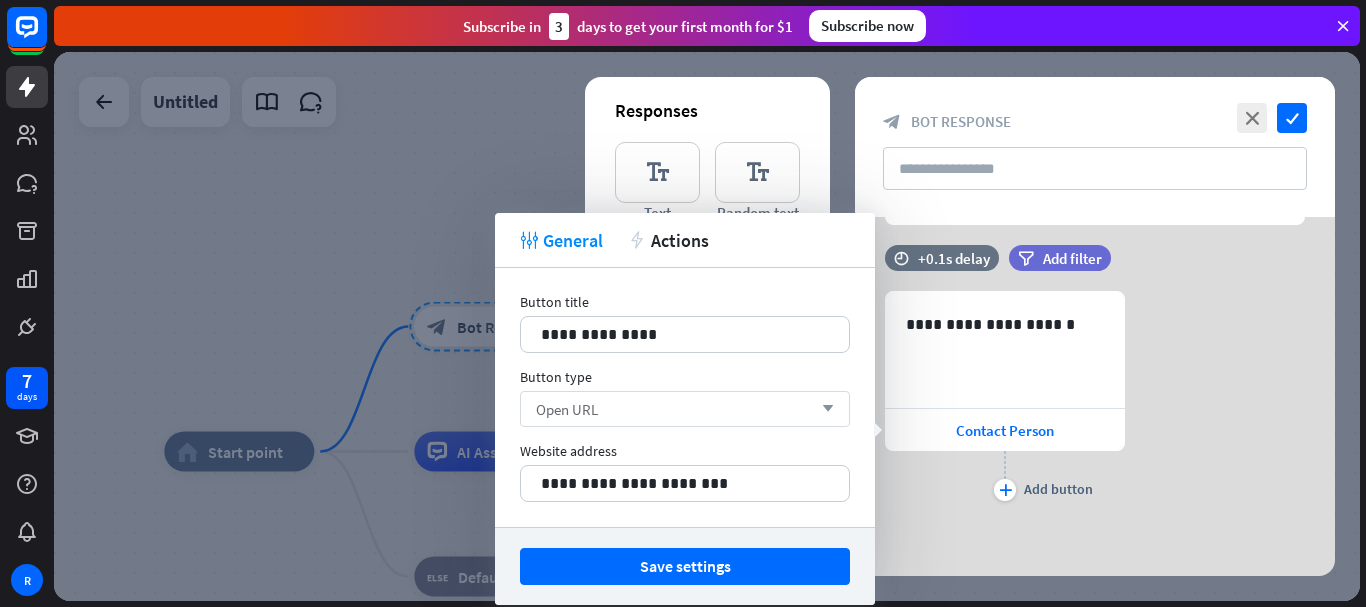 click on "Open URL
arrow_down" at bounding box center (685, 409) 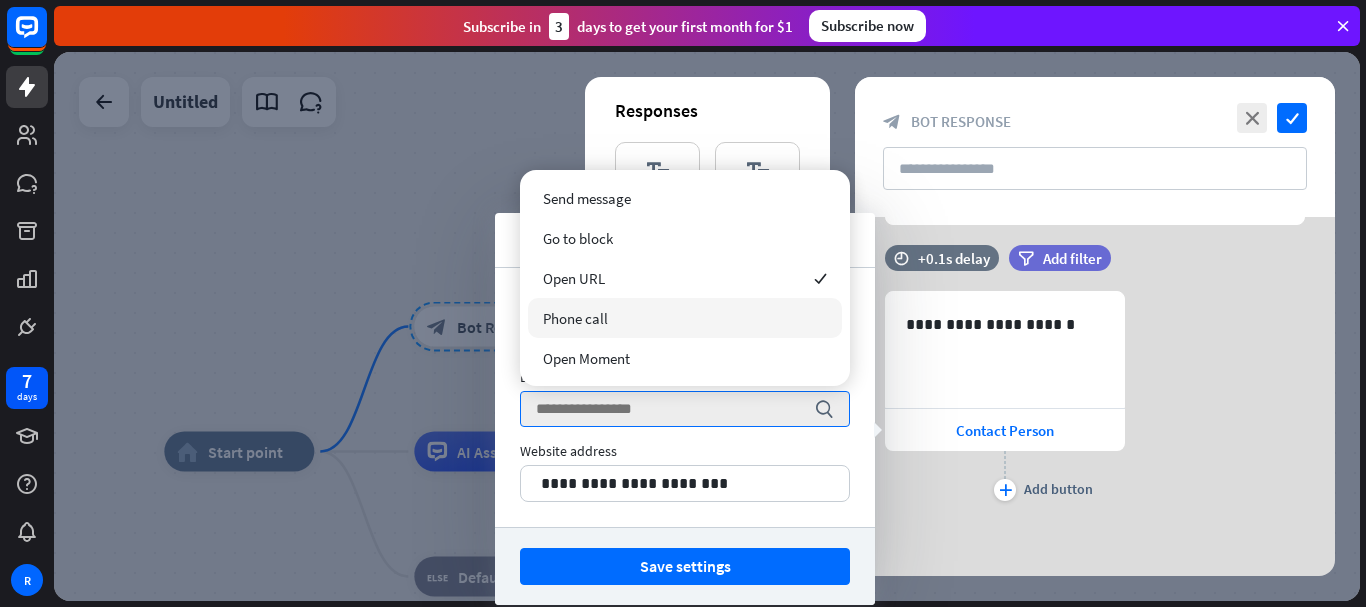 click on "Phone call" at bounding box center (685, 318) 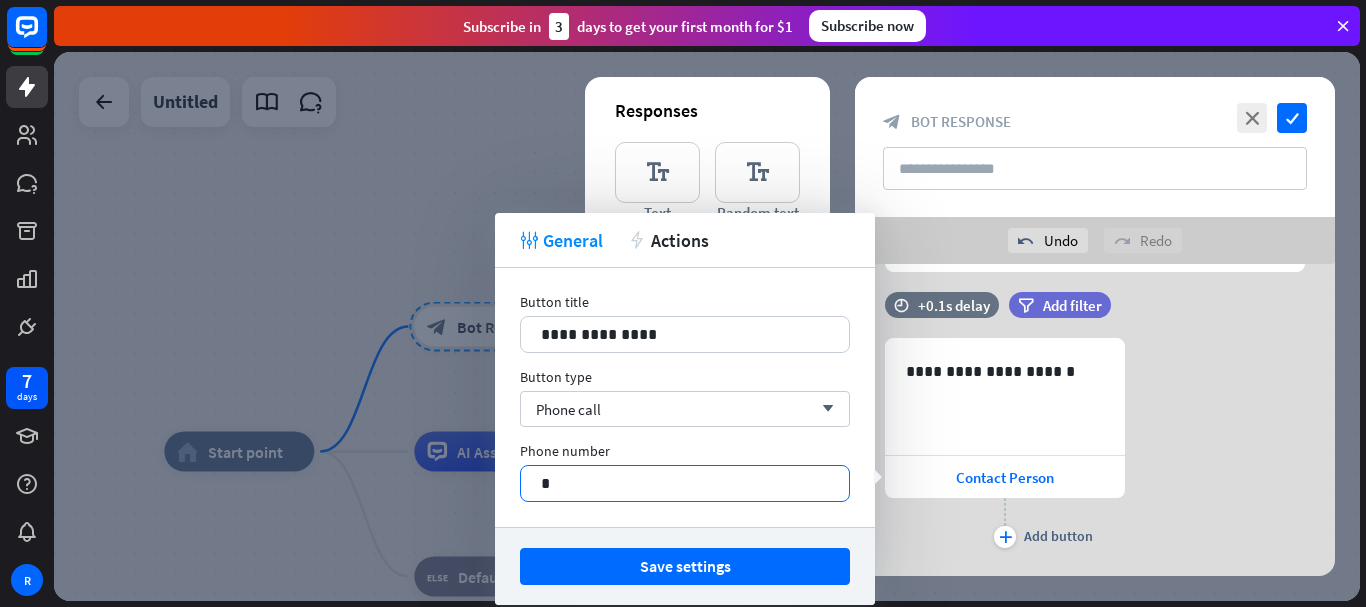 click on "*" at bounding box center (685, 483) 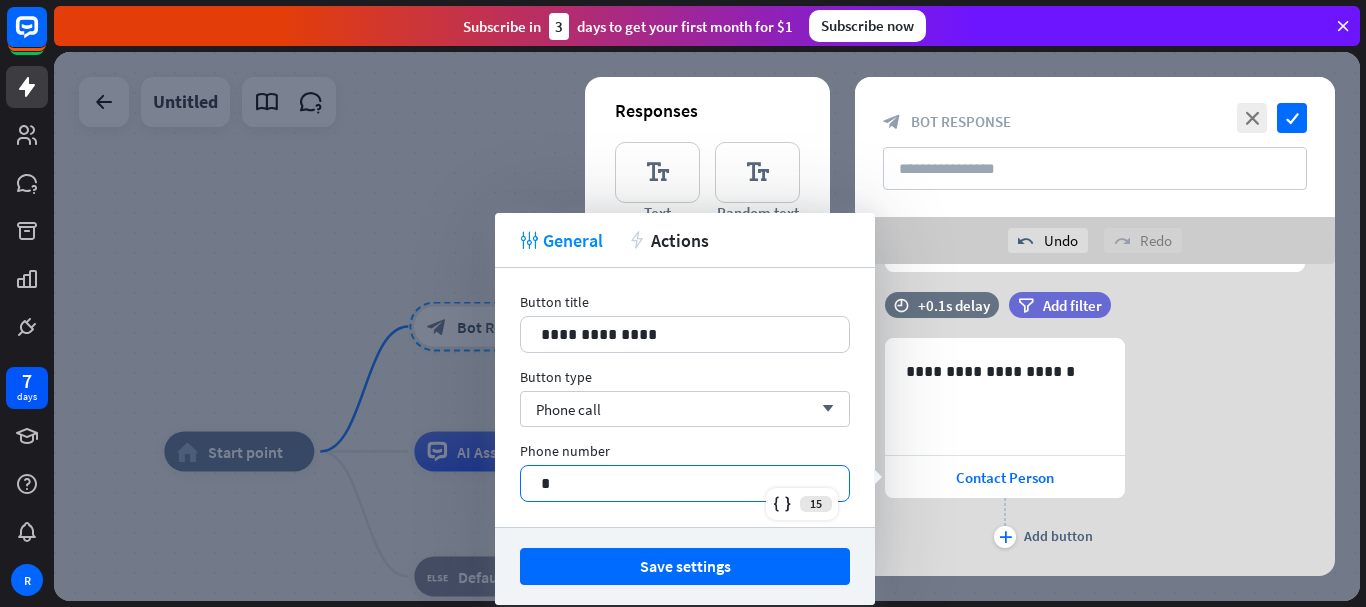 type 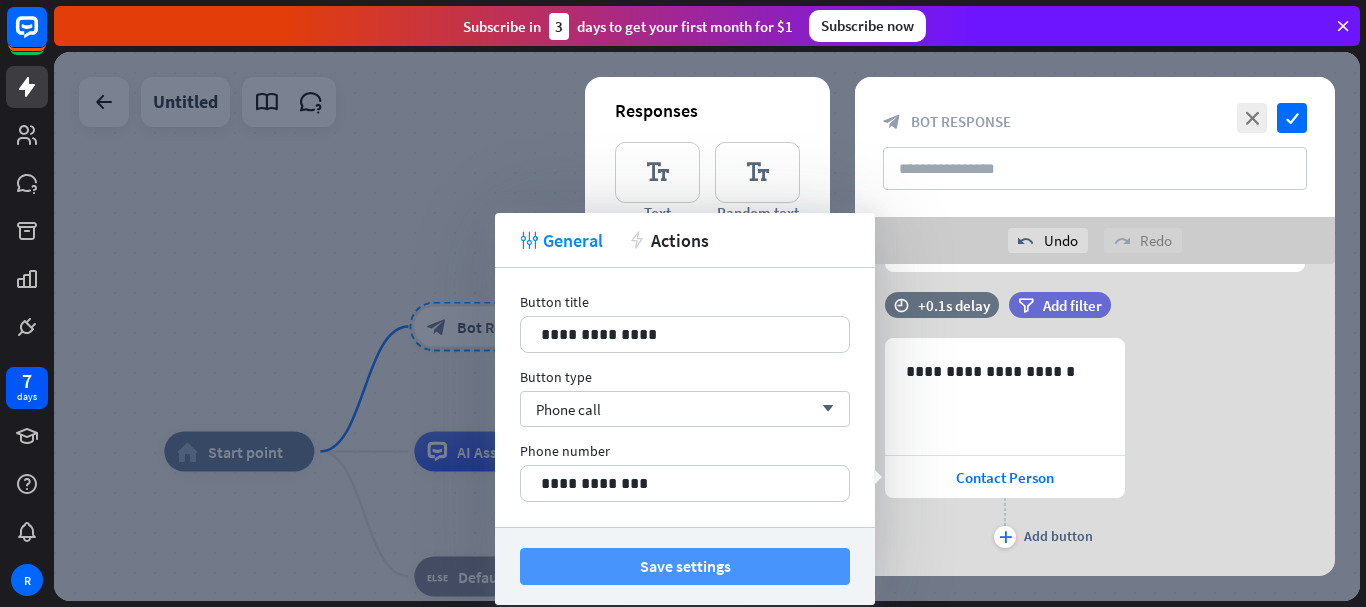 click on "Save settings" at bounding box center (685, 566) 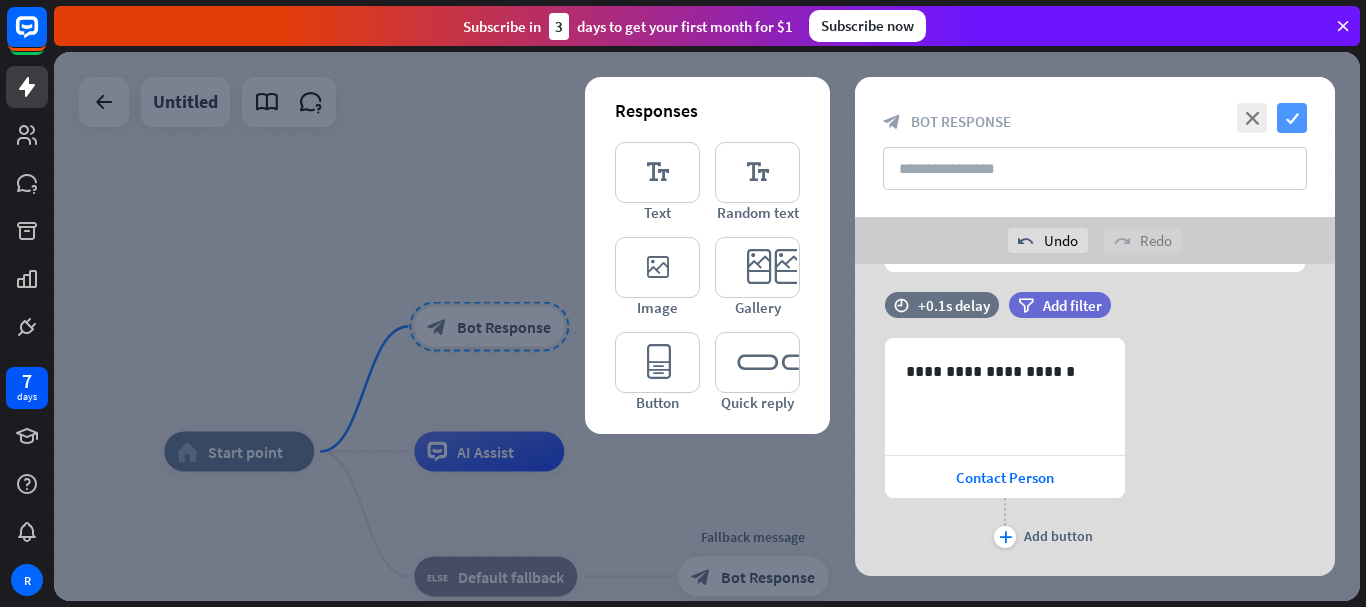 click on "check" at bounding box center [1292, 118] 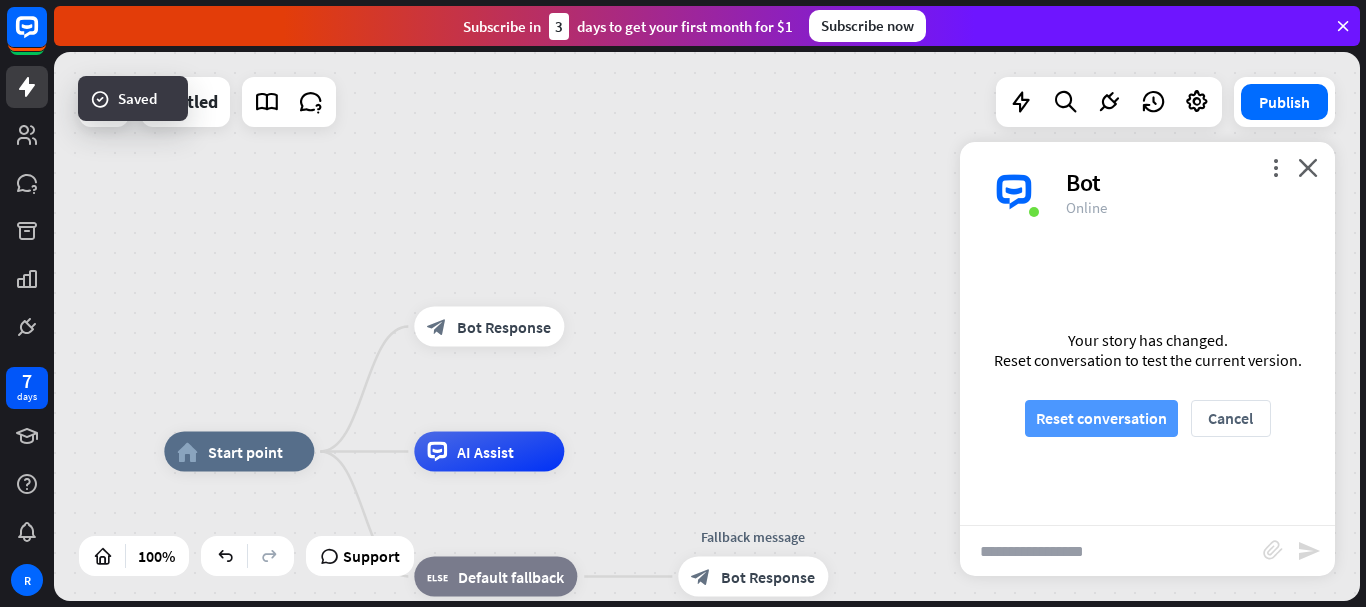 click on "Reset conversation" at bounding box center [1101, 418] 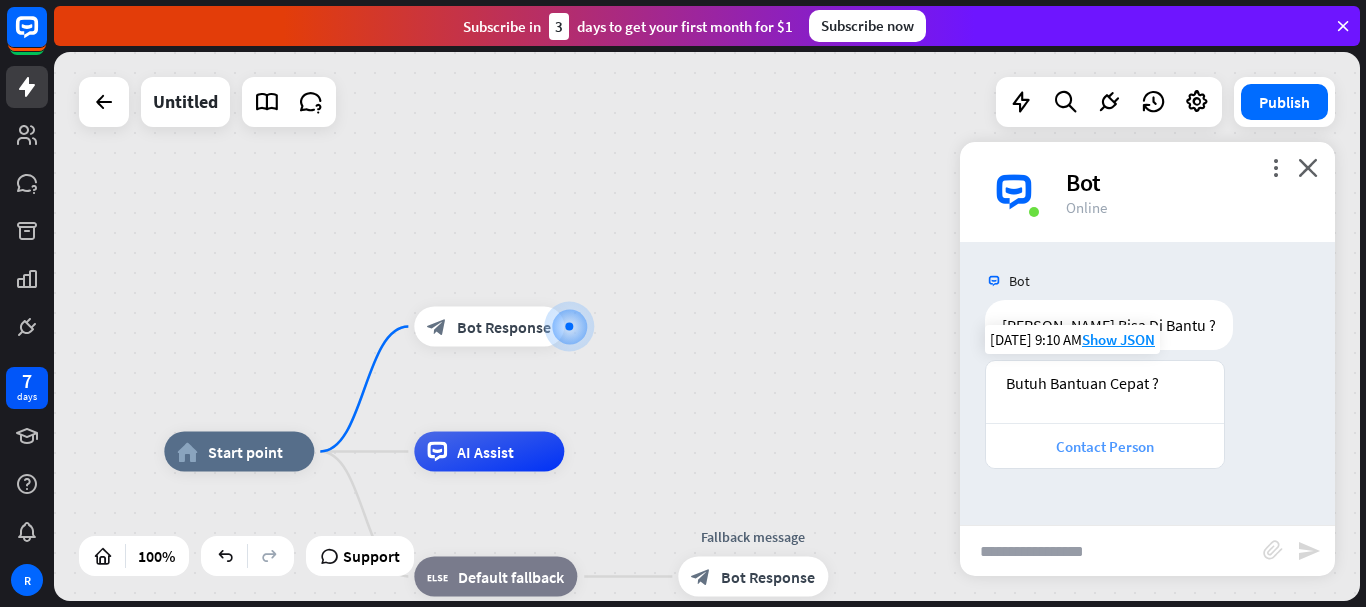 click on "Contact Person" at bounding box center (1105, 446) 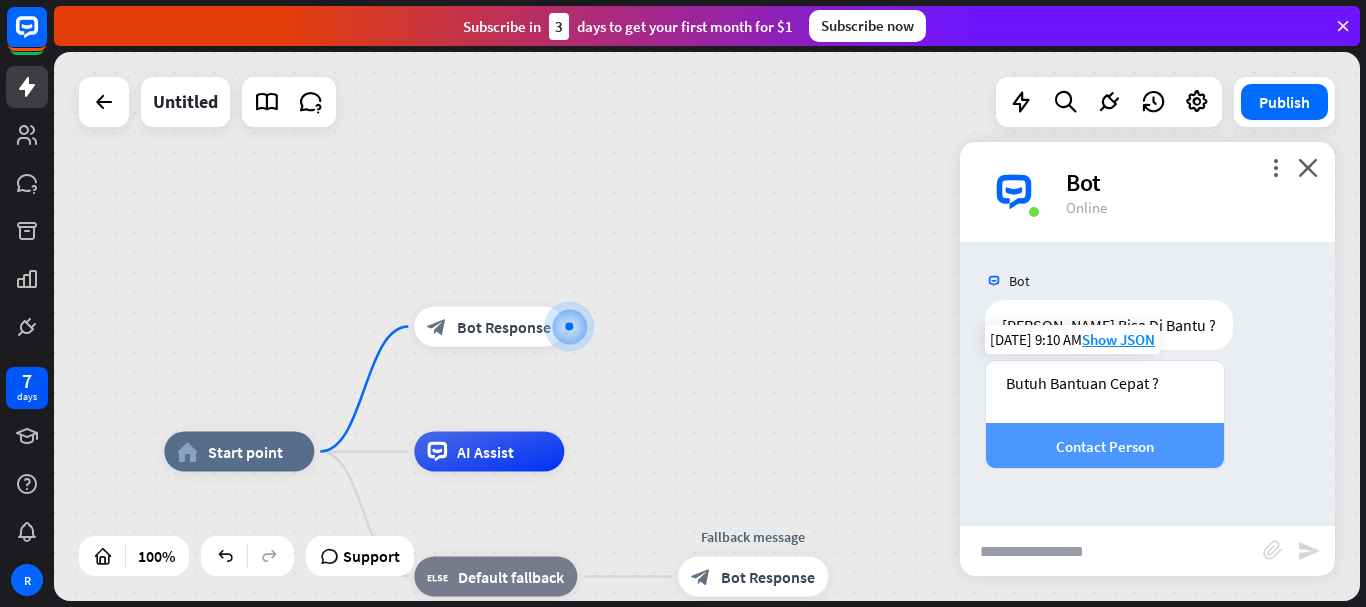 click on "Contact Person" at bounding box center (1105, 446) 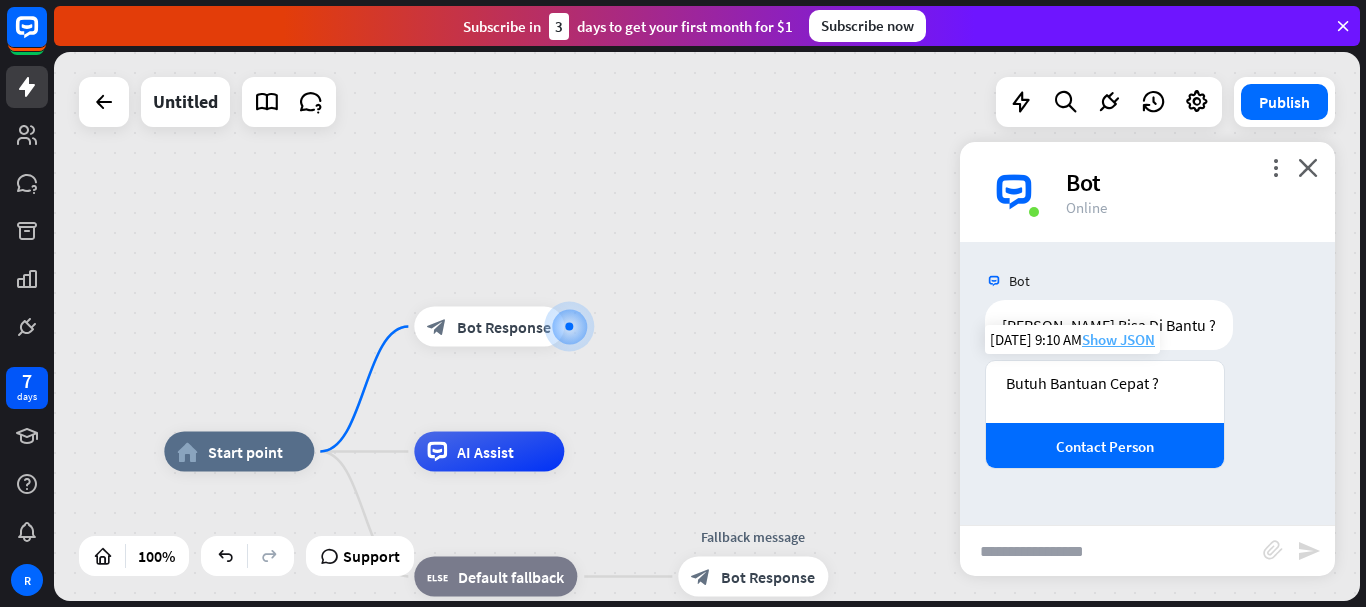 click on "Show JSON" at bounding box center (1118, 339) 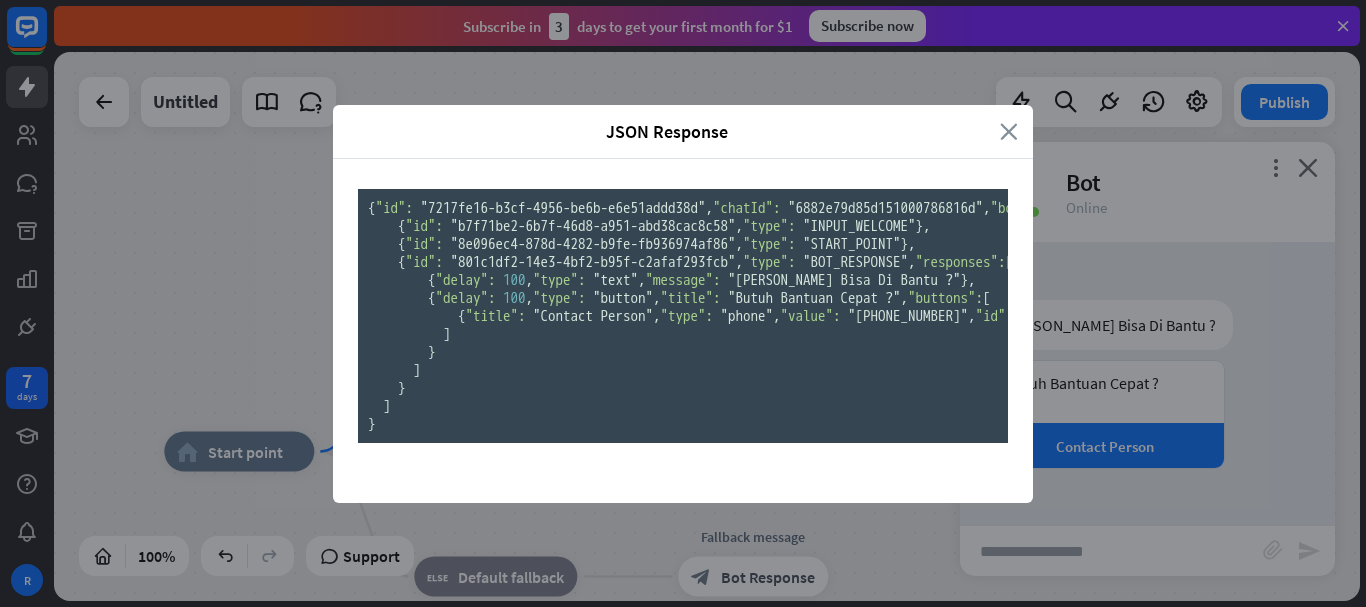 click on "close" at bounding box center [1009, 131] 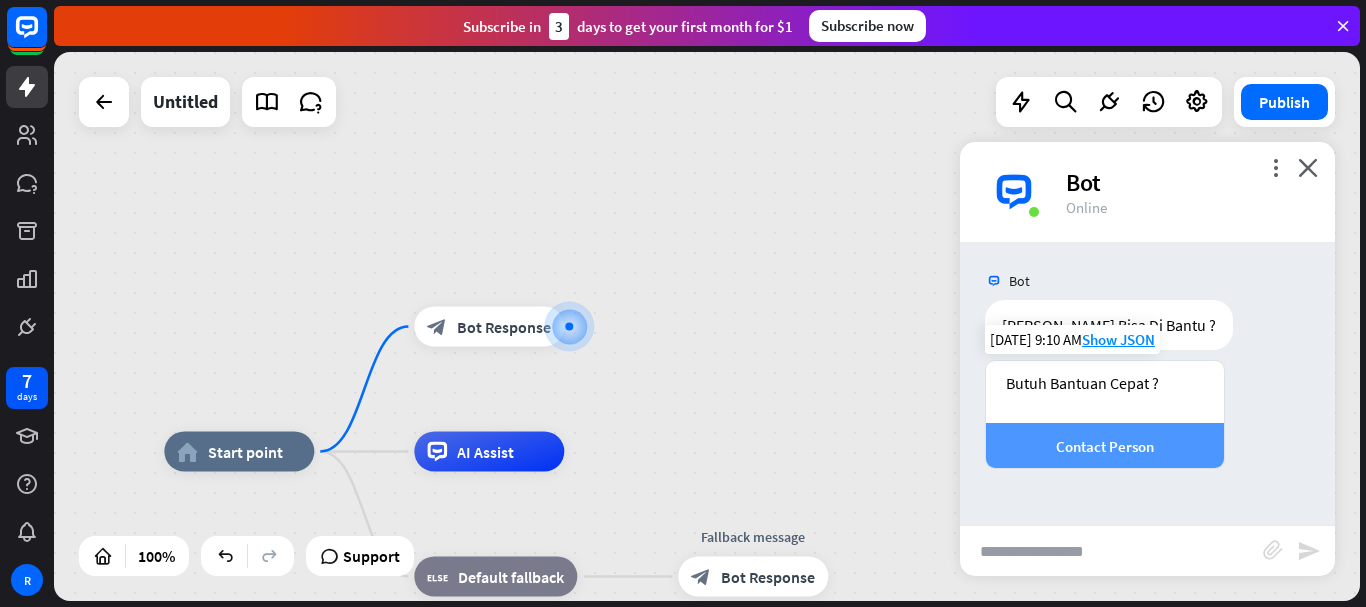 click on "Contact Person" at bounding box center [1105, 446] 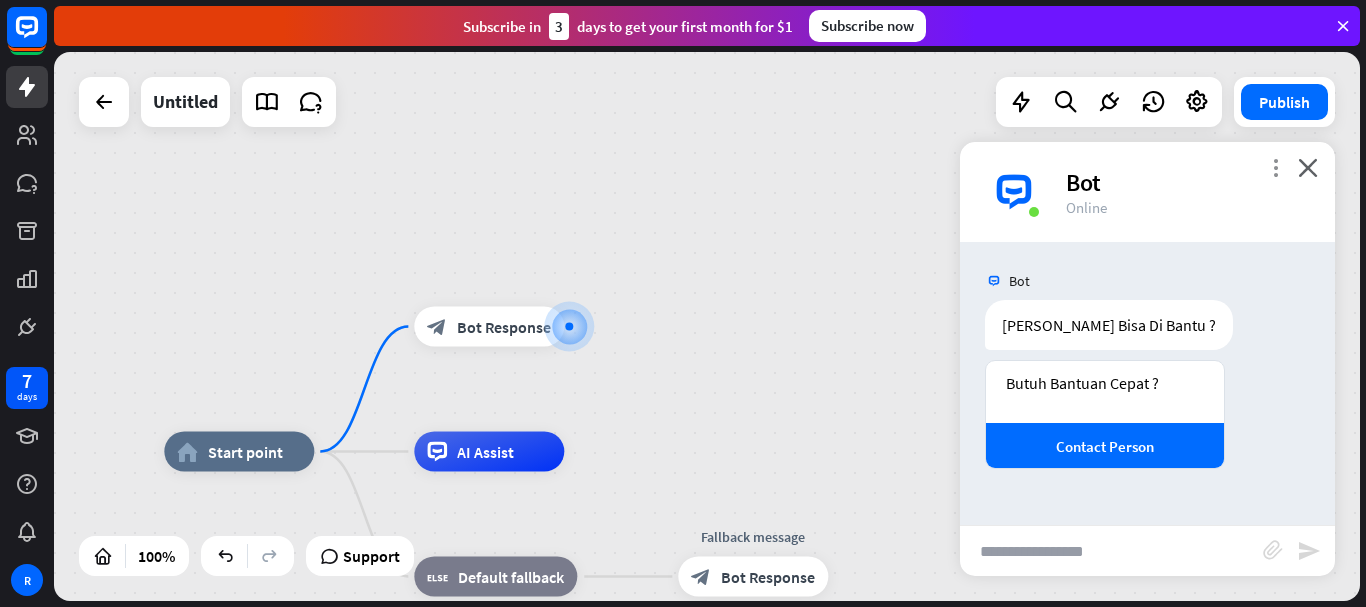 click on "more_vert" at bounding box center [1275, 167] 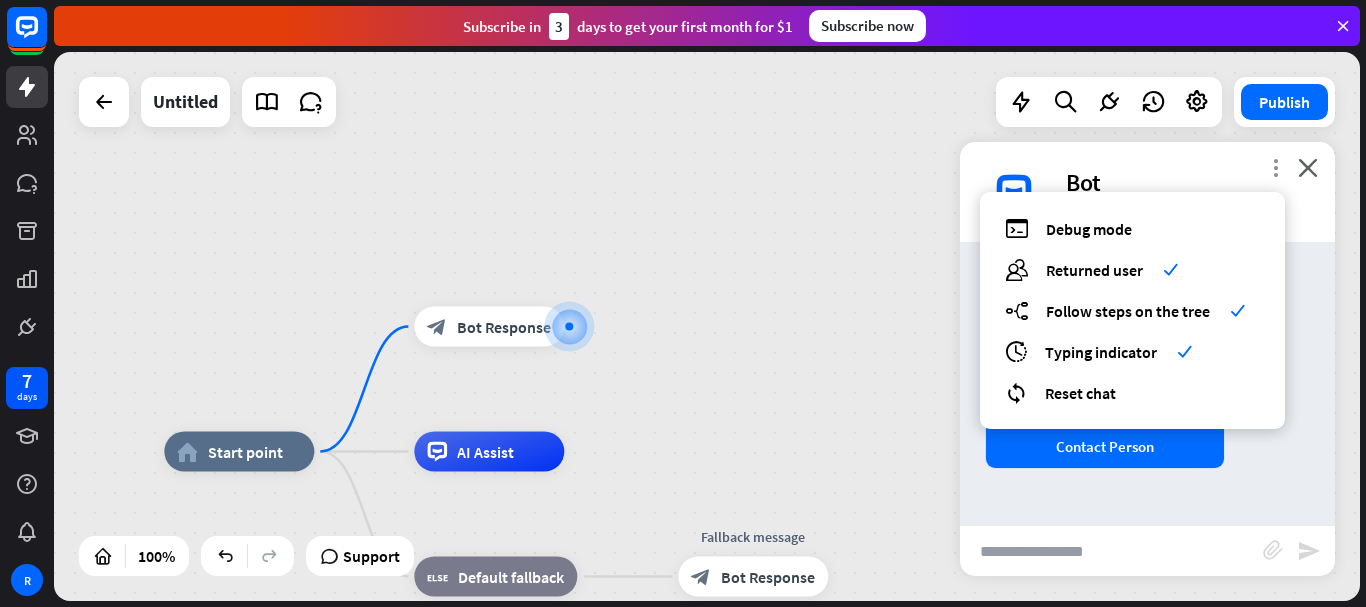 click on "more_vert" at bounding box center (1275, 167) 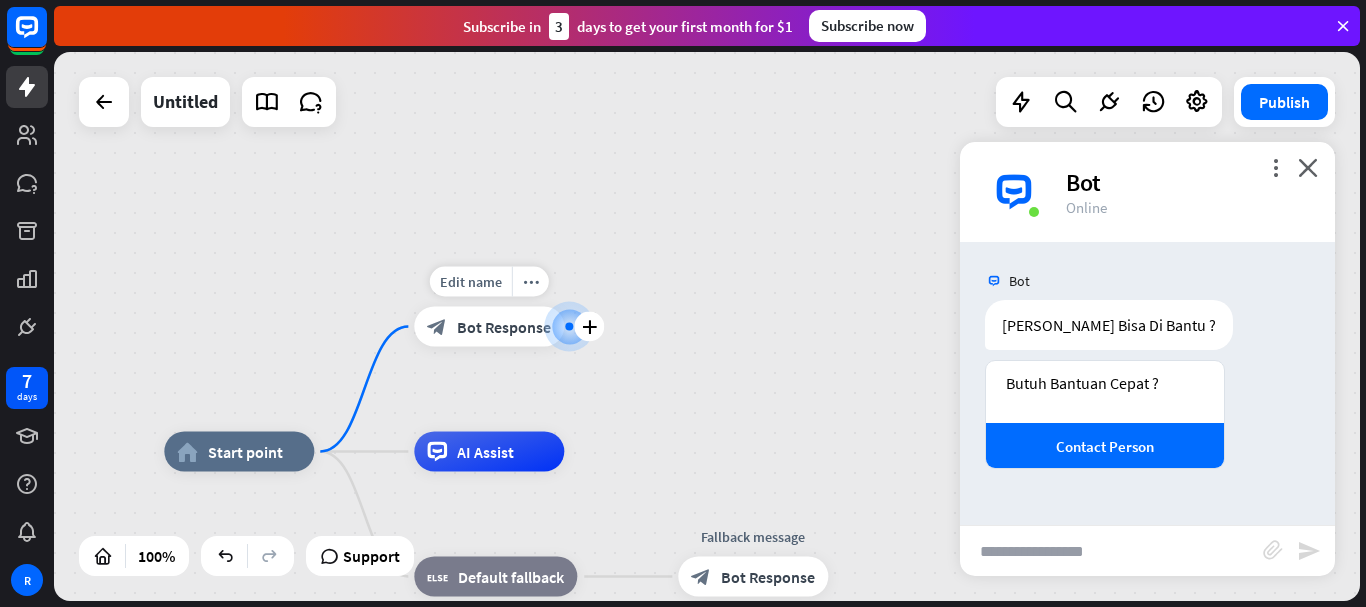 click on "Bot Response" at bounding box center (504, 327) 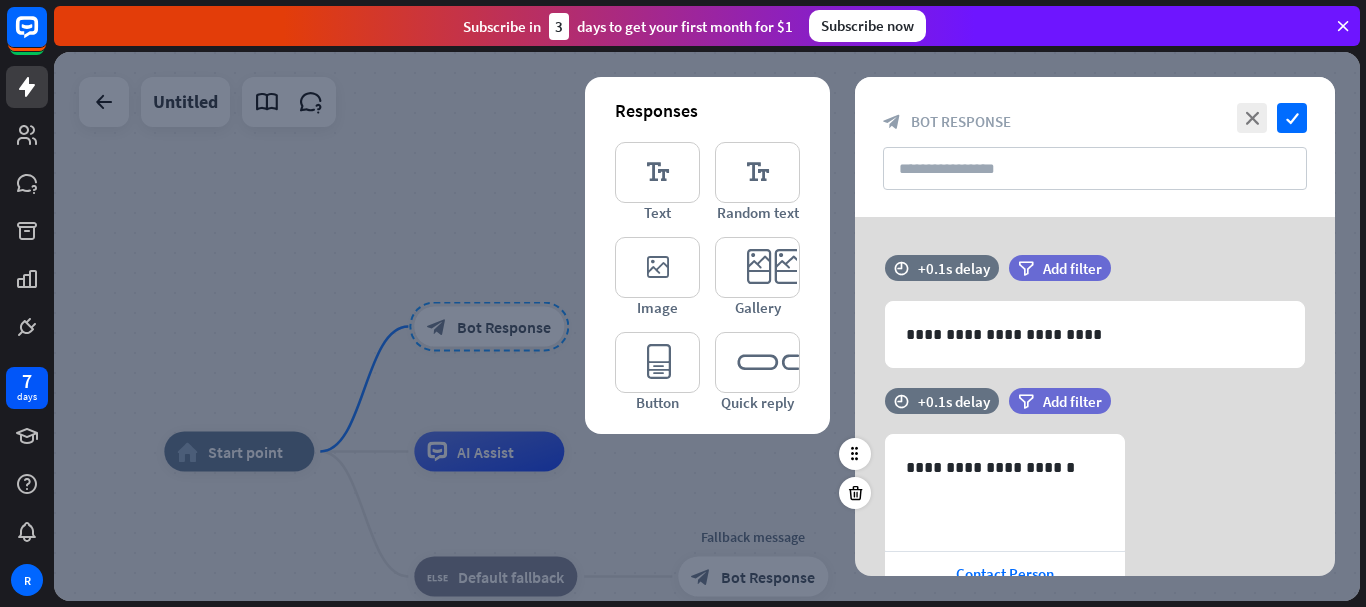 scroll, scrollTop: 143, scrollLeft: 0, axis: vertical 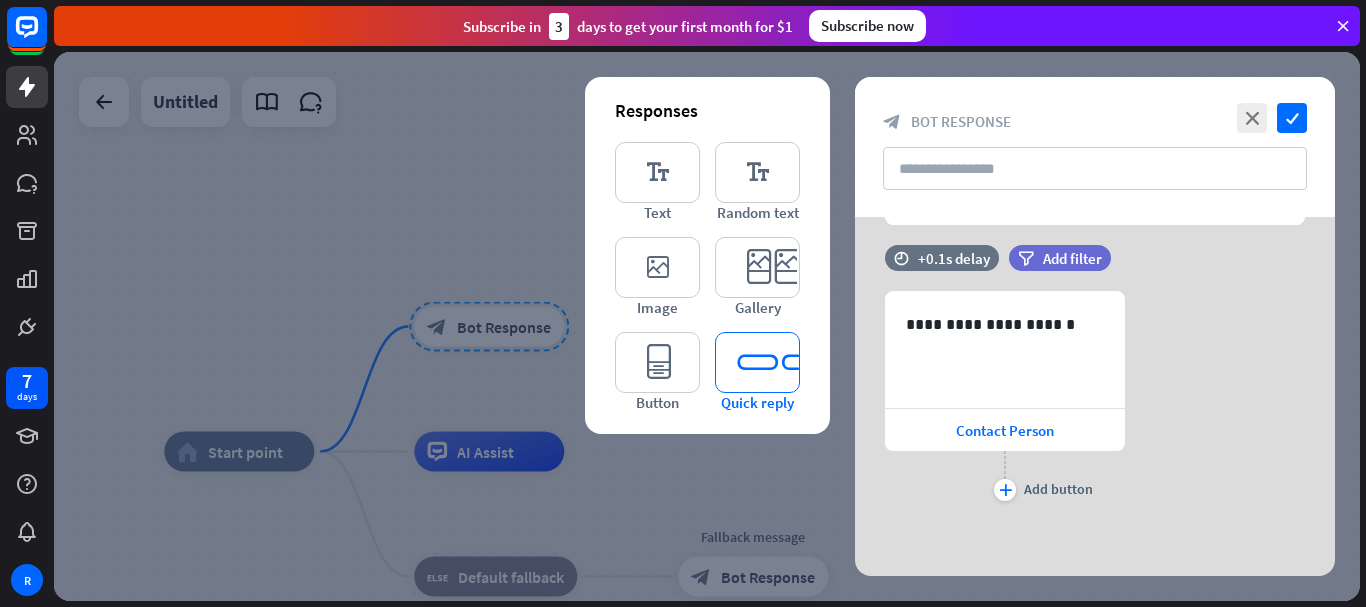 click on "editor_quick_replies" at bounding box center [757, 362] 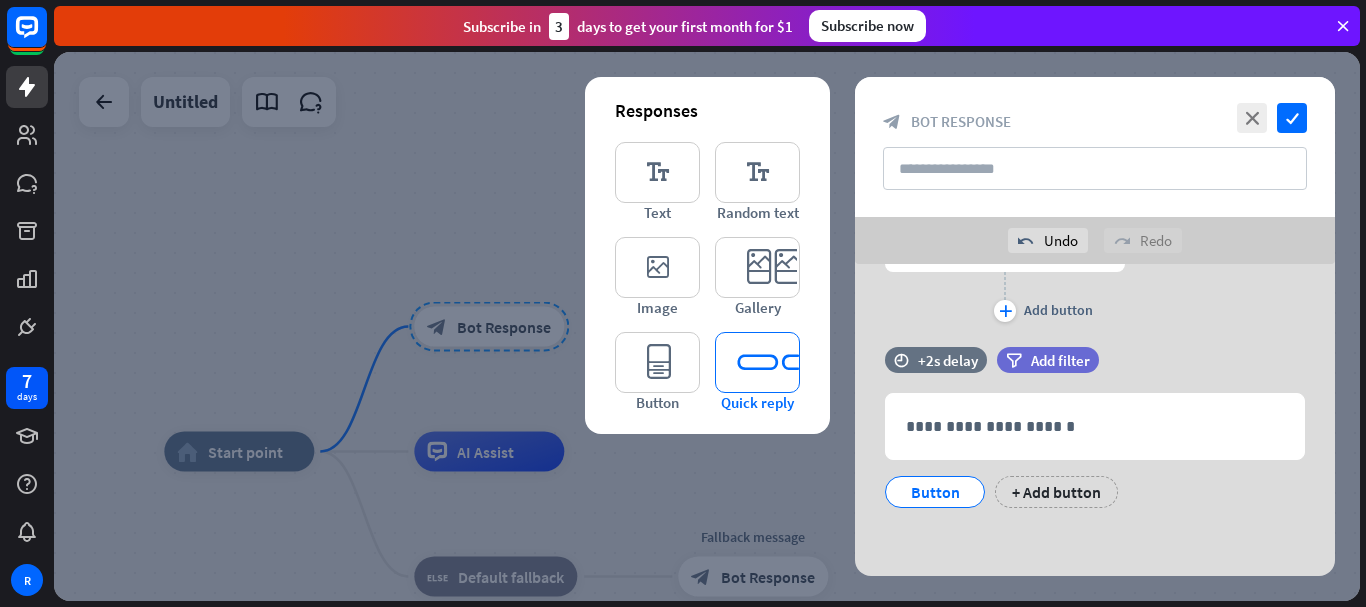 scroll, scrollTop: 371, scrollLeft: 0, axis: vertical 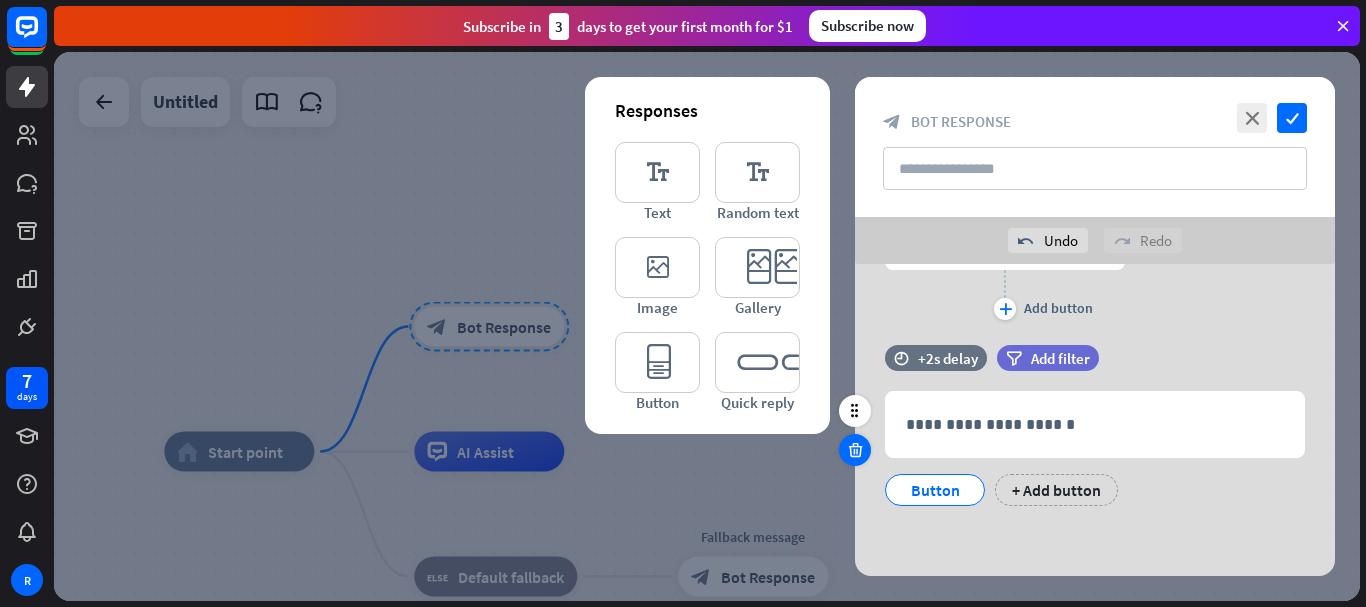 click at bounding box center (855, 450) 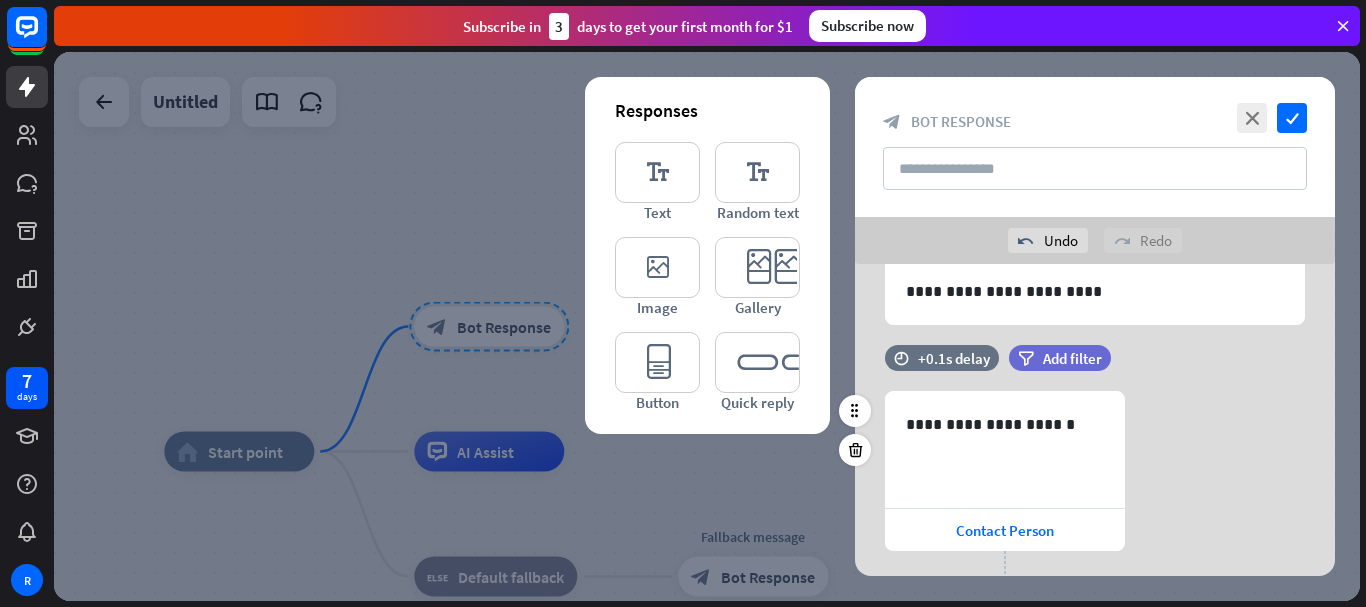 scroll, scrollTop: 0, scrollLeft: 0, axis: both 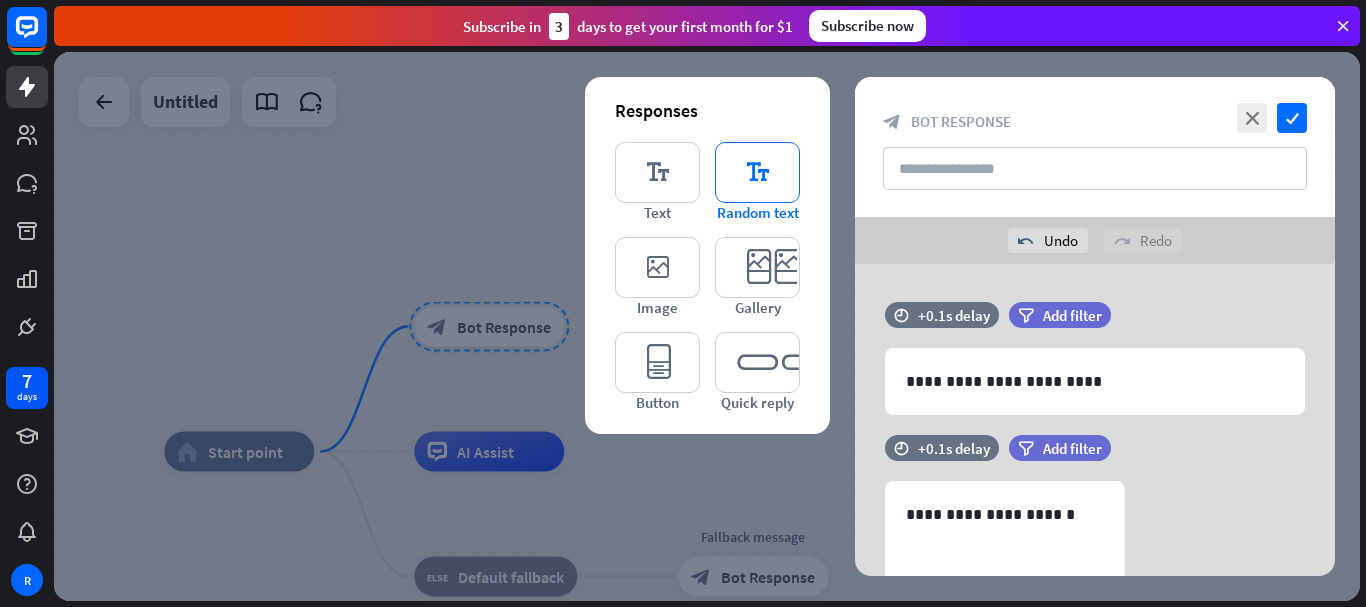 click on "editor_text" at bounding box center [757, 172] 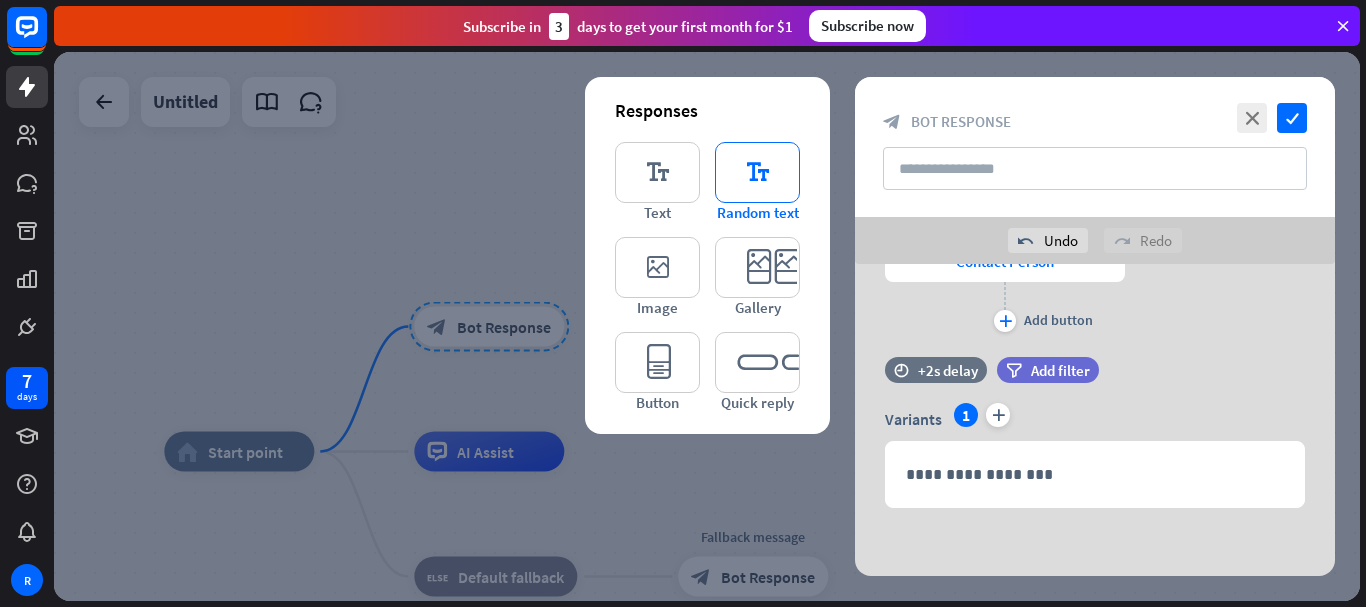 scroll, scrollTop: 361, scrollLeft: 0, axis: vertical 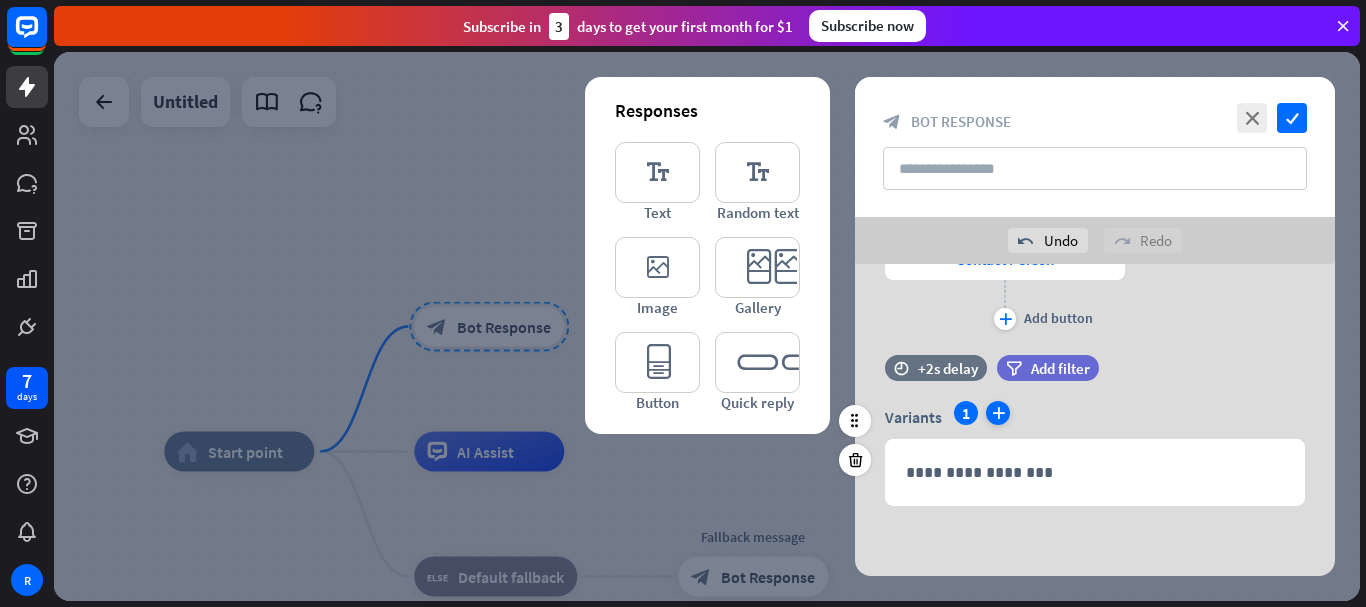 click on "plus" at bounding box center (998, 413) 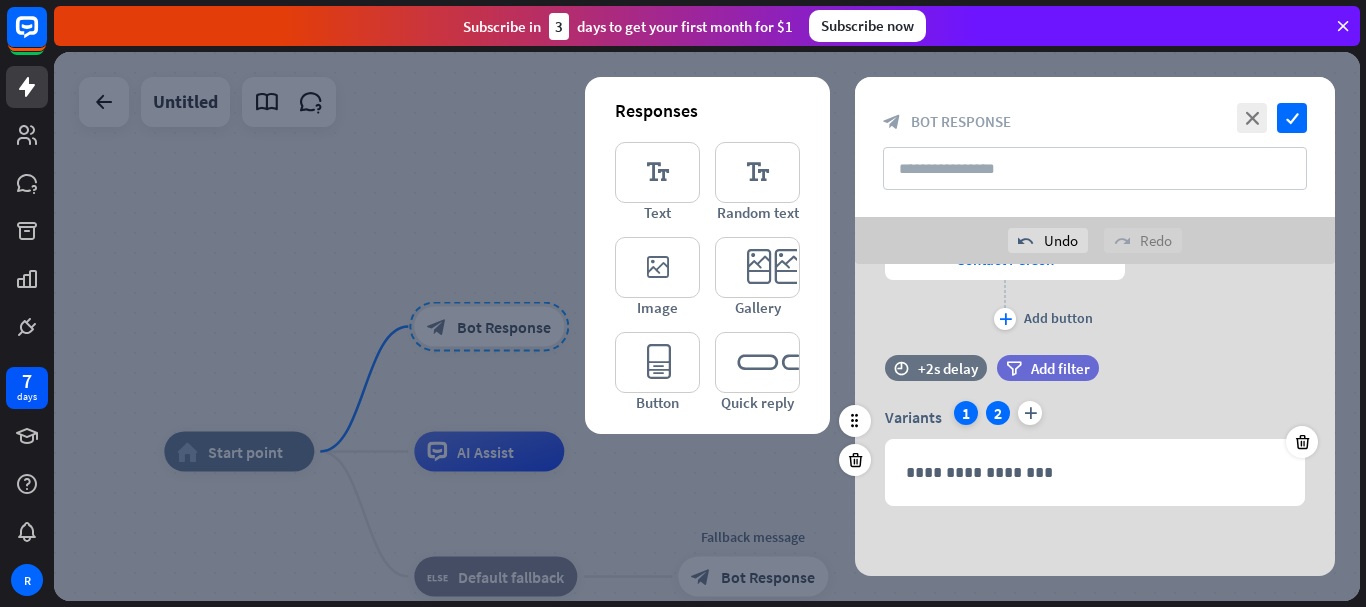 click on "1" at bounding box center (966, 413) 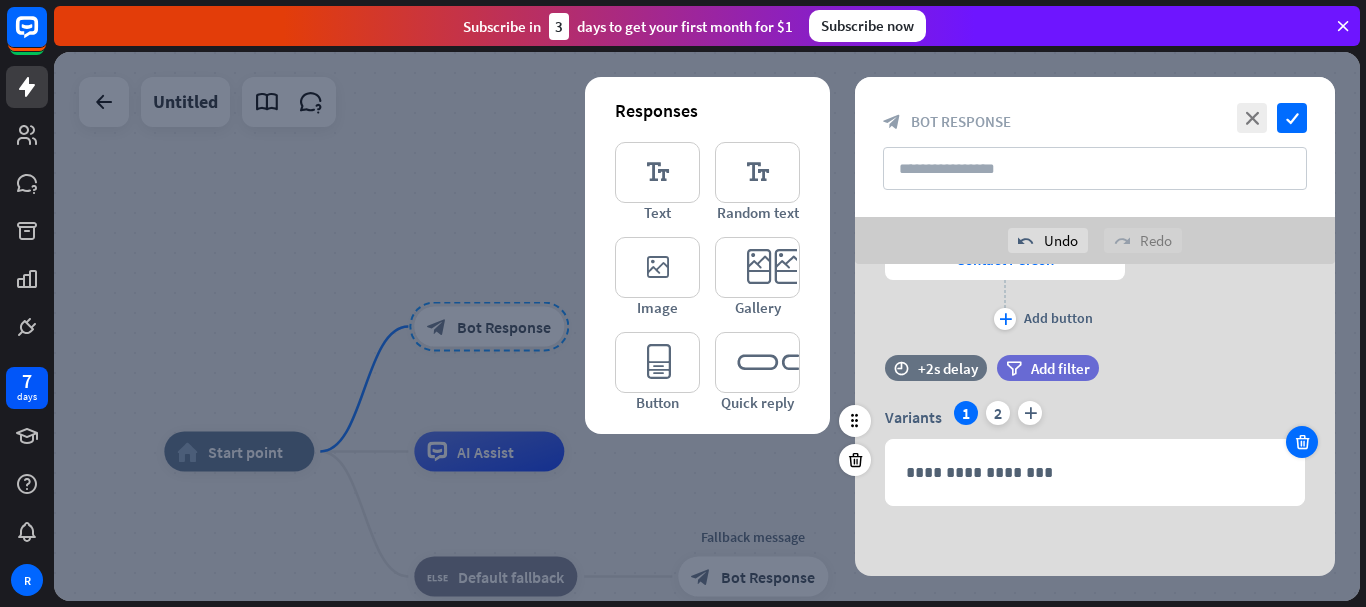 click at bounding box center (1302, 442) 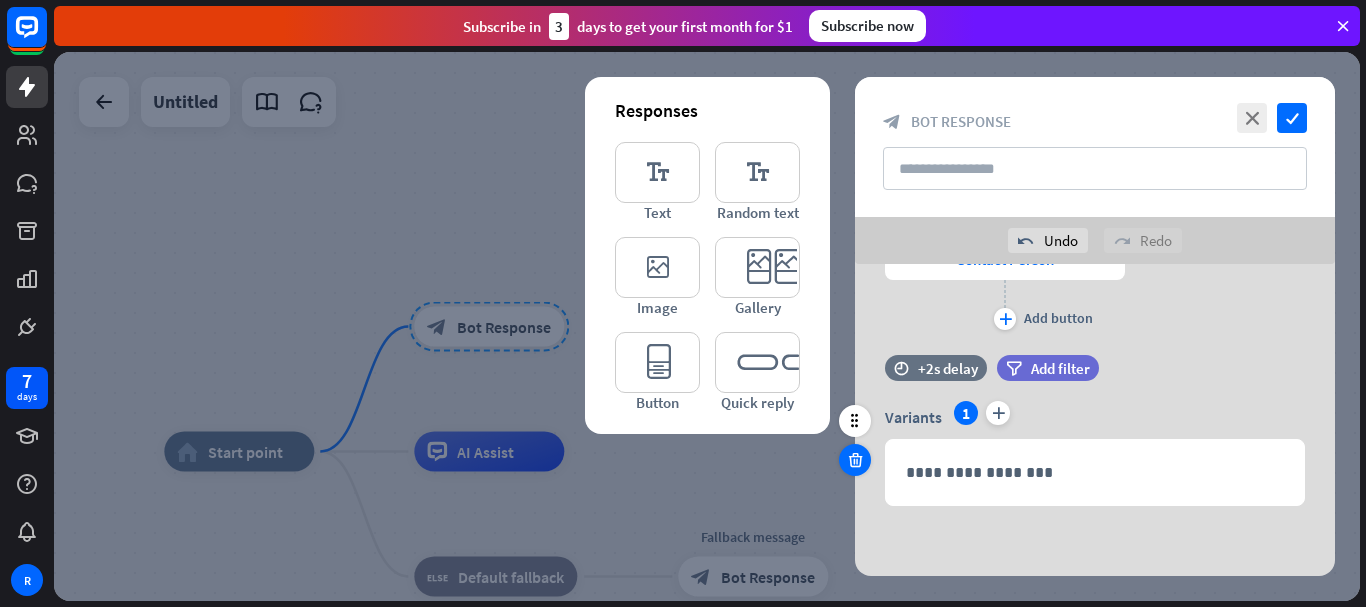 click at bounding box center [855, 460] 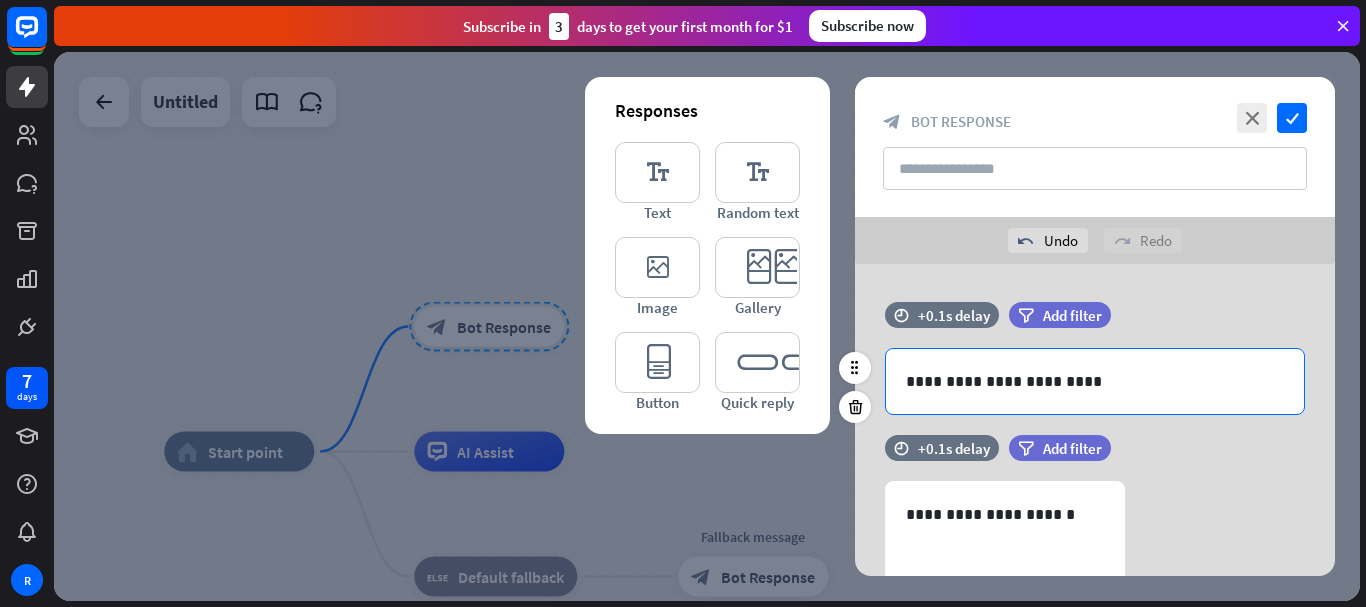 scroll, scrollTop: 190, scrollLeft: 0, axis: vertical 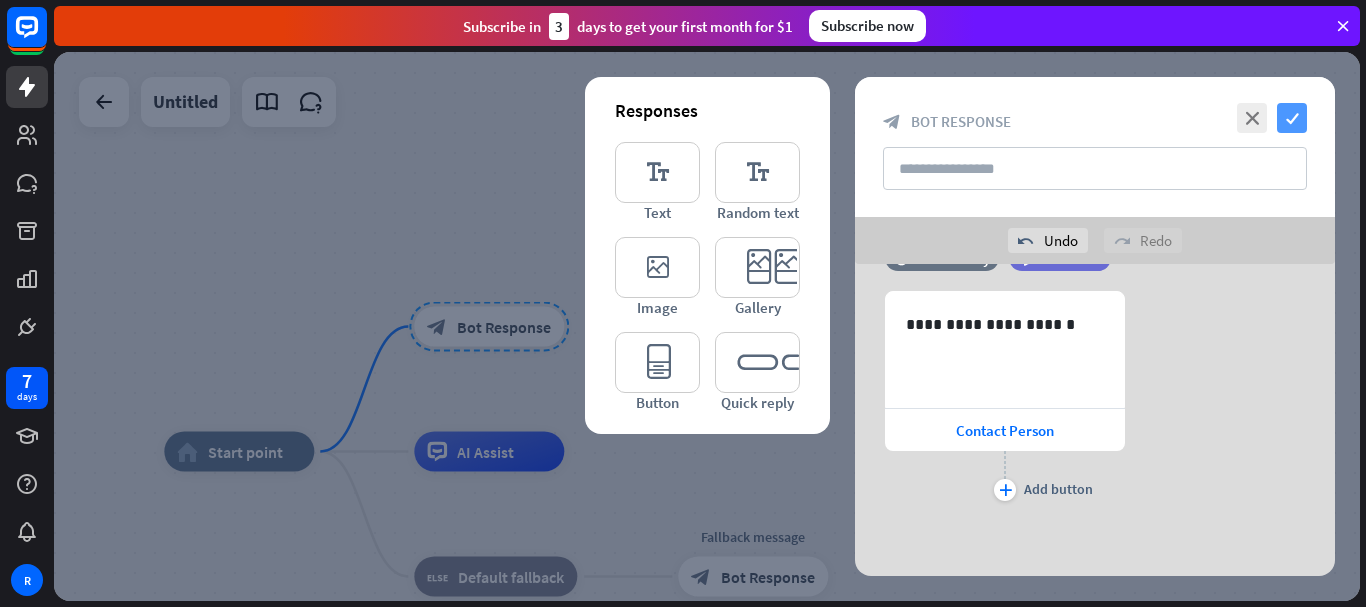 click on "check" at bounding box center [1292, 118] 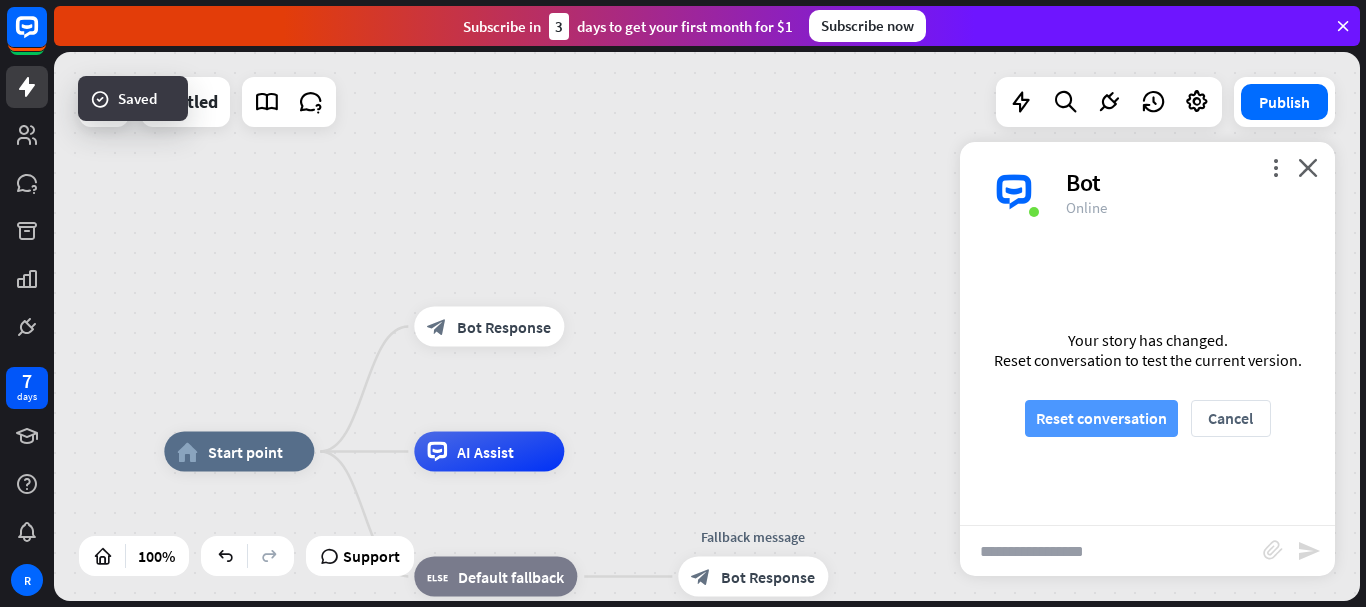 click on "Reset conversation" at bounding box center (1101, 418) 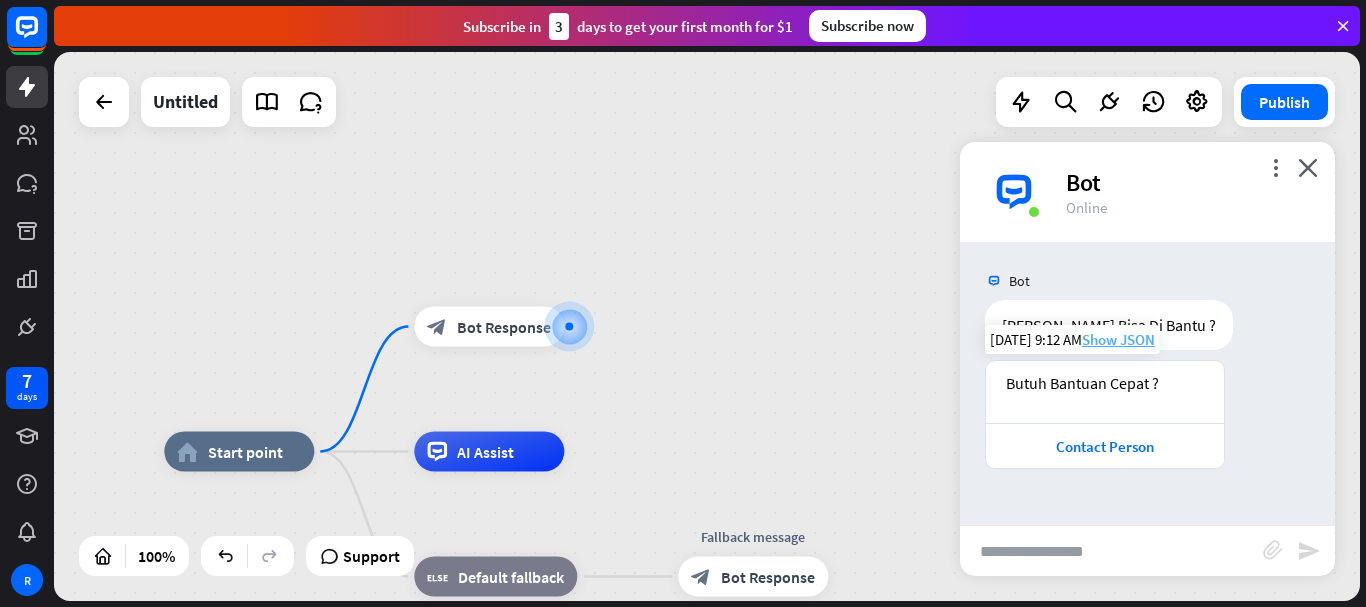 click on "Show JSON" at bounding box center (1118, 339) 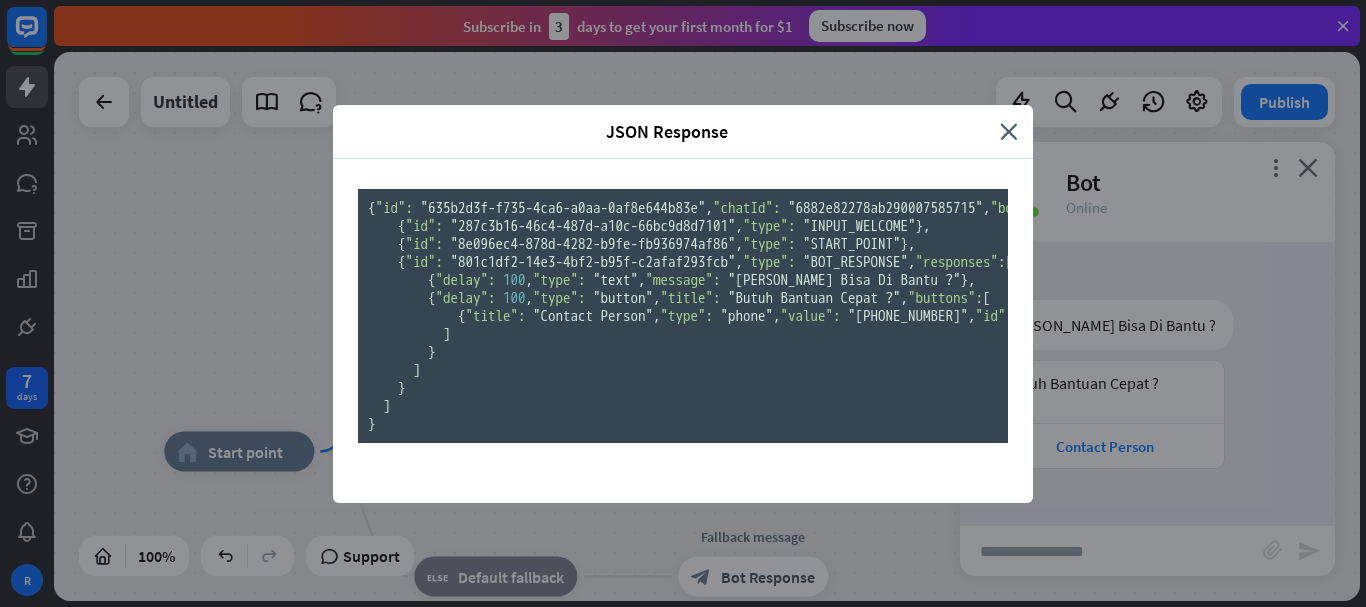 scroll, scrollTop: 471, scrollLeft: 0, axis: vertical 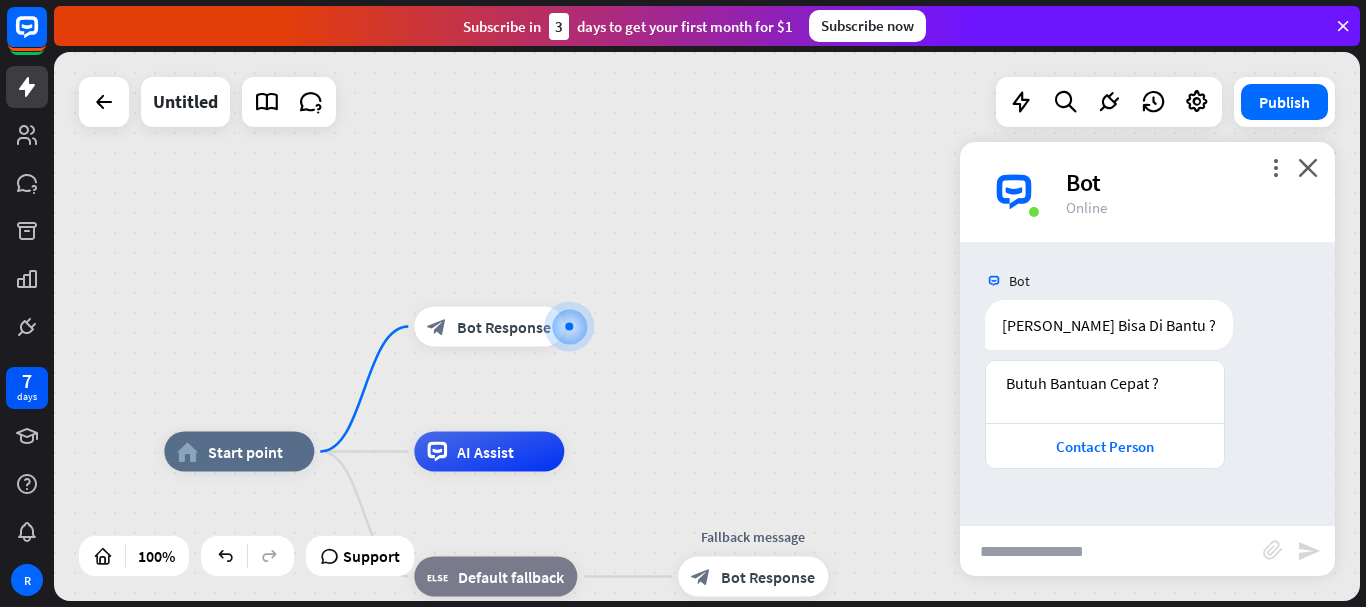 click on "JSON Response
close
{
"id":   "635b2d3f-f735-4ca6-a0aa-0af8e644b83e" ,
"chatId":   "6882e82278ab290007585715" ,
"botId":   "6882e8215b8bad0007c08529" ,
"date":   "[DATE]T02:12:50.080Z" ,
"score":   1 ,
"failures":   0 ,
"finished":   false ,
"attributes":  {},
"diagram":  [
"8e096ec4-878d-4282-b9fe-fb936974af86" ,
"801c1df2-14e3-4bf2-b95f-c2afaf293fcb"
],
"responses":  [
{
"id":   "287c3b16-46c4-487d-a10c-66bc9d8d7101" ,
"type":   "INPUT_WELCOME"
},
{
"id":   "8e096ec4-878d-4282-b9fe-fb936974af86" ,
"type":   "START_POINT"
},
{
"id":   "801c1df2-14e3-4bf2-b95f-c2afaf293fcb" ,
"type":   "BOT_RESPONSE" ,
"responses":  [
{
"delay":   100 ,
"type":   "text" ,
"message":   "delay":   100" at bounding box center [683, 303] 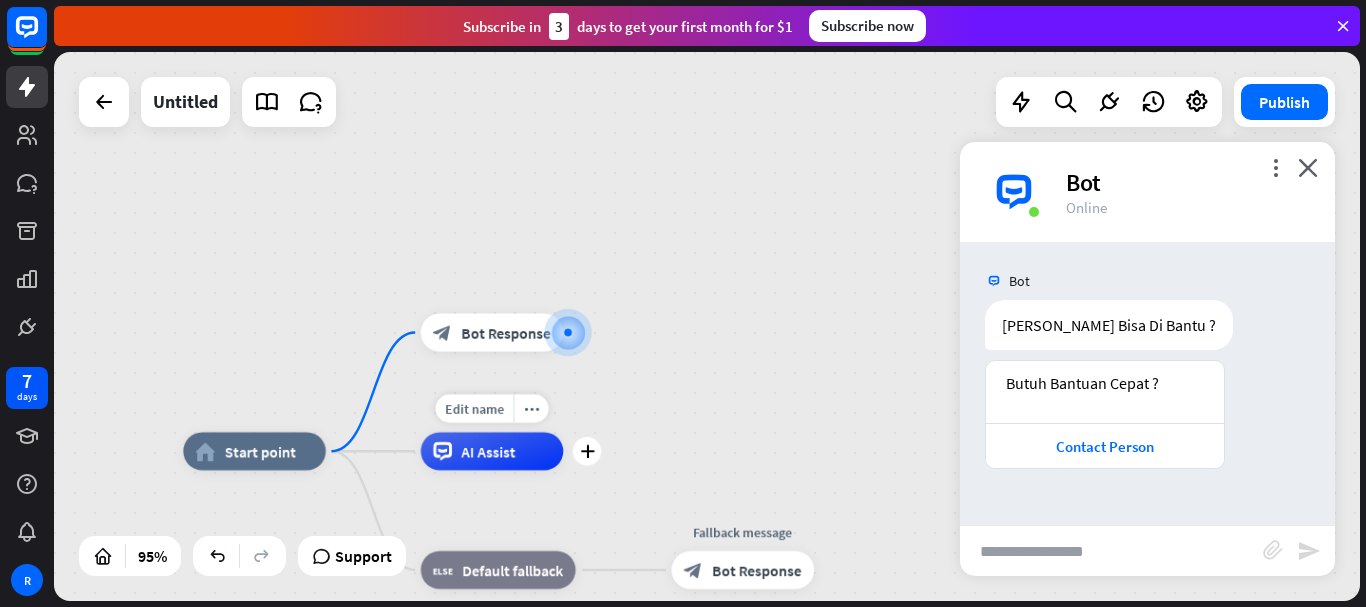 click on "AI Assist" at bounding box center [489, 451] 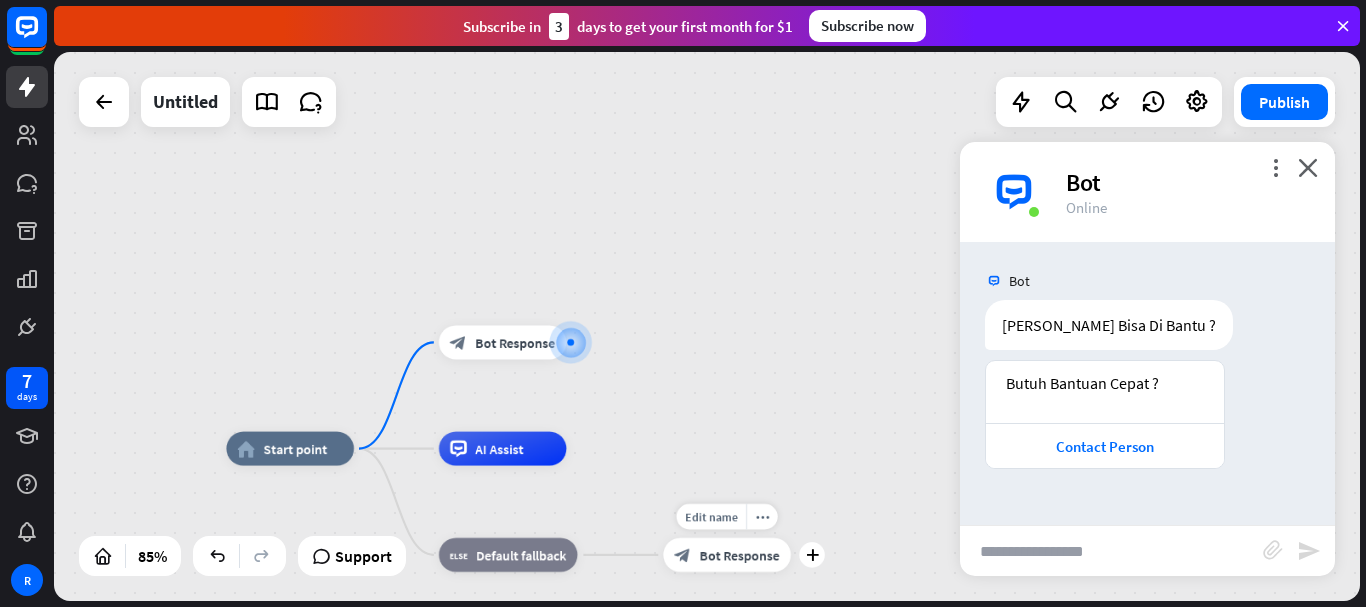 click on "Bot Response" at bounding box center [740, 554] 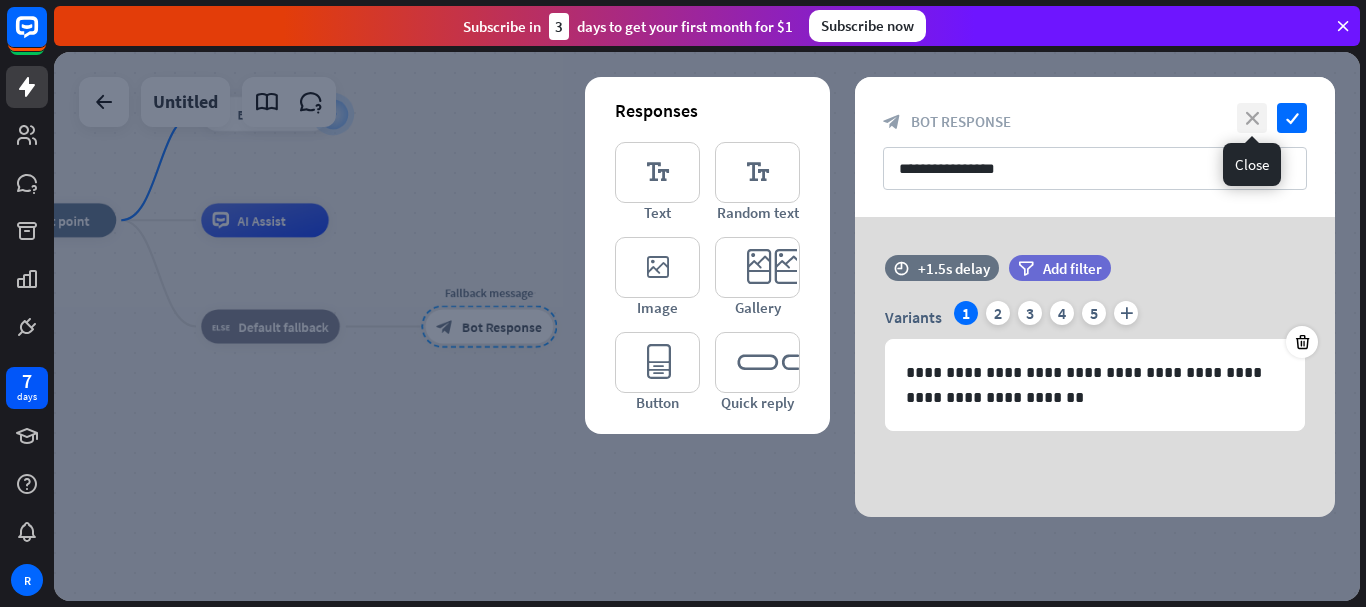 click on "close" at bounding box center (1252, 118) 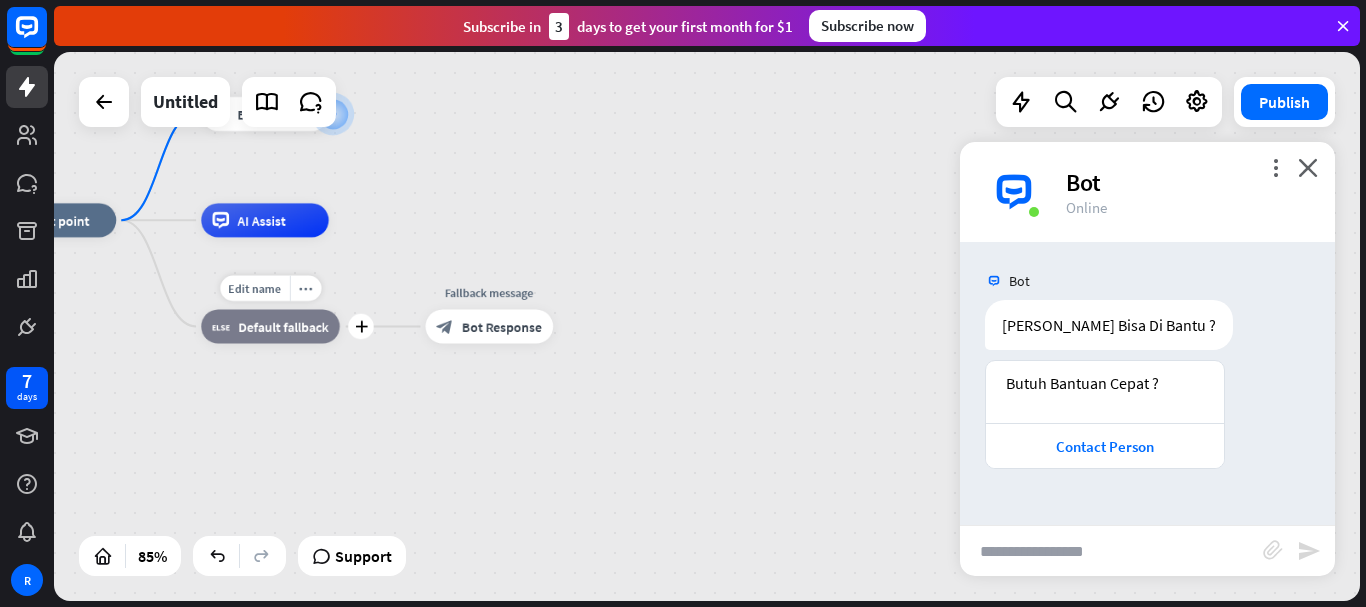 click on "block_fallback   Default fallback" at bounding box center [270, 327] 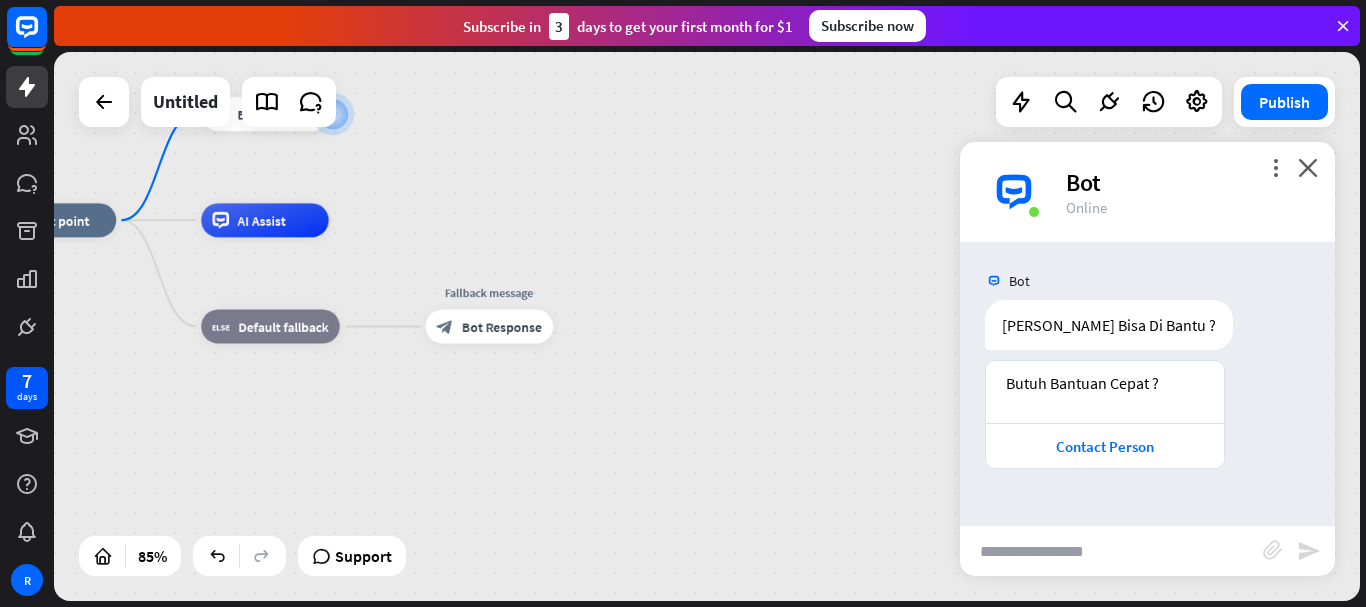 click on "home_2   Start point                   block_bot_response   Bot Response                         AI Assist                   block_fallback   Default fallback                 Fallback message   block_bot_response   Bot Response" at bounding box center [707, 326] 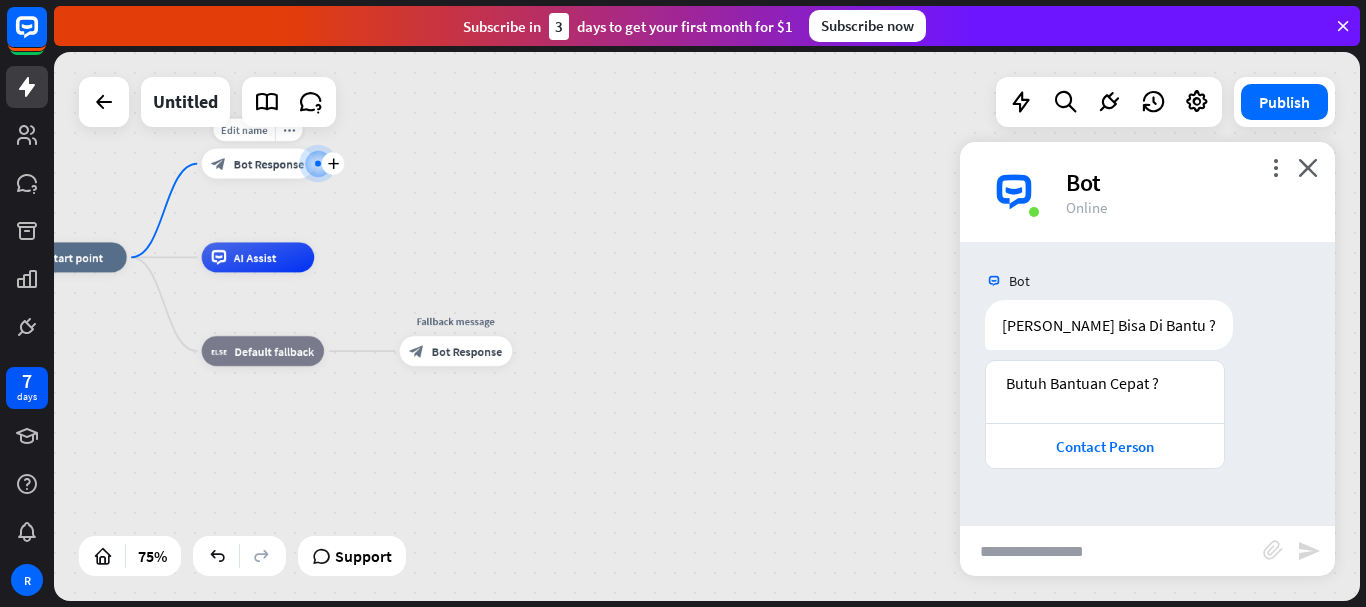 click on "Edit name   more_horiz         plus     block_bot_response   Bot Response" at bounding box center [258, 164] 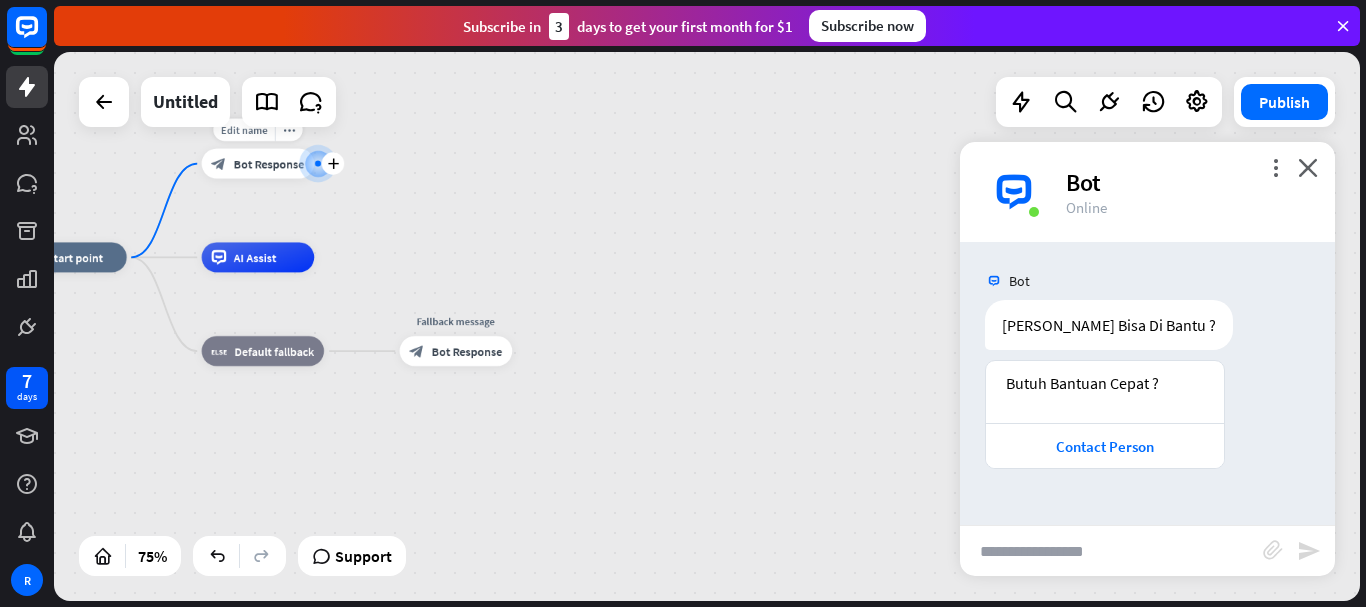 click on "block_bot_response   Bot Response" at bounding box center [258, 164] 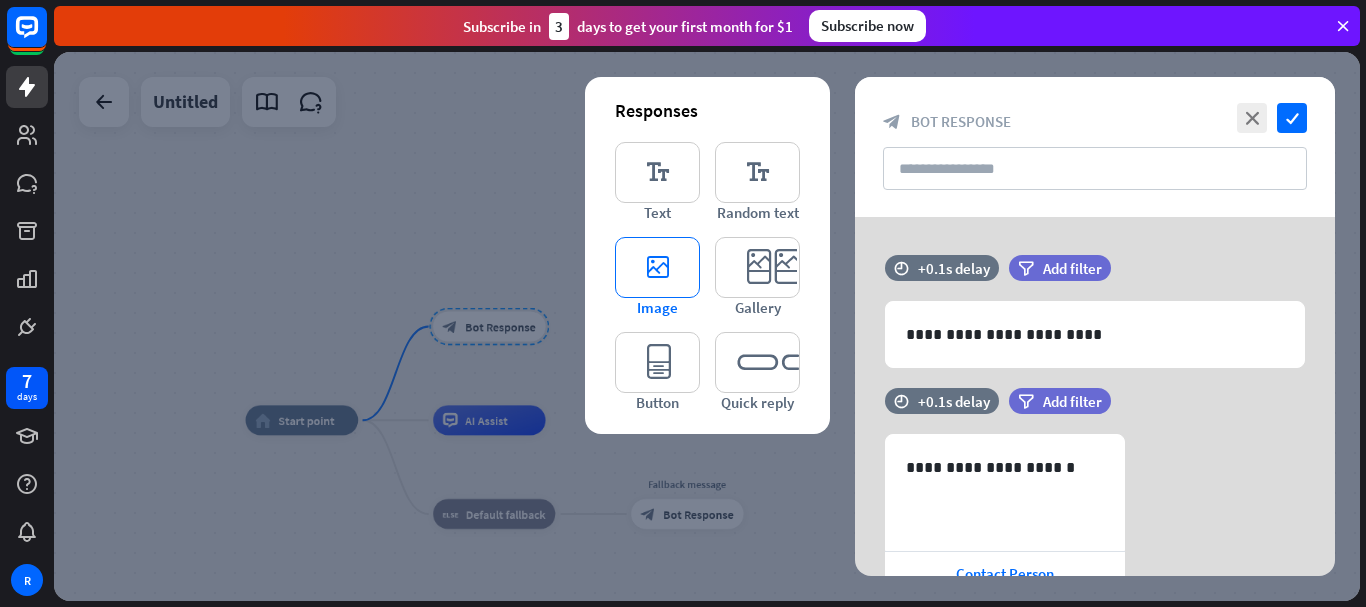 click on "editor_image" at bounding box center [657, 267] 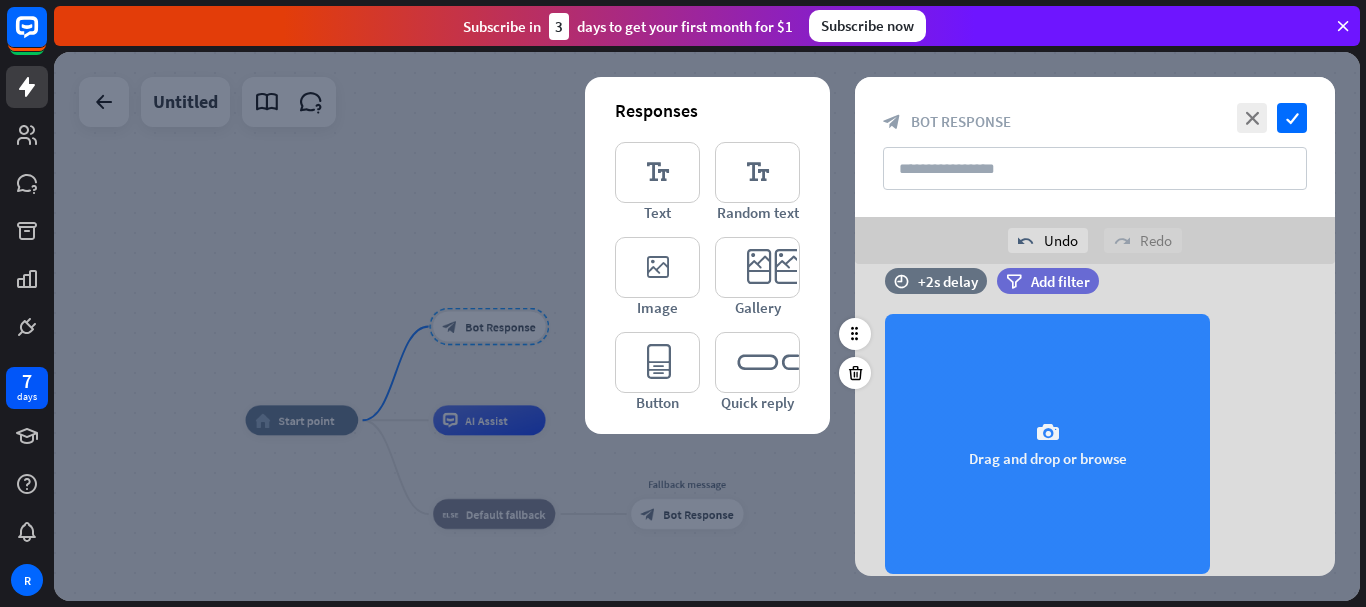 scroll, scrollTop: 452, scrollLeft: 0, axis: vertical 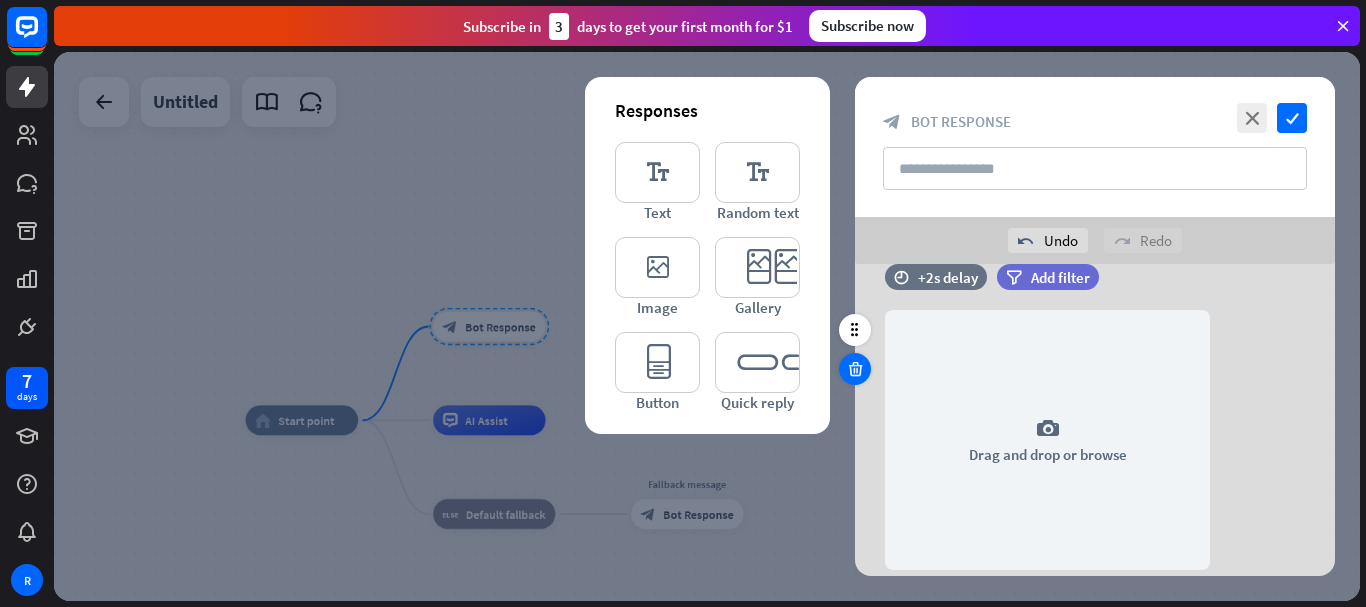 click at bounding box center (855, 369) 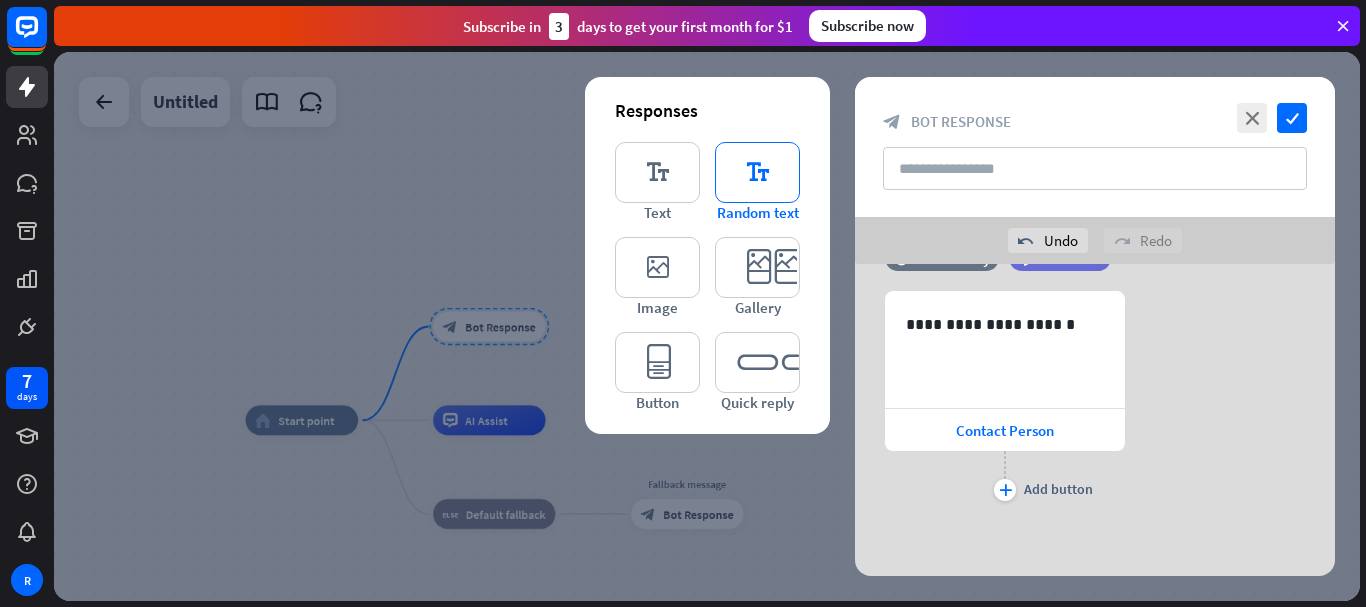 click on "editor_text" at bounding box center (757, 172) 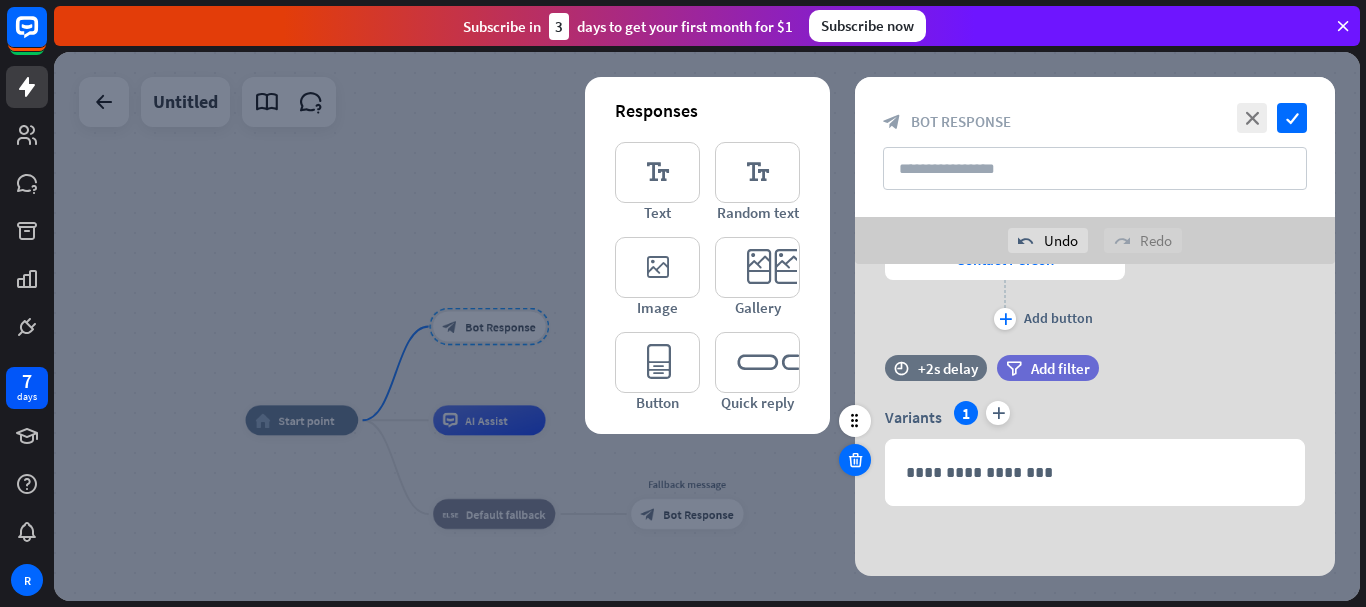 click at bounding box center (855, 460) 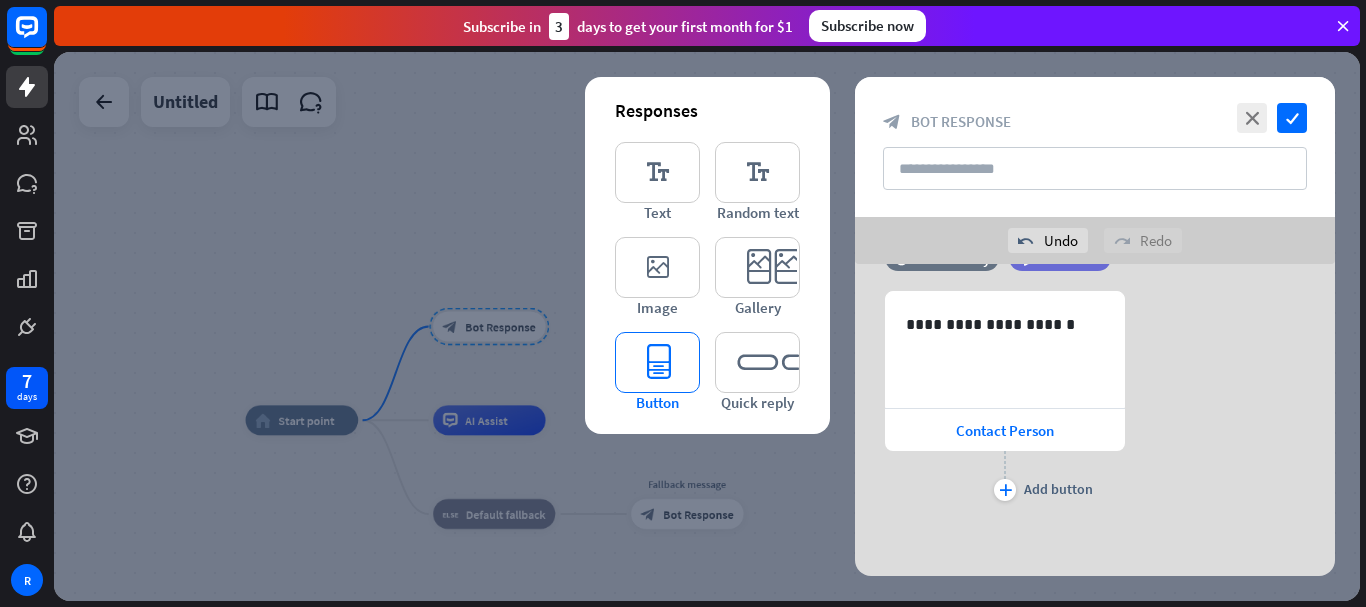 click on "editor_button" at bounding box center [657, 362] 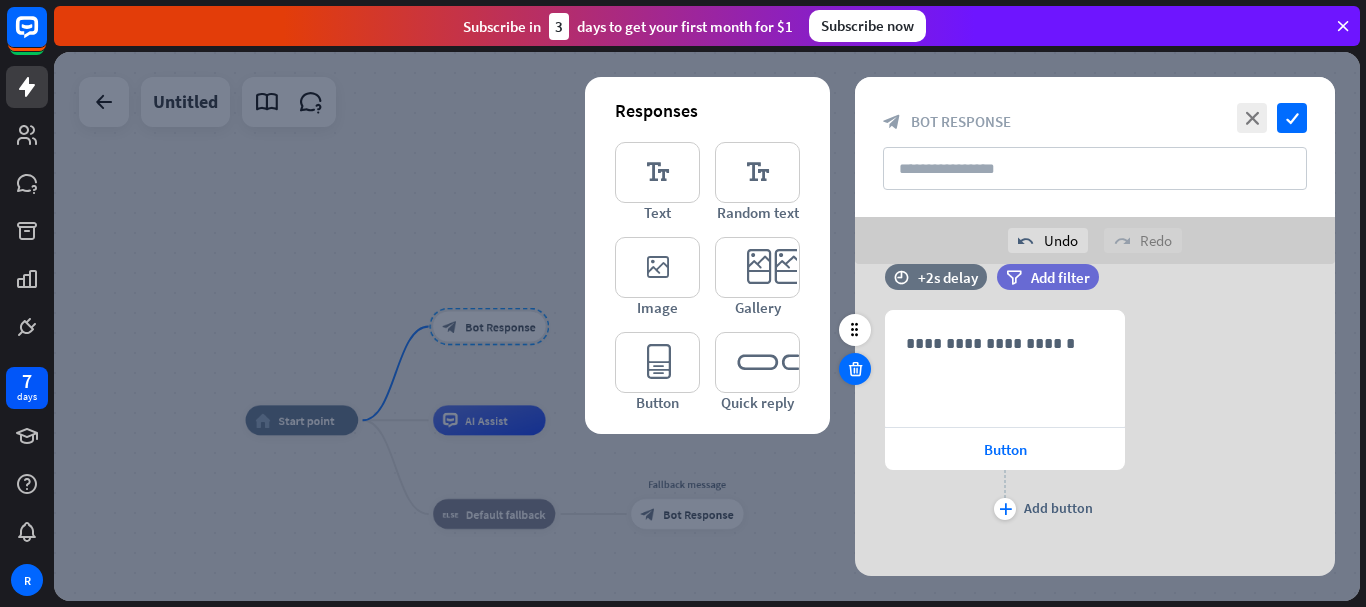 click at bounding box center (855, 369) 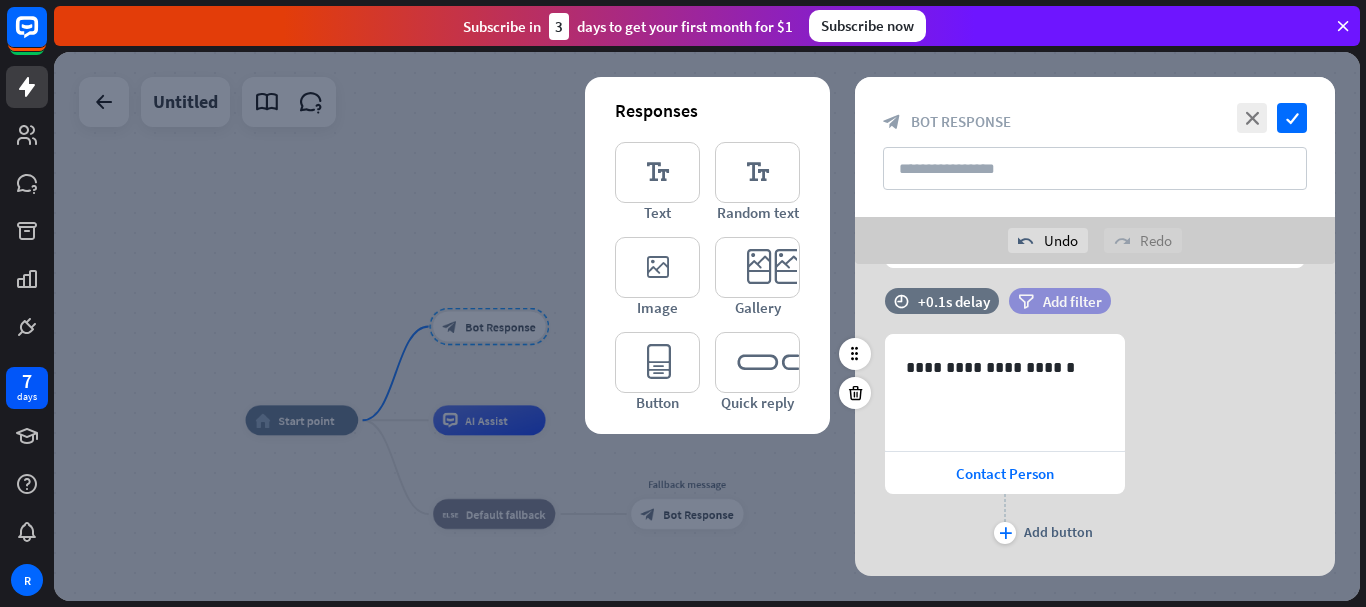 scroll, scrollTop: 190, scrollLeft: 0, axis: vertical 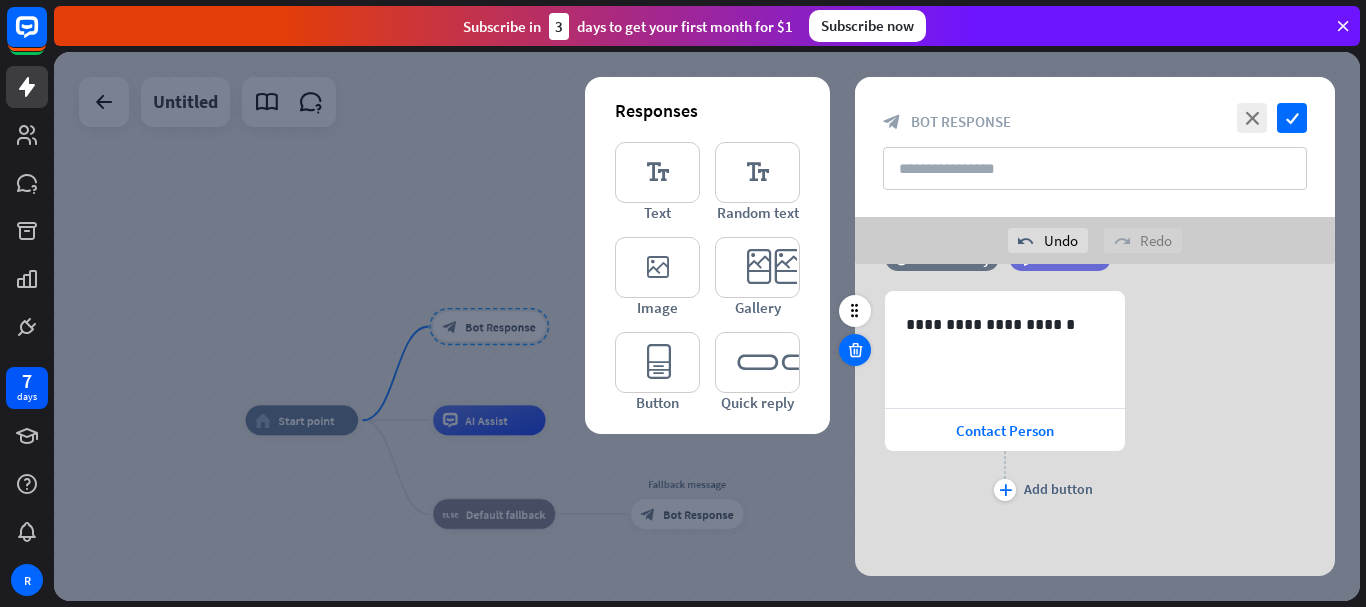 click at bounding box center [855, 350] 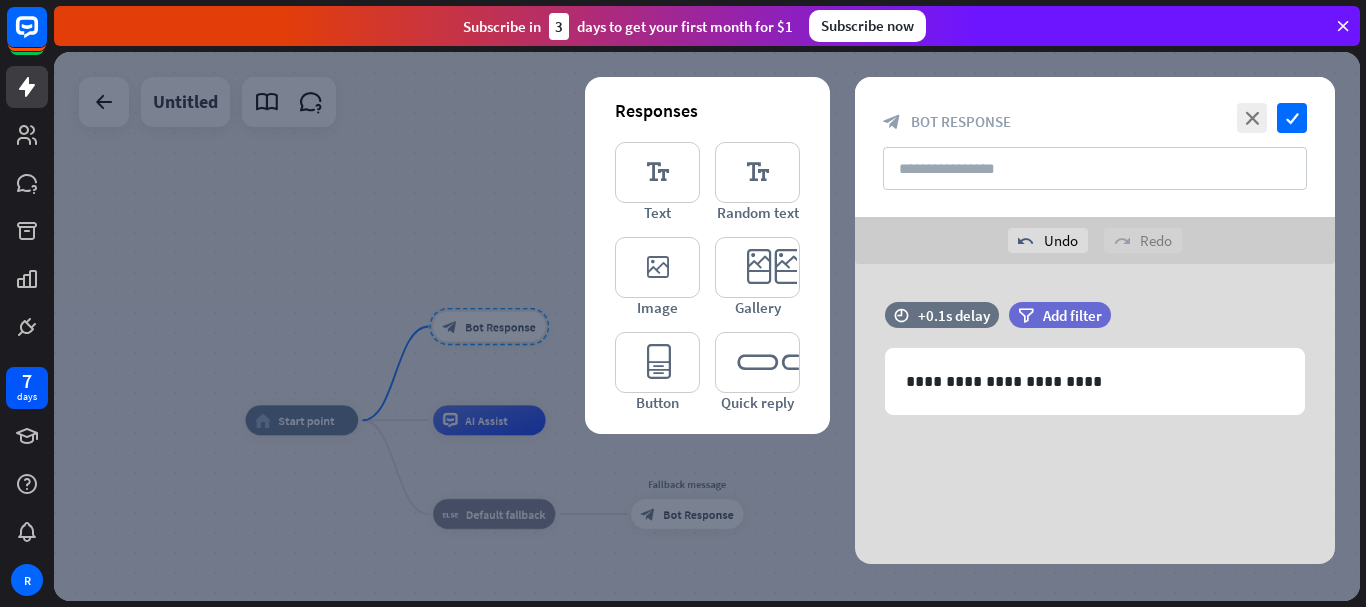 scroll, scrollTop: 0, scrollLeft: 0, axis: both 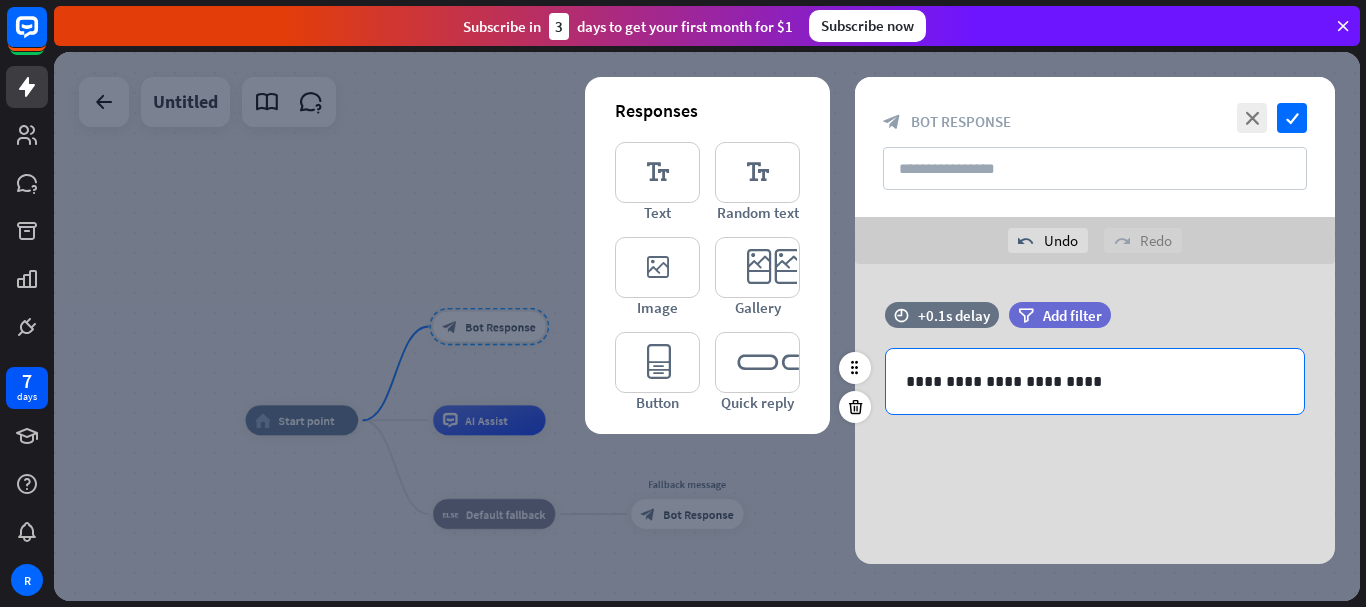 click on "**********" at bounding box center (1095, 381) 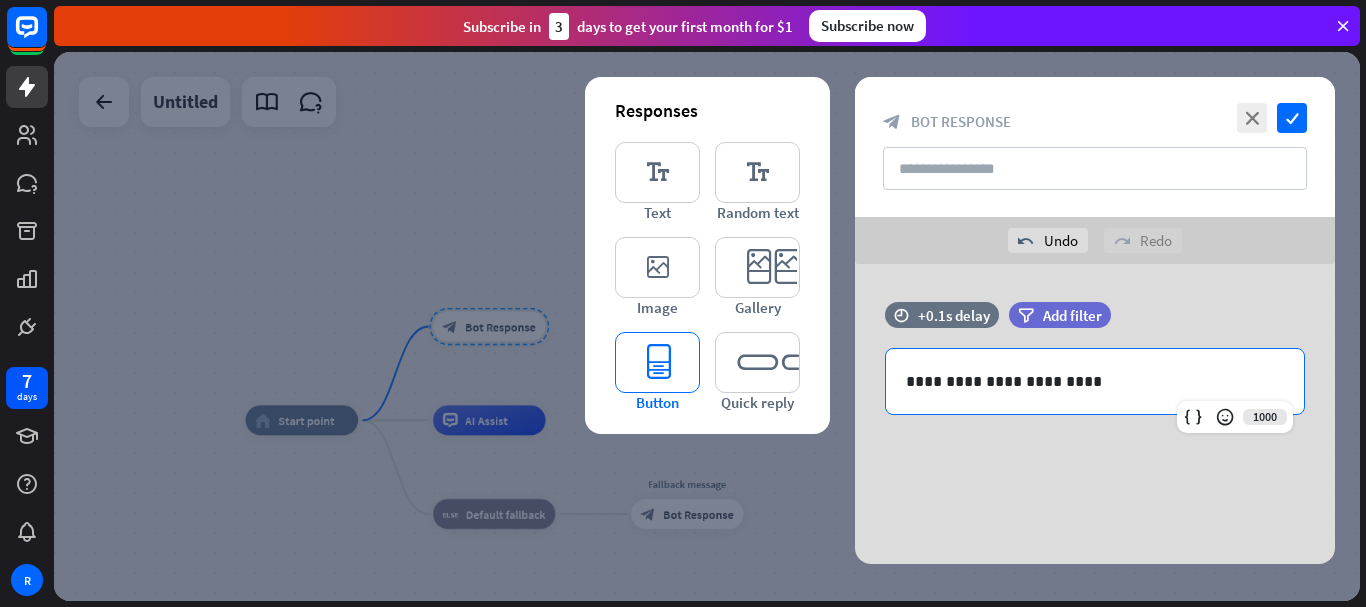 click on "editor_button" at bounding box center (657, 362) 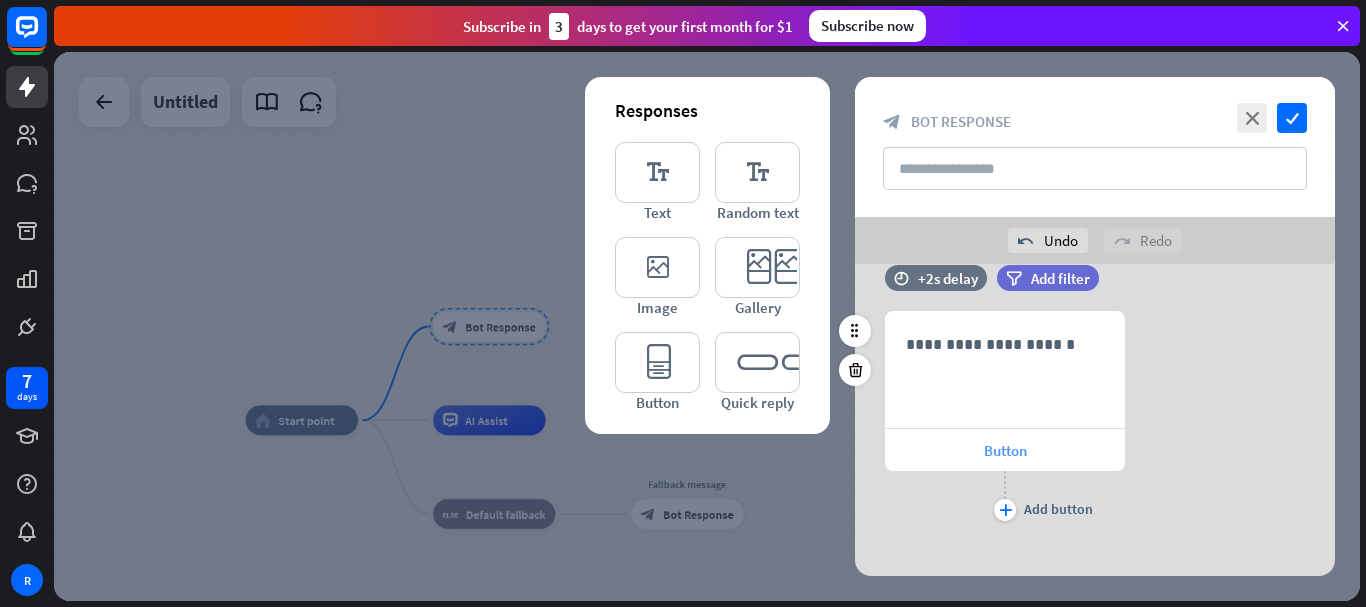 scroll, scrollTop: 171, scrollLeft: 0, axis: vertical 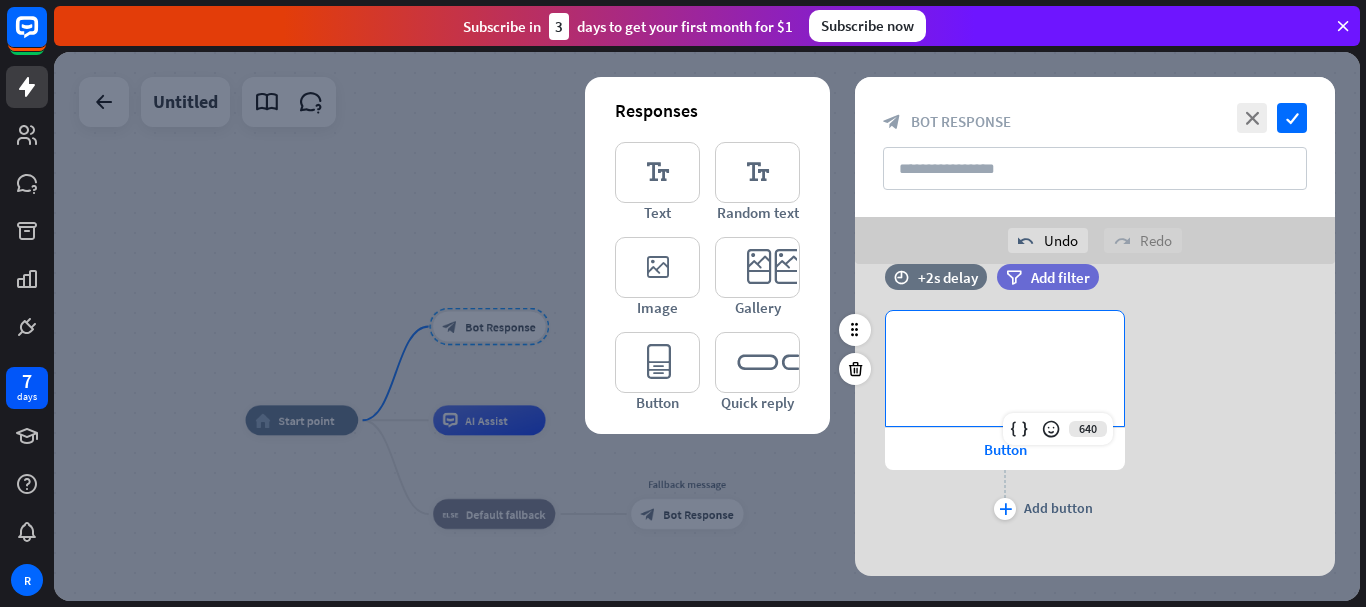 click on "**********" at bounding box center (1005, 343) 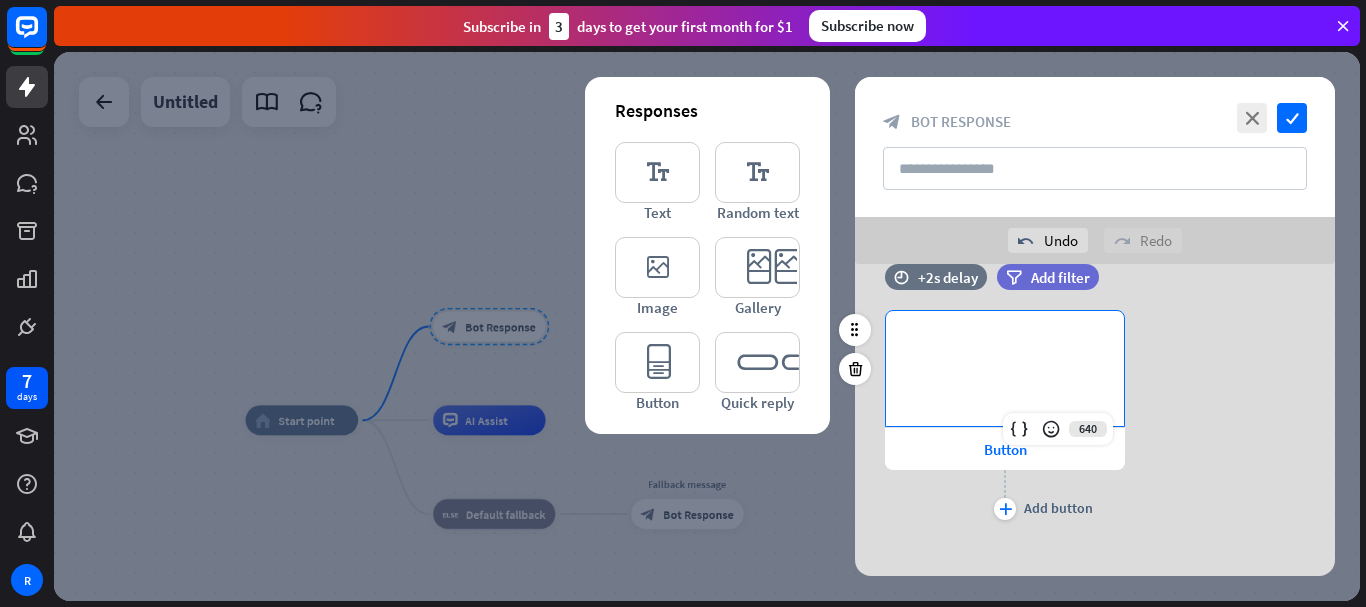 type 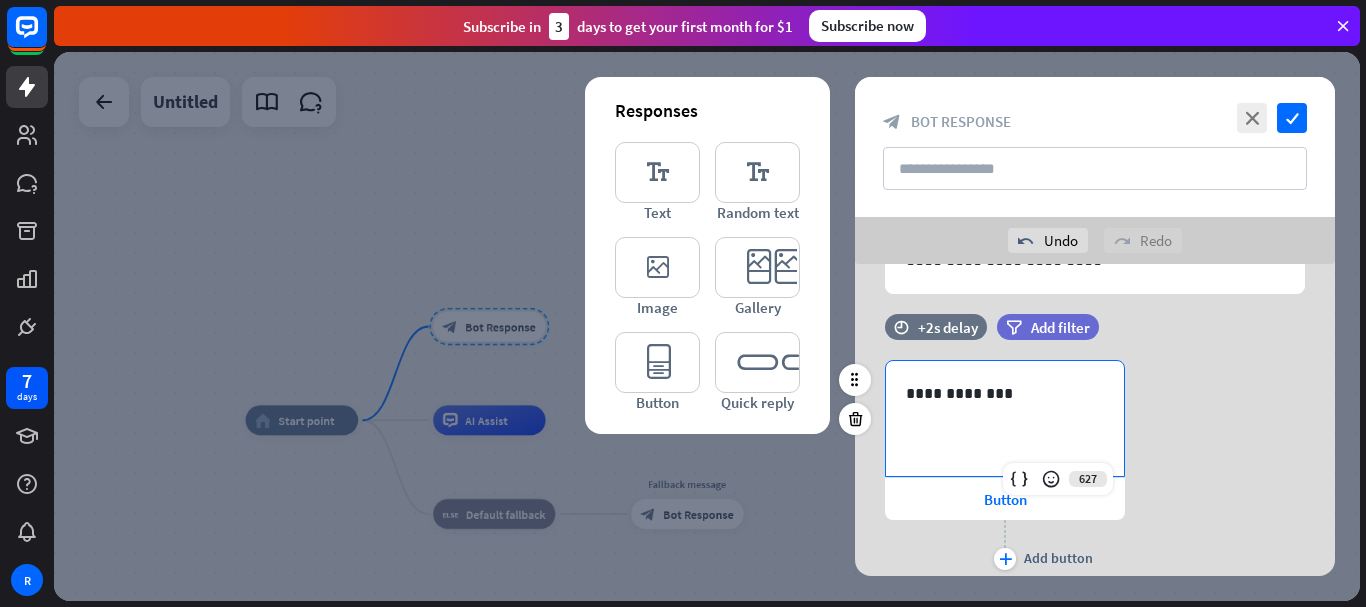 scroll, scrollTop: 190, scrollLeft: 0, axis: vertical 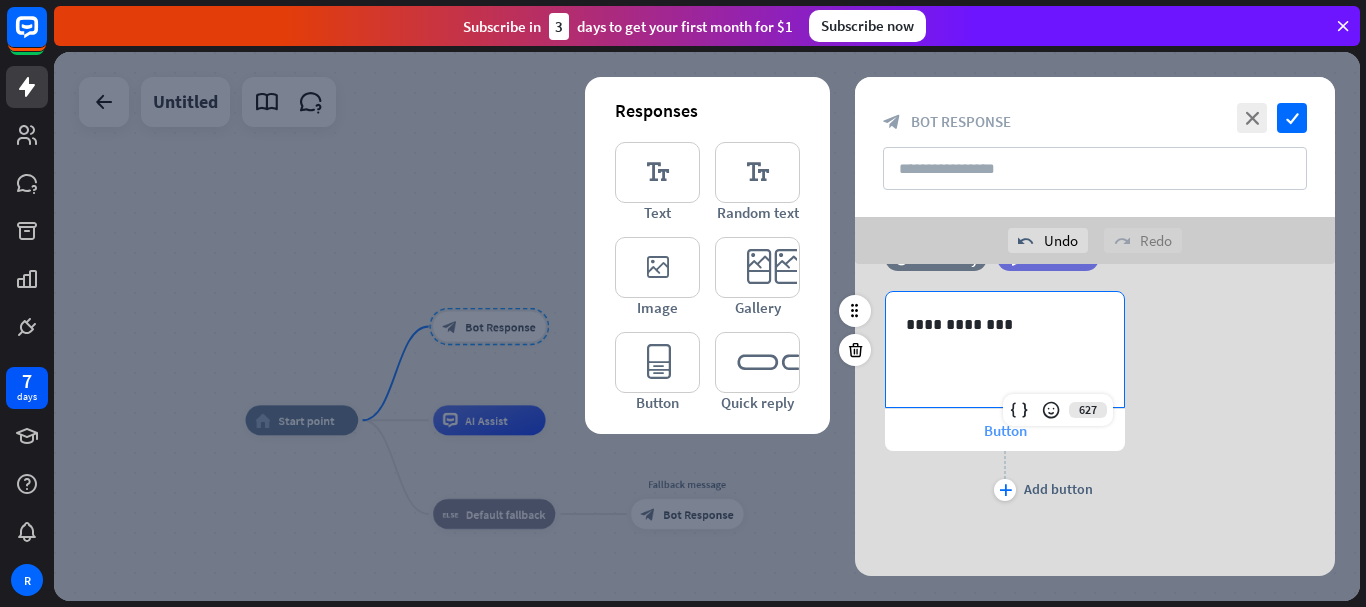 click on "Button" at bounding box center [1005, 430] 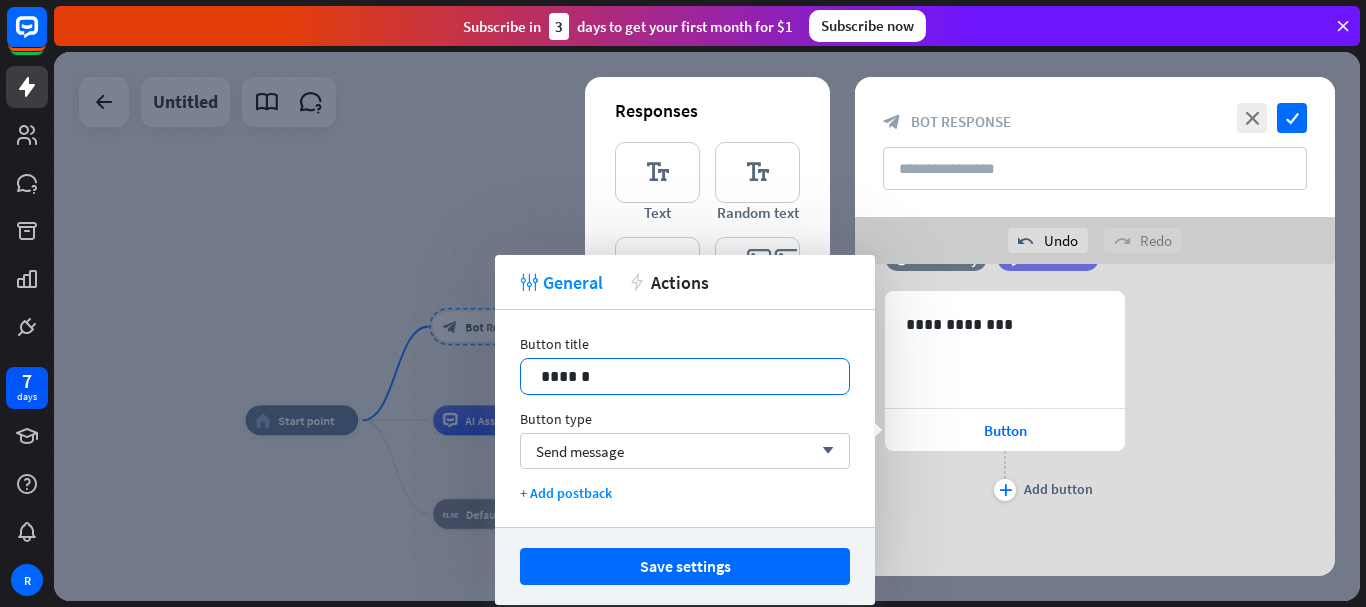 click on "******" at bounding box center [685, 376] 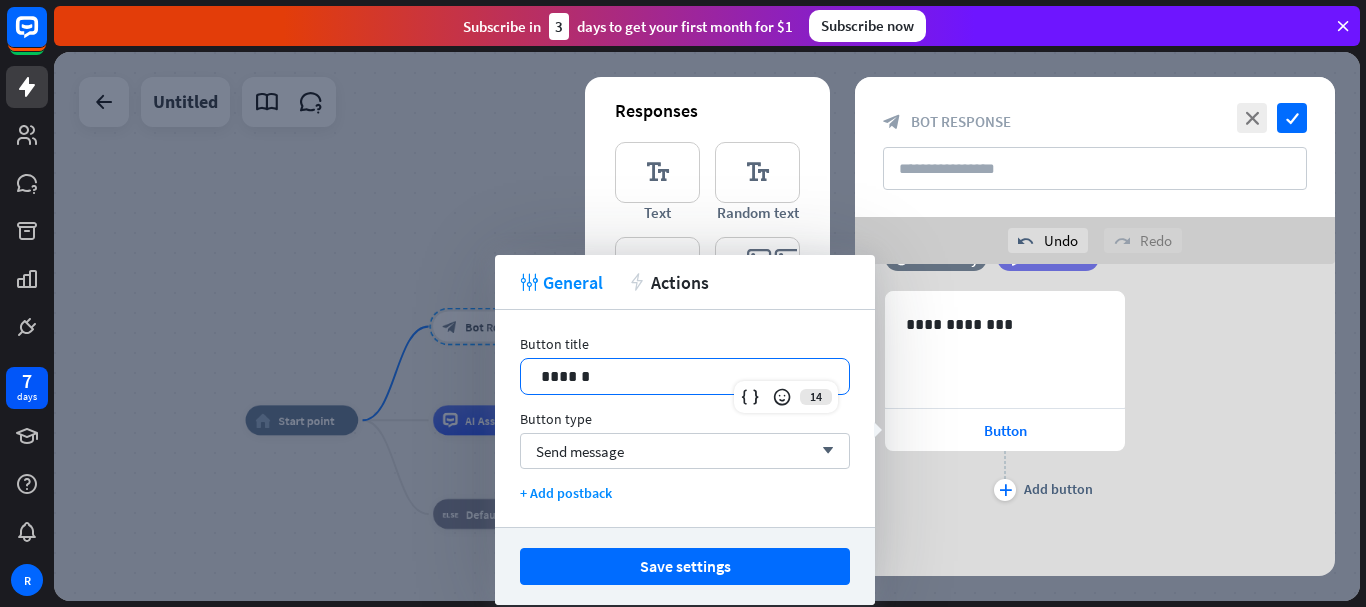 click on "******" at bounding box center [685, 376] 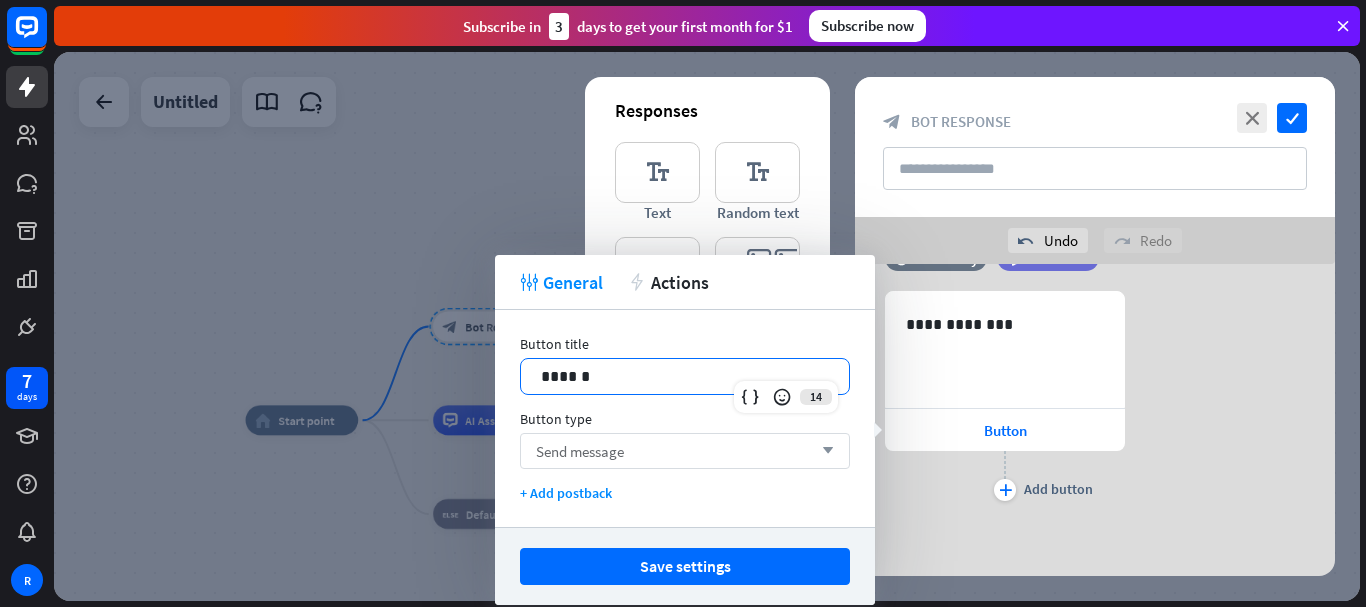 click on "Send message
arrow_down" at bounding box center (685, 451) 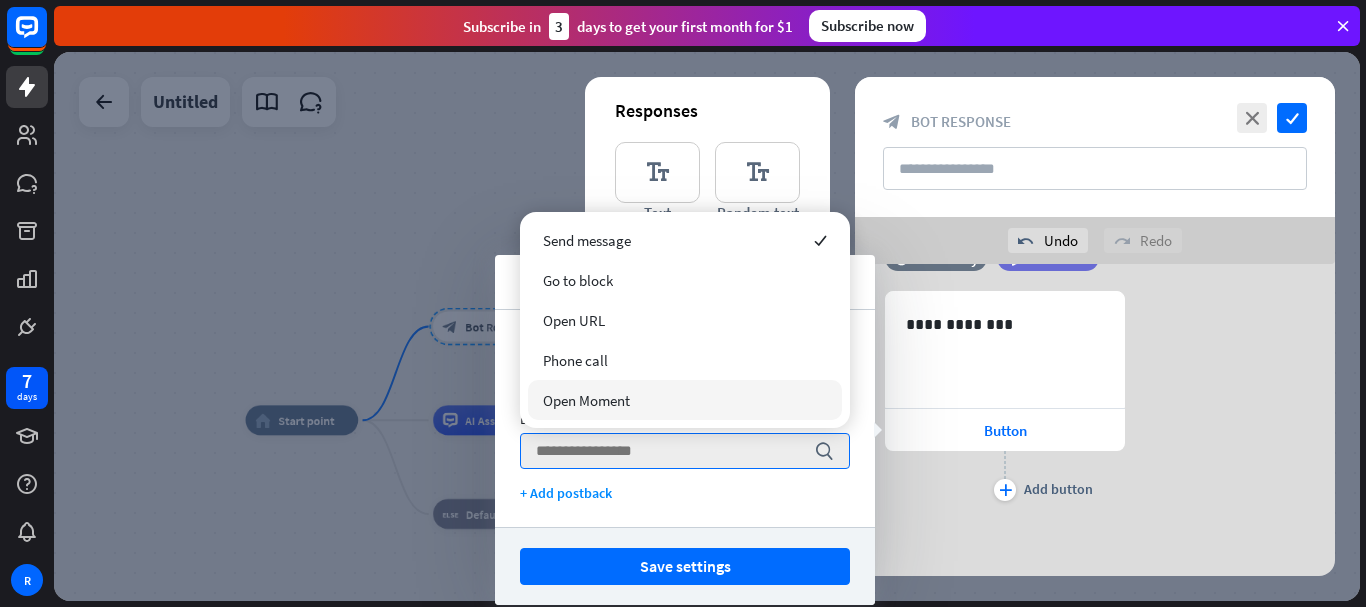 click on "Open Moment" at bounding box center (586, 400) 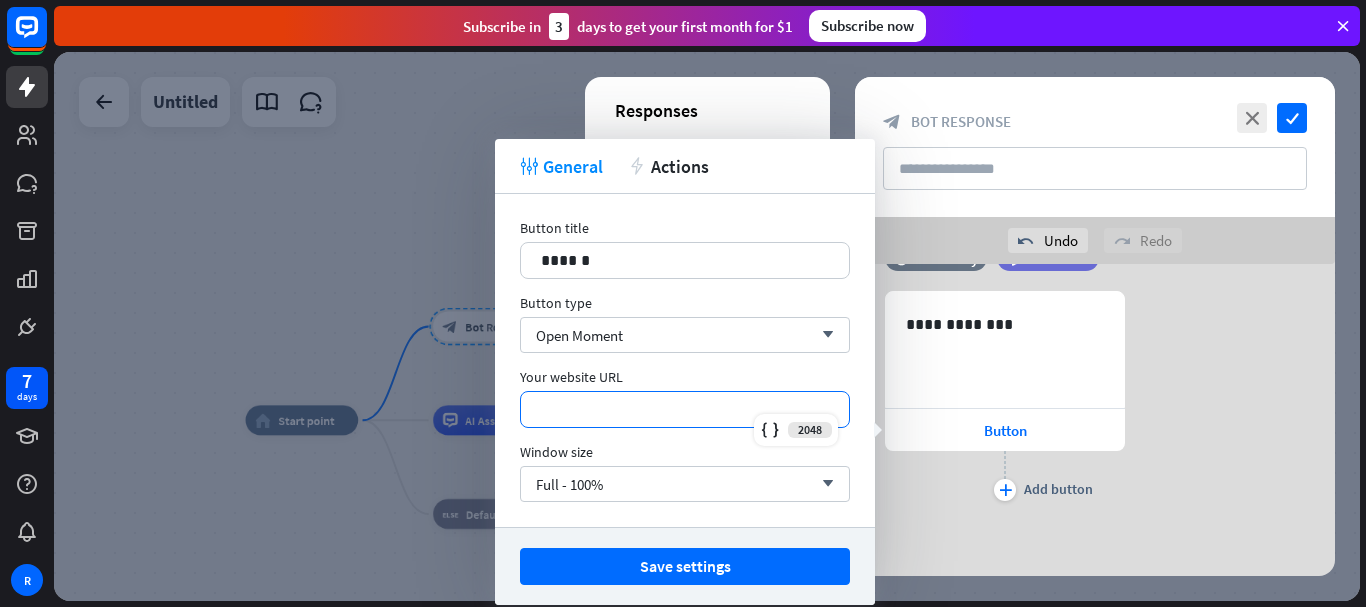 click on "*********" at bounding box center (685, 409) 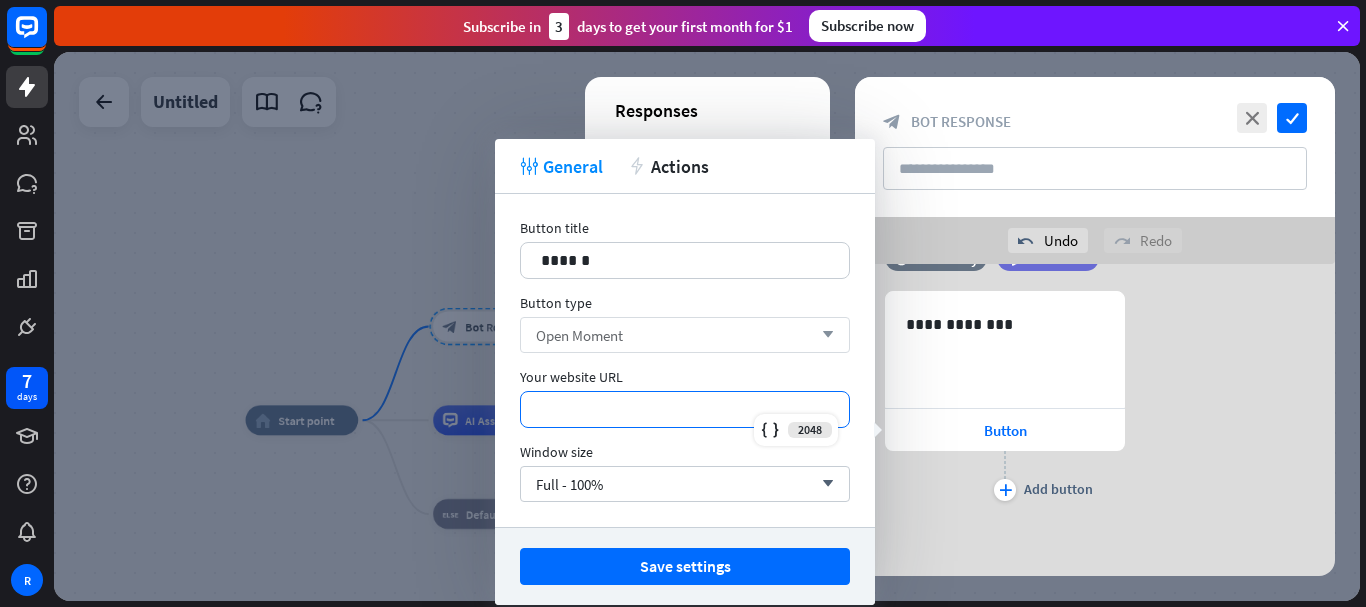 click on "Open Moment" at bounding box center [579, 335] 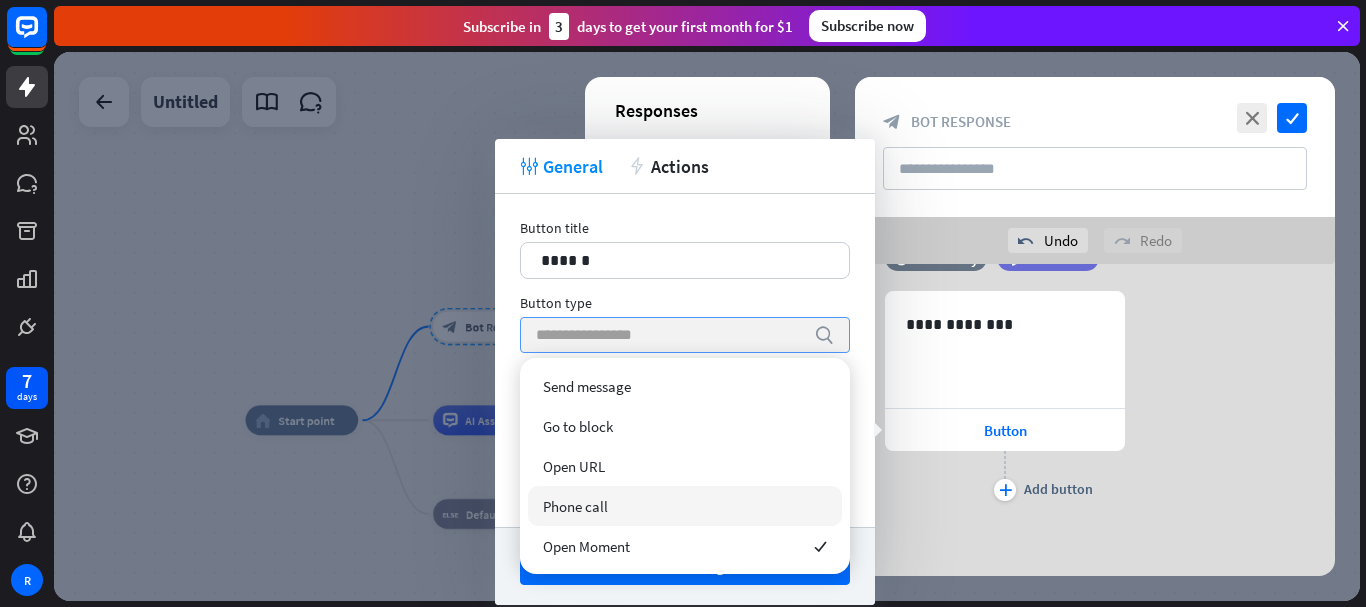 click on "Phone call" at bounding box center (685, 506) 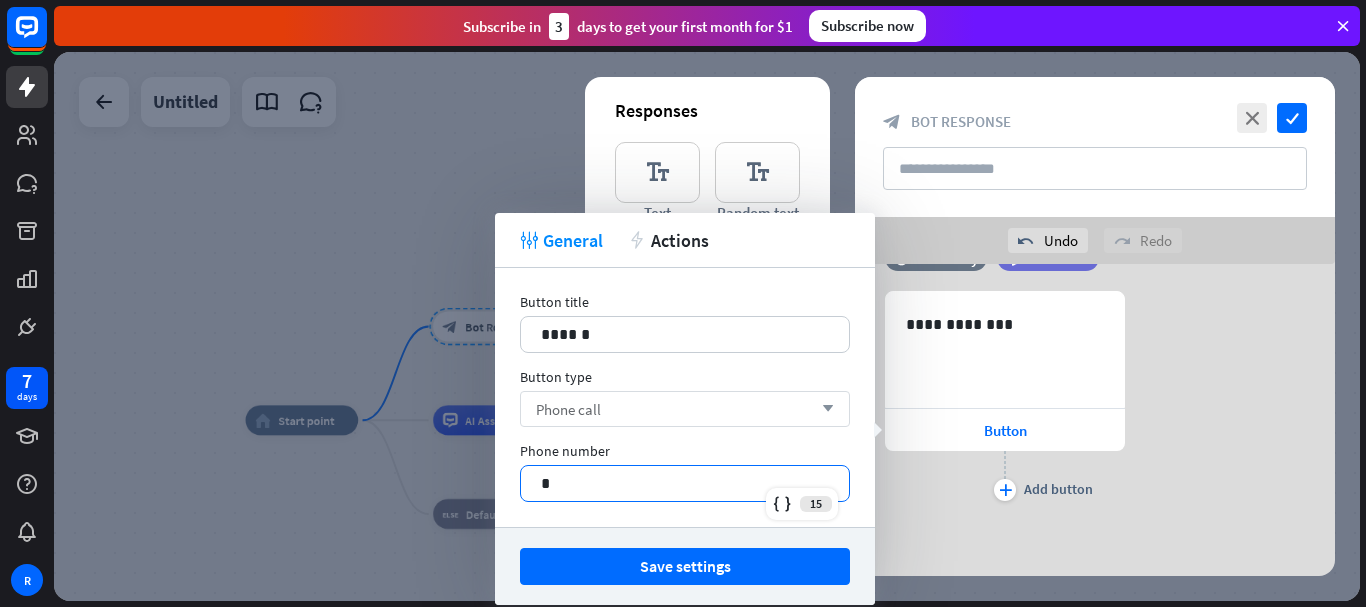 click on "*" at bounding box center (685, 483) 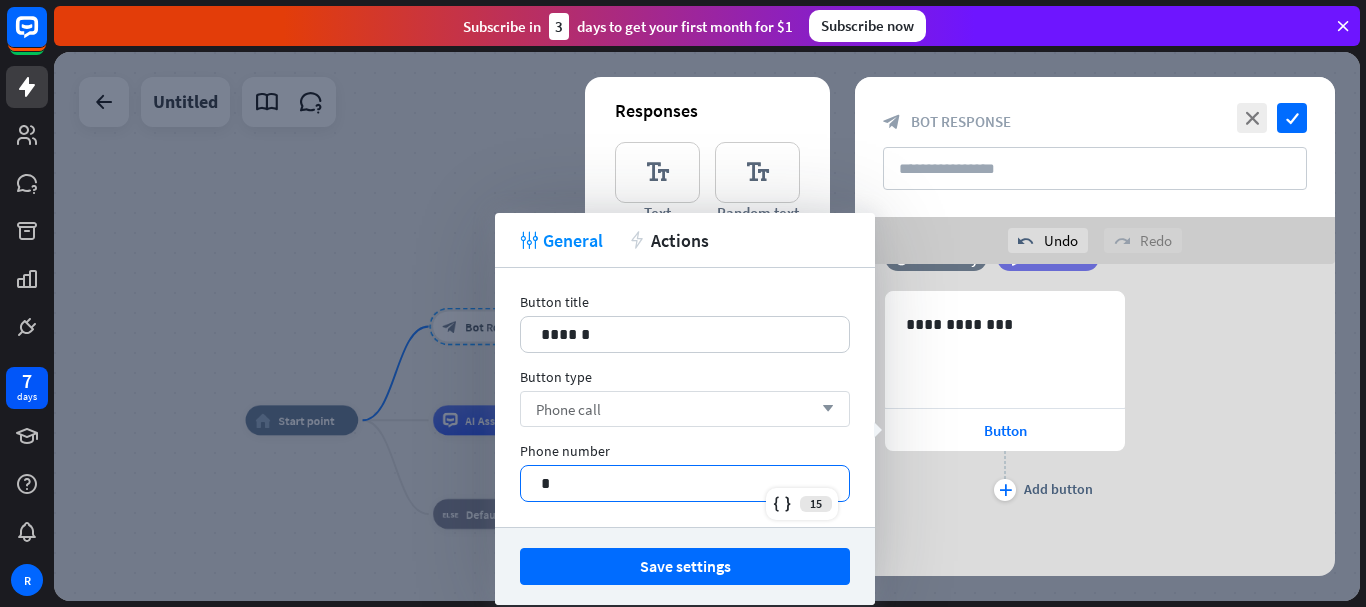 type 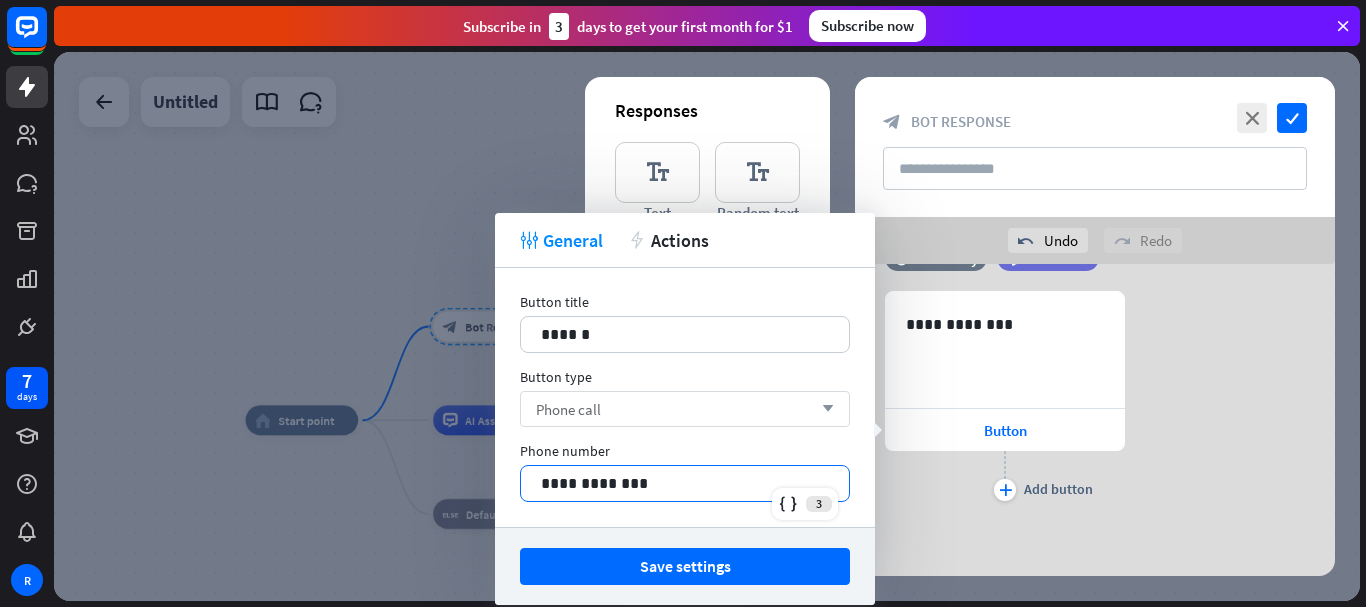 click on "tweak
General
action
Actions" at bounding box center (685, 240) 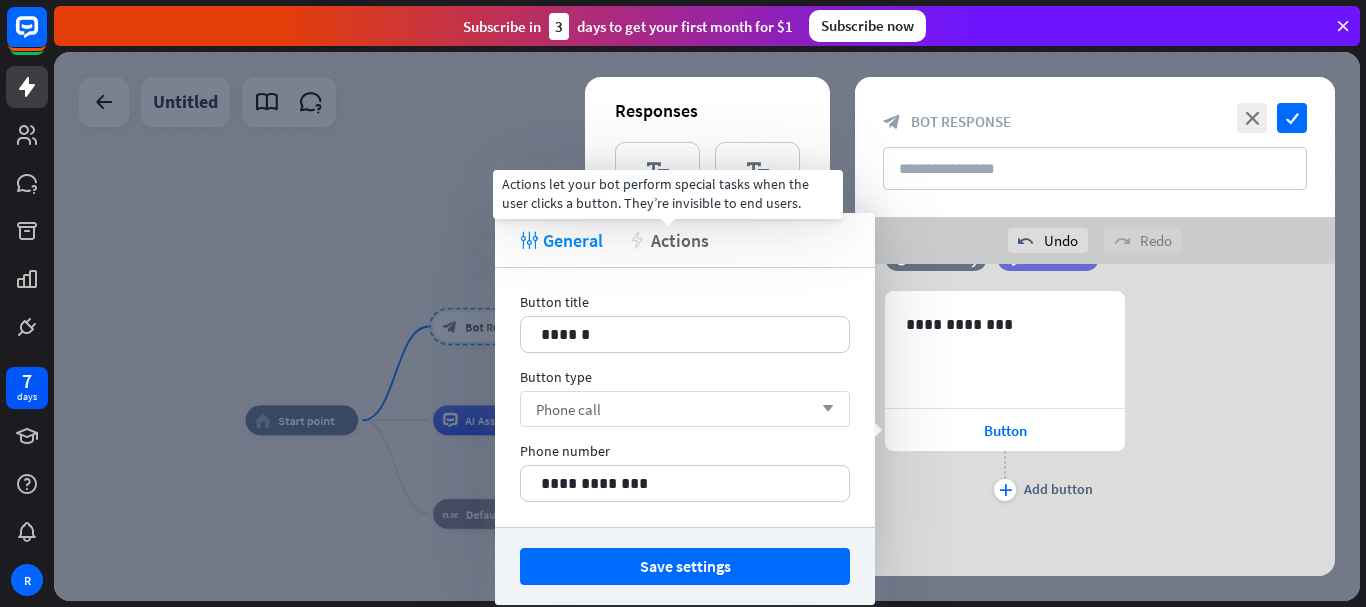 click on "Actions" at bounding box center [680, 240] 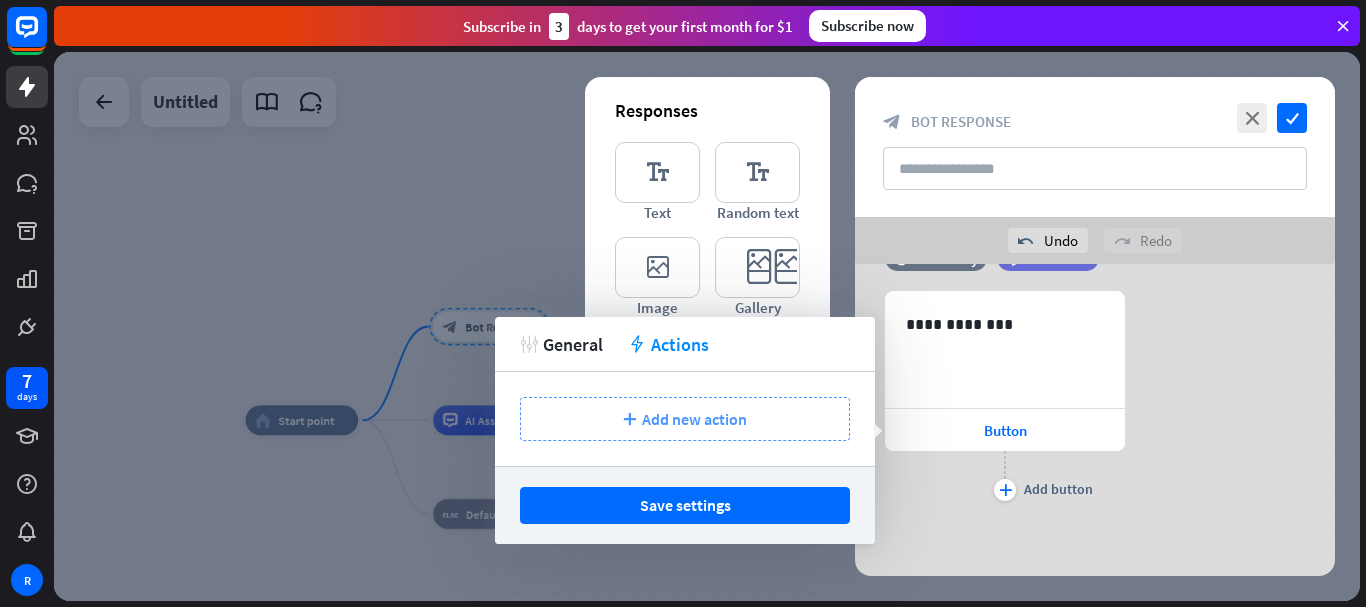 click on "Add new action" at bounding box center (694, 419) 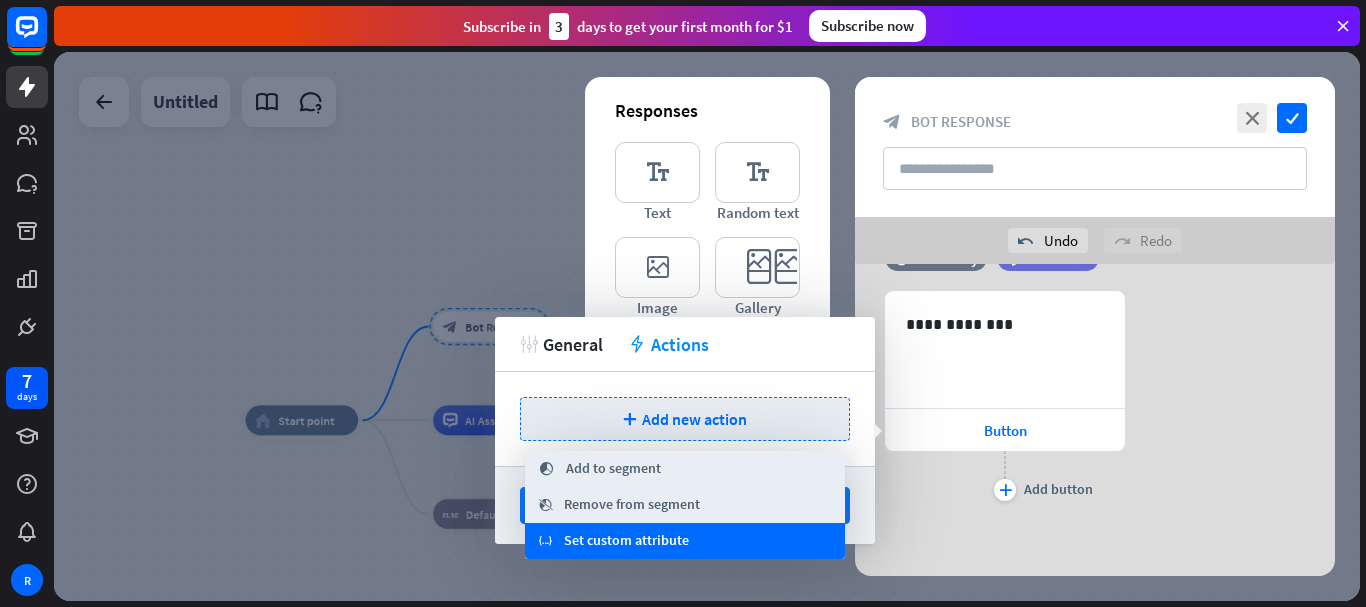 click on "Set custom attribute" at bounding box center [626, 541] 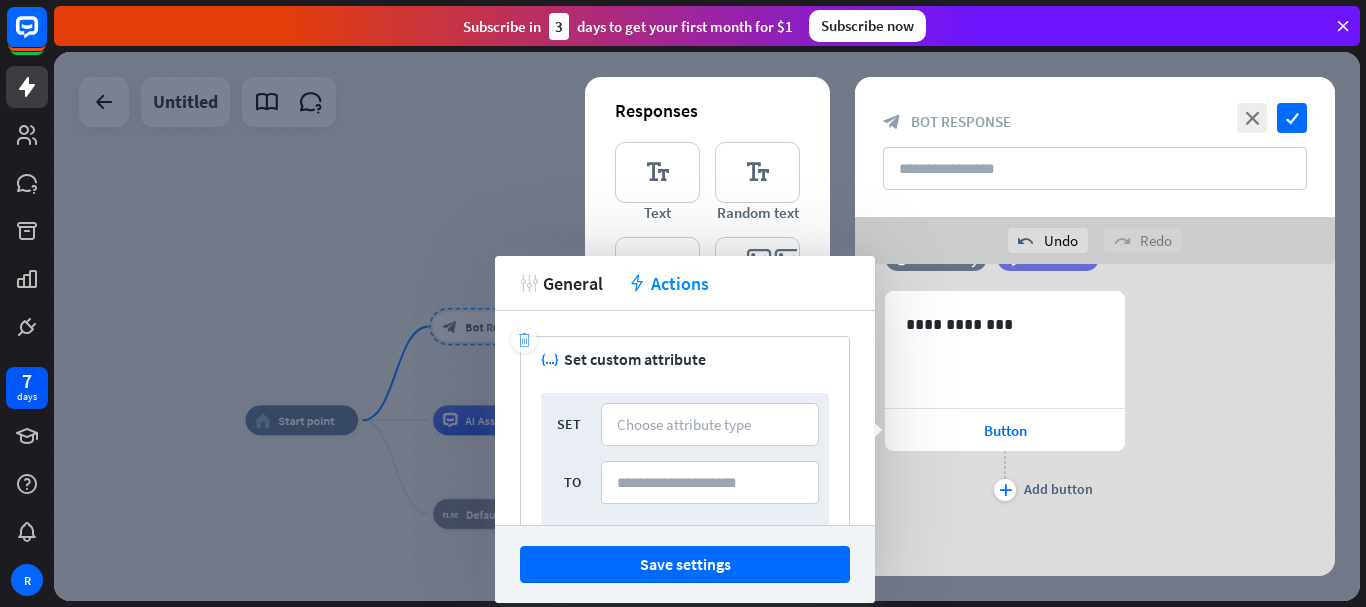 click on "trash" at bounding box center [524, 340] 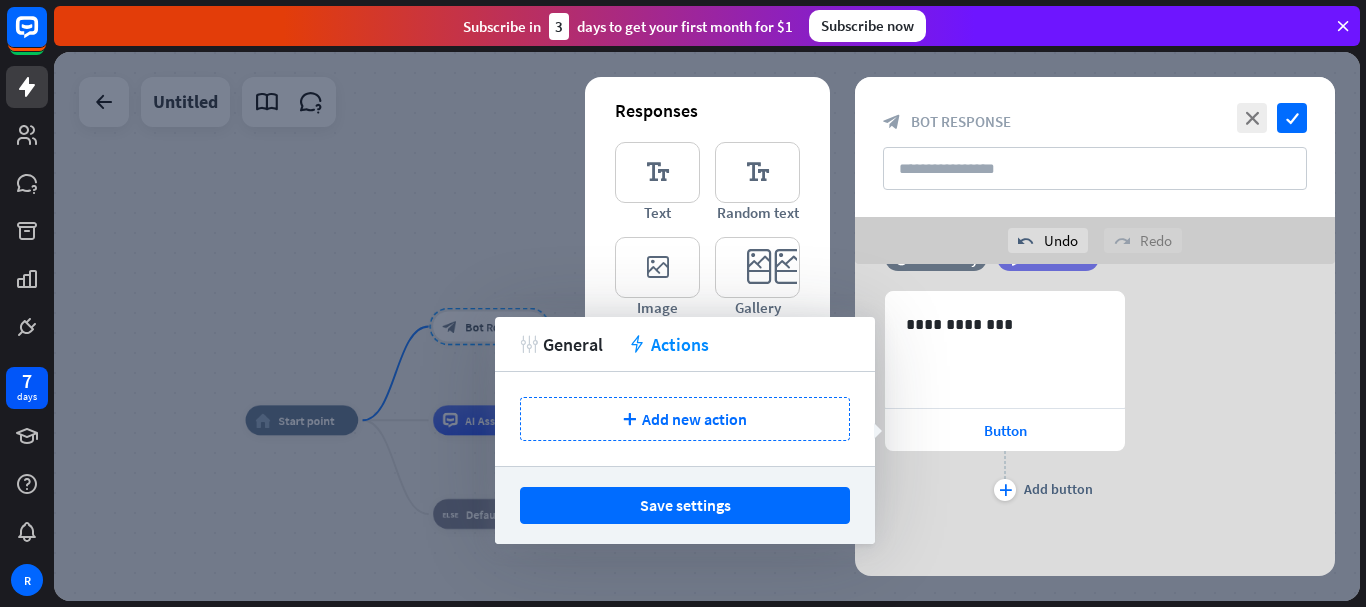 click on "tweak
General
action
Actions" at bounding box center [685, 344] 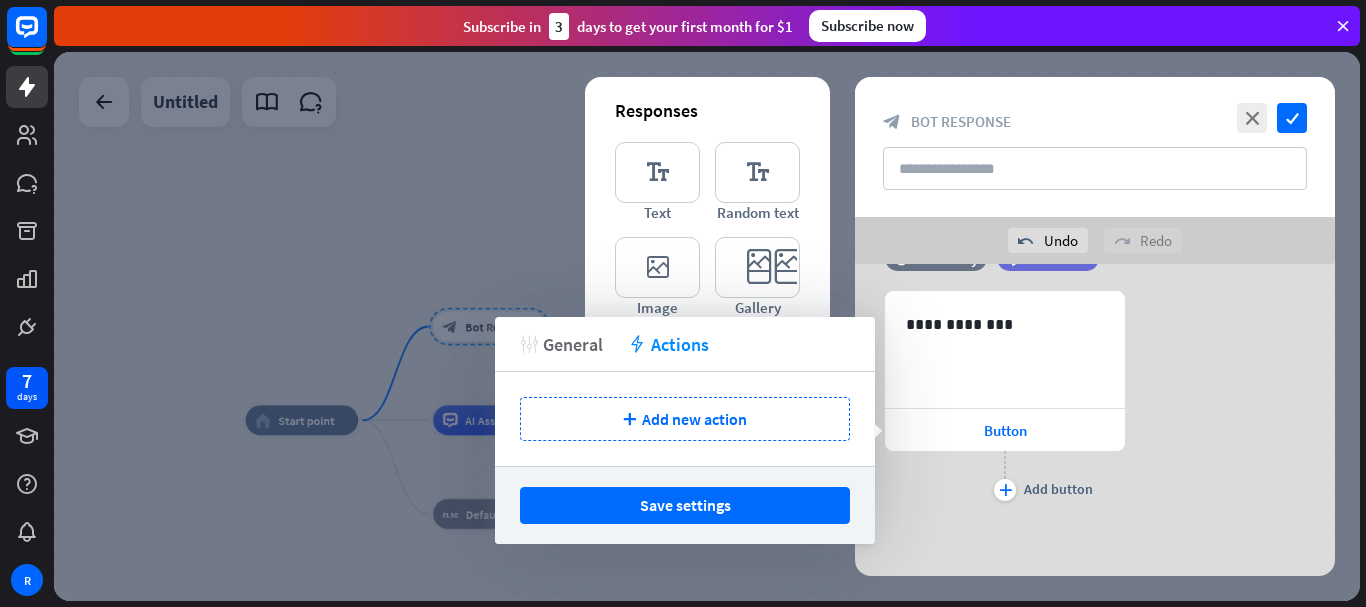 click on "General" at bounding box center (573, 344) 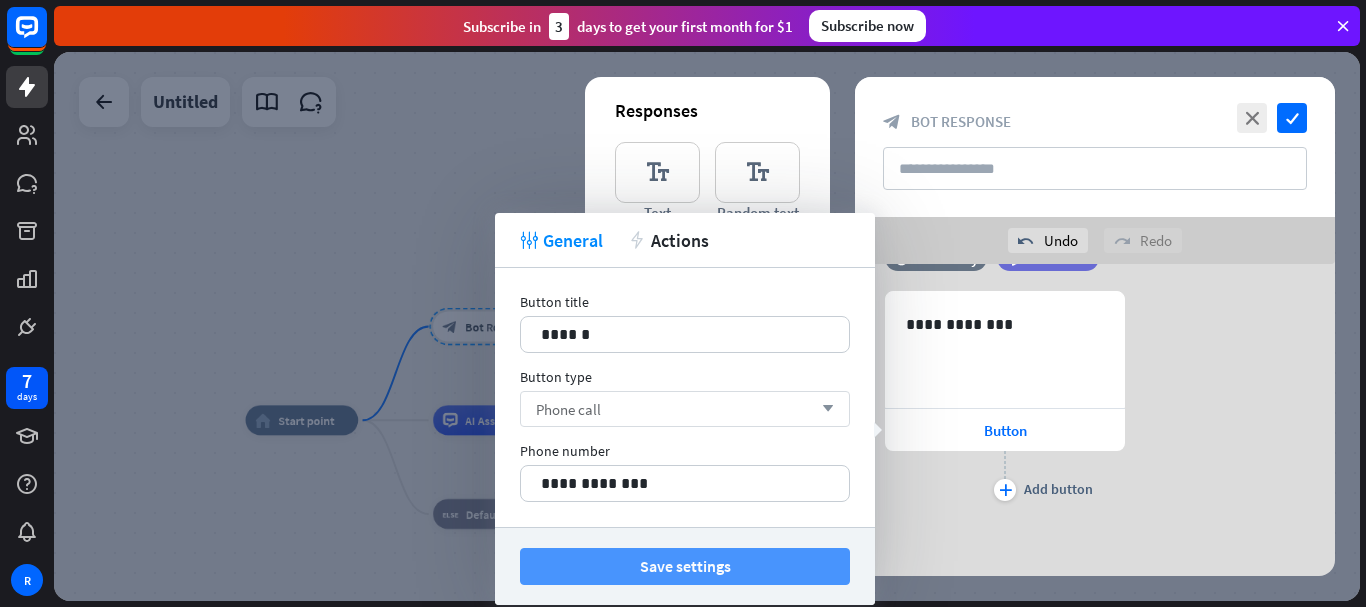 click on "Save settings" at bounding box center [685, 566] 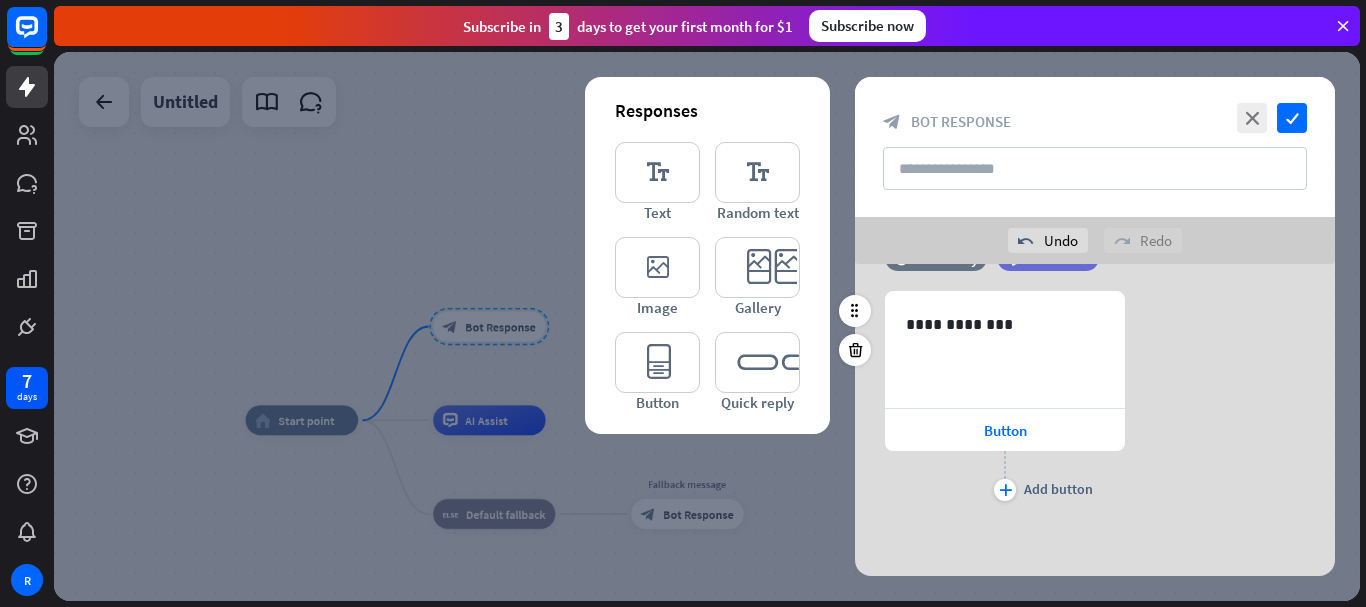 click on "plus   Add button" at bounding box center [1005, 476] 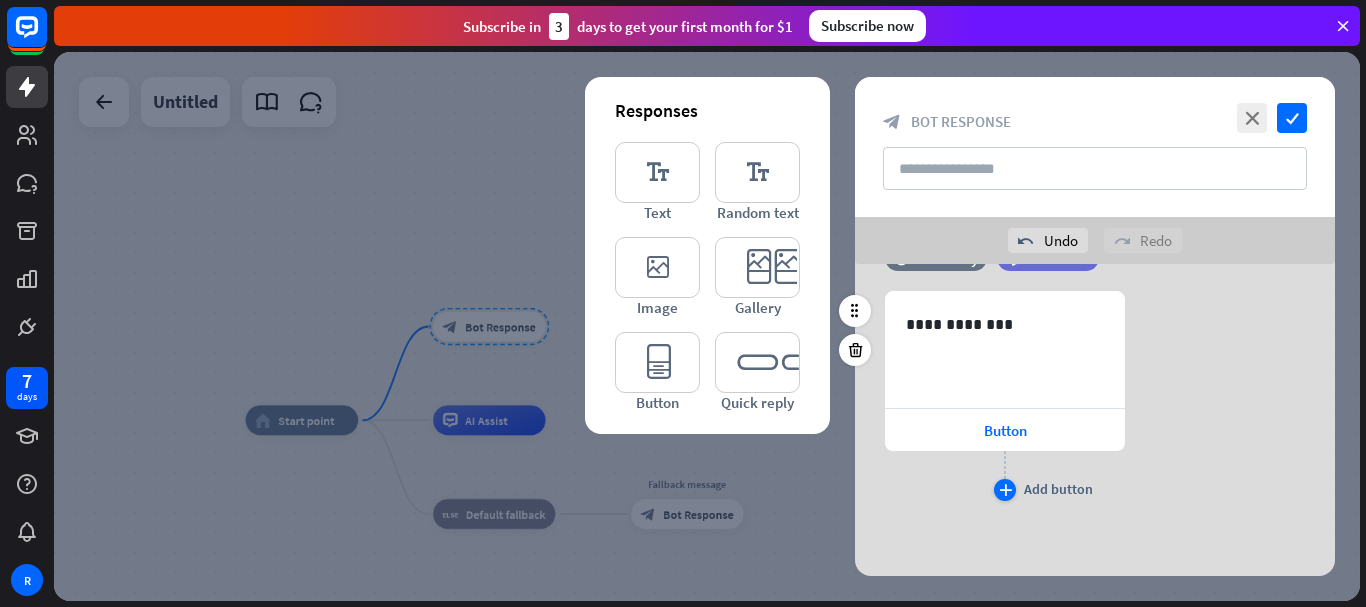 click on "plus" at bounding box center [1005, 490] 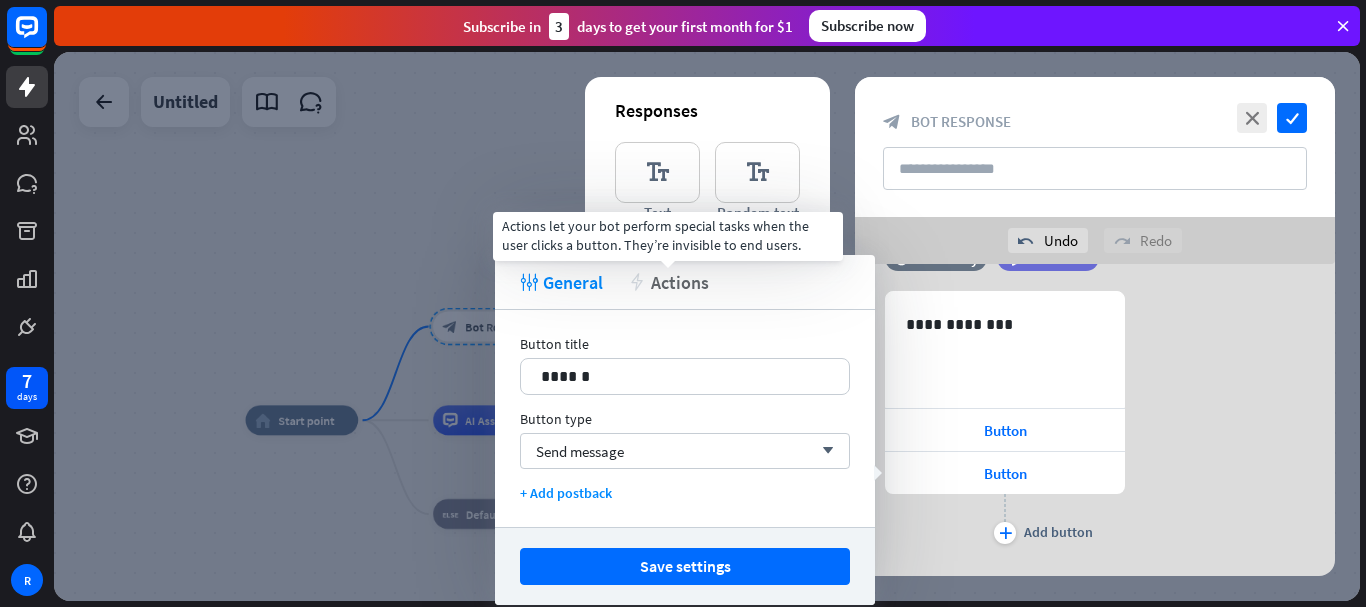 click on "Actions" at bounding box center (680, 282) 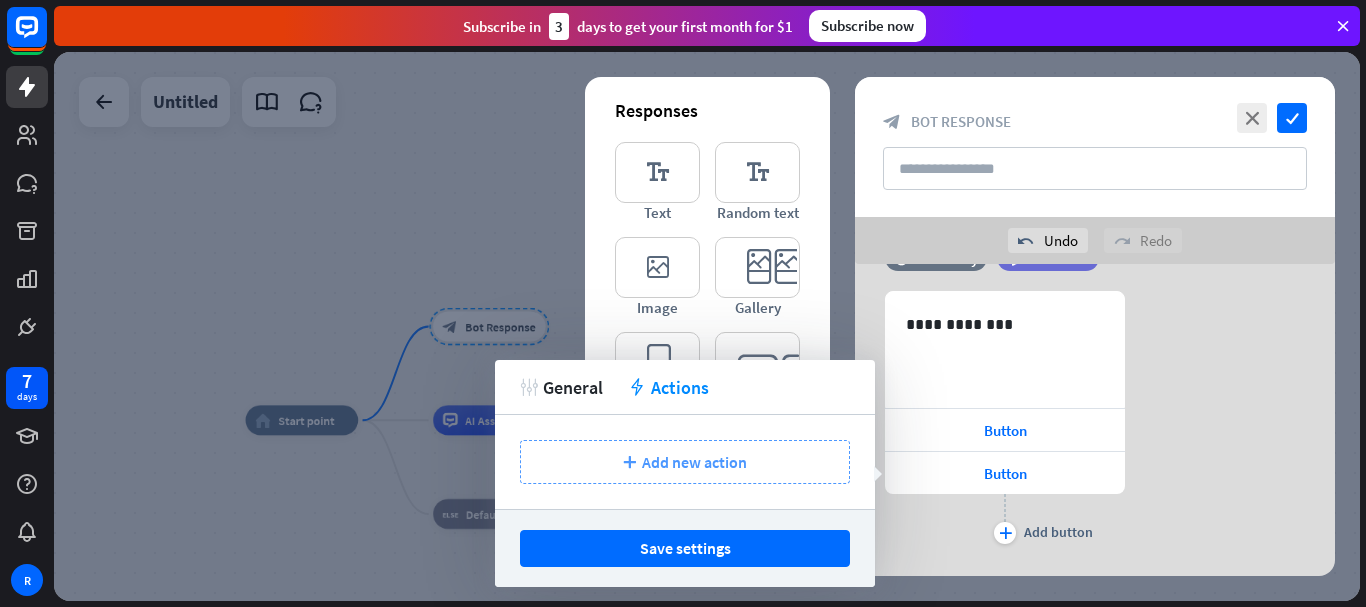 click on "Add new action" at bounding box center (694, 462) 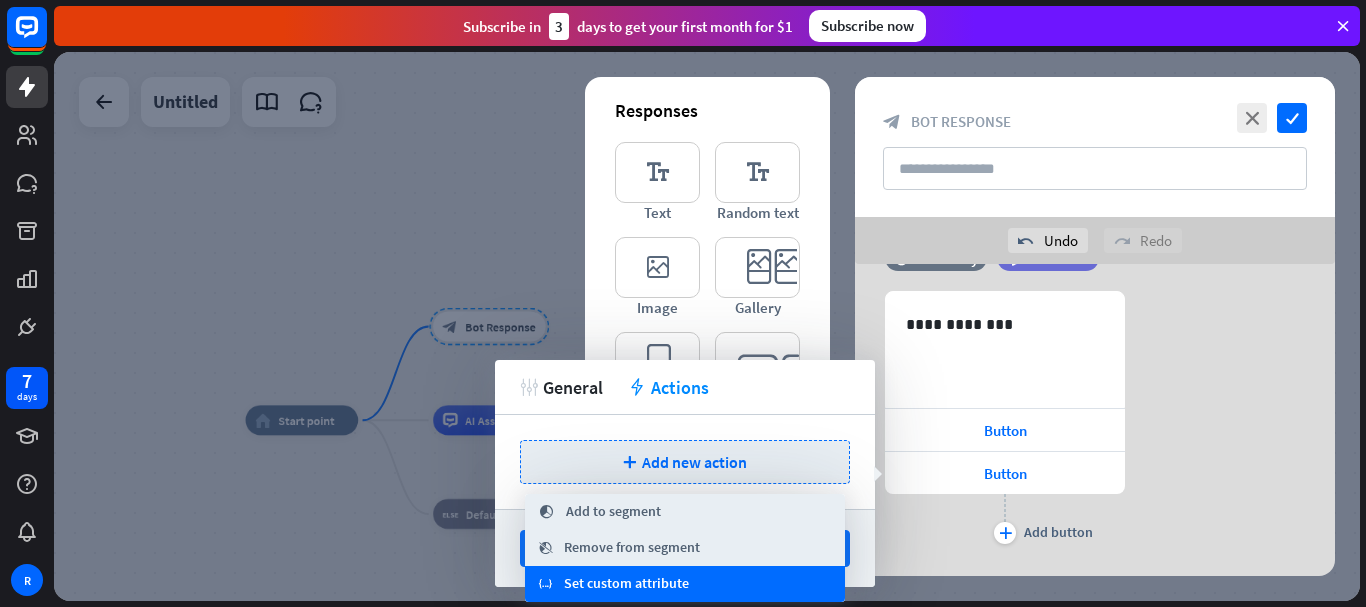 click on "Set custom attribute" at bounding box center (626, 584) 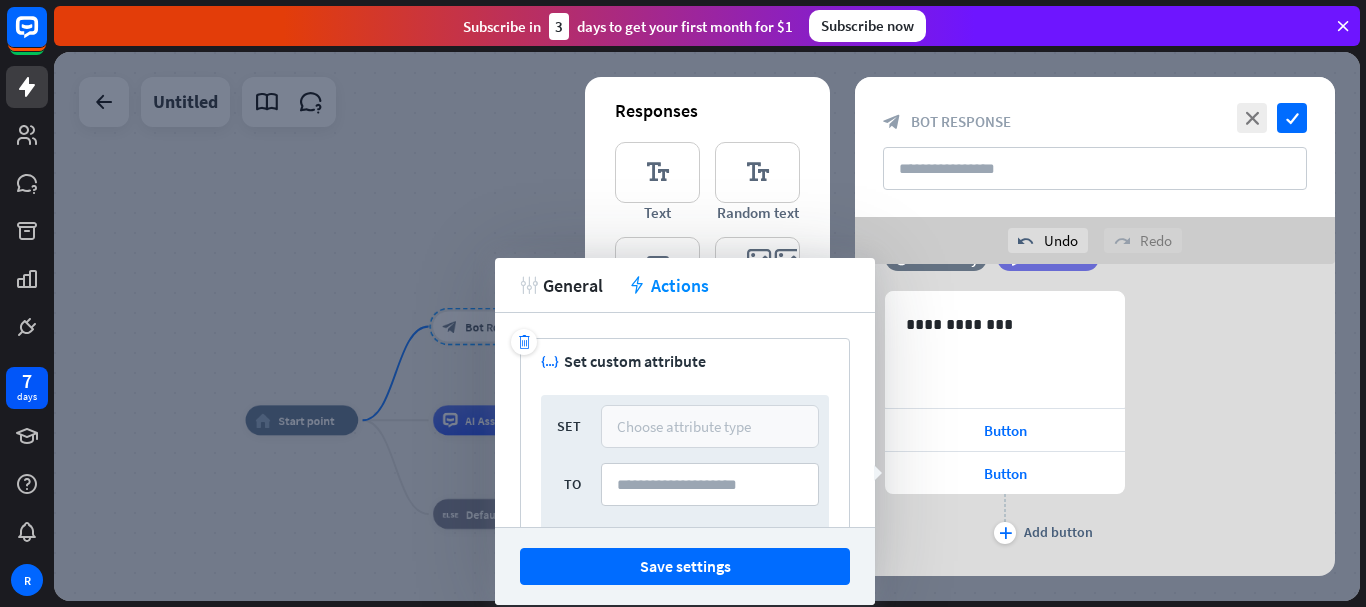 click on "Choose attribute type" at bounding box center (684, 426) 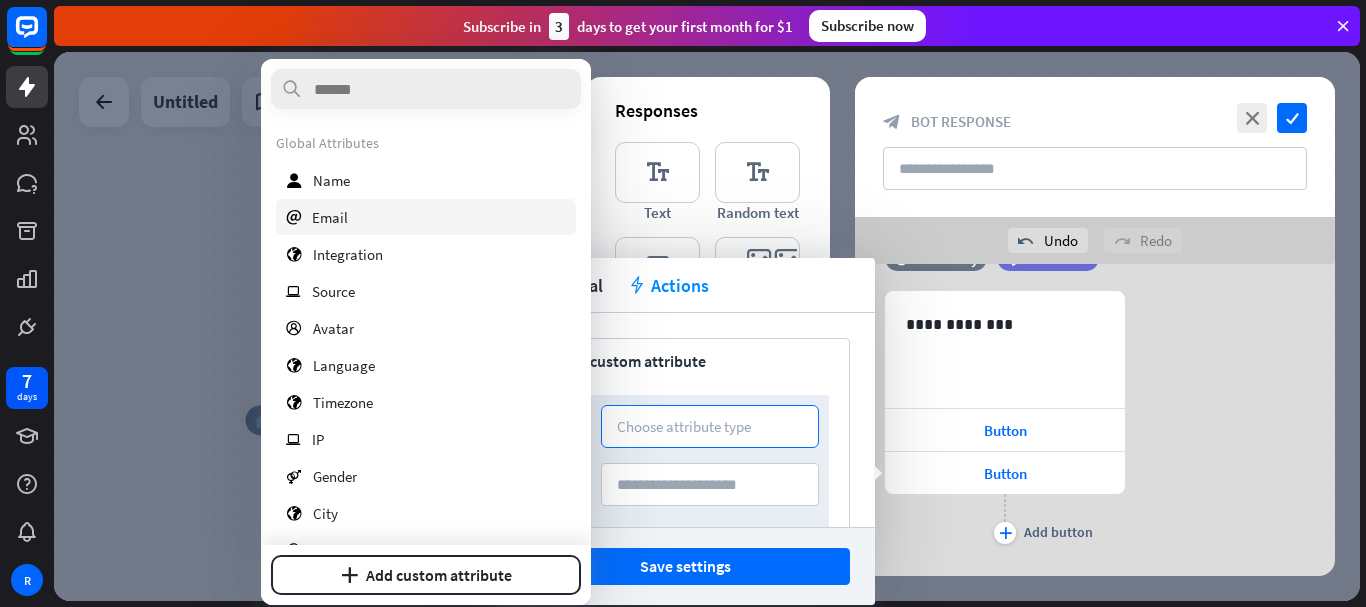 click on "email
Email" at bounding box center [426, 217] 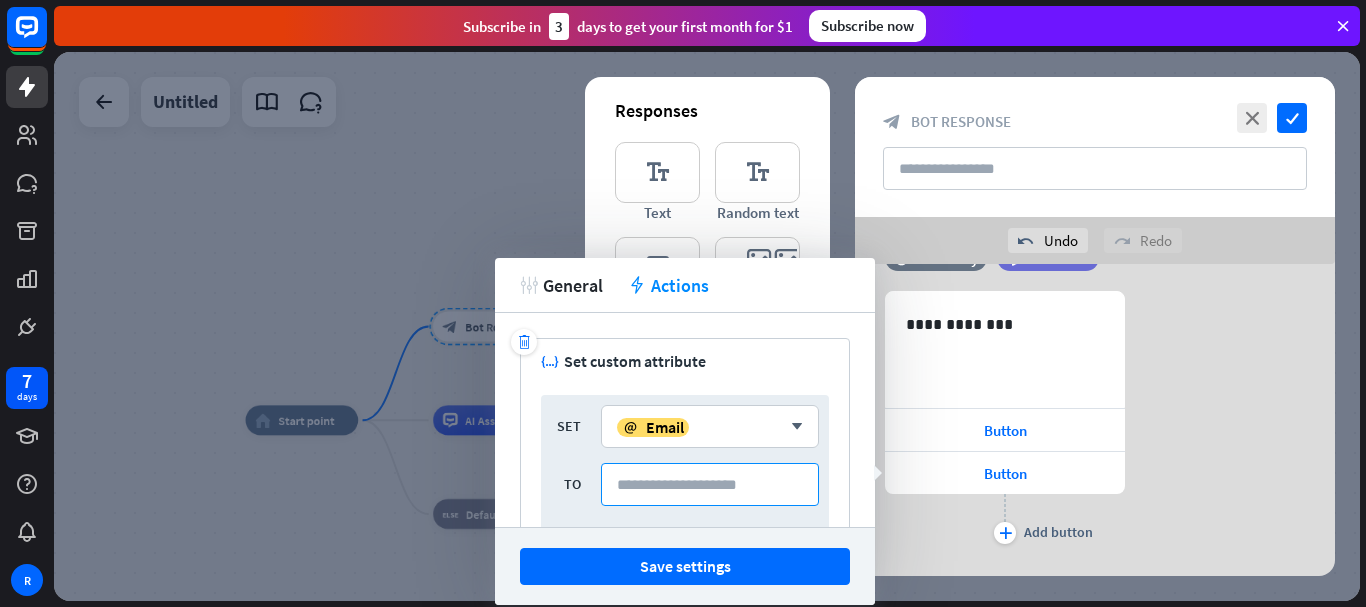 click at bounding box center [710, 484] 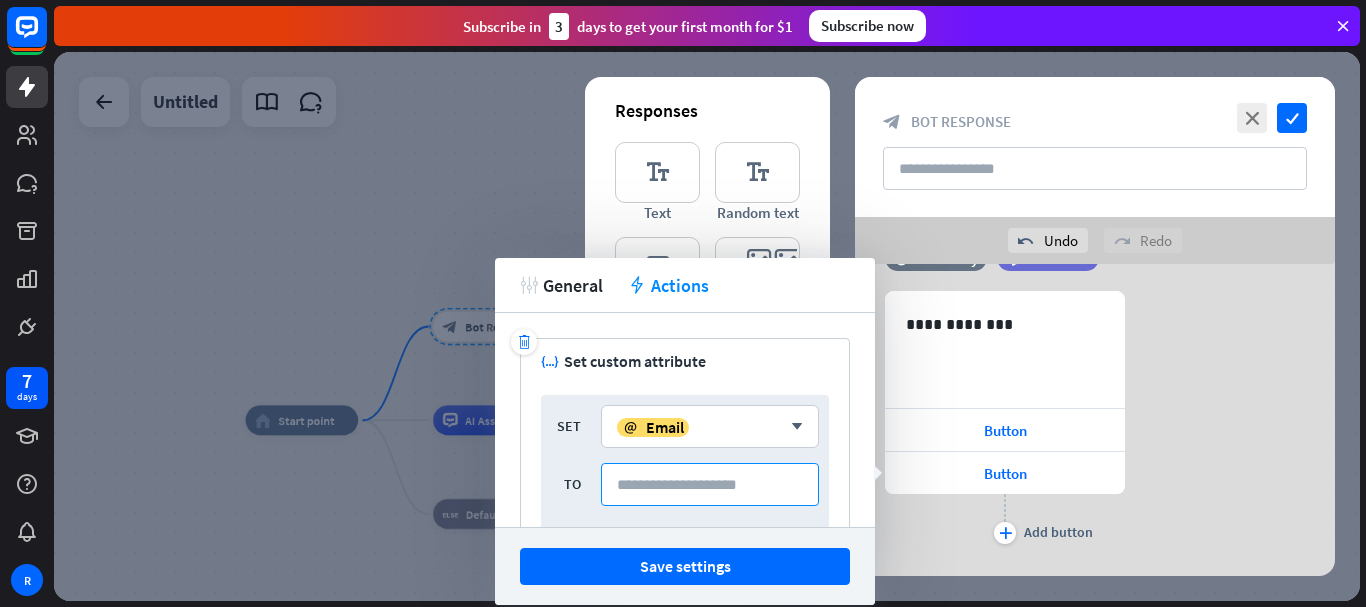 type on "*" 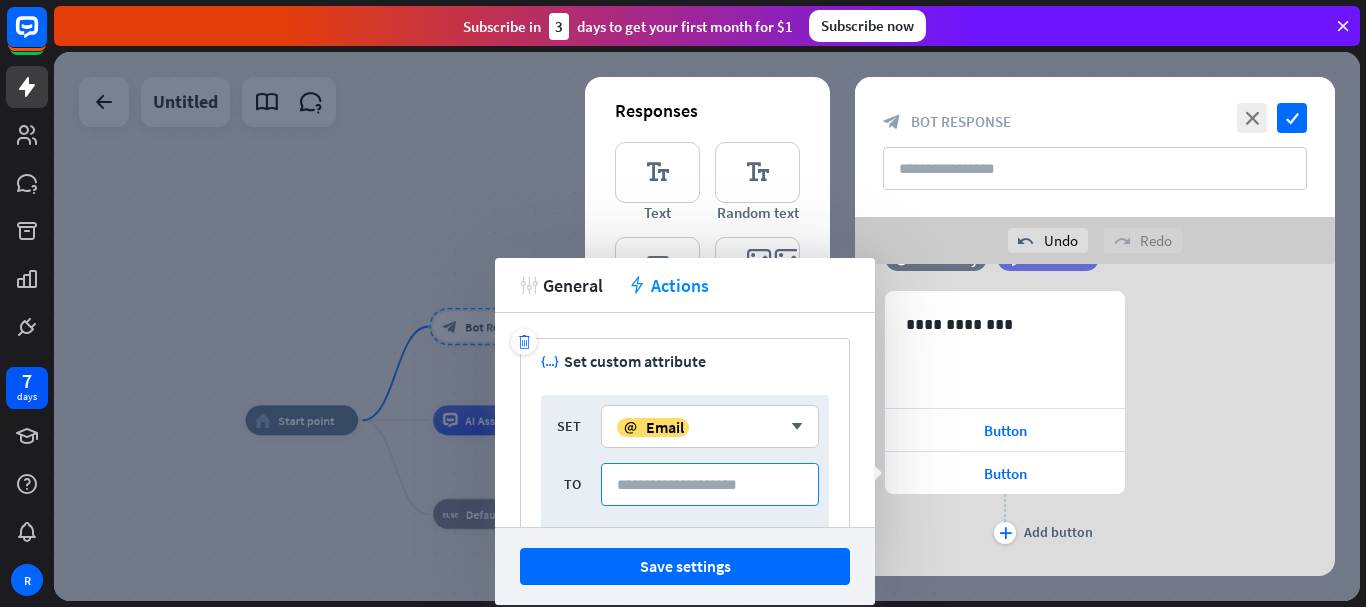 type on "*" 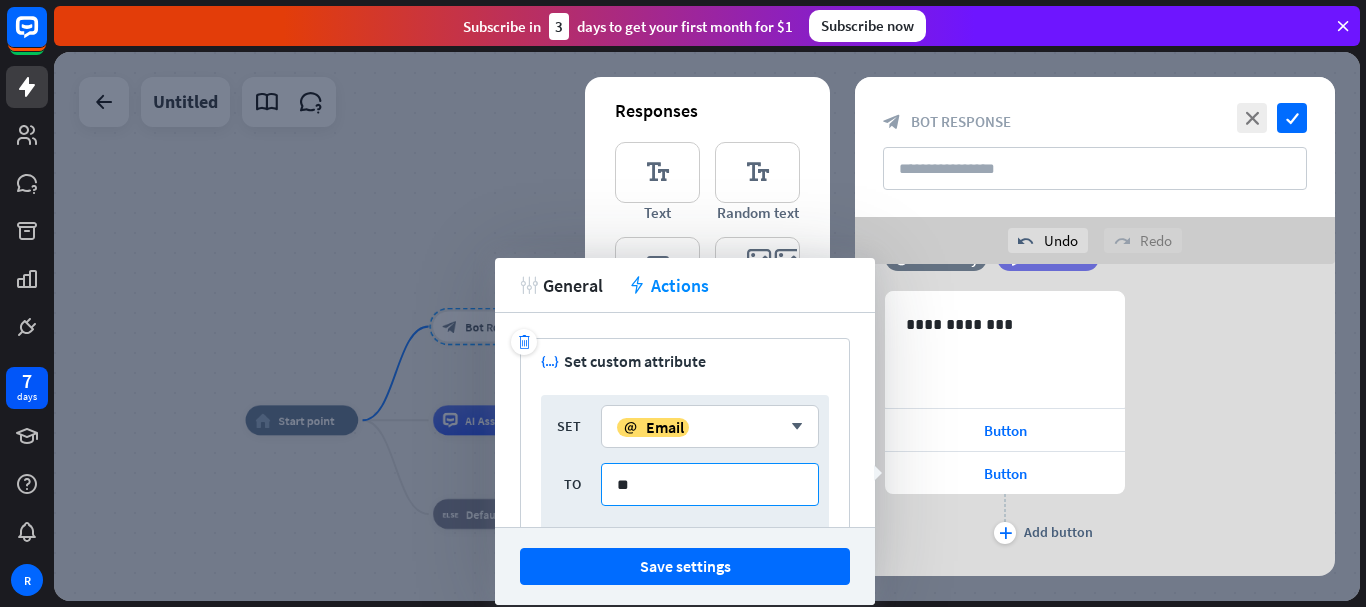 type on "*" 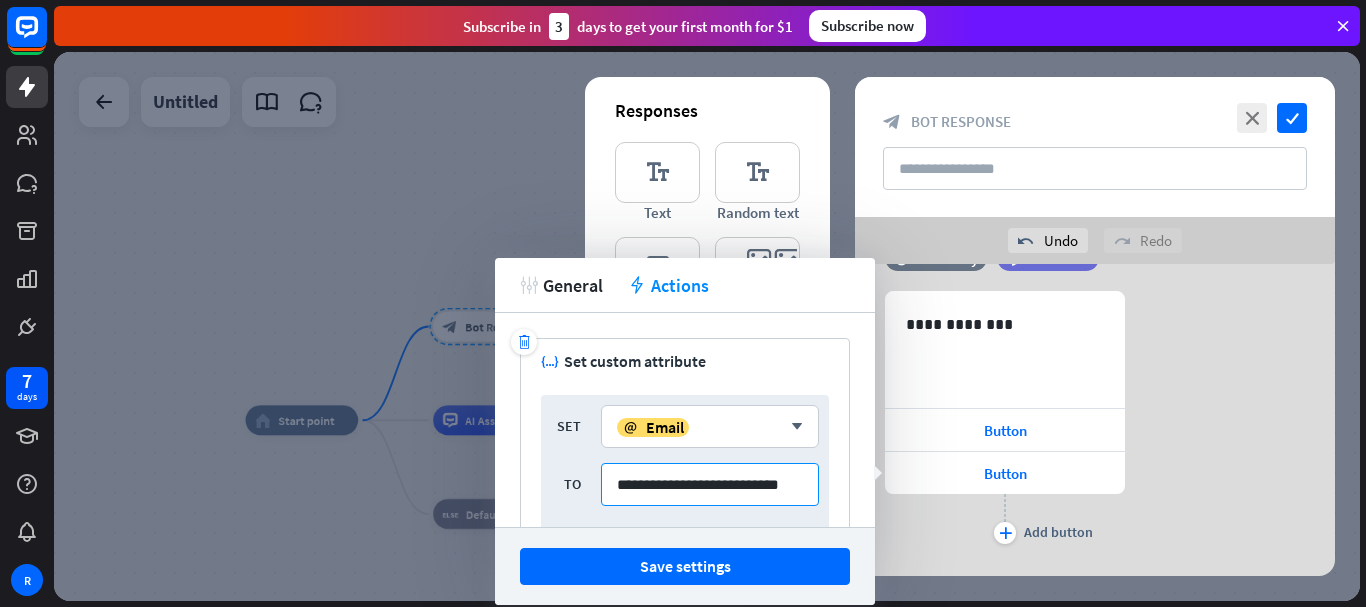 scroll, scrollTop: 0, scrollLeft: 12, axis: horizontal 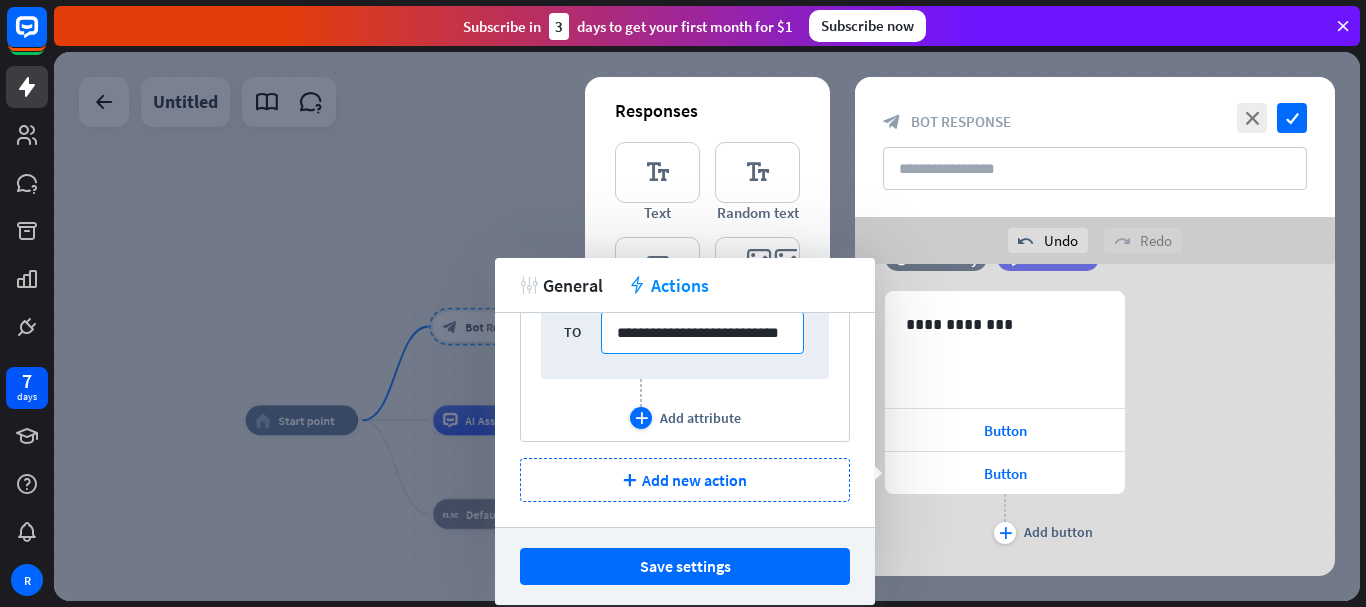 type on "**********" 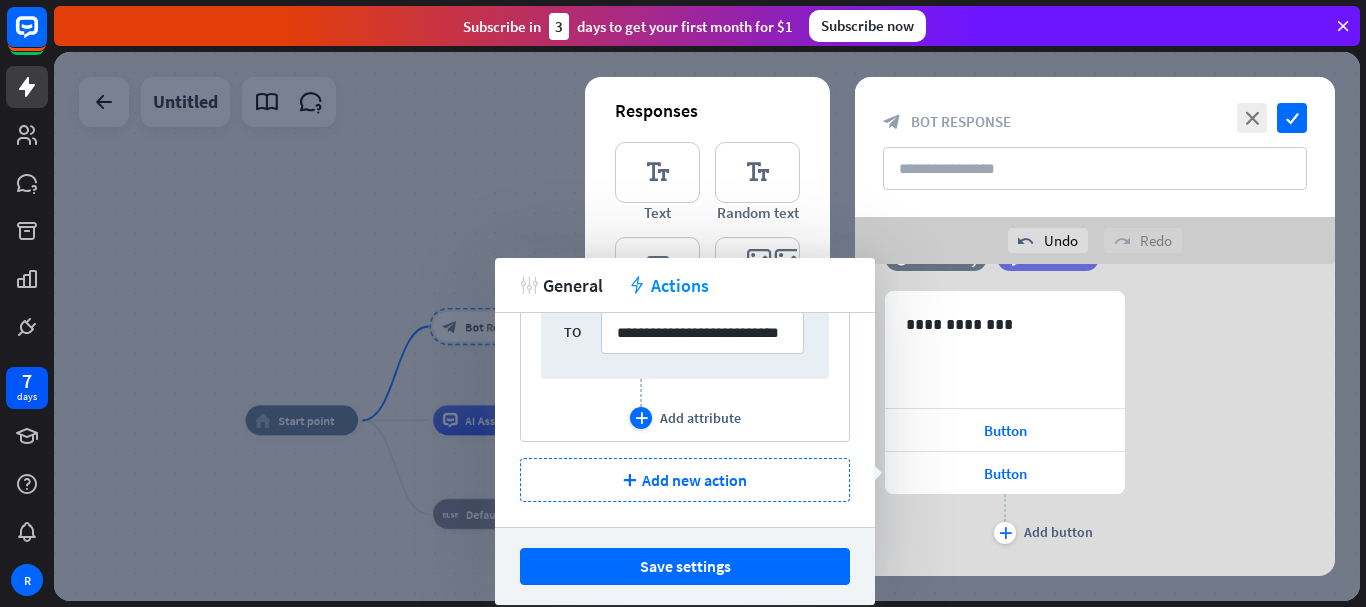 scroll, scrollTop: 0, scrollLeft: 0, axis: both 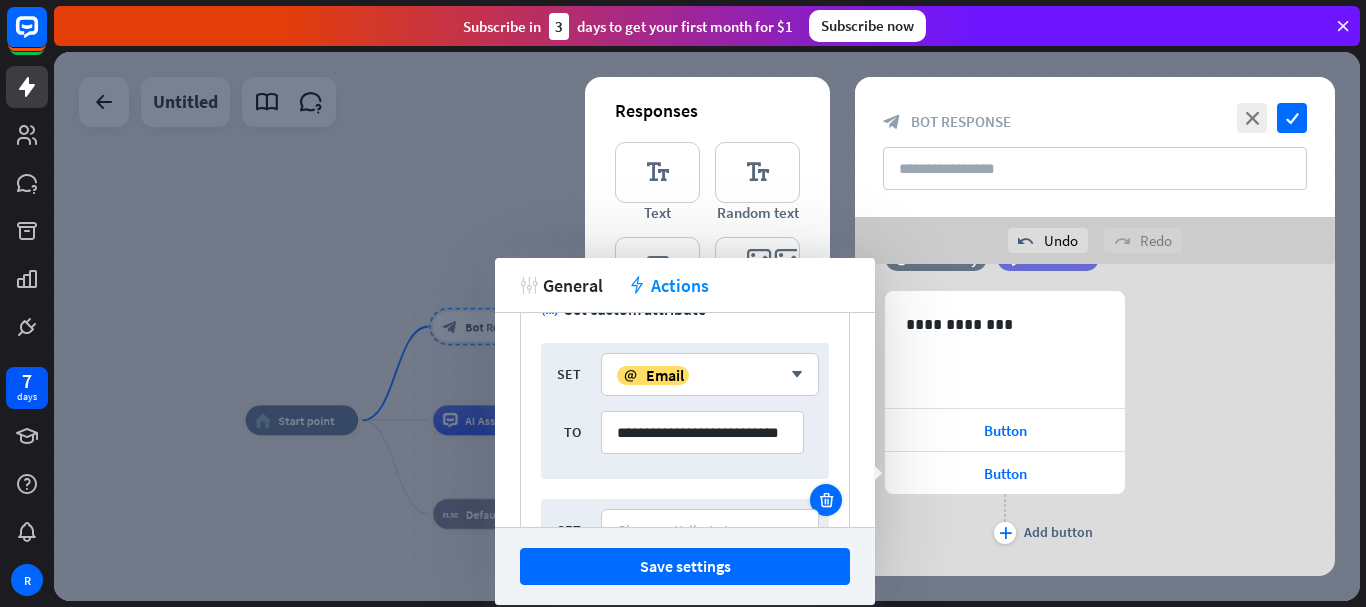 click at bounding box center (826, 500) 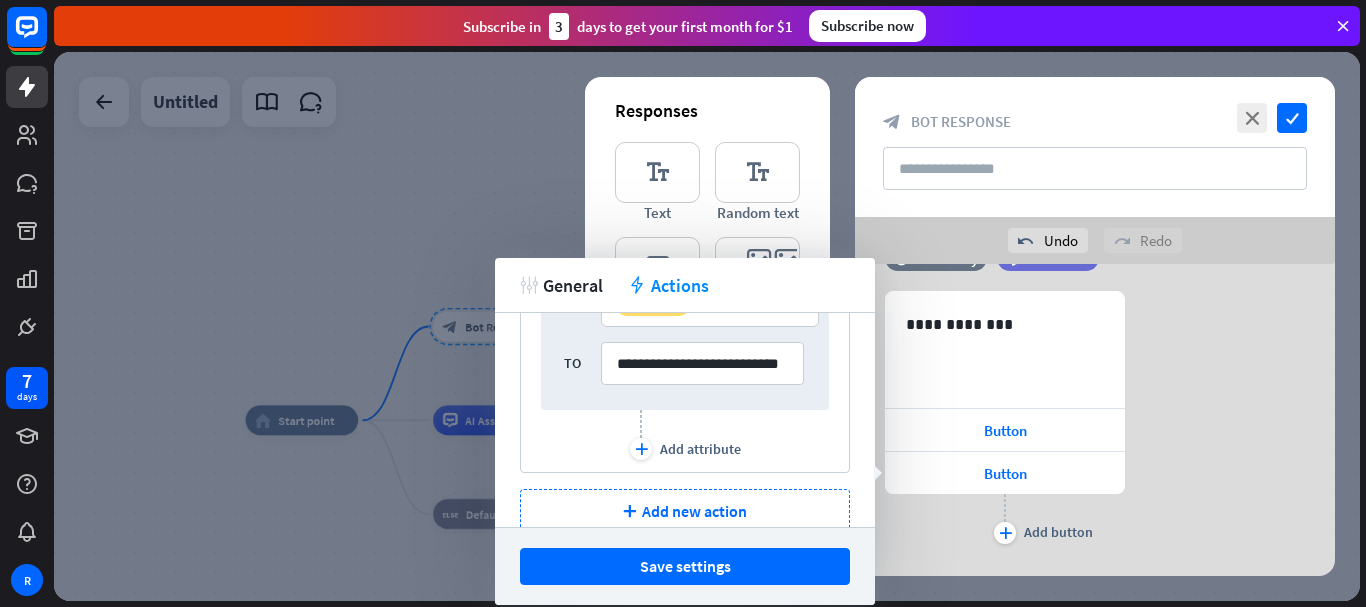 scroll, scrollTop: 152, scrollLeft: 0, axis: vertical 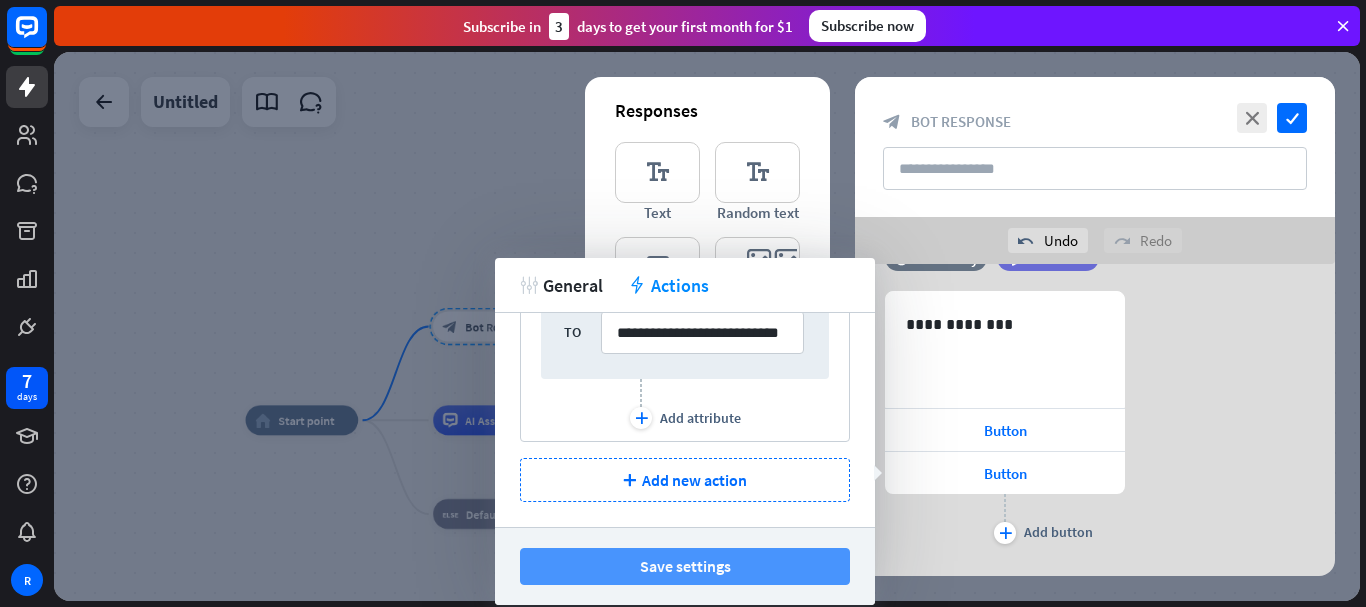 click on "Save settings" at bounding box center (685, 566) 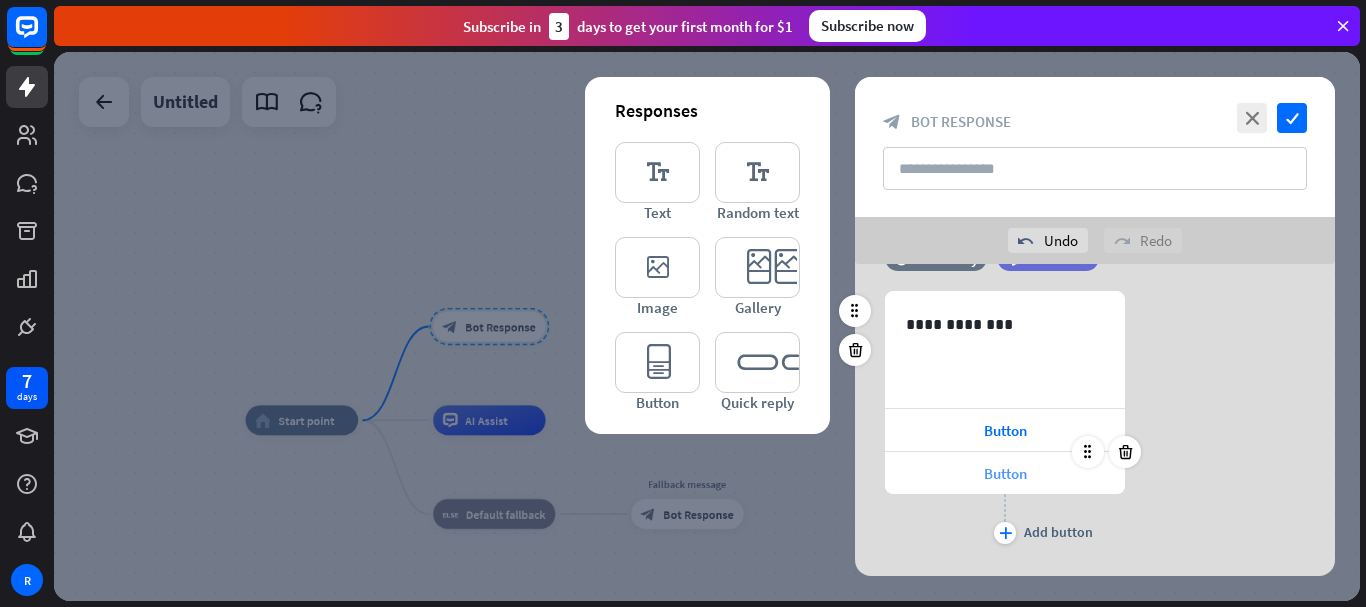 click on "Button" at bounding box center (1005, 473) 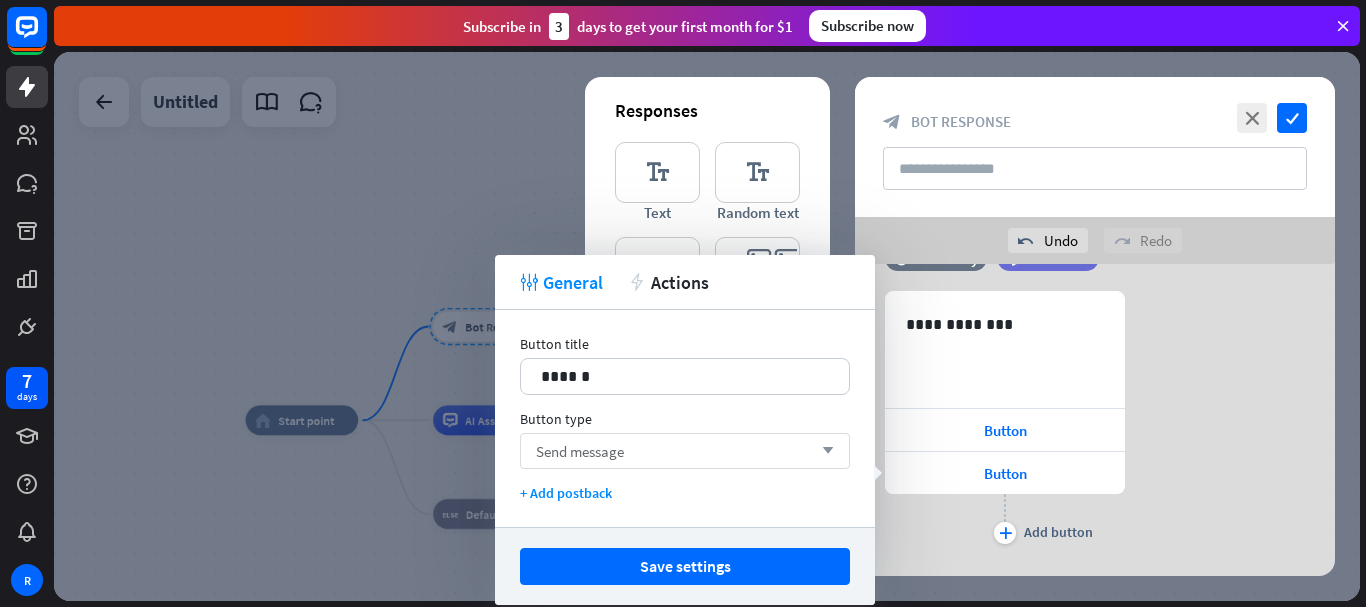 click on "Send message
arrow_down" at bounding box center [685, 451] 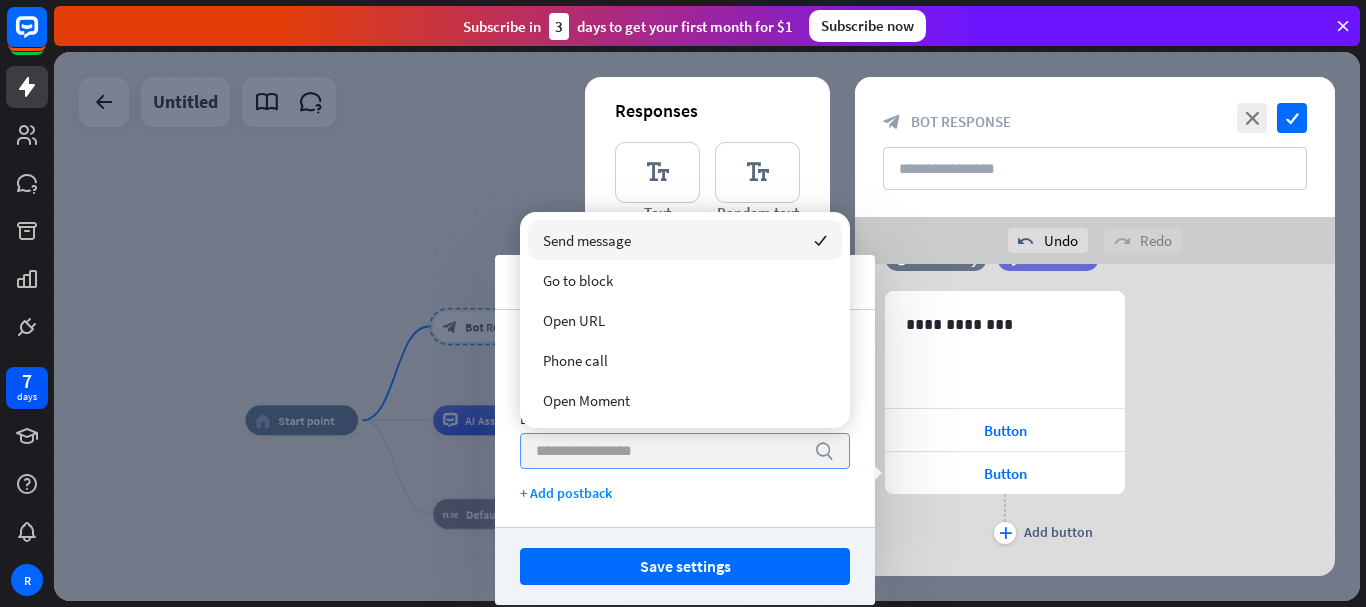 click at bounding box center [670, 451] 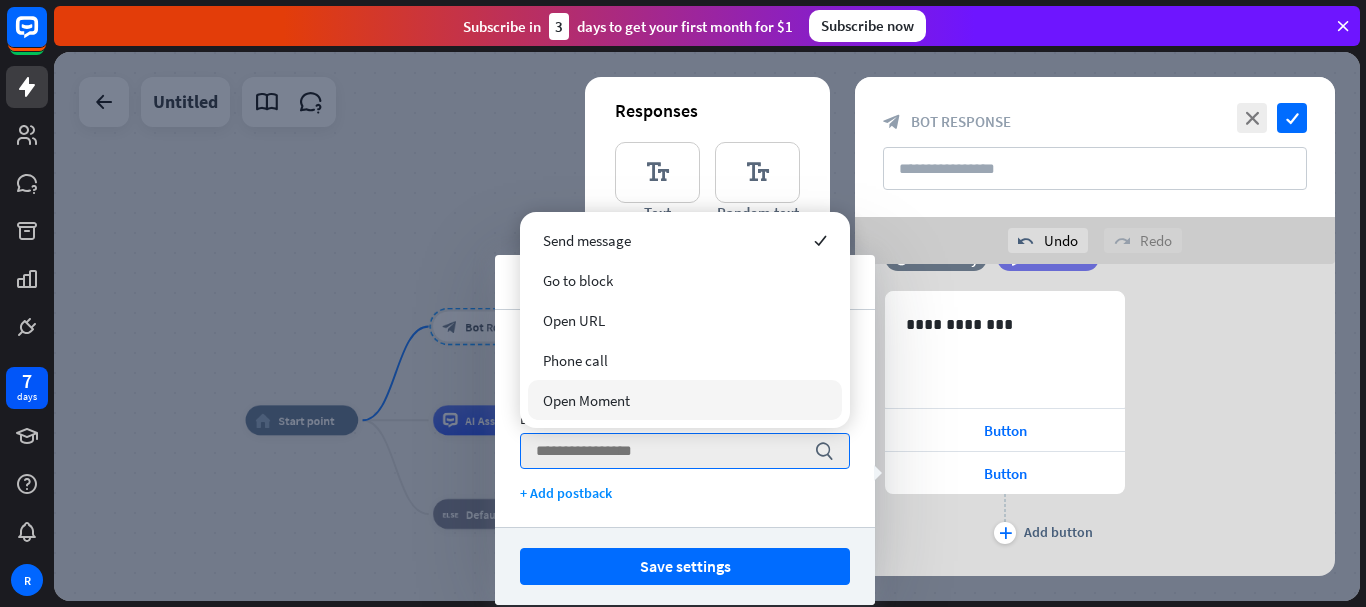 click on "Button title             14   ******   Button type
search
+ Add postback" at bounding box center (685, 418) 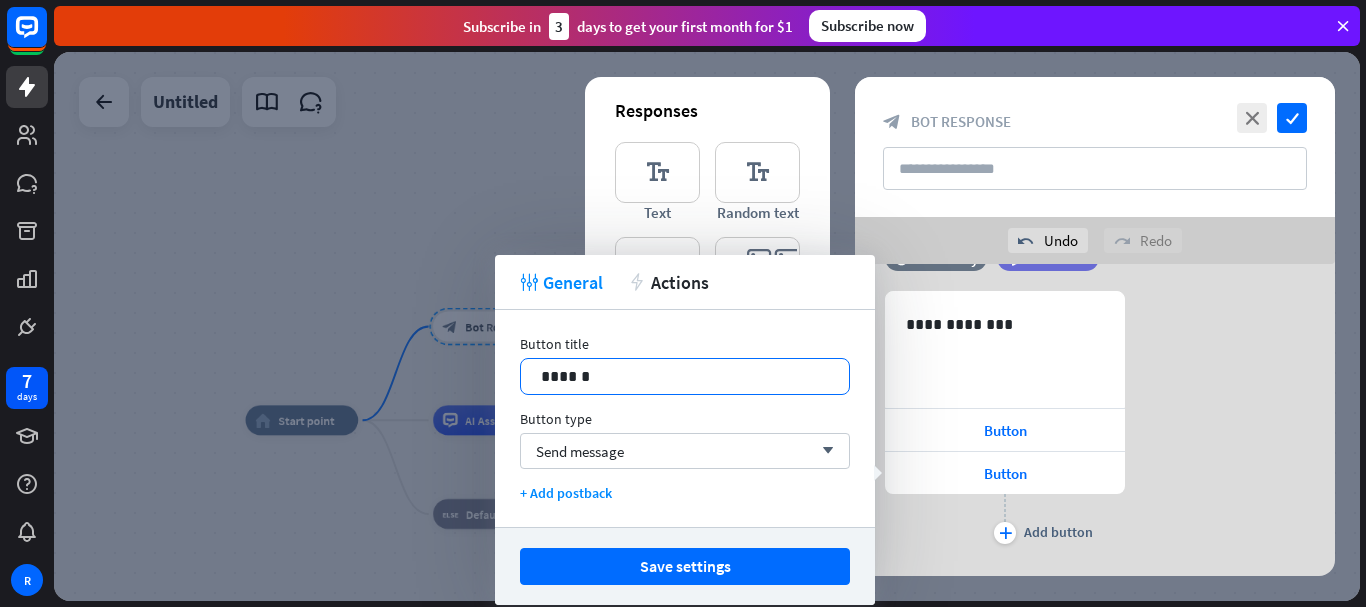 click on "******" at bounding box center (685, 376) 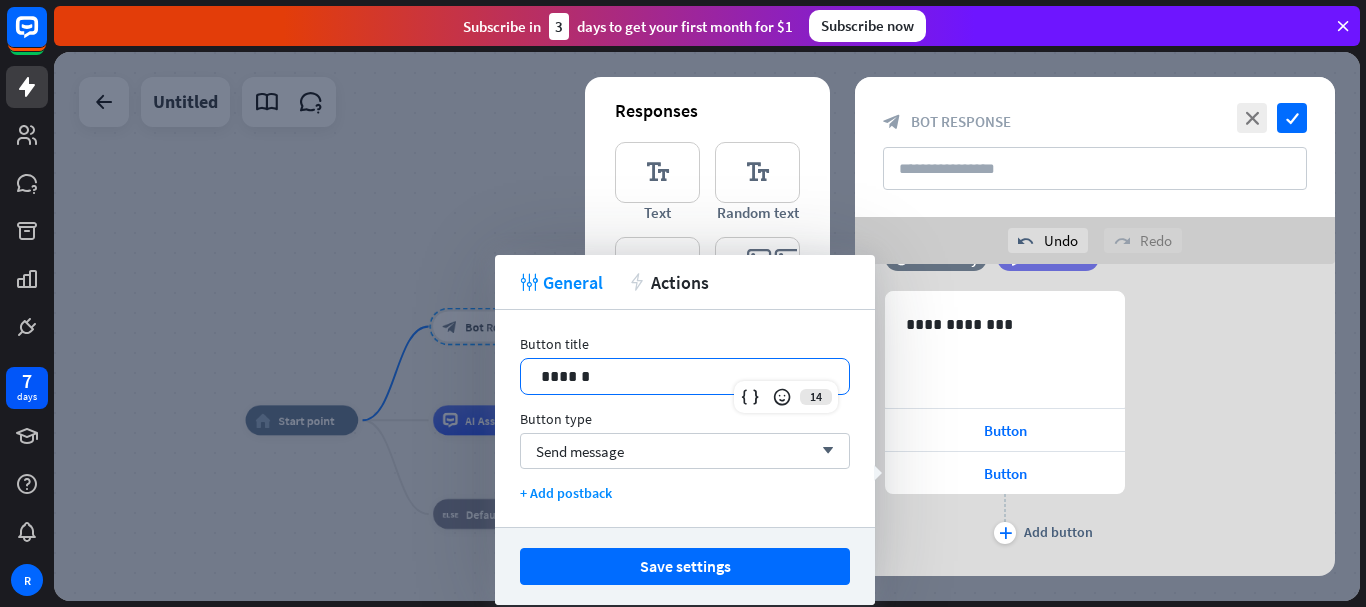 drag, startPoint x: 617, startPoint y: 369, endPoint x: 406, endPoint y: 369, distance: 211 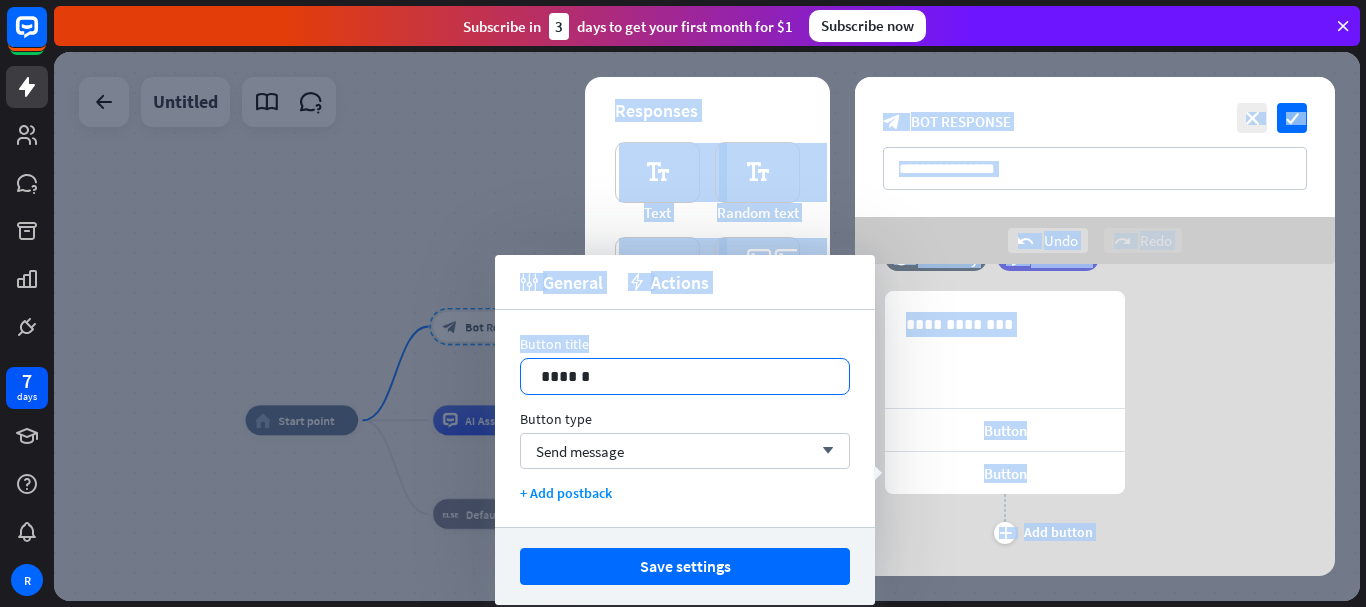 drag, startPoint x: 616, startPoint y: 358, endPoint x: 565, endPoint y: 372, distance: 52.886673 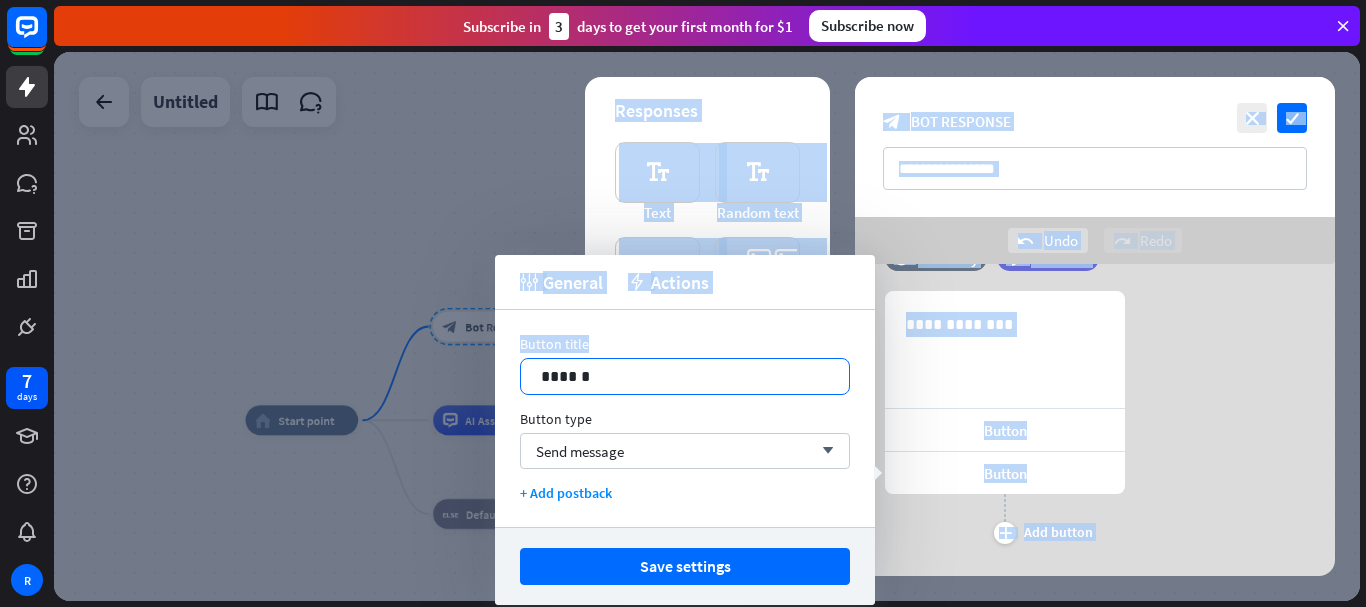 click on "Button title             14   ******   Button type     Send message
arrow_down
+ Add postback" at bounding box center [685, 418] 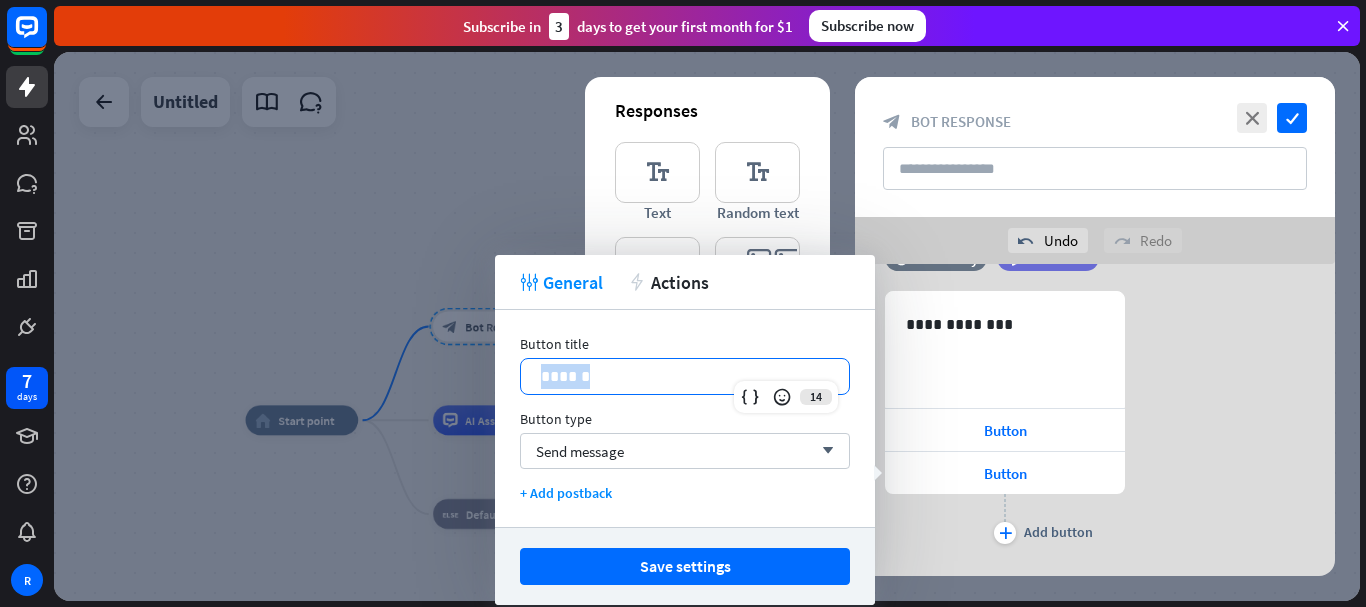 drag, startPoint x: 592, startPoint y: 382, endPoint x: 507, endPoint y: 377, distance: 85.146935 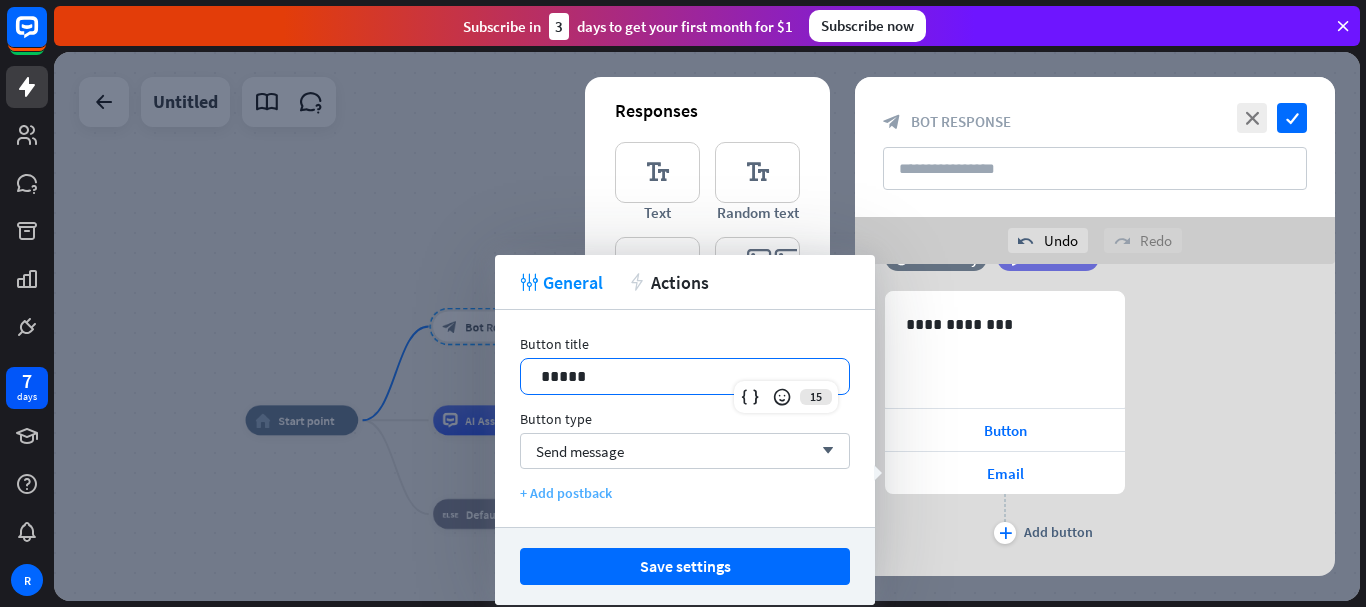 click on "+ Add postback" at bounding box center (685, 493) 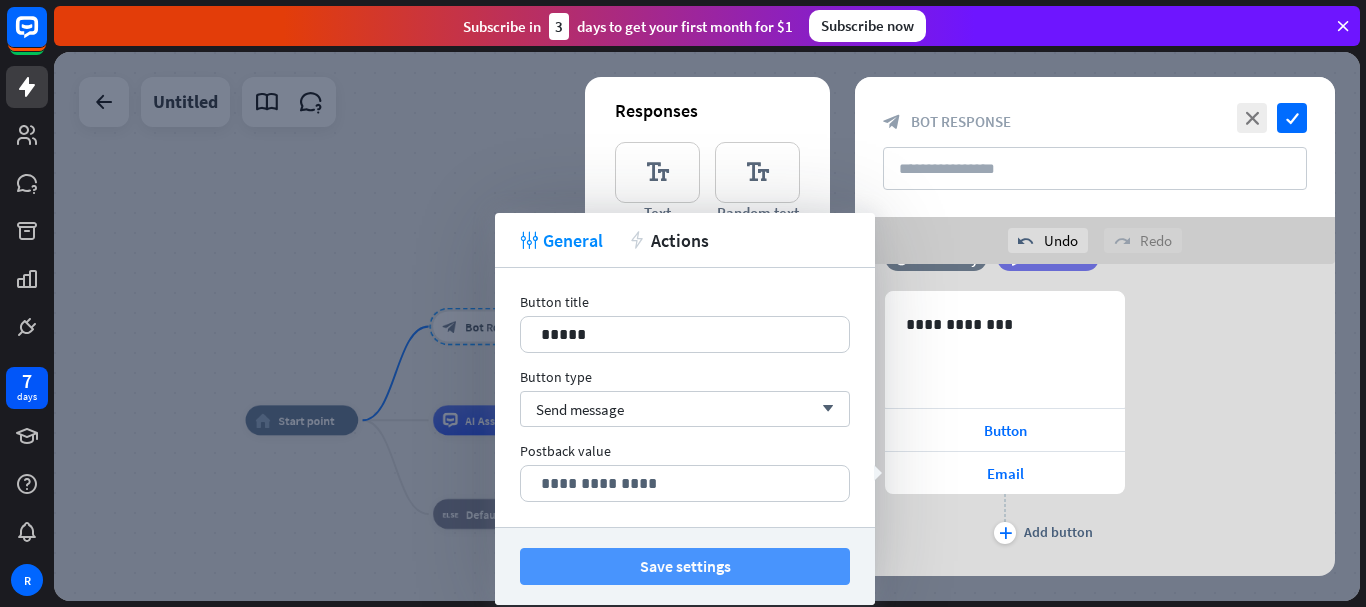 click on "Save settings" at bounding box center (685, 566) 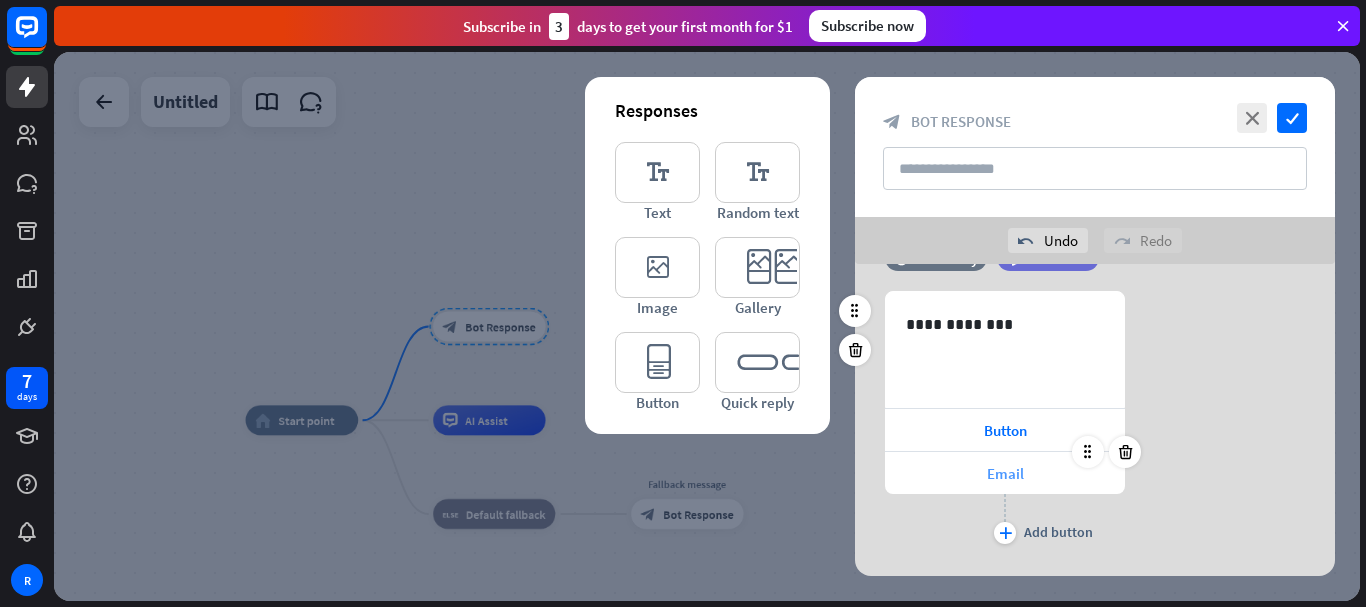 click on "Email" at bounding box center [1005, 473] 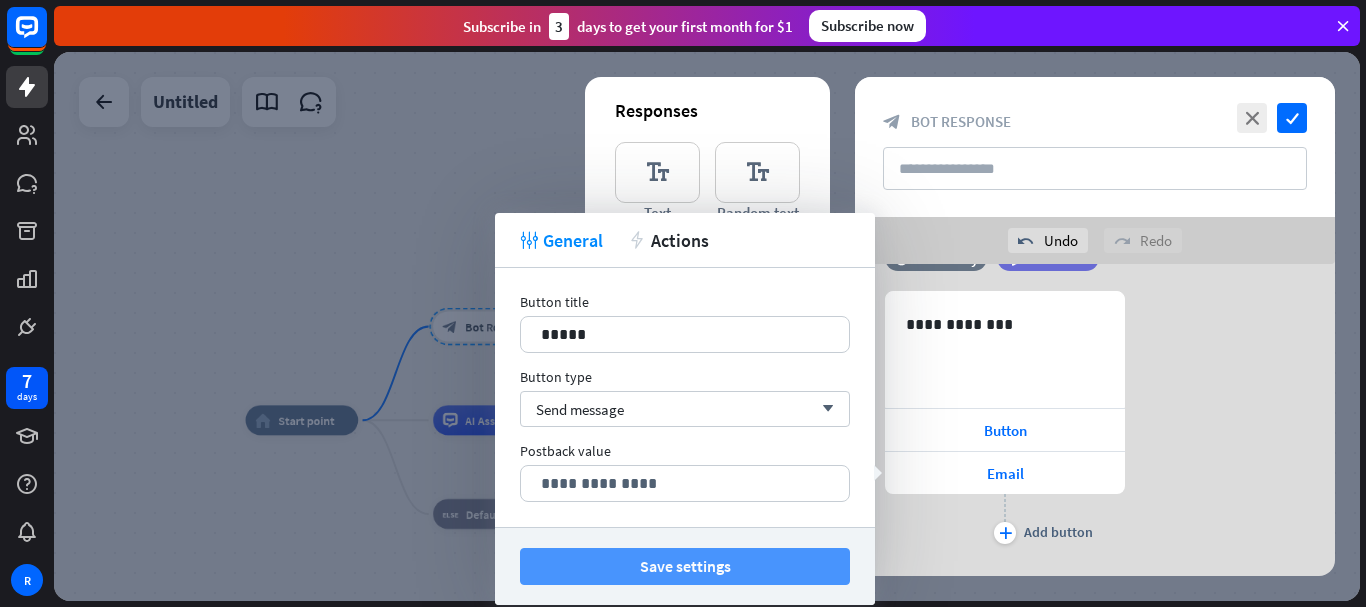 click on "Save settings" at bounding box center (685, 566) 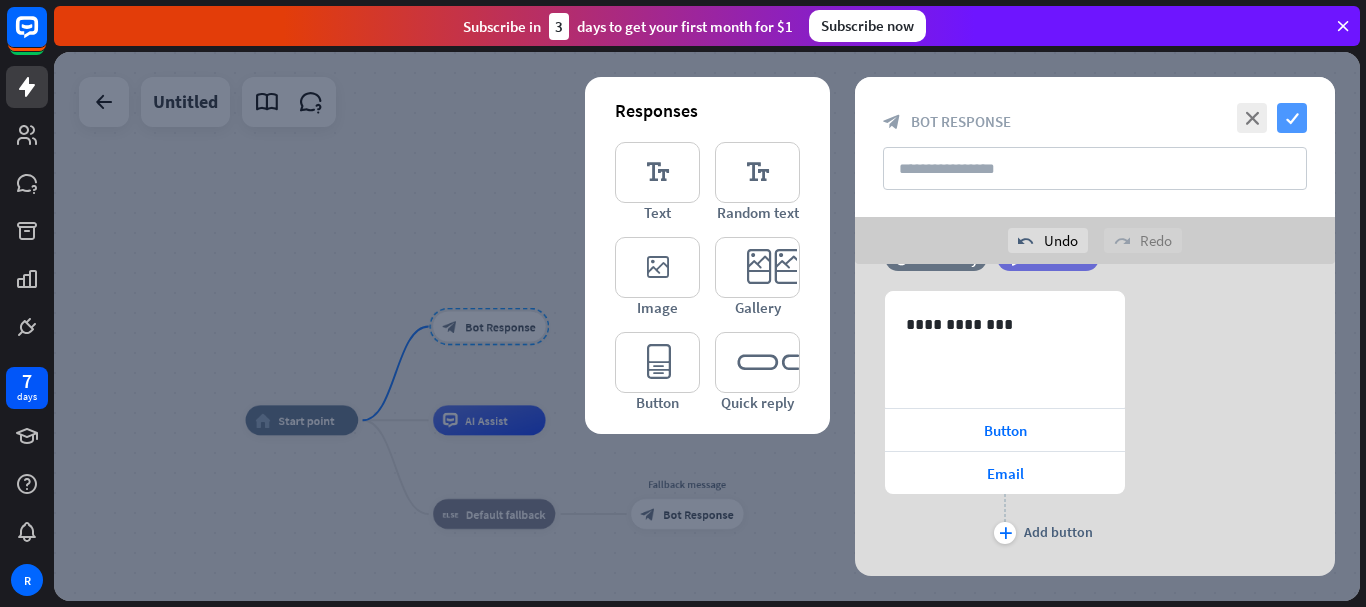 click on "check" at bounding box center (1292, 118) 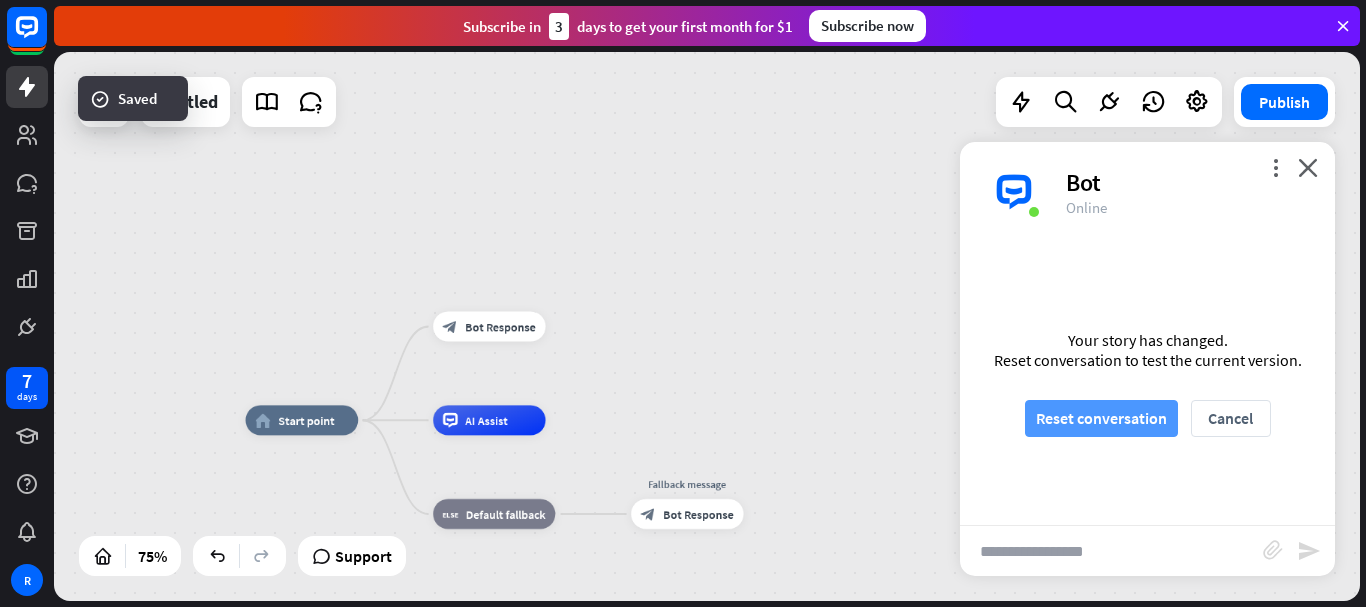 click on "Reset conversation" at bounding box center (1101, 418) 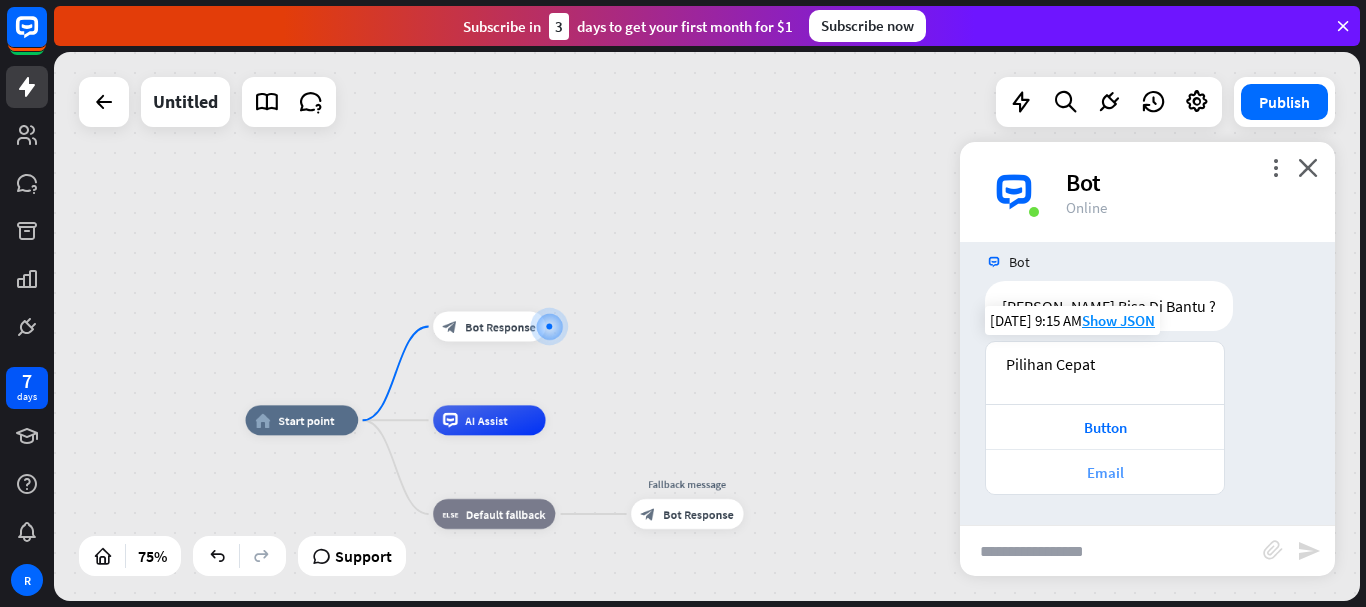 click on "Email" at bounding box center (1105, 472) 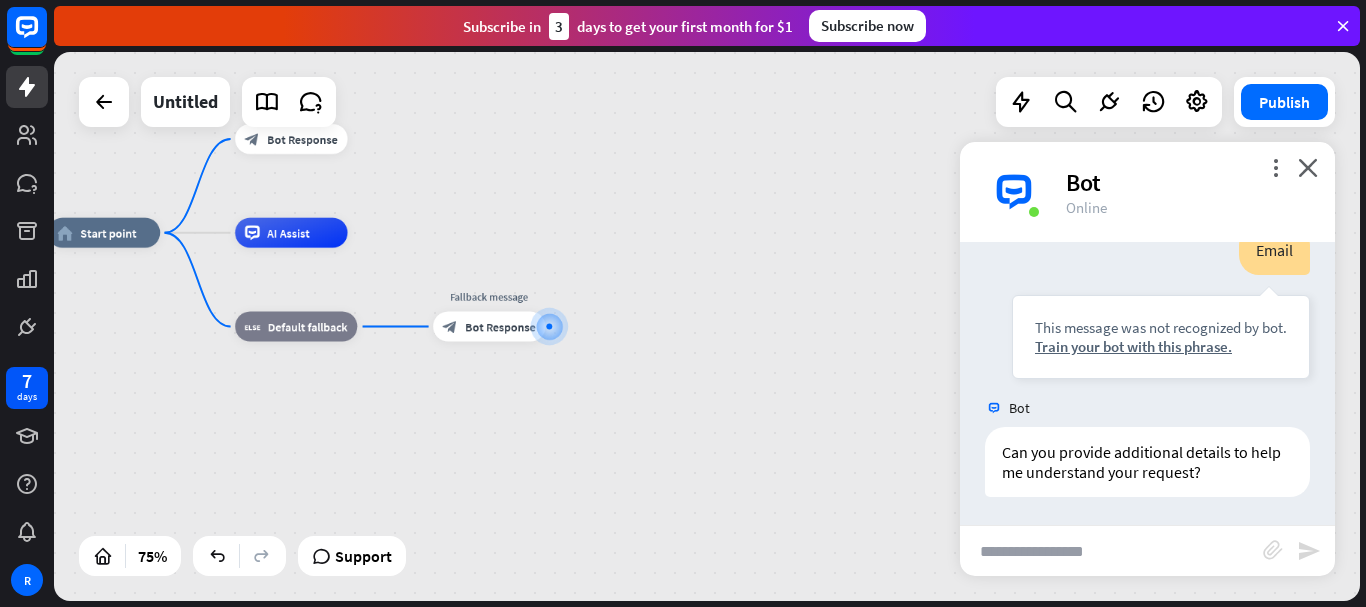scroll, scrollTop: 339, scrollLeft: 0, axis: vertical 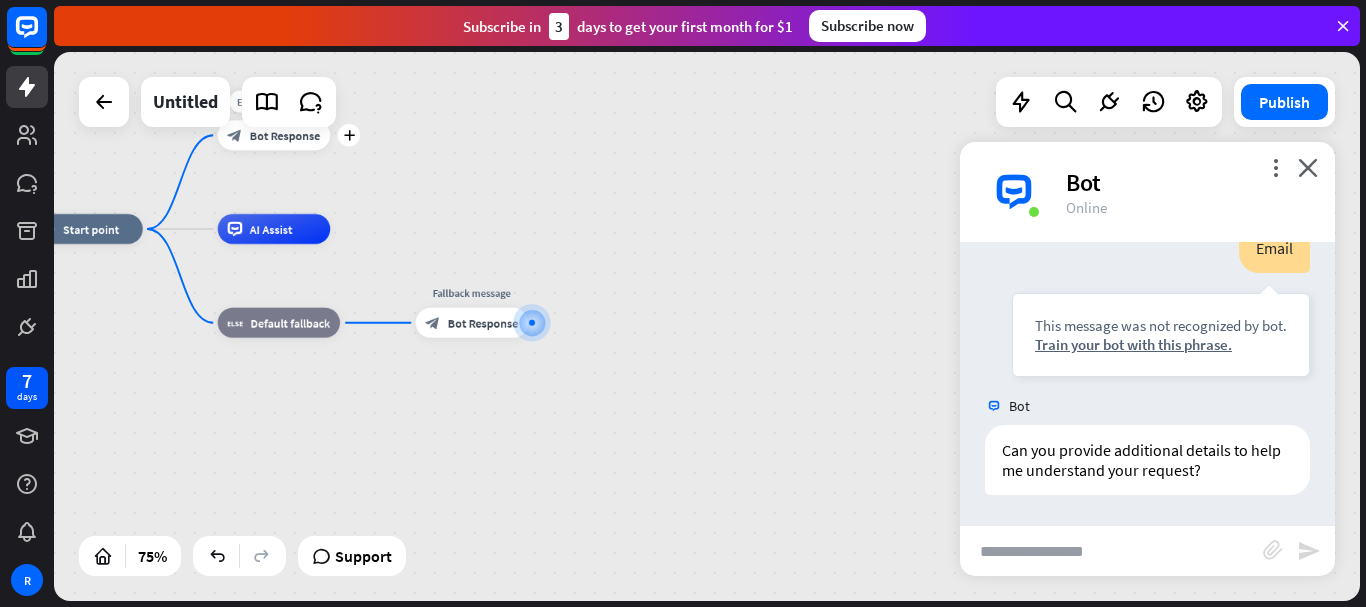 click on "block_bot_response   Bot Response" at bounding box center (274, 135) 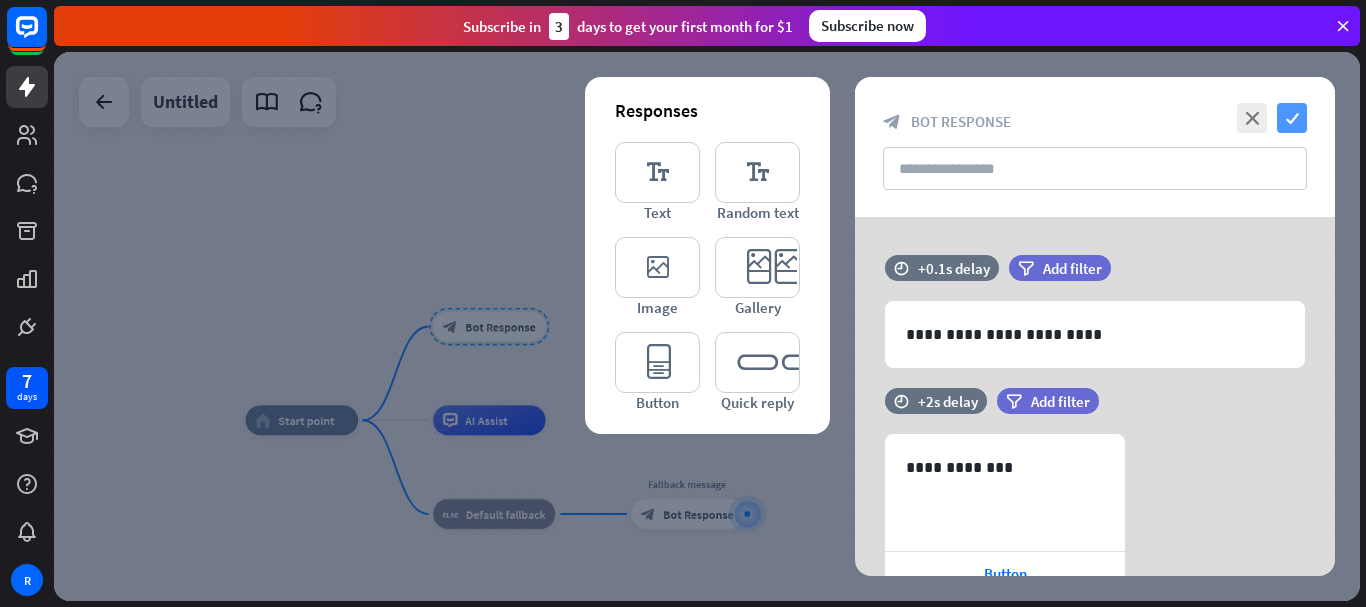 click on "check" at bounding box center (1292, 118) 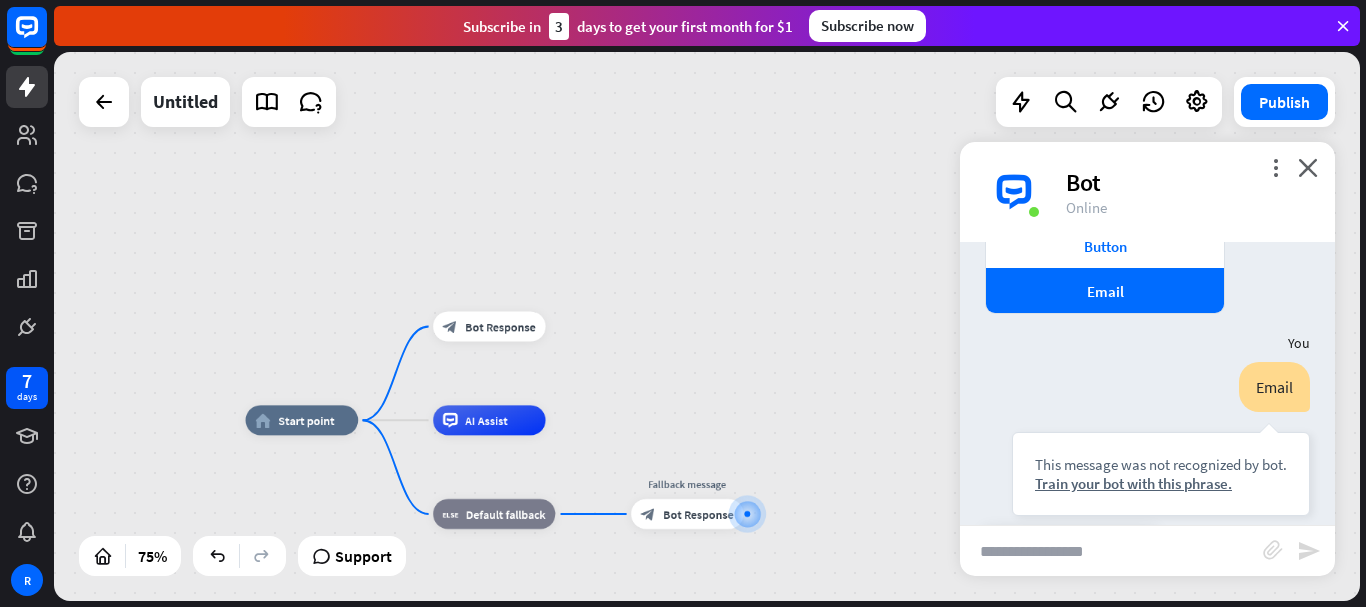 scroll, scrollTop: 339, scrollLeft: 0, axis: vertical 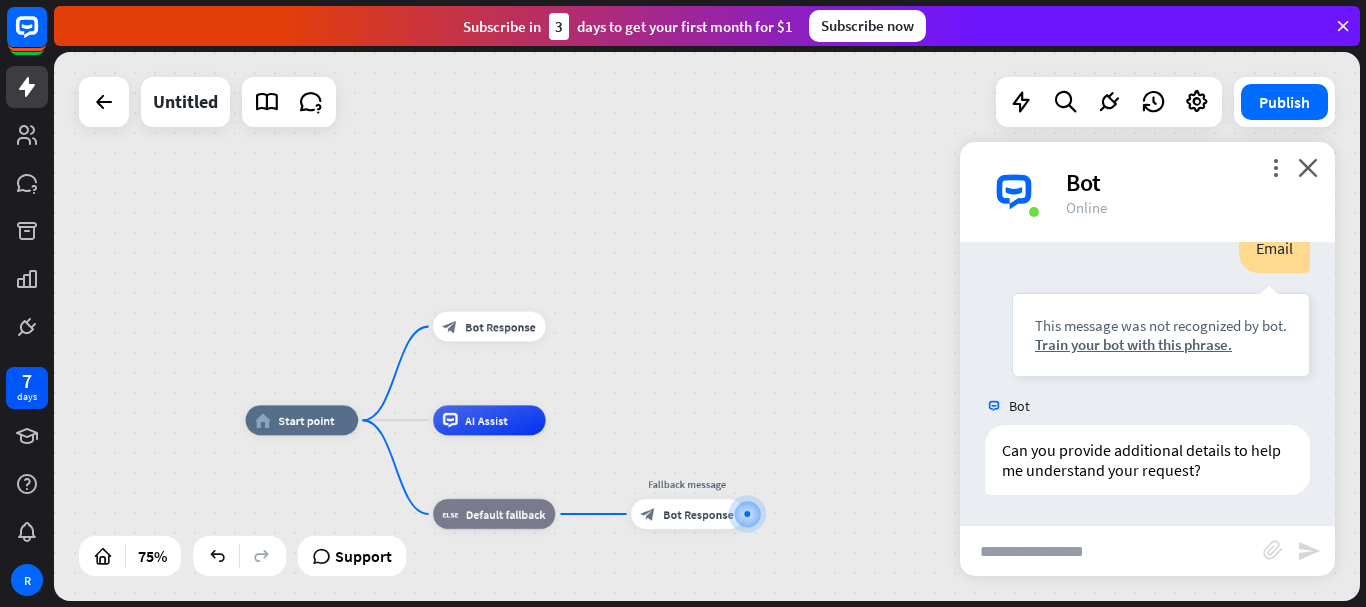 click on "more_vert
close
Bot
Online" at bounding box center [1147, 192] 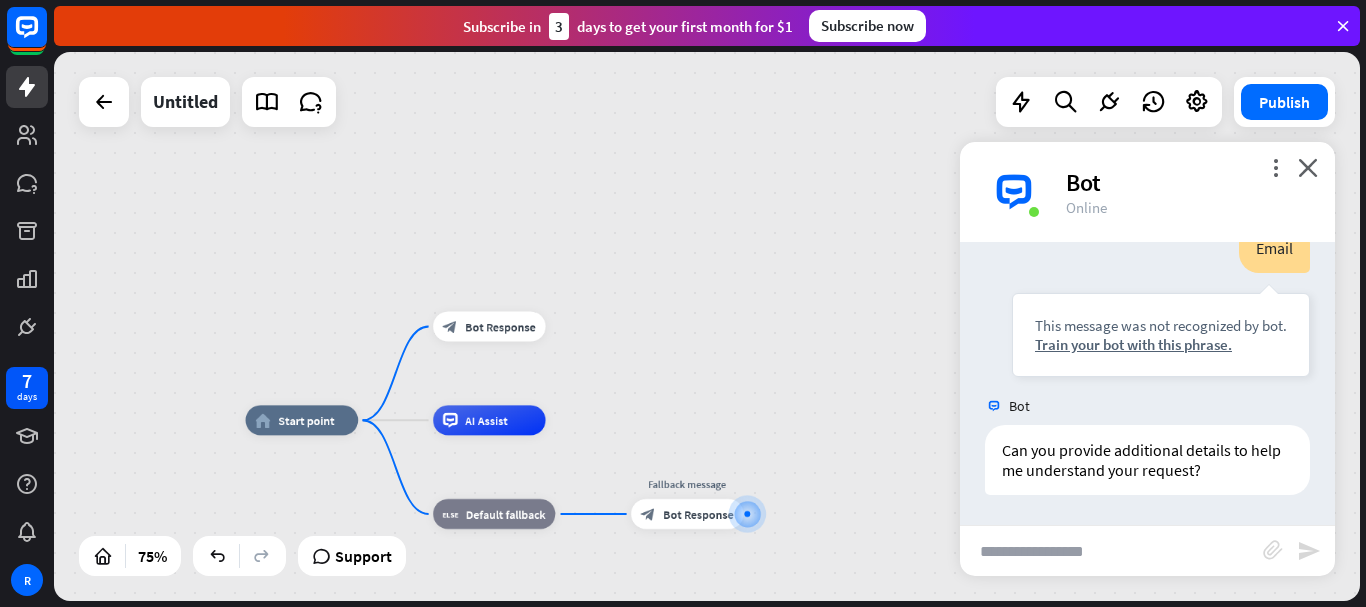 click on "more_vert
close
Bot
Online" at bounding box center (1147, 192) 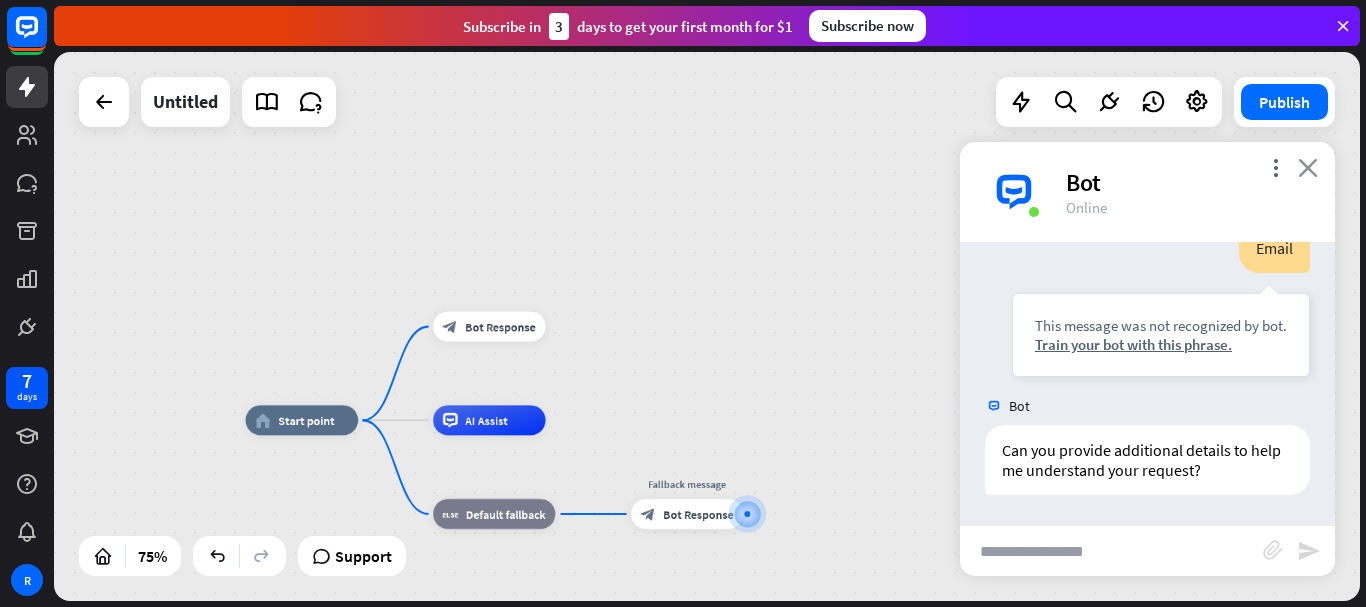 click on "close" at bounding box center (1308, 167) 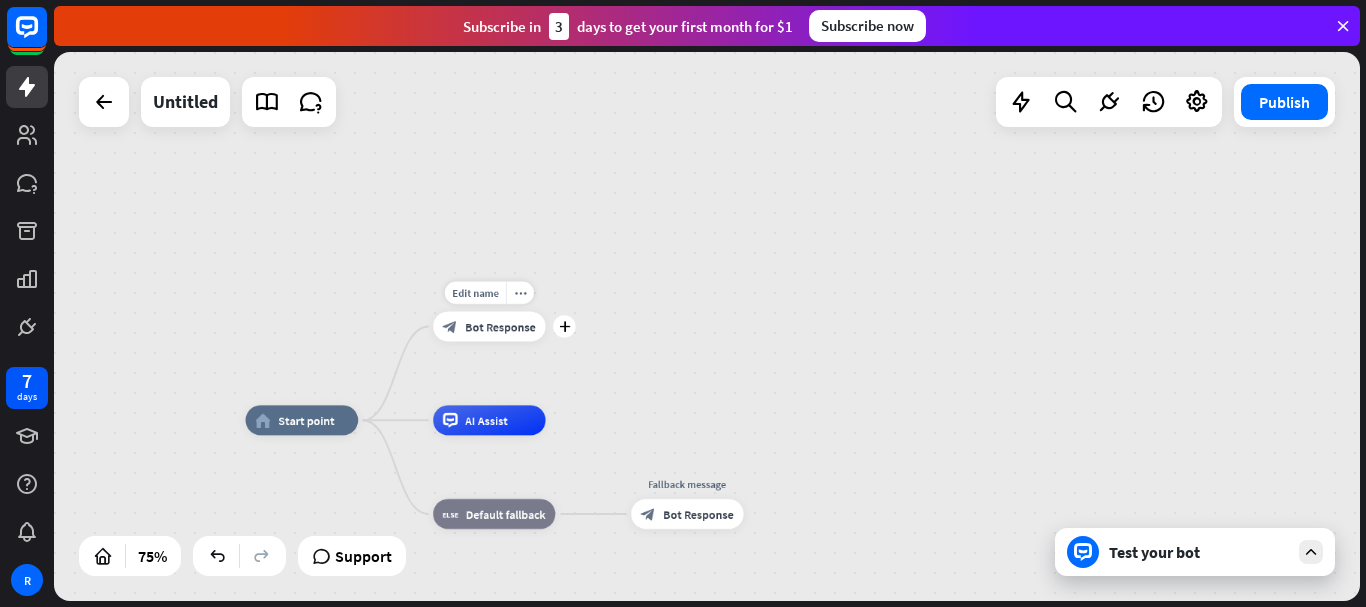 click on "Bot Response" at bounding box center [500, 326] 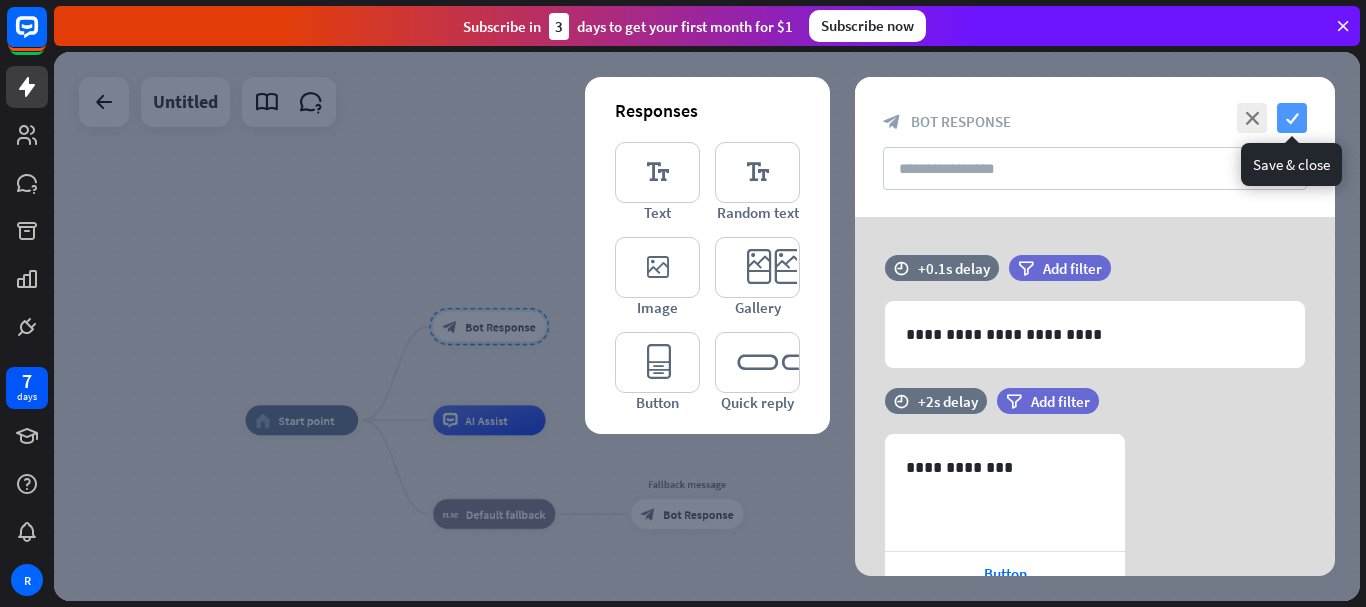 click on "check" at bounding box center [1292, 118] 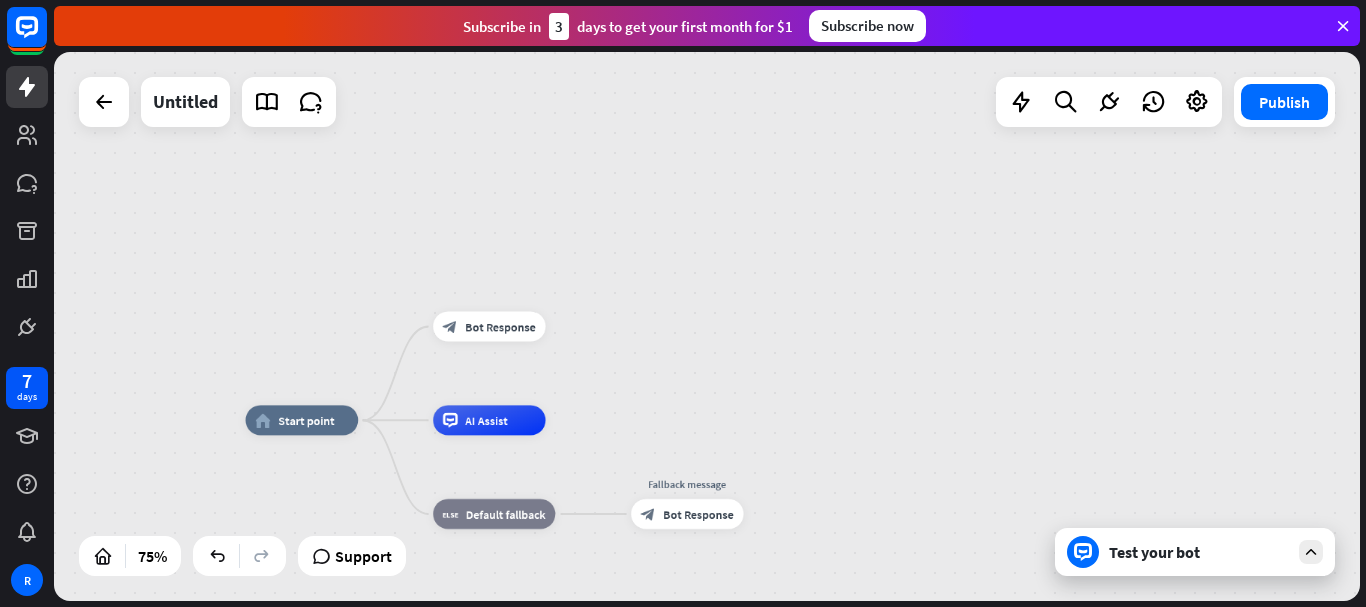 click on "Test your bot" at bounding box center (1199, 552) 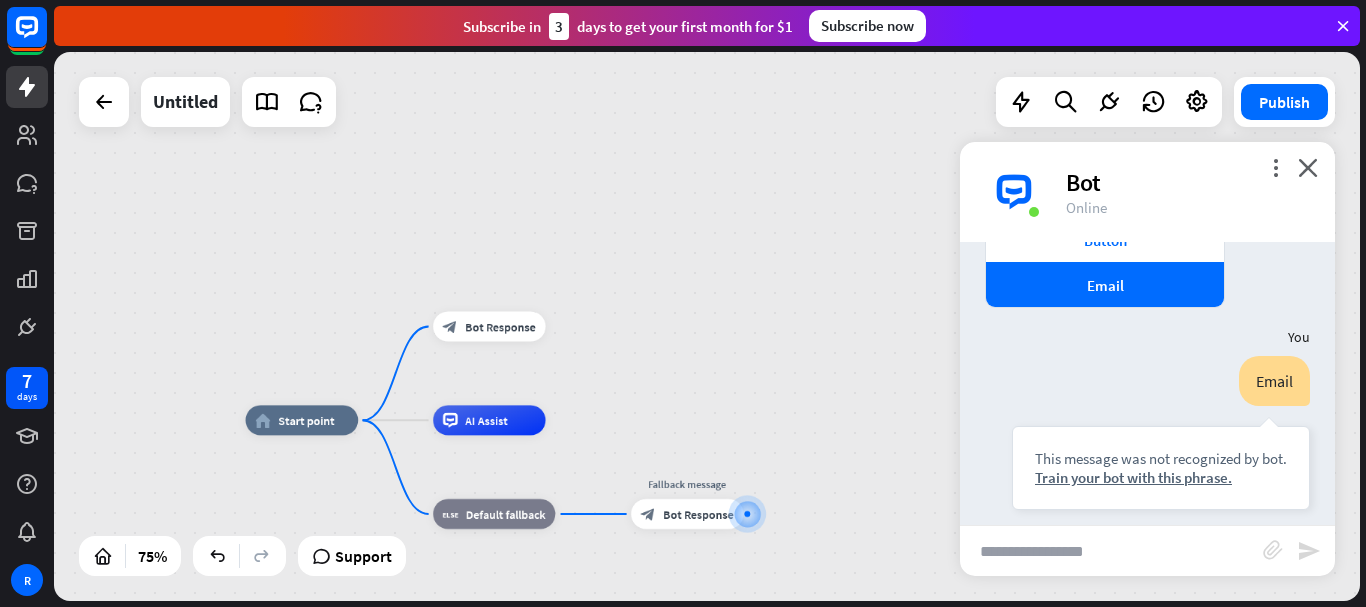 scroll, scrollTop: 339, scrollLeft: 0, axis: vertical 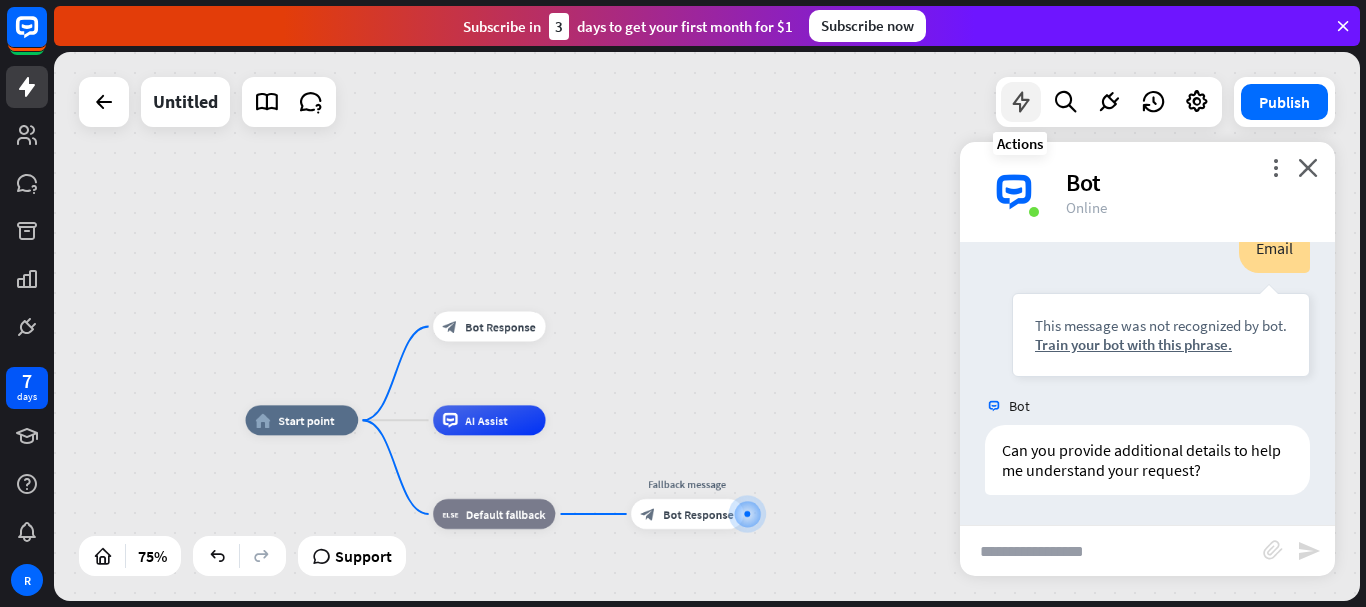 click at bounding box center [1021, 102] 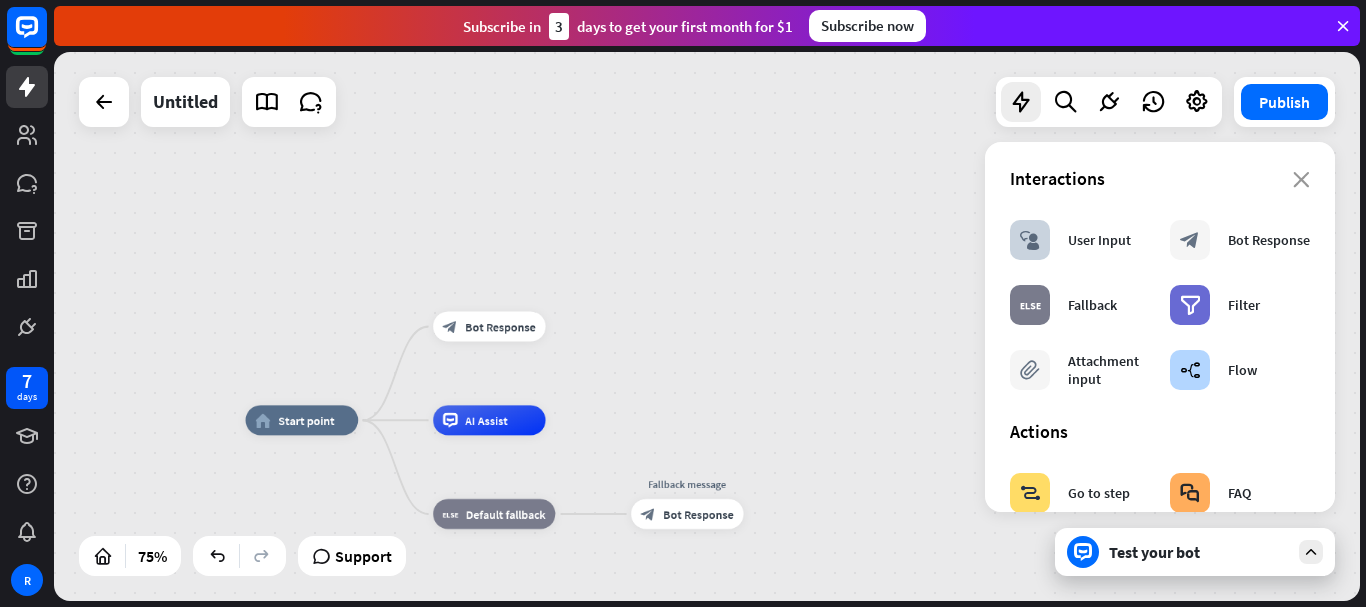 click on "close   Interactions   block_user_input   User Input block_bot_response   Bot Response block_fallback   Fallback filter   Filter block_attachment   Attachment input builder_tree   Flow Actions   block_goto   Go to step block_faq   FAQ block_add_to_segment   Add to leads block_add_to_segment   Add to segment block_delete_from_segment   Delete from segment webhooks   Webhook block_set_attribute   Set attribute block_ab_testing   A/B Test block_question   Question block_close_chat   Close chat block_backtracking   Backtracking LiveChat actions   block_livechat   Transfer chat block_livechat   Mark Goal block_livechat   Tag chat block_livechat   Send transcript Shopify actions     Show products   Product availability   Order status Shopify flows     Order status flow   Product availability flow Freshdesk actions           Create ticket         Add contact Zendesk actions         Create ticket HelpDesk actions         Create ticket" at bounding box center (1160, 327) 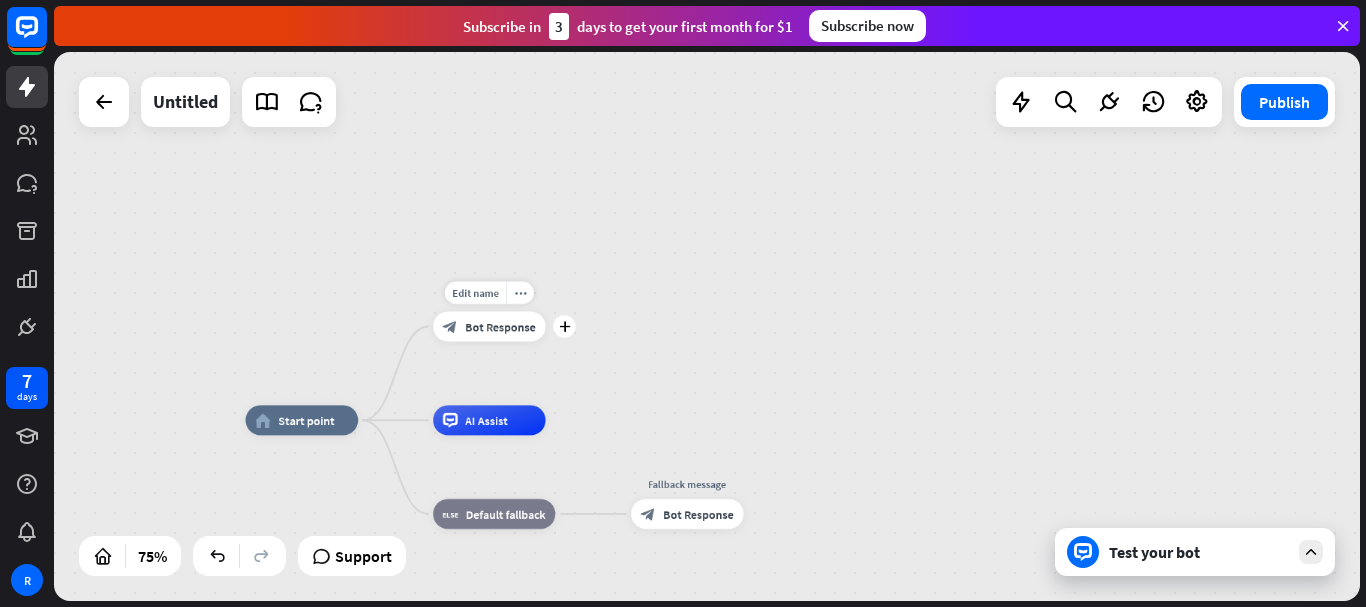 click on "Edit name   more_horiz         plus     block_bot_response   Bot Response" at bounding box center [489, 327] 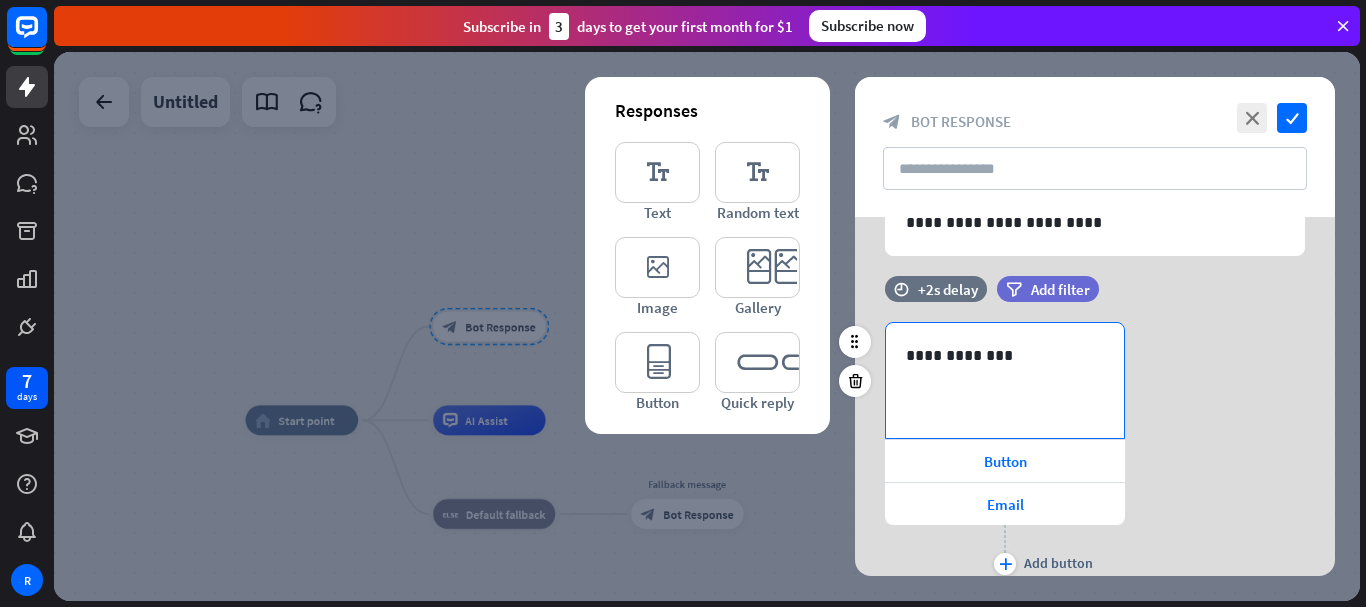 scroll, scrollTop: 186, scrollLeft: 0, axis: vertical 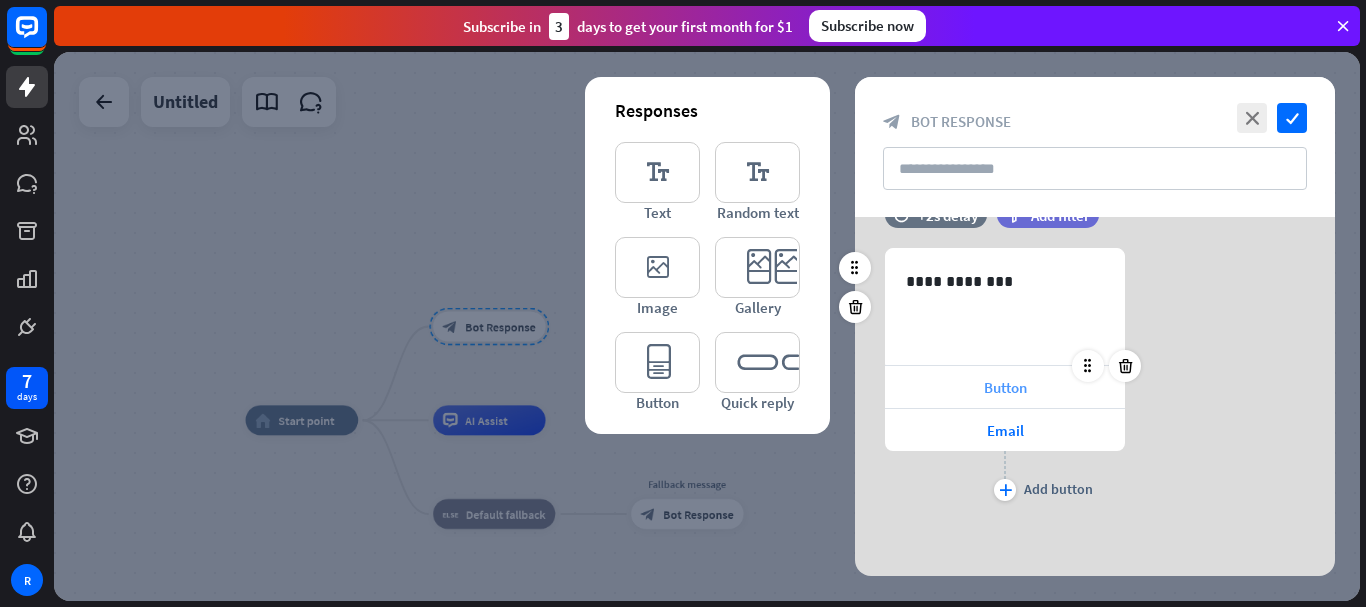 click on "Button" at bounding box center (1005, 387) 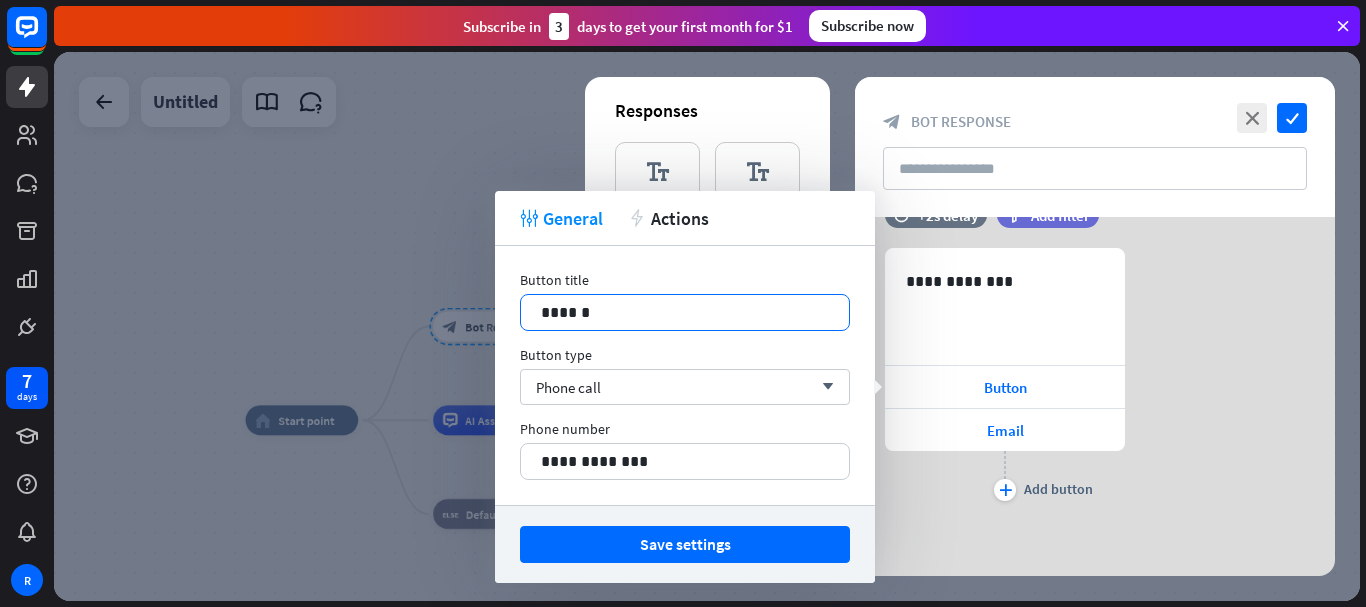 click on "******" at bounding box center (685, 312) 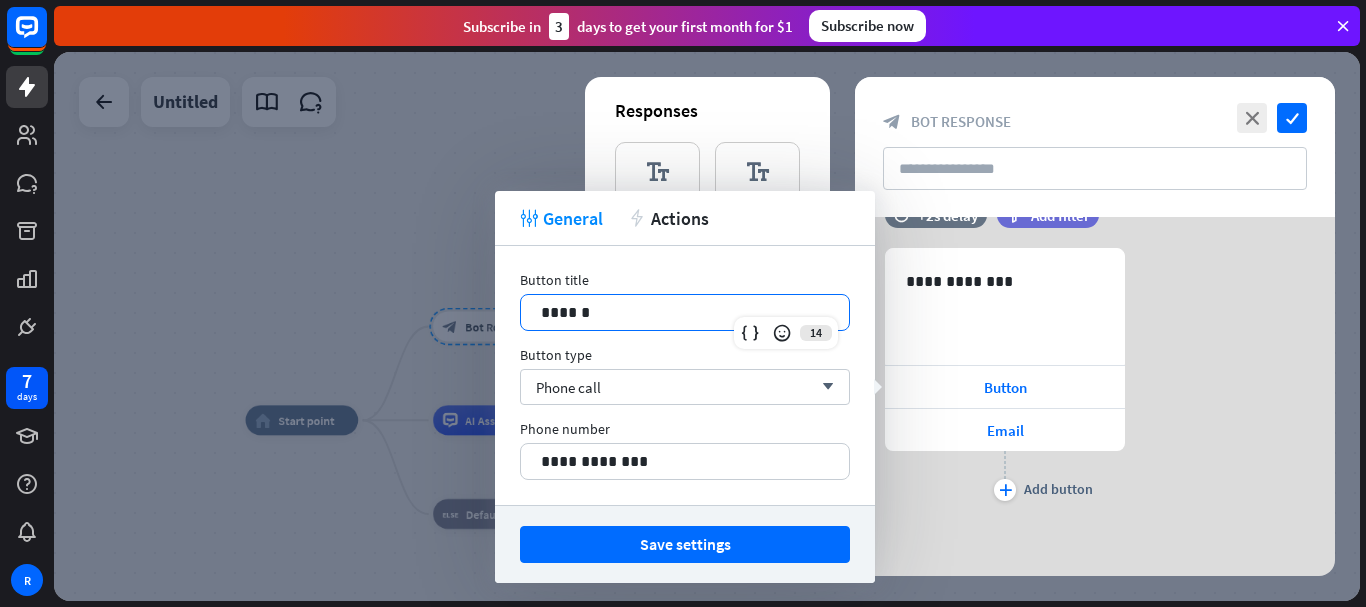 click on "******" at bounding box center (685, 312) 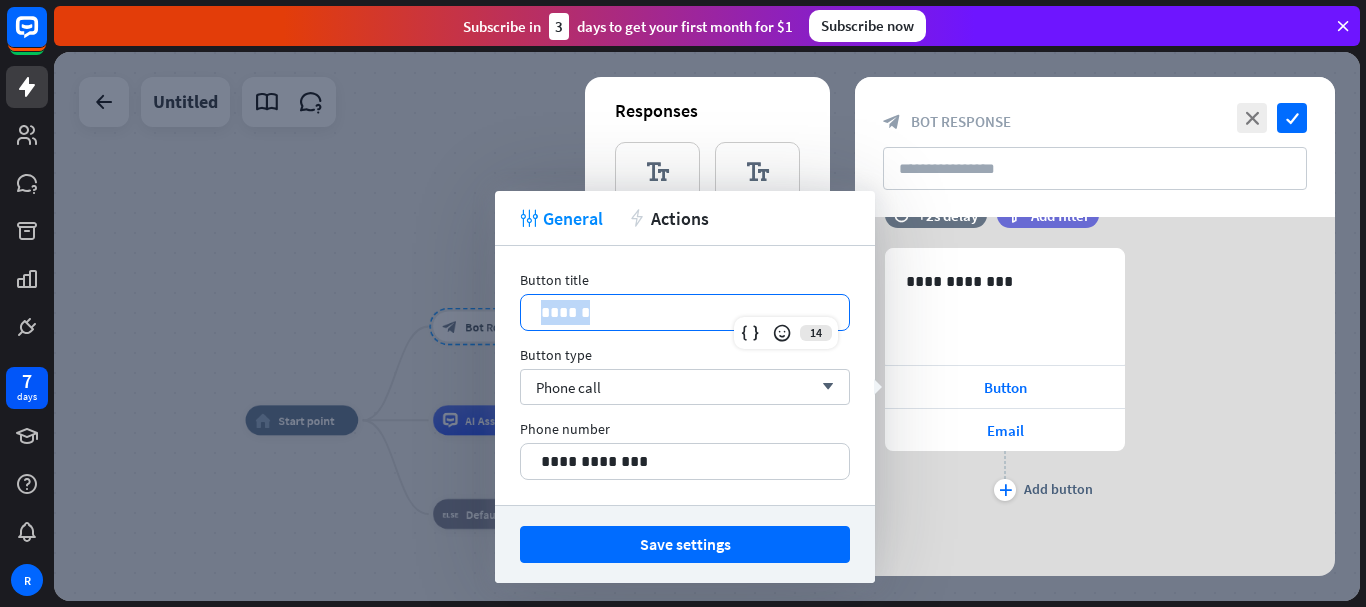 click on "******" at bounding box center (685, 312) 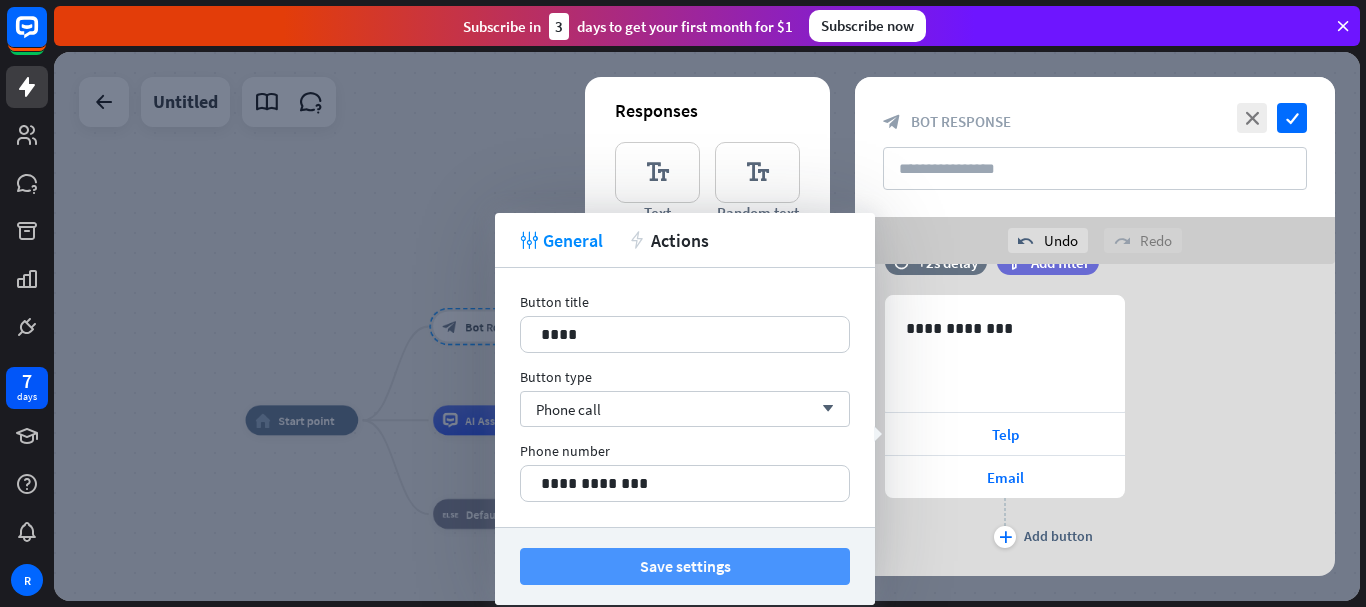 click on "Save settings" at bounding box center (685, 566) 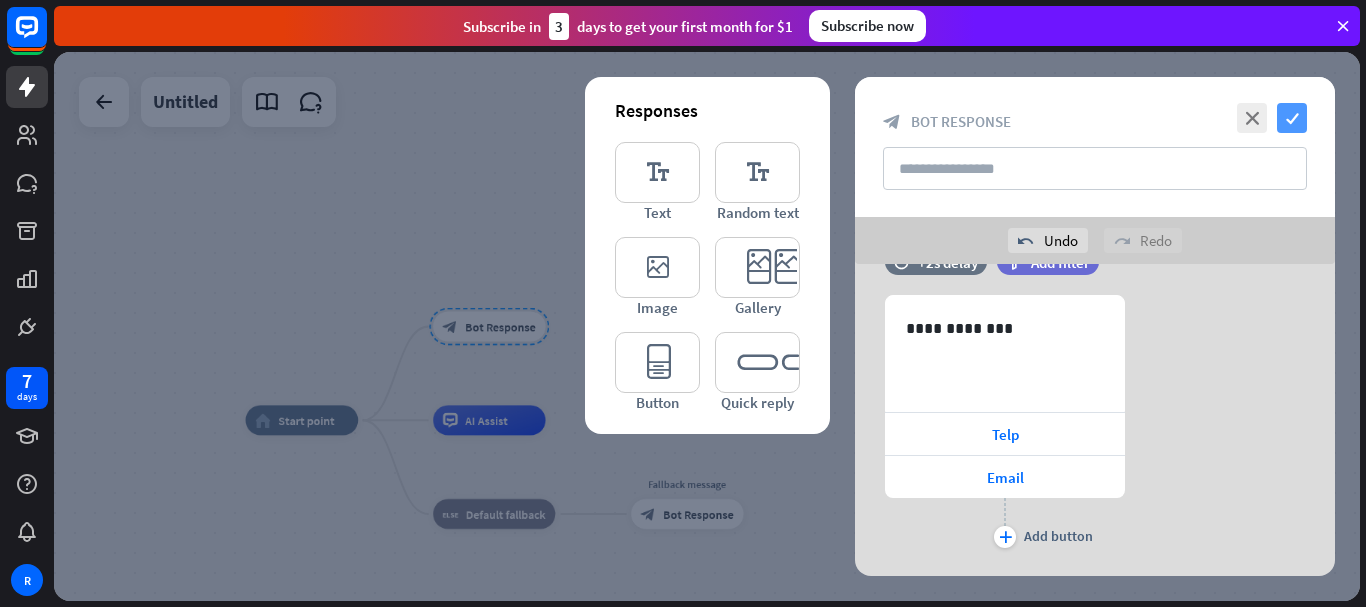 click on "check" at bounding box center [1292, 118] 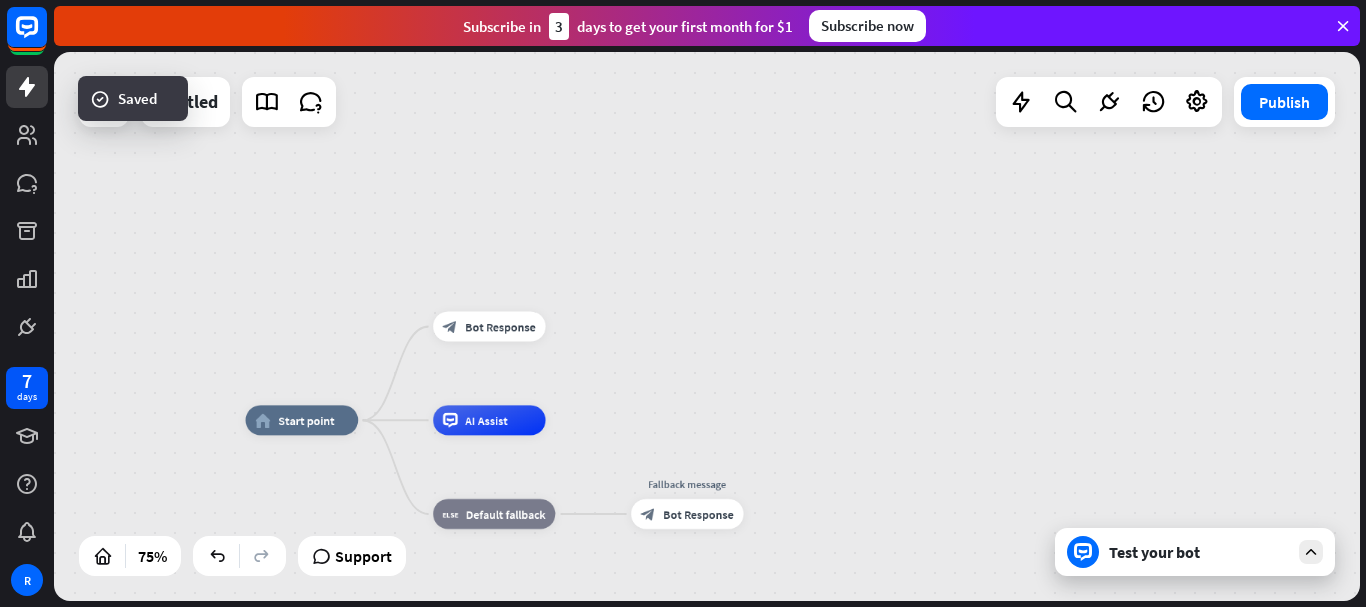 click on "Test your bot" at bounding box center [1195, 552] 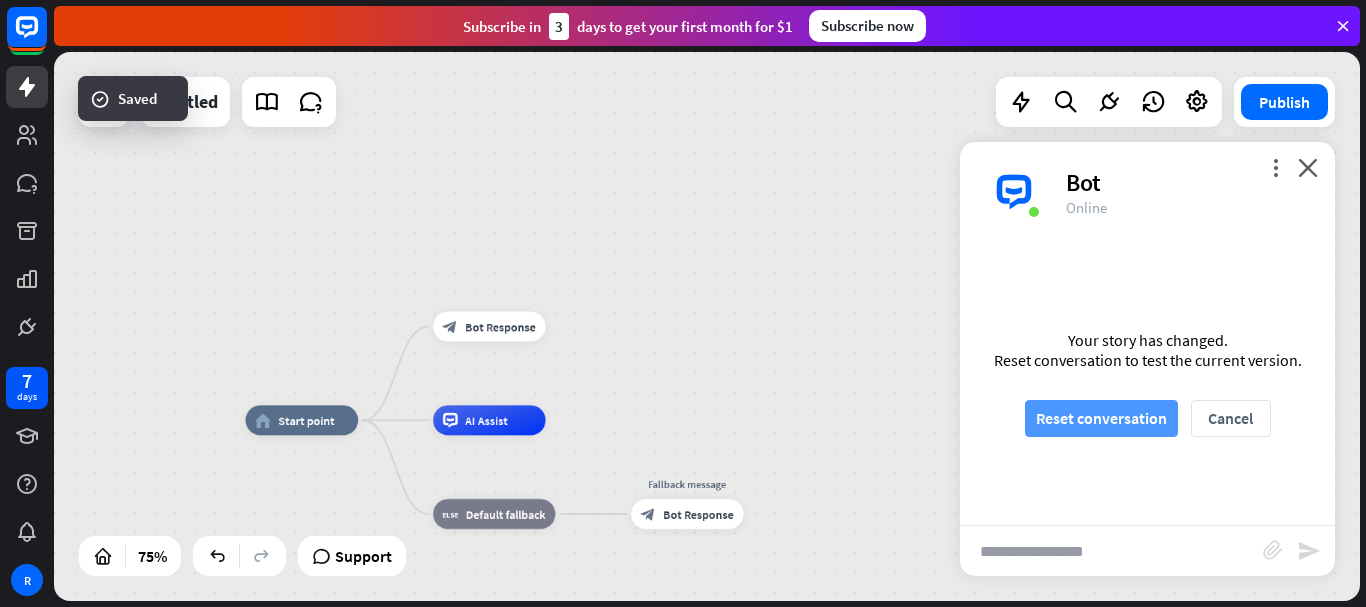 click on "Reset conversation" at bounding box center (1101, 418) 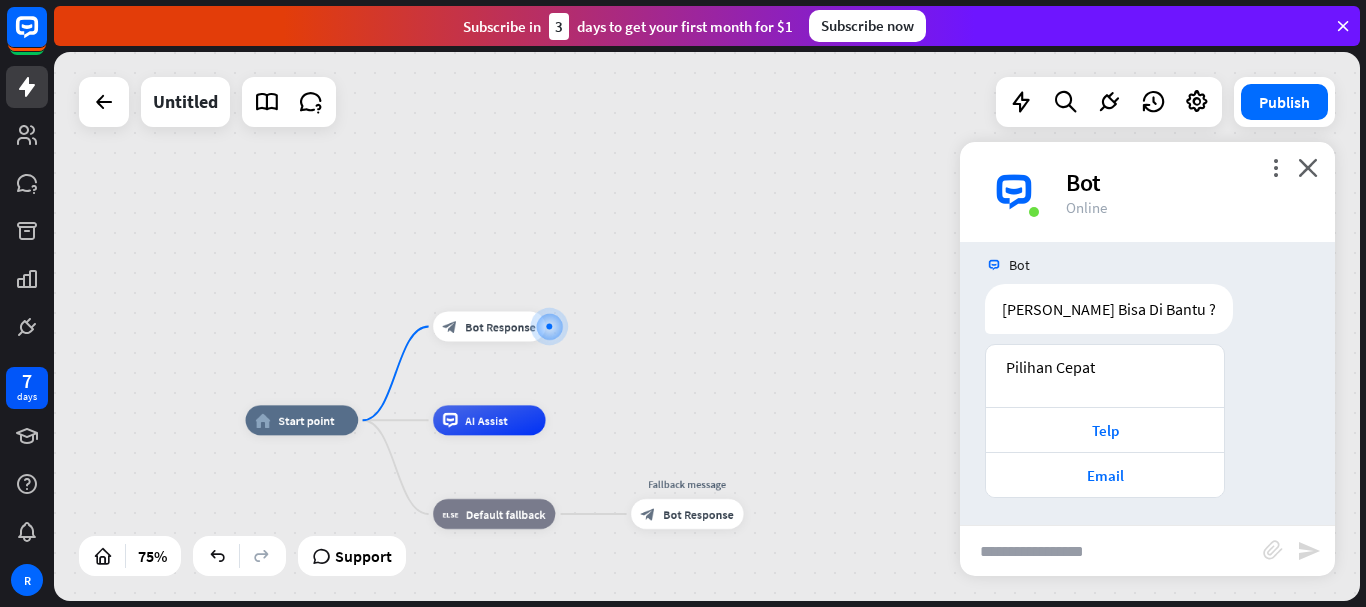 scroll, scrollTop: 19, scrollLeft: 0, axis: vertical 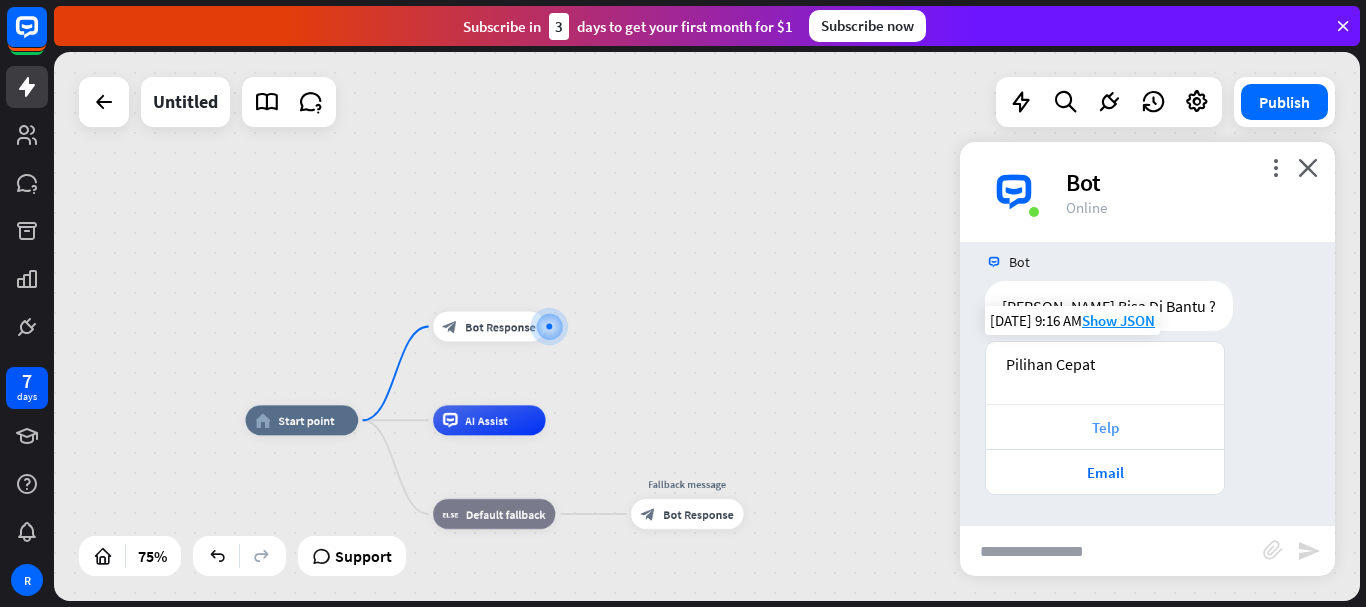 click on "Telp" at bounding box center [1105, 427] 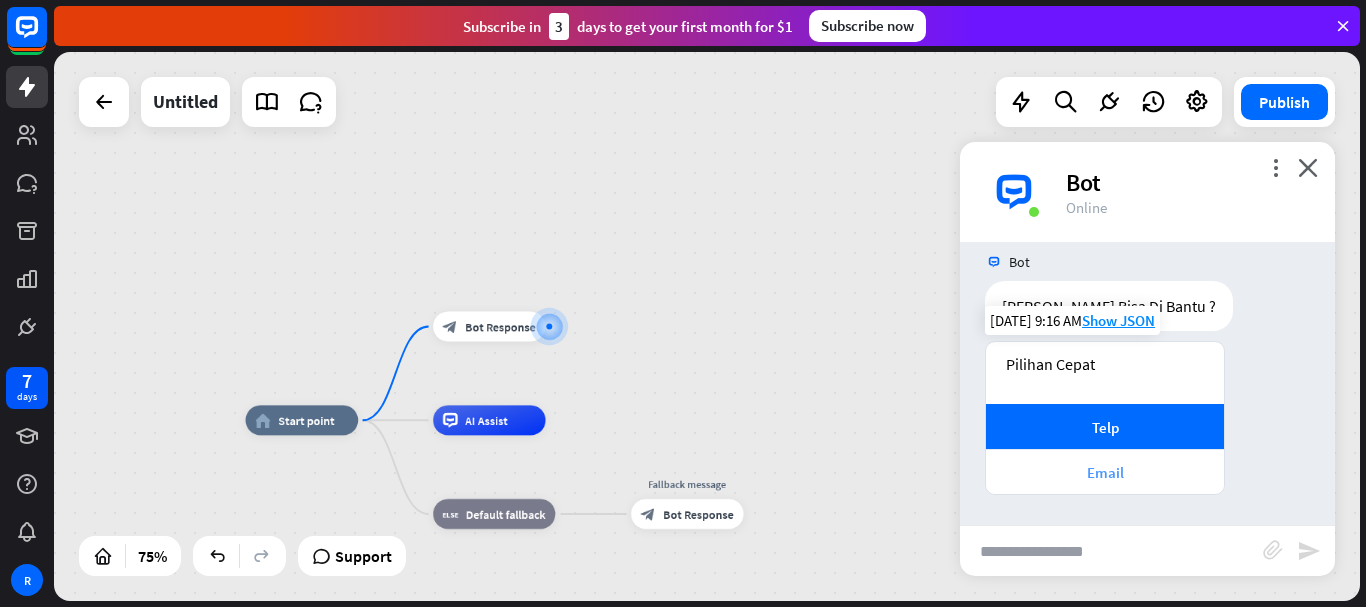 click on "Email" at bounding box center (1105, 472) 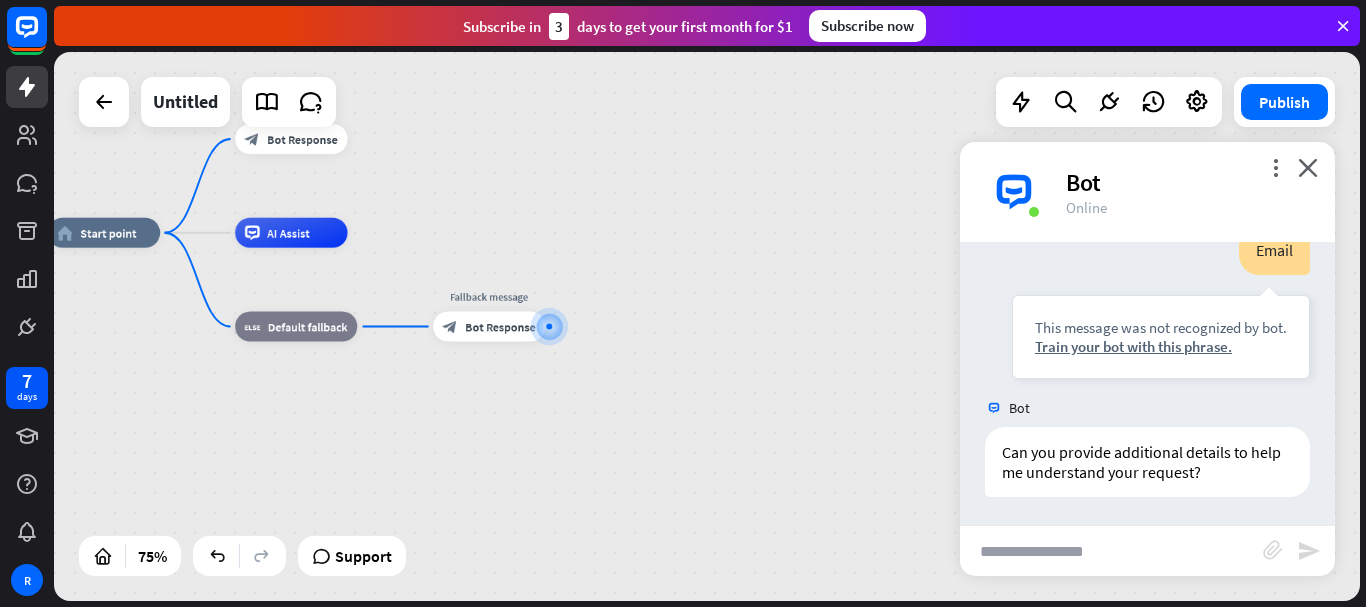 scroll, scrollTop: 339, scrollLeft: 0, axis: vertical 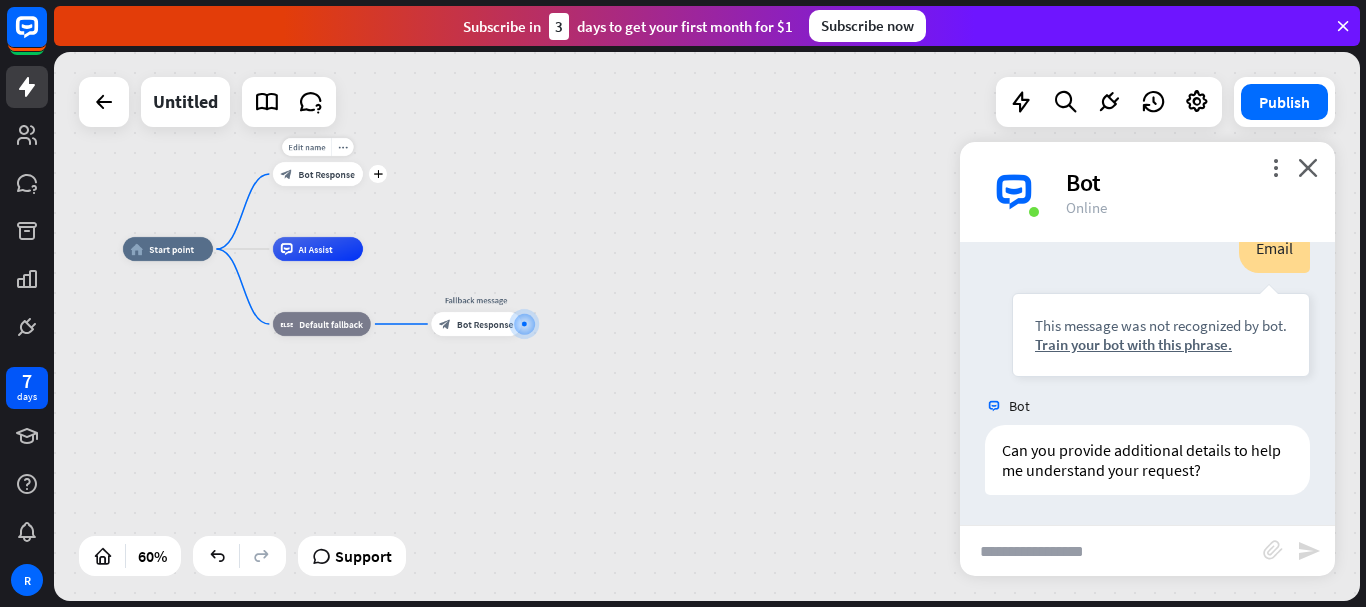 click on "Edit name   more_horiz         plus     block_bot_response   Bot Response" at bounding box center (318, 174) 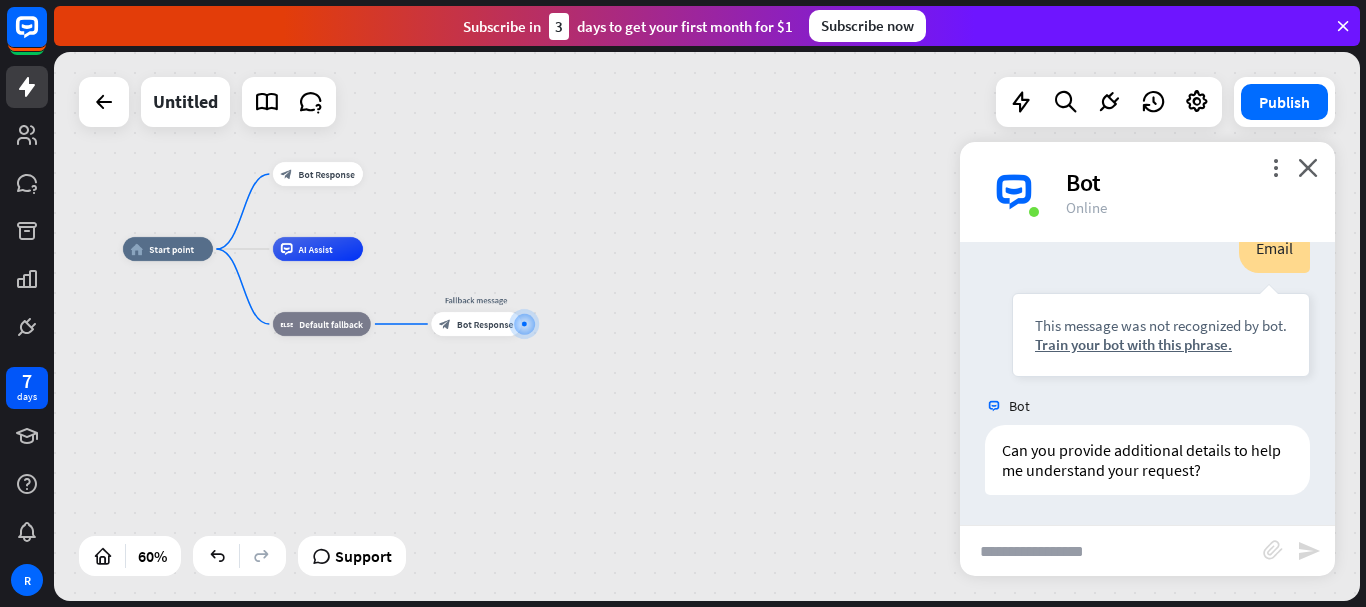drag, startPoint x: 1304, startPoint y: 170, endPoint x: 316, endPoint y: 162, distance: 988.0324 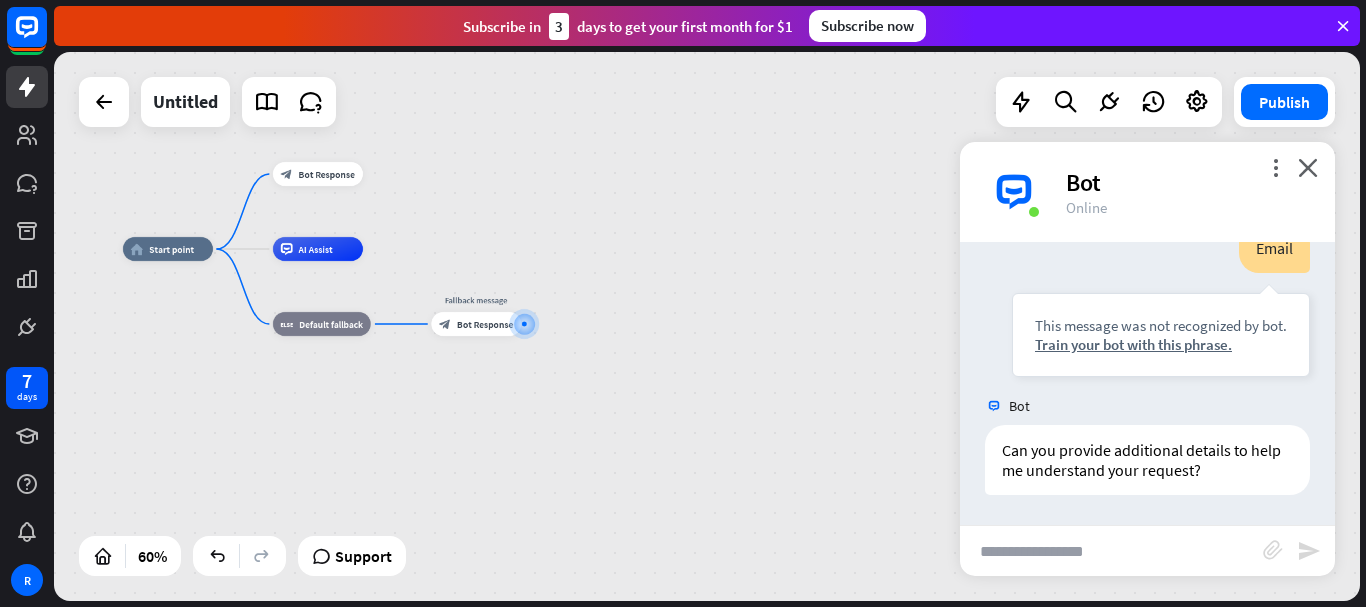 click on "close" at bounding box center [1308, 167] 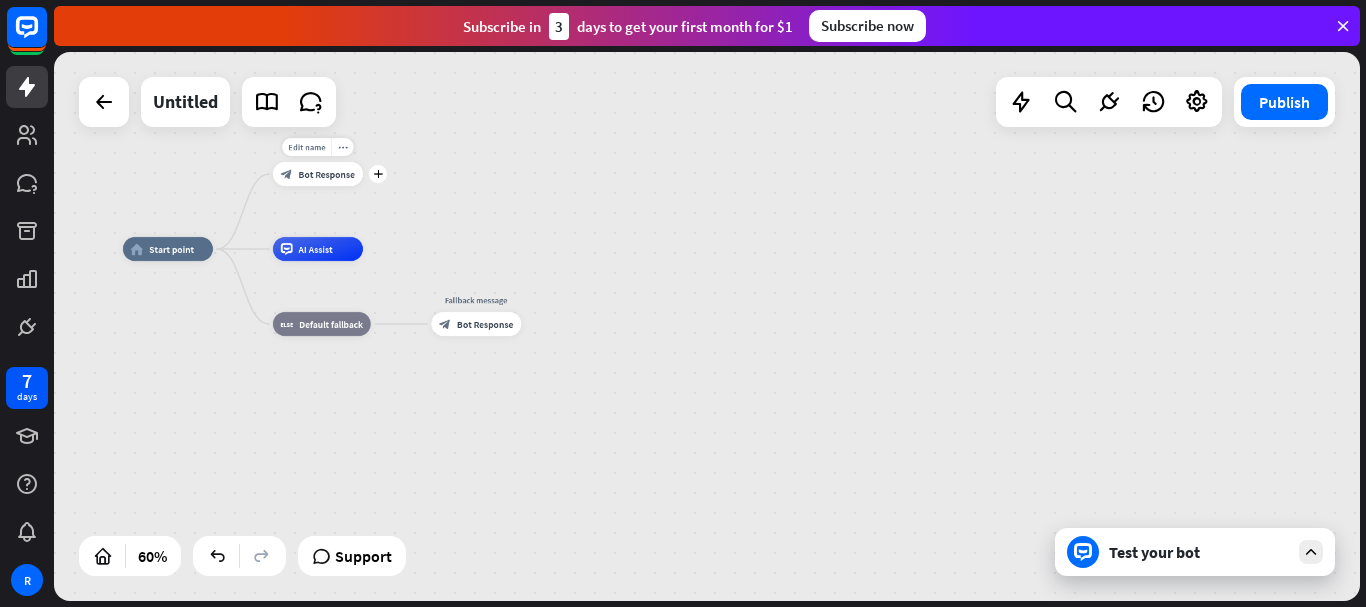 click on "block_bot_response   Bot Response" at bounding box center [318, 174] 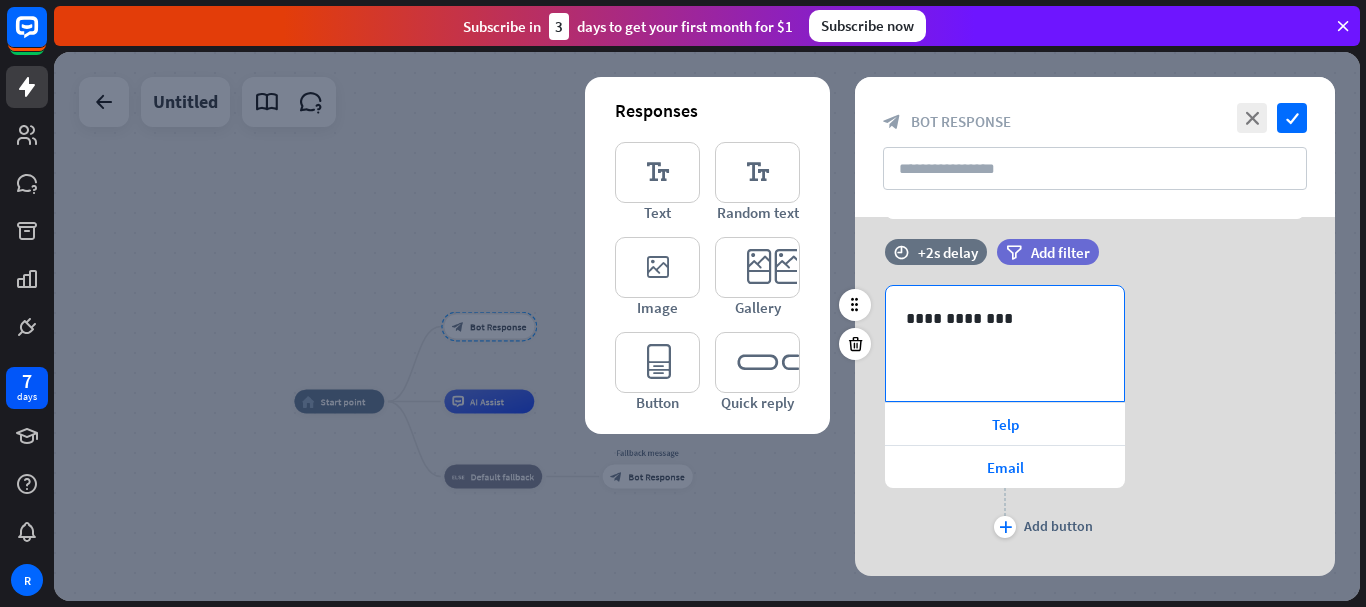 scroll, scrollTop: 186, scrollLeft: 0, axis: vertical 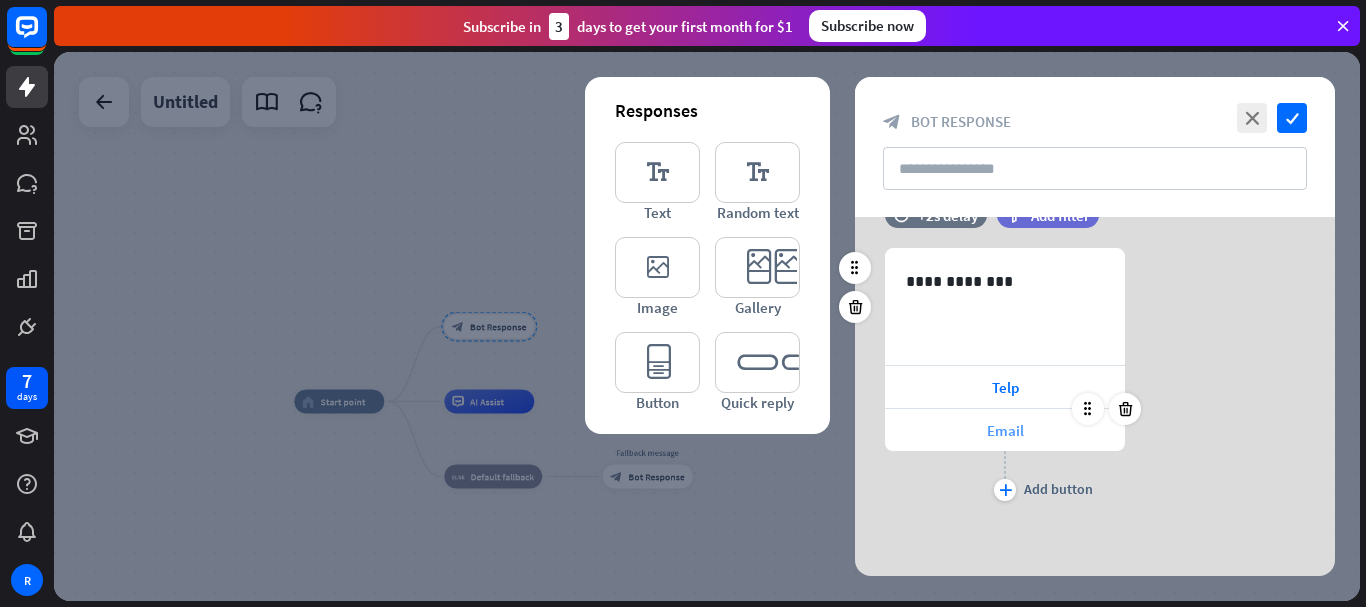 click on "Email" at bounding box center [1005, 430] 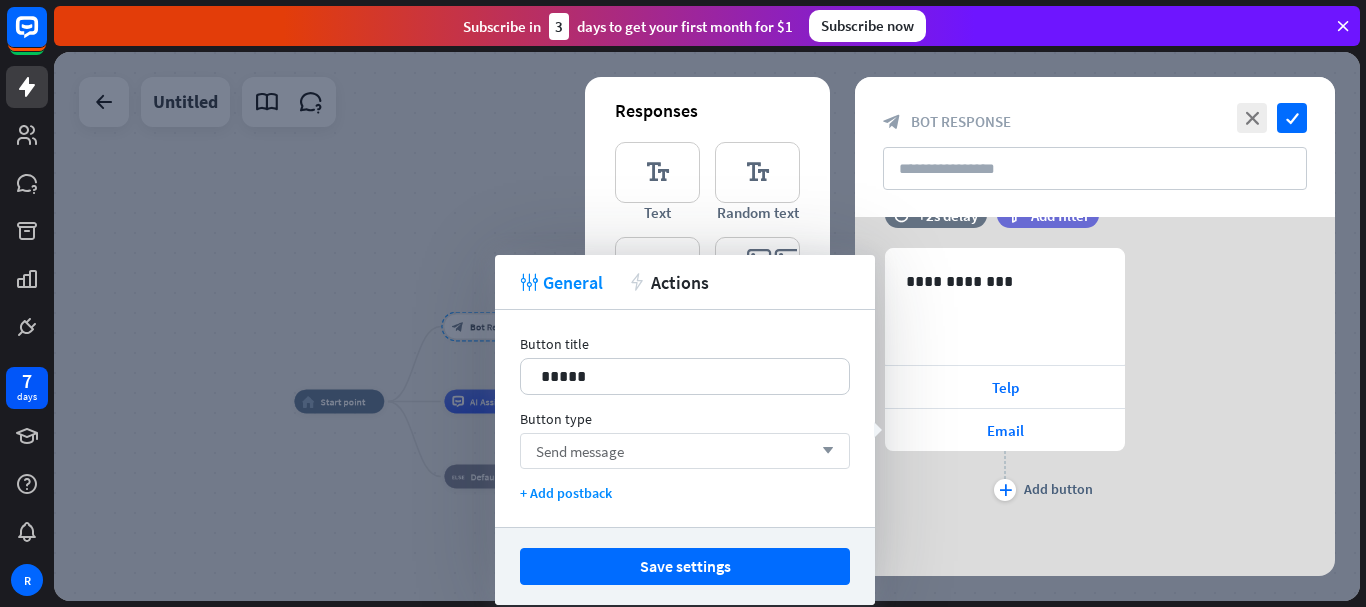 click on "Send message" at bounding box center (580, 451) 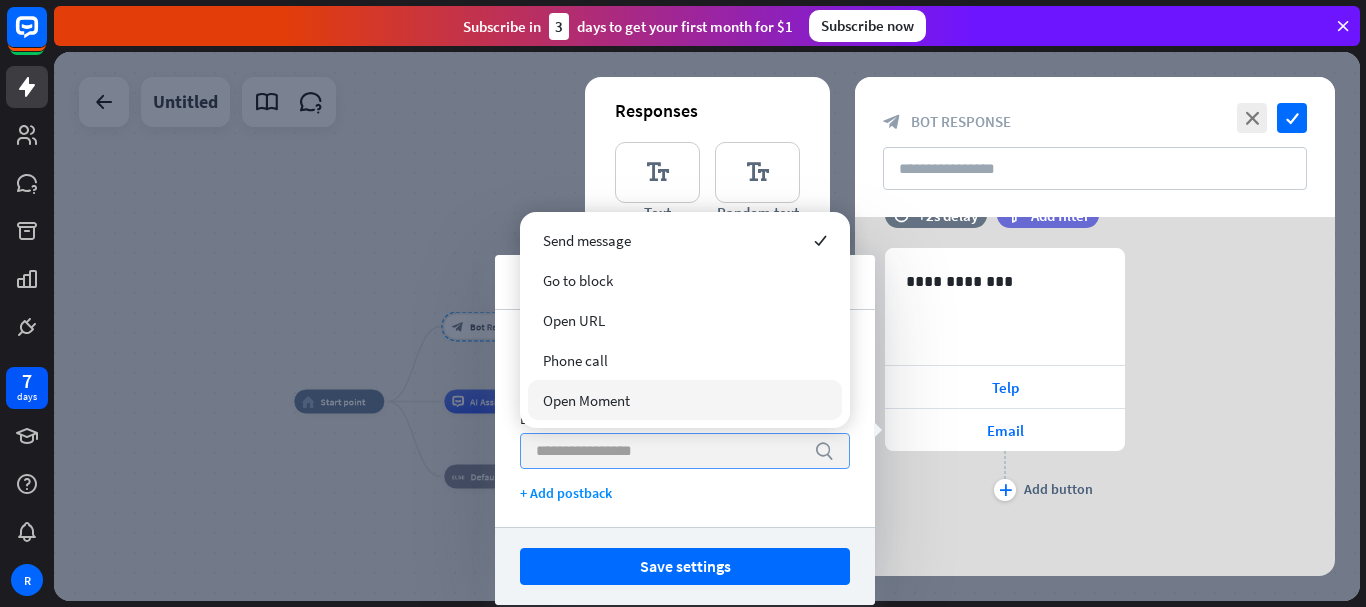 click on "Open Moment" at bounding box center (685, 400) 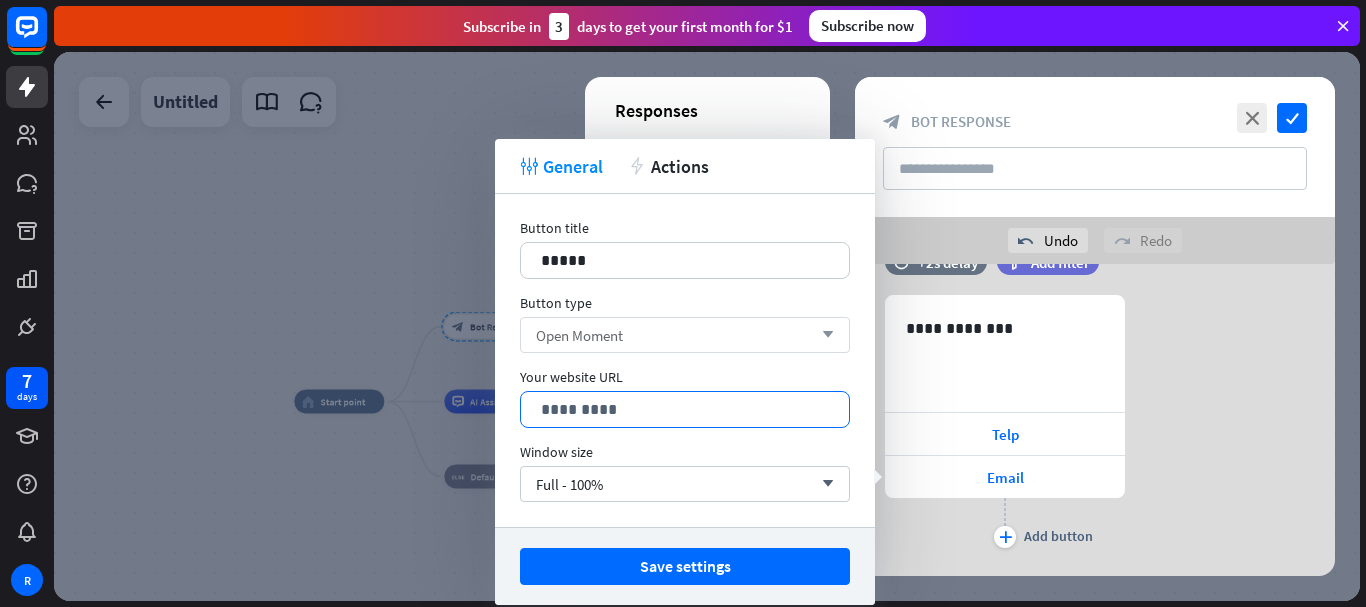 click on "*********" at bounding box center [685, 409] 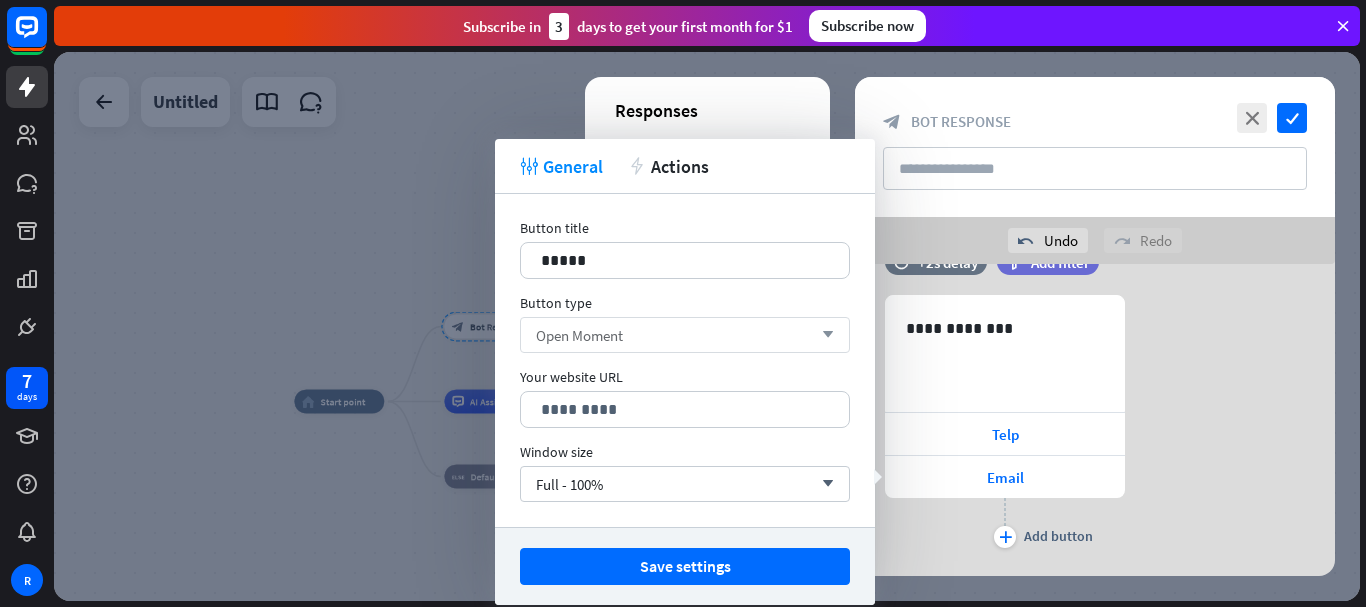 click on "Button title             15   *****   Button type     Open Moment
arrow_down
Your website URL           2048   *********   Window size     Full - 100%
arrow_down" at bounding box center (685, 360) 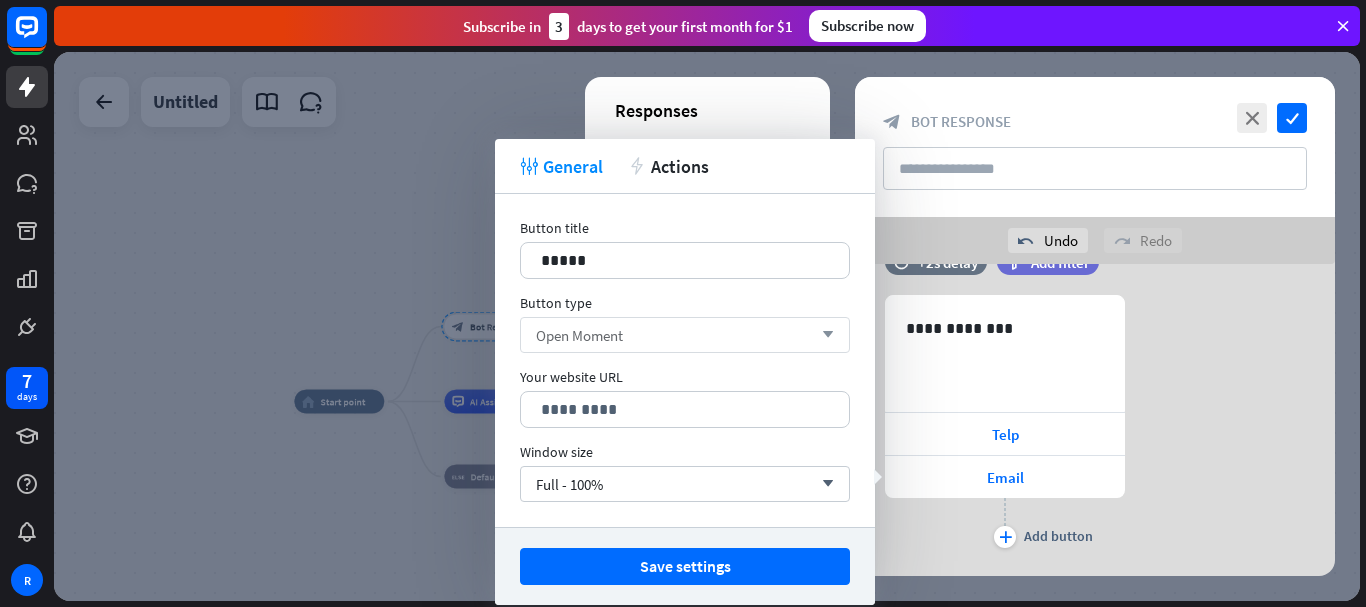 click on "Open Moment
arrow_down" at bounding box center [685, 335] 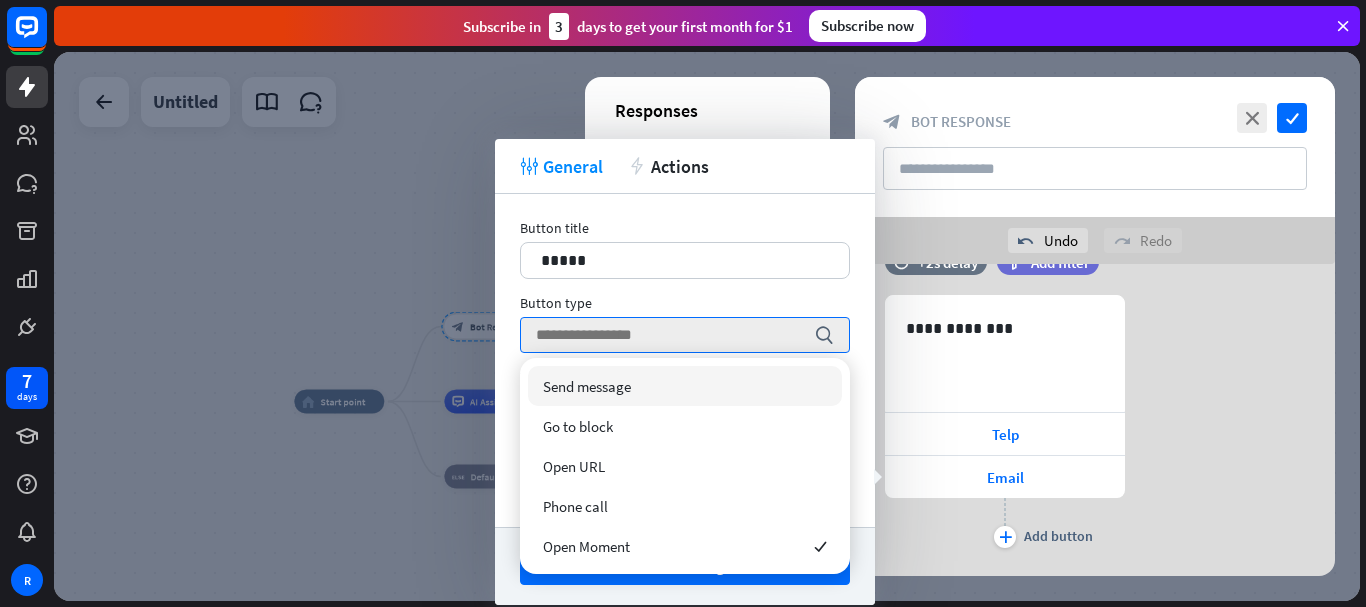 click on "Send message" at bounding box center (587, 386) 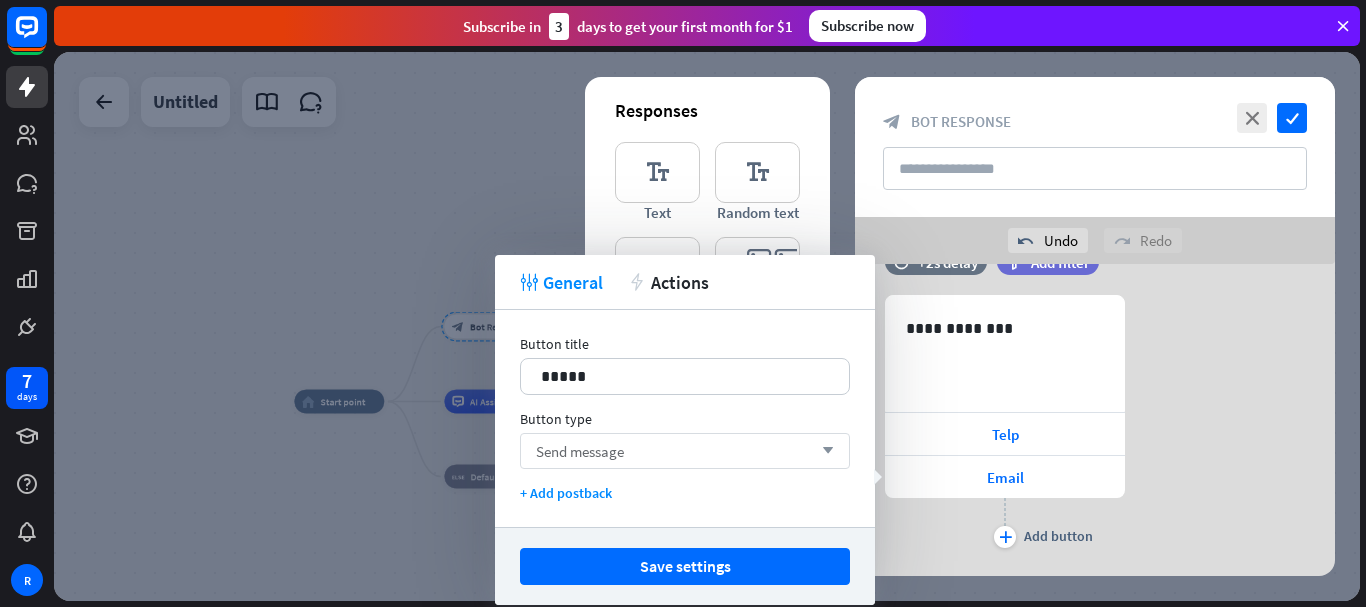 click on "Send message
arrow_down" at bounding box center (685, 451) 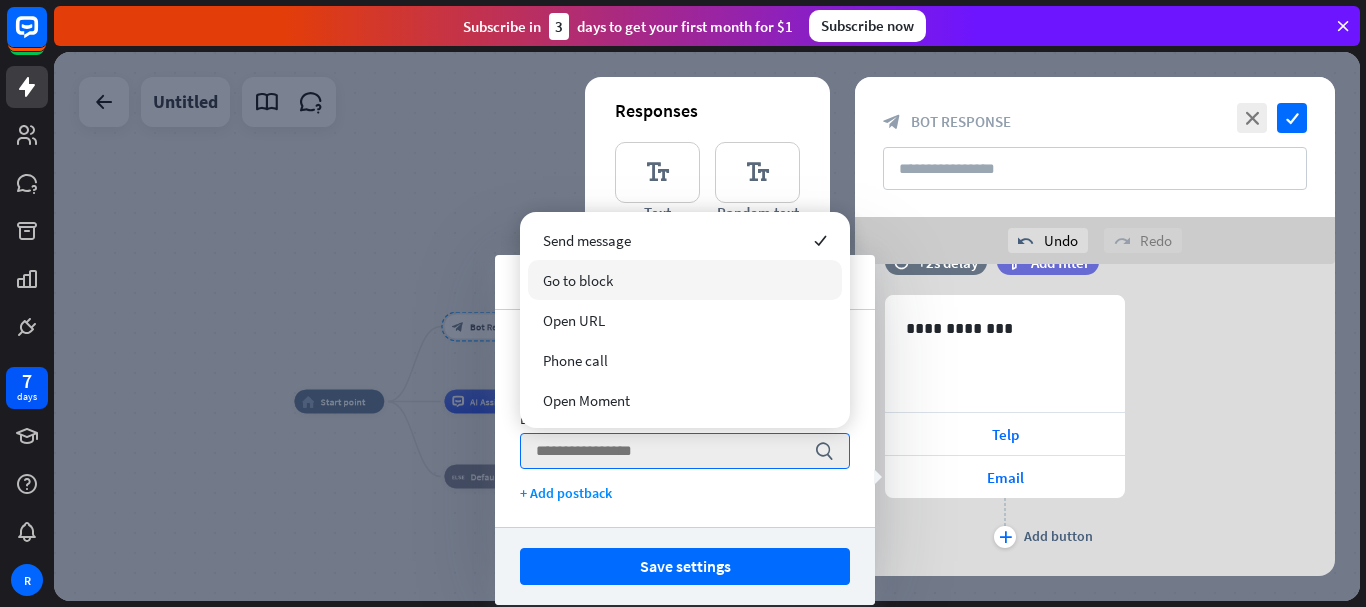 click on "Go to block" at bounding box center [685, 280] 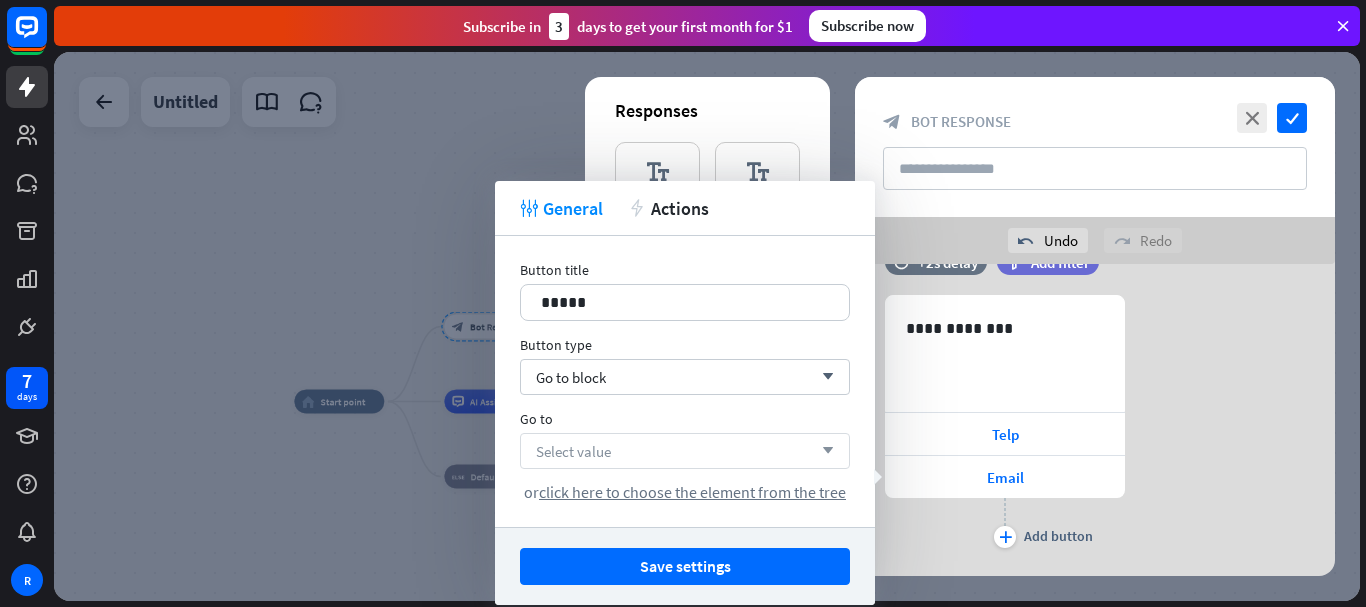 click on "Select value
arrow_down" at bounding box center [685, 451] 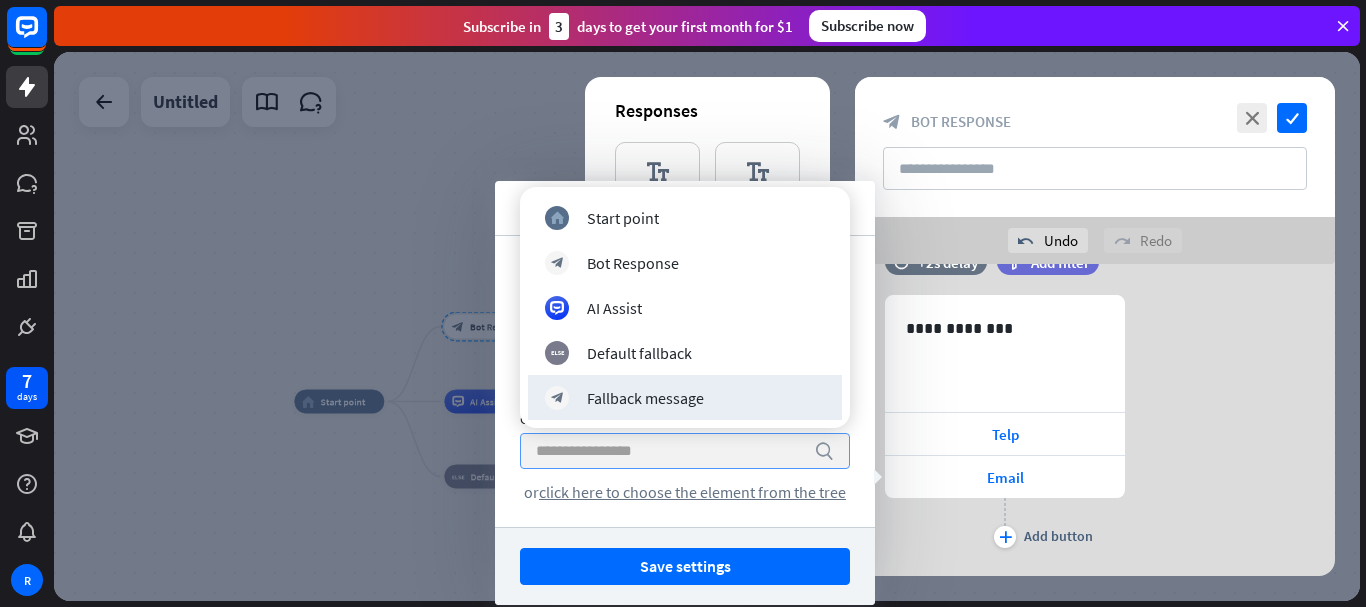 click at bounding box center [670, 451] 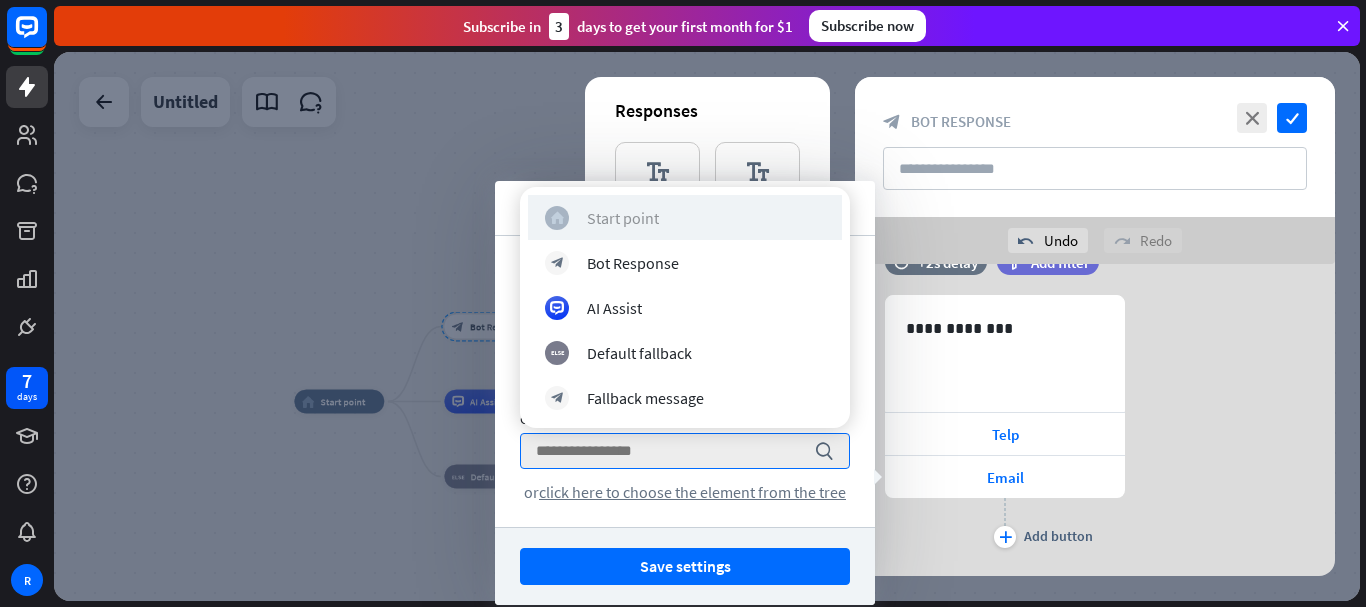 click on "home_2
Start point" at bounding box center (685, 218) 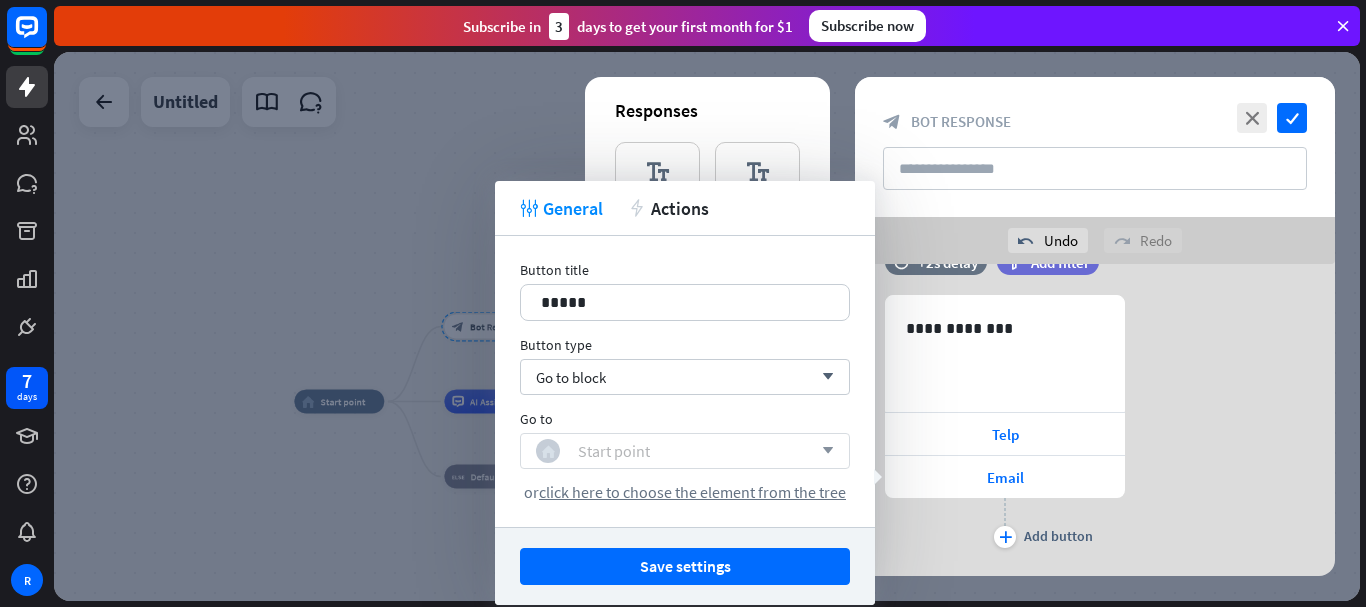 click on "home_2
Start point" at bounding box center [674, 451] 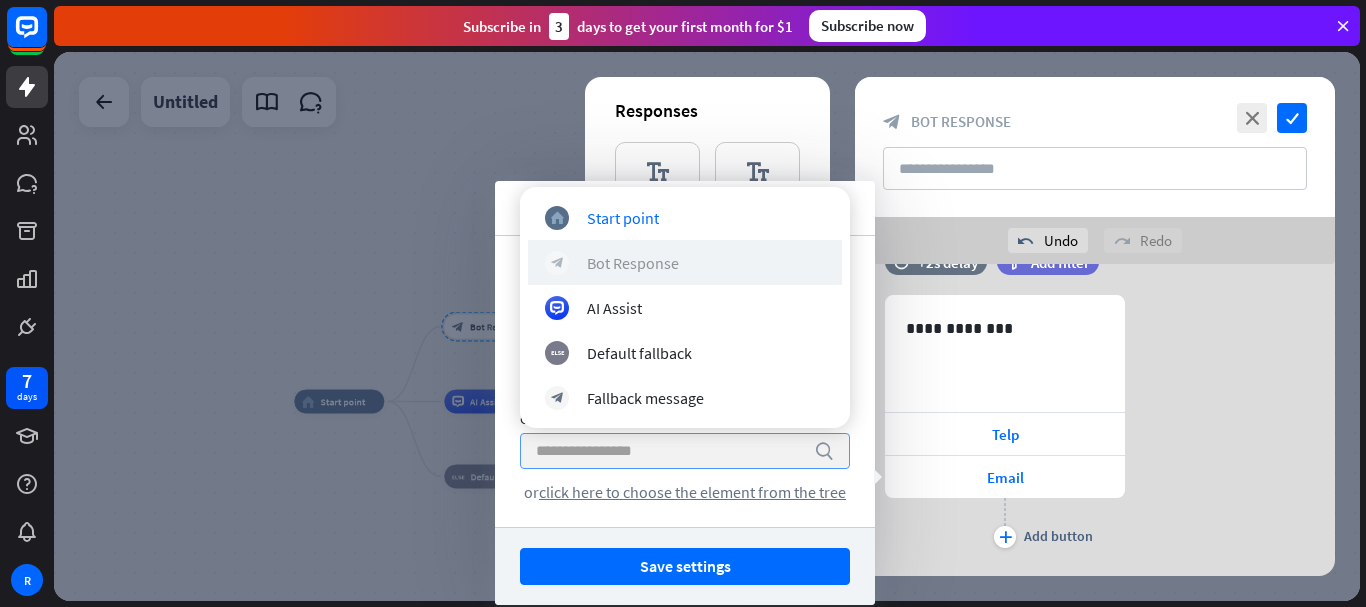 click on "block_bot_response
Bot Response" at bounding box center (685, 263) 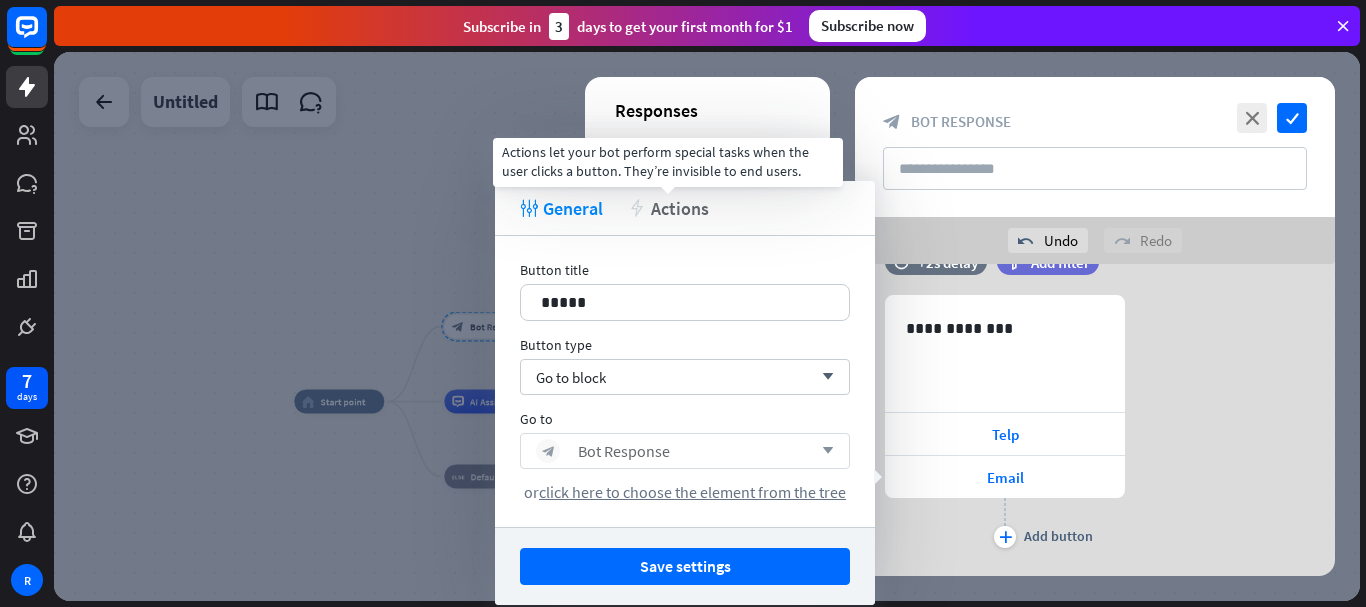 click on "Actions" at bounding box center [680, 208] 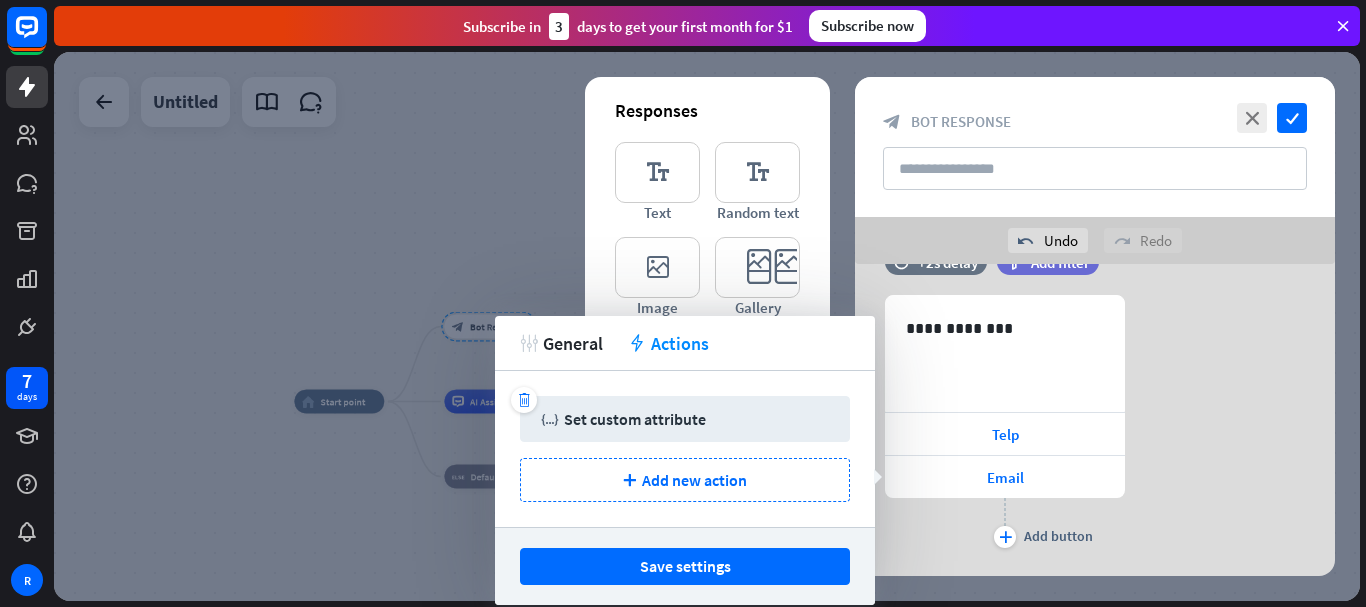 click on "Set custom attribute" at bounding box center (635, 419) 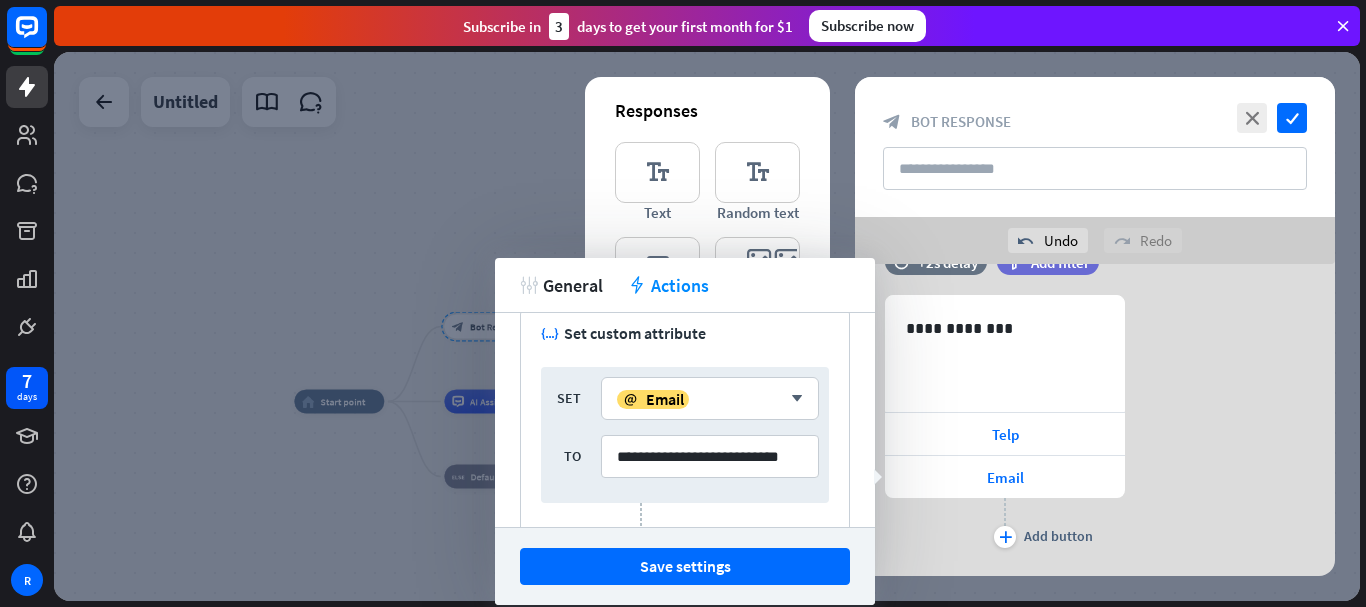 scroll, scrollTop: 0, scrollLeft: 0, axis: both 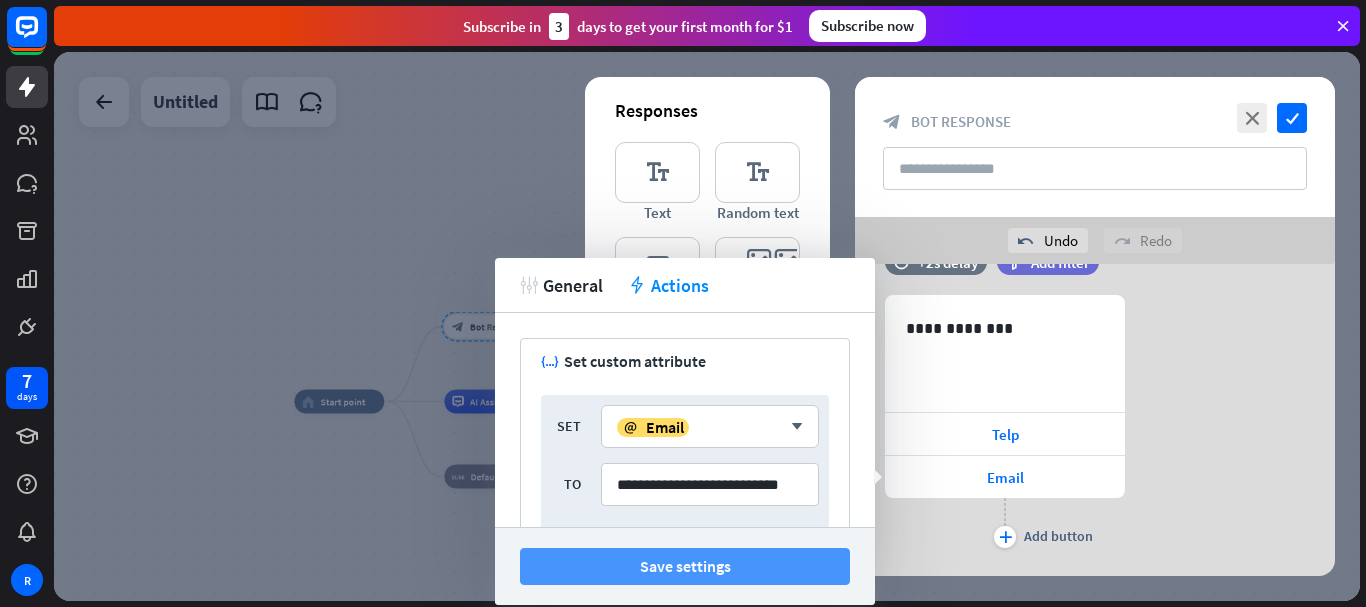click on "Save settings" at bounding box center [685, 566] 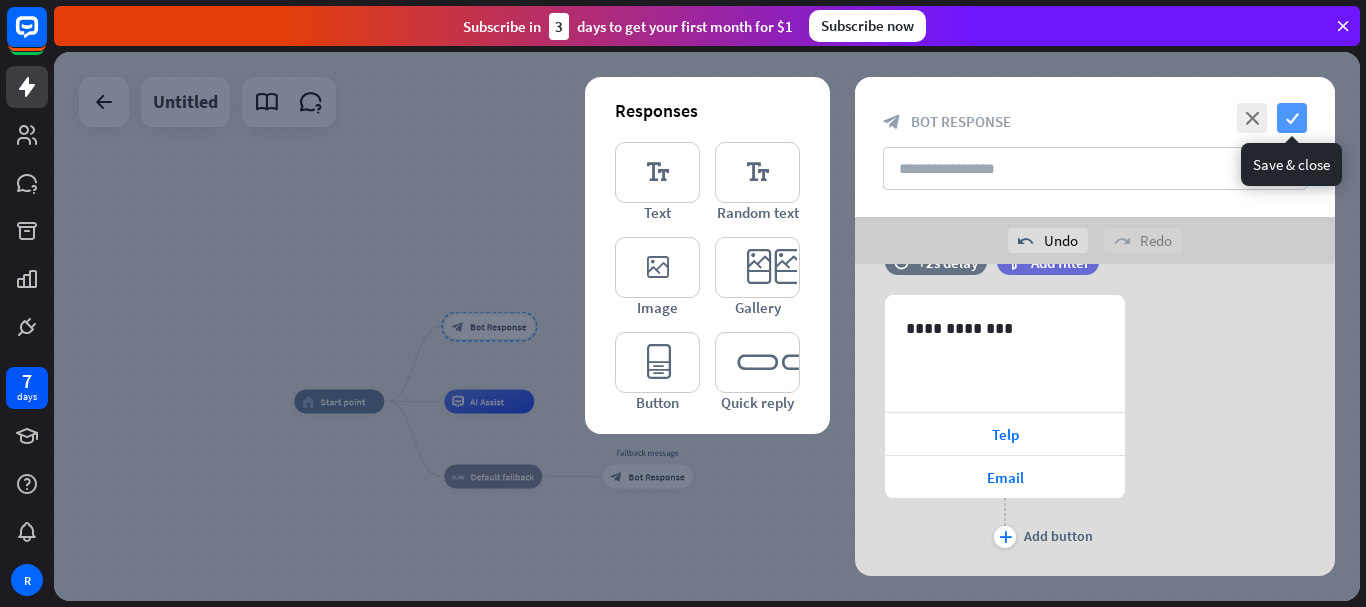 click on "check" at bounding box center [1292, 118] 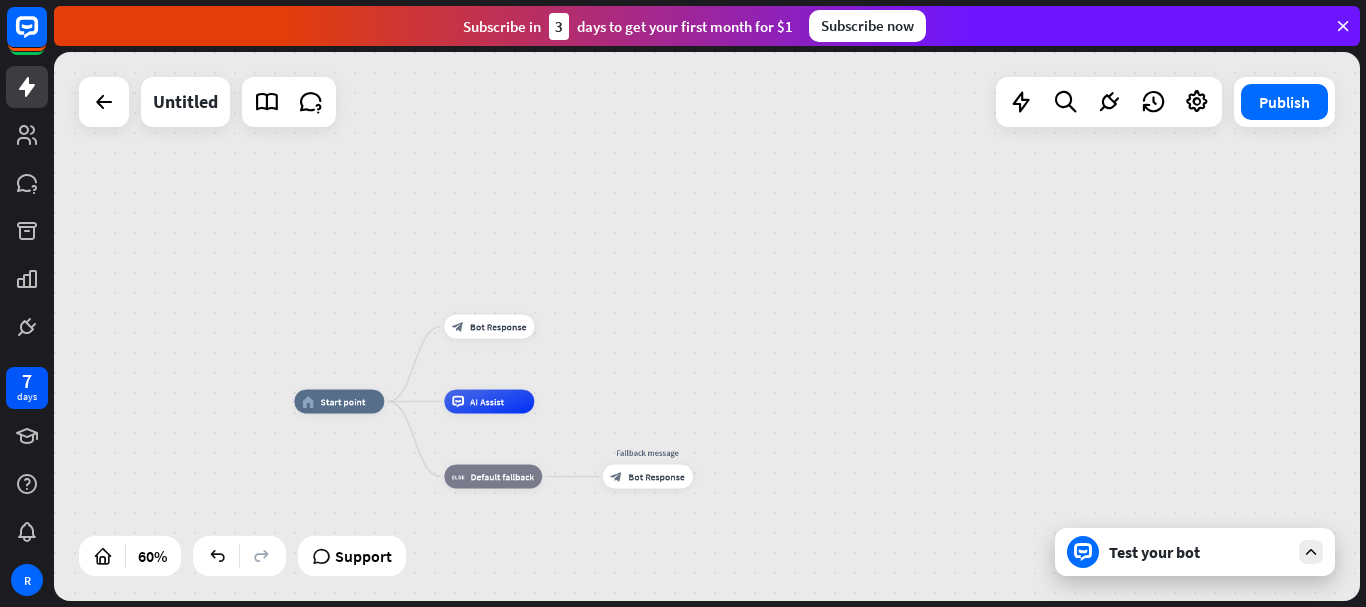 click on "Test your bot" at bounding box center (1199, 552) 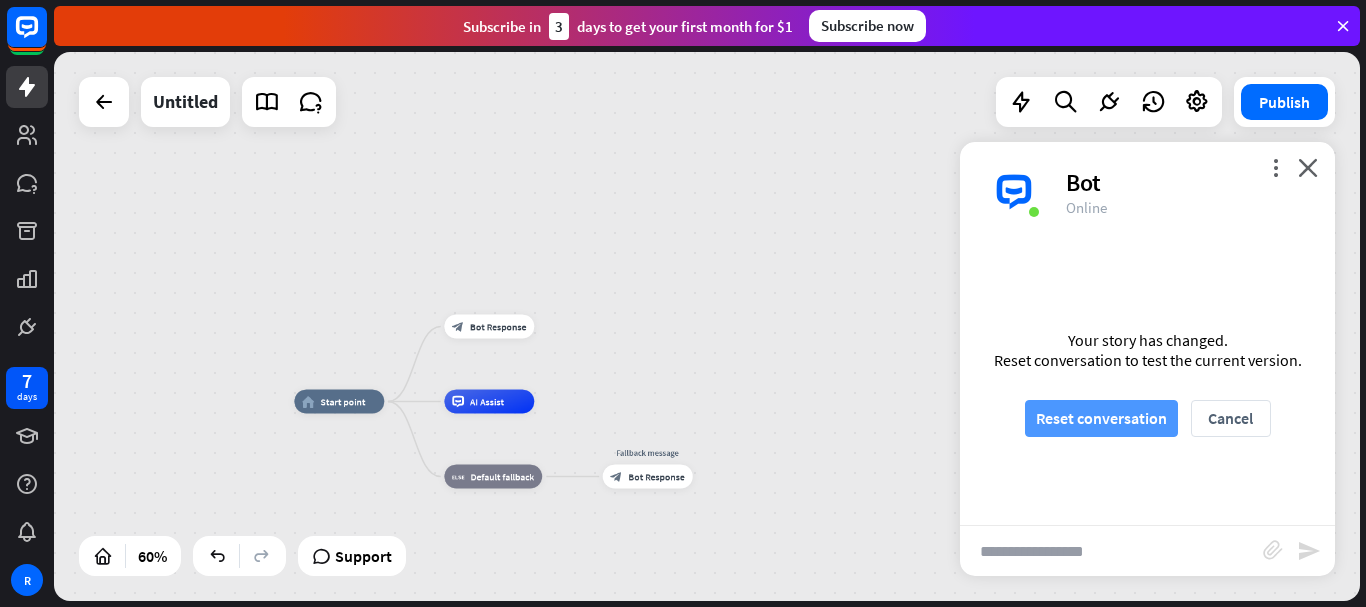click on "Reset conversation" at bounding box center (1101, 418) 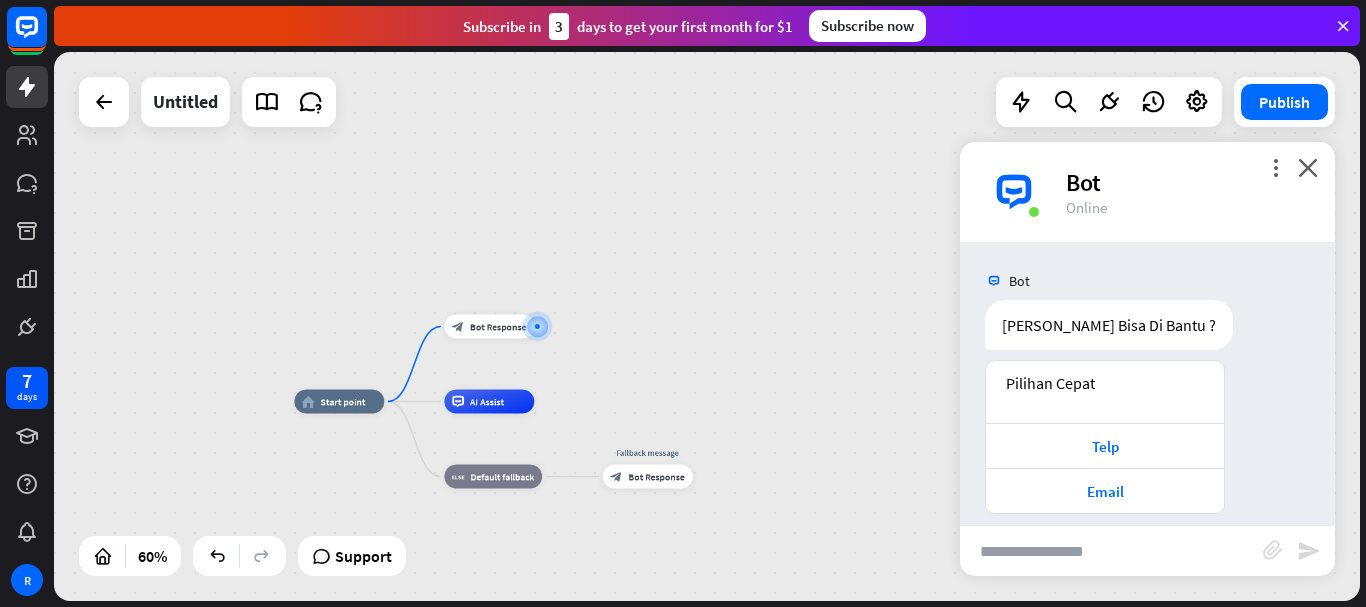 scroll, scrollTop: 19, scrollLeft: 0, axis: vertical 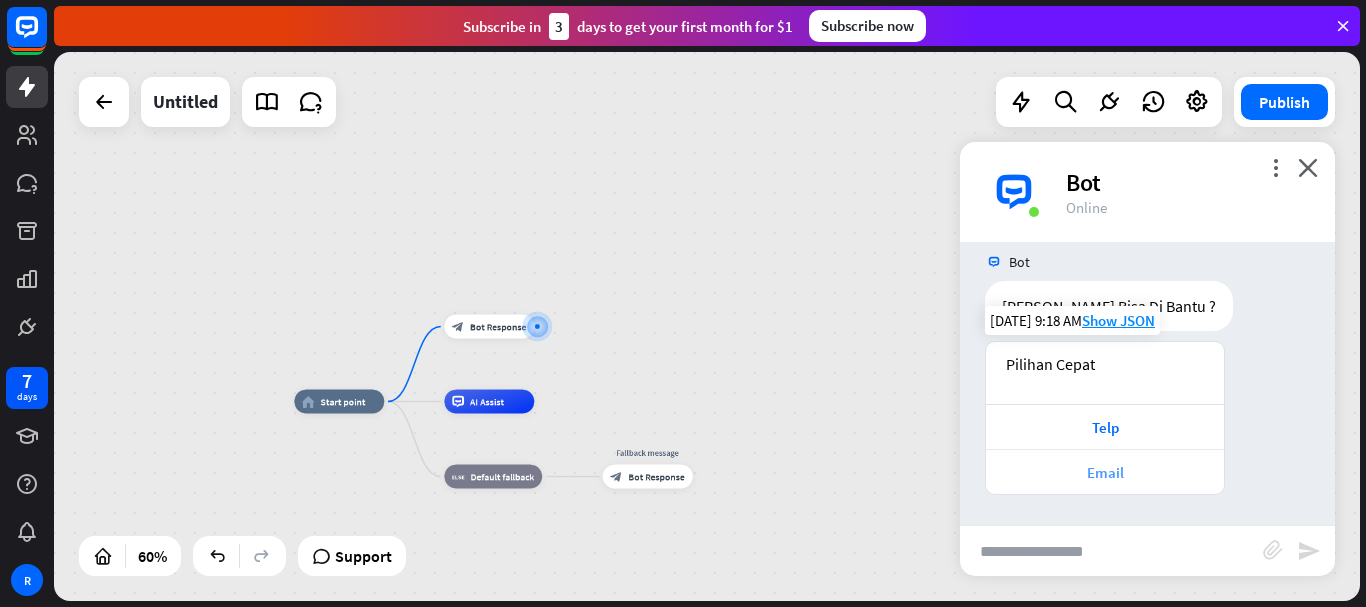 click on "Email" at bounding box center (1105, 472) 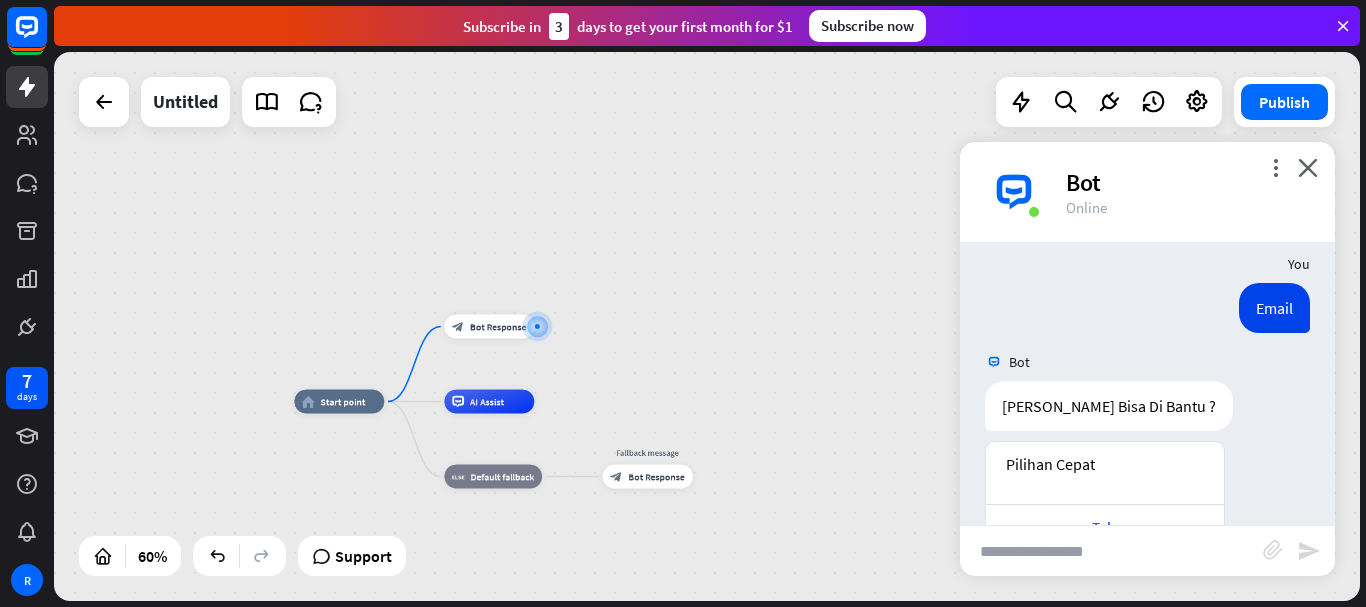 scroll, scrollTop: 379, scrollLeft: 0, axis: vertical 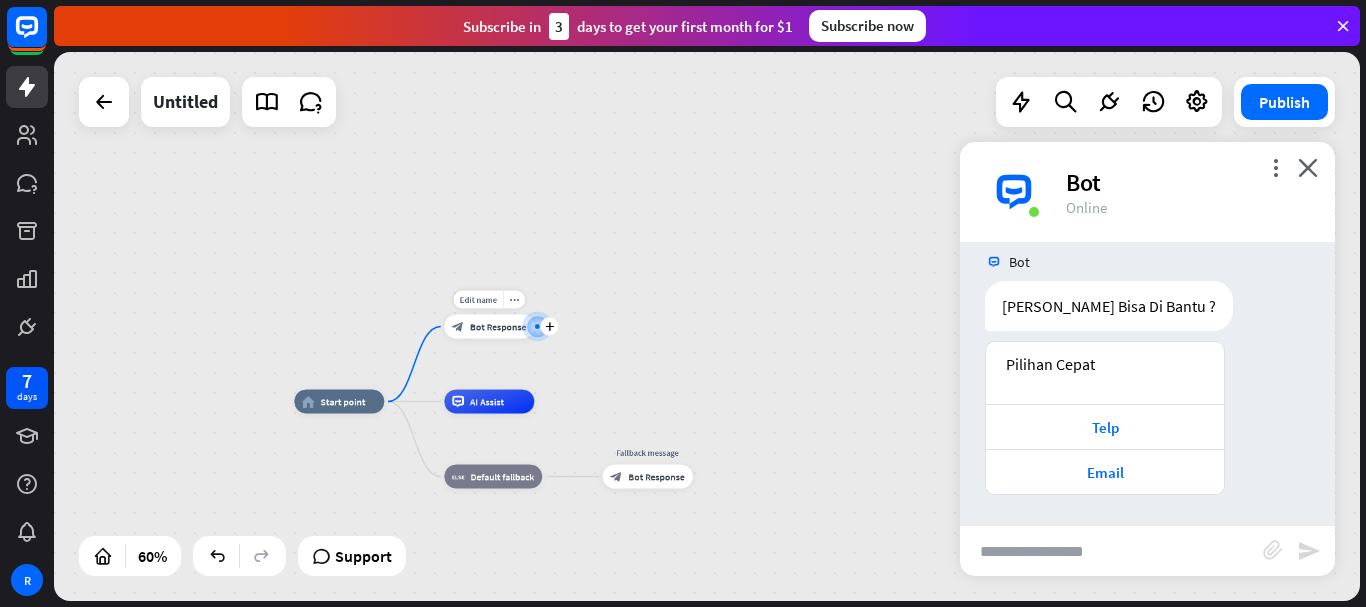 click on "Bot Response" at bounding box center (498, 327) 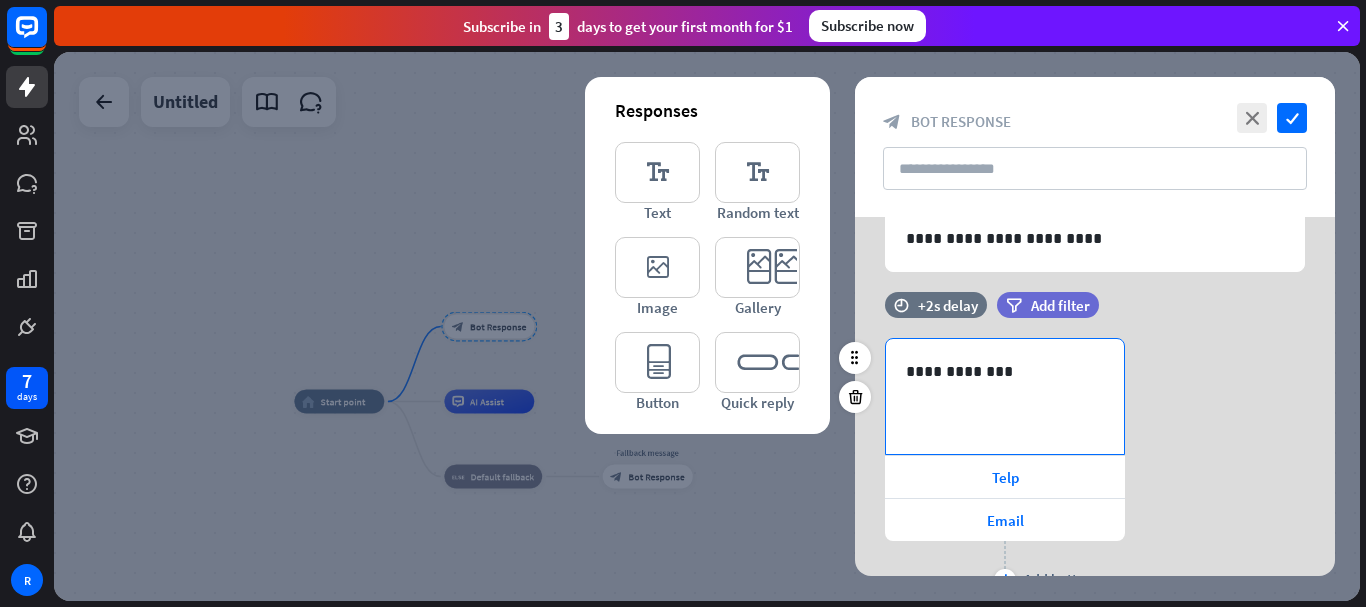 scroll, scrollTop: 186, scrollLeft: 0, axis: vertical 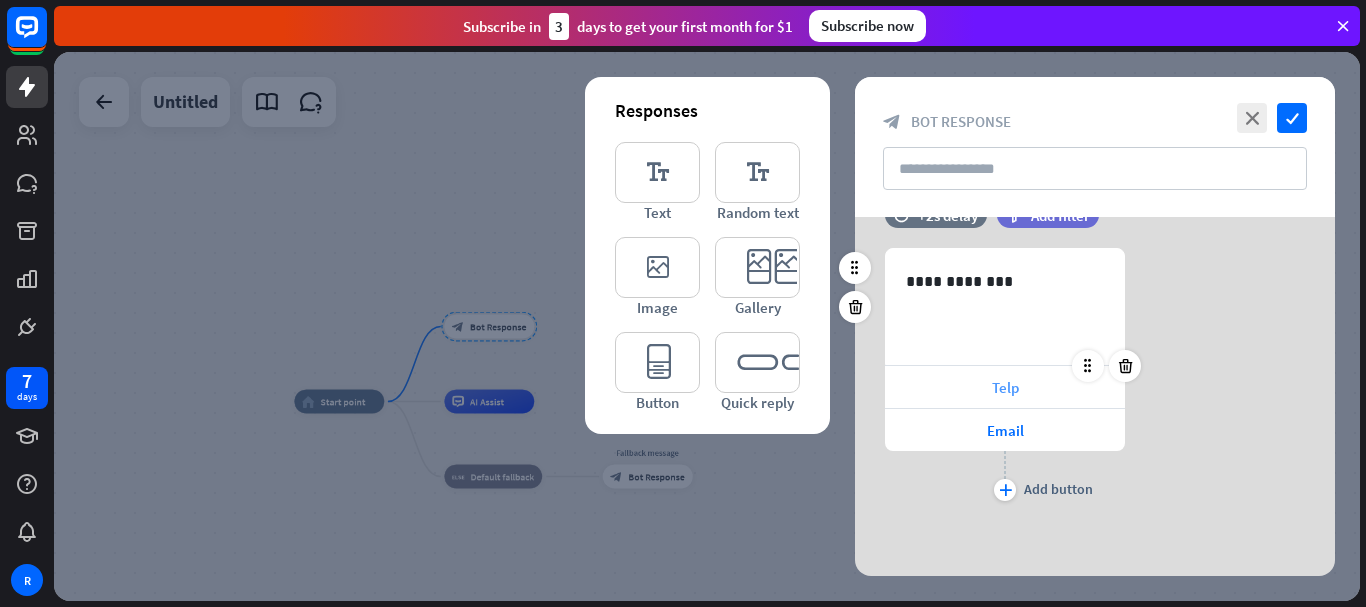 click on "Telp" at bounding box center [1005, 387] 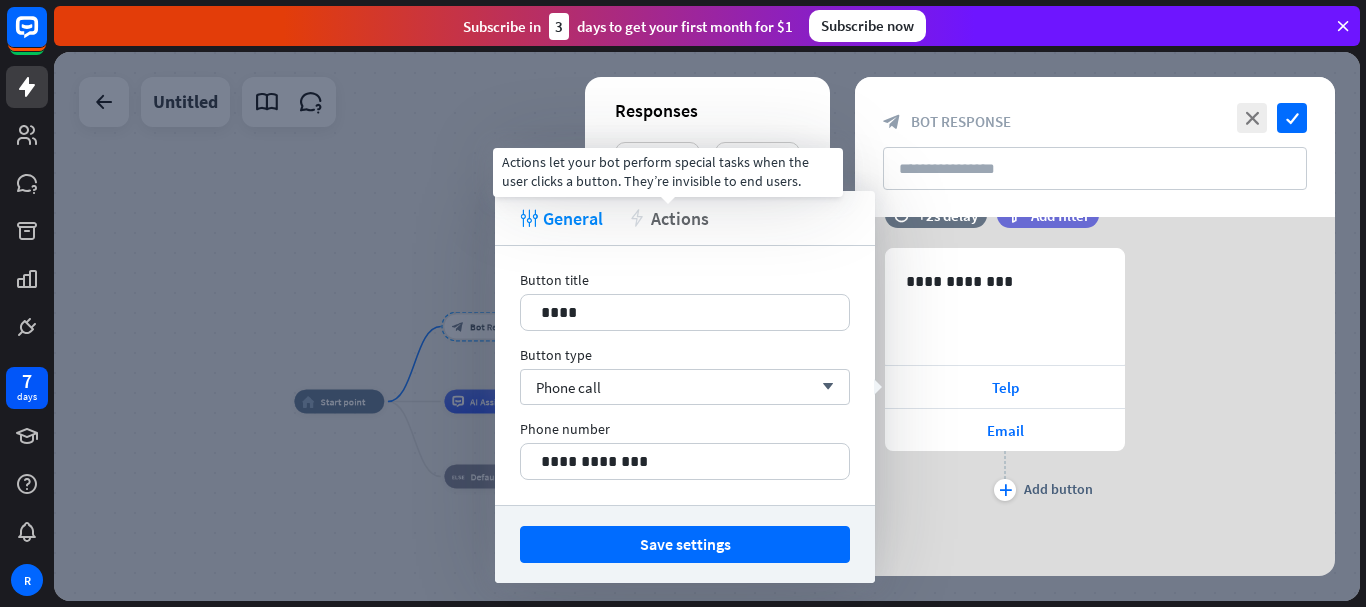 click on "Actions" at bounding box center (680, 218) 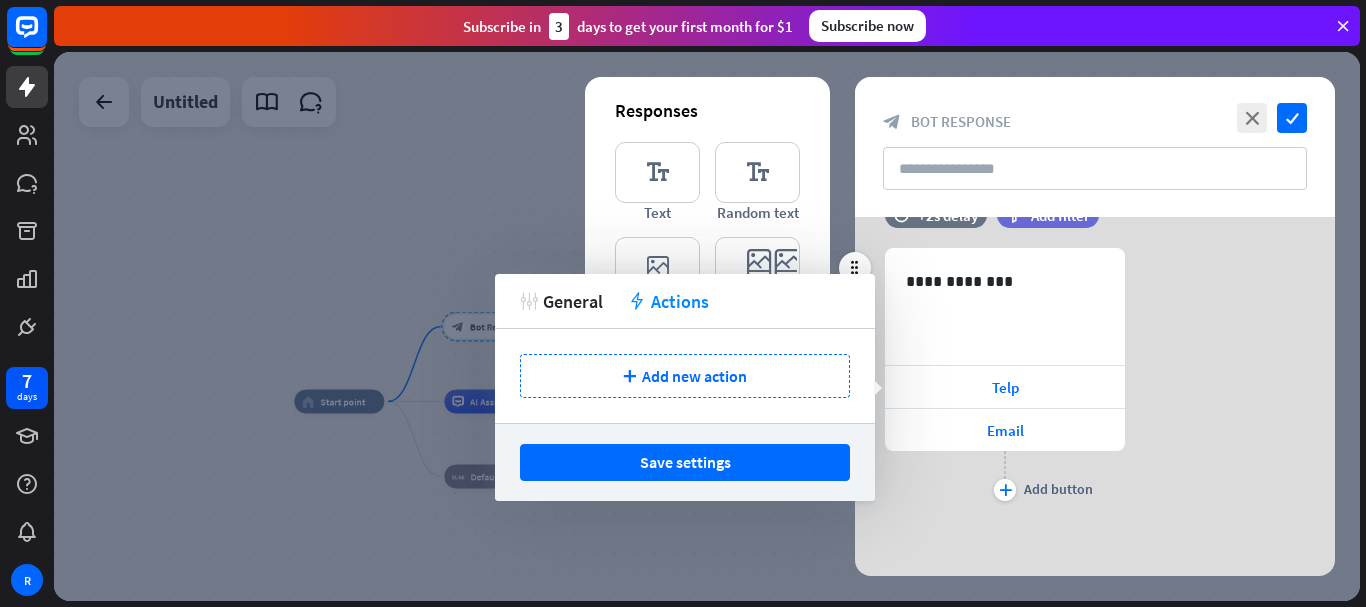 drag, startPoint x: 1238, startPoint y: 360, endPoint x: 1078, endPoint y: 423, distance: 171.95639 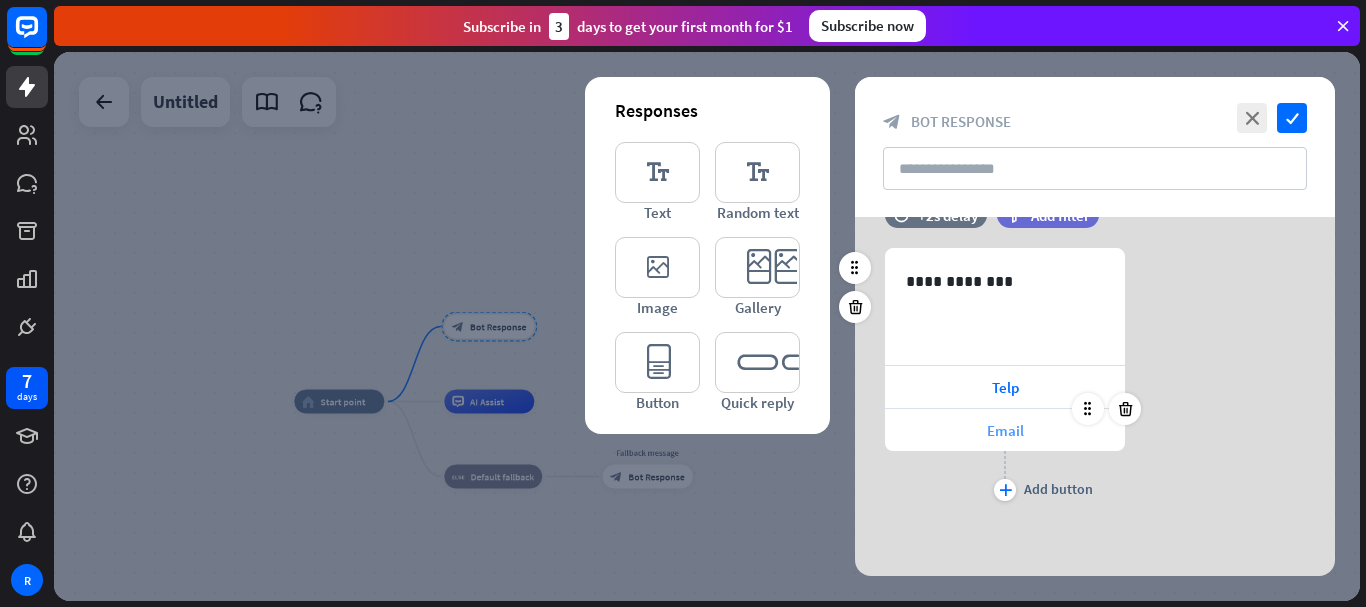 click on "Email" at bounding box center (1005, 430) 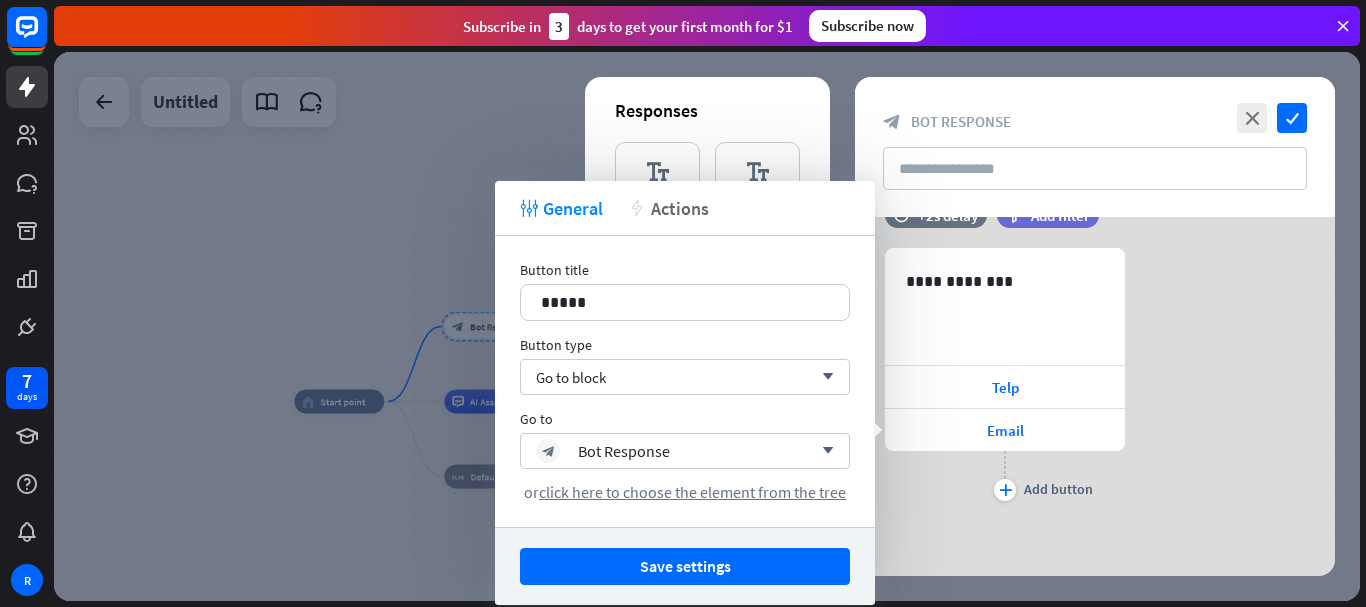 click on "Actions" at bounding box center (680, 208) 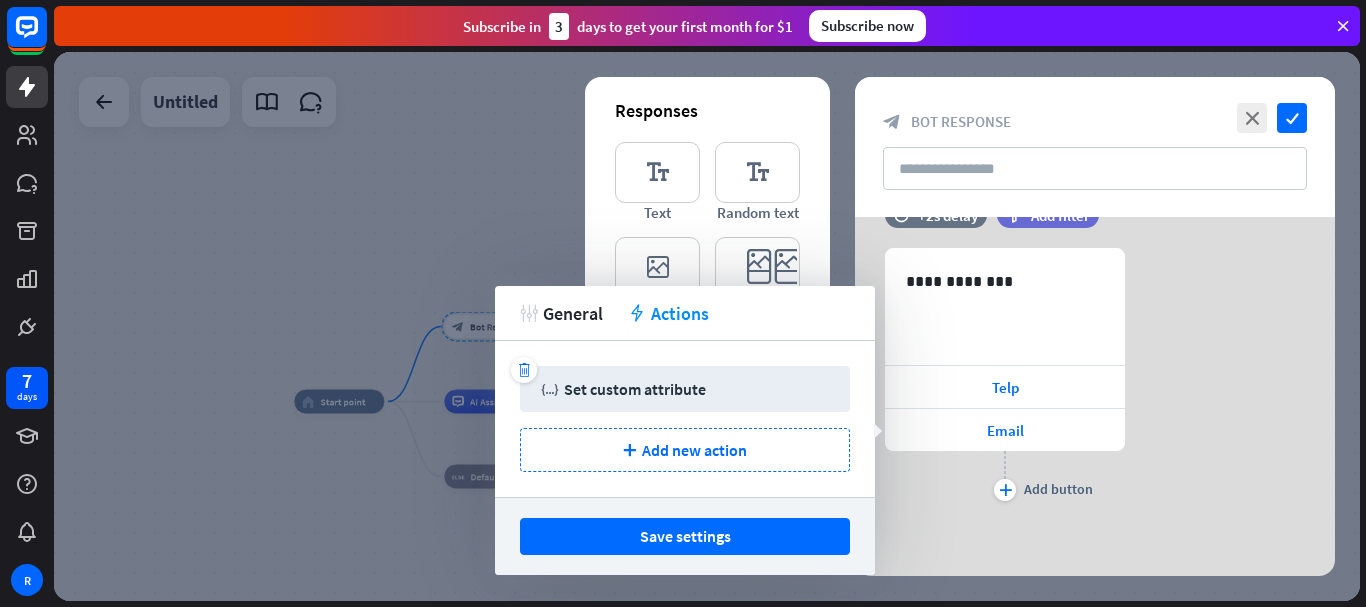 click on "Set custom attribute" at bounding box center (635, 389) 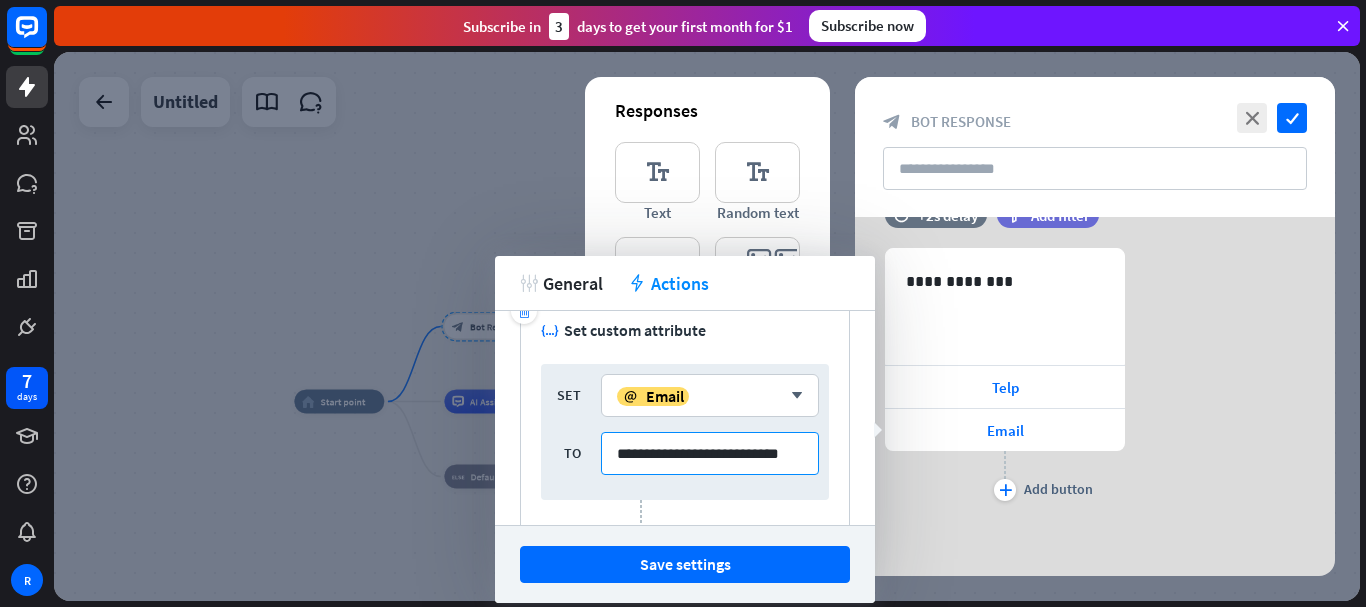 scroll, scrollTop: 0, scrollLeft: 0, axis: both 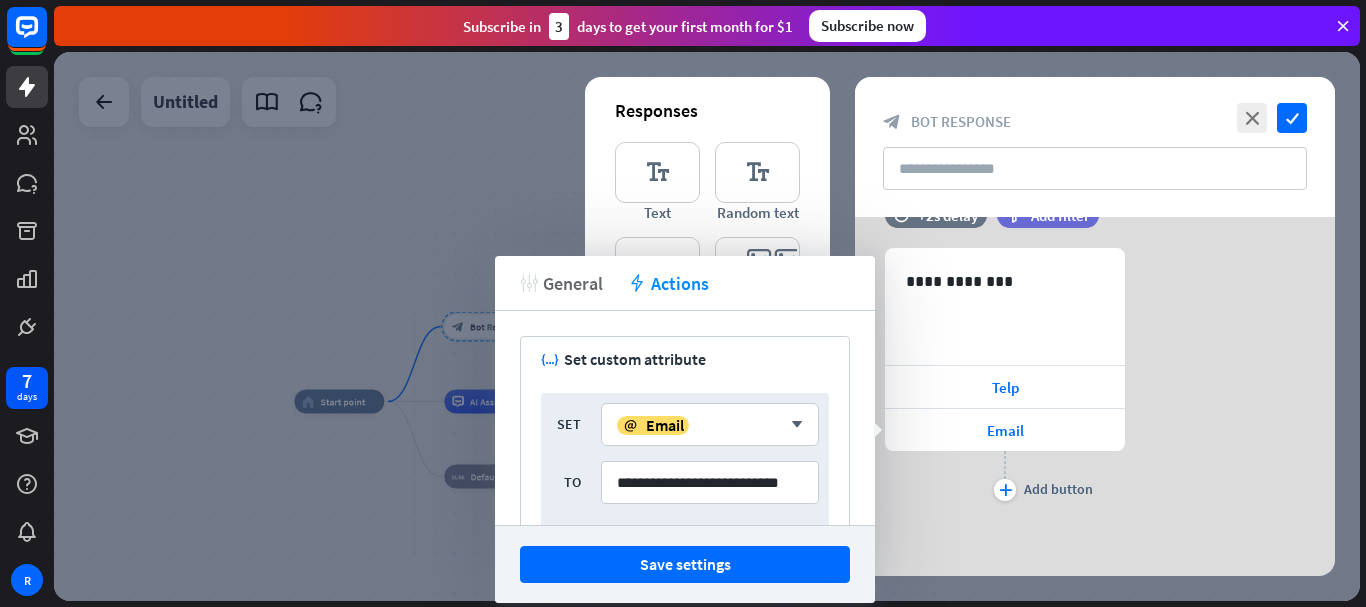 click on "General" at bounding box center [573, 283] 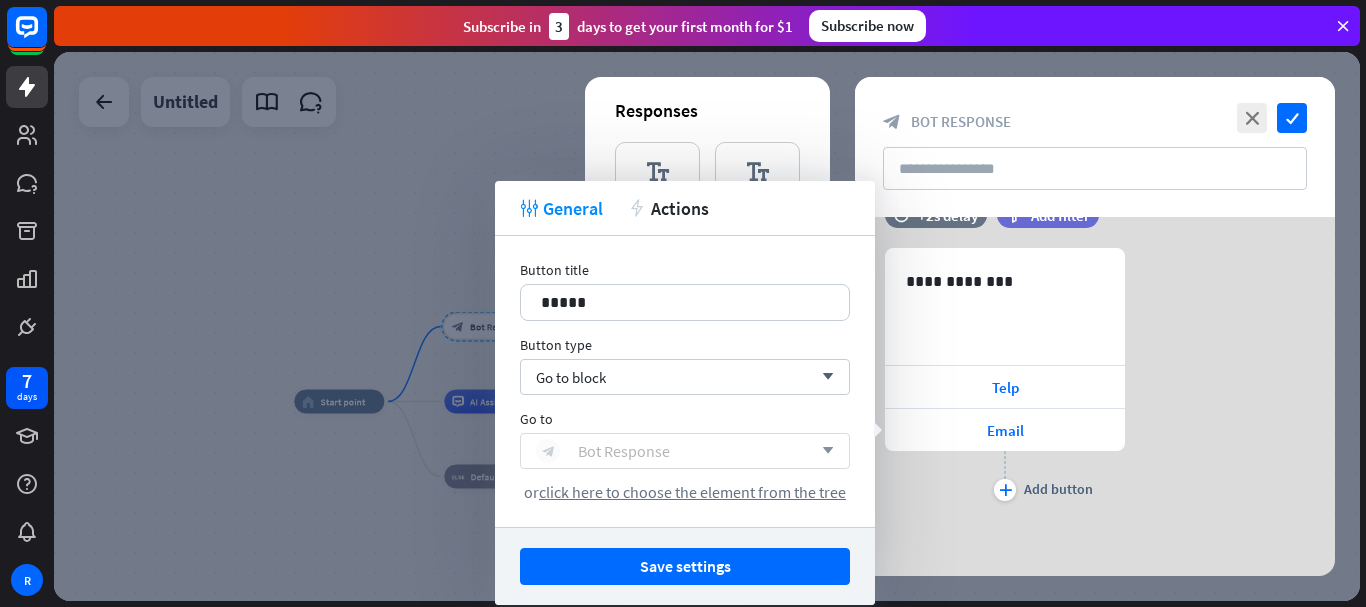 click on "Bot Response" at bounding box center [624, 451] 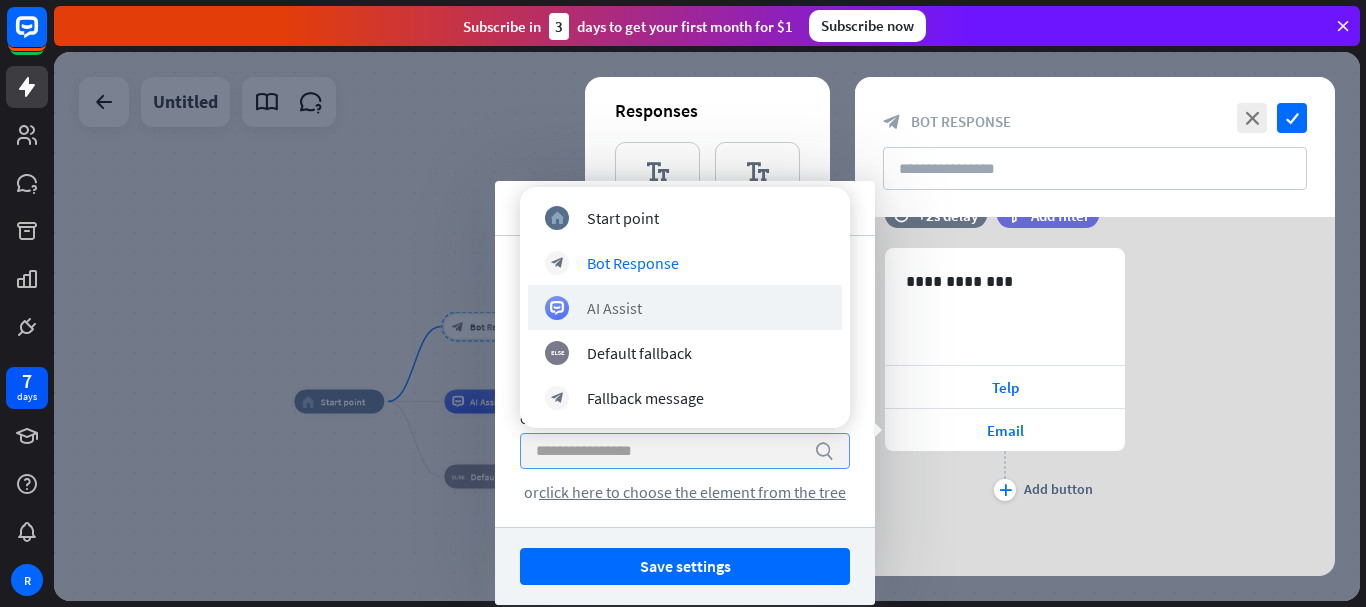 click on "AI Assist" at bounding box center (685, 307) 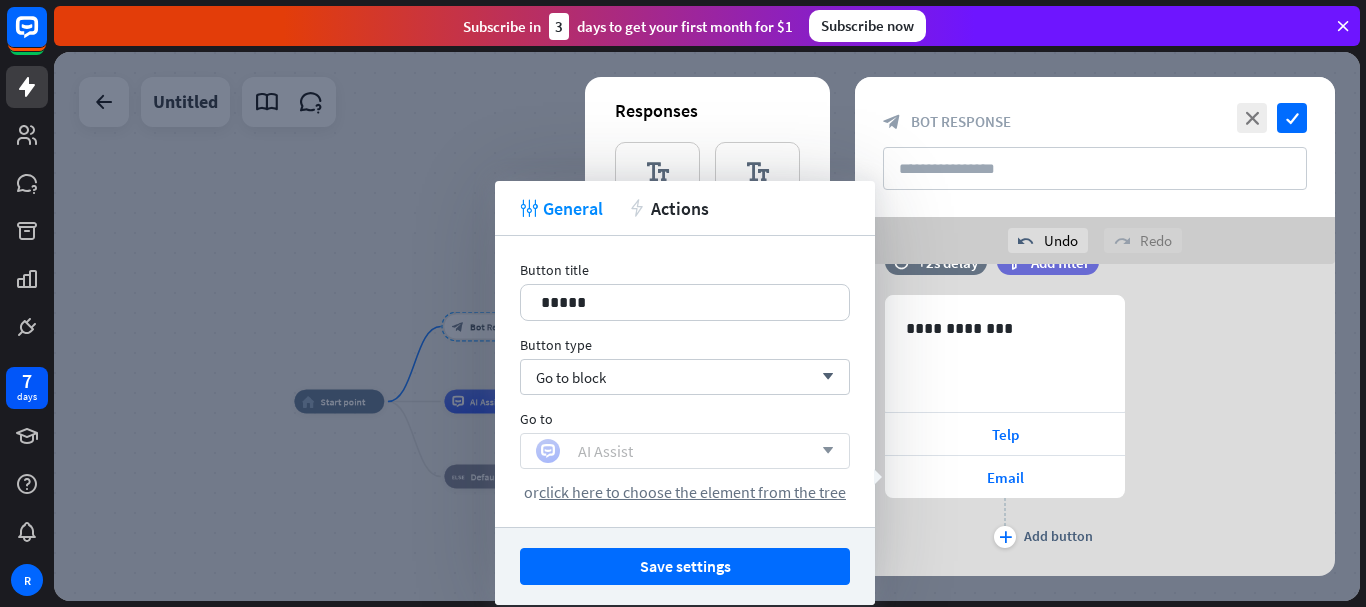 click on "AI Assist" at bounding box center [674, 451] 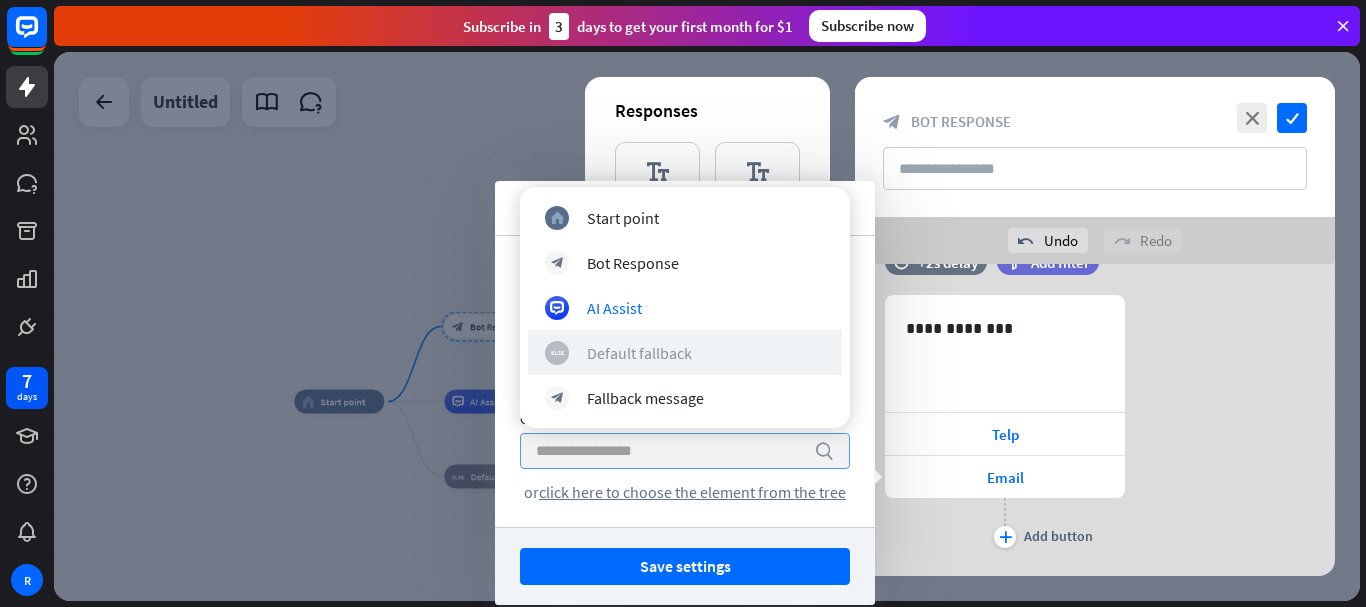 click on "block_fallback
Default fallback" at bounding box center [685, 353] 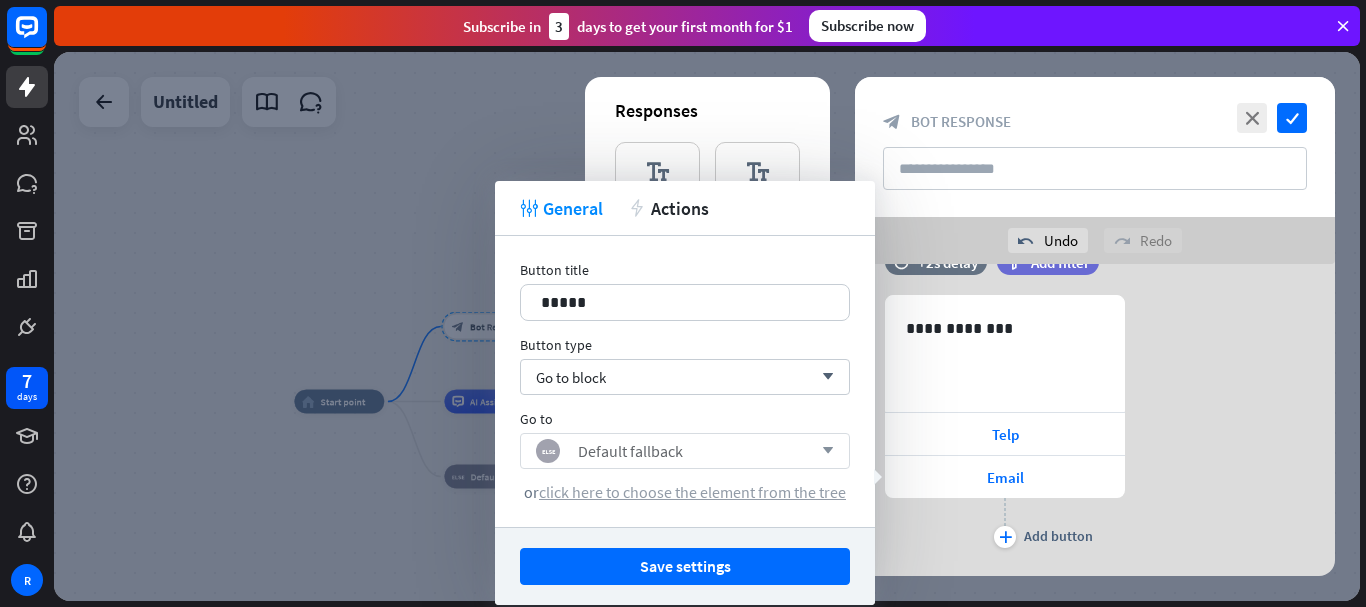 click on "click here to choose the element from the tree" at bounding box center [692, 492] 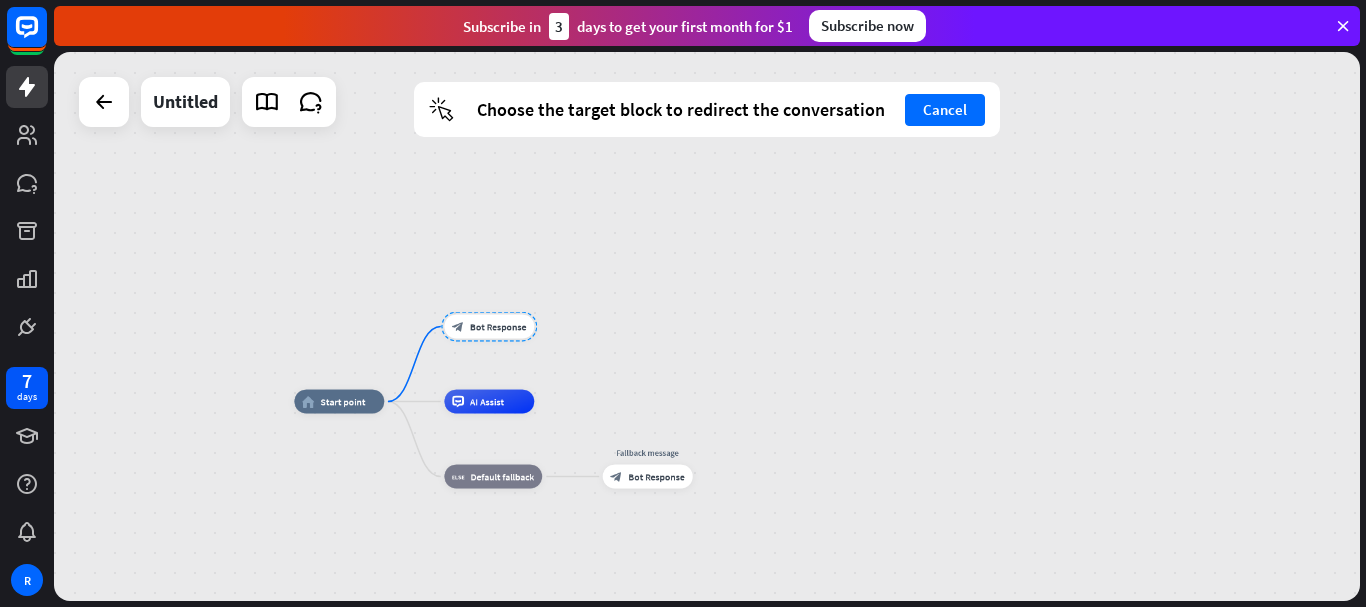 click at bounding box center (489, 327) 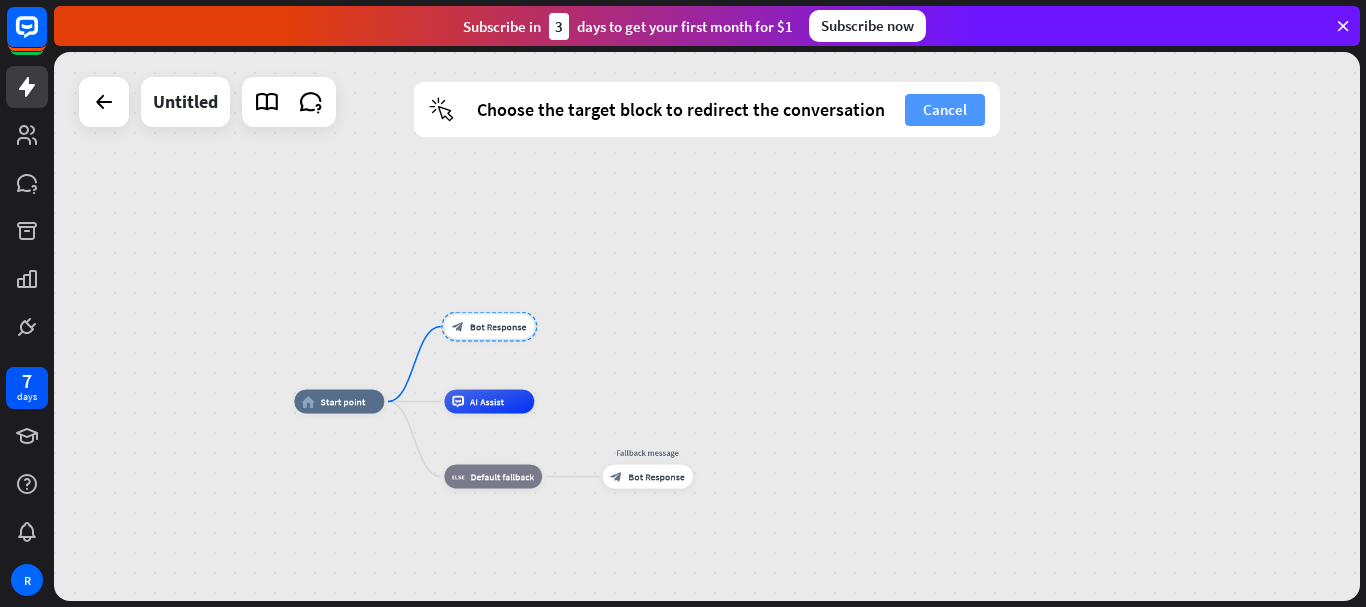 click on "Cancel" at bounding box center (945, 110) 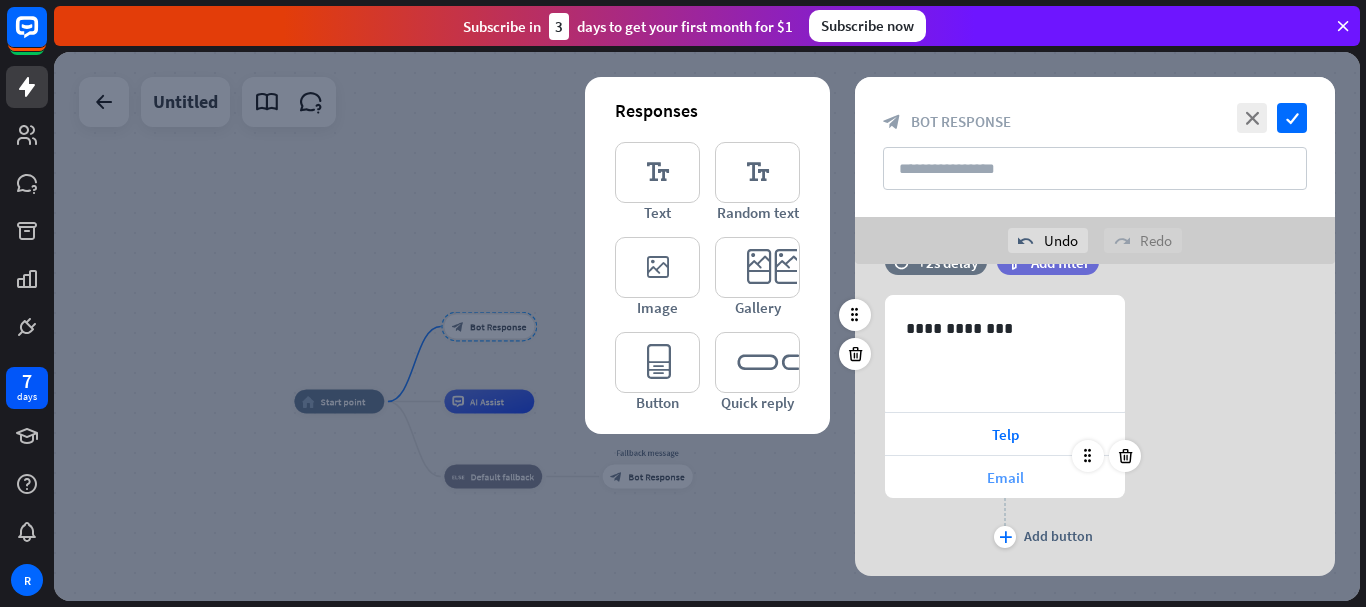 click on "Email" at bounding box center (1005, 477) 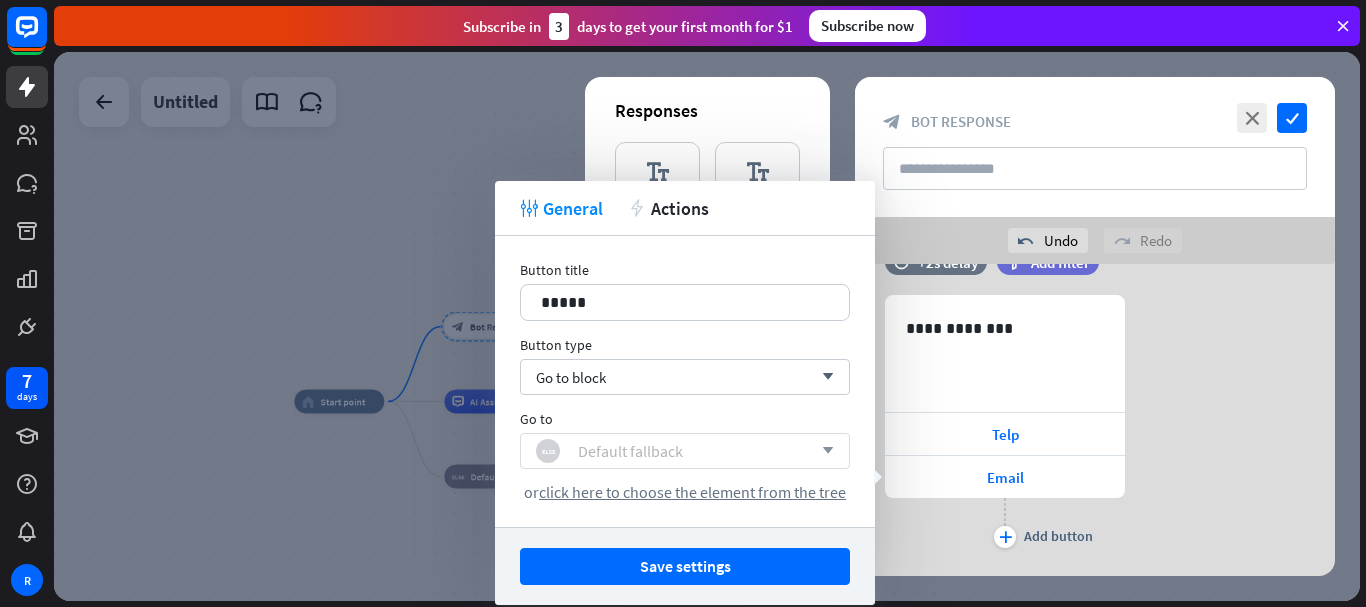 click on "block_fallback
Default fallback" at bounding box center [674, 451] 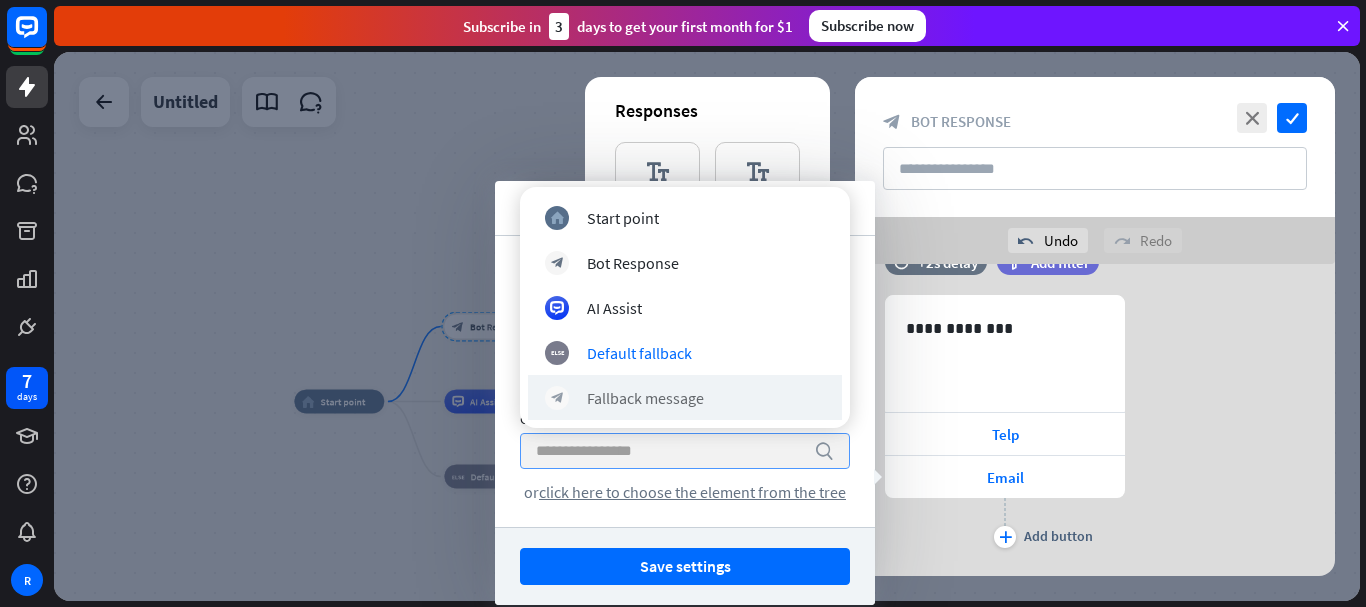 click on "block_bot_response
Fallback message" at bounding box center (685, 397) 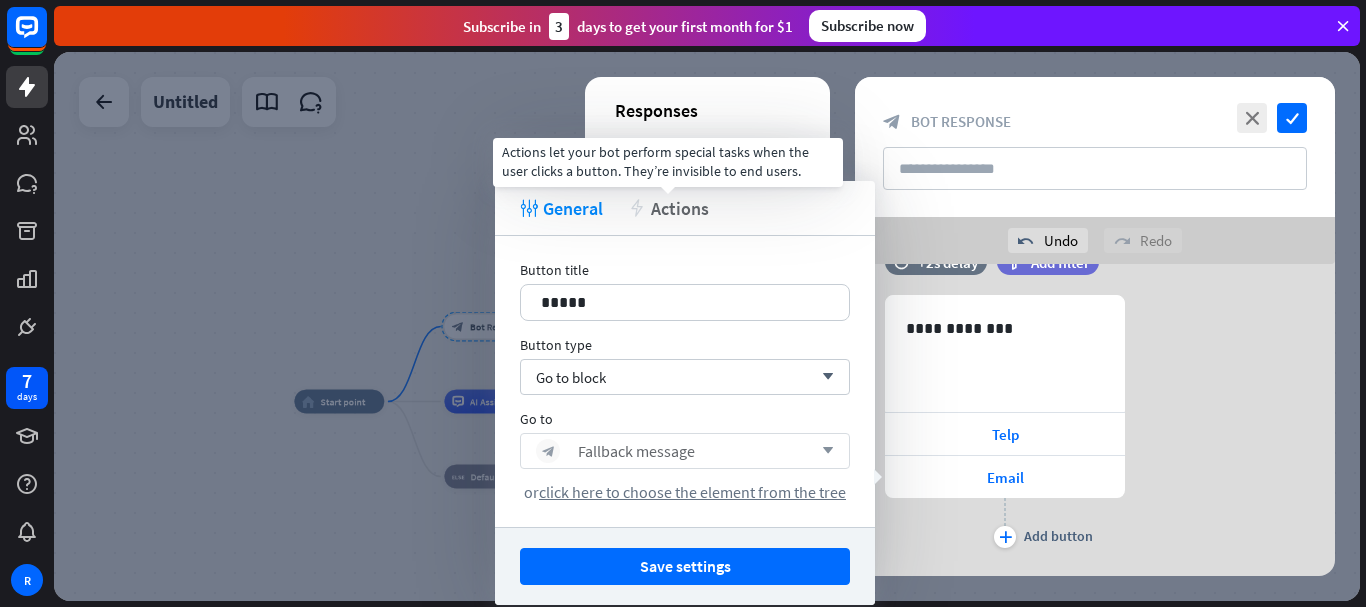 click on "Actions" at bounding box center (680, 208) 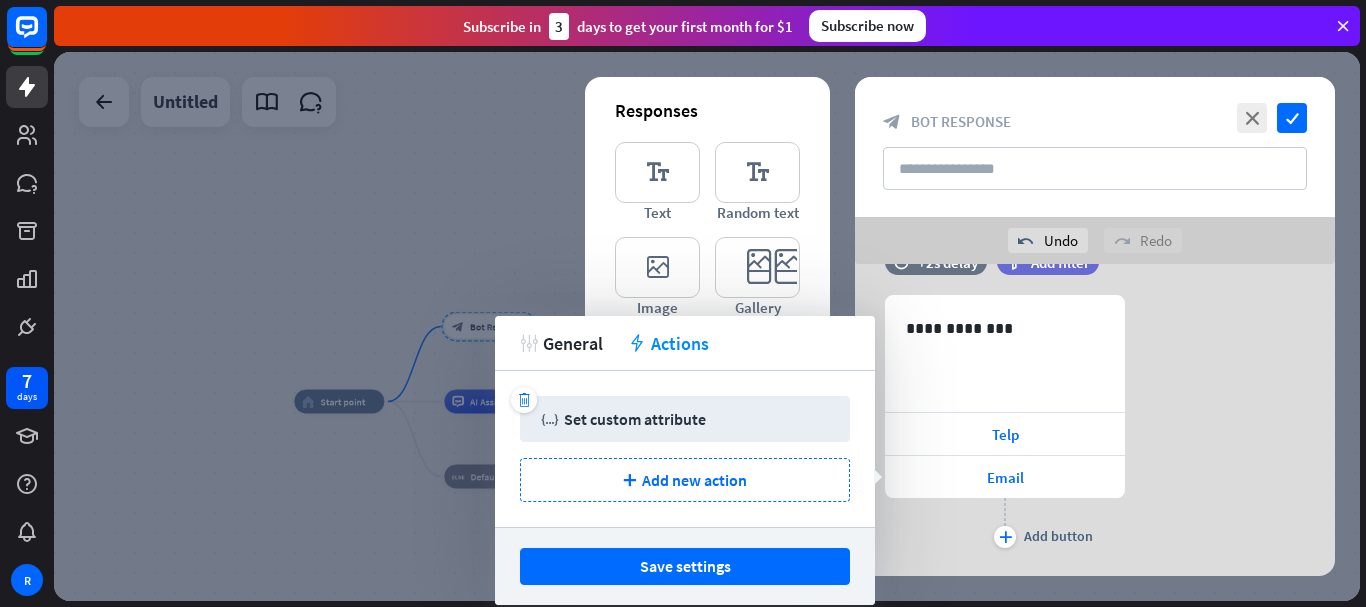 click on "Set custom attribute" at bounding box center [635, 419] 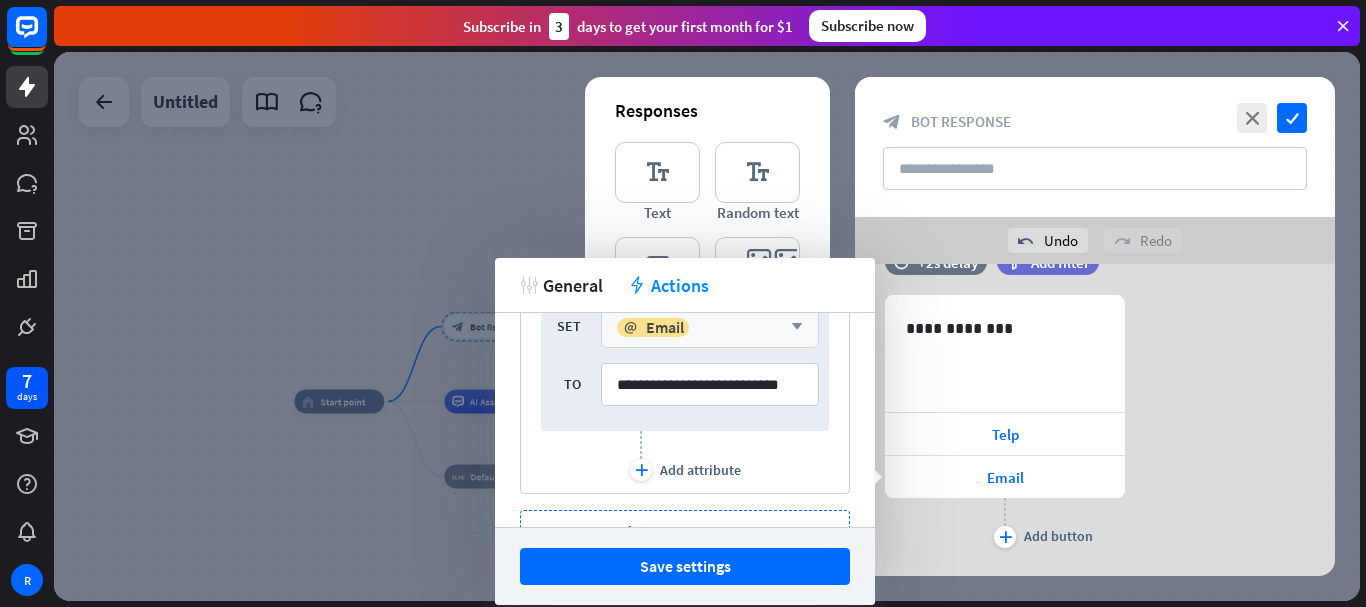 scroll, scrollTop: 0, scrollLeft: 0, axis: both 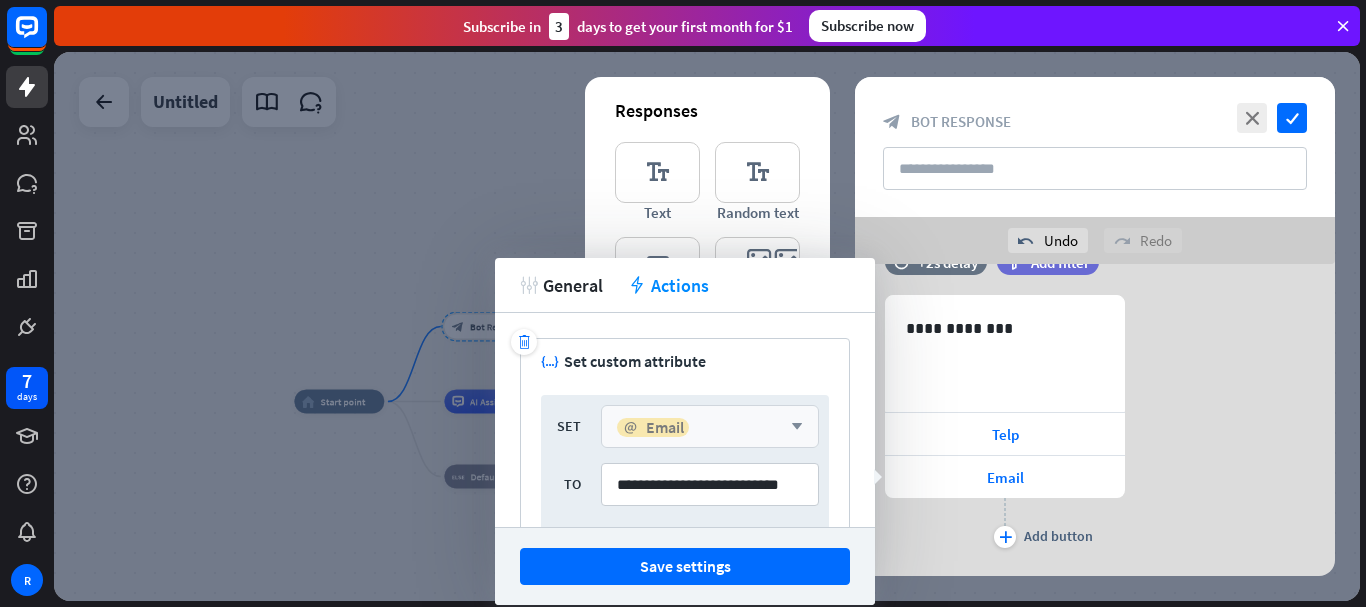 click on "Email" at bounding box center (665, 427) 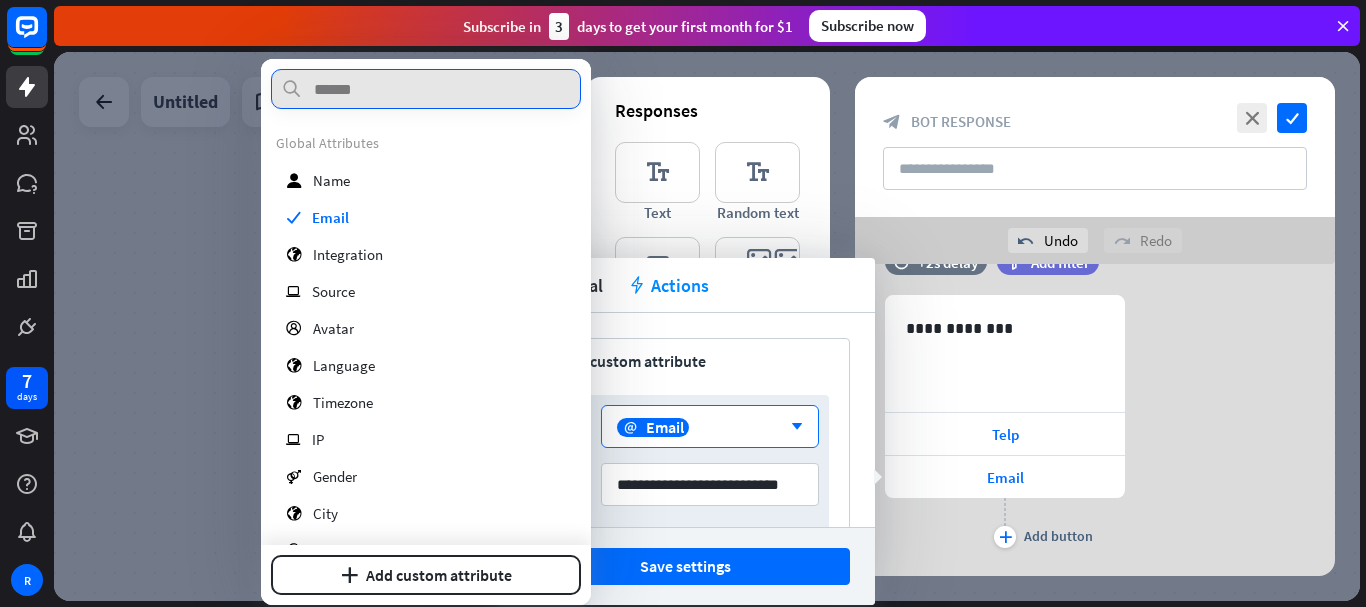 scroll, scrollTop: 187, scrollLeft: 0, axis: vertical 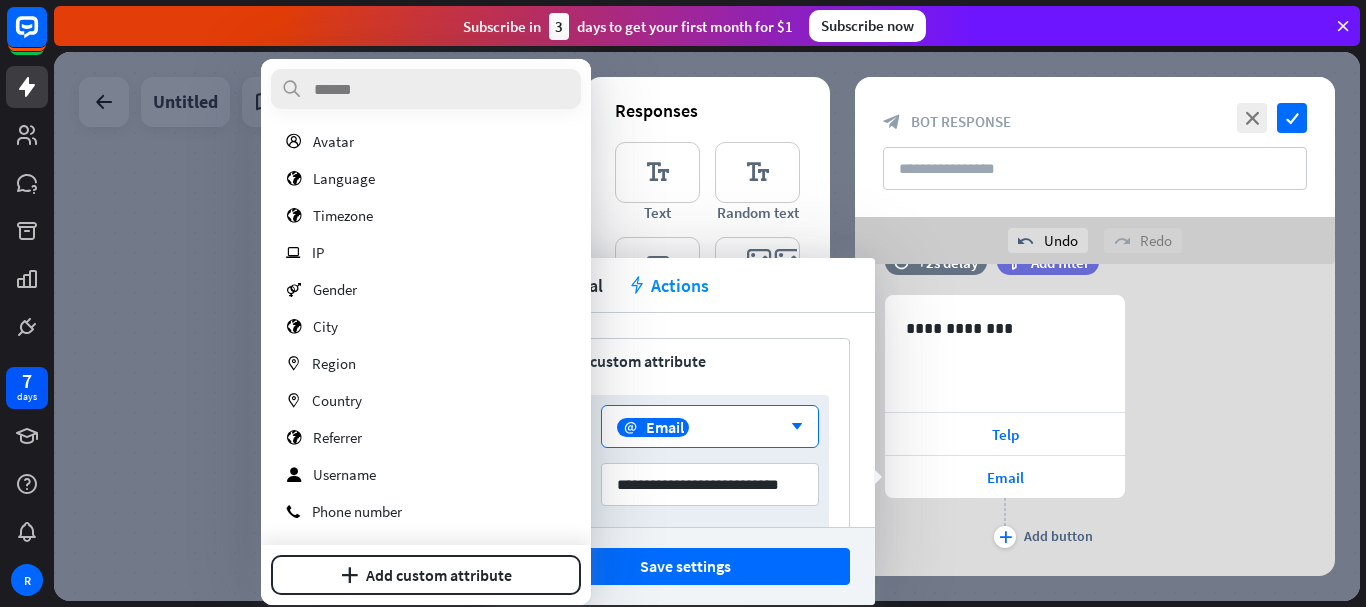 click on "**********" at bounding box center (685, 420) 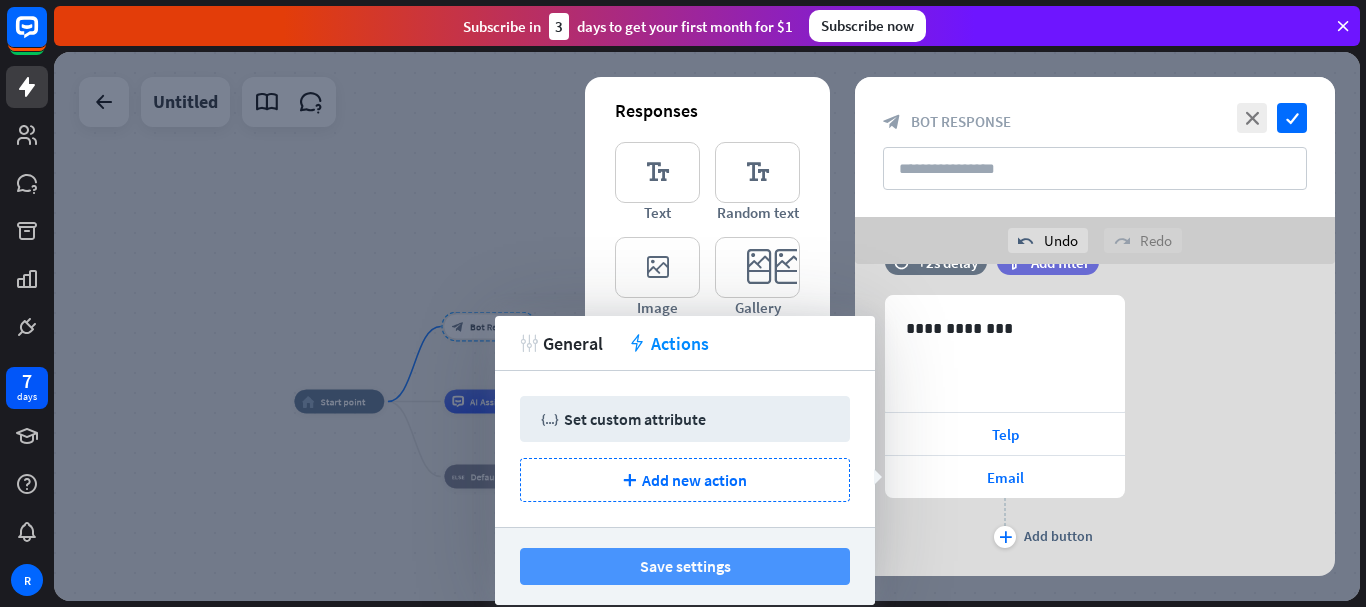 click on "Save settings" at bounding box center (685, 566) 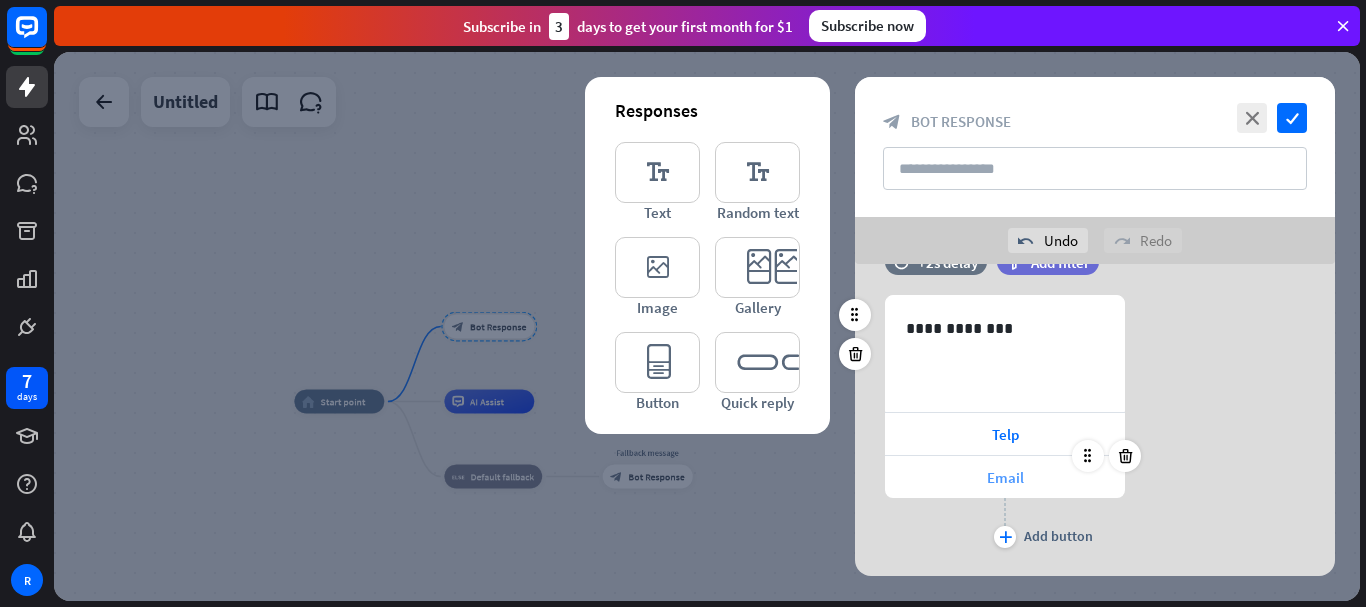 click on "Email" at bounding box center [1005, 477] 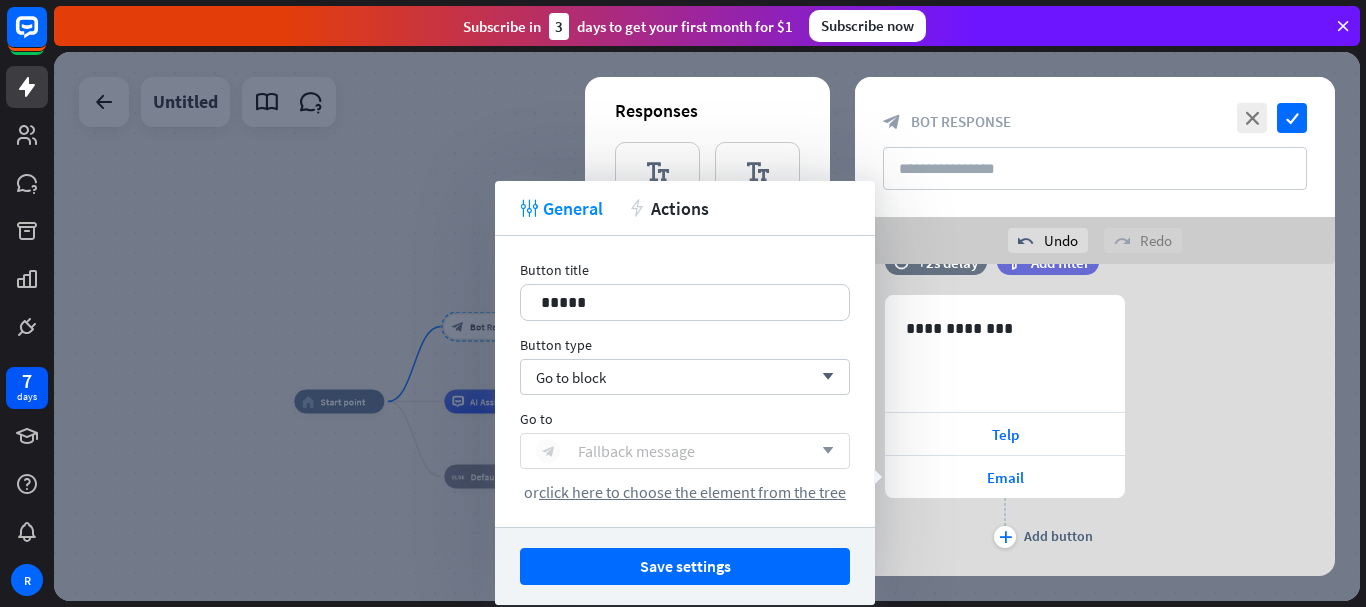 click on "Fallback message" at bounding box center [636, 451] 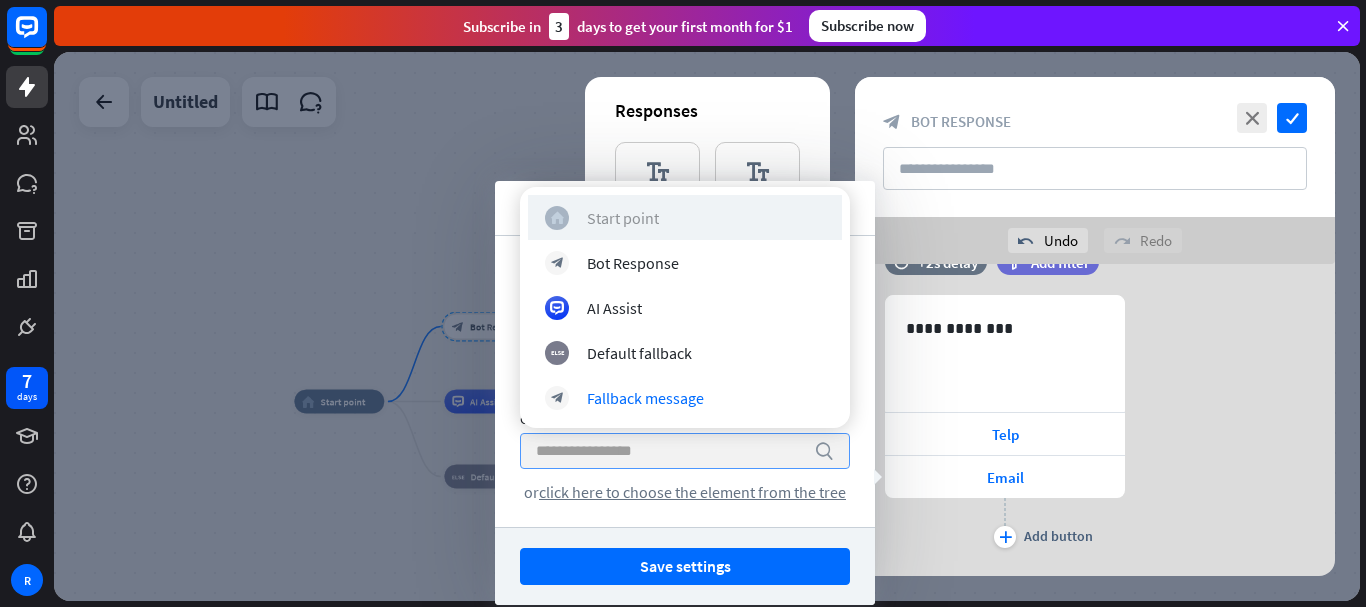 click on "Start point" at bounding box center (623, 218) 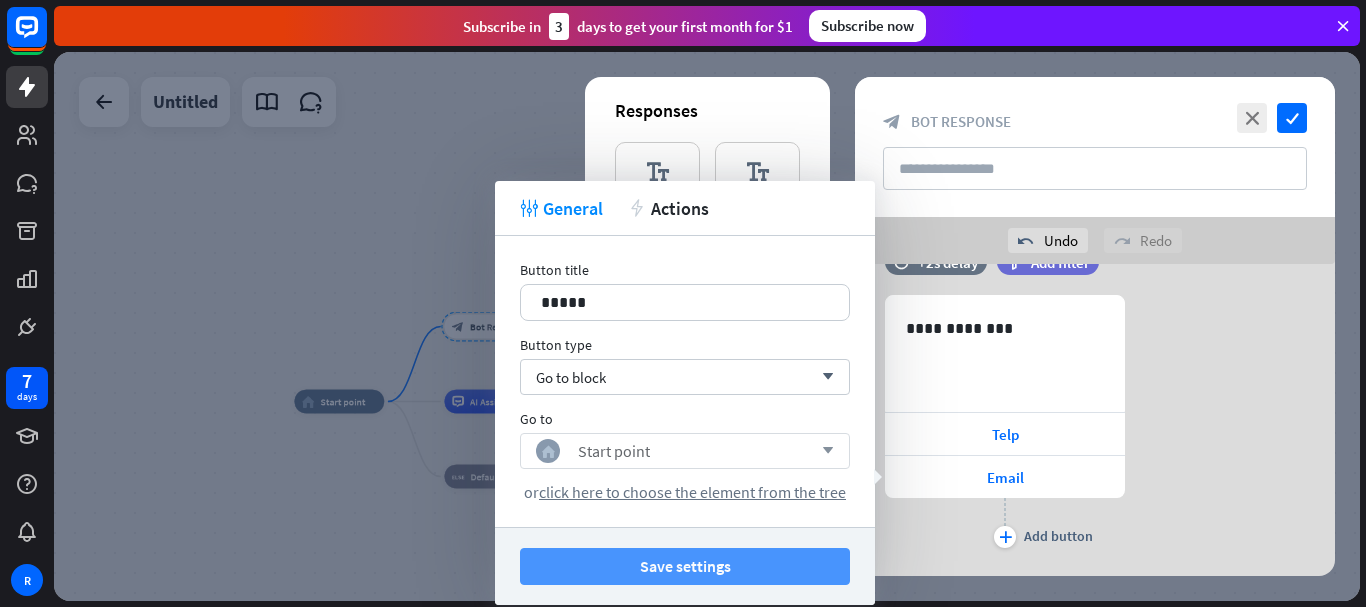 click on "Save settings" at bounding box center [685, 566] 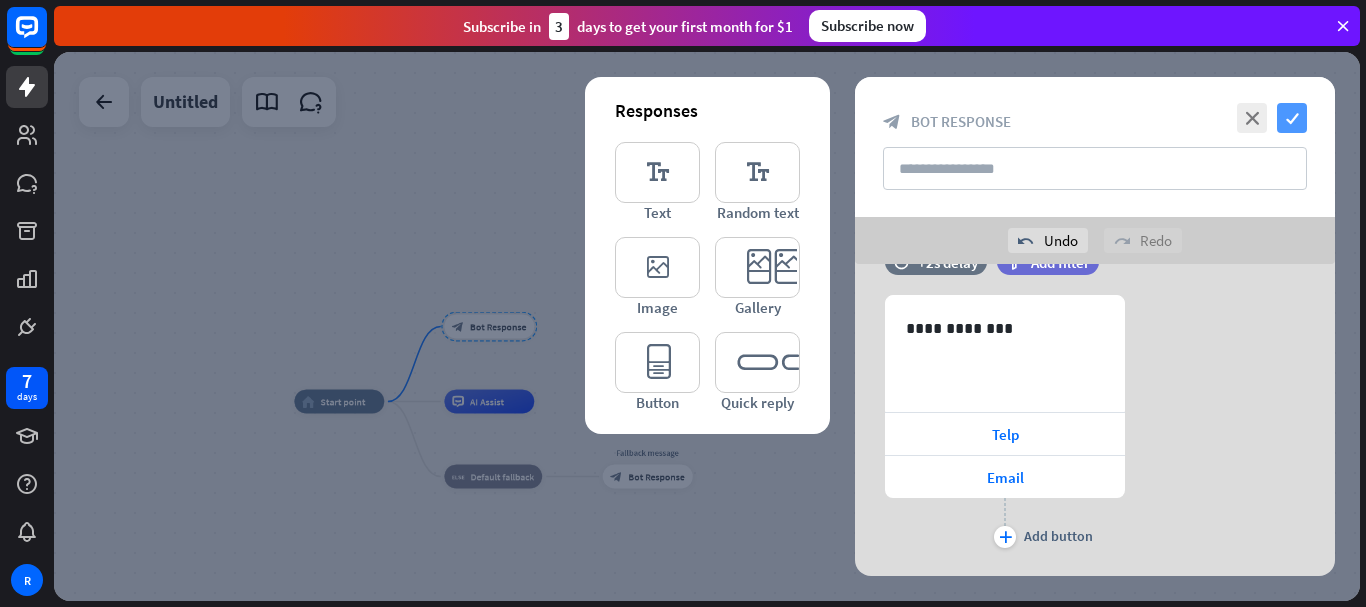click on "check" at bounding box center (1292, 118) 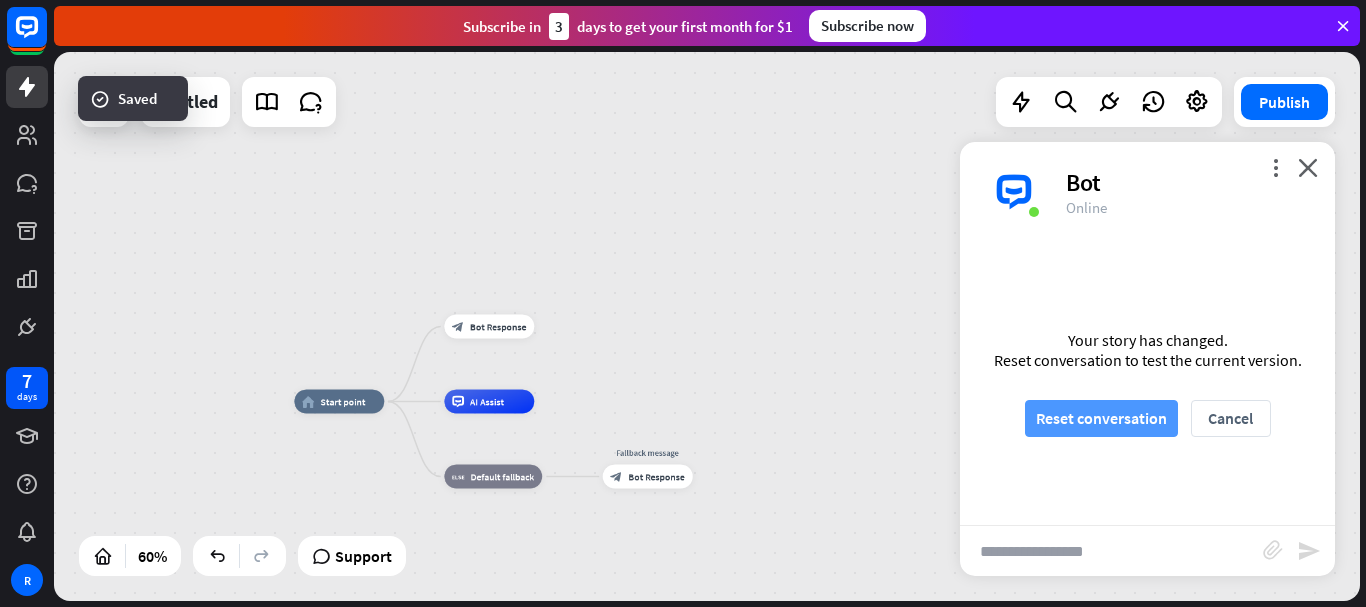 click on "Reset conversation" at bounding box center (1101, 418) 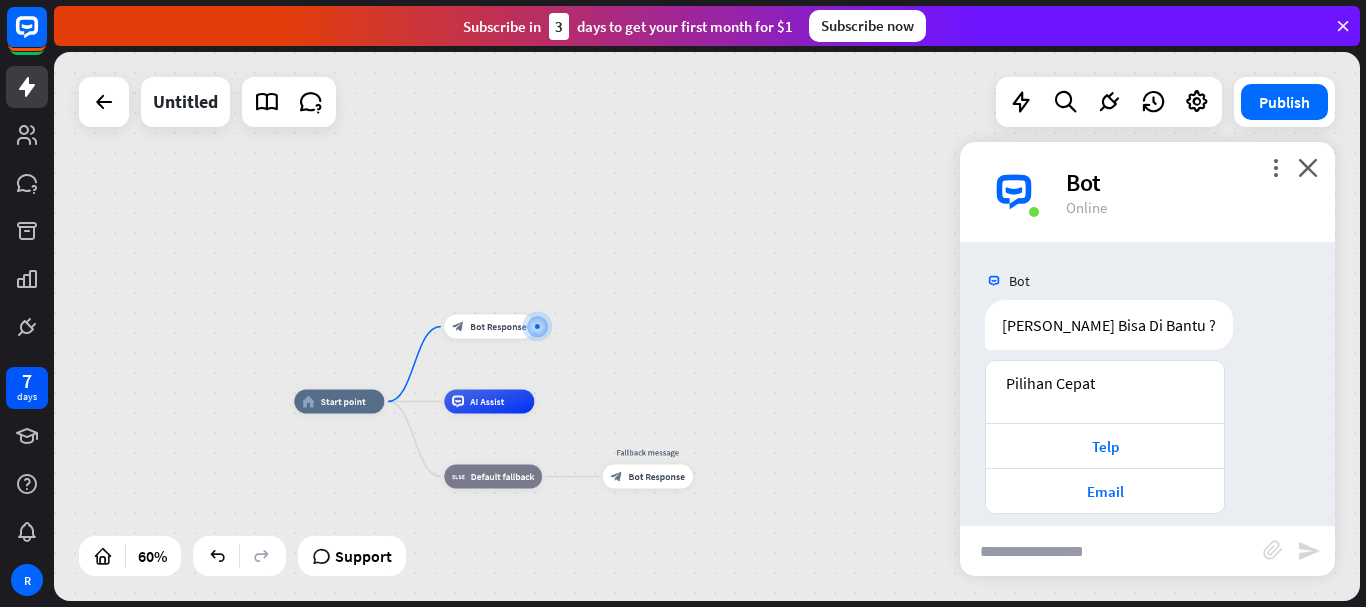 scroll, scrollTop: 19, scrollLeft: 0, axis: vertical 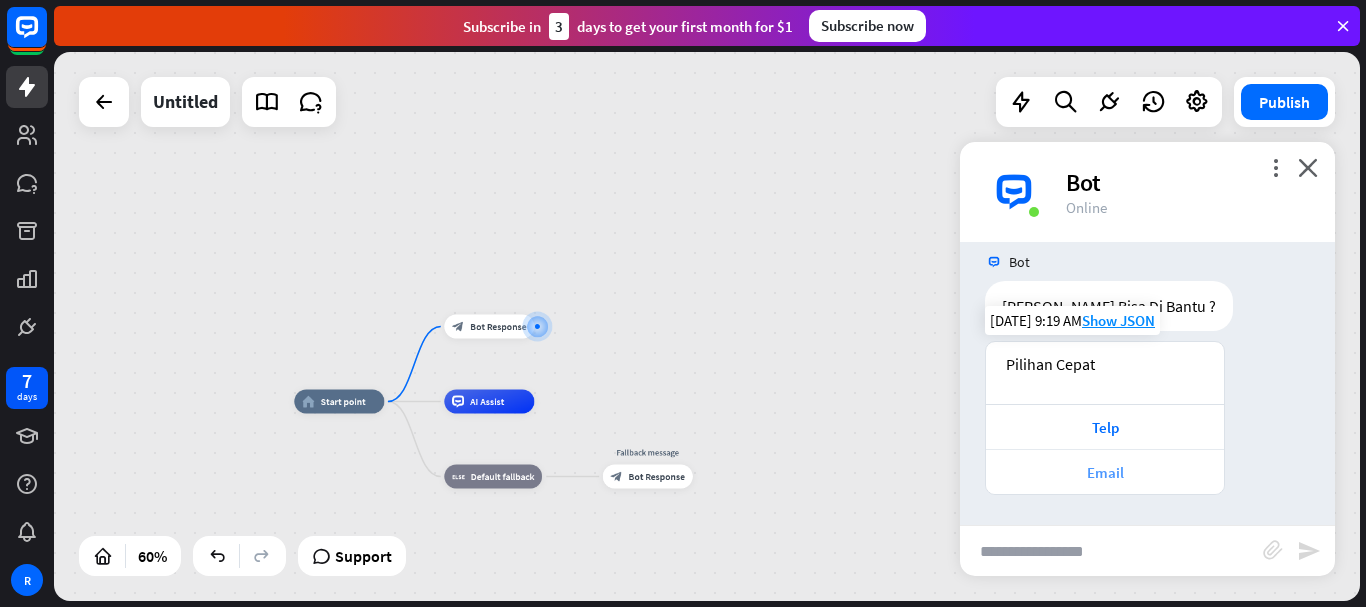 click on "Email" at bounding box center [1105, 472] 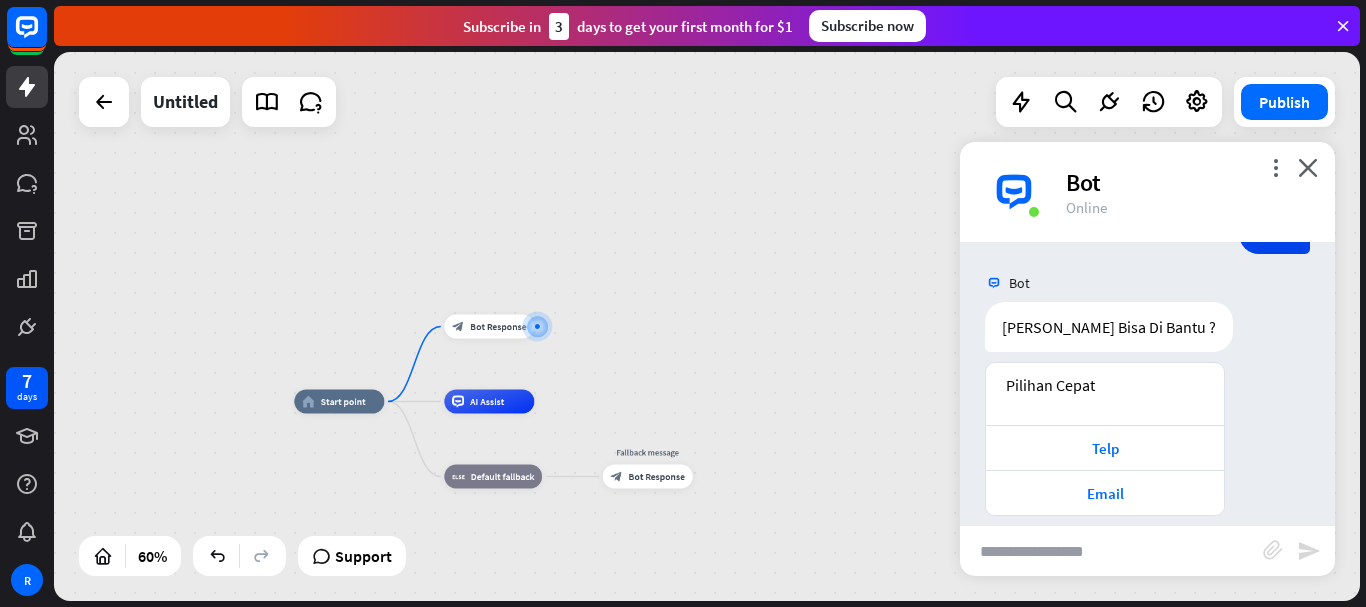 scroll, scrollTop: 379, scrollLeft: 0, axis: vertical 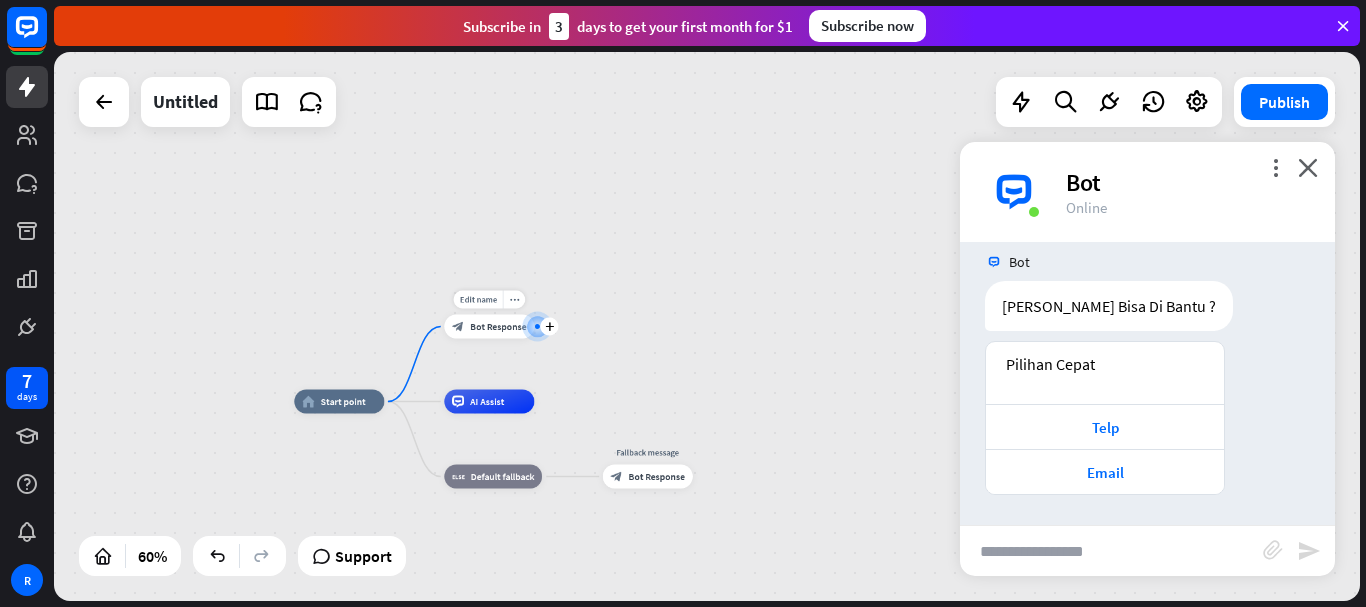 click on "Bot Response" at bounding box center (498, 327) 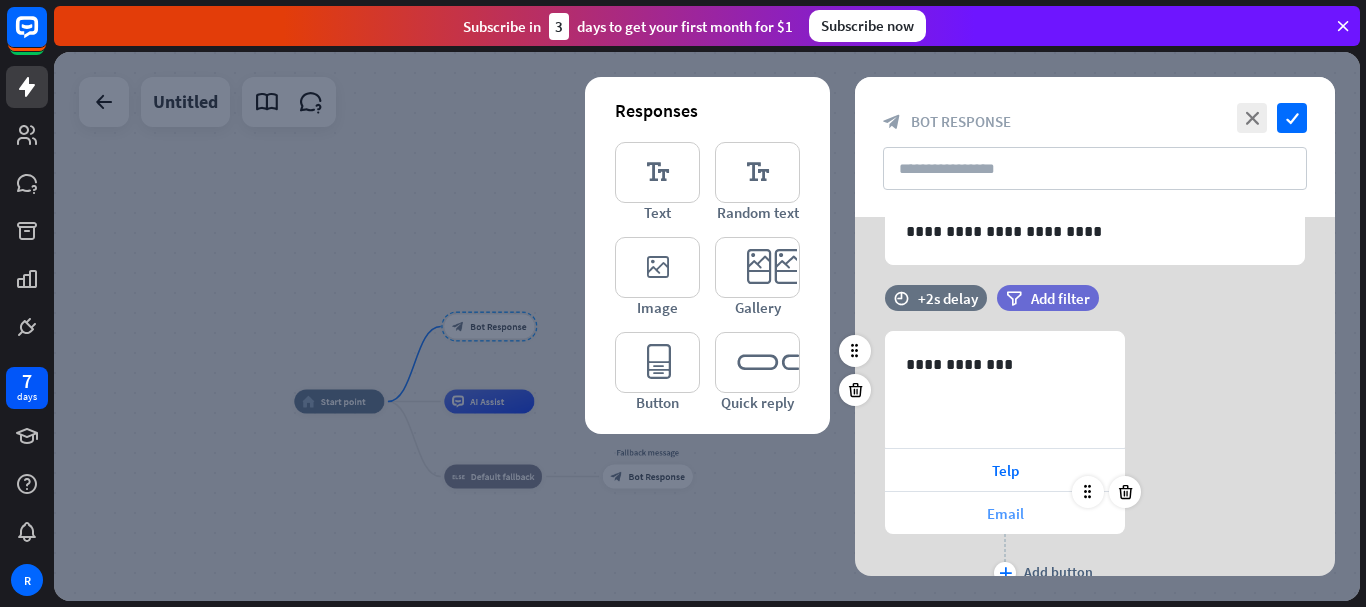 scroll, scrollTop: 186, scrollLeft: 0, axis: vertical 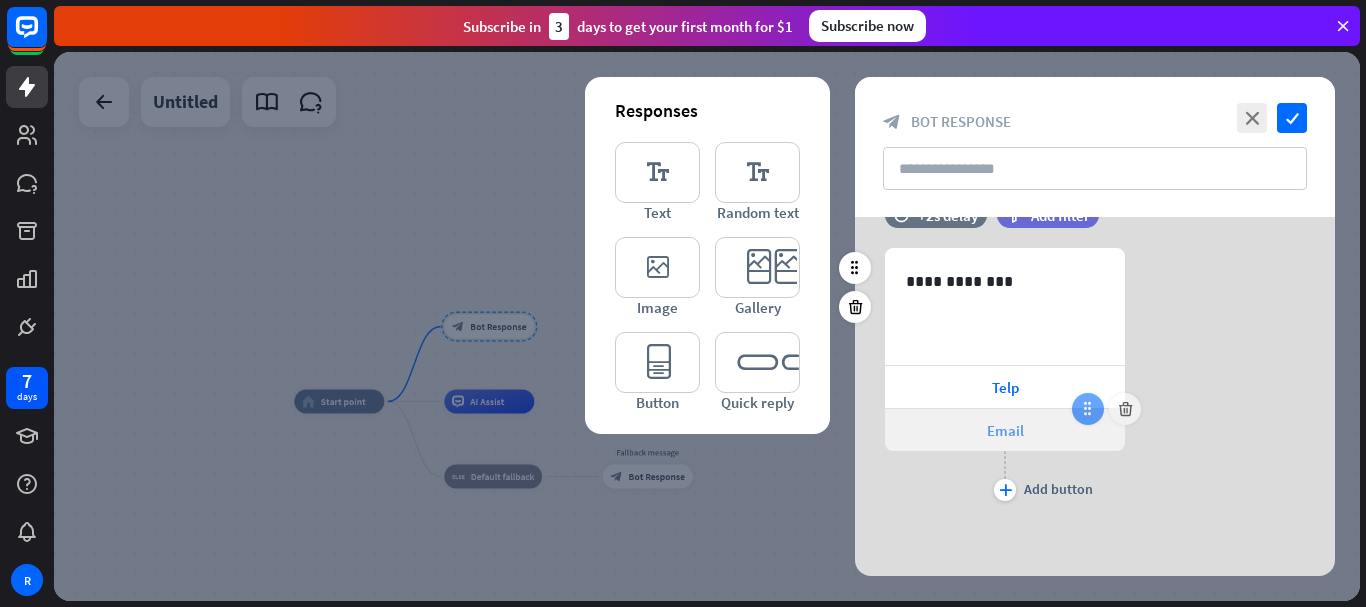 click at bounding box center [1088, 409] 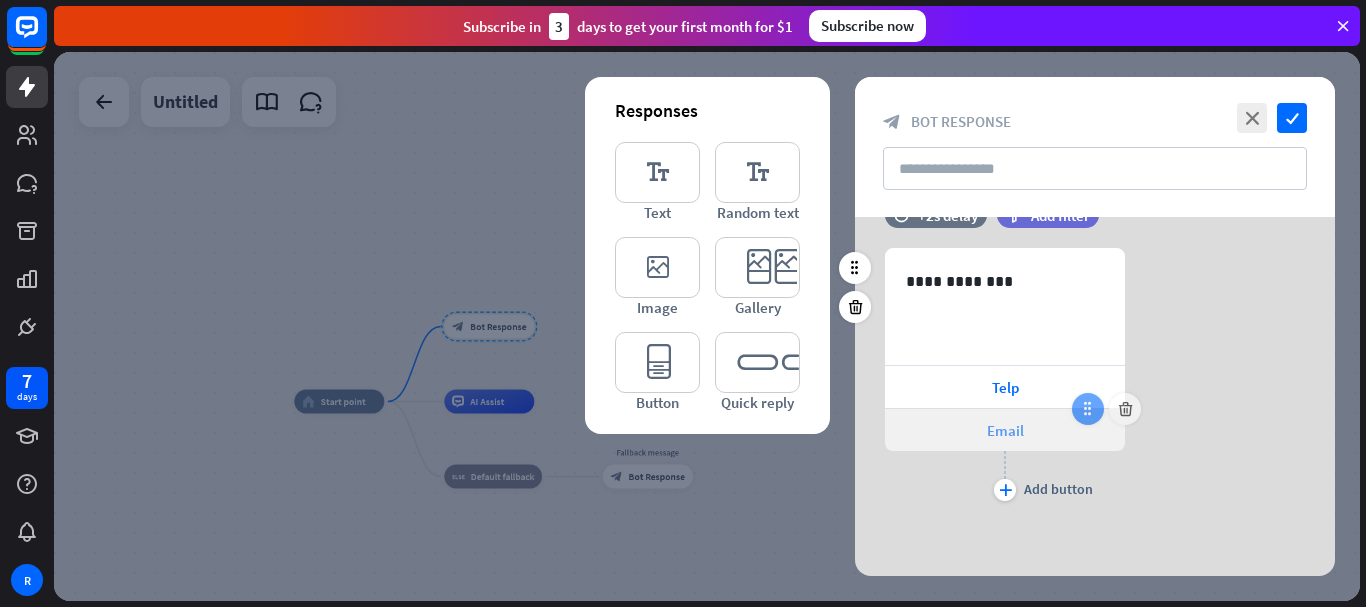click at bounding box center (1088, 409) 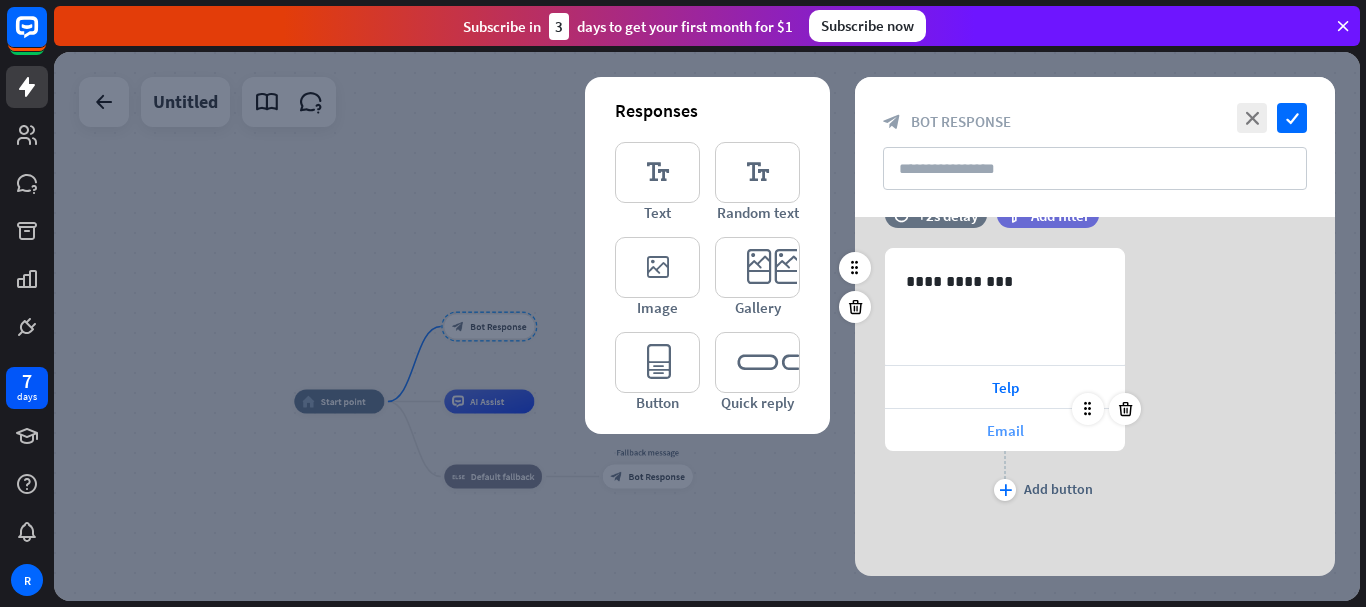 click on "Email" at bounding box center [1005, 430] 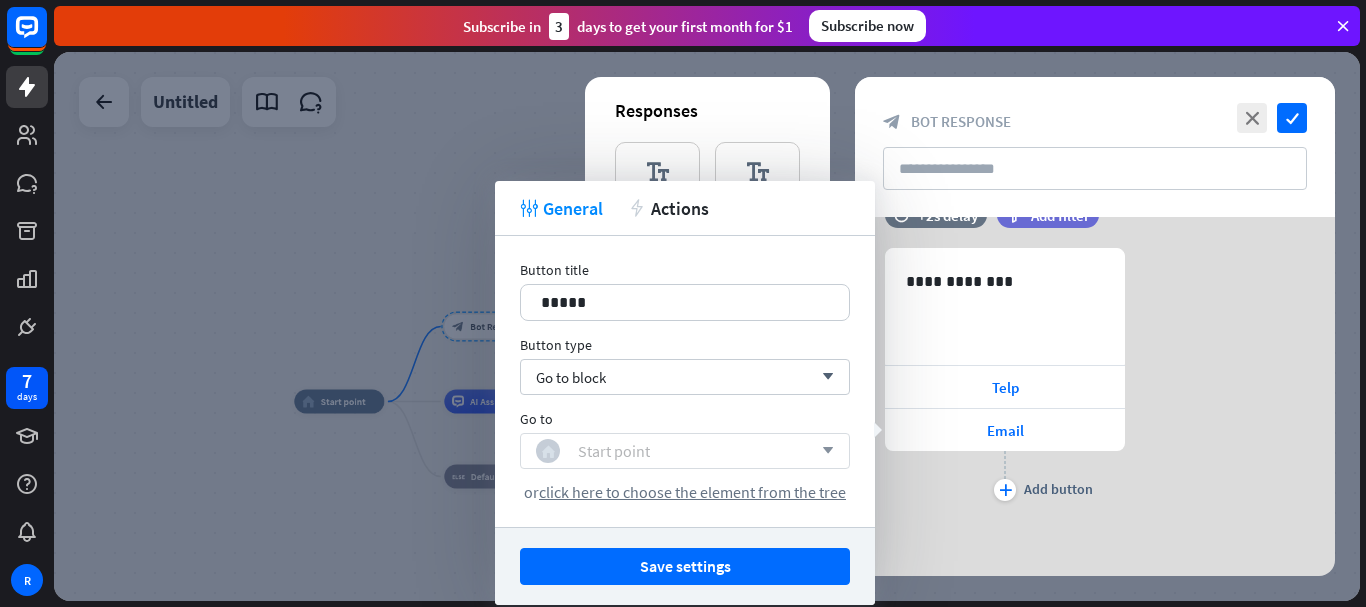 click on "home_2
Start point" at bounding box center (674, 451) 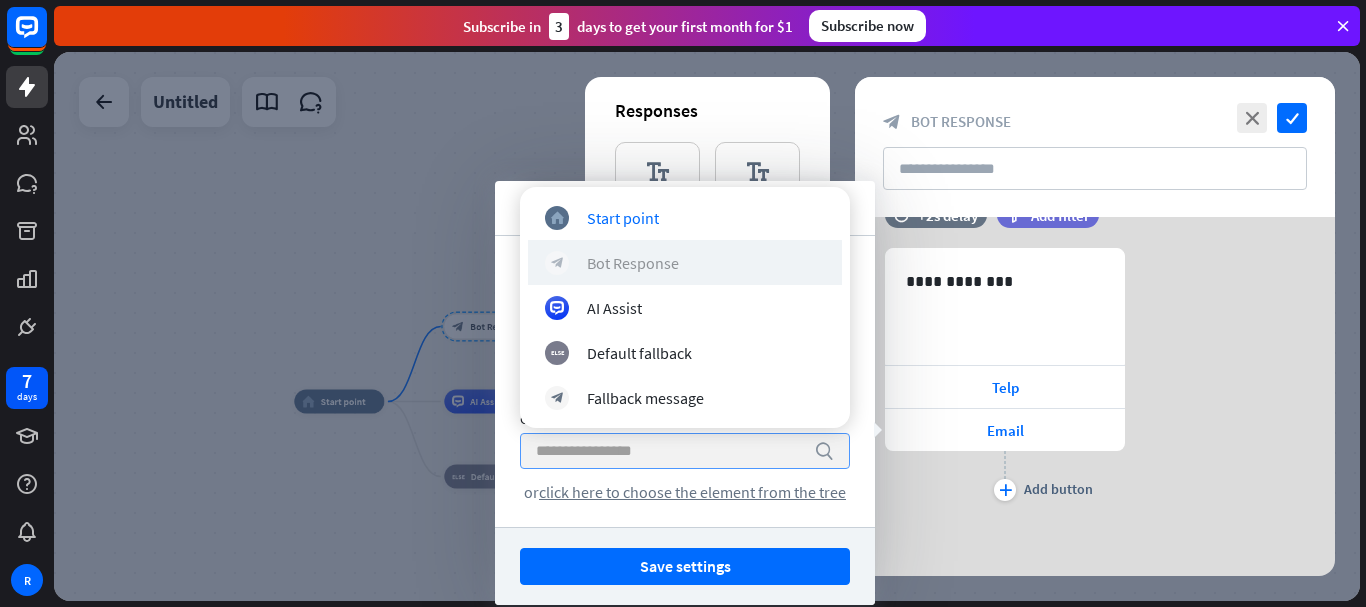 click on "Bot Response" at bounding box center (633, 263) 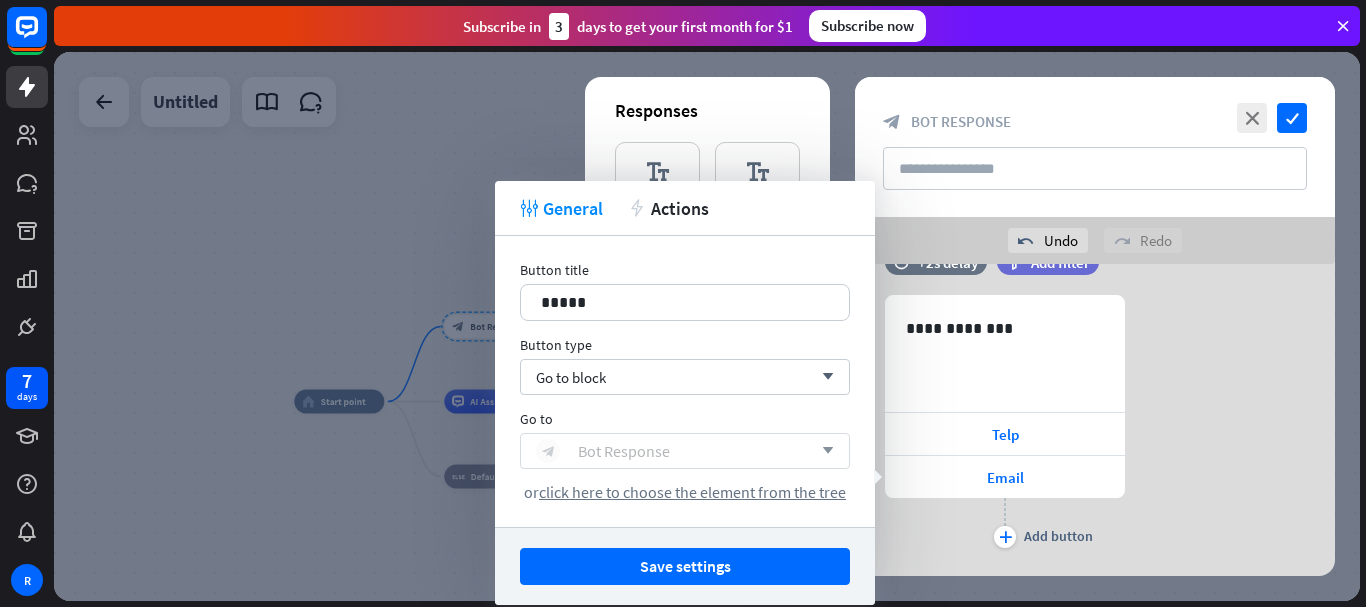 click on "block_bot_response
Bot Response" at bounding box center [674, 451] 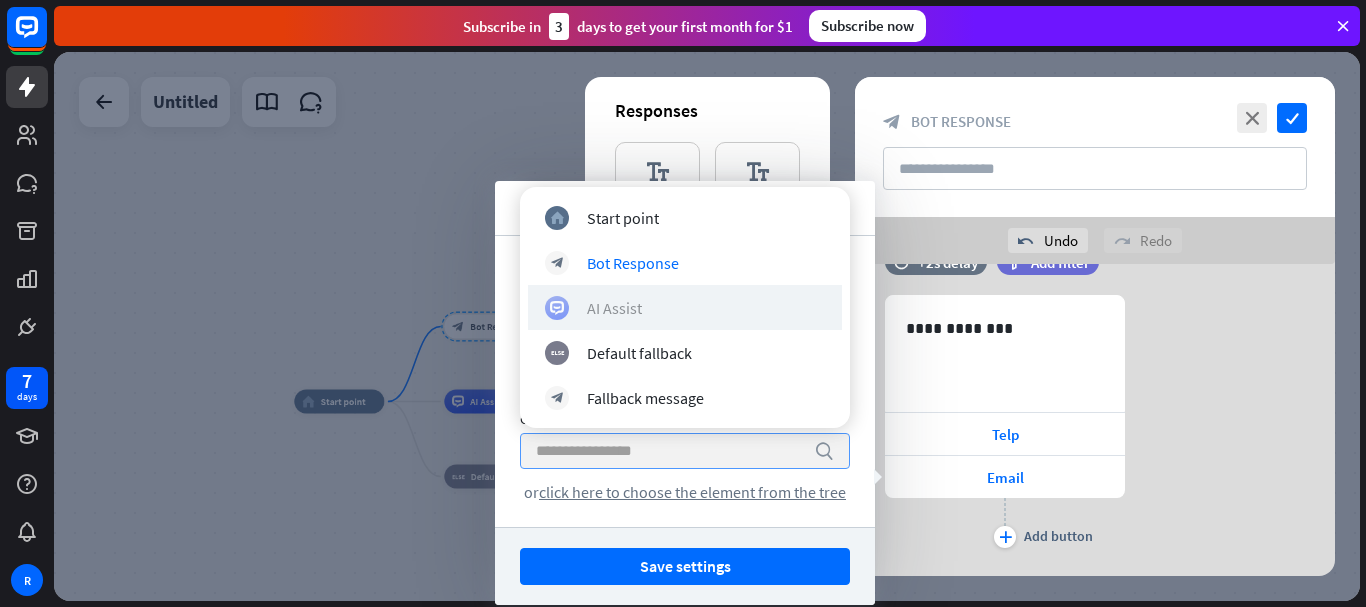 click on "AI Assist" at bounding box center (614, 308) 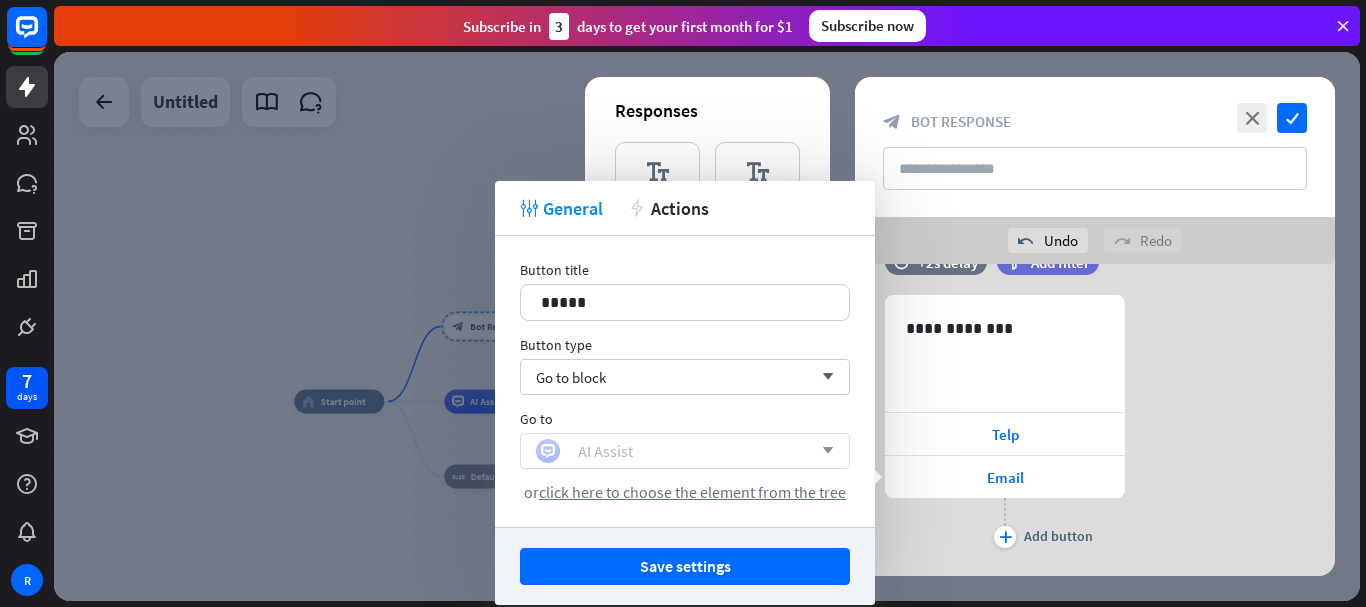 click on "AI Assist" at bounding box center (674, 451) 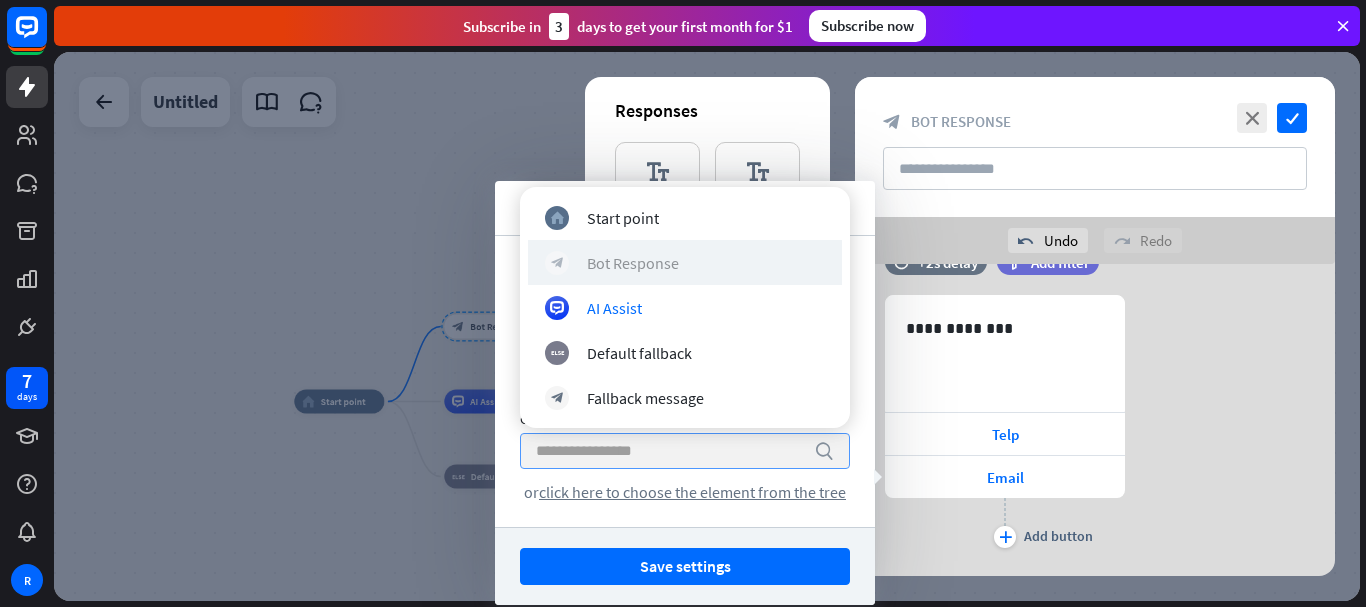 click on "Bot Response" at bounding box center (633, 263) 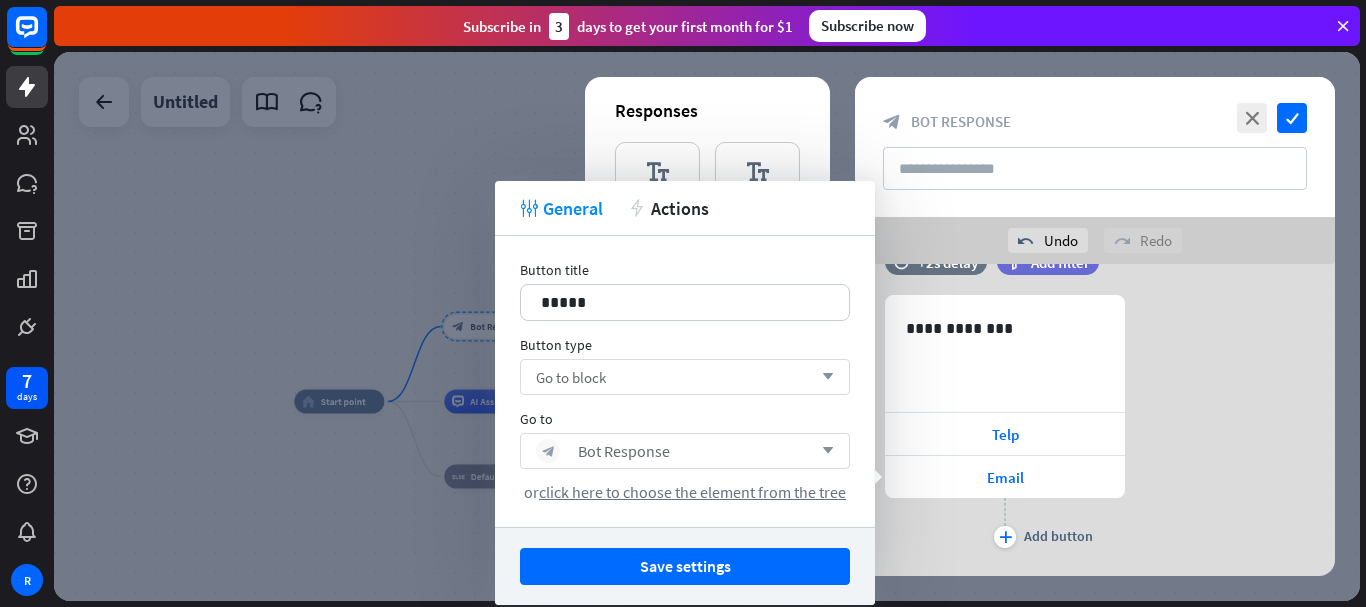 click on "Go to block
arrow_down" at bounding box center [685, 377] 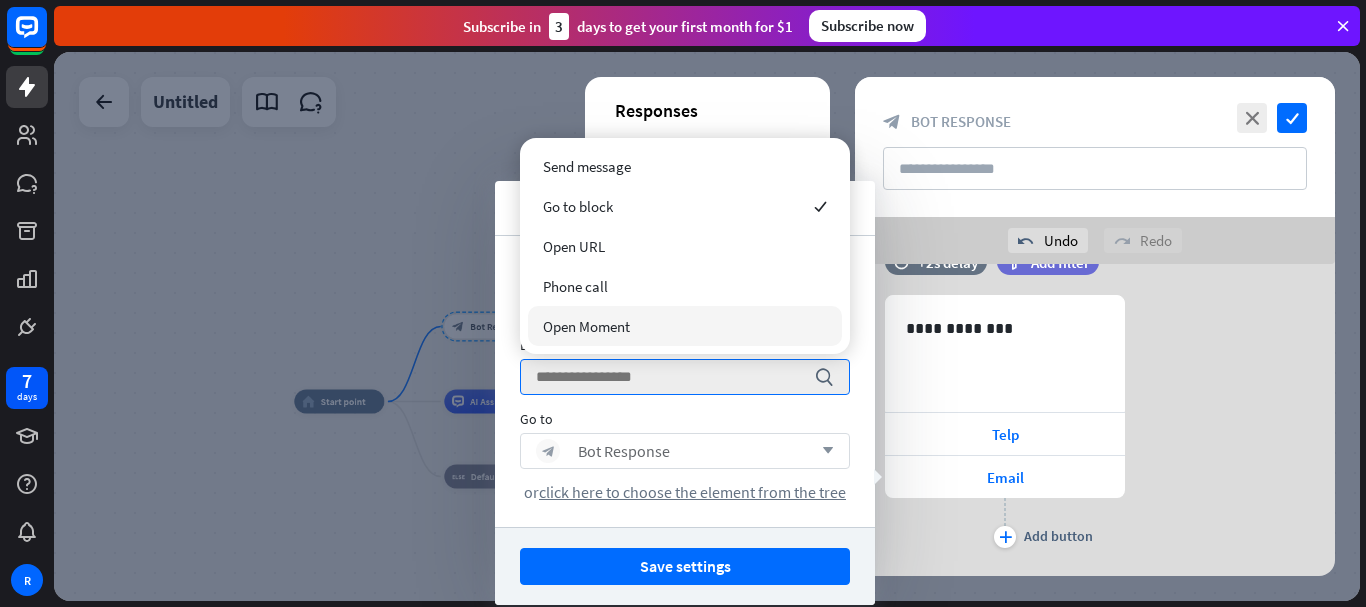 click on "Open Moment" at bounding box center (586, 326) 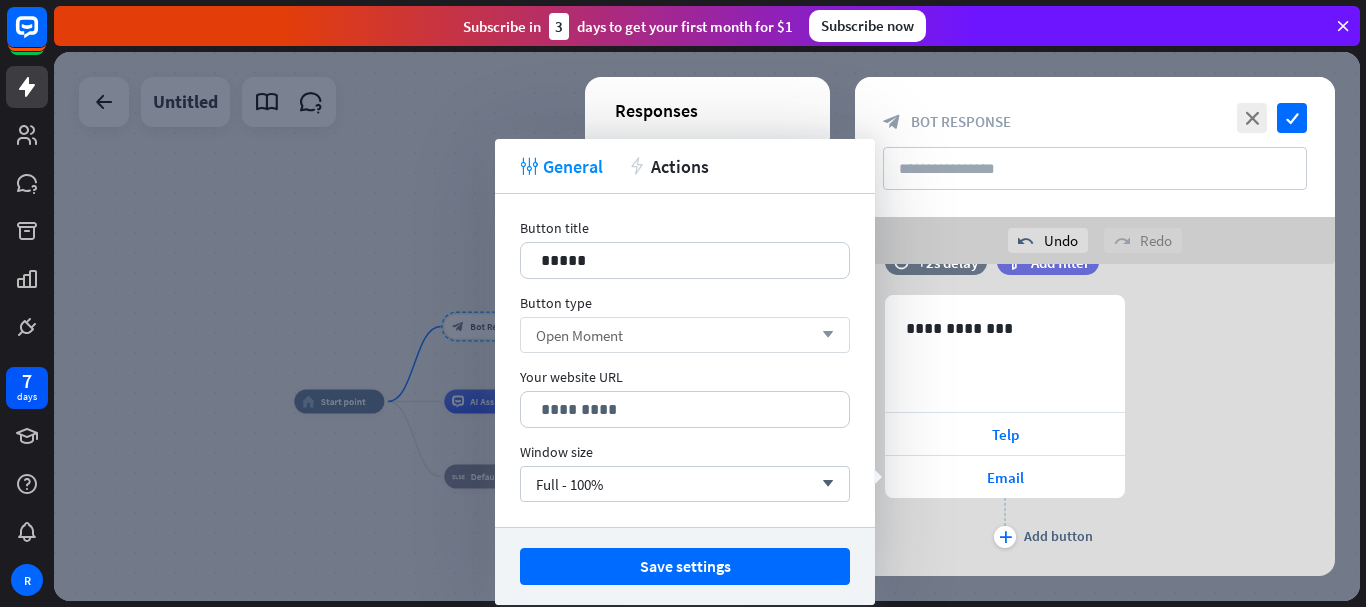 click on "Open Moment" at bounding box center (579, 335) 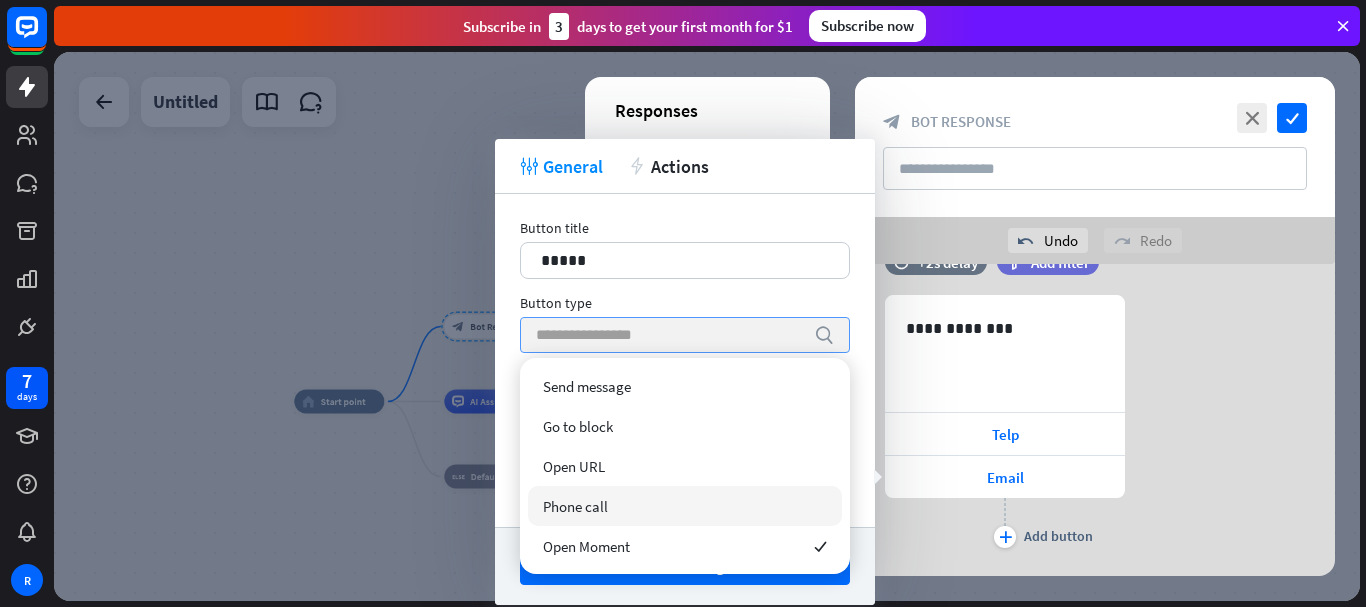 click on "Phone call" at bounding box center (575, 506) 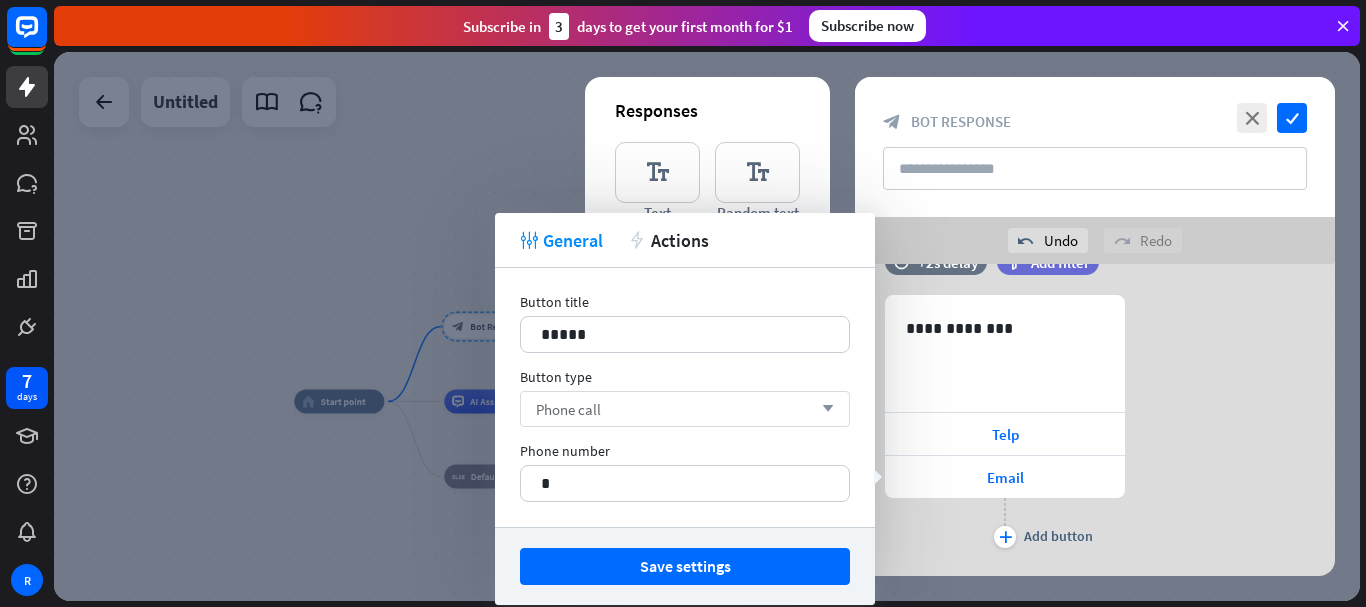 click on "Phone call" at bounding box center (568, 409) 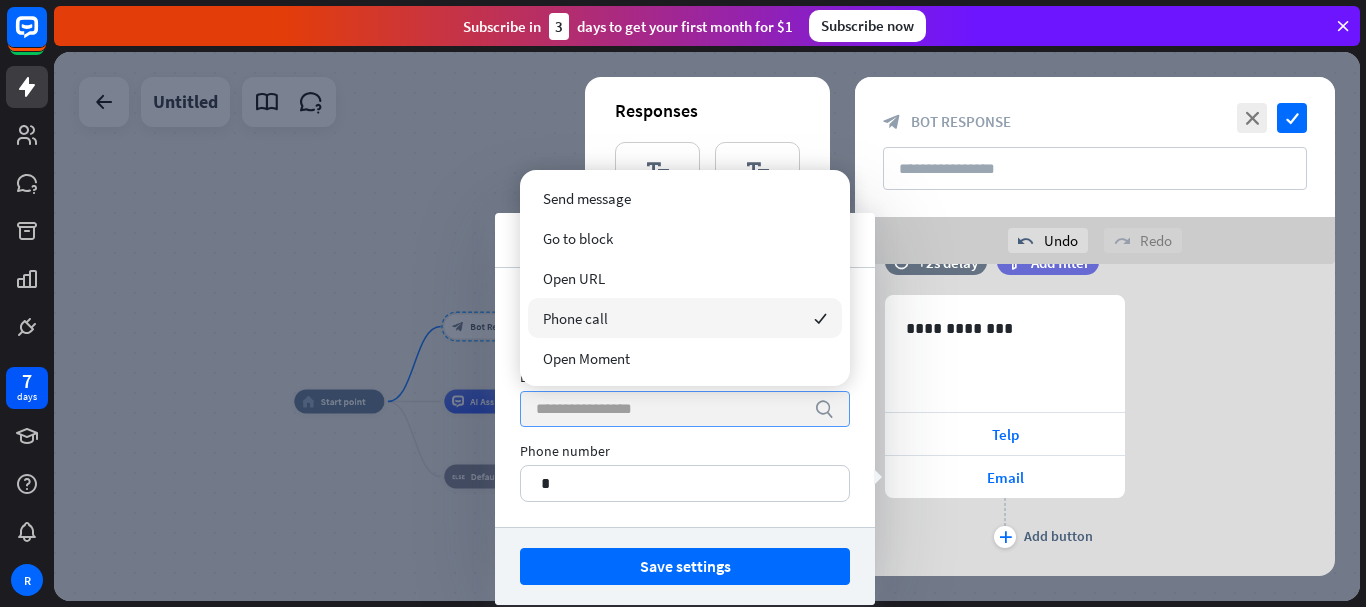 click at bounding box center [670, 409] 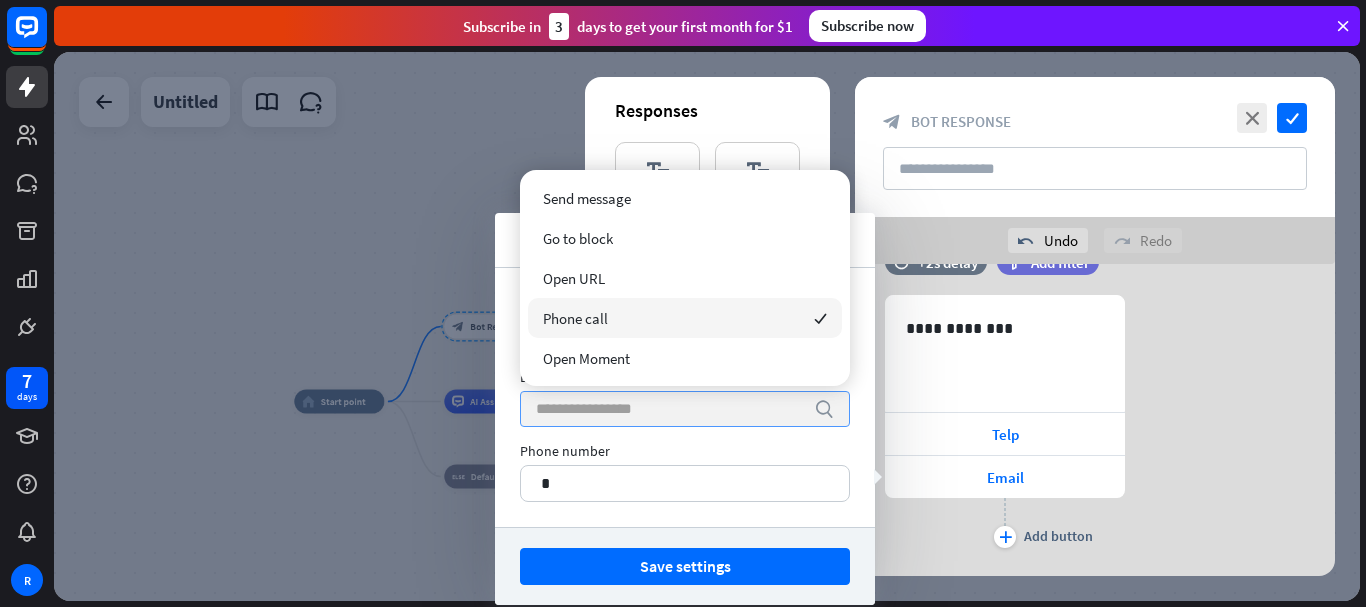 click at bounding box center (670, 409) 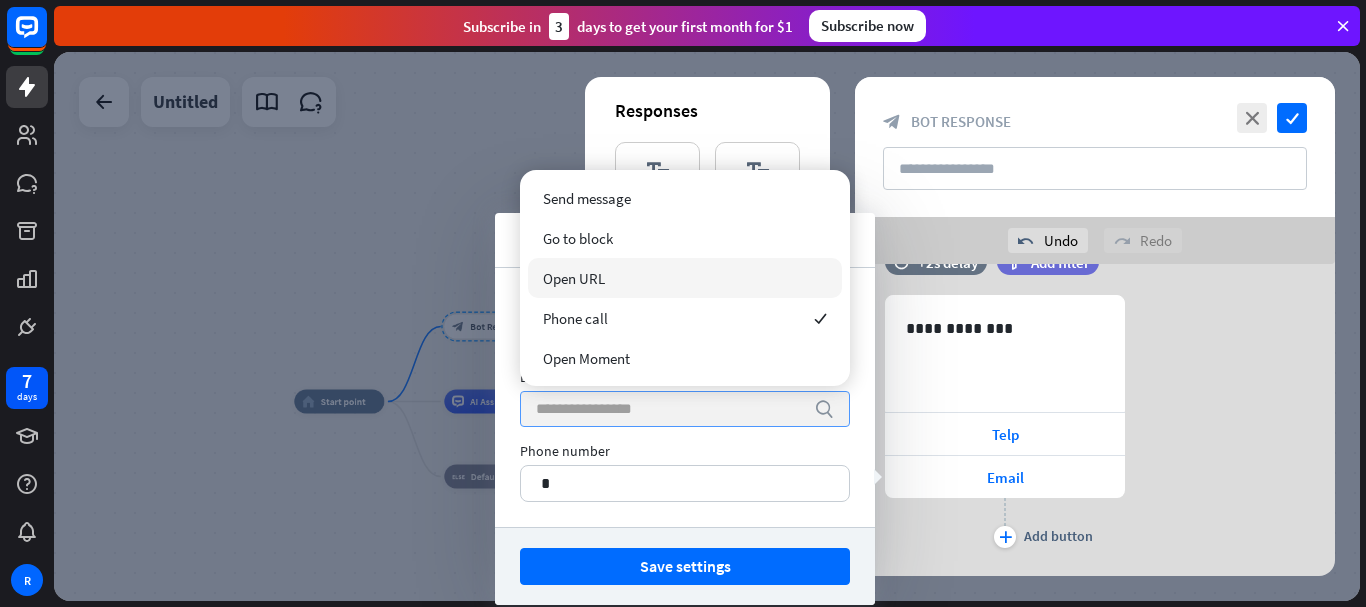 click on "Open URL" at bounding box center (574, 278) 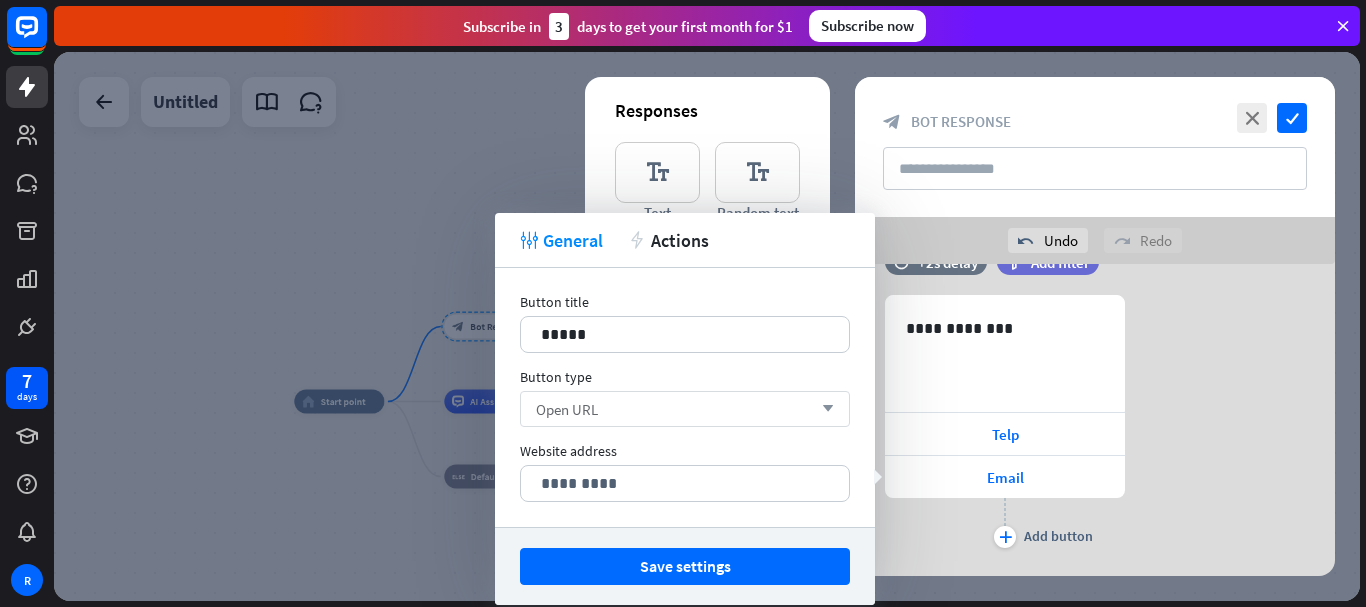 click on "Open URL" at bounding box center [567, 409] 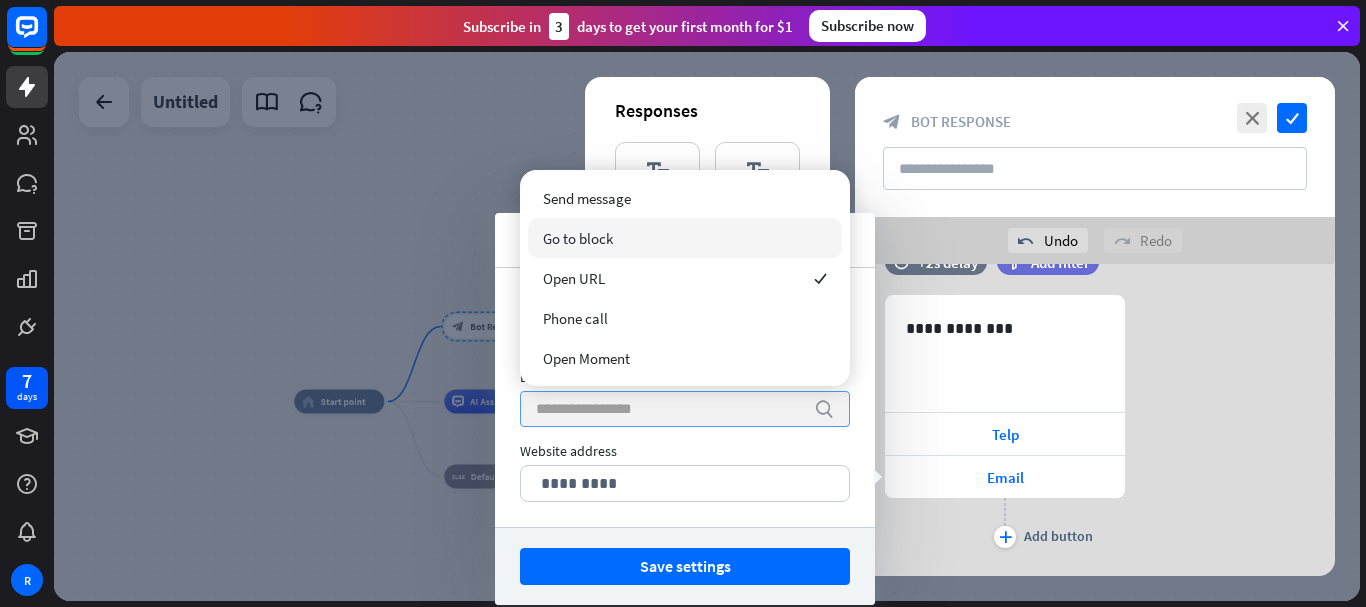 click on "Go to block" at bounding box center [685, 238] 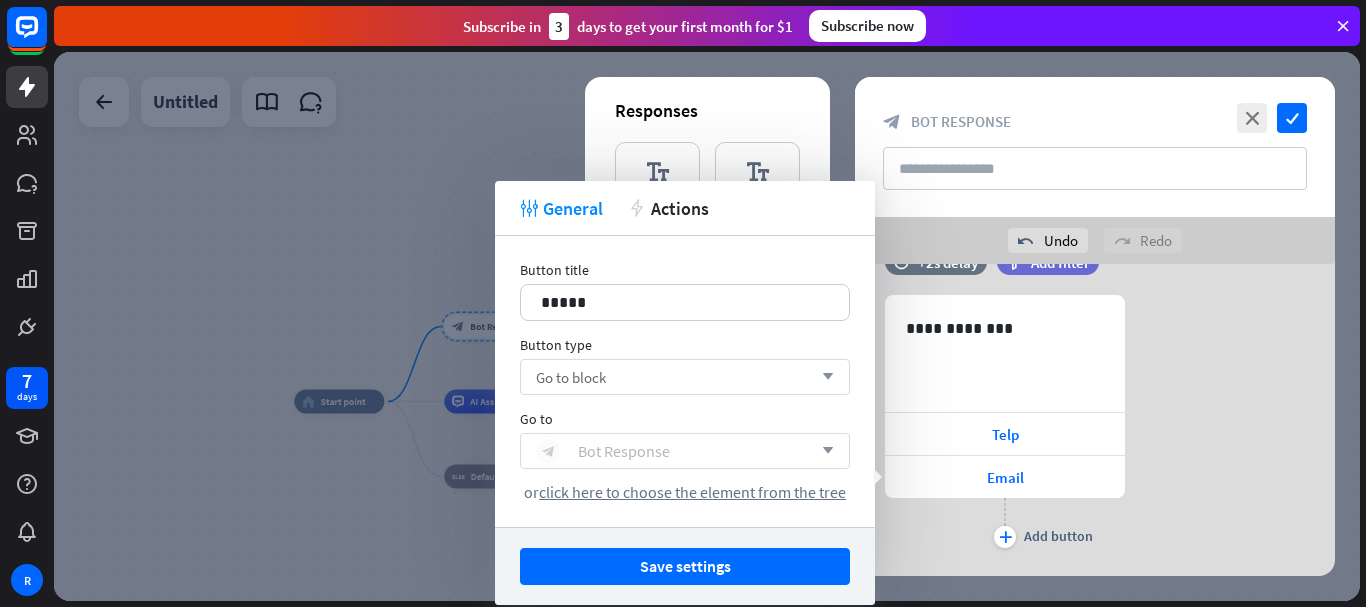 click on "Bot Response" at bounding box center (624, 451) 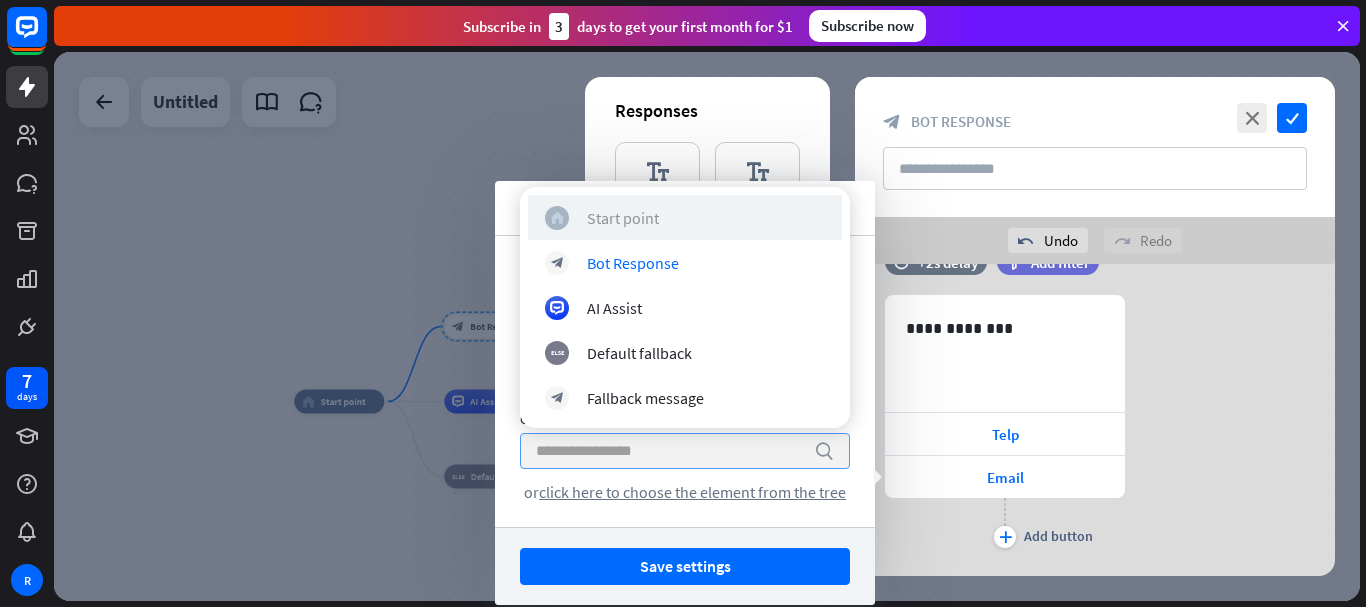 click on "Start point" at bounding box center [623, 218] 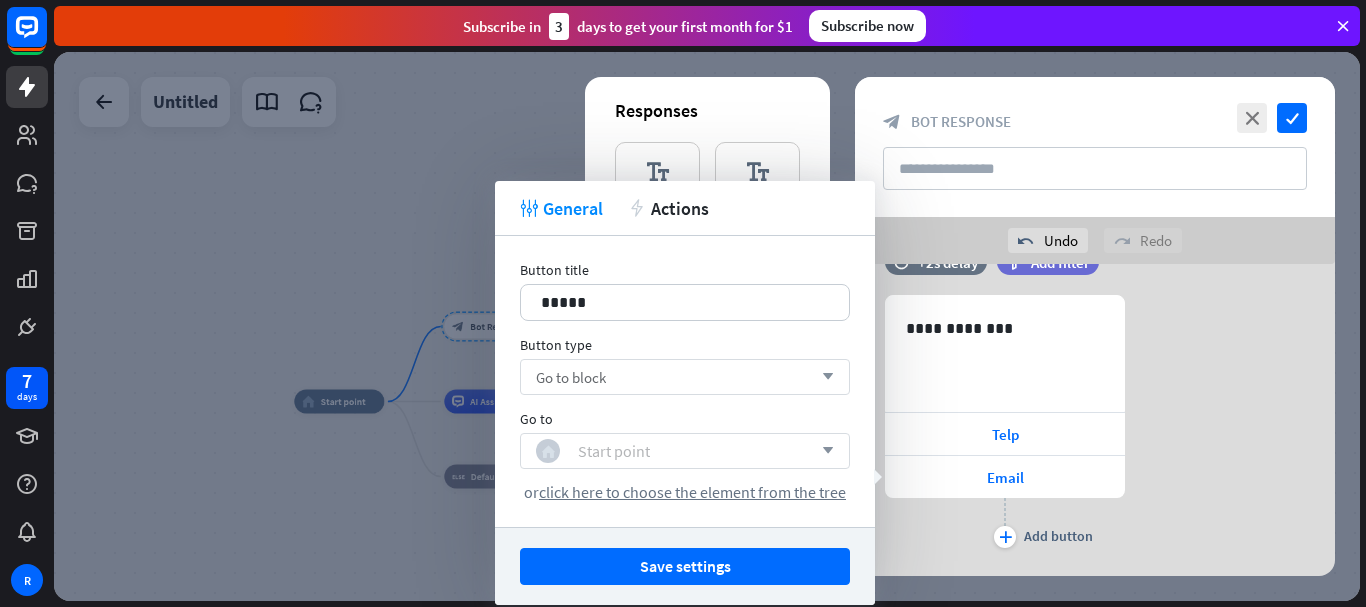 click on "Start point" at bounding box center (614, 451) 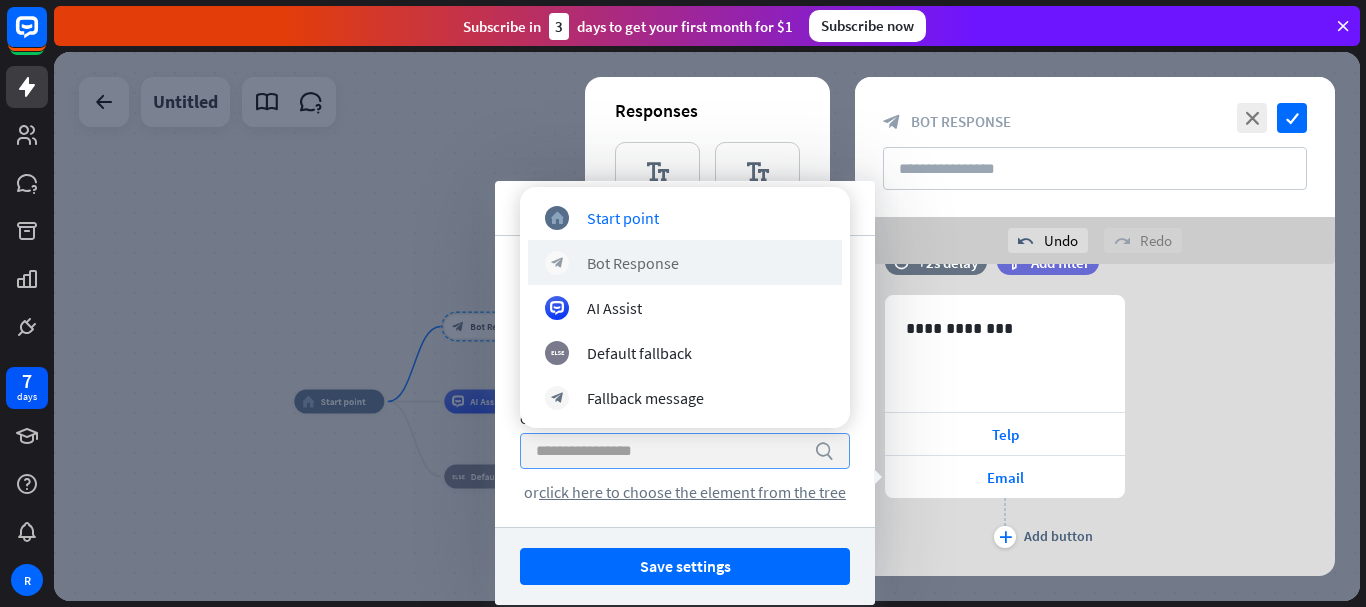click on "block_bot_response
Bot Response" at bounding box center (685, 262) 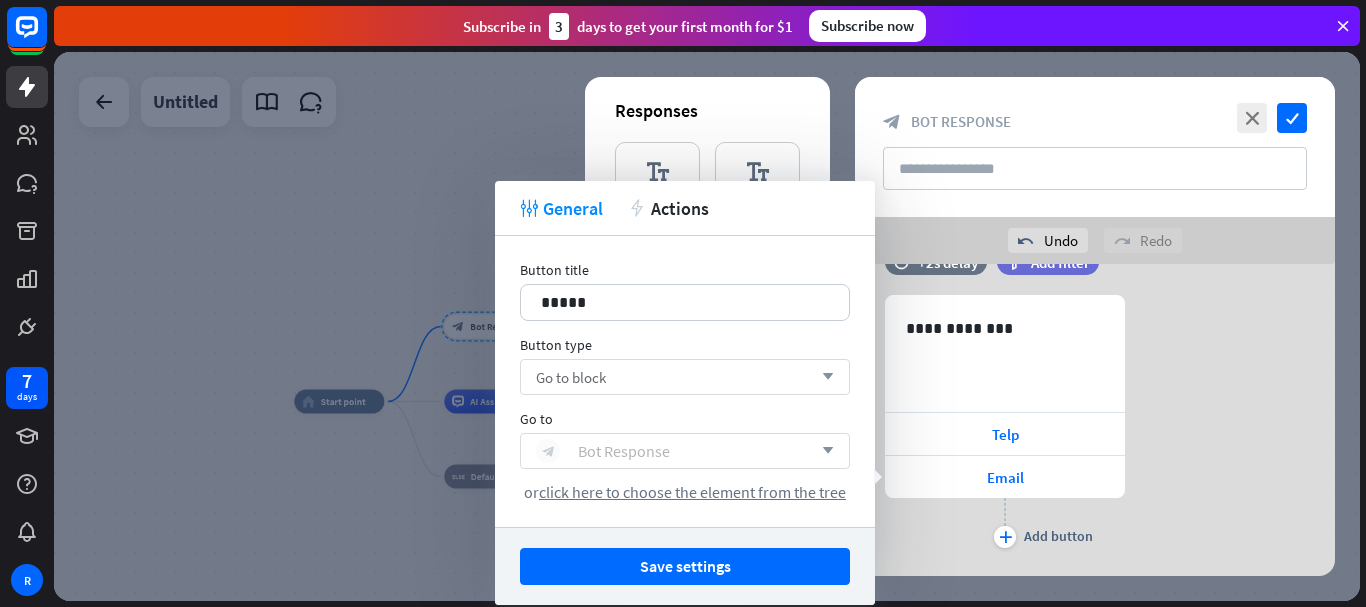 click on "Bot Response" at bounding box center (624, 451) 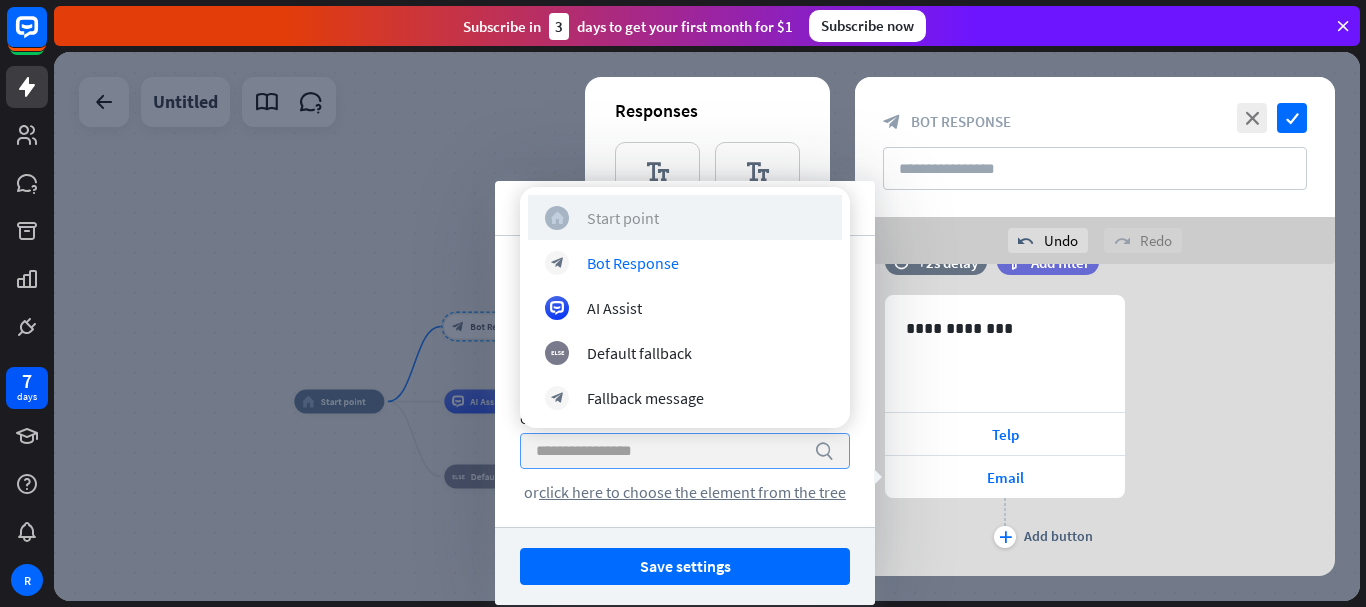 click on "Start point" at bounding box center [623, 218] 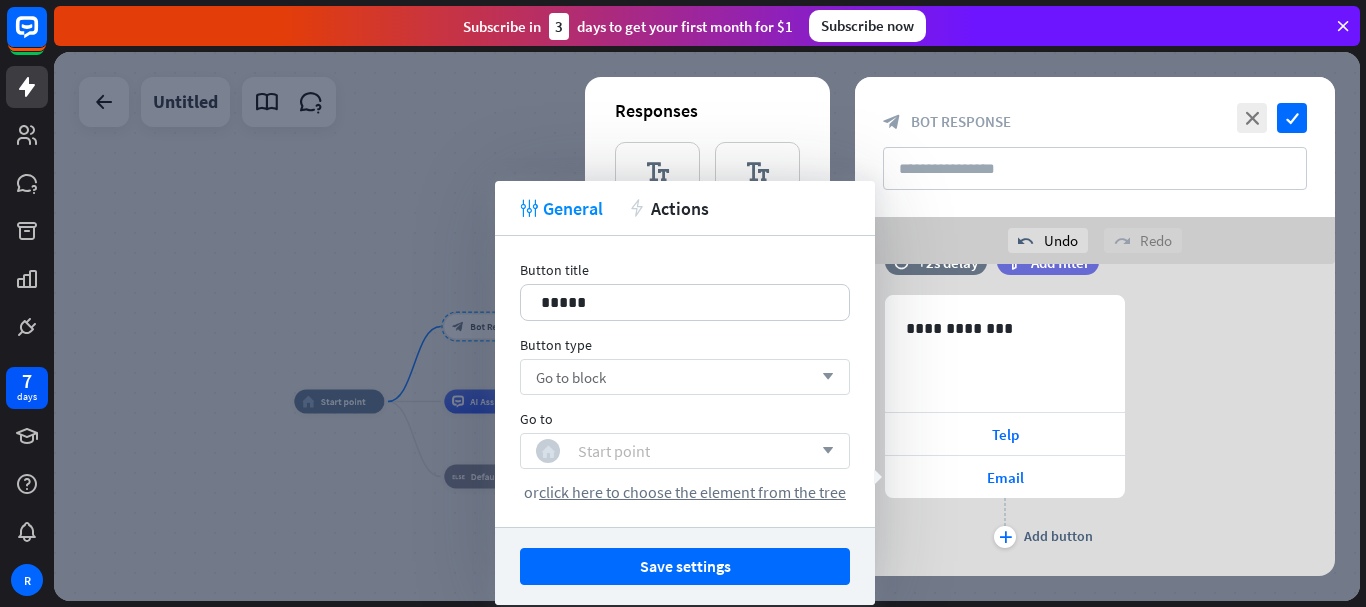 click on "Start point" at bounding box center [614, 451] 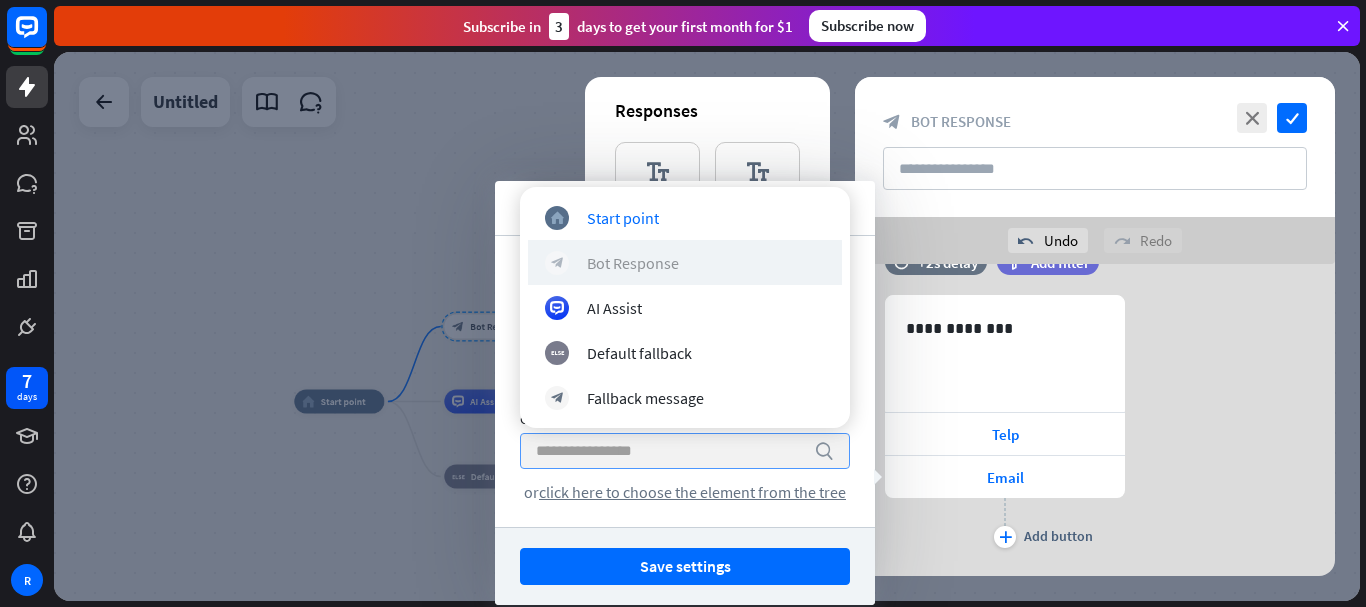 click on "Bot Response" at bounding box center (633, 263) 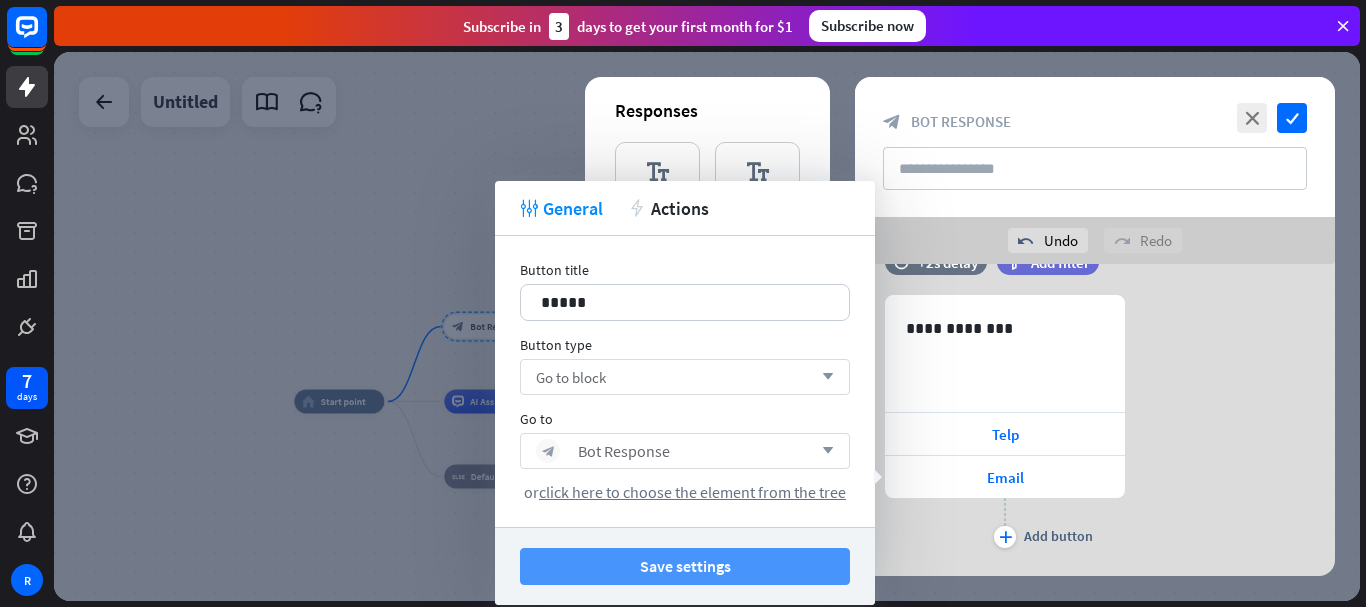 click on "Save settings" at bounding box center [685, 566] 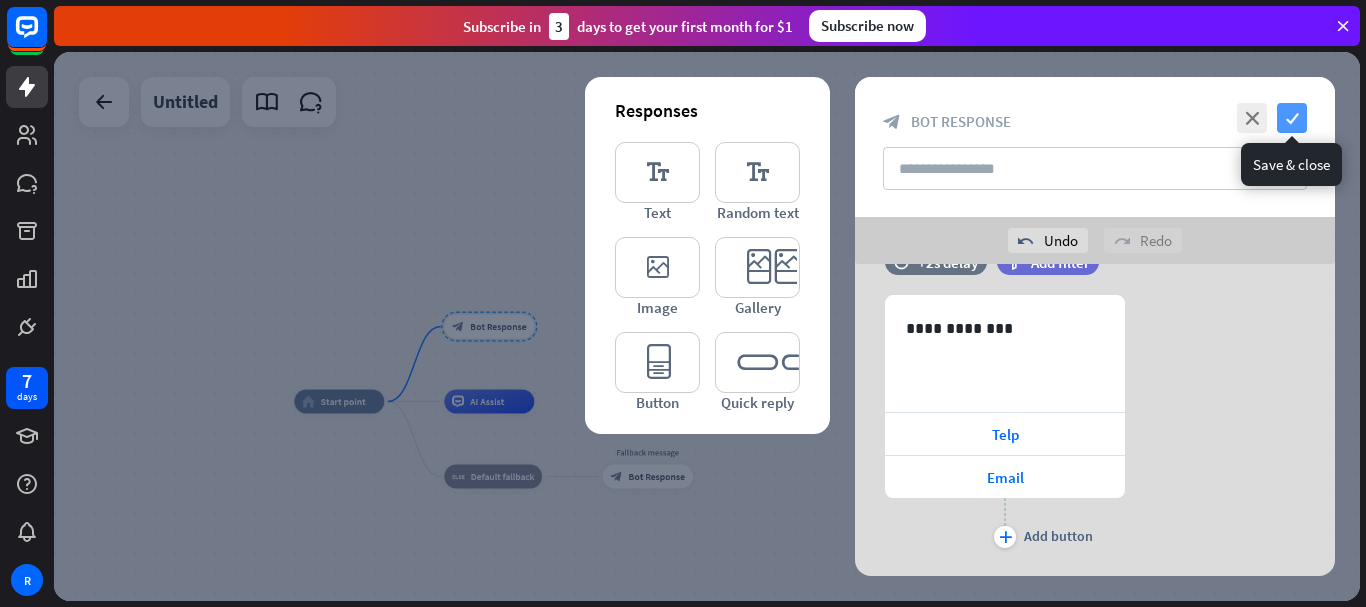 click on "check" at bounding box center [1292, 118] 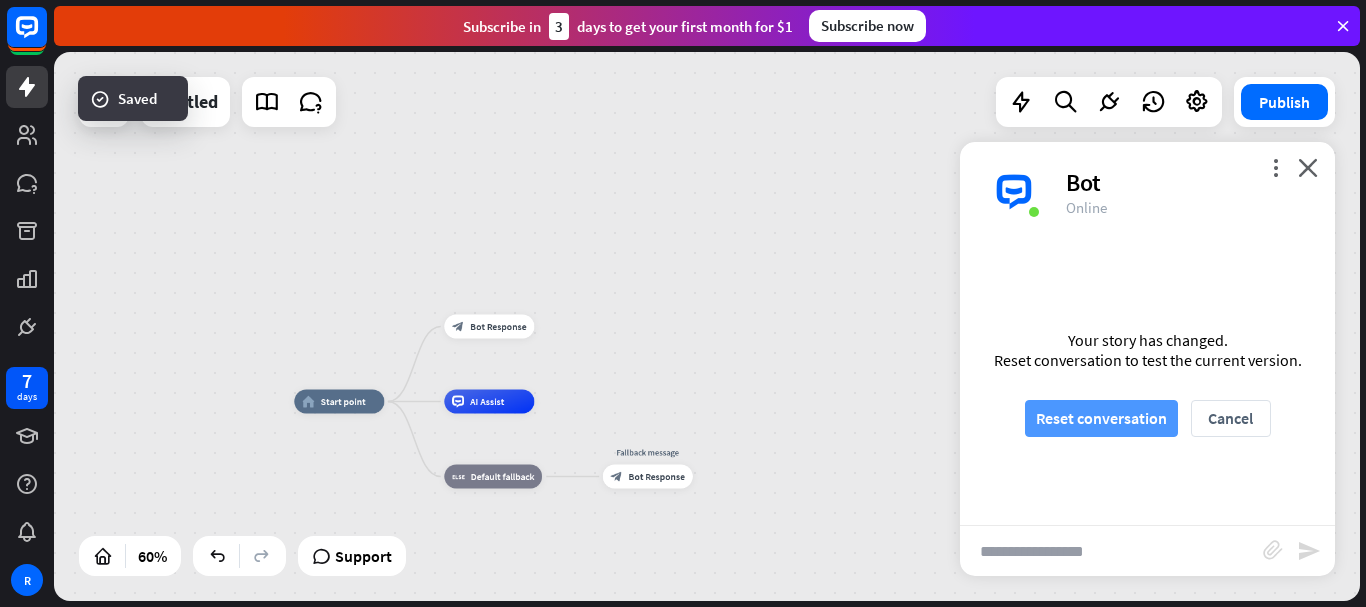 click on "Reset conversation" at bounding box center [1101, 418] 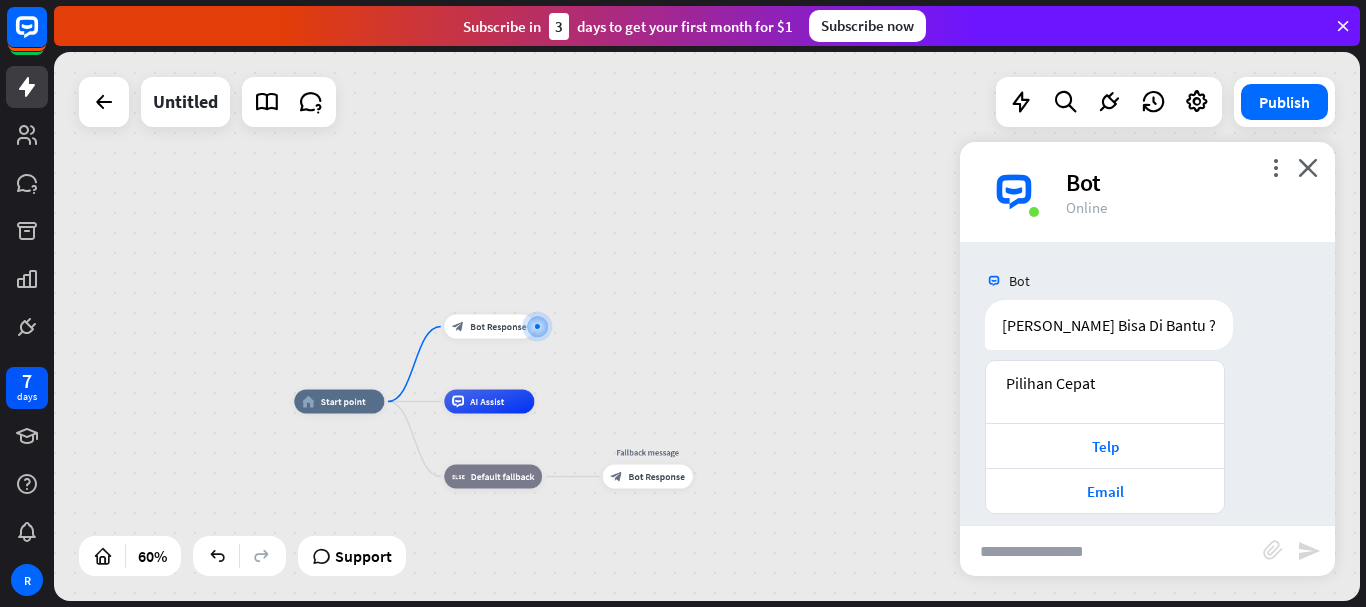 scroll, scrollTop: 19, scrollLeft: 0, axis: vertical 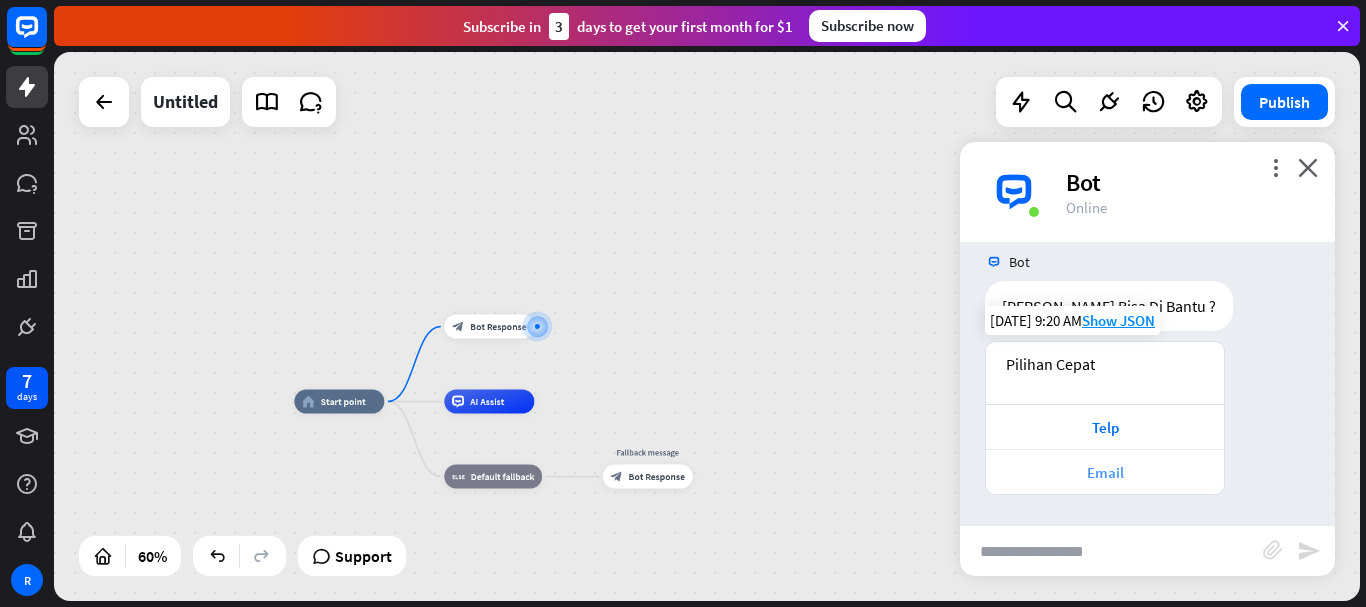 click on "Email" at bounding box center [1105, 472] 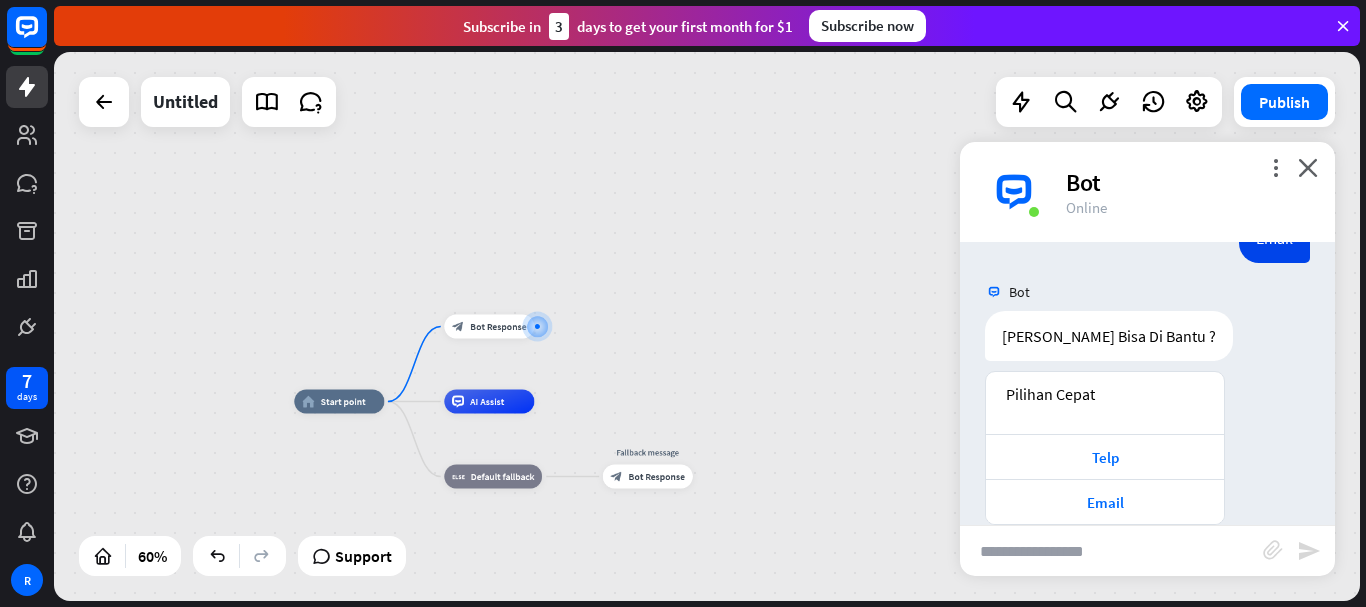 scroll, scrollTop: 379, scrollLeft: 0, axis: vertical 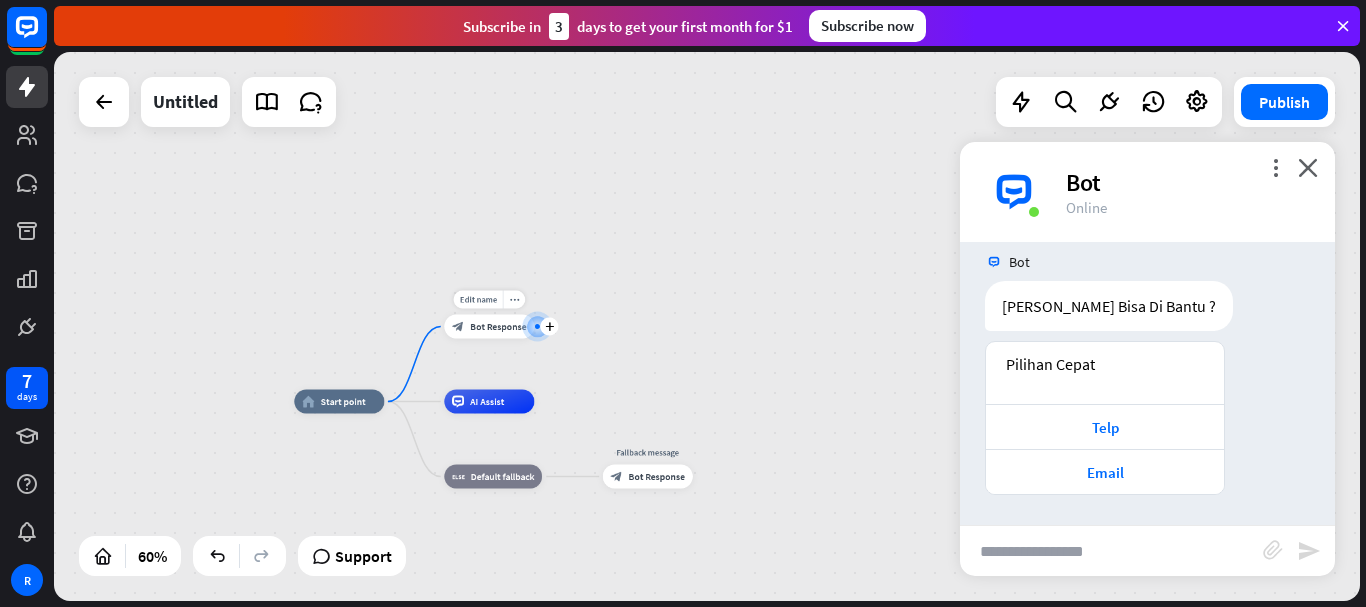 click on "Bot Response" at bounding box center (498, 327) 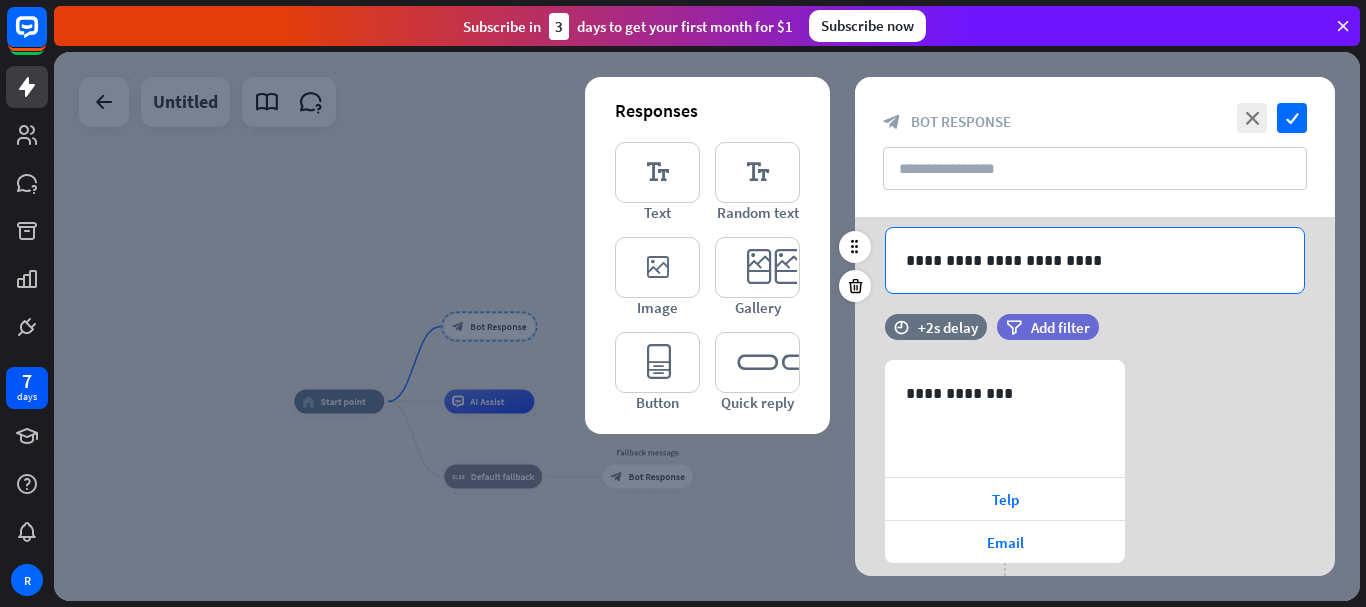 scroll, scrollTop: 186, scrollLeft: 0, axis: vertical 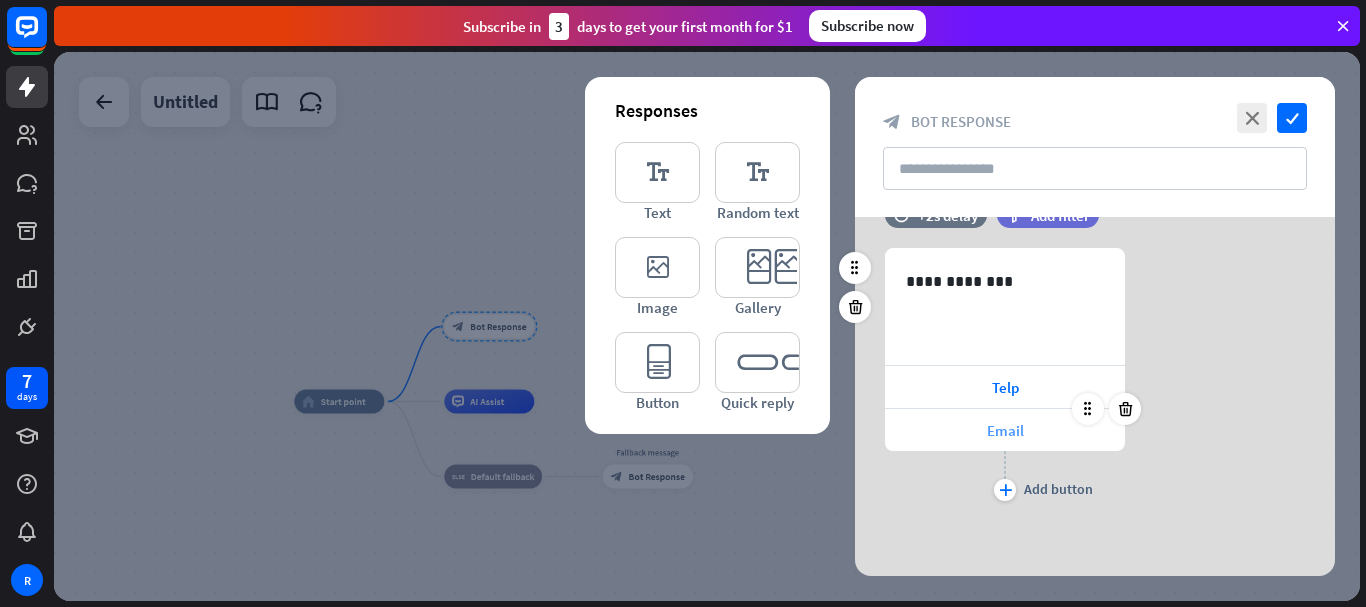 click on "Email" at bounding box center (1005, 430) 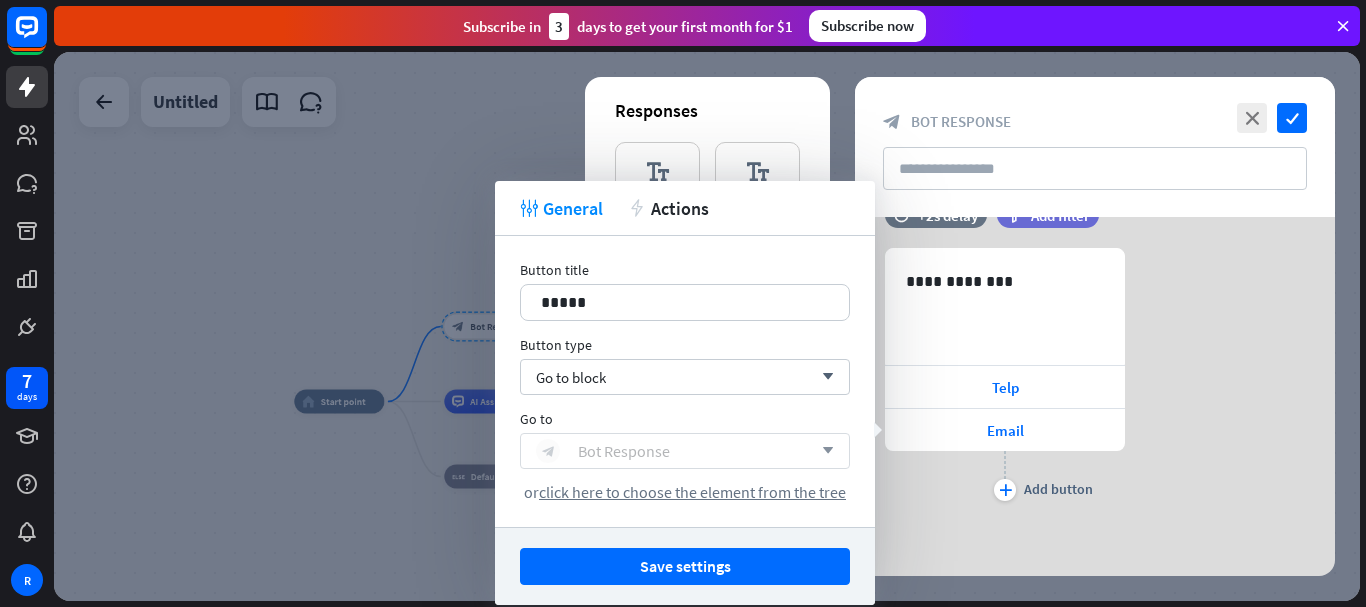 click on "Bot Response" at bounding box center [624, 451] 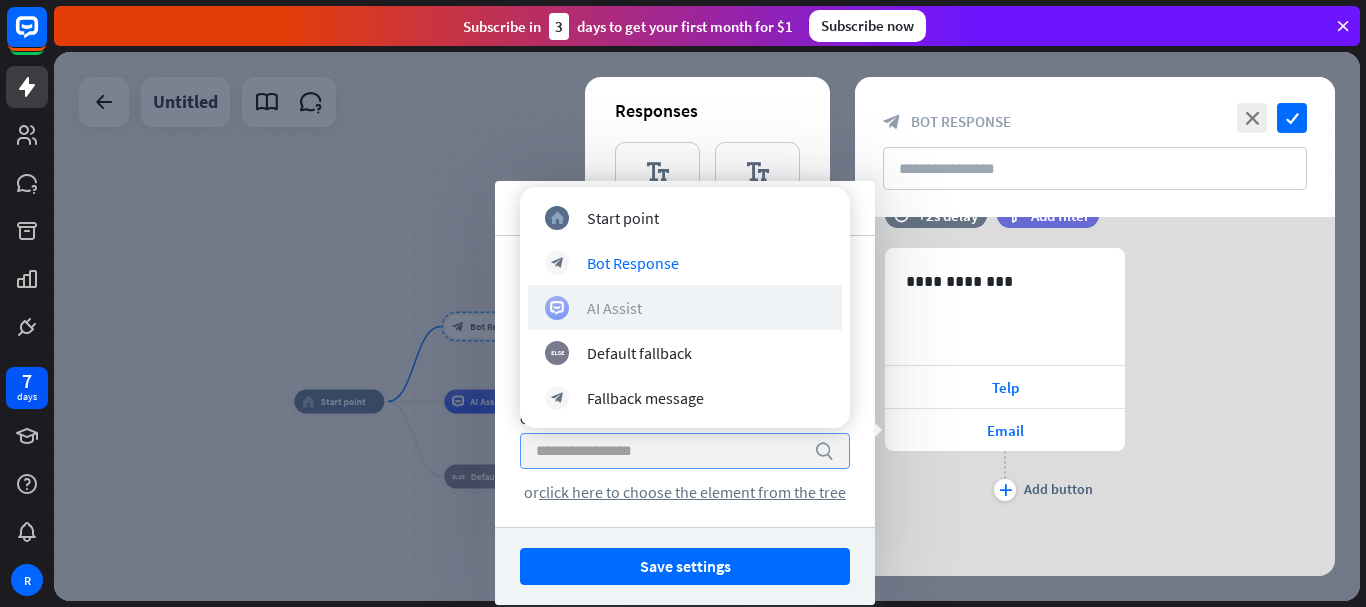 click on "AI Assist" at bounding box center (685, 308) 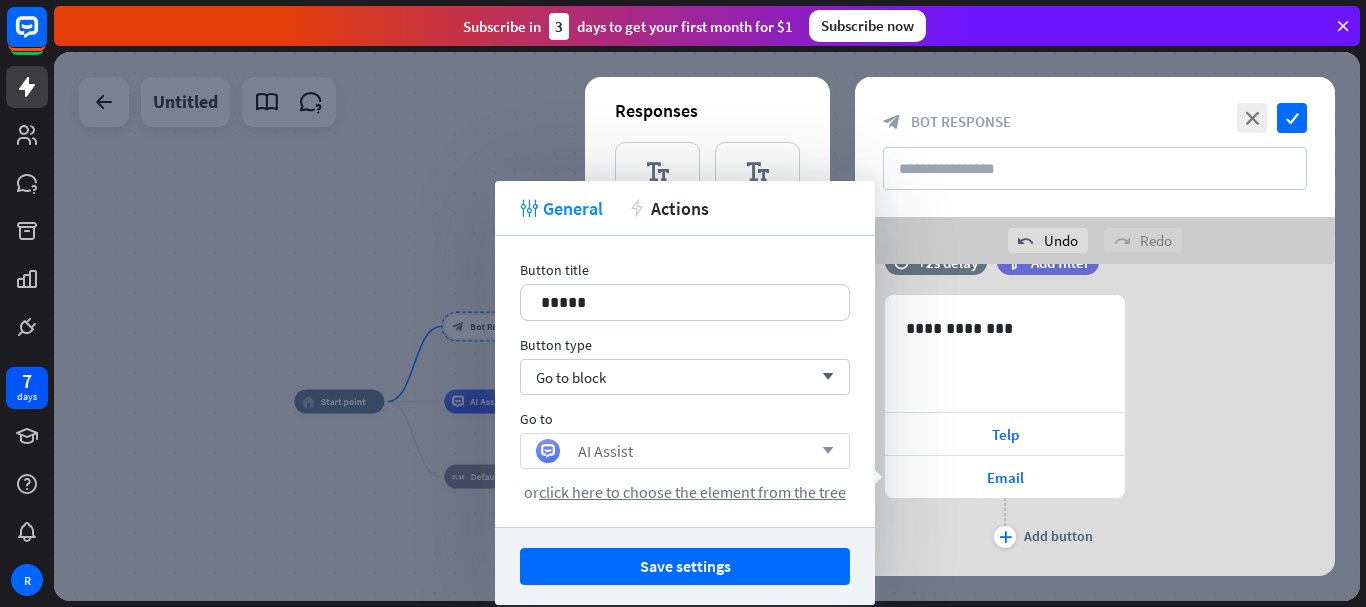 click on "AI Assist
arrow_down" at bounding box center (685, 451) 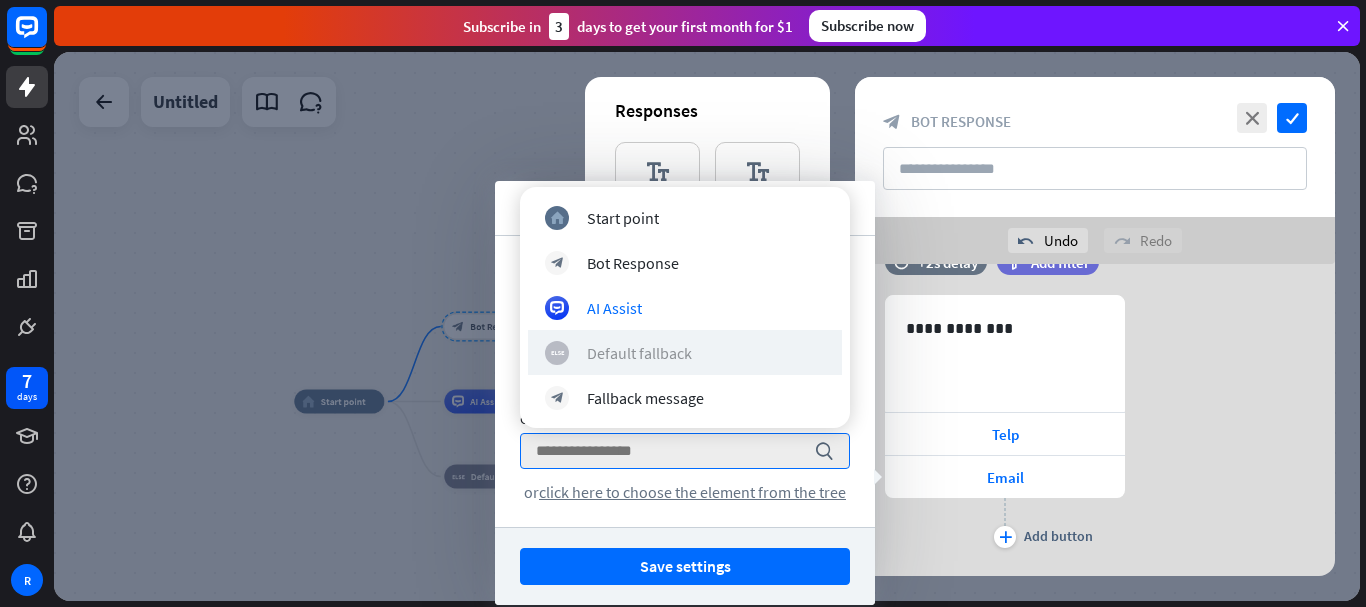 click on "Default fallback" at bounding box center [639, 353] 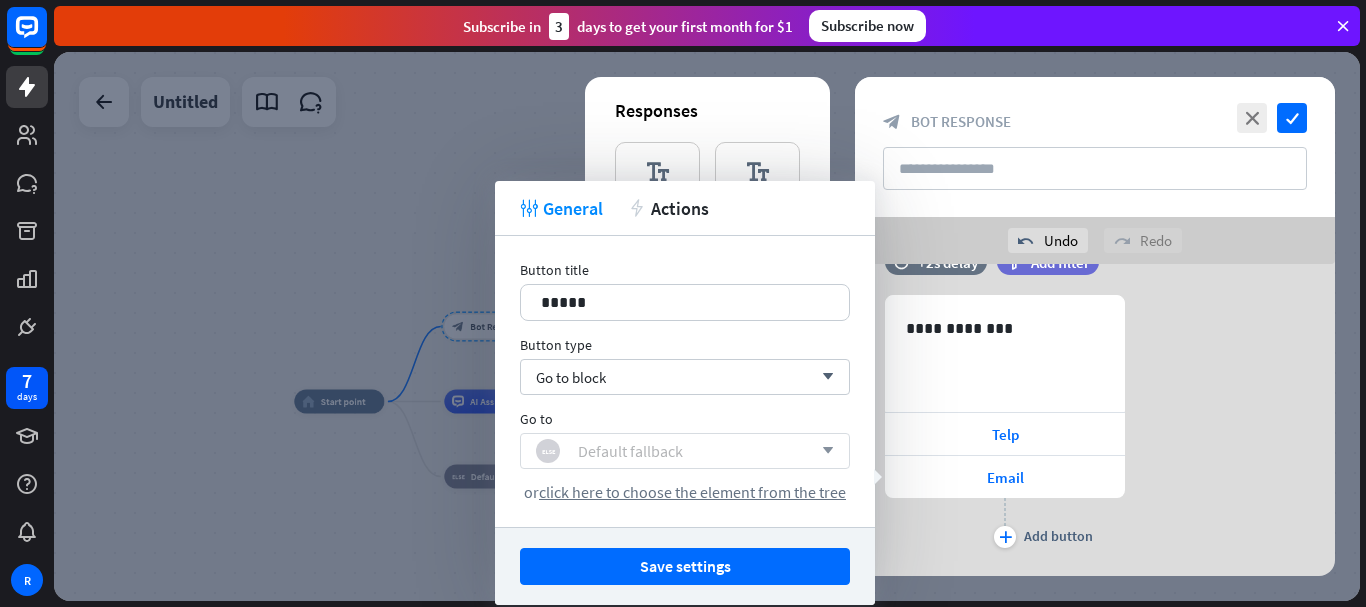 click on "Default fallback" at bounding box center [630, 451] 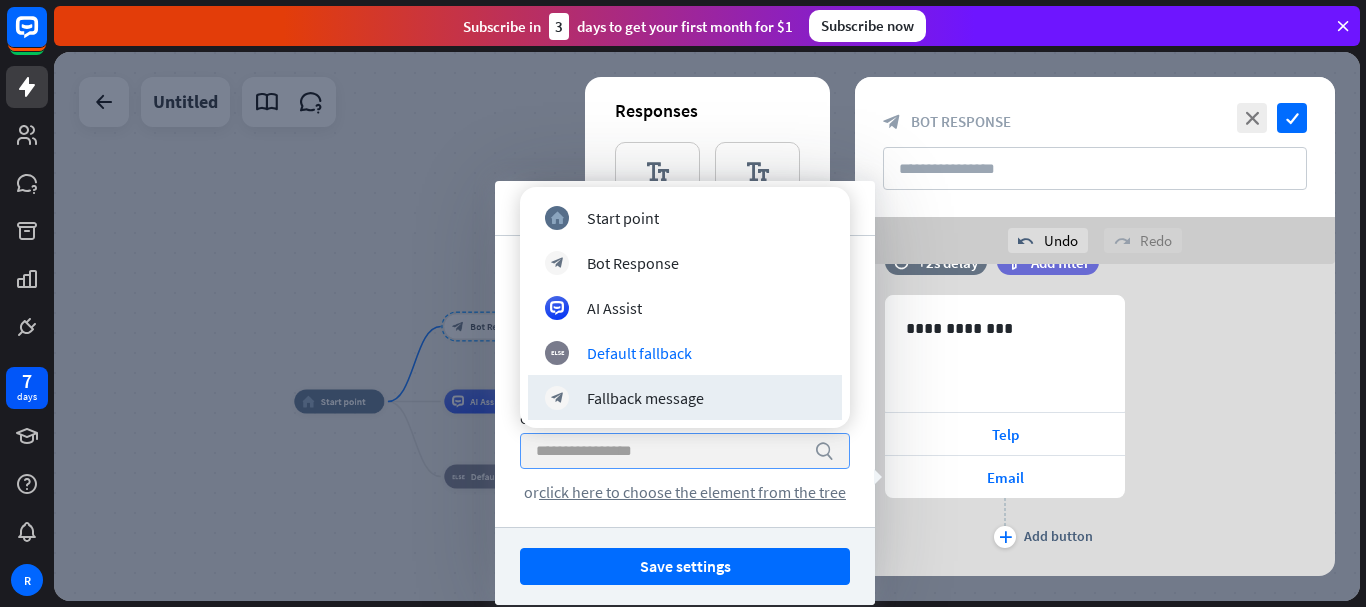 click on "block_bot_response
Fallback message" at bounding box center [685, 398] 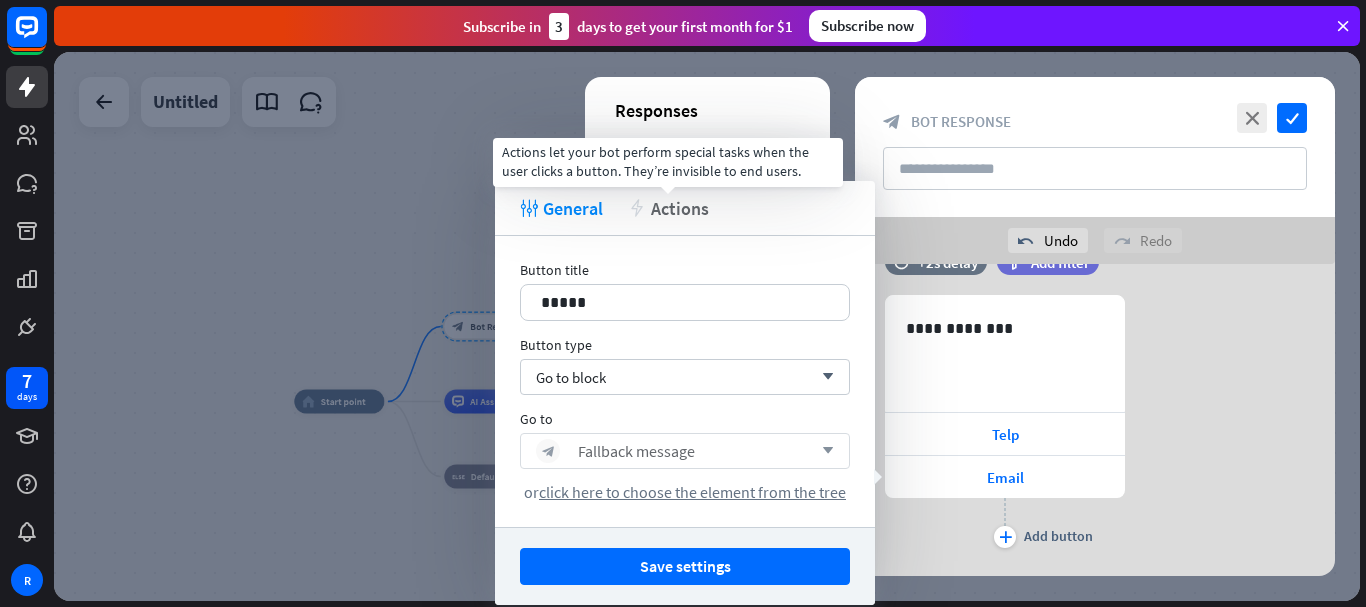 click on "Actions" at bounding box center [680, 208] 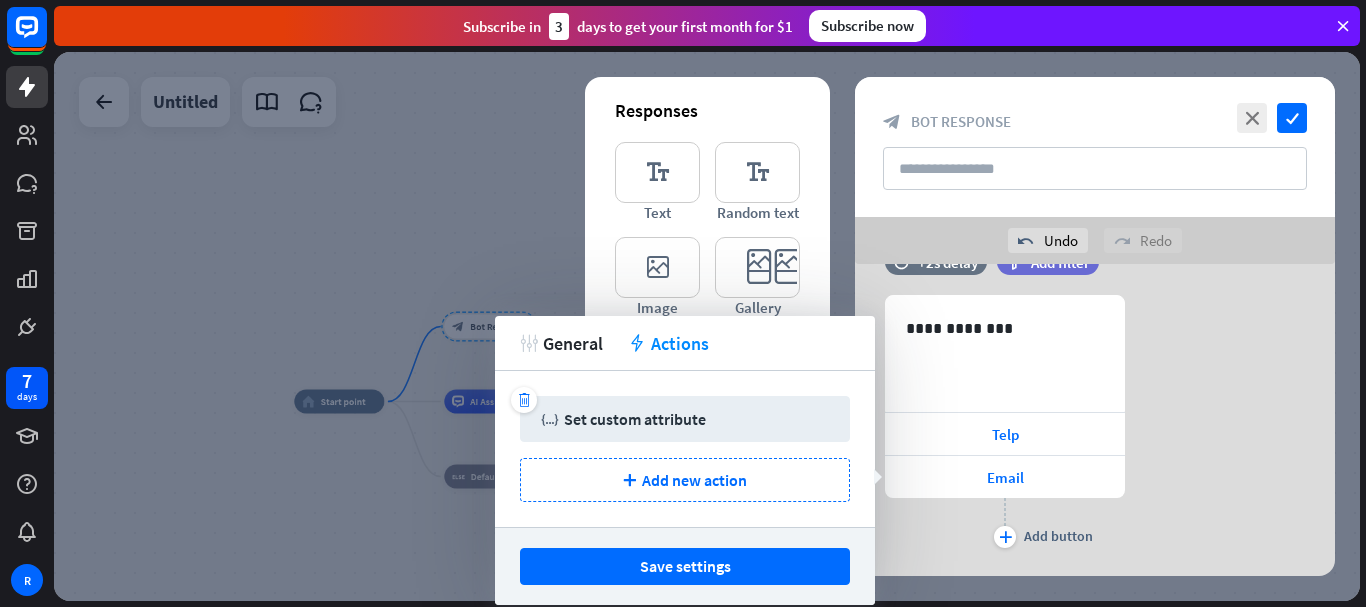 click on "trash   variable
Set custom attribute" at bounding box center (685, 419) 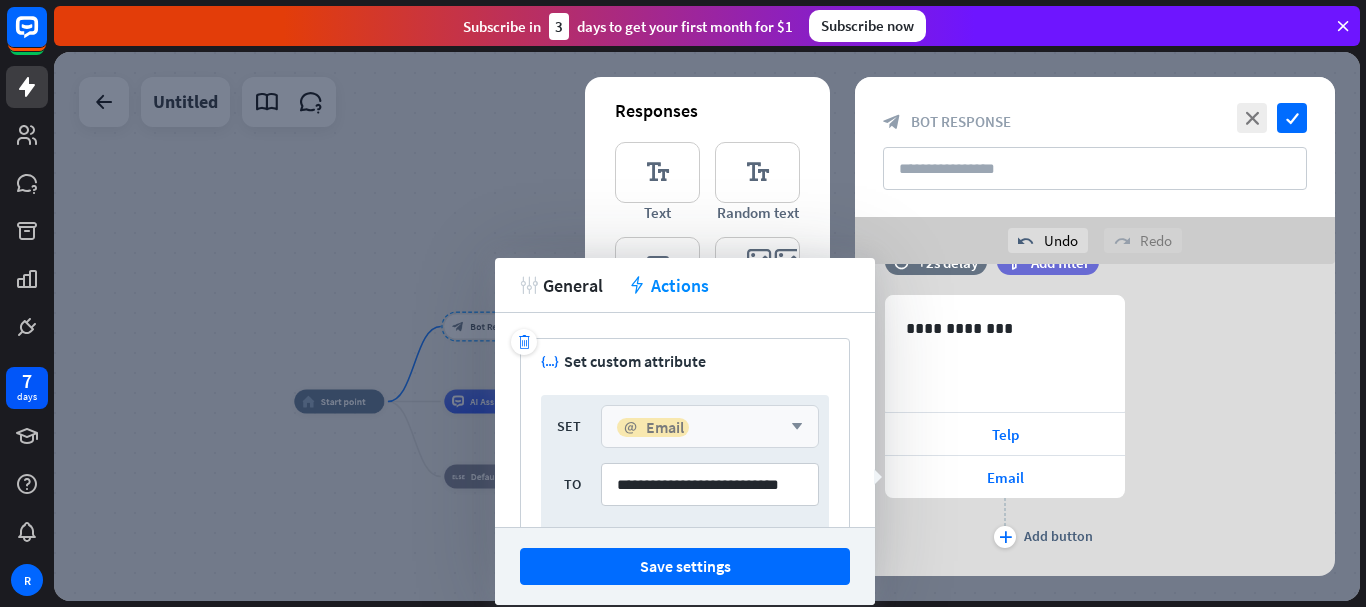 click on "Email" at bounding box center (665, 427) 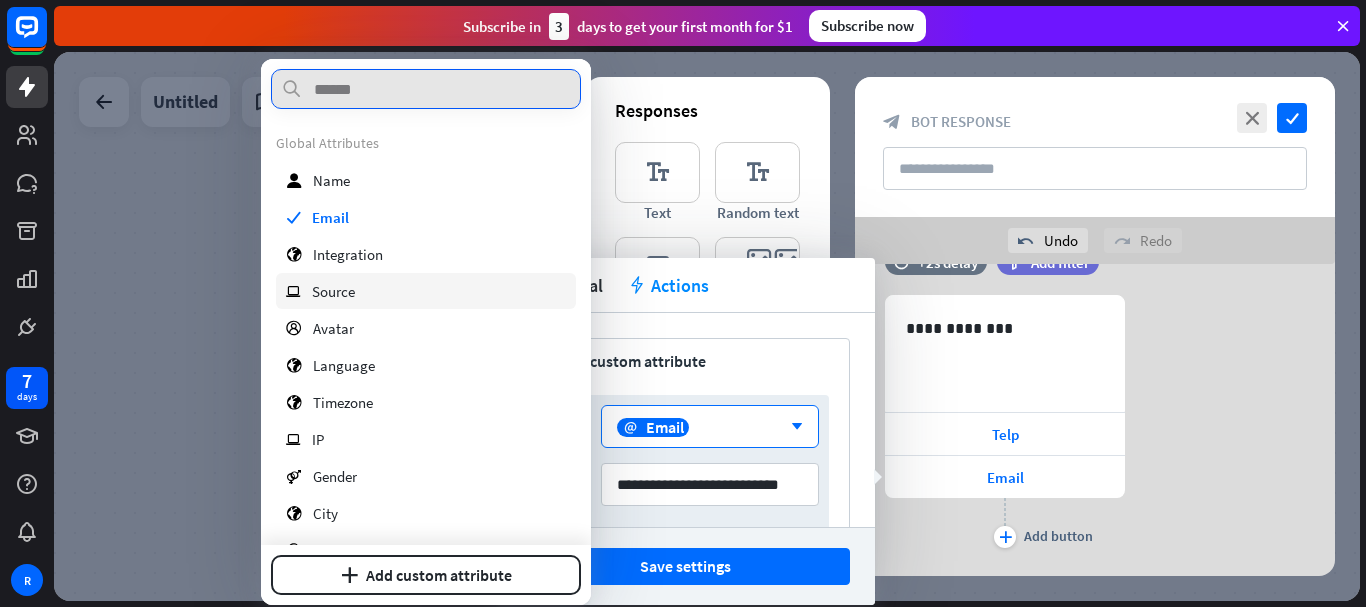 scroll, scrollTop: 187, scrollLeft: 0, axis: vertical 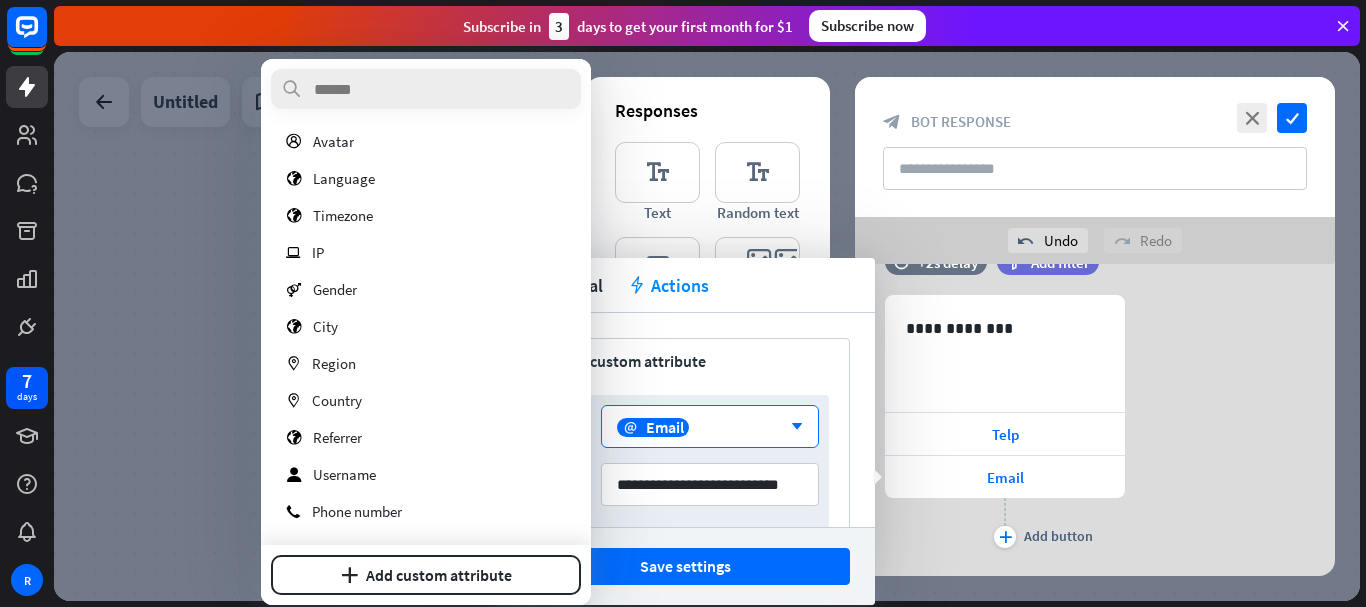 click on "**********" at bounding box center [685, 420] 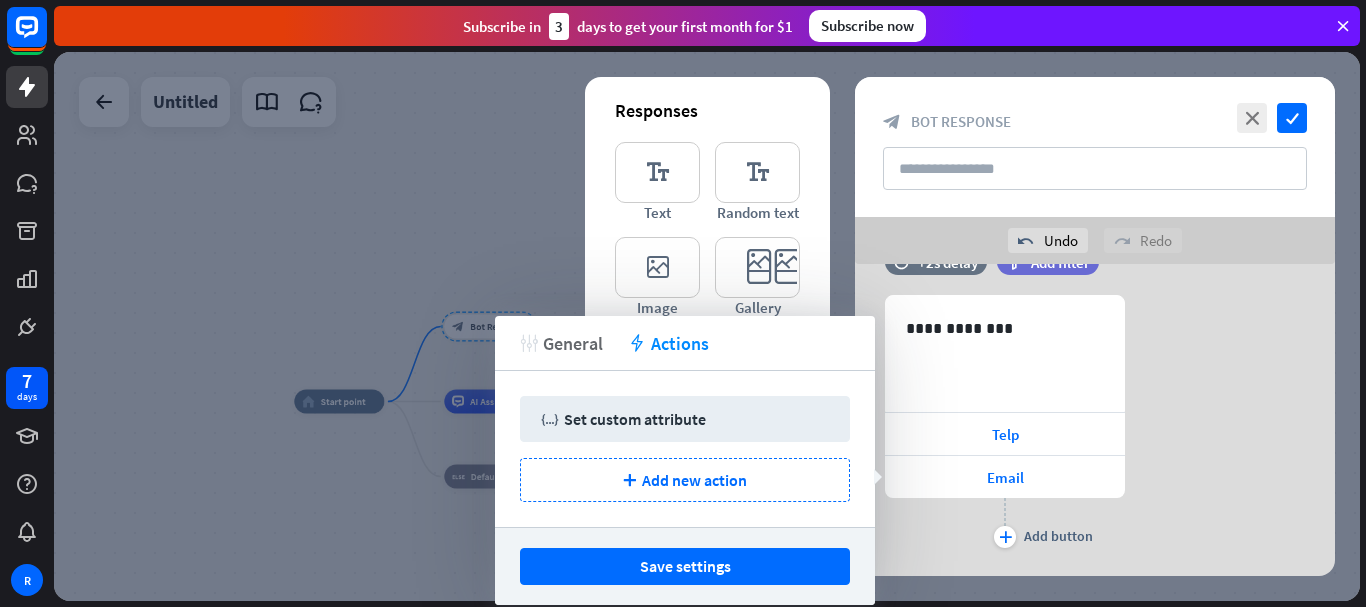click on "General" at bounding box center [573, 343] 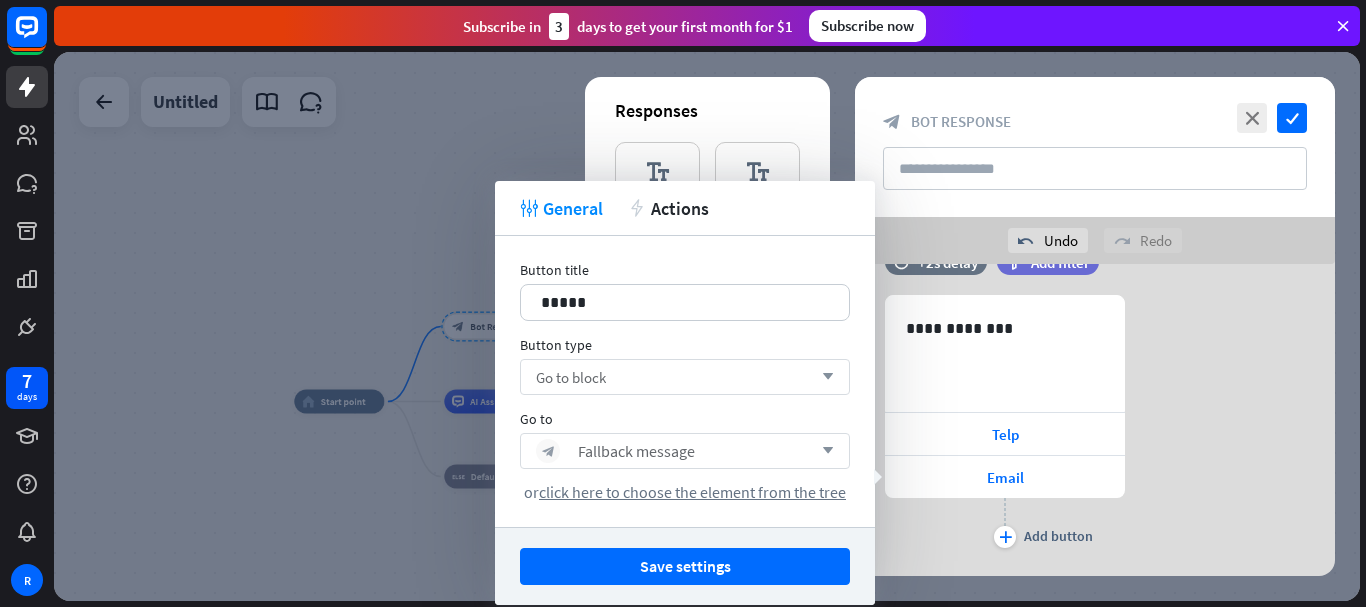 click on "Go to block
arrow_down" at bounding box center (685, 377) 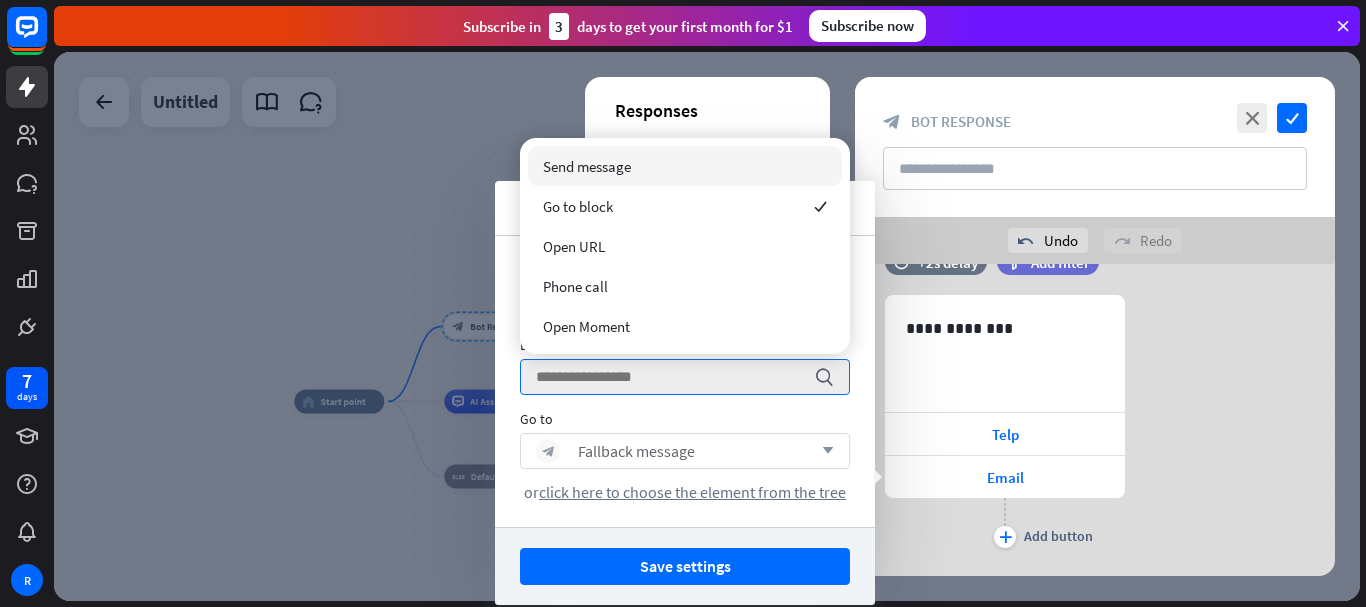 click on "Send message" at bounding box center [587, 166] 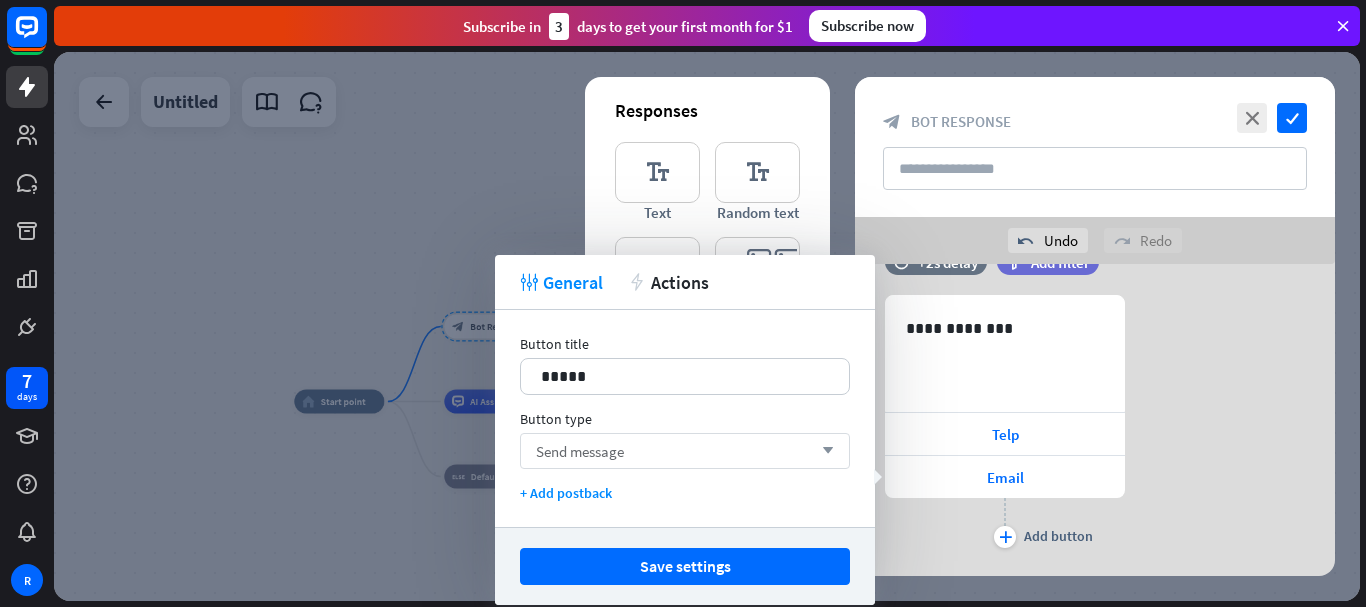 click on "Send message
arrow_down" at bounding box center (685, 451) 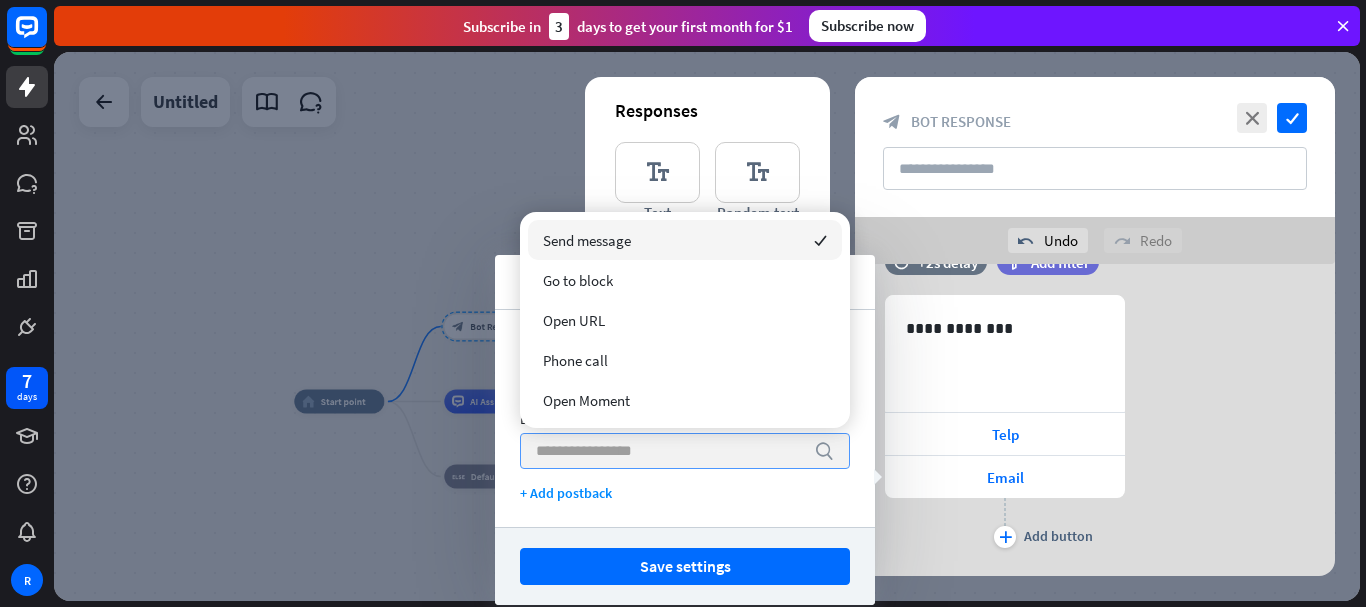 click at bounding box center (670, 451) 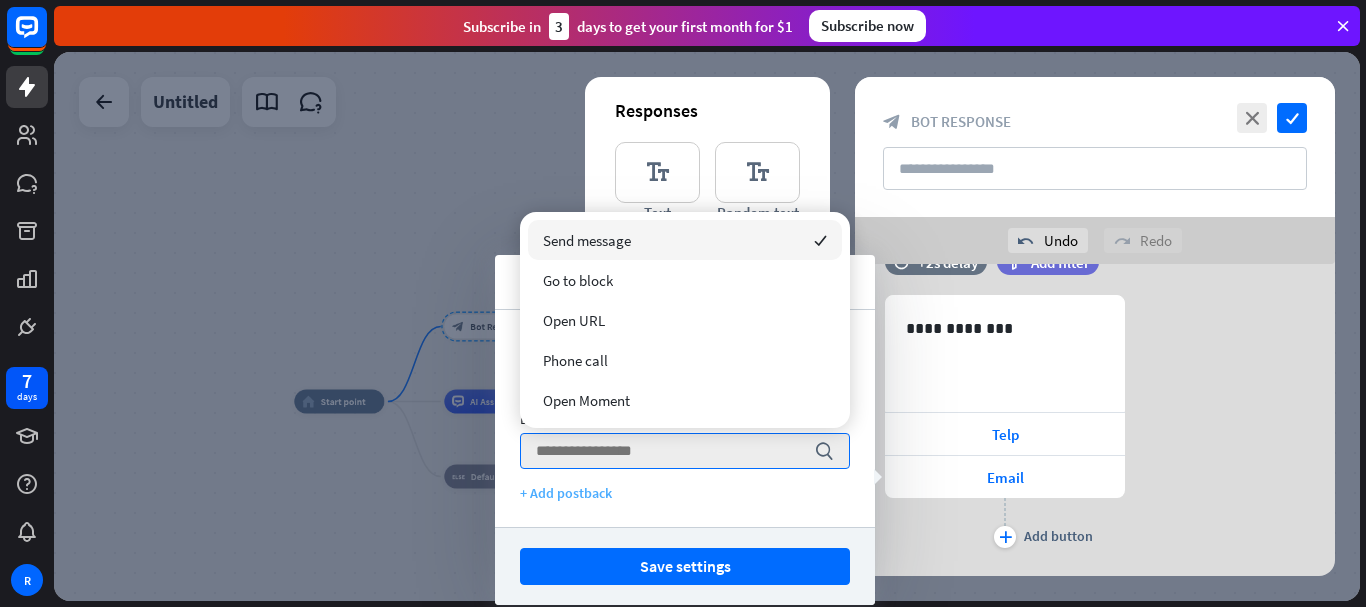 click on "+ Add postback" at bounding box center [685, 493] 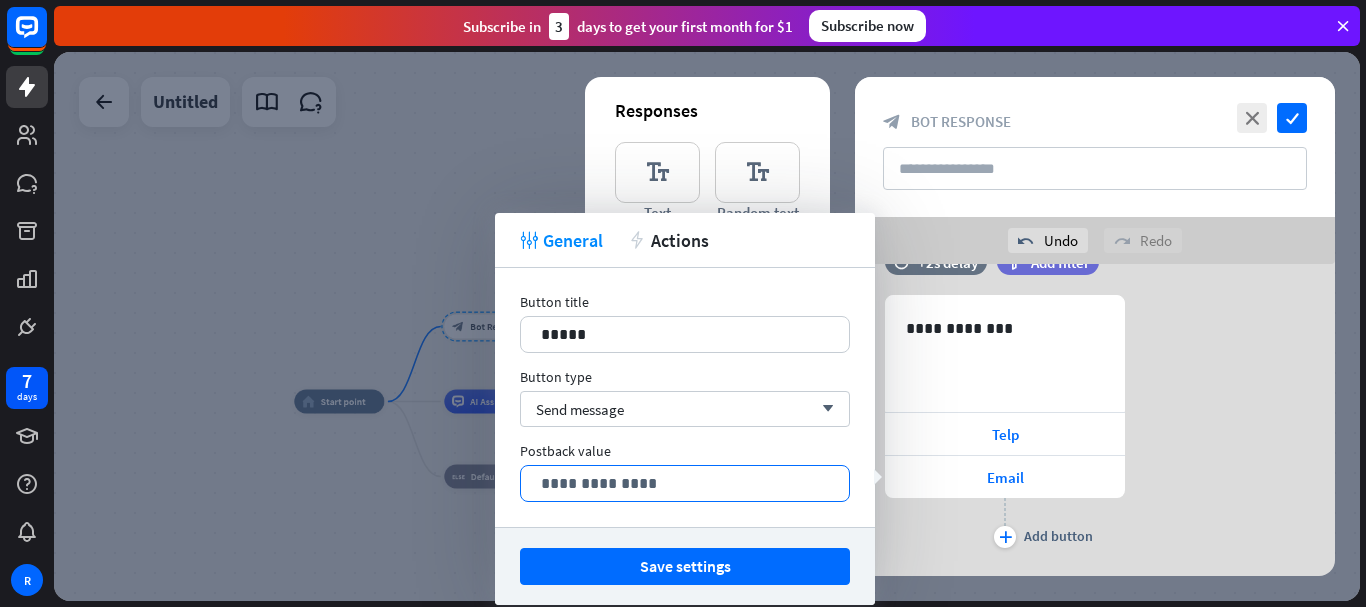 click on "**********" at bounding box center (685, 483) 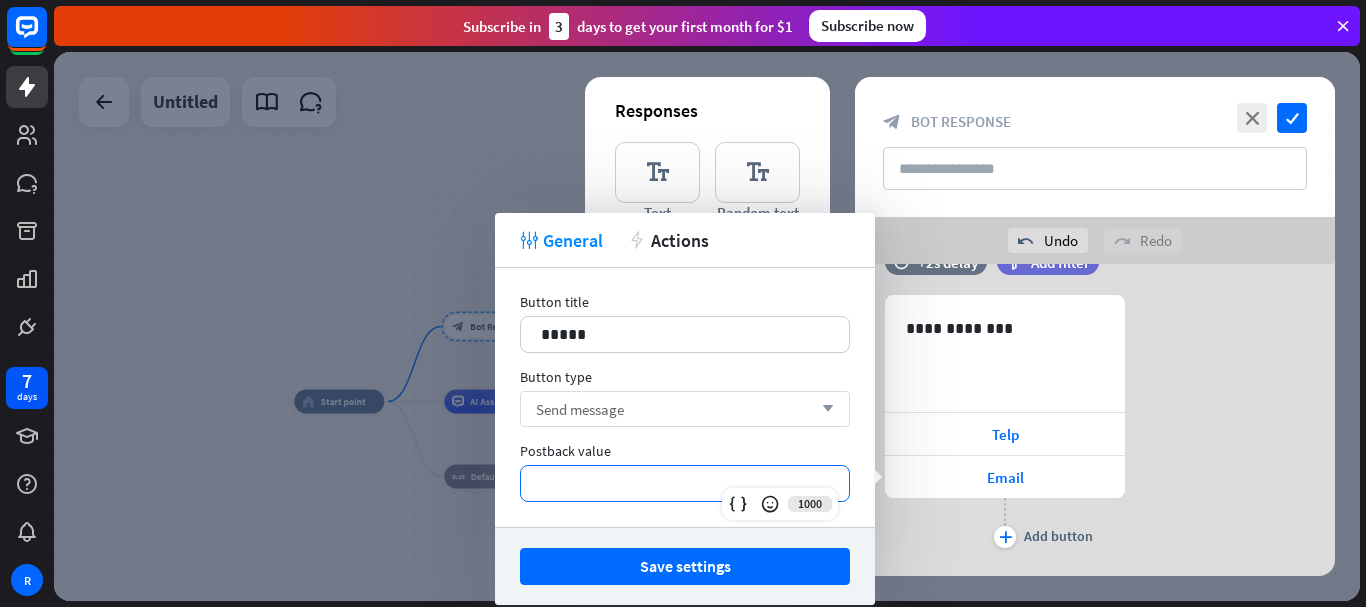 click on "Send message
arrow_down" at bounding box center [685, 409] 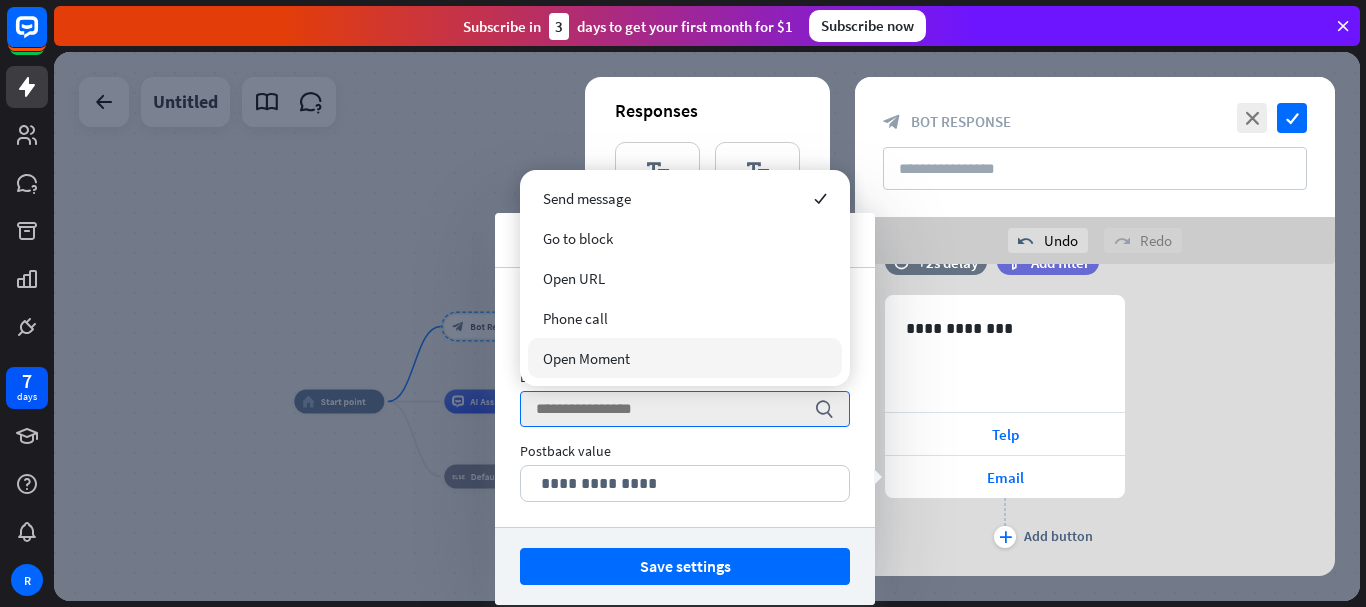 click on "Postback value" at bounding box center [685, 451] 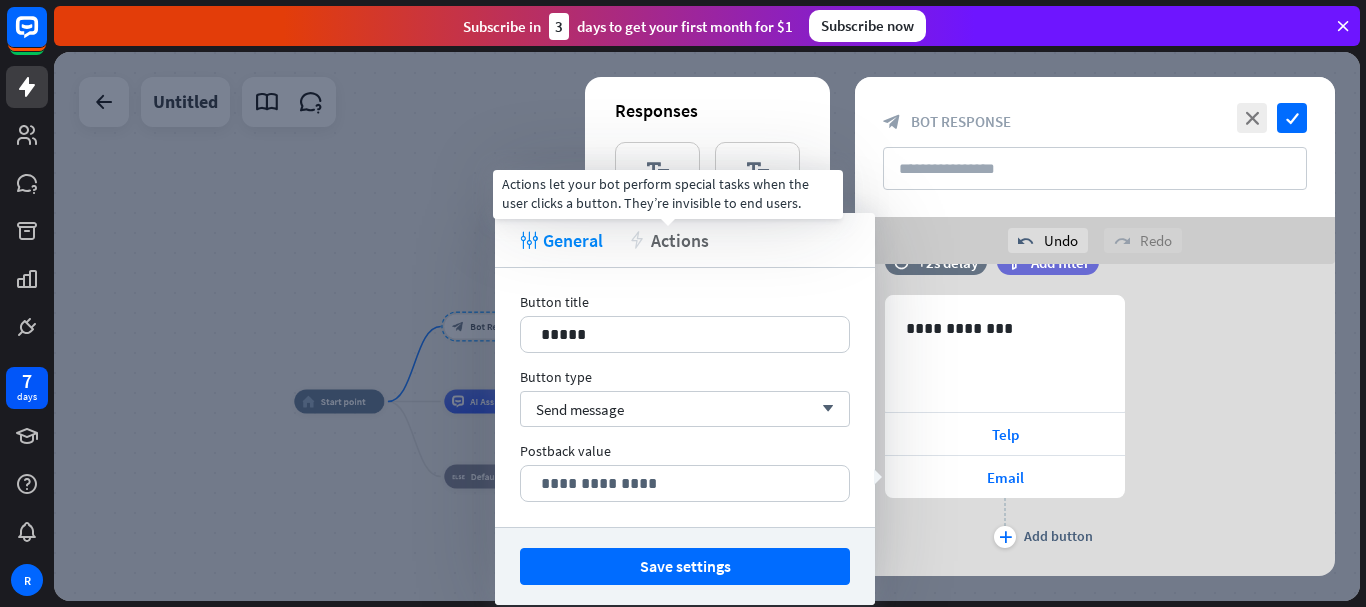click on "Actions" at bounding box center (680, 240) 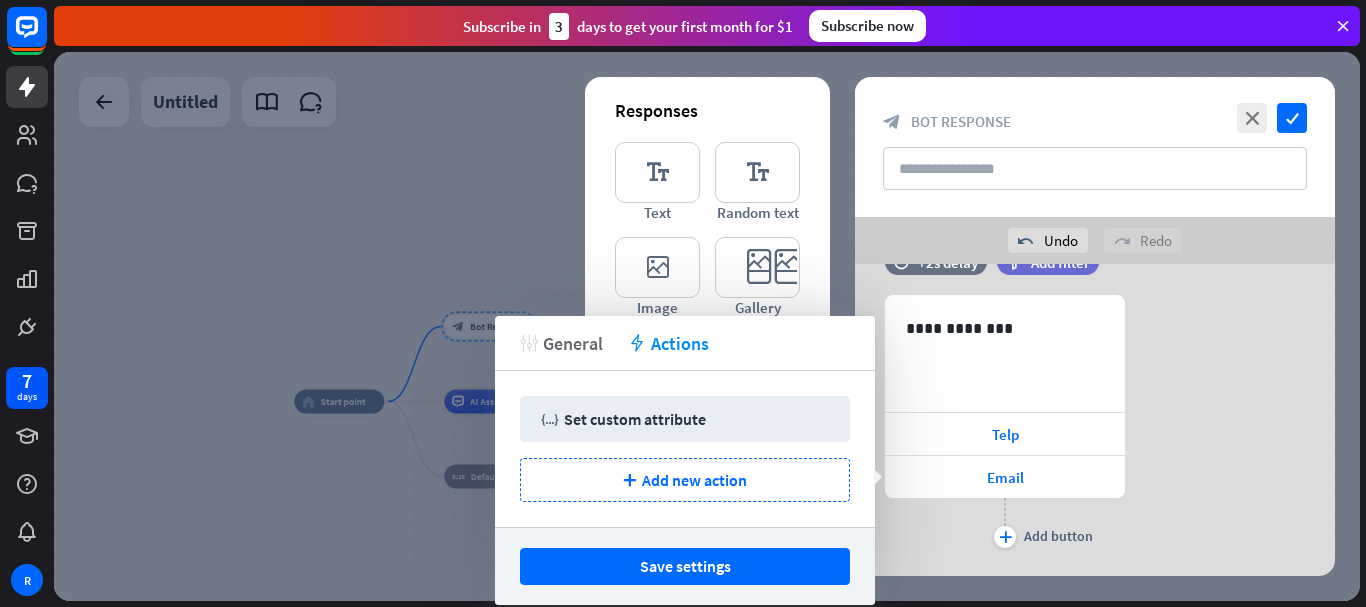 click on "General" at bounding box center [573, 343] 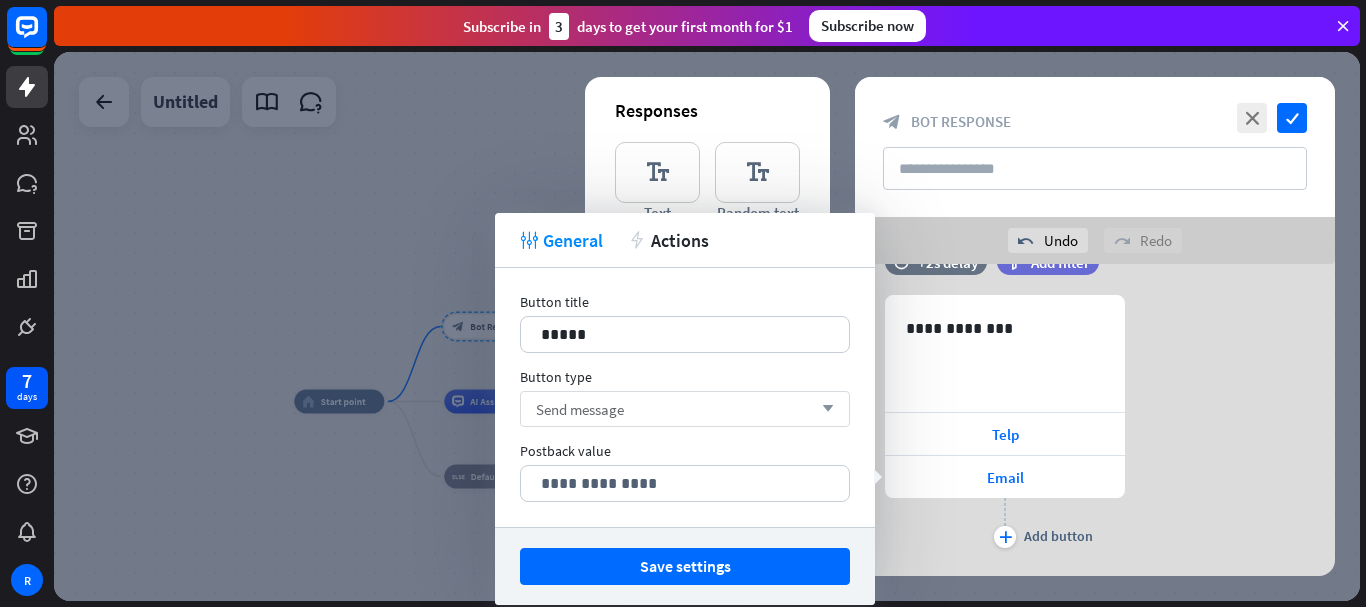 click on "Send message" at bounding box center (580, 409) 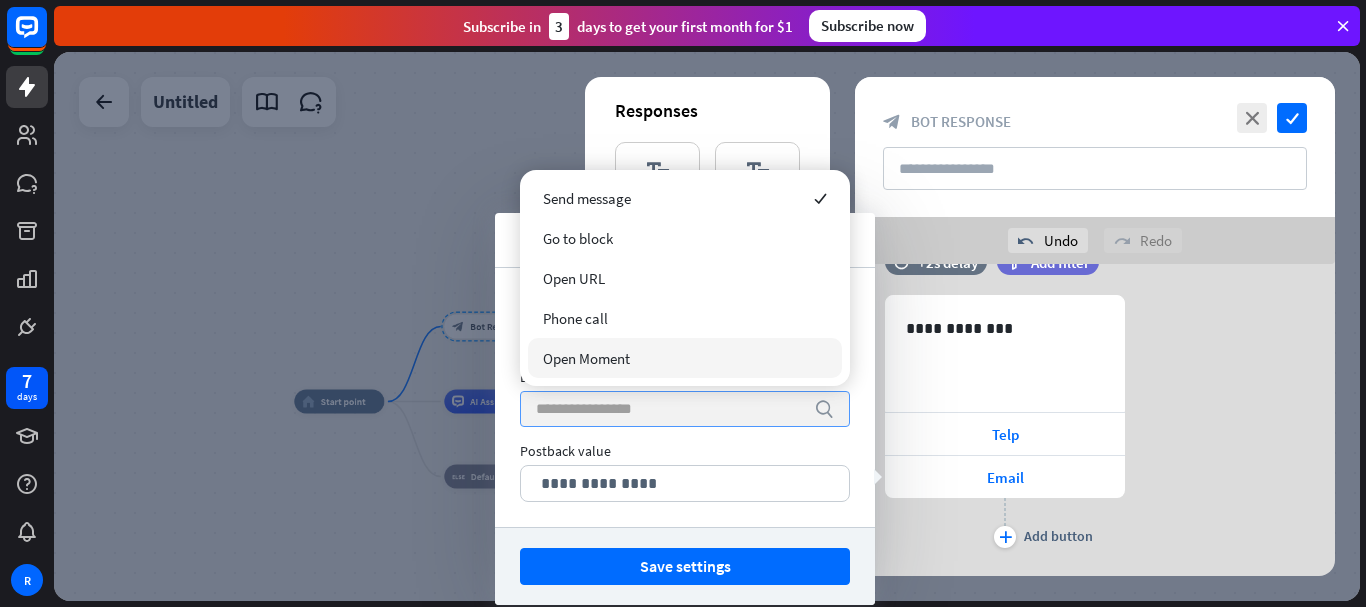 click on "**********" at bounding box center [685, 397] 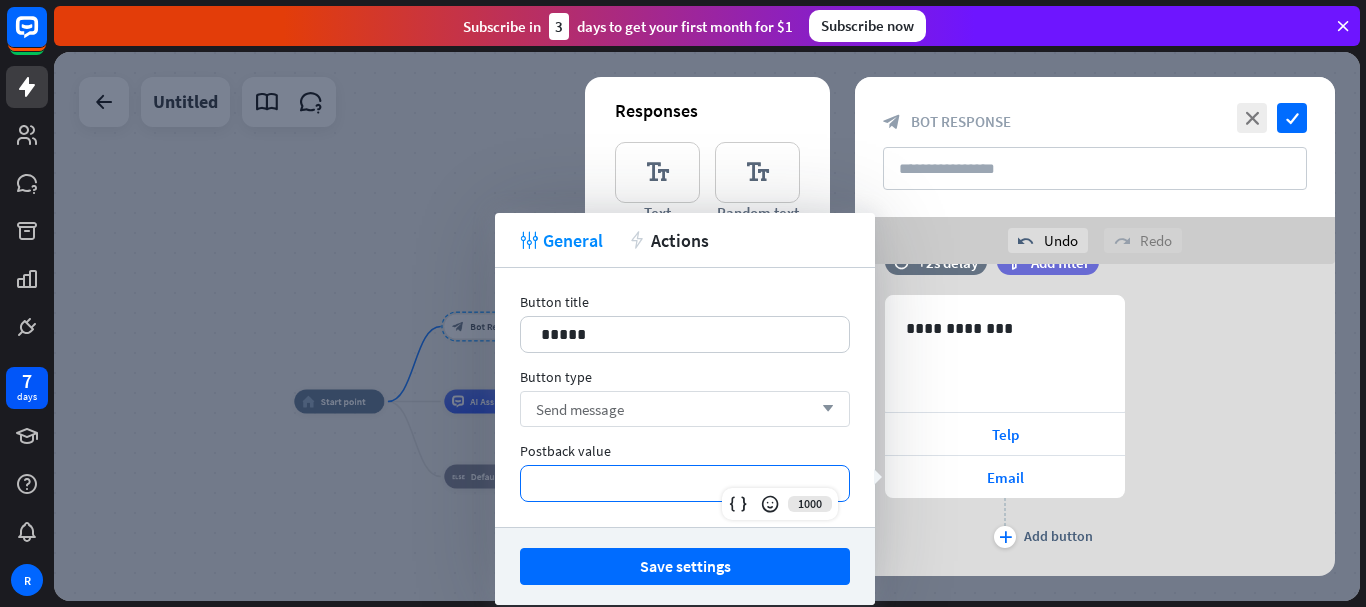 click on "**********" at bounding box center [685, 483] 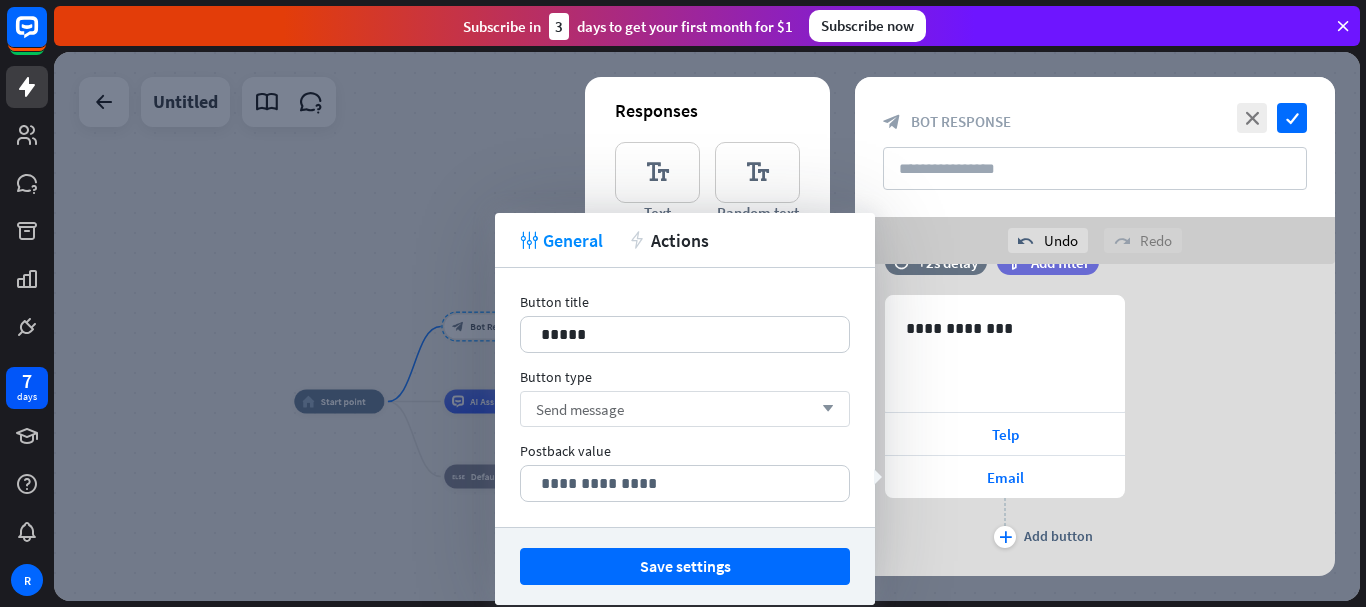 click on "Send message
arrow_down" at bounding box center (685, 409) 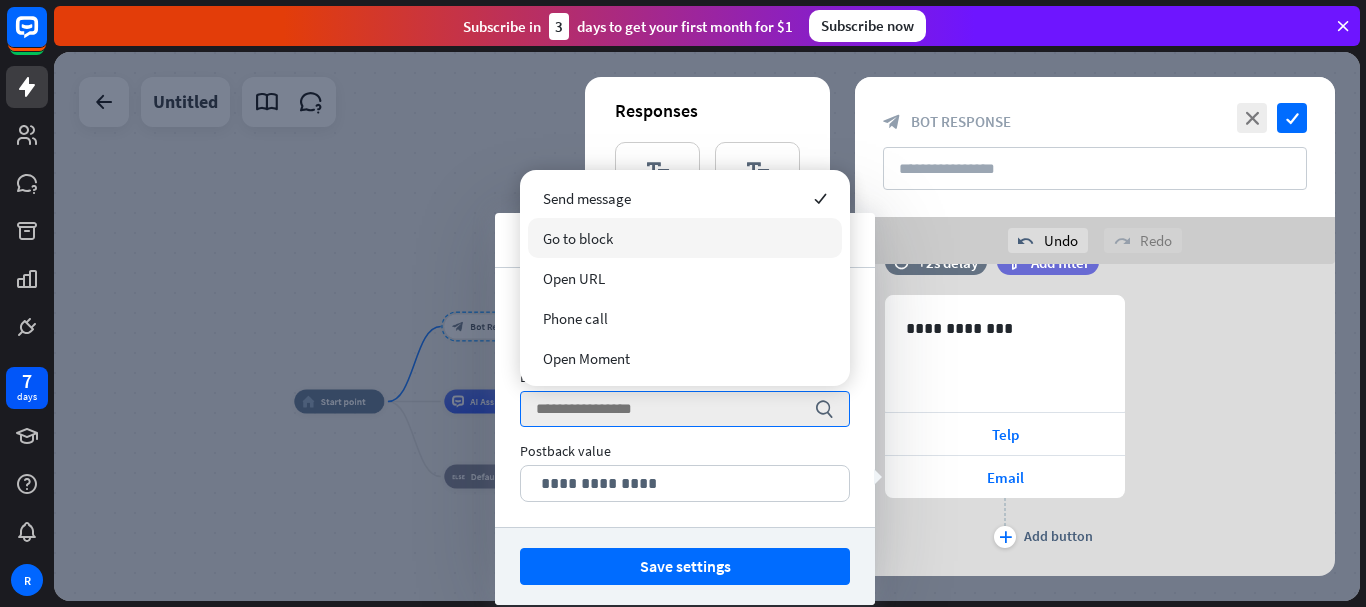 click on "Go to block" at bounding box center (685, 238) 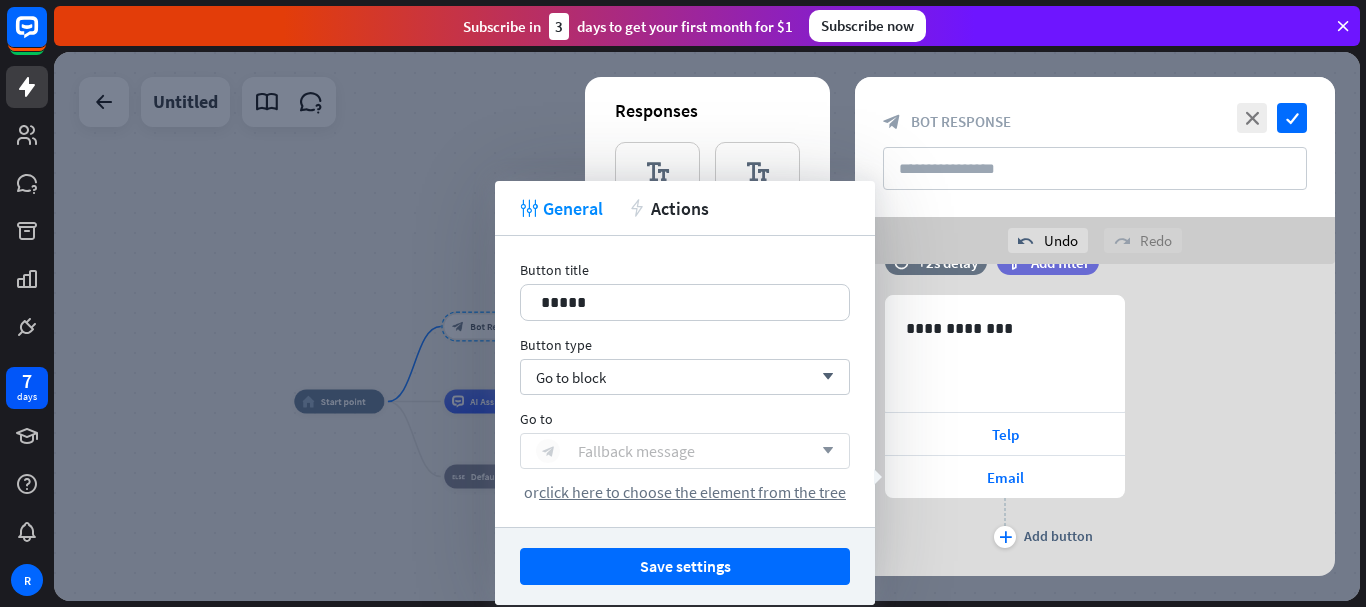 click on "Fallback message" at bounding box center [636, 451] 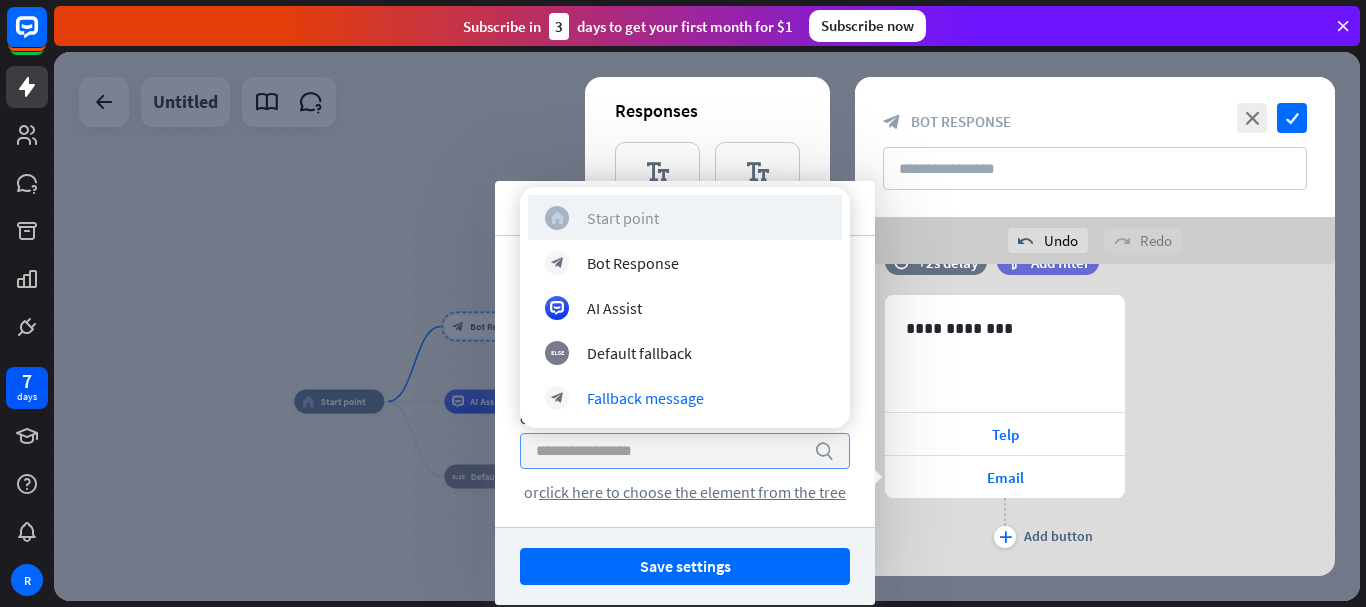 click on "Start point" at bounding box center (623, 218) 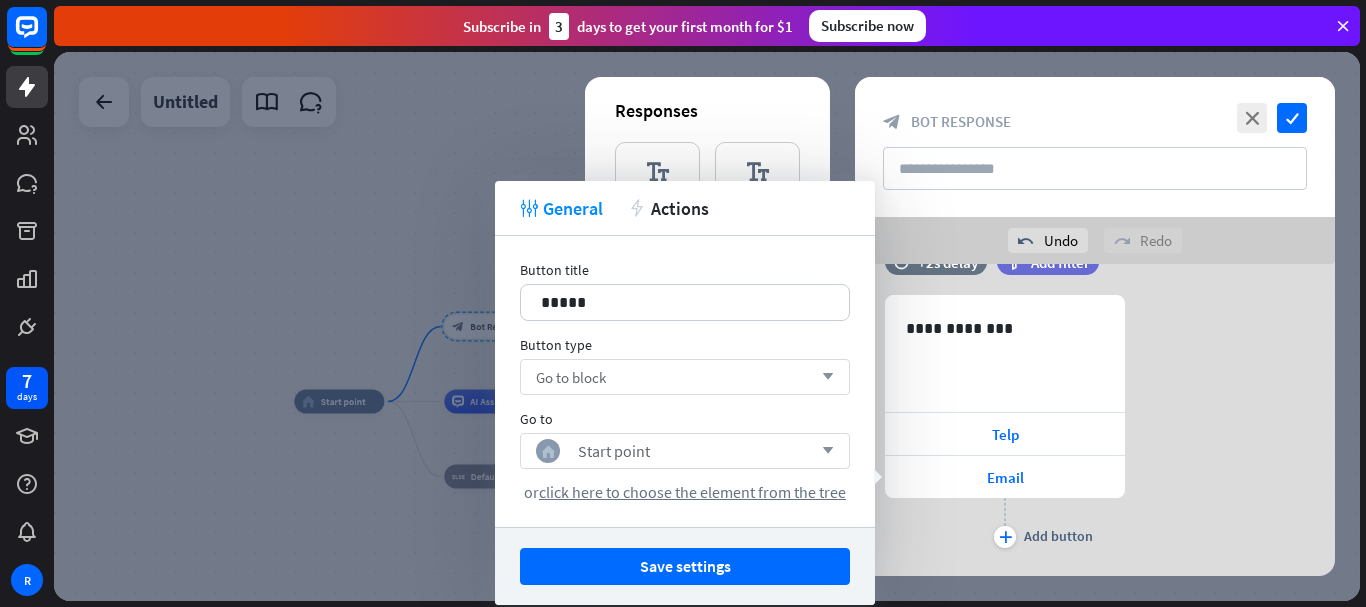 click on "Go to block
arrow_down" at bounding box center [685, 377] 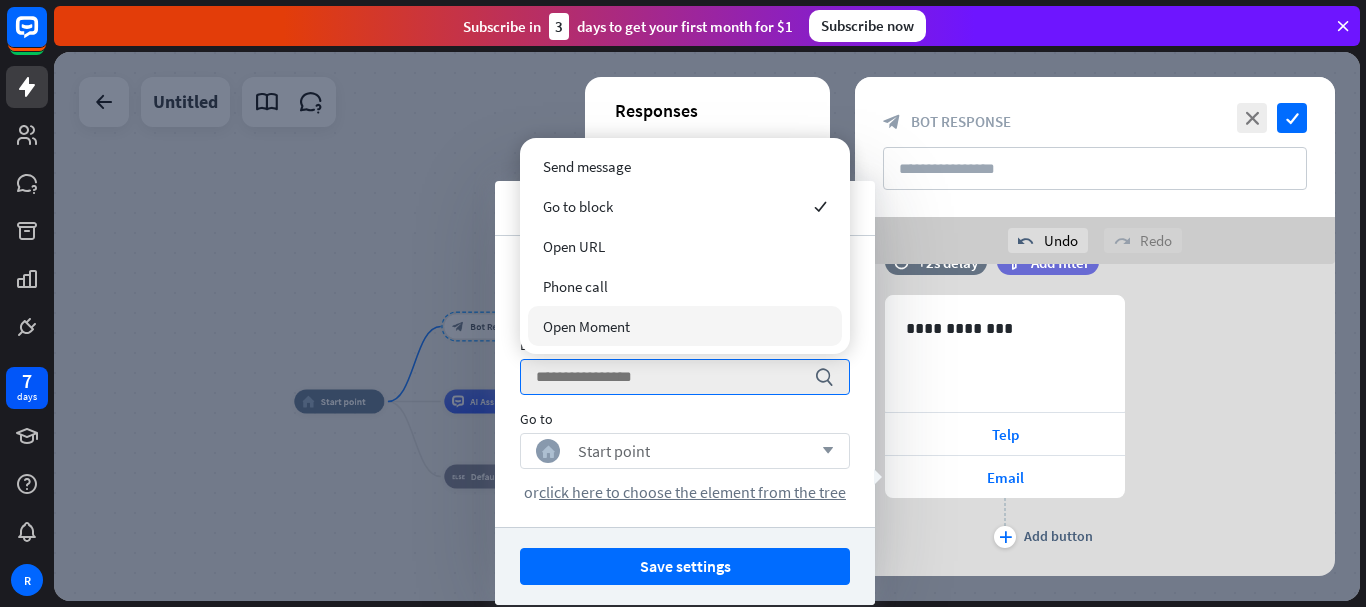 click on "Open Moment" at bounding box center [586, 326] 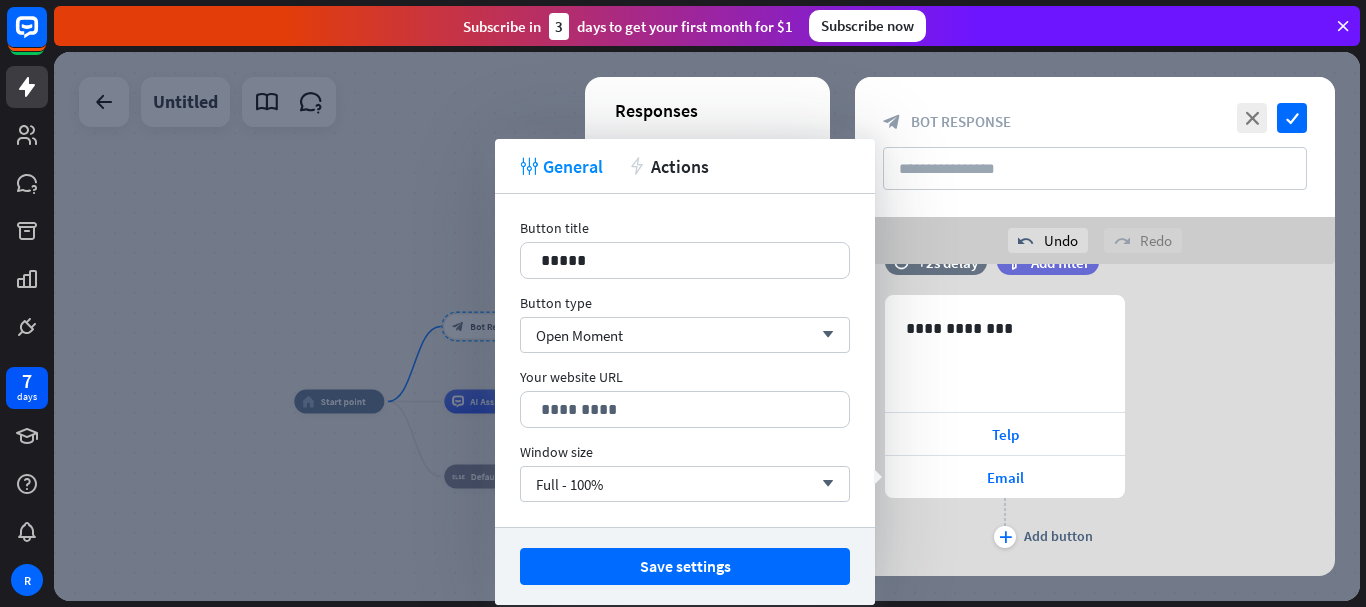 click on "Your website URL           2048   *********" at bounding box center (685, 398) 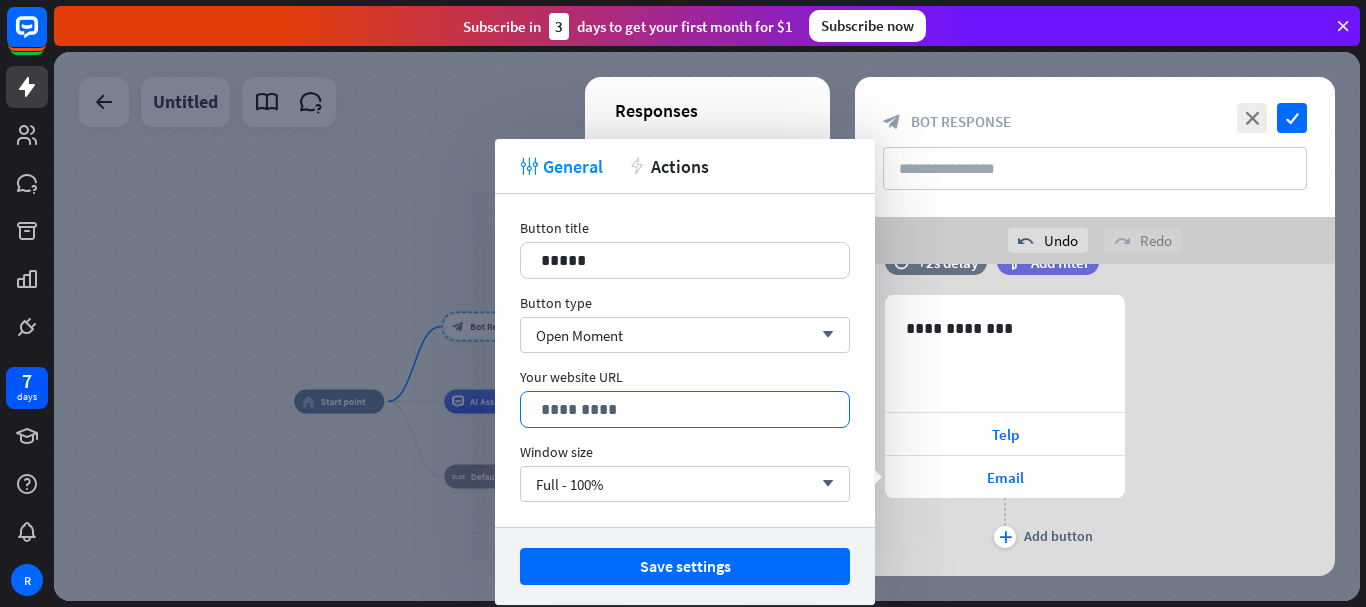 click on "*********" at bounding box center [685, 409] 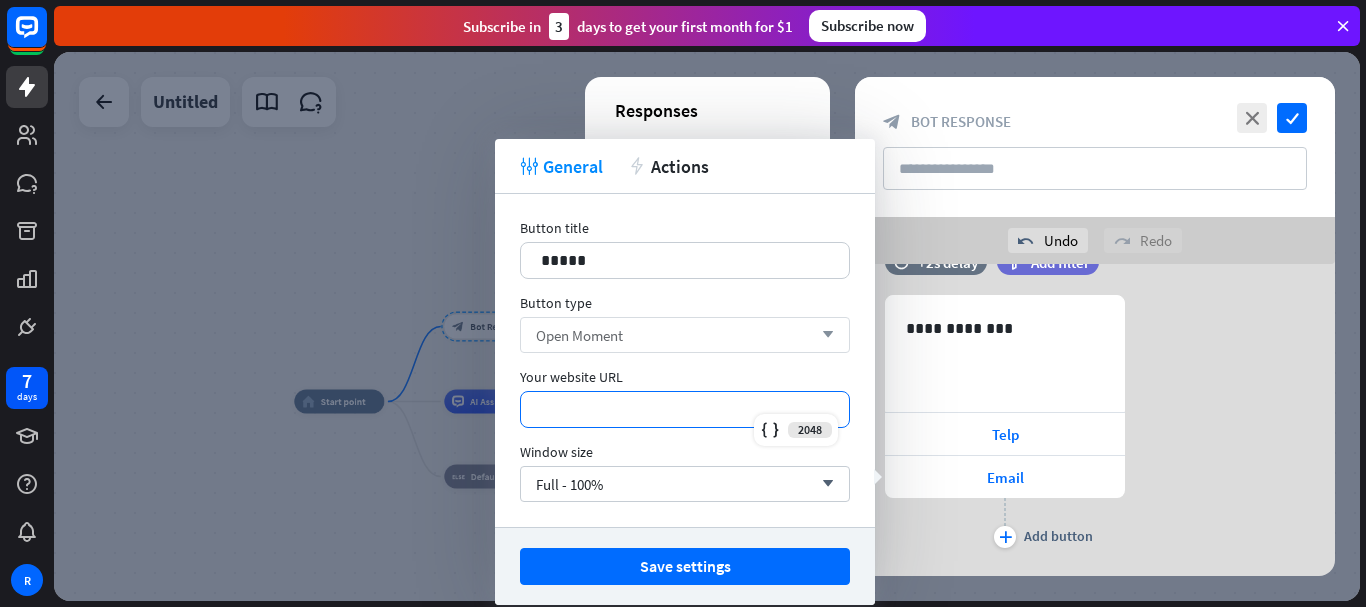 click on "Open Moment" at bounding box center [579, 335] 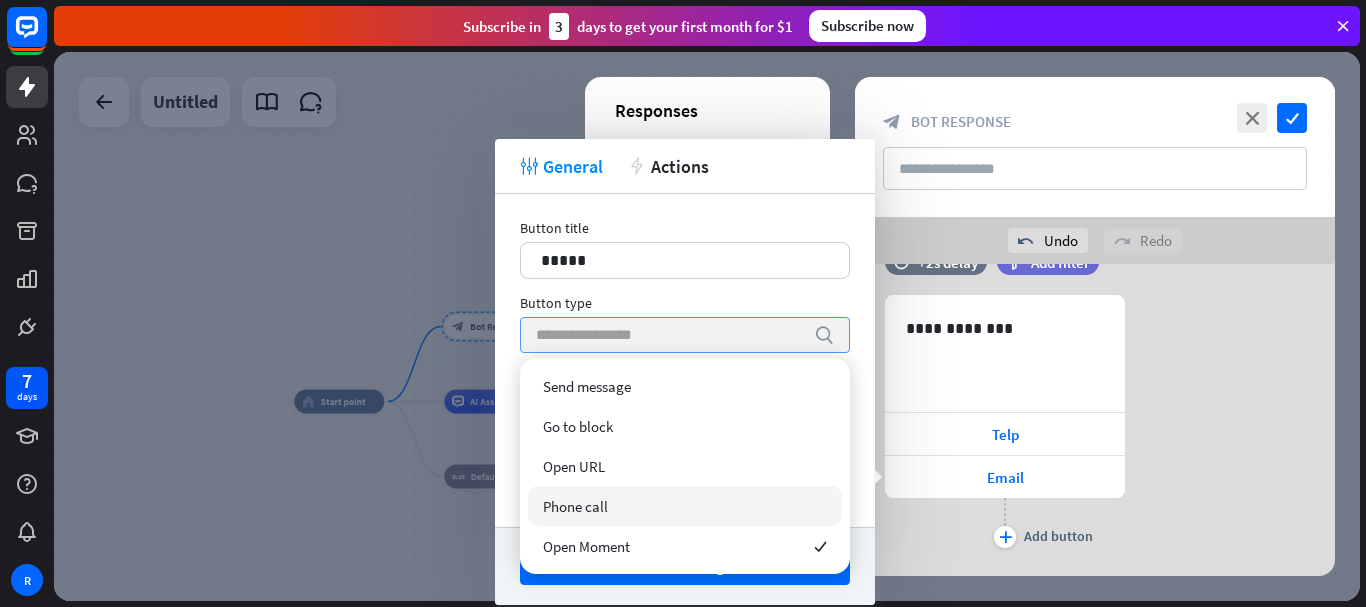 click on "Phone call" at bounding box center (685, 506) 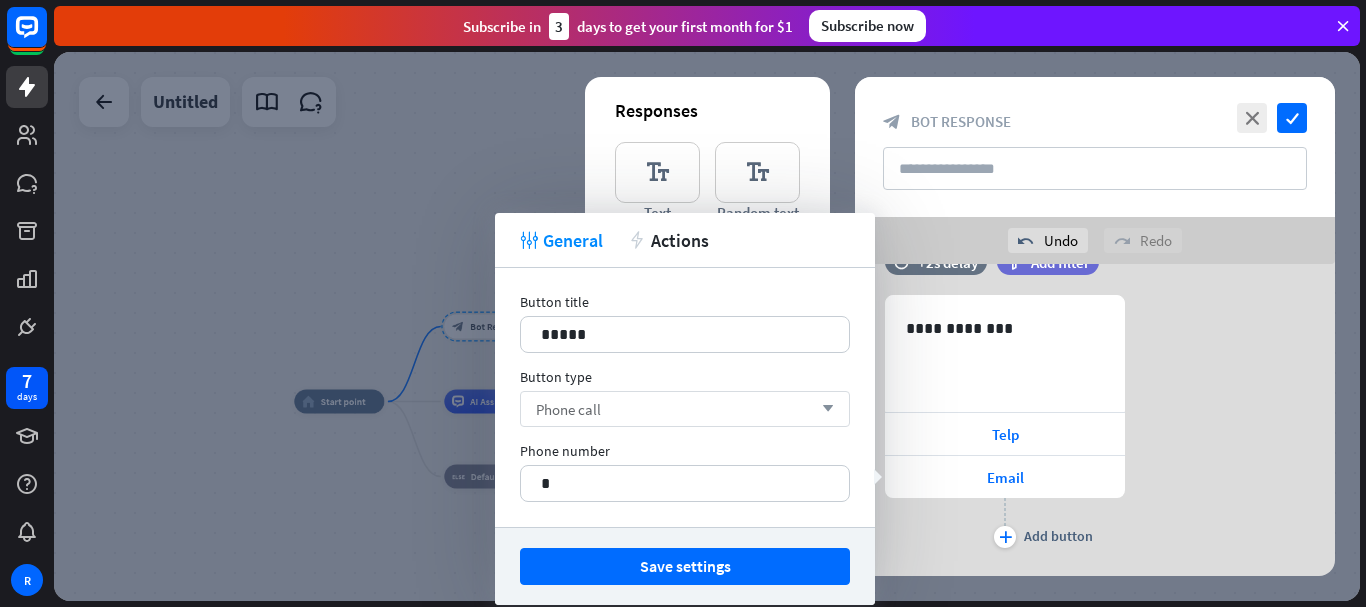 click on "Phone call
arrow_down" at bounding box center [685, 409] 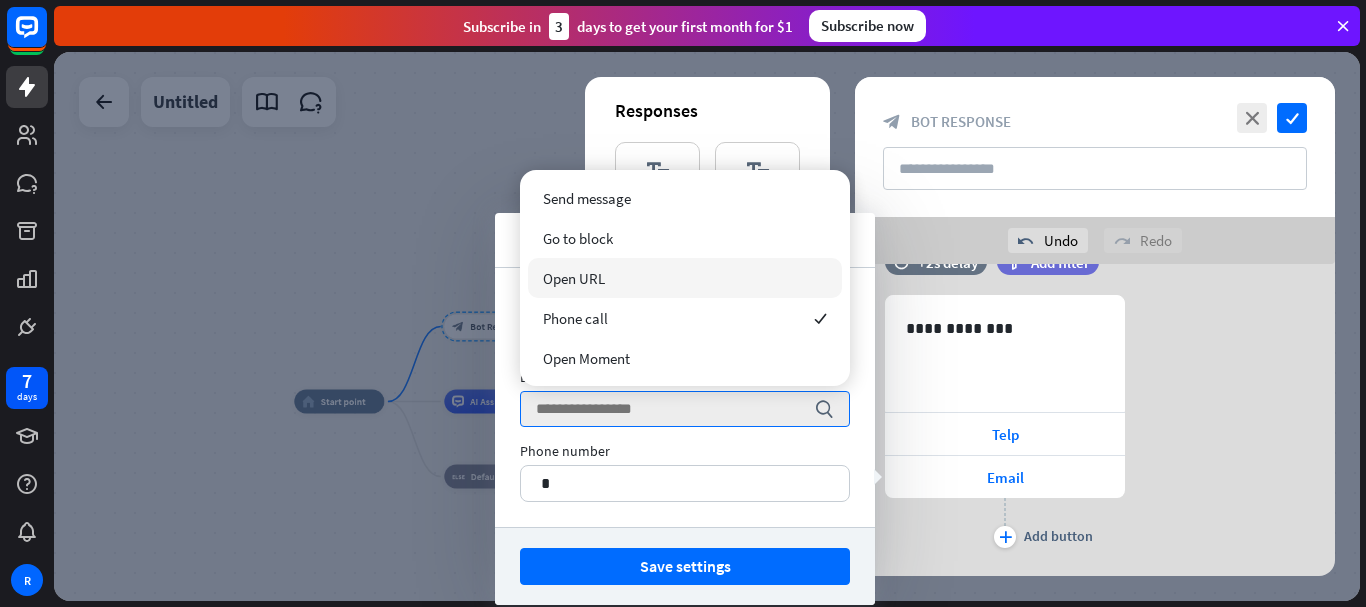 click on "Open URL" at bounding box center [574, 278] 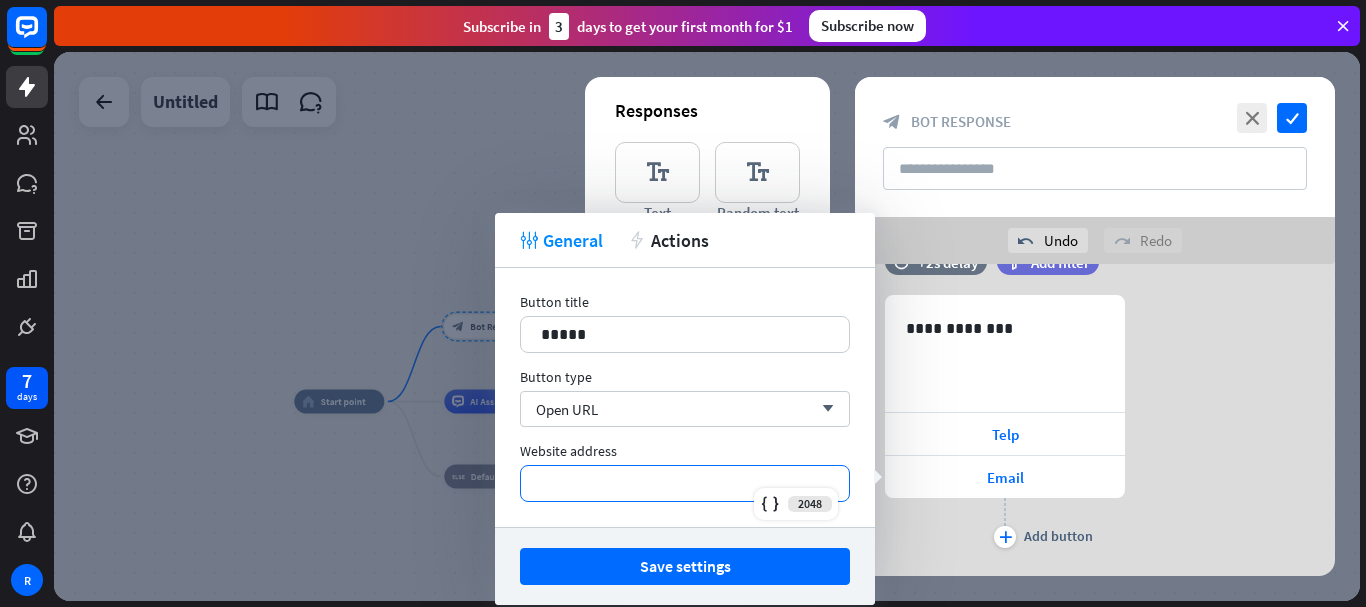 click on "*********" at bounding box center (685, 483) 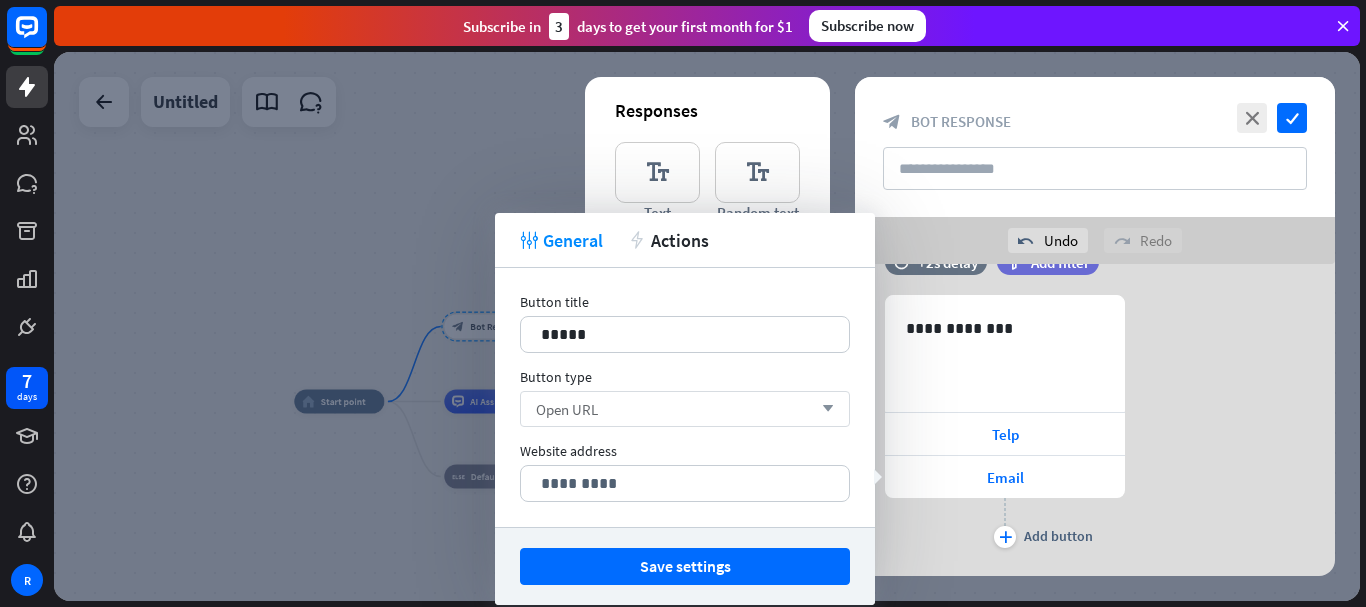 click on "Open URL
arrow_down" at bounding box center (685, 409) 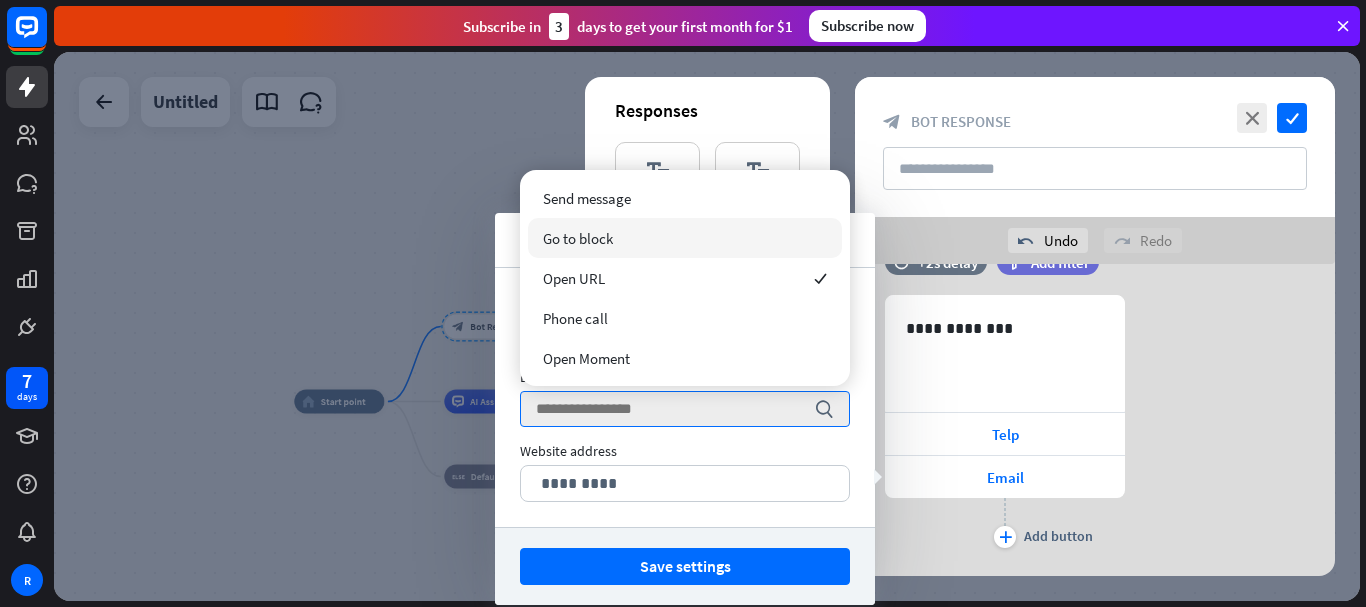 click on "Go to block" at bounding box center [685, 238] 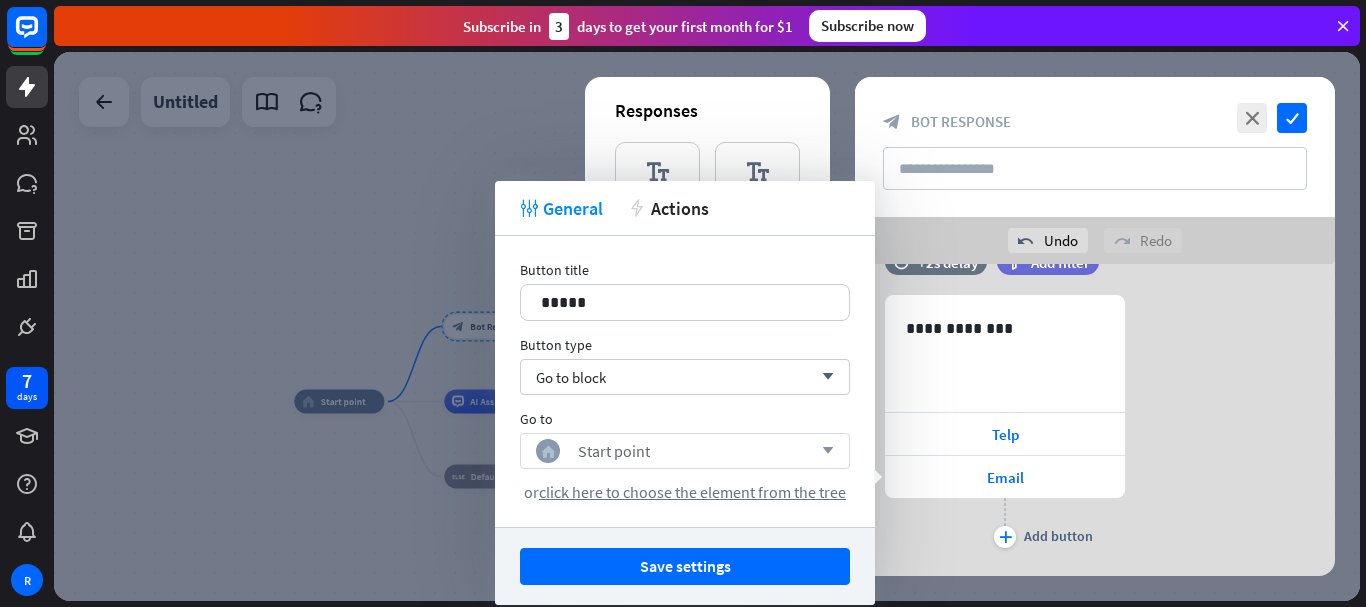click on "home_2
Start point
arrow_down" at bounding box center [685, 451] 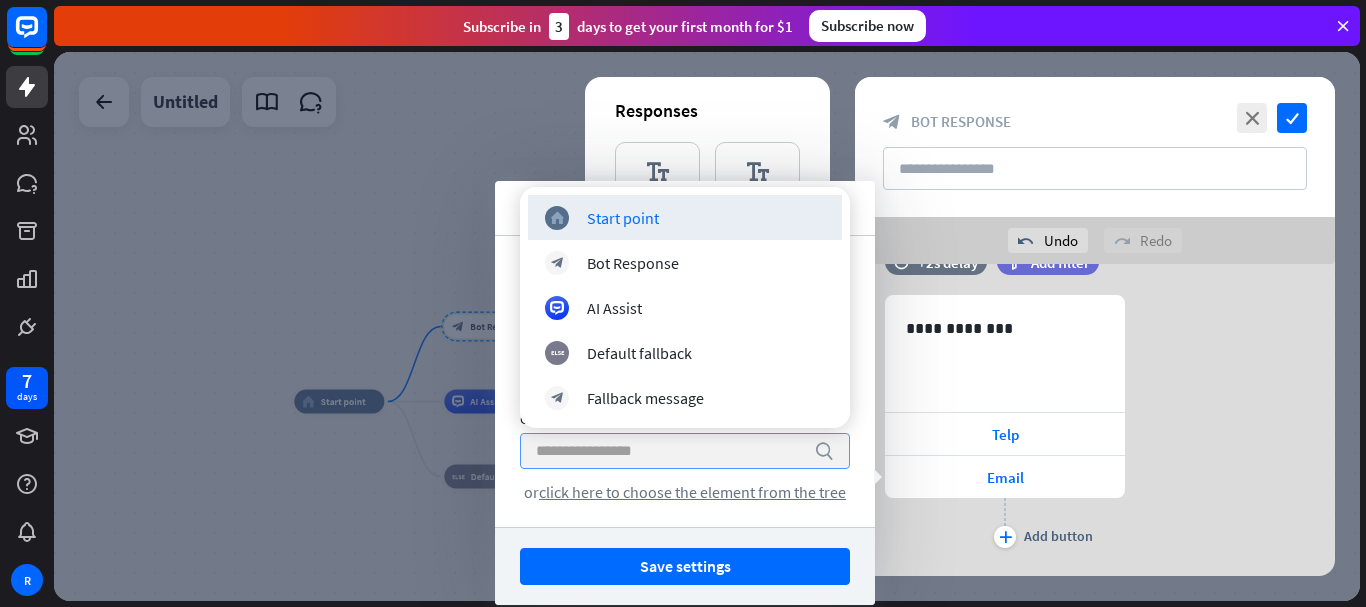 click at bounding box center (670, 451) 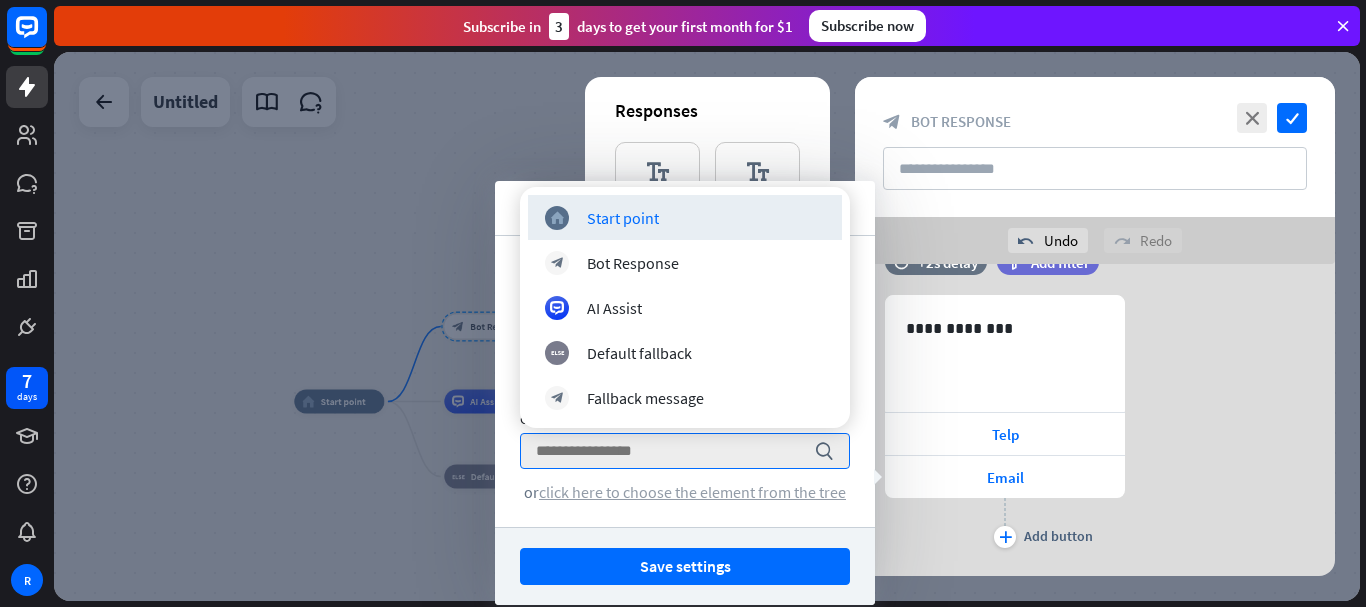 click on "click here to choose the element from the tree" at bounding box center [692, 492] 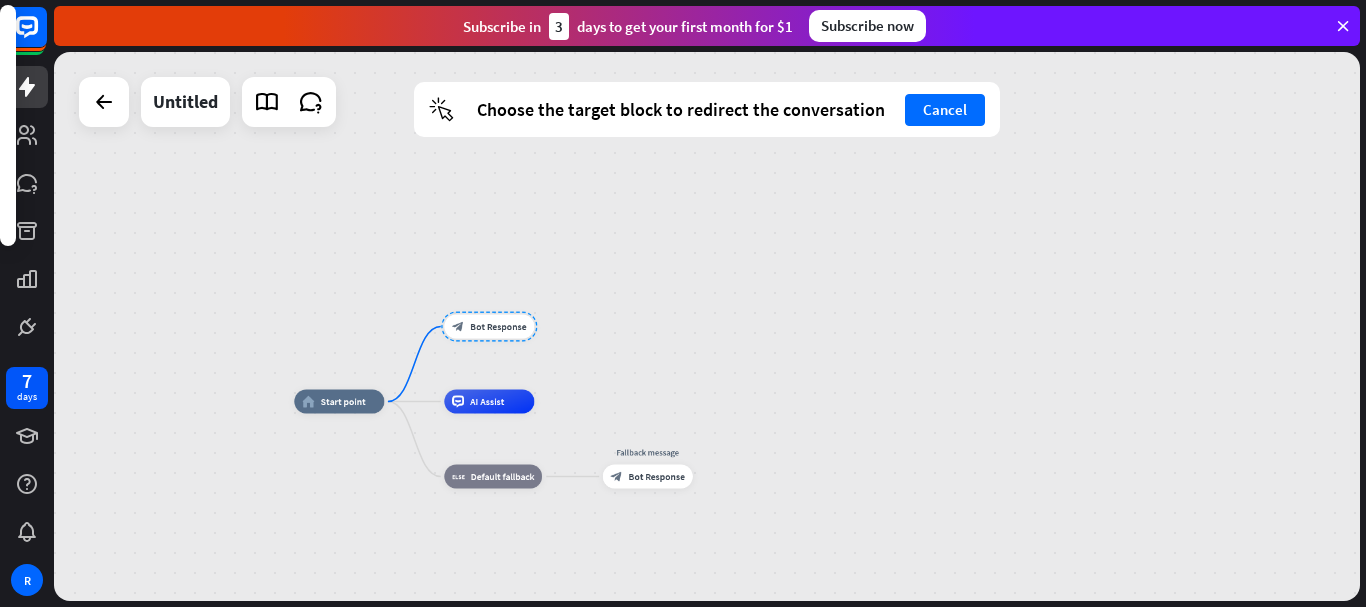 click on "block_bot_response   Bot Response" at bounding box center [489, 327] 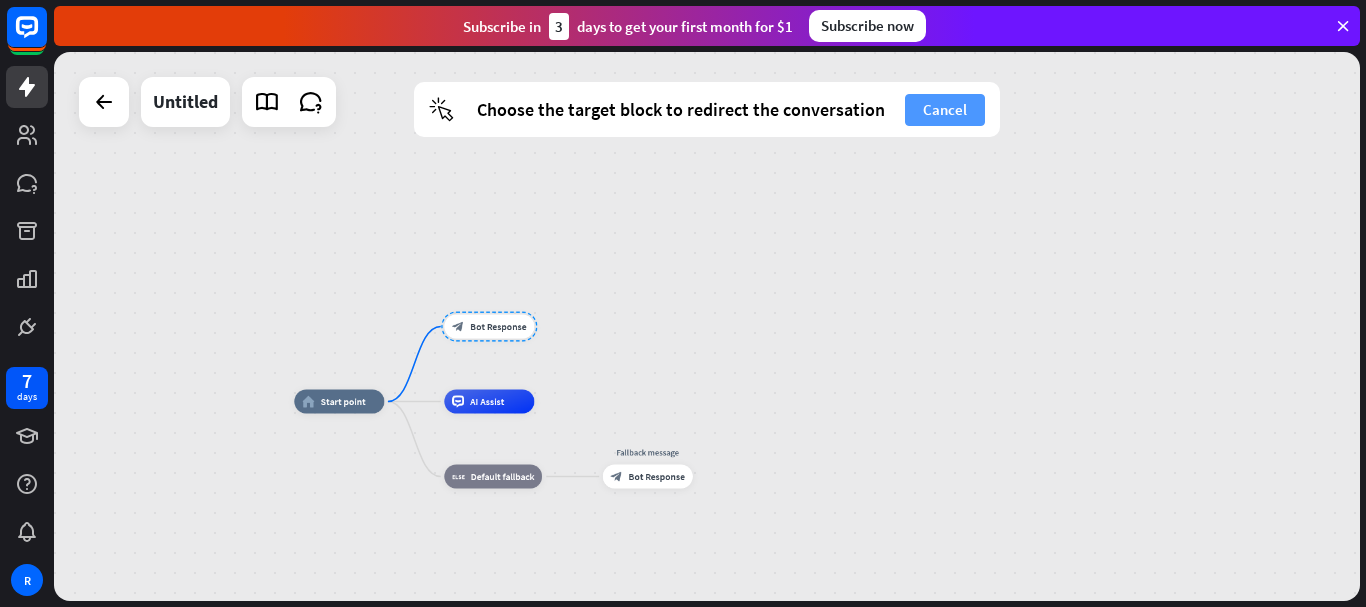 click on "Cancel" at bounding box center [945, 110] 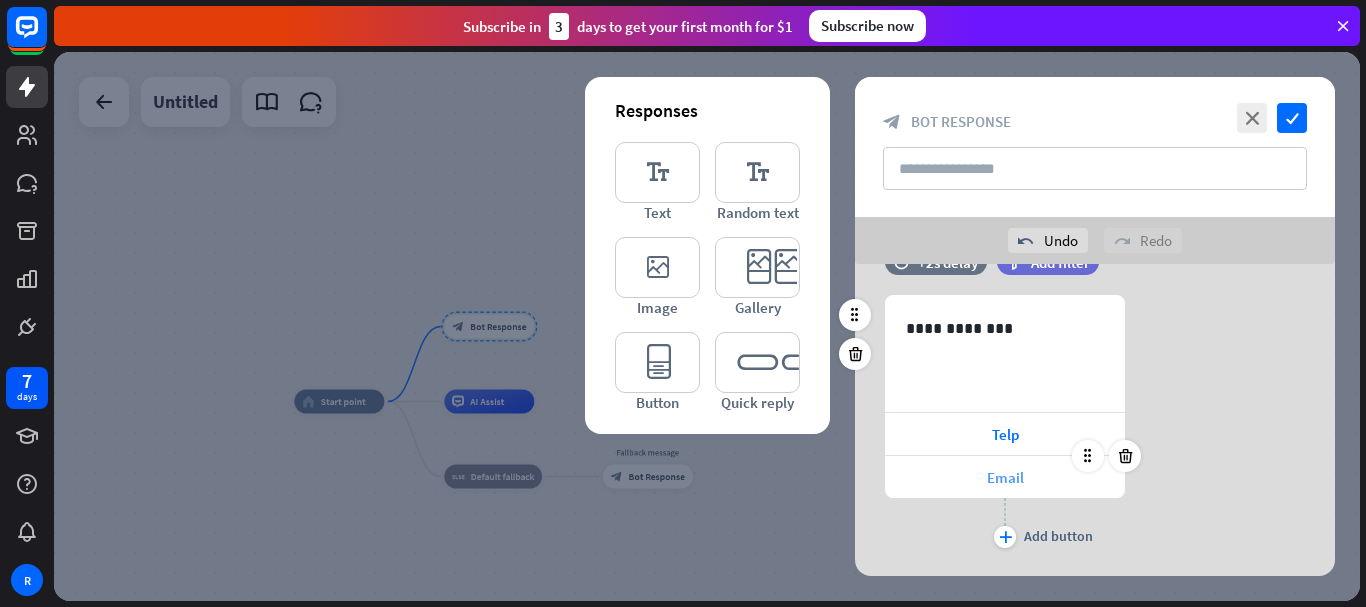 click on "Email" at bounding box center [1005, 477] 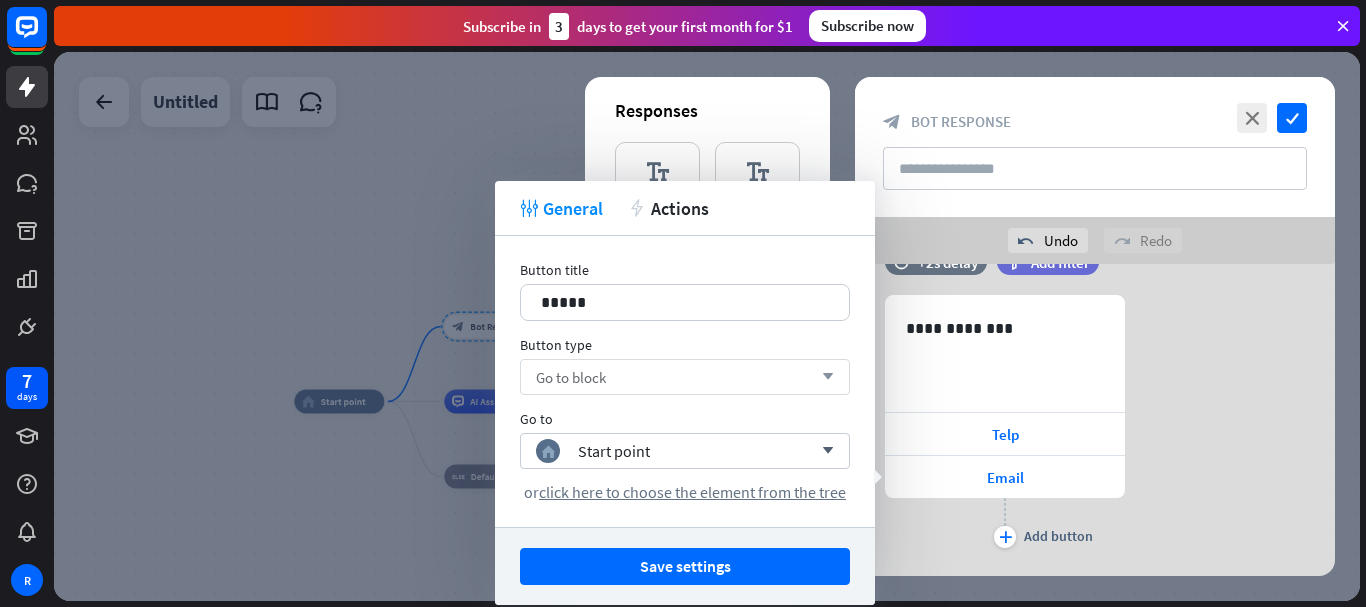 click on "Go to block" at bounding box center (571, 377) 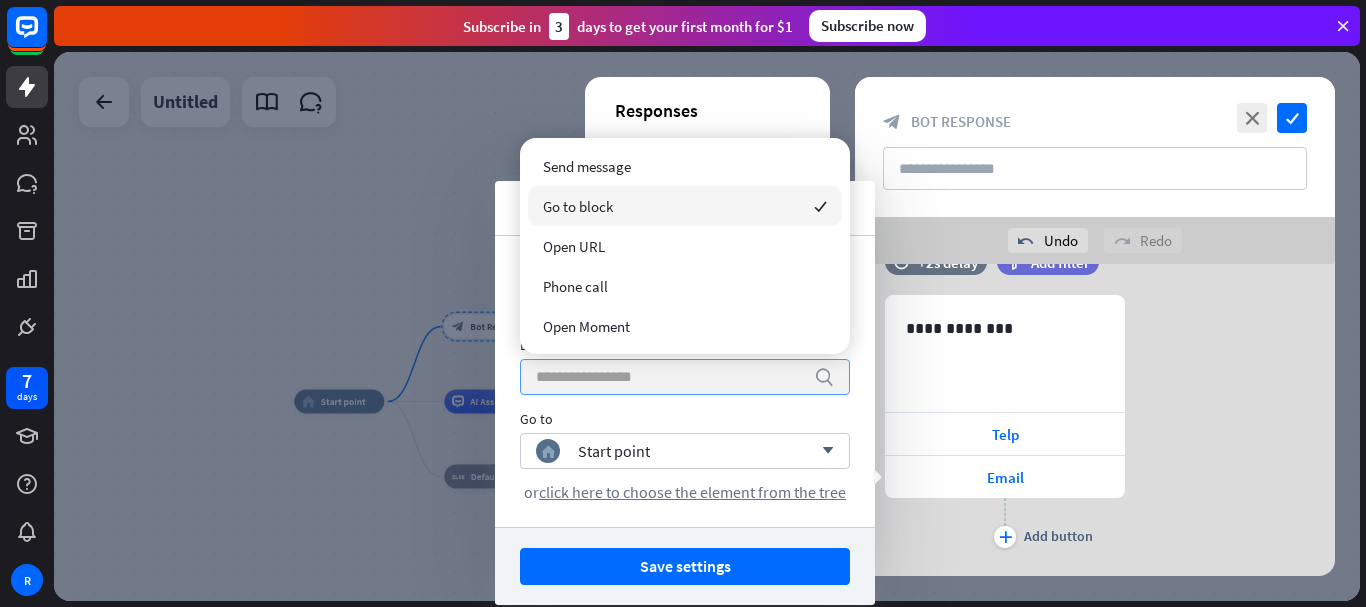 click on "Go to" at bounding box center [685, 419] 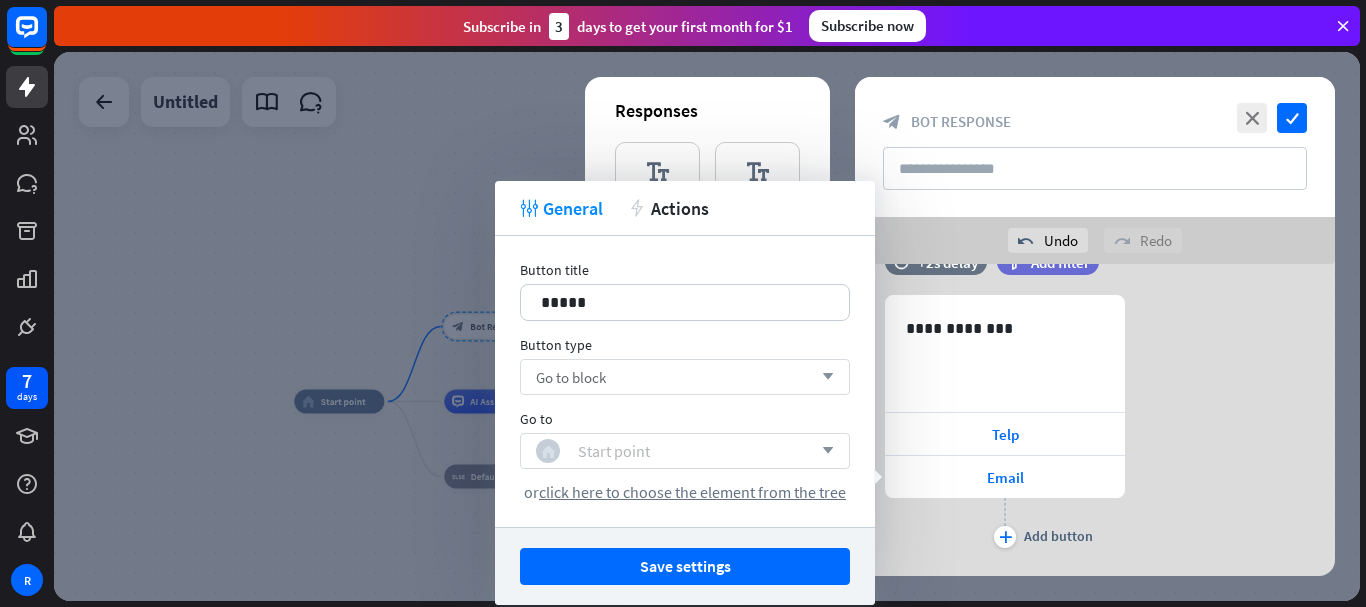 click on "Start point" at bounding box center (614, 451) 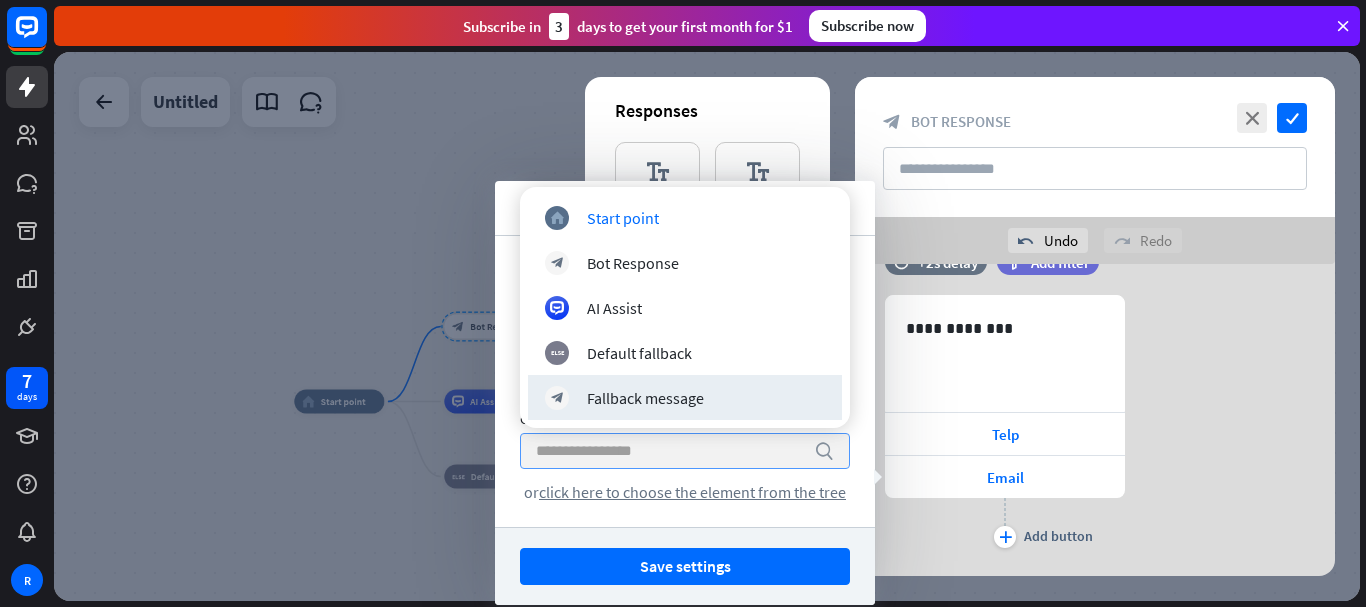 click on "search
or
click here to choose the element from the tree" at bounding box center [685, 467] 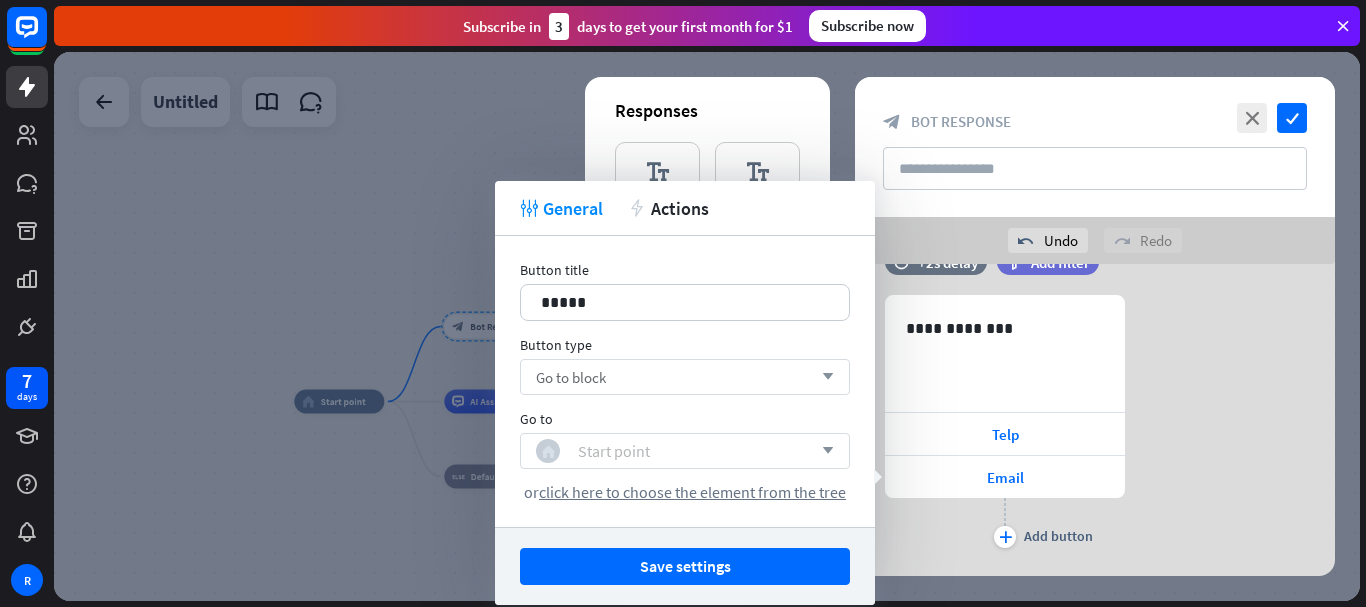 click on "Start point" at bounding box center (614, 451) 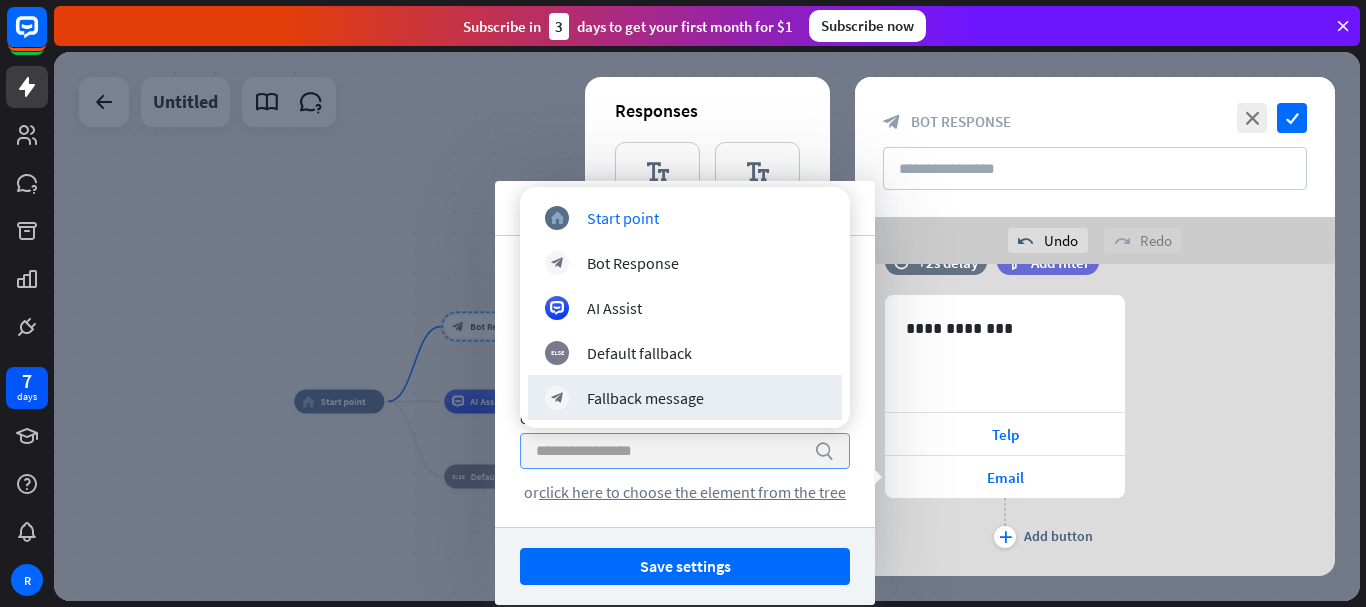 click on "search
or
click here to choose the element from the tree" at bounding box center (685, 467) 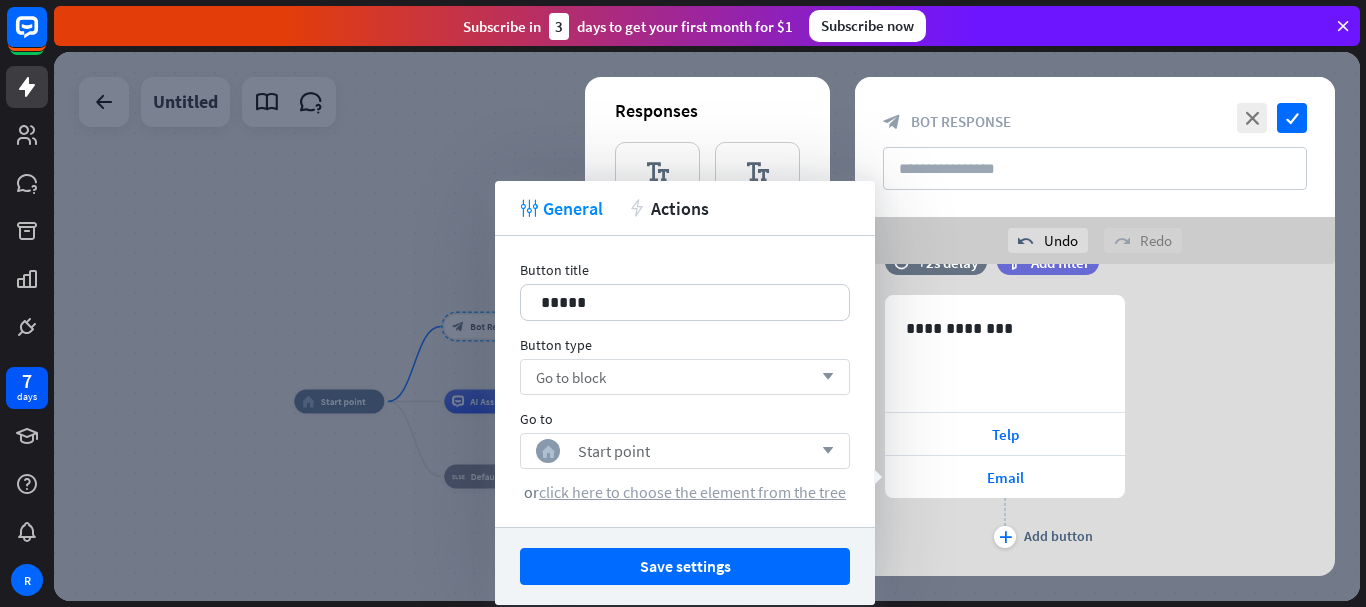 click on "click here to choose the element from the tree" at bounding box center [692, 492] 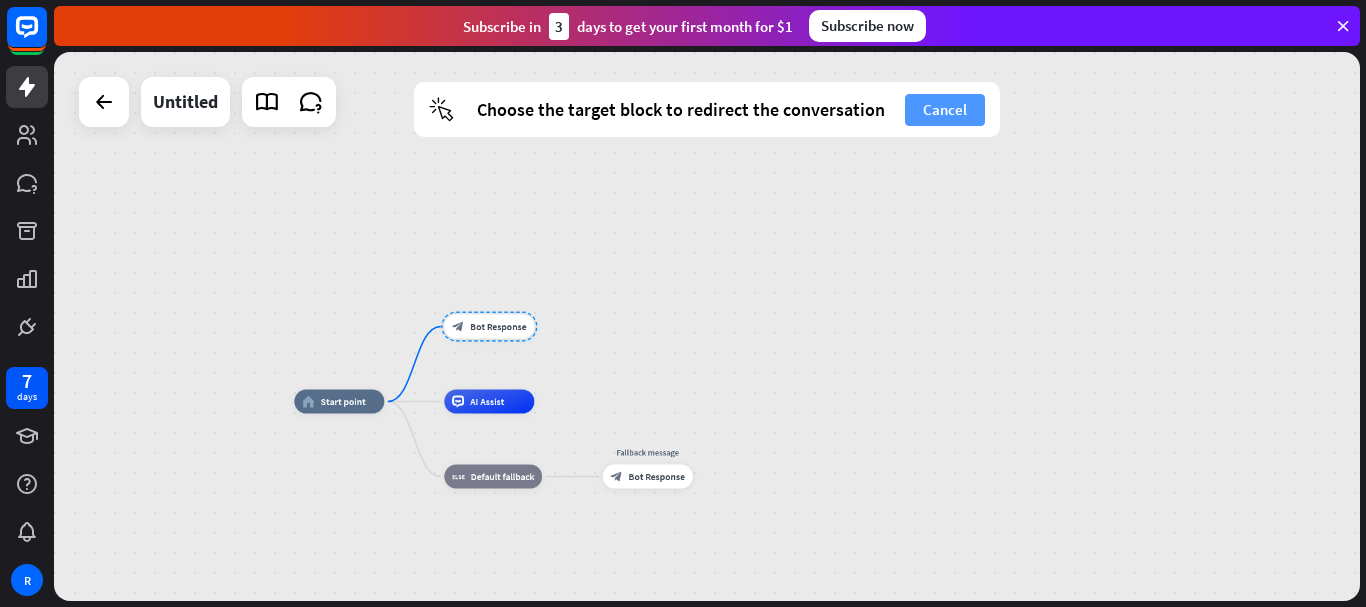 click on "Cancel" at bounding box center [945, 110] 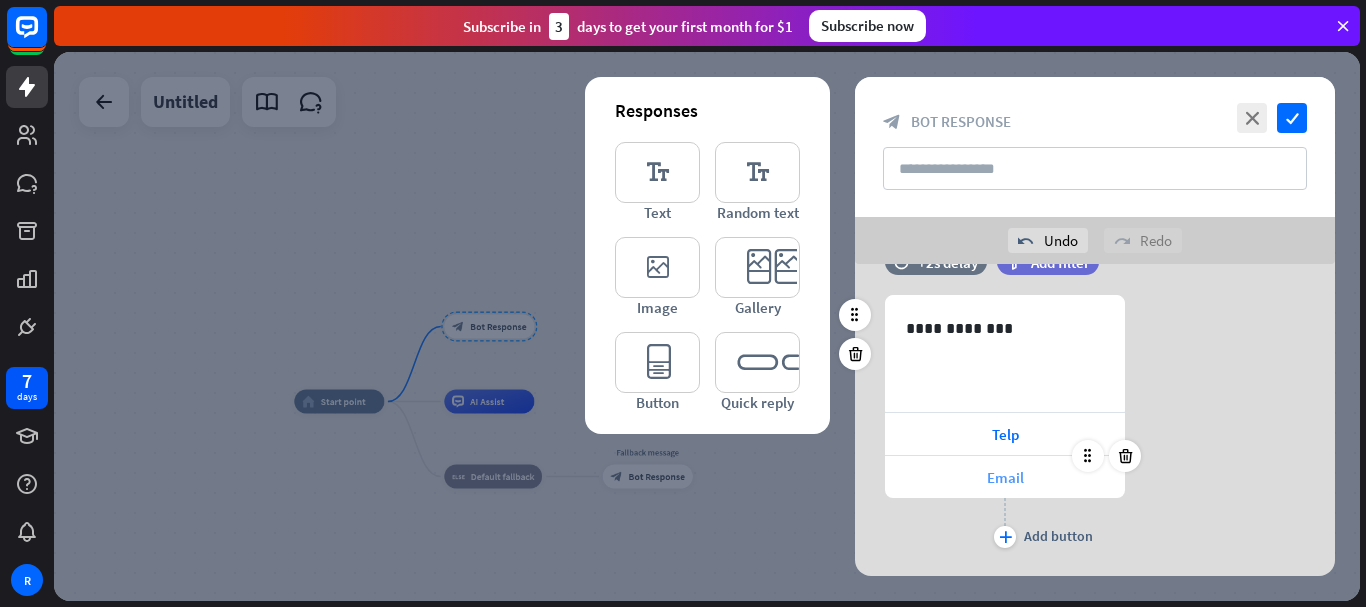 click on "Email" at bounding box center [1005, 477] 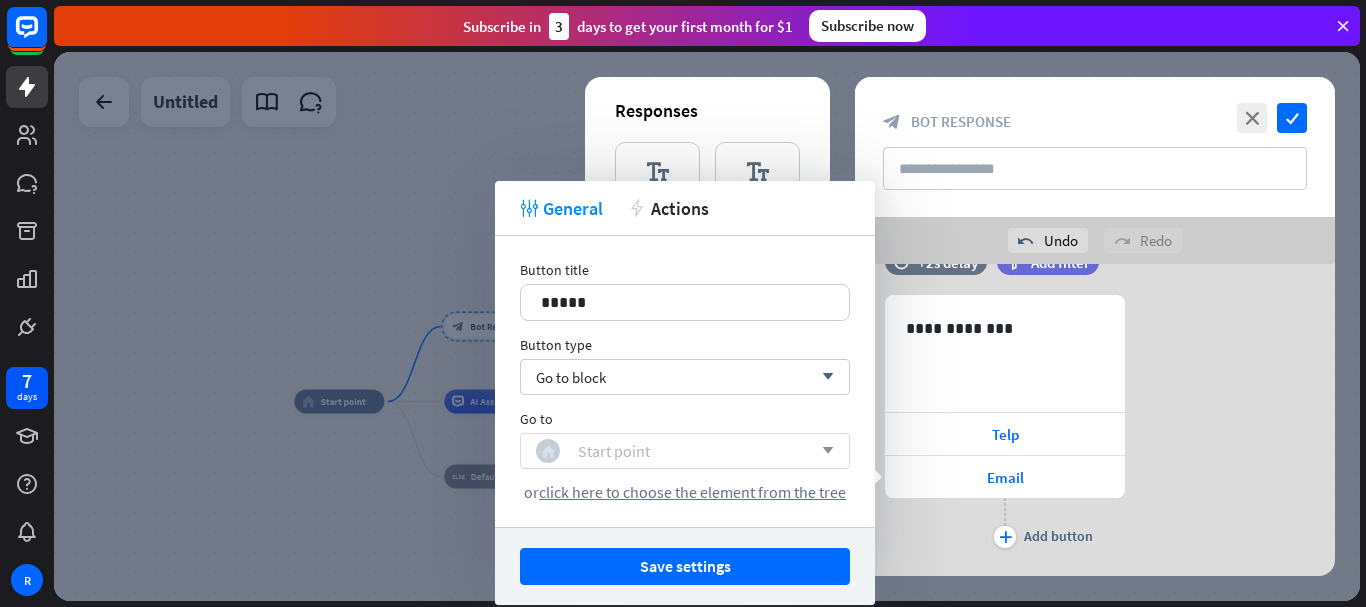click on "Start point" at bounding box center [614, 451] 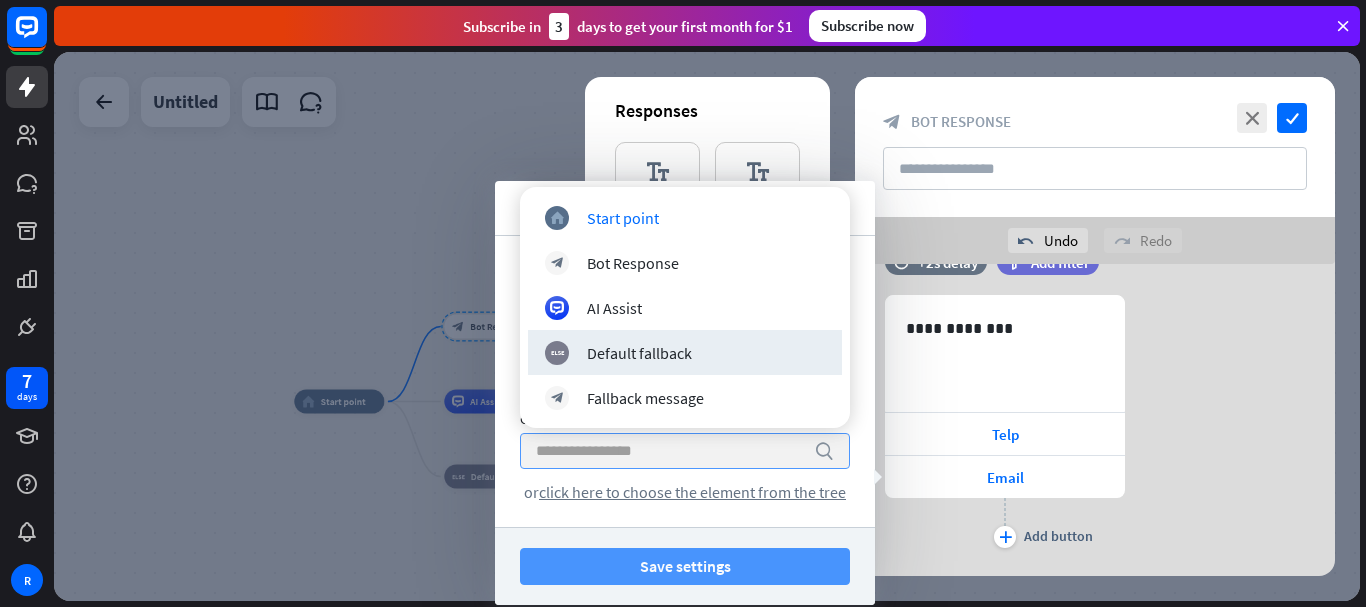 click on "Save settings" at bounding box center [685, 566] 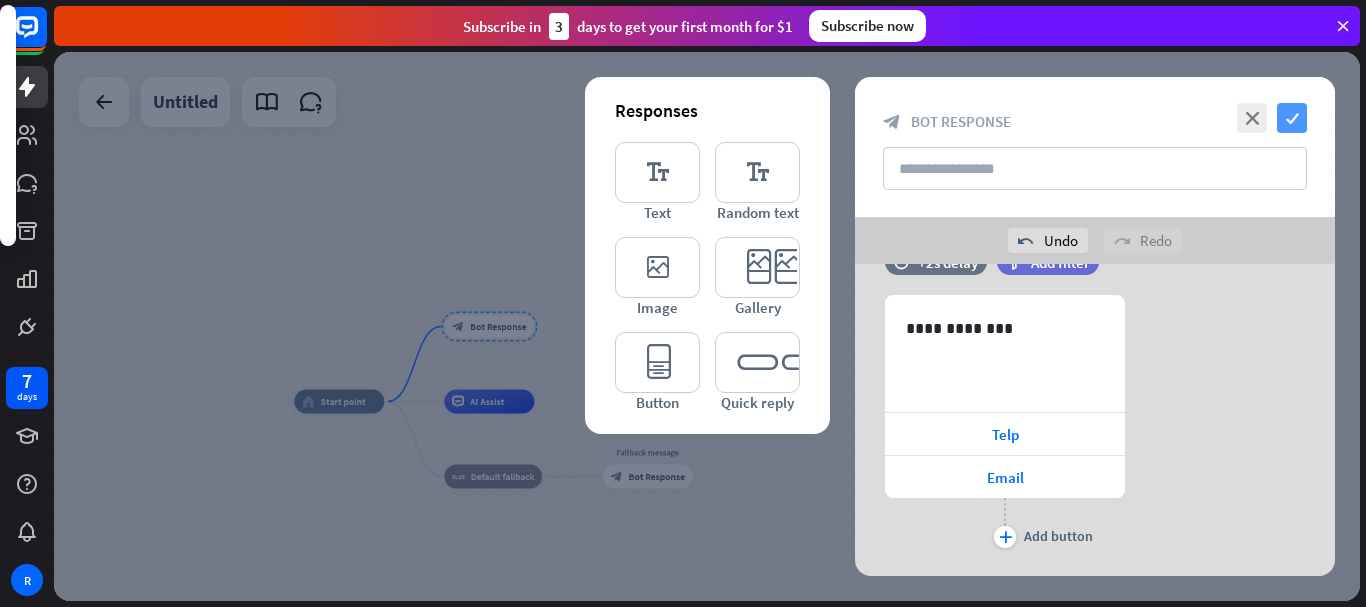 click on "check" at bounding box center [1292, 118] 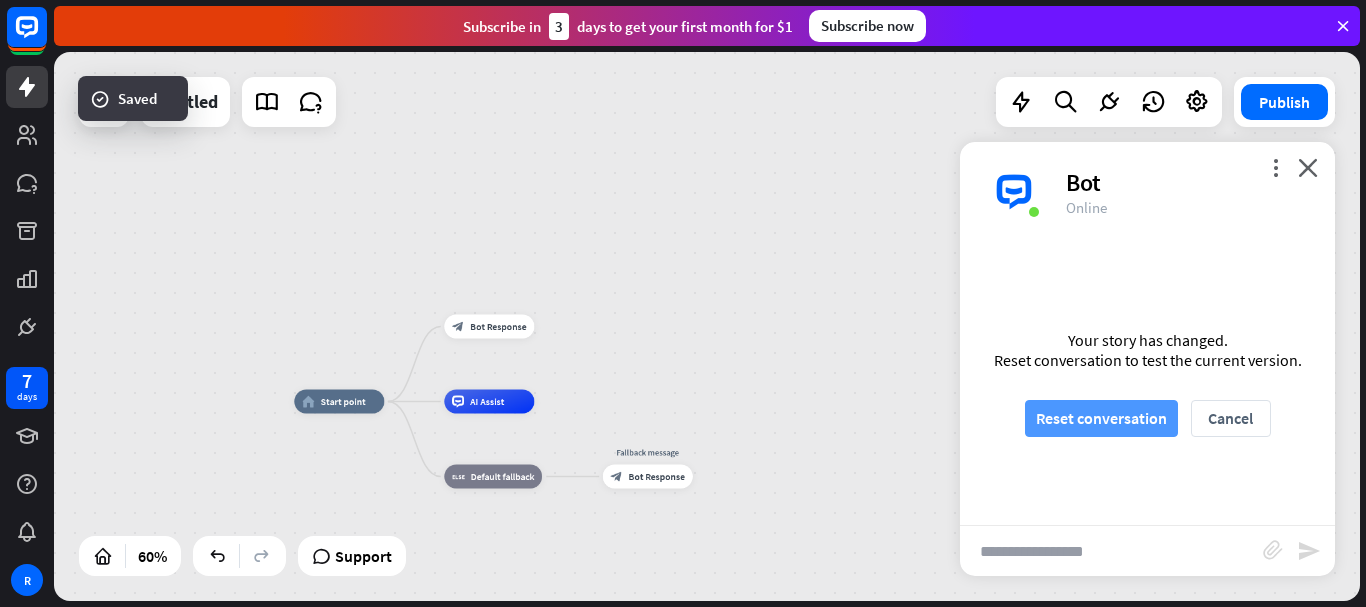 click on "Reset conversation" at bounding box center (1101, 418) 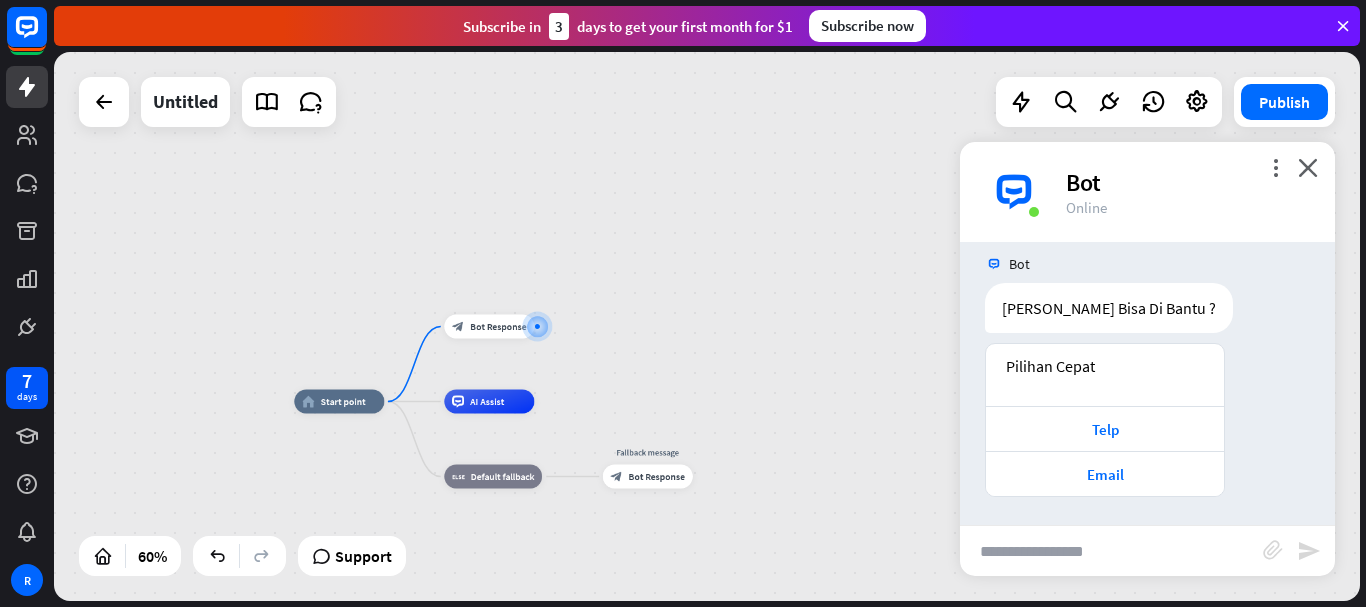 scroll, scrollTop: 19, scrollLeft: 0, axis: vertical 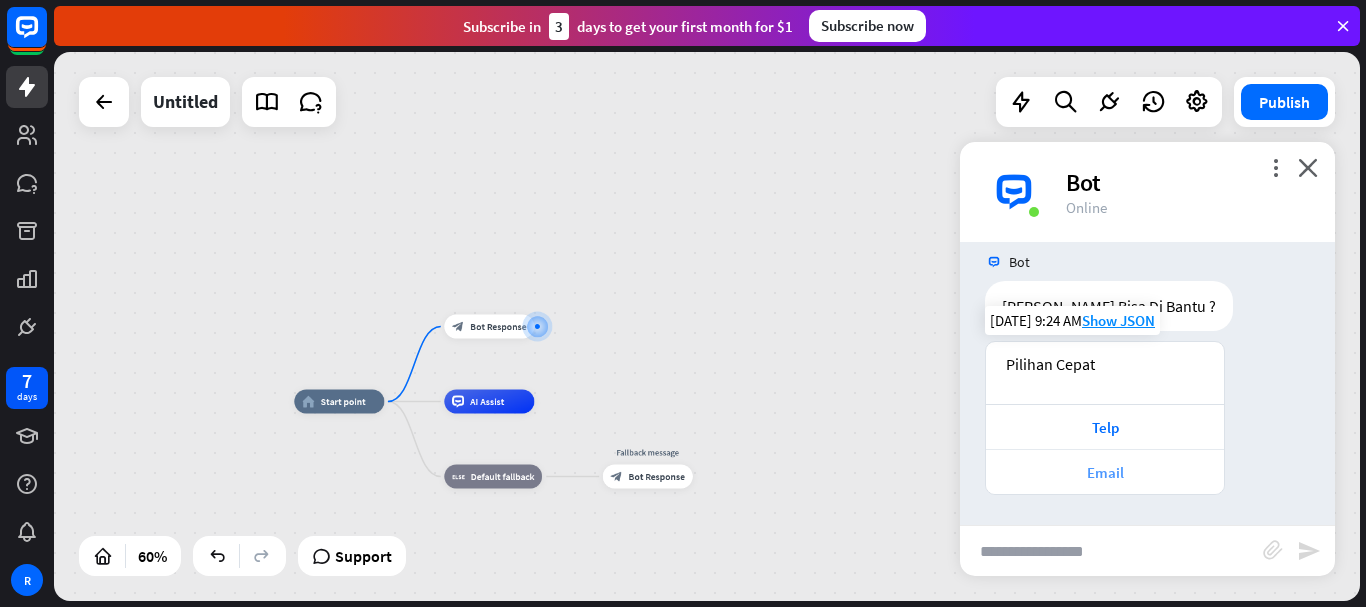 click on "Email" at bounding box center (1105, 471) 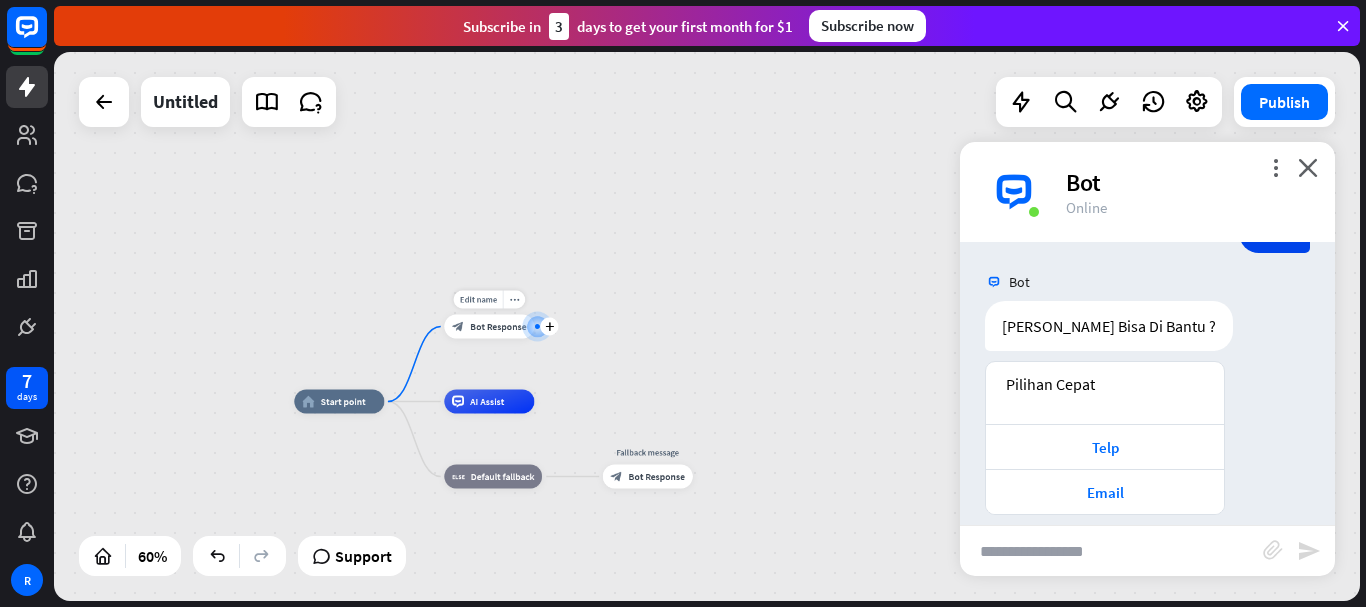 scroll, scrollTop: 379, scrollLeft: 0, axis: vertical 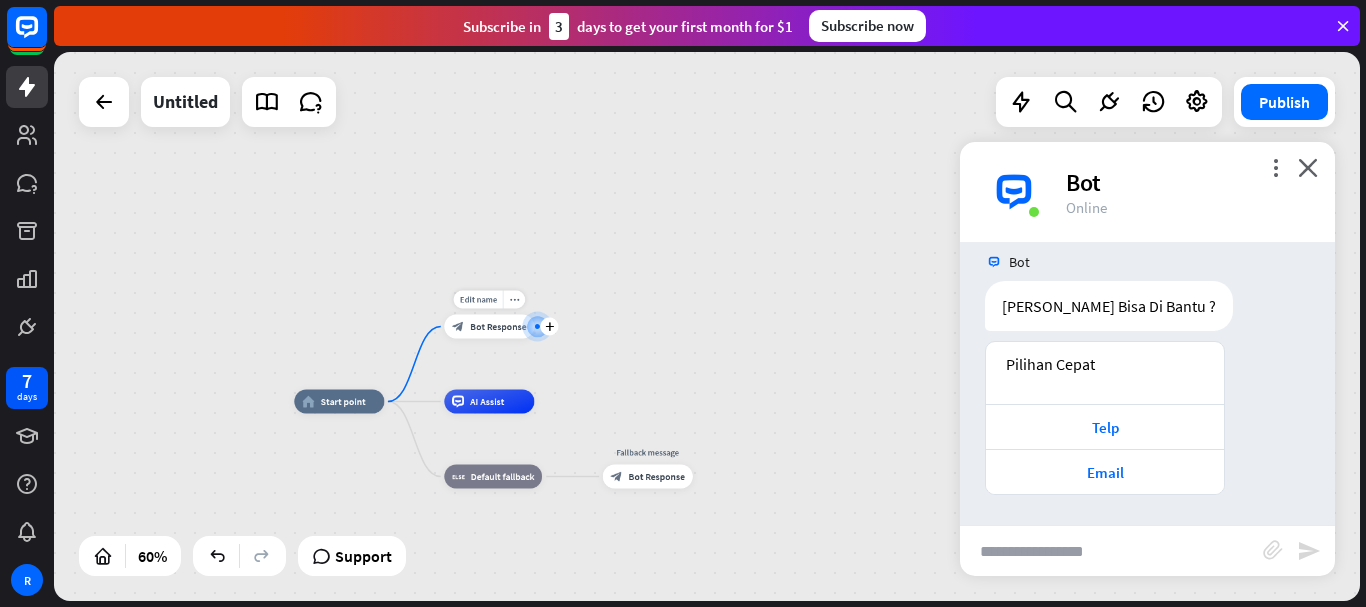 click on "Bot Response" at bounding box center [498, 327] 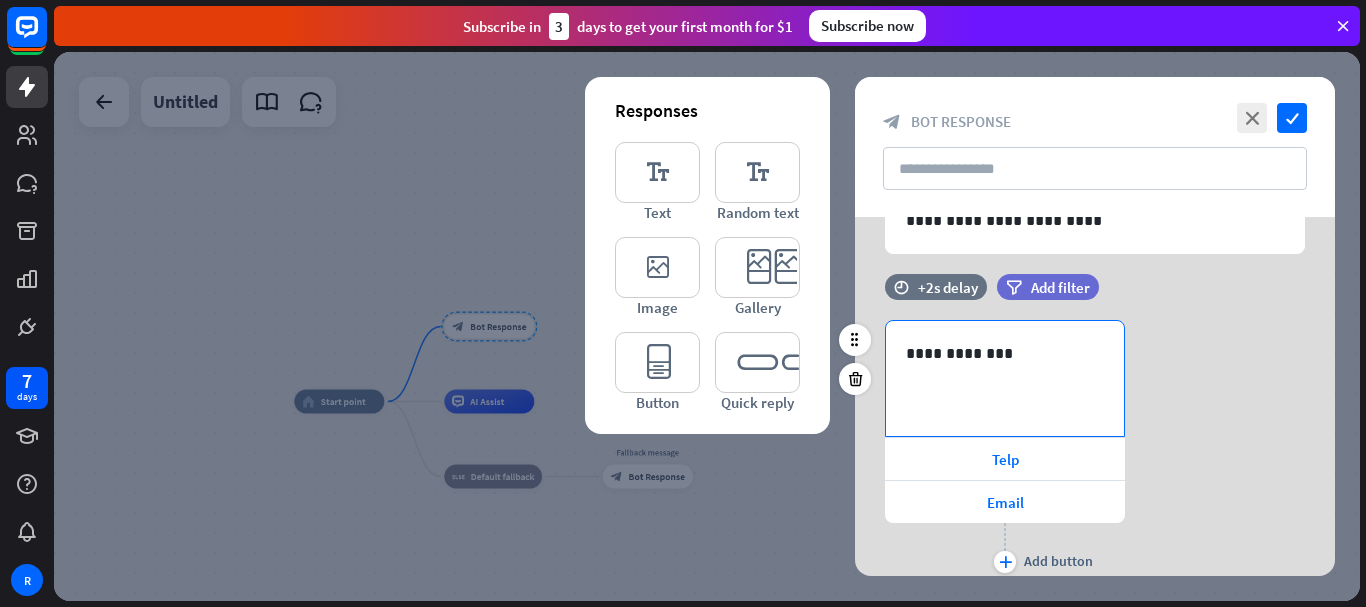 scroll, scrollTop: 186, scrollLeft: 0, axis: vertical 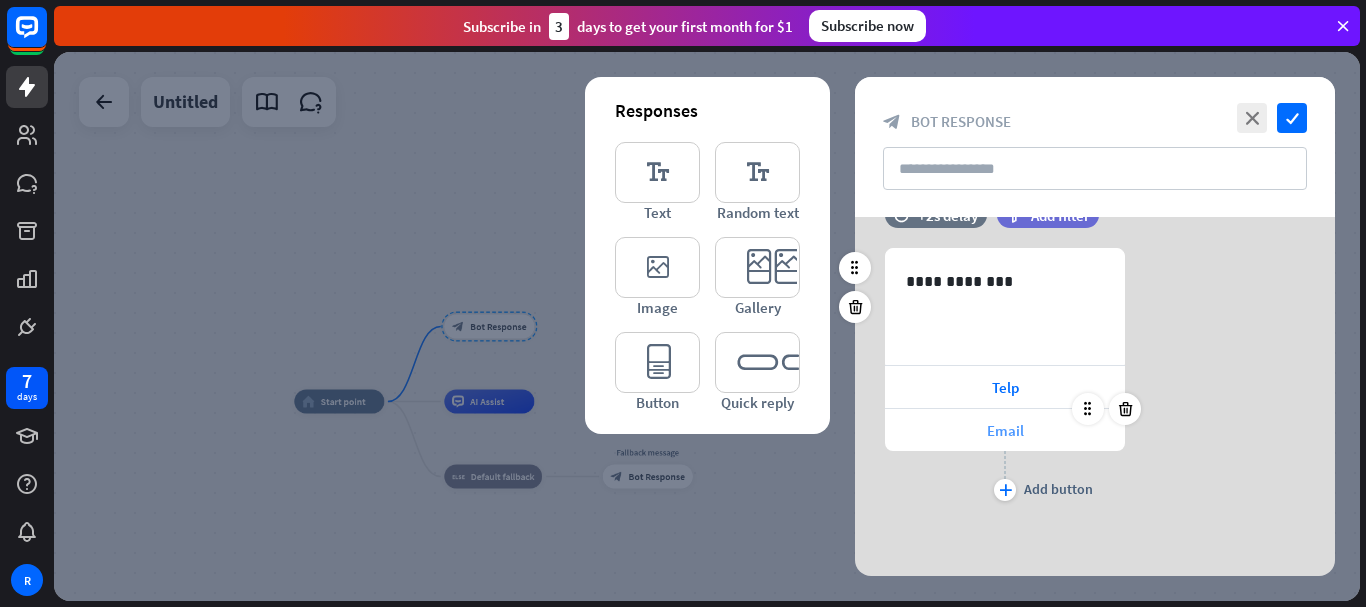 click on "Email" at bounding box center [1005, 430] 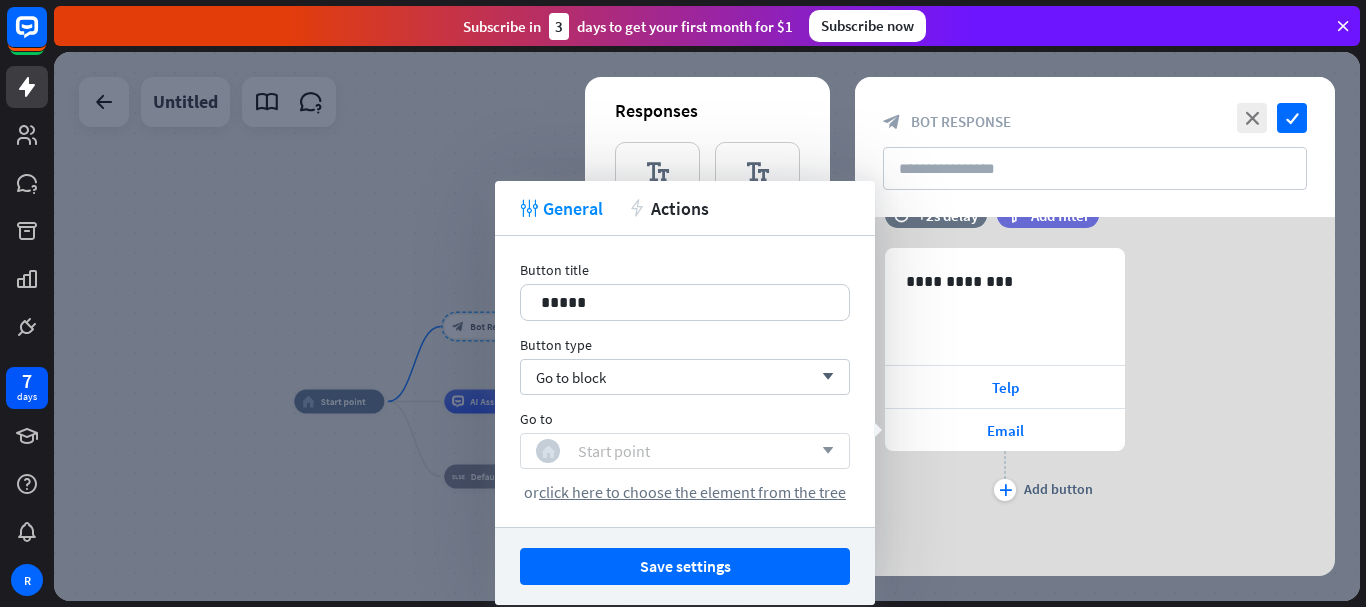click on "Start point" at bounding box center (614, 451) 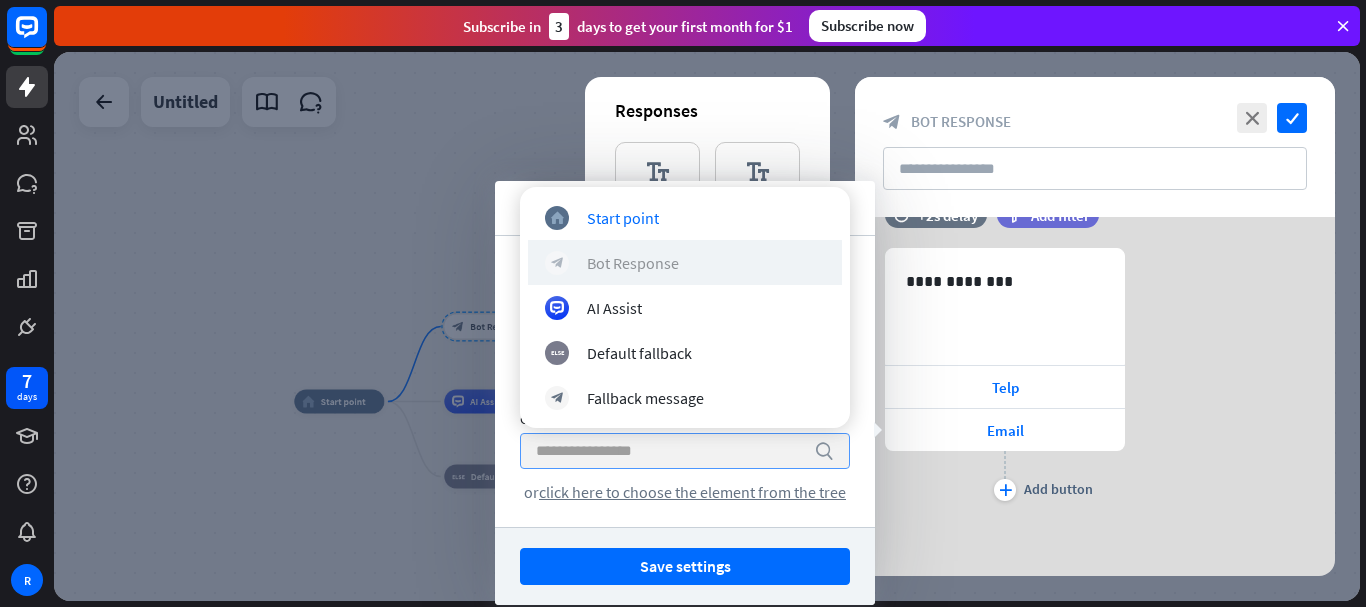 click on "Bot Response" at bounding box center [633, 263] 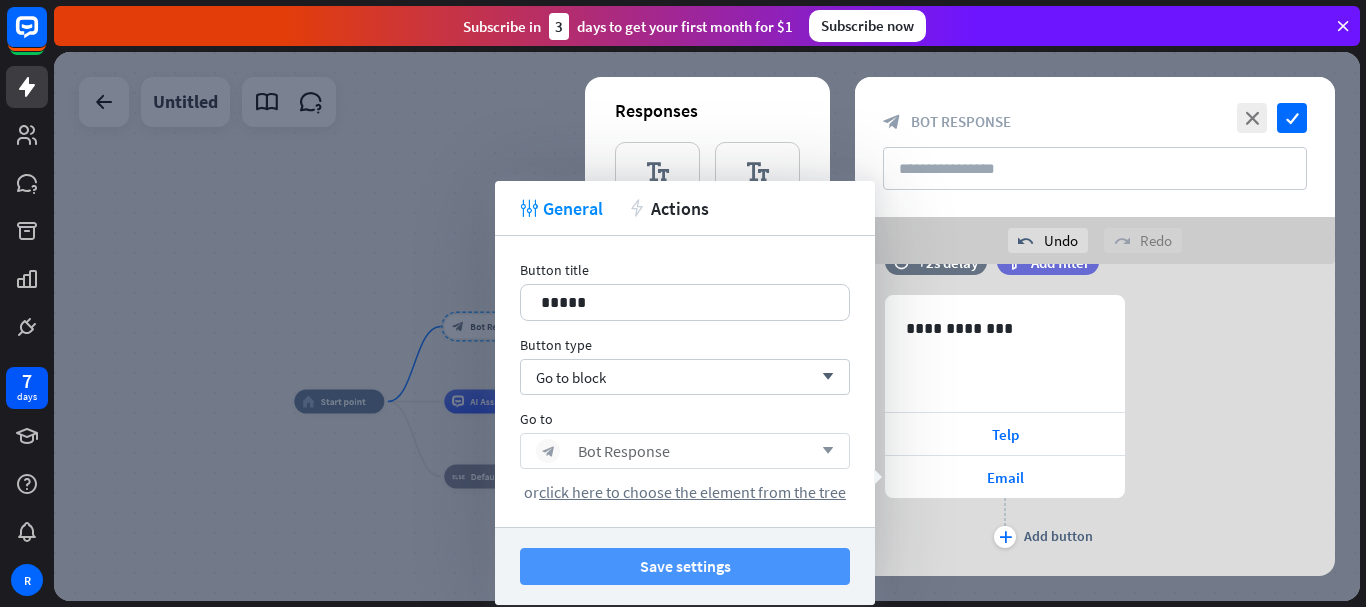 click on "Save settings" at bounding box center [685, 566] 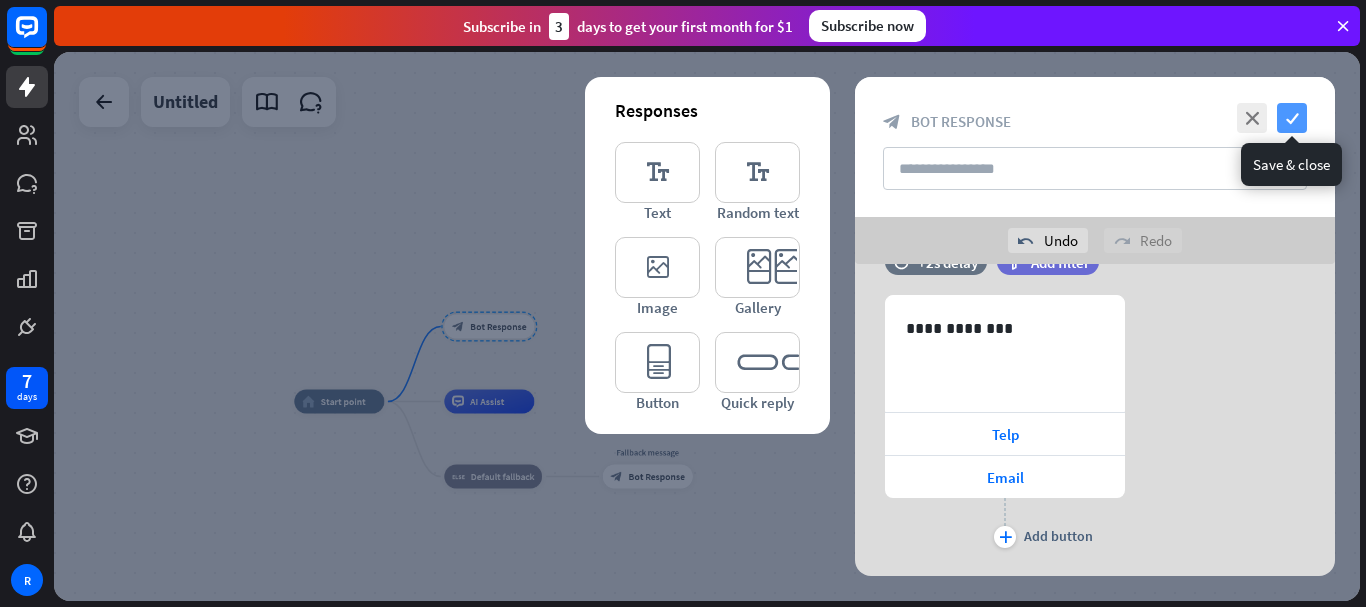 click on "check" at bounding box center [1292, 118] 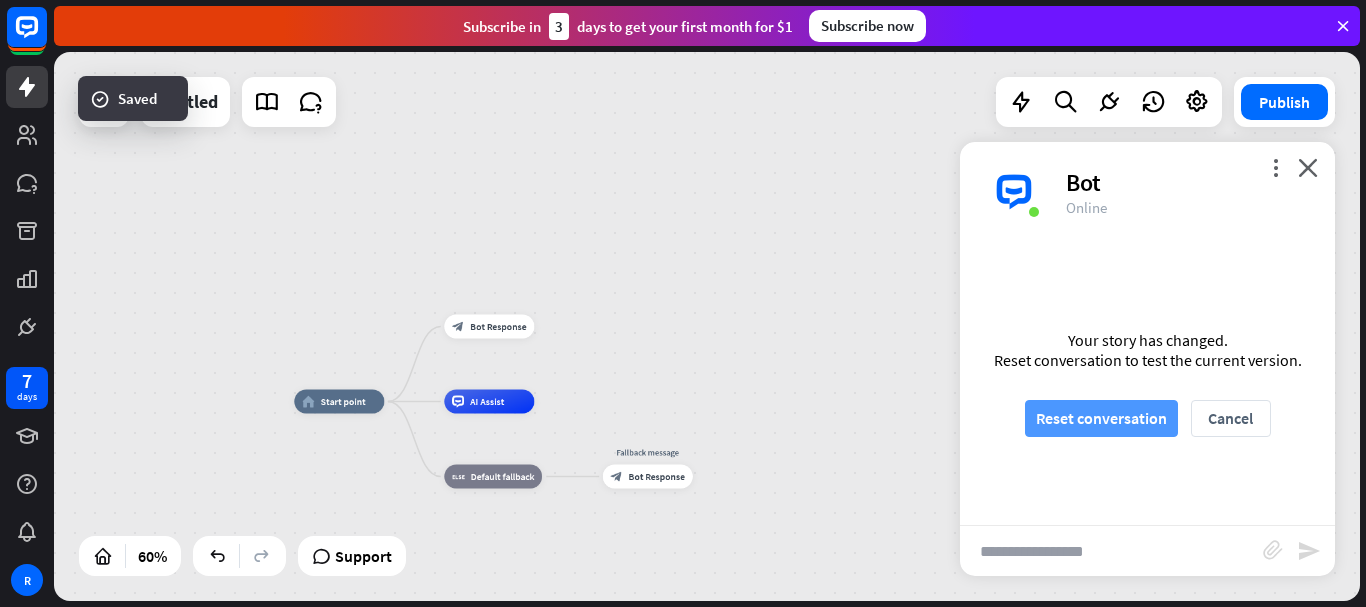 click on "Reset conversation" at bounding box center [1101, 418] 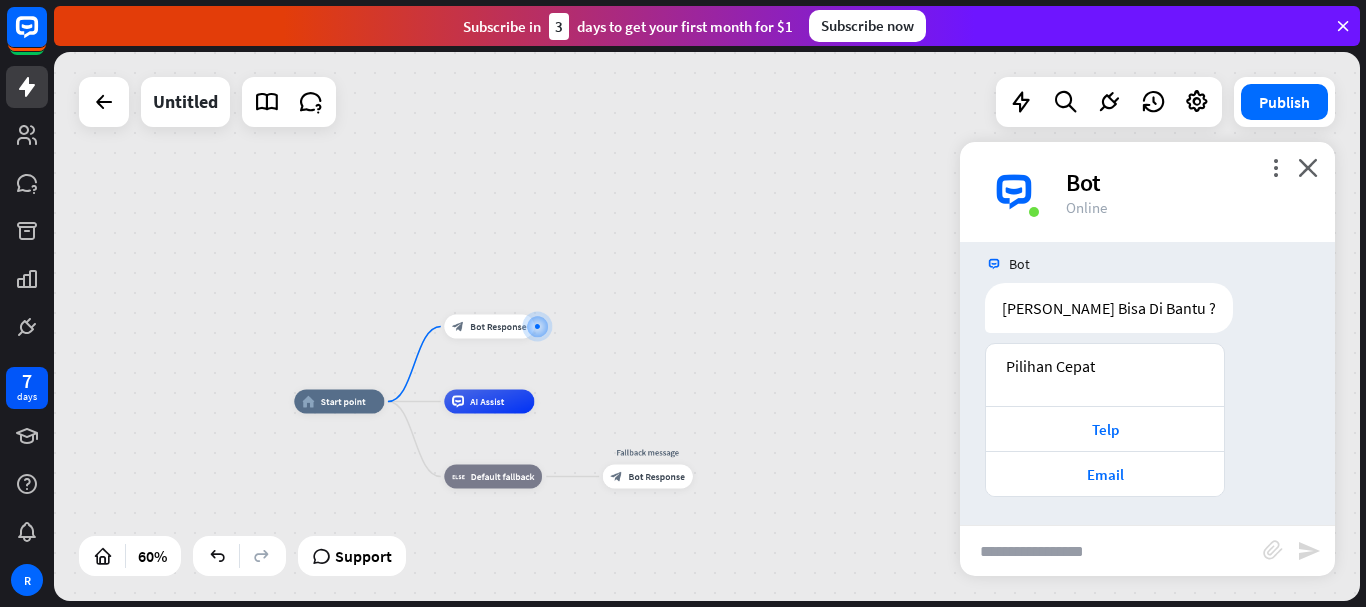 scroll, scrollTop: 19, scrollLeft: 0, axis: vertical 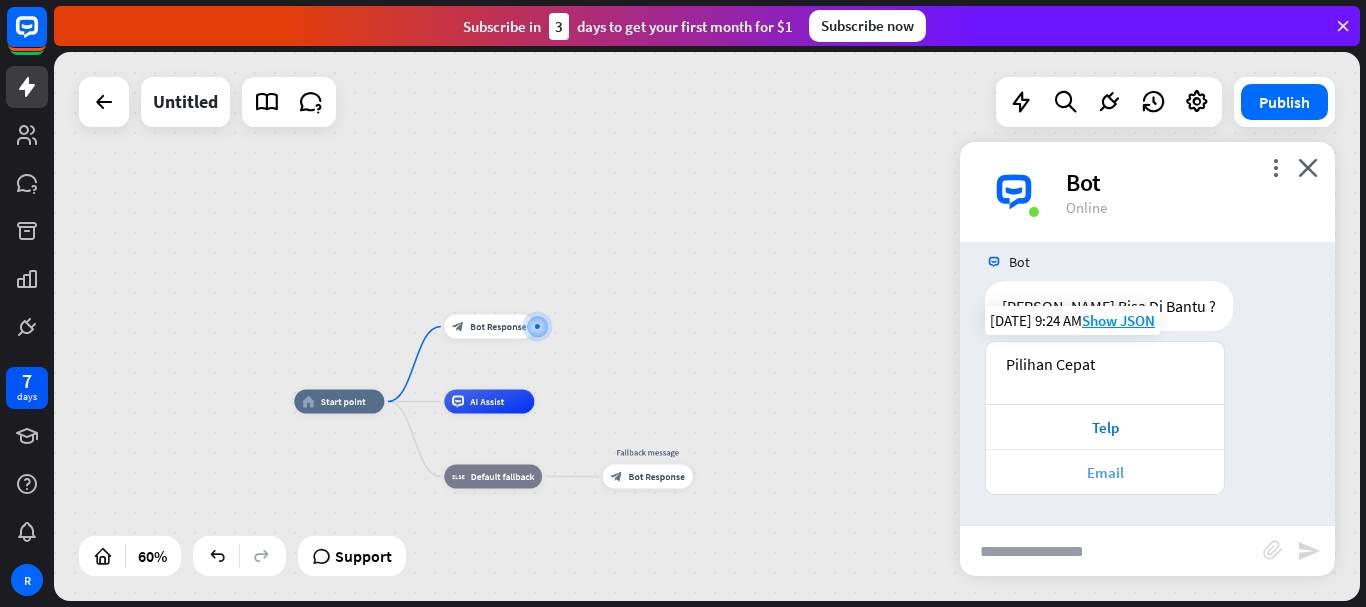 click on "Email" at bounding box center [1105, 472] 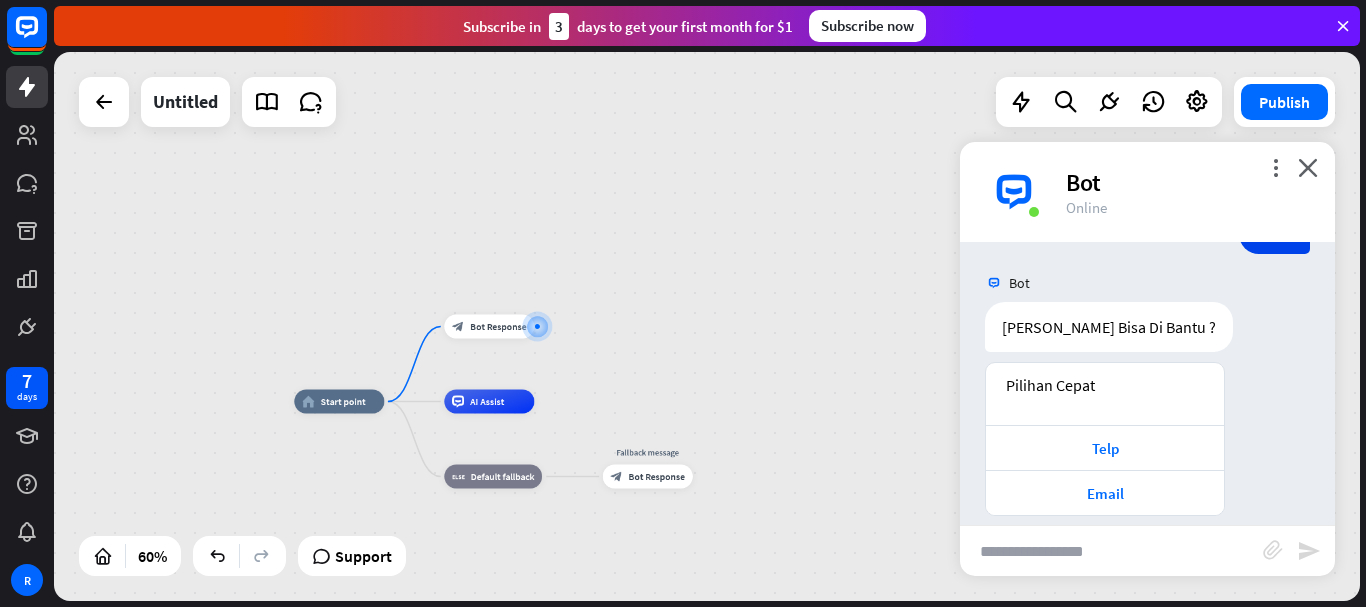 scroll, scrollTop: 379, scrollLeft: 0, axis: vertical 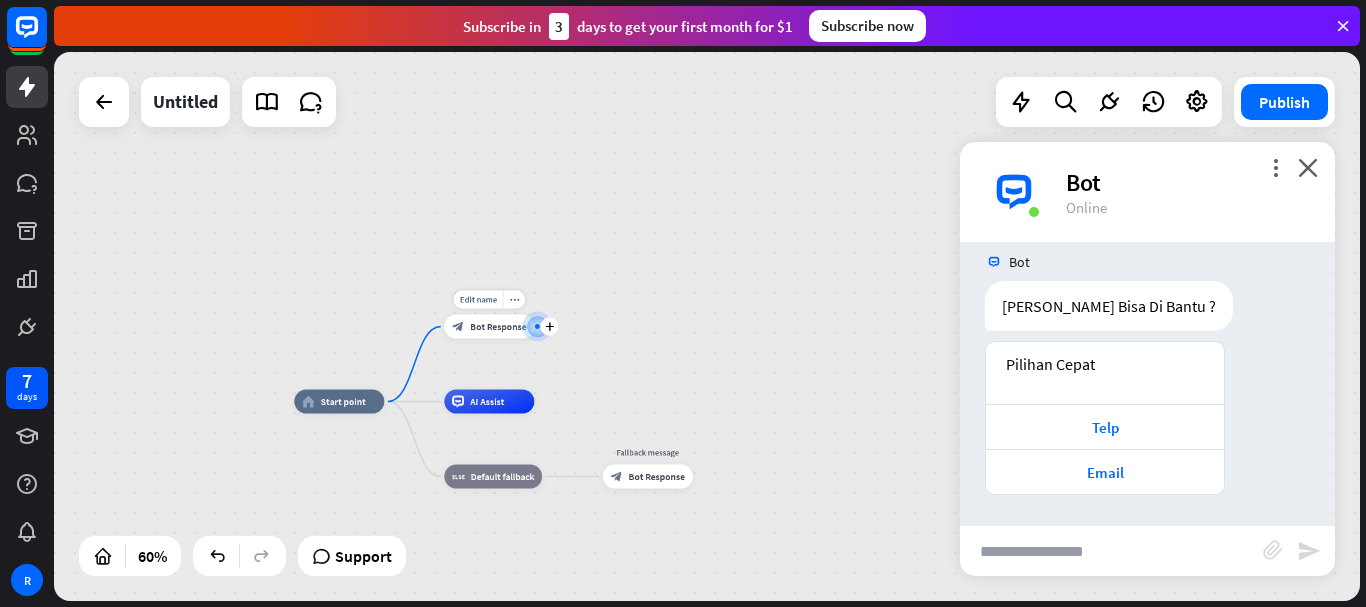 click on "block_bot_response   Bot Response" at bounding box center [489, 327] 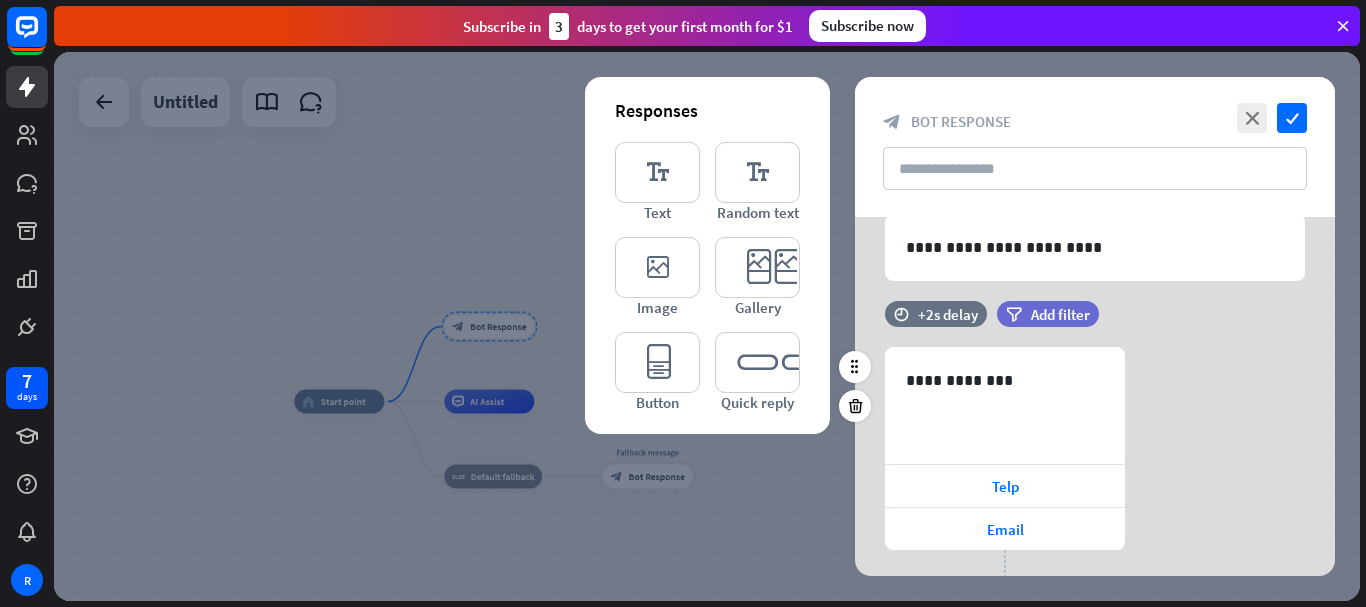 scroll, scrollTop: 186, scrollLeft: 0, axis: vertical 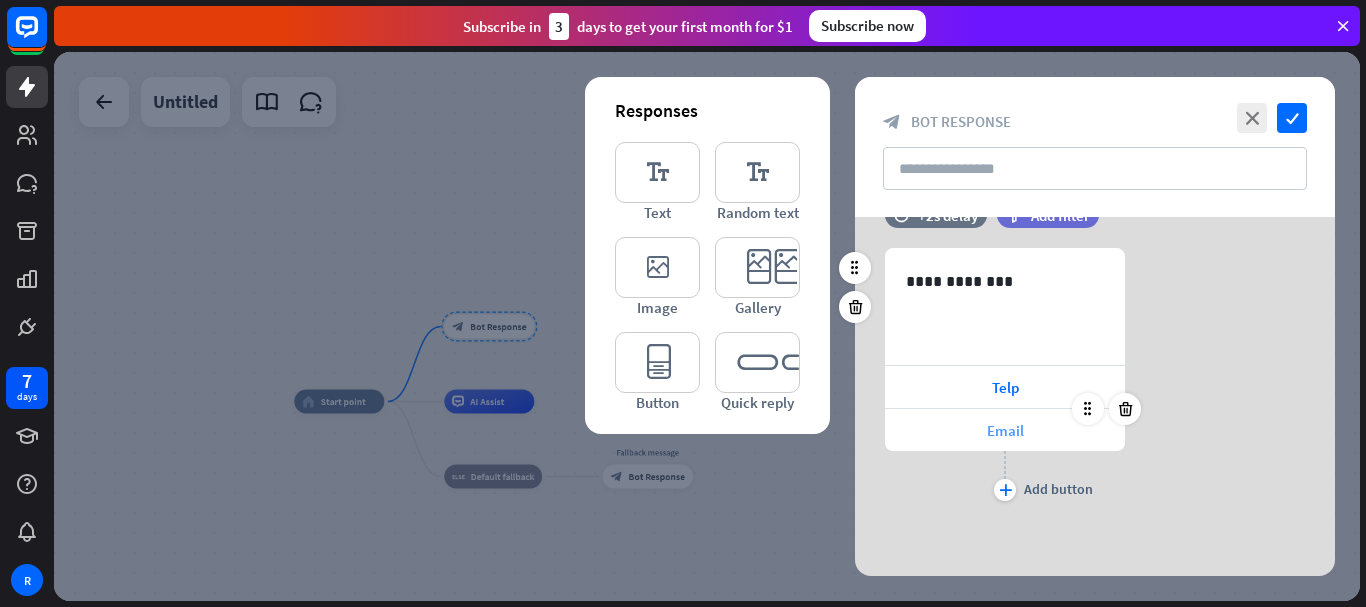 click on "Email" at bounding box center [1005, 430] 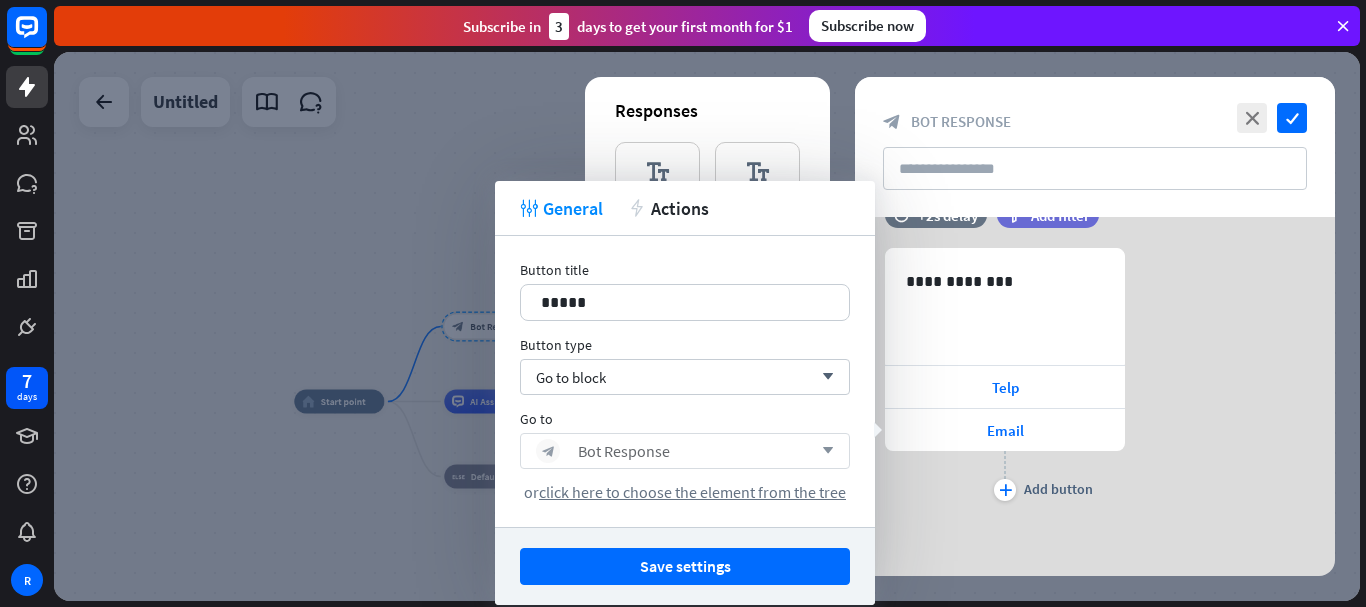 click on "block_bot_response
Bot Response
arrow_down" at bounding box center [685, 451] 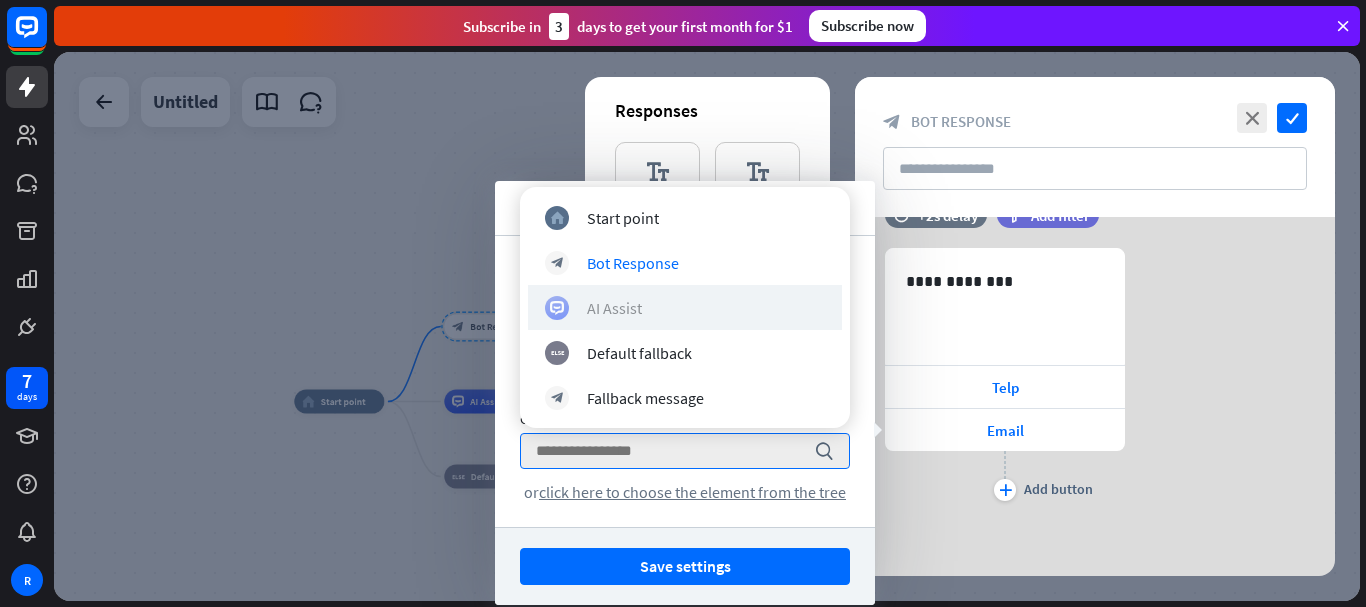 click on "AI Assist" at bounding box center (614, 308) 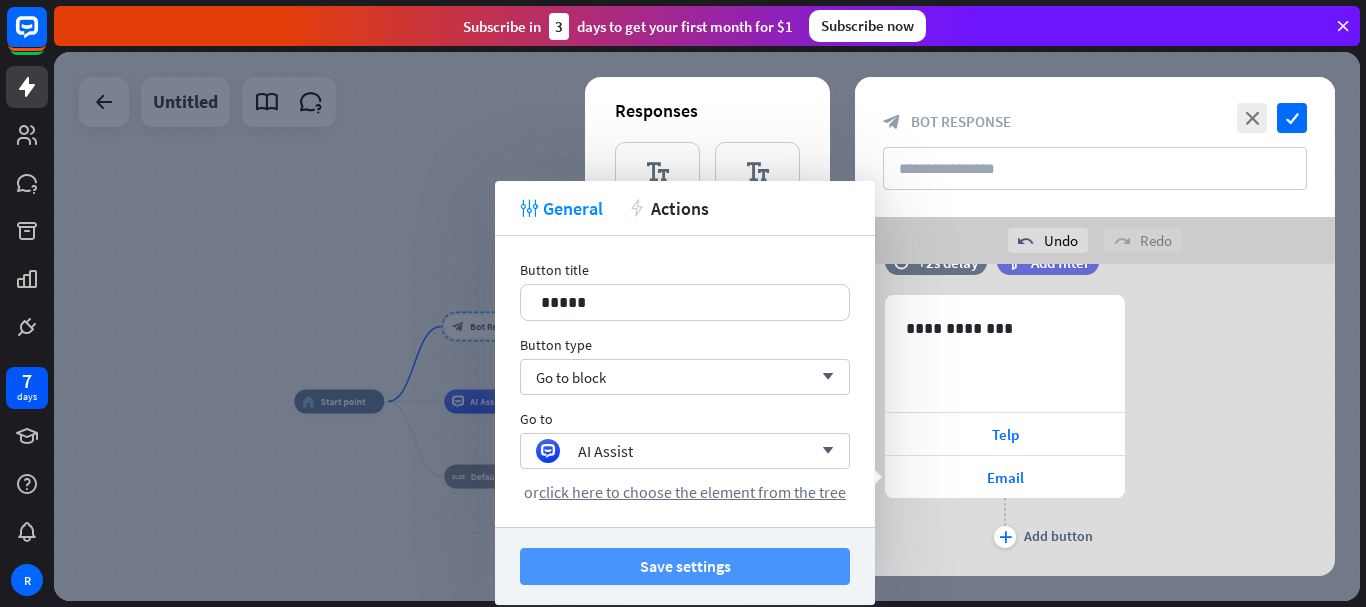click on "Save settings" at bounding box center (685, 566) 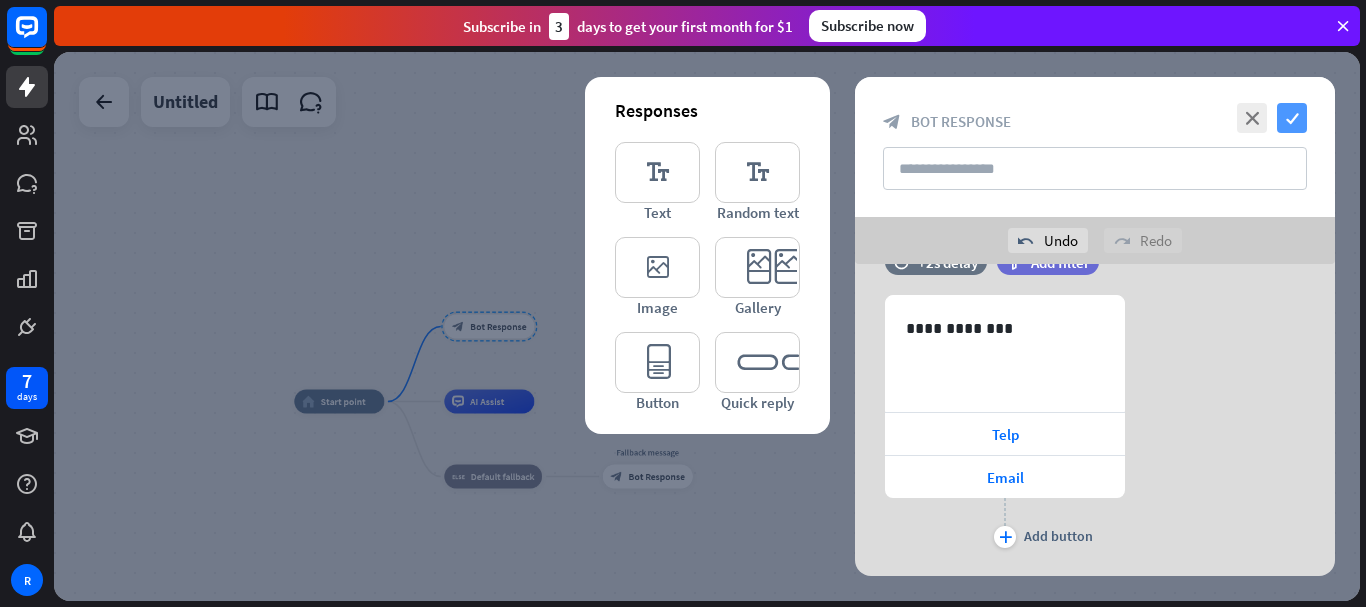 click on "check" at bounding box center [1292, 118] 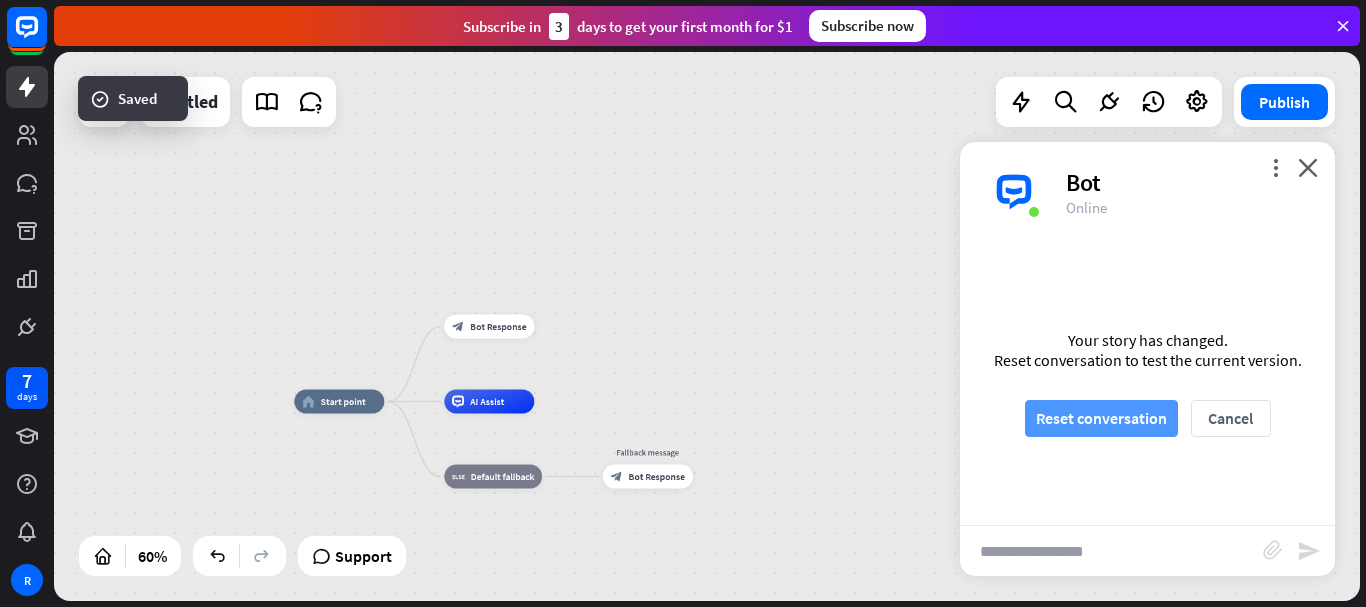 click on "Reset conversation" at bounding box center (1101, 418) 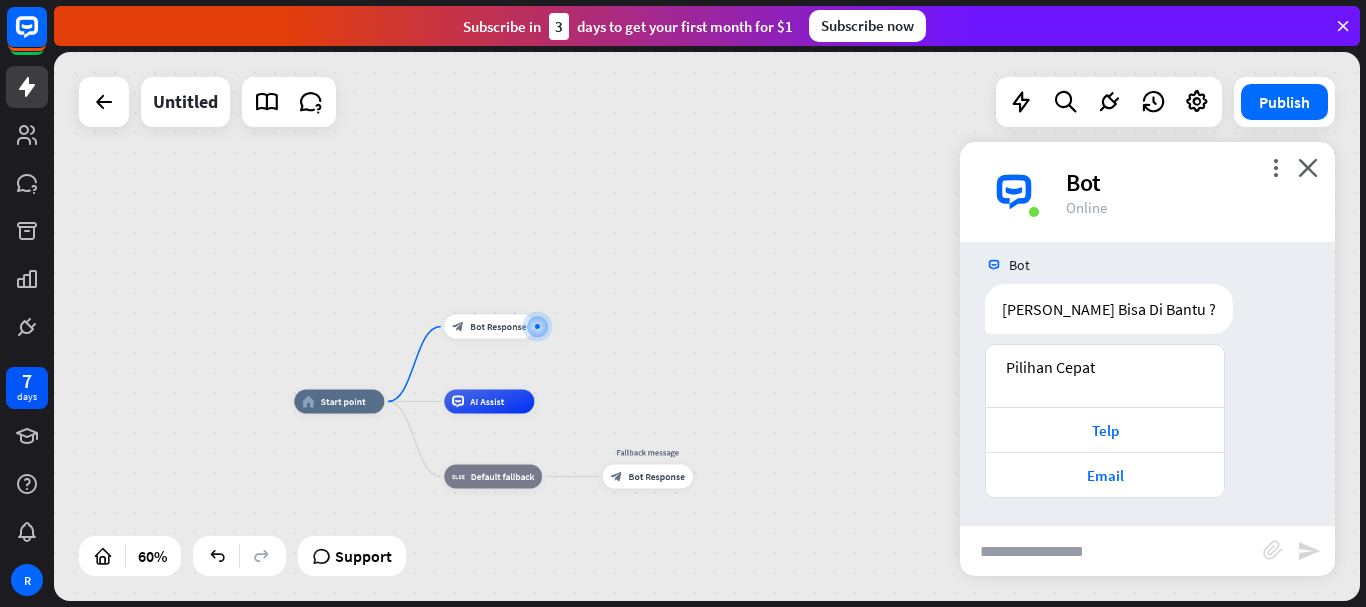 scroll, scrollTop: 19, scrollLeft: 0, axis: vertical 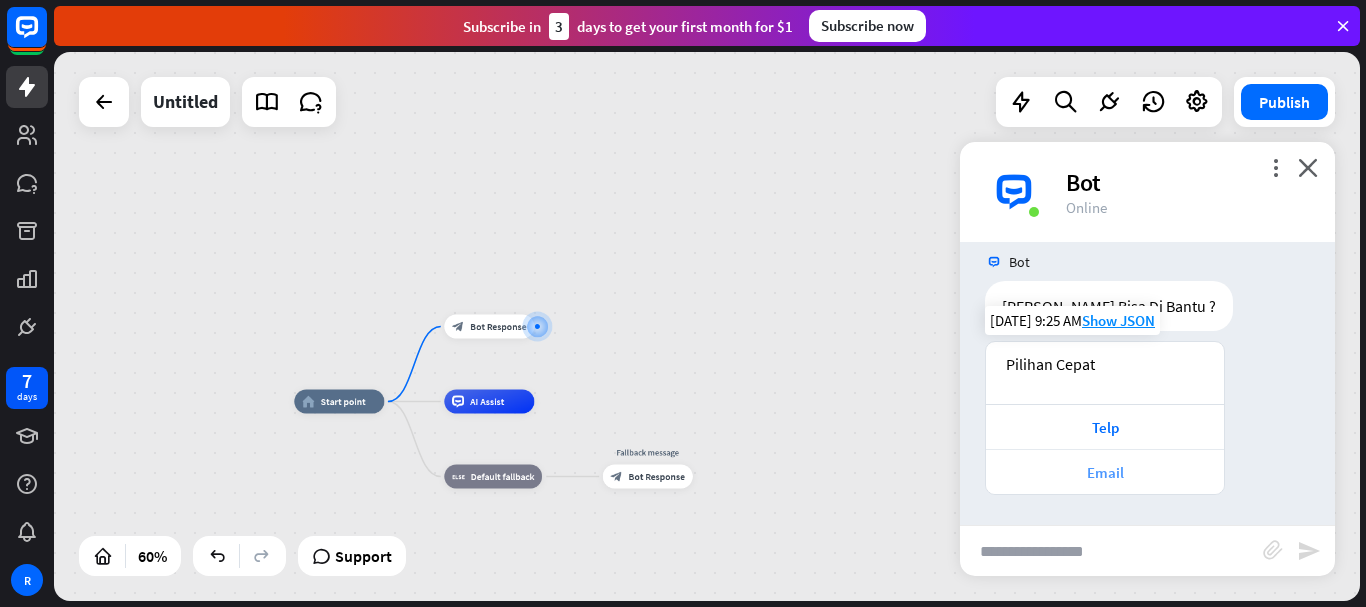 click on "Email" at bounding box center (1105, 472) 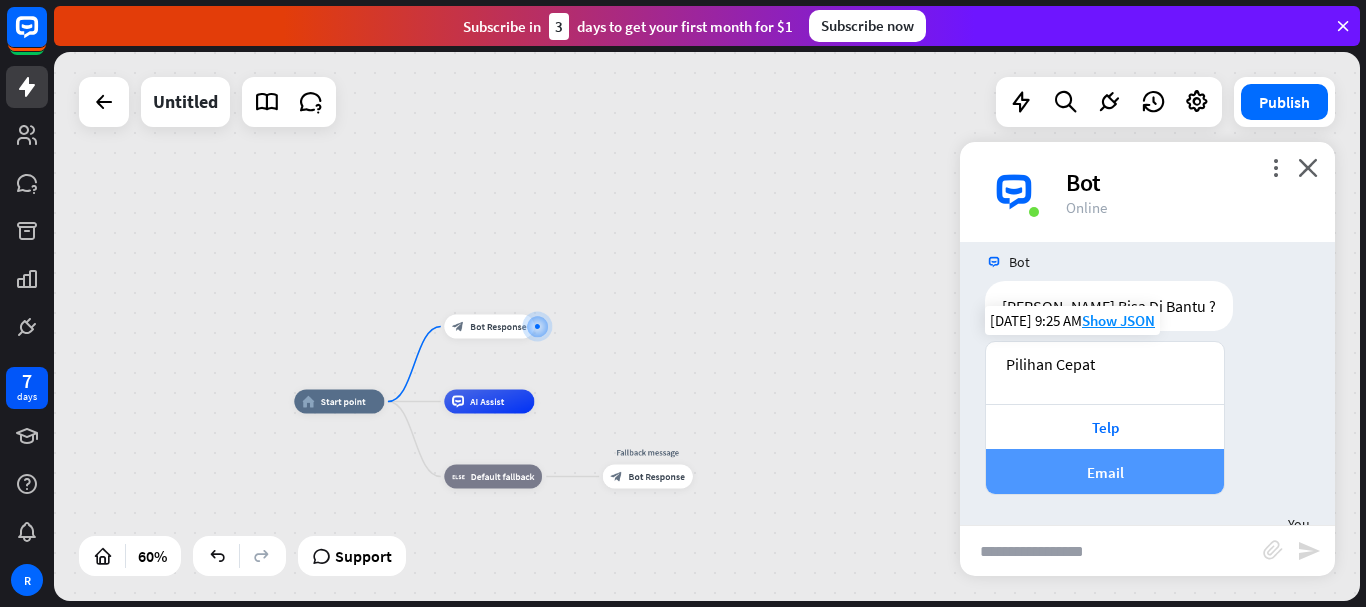 scroll, scrollTop: 117, scrollLeft: 0, axis: vertical 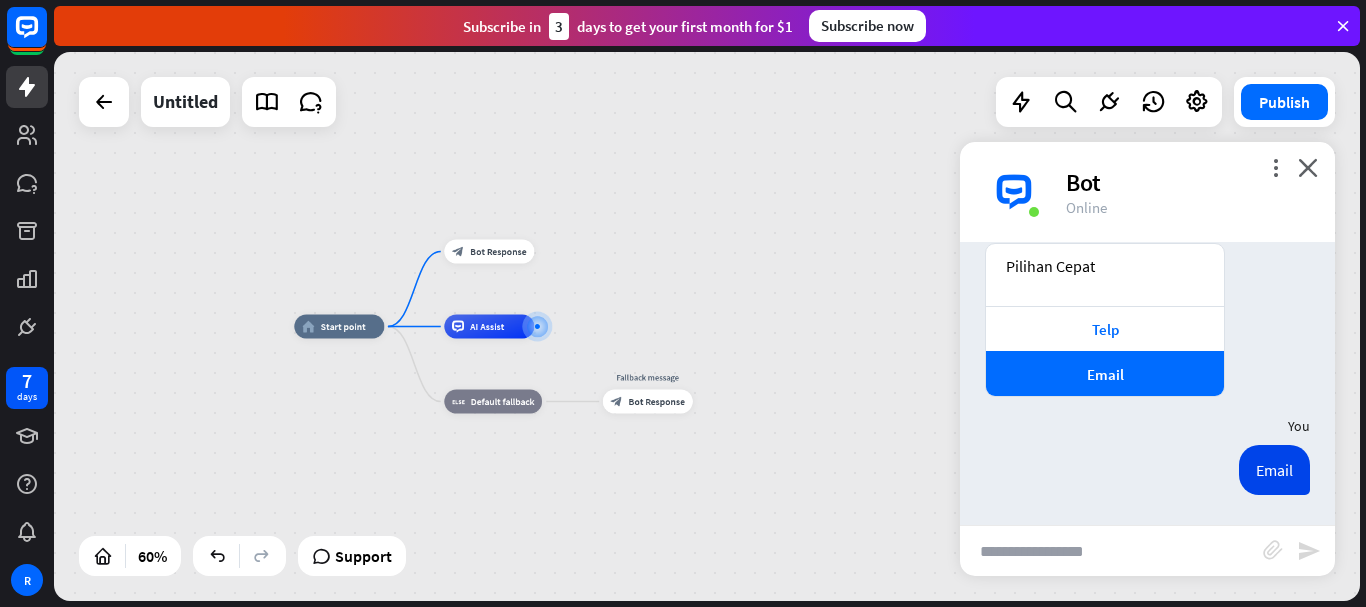 click at bounding box center [1111, 551] 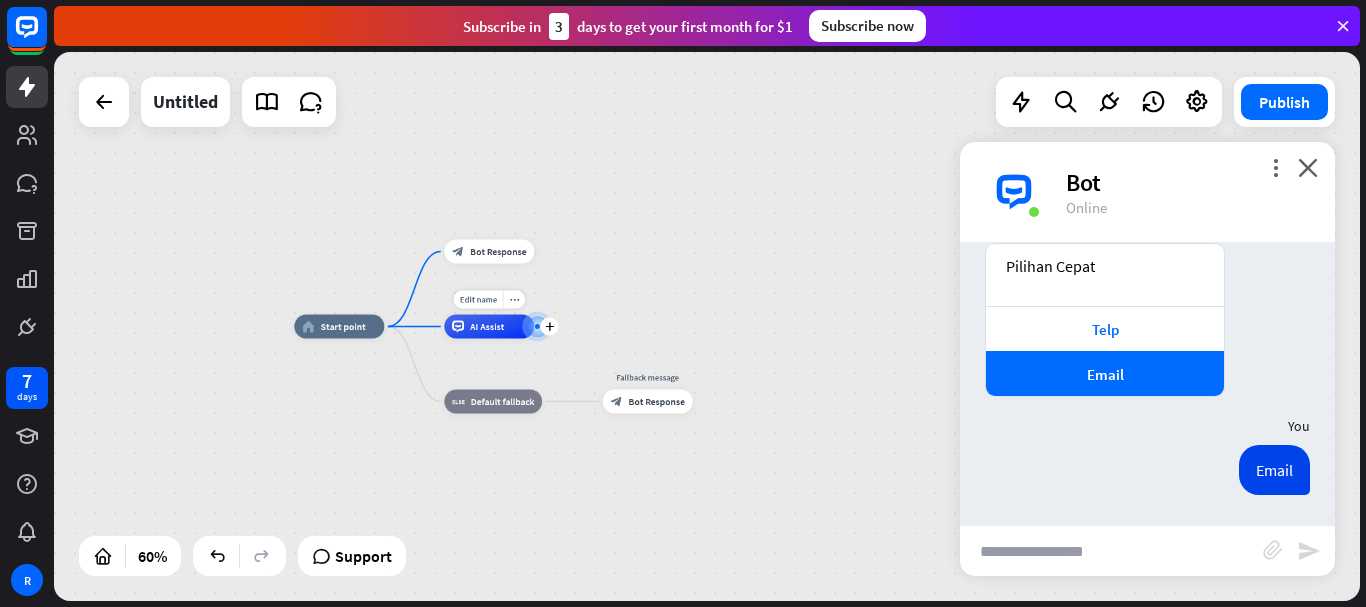 click on "AI Assist" at bounding box center [487, 327] 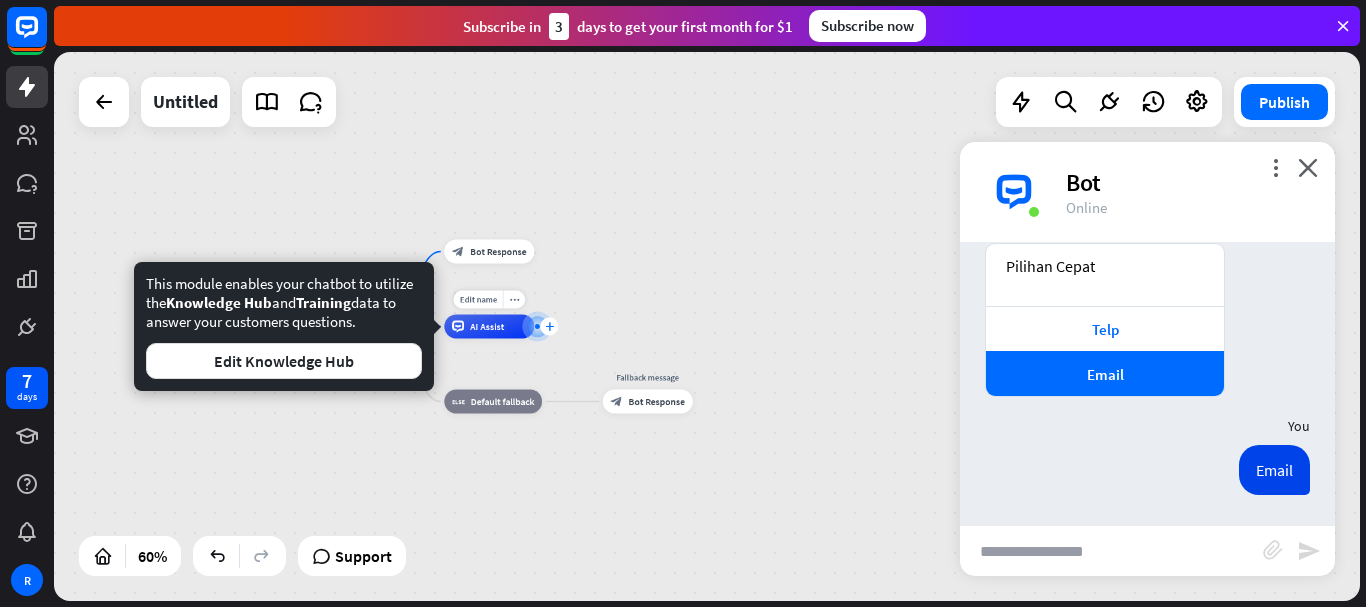 click on "plus" at bounding box center [549, 326] 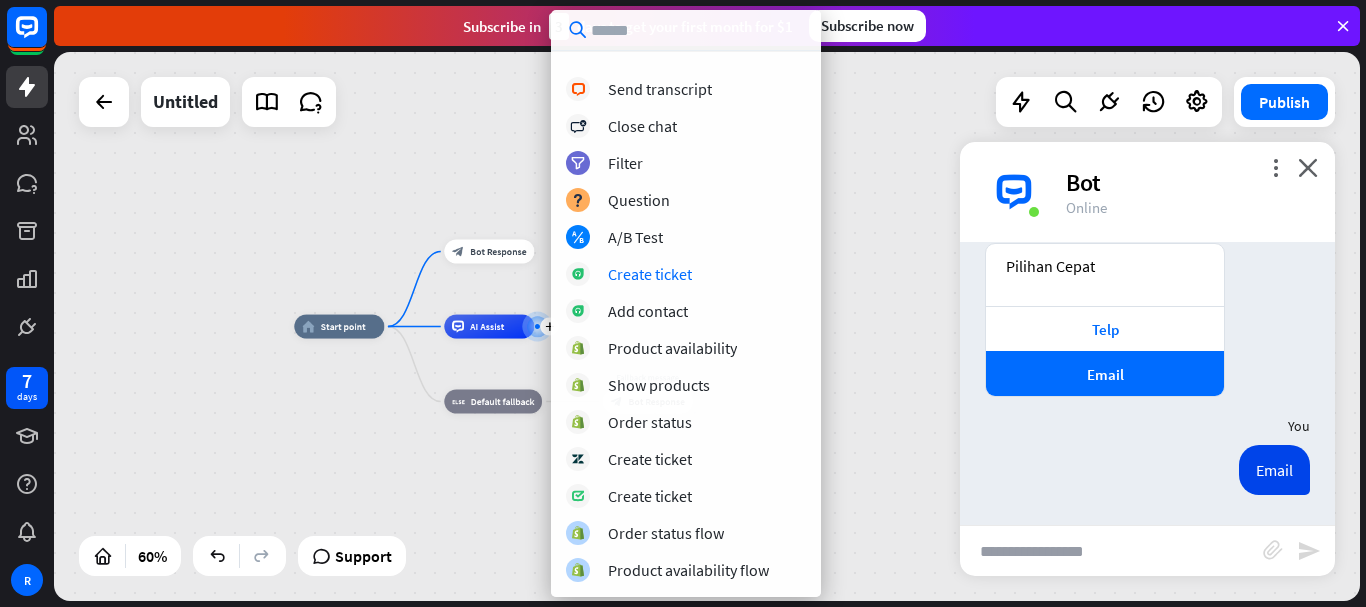 scroll, scrollTop: 0, scrollLeft: 0, axis: both 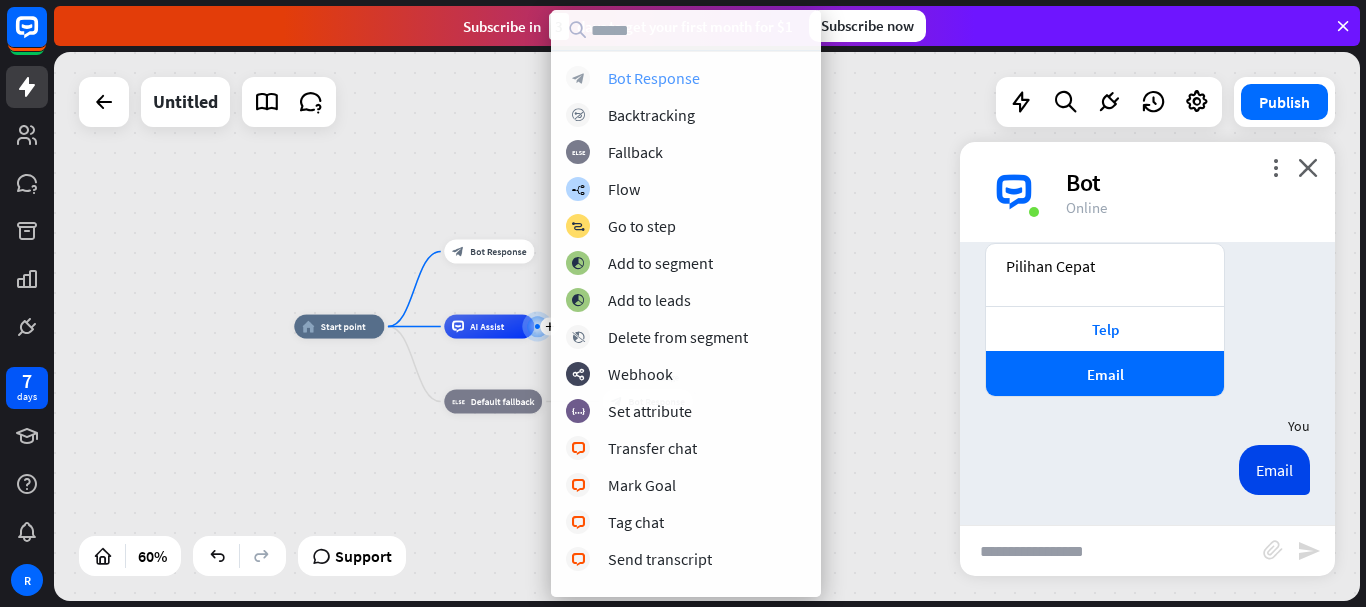 click on "Bot Response" at bounding box center (654, 78) 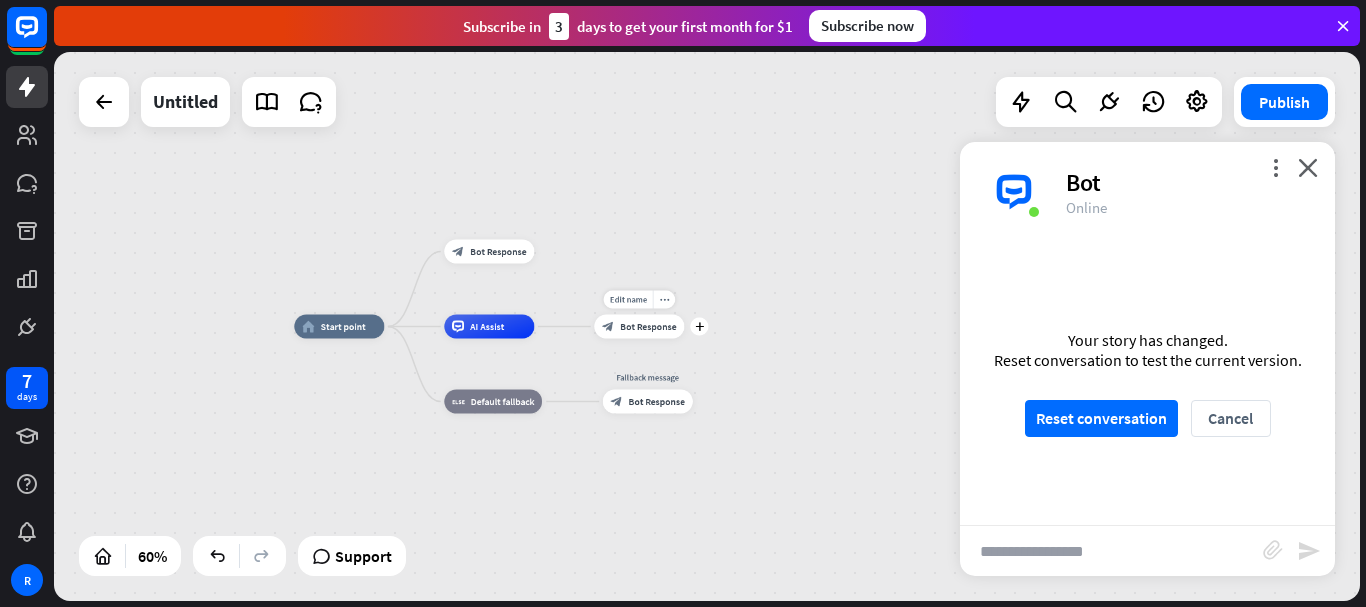 click on "Edit name   more_horiz         plus     block_bot_response   Bot Response" at bounding box center [639, 327] 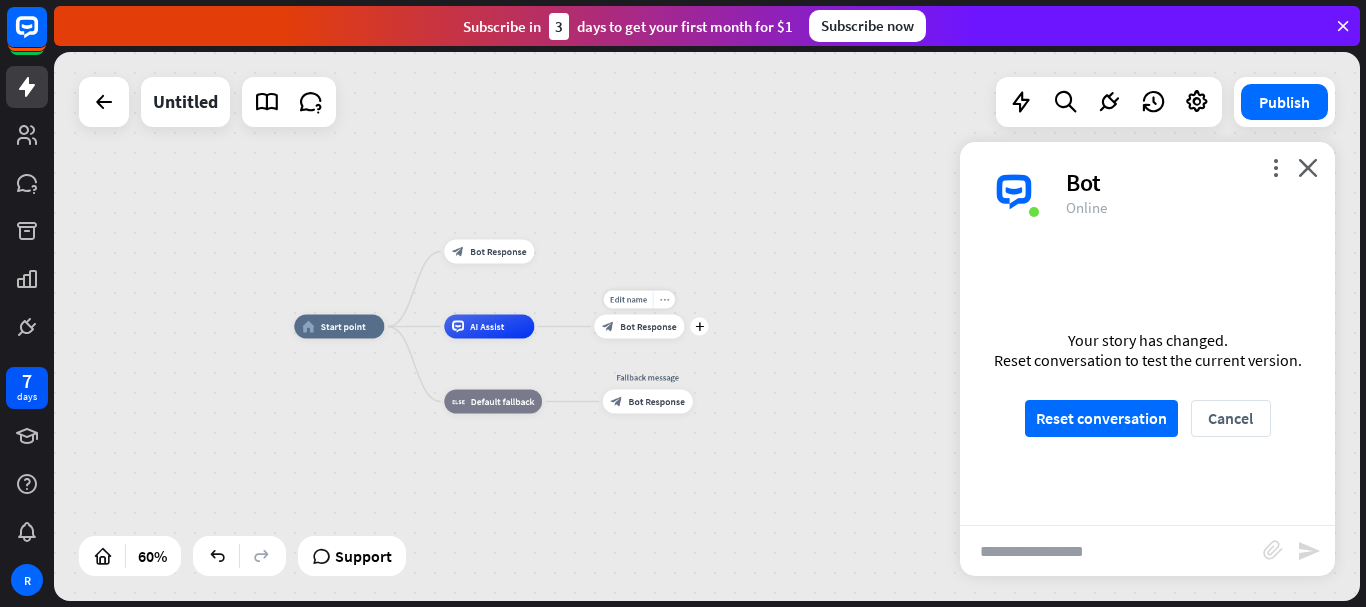 click on "more_horiz" at bounding box center [664, 299] 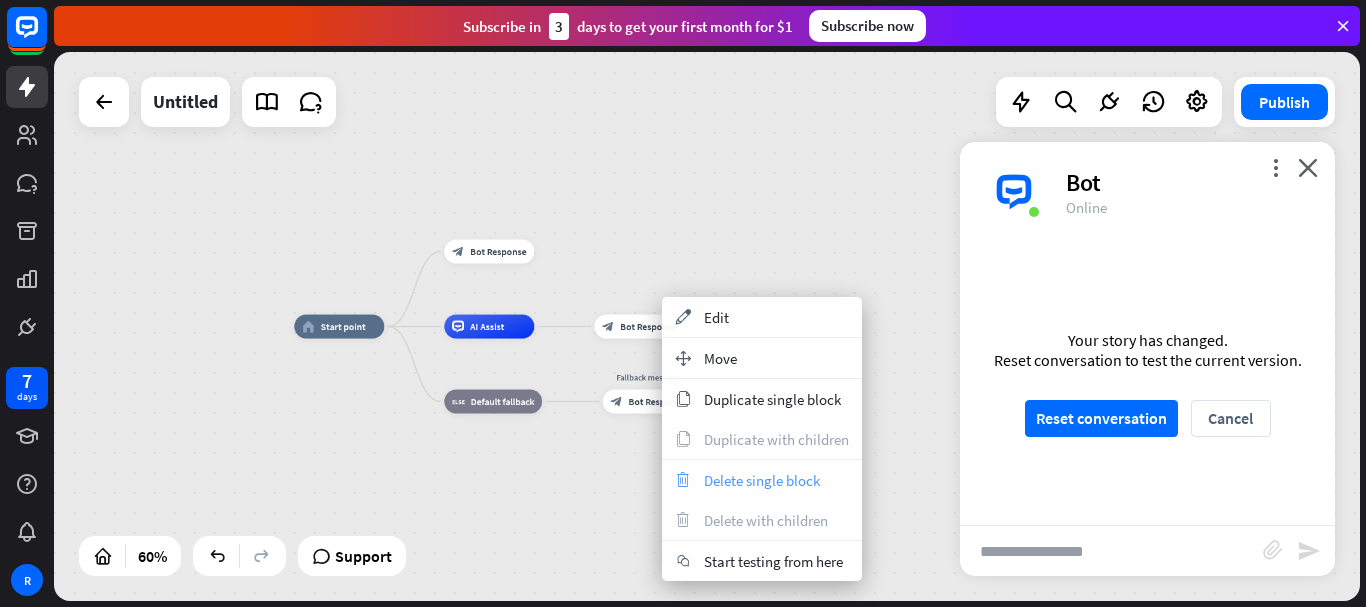 click on "Delete single block" at bounding box center (762, 480) 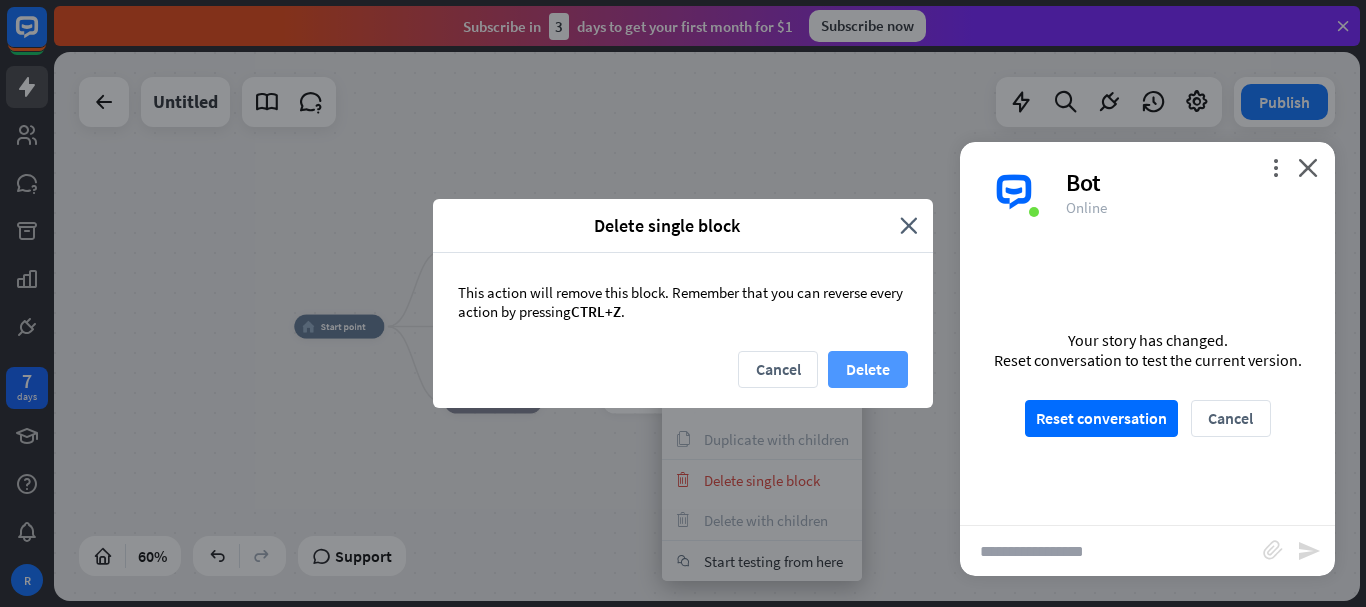 click on "Delete" at bounding box center [868, 369] 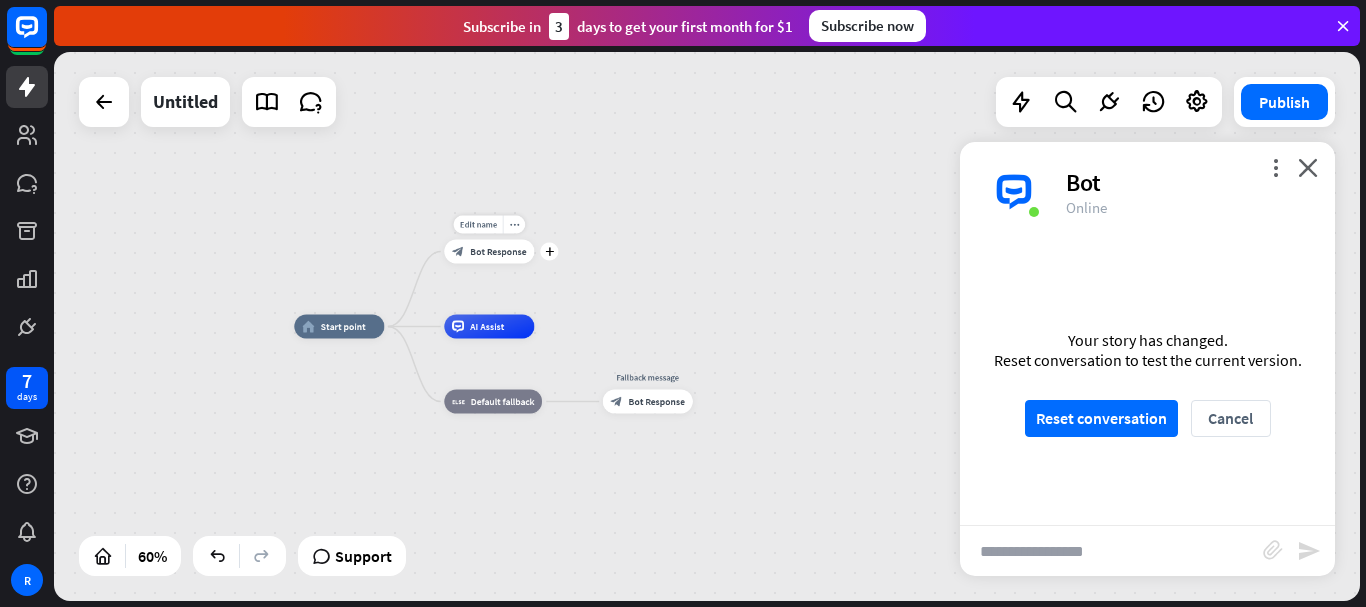 click on "Bot Response" at bounding box center (498, 252) 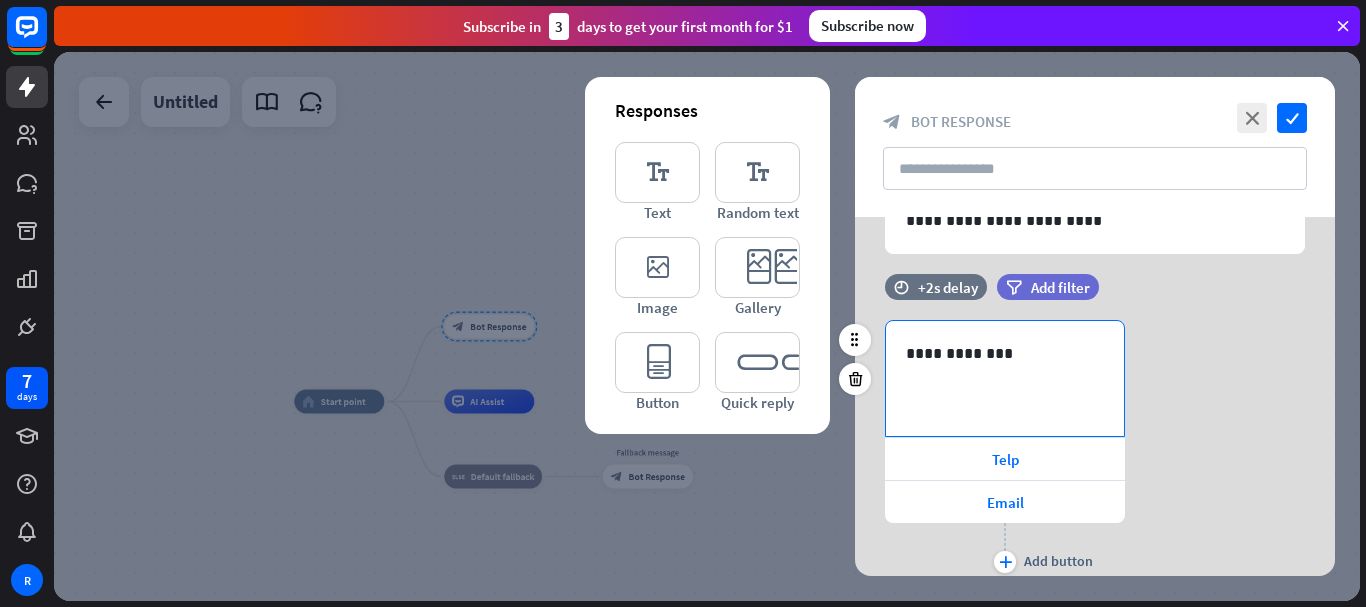 scroll, scrollTop: 186, scrollLeft: 0, axis: vertical 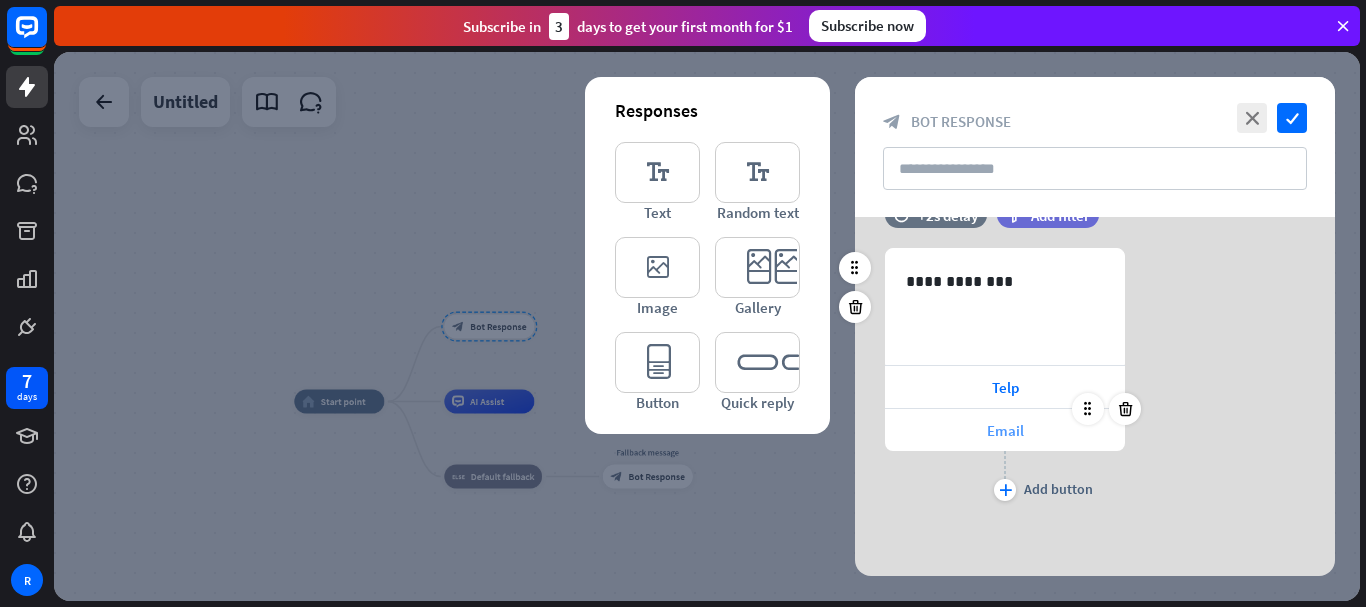click on "Email" at bounding box center (1005, 430) 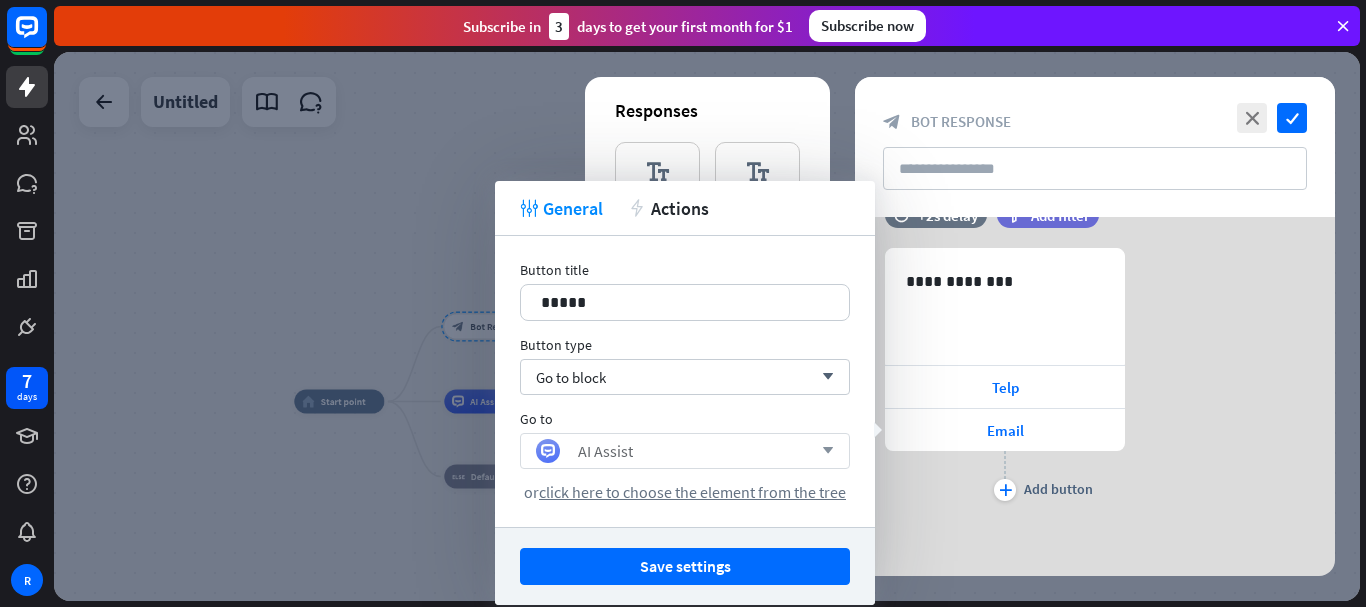 click on "AI Assist
arrow_down" at bounding box center [685, 451] 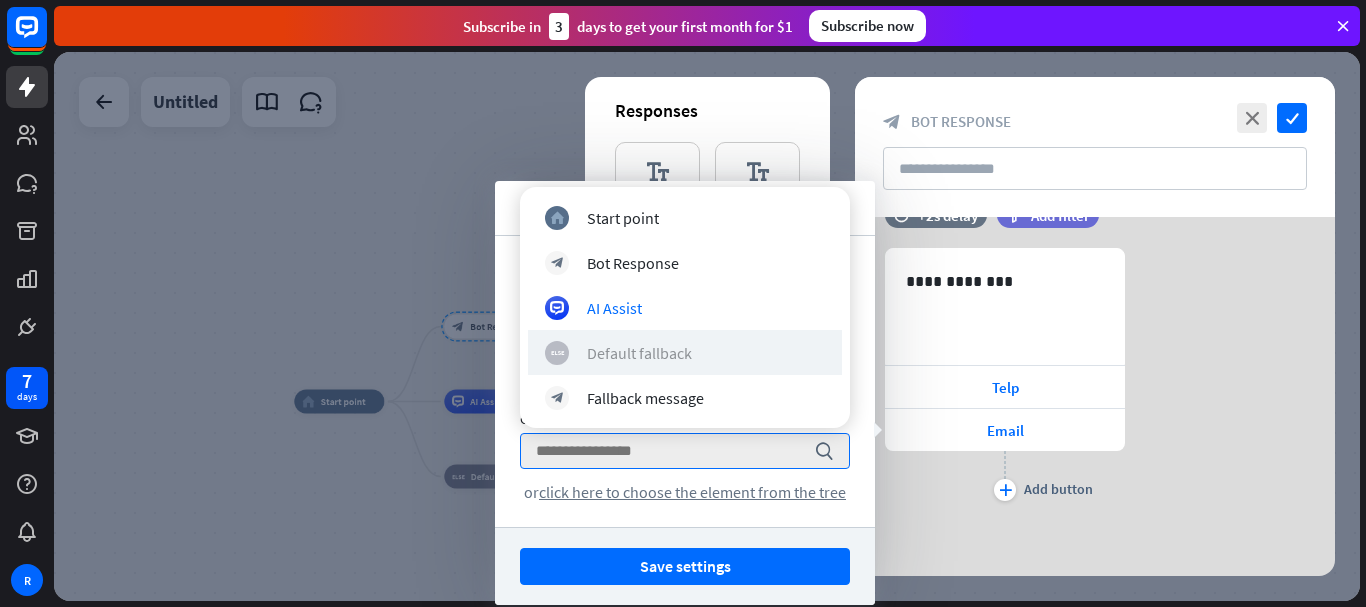 click on "Default fallback" at bounding box center [639, 353] 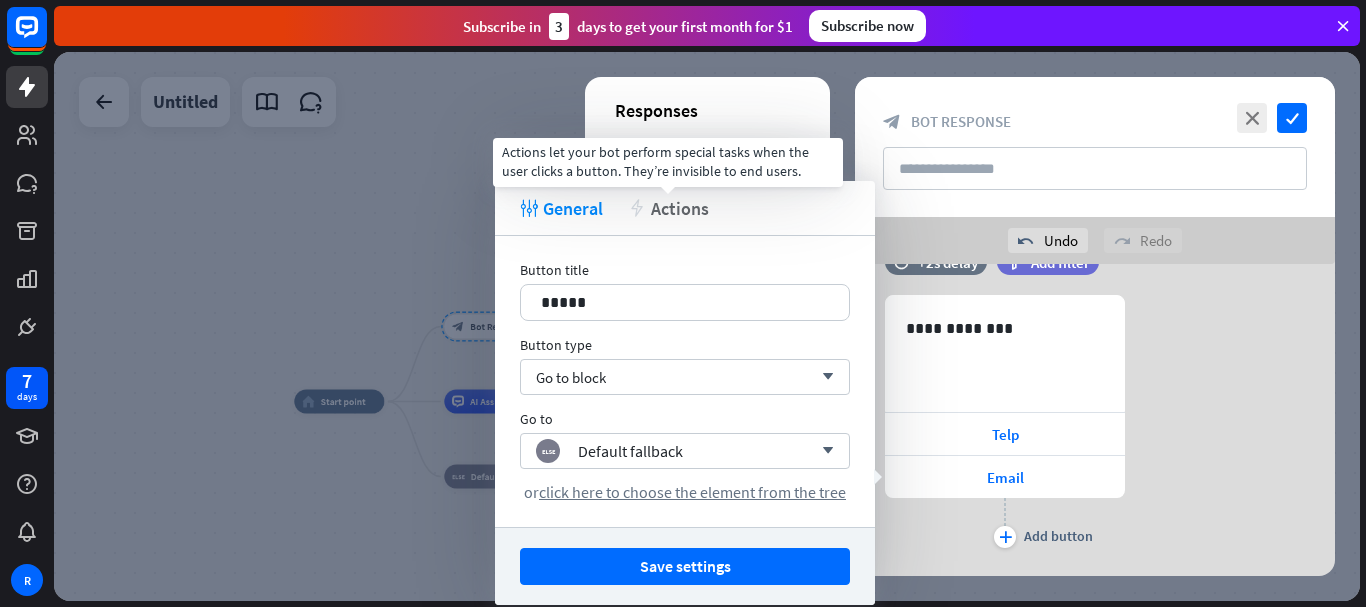 click on "Actions" at bounding box center (680, 208) 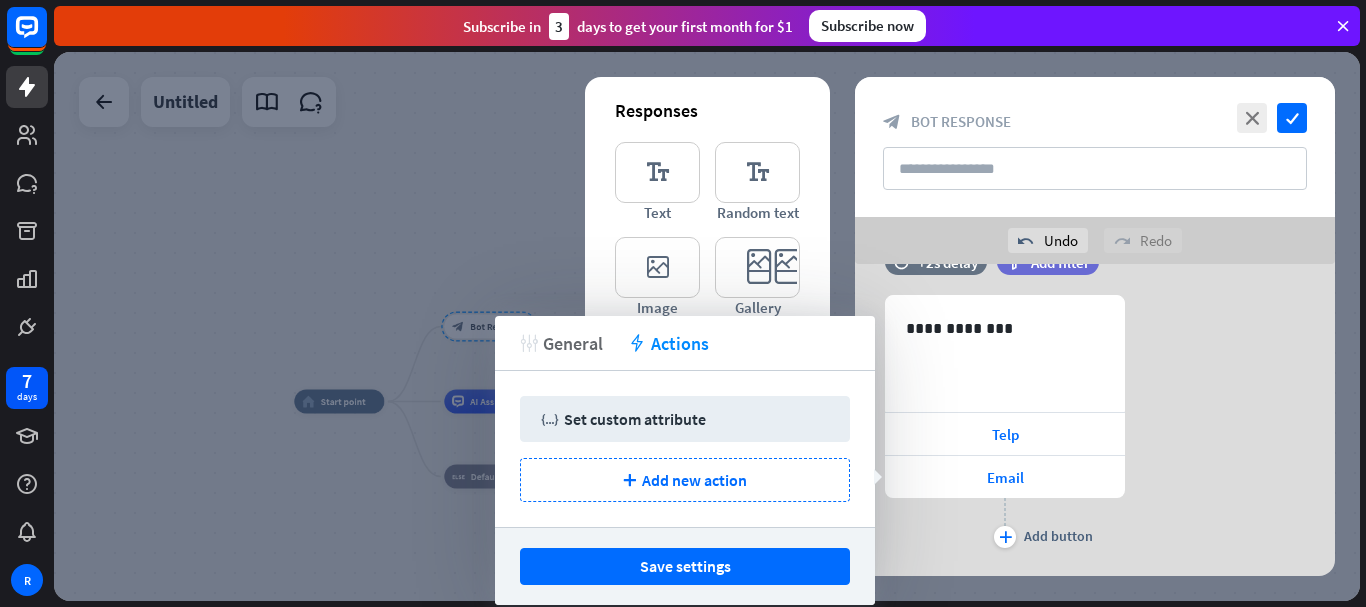 click on "General" at bounding box center (573, 343) 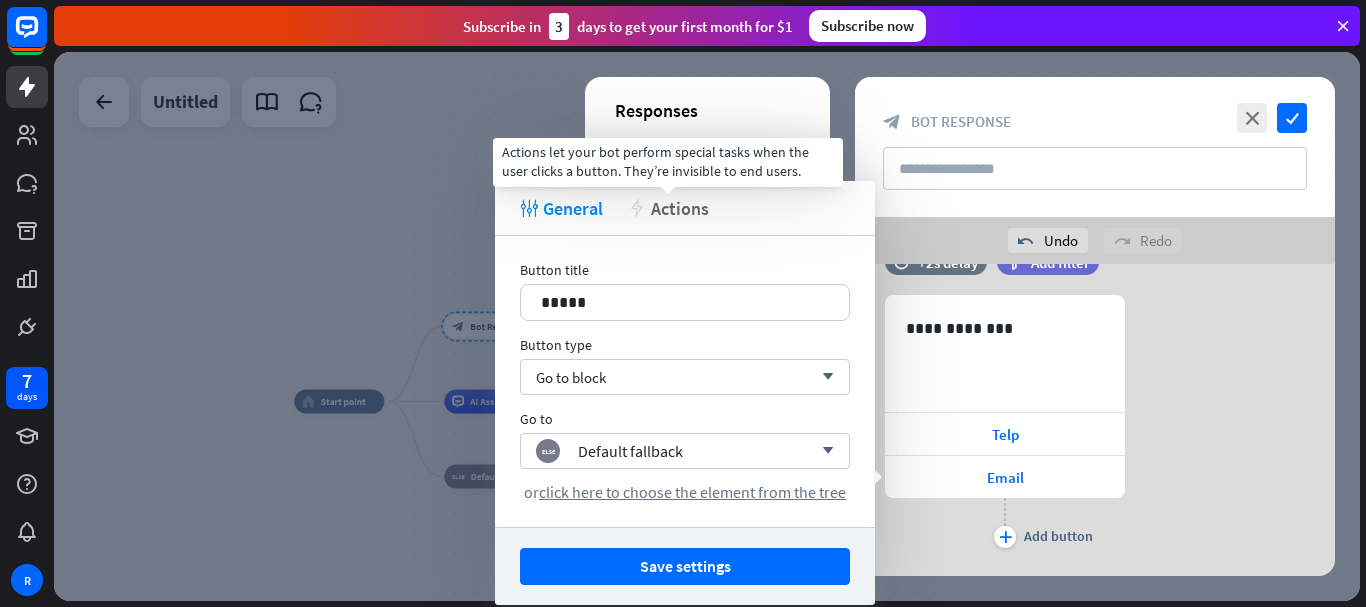 click on "Actions" at bounding box center (680, 208) 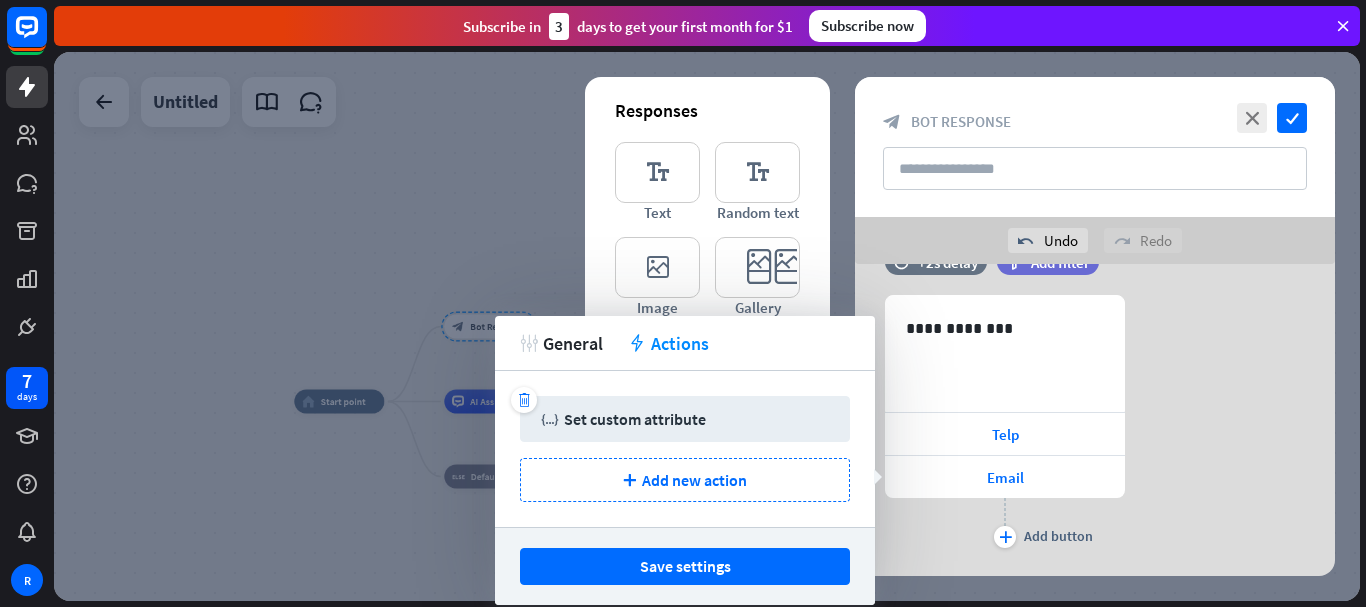 click on "Set custom attribute" at bounding box center (635, 419) 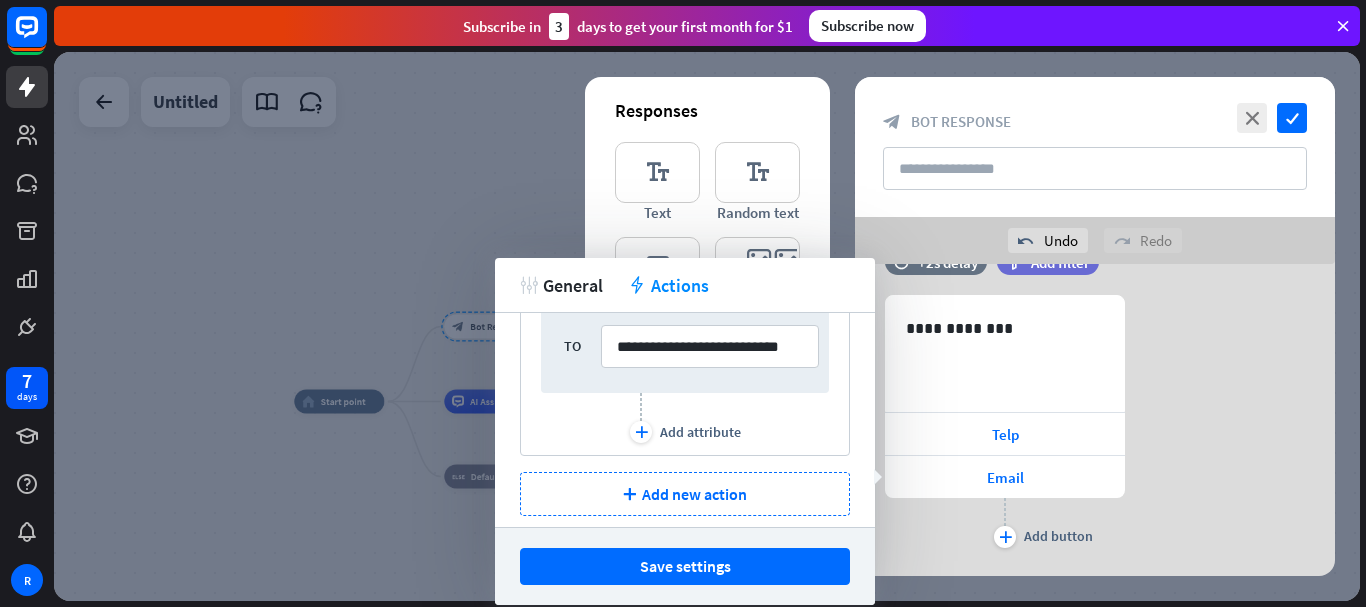 scroll, scrollTop: 152, scrollLeft: 0, axis: vertical 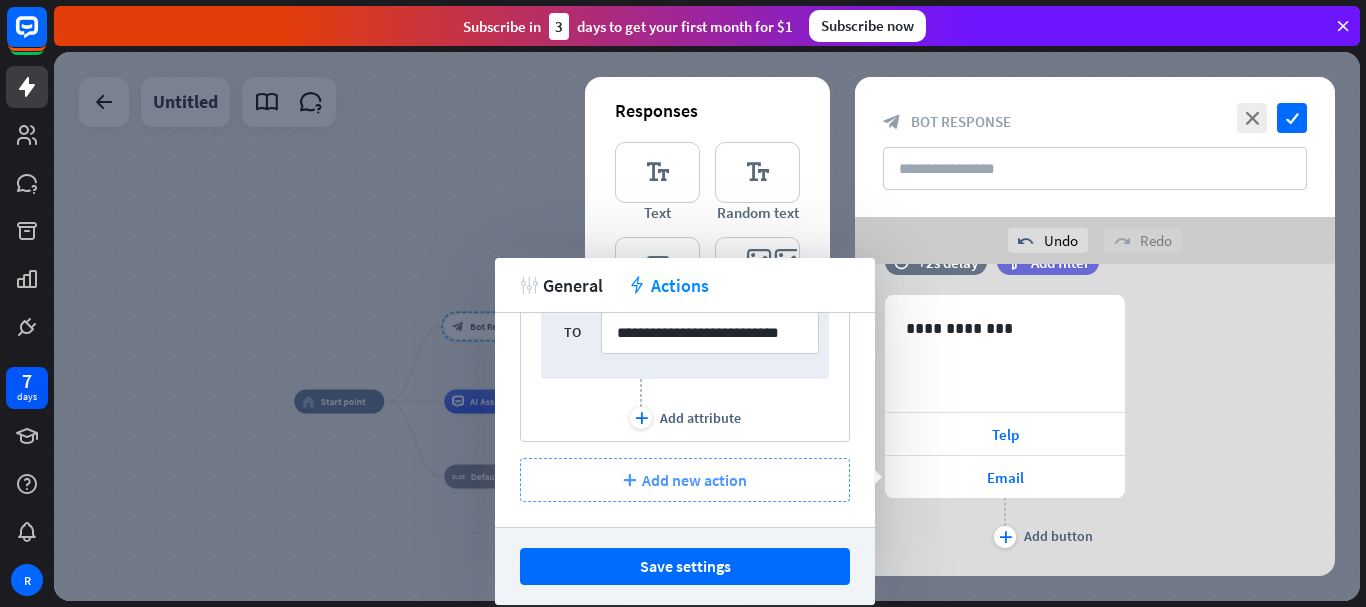 click on "Add new action" at bounding box center (694, 480) 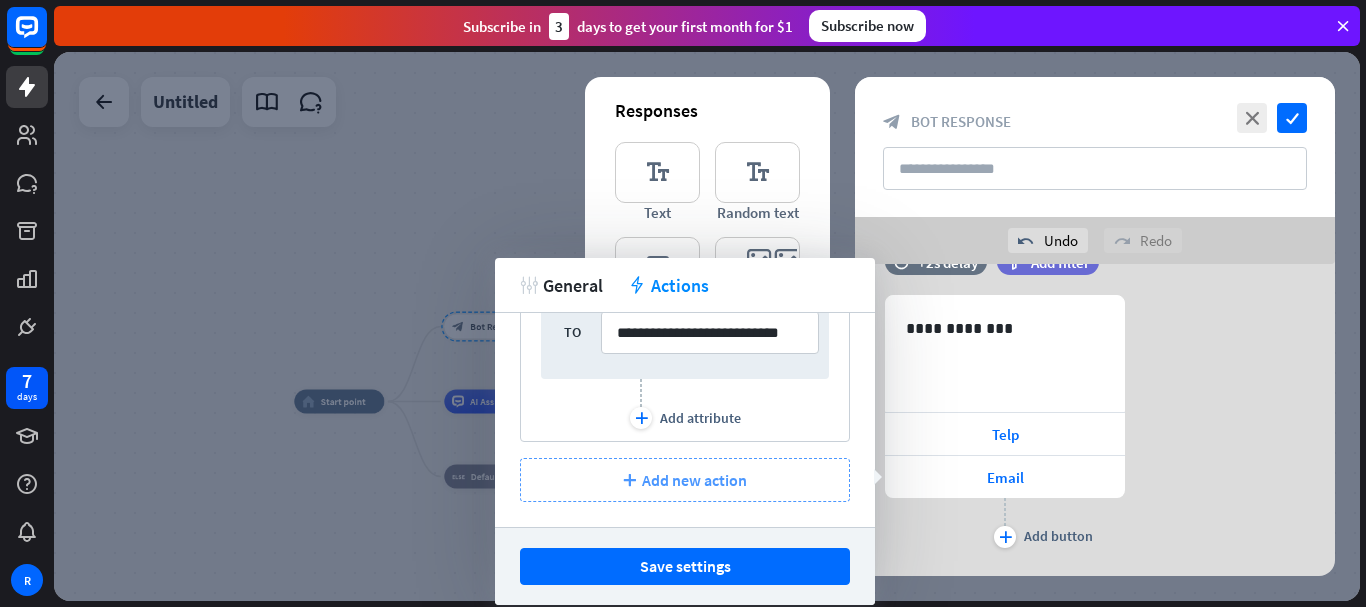 scroll, scrollTop: 0, scrollLeft: 0, axis: both 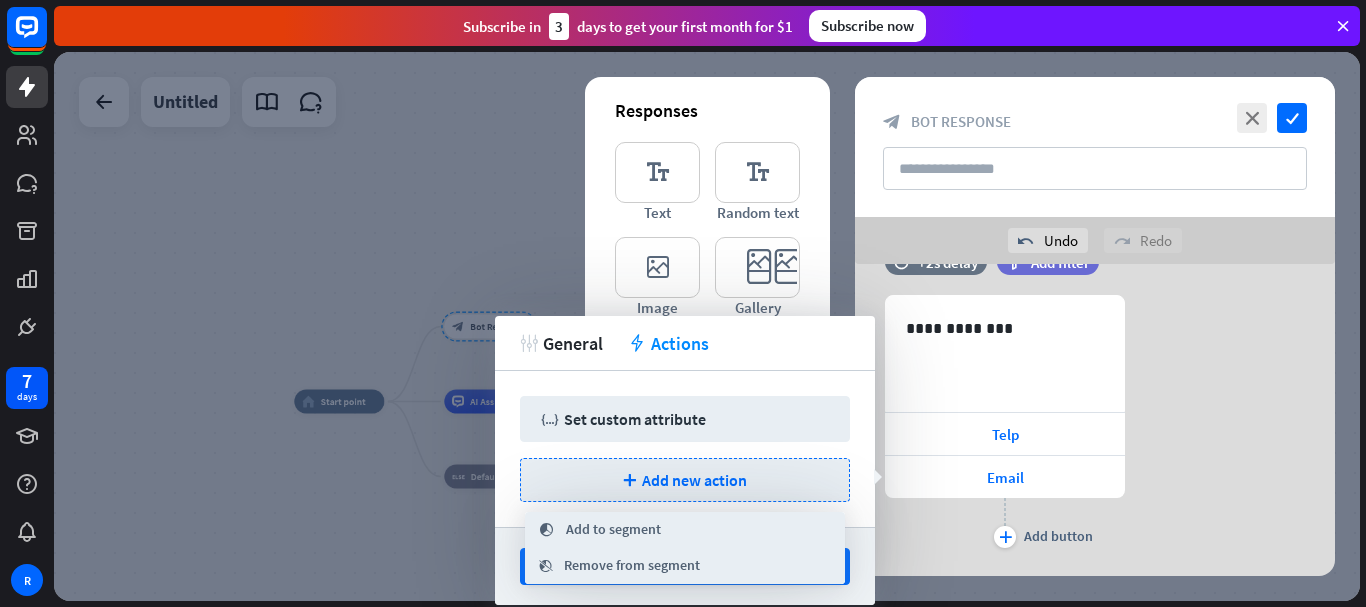 click on "trash   variable
Set custom attribute
plus
Add new action" at bounding box center (685, 449) 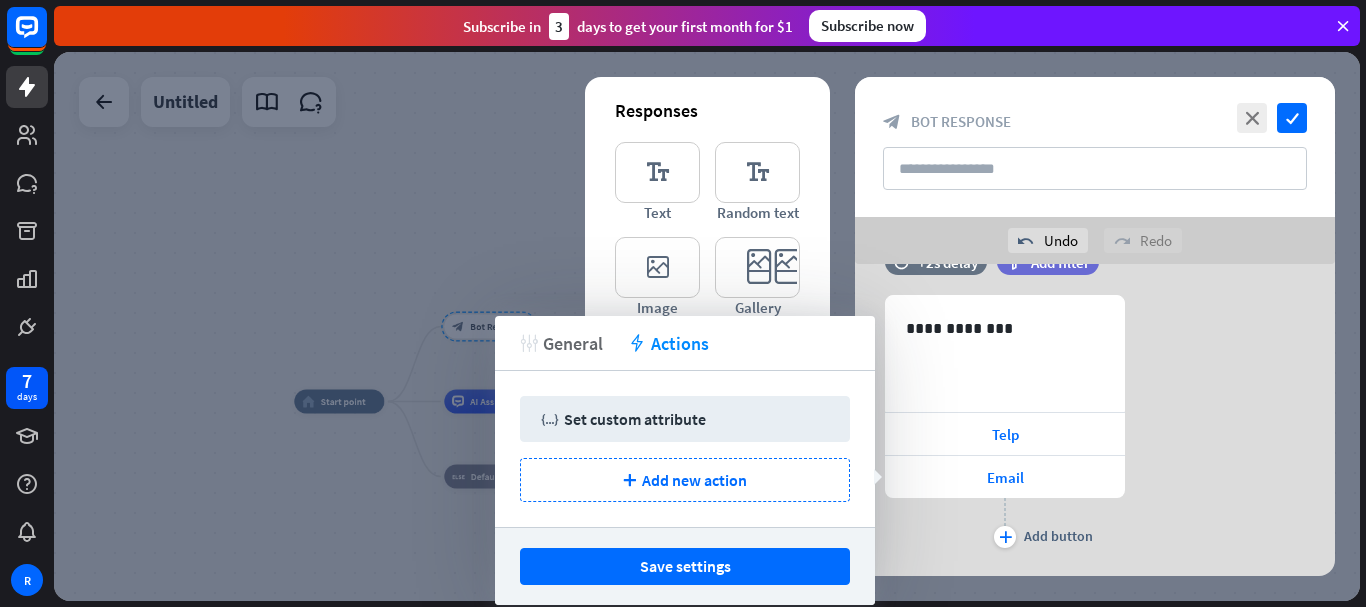 click on "General" at bounding box center [573, 343] 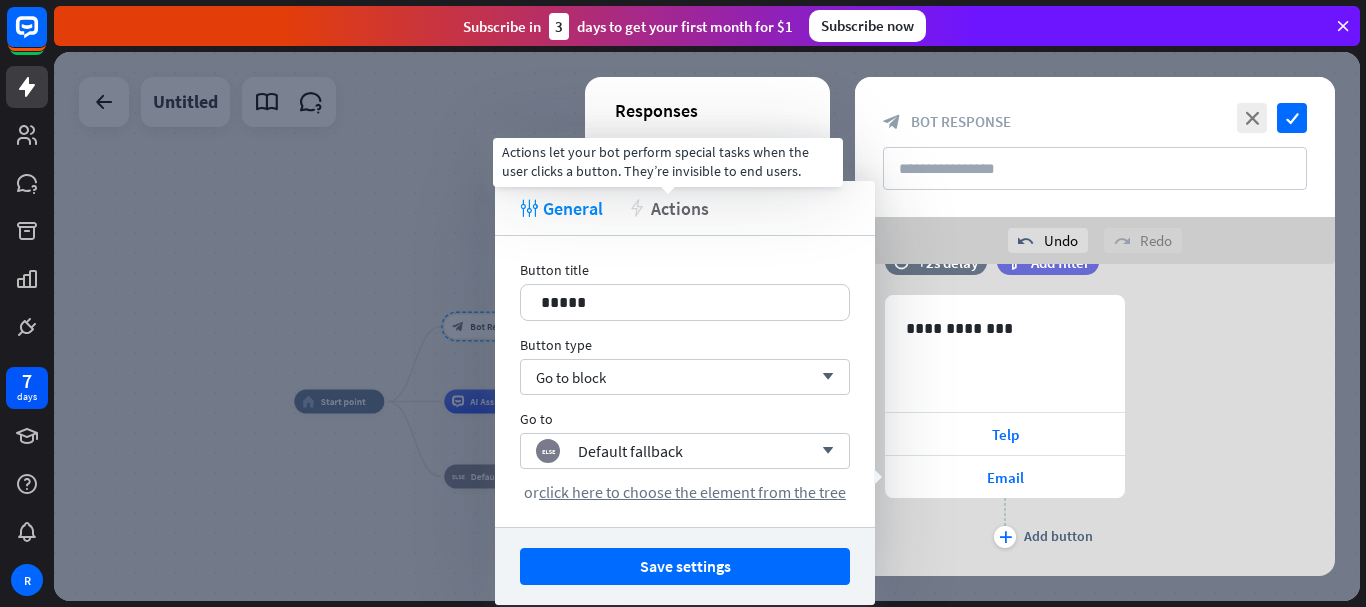 click on "Actions" at bounding box center [680, 208] 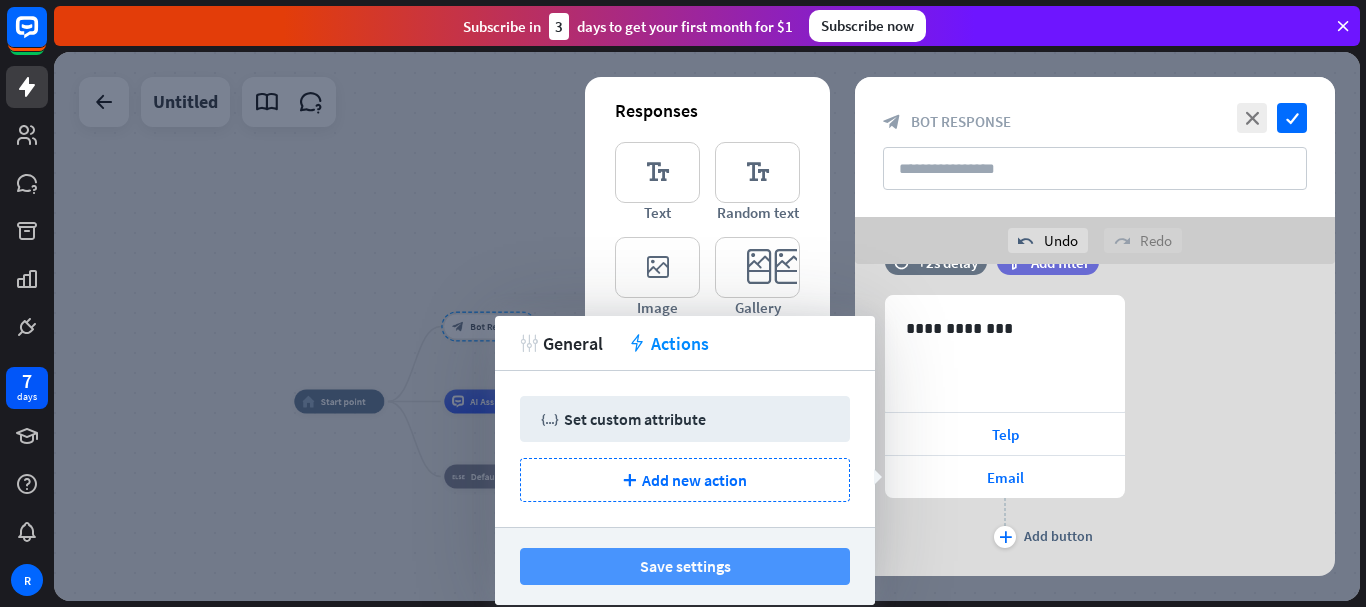 click on "Save settings" at bounding box center [685, 566] 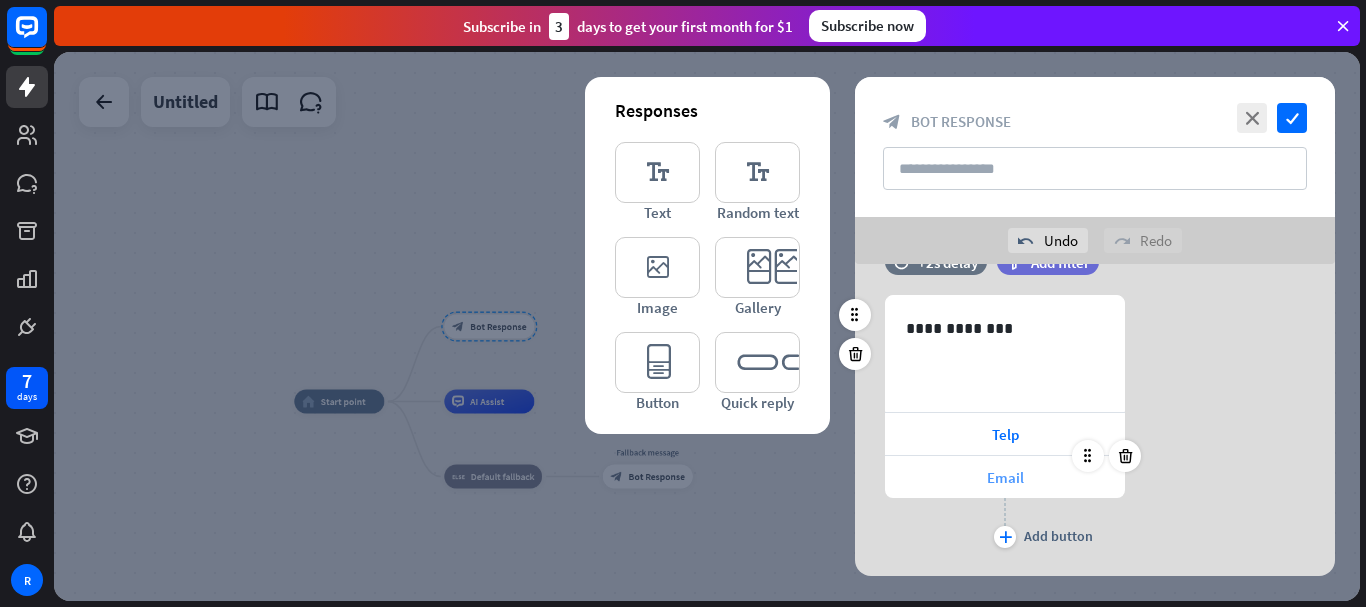 click on "Email" at bounding box center [1005, 477] 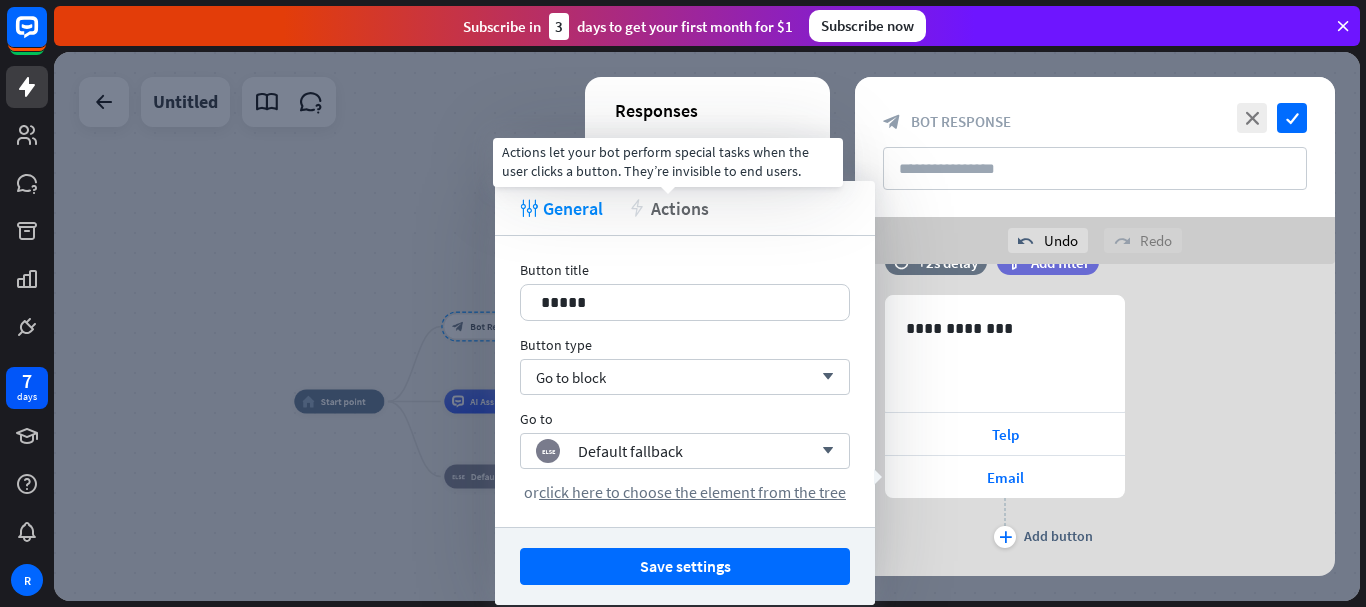 click on "Actions" at bounding box center (680, 208) 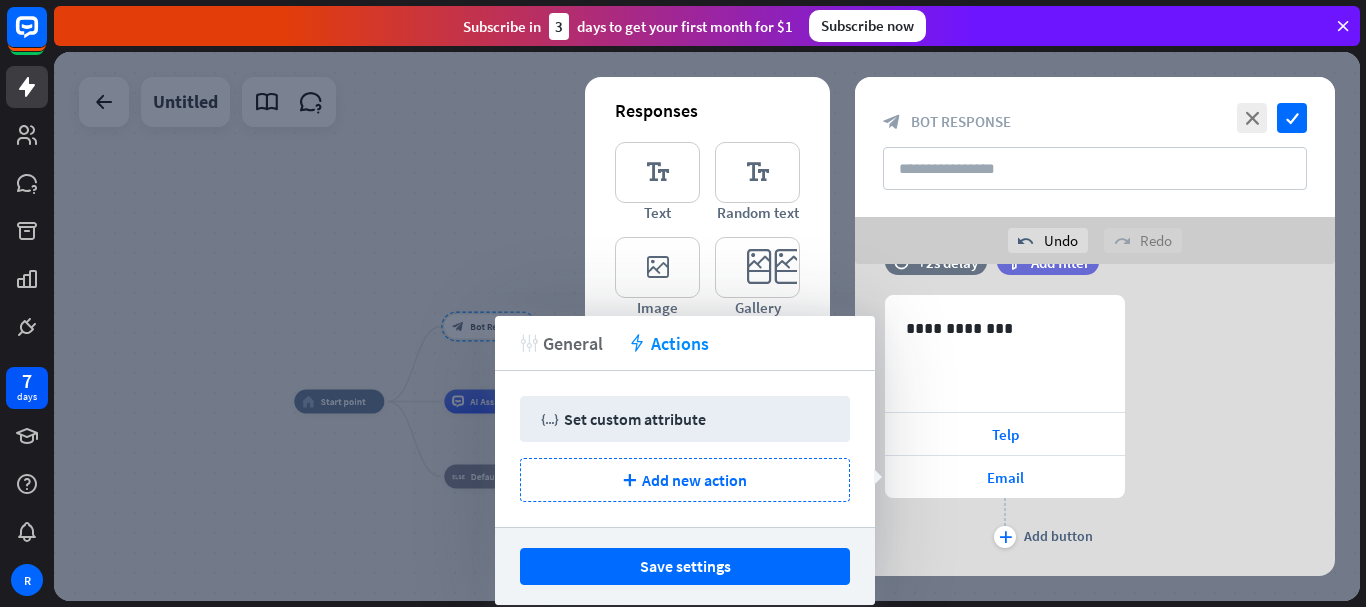 click on "General" at bounding box center [573, 343] 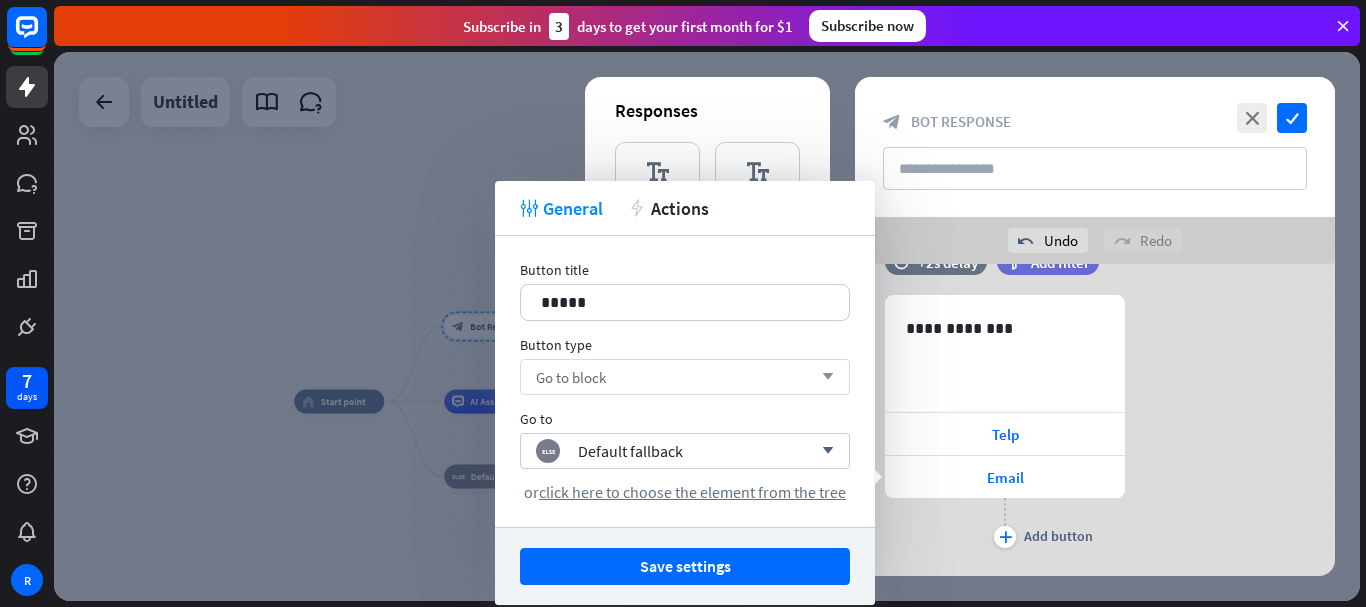 click on "Go to block
arrow_down" at bounding box center (685, 377) 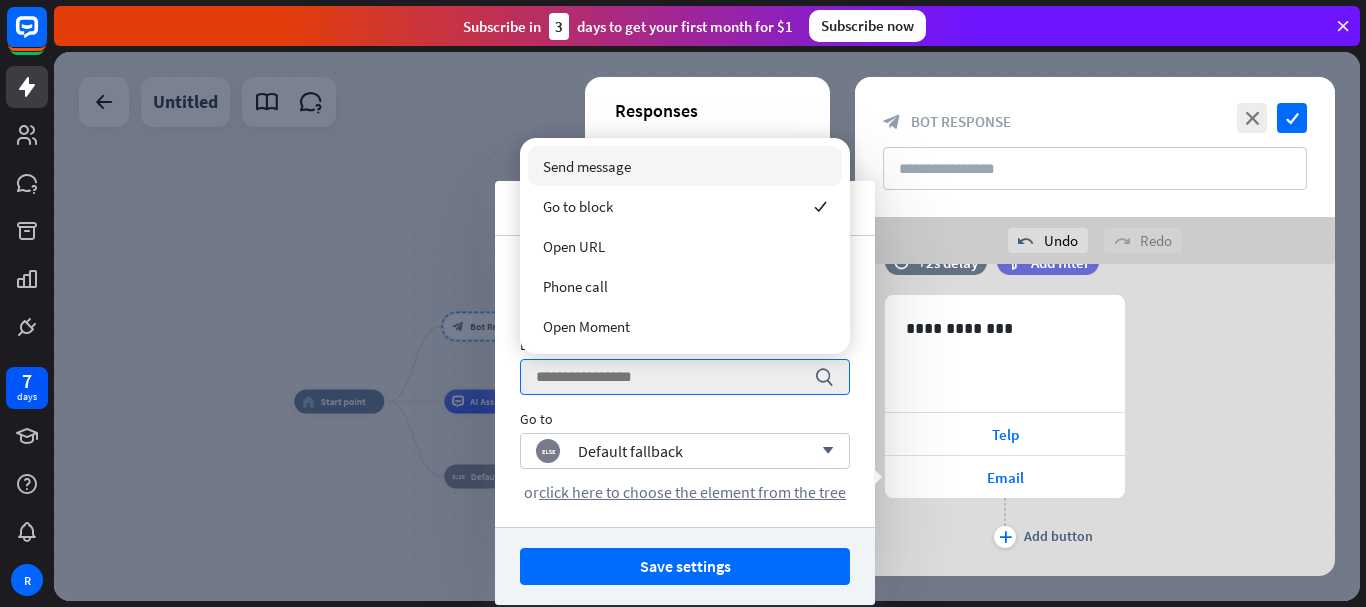 drag, startPoint x: 626, startPoint y: 384, endPoint x: 631, endPoint y: 420, distance: 36.345562 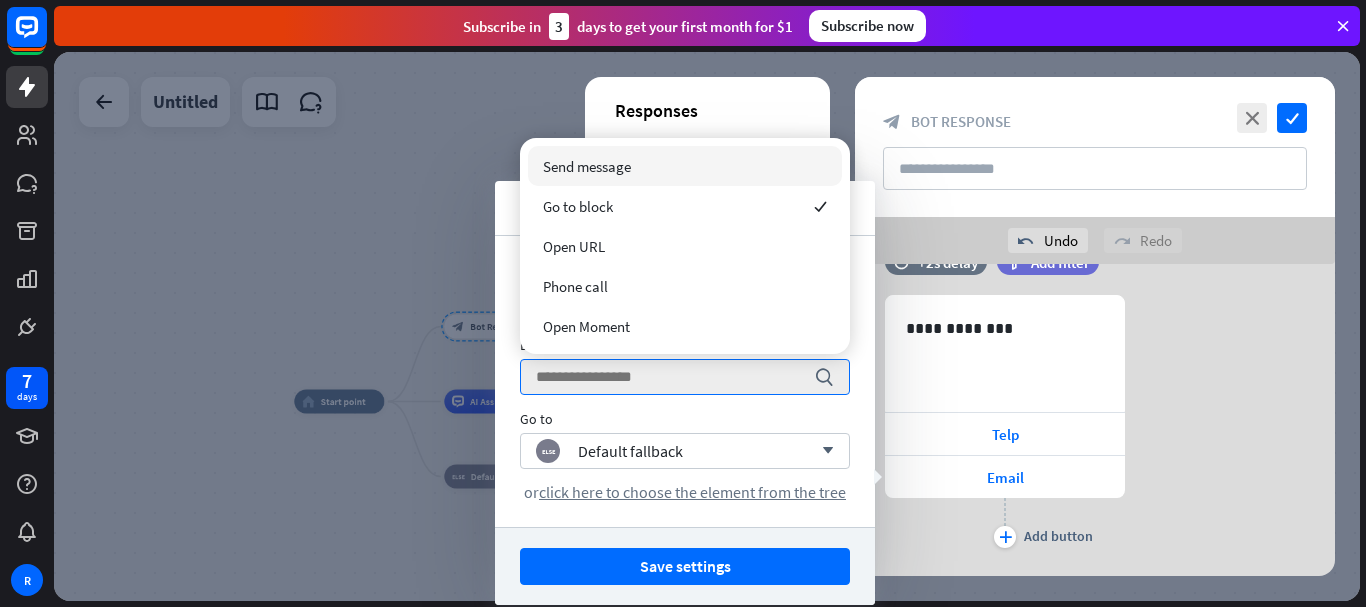 click at bounding box center [670, 377] 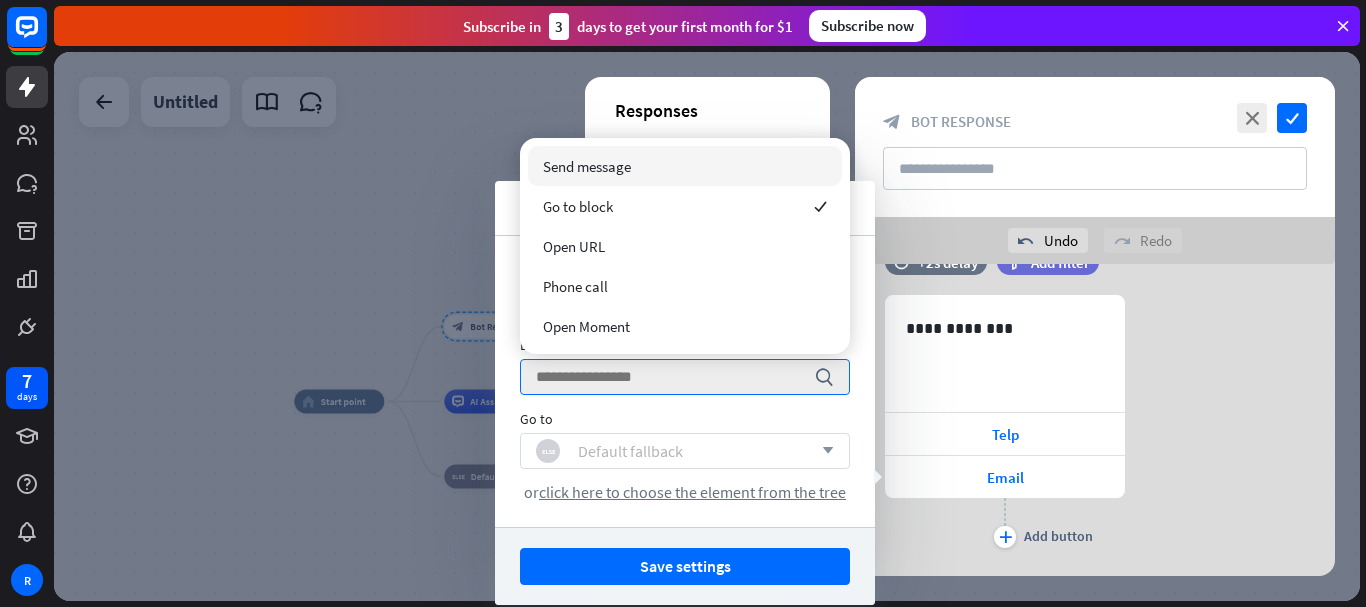 click on "Default fallback" at bounding box center [630, 451] 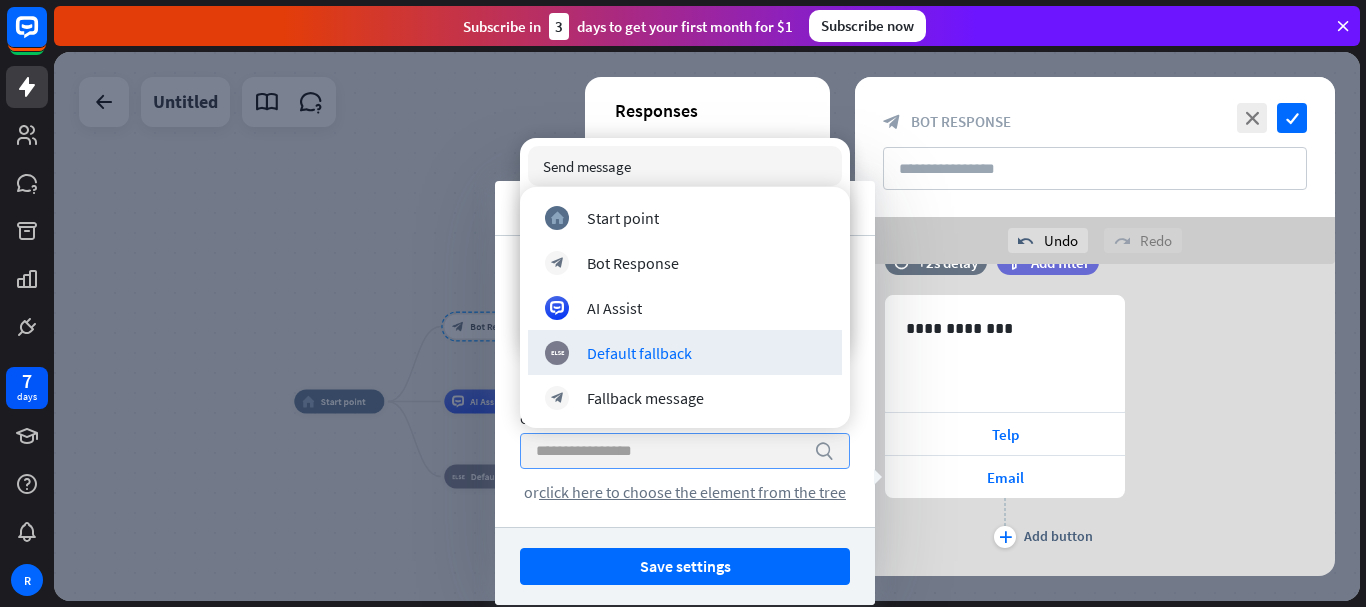 click at bounding box center (670, 451) 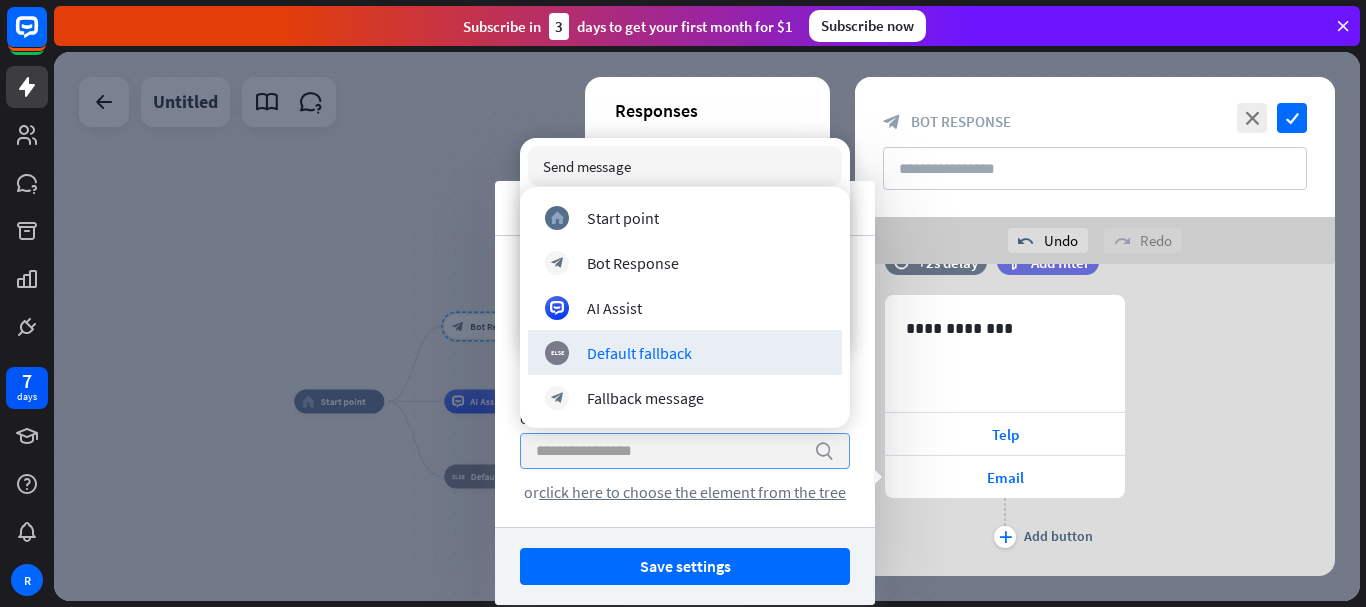 click on "Button title             15   *****   Button type
search
Go to
search
or
click here to choose the element from the tree" at bounding box center (685, 381) 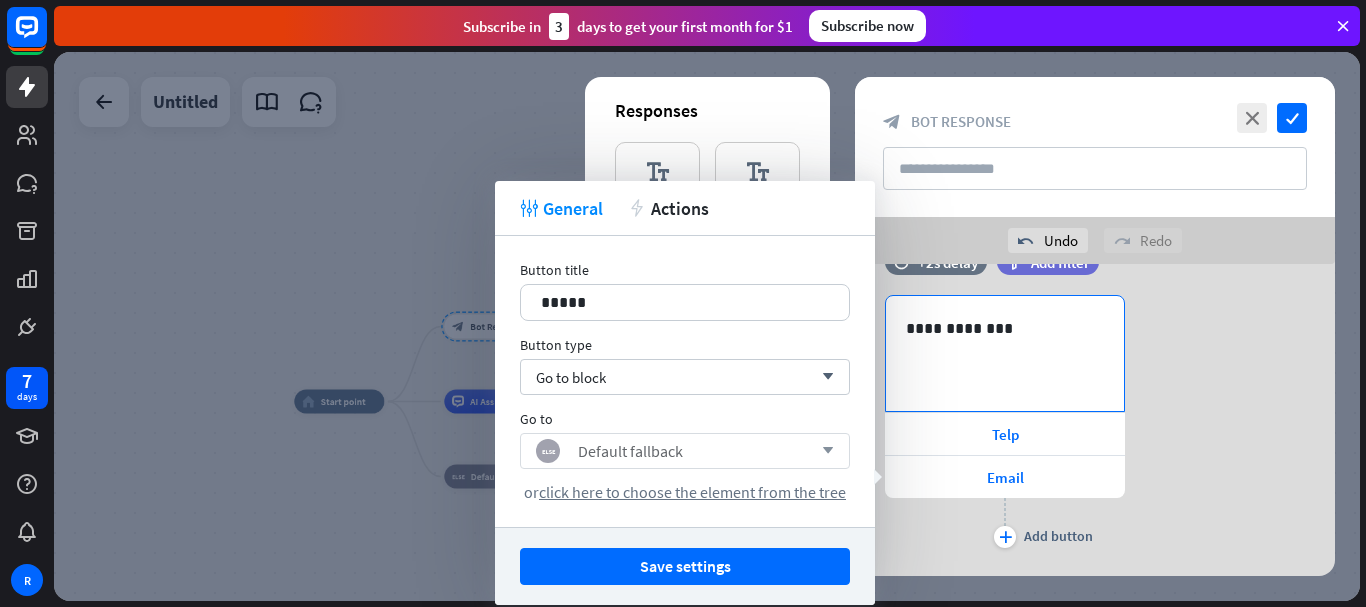 click on "**********" at bounding box center (1005, 328) 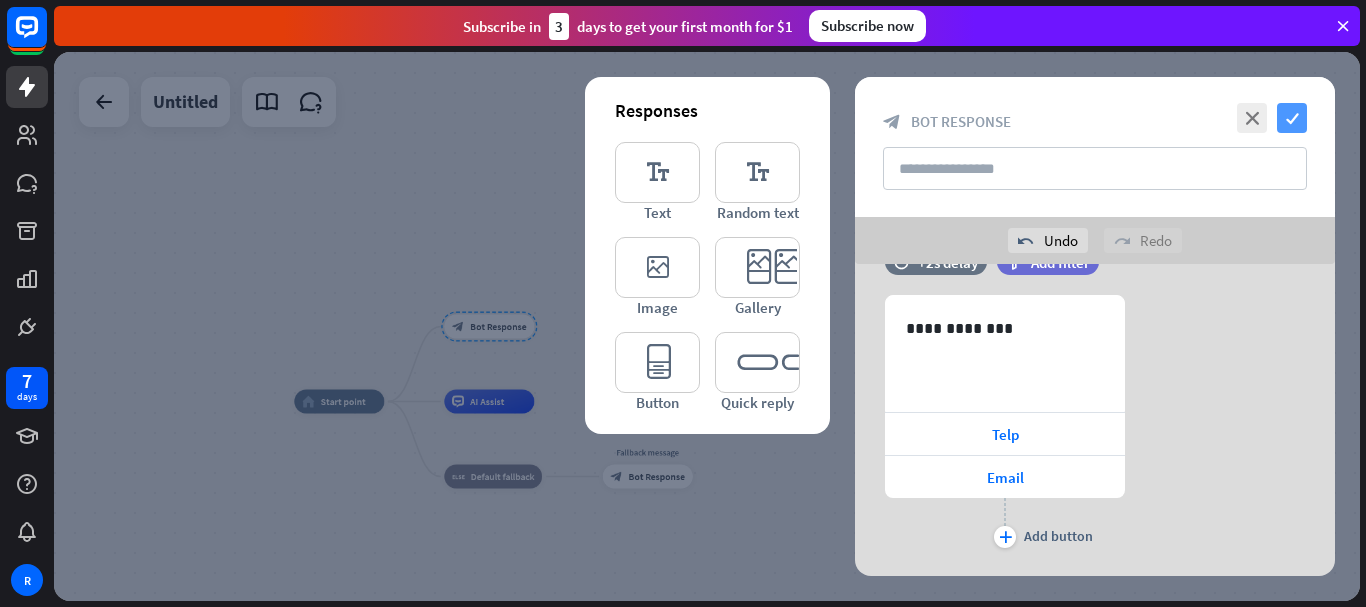 click on "check" at bounding box center [1292, 118] 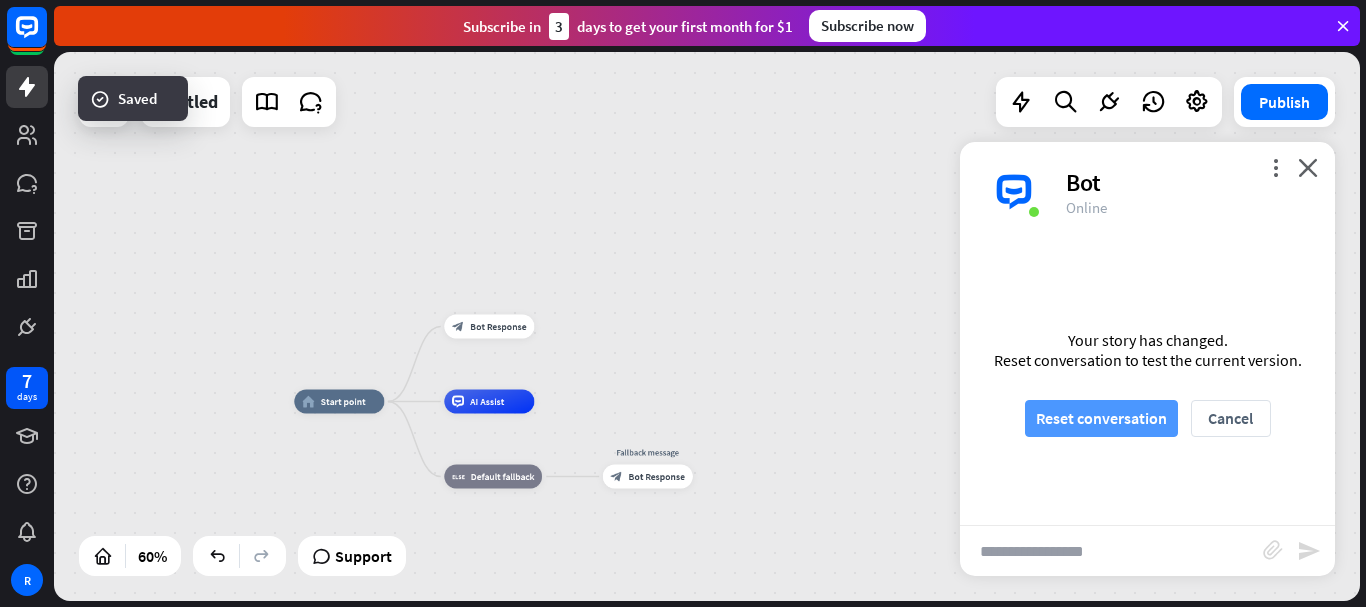 click on "Reset conversation" at bounding box center (1101, 418) 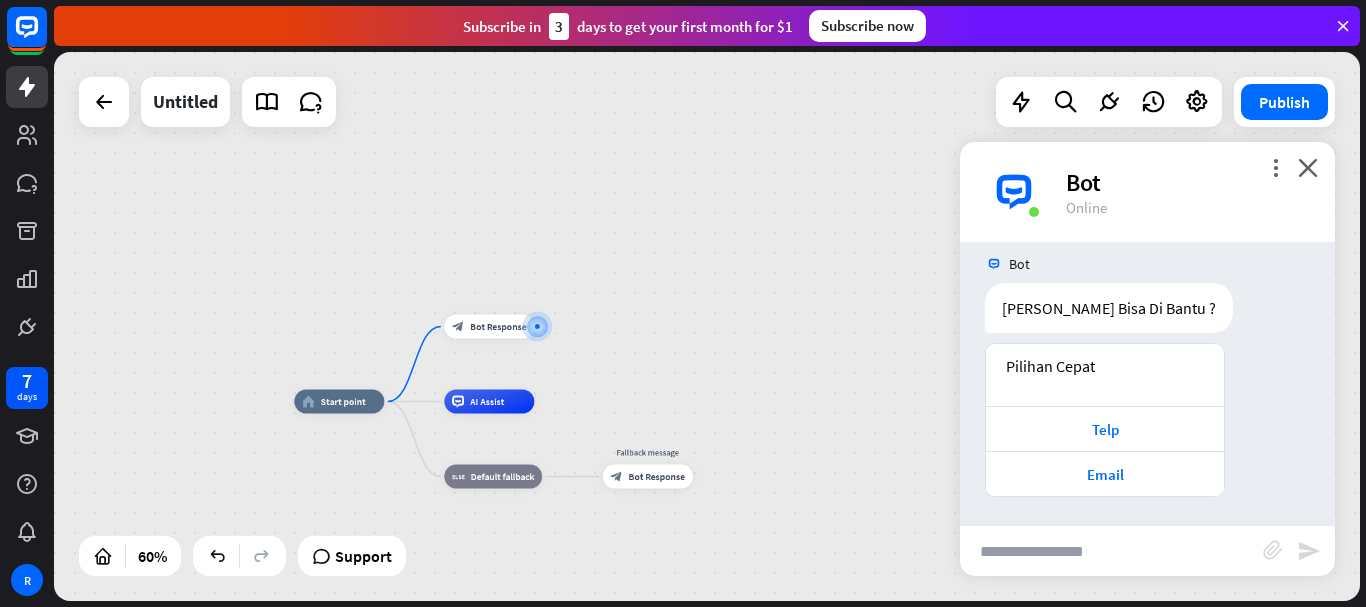 scroll, scrollTop: 19, scrollLeft: 0, axis: vertical 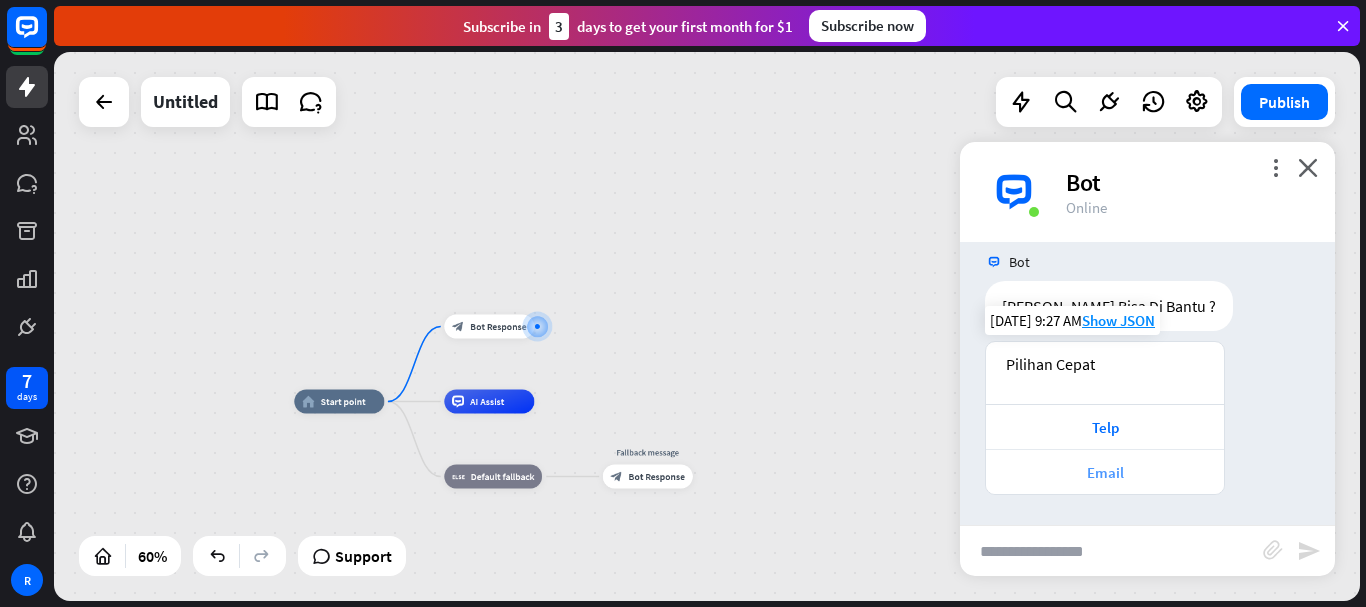 click on "Email" at bounding box center [1105, 472] 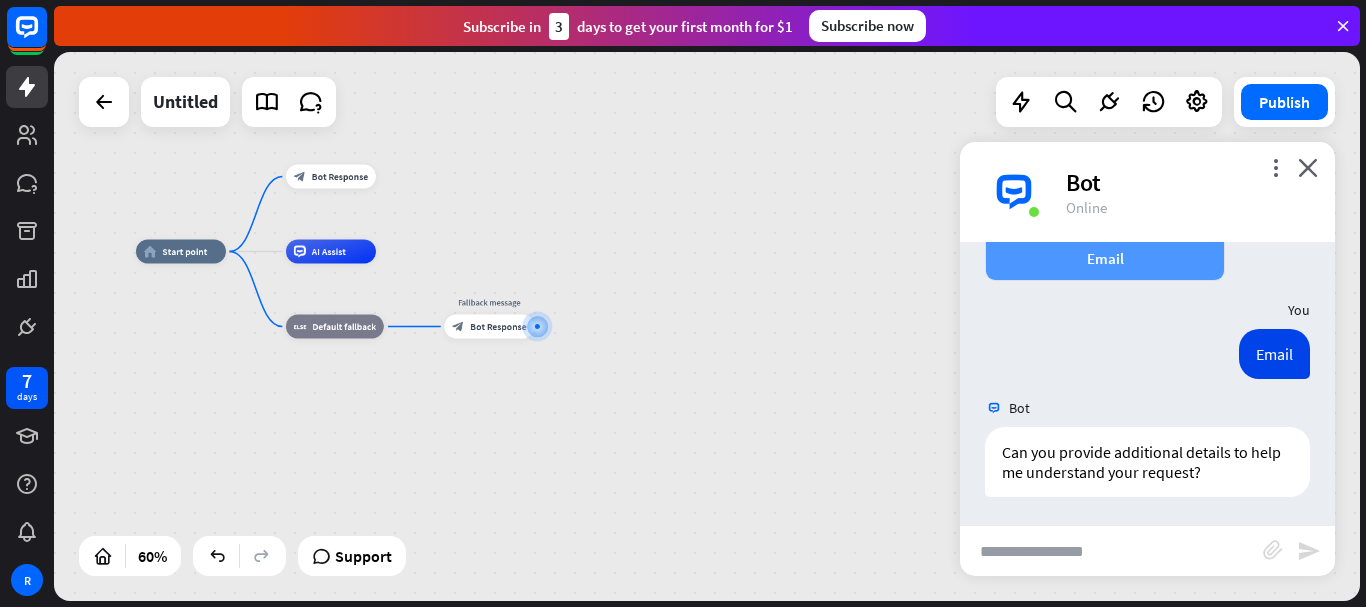 scroll, scrollTop: 235, scrollLeft: 0, axis: vertical 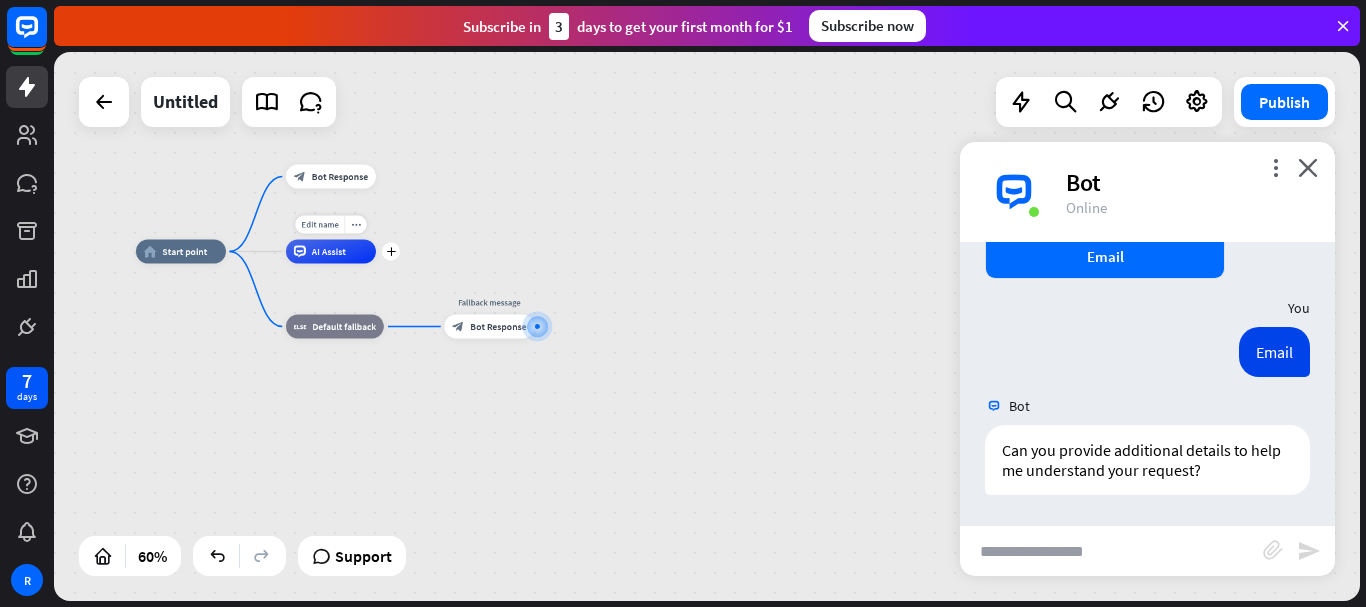 click on "AI Assist" at bounding box center [331, 252] 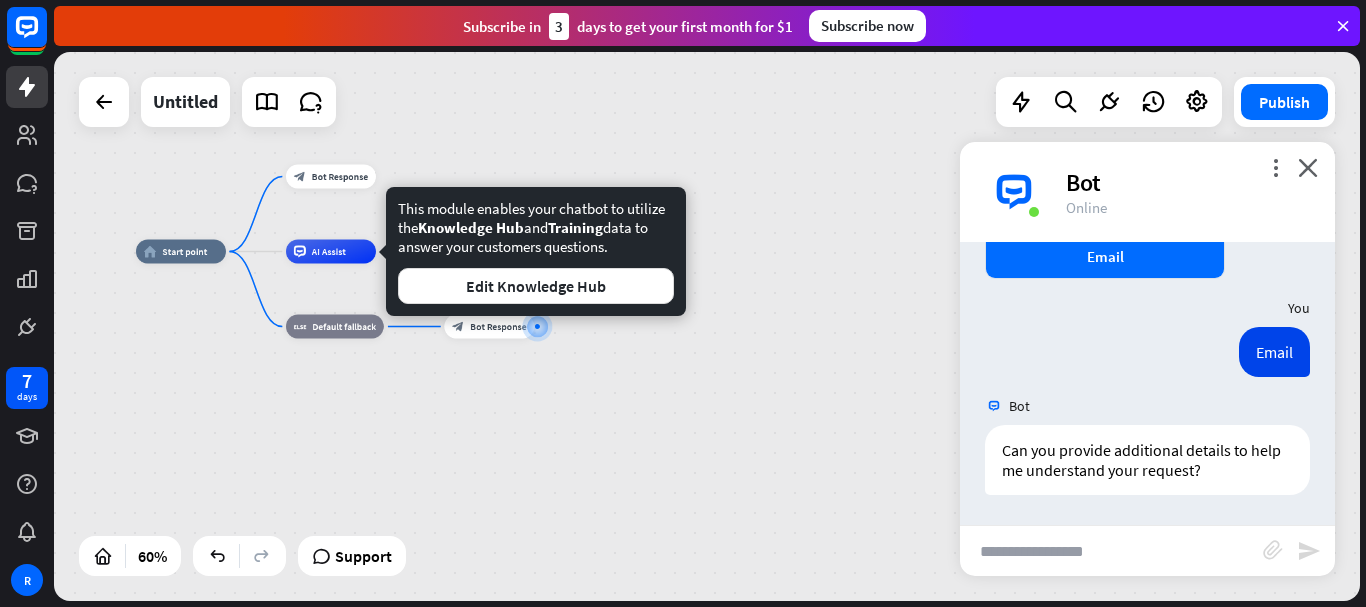 click on "home_2   Start point                   block_bot_response   Bot Response       Edit name   more_horiz               AI Assist                   block_fallback   Default fallback                 Fallback message   block_bot_response   Bot Response" at bounding box center (528, 416) 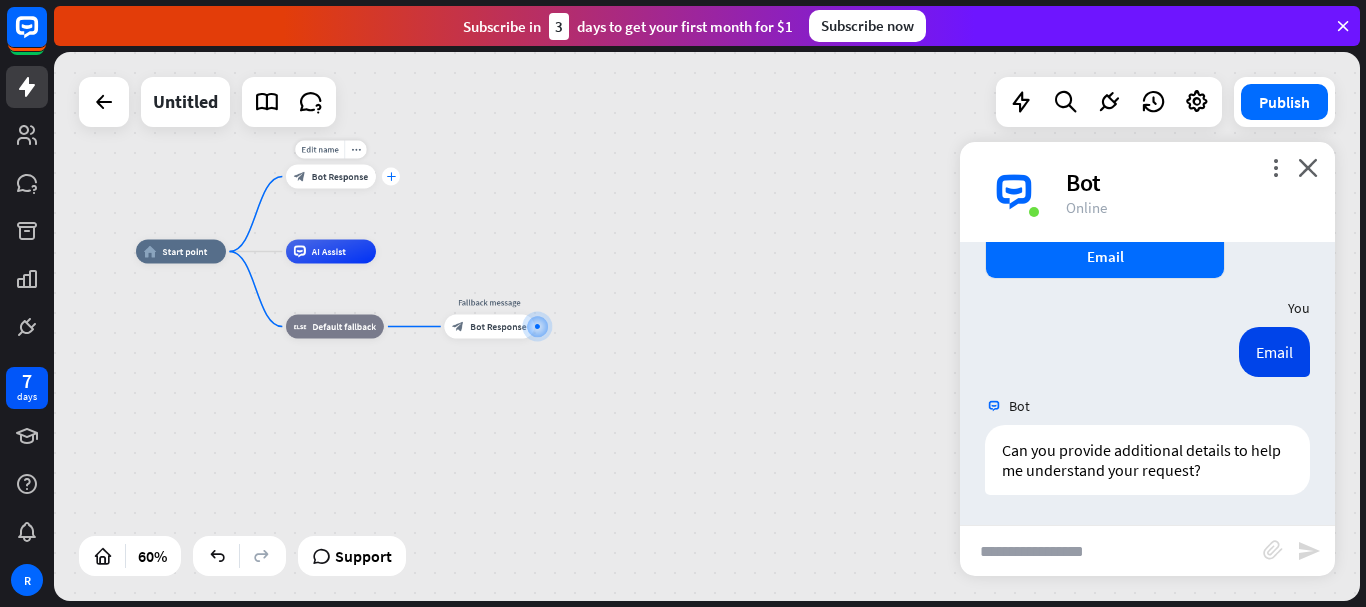 click on "plus" at bounding box center [391, 177] 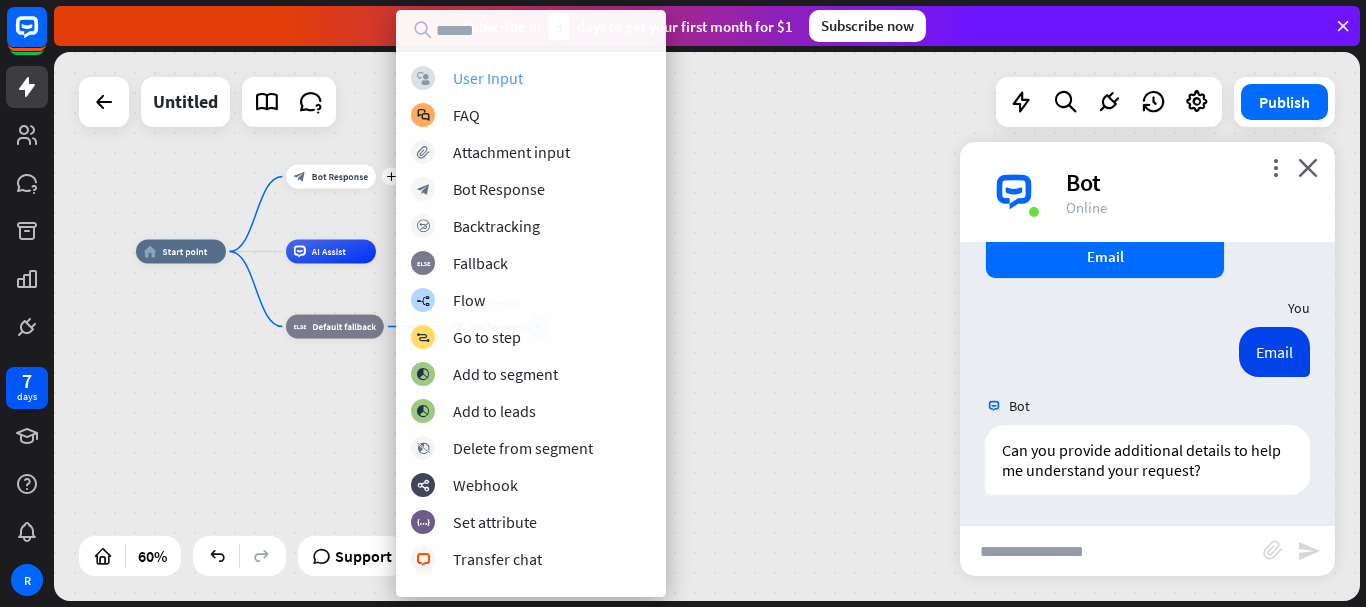 click on "User Input" at bounding box center (488, 78) 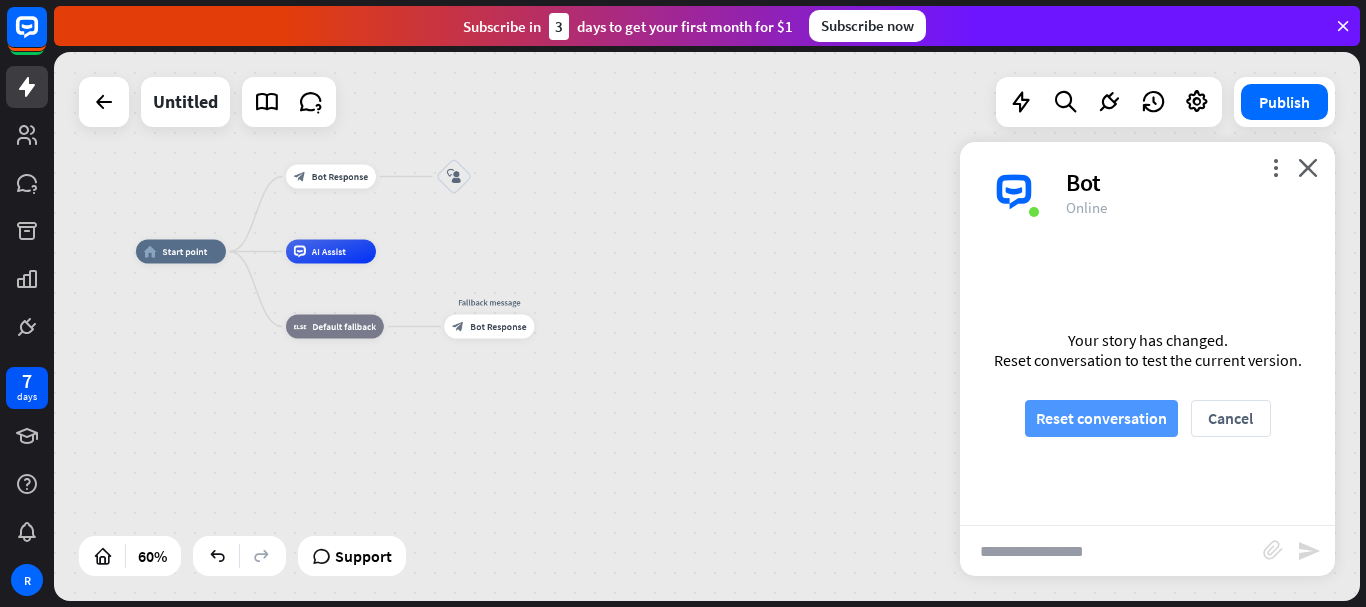 click on "Reset conversation" at bounding box center (1101, 418) 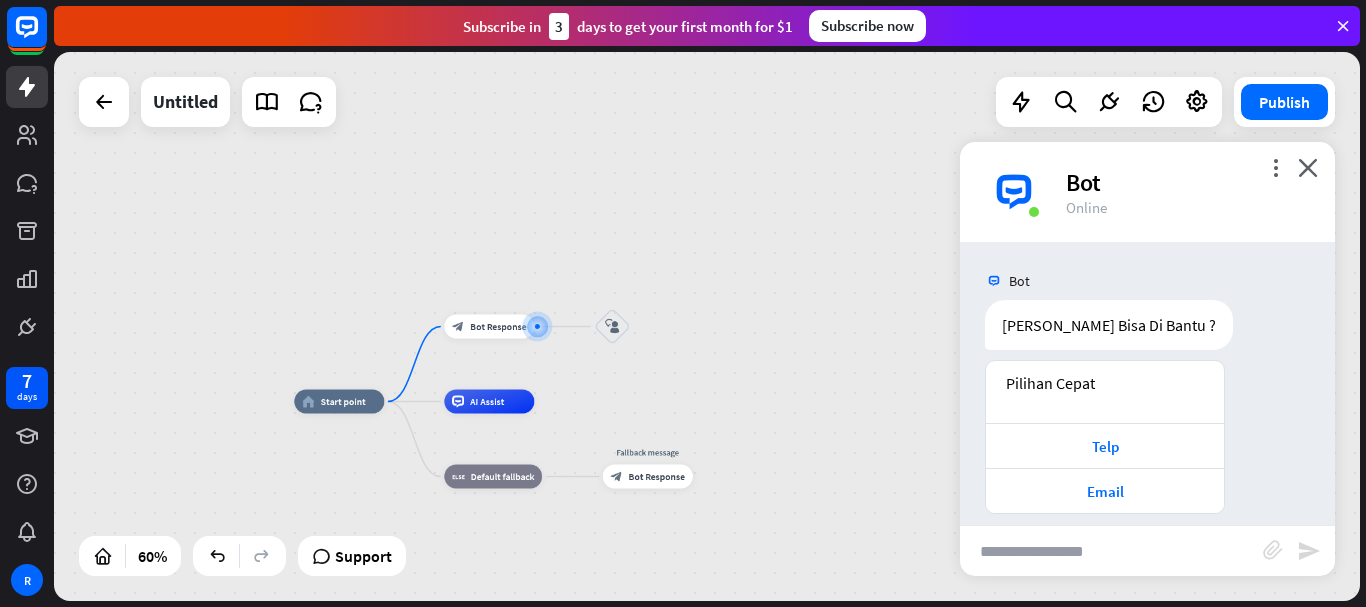 scroll, scrollTop: 19, scrollLeft: 0, axis: vertical 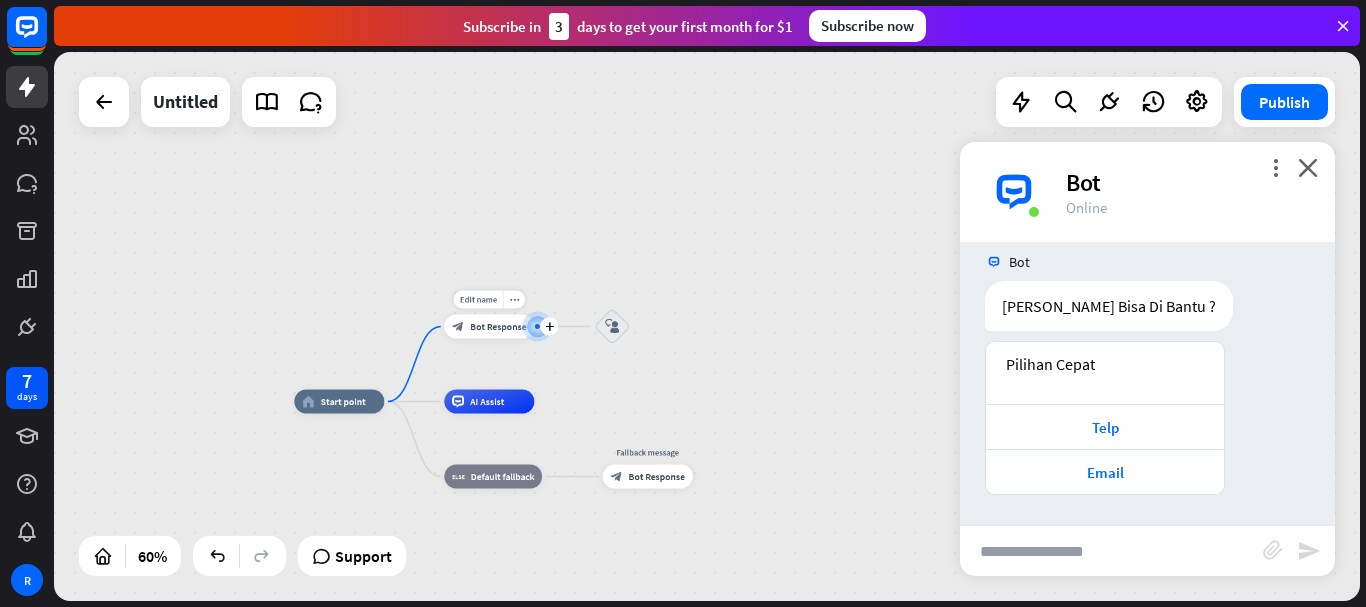 click on "block_bot_response   Bot Response" at bounding box center [489, 327] 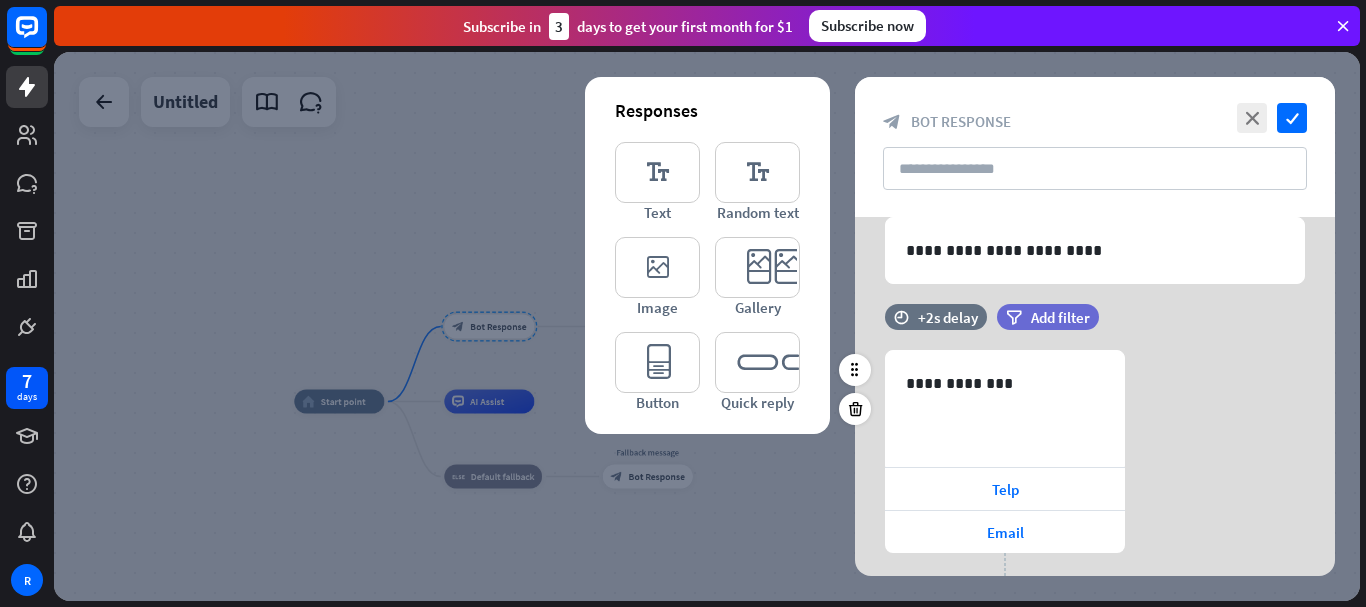 scroll, scrollTop: 186, scrollLeft: 0, axis: vertical 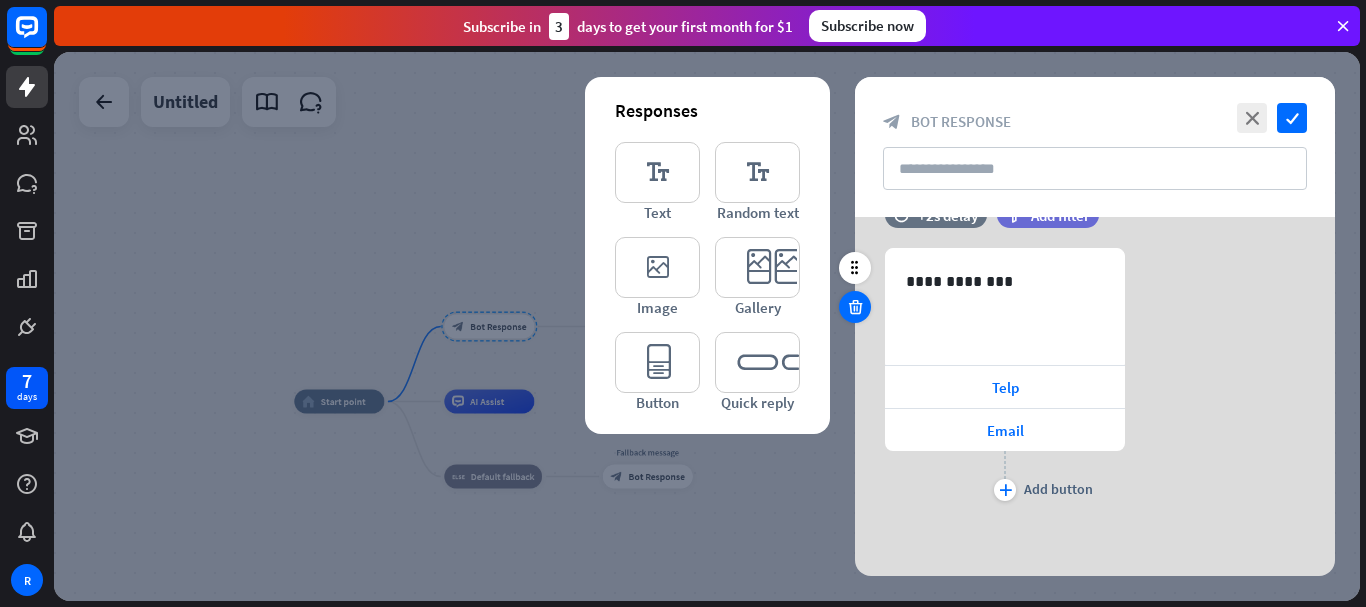 click at bounding box center [855, 307] 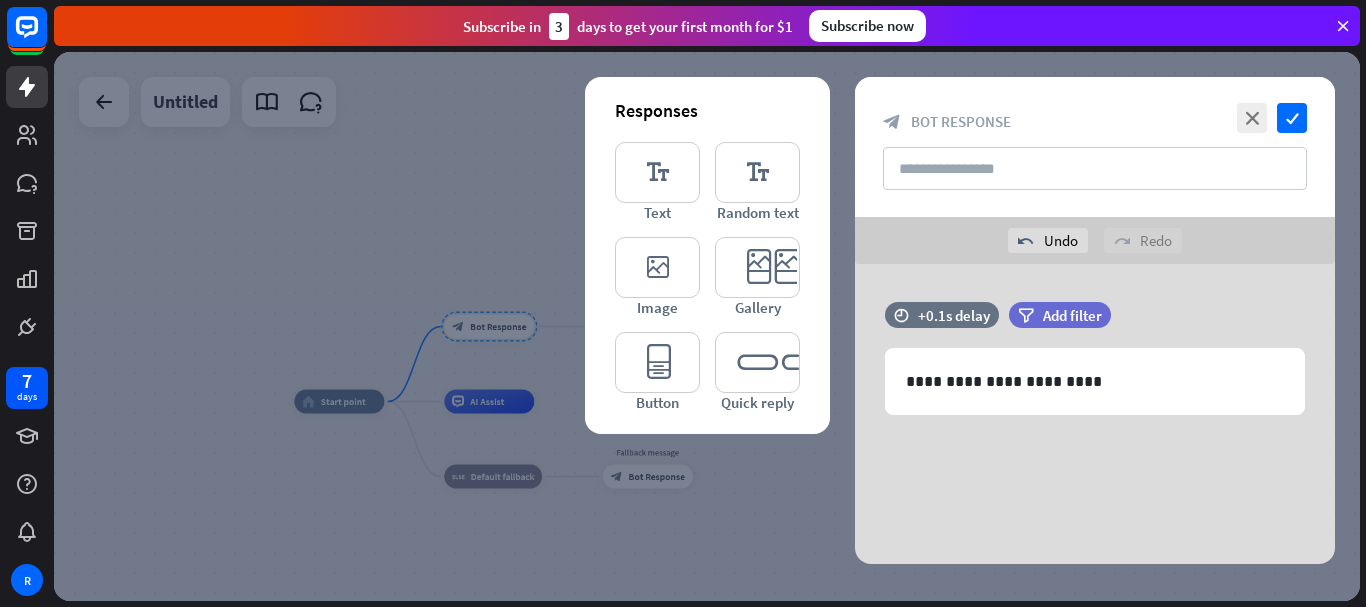 scroll, scrollTop: 0, scrollLeft: 0, axis: both 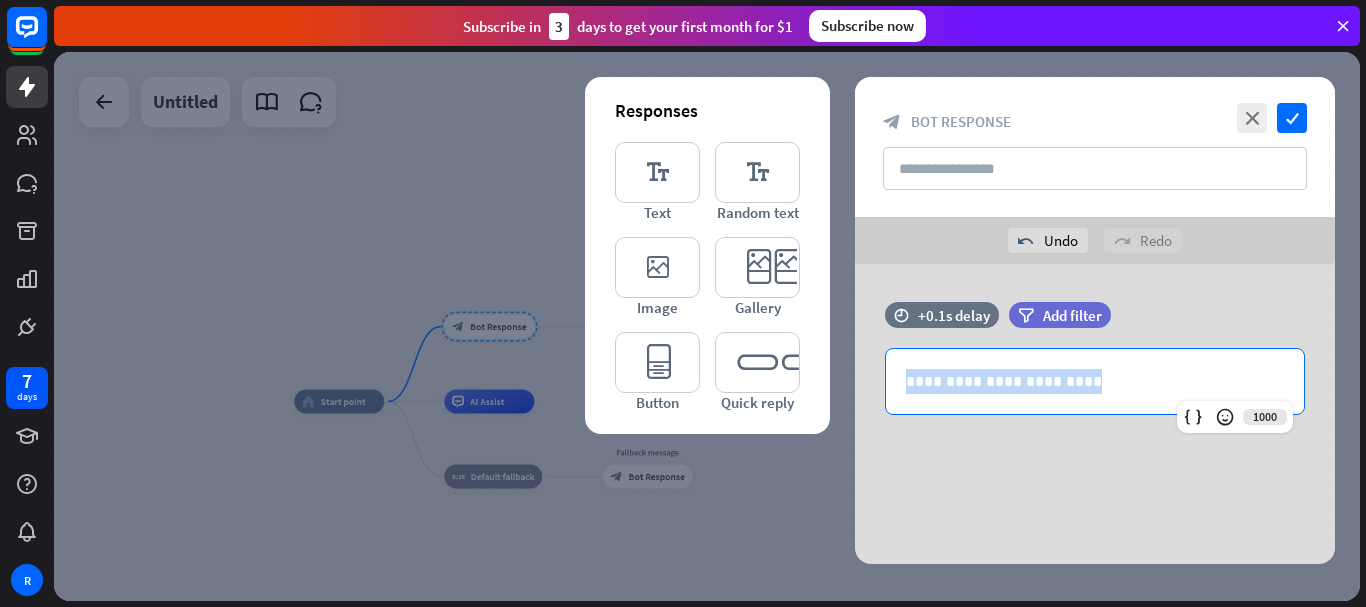 drag, startPoint x: 1209, startPoint y: 380, endPoint x: 1107, endPoint y: 356, distance: 104.78549 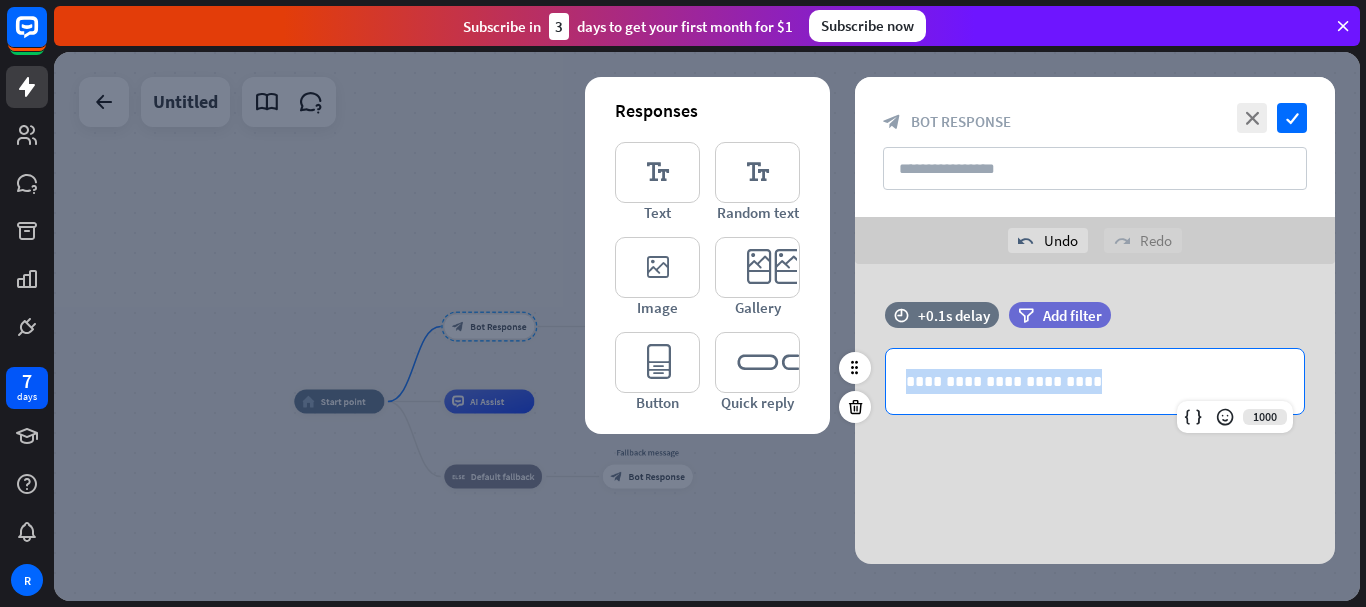 click on "**********" at bounding box center [1095, 414] 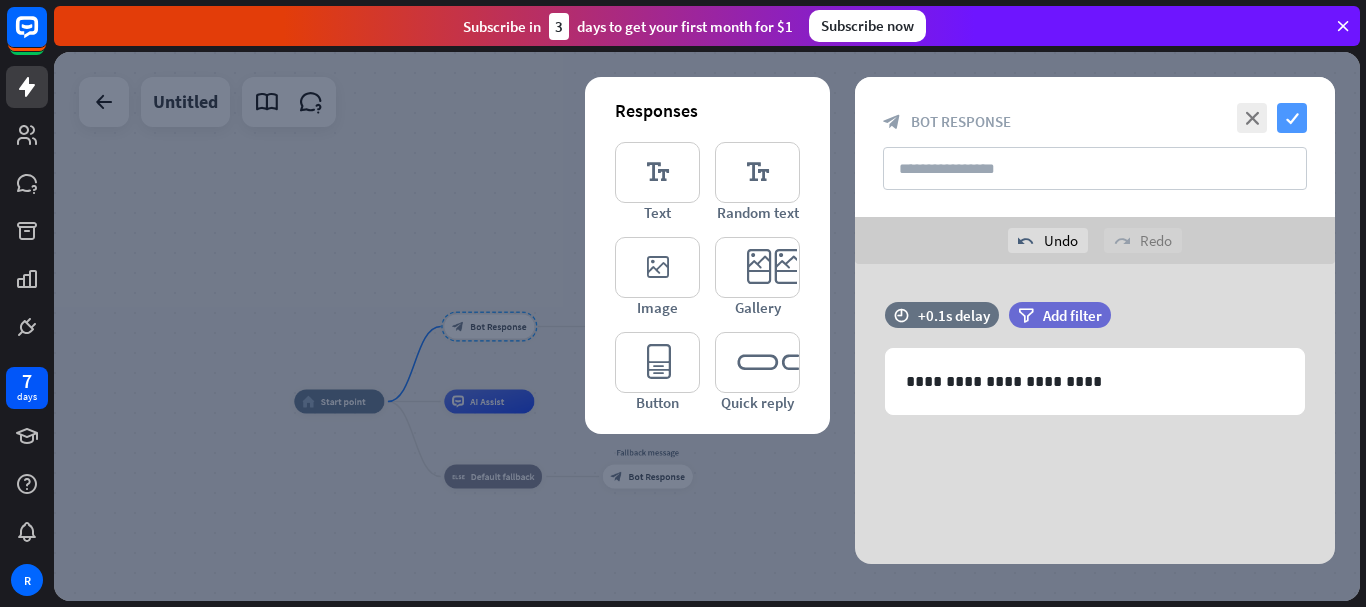 click on "check" at bounding box center (1292, 118) 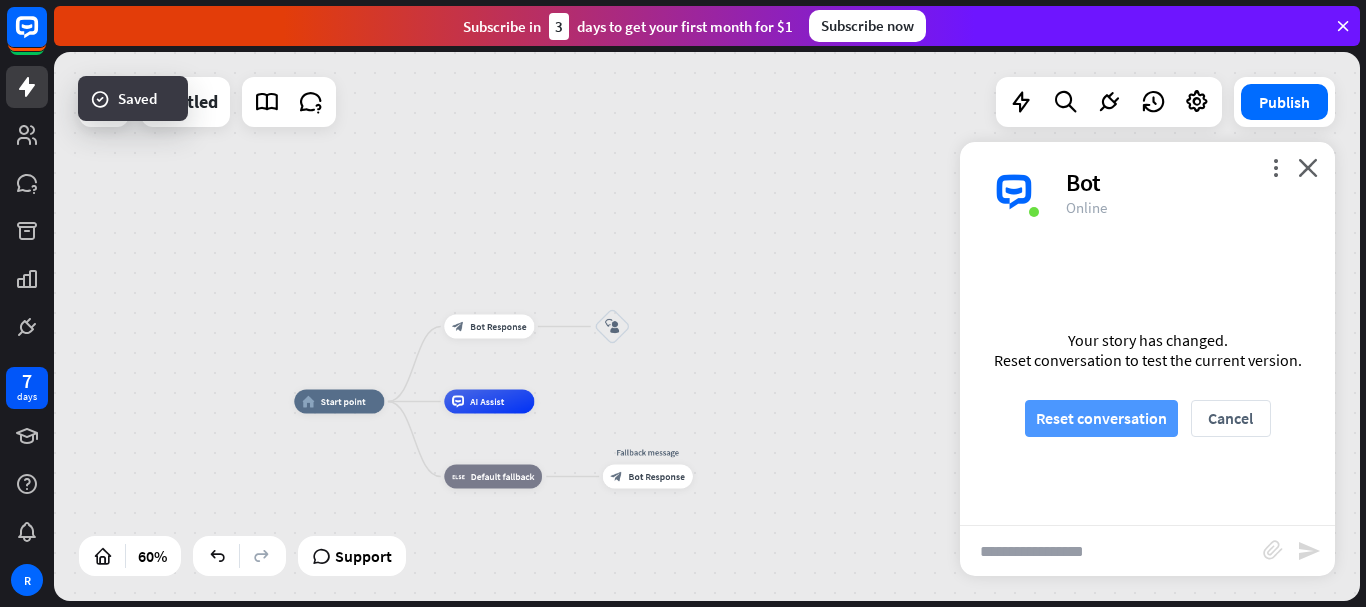 click on "Reset conversation" at bounding box center [1101, 418] 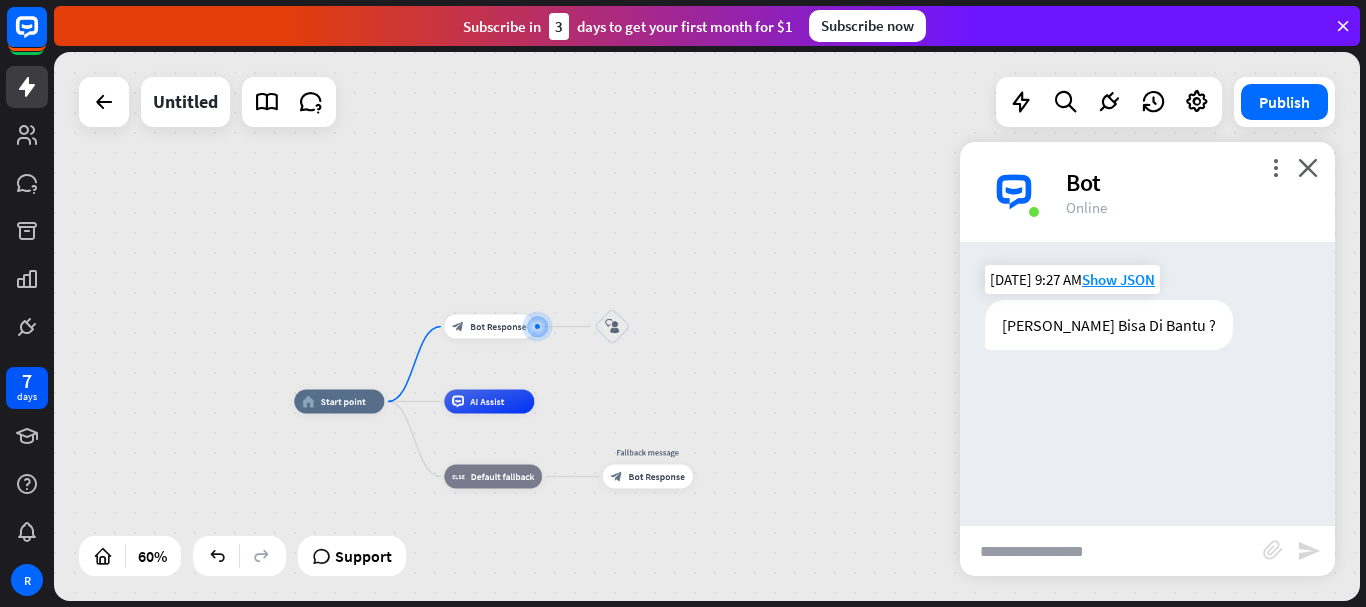 click on "[PERSON_NAME] Bisa Di Bantu ?" at bounding box center (1109, 325) 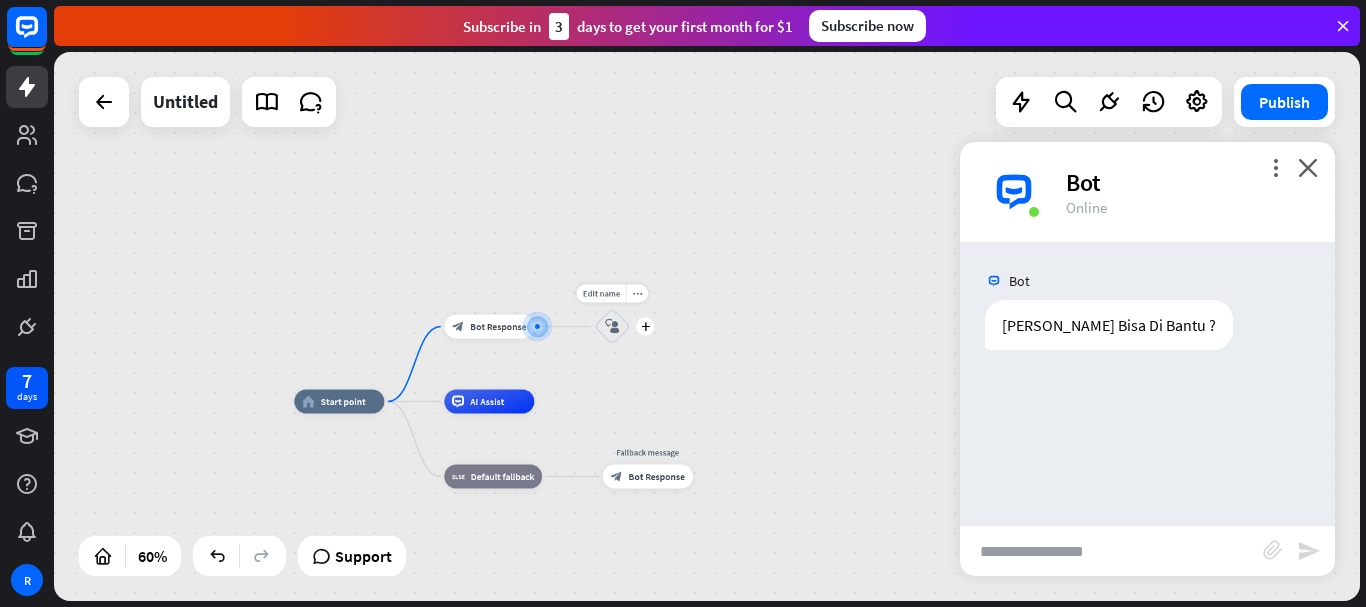 click on "block_user_input" at bounding box center [612, 327] 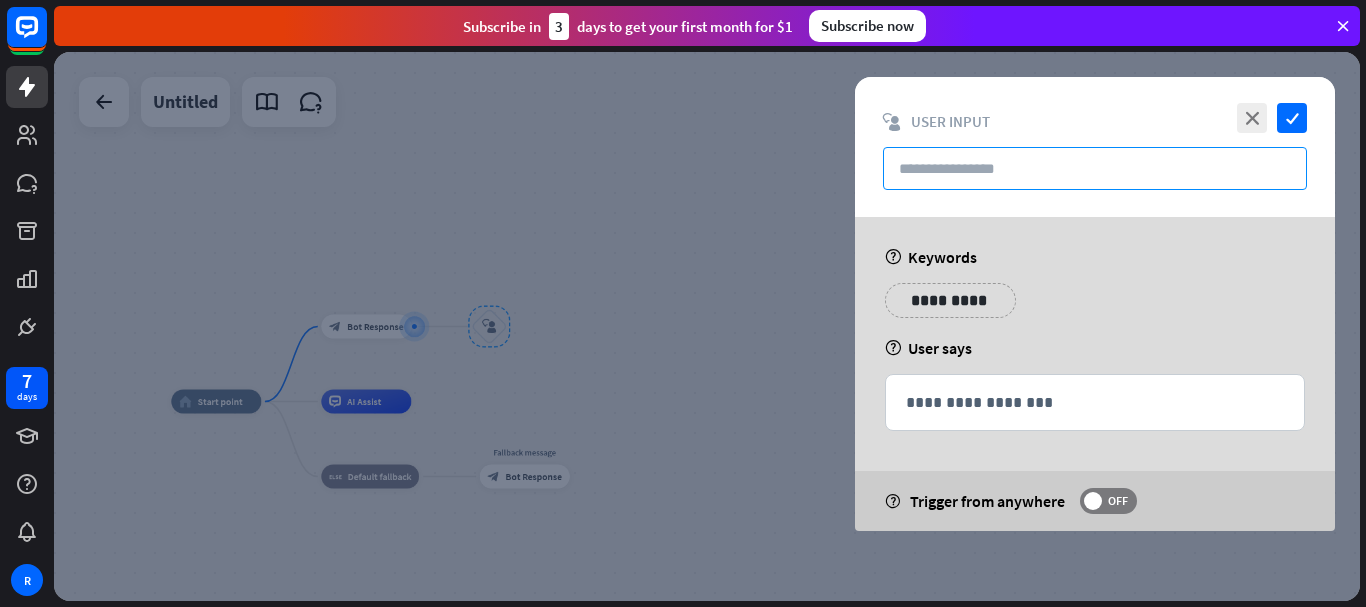 click at bounding box center (1095, 168) 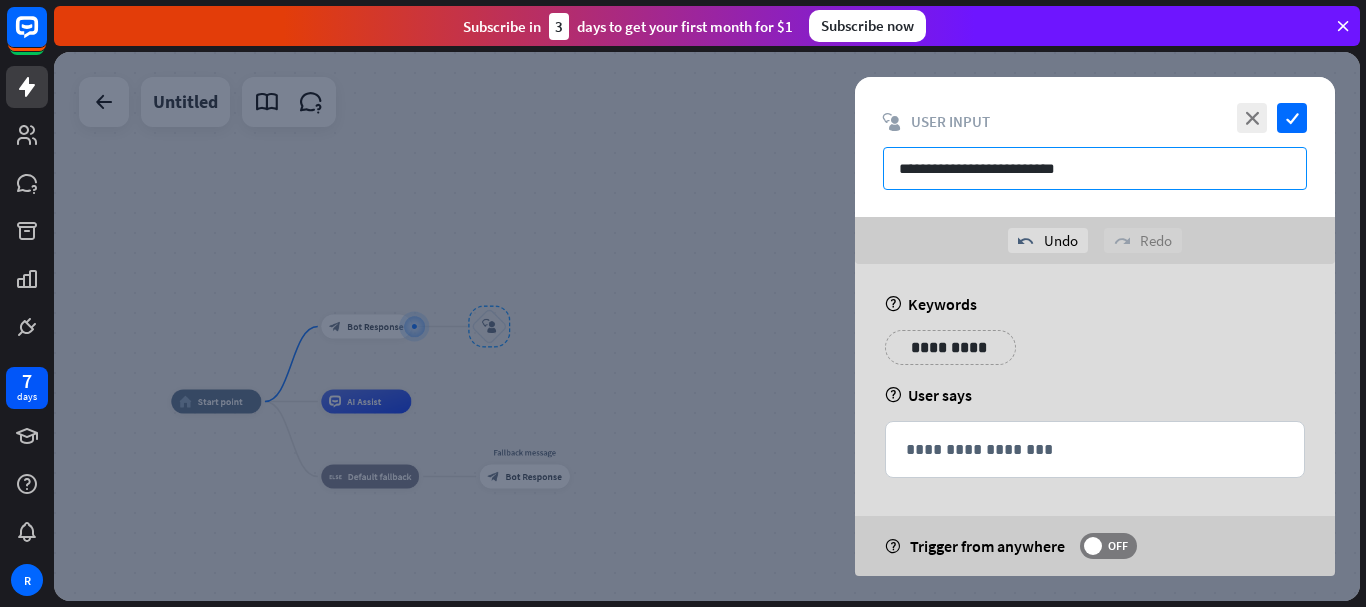 scroll, scrollTop: 2, scrollLeft: 0, axis: vertical 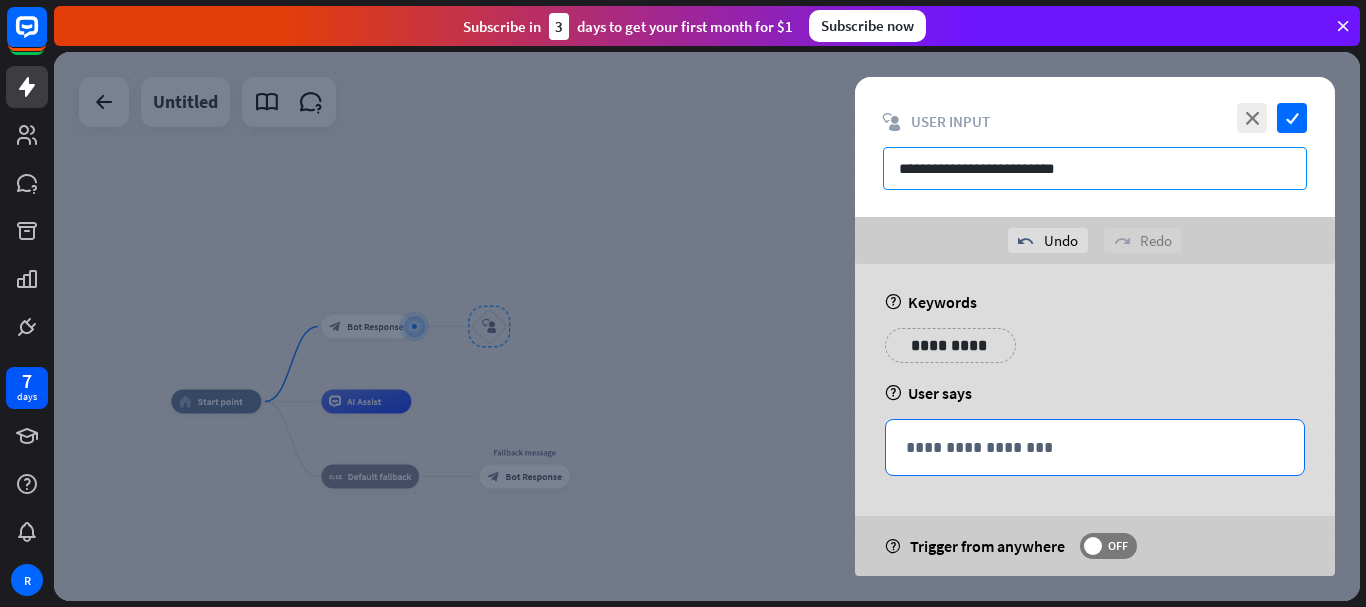 type on "**********" 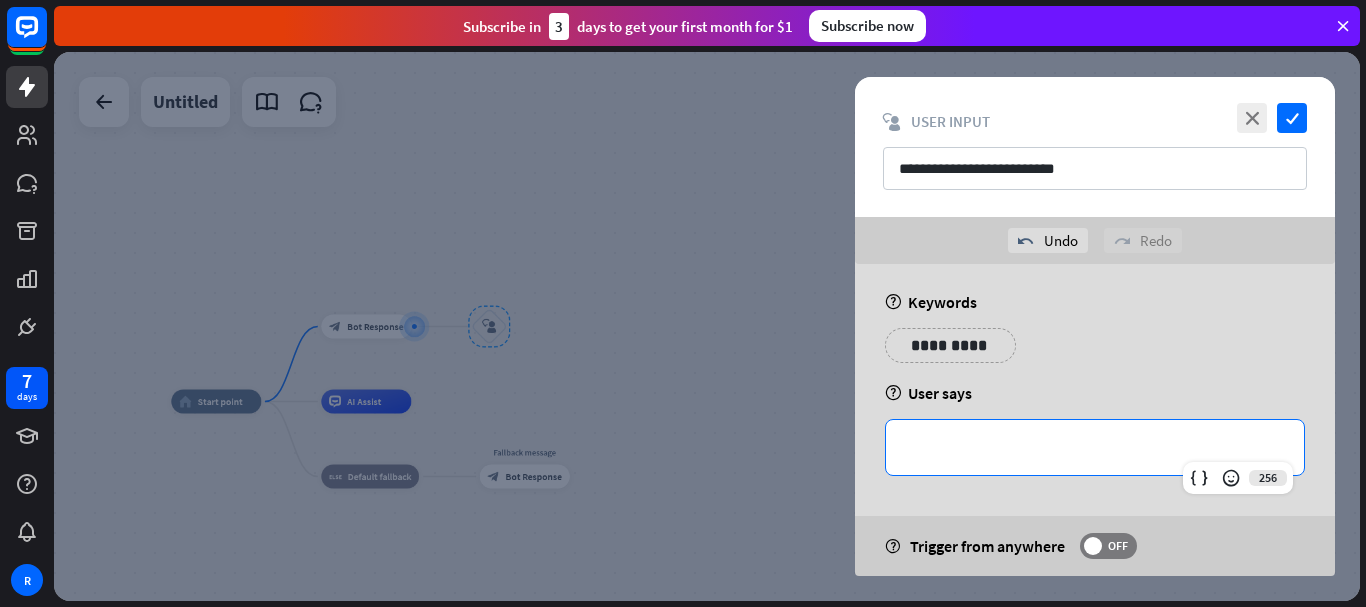 click on "**********" at bounding box center (1095, 447) 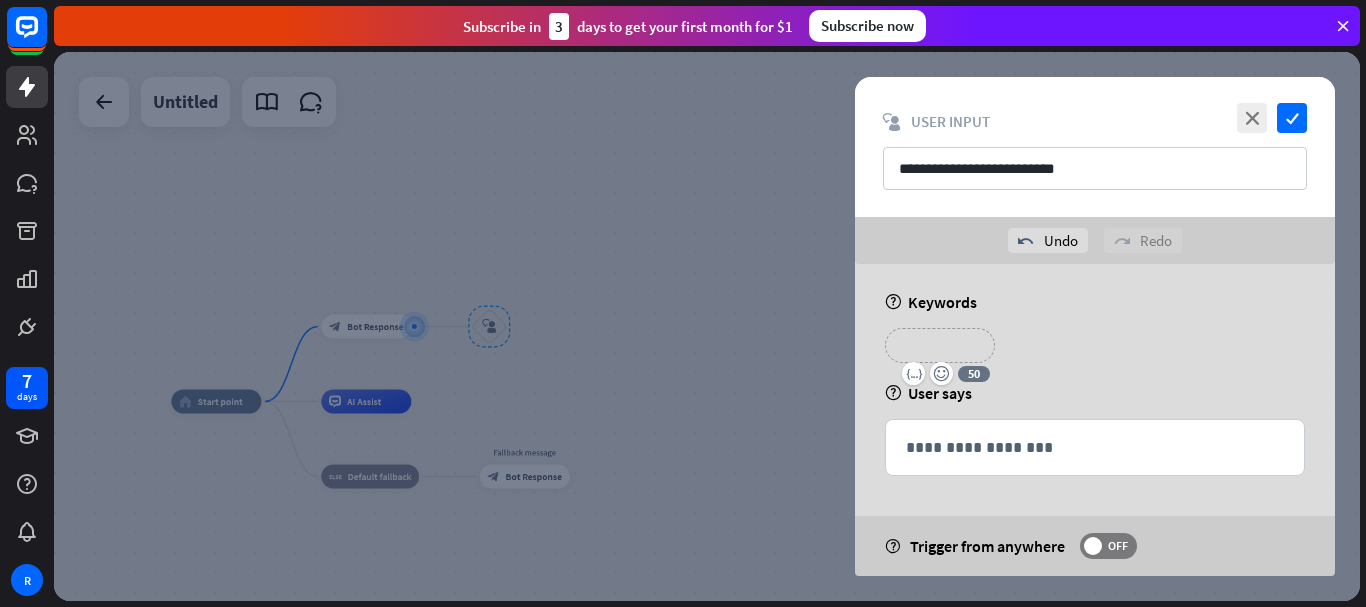 click on "**********" at bounding box center [940, 345] 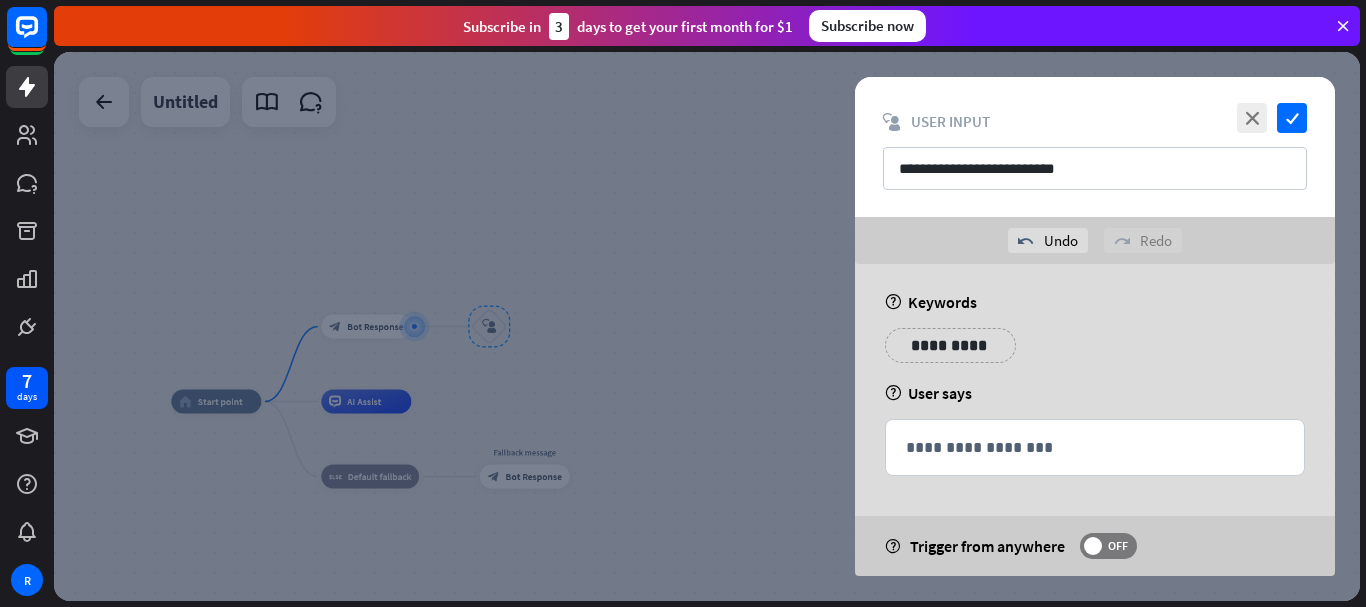 click on "**********" at bounding box center (1095, 353) 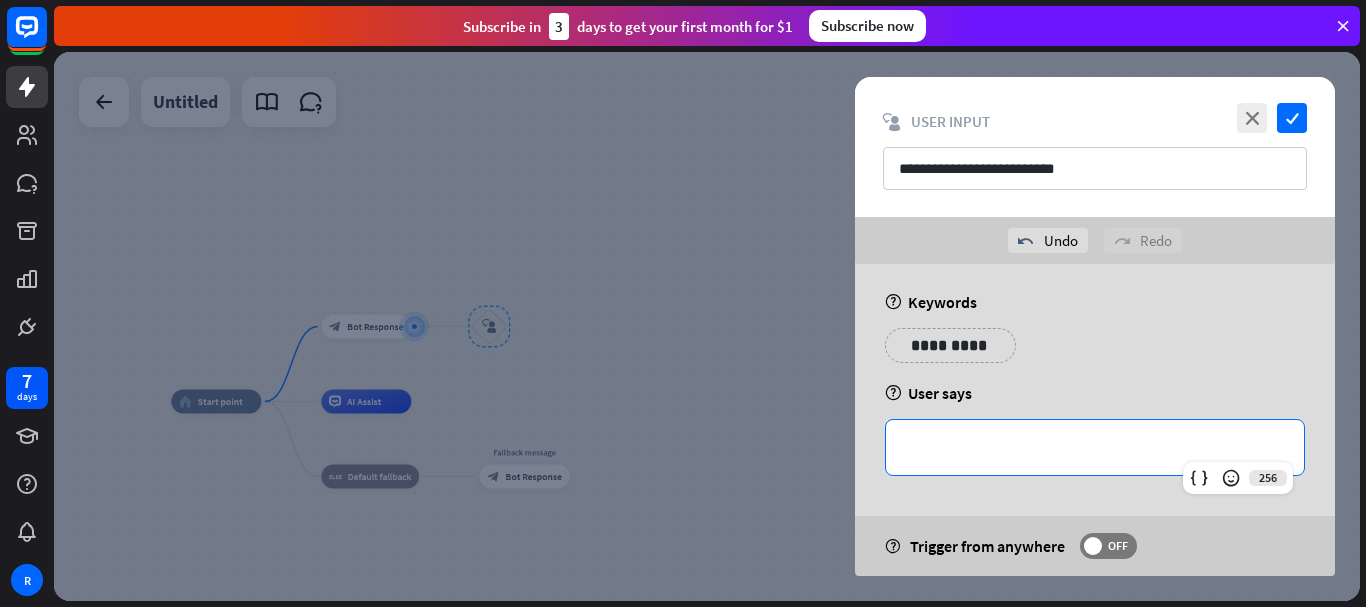 click on "**********" at bounding box center (1095, 447) 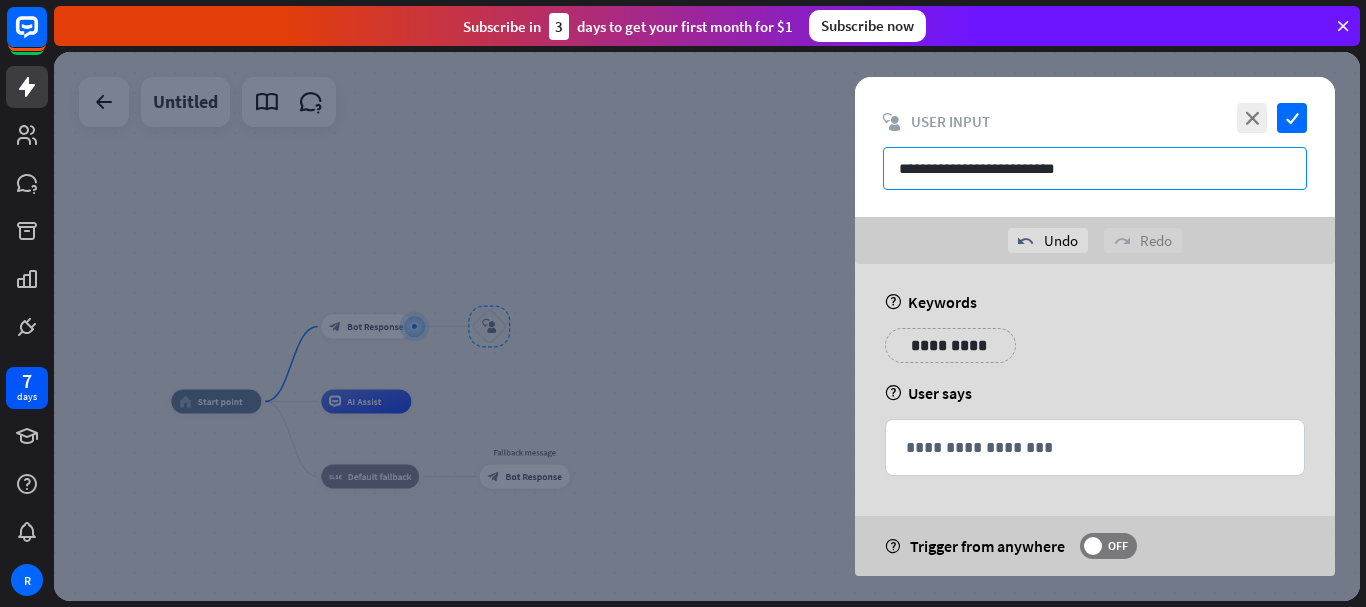 drag, startPoint x: 1018, startPoint y: 174, endPoint x: 866, endPoint y: 175, distance: 152.0033 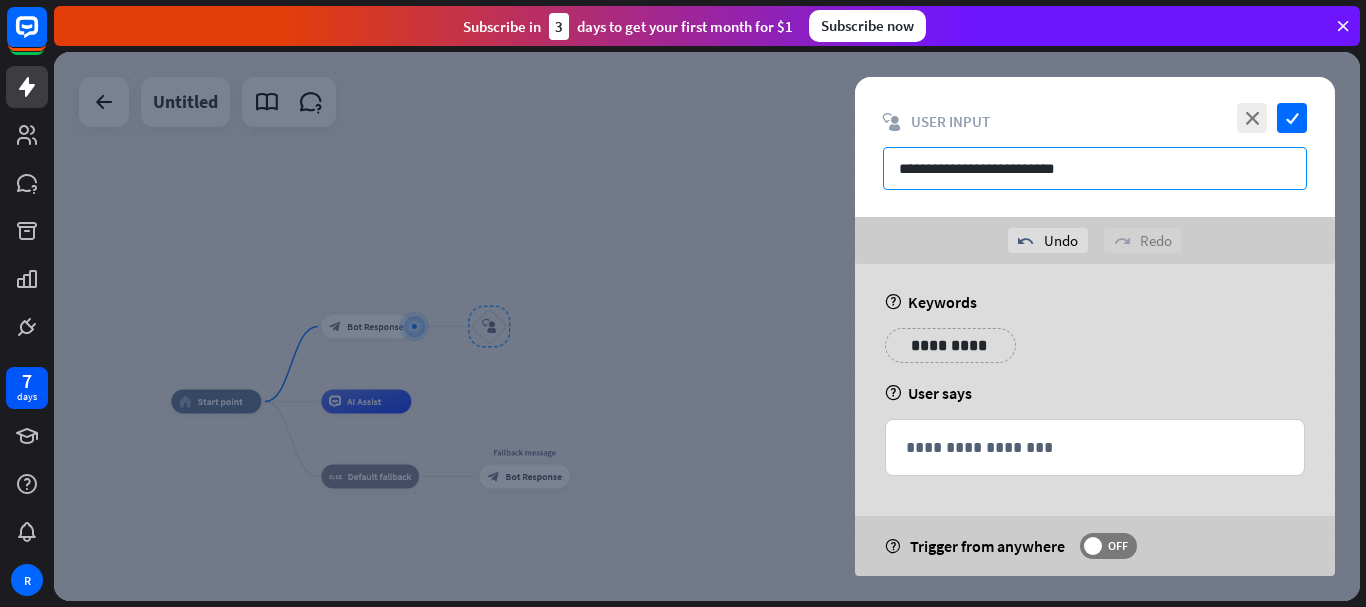 click on "**********" at bounding box center [1095, 147] 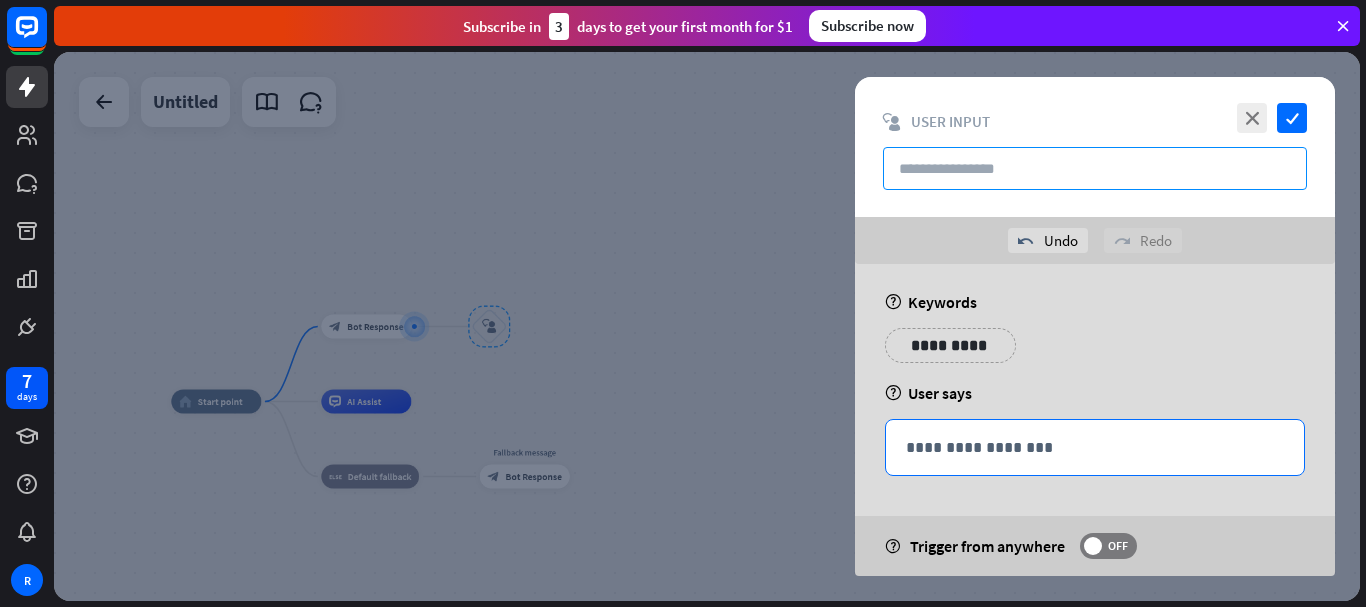 type 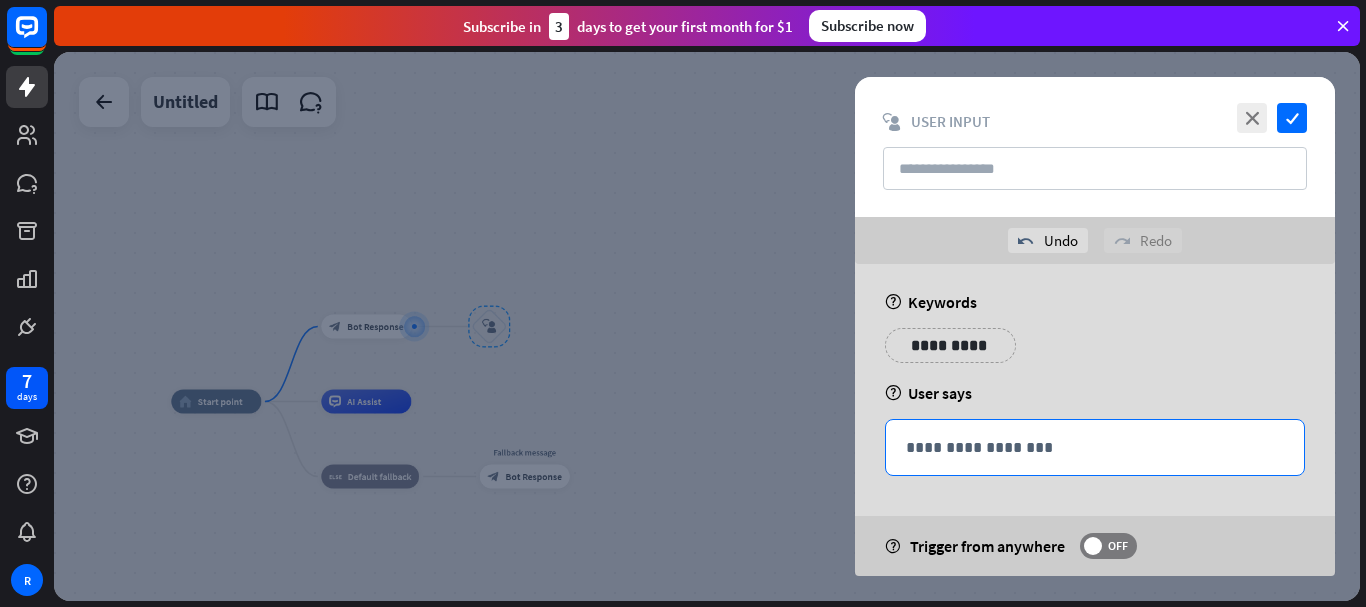 click on "**********" at bounding box center (1095, 447) 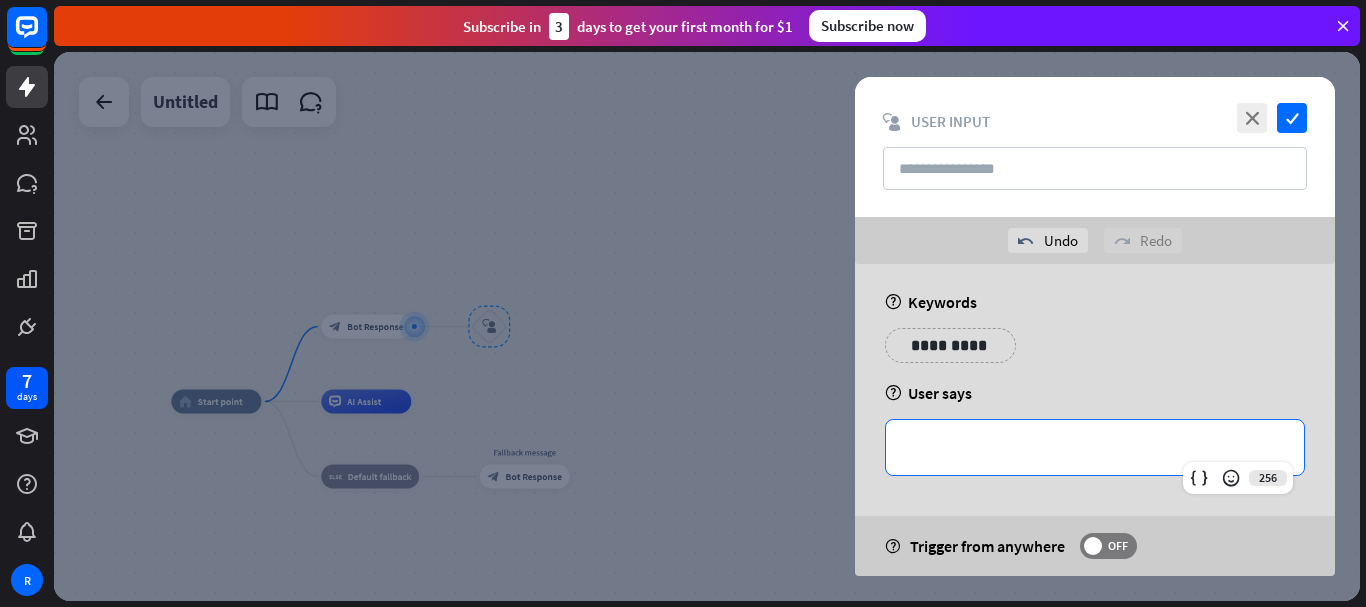 type 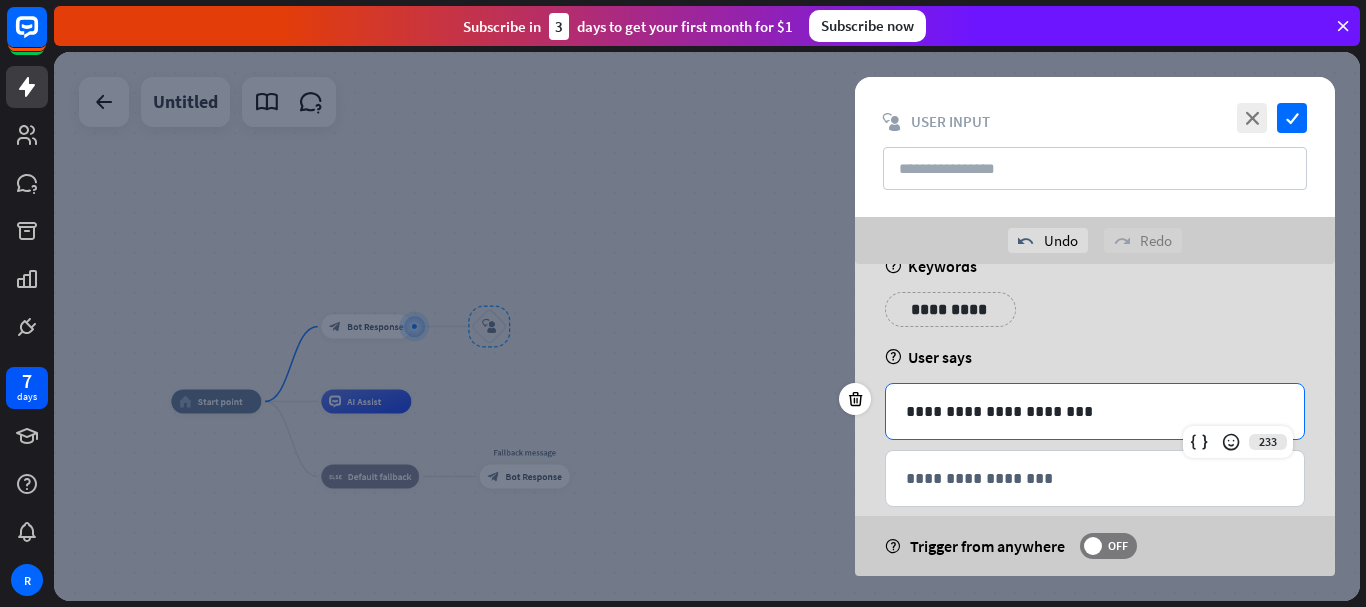 scroll, scrollTop: 69, scrollLeft: 0, axis: vertical 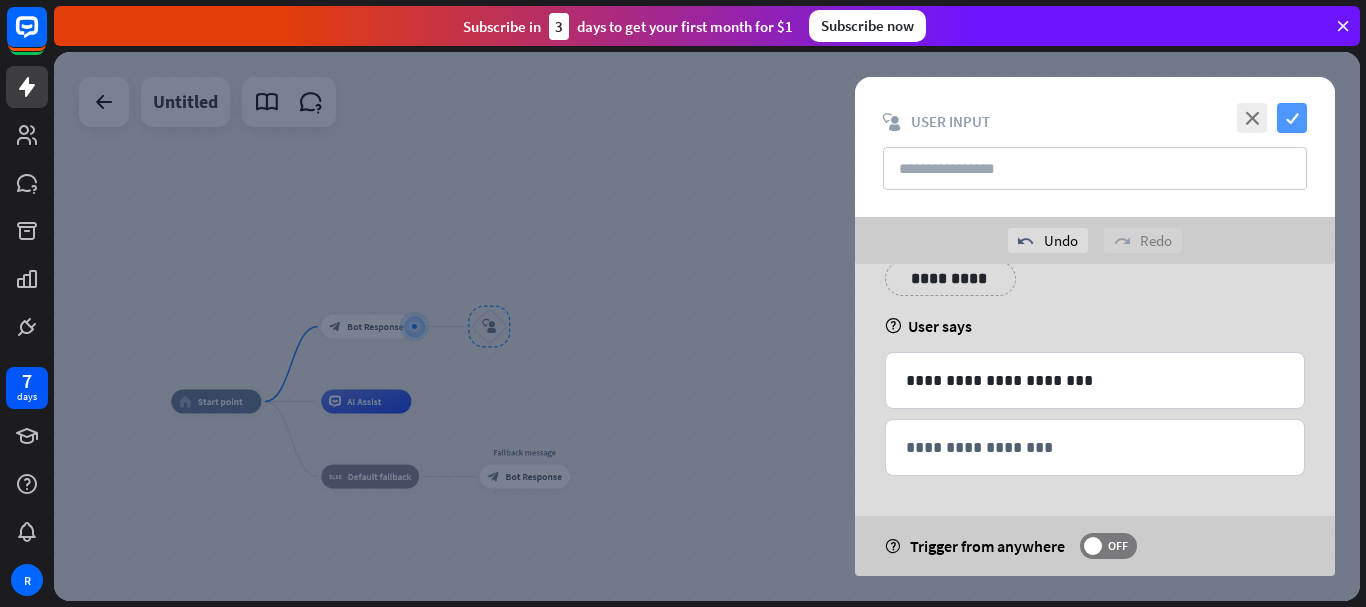 click on "check" at bounding box center [1292, 118] 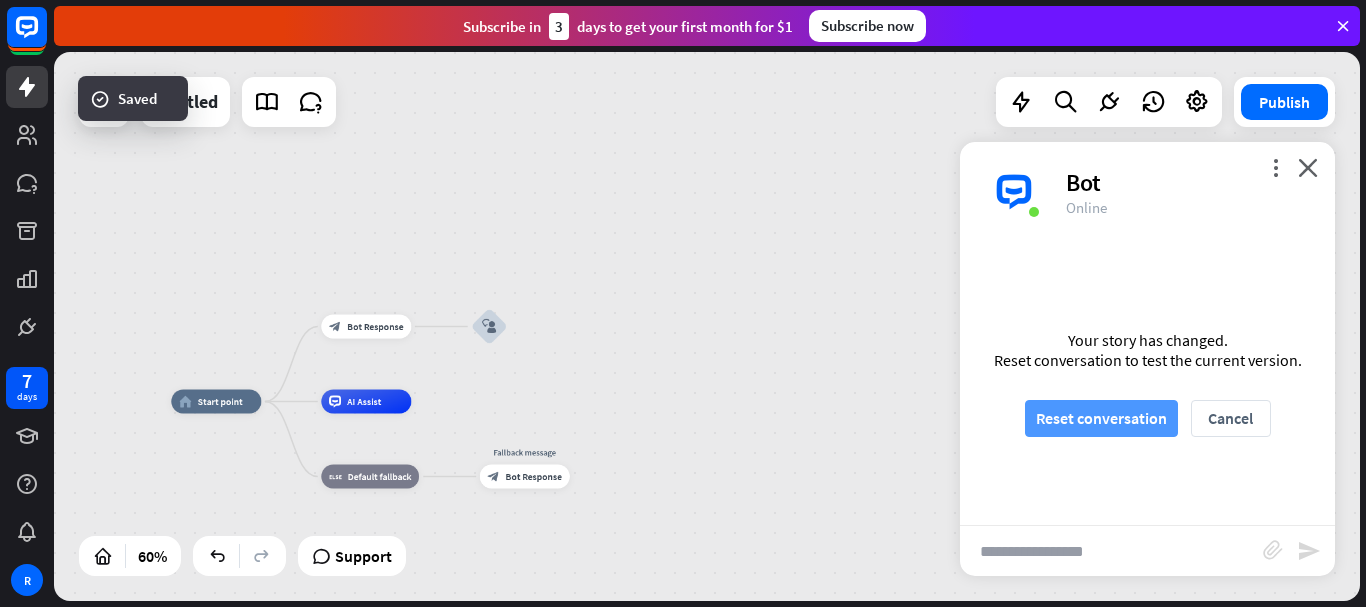 click on "Reset conversation" at bounding box center (1101, 418) 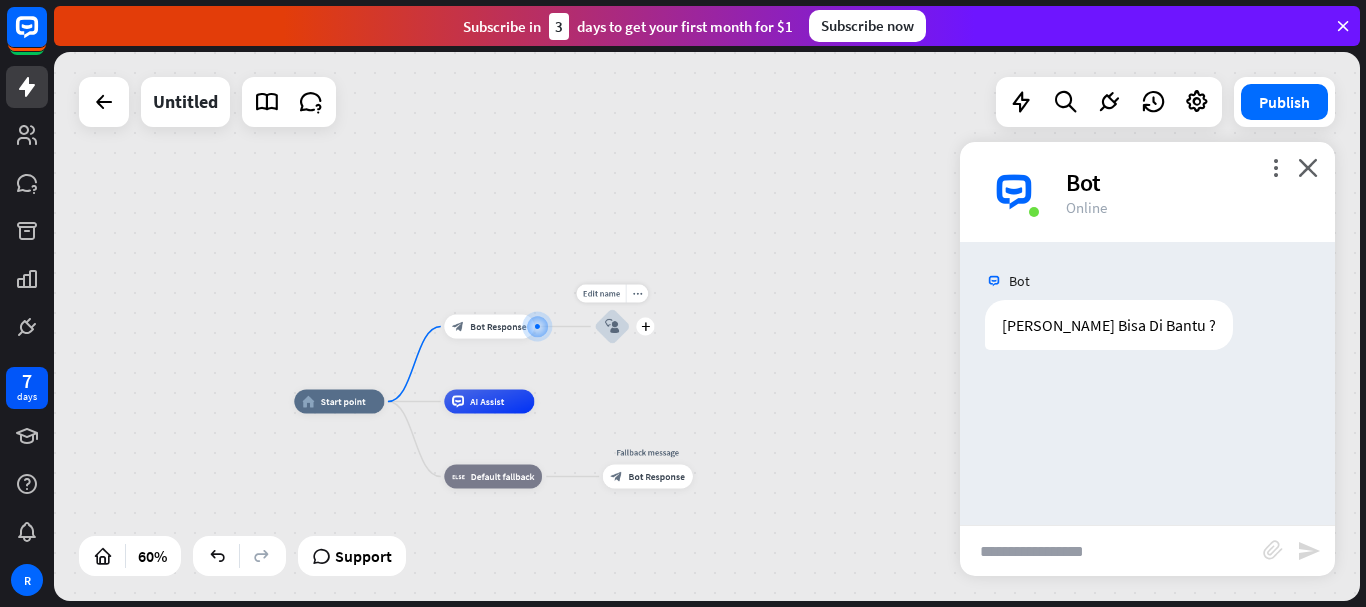 click on "block_user_input" at bounding box center [612, 326] 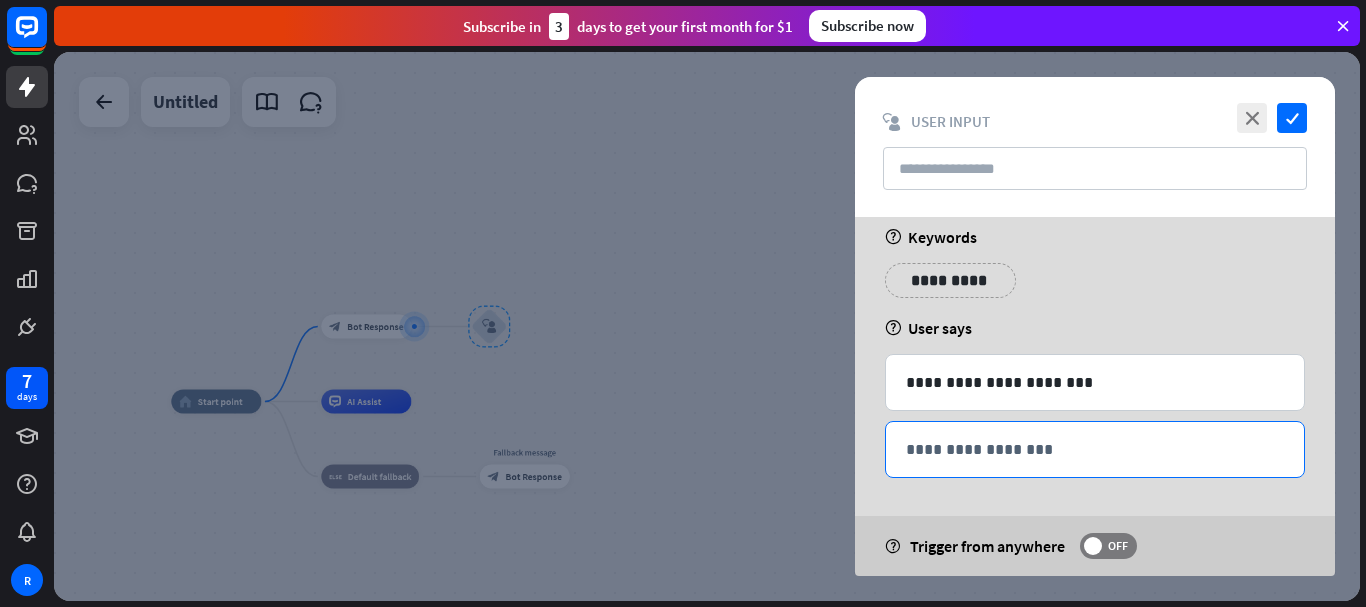 scroll, scrollTop: 22, scrollLeft: 0, axis: vertical 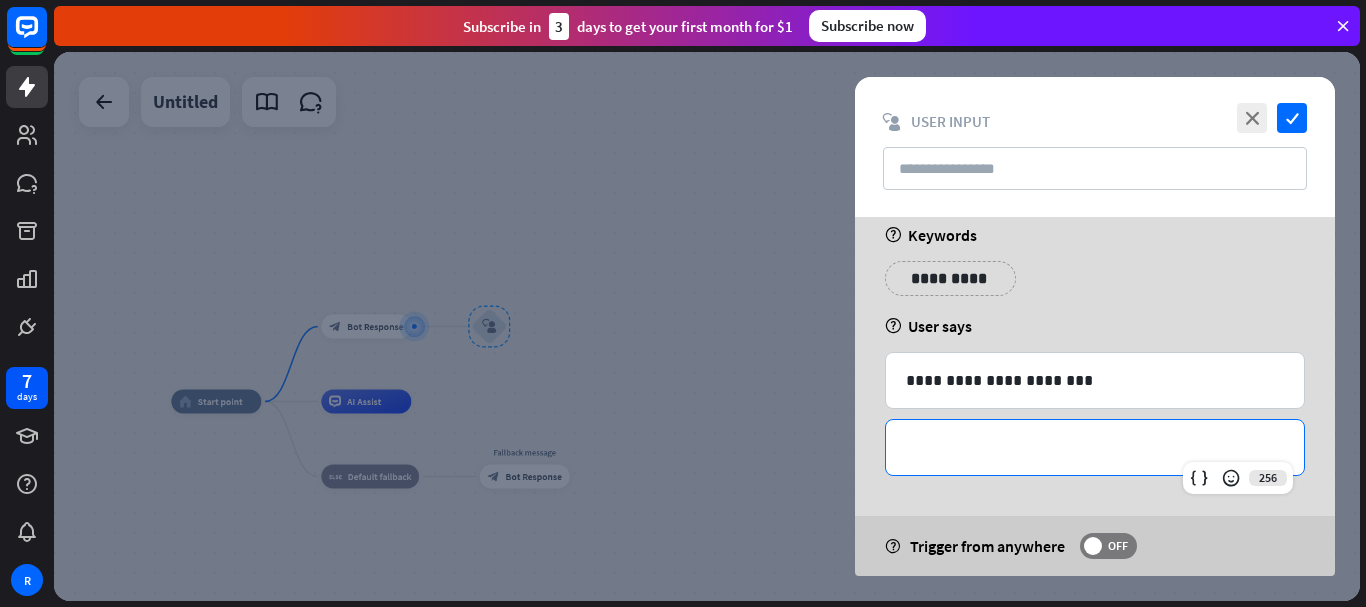 click on "**********" at bounding box center (1095, 447) 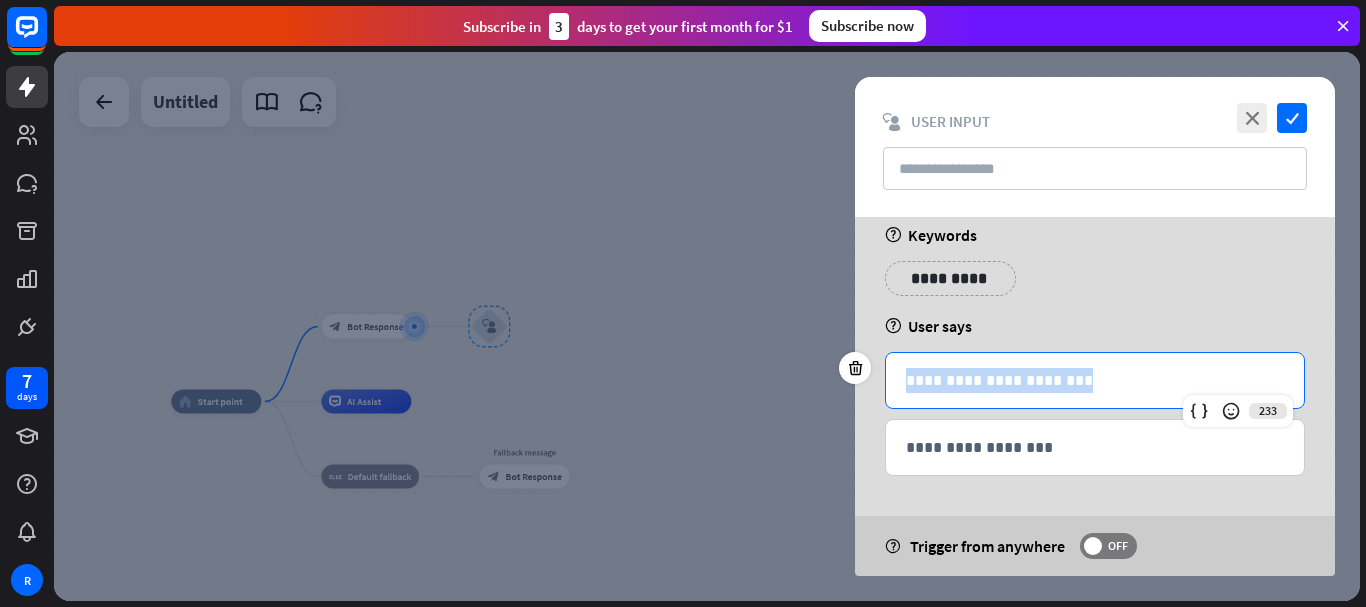 drag, startPoint x: 1094, startPoint y: 387, endPoint x: 796, endPoint y: 366, distance: 298.739 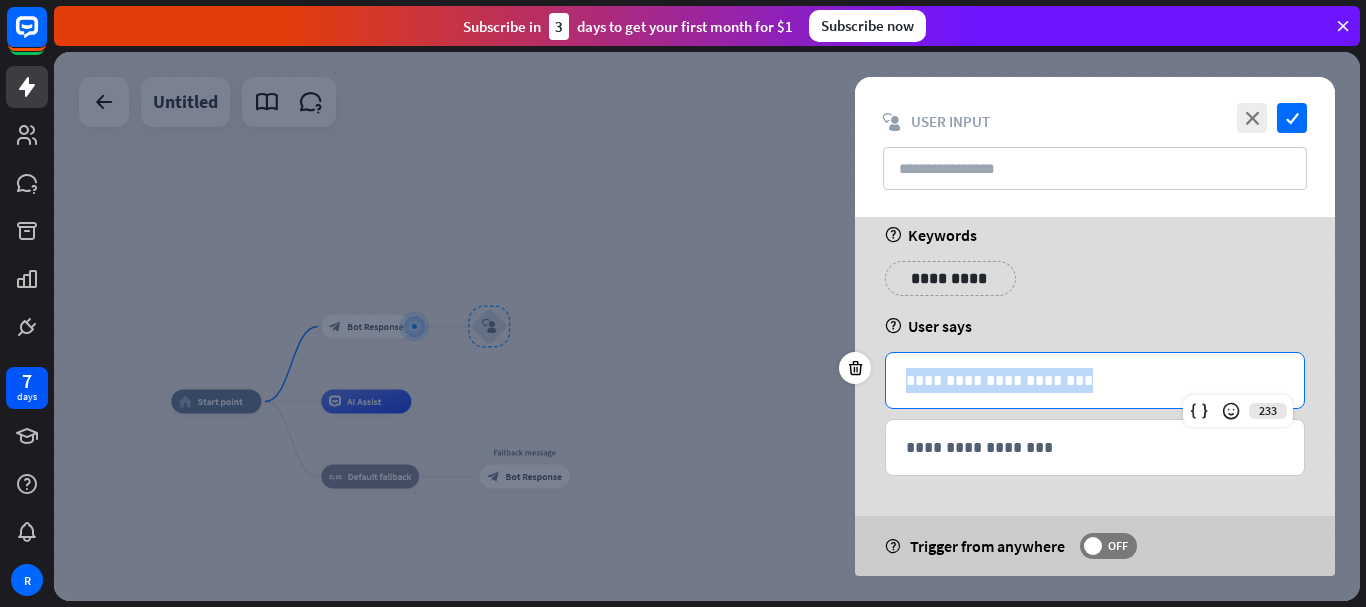 click on "**********" at bounding box center [707, 326] 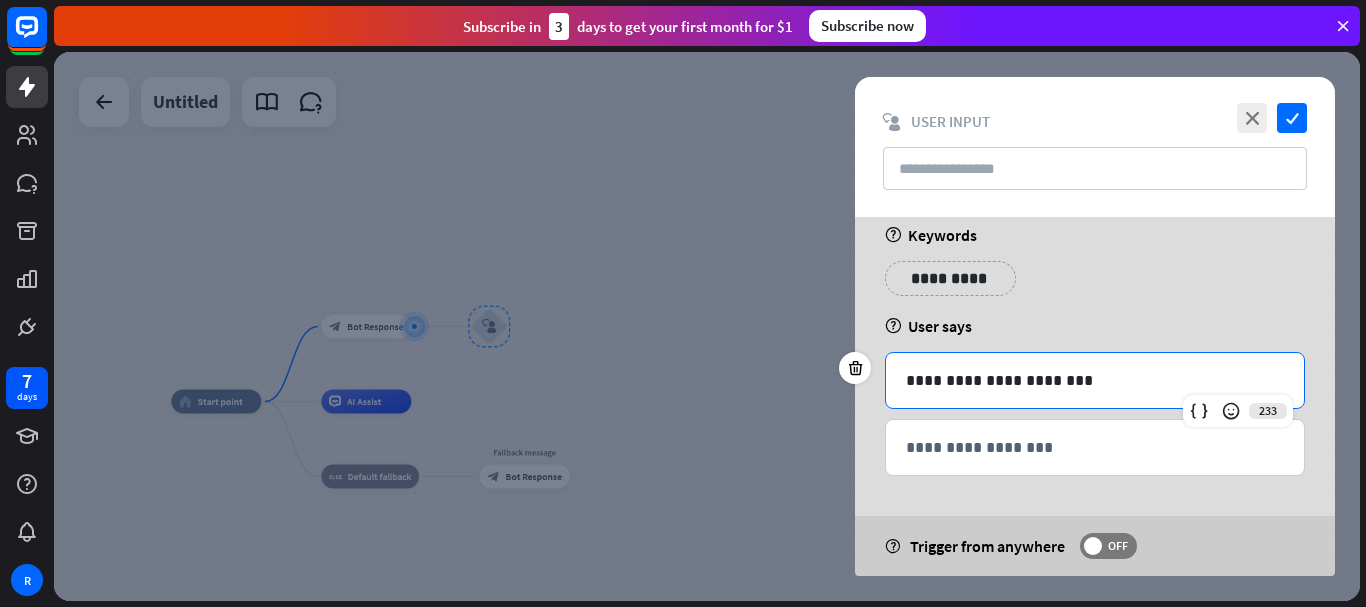 scroll, scrollTop: 0, scrollLeft: 0, axis: both 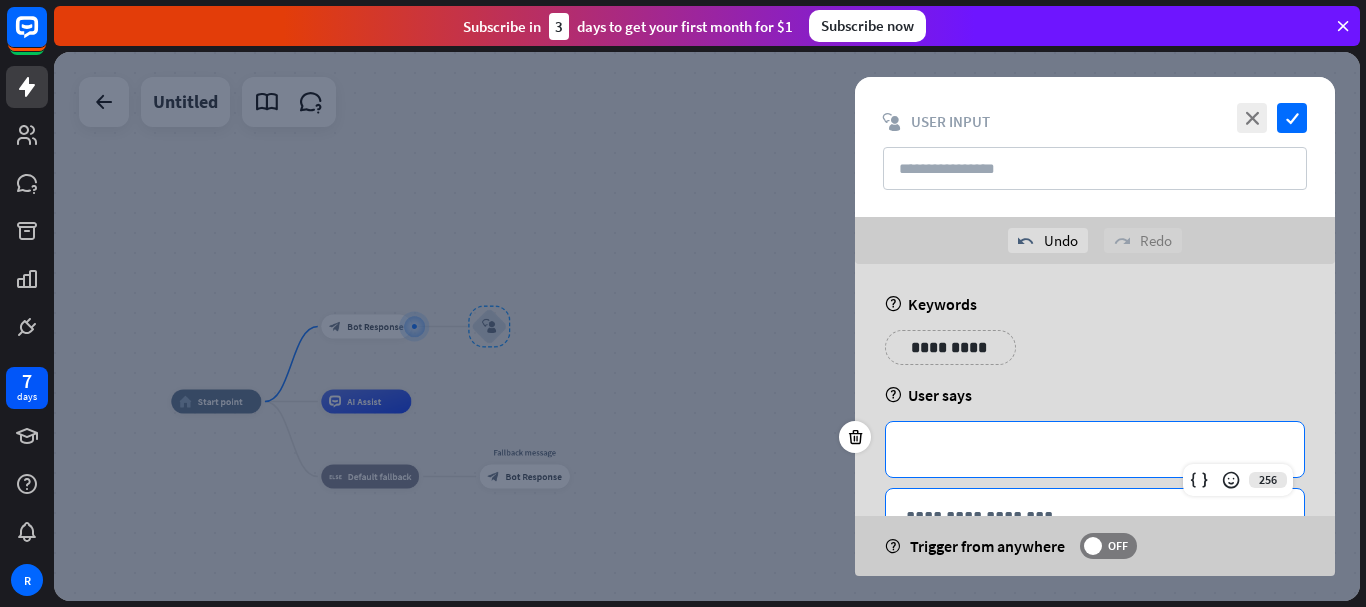 click on "**********" at bounding box center (1095, 516) 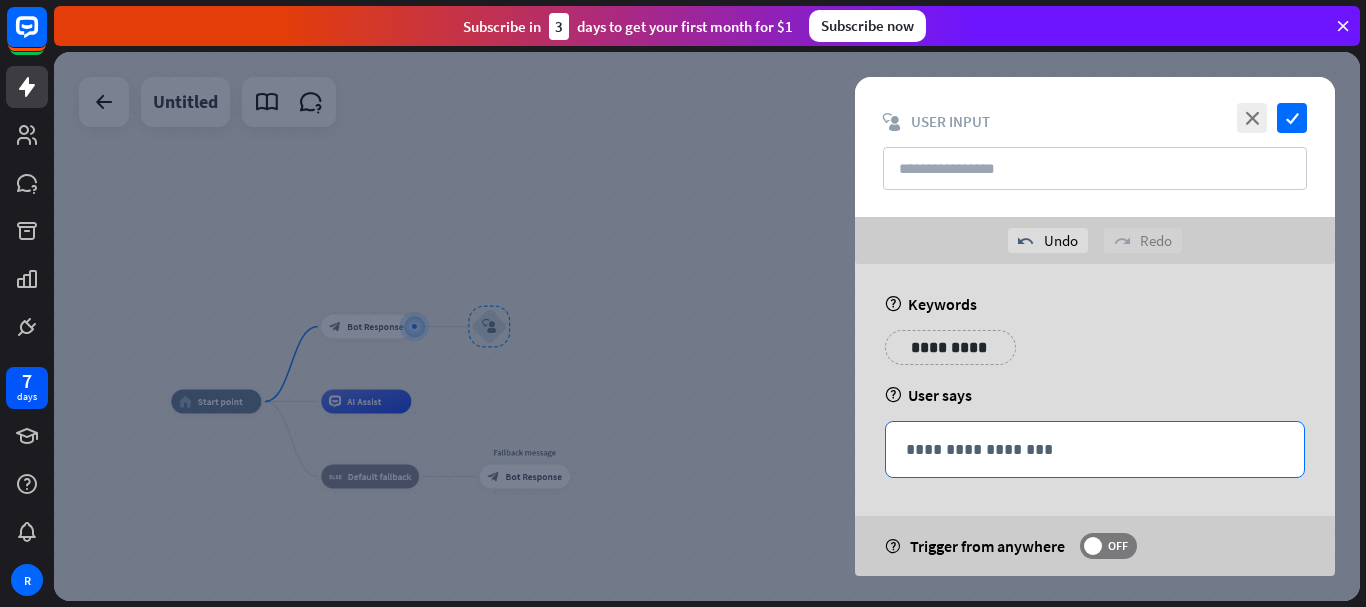 click on "**********" at bounding box center (1095, 449) 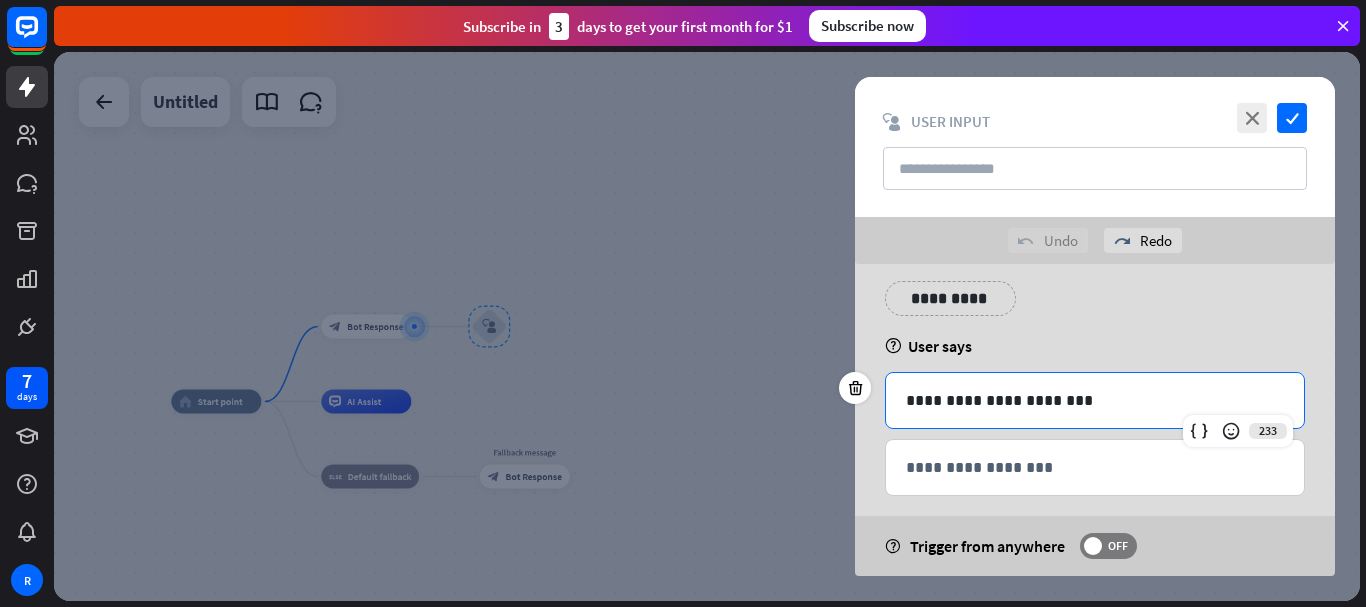 scroll, scrollTop: 69, scrollLeft: 0, axis: vertical 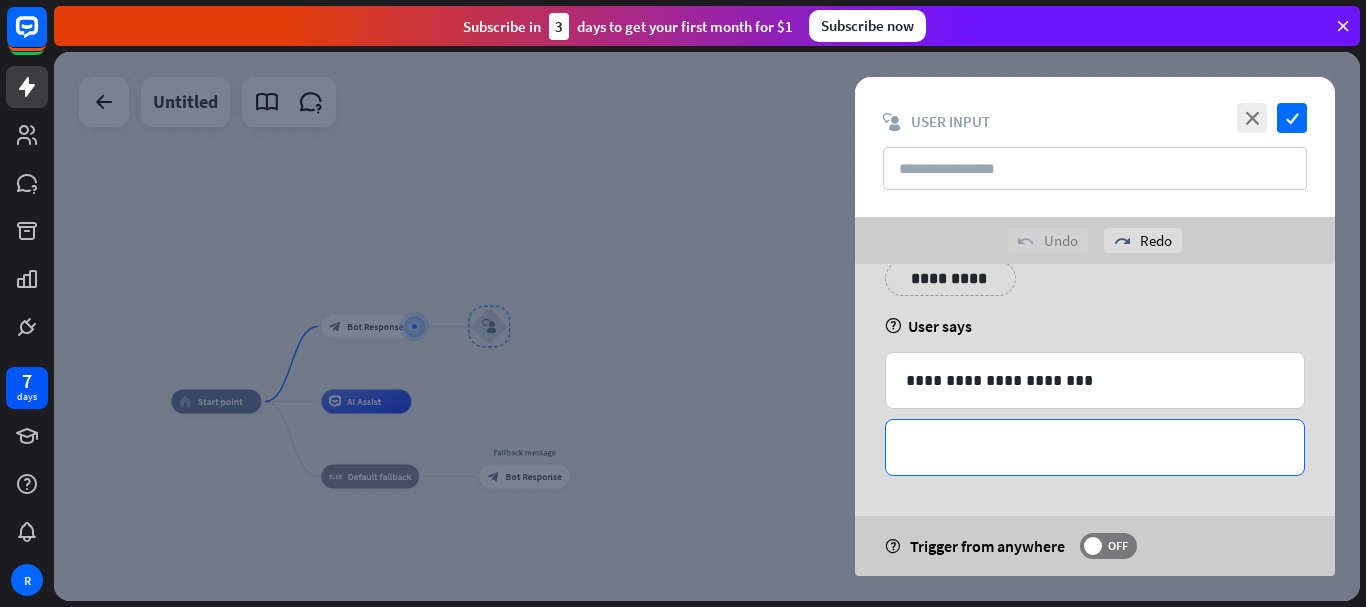 drag, startPoint x: 918, startPoint y: 431, endPoint x: 926, endPoint y: 439, distance: 11.313708 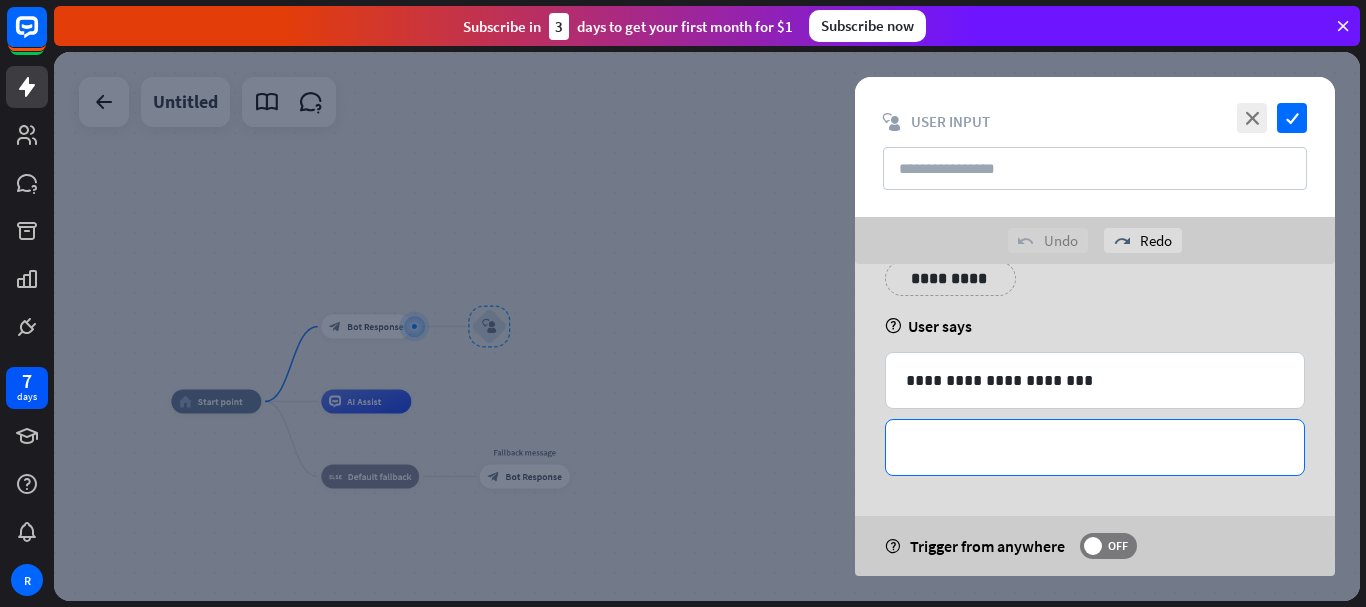 click on "**********" at bounding box center [1095, 447] 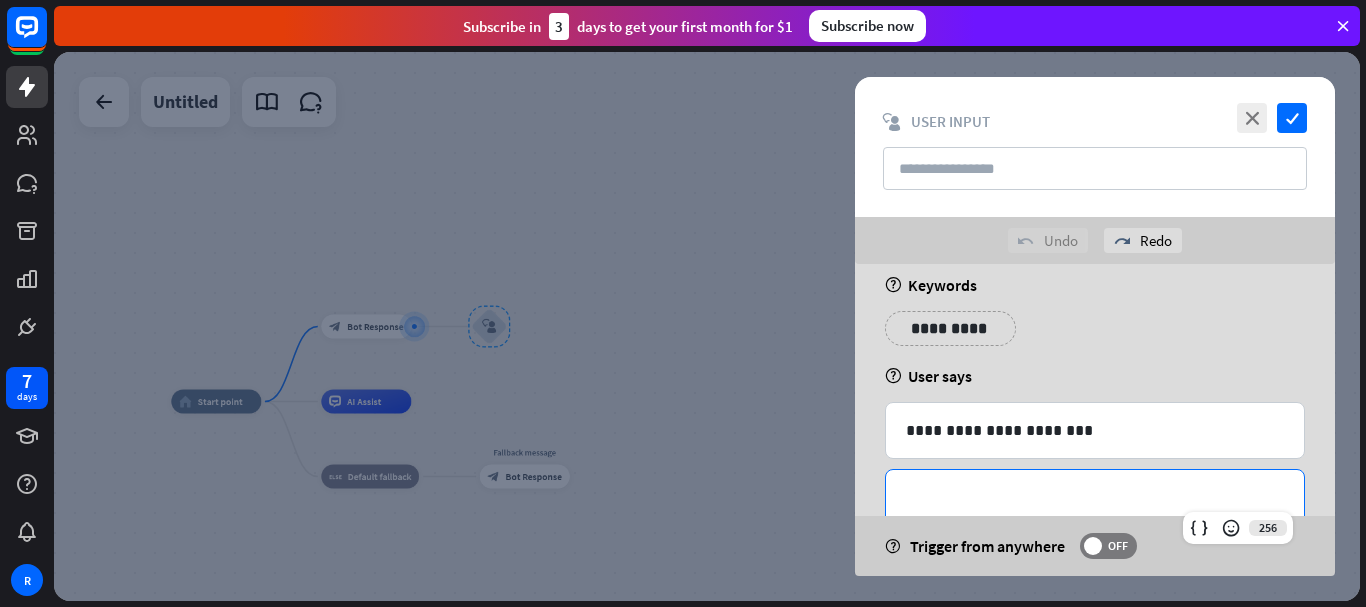 scroll, scrollTop: 0, scrollLeft: 0, axis: both 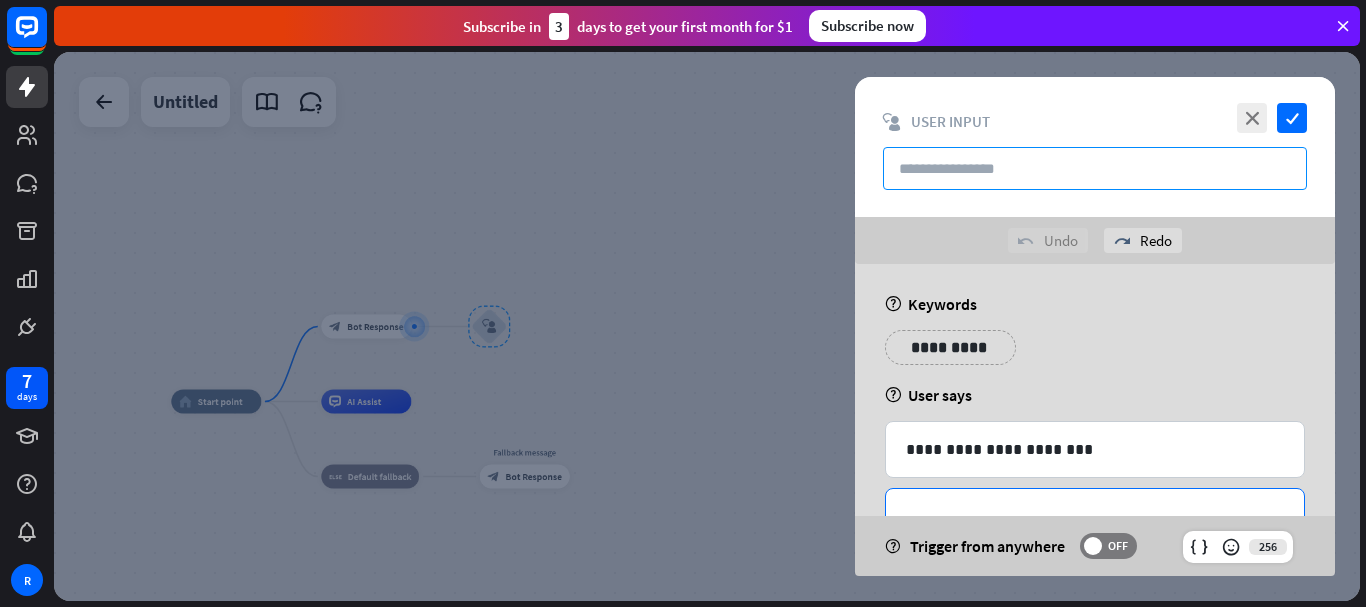 click at bounding box center (1095, 168) 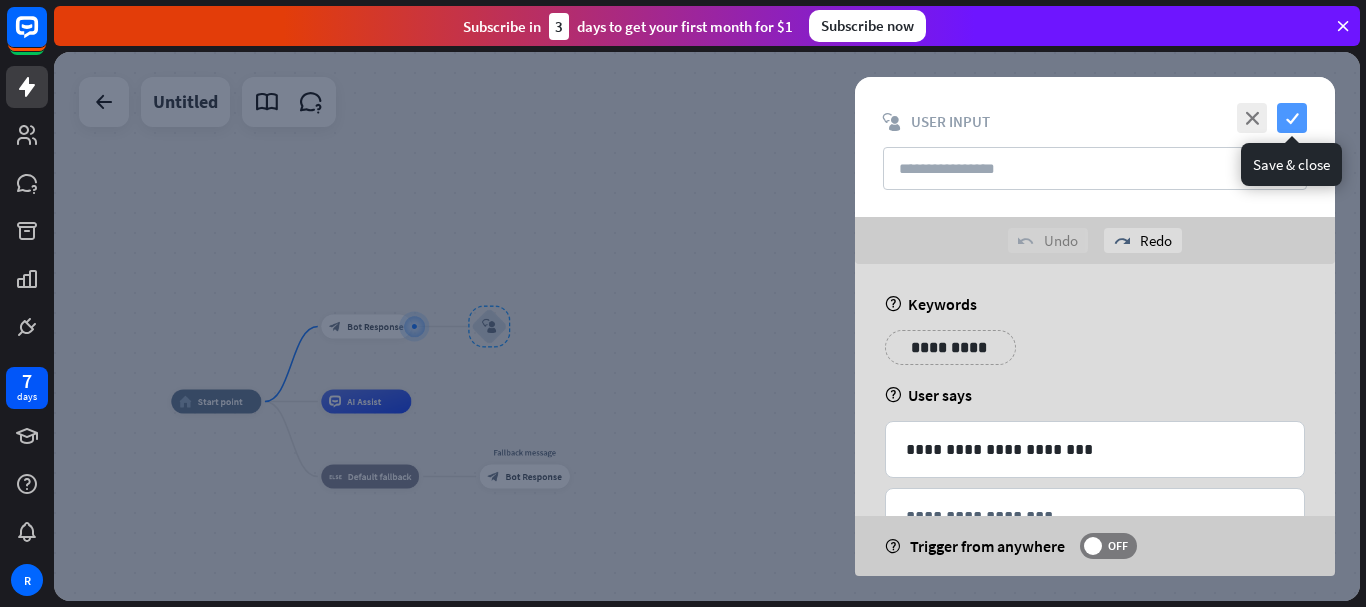 click on "check" at bounding box center [1292, 118] 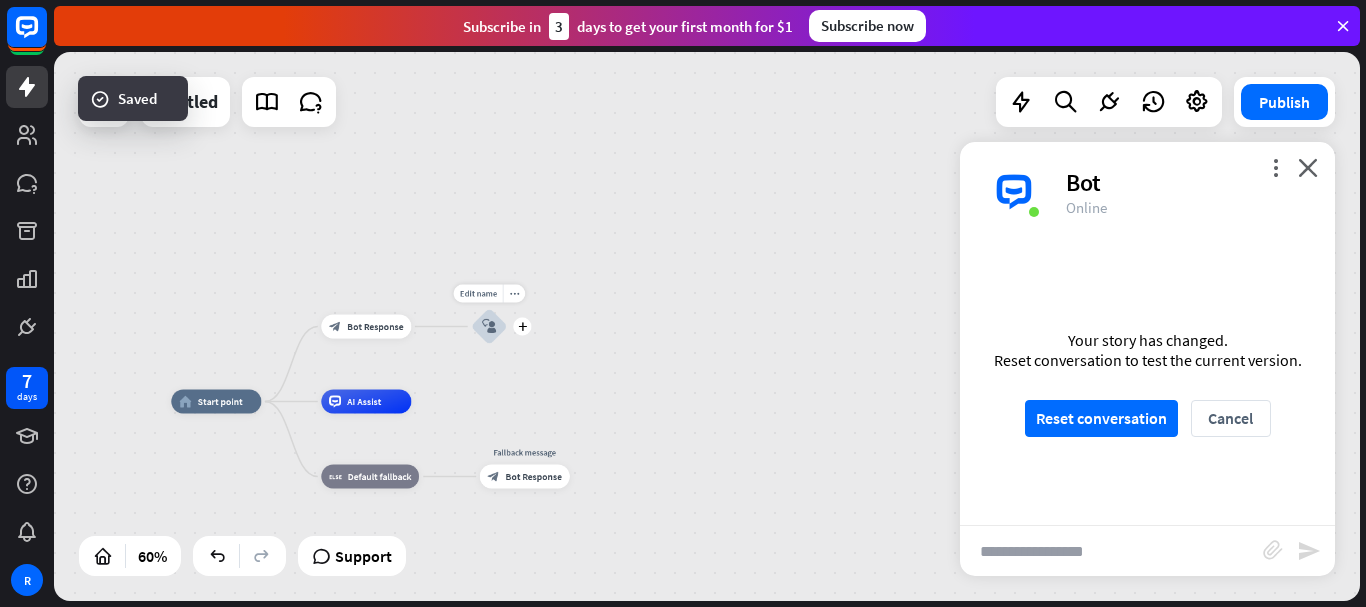 click on "block_user_input" at bounding box center (489, 327) 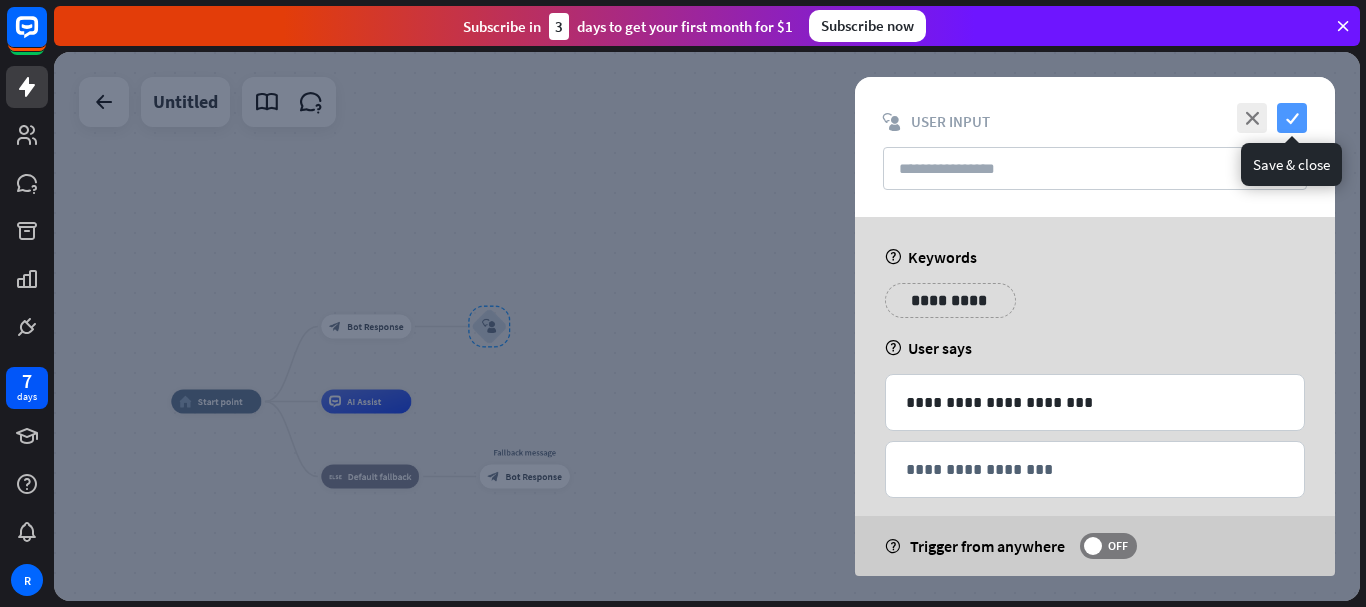 click on "check" at bounding box center [1292, 118] 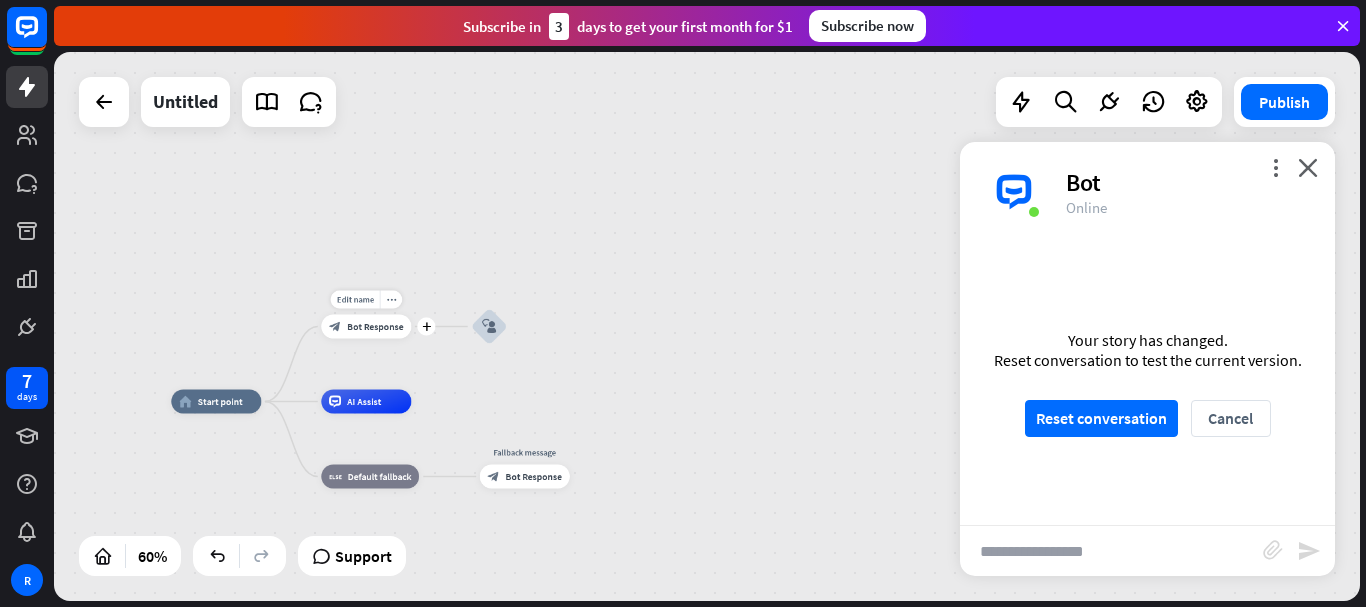 click on "Edit name   more_horiz         plus     block_bot_response   Bot Response" at bounding box center (366, 327) 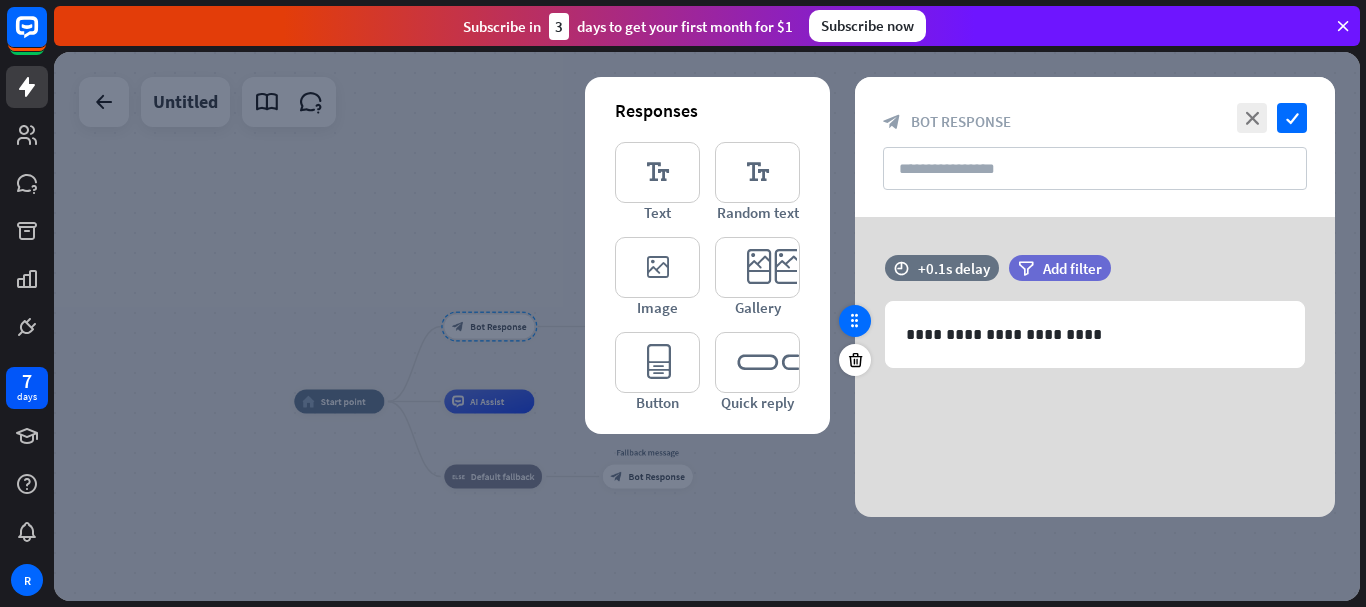 click at bounding box center (855, 321) 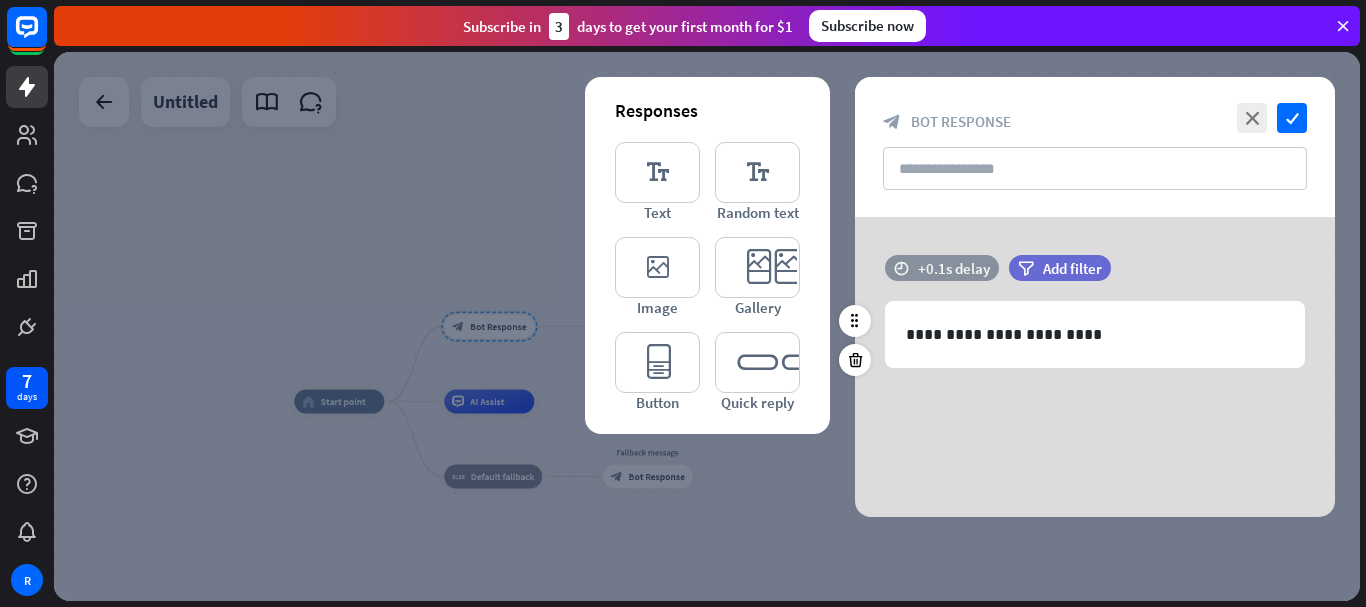 click on "+0.1s delay" at bounding box center [954, 268] 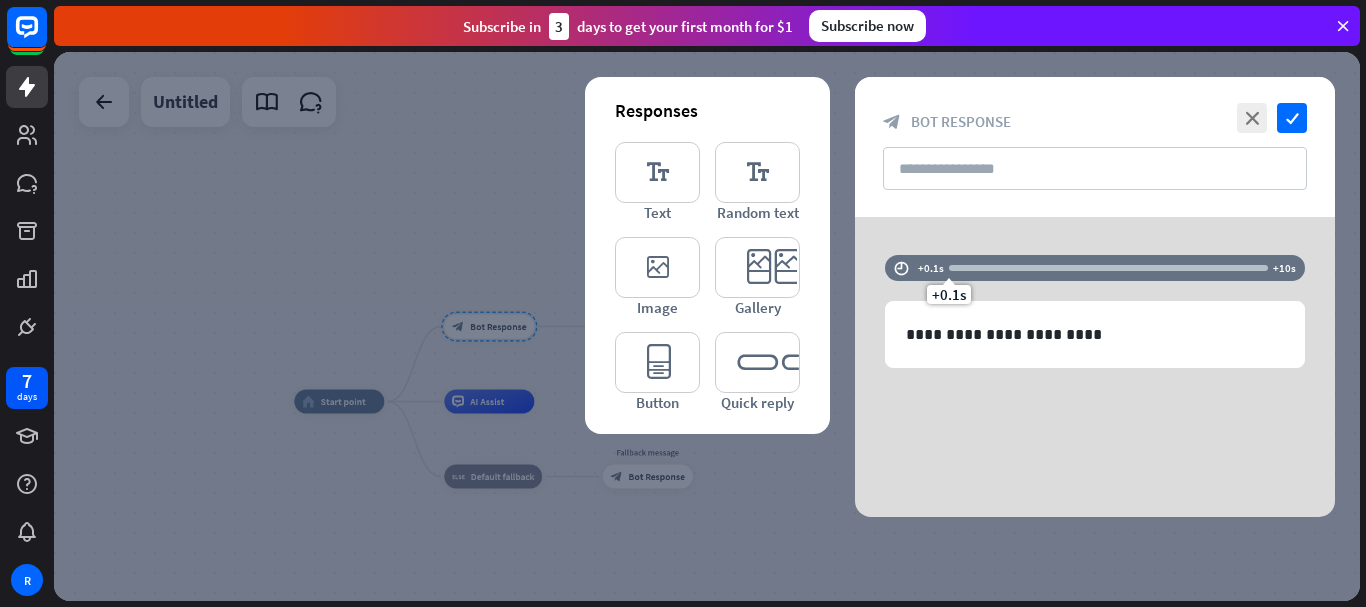 drag, startPoint x: 964, startPoint y: 419, endPoint x: 862, endPoint y: 391, distance: 105.773346 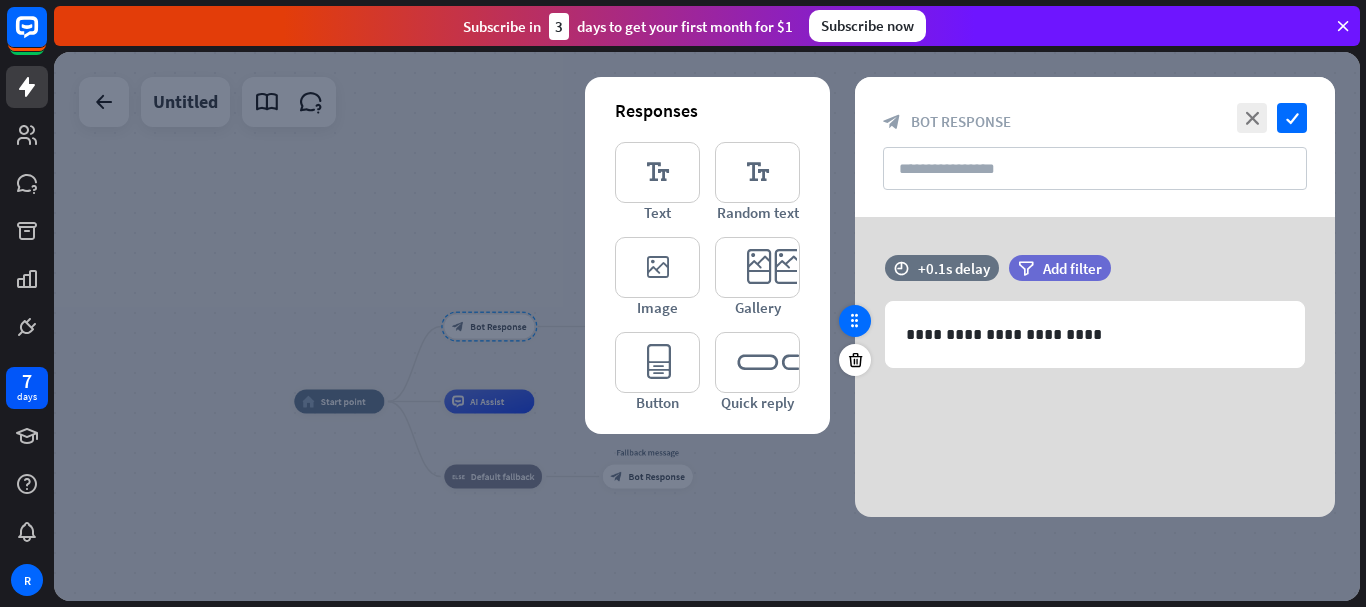 click at bounding box center [855, 321] 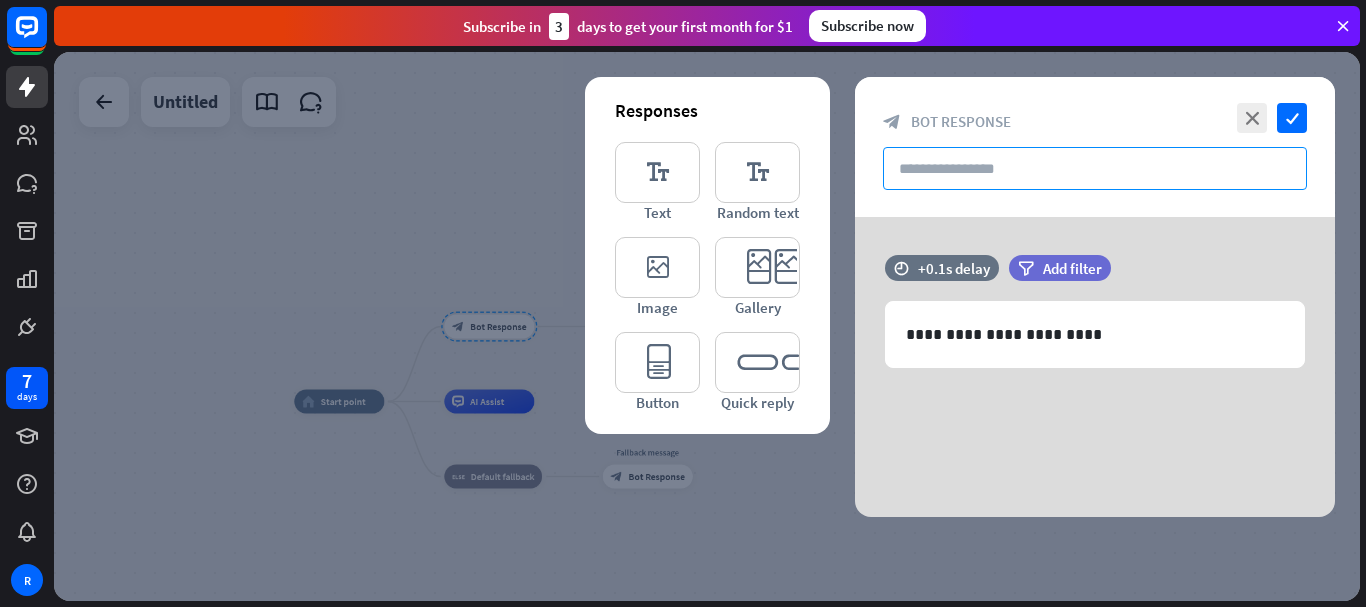 click at bounding box center (1095, 168) 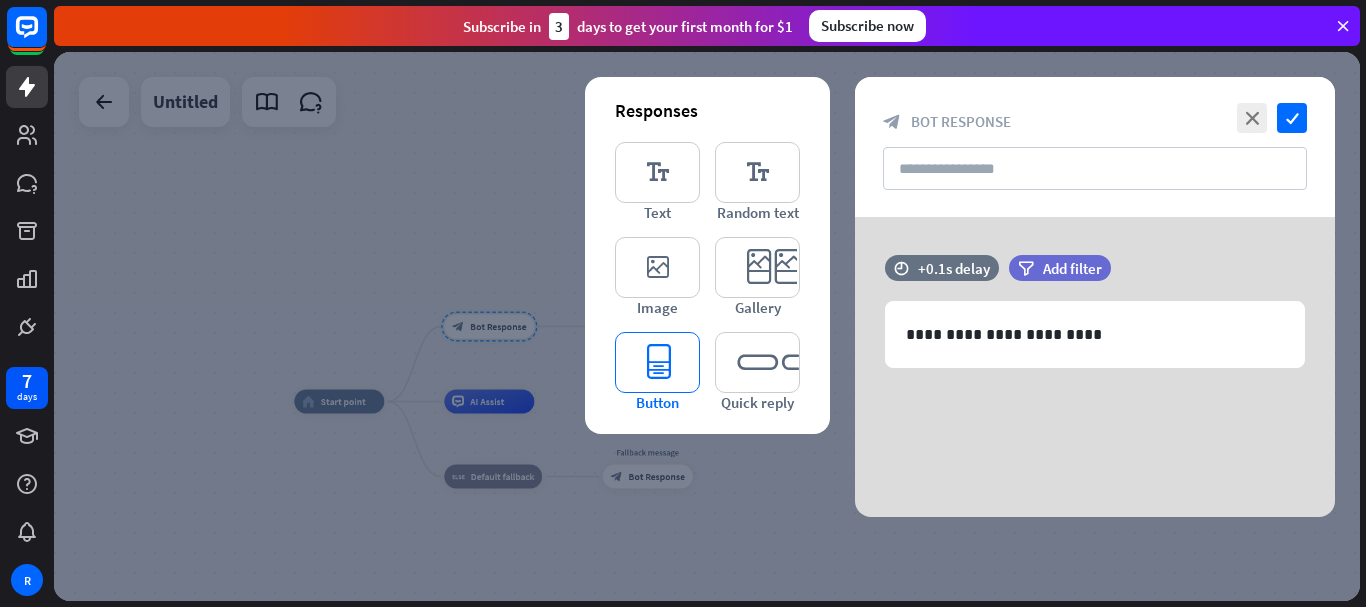 click on "editor_button" at bounding box center (657, 362) 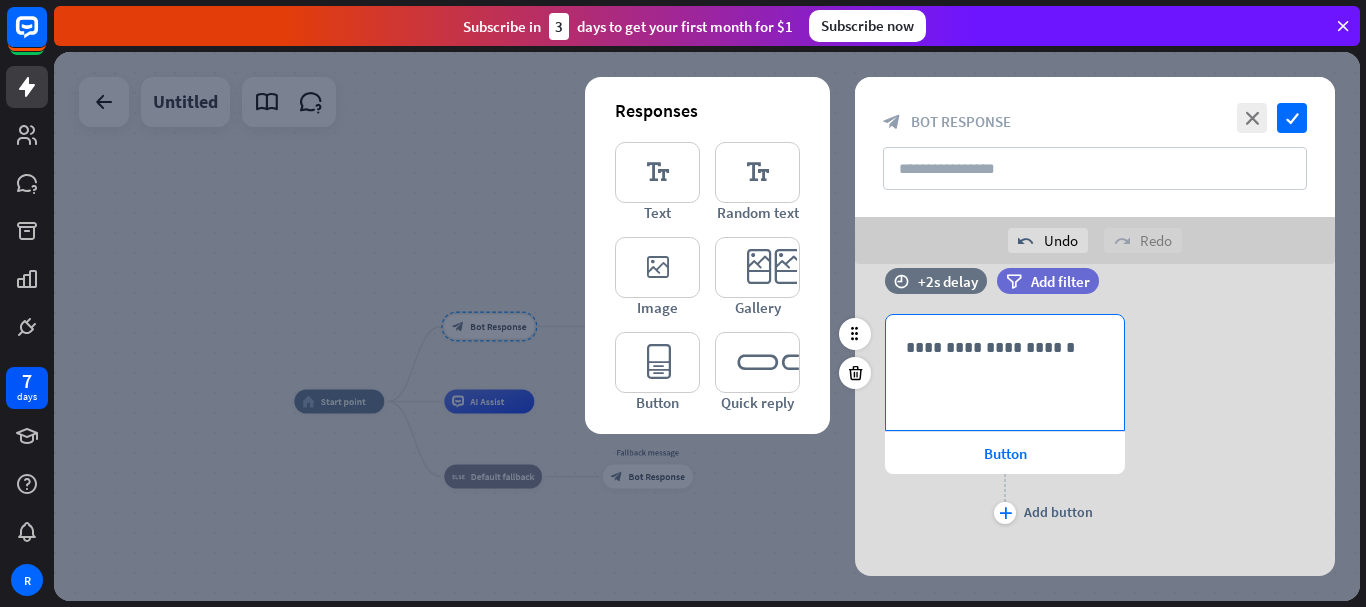scroll, scrollTop: 171, scrollLeft: 0, axis: vertical 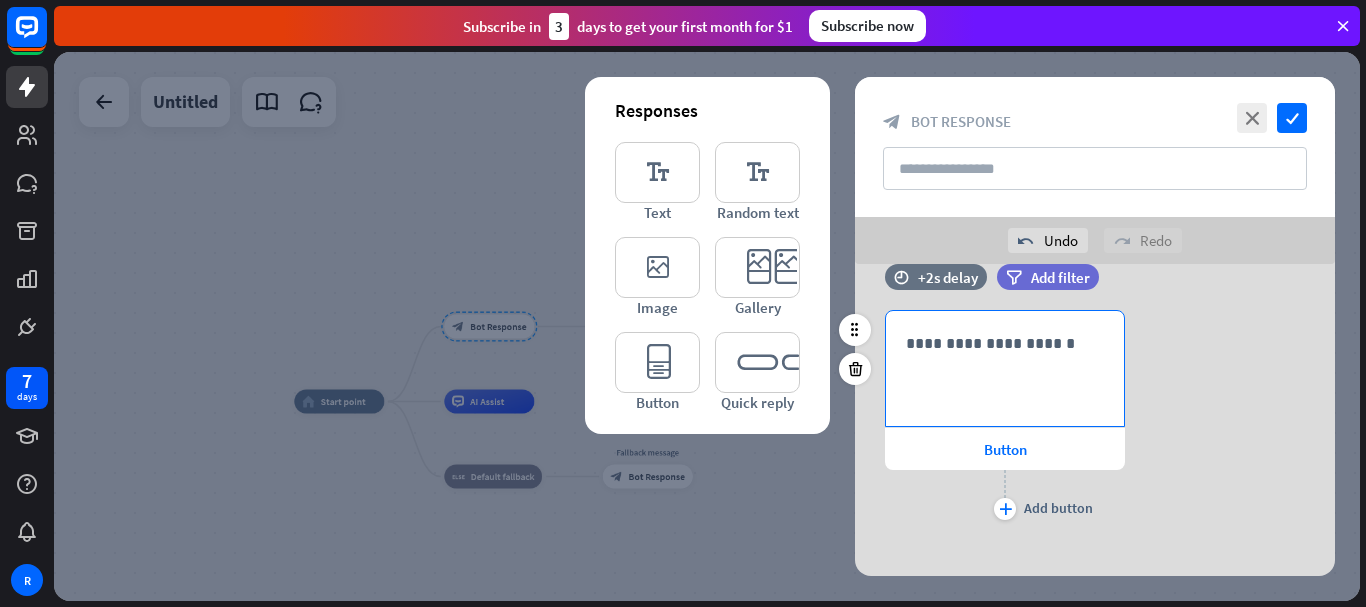 click on "**********" at bounding box center (1005, 368) 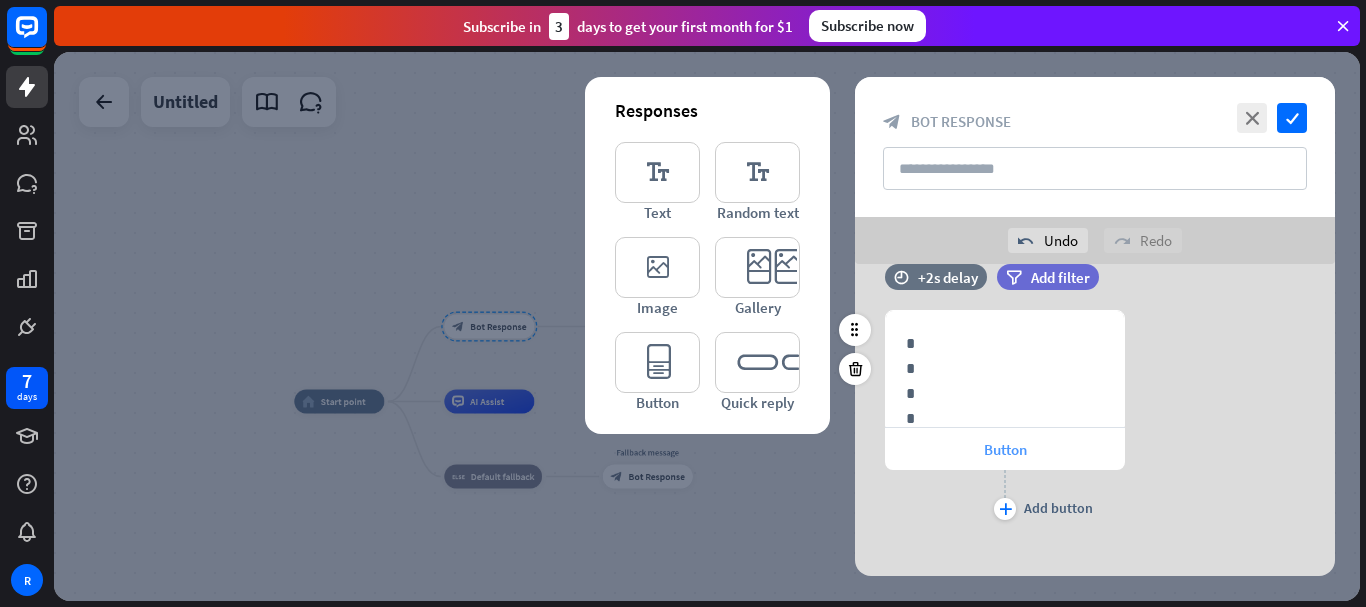 click on "Button" at bounding box center (1005, 449) 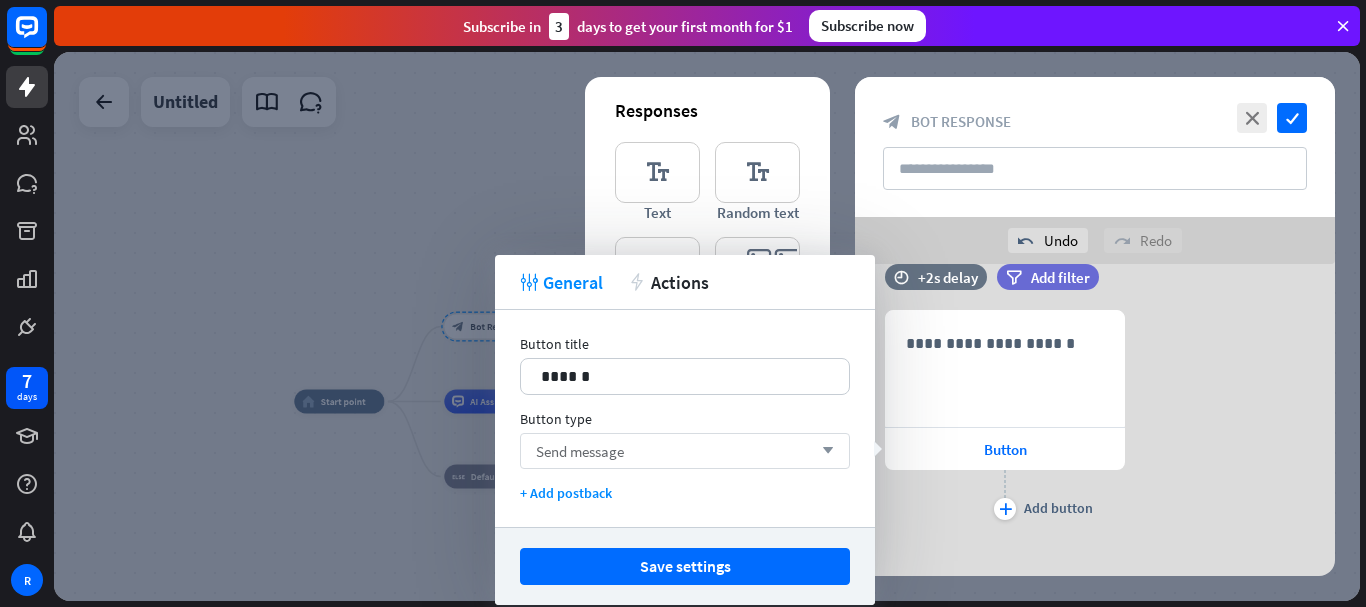 click on "Send message
arrow_down" at bounding box center [685, 451] 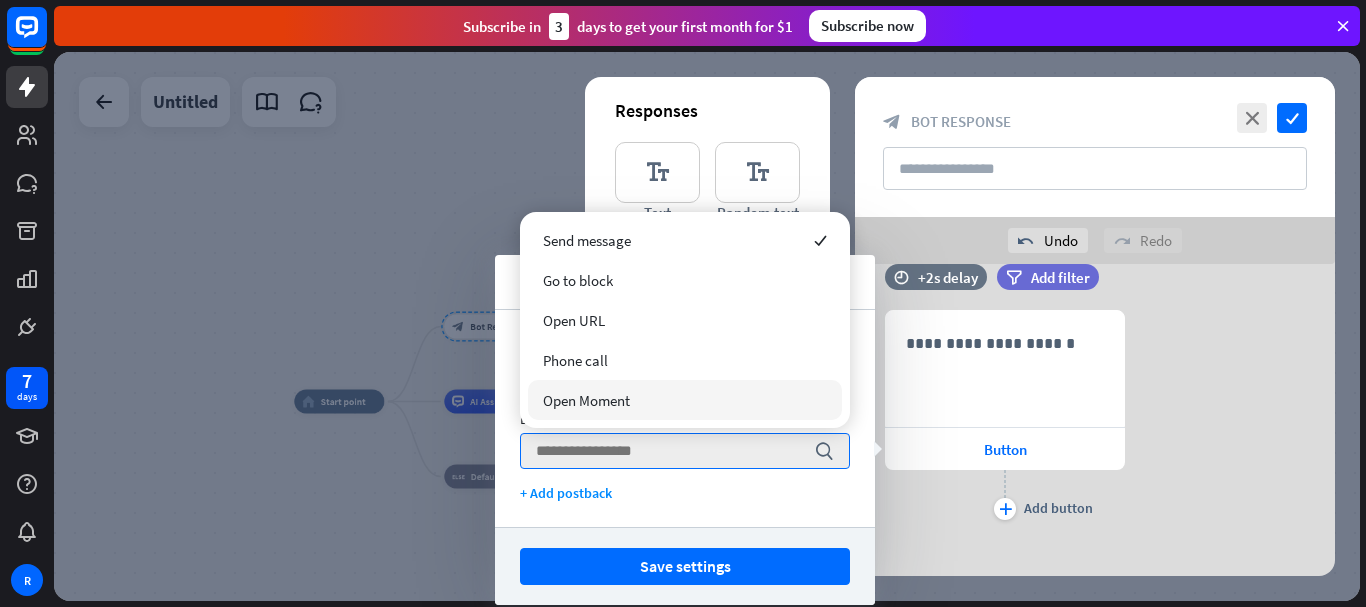click on "Open Moment" at bounding box center [685, 400] 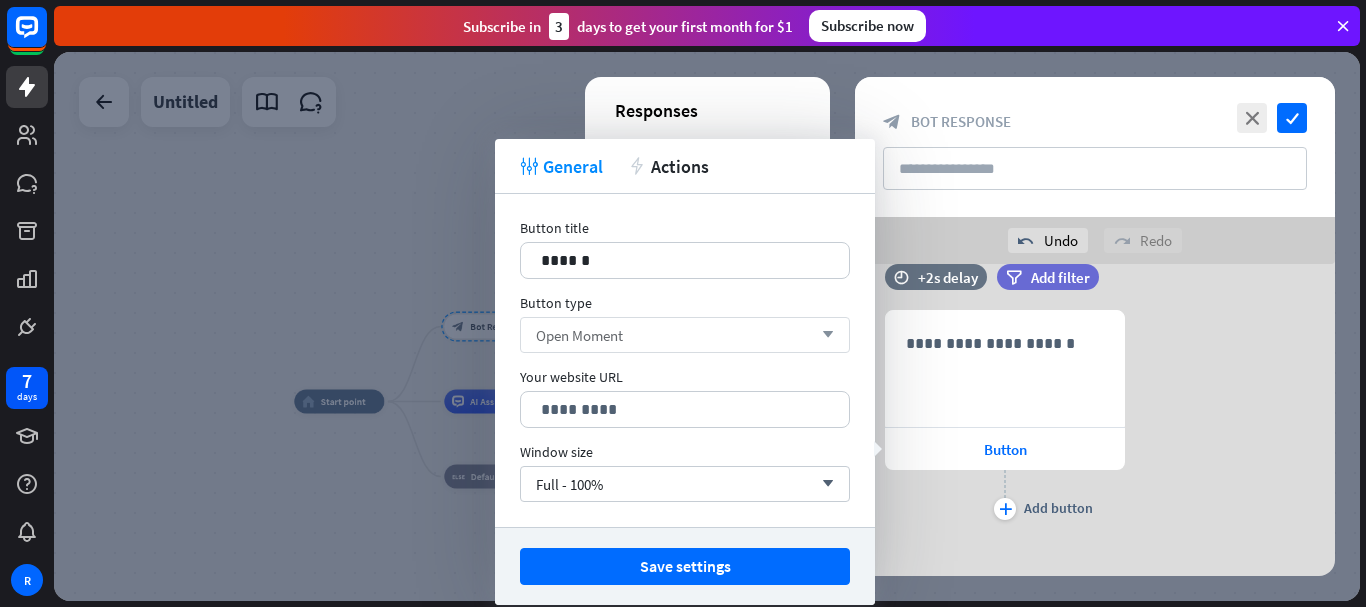click on "Open Moment" at bounding box center (579, 335) 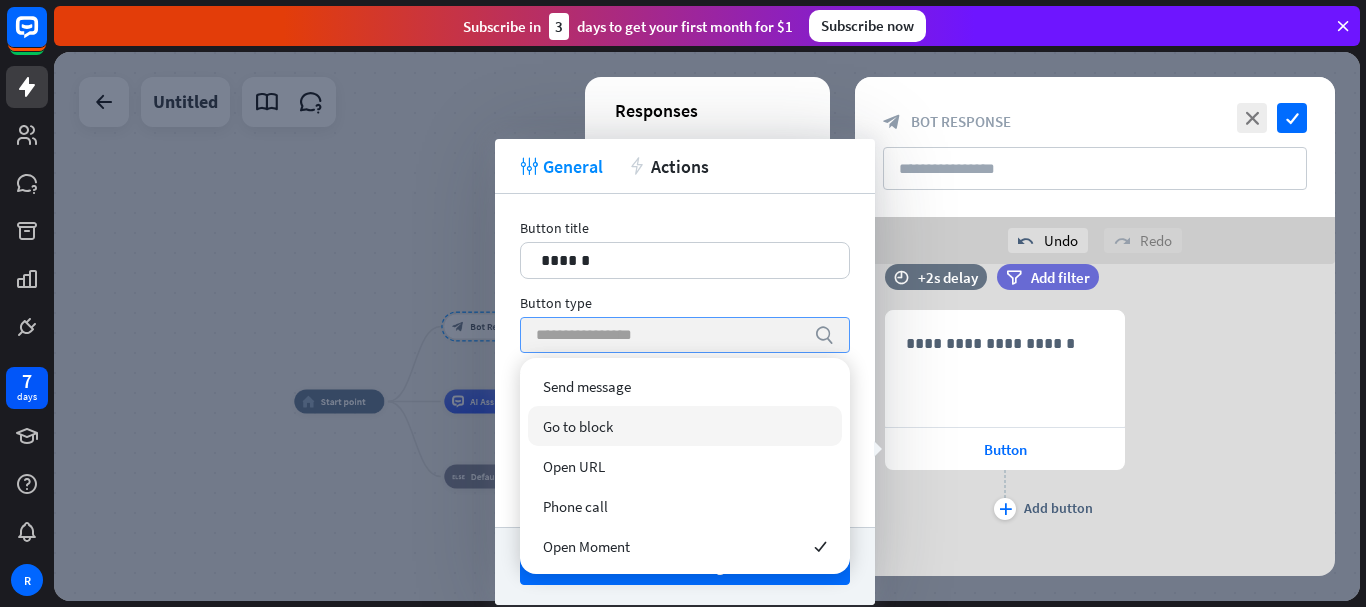 click on "Go to block" at bounding box center [685, 426] 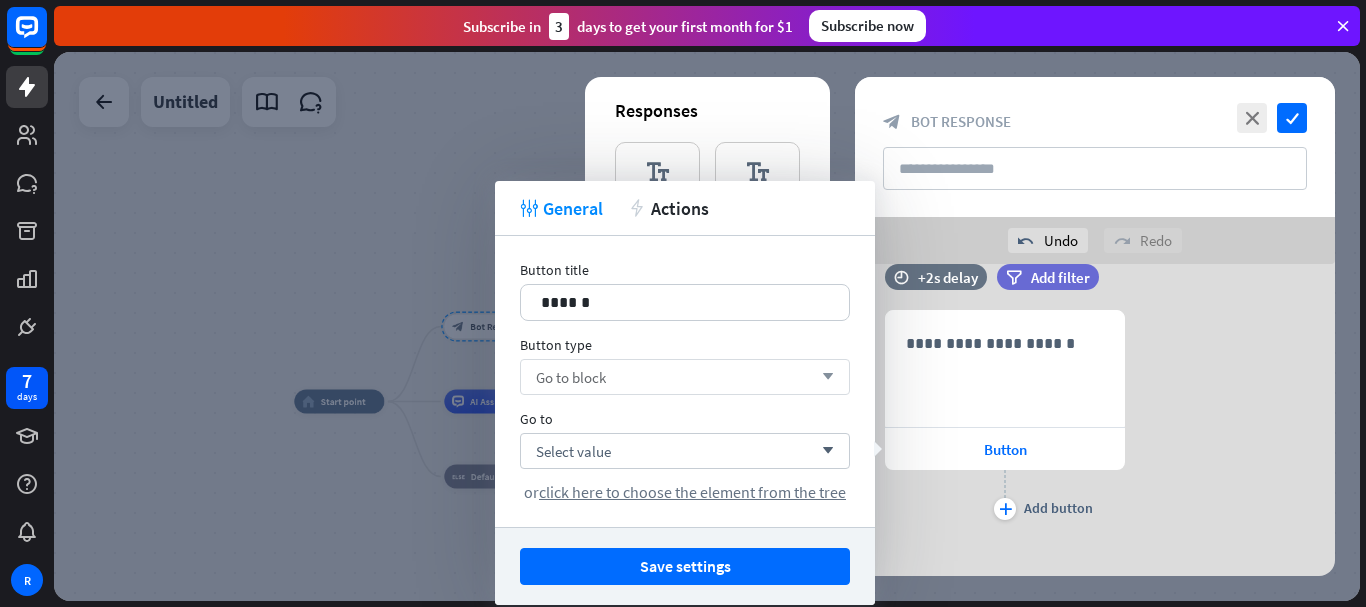 click on "Go to block
arrow_down" at bounding box center (685, 377) 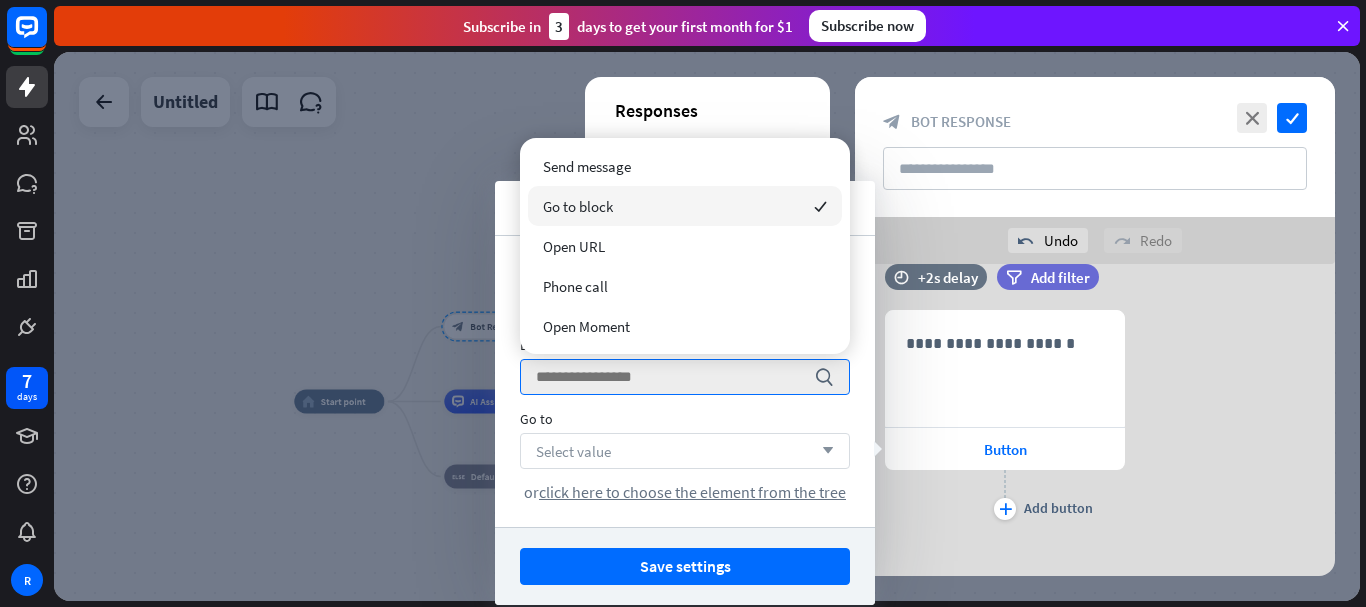 click on "Select value" at bounding box center (573, 451) 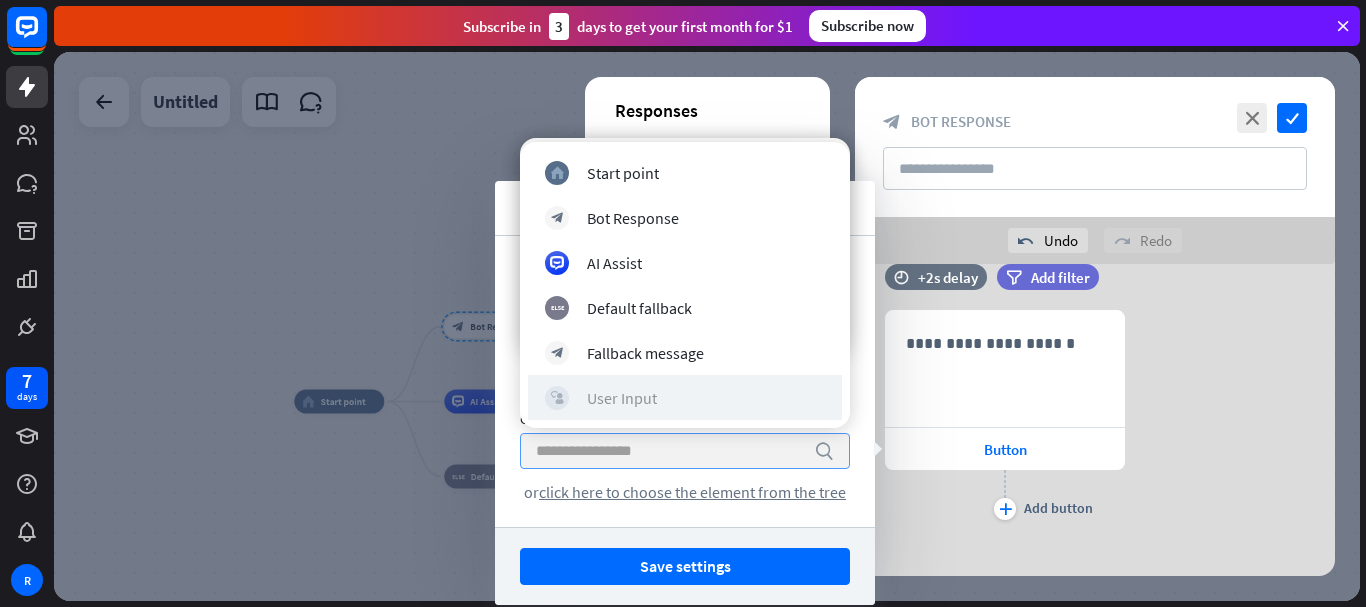 click on "block_user_input
User Input" at bounding box center [685, 398] 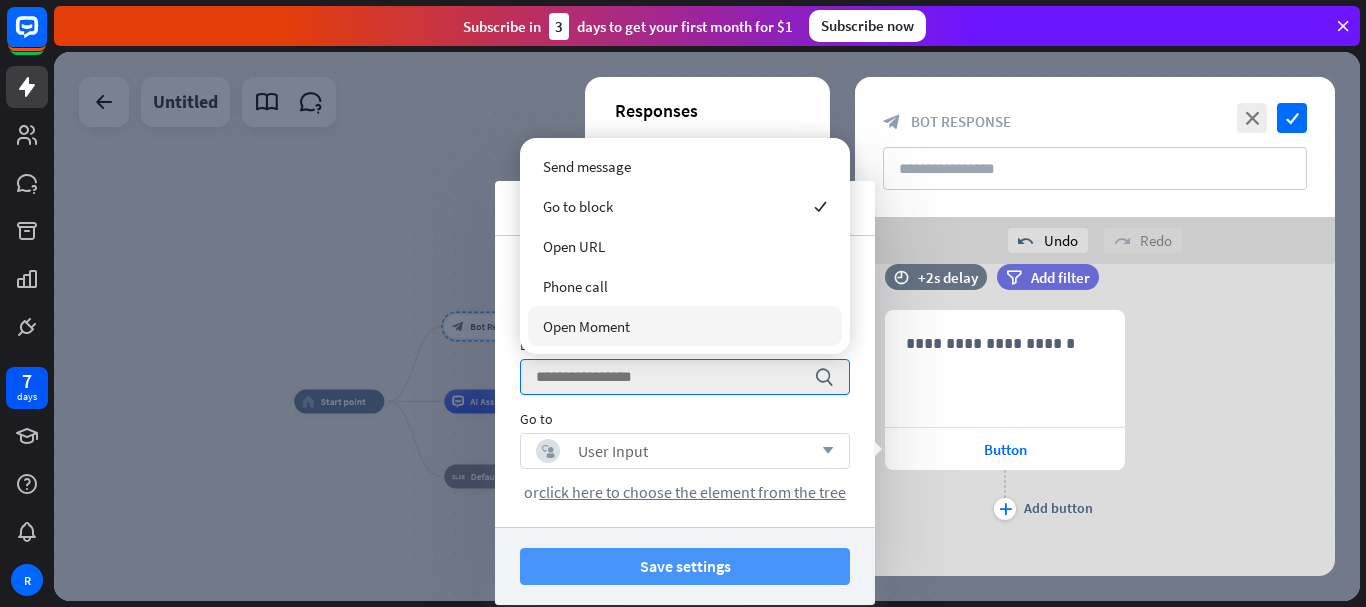 click on "Save settings" at bounding box center [685, 566] 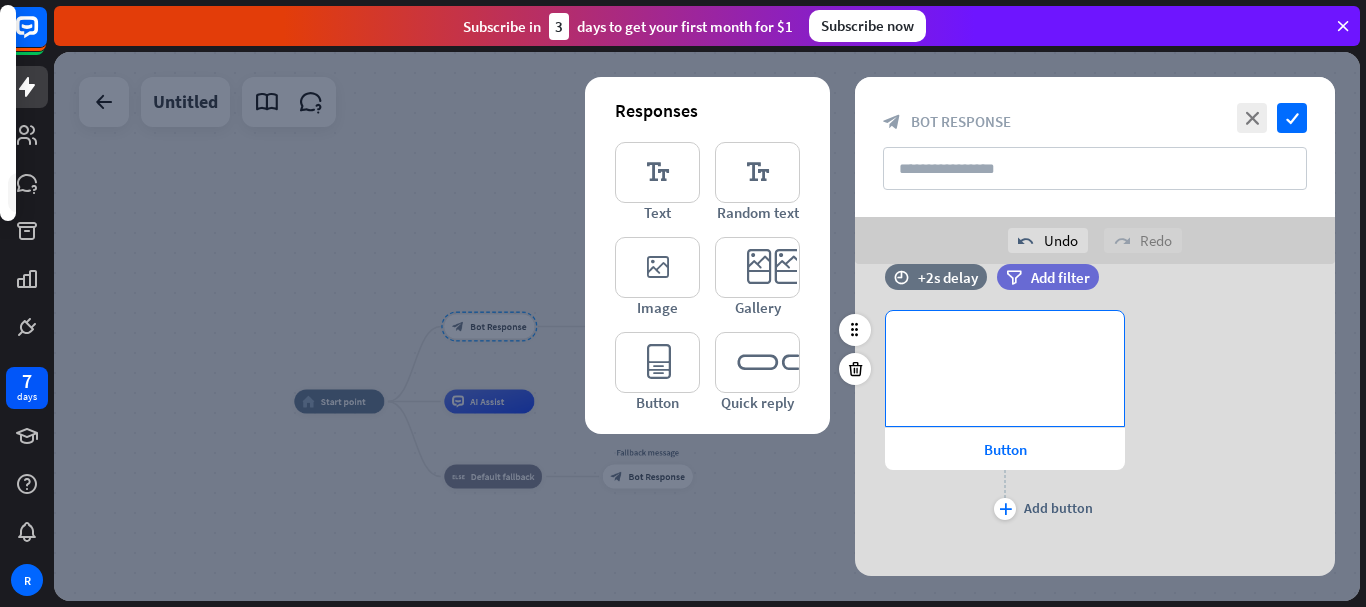 click on "**********" at bounding box center (1005, 343) 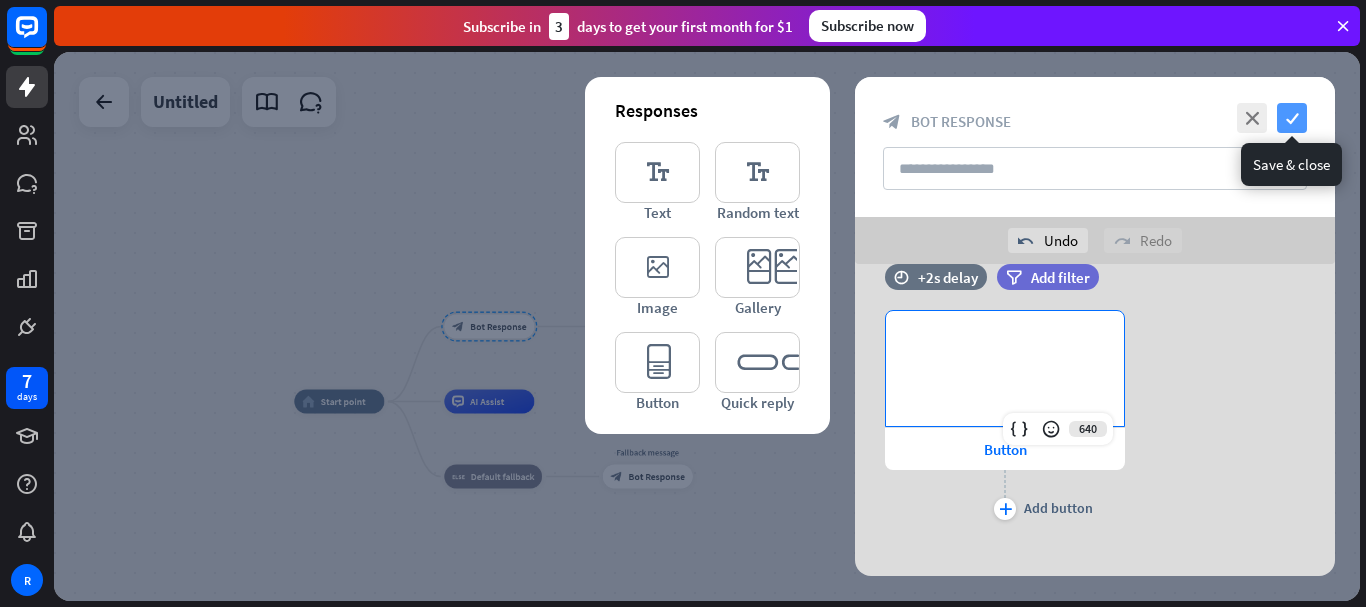 click on "check" at bounding box center [1292, 118] 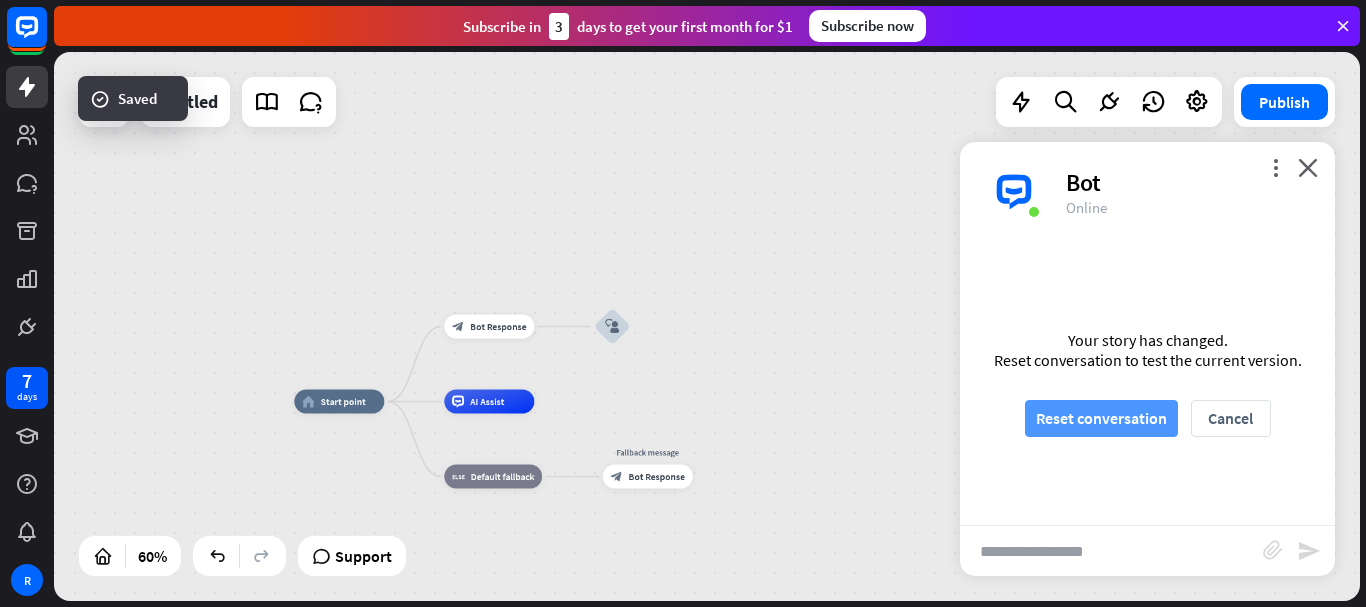 click on "Reset conversation" at bounding box center (1101, 418) 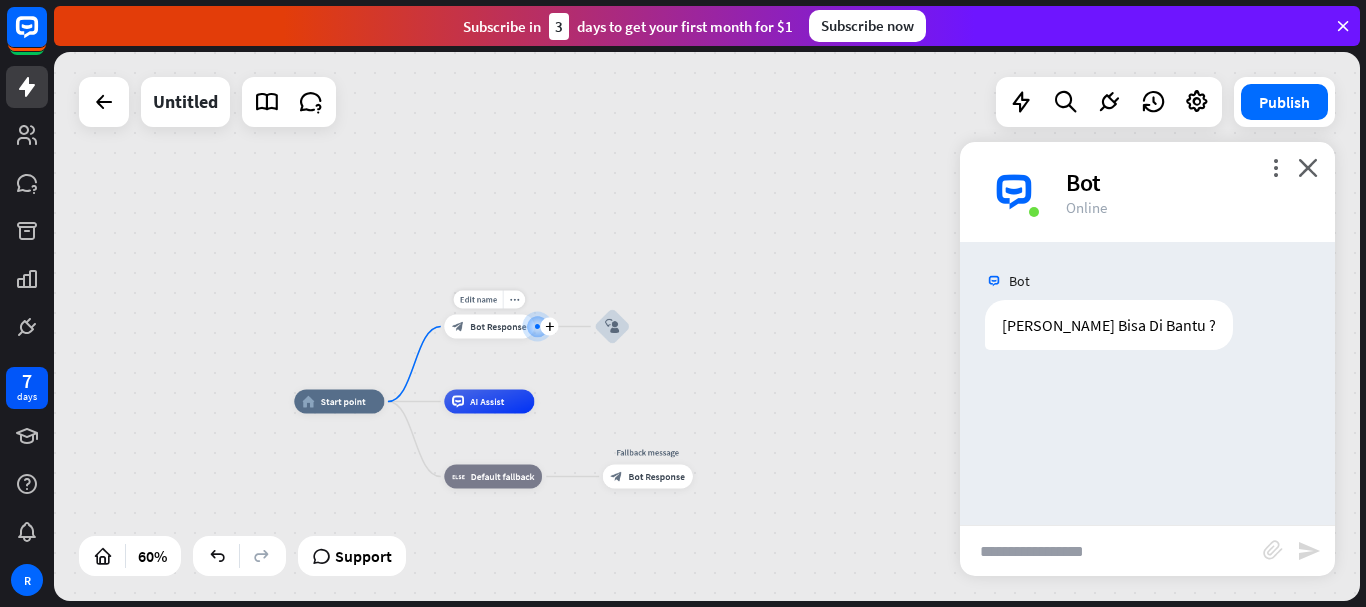 click at bounding box center [537, 327] 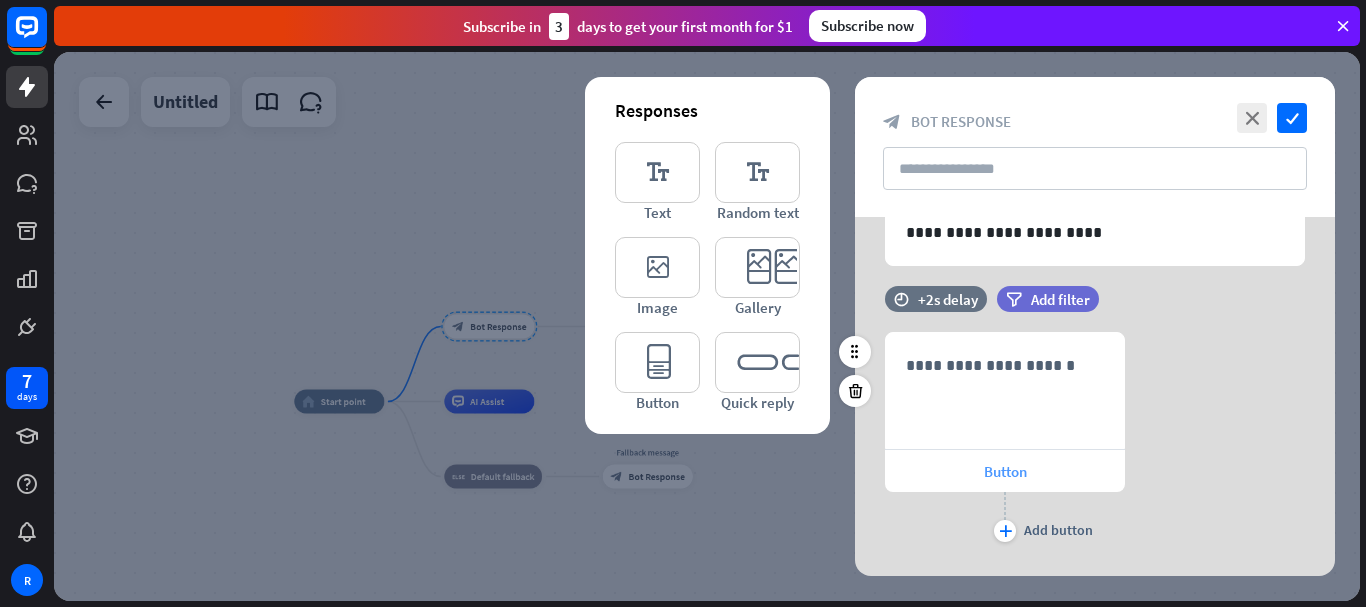 scroll, scrollTop: 143, scrollLeft: 0, axis: vertical 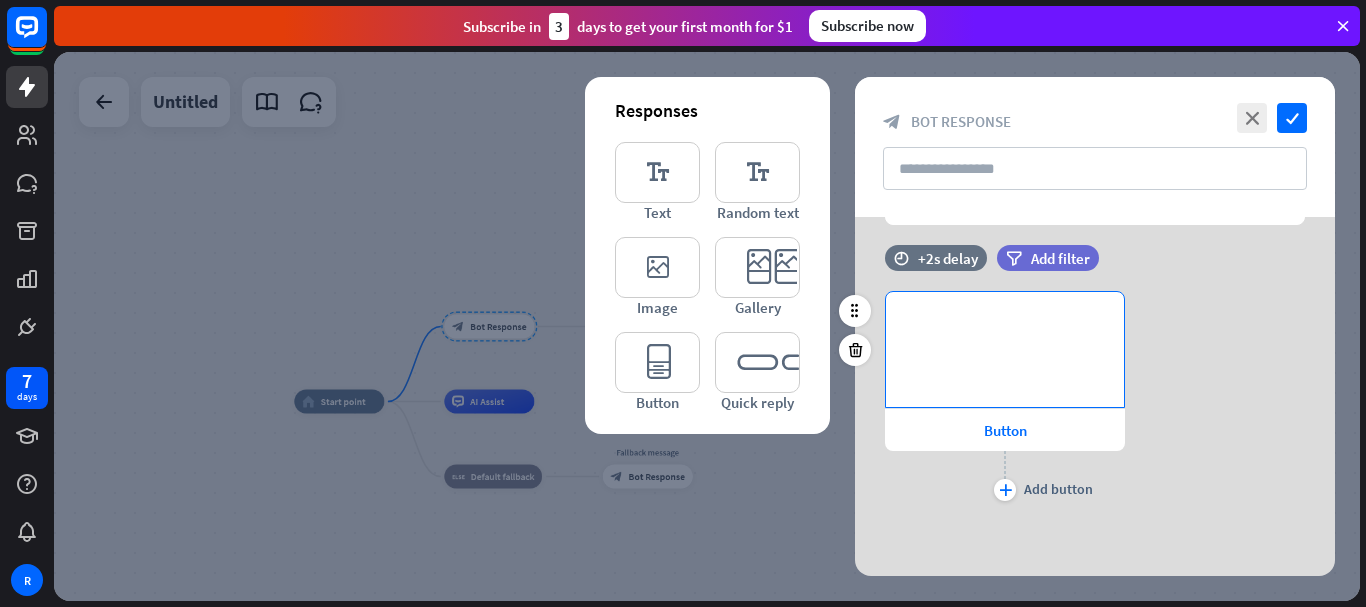 click on "**********" at bounding box center [1005, 349] 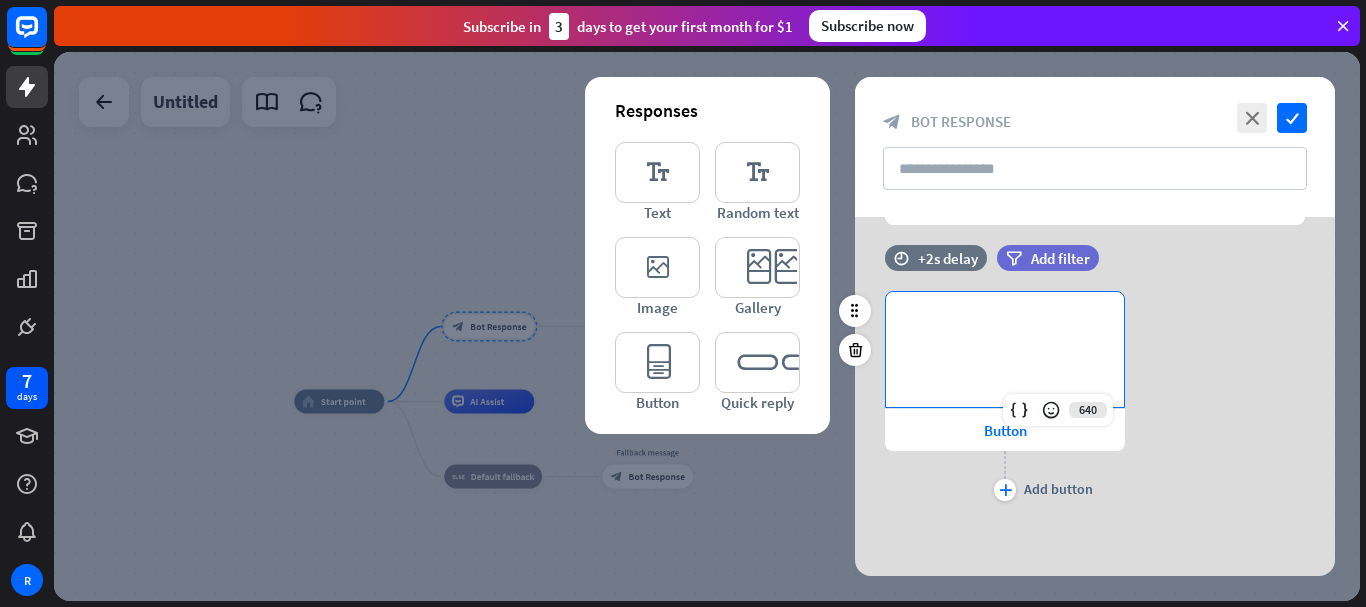 type 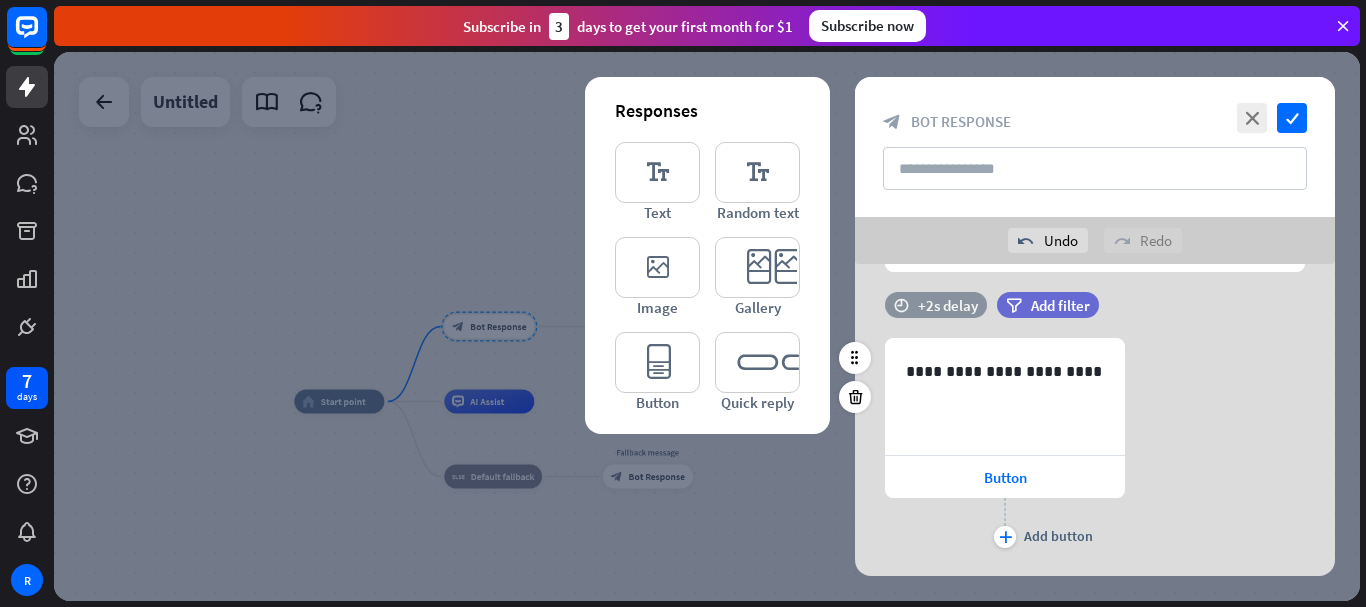 click on "+2s delay" at bounding box center (948, 305) 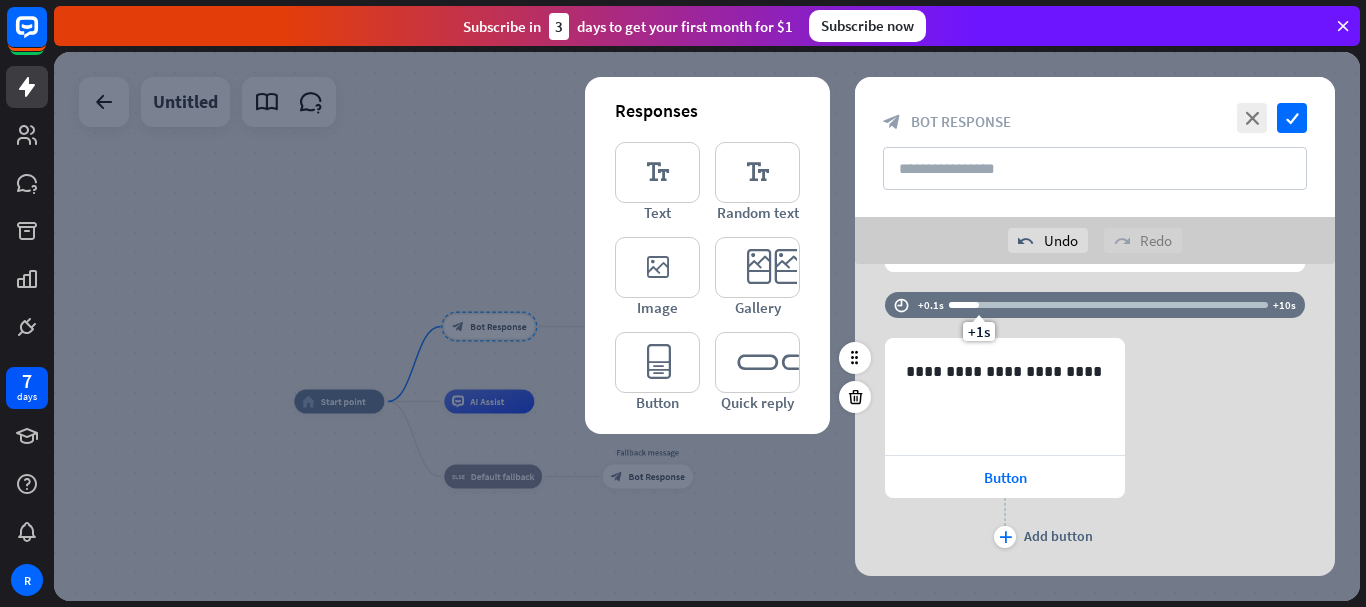 drag, startPoint x: 1002, startPoint y: 306, endPoint x: 977, endPoint y: 307, distance: 25.019993 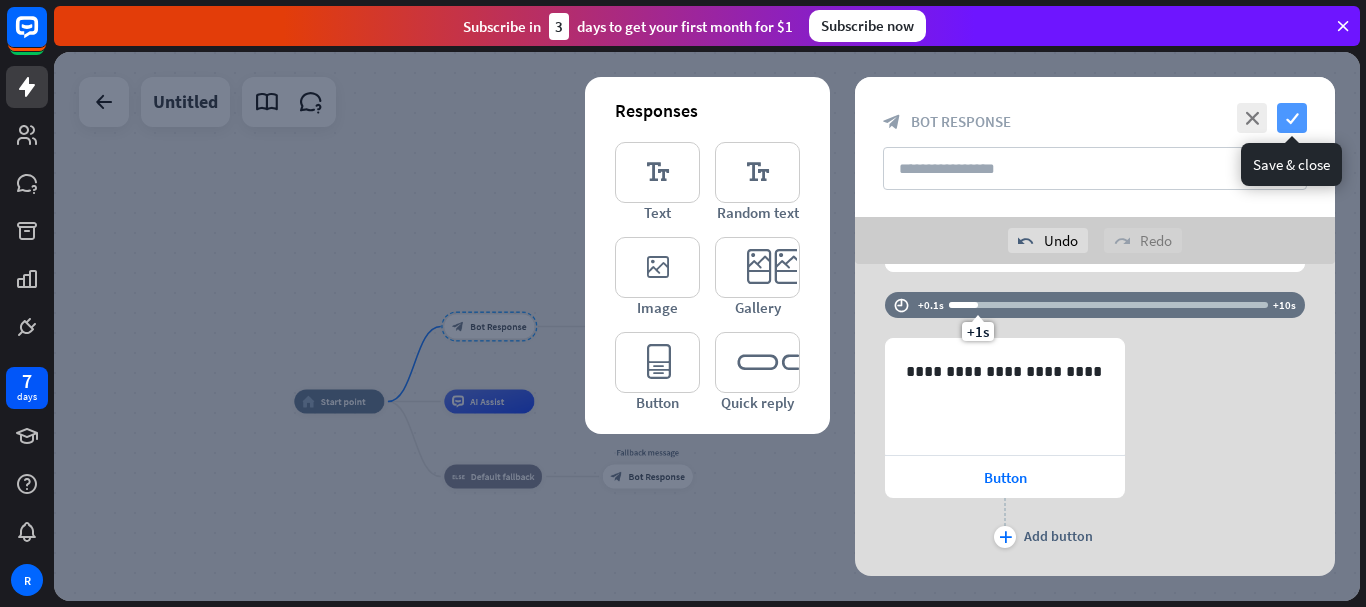 click on "check" at bounding box center (1292, 118) 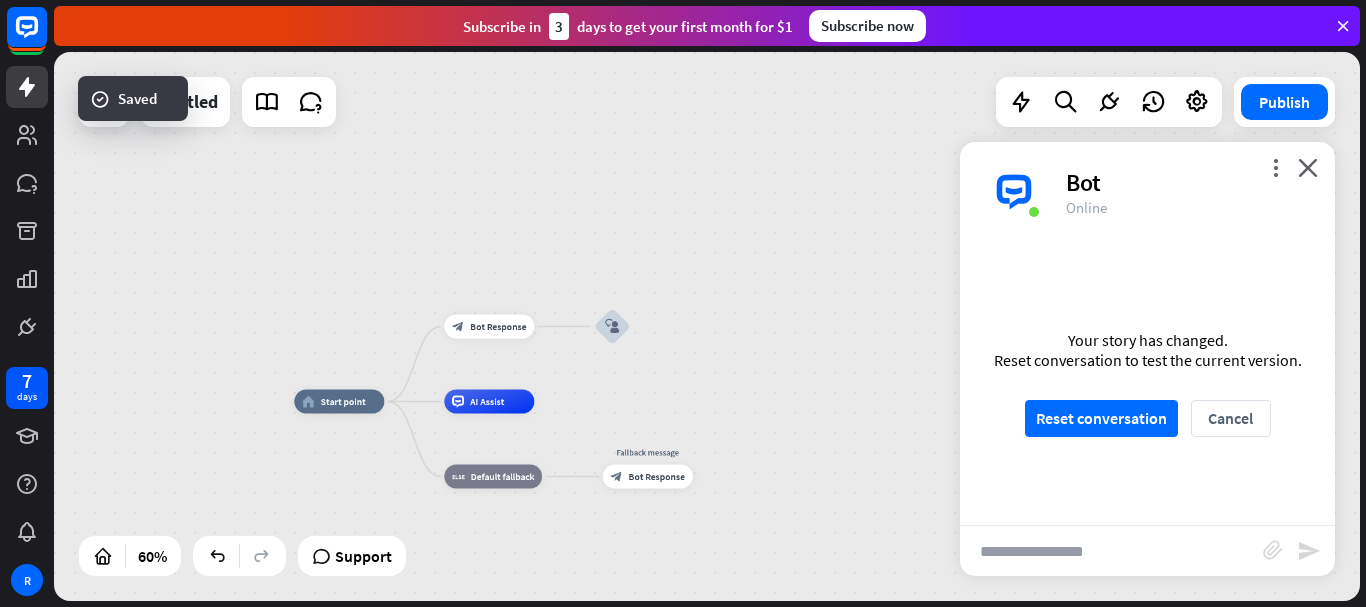 click on "Your story has changed.
Reset conversation to test the current version.
Reset conversation
Cancel" at bounding box center (1147, 383) 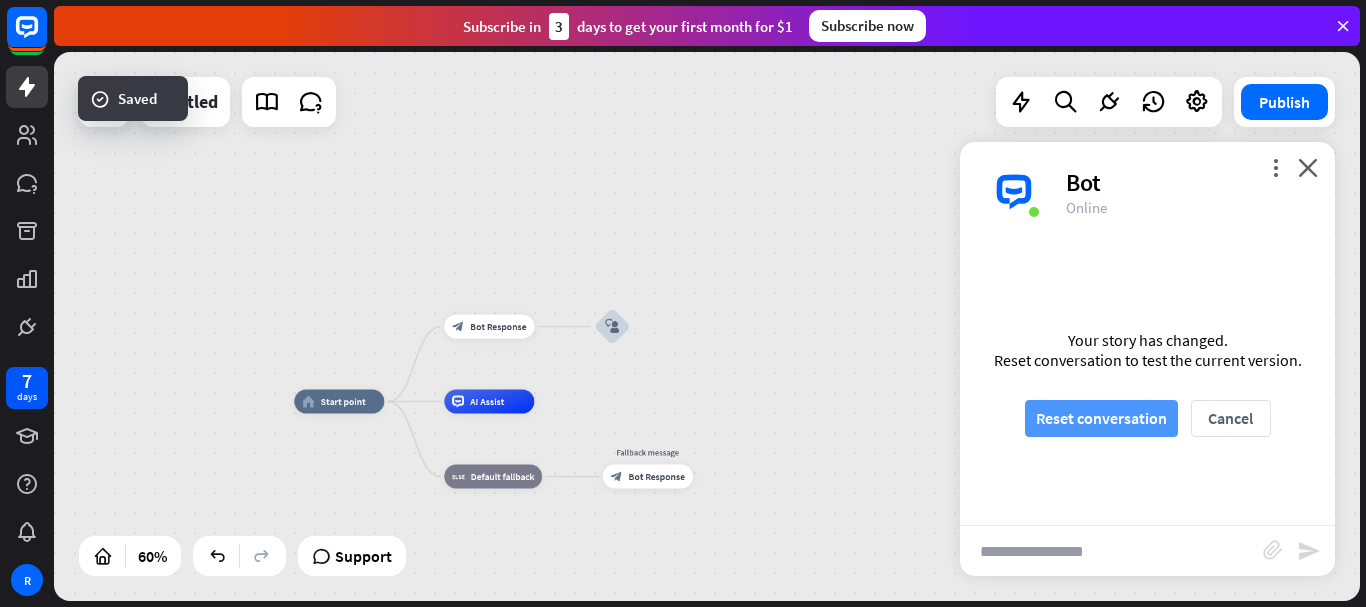 click on "Reset conversation" at bounding box center [1101, 418] 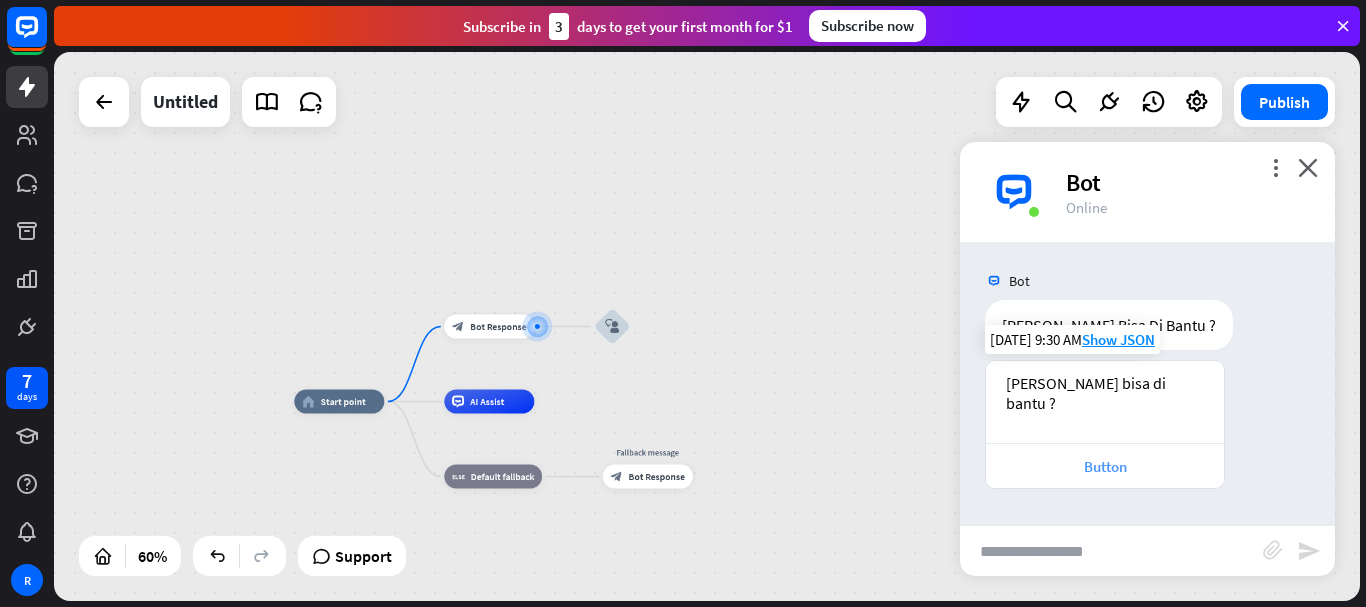 click on "Button" at bounding box center [1105, 466] 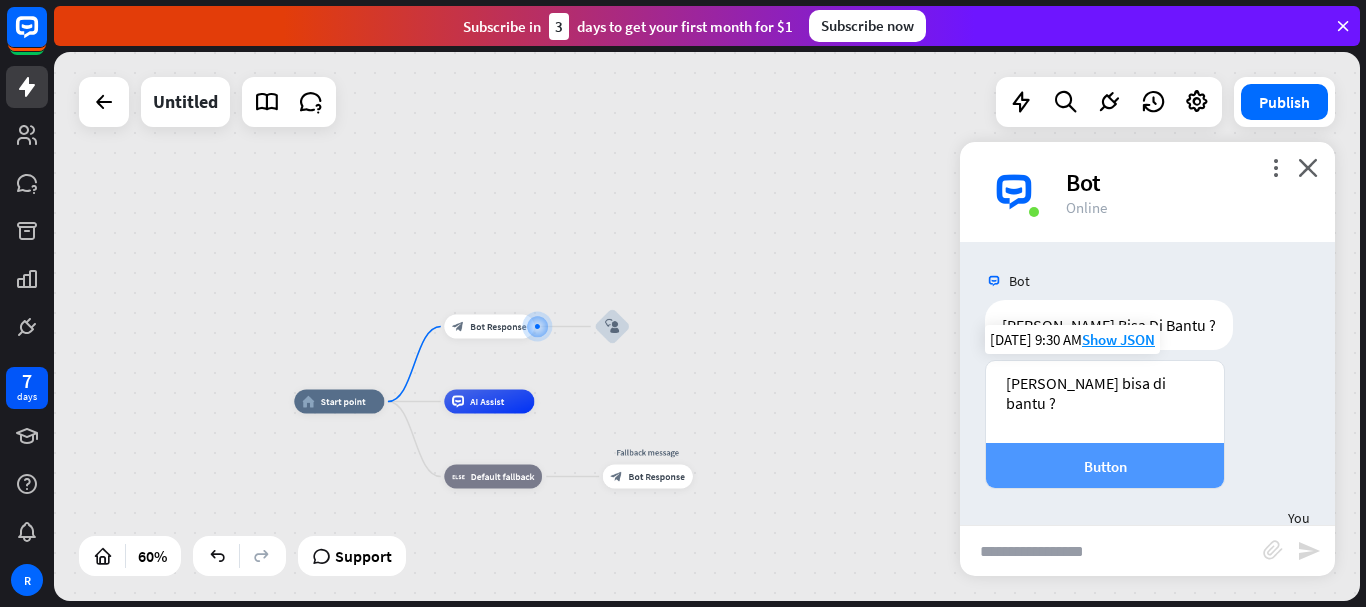 scroll, scrollTop: 72, scrollLeft: 0, axis: vertical 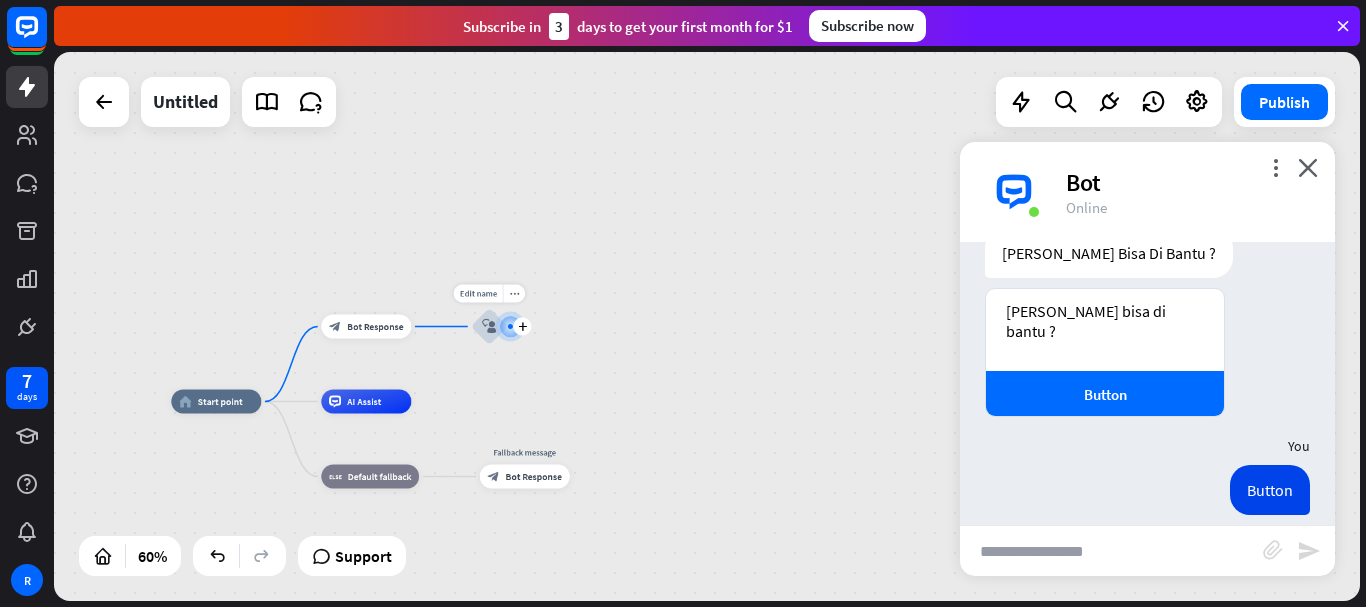 click on "block_user_input" at bounding box center [489, 326] 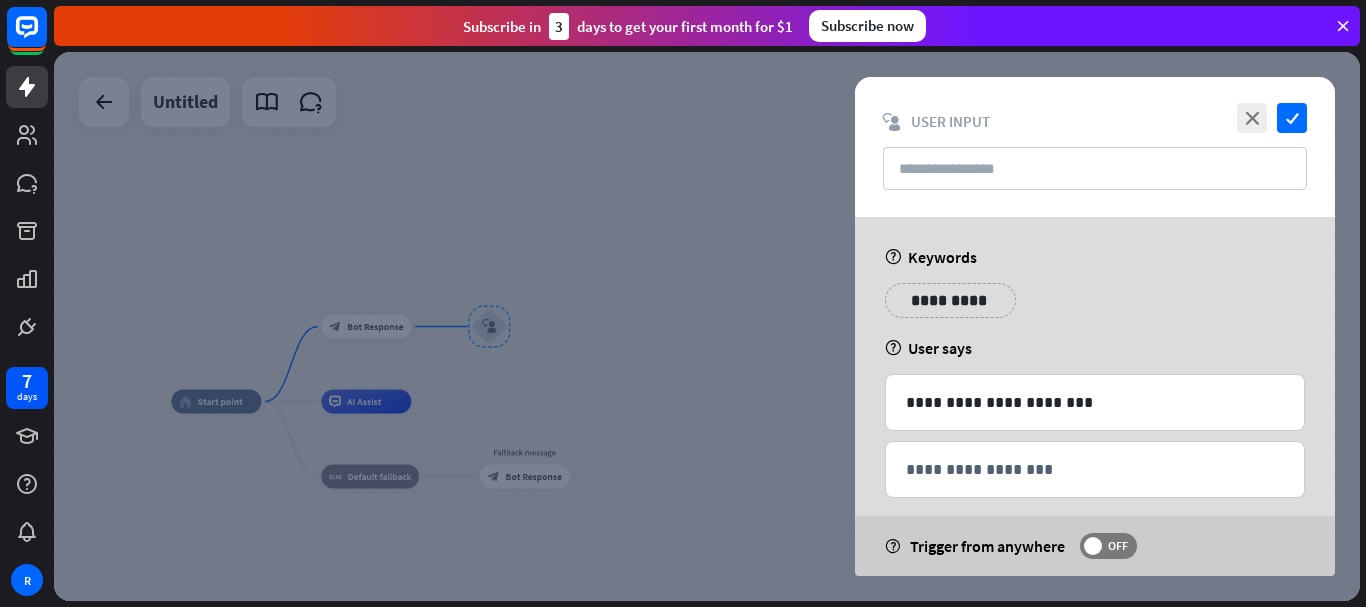 scroll, scrollTop: 22, scrollLeft: 0, axis: vertical 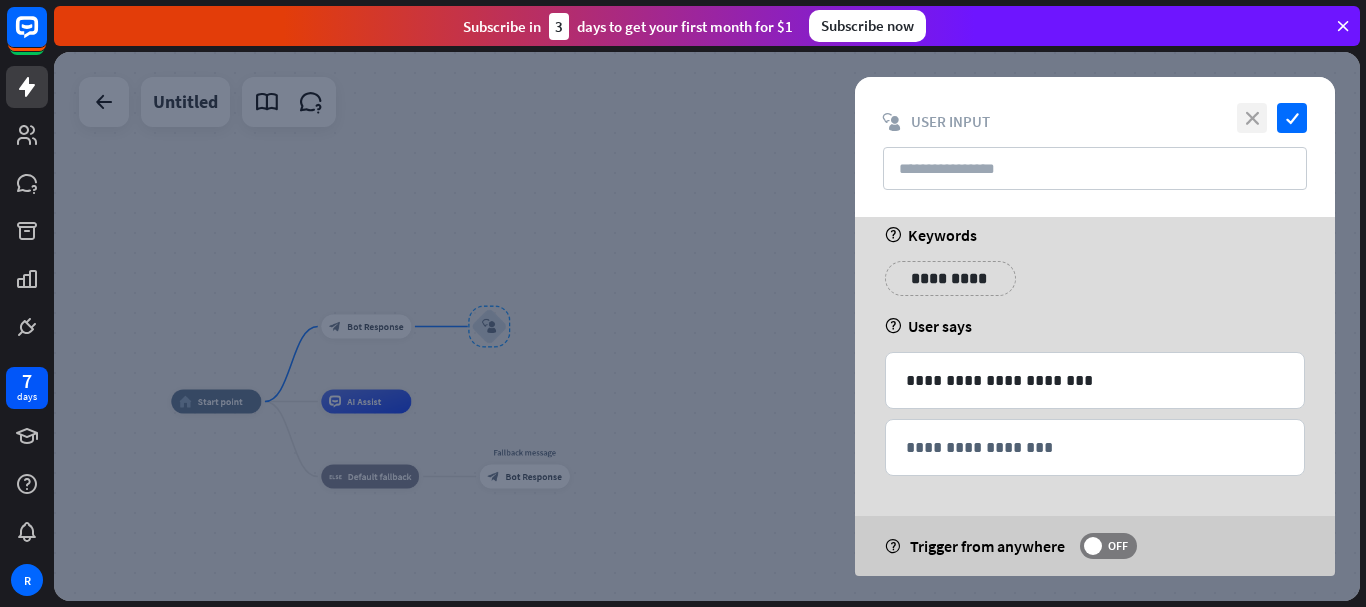 click on "close" at bounding box center (1252, 118) 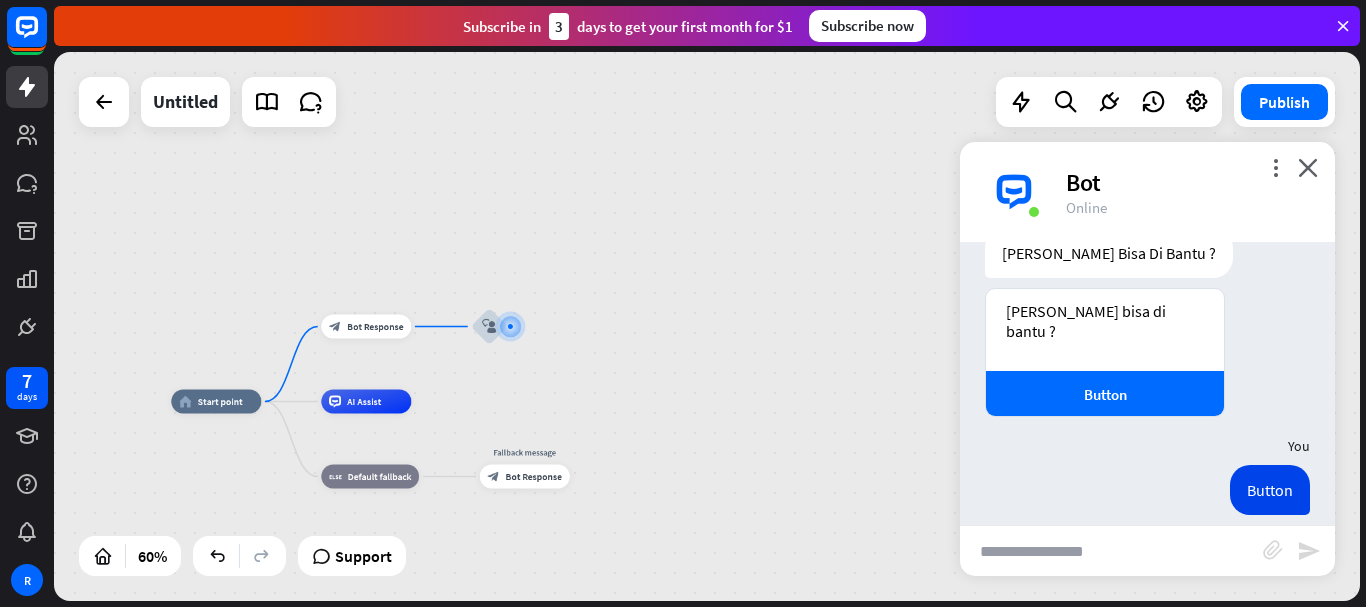 click on "Button
[DATE] 9:30 AM
Show JSON" at bounding box center (1147, 495) 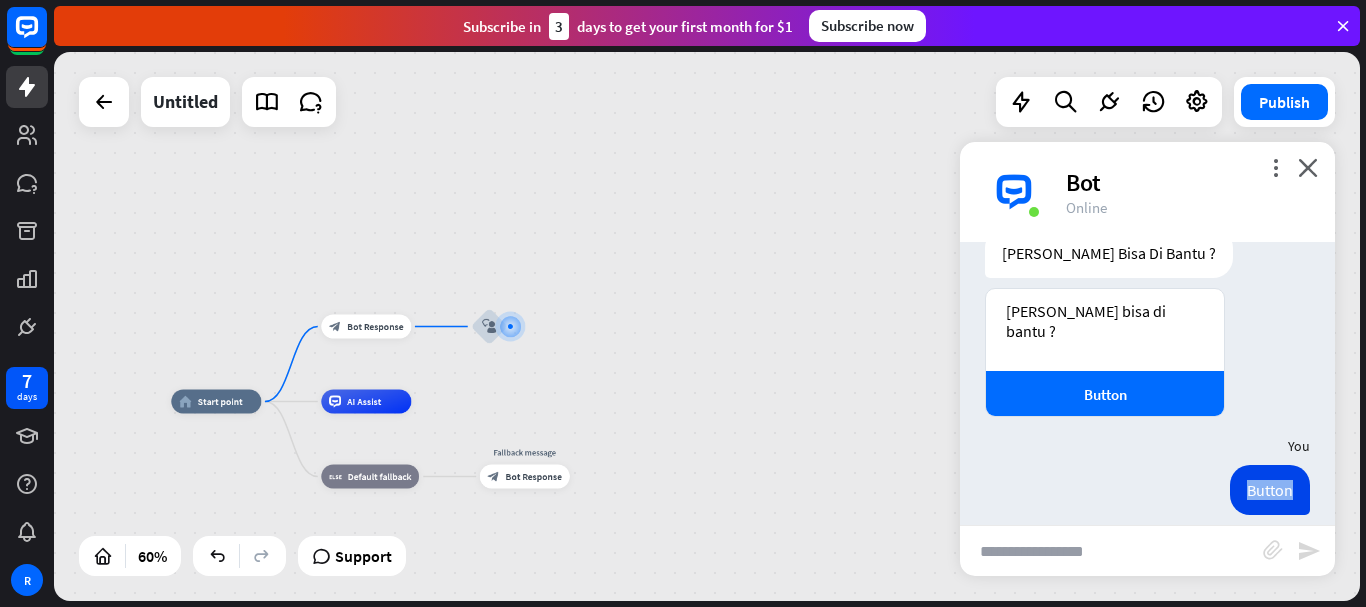click on "Button
[DATE] 9:30 AM
Show JSON" at bounding box center (1147, 495) 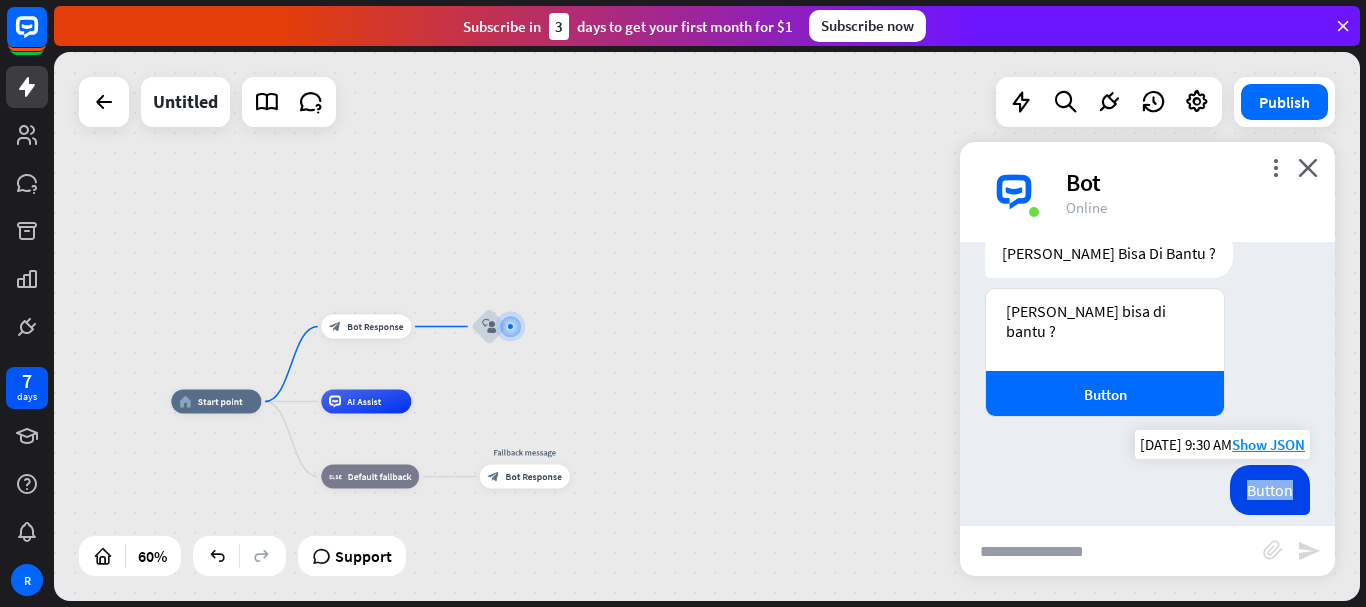 click on "Button" at bounding box center [1270, 490] 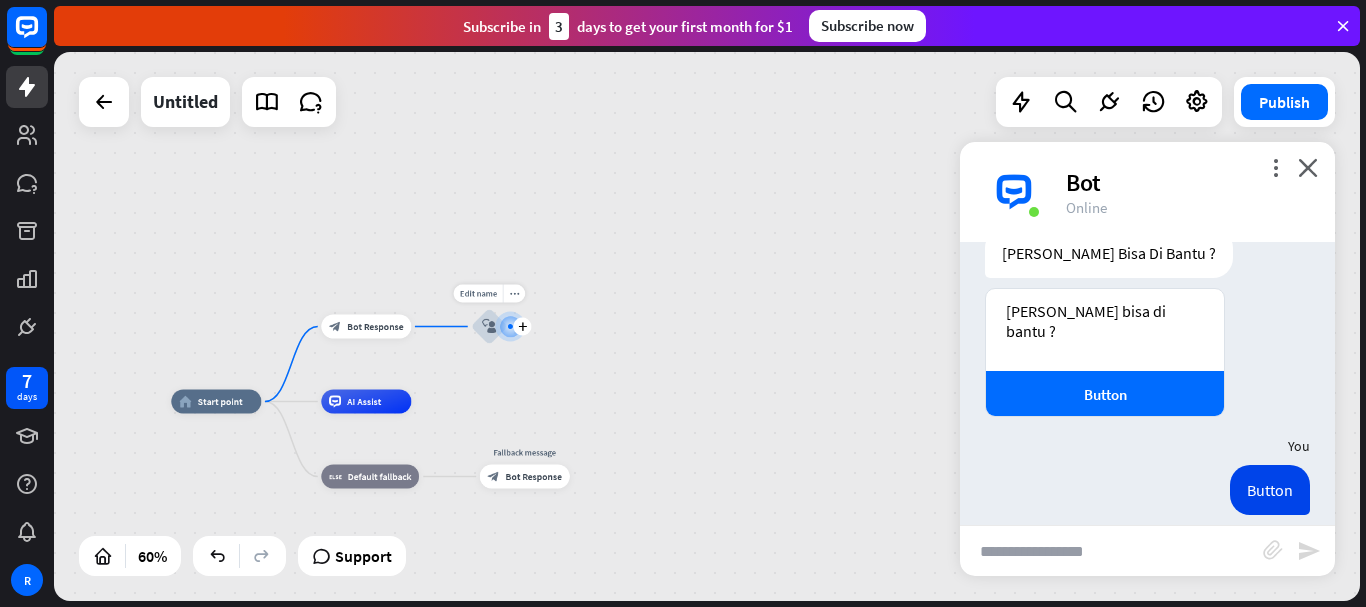 click on "block_user_input" at bounding box center (489, 326) 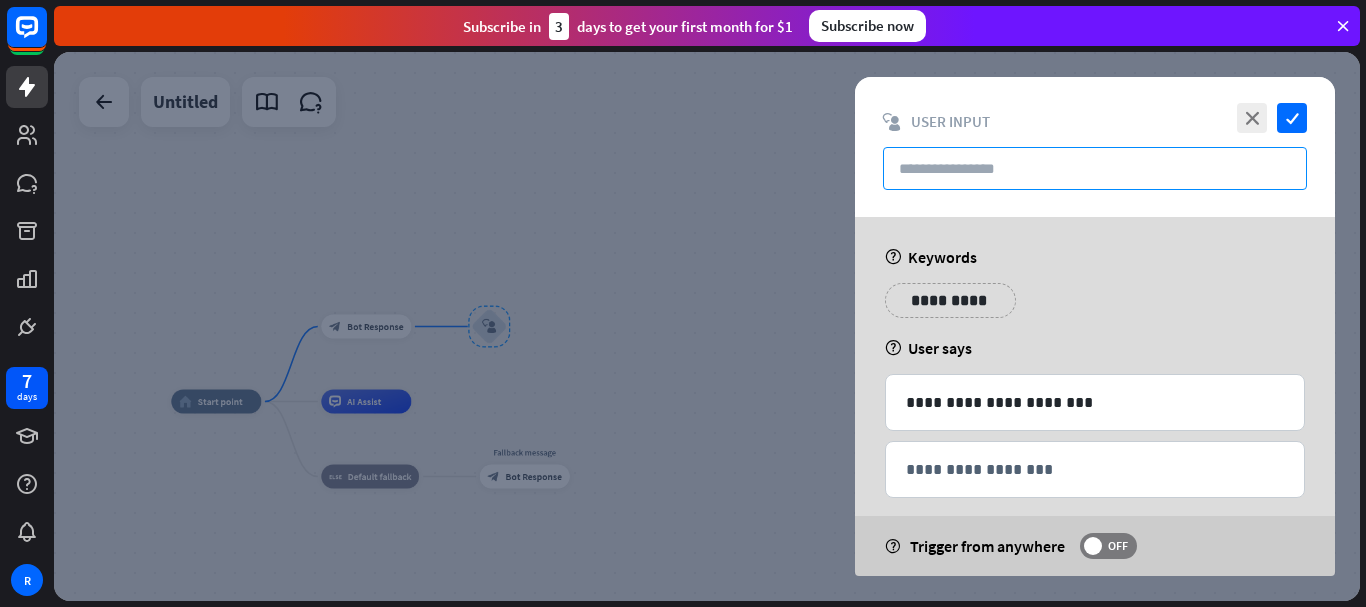 click at bounding box center [1095, 168] 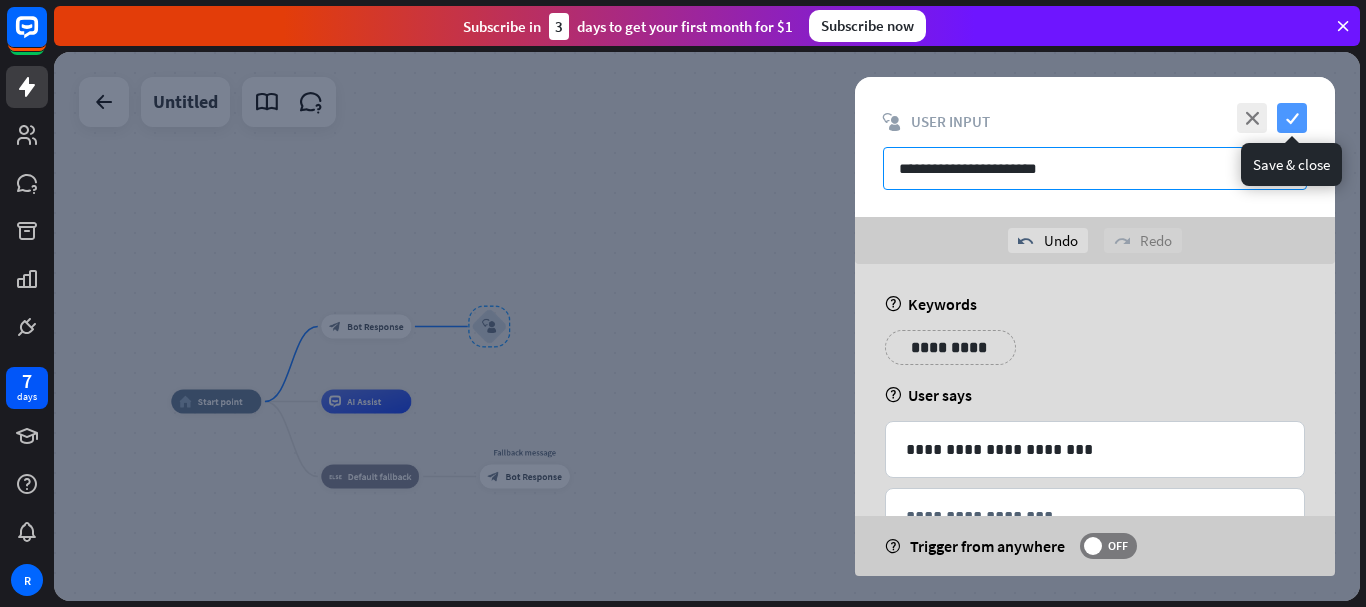 type on "**********" 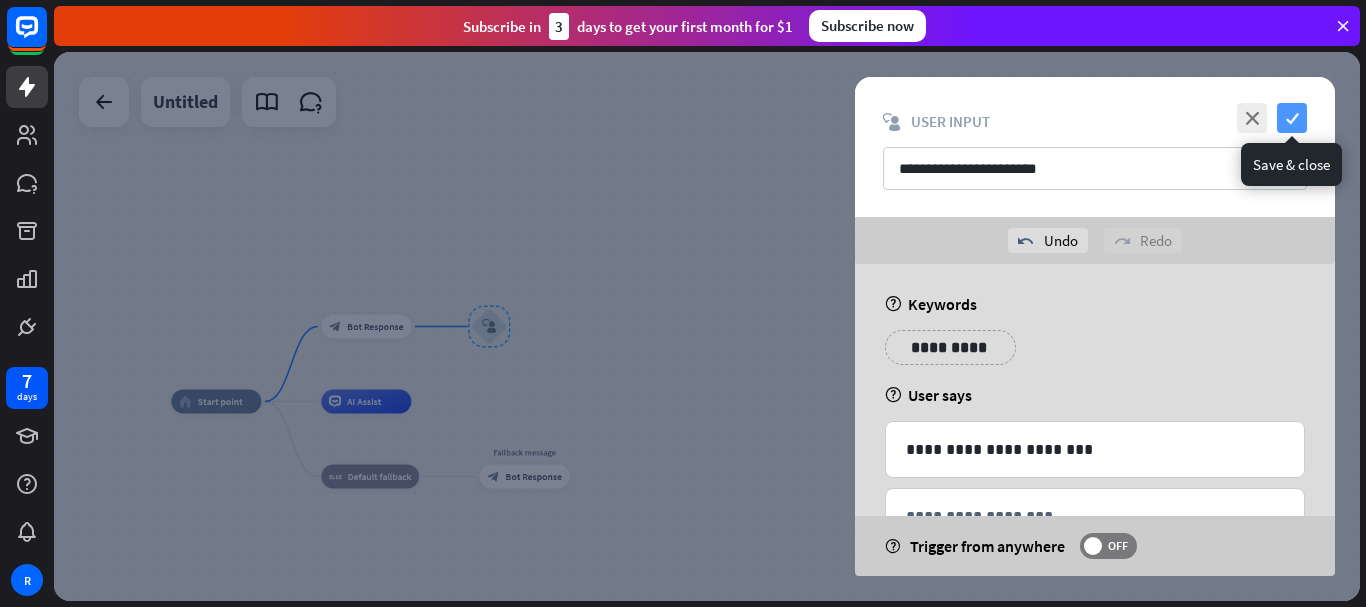 click on "check" at bounding box center (1292, 118) 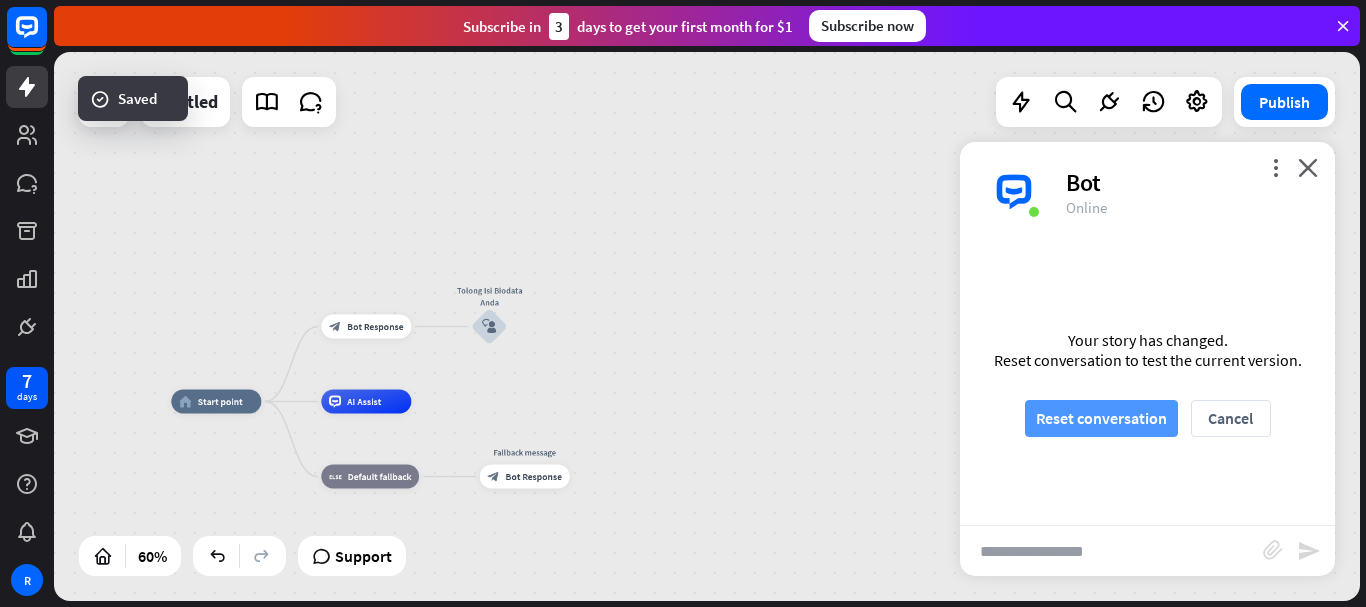 click on "Reset conversation" at bounding box center [1101, 418] 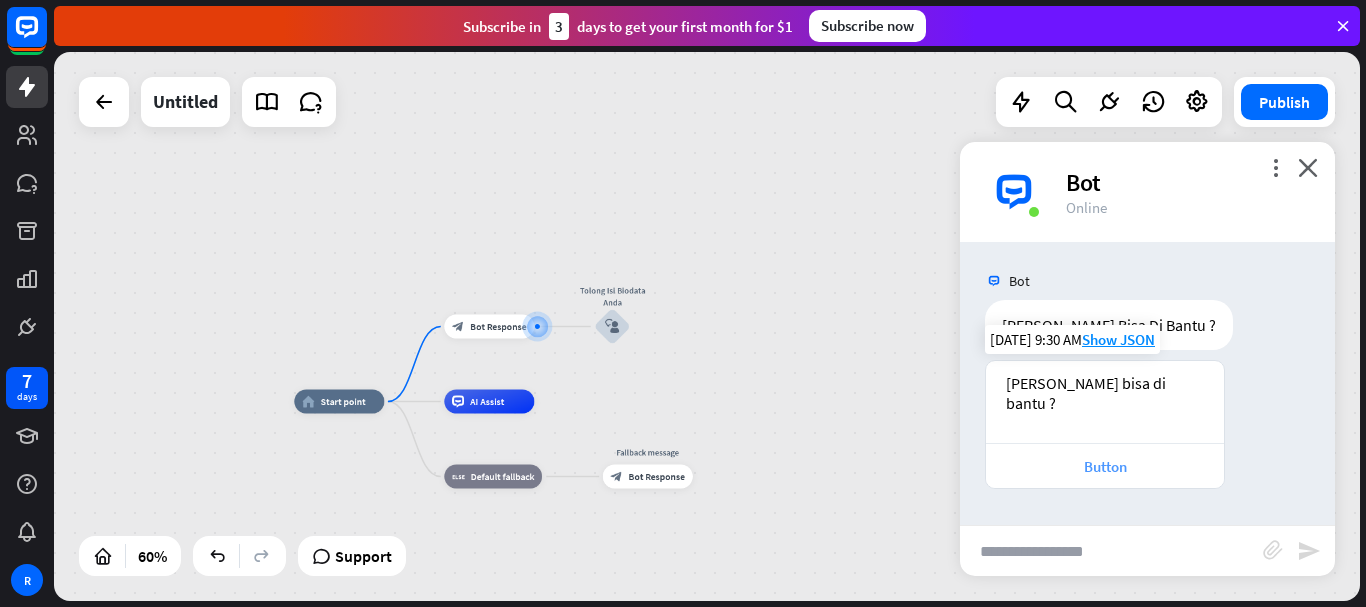 click on "Button" at bounding box center (1105, 466) 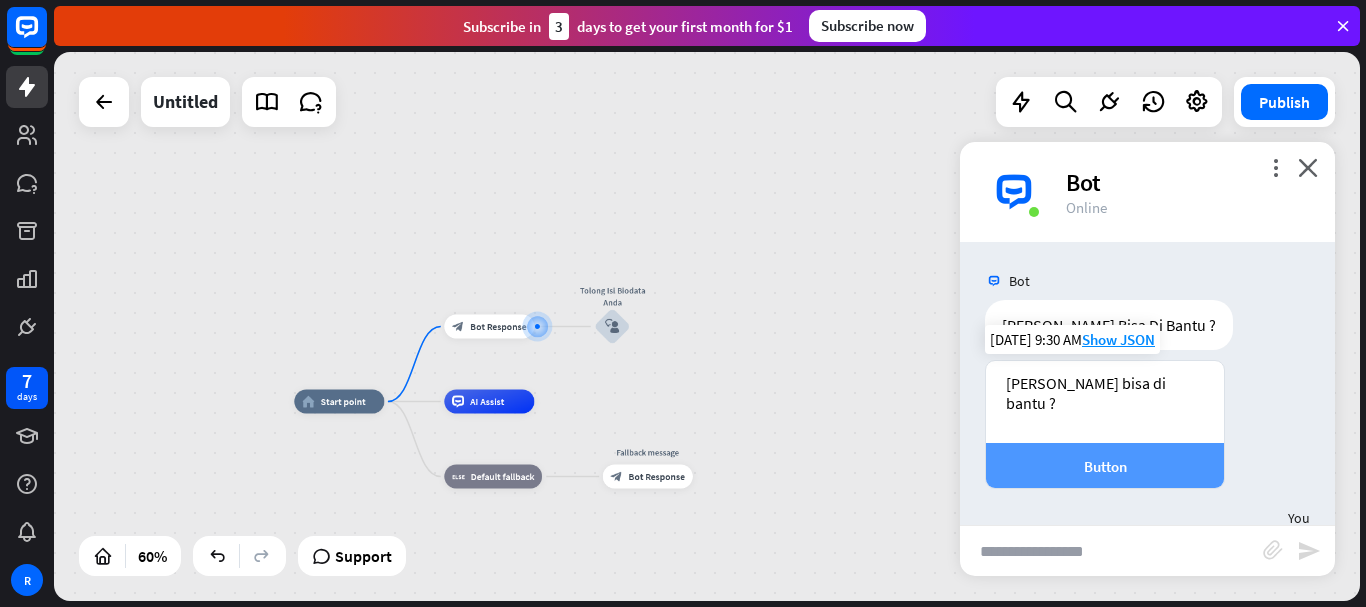 scroll, scrollTop: 72, scrollLeft: 0, axis: vertical 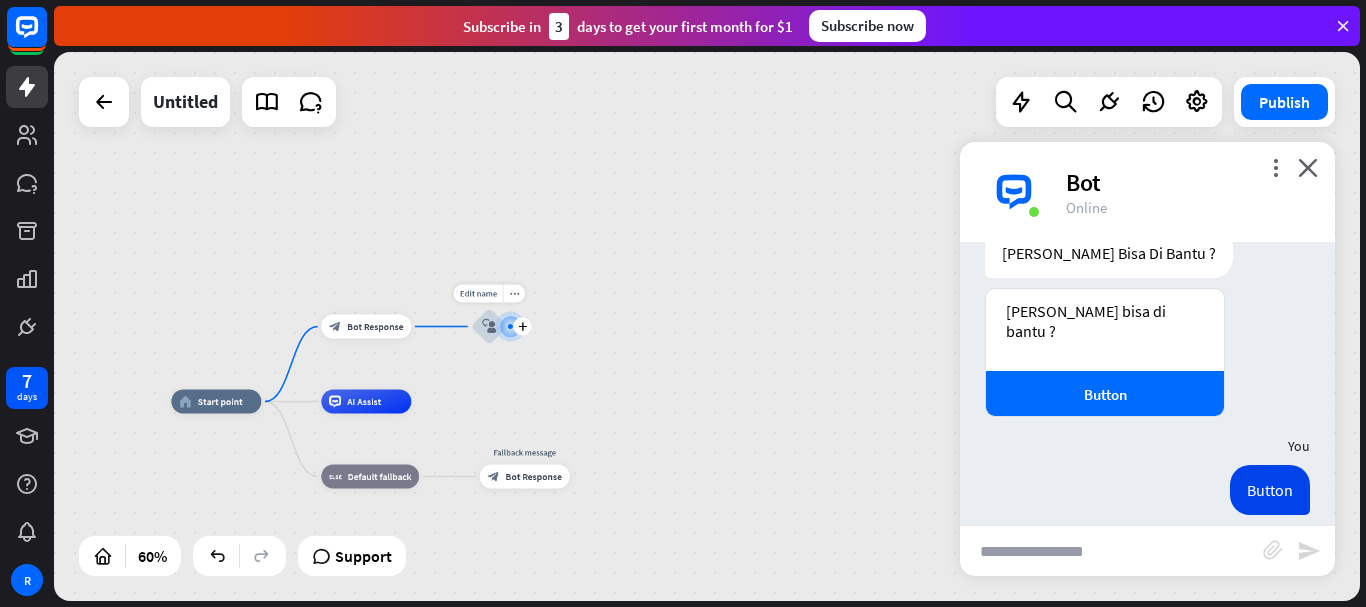 click on "block_user_input" at bounding box center (489, 326) 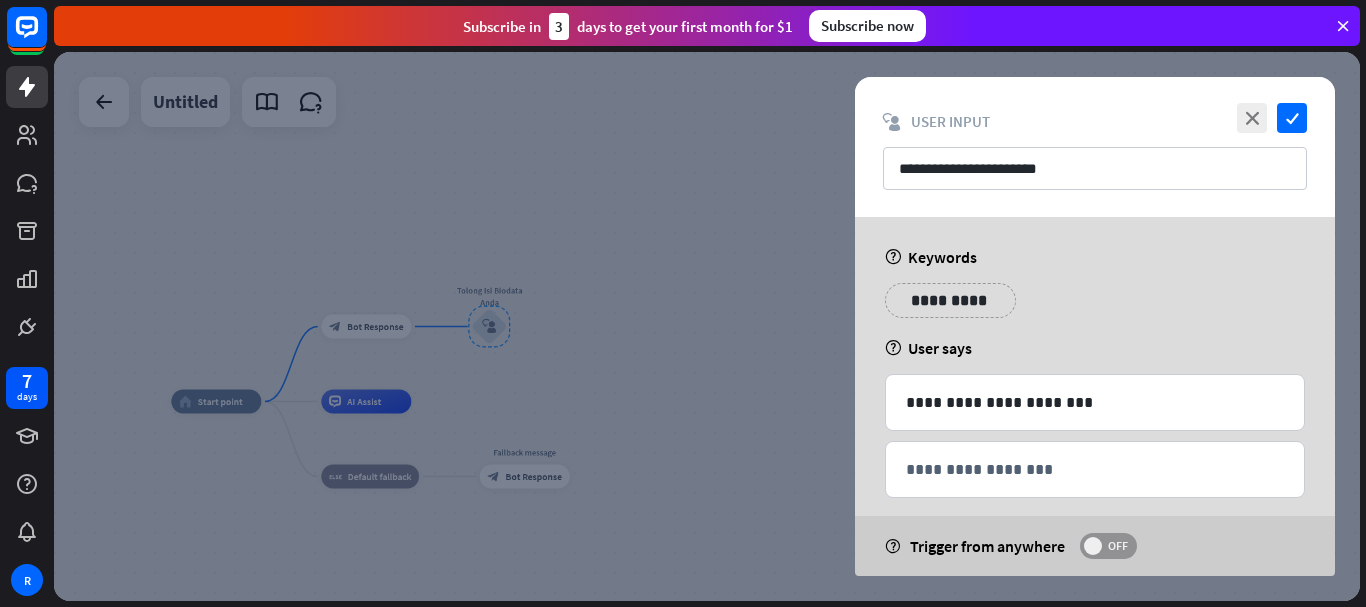 click on "OFF" at bounding box center (1117, 546) 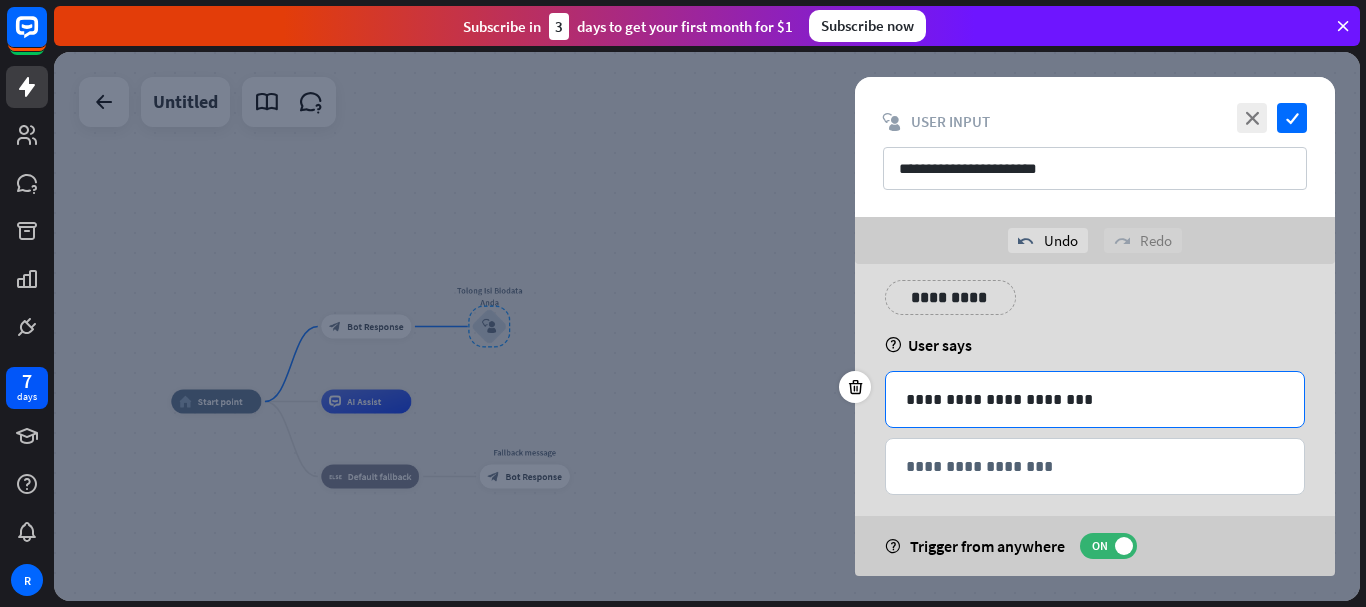 scroll, scrollTop: 69, scrollLeft: 0, axis: vertical 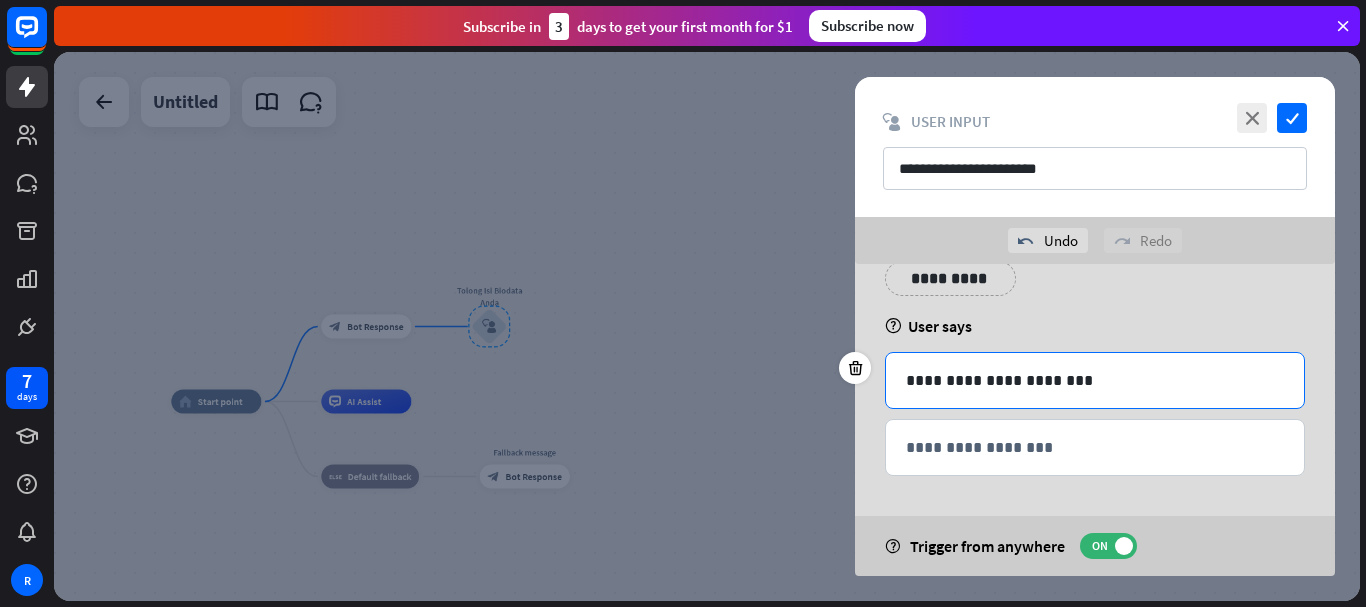 click on "**********" at bounding box center (1095, 380) 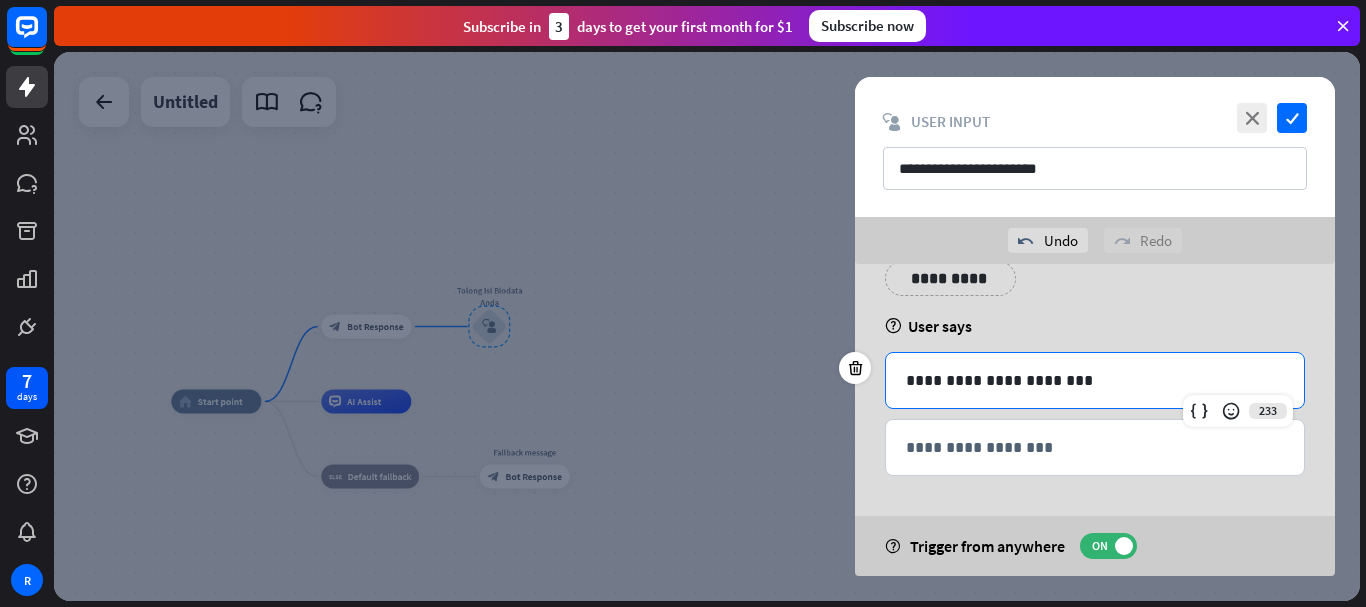 scroll, scrollTop: 0, scrollLeft: 0, axis: both 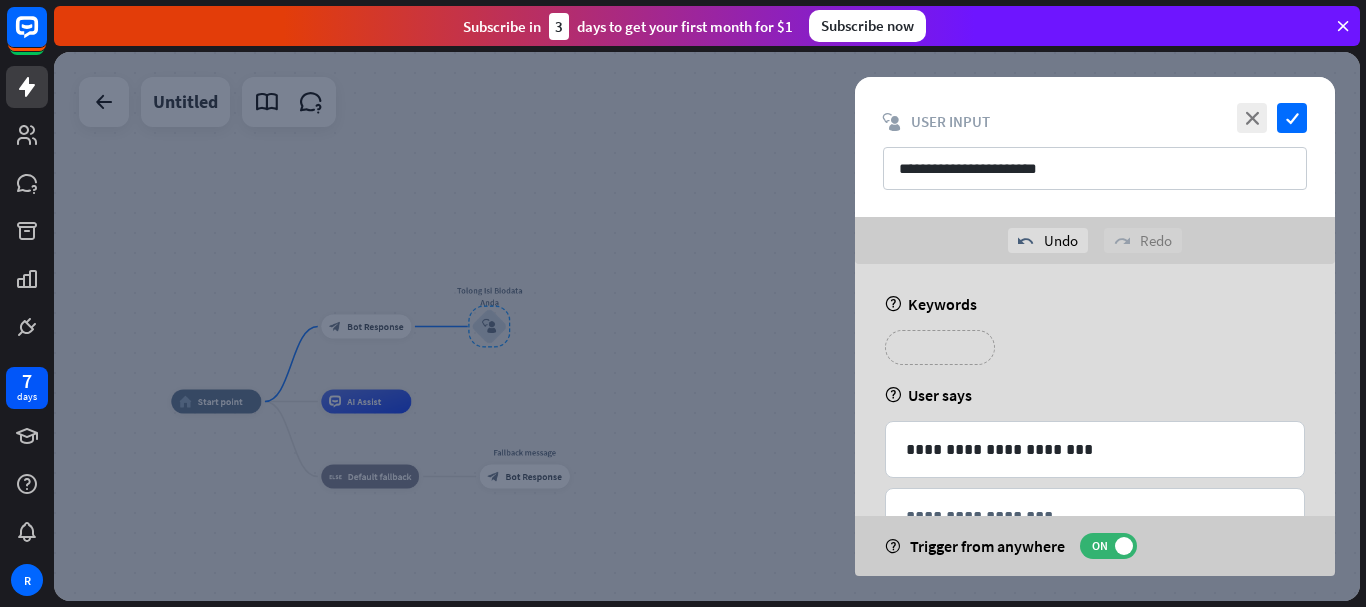 click on "**********" at bounding box center [940, 347] 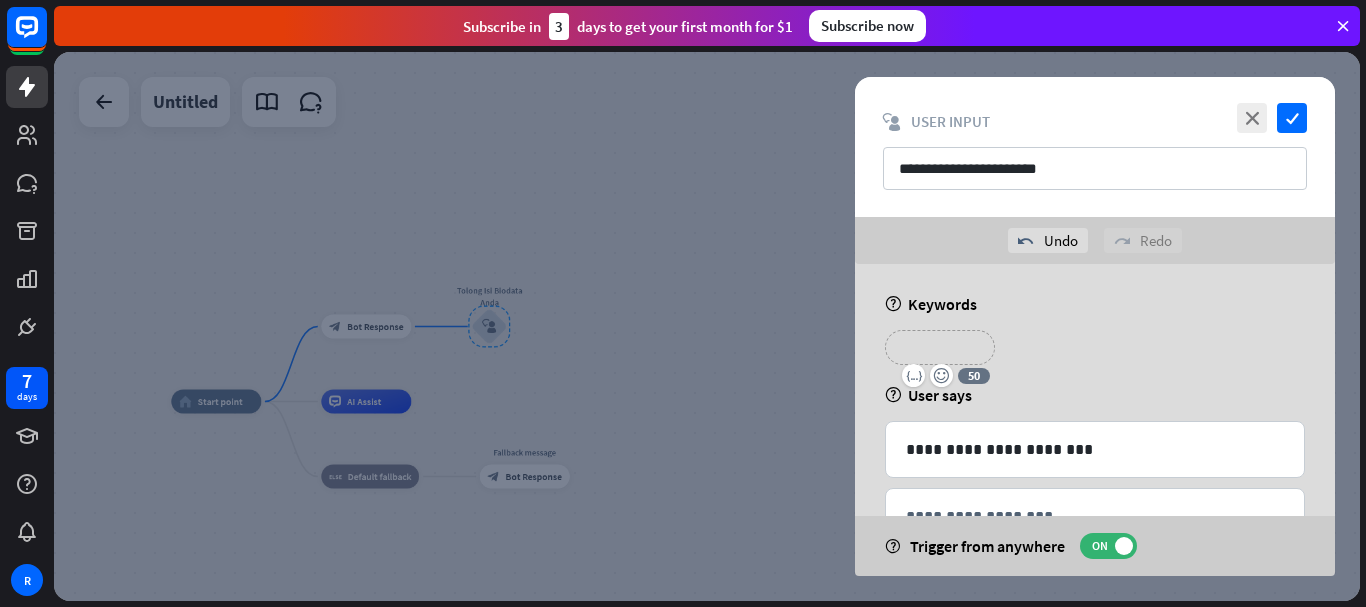 type 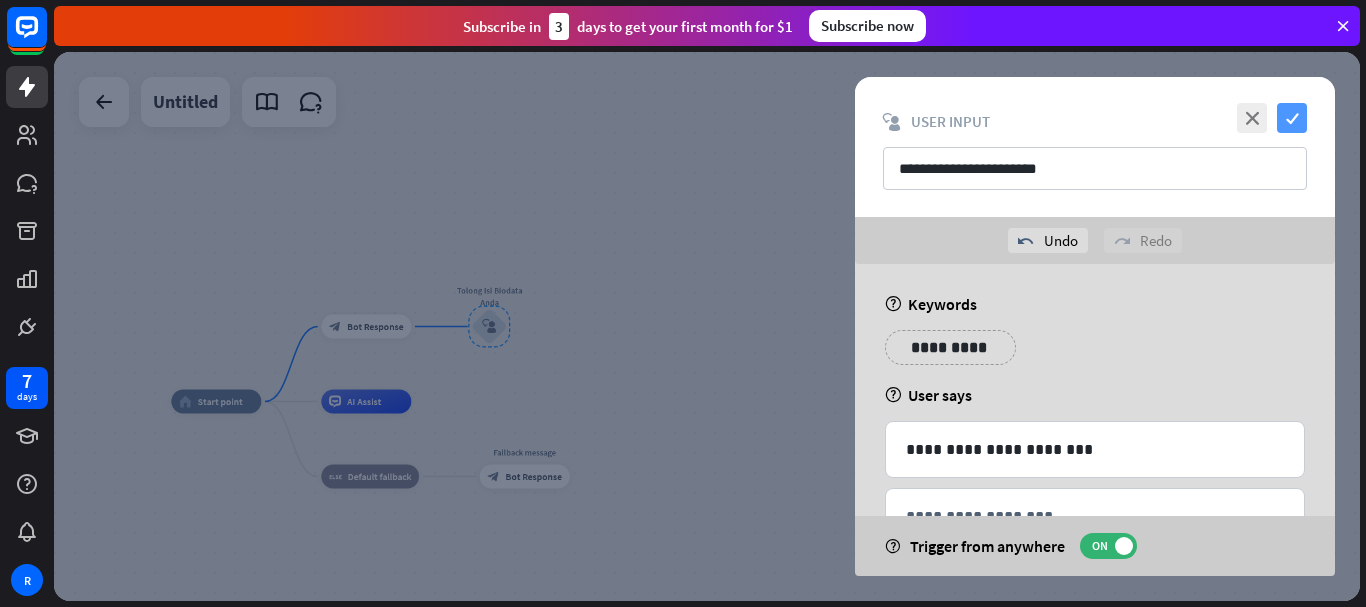 click on "check" at bounding box center [1292, 118] 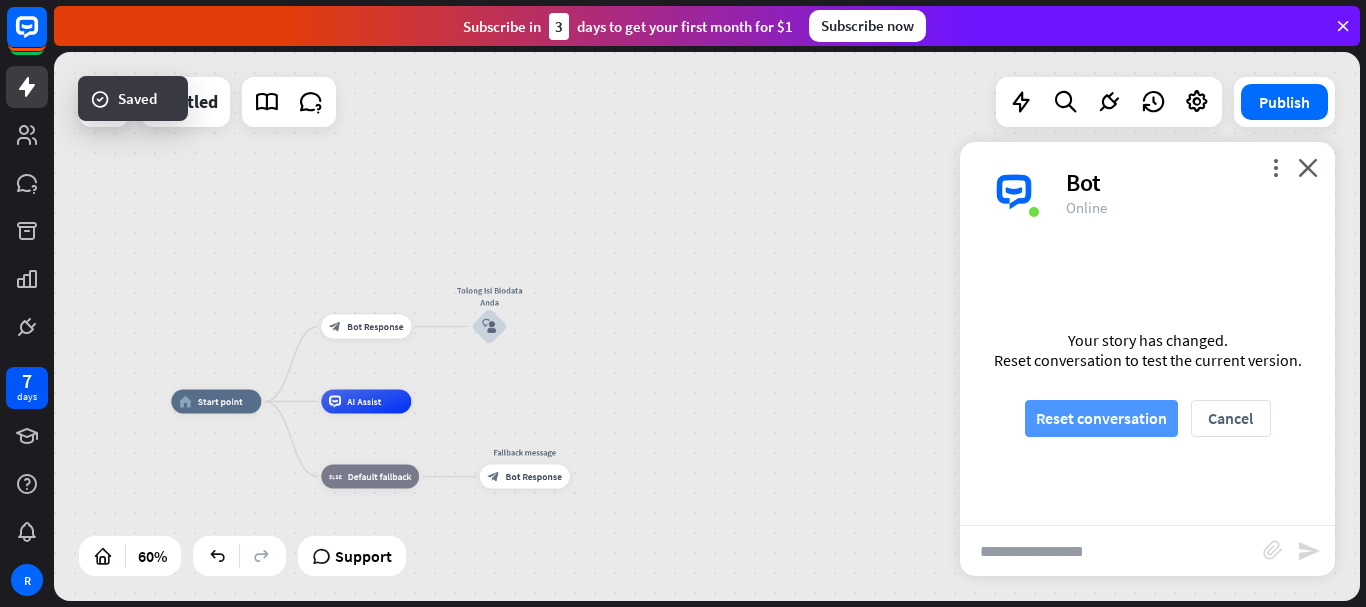 click on "Reset conversation" at bounding box center [1101, 418] 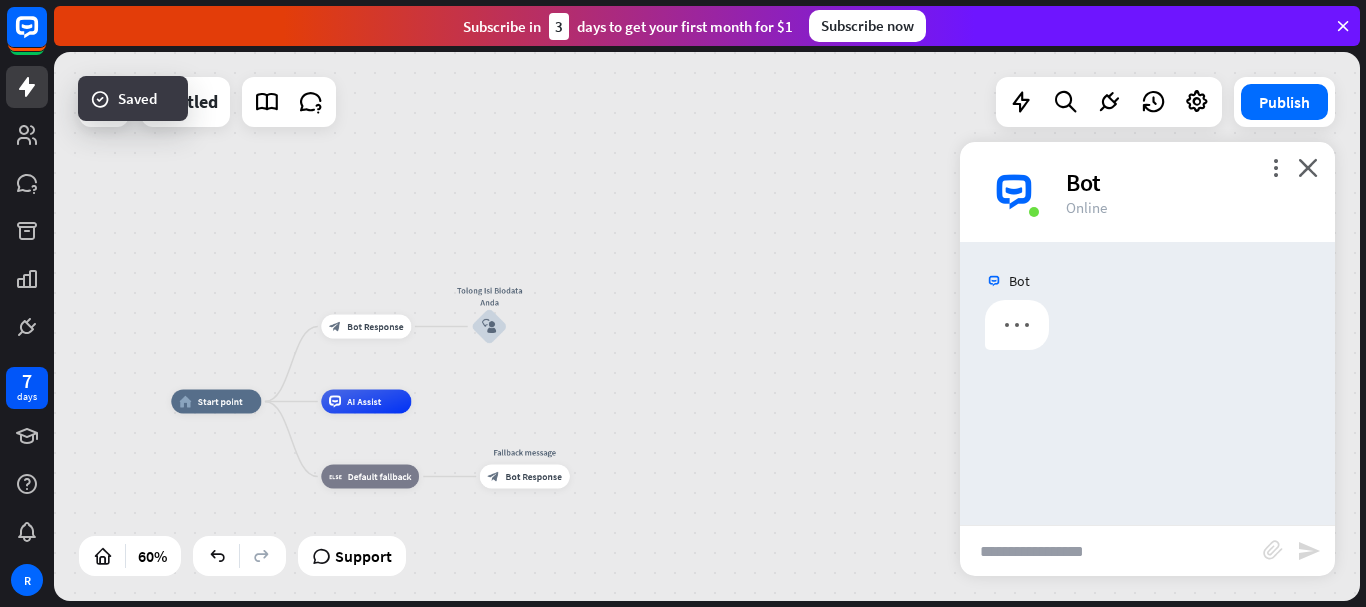 scroll, scrollTop: 0, scrollLeft: 0, axis: both 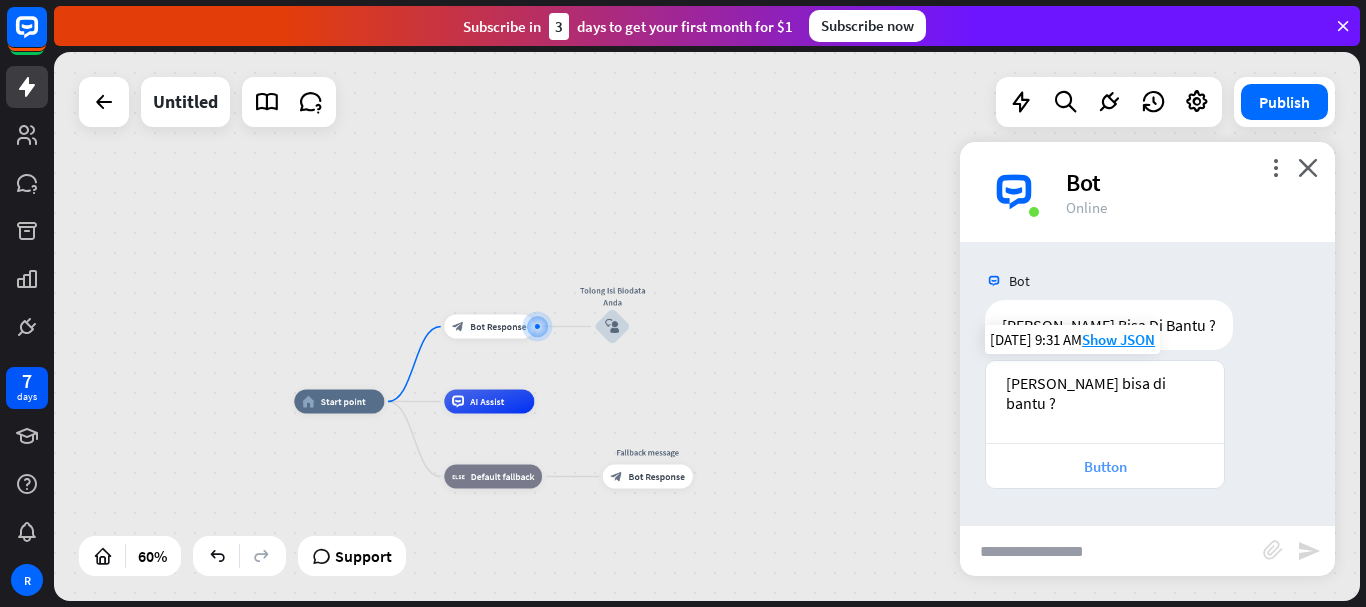 click on "Button" at bounding box center [1105, 466] 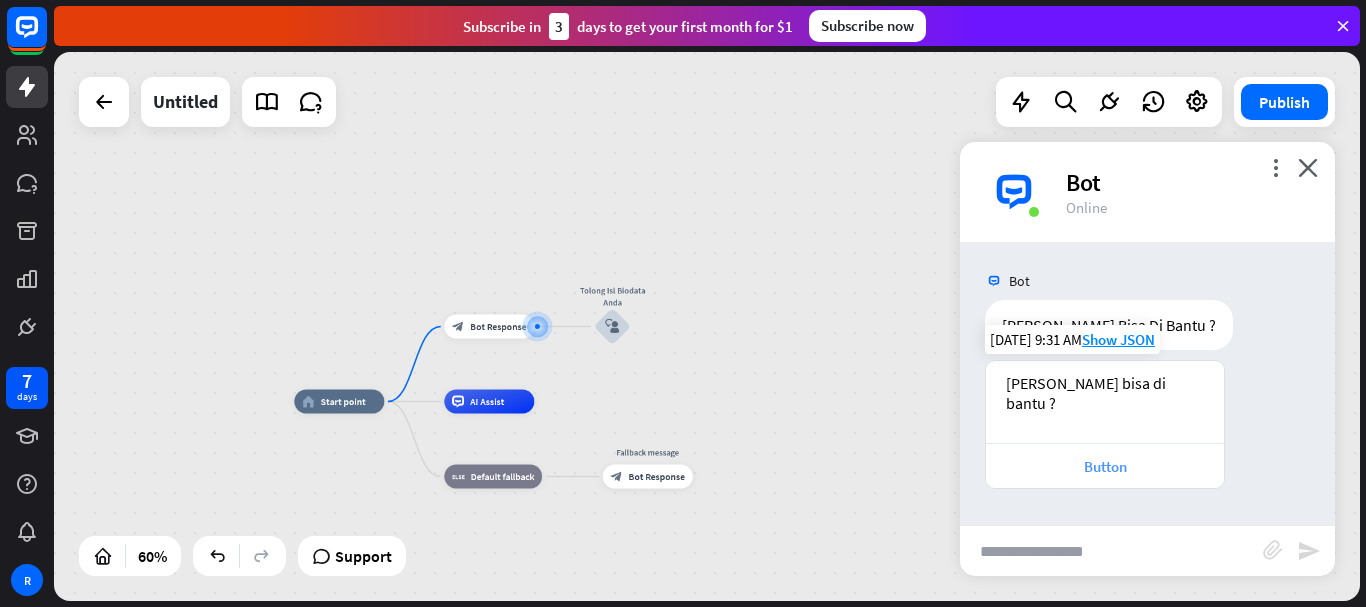 scroll, scrollTop: 72, scrollLeft: 0, axis: vertical 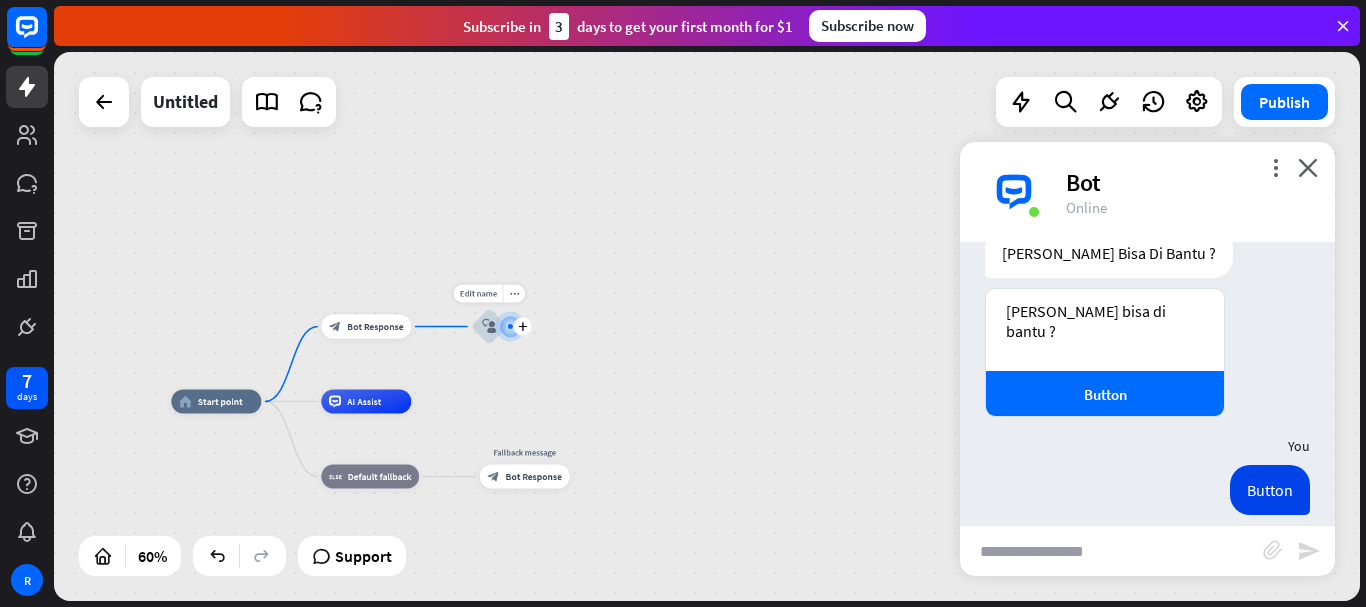 click at bounding box center (510, 326) 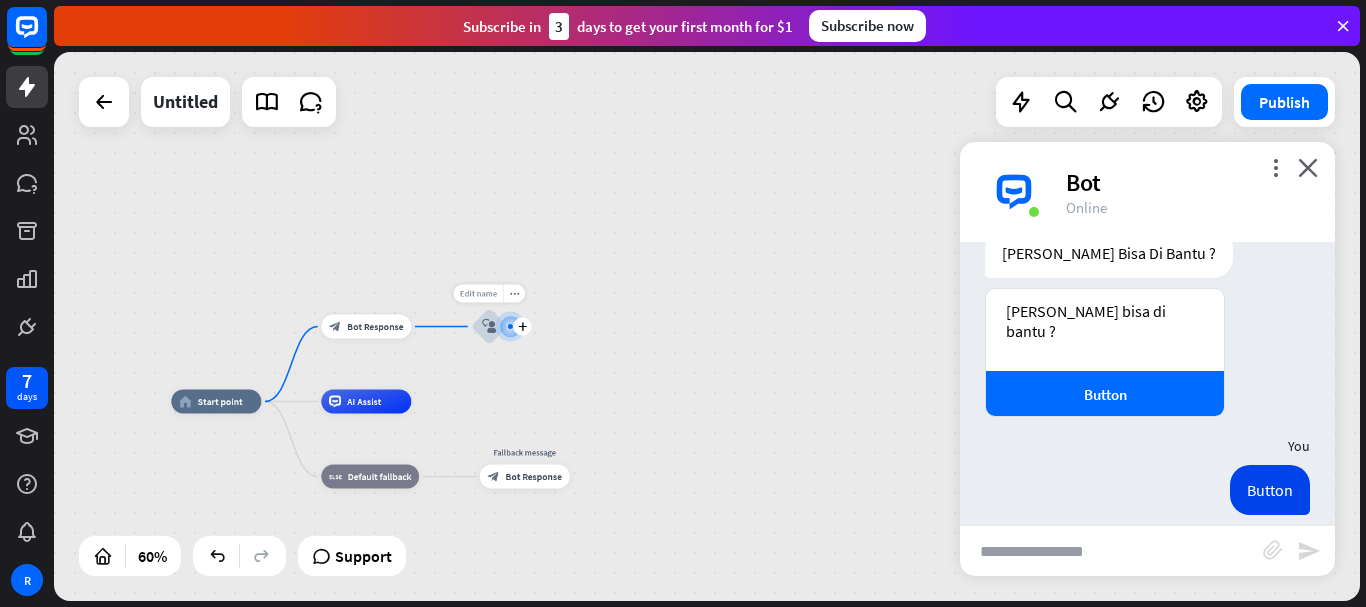 click on "Edit name" at bounding box center (478, 293) 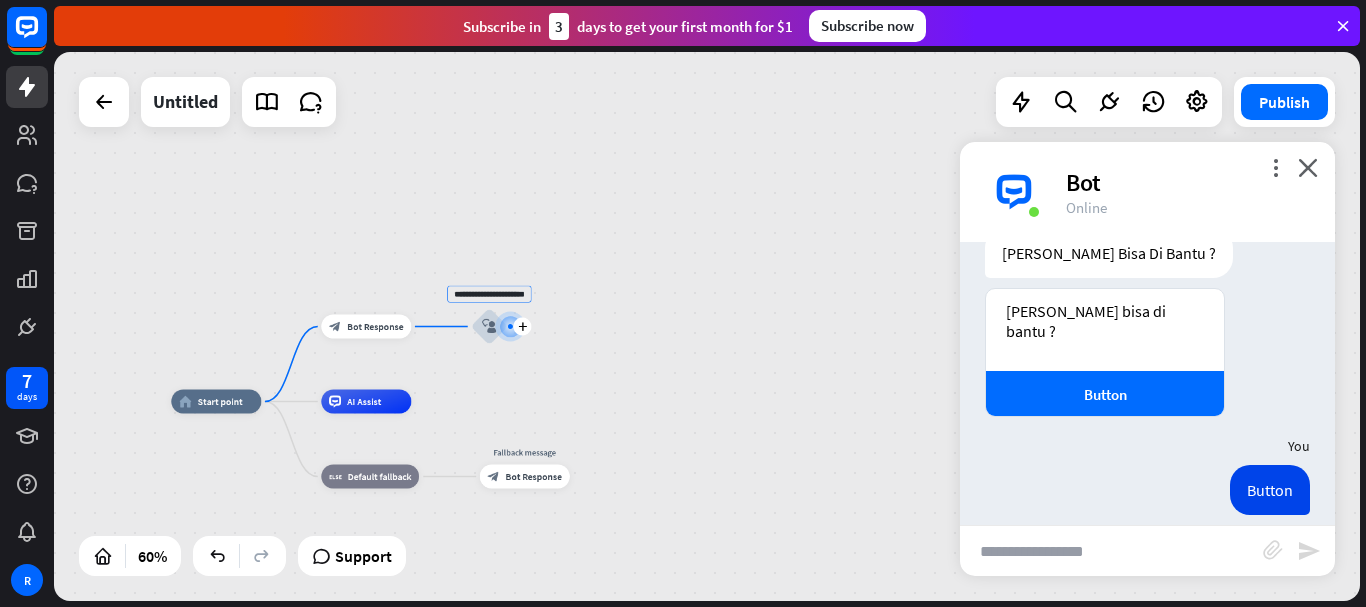 scroll, scrollTop: 0, scrollLeft: 0, axis: both 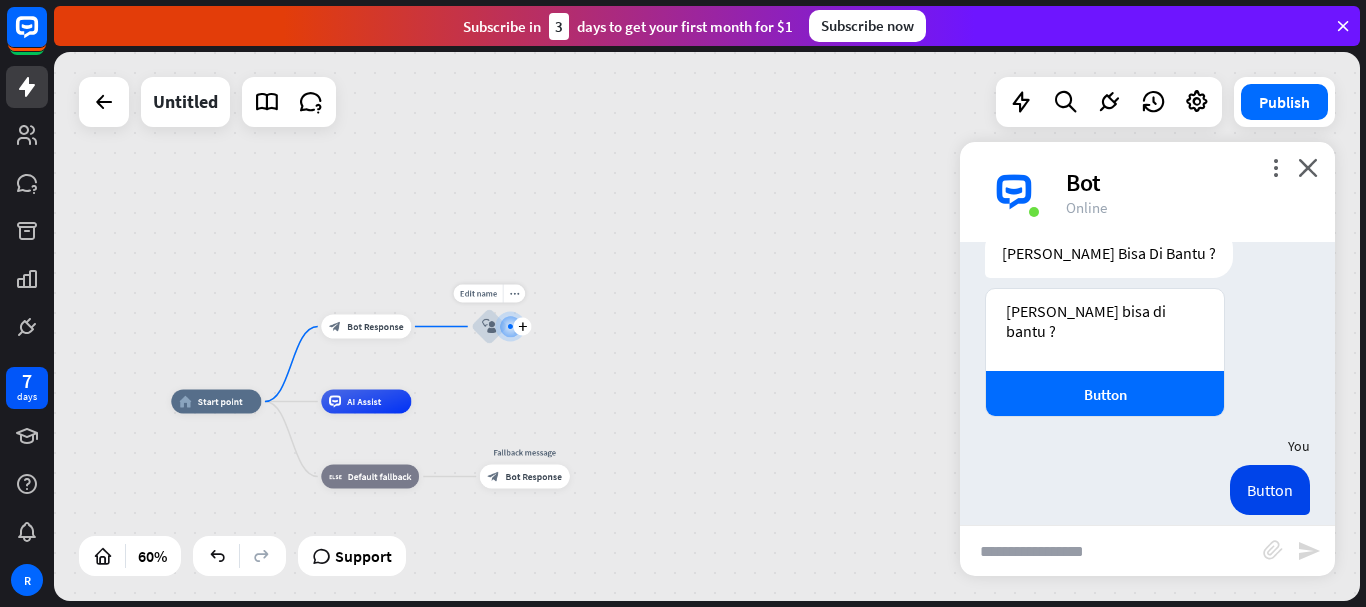 click on "block_user_input" at bounding box center (489, 326) 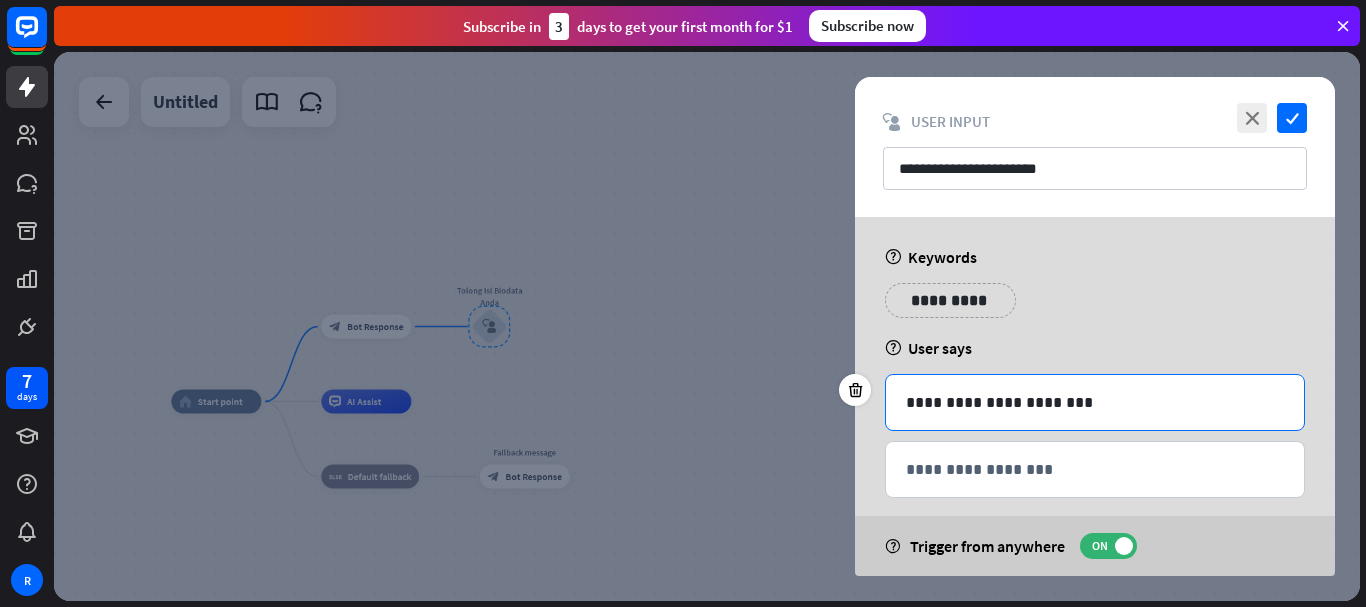 scroll, scrollTop: 22, scrollLeft: 0, axis: vertical 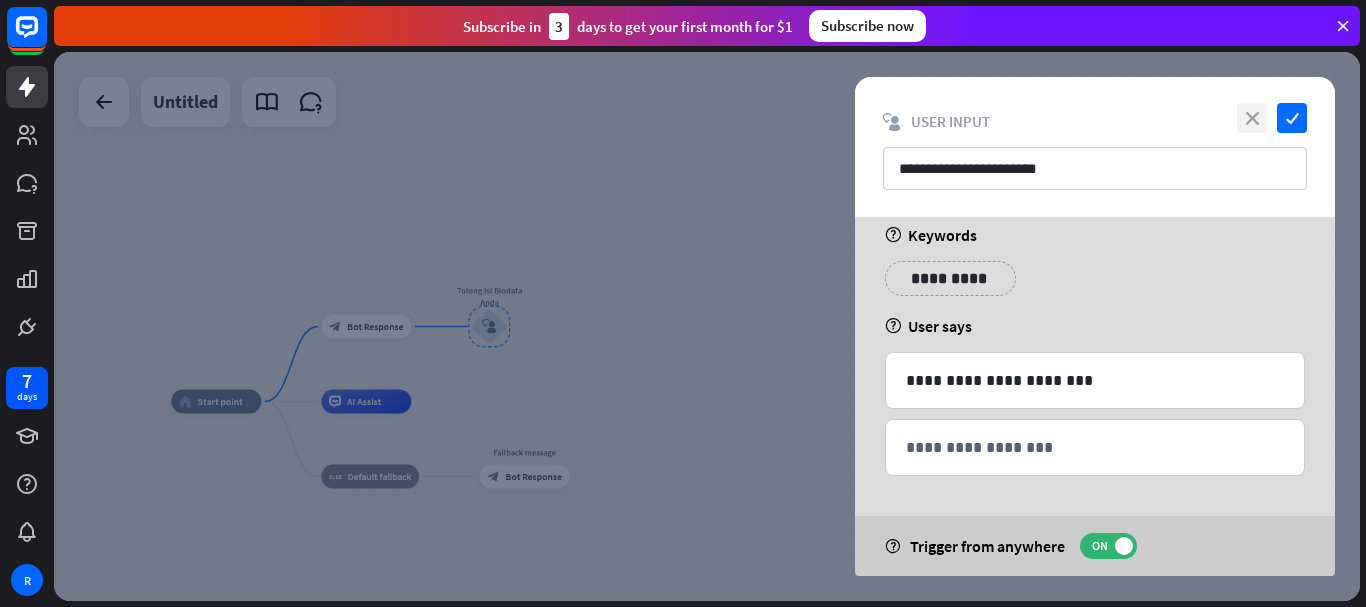 click on "close" at bounding box center (1252, 118) 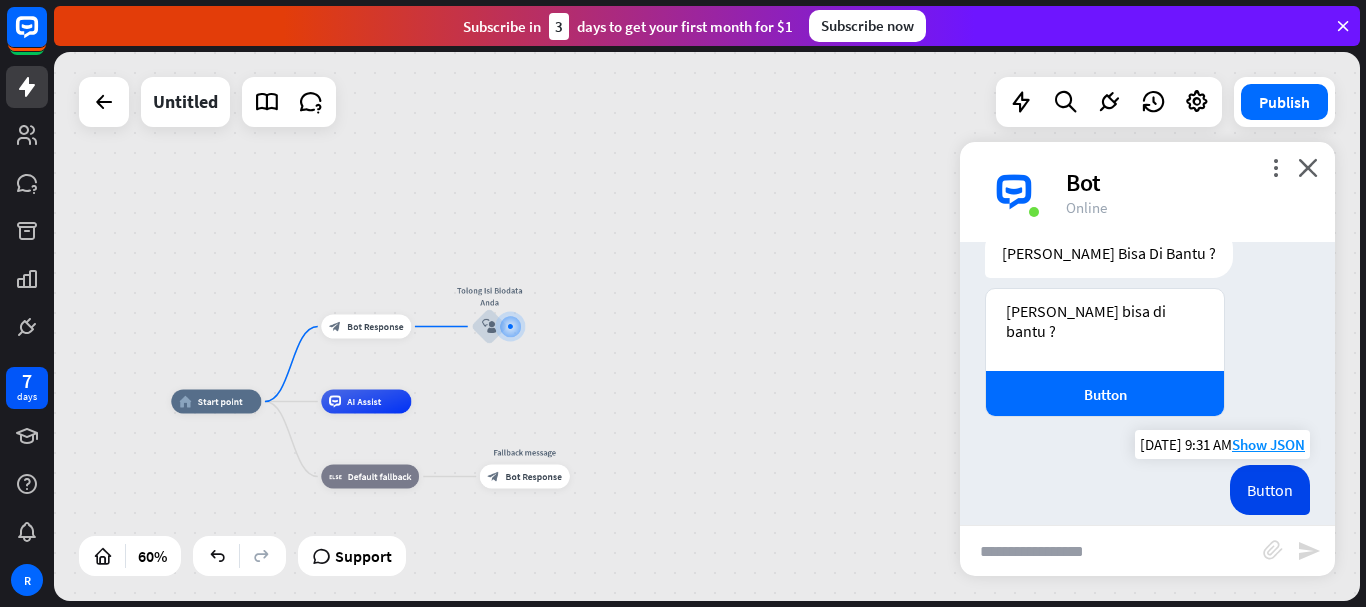 click on "Button" at bounding box center [1270, 490] 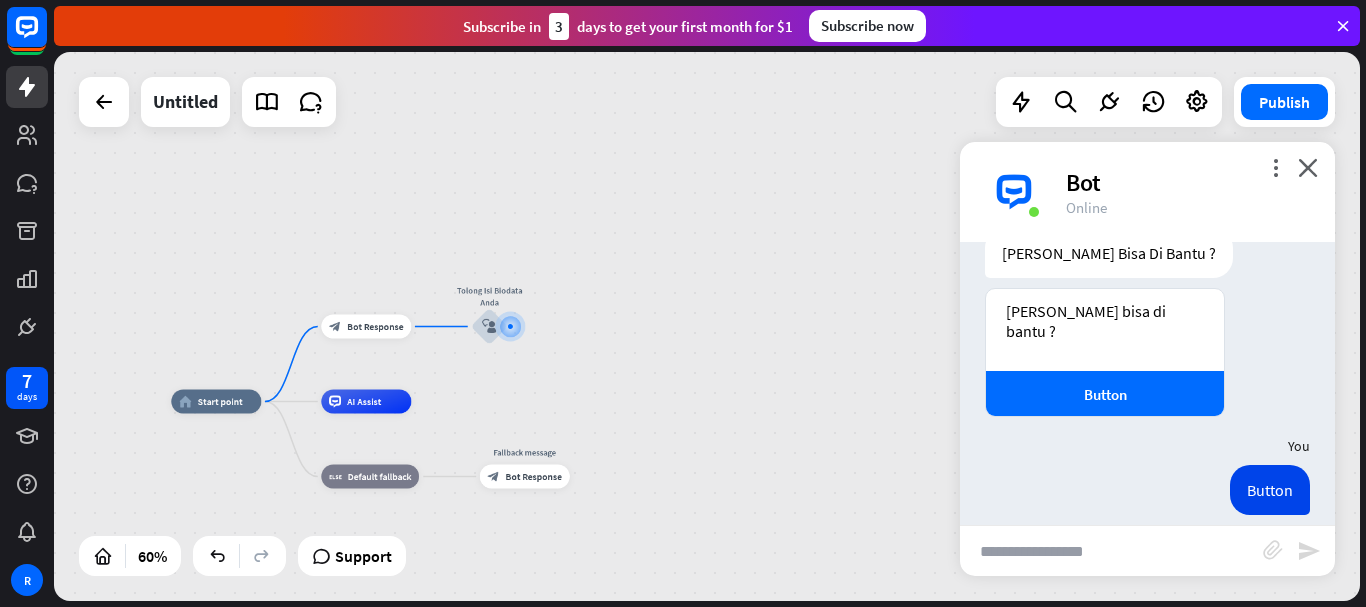 click at bounding box center [1111, 551] 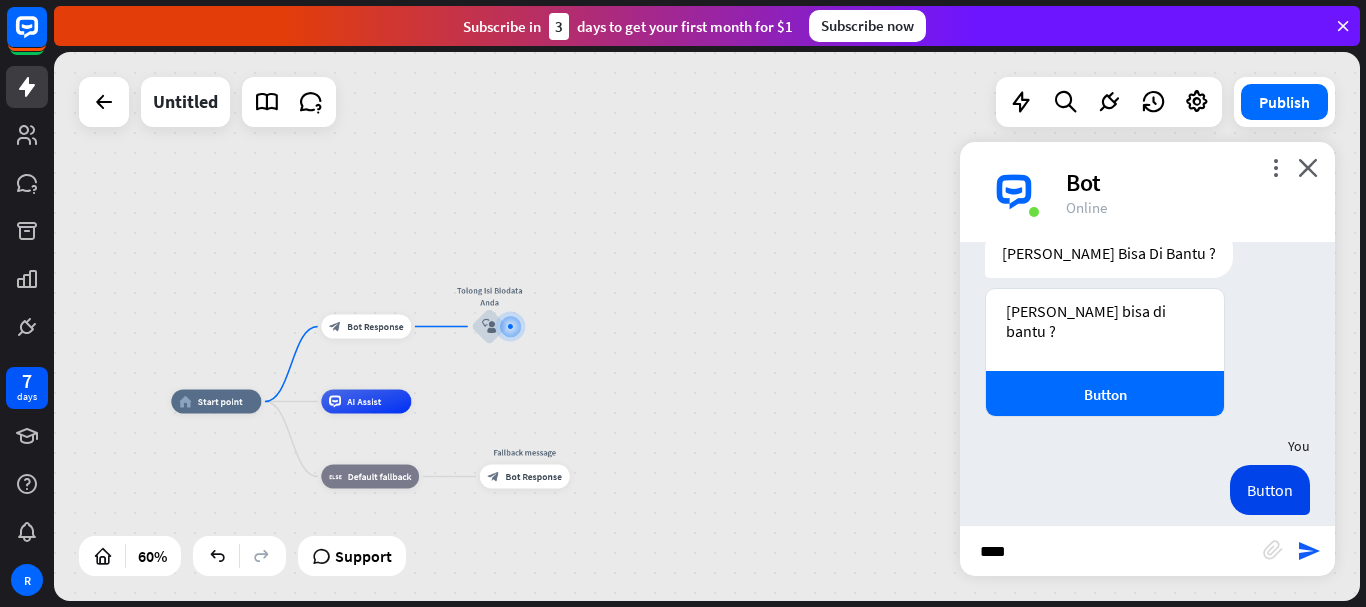 type on "*****" 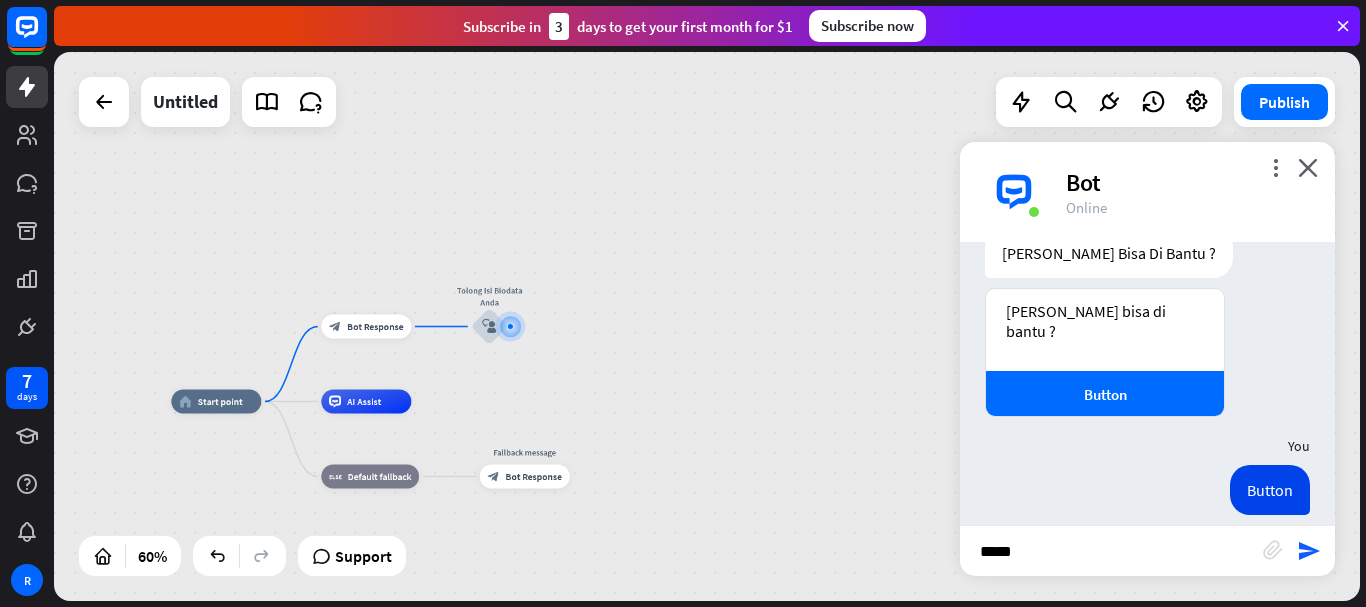 type 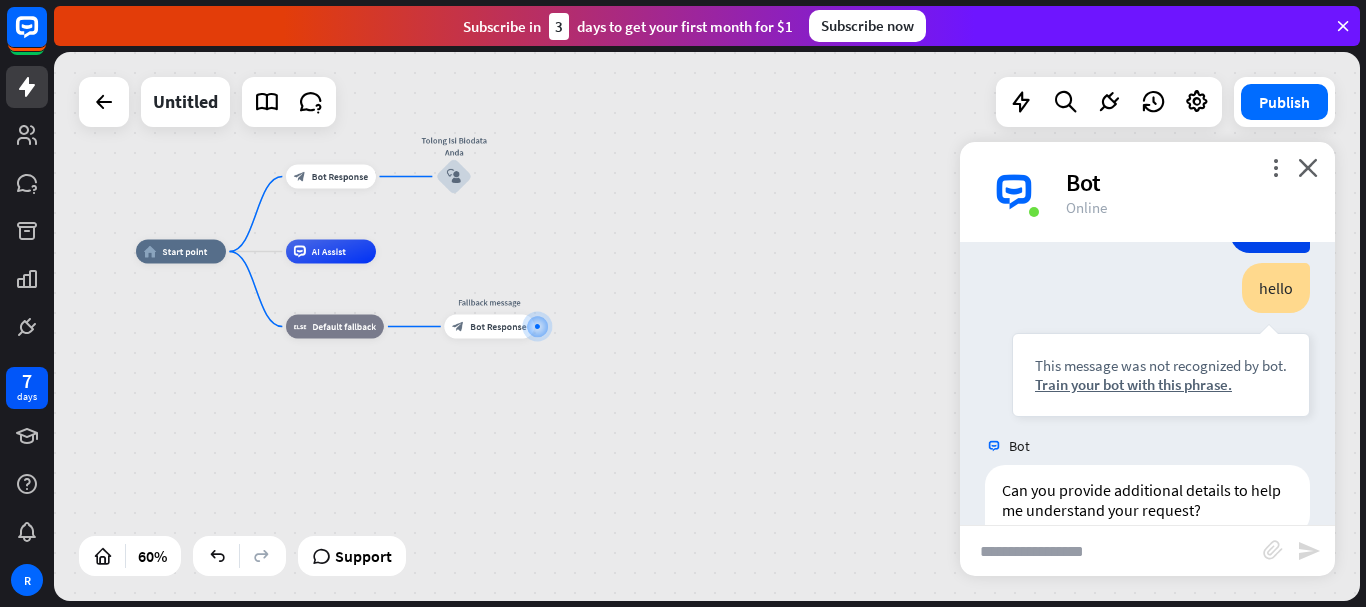 scroll, scrollTop: 354, scrollLeft: 0, axis: vertical 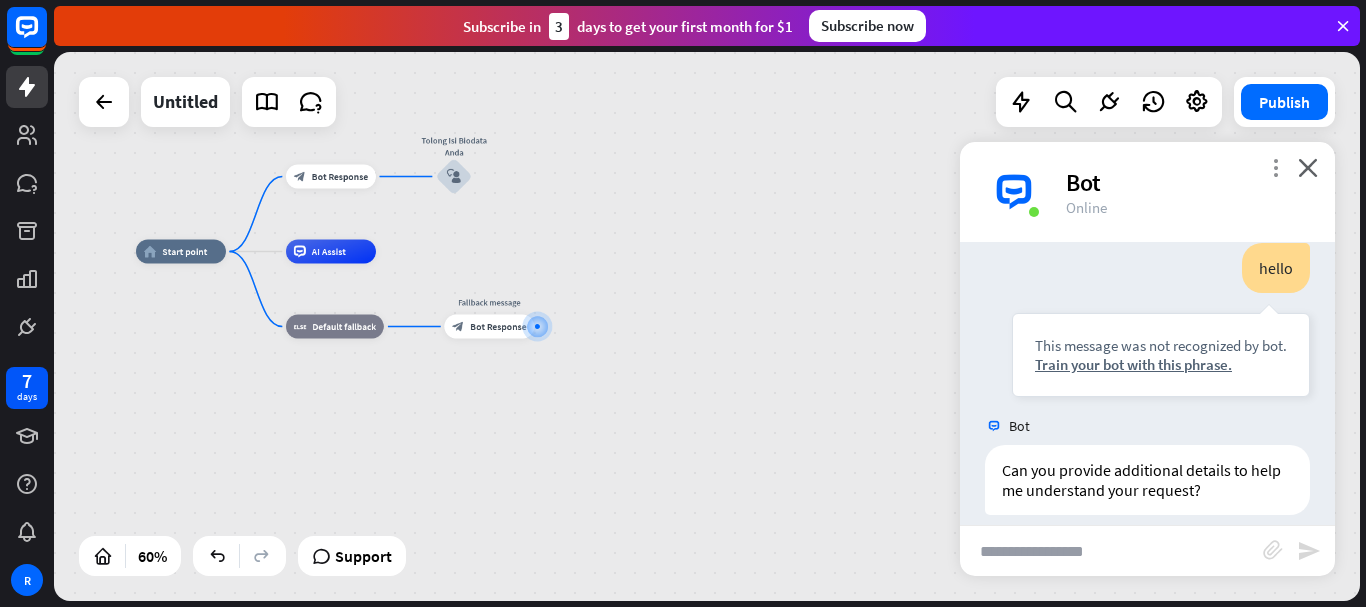 click on "more_vert" at bounding box center [1275, 167] 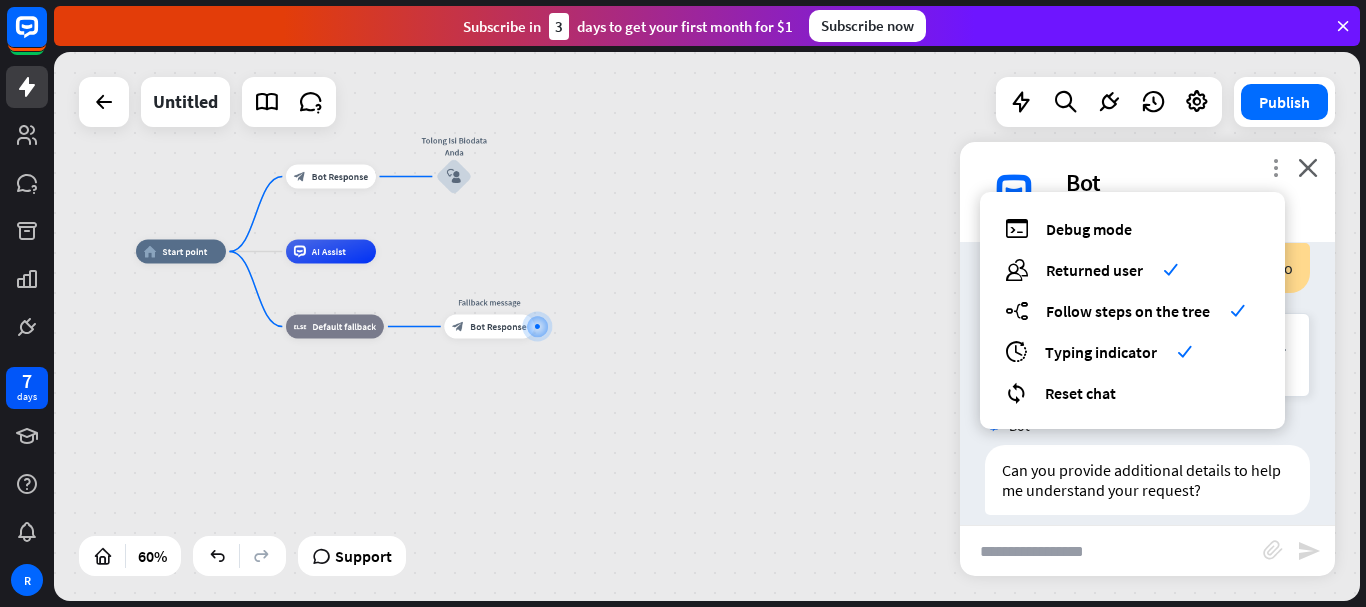click on "more_vert" at bounding box center [1275, 167] 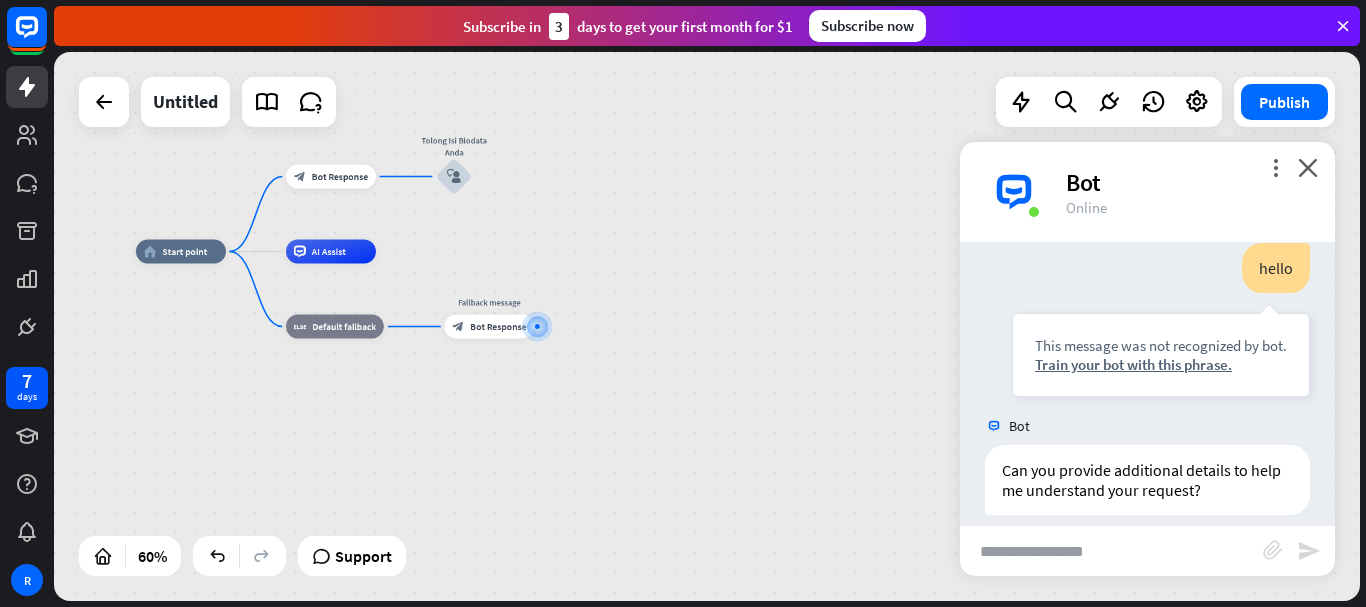 click on "Bot" at bounding box center (1188, 182) 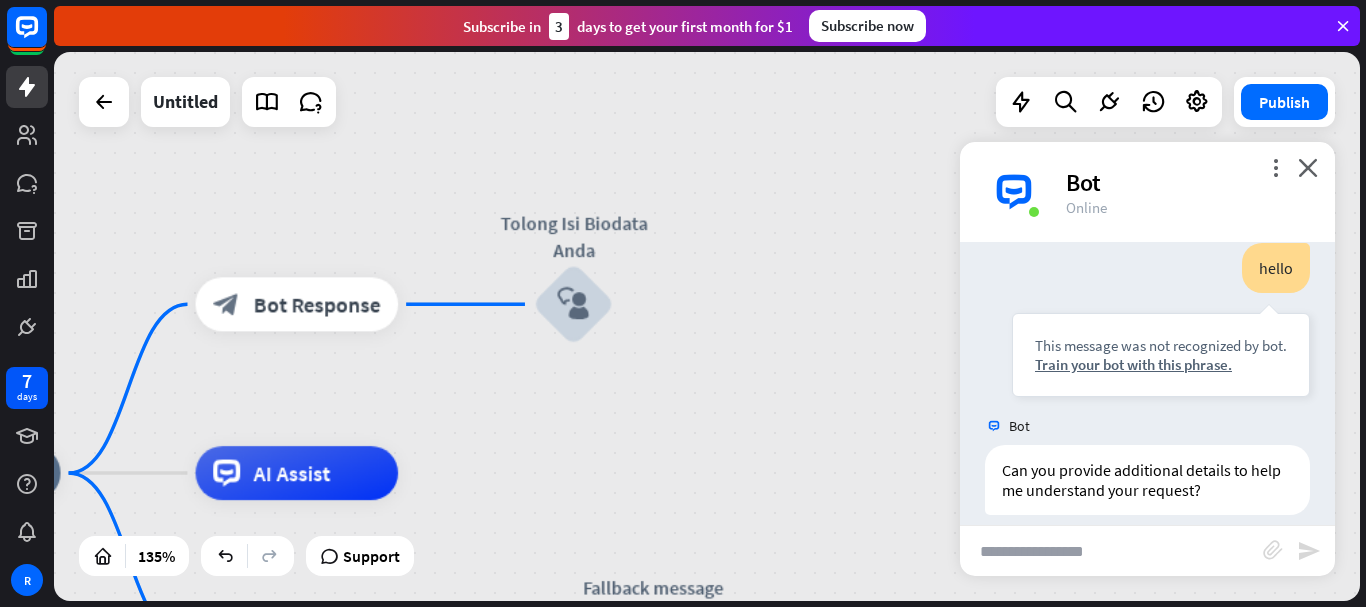 drag, startPoint x: 391, startPoint y: 264, endPoint x: 582, endPoint y: 533, distance: 329.9121 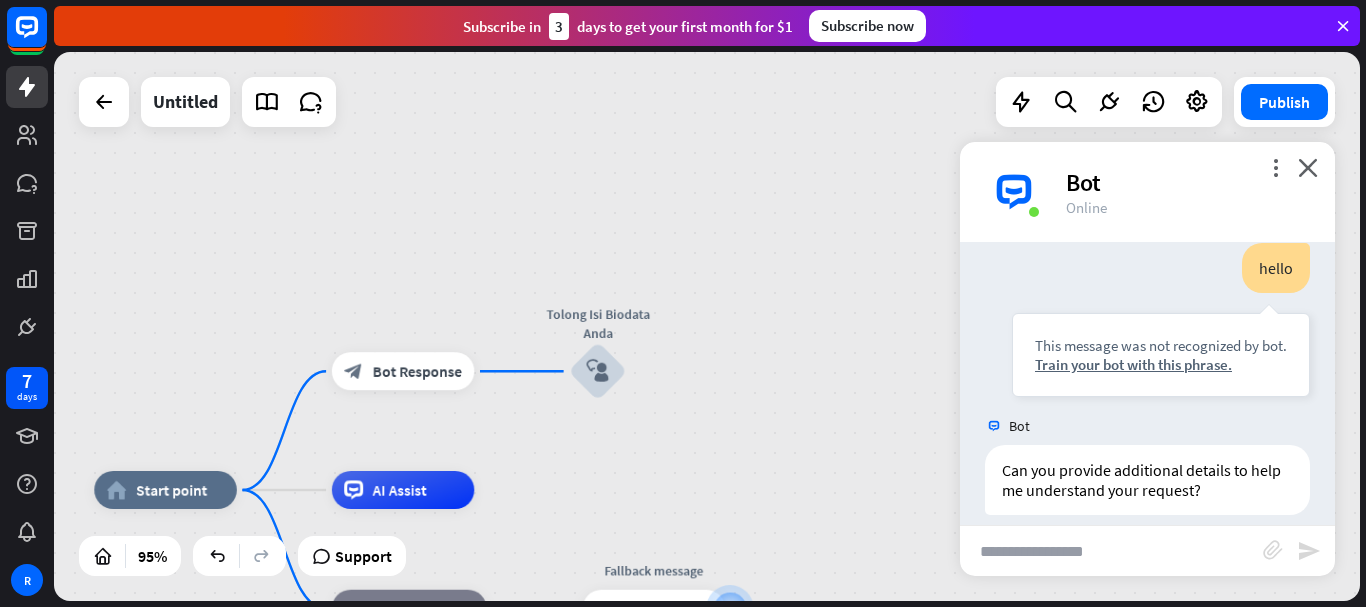 drag, startPoint x: 655, startPoint y: 464, endPoint x: 623, endPoint y: 291, distance: 175.93465 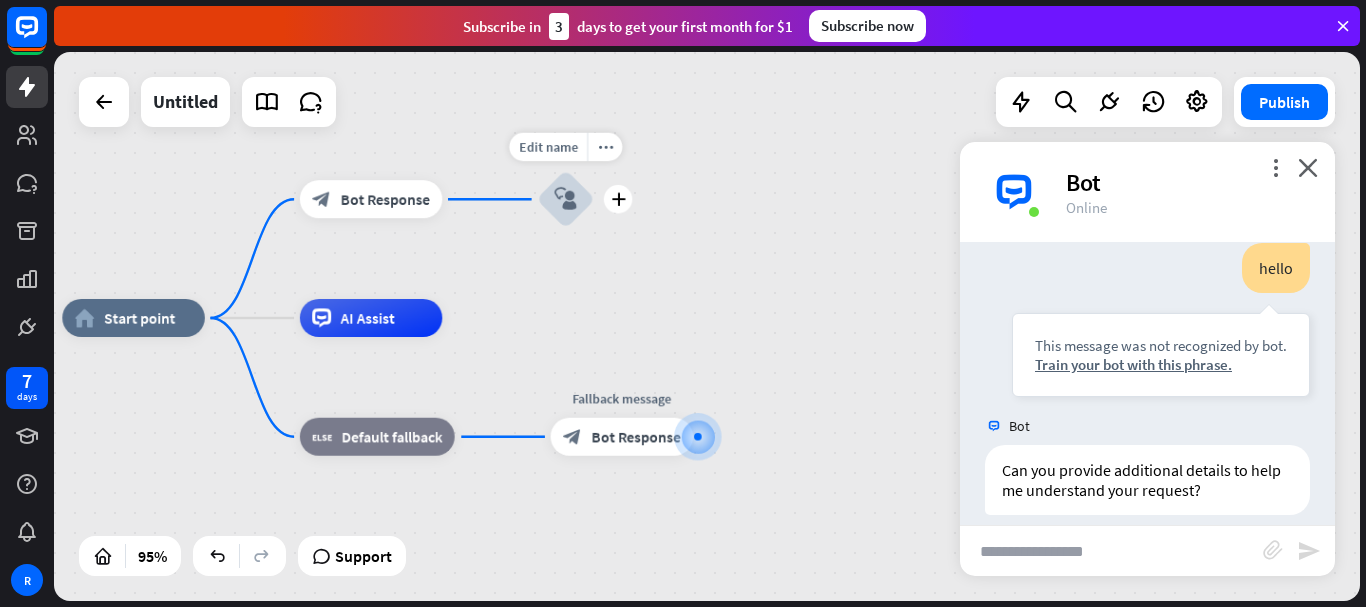 click on "block_user_input" at bounding box center [565, 199] 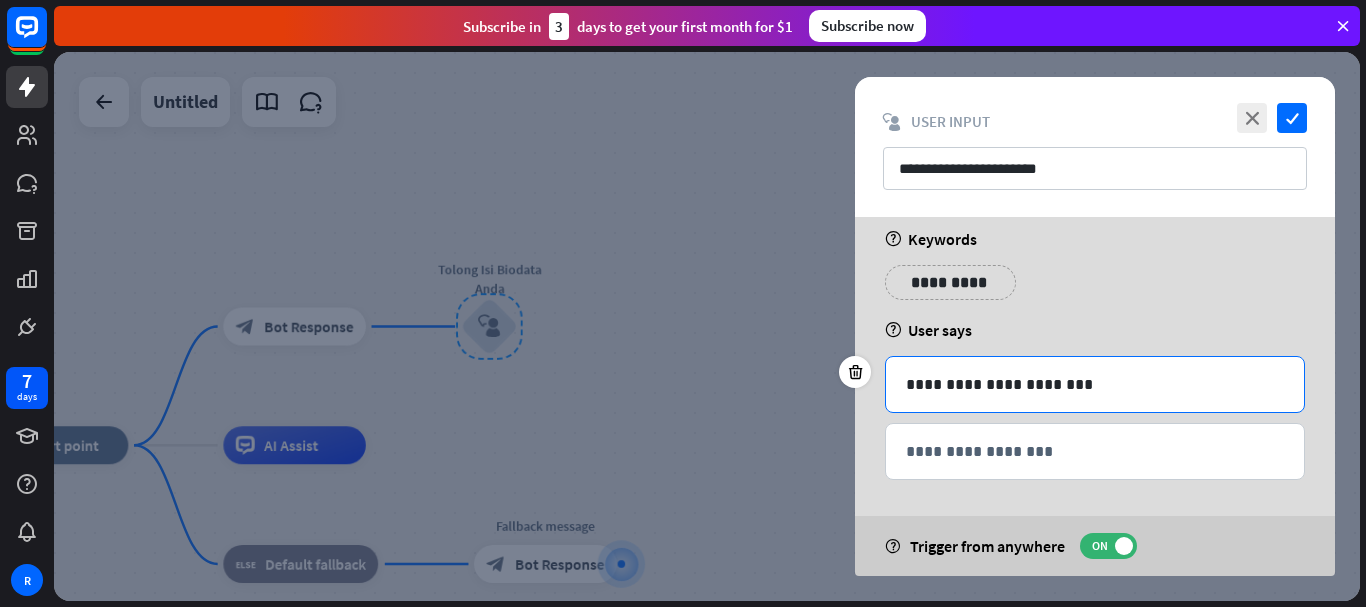 scroll, scrollTop: 22, scrollLeft: 0, axis: vertical 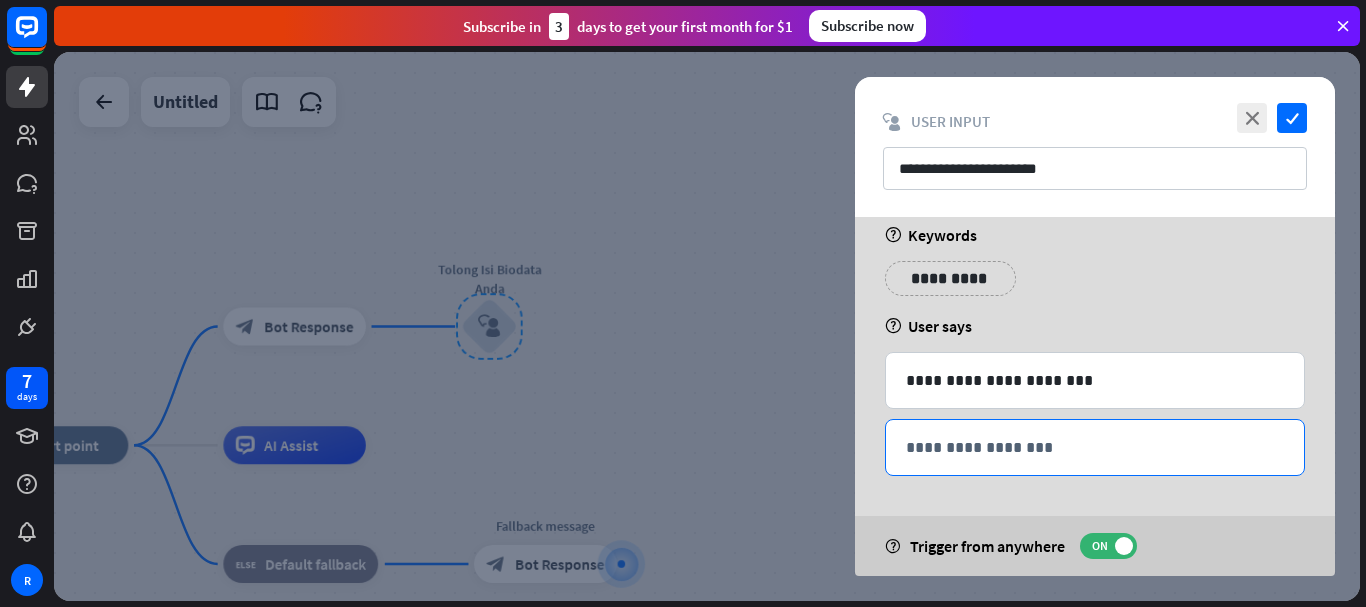 click on "**********" at bounding box center (1095, 447) 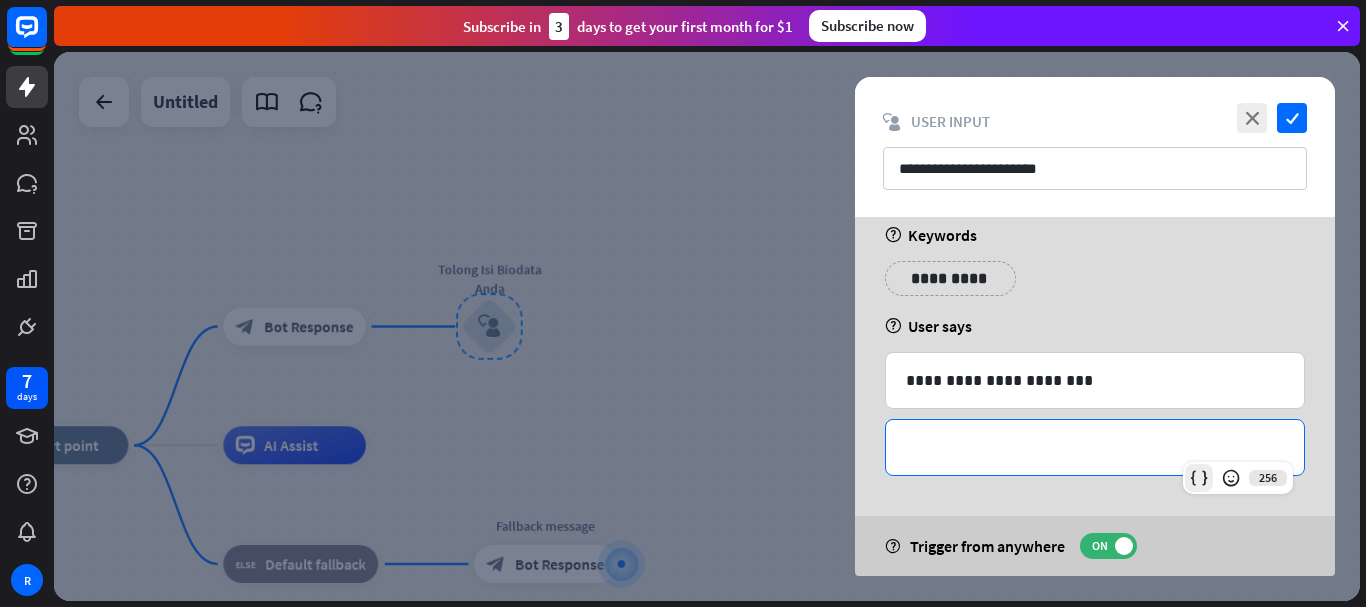 click at bounding box center (1199, 478) 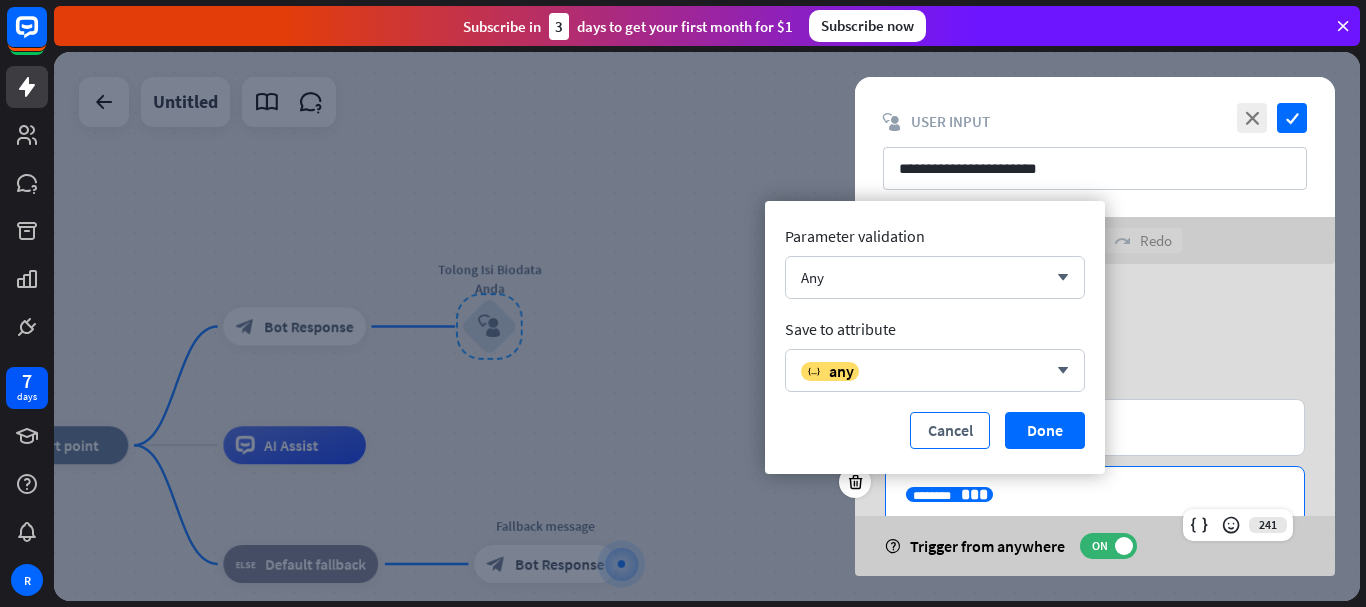 click on "Cancel" at bounding box center [950, 430] 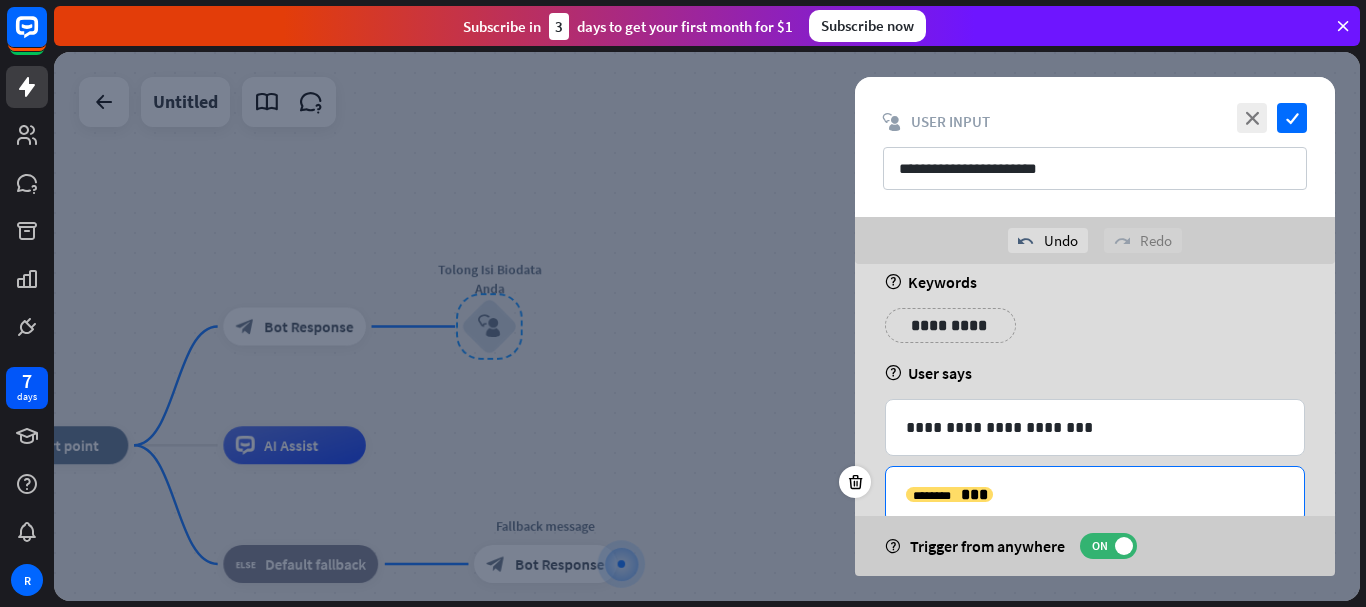 click on "**********" at bounding box center (1095, 494) 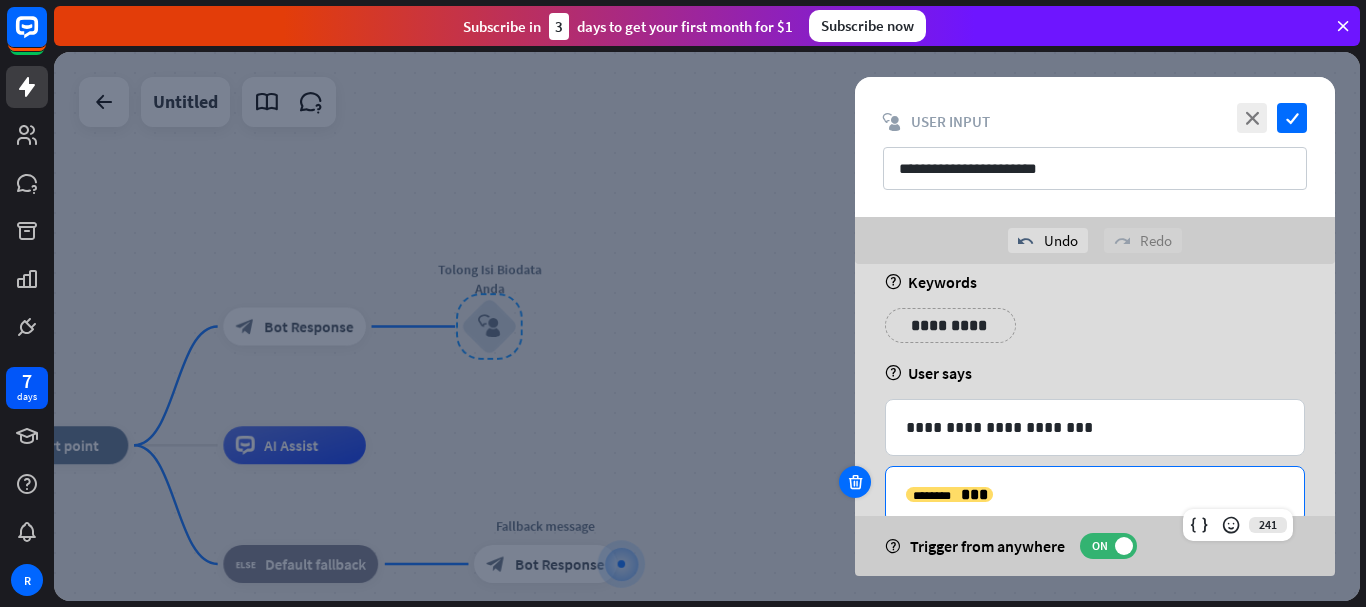 click at bounding box center (855, 482) 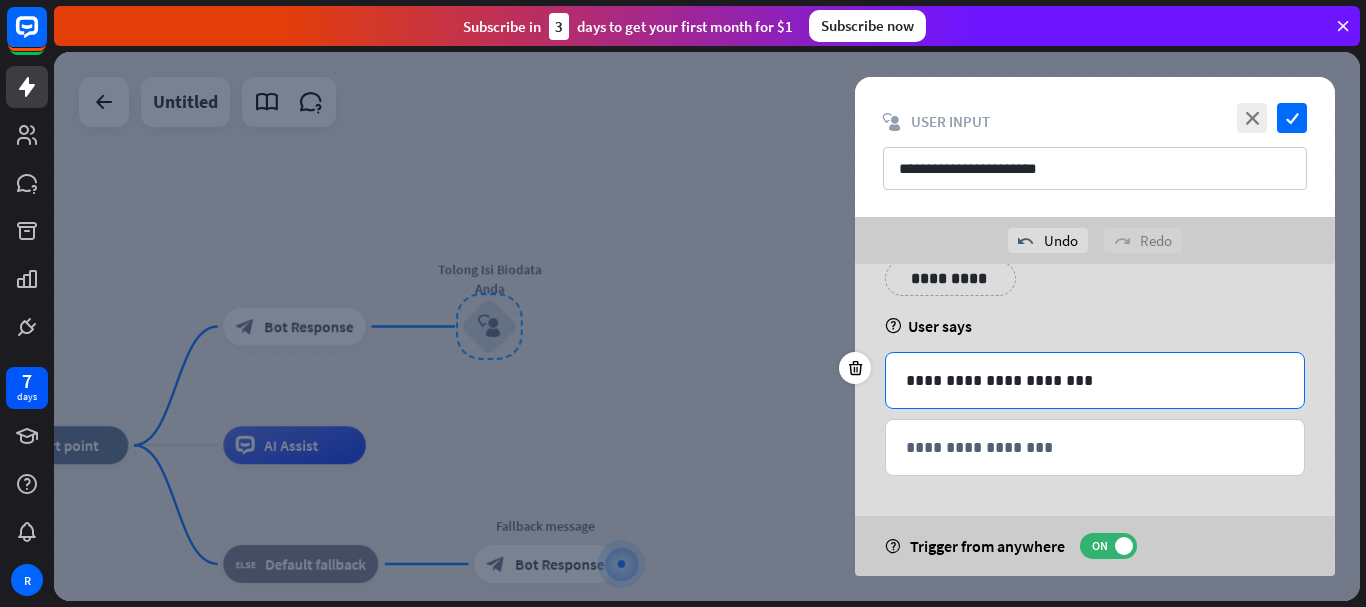 scroll, scrollTop: 0, scrollLeft: 0, axis: both 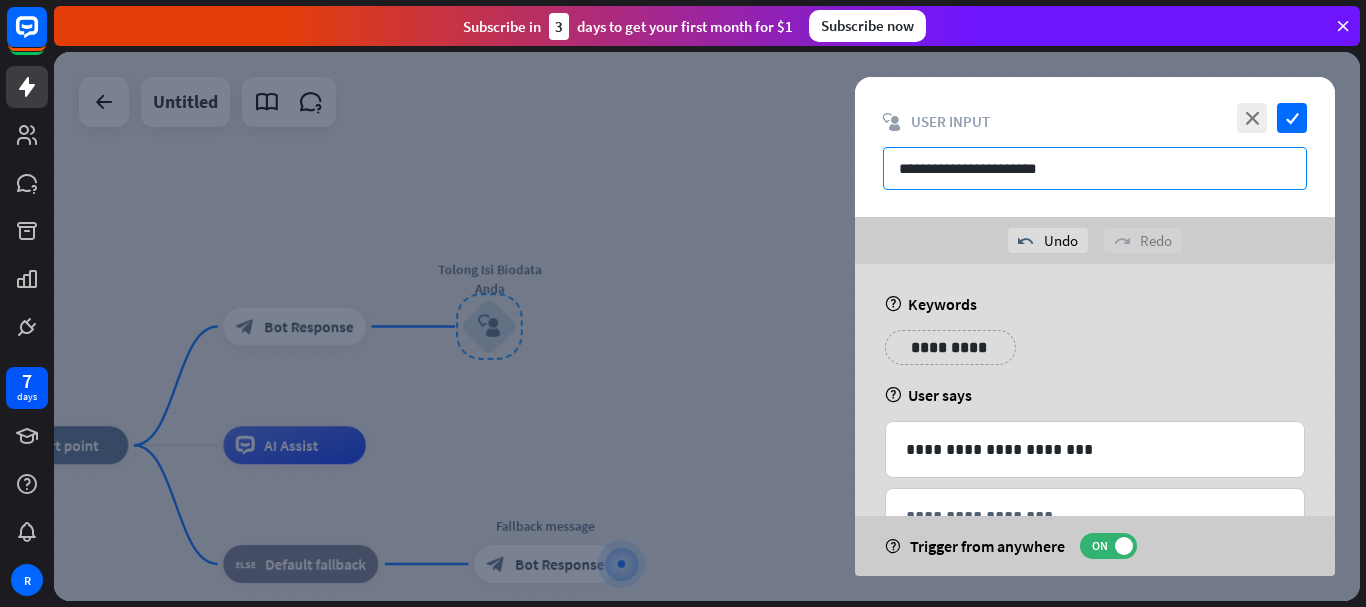 click on "**********" at bounding box center (1095, 168) 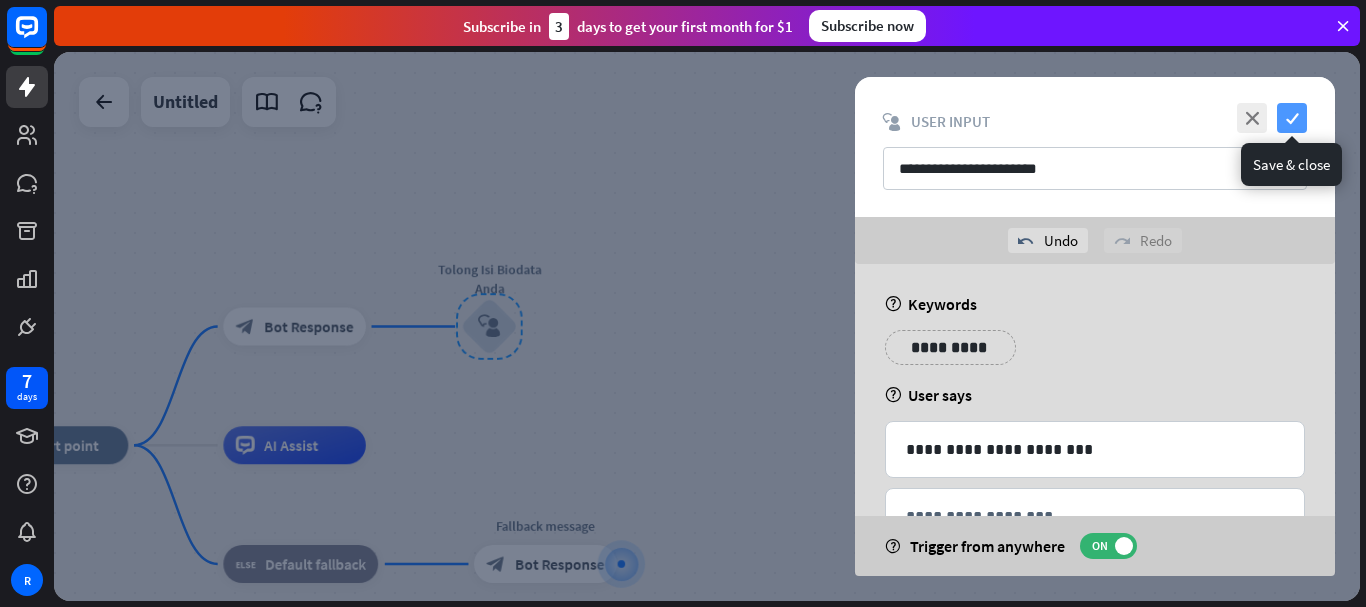 click on "check" at bounding box center [1292, 118] 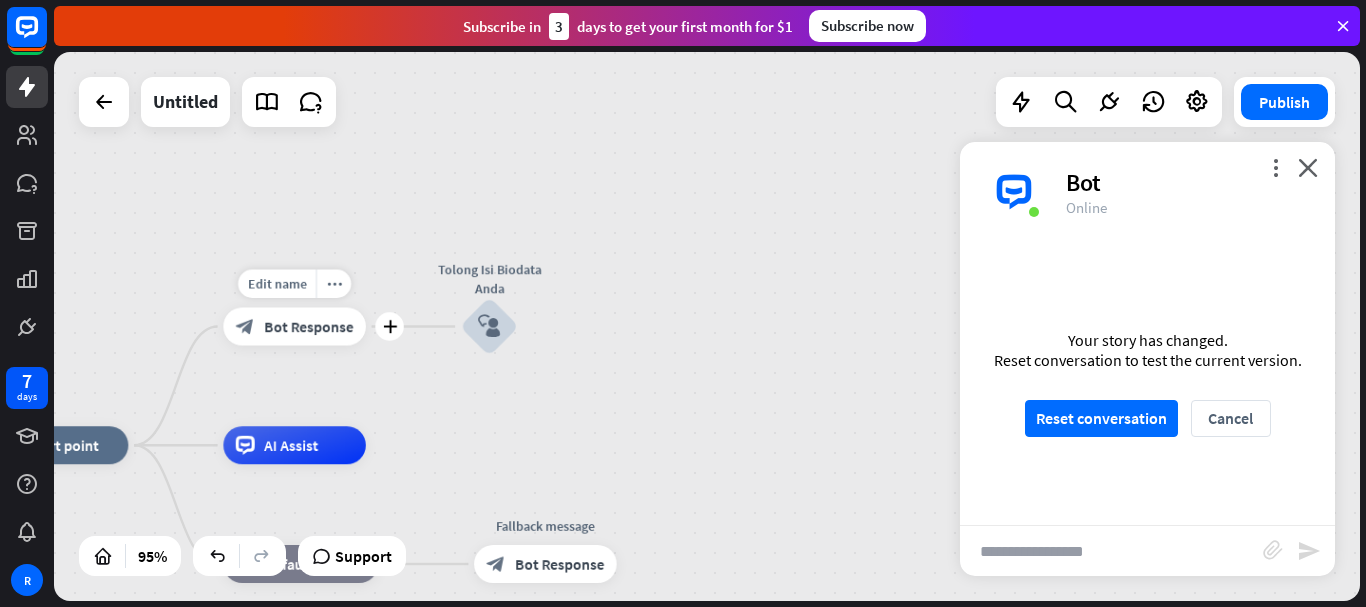 click on "Bot Response" at bounding box center (308, 326) 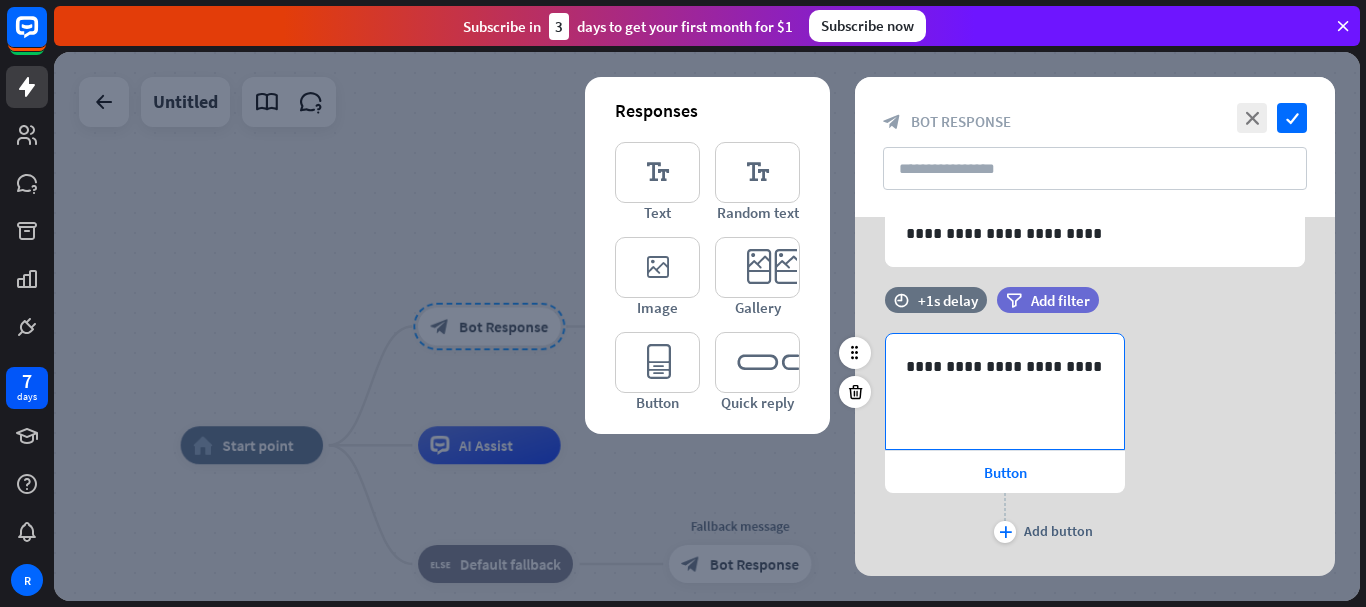 scroll, scrollTop: 143, scrollLeft: 0, axis: vertical 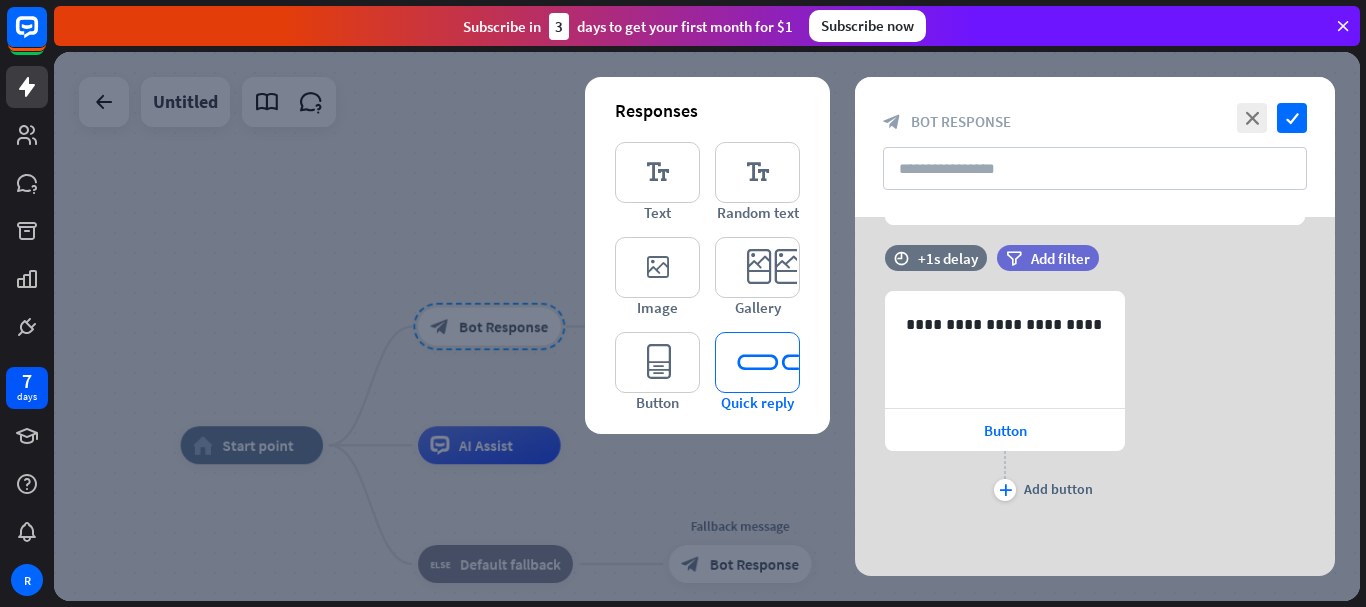 click on "editor_quick_replies" at bounding box center (757, 362) 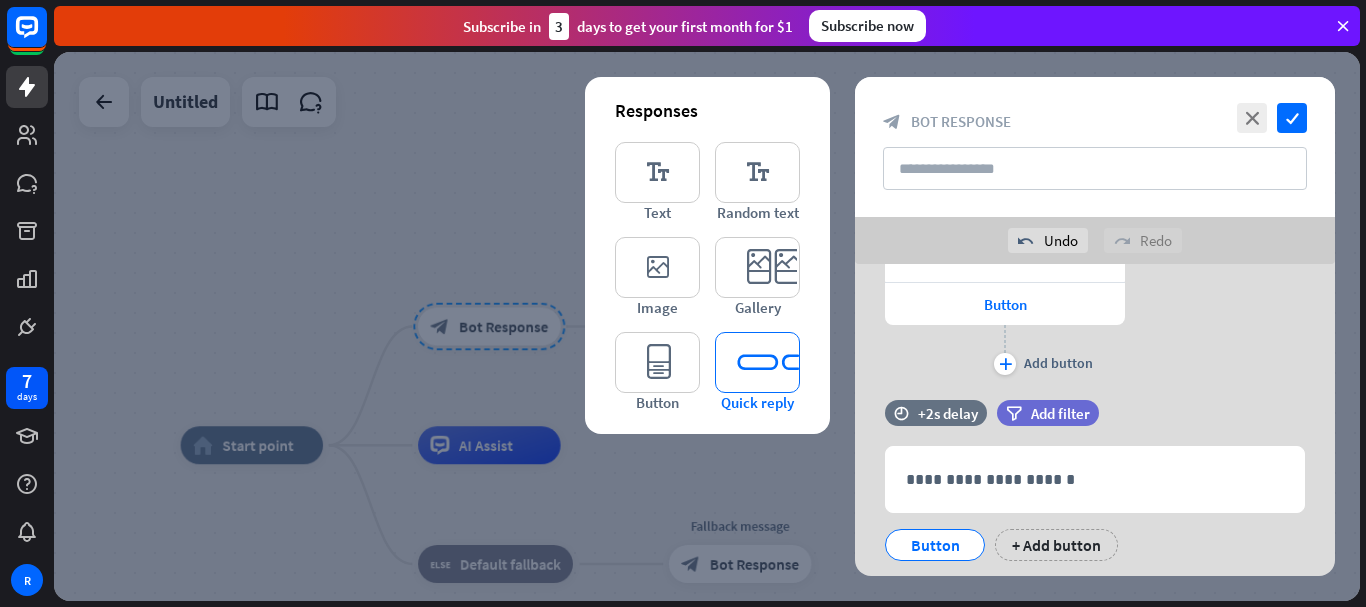 scroll, scrollTop: 371, scrollLeft: 0, axis: vertical 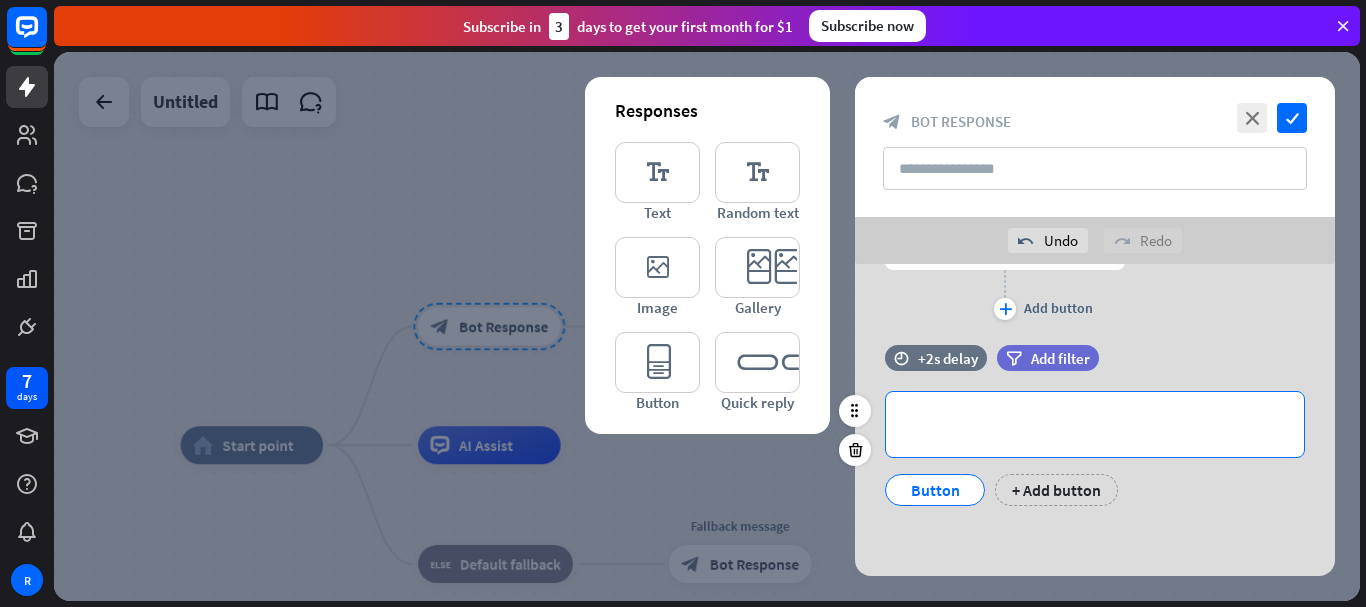 click on "**********" at bounding box center (1095, 424) 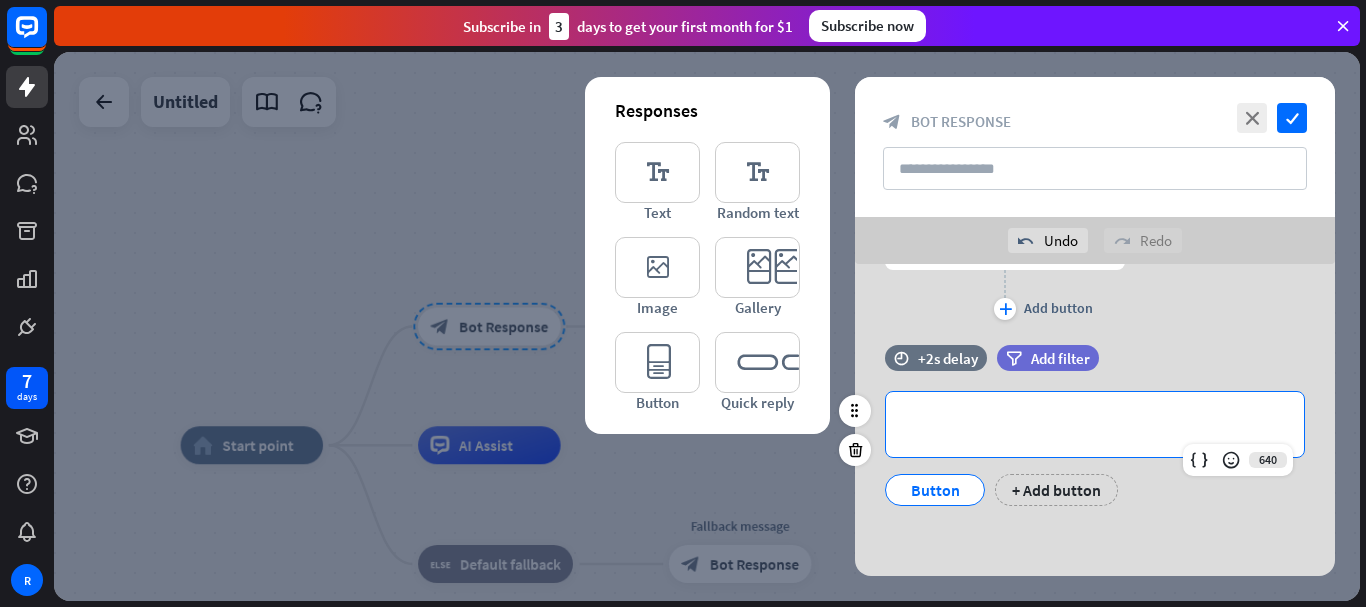 type 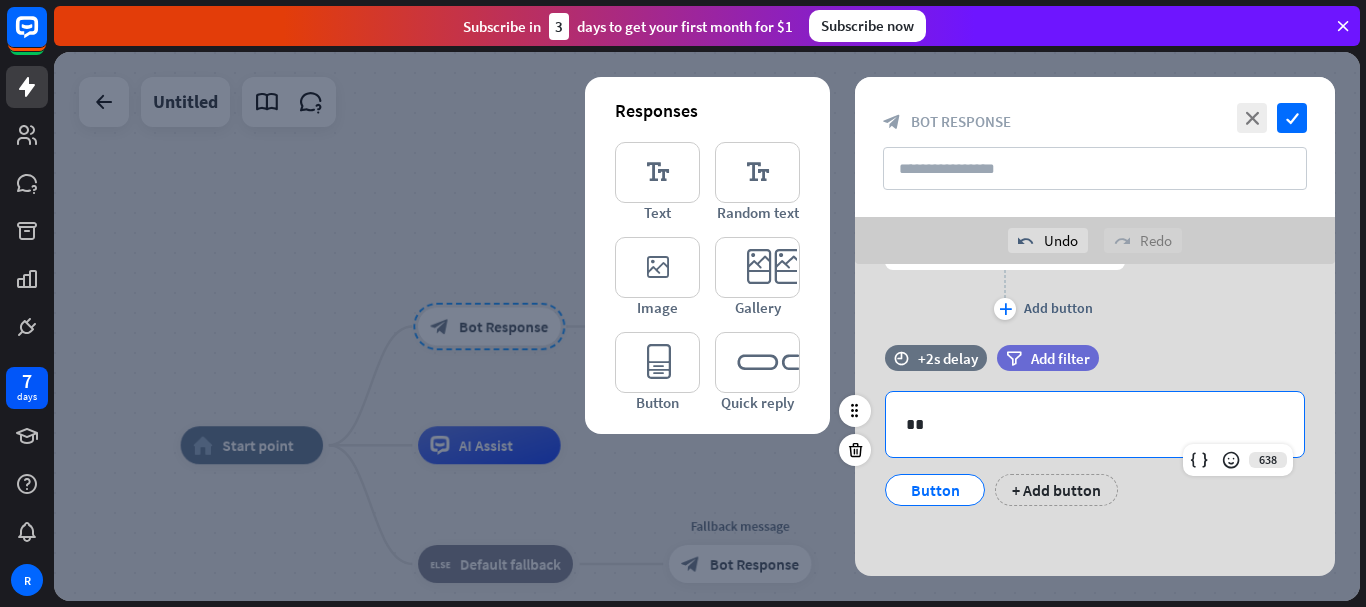 click on "Button" at bounding box center (935, 490) 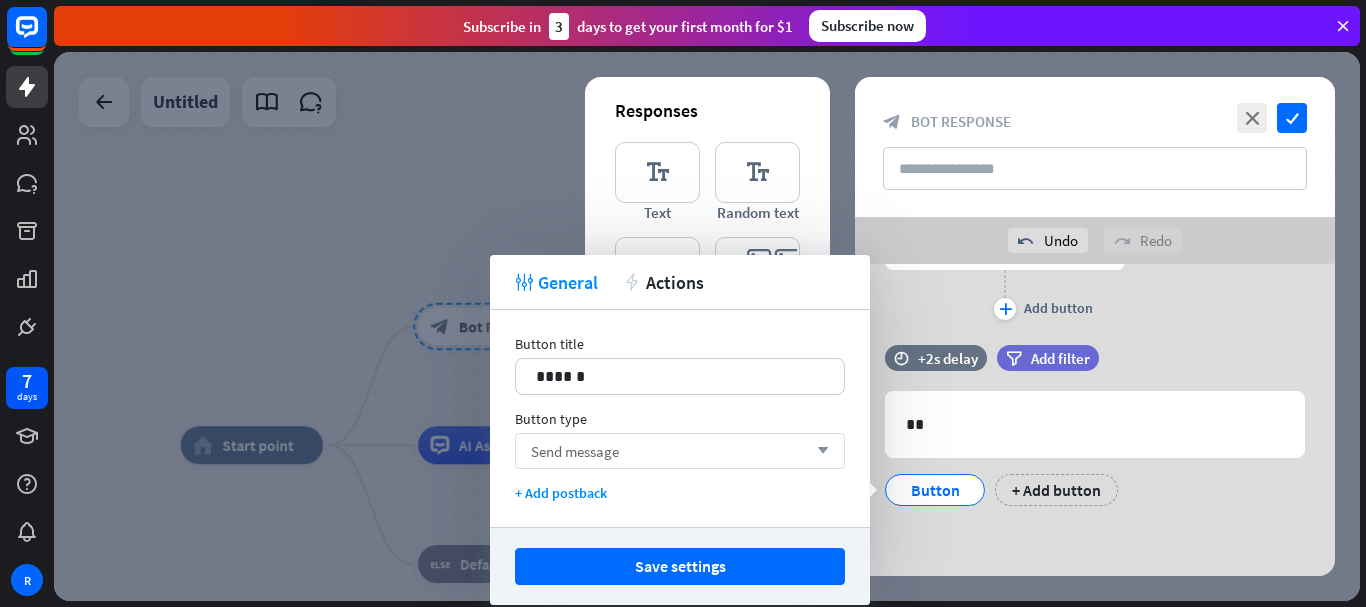 click on "Send message
arrow_down" at bounding box center [680, 451] 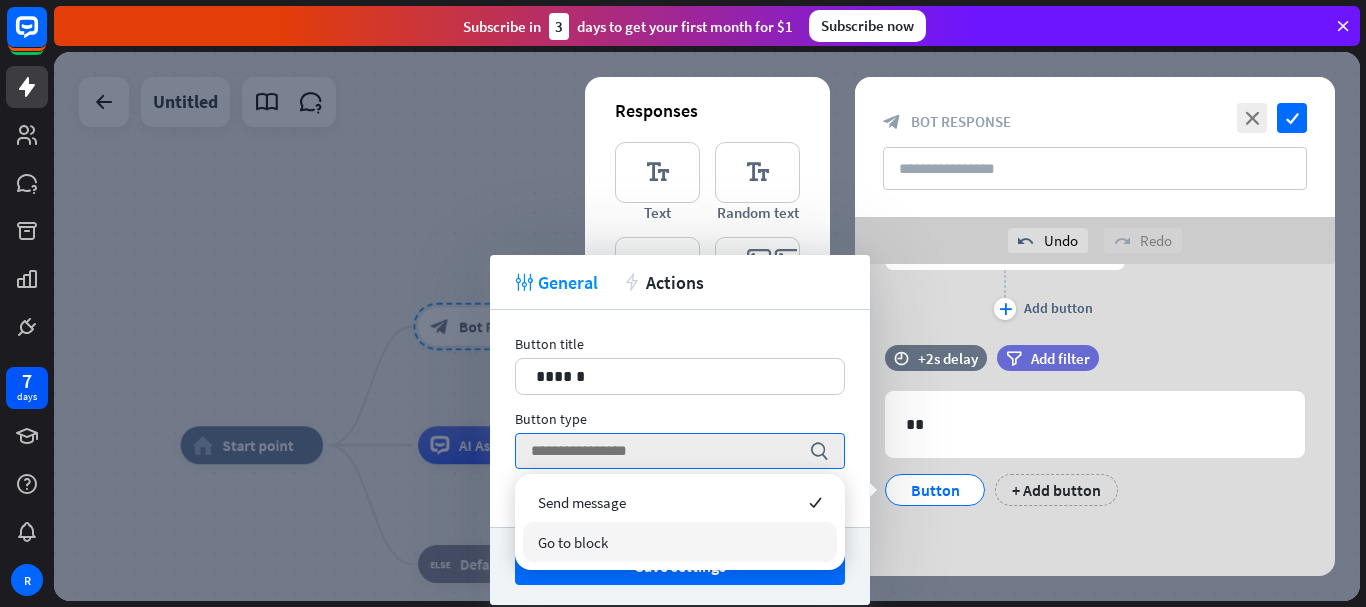 click on "Go to block" at bounding box center (680, 542) 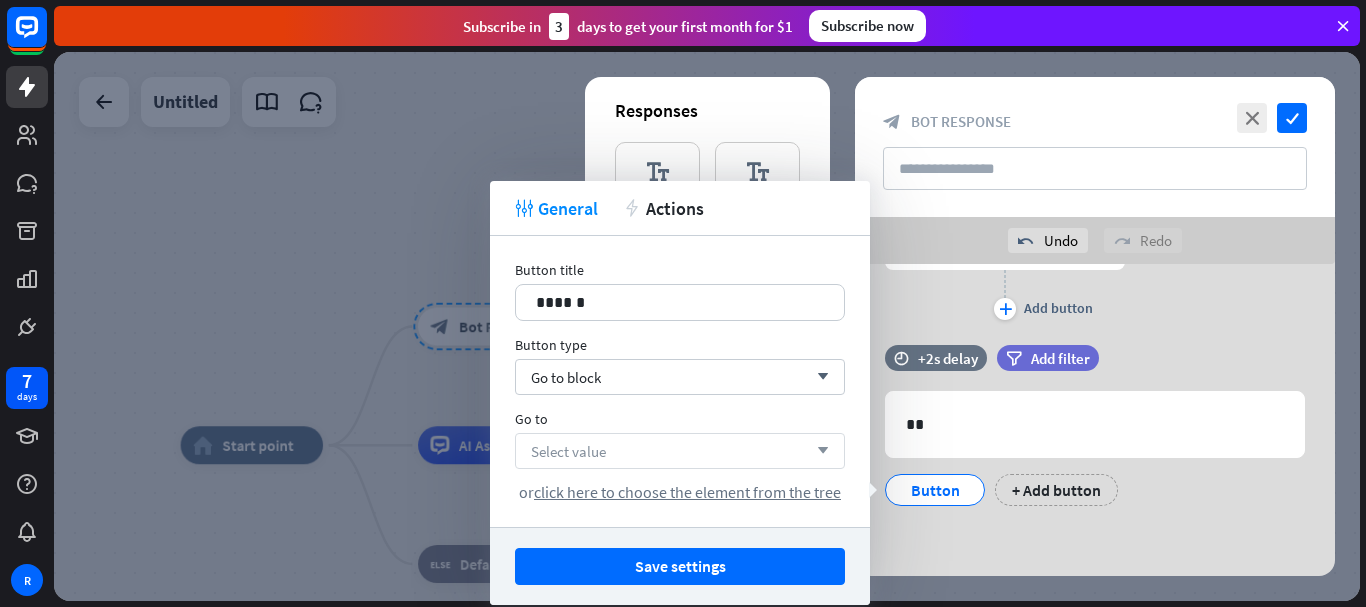 click on "Select value
arrow_down" at bounding box center (680, 451) 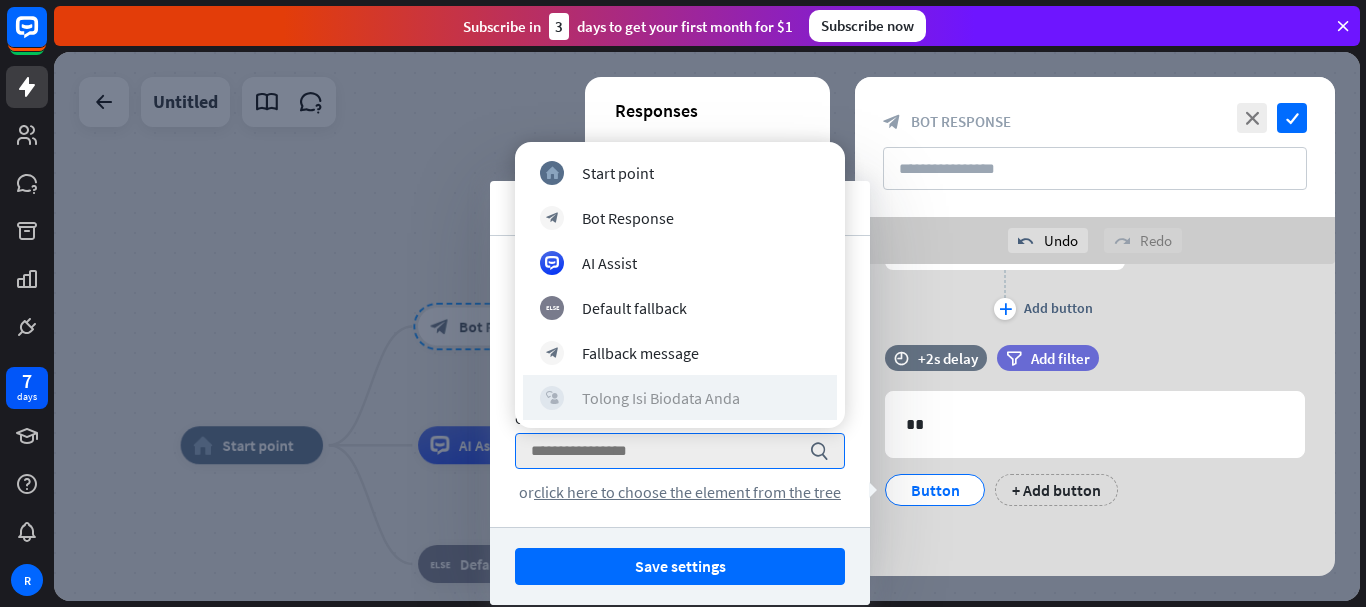 click on "Tolong Isi Biodata Anda" at bounding box center (661, 398) 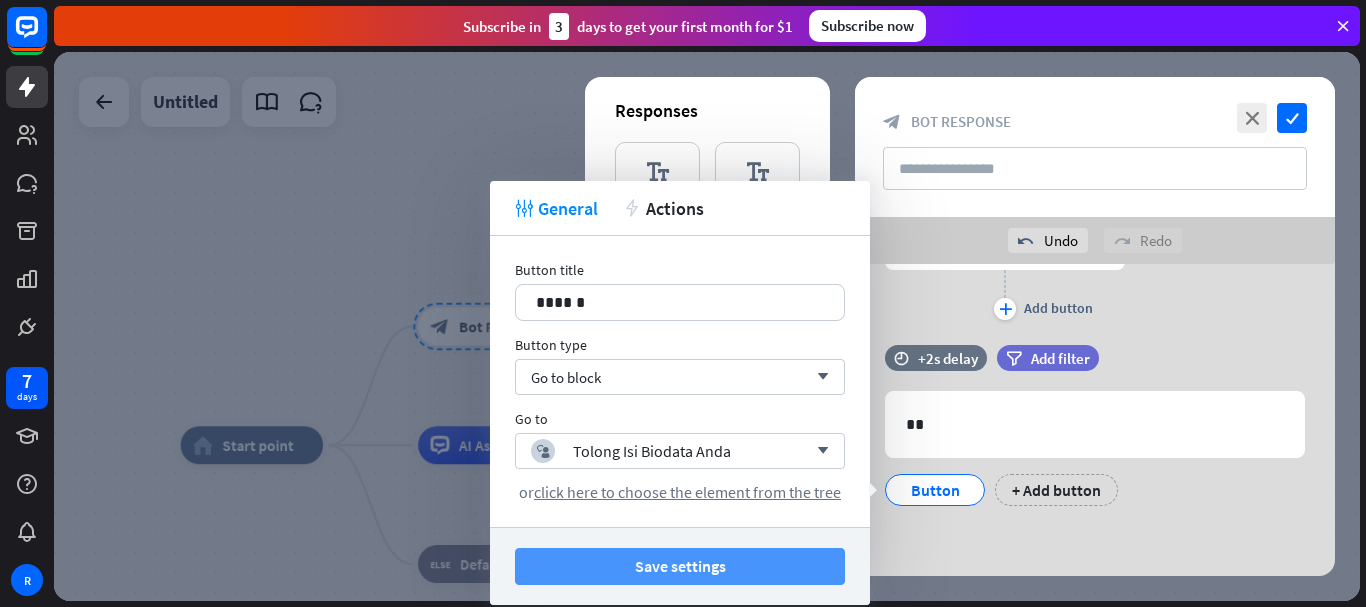 click on "Save settings" at bounding box center (680, 566) 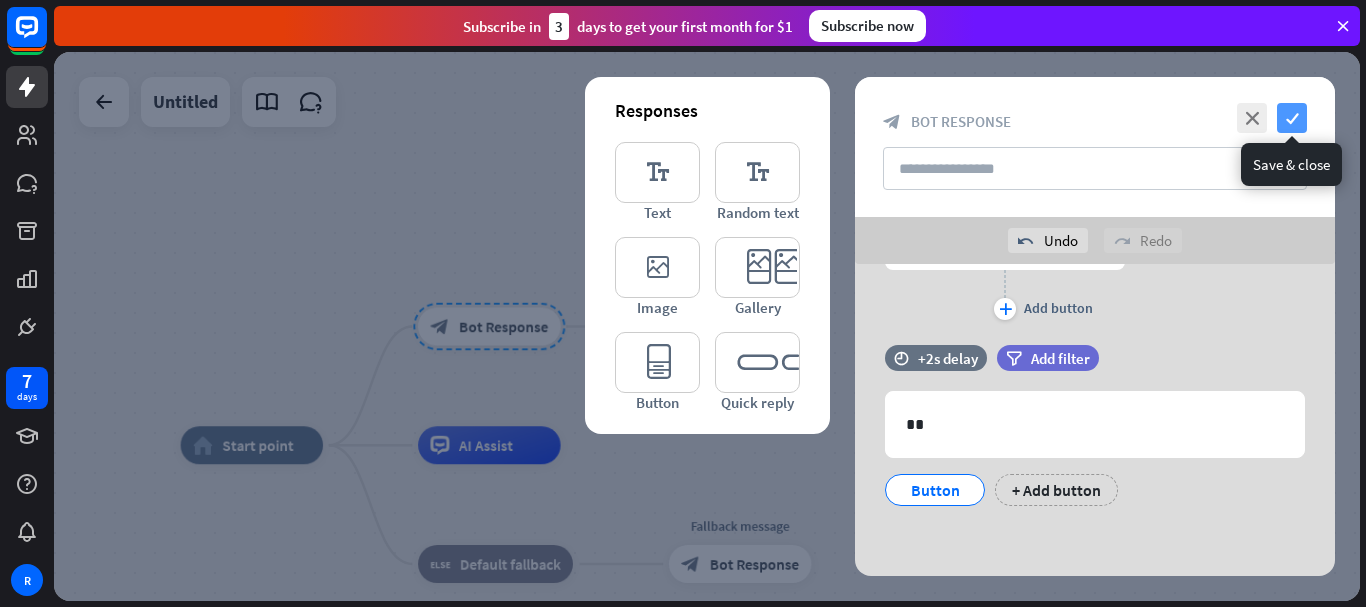 click on "check" at bounding box center [1292, 118] 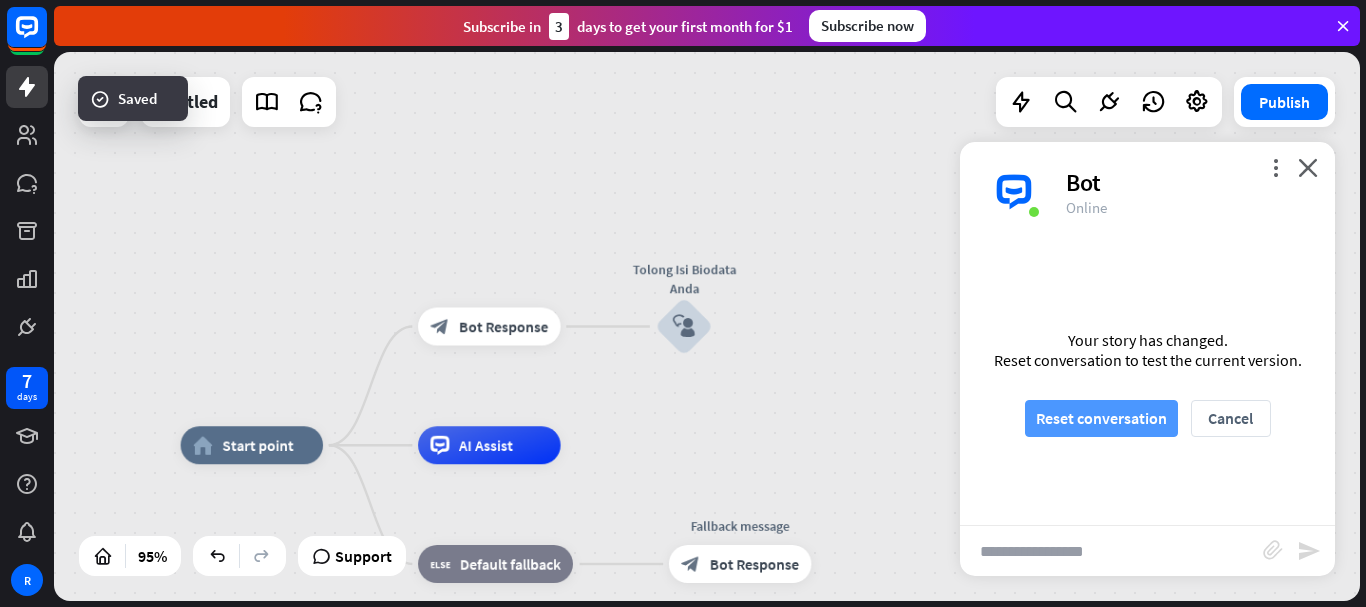 click on "Reset conversation" at bounding box center (1101, 418) 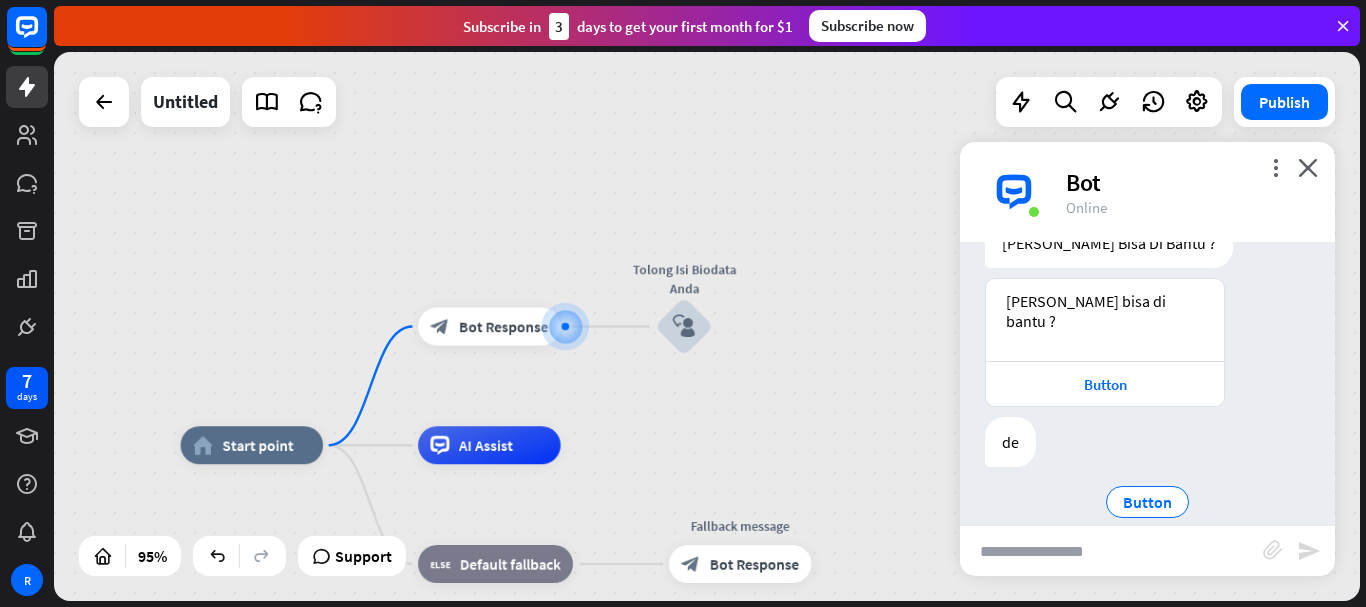 scroll, scrollTop: 89, scrollLeft: 0, axis: vertical 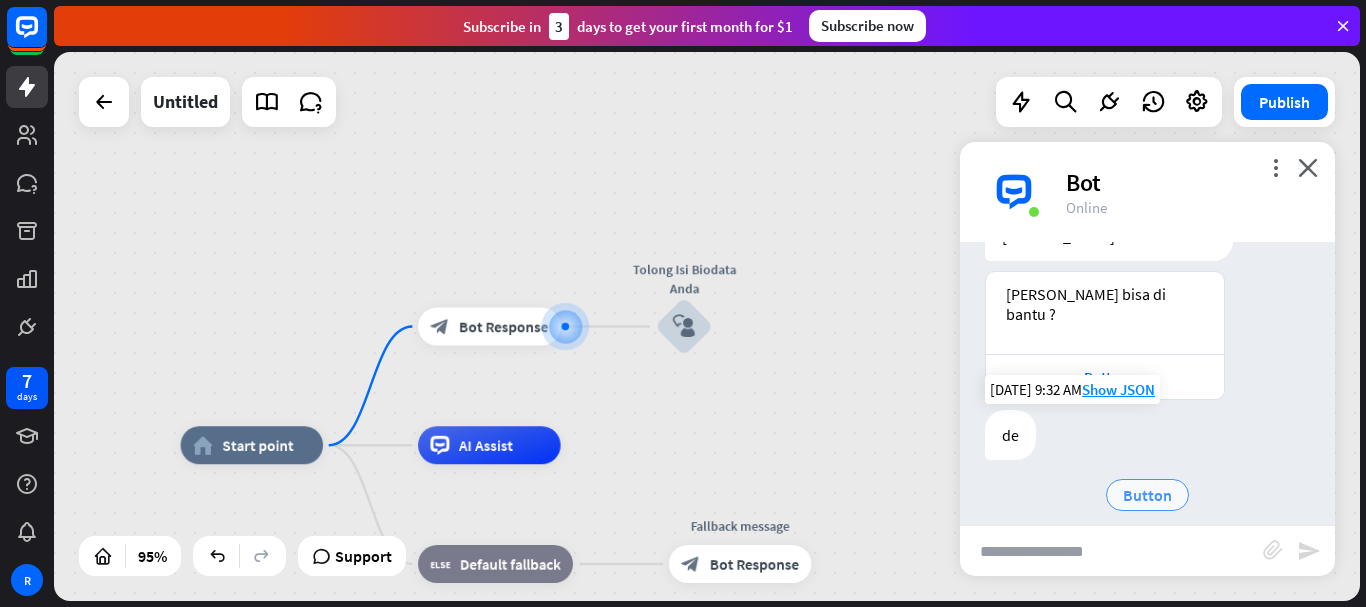 click on "Button" at bounding box center [1147, 495] 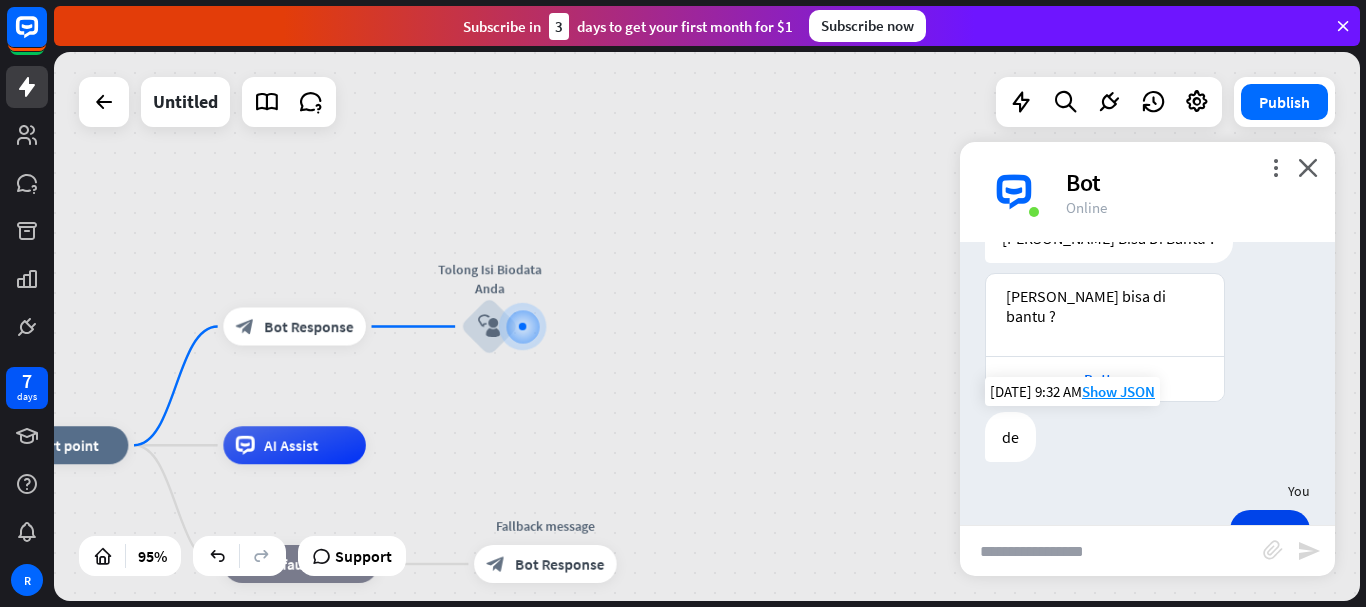 scroll, scrollTop: 132, scrollLeft: 0, axis: vertical 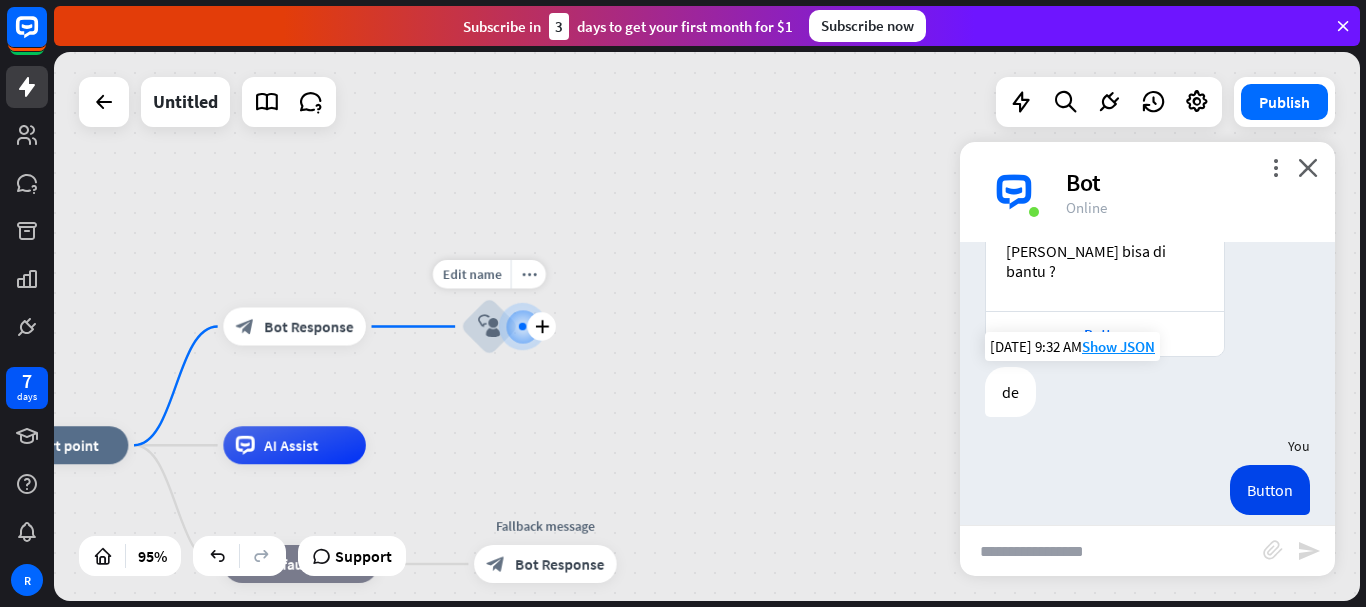 click on "block_user_input" at bounding box center (489, 326) 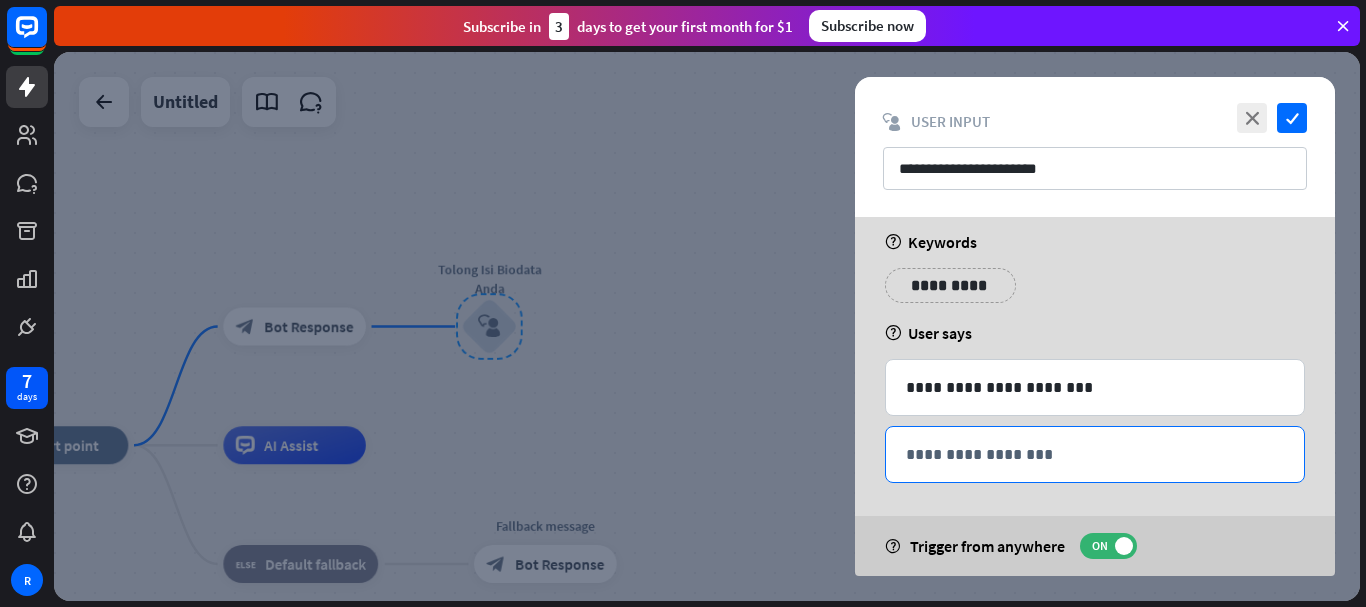 scroll, scrollTop: 22, scrollLeft: 0, axis: vertical 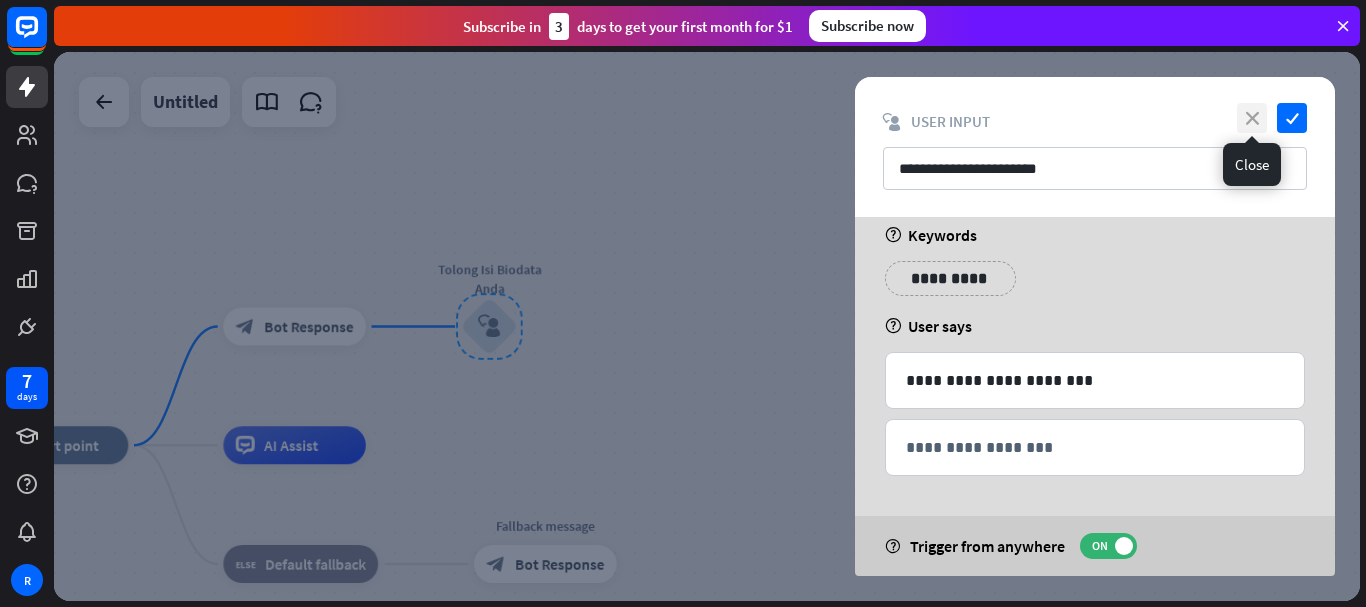 click on "close" at bounding box center [1252, 118] 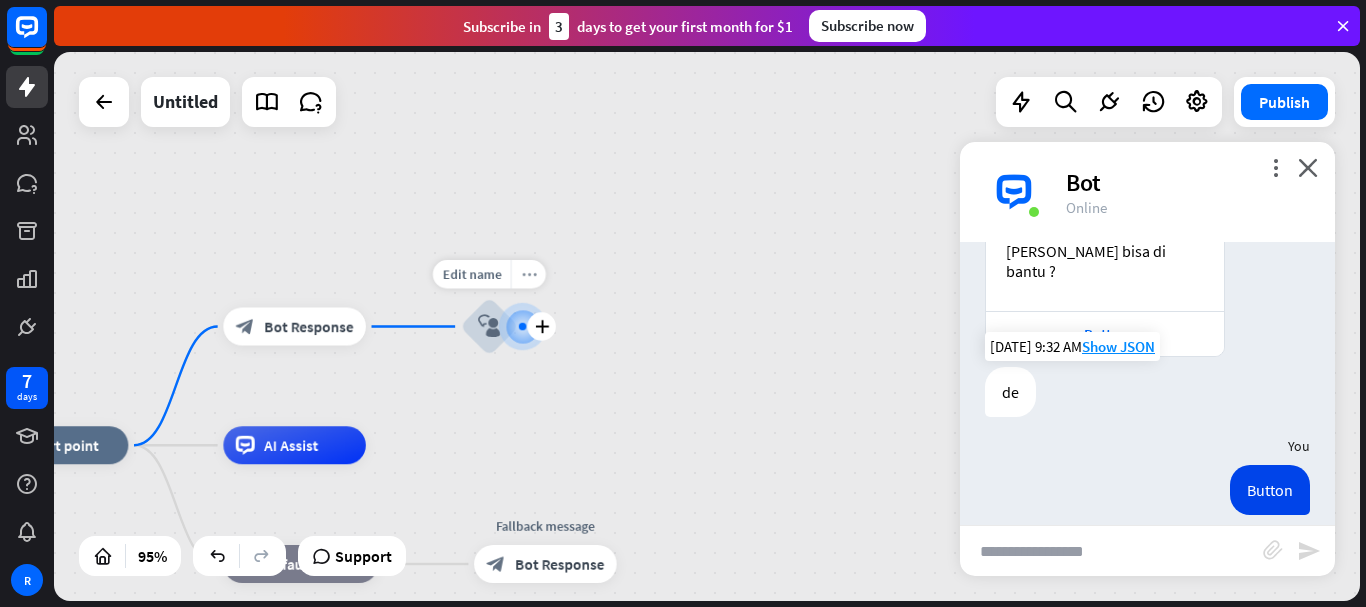 click on "more_horiz" at bounding box center (528, 274) 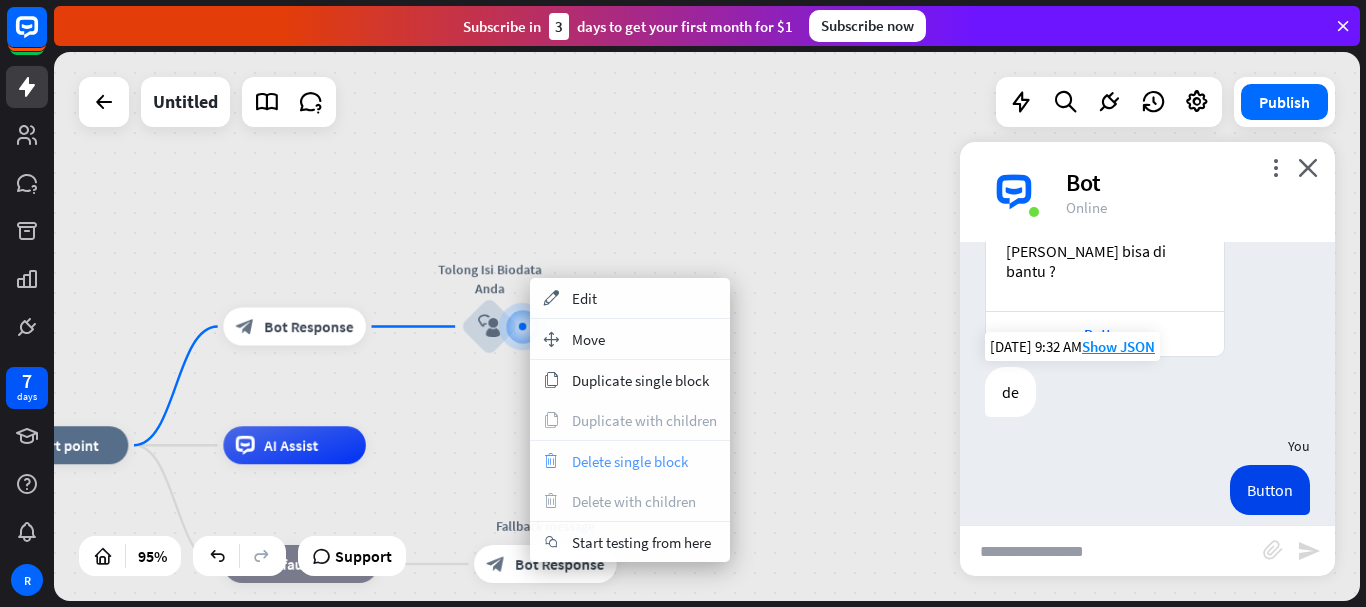 click on "trash   Delete single block" at bounding box center (630, 461) 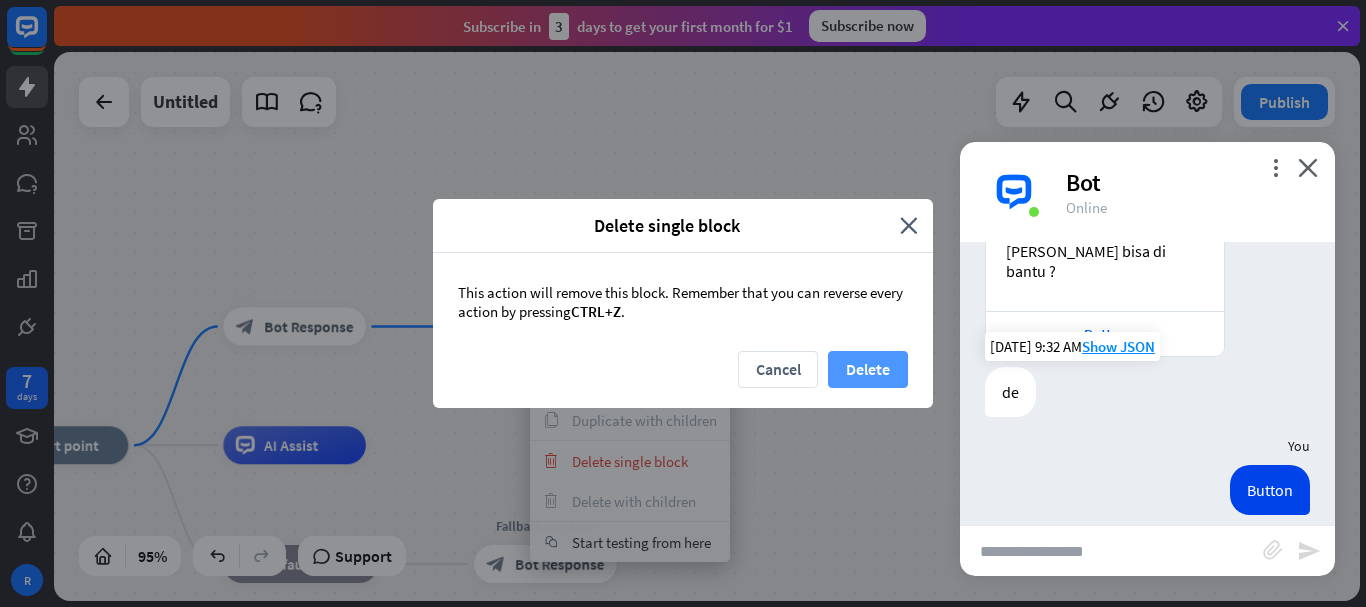 click on "Delete" at bounding box center [868, 369] 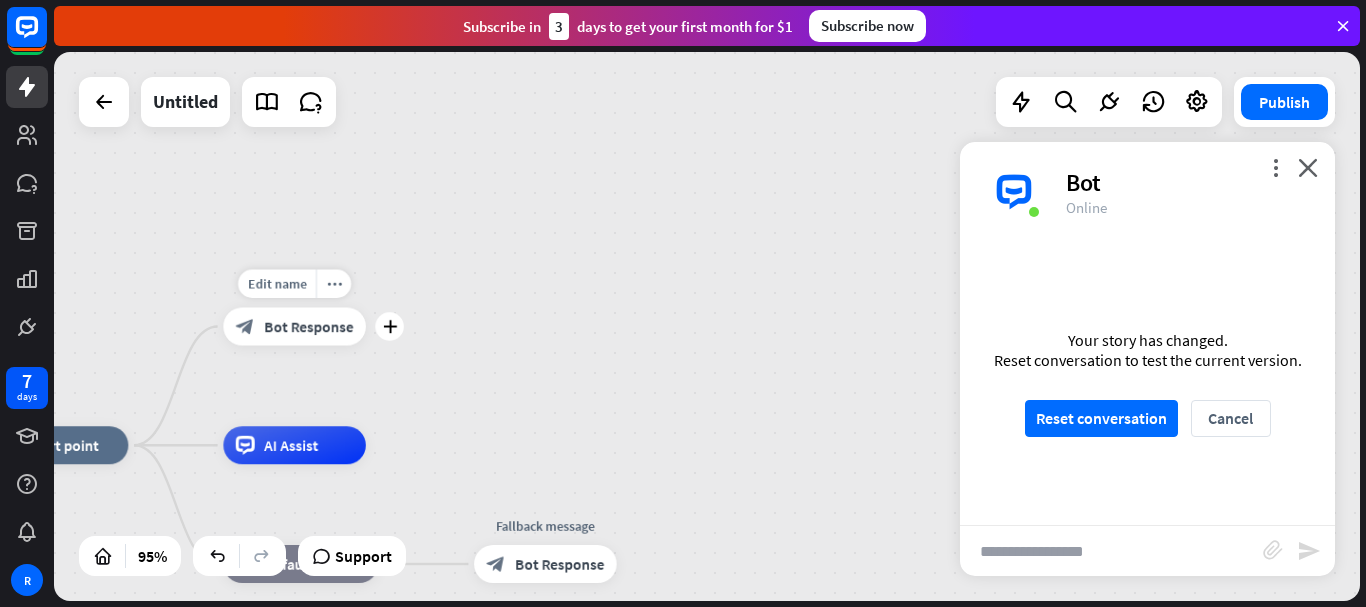 click on "Bot Response" at bounding box center [308, 326] 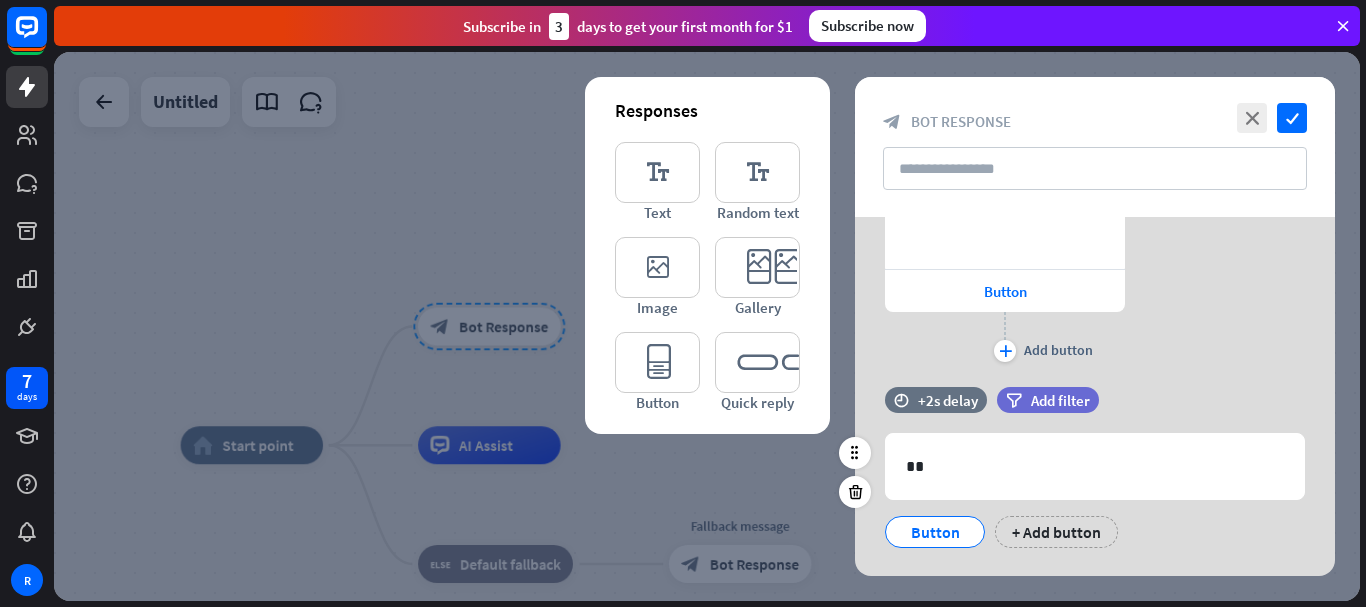 scroll, scrollTop: 324, scrollLeft: 0, axis: vertical 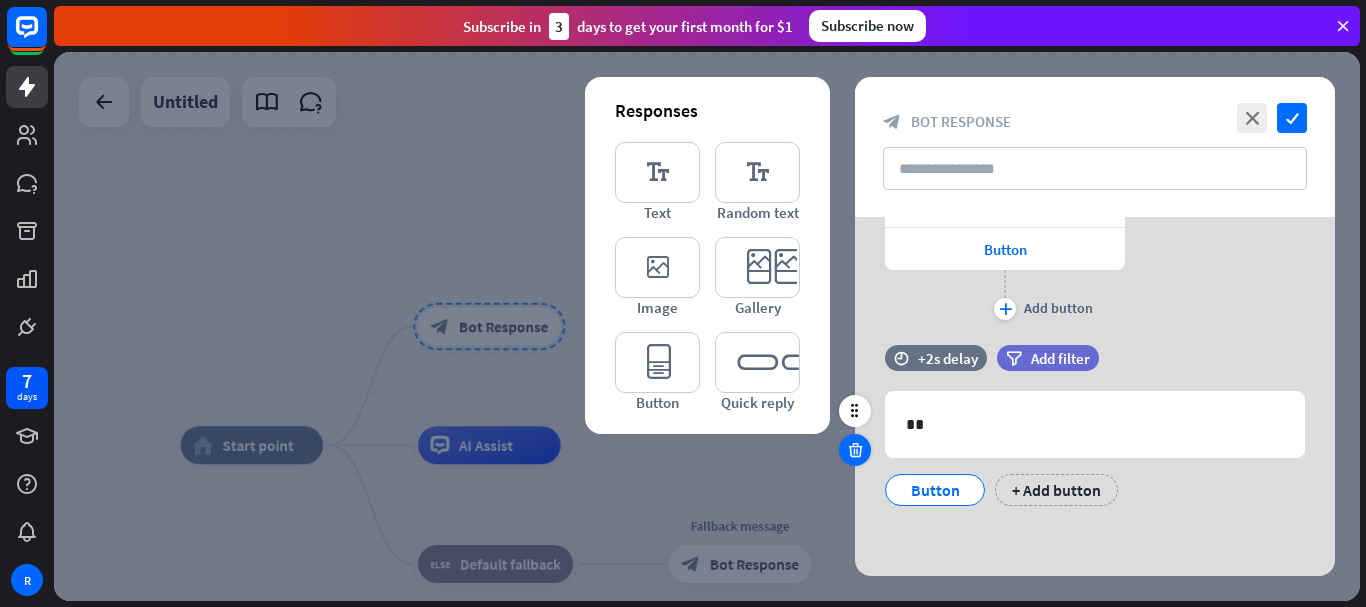 click at bounding box center [855, 450] 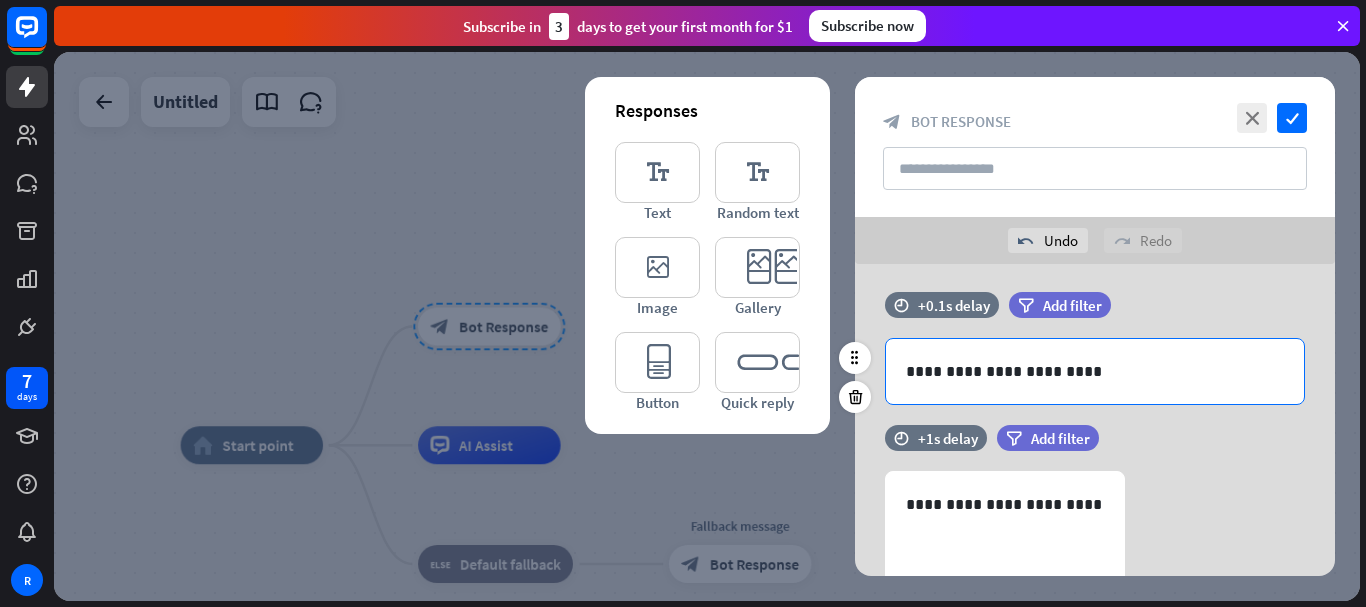 scroll, scrollTop: 0, scrollLeft: 0, axis: both 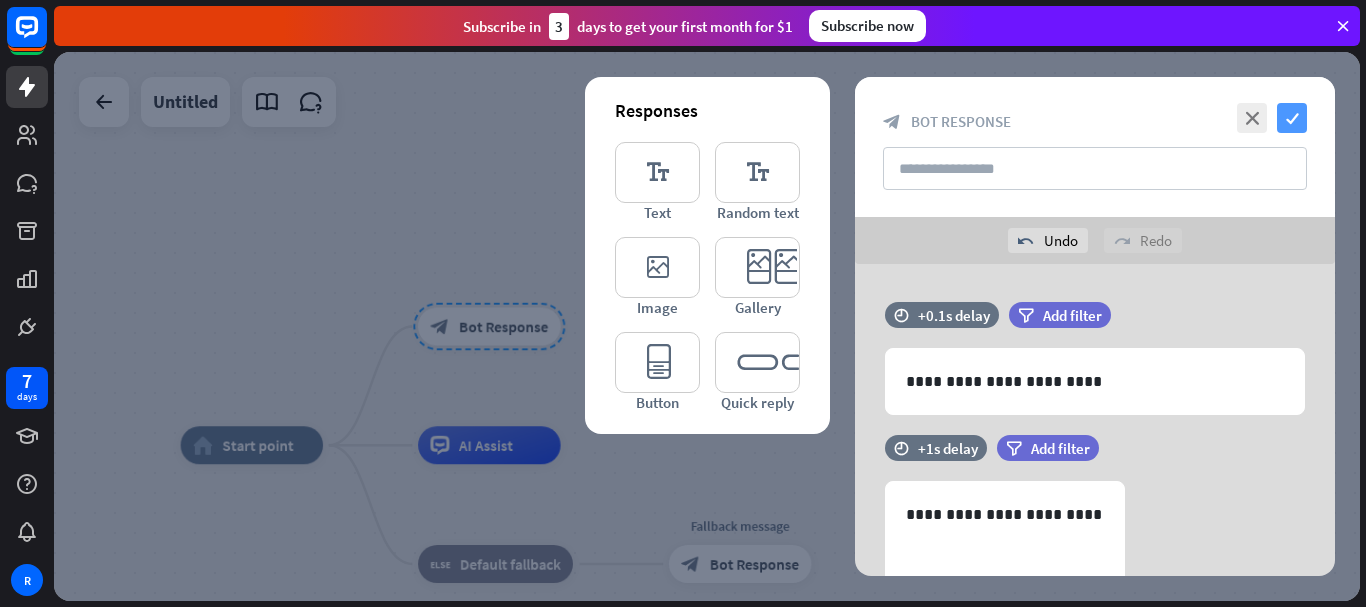 click on "check" at bounding box center (1292, 118) 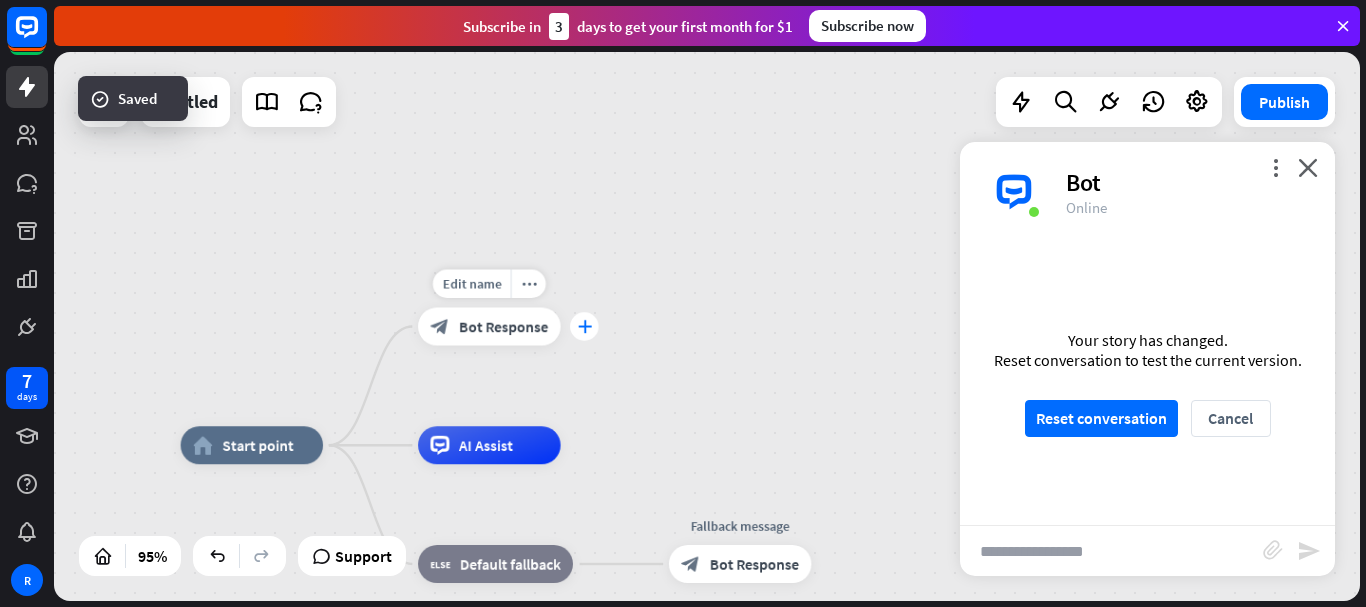 click on "plus" at bounding box center [584, 326] 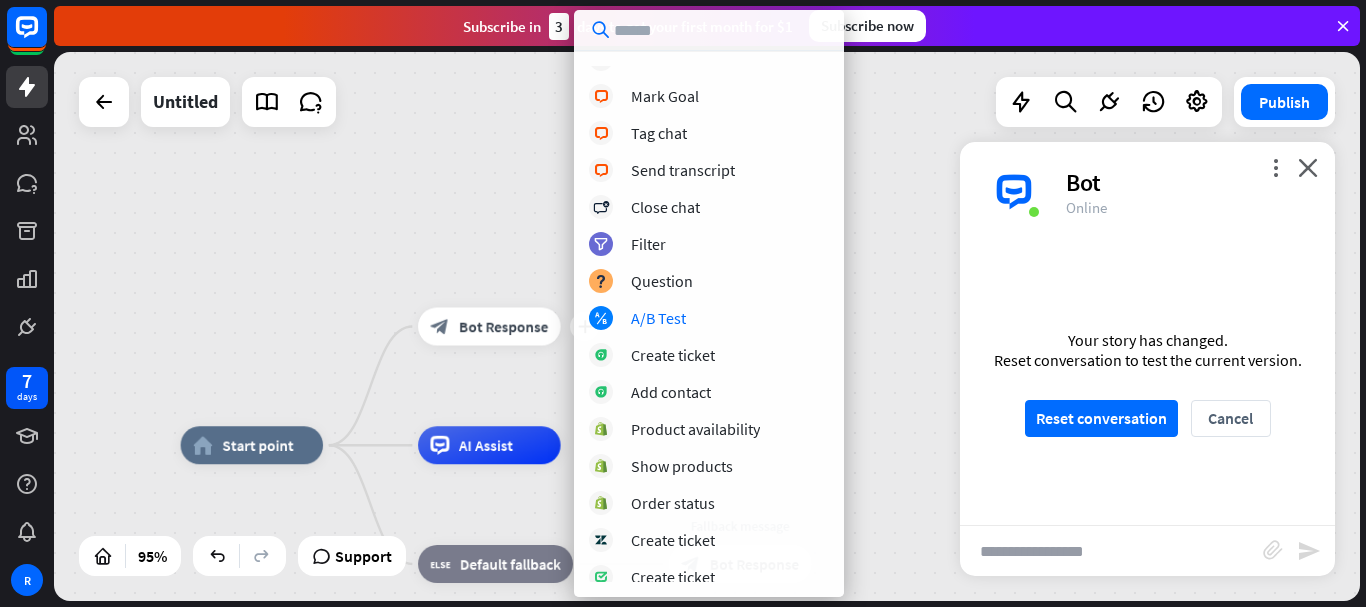scroll, scrollTop: 581, scrollLeft: 0, axis: vertical 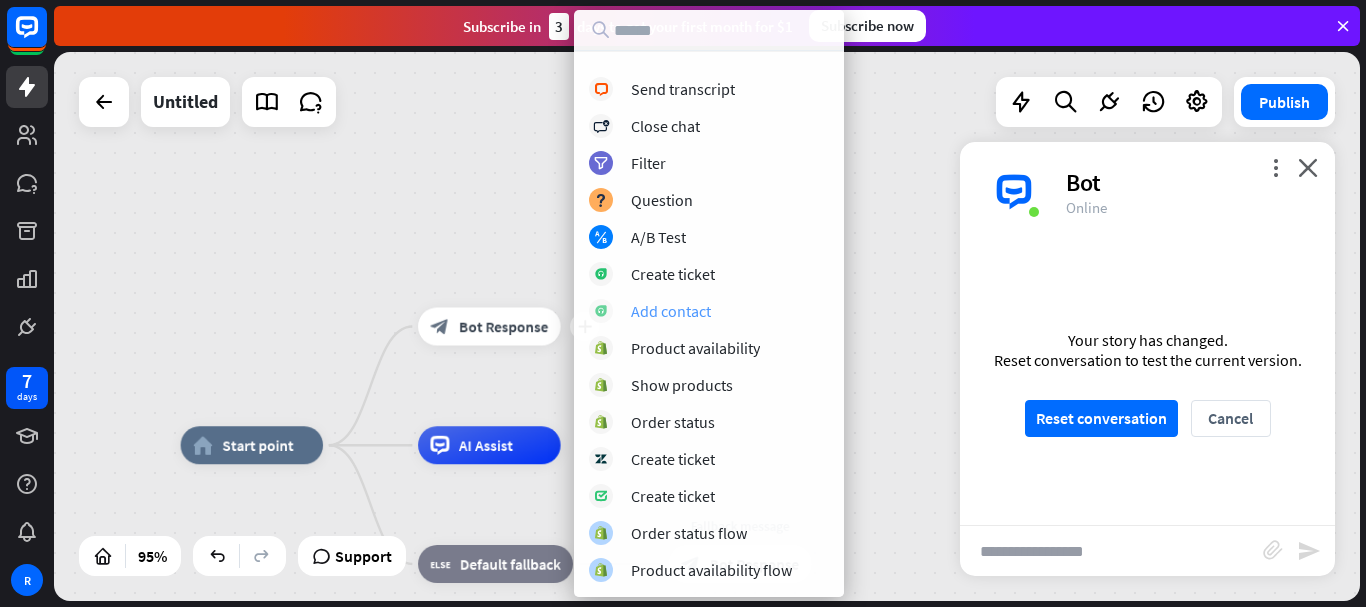 click on "Add contact" at bounding box center [671, 311] 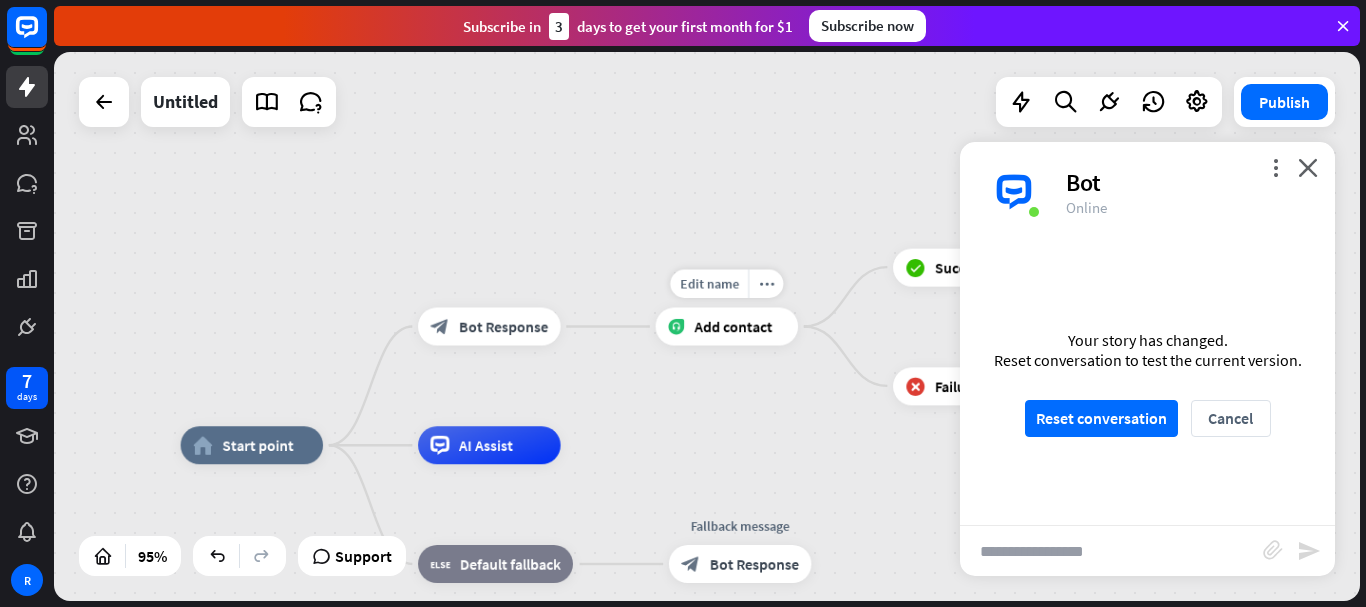 click on "Add contact" at bounding box center [733, 326] 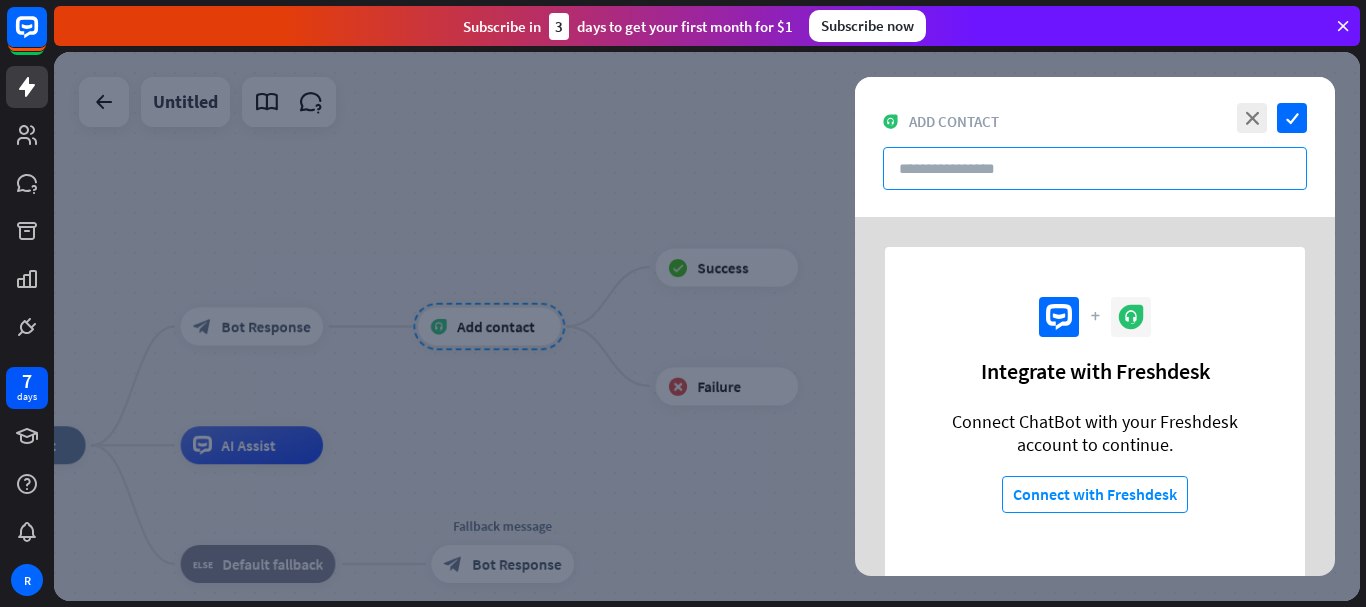 click at bounding box center [1095, 168] 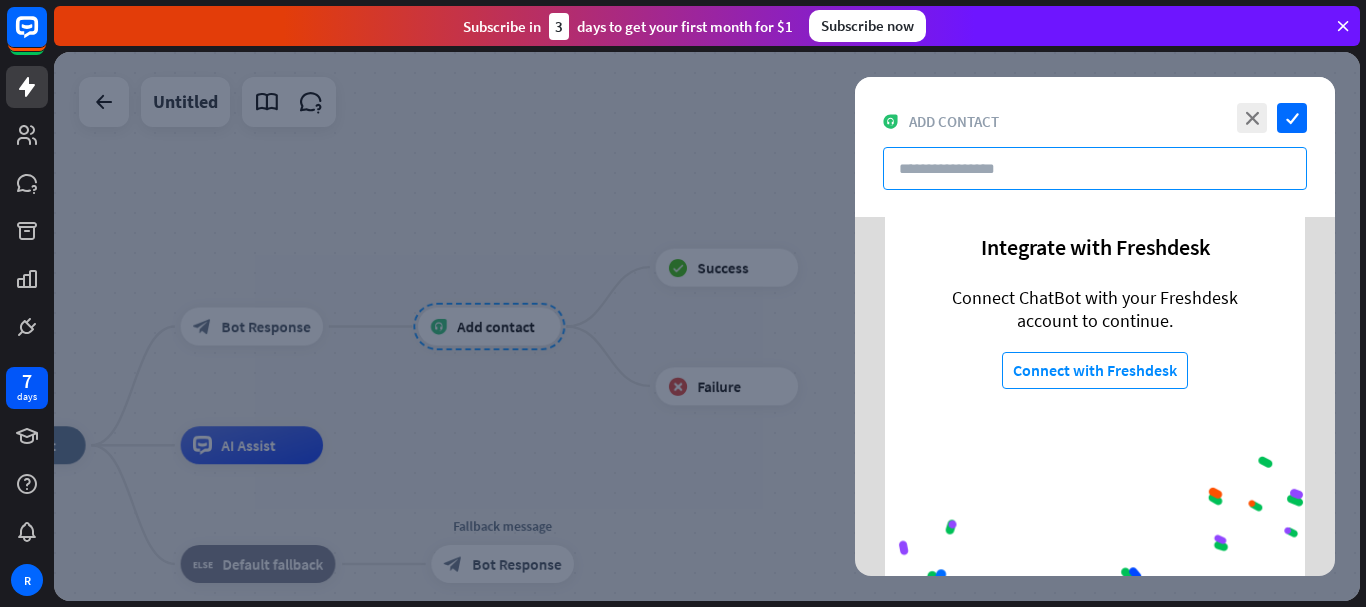 scroll, scrollTop: 0, scrollLeft: 0, axis: both 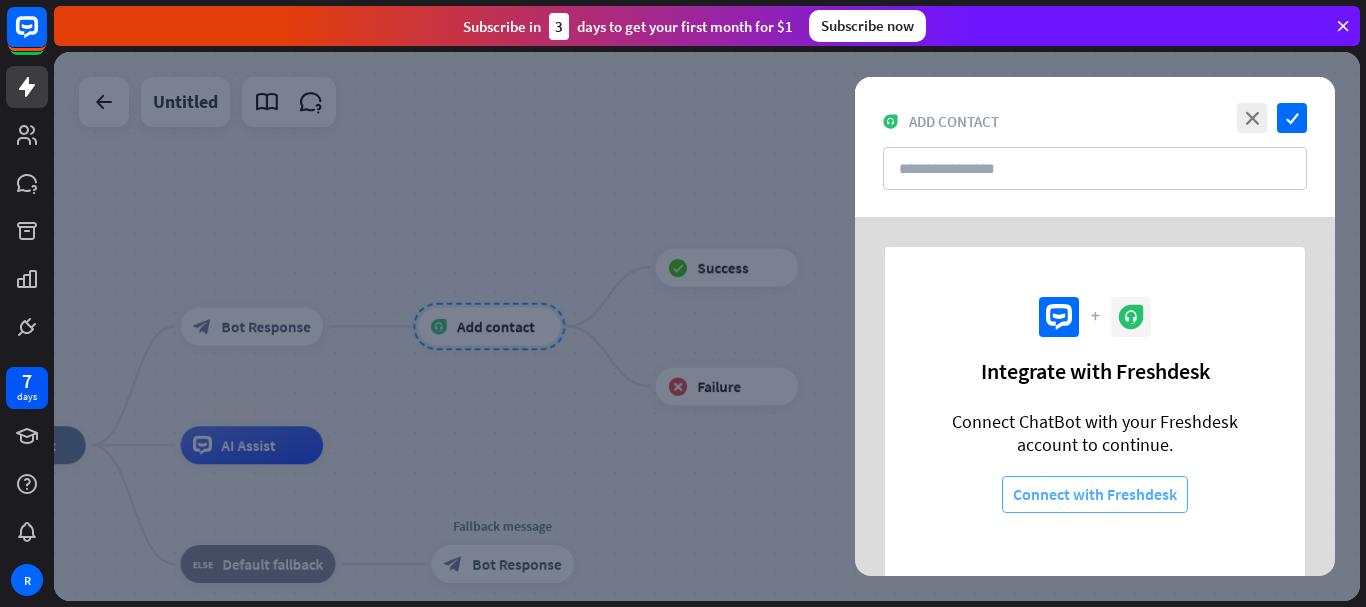 click on "Connect with Freshdesk" at bounding box center [1095, 494] 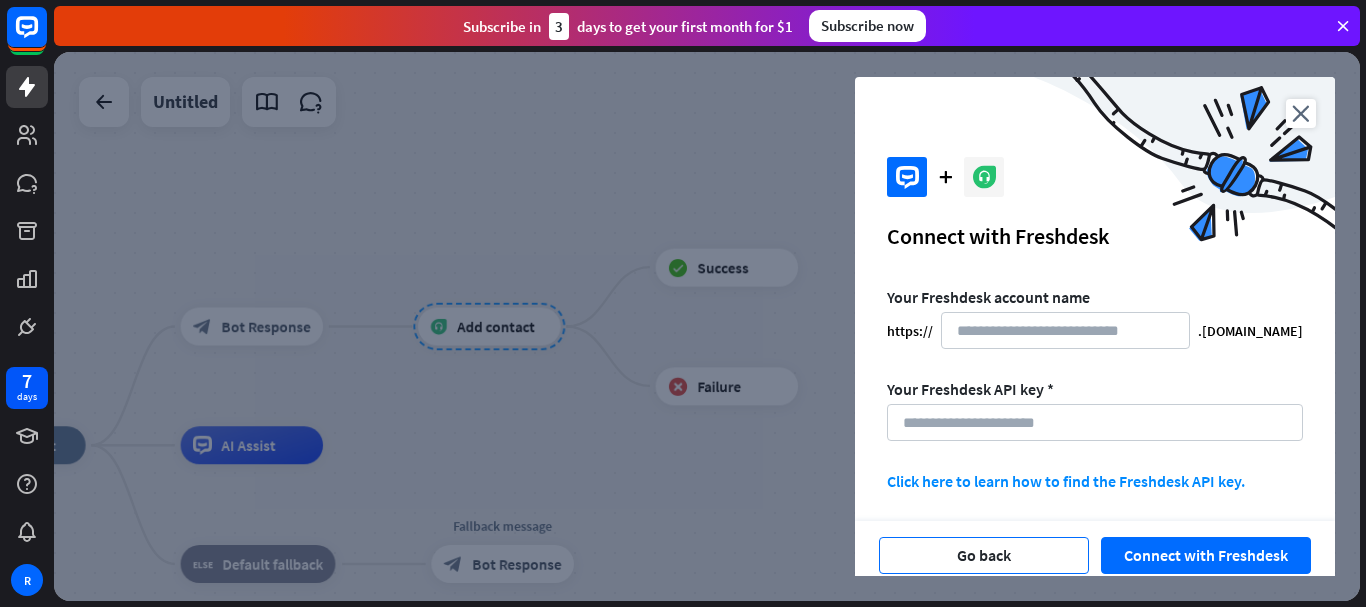 click on "Go back" at bounding box center (984, 555) 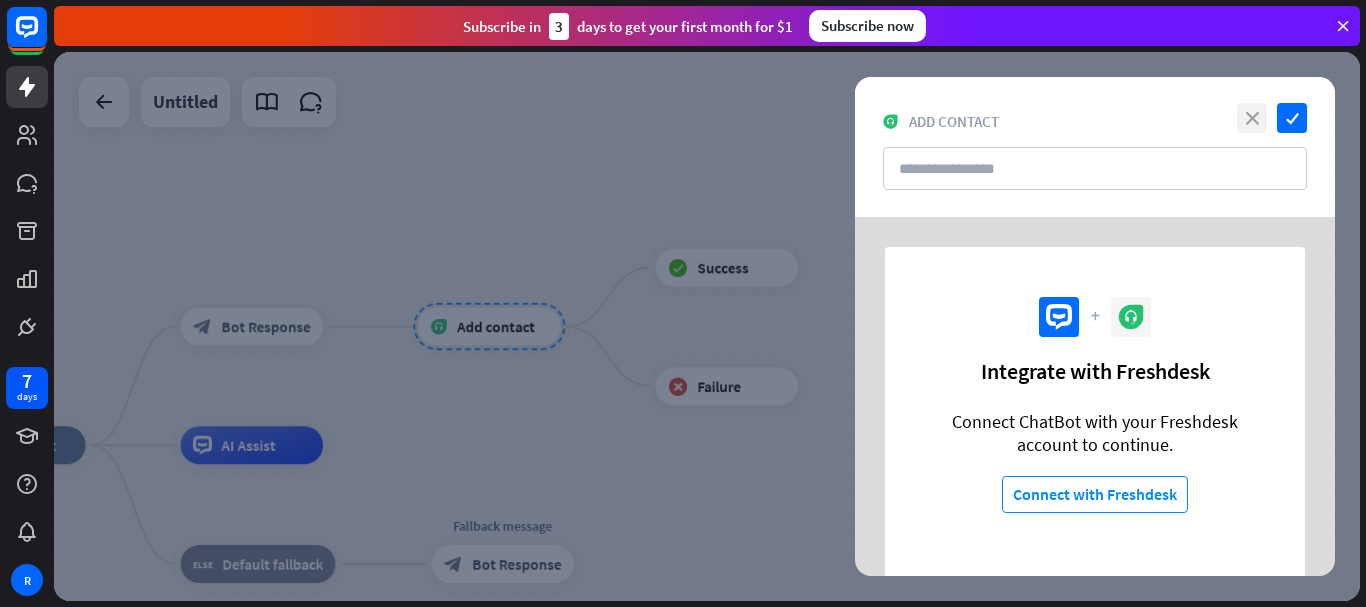 click on "close" at bounding box center [1252, 118] 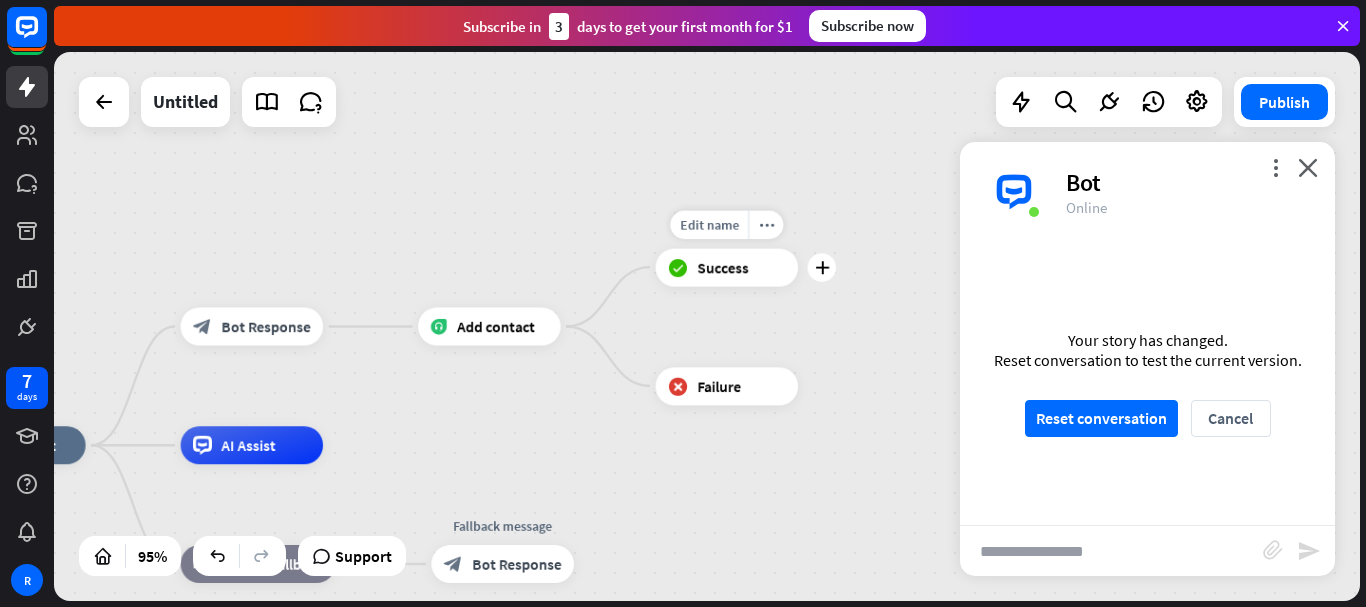 click on "block_success   Success" at bounding box center (727, 267) 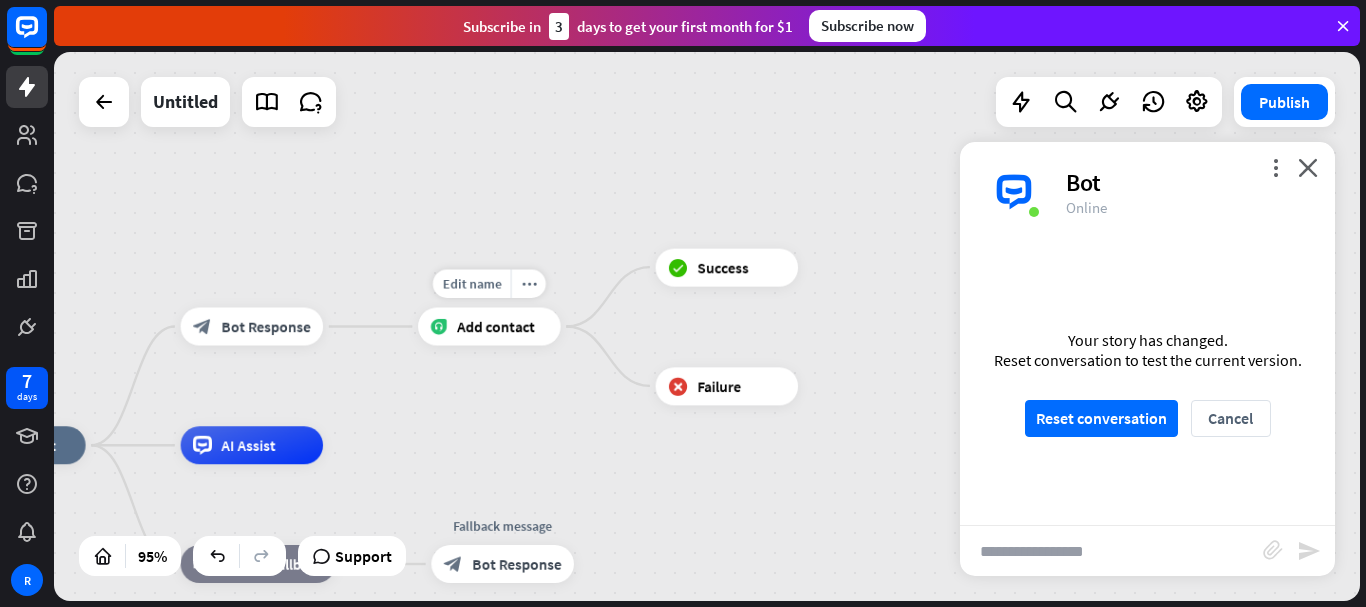 click on "Add contact" at bounding box center [496, 326] 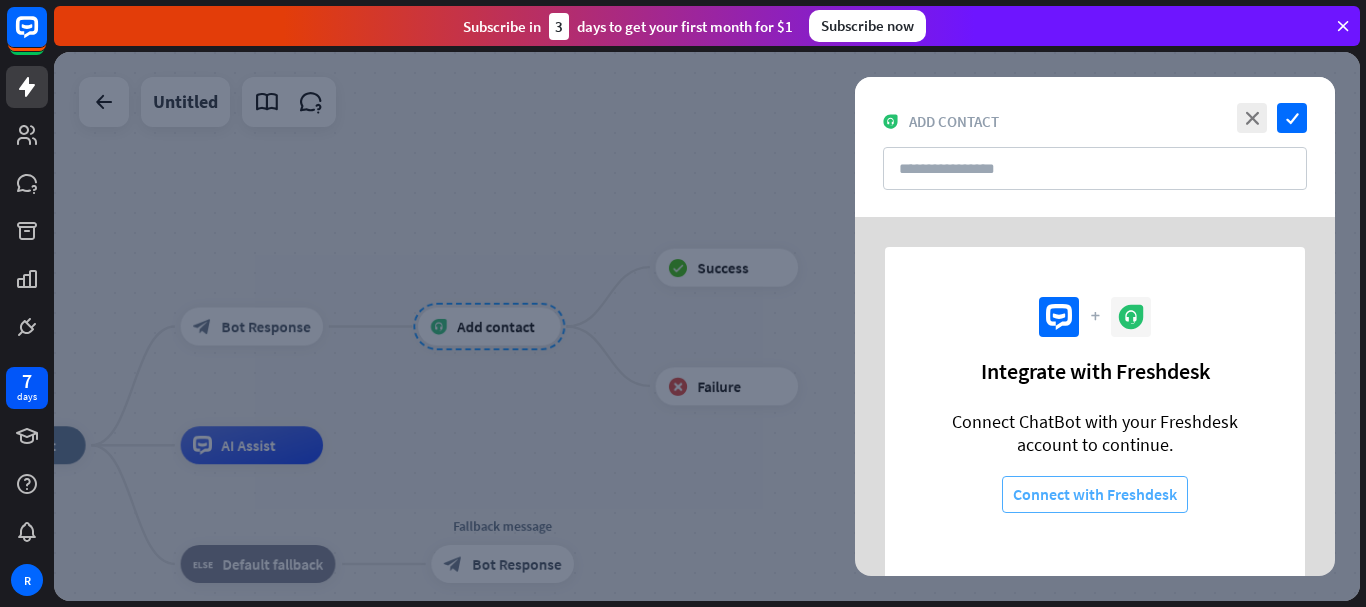 click on "Connect with Freshdesk" at bounding box center (1095, 494) 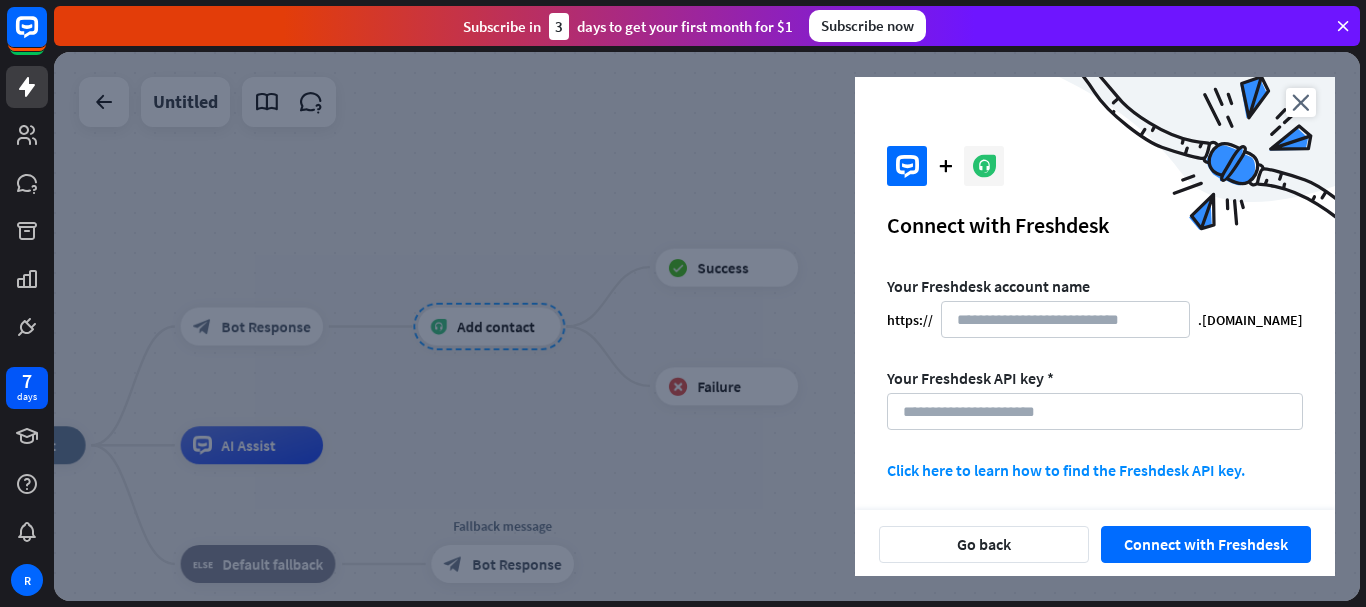 scroll, scrollTop: 14, scrollLeft: 0, axis: vertical 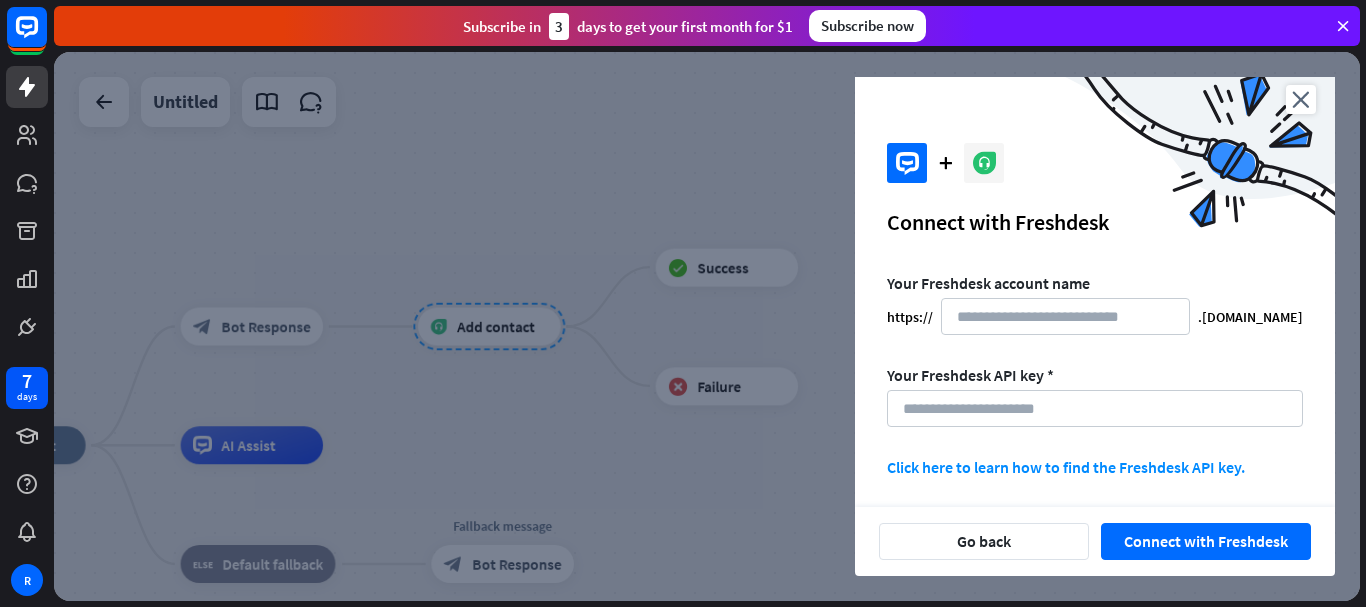 click on "Go back
Connect with Freshdesk" at bounding box center [1095, 541] 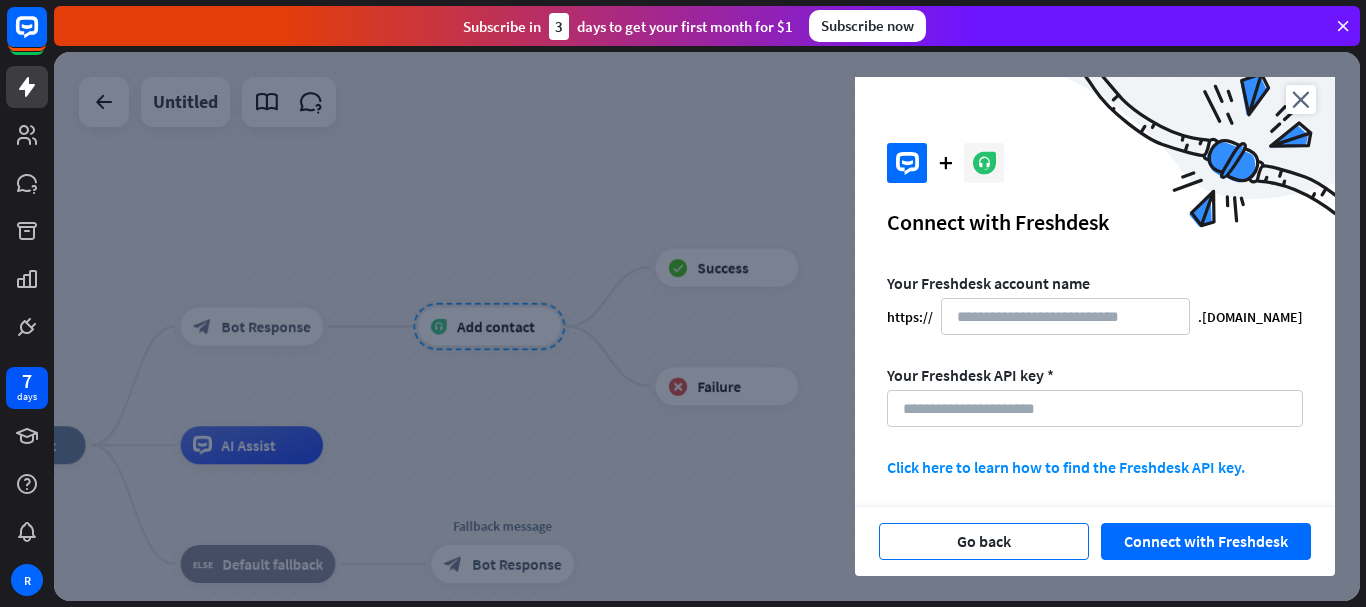 click on "Go back" at bounding box center [984, 541] 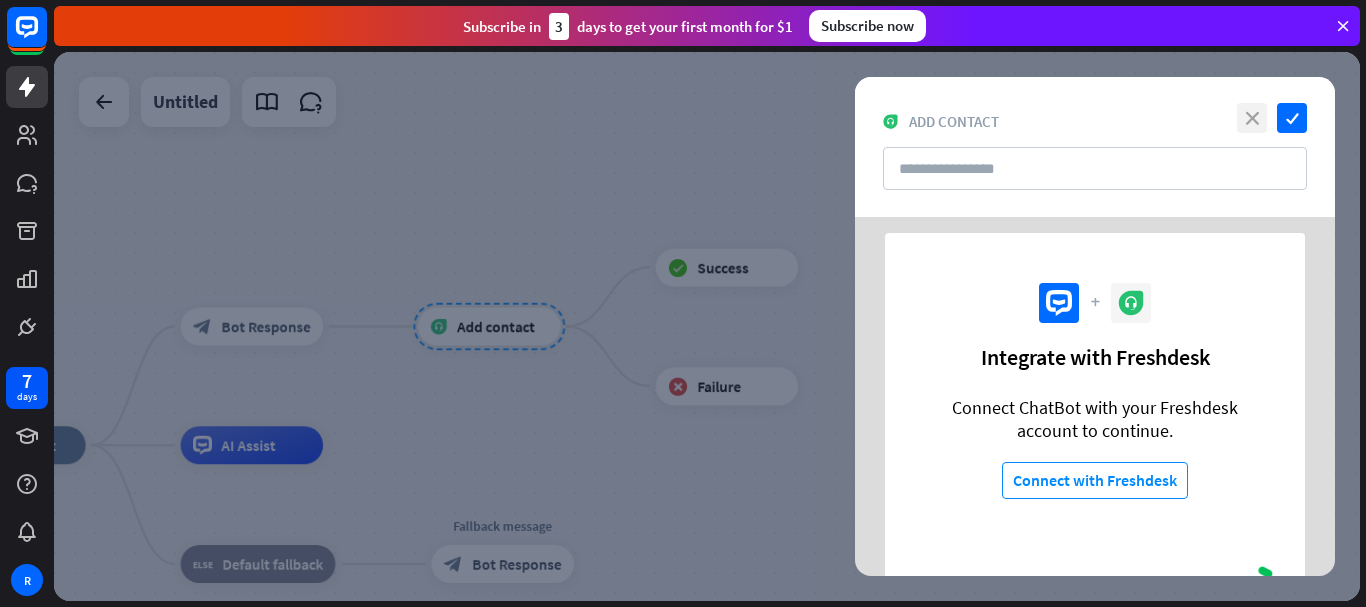click on "close" at bounding box center [1252, 118] 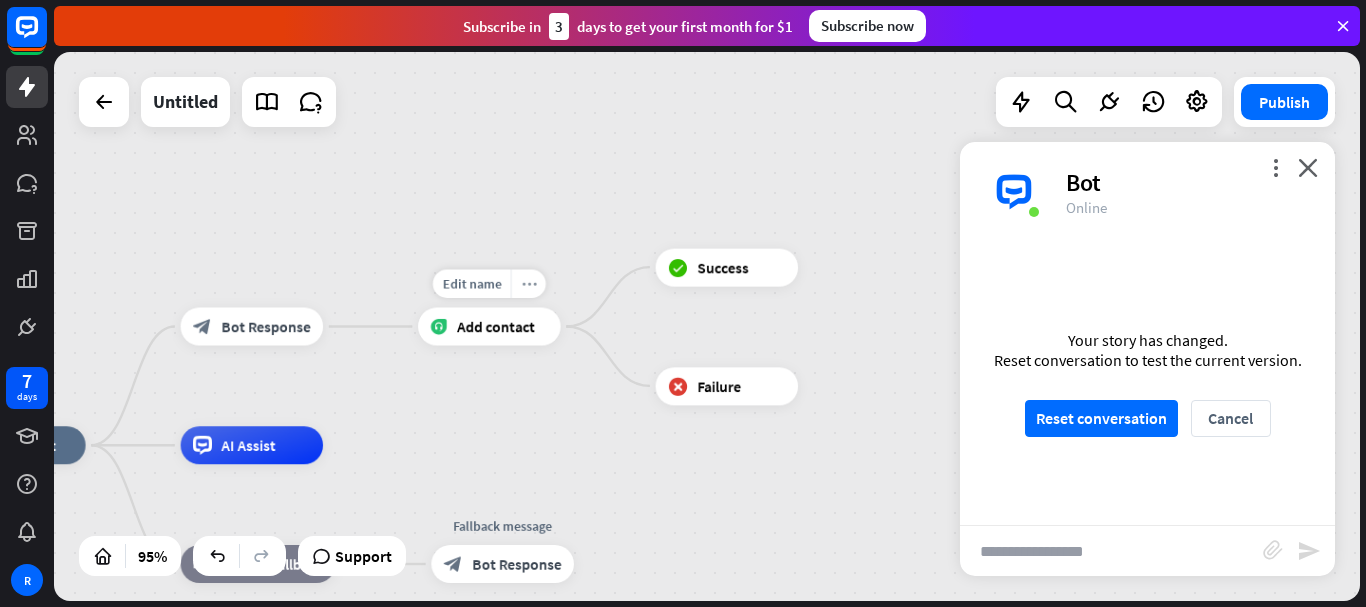 click on "more_horiz" at bounding box center (528, 284) 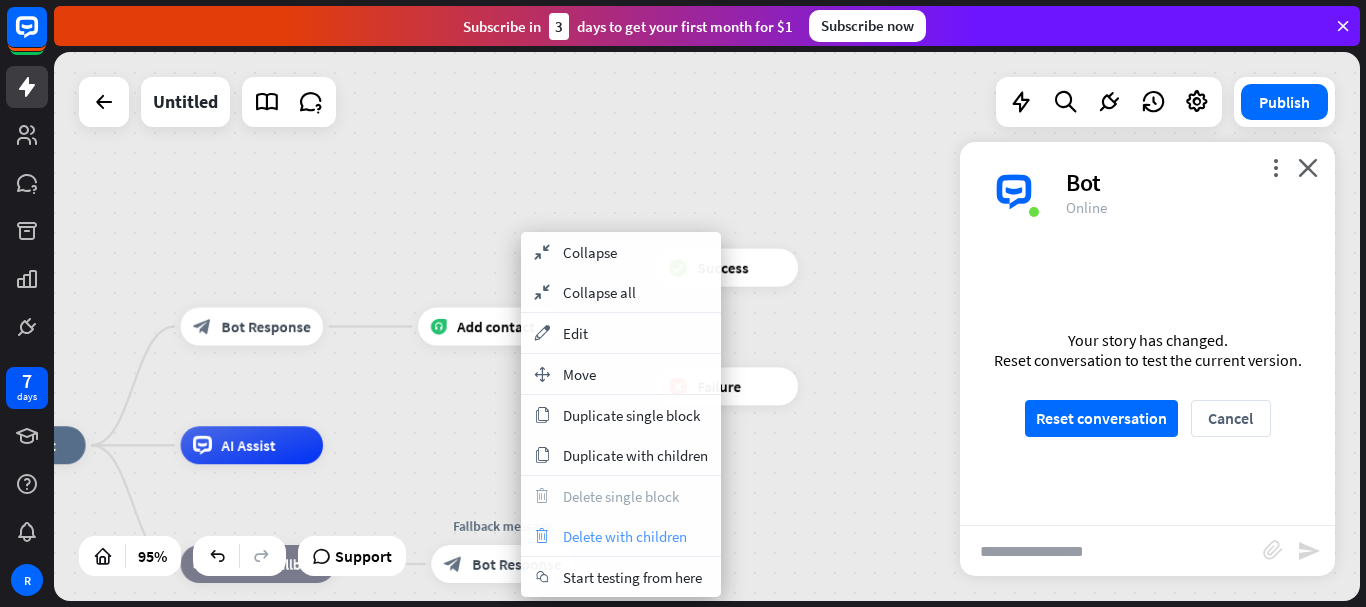 click on "trash   Delete with children" at bounding box center (621, 536) 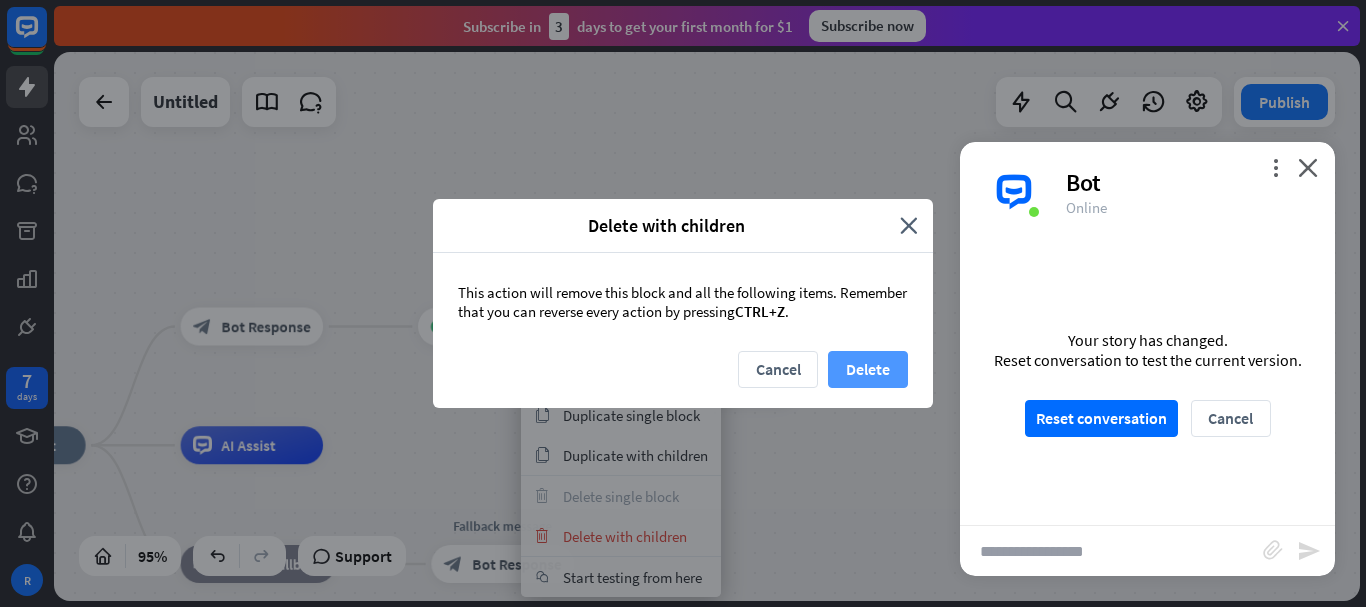 click on "Delete" at bounding box center [868, 369] 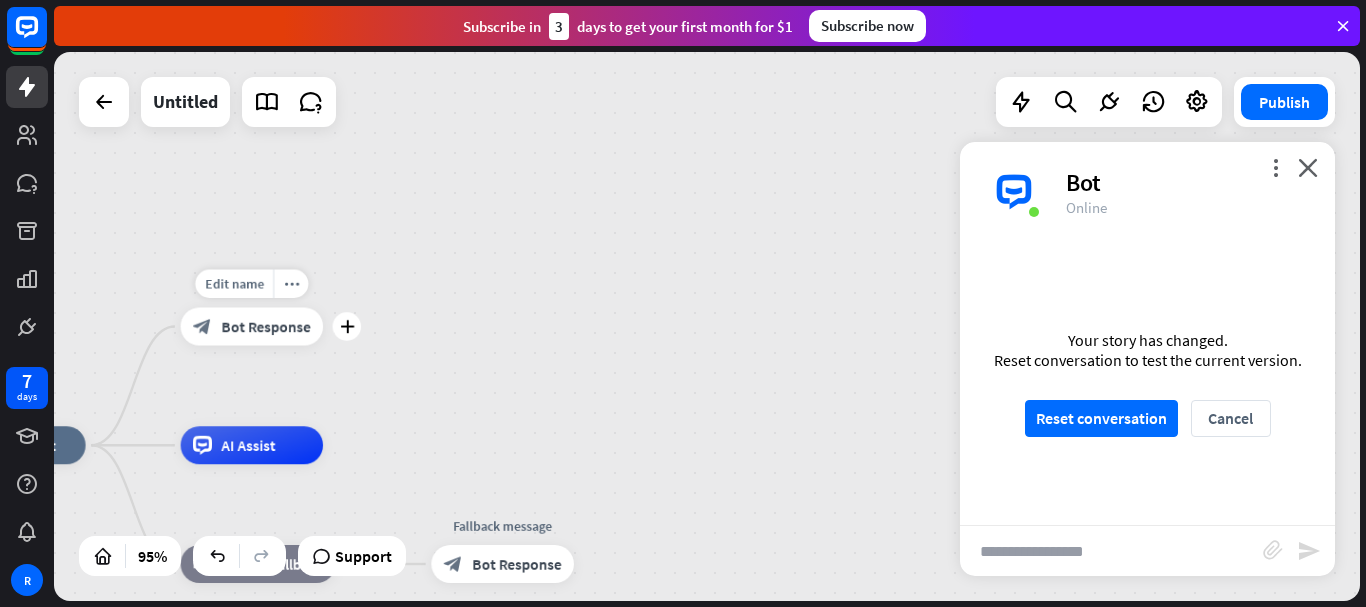 click on "Bot Response" at bounding box center (265, 326) 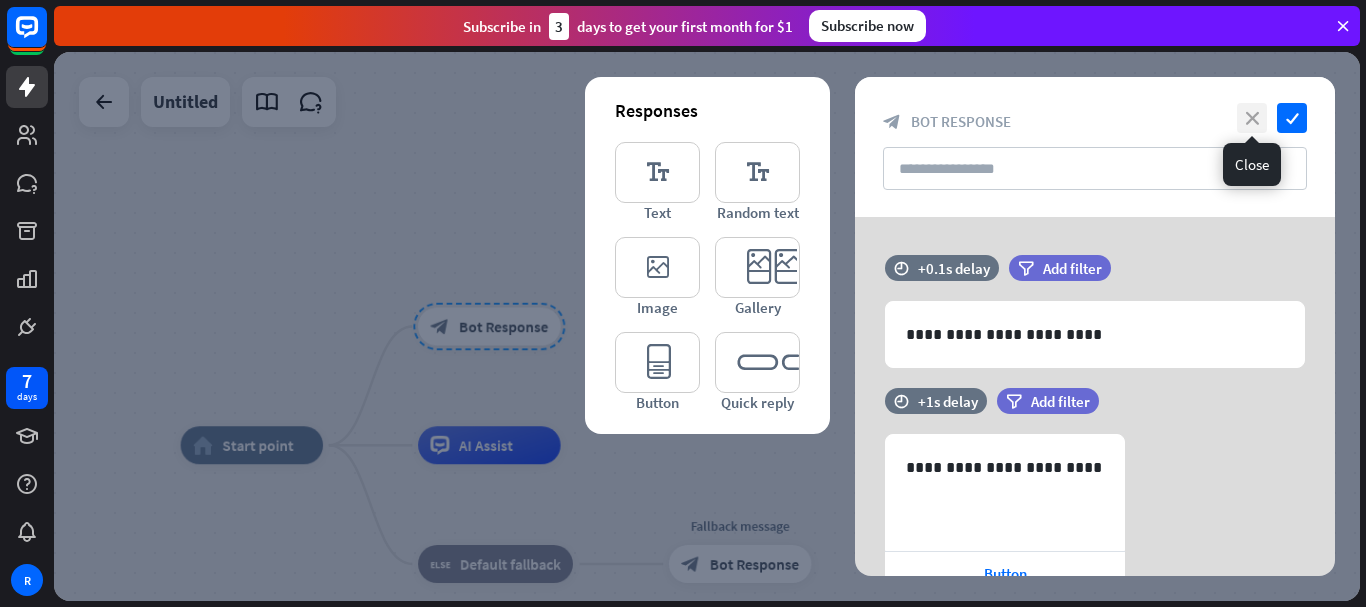 click on "close" at bounding box center [1252, 118] 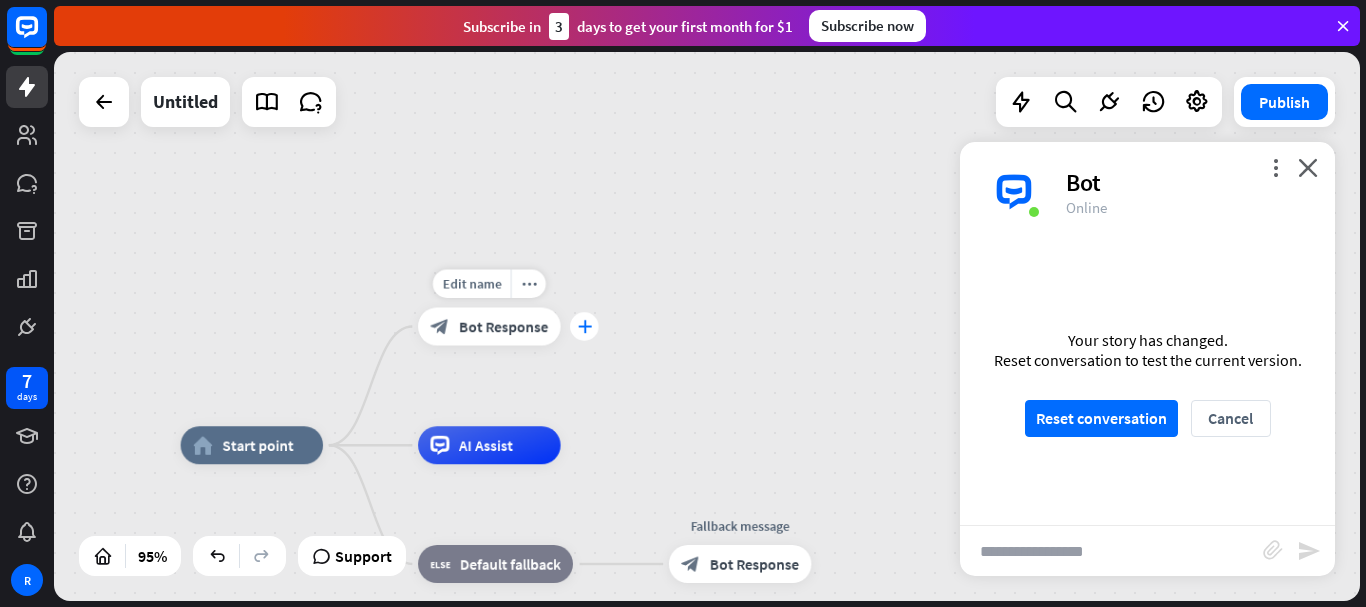 click on "plus" at bounding box center [584, 326] 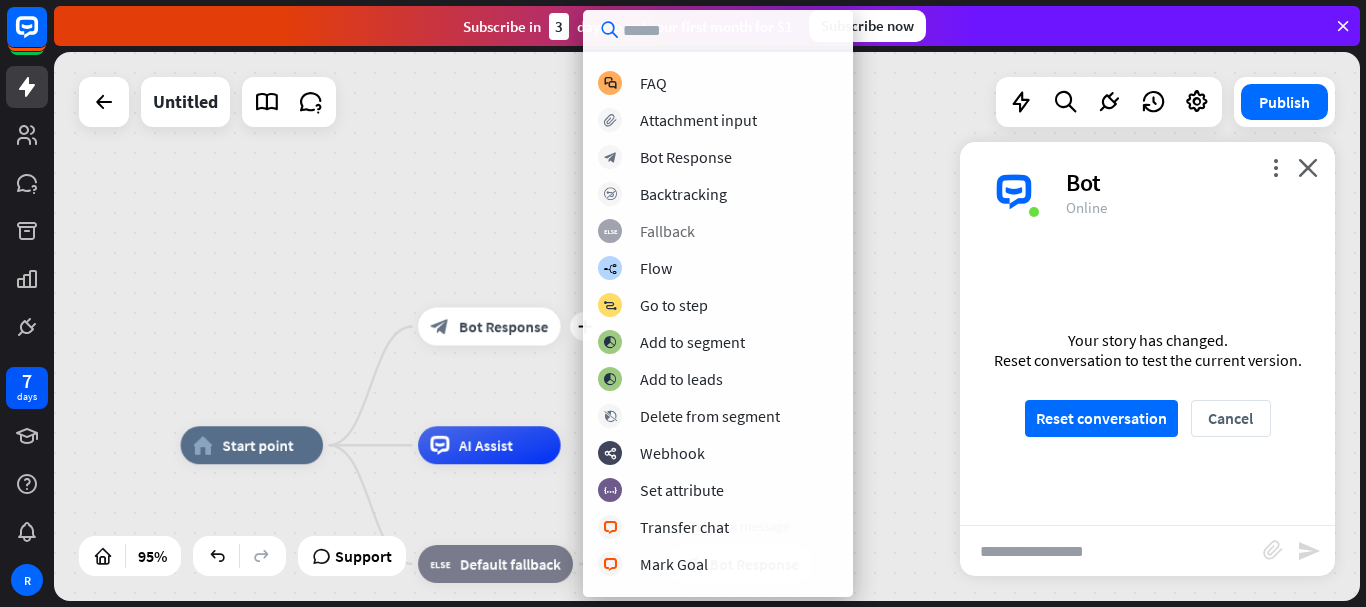 scroll, scrollTop: 0, scrollLeft: 0, axis: both 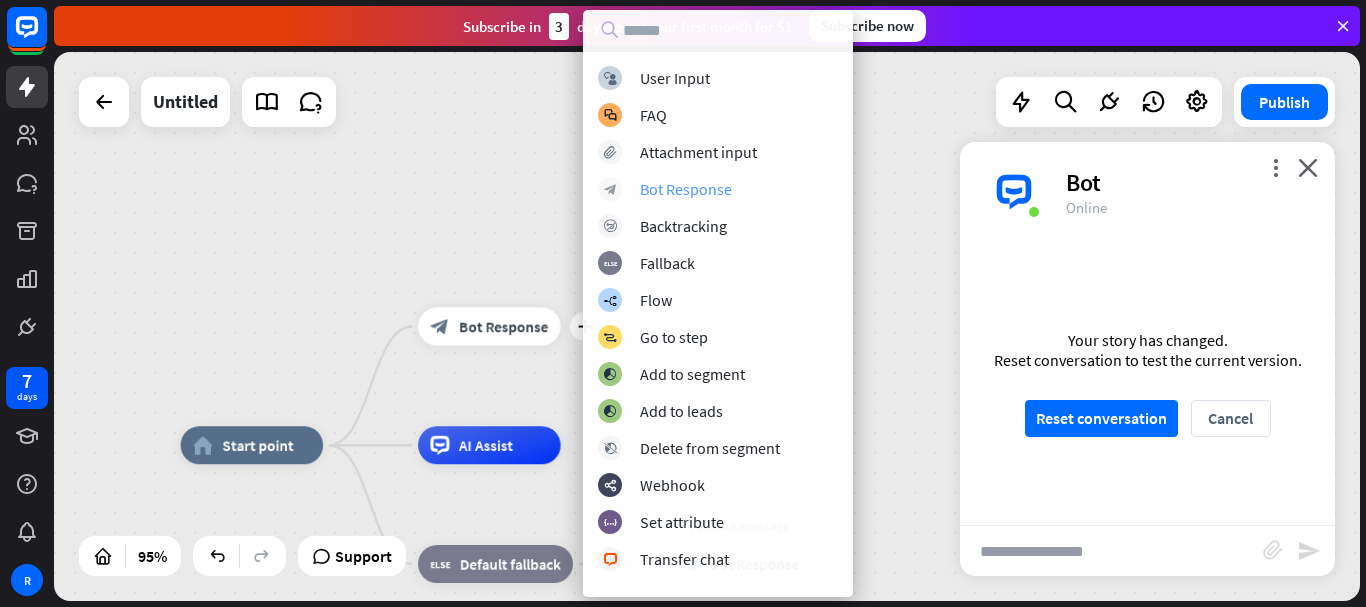 click on "Bot Response" at bounding box center [686, 189] 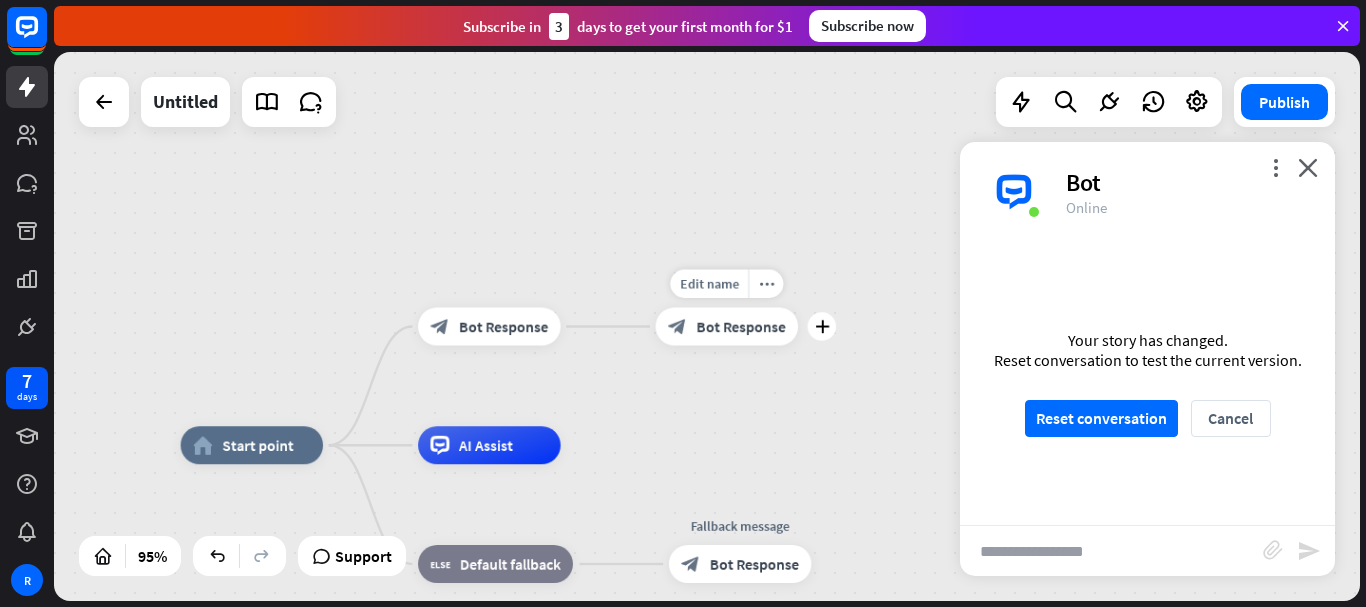 click on "Edit name   more_horiz         plus     block_bot_response   Bot Response" at bounding box center [727, 327] 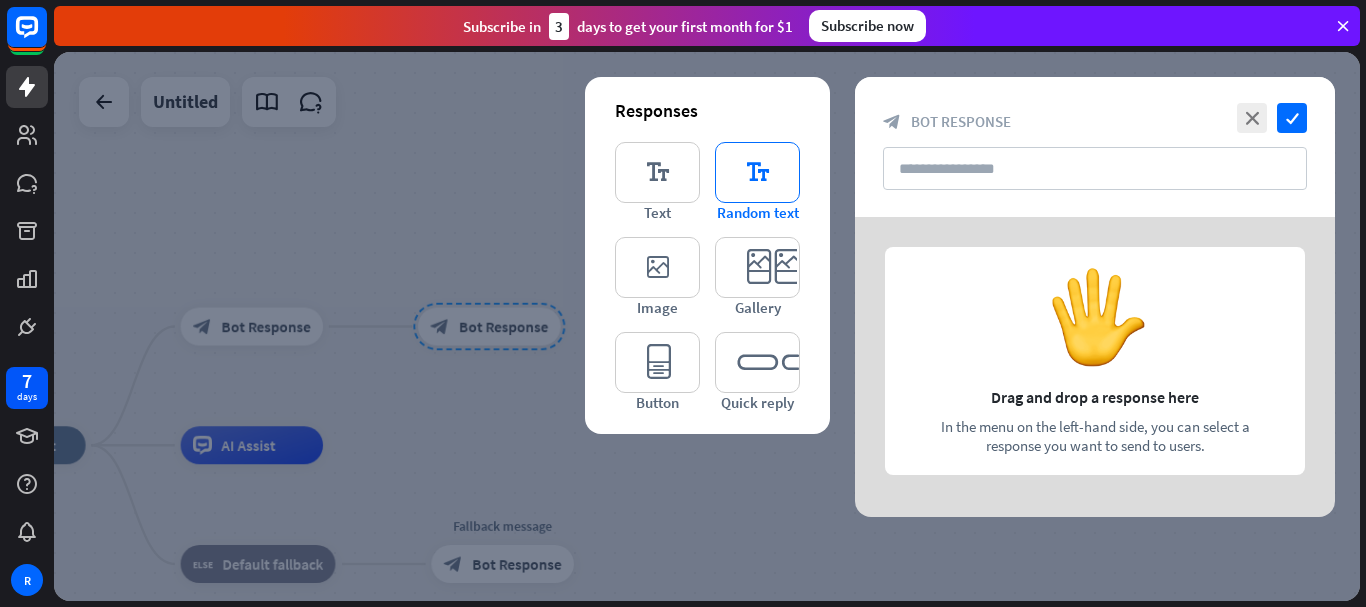 click on "editor_text" at bounding box center (757, 172) 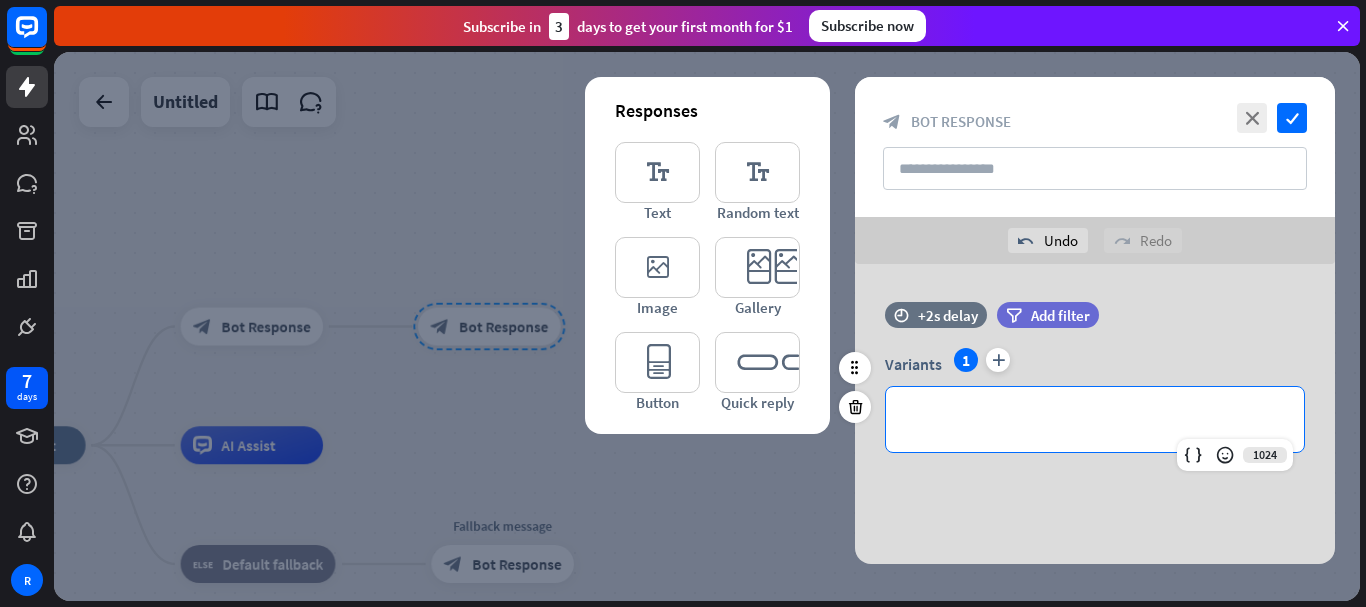 click on "**********" at bounding box center (1095, 419) 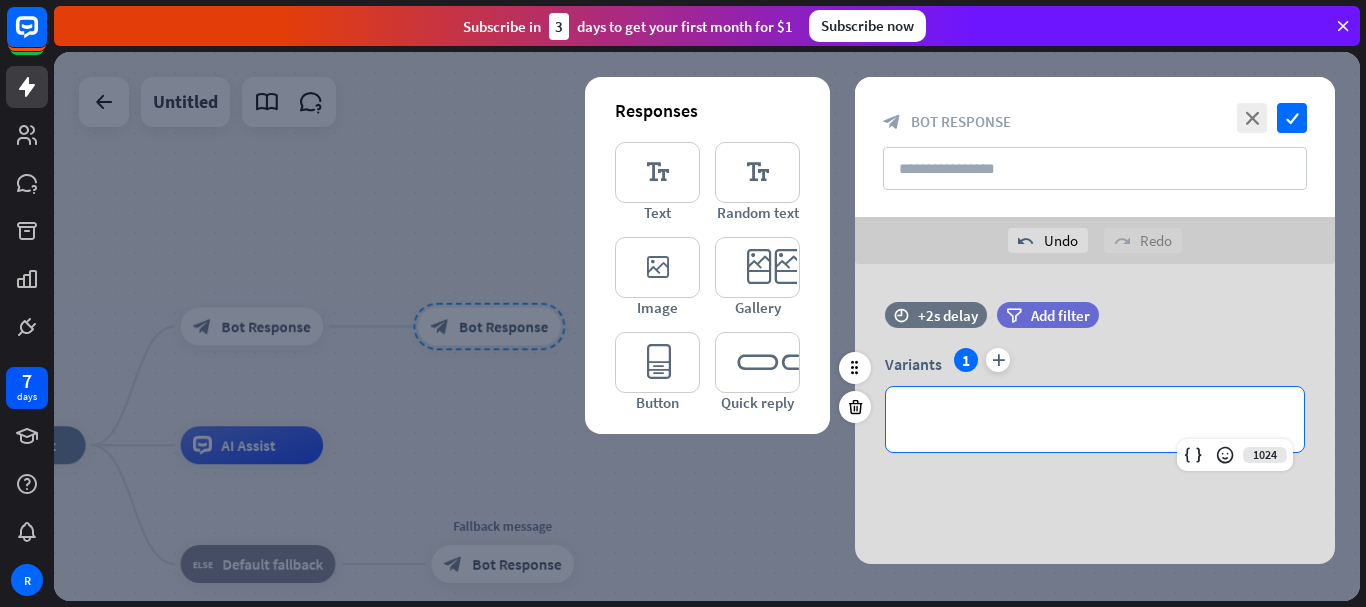 type 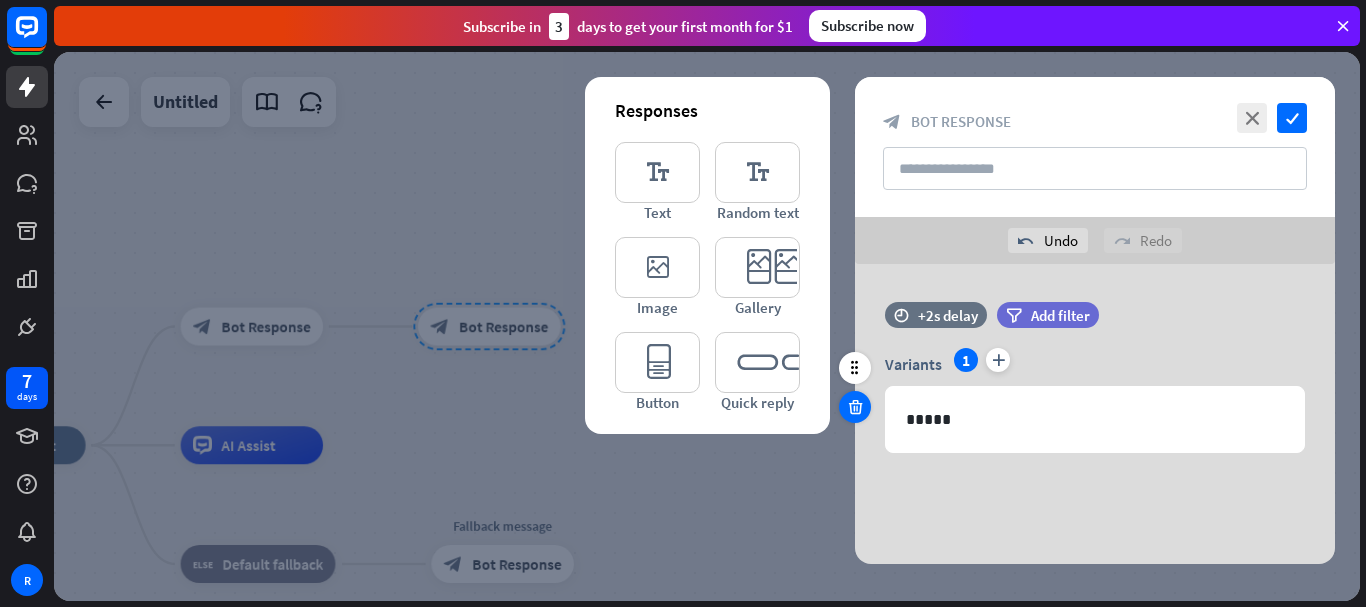 click at bounding box center (855, 407) 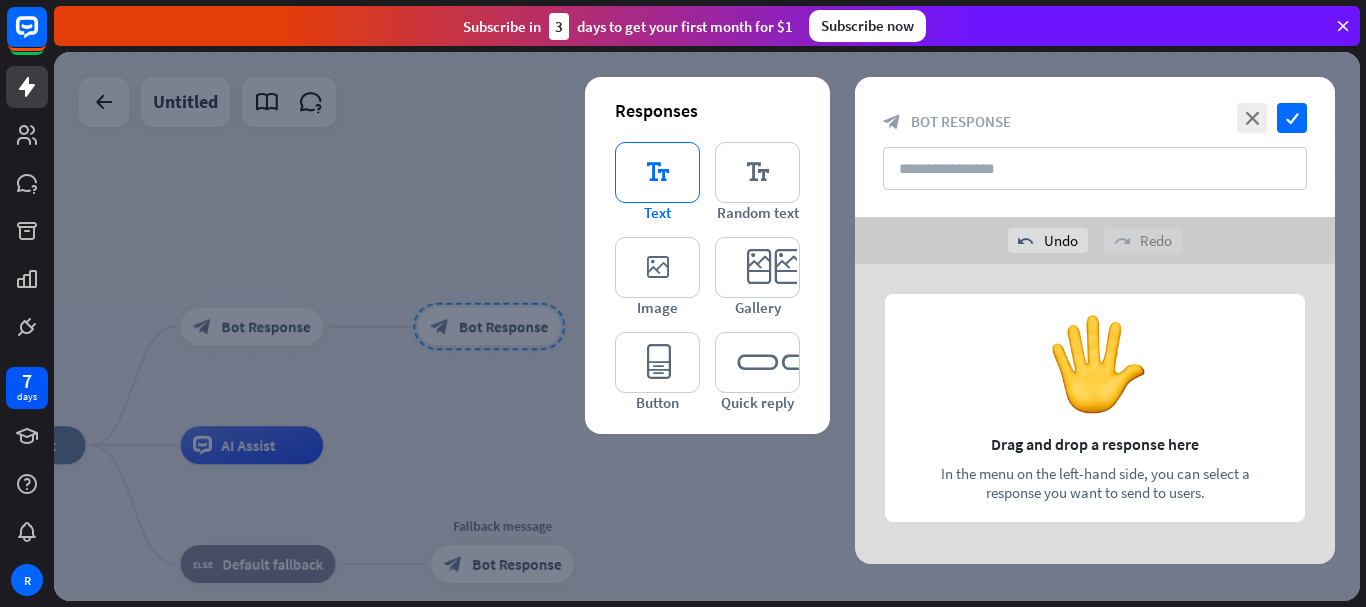 click on "editor_text" at bounding box center [657, 172] 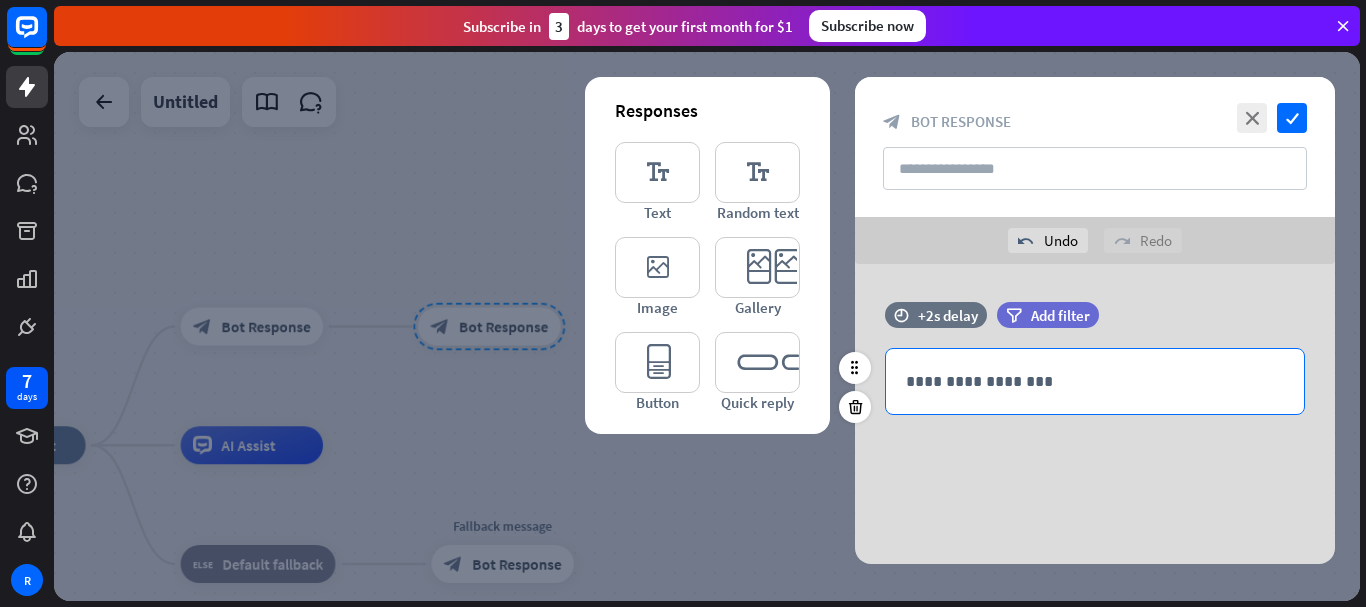 click on "**********" at bounding box center (1095, 381) 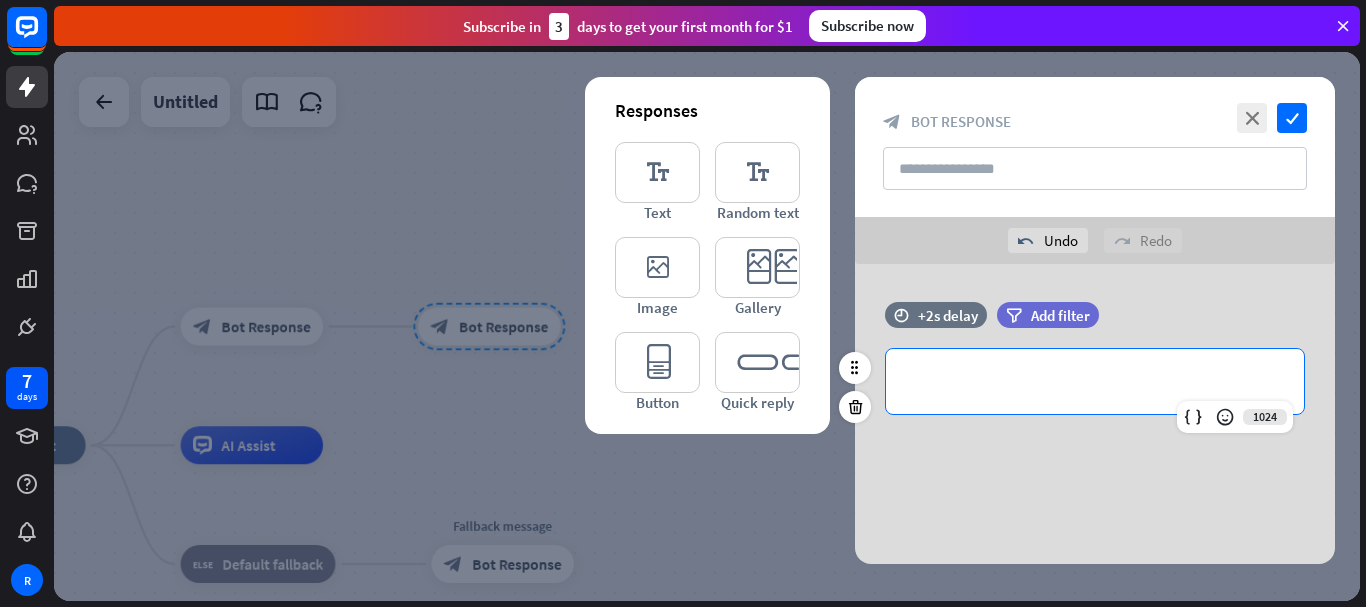 type 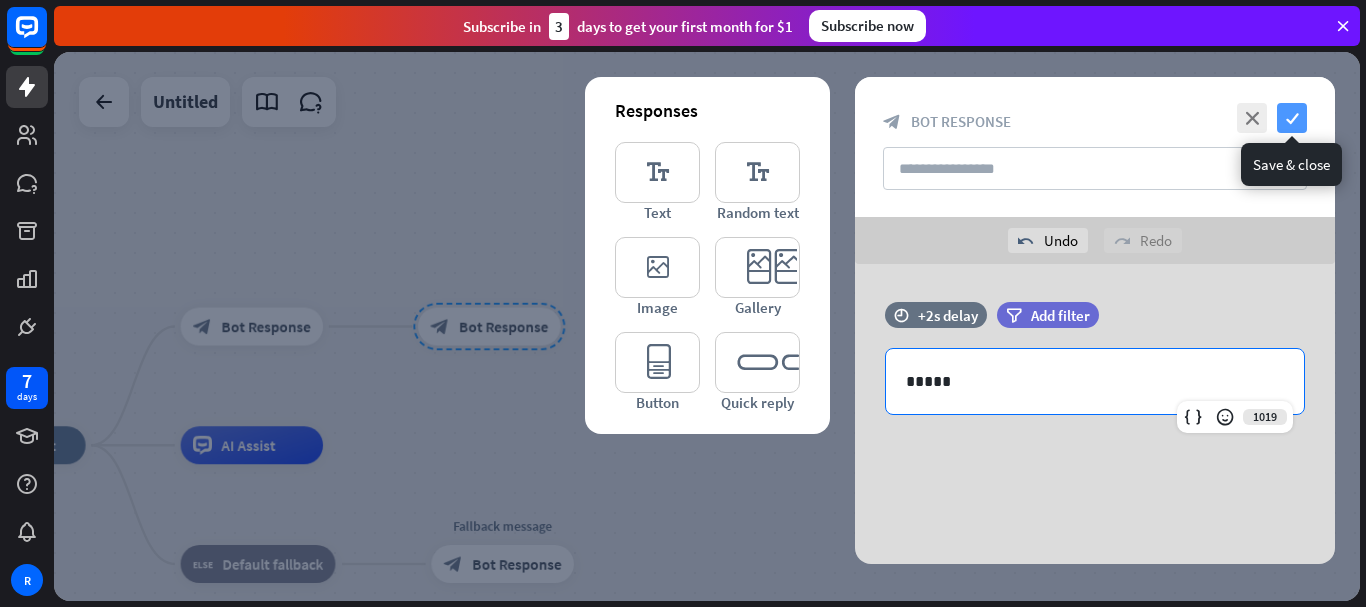 click on "check" at bounding box center (1292, 118) 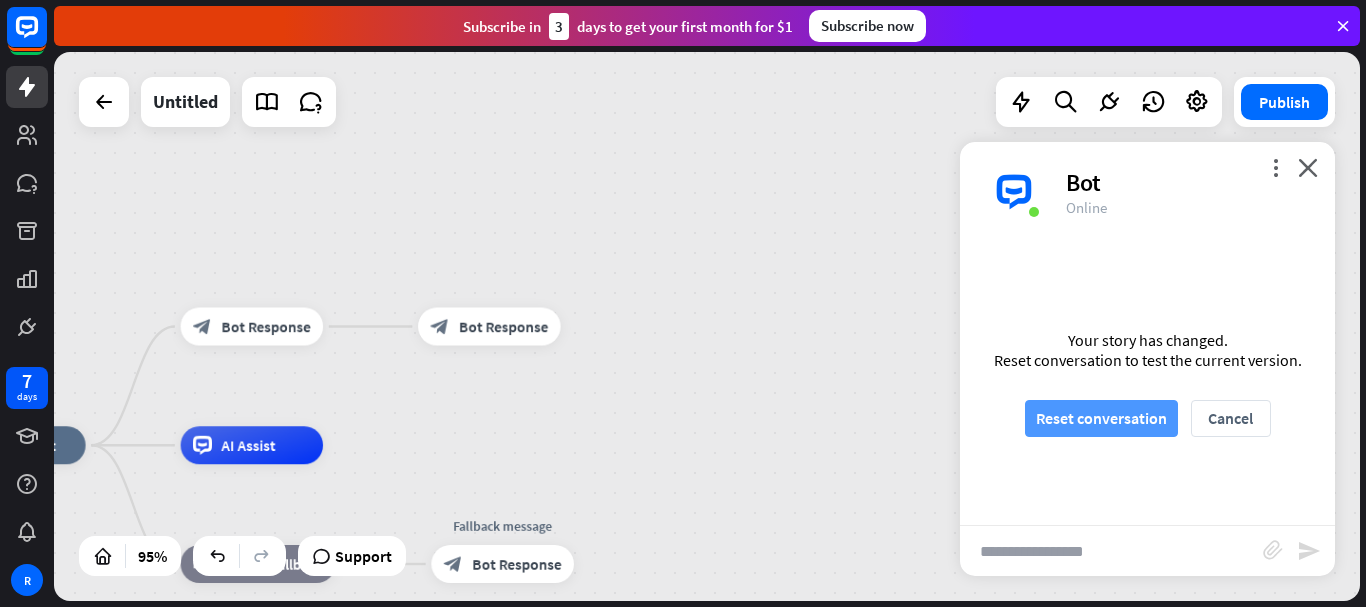 click on "Reset conversation" at bounding box center [1101, 418] 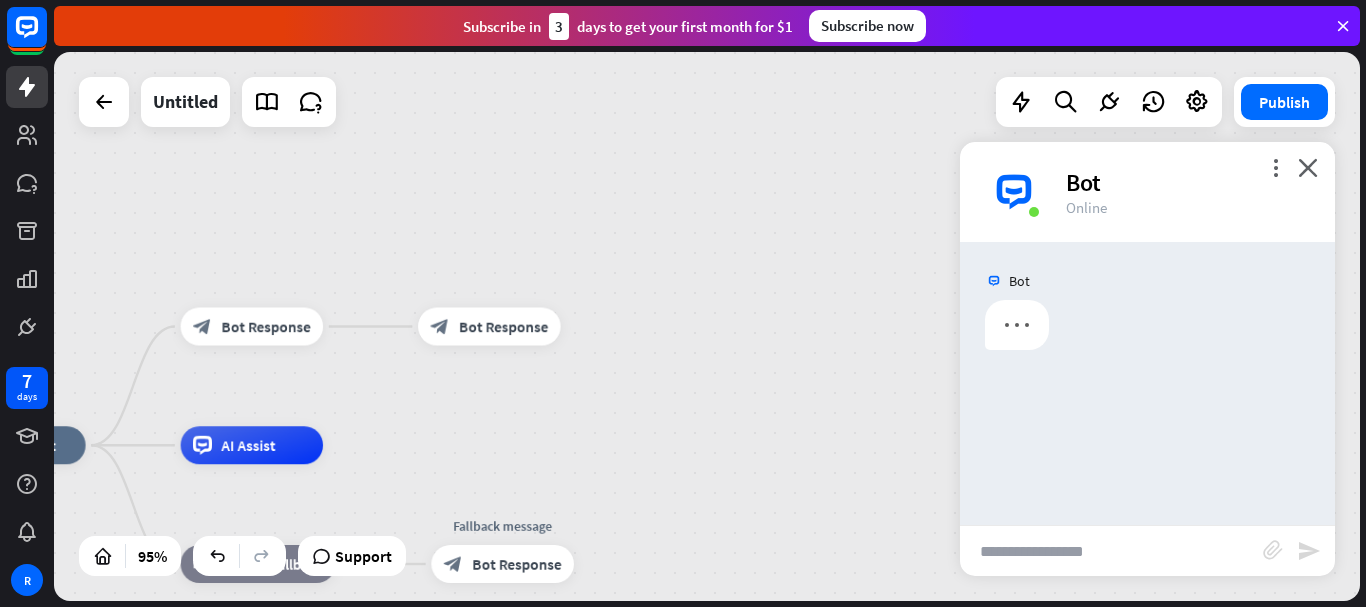 scroll, scrollTop: 0, scrollLeft: 0, axis: both 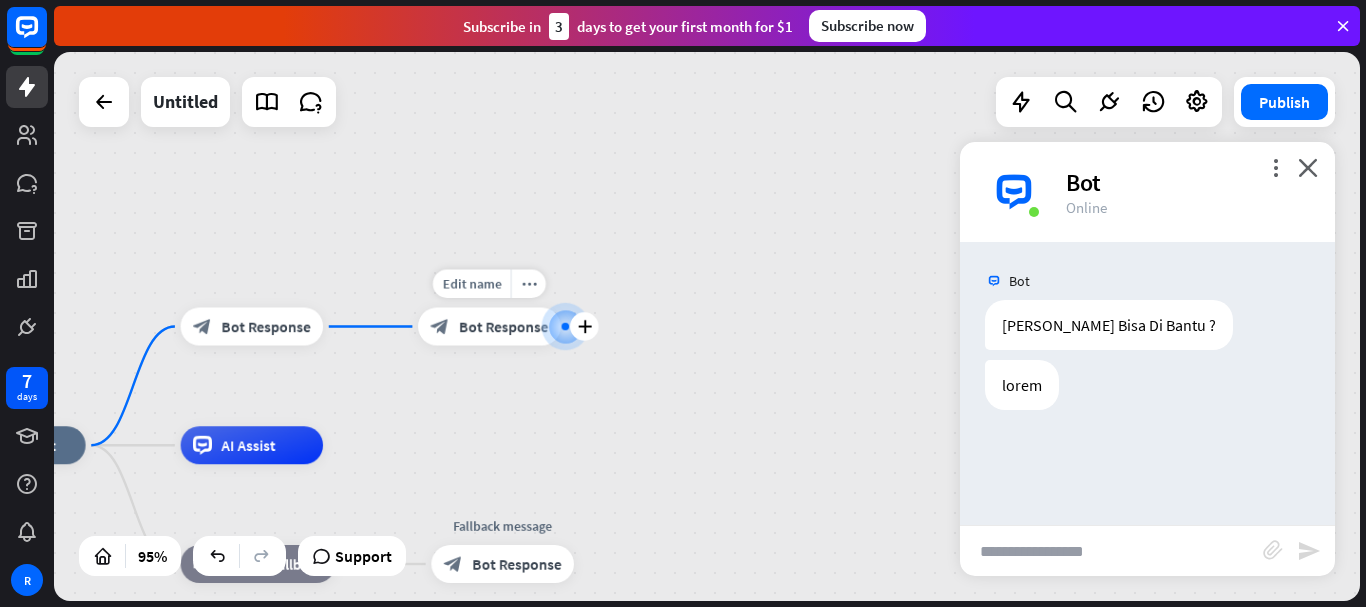 click on "Bot Response" at bounding box center [503, 326] 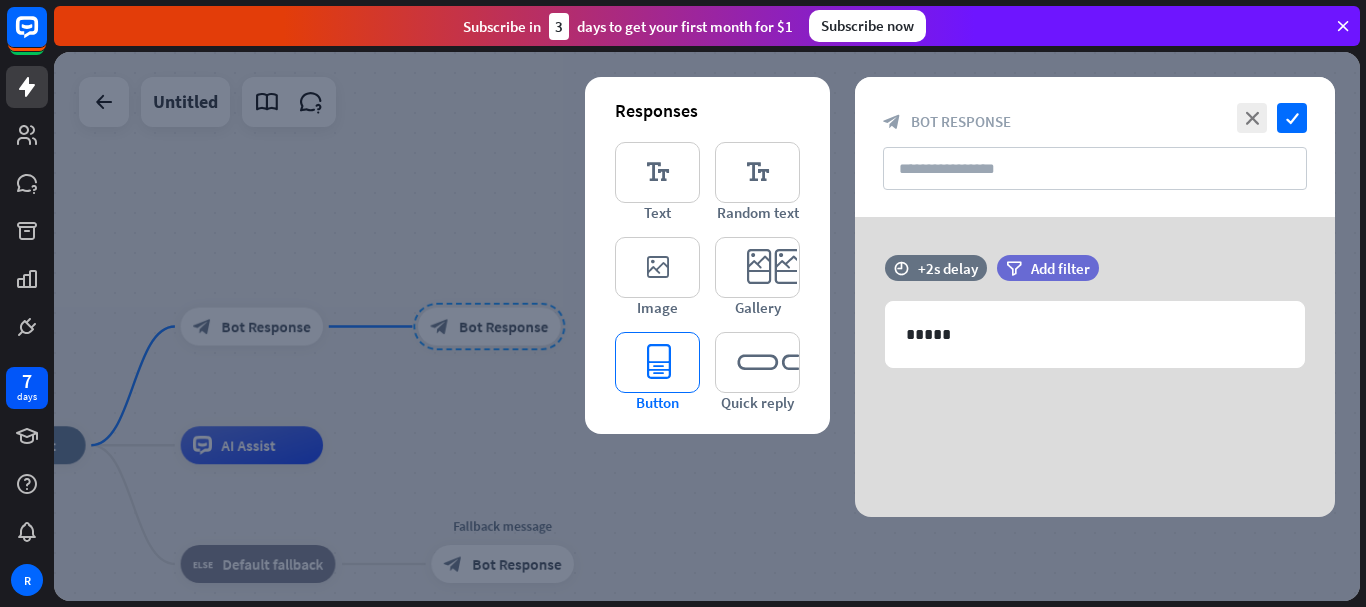 click on "editor_button" at bounding box center (657, 362) 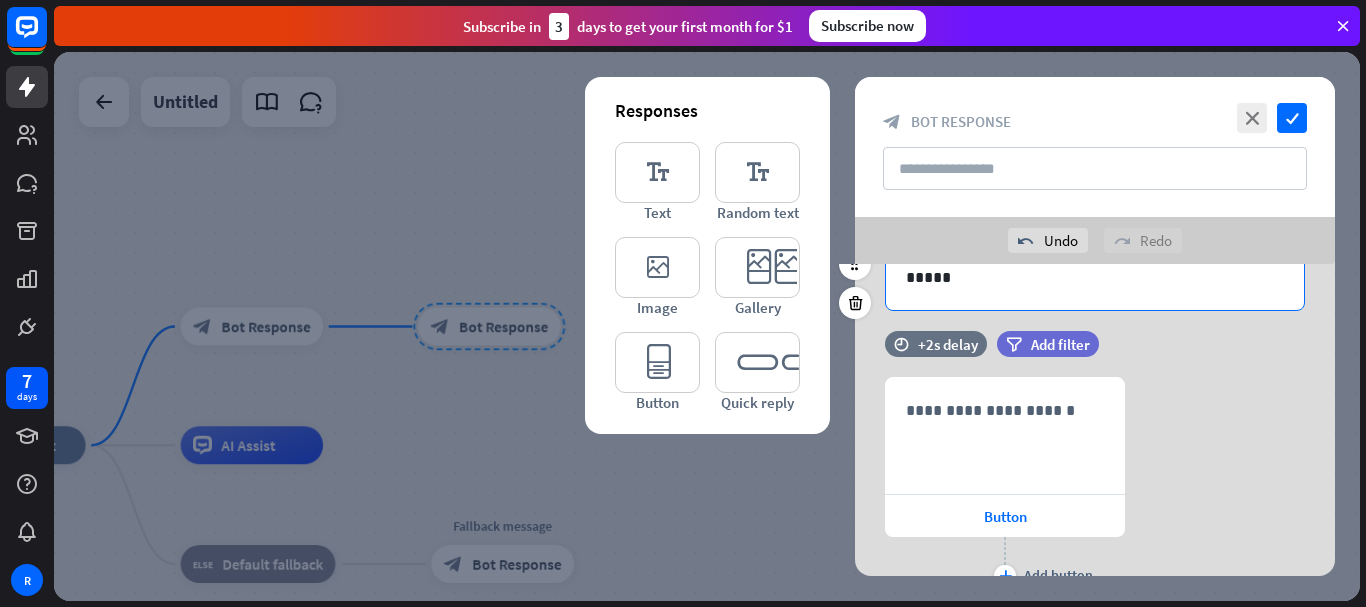 scroll, scrollTop: 71, scrollLeft: 0, axis: vertical 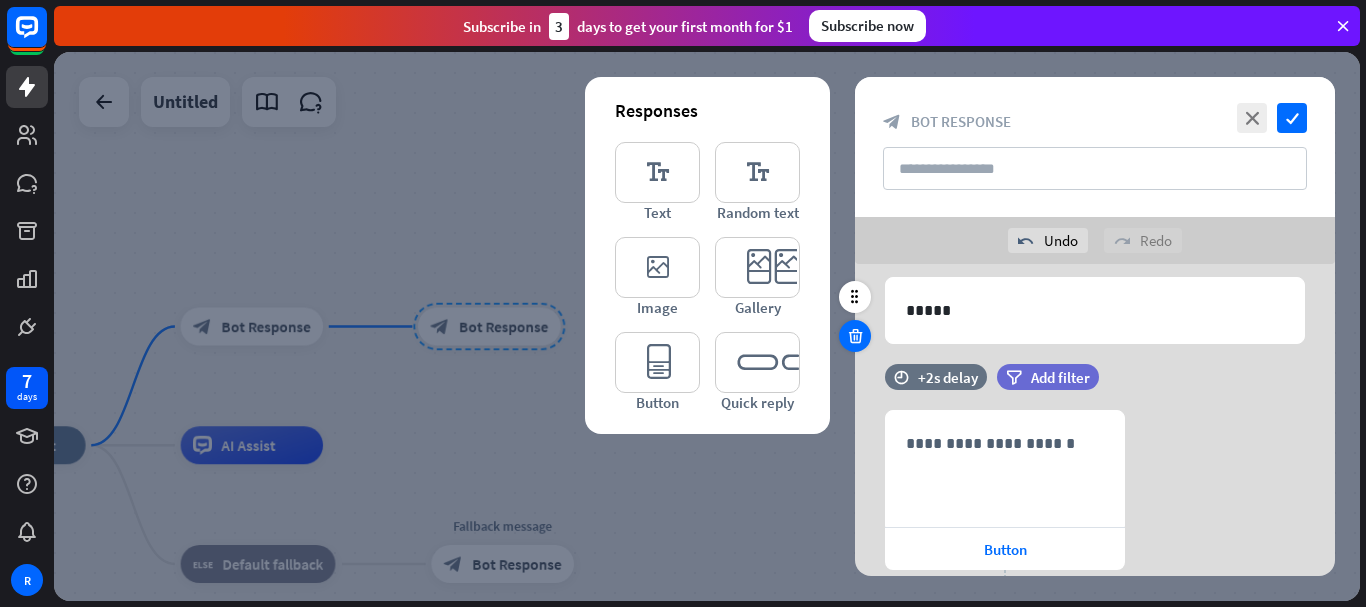 click at bounding box center (855, 336) 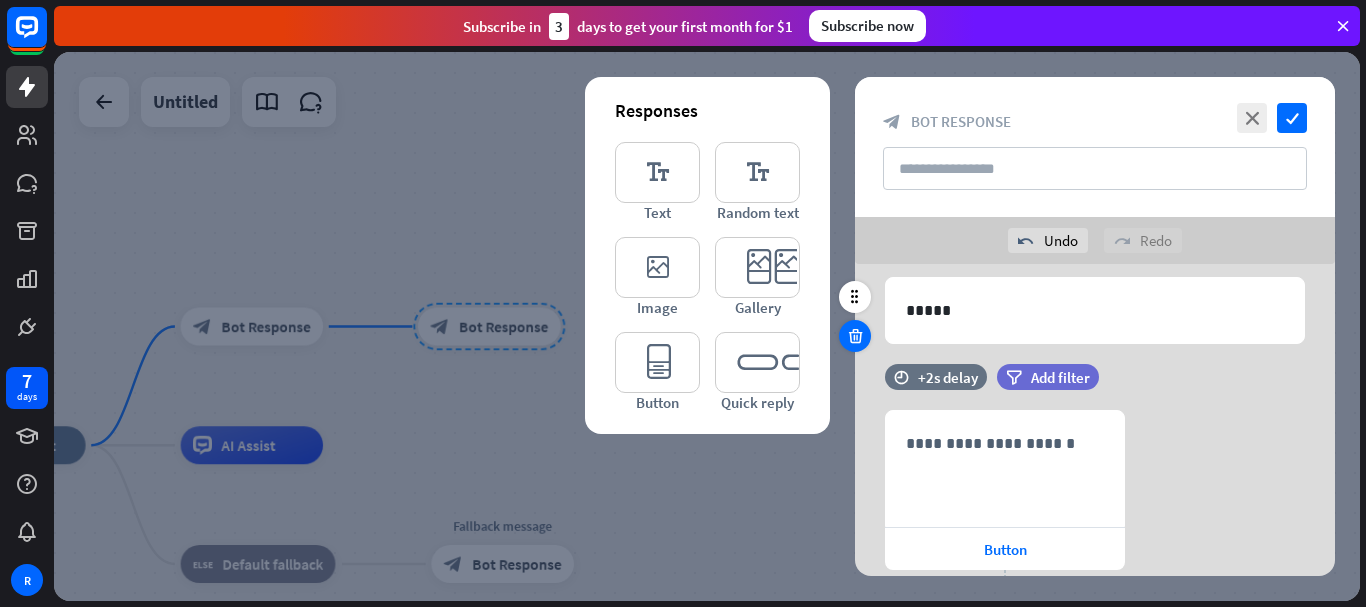 scroll, scrollTop: 0, scrollLeft: 0, axis: both 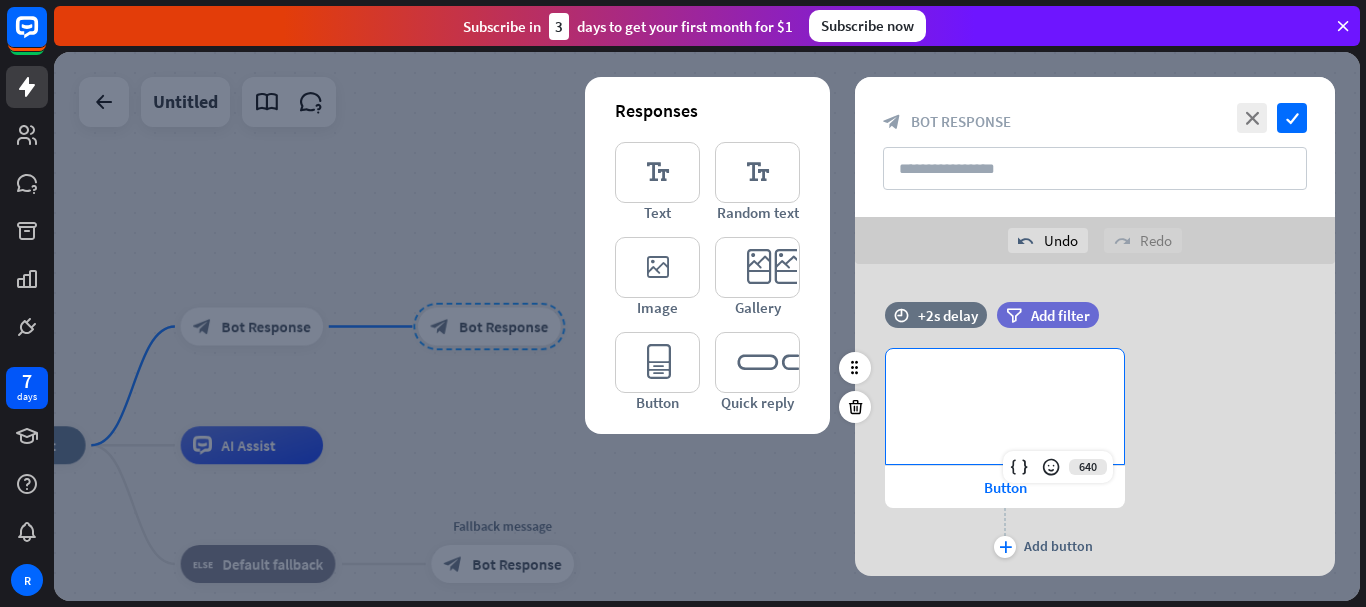 click on "**********" at bounding box center (1005, 406) 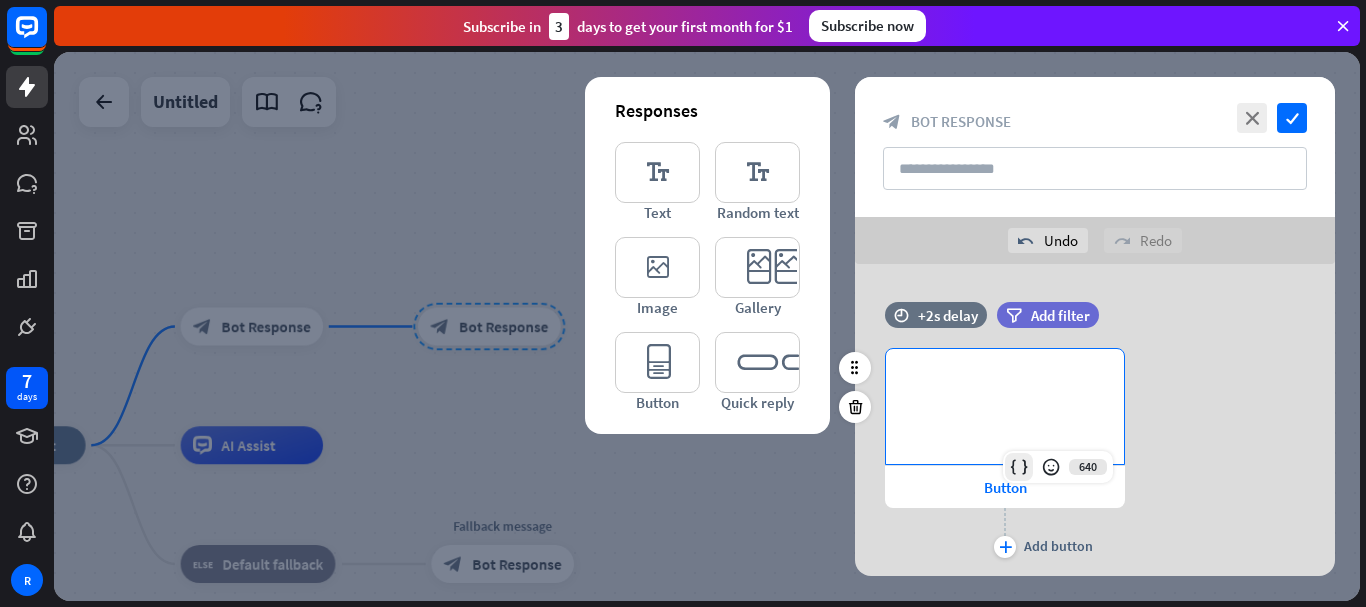 click at bounding box center (1019, 467) 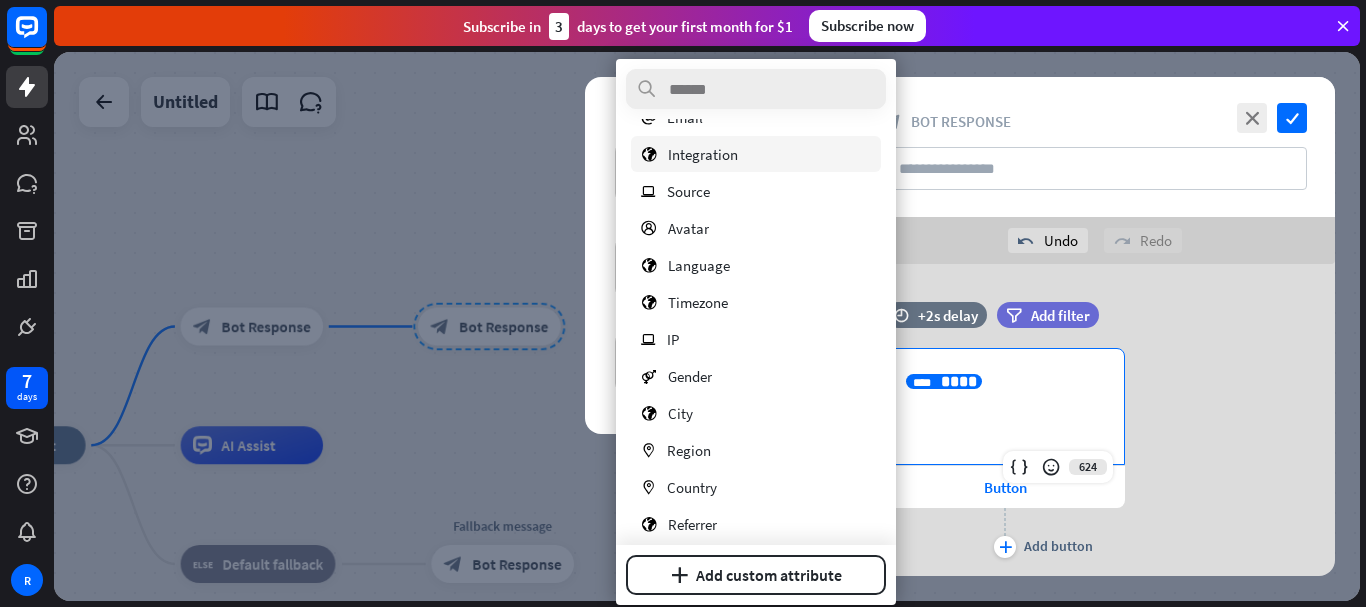 scroll, scrollTop: 187, scrollLeft: 0, axis: vertical 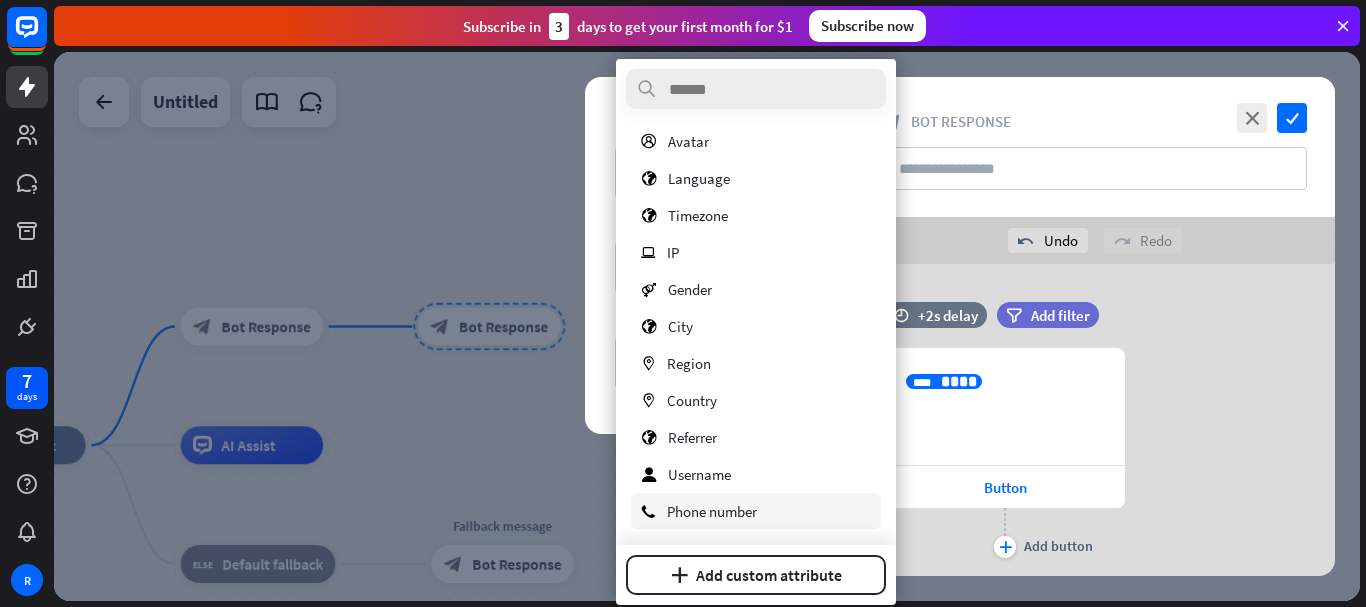 click on "phone
Phone number" at bounding box center [756, 511] 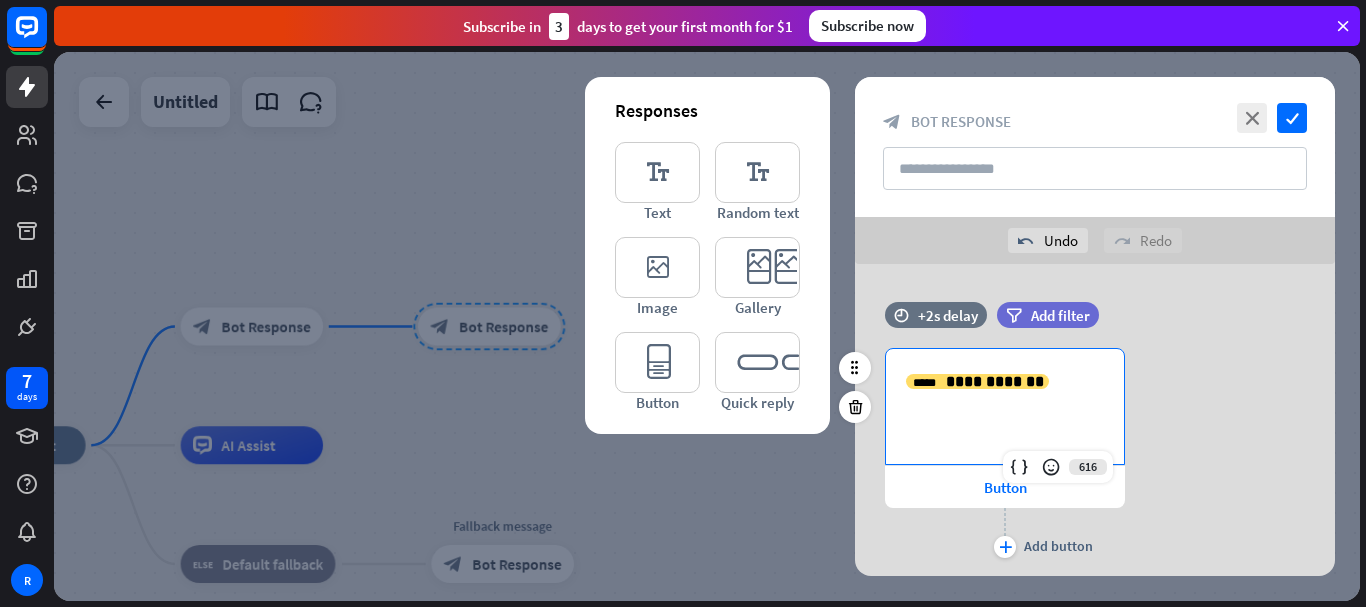 click on "**********" at bounding box center [1005, 406] 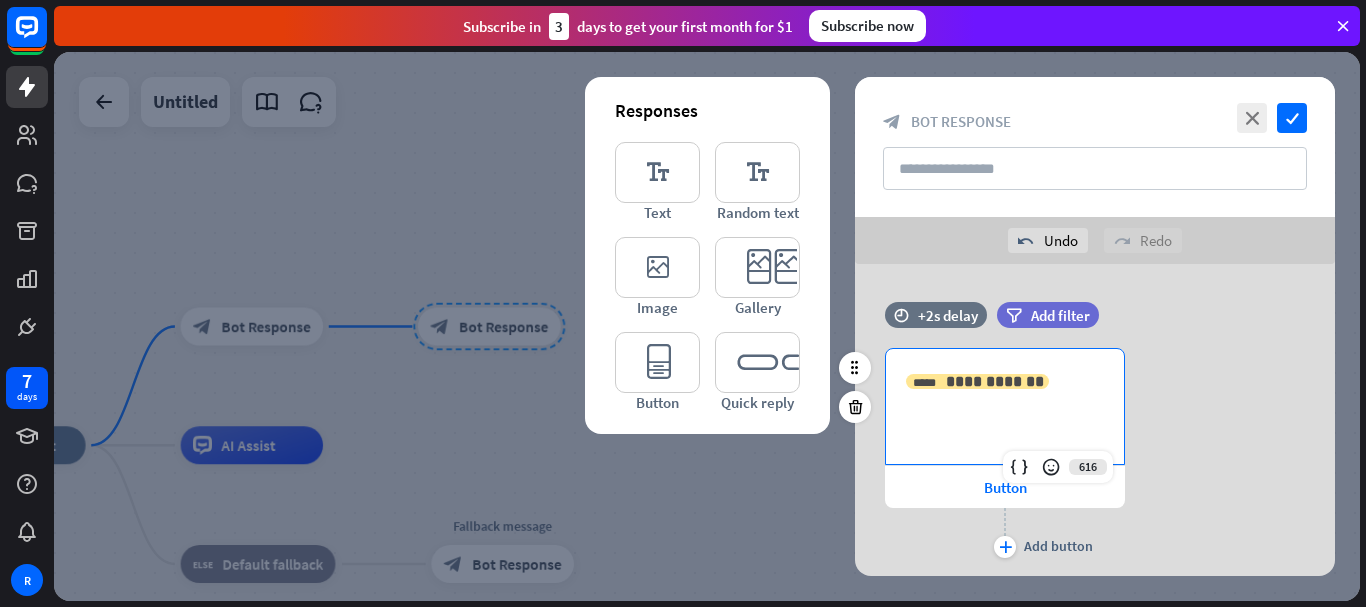 click on "**********" at bounding box center (995, 381) 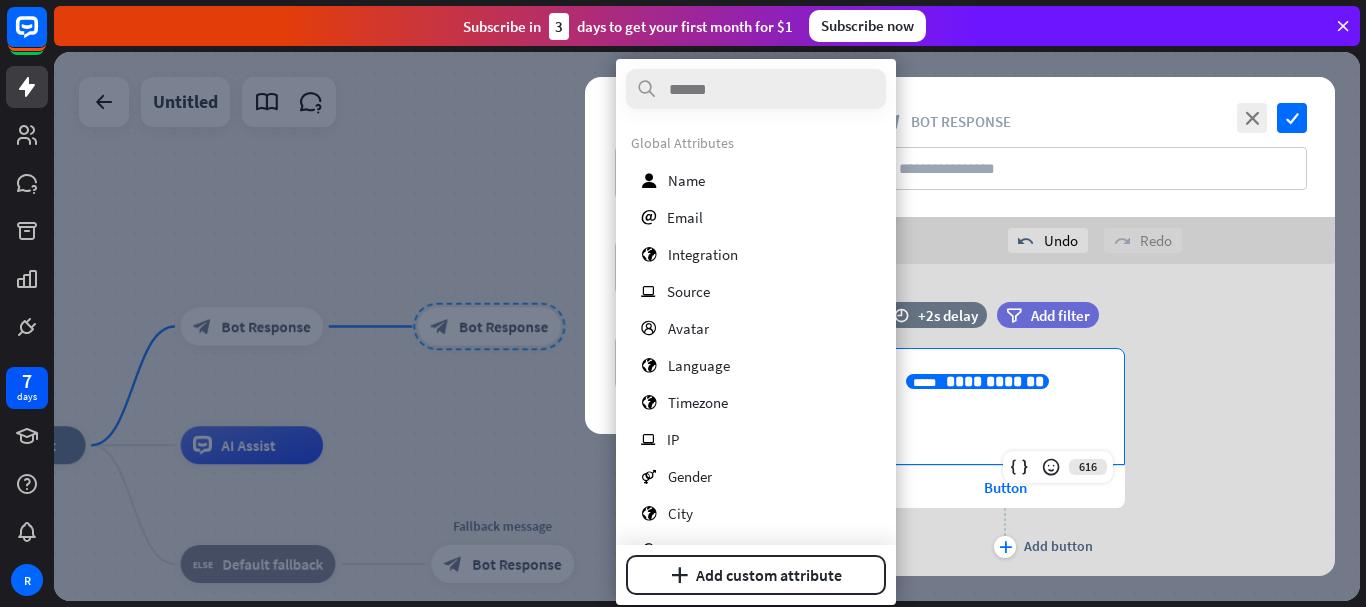 click on "**********" at bounding box center (1005, 381) 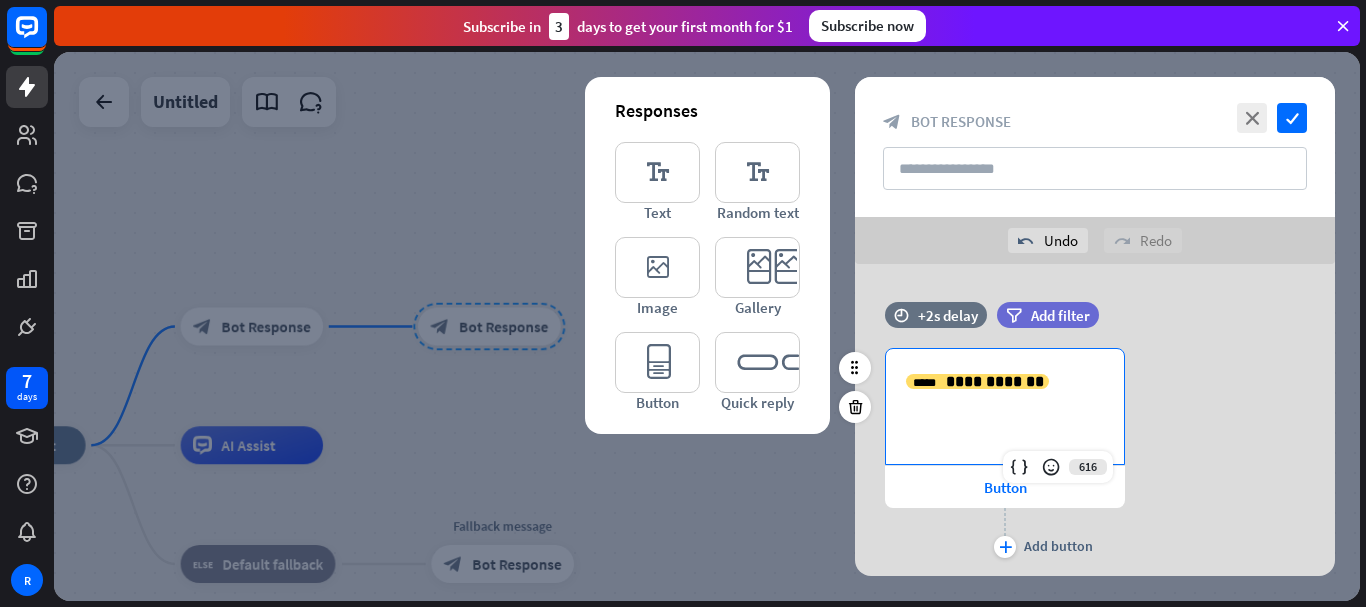 type 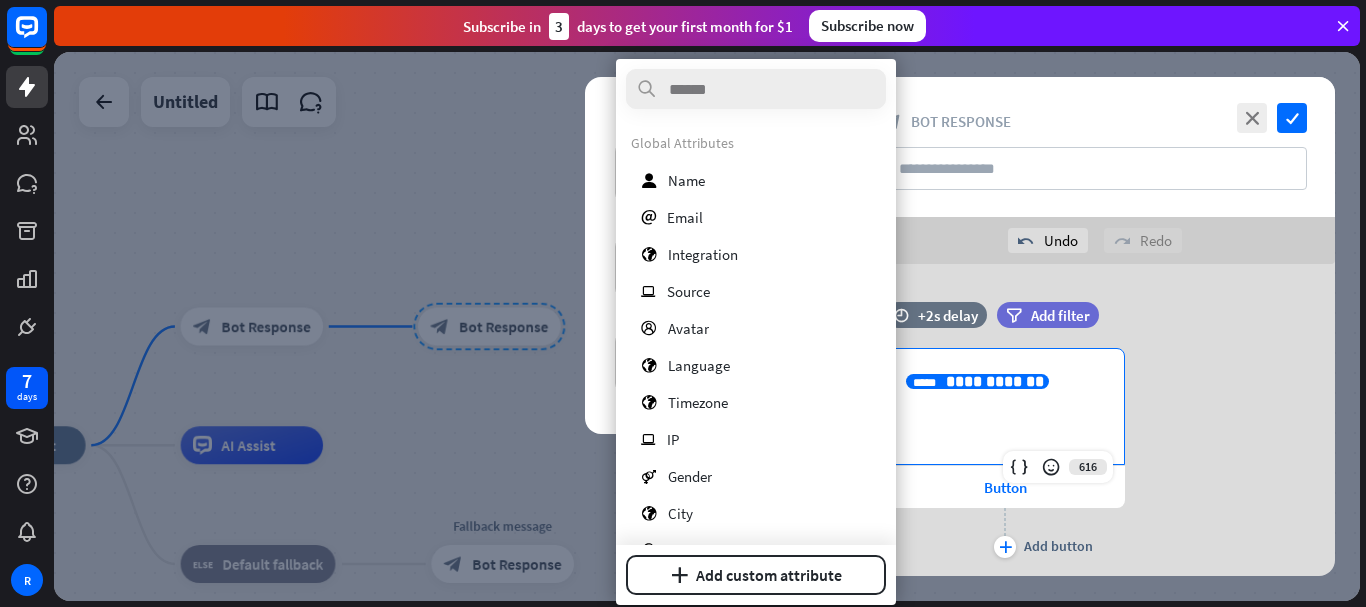 click on "**********" at bounding box center (1005, 381) 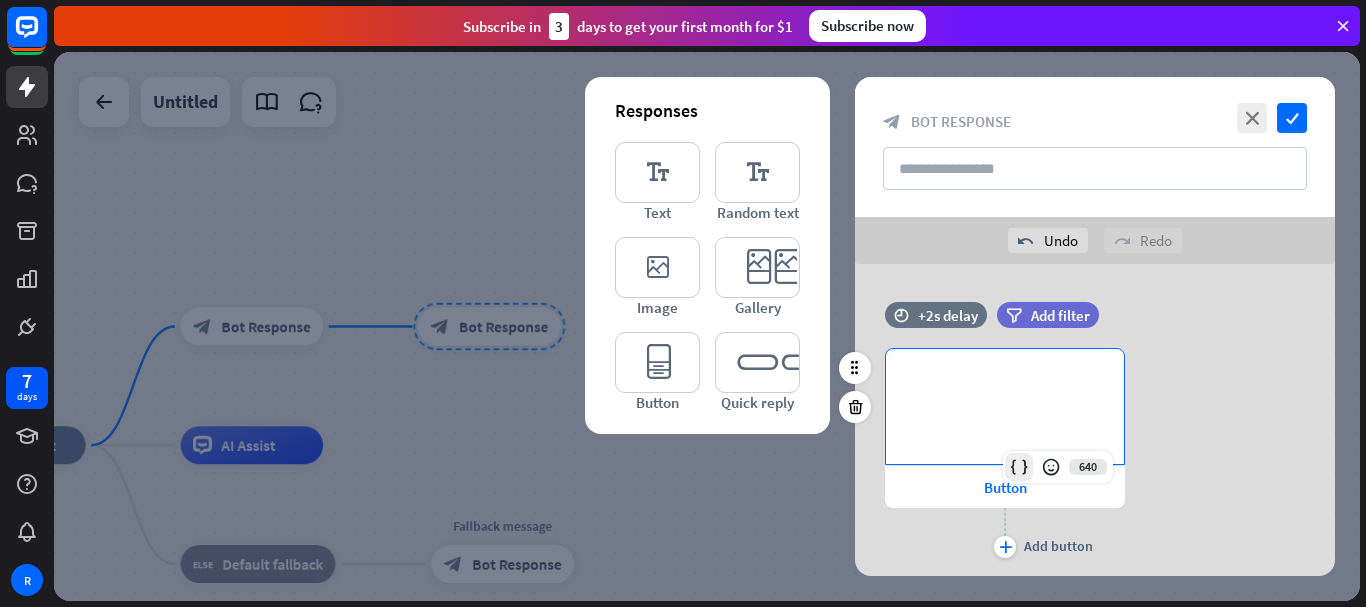 click at bounding box center (1019, 467) 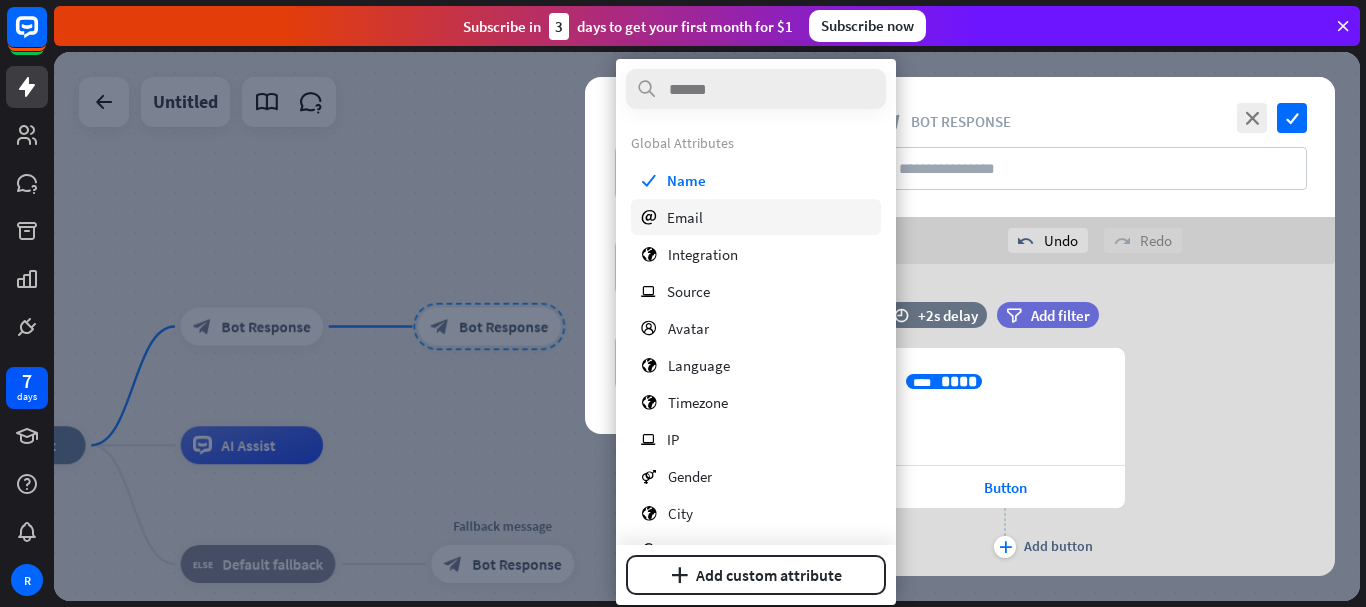 click on "email
Email" at bounding box center (756, 217) 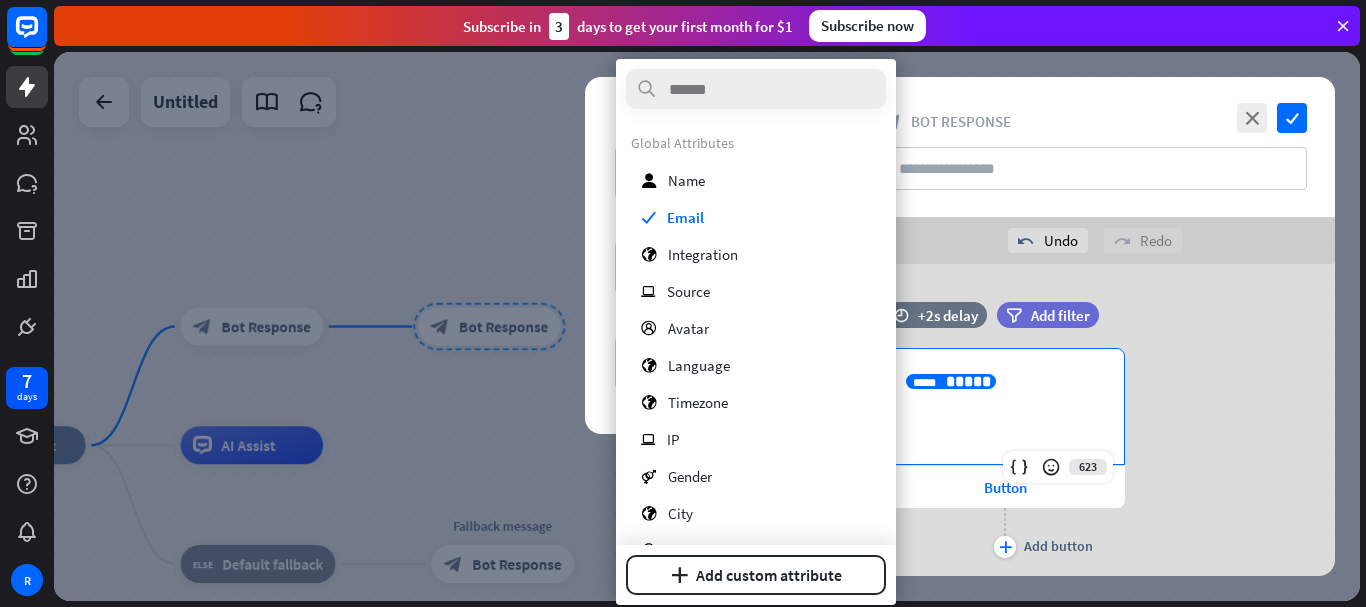 drag, startPoint x: 1001, startPoint y: 377, endPoint x: 992, endPoint y: 386, distance: 12.727922 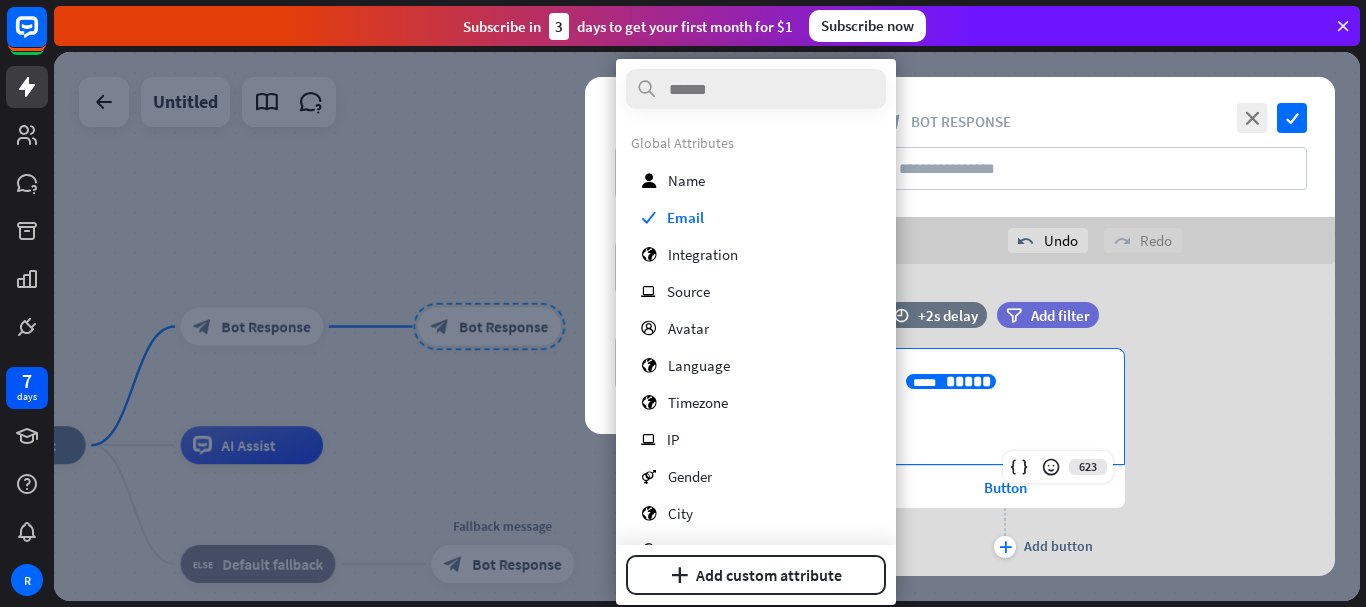 click on "**********" at bounding box center (1005, 381) 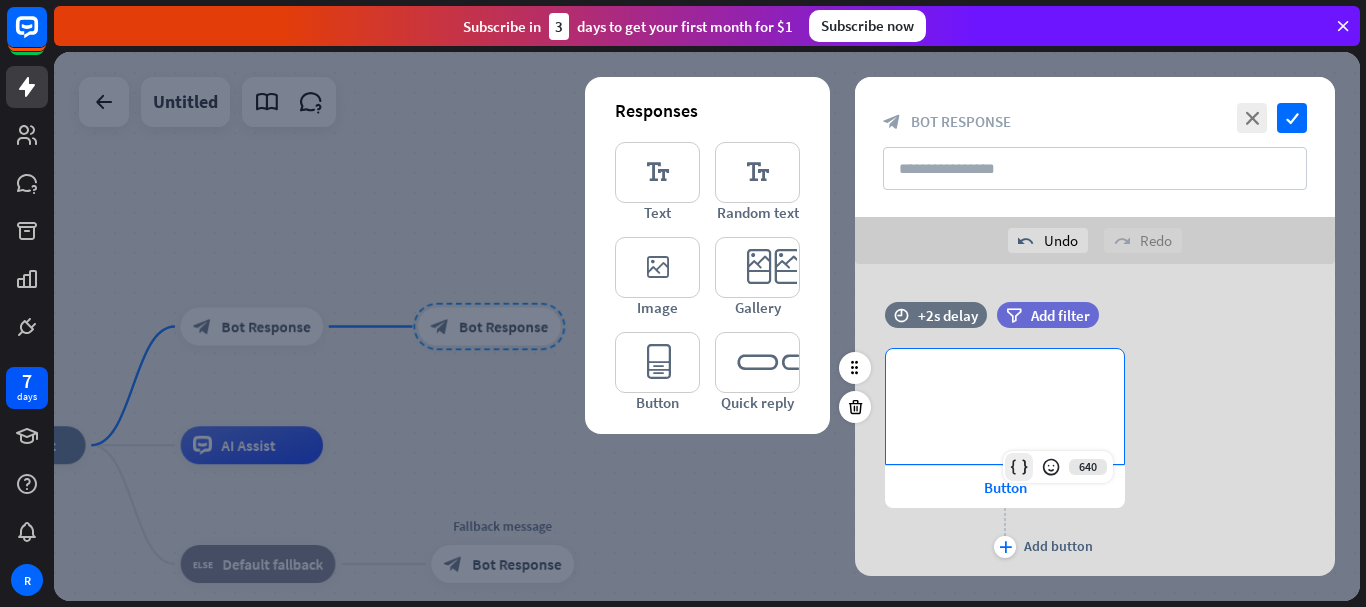 click at bounding box center (1019, 467) 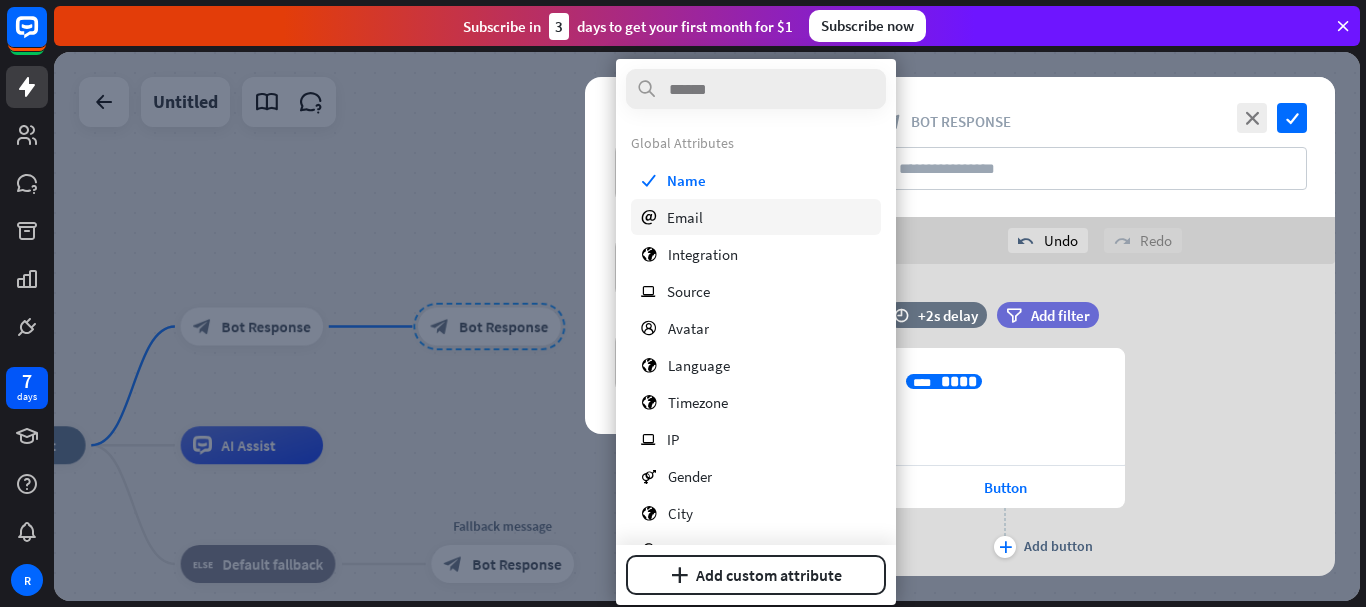 click on "email
Email" at bounding box center (756, 217) 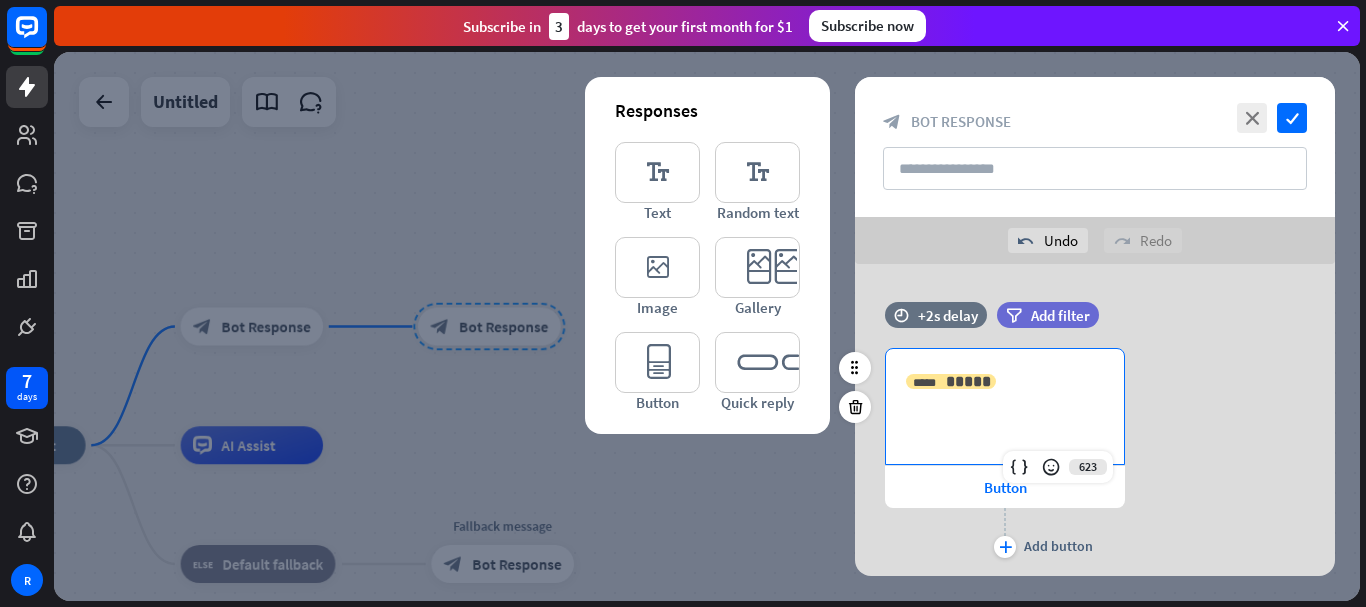 click on "*****" at bounding box center [968, 381] 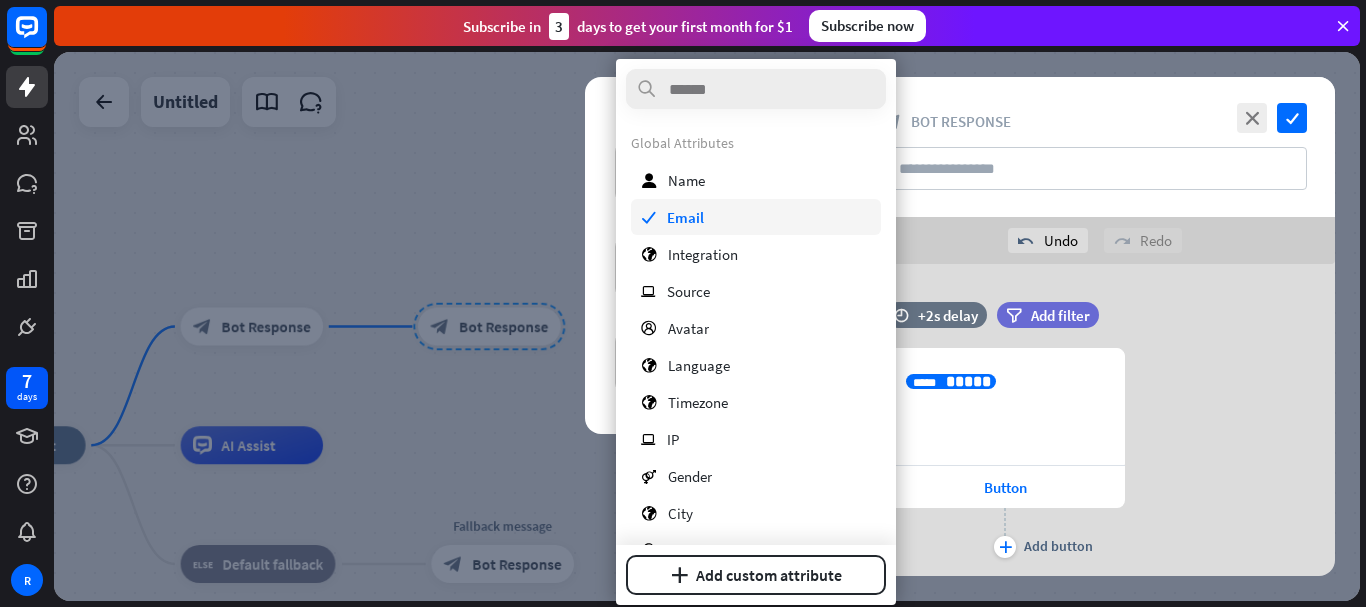 click on "check
Email" at bounding box center [756, 217] 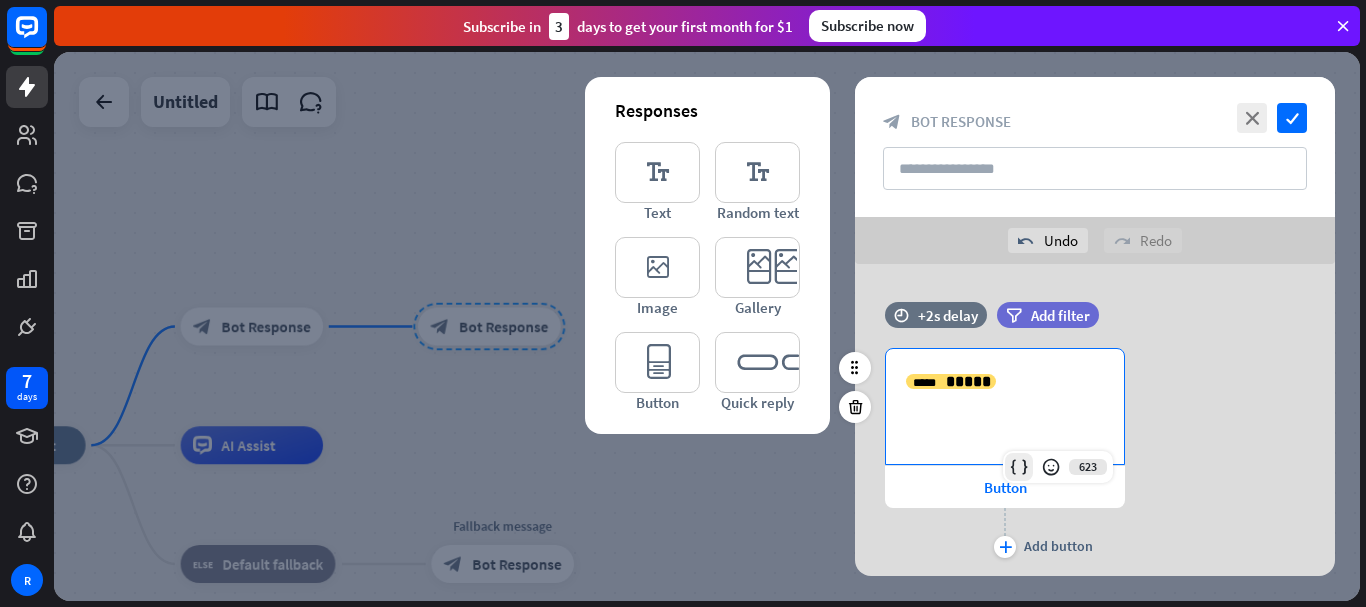 click at bounding box center (1019, 467) 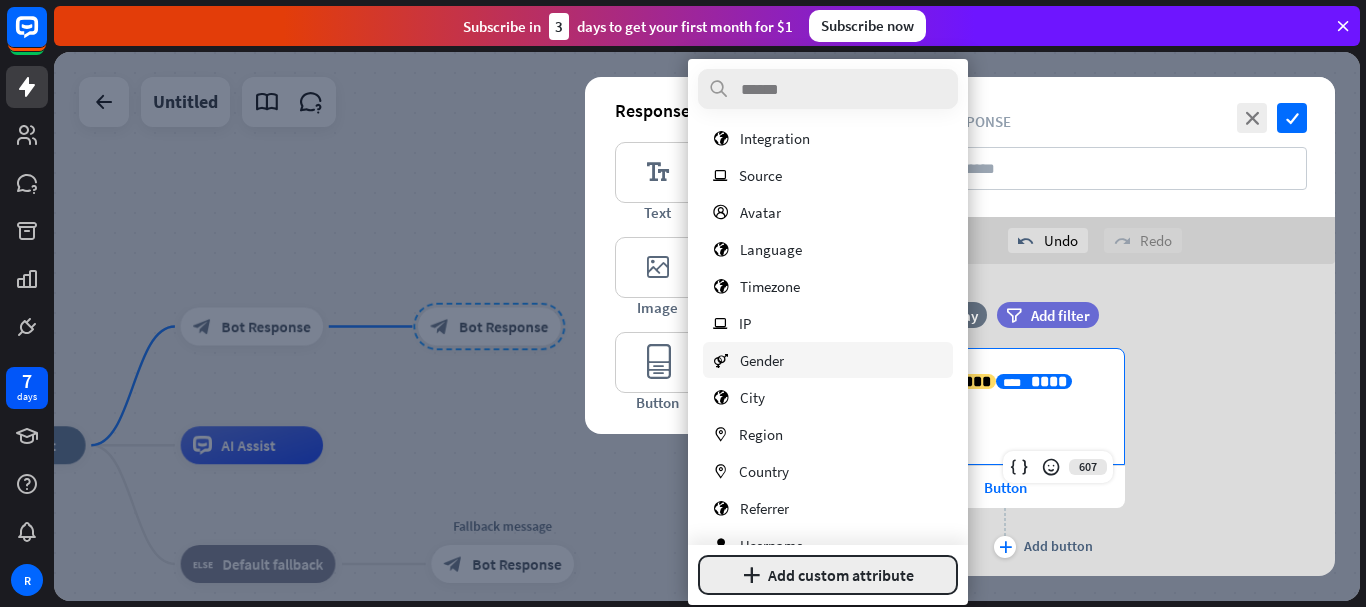 scroll, scrollTop: 187, scrollLeft: 0, axis: vertical 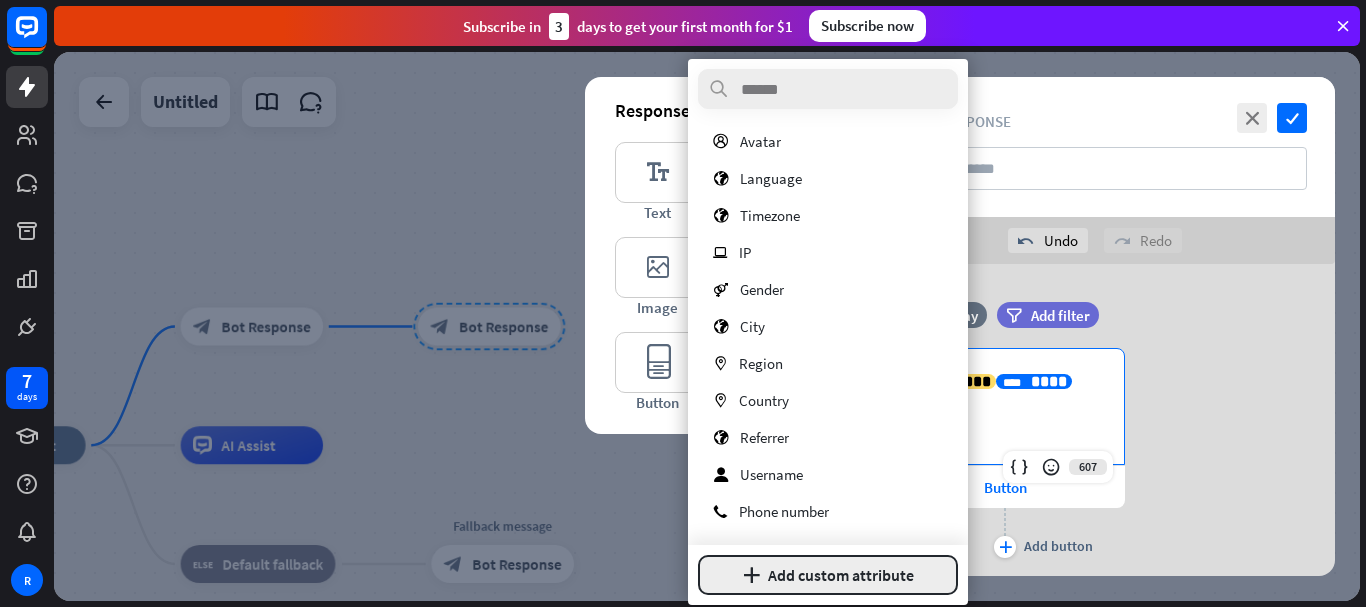 click on "plus
Add custom attribute" at bounding box center [828, 575] 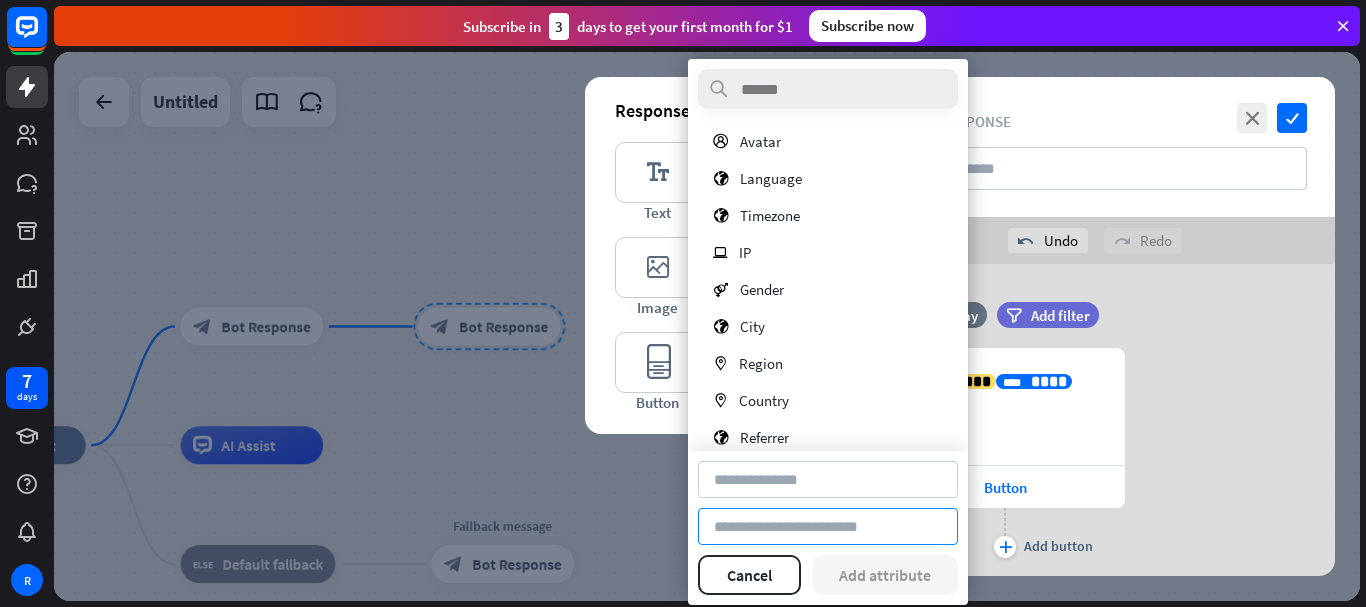 click at bounding box center (828, 526) 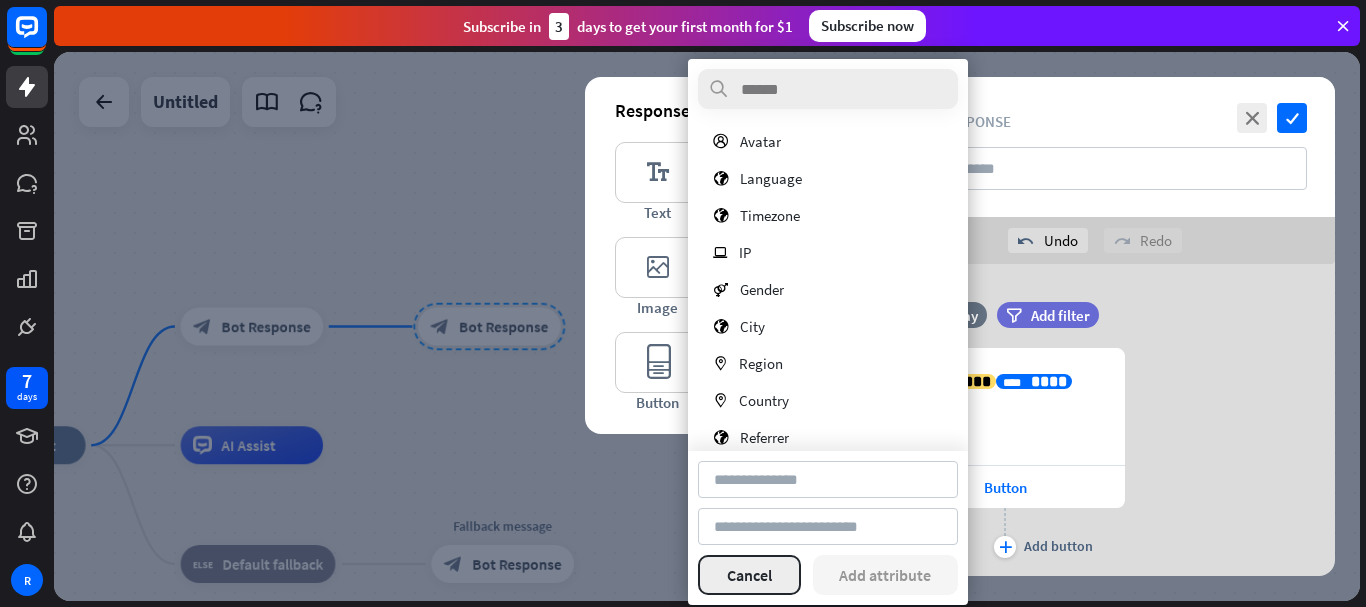 click on "Cancel" at bounding box center (749, 575) 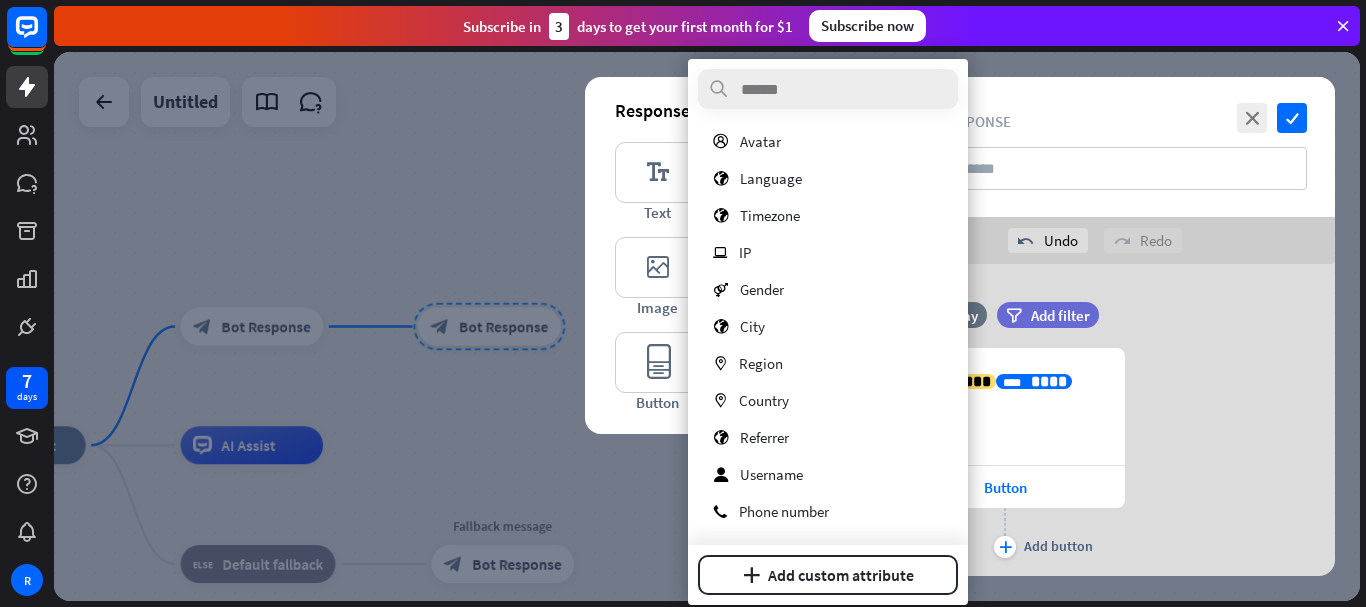 click on "**********" at bounding box center (1095, 455) 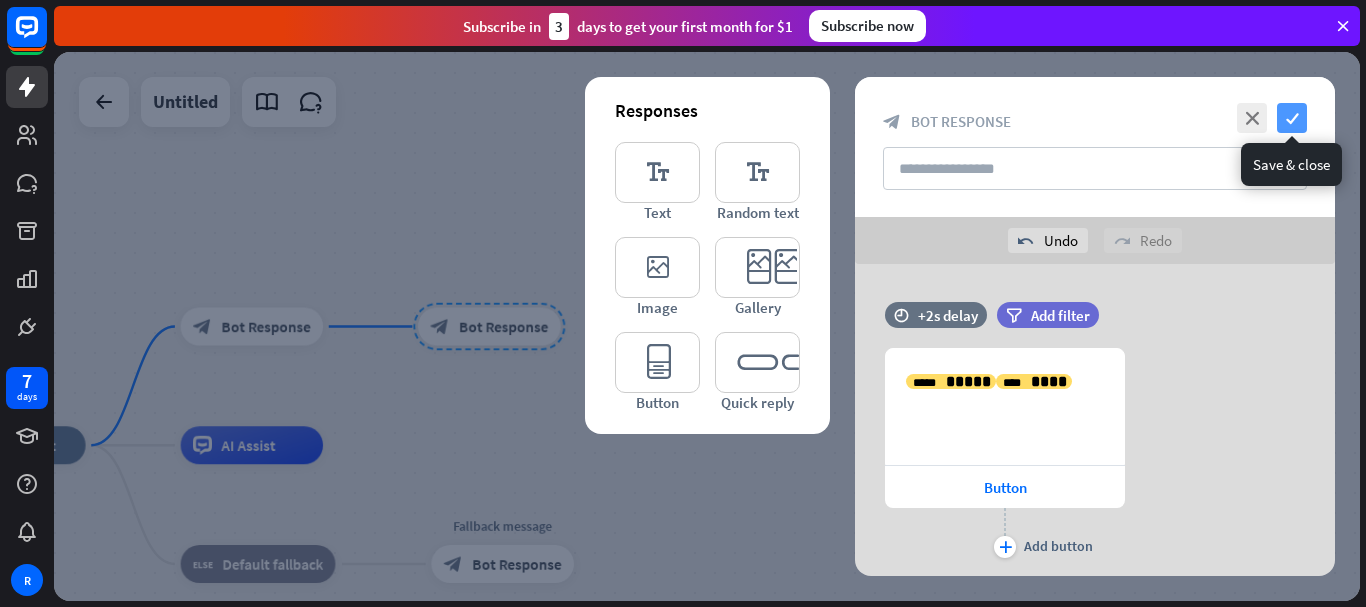 click on "check" at bounding box center [1292, 118] 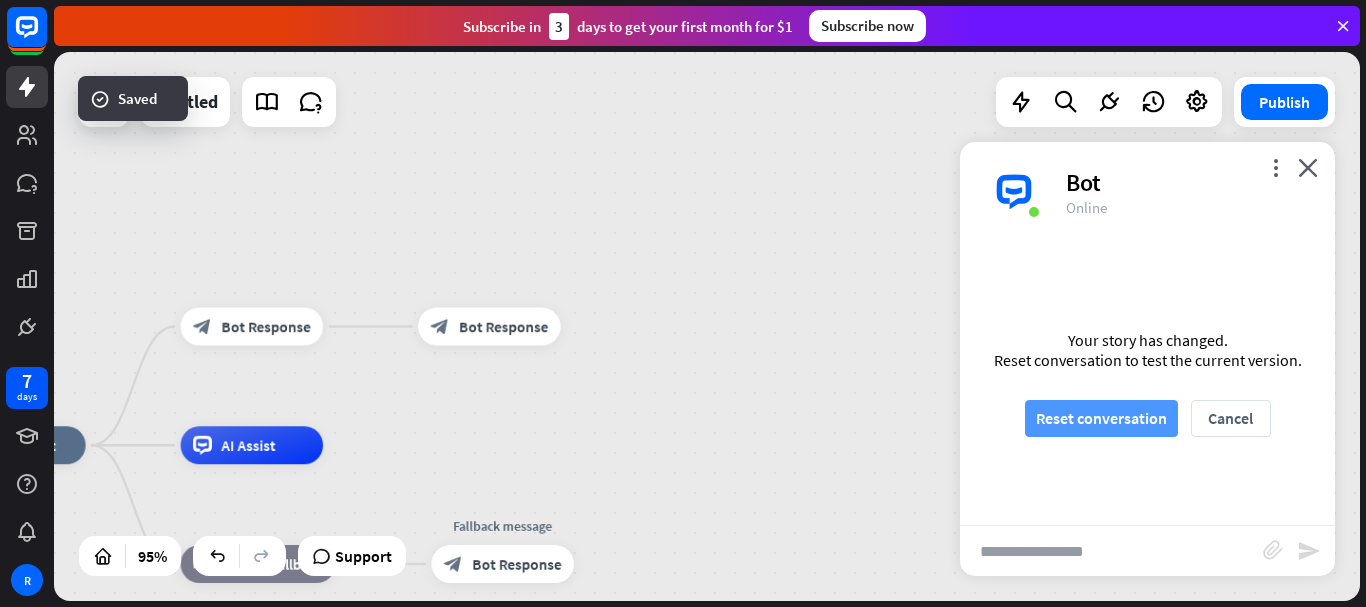 click on "Reset conversation" at bounding box center (1101, 418) 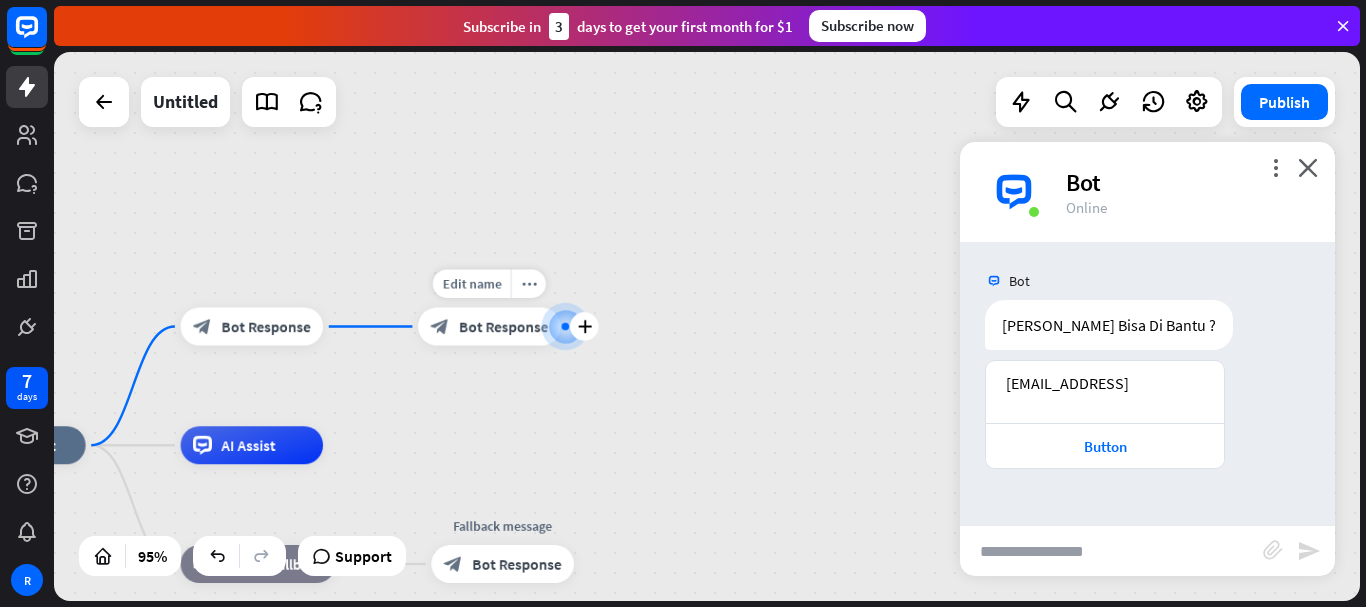 click on "block_bot_response   Bot Response" at bounding box center (489, 327) 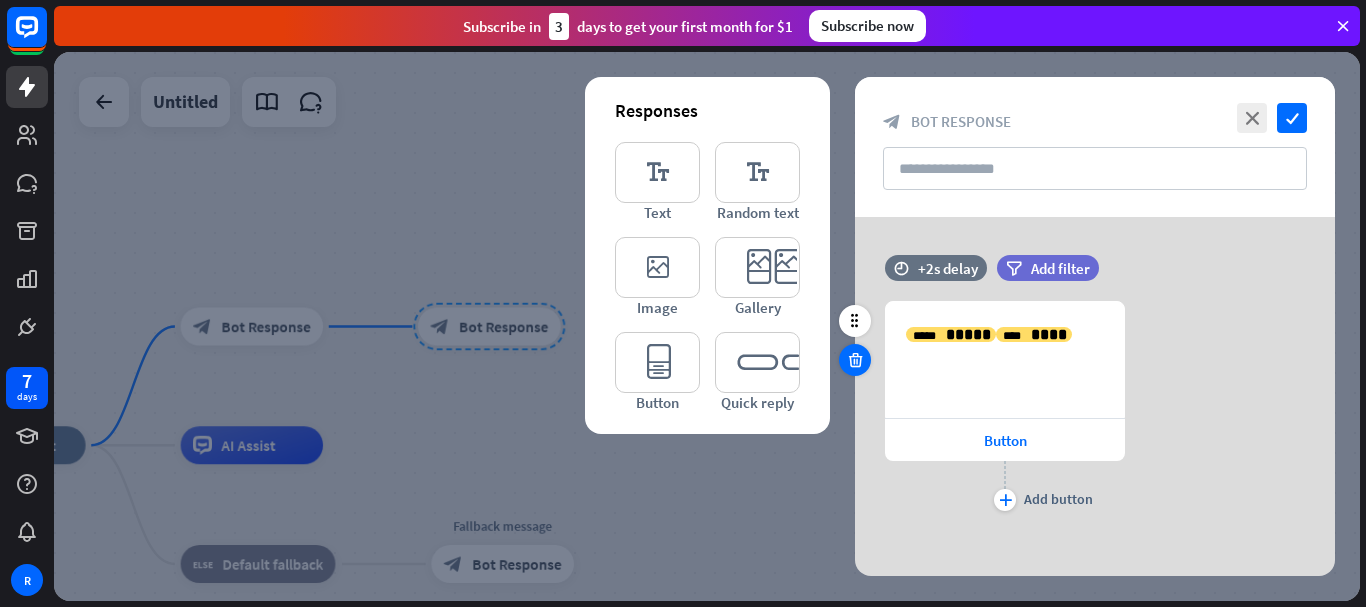 click at bounding box center (855, 360) 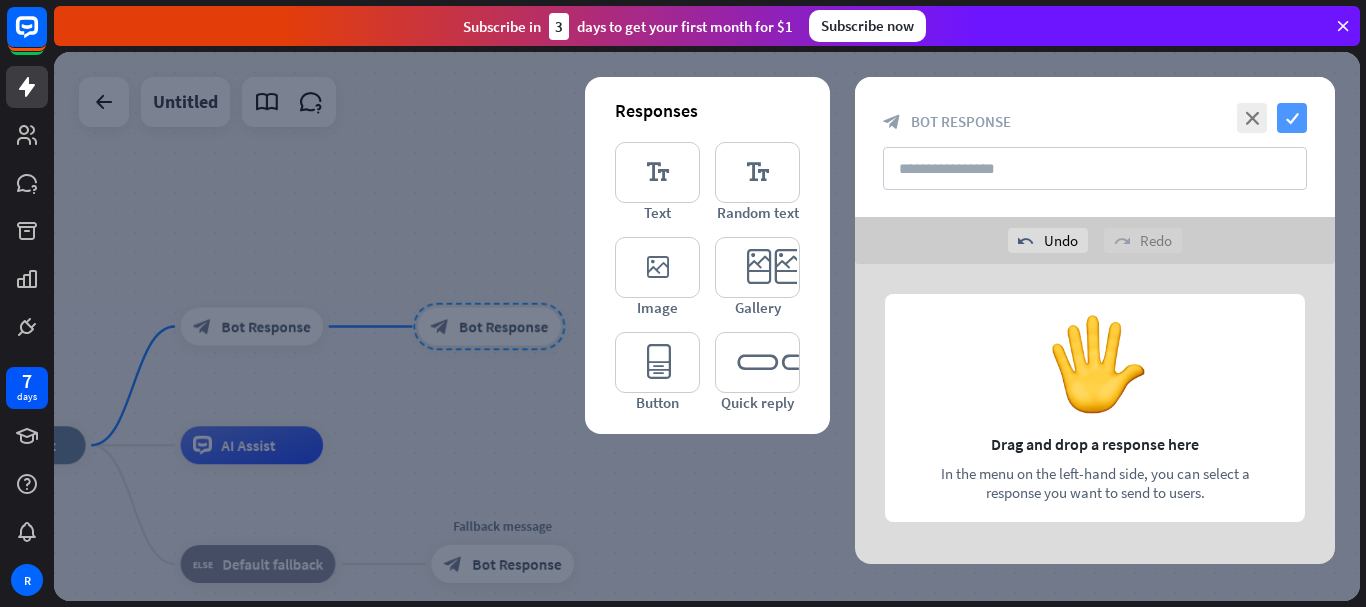 click on "check" at bounding box center (1292, 118) 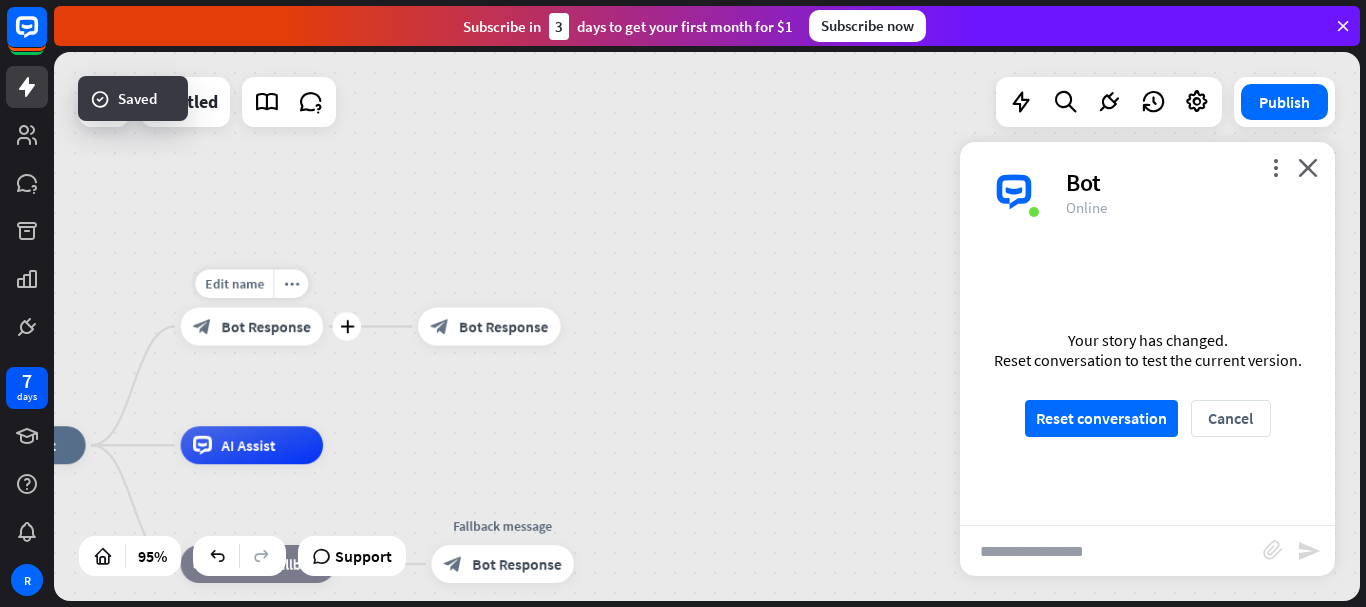 click on "Bot Response" at bounding box center [265, 326] 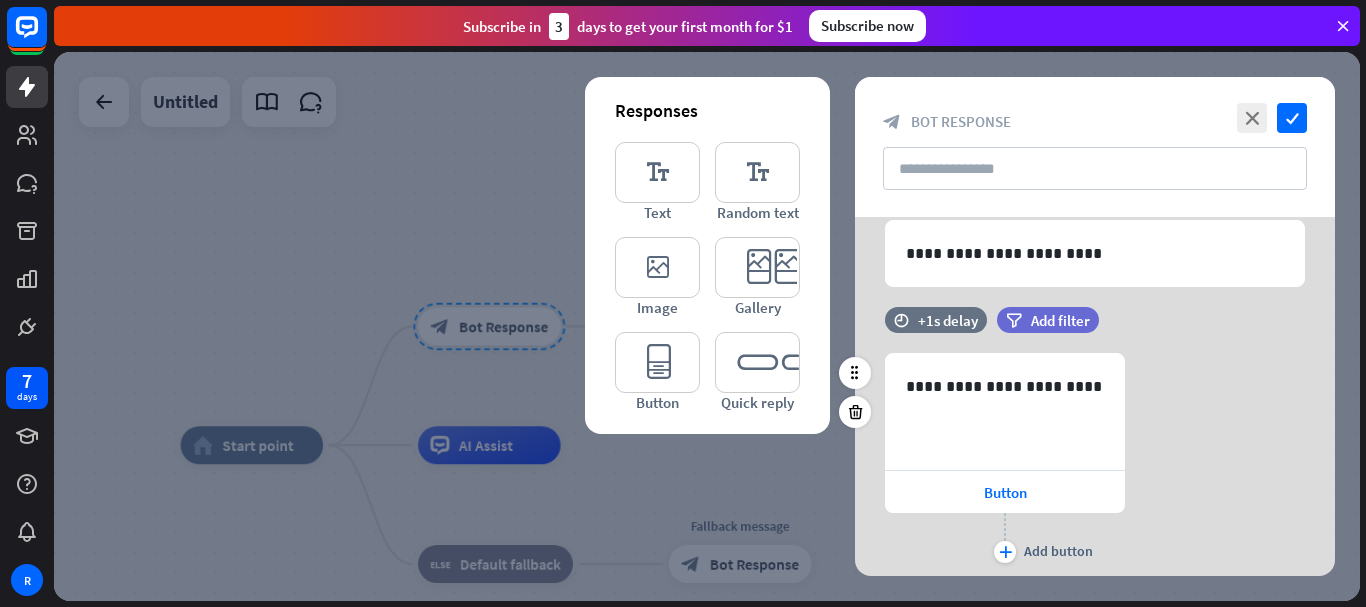 scroll, scrollTop: 143, scrollLeft: 0, axis: vertical 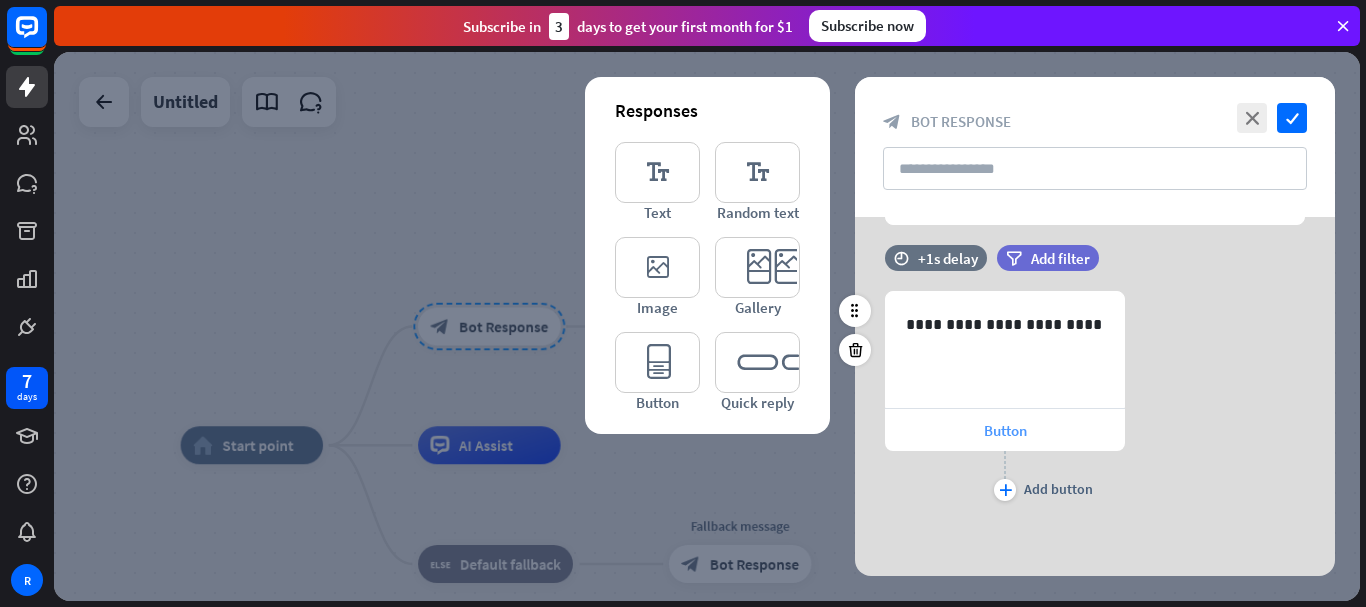click on "Button" at bounding box center (1005, 430) 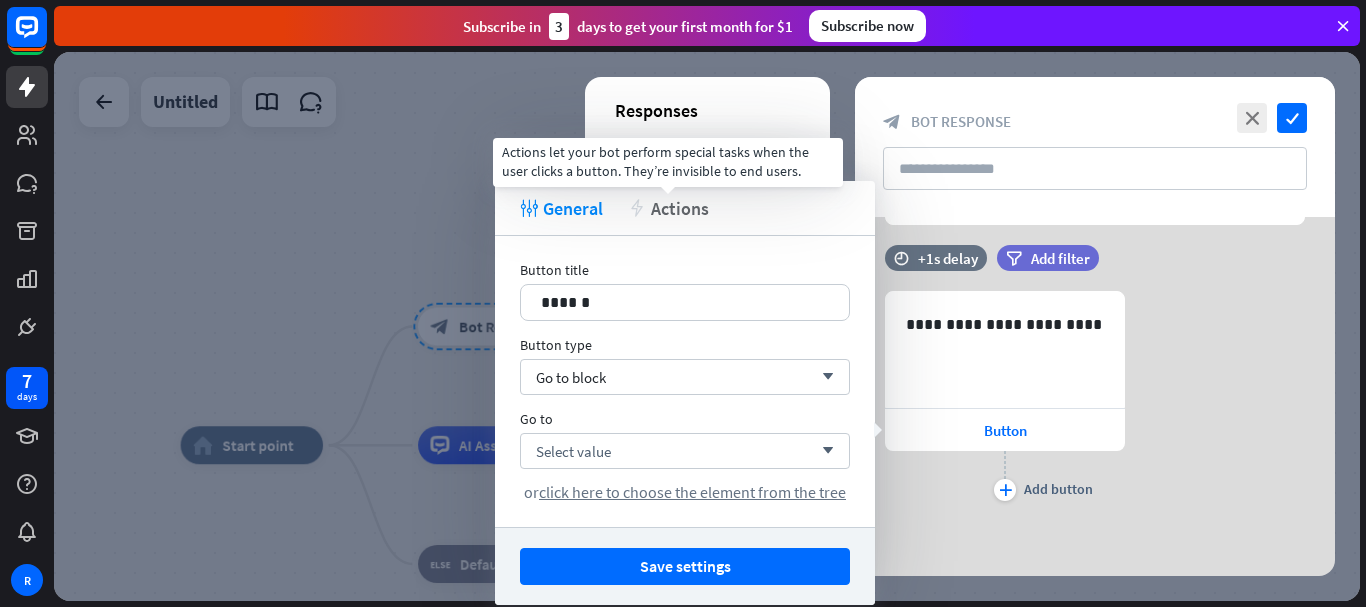 click on "Actions" at bounding box center (680, 208) 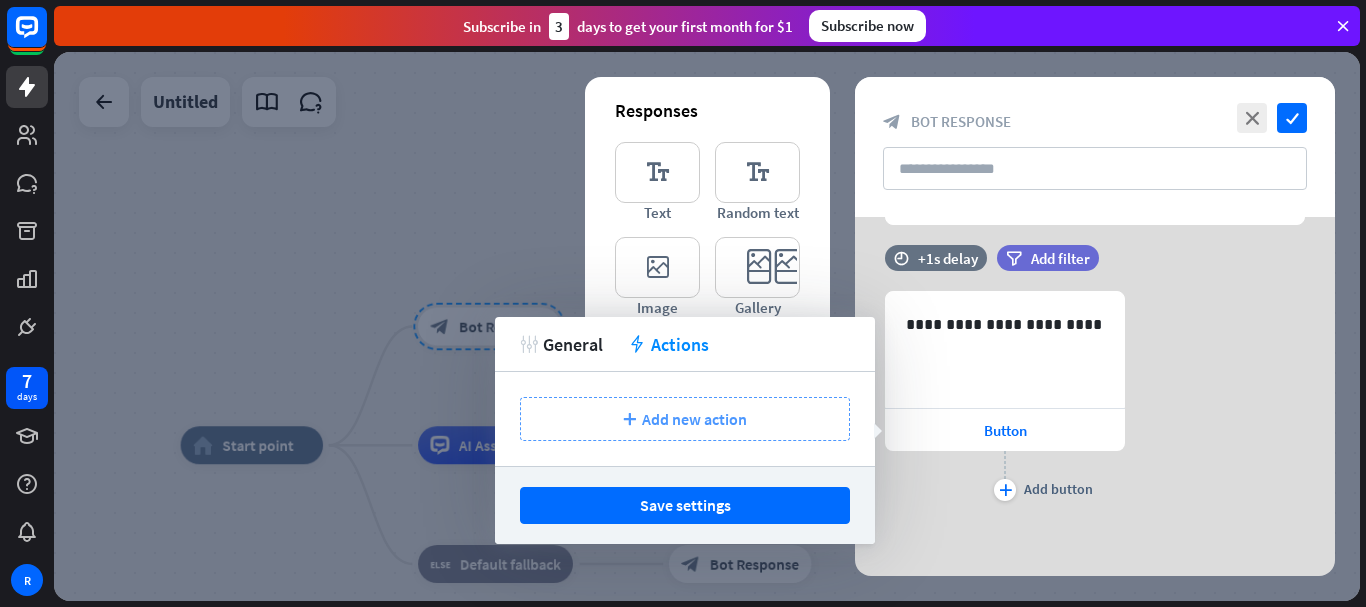 click on "plus" at bounding box center [629, 419] 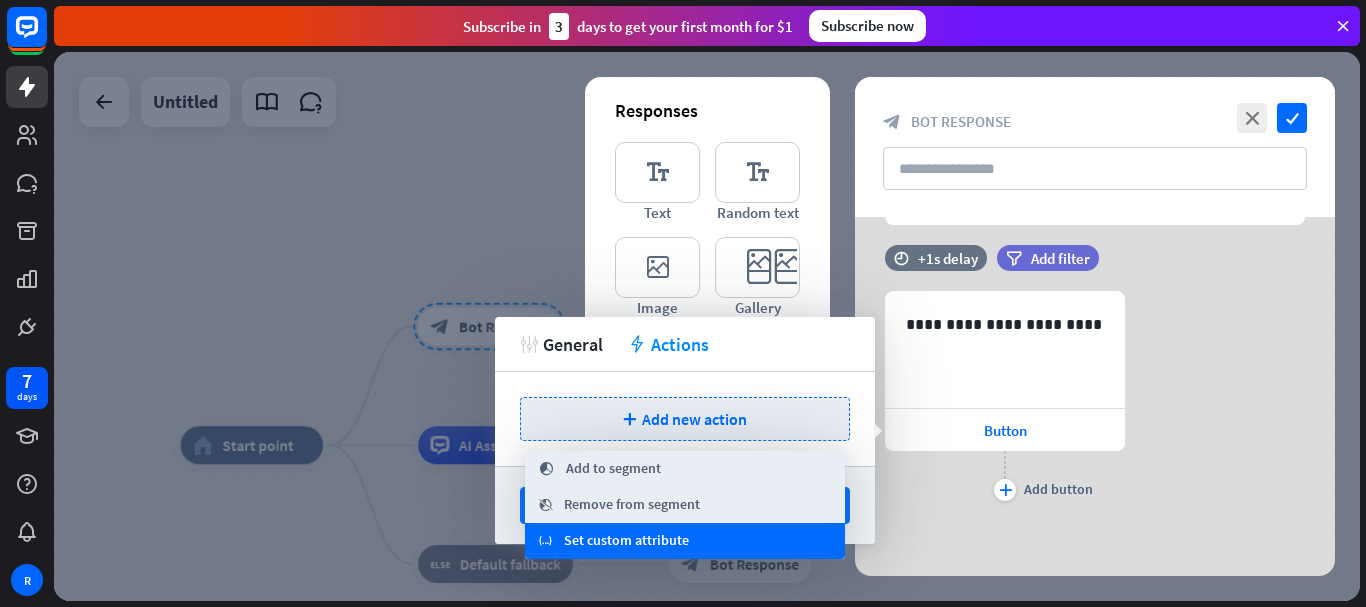 click on "variable
Set custom attribute" at bounding box center (685, 541) 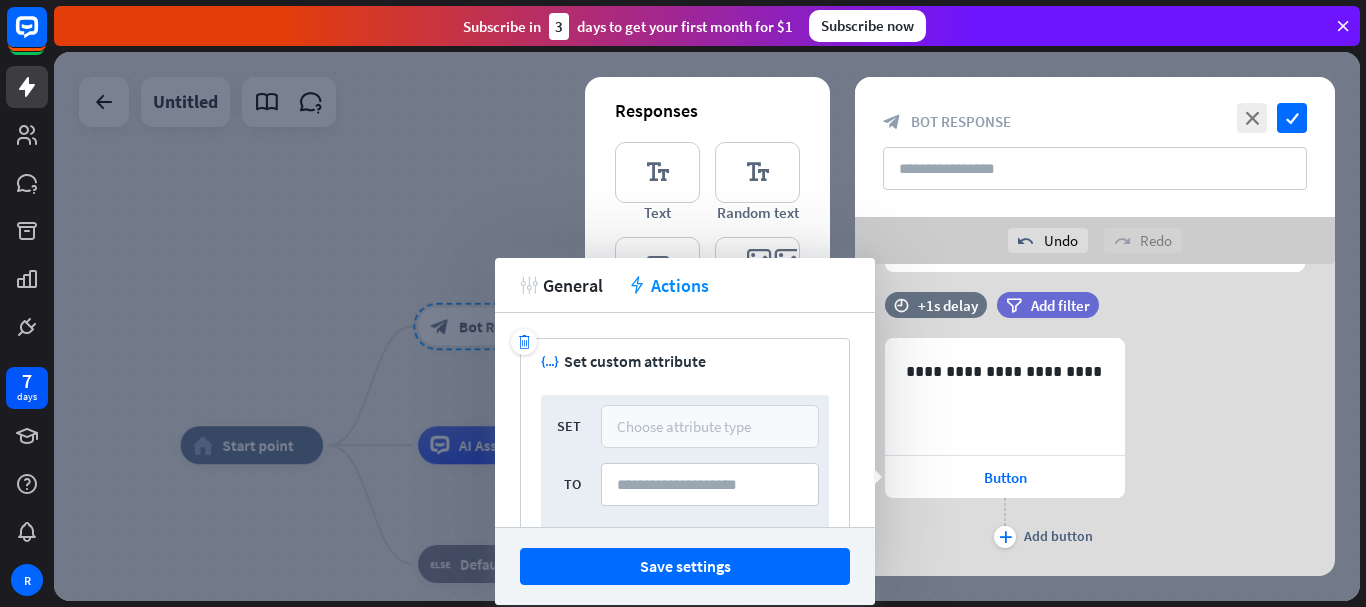 click on "Choose attribute type" at bounding box center (684, 426) 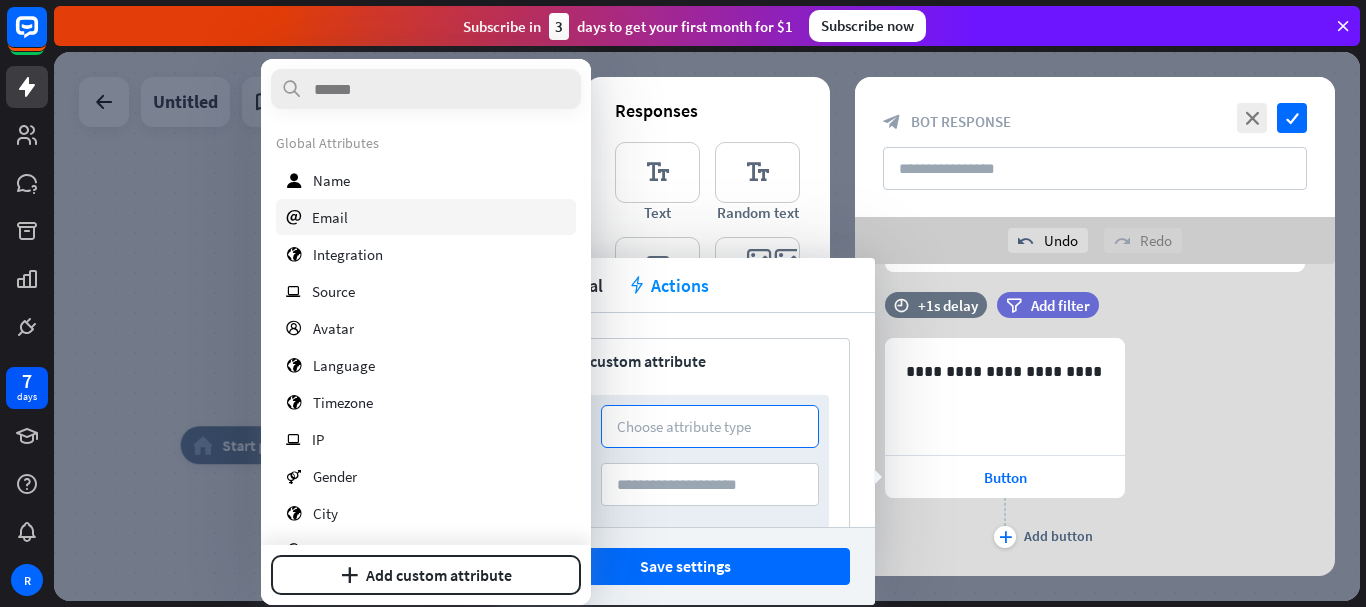 click on "Email" at bounding box center [330, 217] 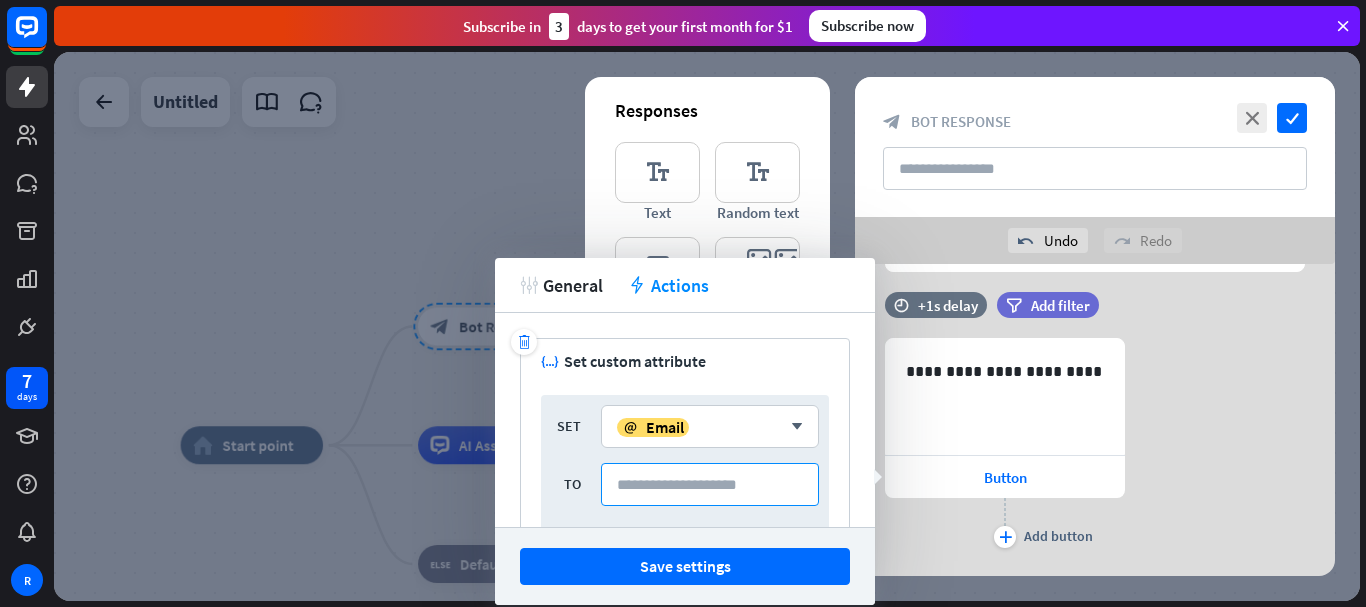 click at bounding box center [710, 484] 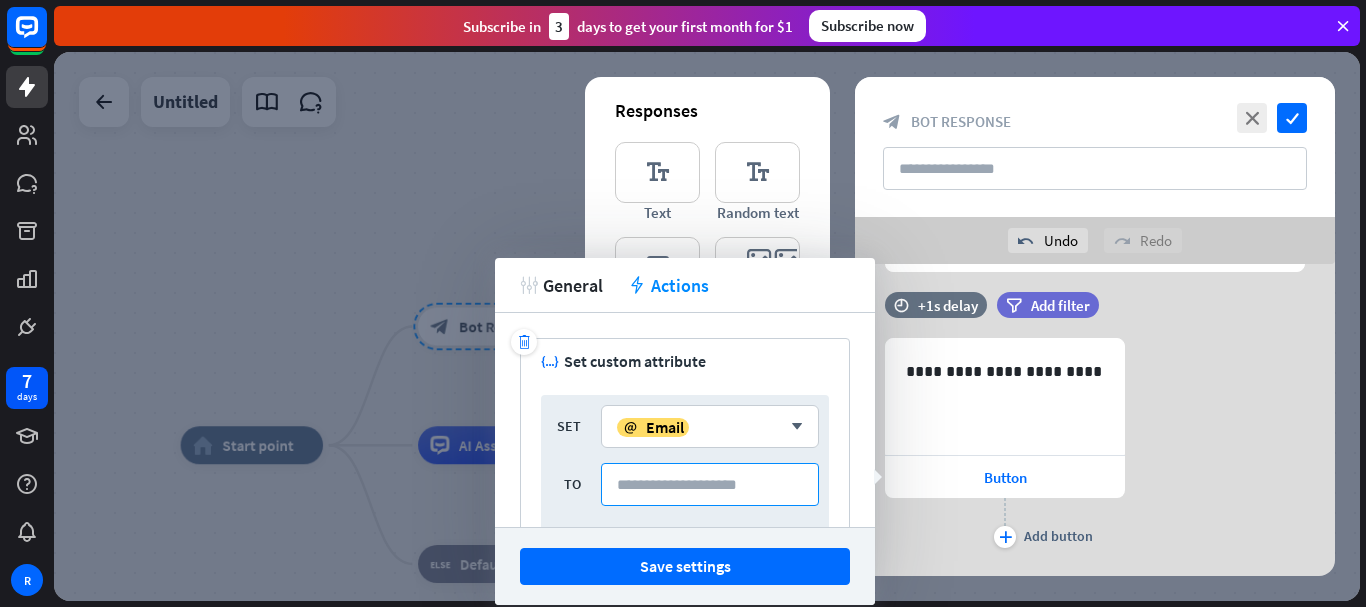 scroll, scrollTop: 100, scrollLeft: 0, axis: vertical 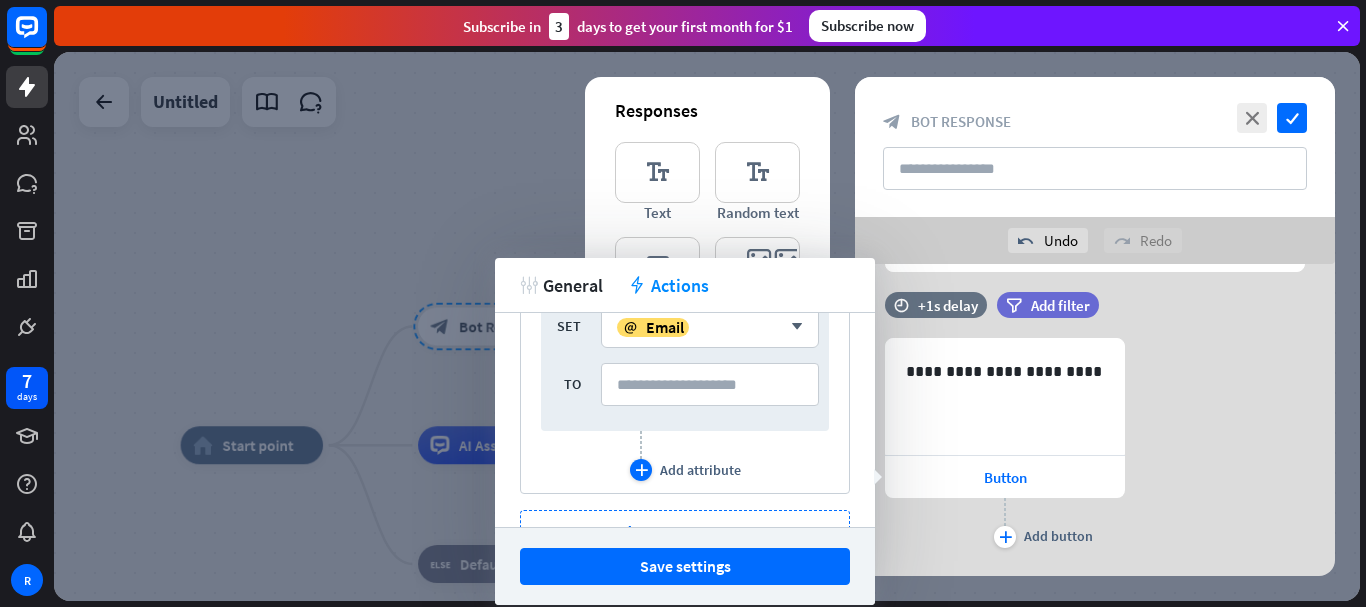 click on "Add attribute" at bounding box center [700, 470] 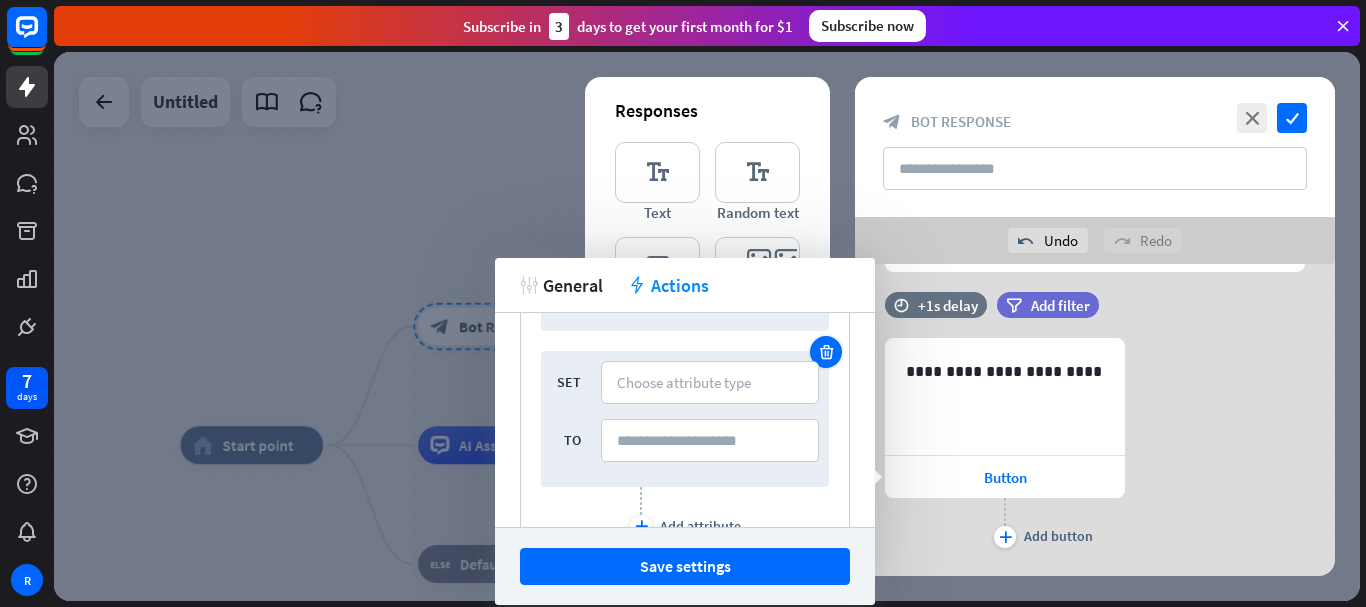 click at bounding box center [826, 352] 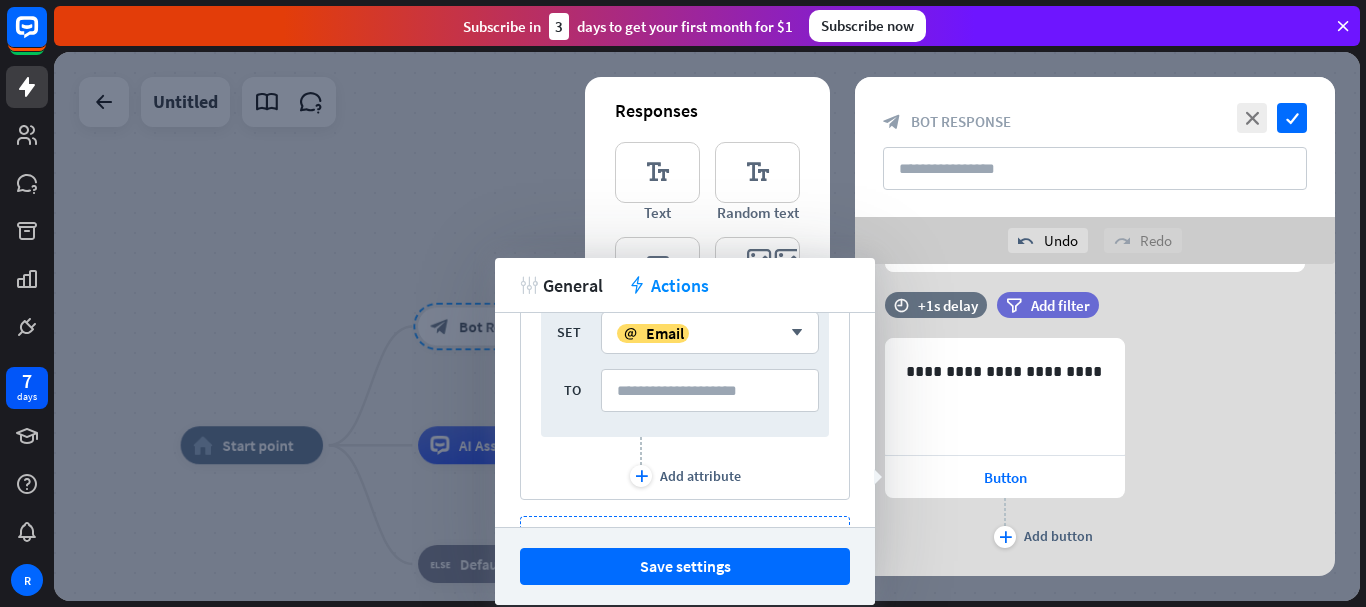 scroll, scrollTop: 52, scrollLeft: 0, axis: vertical 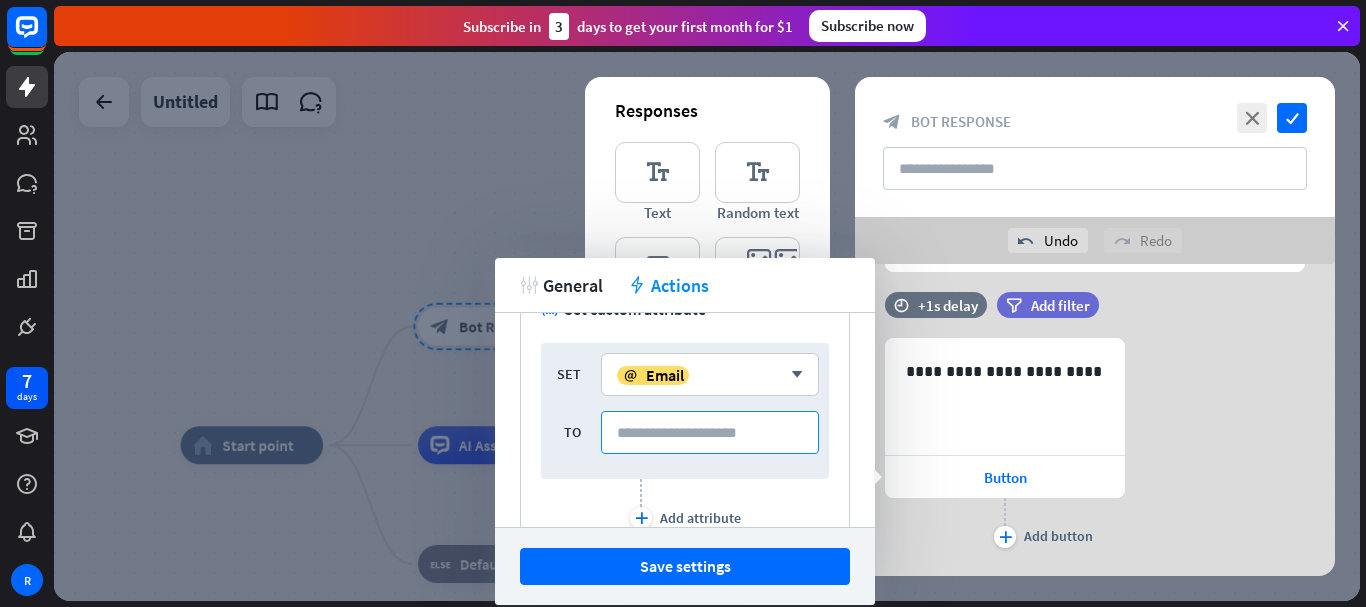 click at bounding box center (710, 432) 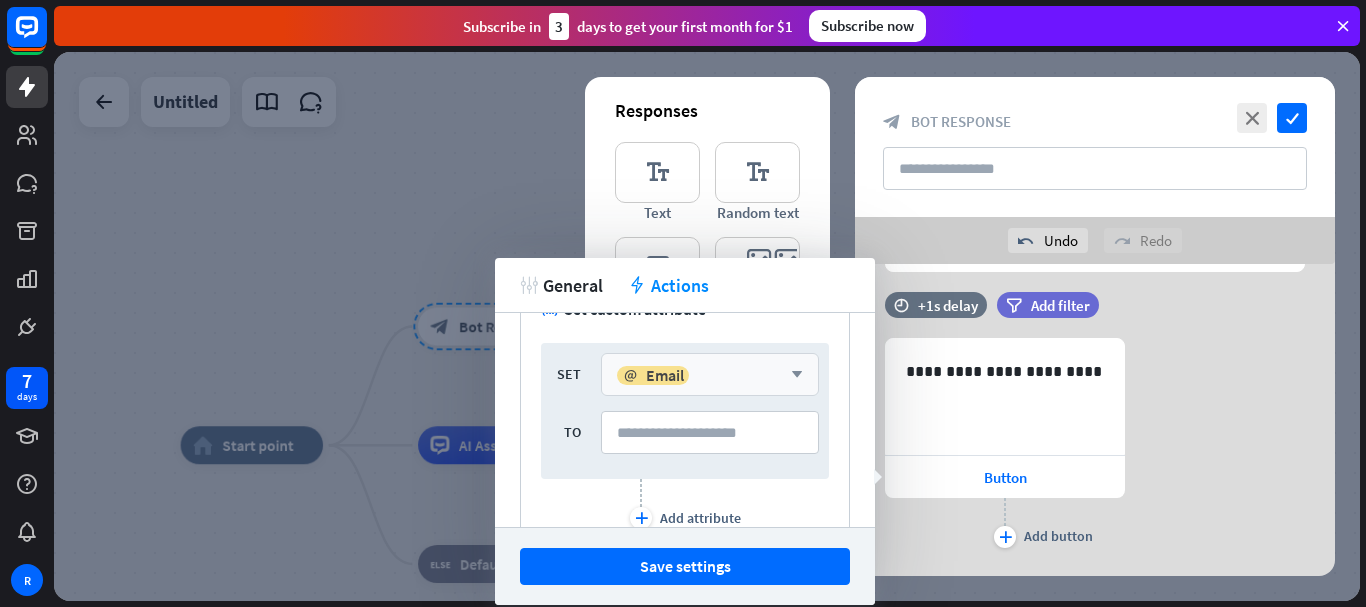 click on "email   Email   arrow_down" at bounding box center [710, 374] 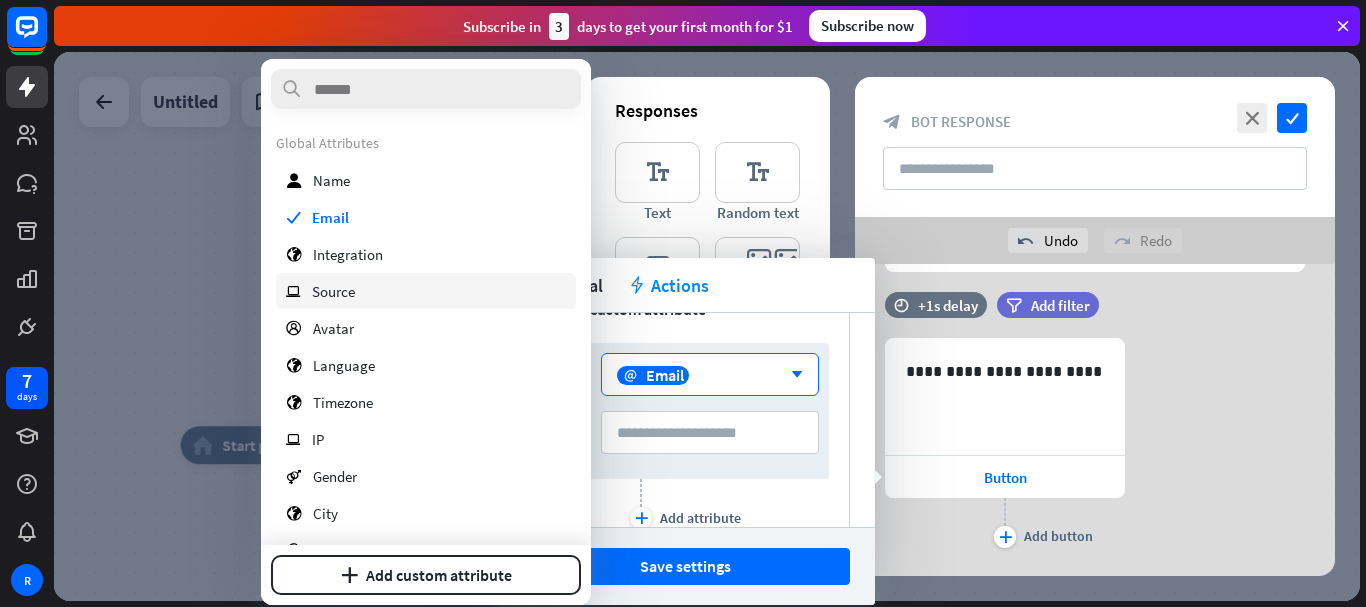 click on "ip
Source" at bounding box center [426, 291] 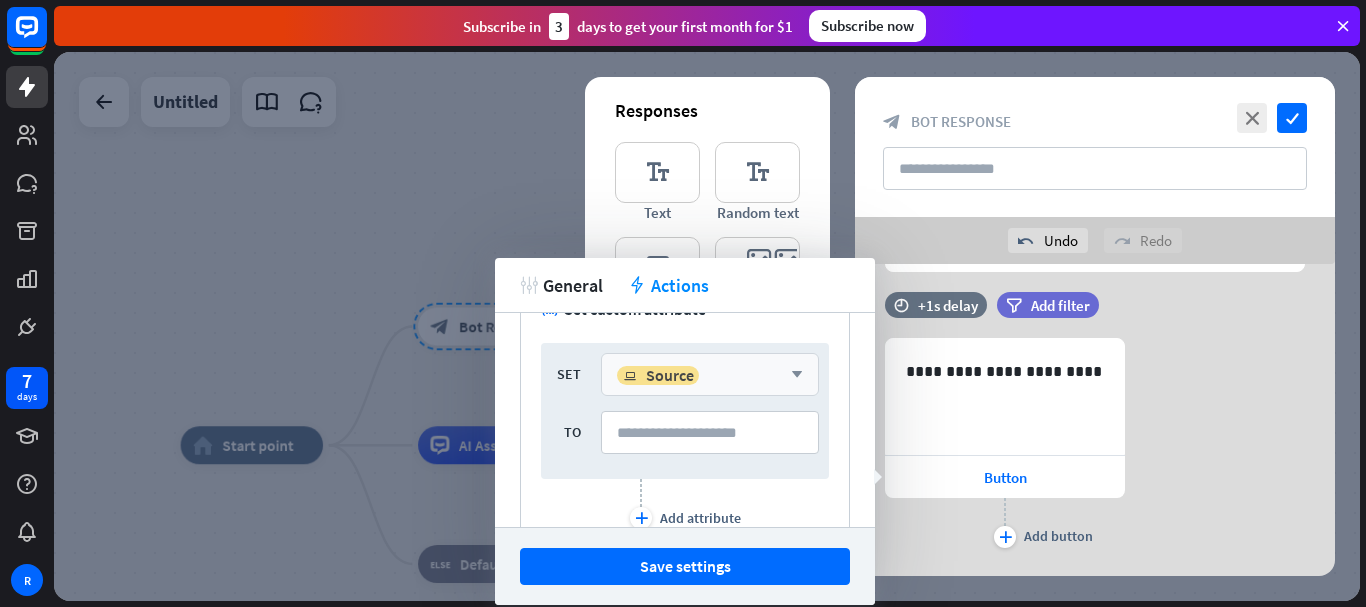 click on "ip   Source" at bounding box center (699, 375) 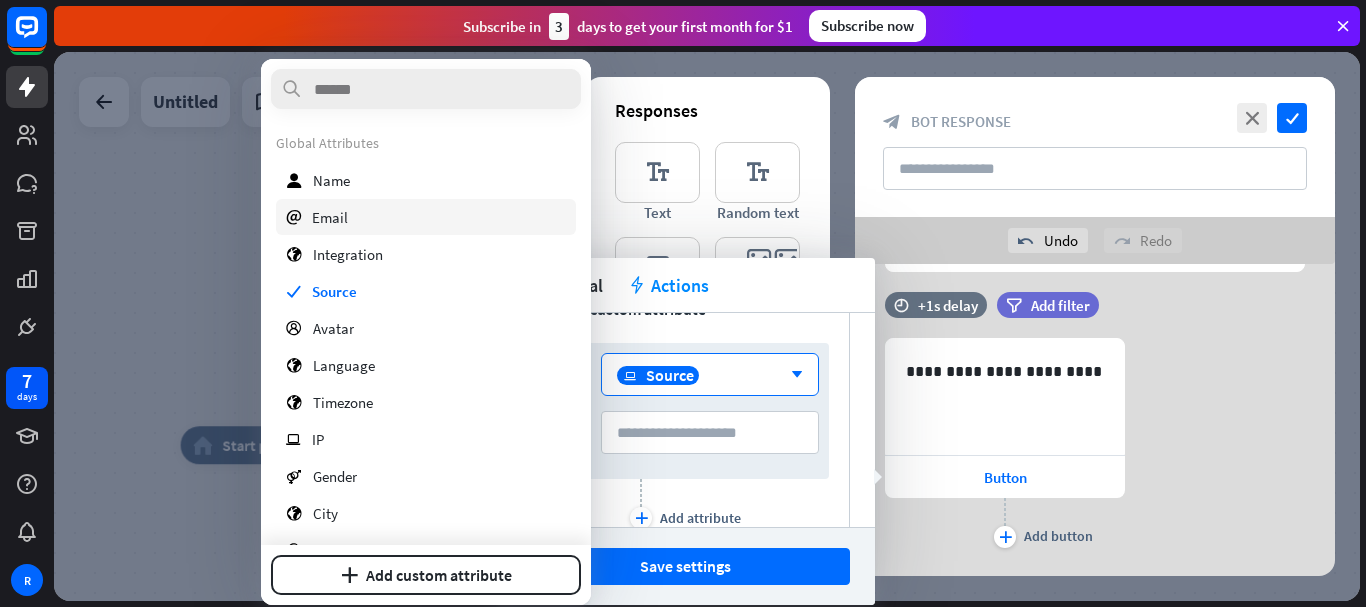 click on "email
Email" at bounding box center [426, 217] 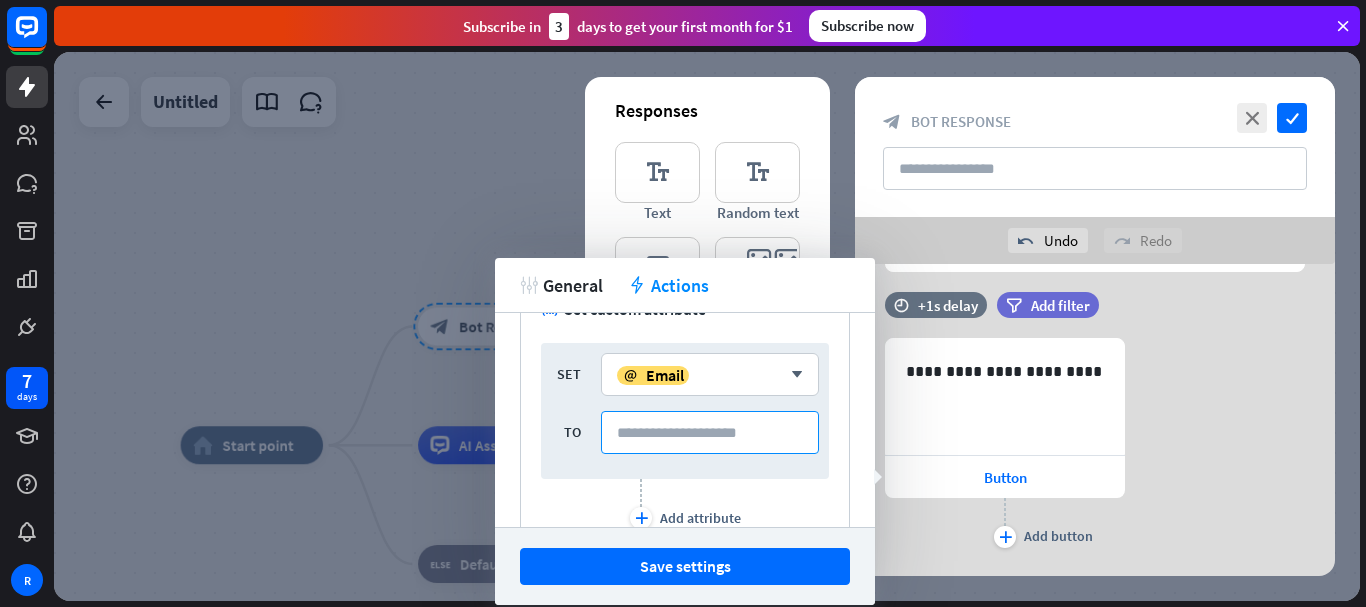 click at bounding box center (710, 432) 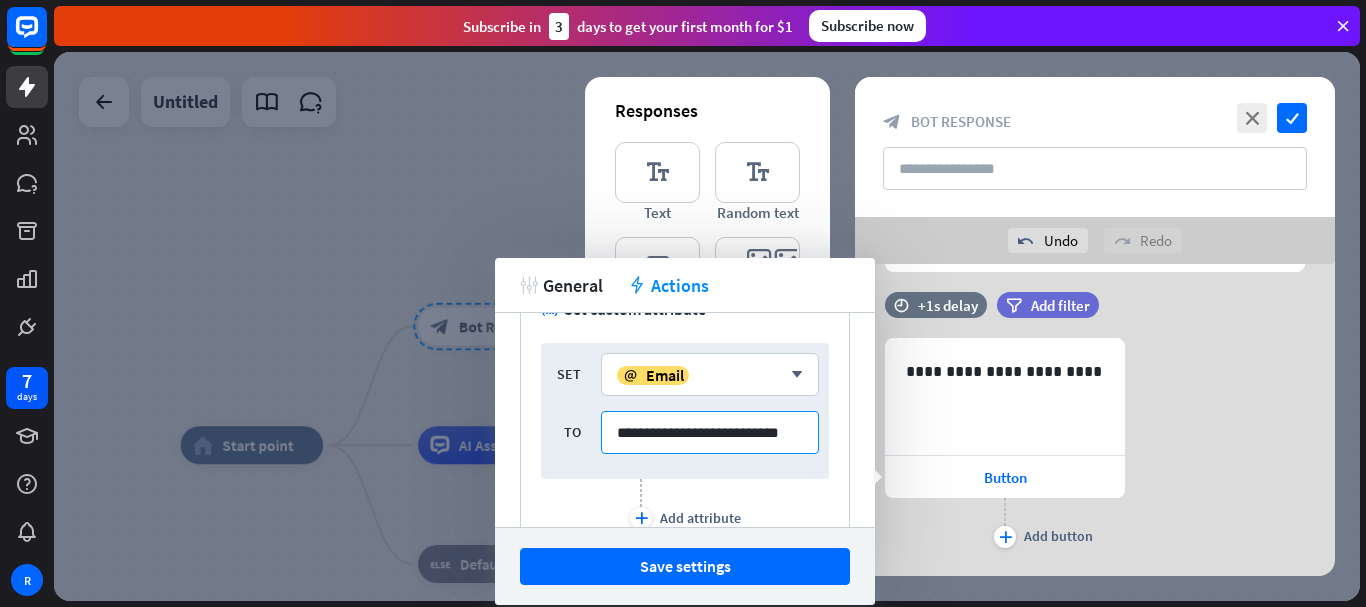 scroll, scrollTop: 0, scrollLeft: 12, axis: horizontal 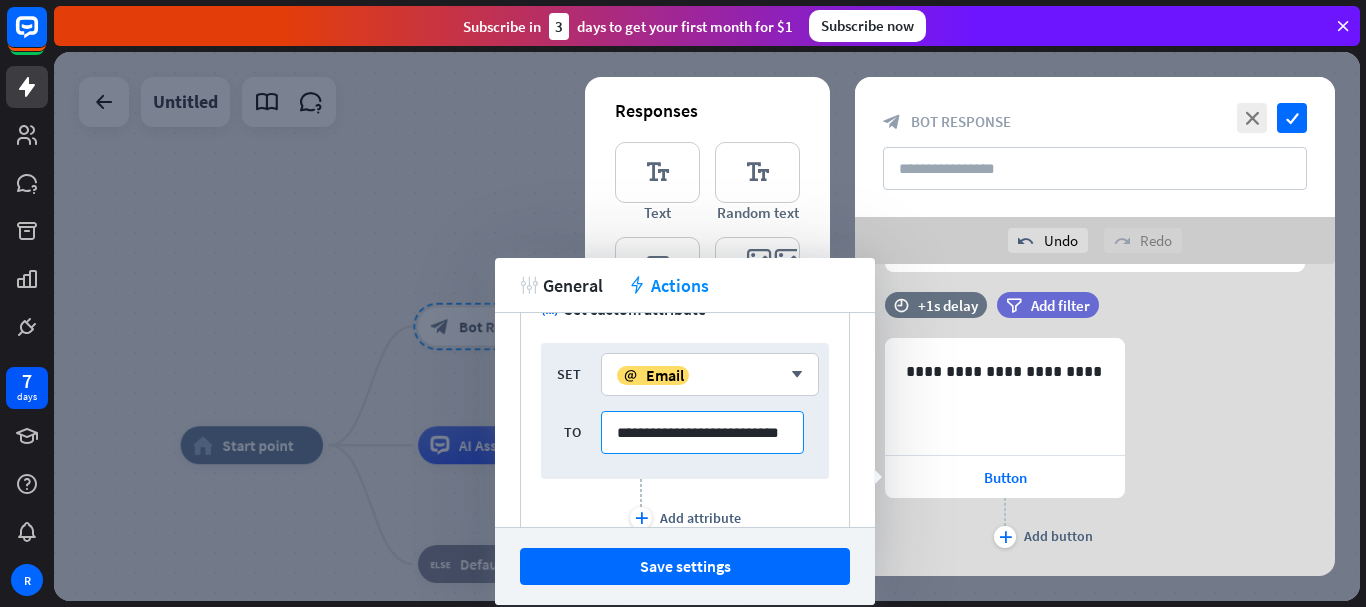 type on "**********" 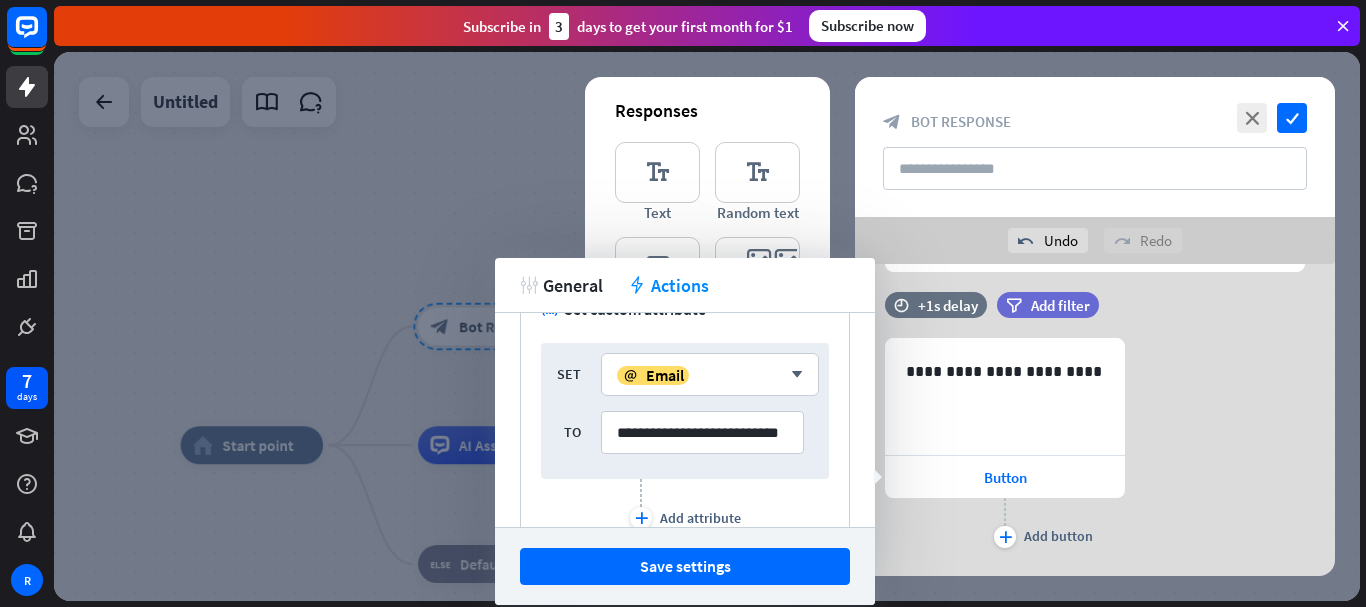 scroll, scrollTop: 0, scrollLeft: 0, axis: both 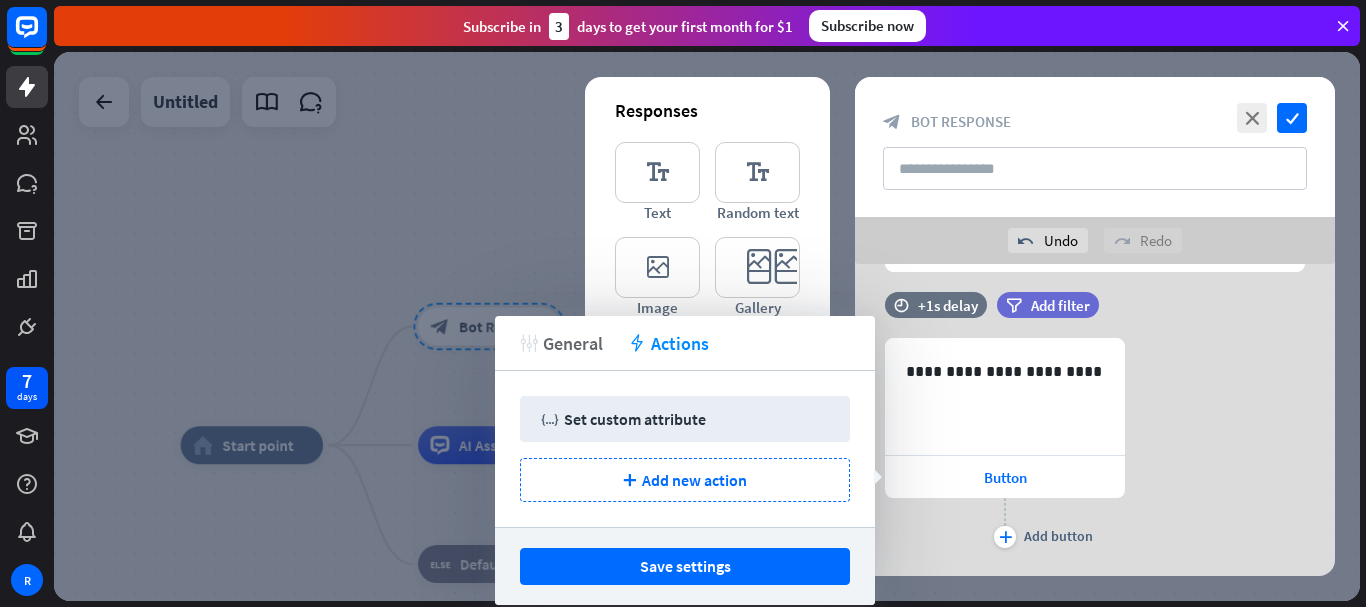 click on "General" at bounding box center (573, 343) 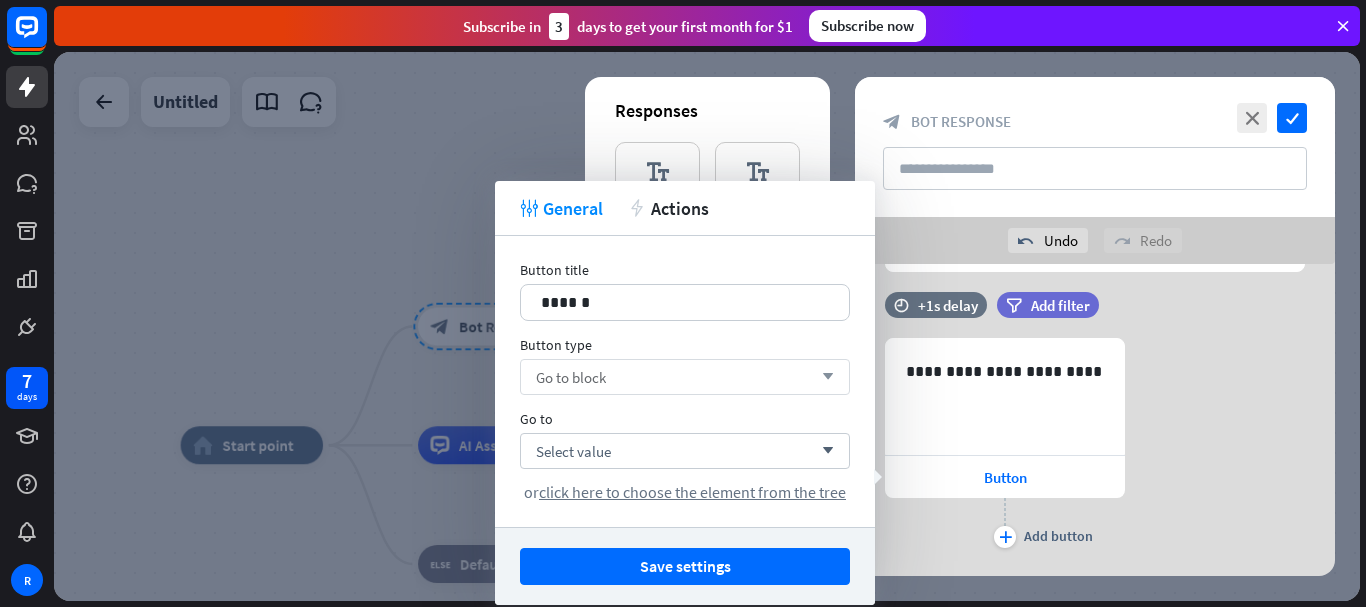 click on "Go to block
arrow_down" at bounding box center (685, 377) 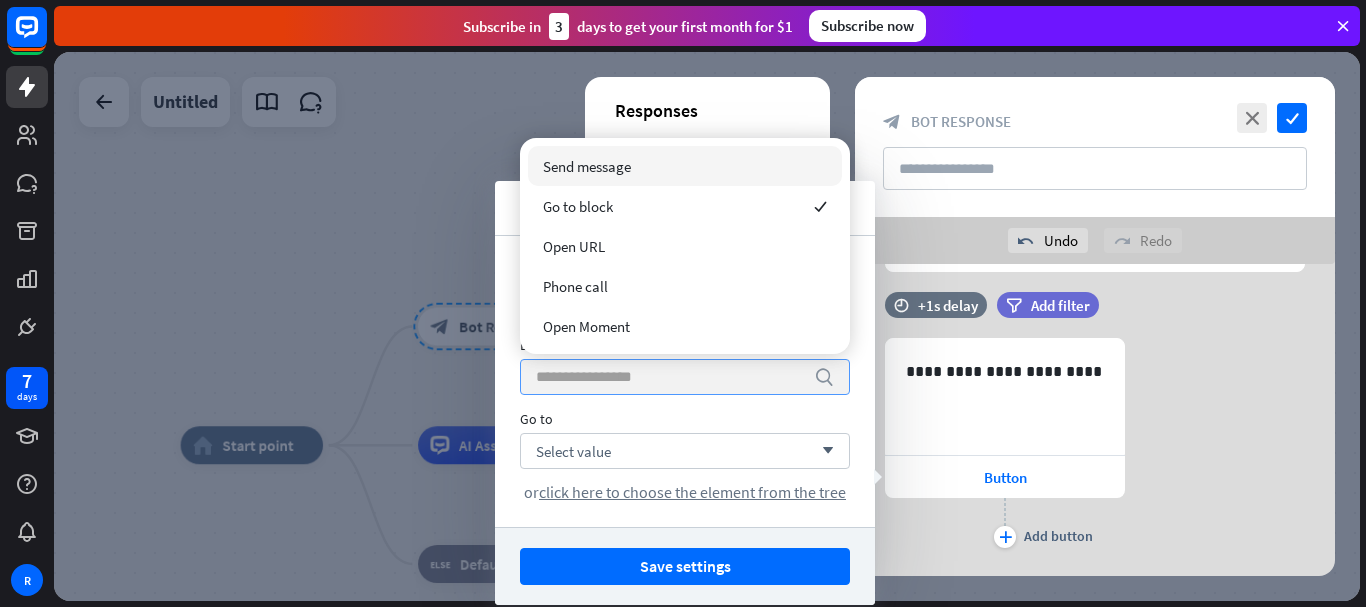 click at bounding box center [670, 377] 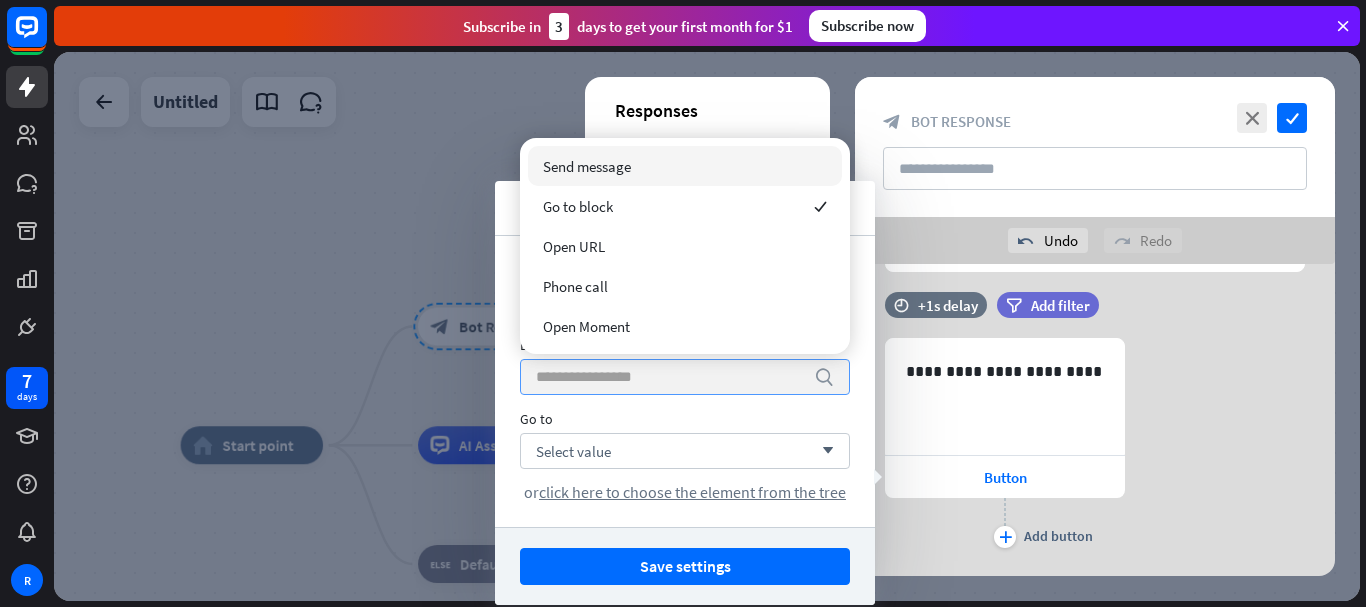 click at bounding box center (670, 377) 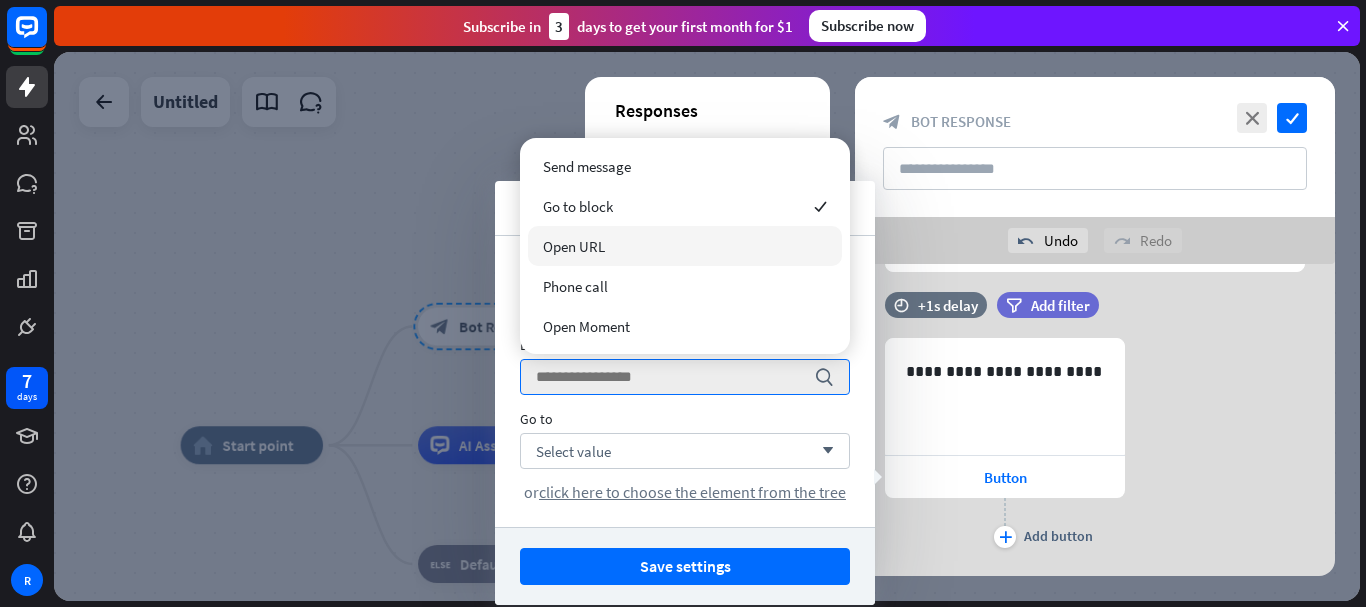 click on "Open URL" at bounding box center (685, 246) 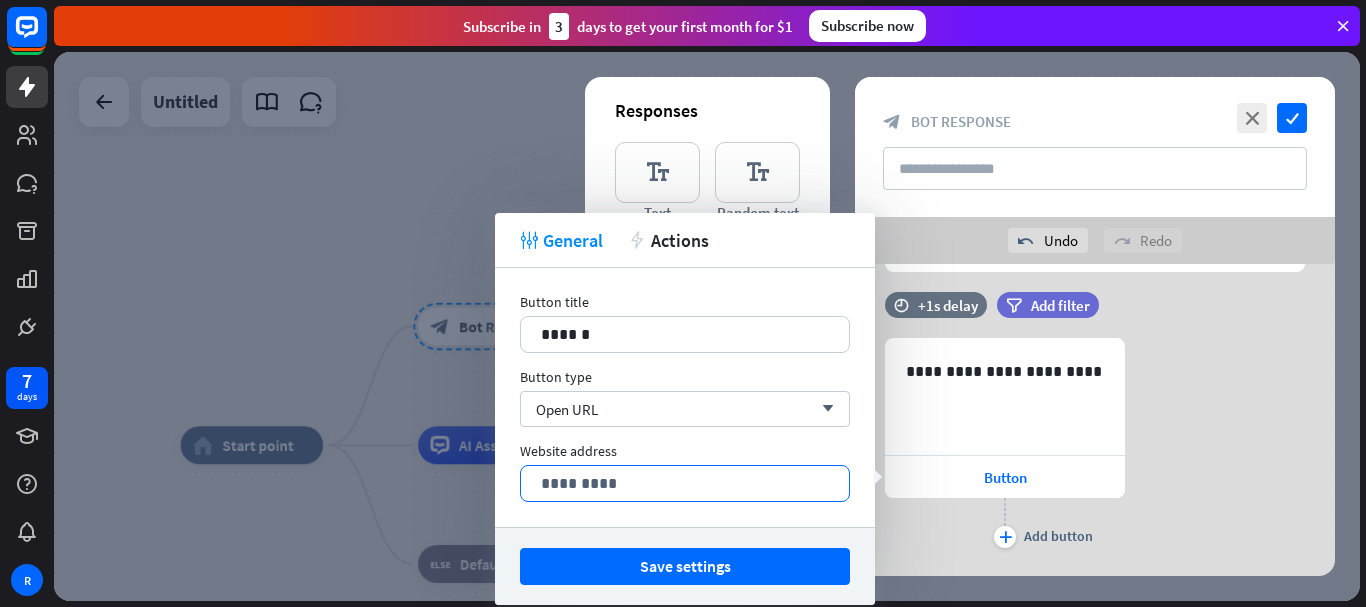 click on "*********" at bounding box center (685, 483) 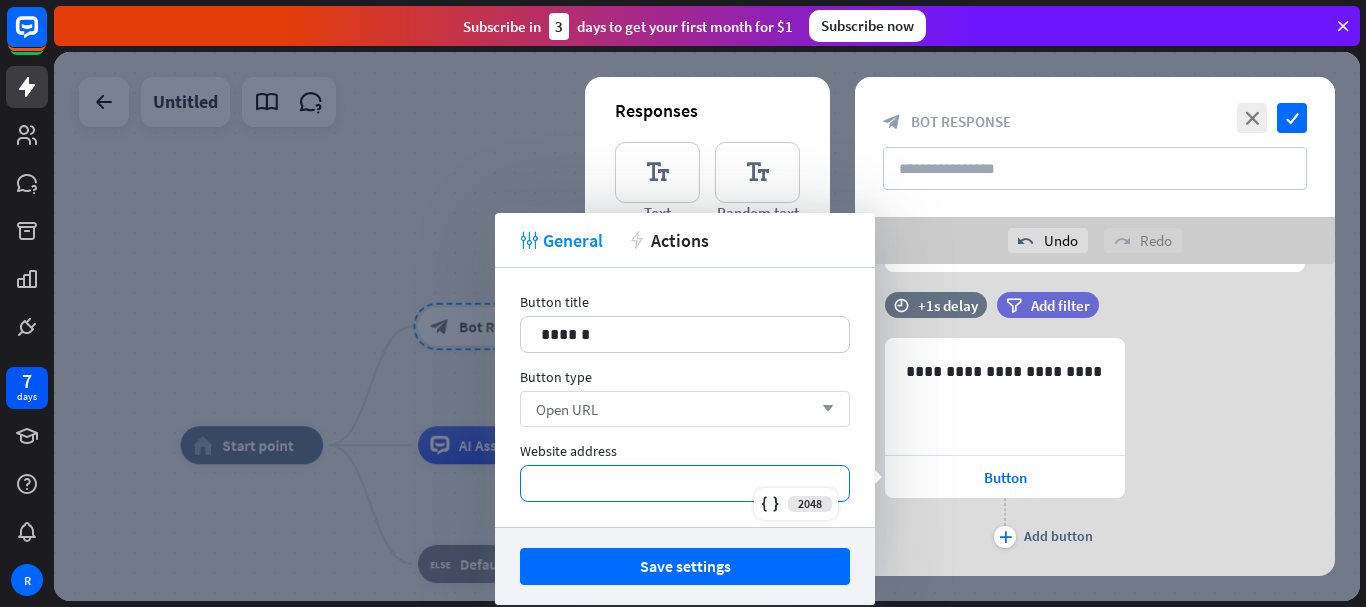 click on "Open URL
arrow_down" at bounding box center [685, 409] 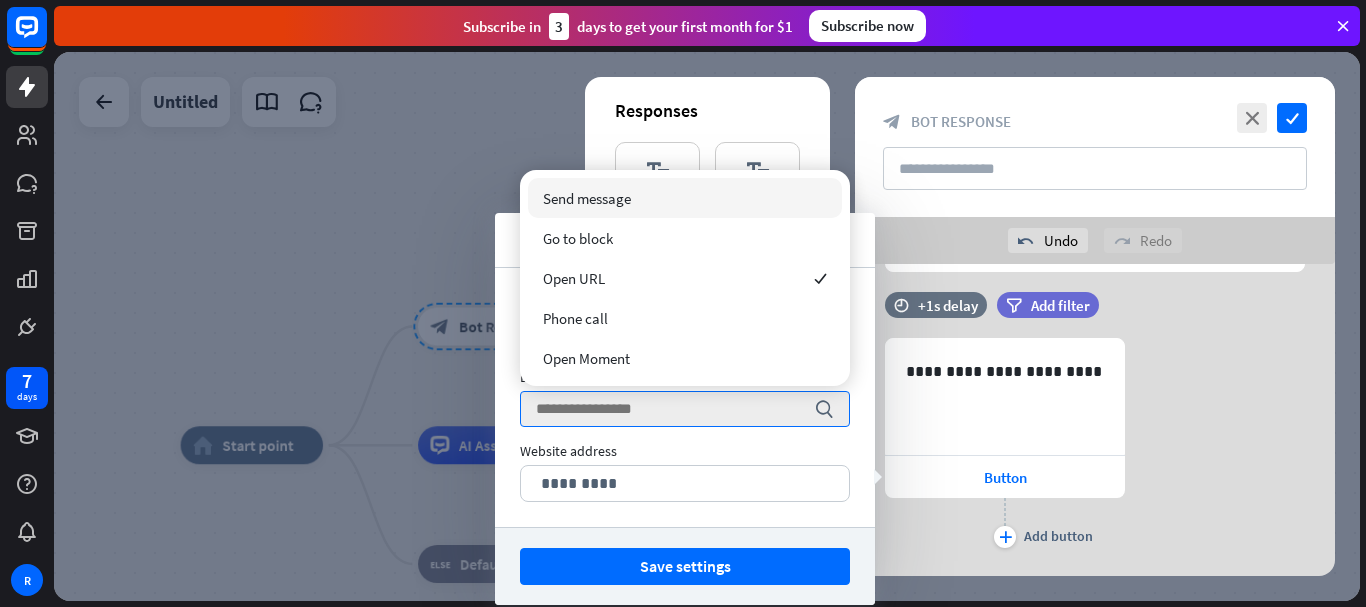 click on "Send message" at bounding box center (587, 198) 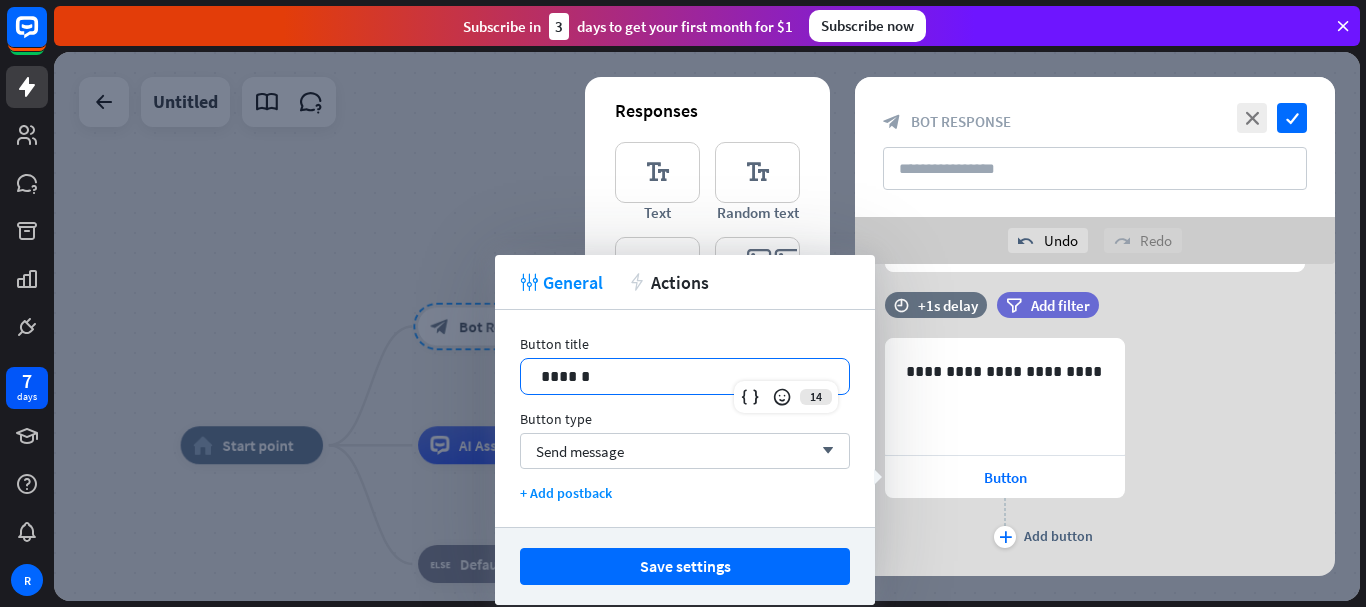 click on "******" at bounding box center (685, 376) 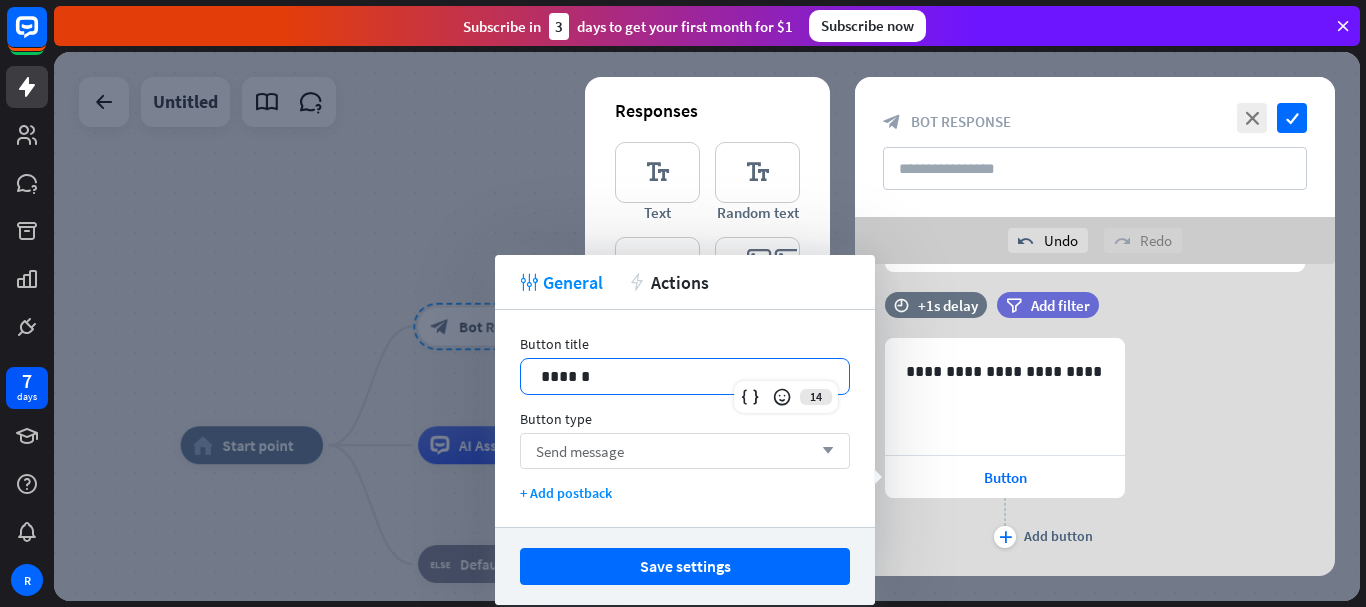 click on "Send message
arrow_down" at bounding box center [685, 451] 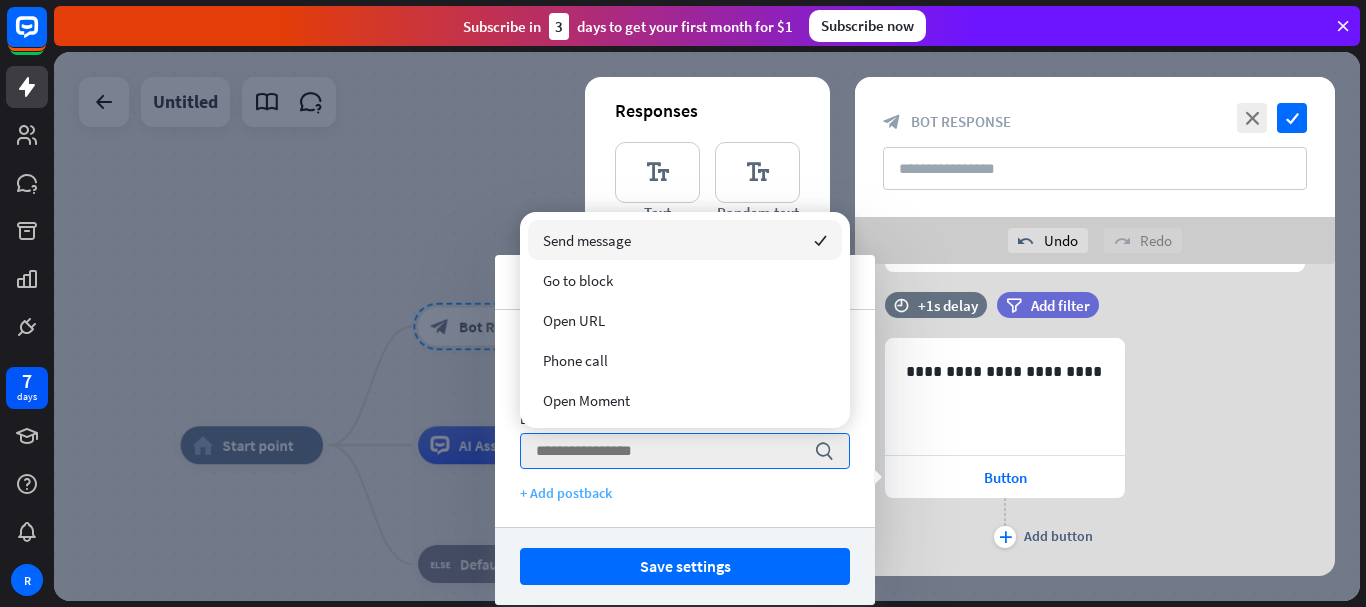 click on "+ Add postback" at bounding box center [685, 493] 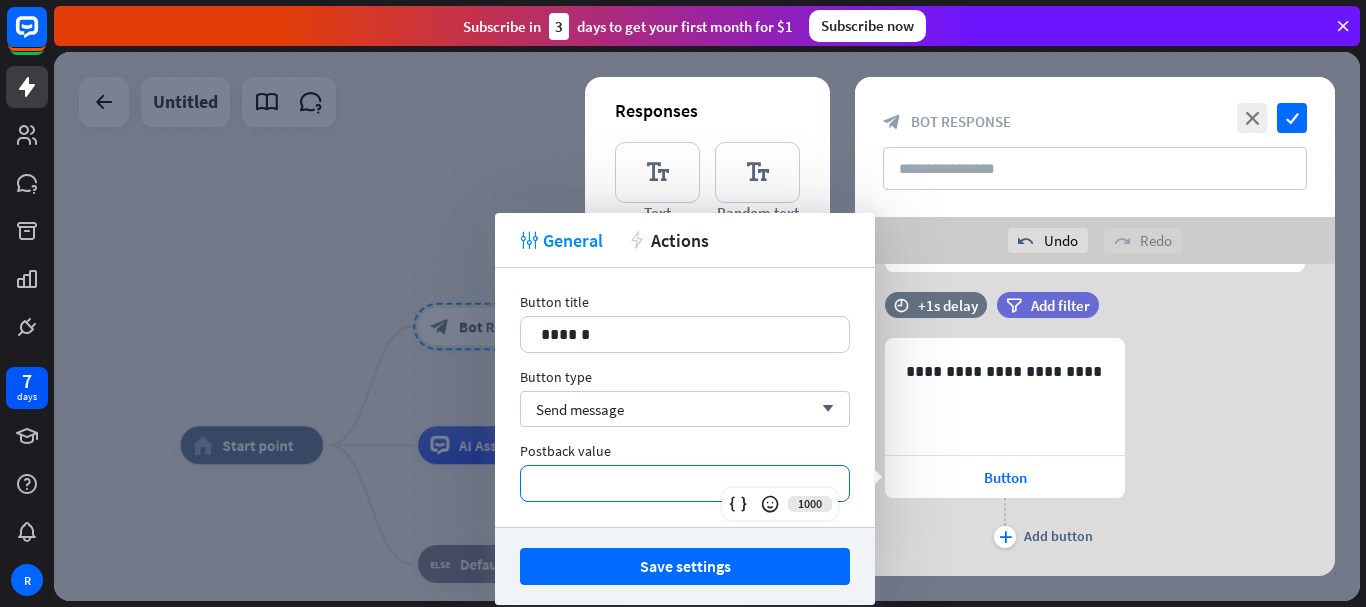 click on "**********" at bounding box center [685, 483] 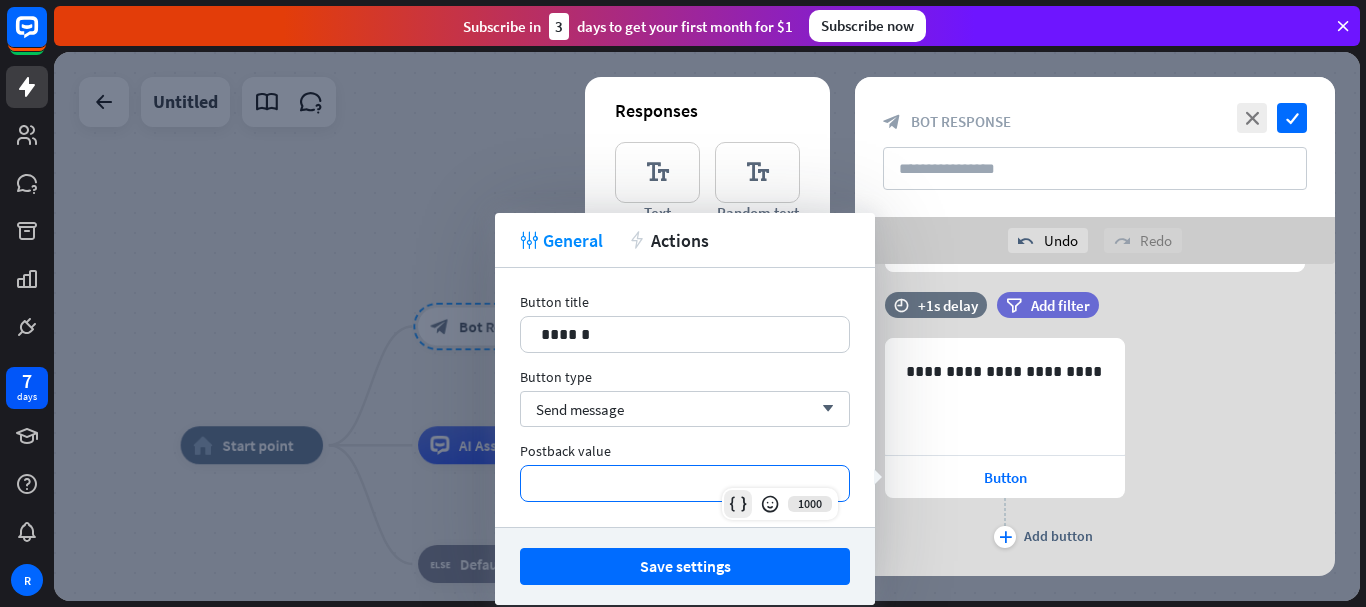 click at bounding box center (738, 504) 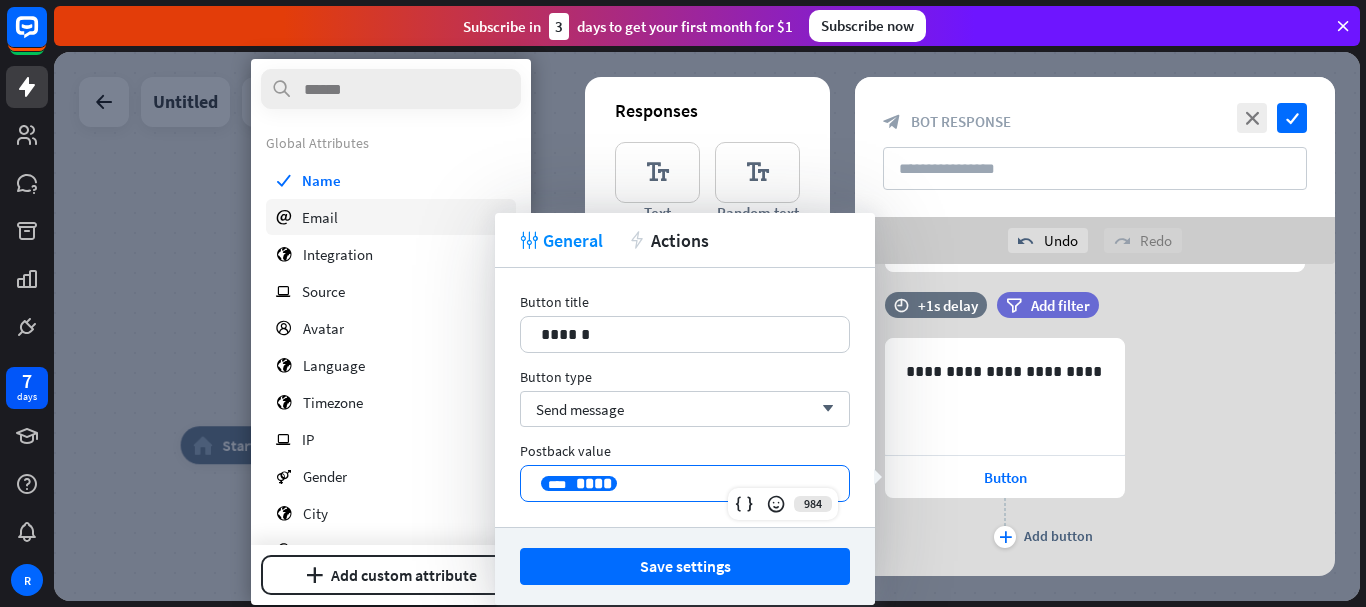 click on "email
Email" at bounding box center (391, 217) 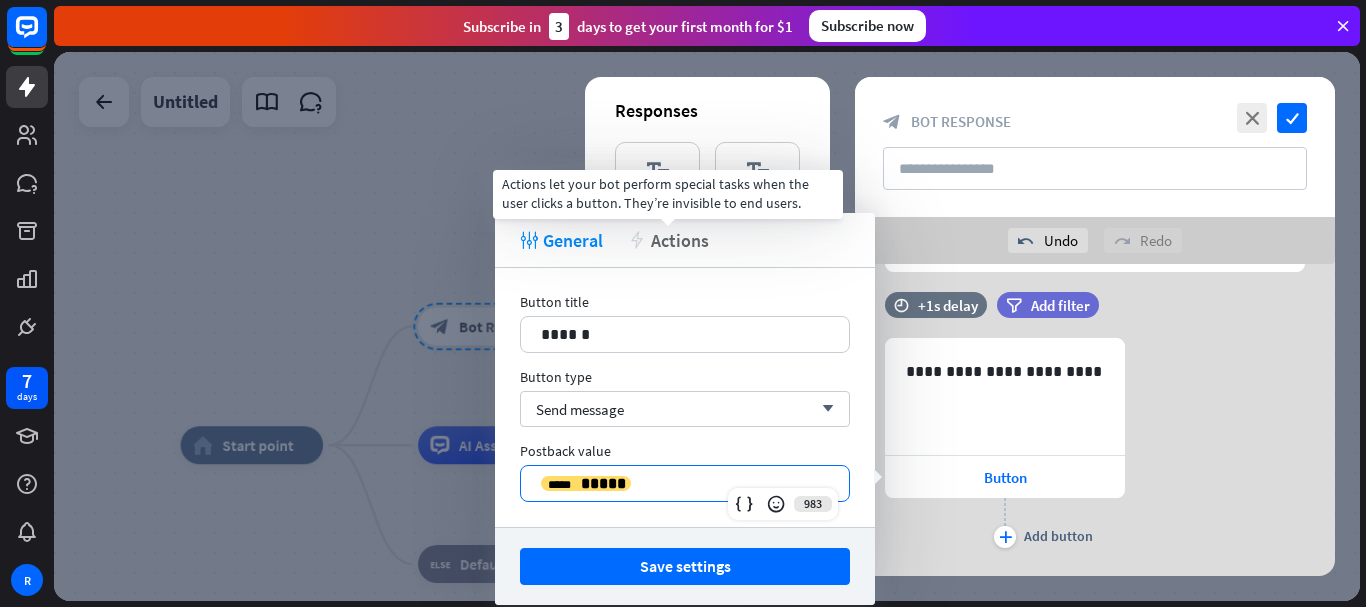 click on "Actions" at bounding box center (680, 240) 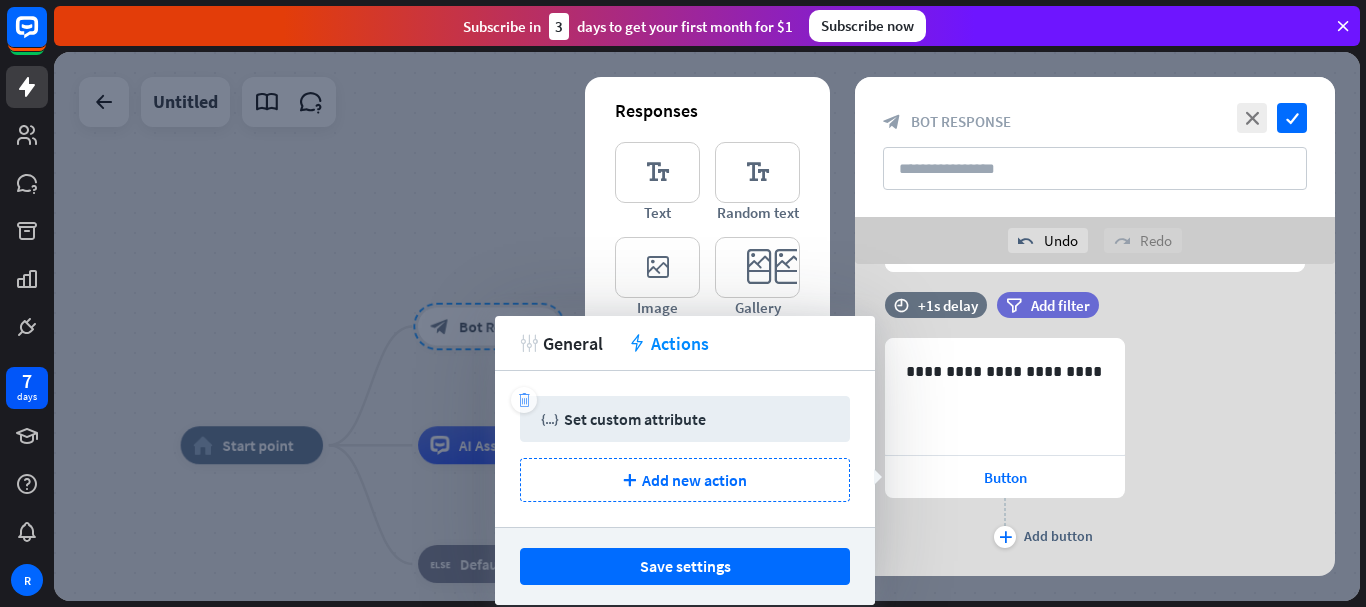 click on "trash" at bounding box center (524, 400) 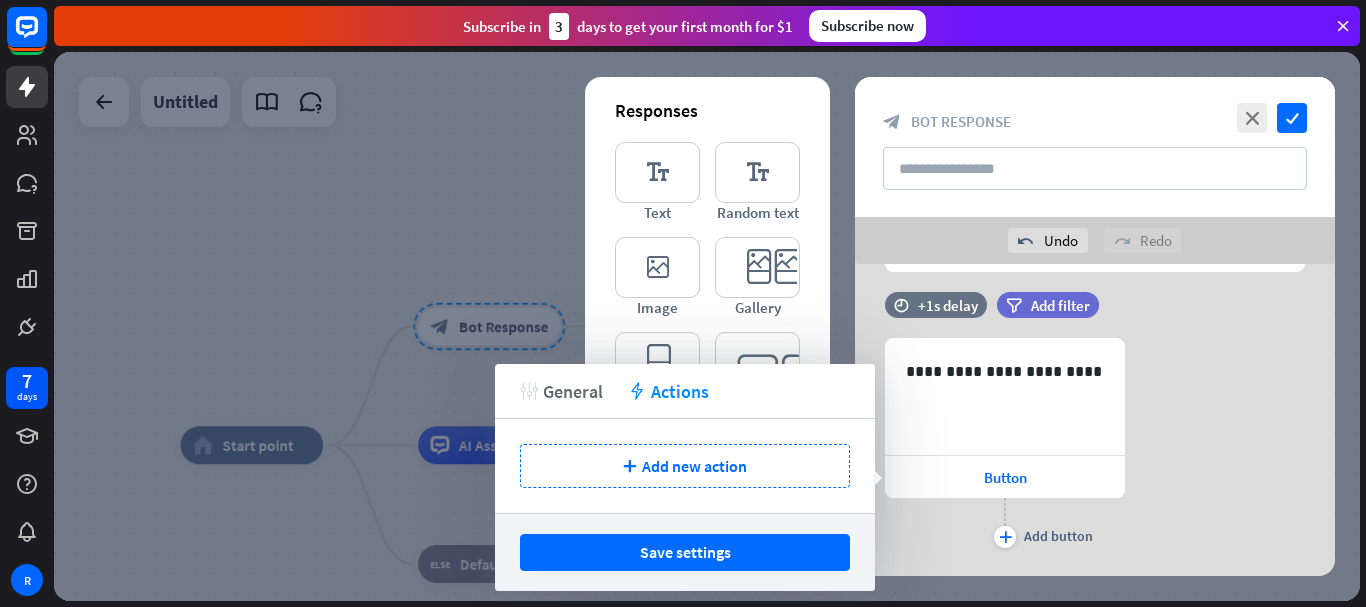 click on "General" at bounding box center (573, 391) 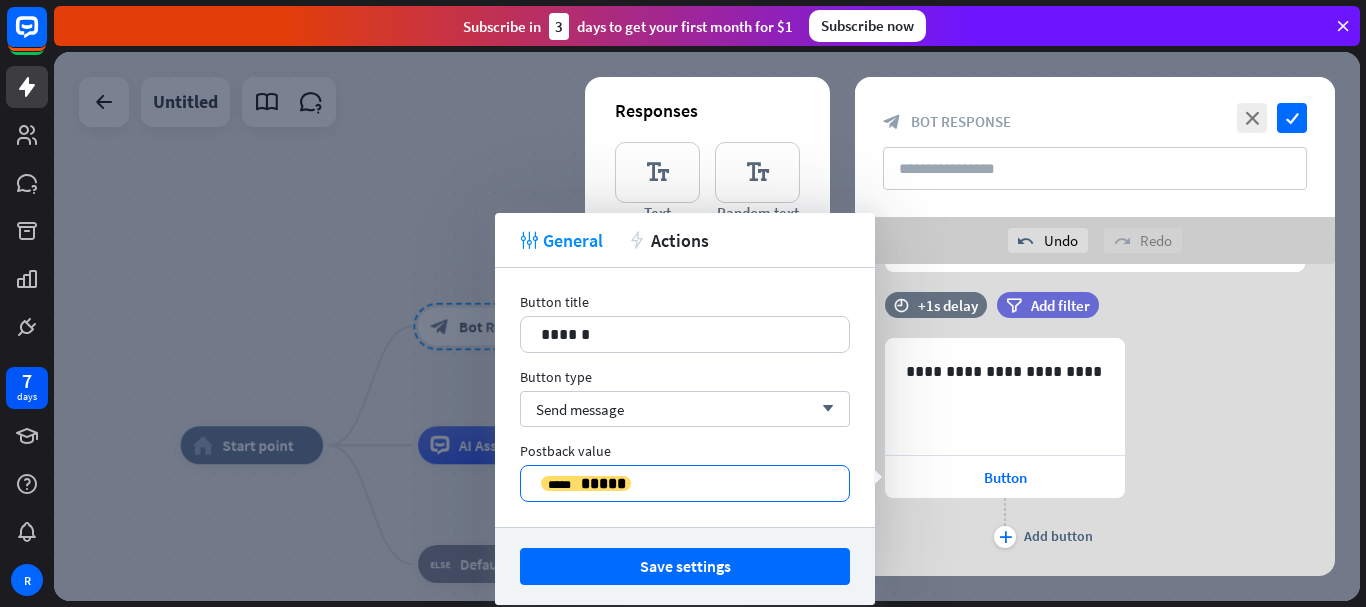 click on "**********" at bounding box center (685, 483) 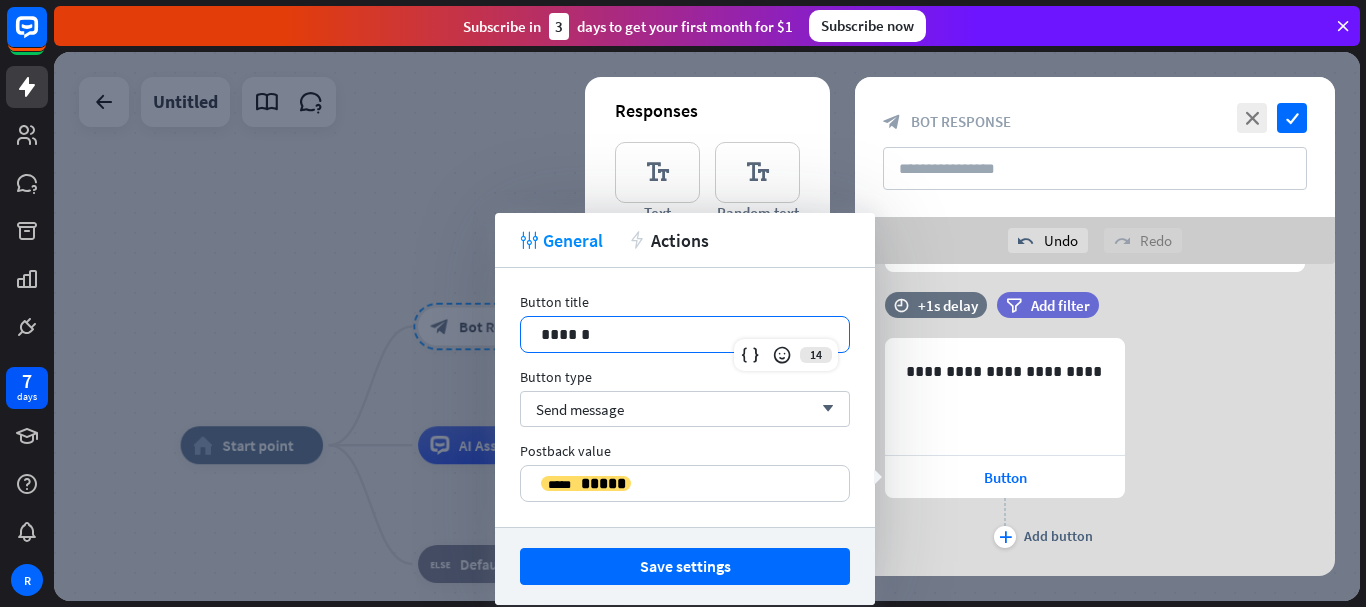click on "******" at bounding box center (685, 334) 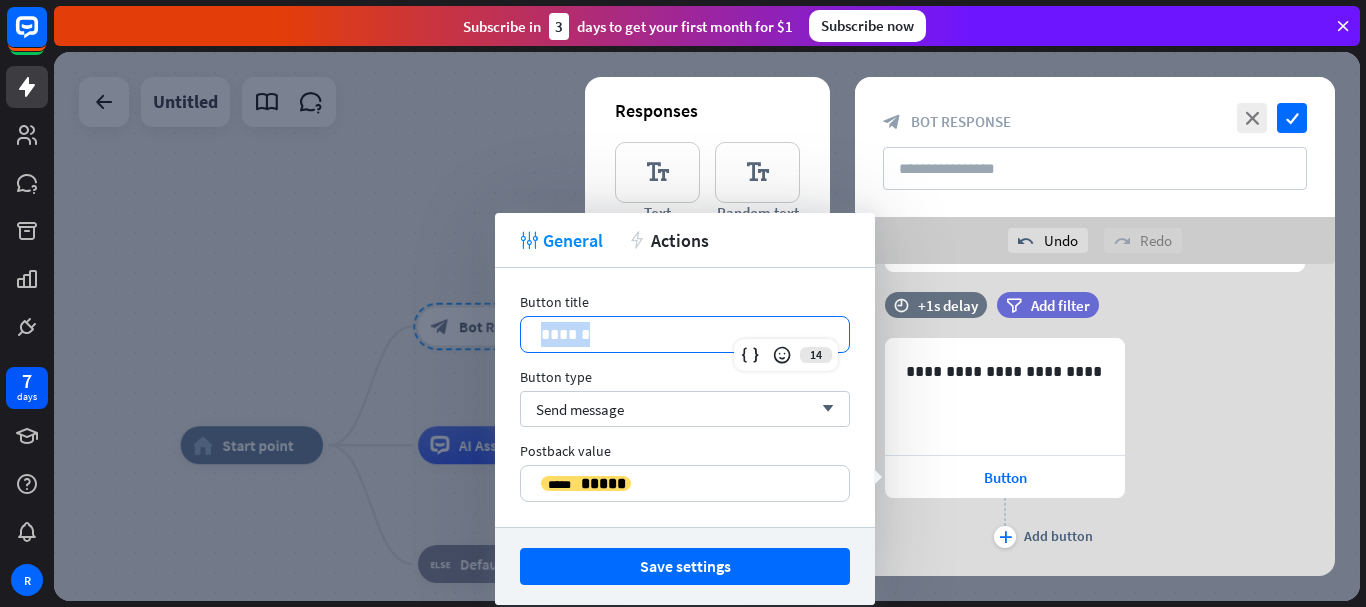 click on "******" at bounding box center (685, 334) 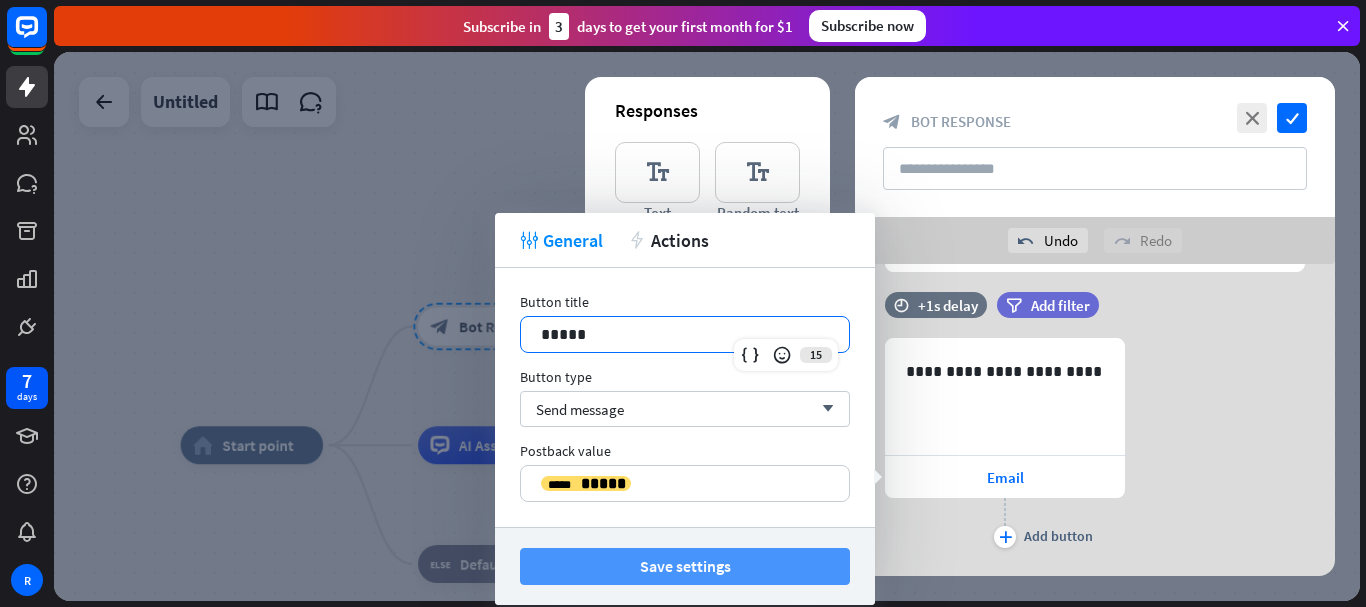 click on "Save settings" at bounding box center [685, 566] 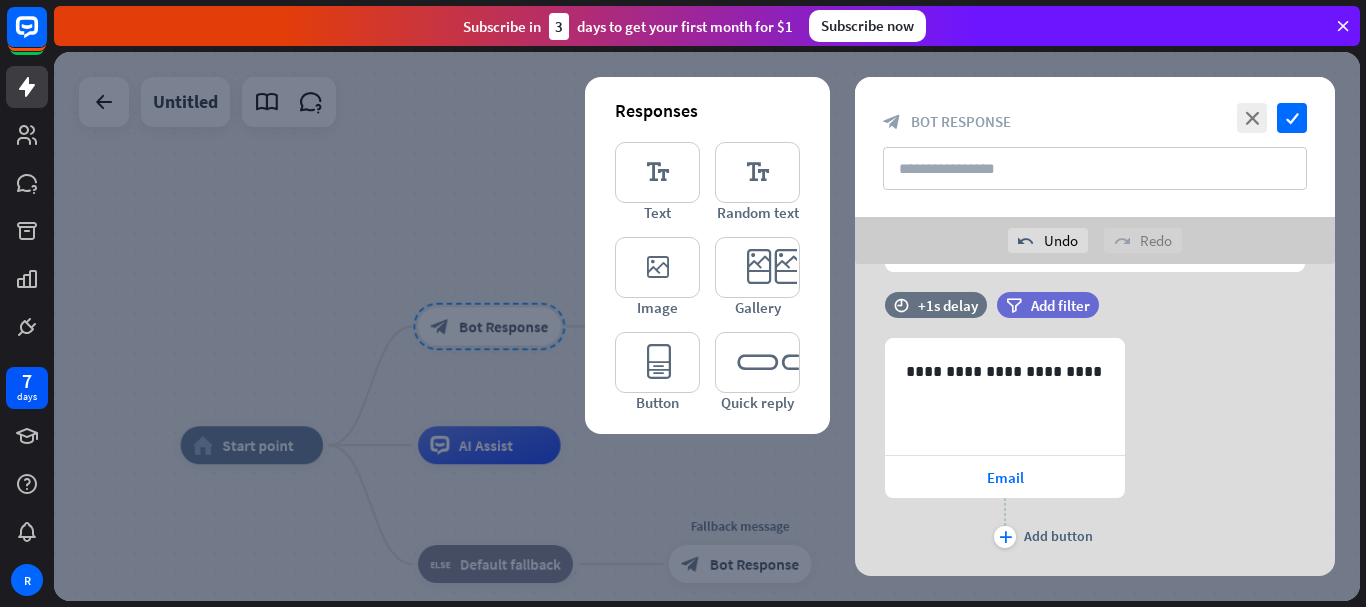 click on "close
check
block_bot_response   Bot Response" at bounding box center (1095, 147) 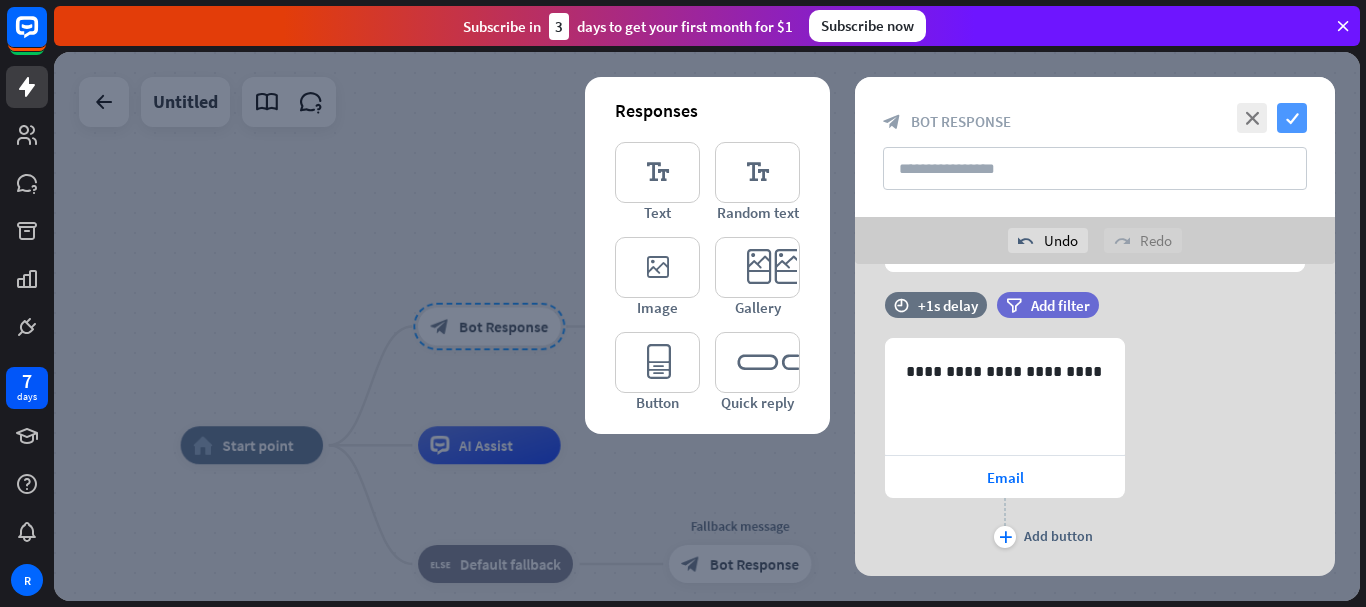 click on "check" at bounding box center (1292, 118) 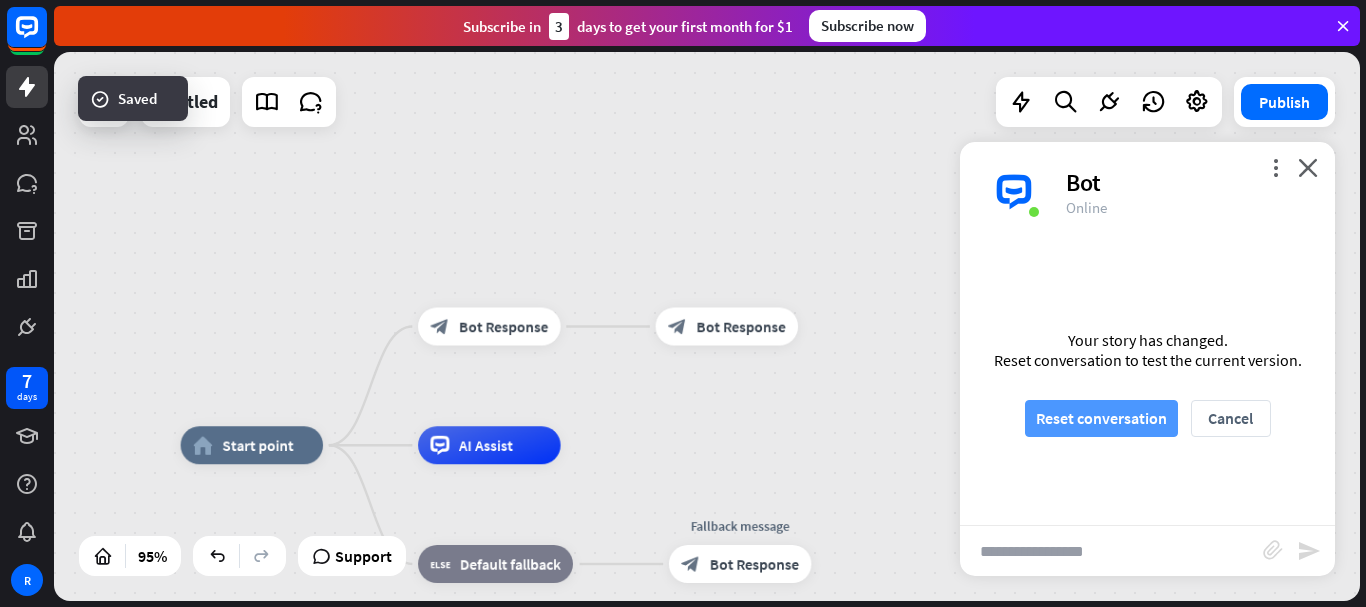 click on "Reset conversation" at bounding box center (1101, 418) 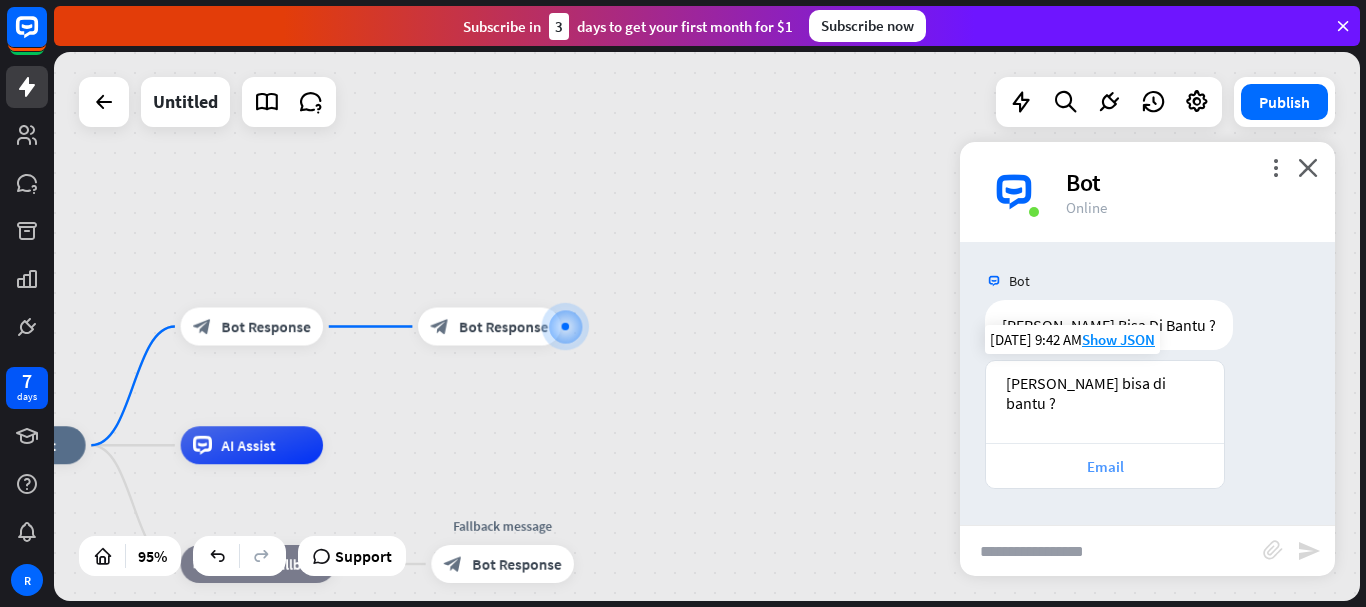 click on "Email" at bounding box center (1105, 466) 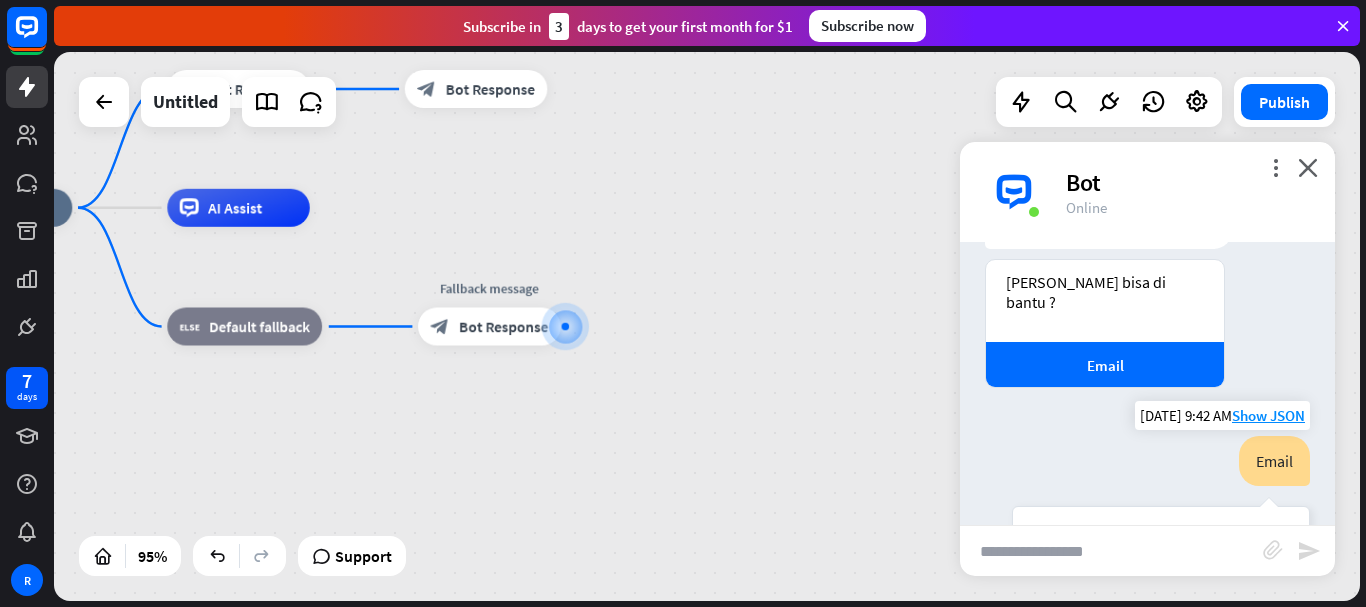 scroll, scrollTop: 94, scrollLeft: 0, axis: vertical 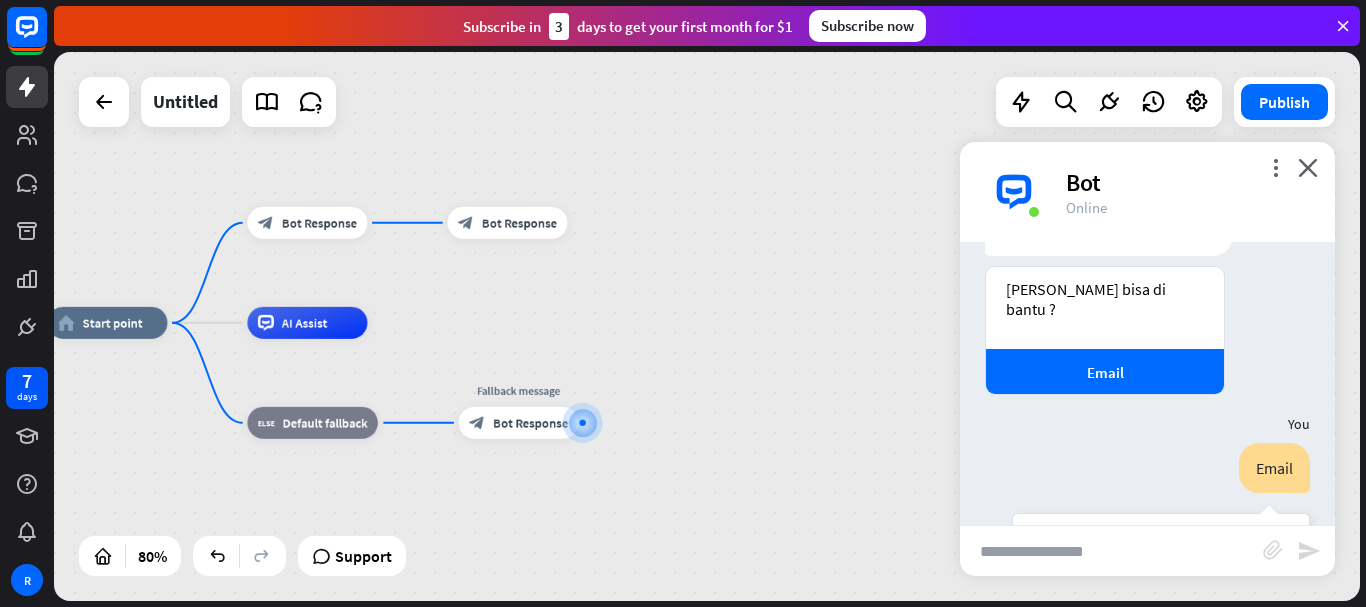 drag, startPoint x: 397, startPoint y: 152, endPoint x: 487, endPoint y: 307, distance: 179.23448 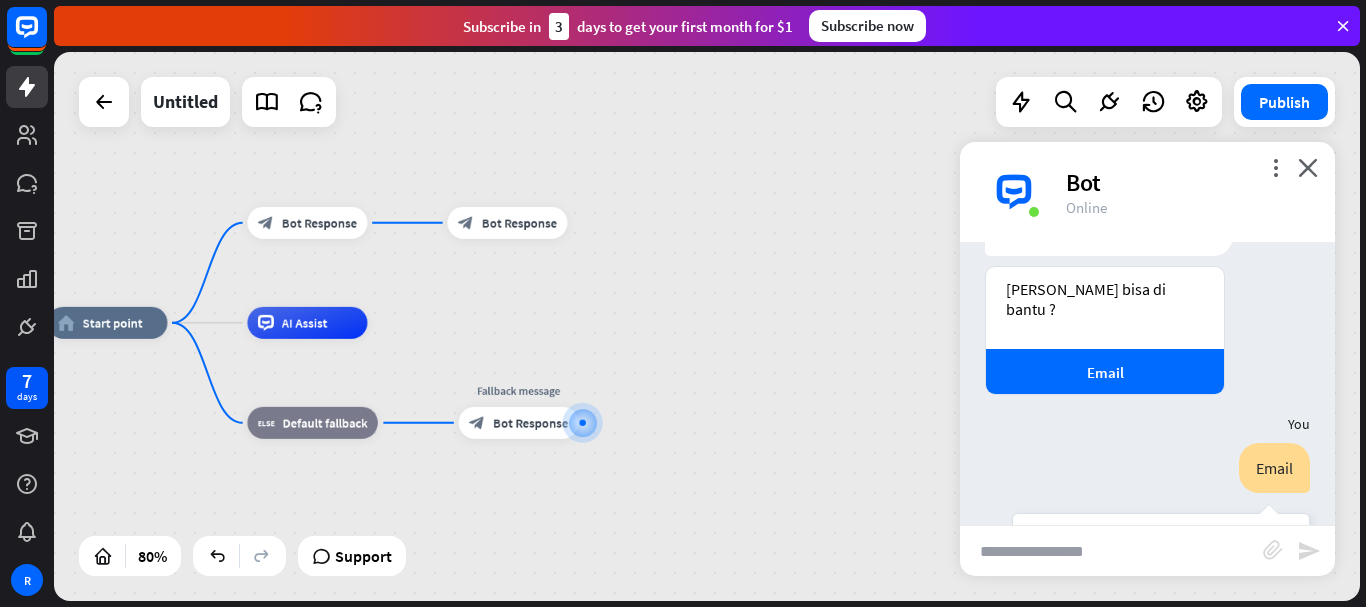 click on "Edit name   more_horiz         plus     block_bot_response   Bot Response" at bounding box center [507, 223] 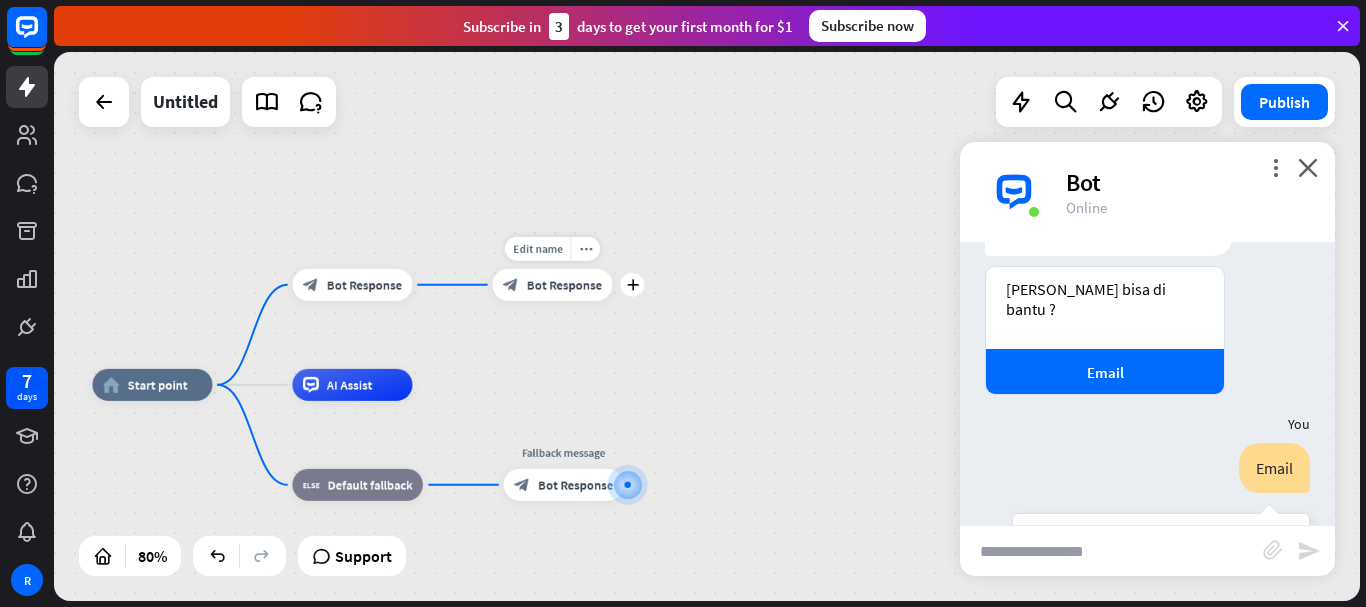 click on "Bot Response" at bounding box center (564, 285) 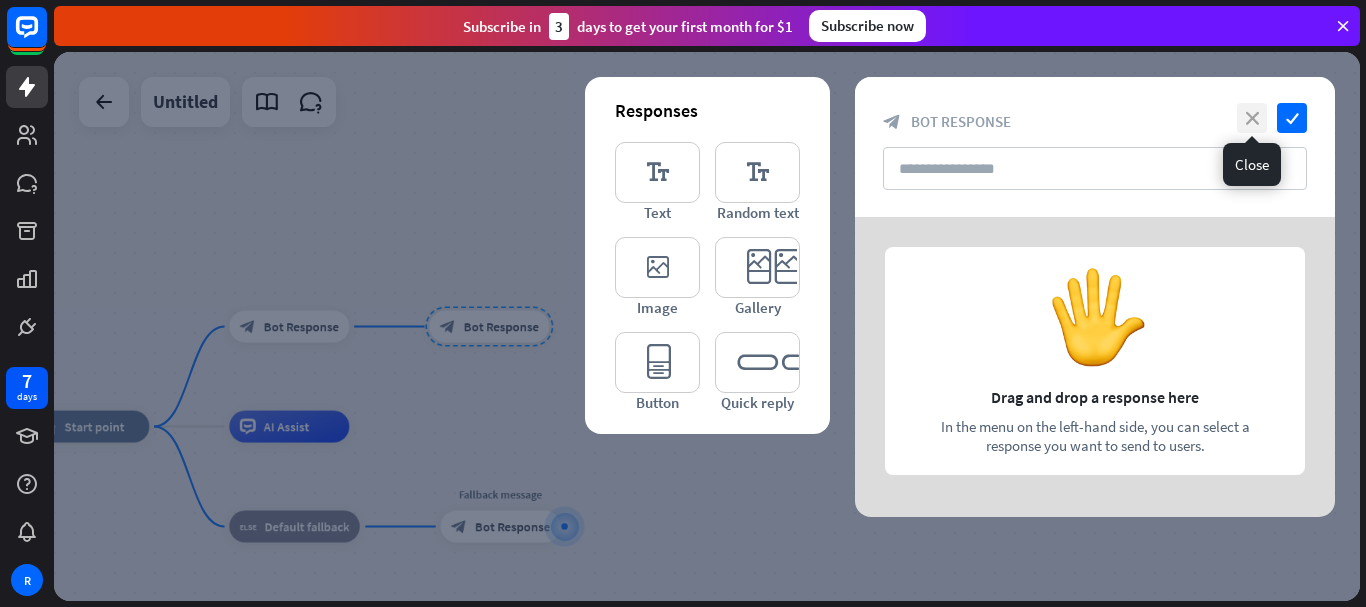 click on "close" at bounding box center (1252, 118) 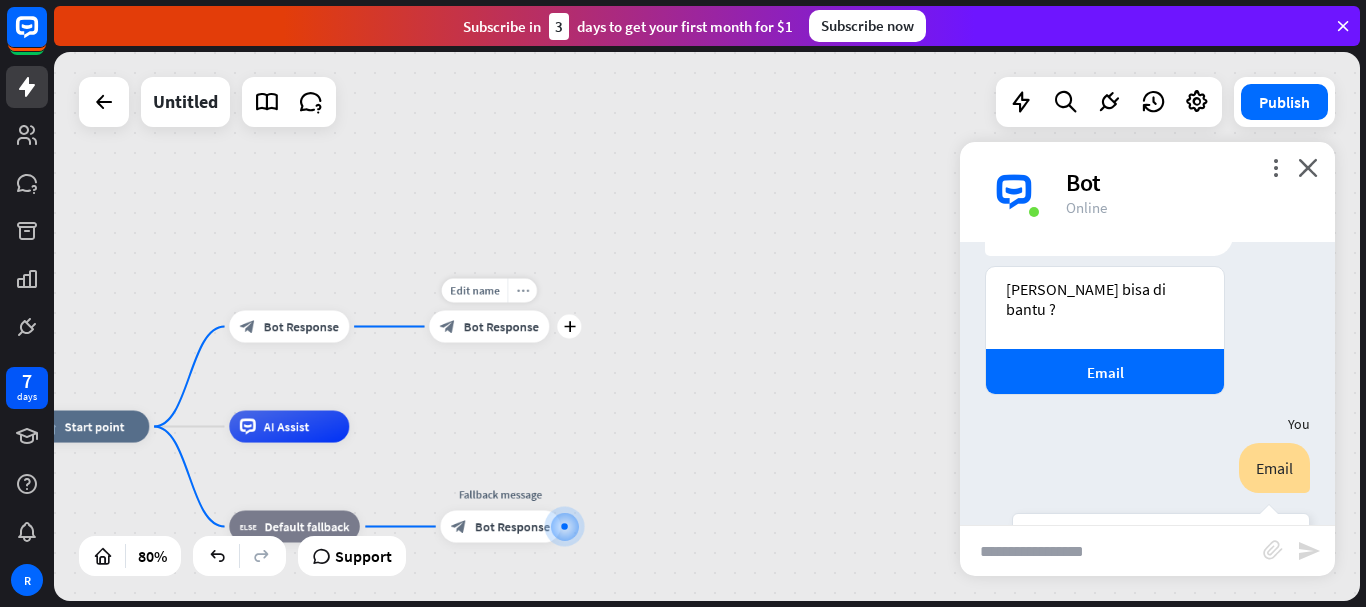 click on "more_horiz" at bounding box center (522, 291) 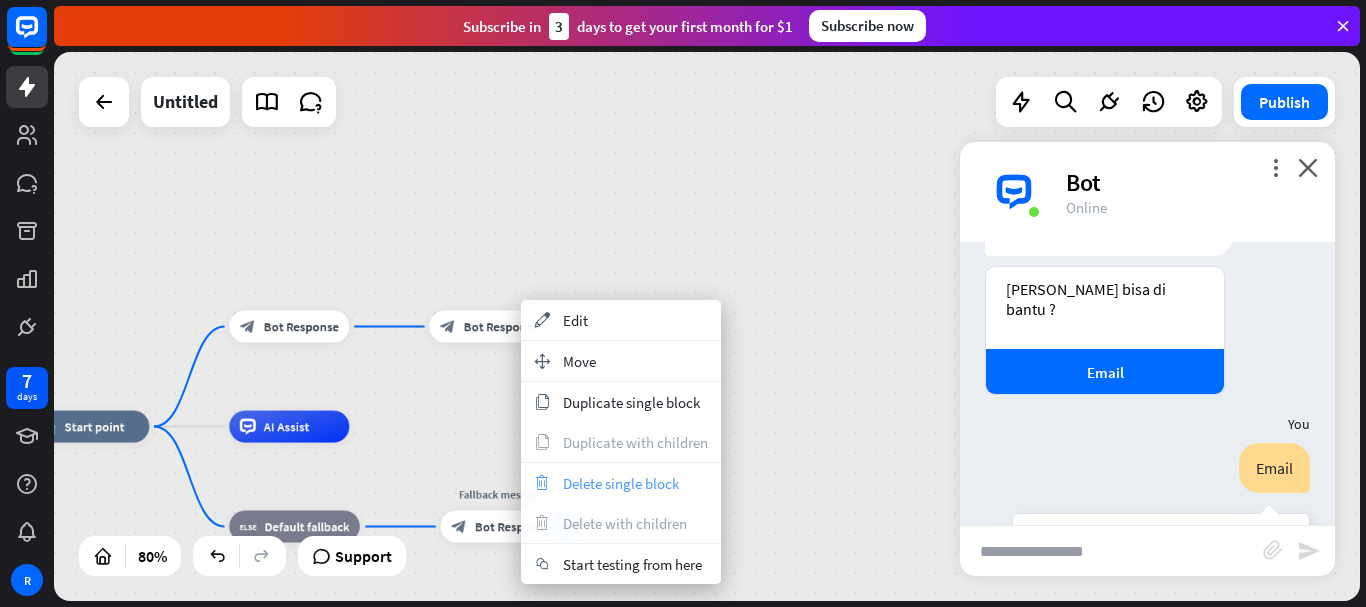 click on "trash   Delete single block" at bounding box center [621, 483] 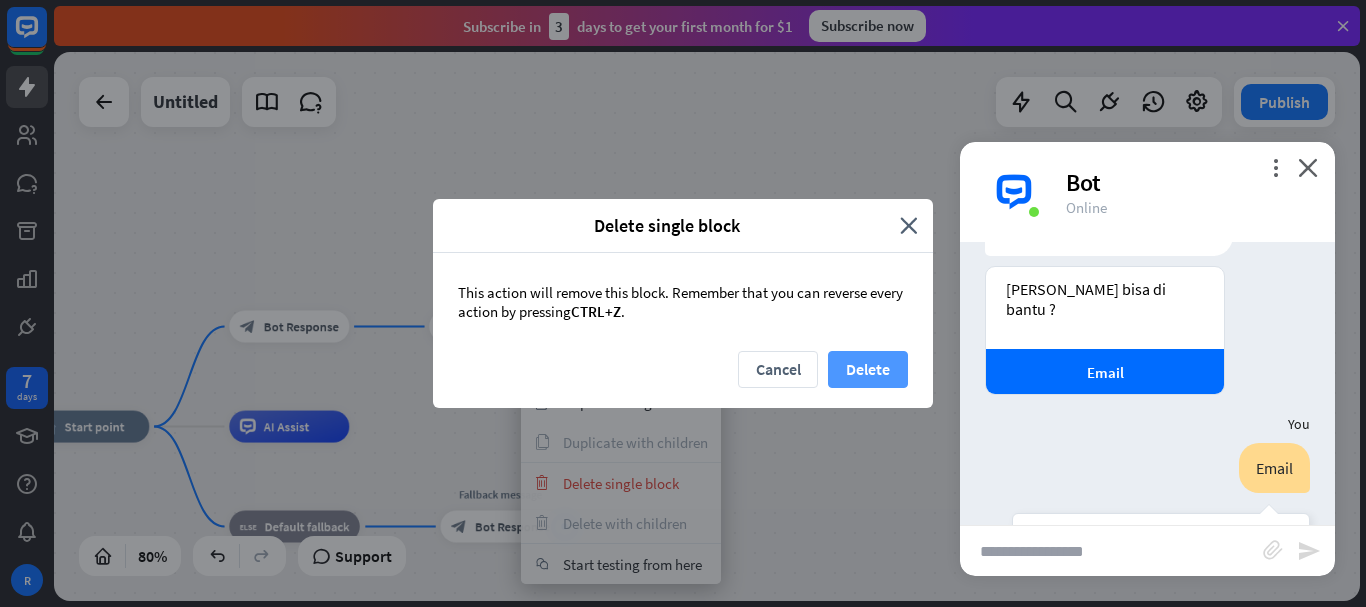 click on "Delete" at bounding box center [868, 369] 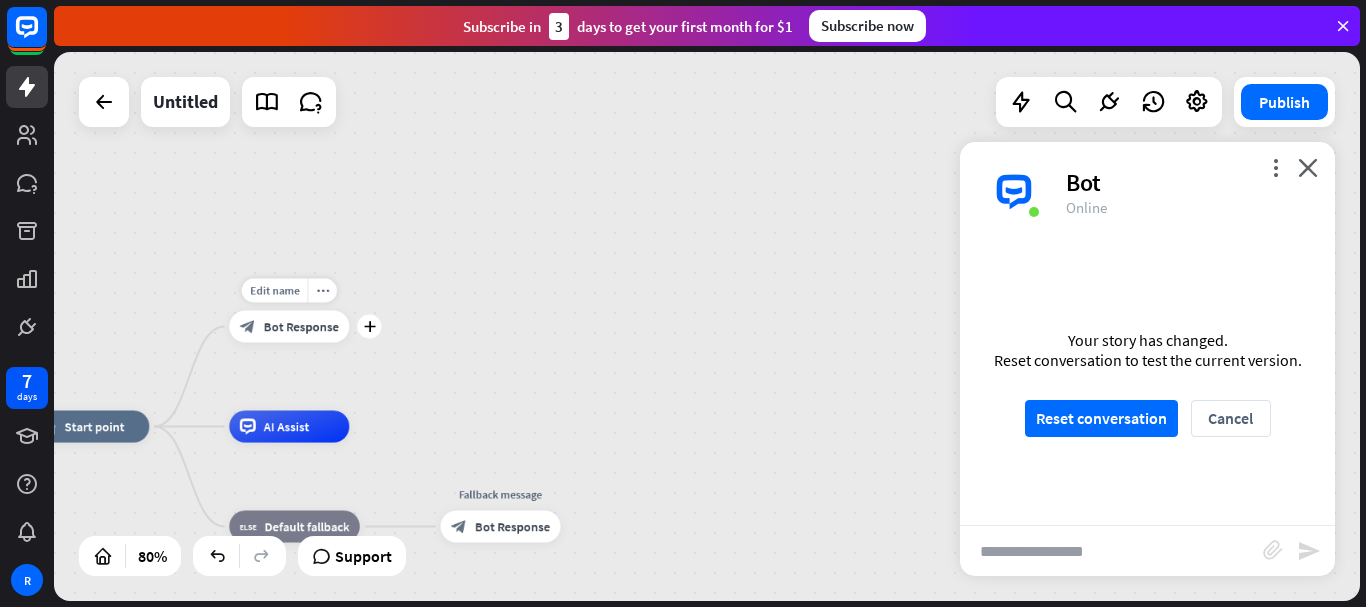 click on "Bot Response" at bounding box center [301, 327] 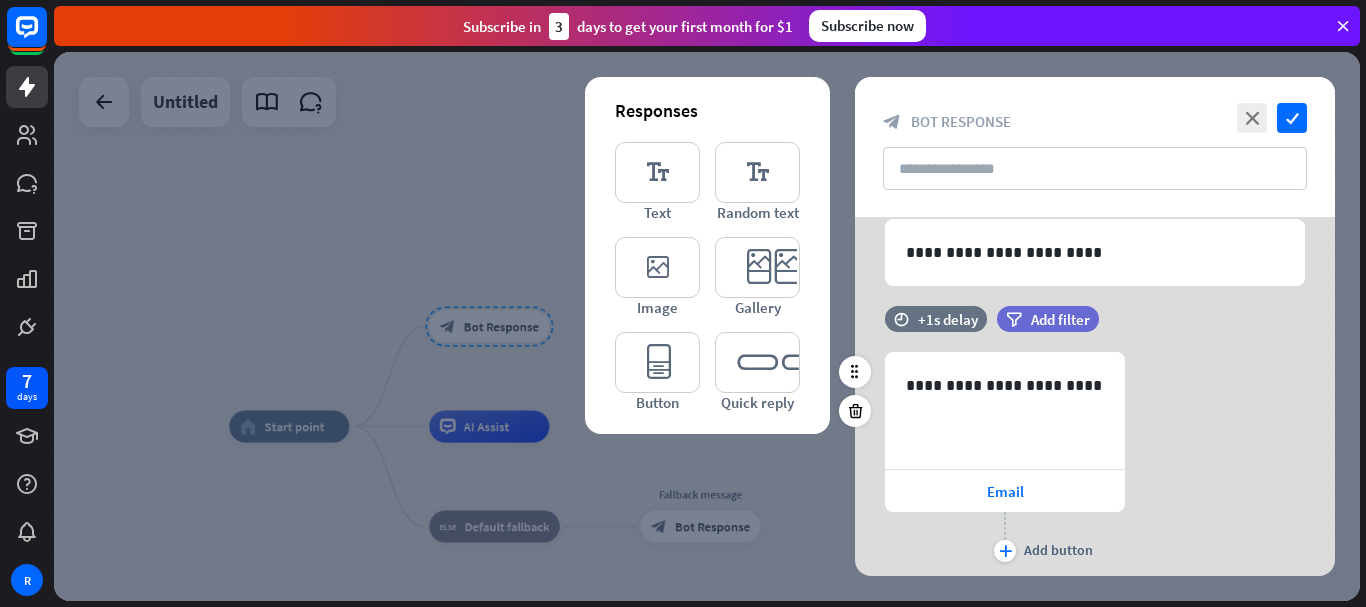 scroll, scrollTop: 143, scrollLeft: 0, axis: vertical 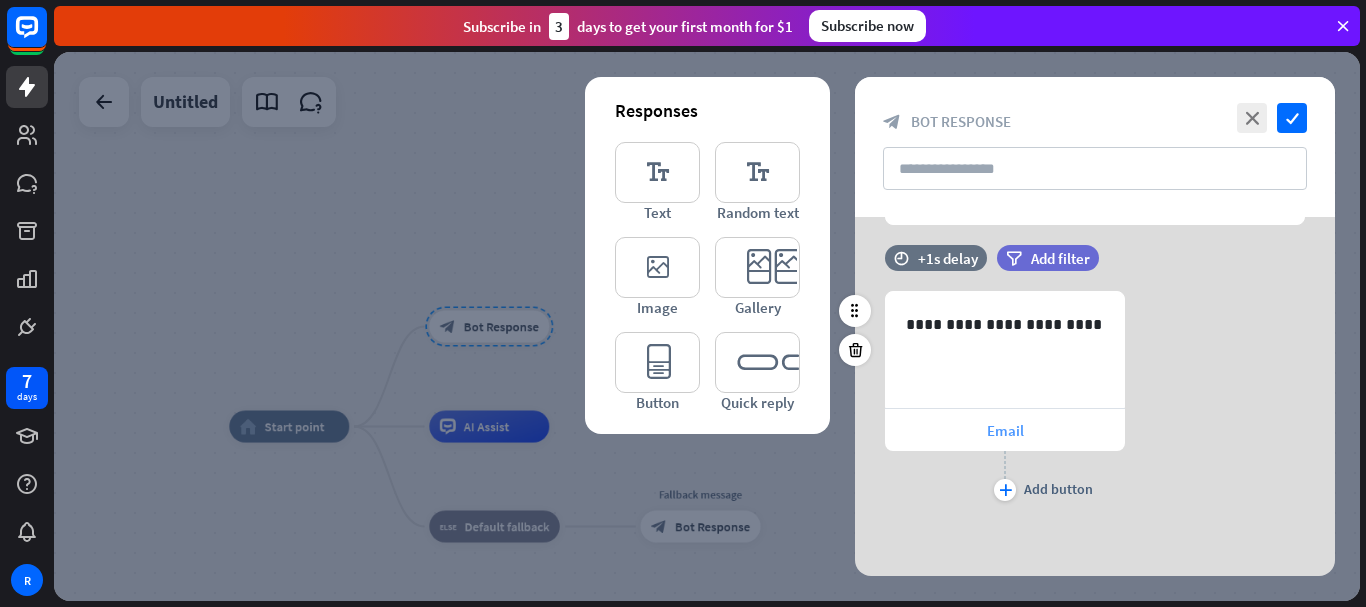 click on "Email" at bounding box center (1005, 430) 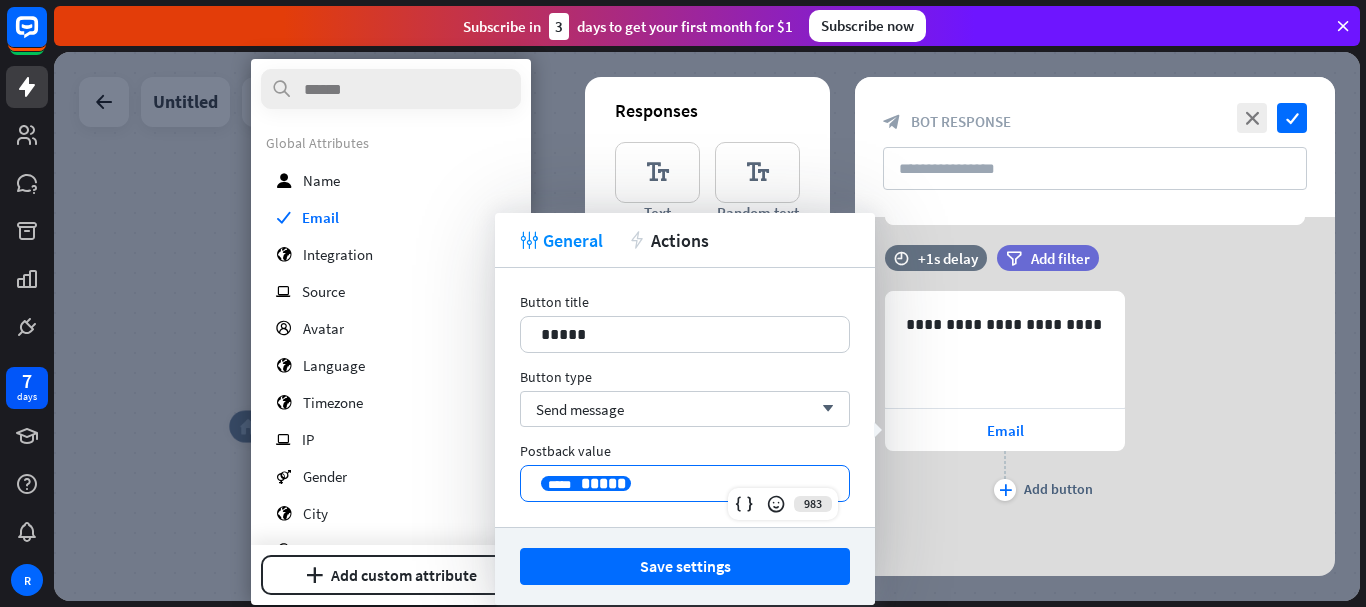 click on "**********" at bounding box center [685, 483] 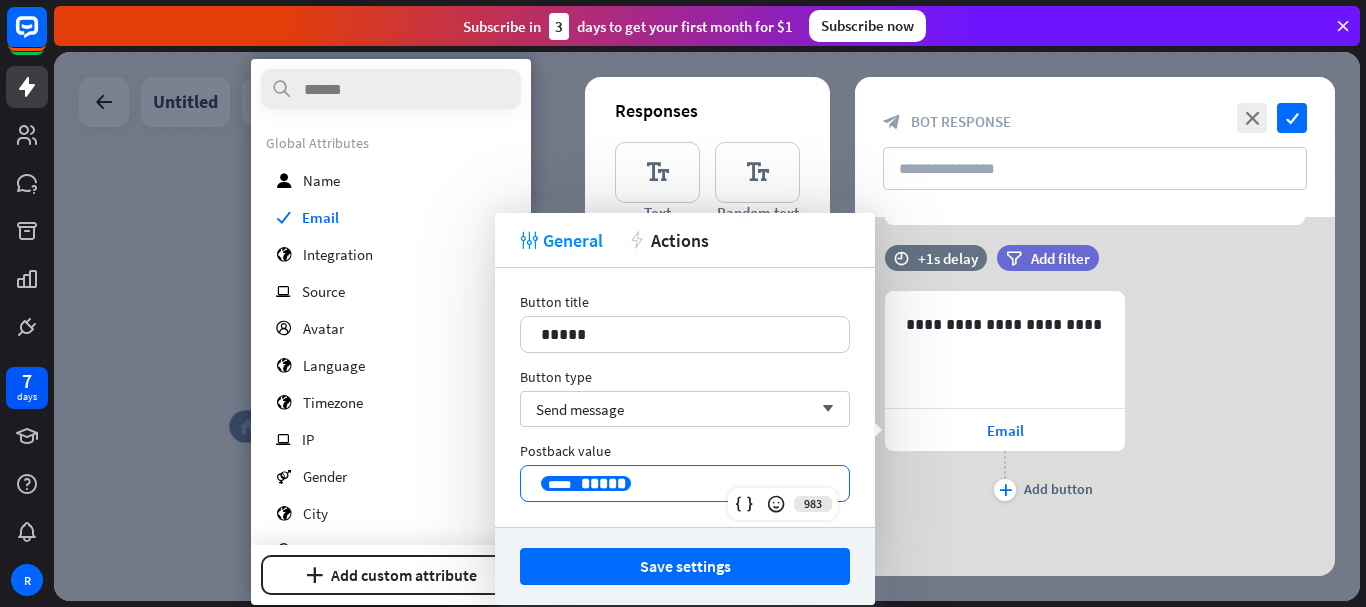 click on "*****" at bounding box center [603, 483] 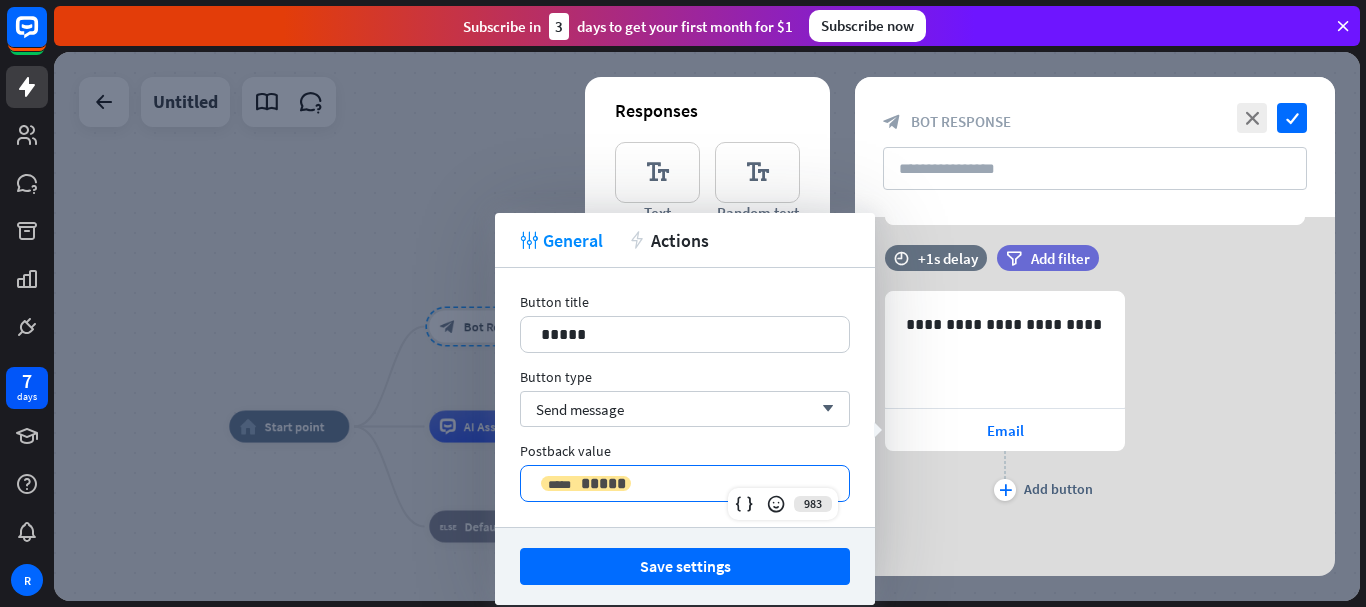 click on "*****" at bounding box center (603, 483) 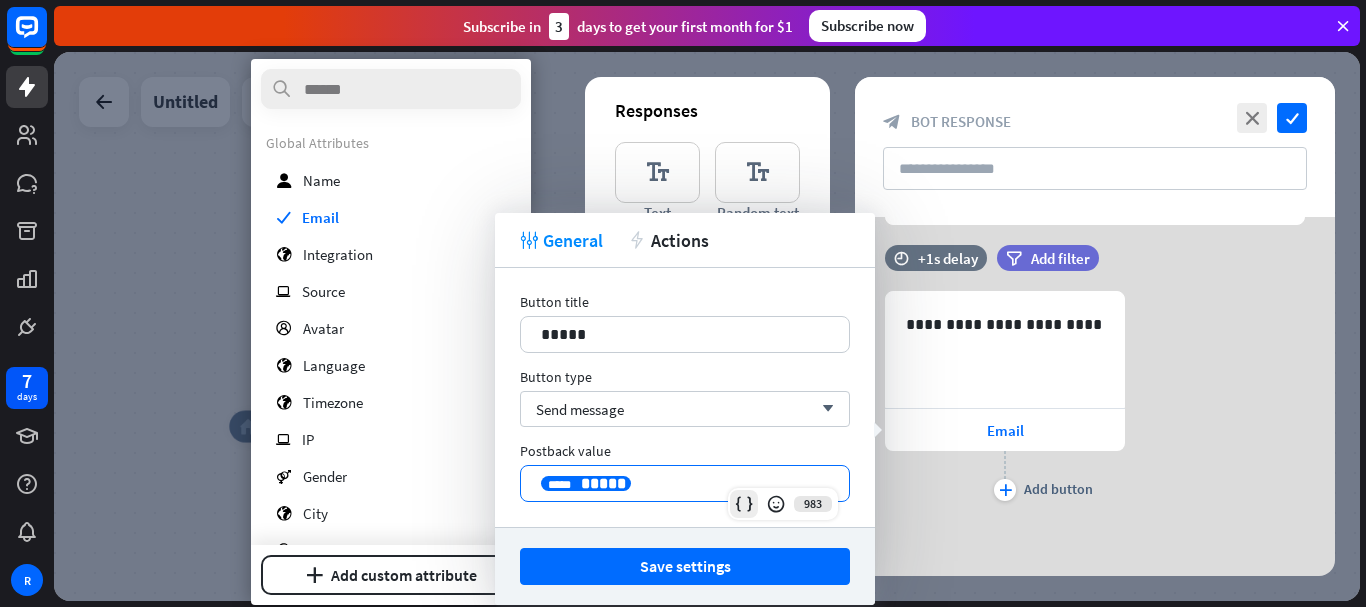 click at bounding box center [744, 504] 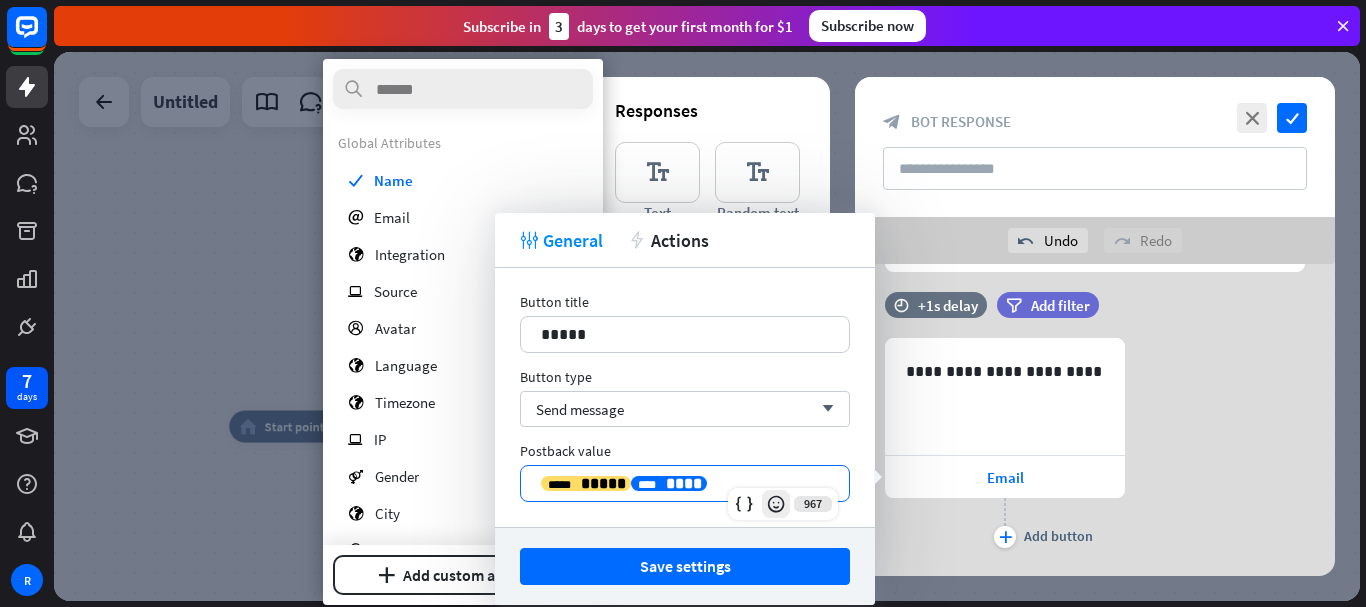 click at bounding box center (776, 504) 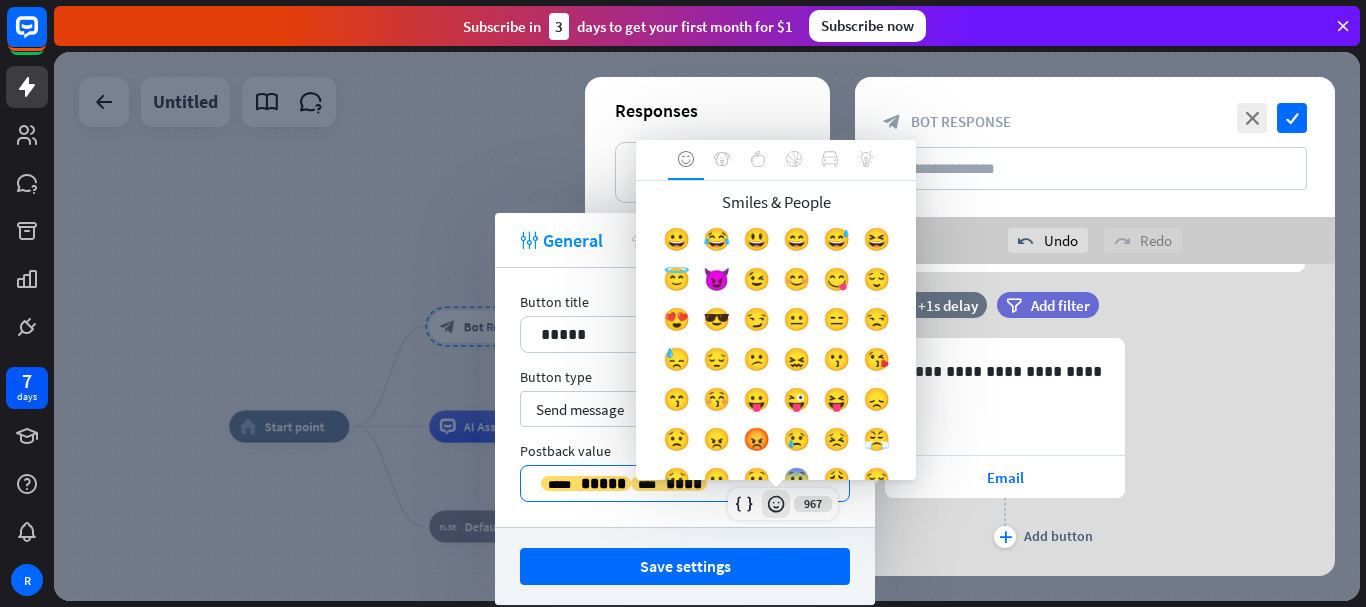 click at bounding box center (776, 504) 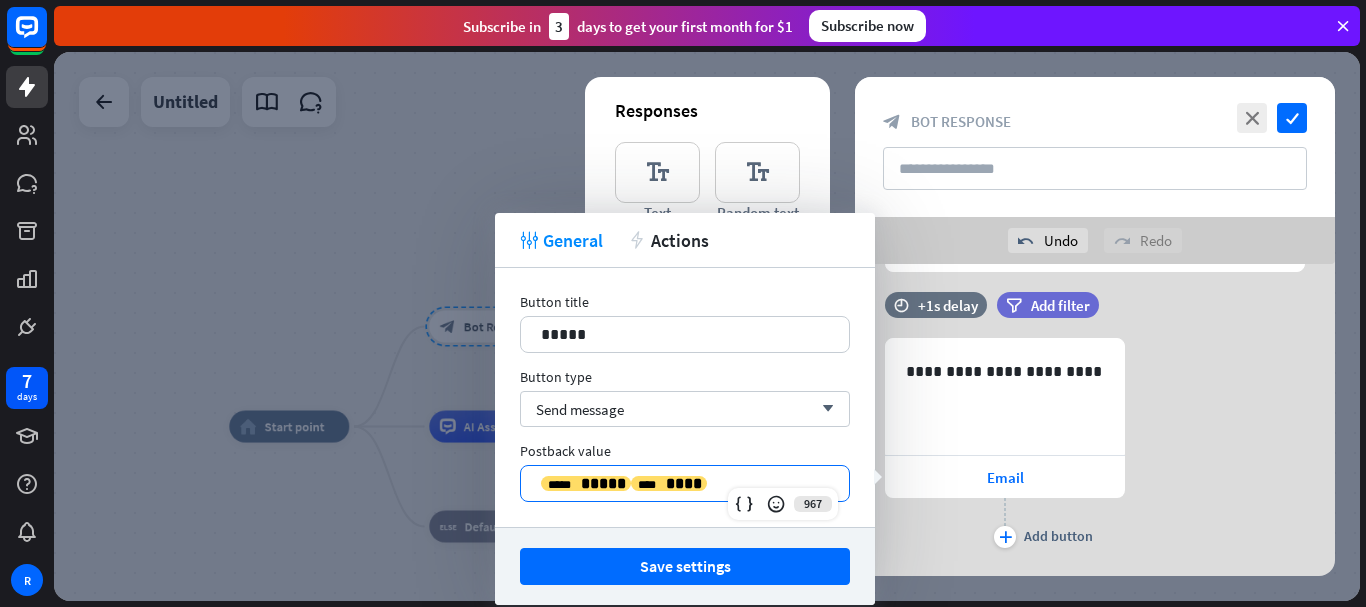 click on "**********" at bounding box center [685, 483] 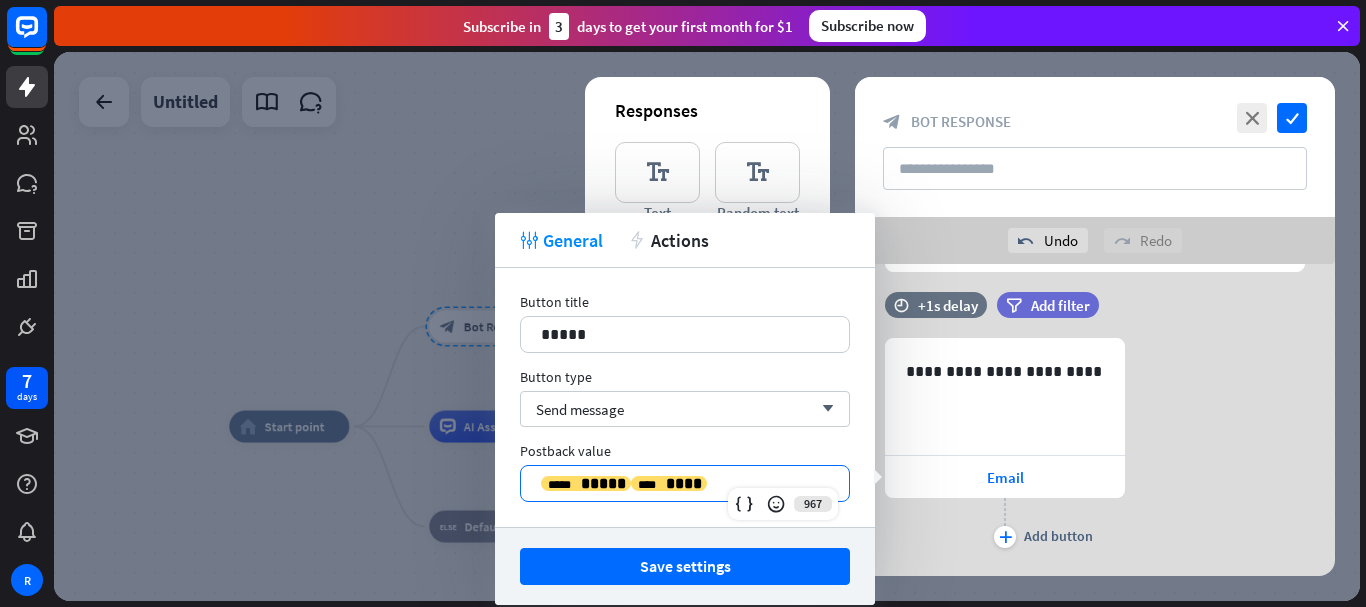 type 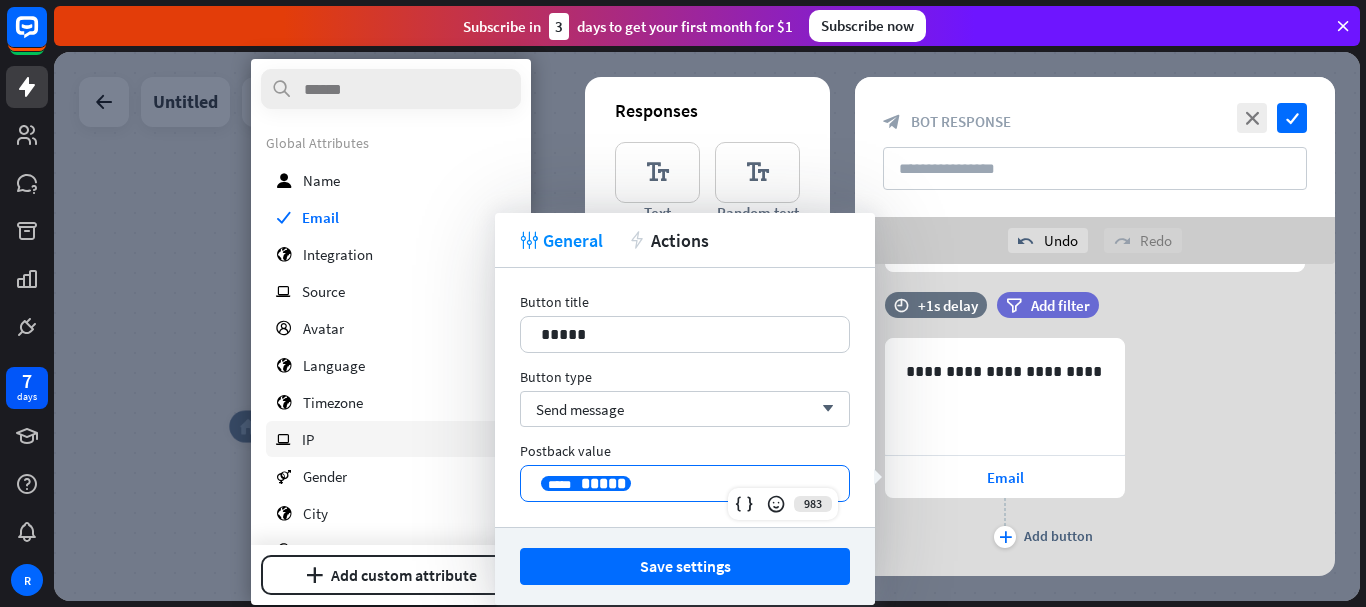 scroll, scrollTop: 187, scrollLeft: 0, axis: vertical 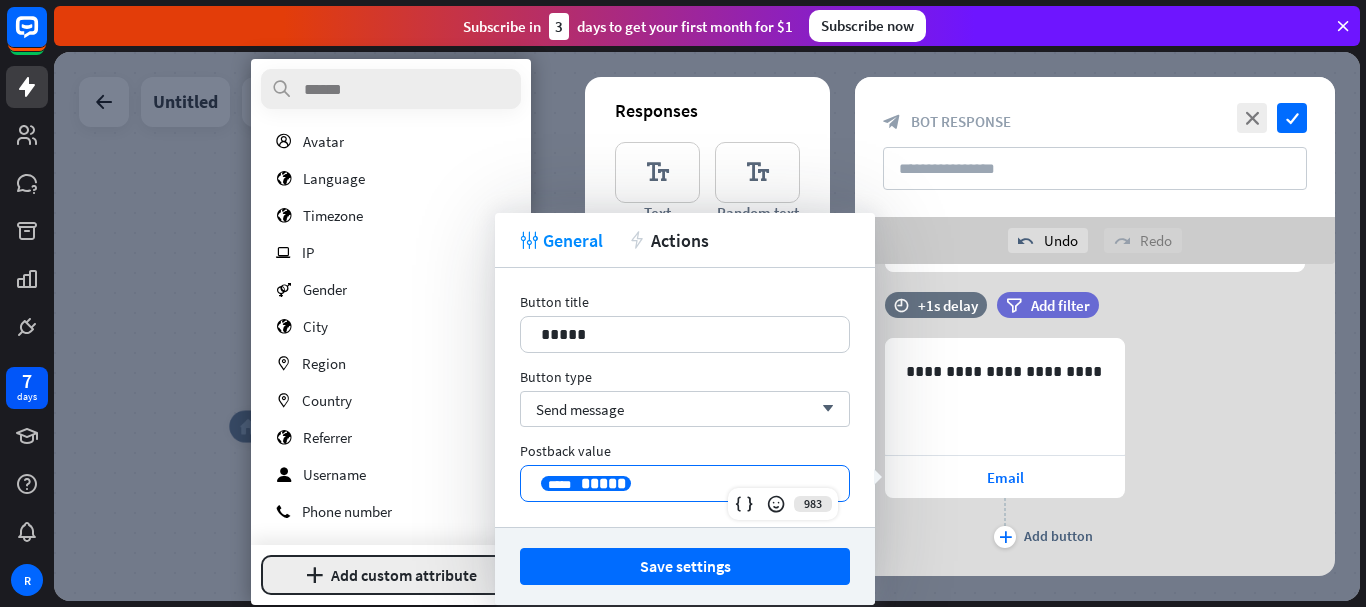 click on "plus
Add custom attribute" at bounding box center [391, 575] 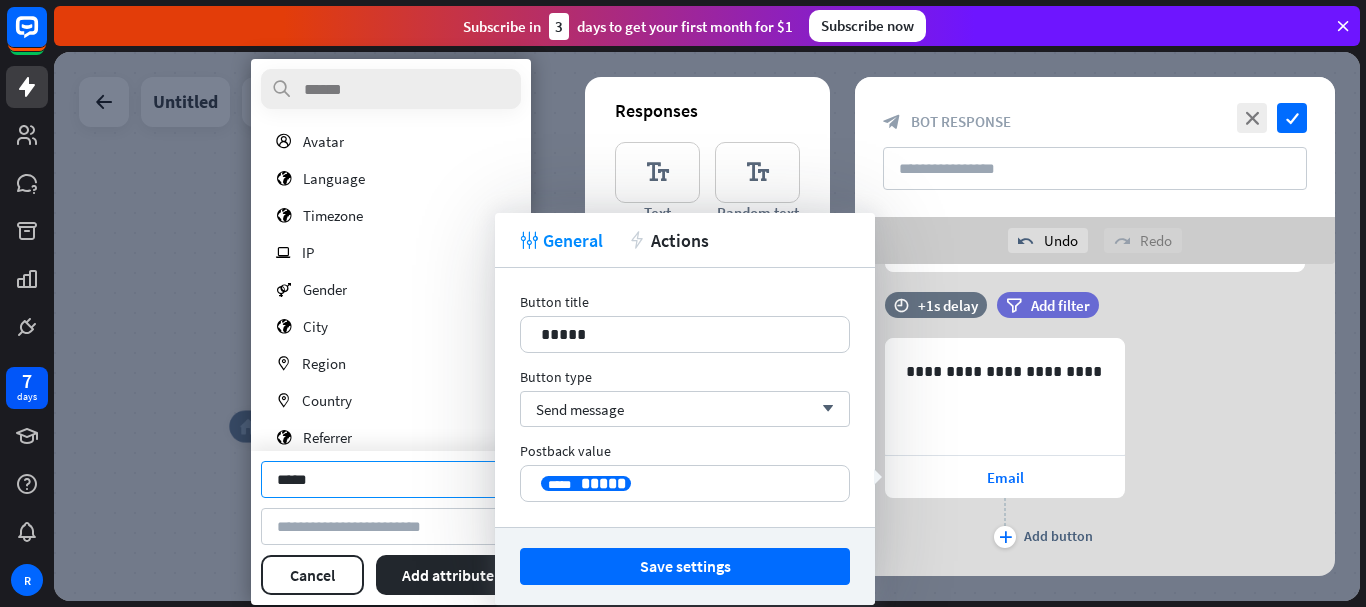 type on "*****" 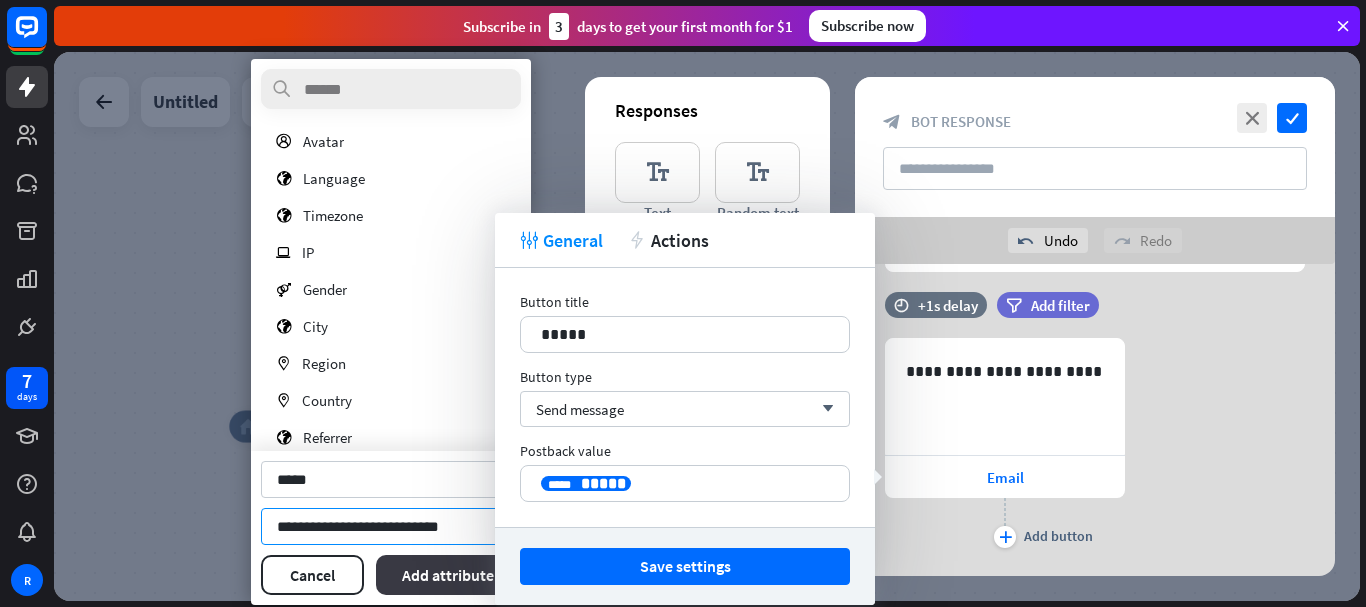 type on "**********" 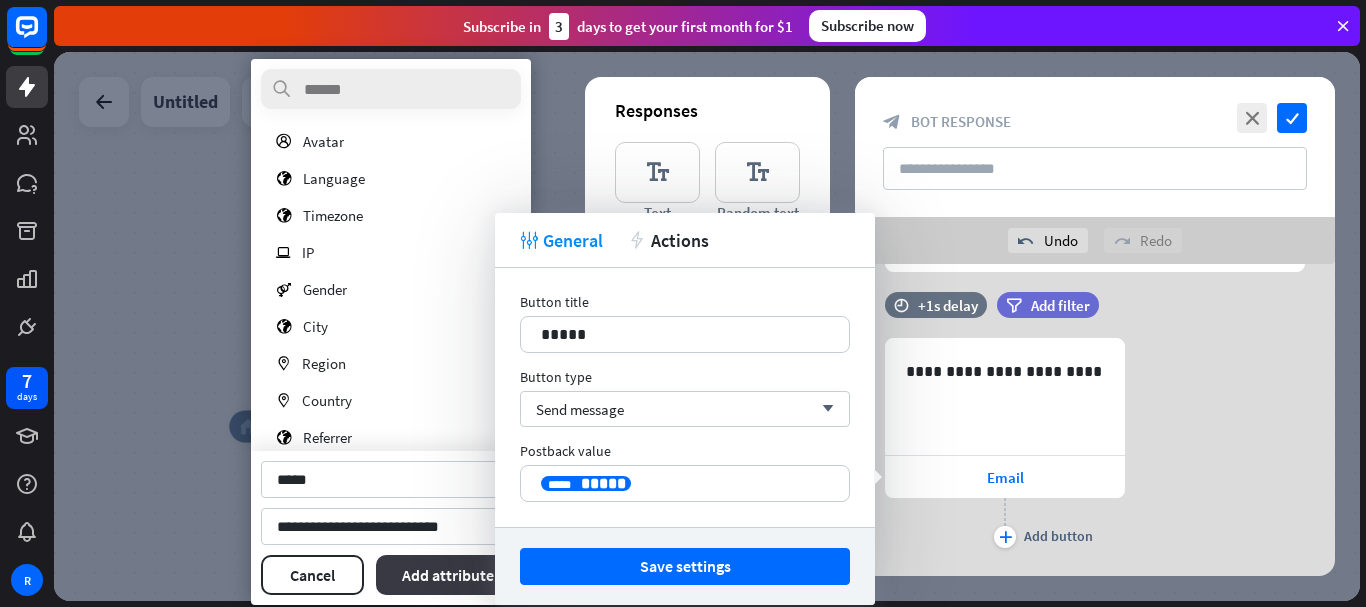 click on "Add attribute" at bounding box center (449, 575) 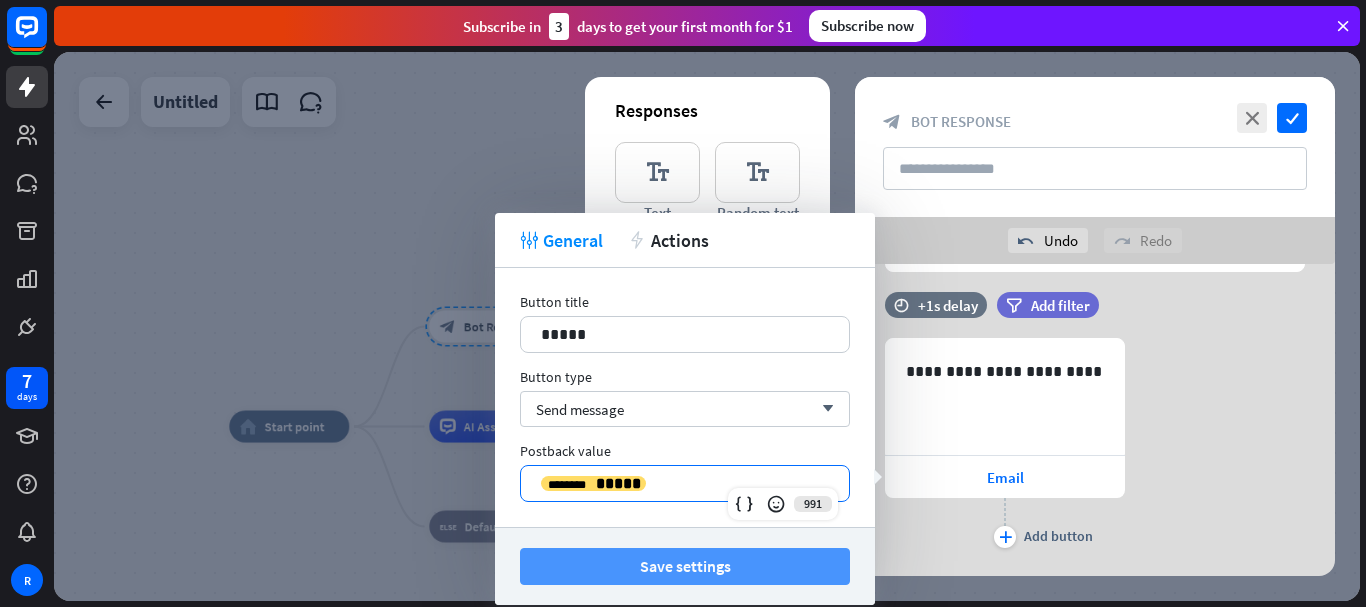 click on "Save settings" at bounding box center (685, 566) 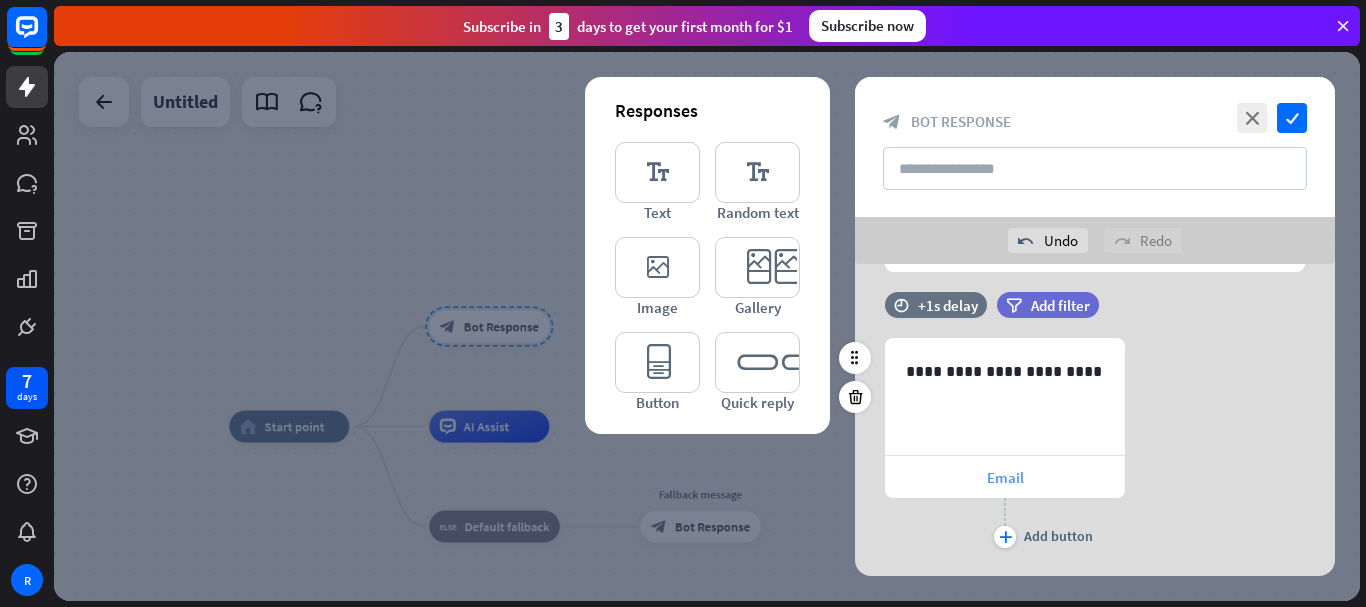 click on "Email" at bounding box center [1005, 477] 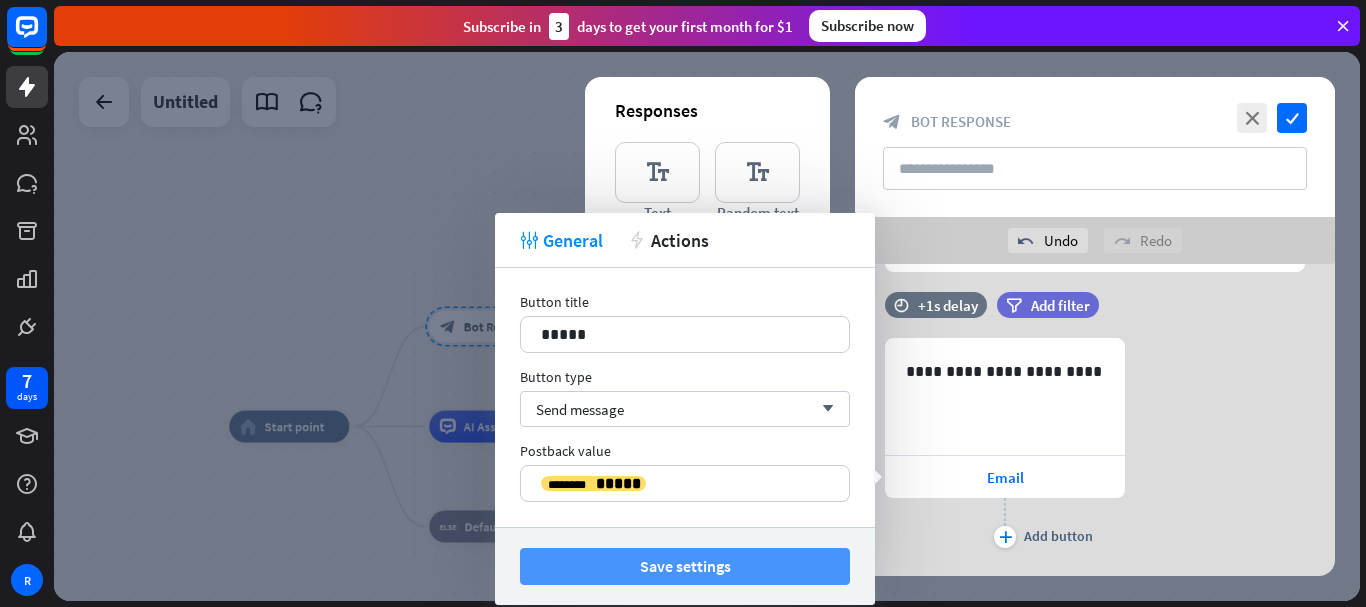 click on "Save settings" at bounding box center [685, 566] 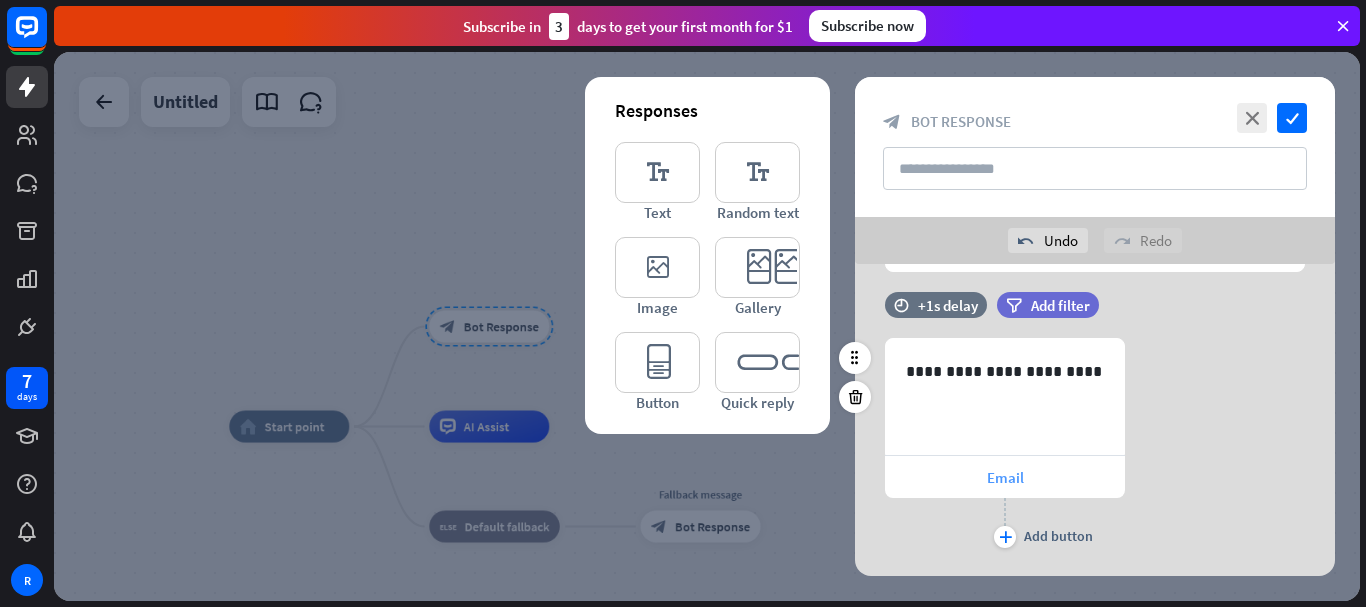 click on "Email" at bounding box center (1005, 477) 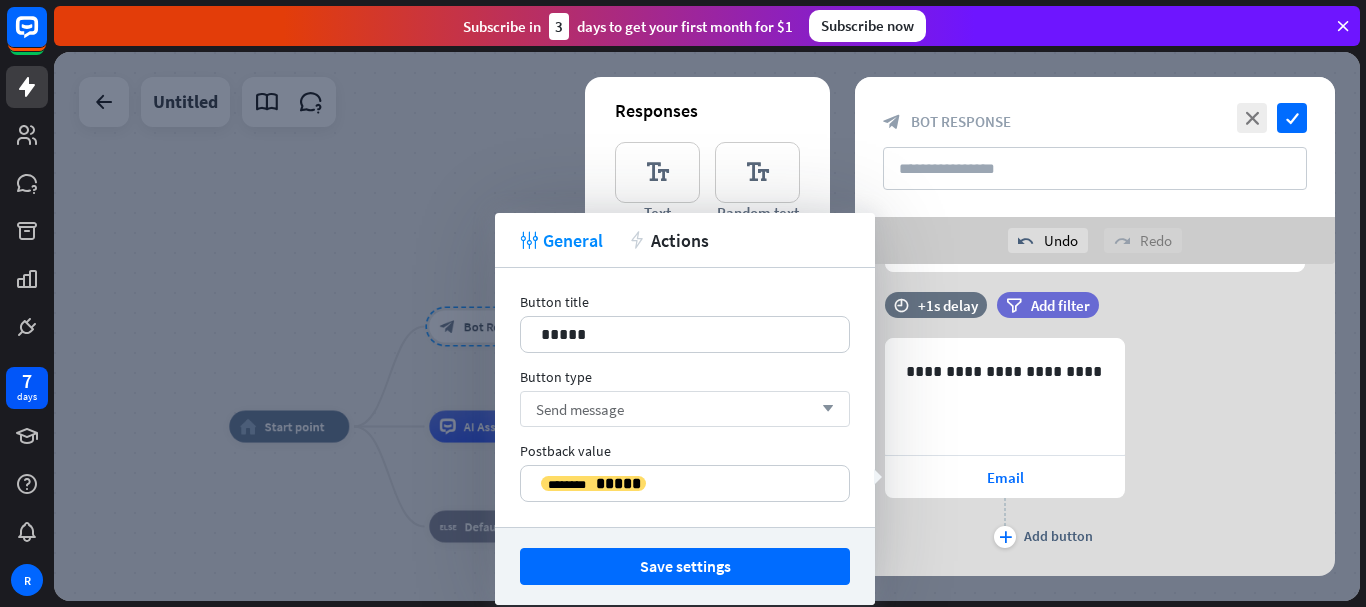 click on "Send message
arrow_down" at bounding box center (685, 409) 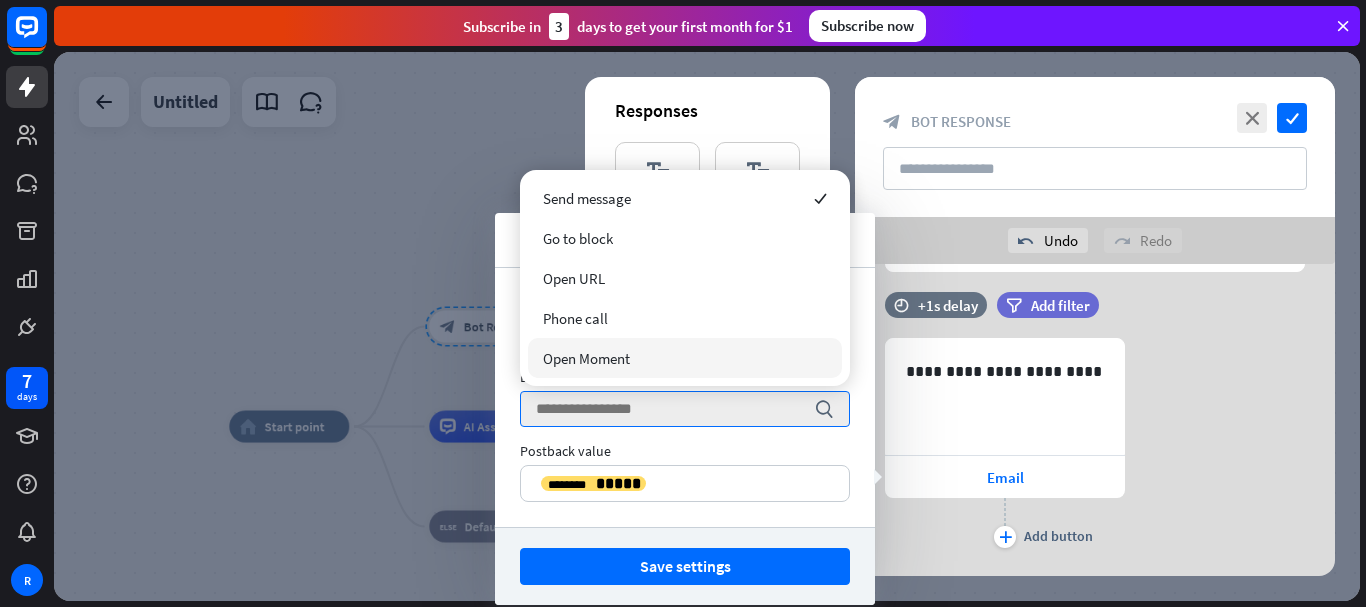 click on "Button title             15   *****   Button type
search
Postback value             991   ********* ********   *****" at bounding box center (685, 397) 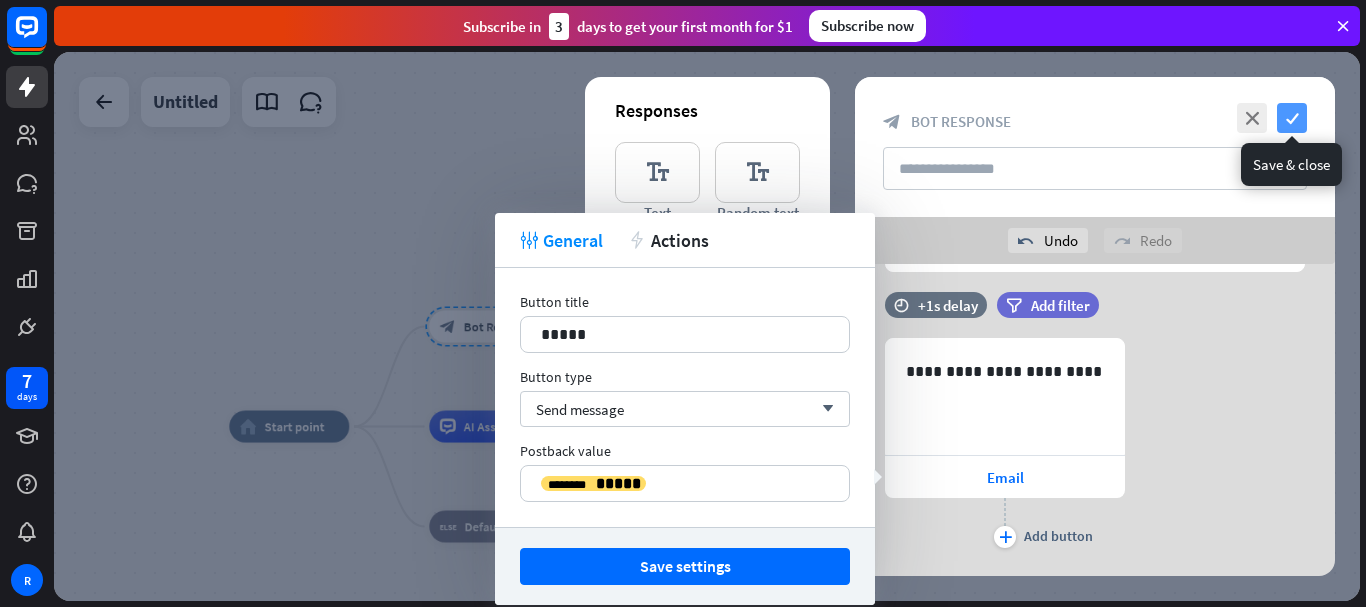 click on "check" at bounding box center [1292, 118] 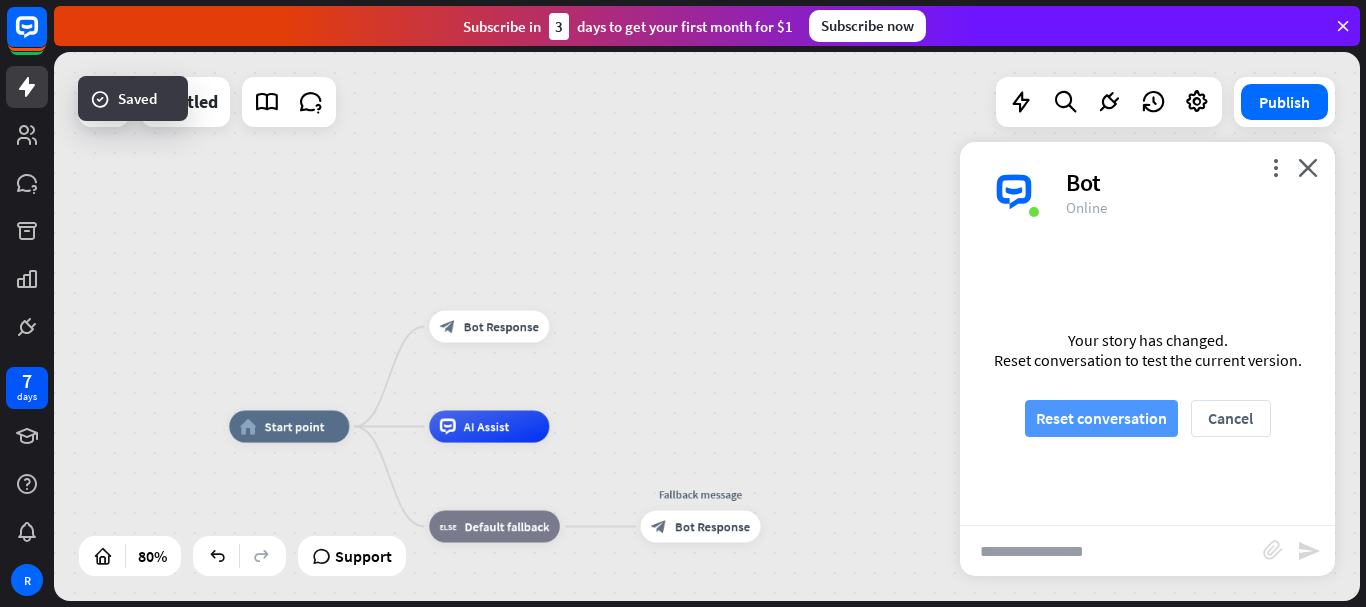 click on "Reset conversation" at bounding box center (1101, 418) 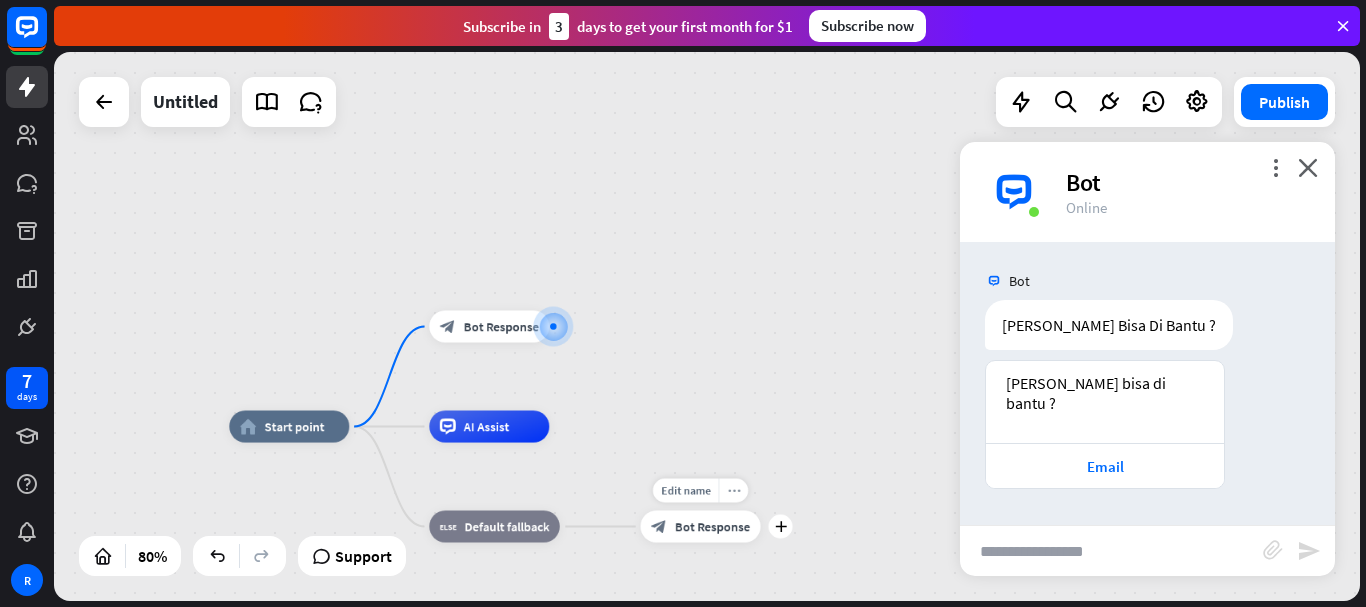 click on "more_horiz" at bounding box center [733, 491] 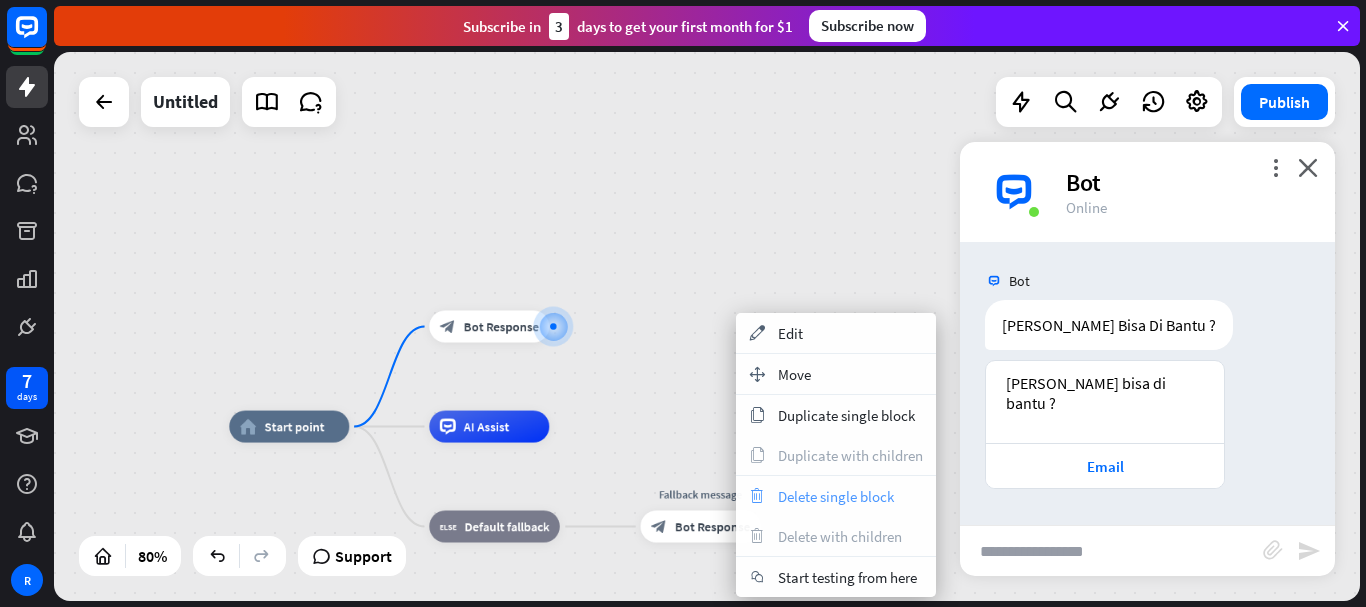 click on "trash   Delete single block" at bounding box center [836, 496] 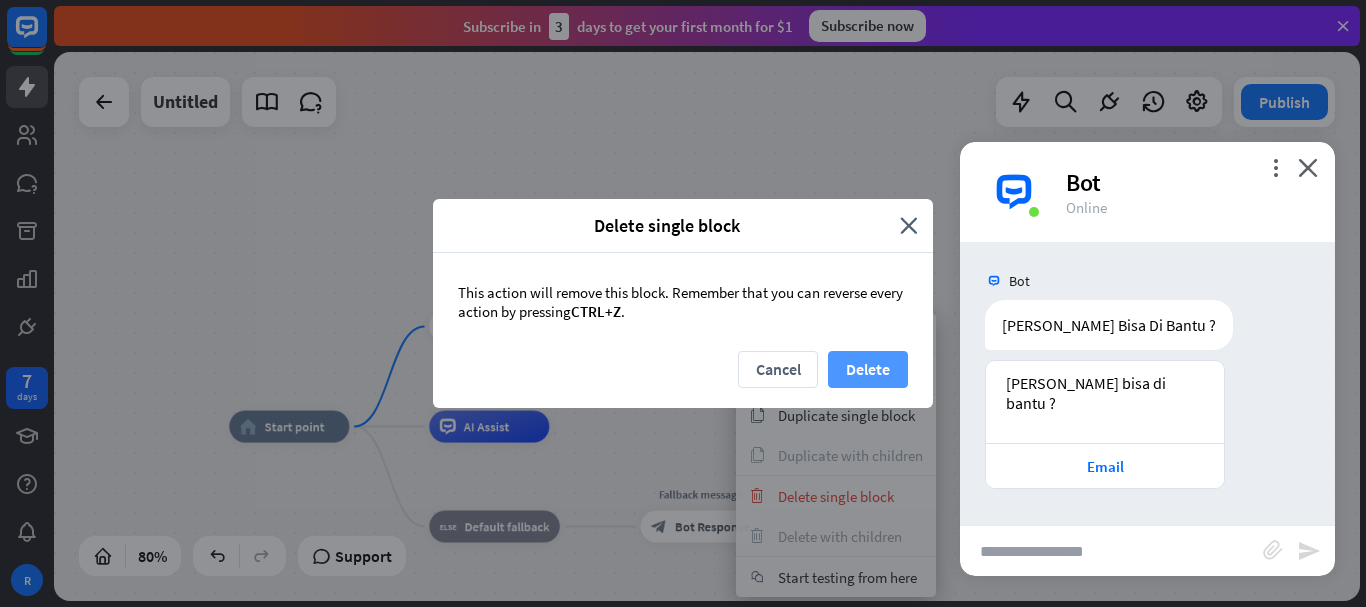 click on "Delete" at bounding box center (868, 369) 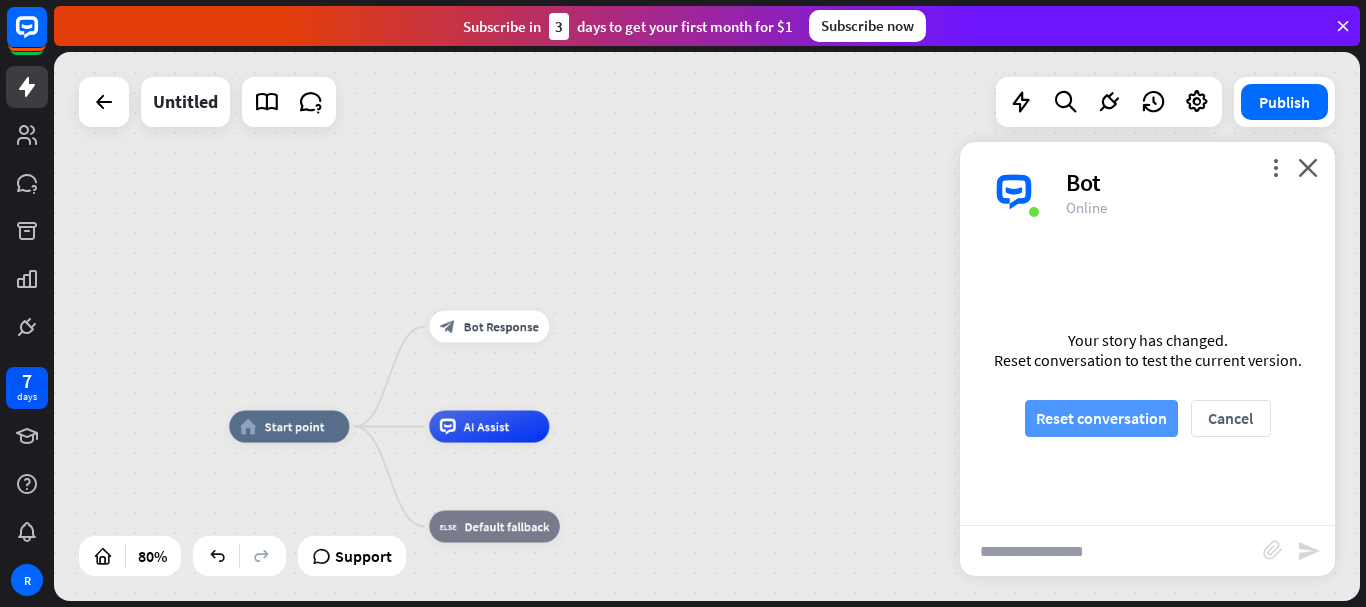 click on "Reset conversation" at bounding box center [1101, 418] 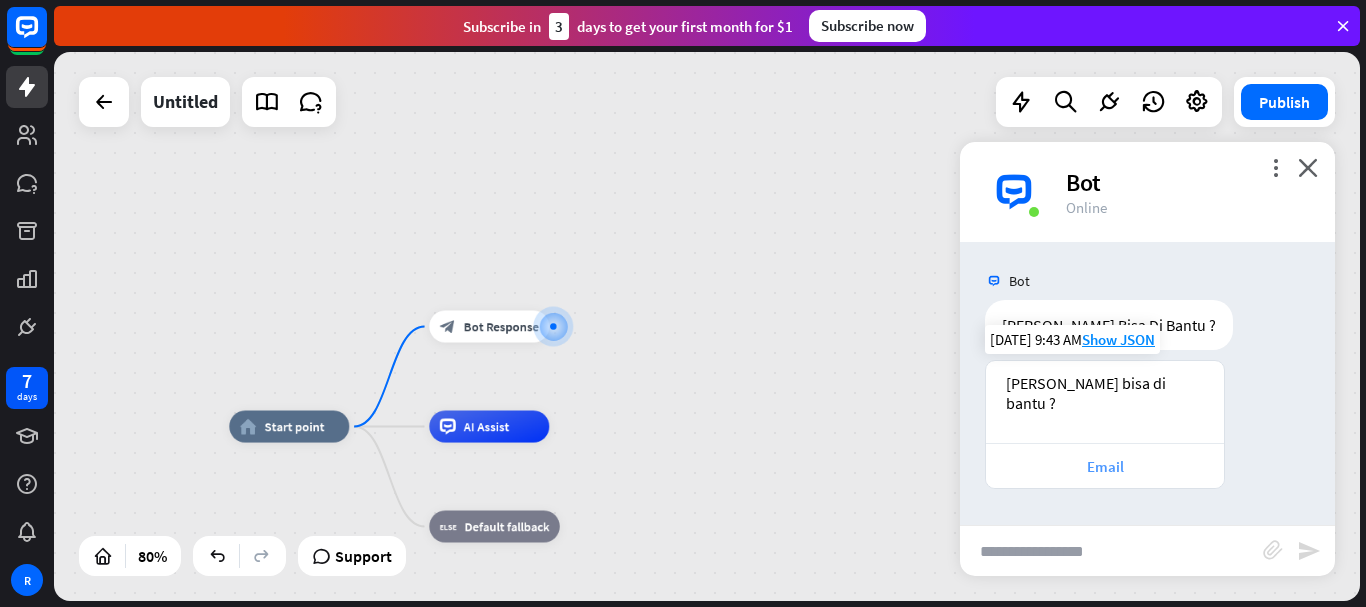 click on "Email" at bounding box center (1105, 465) 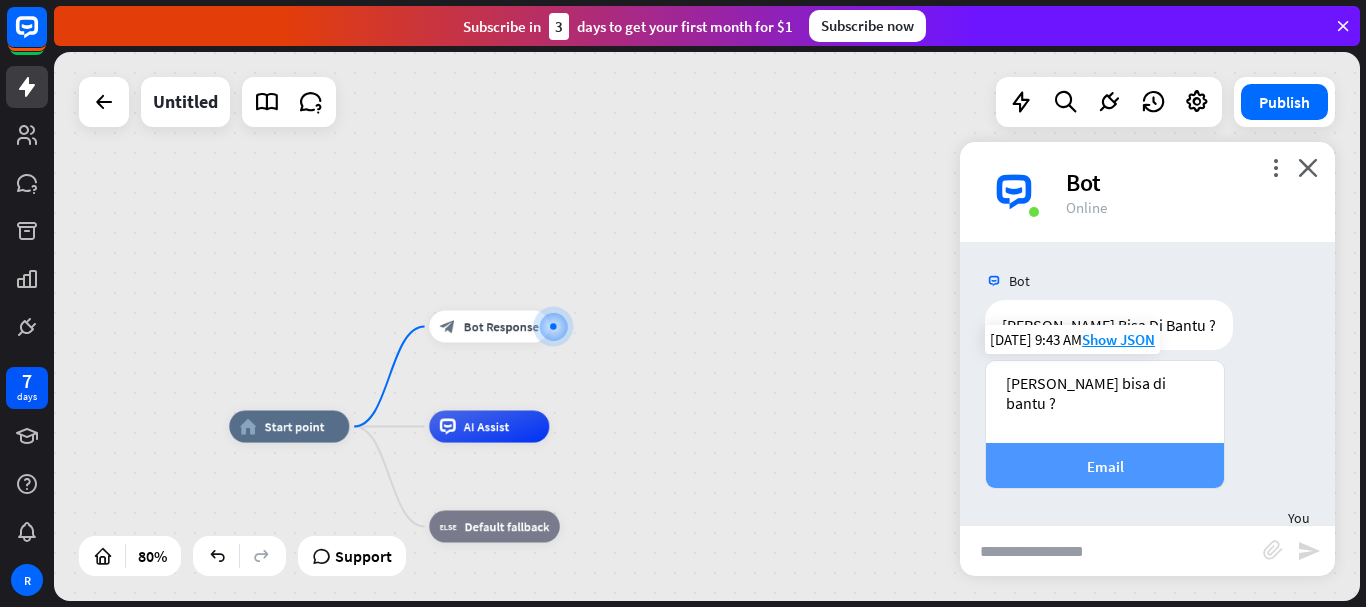 scroll, scrollTop: 176, scrollLeft: 0, axis: vertical 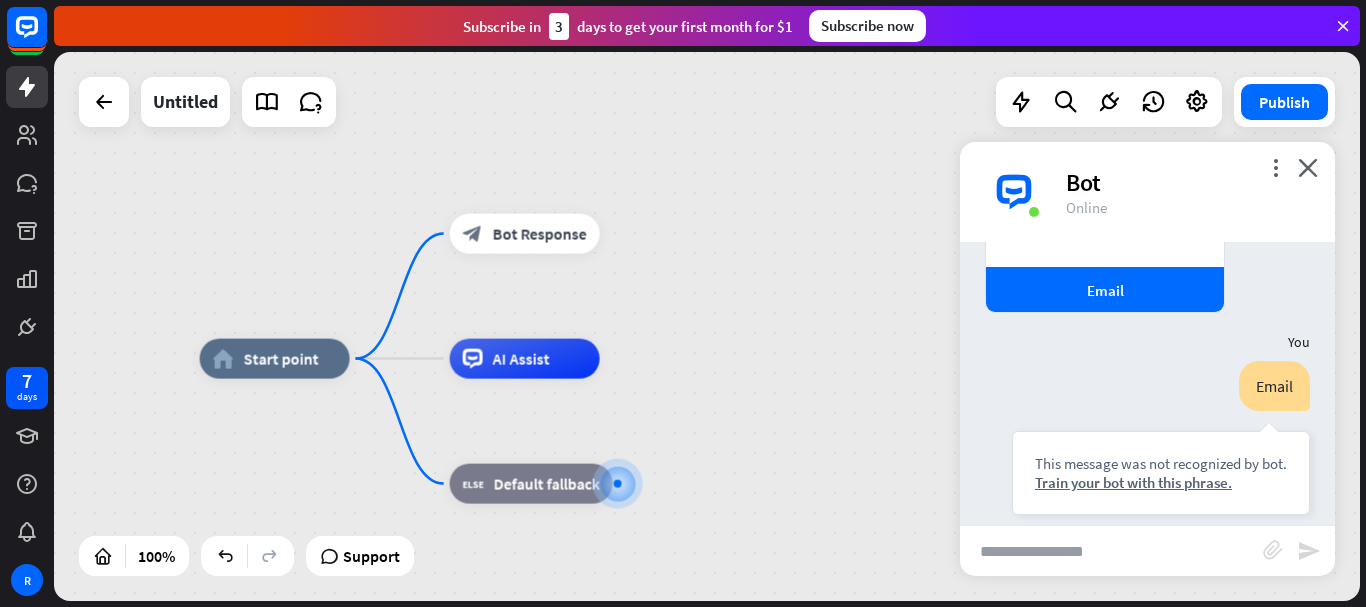 drag, startPoint x: 561, startPoint y: 224, endPoint x: 640, endPoint y: 387, distance: 181.13531 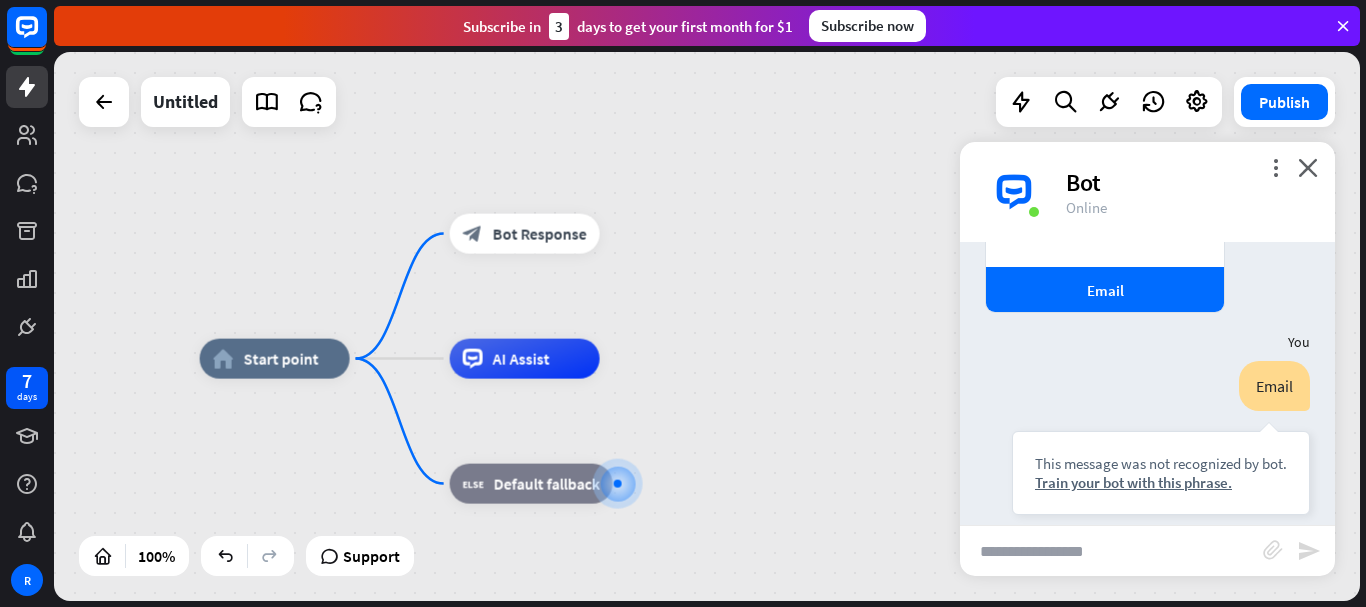 click on "home_2   Start point                   block_bot_response   Bot Response                     AI Assist                   block_fallback   Default fallback" at bounding box center (853, 633) 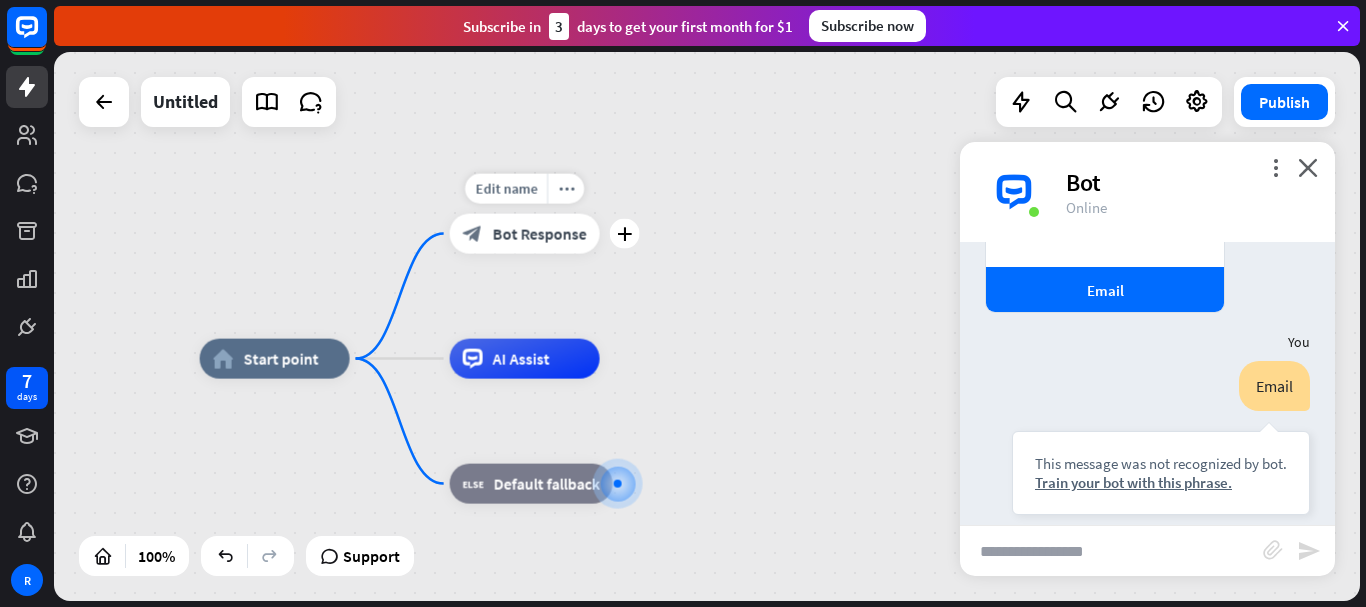 click on "Bot Response" at bounding box center (540, 234) 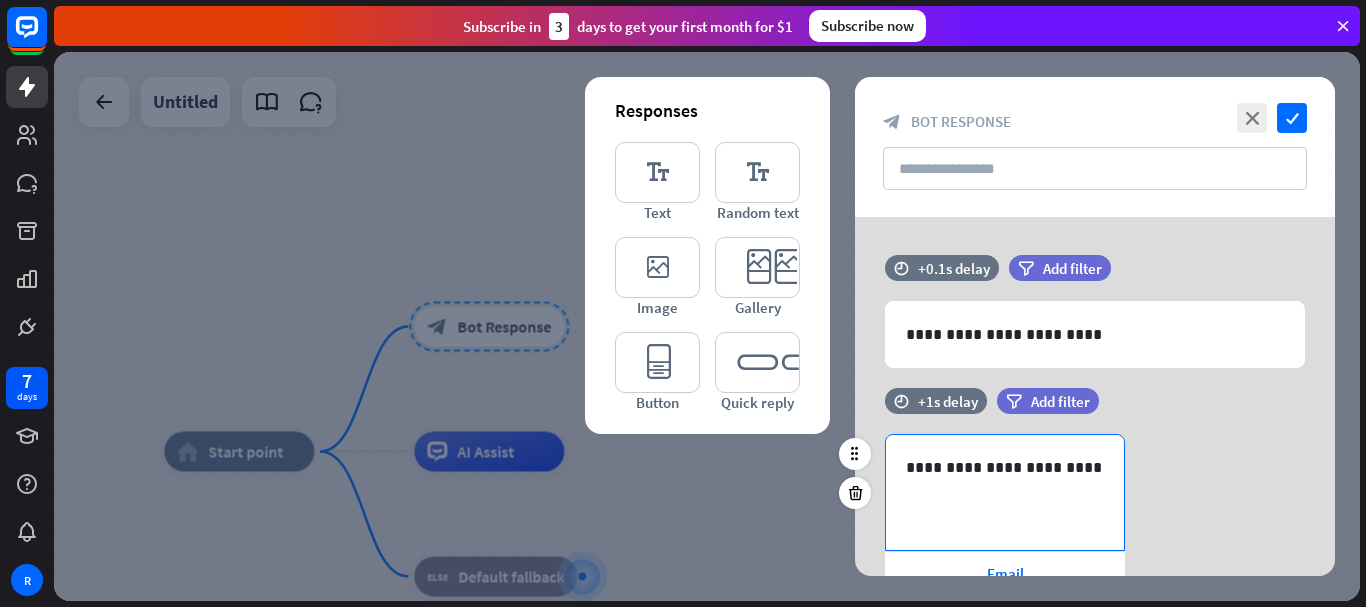 scroll, scrollTop: 143, scrollLeft: 0, axis: vertical 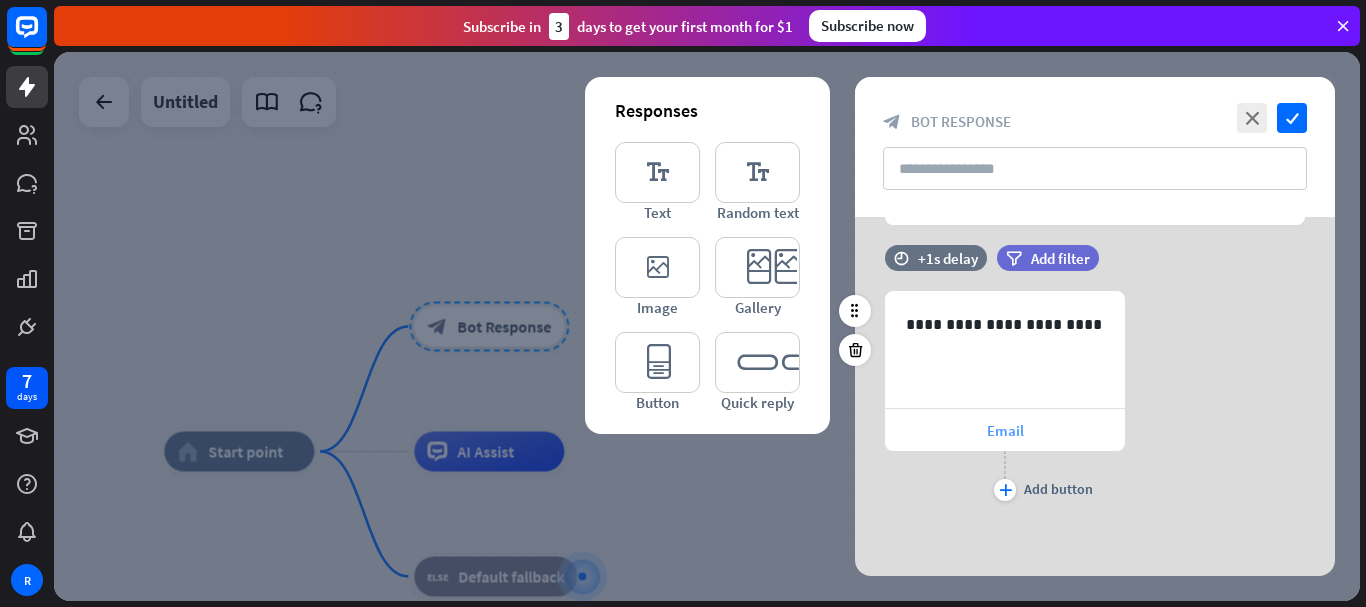 click on "Email" at bounding box center [1005, 430] 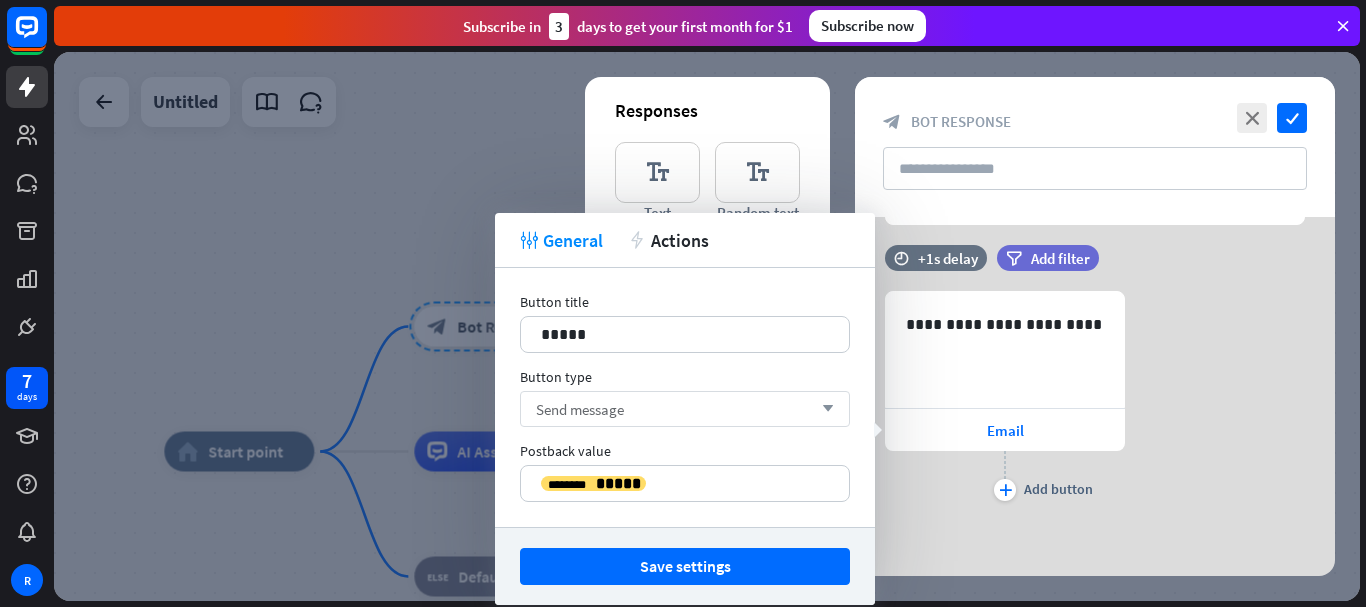 click on "Send message
arrow_down" at bounding box center (685, 409) 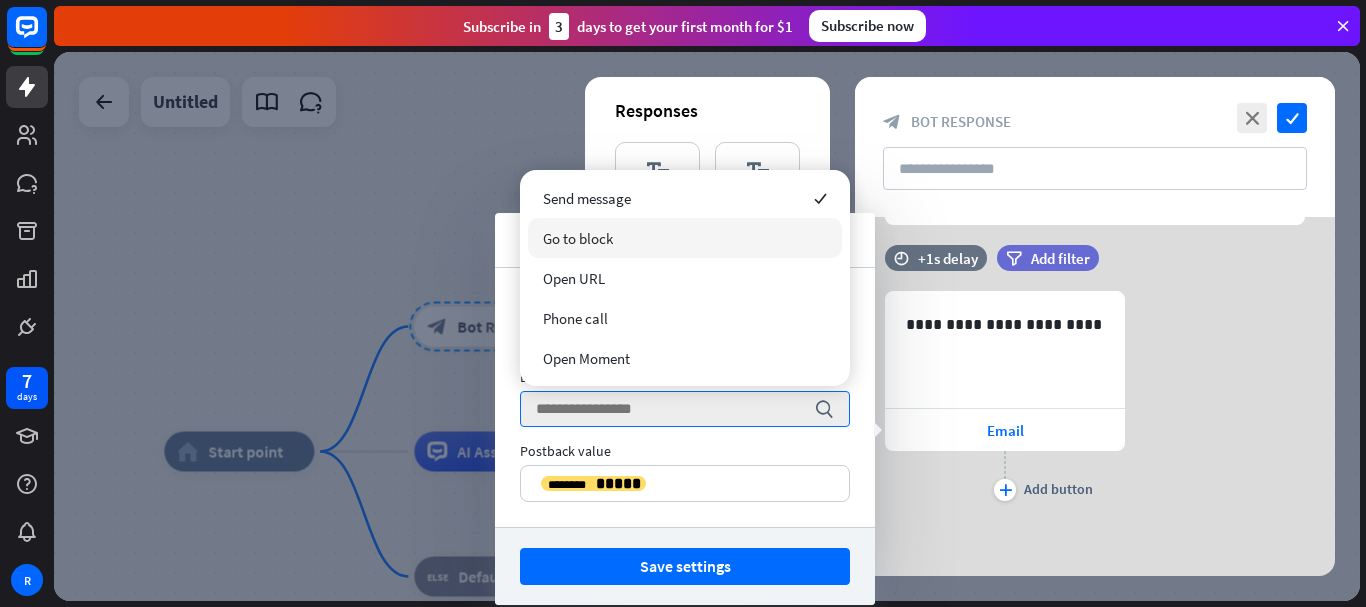 click on "Go to block" at bounding box center (578, 238) 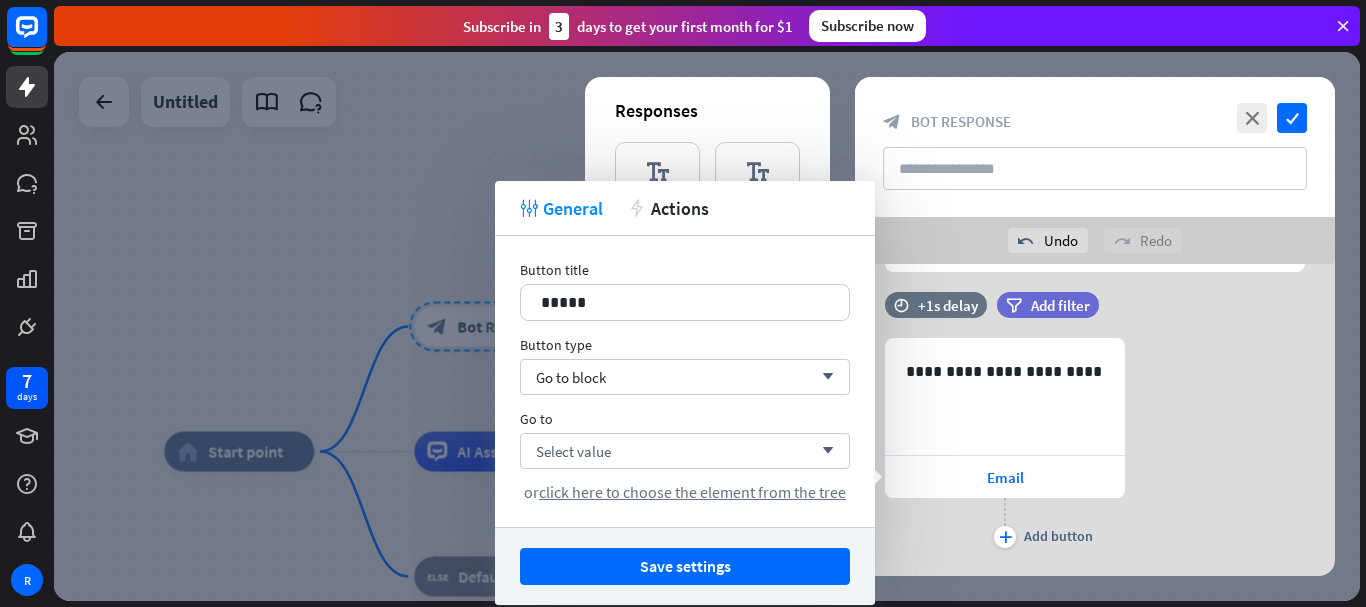 click on "Select value
arrow_down
or
click here to choose the element from the tree" at bounding box center [685, 467] 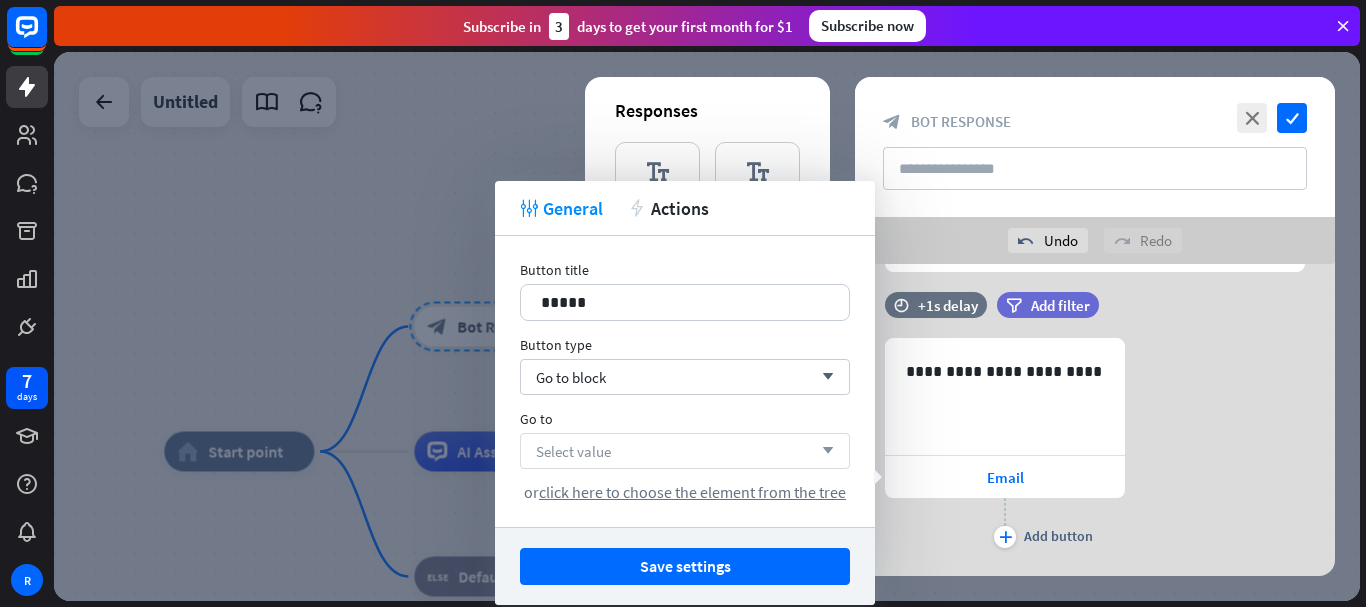 click on "Select value
arrow_down" at bounding box center (685, 451) 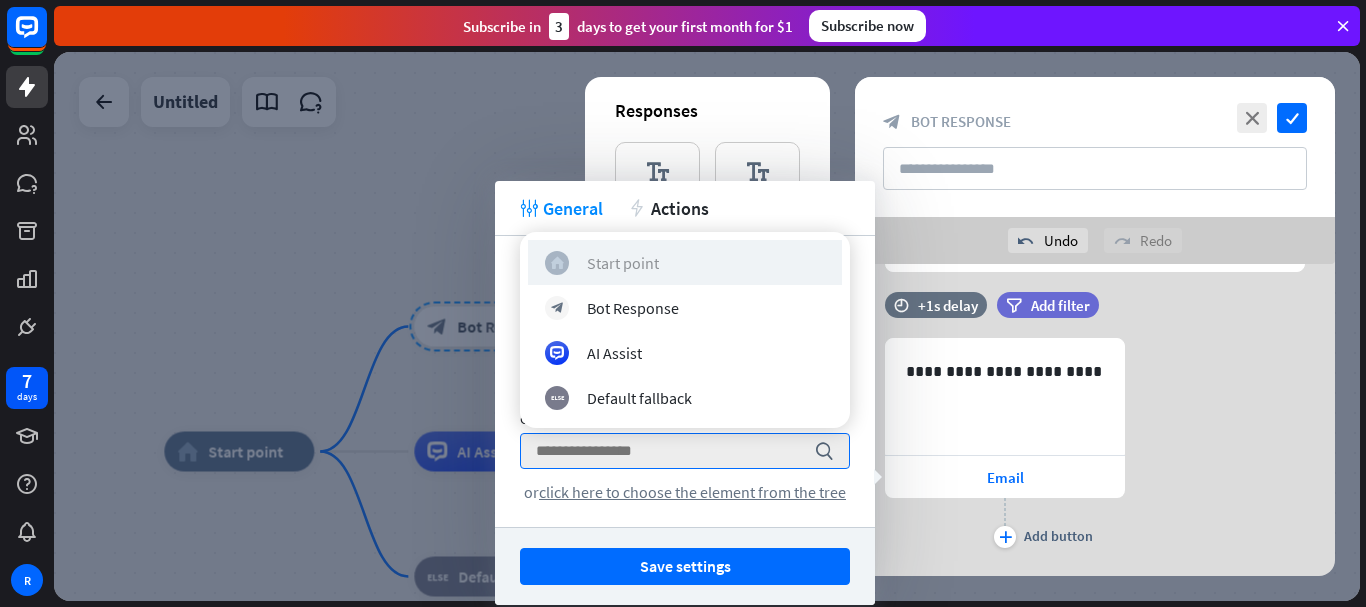 click on "Start point" at bounding box center (623, 263) 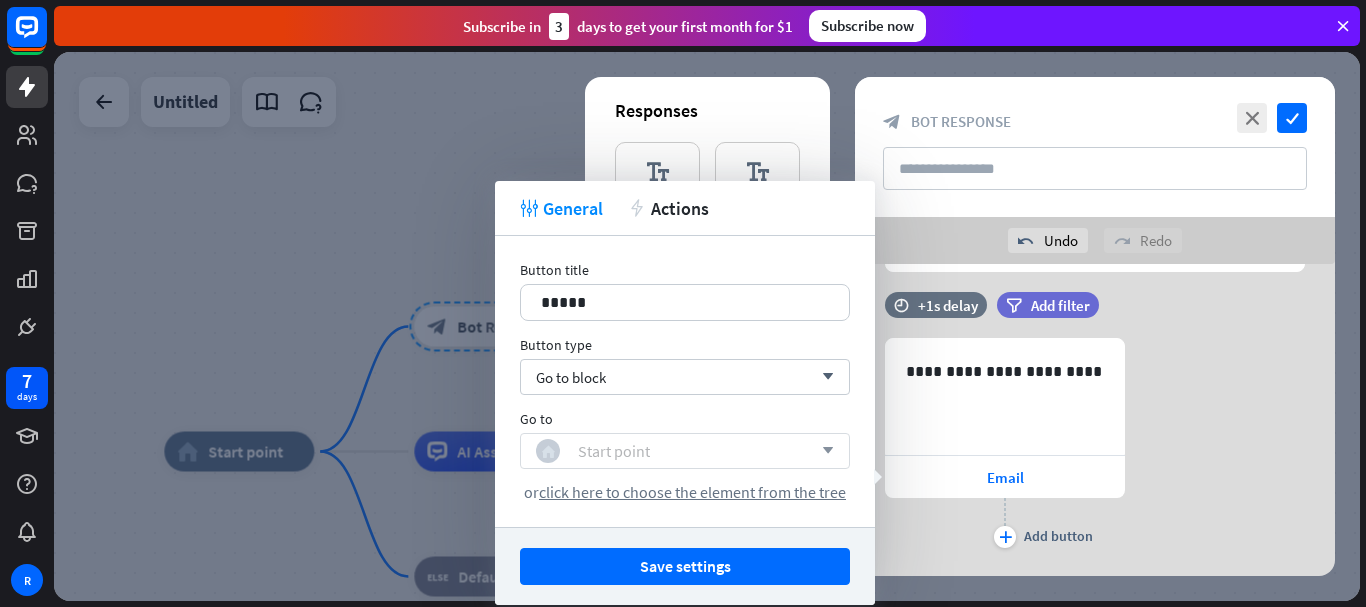 click on "Start point" at bounding box center [614, 451] 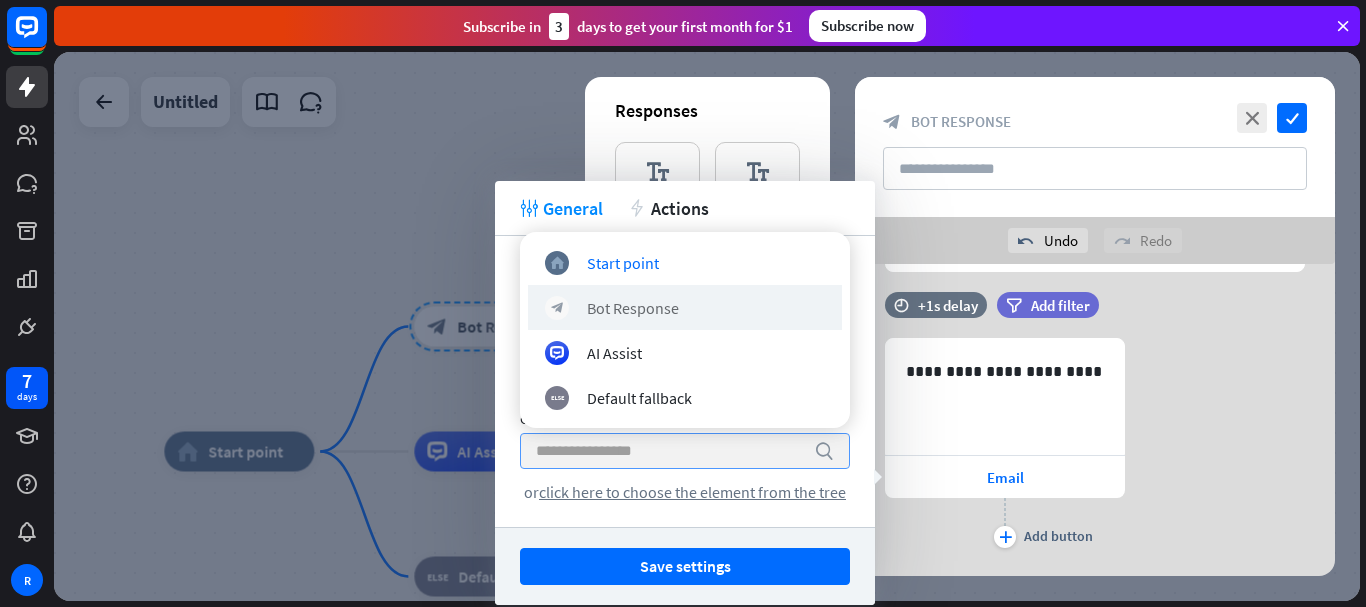 click on "block_bot_response
Bot Response" at bounding box center [685, 307] 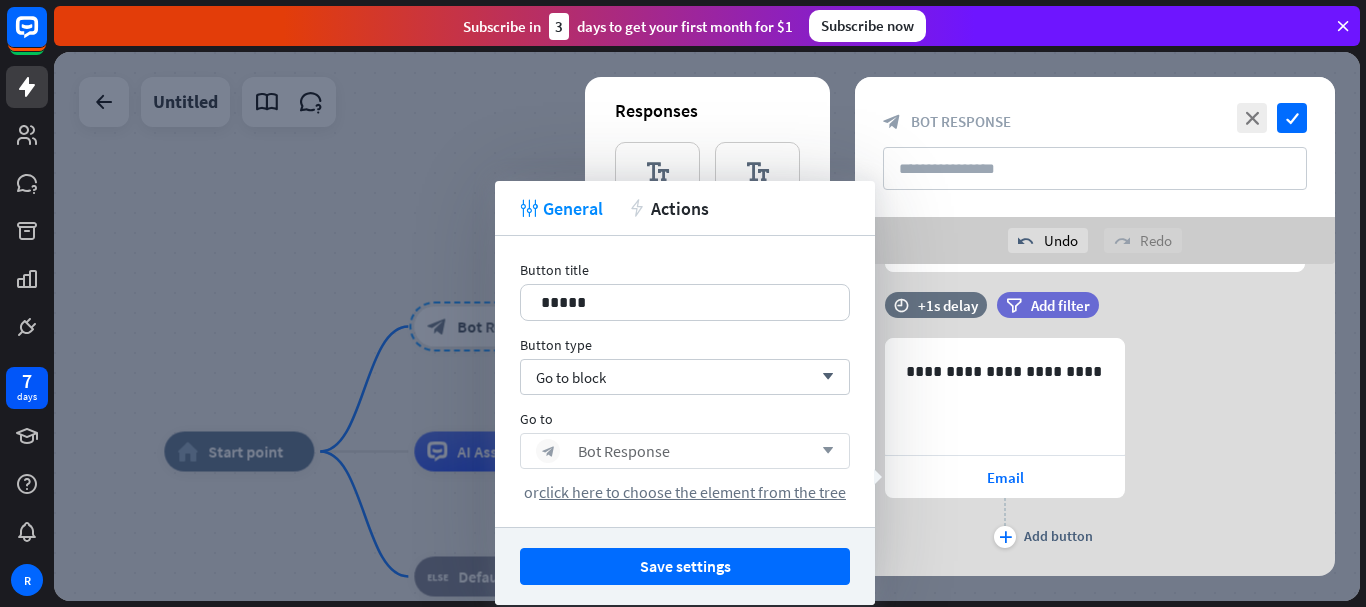click on "block_bot_response
Bot Response
arrow_down" at bounding box center [685, 451] 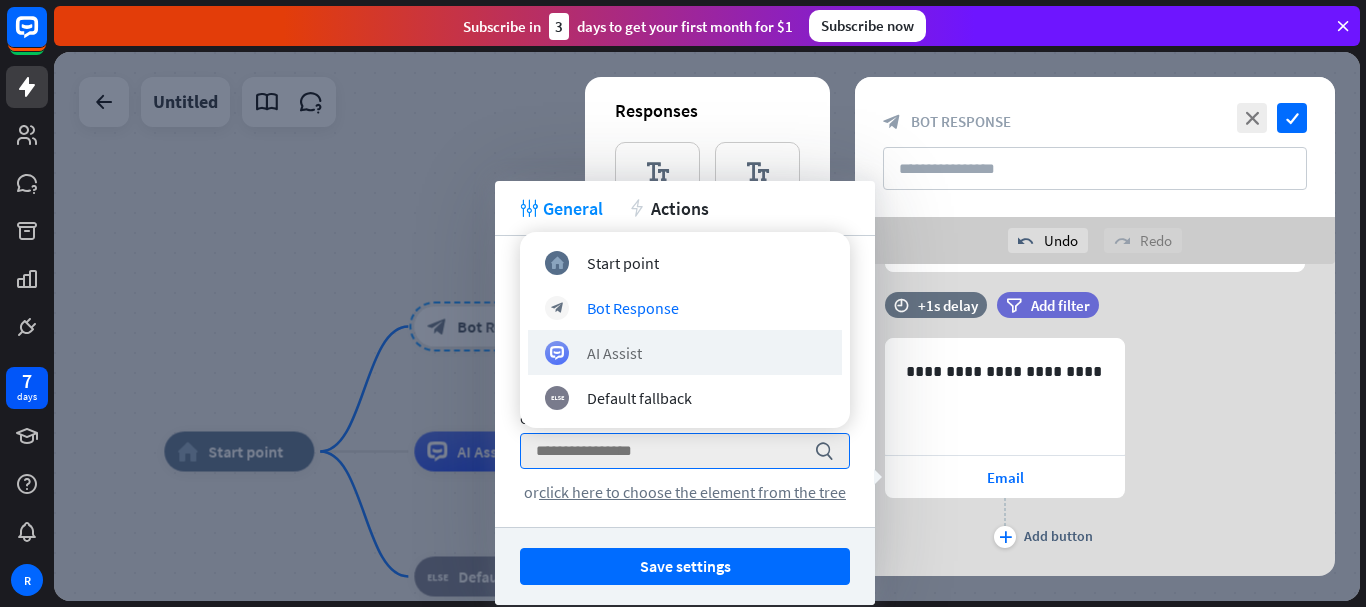 click on "AI Assist" at bounding box center [685, 352] 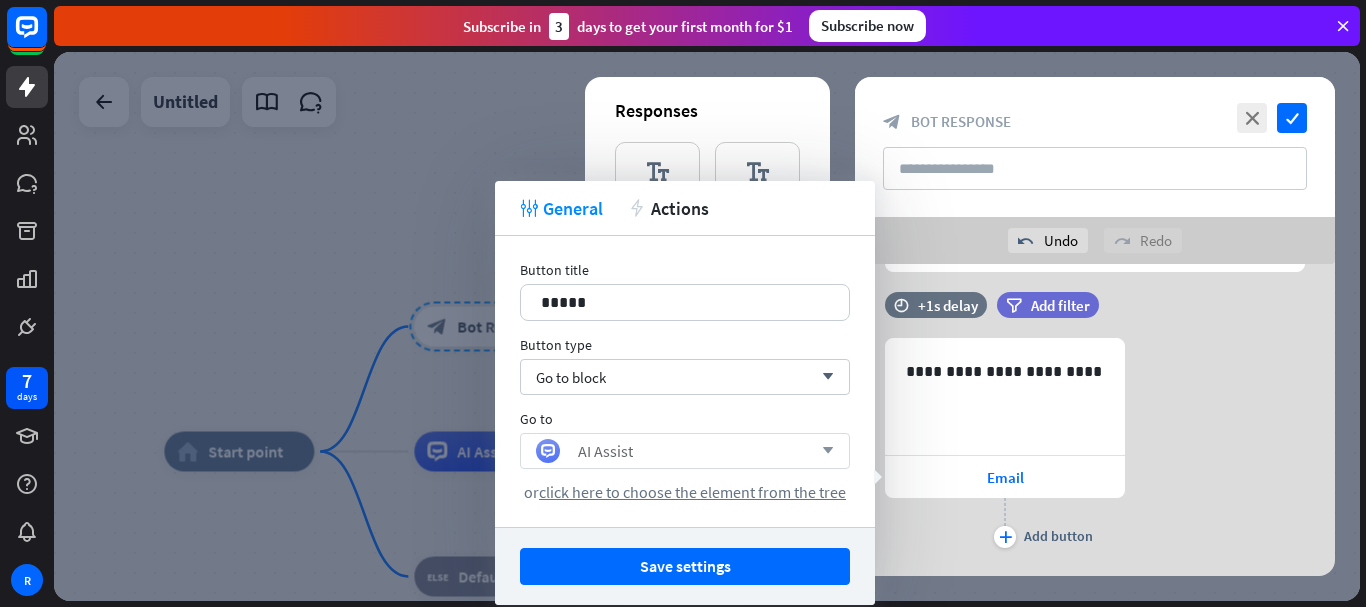 click on "AI Assist
arrow_down" at bounding box center (685, 451) 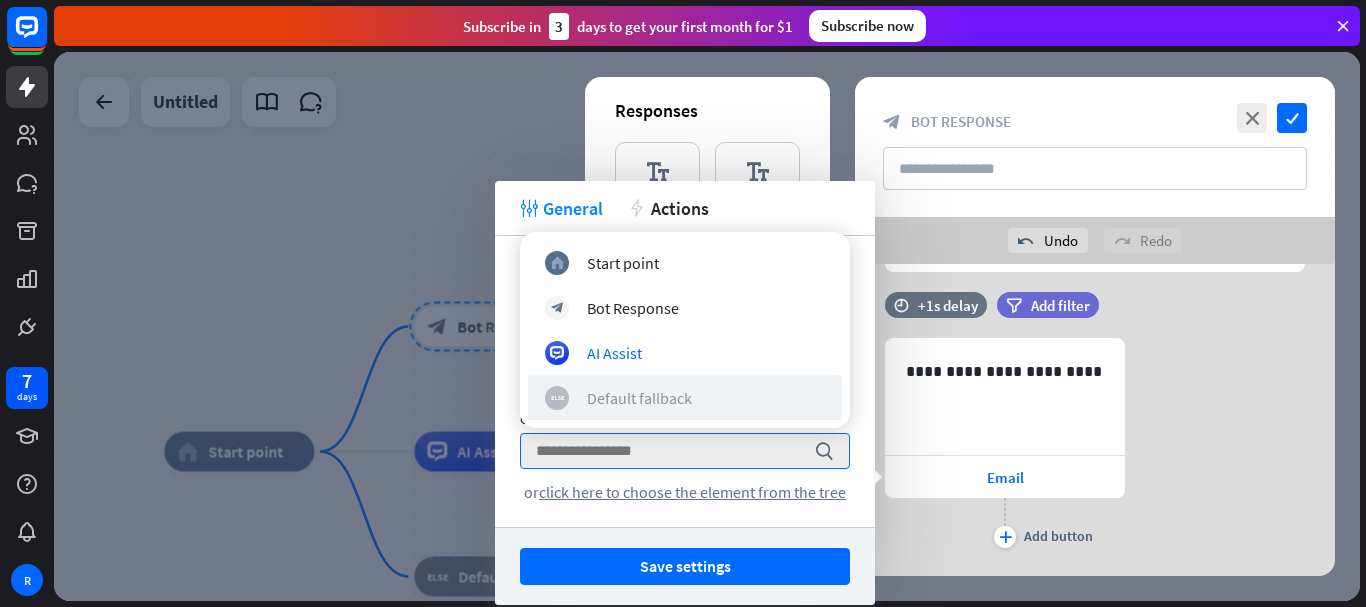 click on "Default fallback" at bounding box center (639, 398) 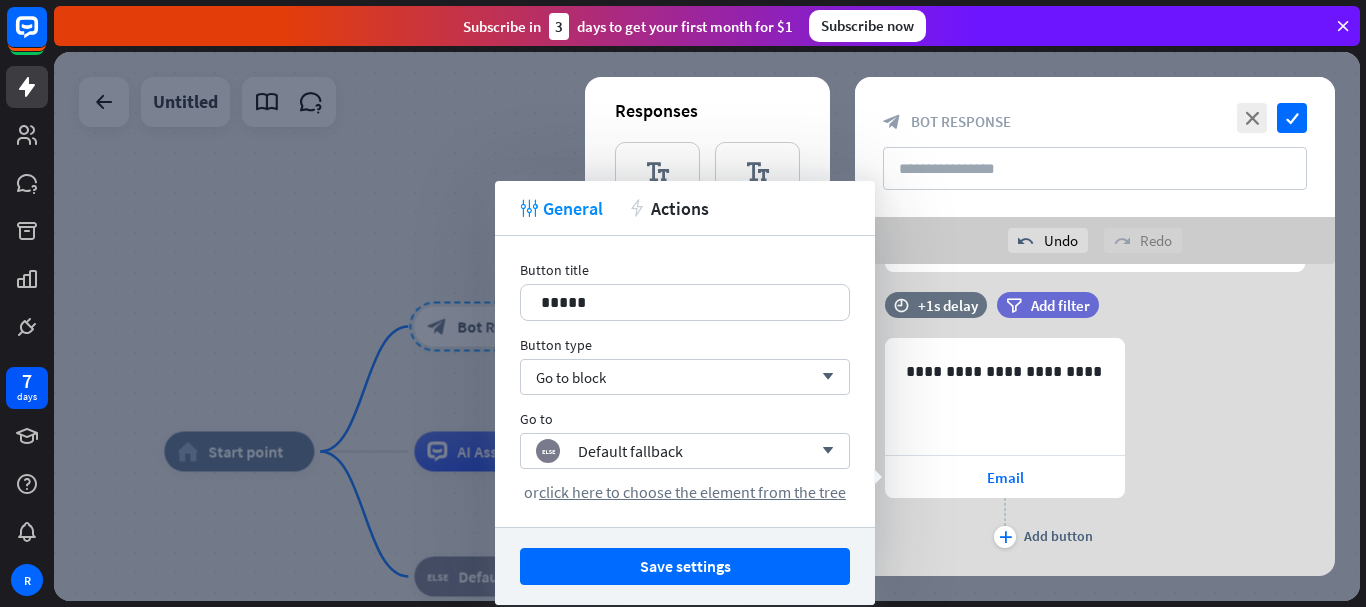 click on "Button type     Go to block
arrow_down" at bounding box center (685, 365) 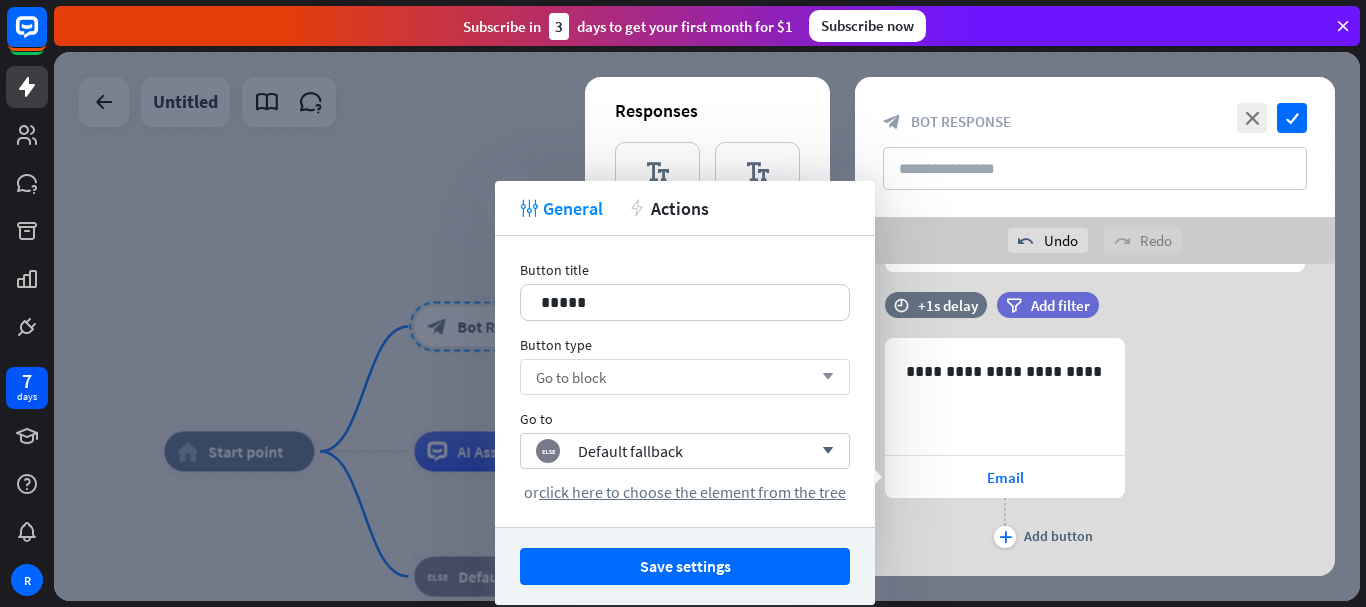 click on "Go to block" at bounding box center [571, 377] 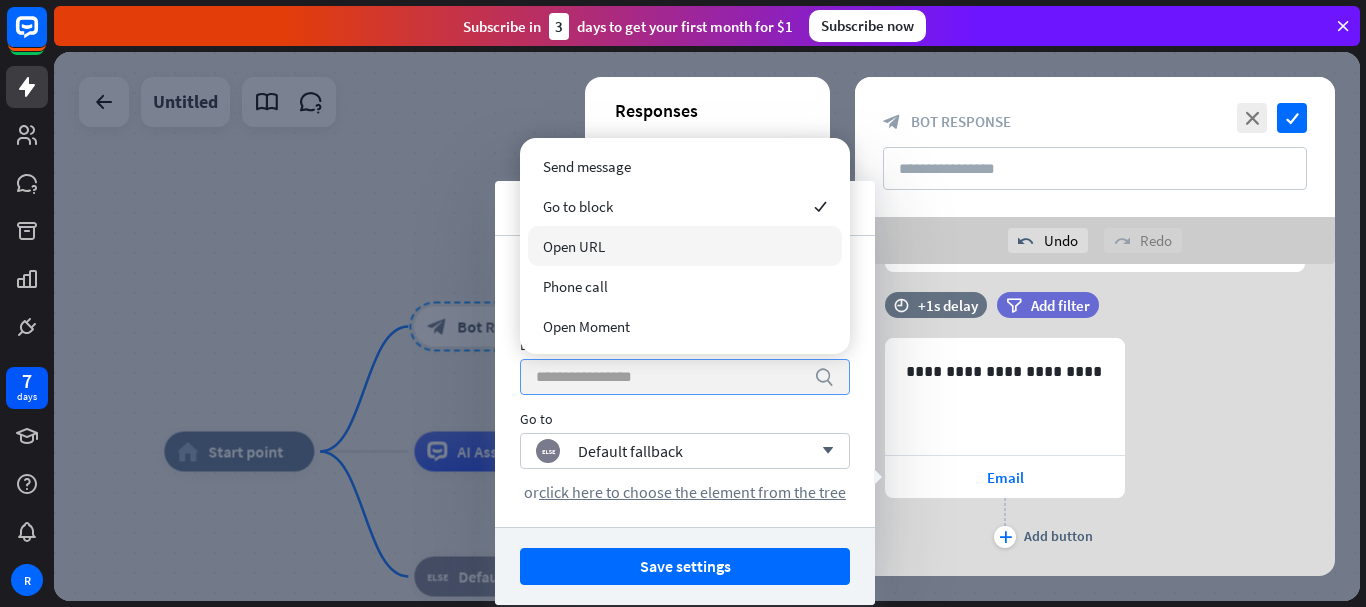 click on "Open URL" at bounding box center [685, 246] 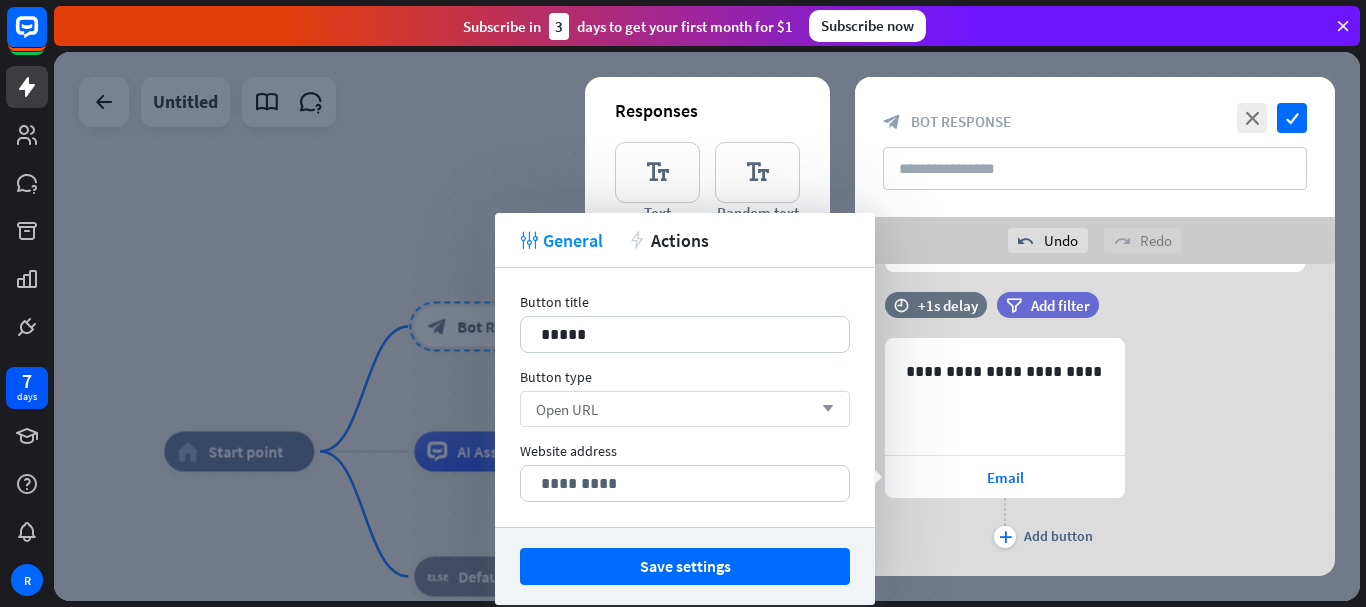 click on "Open URL
arrow_down" at bounding box center (685, 409) 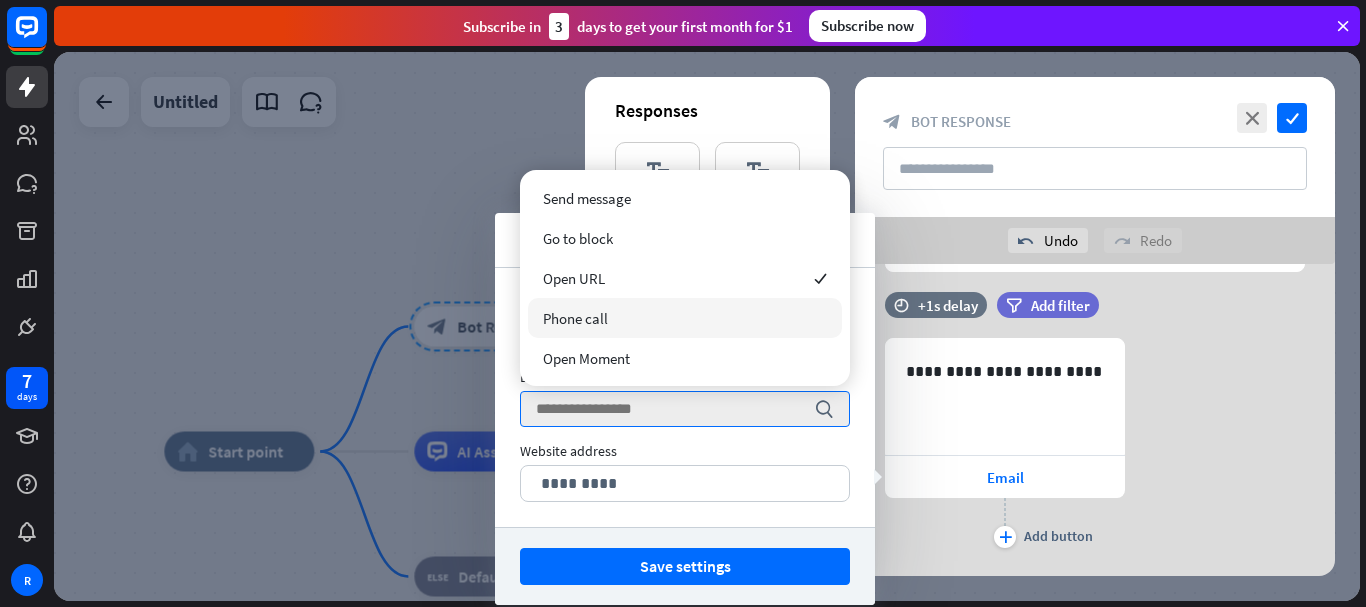 click on "Phone call" at bounding box center (685, 318) 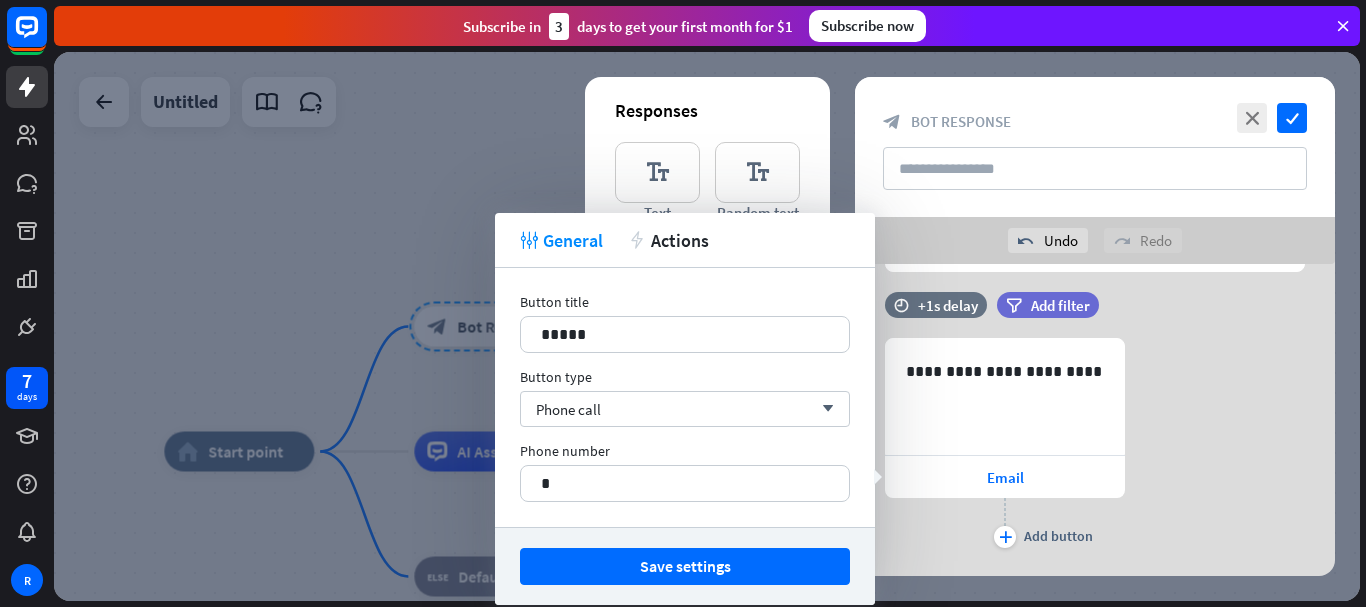 click on "Button type     Phone call
arrow_down" at bounding box center (685, 397) 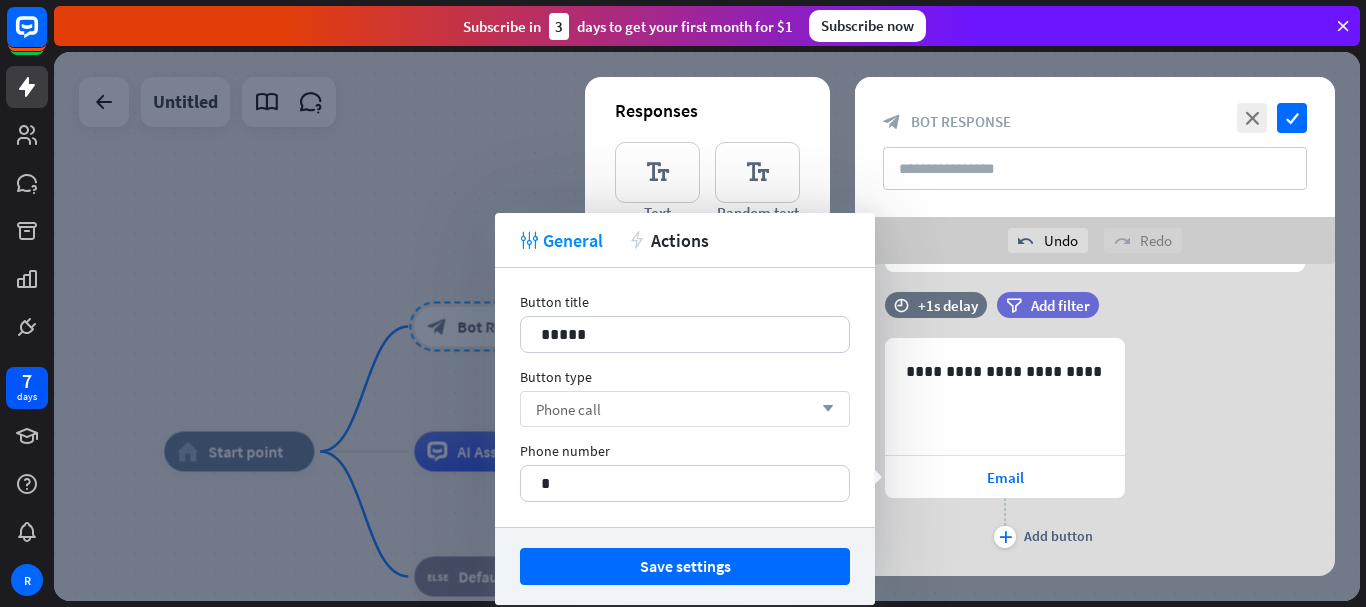 click on "Phone call" at bounding box center [568, 409] 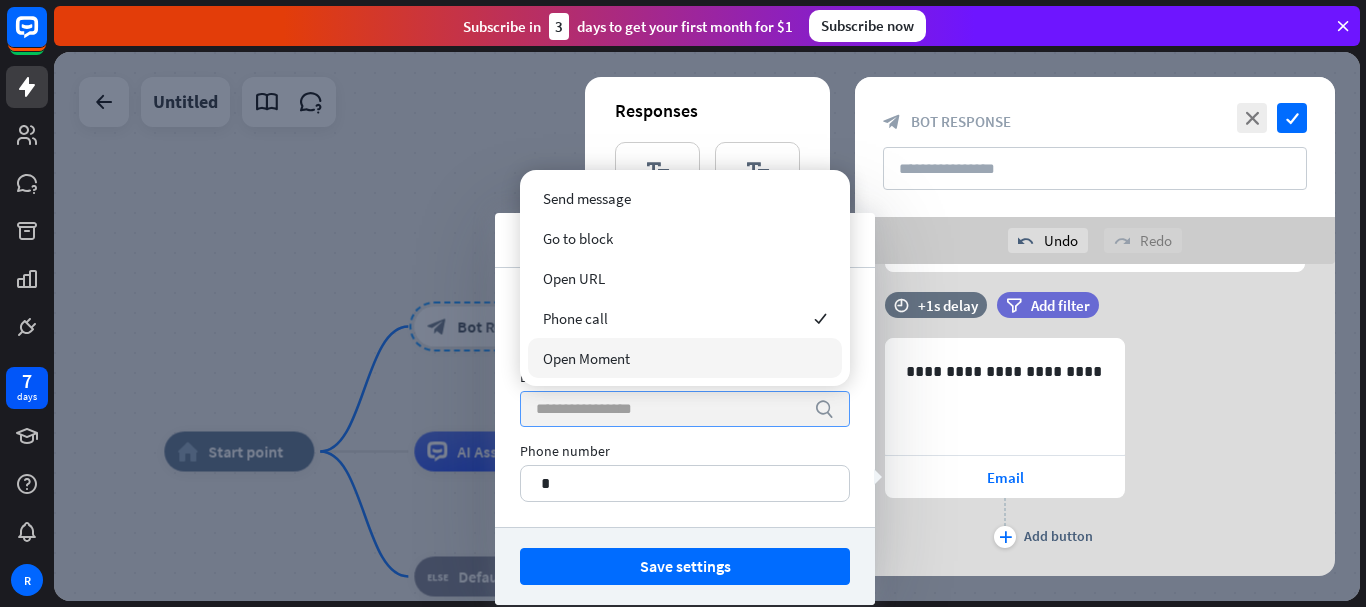 click on "Open Moment" at bounding box center [586, 358] 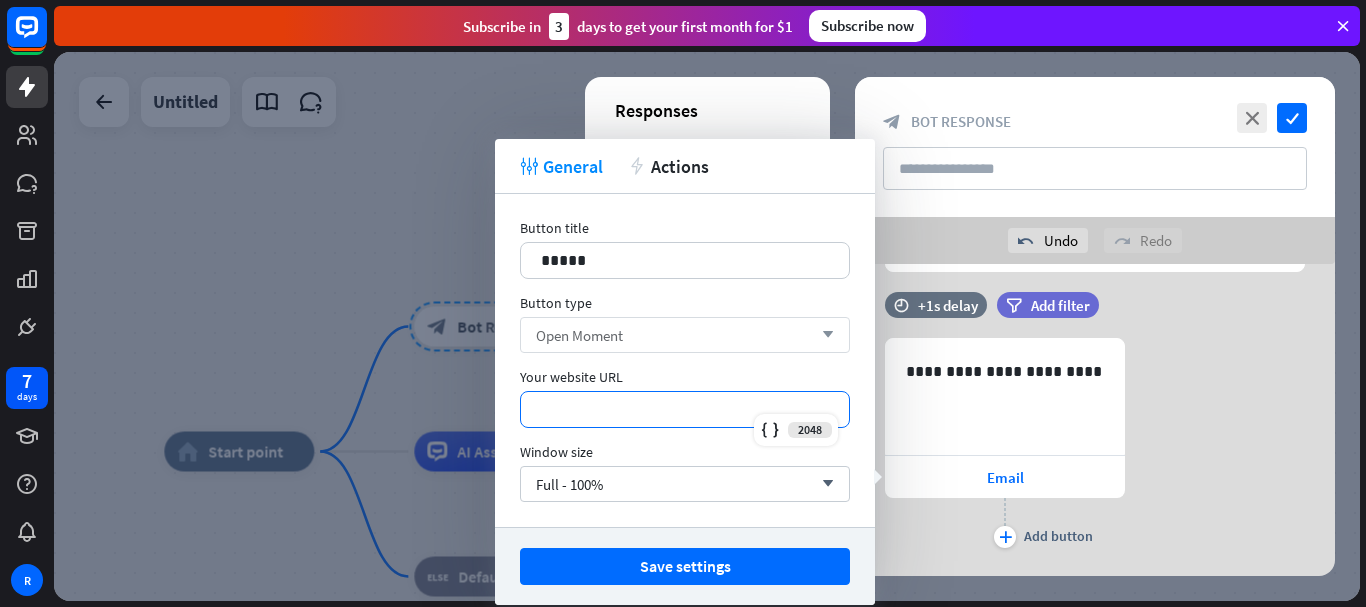 click on "*********" at bounding box center (685, 409) 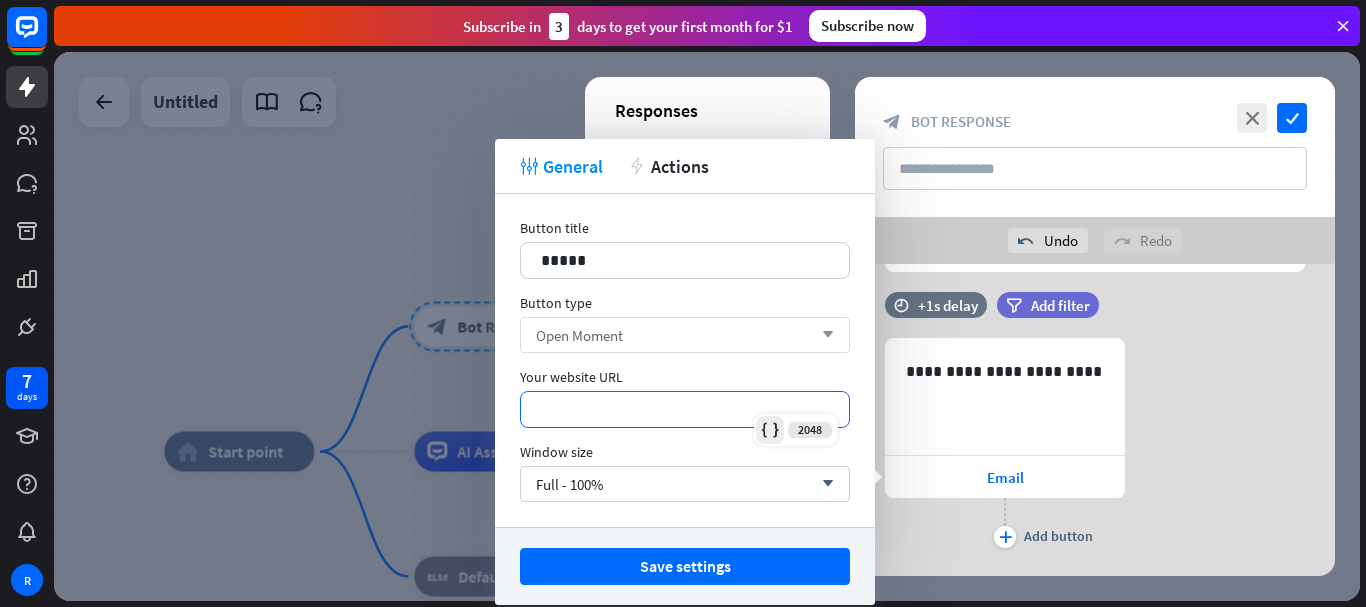 click at bounding box center [770, 430] 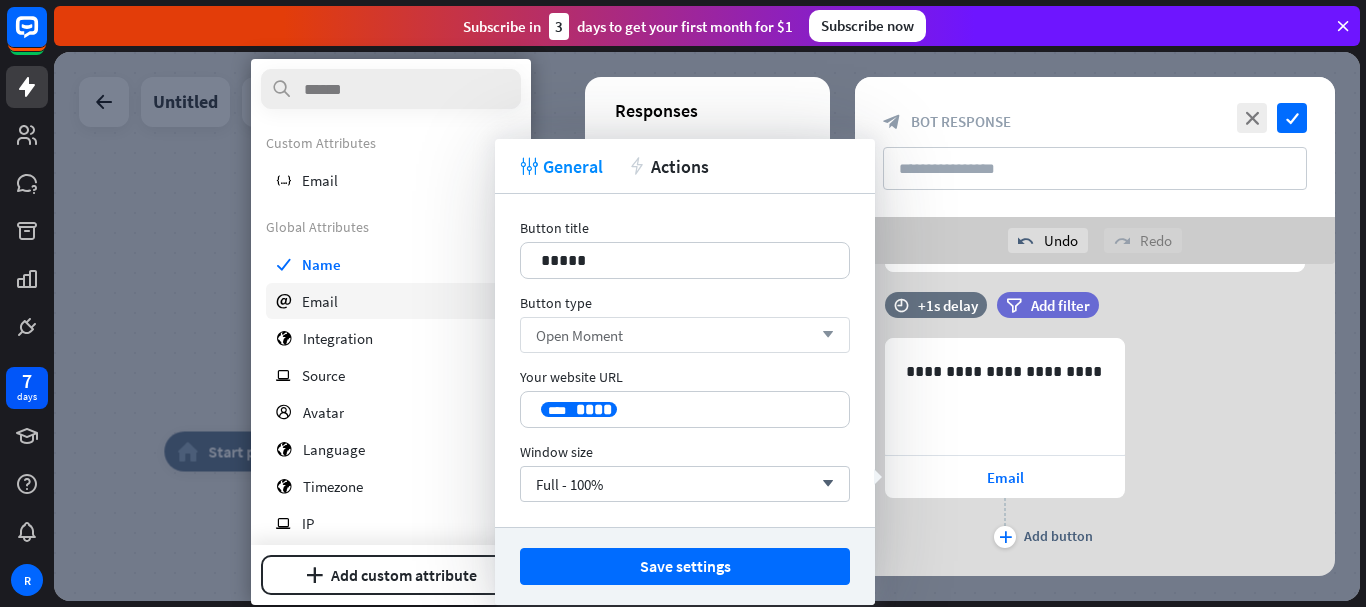 click on "email
Email" at bounding box center (391, 301) 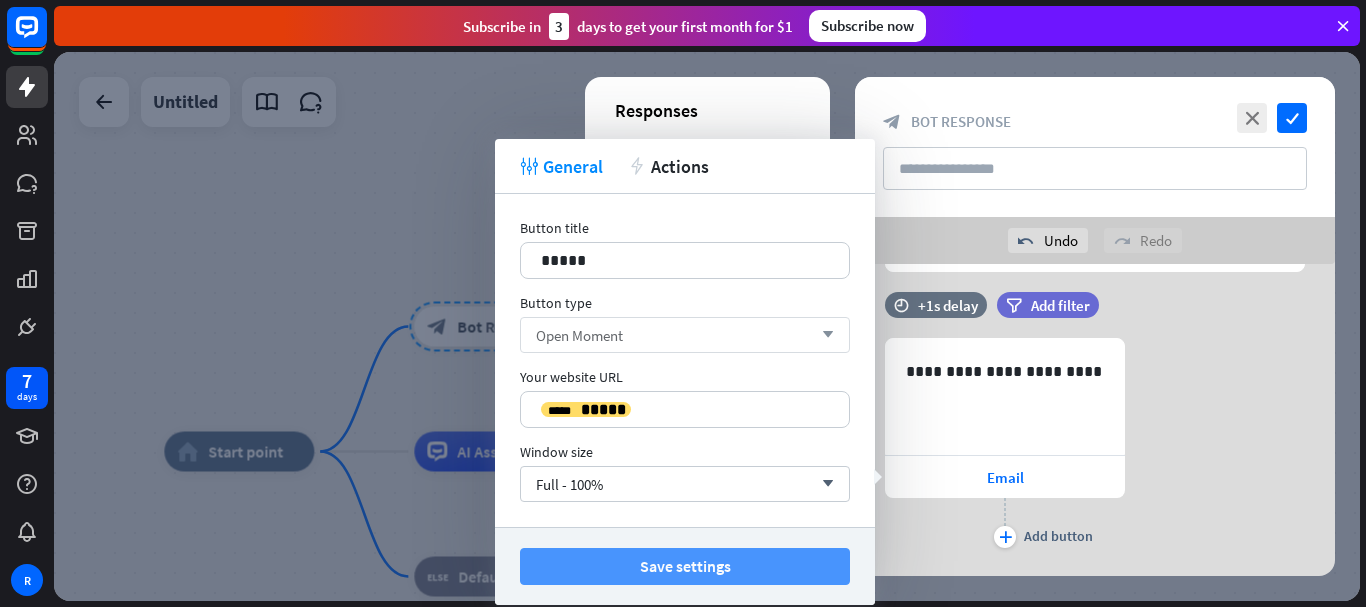 click on "Save settings" at bounding box center [685, 566] 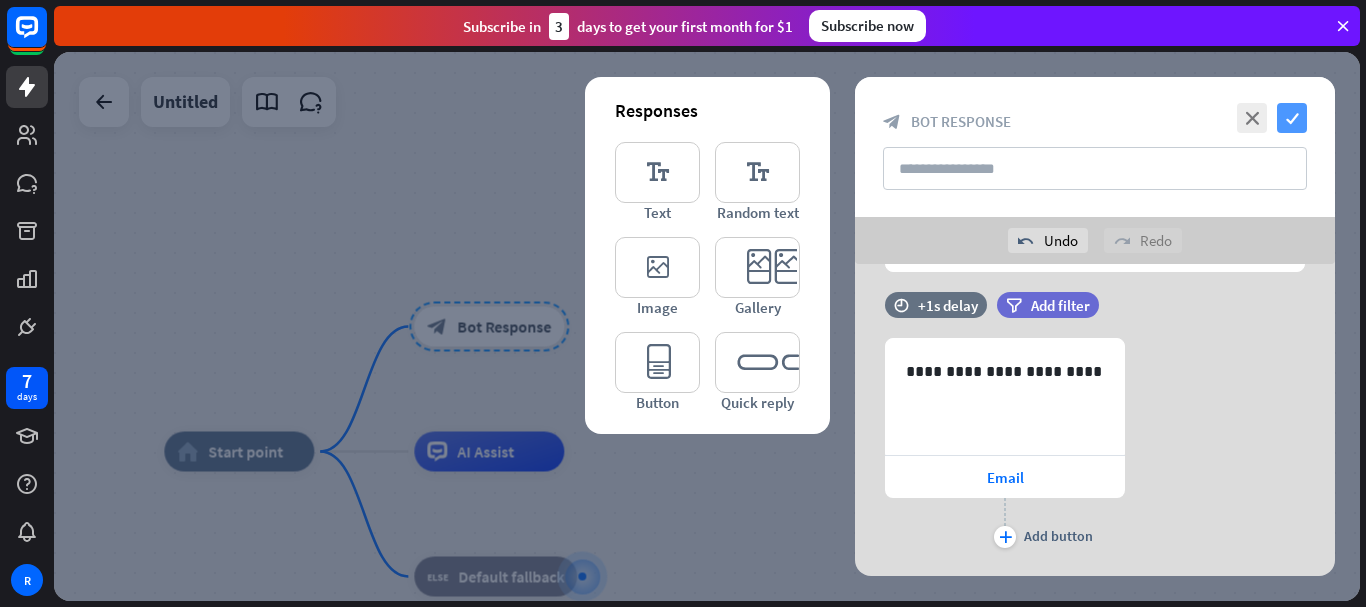 click on "check" at bounding box center [1292, 118] 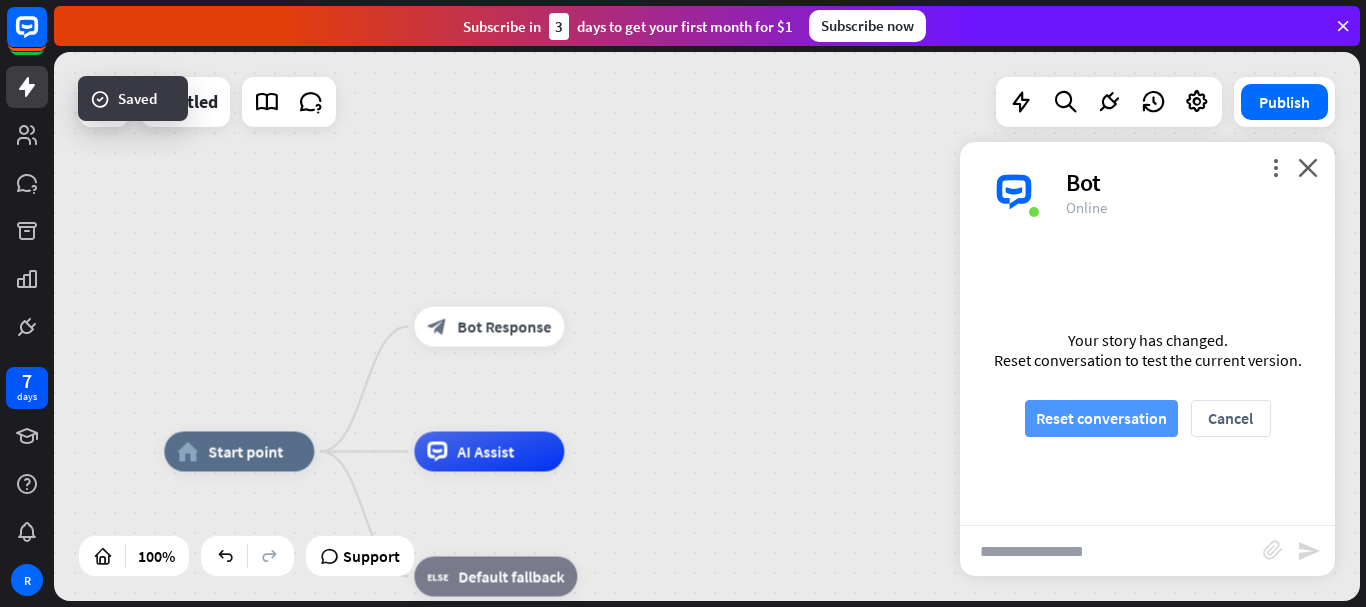 click on "Reset conversation" at bounding box center [1101, 418] 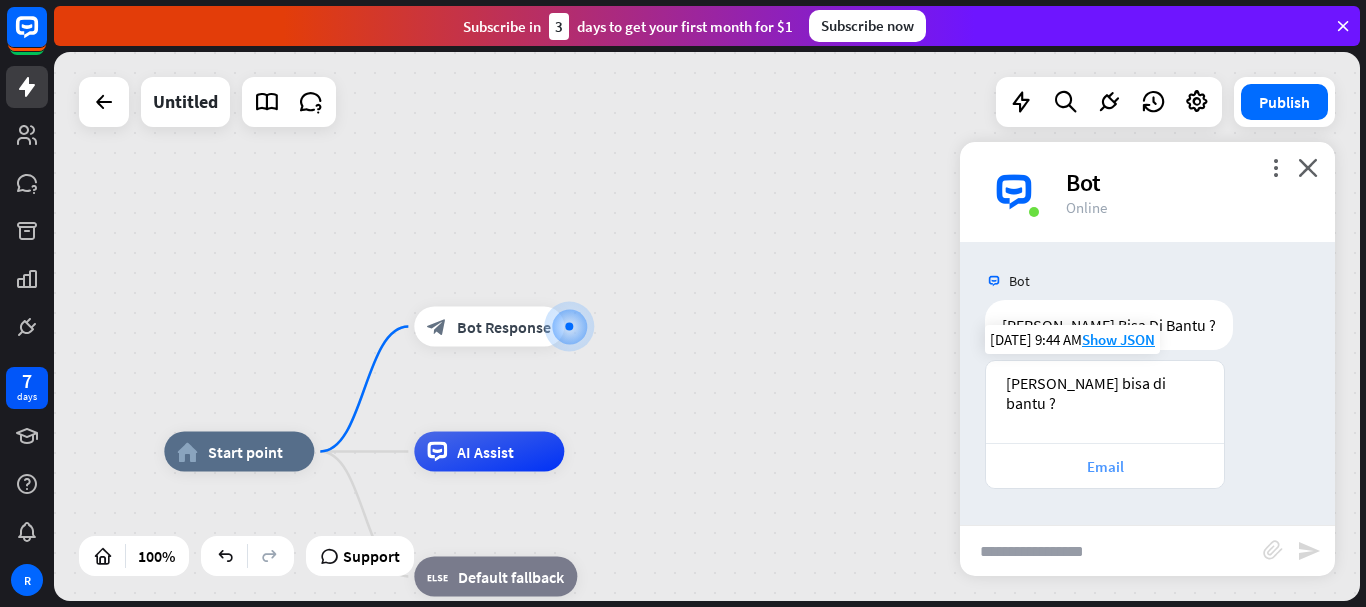 click on "Email" at bounding box center [1105, 466] 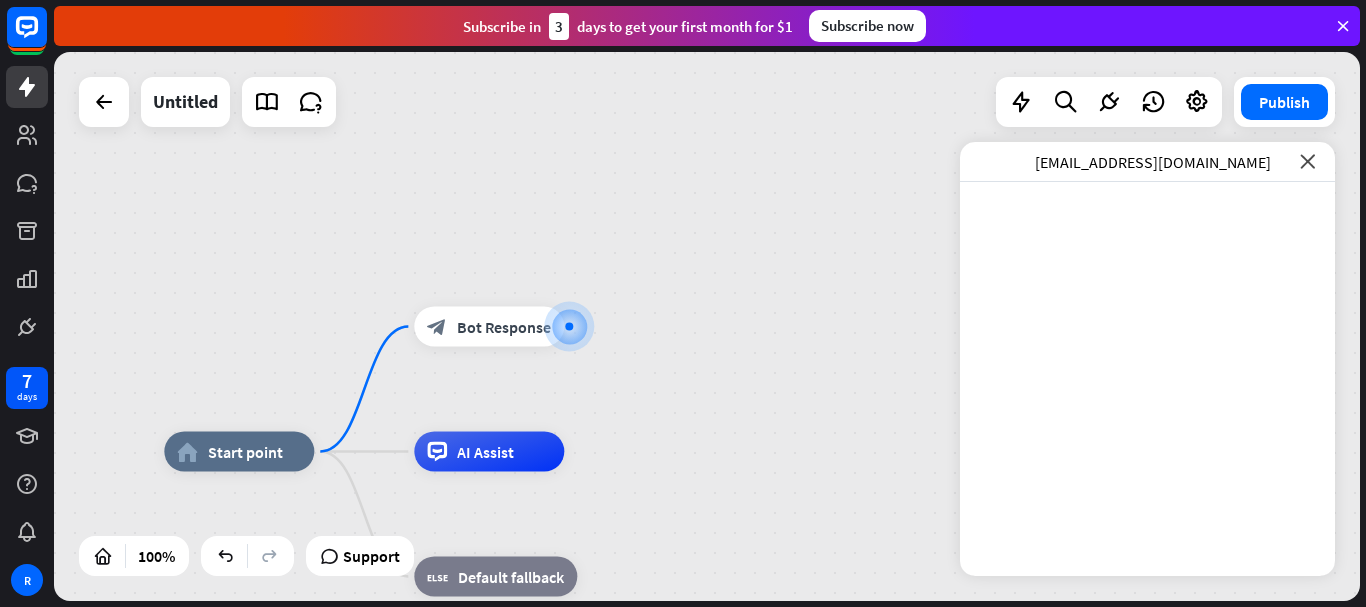 click on "close" at bounding box center [1307, 161] 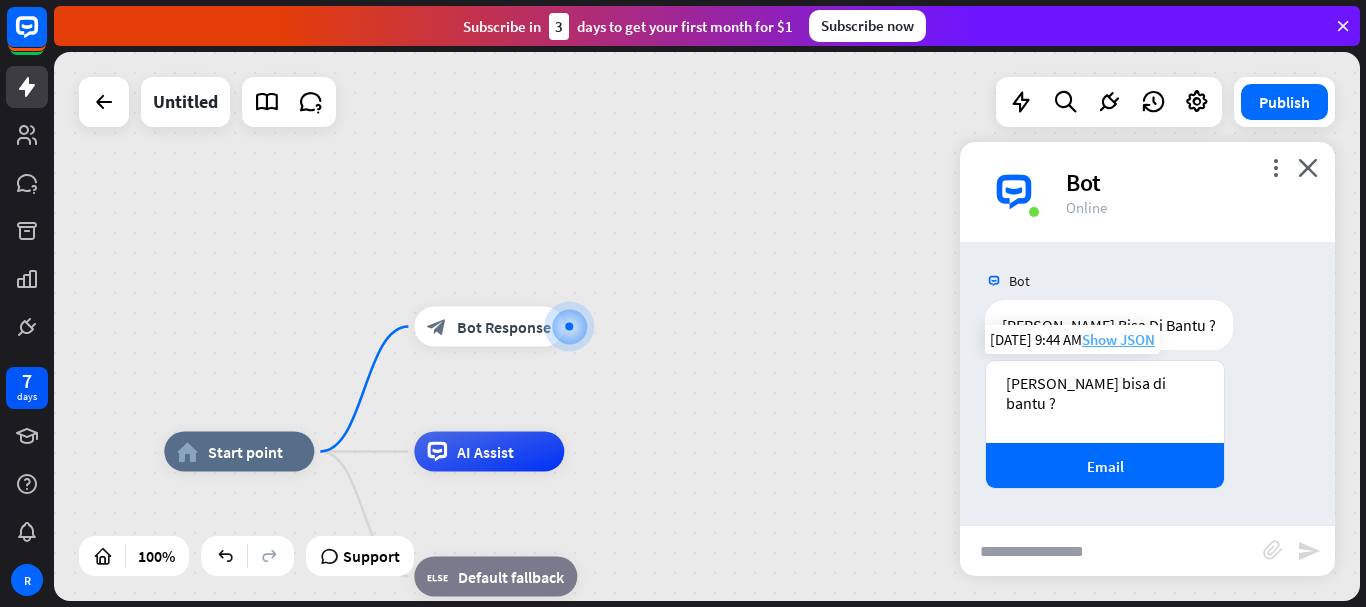 click on "Show JSON" at bounding box center [1118, 339] 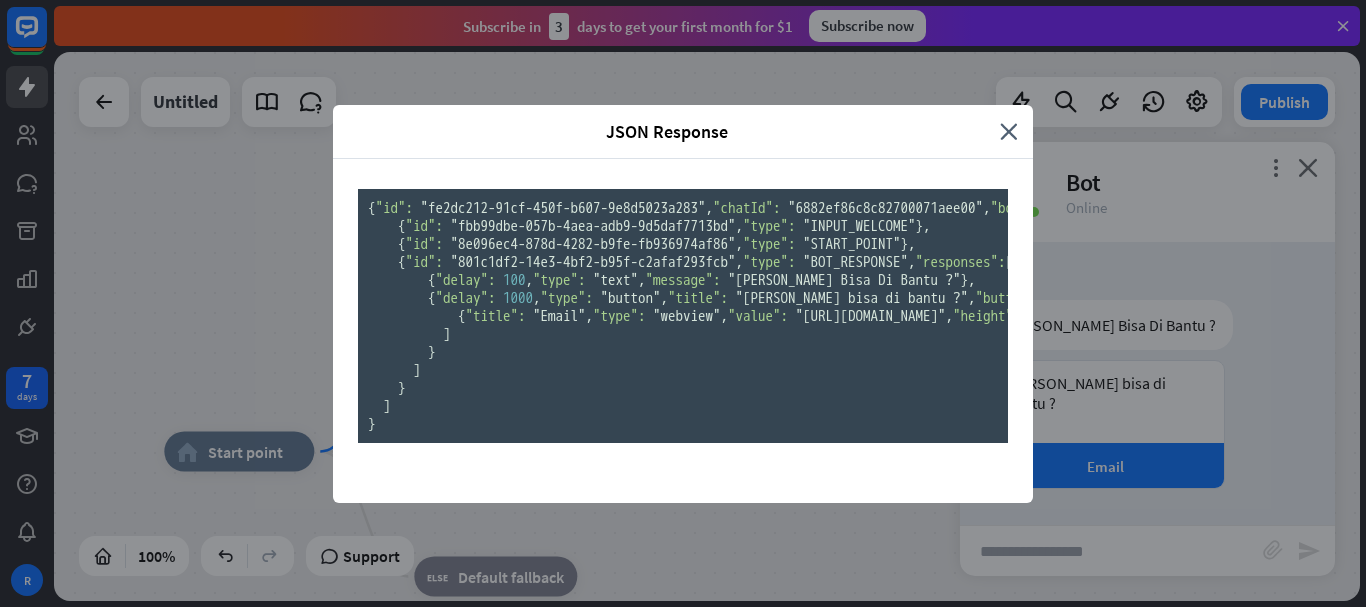 scroll, scrollTop: 500, scrollLeft: 0, axis: vertical 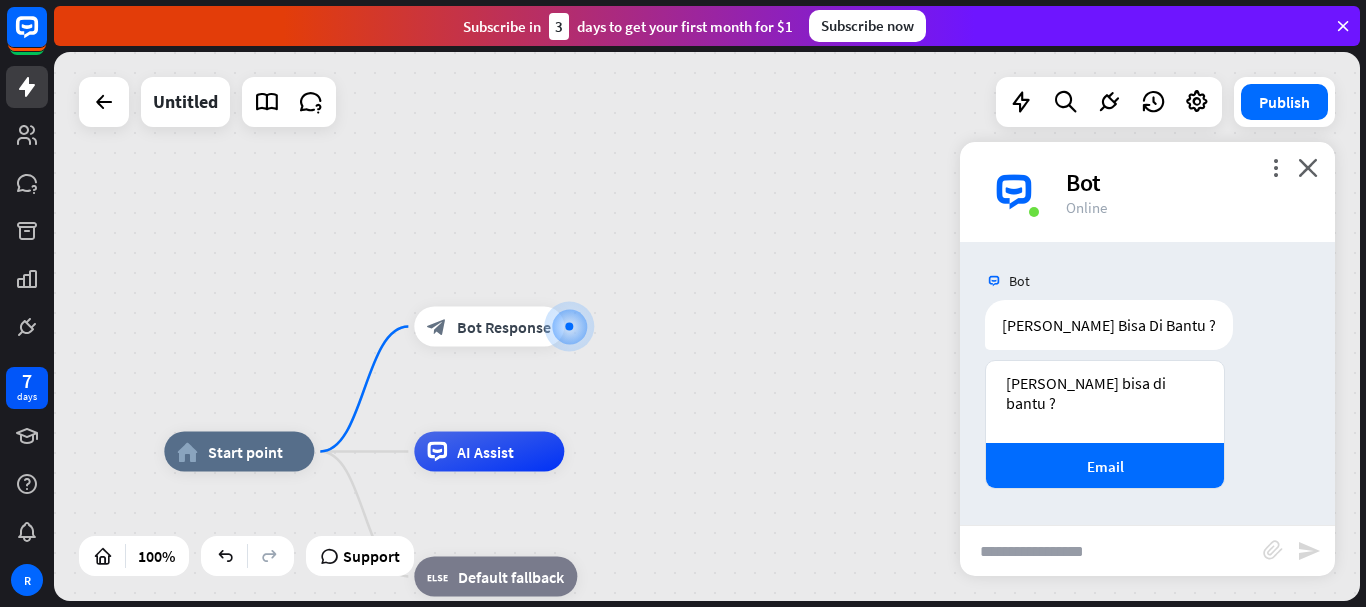 drag, startPoint x: 1066, startPoint y: 431, endPoint x: 1244, endPoint y: 188, distance: 301.21918 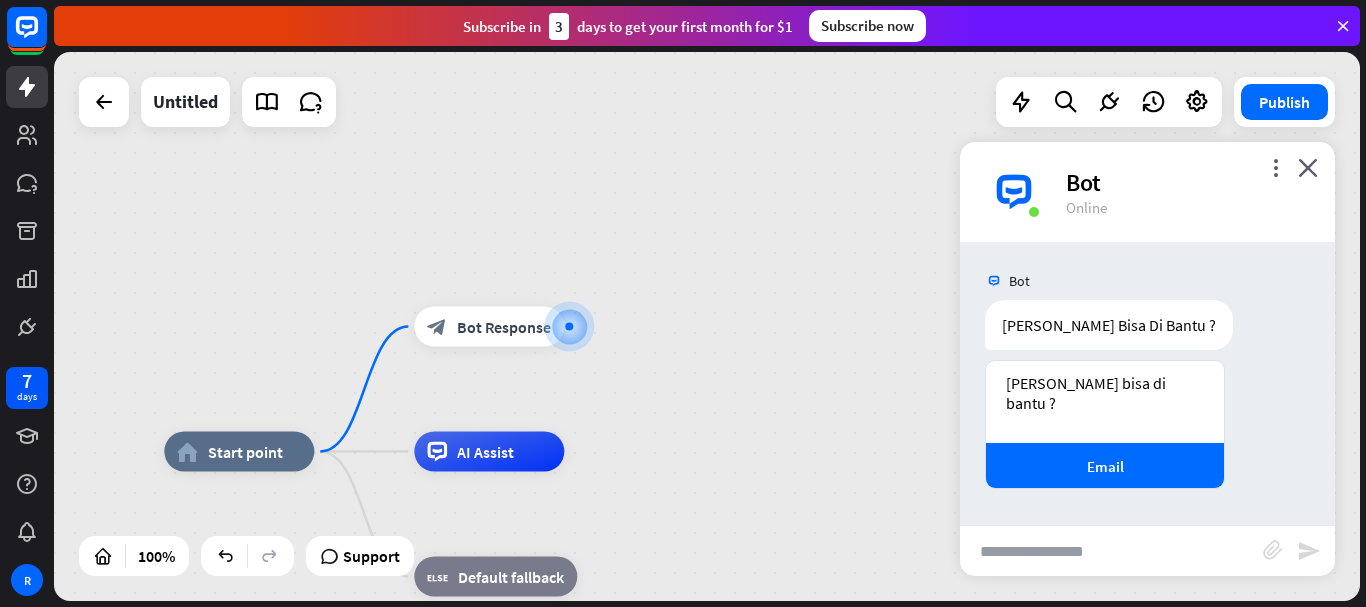 click on "more_vert
close
Bot
Online
Bot
[PERSON_NAME] Bisa Di Bantu ?
[DATE] 9:44 AM
Show JSON
[PERSON_NAME] bisa di bantu ?
Email
[DATE] 9:44 AM
Show JSON
block_attachment
send" at bounding box center (1147, 359) 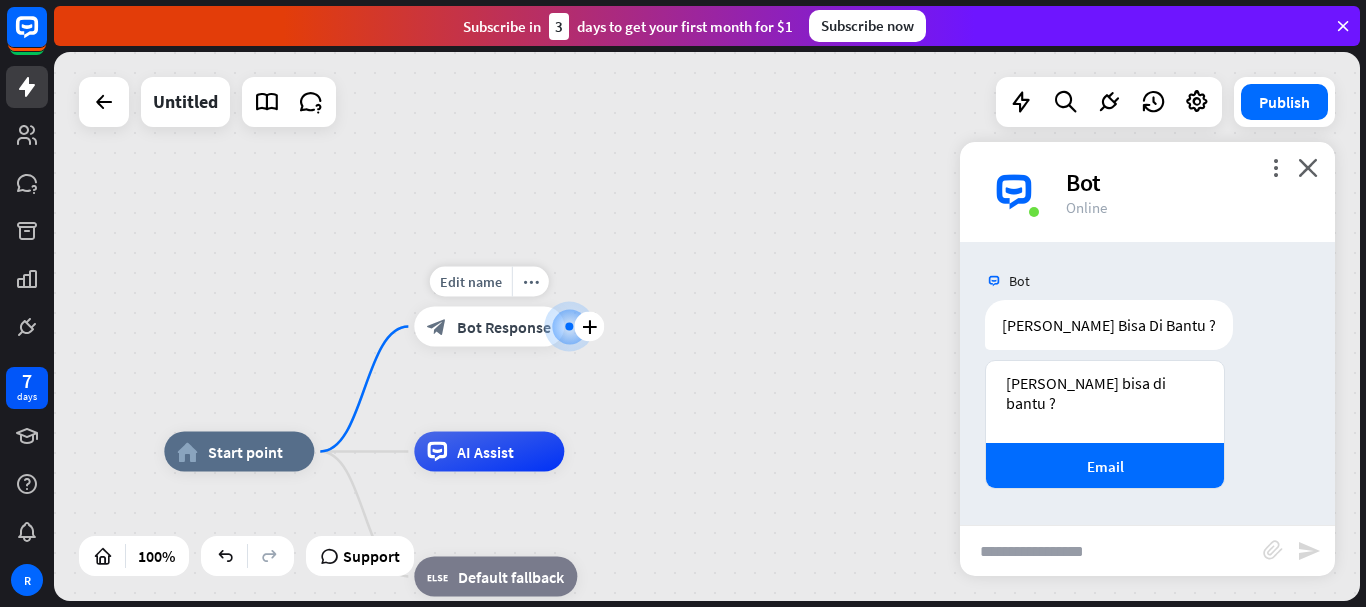 click on "Bot Response" at bounding box center (504, 327) 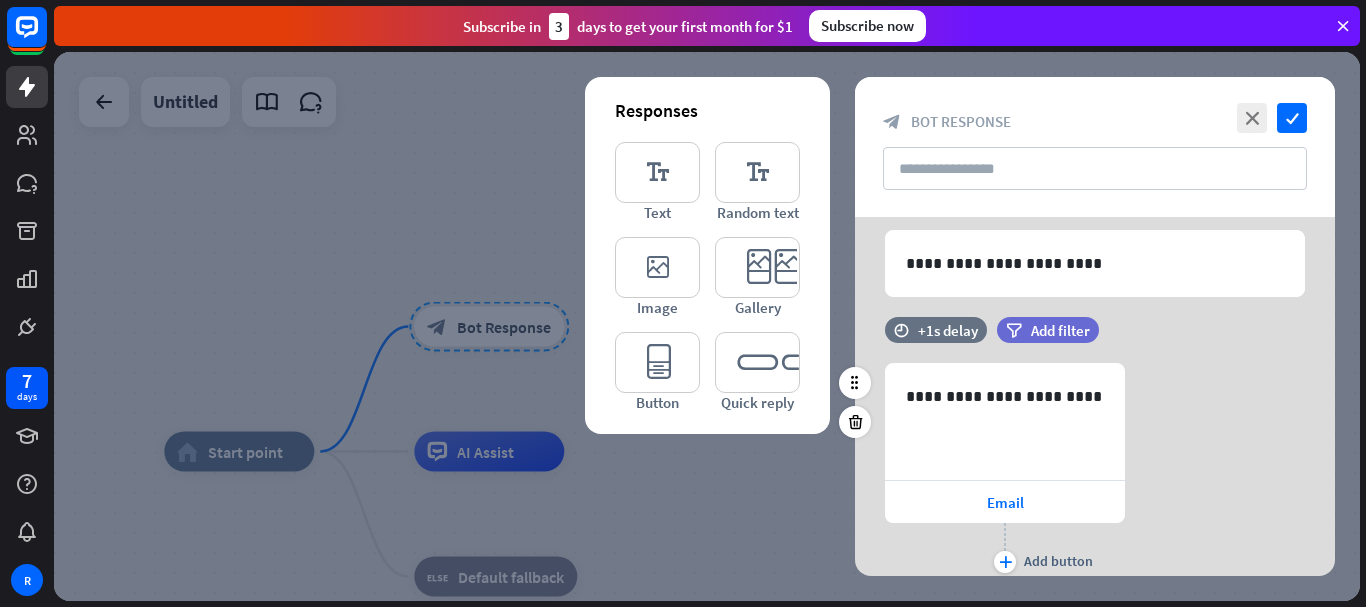 scroll, scrollTop: 143, scrollLeft: 0, axis: vertical 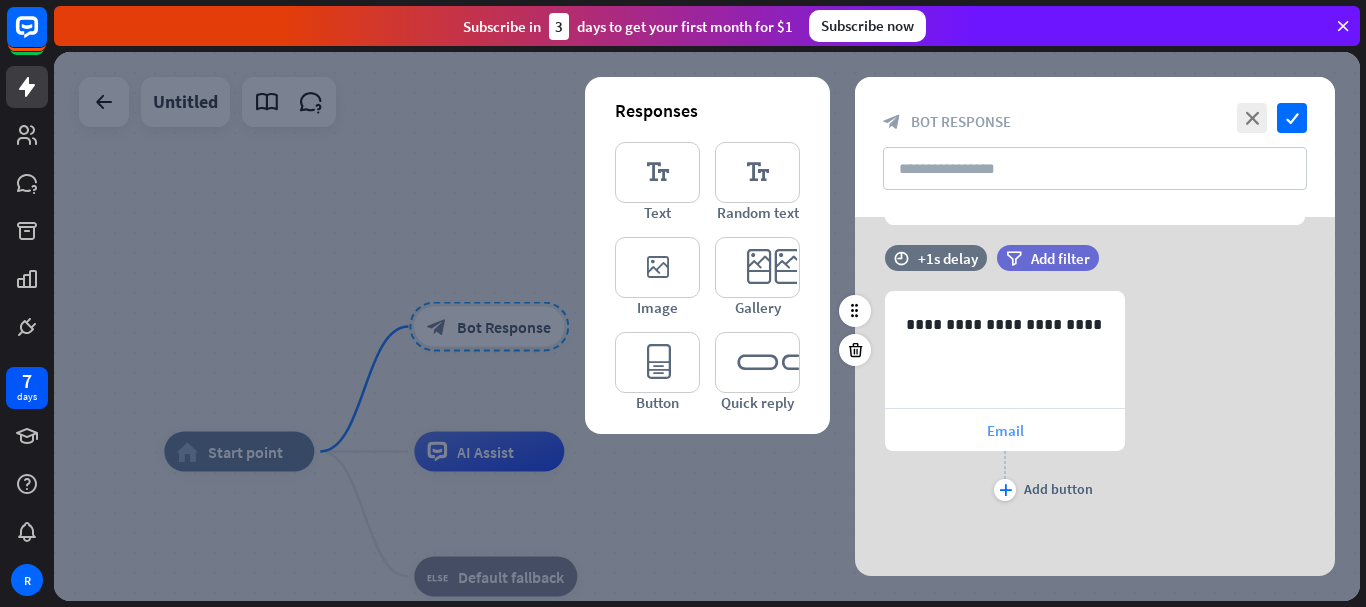 click on "Email" at bounding box center [1005, 430] 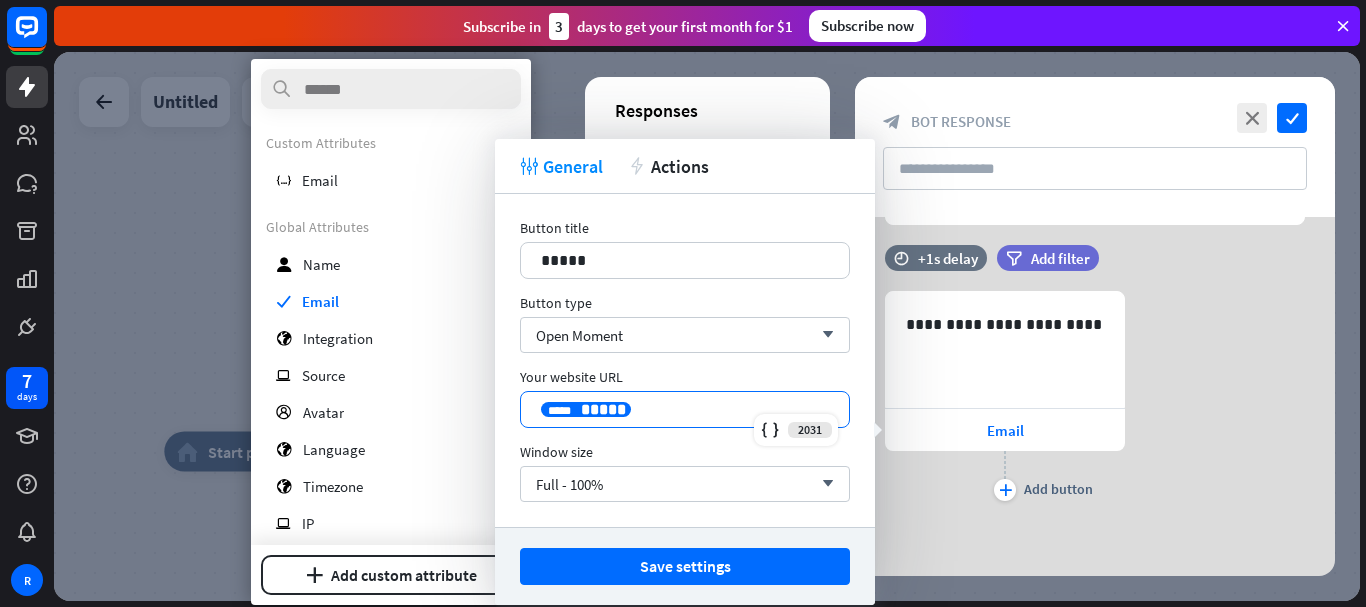click on "**********" at bounding box center (685, 409) 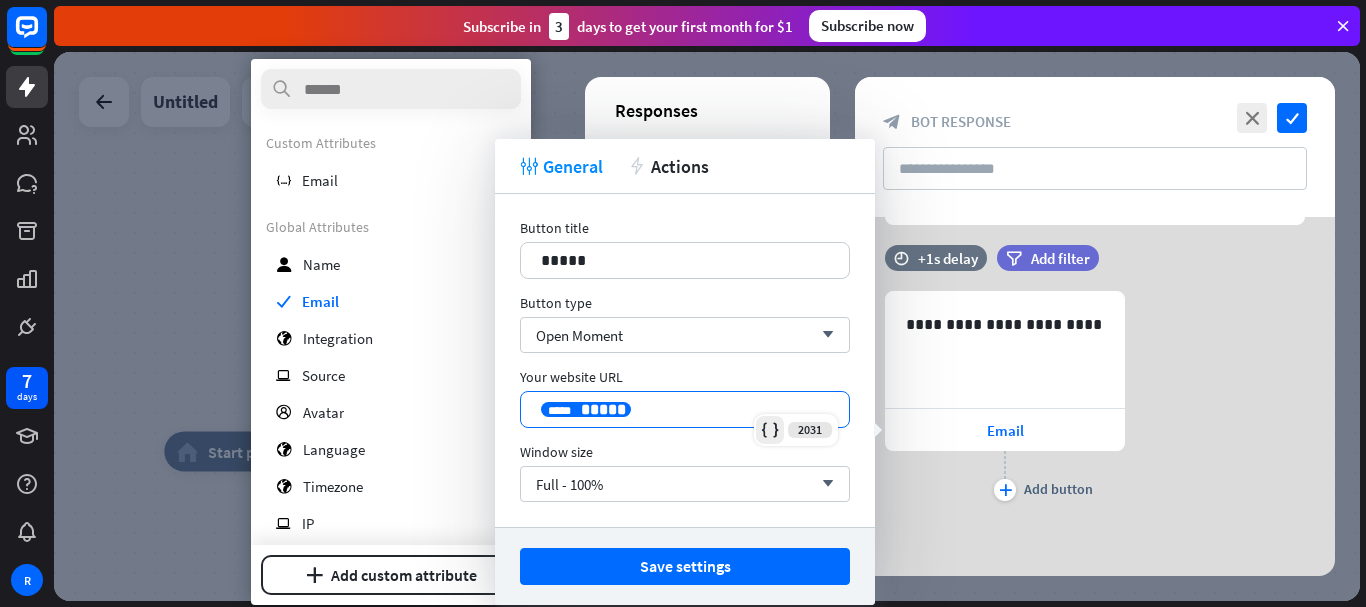 click at bounding box center [770, 430] 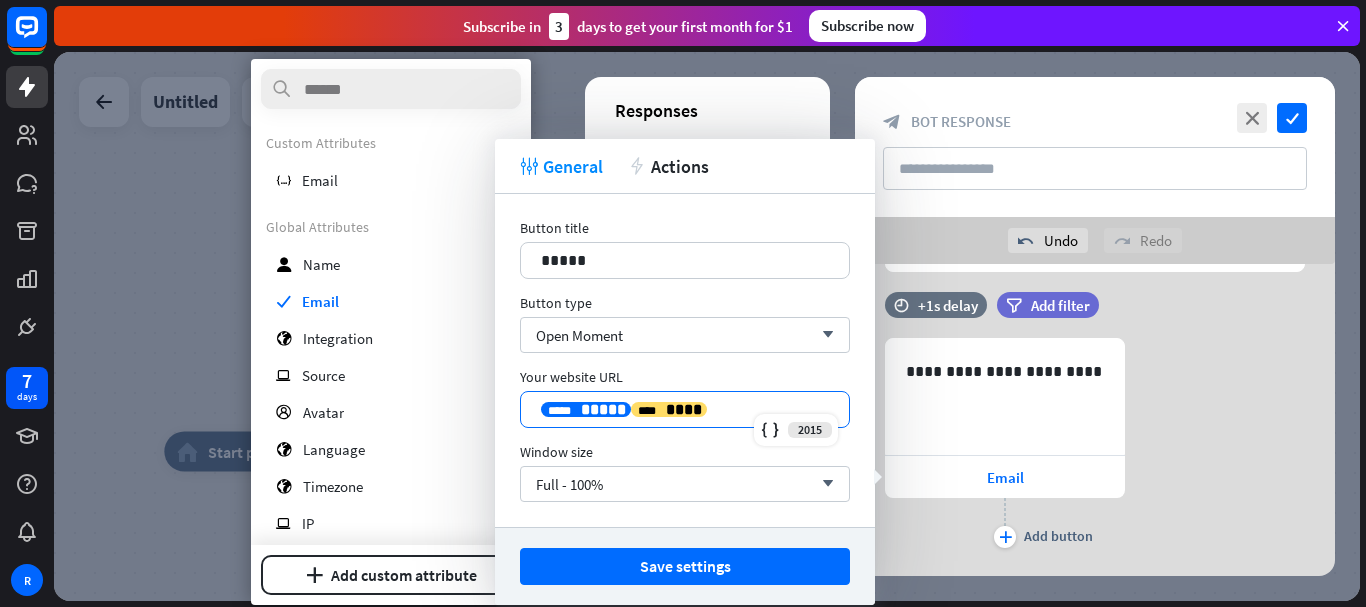 drag, startPoint x: 703, startPoint y: 397, endPoint x: 541, endPoint y: 386, distance: 162.37303 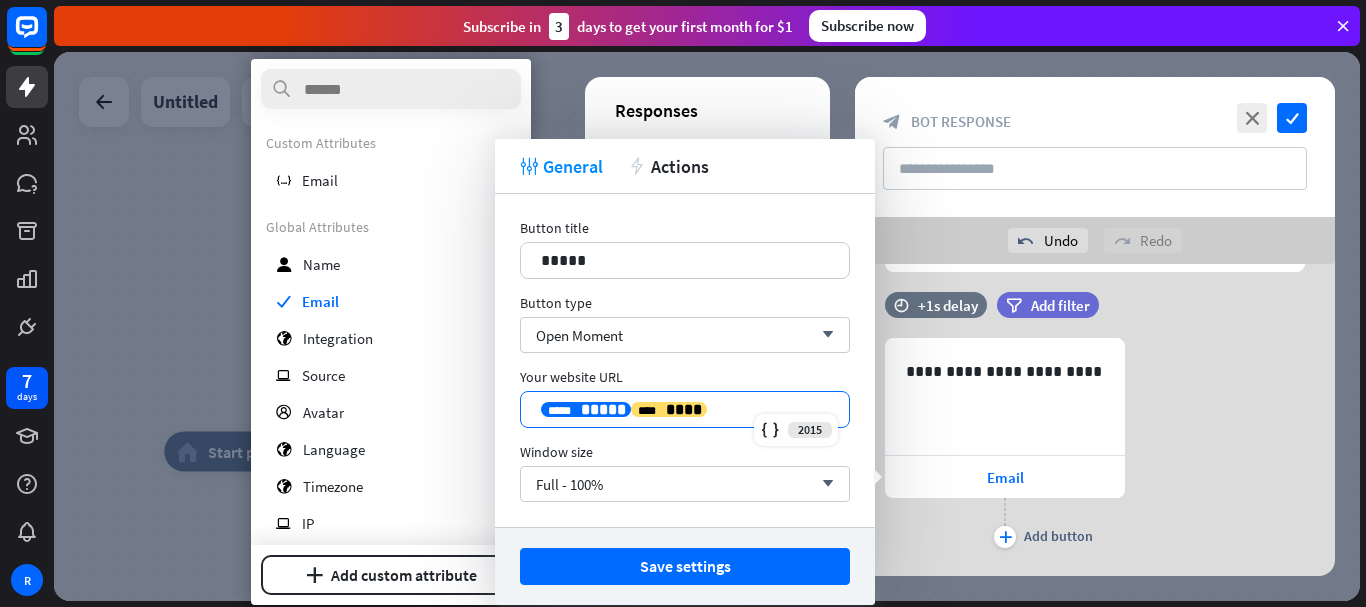 click on "**********" at bounding box center (685, 398) 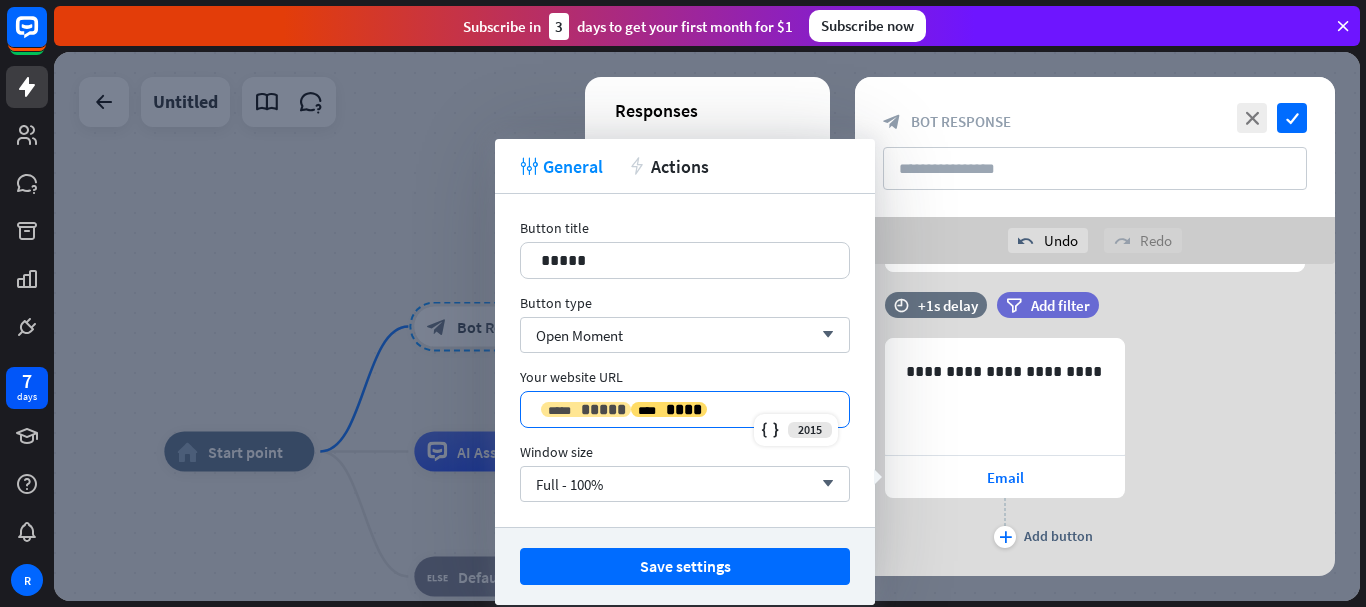click on "*****" at bounding box center (603, 409) 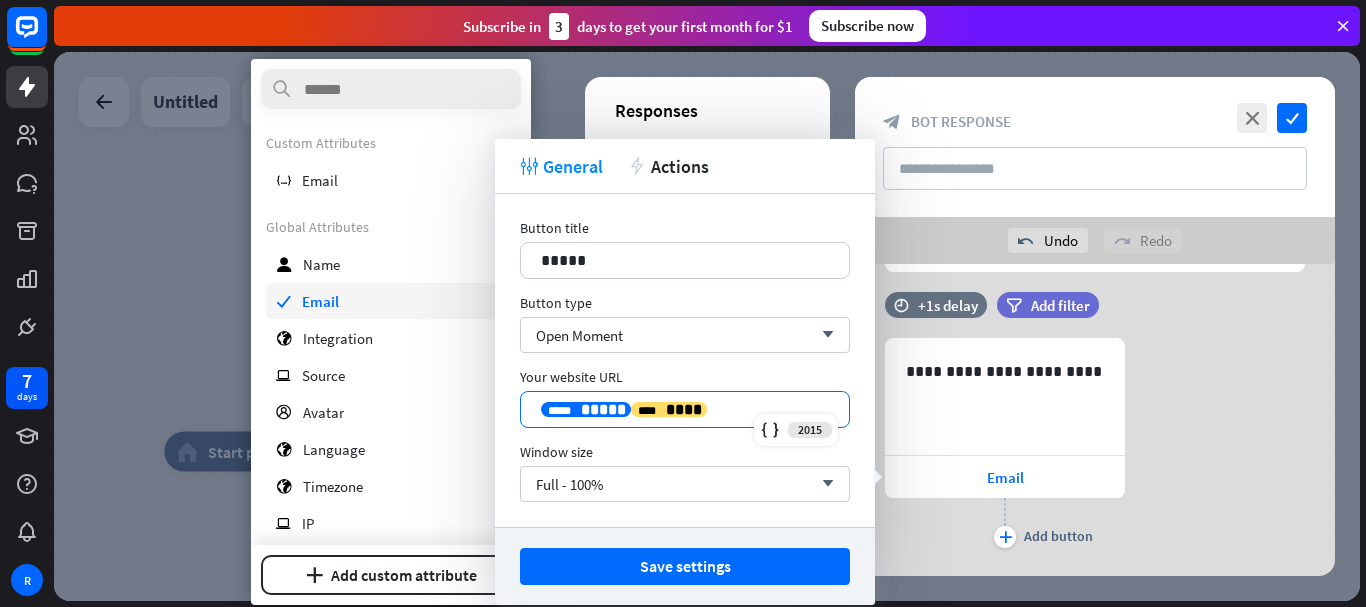click on "check
Email" at bounding box center (391, 301) 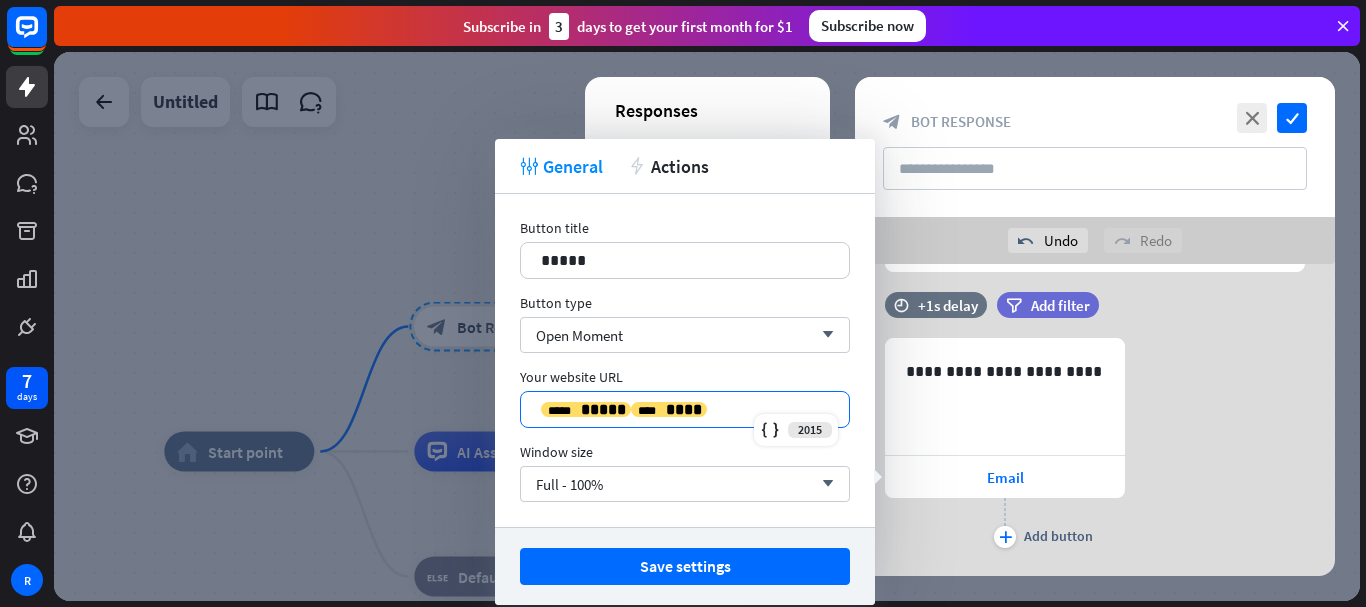 click on "**********" at bounding box center (685, 409) 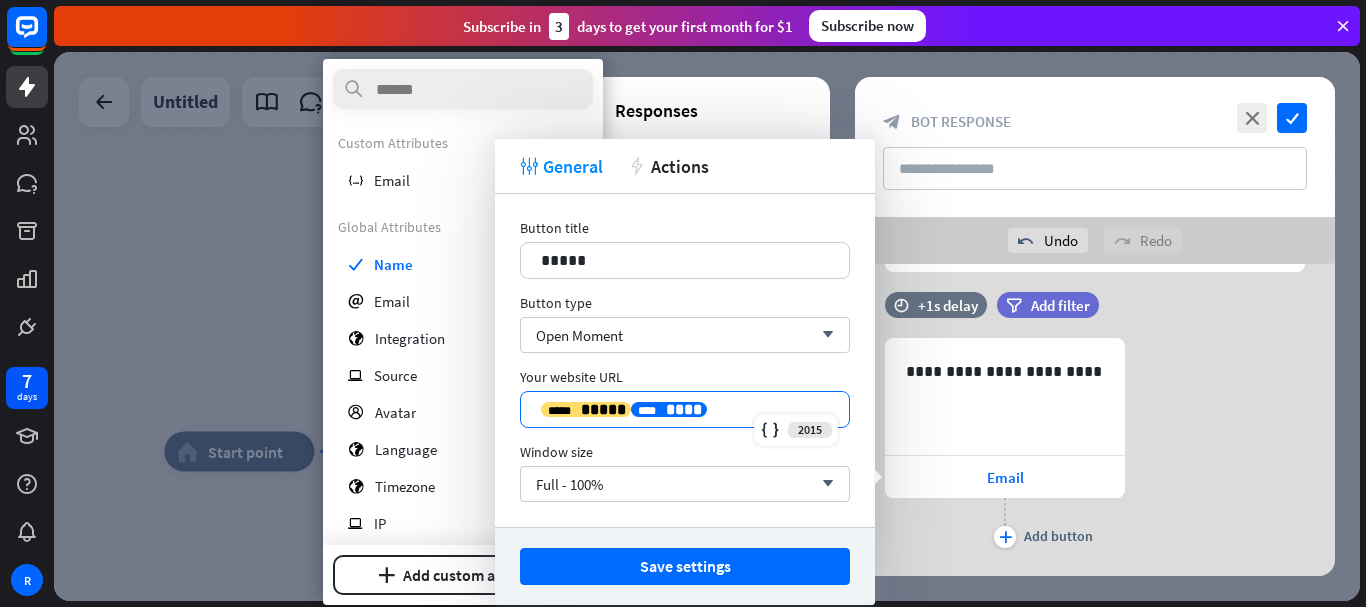 type 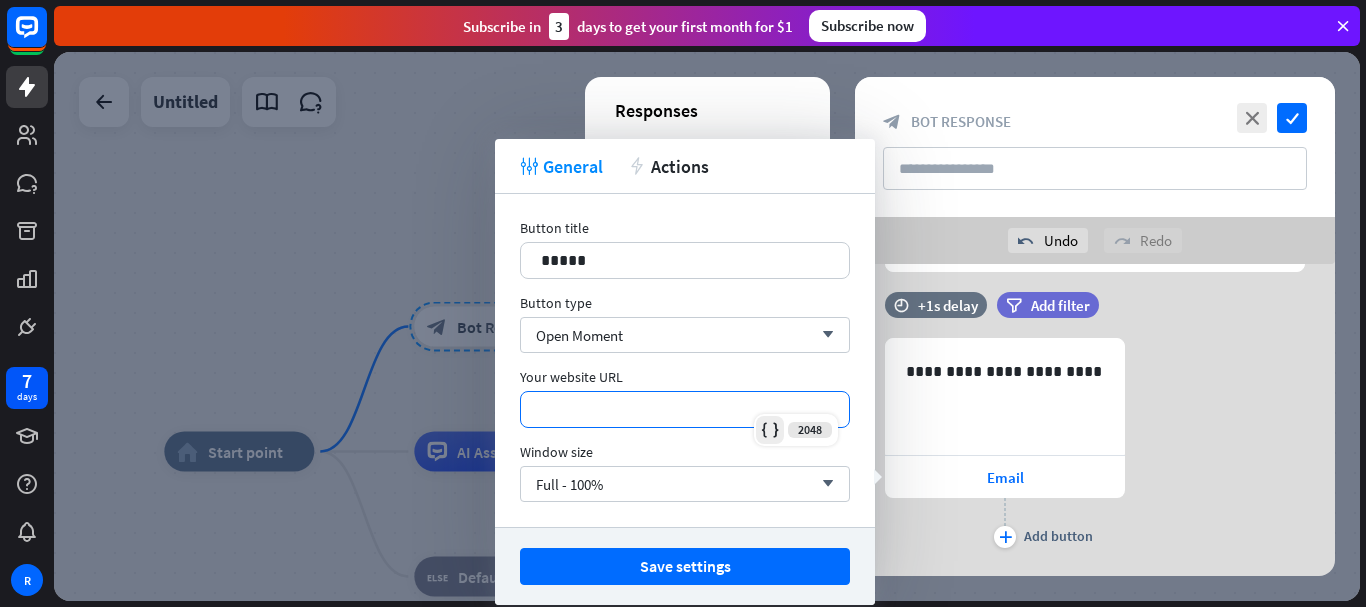 click at bounding box center [770, 430] 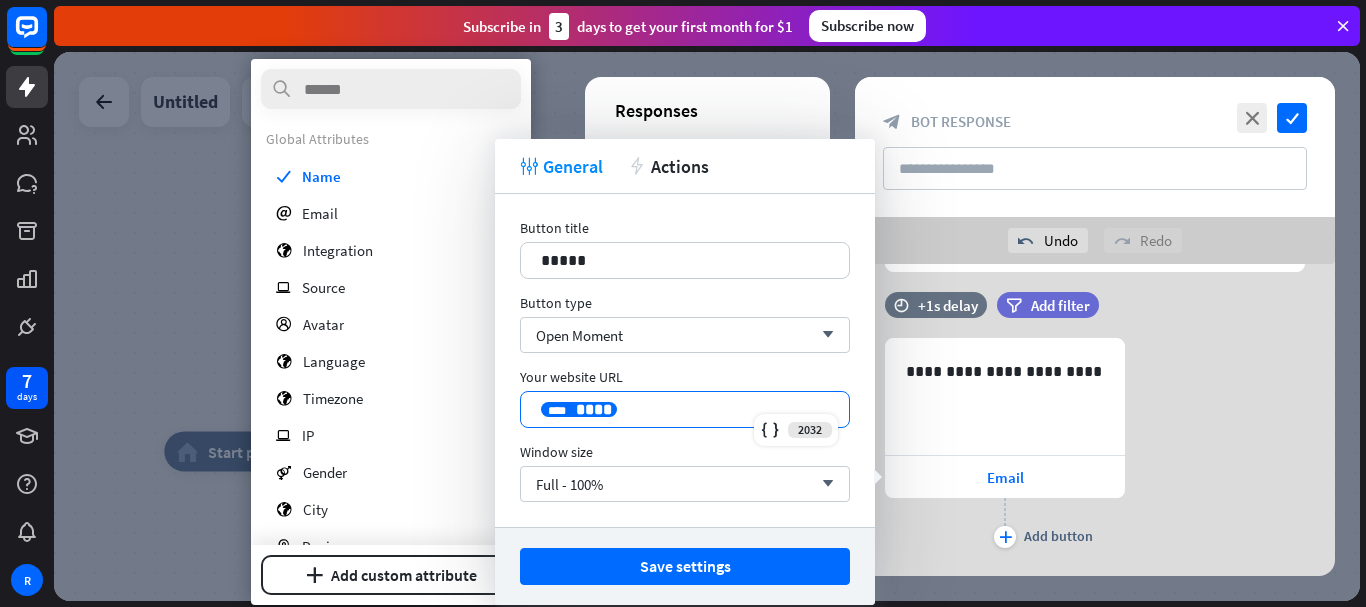 scroll, scrollTop: 0, scrollLeft: 0, axis: both 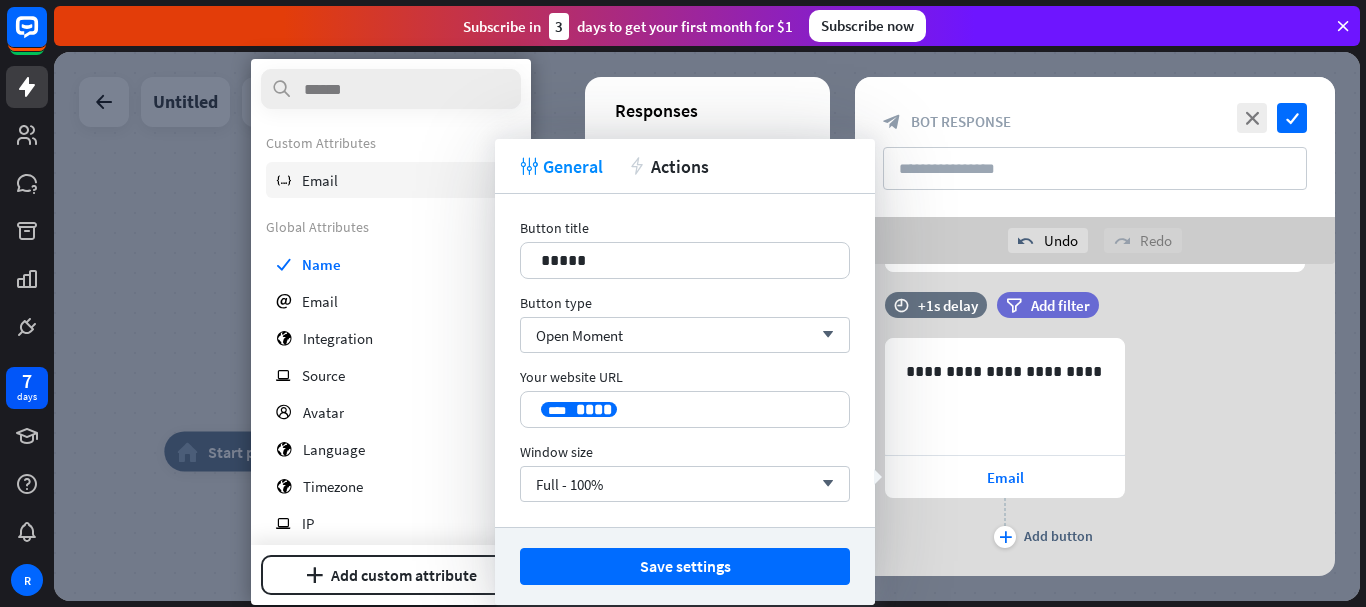 click on "Email" at bounding box center (320, 180) 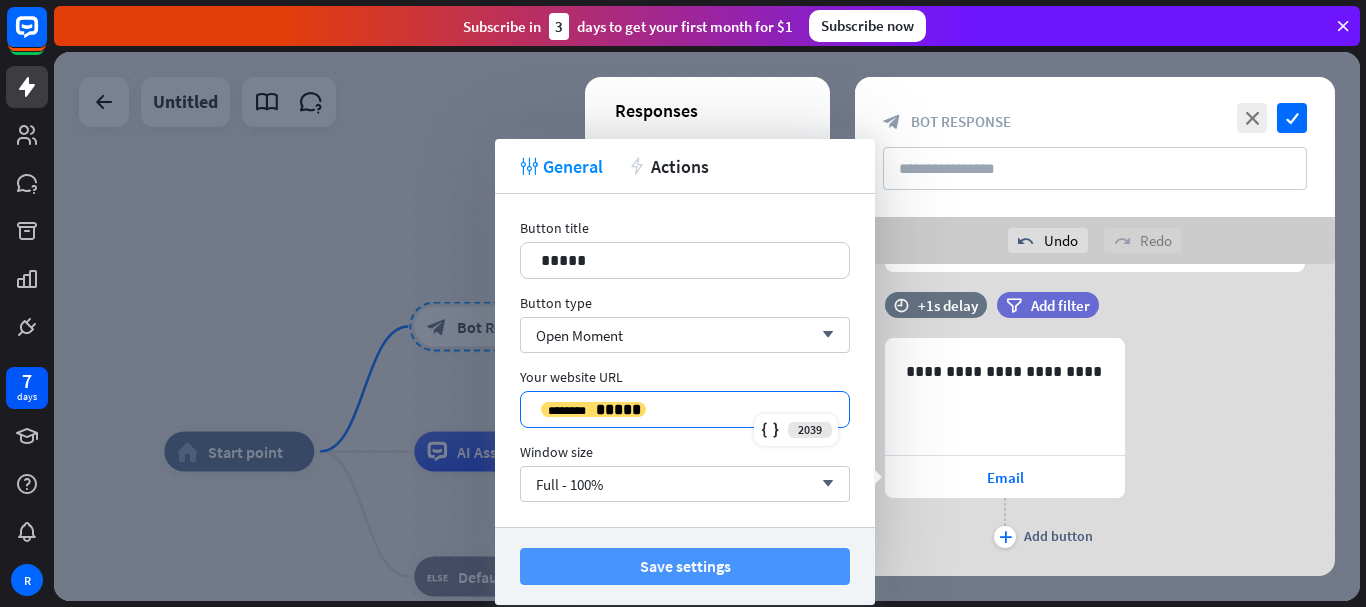 click on "Save settings" at bounding box center (685, 566) 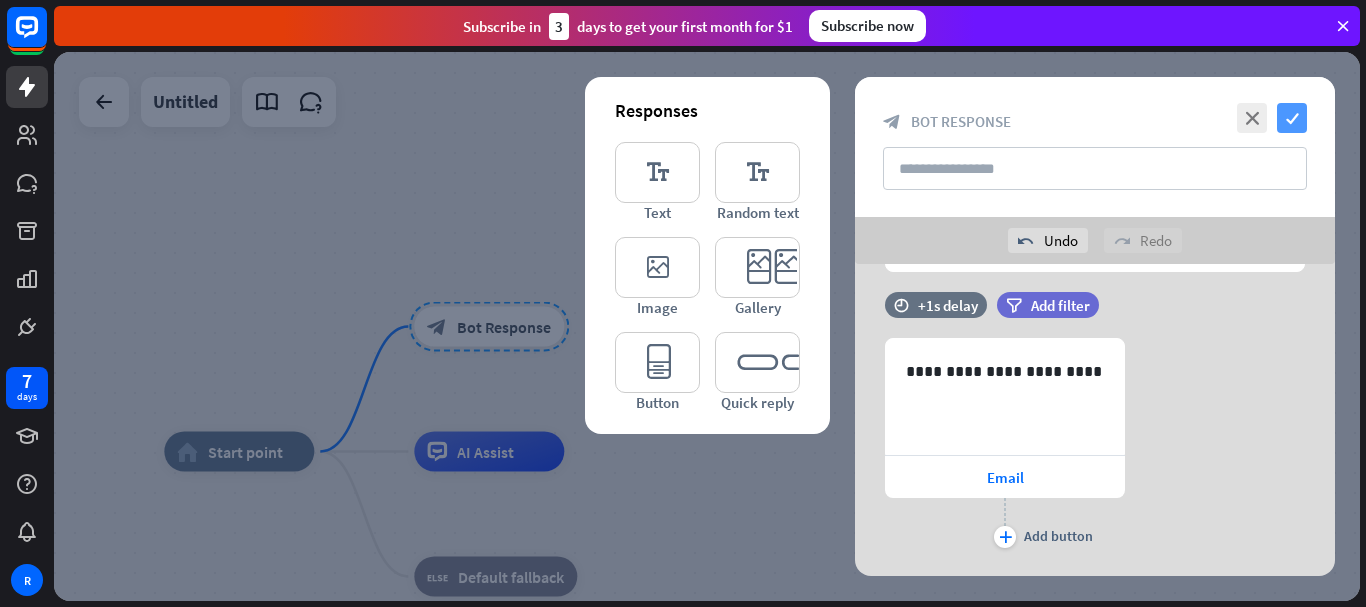 click on "check" at bounding box center (1292, 118) 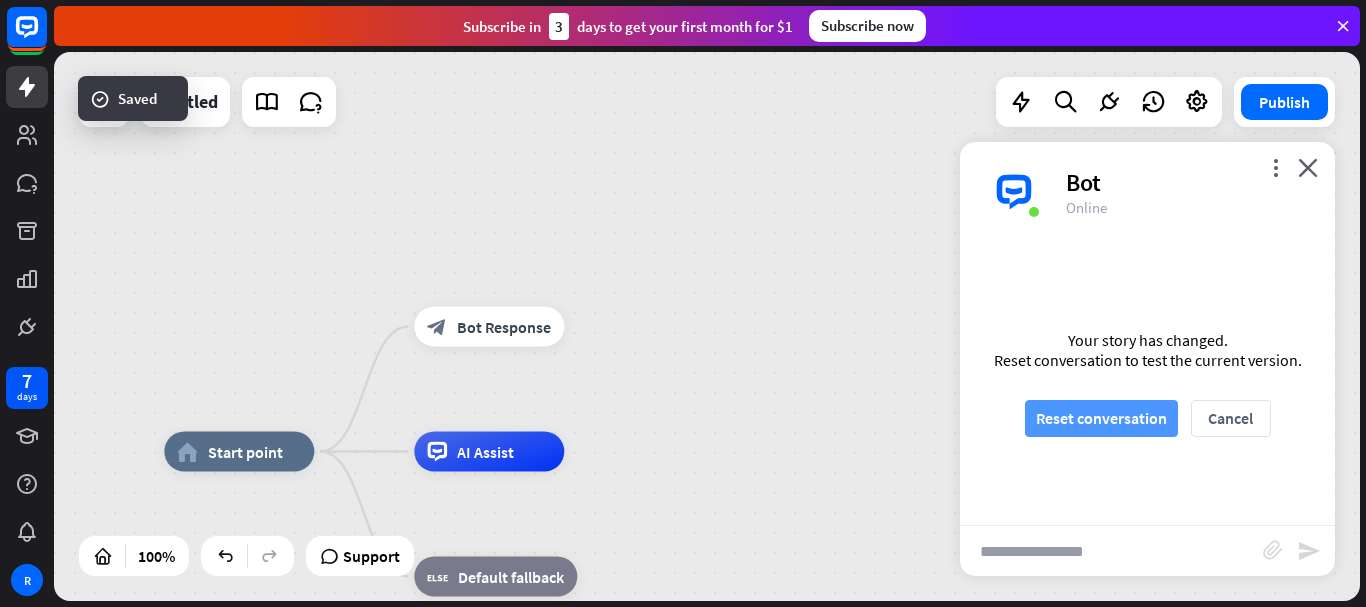 click on "Reset conversation" at bounding box center [1101, 418] 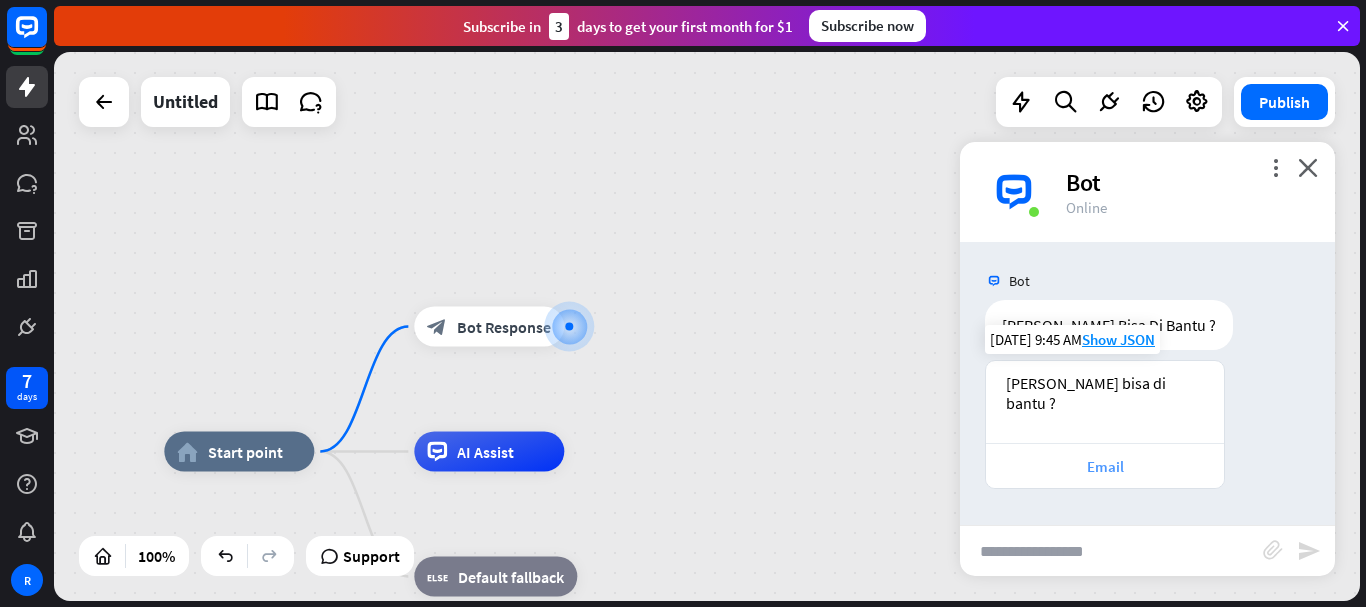 click on "Email" at bounding box center (1105, 466) 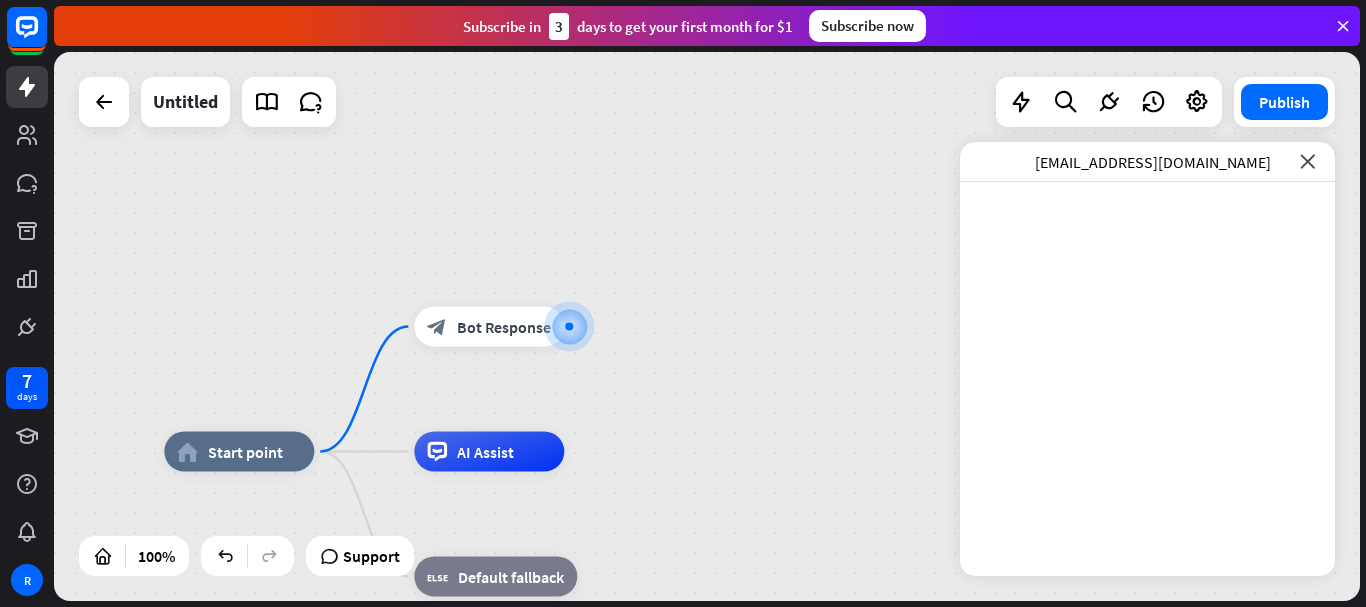 click on "close" at bounding box center [1307, 161] 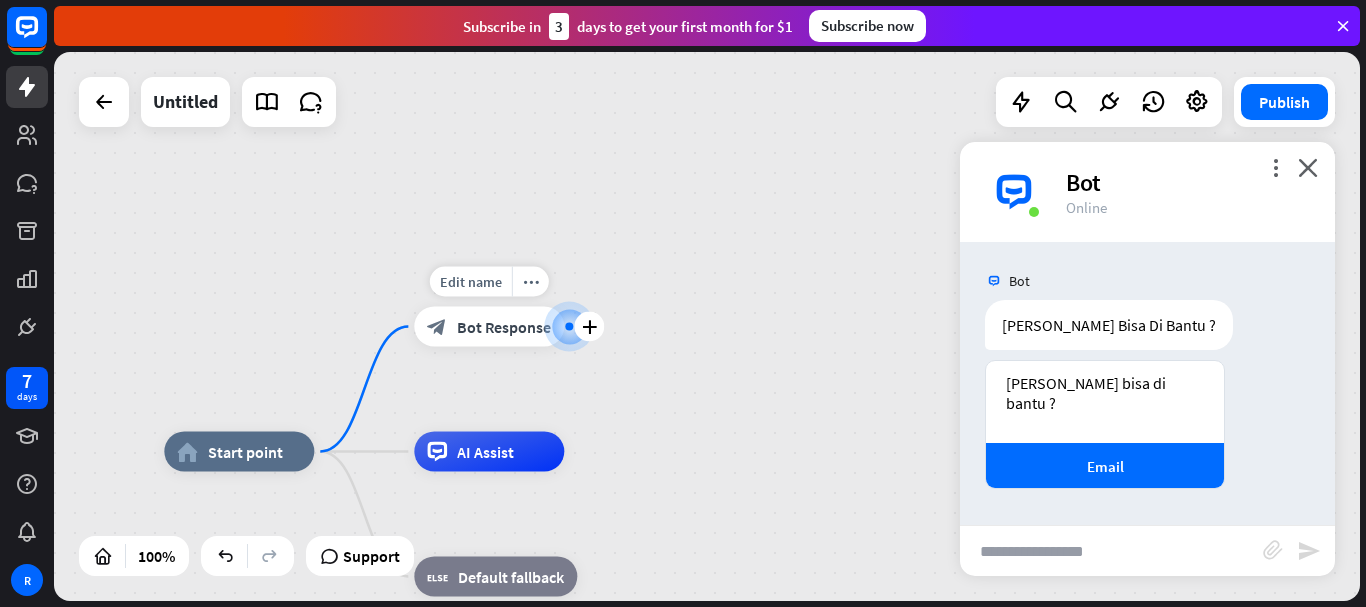 click on "Bot Response" at bounding box center [504, 327] 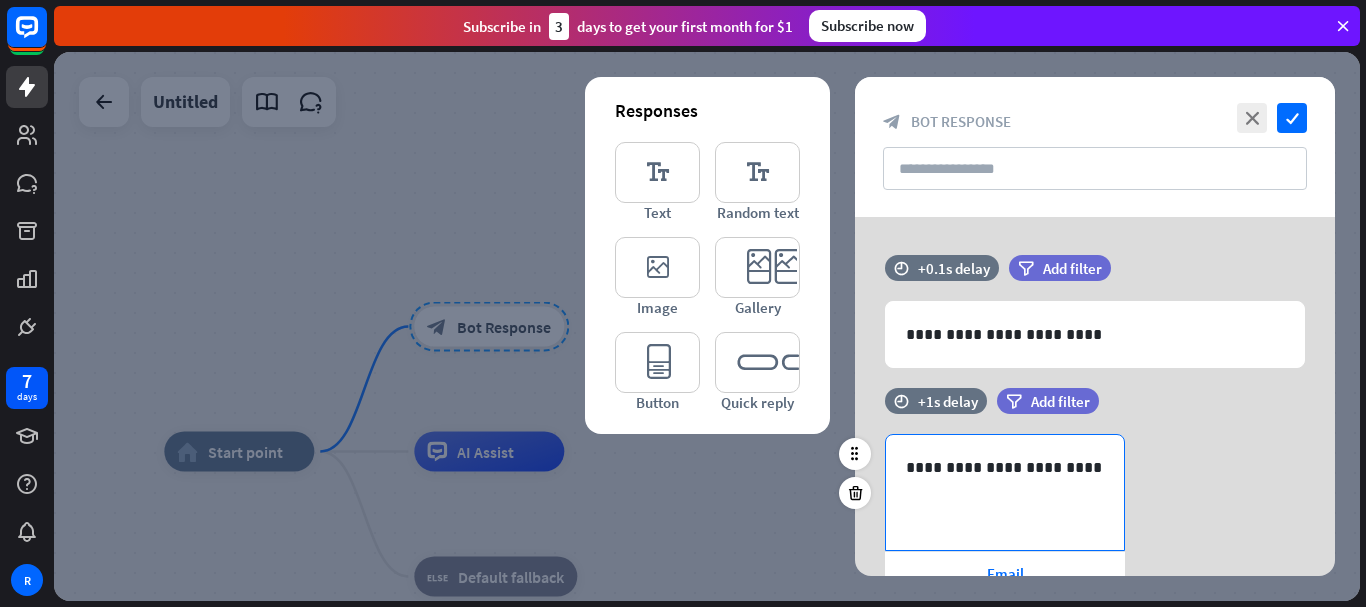 scroll, scrollTop: 143, scrollLeft: 0, axis: vertical 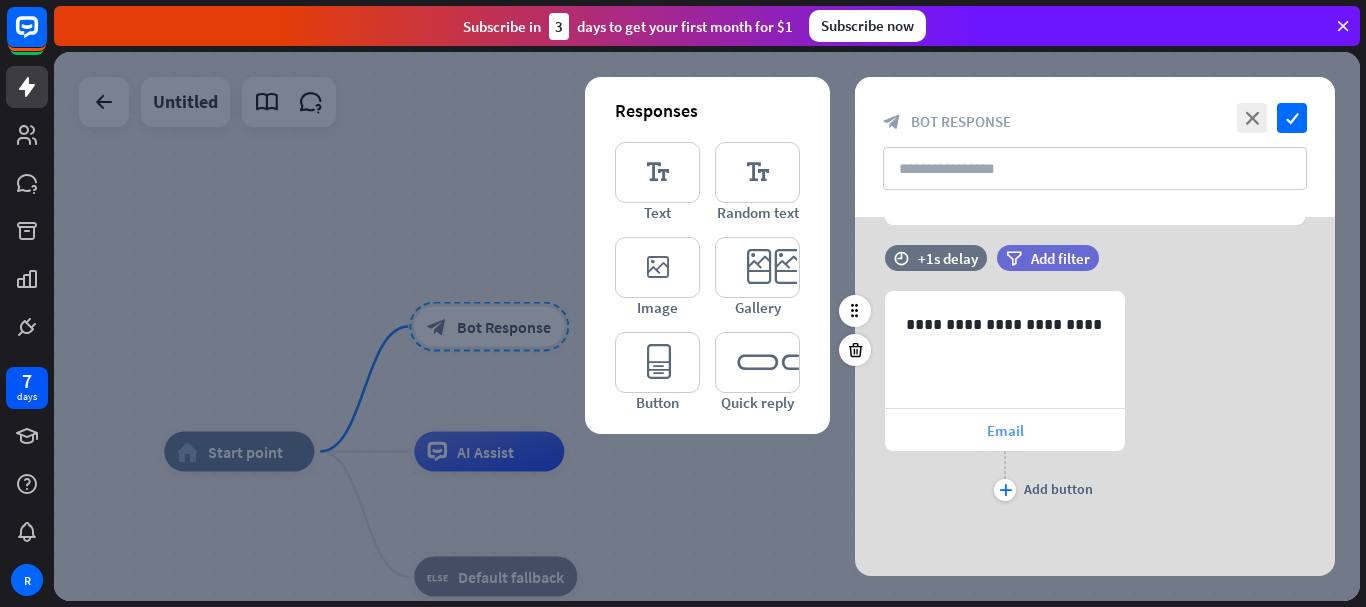 click on "Email" at bounding box center [1005, 430] 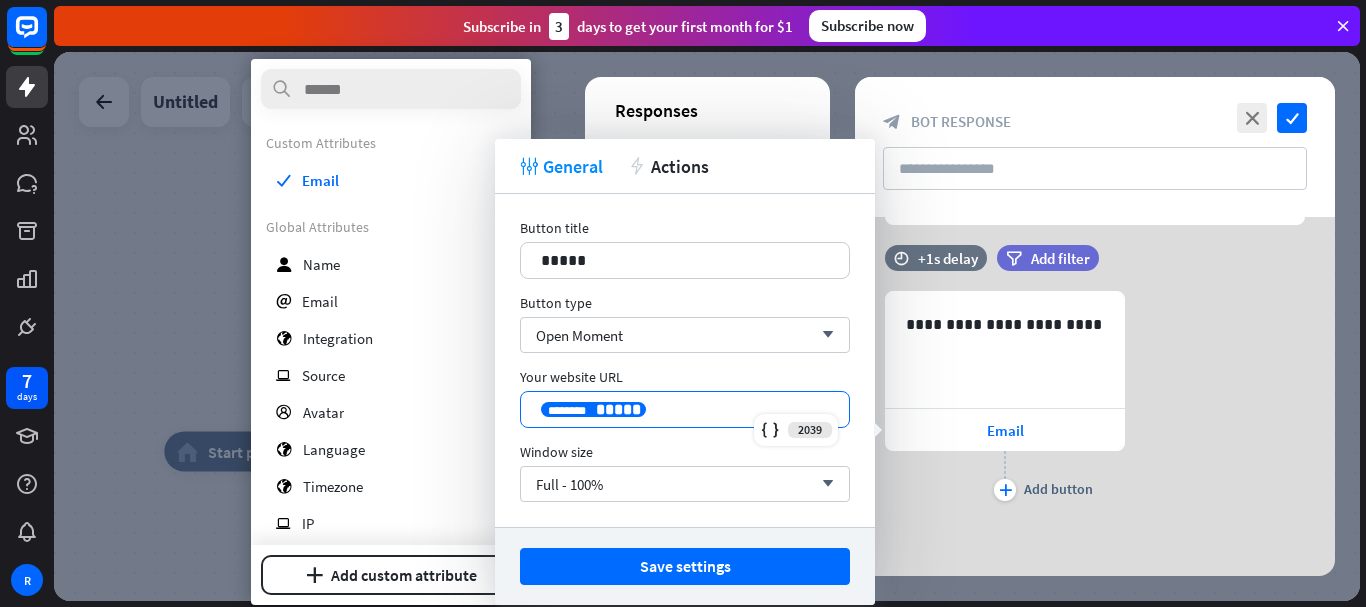 click on "********* ********   *****" at bounding box center [685, 409] 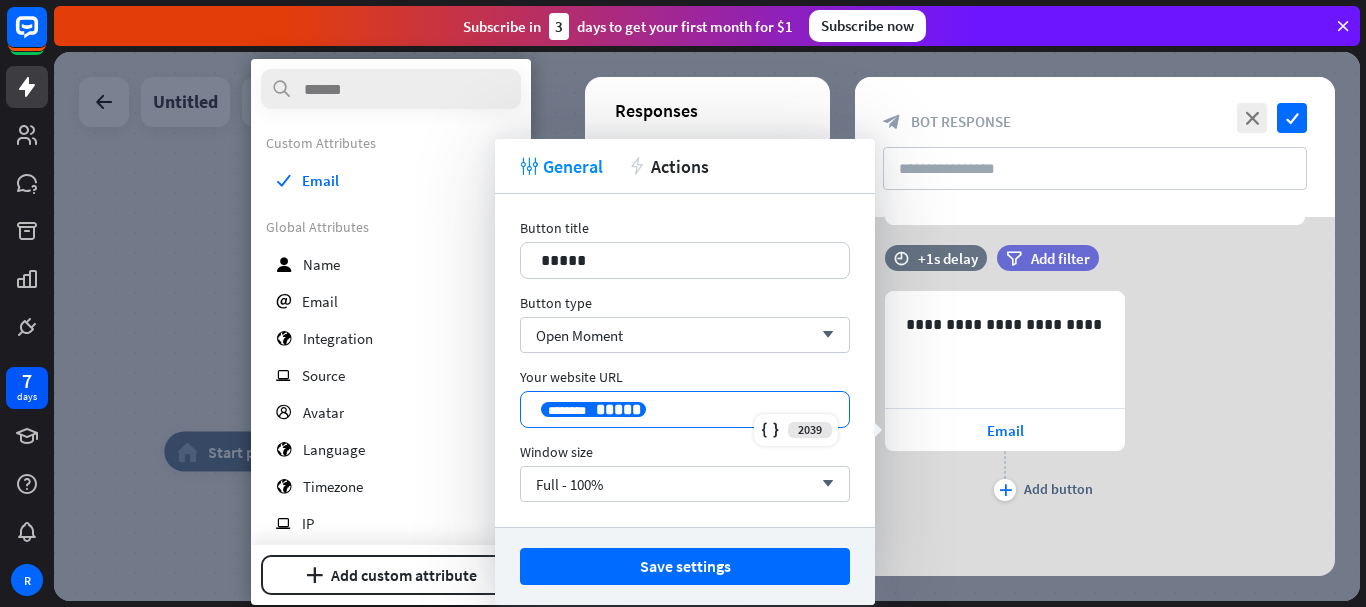 type 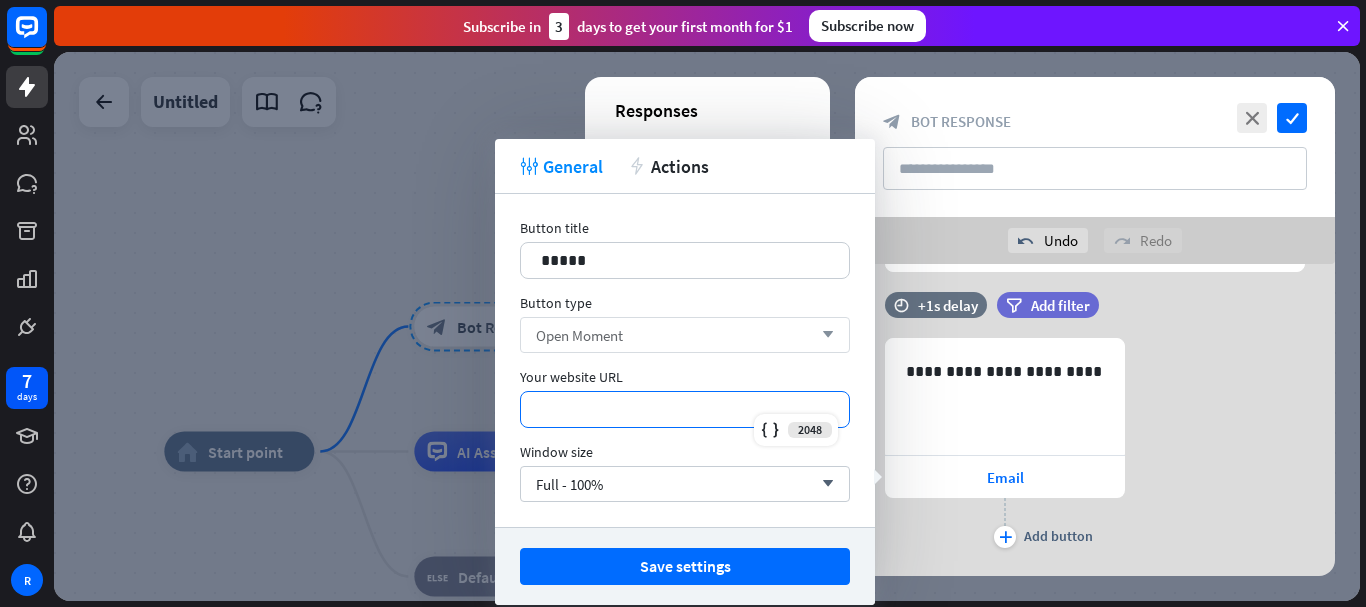 click on "Open Moment
arrow_down" at bounding box center [685, 335] 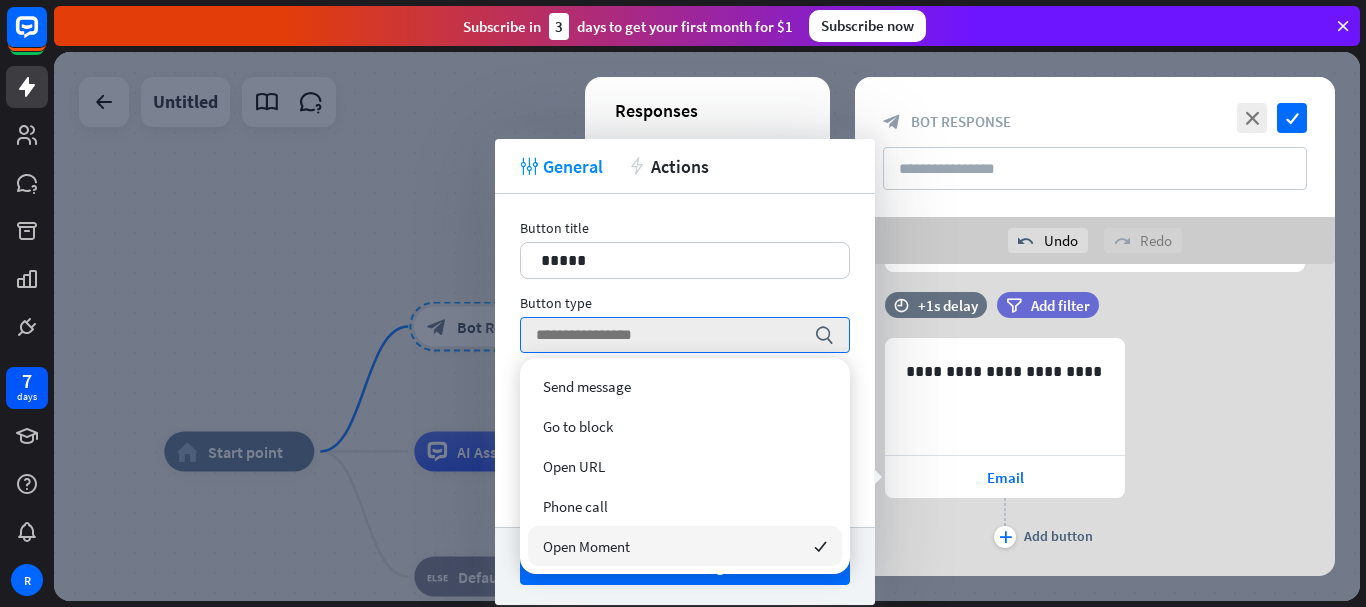 click on "Open Moment
checked" at bounding box center (685, 546) 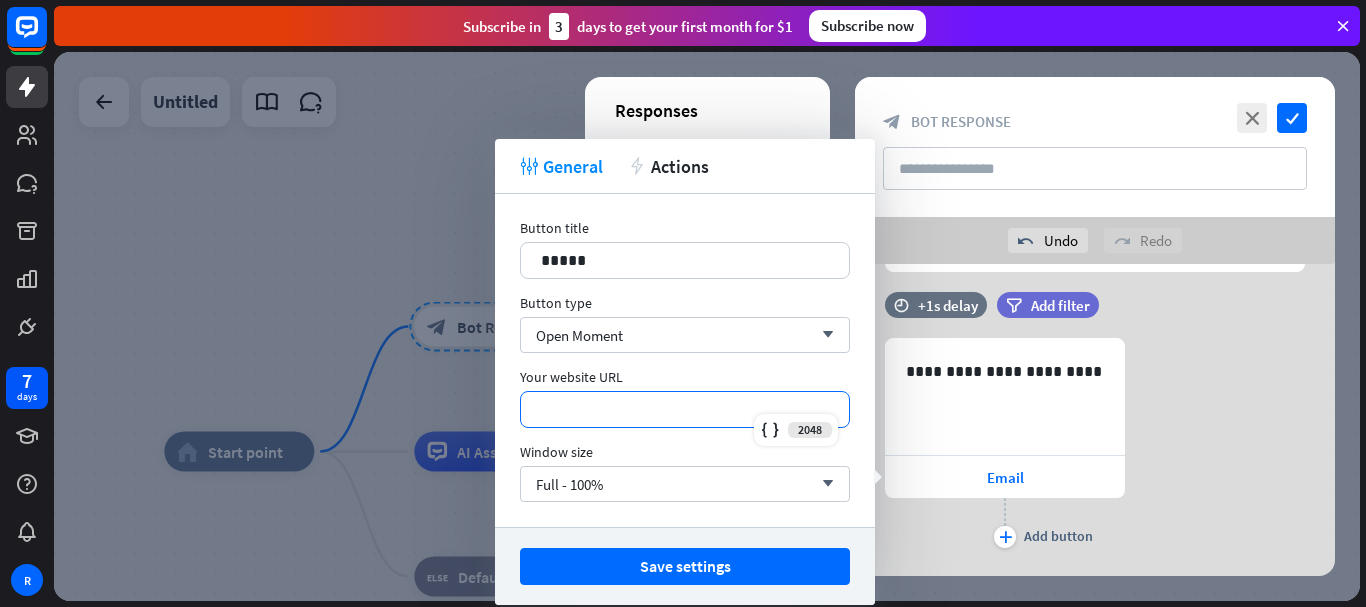 click on "*********" at bounding box center [685, 409] 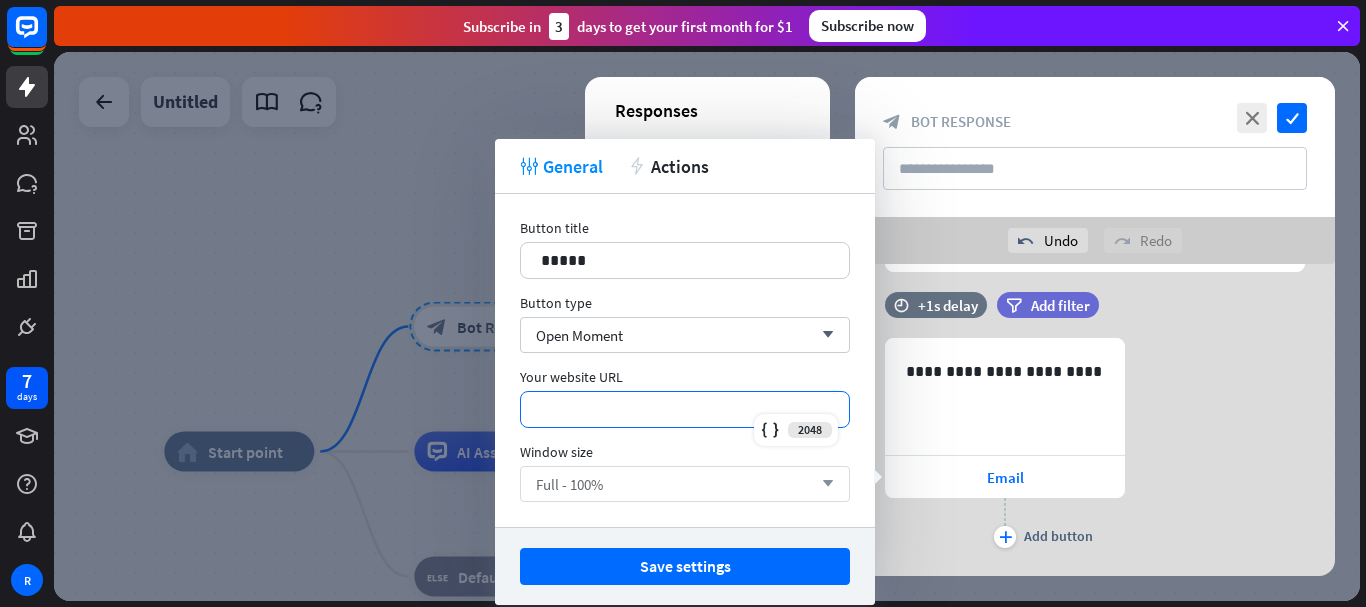 click on "Full - 100%
arrow_down" at bounding box center (685, 484) 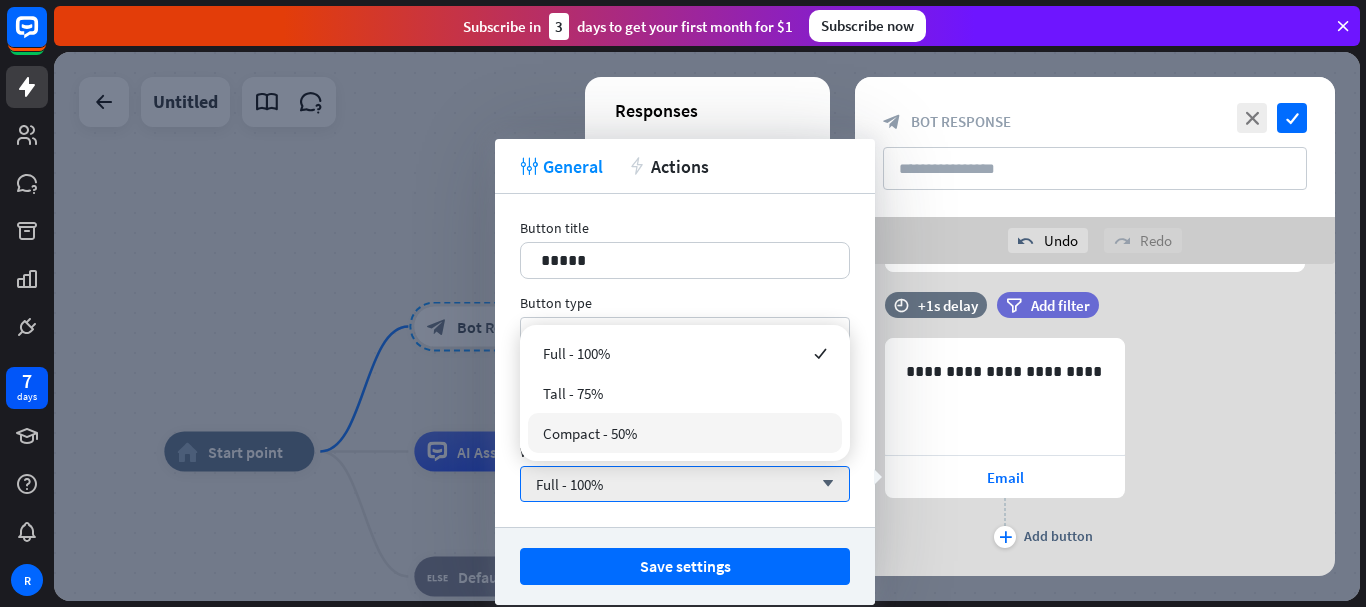 click on "Compact - 50%" at bounding box center (685, 433) 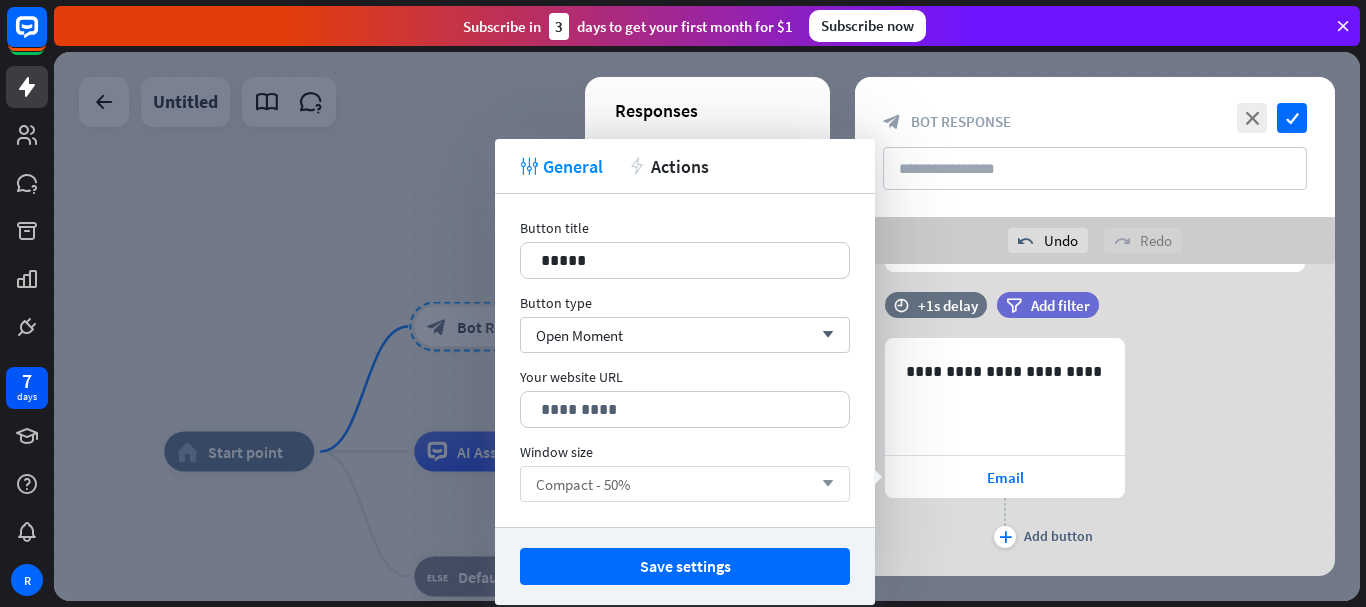 click on "Compact - 50%
arrow_down" at bounding box center [685, 484] 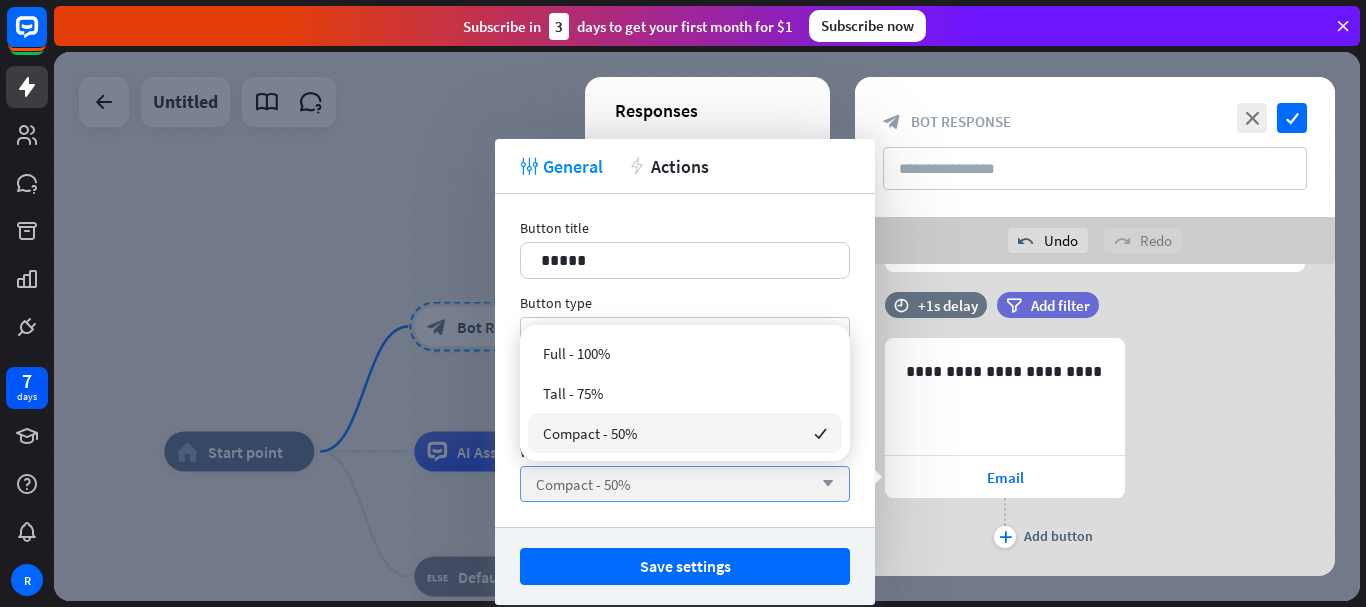 click on "Compact - 50%
arrow_down" at bounding box center [685, 484] 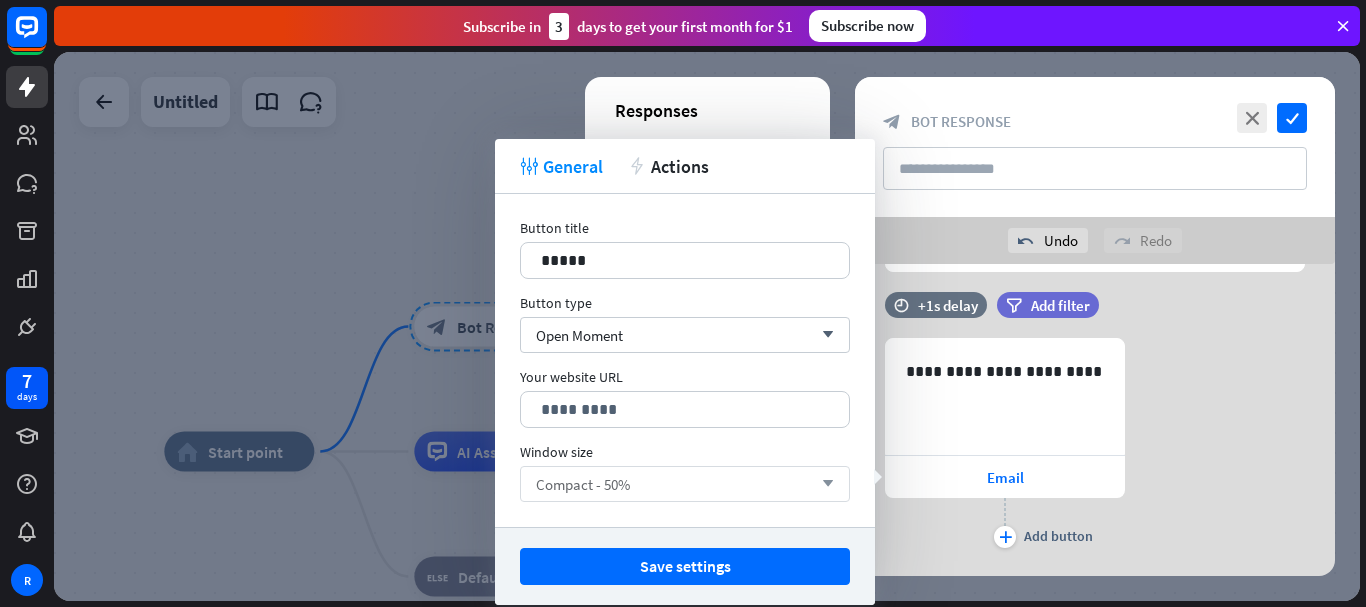 click on "Compact - 50%" at bounding box center (583, 484) 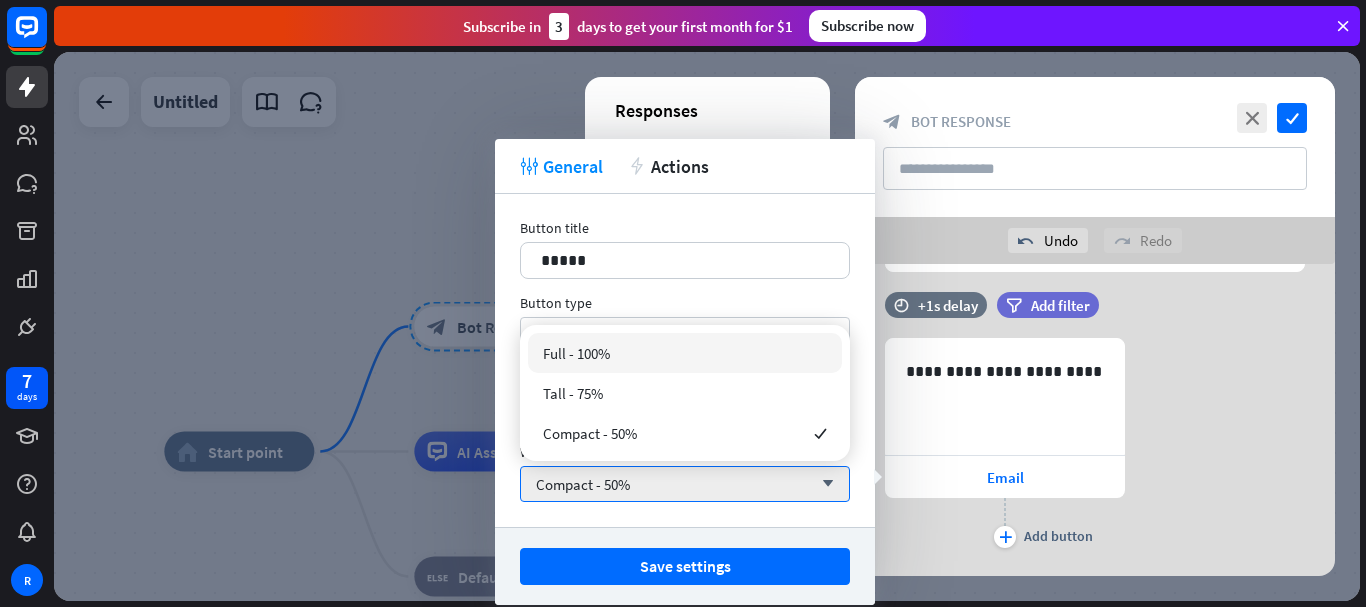 click on "Full - 100%" at bounding box center (685, 353) 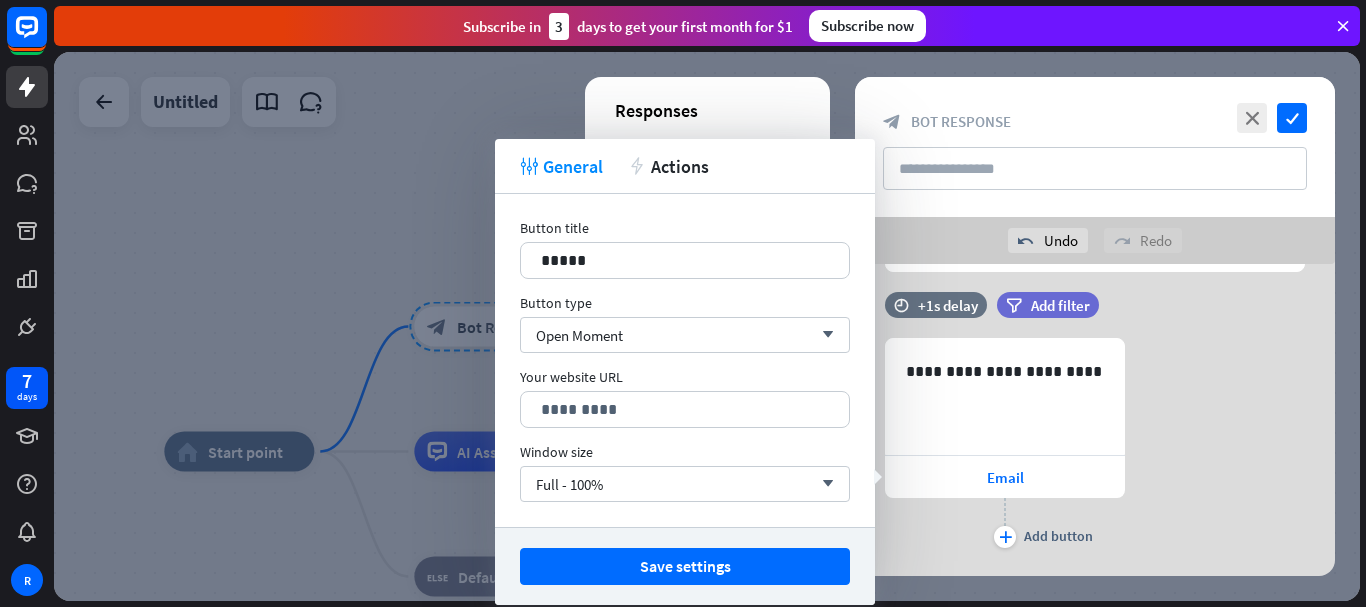 click on "Open Moment" at bounding box center (579, 335) 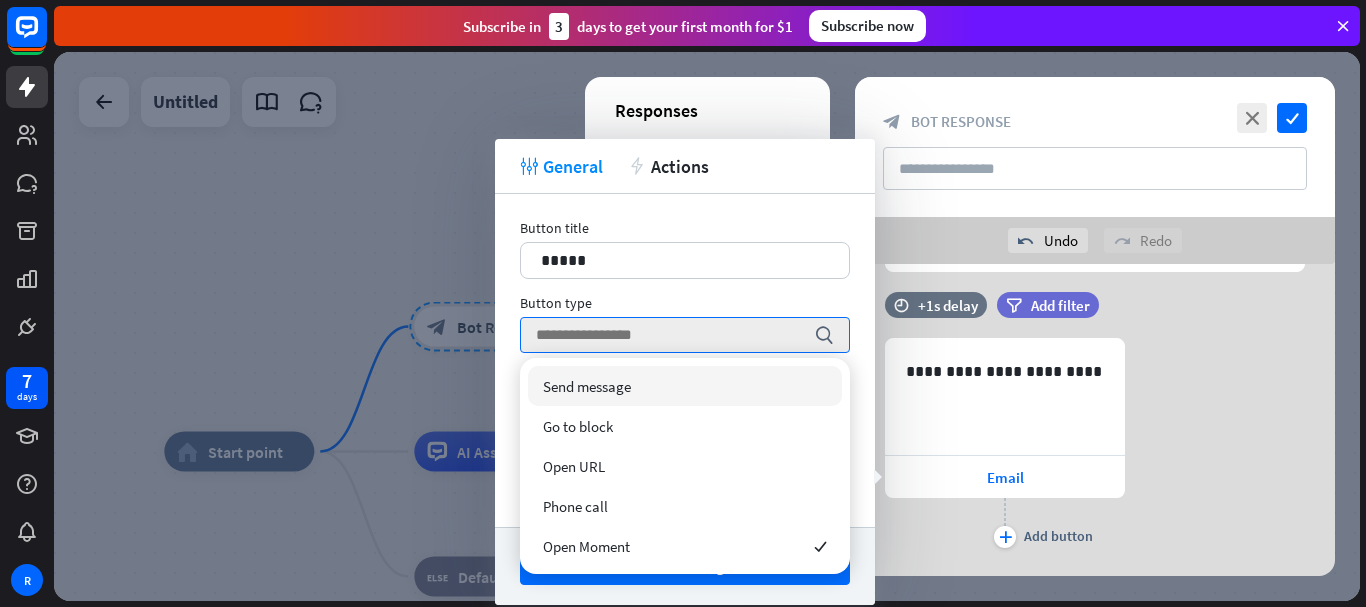 click on "Send message" at bounding box center (587, 386) 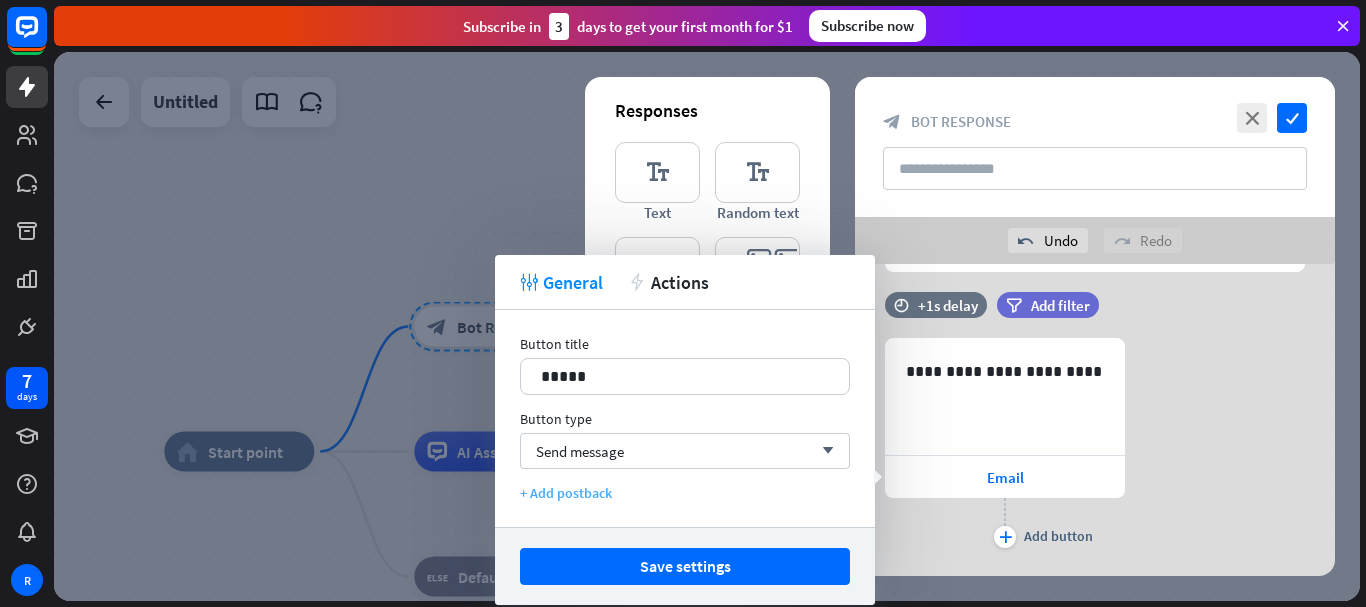 click on "+ Add postback" at bounding box center [685, 493] 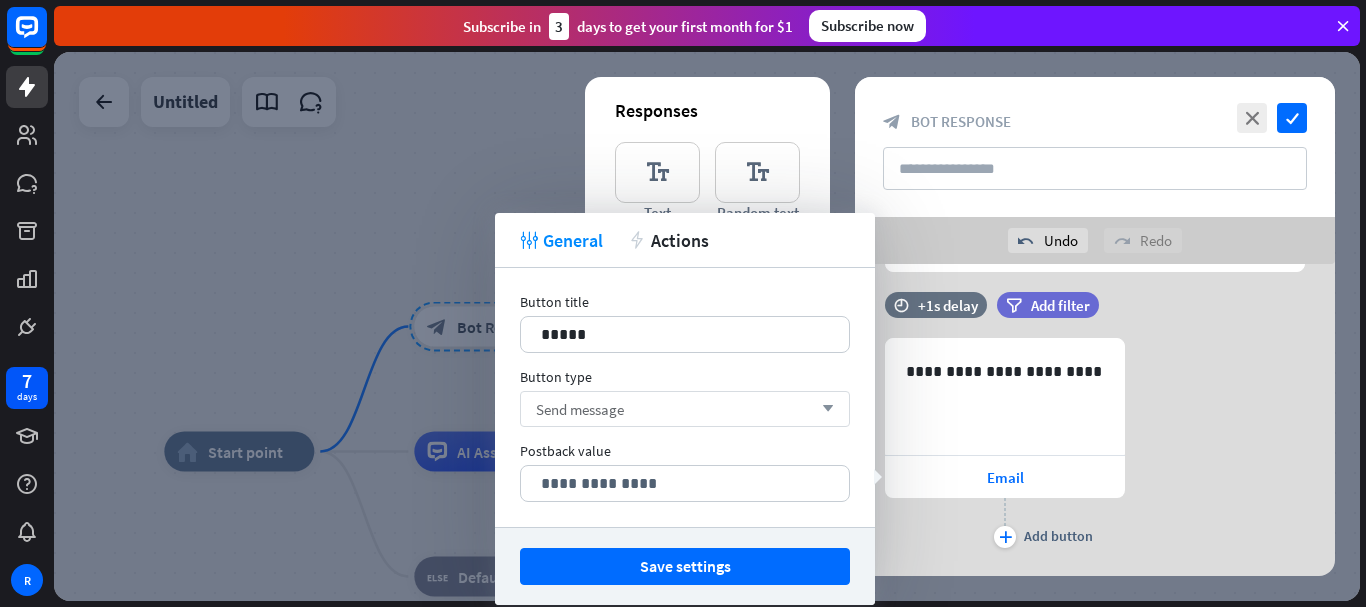 click on "Send message
arrow_down" at bounding box center (685, 409) 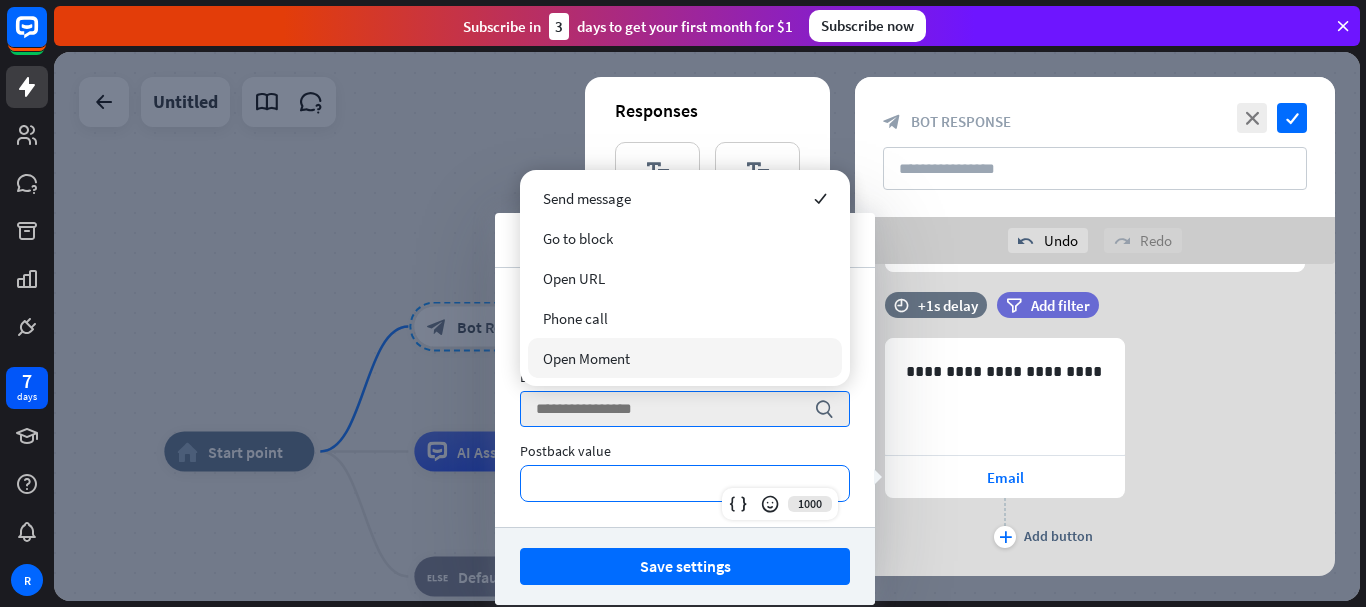 click on "**********" at bounding box center [685, 483] 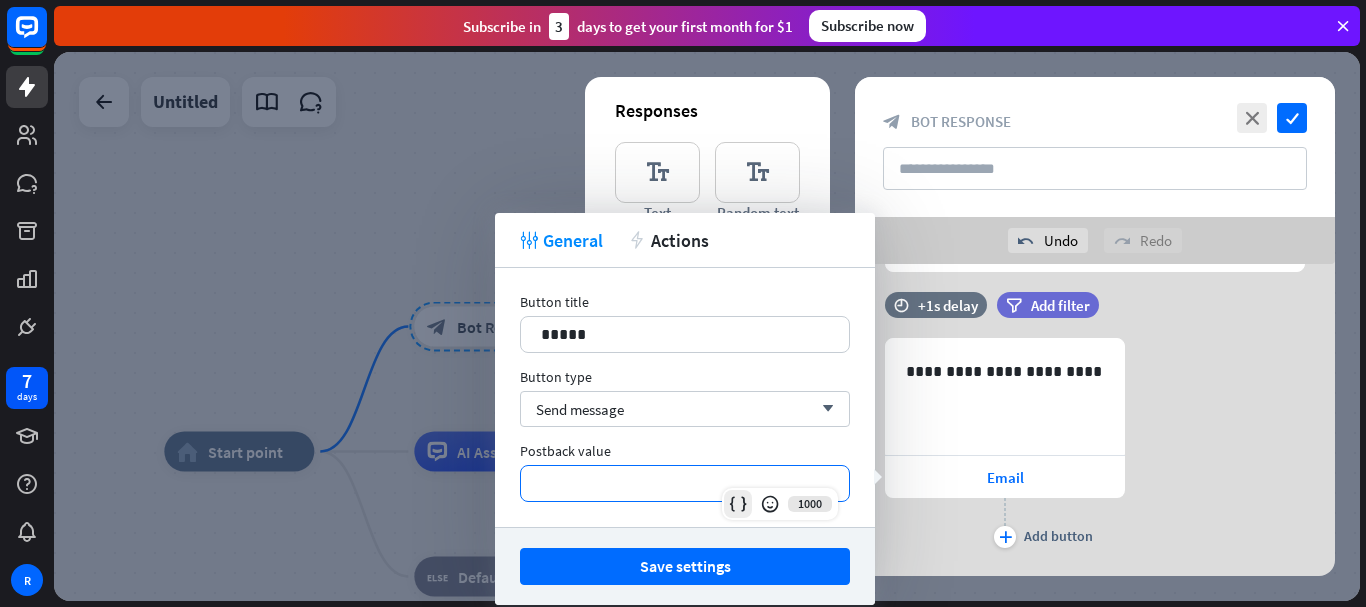 click at bounding box center [738, 504] 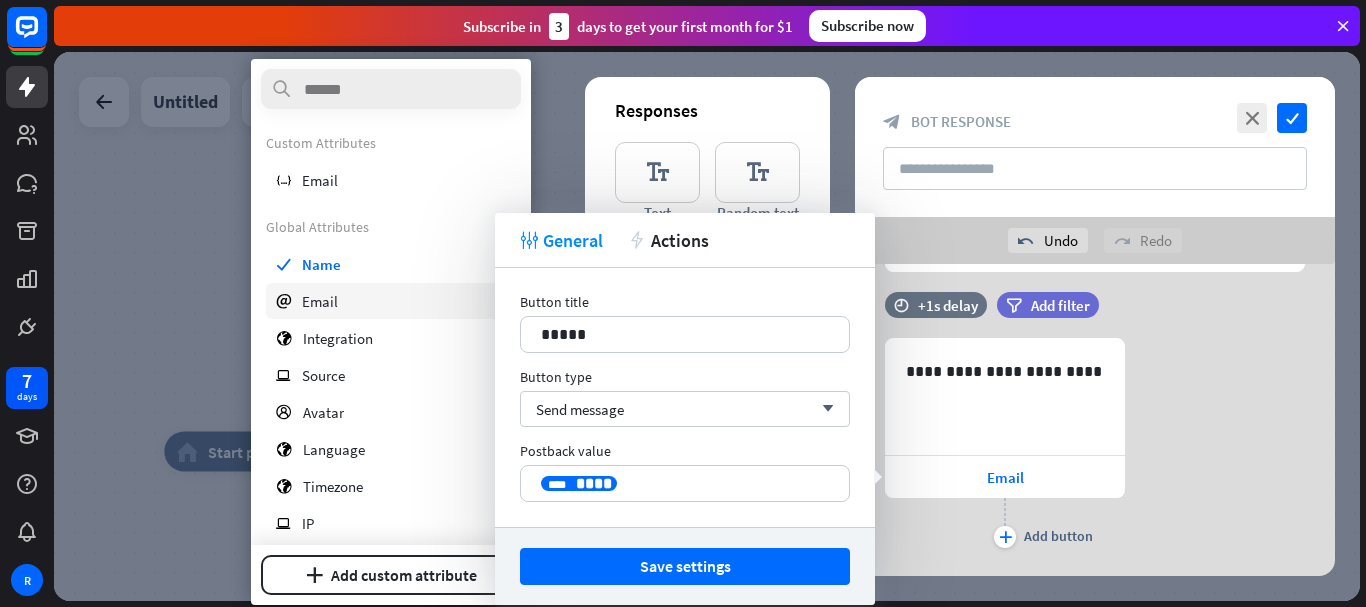 click on "email
Email" at bounding box center (391, 301) 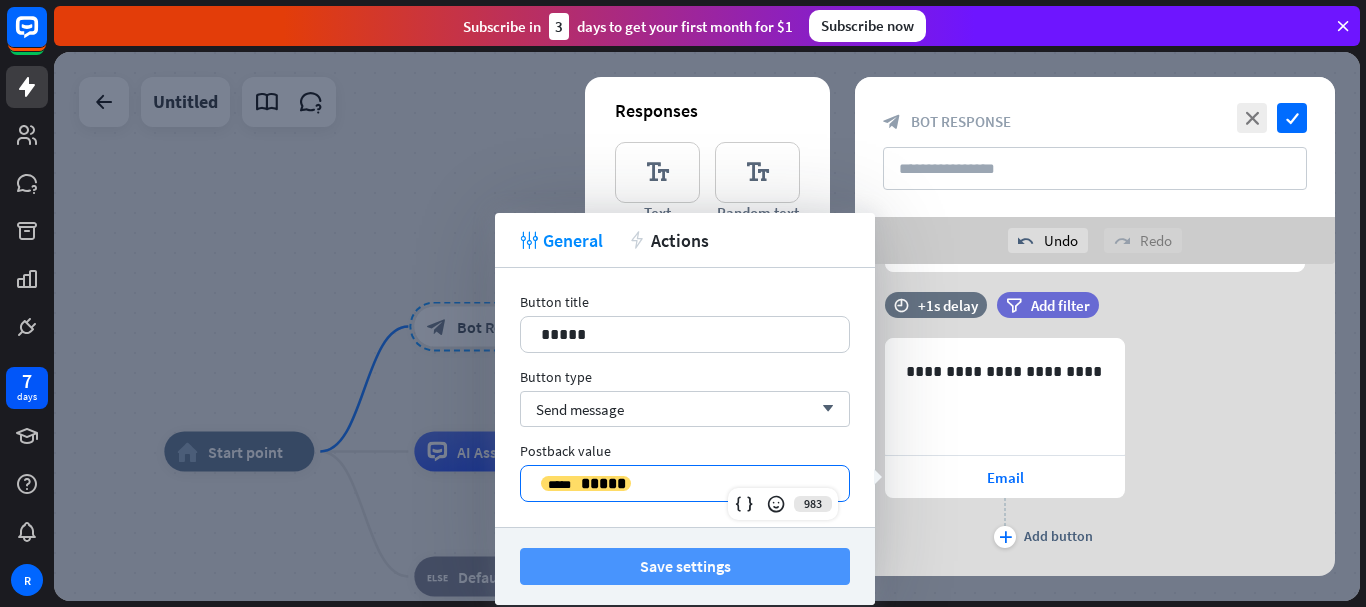 click on "Save settings" at bounding box center (685, 566) 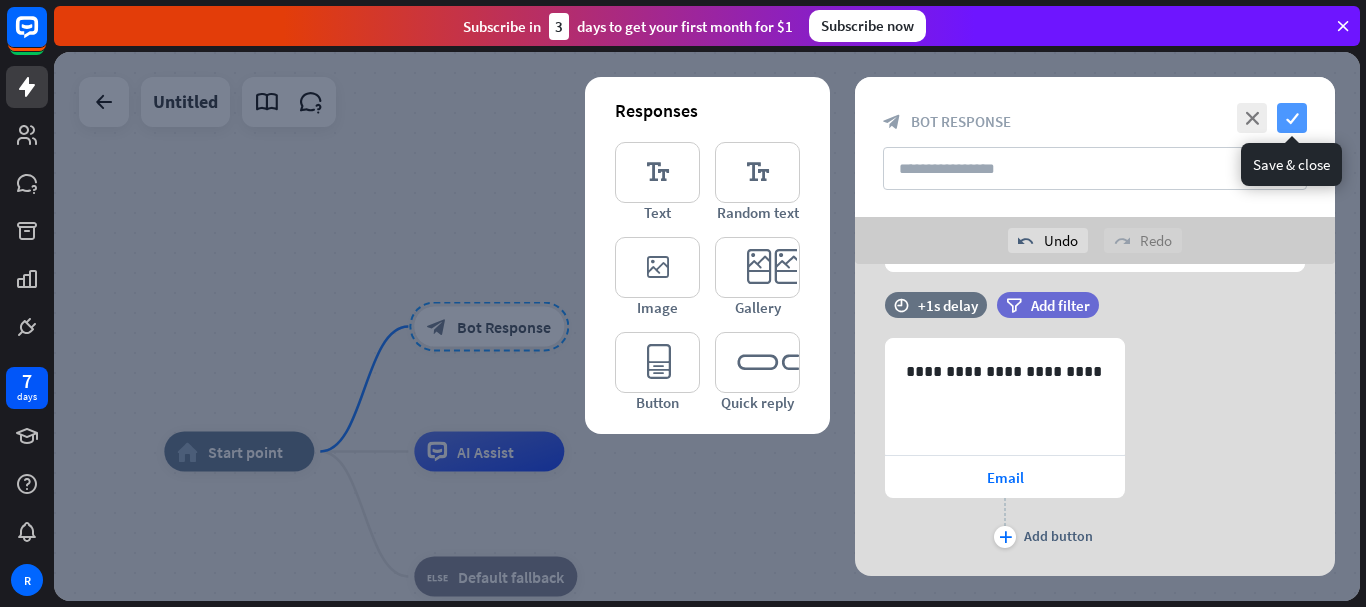 click on "check" at bounding box center [1292, 118] 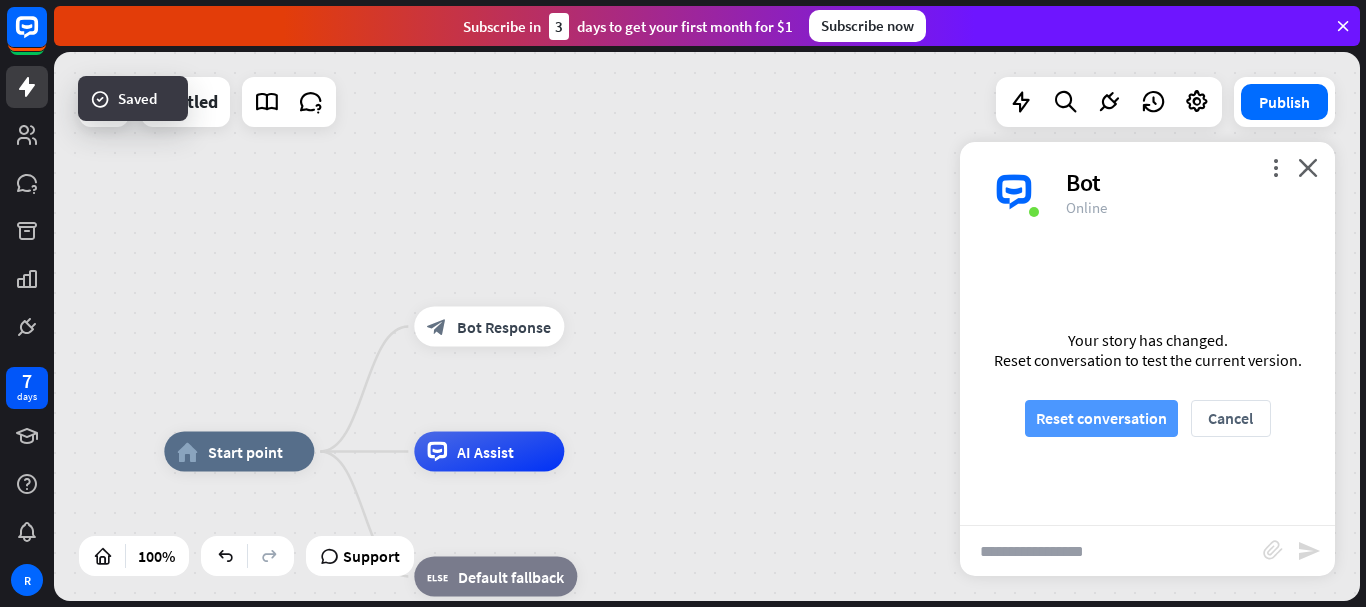 click on "Reset conversation" at bounding box center [1101, 418] 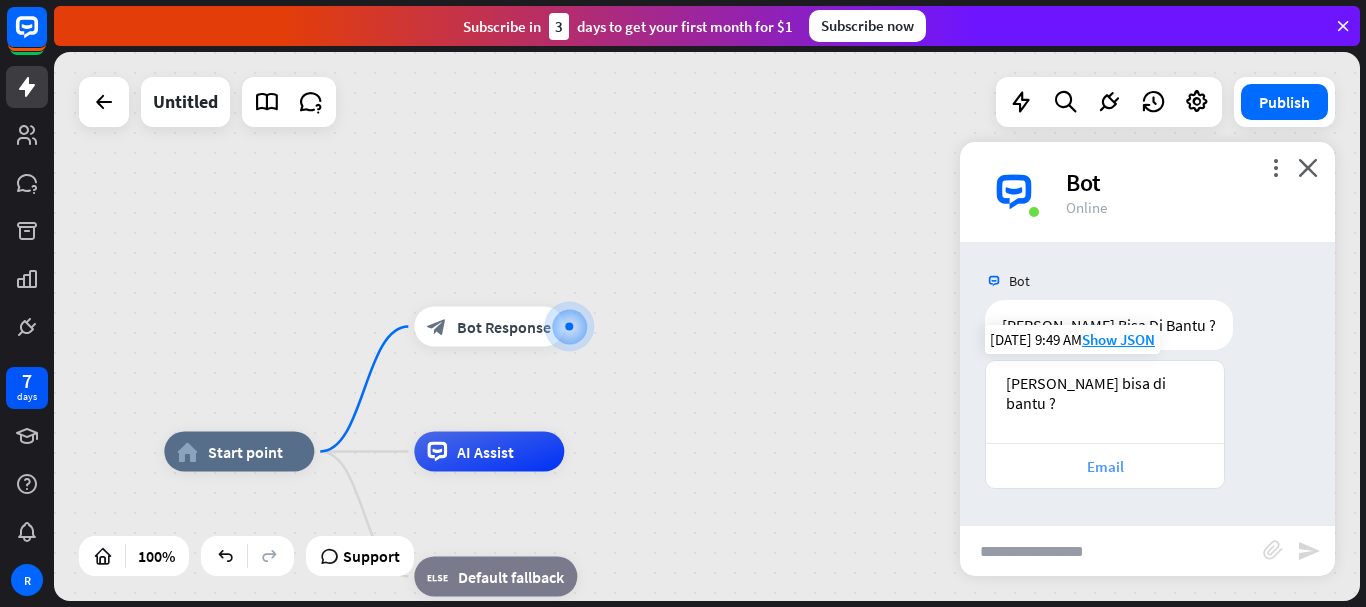click on "Email" at bounding box center [1105, 465] 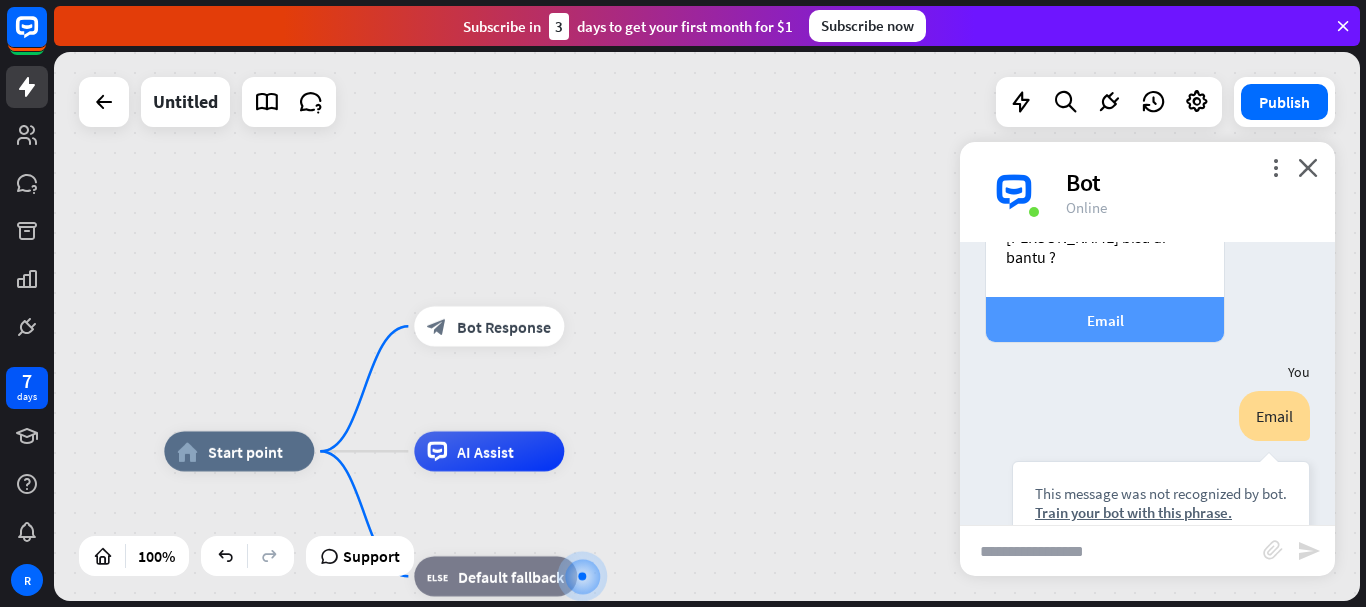 scroll, scrollTop: 176, scrollLeft: 0, axis: vertical 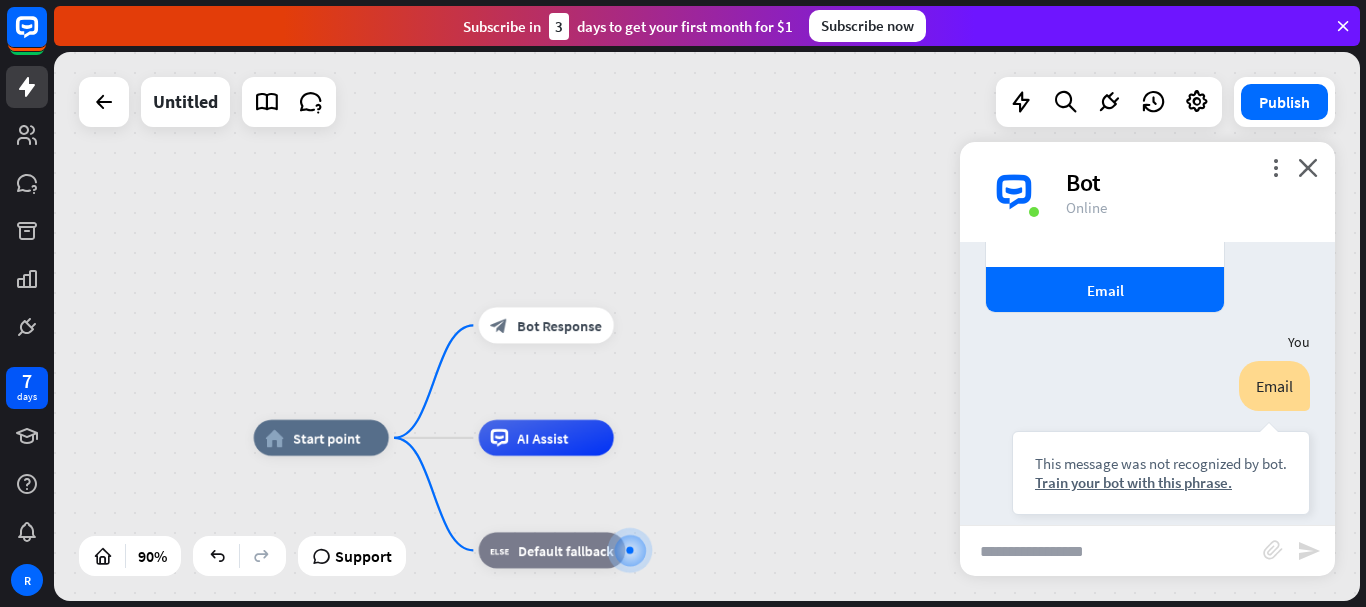 drag, startPoint x: 617, startPoint y: 222, endPoint x: 666, endPoint y: 400, distance: 184.62123 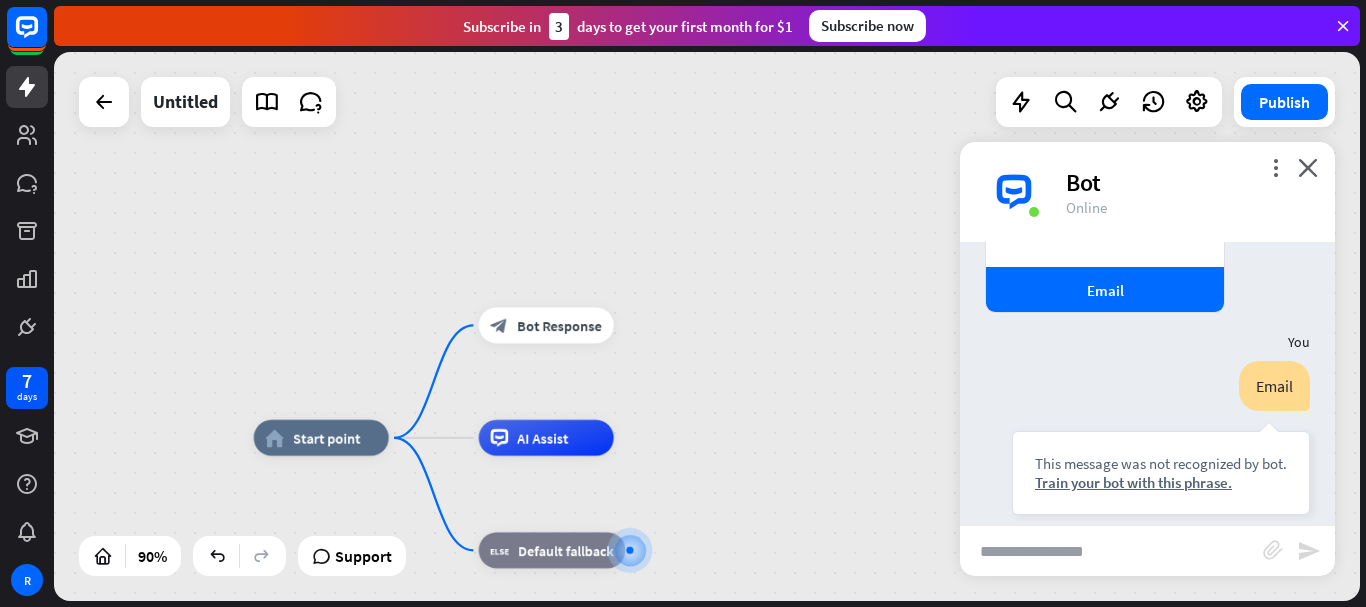 click on "home_2   Start point                   block_bot_response   Bot Response                     AI Assist                   block_fallback   Default fallback" at bounding box center [707, 326] 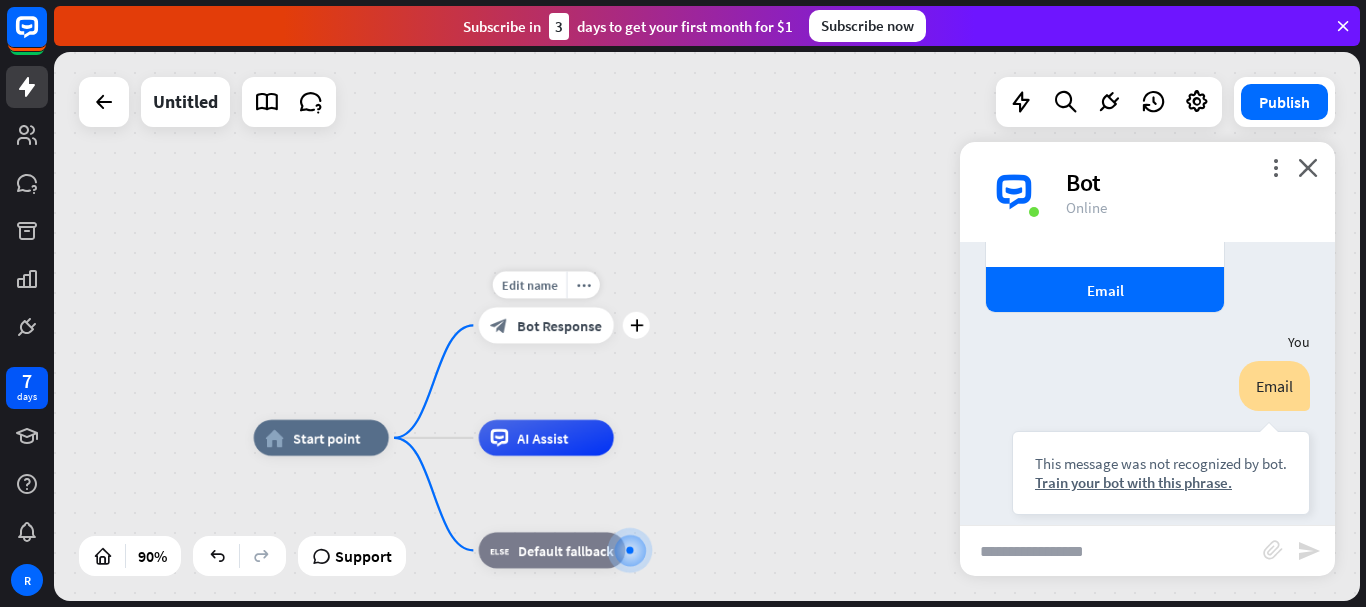 click on "block_bot_response   Bot Response" at bounding box center [546, 325] 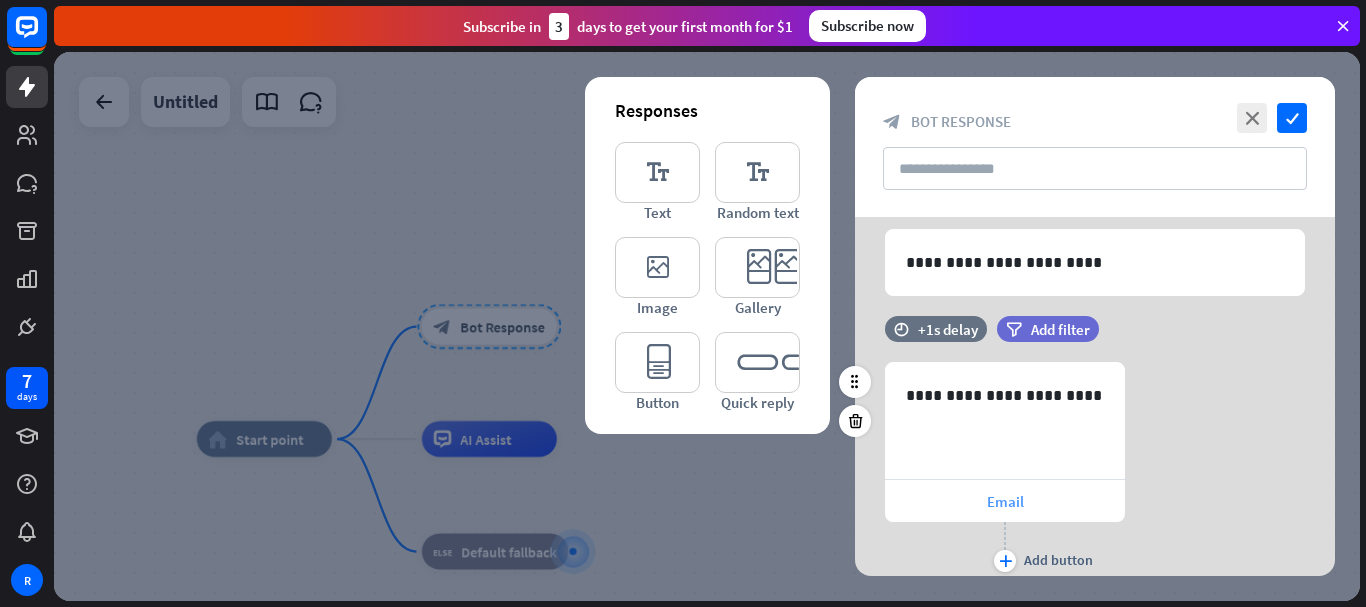 scroll, scrollTop: 143, scrollLeft: 0, axis: vertical 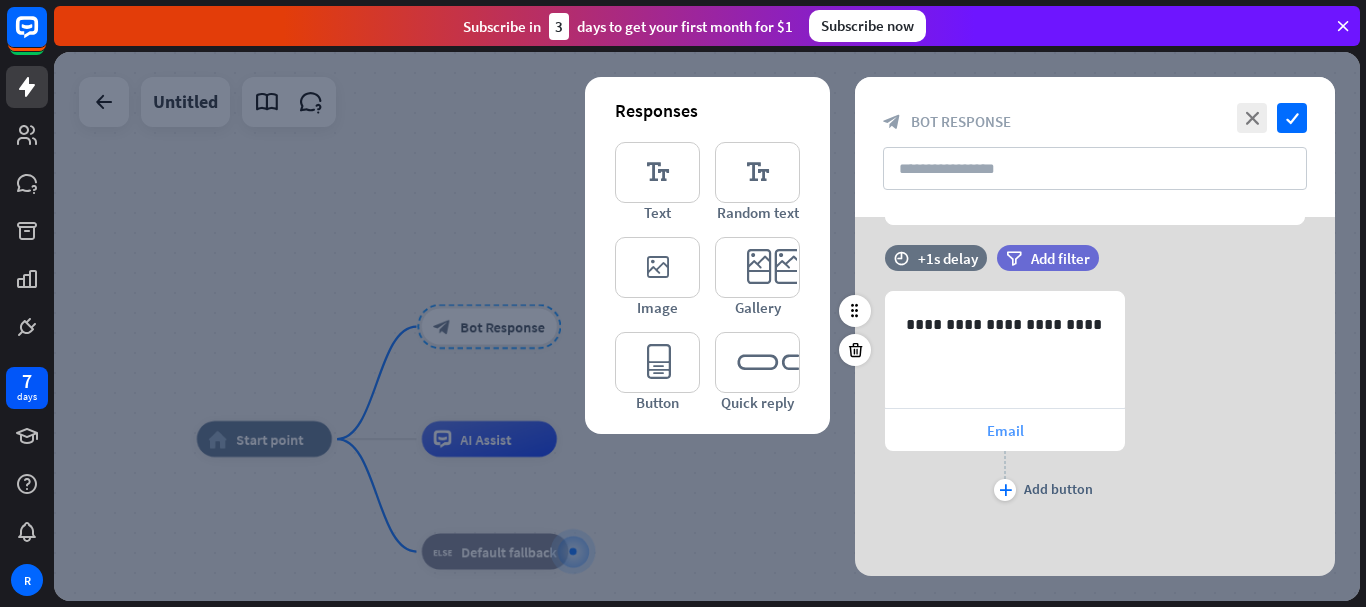 click on "Email" at bounding box center (1005, 430) 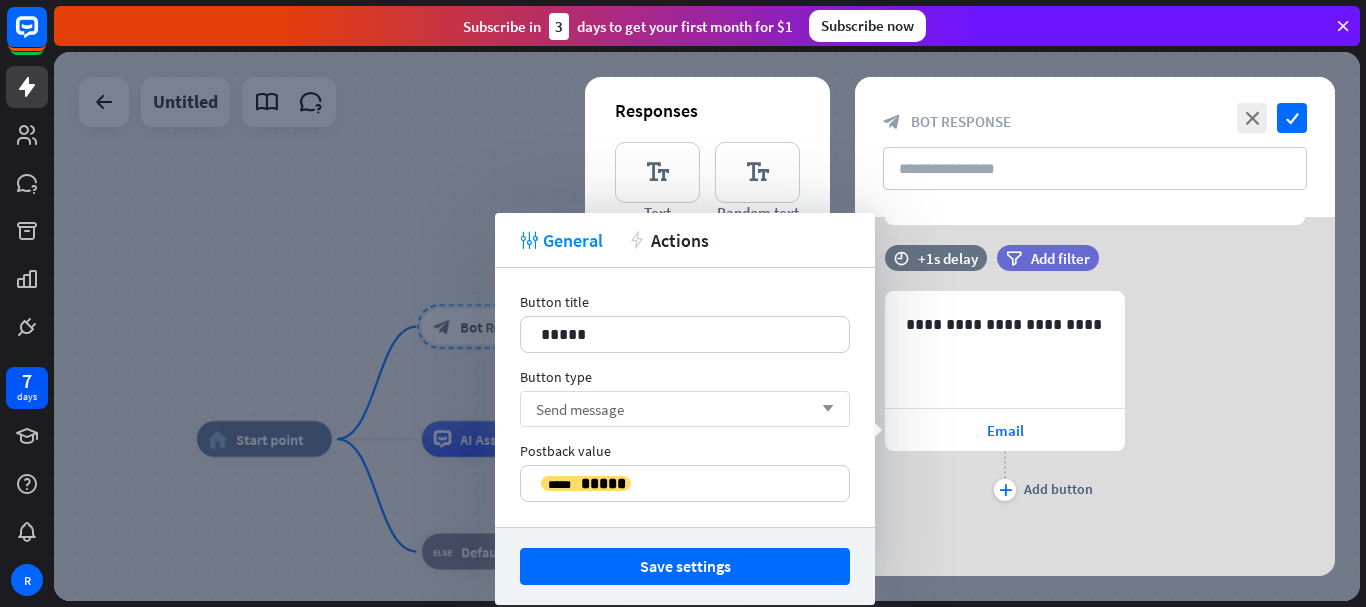 click on "Send message" at bounding box center [580, 409] 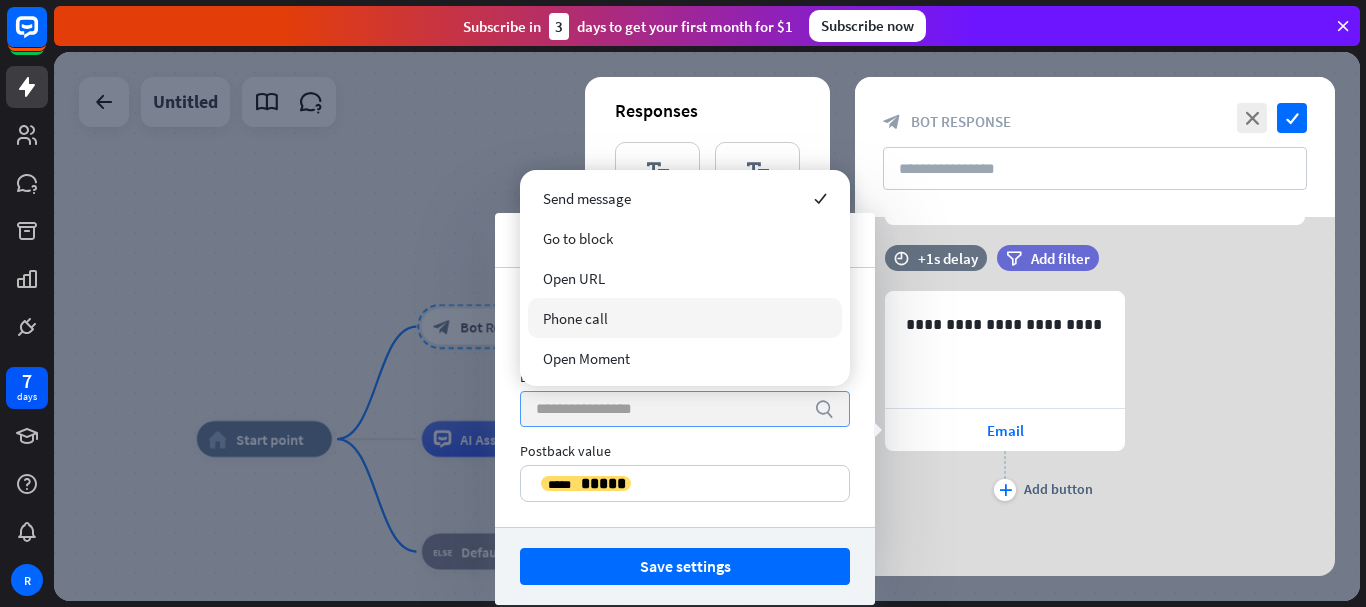 click on "Phone call" at bounding box center [685, 318] 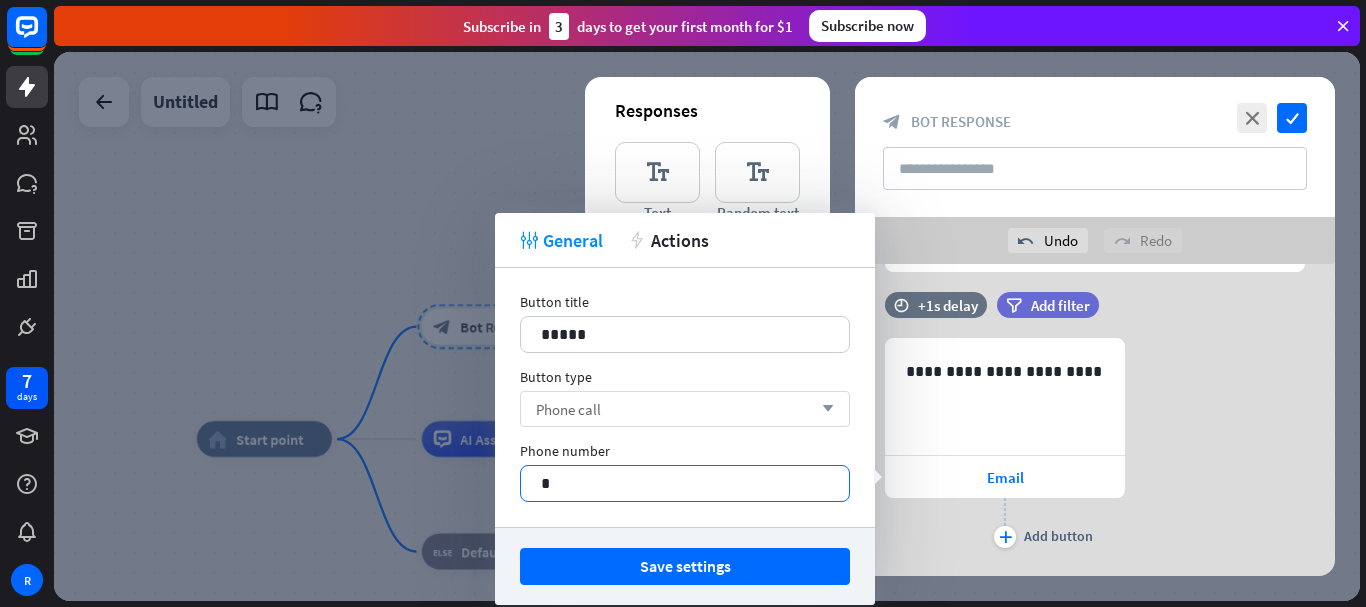 click on "*" at bounding box center [685, 483] 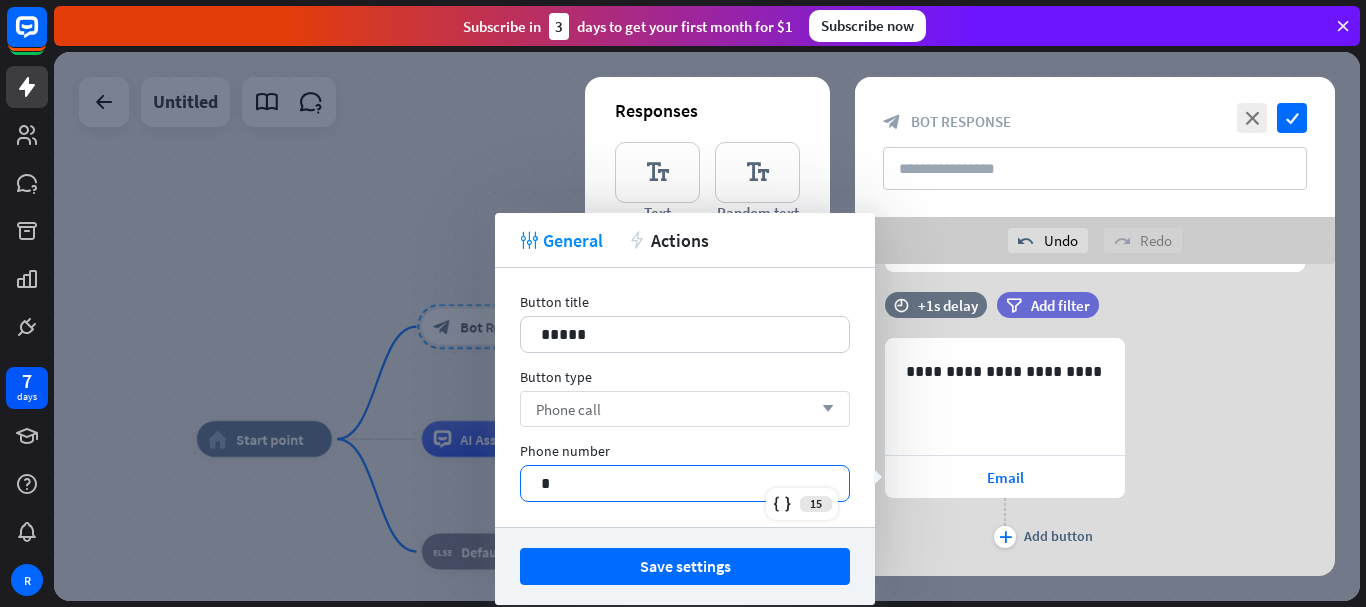 type 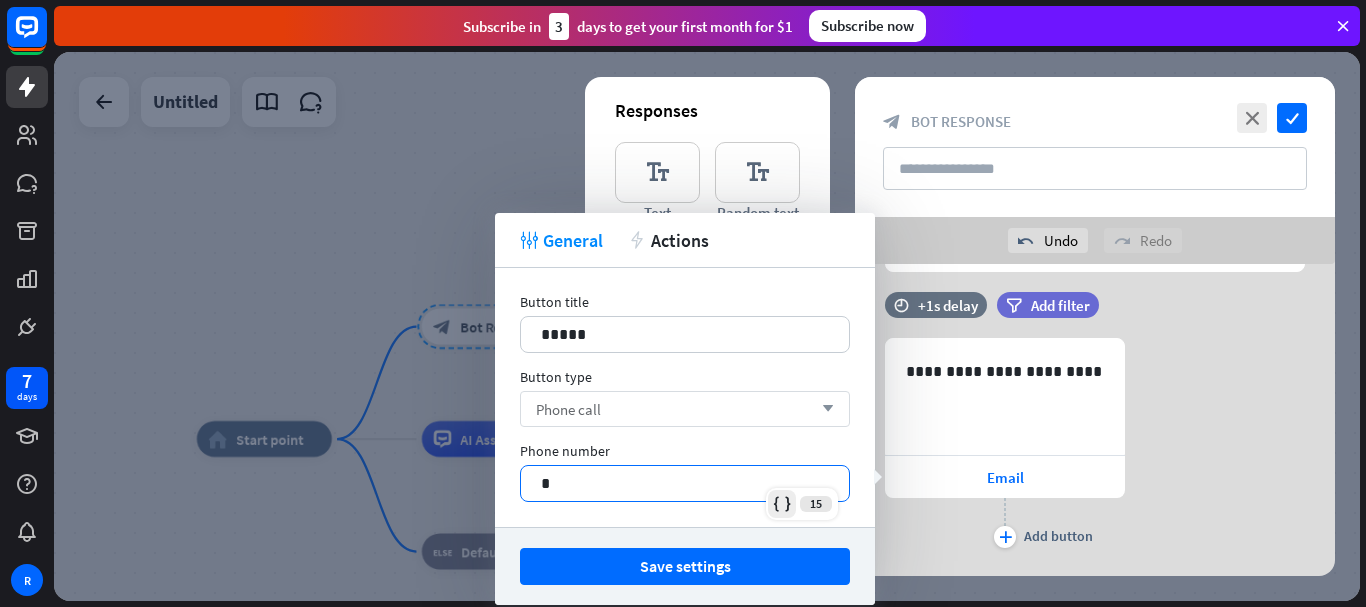 click at bounding box center [782, 504] 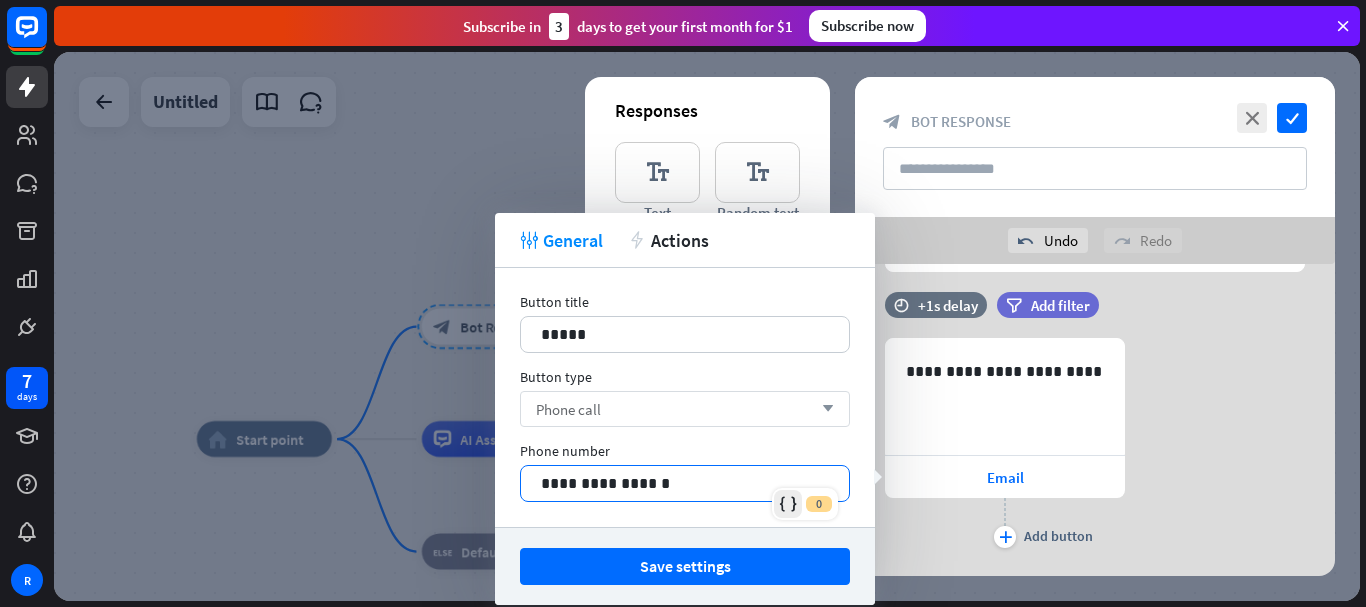 click at bounding box center (788, 504) 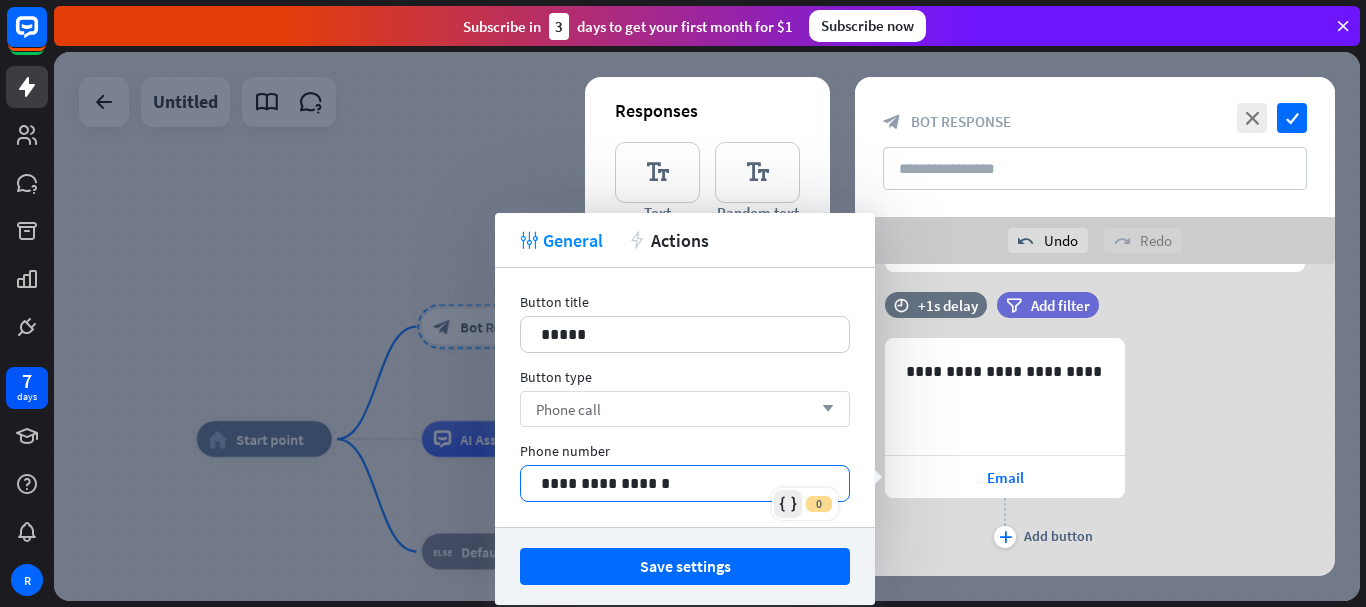 click at bounding box center (788, 504) 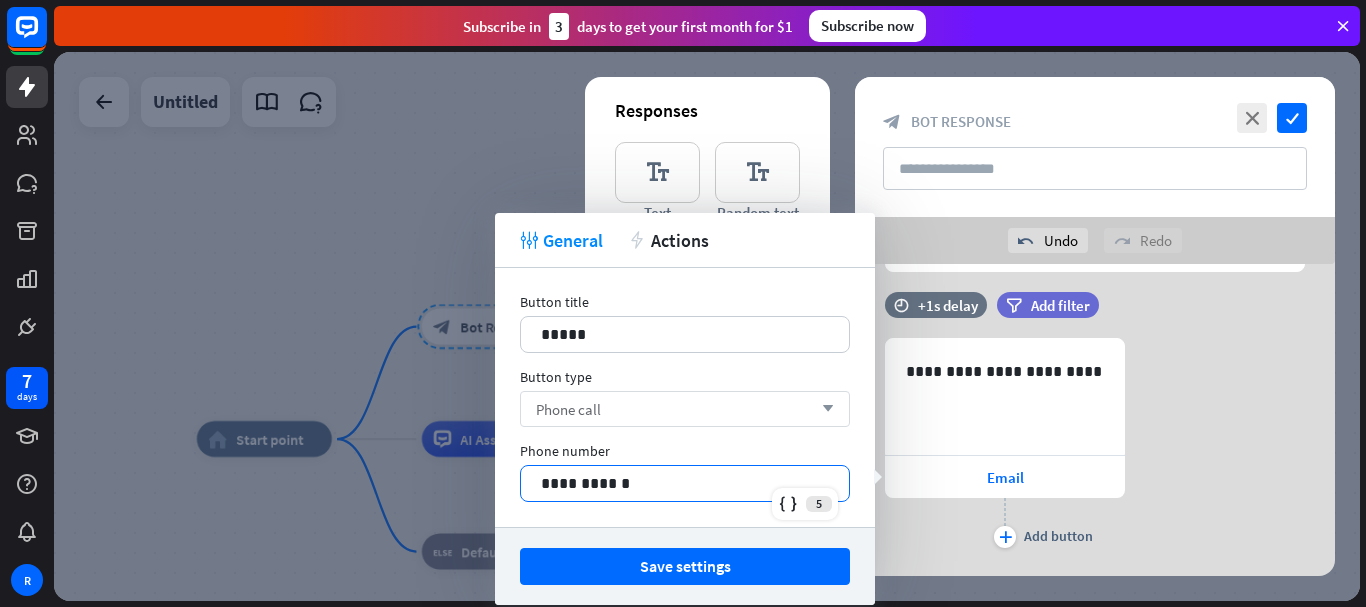 click on "**********" at bounding box center (685, 483) 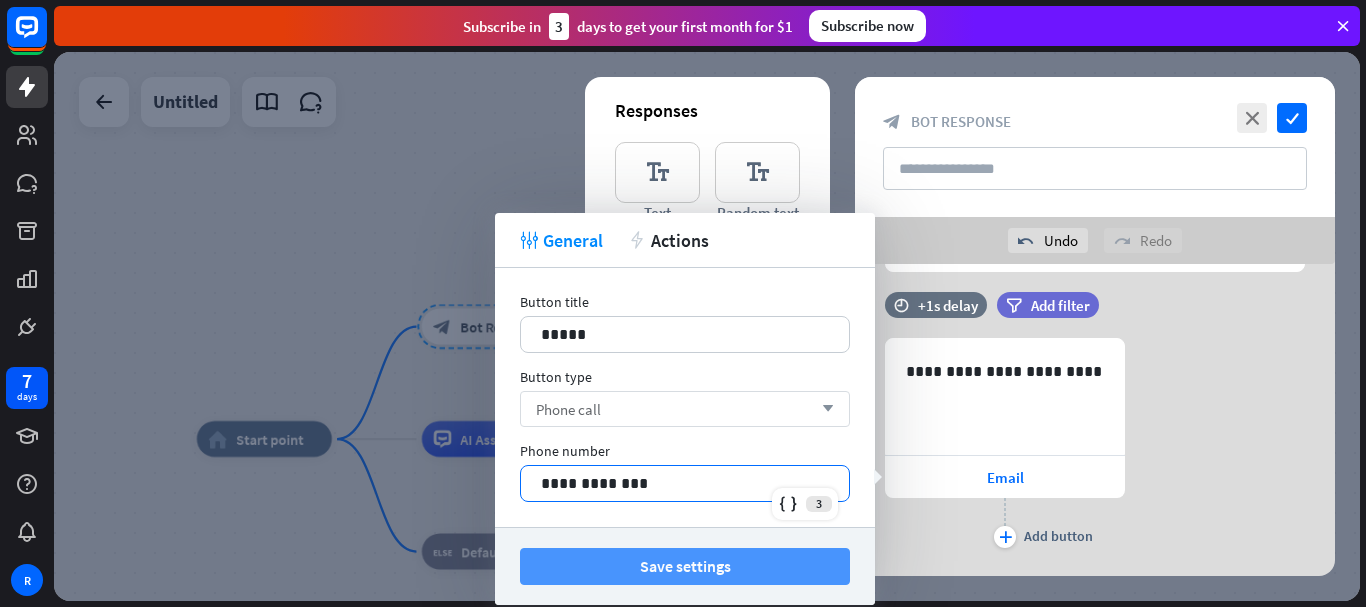 click on "Save settings" at bounding box center [685, 566] 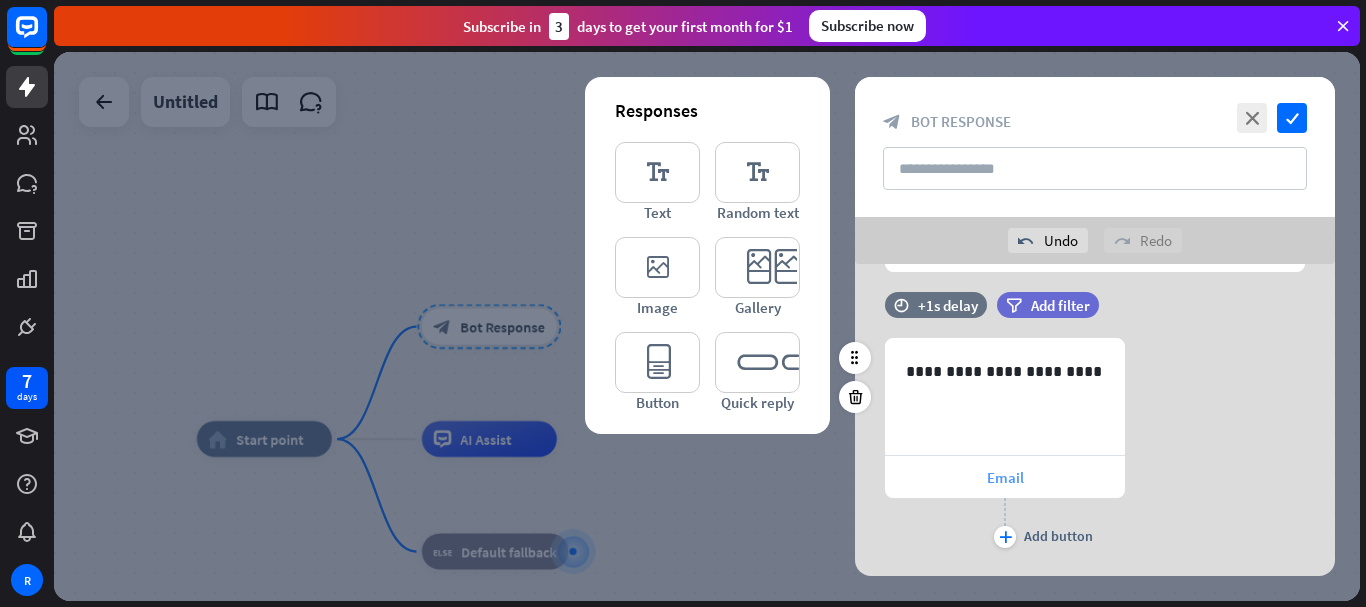 click on "Email" at bounding box center (1005, 477) 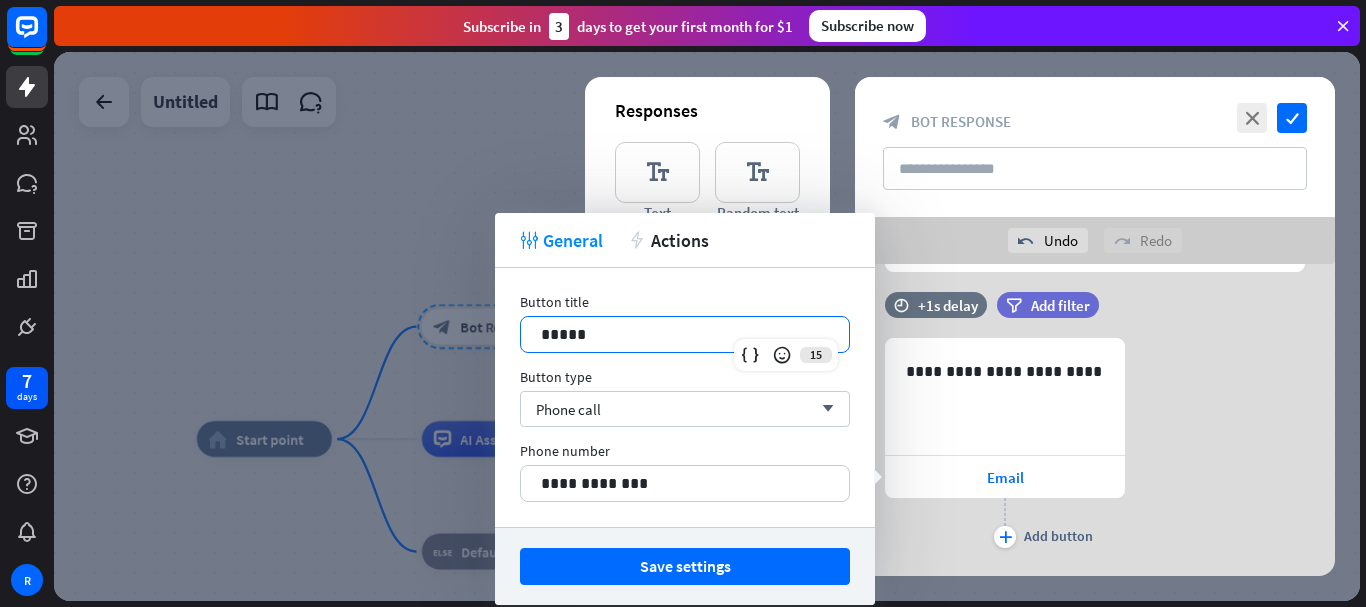 click on "*****" at bounding box center (685, 334) 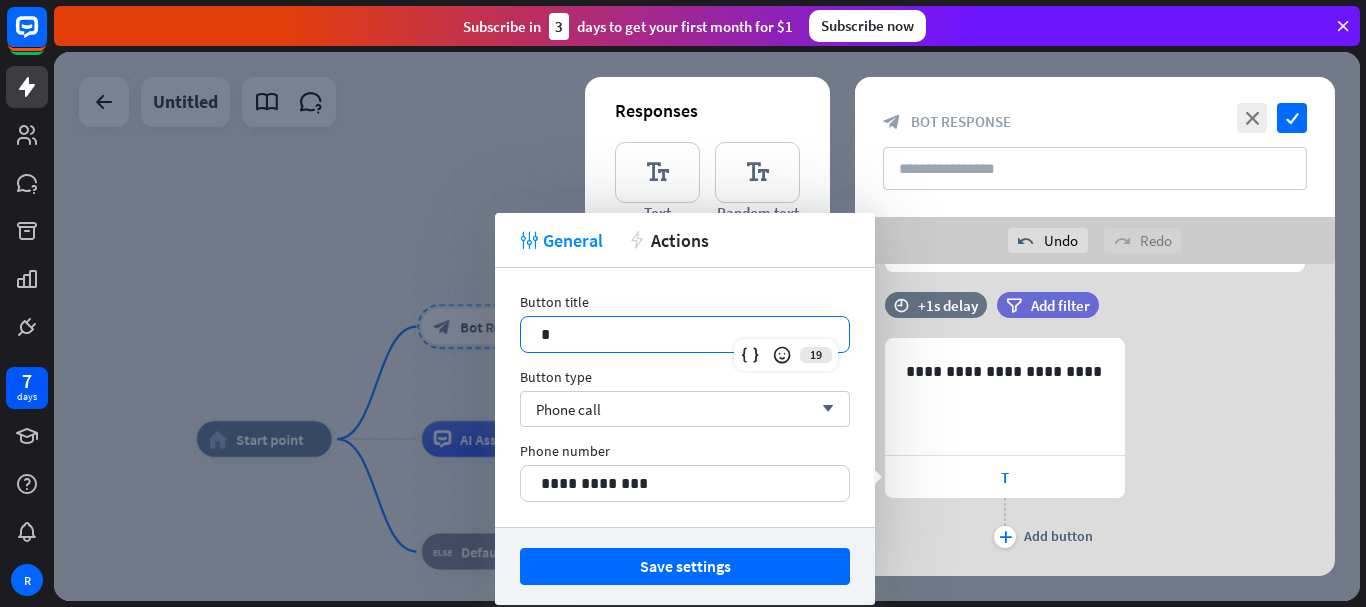 type 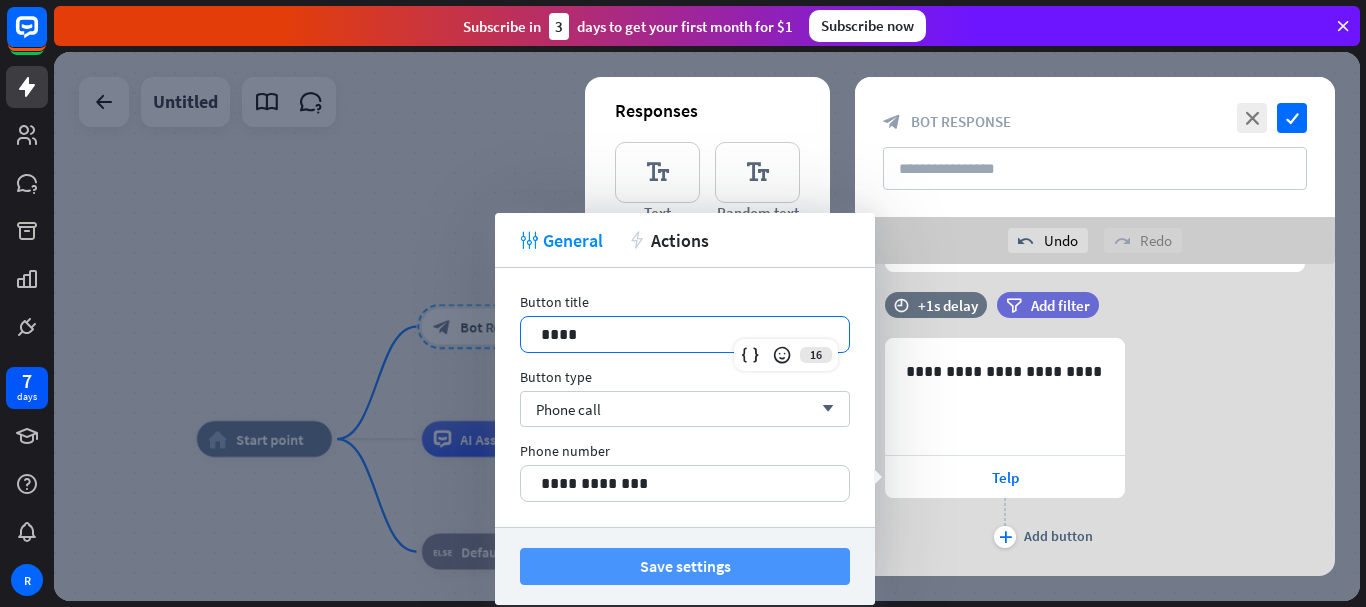 click on "Save settings" at bounding box center (685, 566) 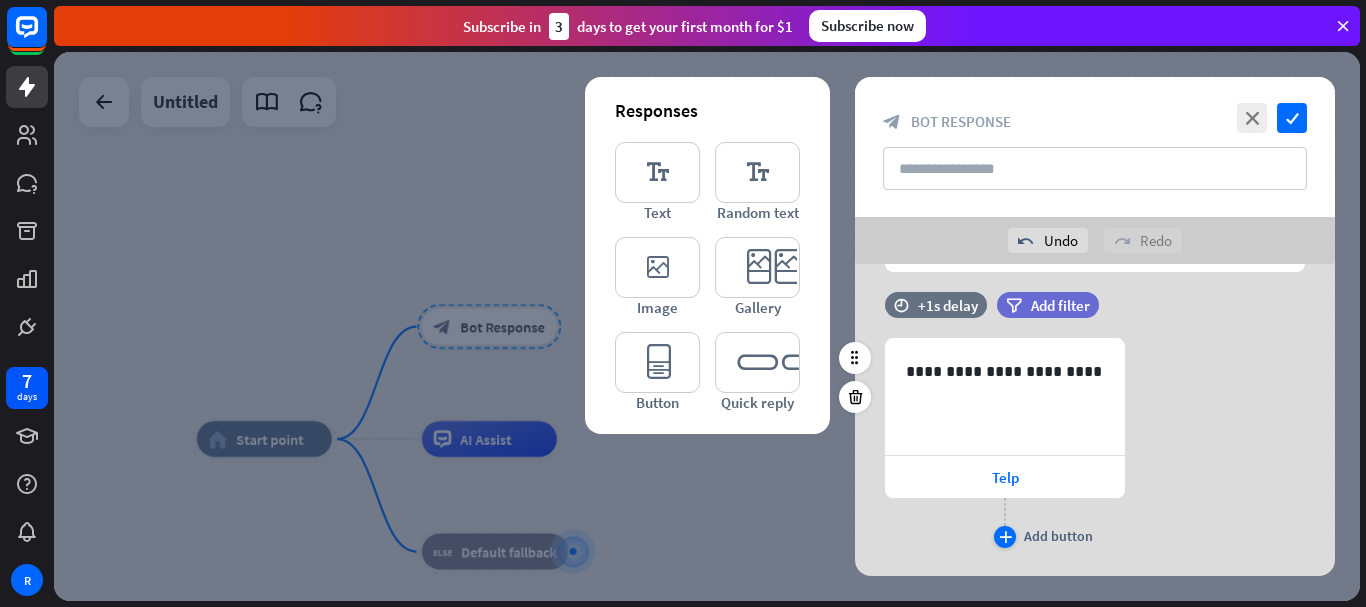 click on "plus" at bounding box center [1005, 537] 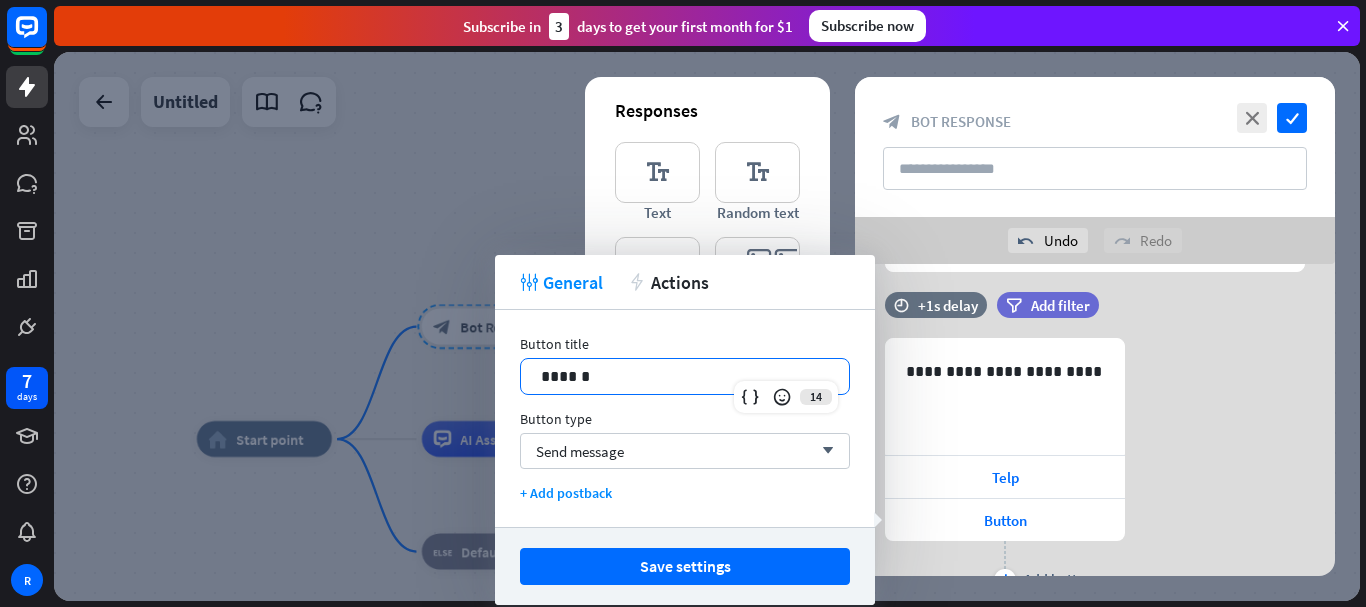click on "******" at bounding box center (685, 376) 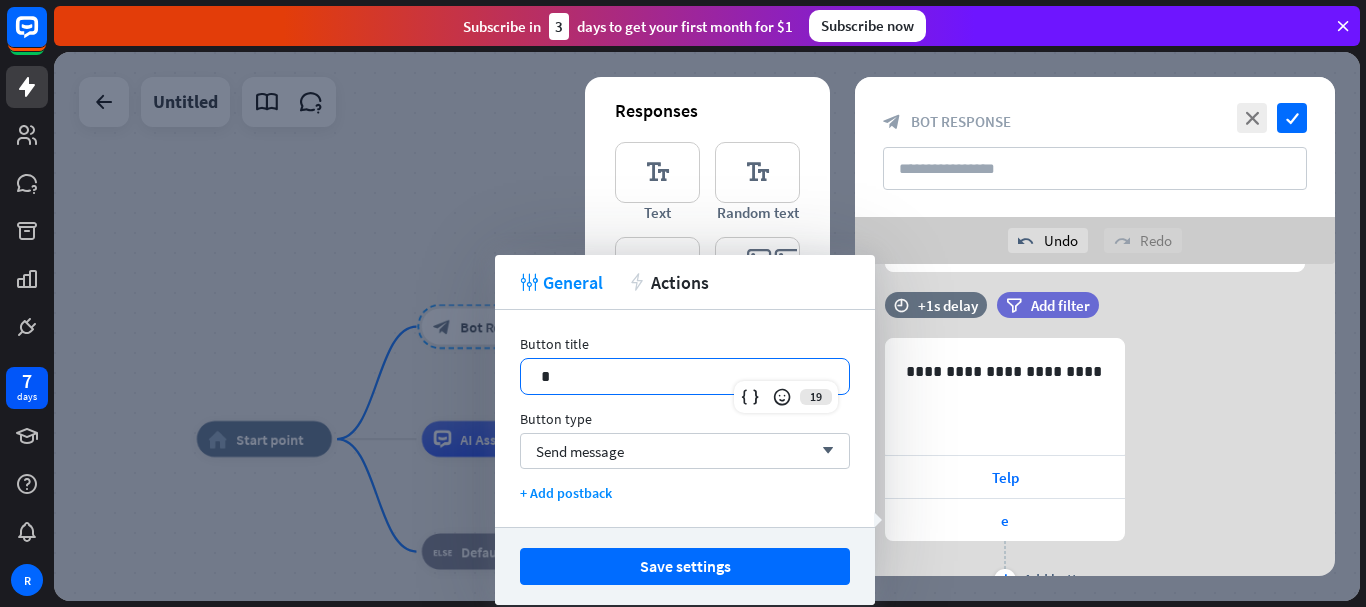type 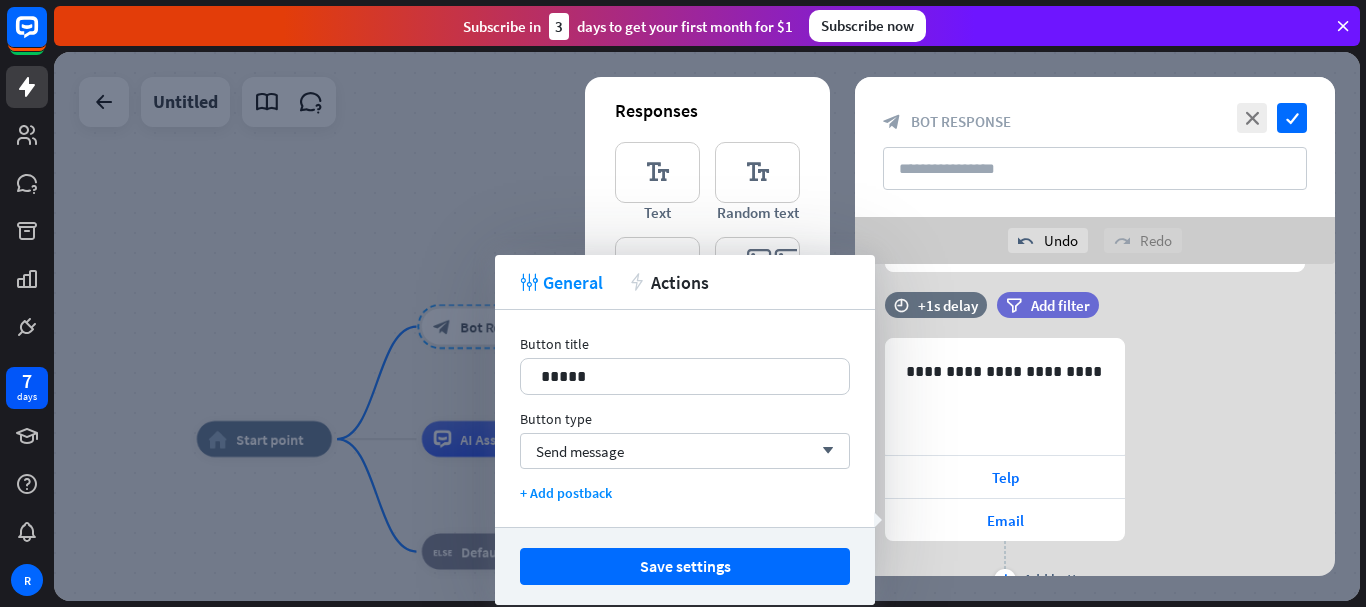 click on "tweak
General
action
Actions" at bounding box center (685, 282) 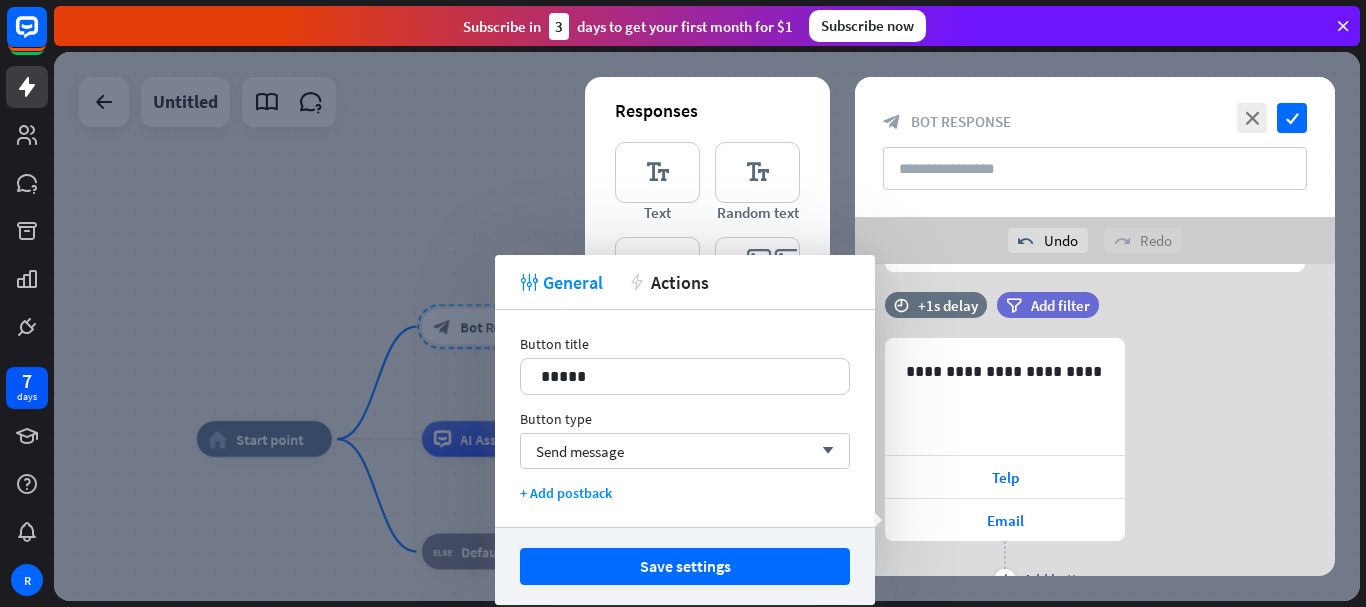 click on "tweak
General
action
Actions" at bounding box center [685, 282] 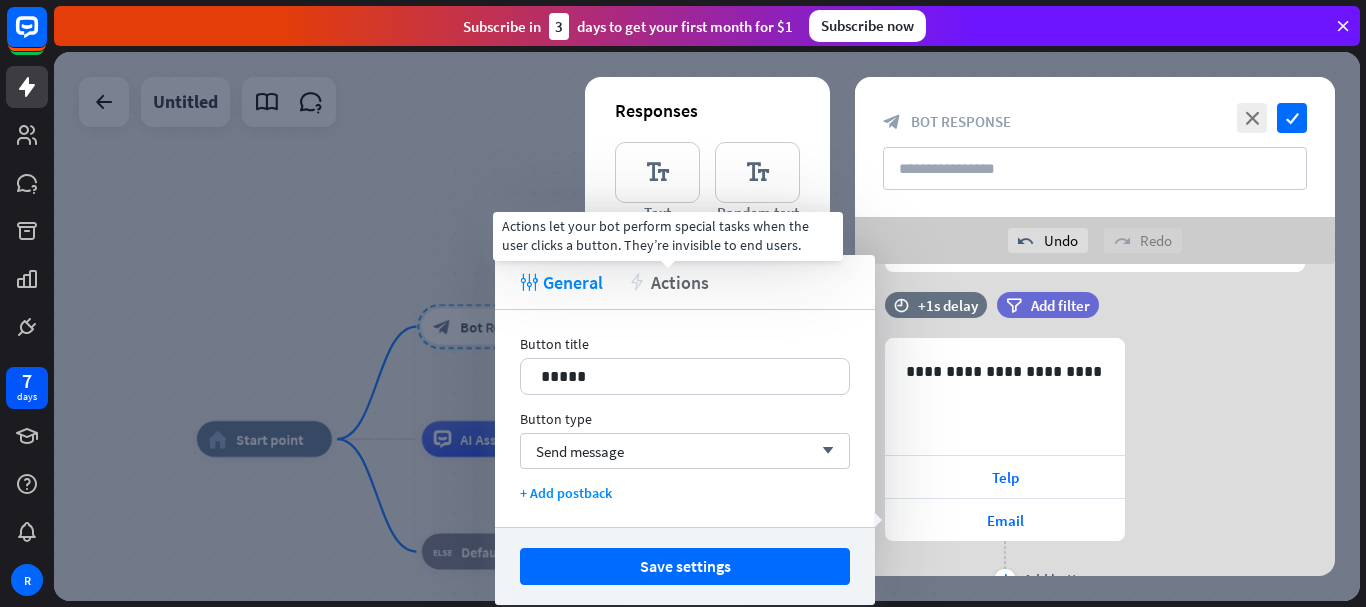 click on "Actions" at bounding box center [680, 282] 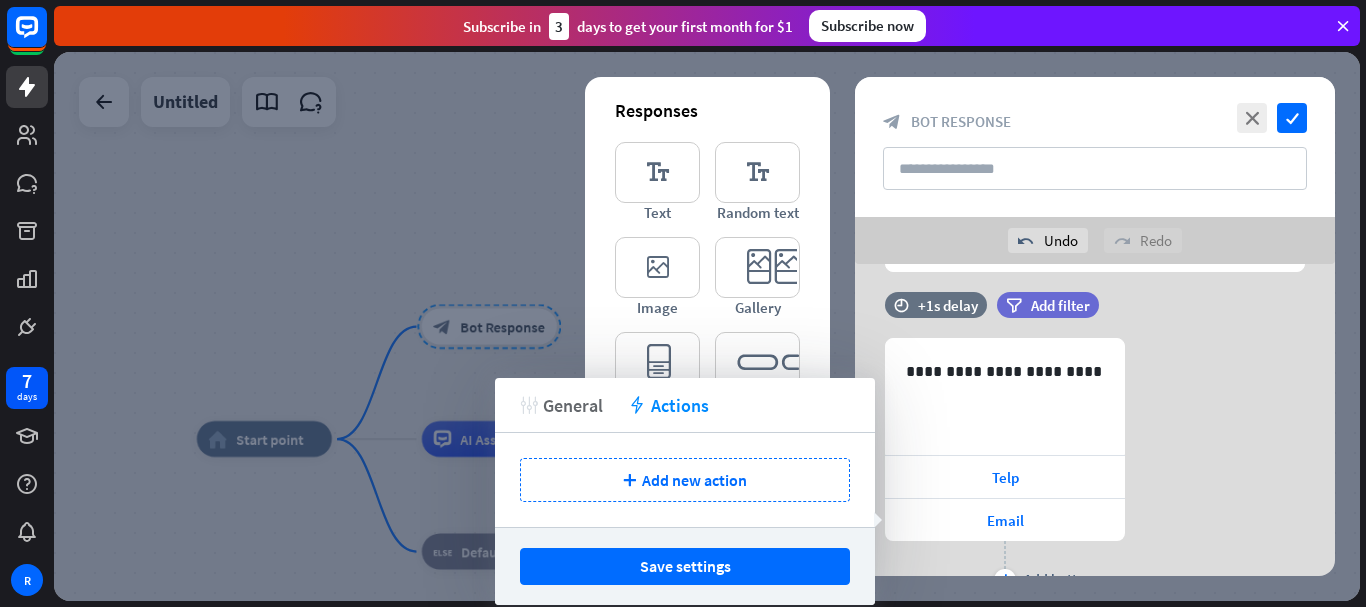 click on "General" at bounding box center (573, 405) 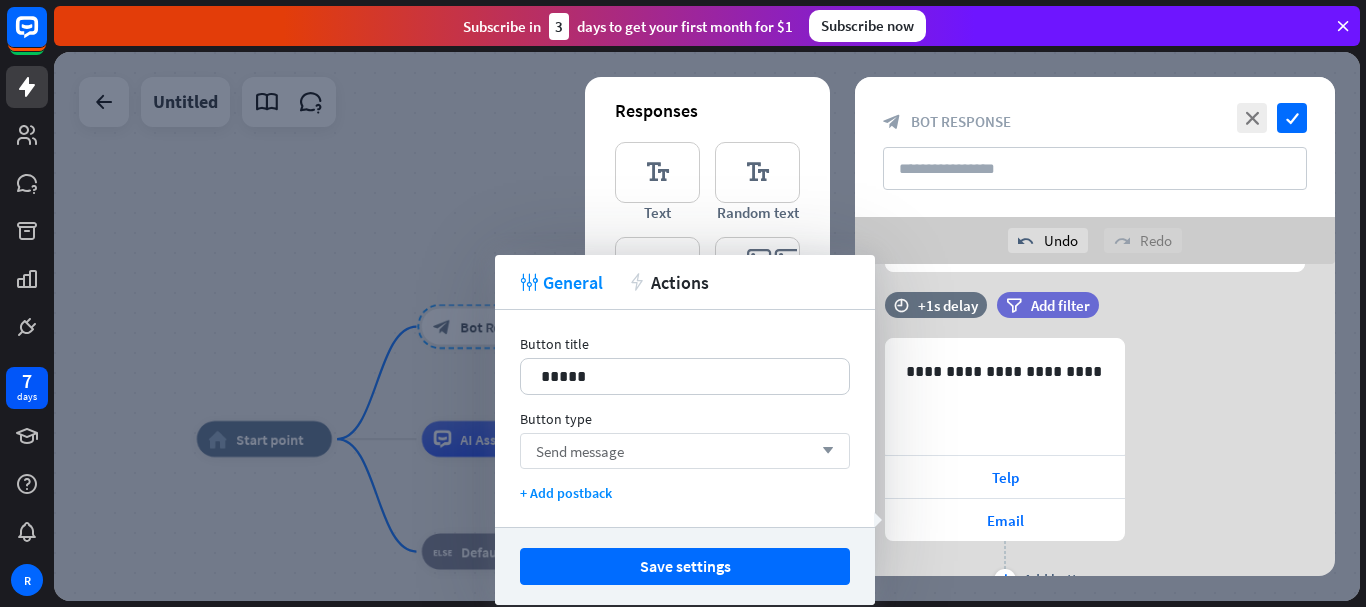 click on "Send message" at bounding box center [580, 451] 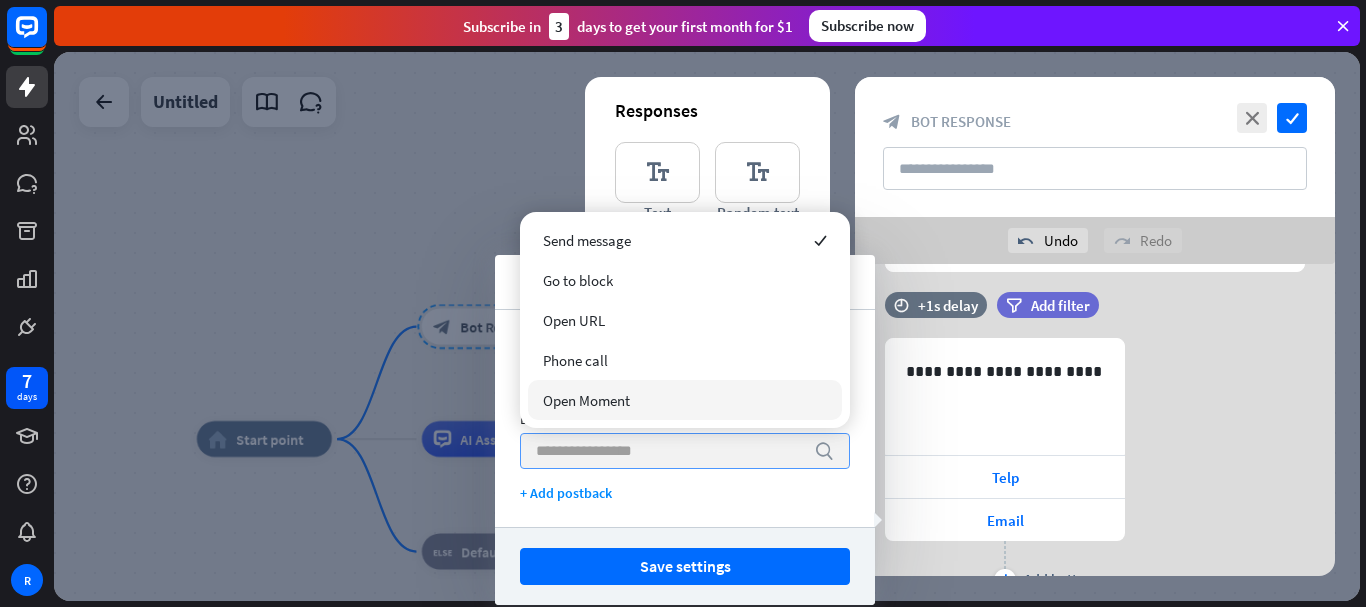 click on "Button title             15   *****   Button type
search
+ Add postback" at bounding box center (685, 418) 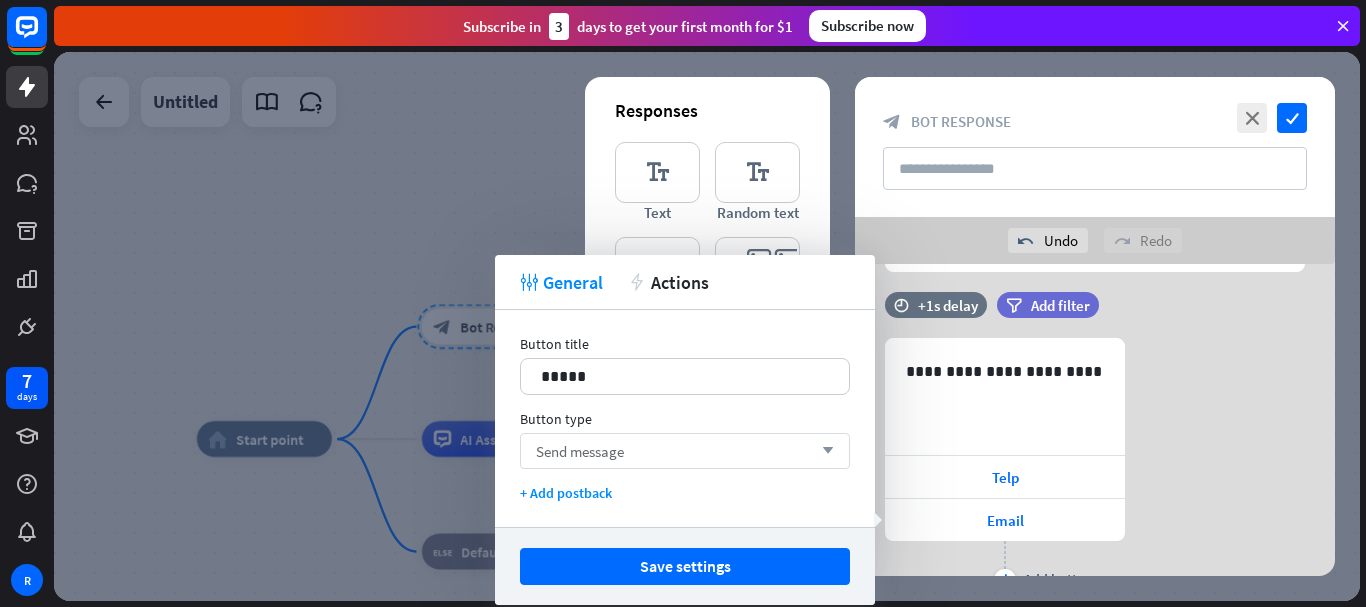 click on "Send message
arrow_down" at bounding box center (685, 451) 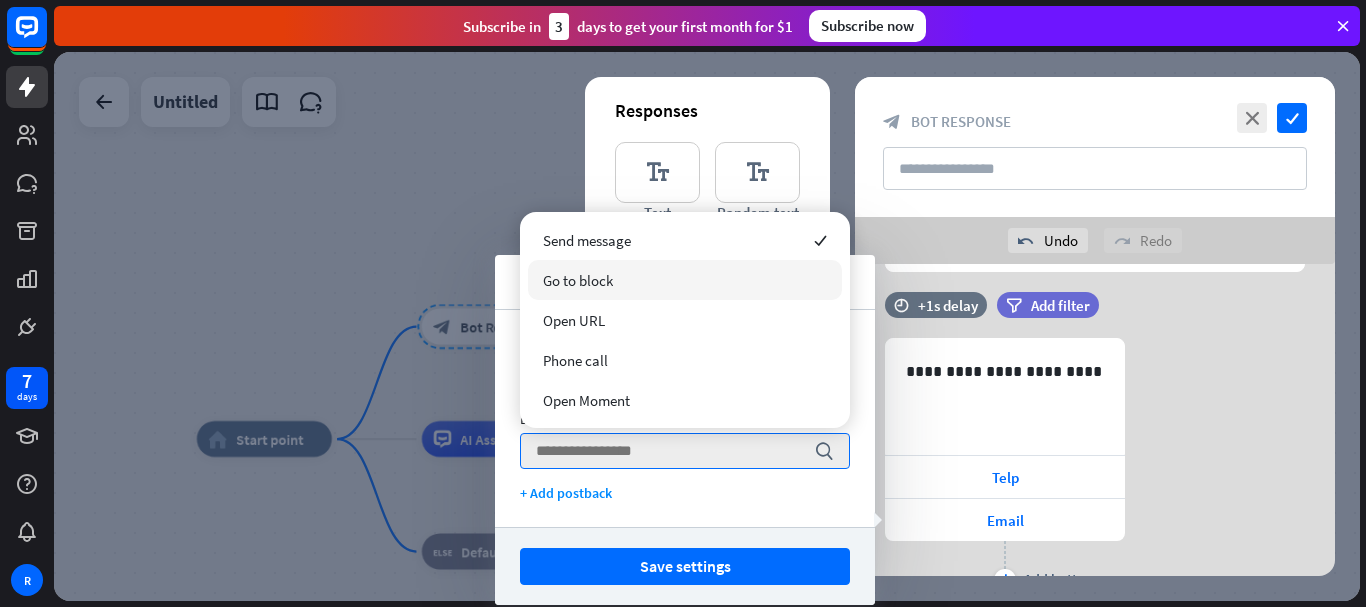 click on "Go to block" at bounding box center (578, 280) 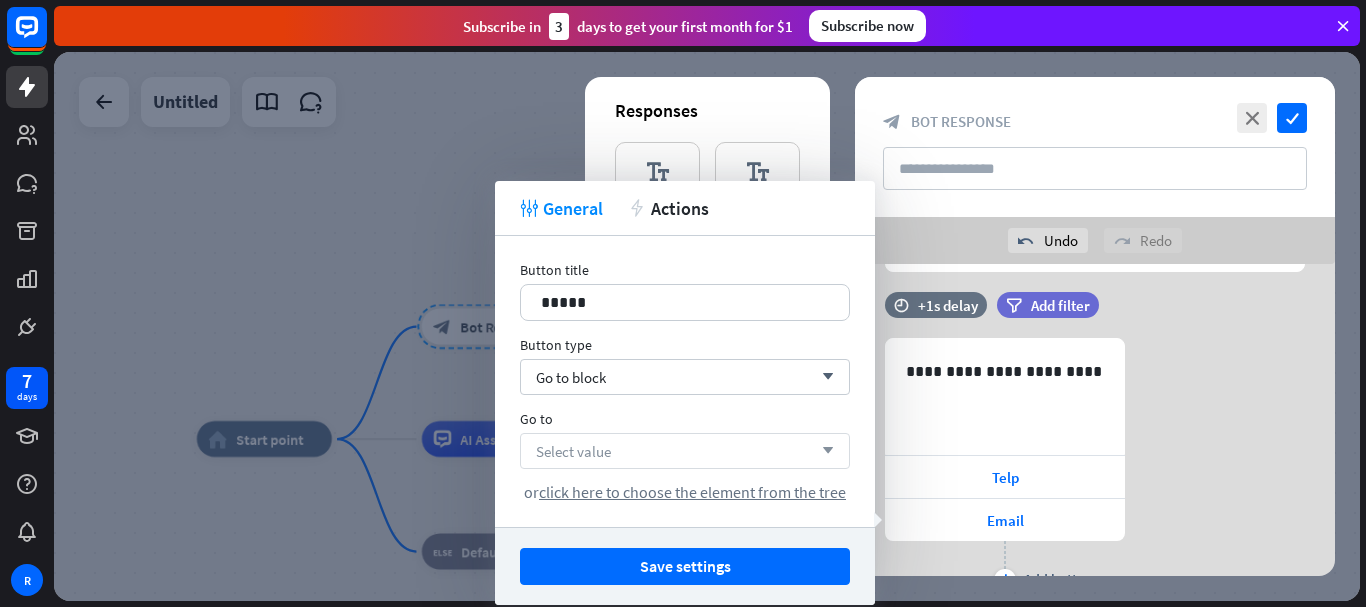 click on "Select value" at bounding box center [573, 451] 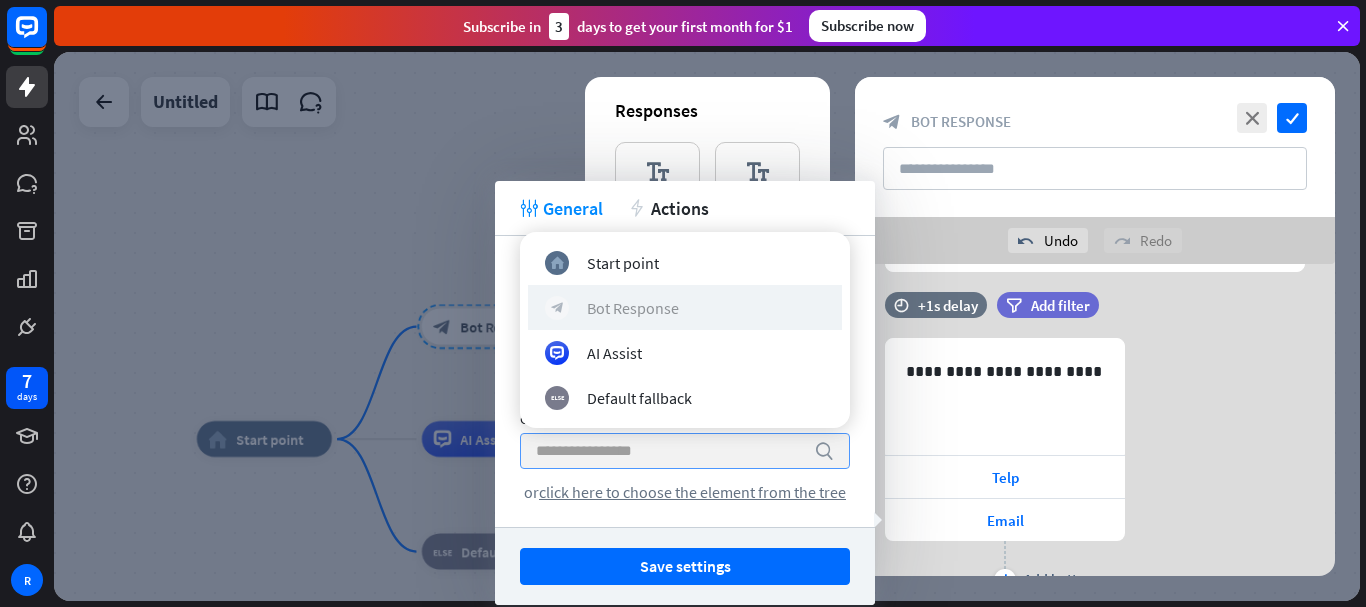 click on "Bot Response" at bounding box center [633, 308] 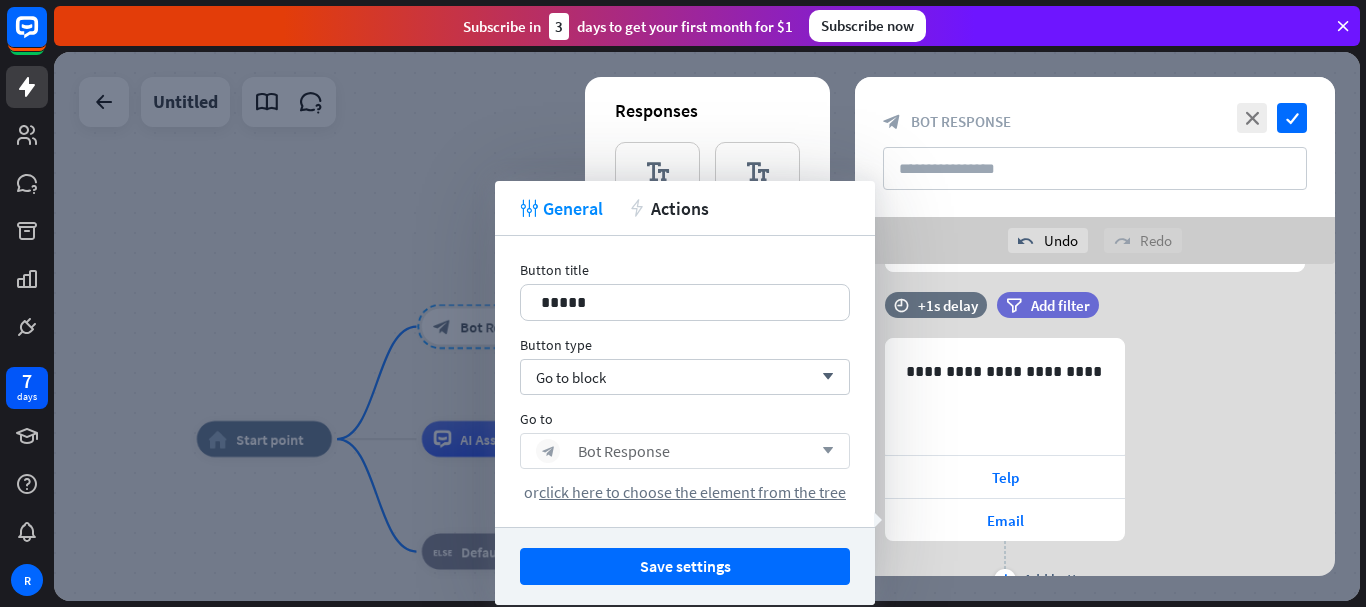 click on "block_bot_response
Bot Response
arrow_down
or
click here to choose the element from the tree" at bounding box center [685, 467] 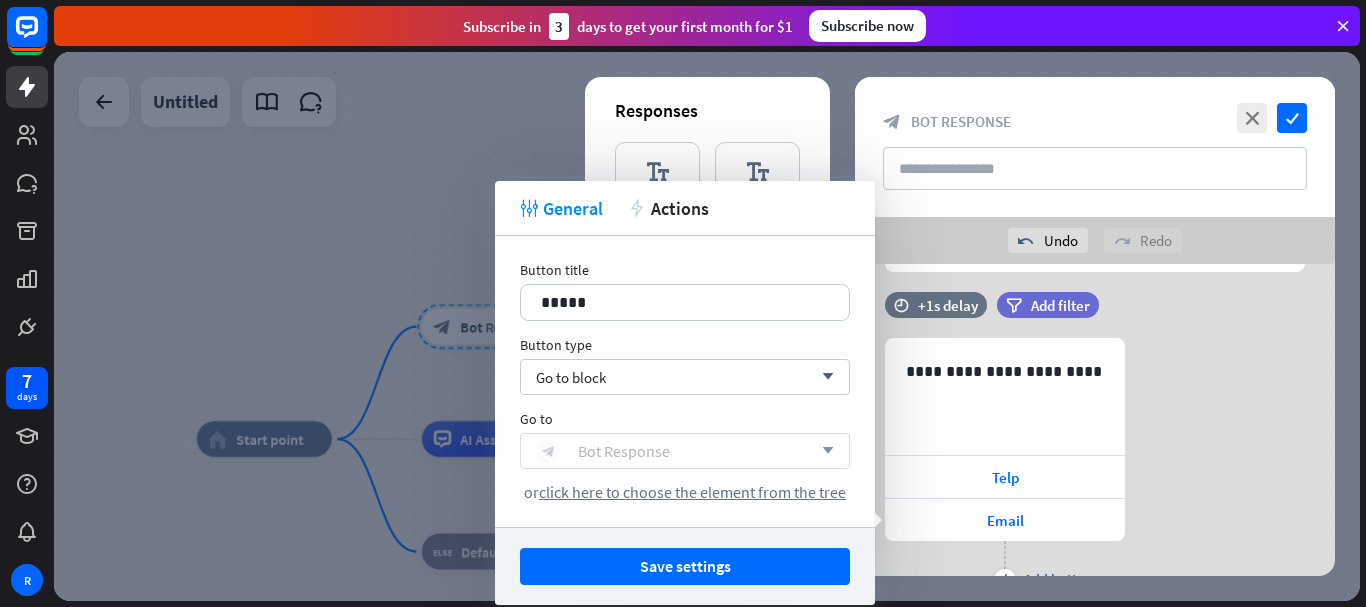 click on "Bot Response" at bounding box center (624, 451) 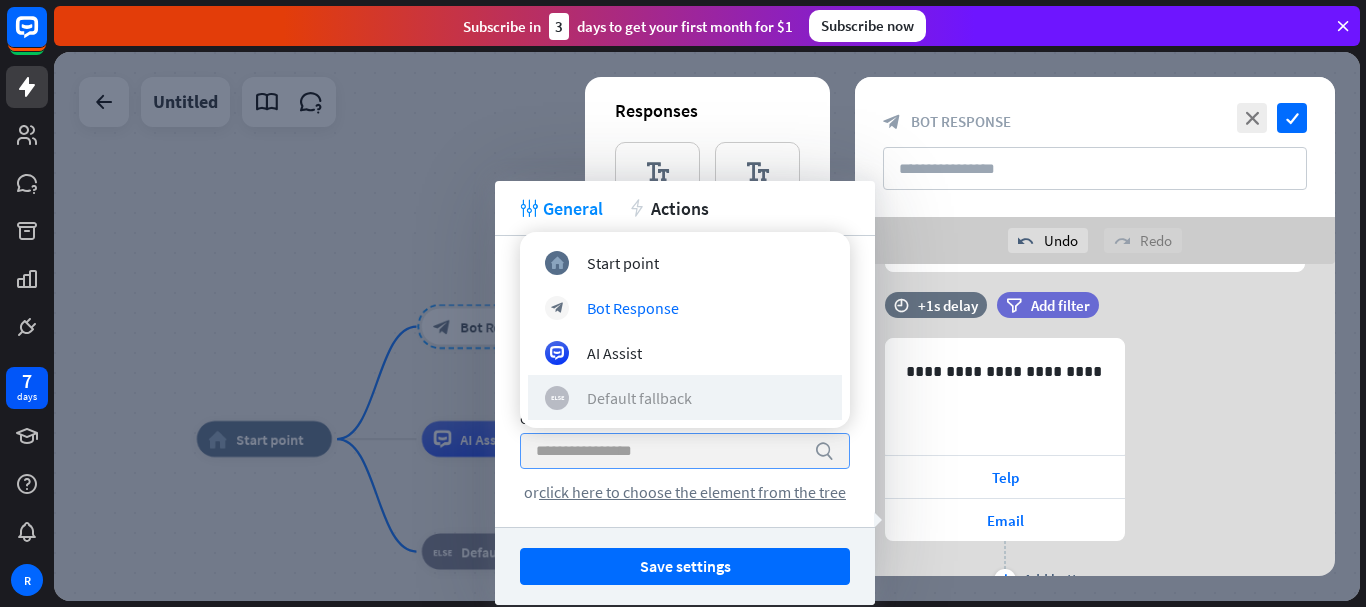 click on "Default fallback" at bounding box center (639, 398) 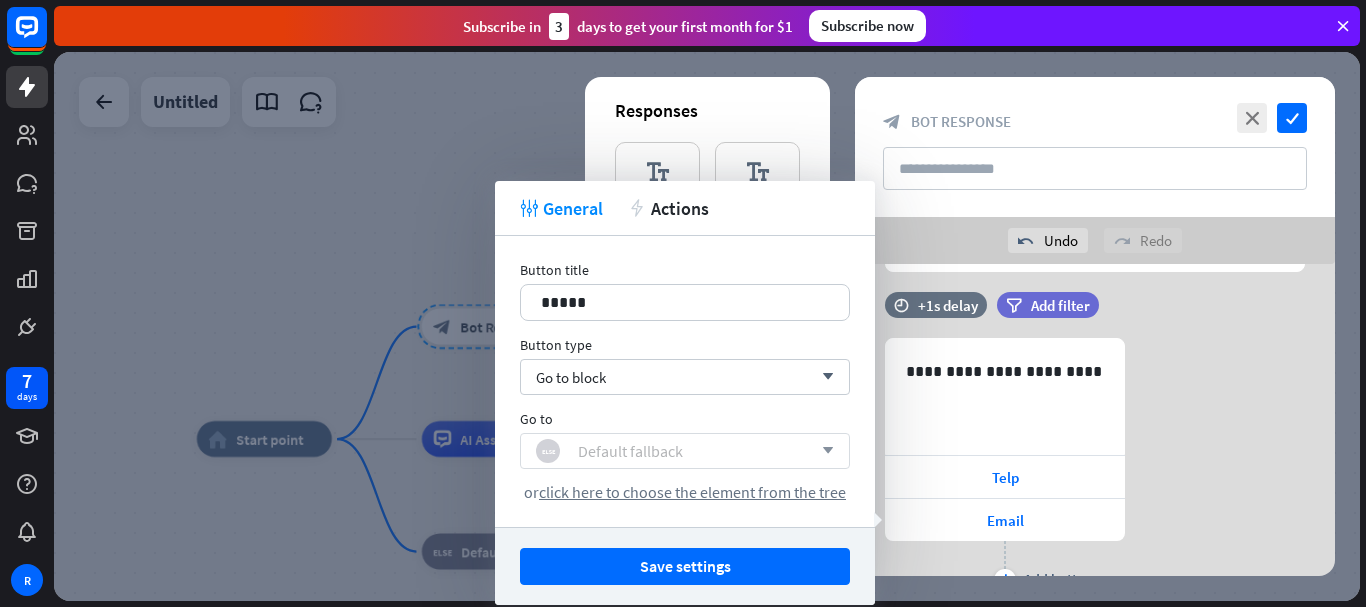 click on "Default fallback" at bounding box center [630, 451] 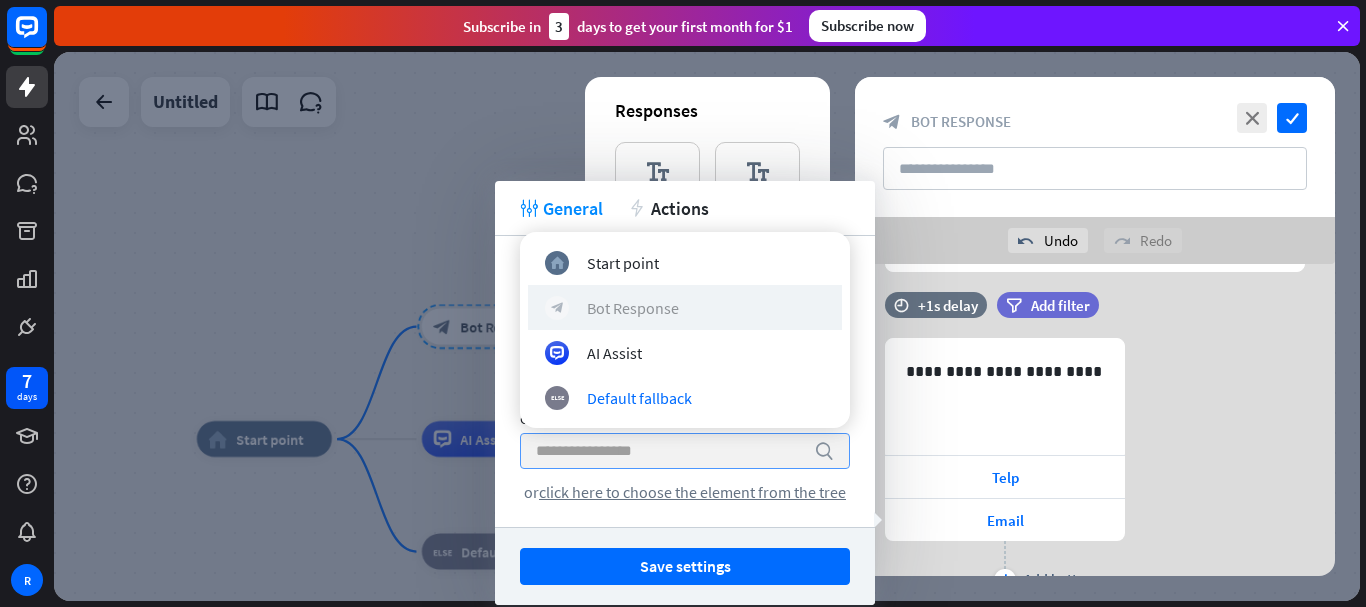 click on "Bot Response" at bounding box center (633, 308) 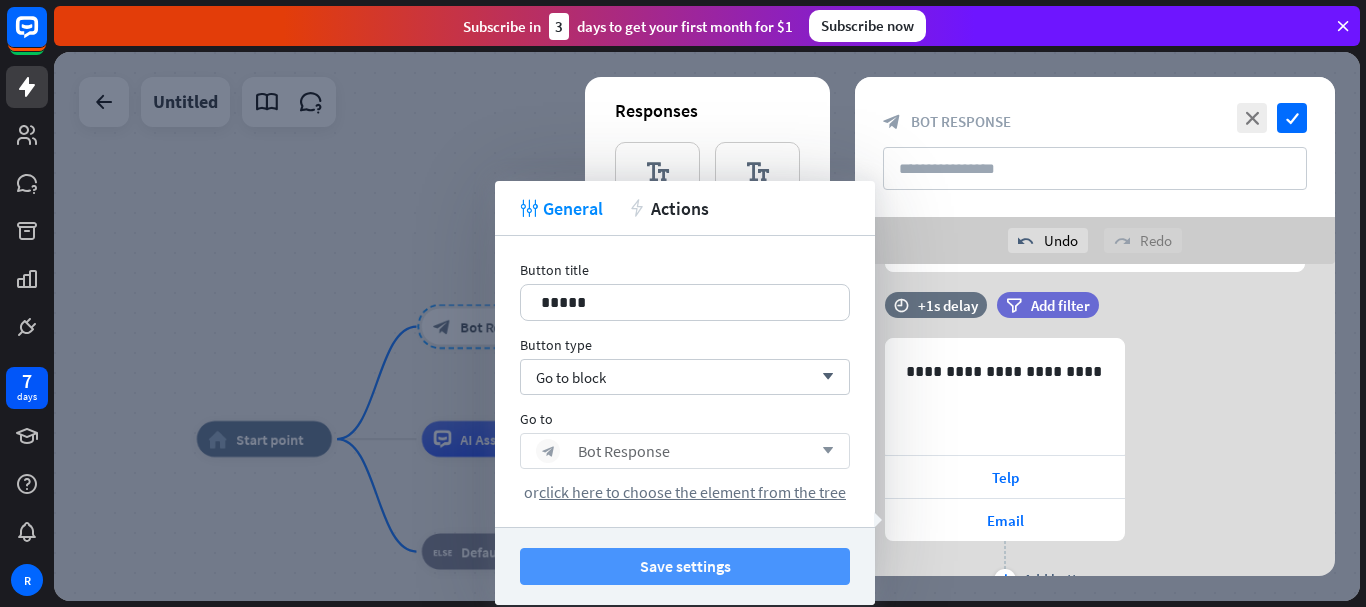 click on "Save settings" at bounding box center (685, 566) 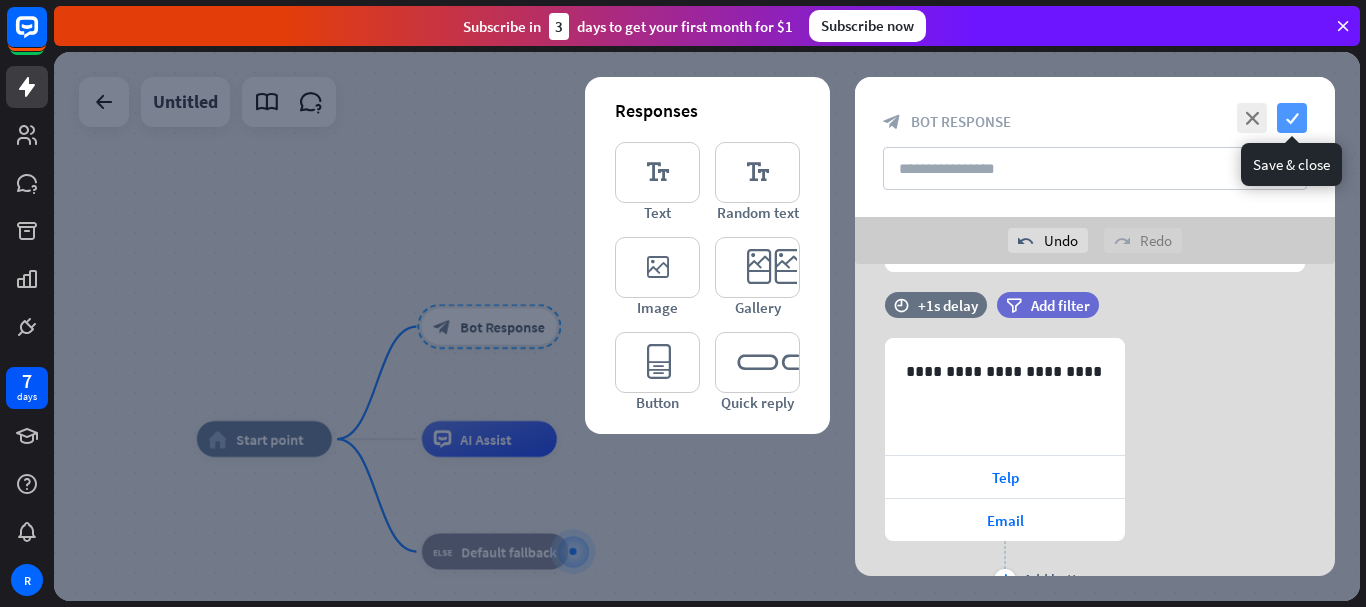 click on "check" at bounding box center (1292, 118) 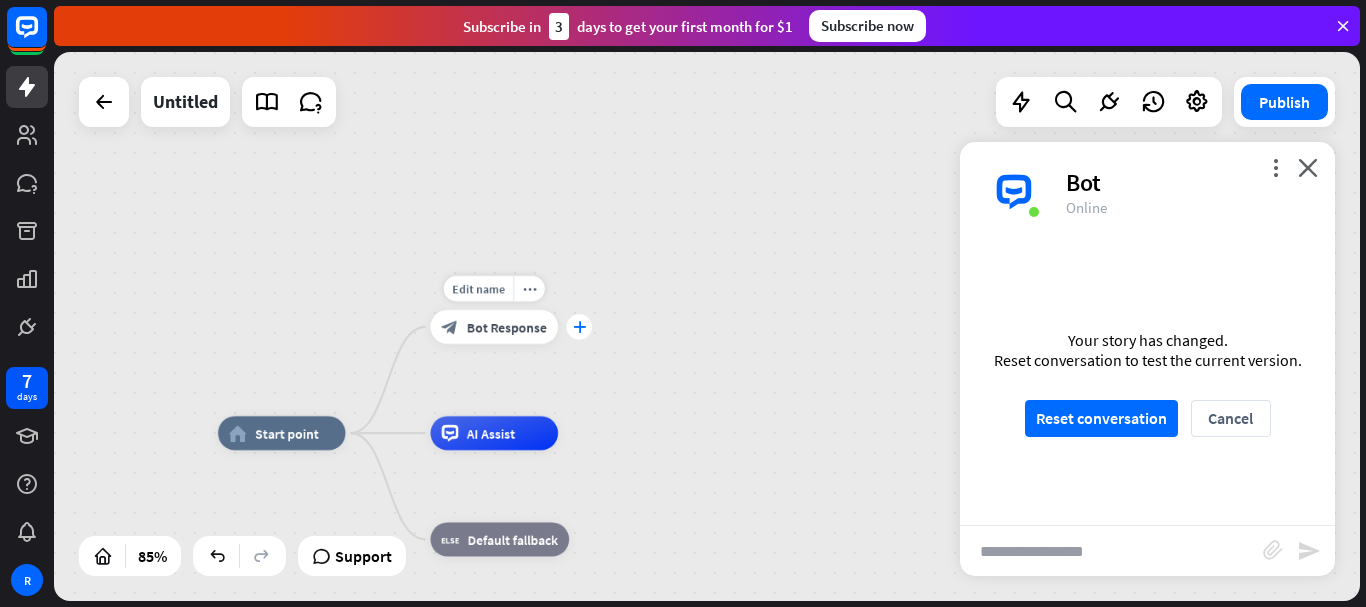 click on "plus" at bounding box center (579, 327) 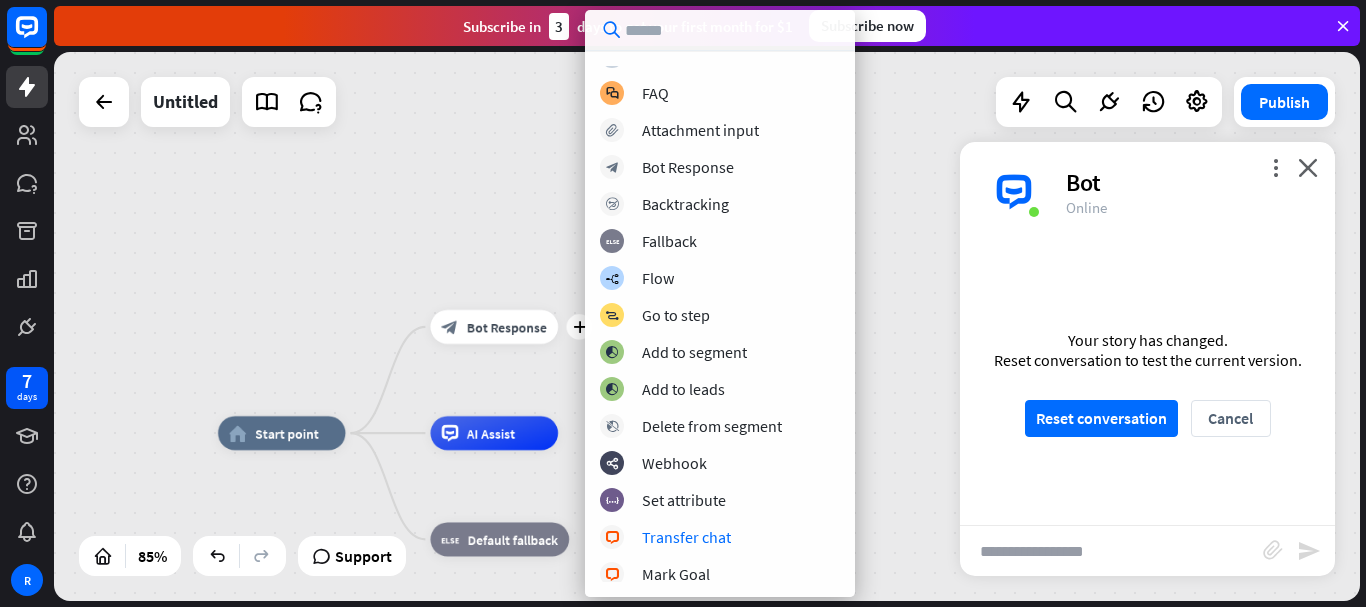scroll, scrollTop: 0, scrollLeft: 0, axis: both 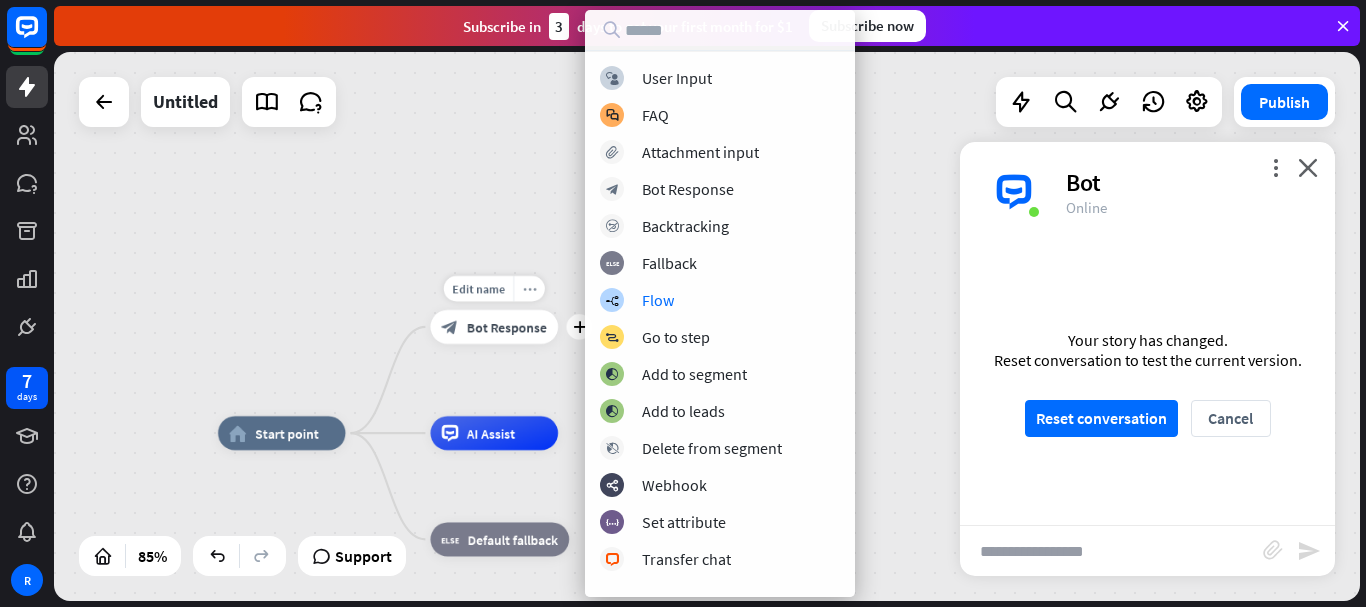 click on "more_horiz" at bounding box center (530, 288) 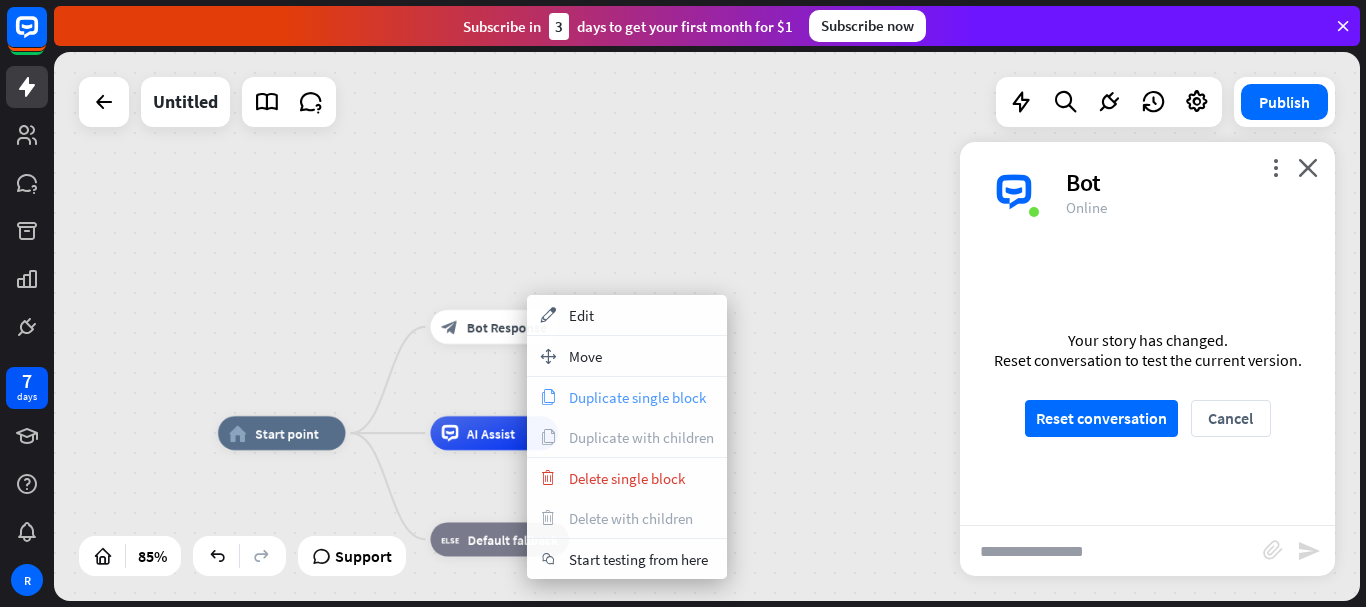 click on "Duplicate single block" at bounding box center [637, 397] 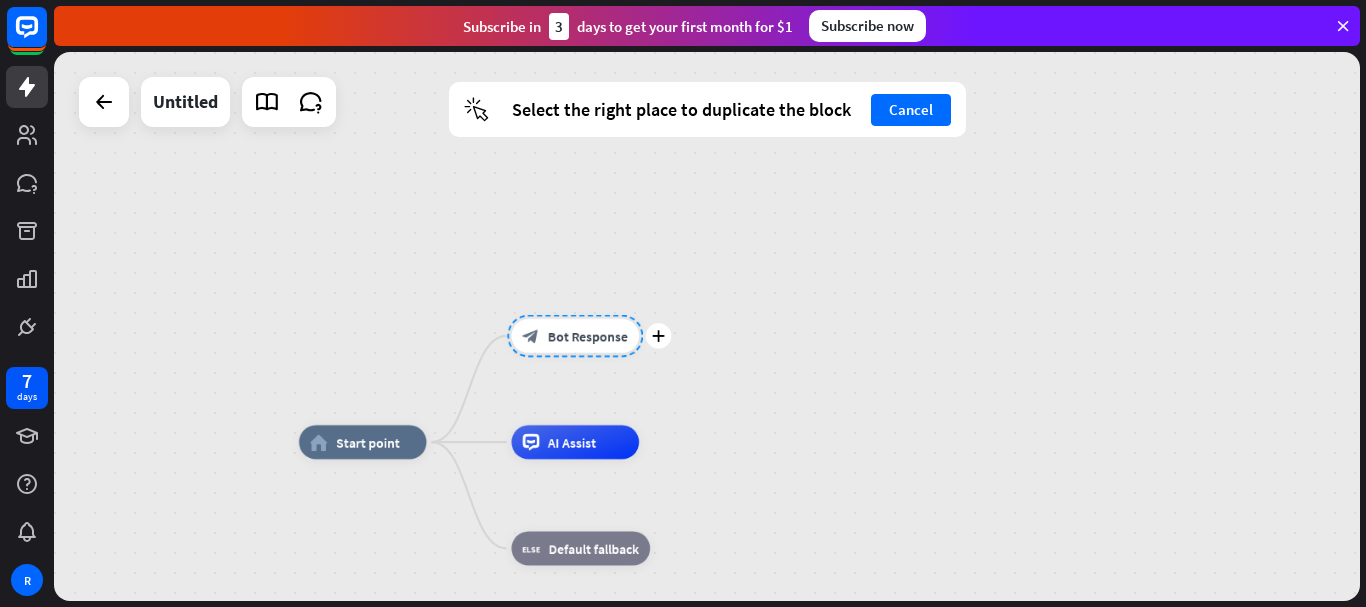 drag, startPoint x: 509, startPoint y: 350, endPoint x: 563, endPoint y: 352, distance: 54.037025 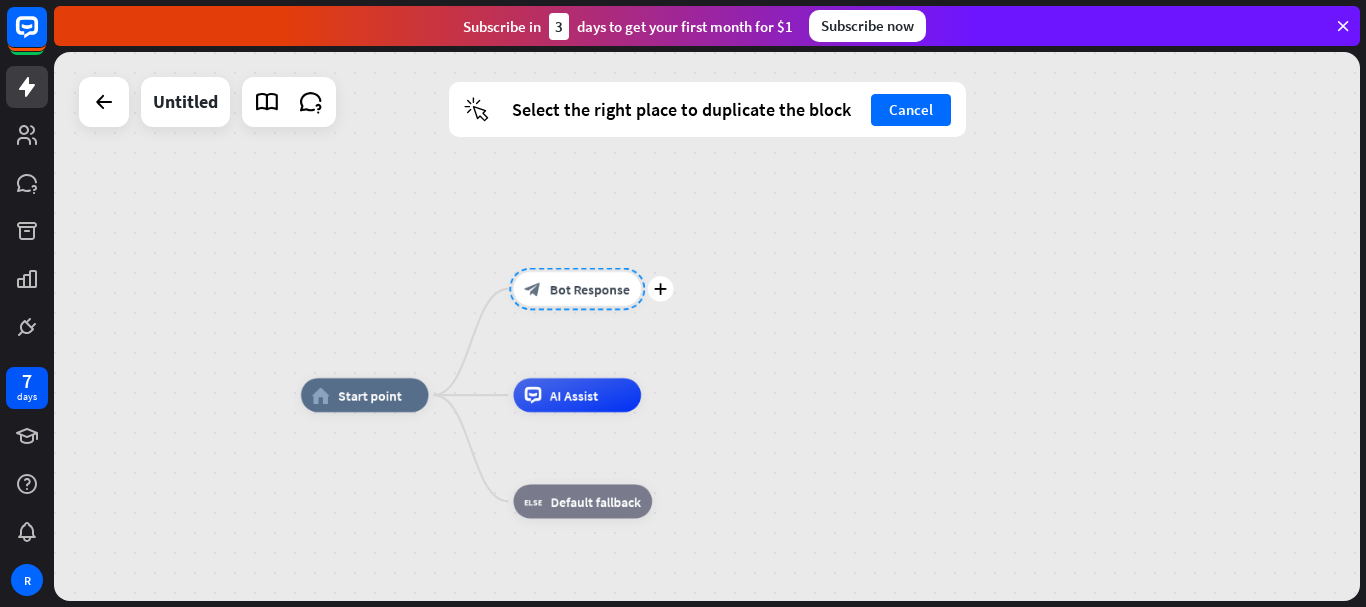 drag, startPoint x: 550, startPoint y: 330, endPoint x: 559, endPoint y: 280, distance: 50.803543 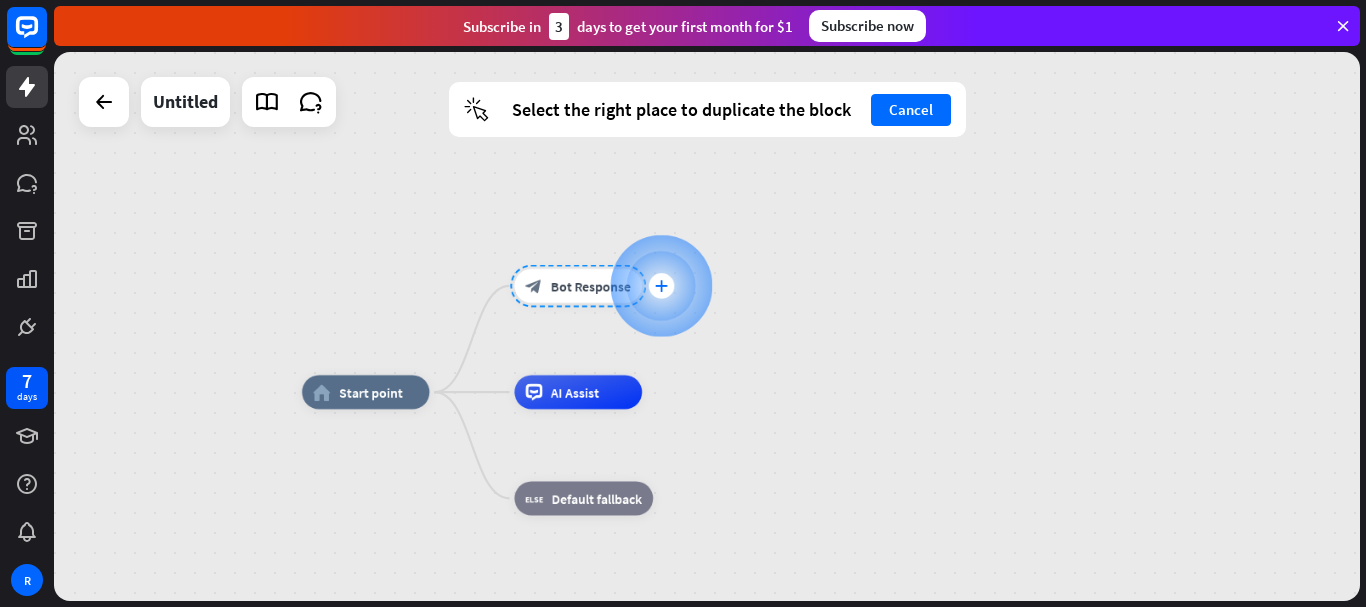 click on "plus" at bounding box center [661, 286] 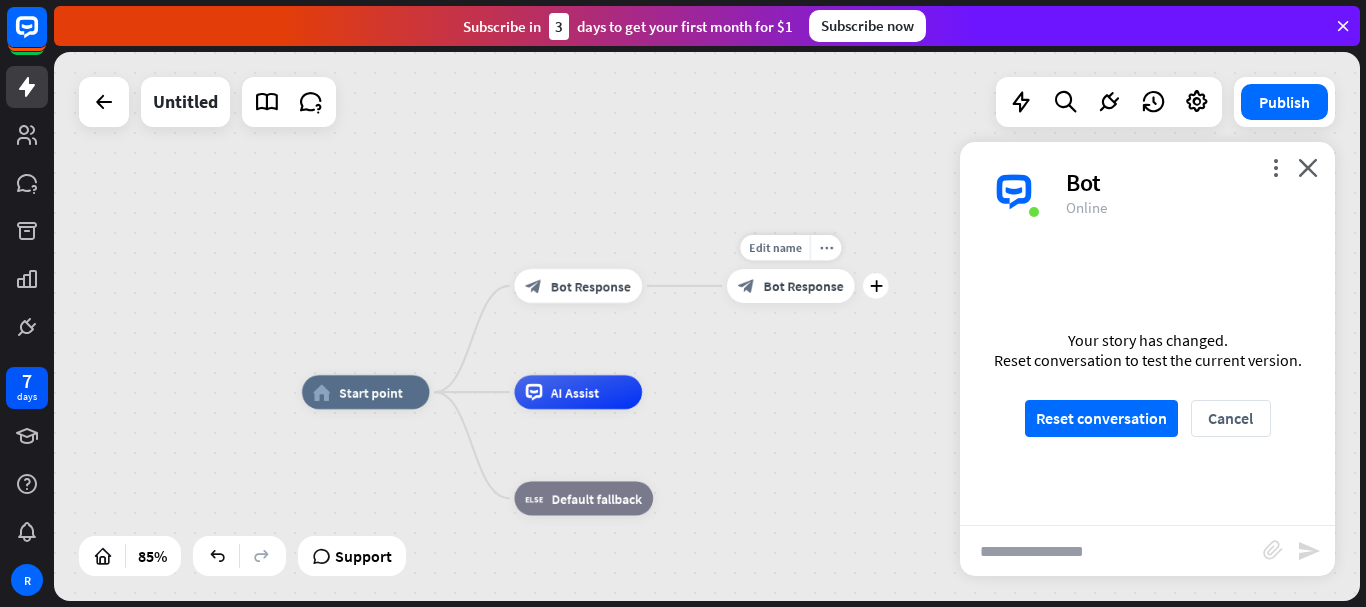 click on "Bot Response" at bounding box center (804, 285) 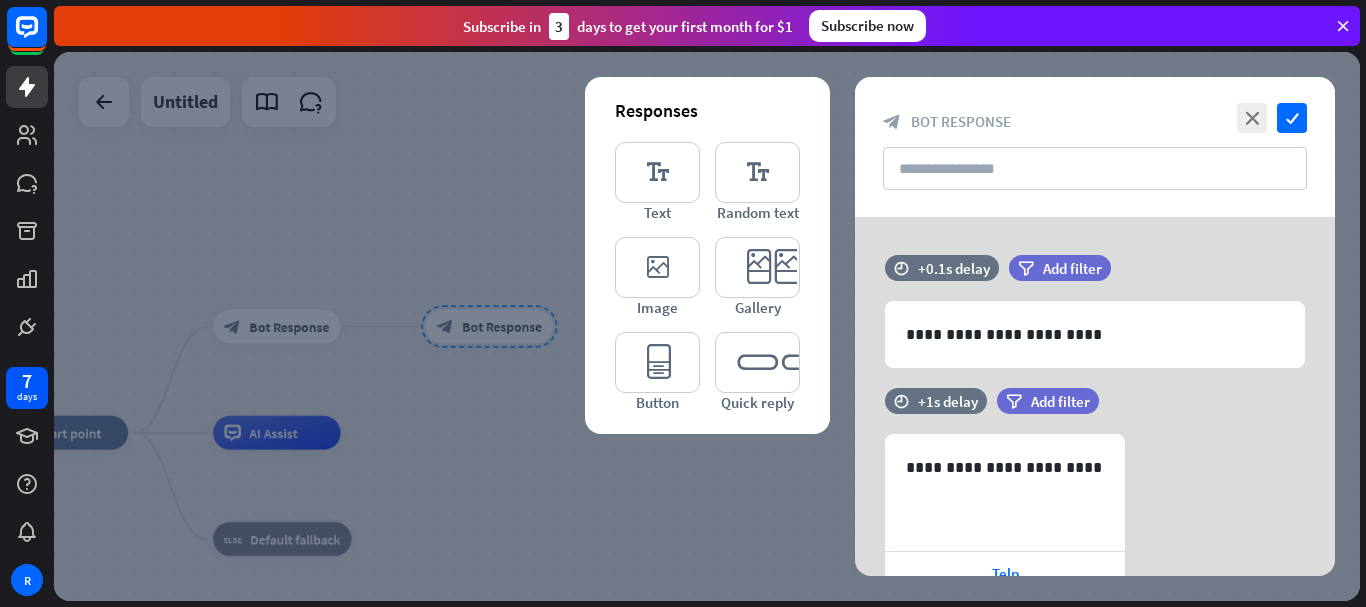 drag, startPoint x: 1268, startPoint y: 118, endPoint x: 1245, endPoint y: 110, distance: 24.351591 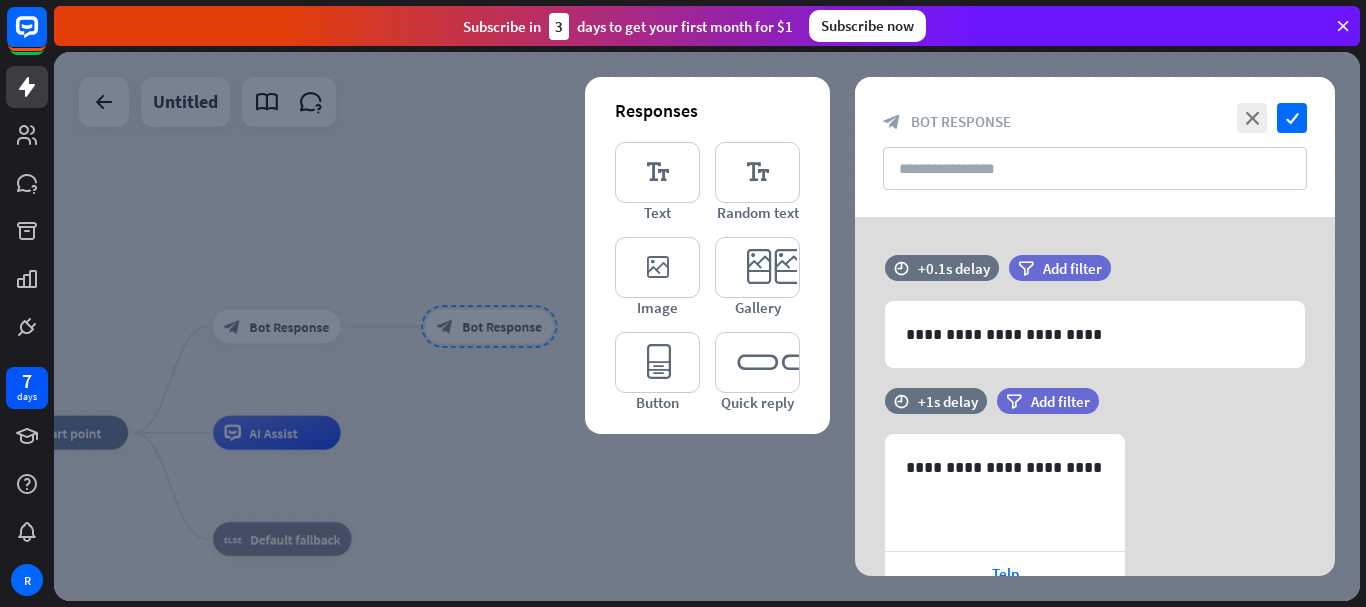 click on "close
check" at bounding box center [1269, 118] 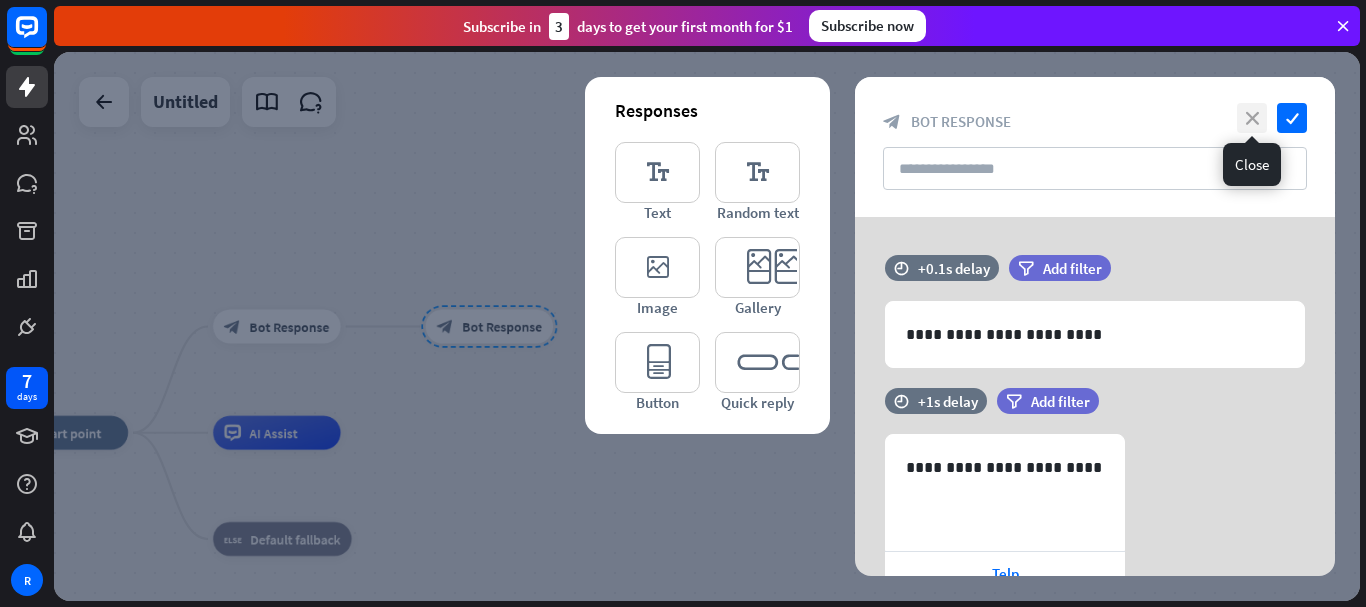 click on "close" at bounding box center (1252, 118) 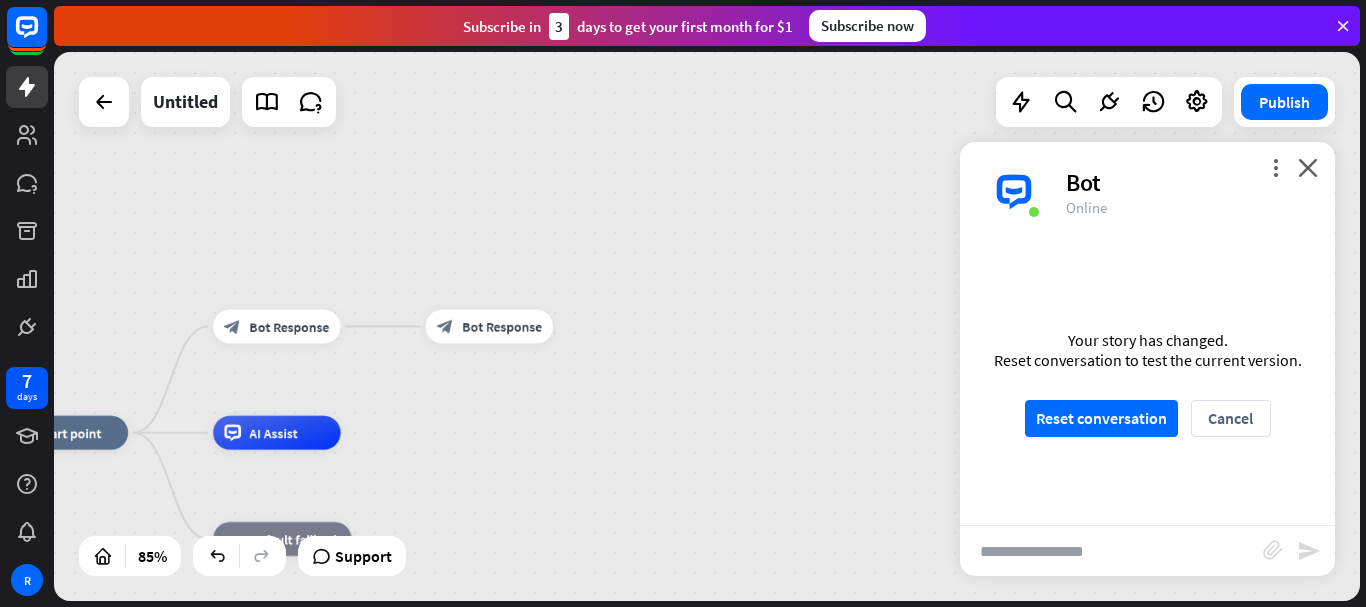 drag, startPoint x: 536, startPoint y: 334, endPoint x: 484, endPoint y: 350, distance: 54.405884 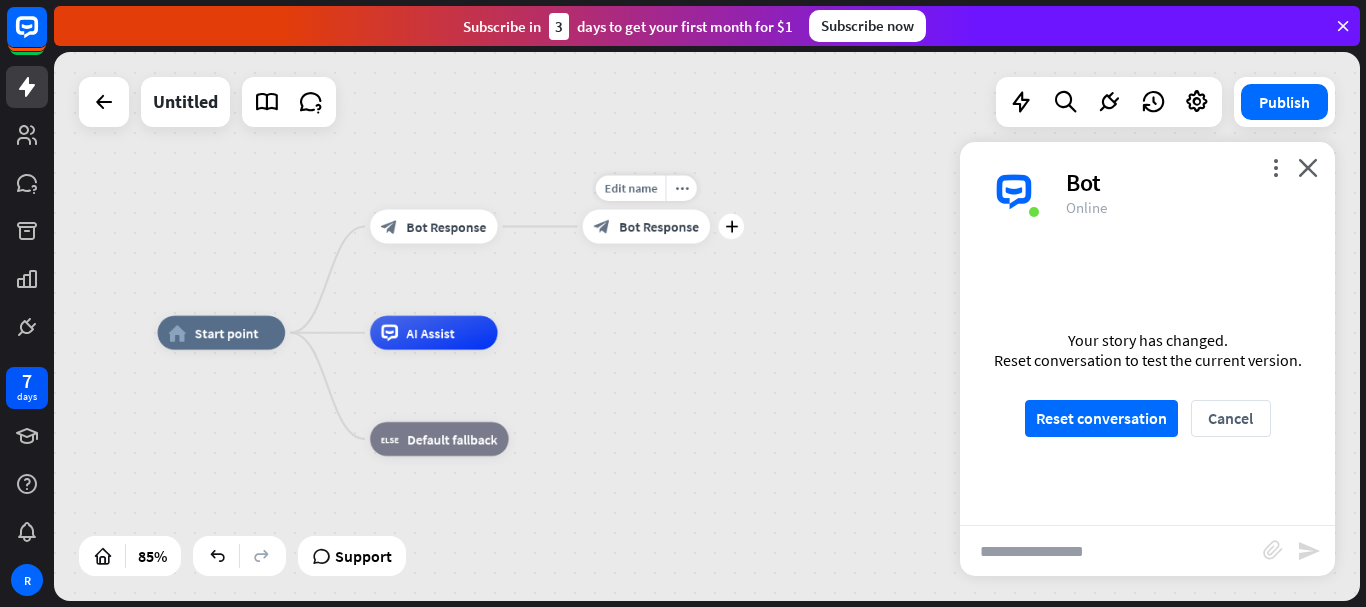 drag, startPoint x: 488, startPoint y: 345, endPoint x: 645, endPoint y: 245, distance: 186.14243 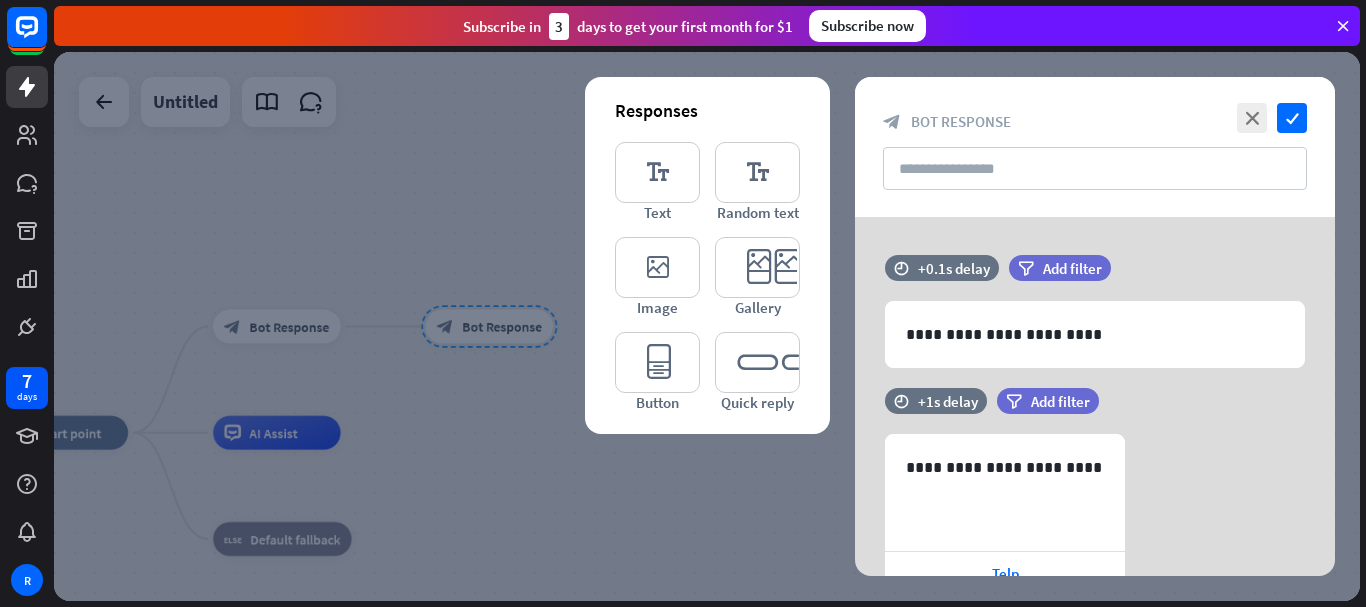 drag, startPoint x: 1244, startPoint y: 117, endPoint x: 1012, endPoint y: 144, distance: 233.56584 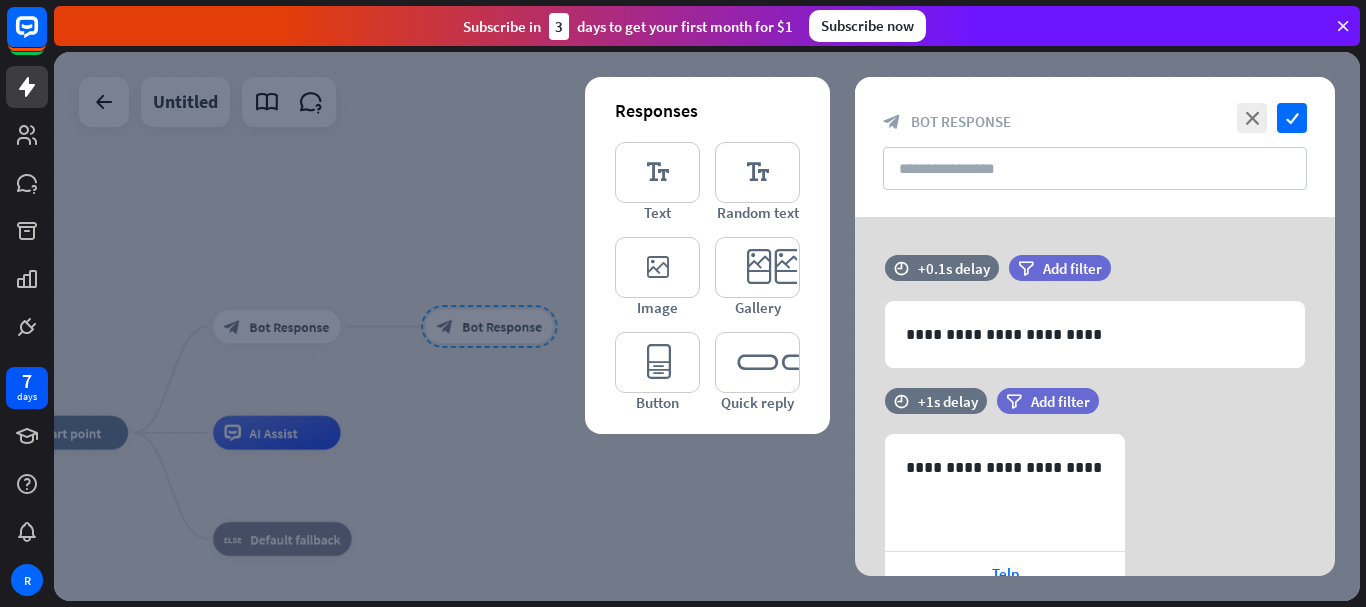 click on "close" at bounding box center [1252, 118] 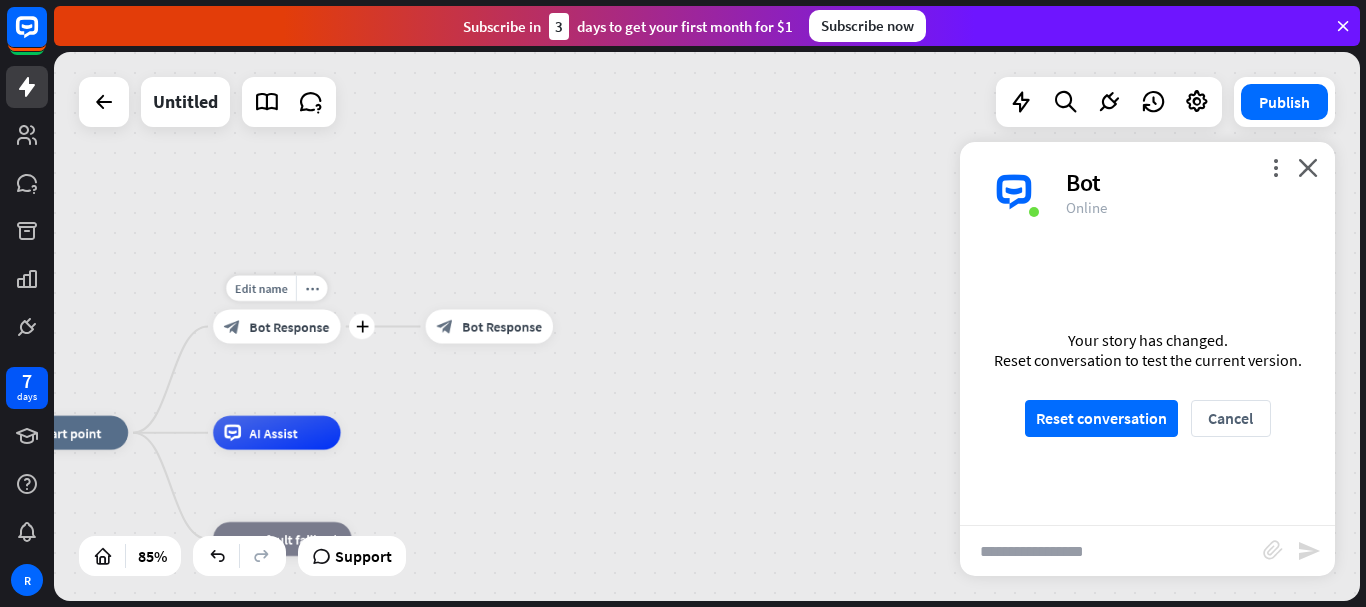 click on "block_bot_response   Bot Response" at bounding box center [277, 327] 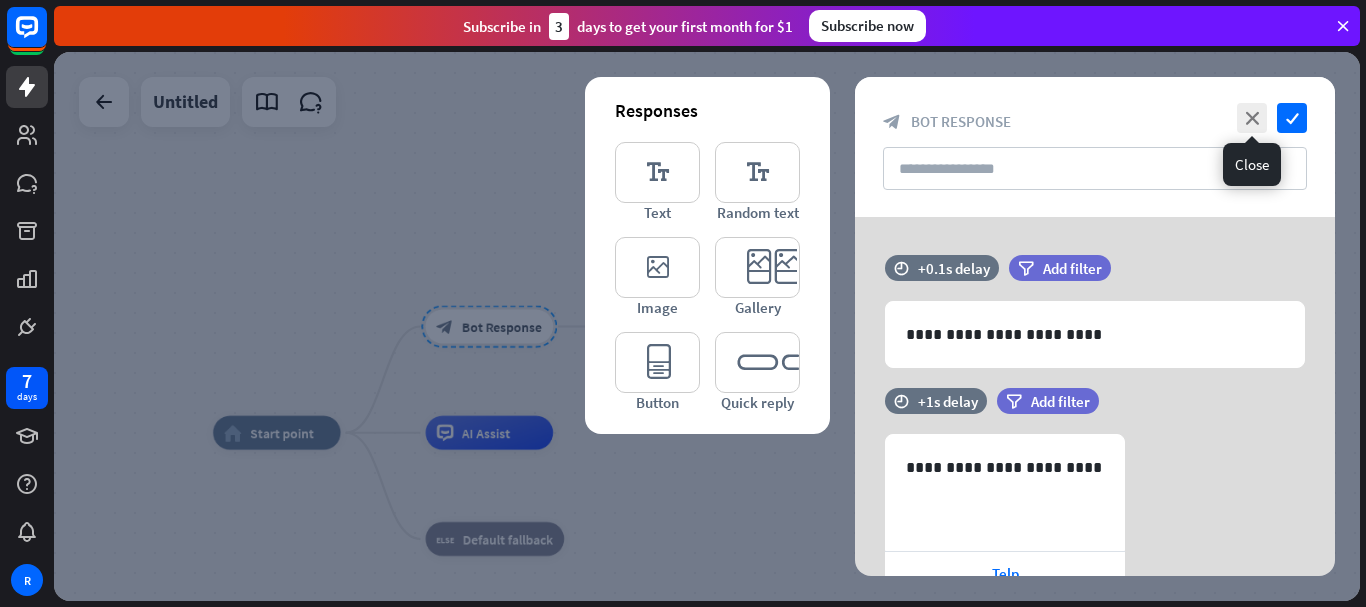drag, startPoint x: 1247, startPoint y: 127, endPoint x: 1131, endPoint y: 177, distance: 126.31706 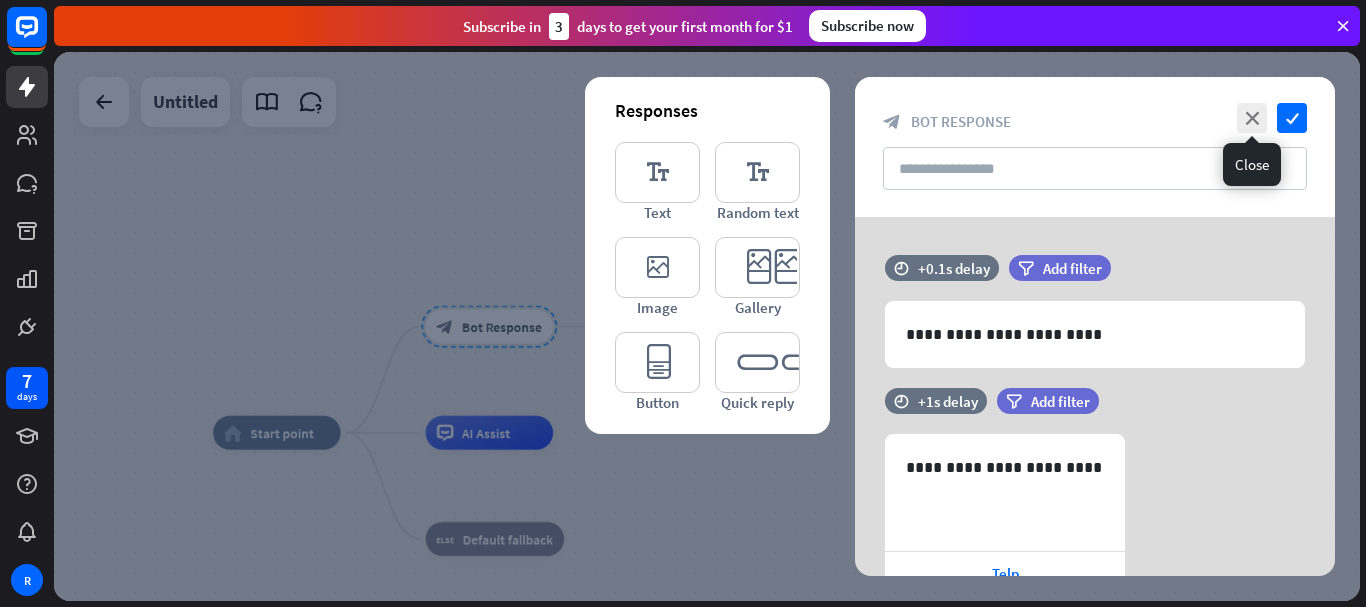 click on "close" at bounding box center (1252, 118) 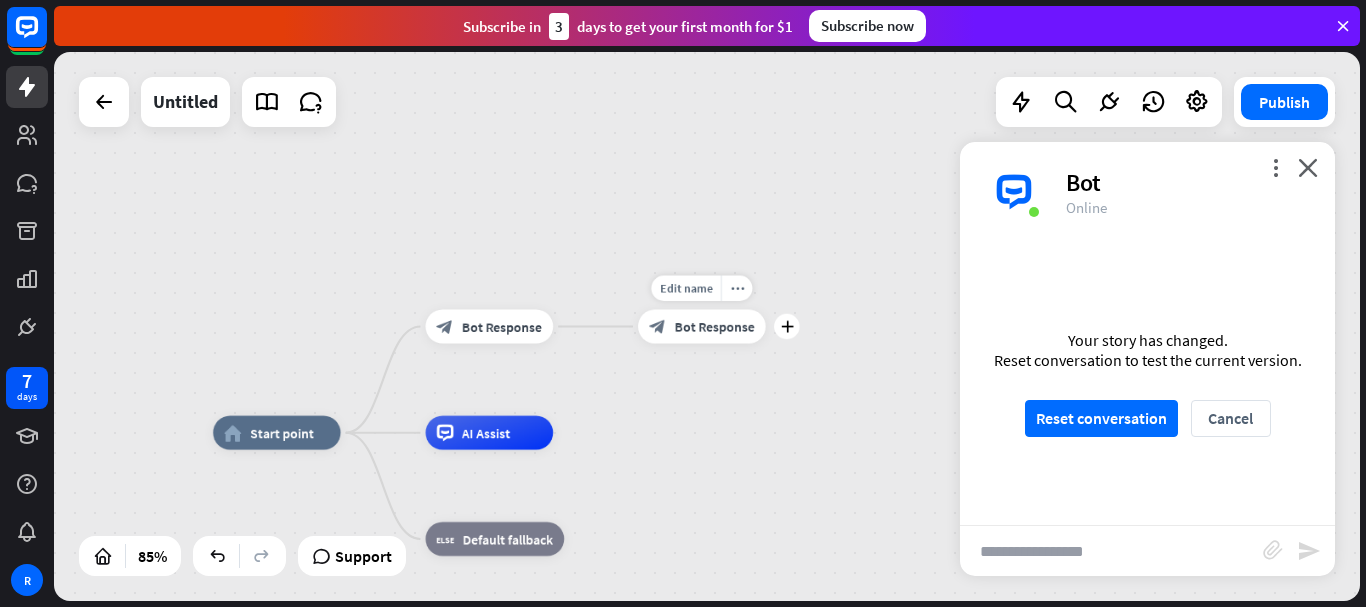click on "Bot Response" at bounding box center (715, 326) 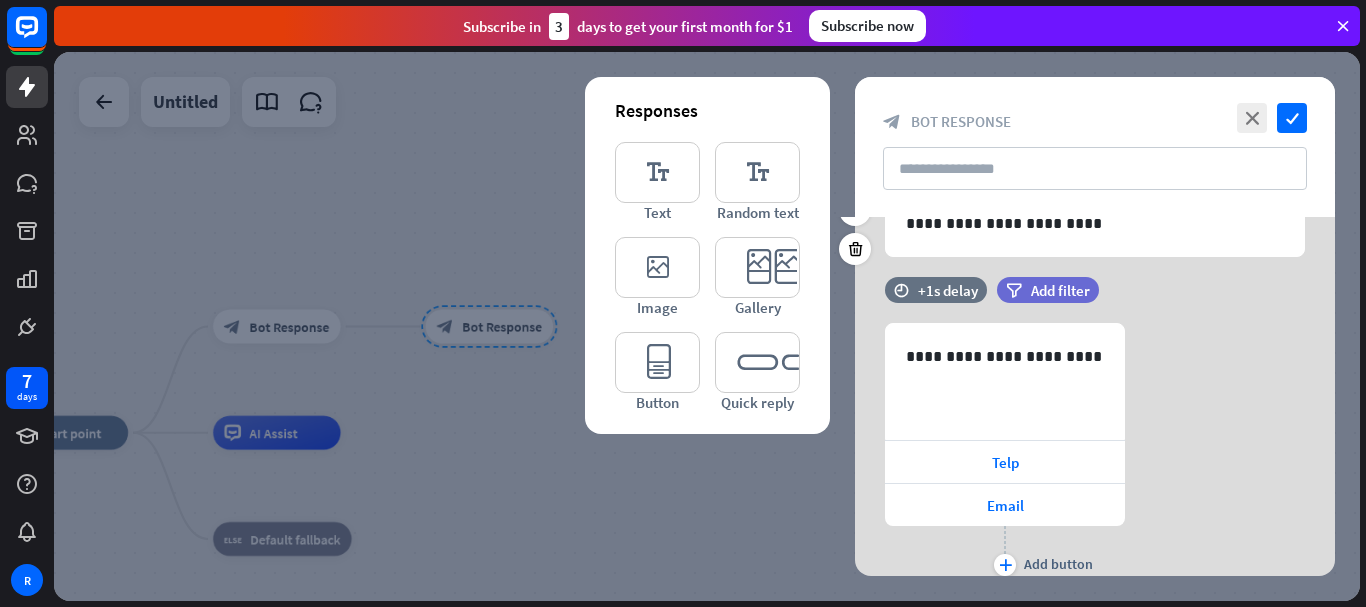 scroll, scrollTop: 186, scrollLeft: 0, axis: vertical 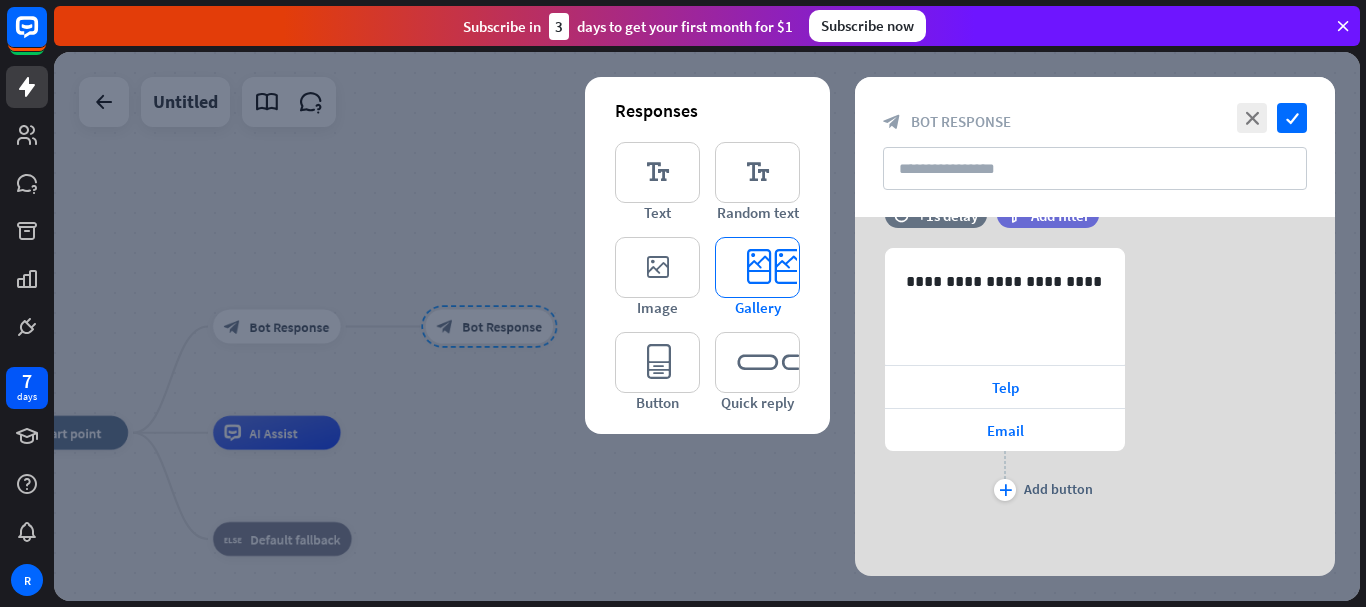 click on "editor_card" at bounding box center (757, 267) 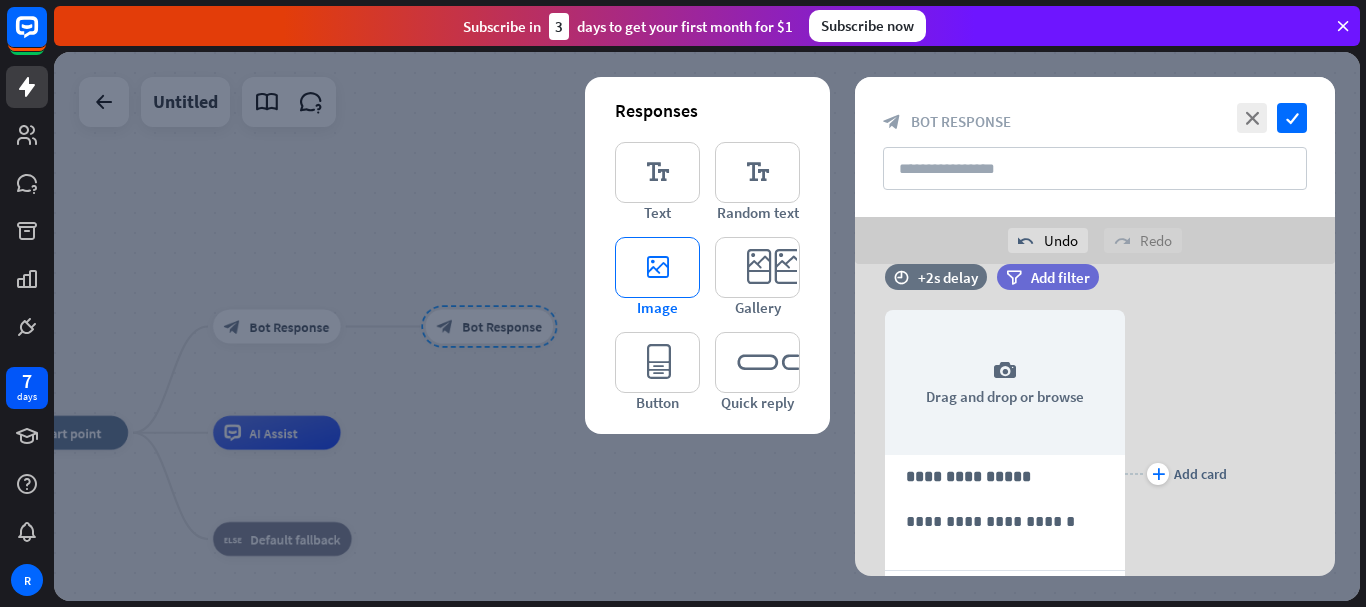 click on "editor_image" at bounding box center (657, 267) 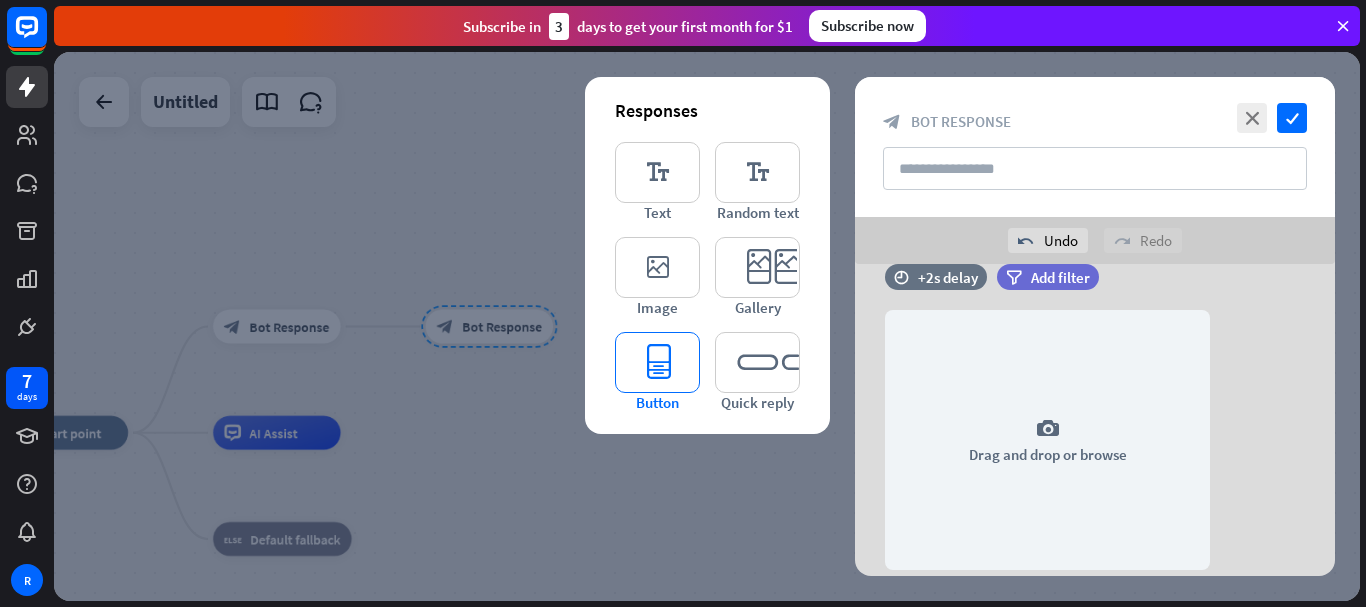 click on "editor_button" at bounding box center [657, 362] 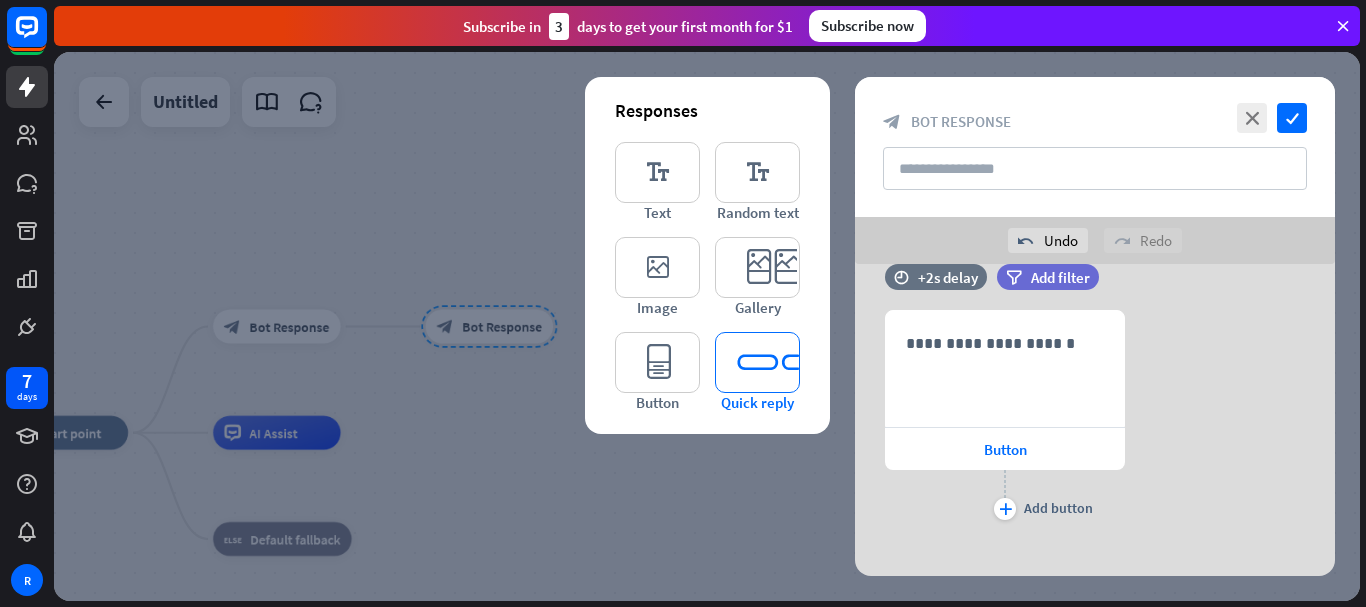 click on "editor_quick_replies" at bounding box center (757, 362) 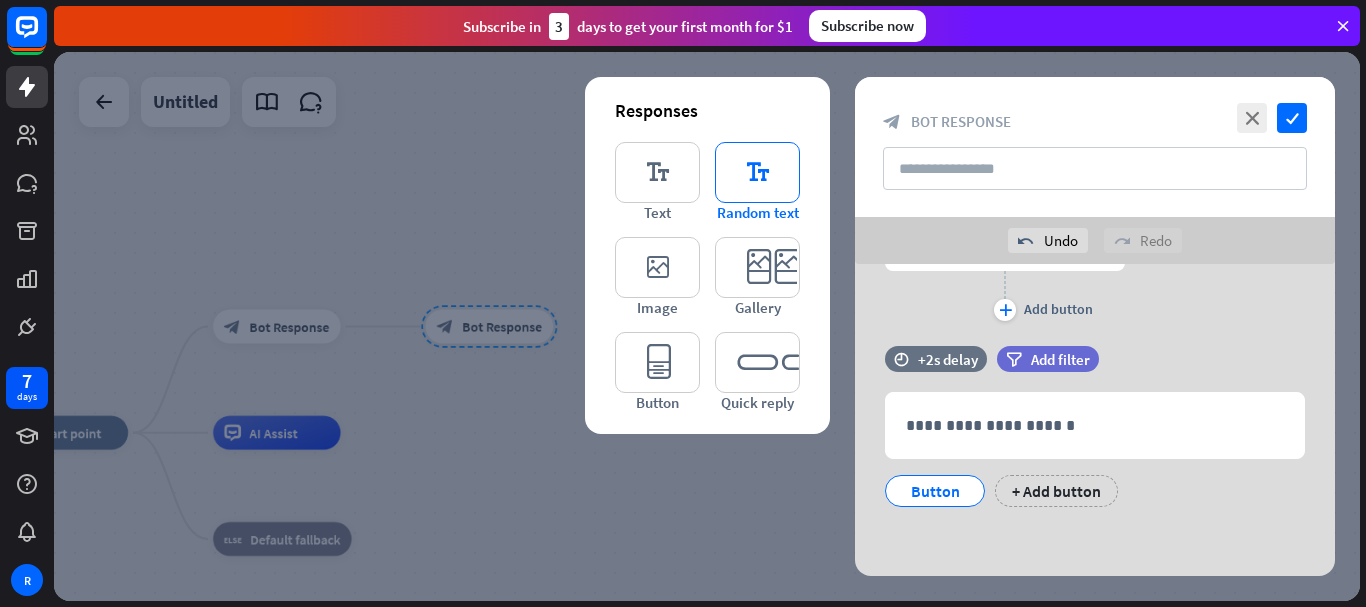 drag, startPoint x: 800, startPoint y: 158, endPoint x: 753, endPoint y: 168, distance: 48.052055 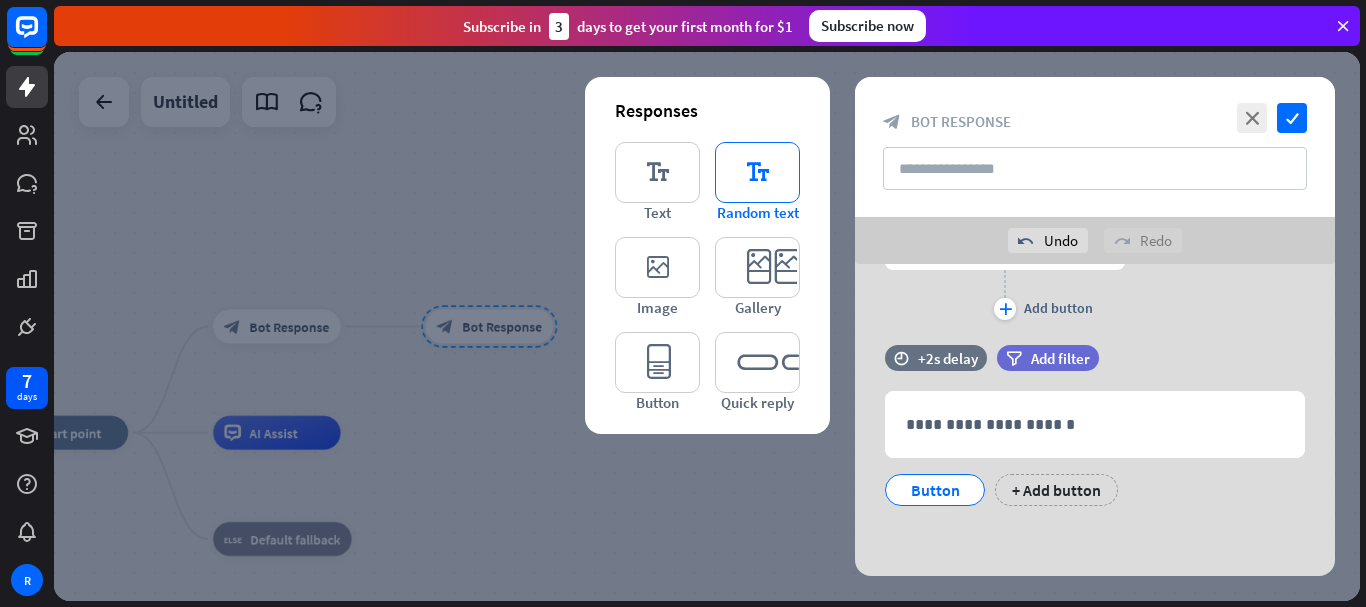 click on "editor_text" at bounding box center [757, 172] 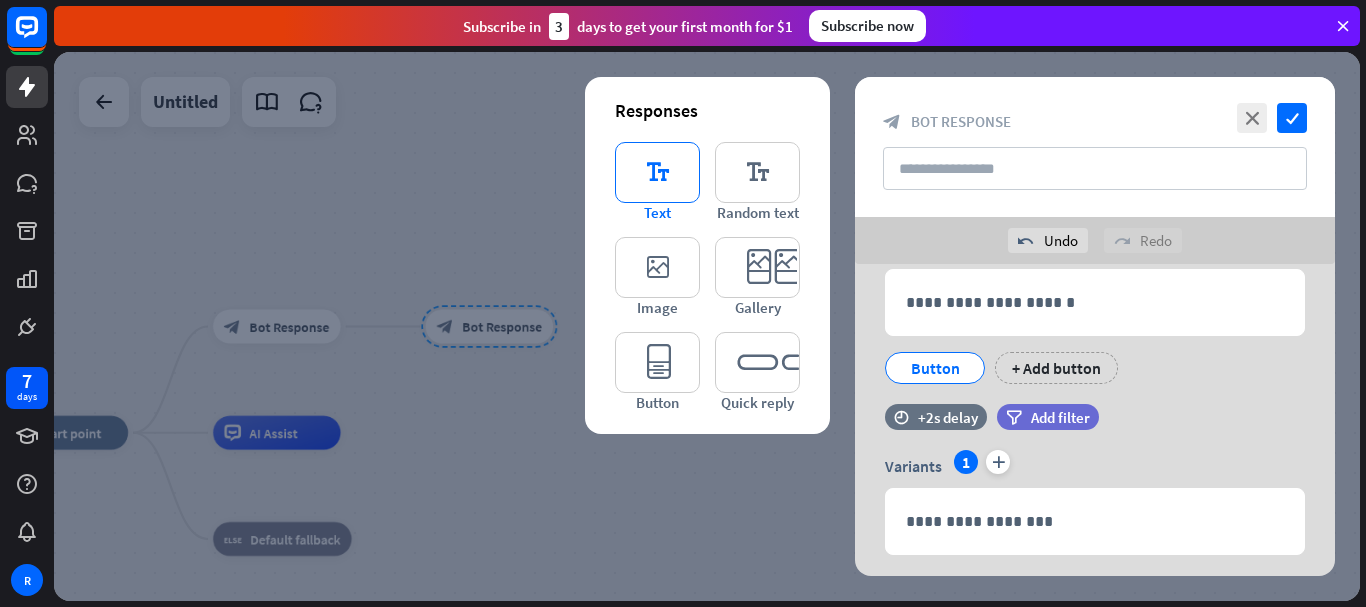 click on "editor_text" at bounding box center [657, 172] 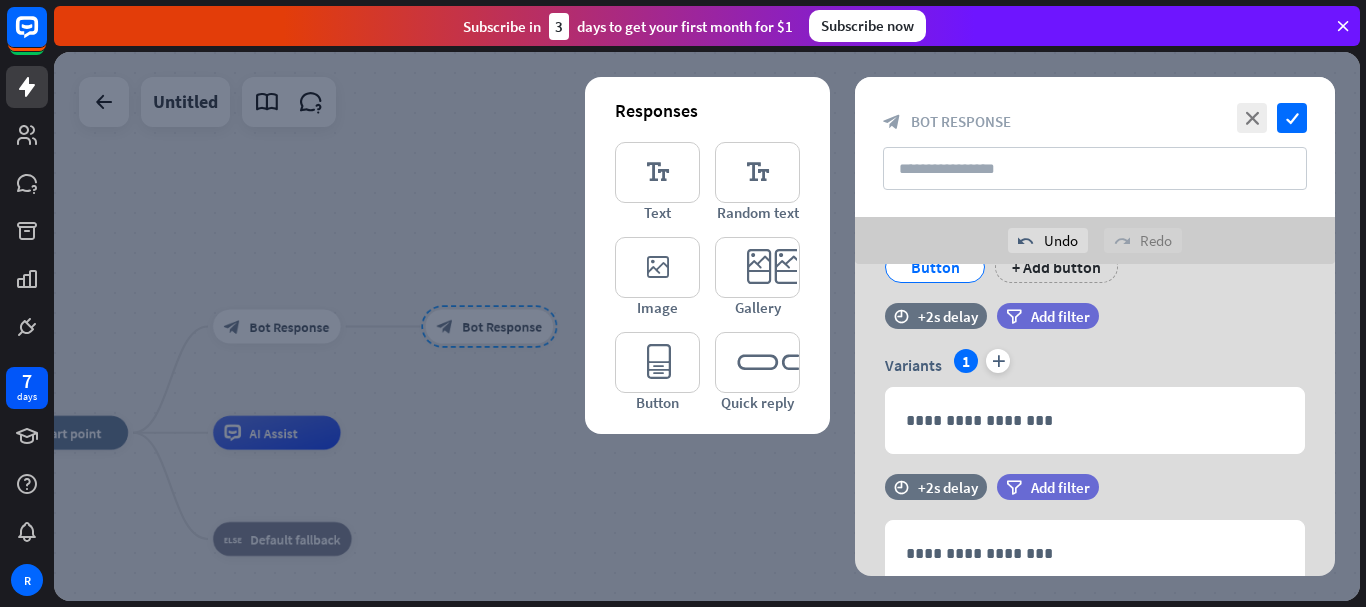 scroll, scrollTop: 1549, scrollLeft: 0, axis: vertical 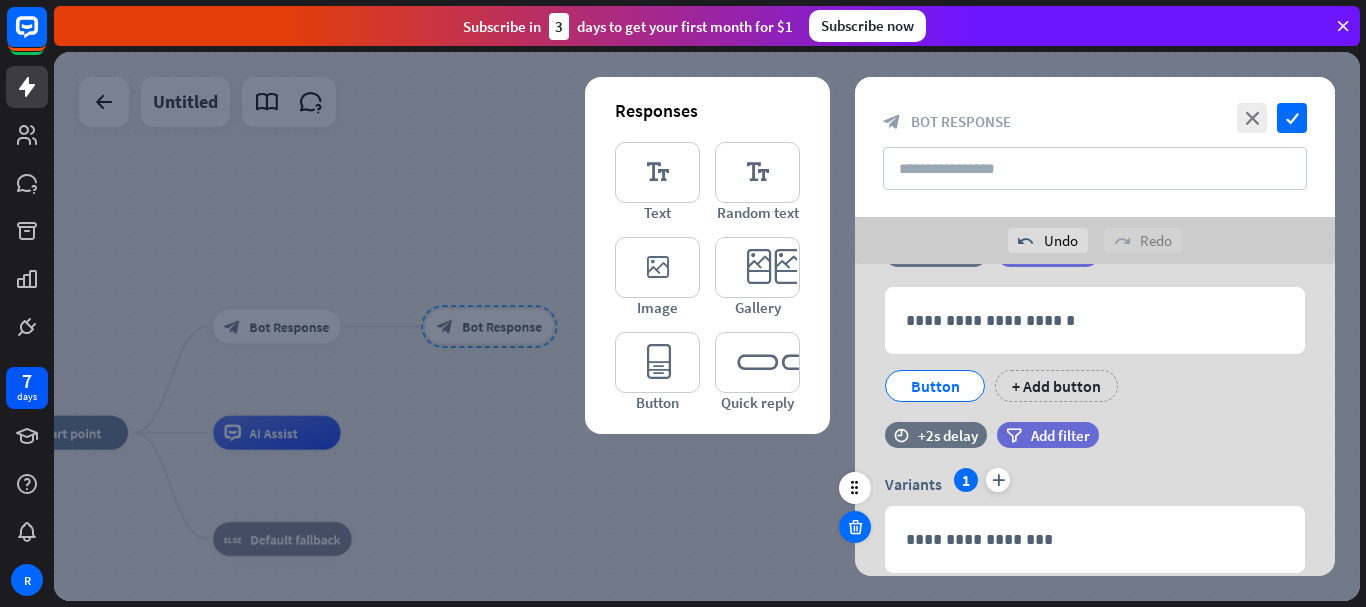 click at bounding box center (855, 527) 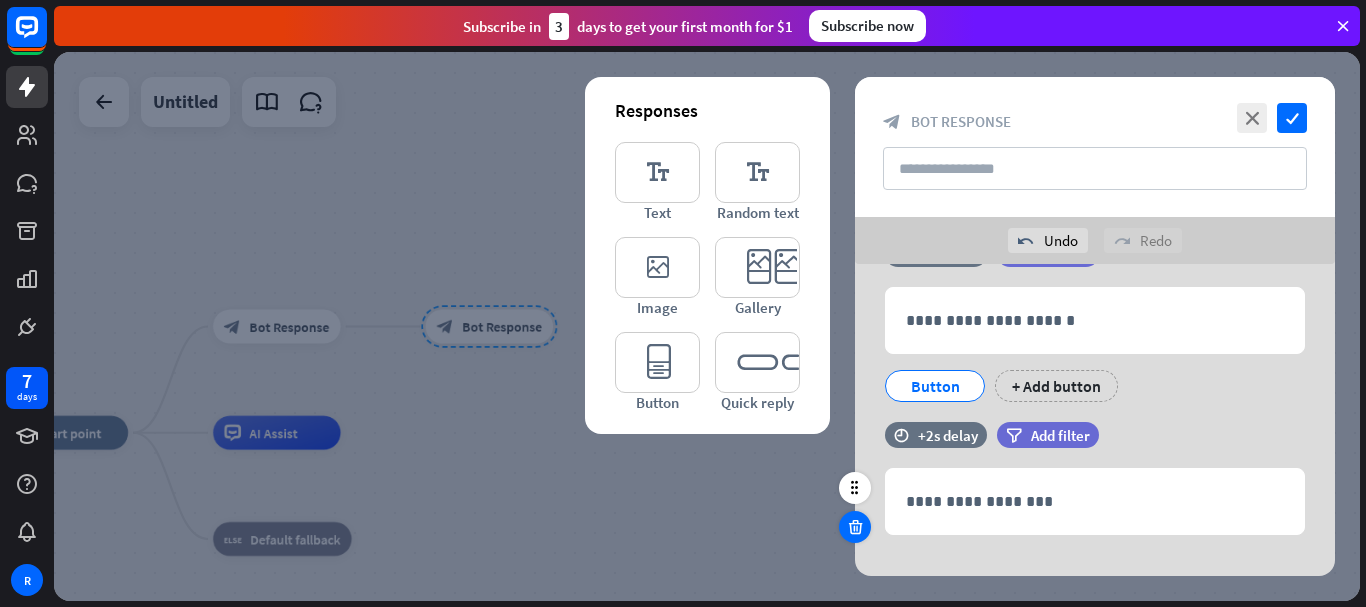 click at bounding box center [855, 527] 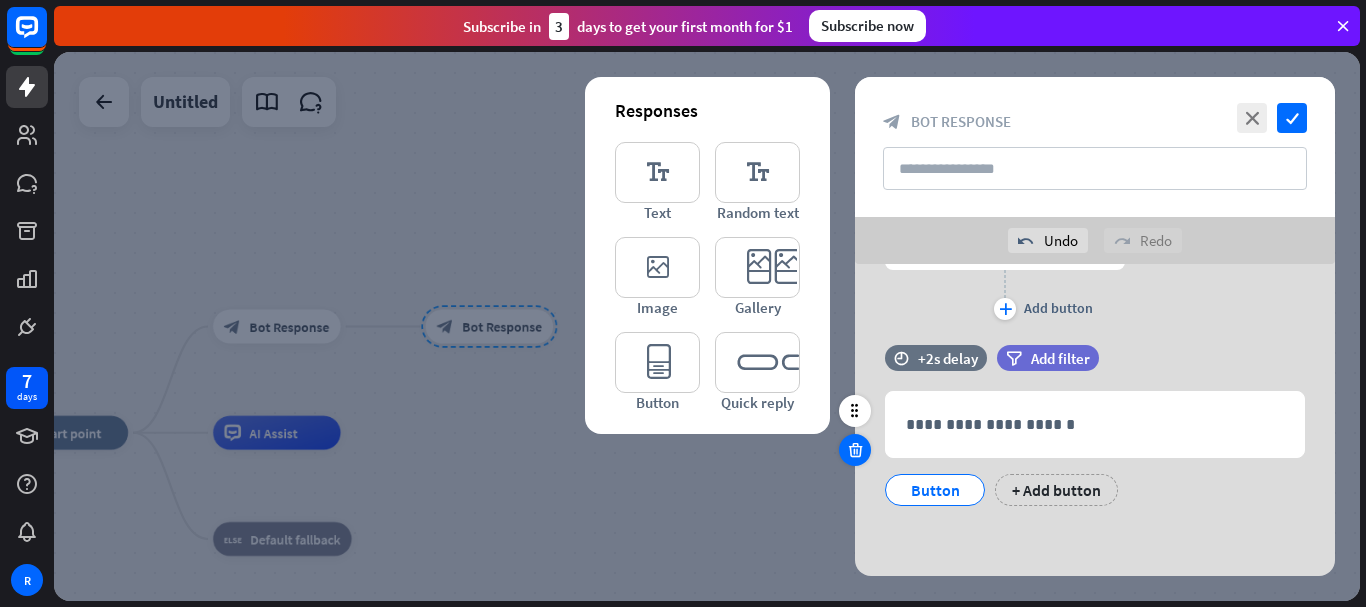 click at bounding box center (855, 450) 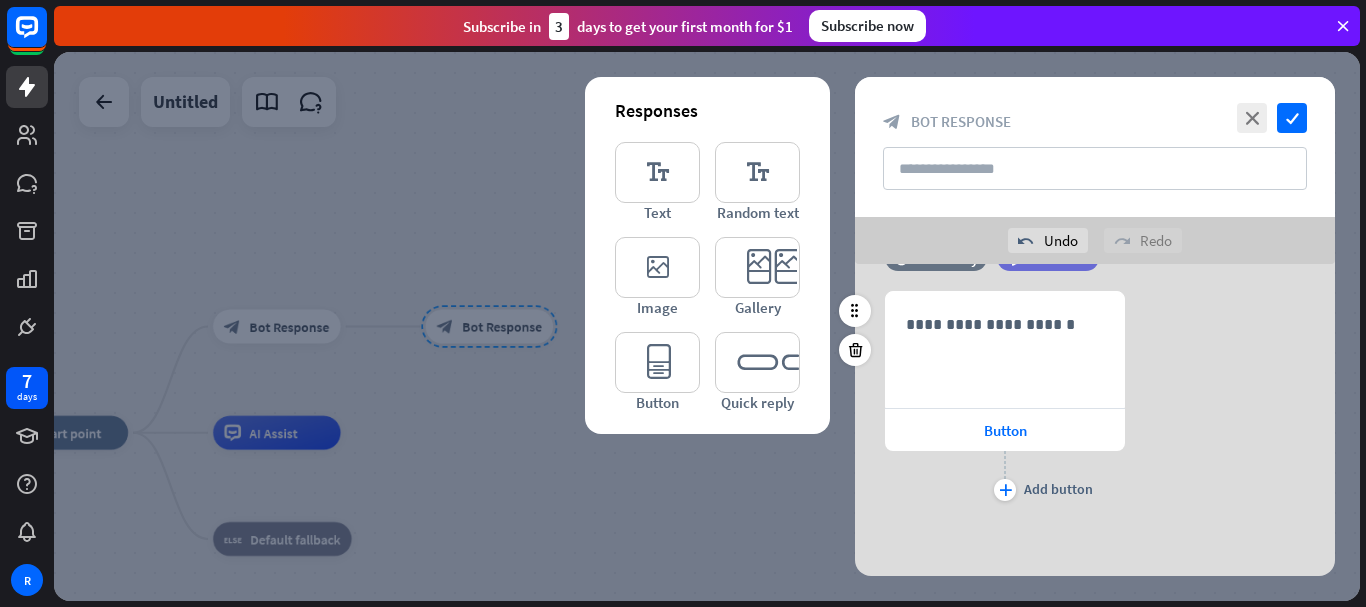 scroll, scrollTop: 1064, scrollLeft: 0, axis: vertical 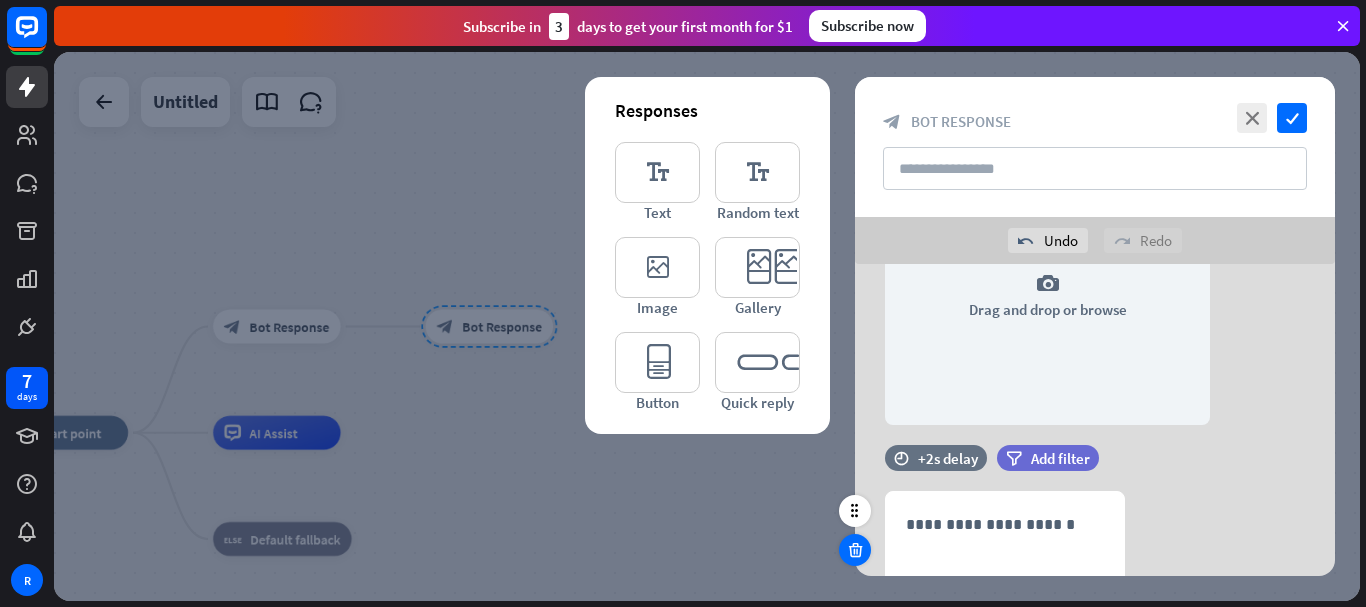 click at bounding box center [855, 550] 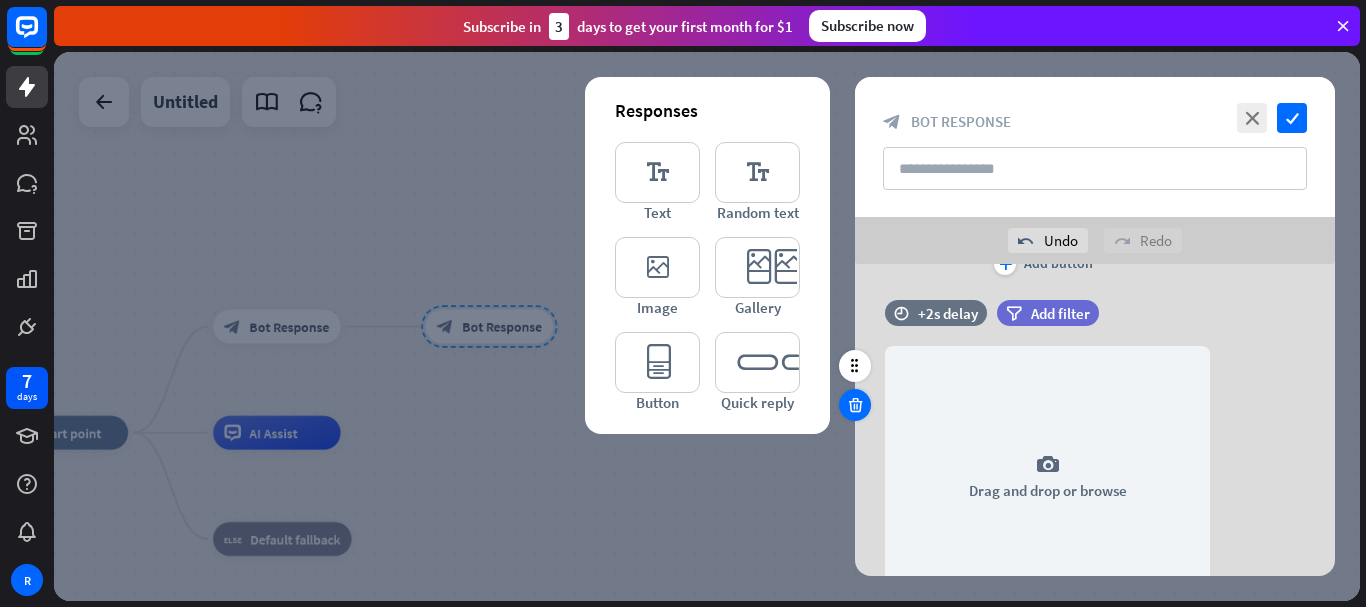 click at bounding box center (855, 405) 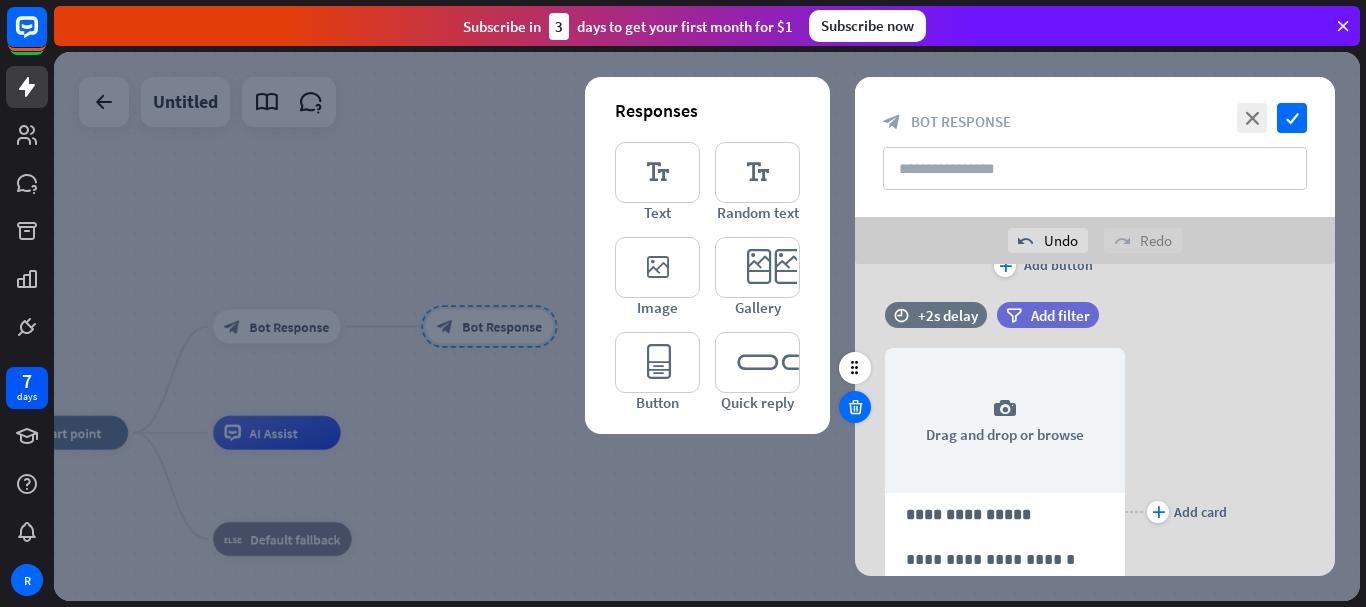 click at bounding box center (855, 407) 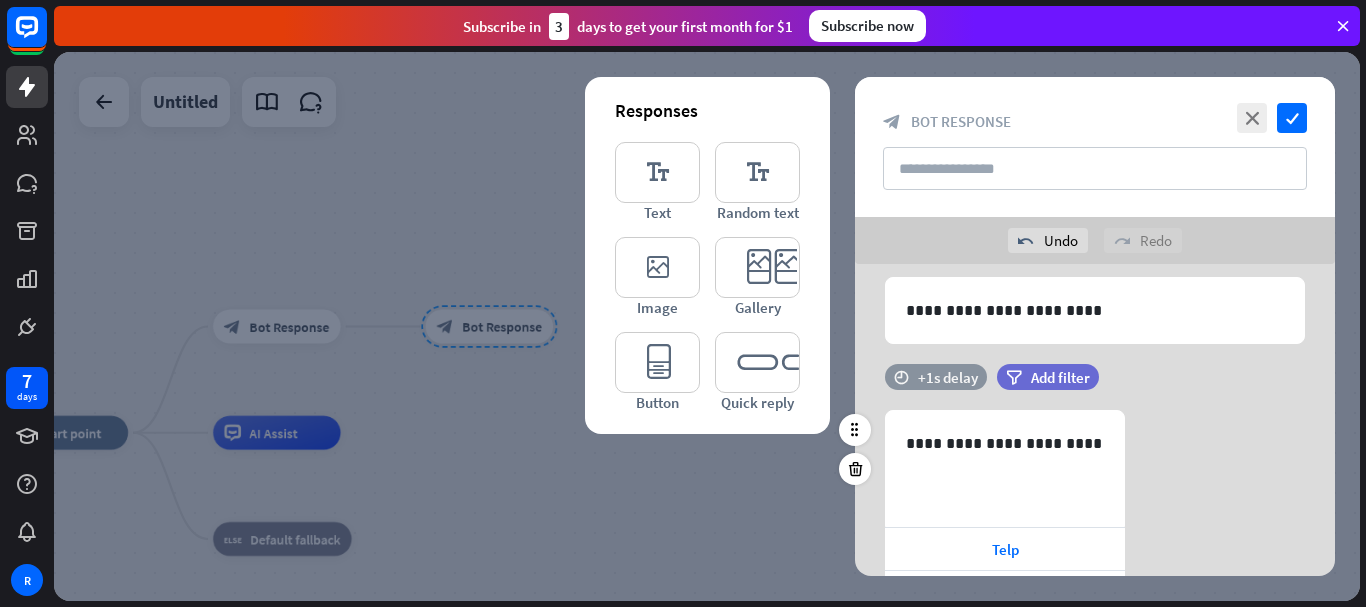 scroll, scrollTop: 100, scrollLeft: 0, axis: vertical 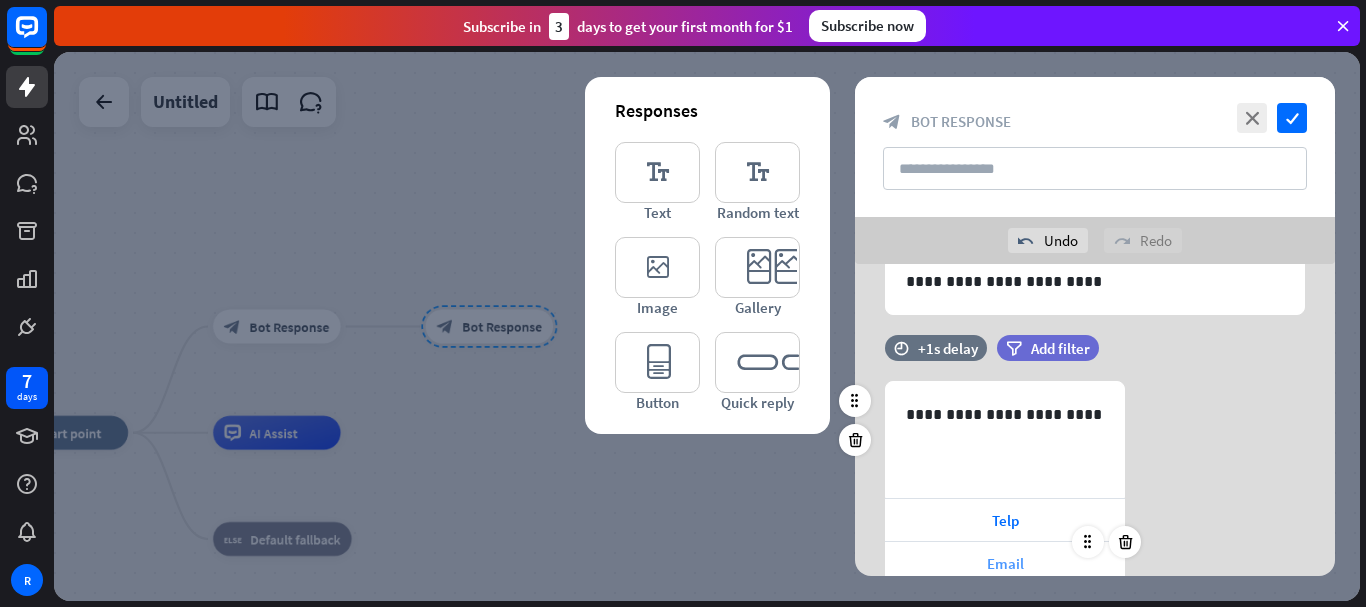 click on "Email" at bounding box center (1005, 563) 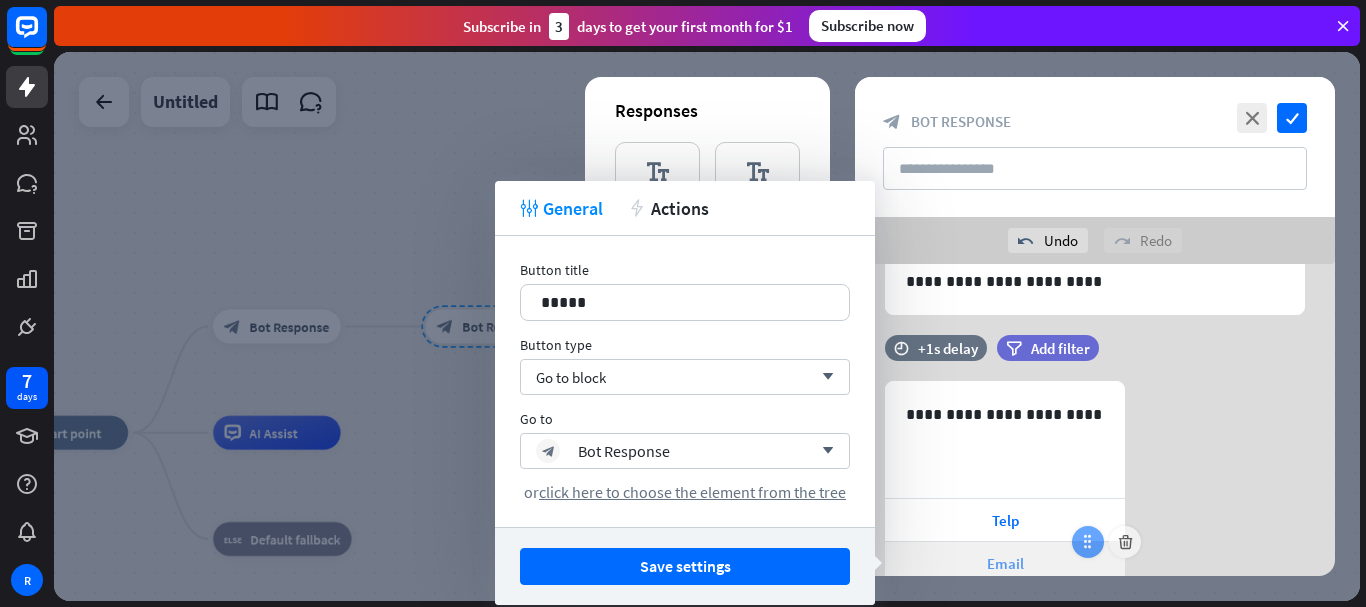 click at bounding box center (1088, 542) 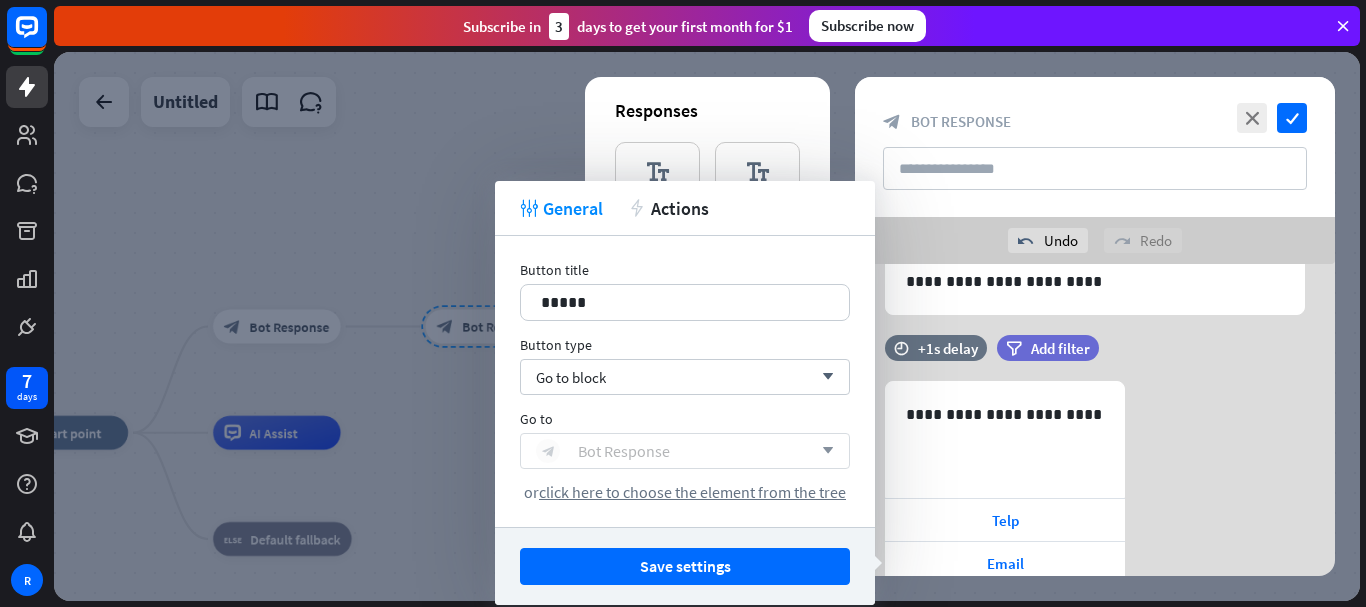 click on "block_bot_response
Bot Response" at bounding box center (674, 451) 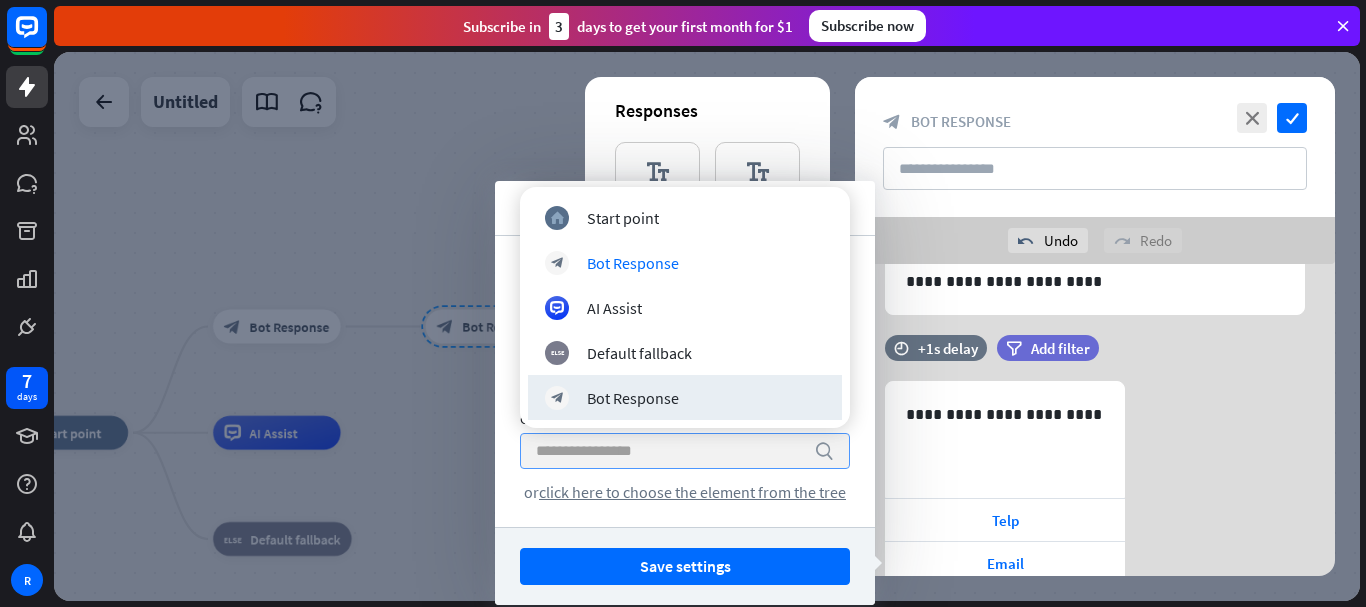 drag, startPoint x: 1147, startPoint y: 414, endPoint x: 1137, endPoint y: 416, distance: 10.198039 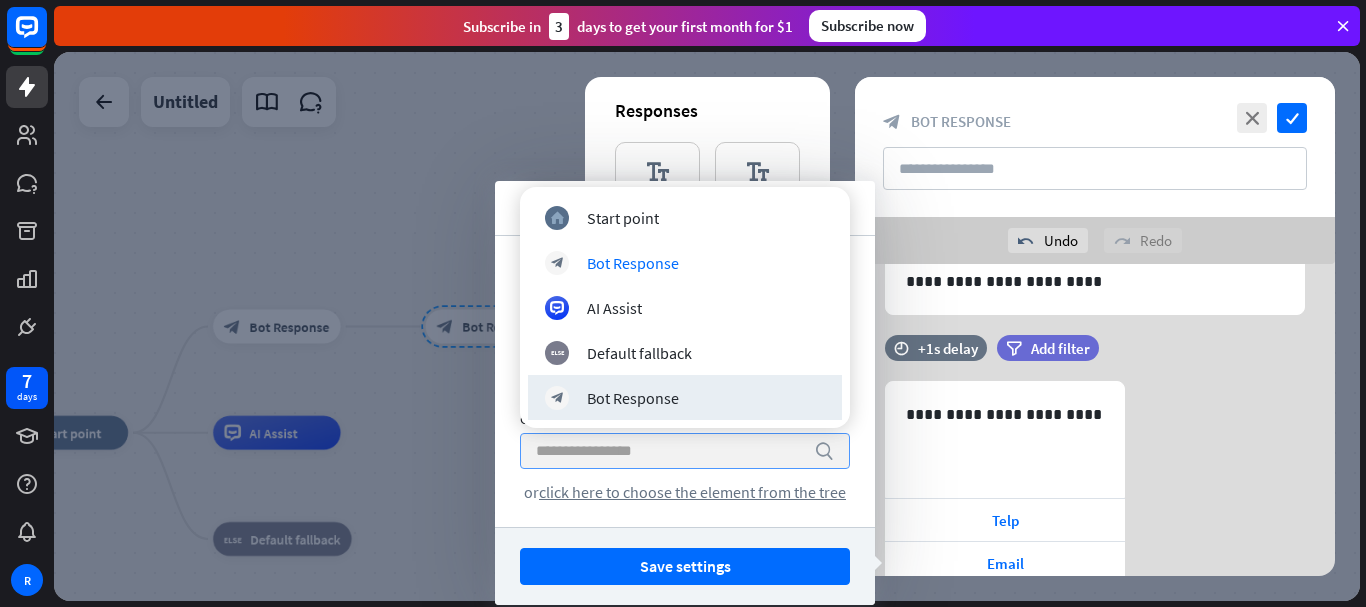click on "**********" at bounding box center [1095, 510] 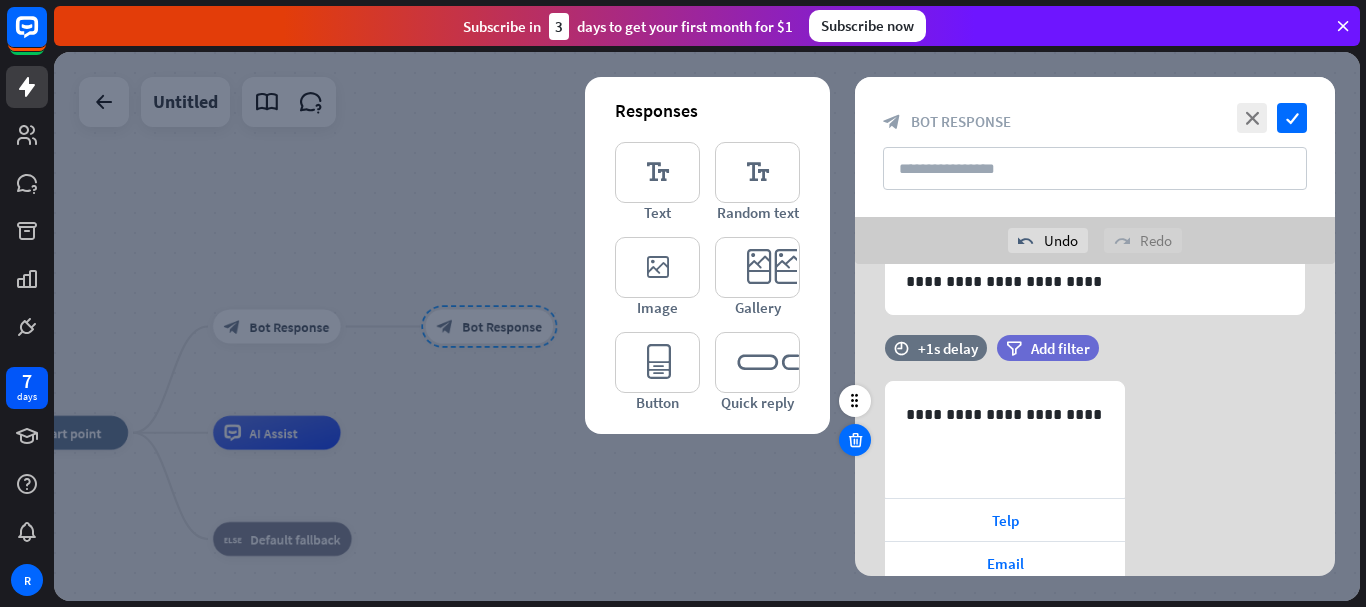 click at bounding box center (855, 440) 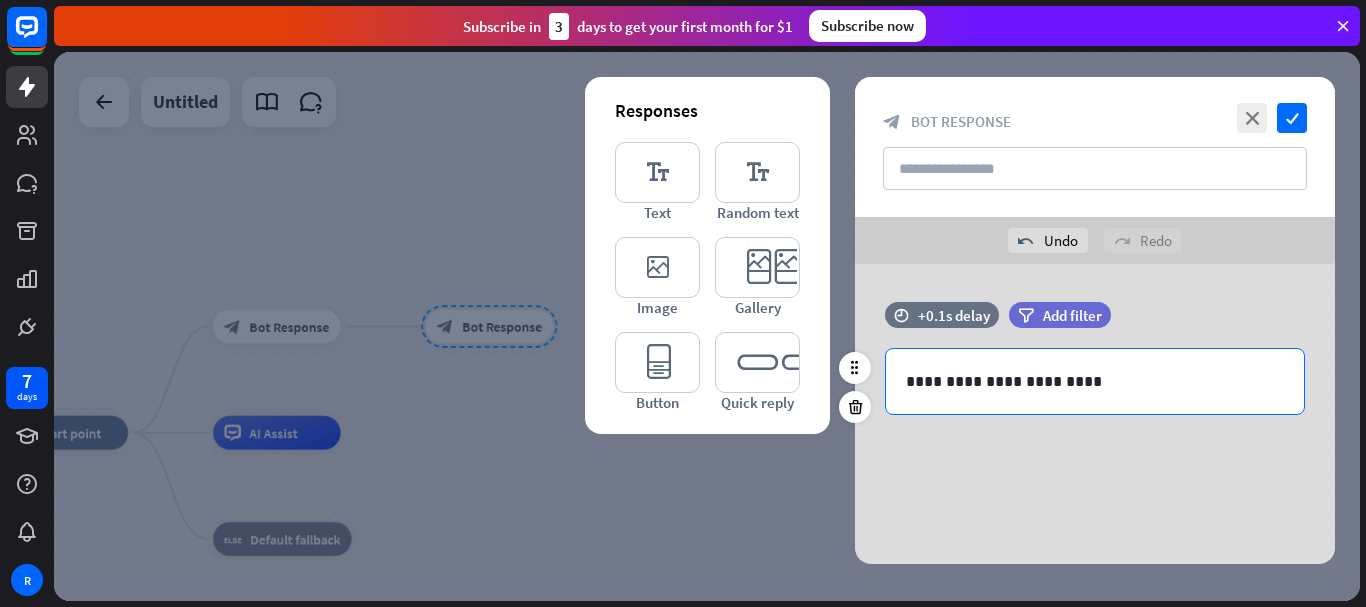 scroll, scrollTop: 0, scrollLeft: 0, axis: both 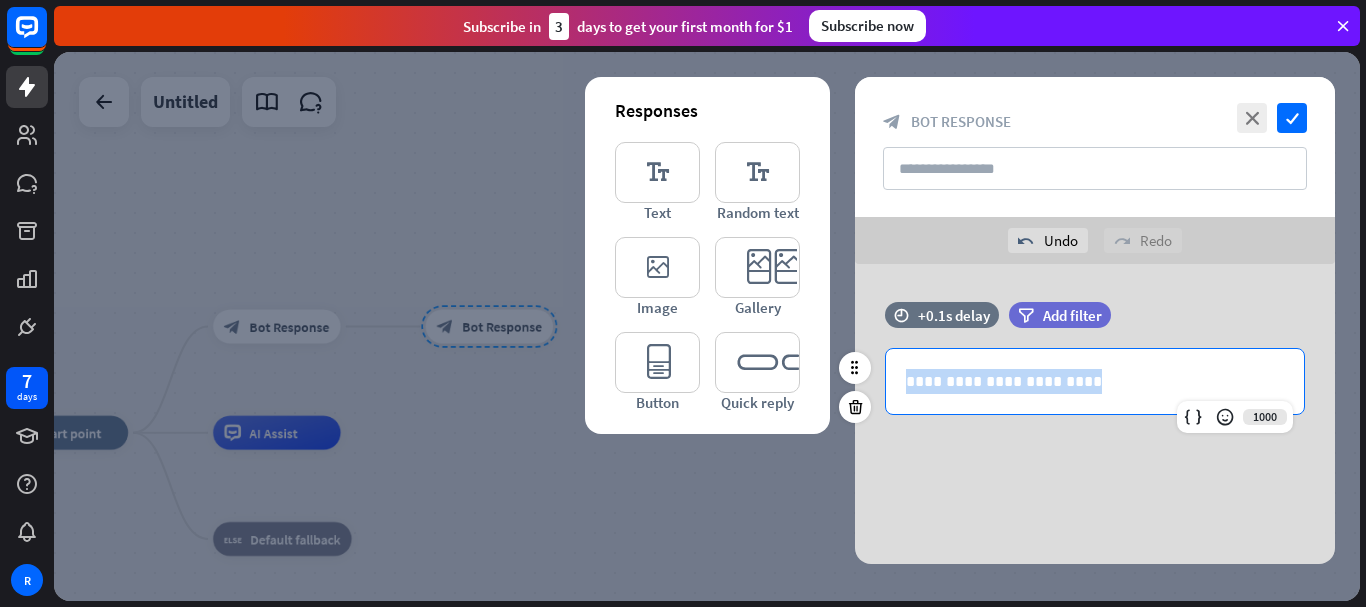 drag, startPoint x: 1033, startPoint y: 388, endPoint x: 845, endPoint y: 388, distance: 188 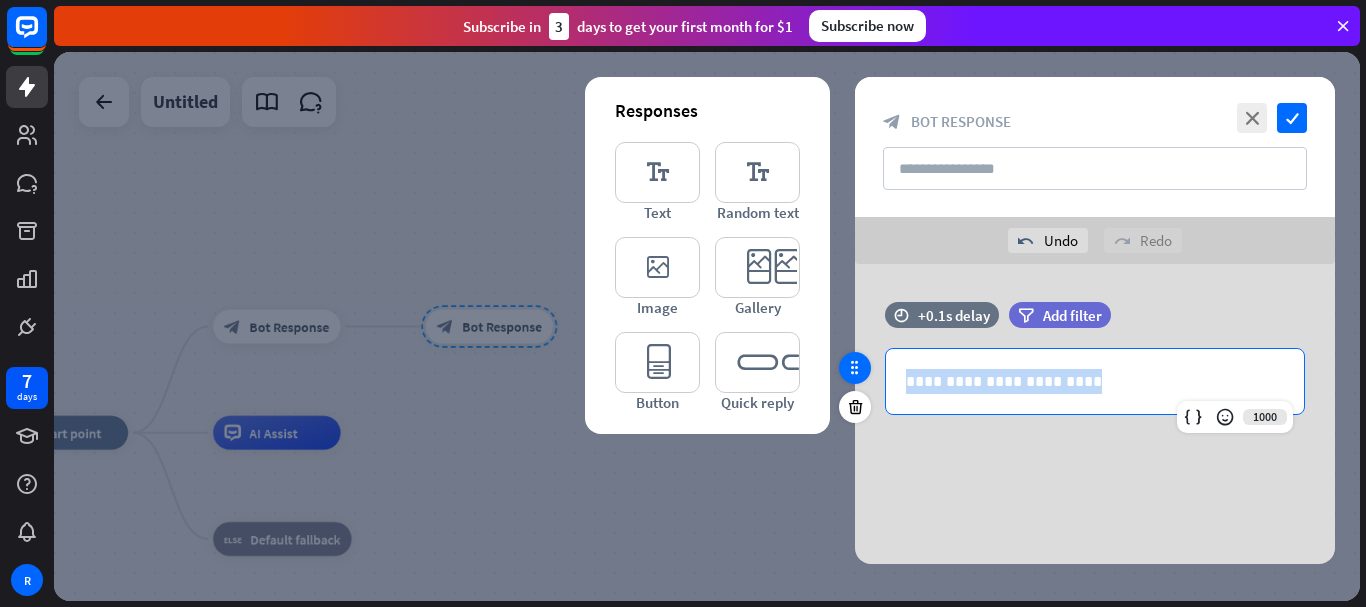 type 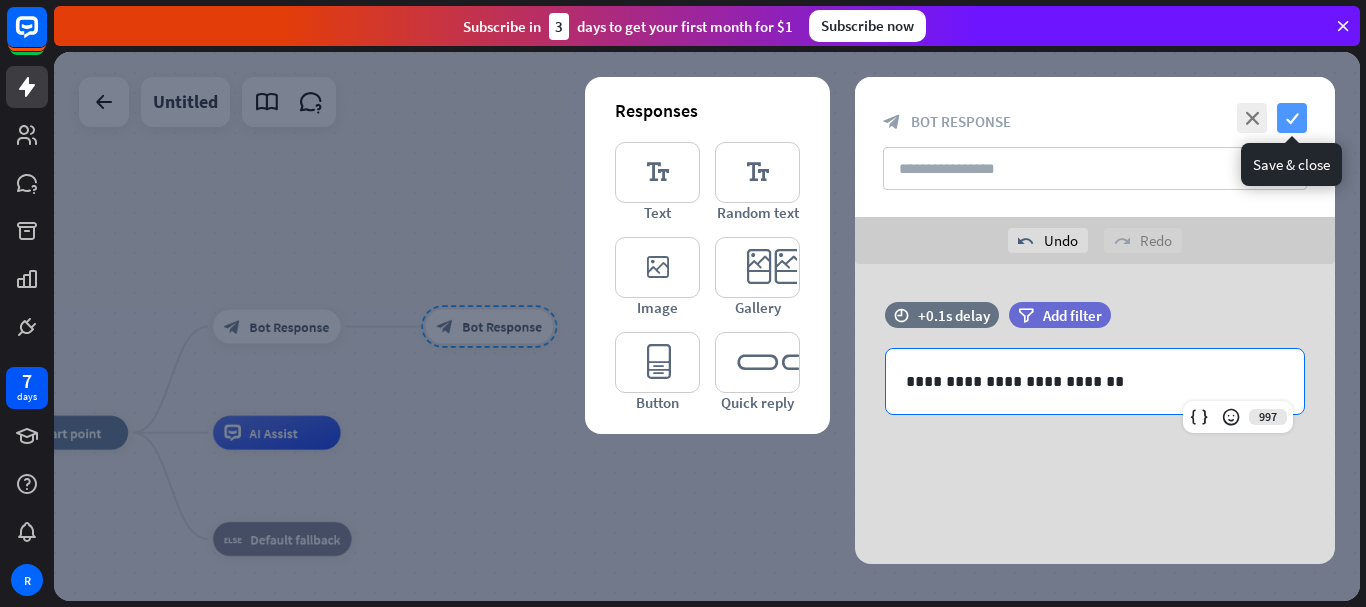 click on "check" at bounding box center [1292, 118] 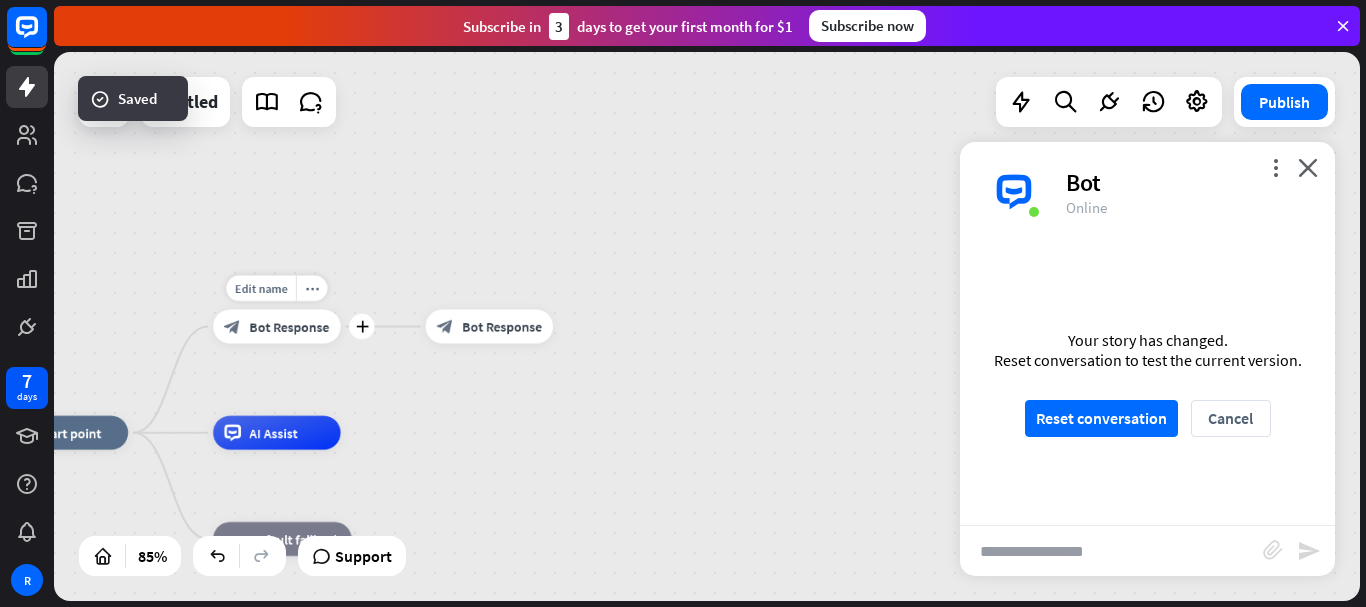 click on "Bot Response" at bounding box center [290, 326] 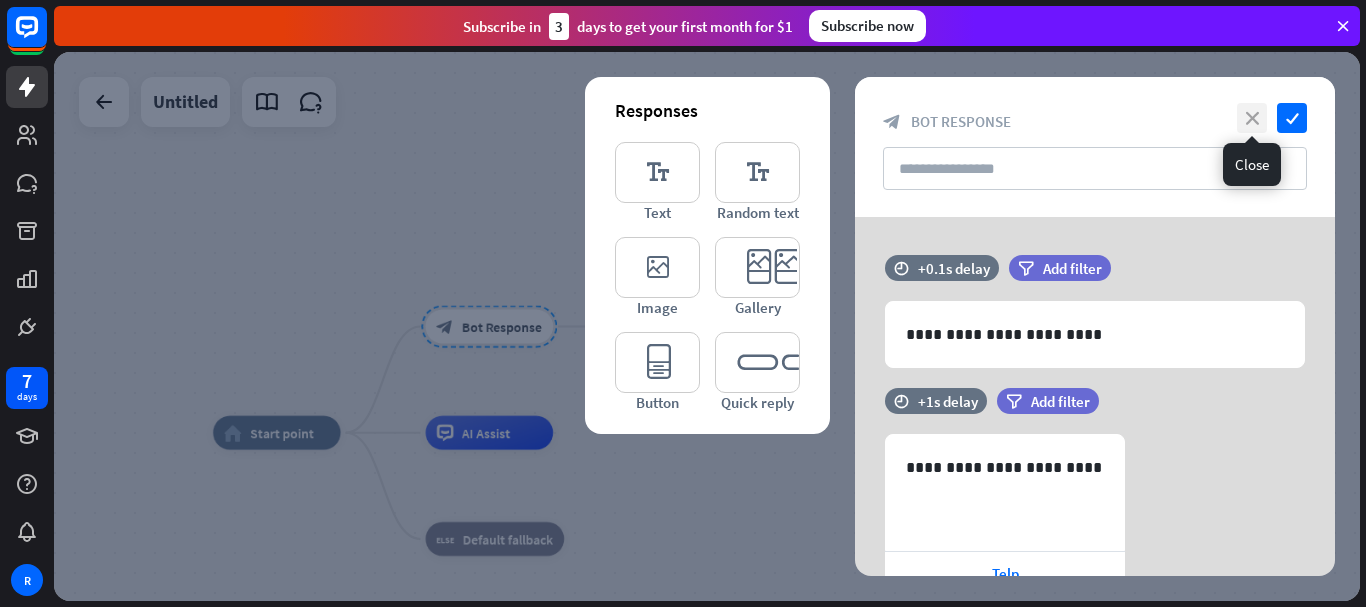 click on "close" at bounding box center (1252, 118) 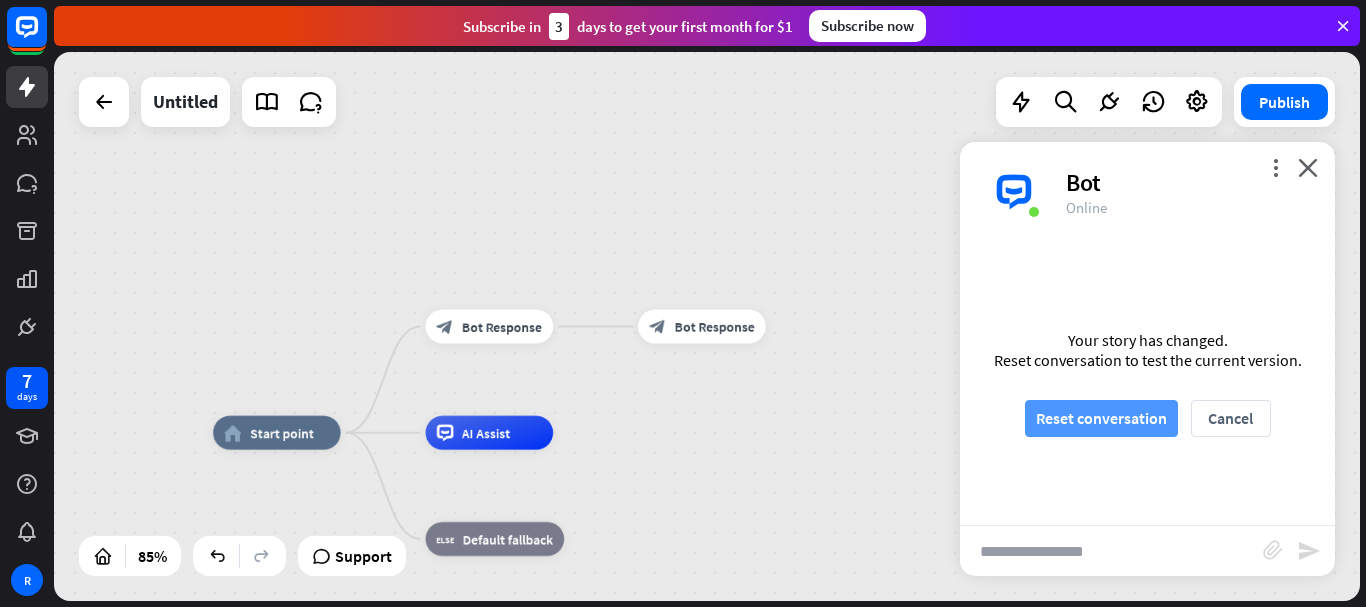 click on "Reset conversation" at bounding box center [1101, 418] 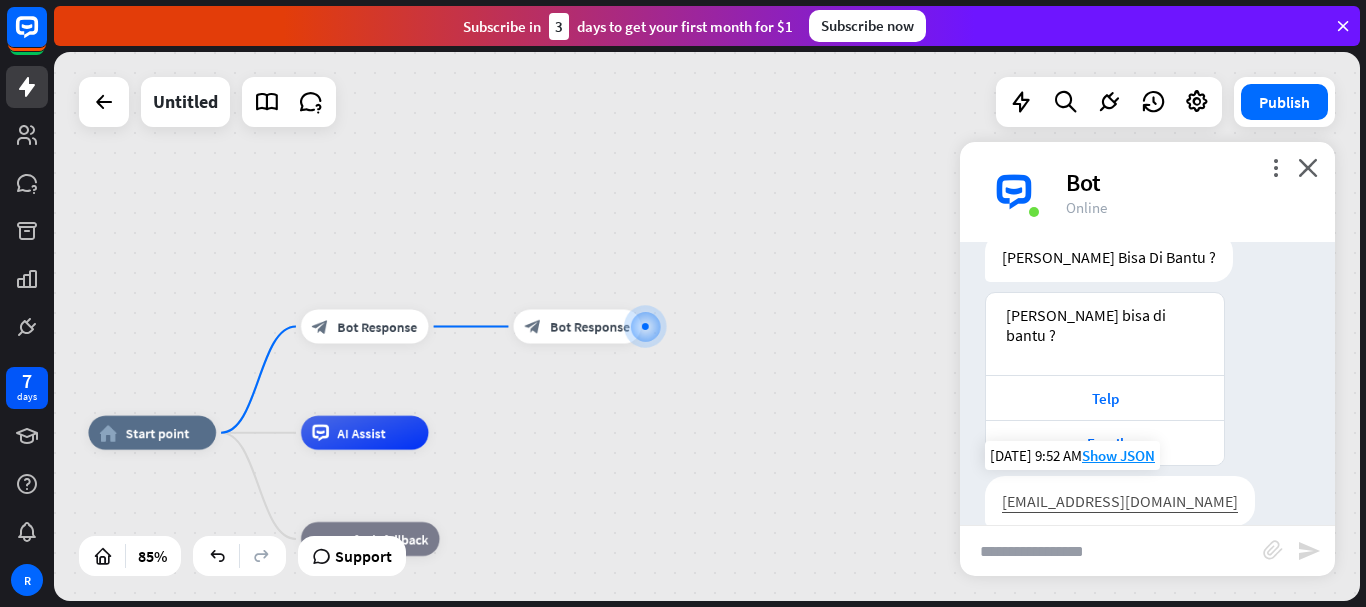 scroll, scrollTop: 79, scrollLeft: 0, axis: vertical 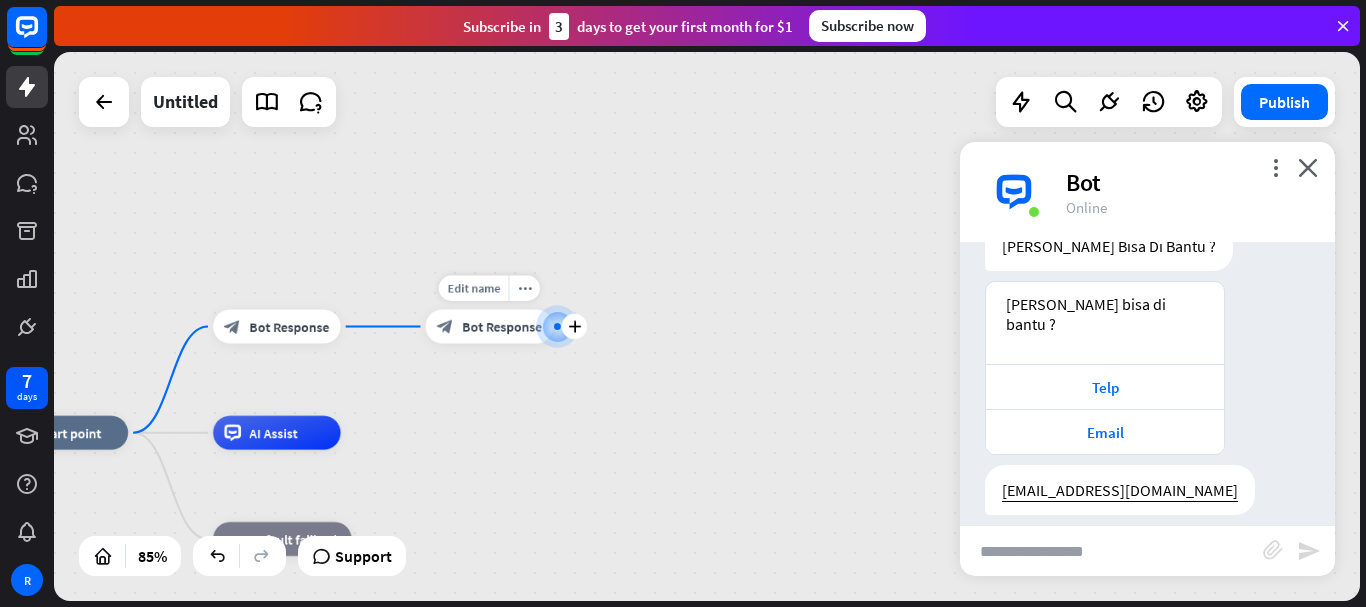 click on "Bot Response" at bounding box center (502, 326) 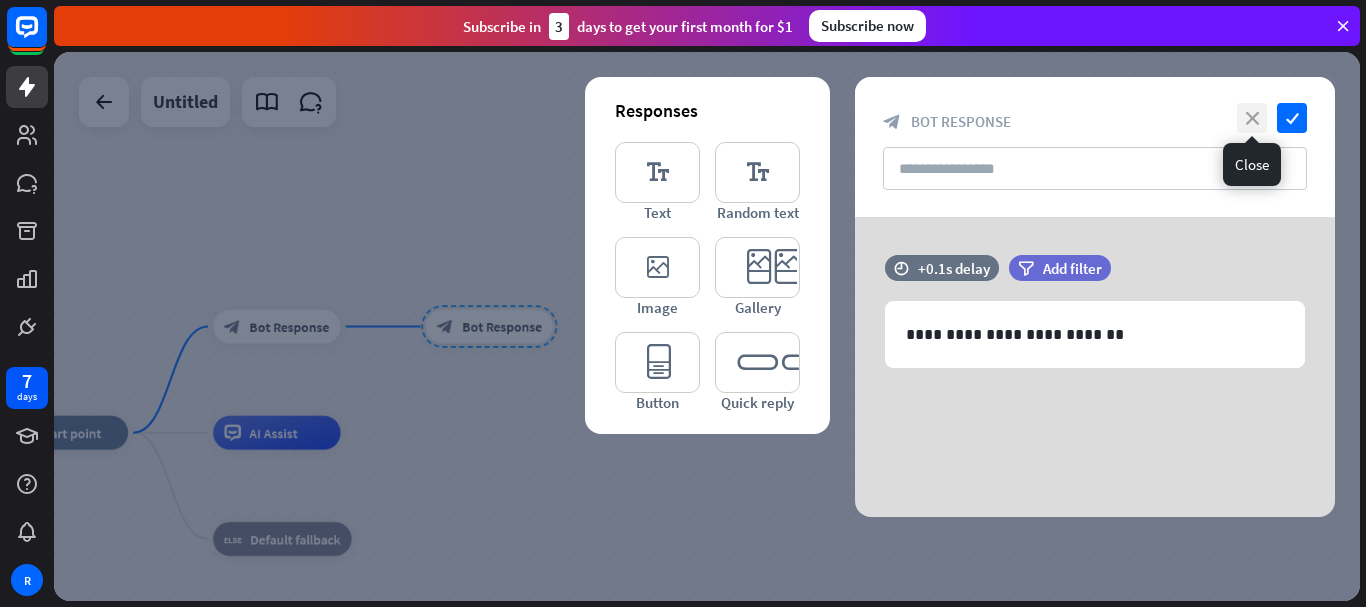 click on "close" at bounding box center [1252, 118] 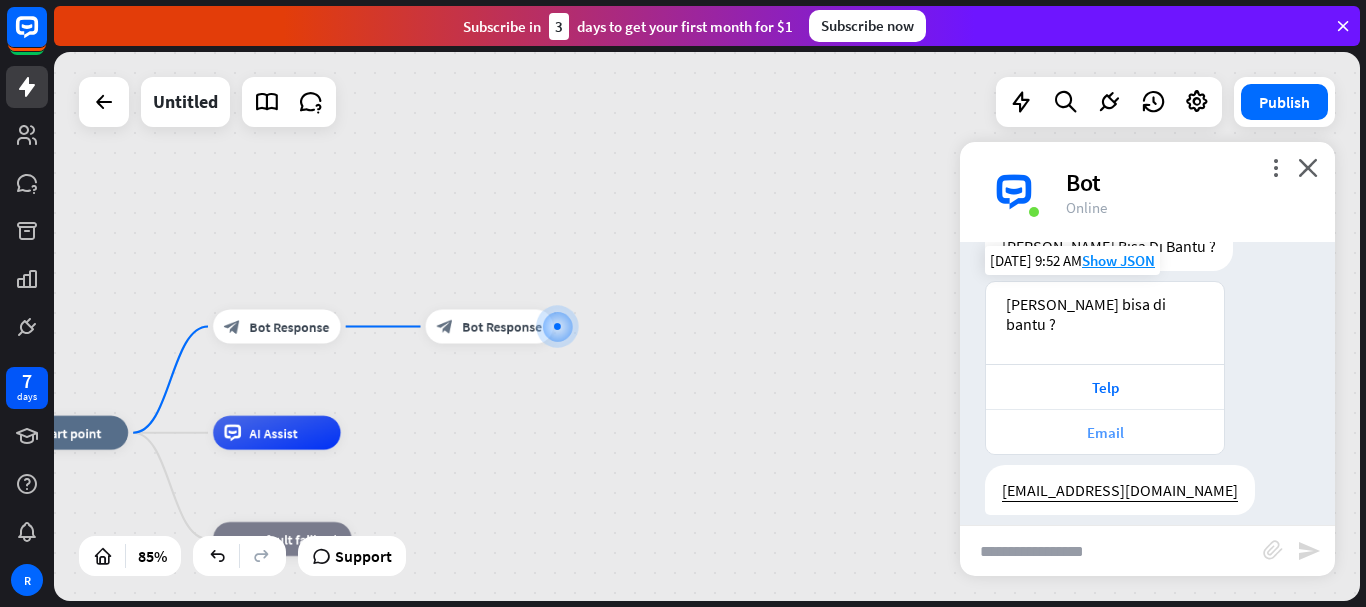 click on "Email" at bounding box center [1105, 432] 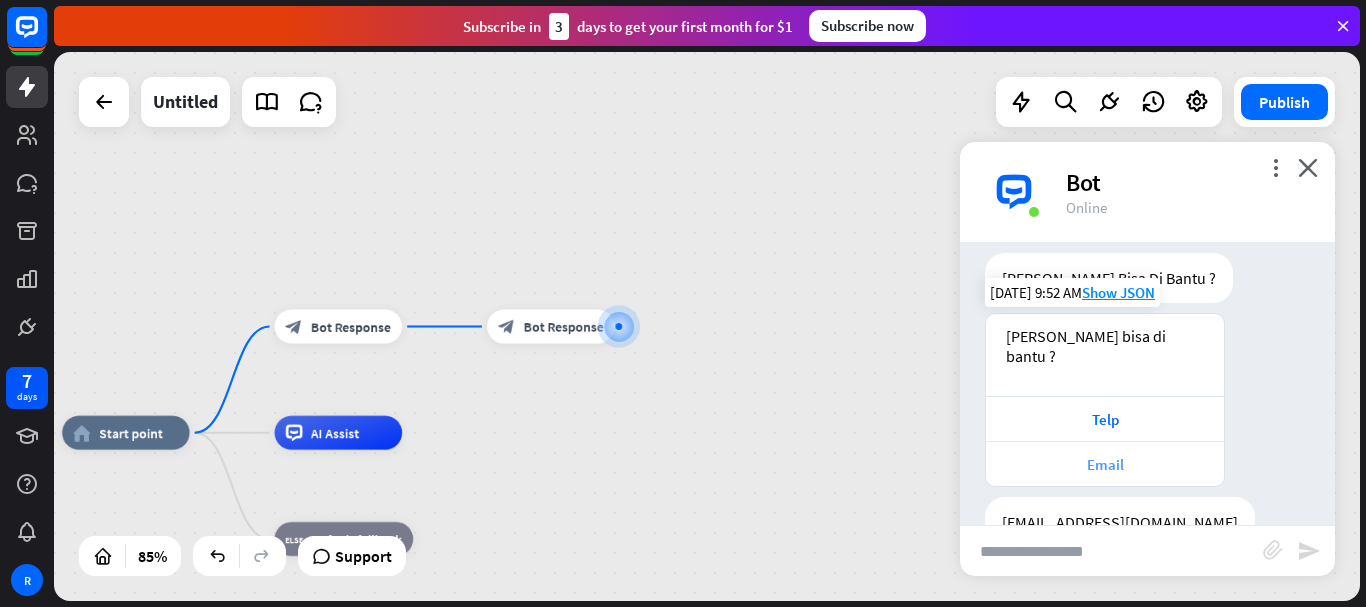 scroll, scrollTop: 499, scrollLeft: 0, axis: vertical 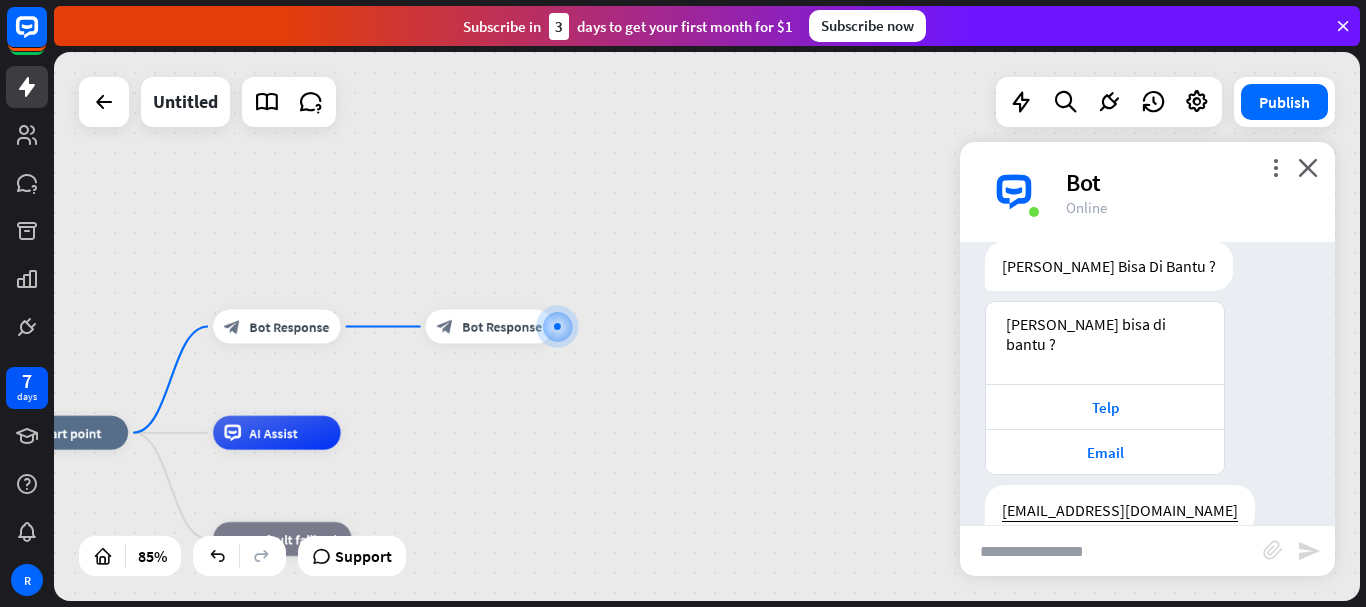 drag, startPoint x: 1042, startPoint y: 409, endPoint x: 948, endPoint y: 298, distance: 145.45447 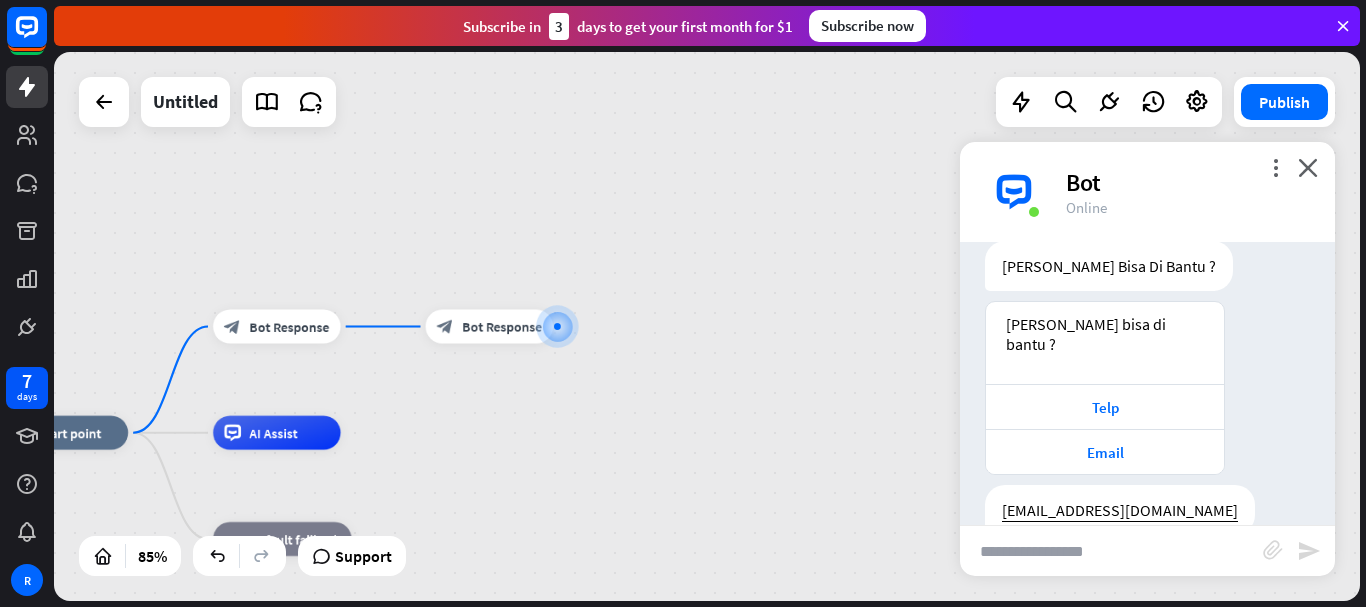 click on "[PERSON_NAME] bisa di bantu ?
Telp
Email
[DATE] 9:52 AM
Show JSON" at bounding box center [1147, 393] 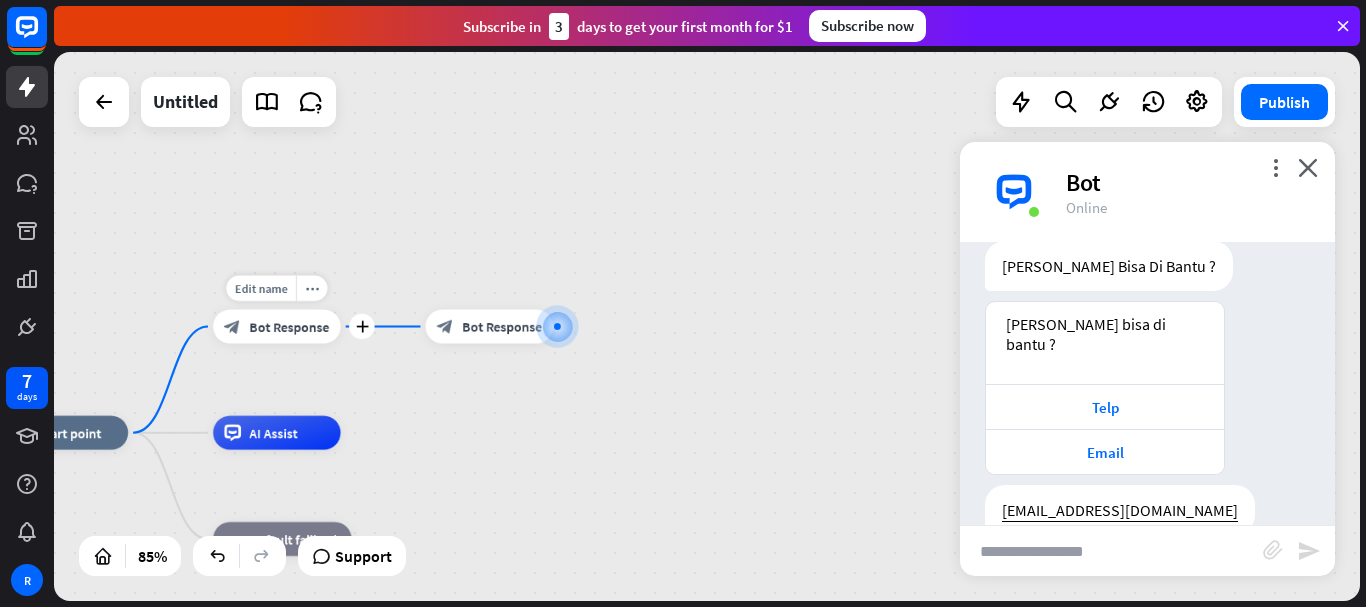 click on "block_bot_response   Bot Response" at bounding box center [277, 327] 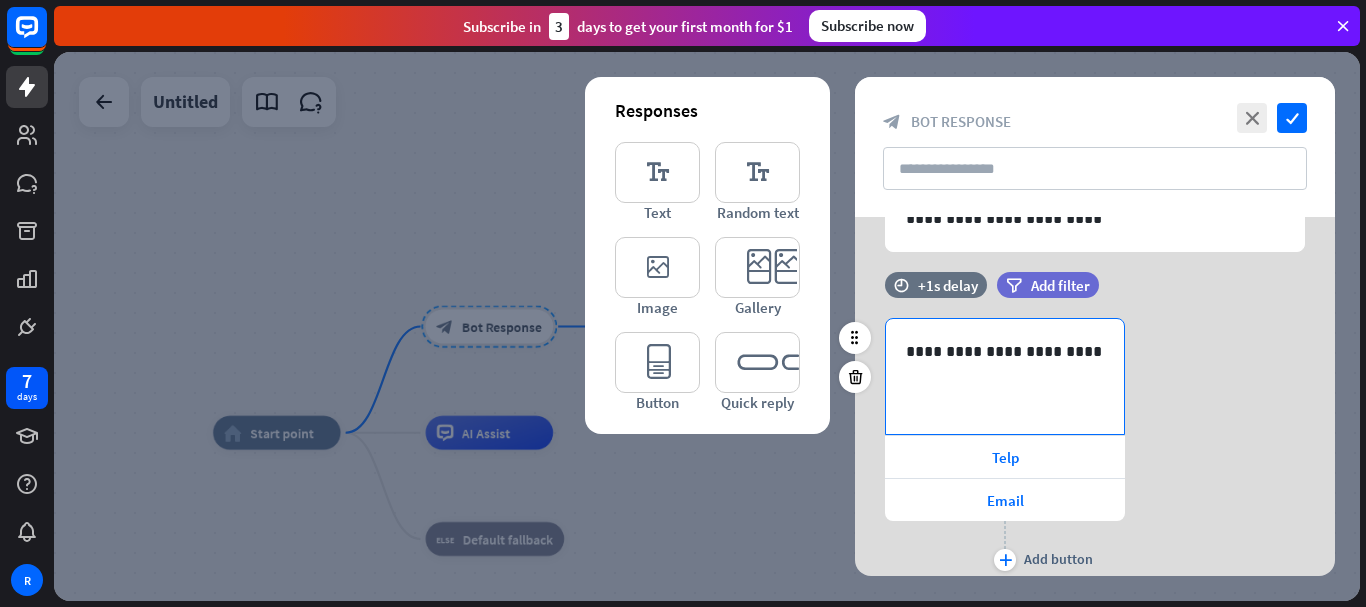 scroll, scrollTop: 186, scrollLeft: 0, axis: vertical 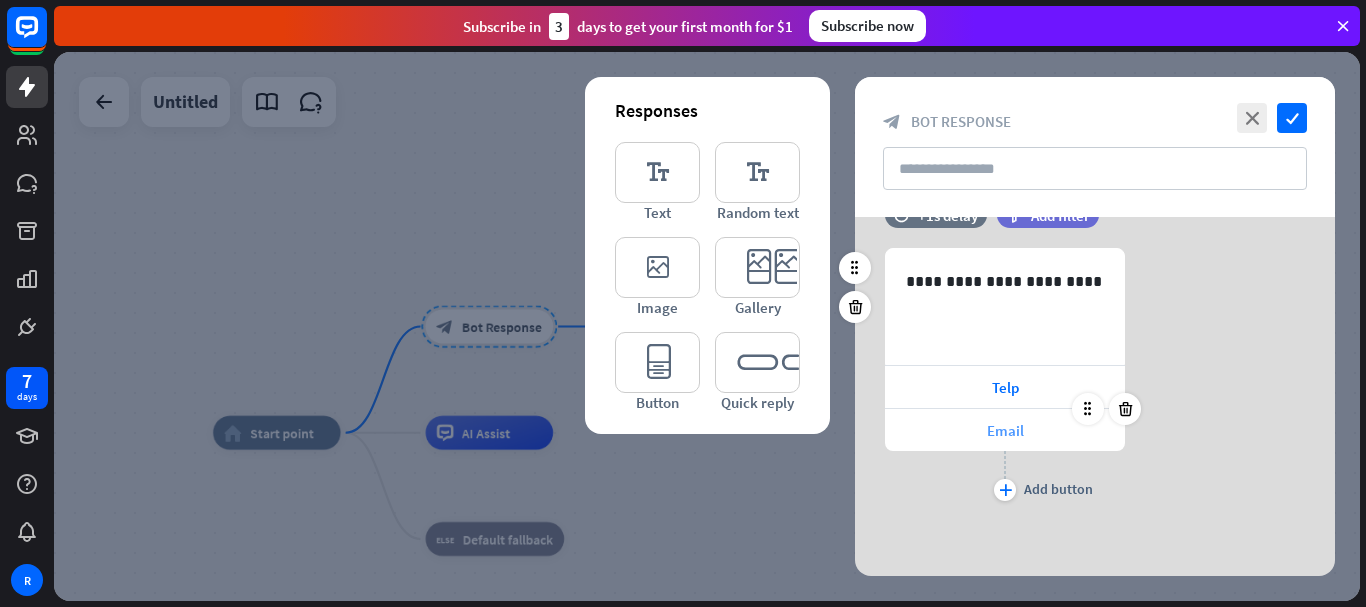 click on "Email" at bounding box center [1005, 430] 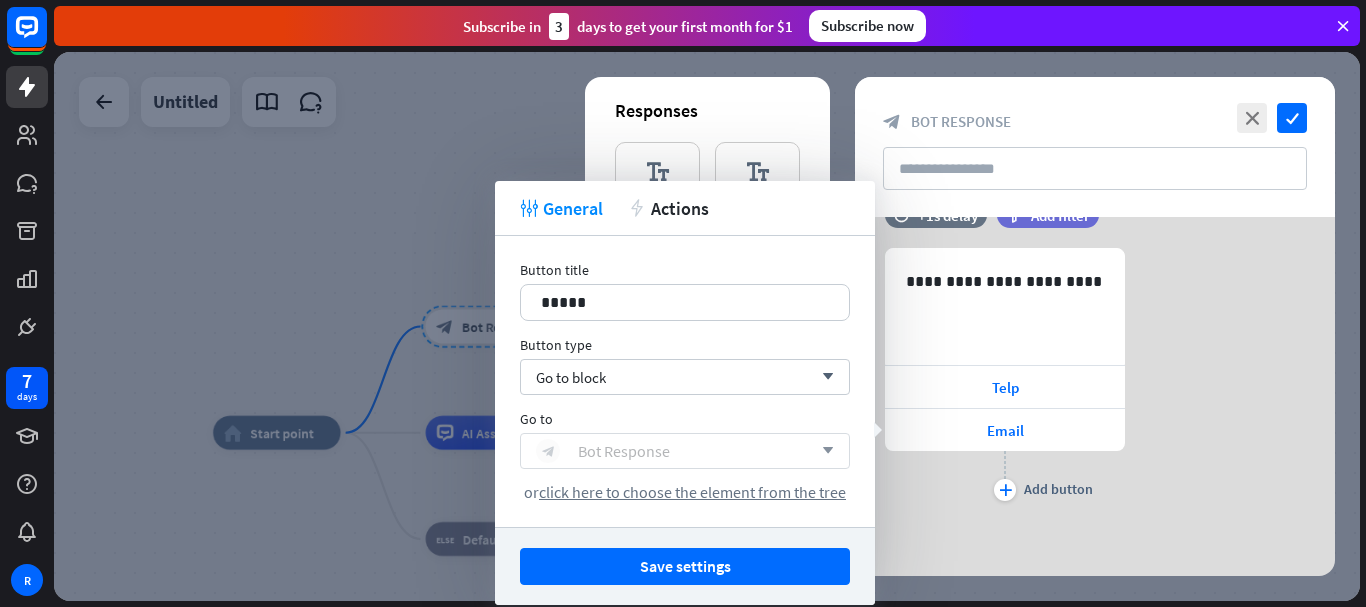 click on "block_bot_response
Bot Response" at bounding box center (674, 451) 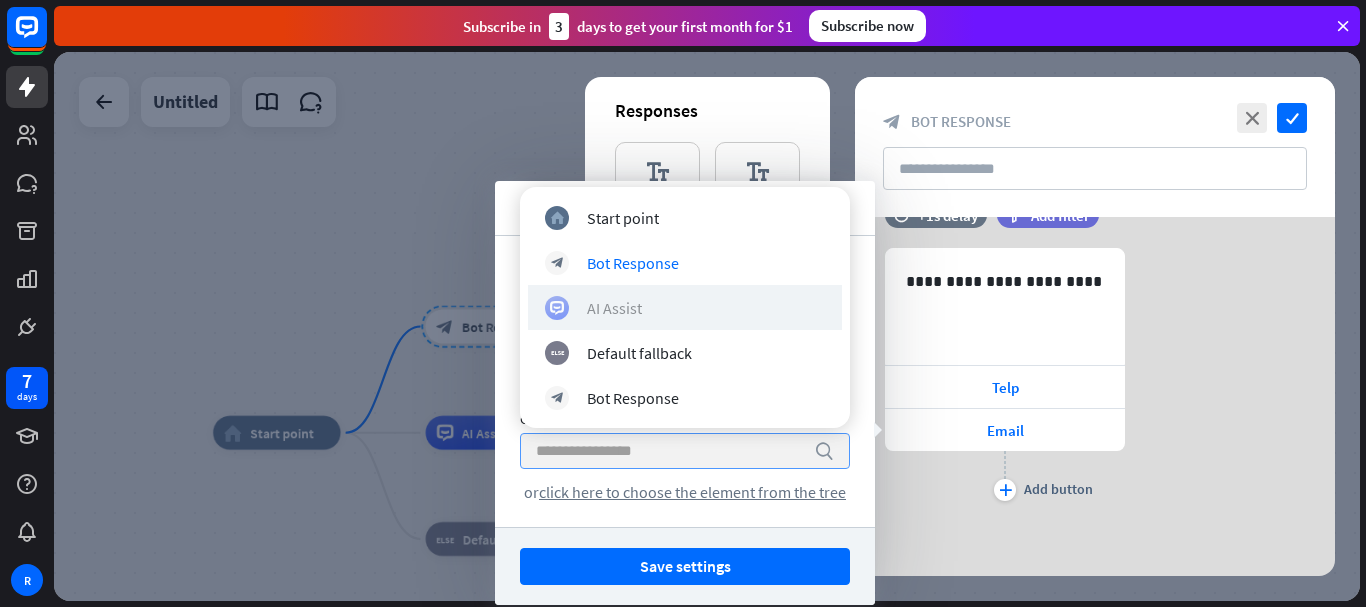 click on "AI Assist" at bounding box center (685, 308) 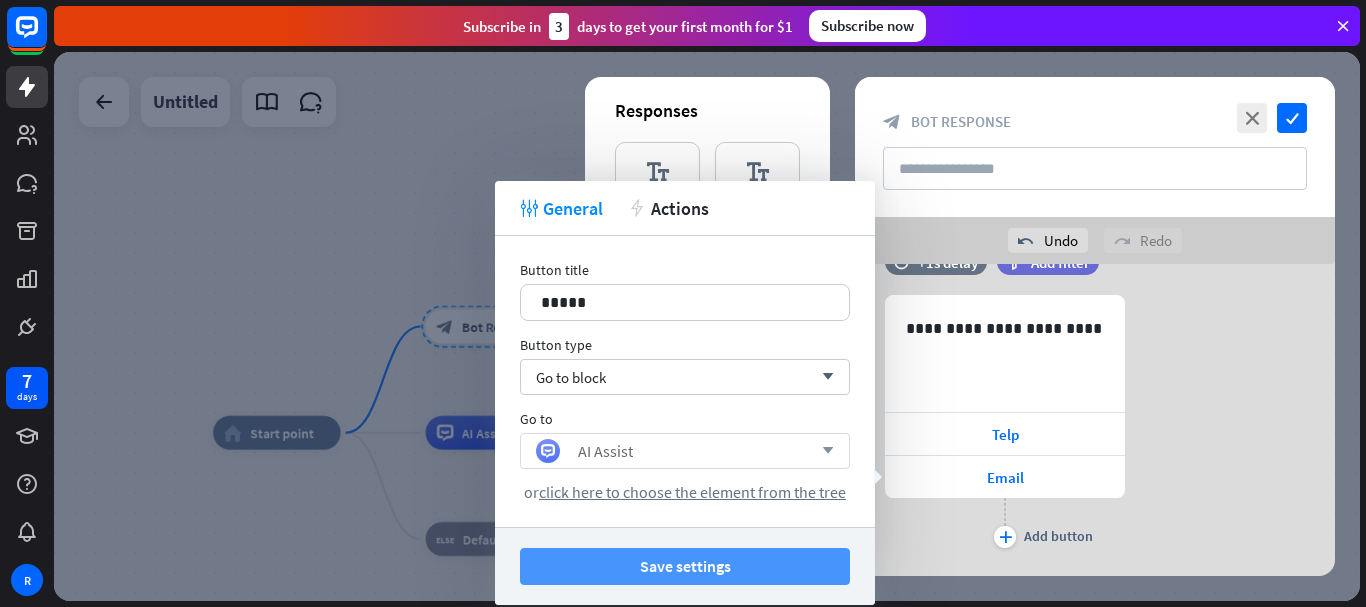 click on "Save settings" at bounding box center (685, 566) 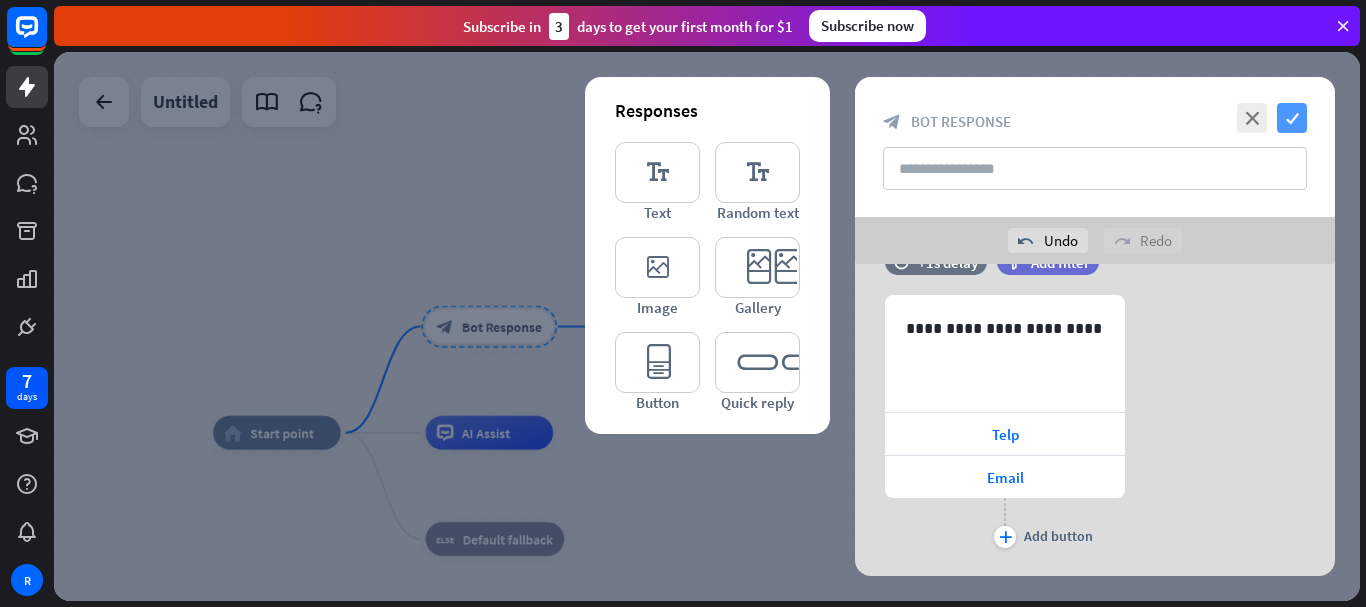 click on "check" at bounding box center (1292, 118) 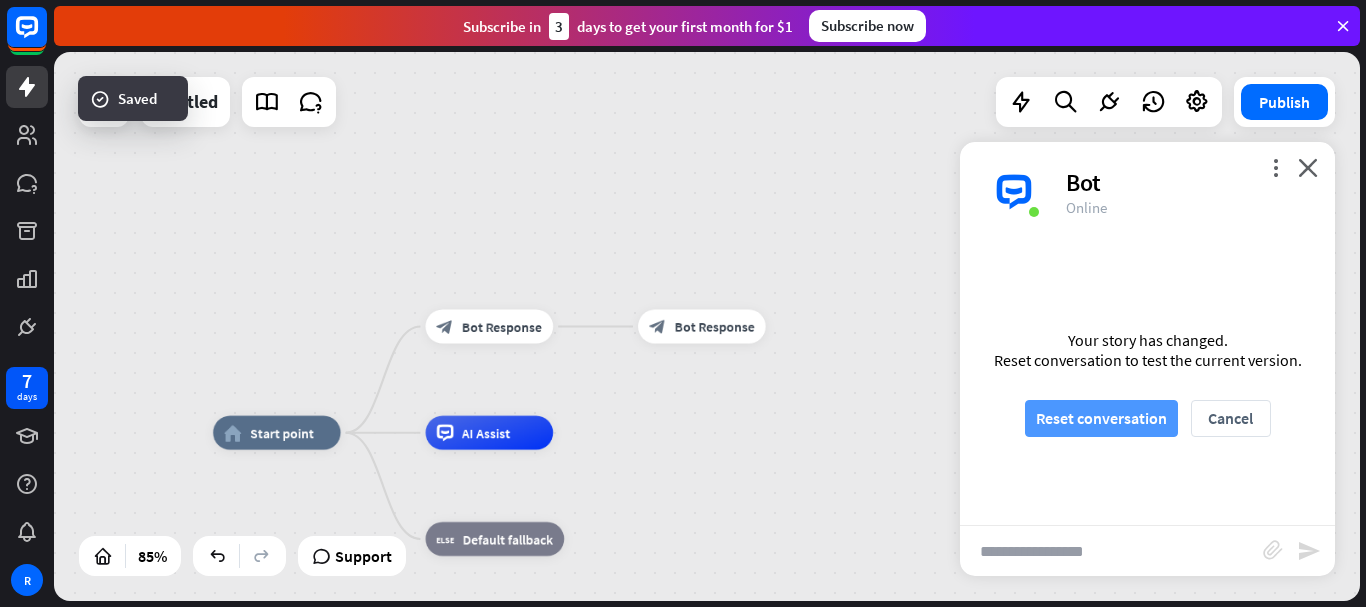 click on "Reset conversation" at bounding box center [1101, 418] 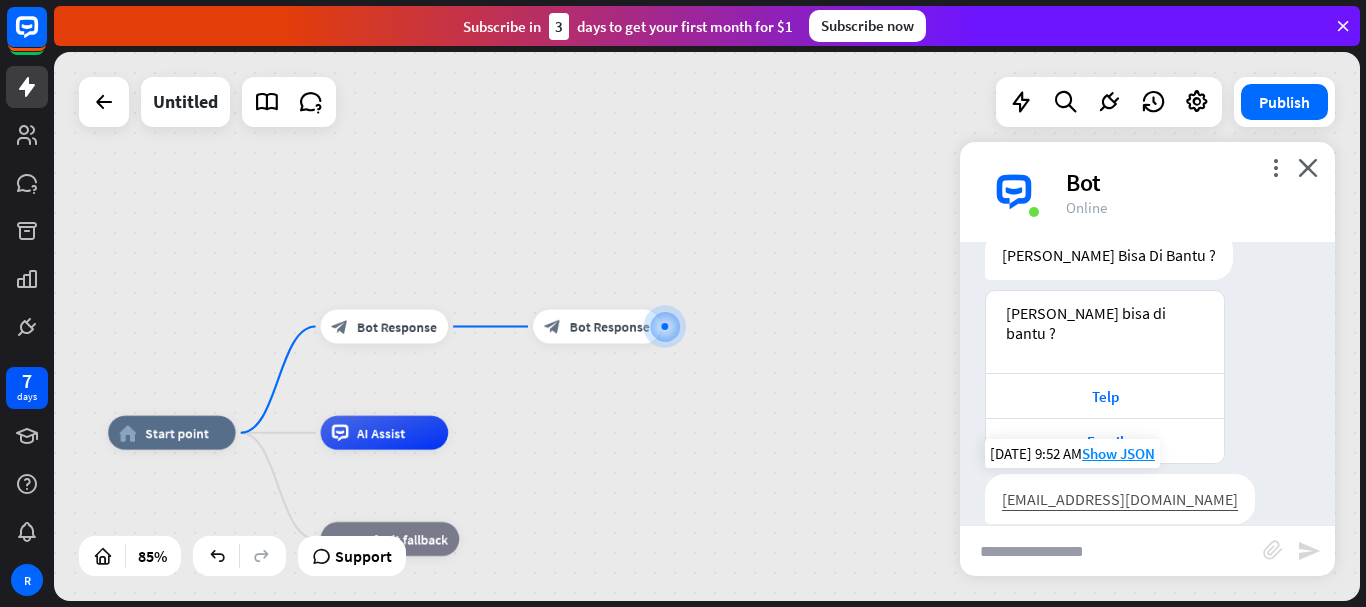 scroll, scrollTop: 79, scrollLeft: 0, axis: vertical 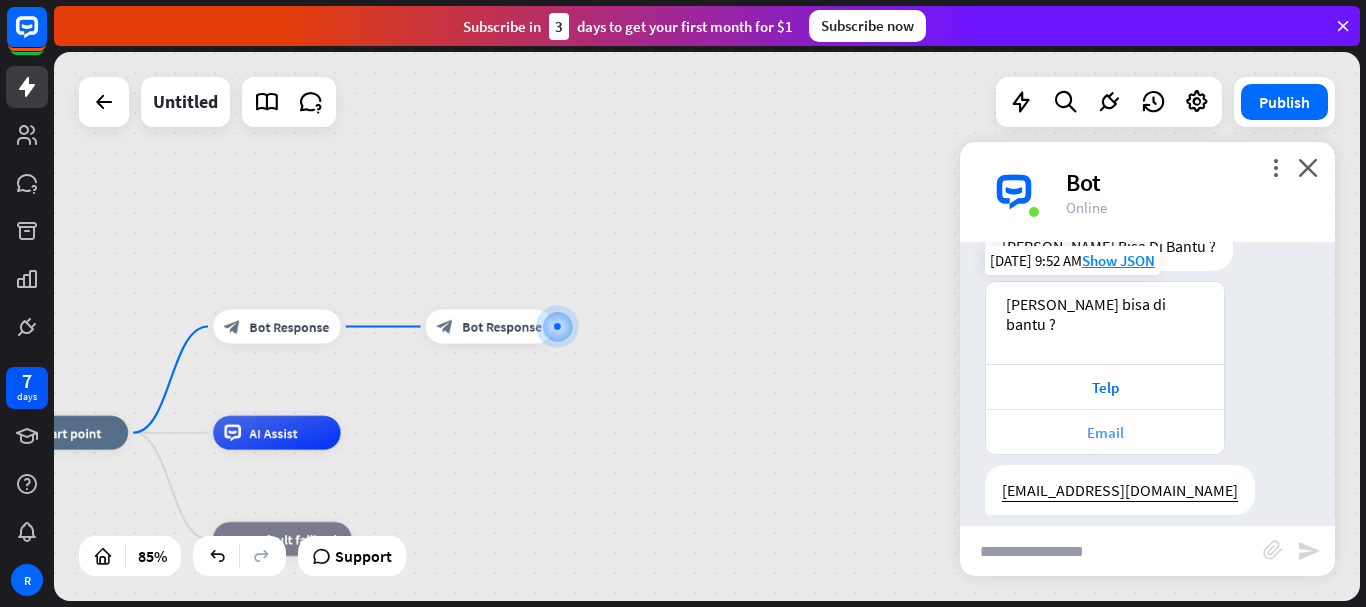 click on "Email" at bounding box center (1105, 432) 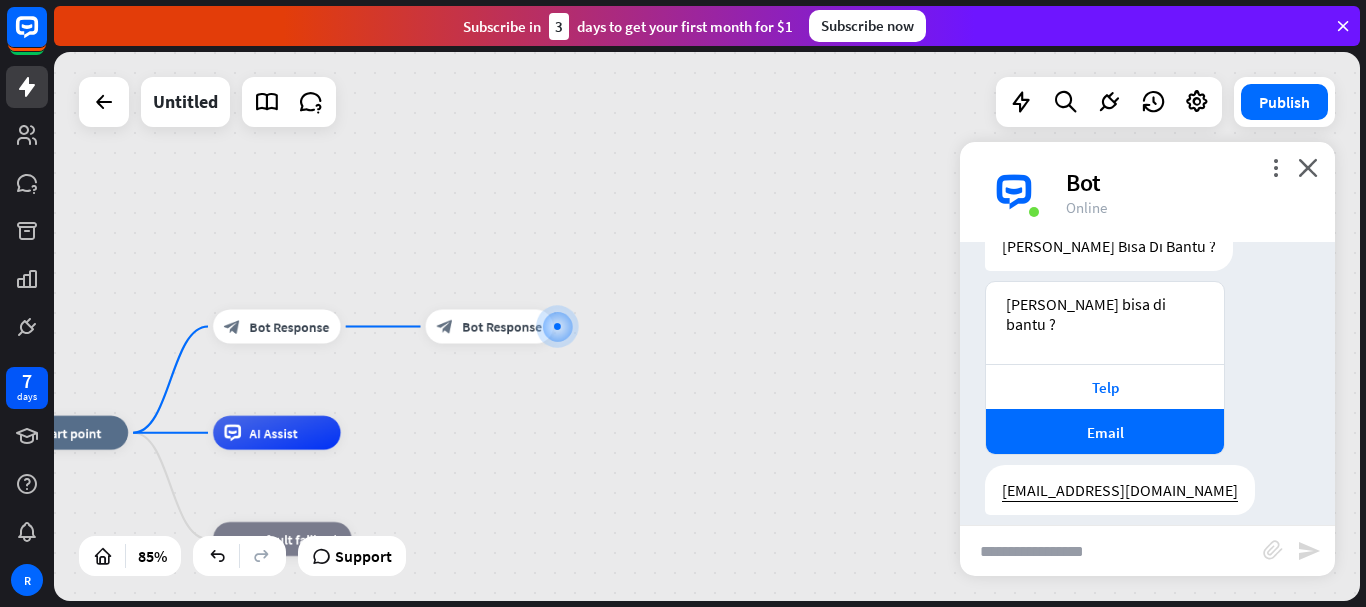 scroll, scrollTop: 177, scrollLeft: 0, axis: vertical 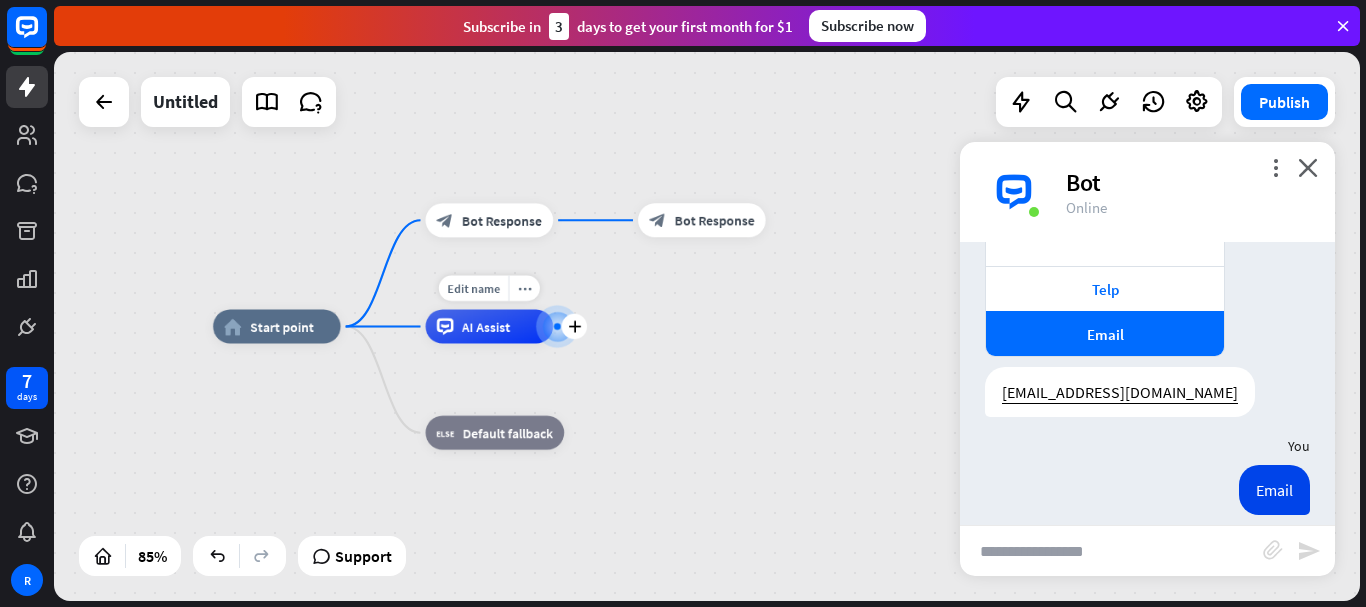 click on "AI Assist" at bounding box center [490, 327] 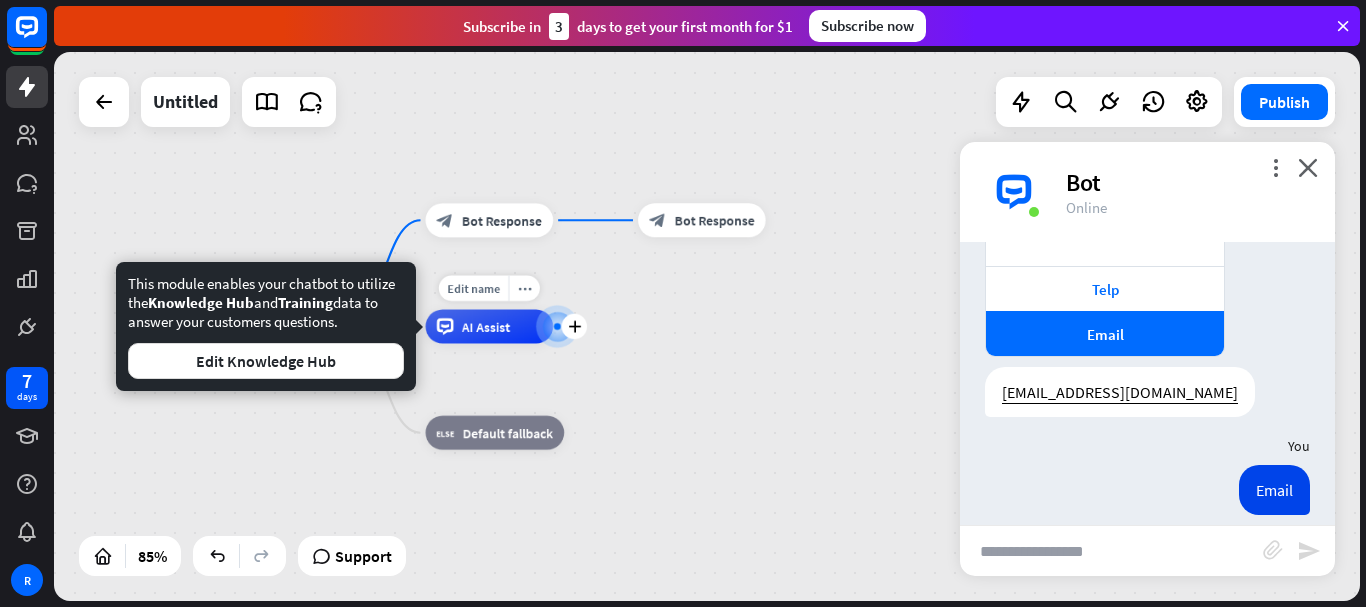 click on "AI Assist" at bounding box center [486, 326] 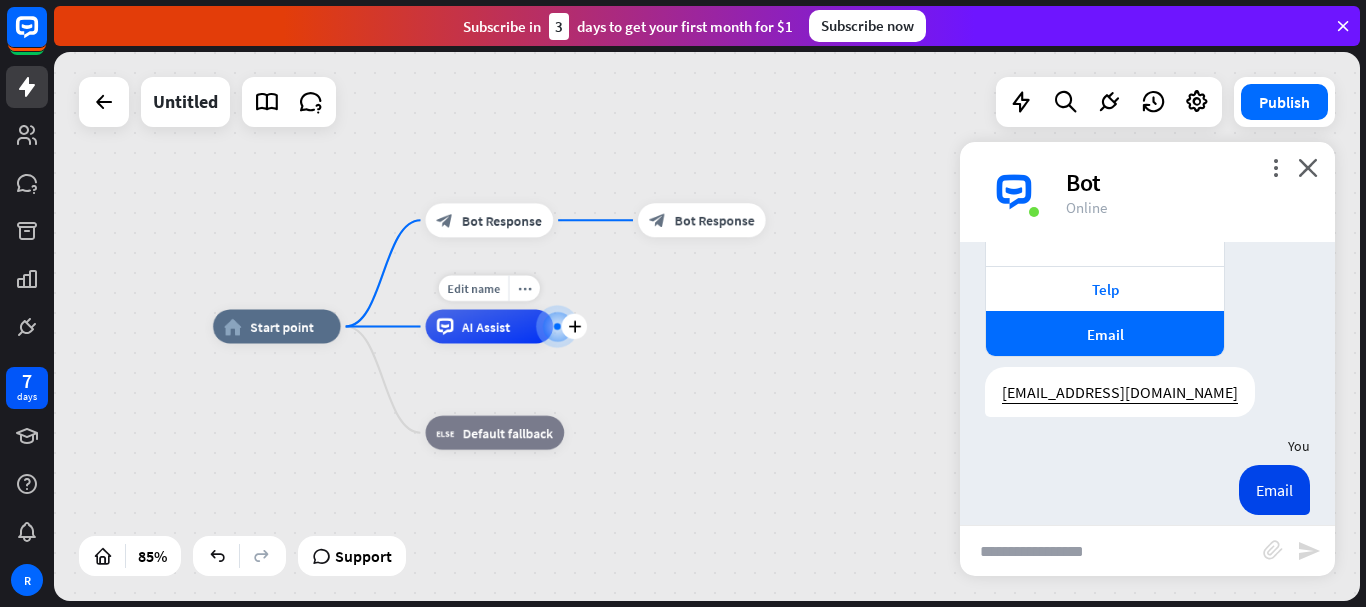 click on "AI Assist" at bounding box center (490, 327) 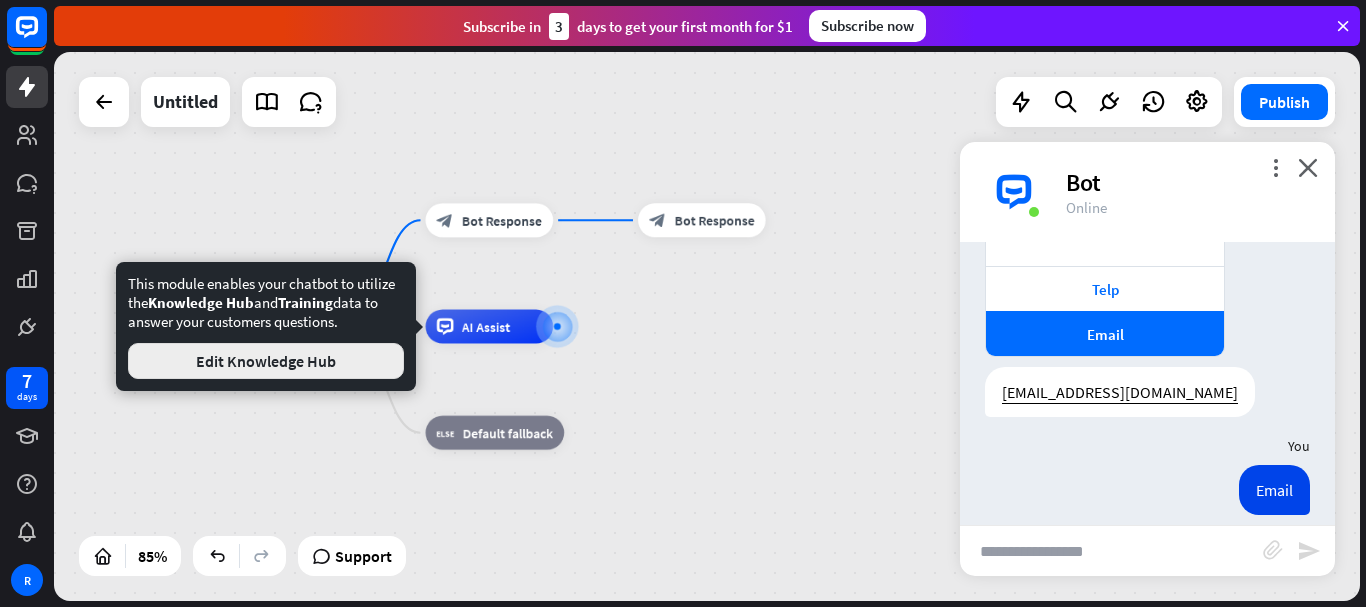 click on "Edit Knowledge Hub" at bounding box center [266, 361] 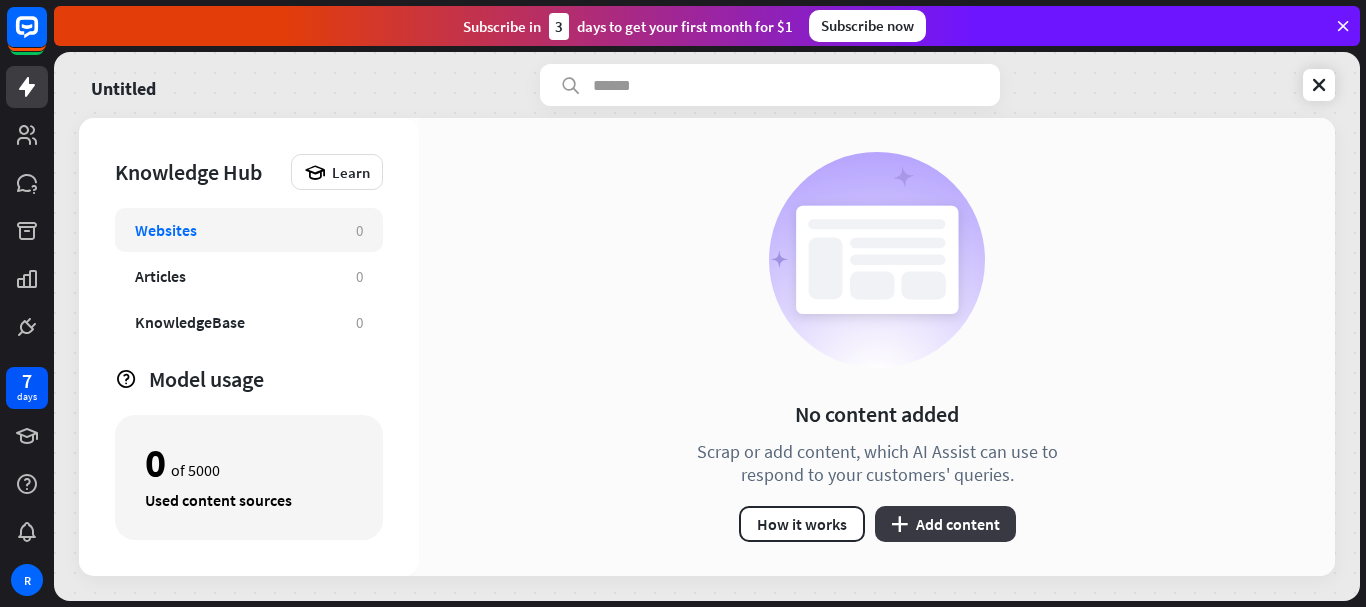 click on "plus
Add content" at bounding box center [945, 524] 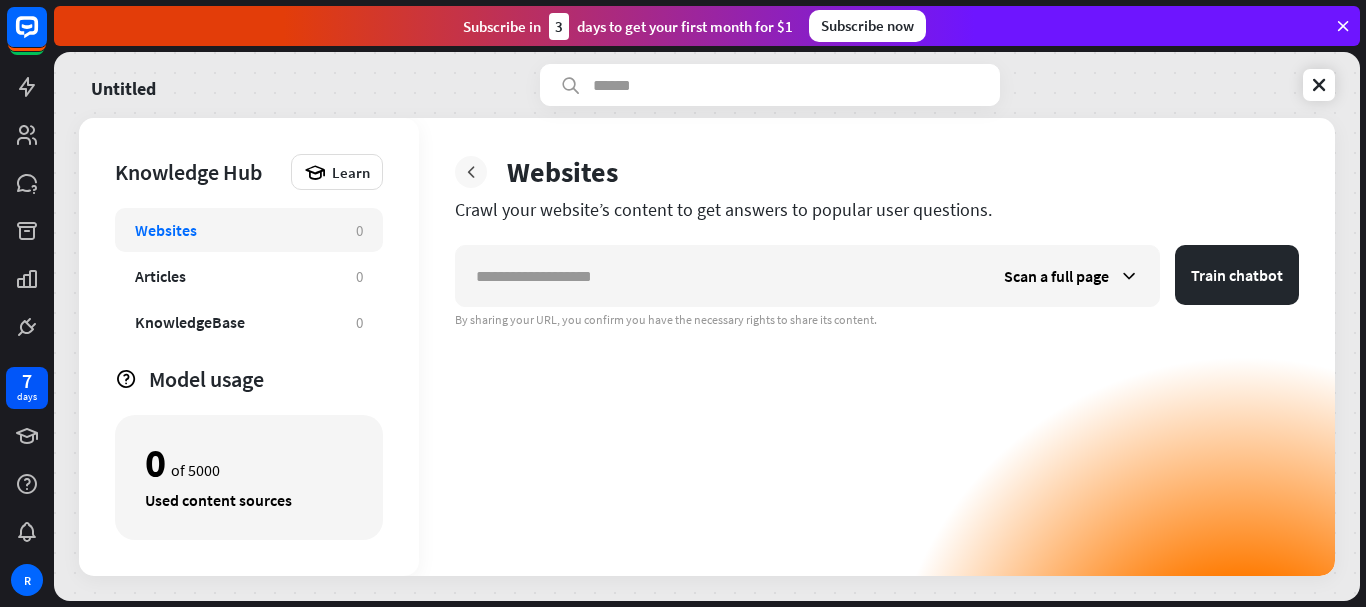 click at bounding box center (471, 172) 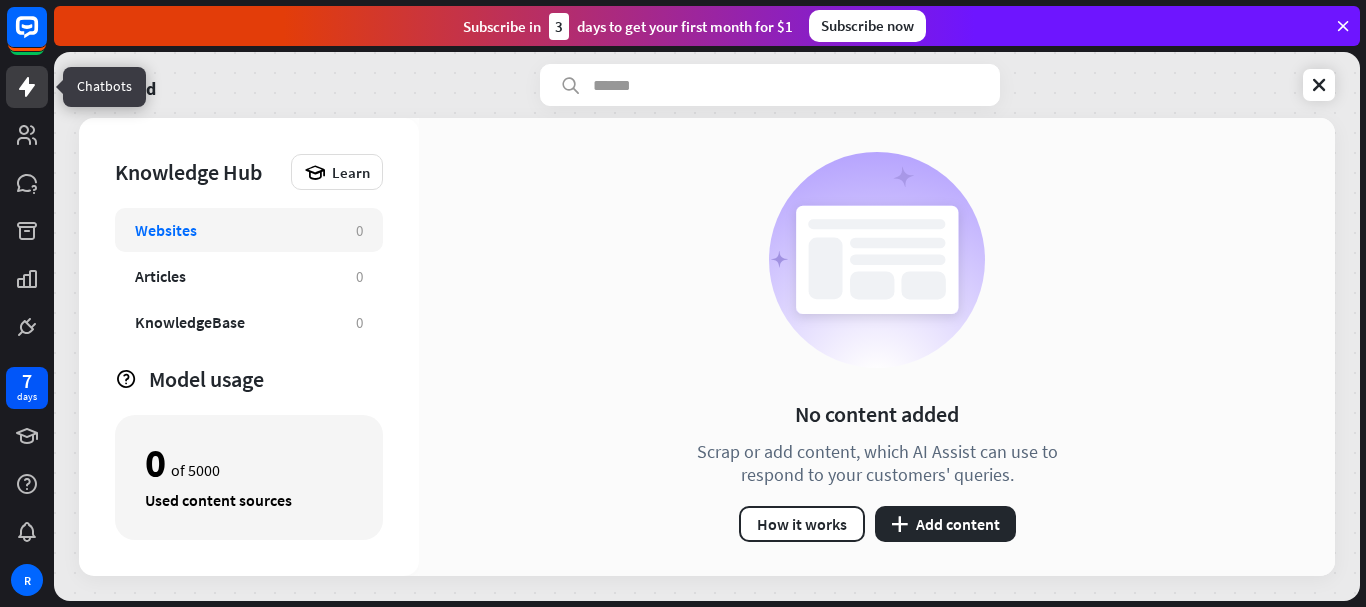 click 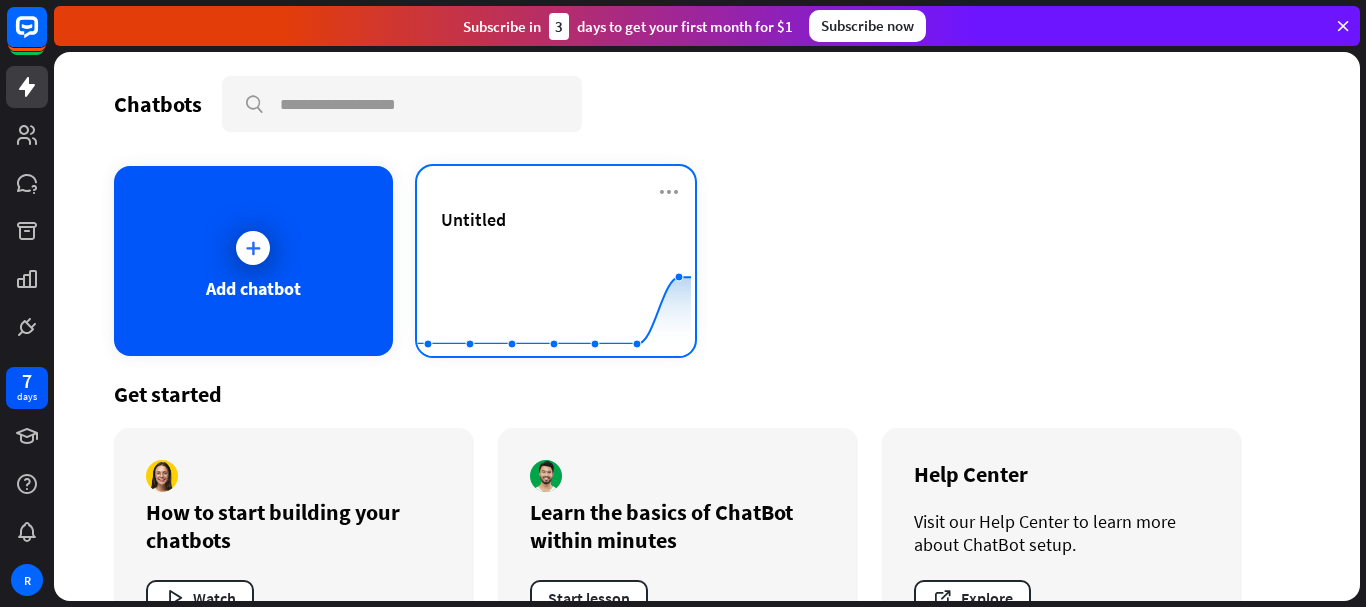 click on "Untitled" at bounding box center (556, 243) 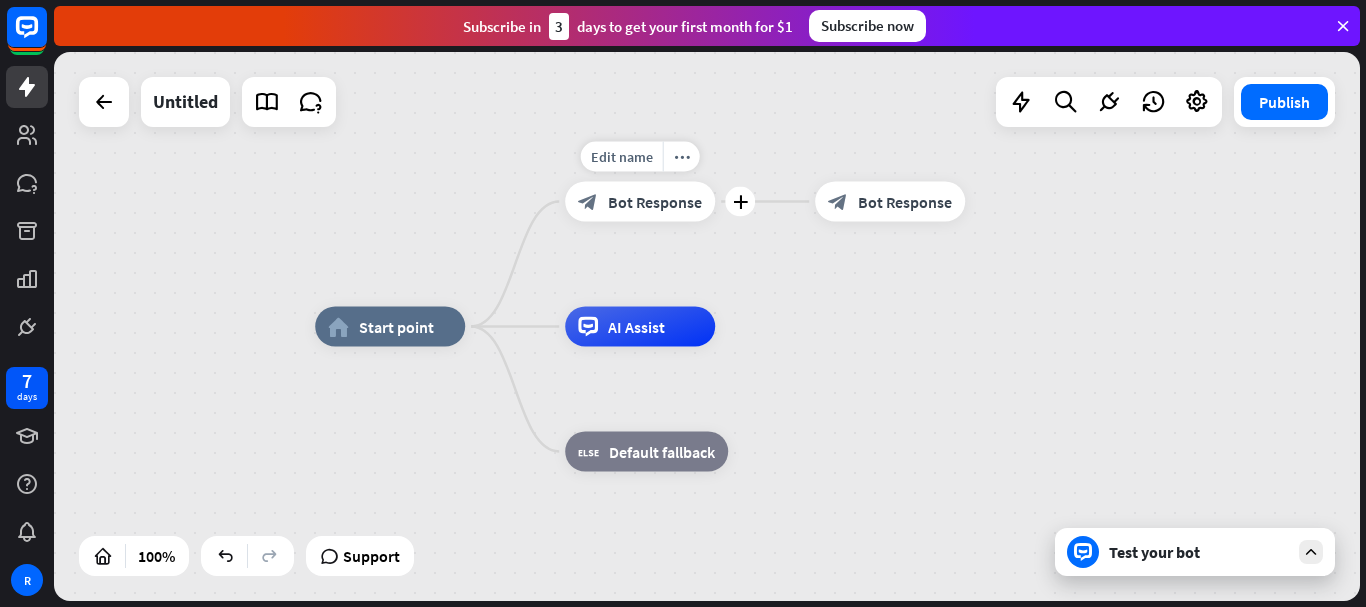 click on "Bot Response" at bounding box center [655, 202] 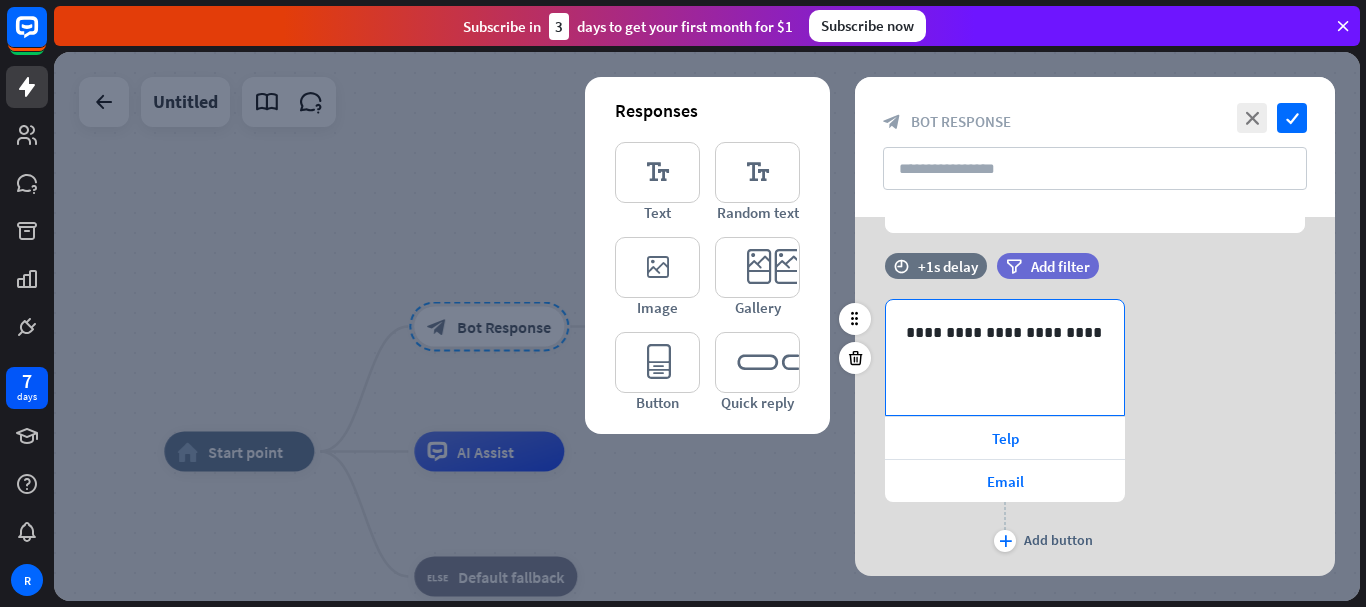 scroll, scrollTop: 186, scrollLeft: 0, axis: vertical 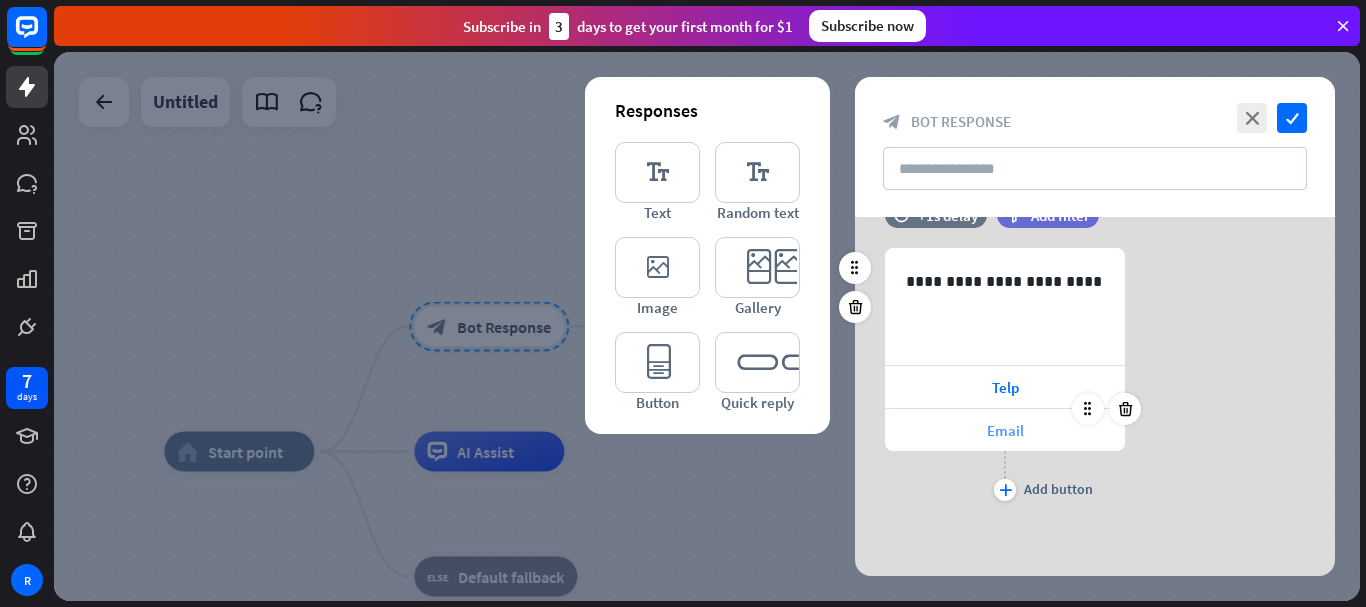 click on "Email" at bounding box center (1005, 430) 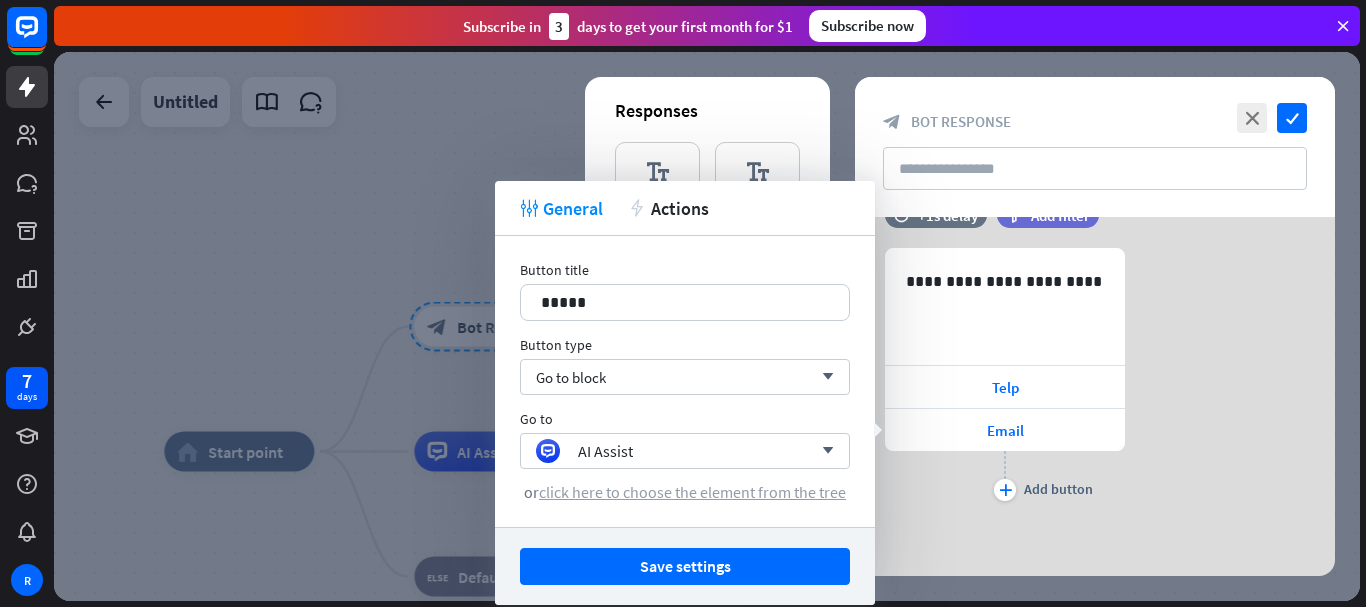 click on "click here to choose the element from the tree" at bounding box center (692, 492) 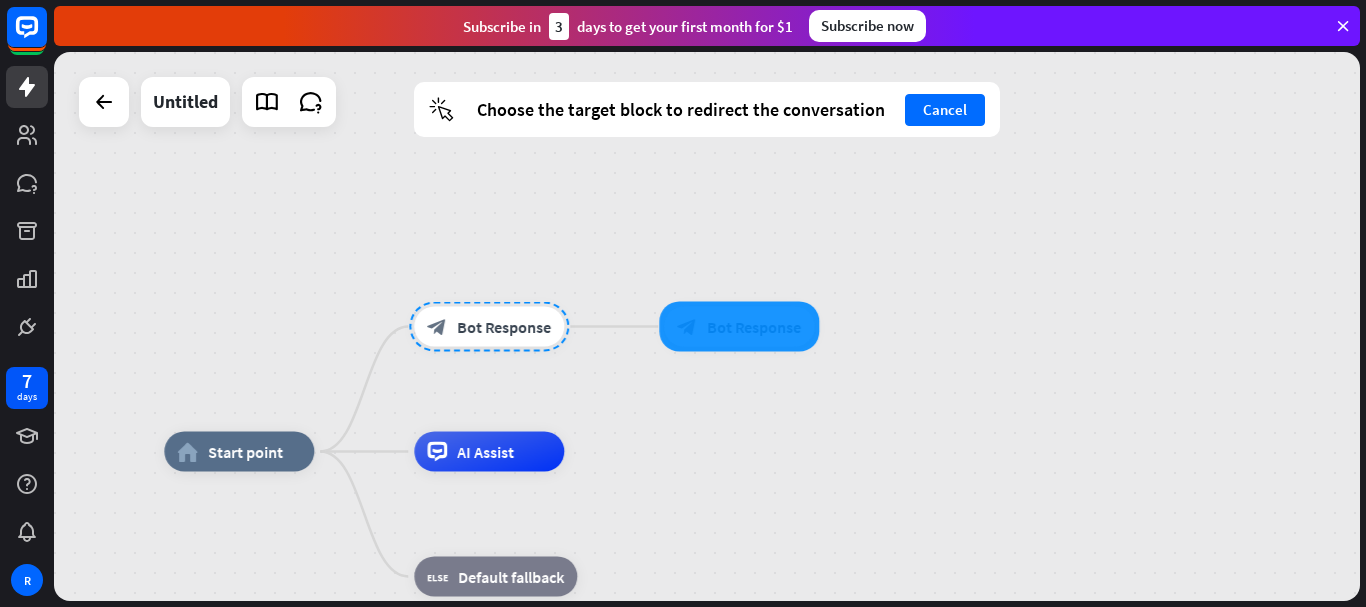 click at bounding box center [739, 327] 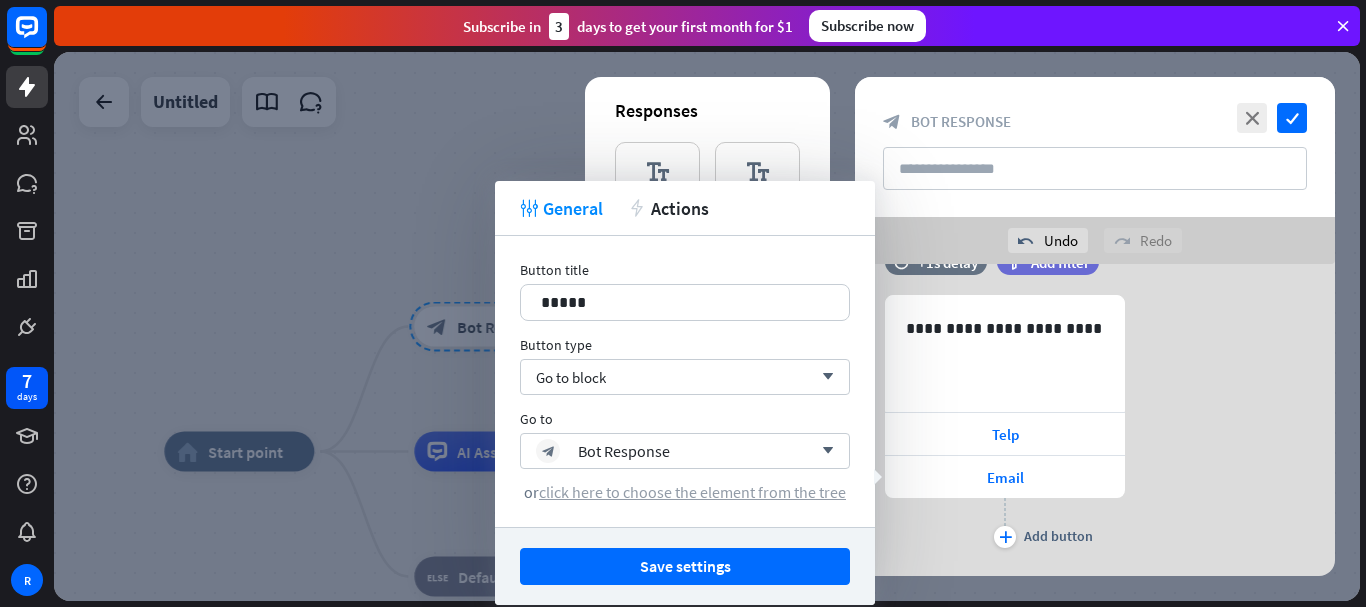 click on "click here to choose the element from the tree" at bounding box center (692, 492) 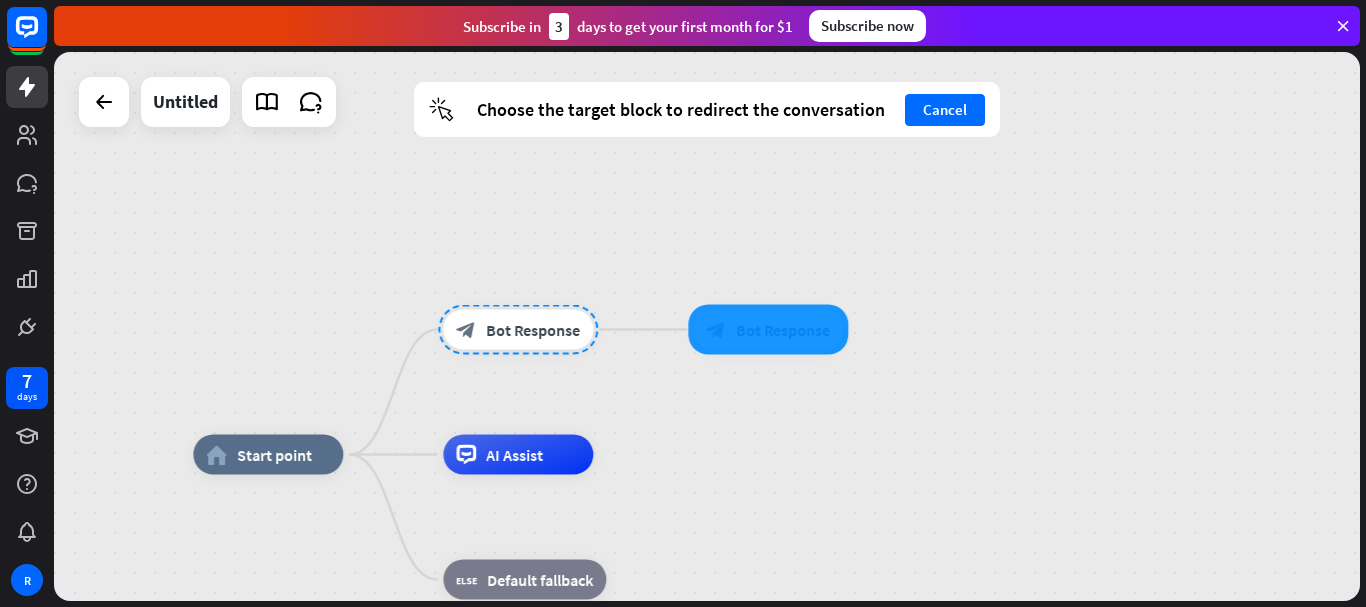 drag, startPoint x: 670, startPoint y: 325, endPoint x: 699, endPoint y: 328, distance: 29.15476 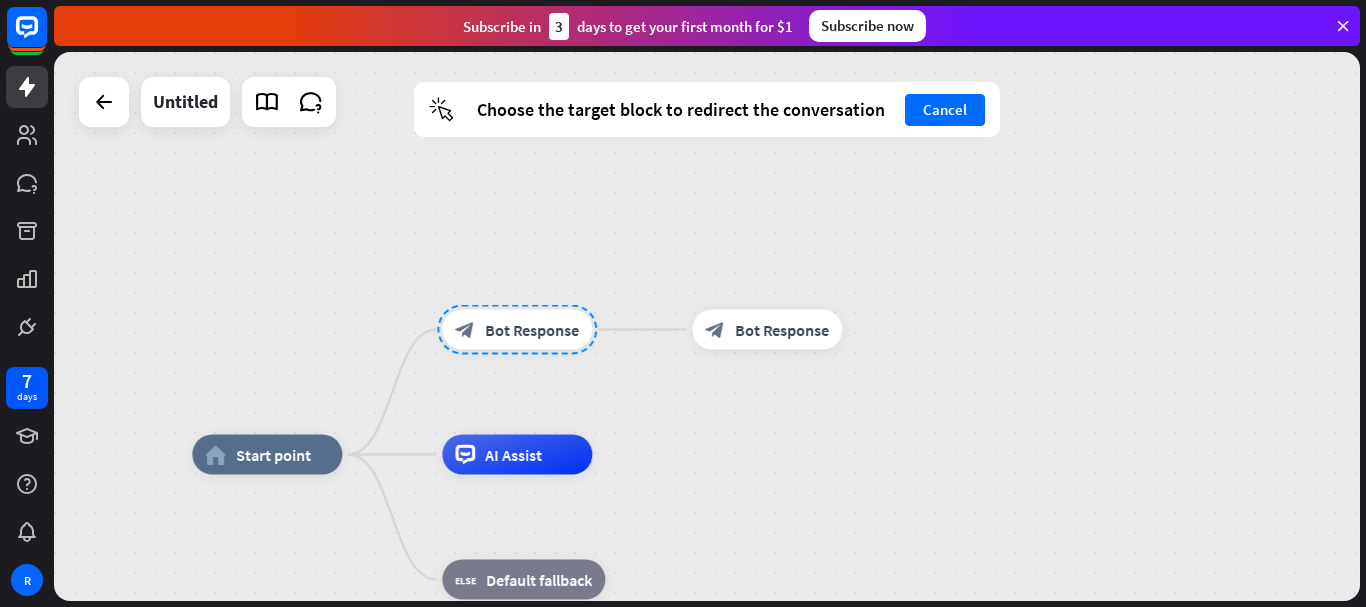 click at bounding box center (517, 330) 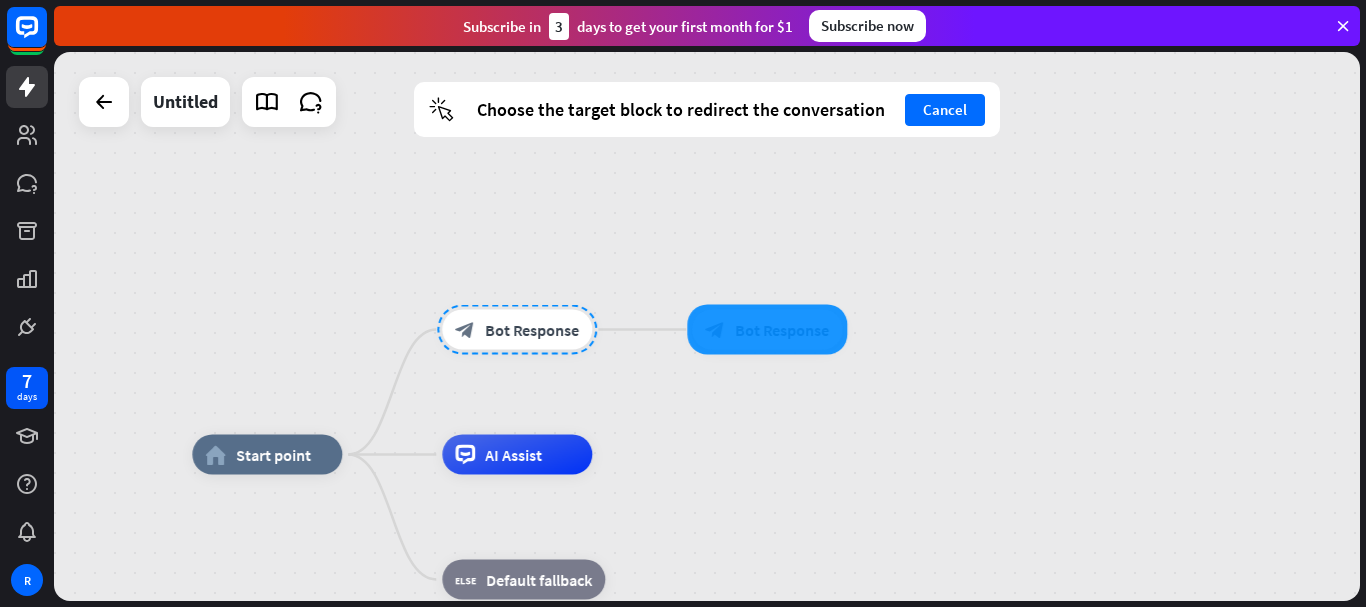 click at bounding box center (767, 330) 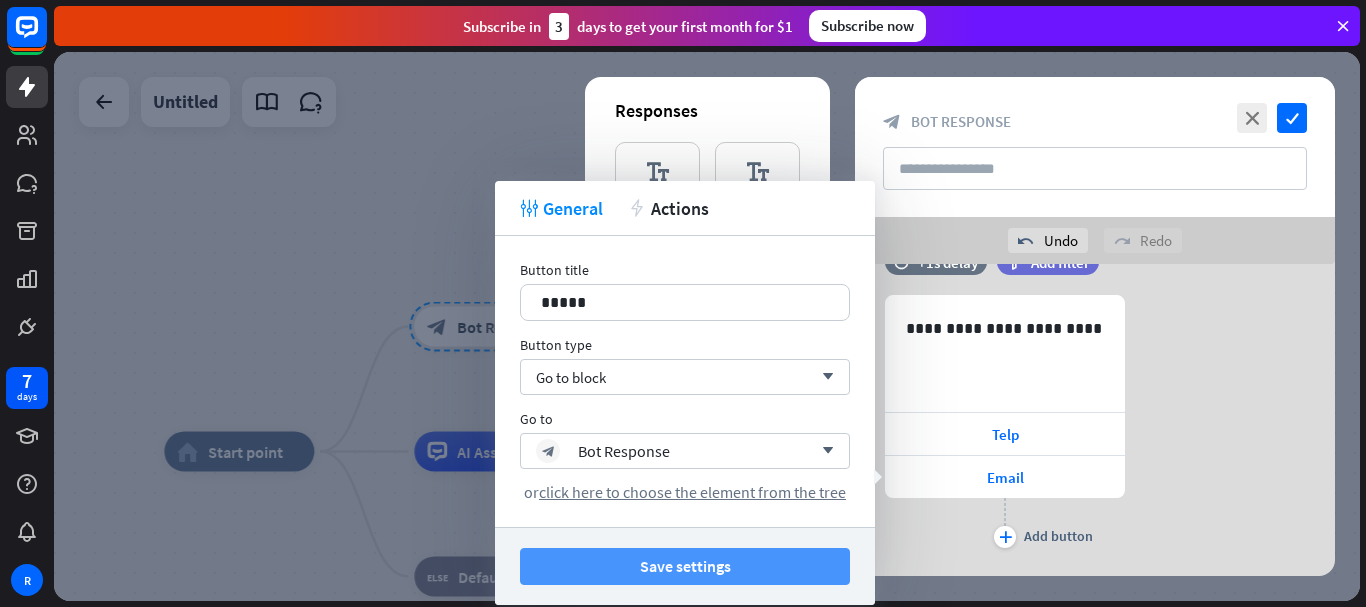 click on "Save settings" at bounding box center [685, 566] 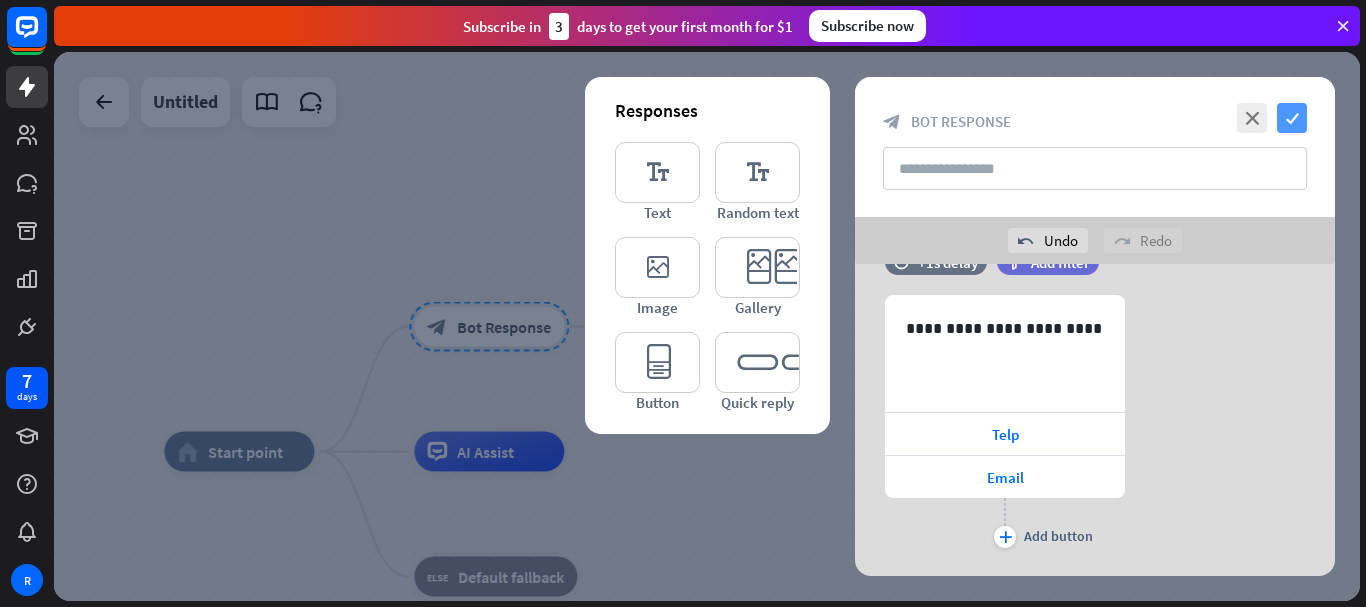 click on "check" at bounding box center [1292, 118] 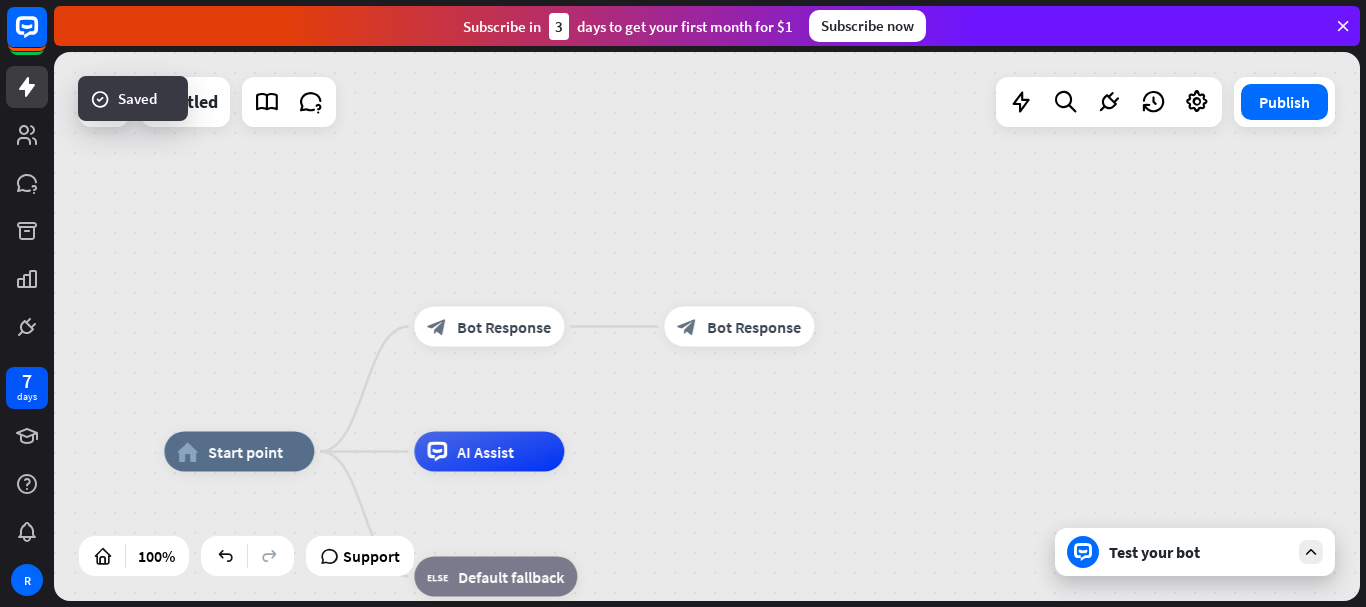 click on "Test your bot" at bounding box center (1199, 552) 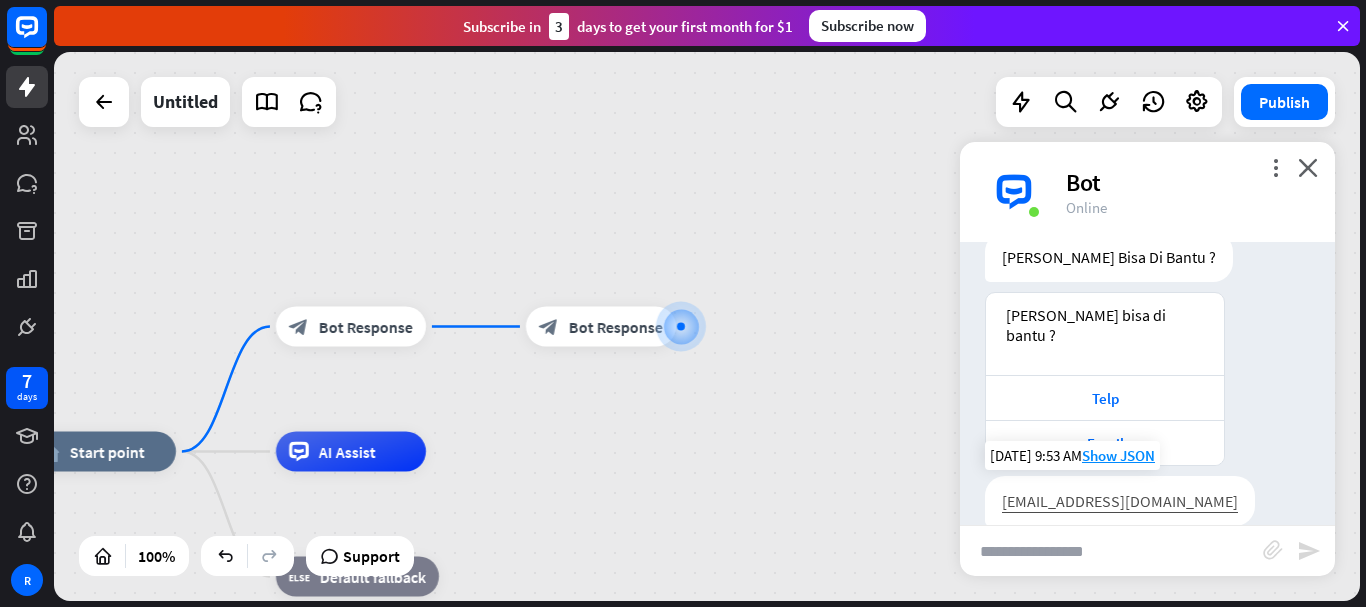 scroll, scrollTop: 79, scrollLeft: 0, axis: vertical 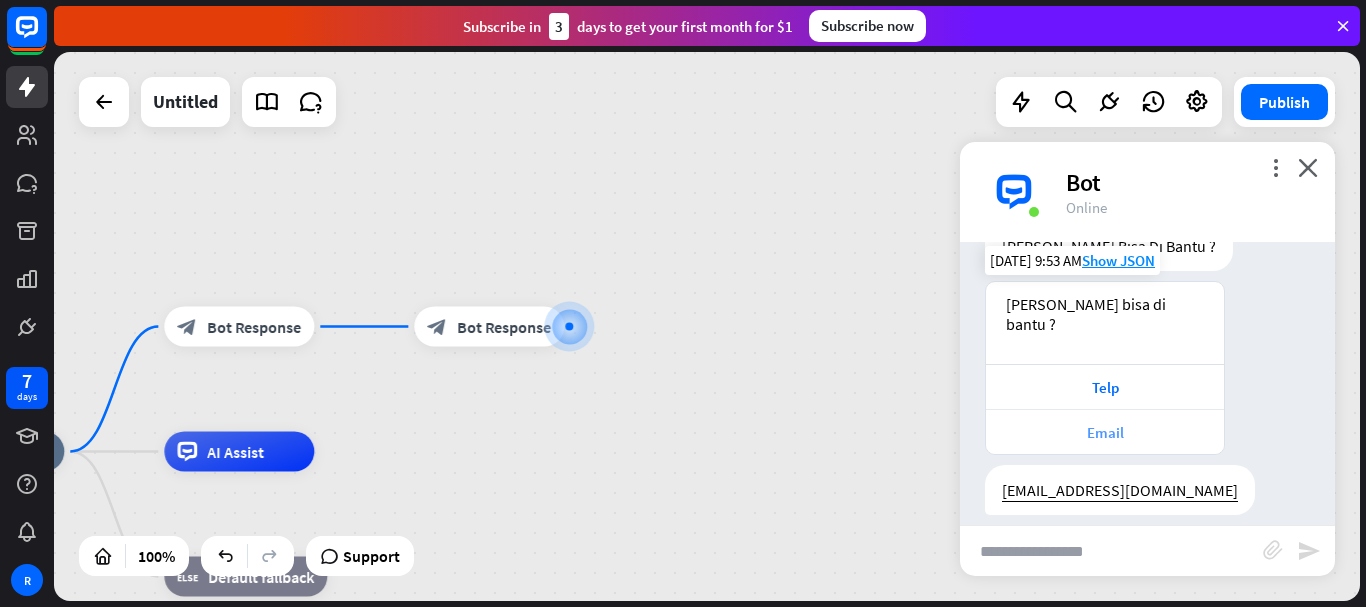 click on "Email" at bounding box center (1105, 432) 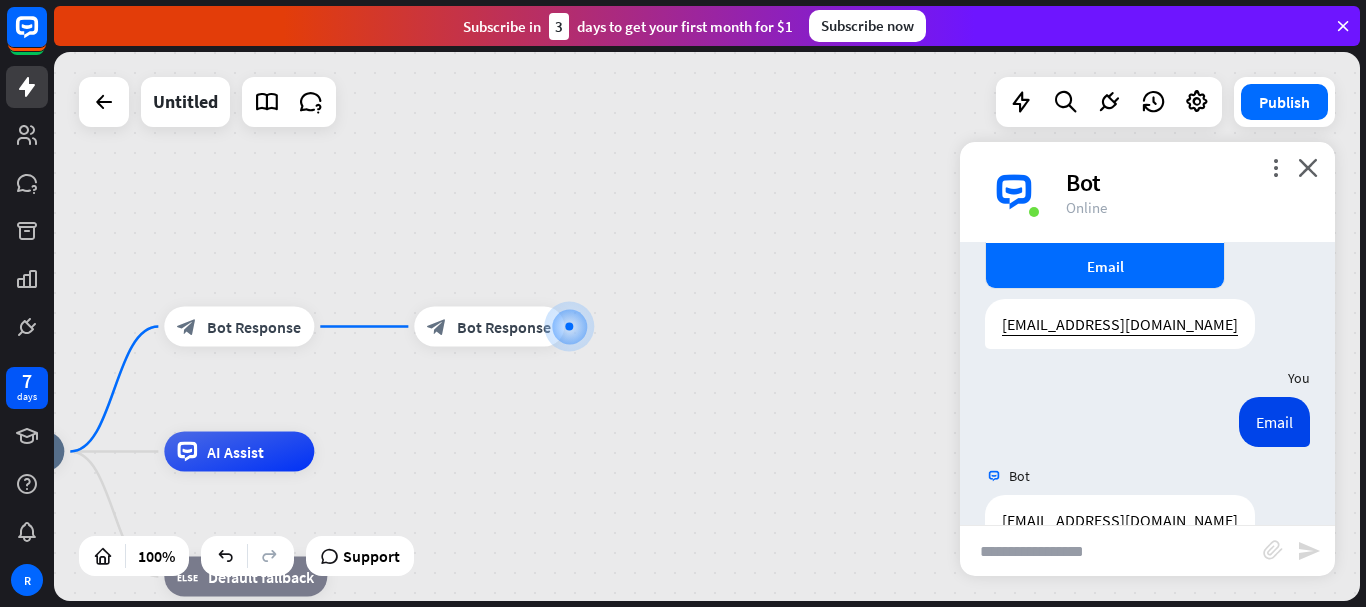 scroll, scrollTop: 175, scrollLeft: 0, axis: vertical 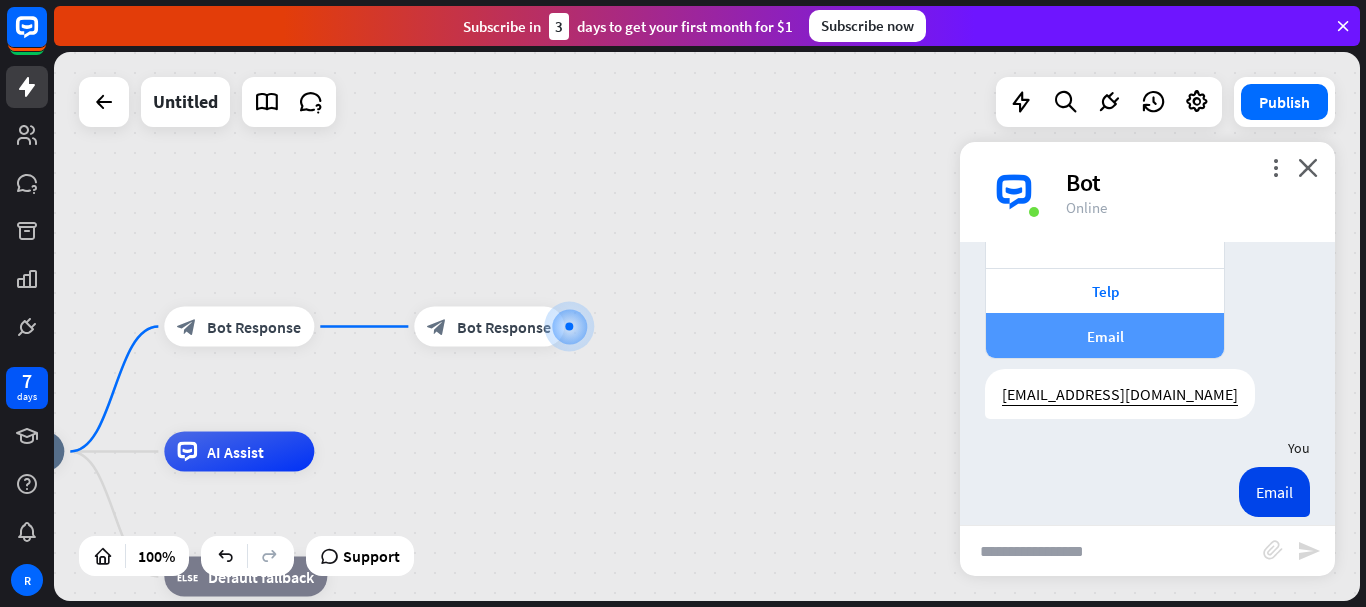 click on "Email" at bounding box center (1105, 336) 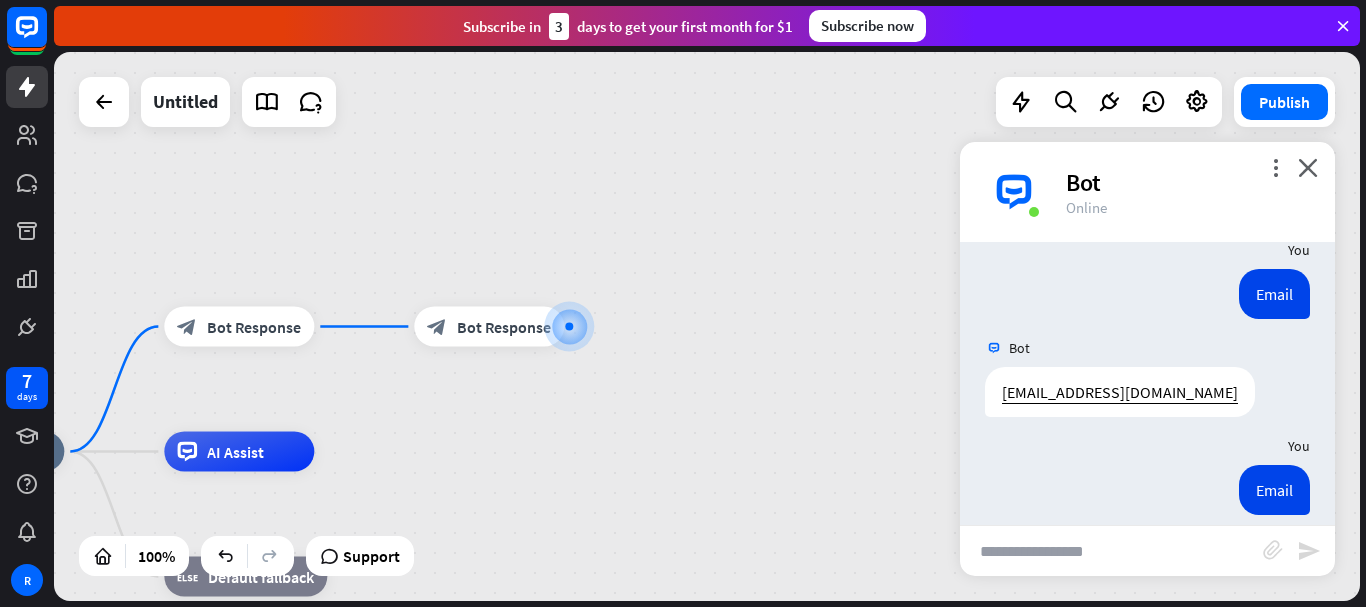 scroll, scrollTop: 471, scrollLeft: 0, axis: vertical 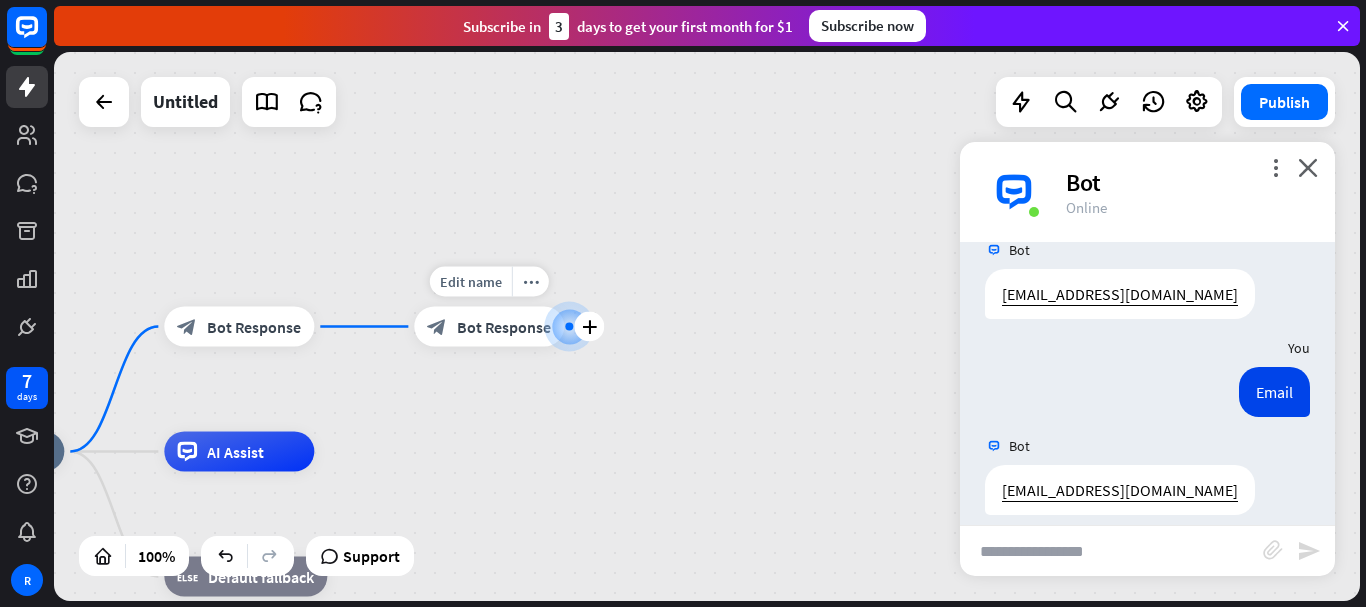 click on "Bot Response" at bounding box center (504, 327) 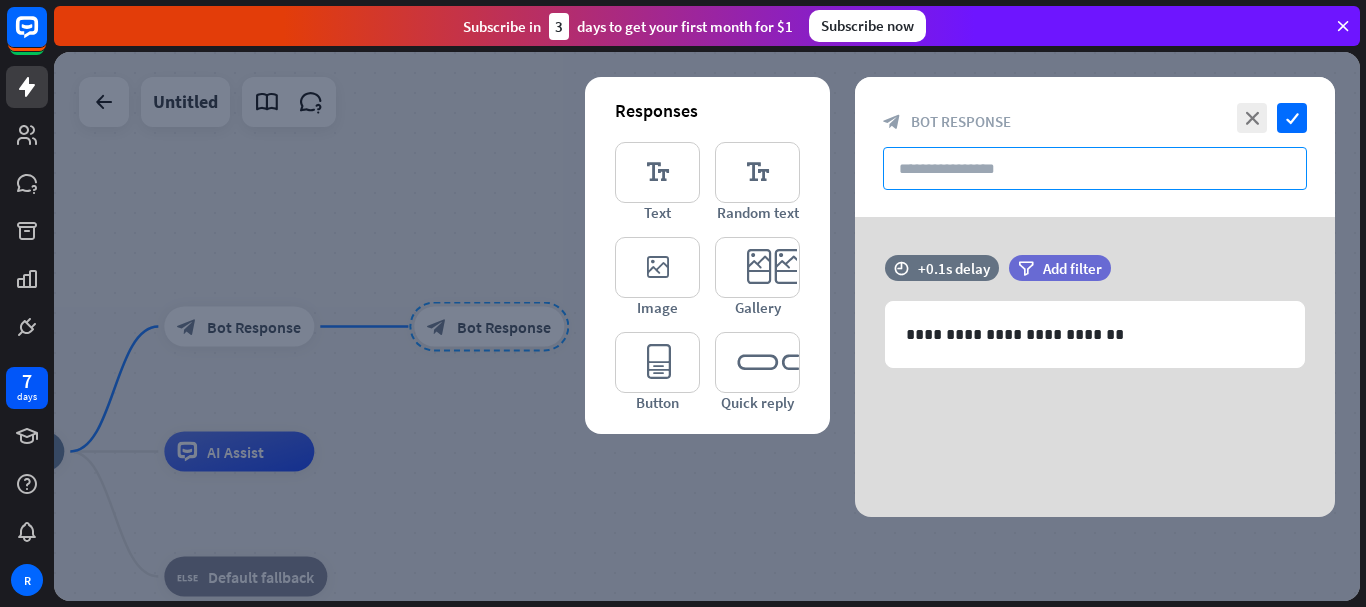 click at bounding box center (1095, 168) 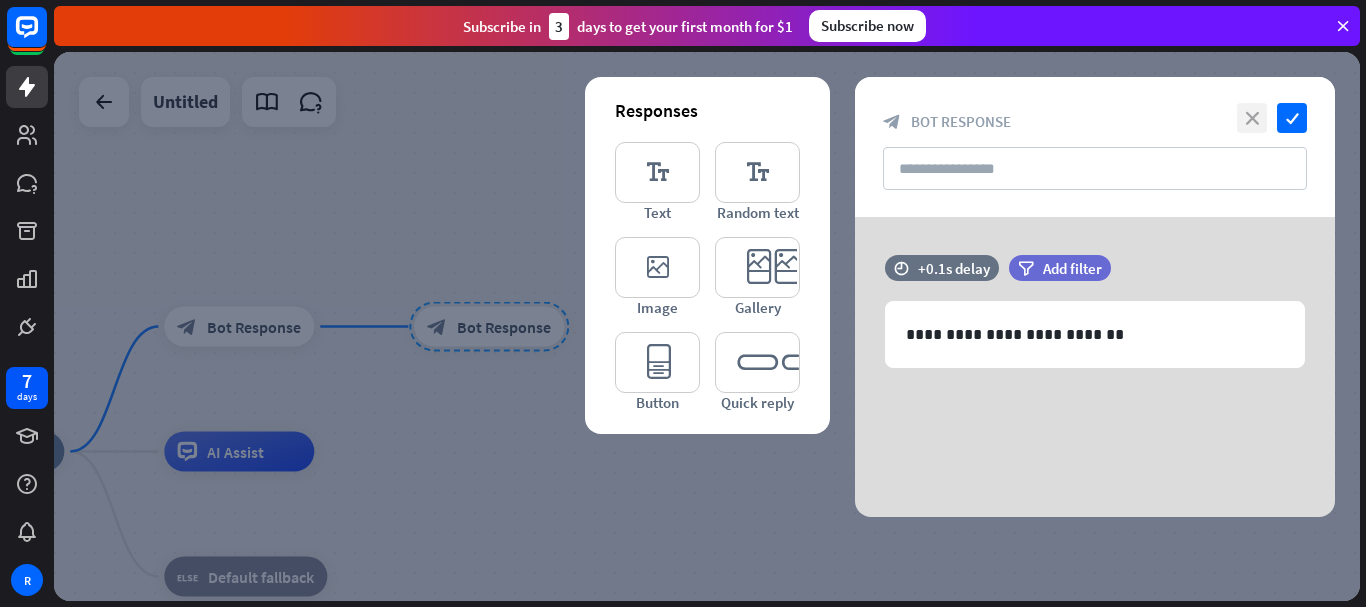 click on "close" at bounding box center [1252, 118] 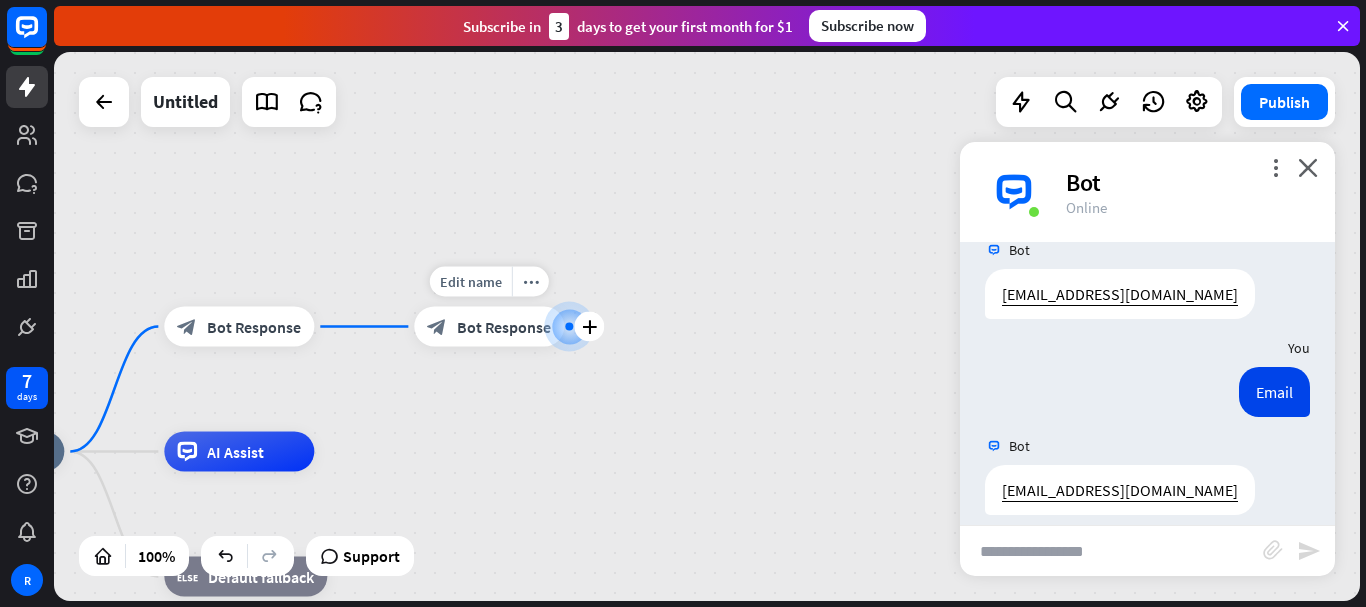 drag, startPoint x: 466, startPoint y: 334, endPoint x: 571, endPoint y: 377, distance: 113.46365 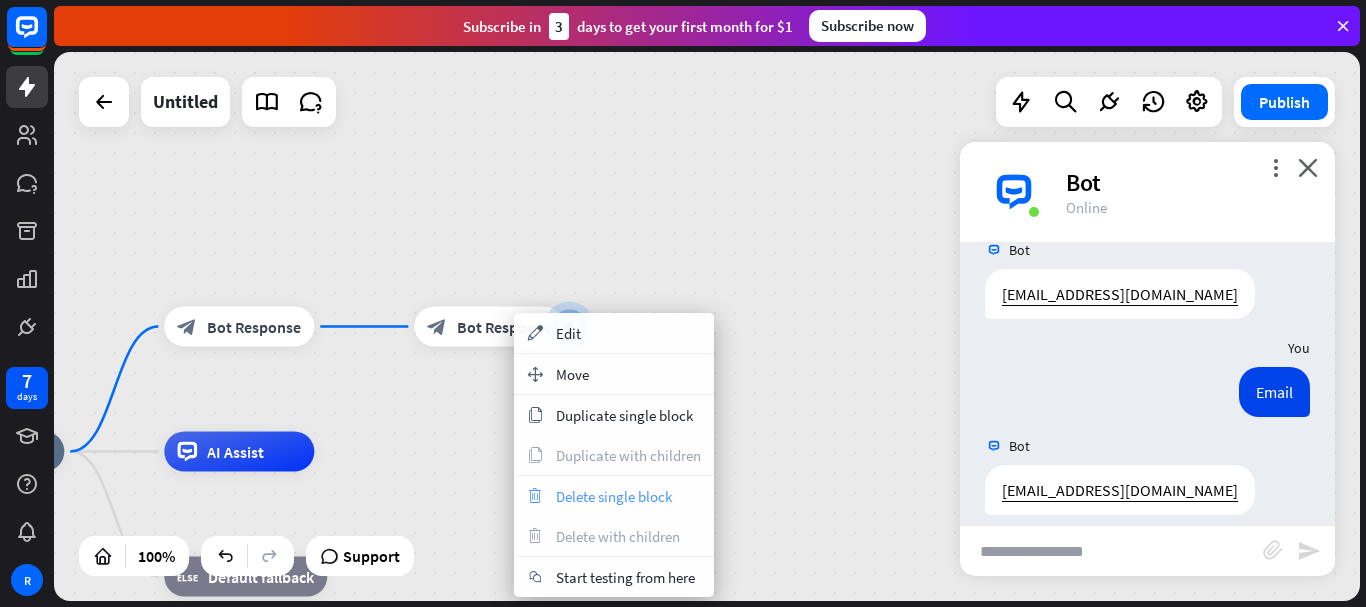 click on "Delete single block" at bounding box center (614, 496) 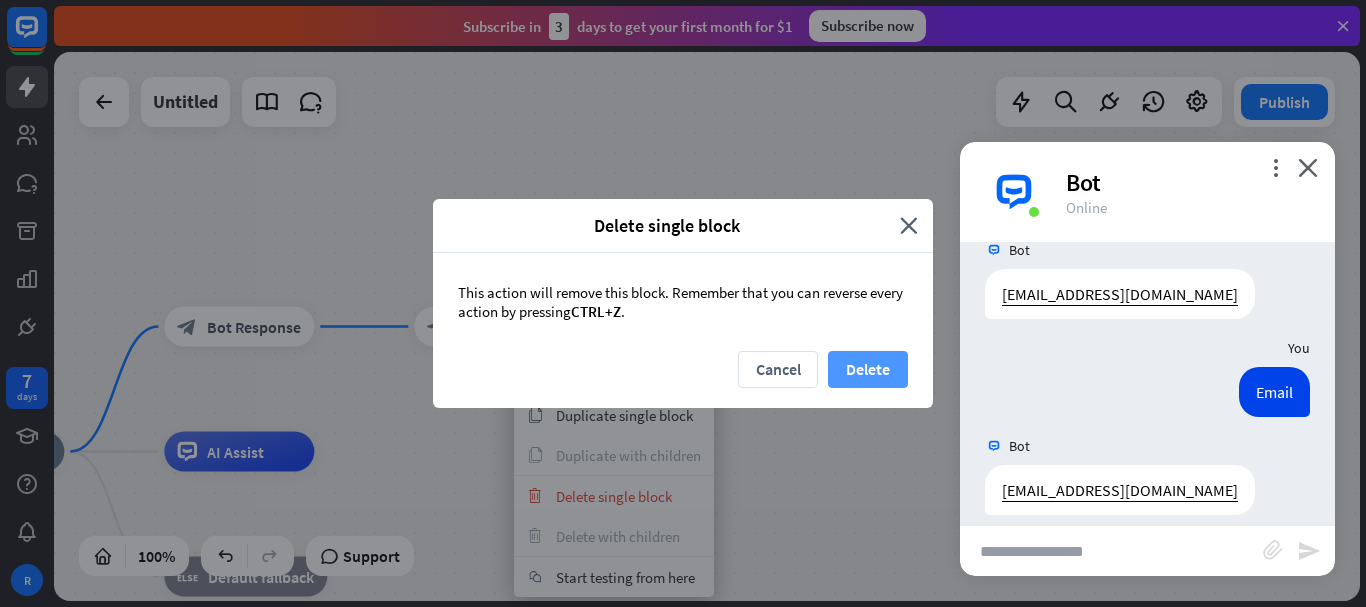 click on "Delete" at bounding box center (868, 369) 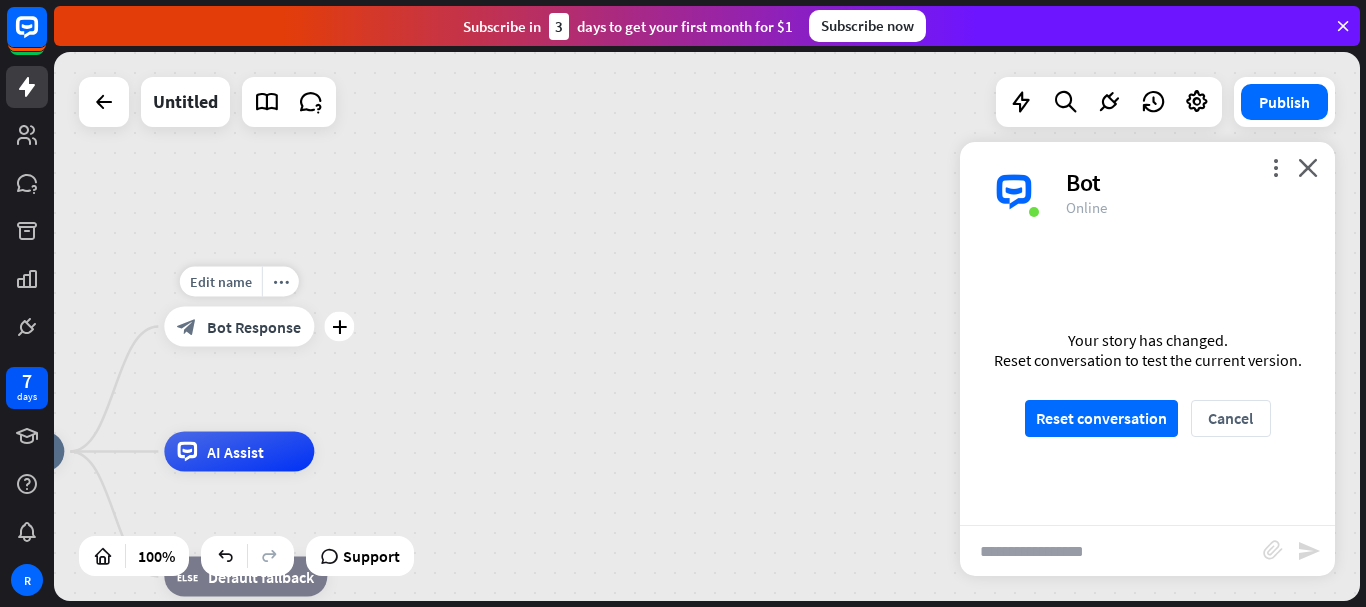 click on "plus" at bounding box center [339, 327] 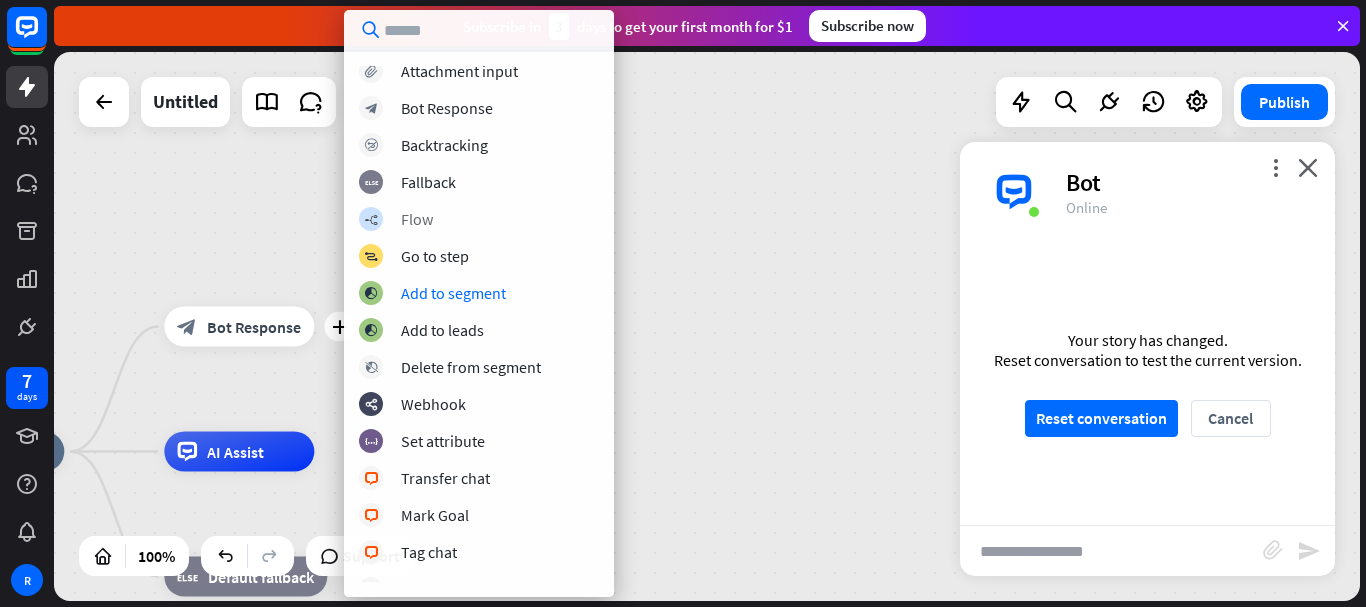 scroll, scrollTop: 0, scrollLeft: 0, axis: both 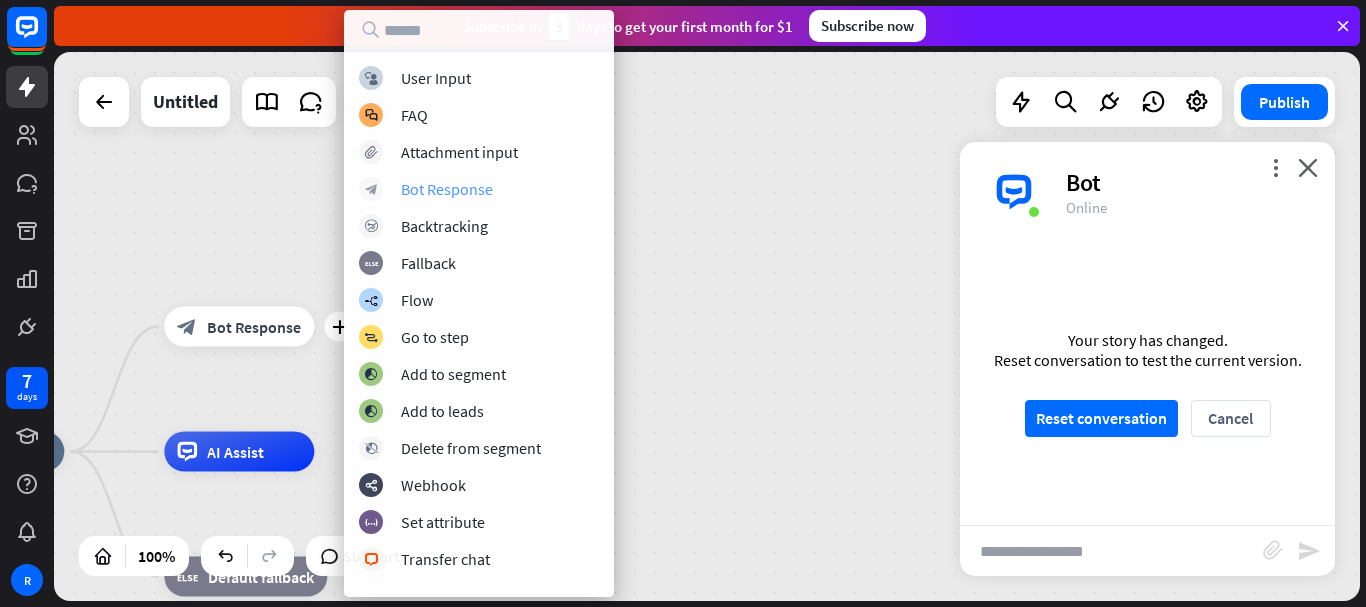 click on "Bot Response" at bounding box center (447, 189) 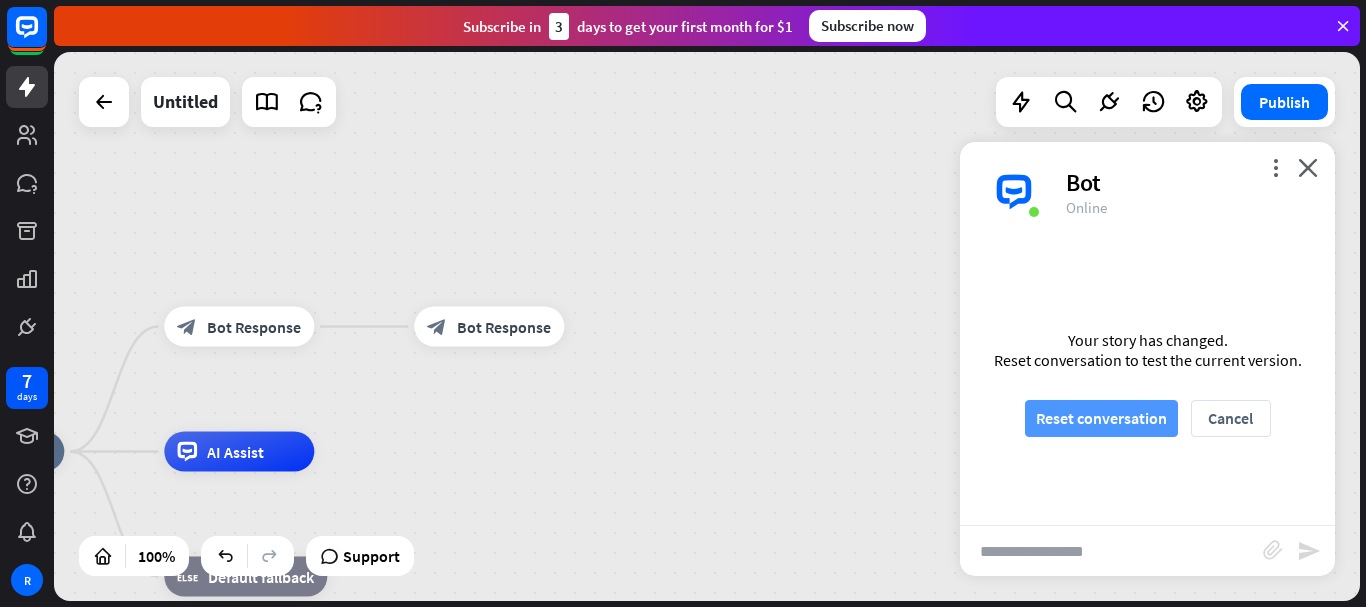 click on "Reset conversation" at bounding box center [1101, 418] 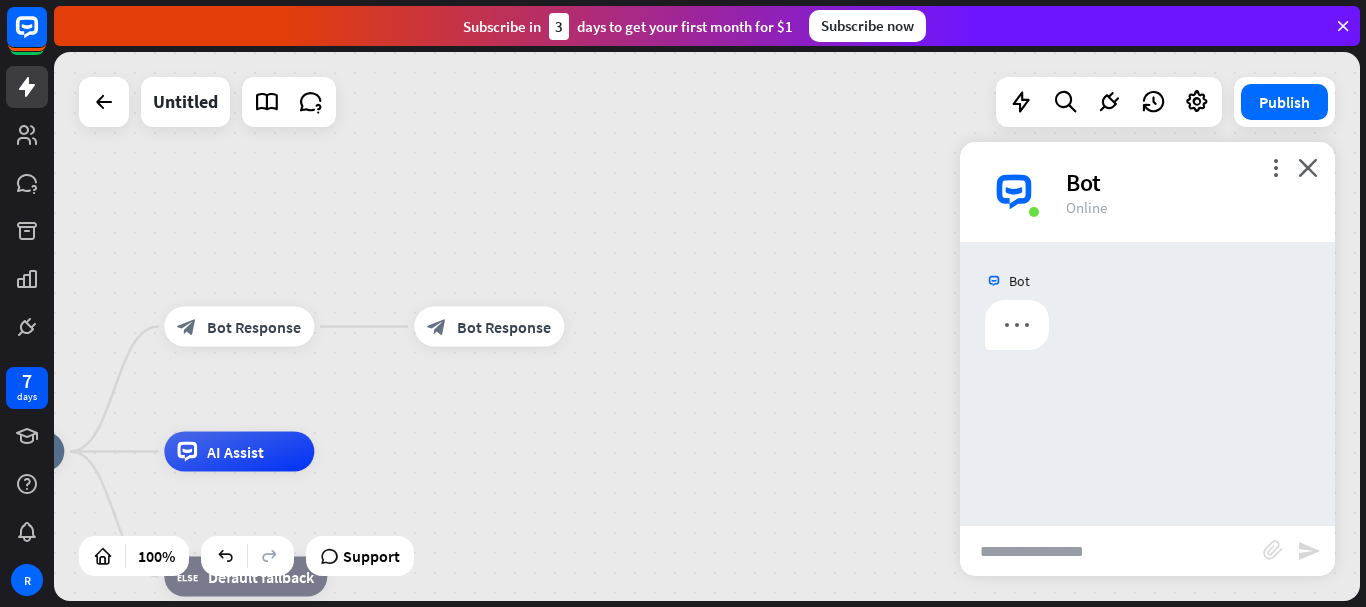 scroll, scrollTop: 0, scrollLeft: 0, axis: both 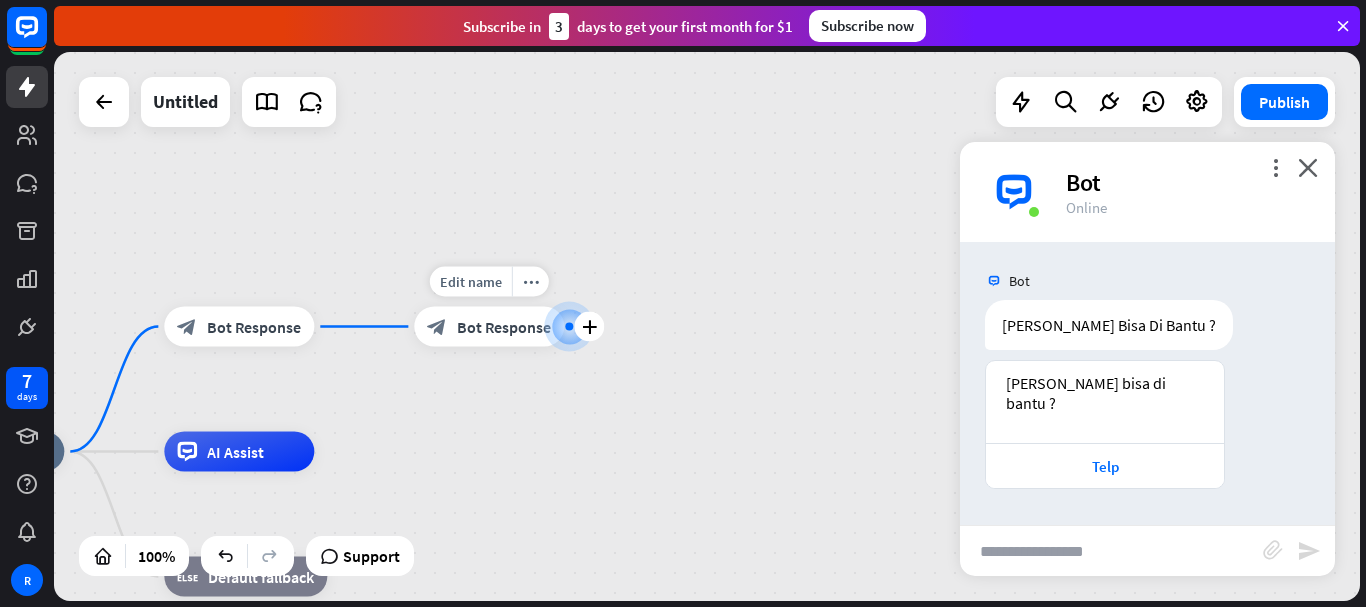 click on "block_bot_response   Bot Response" at bounding box center [489, 327] 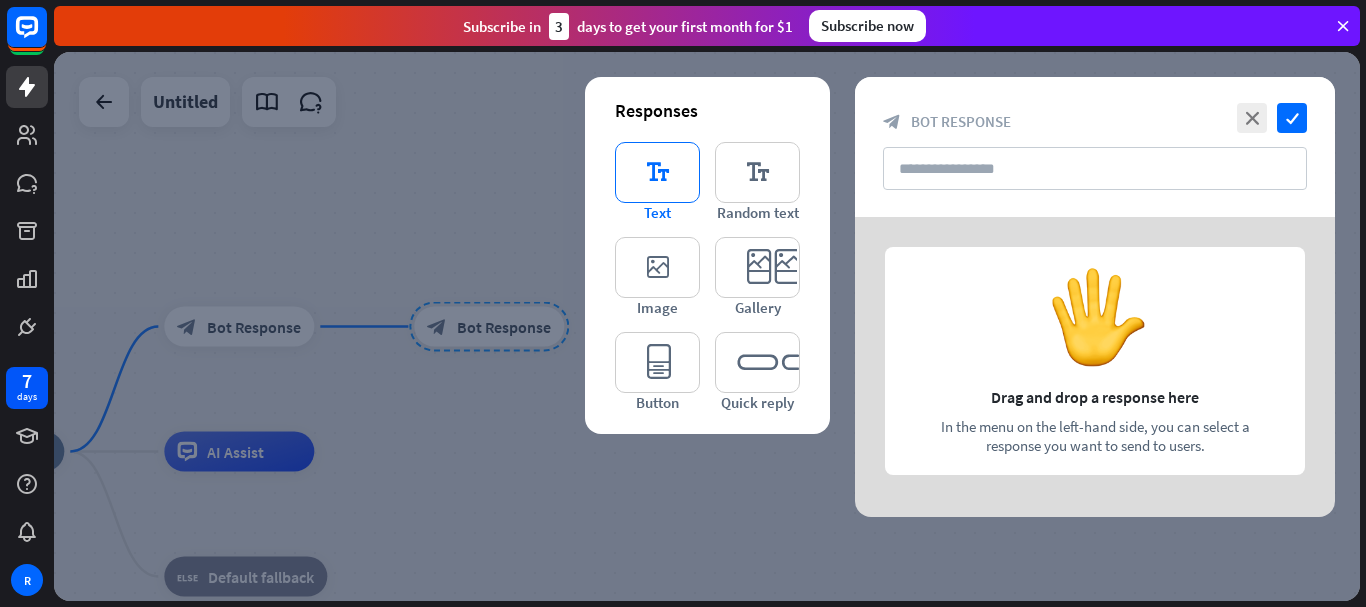 click on "editor_text" at bounding box center [657, 172] 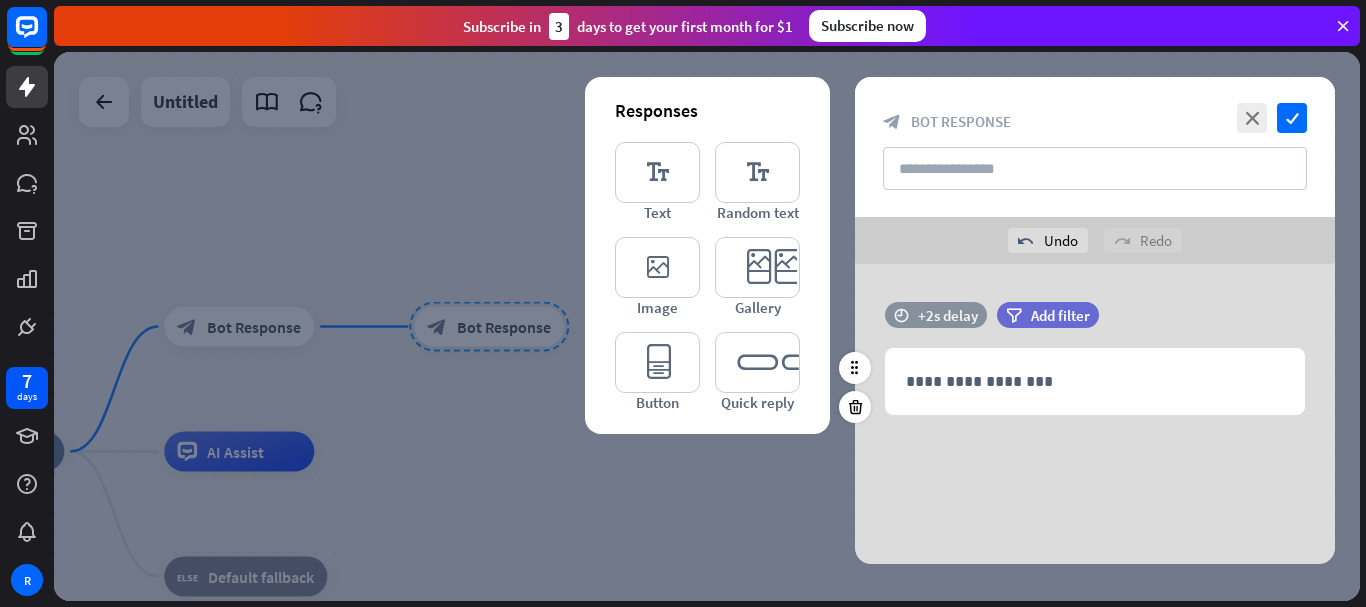 click on "+2s delay" at bounding box center [948, 315] 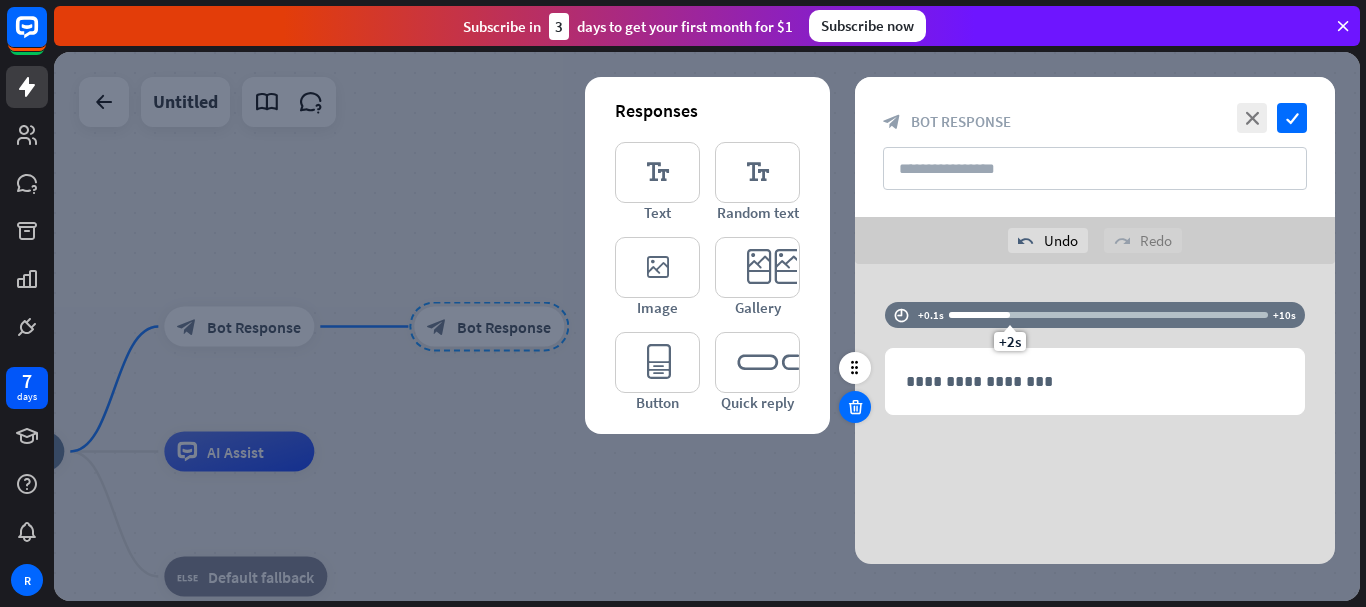 click at bounding box center [855, 407] 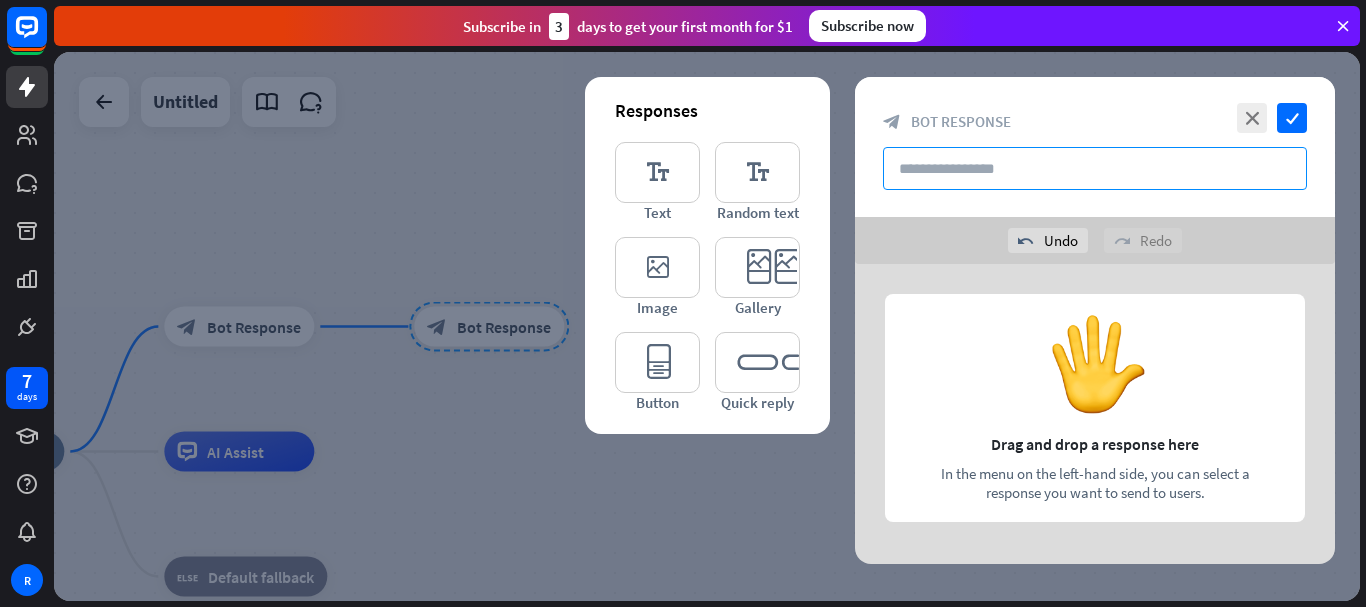click at bounding box center [1095, 168] 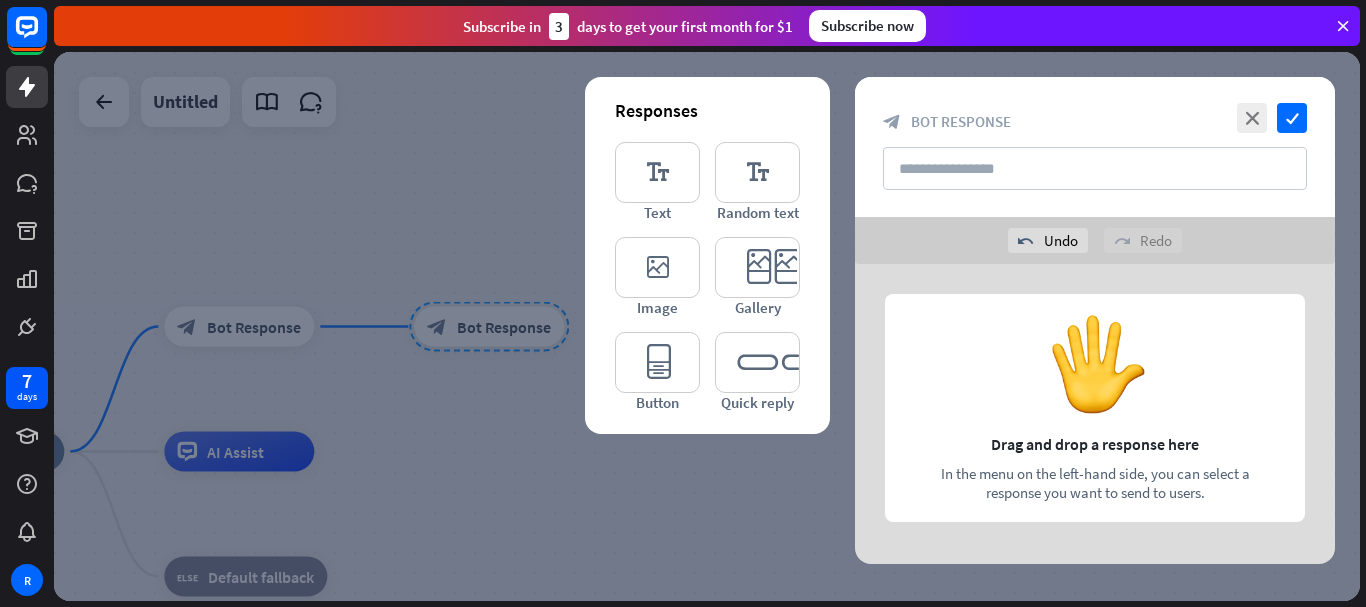 click at bounding box center (1095, 414) 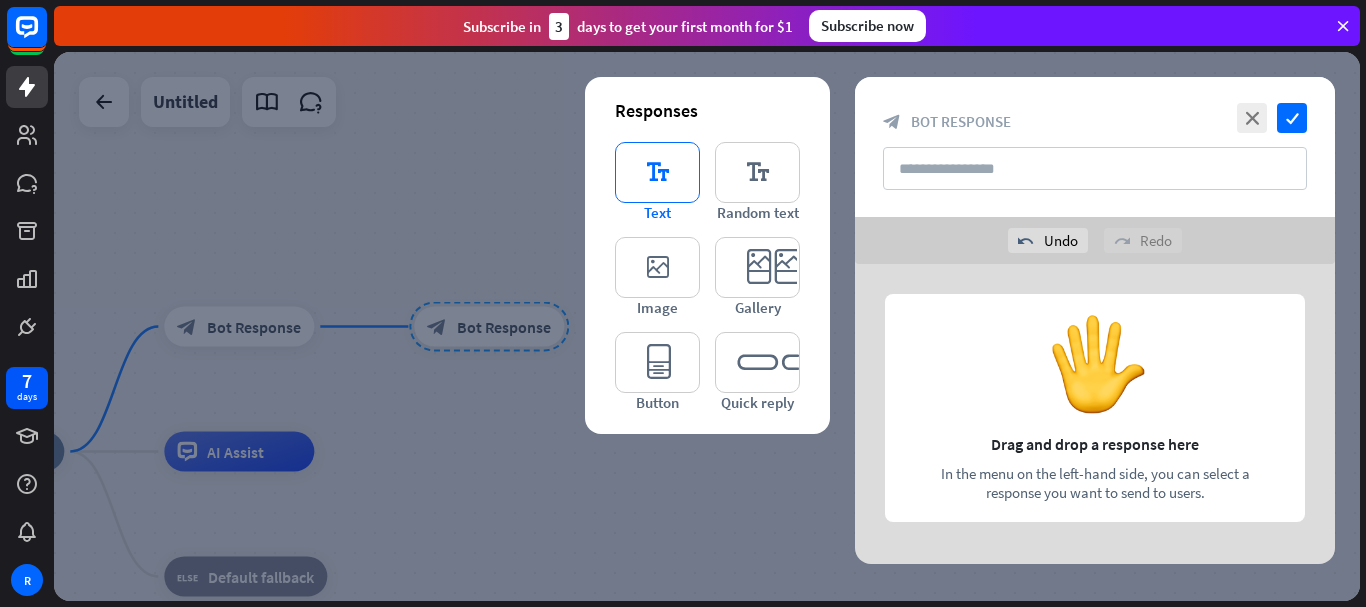 type 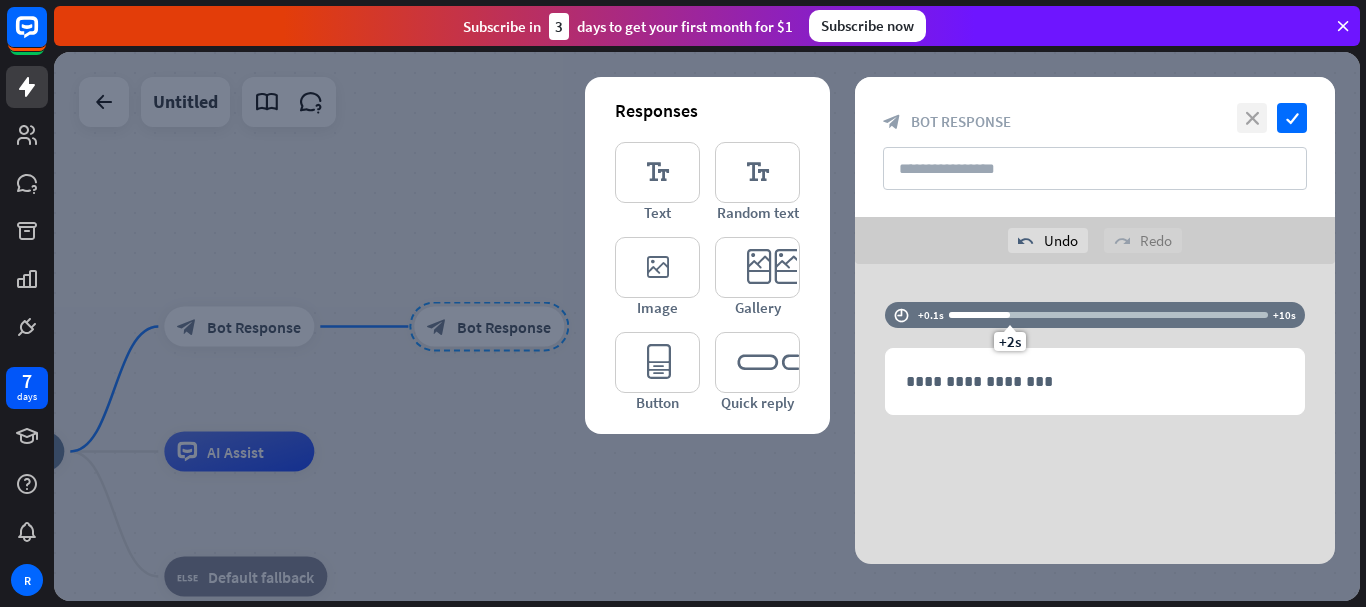 click on "close" at bounding box center [1252, 118] 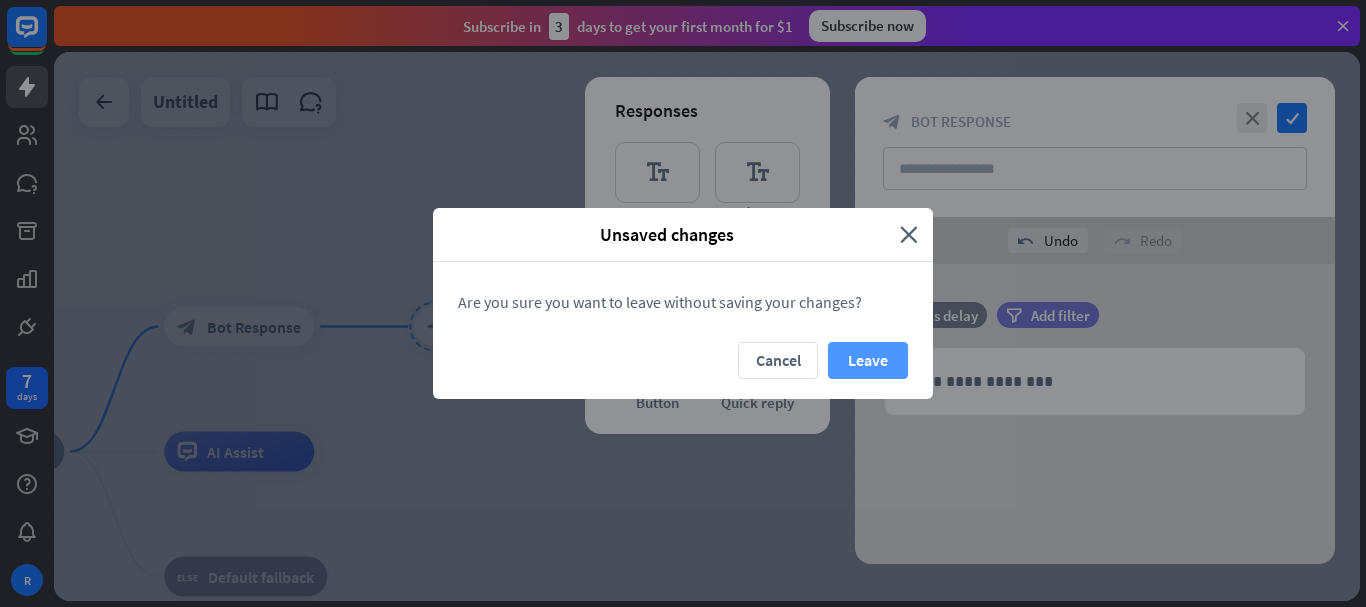 click on "Leave" at bounding box center [868, 360] 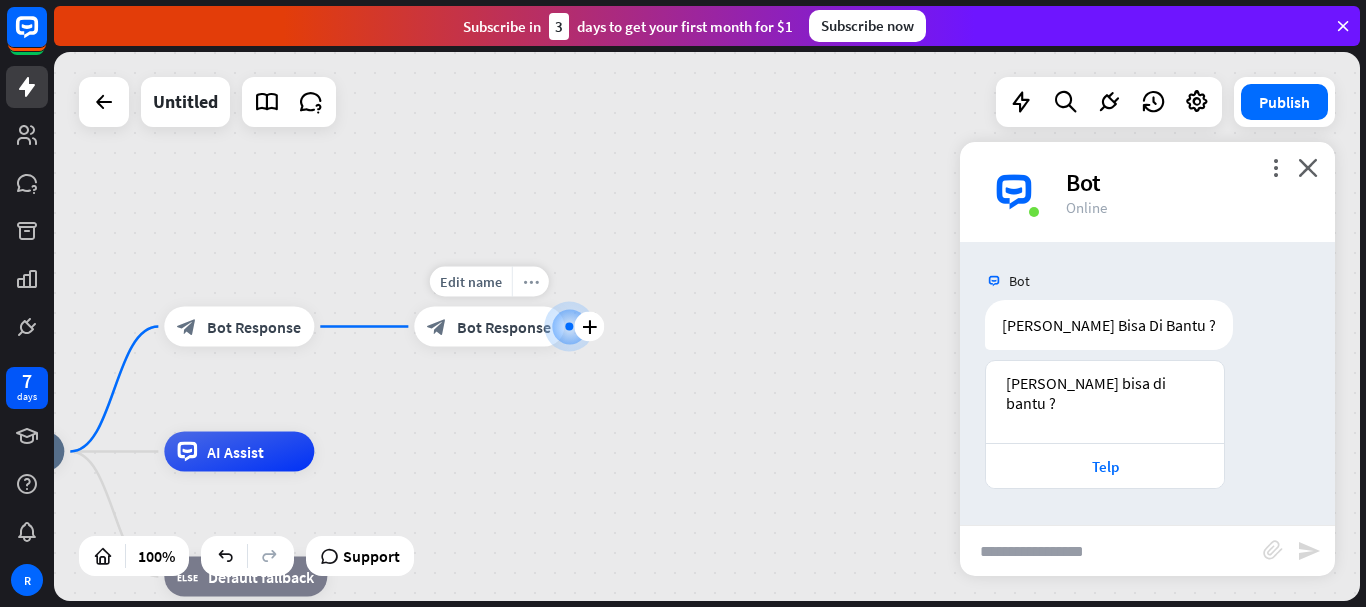 click on "more_horiz" at bounding box center [530, 282] 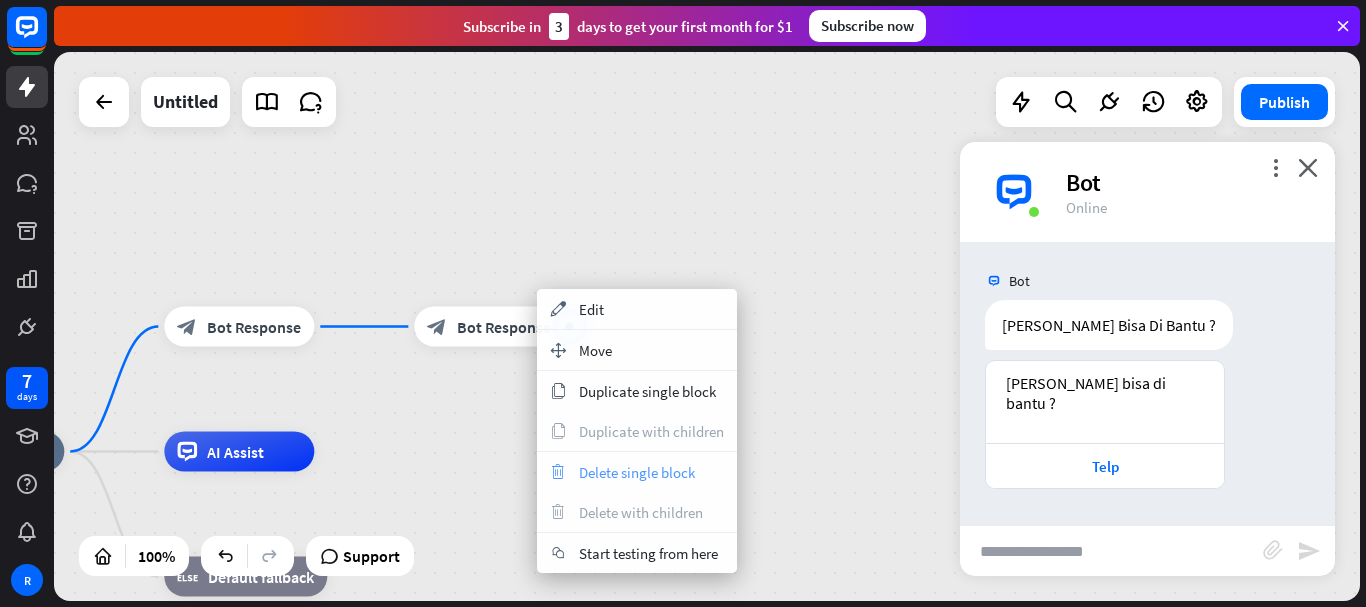 click on "Delete single block" at bounding box center (637, 472) 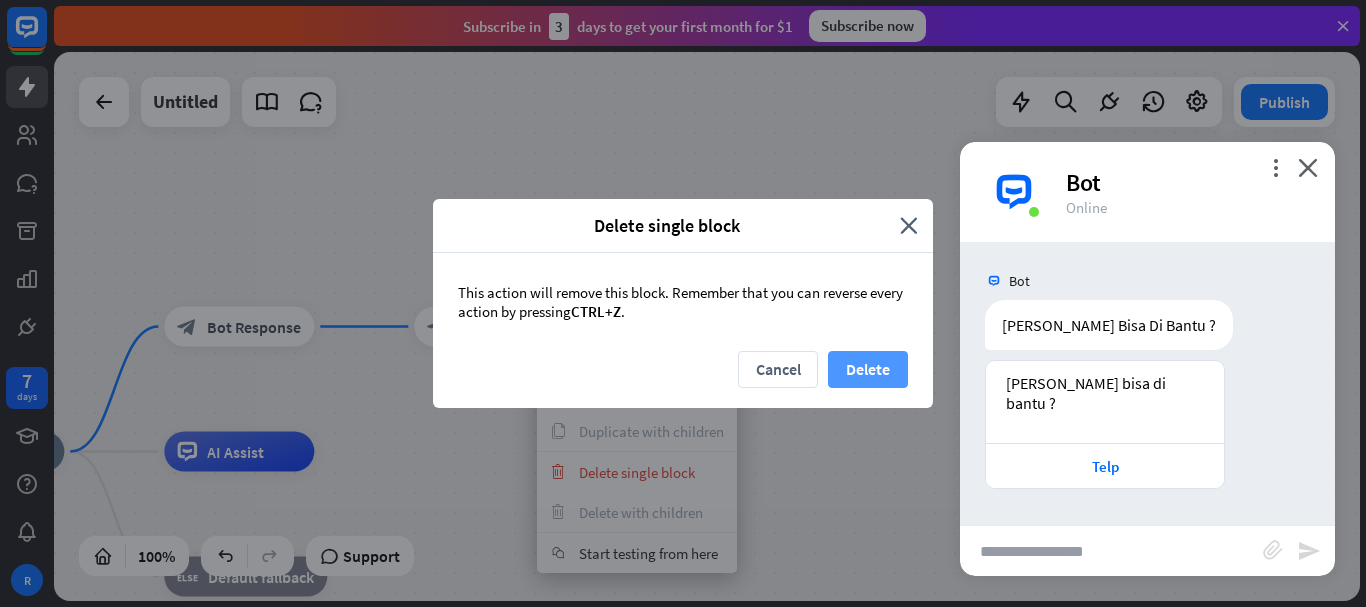 click on "Delete" at bounding box center [868, 369] 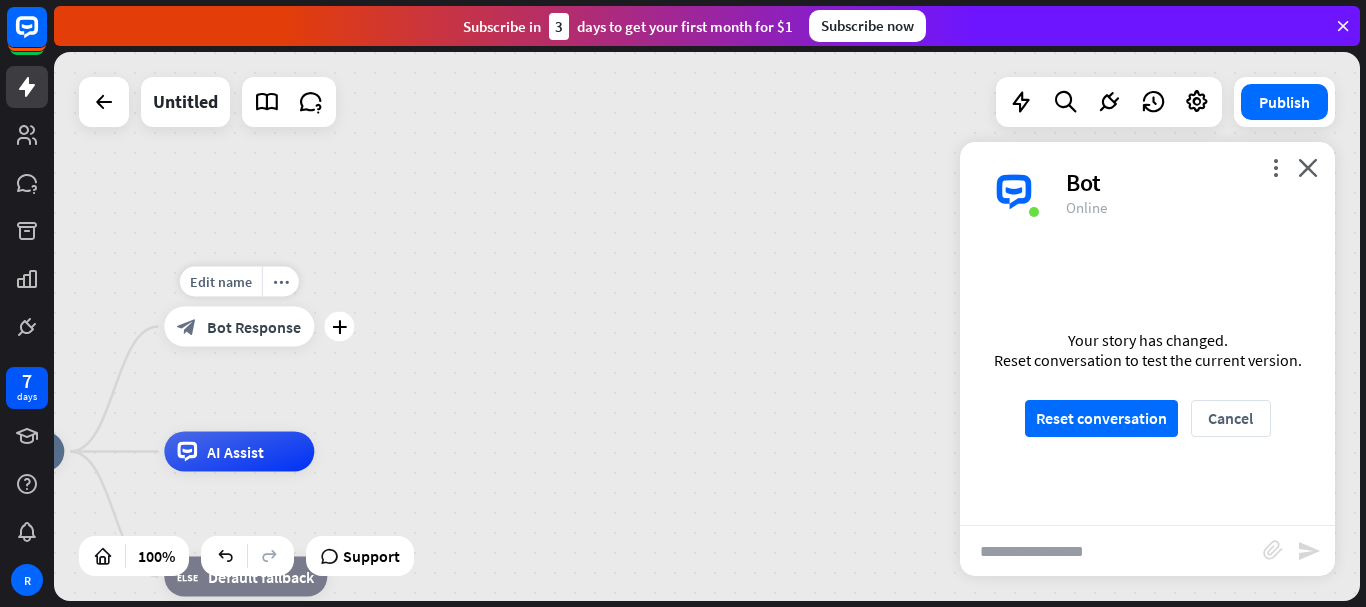 click on "block_bot_response   Bot Response" at bounding box center [239, 327] 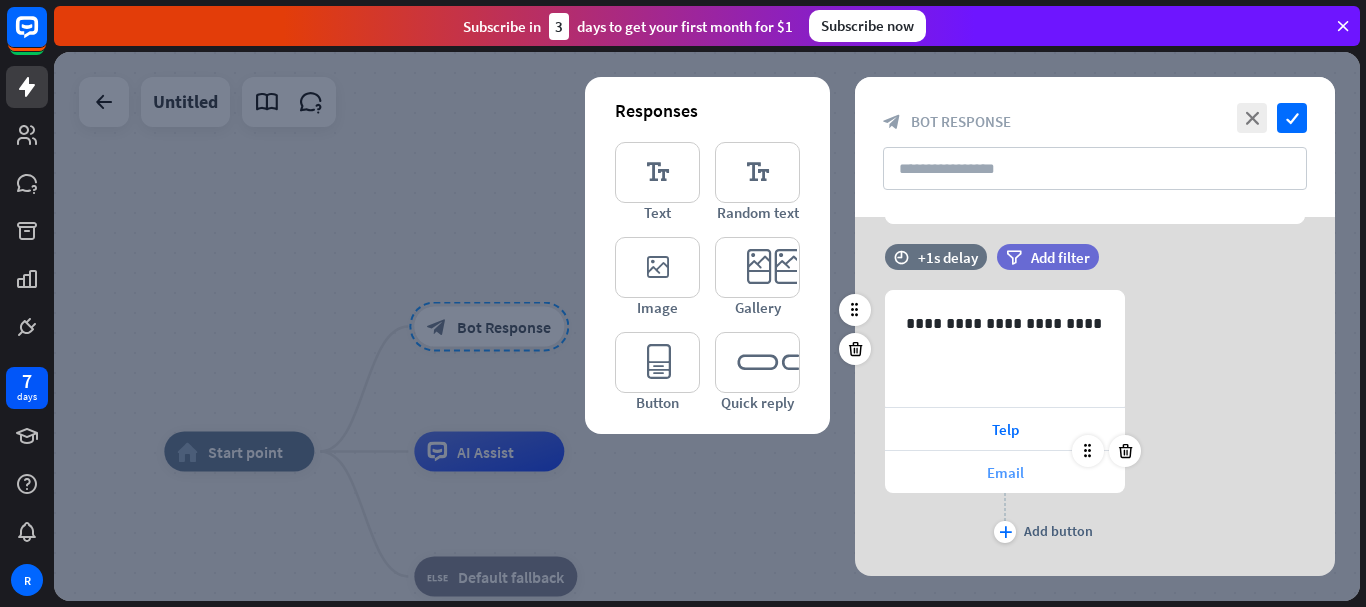 scroll, scrollTop: 186, scrollLeft: 0, axis: vertical 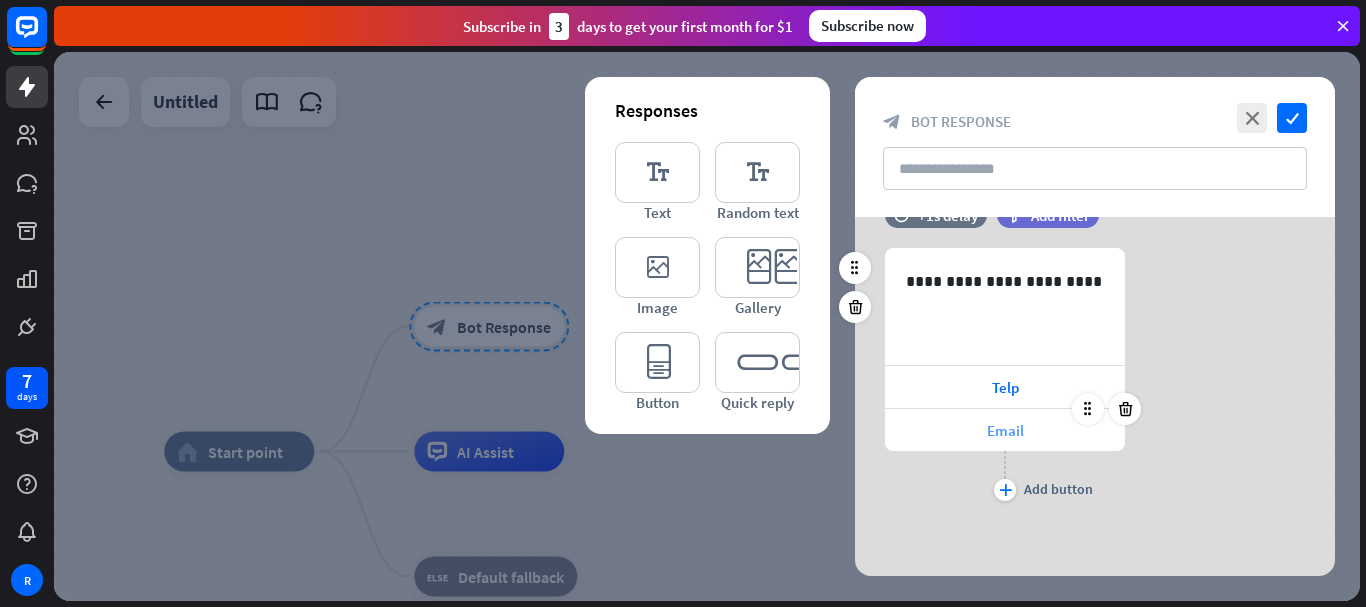 click on "Email" at bounding box center (1005, 430) 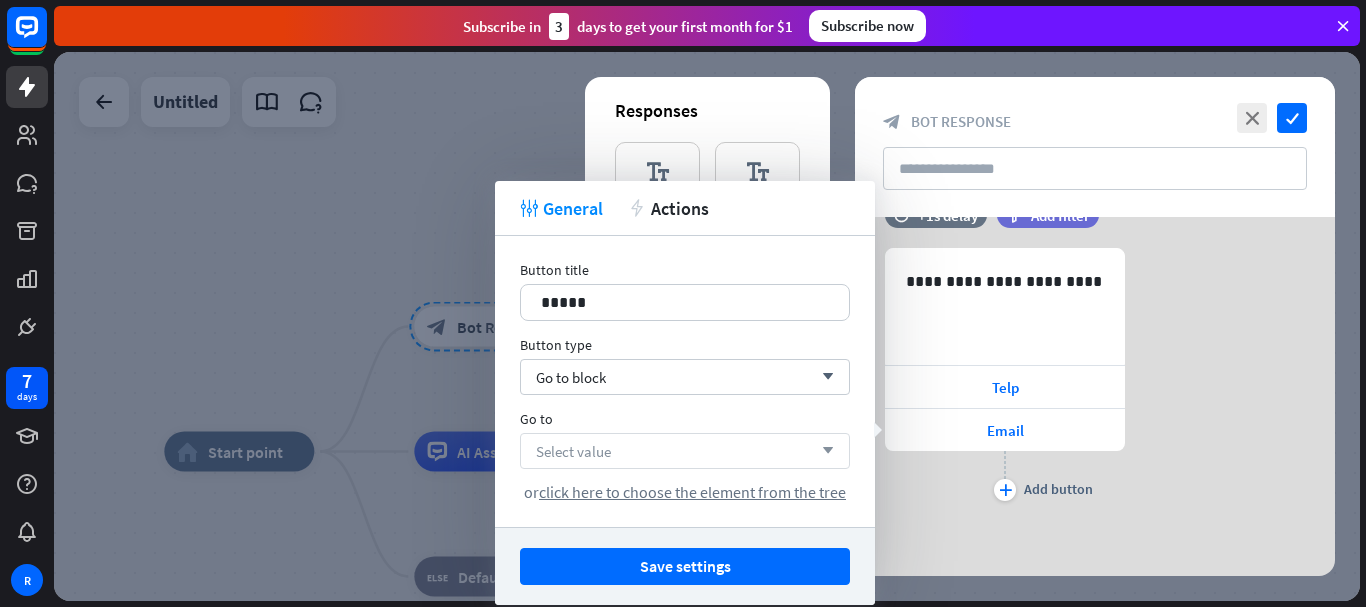 click on "Select value
arrow_down" at bounding box center [685, 451] 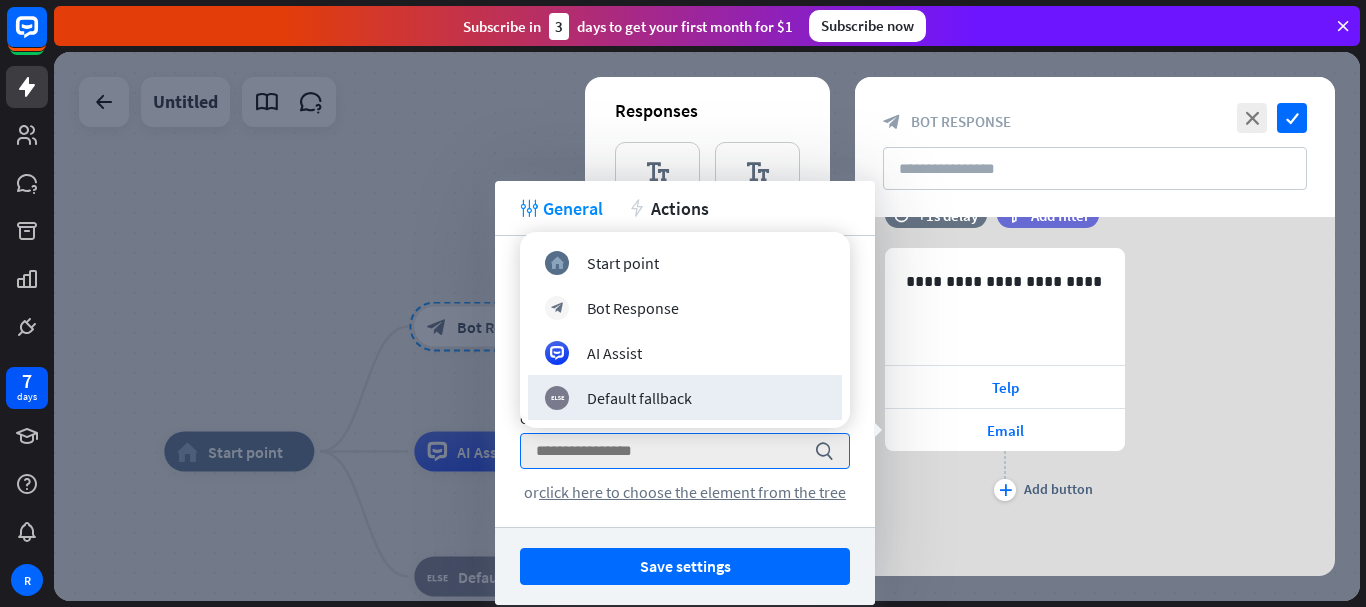 drag, startPoint x: 517, startPoint y: 506, endPoint x: 547, endPoint y: 504, distance: 30.066593 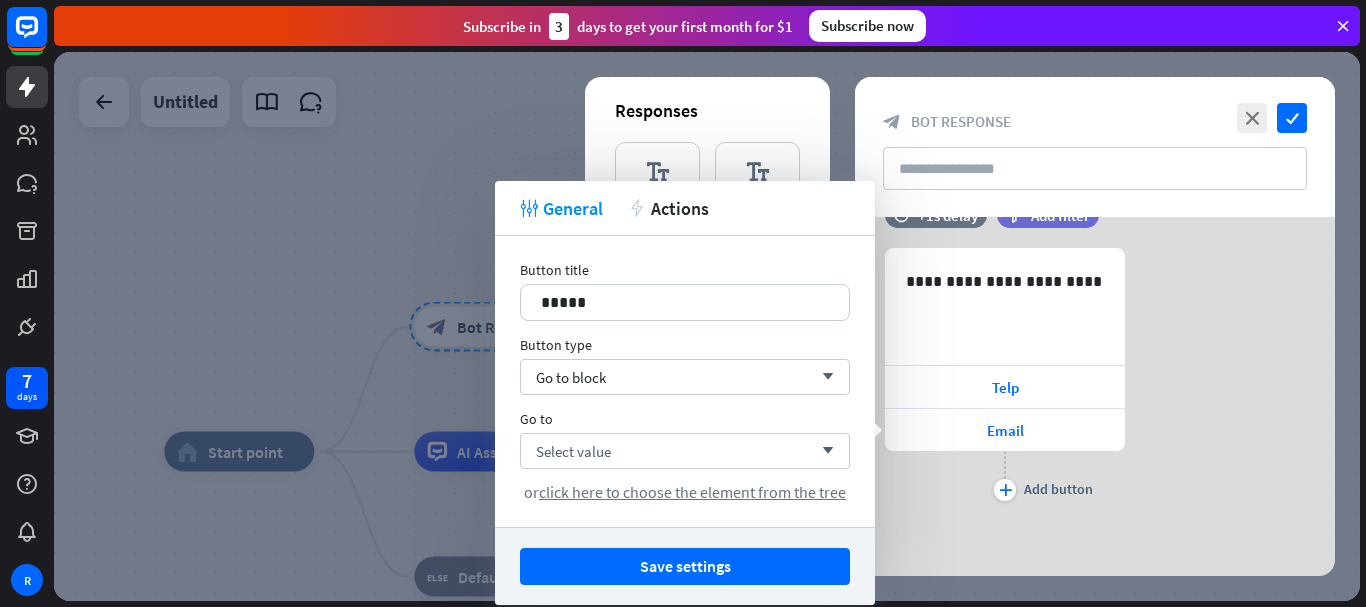 click on "Select value
arrow_down
or
click here to choose the element from the tree" at bounding box center [685, 467] 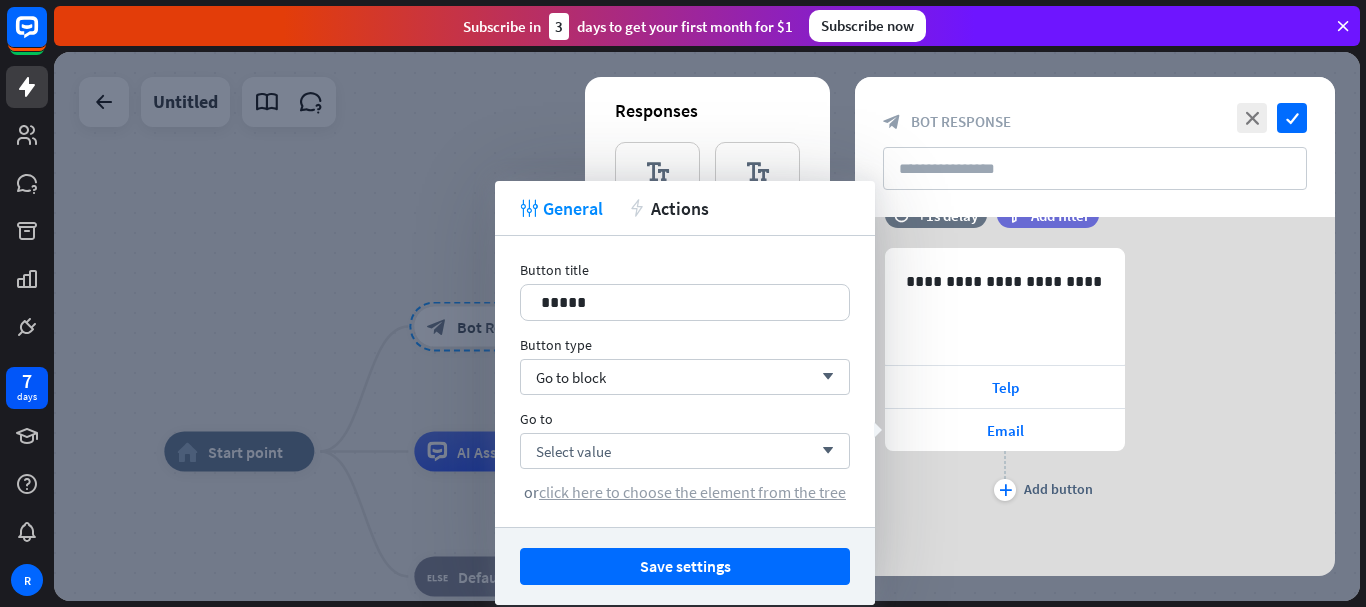 click on "click here to choose the element from the tree" at bounding box center [692, 492] 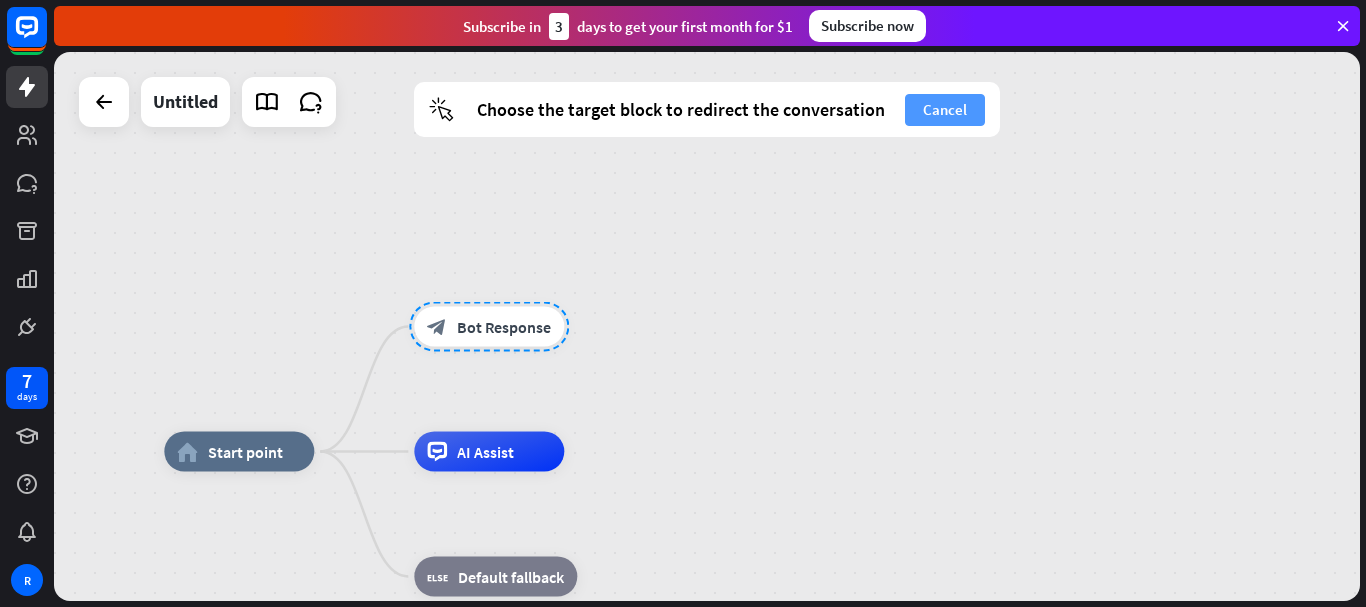 click on "Cancel" at bounding box center (945, 110) 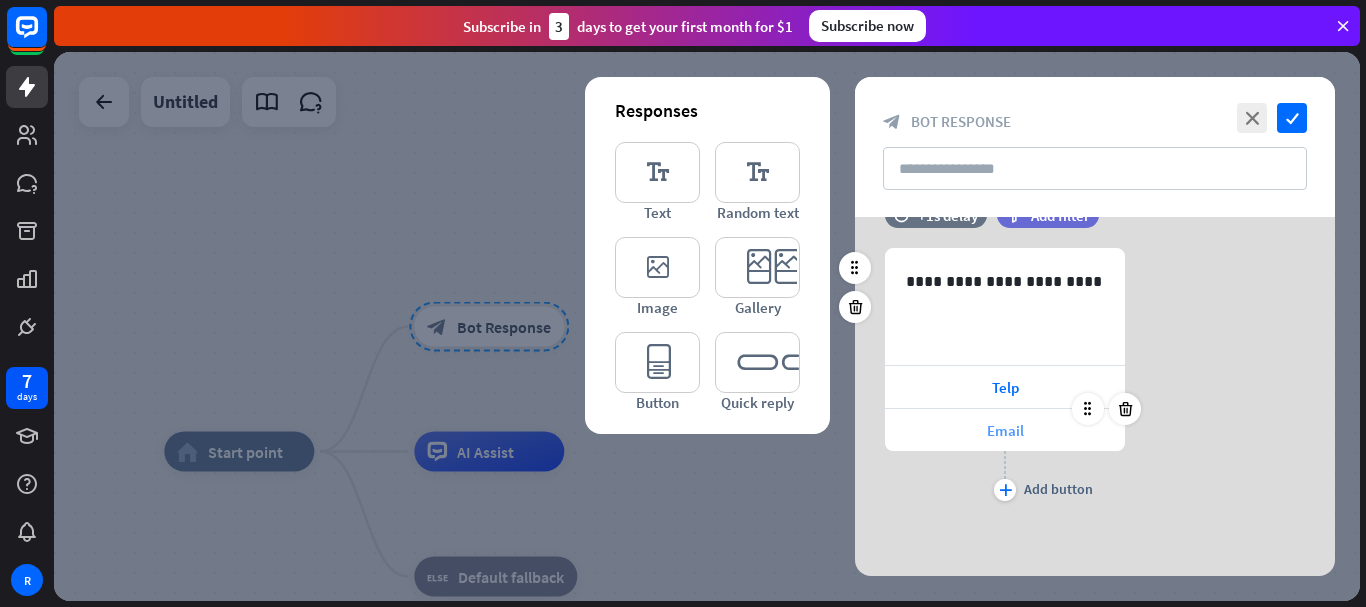click on "Email" at bounding box center [1005, 430] 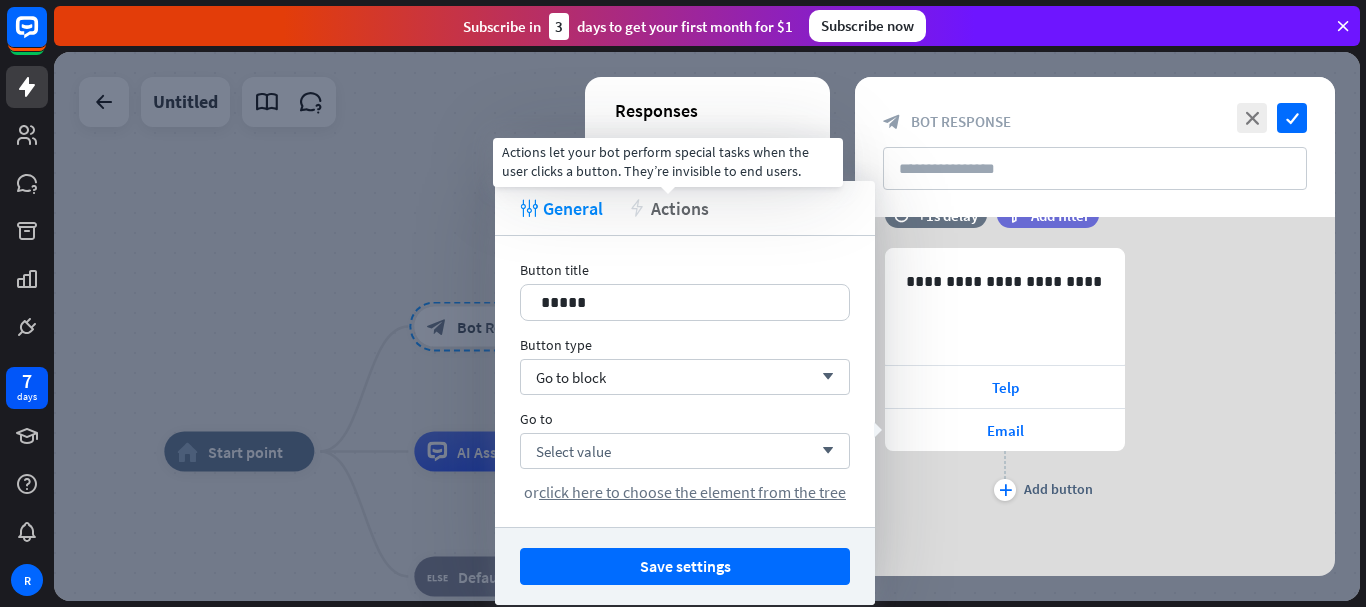 click on "Actions" at bounding box center [680, 208] 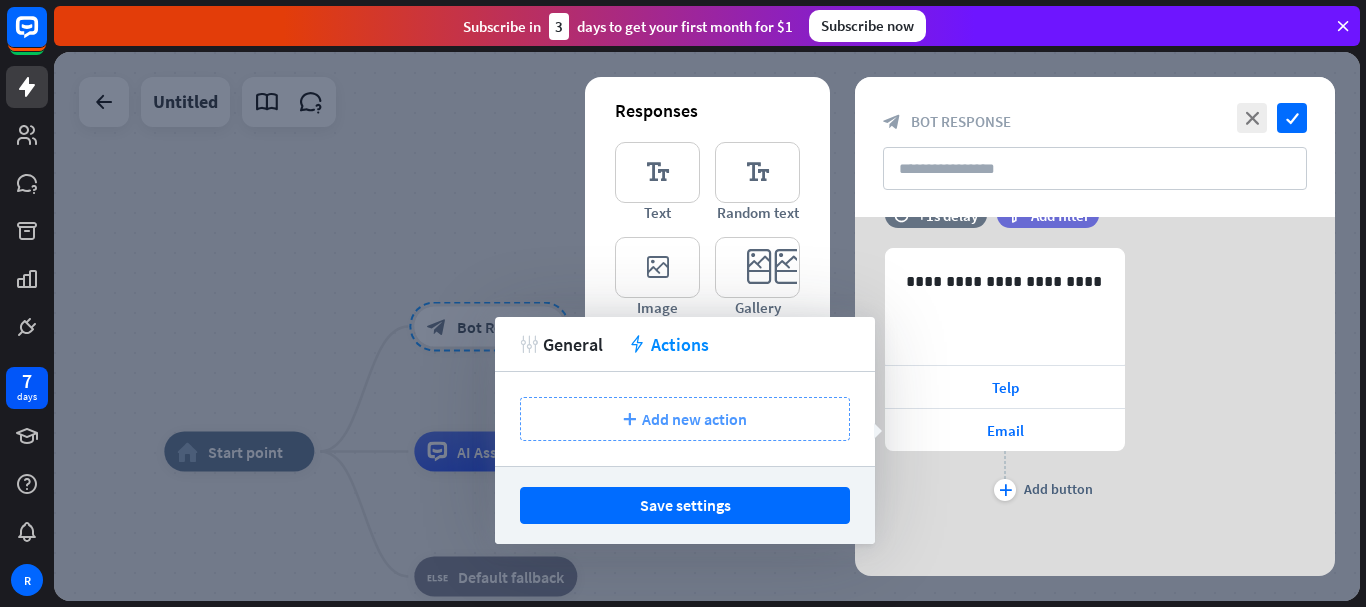 click on "Add new action" at bounding box center (694, 419) 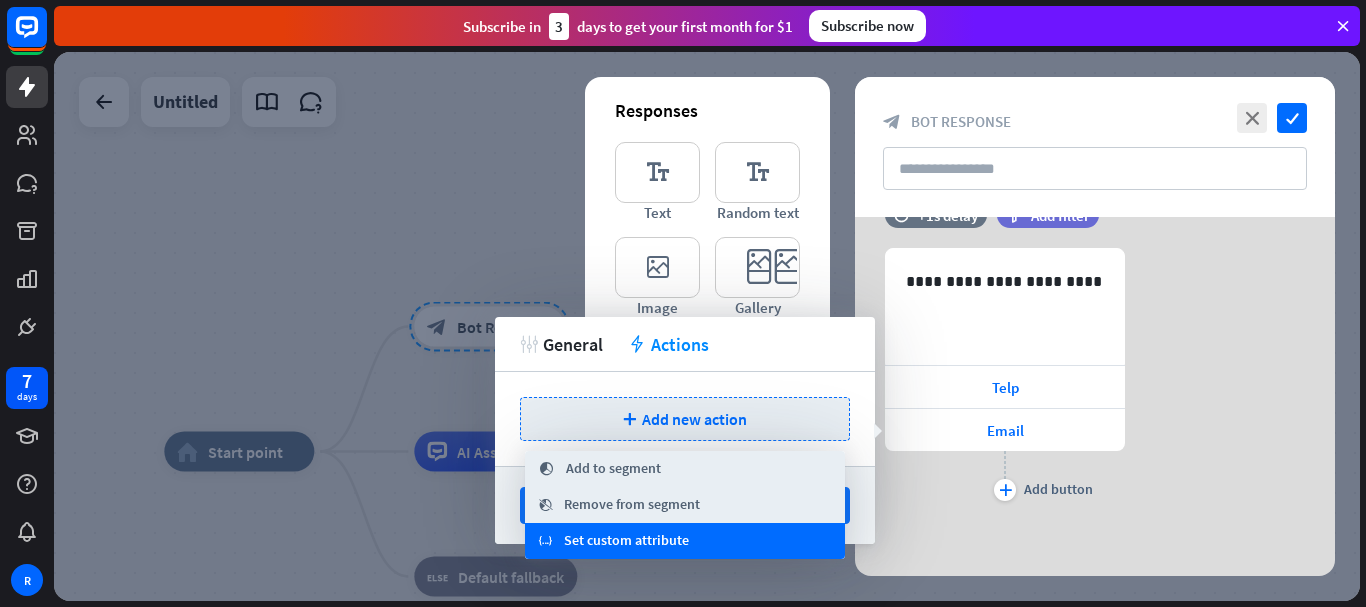 click on "Set custom attribute" at bounding box center (626, 541) 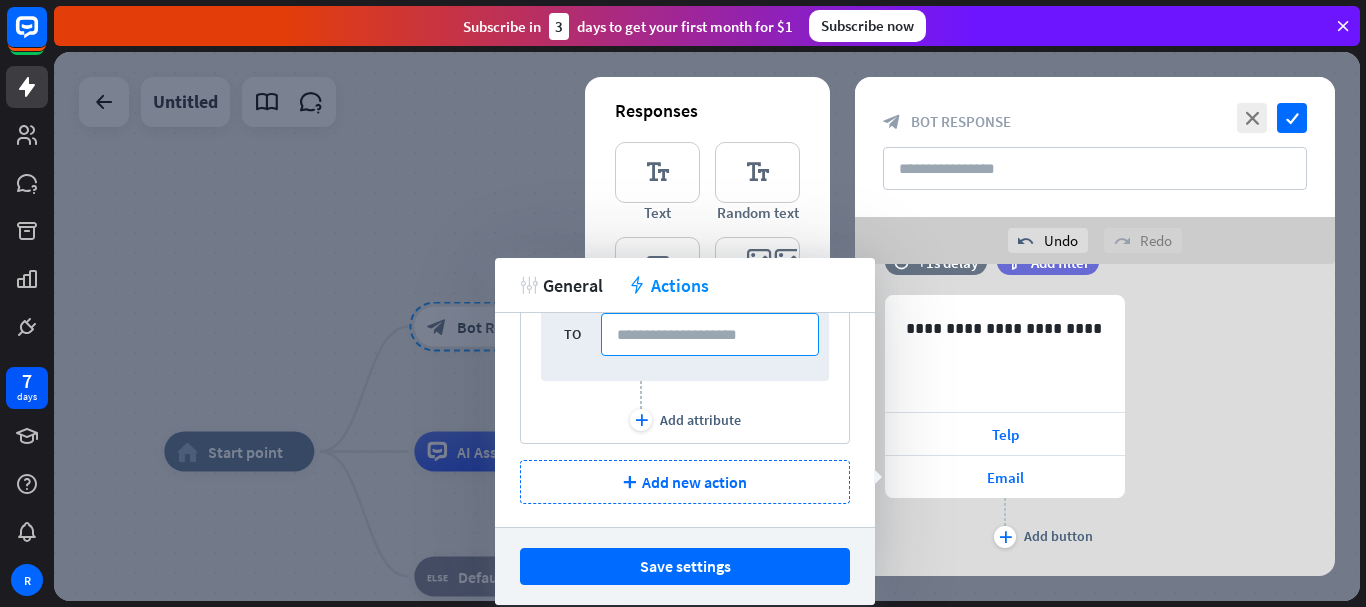 scroll, scrollTop: 152, scrollLeft: 0, axis: vertical 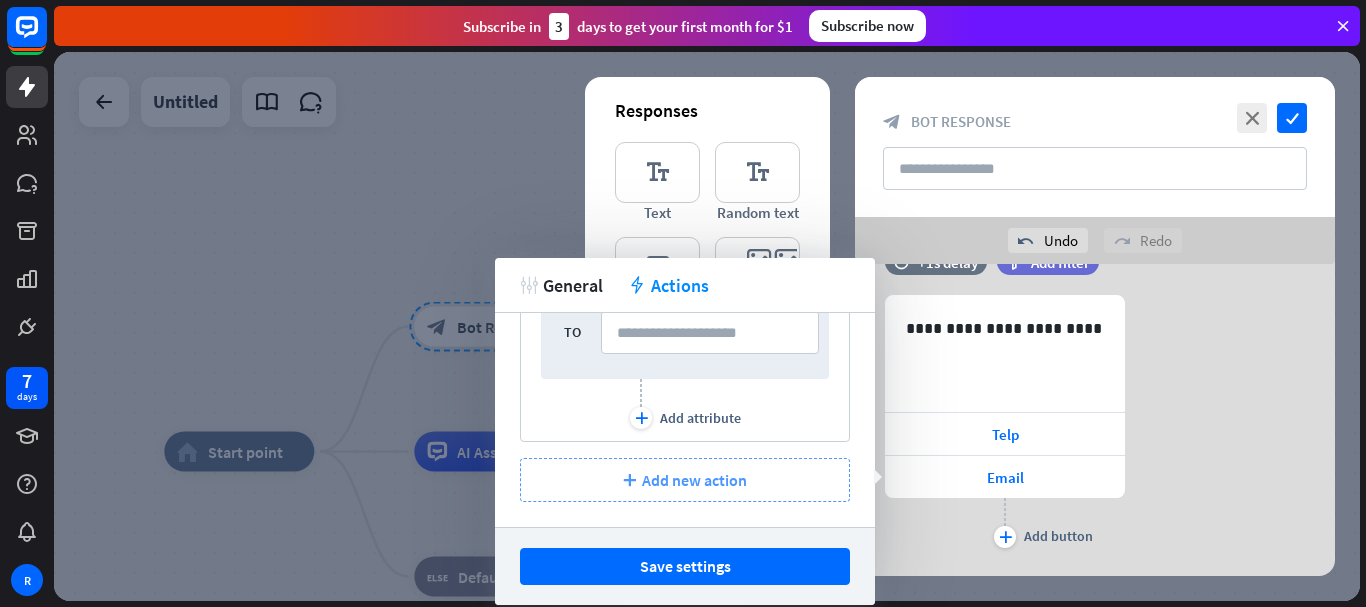 click on "Add new action" at bounding box center (694, 480) 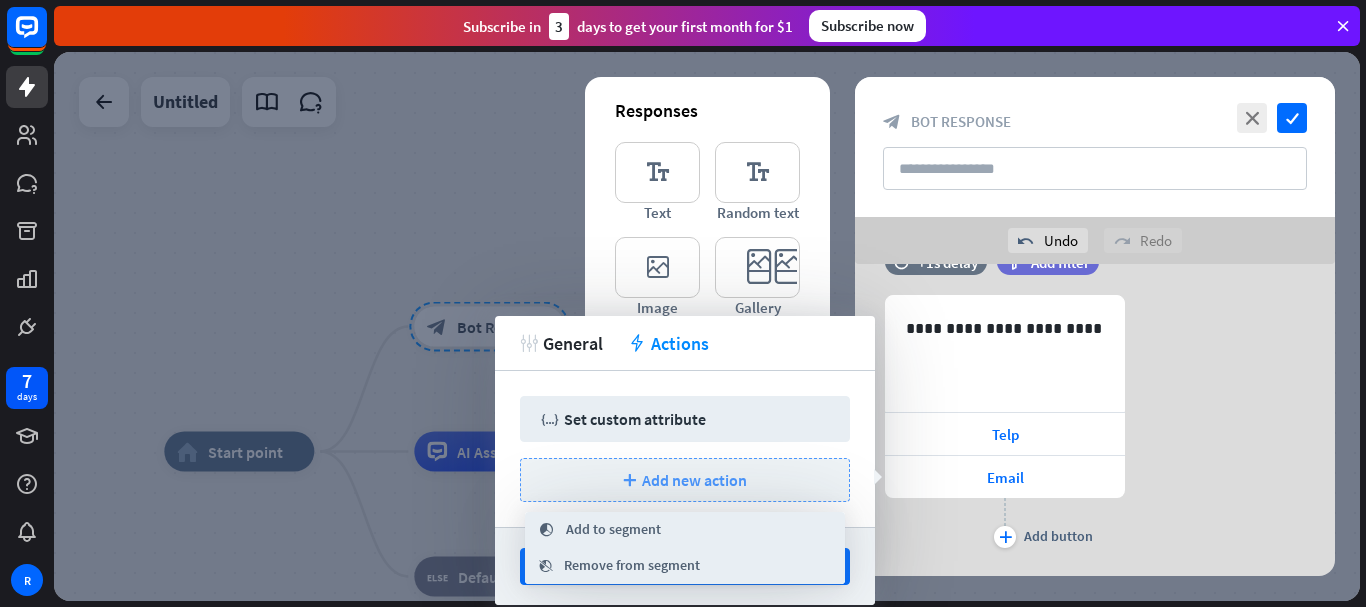 click on "Add new action" at bounding box center [694, 480] 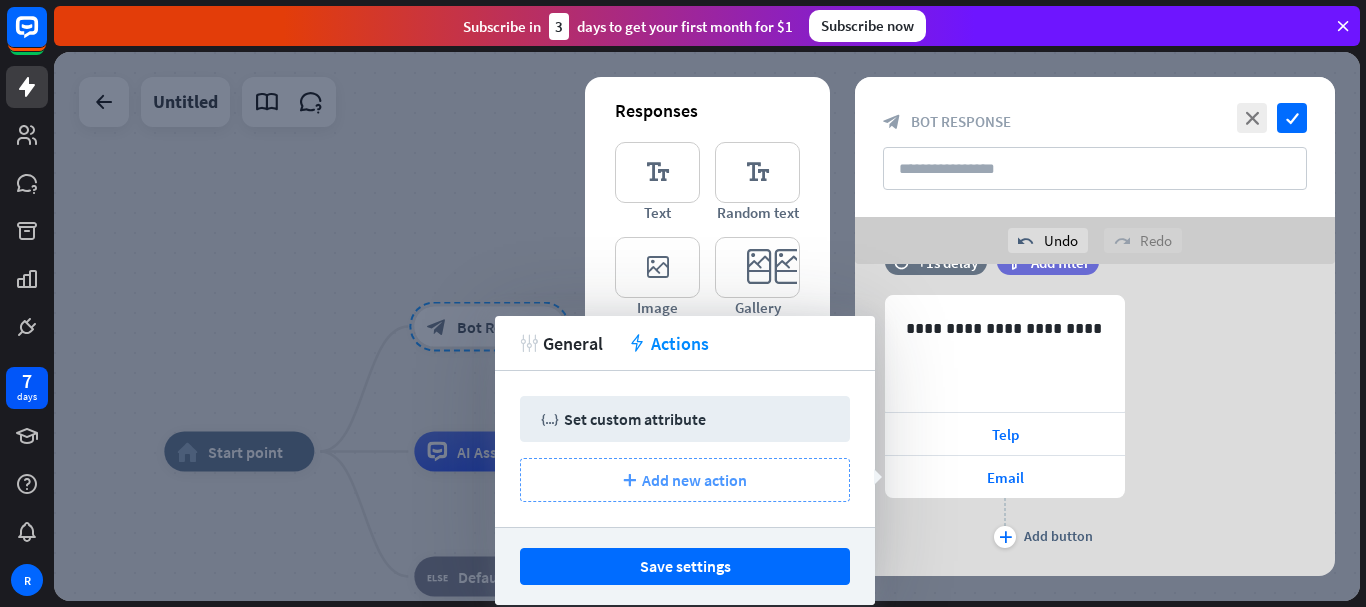 click on "Add new action" at bounding box center [694, 480] 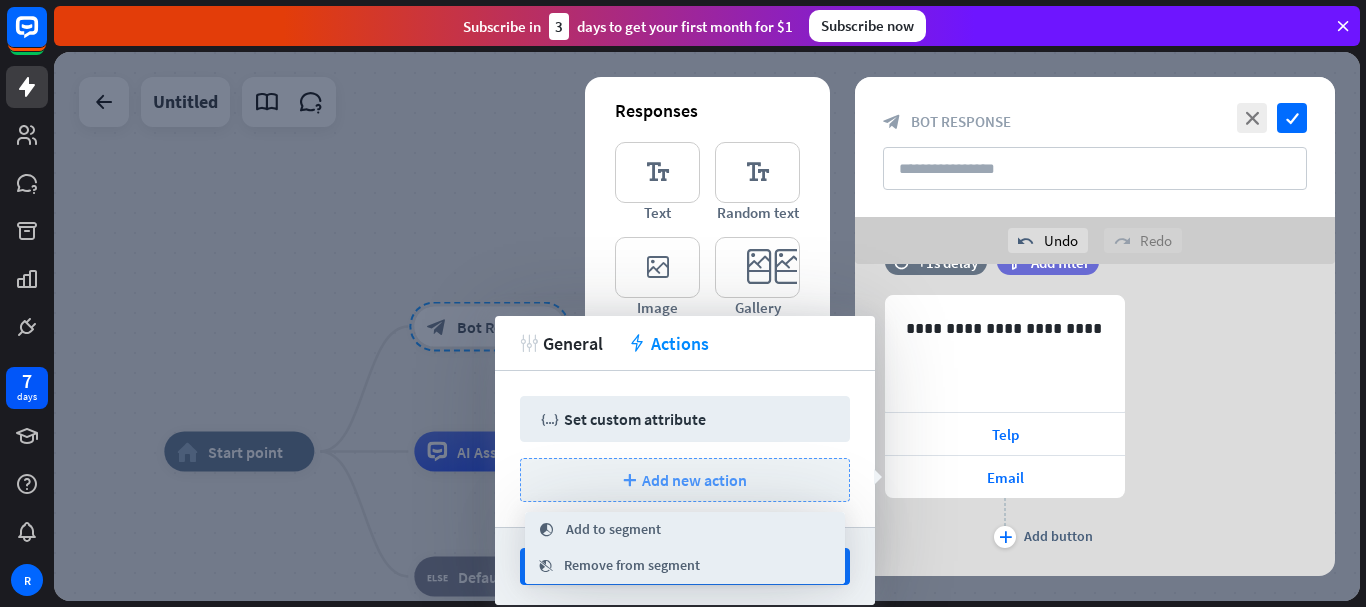 click on "Add new action" at bounding box center [694, 480] 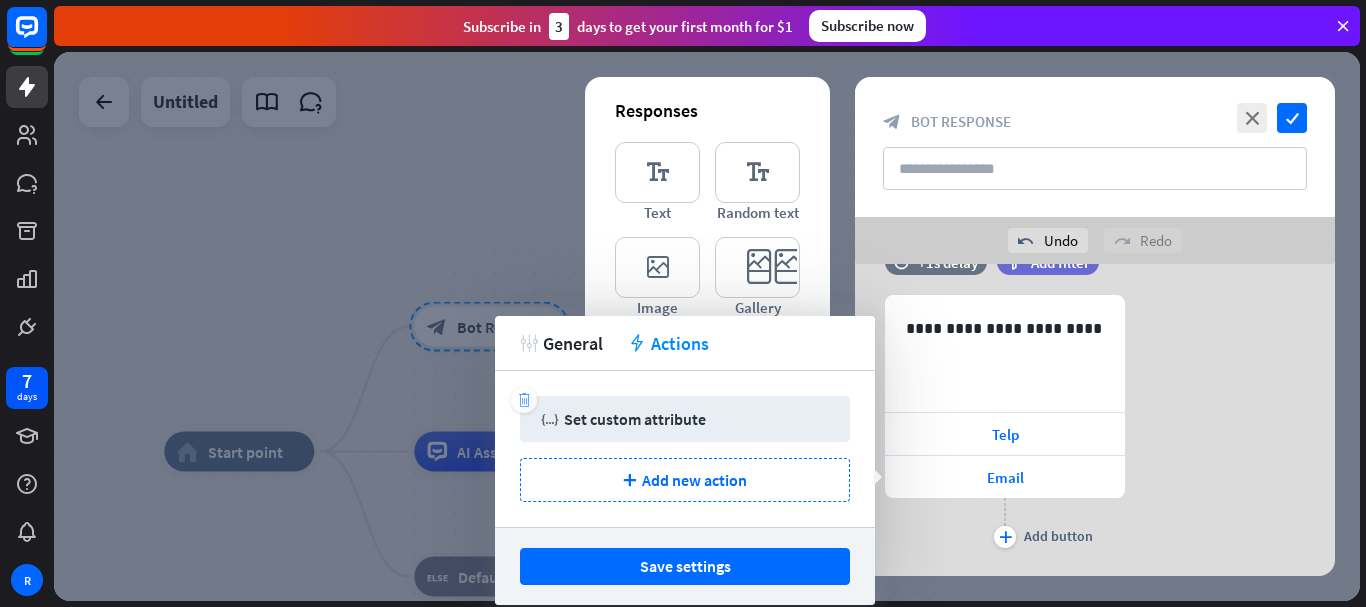 click on "trash" at bounding box center [524, 400] 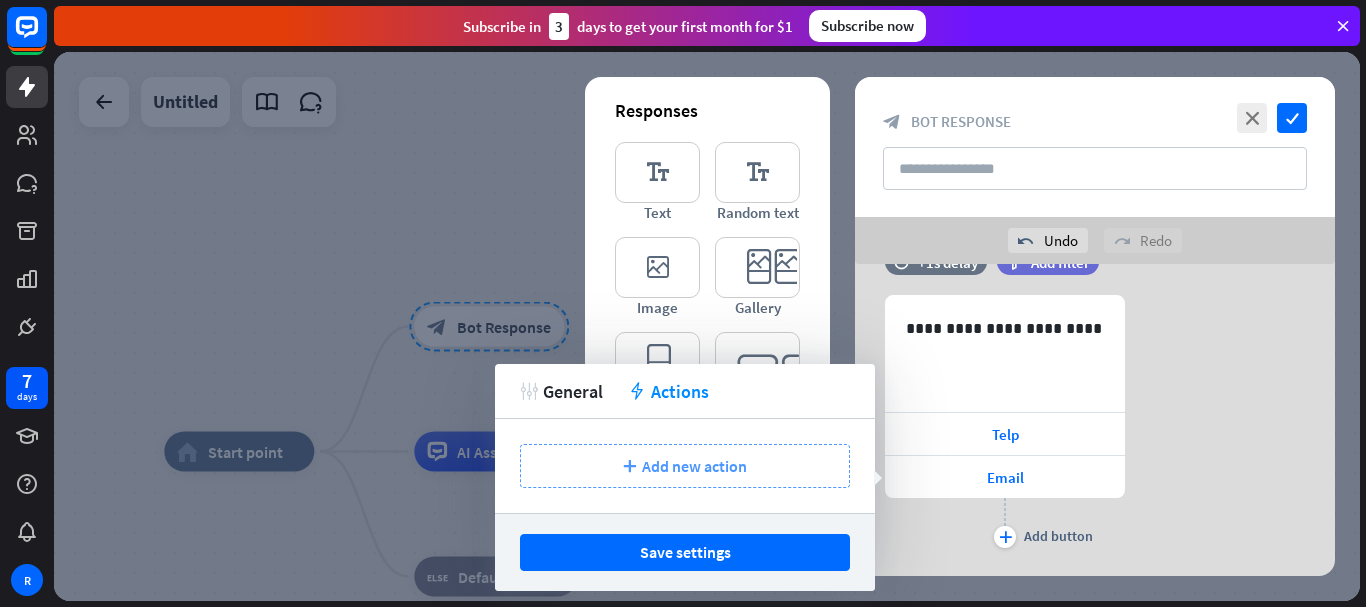 click on "Add new action" at bounding box center [694, 466] 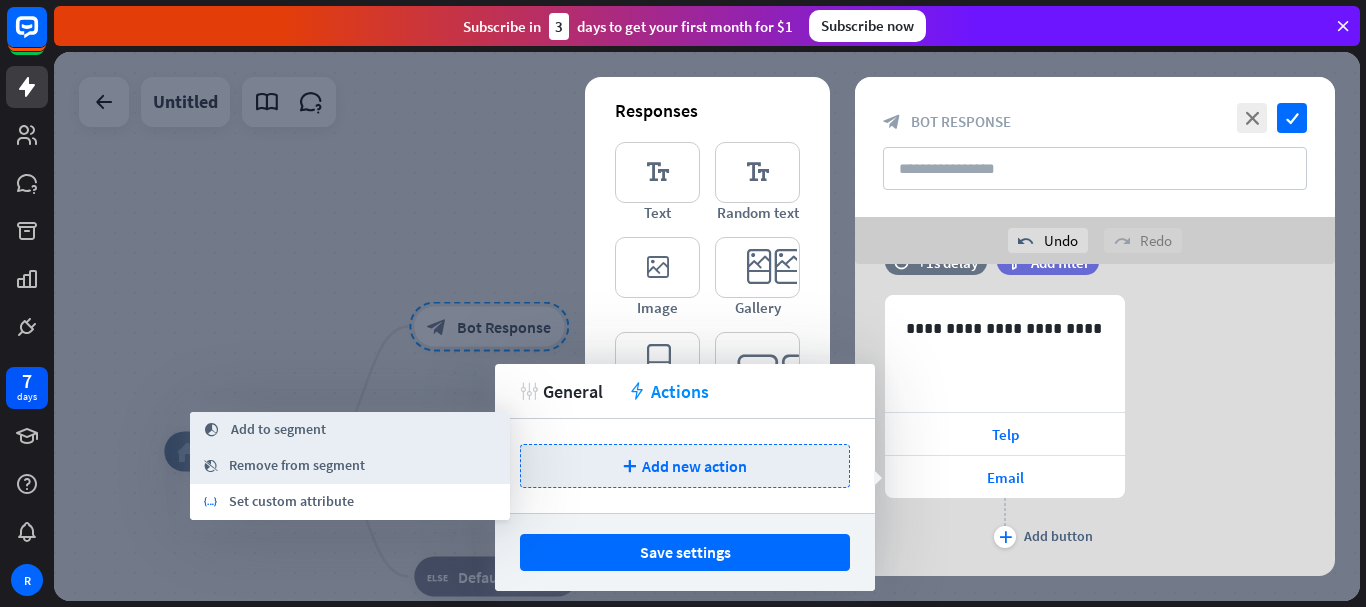 click on "segment
Add to segment" at bounding box center (350, 430) 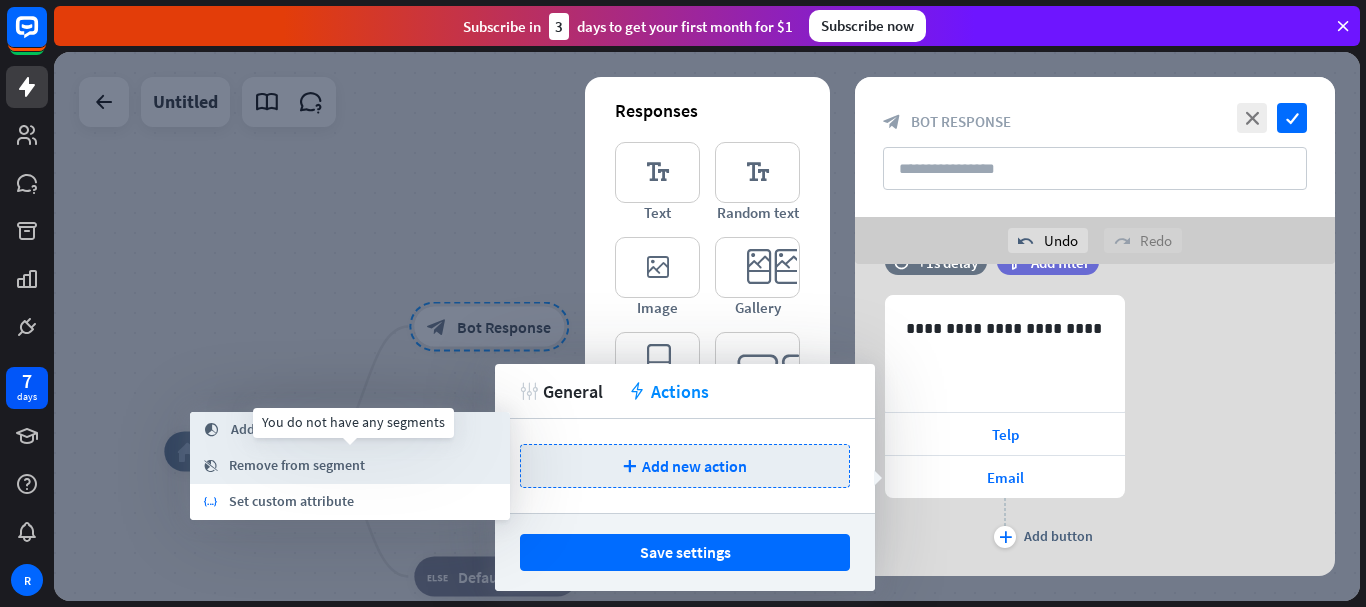 click on "Remove from segment" at bounding box center (297, 466) 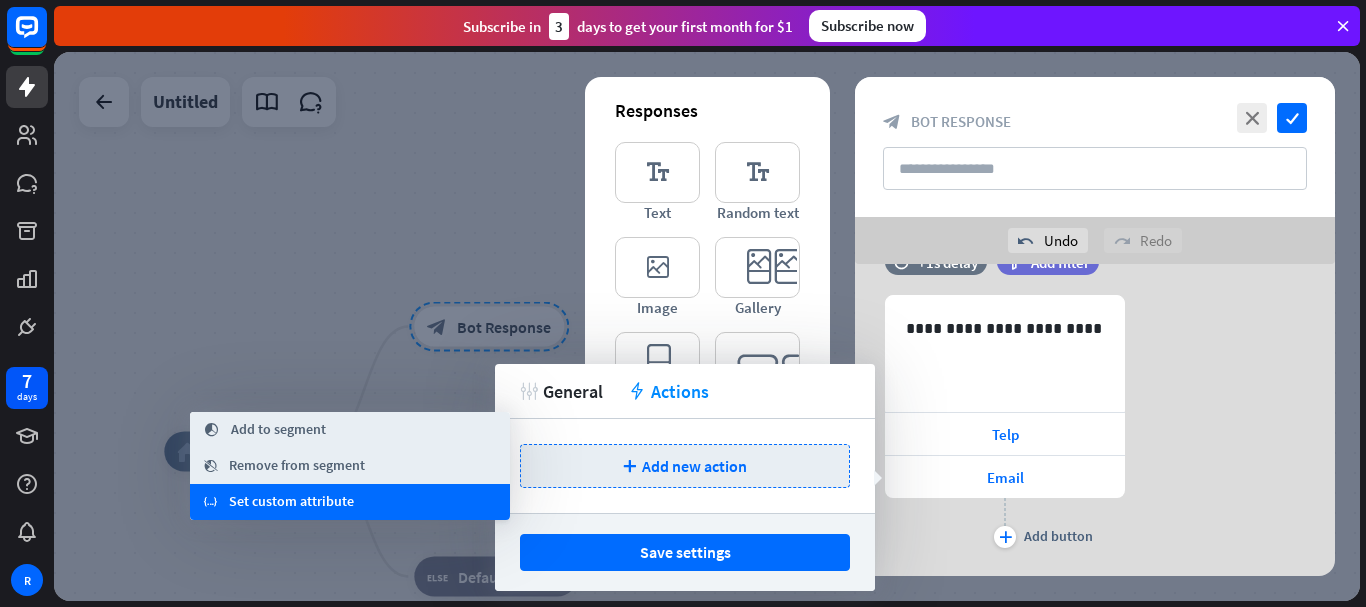 click on "Set custom attribute" at bounding box center (291, 502) 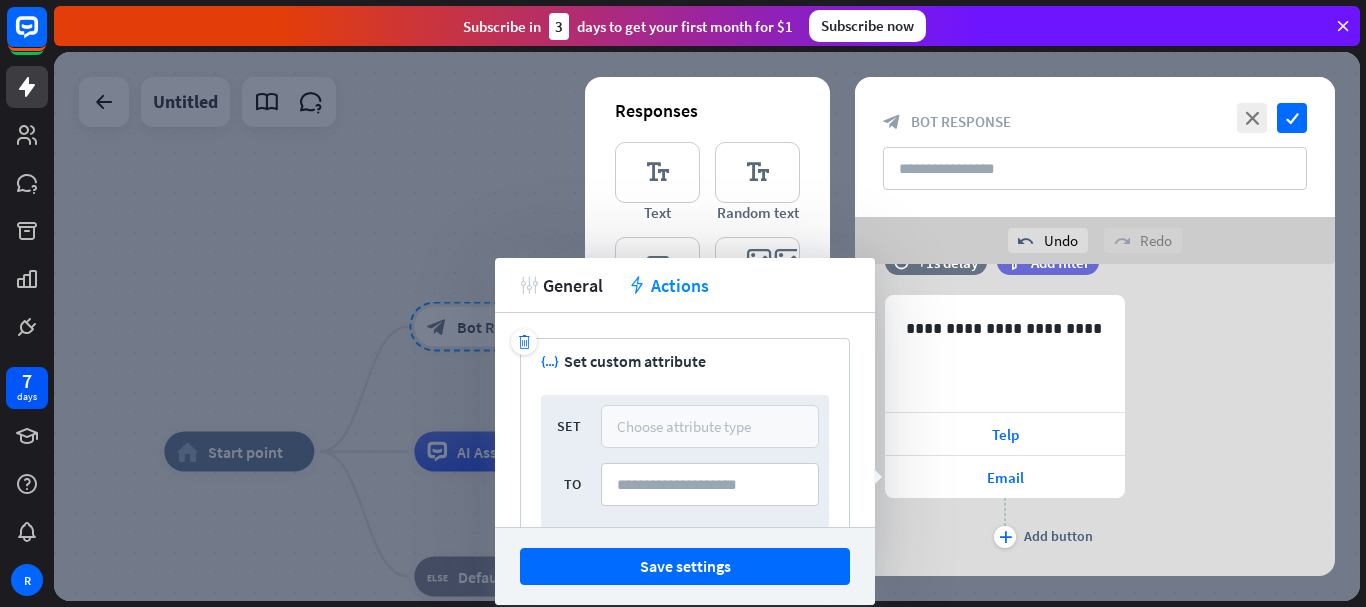 click on "Choose attribute type" at bounding box center (684, 426) 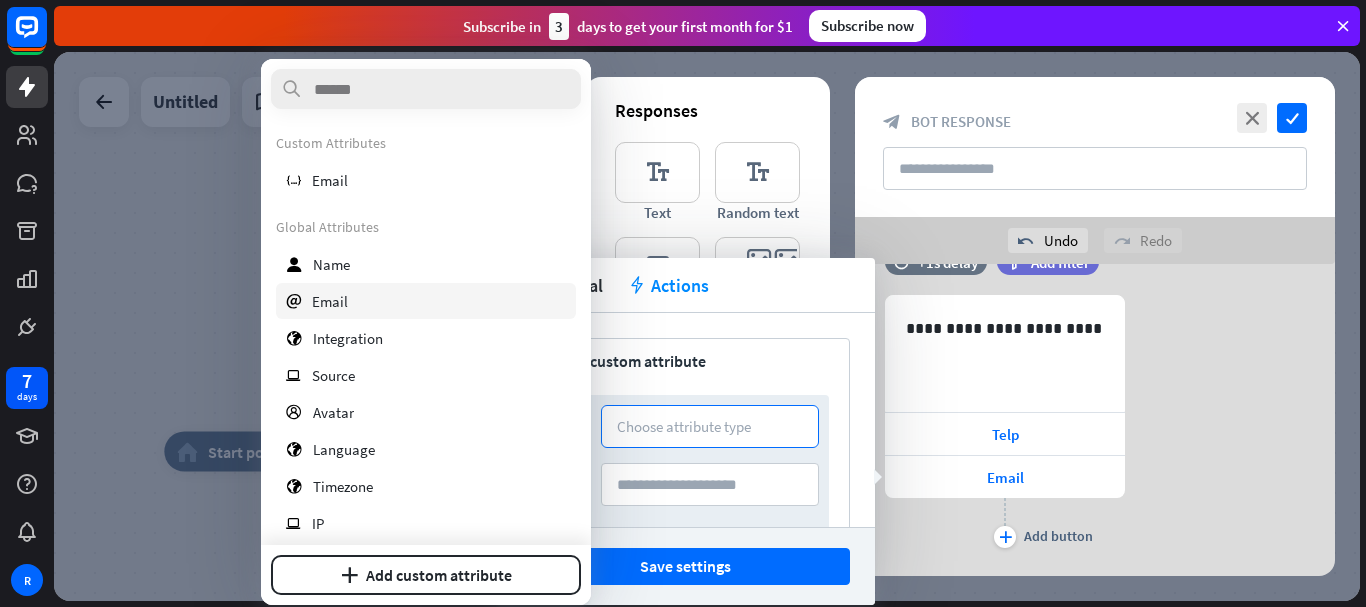 click on "email
Email" at bounding box center (426, 301) 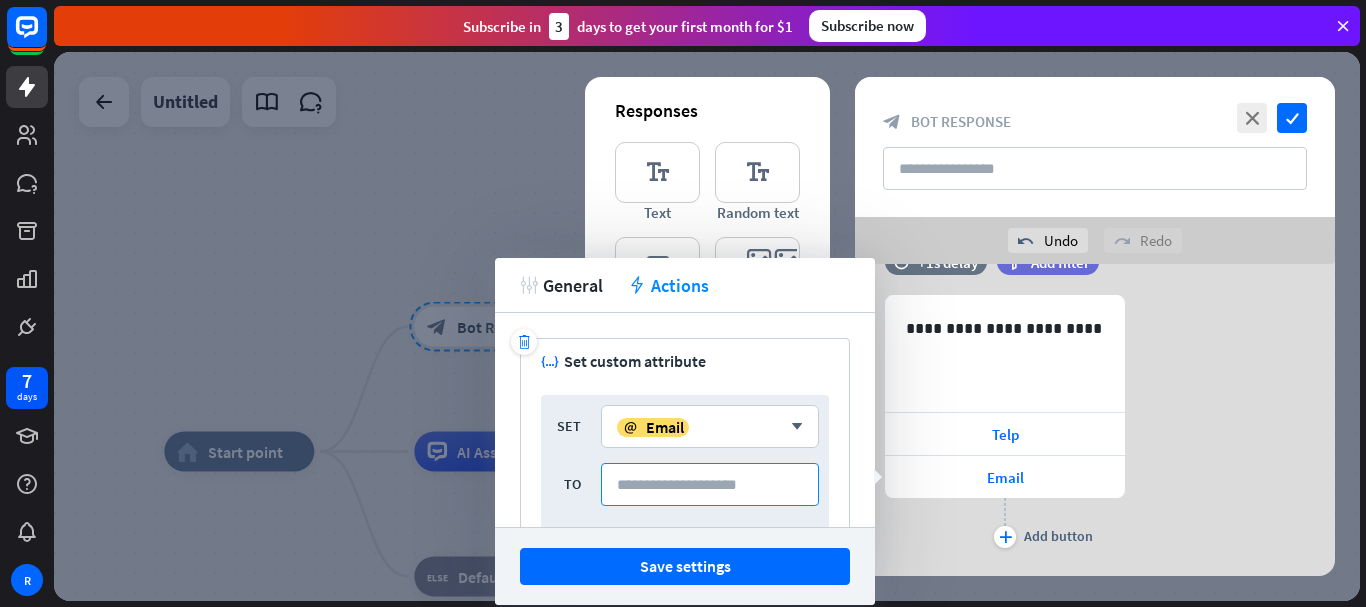click at bounding box center [710, 484] 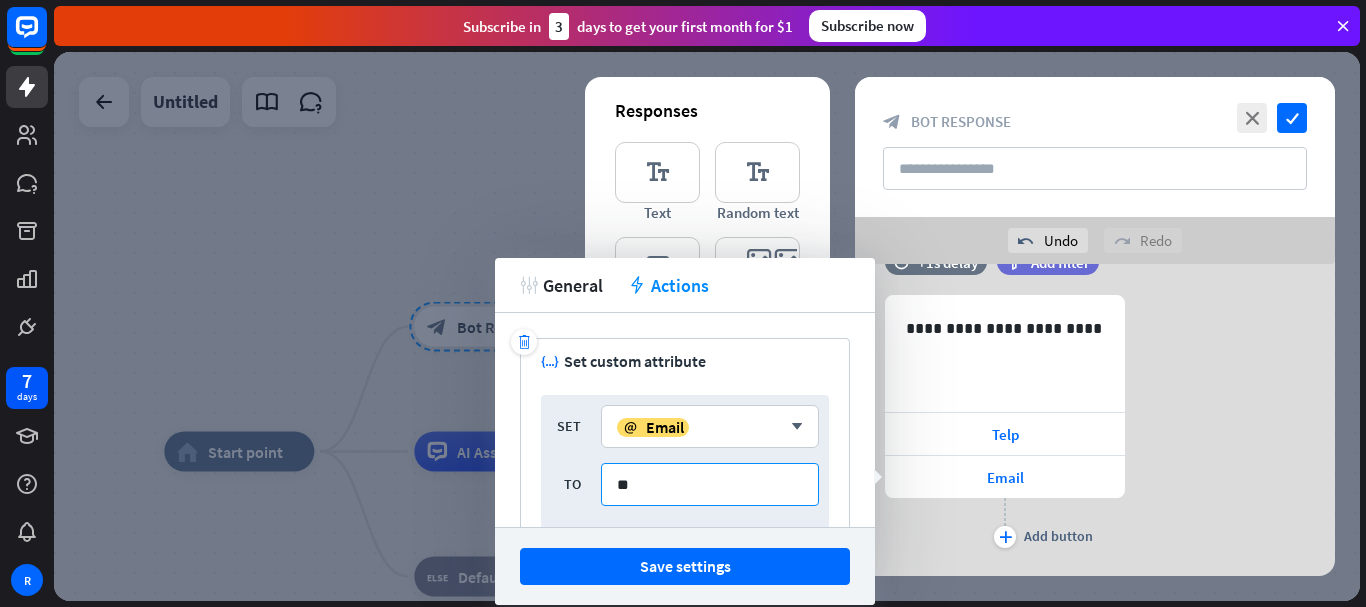 type on "*" 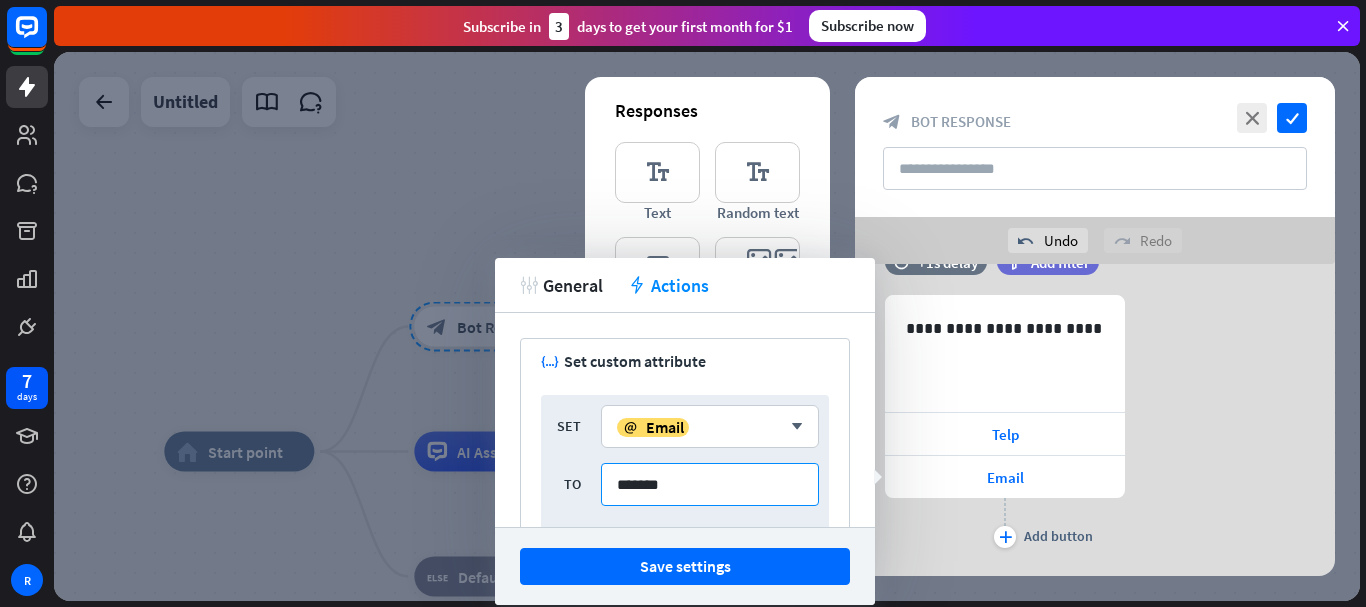 drag, startPoint x: 705, startPoint y: 479, endPoint x: 479, endPoint y: 460, distance: 226.79727 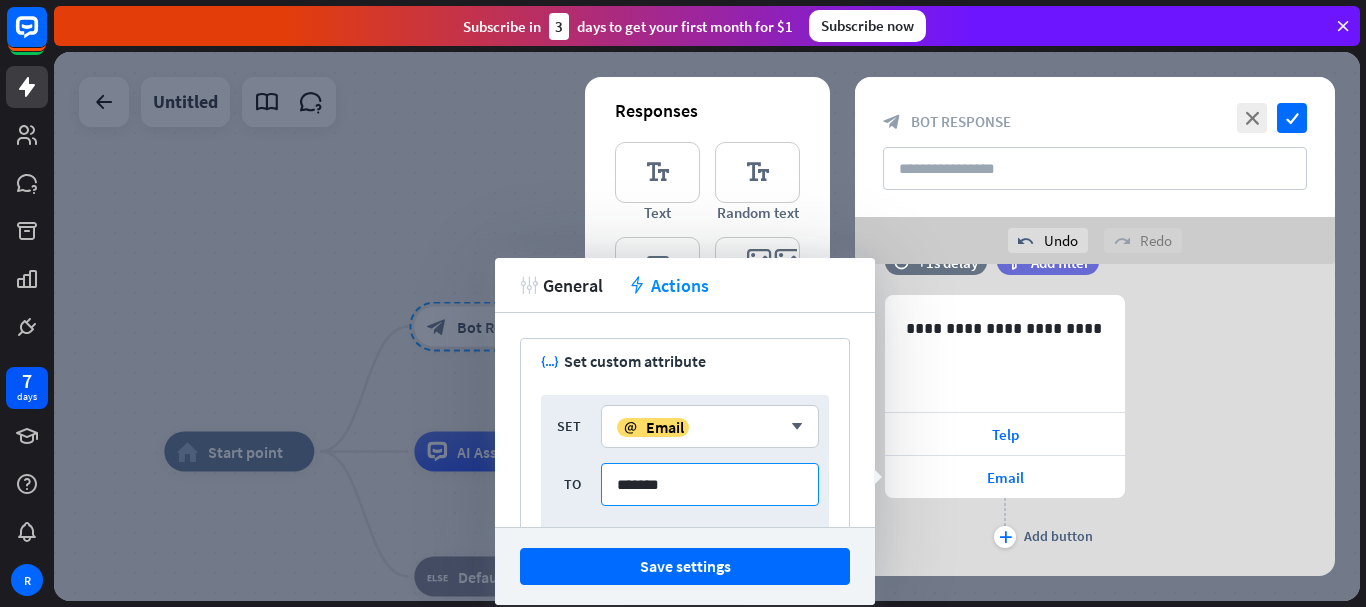 click on "7   days
R
close
Product Help
First steps   Get started with ChatBot       Help Center   Follow step-by-step tutorials       Academy   Level up your skill set       Contact us   Connect with our Product Experts
Subscribe [DATE]
to get your first month for $1
Subscribe now                         home_2   Start point                   block_bot_response   Bot Response                     AI Assist                   block_fallback   Default fallback
Untitled
close   Interactions   block_user_input   User Input block_bot_response   Bot Response" at bounding box center (683, 303) 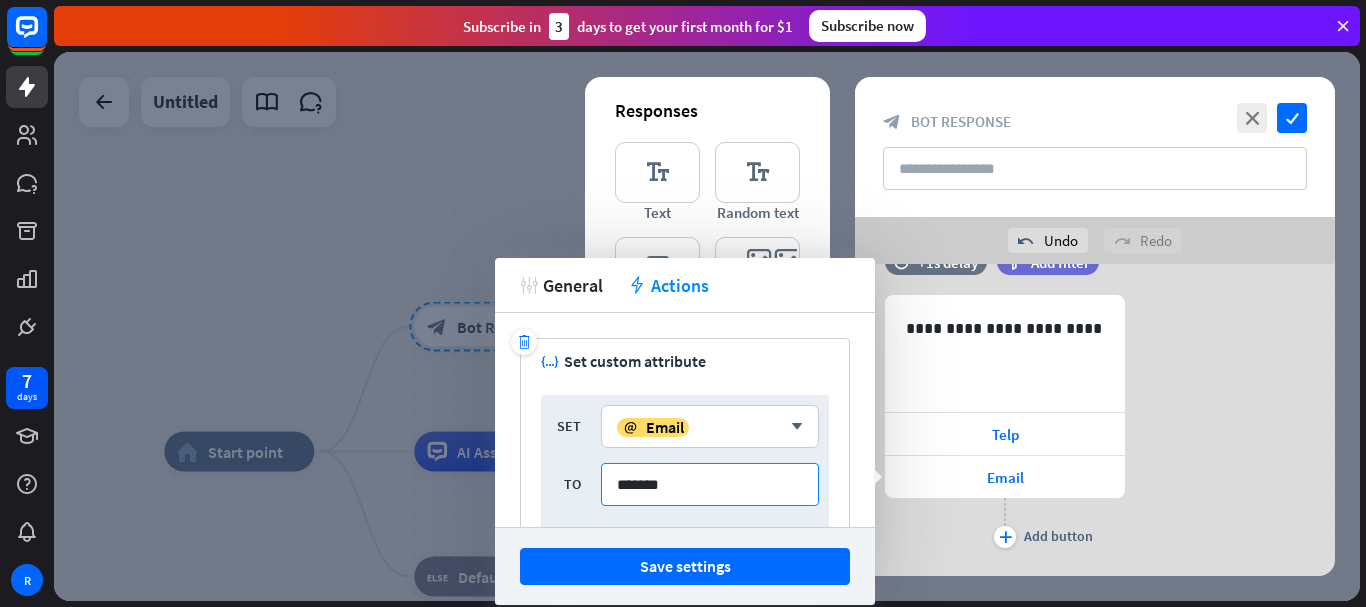 paste 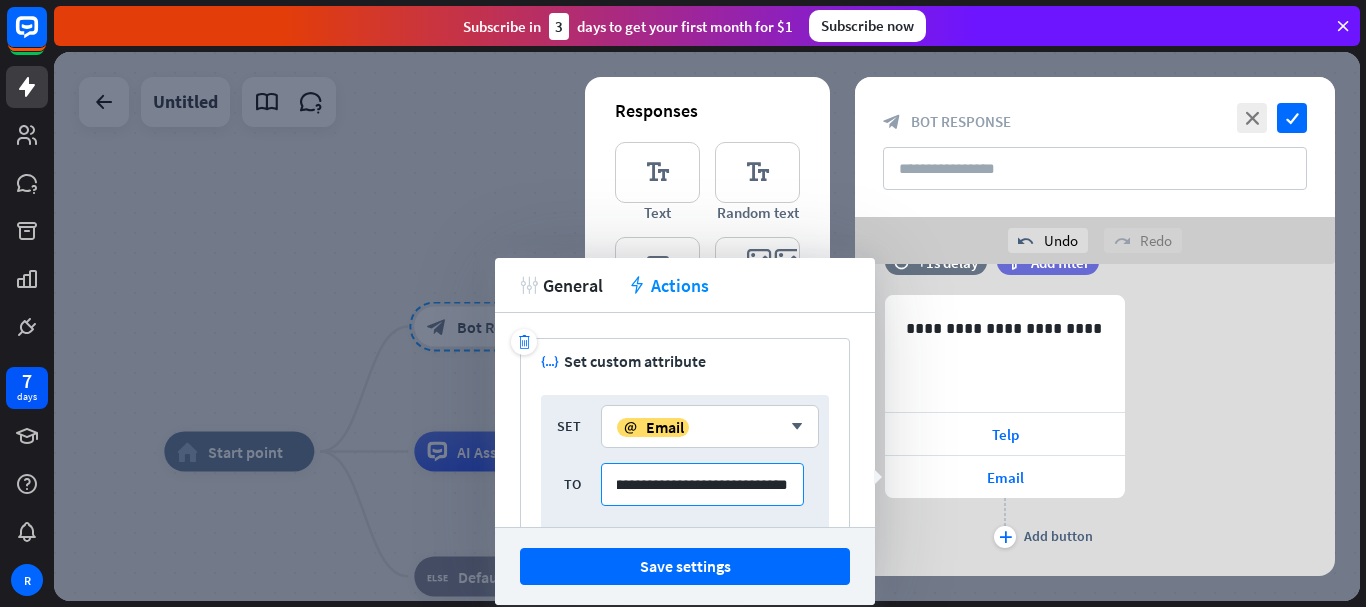 scroll, scrollTop: 0, scrollLeft: 57, axis: horizontal 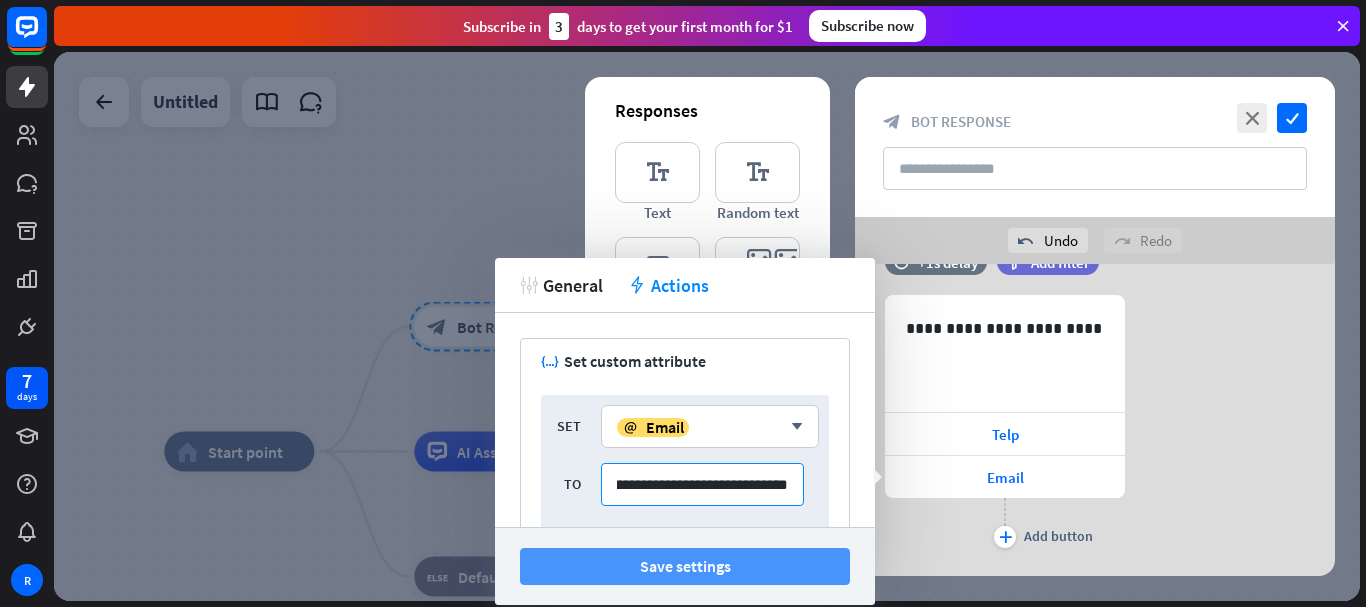 type on "**********" 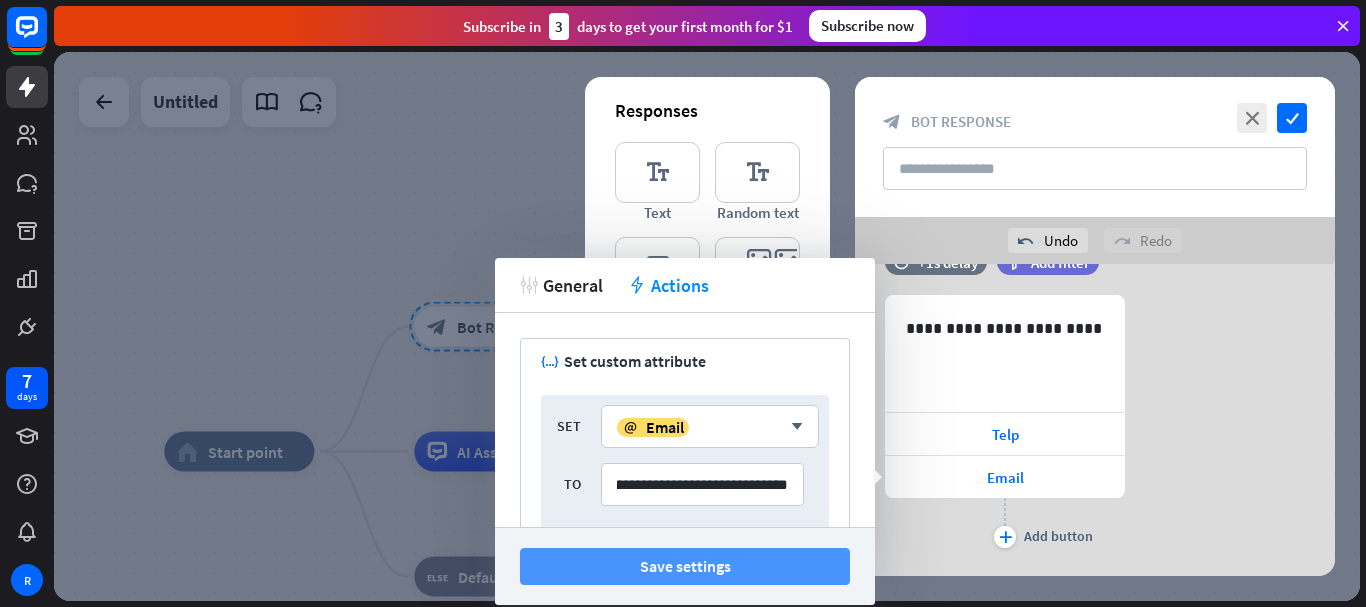 scroll, scrollTop: 0, scrollLeft: 0, axis: both 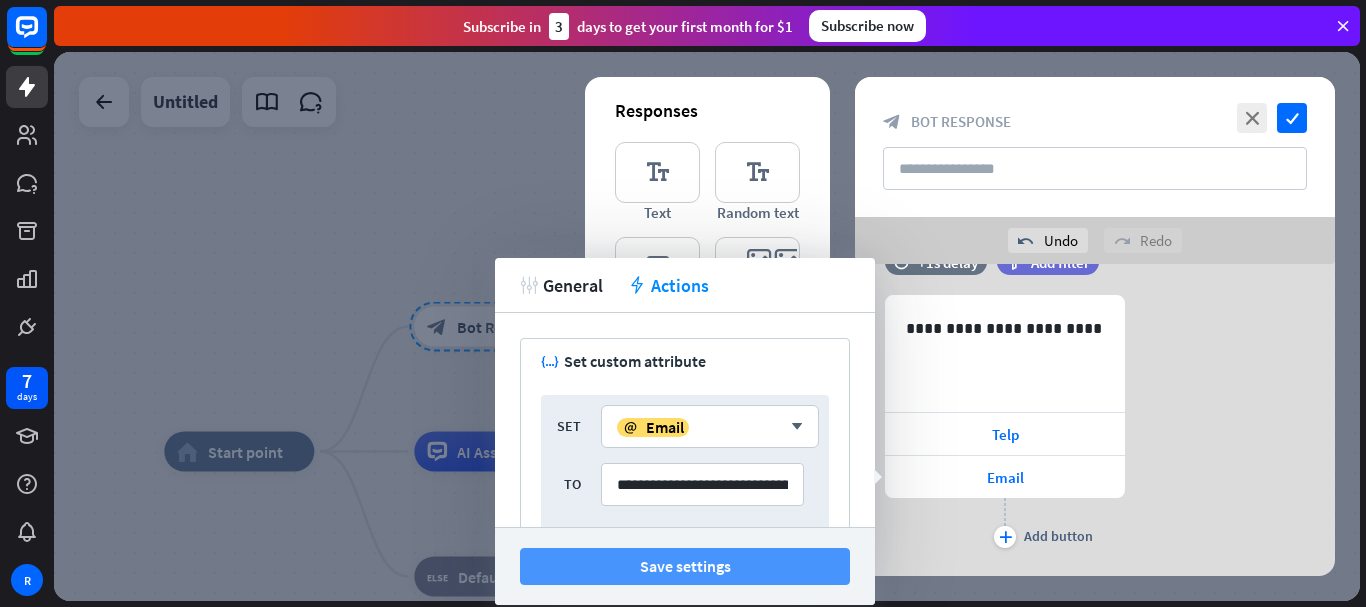 click on "Save settings" at bounding box center [685, 566] 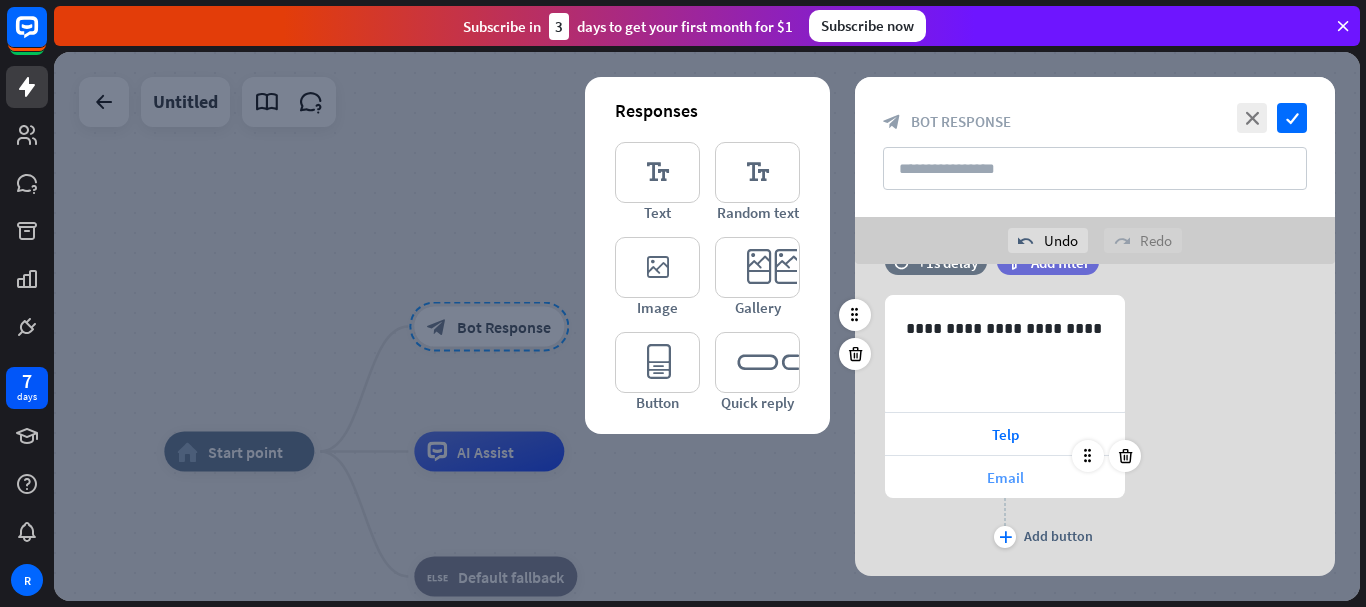 click on "Email" at bounding box center (1005, 477) 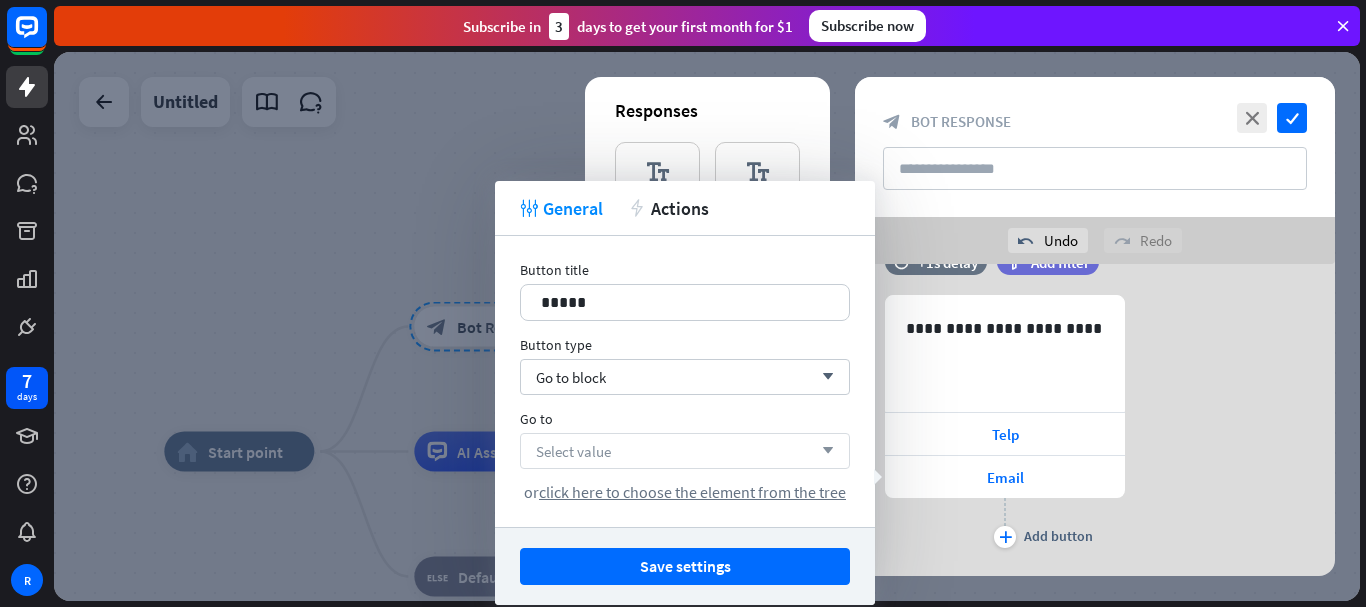 click on "Select value
arrow_down" at bounding box center [685, 451] 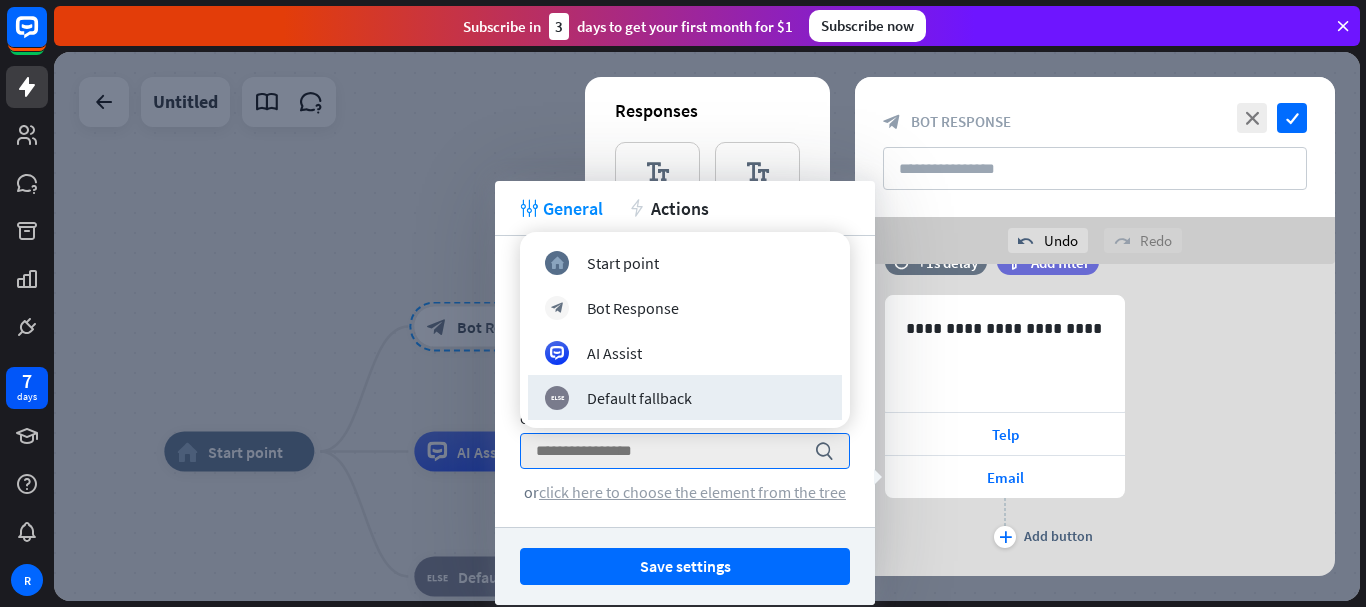 click on "click here to choose the element from the tree" at bounding box center (692, 492) 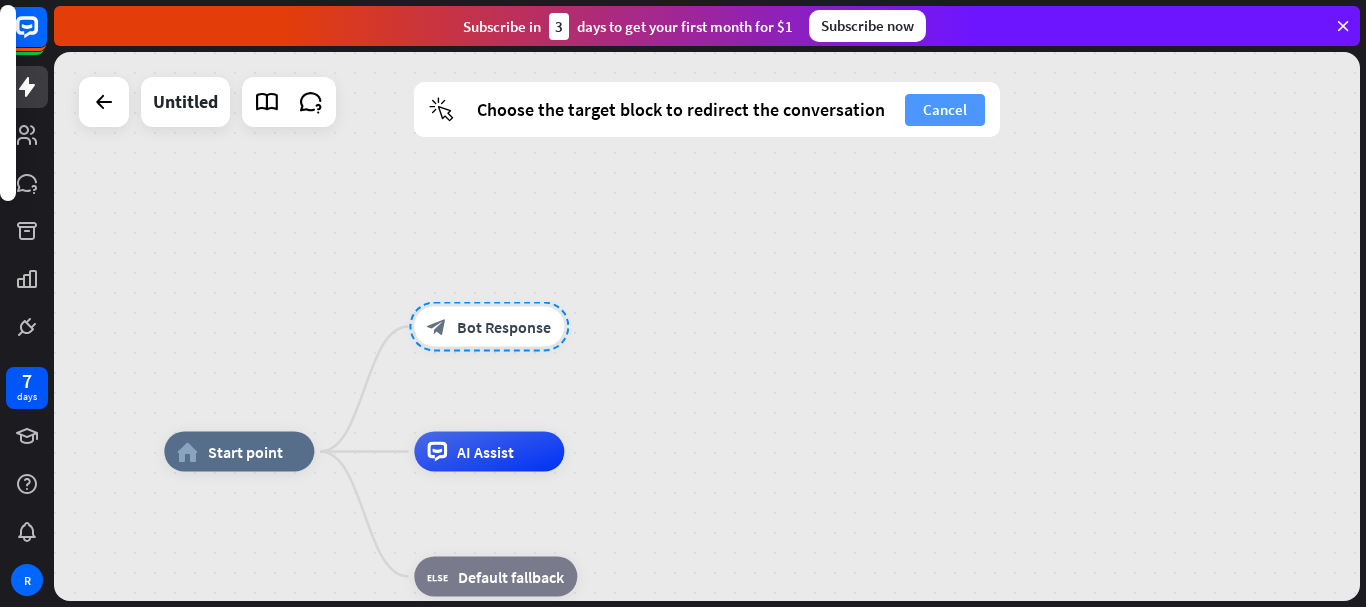 click on "Cancel" at bounding box center (945, 110) 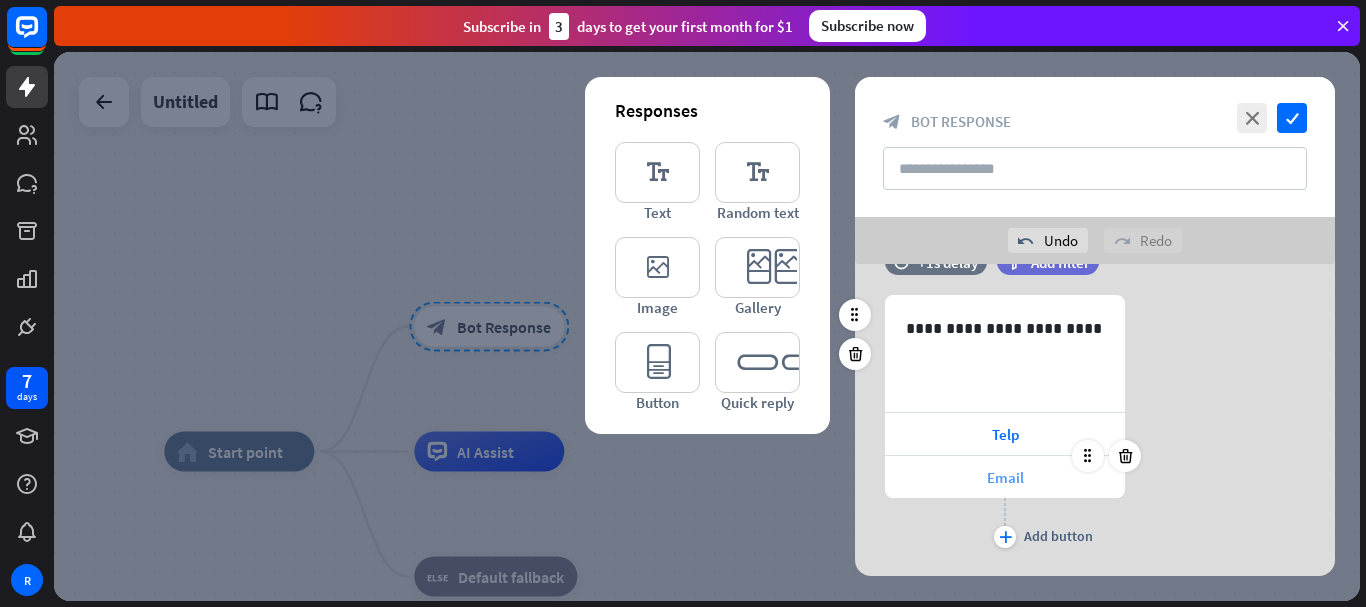 click on "Email" at bounding box center (1005, 477) 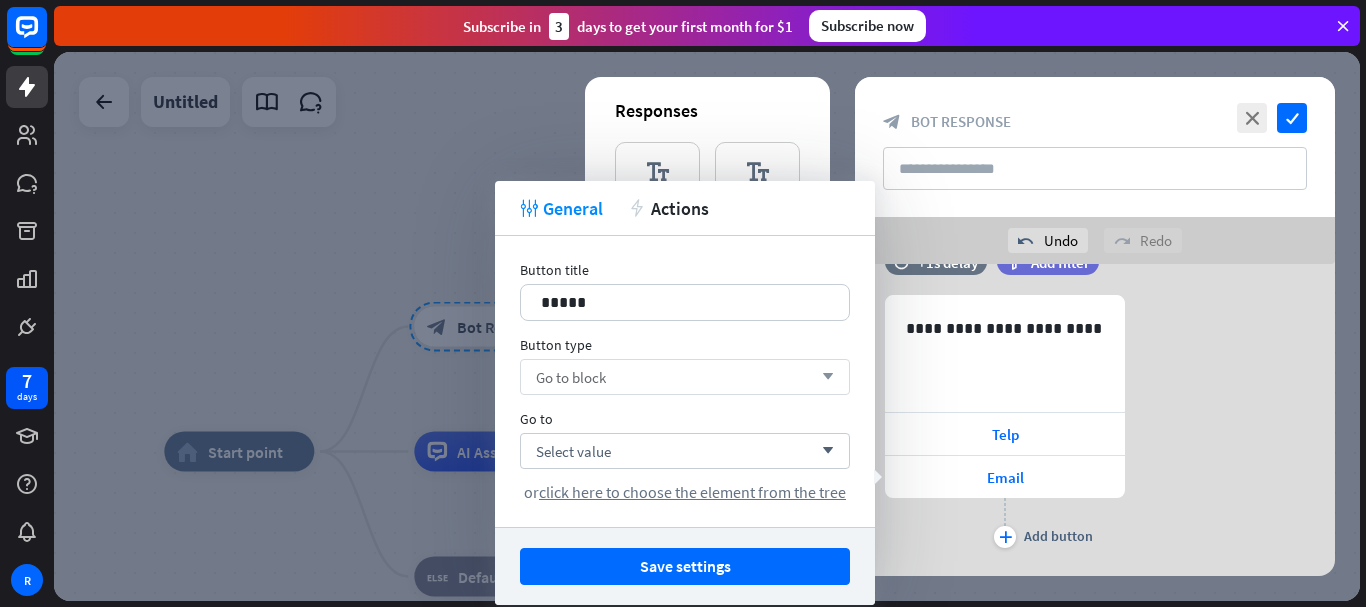 click on "Go to block
arrow_down" at bounding box center (685, 377) 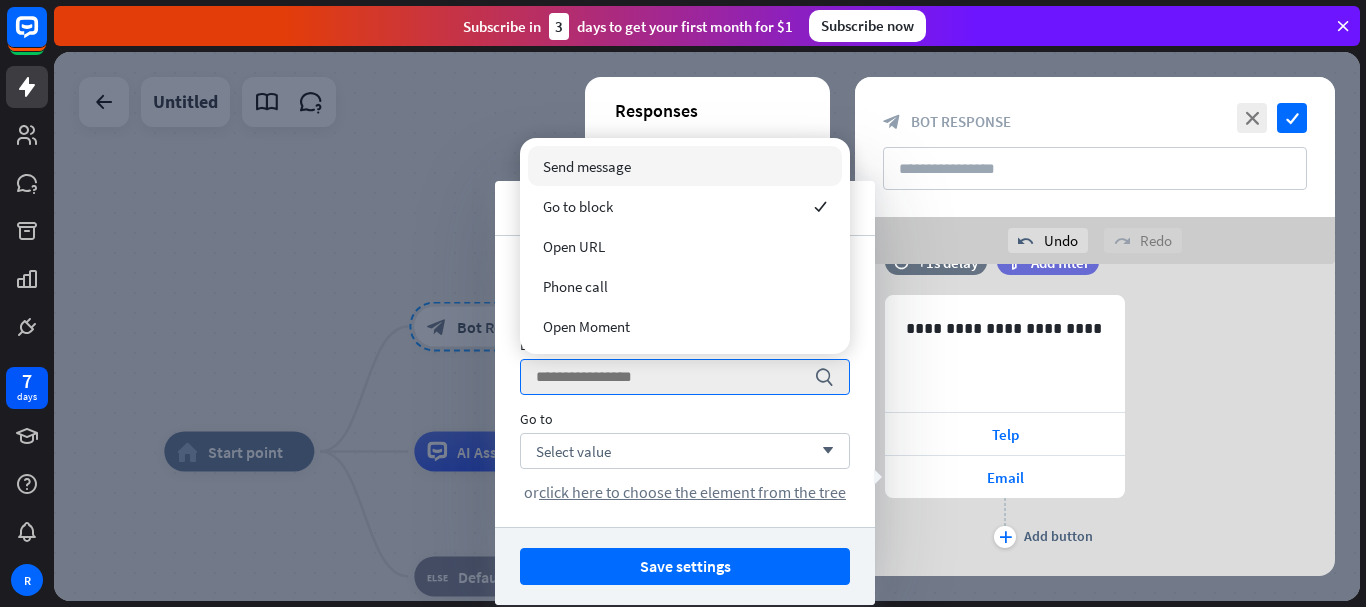 click on "Send message" at bounding box center (685, 166) 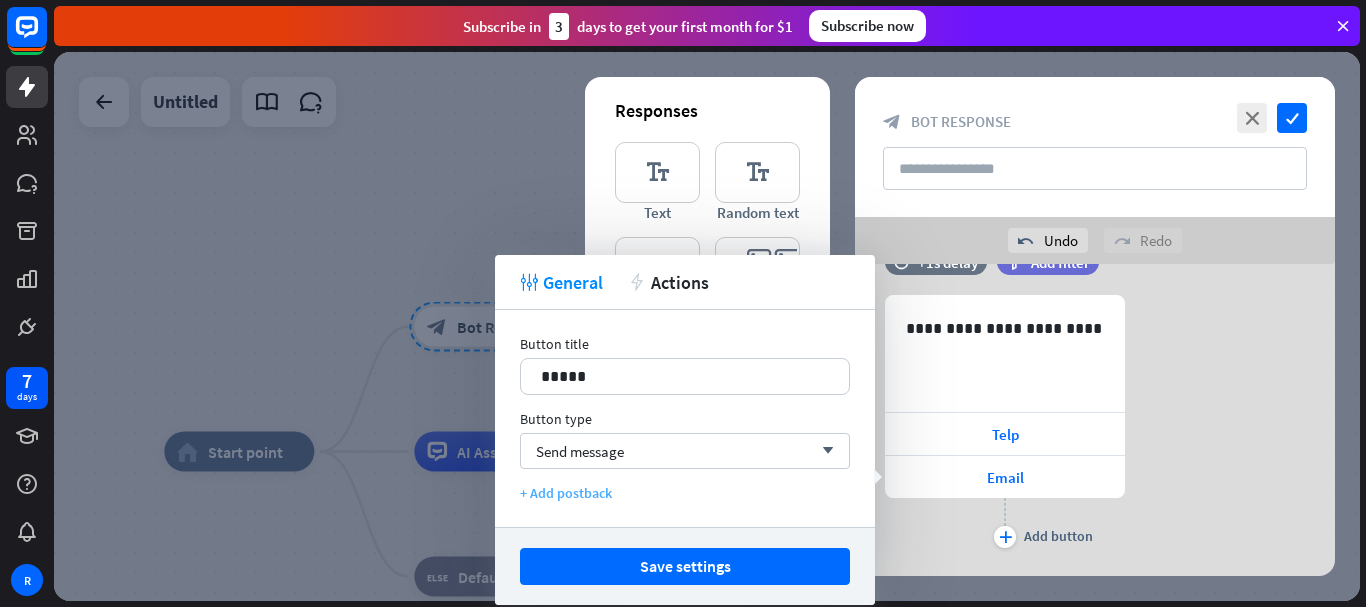click on "+ Add postback" at bounding box center [685, 493] 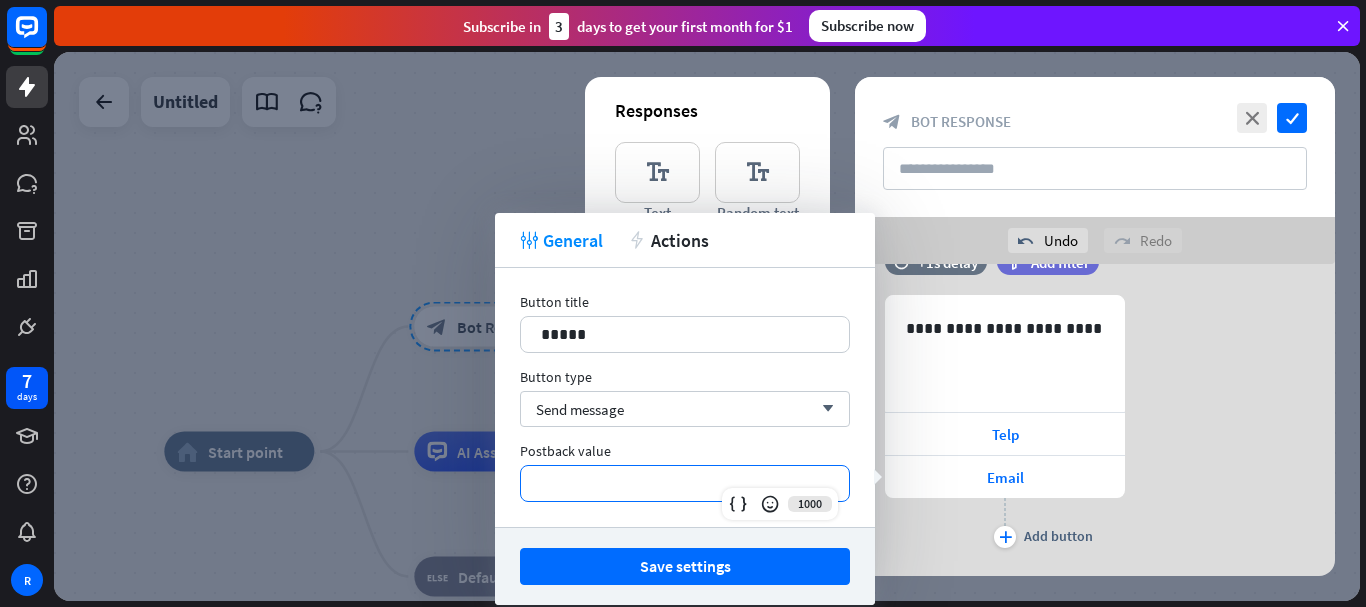 click on "**********" at bounding box center [685, 483] 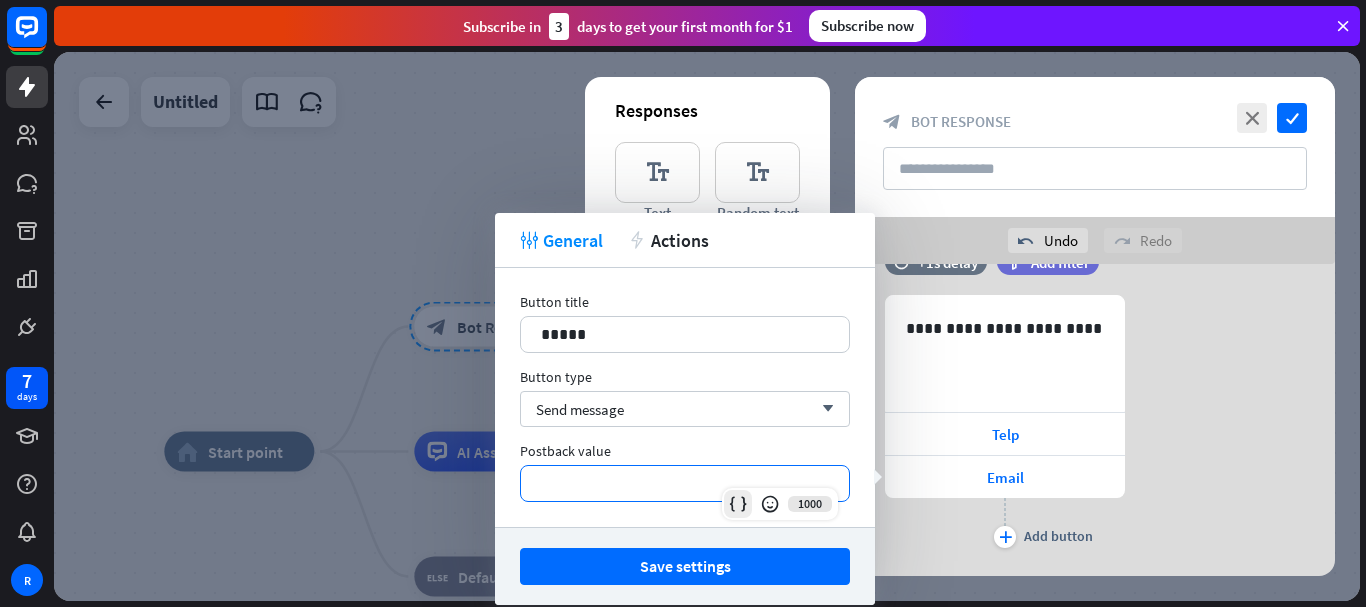 click at bounding box center (738, 504) 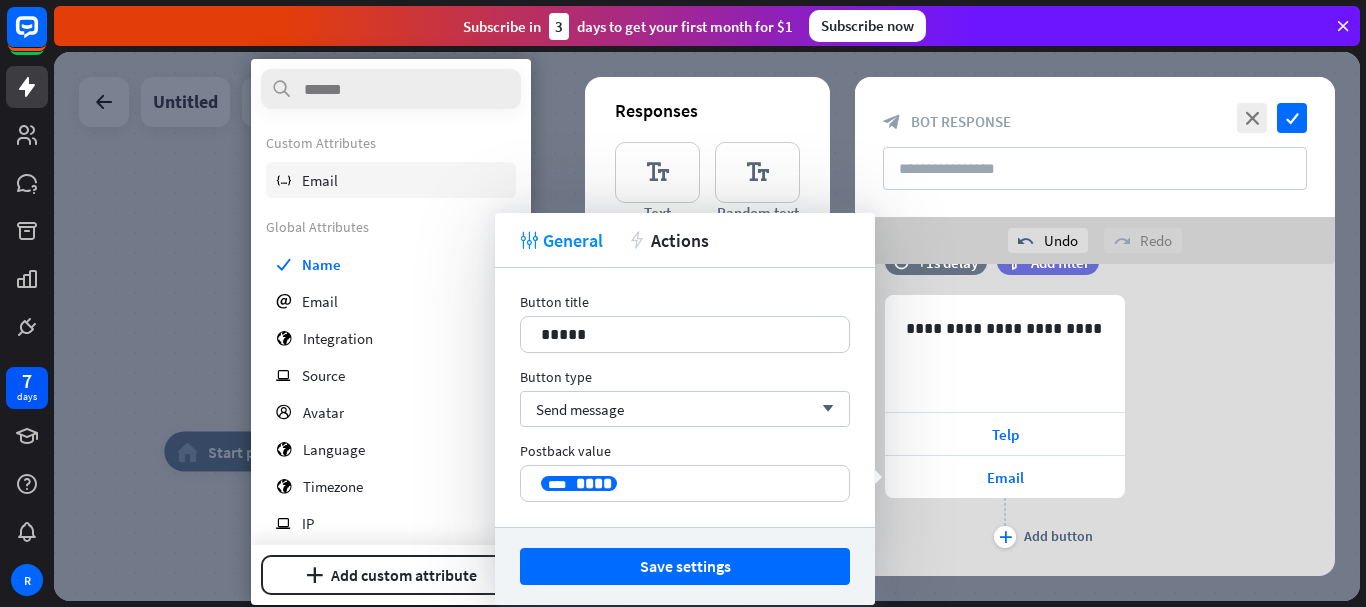 click on "Email" at bounding box center (320, 180) 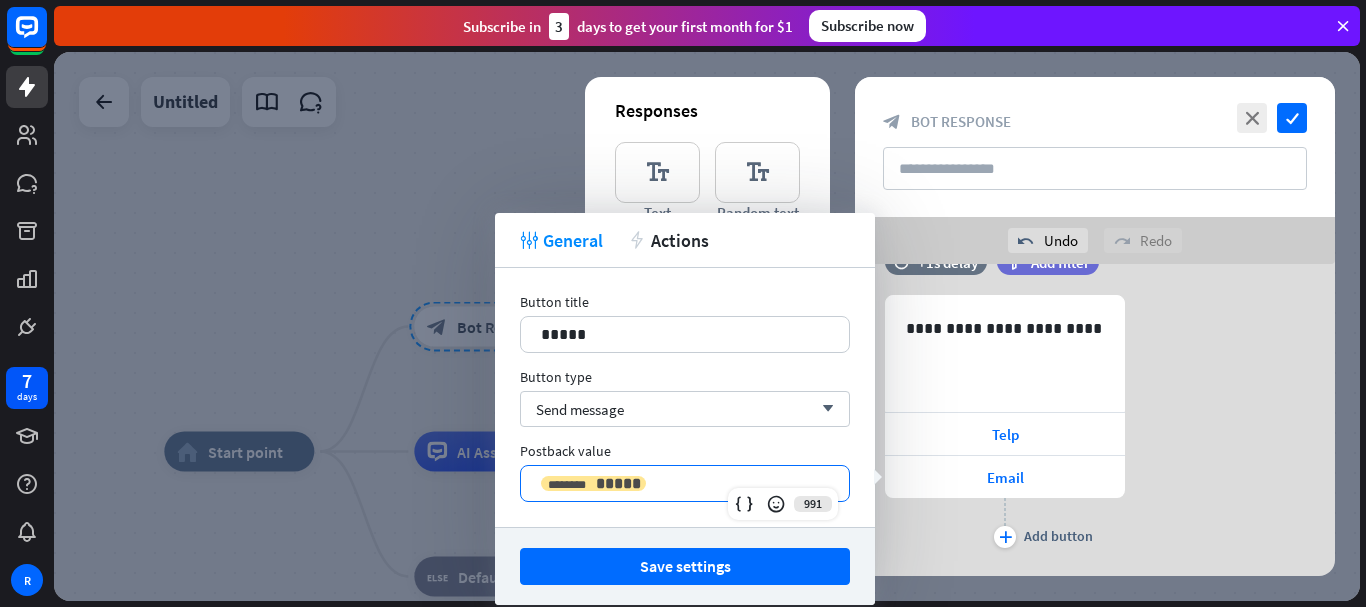 click on "*****" at bounding box center (618, 483) 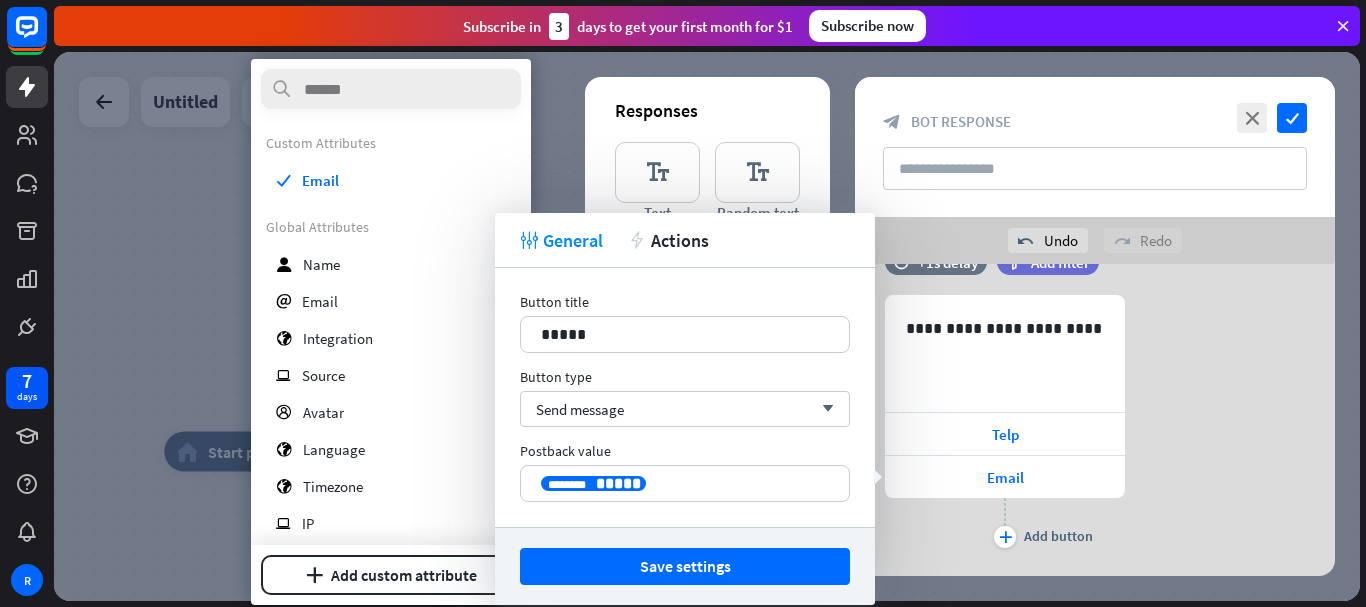 click on "Postback value             991   ********* ********   *****" at bounding box center (685, 472) 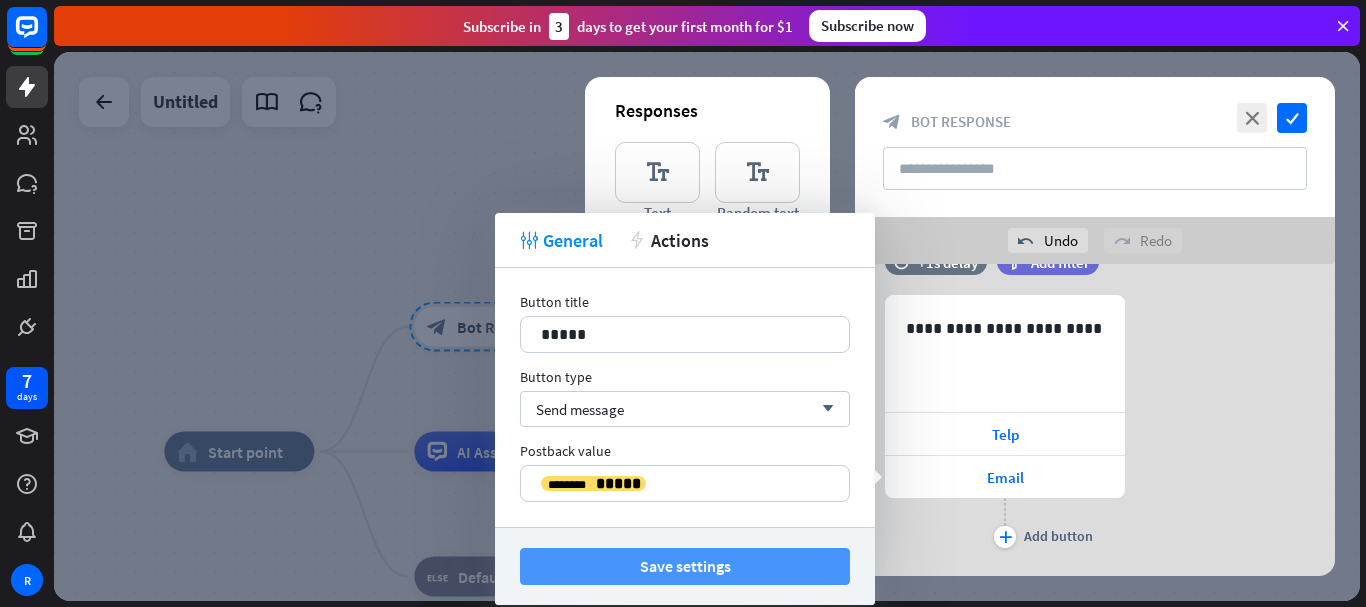 click on "Save settings" at bounding box center [685, 566] 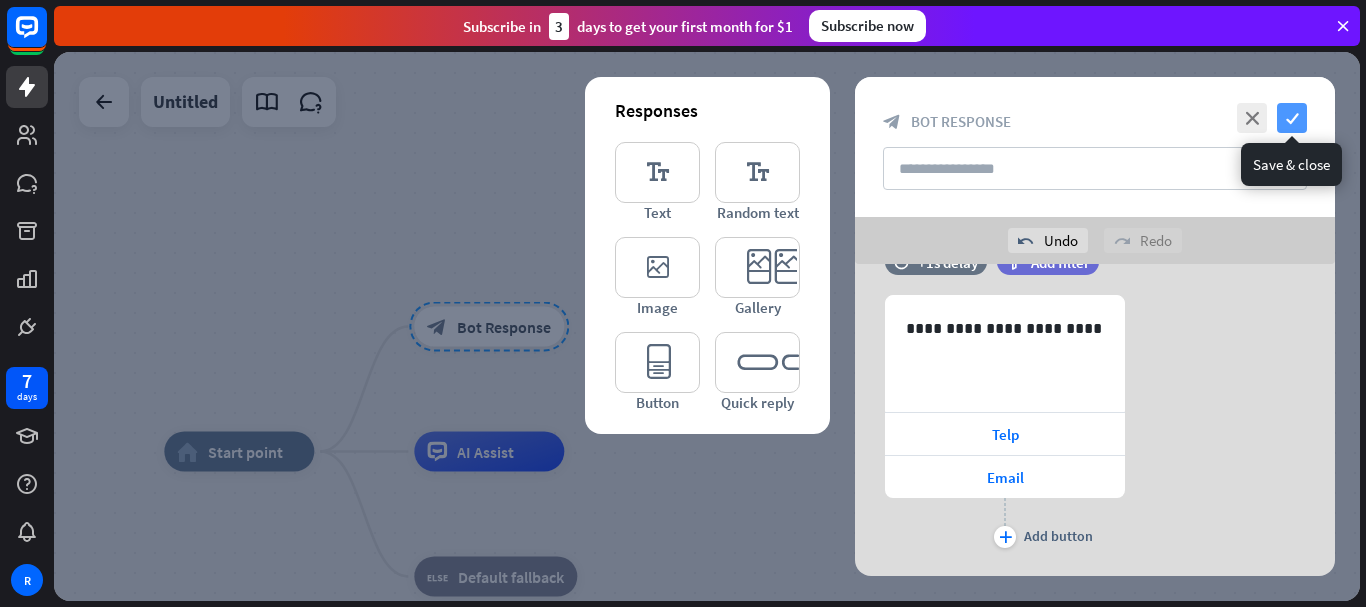 click on "check" at bounding box center (1292, 118) 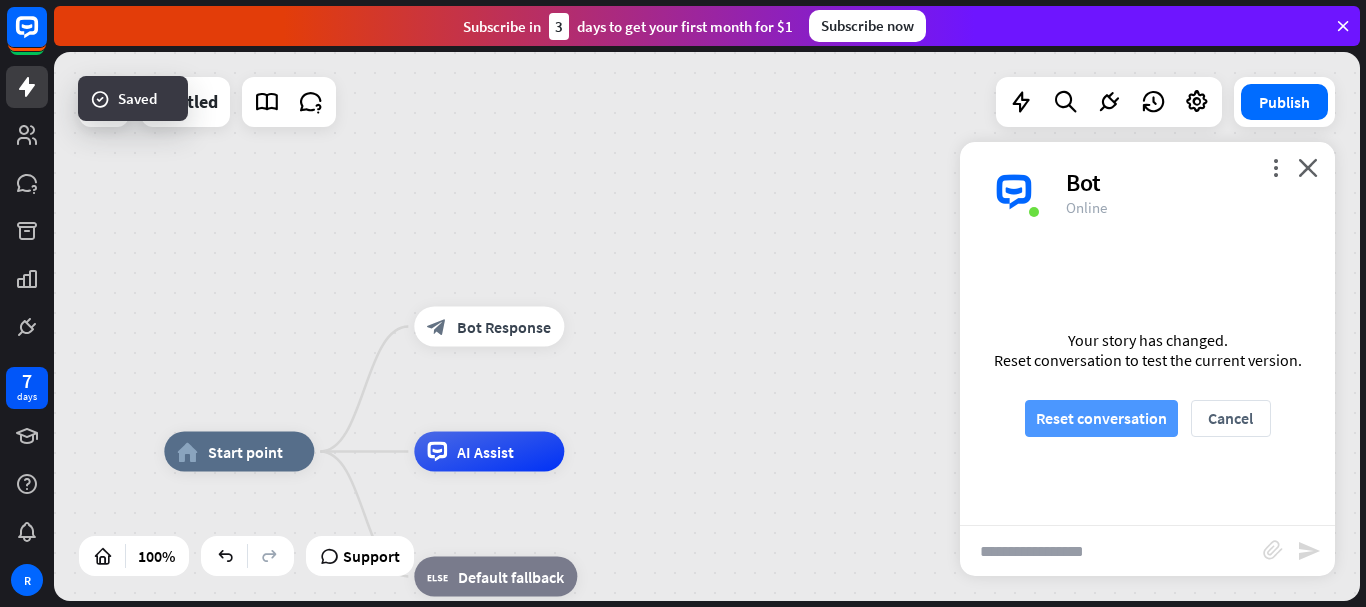 click on "Reset conversation" at bounding box center (1101, 418) 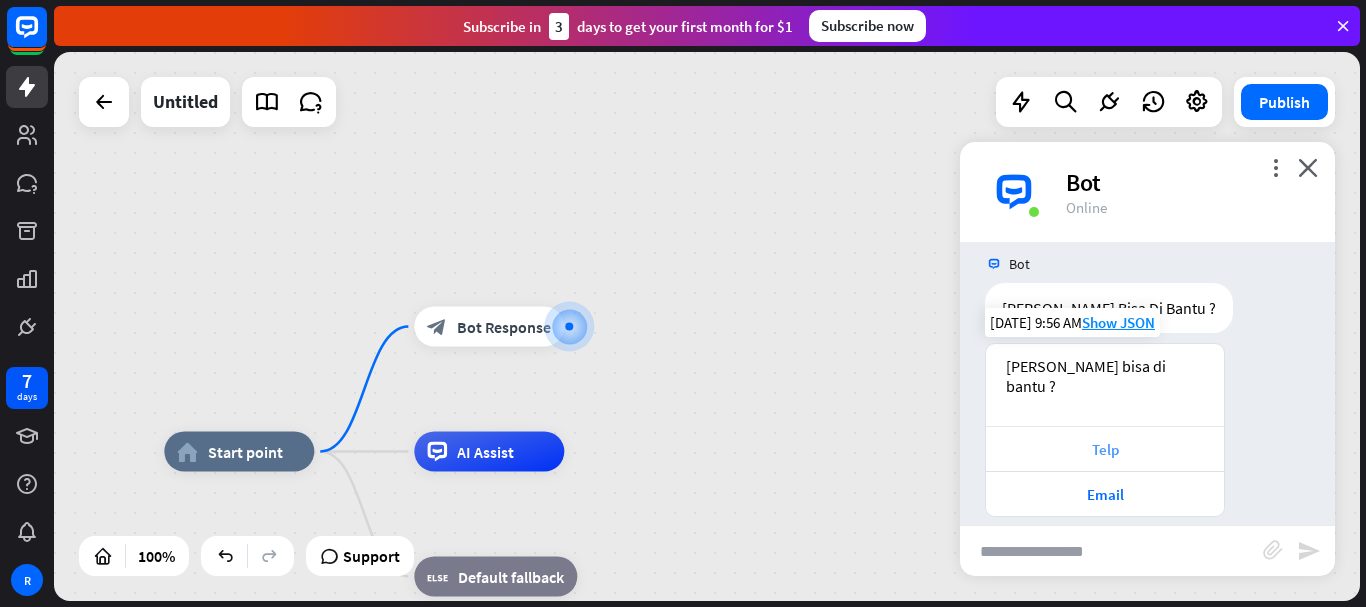 scroll, scrollTop: 19, scrollLeft: 0, axis: vertical 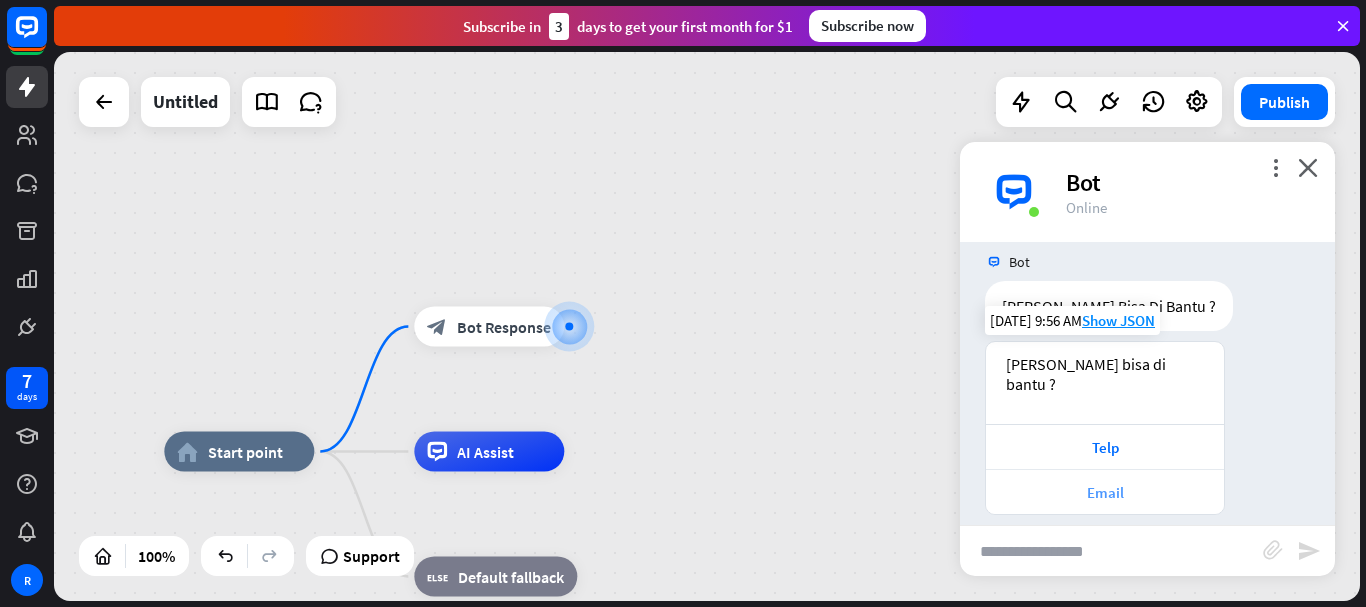 click on "Email" at bounding box center [1105, 492] 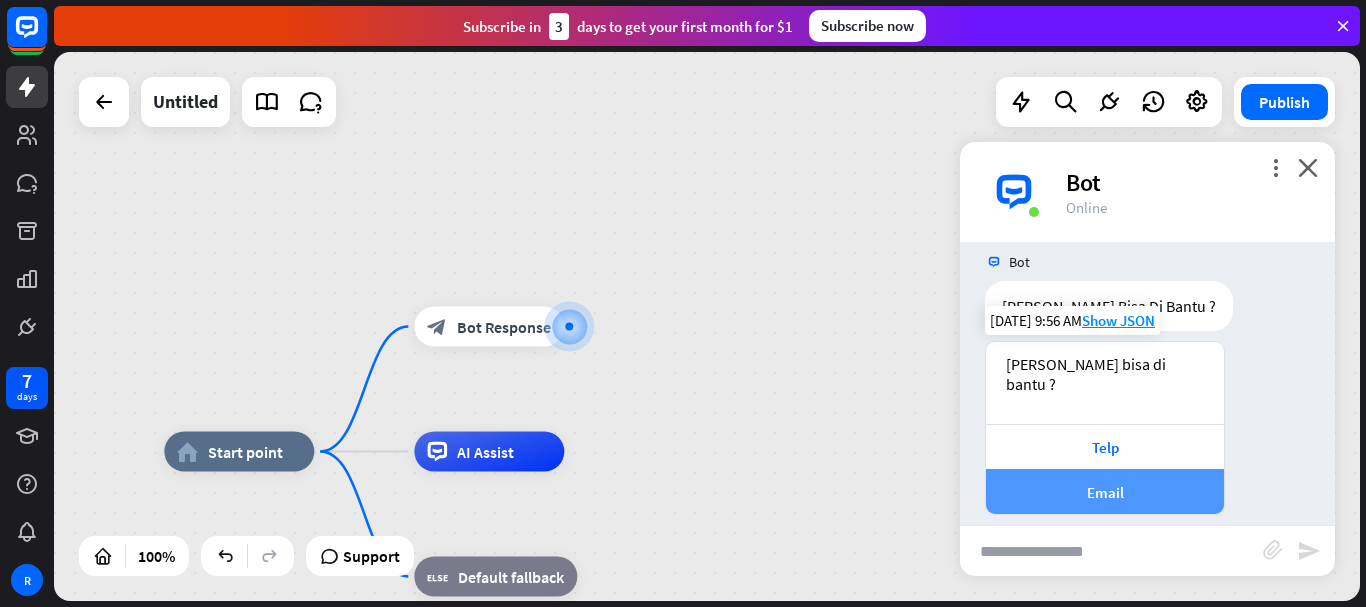 scroll, scrollTop: 221, scrollLeft: 0, axis: vertical 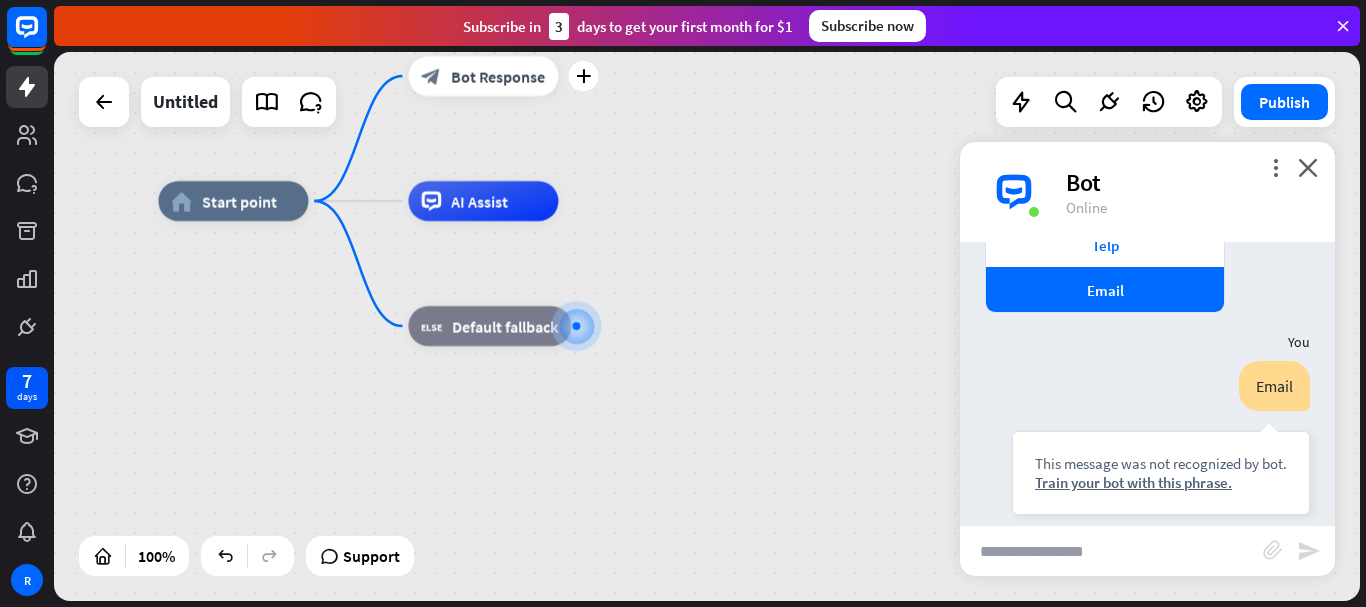 click on "block_bot_response   Bot Response" at bounding box center (483, 76) 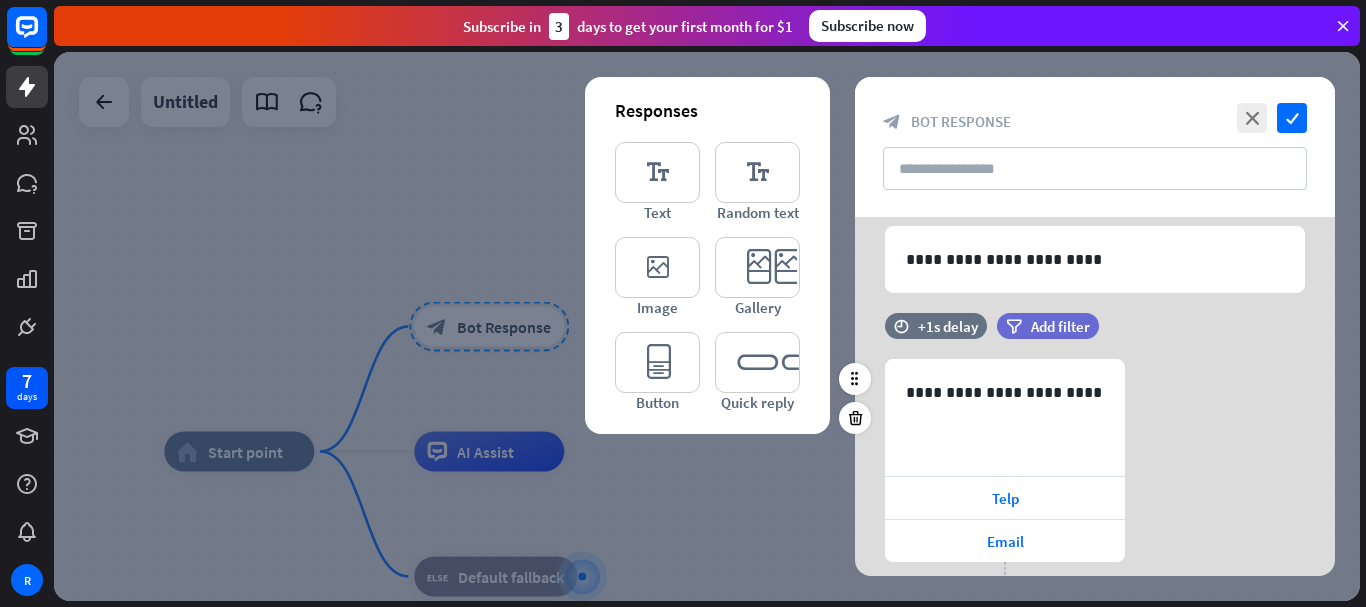 scroll, scrollTop: 100, scrollLeft: 0, axis: vertical 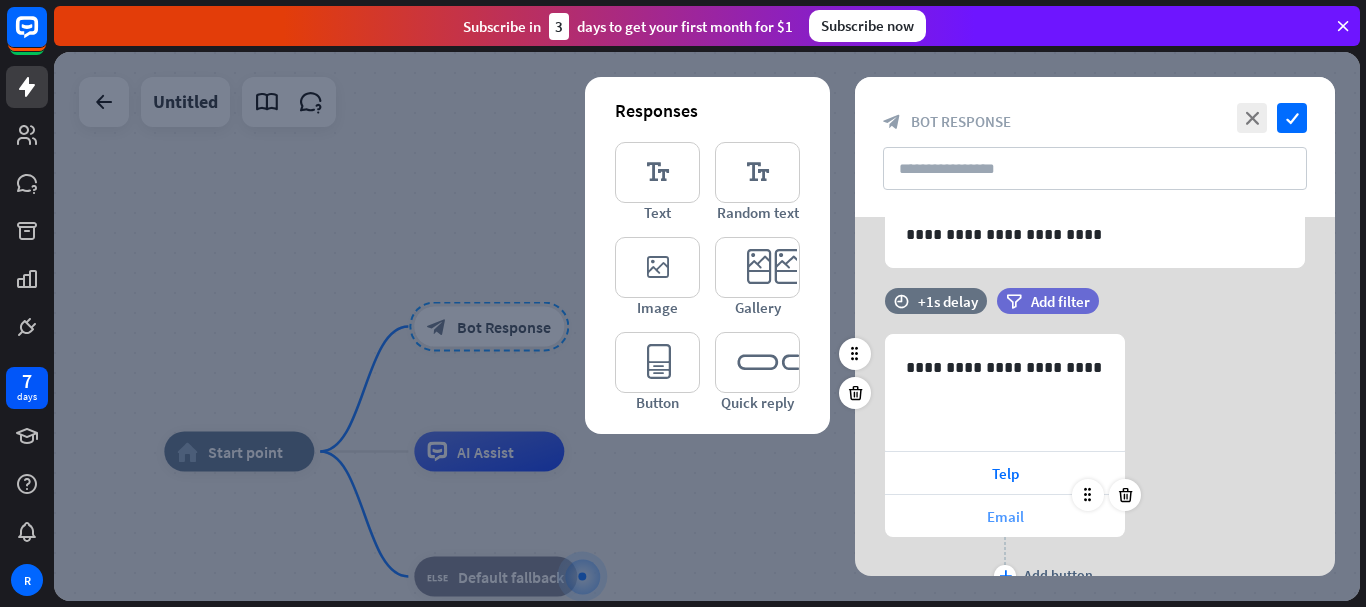 click on "Email" at bounding box center (1005, 516) 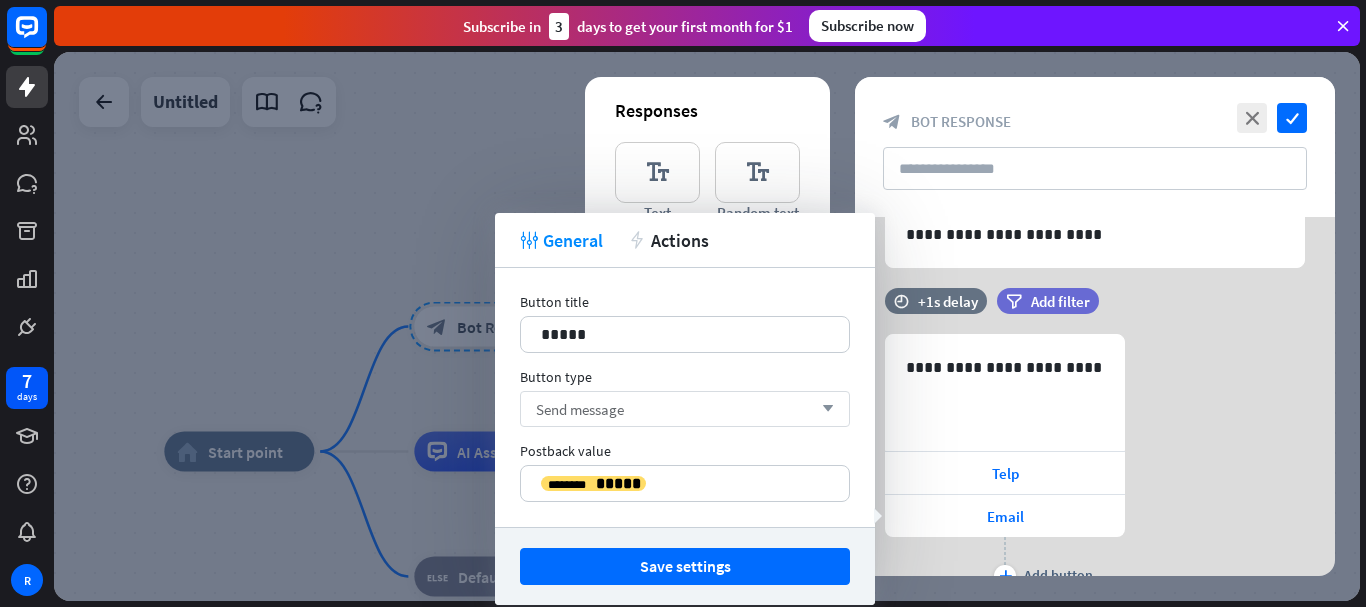 click on "Send message
arrow_down" at bounding box center [685, 409] 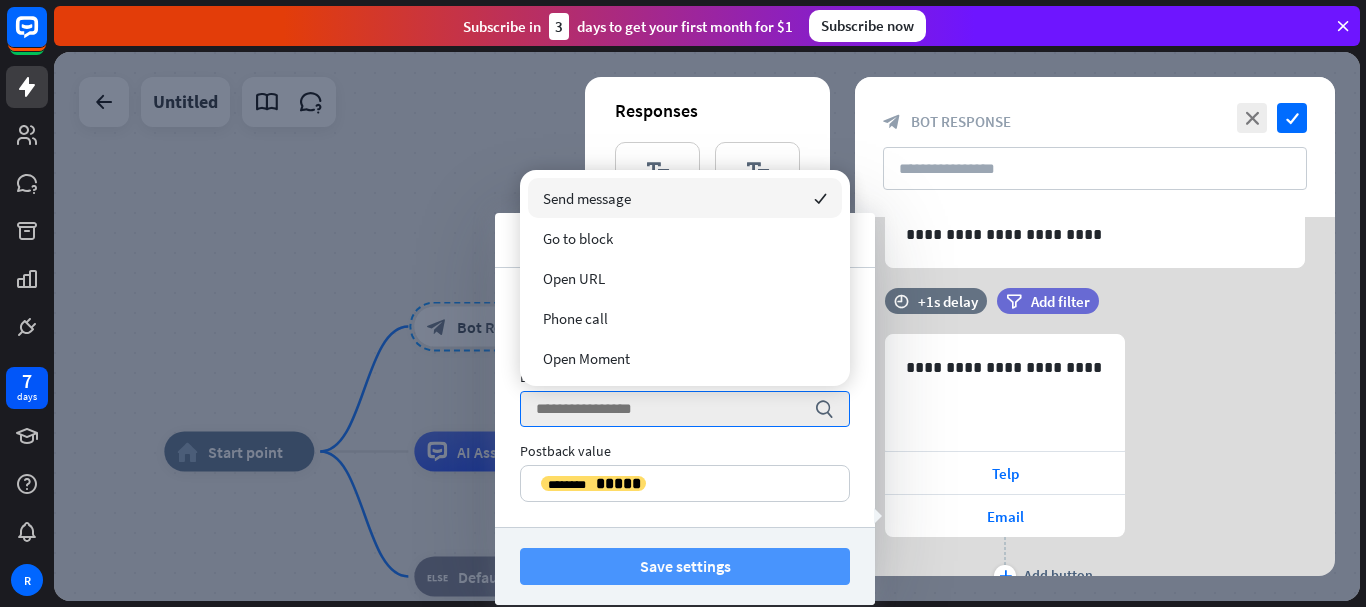 click on "Save settings" at bounding box center (685, 566) 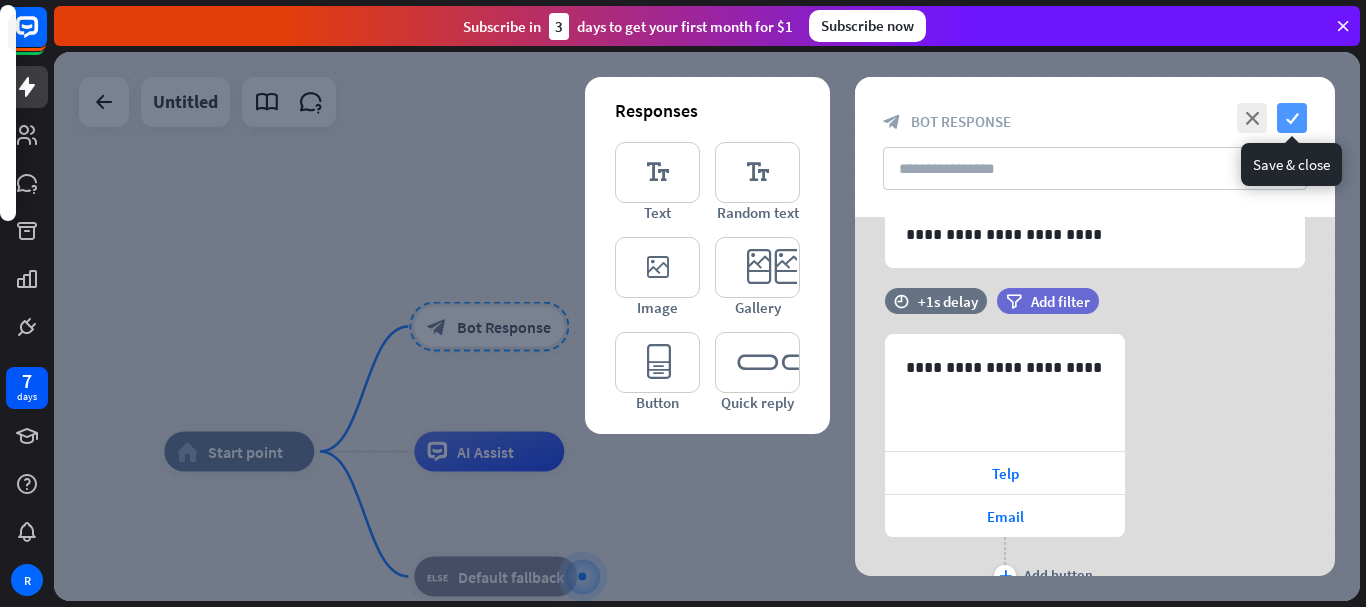click on "check" at bounding box center [1292, 118] 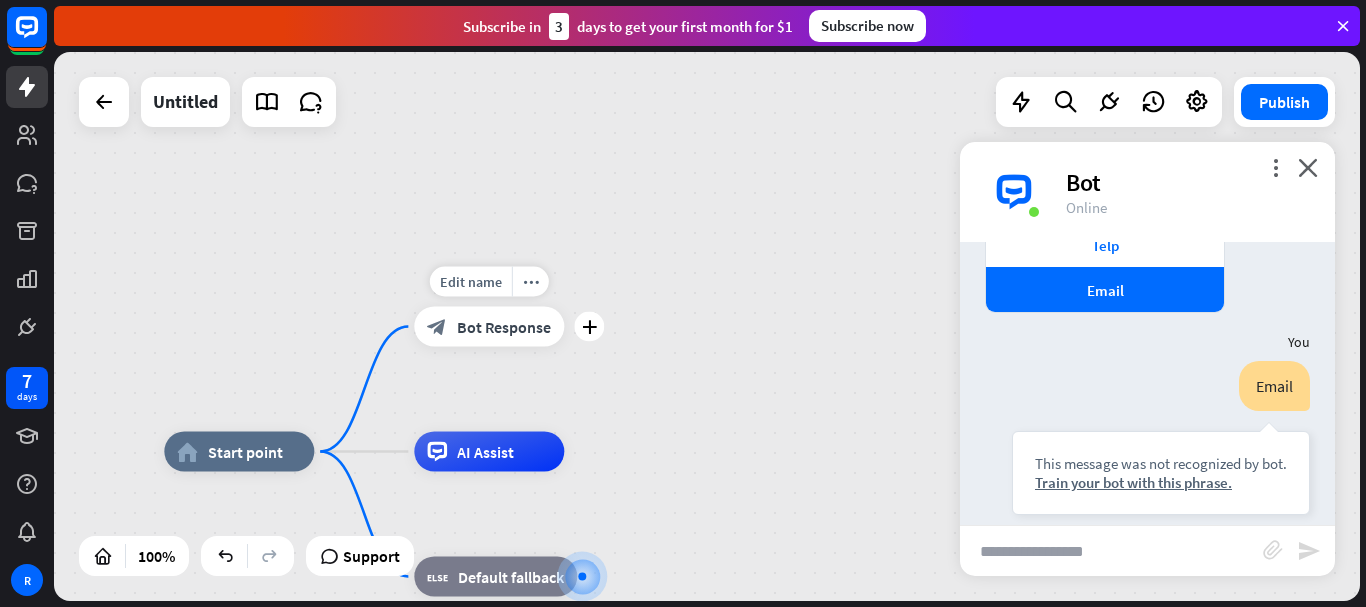 click on "block_bot_response   Bot Response" at bounding box center (489, 327) 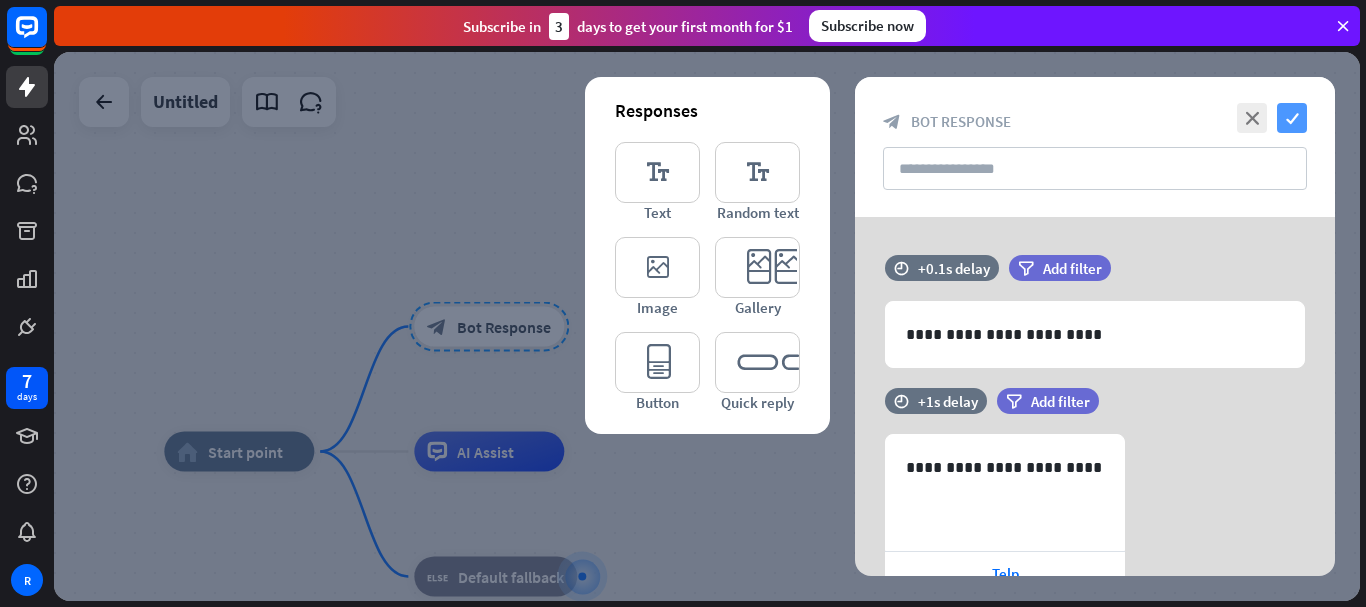 click on "check" at bounding box center [1292, 118] 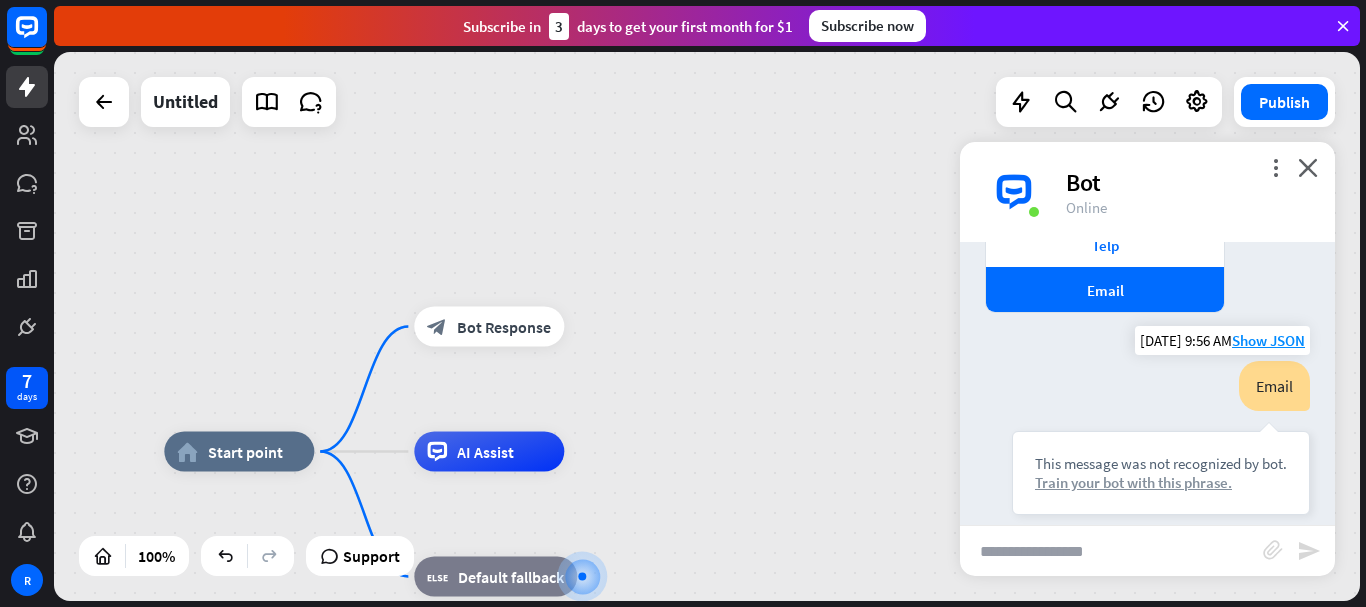 click on "Train your bot with this phrase." at bounding box center [1161, 482] 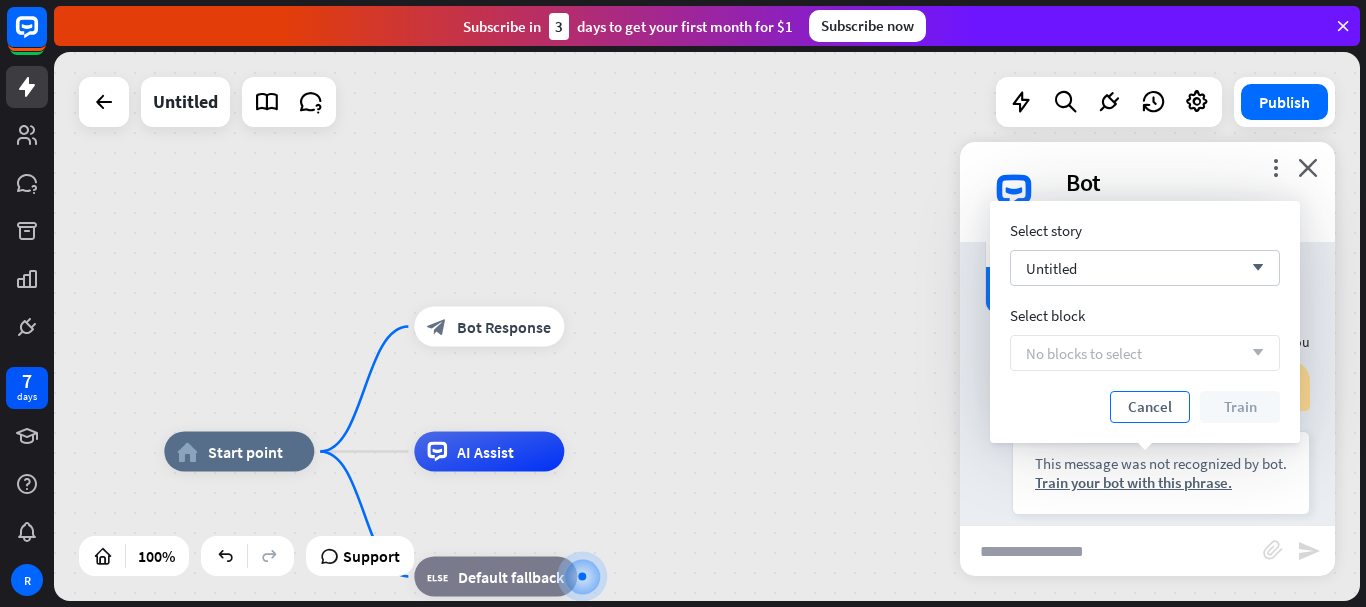 click on "Cancel" at bounding box center [1150, 407] 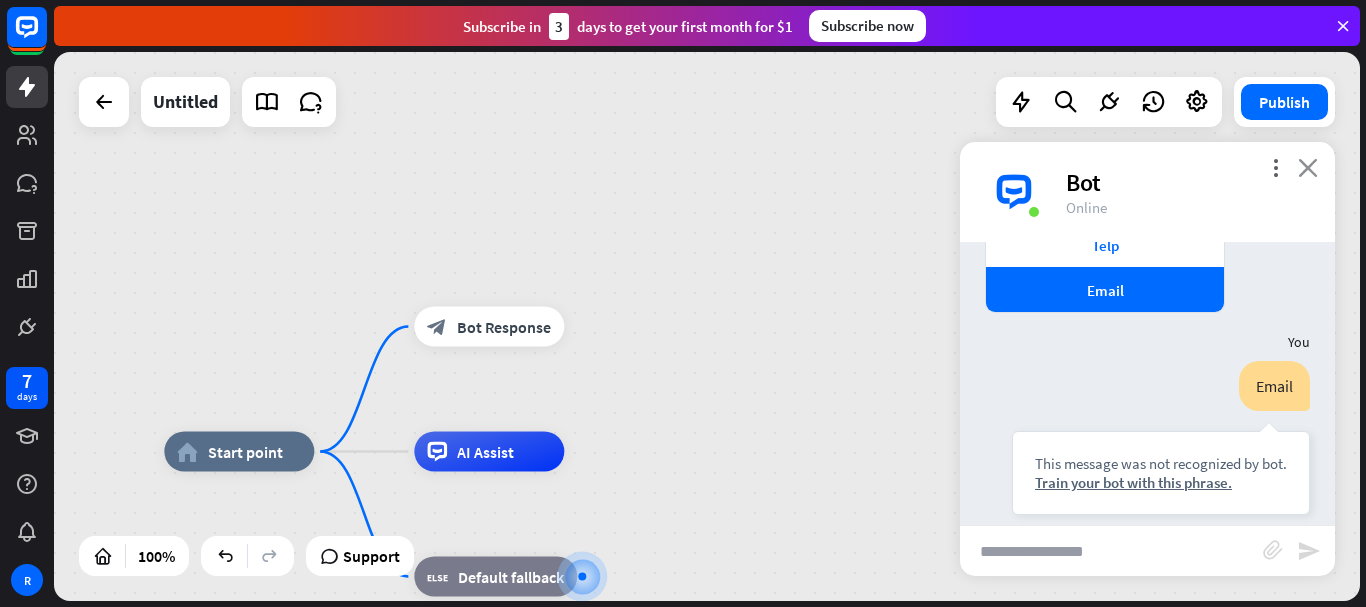 click on "close" at bounding box center (1308, 167) 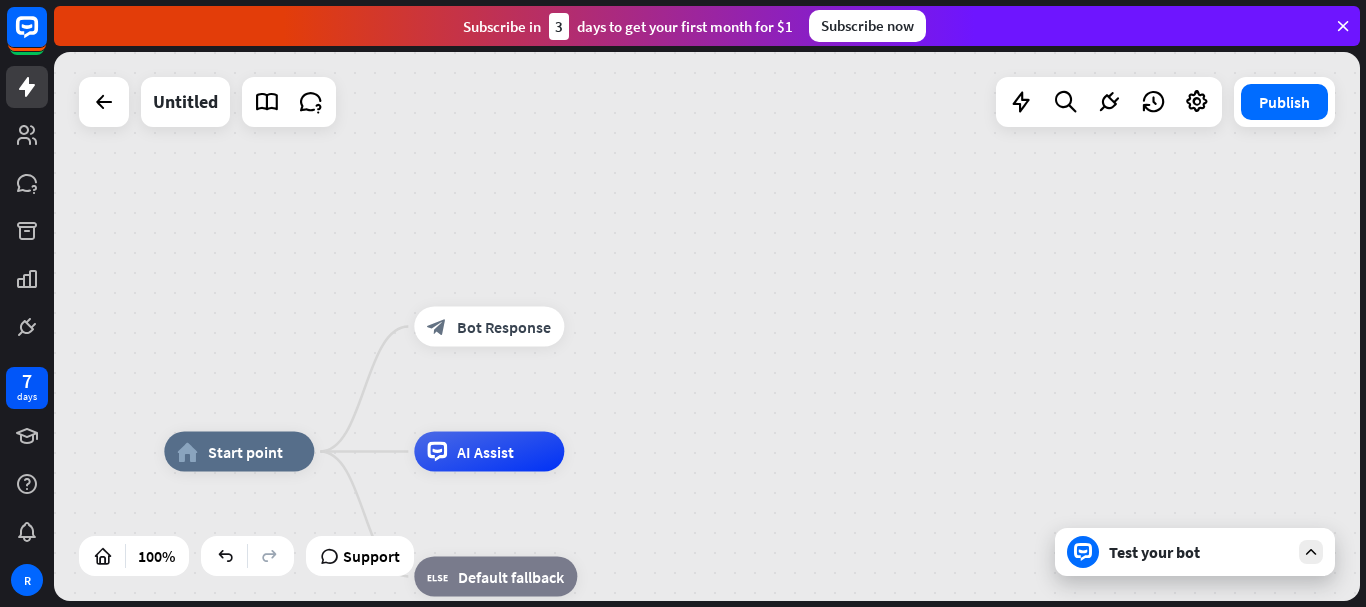 click on "Test your bot" at bounding box center [1195, 552] 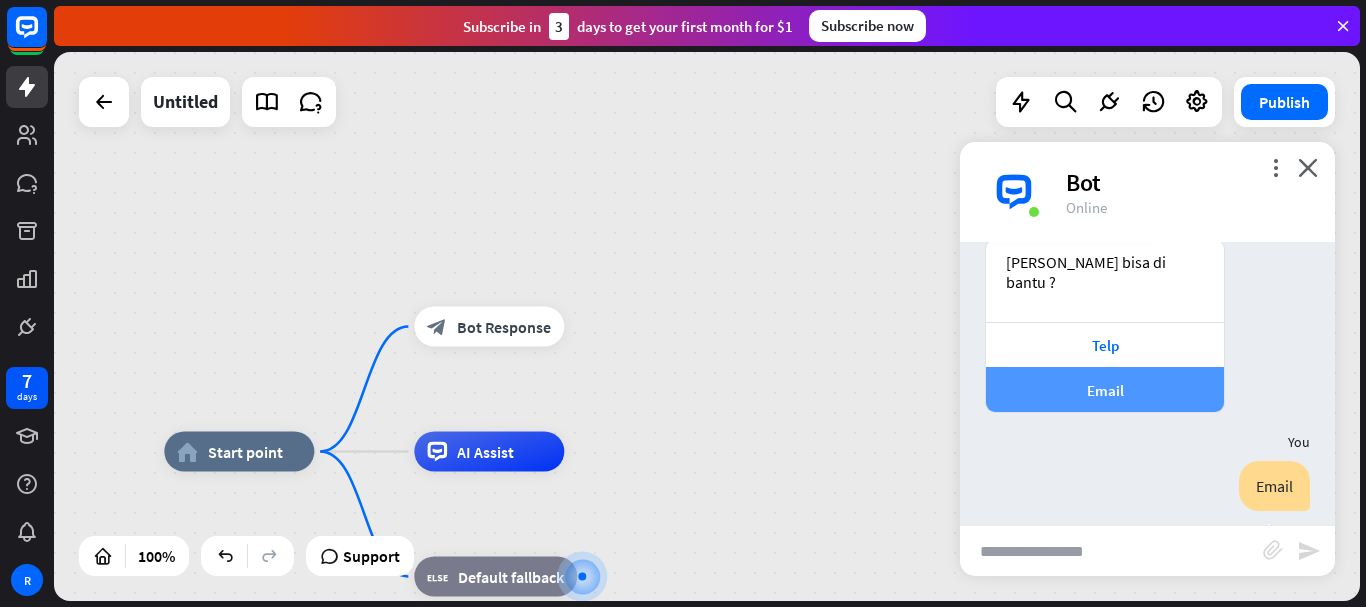click on "Email" at bounding box center [1105, 390] 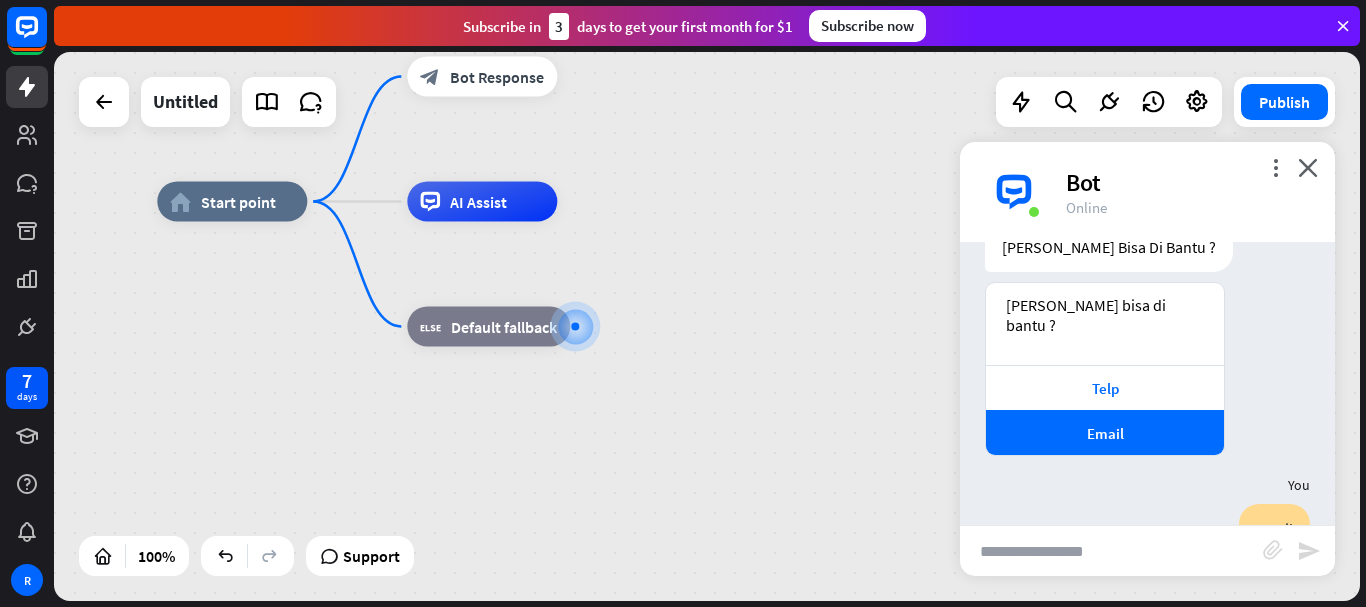 scroll, scrollTop: 0, scrollLeft: 0, axis: both 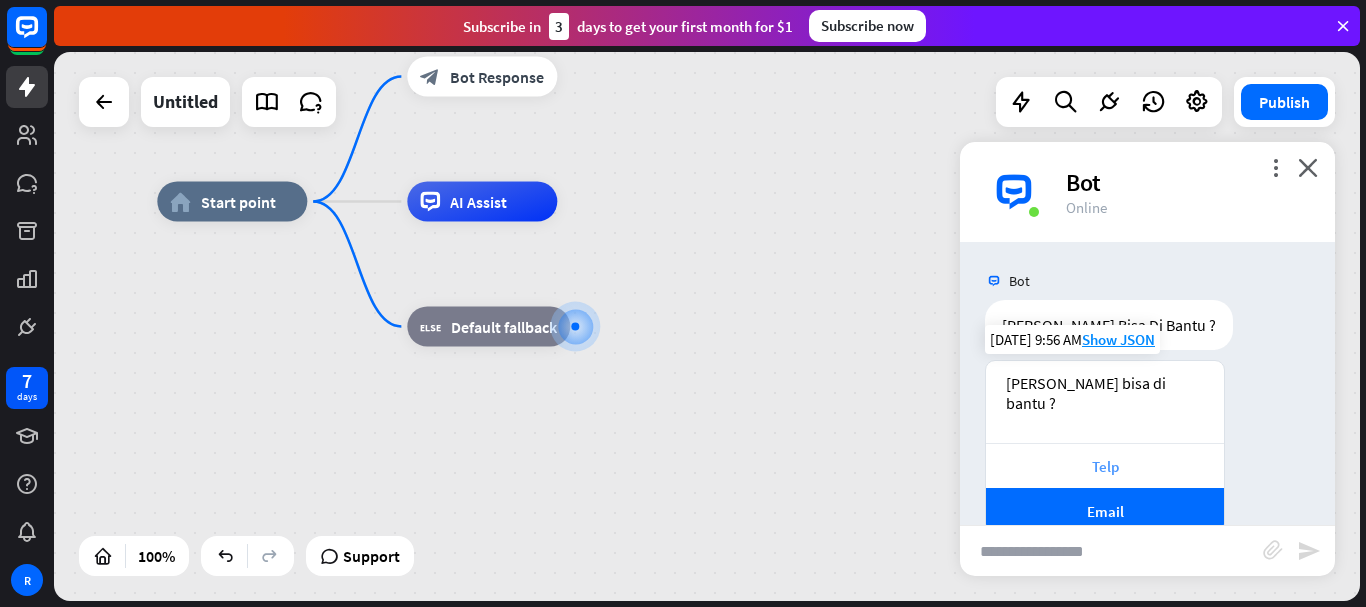 click on "Telp" at bounding box center (1105, 466) 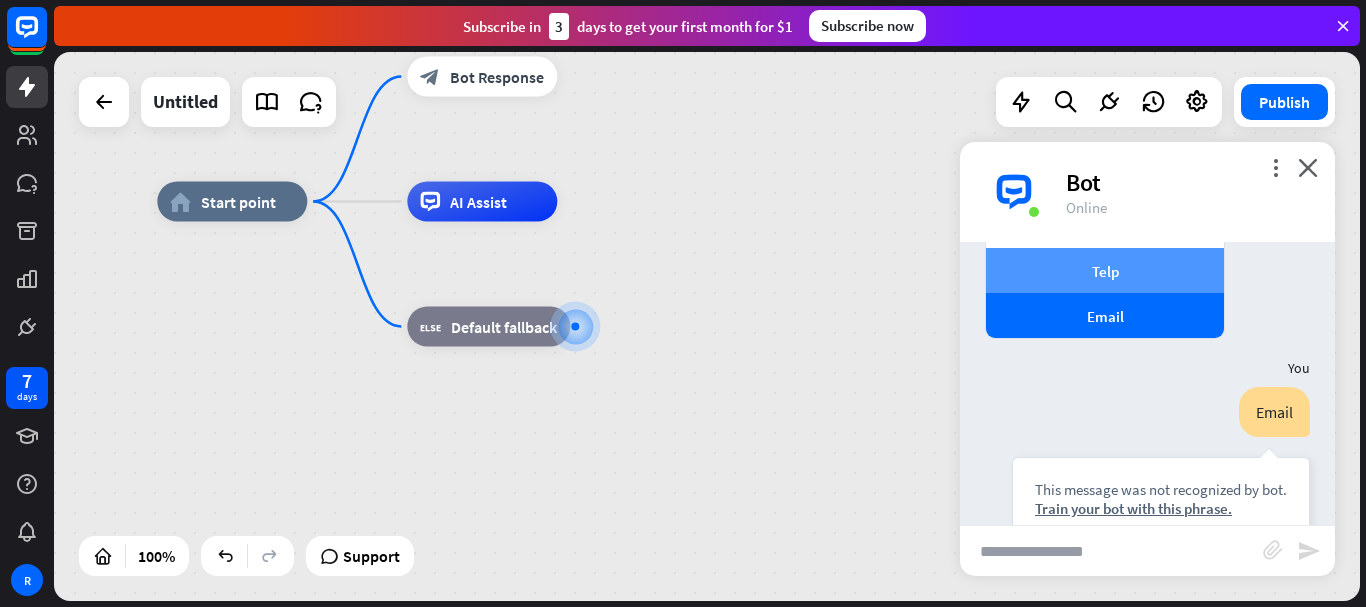scroll, scrollTop: 385, scrollLeft: 0, axis: vertical 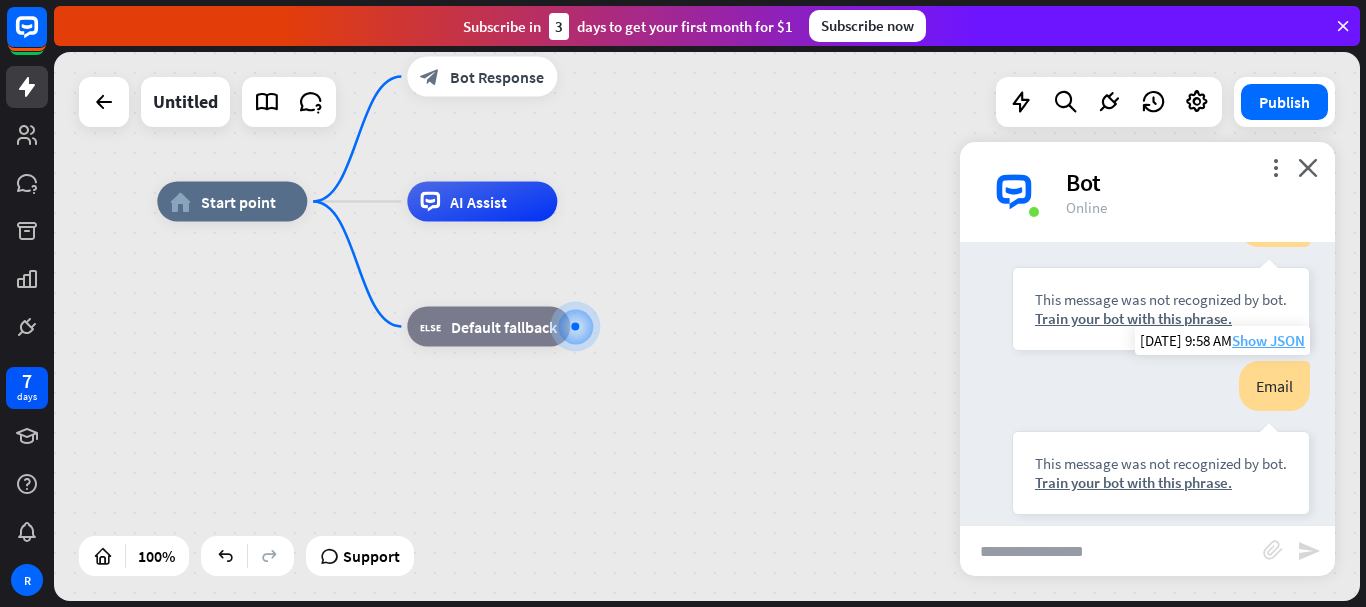 click on "Show JSON" at bounding box center (1268, 340) 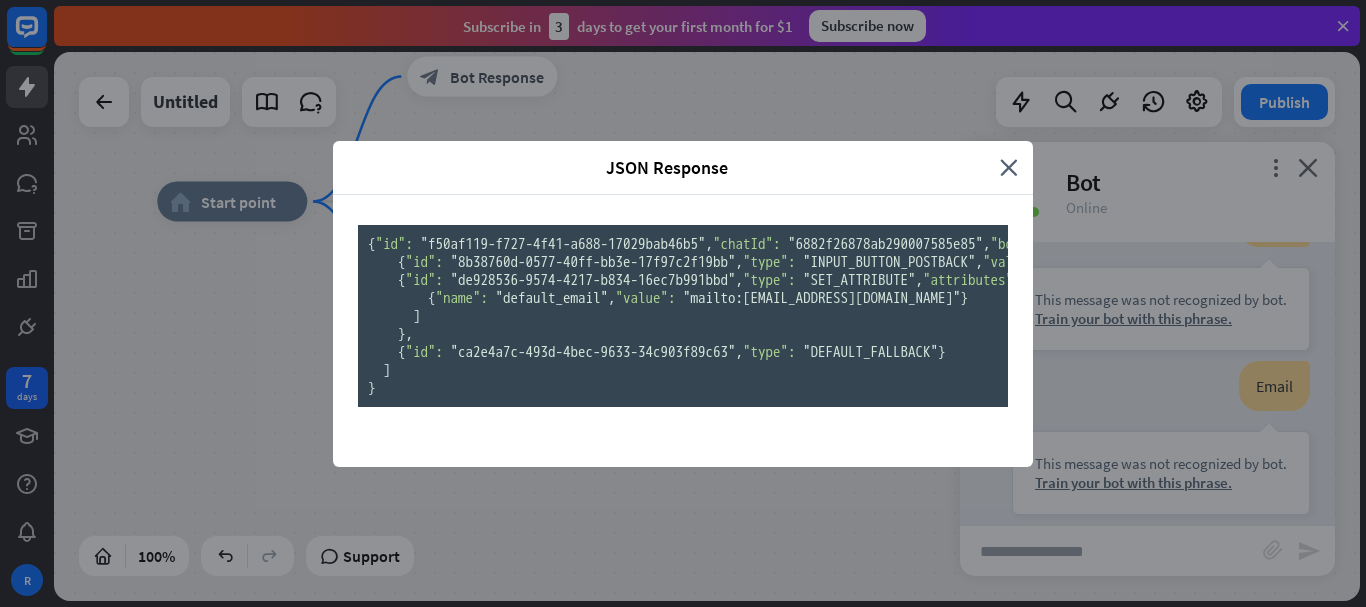 scroll, scrollTop: 0, scrollLeft: 0, axis: both 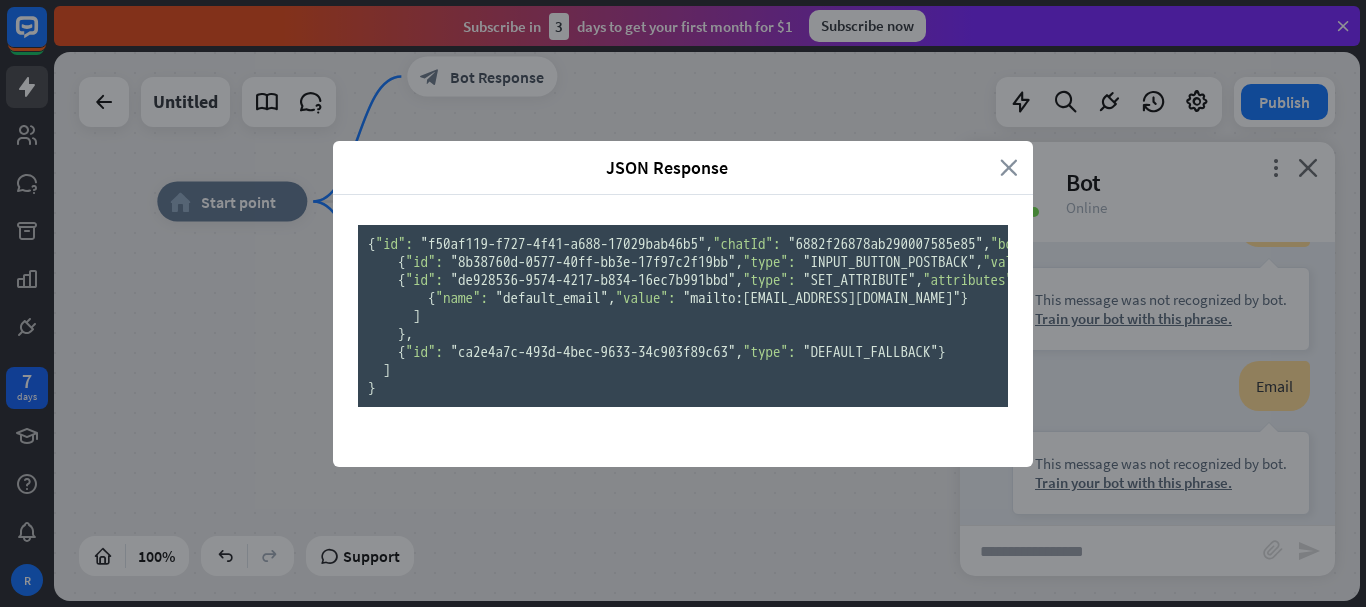 click on "close" at bounding box center (1009, 167) 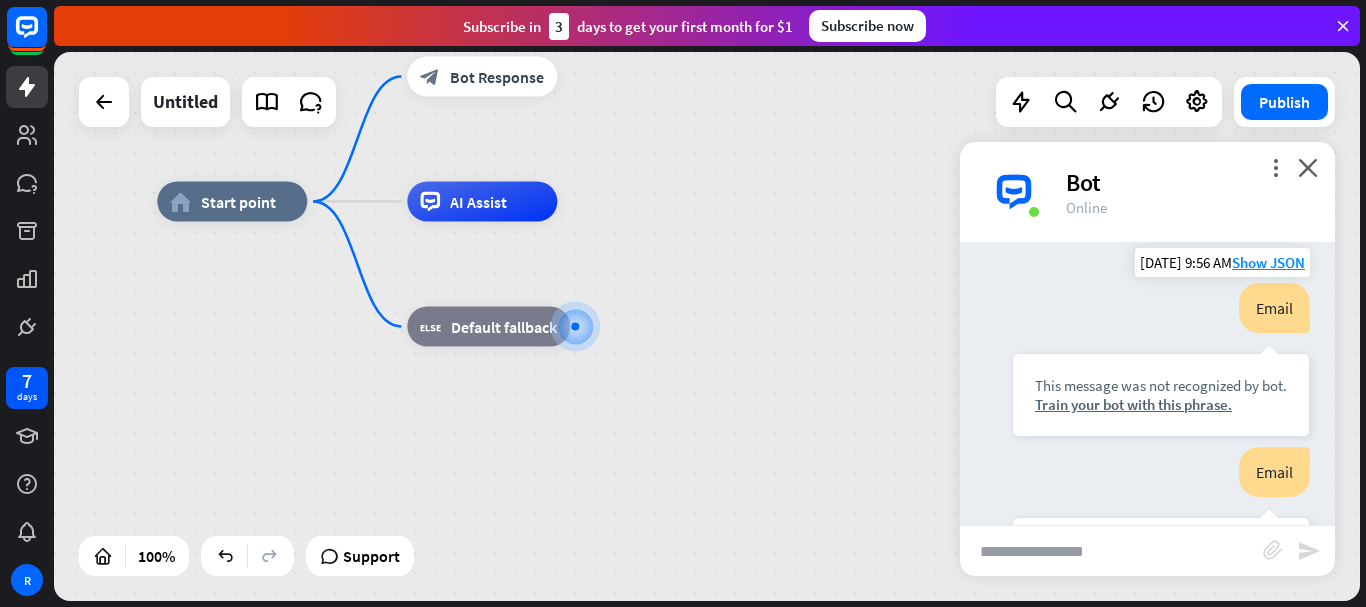 scroll, scrollTop: 185, scrollLeft: 0, axis: vertical 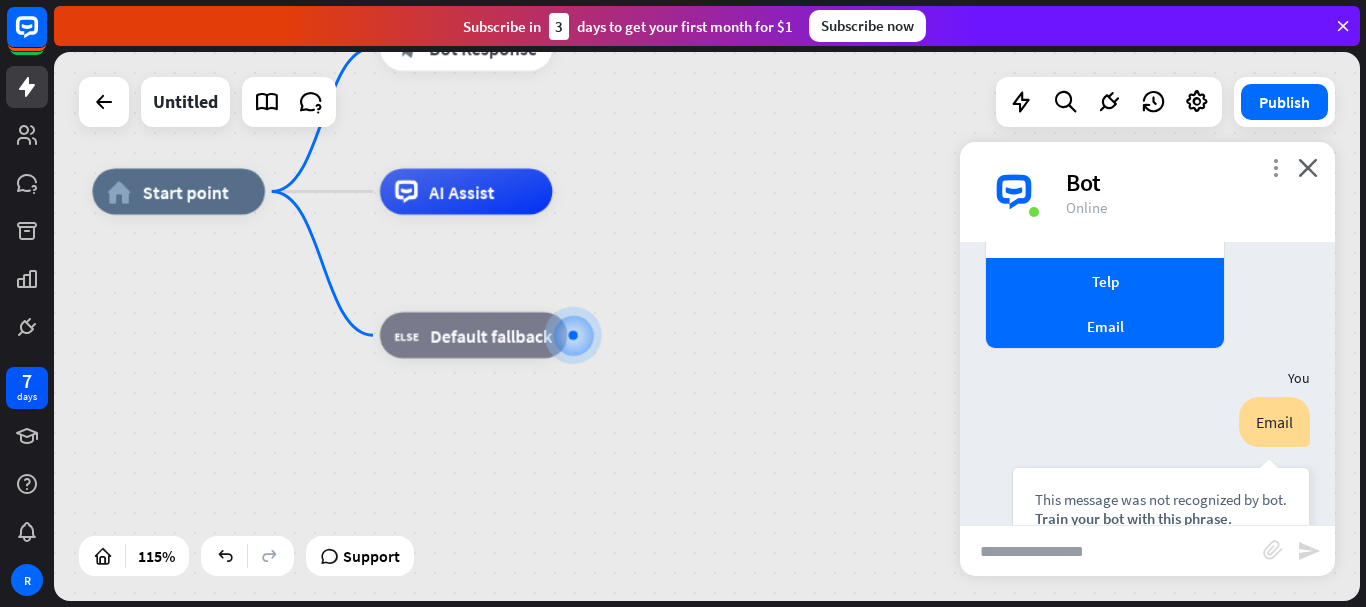 click on "more_vert" at bounding box center [1275, 167] 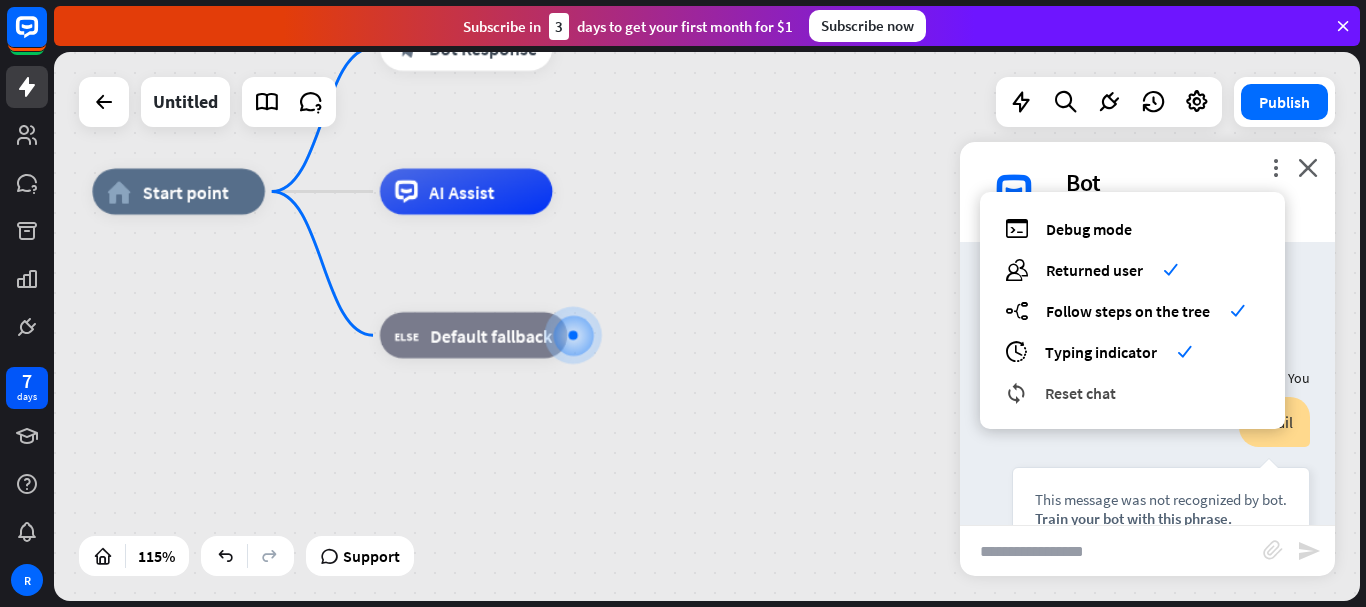 drag, startPoint x: 1319, startPoint y: 164, endPoint x: 1123, endPoint y: 399, distance: 306.00818 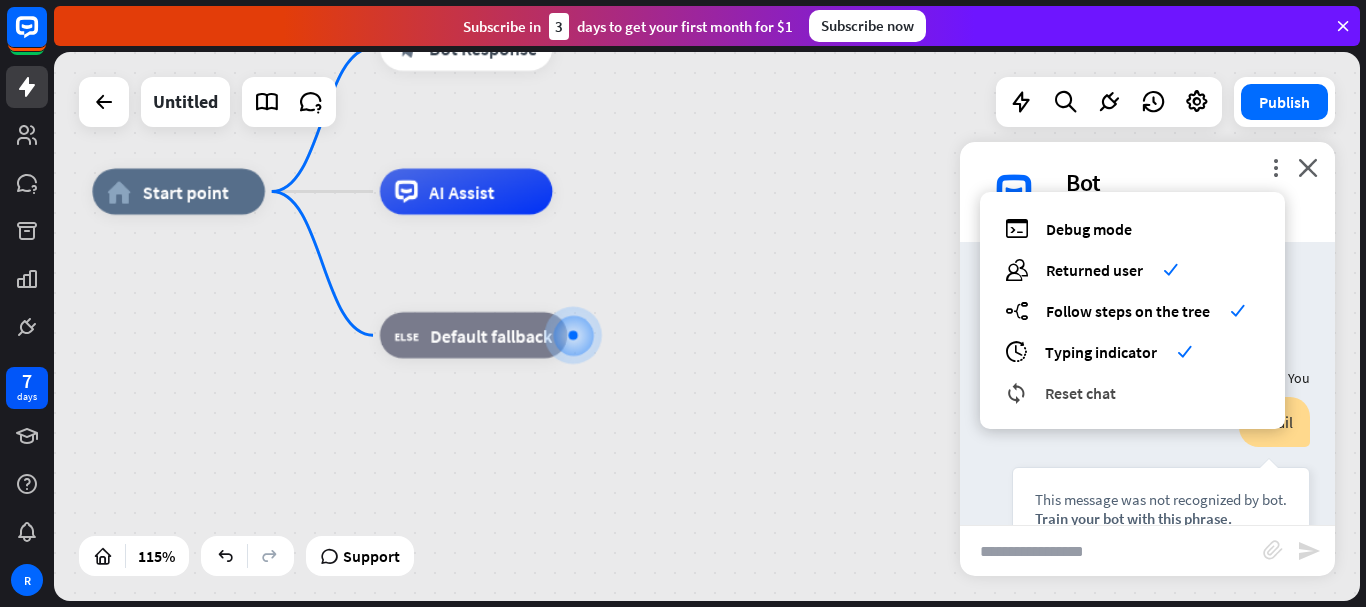 click on "more_vert
debug   Debug mode     users   Returned user   check   builder_tree   Follow steps on the tree   check   archives   Typing indicator   check   reset_chat   Reset chat
close
Bot
Online" at bounding box center (1147, 192) 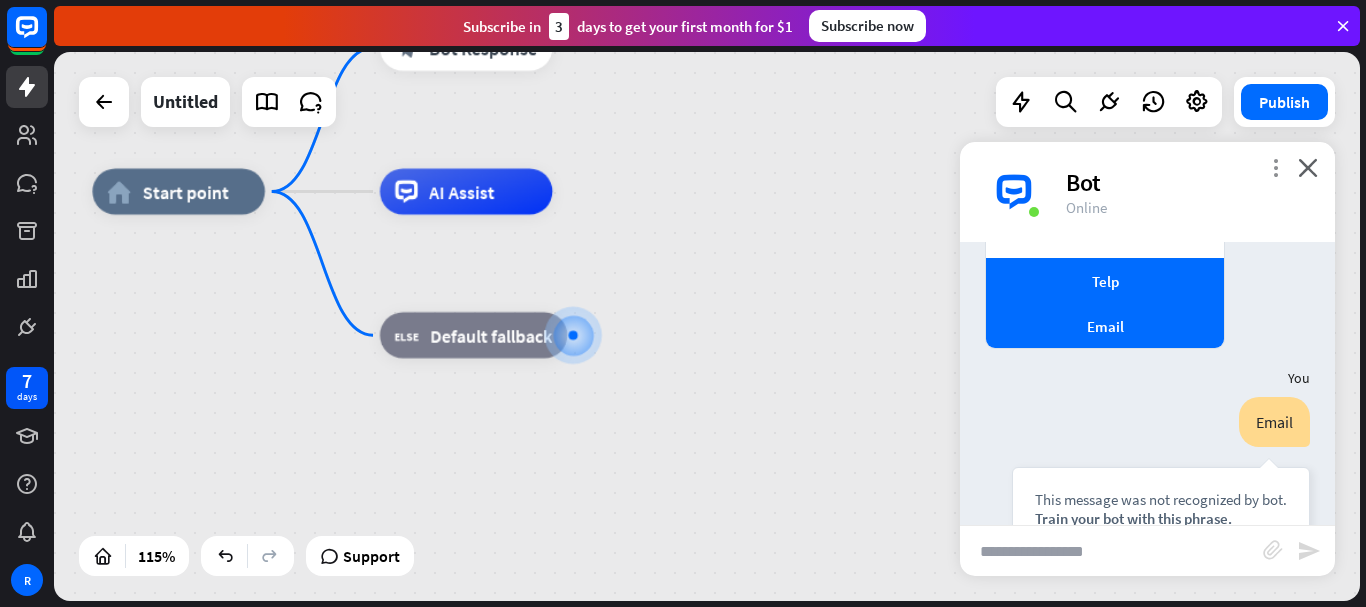 click on "more_vert" at bounding box center (1275, 167) 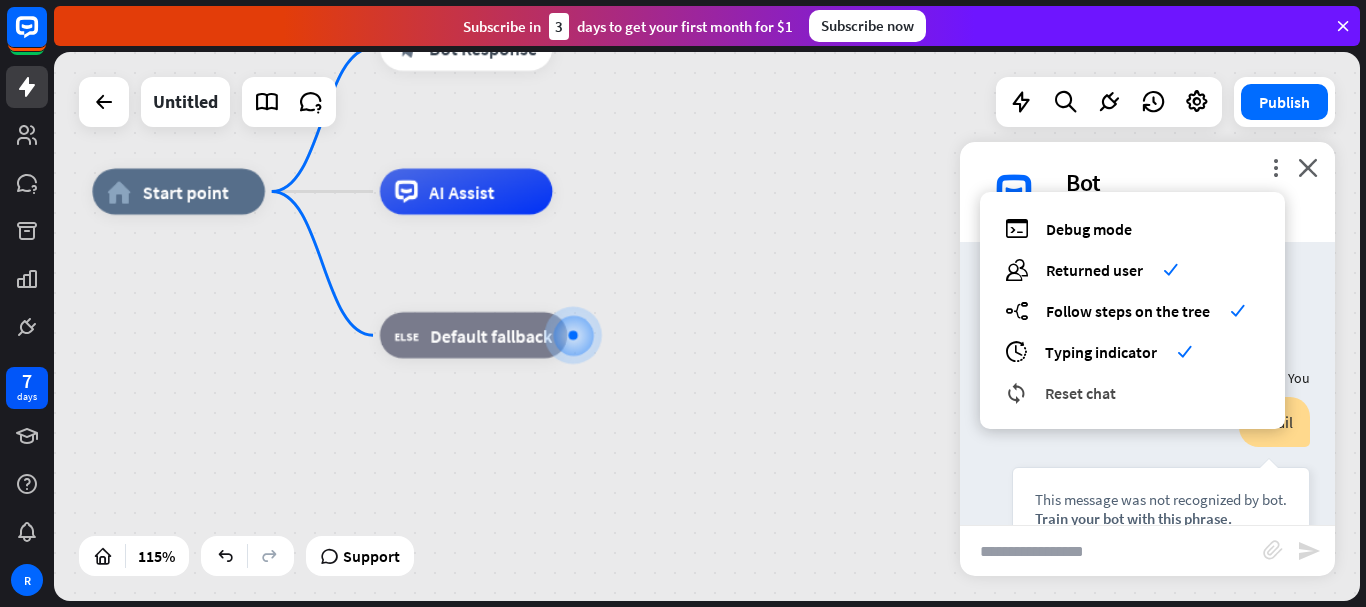 click on "Reset chat" at bounding box center [1080, 393] 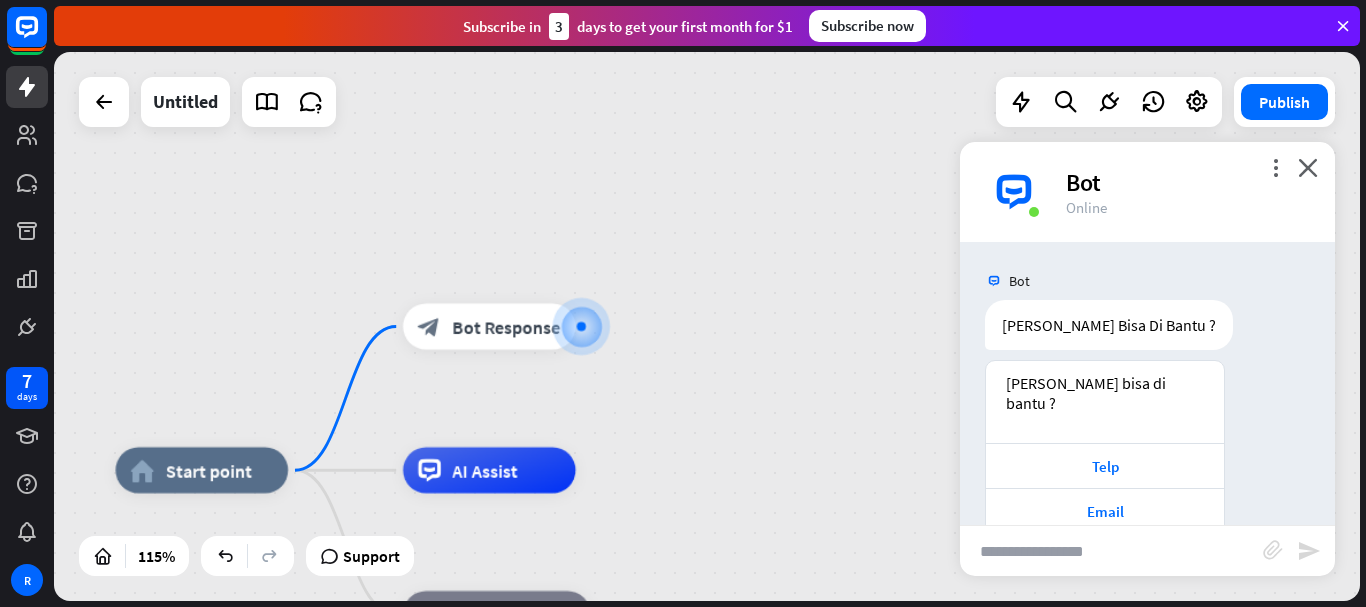scroll, scrollTop: 19, scrollLeft: 0, axis: vertical 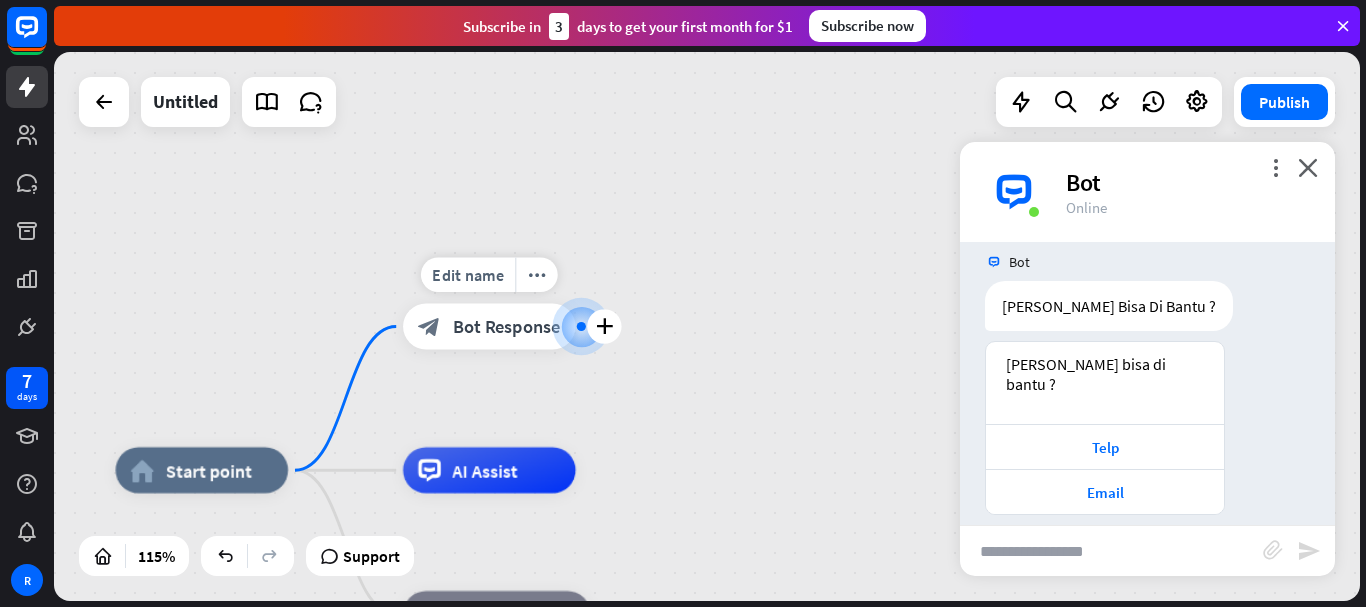 click on "Bot Response" at bounding box center [507, 326] 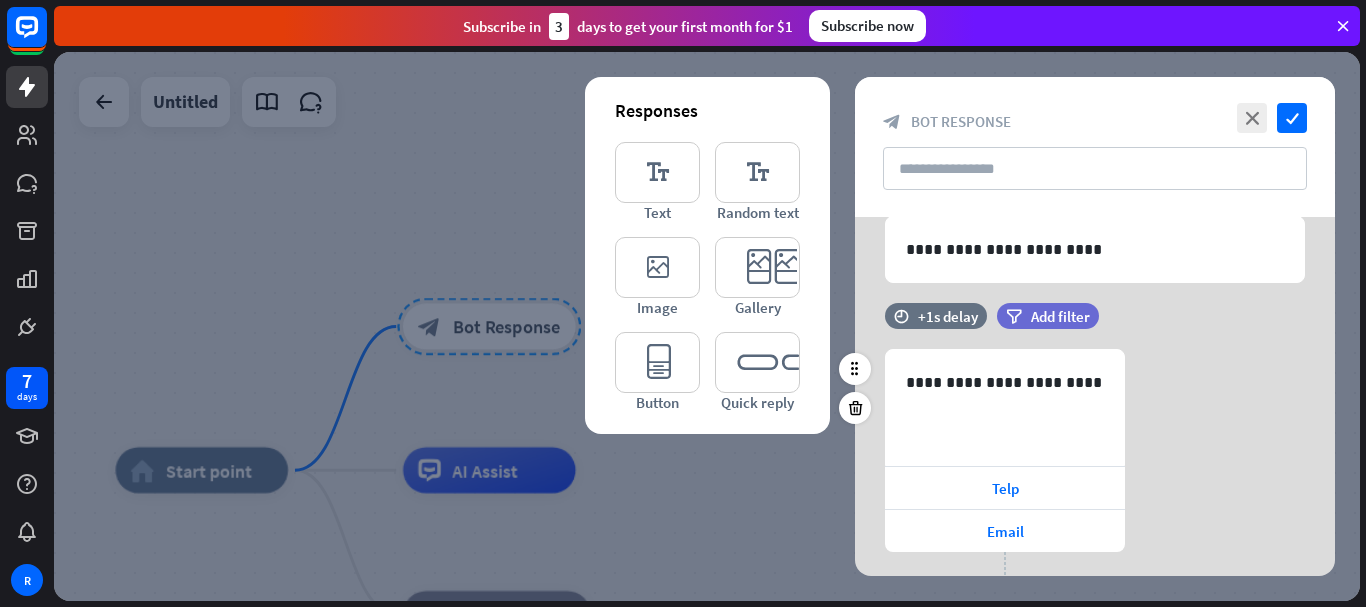 scroll, scrollTop: 186, scrollLeft: 0, axis: vertical 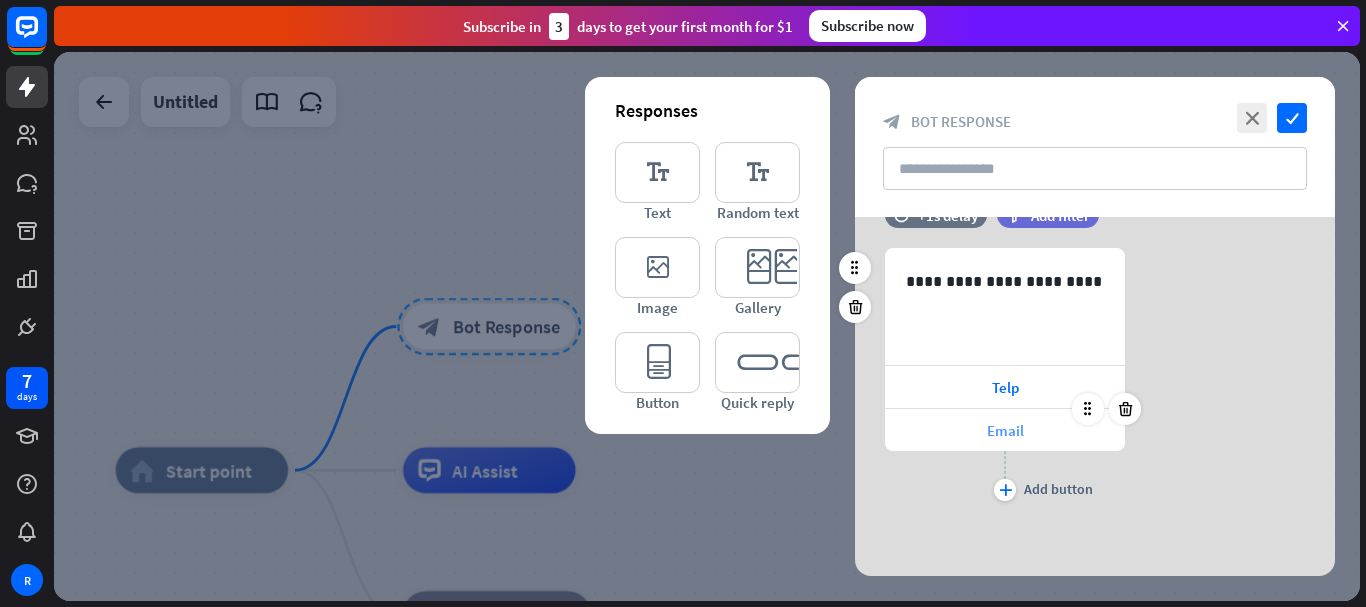 click on "Email" at bounding box center (1005, 430) 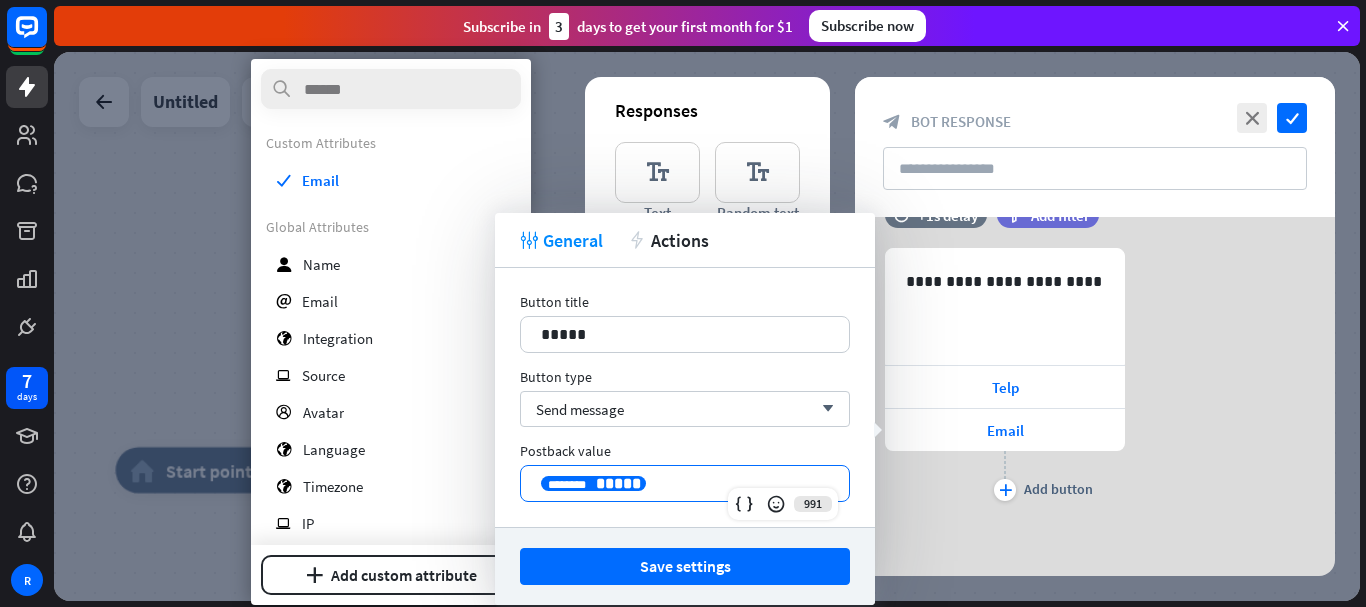 click on "********* ********   *****" at bounding box center (685, 483) 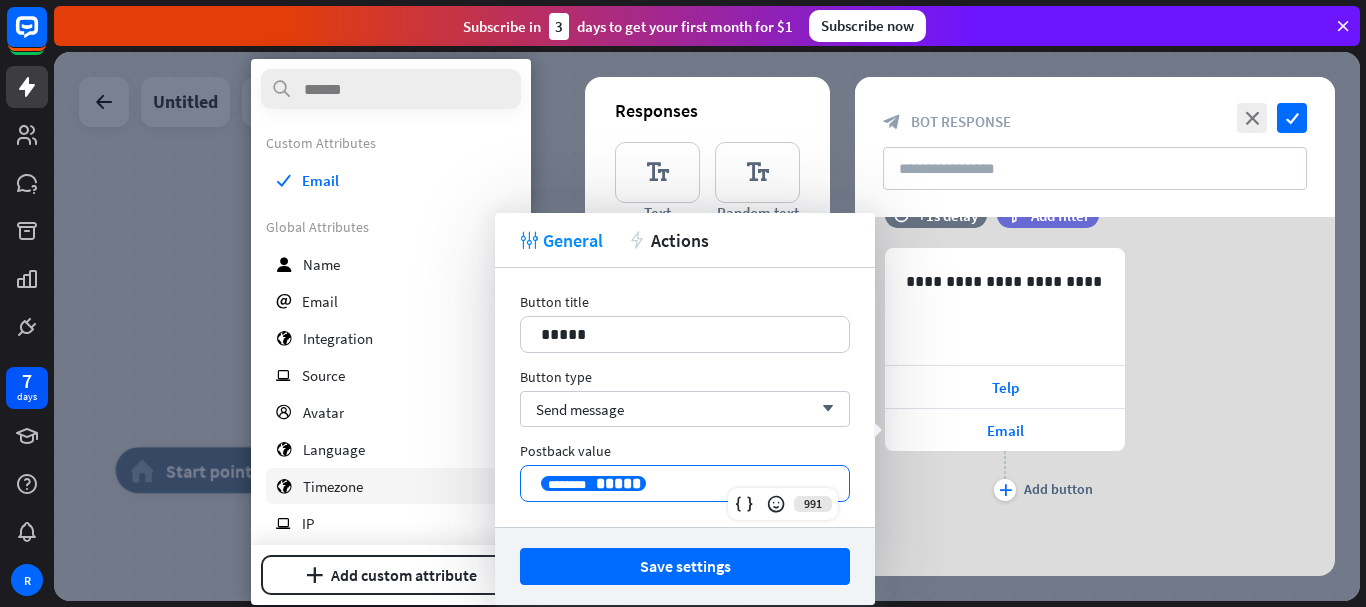 drag, startPoint x: 660, startPoint y: 488, endPoint x: 479, endPoint y: 491, distance: 181.02486 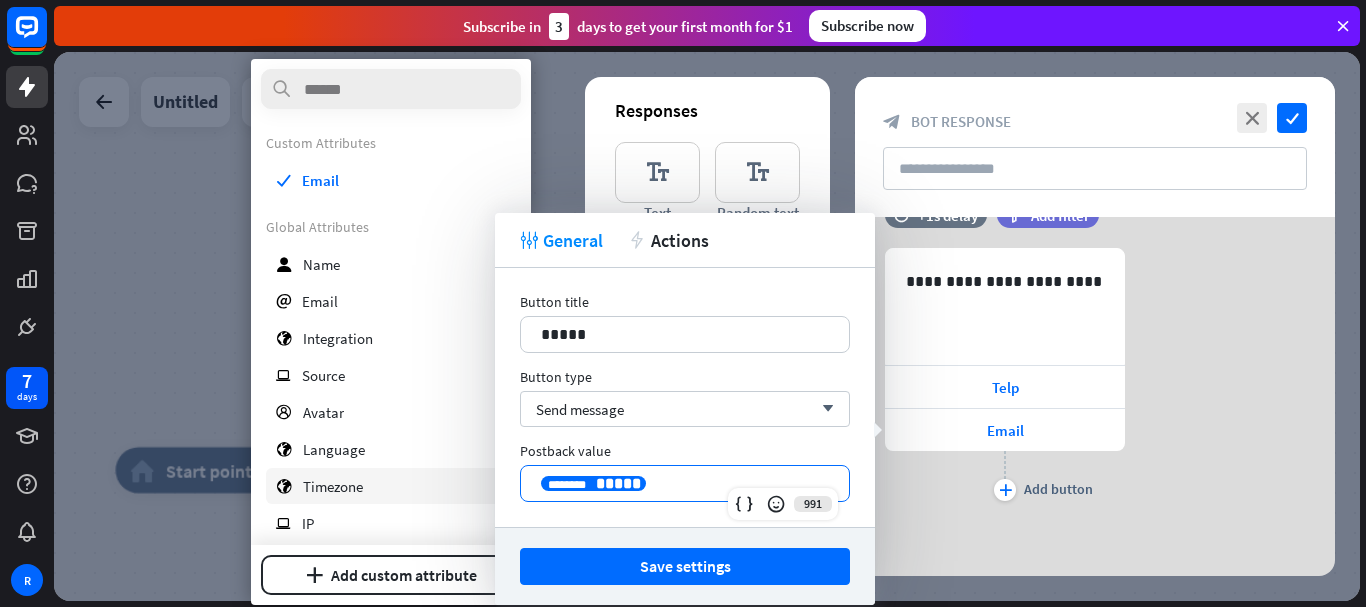 click on "7   days
R
close
Product Help
First steps   Get started with ChatBot       Help Center   Follow step-by-step tutorials       Academy   Level up your skill set       Contact us   Connect with our Product Experts
Subscribe [DATE]
to get your first month for $1
Subscribe now                         home_2   Start point                   block_bot_response   Bot Response                     AI Assist                   block_fallback   Default fallback
Untitled
close   Interactions   block_user_input   User Input block_bot_response   Bot Response" at bounding box center [683, 303] 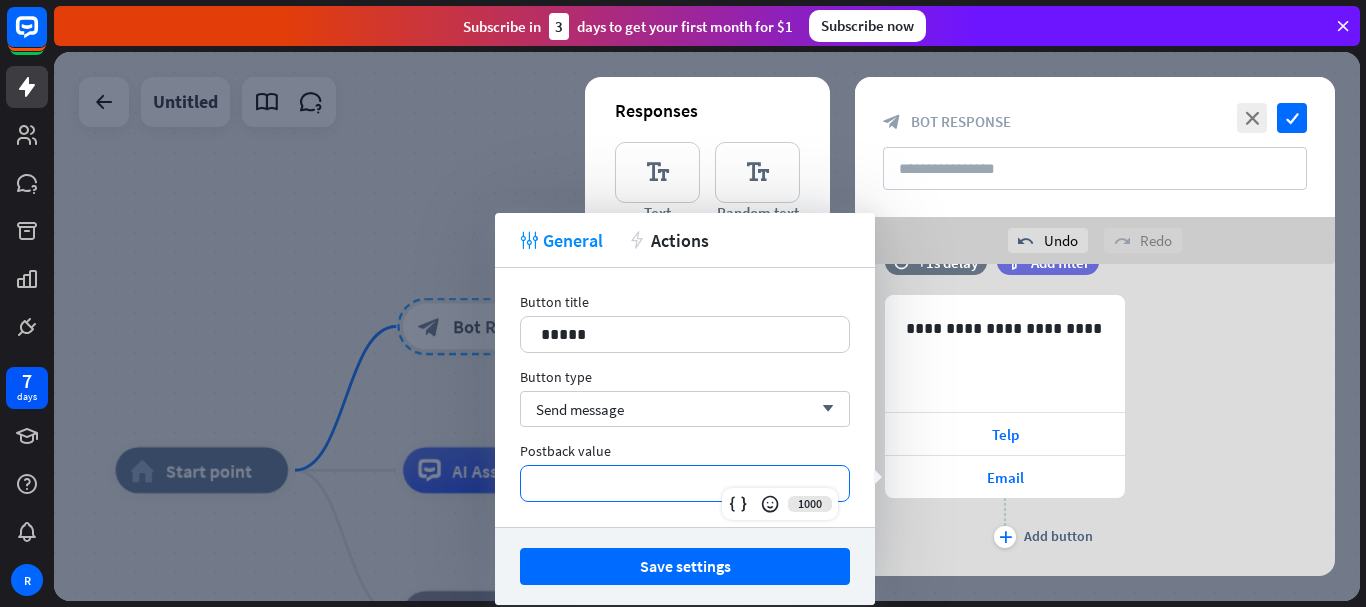 click on "**********" at bounding box center [685, 483] 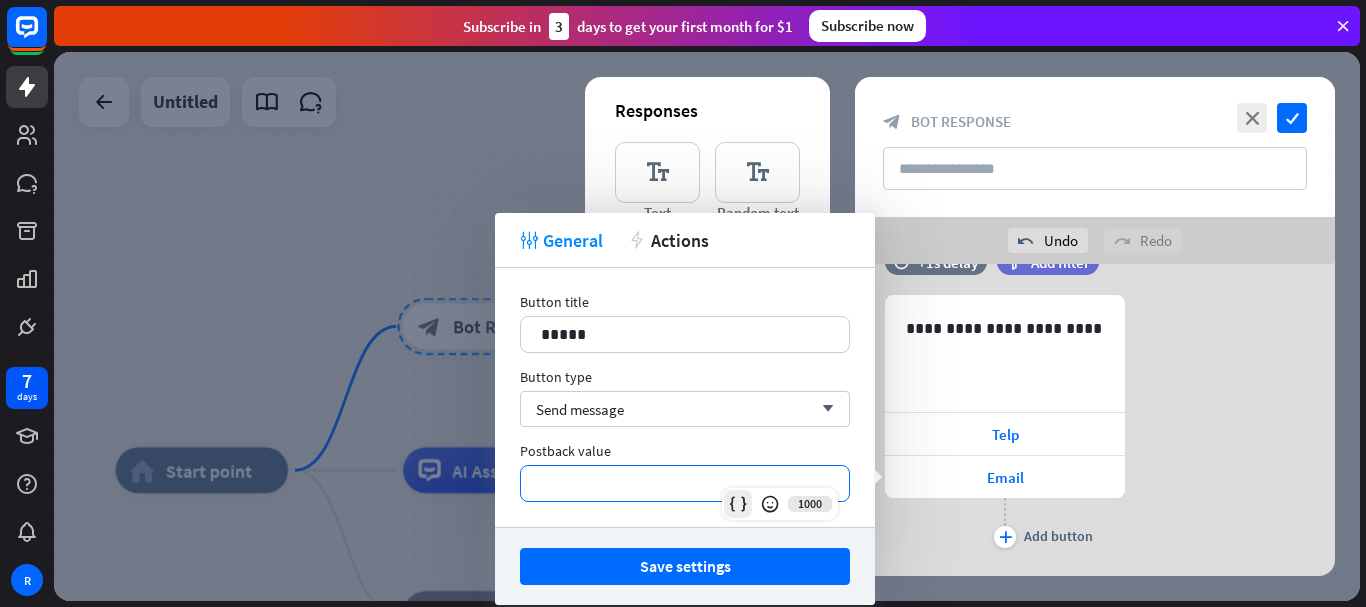 click at bounding box center [738, 504] 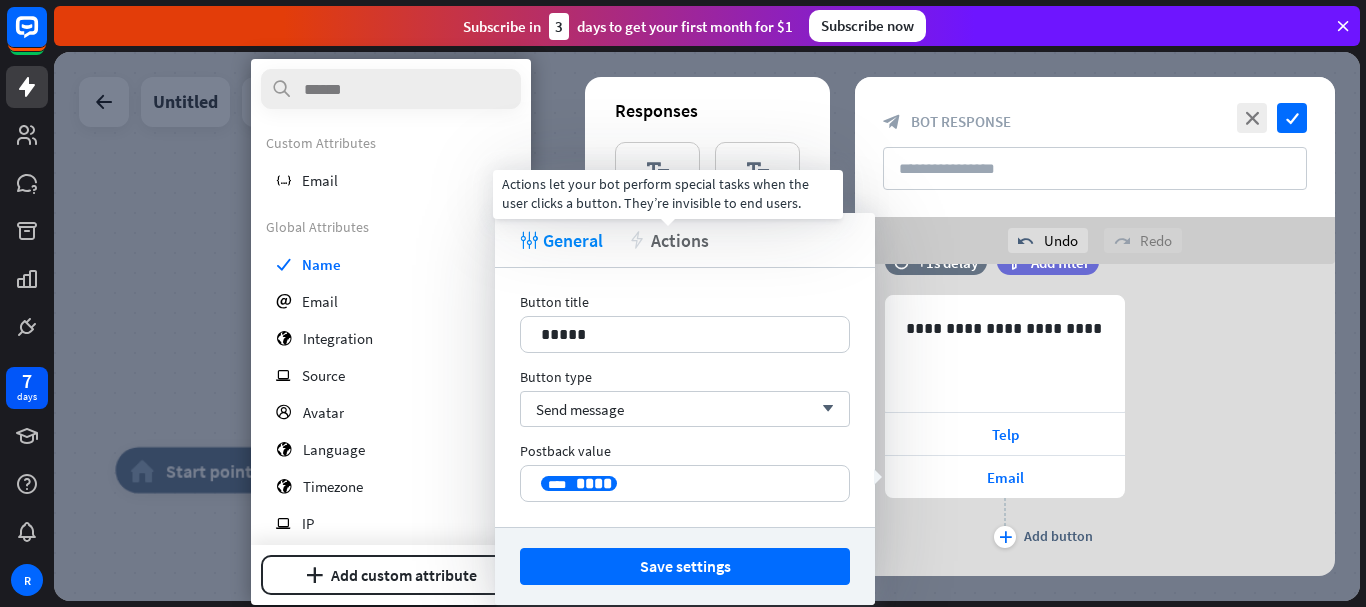 click on "Actions" at bounding box center (680, 240) 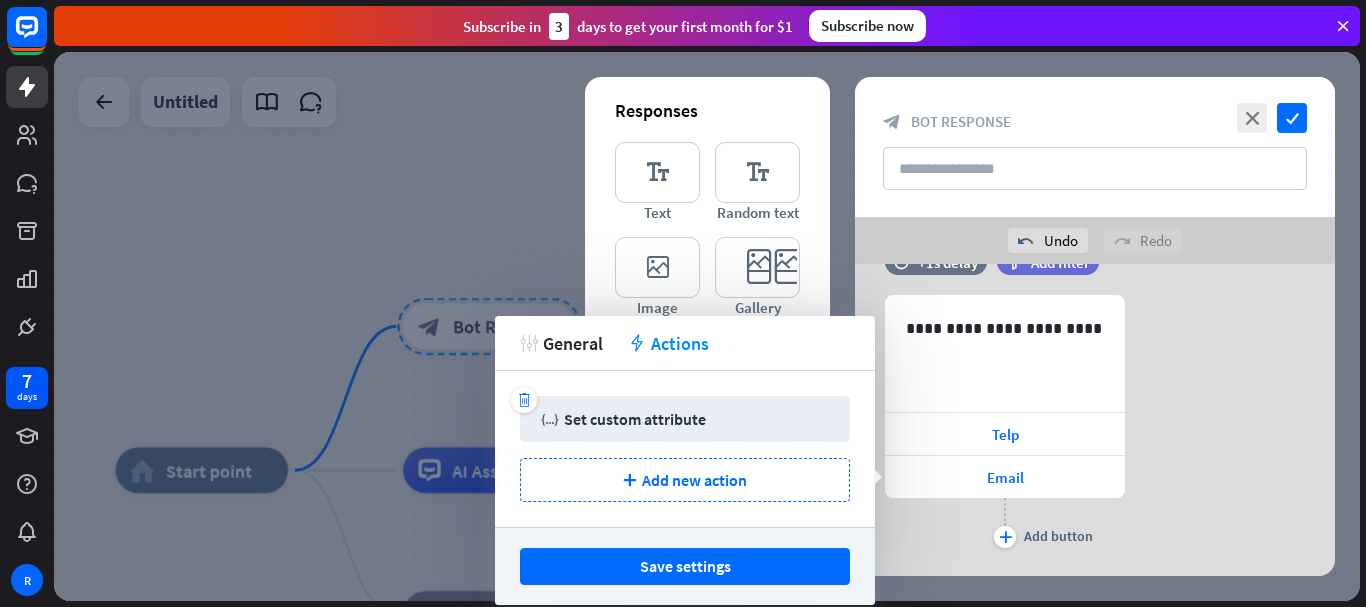 click on "Set custom attribute" at bounding box center [635, 419] 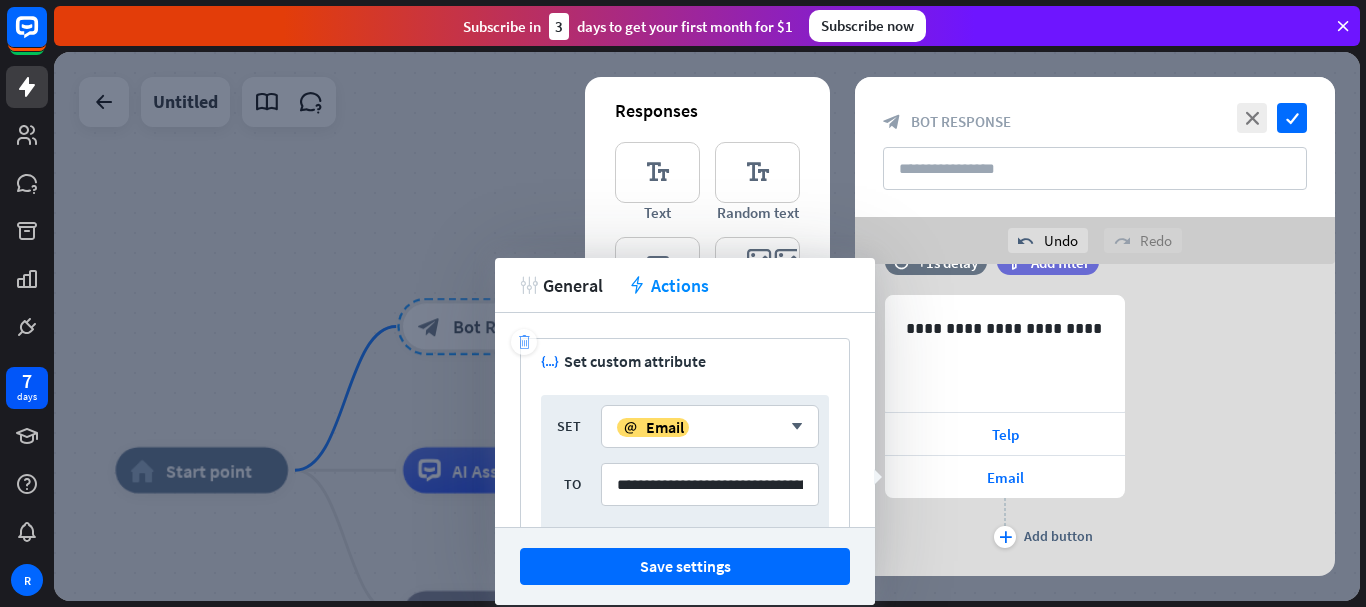 click on "trash" at bounding box center [524, 342] 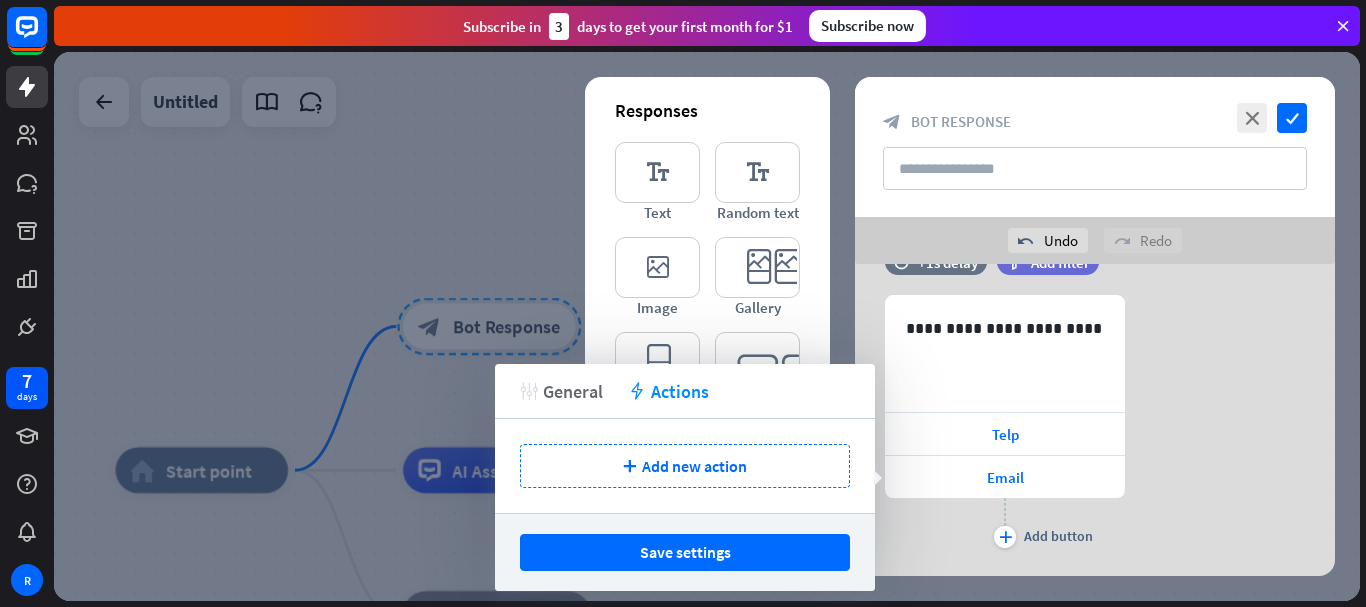 click on "General" at bounding box center [573, 391] 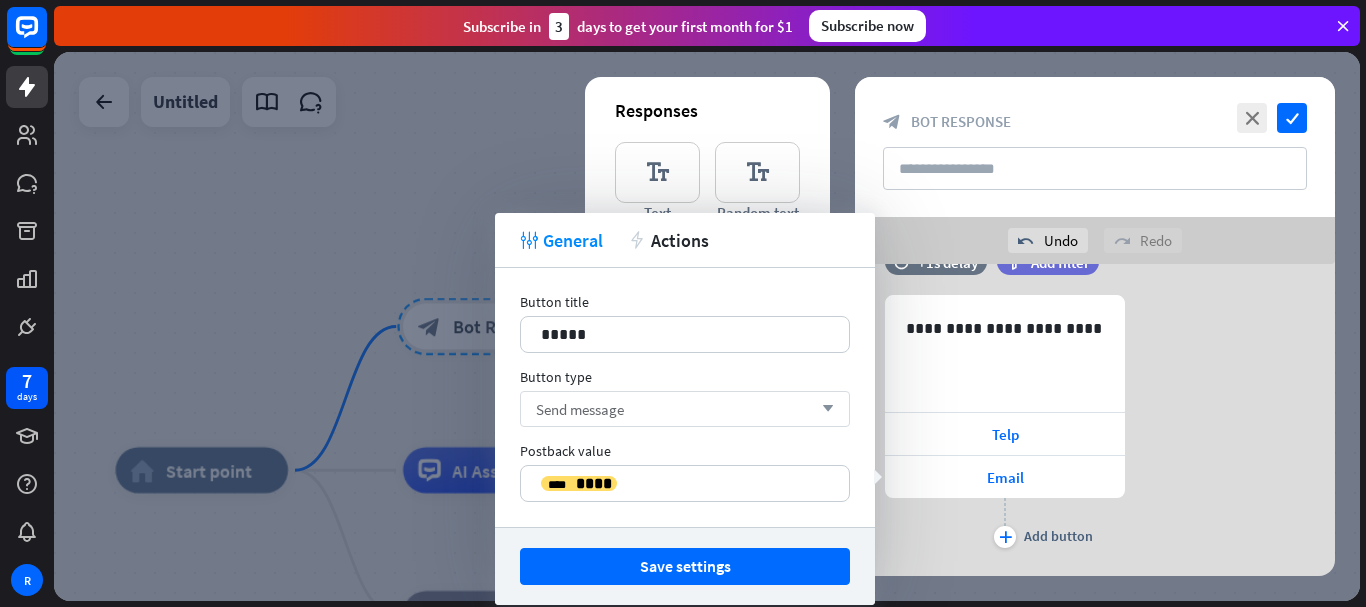 click on "Send message" at bounding box center (580, 409) 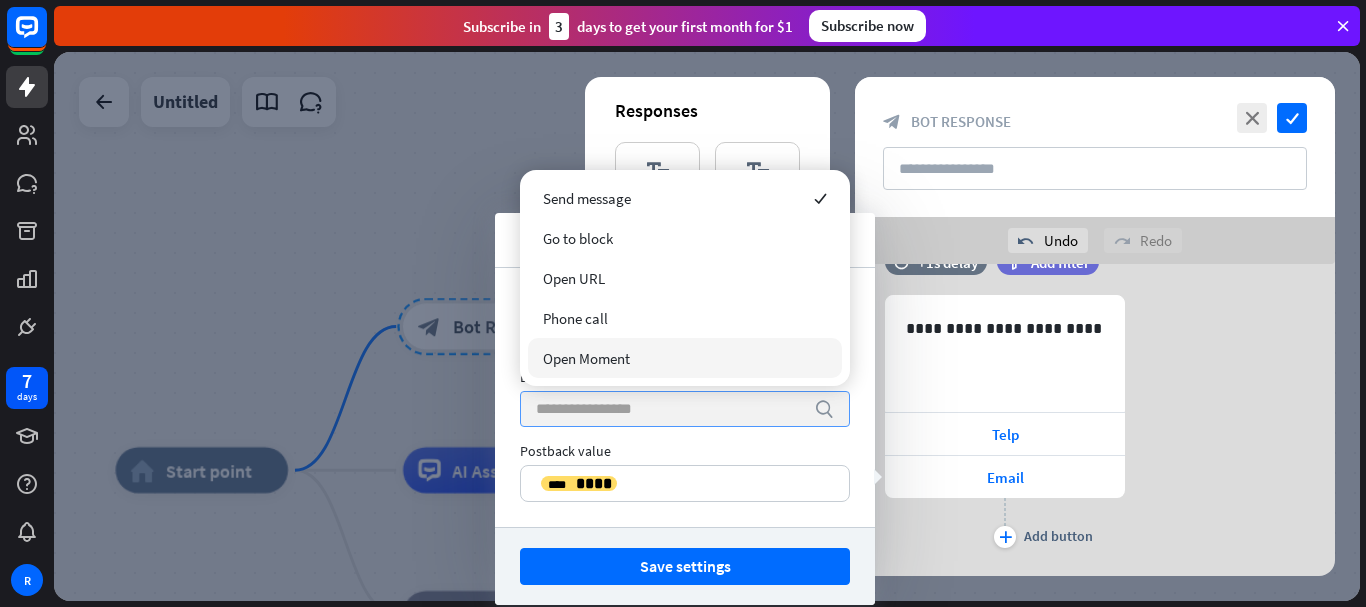 click on "Postback value" at bounding box center (685, 451) 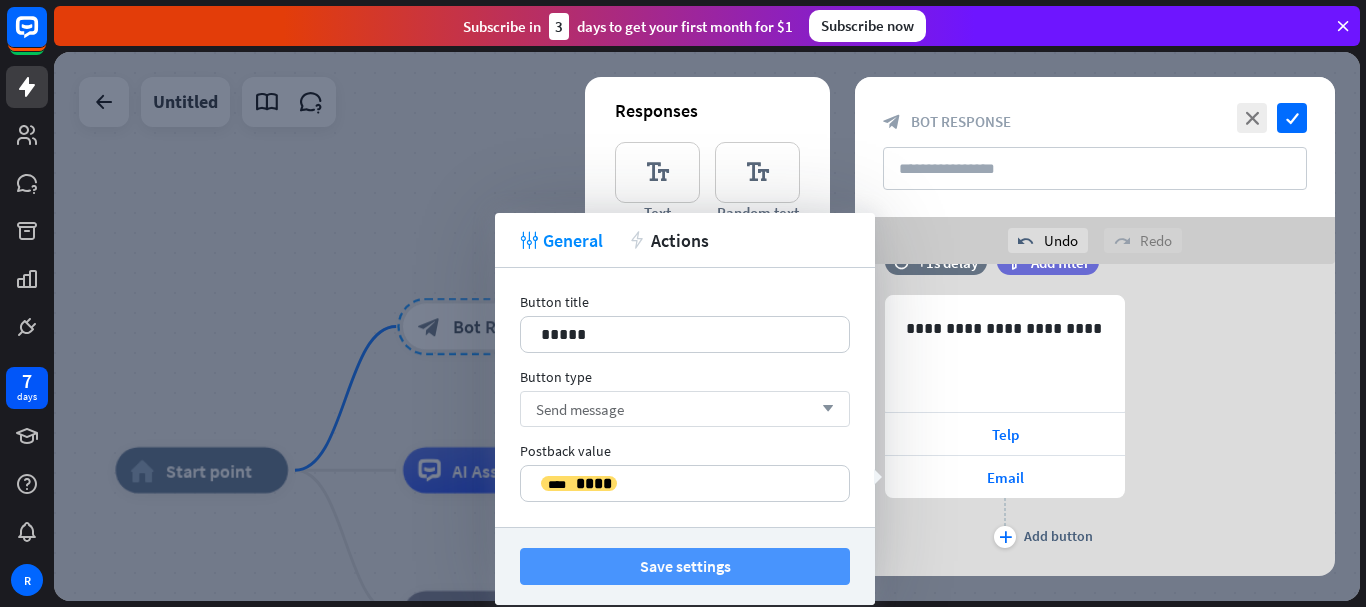 click on "Save settings" at bounding box center (685, 566) 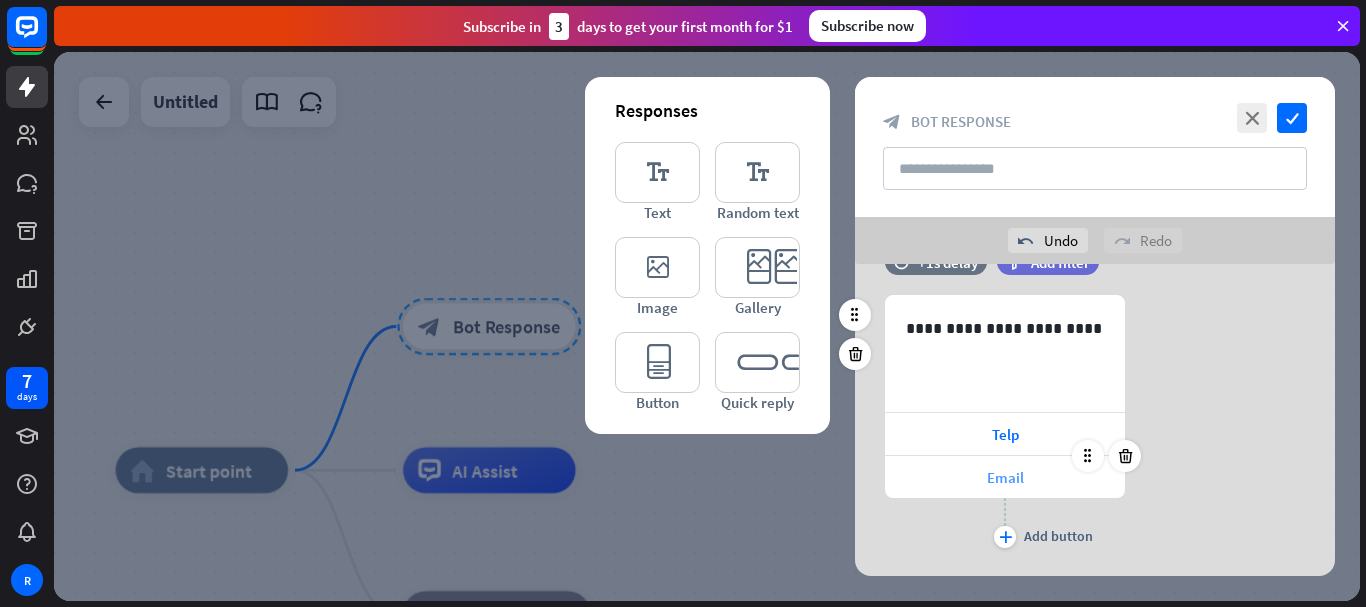 click on "Email" at bounding box center (1005, 477) 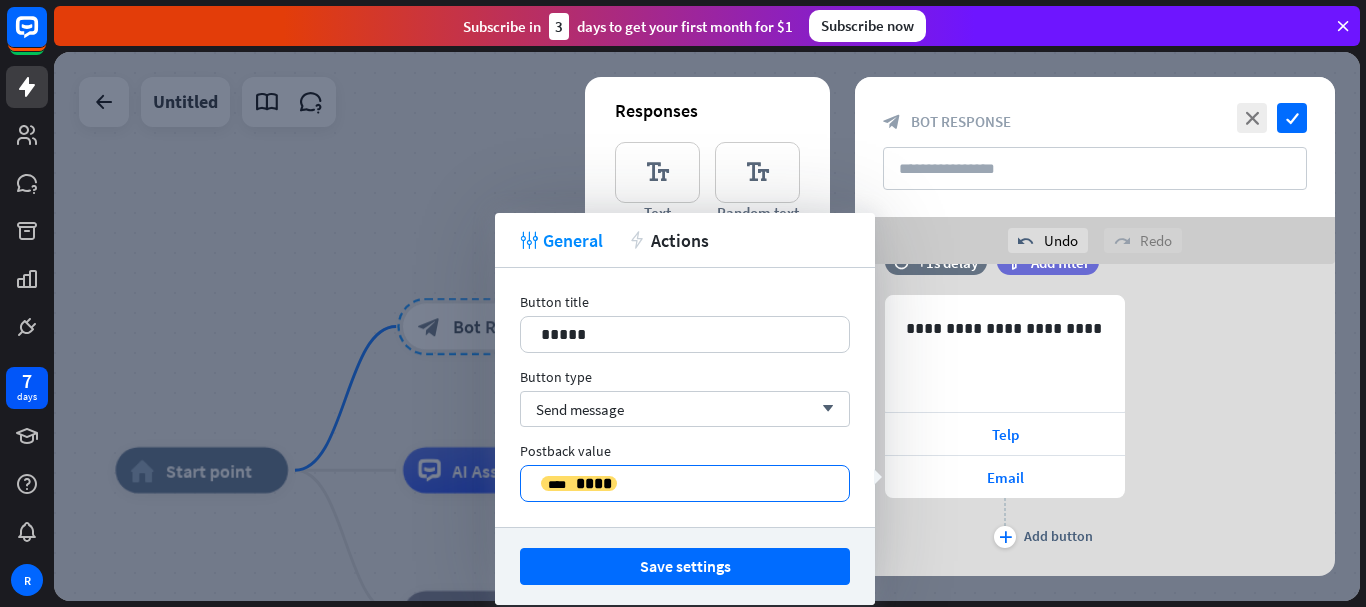 click on "**********" at bounding box center [685, 483] 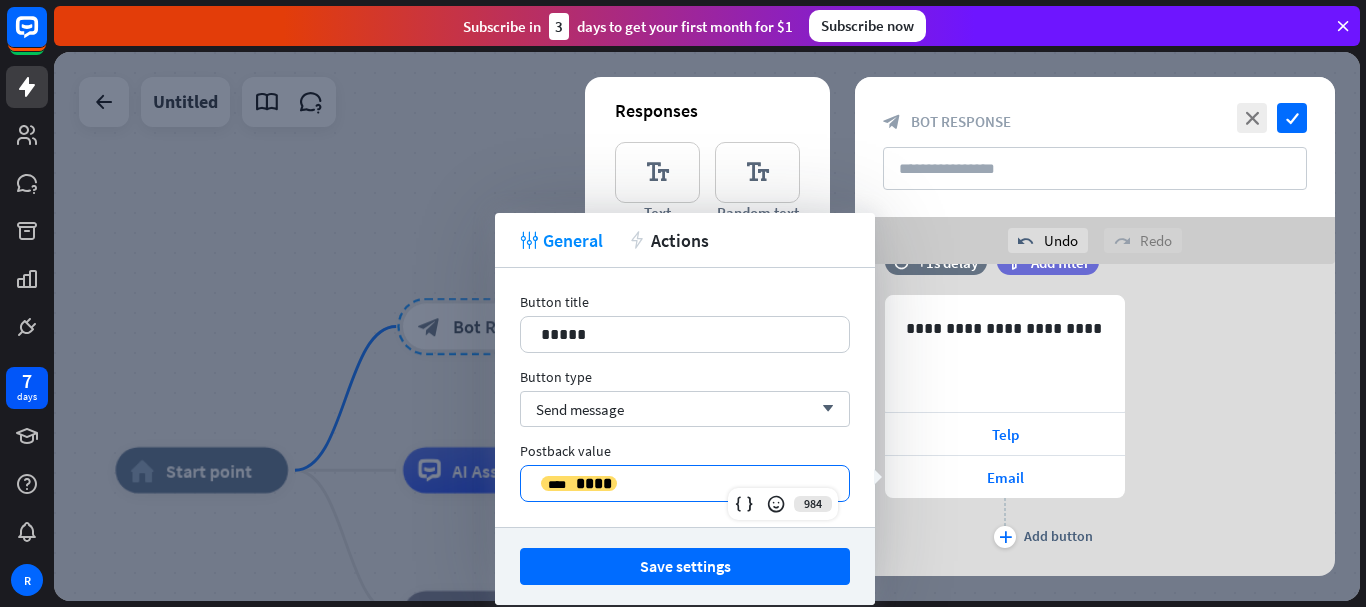 type 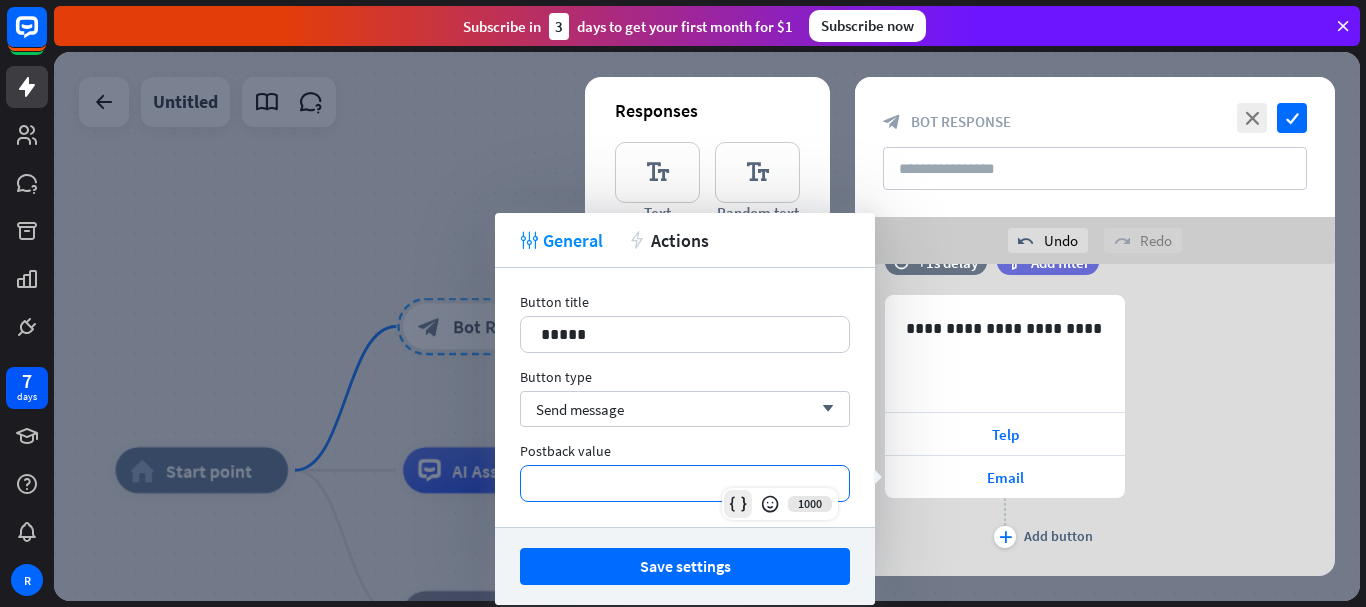 click at bounding box center [738, 504] 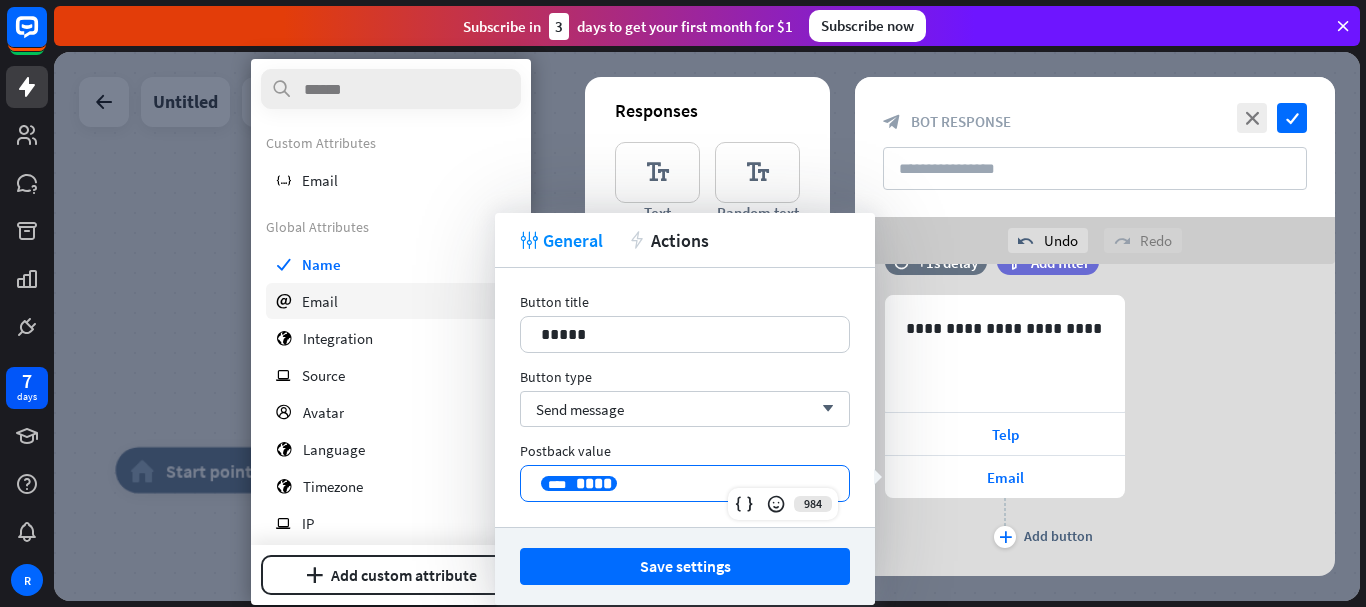 click on "email
Email" at bounding box center (391, 301) 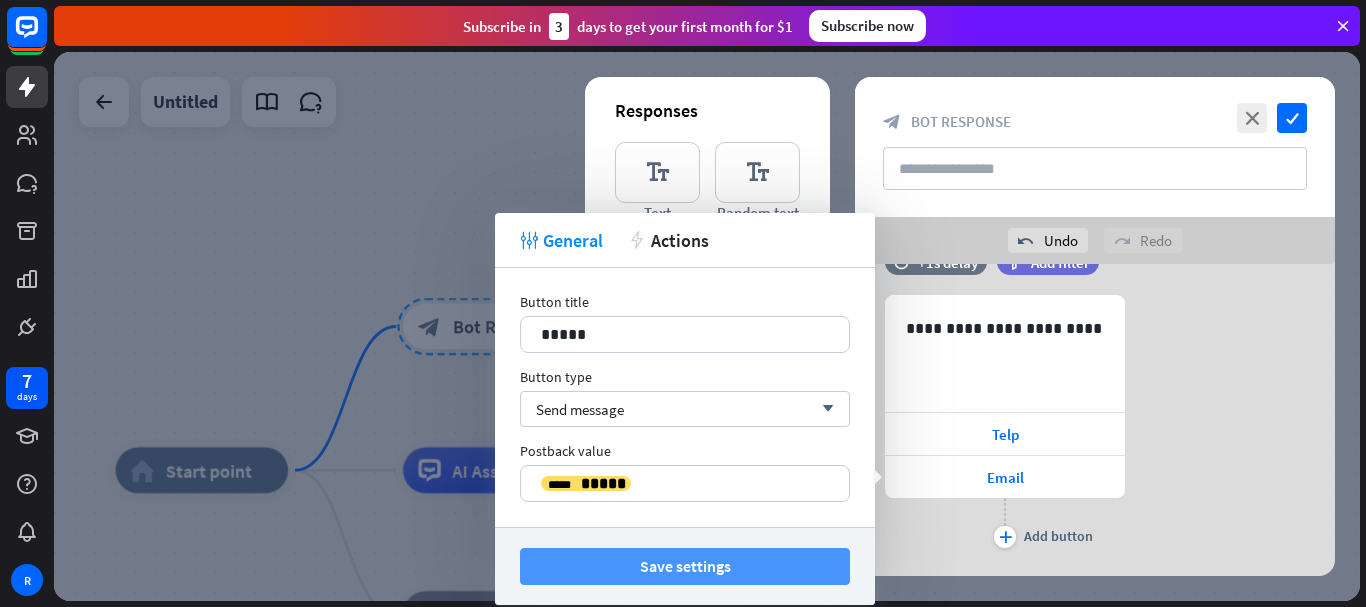 click on "Save settings" at bounding box center [685, 566] 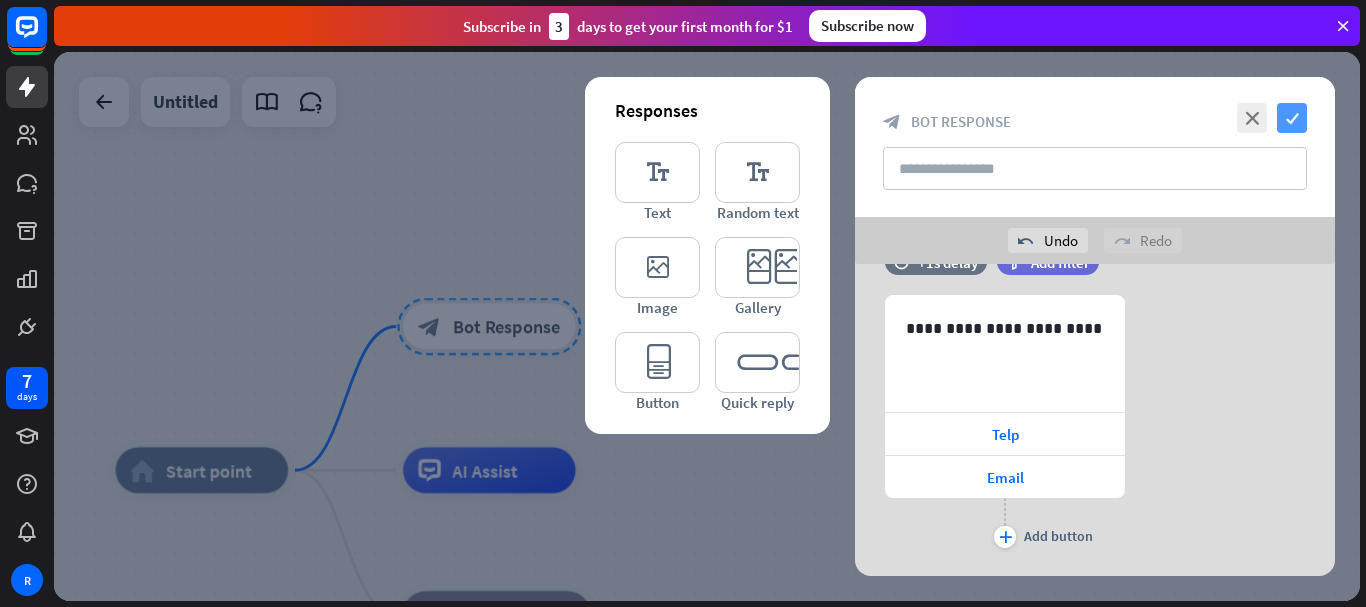click on "check" at bounding box center [1292, 118] 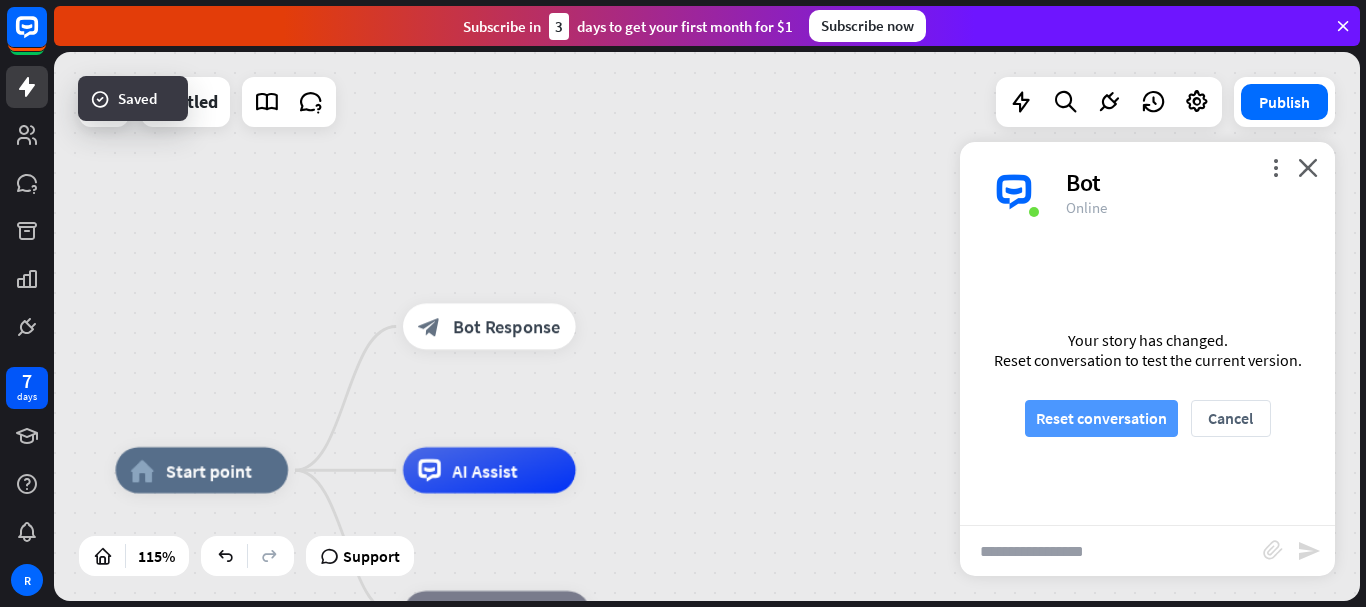 click on "Reset conversation" at bounding box center (1101, 418) 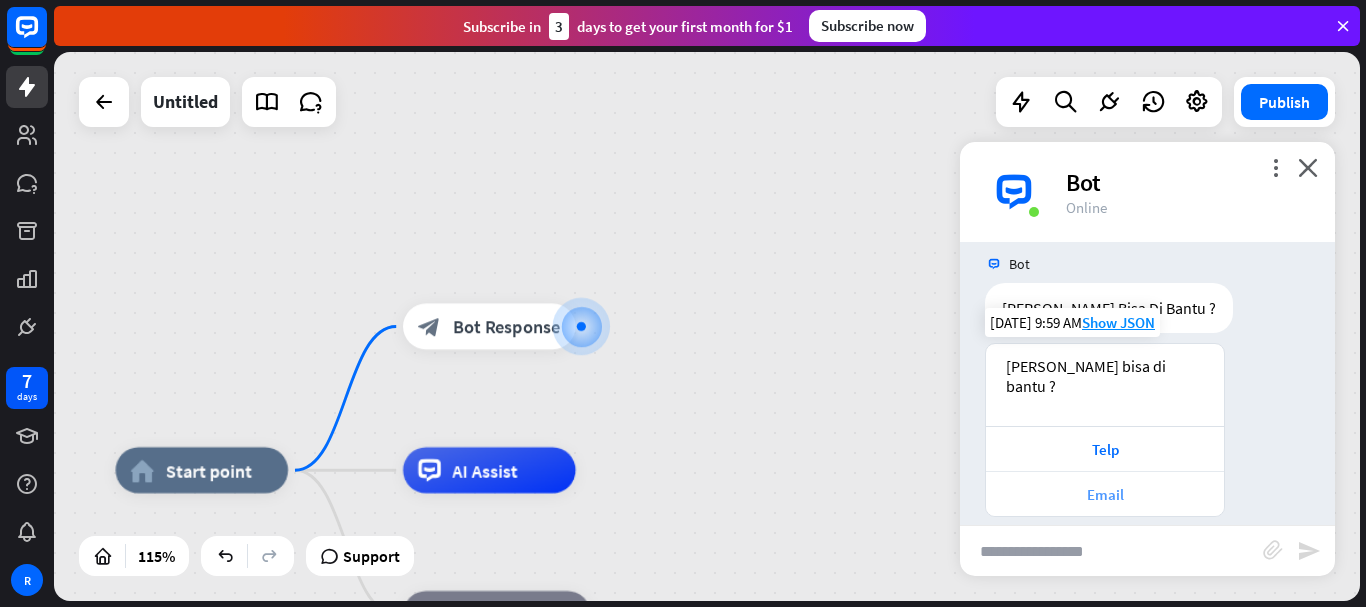 scroll, scrollTop: 19, scrollLeft: 0, axis: vertical 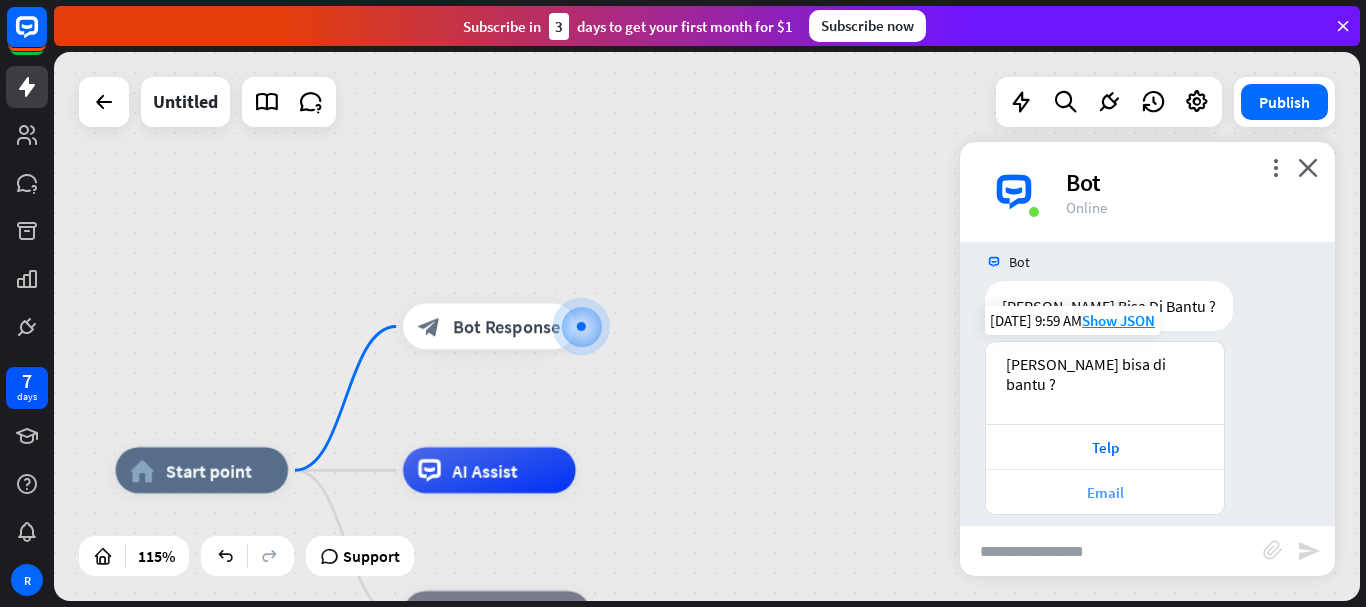 click on "Email" at bounding box center [1105, 492] 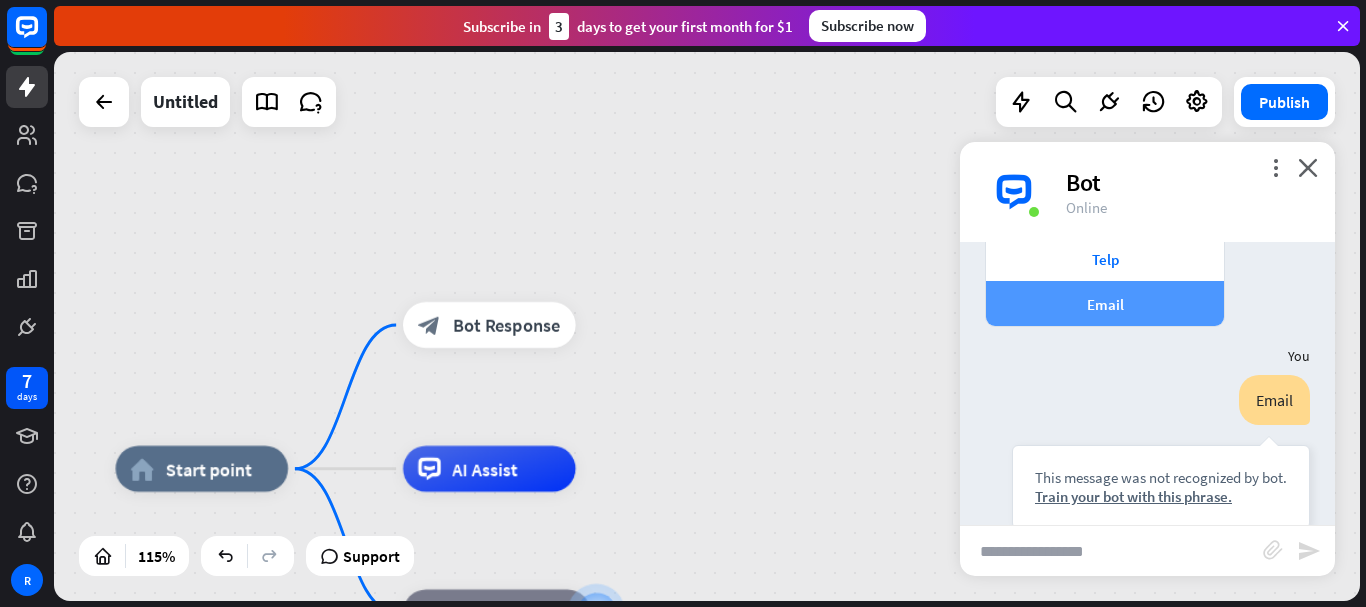 scroll, scrollTop: 221, scrollLeft: 0, axis: vertical 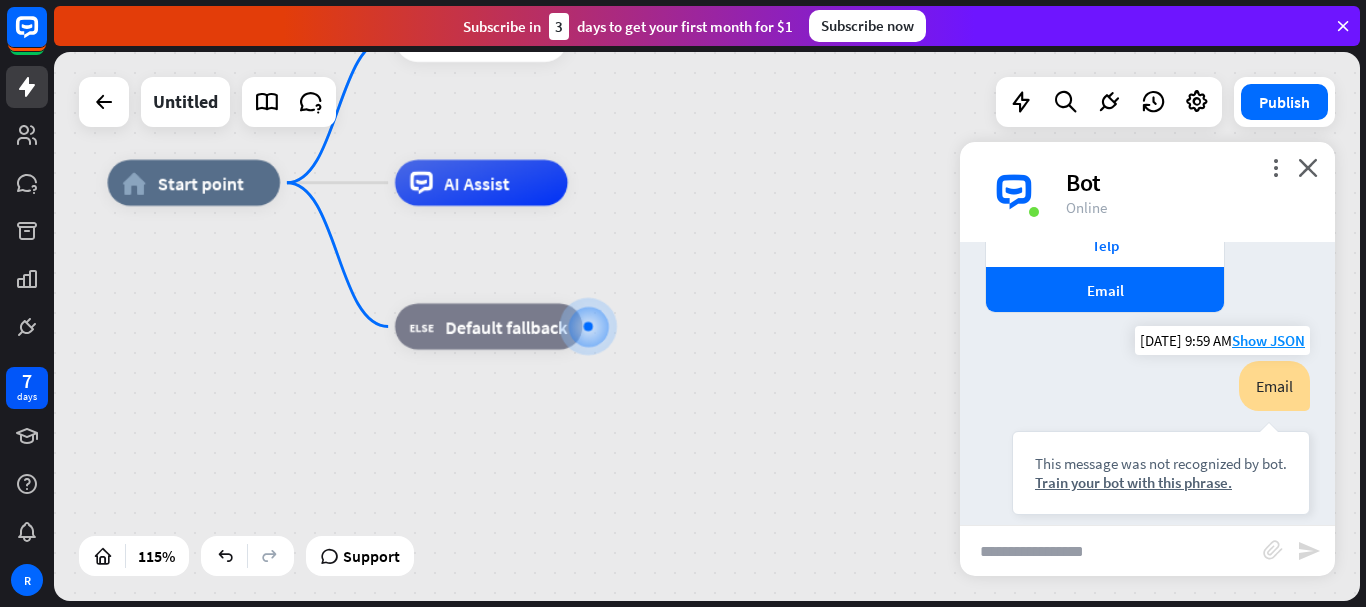click on "[DATE] 9:59 AM
Show JSON" at bounding box center (1222, 340) 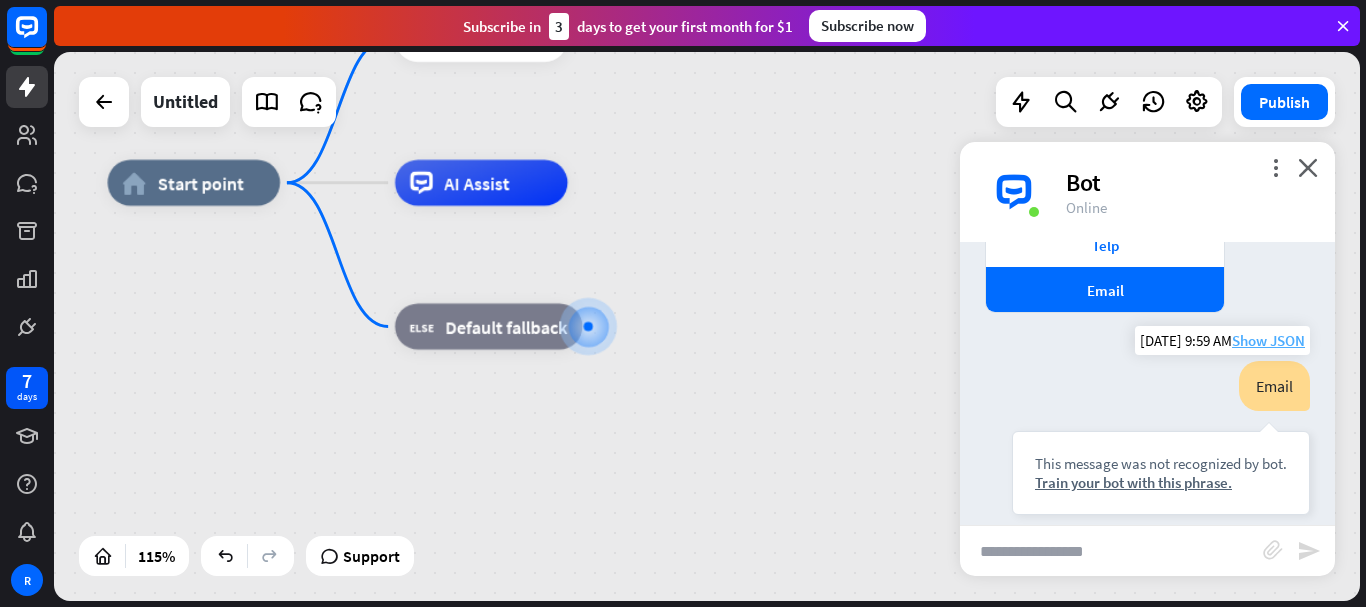 click on "Show JSON" at bounding box center (1268, 340) 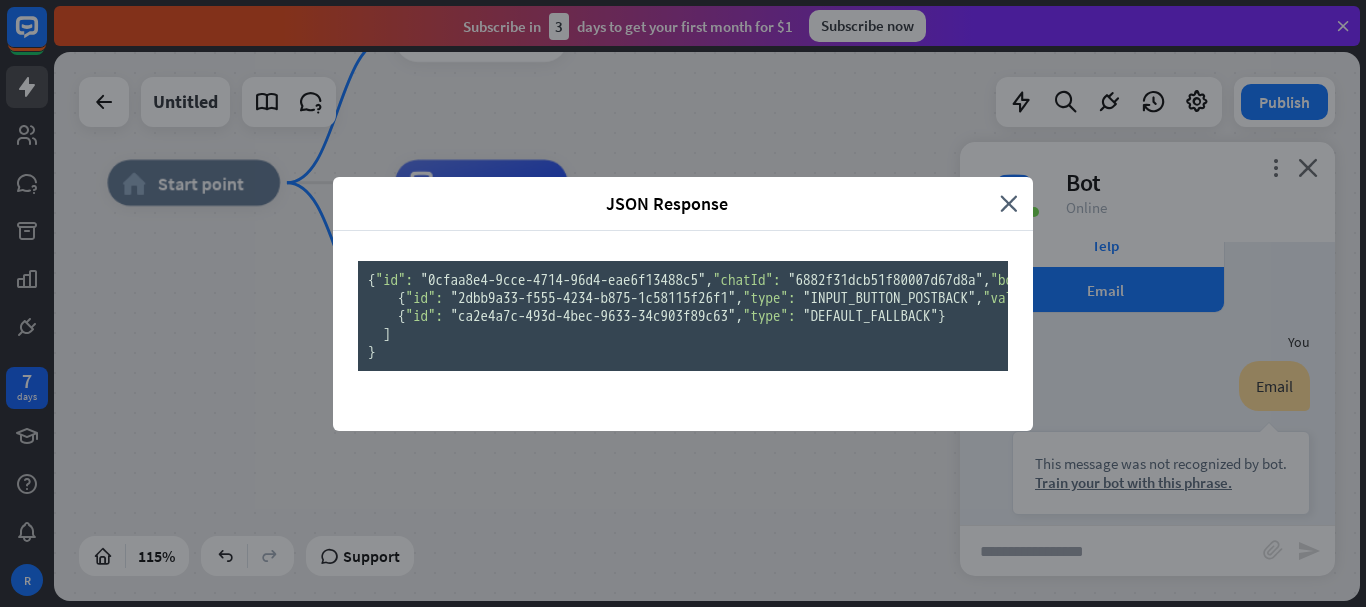 scroll, scrollTop: 47, scrollLeft: 0, axis: vertical 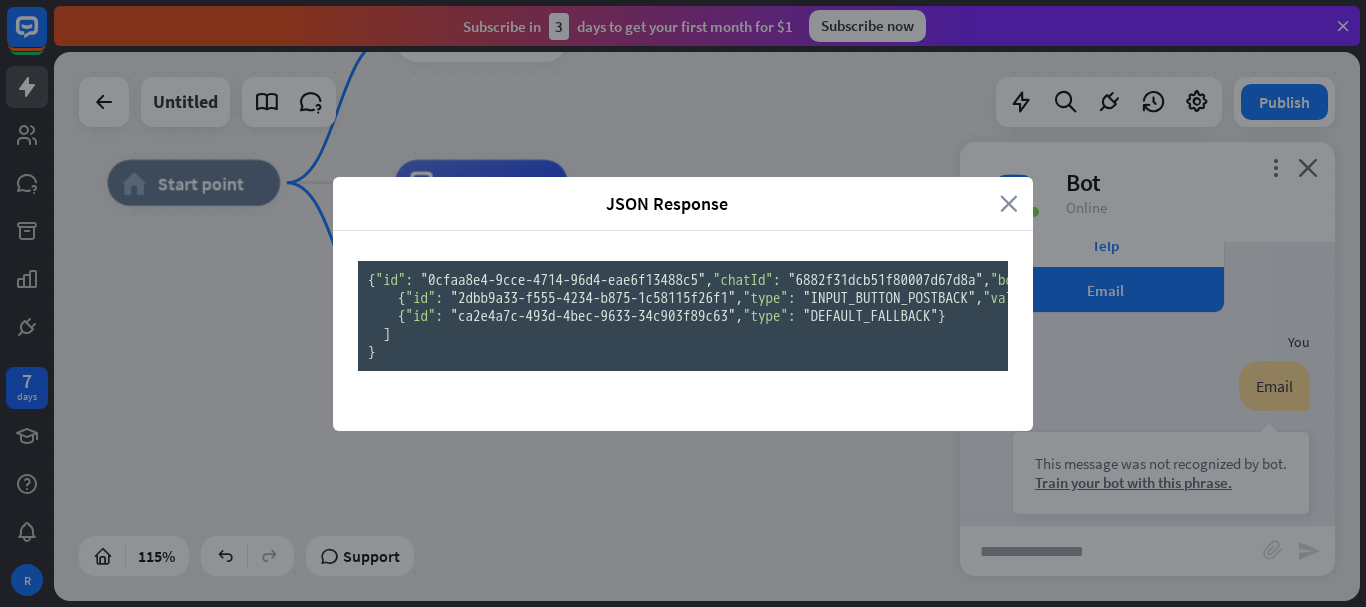 click on "close" at bounding box center (1009, 203) 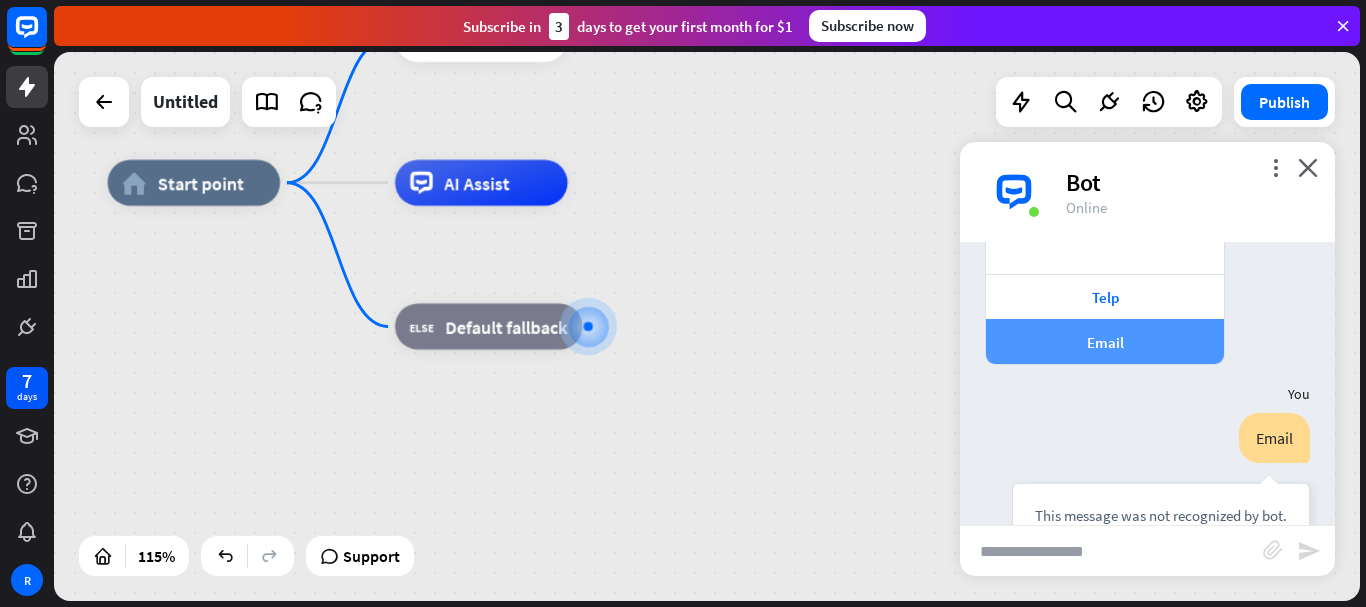 scroll, scrollTop: 121, scrollLeft: 0, axis: vertical 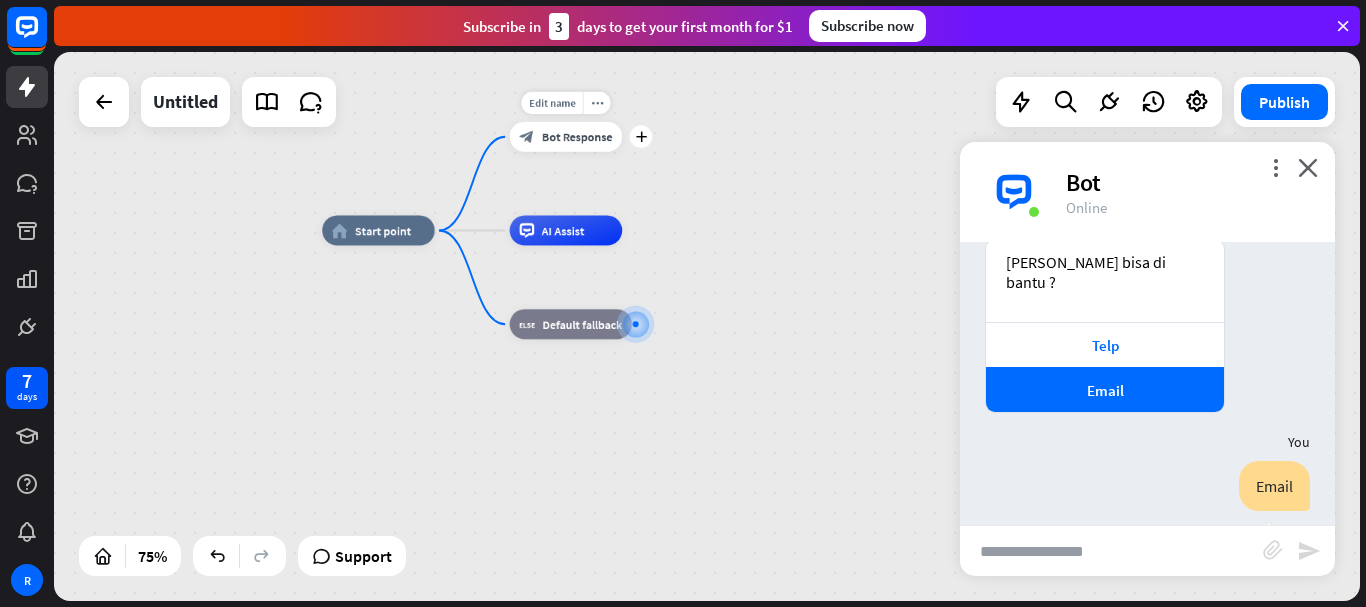 click on "block_bot_response   Bot Response" at bounding box center [566, 137] 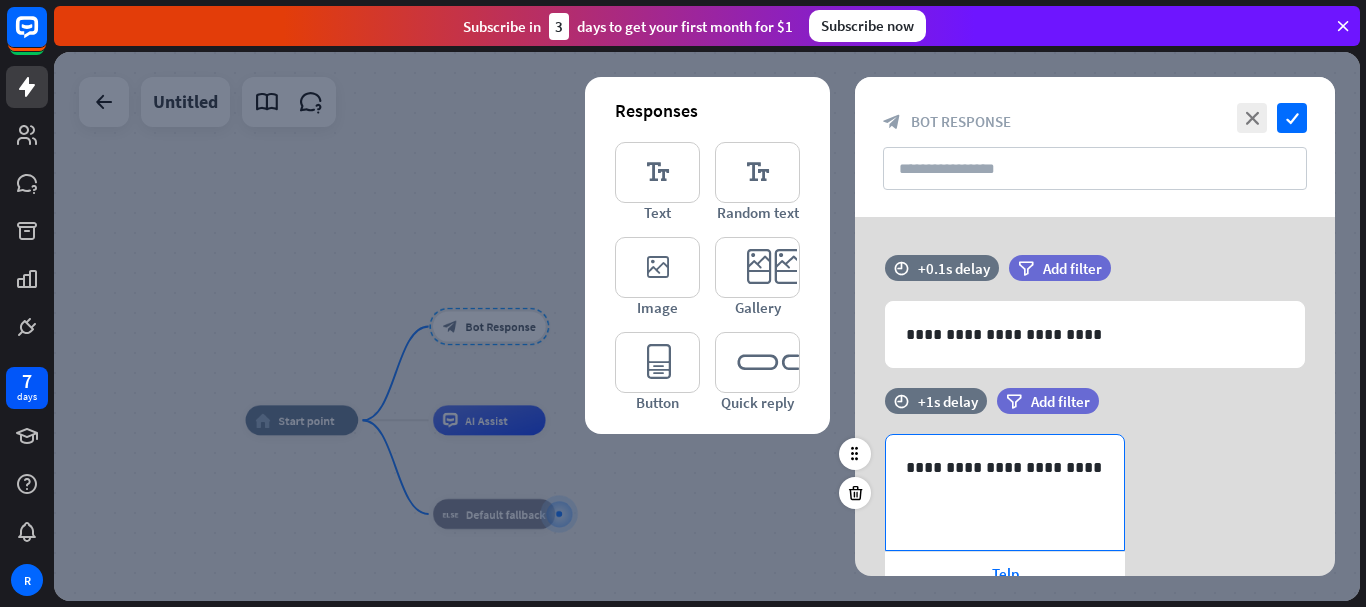 scroll, scrollTop: 186, scrollLeft: 0, axis: vertical 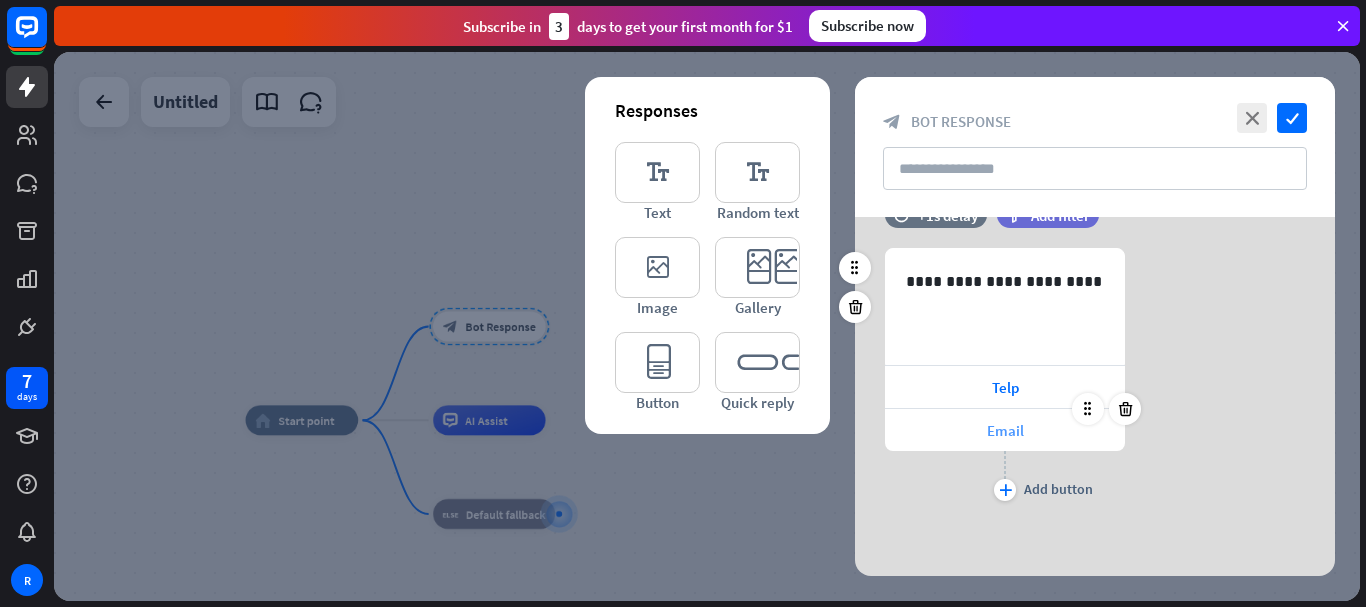 click on "Email" at bounding box center [1005, 430] 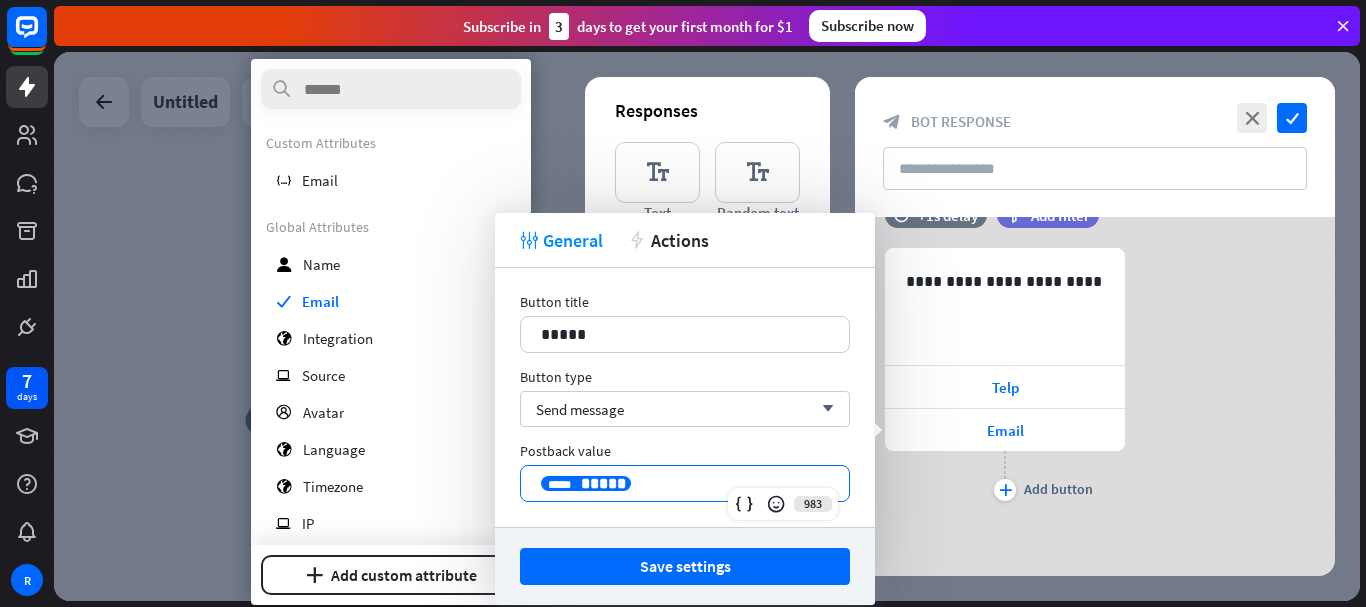 click on "*****" at bounding box center (603, 483) 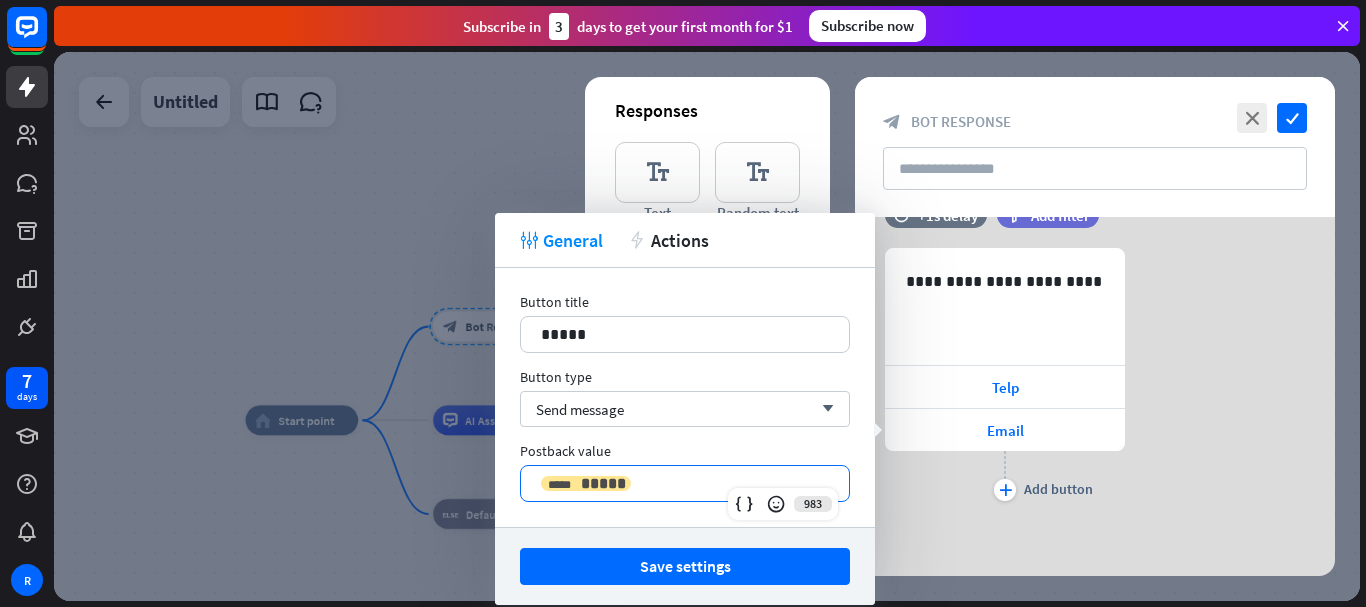 click on "*****" at bounding box center (603, 483) 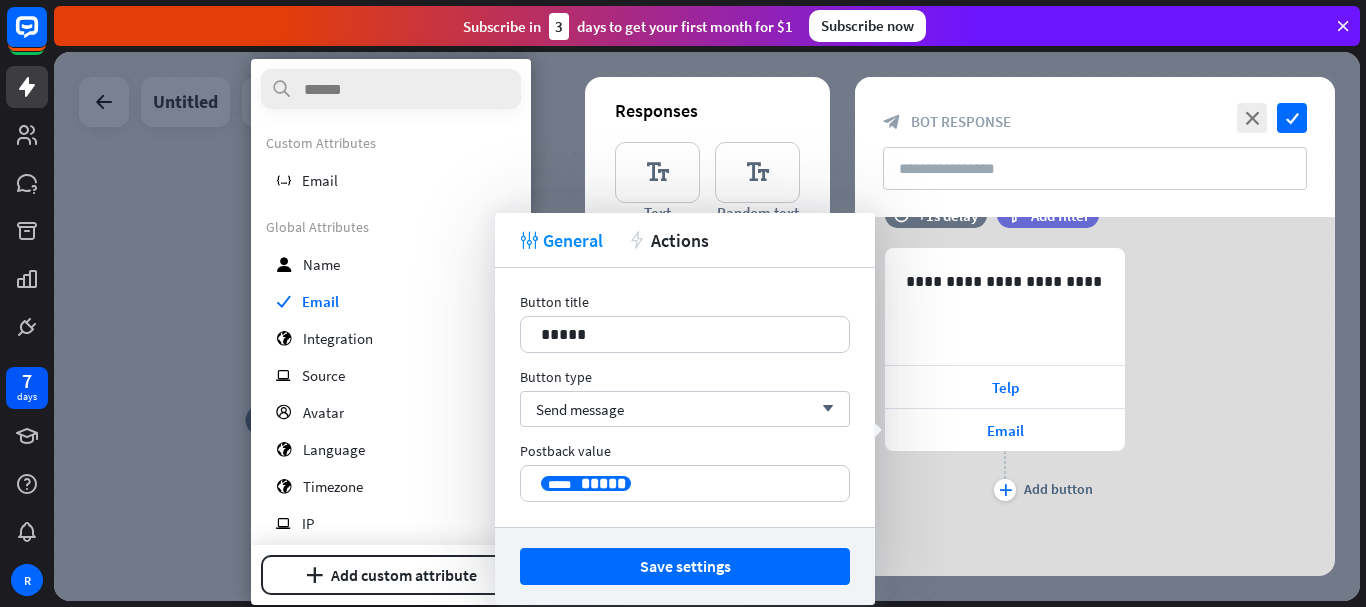 drag, startPoint x: 738, startPoint y: 248, endPoint x: 691, endPoint y: 245, distance: 47.095646 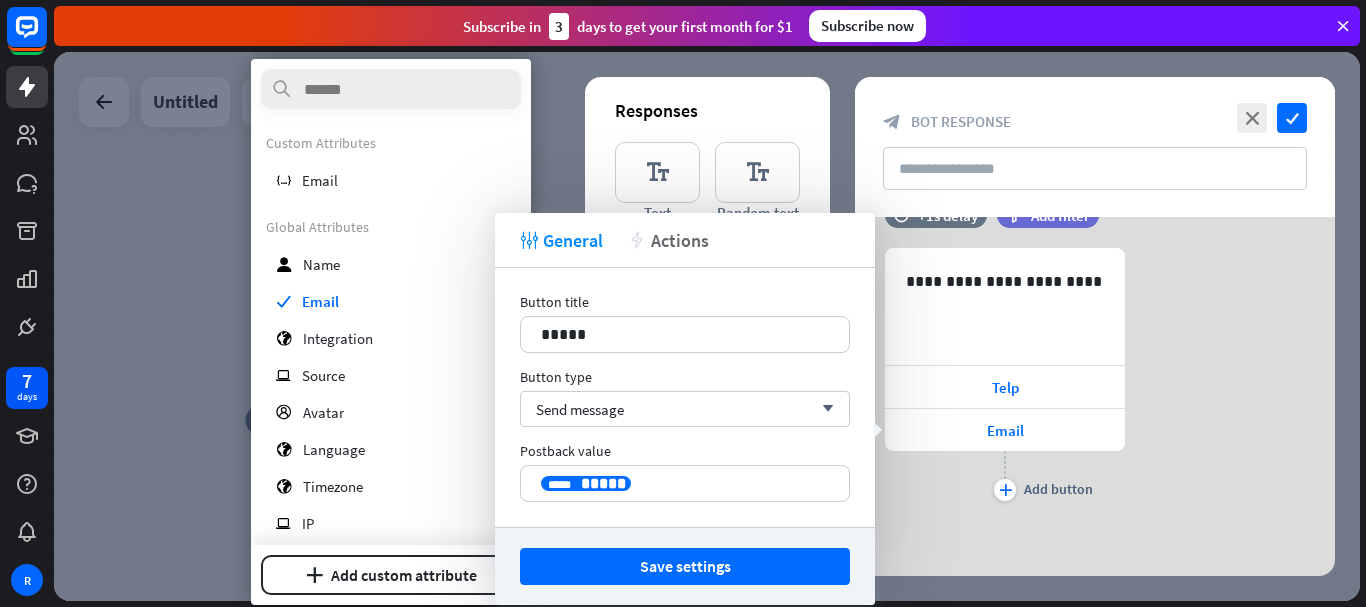 click on "tweak
General
action
Actions" at bounding box center (685, 240) 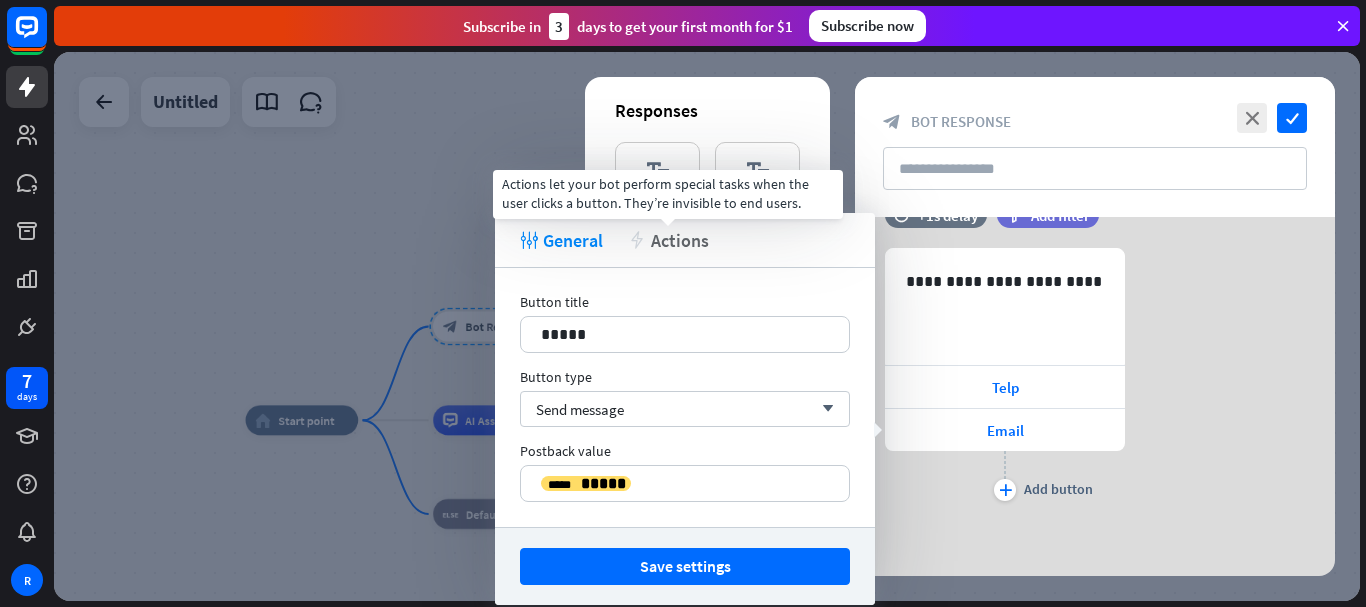 click on "Actions" at bounding box center (680, 240) 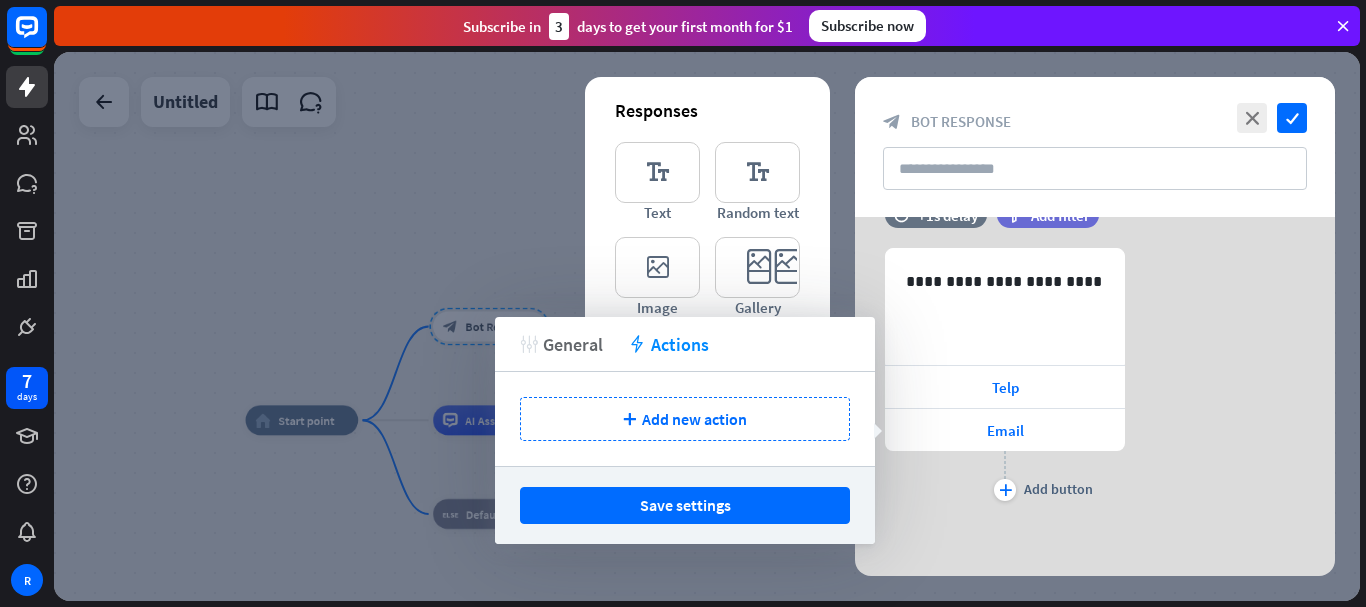click on "General" at bounding box center (573, 344) 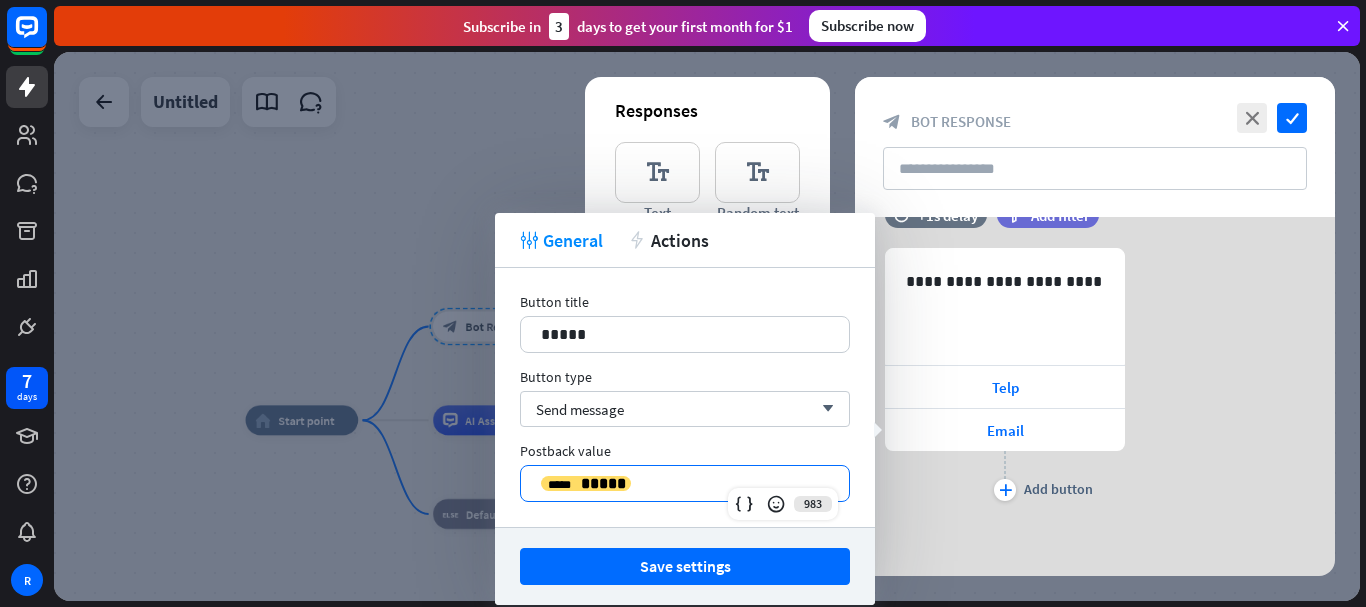 click on "**********" at bounding box center (685, 483) 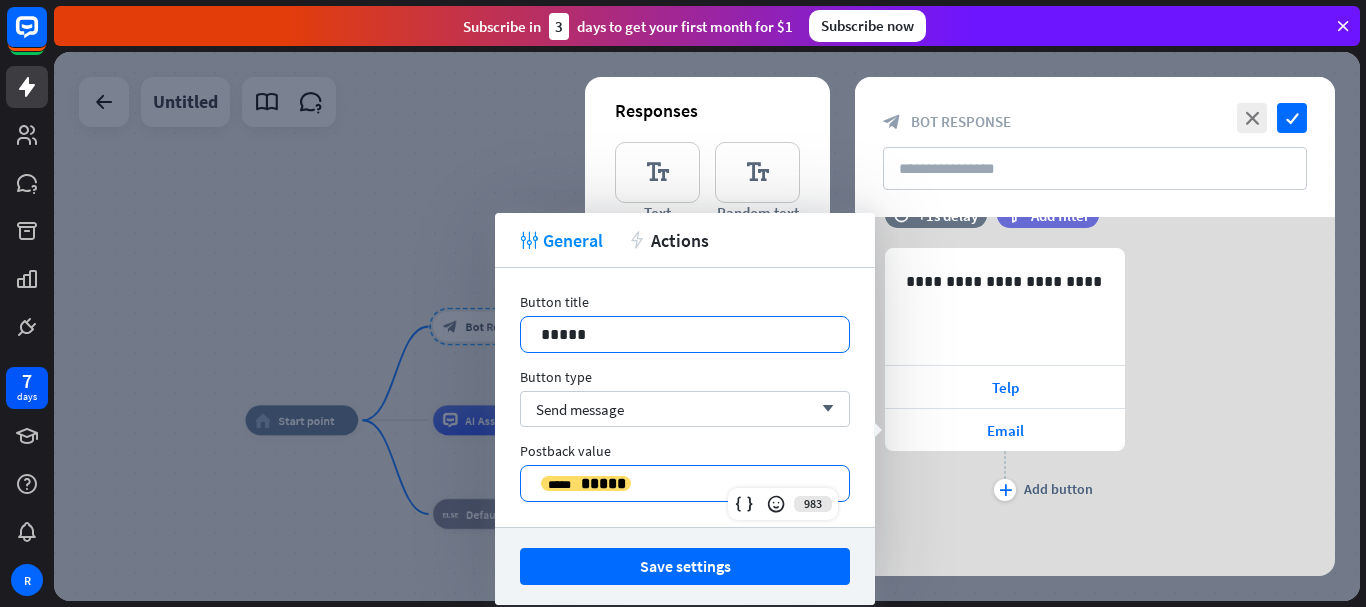 drag, startPoint x: 740, startPoint y: 499, endPoint x: 520, endPoint y: 351, distance: 265.14902 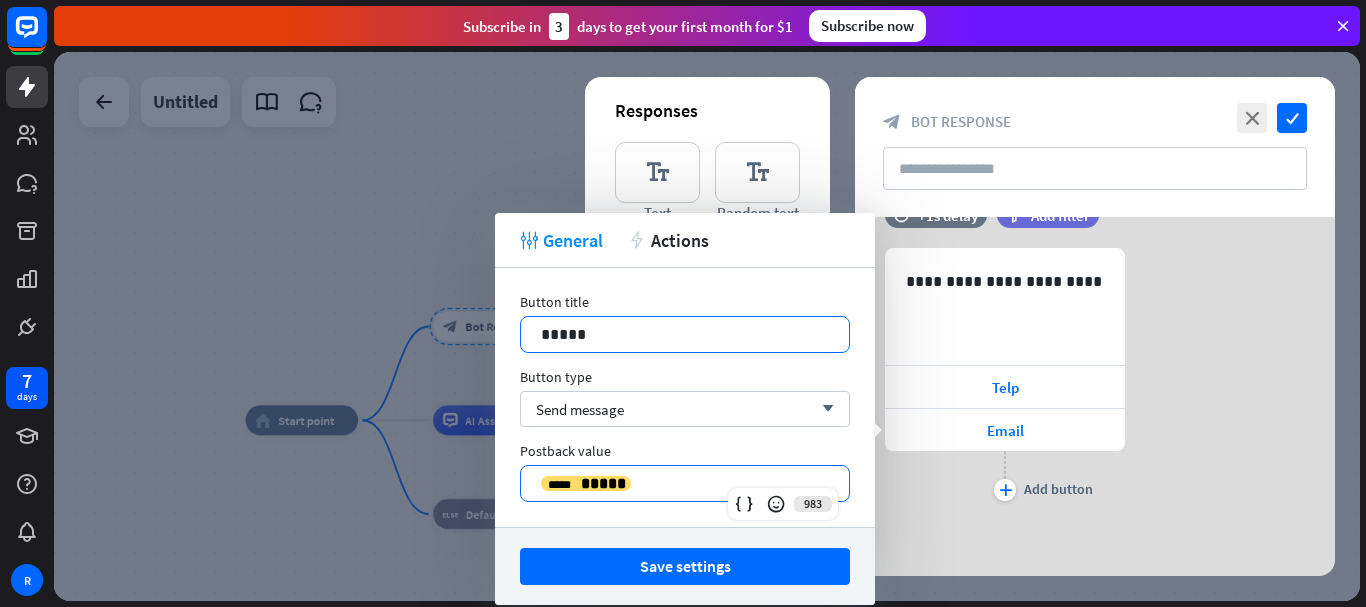 click at bounding box center [744, 504] 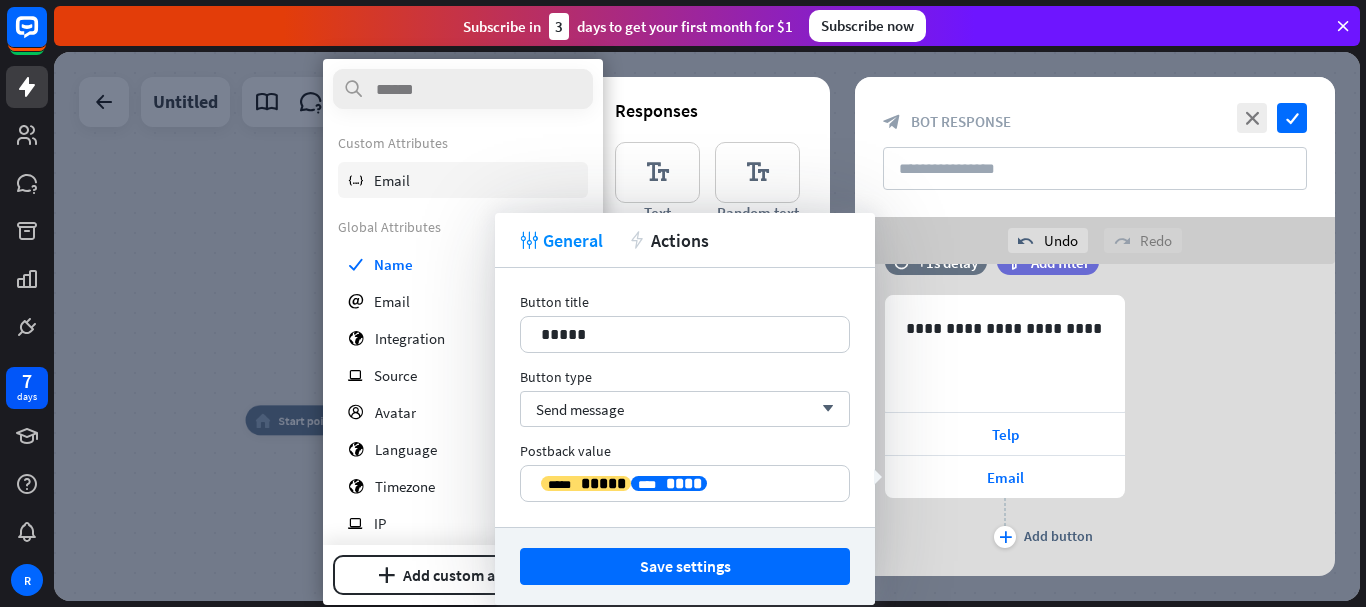 click on "Email" at bounding box center (392, 180) 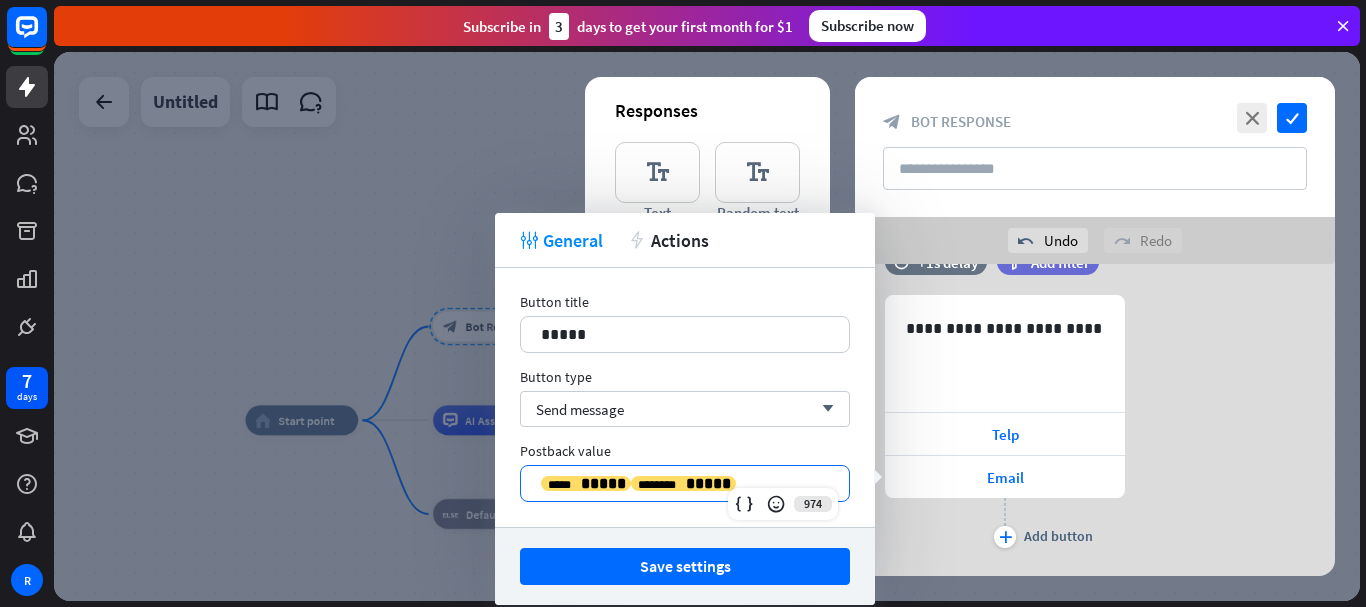 click on "**********" at bounding box center (685, 483) 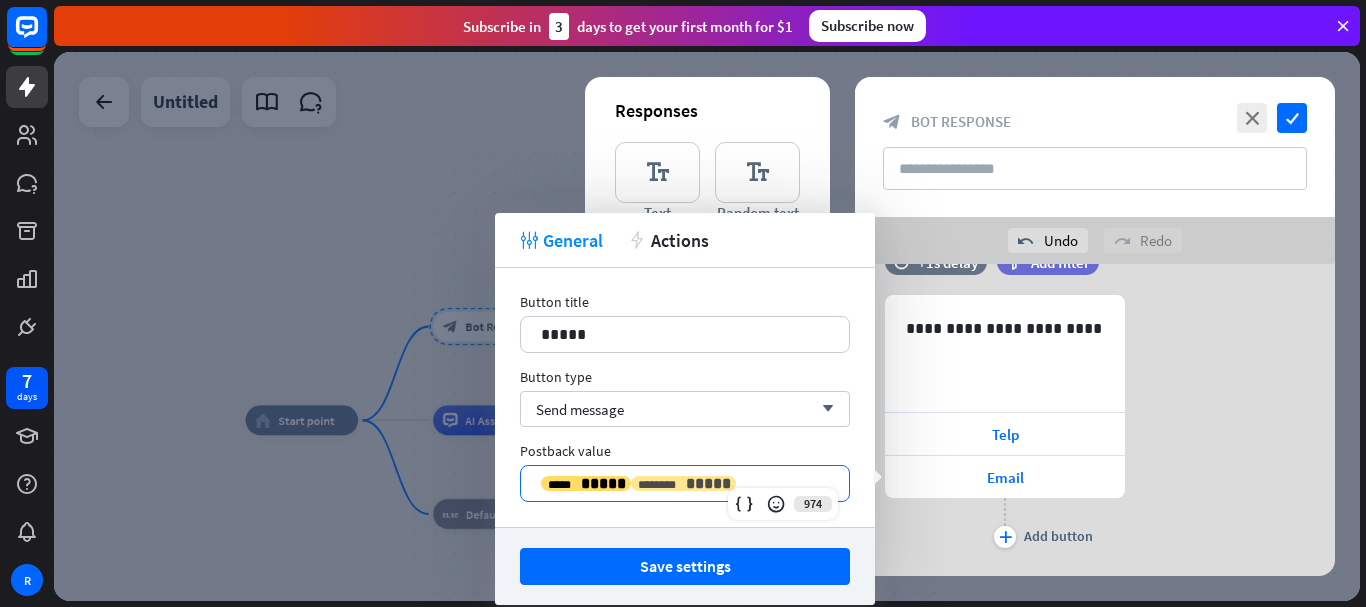 click on "*****" at bounding box center [708, 483] 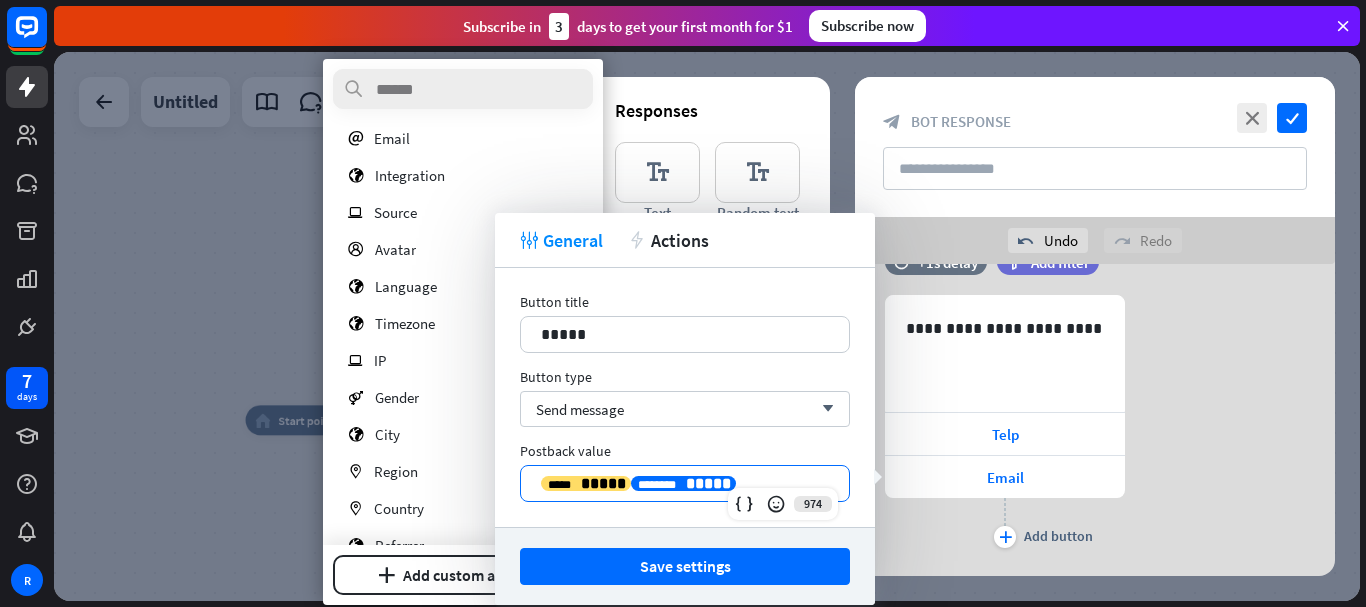 scroll, scrollTop: 271, scrollLeft: 0, axis: vertical 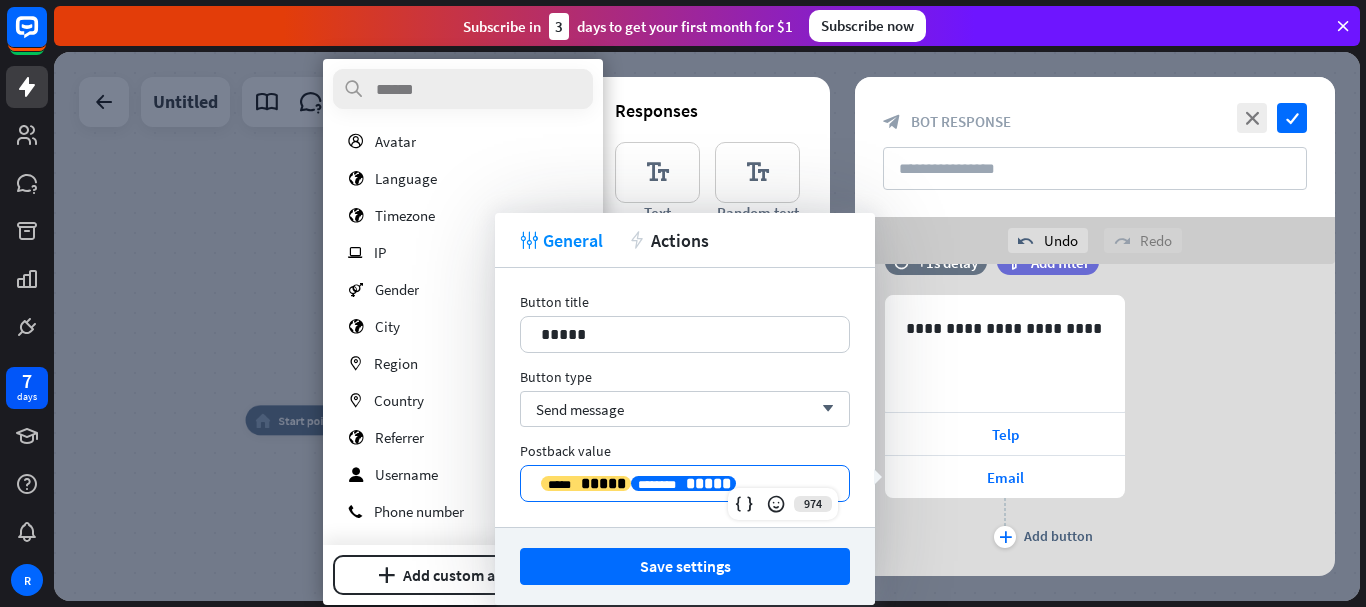 click on "**********" at bounding box center [685, 483] 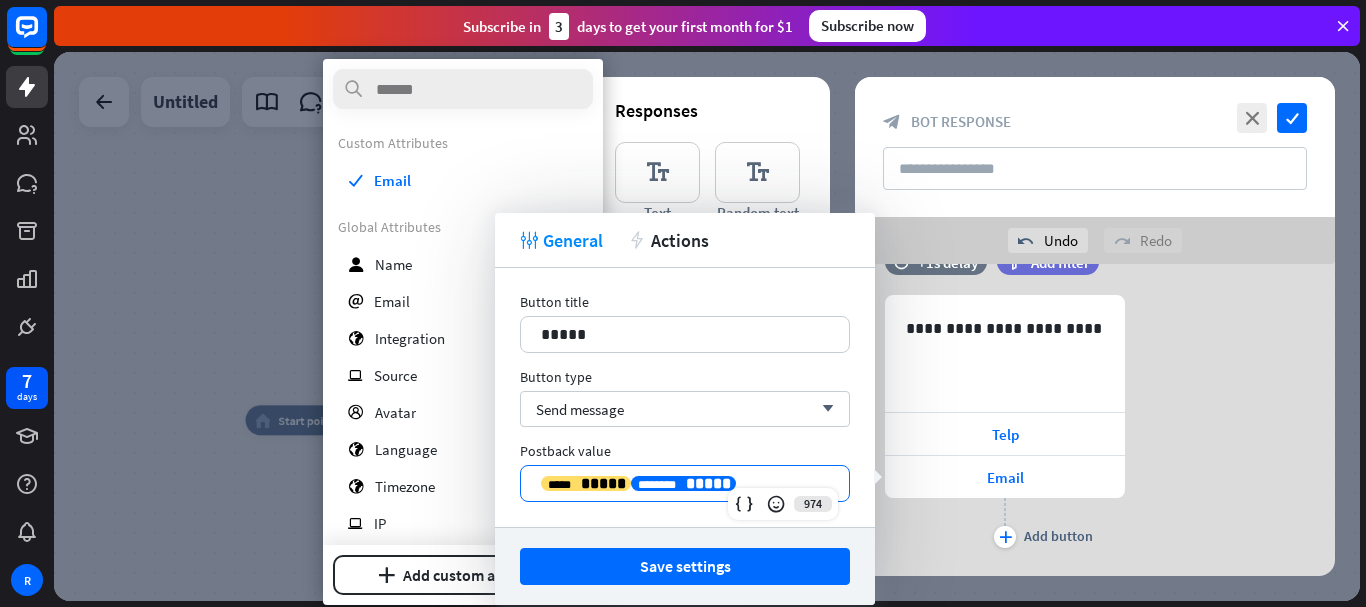 drag, startPoint x: 706, startPoint y: 482, endPoint x: 631, endPoint y: 480, distance: 75.026665 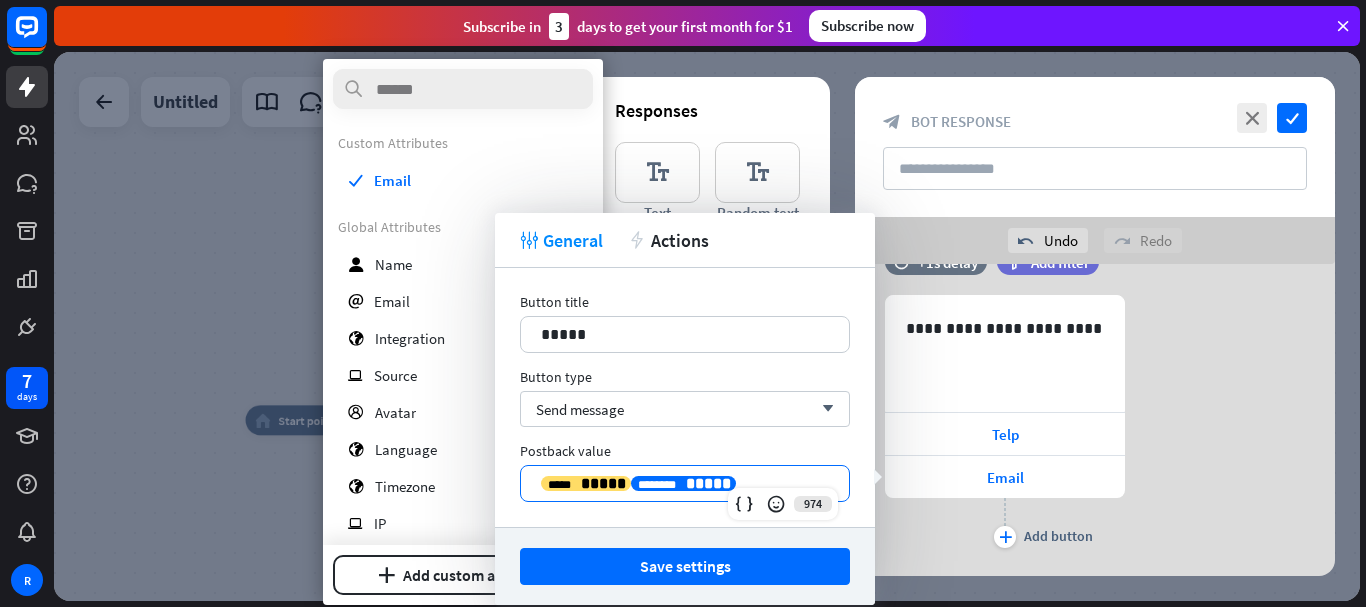 click on "**********" at bounding box center (685, 483) 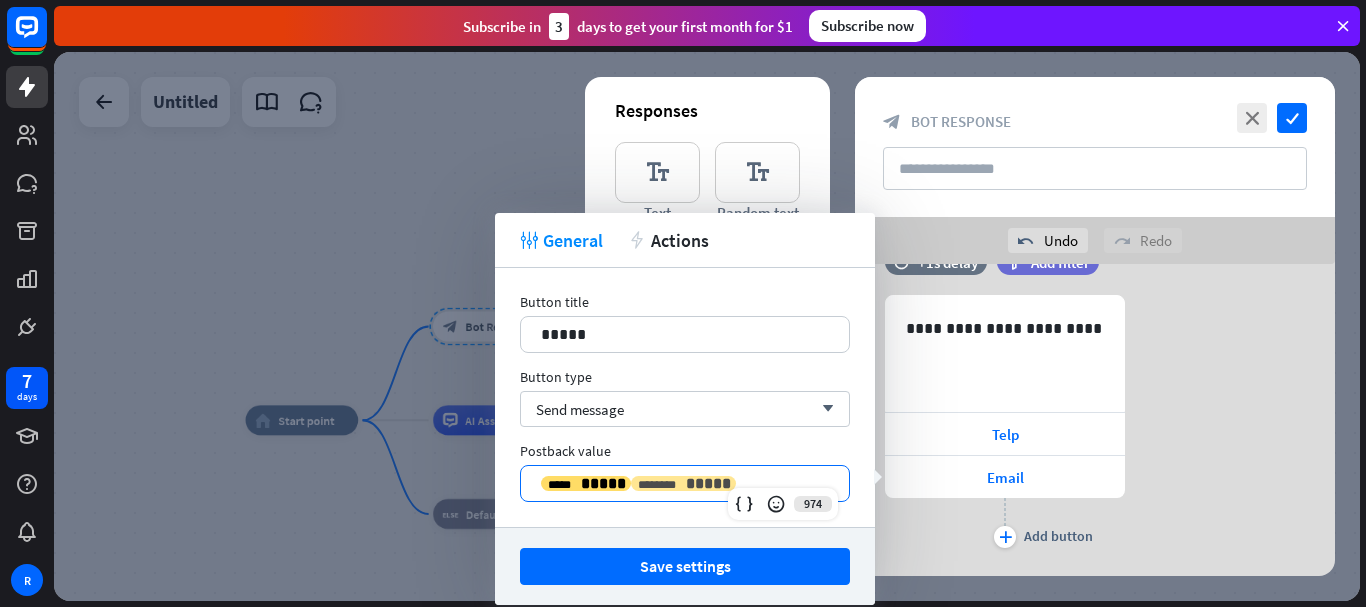 click on "********" at bounding box center [657, 485] 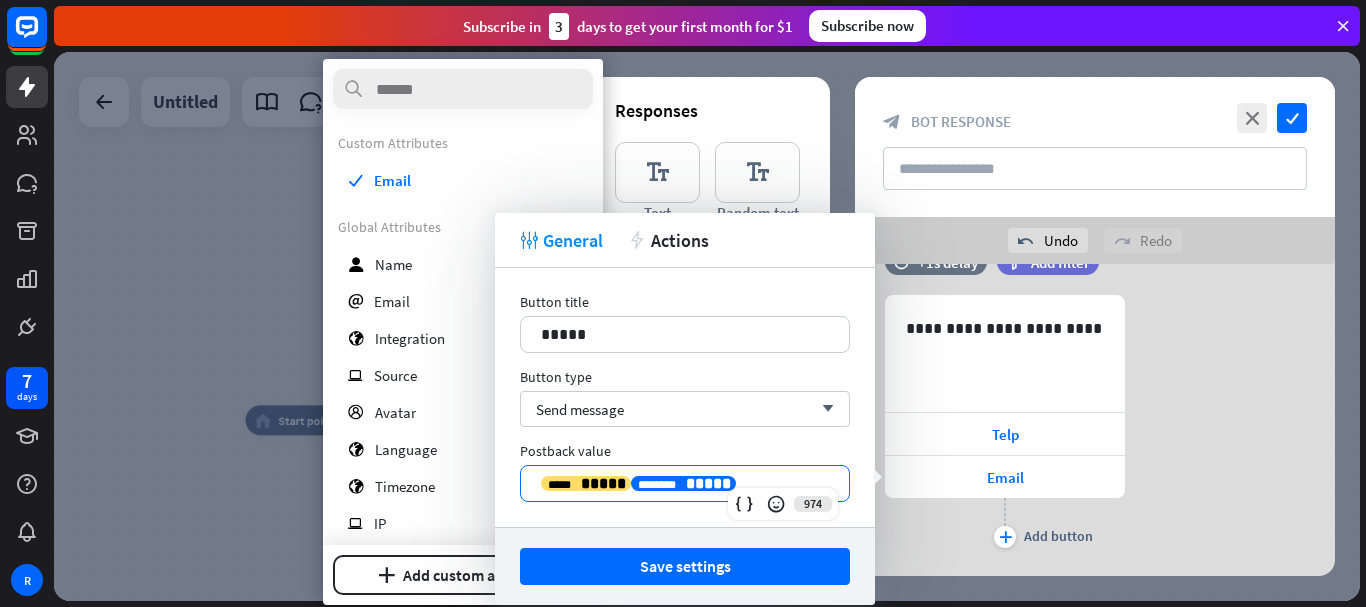 type 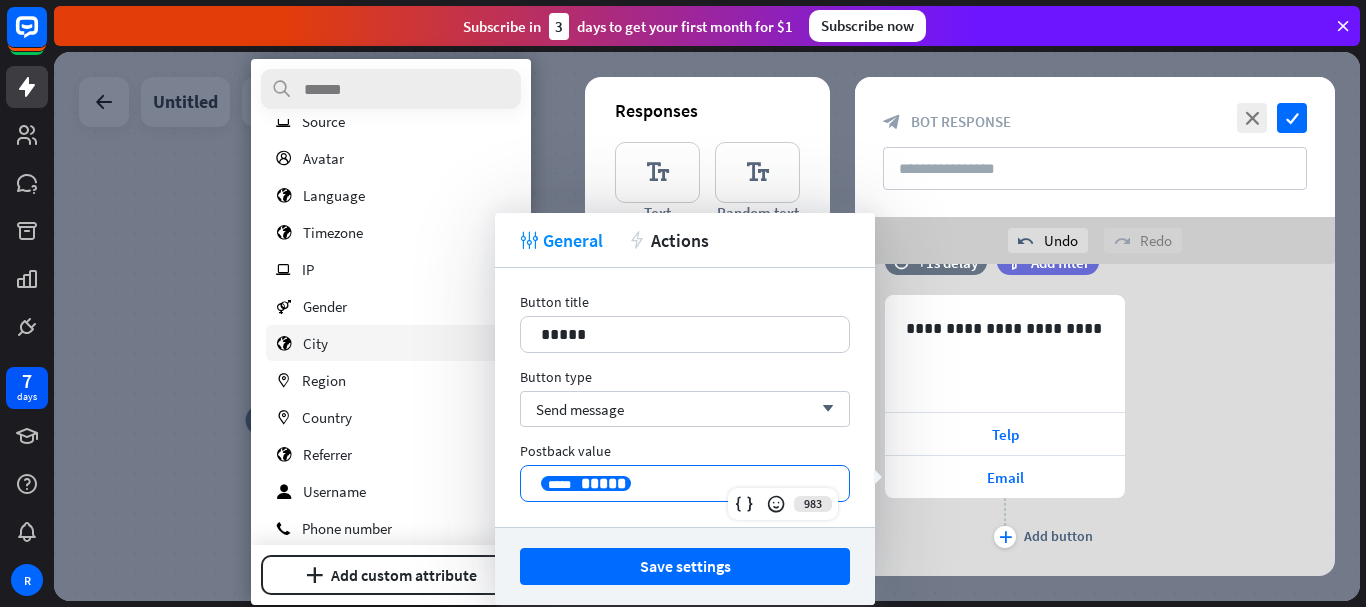 scroll, scrollTop: 271, scrollLeft: 0, axis: vertical 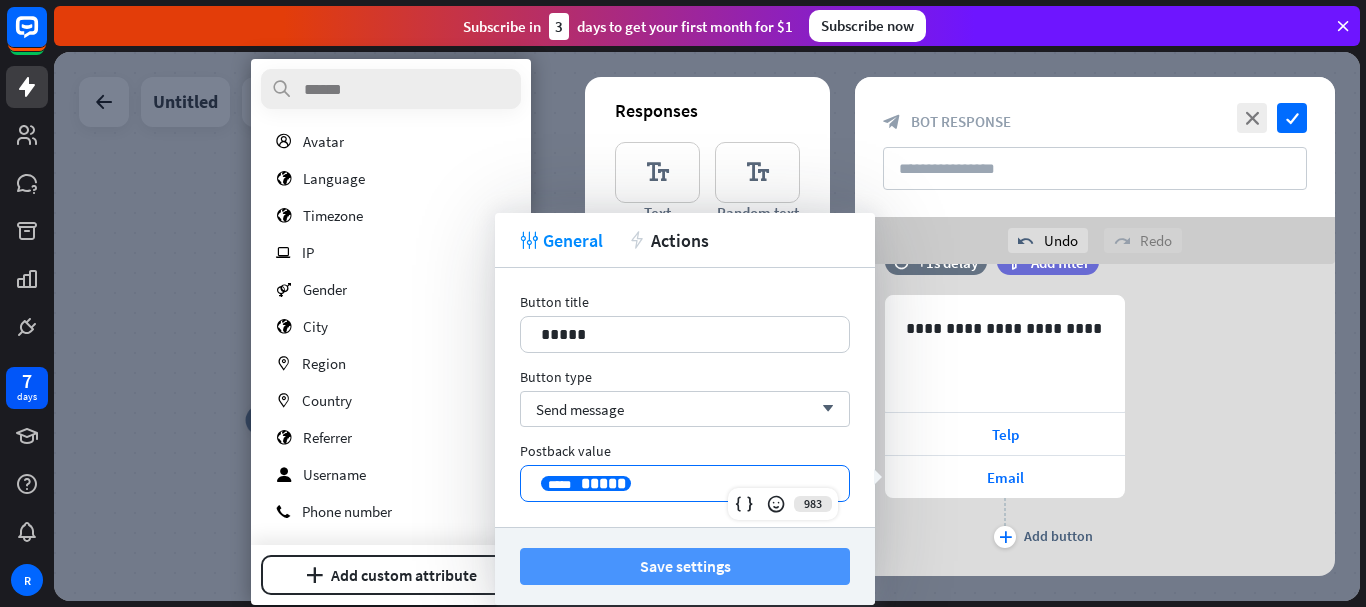 click on "Save settings" at bounding box center [685, 566] 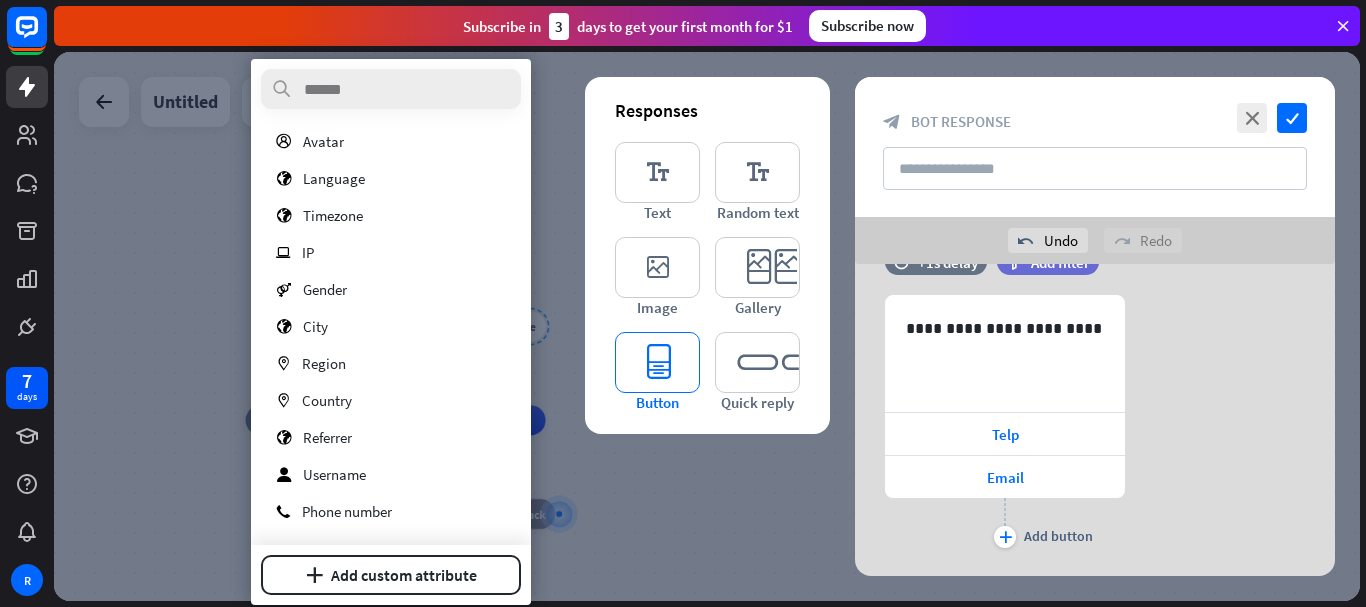 click on "editor_button" at bounding box center (657, 362) 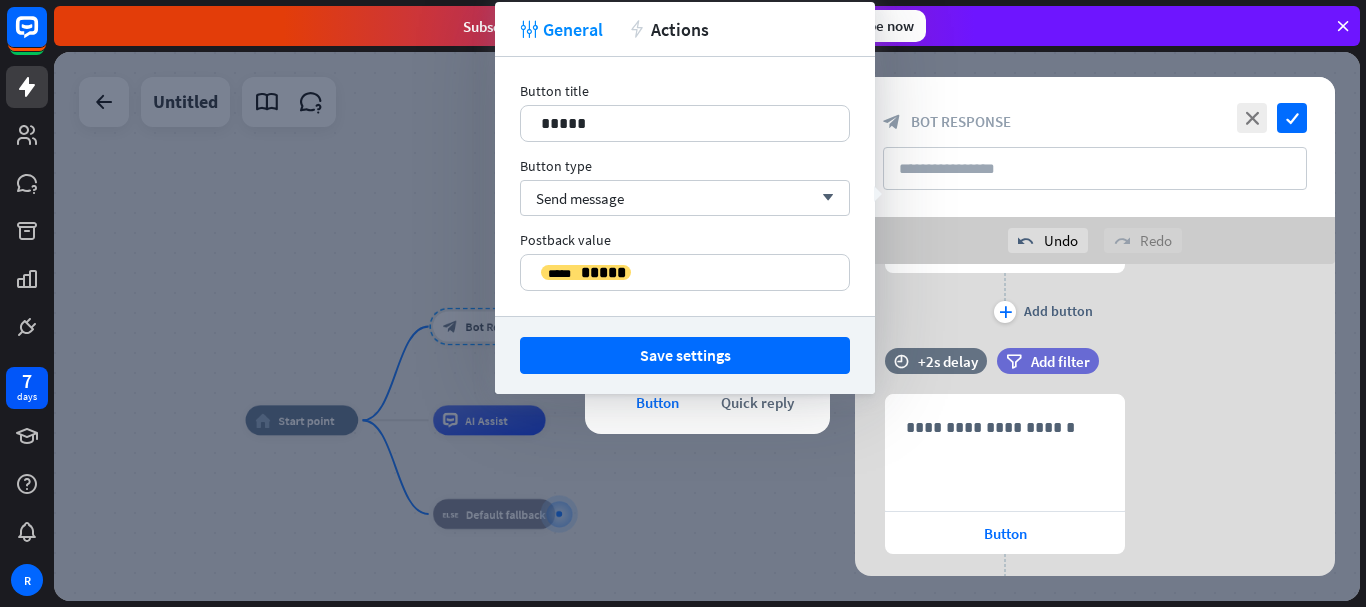 scroll, scrollTop: 495, scrollLeft: 0, axis: vertical 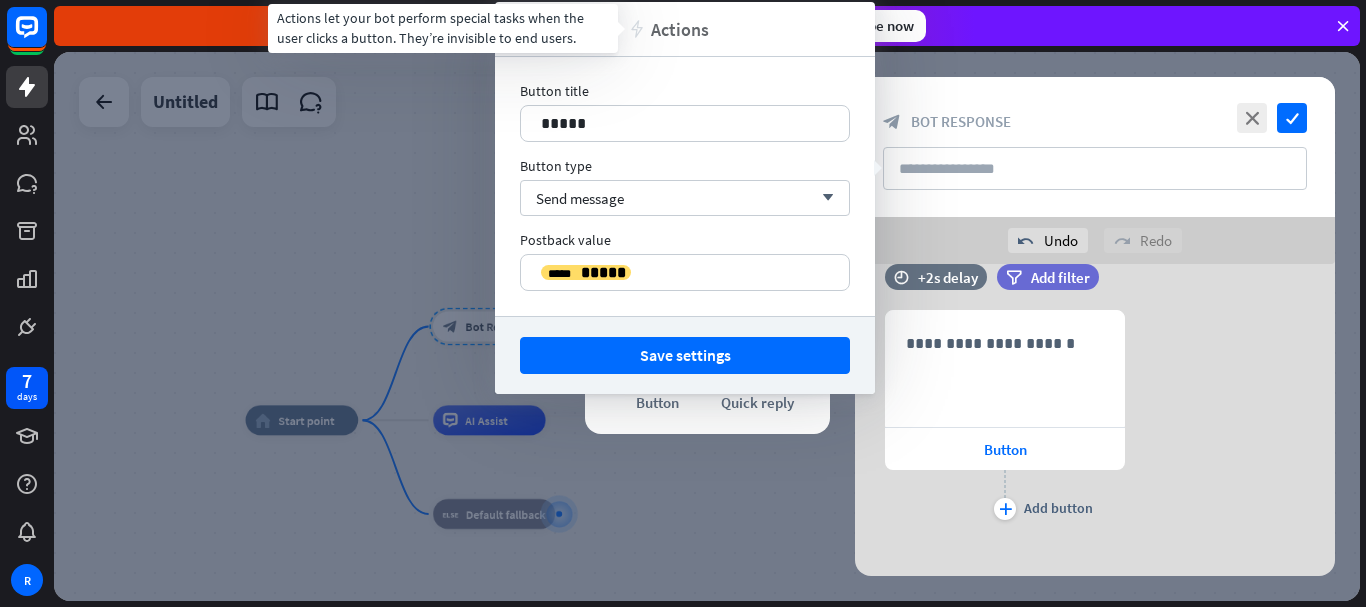 click on "Actions" at bounding box center [680, 29] 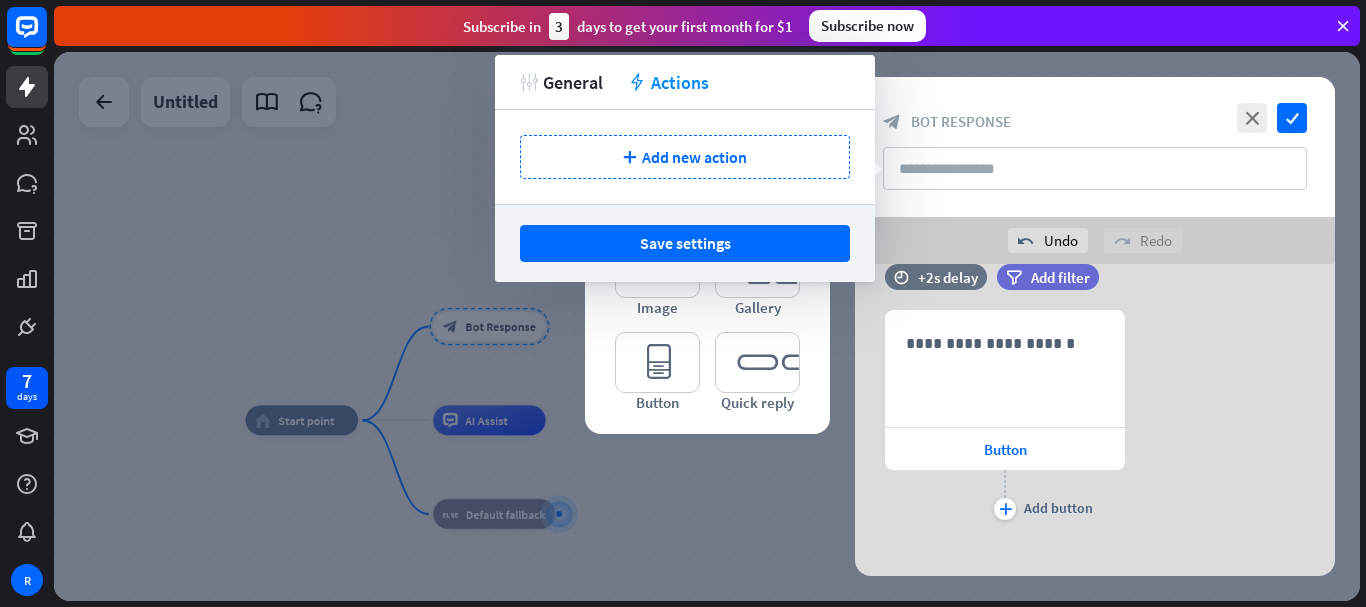 click on "tweak
General
action
Actions" at bounding box center (685, 82) 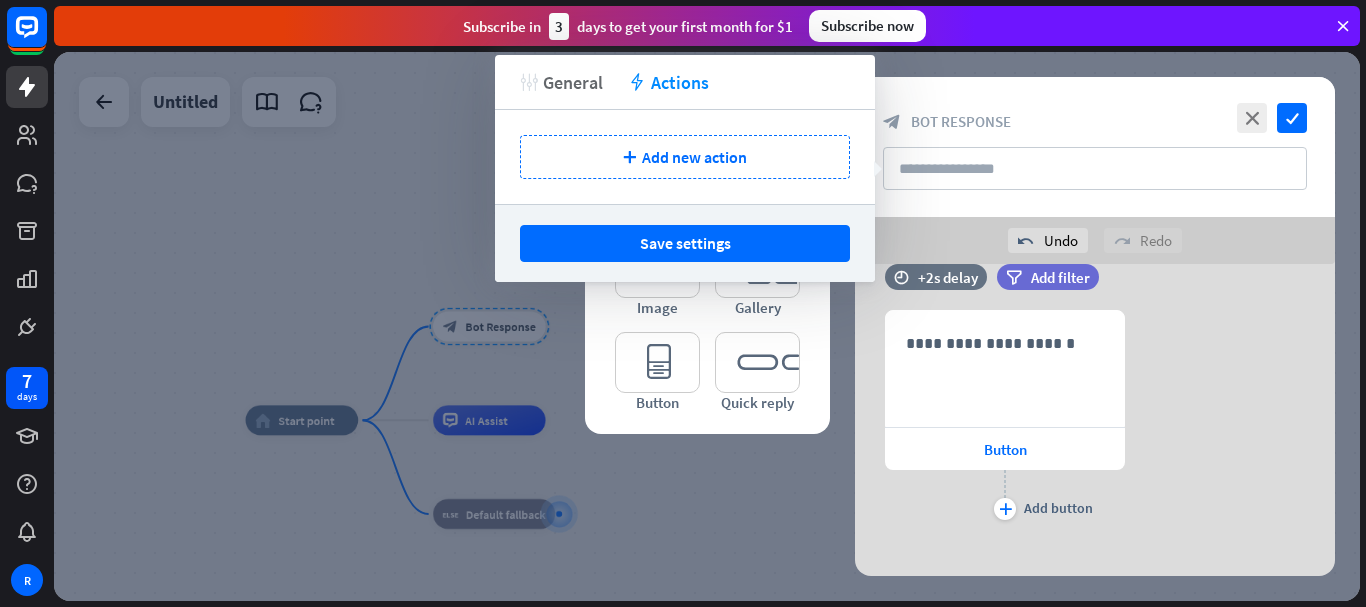 click on "General" at bounding box center (573, 82) 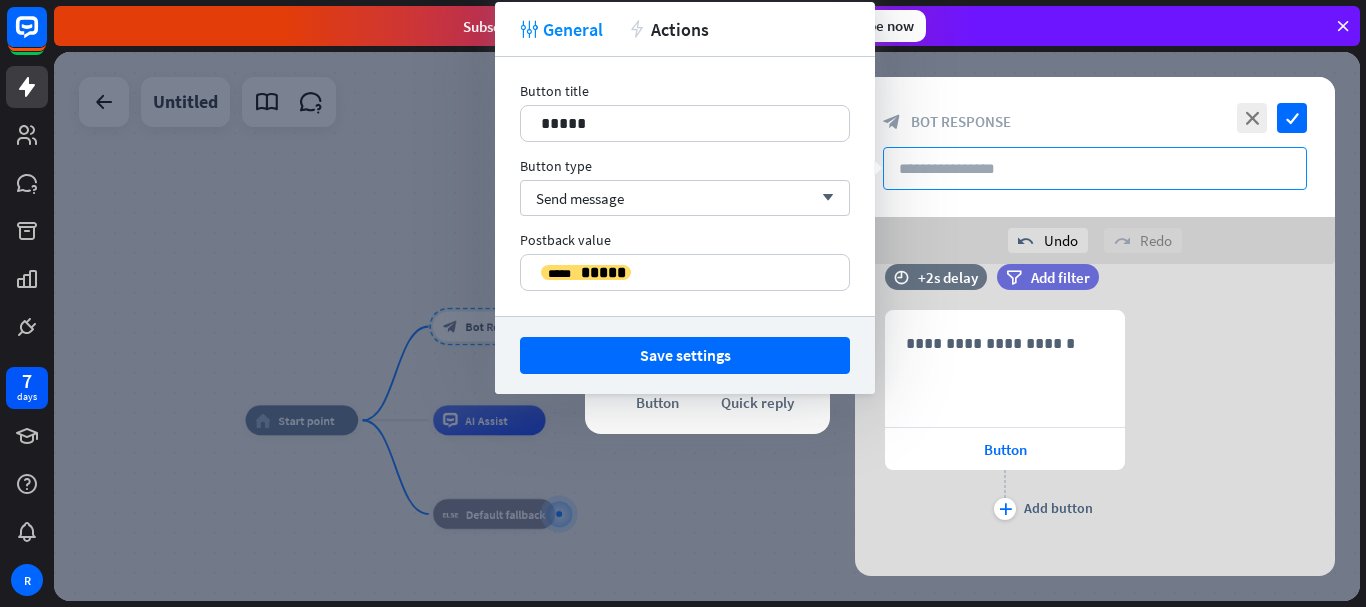 click at bounding box center [1095, 168] 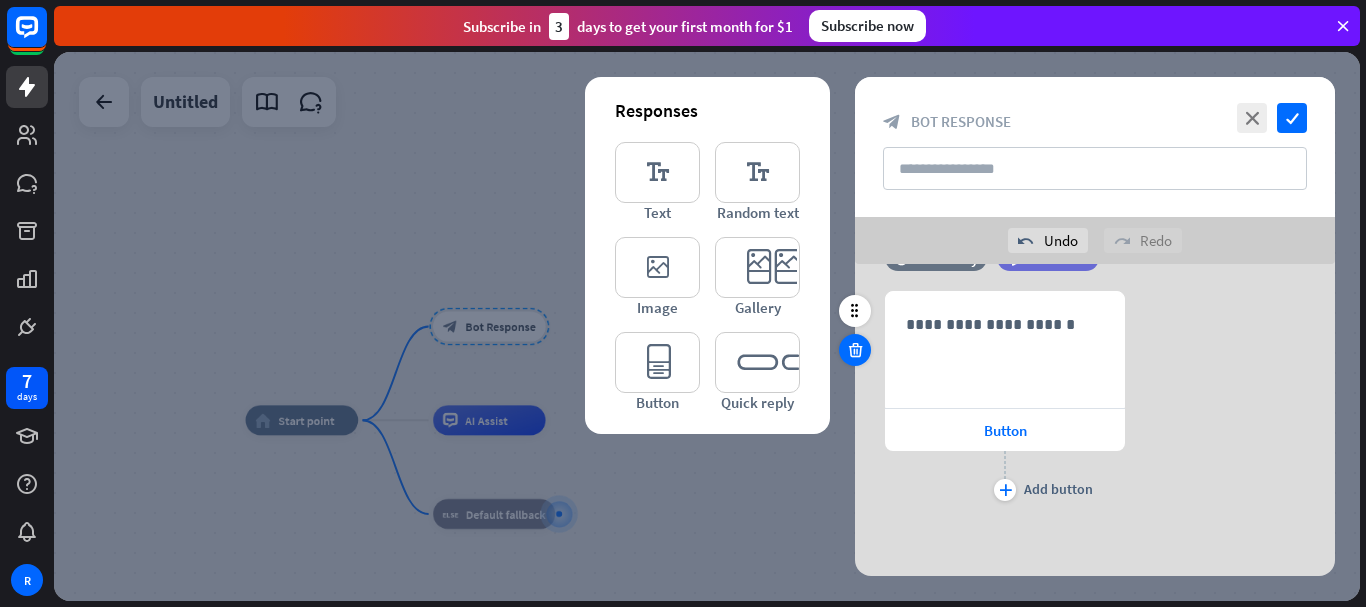 click at bounding box center (855, 350) 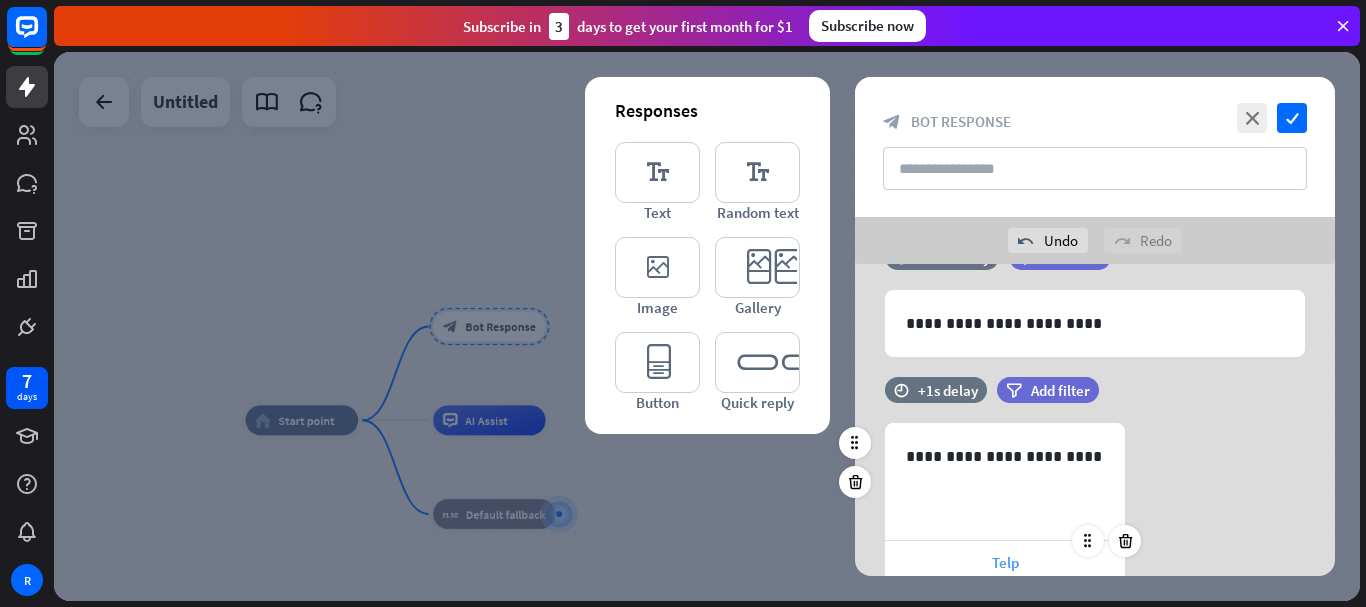 scroll, scrollTop: 0, scrollLeft: 0, axis: both 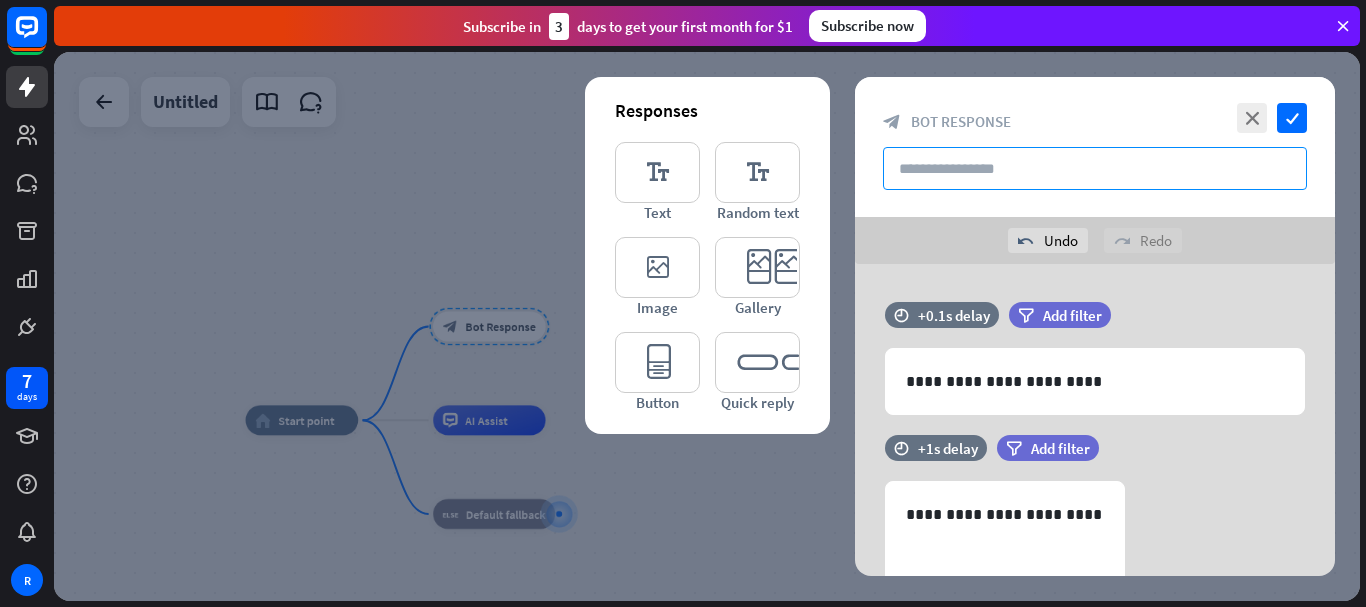 click at bounding box center (1095, 168) 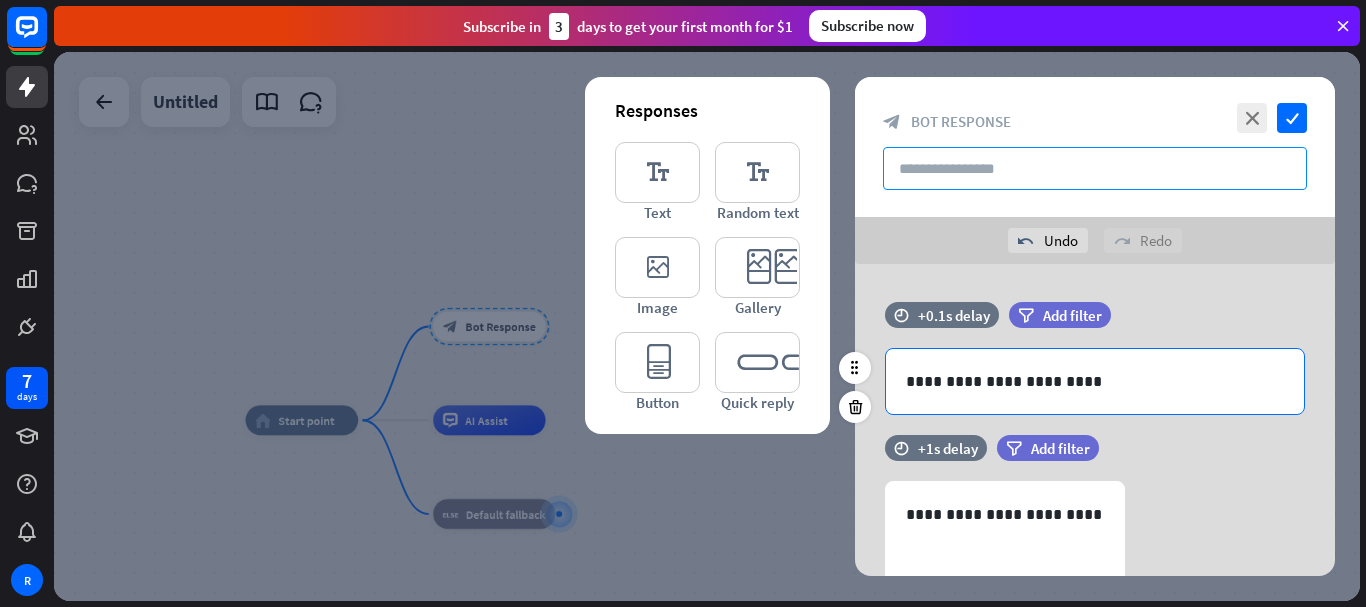 scroll, scrollTop: 100, scrollLeft: 0, axis: vertical 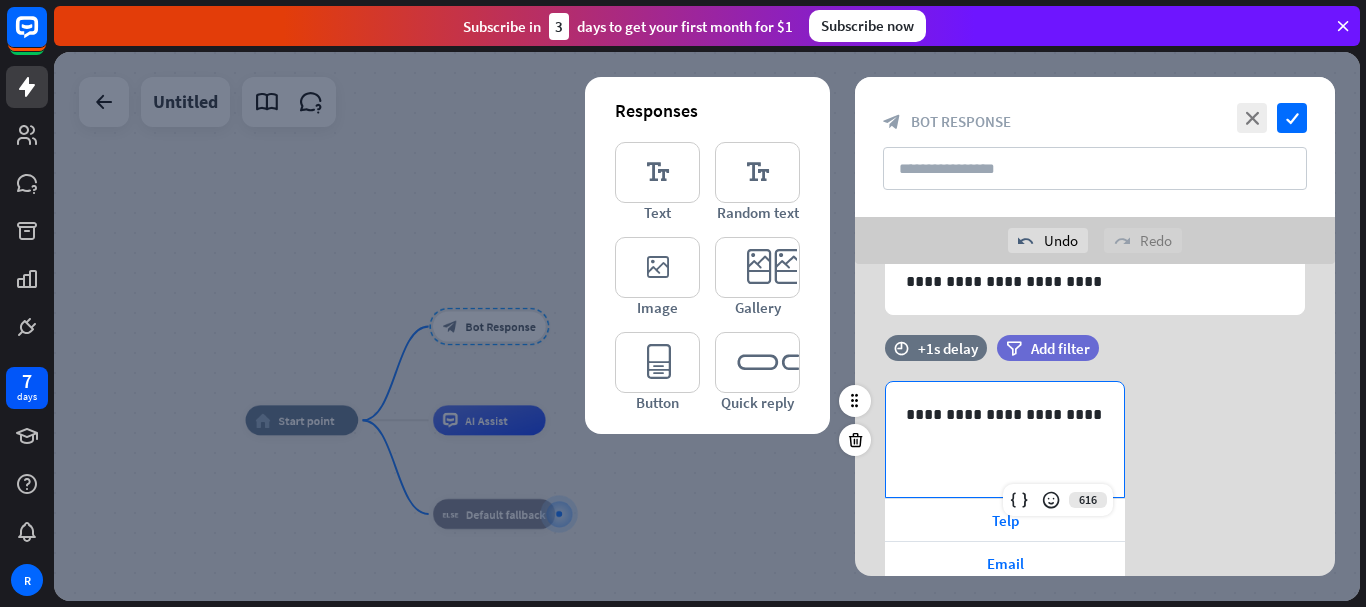 drag, startPoint x: 1017, startPoint y: 511, endPoint x: 1007, endPoint y: 454, distance: 57.870544 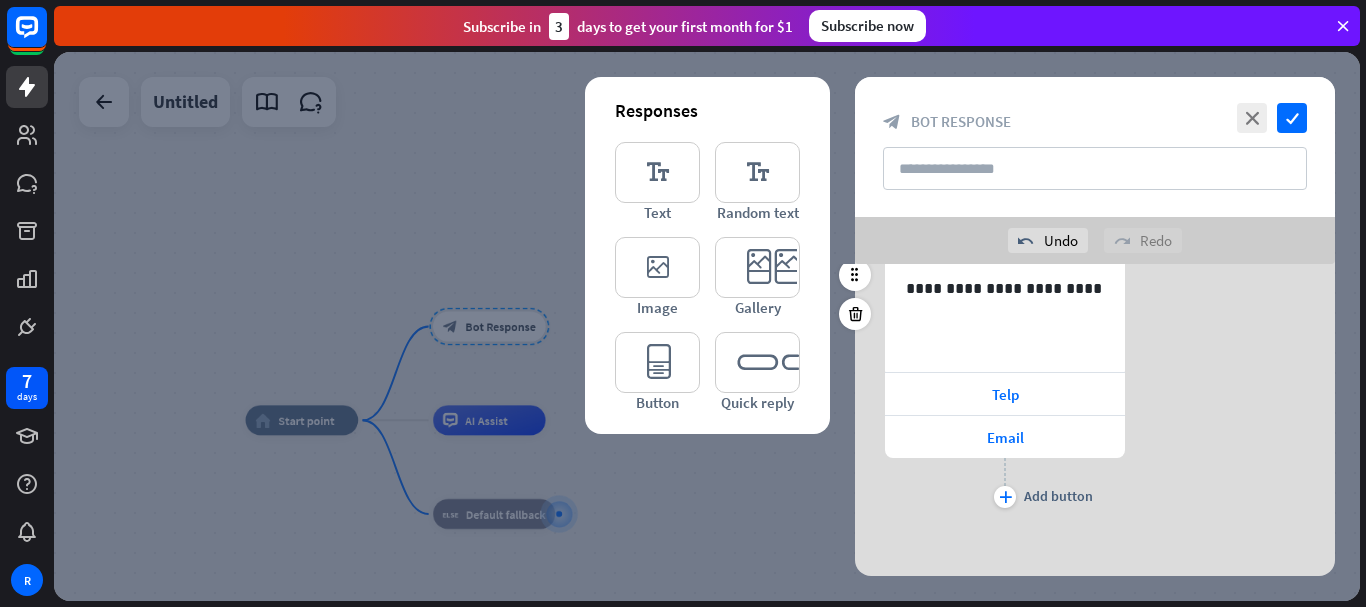 scroll, scrollTop: 233, scrollLeft: 0, axis: vertical 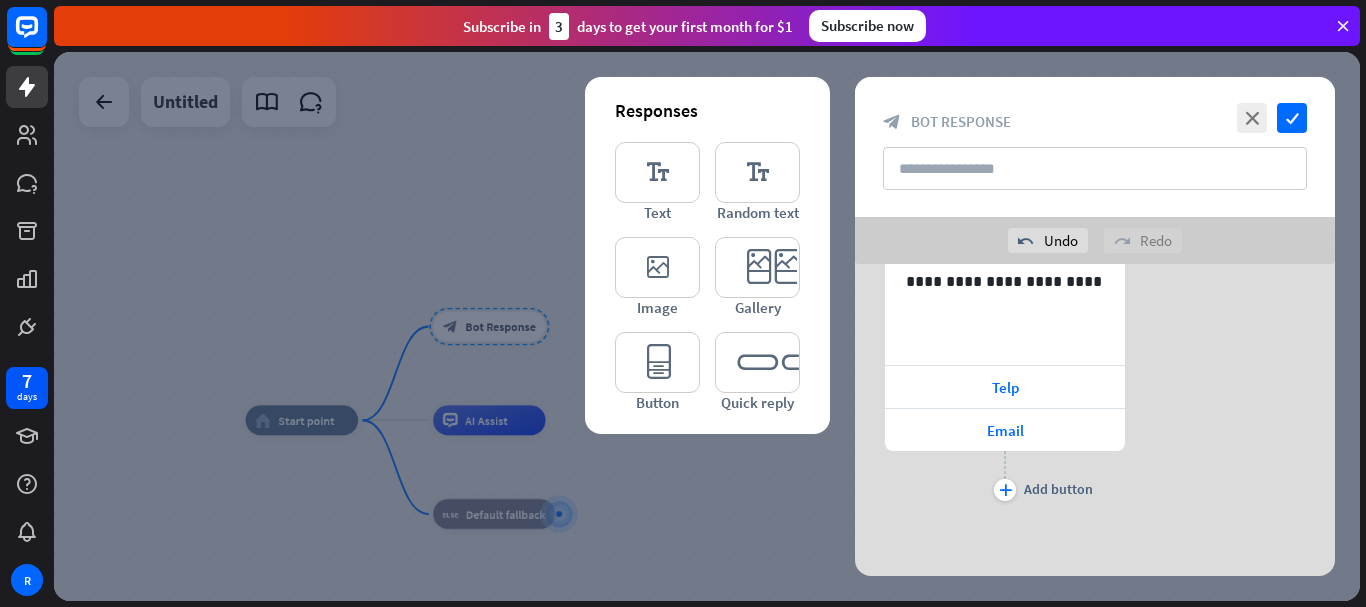 click on "close
check
block_bot_response   Bot Response" at bounding box center (1095, 147) 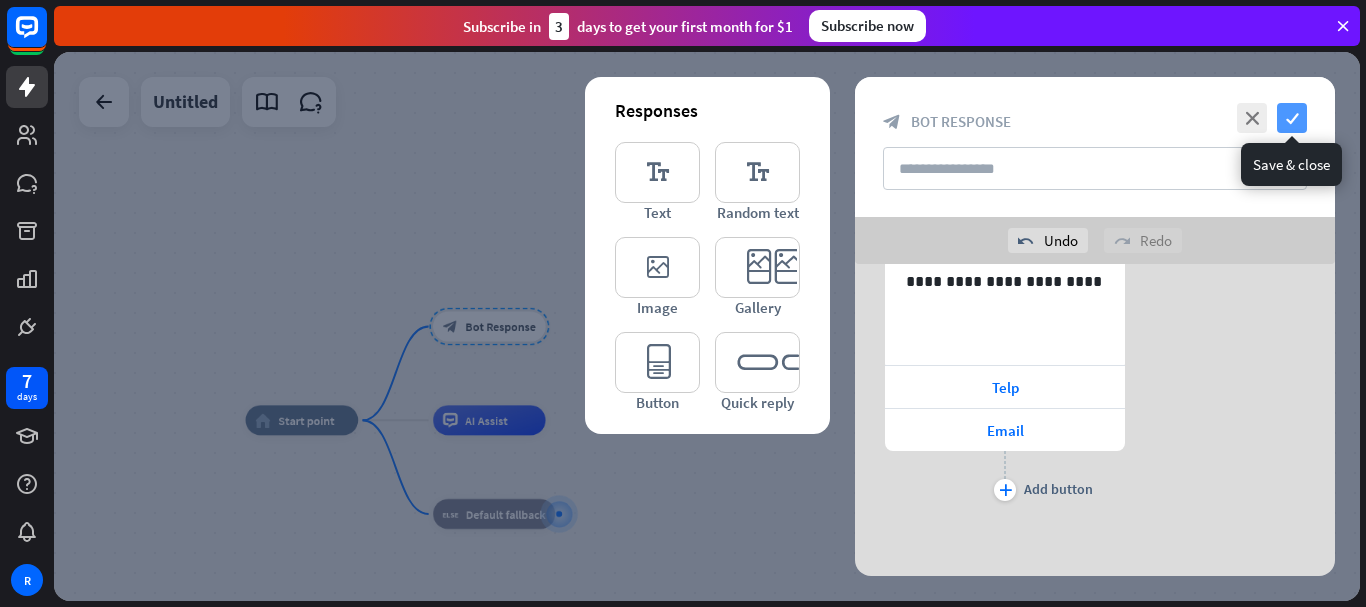 click on "check" at bounding box center (1292, 118) 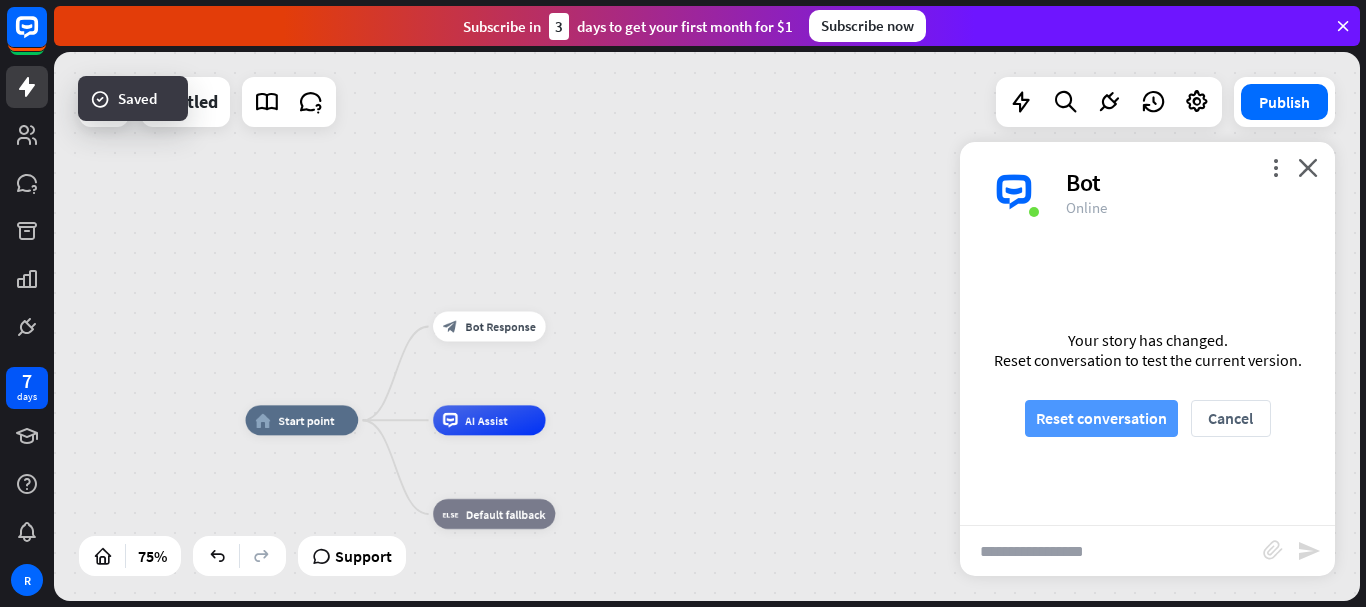 click on "Reset conversation" at bounding box center (1101, 418) 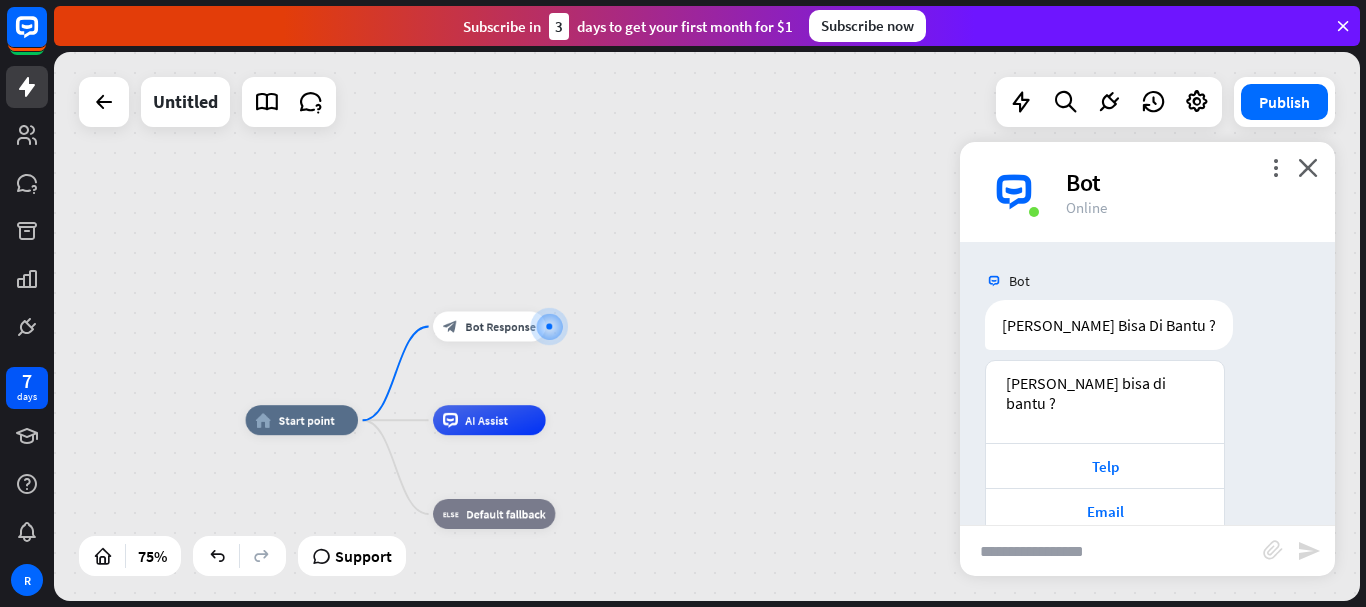 scroll, scrollTop: 19, scrollLeft: 0, axis: vertical 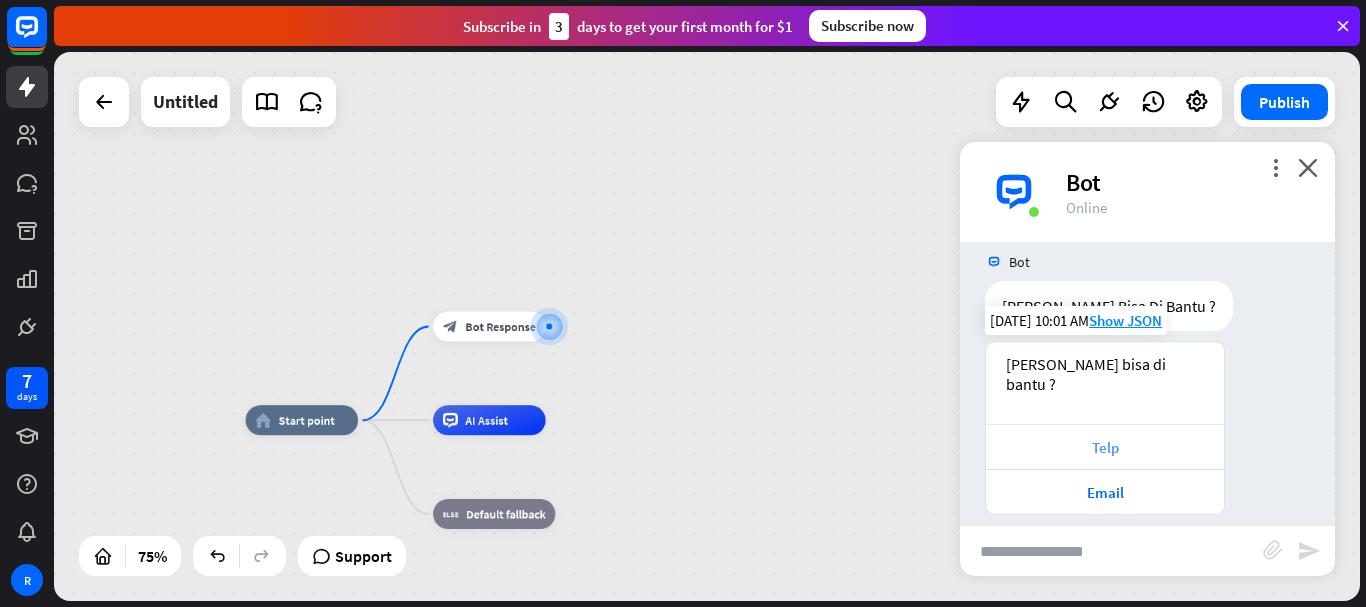 click on "Telp" at bounding box center (1105, 447) 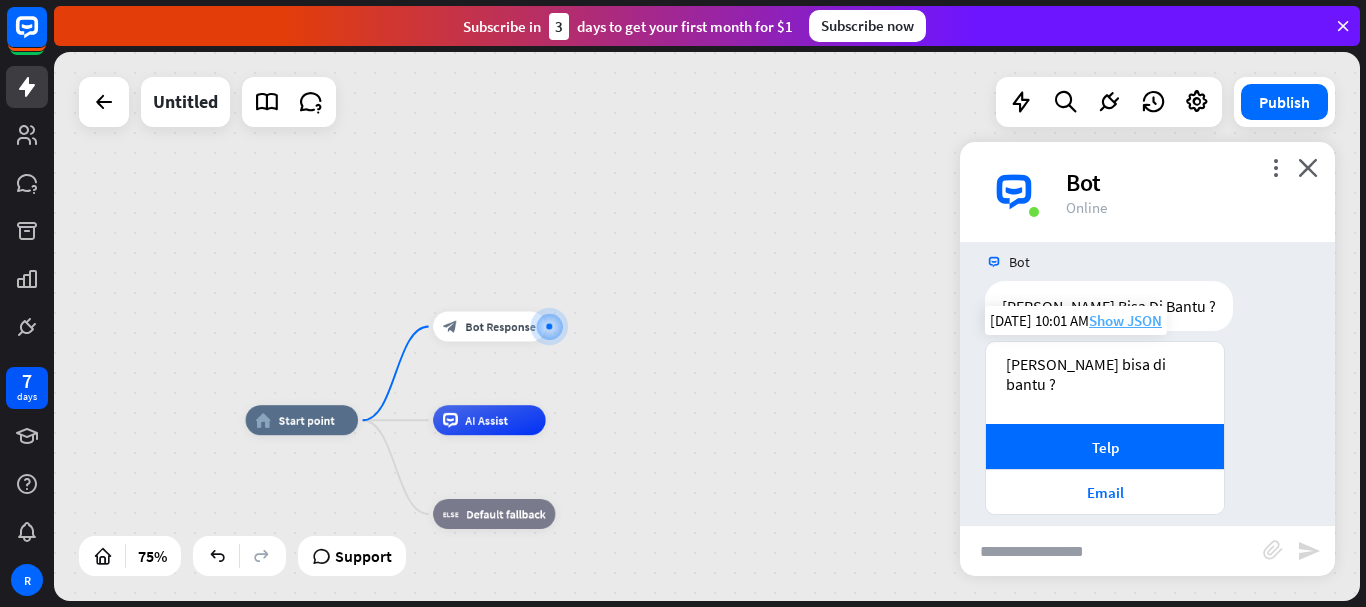 click on "Show JSON" at bounding box center [1125, 320] 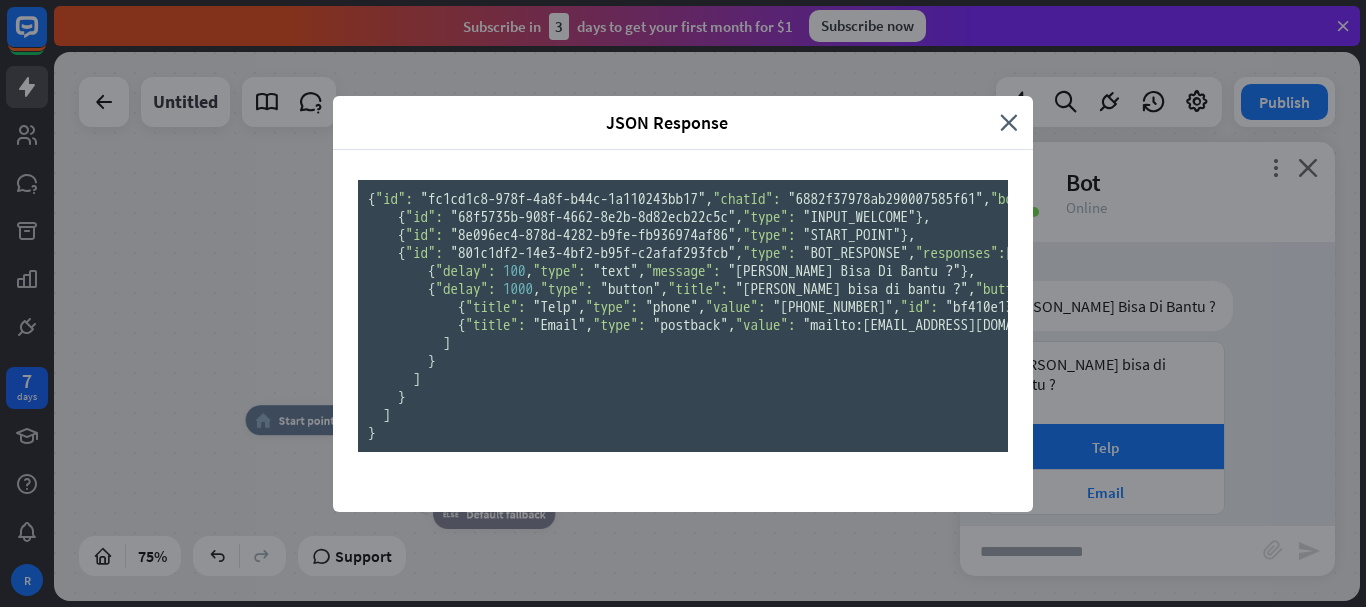 scroll, scrollTop: 0, scrollLeft: 0, axis: both 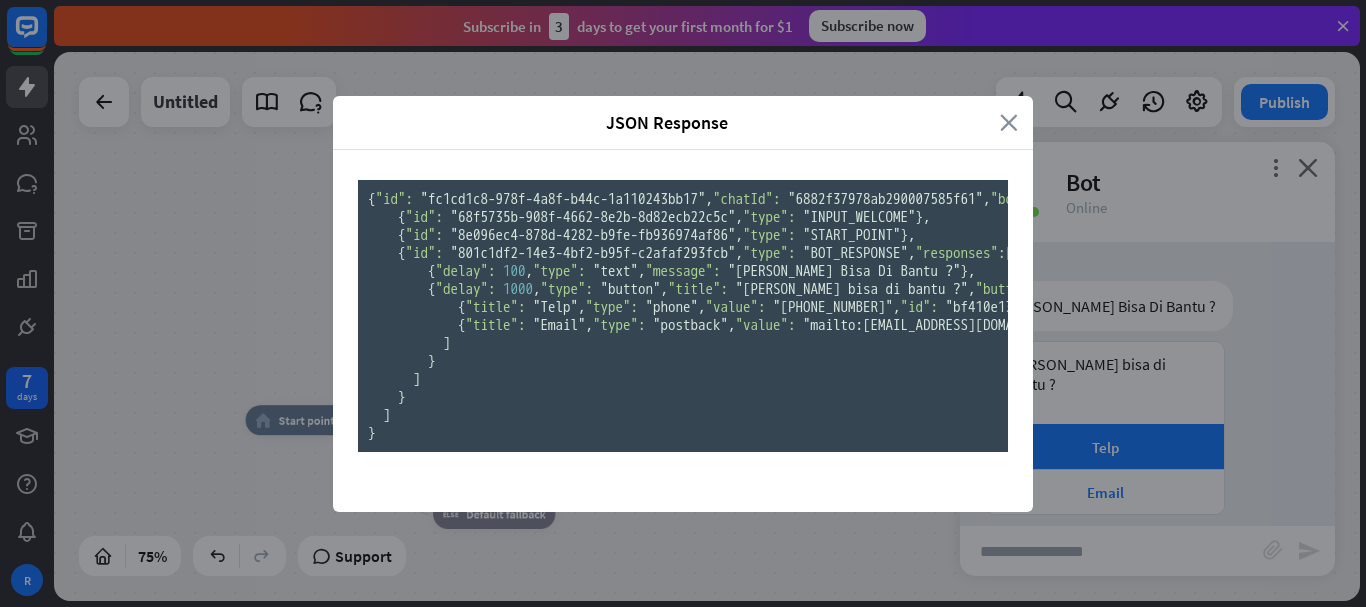 click on "close" at bounding box center (1009, 122) 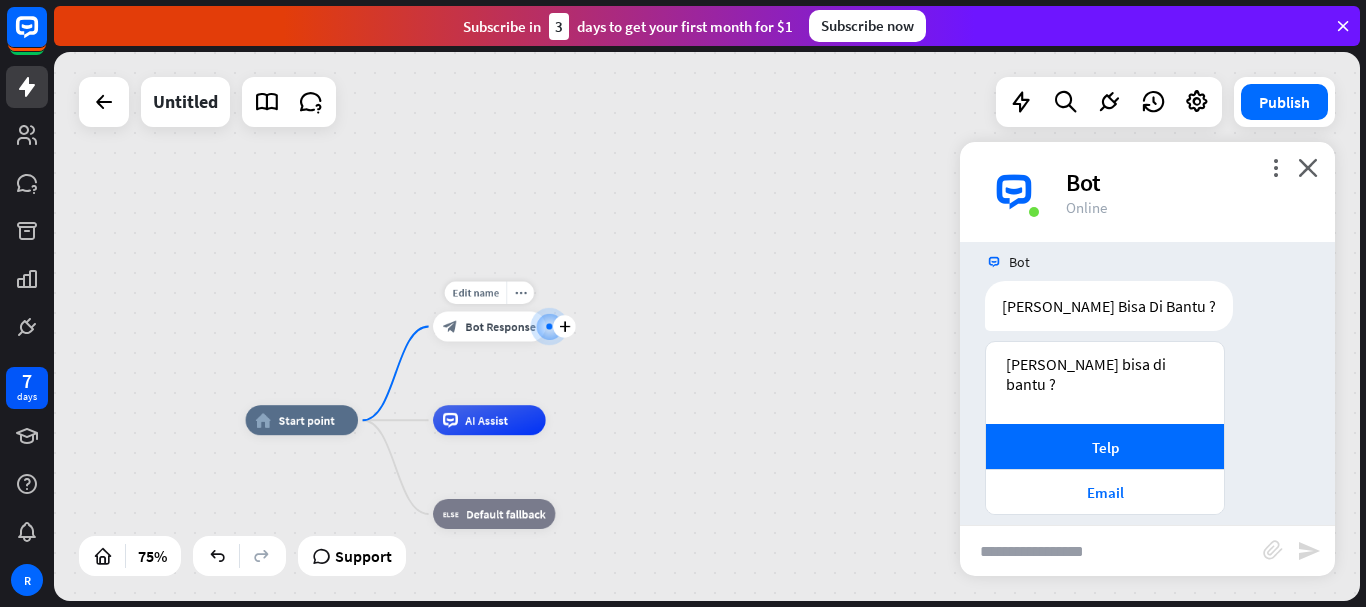 click on "Bot Response" at bounding box center [500, 326] 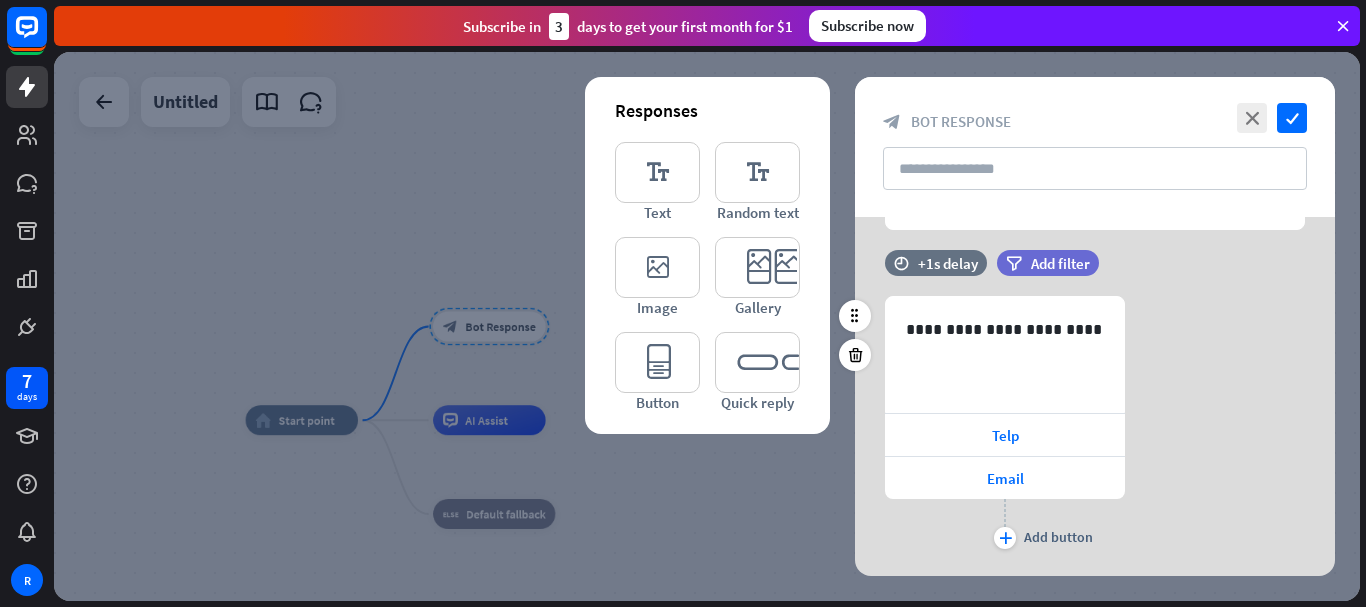 scroll, scrollTop: 186, scrollLeft: 0, axis: vertical 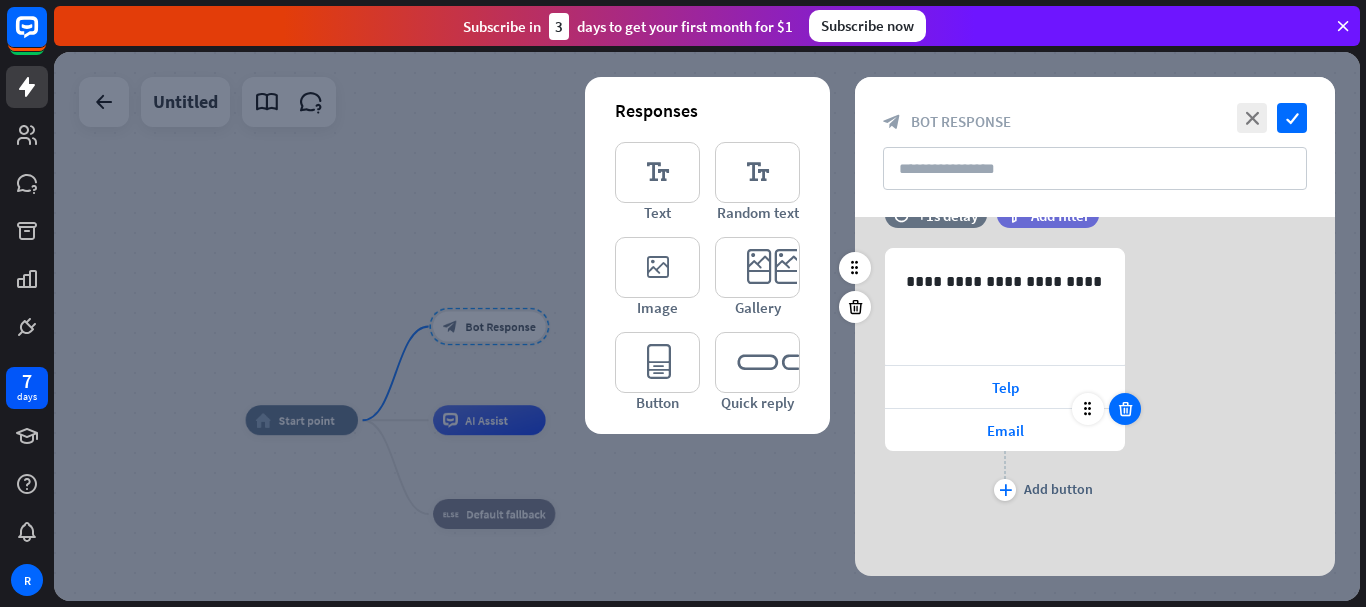 click at bounding box center (1125, 409) 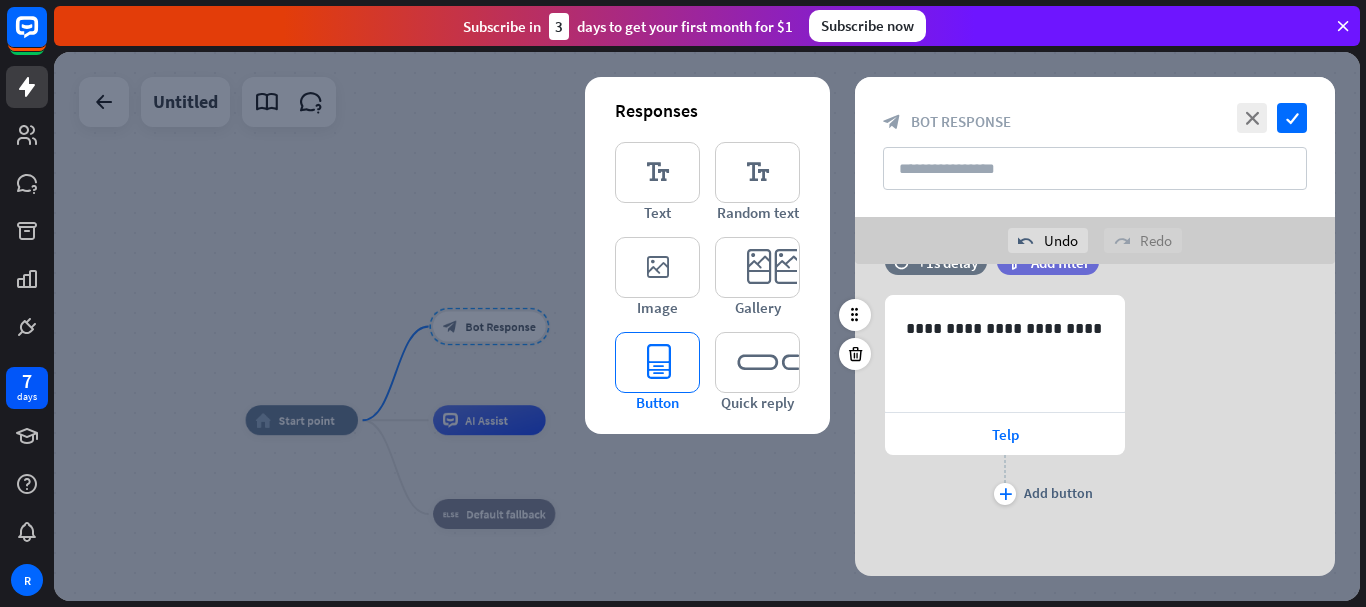 click on "editor_button" at bounding box center (657, 362) 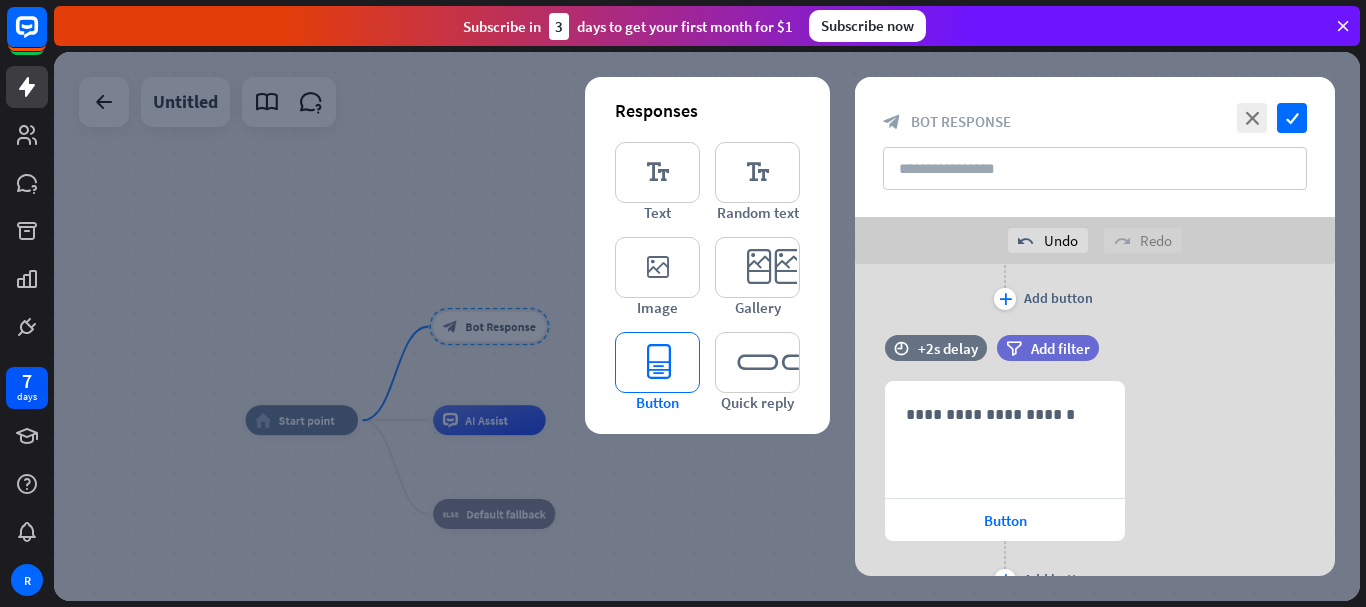scroll, scrollTop: 452, scrollLeft: 0, axis: vertical 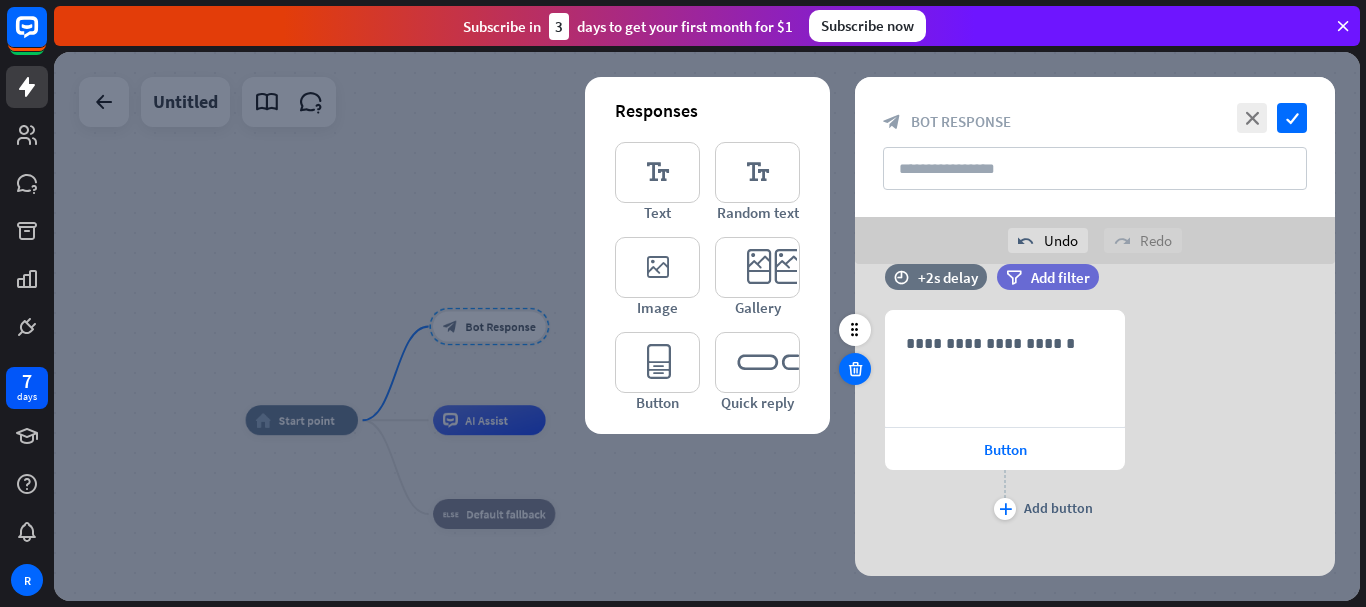 click at bounding box center (855, 369) 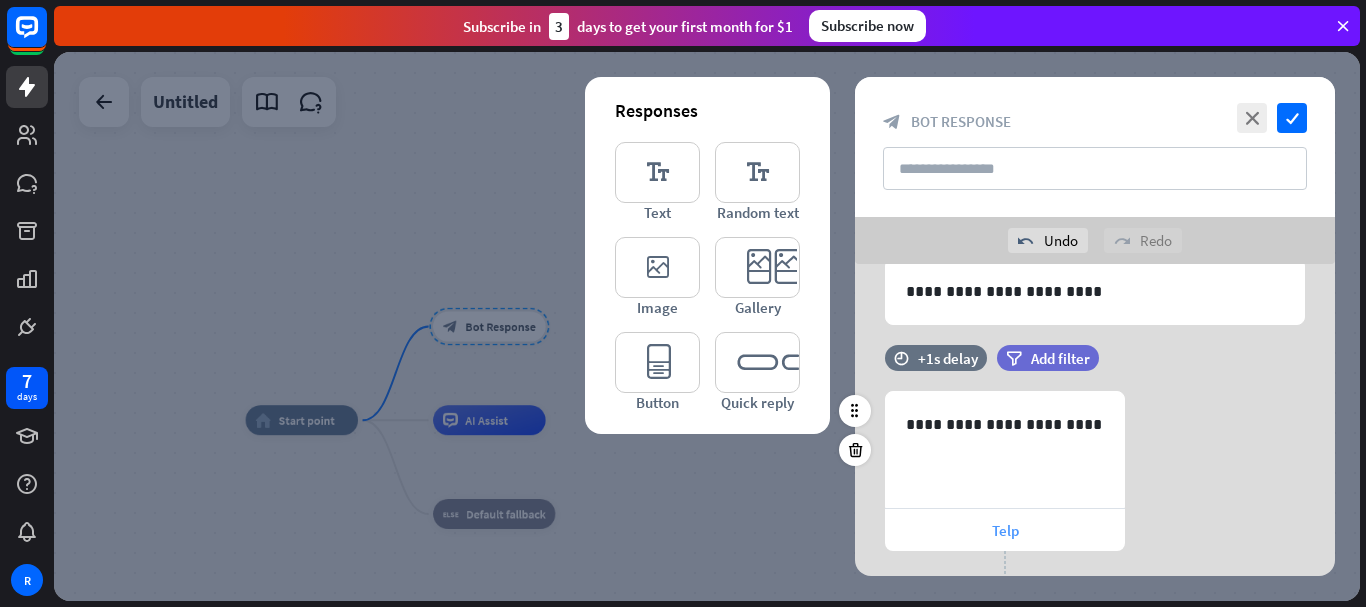 scroll, scrollTop: 190, scrollLeft: 0, axis: vertical 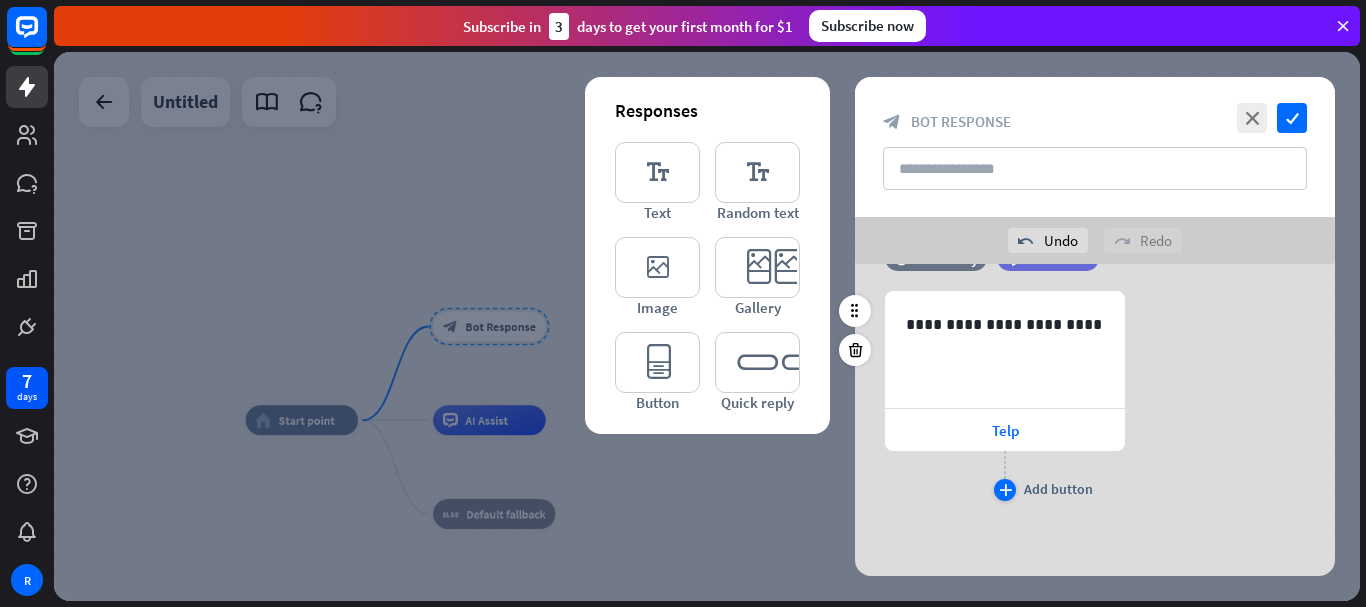 click on "plus" at bounding box center (1005, 490) 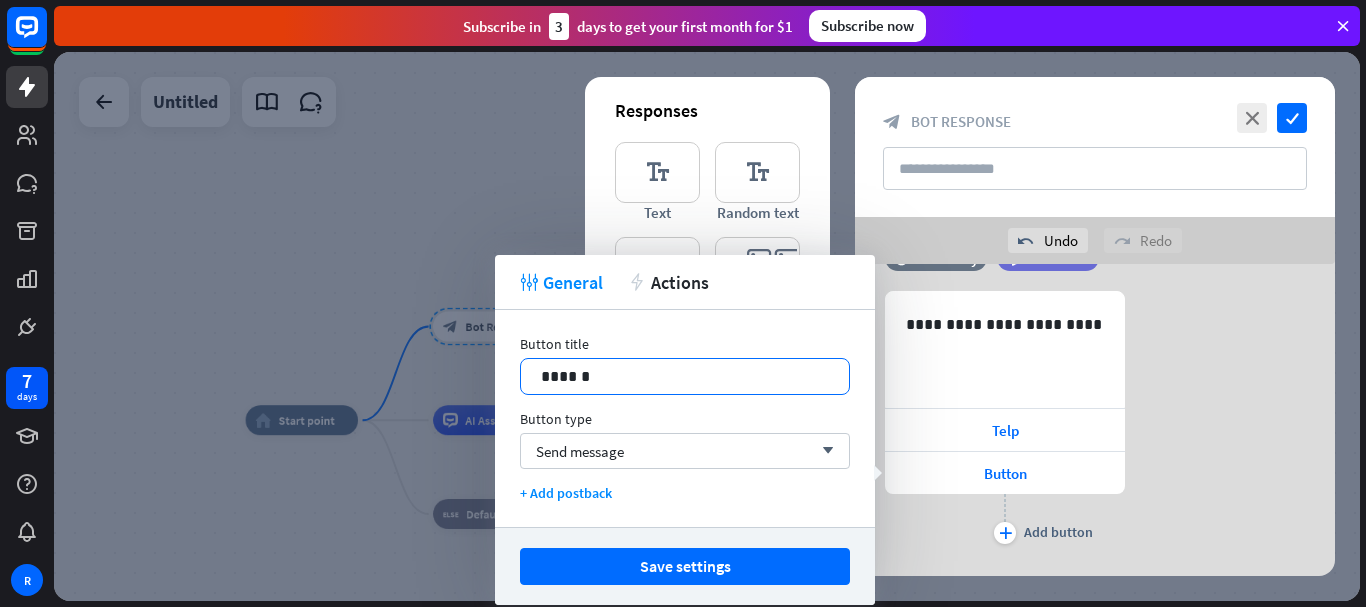 click on "******" at bounding box center [685, 376] 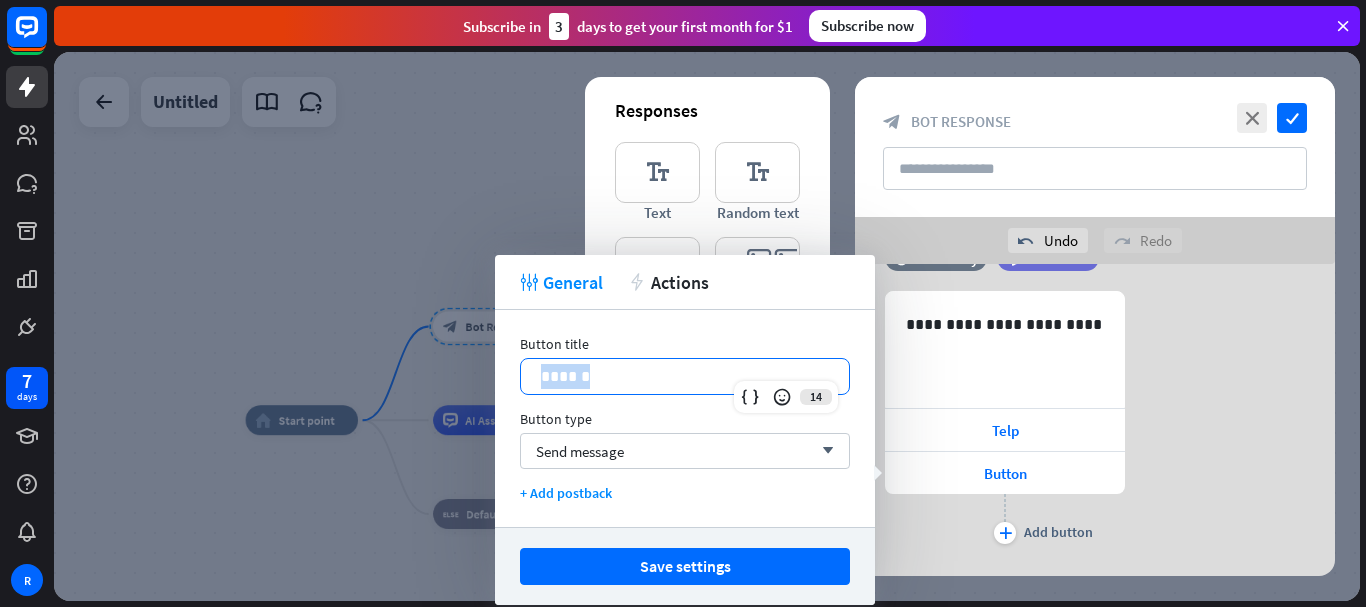 drag, startPoint x: 451, startPoint y: 369, endPoint x: 497, endPoint y: 358, distance: 47.296936 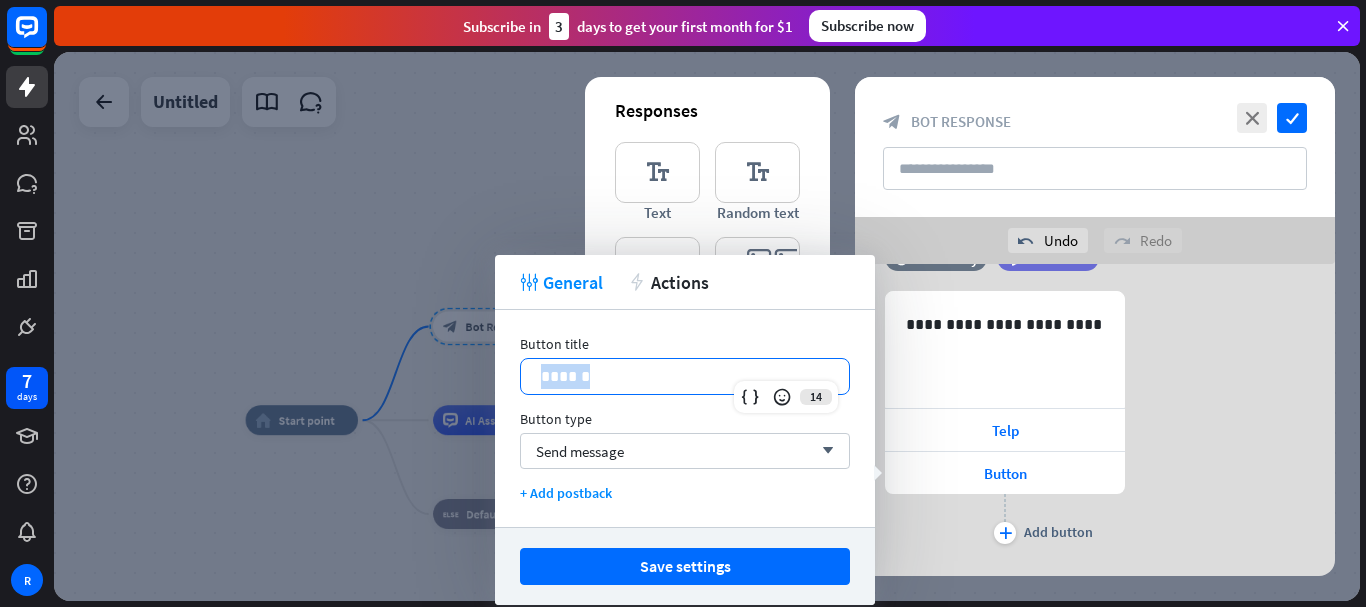 click on "Button title             14   ******   Button type     Send message
arrow_down
+ Add postback" at bounding box center [685, 418] 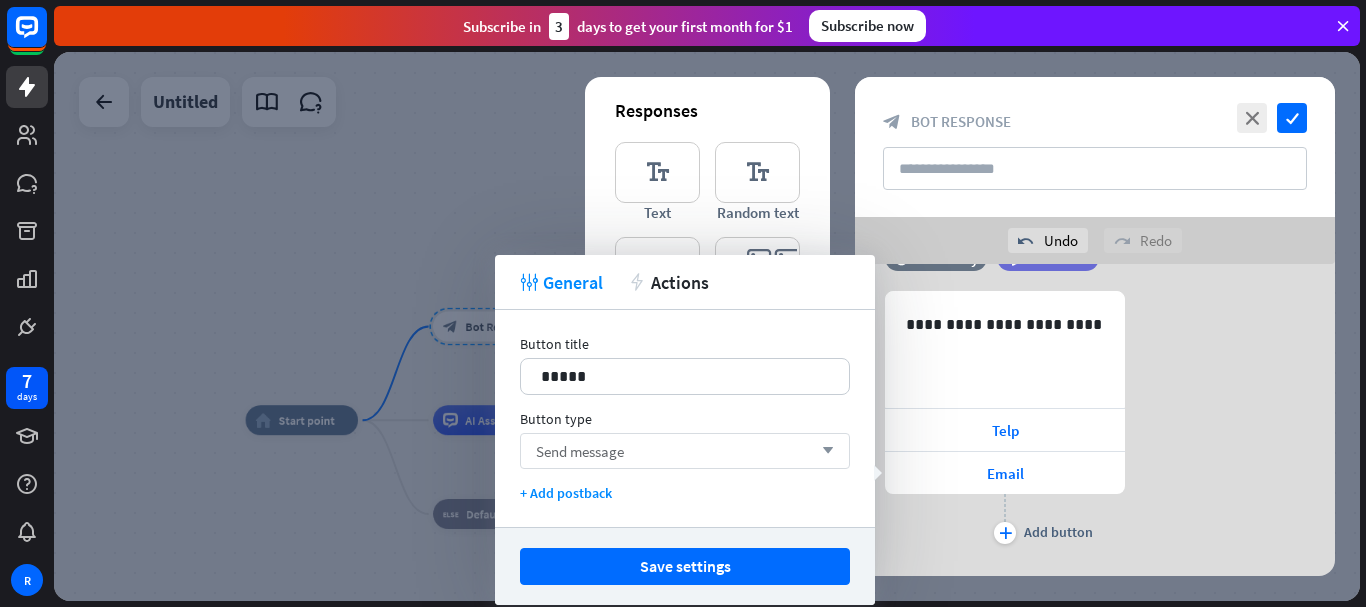 click on "Send message" at bounding box center (580, 451) 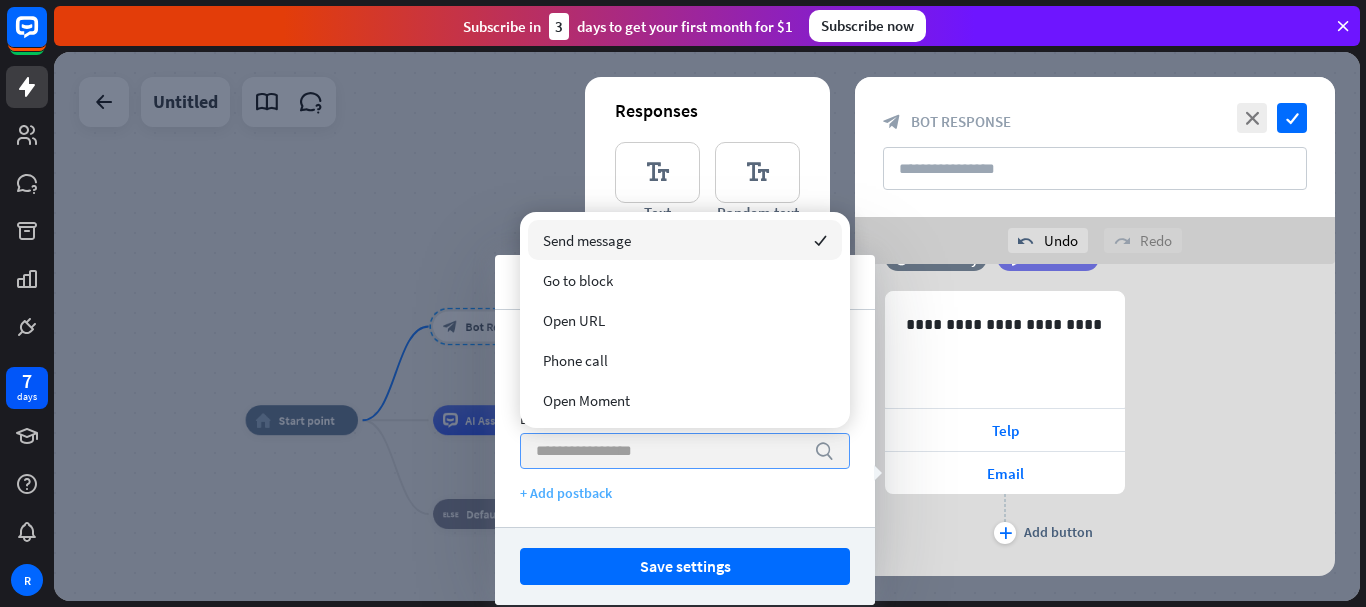 click on "+ Add postback" at bounding box center (685, 493) 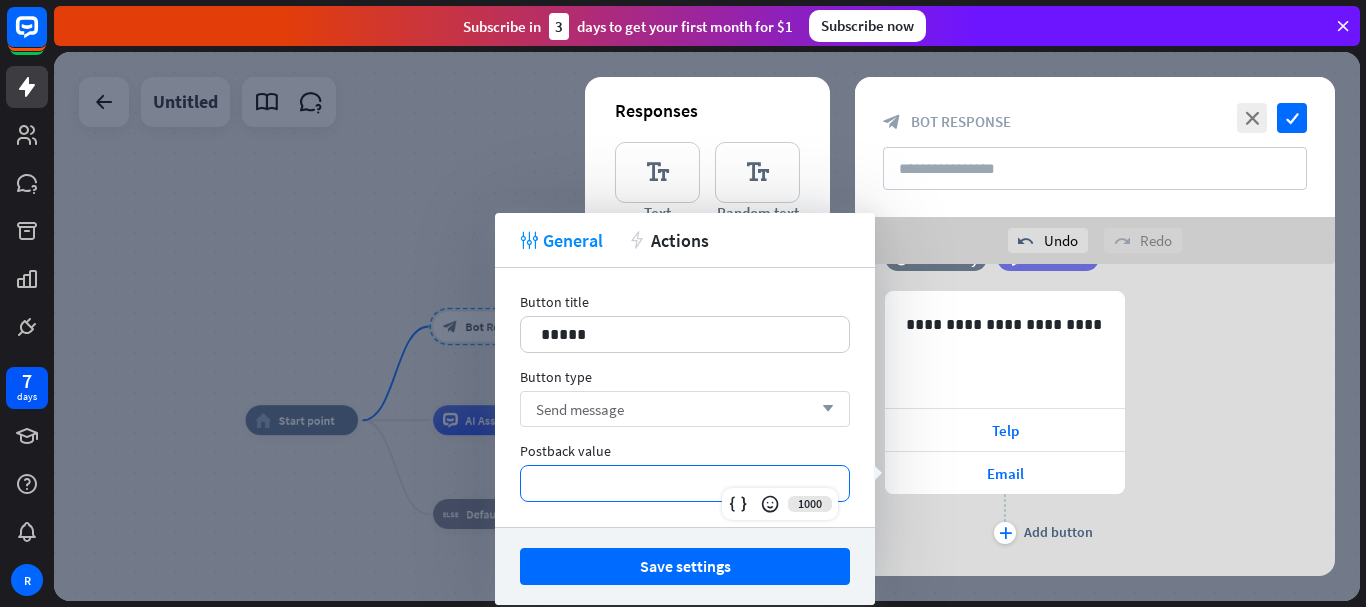 click on "**********" at bounding box center [685, 483] 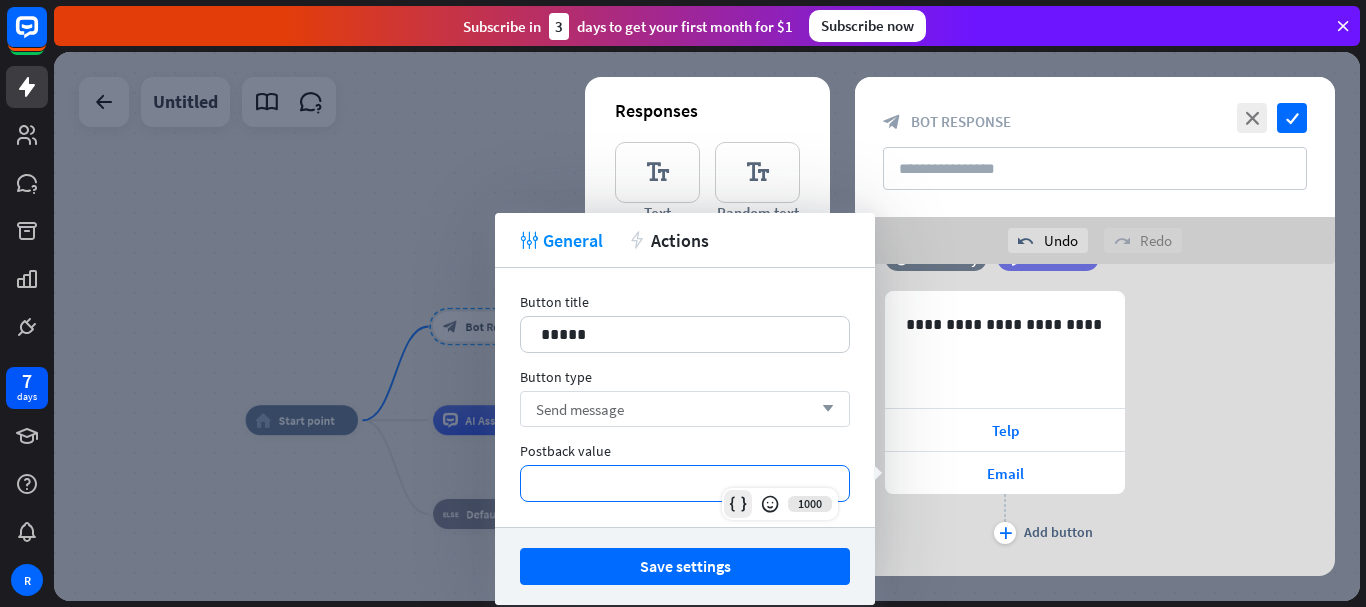 click at bounding box center [738, 504] 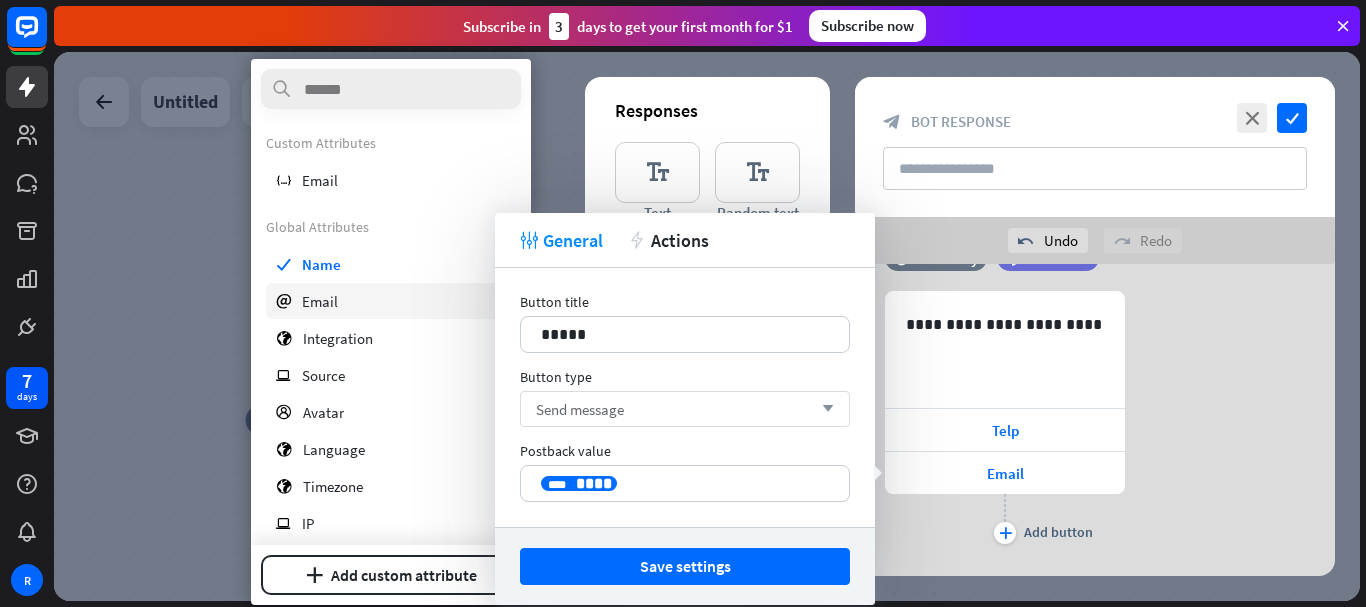 click on "Email" at bounding box center (320, 301) 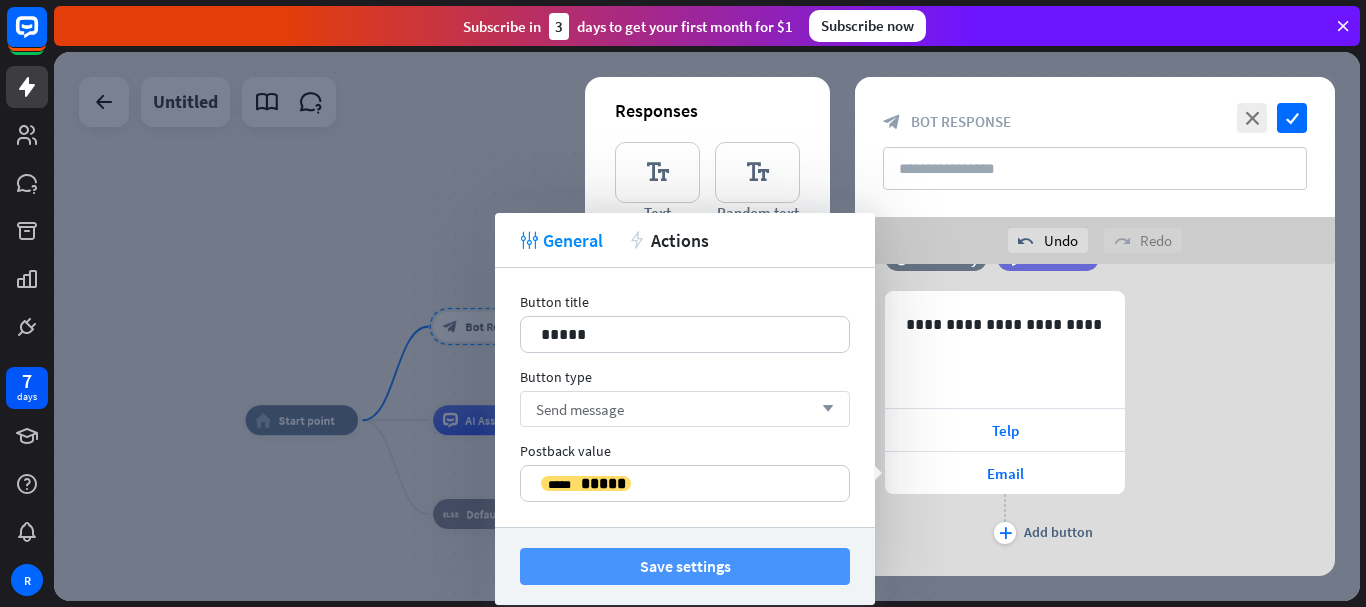 click on "Save settings" at bounding box center [685, 566] 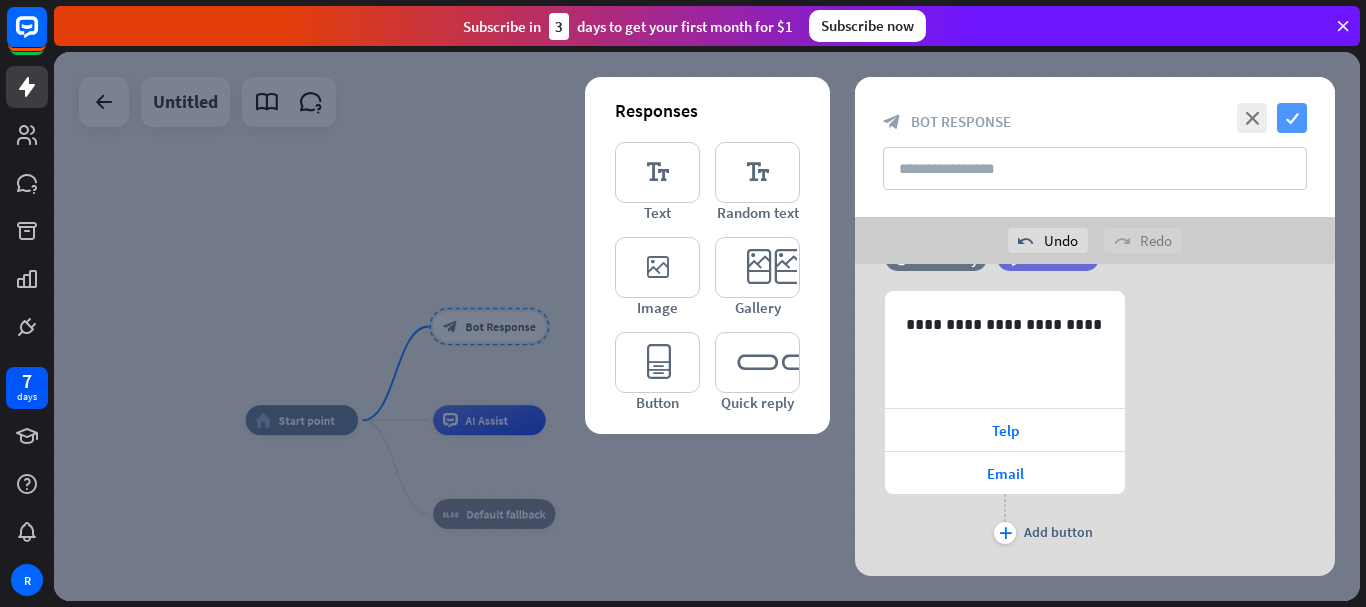 click on "check" at bounding box center (1292, 118) 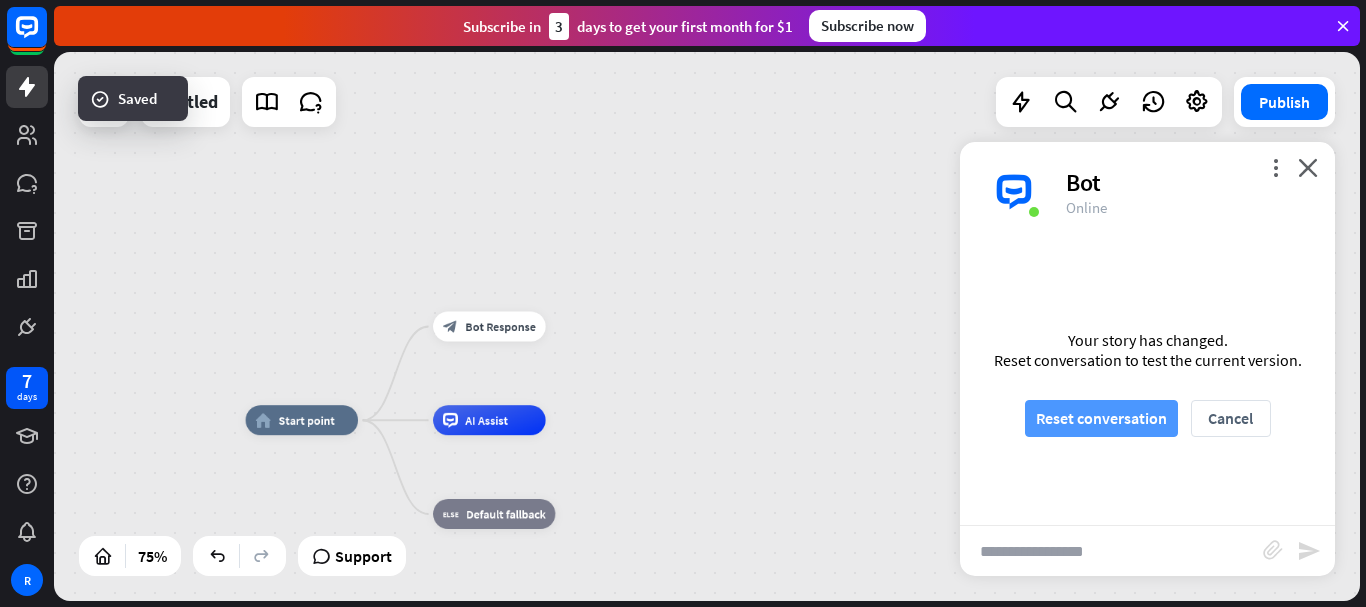 click on "Reset conversation" at bounding box center (1101, 418) 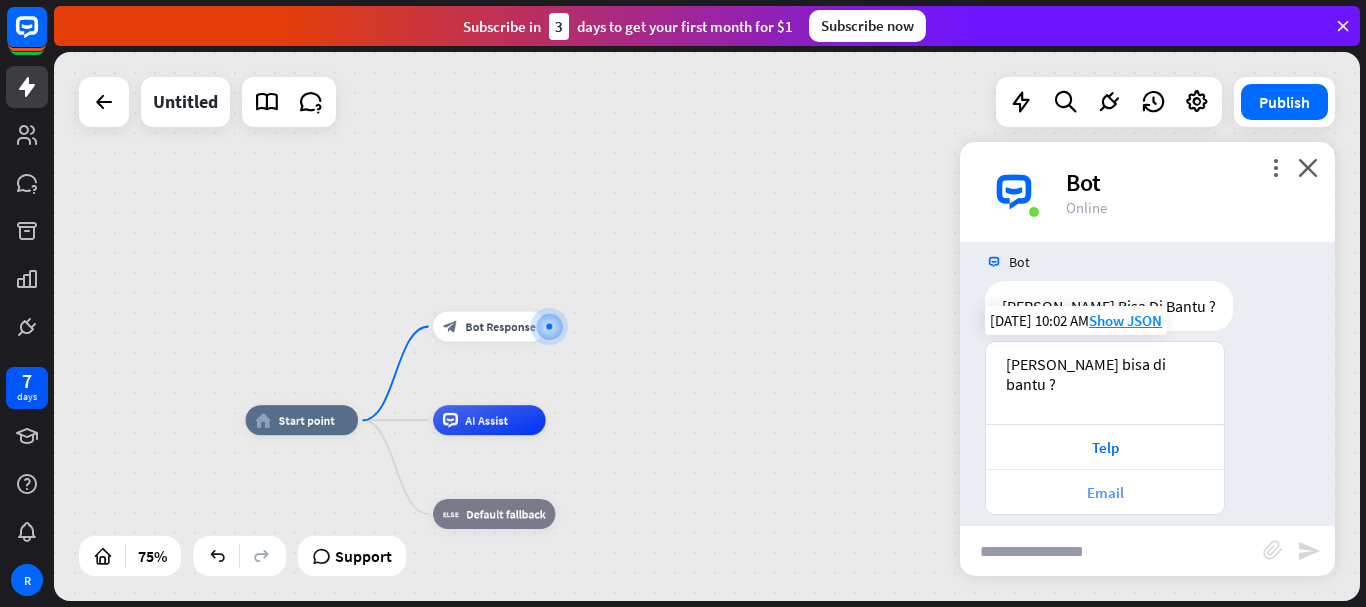click on "Email" at bounding box center [1105, 492] 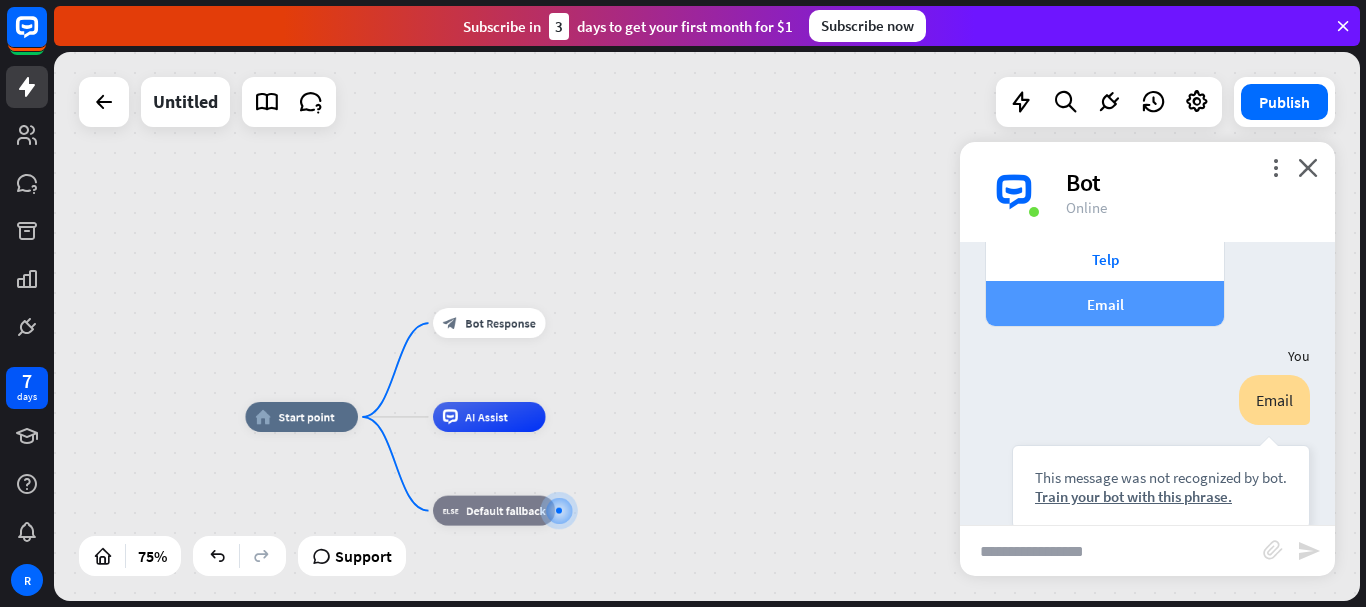 scroll, scrollTop: 221, scrollLeft: 0, axis: vertical 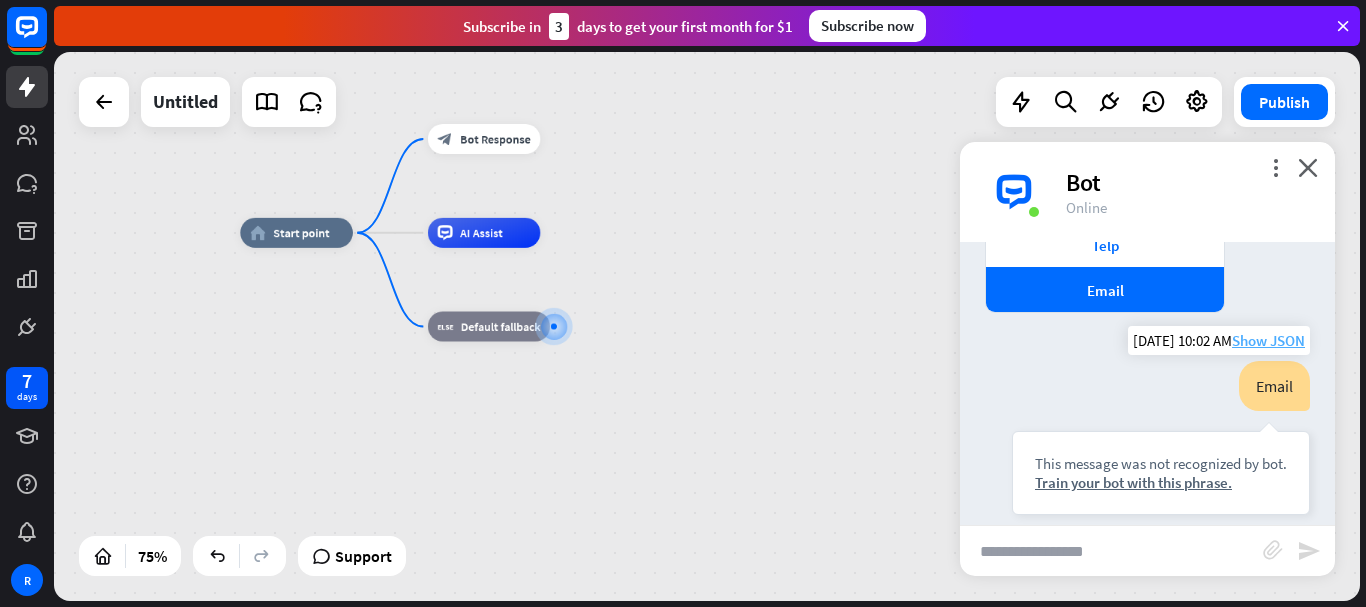 click on "Show JSON" at bounding box center (1268, 340) 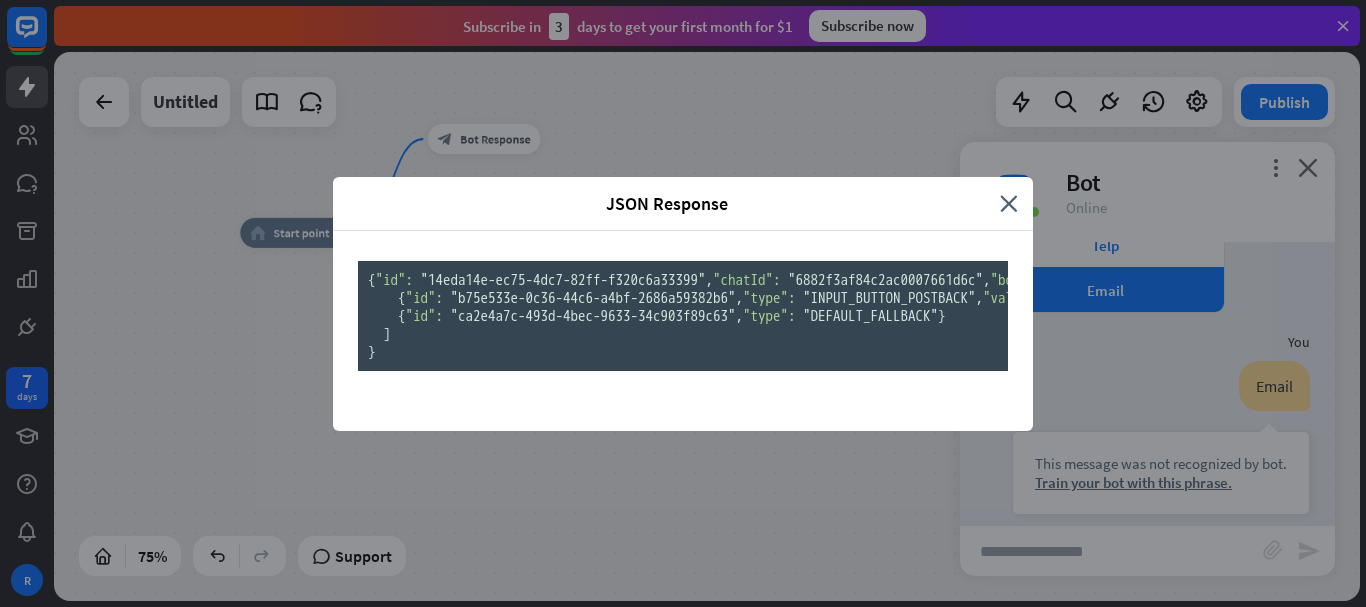scroll, scrollTop: 0, scrollLeft: 0, axis: both 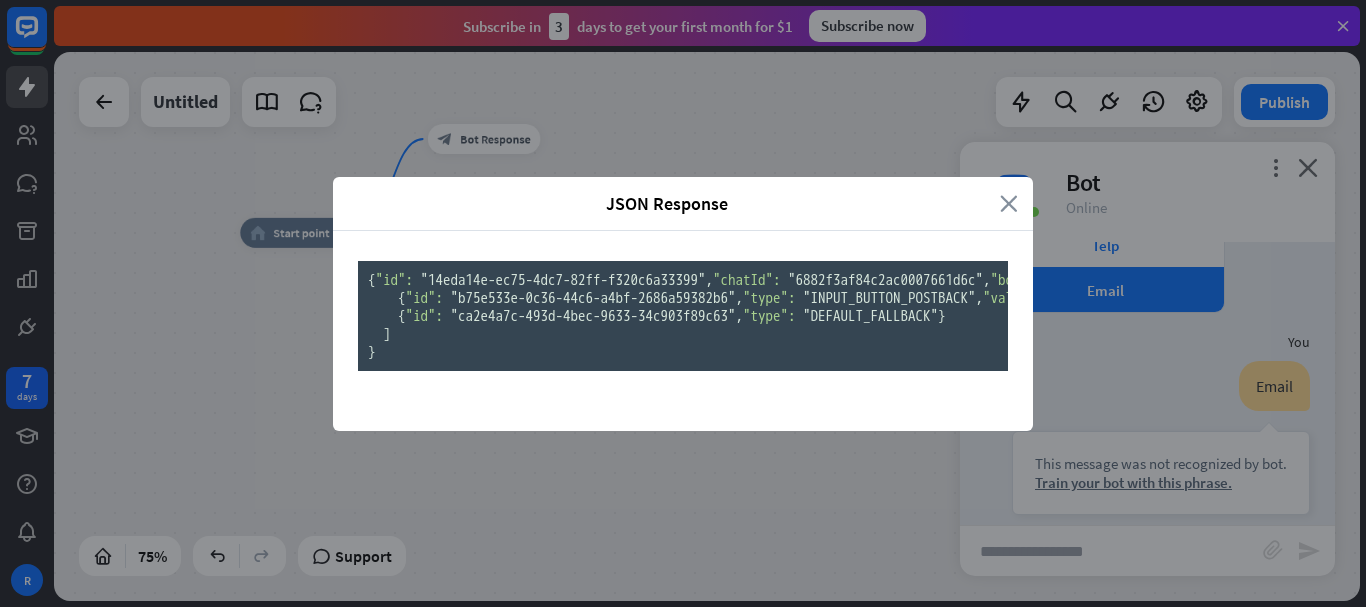 click on "close" at bounding box center [1009, 203] 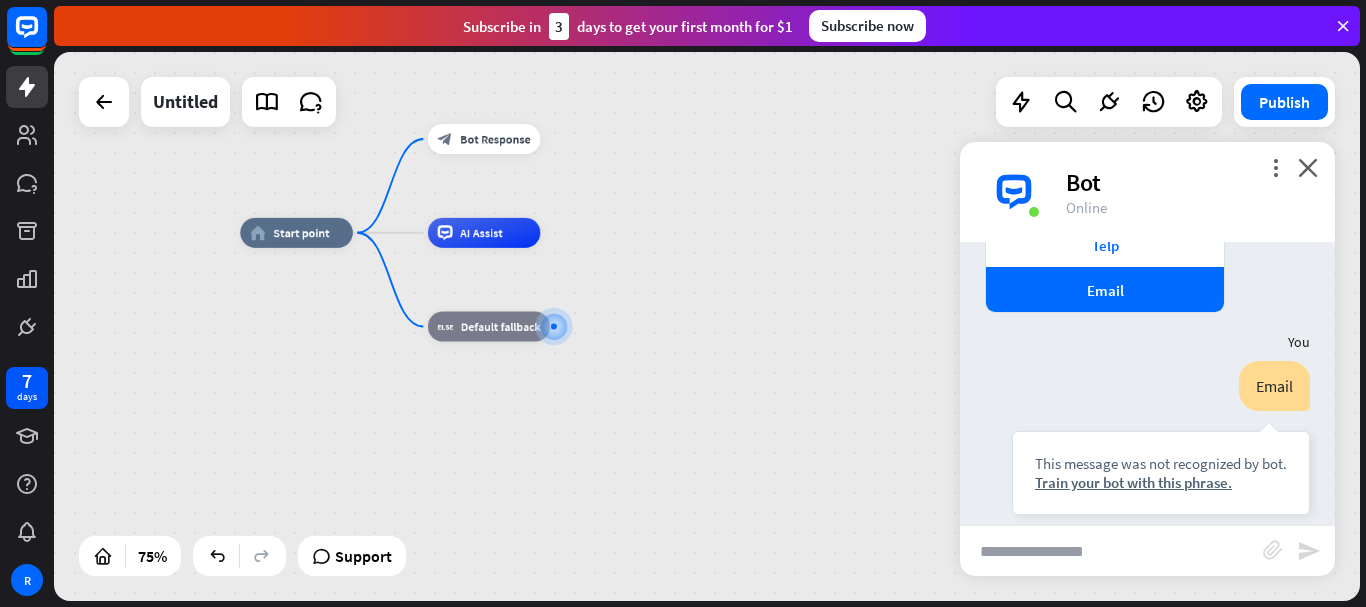 click on "Untitled" at bounding box center (207, 102) 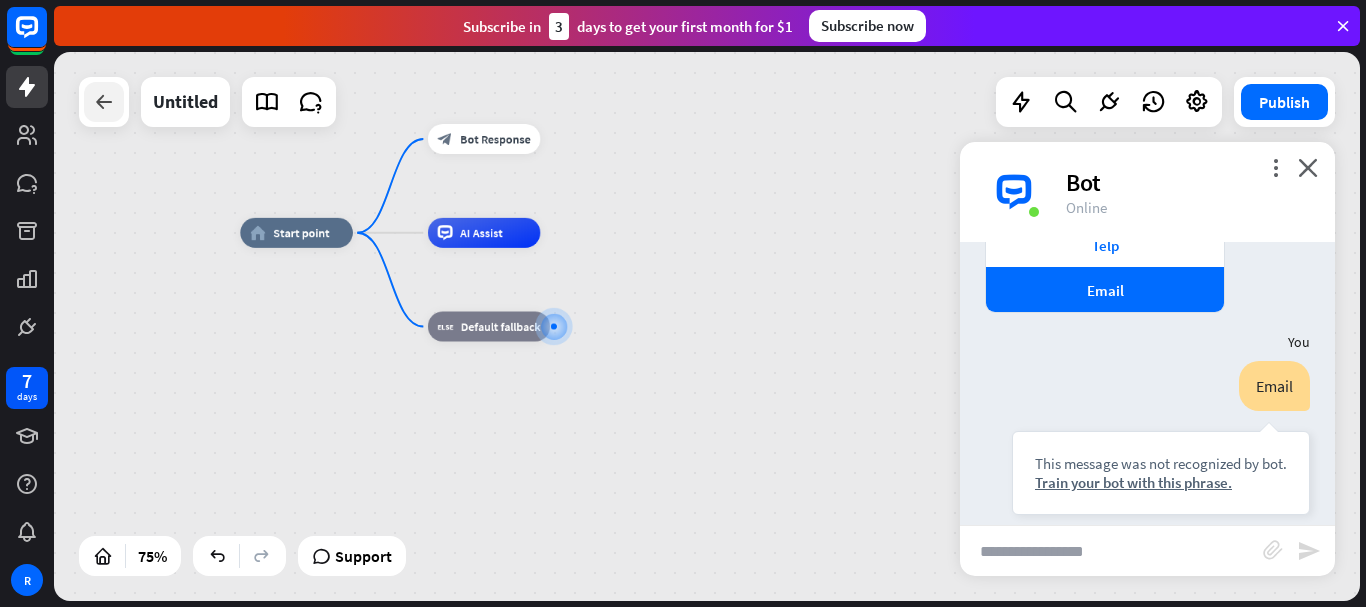 click at bounding box center (104, 102) 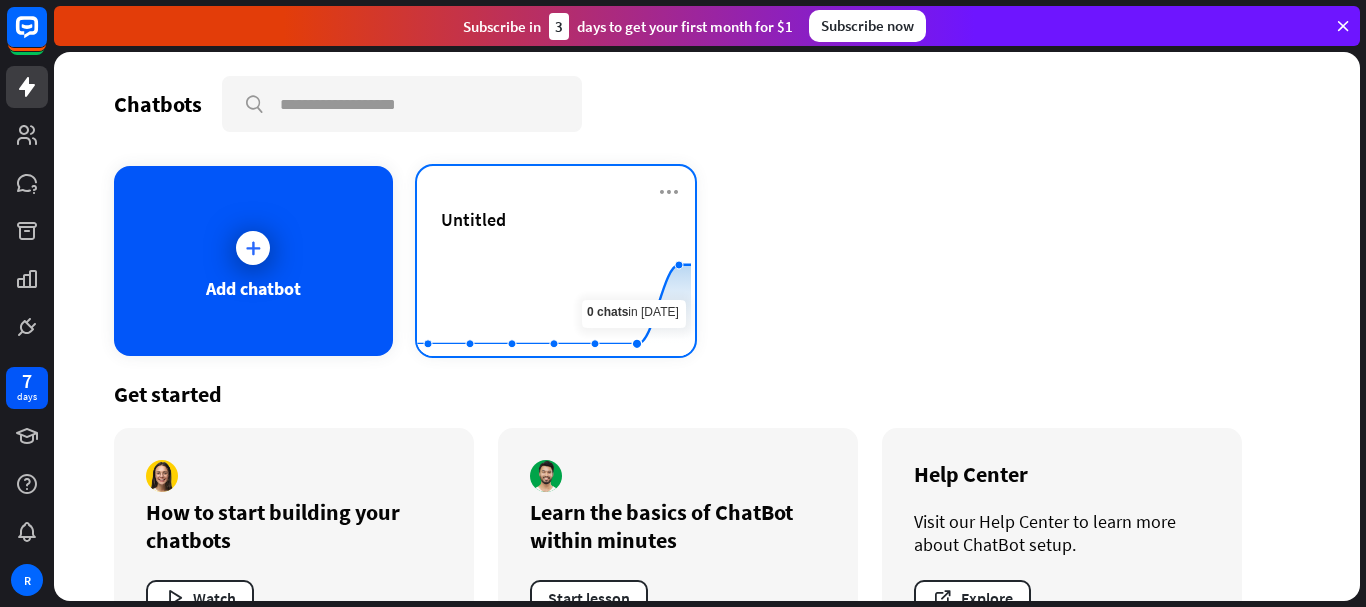 click on "Untitled
Created with Highcharts 10.1.0 0 25 50" at bounding box center [556, 261] 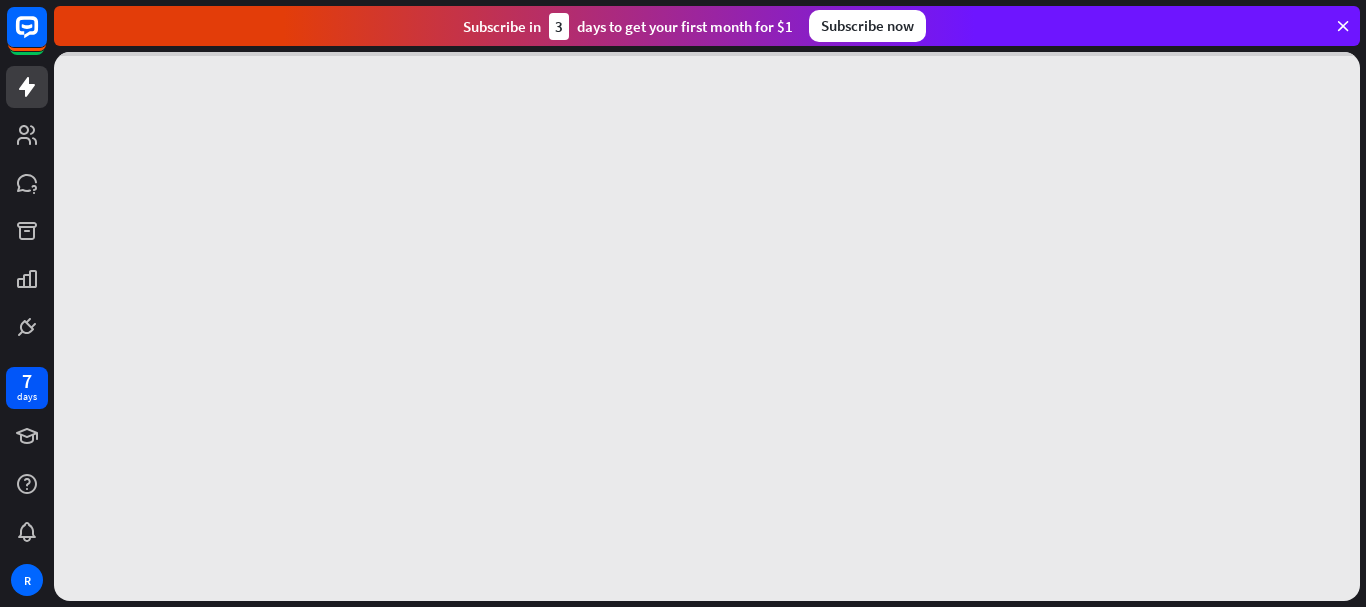 click at bounding box center (707, 326) 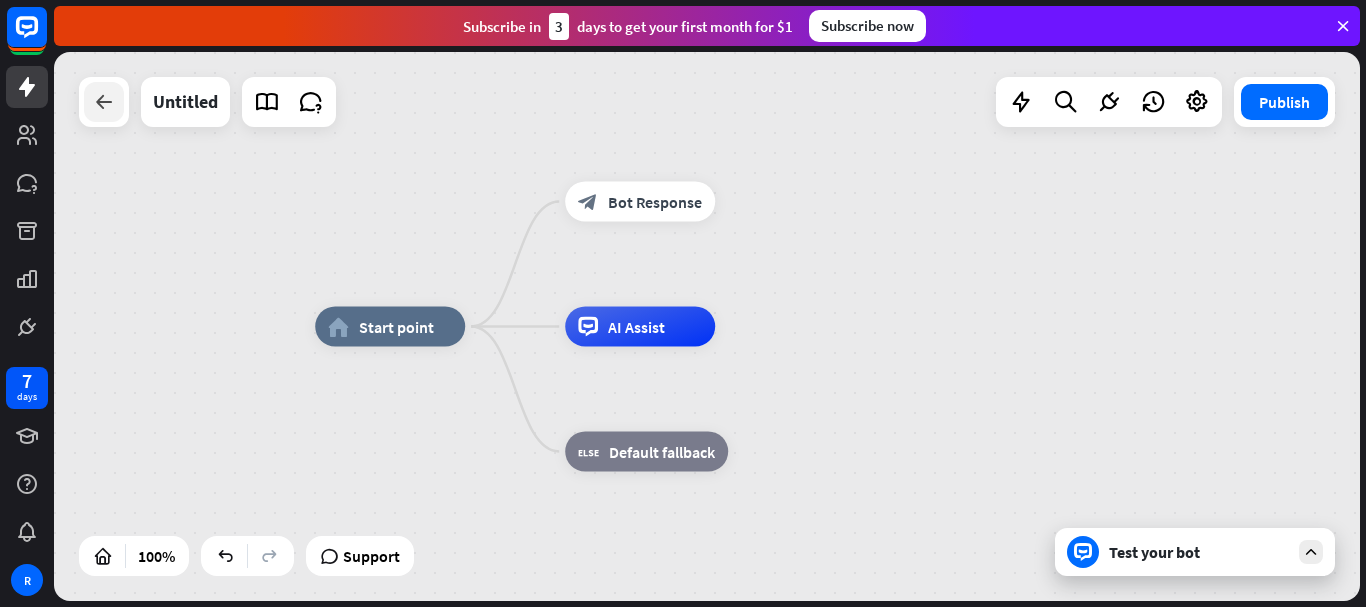 click at bounding box center (104, 102) 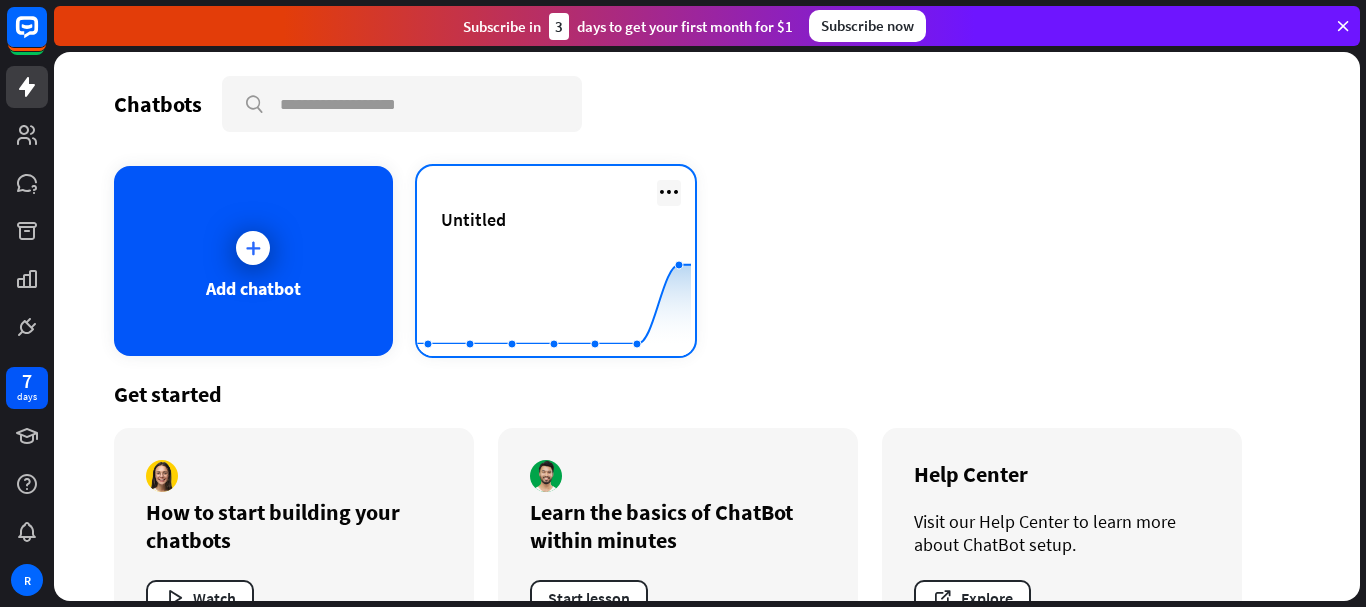 click at bounding box center [669, 192] 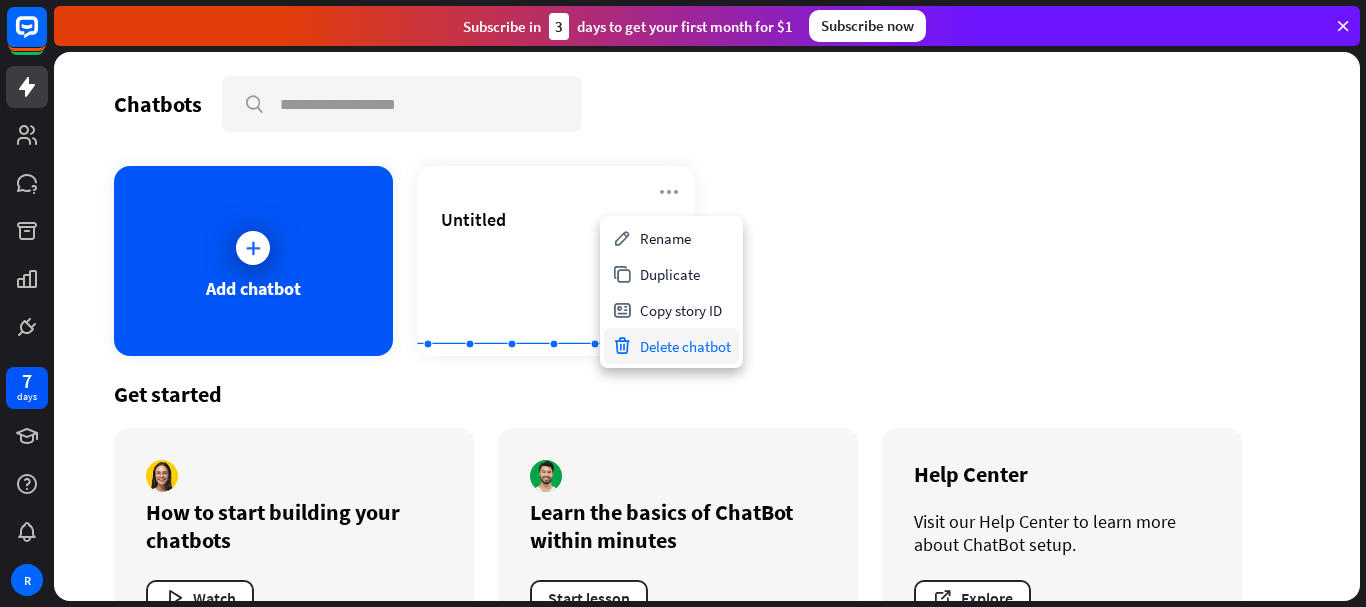 click on "Delete chatbot" at bounding box center (671, 346) 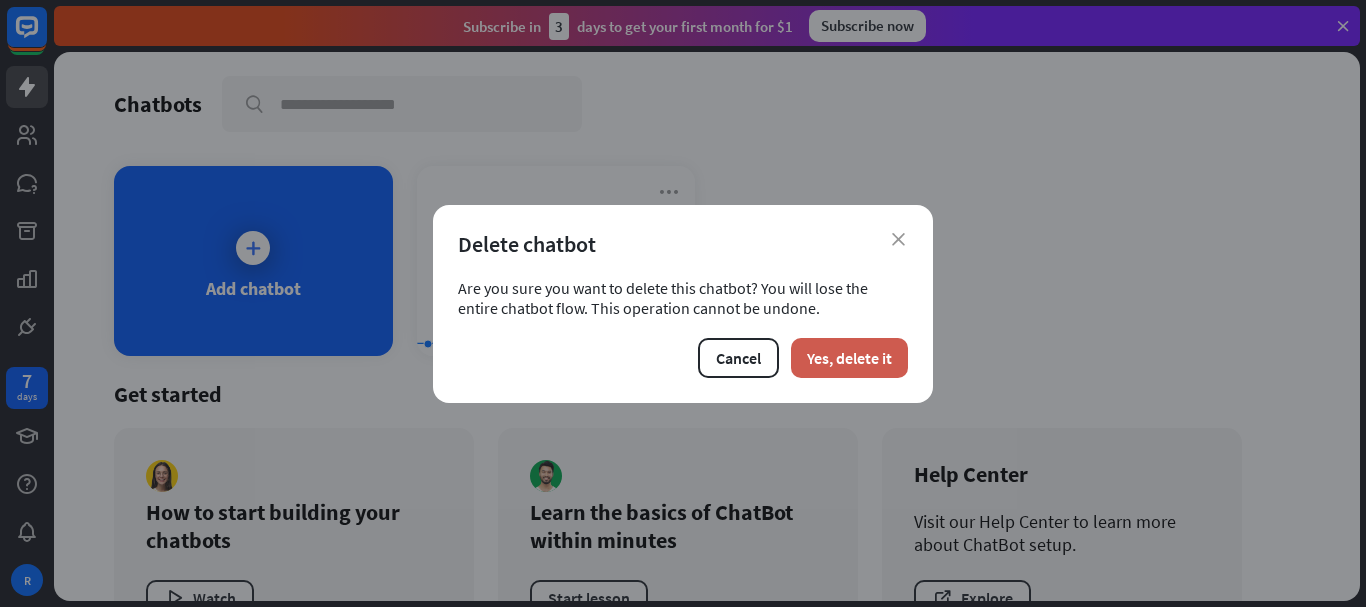 click on "Yes, delete it" at bounding box center [849, 358] 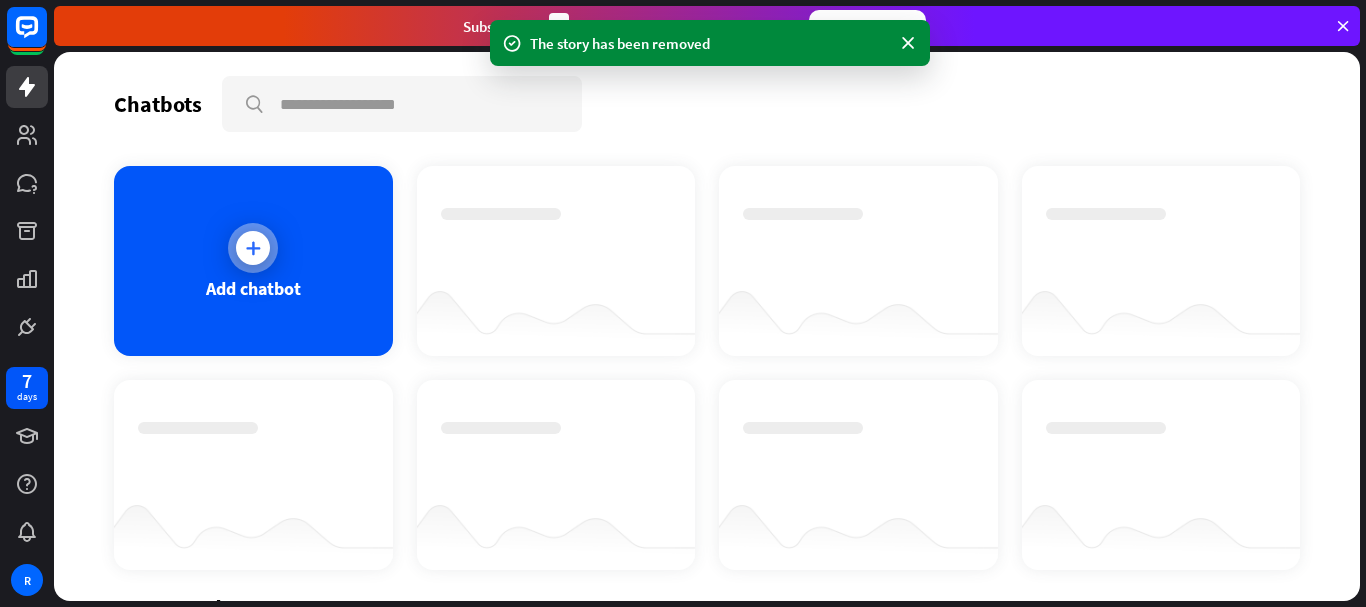 click on "Add chatbot" at bounding box center (253, 261) 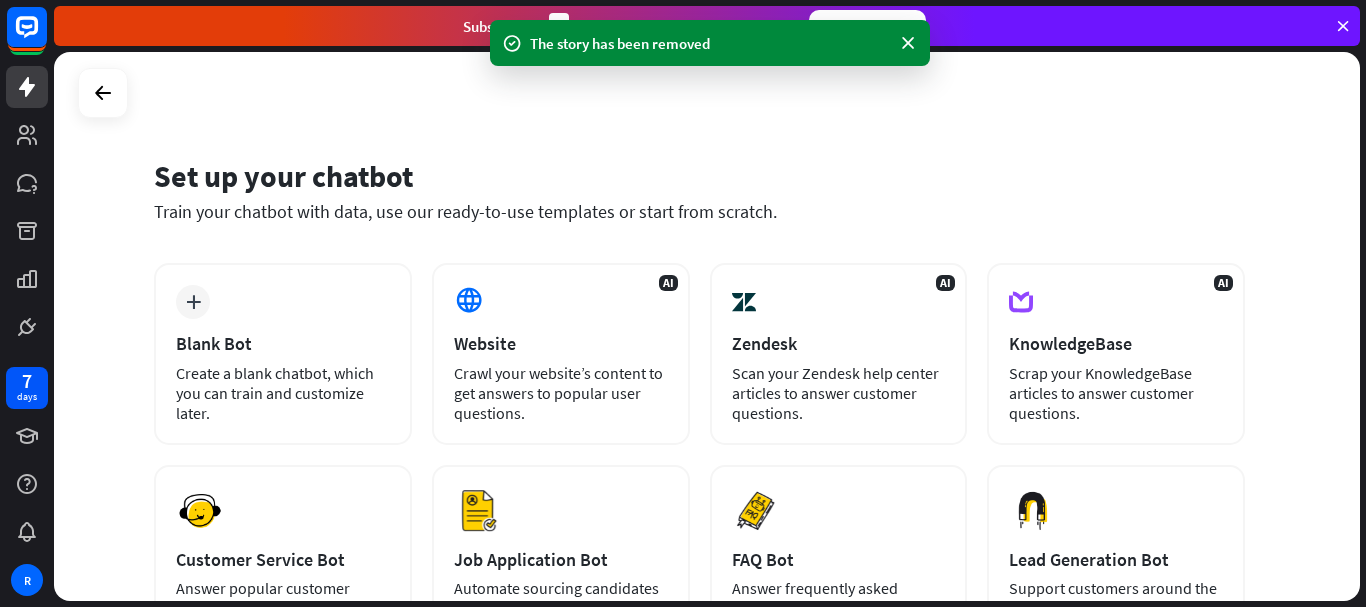 click on "plus   Blank Bot
Create a blank chatbot, which you can train and
customize later." at bounding box center (283, 354) 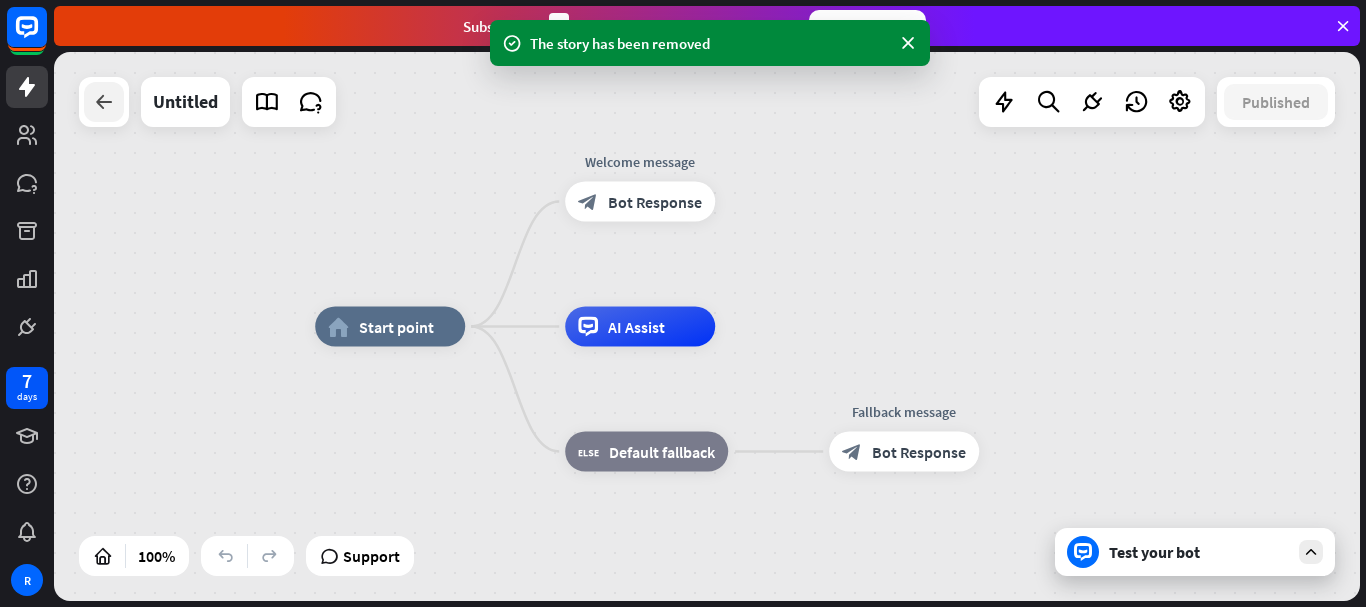 click at bounding box center [104, 102] 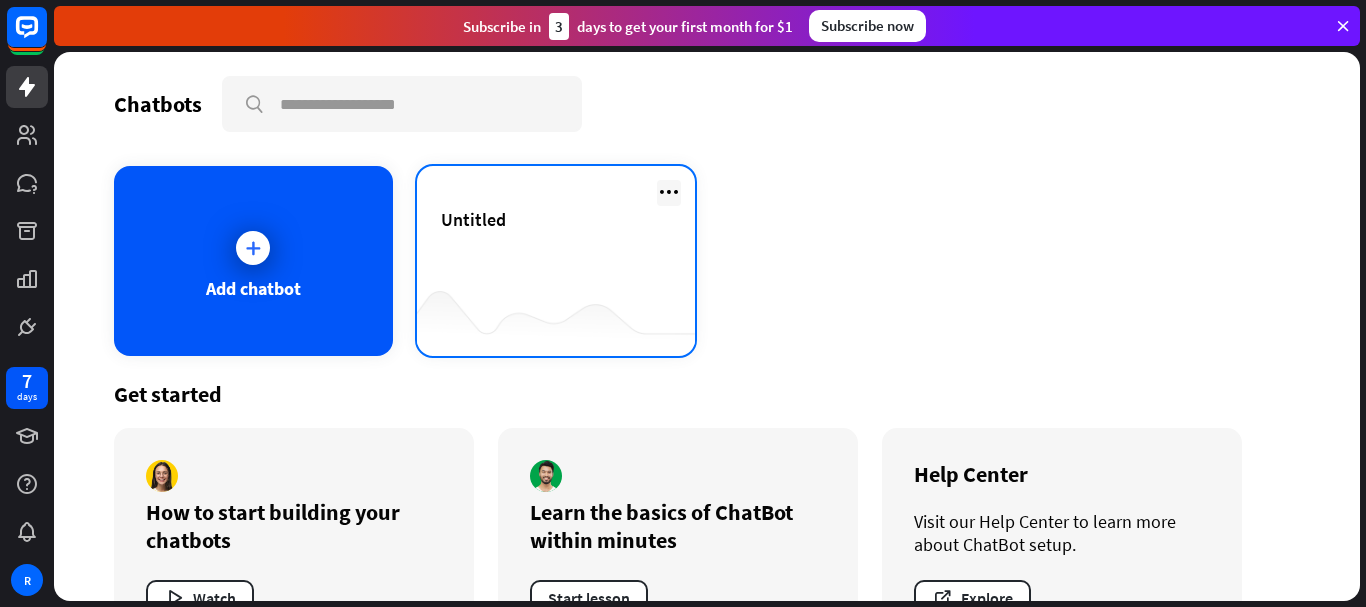 click at bounding box center (669, 192) 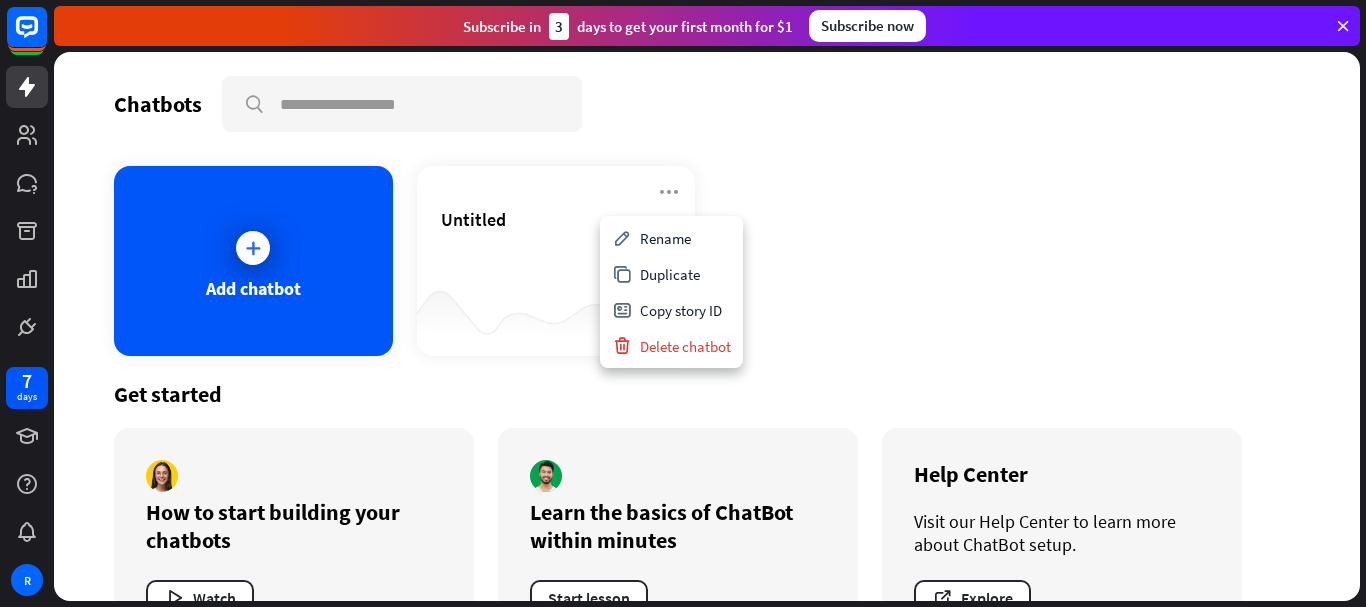 click on "Get started
How to start building your chatbots
Watch
Learn the basics of ChatBot within minutes
Start lesson
Help Center
Visit our Help Center to learn more about ChatBot
setup.
Explore" at bounding box center [707, 514] 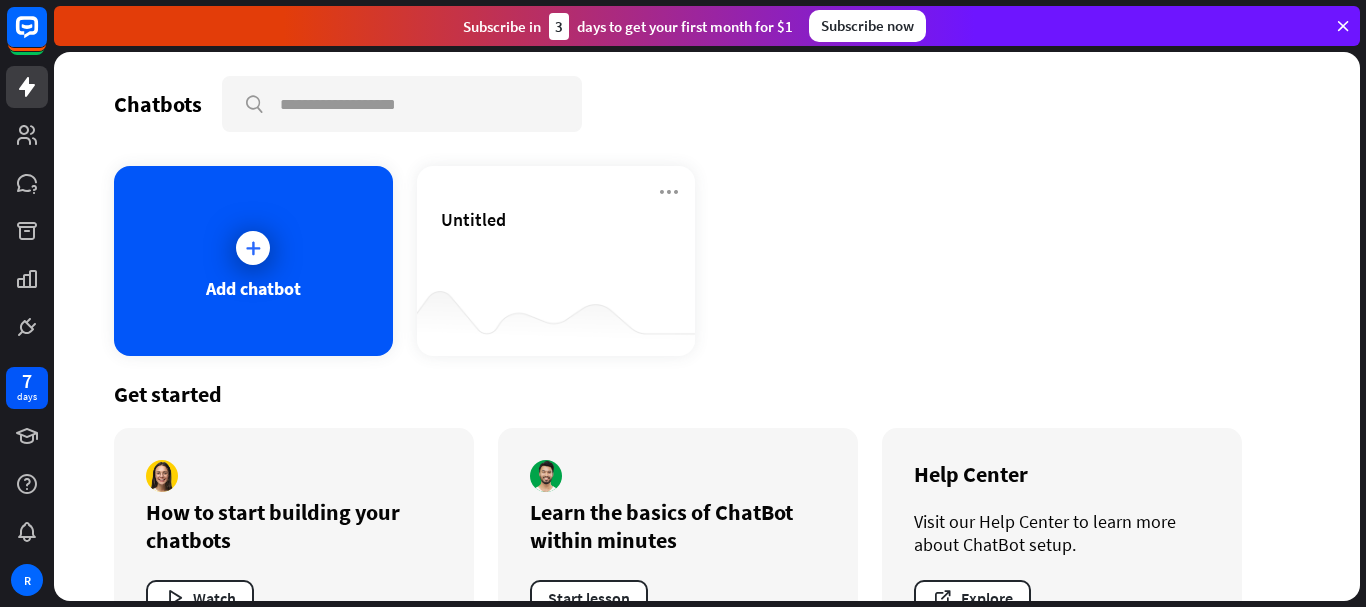 click on "Get started
How to start building your chatbots
Watch
Learn the basics of ChatBot within minutes
Start lesson
Help Center
Visit our Help Center to learn more about ChatBot
setup.
Explore" at bounding box center (707, 514) 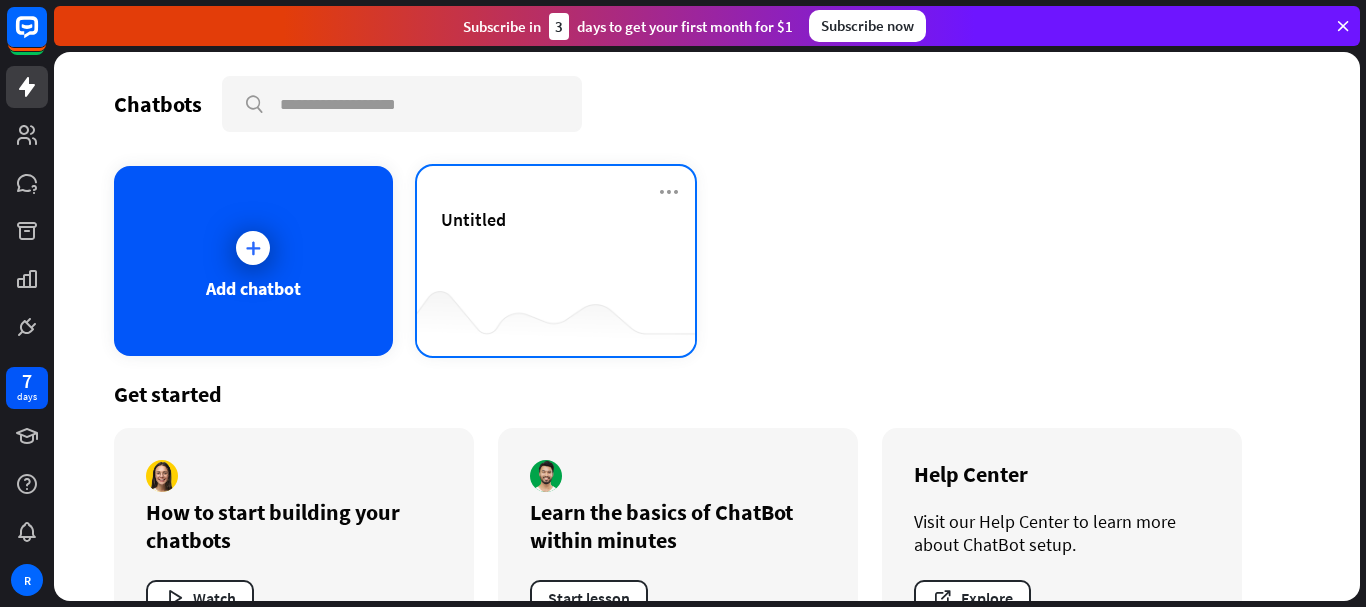 click on "Untitled" at bounding box center [556, 261] 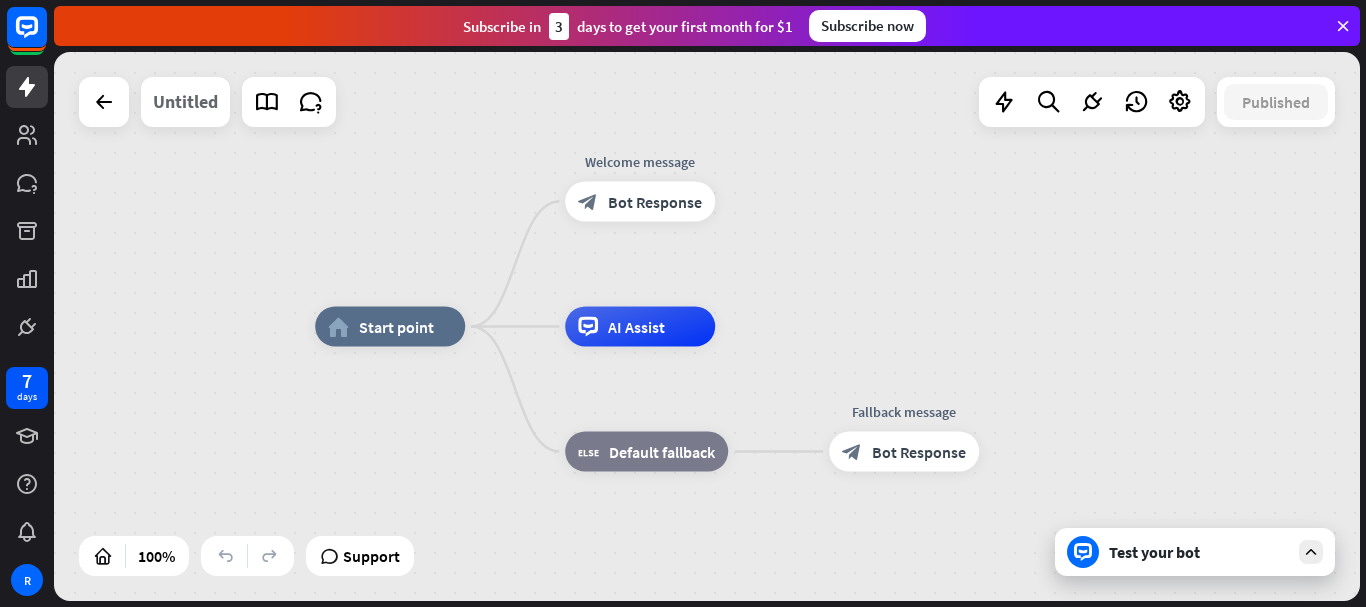 click on "Untitled" at bounding box center (185, 102) 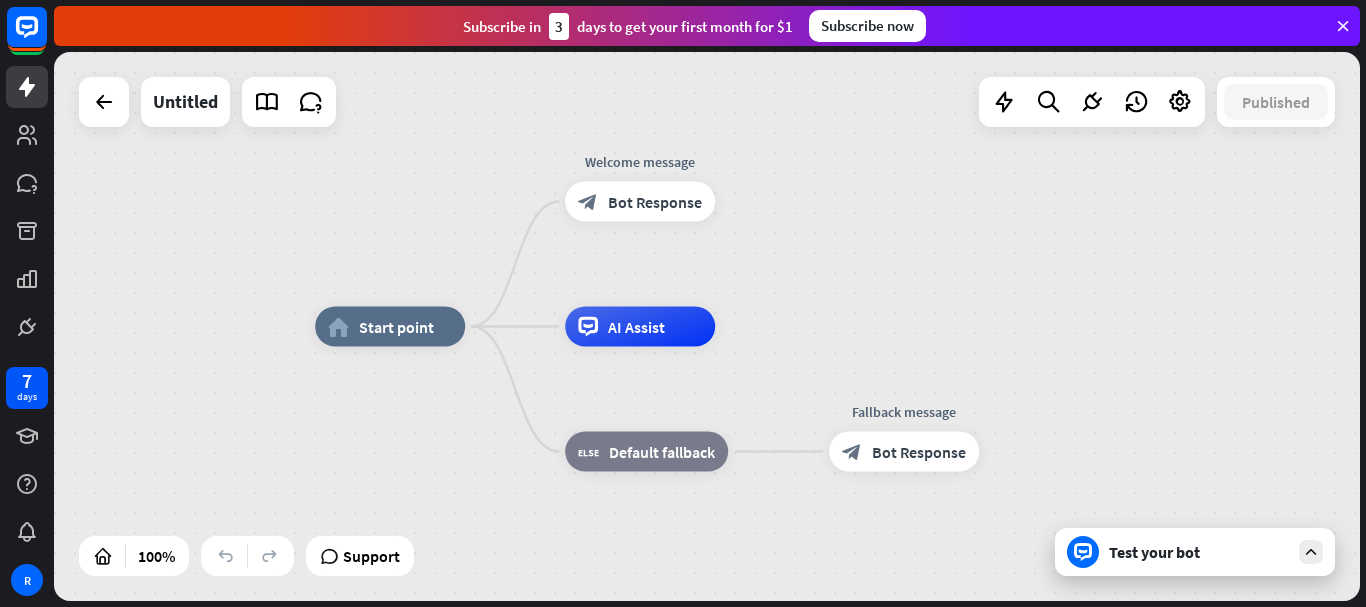 drag, startPoint x: 93, startPoint y: 104, endPoint x: 749, endPoint y: 337, distance: 696.15015 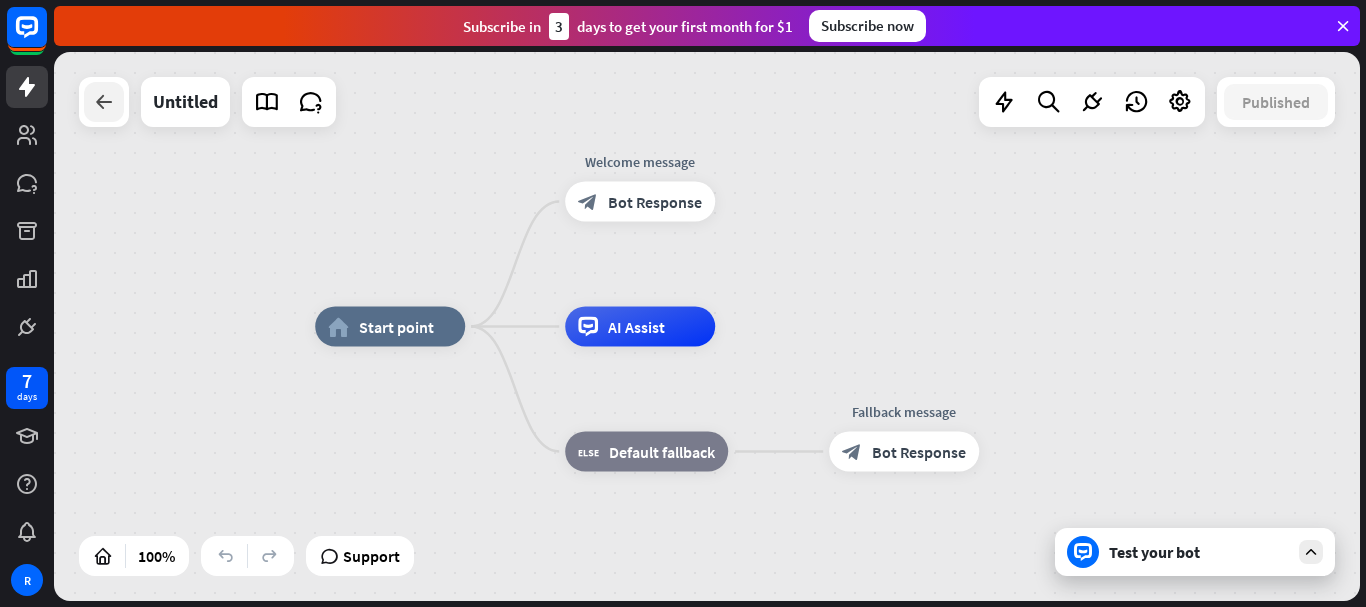 click at bounding box center (104, 102) 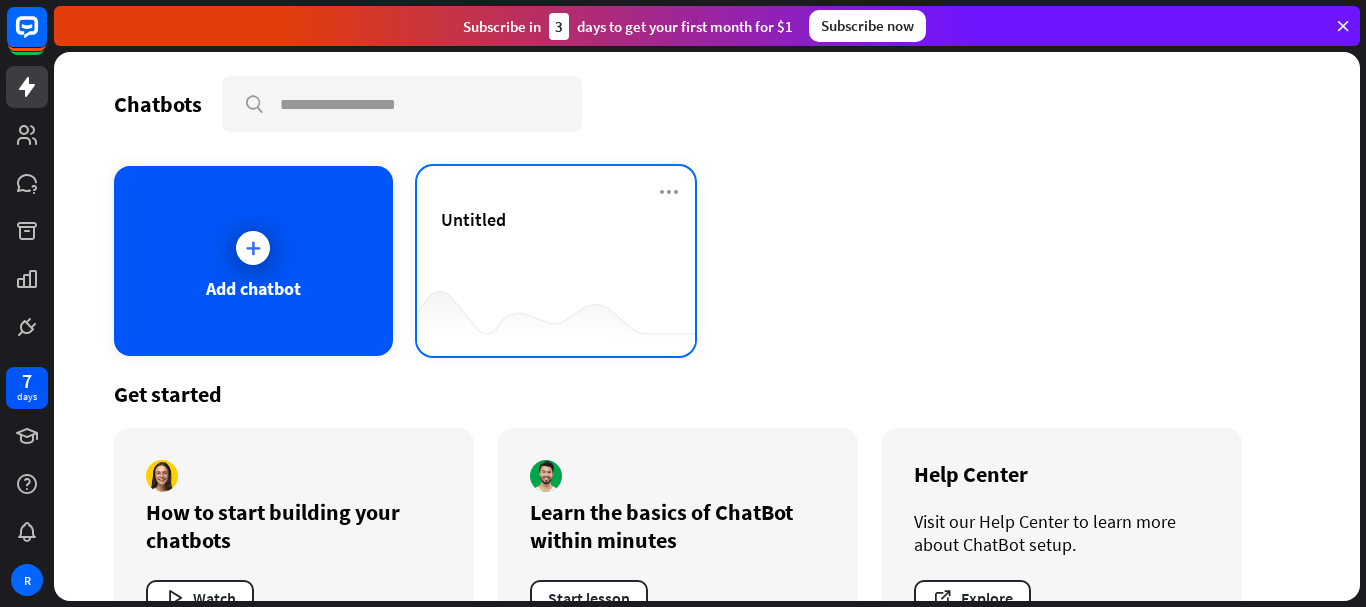 click on "Untitled" at bounding box center (556, 261) 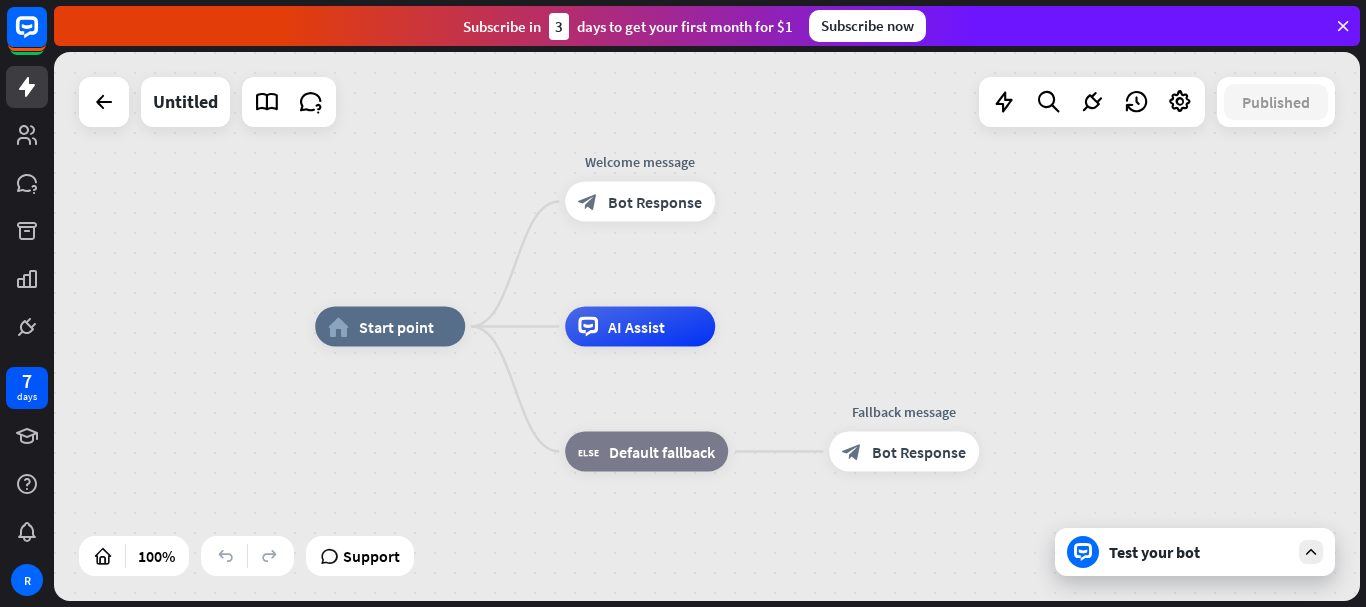 click on "home_2   Start point                 Welcome message   block_bot_response   Bot Response                     AI Assist                   block_fallback   Default fallback                 Fallback message   block_bot_response   Bot Response" at bounding box center [707, 326] 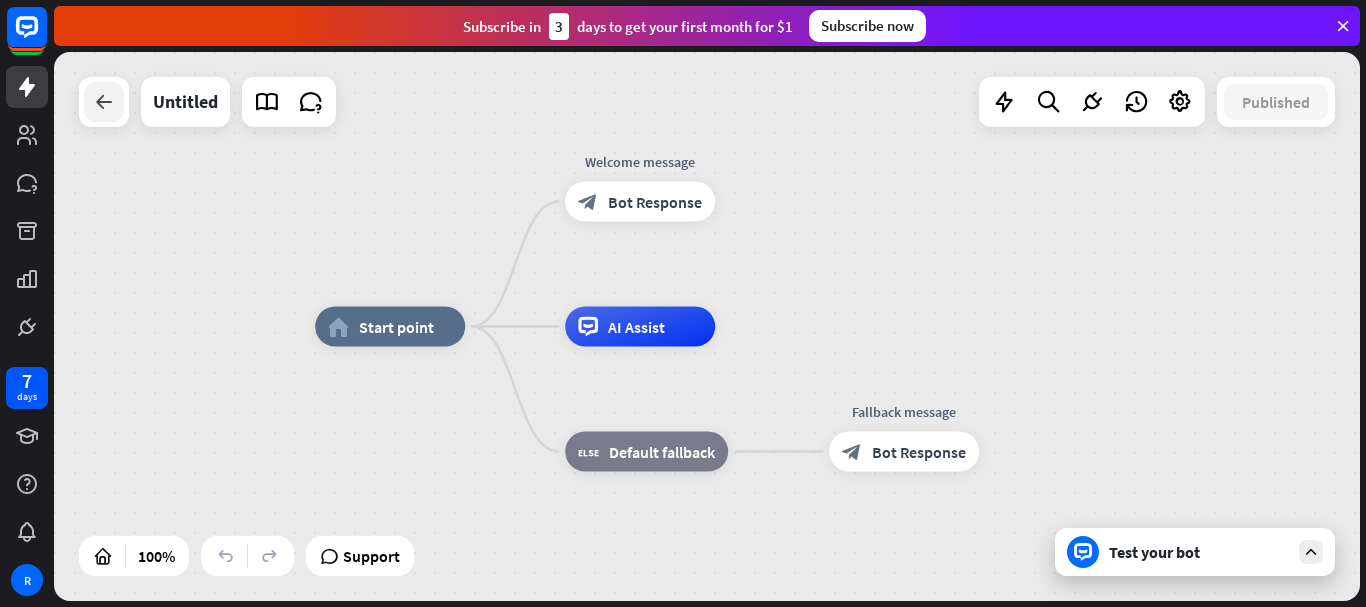 click at bounding box center [104, 102] 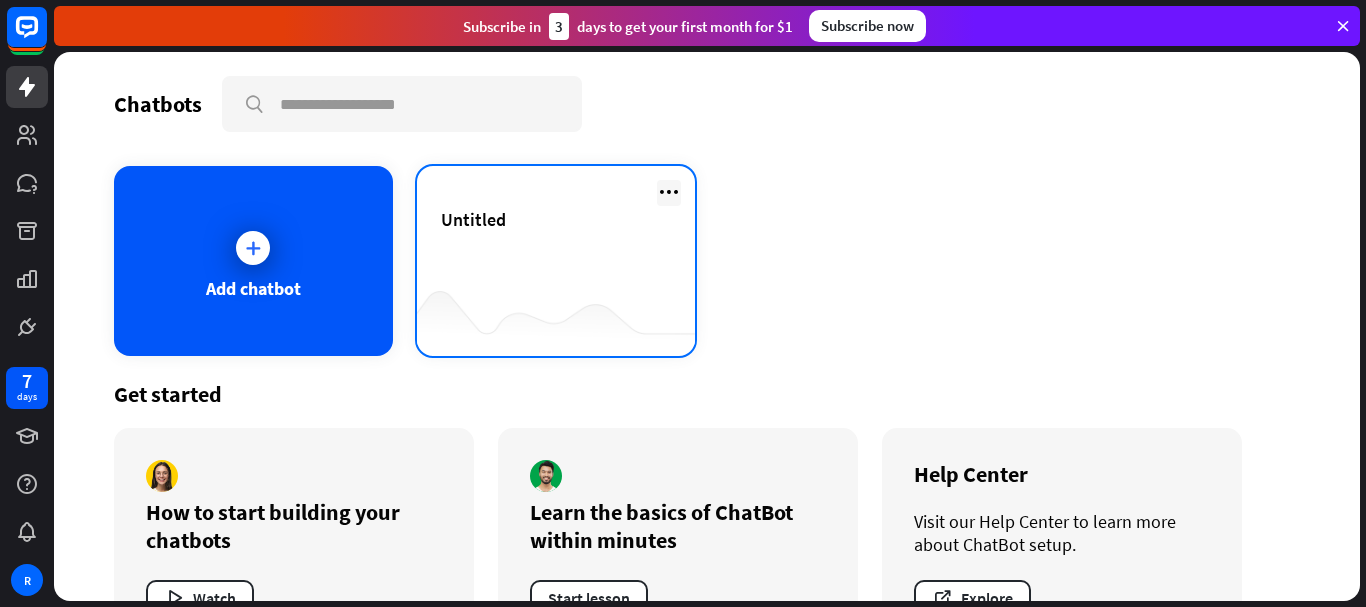 click at bounding box center [669, 192] 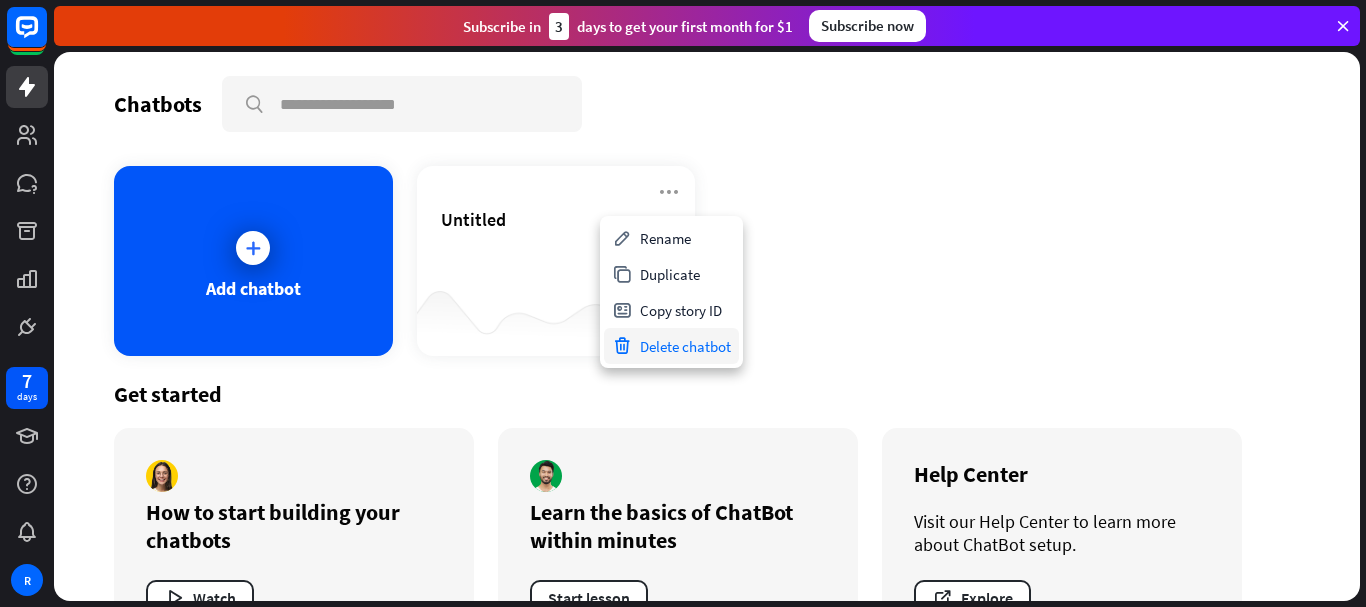 click on "Delete chatbot" at bounding box center (671, 346) 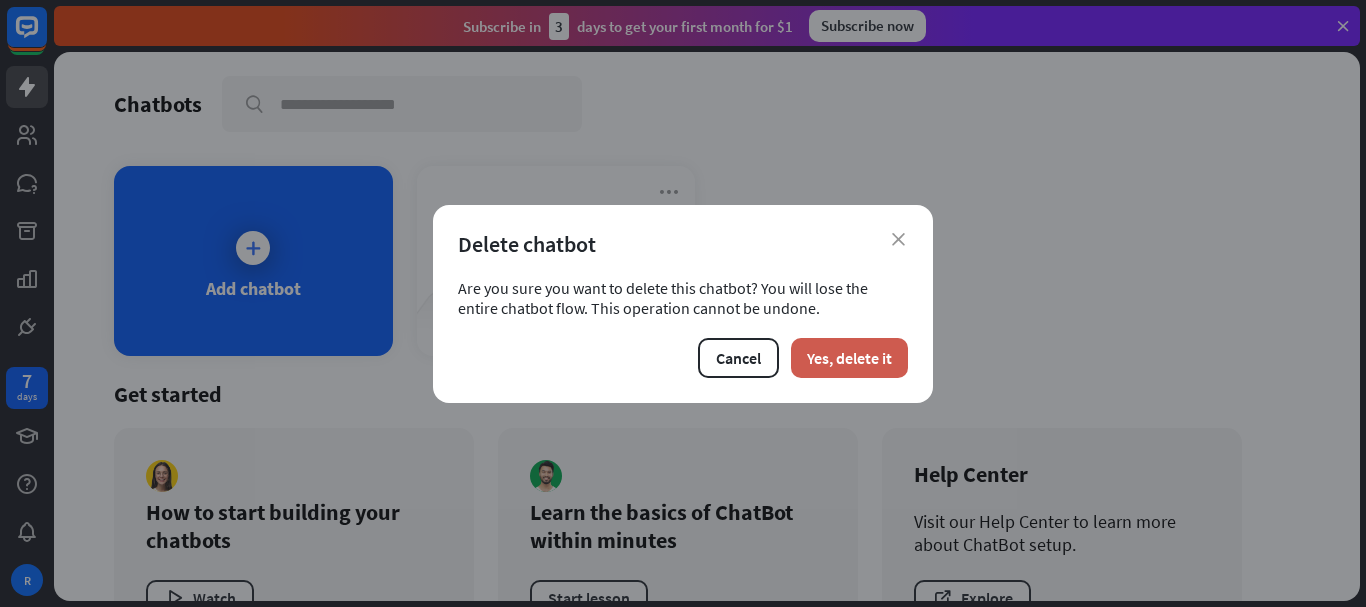 click on "Yes, delete it" at bounding box center (849, 358) 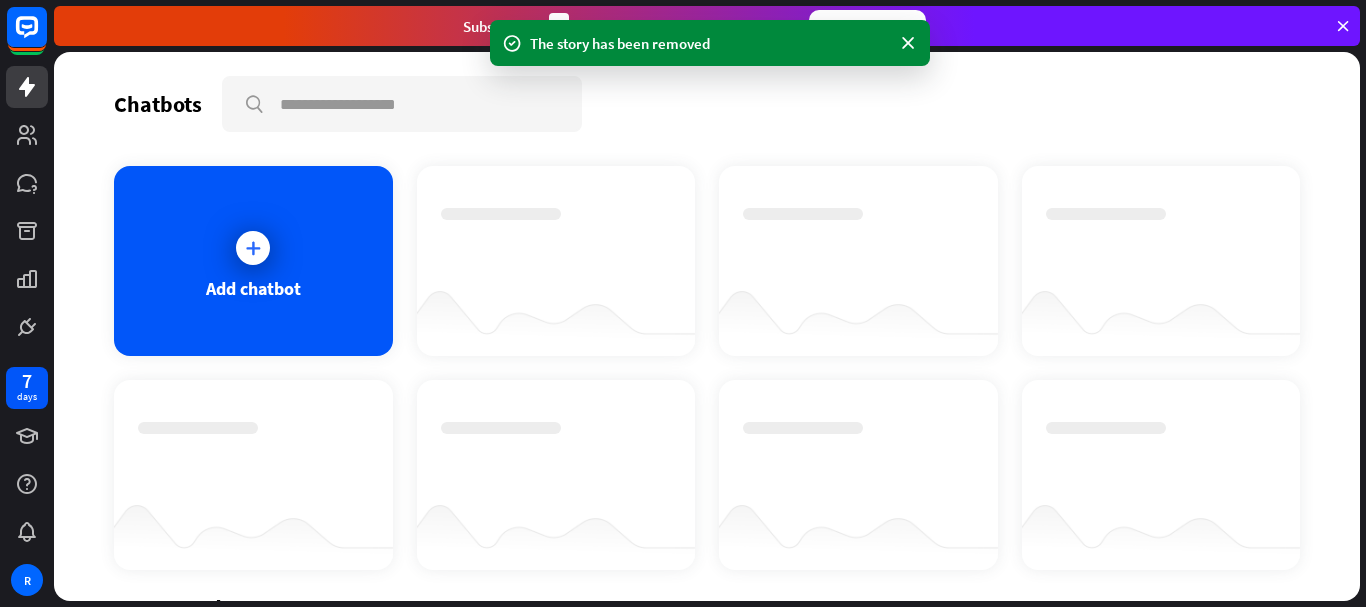 click on "Add chatbot" at bounding box center (253, 261) 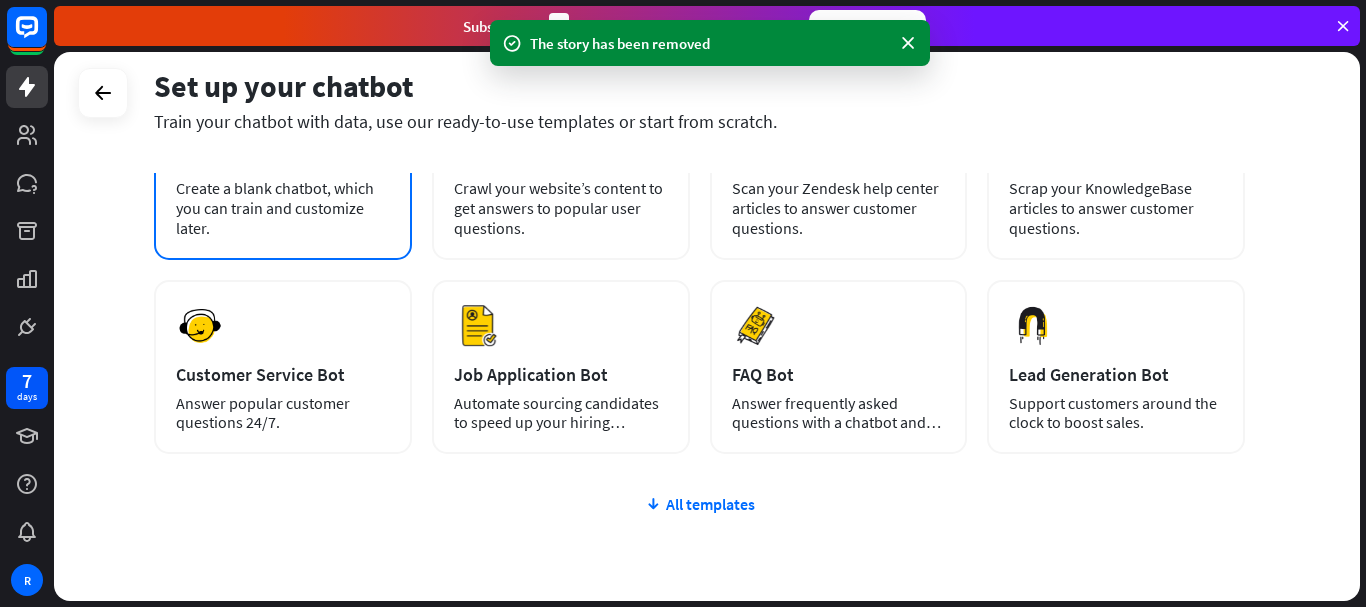 scroll, scrollTop: 200, scrollLeft: 0, axis: vertical 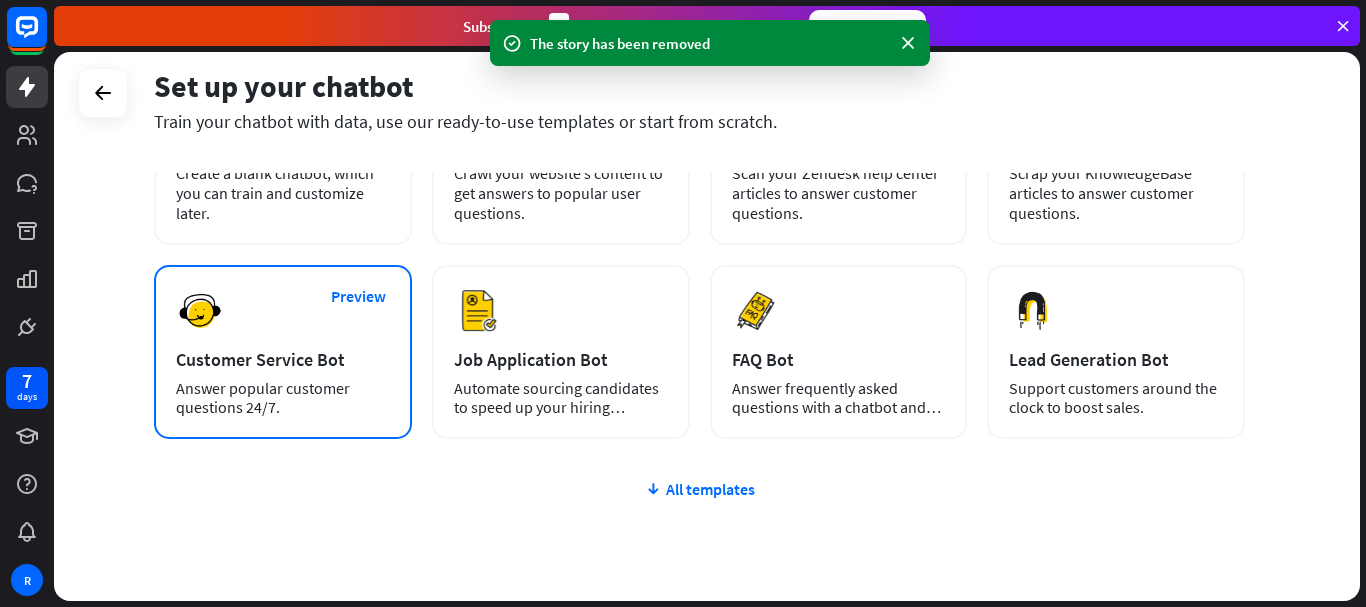 click on "Preview
Customer Service Bot
Answer popular customer questions 24/7." at bounding box center (283, 352) 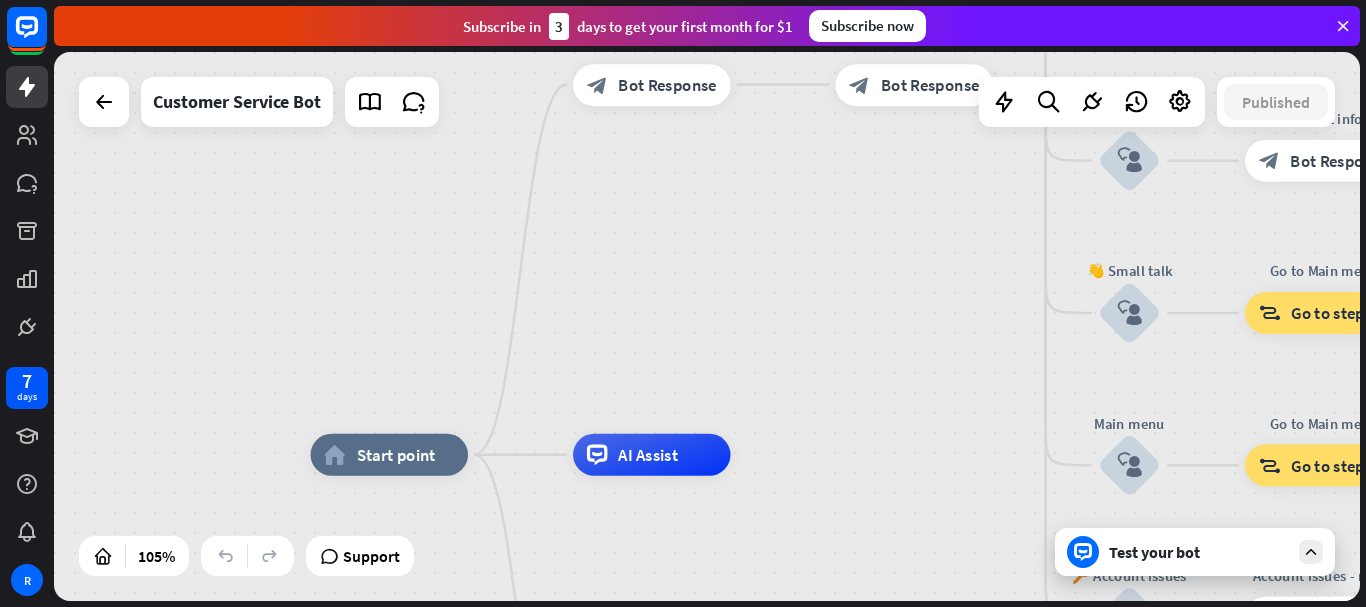 drag, startPoint x: 774, startPoint y: 248, endPoint x: 810, endPoint y: 393, distance: 149.40215 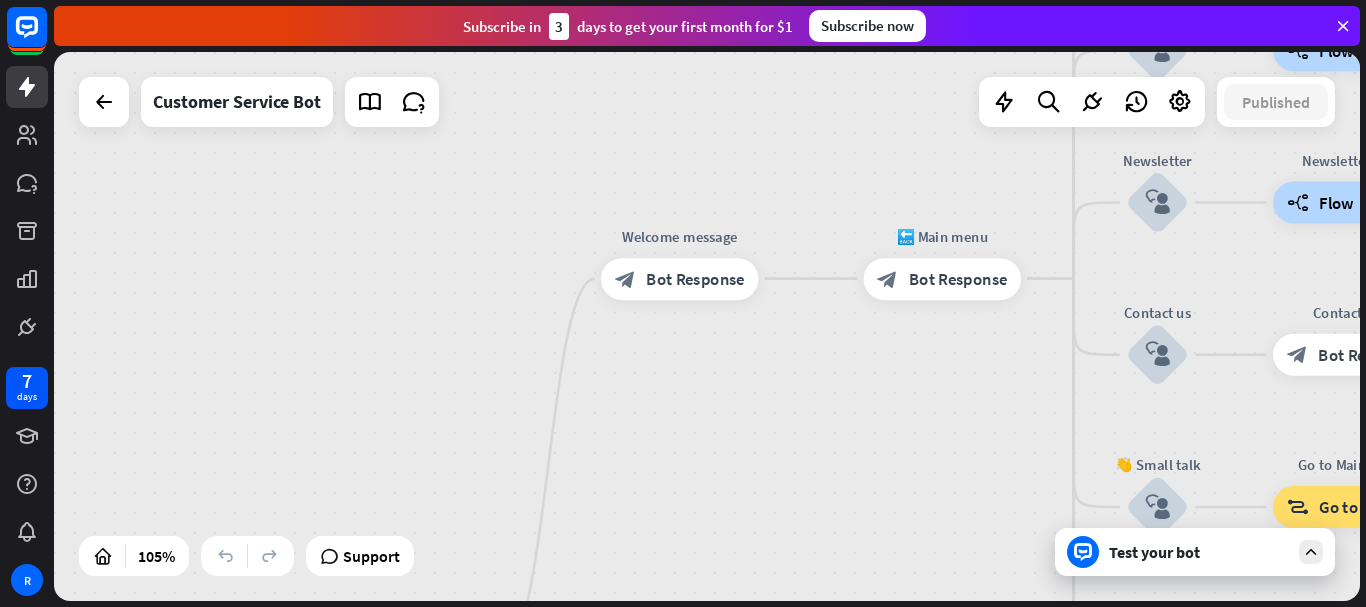 drag, startPoint x: 816, startPoint y: 389, endPoint x: 761, endPoint y: 389, distance: 55 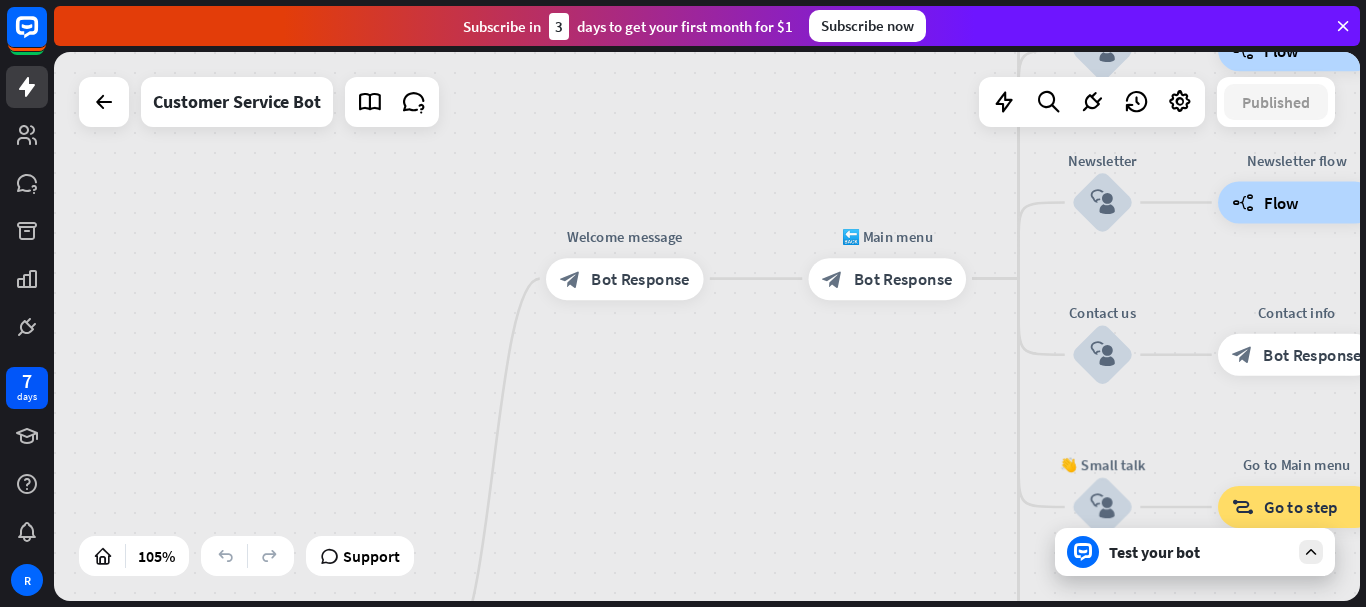 click on "Test your bot" at bounding box center (1199, 552) 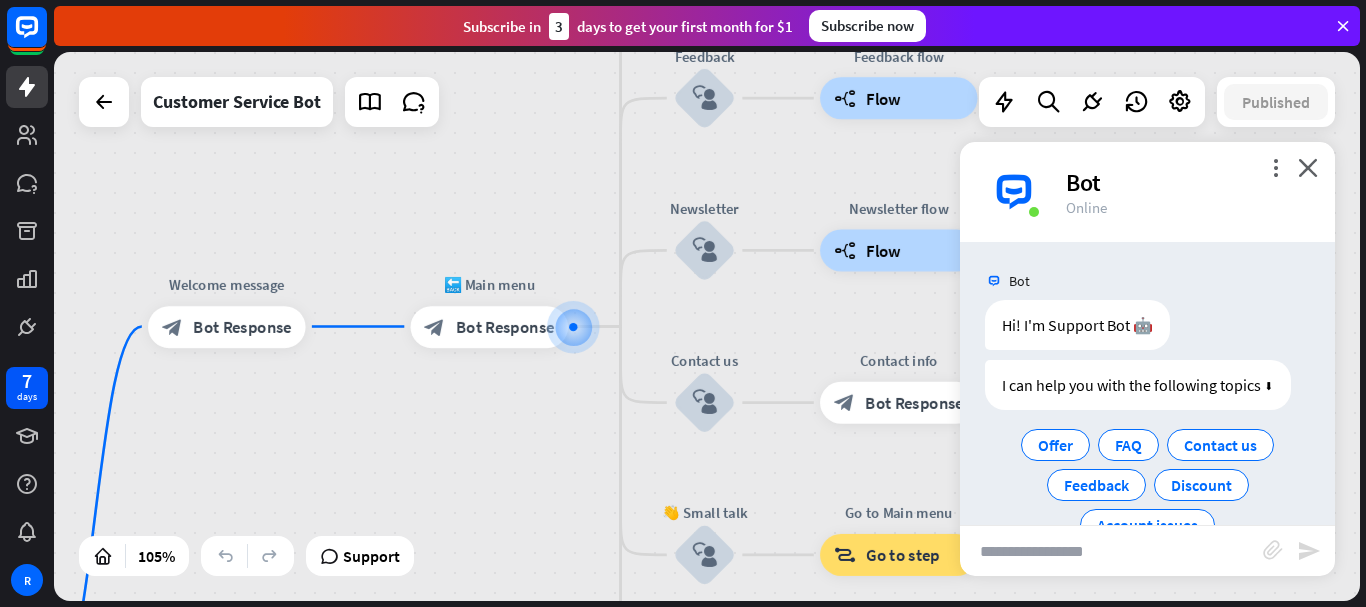 scroll, scrollTop: 50, scrollLeft: 0, axis: vertical 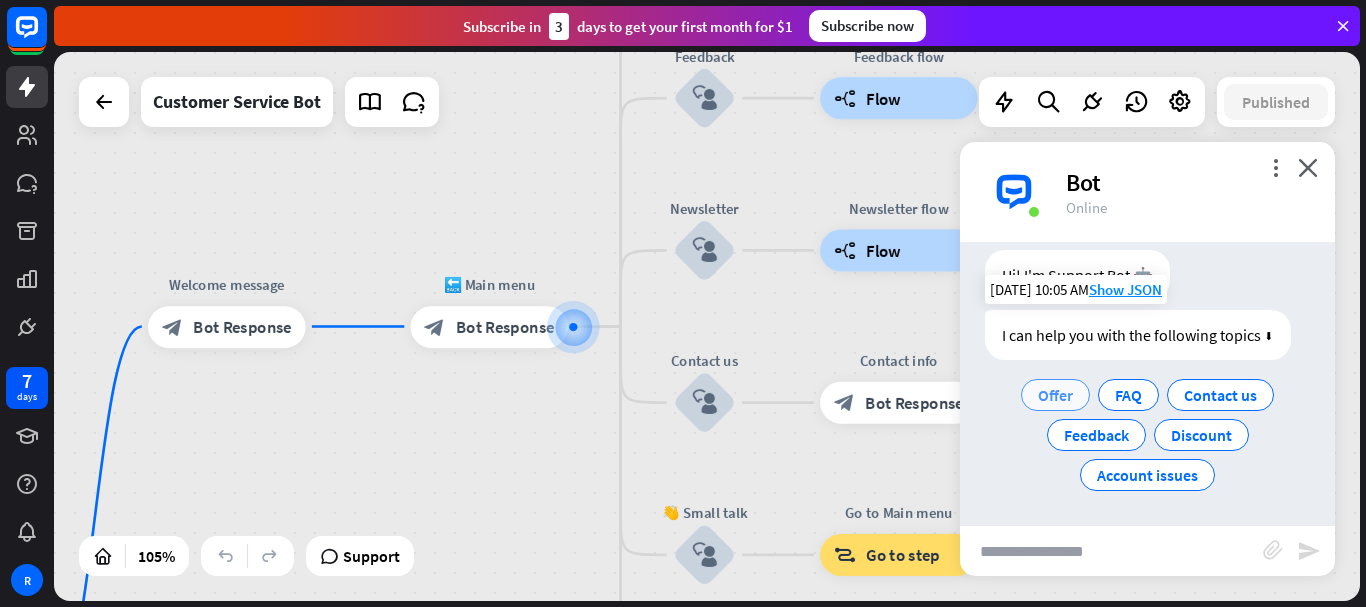 click on "Offer" at bounding box center [1055, 395] 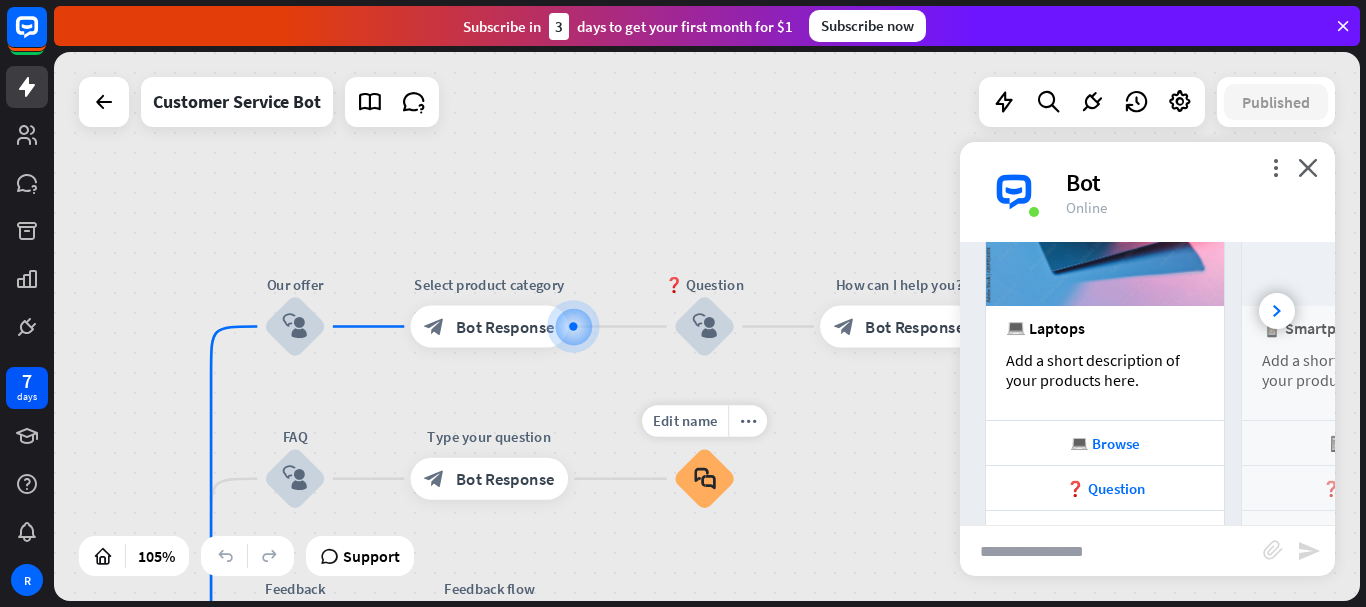 scroll, scrollTop: 482, scrollLeft: 0, axis: vertical 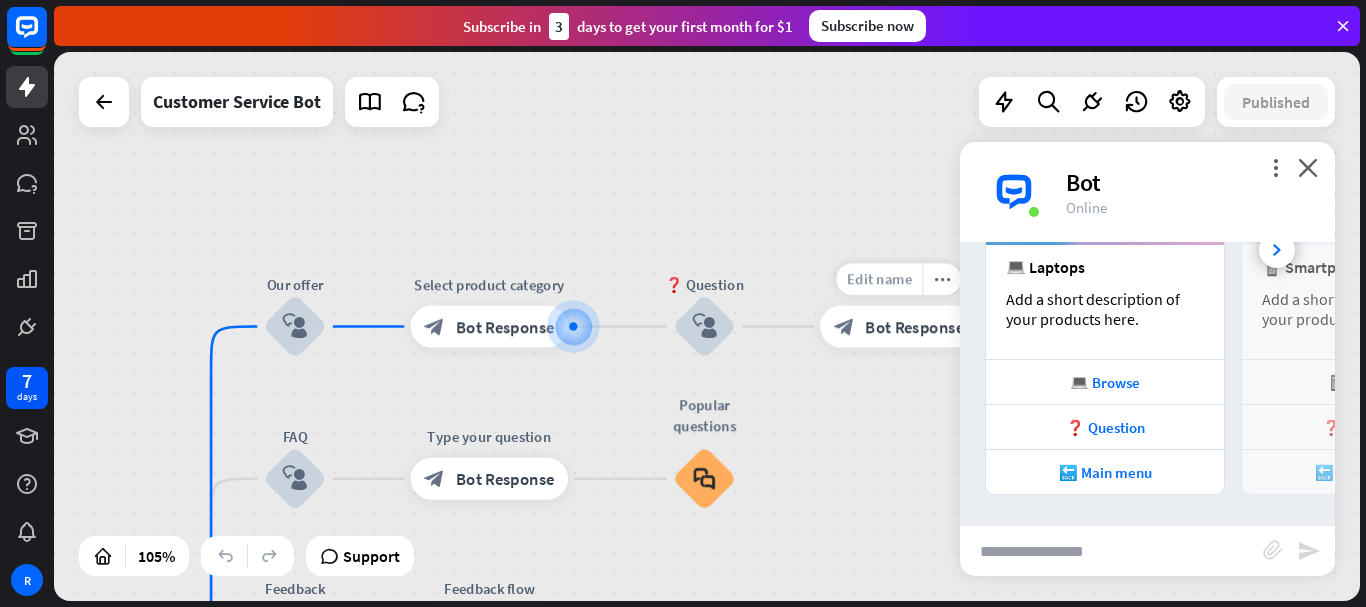 drag, startPoint x: 515, startPoint y: 415, endPoint x: 867, endPoint y: 295, distance: 371.89246 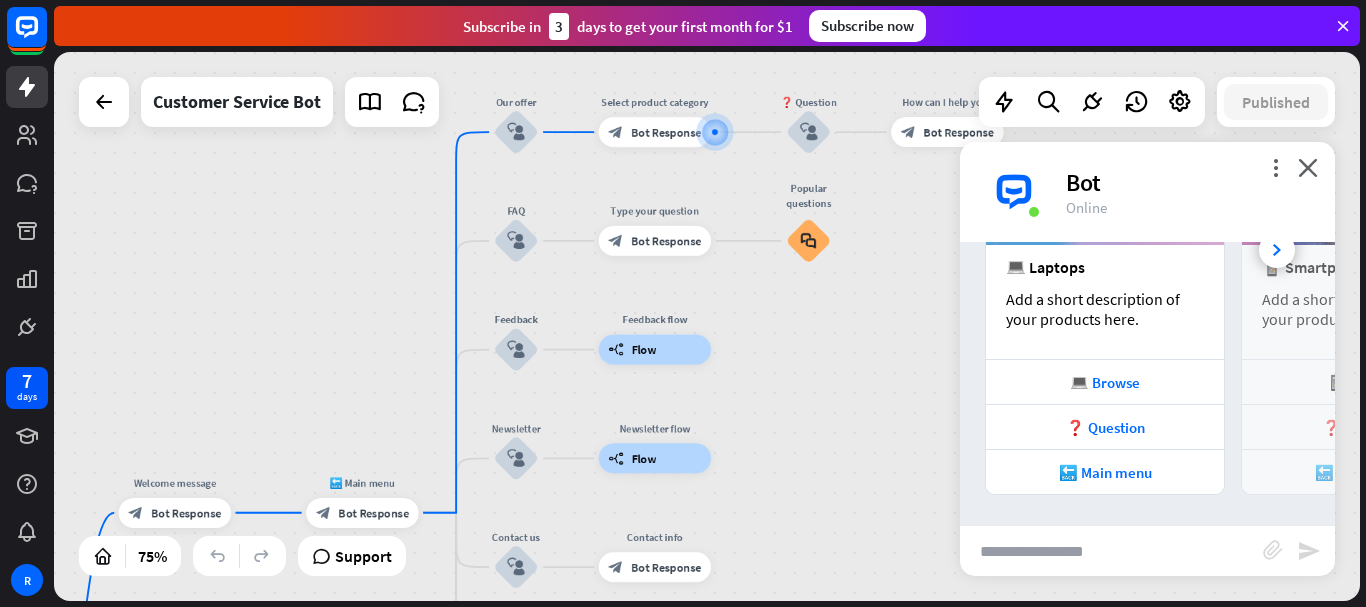 drag, startPoint x: 200, startPoint y: 376, endPoint x: 418, endPoint y: 156, distance: 309.716 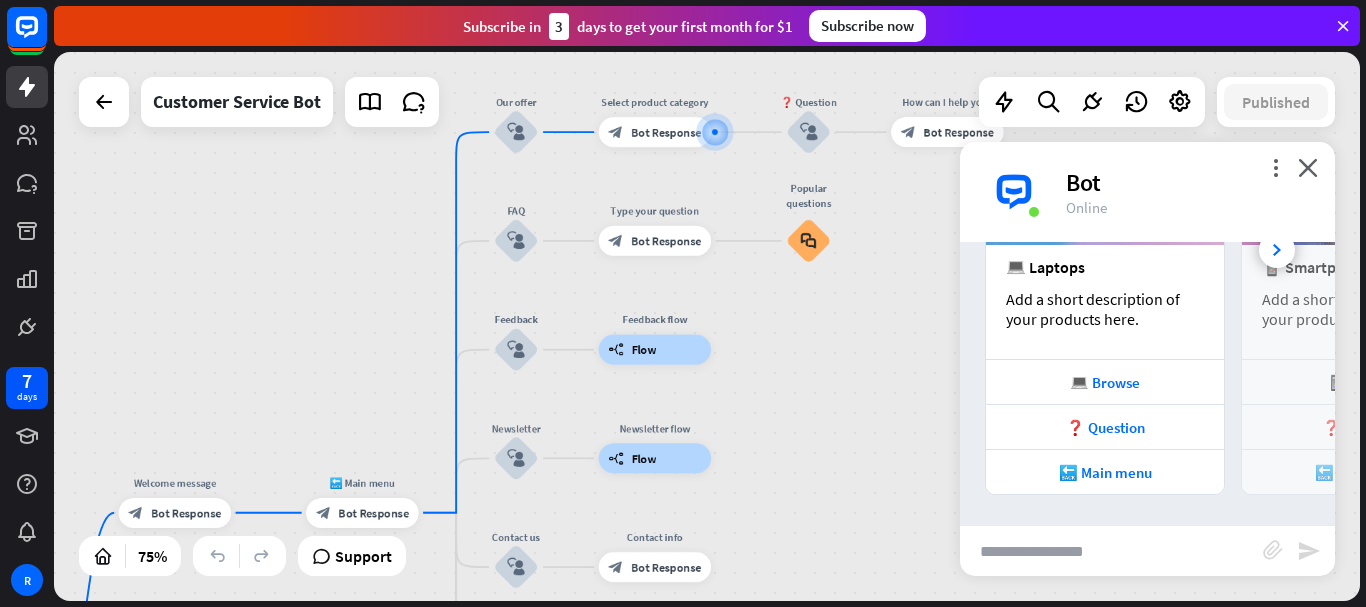 click on "home_2   Start point                 Welcome message   block_bot_response   Bot Response                 🔙 Main menu   block_bot_response   Bot Response                 Our offer   block_user_input                 Select product category   block_bot_response   Bot Response                     ❓ Question   block_user_input                 How can I help you?   block_bot_response   Bot Response                 FAQ   block_user_input                 Type your question   block_bot_response   Bot Response                 Popular questions   block_faq                 Feedback   block_user_input                 Feedback flow   builder_tree   Flow                 Newsletter   block_user_input                 Newsletter flow   builder_tree   Flow                 Contact us   block_user_input                 Contact info   block_bot_response   Bot Response                 👋 Small talk   block_user_input                 Go to Main menu   block_goto   Go to step                 Main menu" at bounding box center (707, 326) 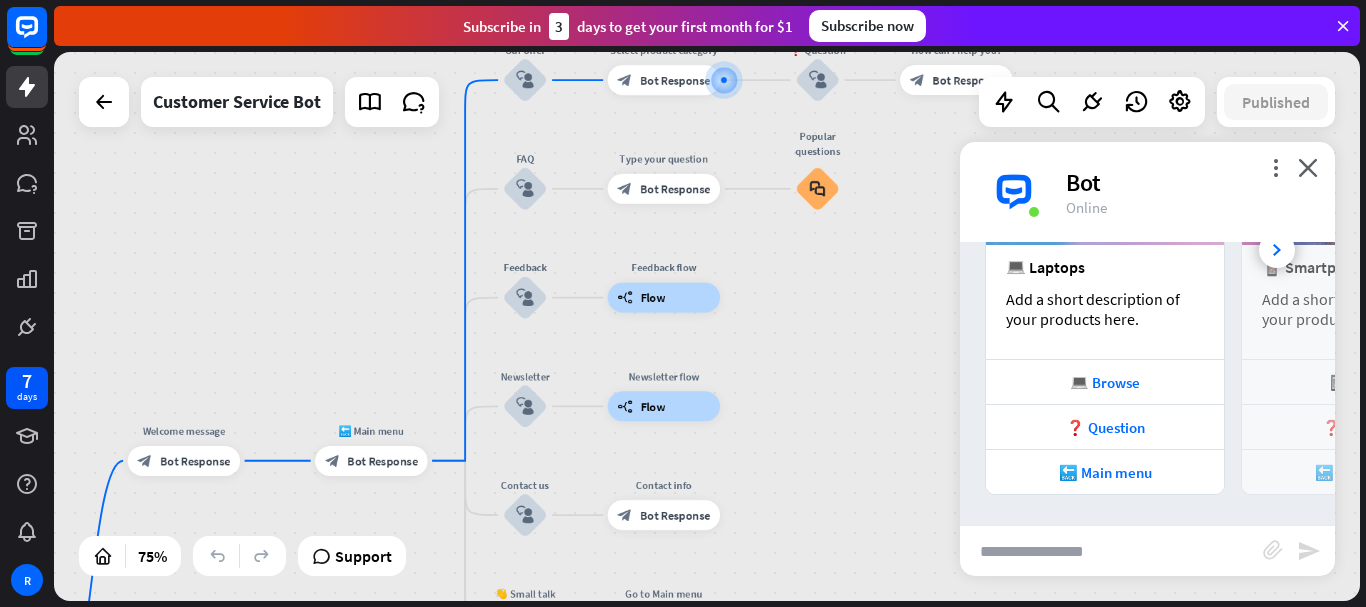 click on "home_2   Start point                 Welcome message   block_bot_response   Bot Response                 🔙 Main menu   block_bot_response   Bot Response                 Our offer   block_user_input                 Select product category   block_bot_response   Bot Response                     ❓ Question   block_user_input                 How can I help you?   block_bot_response   Bot Response                 FAQ   block_user_input                 Type your question   block_bot_response   Bot Response                 Popular questions   block_faq                 Feedback   block_user_input                 Feedback flow   builder_tree   Flow                 Newsletter   block_user_input                 Newsletter flow   builder_tree   Flow                 Contact us   block_user_input                 Contact info   block_bot_response   Bot Response                 👋 Small talk   block_user_input                 Go to Main menu   block_goto   Go to step                 Main menu" at bounding box center (707, 326) 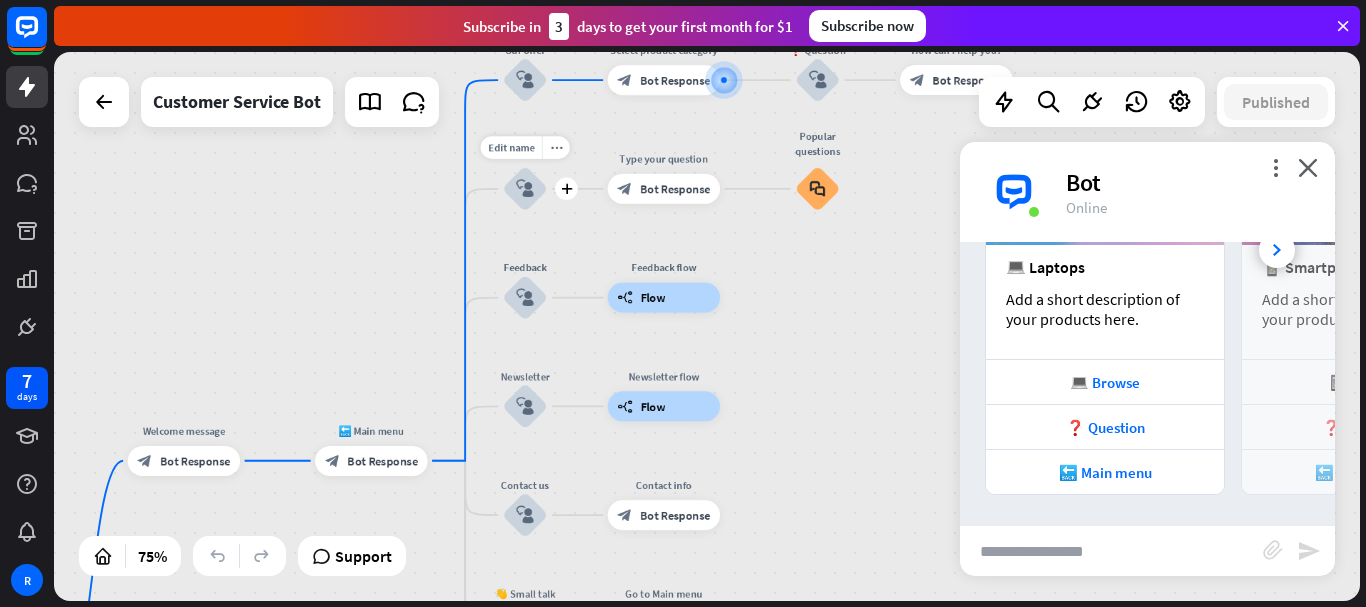 click on "block_user_input" at bounding box center (525, 189) 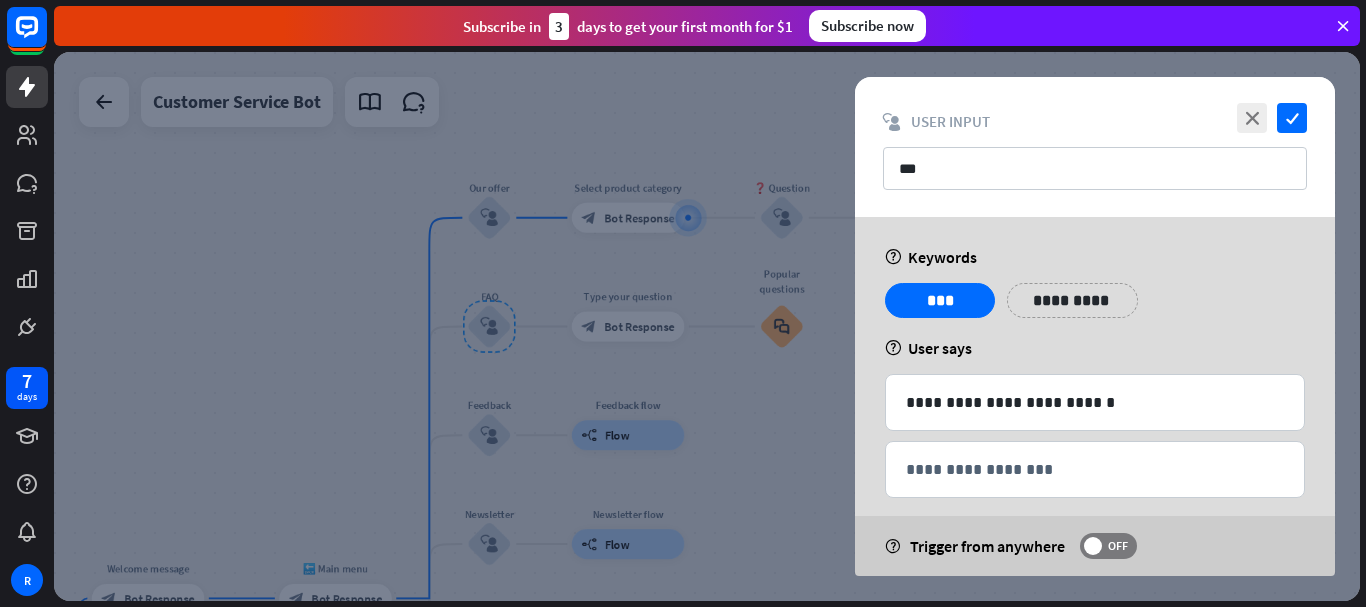 scroll, scrollTop: 22, scrollLeft: 0, axis: vertical 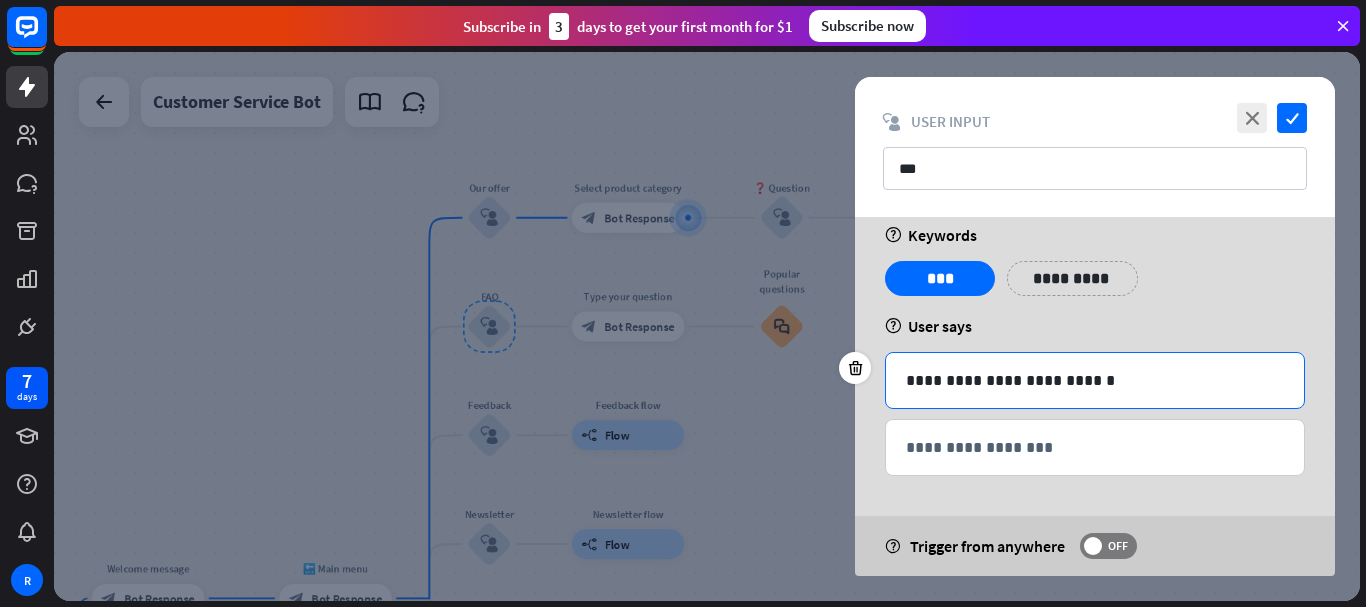 click on "**********" at bounding box center [1095, 380] 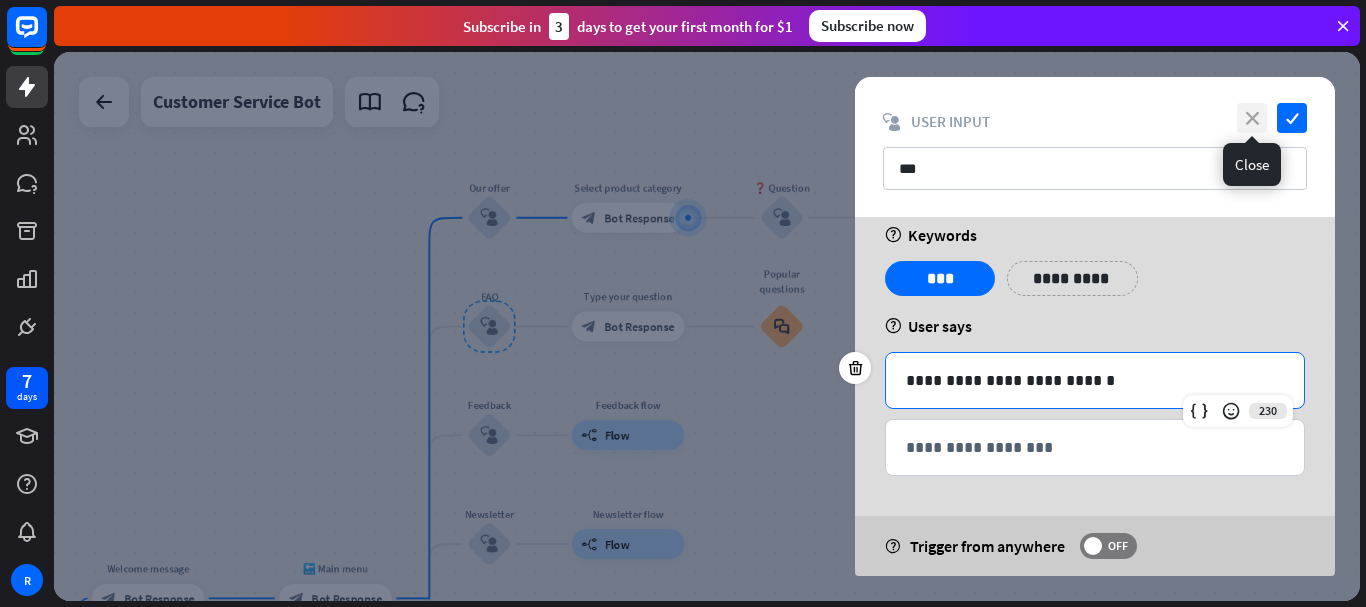 click on "close" at bounding box center (1252, 118) 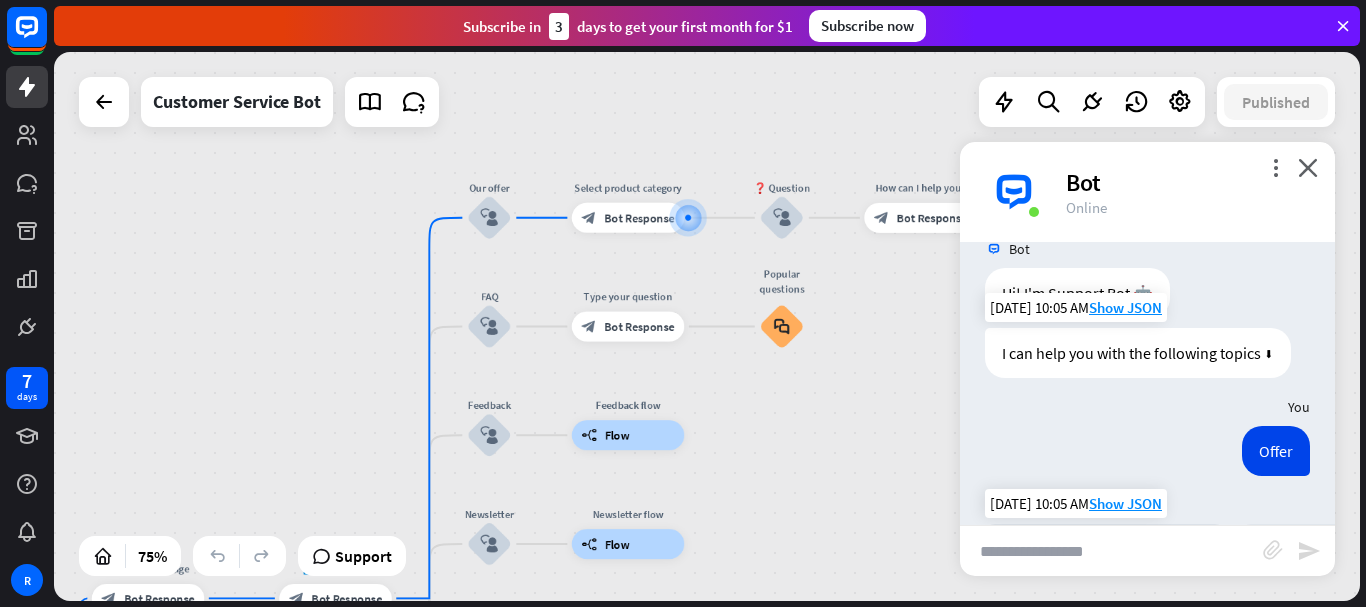scroll, scrollTop: 0, scrollLeft: 0, axis: both 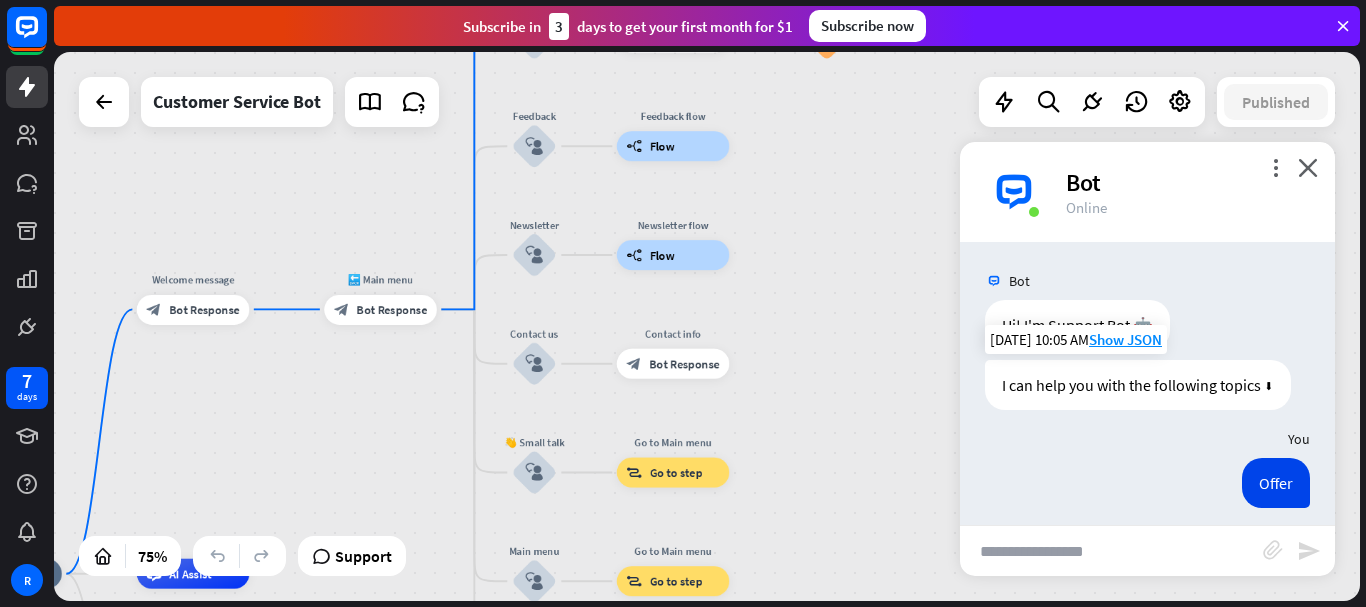 drag, startPoint x: 790, startPoint y: 478, endPoint x: 835, endPoint y: 189, distance: 292.48248 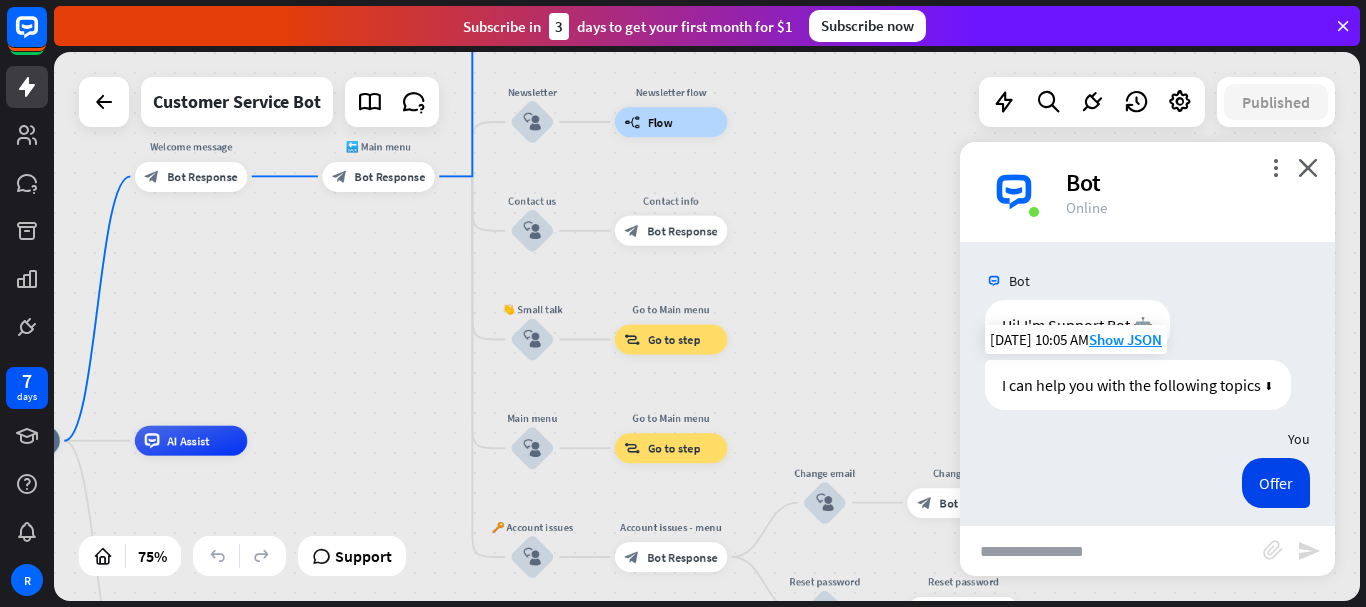drag, startPoint x: 855, startPoint y: 321, endPoint x: 854, endPoint y: 141, distance: 180.00278 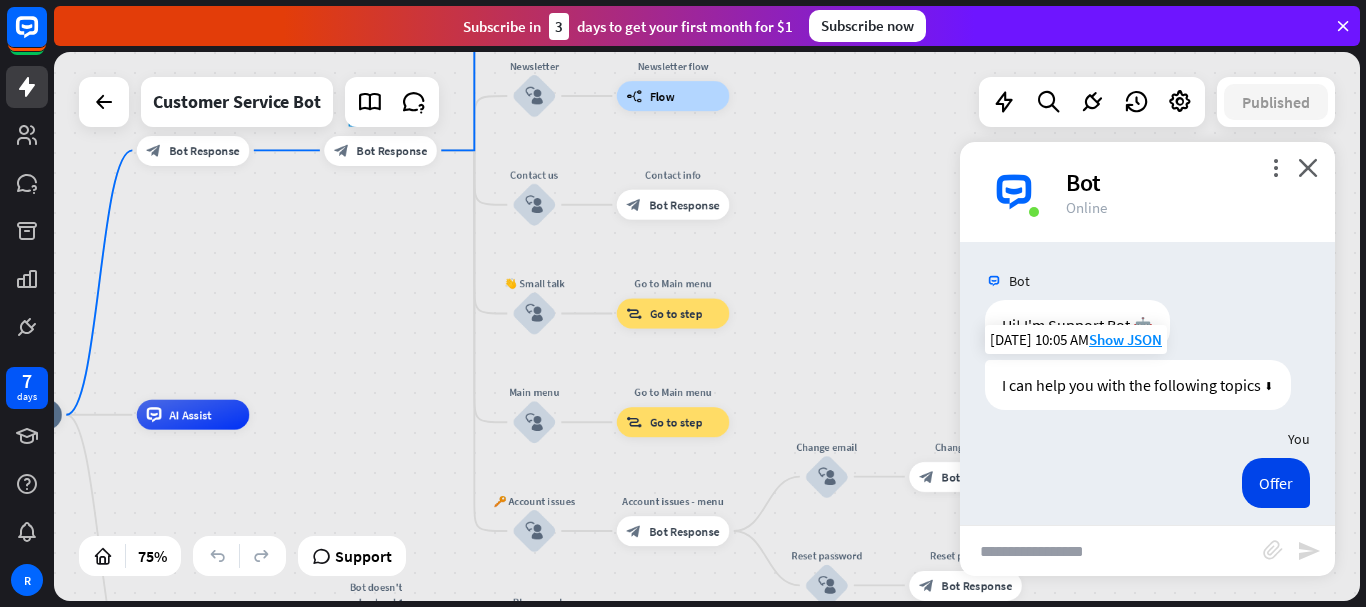 drag, startPoint x: 847, startPoint y: 178, endPoint x: 926, endPoint y: 314, distance: 157.28 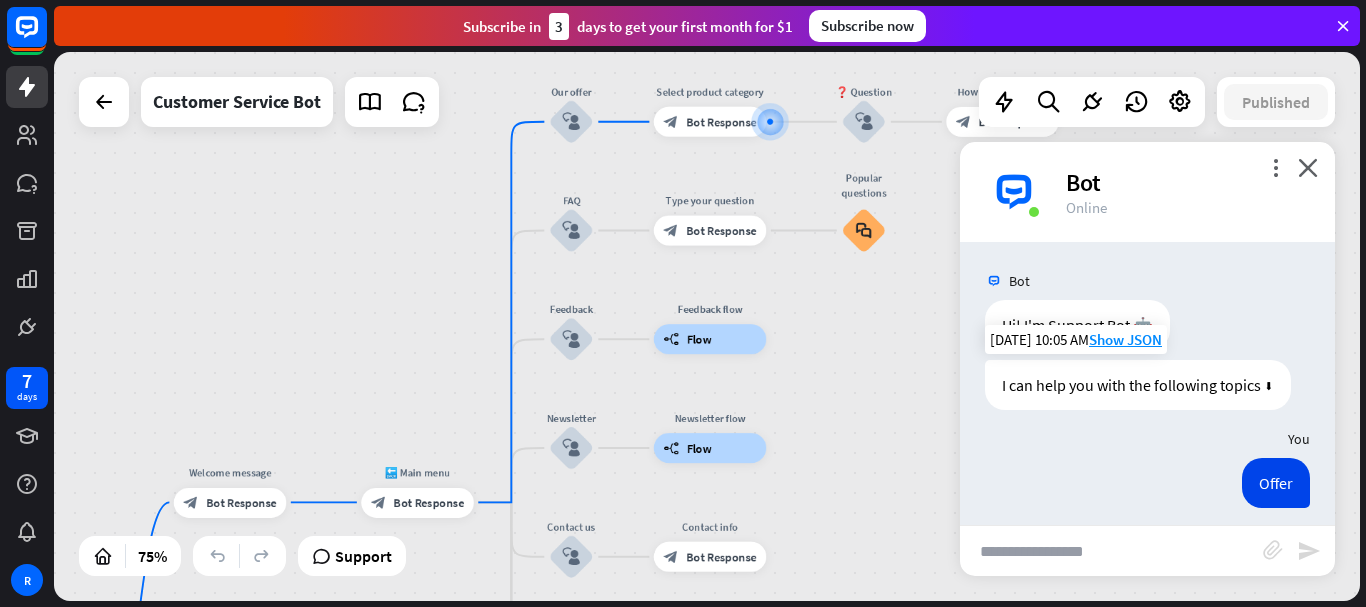 drag, startPoint x: 783, startPoint y: 229, endPoint x: 828, endPoint y: 487, distance: 261.89502 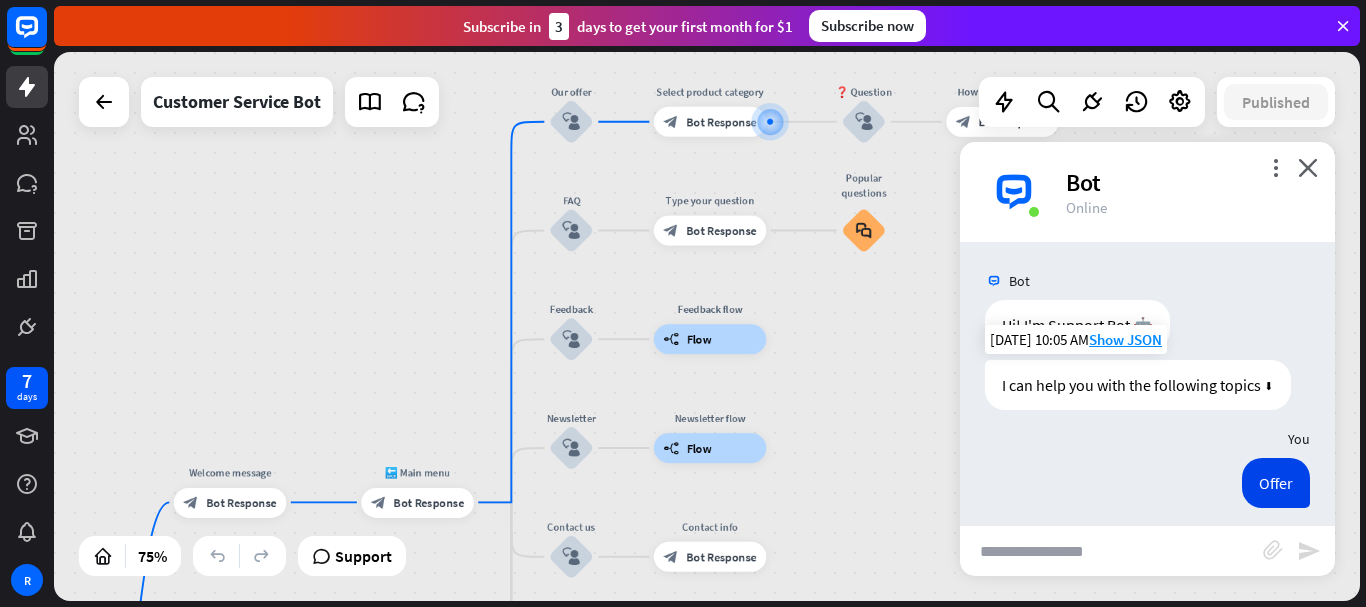 click on "home_2   Start point                 Welcome message   block_bot_response   Bot Response                 🔙 Main menu   block_bot_response   Bot Response                 Our offer   block_user_input                 Select product category   block_bot_response   Bot Response                     ❓ Question   block_user_input                 How can I help you?   block_bot_response   Bot Response                 FAQ   block_user_input                 Type your question   block_bot_response   Bot Response                 Popular questions   block_faq                 Feedback   block_user_input                 Feedback flow   builder_tree   Flow                 Newsletter   block_user_input                 Newsletter flow   builder_tree   Flow                 Contact us   block_user_input                 Contact info   block_bot_response   Bot Response                 👋 Small talk   block_user_input                 Go to Main menu   block_goto   Go to step                 Main menu" at bounding box center (707, 326) 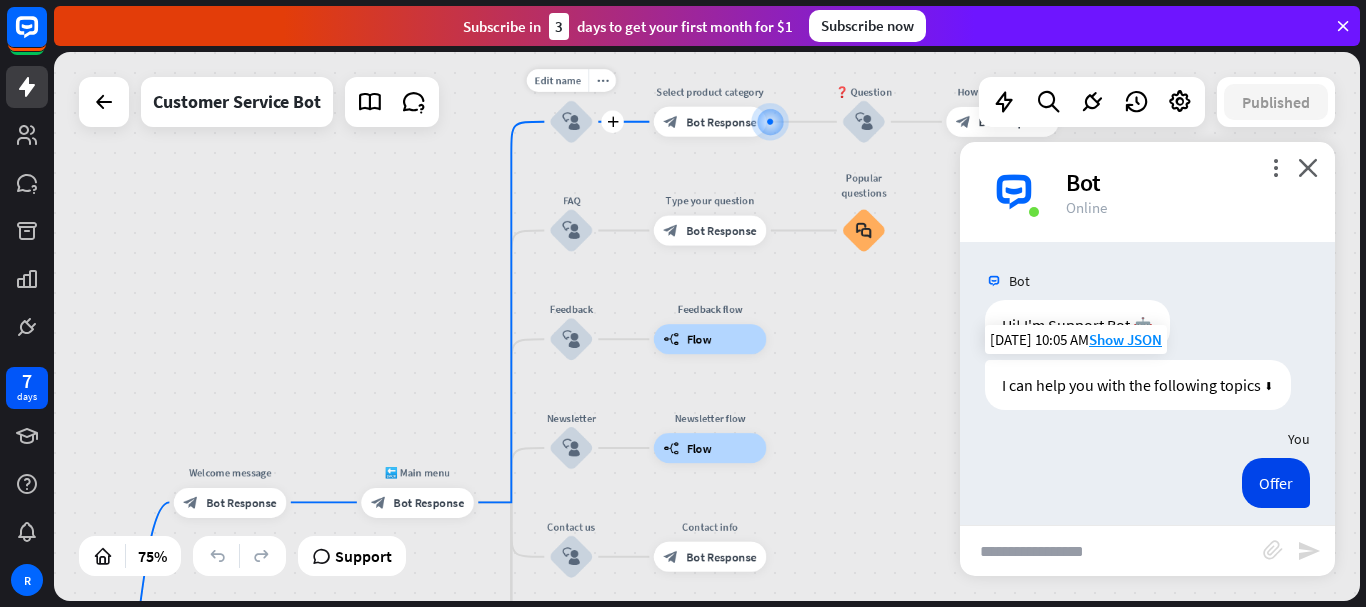 click on "block_user_input" at bounding box center [571, 122] 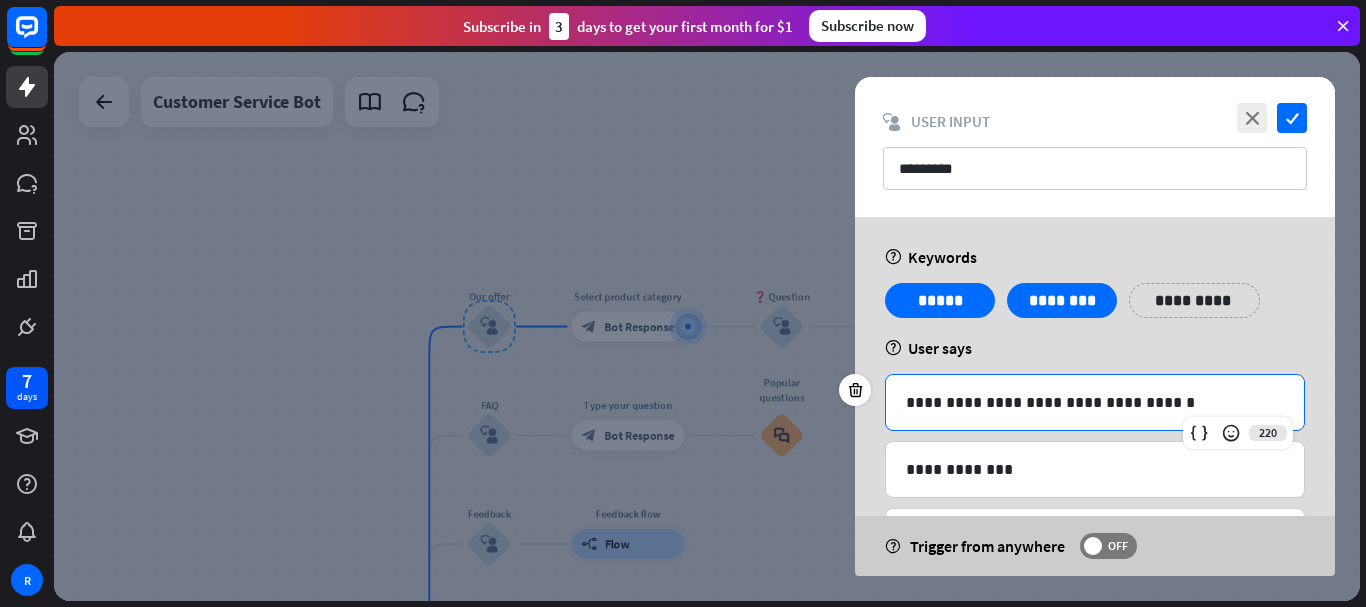 click on "**********" at bounding box center [1095, 402] 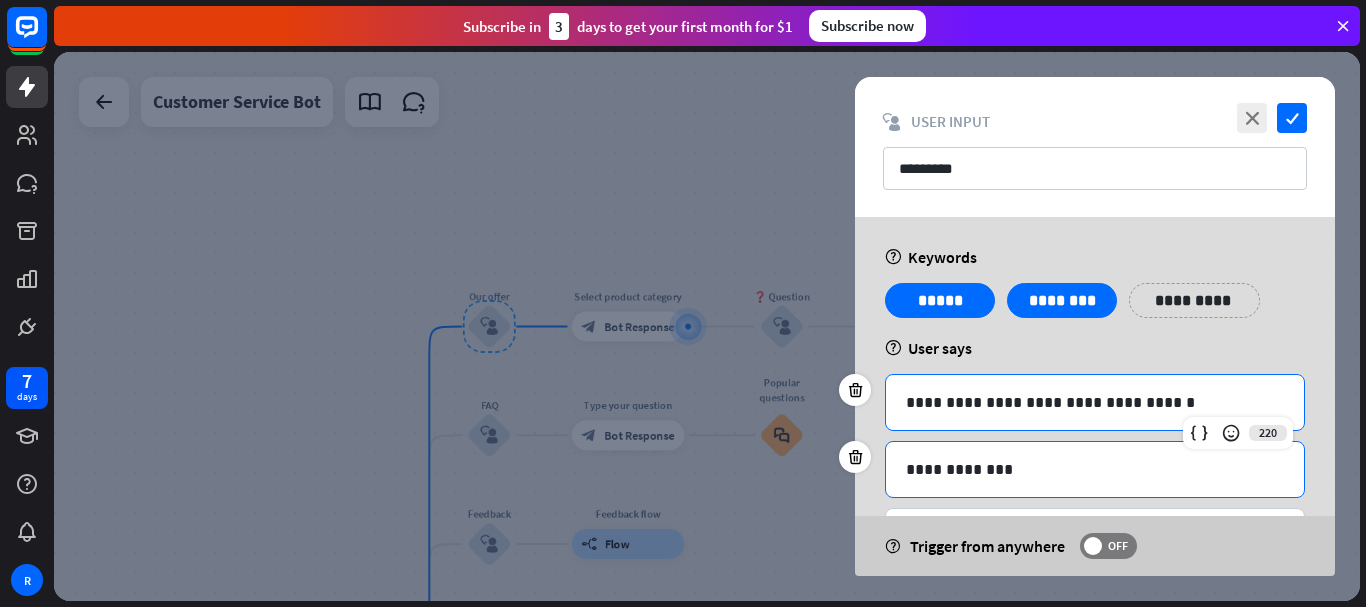 click on "**********" at bounding box center (1095, 469) 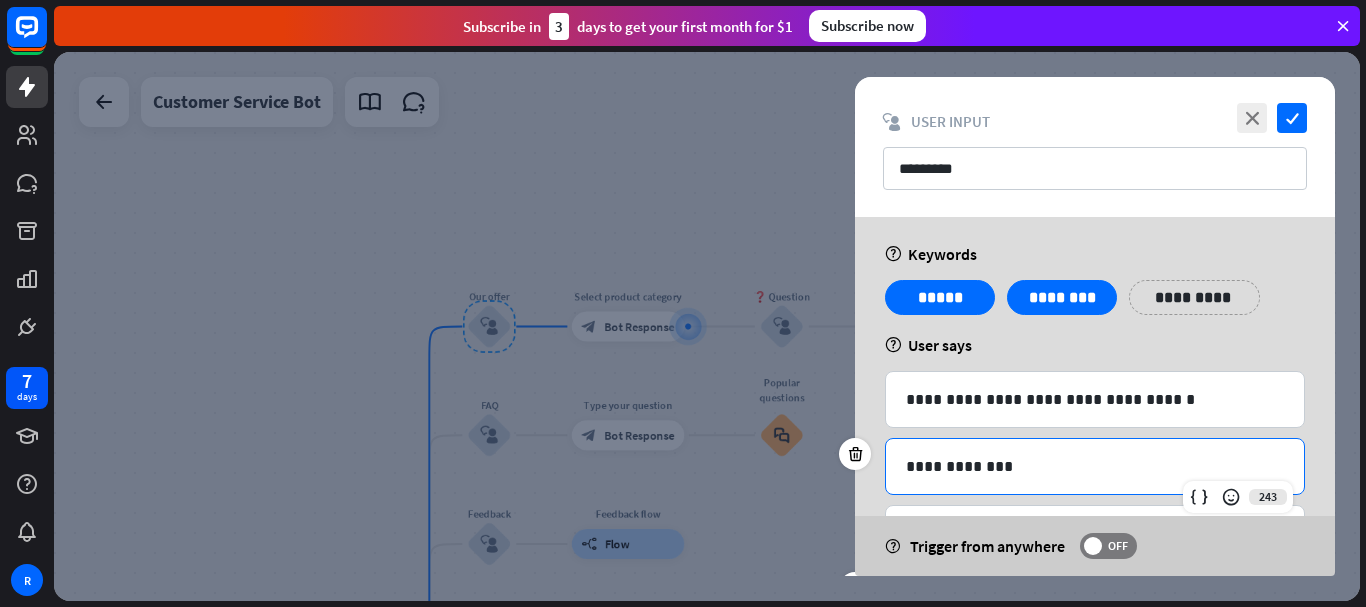 scroll, scrollTop: 0, scrollLeft: 0, axis: both 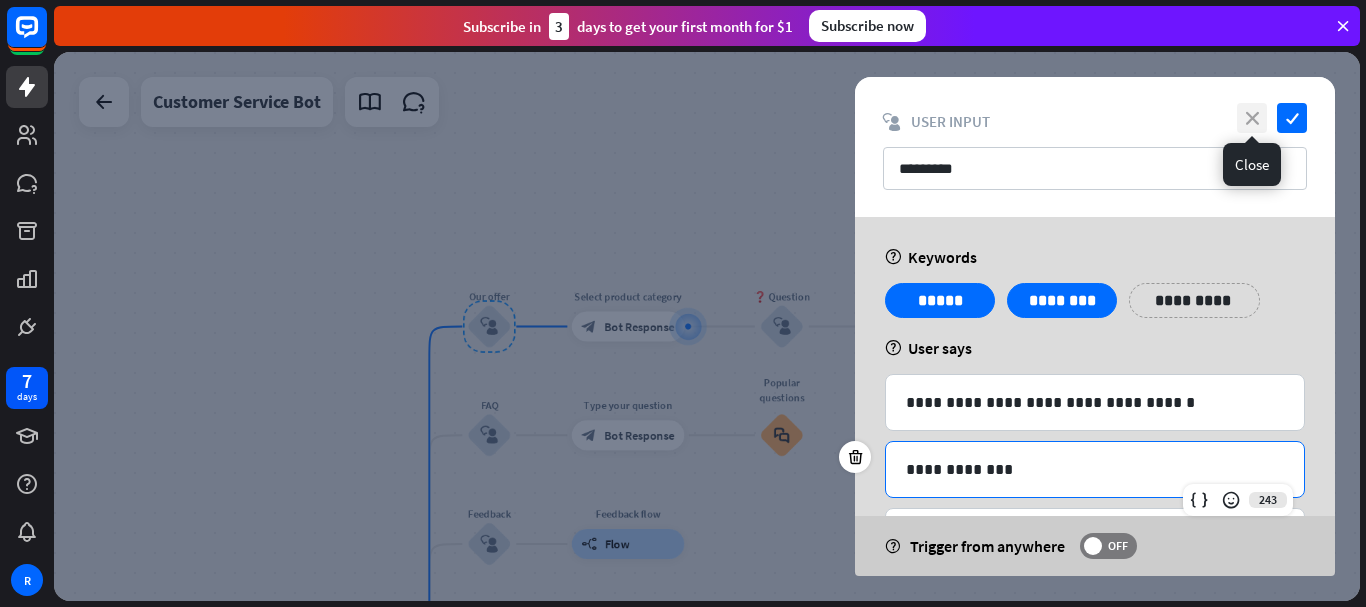 click on "close" at bounding box center [1252, 118] 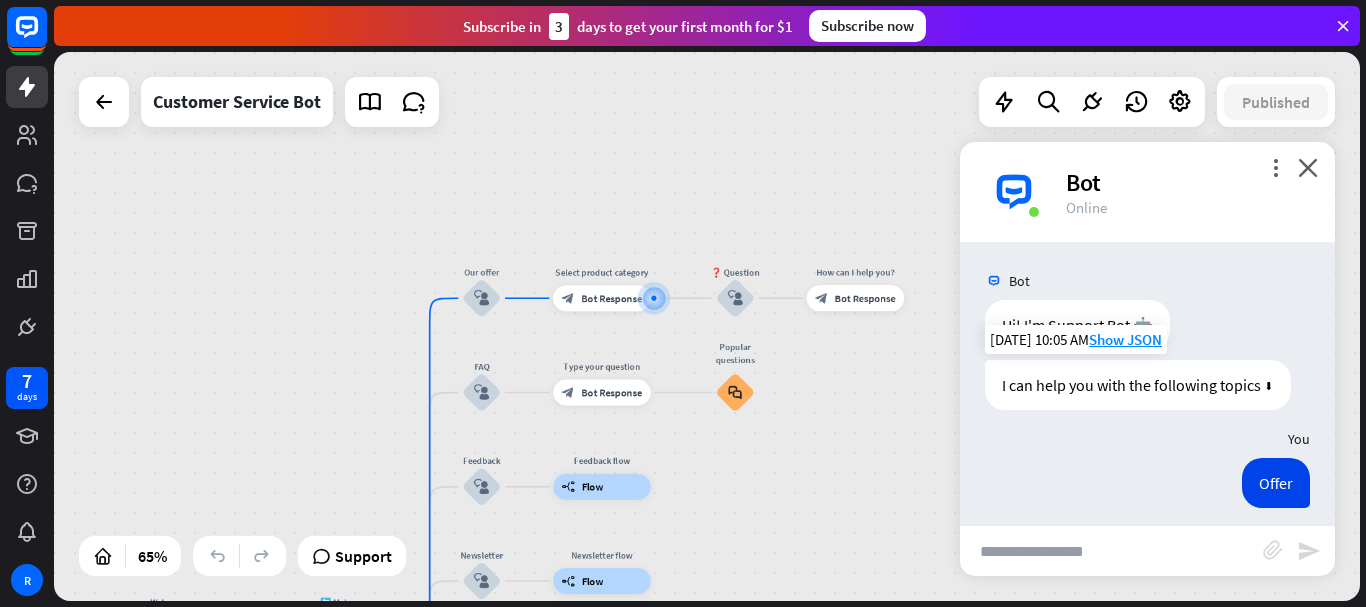 drag, startPoint x: 316, startPoint y: 329, endPoint x: 405, endPoint y: 30, distance: 311.96475 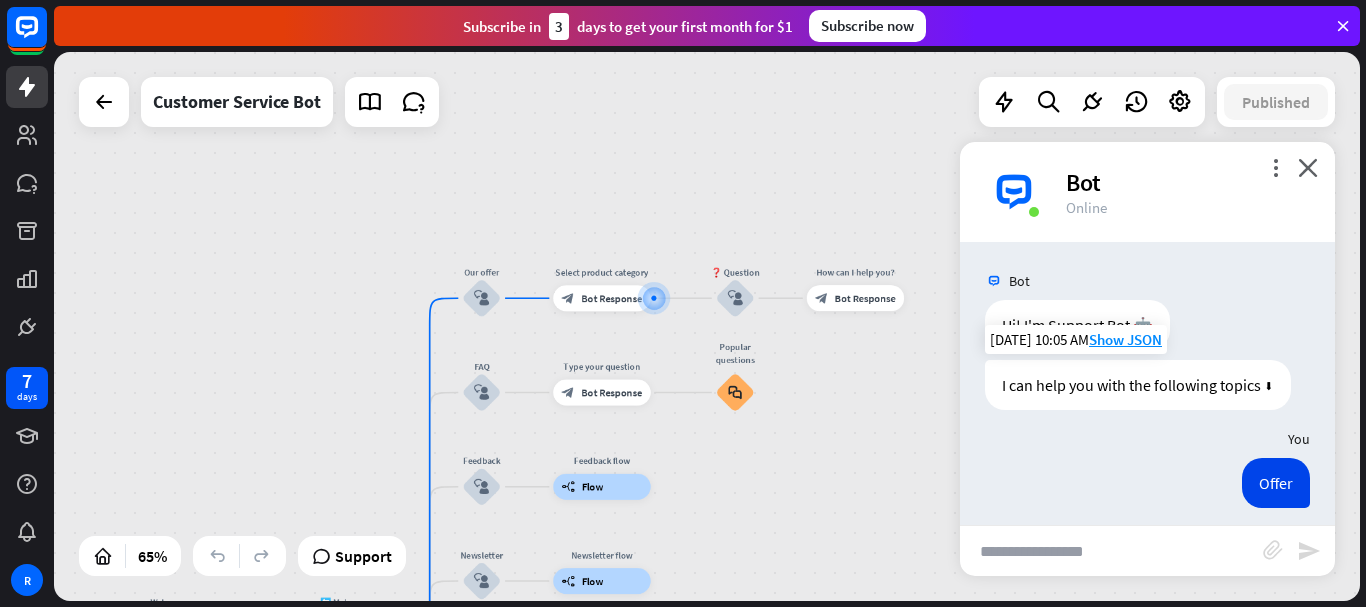 click on "close
Product Help
First steps   Get started with ChatBot       Help Center   Follow step-by-step tutorials       Academy   Level up your skill set       Contact us   Connect with our Product Experts
Subscribe [DATE]
to get your first month for $1
Subscribe now                         home_2   Start point                 Welcome message   block_bot_response   Bot Response                 🔙 Main menu   block_bot_response   Bot Response                 Our offer   block_user_input                 Select product category   block_bot_response   Bot Response                     ❓ Question   block_user_input                 How can I help you?   block_bot_response   Bot Response                 FAQ   block_user_input                 Type your question   block_bot_response   Bot Response                 Popular questions   block_faq" at bounding box center [710, 303] 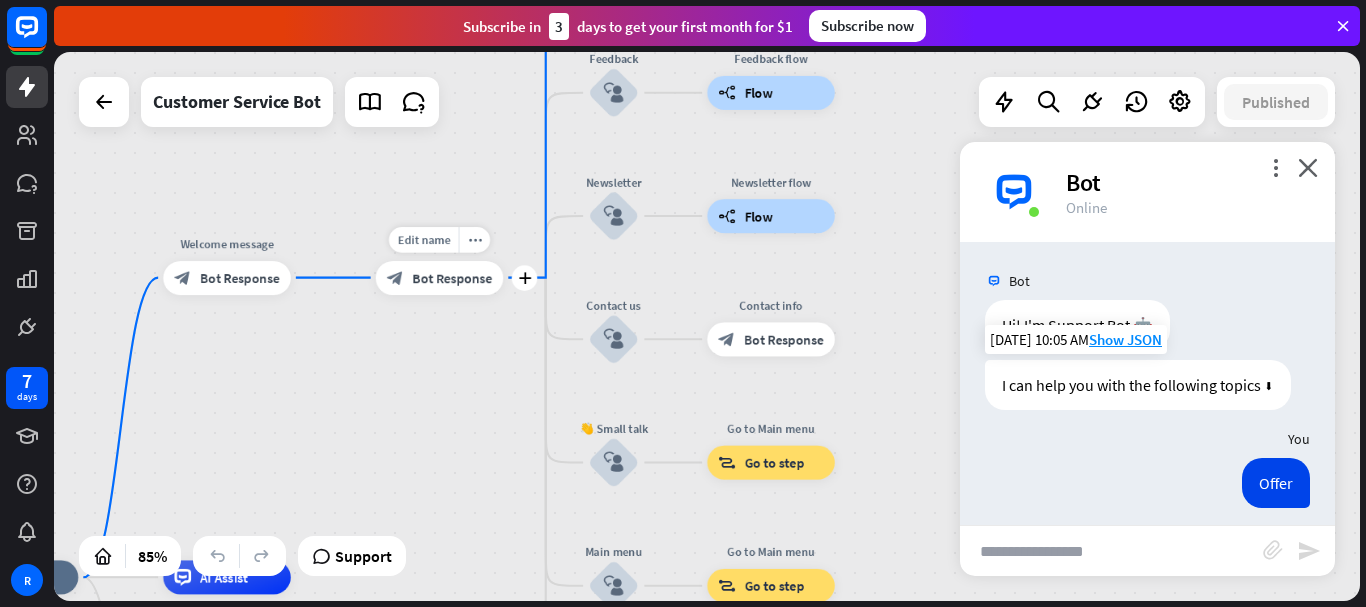click on "Bot Response" at bounding box center [452, 277] 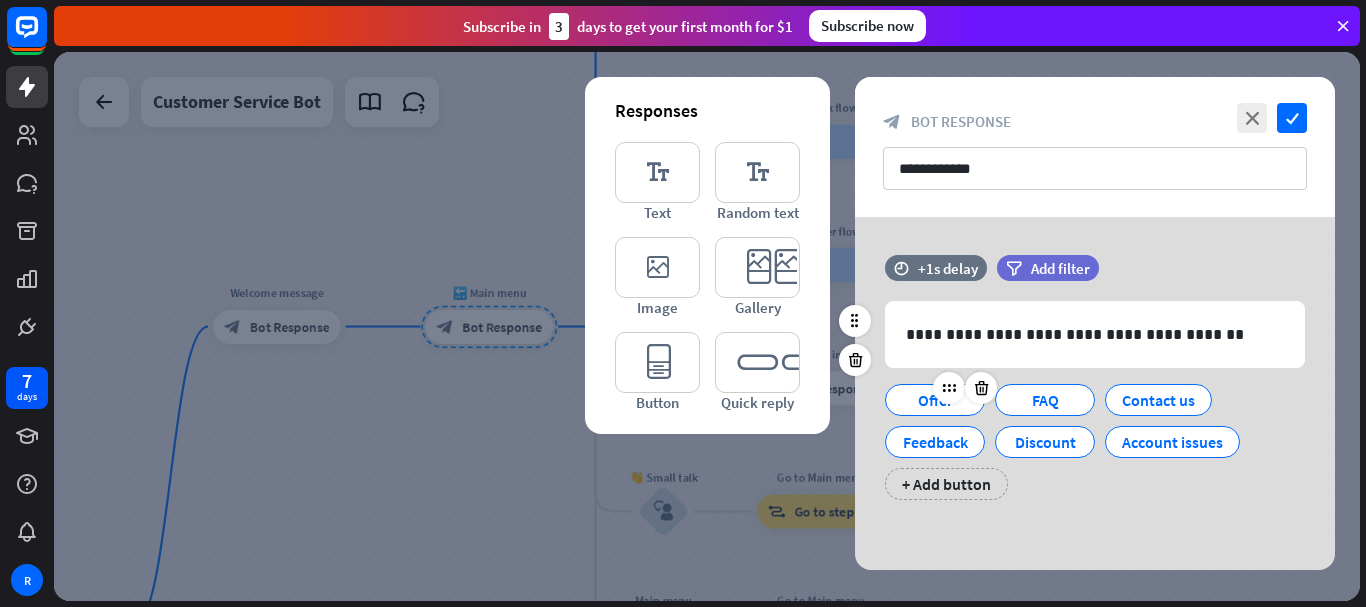 click on "Offer" at bounding box center [935, 400] 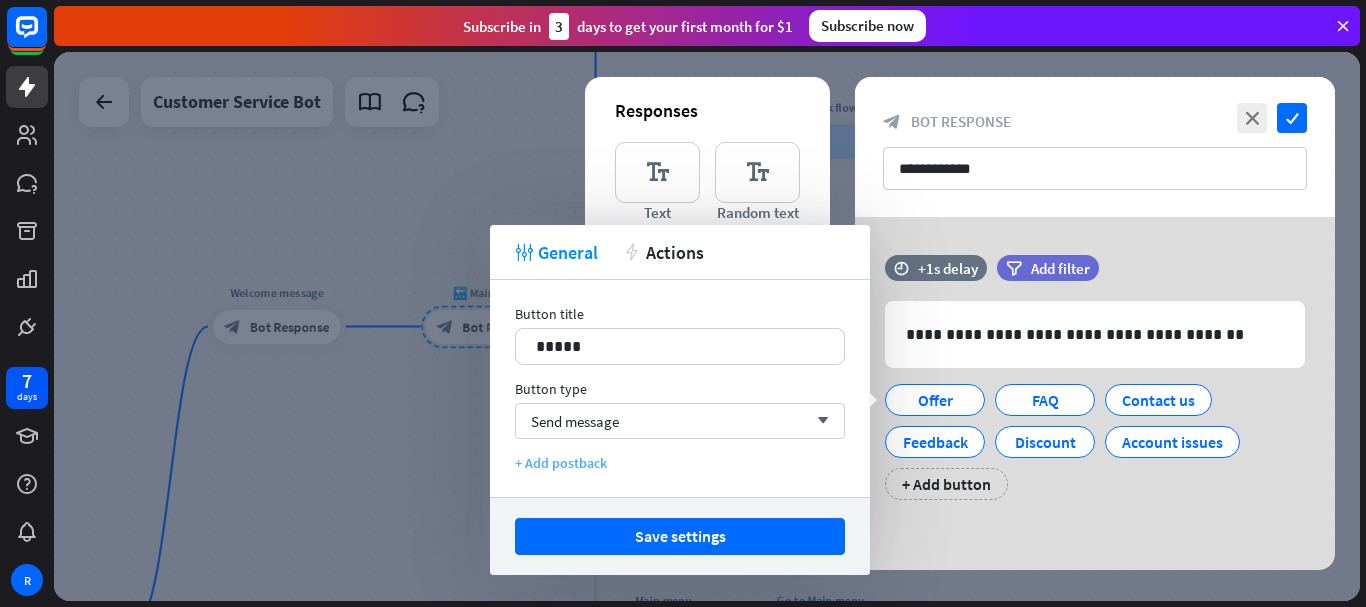 click on "+ Add postback" at bounding box center (680, 463) 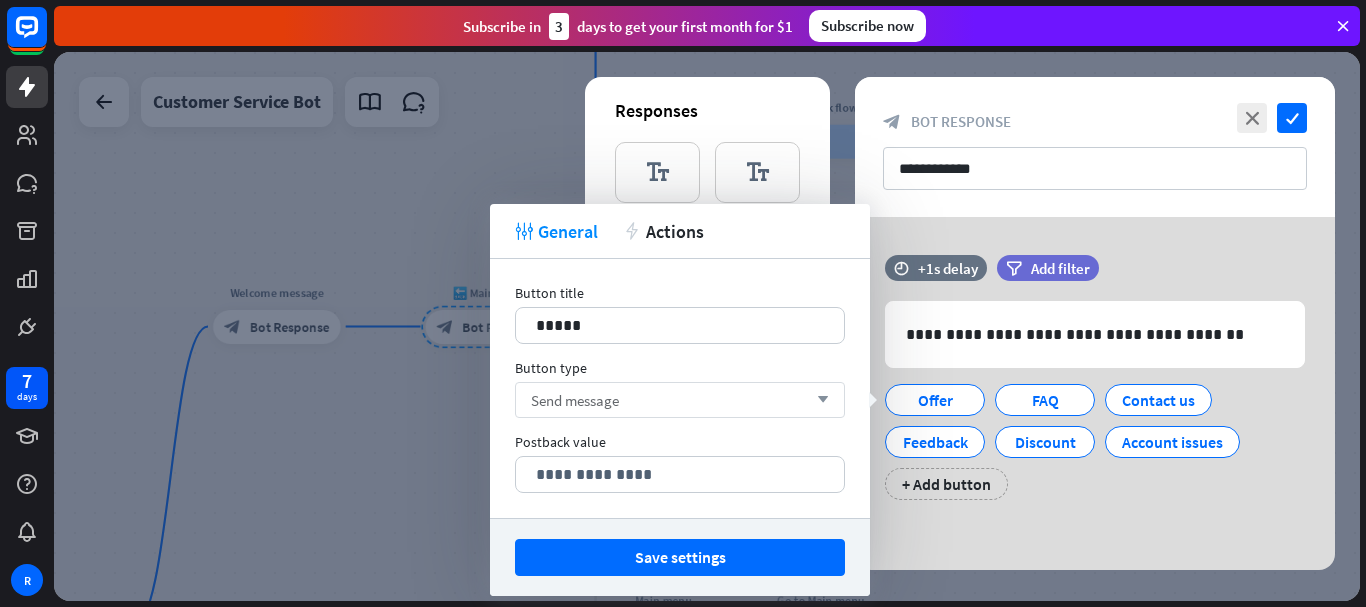 click on "Send message" at bounding box center [575, 400] 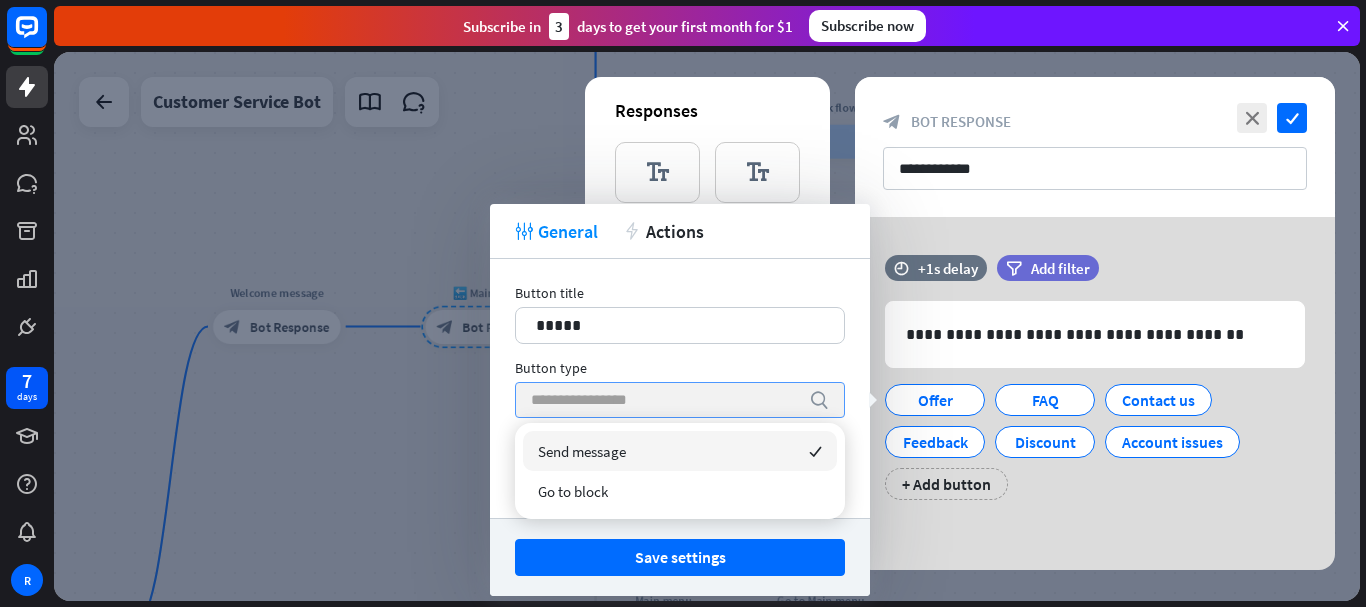 click on "Button type" at bounding box center (680, 368) 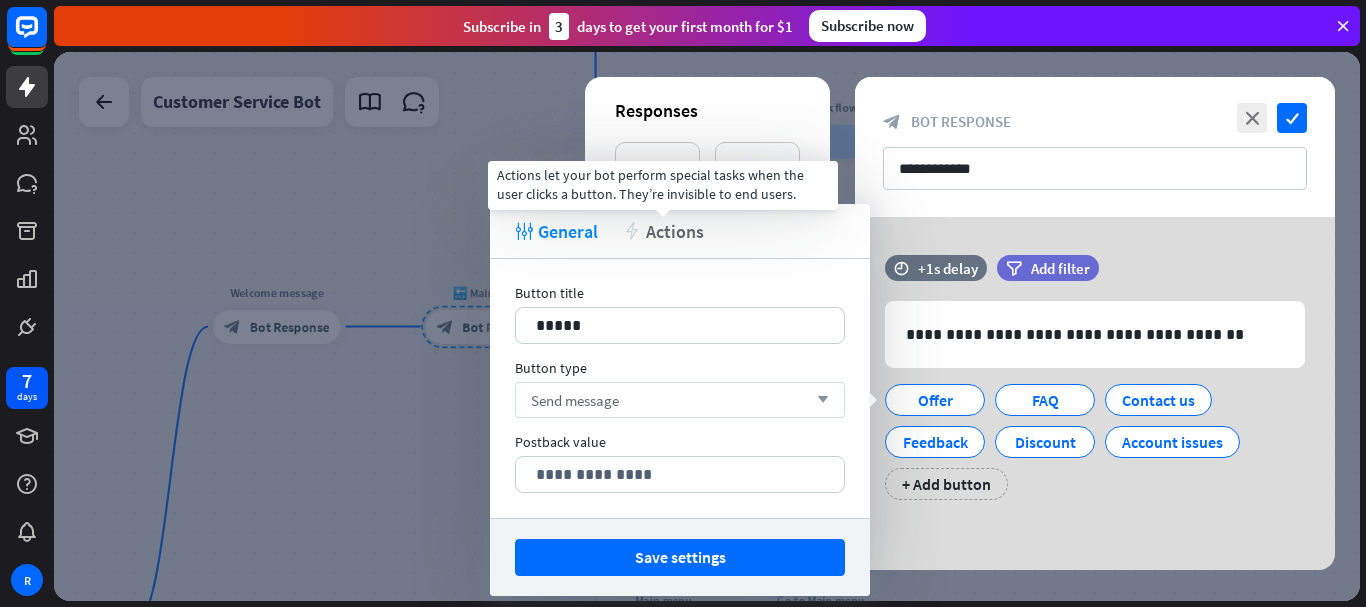 click on "Actions" at bounding box center (675, 231) 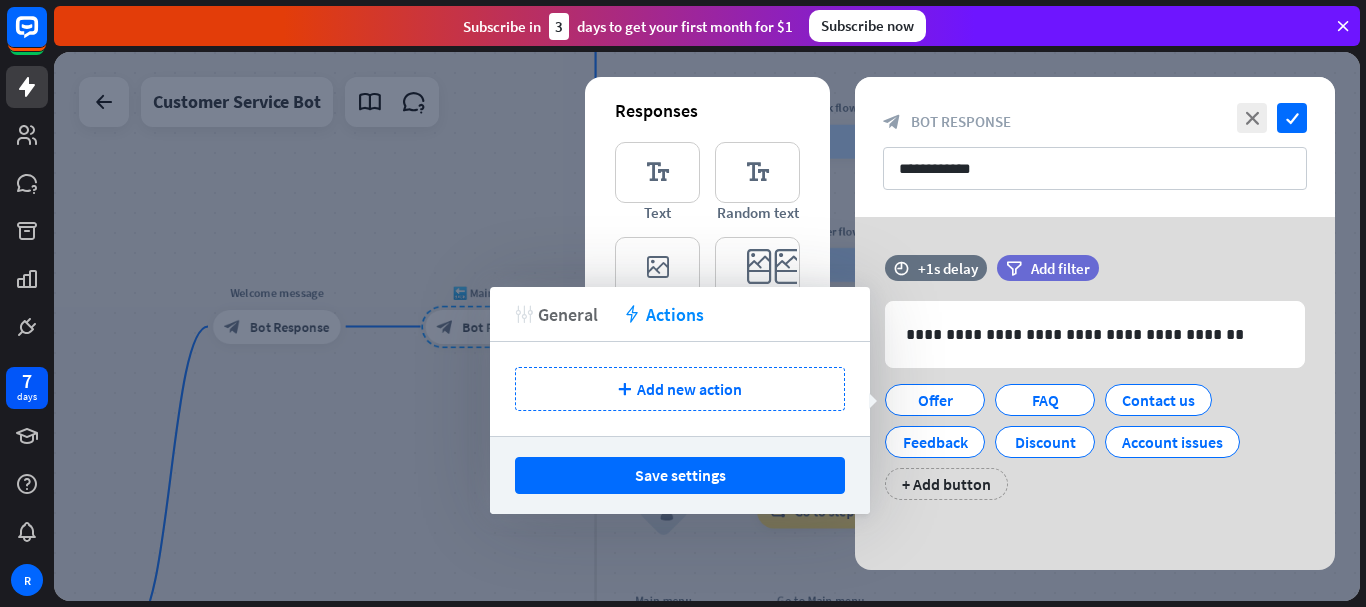 click on "General" at bounding box center (568, 314) 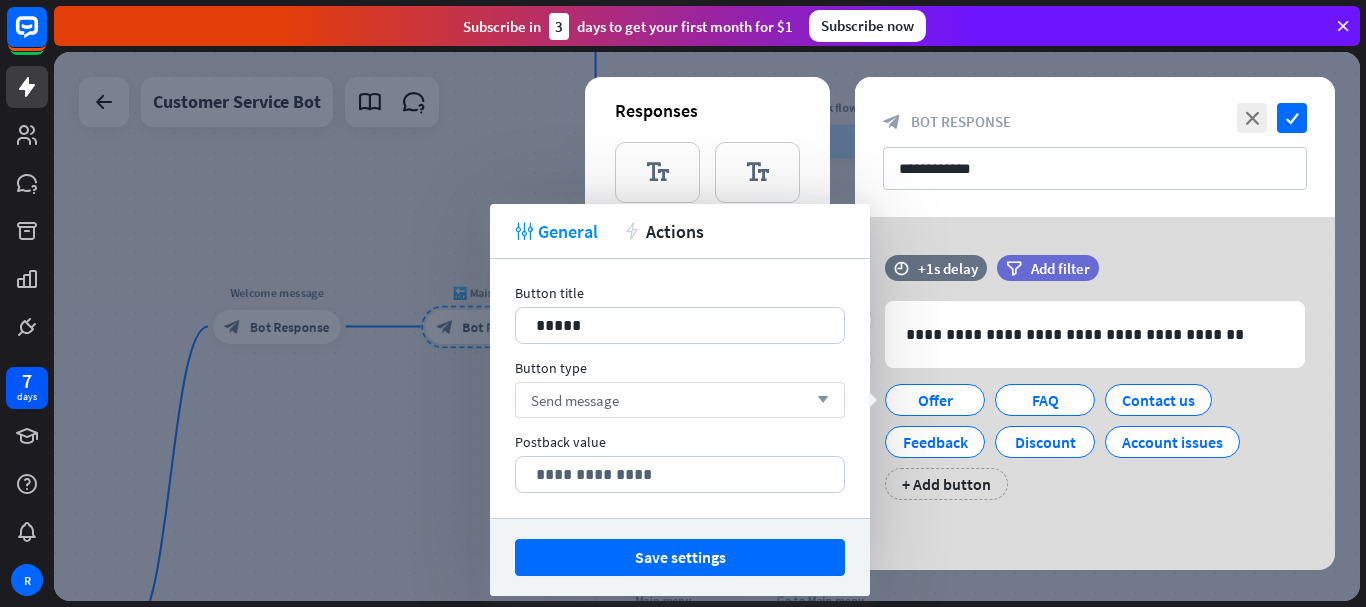 click on "**********" at bounding box center [1095, 387] 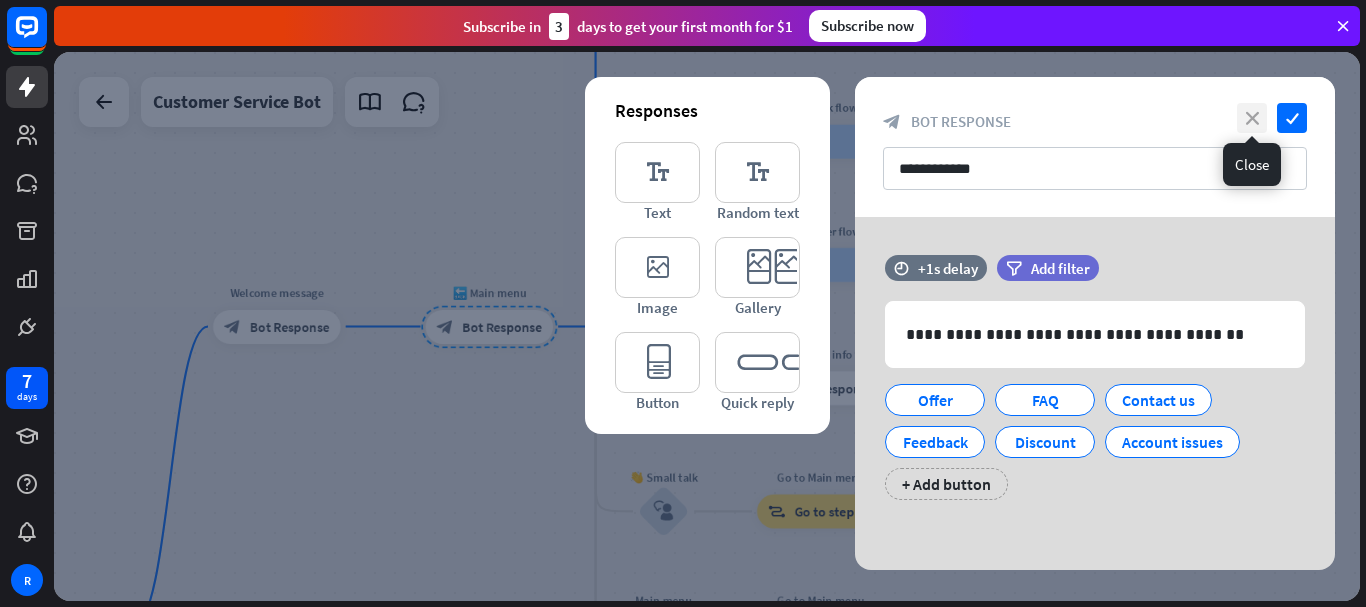 click on "close" at bounding box center (1252, 118) 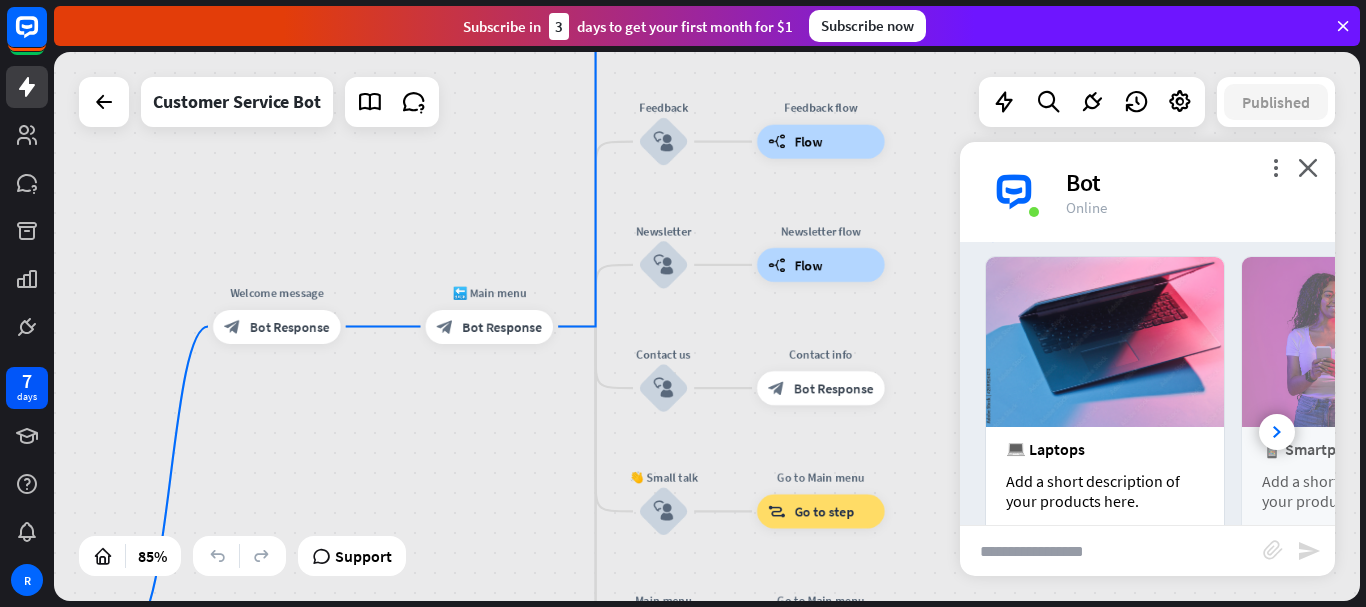scroll, scrollTop: 400, scrollLeft: 0, axis: vertical 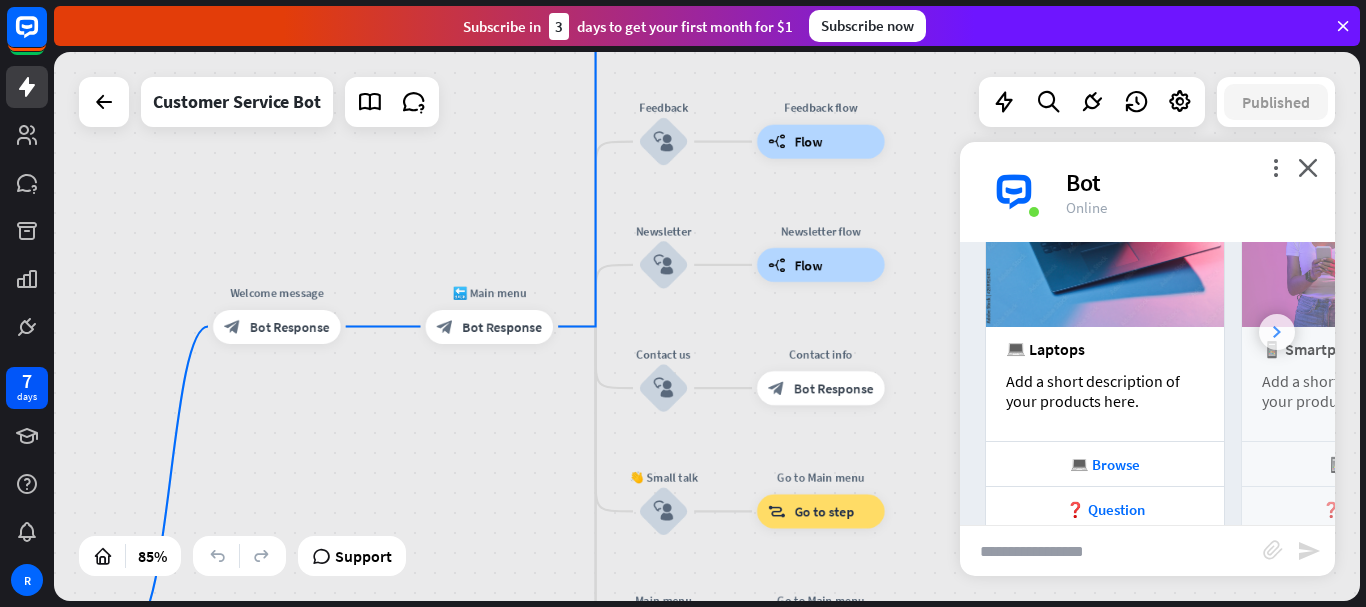 click 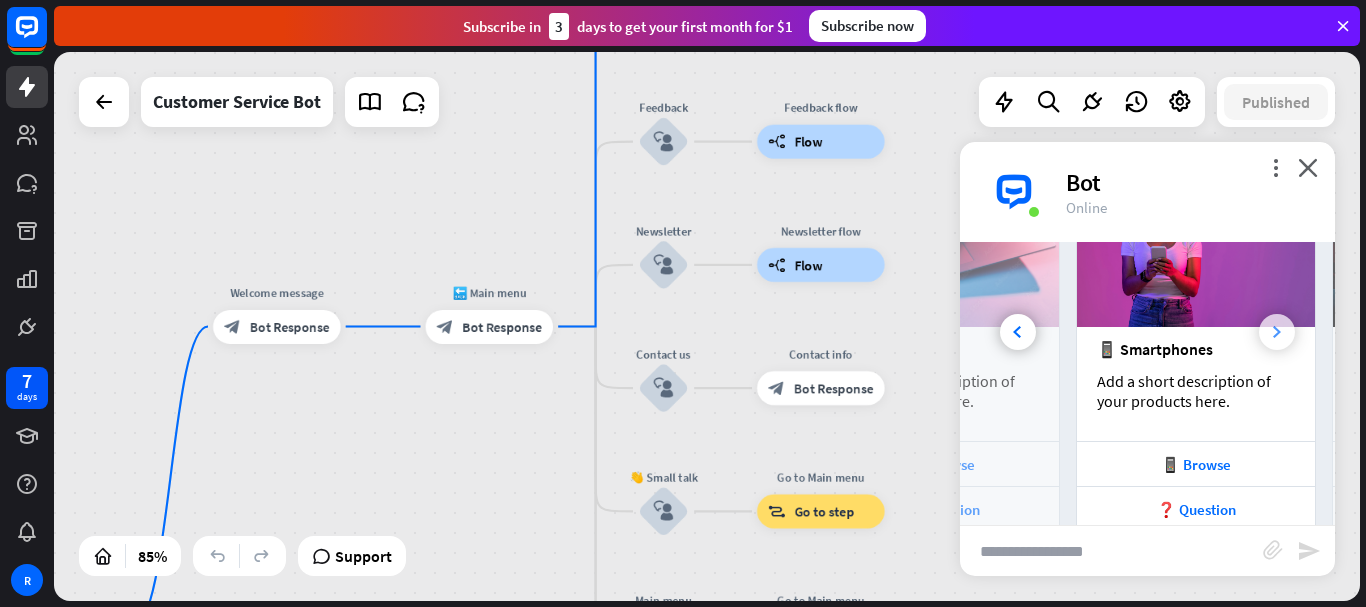 scroll, scrollTop: 0, scrollLeft: 221, axis: horizontal 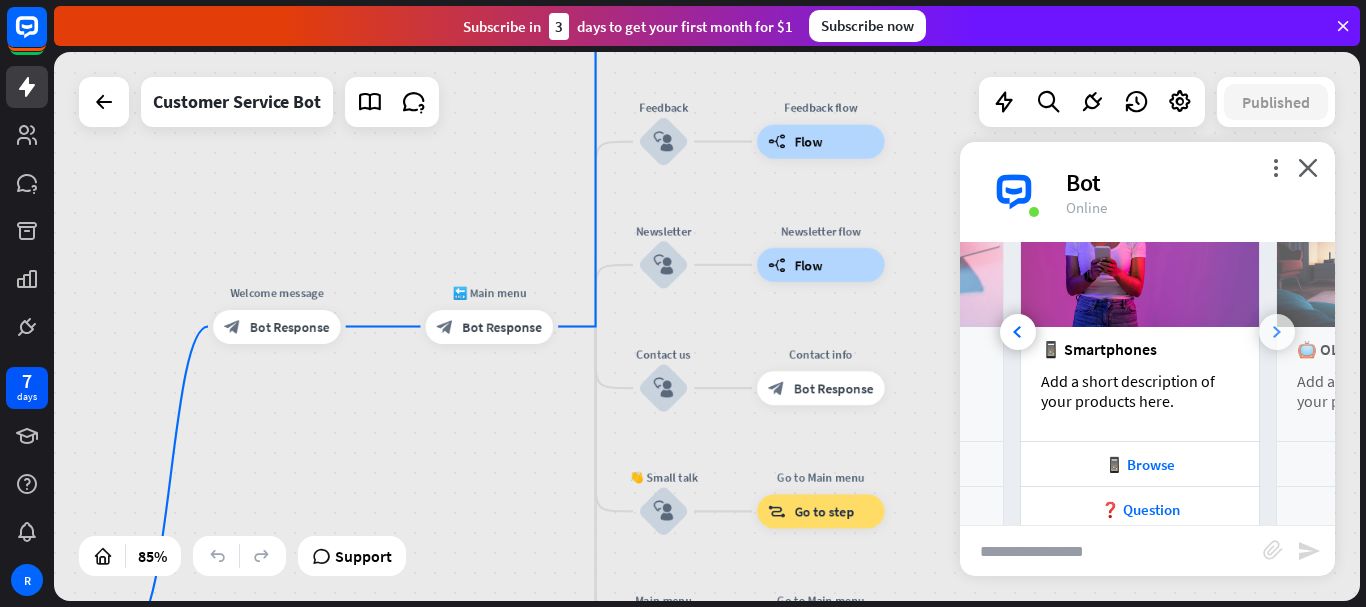 click 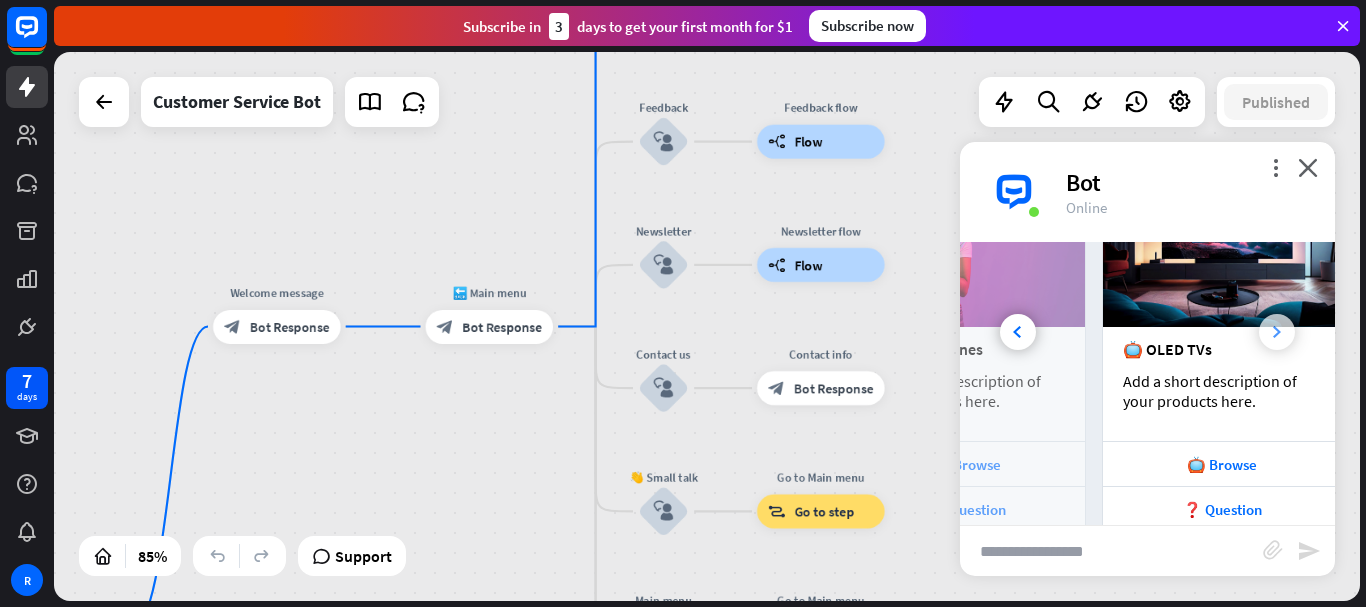 scroll, scrollTop: 0, scrollLeft: 442, axis: horizontal 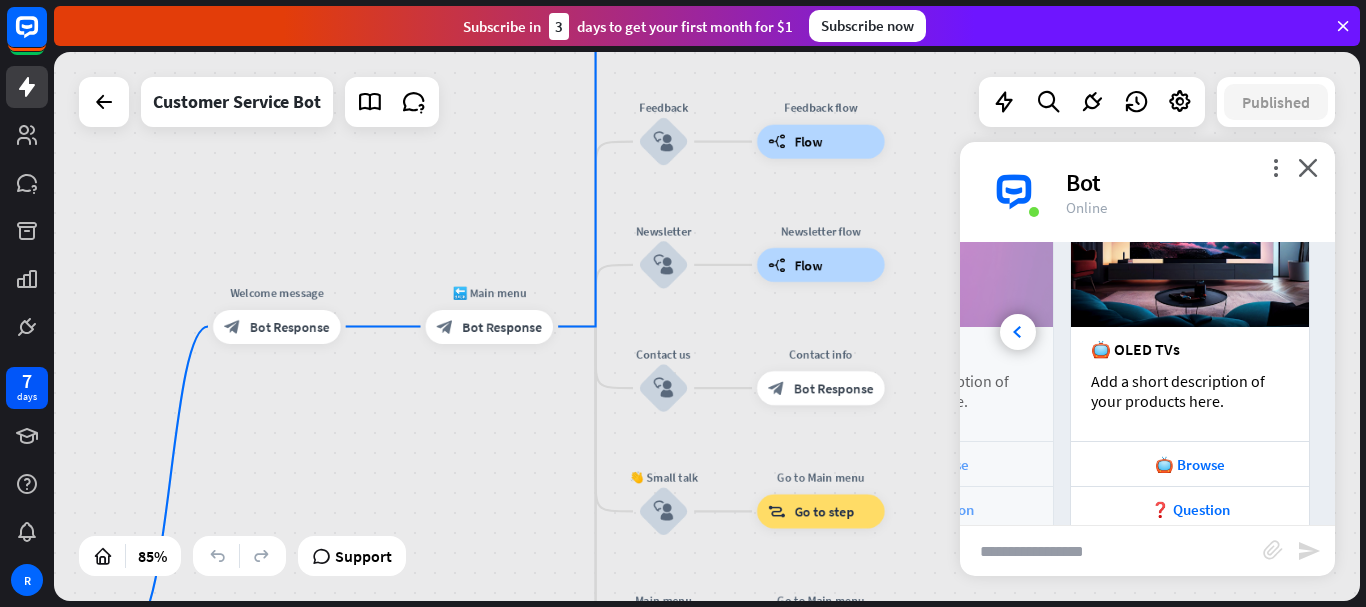 click on "📺 OLED TVs   Add a short description of your products here." at bounding box center [1190, 384] 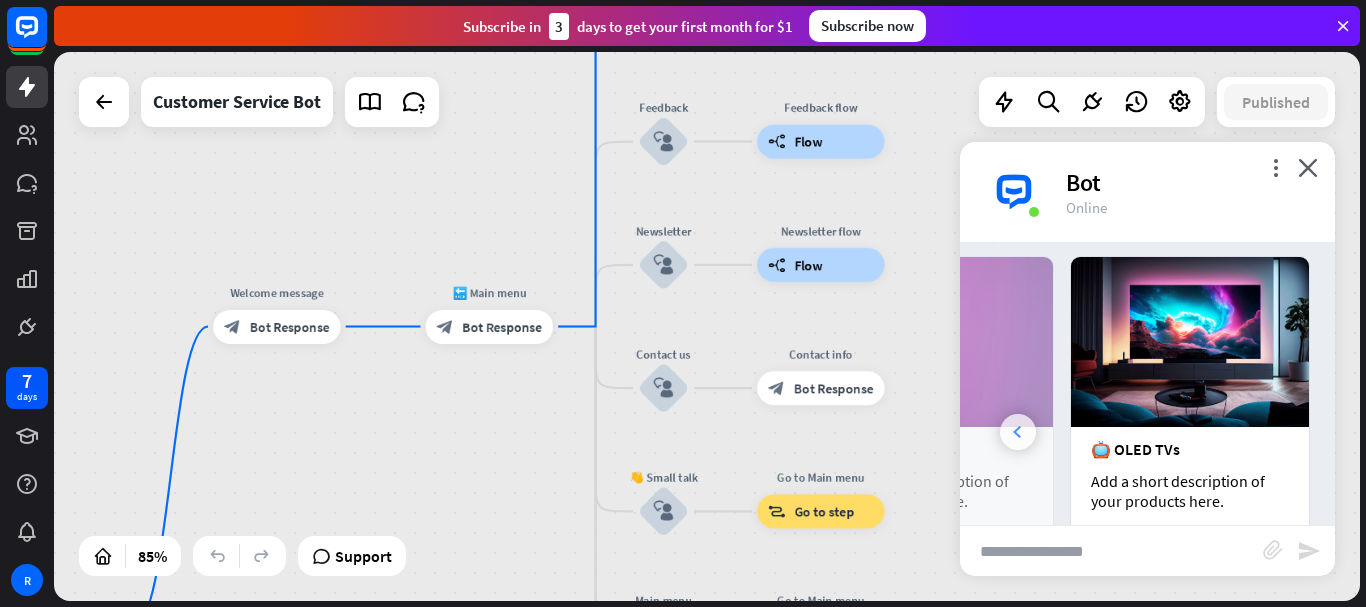 click at bounding box center (1018, 432) 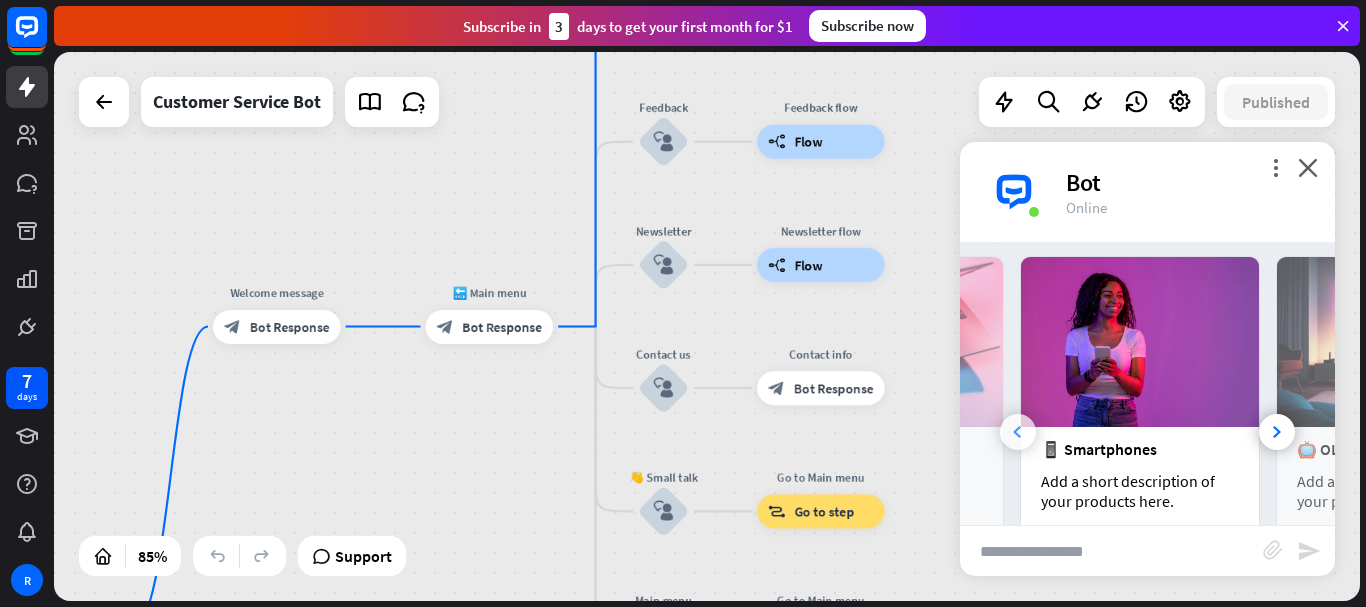 click at bounding box center [1018, 432] 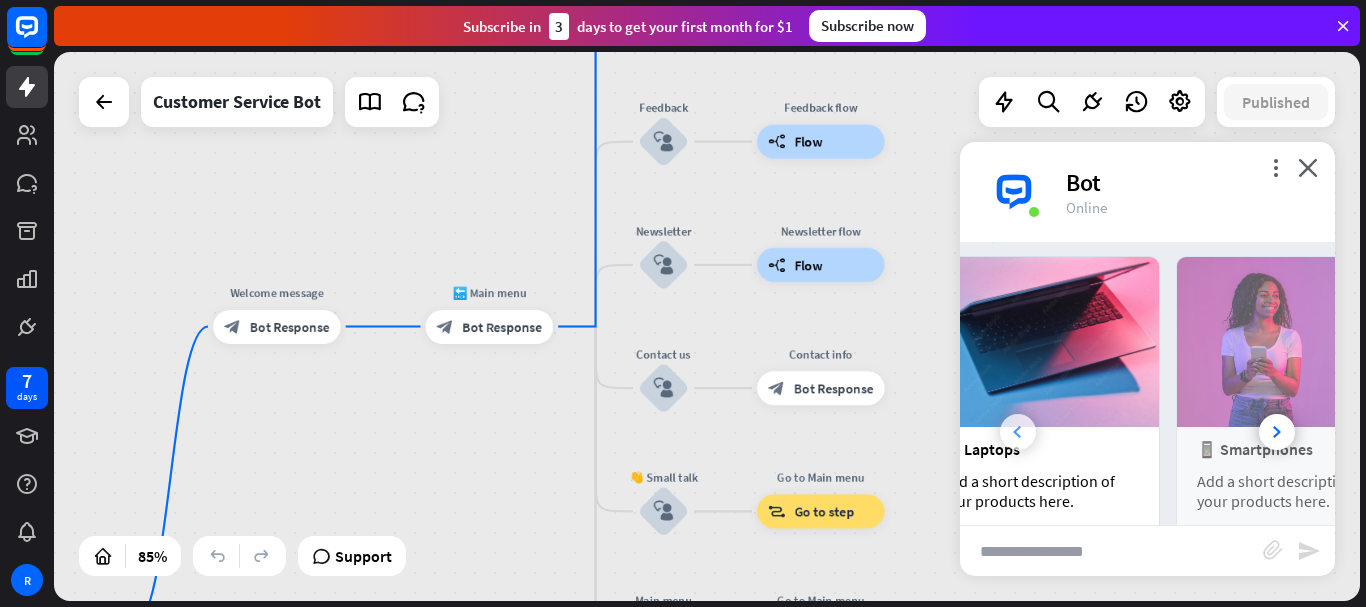 scroll, scrollTop: 0, scrollLeft: 0, axis: both 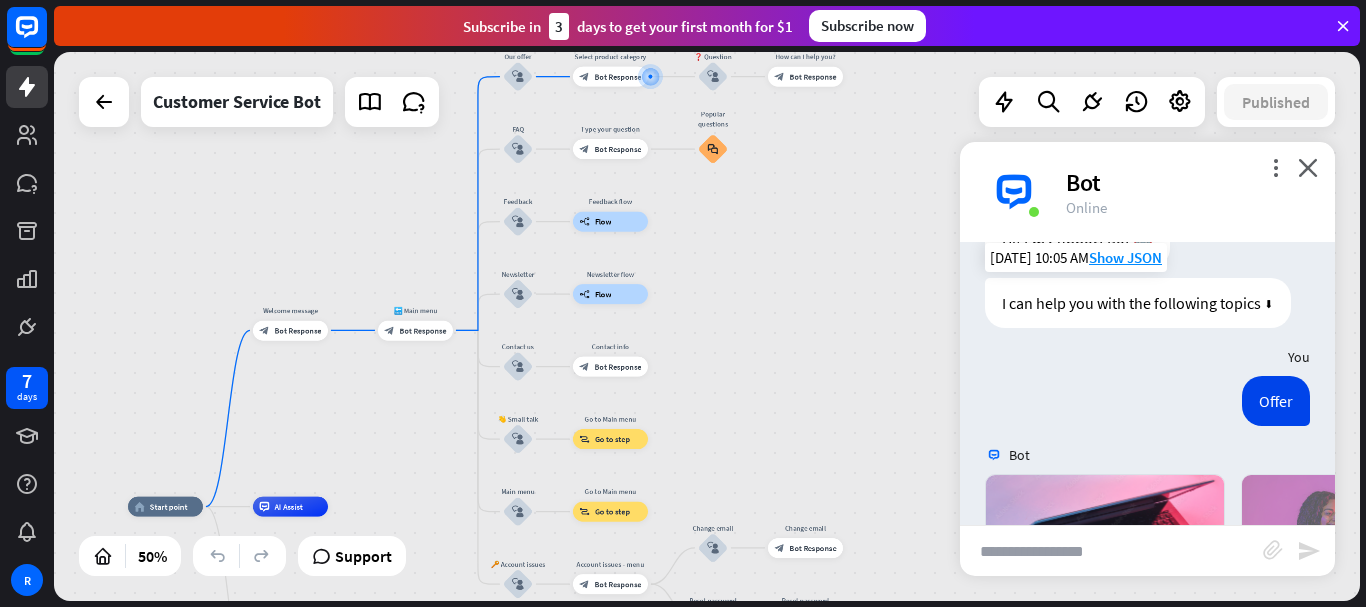 drag, startPoint x: 904, startPoint y: 394, endPoint x: 705, endPoint y: 394, distance: 199 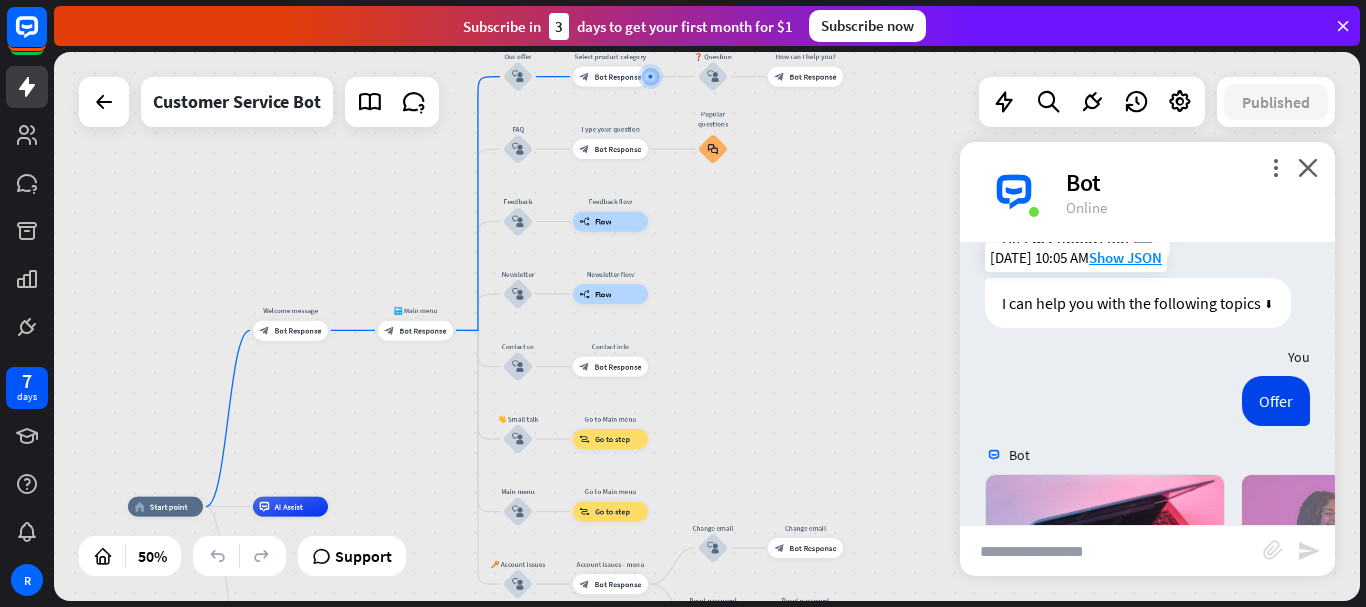 click on "home_2   Start point                 Welcome message   block_bot_response   Bot Response                 🔙 Main menu   block_bot_response   Bot Response                 Our offer   block_user_input                 Select product category   block_bot_response   Bot Response                     ❓ Question   block_user_input                 How can I help you?   block_bot_response   Bot Response                 FAQ   block_user_input                 Type your question   block_bot_response   Bot Response                 Popular questions   block_faq                 Feedback   block_user_input                 Feedback flow   builder_tree   Flow                 Newsletter   block_user_input                 Newsletter flow   builder_tree   Flow                 Contact us   block_user_input                 Contact info   block_bot_response   Bot Response                 👋 Small talk   block_user_input                 Go to Main menu   block_goto   Go to step                 Main menu" at bounding box center [707, 326] 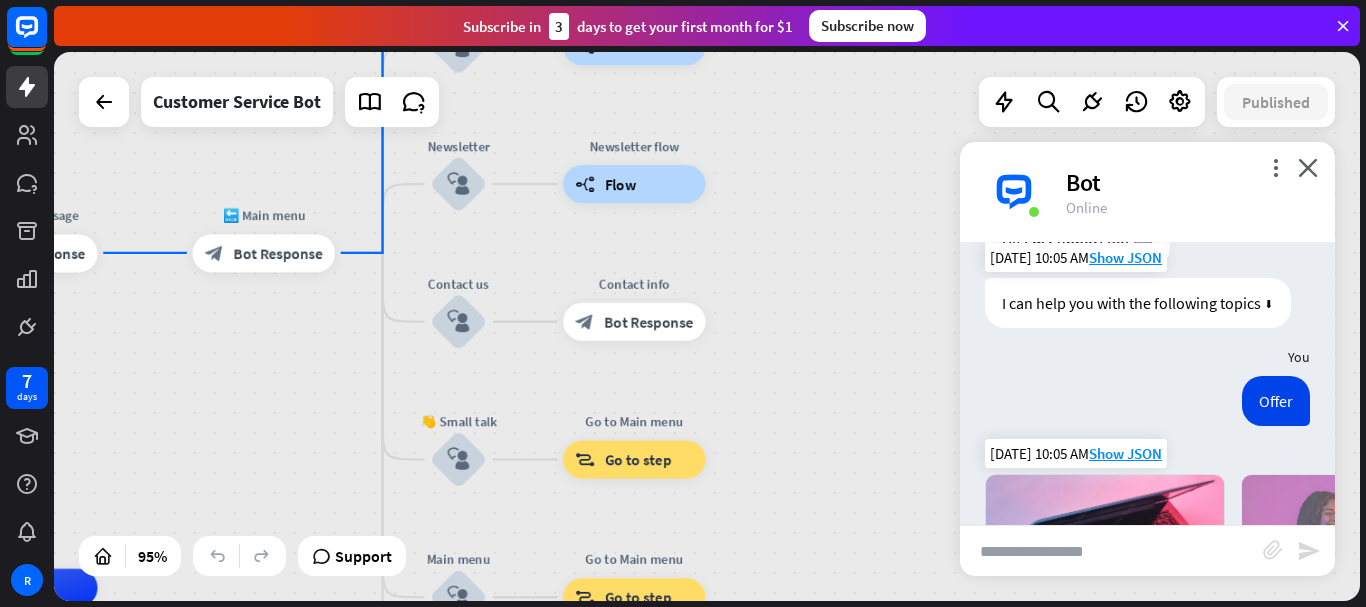 scroll, scrollTop: 482, scrollLeft: 0, axis: vertical 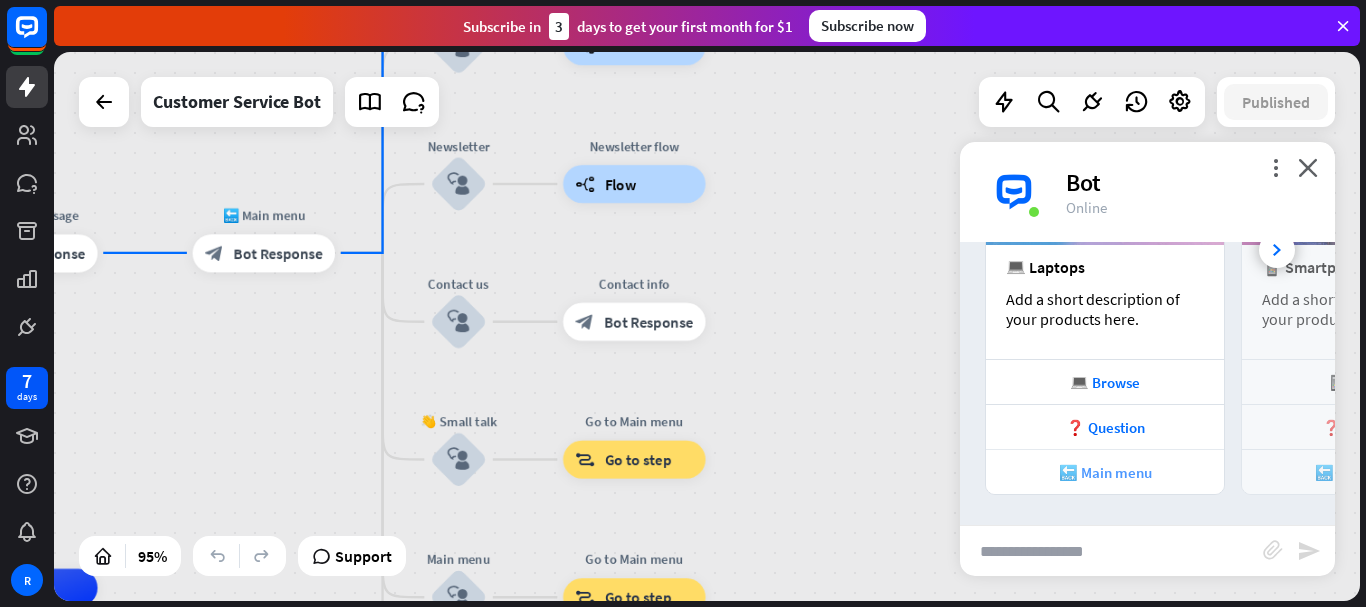 click on "🔙 Main menu" at bounding box center (1105, 472) 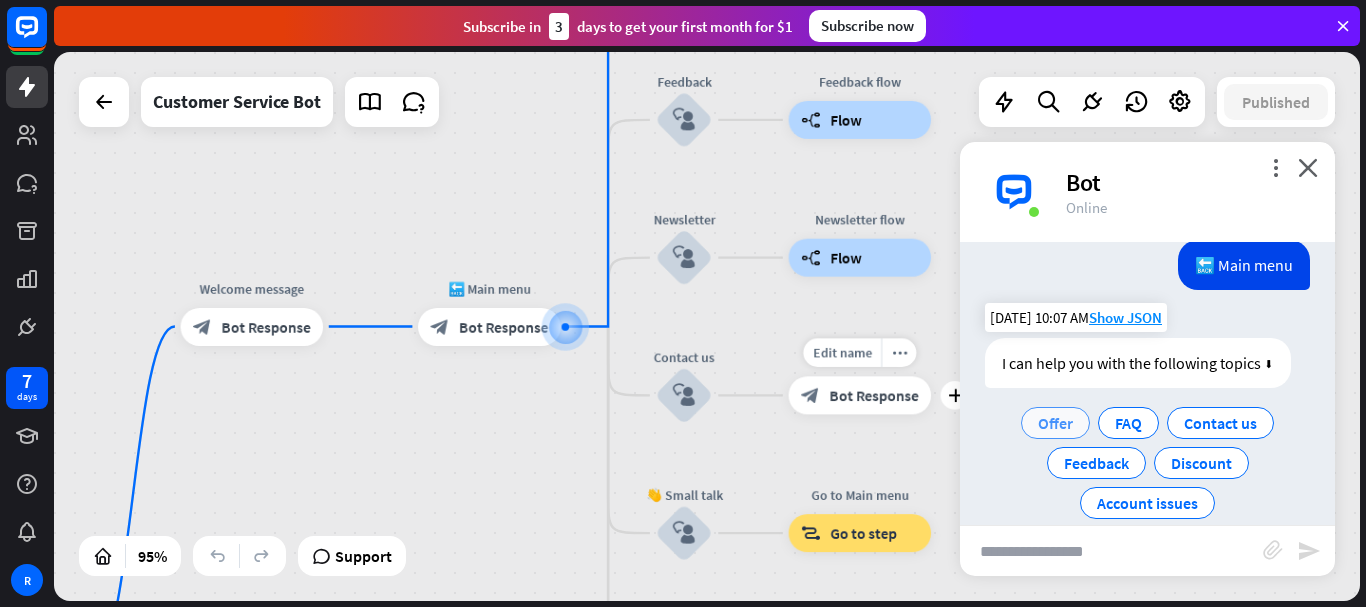 scroll, scrollTop: 813, scrollLeft: 0, axis: vertical 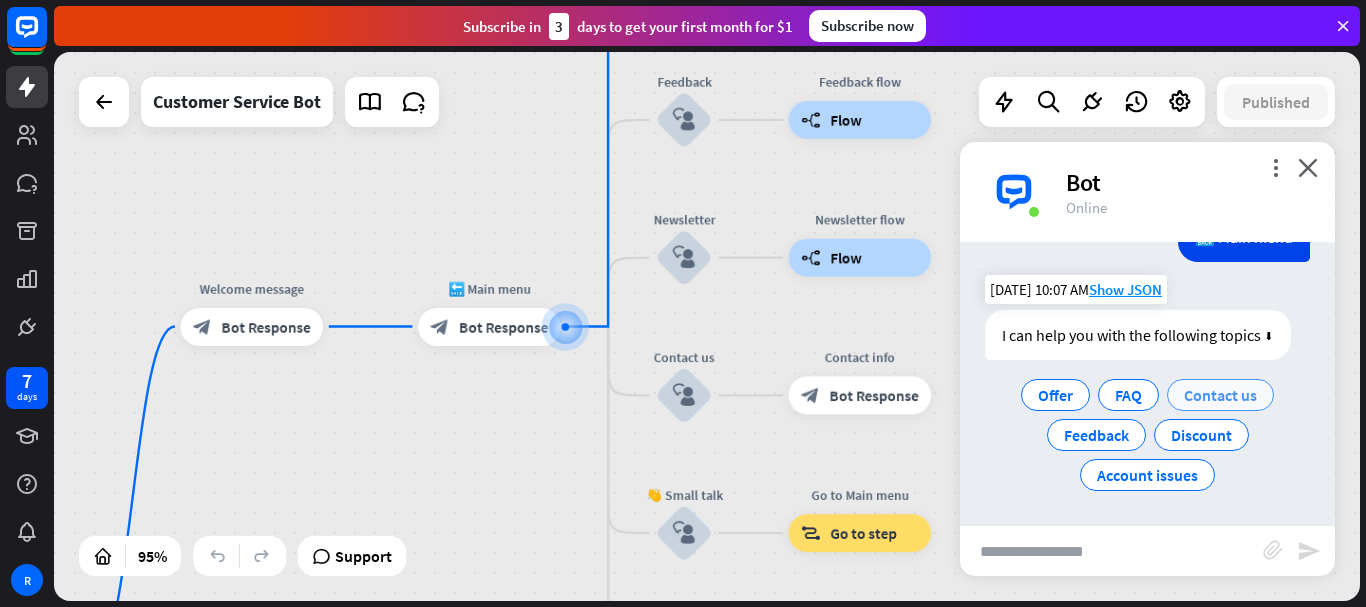 click on "Contact us" at bounding box center (1220, 395) 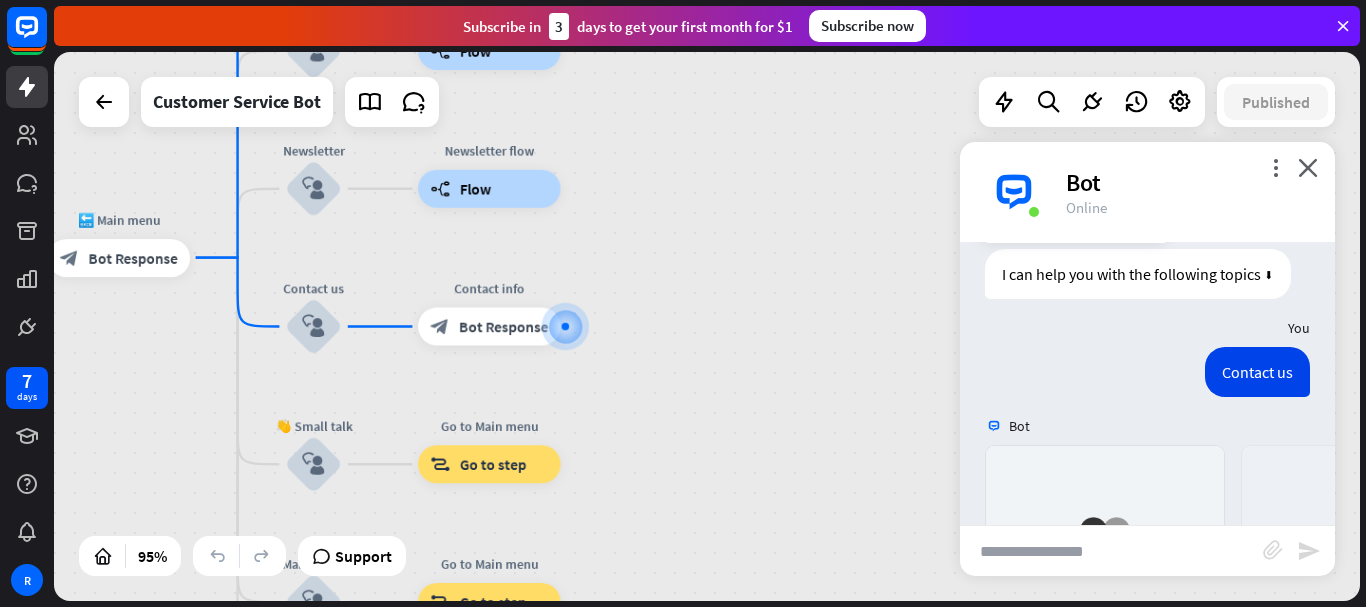 scroll, scrollTop: 1220, scrollLeft: 0, axis: vertical 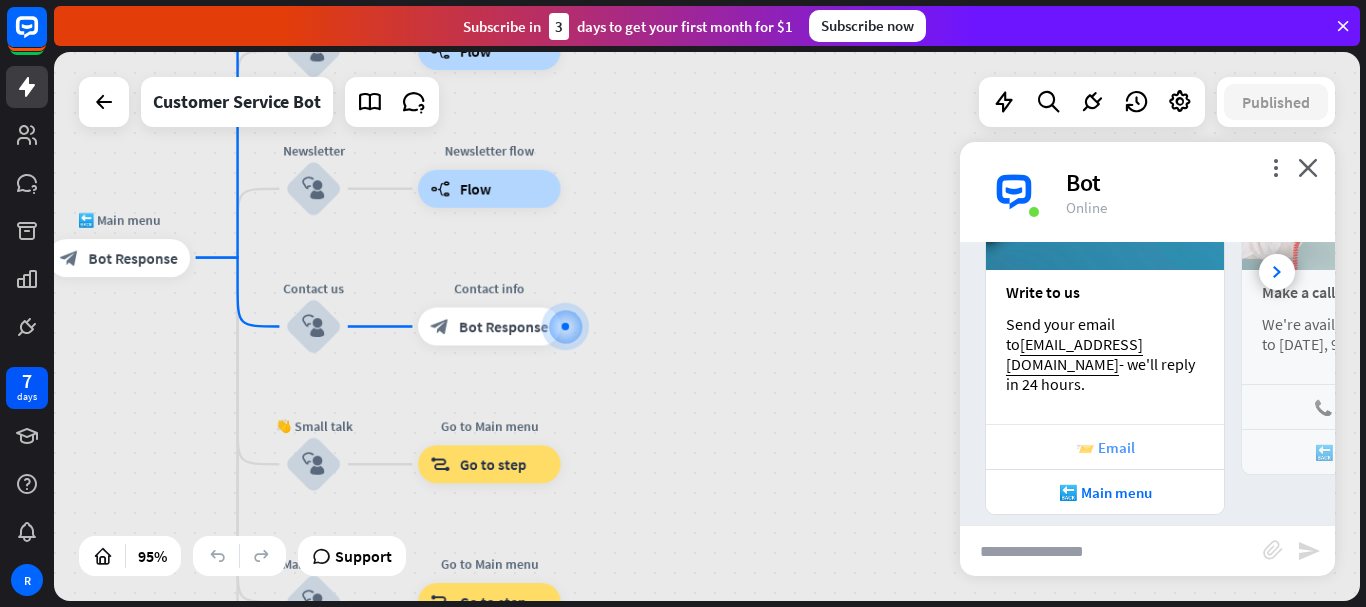 click on "📨 Email" at bounding box center (1105, 447) 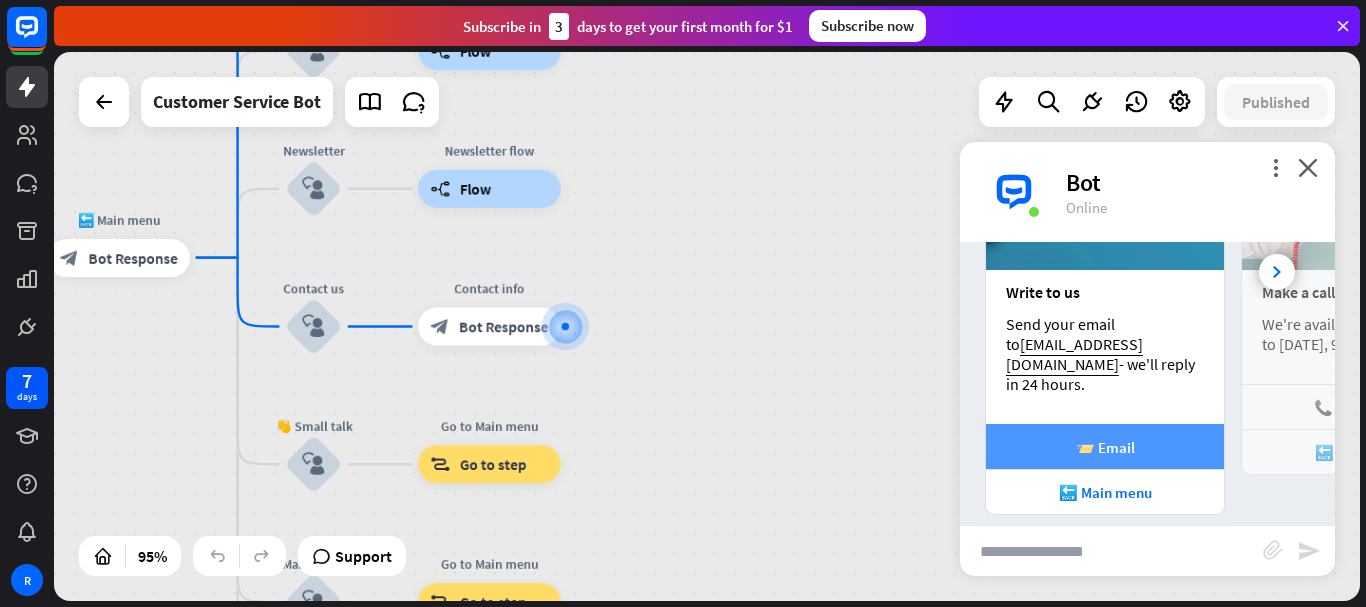 click on "📨 Email" at bounding box center [1105, 447] 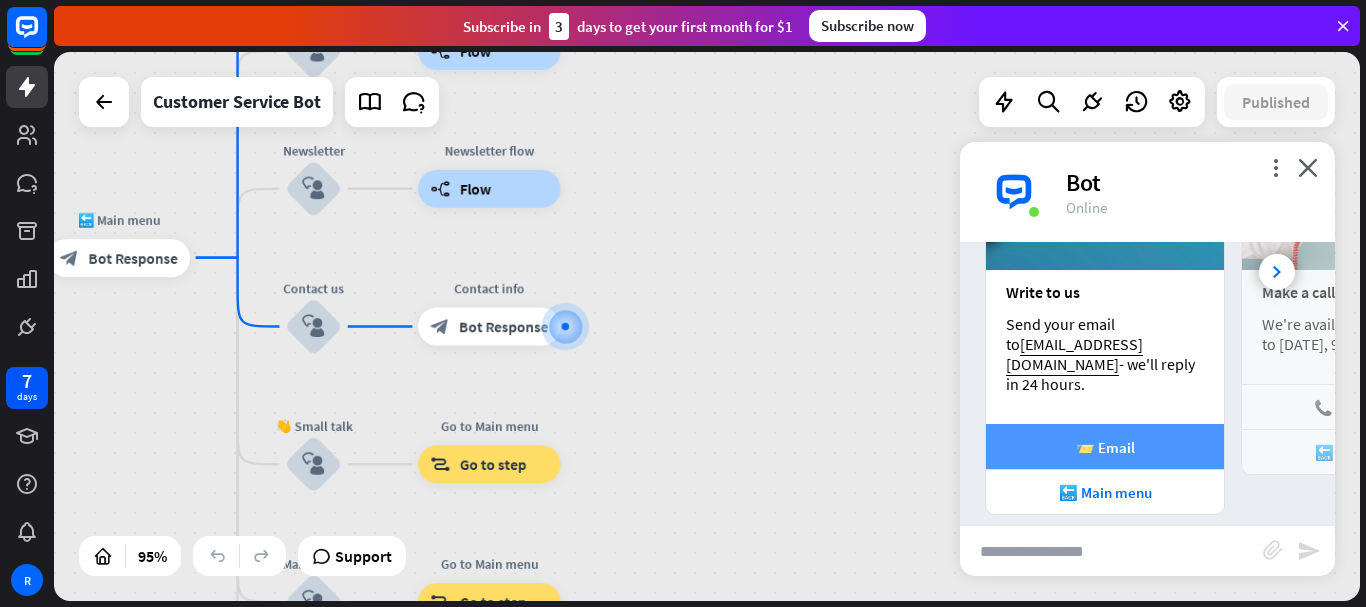 click on "📨 Email" at bounding box center [1105, 447] 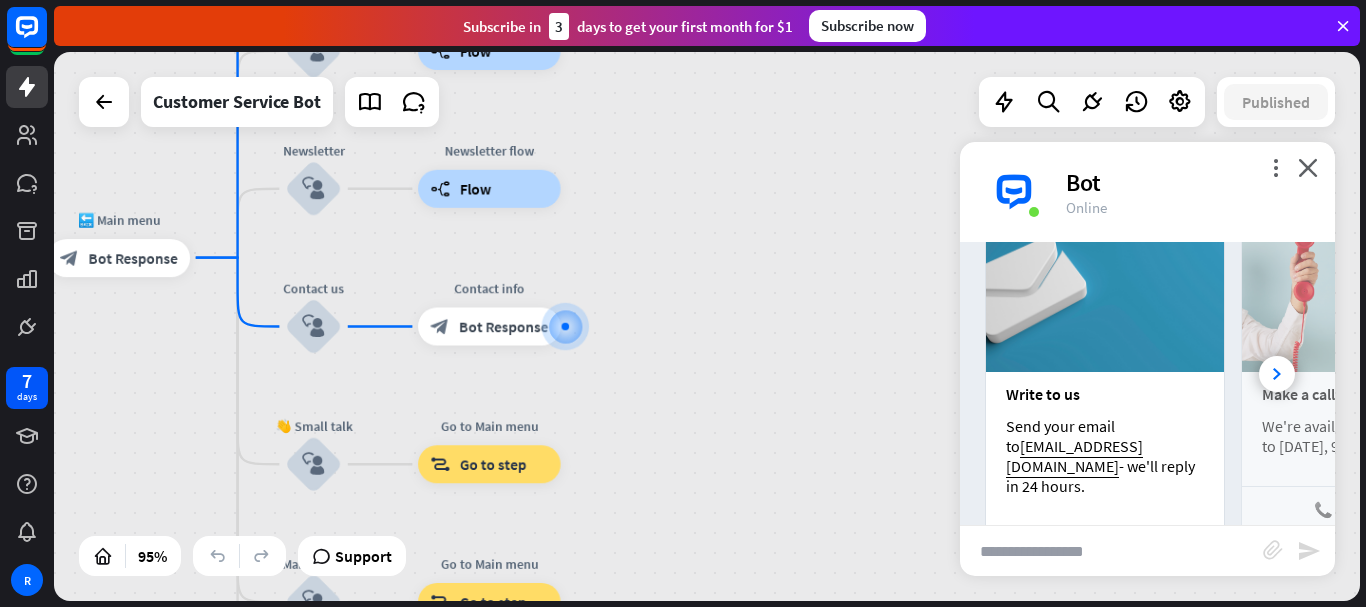 scroll, scrollTop: 1120, scrollLeft: 0, axis: vertical 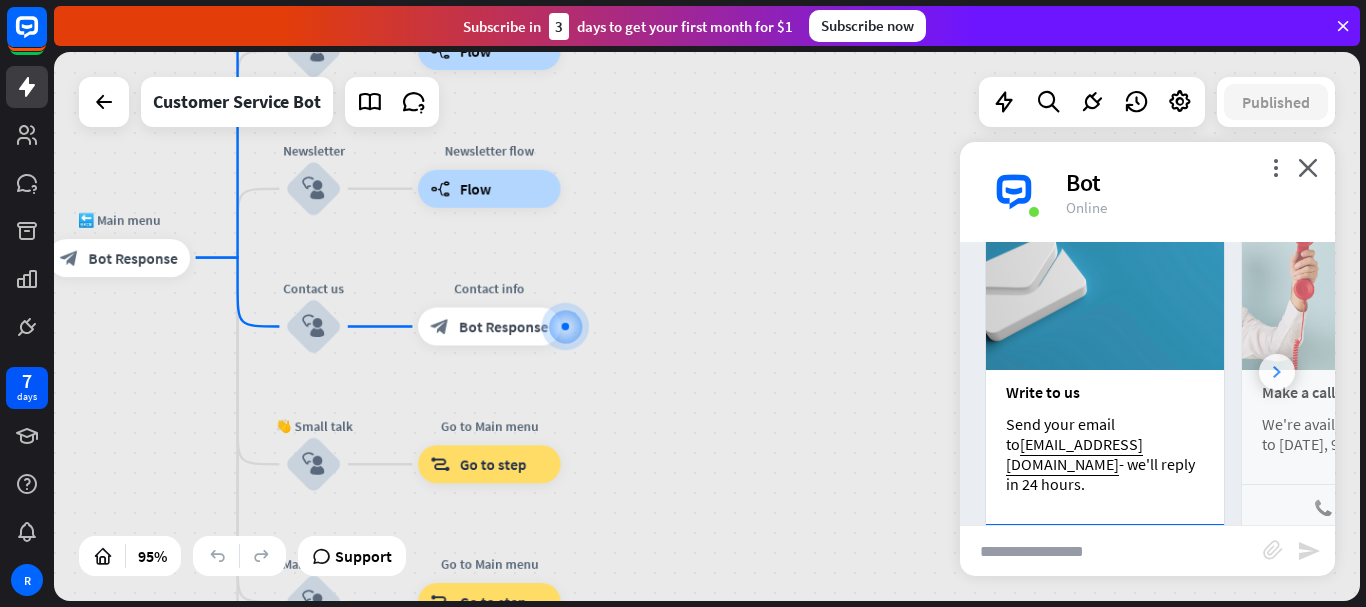 click at bounding box center (1277, 372) 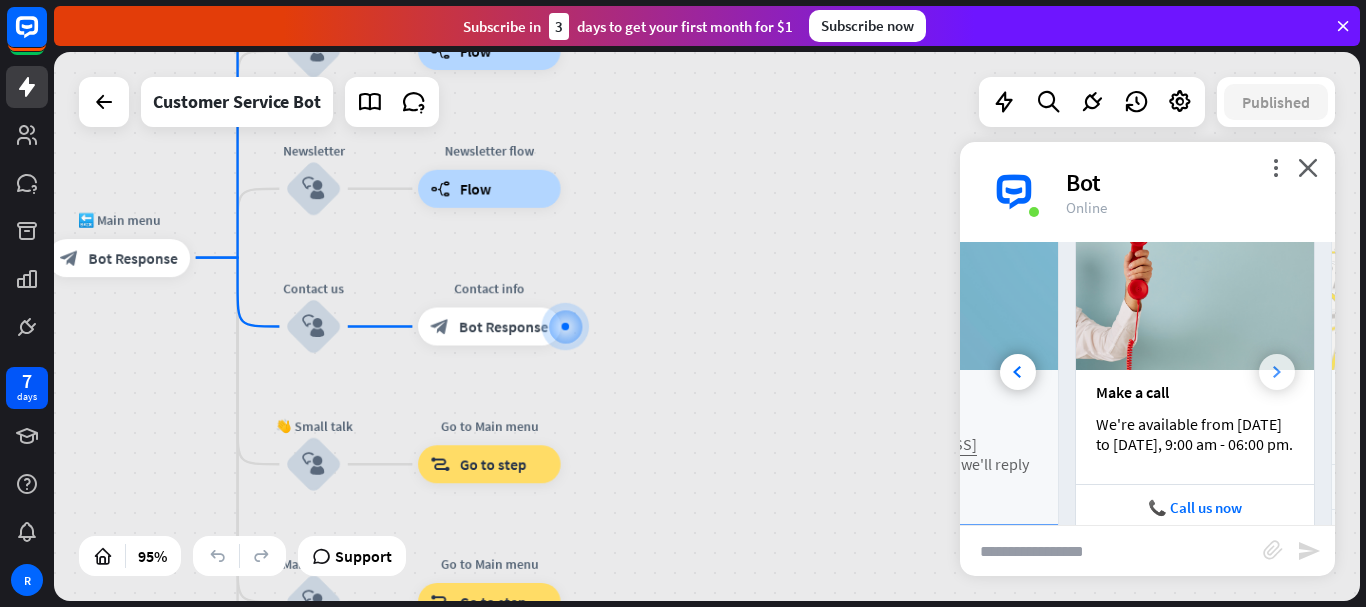 scroll, scrollTop: 0, scrollLeft: 221, axis: horizontal 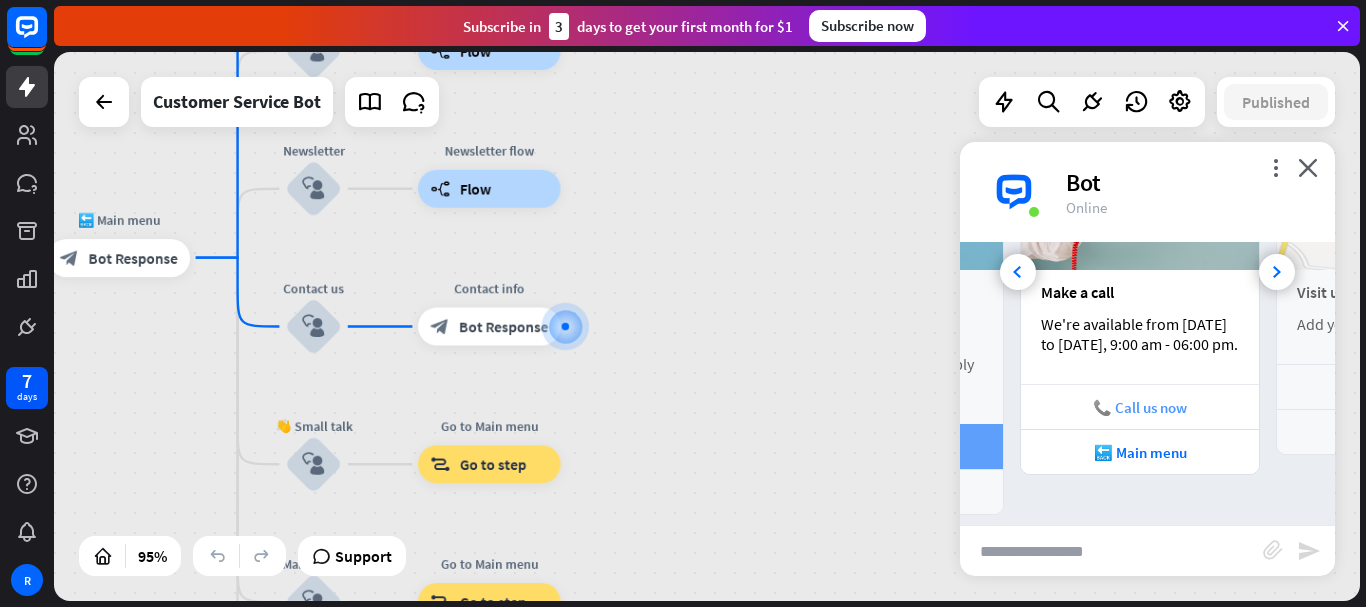 click on "📞 Call us now" at bounding box center [1140, 407] 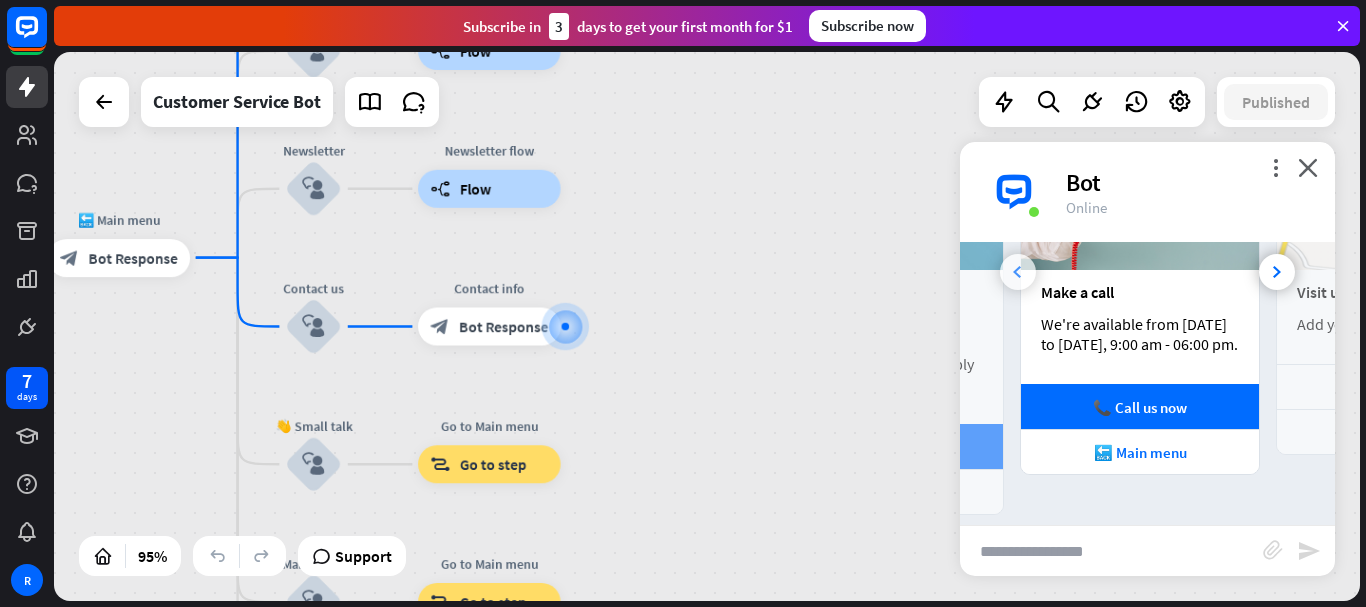 click 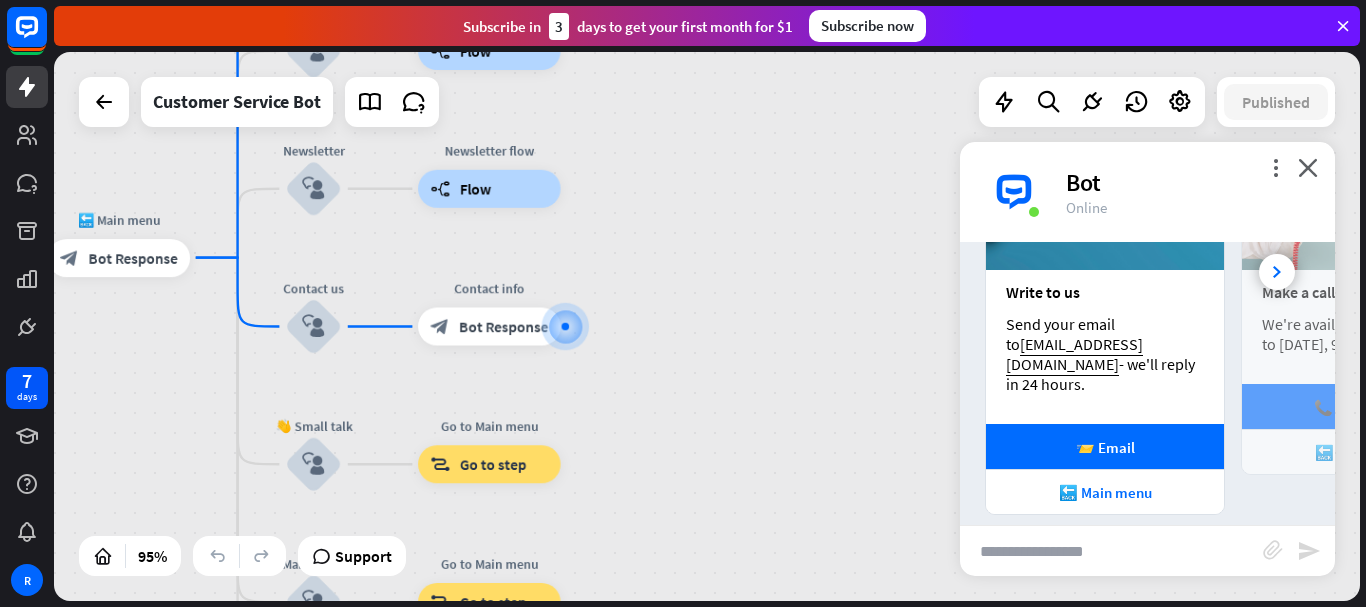 scroll, scrollTop: 0, scrollLeft: 0, axis: both 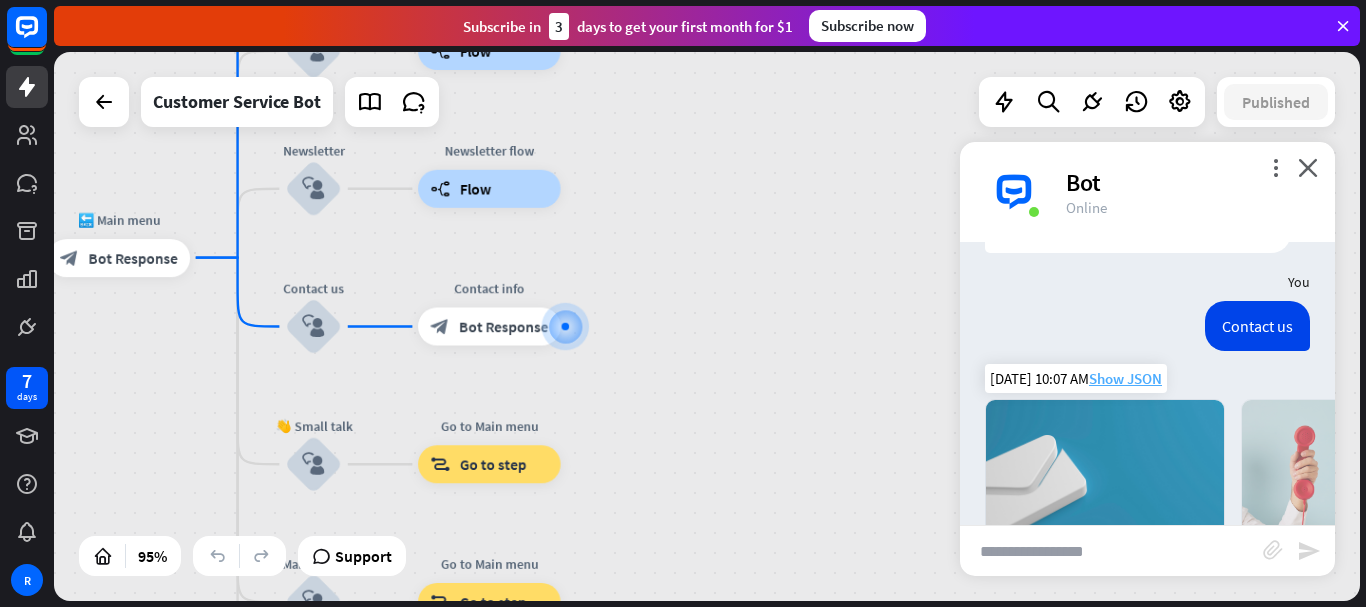 click on "Show JSON" at bounding box center (1125, 378) 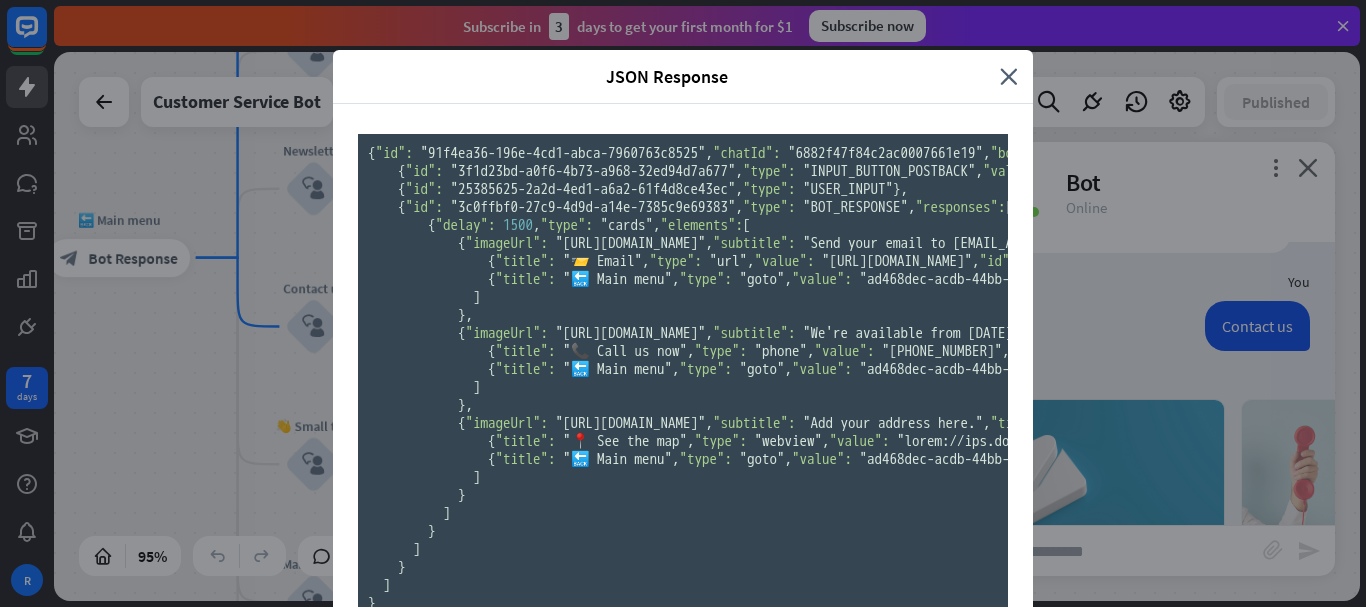 click on "JSON Response" at bounding box center [674, 76] 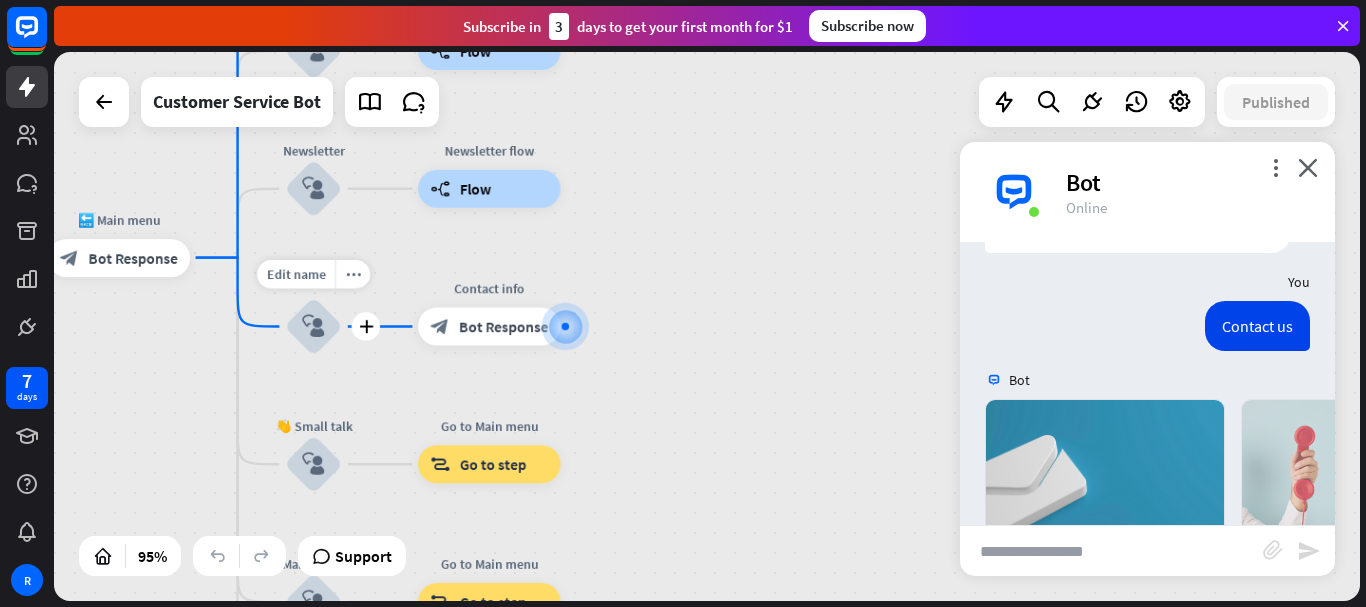 click on "block_user_input" at bounding box center [313, 326] 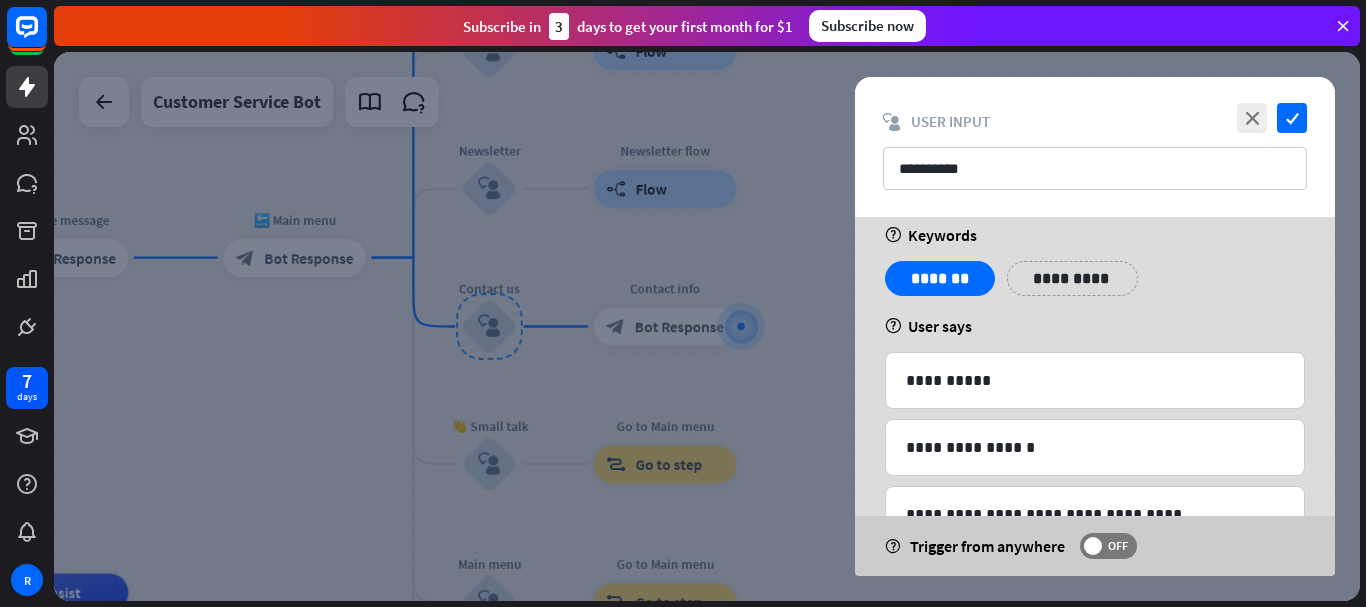 scroll, scrollTop: 0, scrollLeft: 0, axis: both 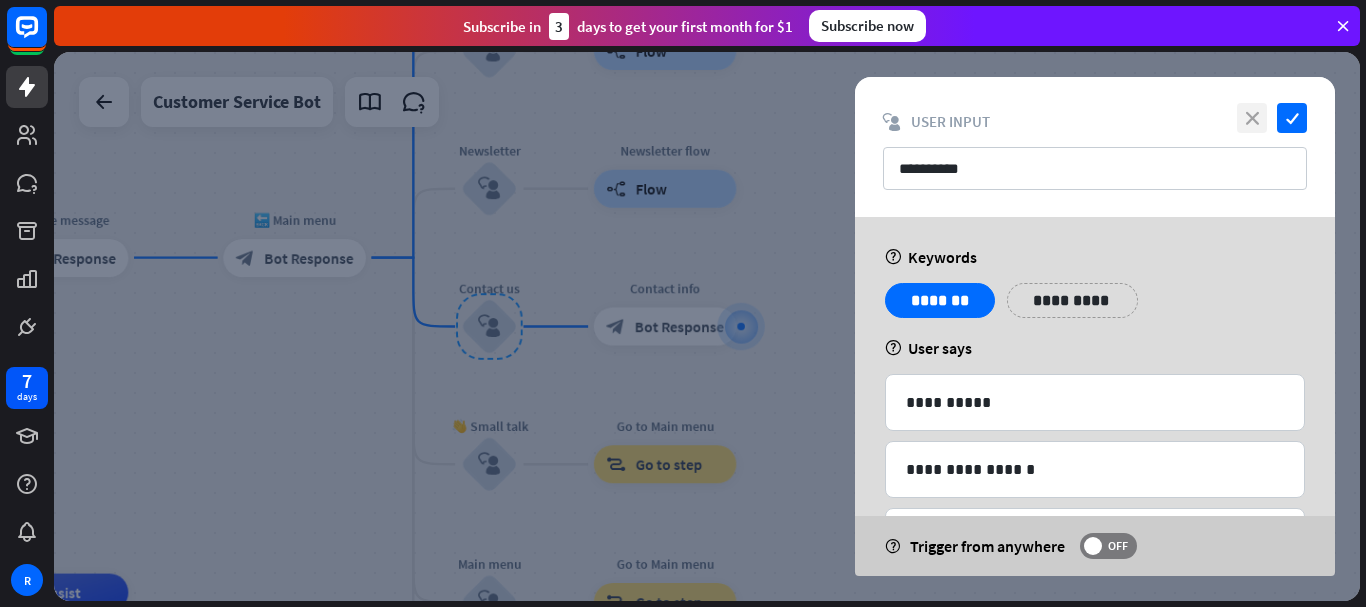 click on "close" at bounding box center [1252, 118] 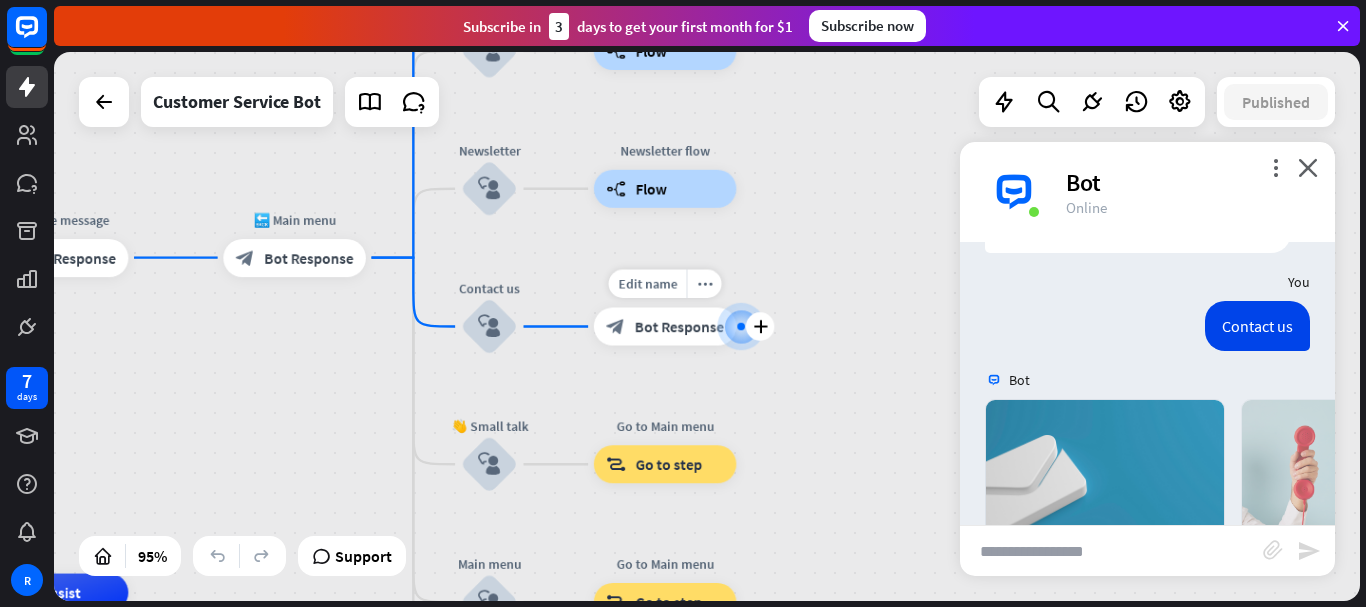 click on "Bot Response" at bounding box center (679, 326) 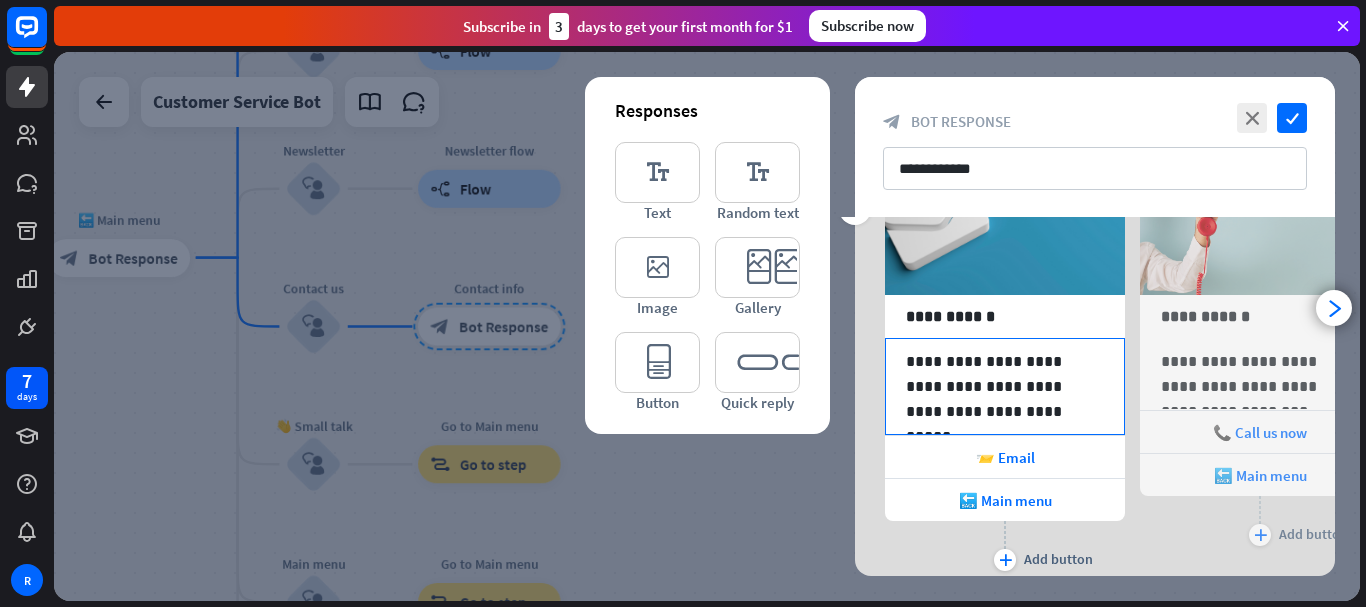 scroll, scrollTop: 121, scrollLeft: 0, axis: vertical 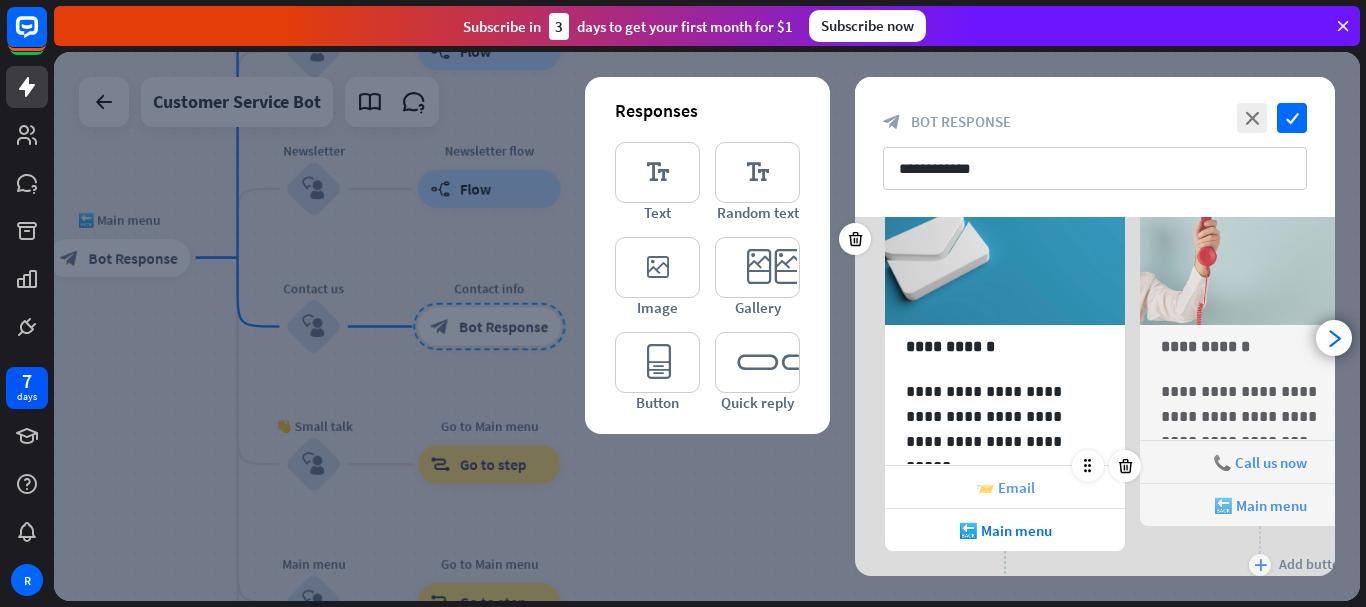 click on "📨 Email" at bounding box center (1005, 487) 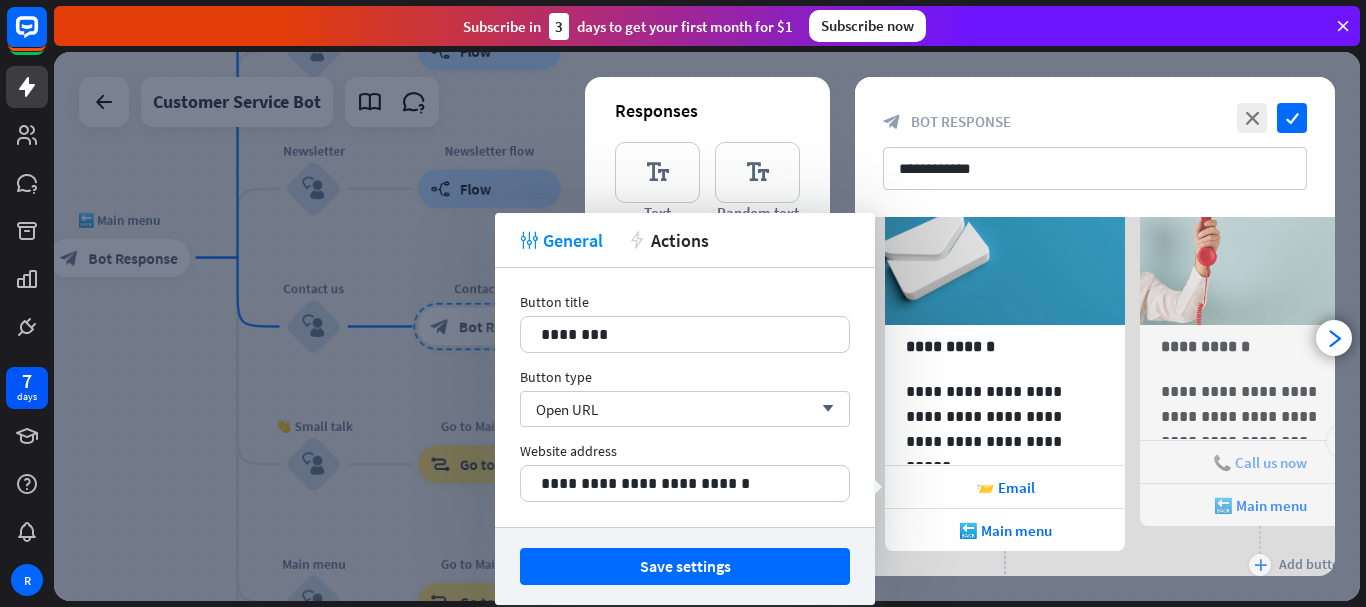click on "📞 Call us now" at bounding box center [1260, 462] 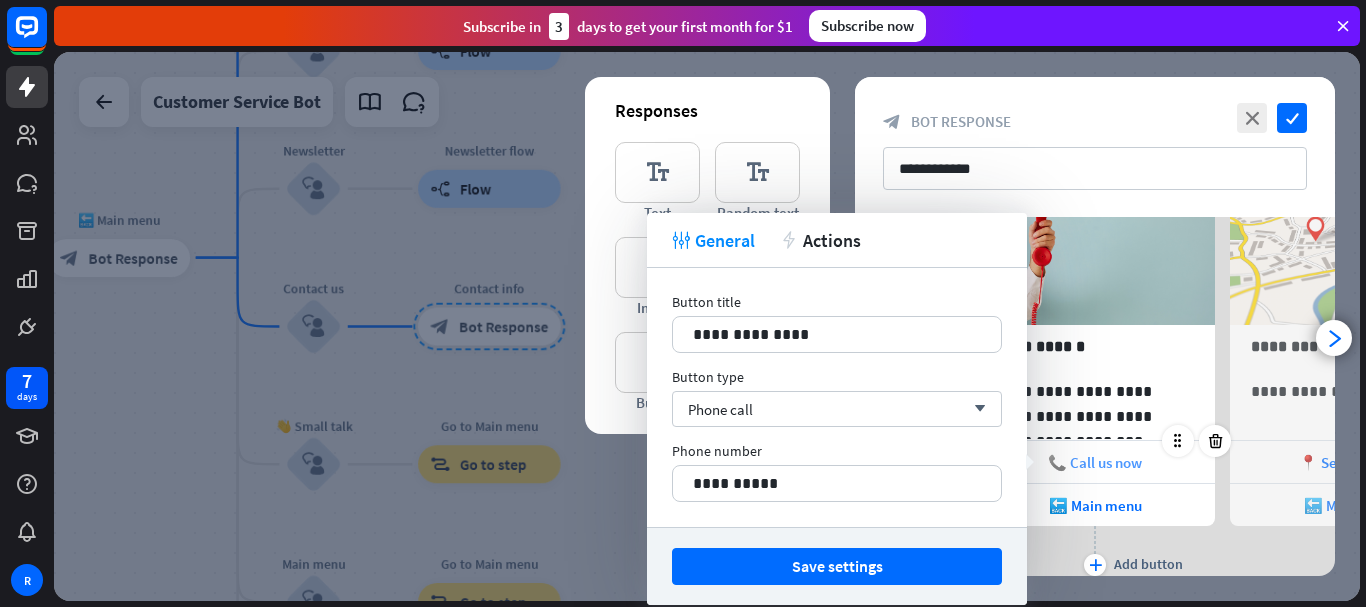 scroll, scrollTop: 0, scrollLeft: 165, axis: horizontal 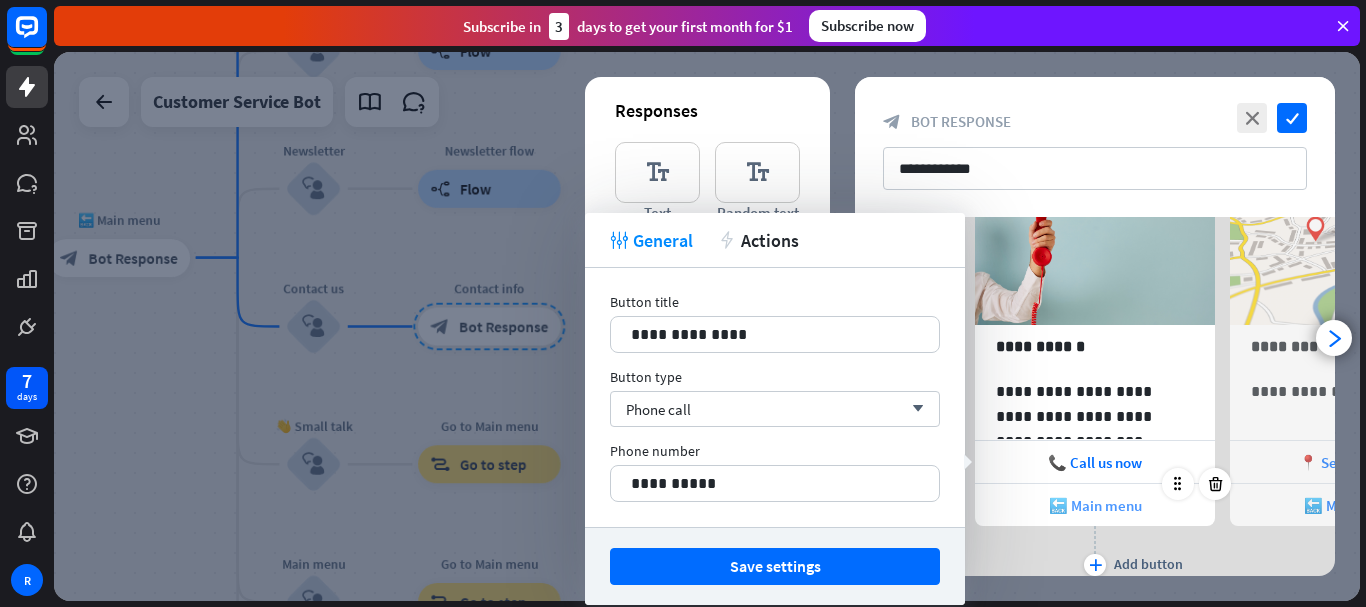 click on "🔙 Main menu" at bounding box center [1095, 505] 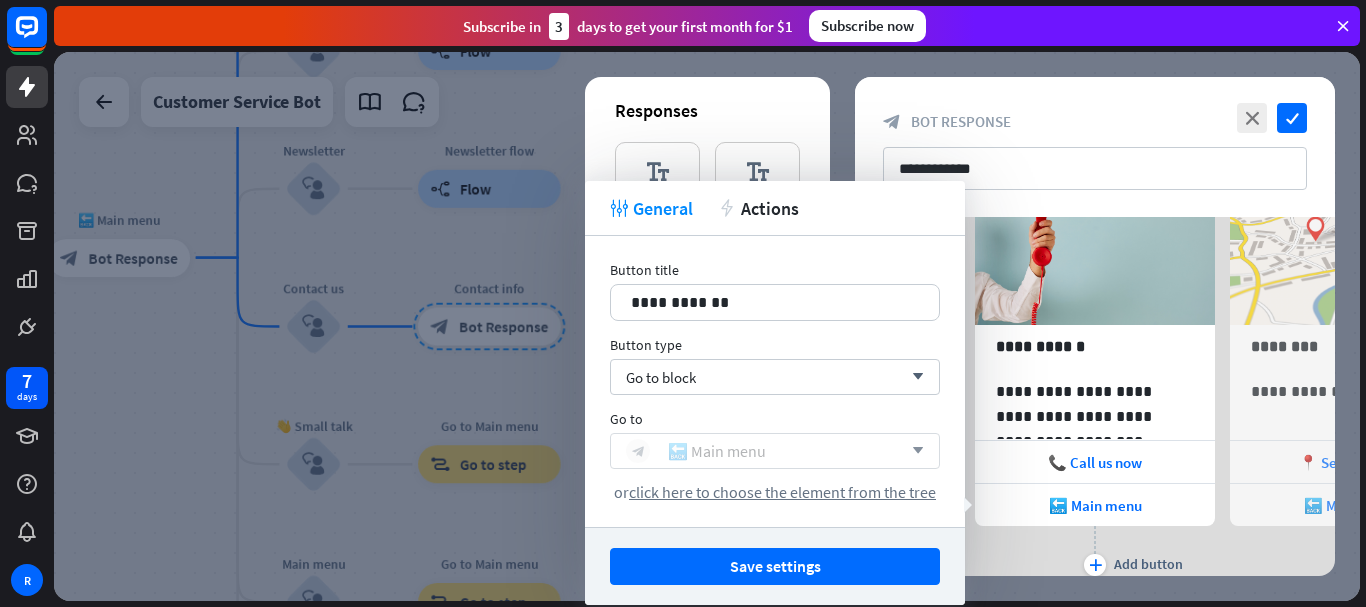 click on "block_bot_response
🔙 Main menu" at bounding box center [764, 451] 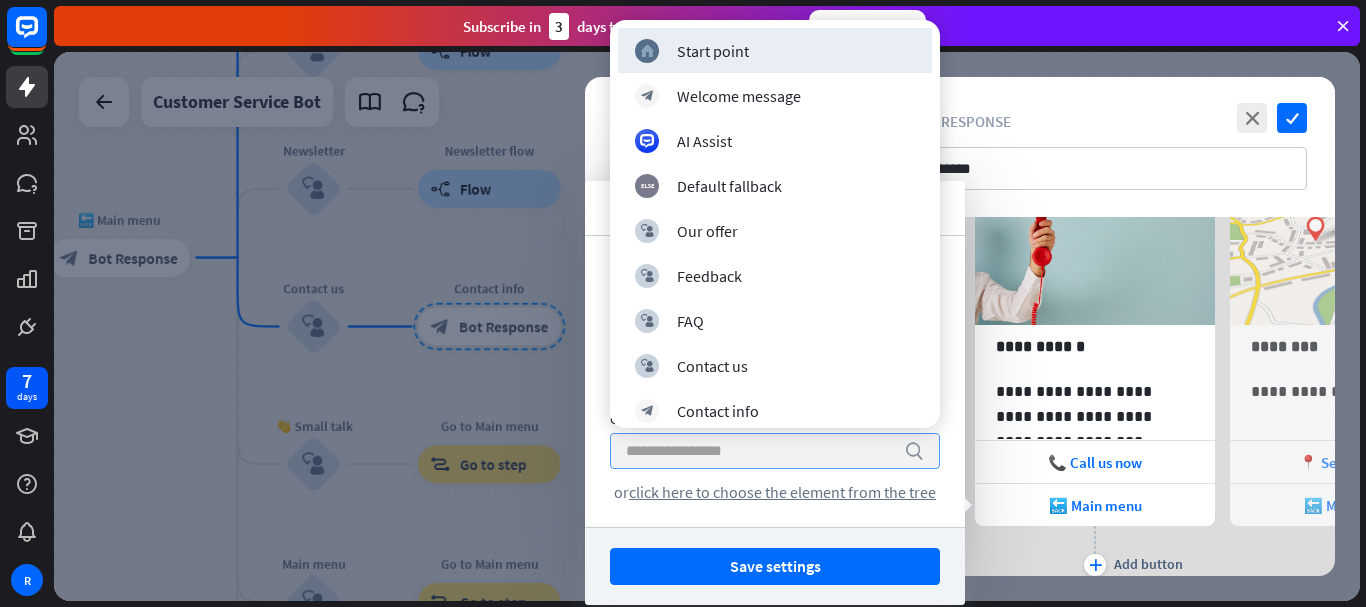 click on "search
or
click here to choose the element from the tree" at bounding box center [775, 467] 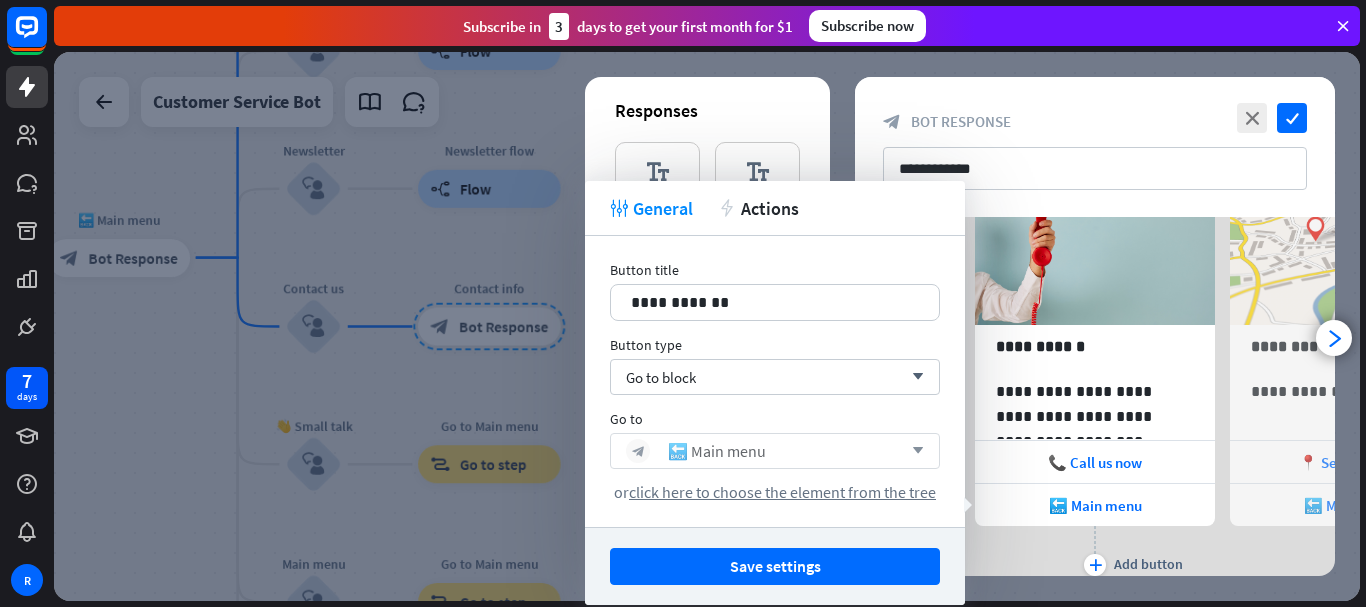 click on "plus   Add button" at bounding box center [1095, 551] 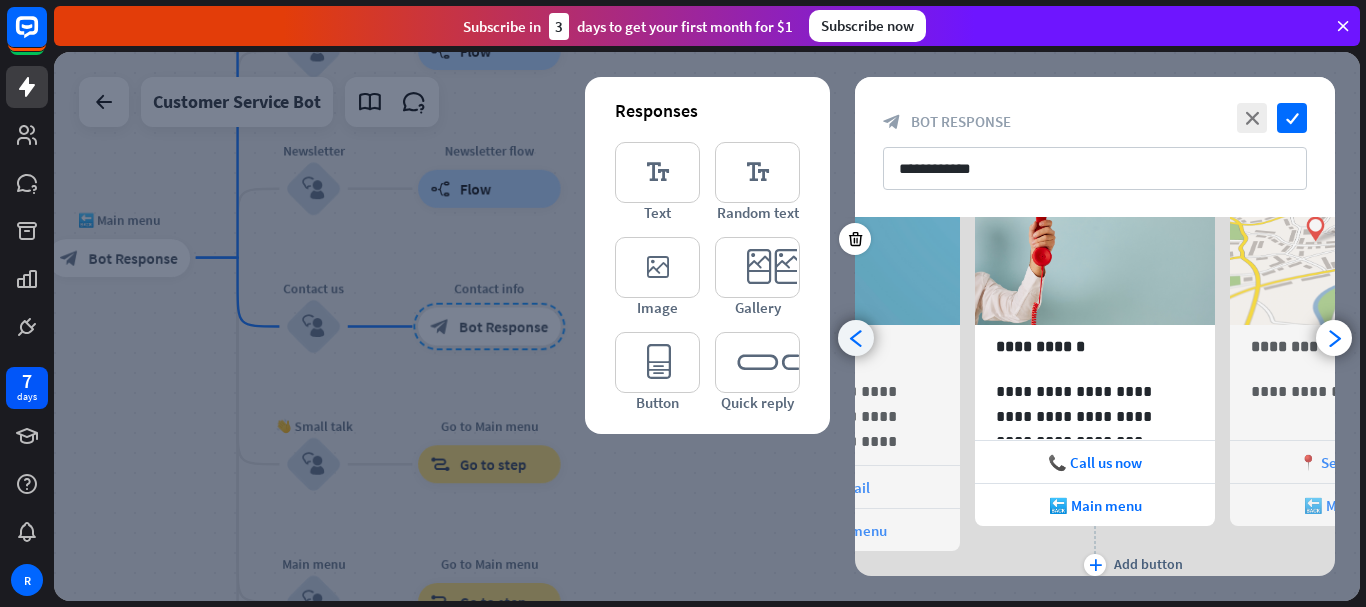 click on "arrowhead_left" at bounding box center [856, 338] 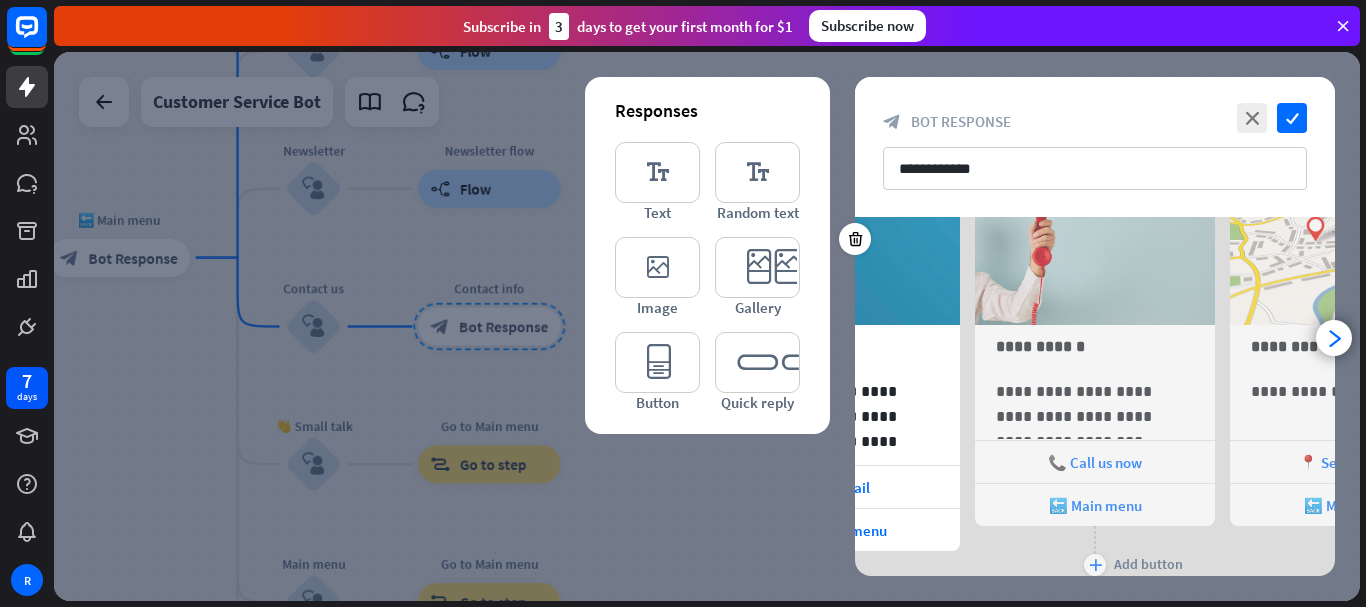 scroll, scrollTop: 0, scrollLeft: 0, axis: both 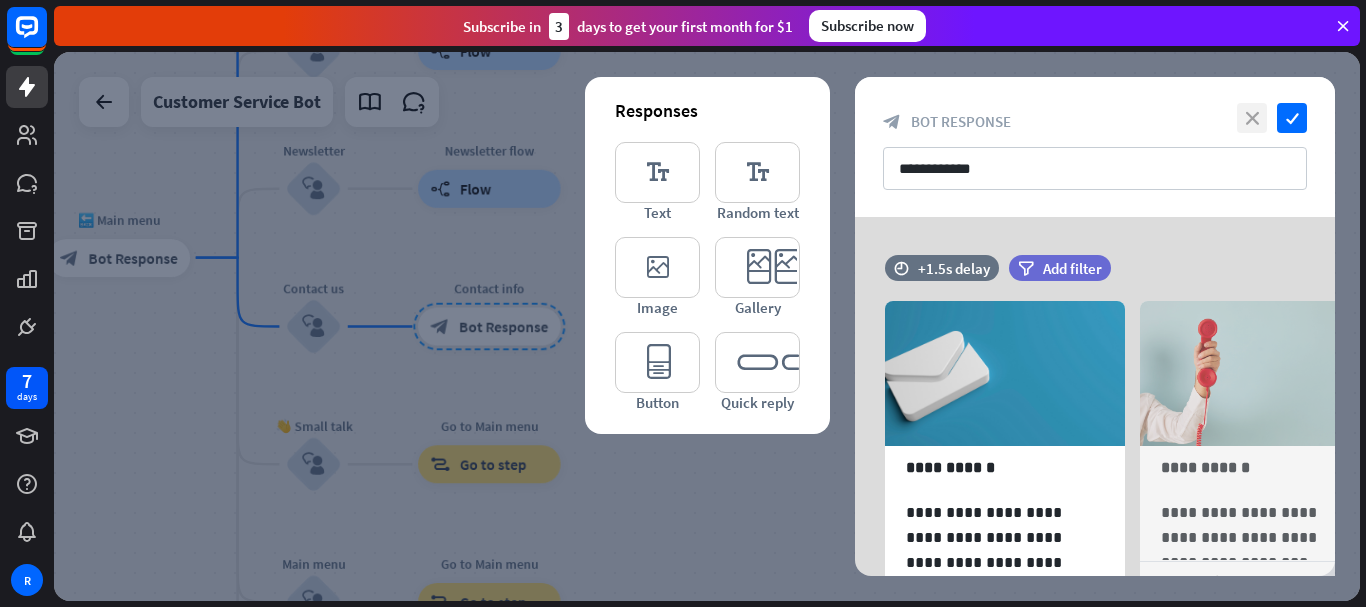 click on "close" at bounding box center [1252, 118] 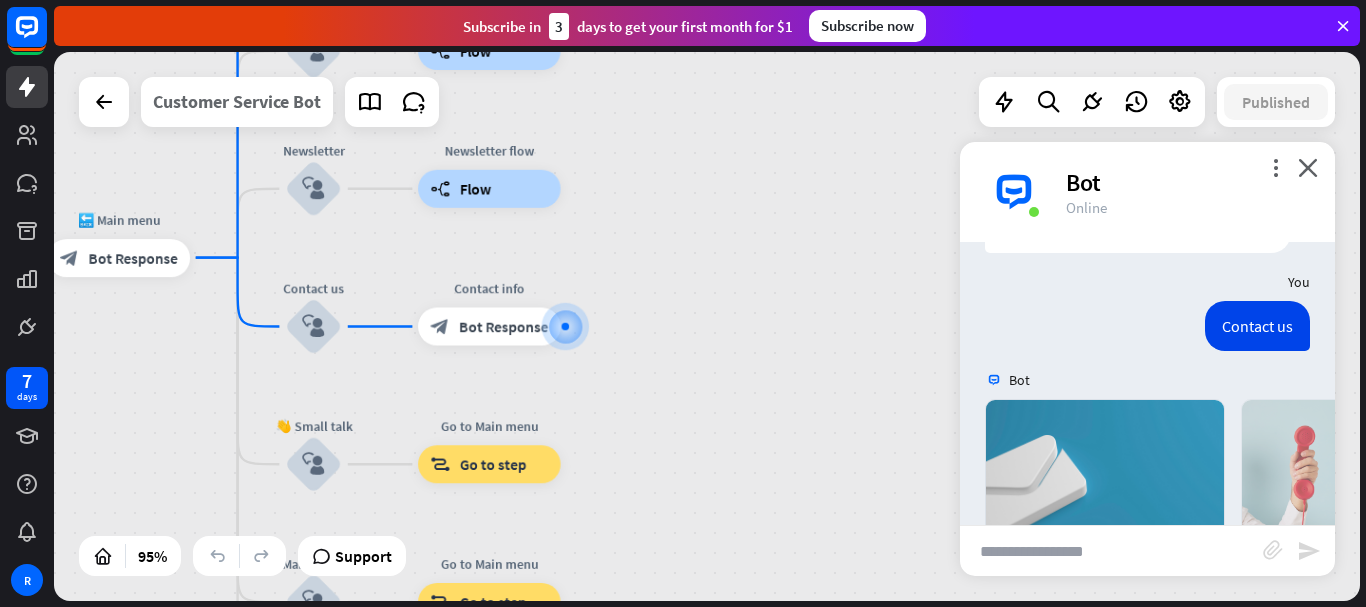 click on "Customer Service Bot" at bounding box center (237, 102) 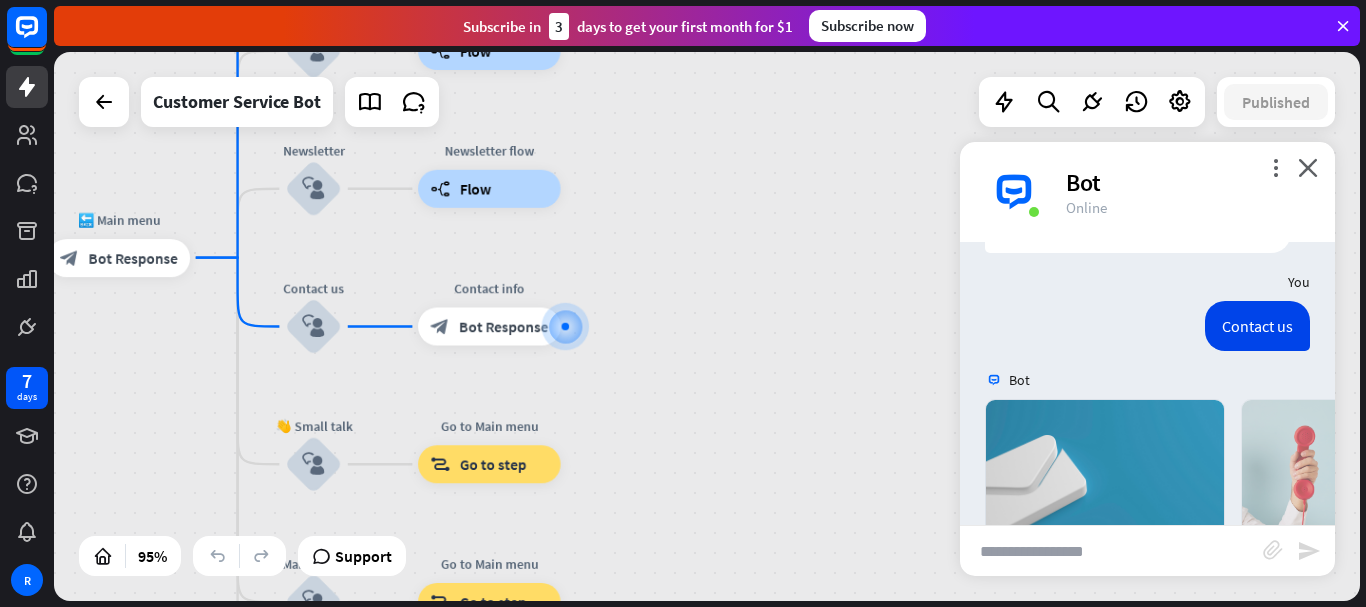 click on "**********" at bounding box center (683, 303) 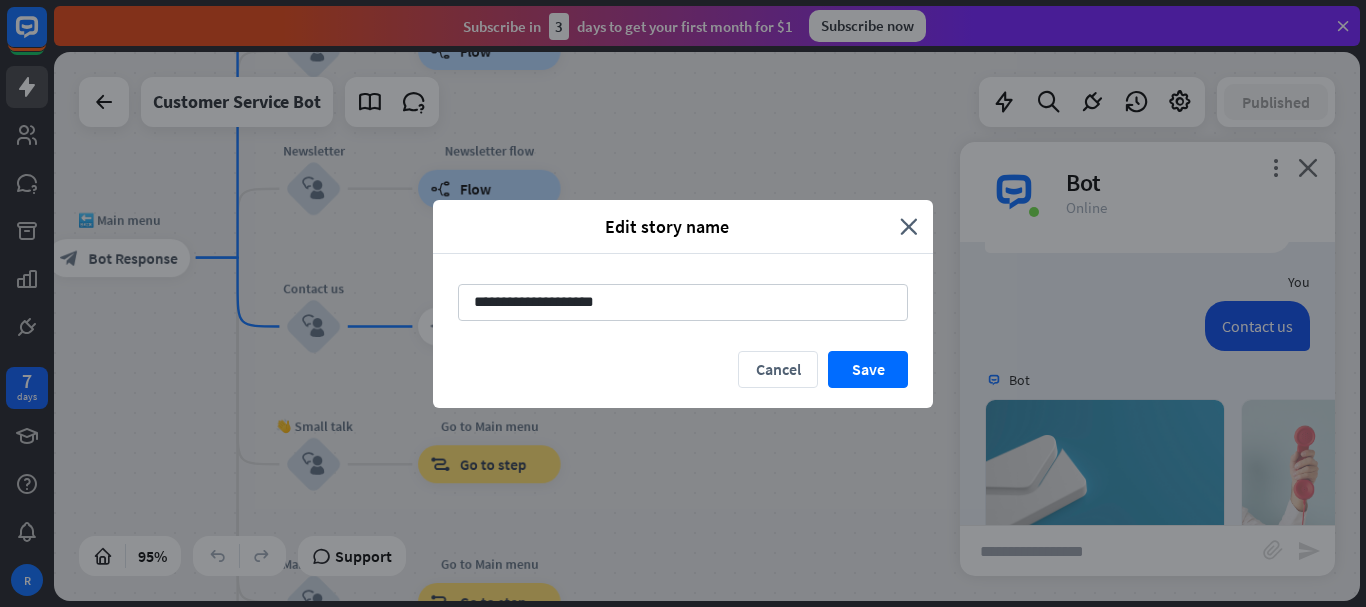drag, startPoint x: 628, startPoint y: 296, endPoint x: 336, endPoint y: 276, distance: 292.68414 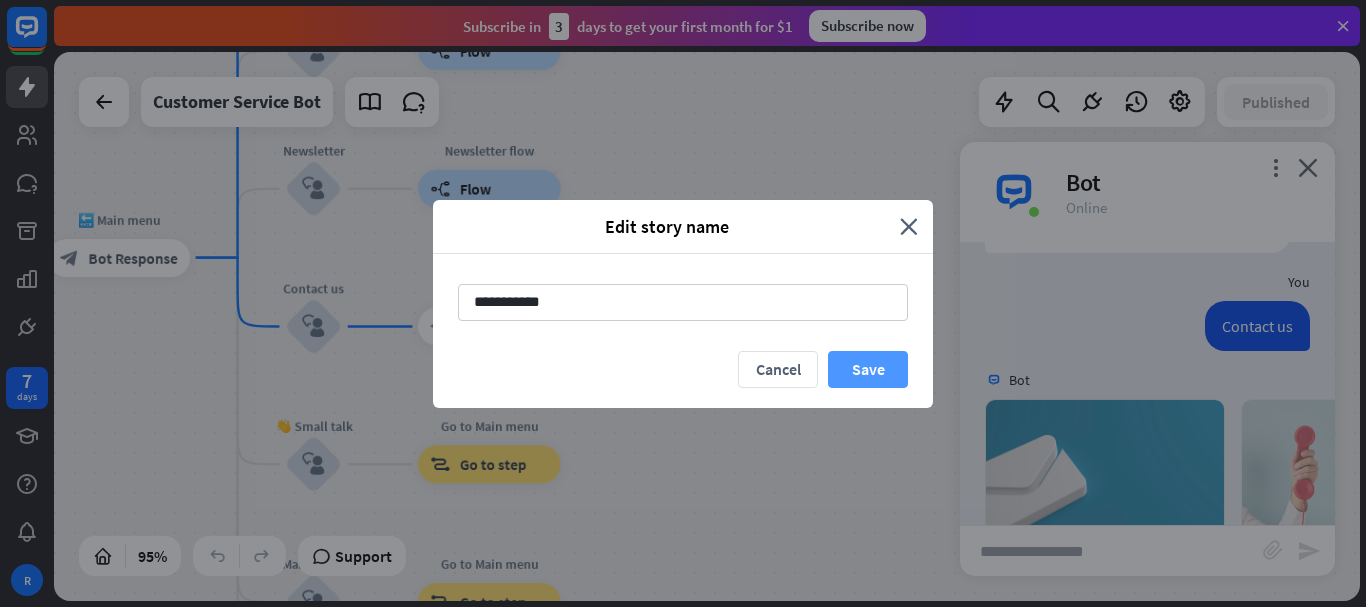 type on "**********" 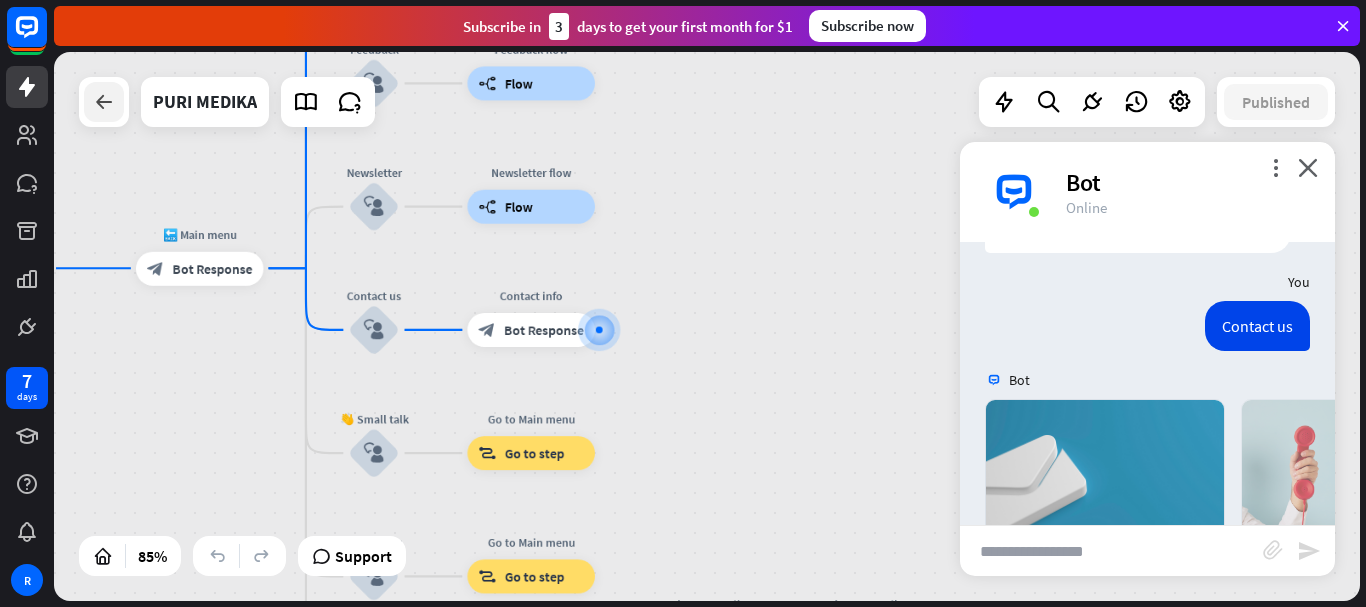 click at bounding box center (104, 102) 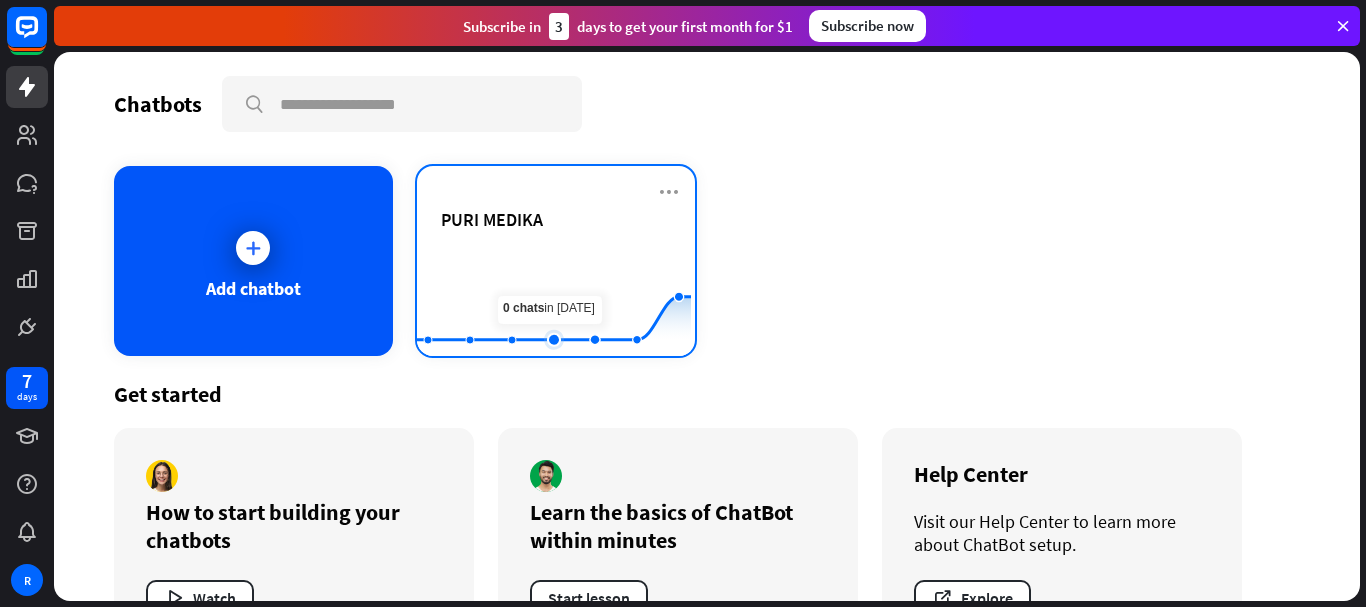 click 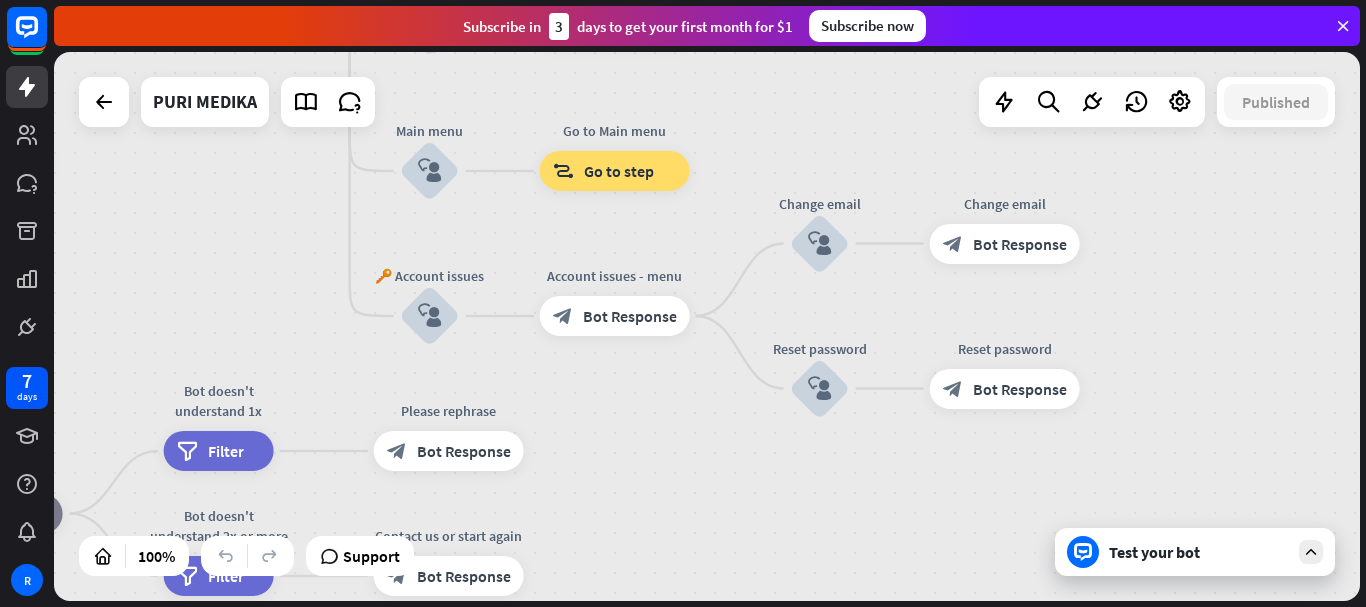 drag, startPoint x: 1010, startPoint y: 488, endPoint x: 742, endPoint y: 440, distance: 272.2646 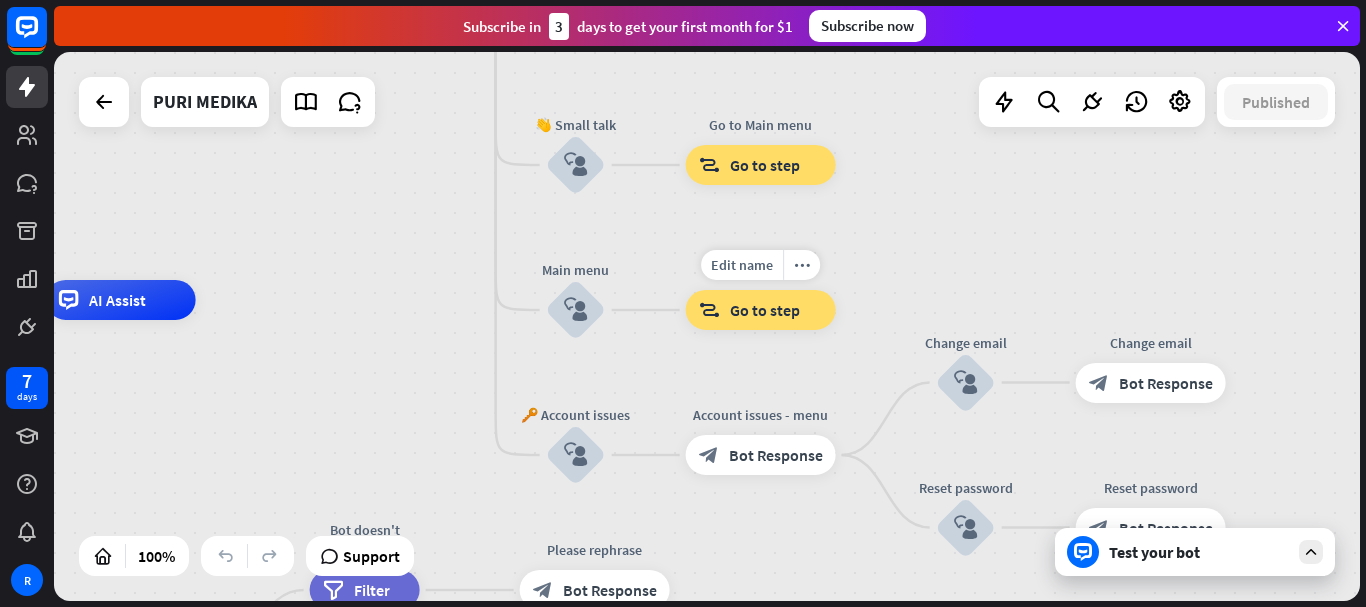 drag, startPoint x: 820, startPoint y: 154, endPoint x: 868, endPoint y: 189, distance: 59.405388 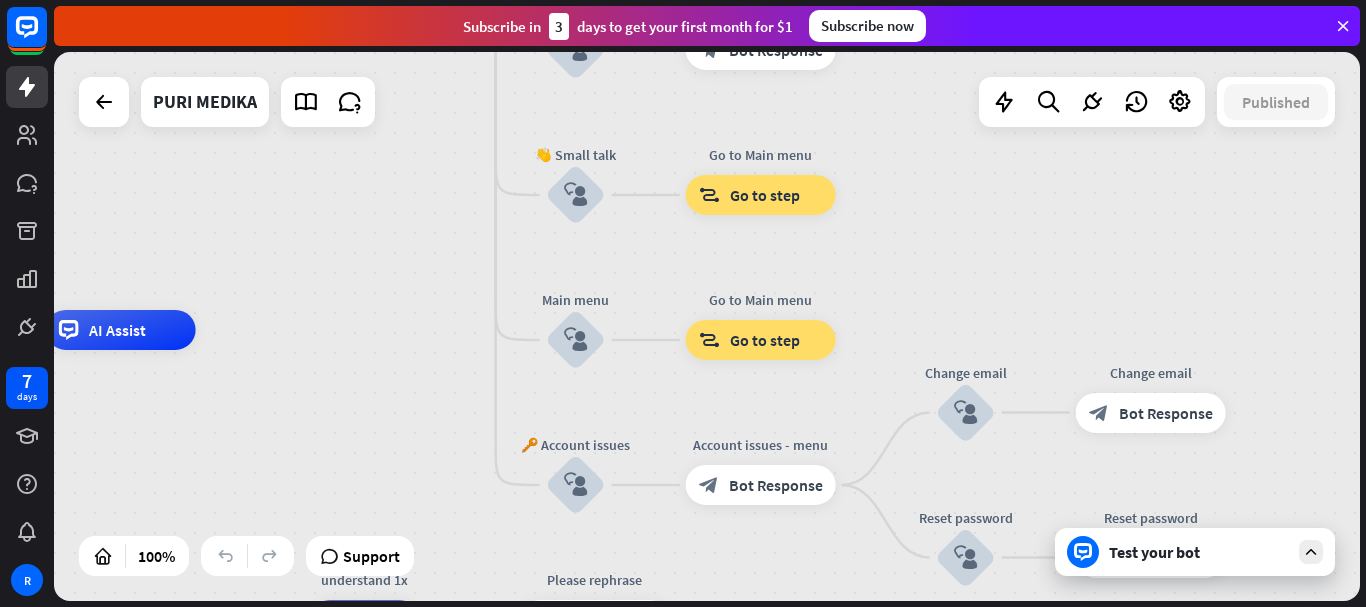 drag, startPoint x: 927, startPoint y: 167, endPoint x: 941, endPoint y: 229, distance: 63.560993 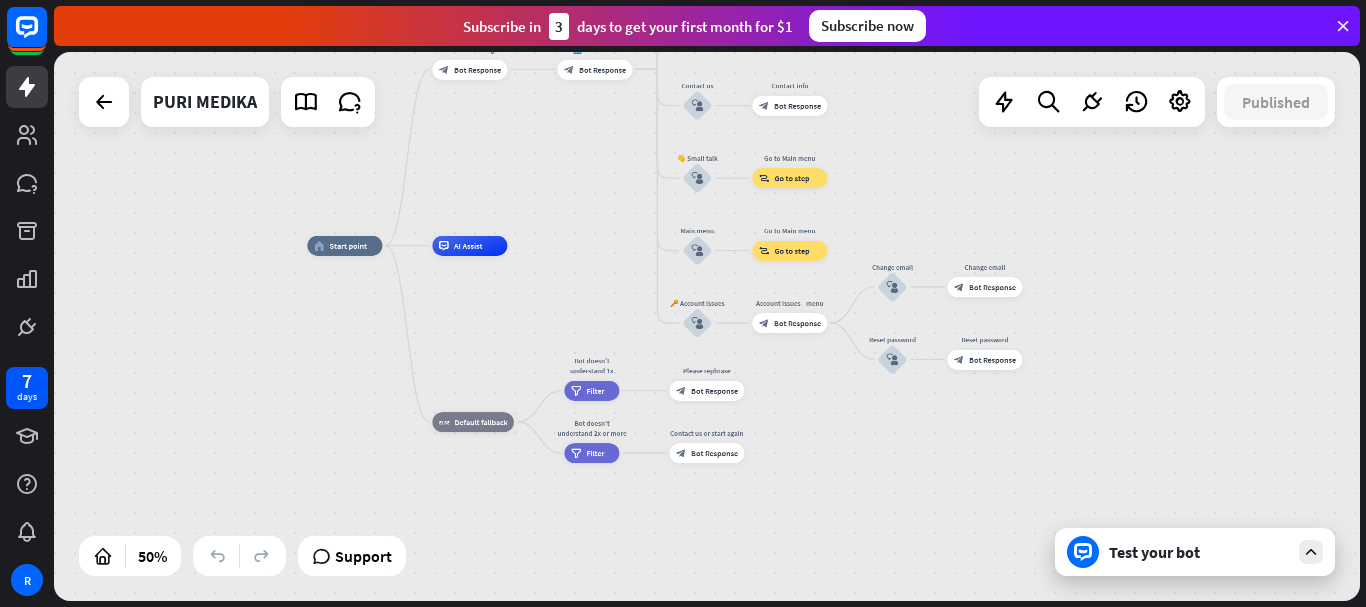 drag, startPoint x: 557, startPoint y: 410, endPoint x: 557, endPoint y: 292, distance: 118 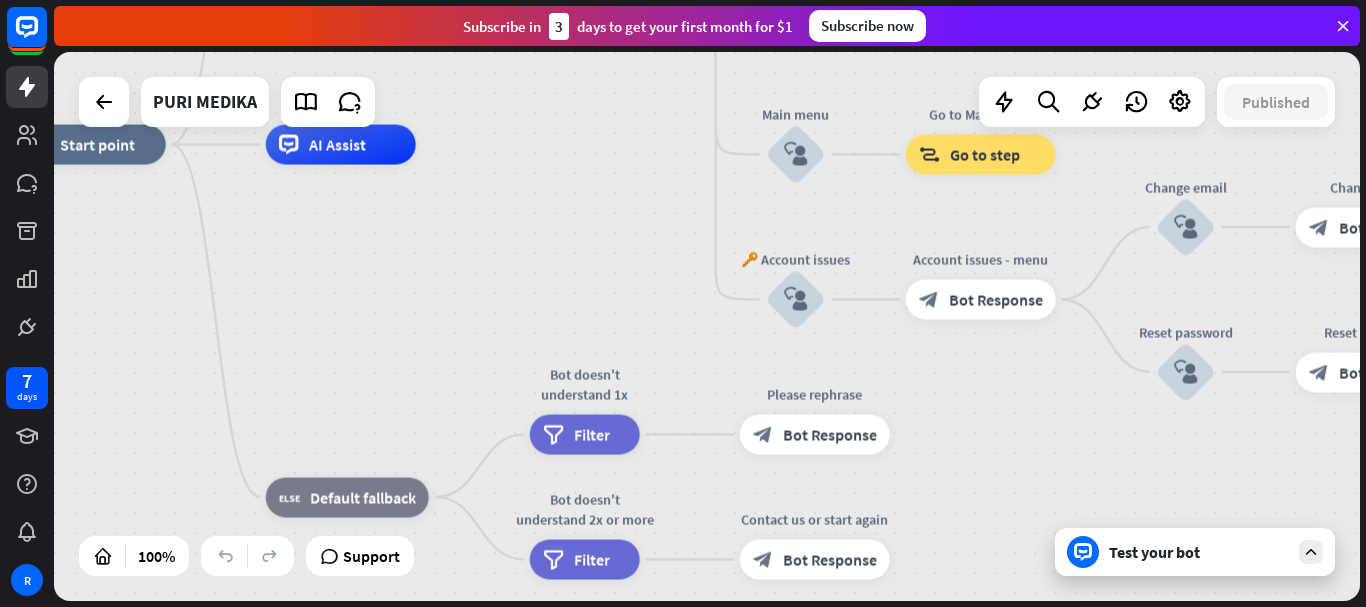 drag, startPoint x: 521, startPoint y: 188, endPoint x: 543, endPoint y: 301, distance: 115.12167 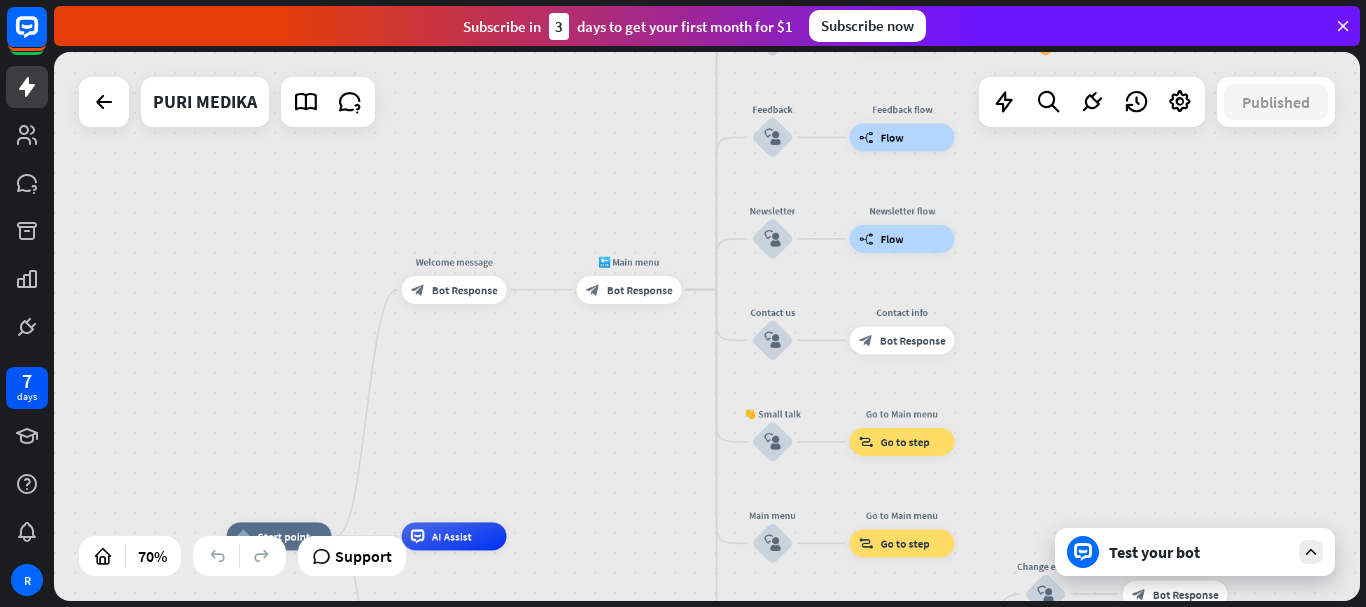 drag, startPoint x: 515, startPoint y: 131, endPoint x: 556, endPoint y: 415, distance: 286.94424 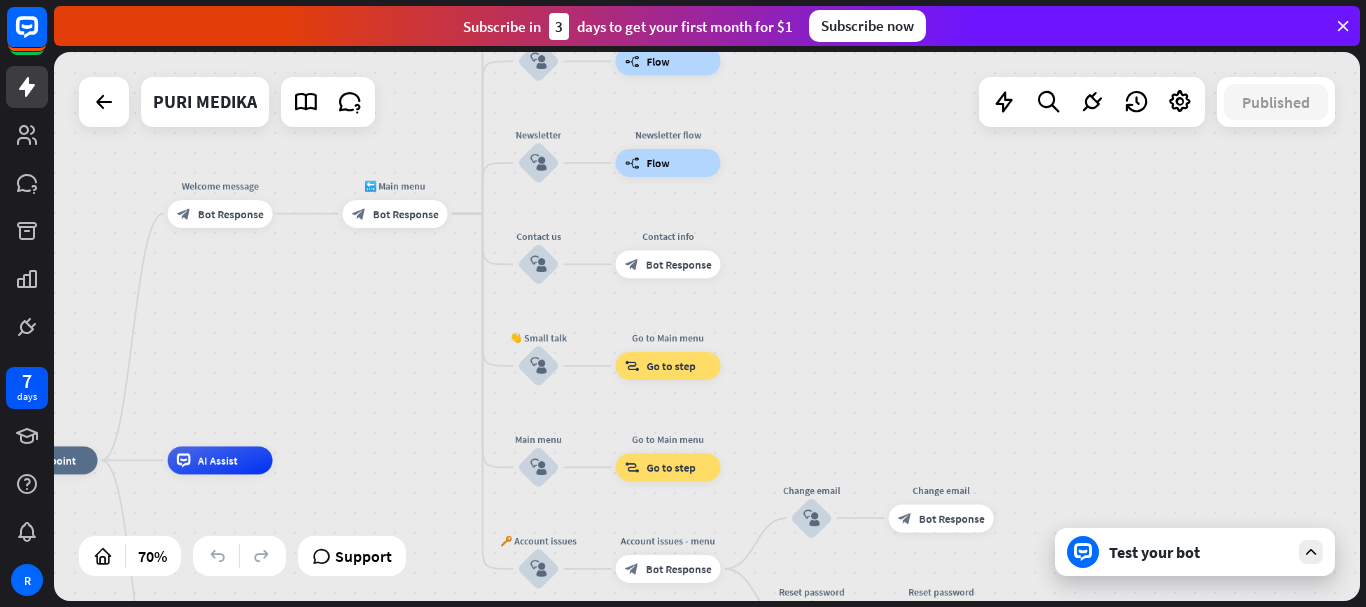 drag, startPoint x: 1071, startPoint y: 291, endPoint x: 832, endPoint y: 187, distance: 260.64728 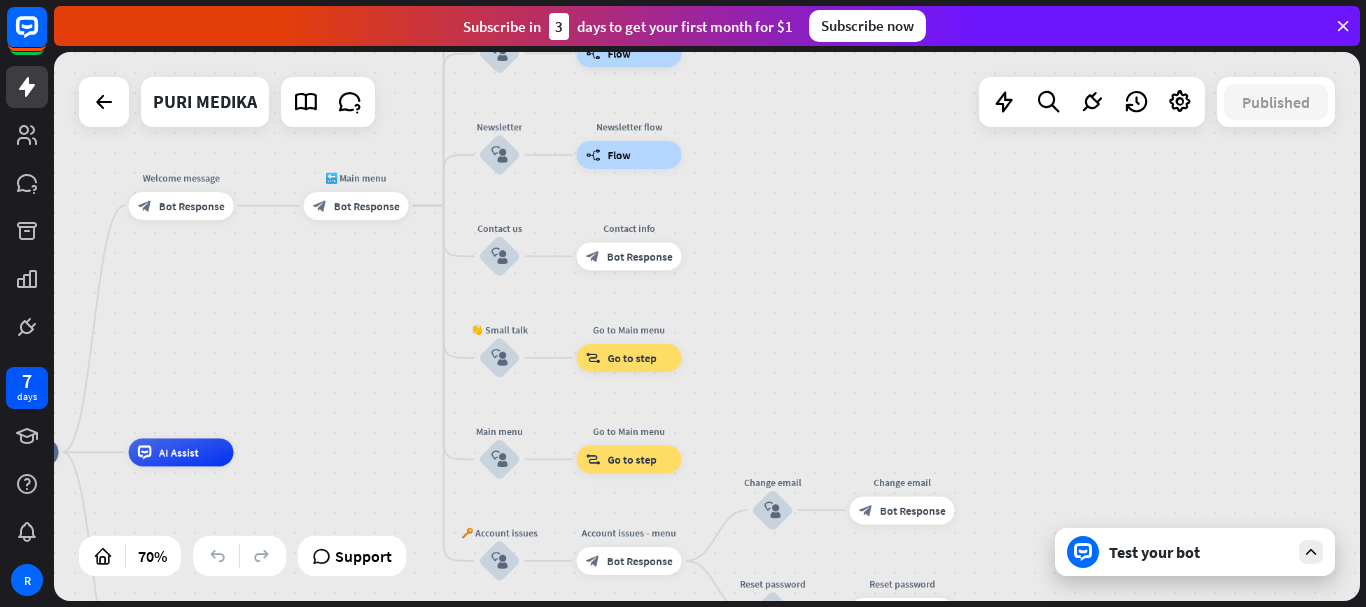 drag, startPoint x: 844, startPoint y: 303, endPoint x: 857, endPoint y: 425, distance: 122.69067 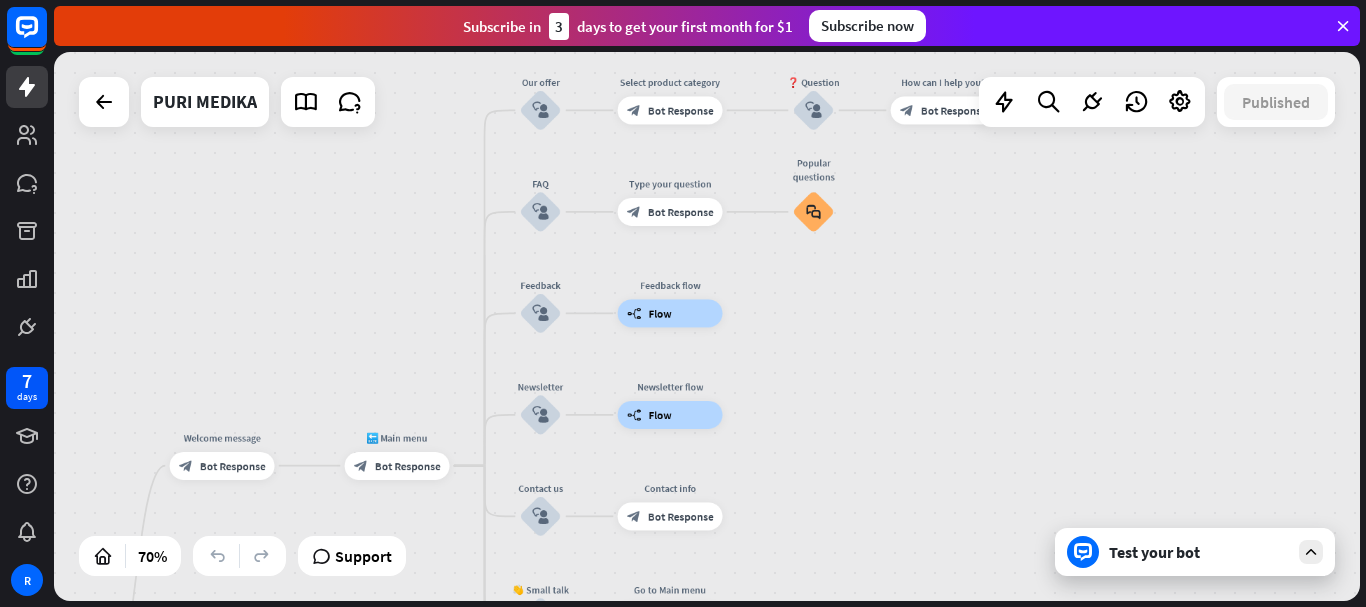 drag, startPoint x: 862, startPoint y: 364, endPoint x: 870, endPoint y: 468, distance: 104.307236 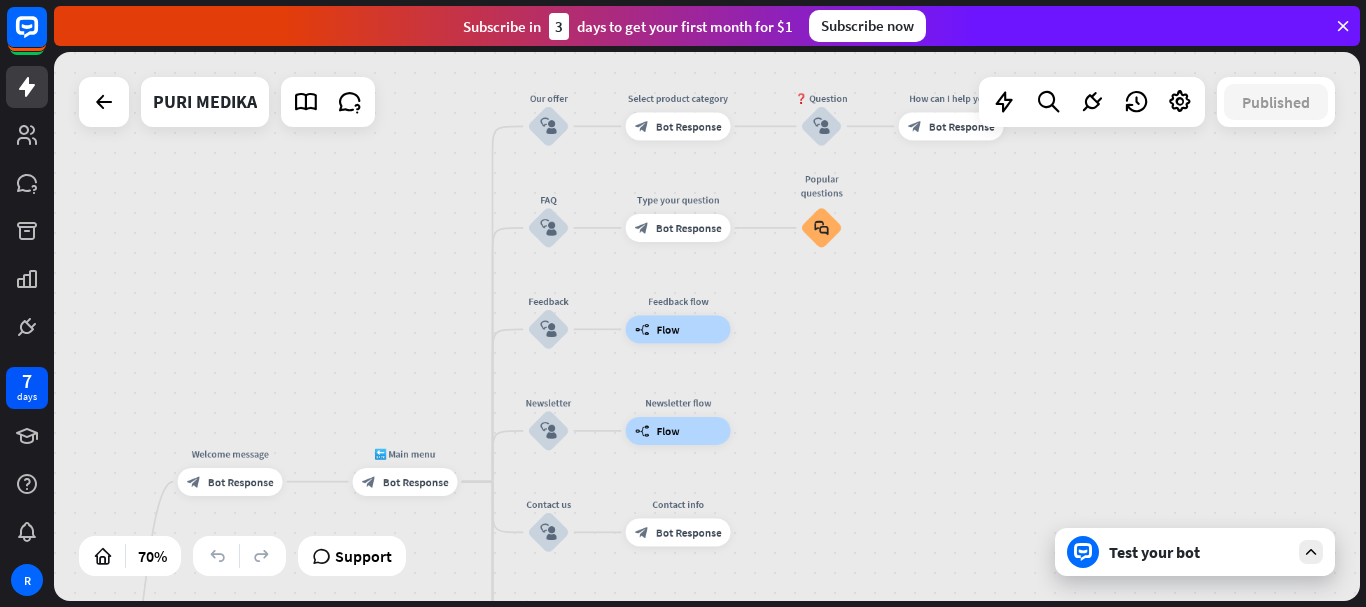 click on "Test your bot" at bounding box center [1199, 552] 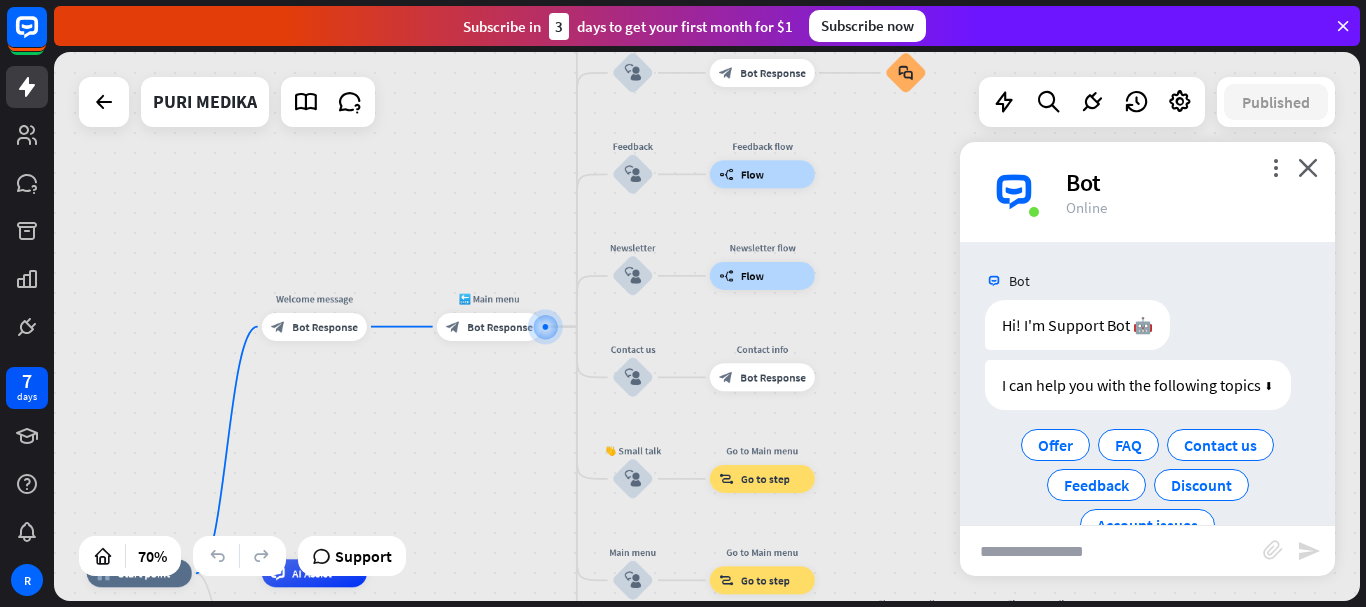 scroll, scrollTop: 50, scrollLeft: 0, axis: vertical 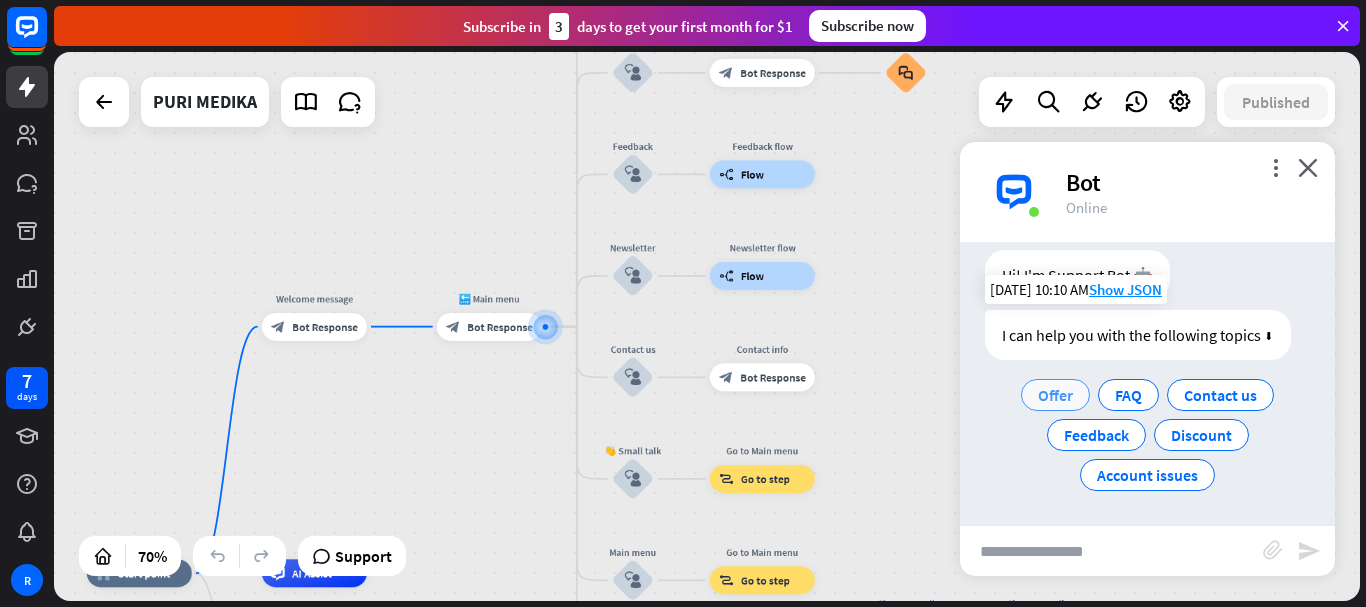 click on "Offer" at bounding box center (1055, 395) 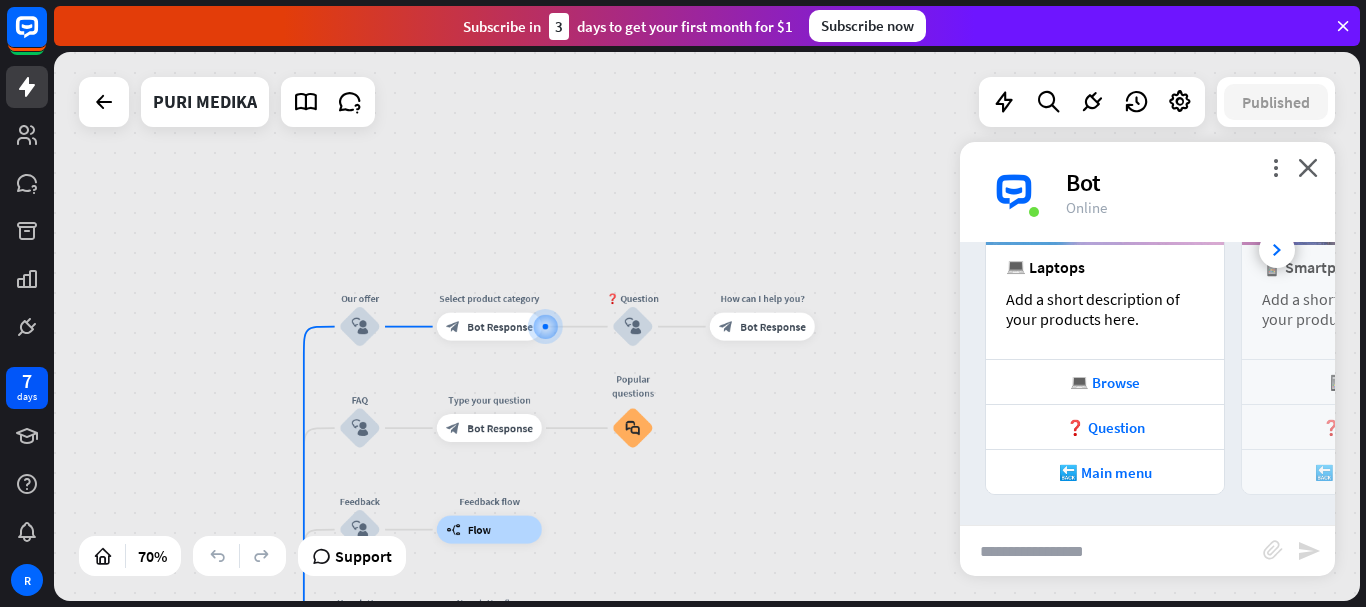 scroll, scrollTop: 382, scrollLeft: 0, axis: vertical 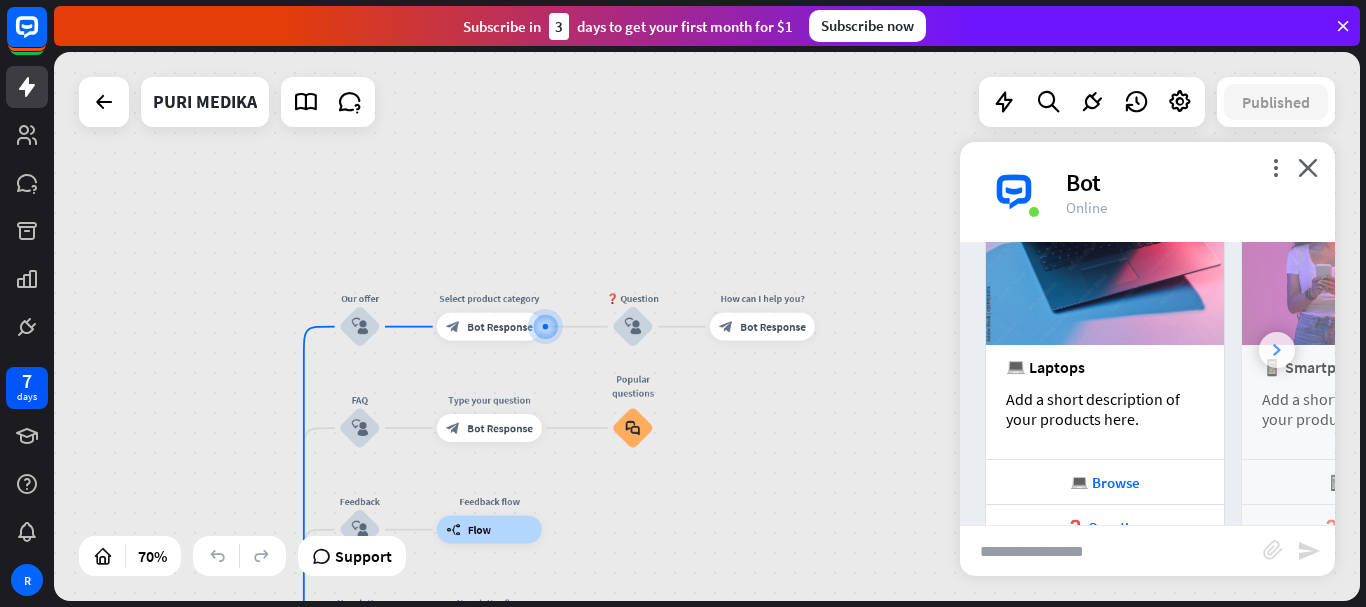 click at bounding box center [1277, 350] 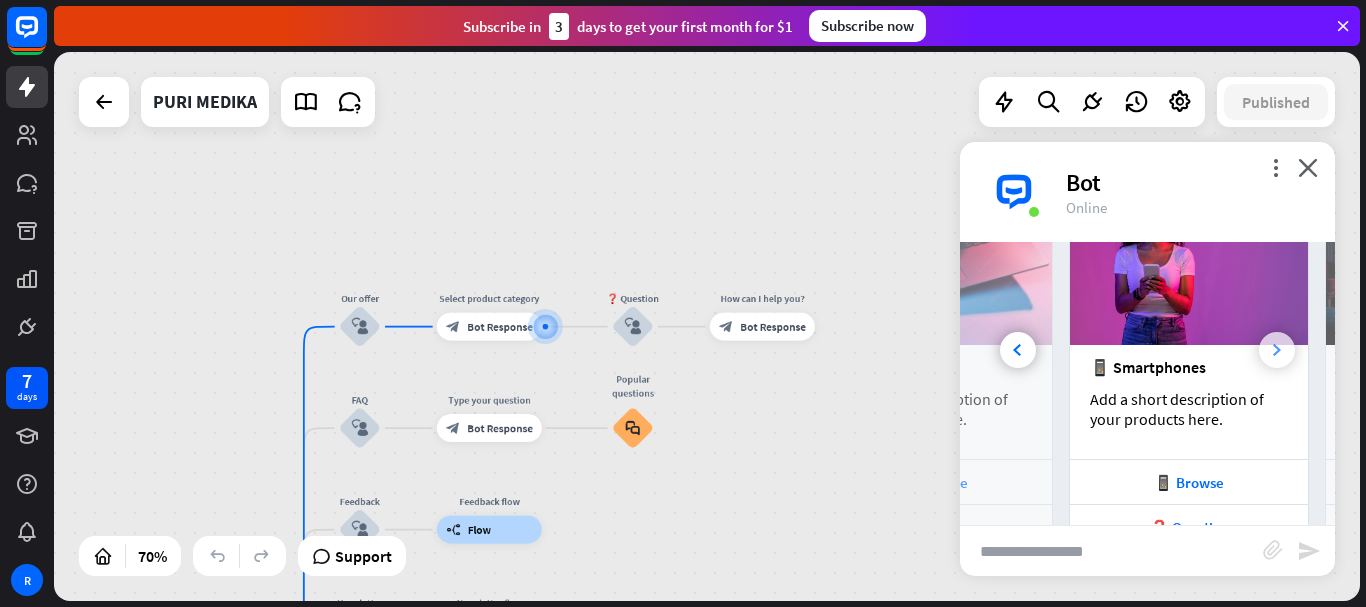 scroll, scrollTop: 0, scrollLeft: 221, axis: horizontal 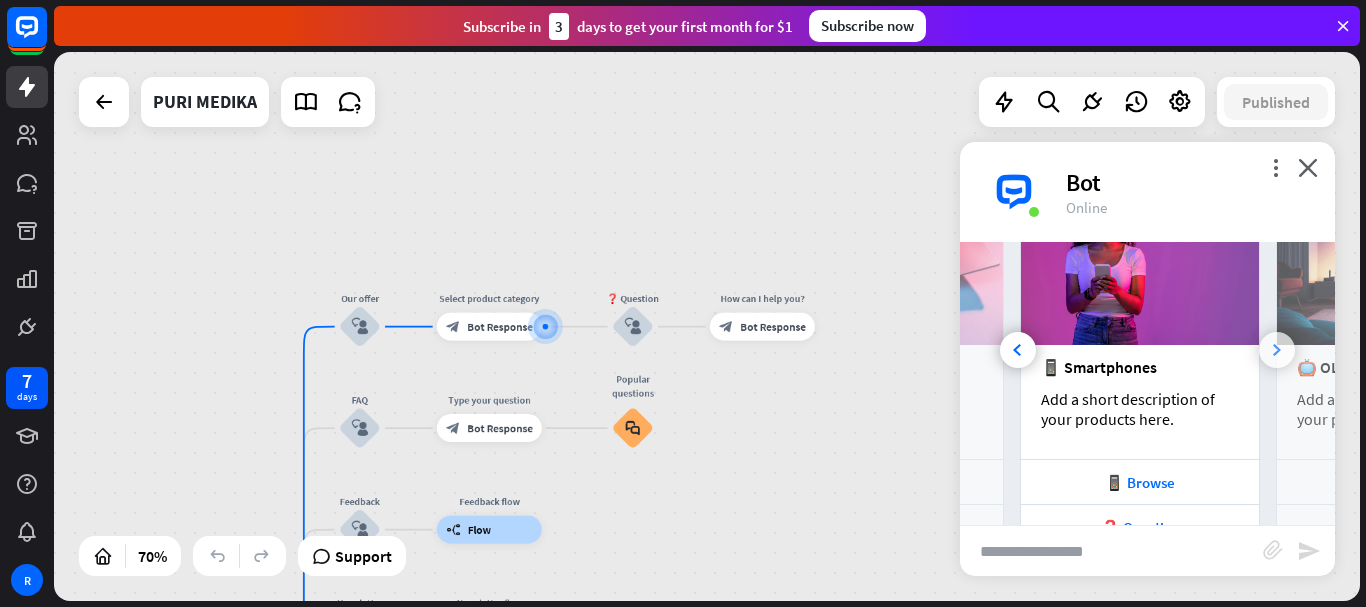 click at bounding box center (1277, 350) 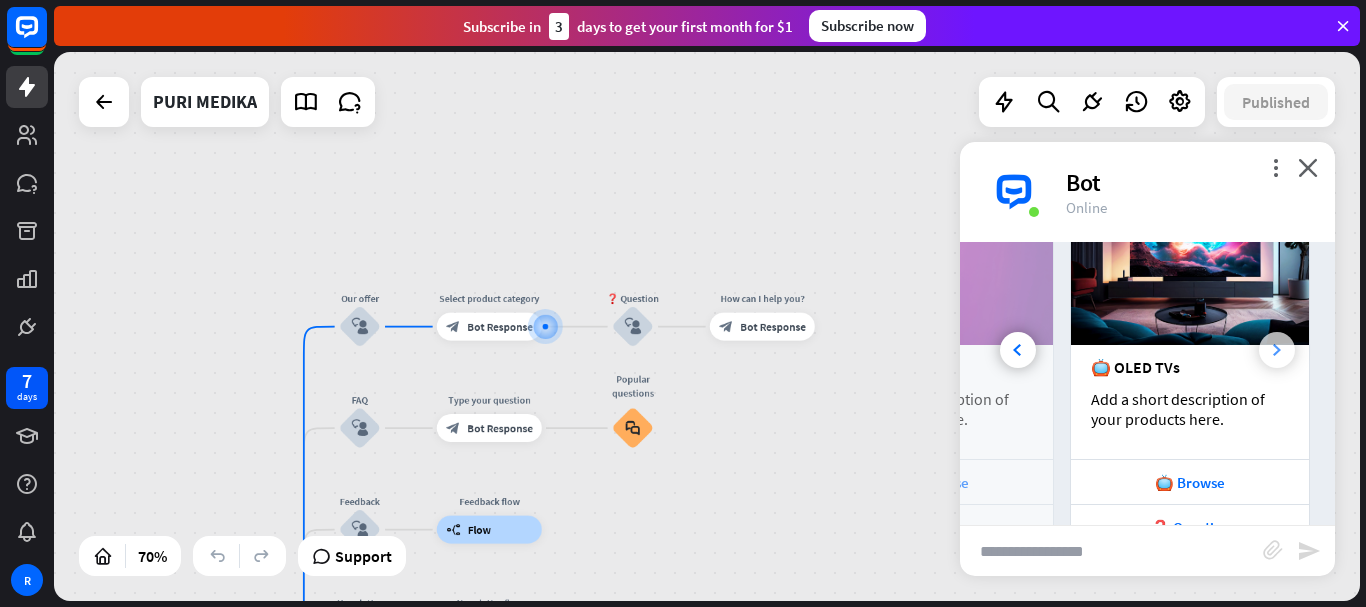 scroll, scrollTop: 0, scrollLeft: 442, axis: horizontal 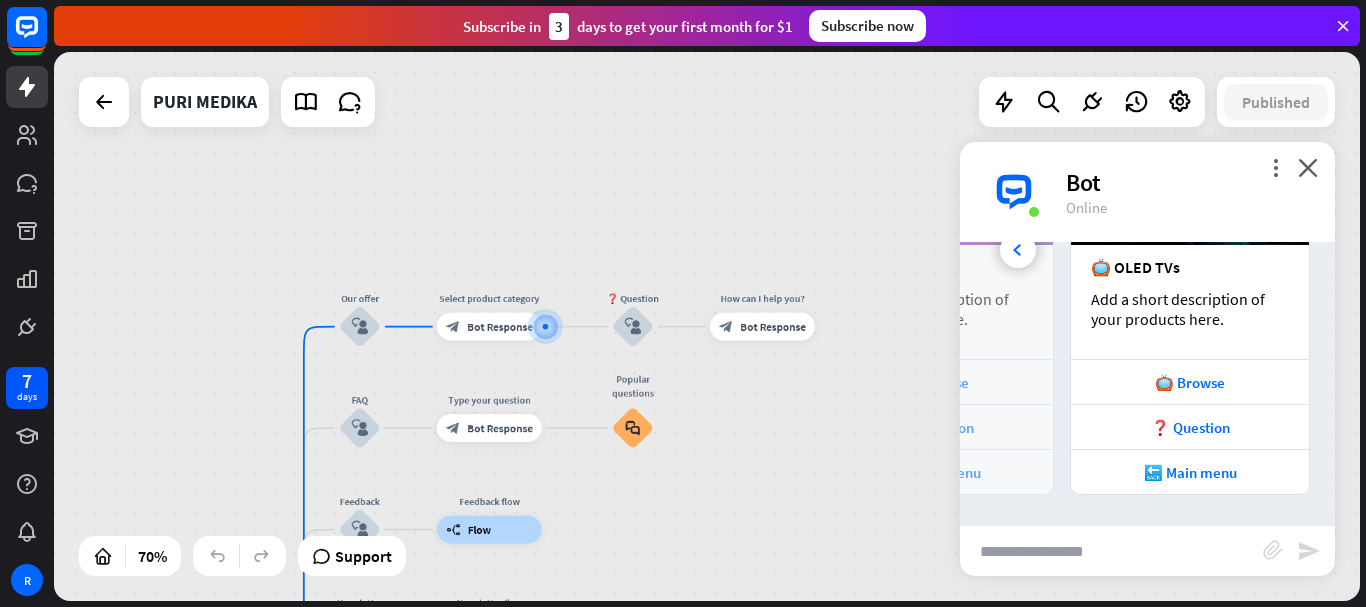 click on "more_vert
close
Bot
Online" at bounding box center [1147, 192] 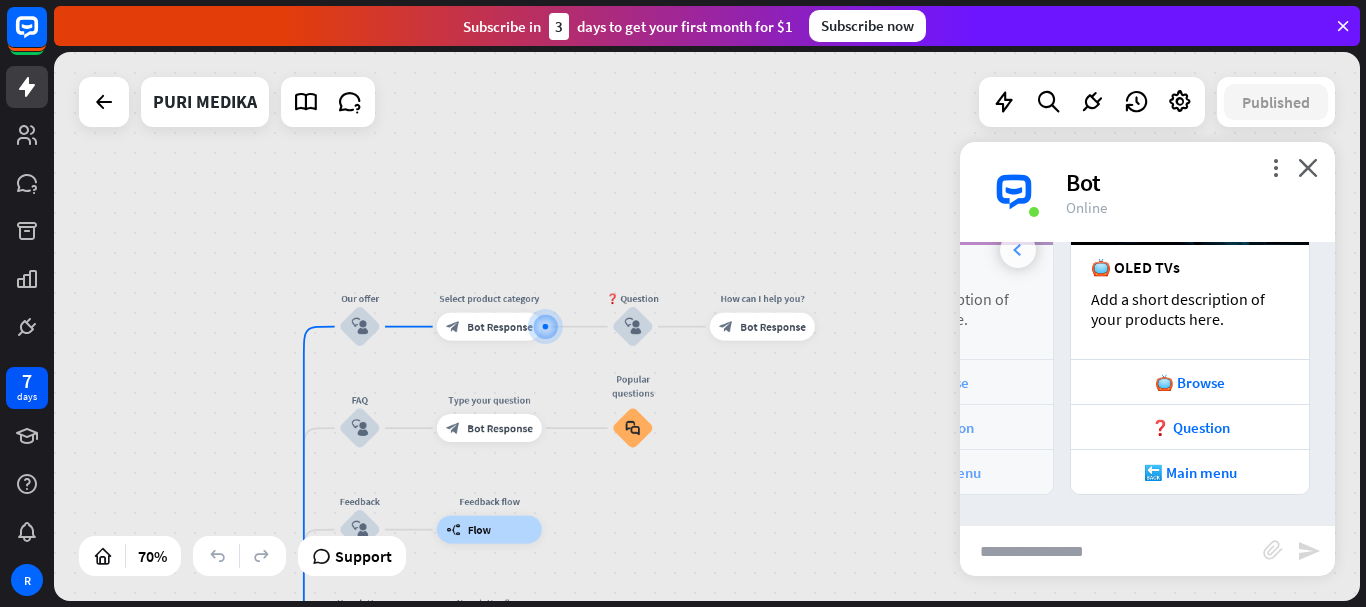 click at bounding box center [1018, 250] 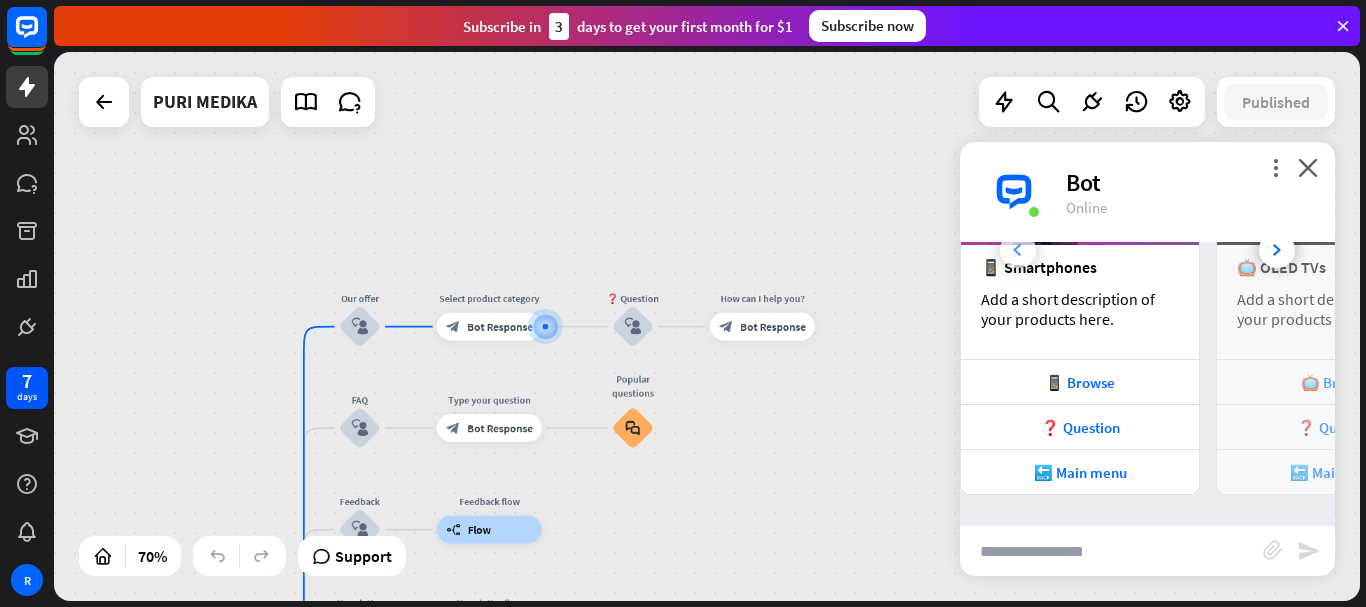 scroll, scrollTop: 0, scrollLeft: 221, axis: horizontal 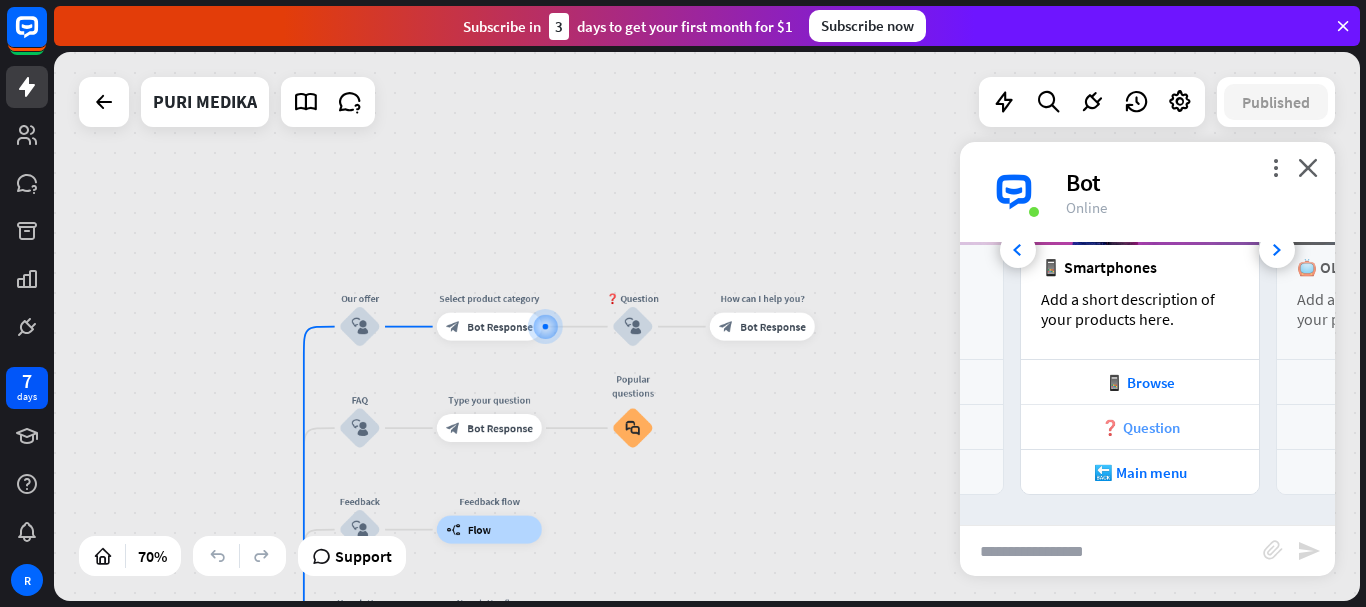 click on "❓ Question" at bounding box center [1140, 427] 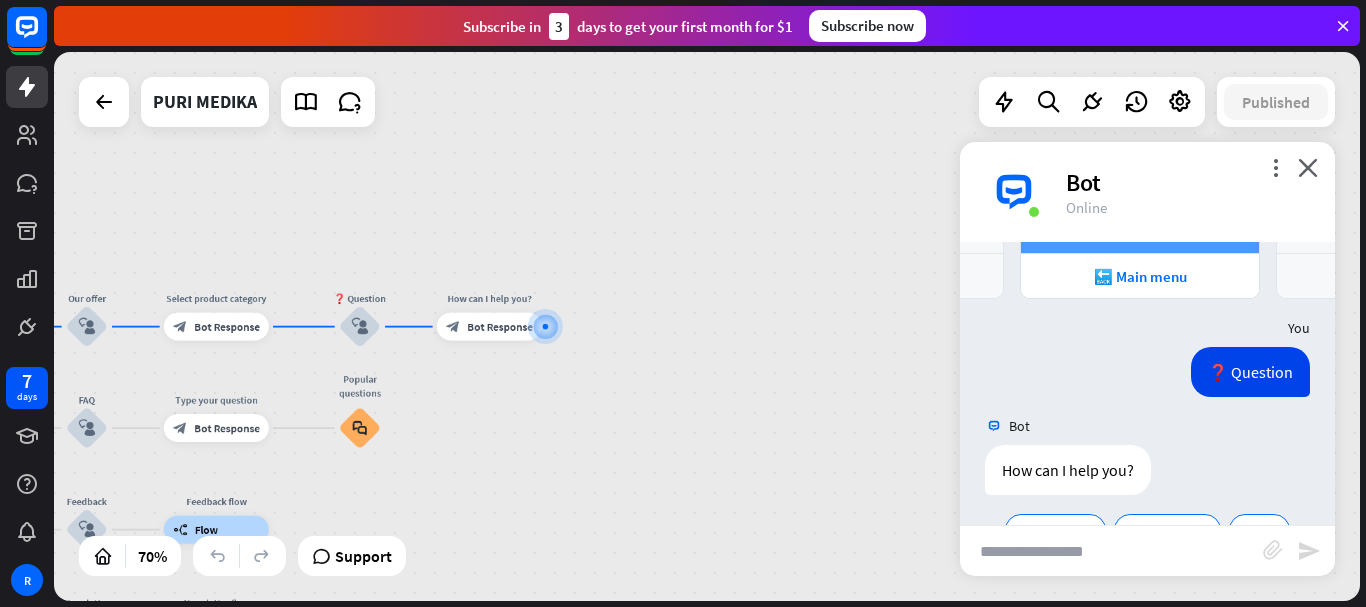 scroll, scrollTop: 733, scrollLeft: 0, axis: vertical 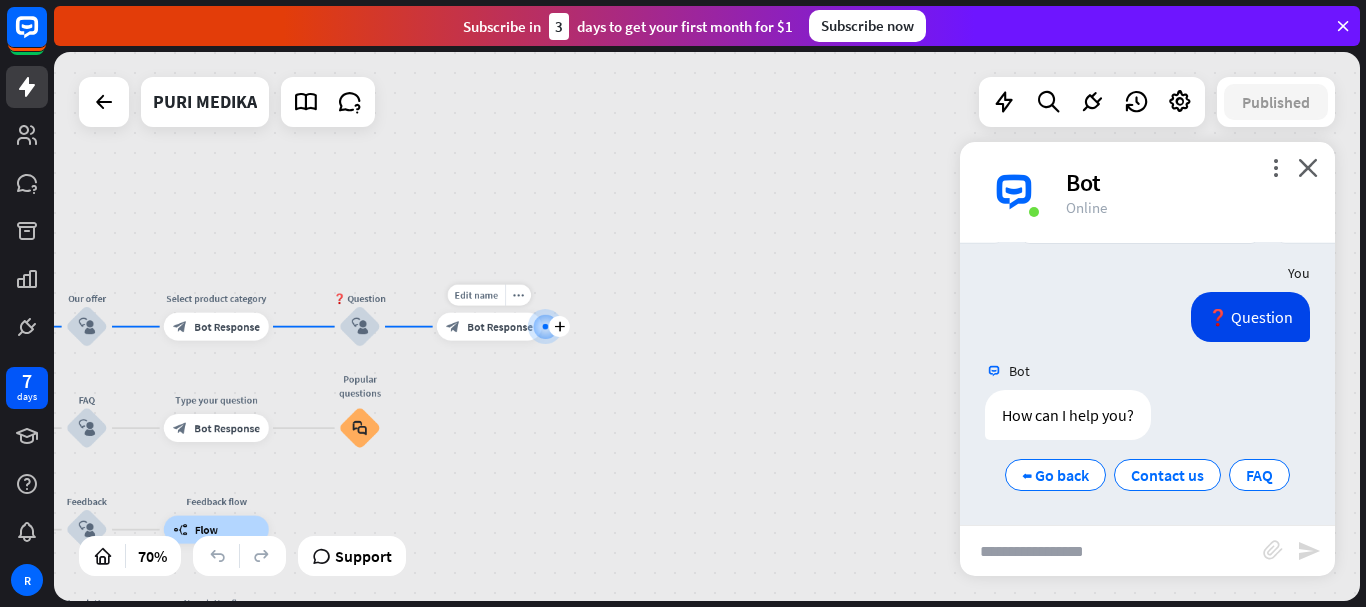 click on "block_bot_response   Bot Response" at bounding box center (489, 327) 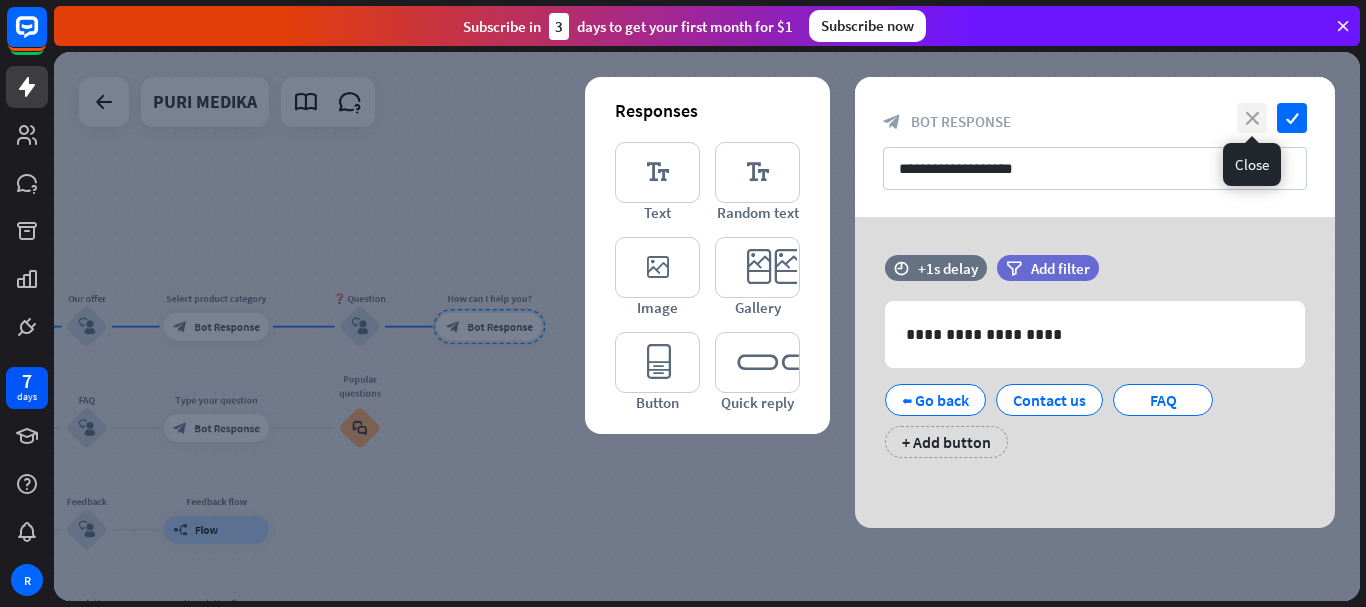 click on "close" at bounding box center [1252, 118] 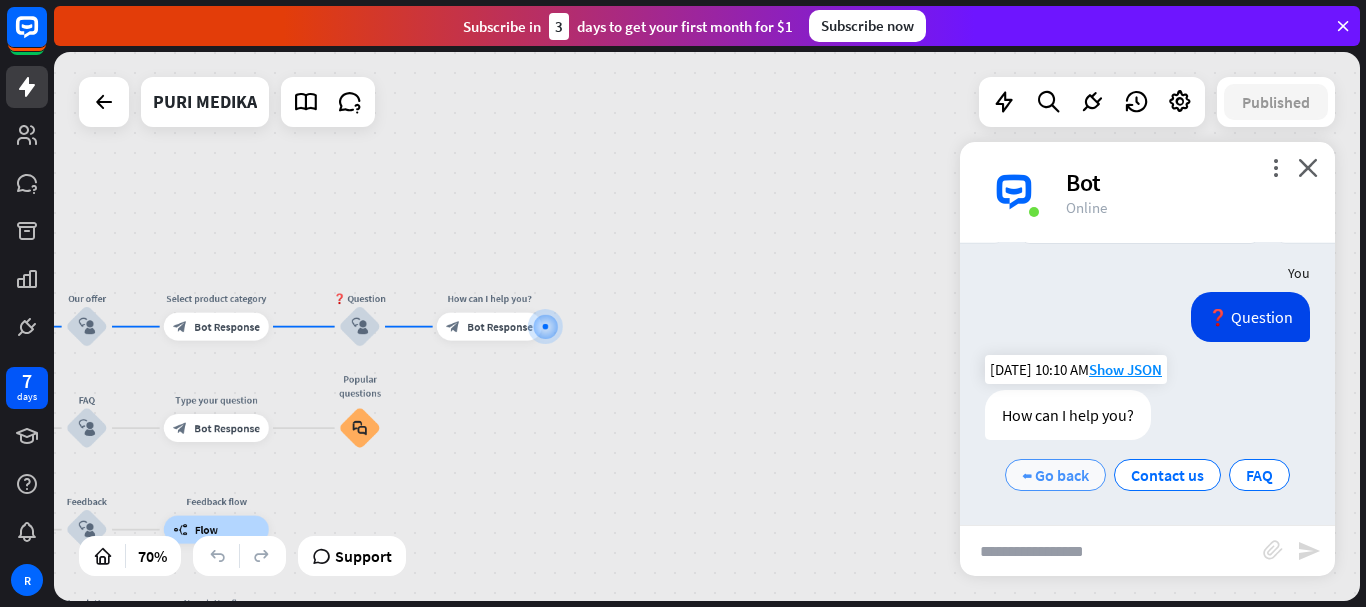 click on "⬅ Go back" at bounding box center (1055, 475) 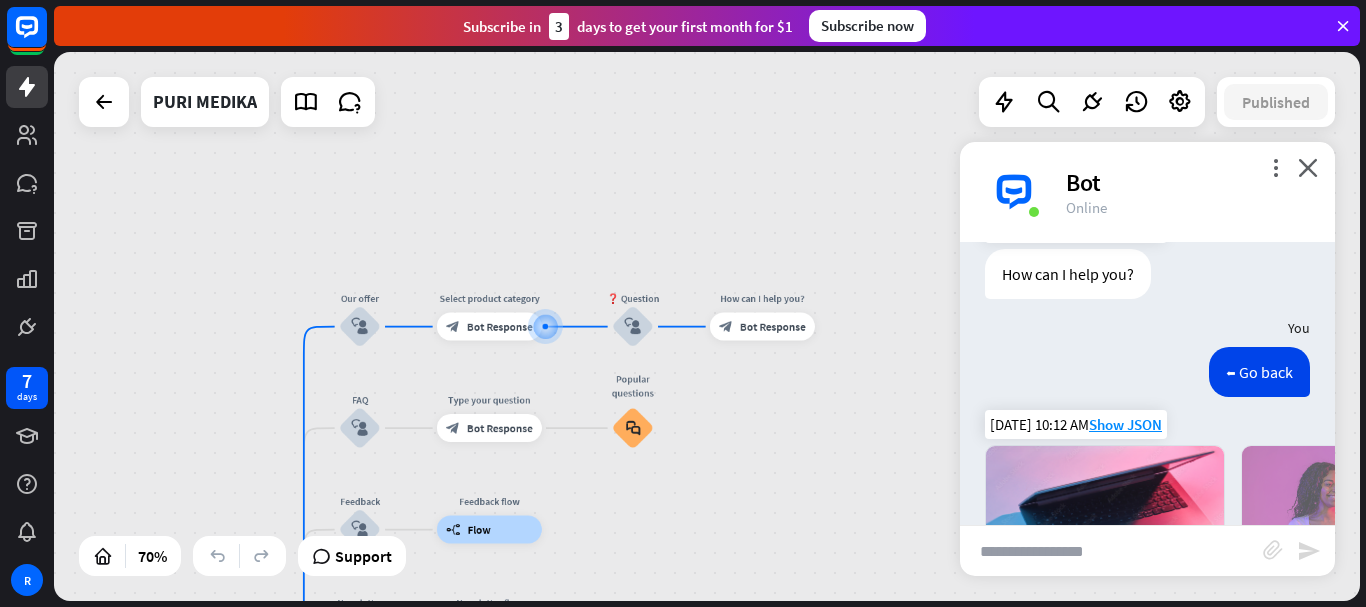 scroll, scrollTop: 1245, scrollLeft: 0, axis: vertical 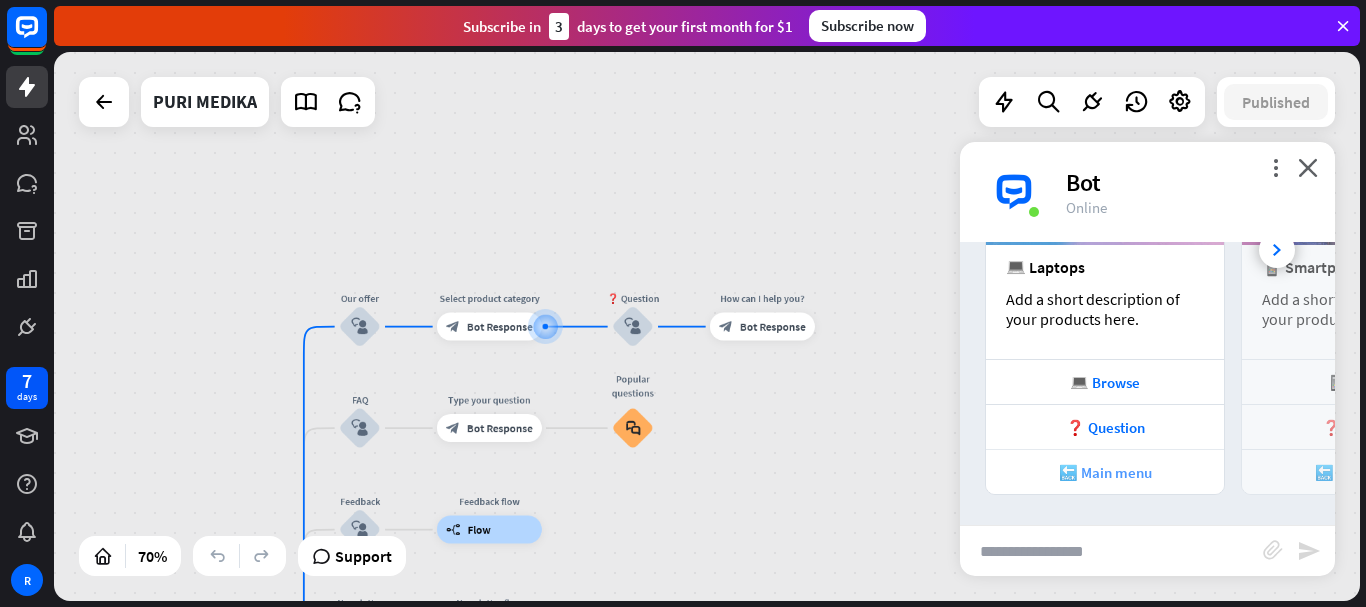 click on "🔙 Main menu" at bounding box center (1105, 471) 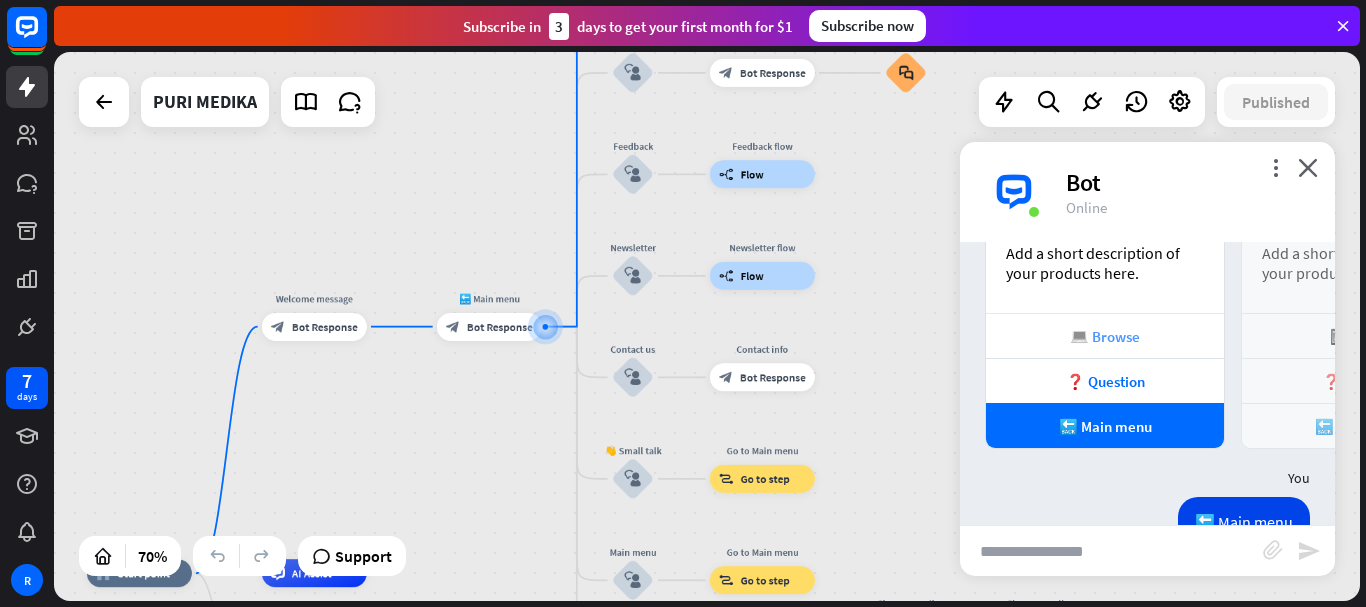 scroll, scrollTop: 1241, scrollLeft: 0, axis: vertical 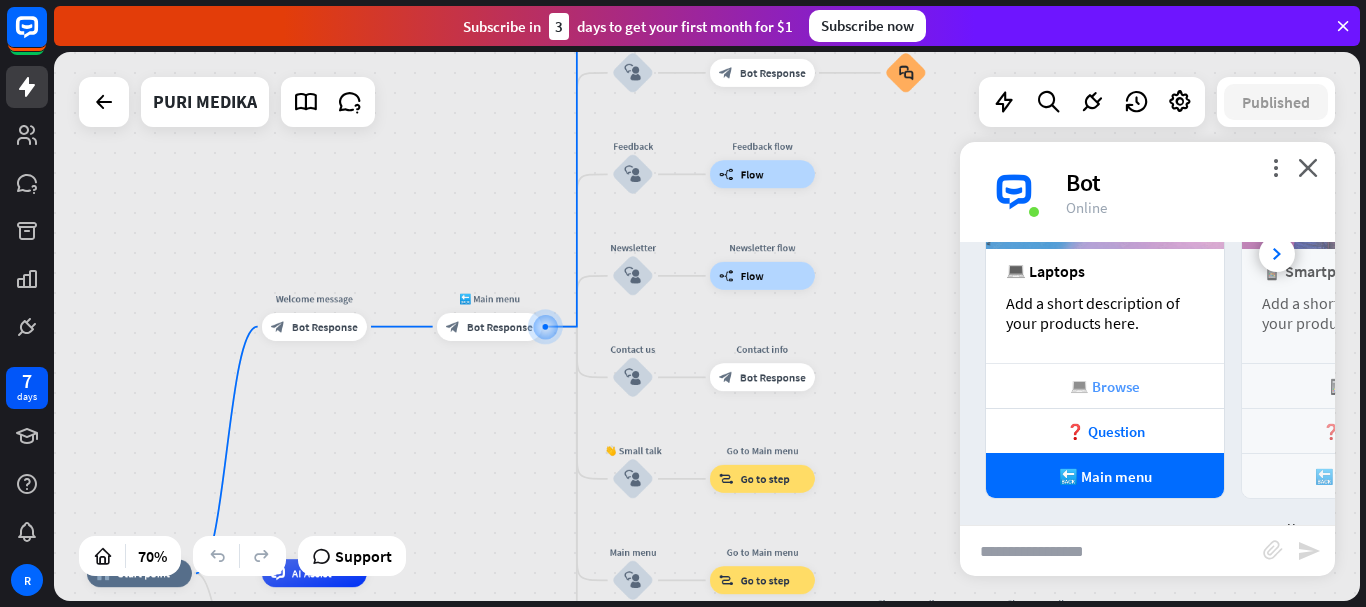 click on "💻 Browse" at bounding box center [1105, 386] 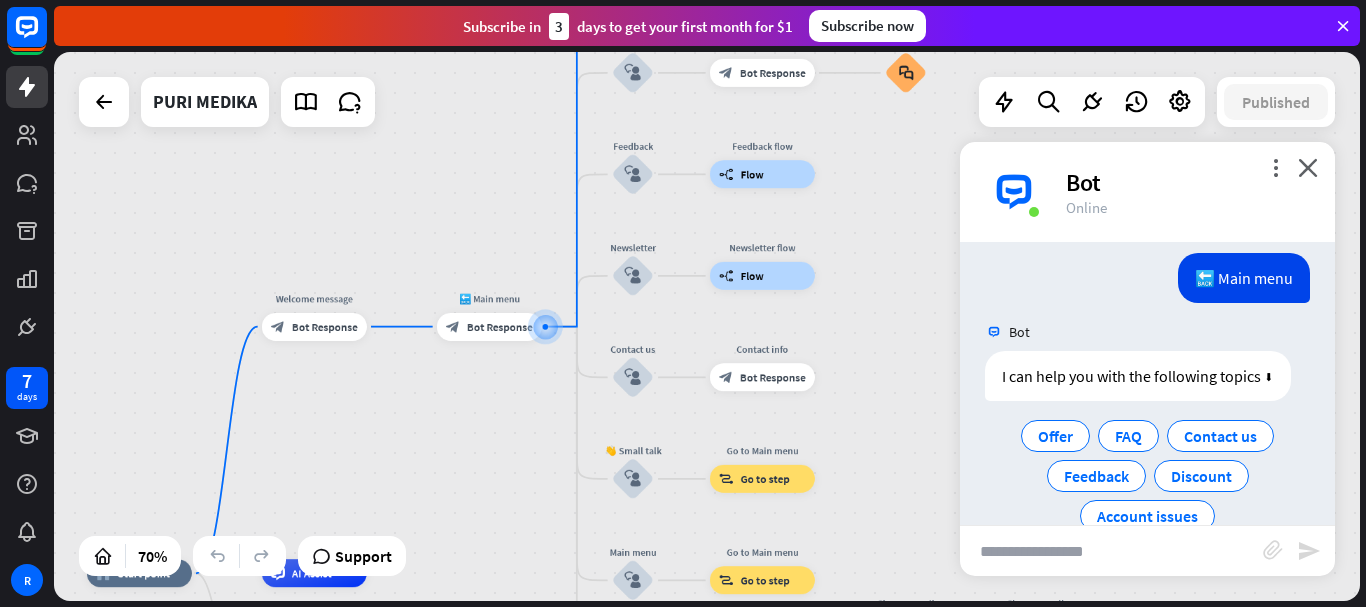 scroll, scrollTop: 1576, scrollLeft: 0, axis: vertical 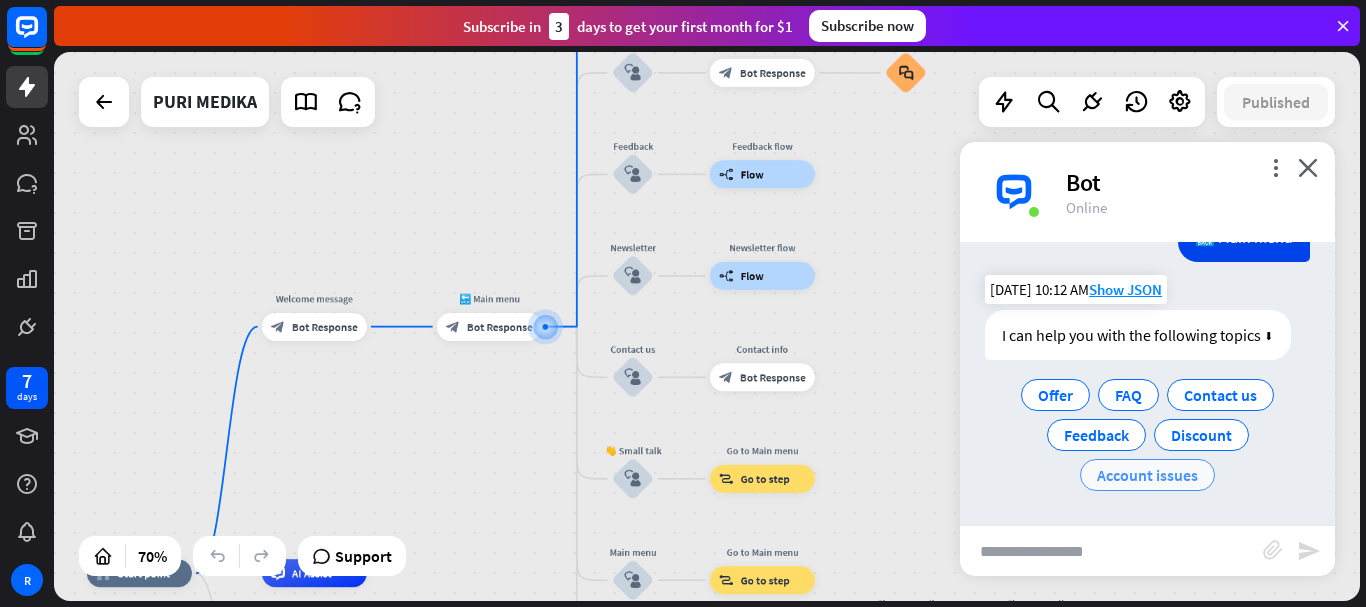 click on "Account issues" at bounding box center [1147, 475] 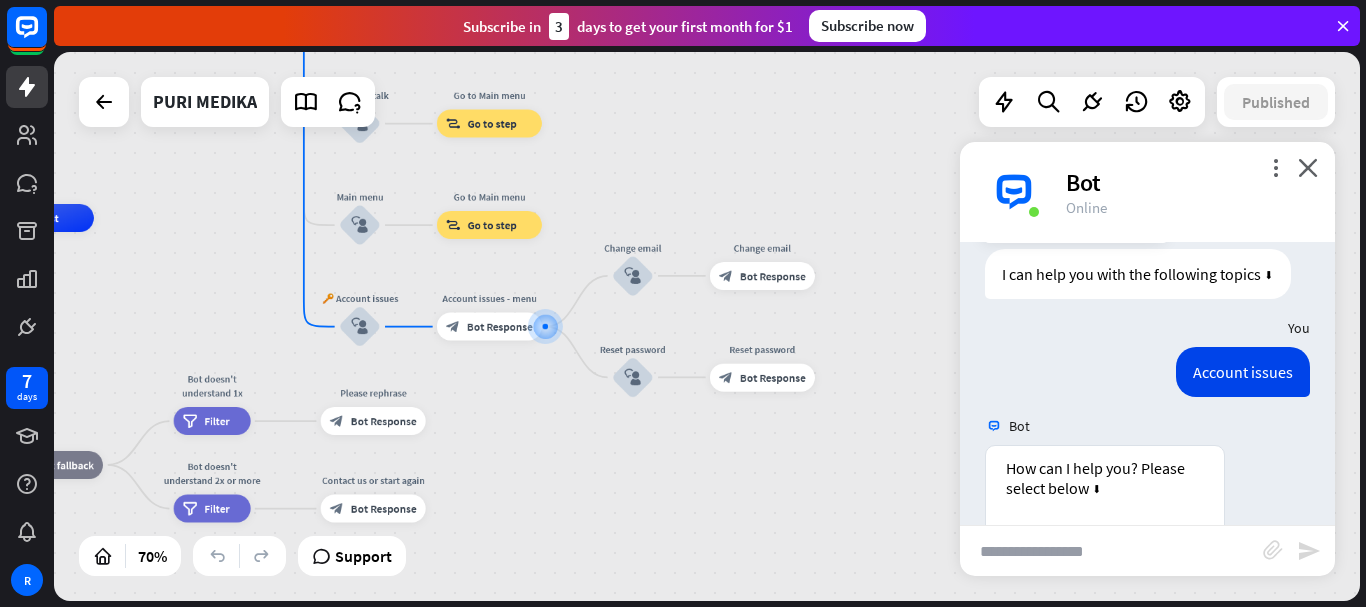 scroll, scrollTop: 1851, scrollLeft: 0, axis: vertical 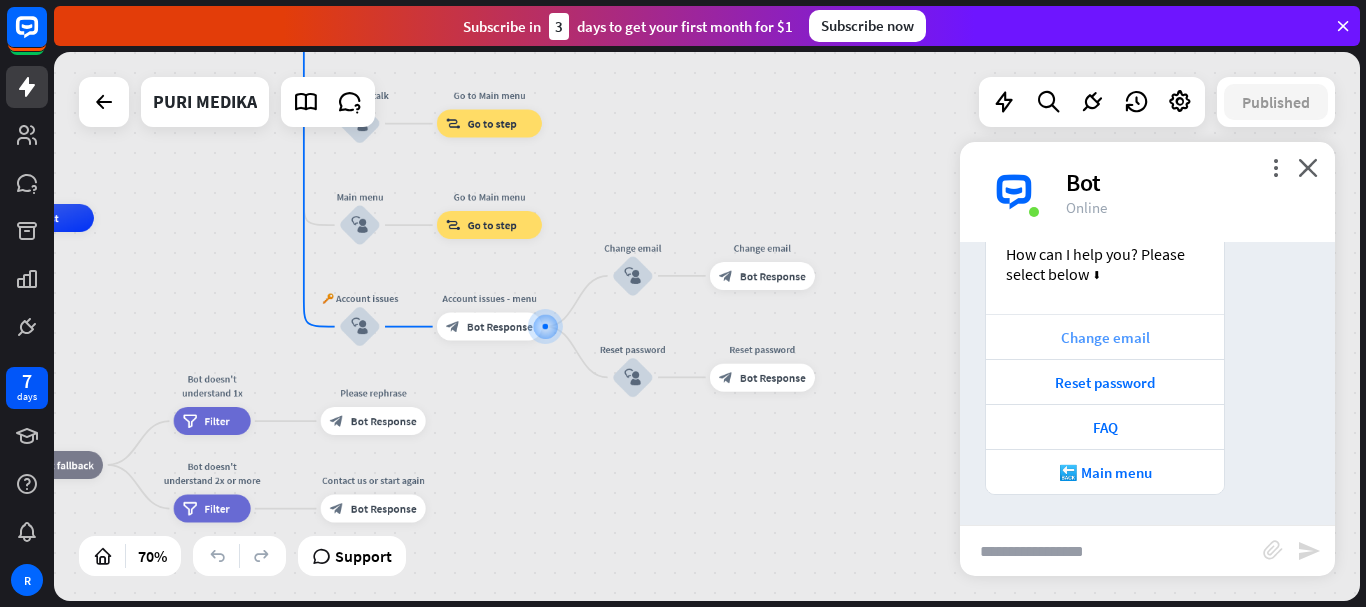 click on "Change email" at bounding box center [1105, 337] 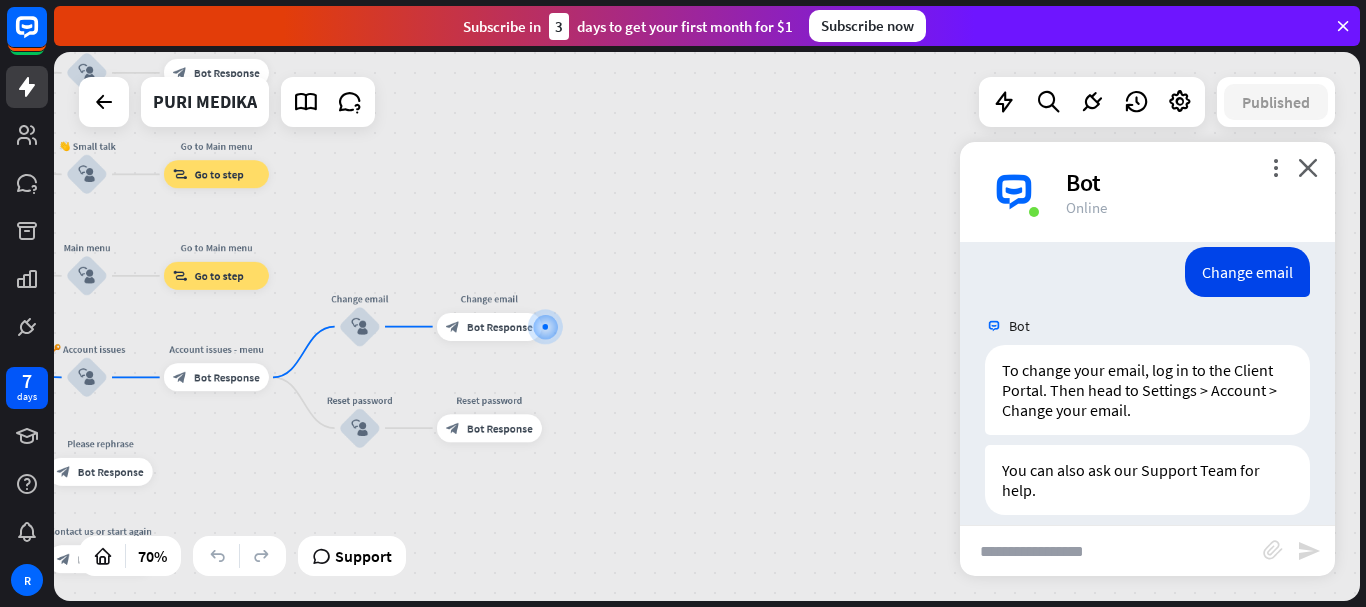scroll, scrollTop: 2222, scrollLeft: 0, axis: vertical 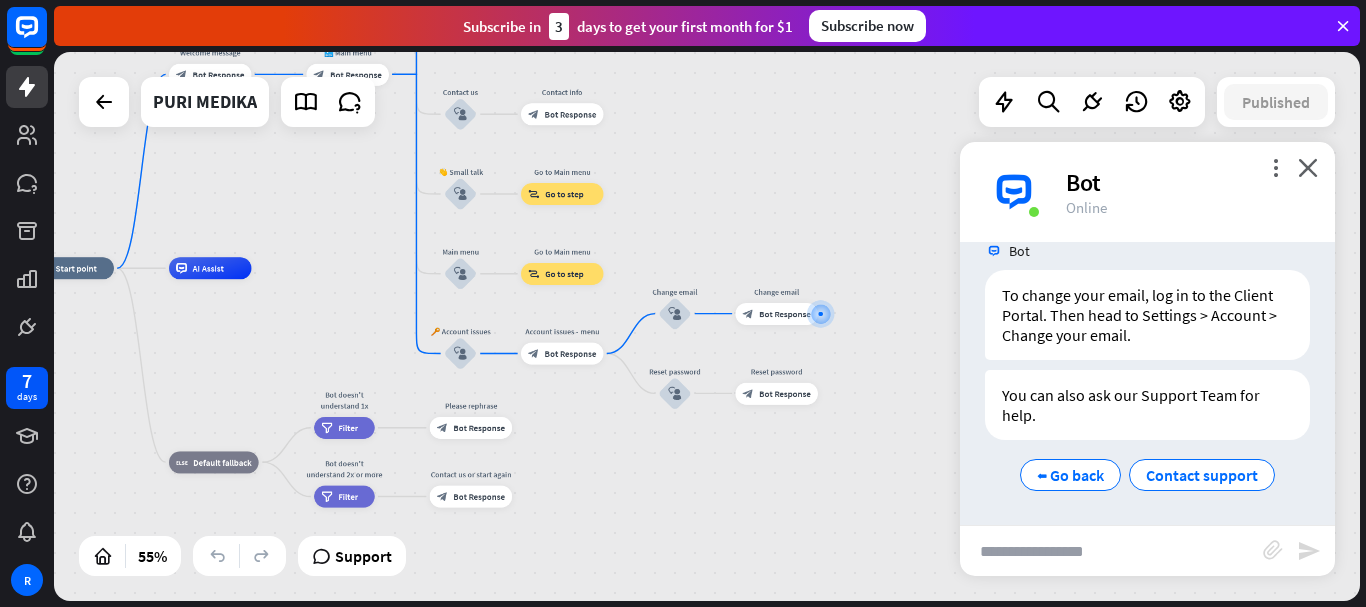 drag, startPoint x: 421, startPoint y: 224, endPoint x: 726, endPoint y: 222, distance: 305.00656 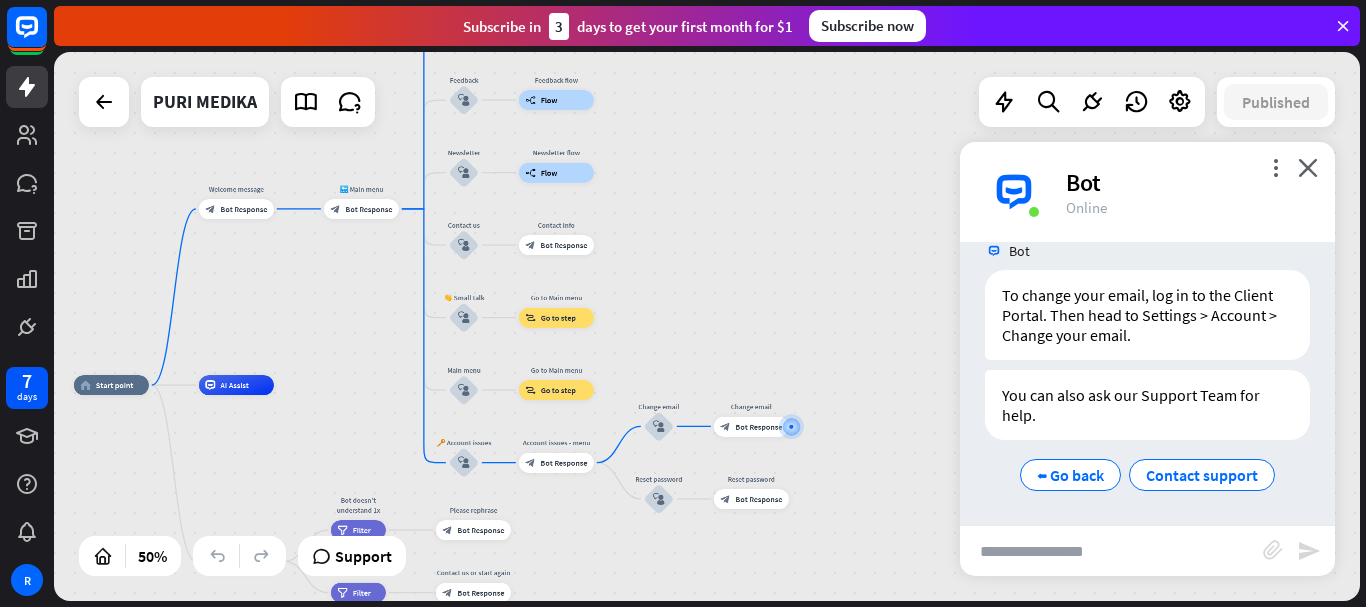 drag, startPoint x: 319, startPoint y: 241, endPoint x: 338, endPoint y: 353, distance: 113.600174 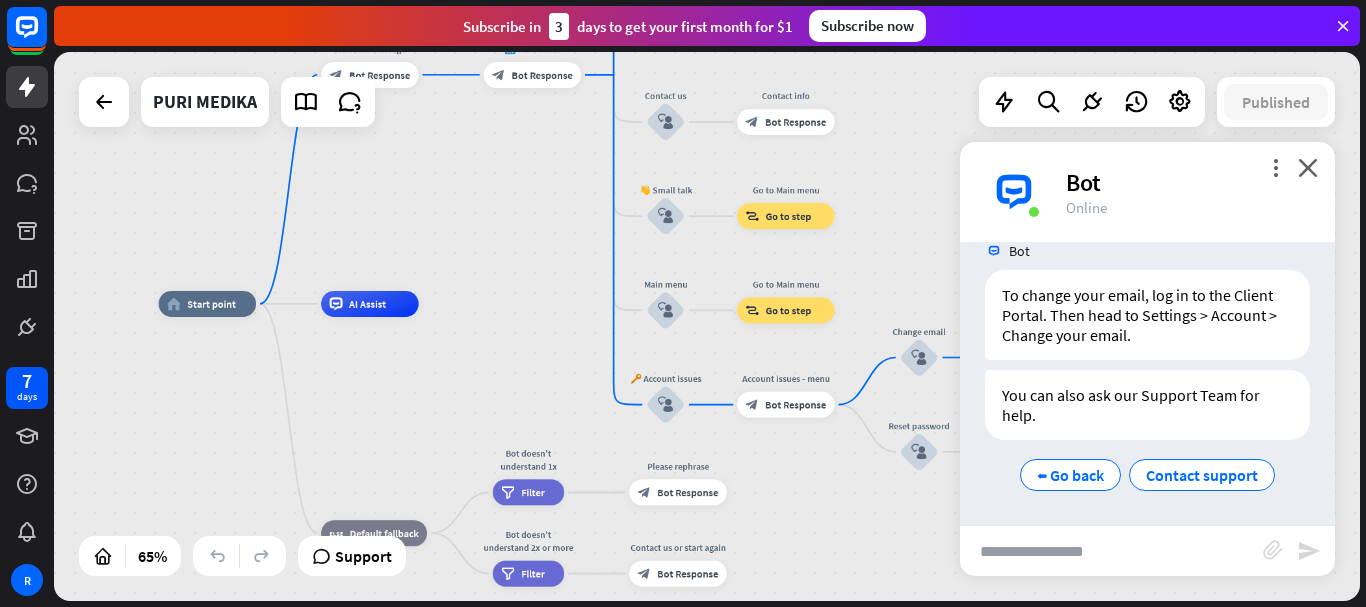 drag, startPoint x: 338, startPoint y: 353, endPoint x: 502, endPoint y: 262, distance: 187.55533 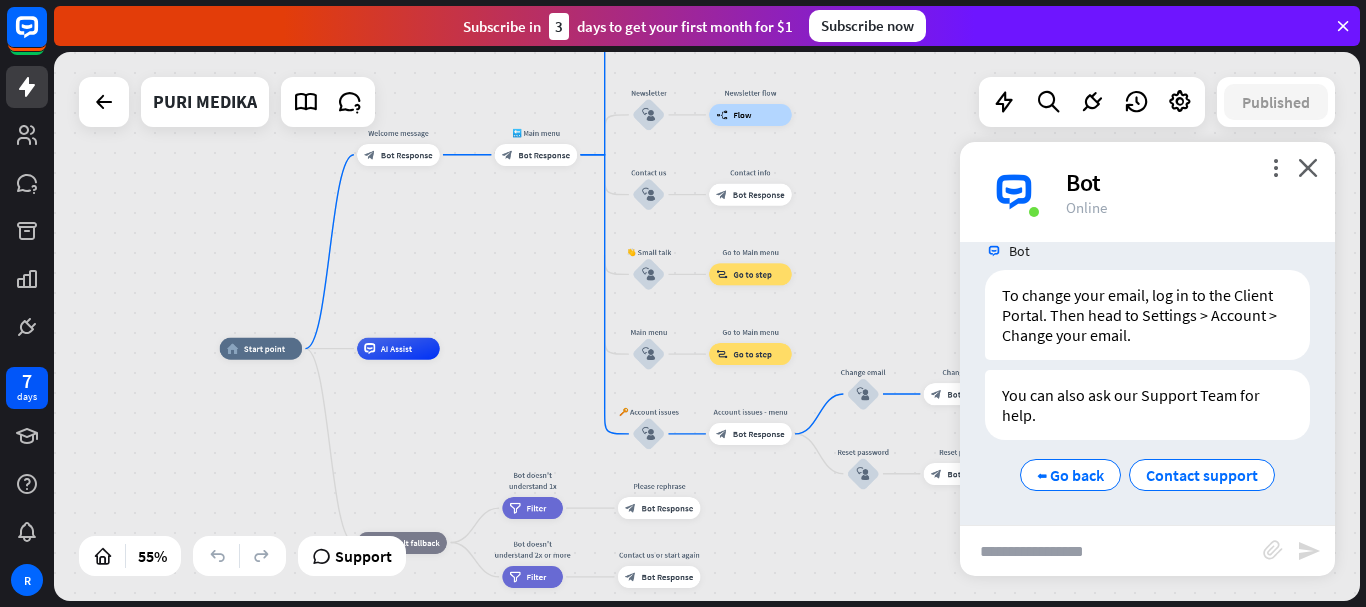 drag, startPoint x: 513, startPoint y: 289, endPoint x: 524, endPoint y: 369, distance: 80.75271 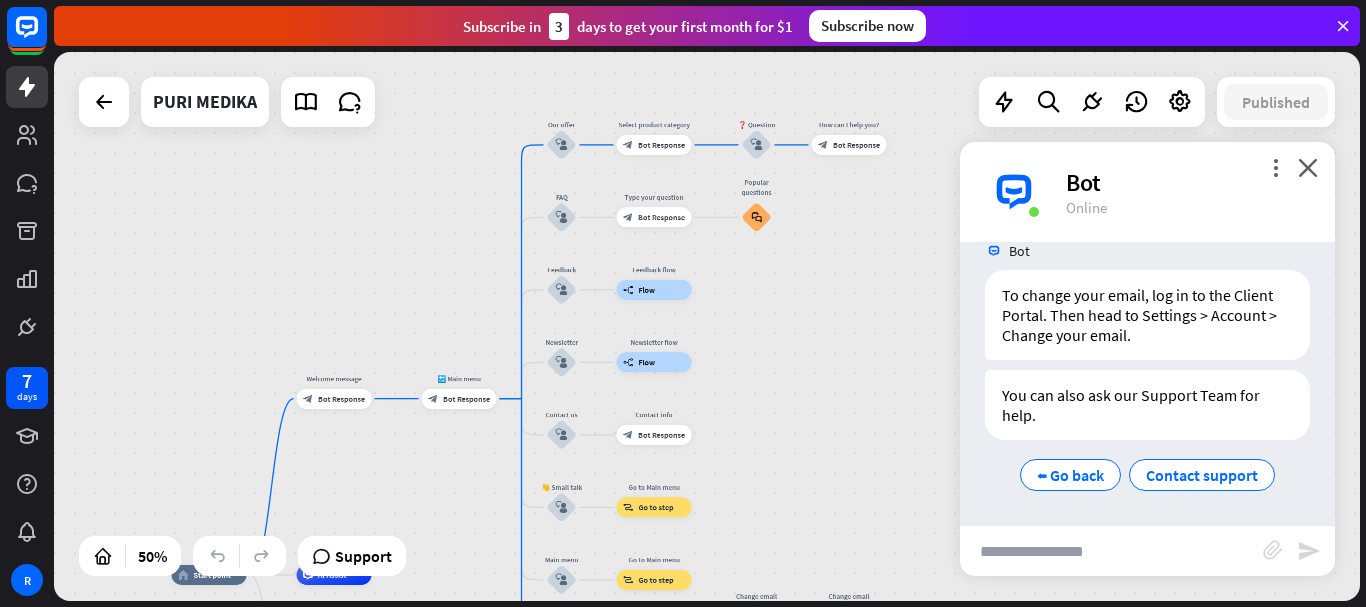 drag, startPoint x: 857, startPoint y: 330, endPoint x: 743, endPoint y: 516, distance: 218.15591 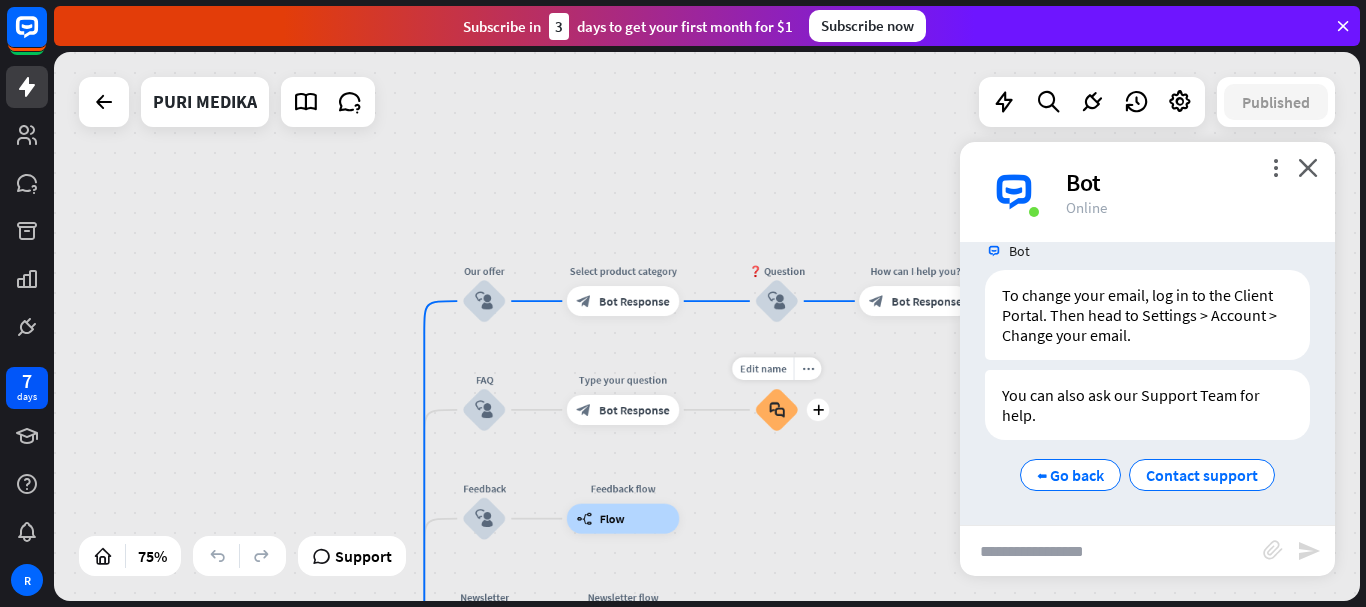 drag, startPoint x: 762, startPoint y: 229, endPoint x: 804, endPoint y: 449, distance: 223.9732 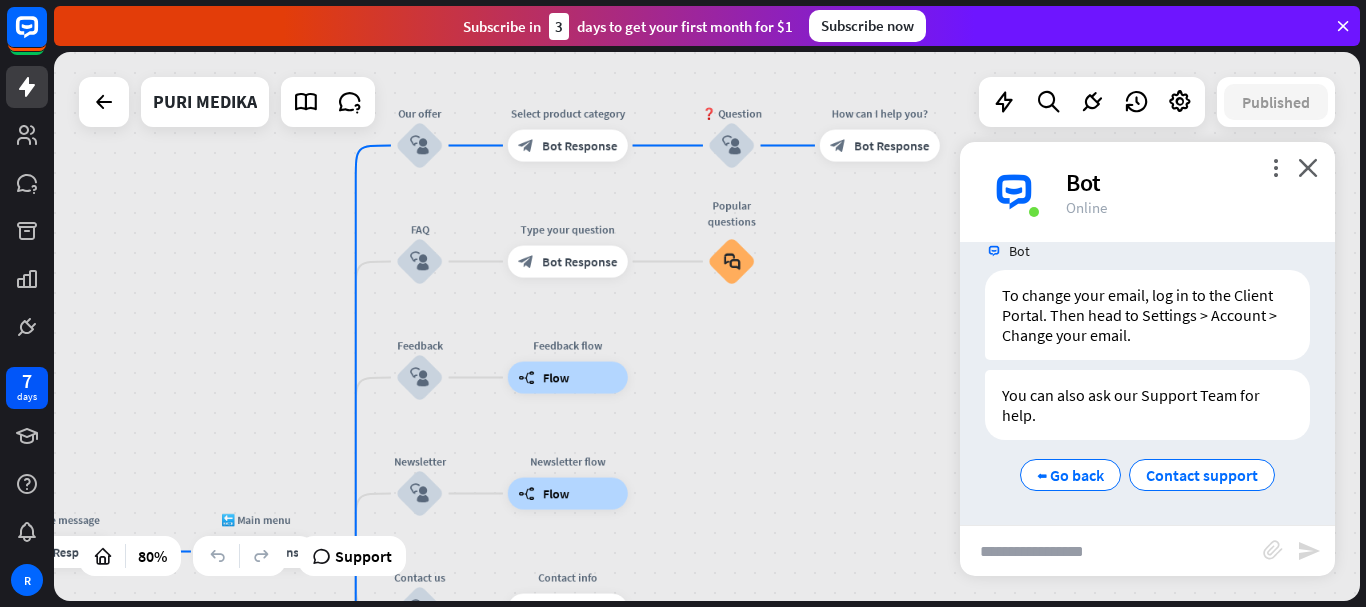 drag, startPoint x: 790, startPoint y: 500, endPoint x: 740, endPoint y: 326, distance: 181.04143 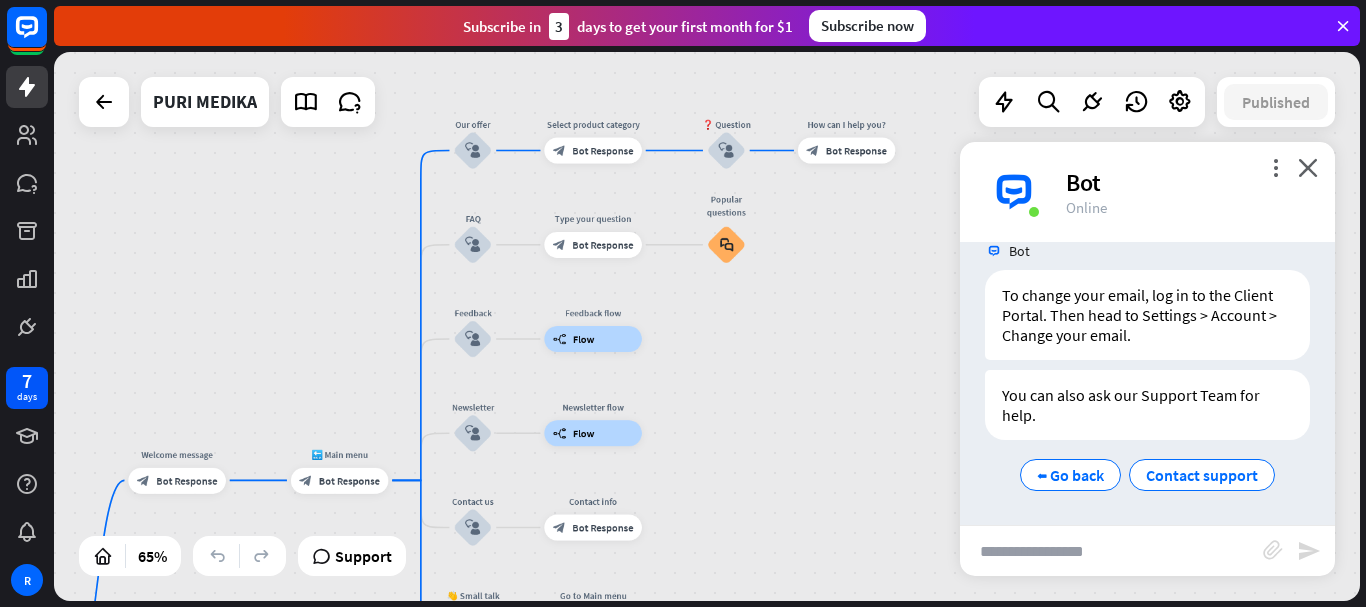 drag, startPoint x: 782, startPoint y: 207, endPoint x: 782, endPoint y: 320, distance: 113 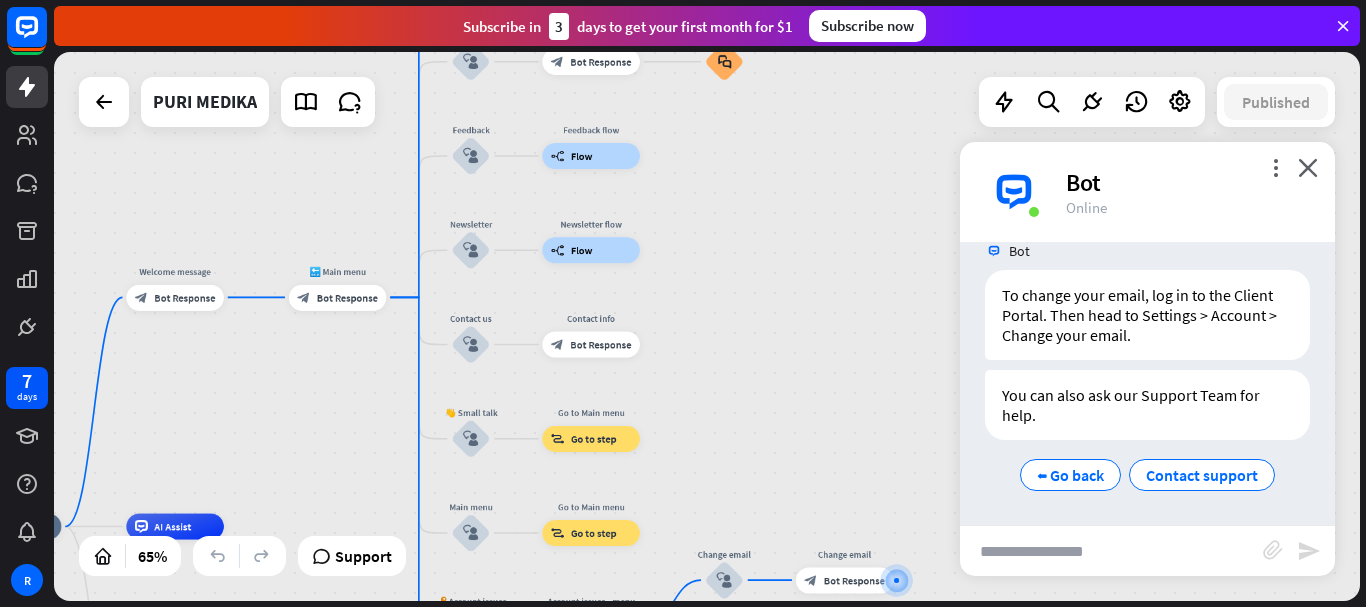 drag, startPoint x: 785, startPoint y: 498, endPoint x: 783, endPoint y: 202, distance: 296.00674 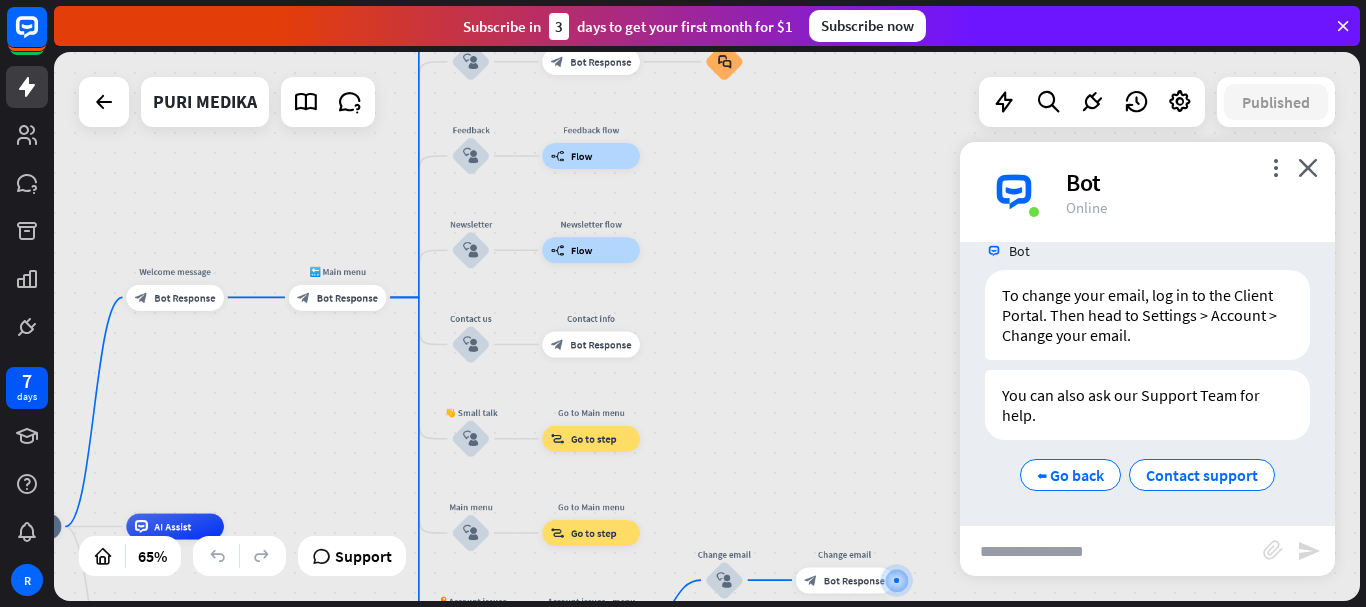click on "home_2   Start point                 Welcome message   block_bot_response   Bot Response                 🔙 Main menu   block_bot_response   Bot Response                 Our offer   block_user_input                 Select product category   block_bot_response   Bot Response                 ❓ Question   block_user_input                 How can I help you?   block_bot_response   Bot Response                 FAQ   block_user_input                 Type your question   block_bot_response   Bot Response                 Popular questions   block_faq                 Feedback   block_user_input                 Feedback flow   builder_tree   Flow                 Newsletter   block_user_input                 Newsletter flow   builder_tree   Flow                 Contact us   block_user_input                 Contact info   block_bot_response   Bot Response                 👋 Small talk   block_user_input                 Go to Main menu   block_goto   Go to step                 Main menu" at bounding box center (707, 326) 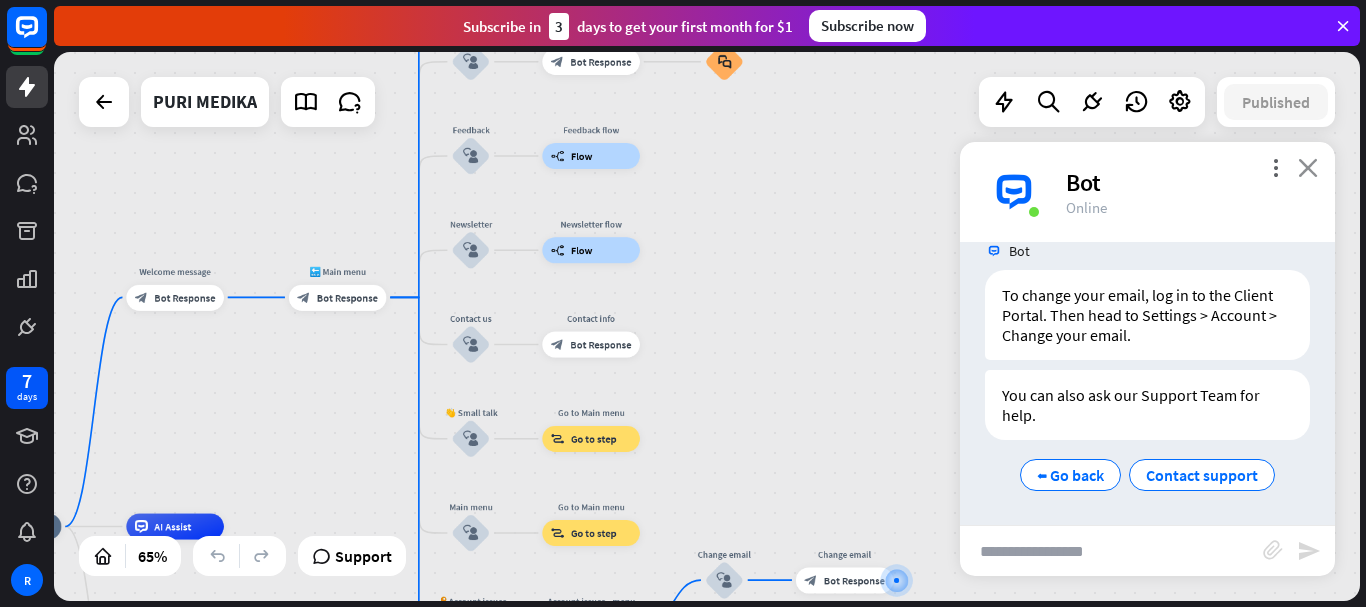 click on "close" at bounding box center (1308, 167) 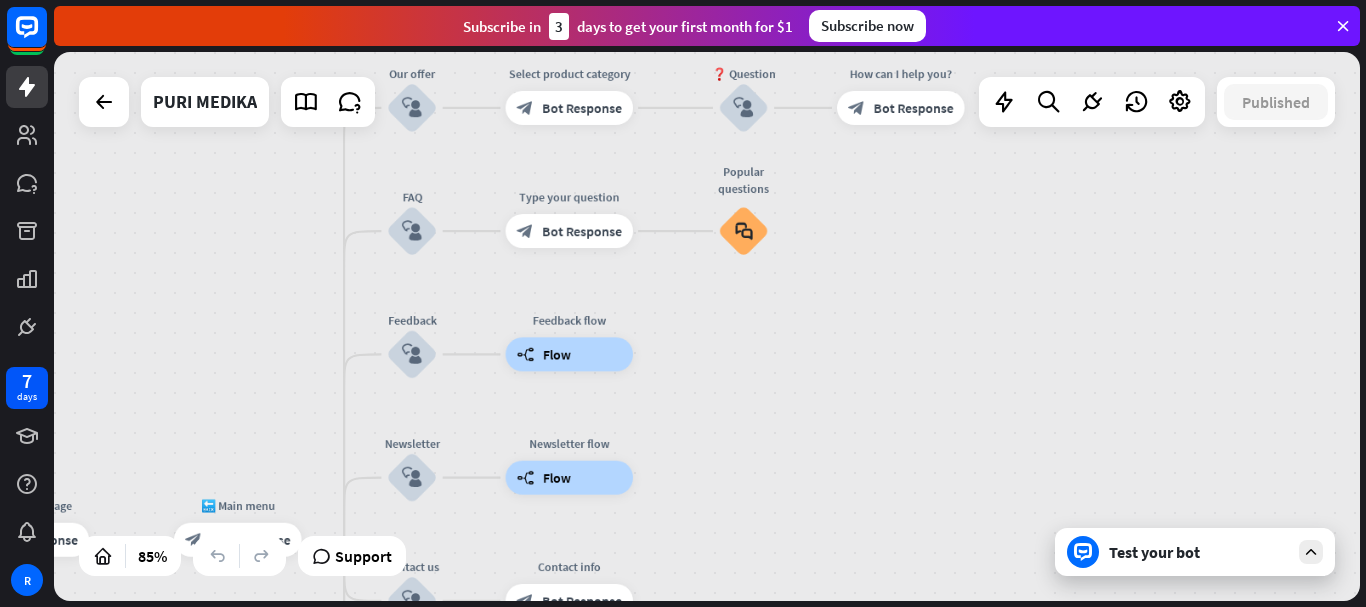 drag, startPoint x: 789, startPoint y: 433, endPoint x: 812, endPoint y: 478, distance: 50.537113 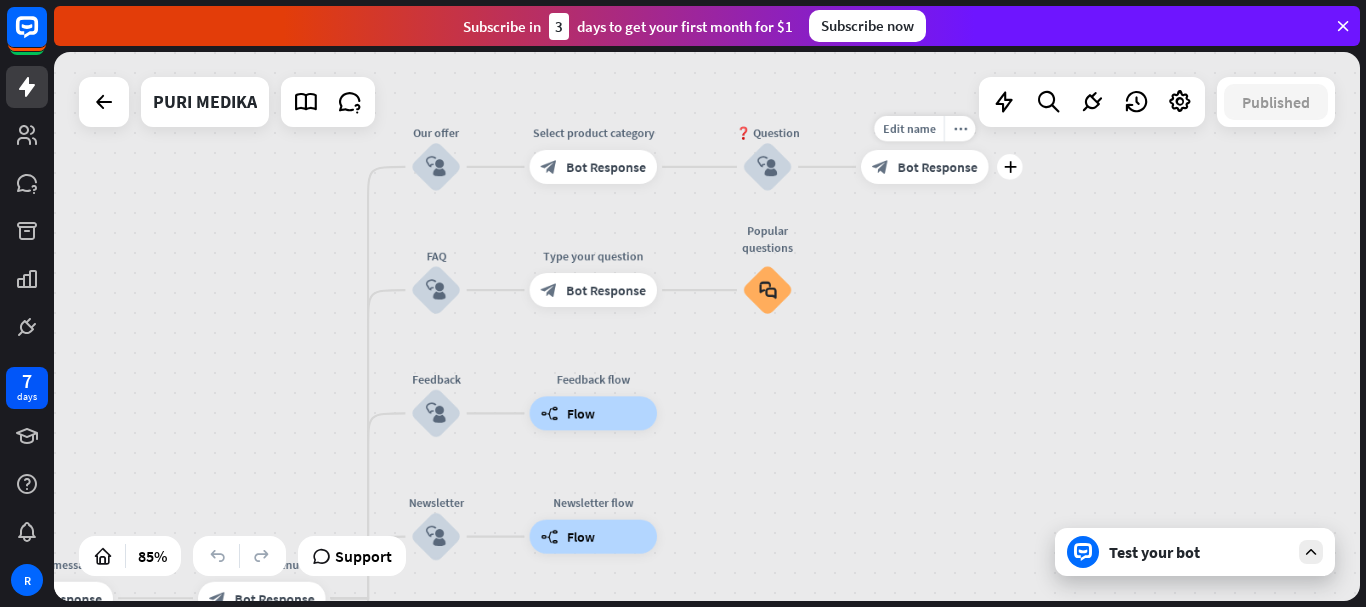 click on "Edit name   more_horiz         plus   How can I help you?   block_bot_response   Bot Response" at bounding box center (925, 167) 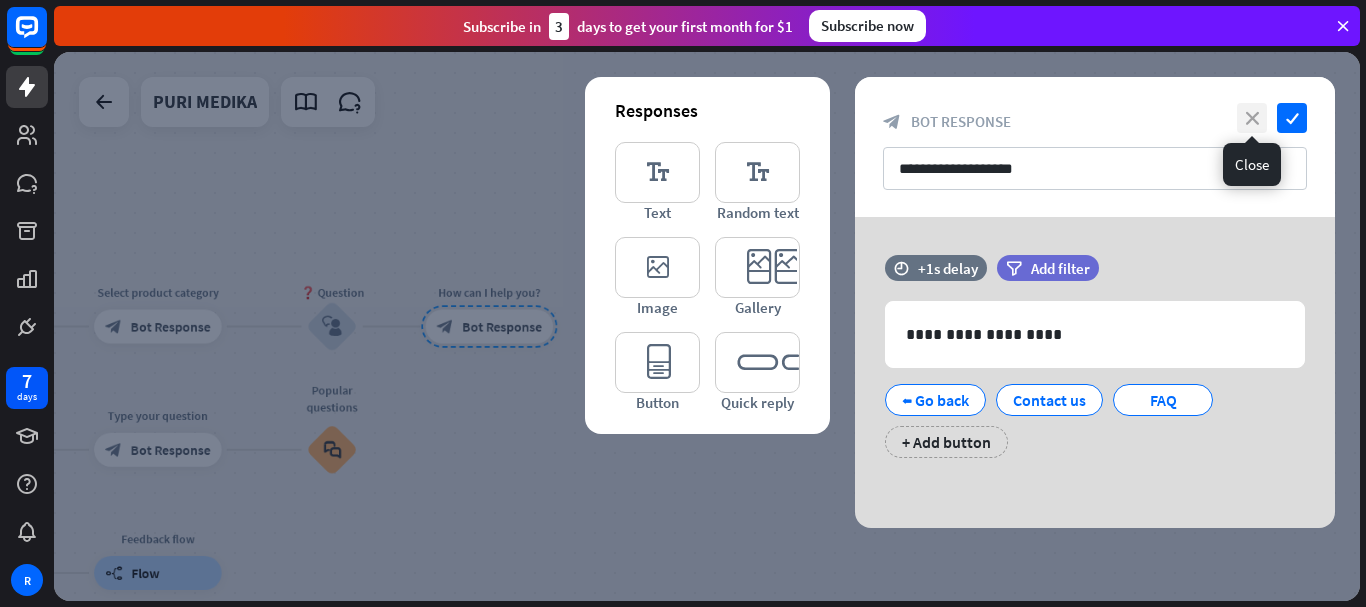 click on "close" at bounding box center [1252, 118] 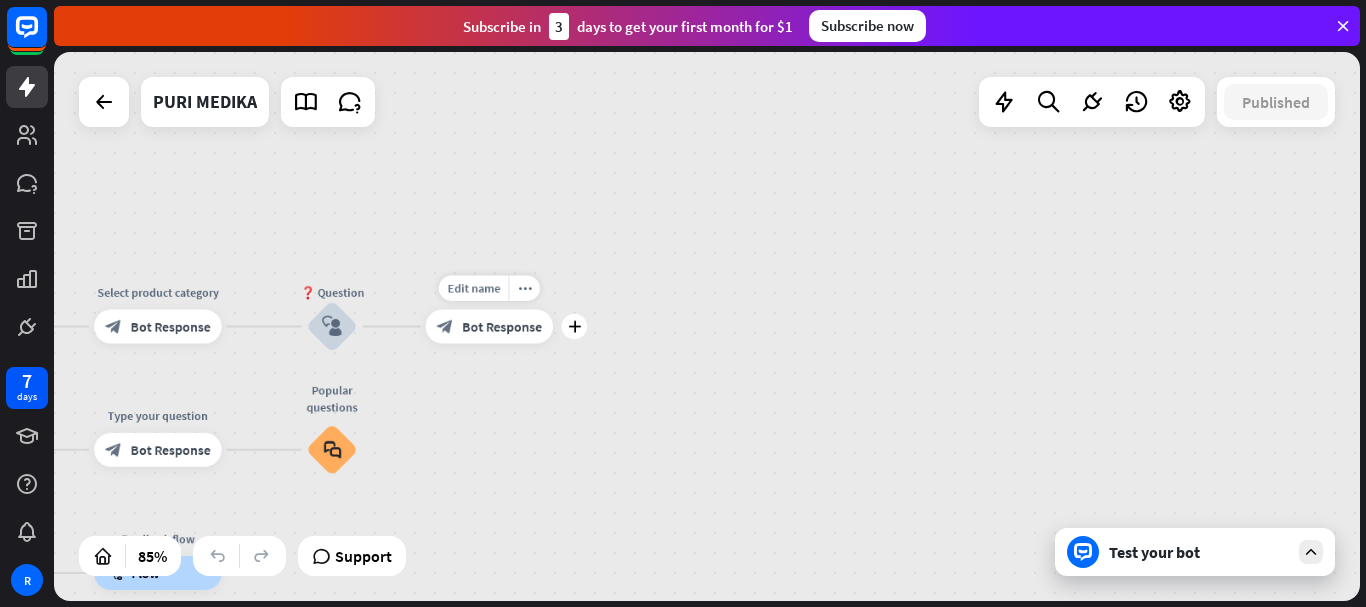 click on "Bot Response" at bounding box center [502, 326] 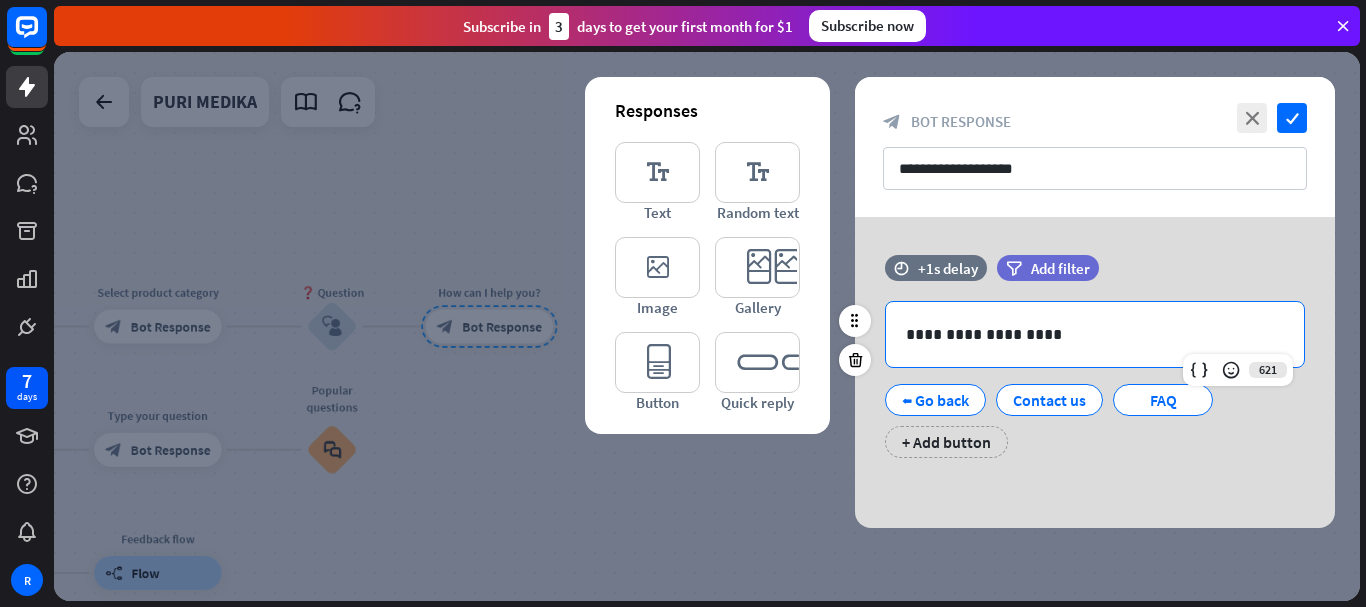 click on "**********" at bounding box center (1095, 334) 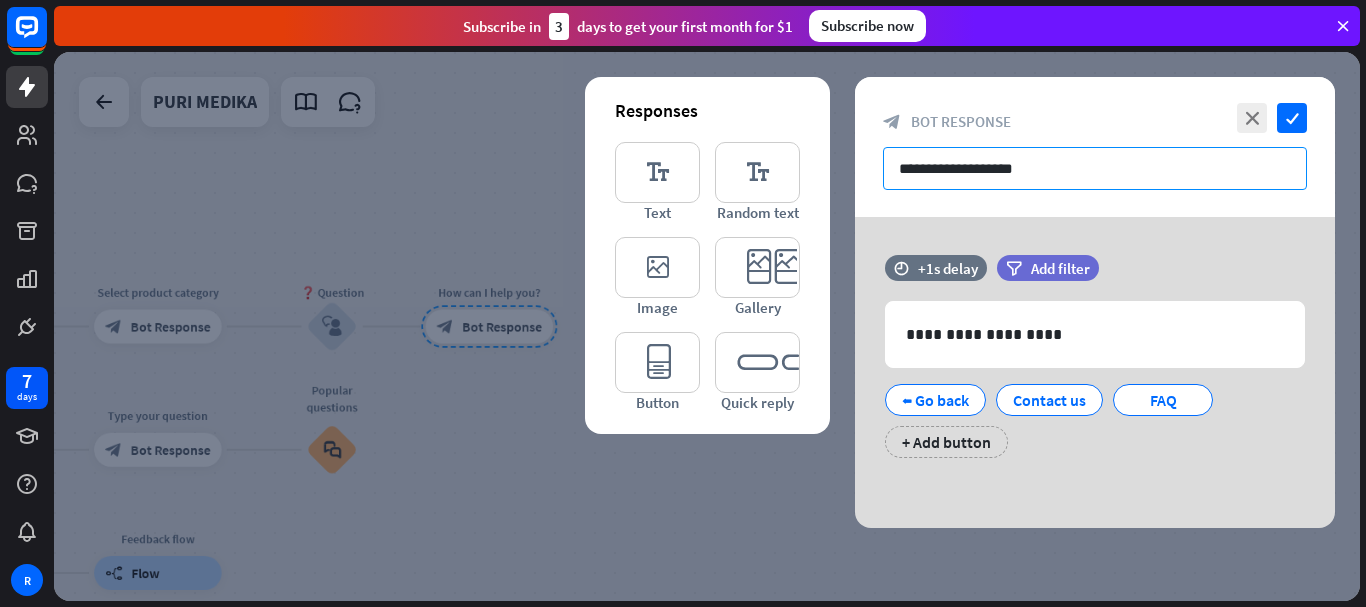 click on "**********" at bounding box center (1095, 168) 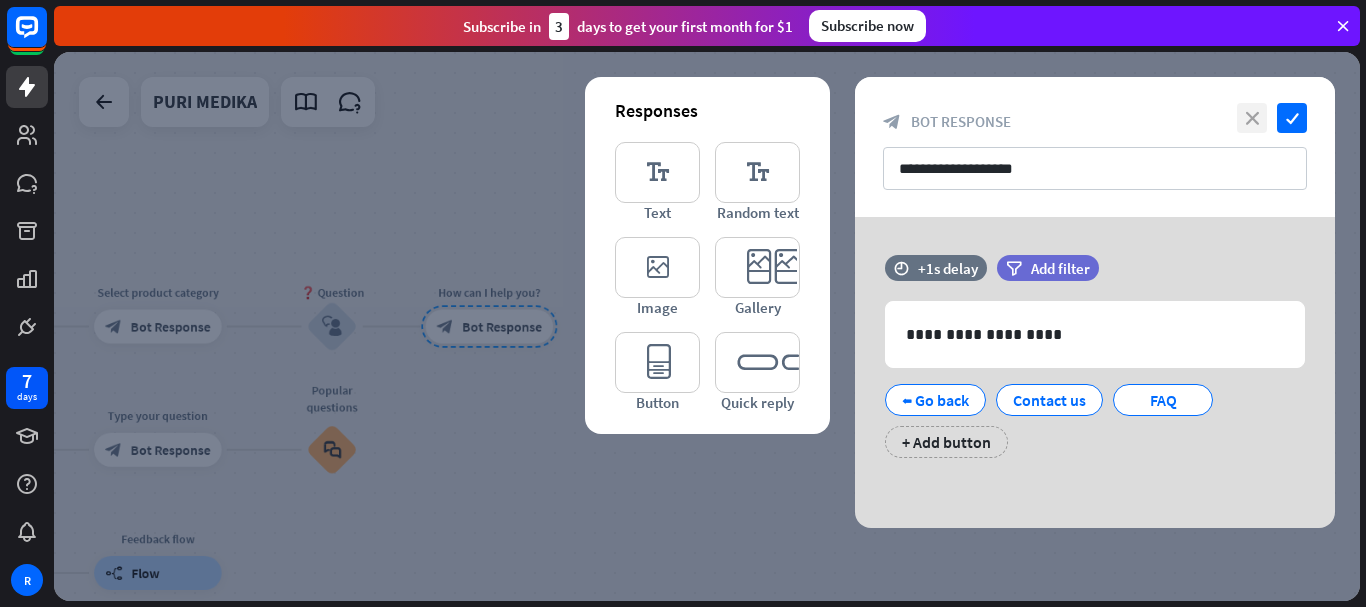 click on "close" at bounding box center (1252, 118) 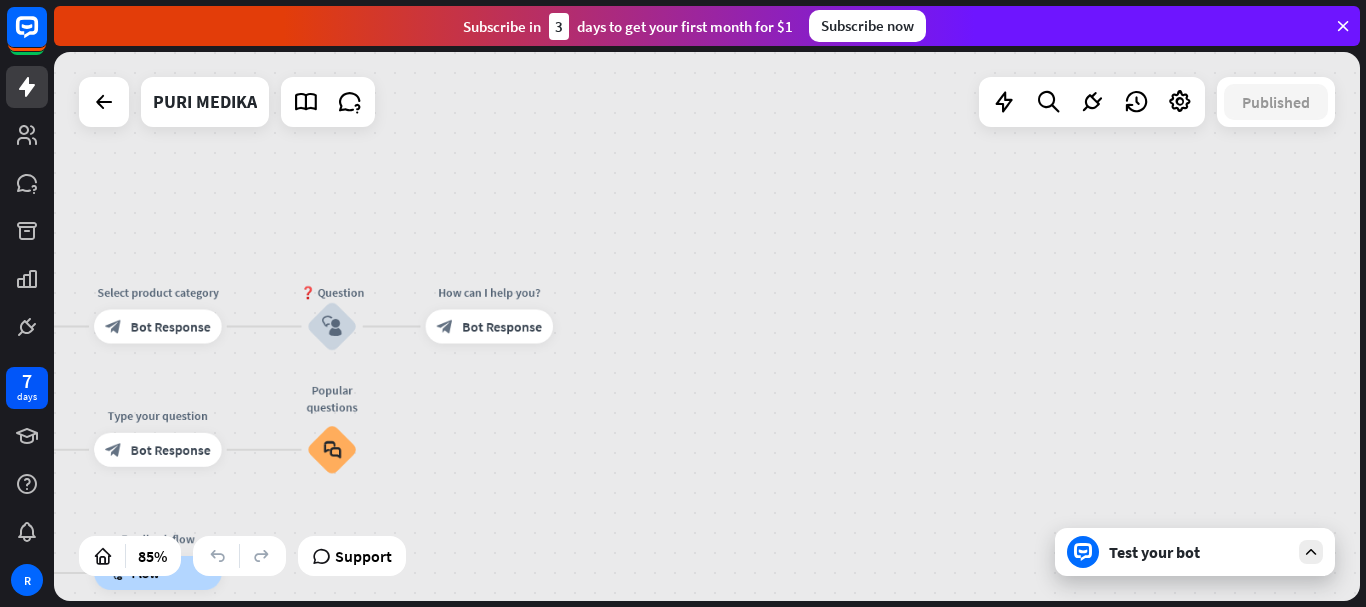 click on "Test your bot" at bounding box center [1195, 552] 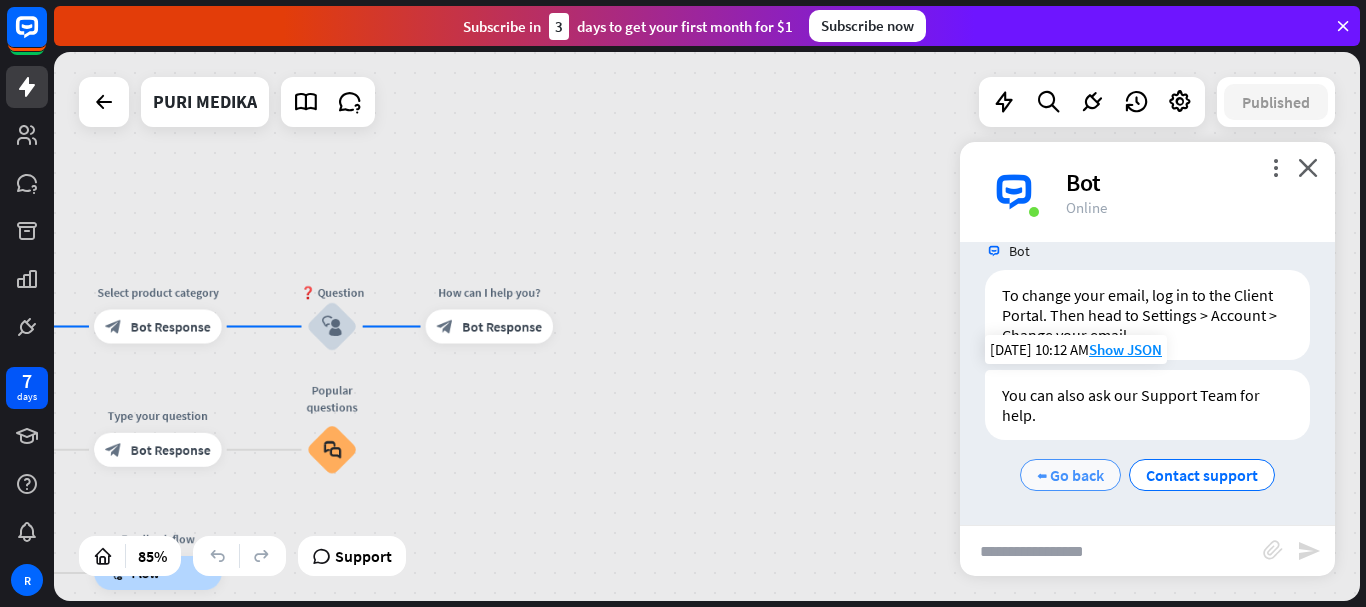 click on "⬅ Go back" at bounding box center (1070, 475) 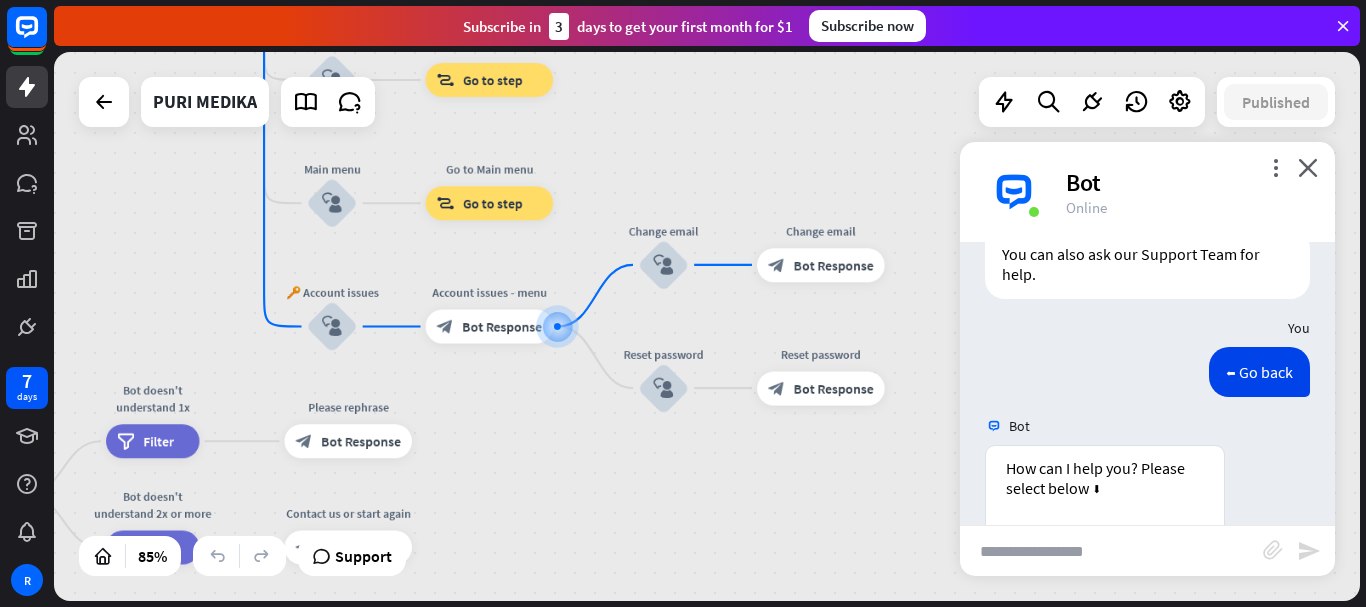 scroll, scrollTop: 2577, scrollLeft: 0, axis: vertical 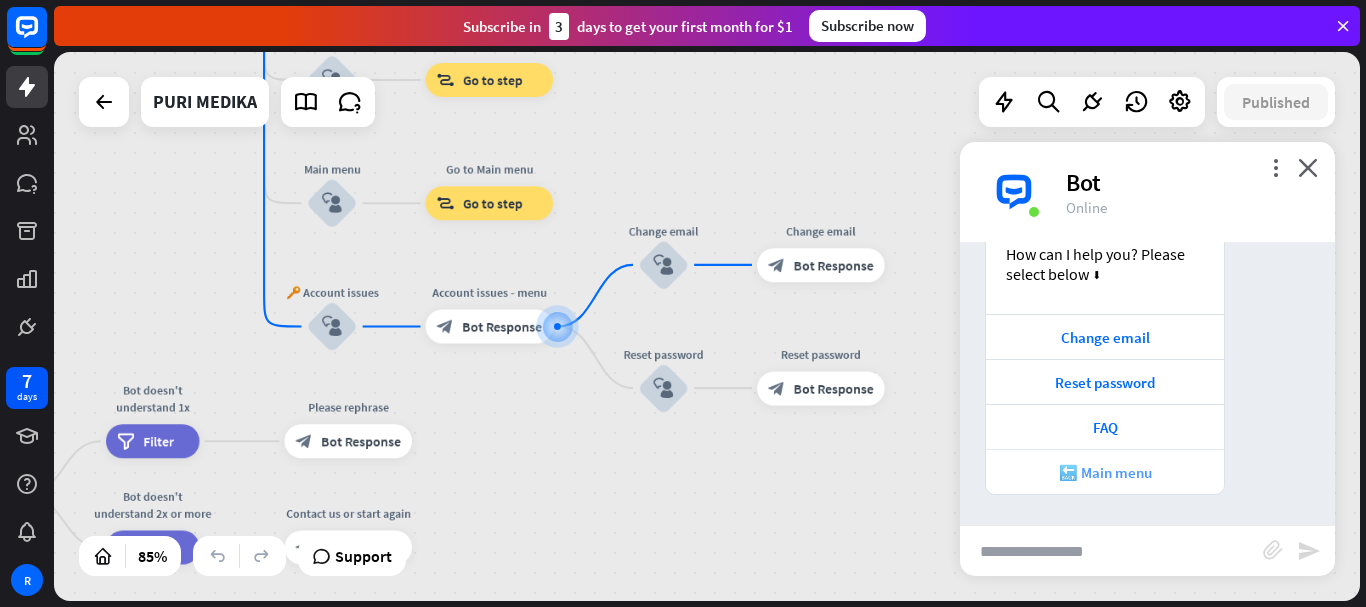 click on "🔙 Main menu" at bounding box center (1105, 472) 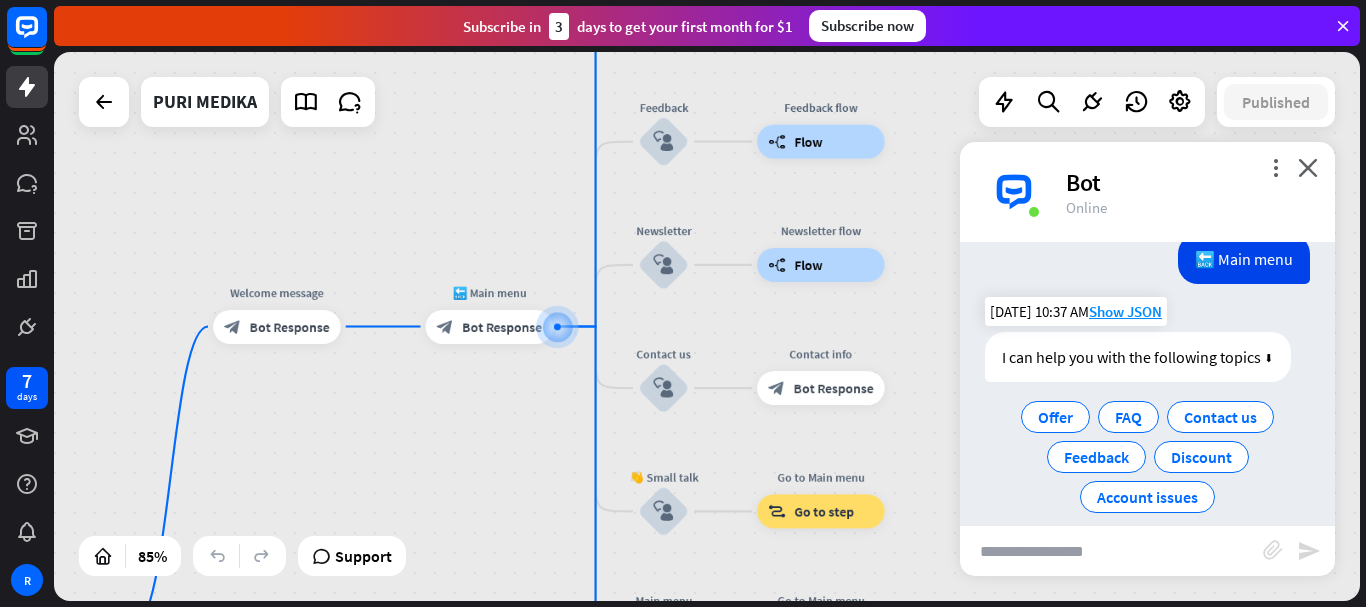 scroll, scrollTop: 2908, scrollLeft: 0, axis: vertical 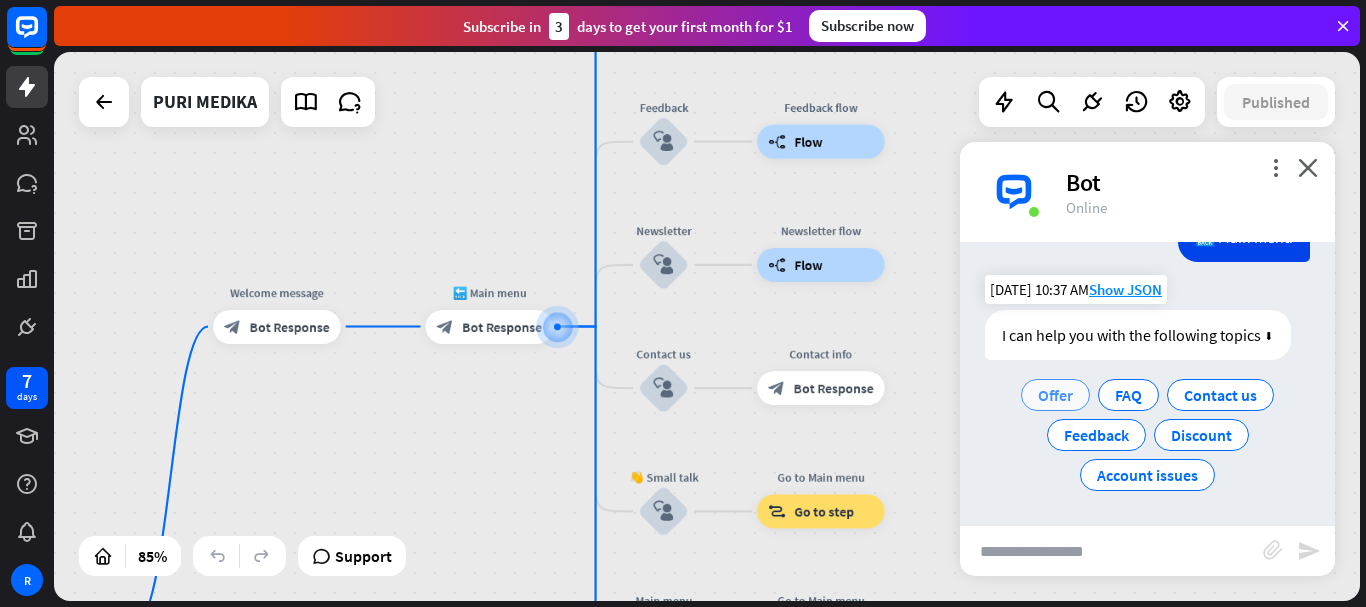 click on "Offer" at bounding box center [1055, 395] 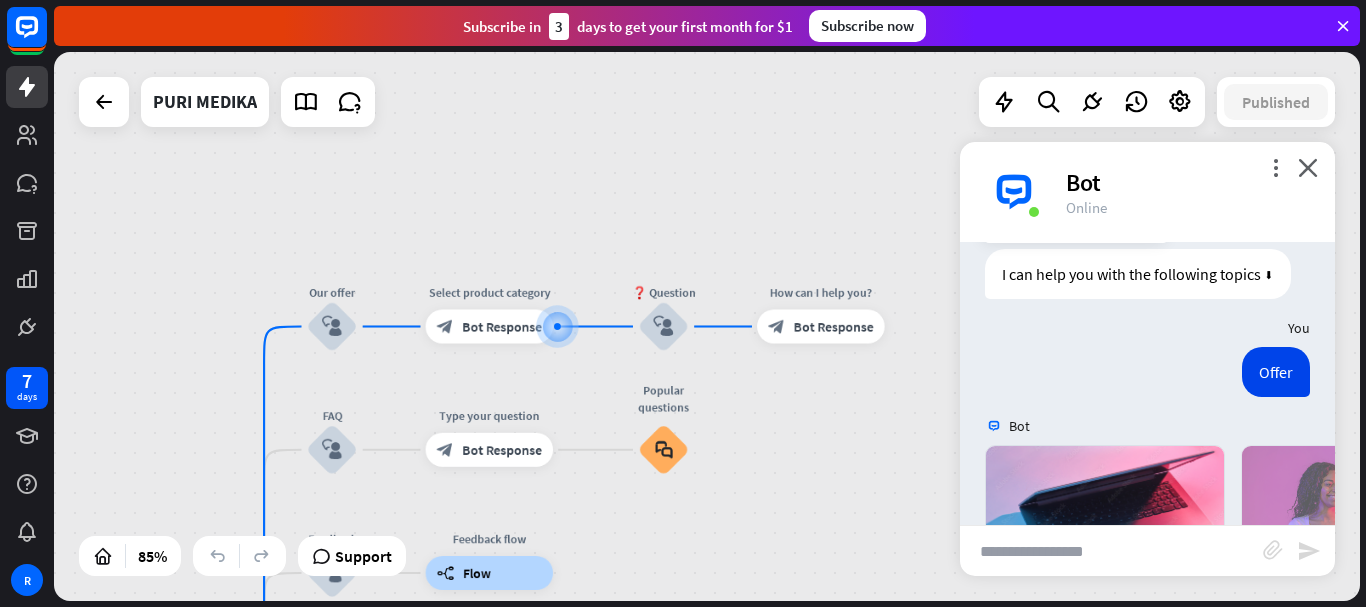 scroll, scrollTop: 3340, scrollLeft: 0, axis: vertical 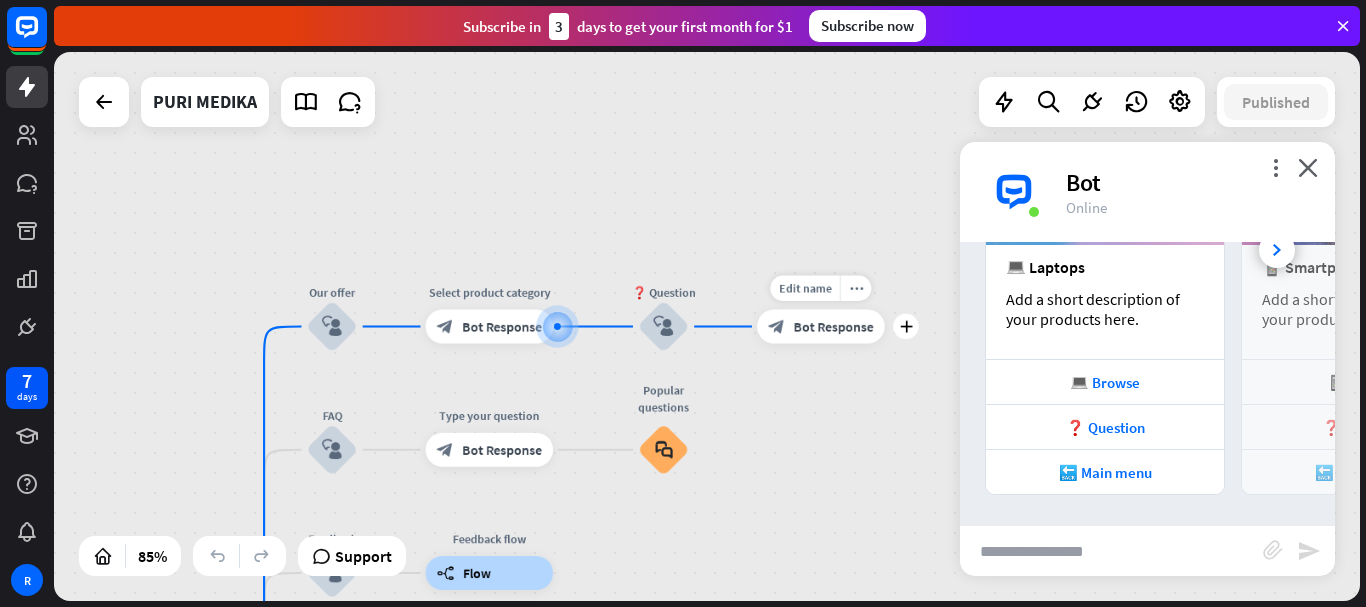 click on "Bot Response" at bounding box center (834, 326) 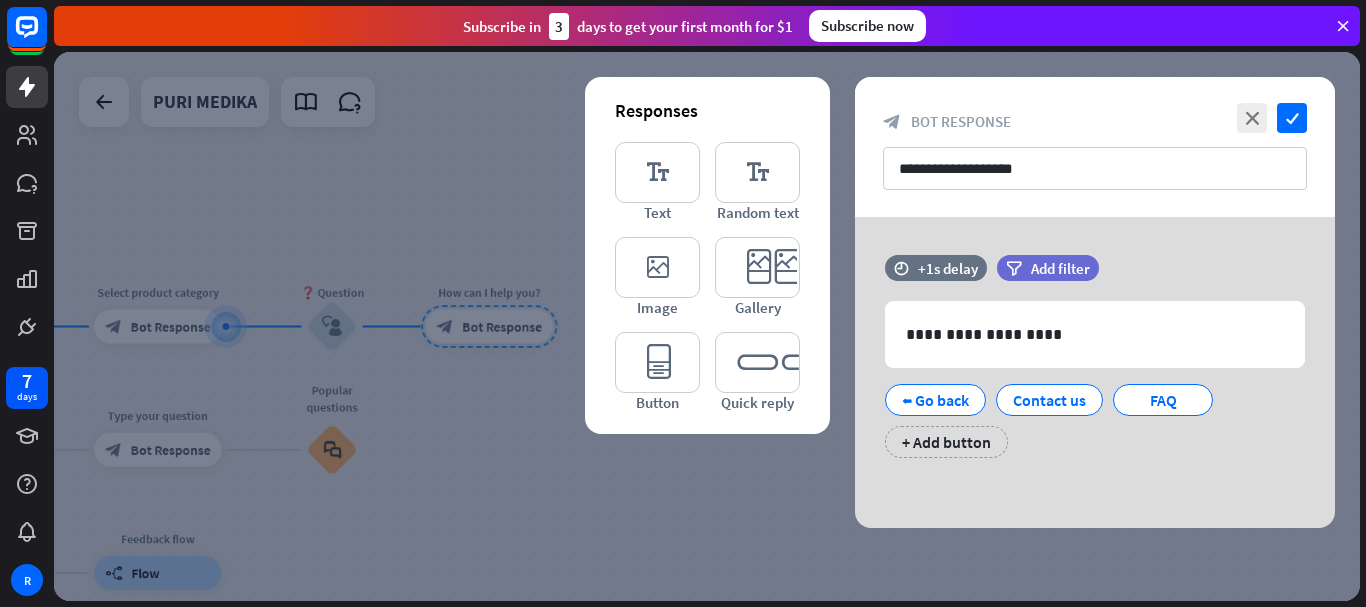 click at bounding box center (707, 326) 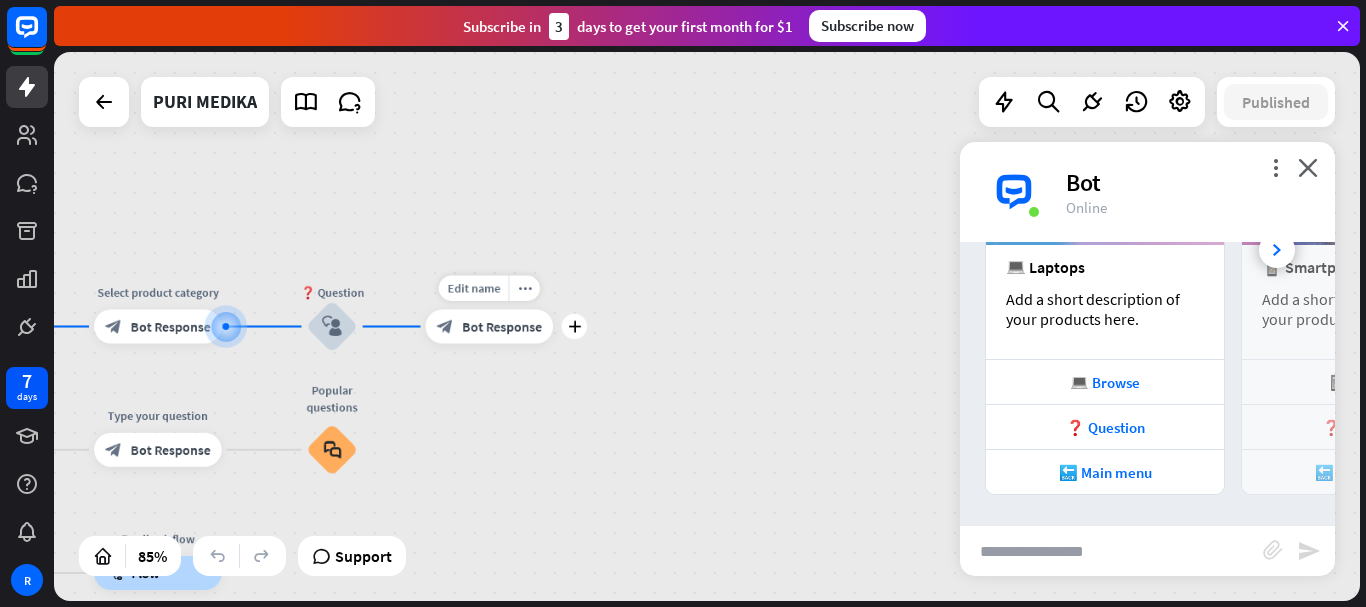 click on "Bot Response" at bounding box center [502, 326] 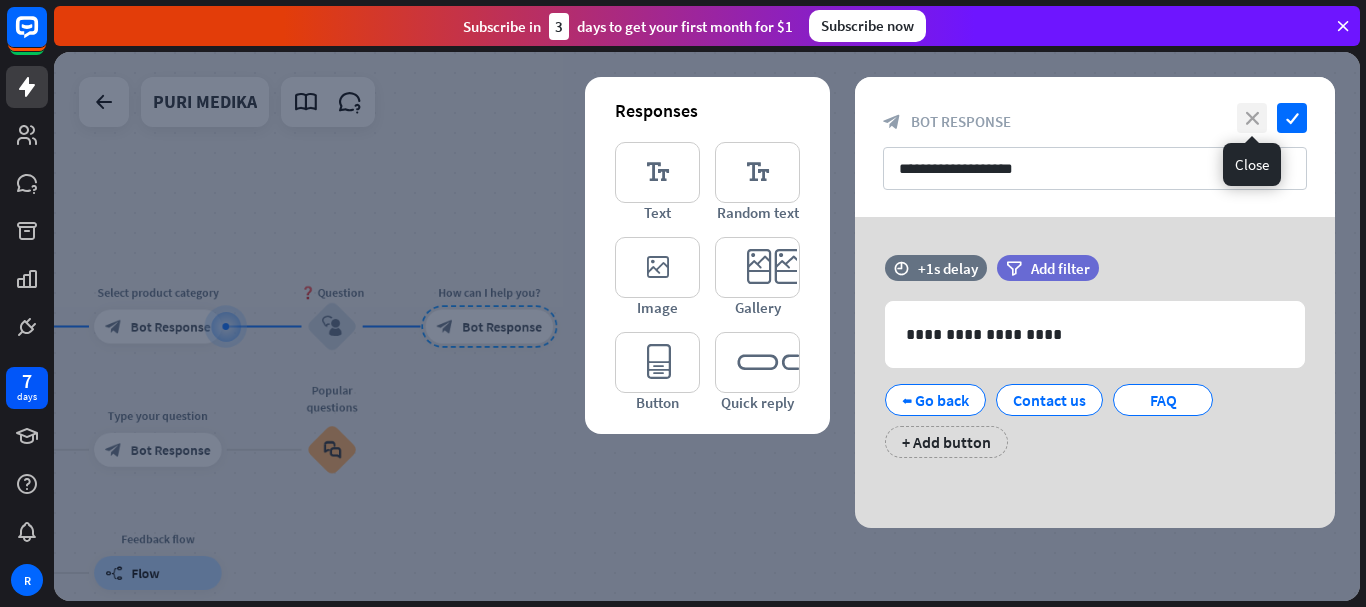 click on "close" at bounding box center (1252, 118) 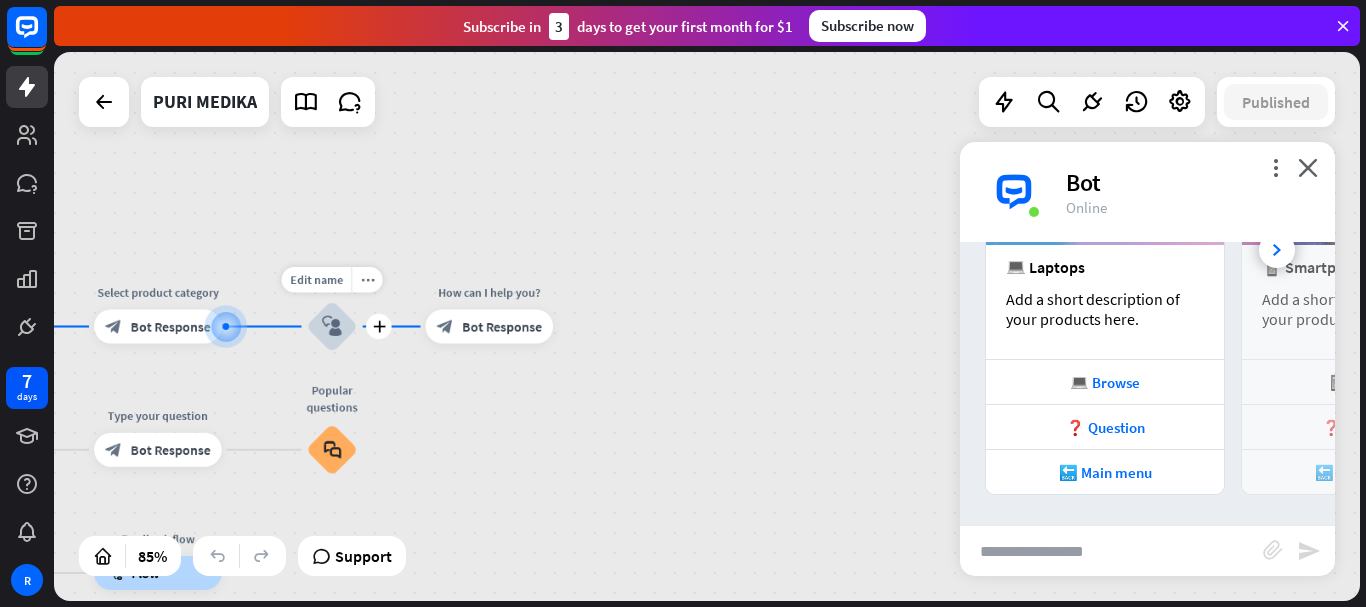 click on "block_user_input" at bounding box center [332, 326] 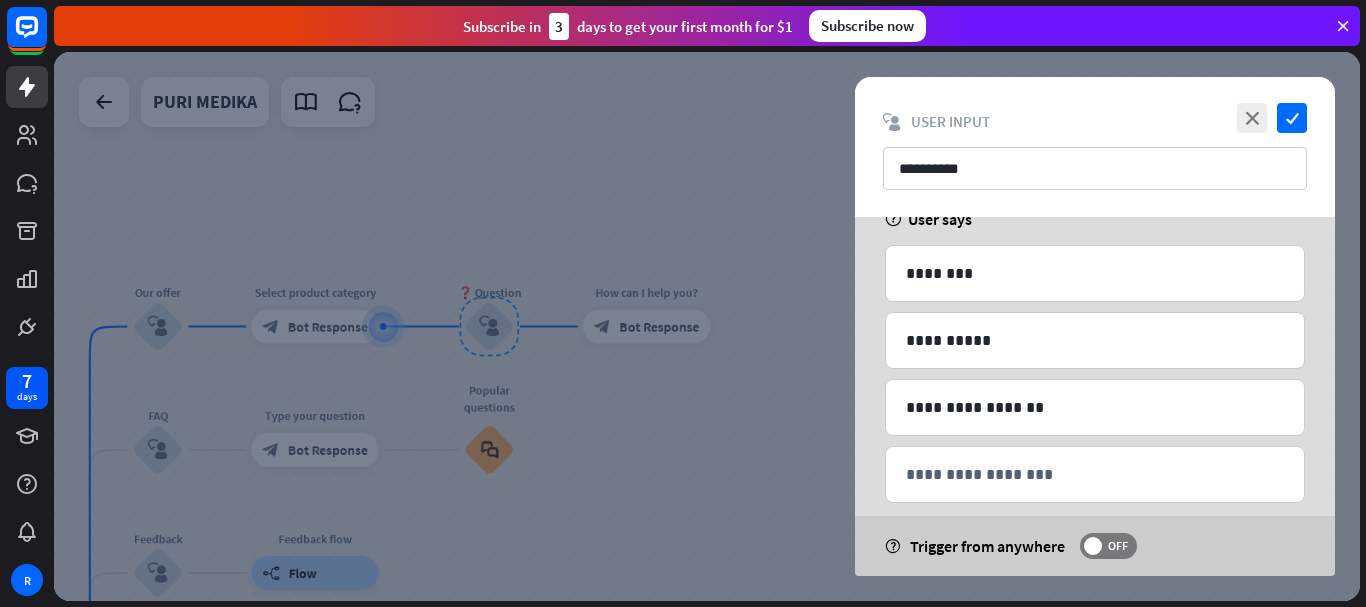 scroll, scrollTop: 156, scrollLeft: 0, axis: vertical 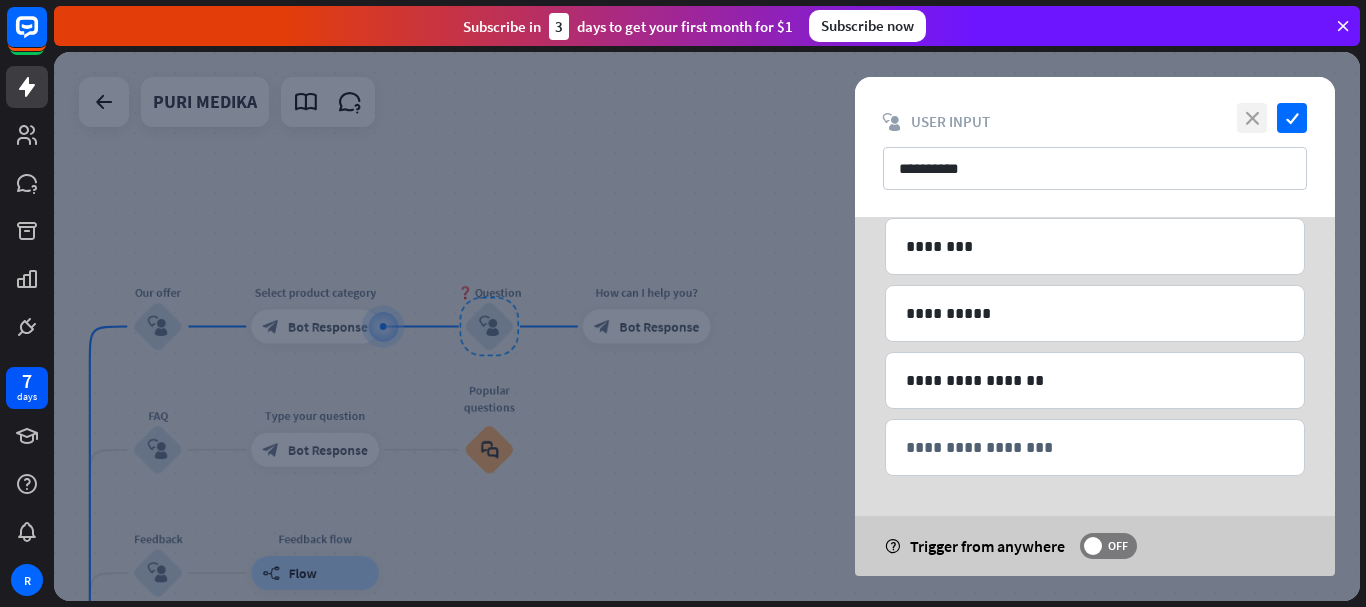click on "close" at bounding box center [1252, 118] 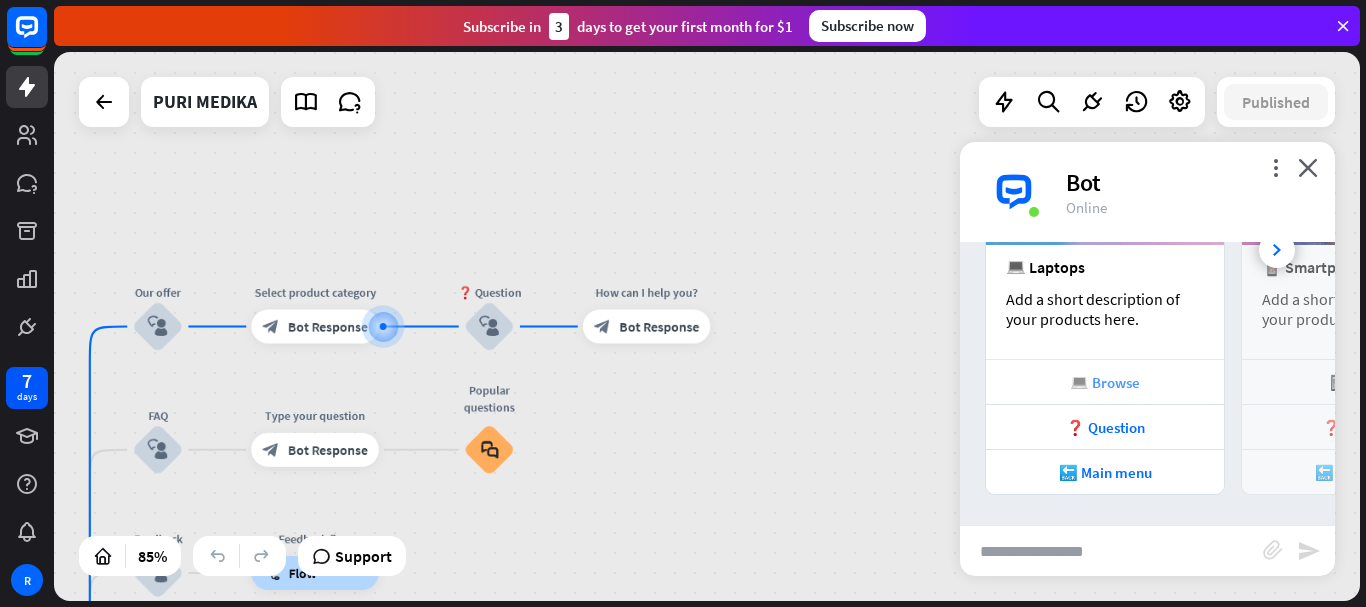 click on "💻 Browse" at bounding box center (1105, 382) 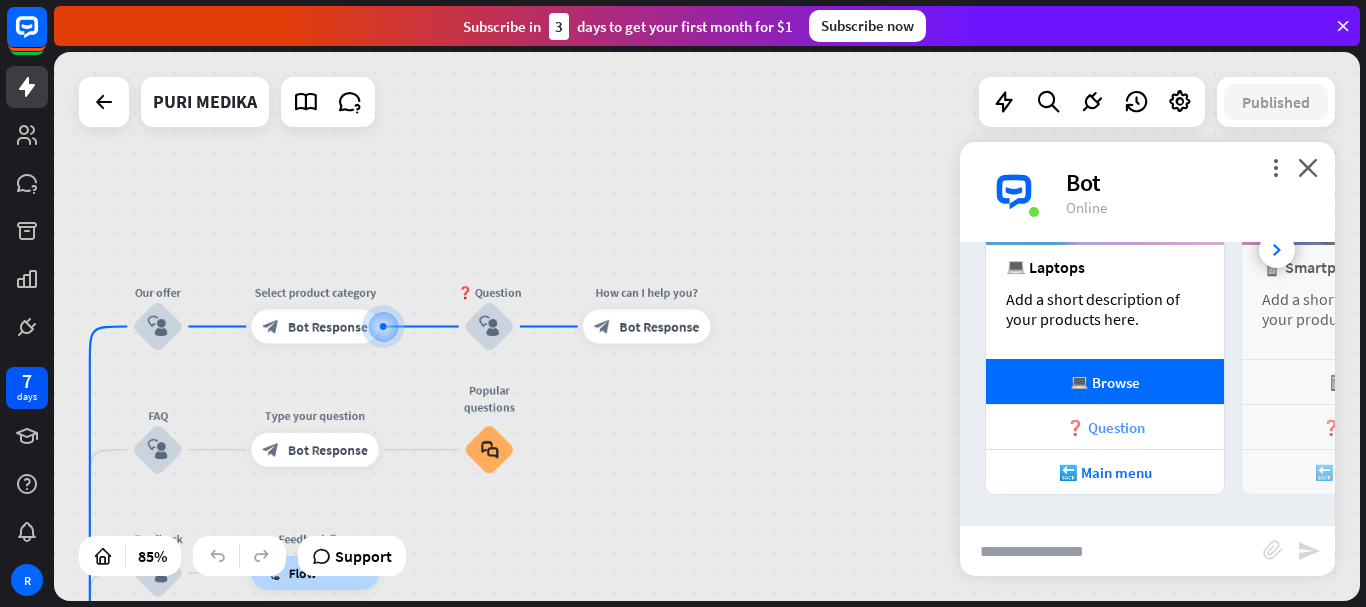 click on "❓ Question" at bounding box center [1105, 427] 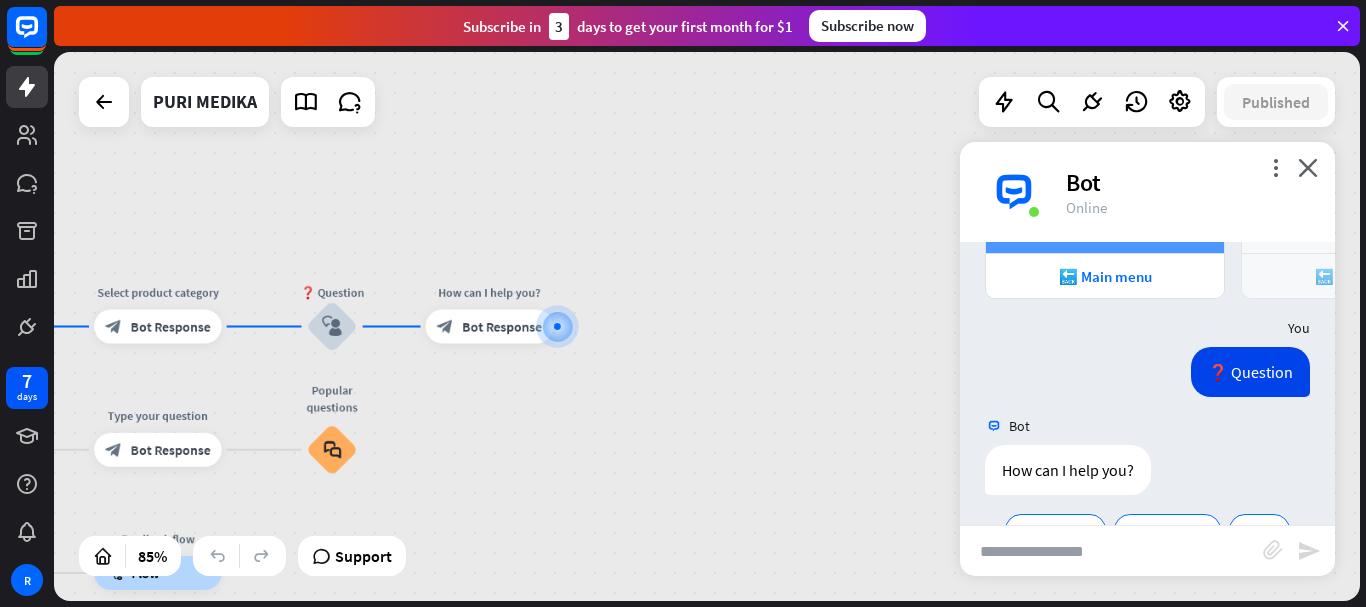 scroll, scrollTop: 3591, scrollLeft: 0, axis: vertical 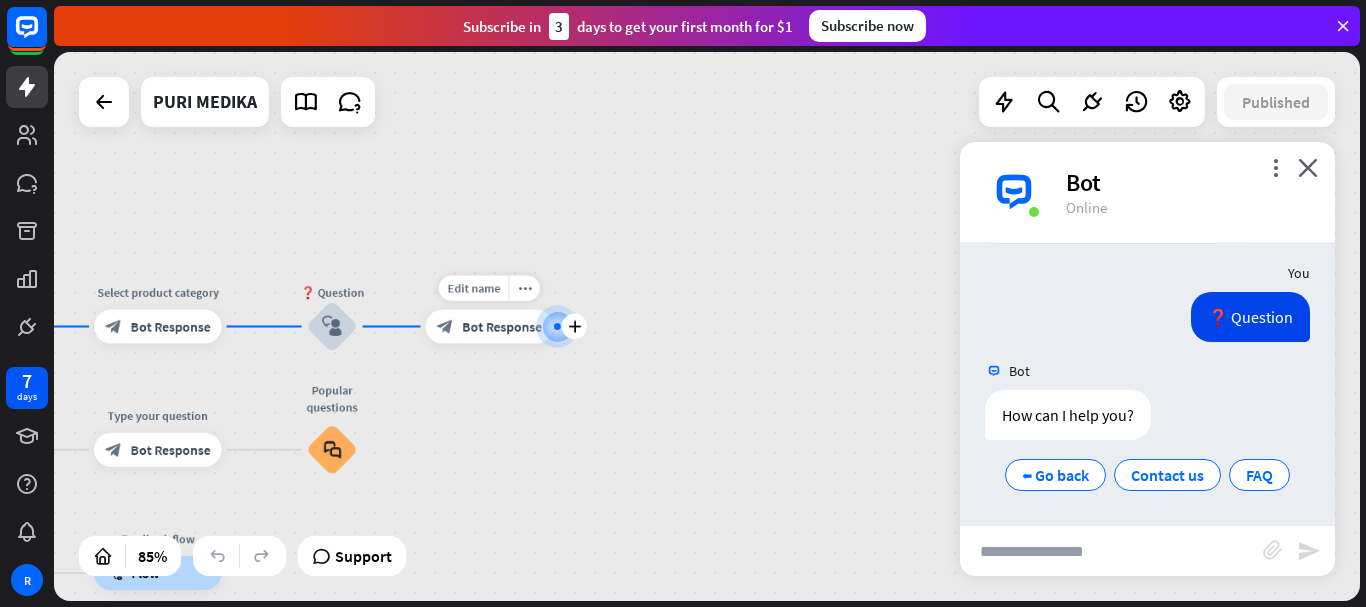 click on "Bot Response" at bounding box center (502, 326) 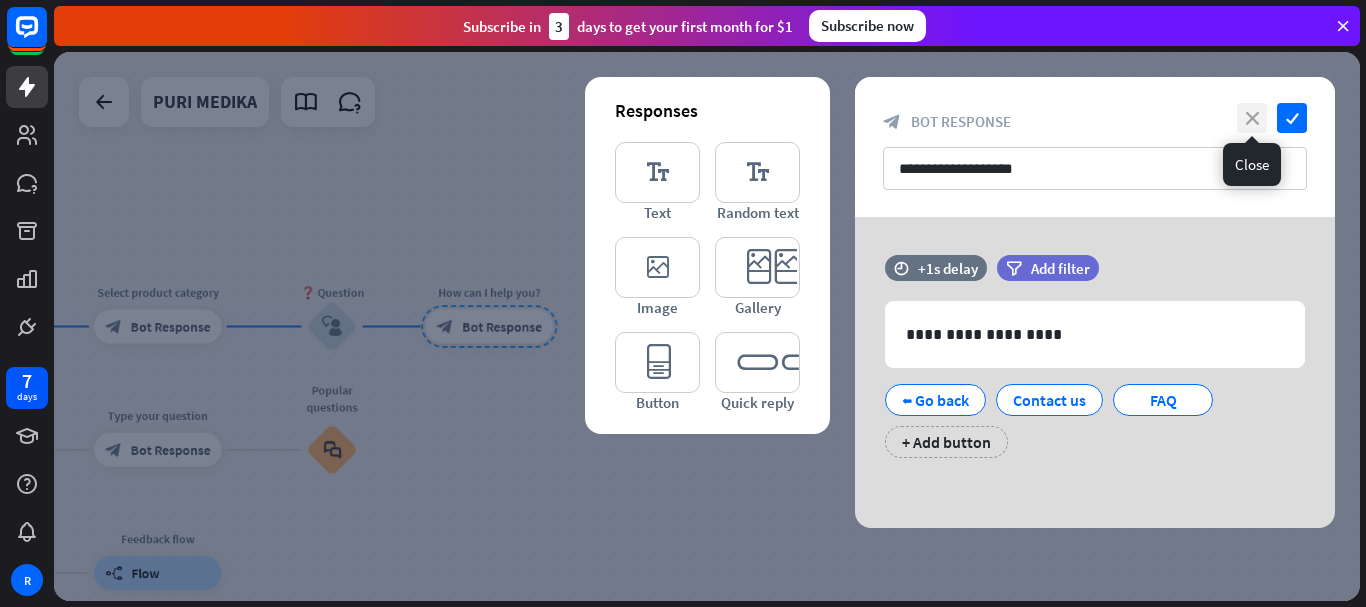 click on "close" at bounding box center [1252, 118] 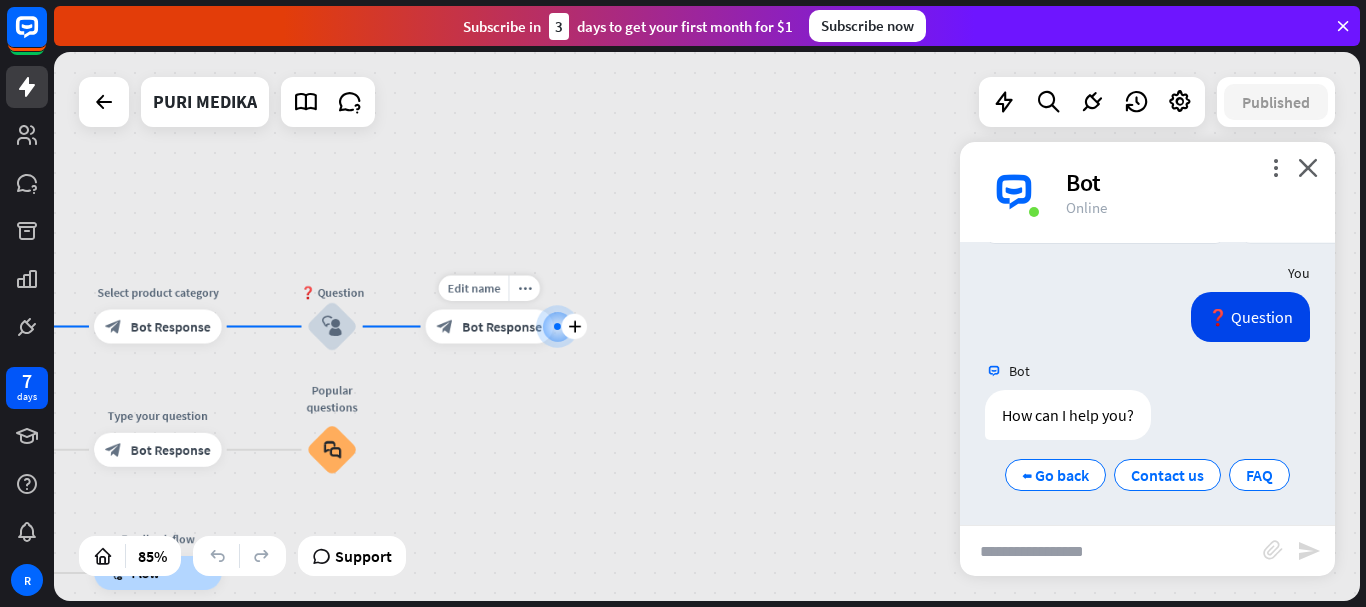 click on "Bot Response" at bounding box center (502, 326) 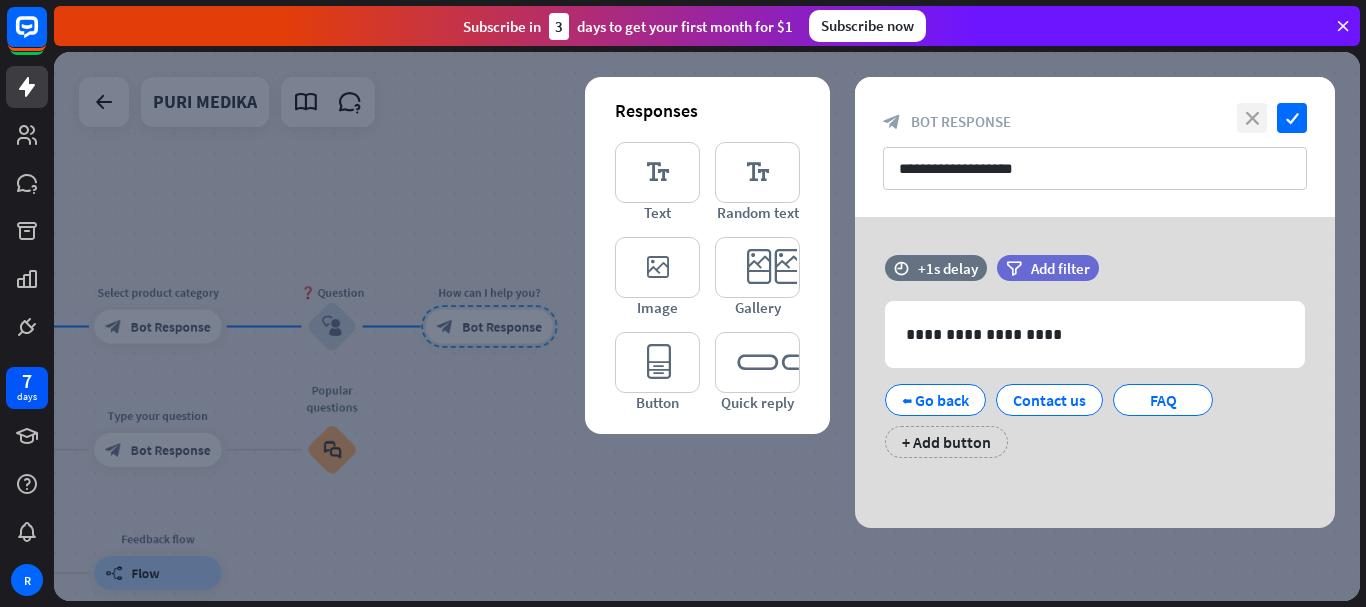 click on "close" at bounding box center (1252, 118) 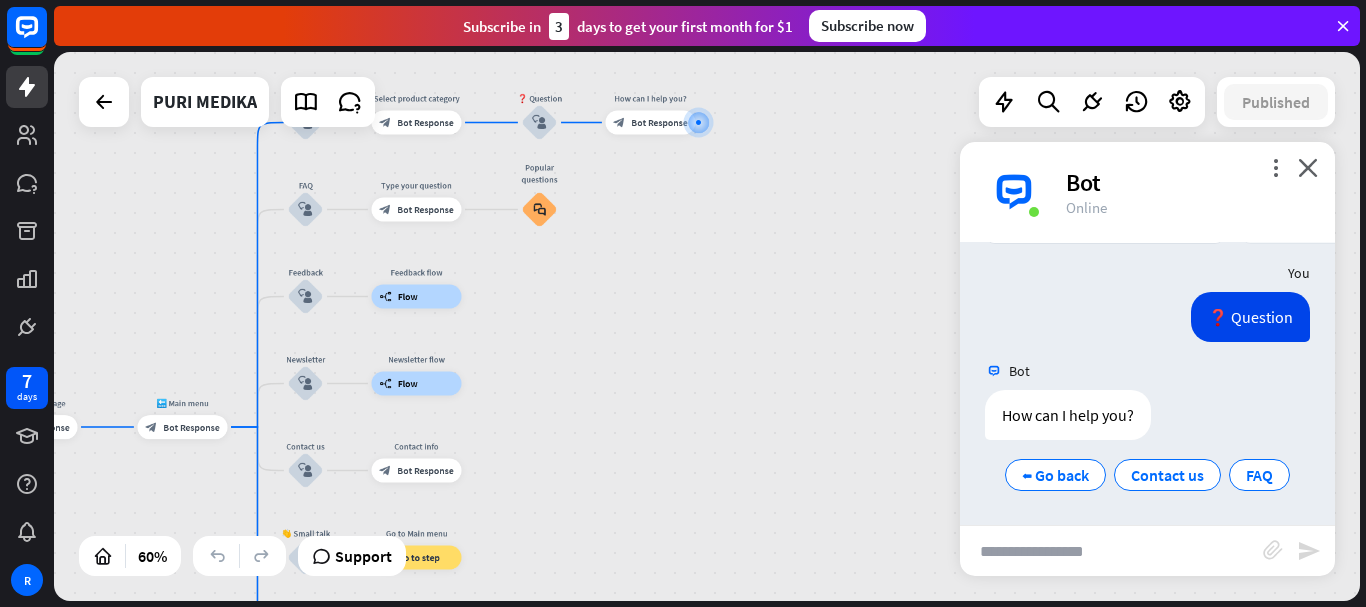 drag, startPoint x: 500, startPoint y: 510, endPoint x: 671, endPoint y: 229, distance: 328.94073 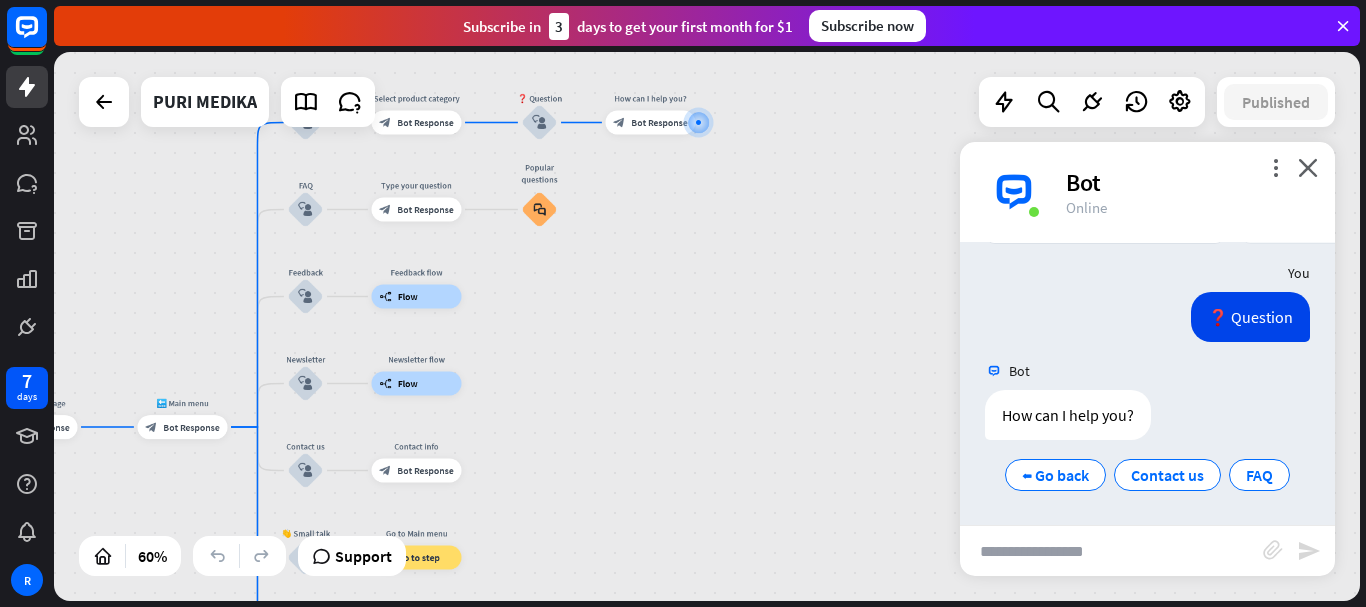 click on "home_2   Start point                 Welcome message   block_bot_response   Bot Response                 🔙 Main menu   block_bot_response   Bot Response                 Our offer   block_user_input                 Select product category   block_bot_response   Bot Response                 ❓ Question   block_user_input                 How can I help you?   block_bot_response   Bot Response                     FAQ   block_user_input                 Type your question   block_bot_response   Bot Response                 Popular questions   block_faq                 Feedback   block_user_input                 Feedback flow   builder_tree   Flow                 Newsletter   block_user_input                 Newsletter flow   builder_tree   Flow                 Contact us   block_user_input                 Contact info   block_bot_response   Bot Response                 👋 Small talk   block_user_input                 Go to Main menu   block_goto   Go to step                 Main menu" at bounding box center (707, 326) 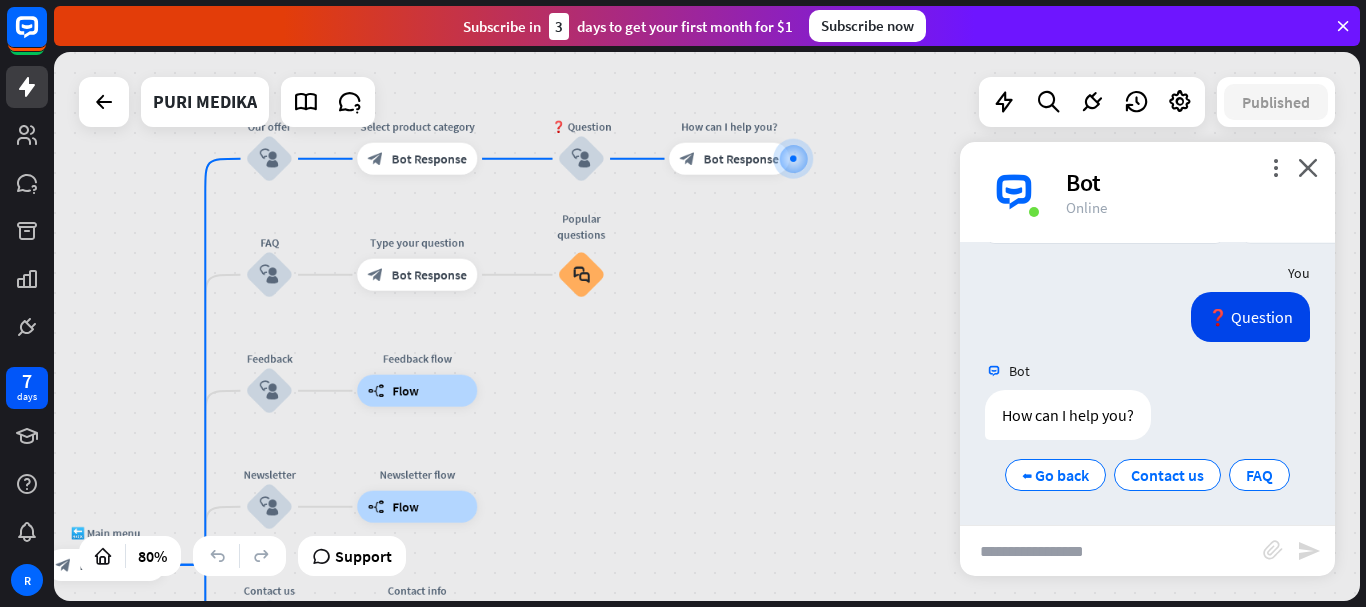 drag, startPoint x: 592, startPoint y: 307, endPoint x: 633, endPoint y: 409, distance: 109.9318 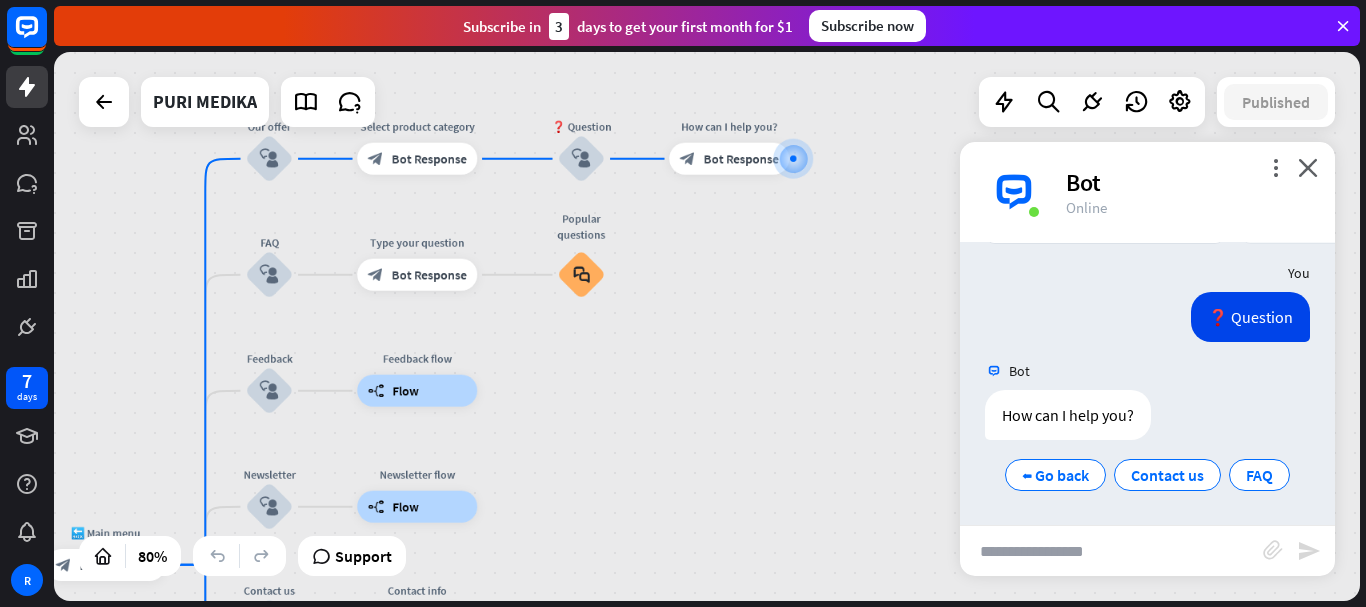 click on "home_2   Start point                 Welcome message   block_bot_response   Bot Response                 🔙 Main menu   block_bot_response   Bot Response                 Our offer   block_user_input                 Select product category   block_bot_response   Bot Response                 ❓ Question   block_user_input                 How can I help you?   block_bot_response   Bot Response                     FAQ   block_user_input                 Type your question   block_bot_response   Bot Response                 Popular questions   block_faq                 Feedback   block_user_input                 Feedback flow   builder_tree   Flow                 Newsletter   block_user_input                 Newsletter flow   builder_tree   Flow                 Contact us   block_user_input                 Contact info   block_bot_response   Bot Response                 👋 Small talk   block_user_input                 Go to Main menu   block_goto   Go to step                 Main menu" at bounding box center (707, 326) 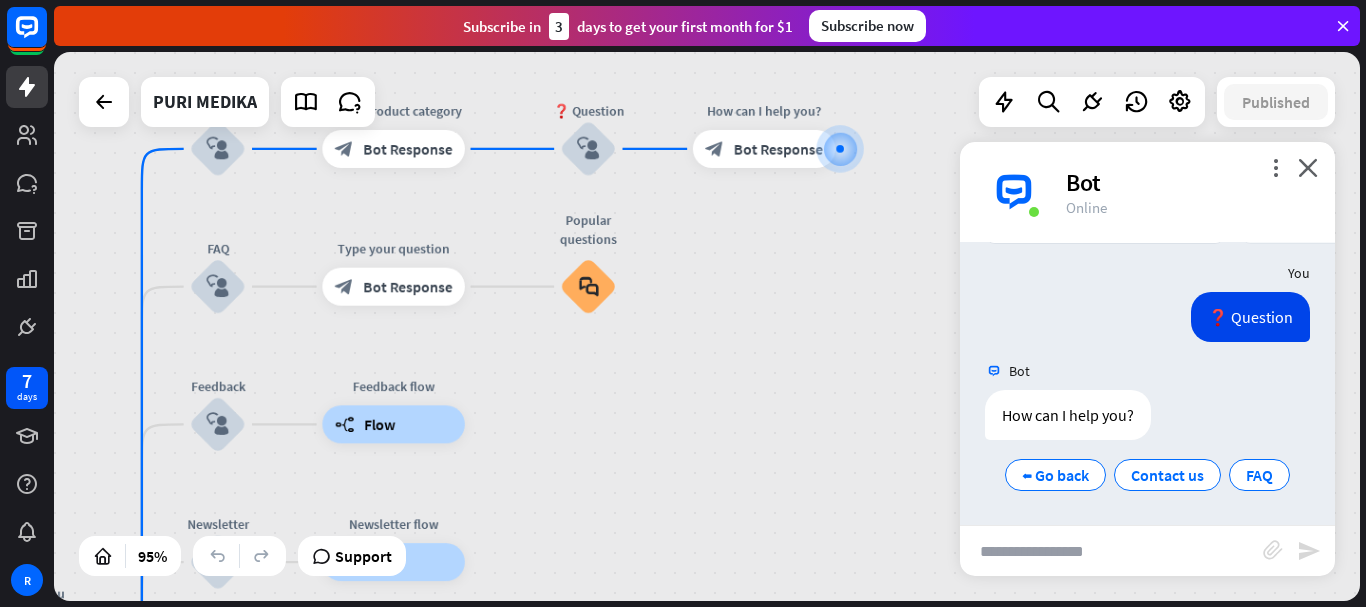 drag, startPoint x: 591, startPoint y: 355, endPoint x: 657, endPoint y: 465, distance: 128.28094 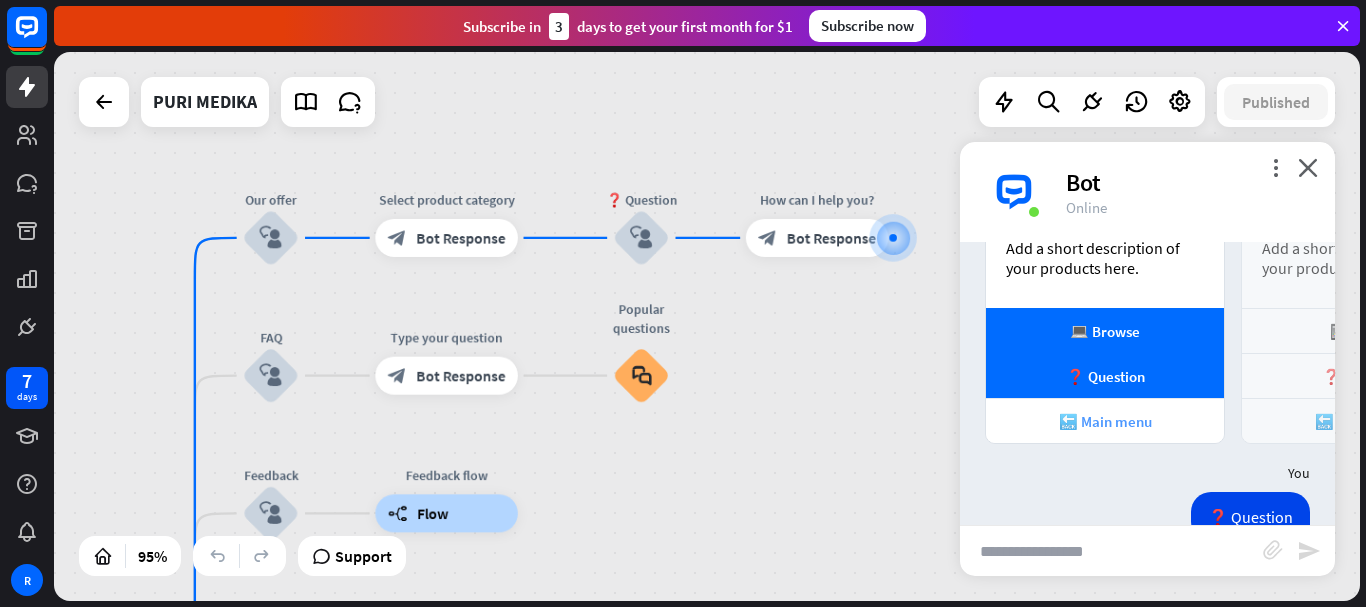 scroll, scrollTop: 3291, scrollLeft: 0, axis: vertical 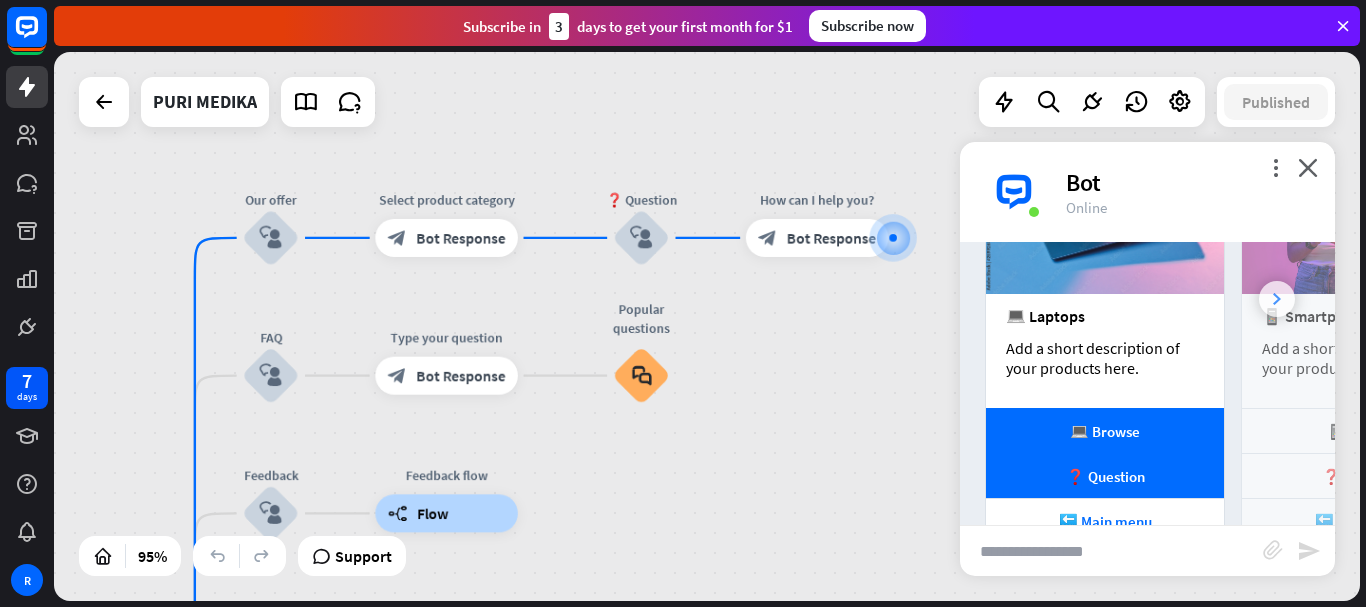 click 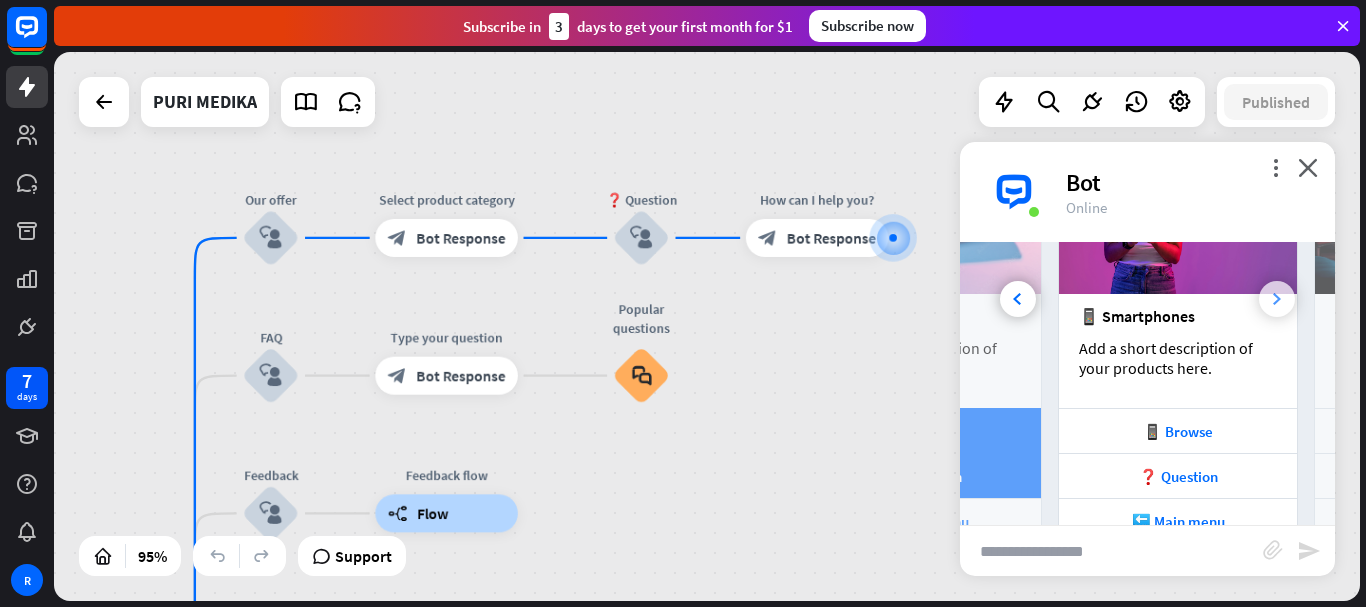 scroll, scrollTop: 0, scrollLeft: 221, axis: horizontal 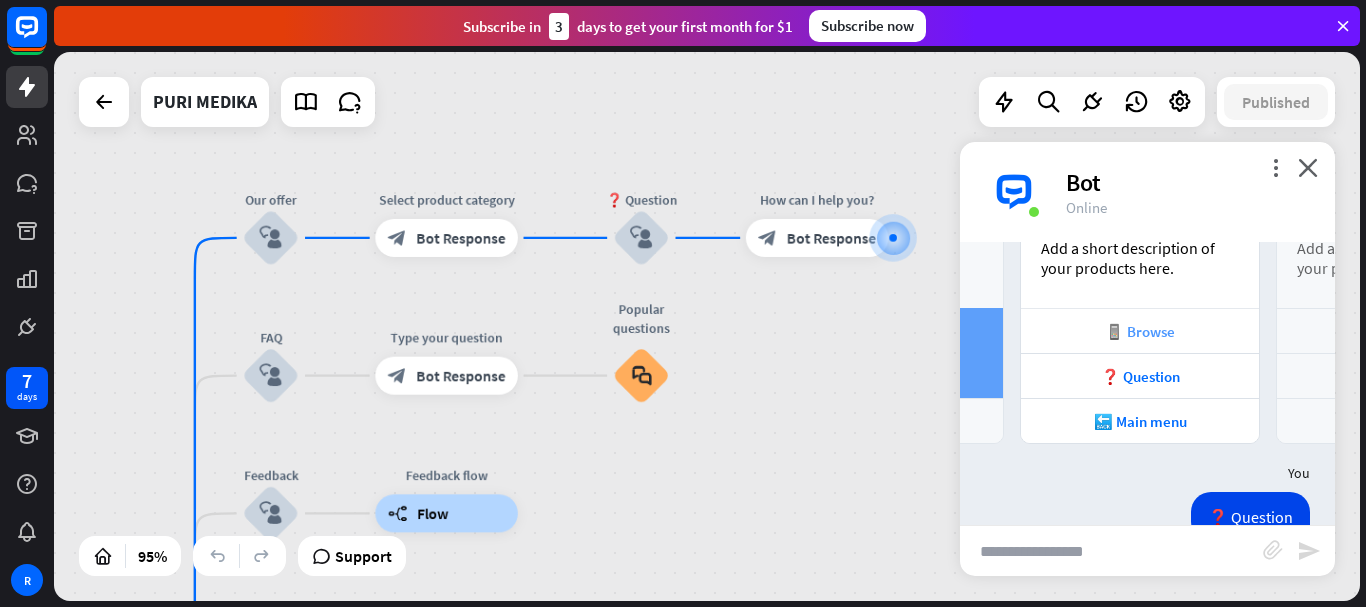 click on "📱 Browse" at bounding box center [1140, 331] 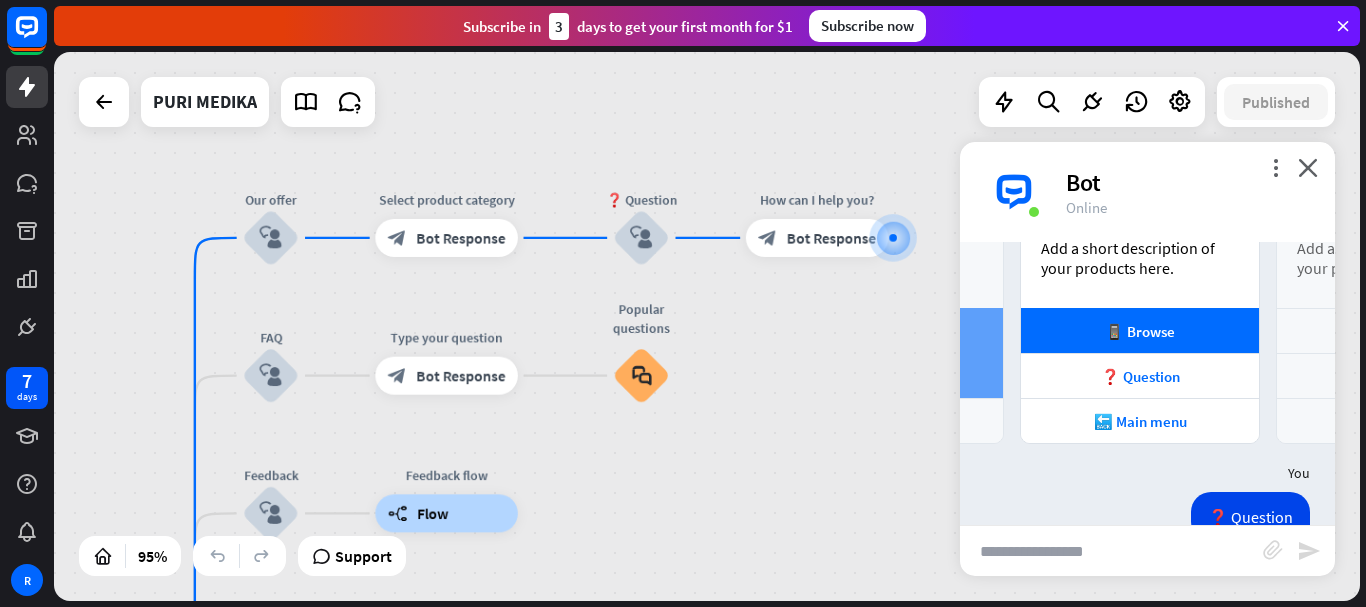 scroll, scrollTop: 3591, scrollLeft: 0, axis: vertical 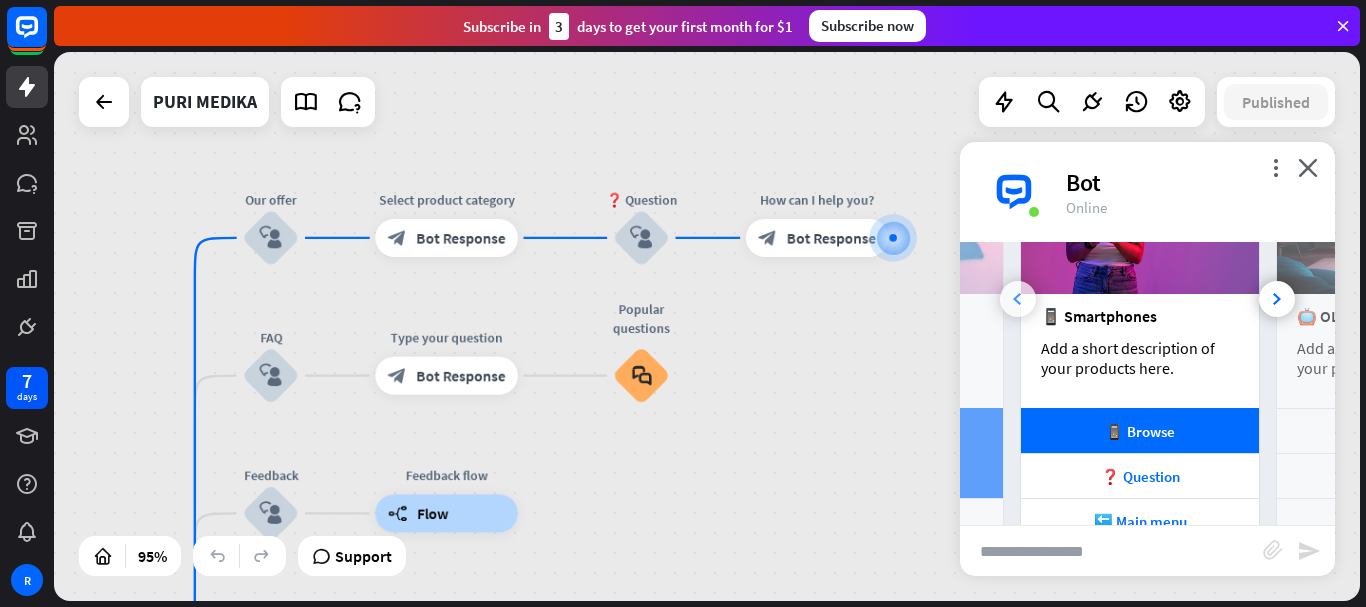 click 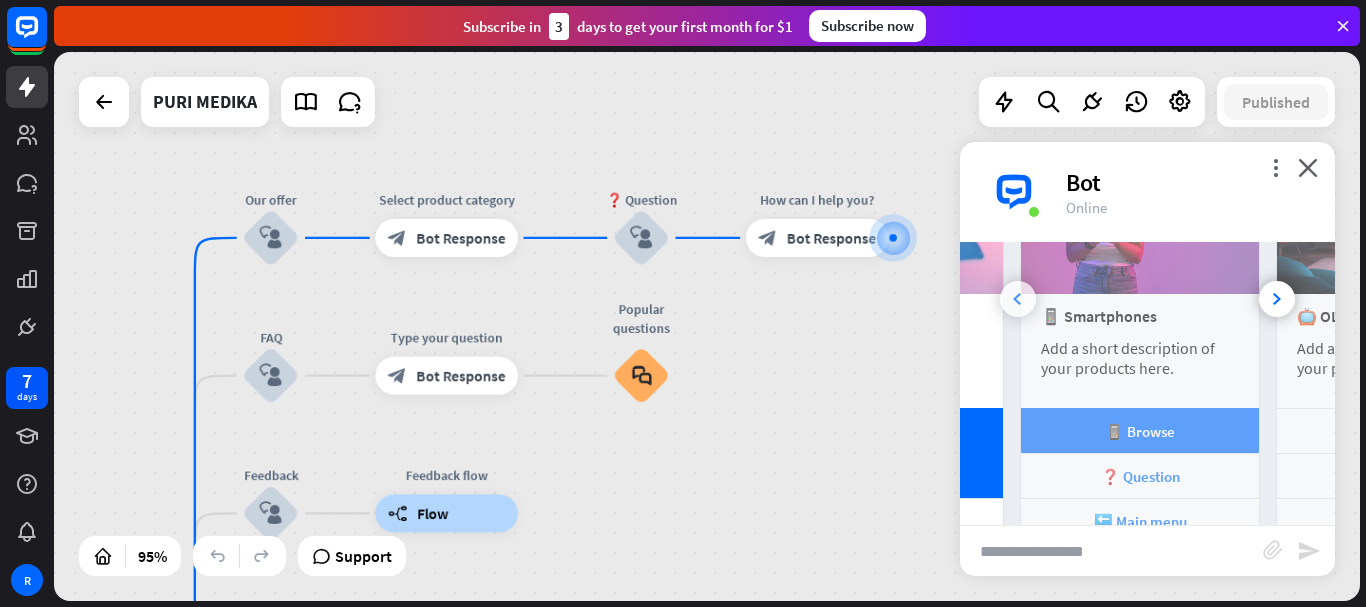 scroll, scrollTop: 0, scrollLeft: 0, axis: both 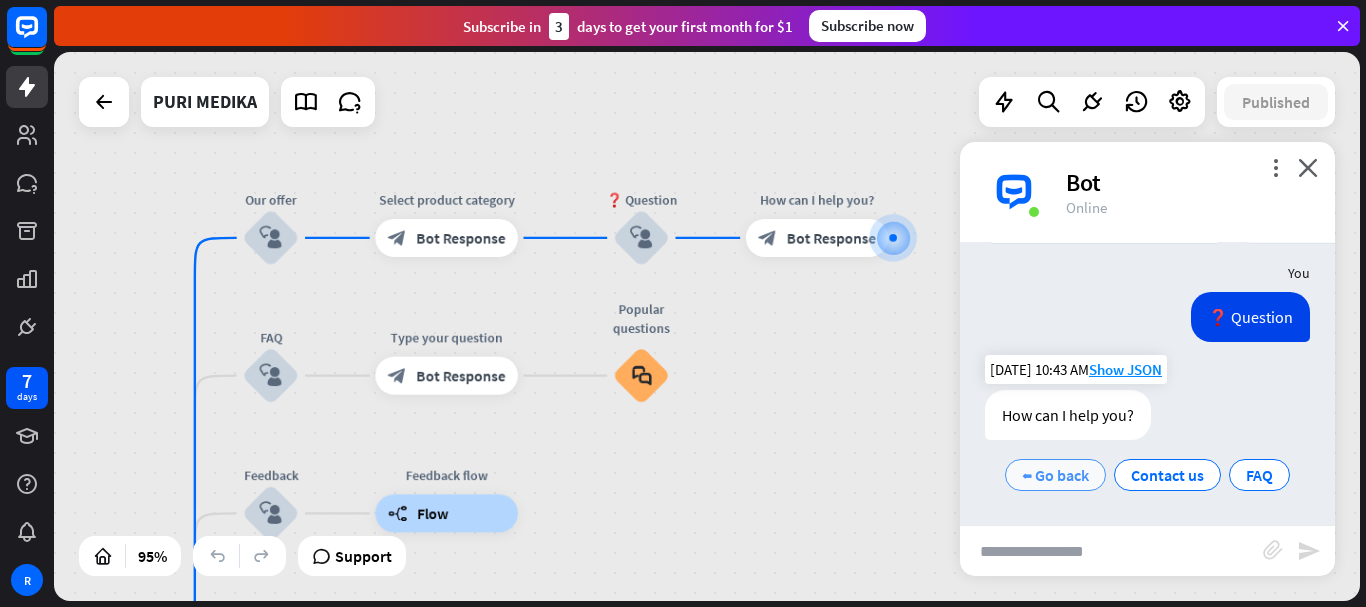 click on "⬅ Go back" at bounding box center (1055, 475) 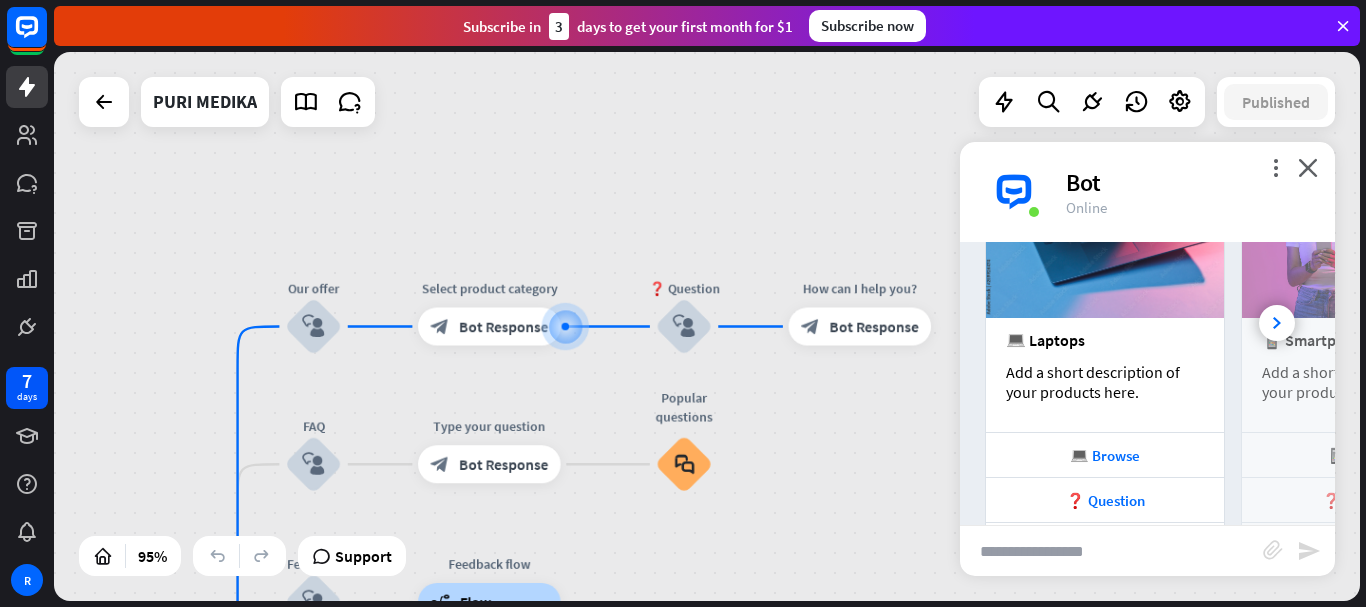 scroll, scrollTop: 4103, scrollLeft: 0, axis: vertical 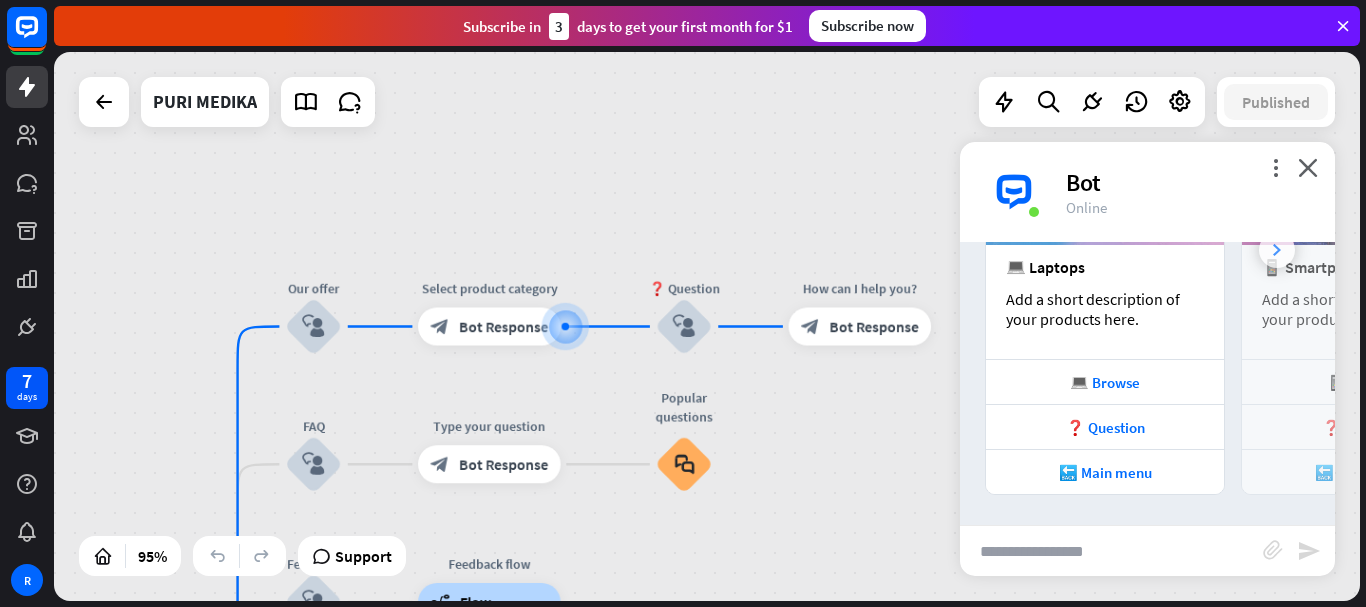 click at bounding box center (1277, 250) 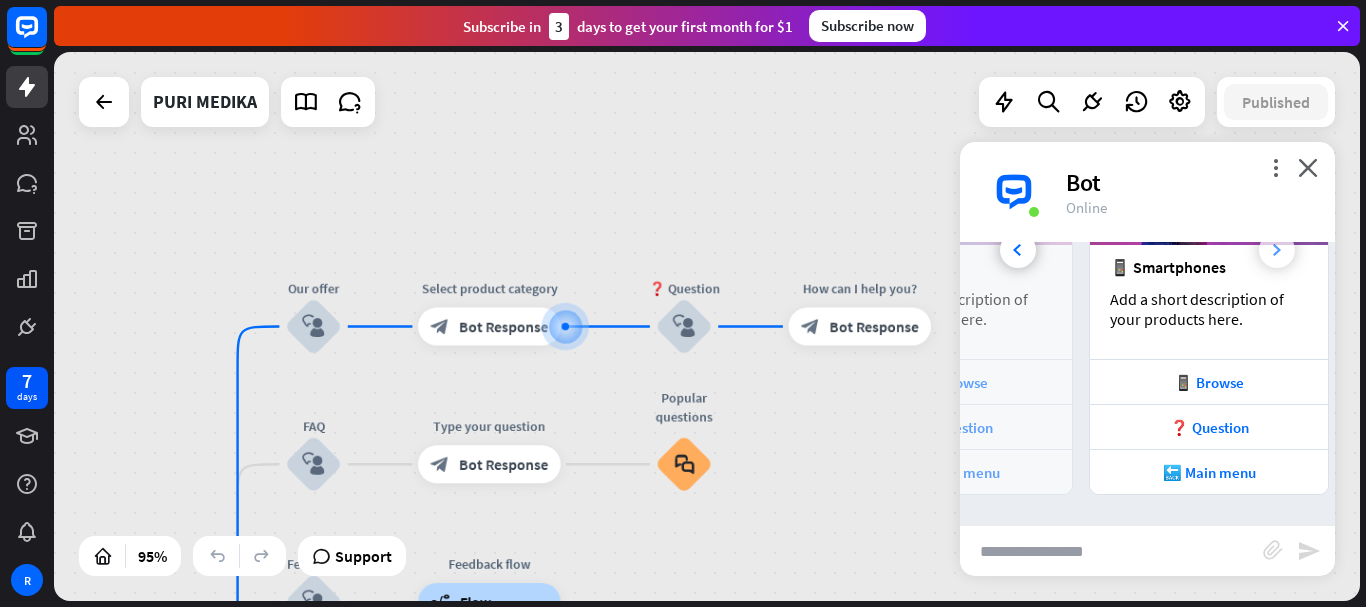 scroll, scrollTop: 0, scrollLeft: 221, axis: horizontal 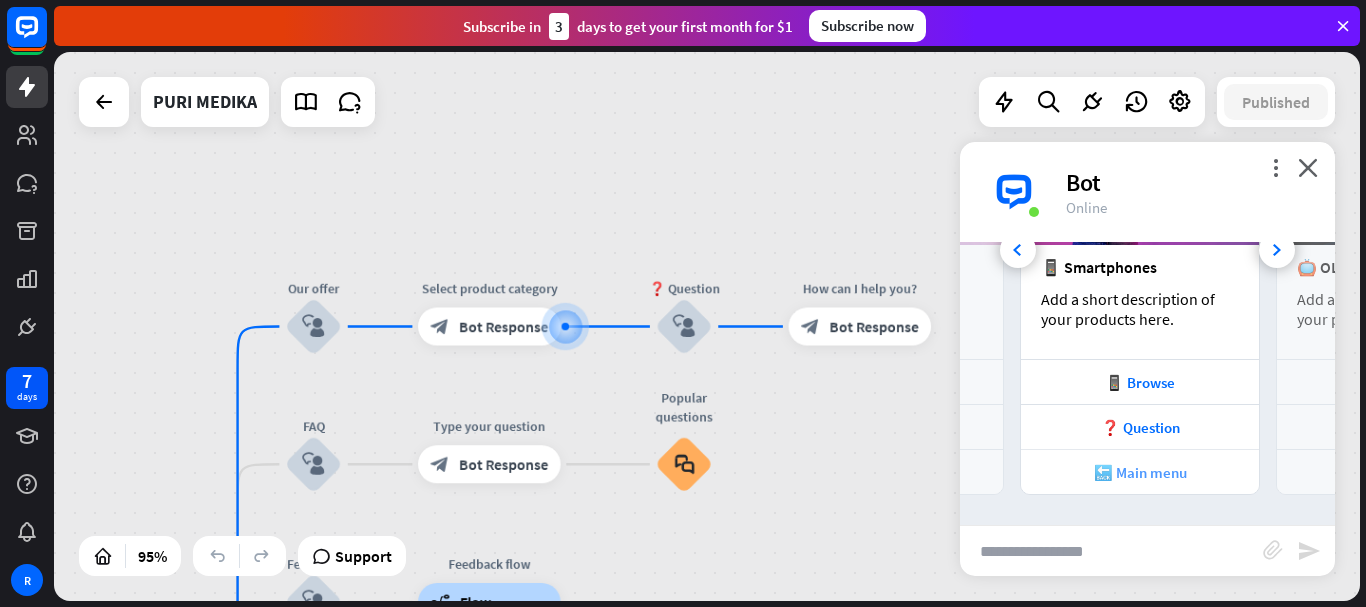 click on "🔙 Main menu" at bounding box center [1140, 472] 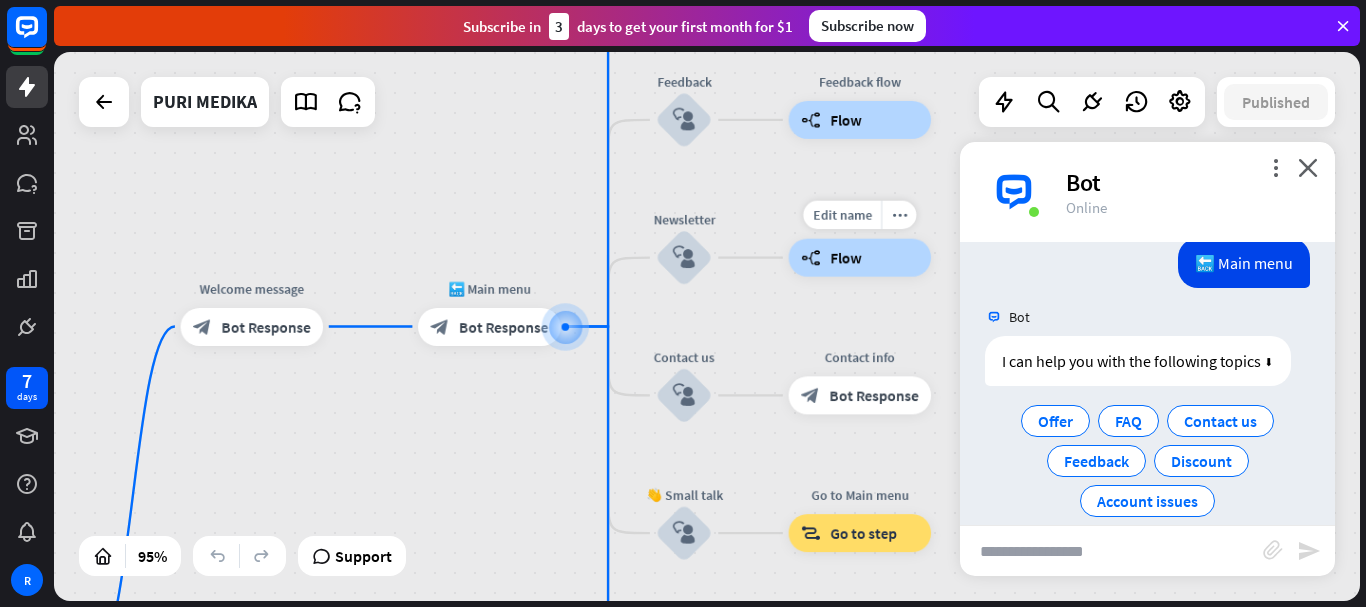 scroll, scrollTop: 4434, scrollLeft: 0, axis: vertical 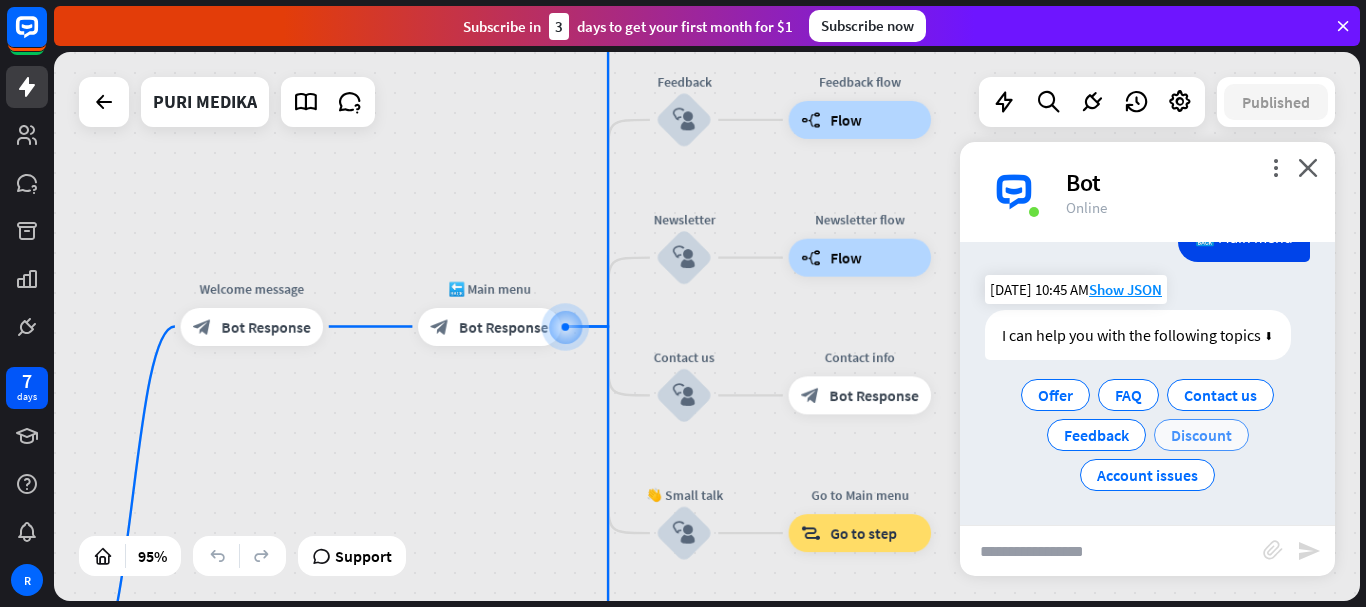 click on "Discount" at bounding box center (1201, 435) 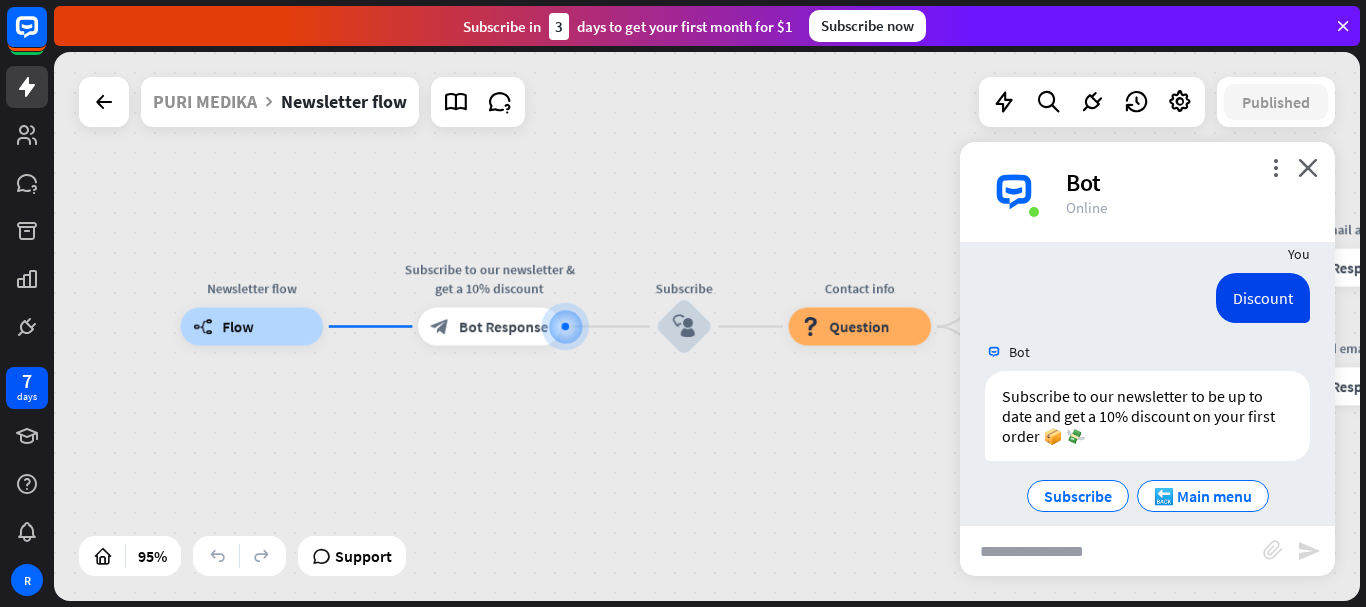 scroll, scrollTop: 4590, scrollLeft: 0, axis: vertical 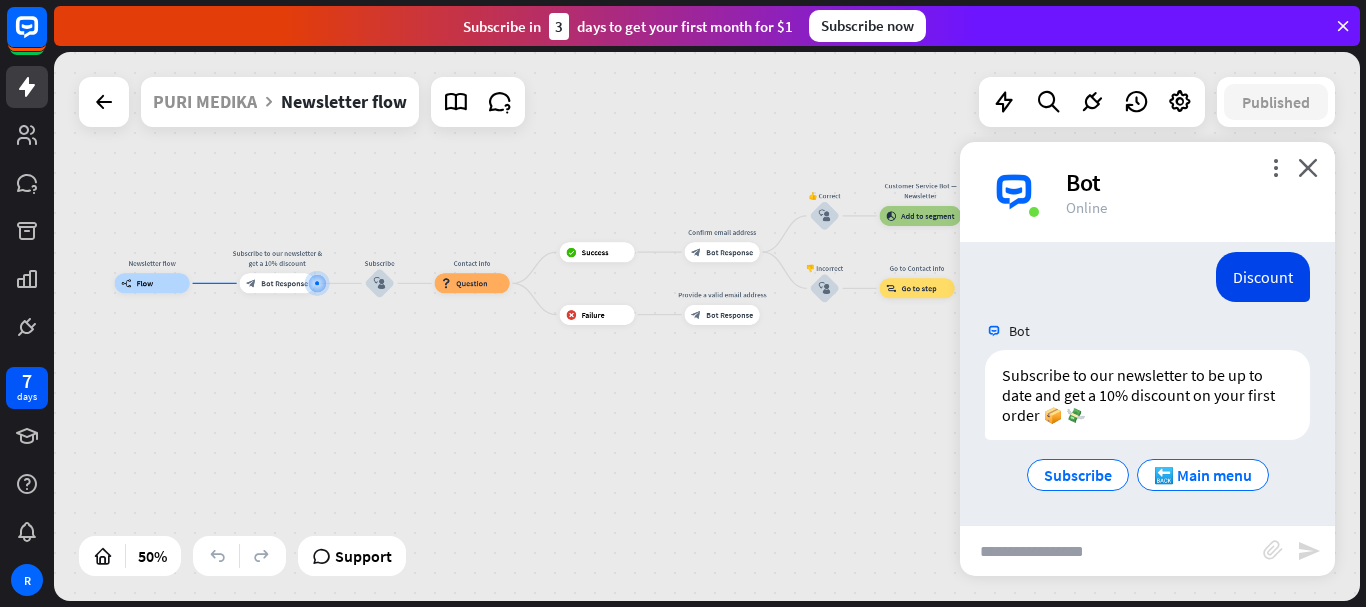 drag, startPoint x: 852, startPoint y: 457, endPoint x: 468, endPoint y: 352, distance: 398.0967 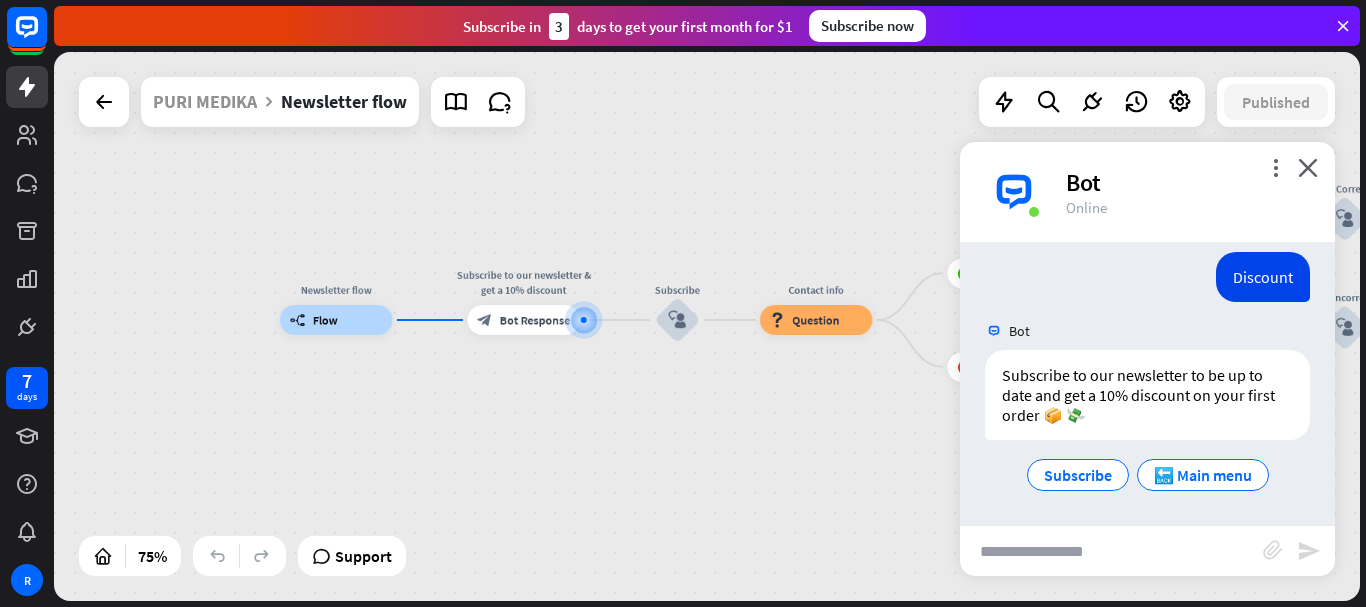 drag, startPoint x: 304, startPoint y: 370, endPoint x: 591, endPoint y: 453, distance: 298.76077 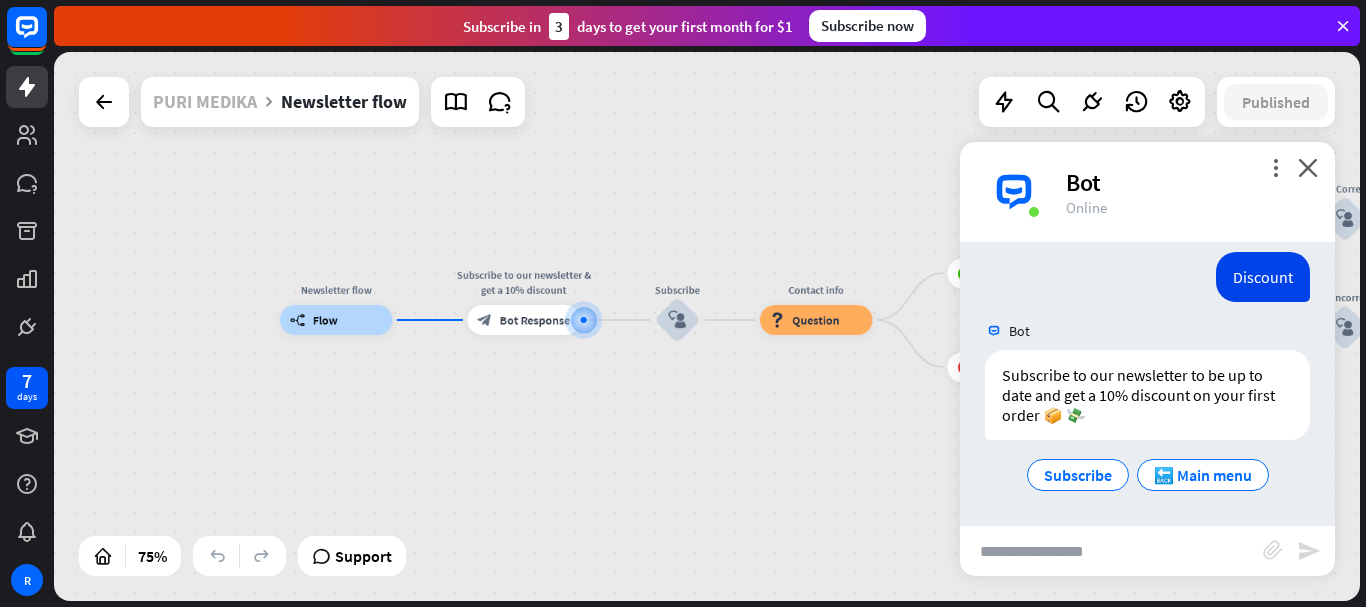 click on "PURI MEDIKA" at bounding box center (205, 102) 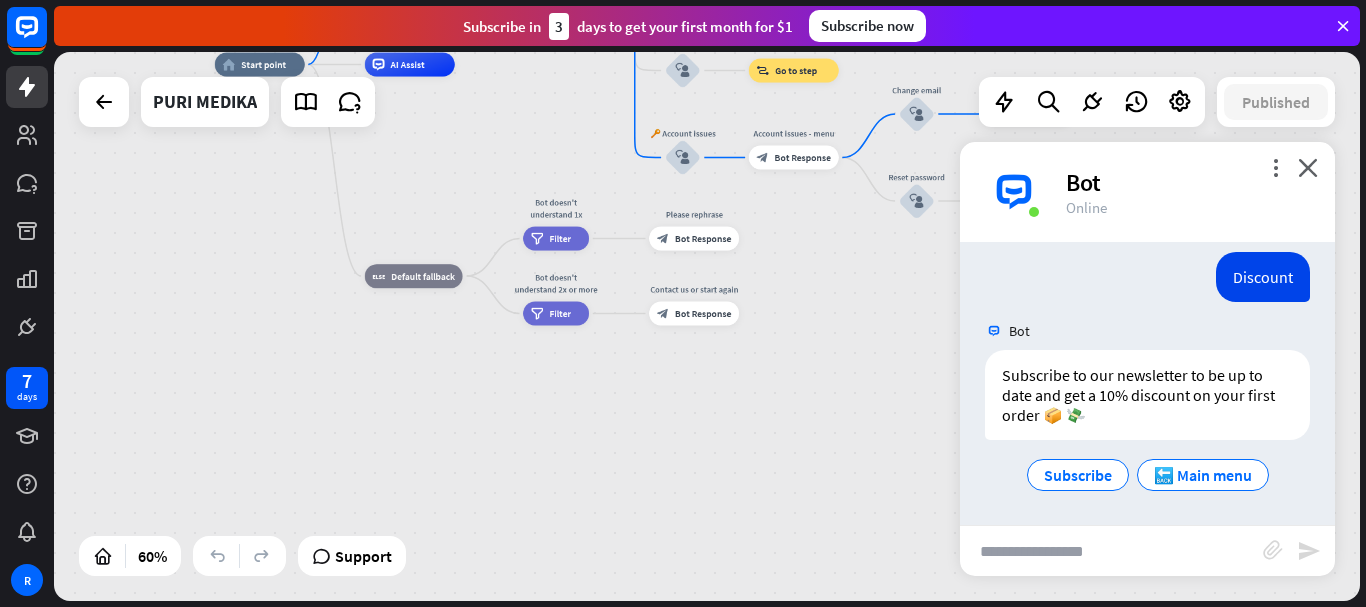 drag, startPoint x: 692, startPoint y: 418, endPoint x: 435, endPoint y: 171, distance: 356.45197 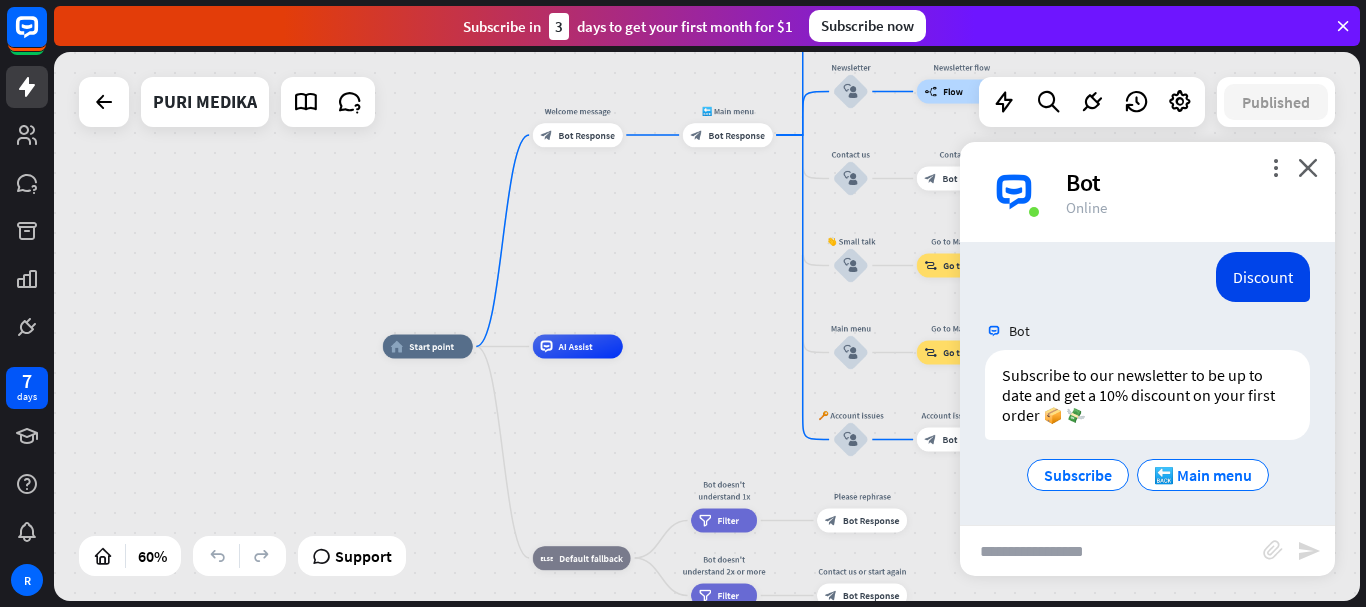 drag, startPoint x: 438, startPoint y: 170, endPoint x: 676, endPoint y: 243, distance: 248.94377 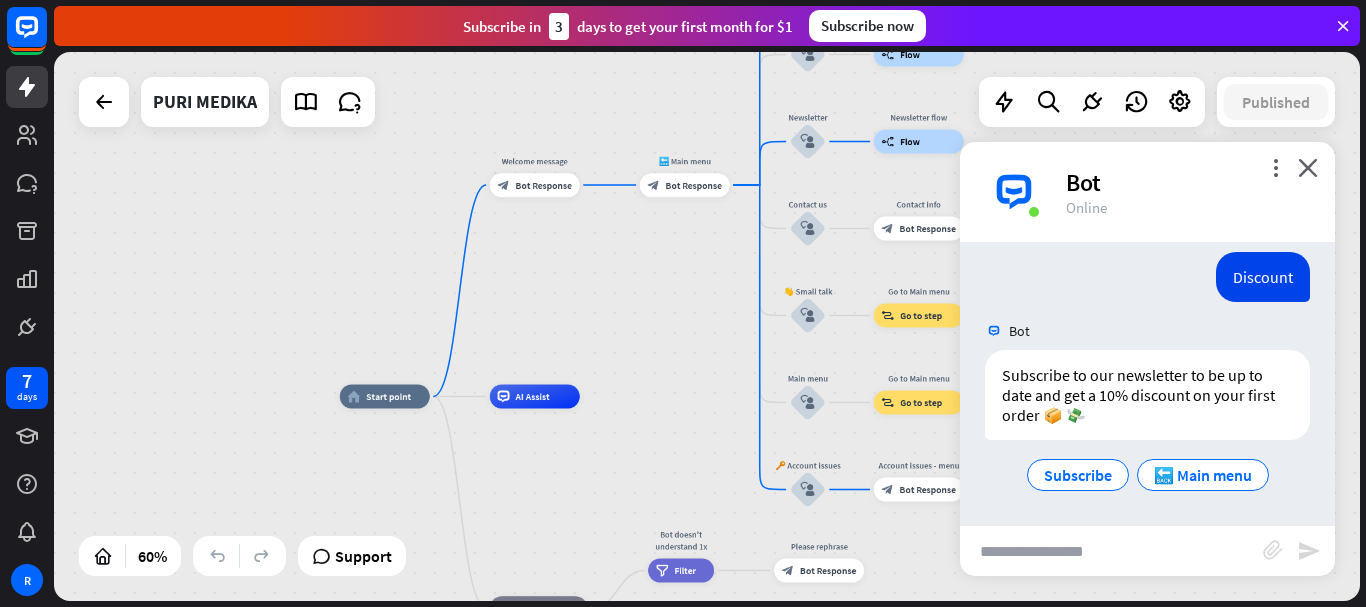 drag, startPoint x: 680, startPoint y: 215, endPoint x: 556, endPoint y: 318, distance: 161.19864 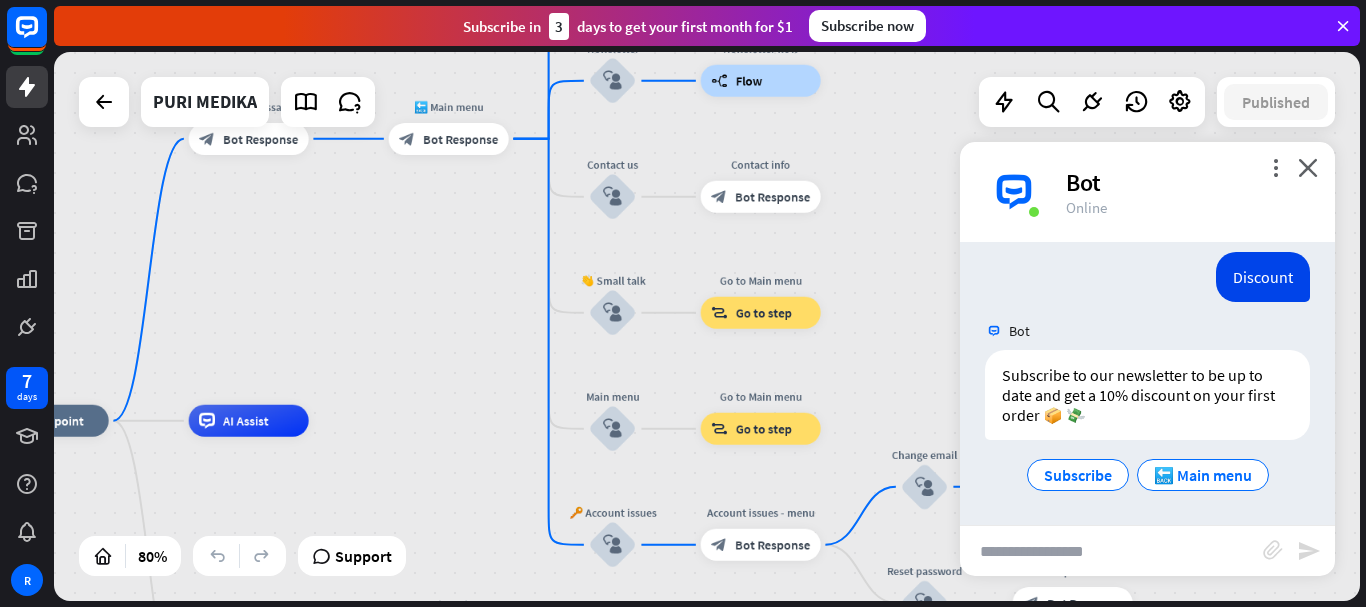 drag, startPoint x: 405, startPoint y: 277, endPoint x: 335, endPoint y: 226, distance: 86.608315 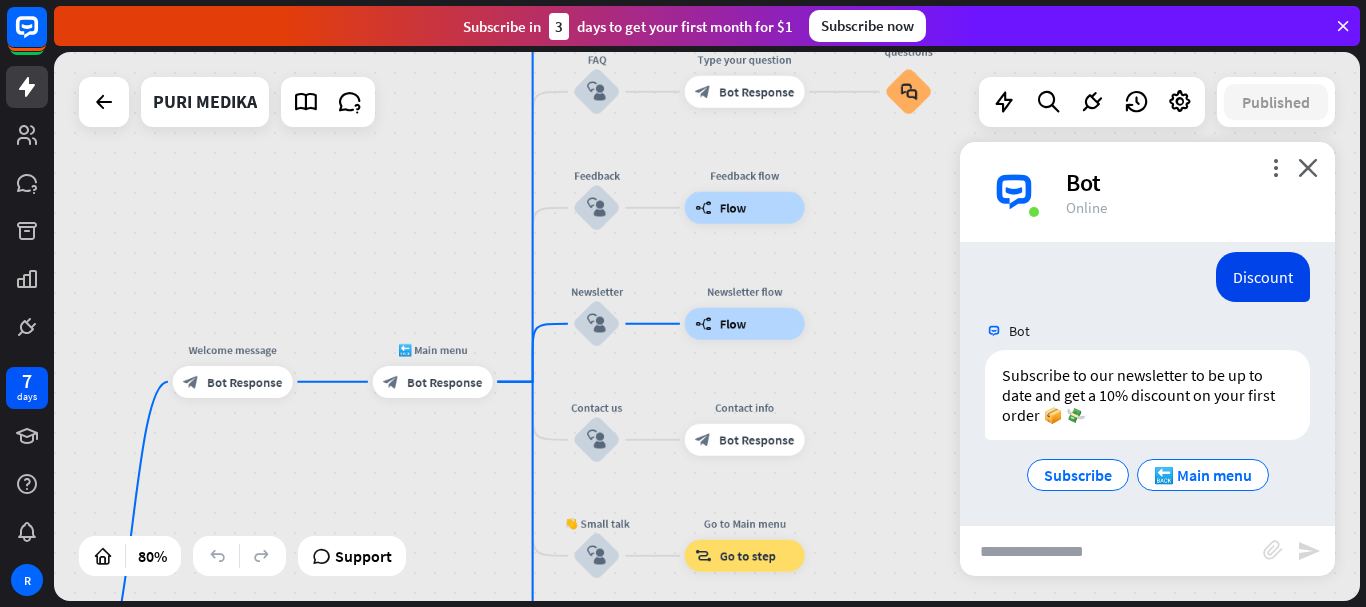 drag, startPoint x: 356, startPoint y: 281, endPoint x: 392, endPoint y: 129, distance: 156.20499 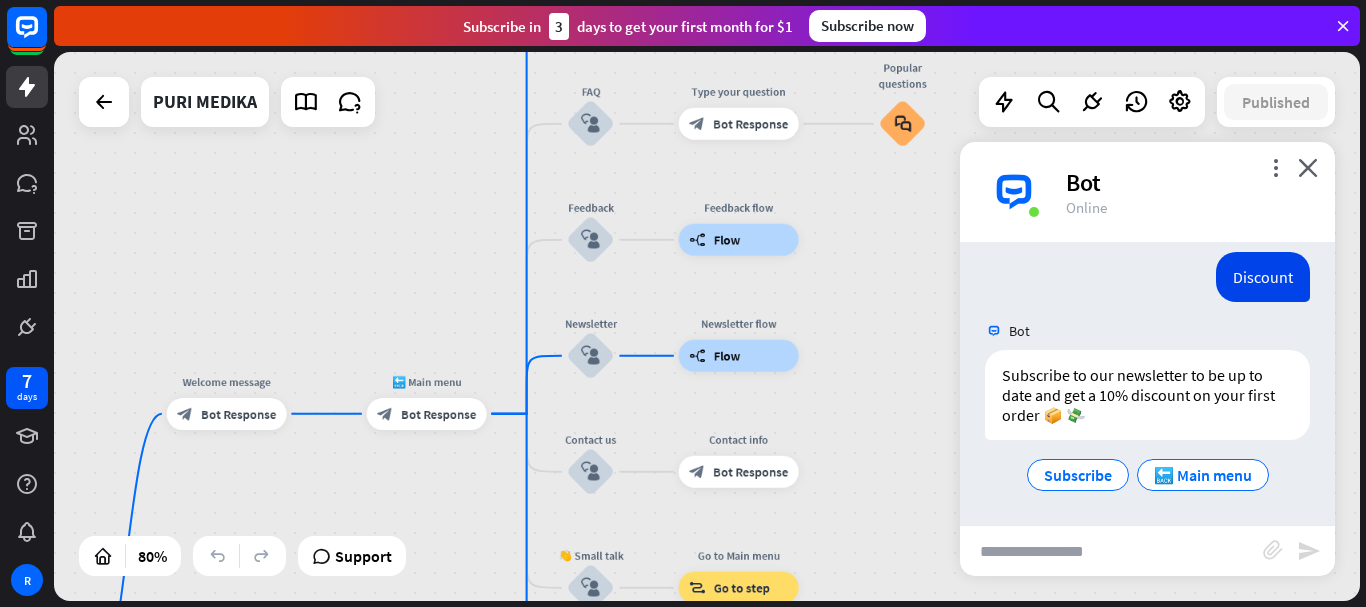 drag, startPoint x: 392, startPoint y: 121, endPoint x: 379, endPoint y: 100, distance: 24.698177 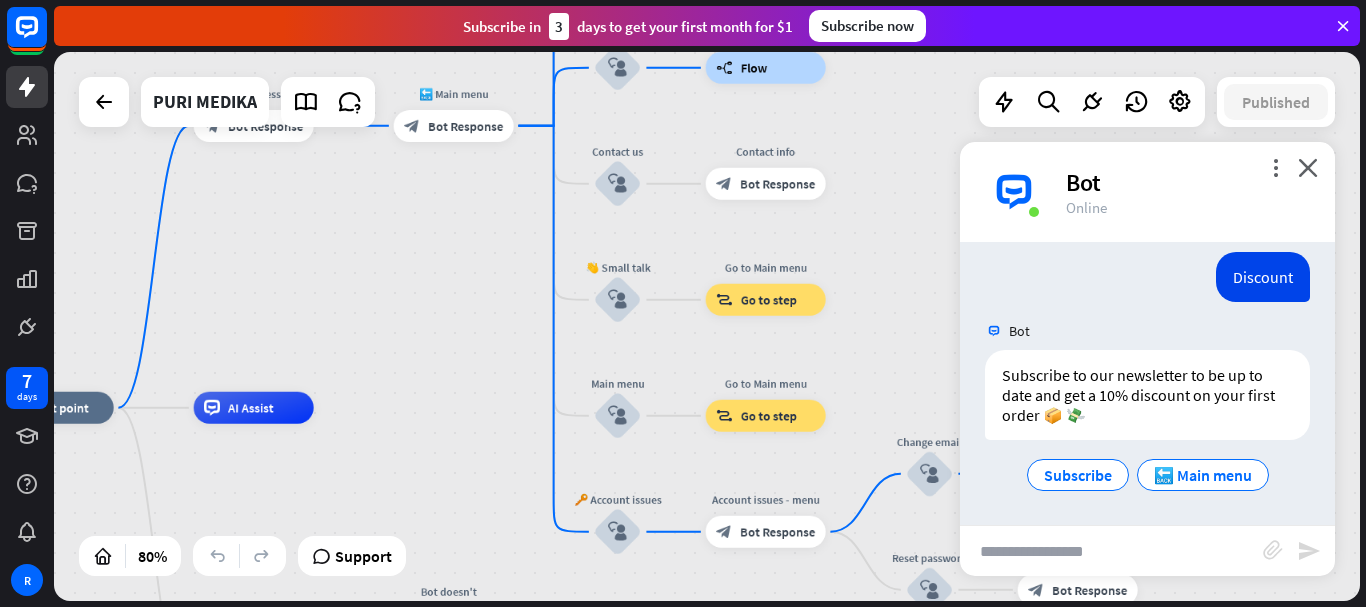 drag, startPoint x: 375, startPoint y: 432, endPoint x: 407, endPoint y: 202, distance: 232.21542 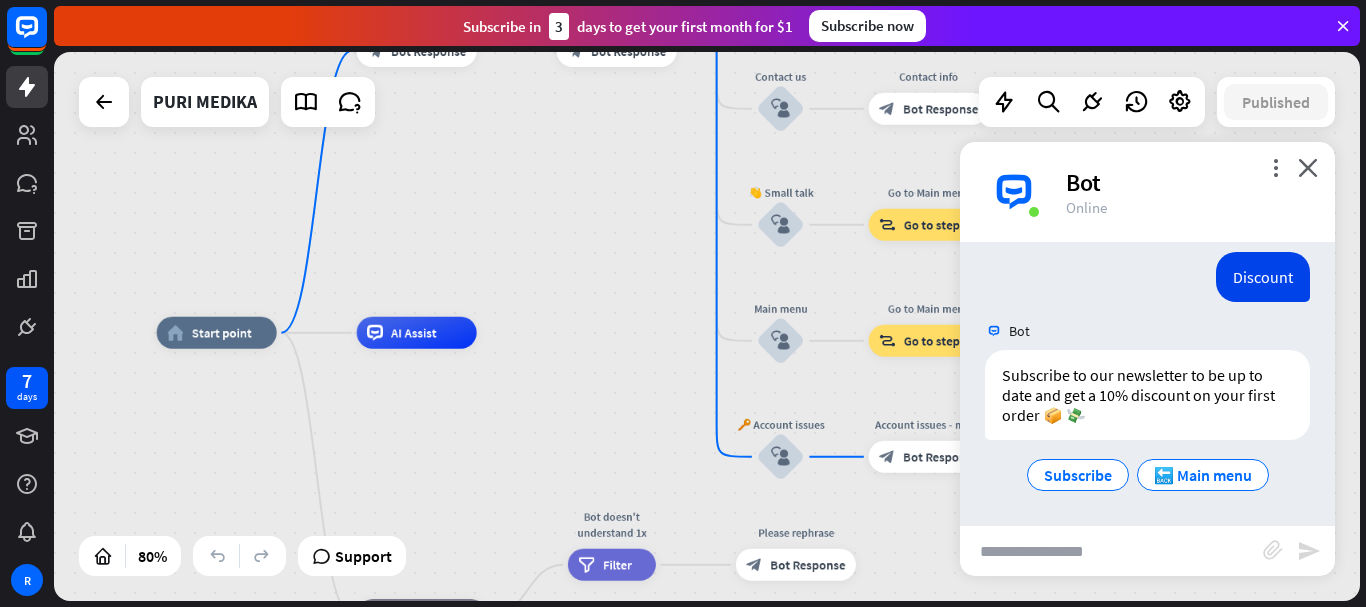 drag, startPoint x: 413, startPoint y: 323, endPoint x: 576, endPoint y: 248, distance: 179.42686 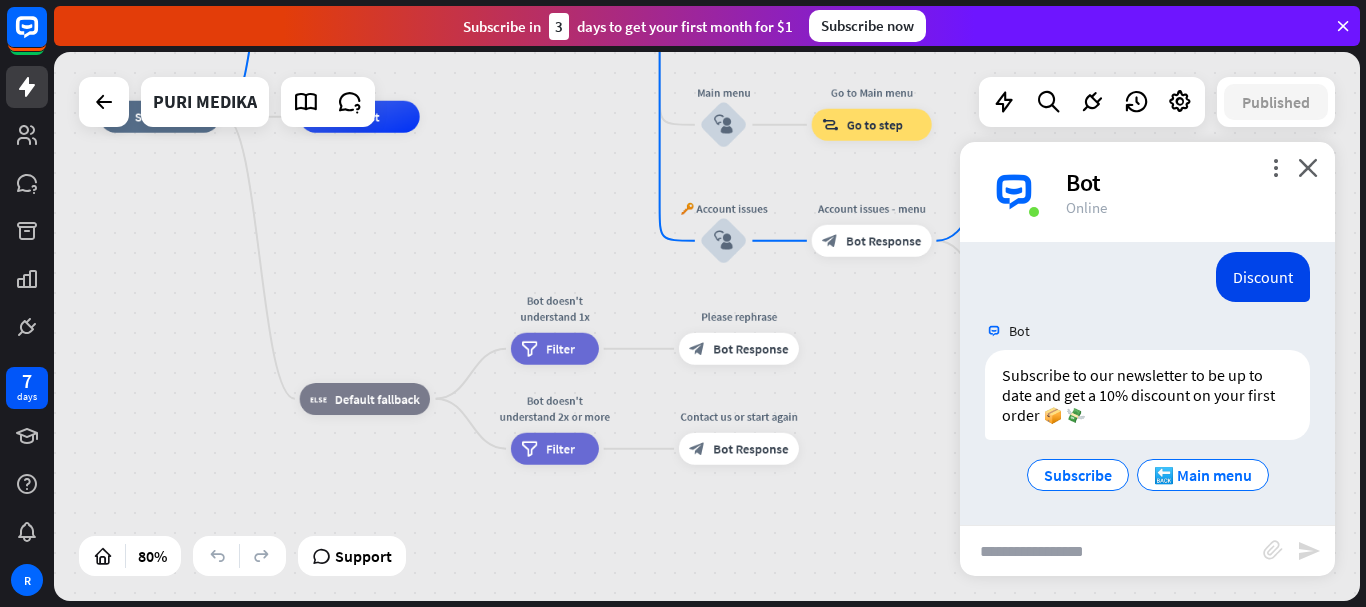drag, startPoint x: 541, startPoint y: 293, endPoint x: 488, endPoint y: 131, distance: 170.4494 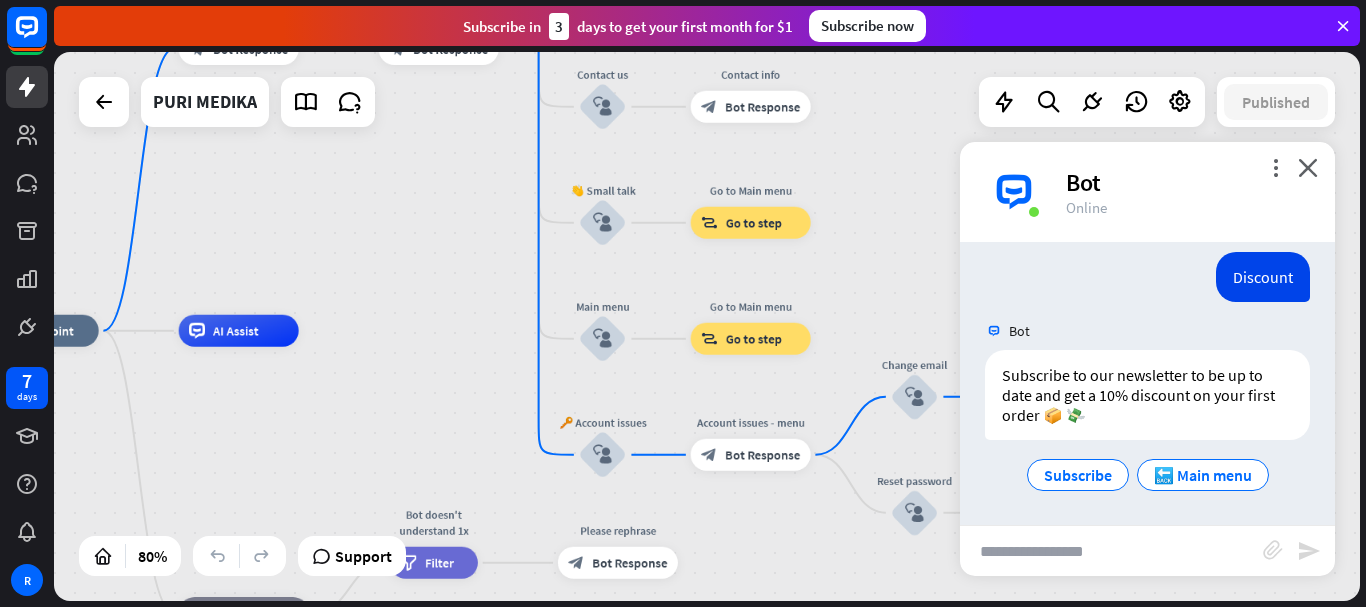 drag, startPoint x: 519, startPoint y: 162, endPoint x: 398, endPoint y: 376, distance: 245.83939 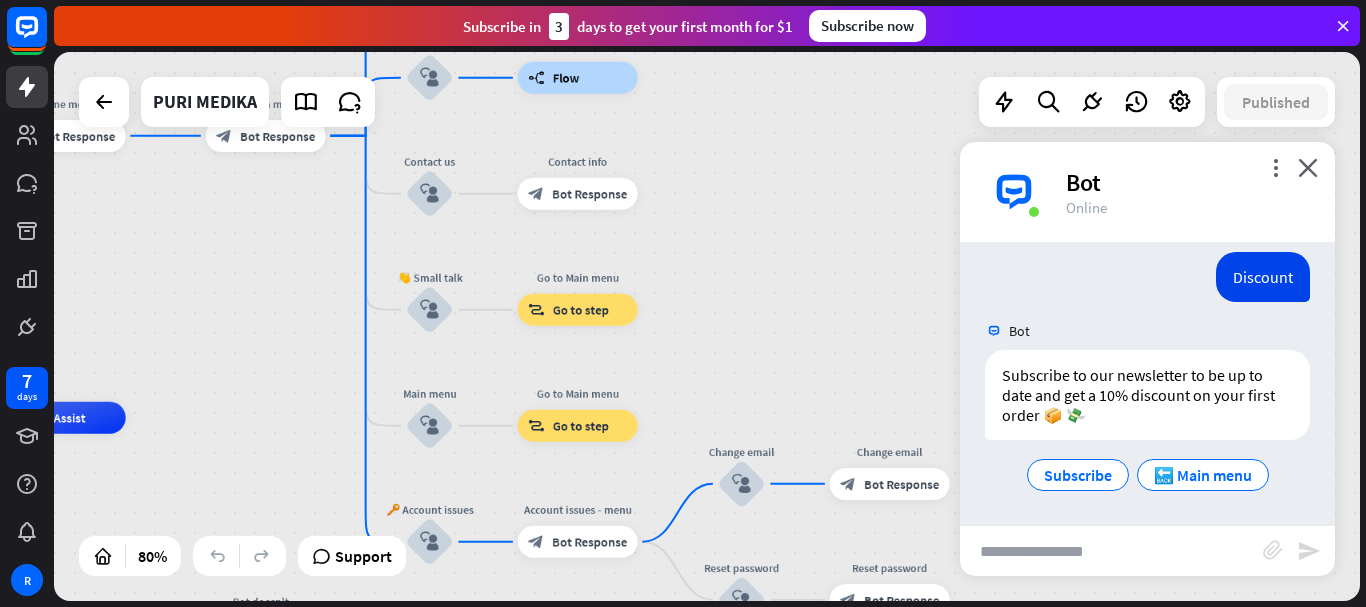 drag, startPoint x: 897, startPoint y: 205, endPoint x: 723, endPoint y: 292, distance: 194.53792 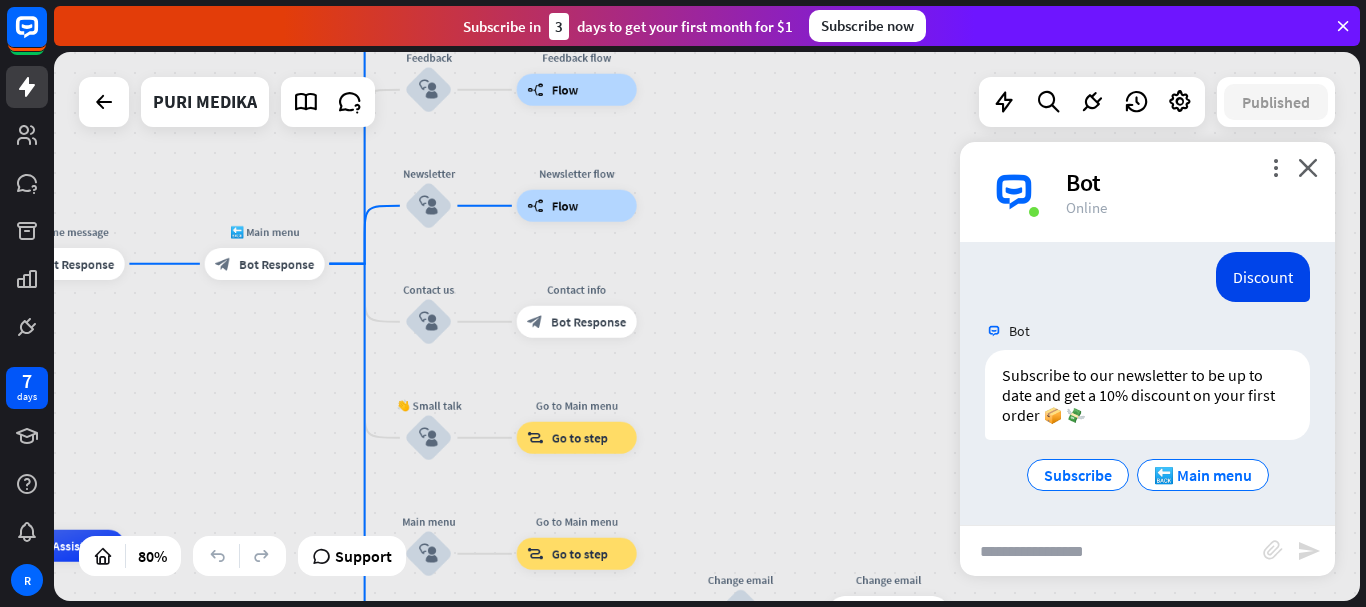 drag, startPoint x: 720, startPoint y: 216, endPoint x: 720, endPoint y: 344, distance: 128 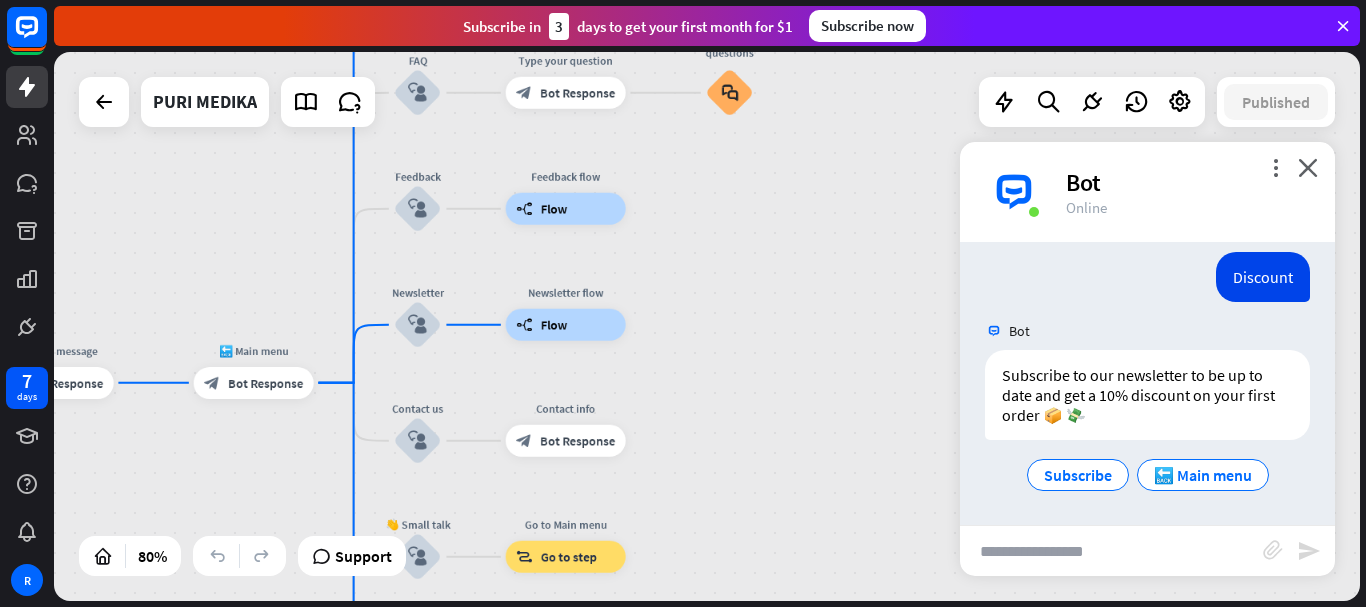 drag, startPoint x: 751, startPoint y: 195, endPoint x: 740, endPoint y: 314, distance: 119.507324 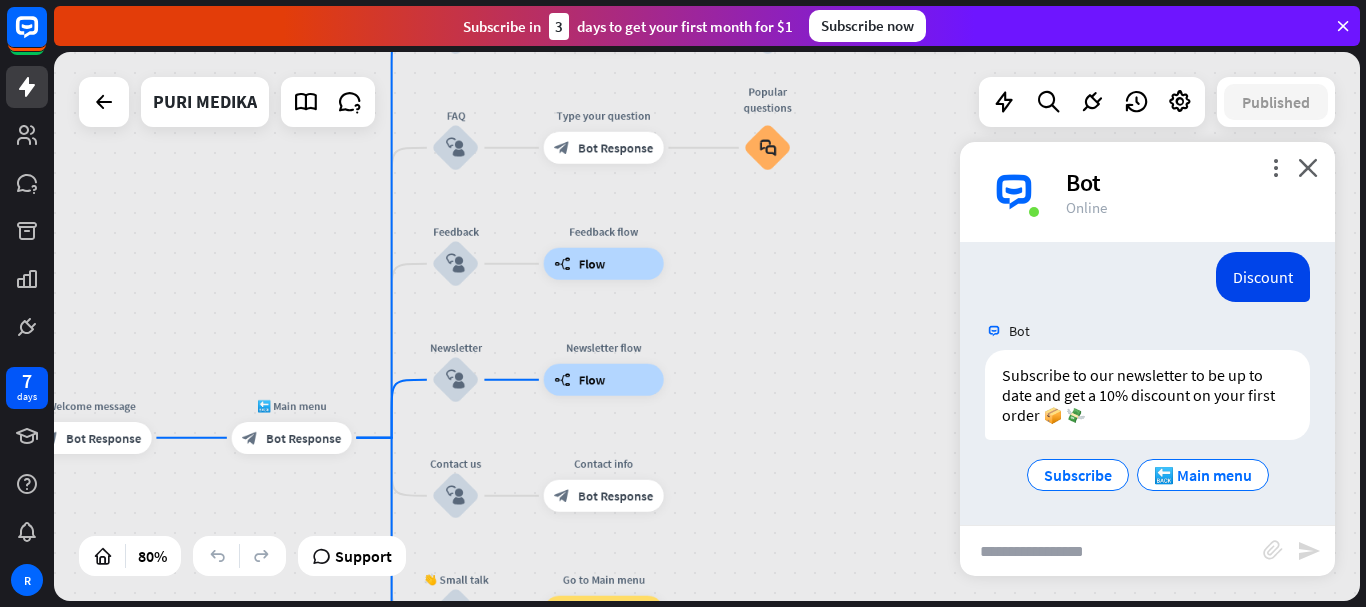 drag, startPoint x: 764, startPoint y: 206, endPoint x: 802, endPoint y: 261, distance: 66.85058 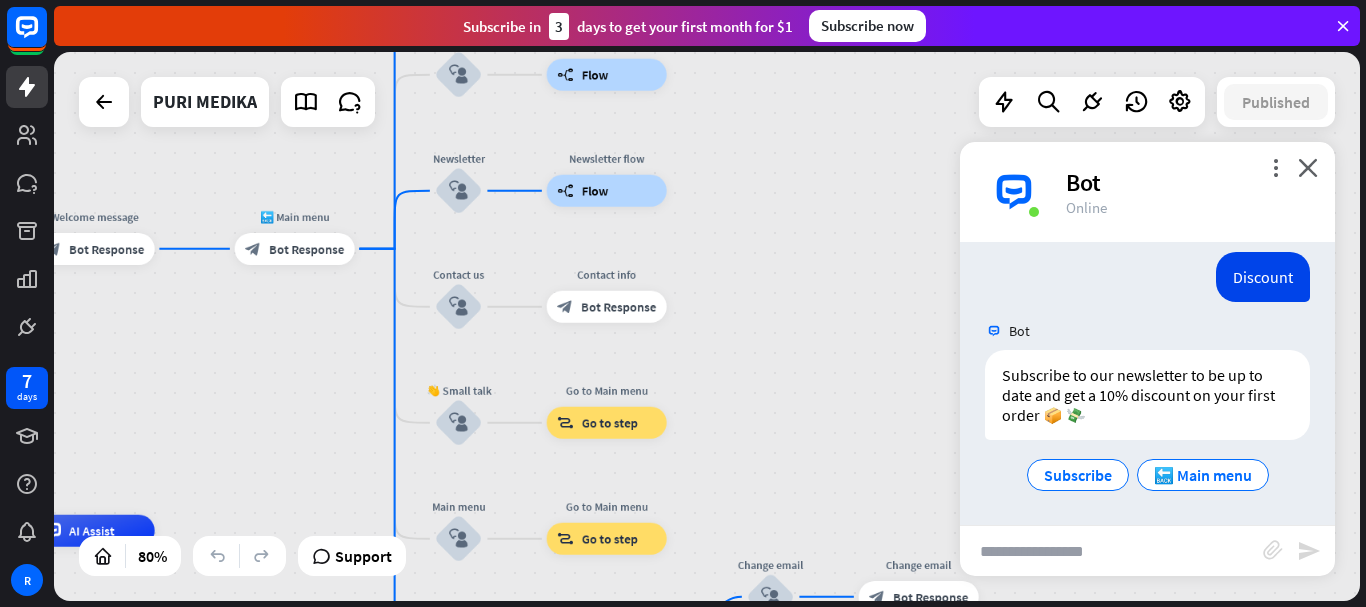 drag, startPoint x: 774, startPoint y: 401, endPoint x: 777, endPoint y: 212, distance: 189.0238 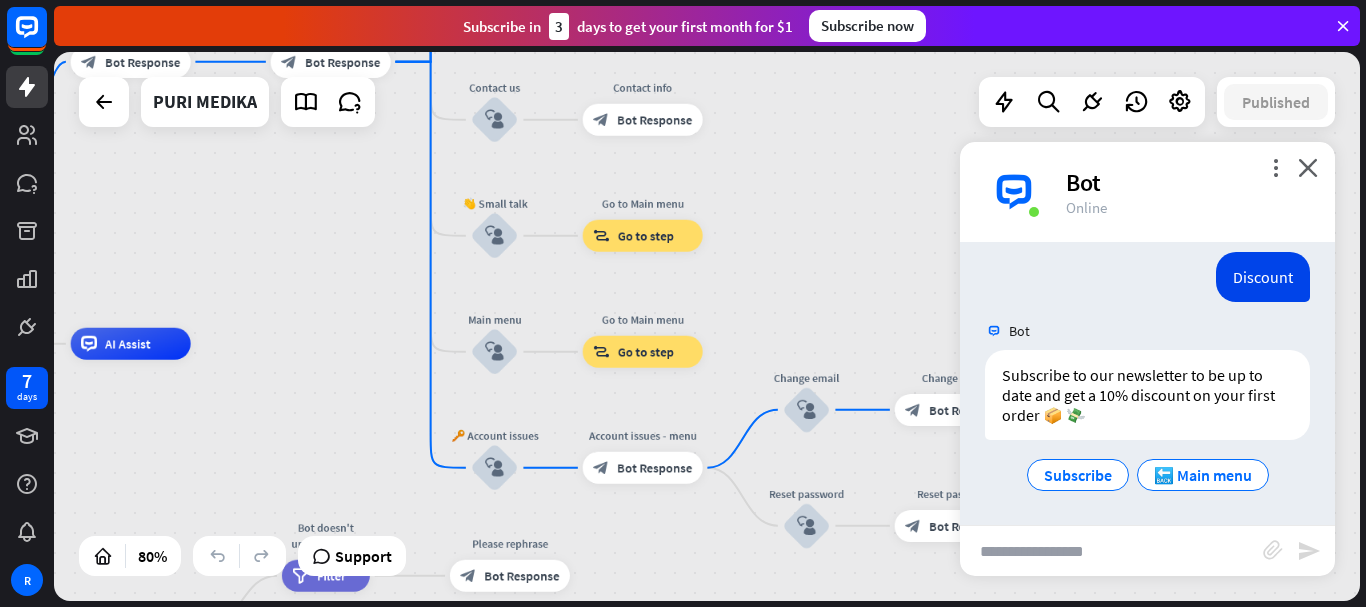 drag, startPoint x: 743, startPoint y: 511, endPoint x: 779, endPoint y: 324, distance: 190.43372 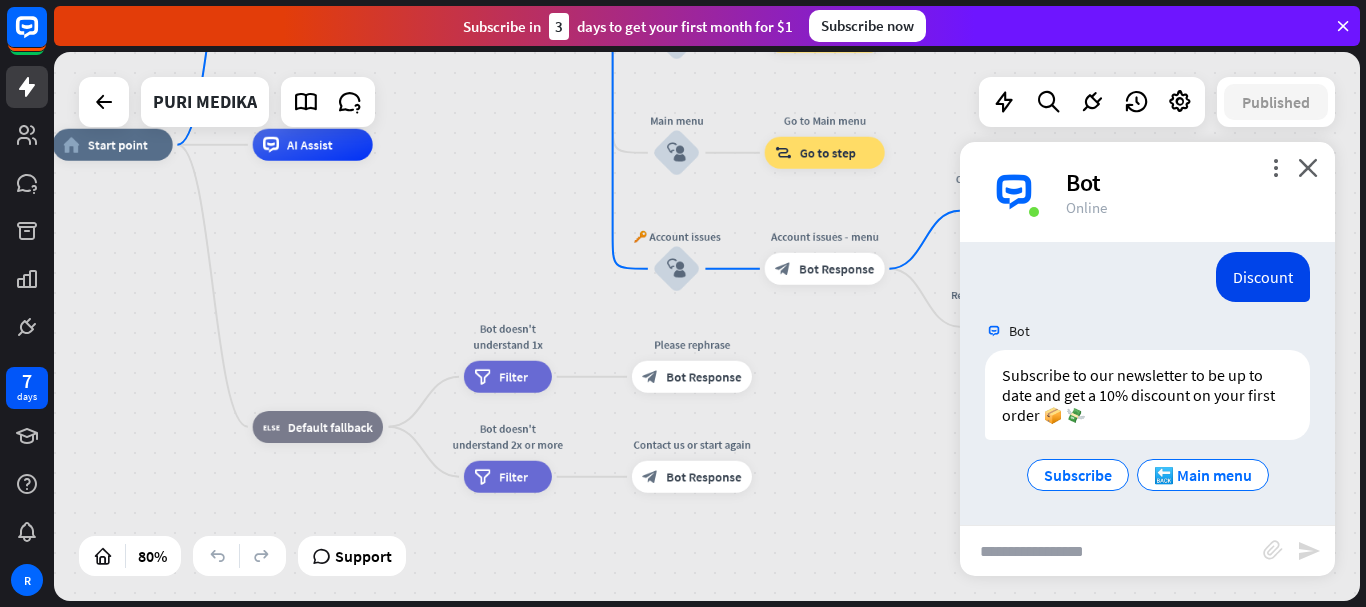 drag, startPoint x: 304, startPoint y: 435, endPoint x: 486, endPoint y: 236, distance: 269.67572 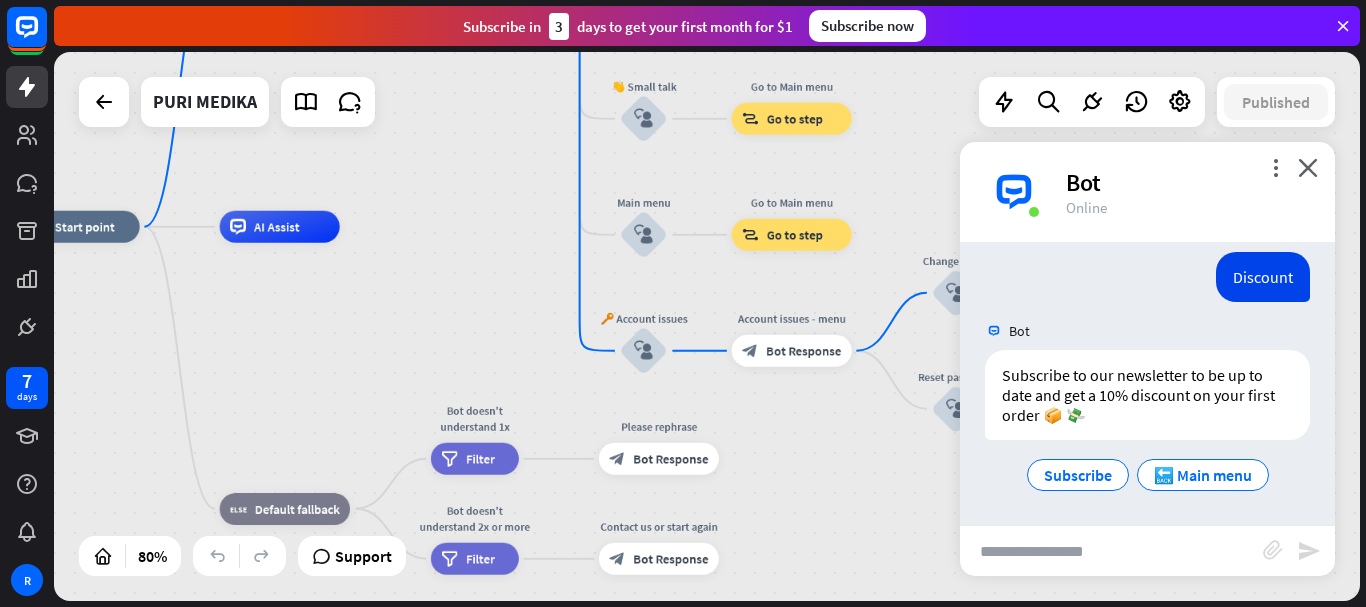 drag, startPoint x: 486, startPoint y: 236, endPoint x: 453, endPoint y: 318, distance: 88.391174 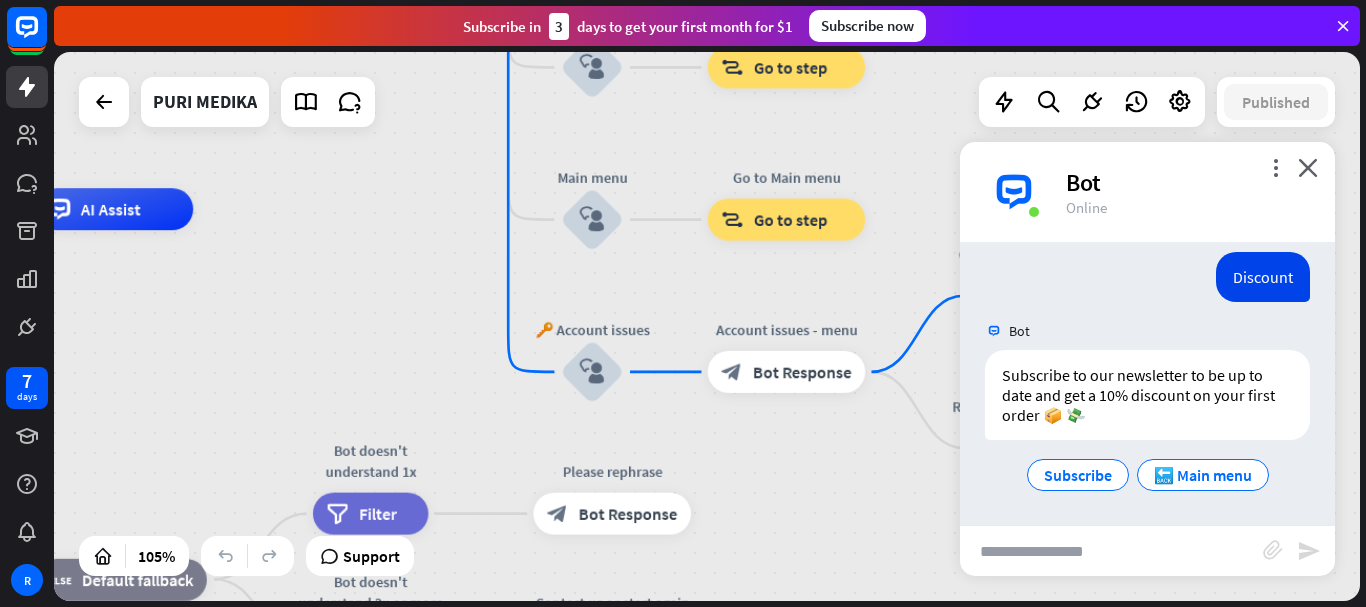 drag, startPoint x: 453, startPoint y: 318, endPoint x: 338, endPoint y: 329, distance: 115.52489 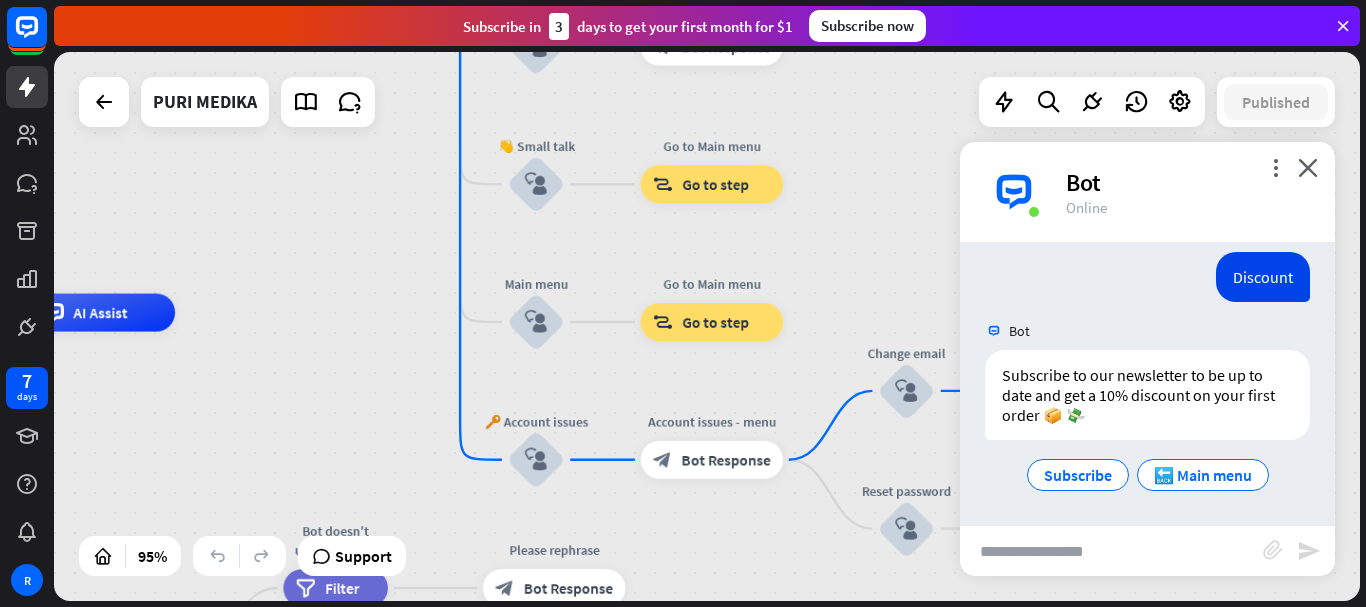 drag, startPoint x: 338, startPoint y: 329, endPoint x: 302, endPoint y: 439, distance: 115.74109 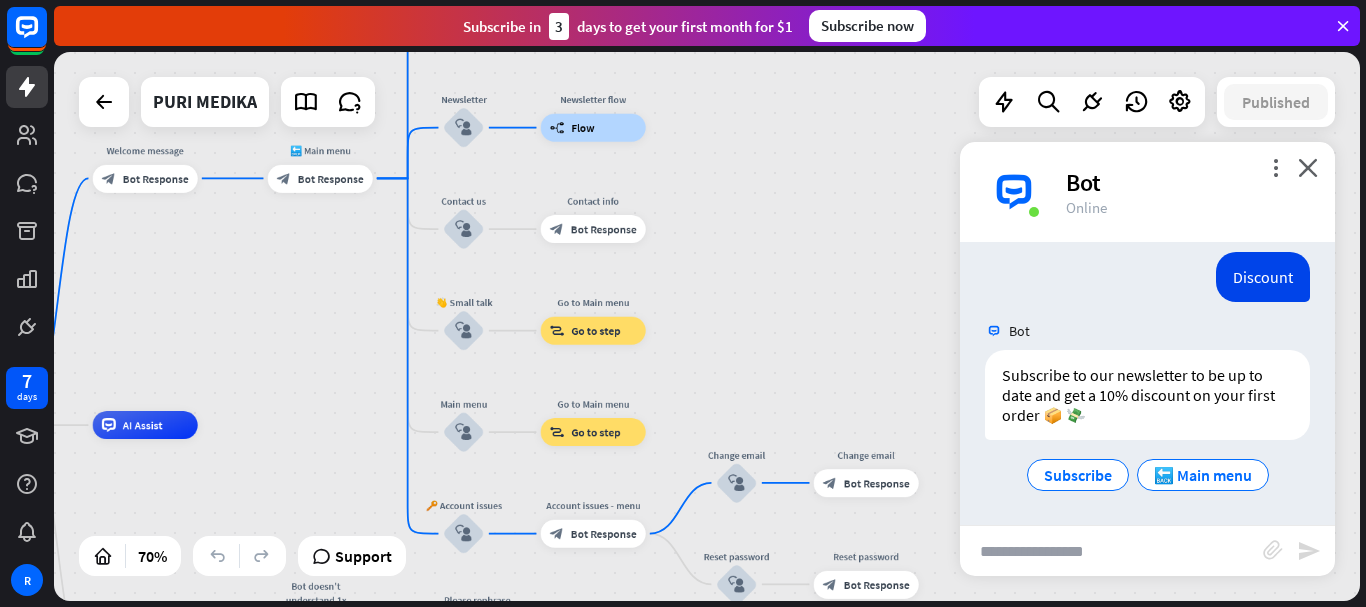 drag, startPoint x: 309, startPoint y: 291, endPoint x: 295, endPoint y: 440, distance: 149.65627 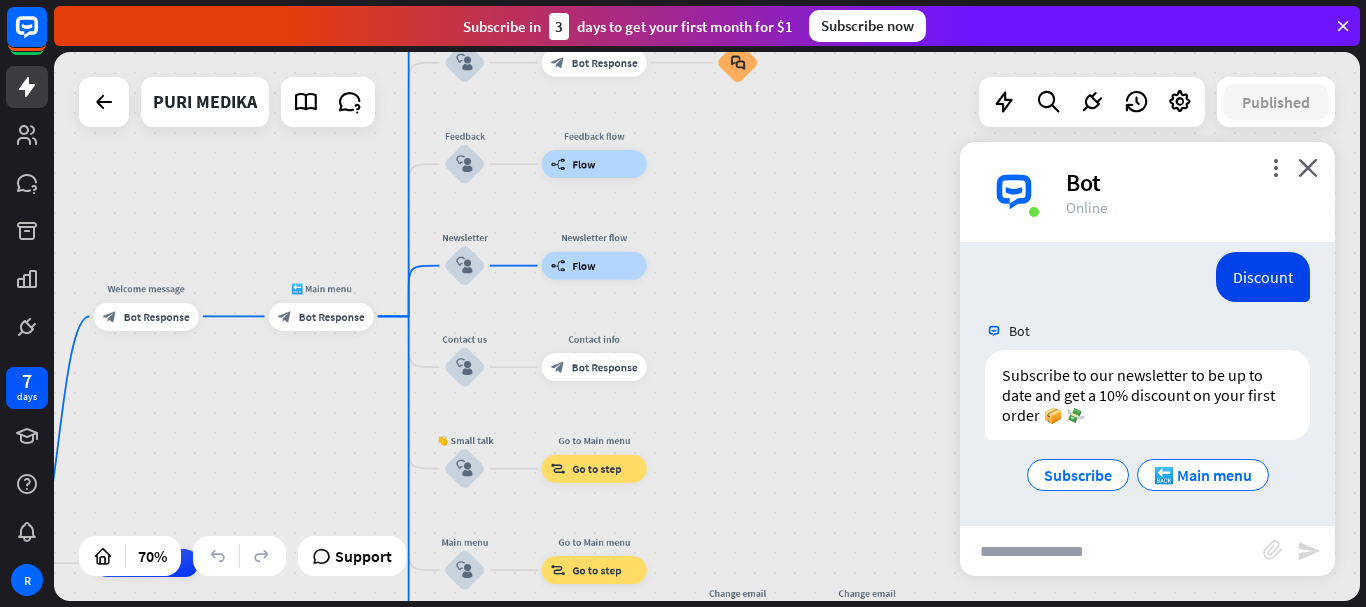 drag, startPoint x: 289, startPoint y: 362, endPoint x: 295, endPoint y: 453, distance: 91.197586 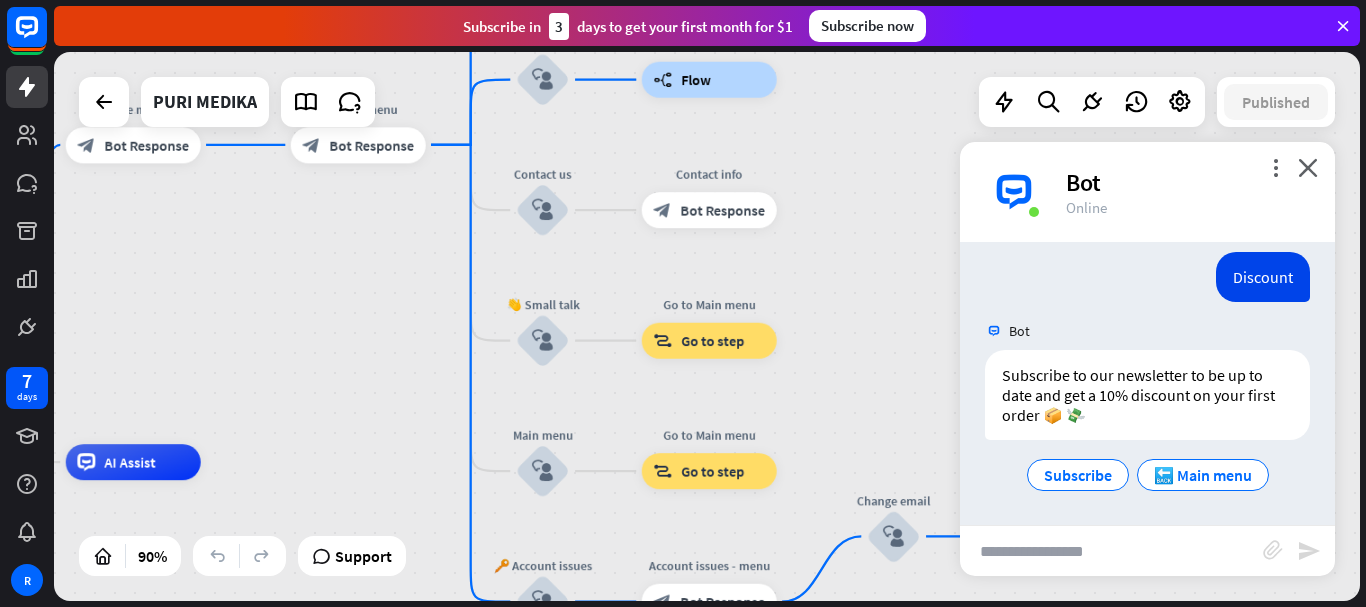 drag, startPoint x: 293, startPoint y: 450, endPoint x: 322, endPoint y: 317, distance: 136.12494 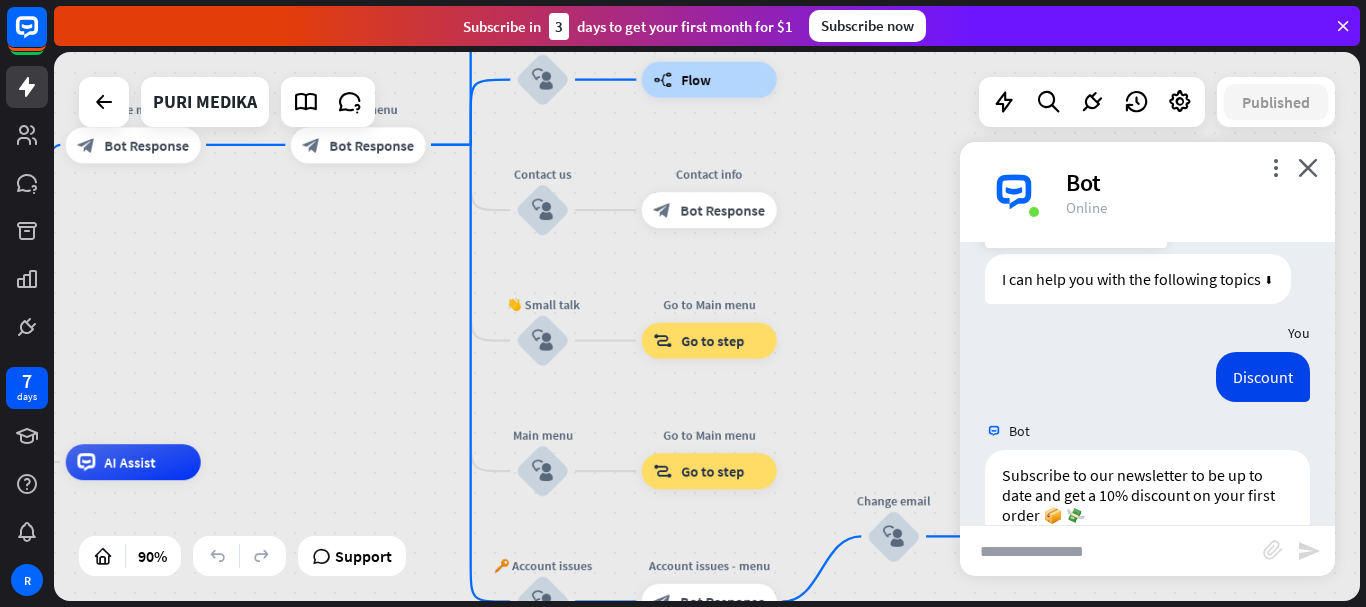 scroll, scrollTop: 4590, scrollLeft: 0, axis: vertical 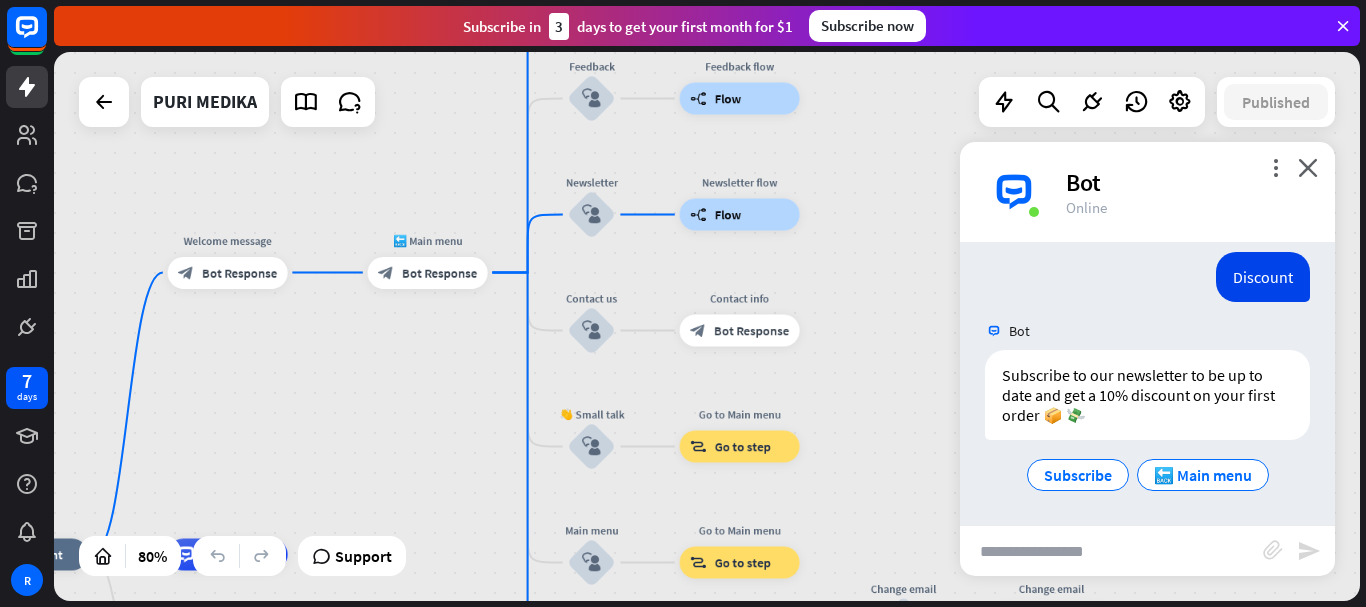 drag, startPoint x: 839, startPoint y: 321, endPoint x: 855, endPoint y: 431, distance: 111.15755 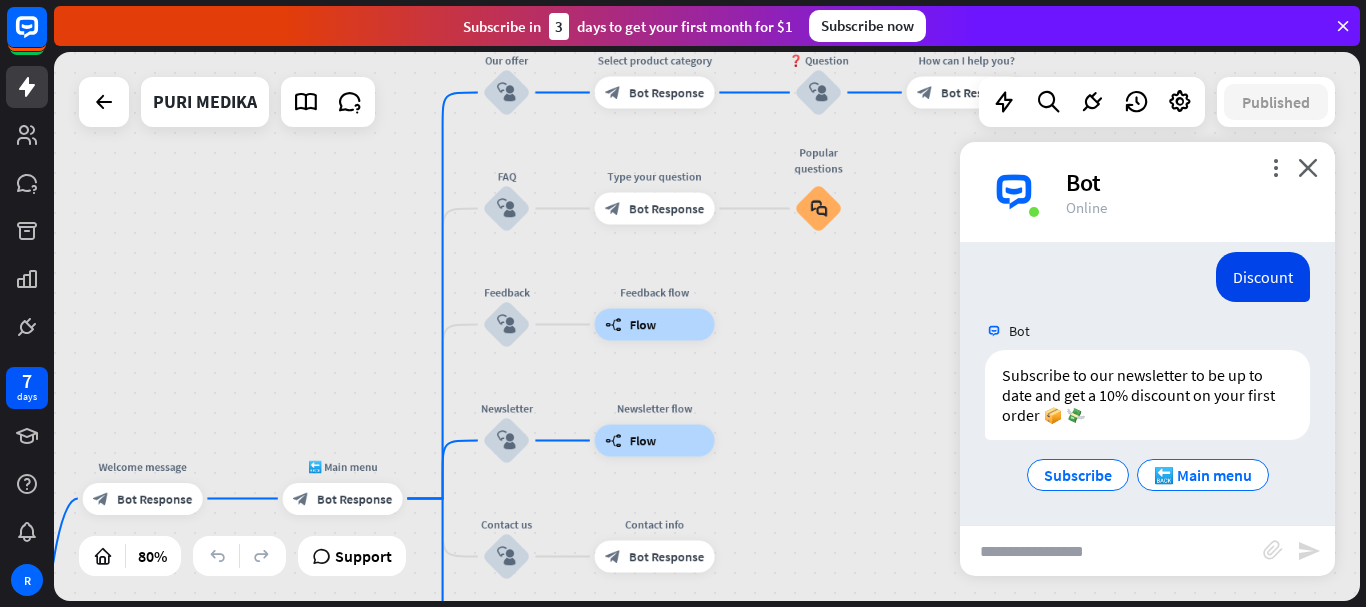 drag, startPoint x: 899, startPoint y: 313, endPoint x: 792, endPoint y: 385, distance: 128.969 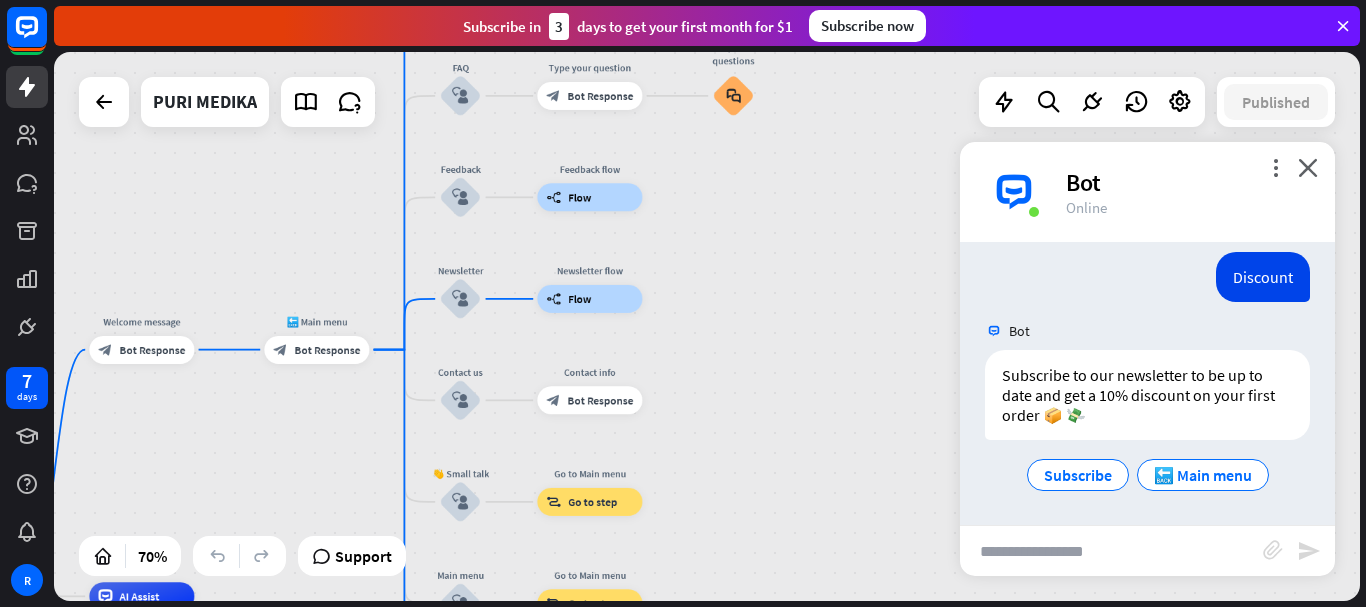 drag, startPoint x: 797, startPoint y: 355, endPoint x: 718, endPoint y: 224, distance: 152.97713 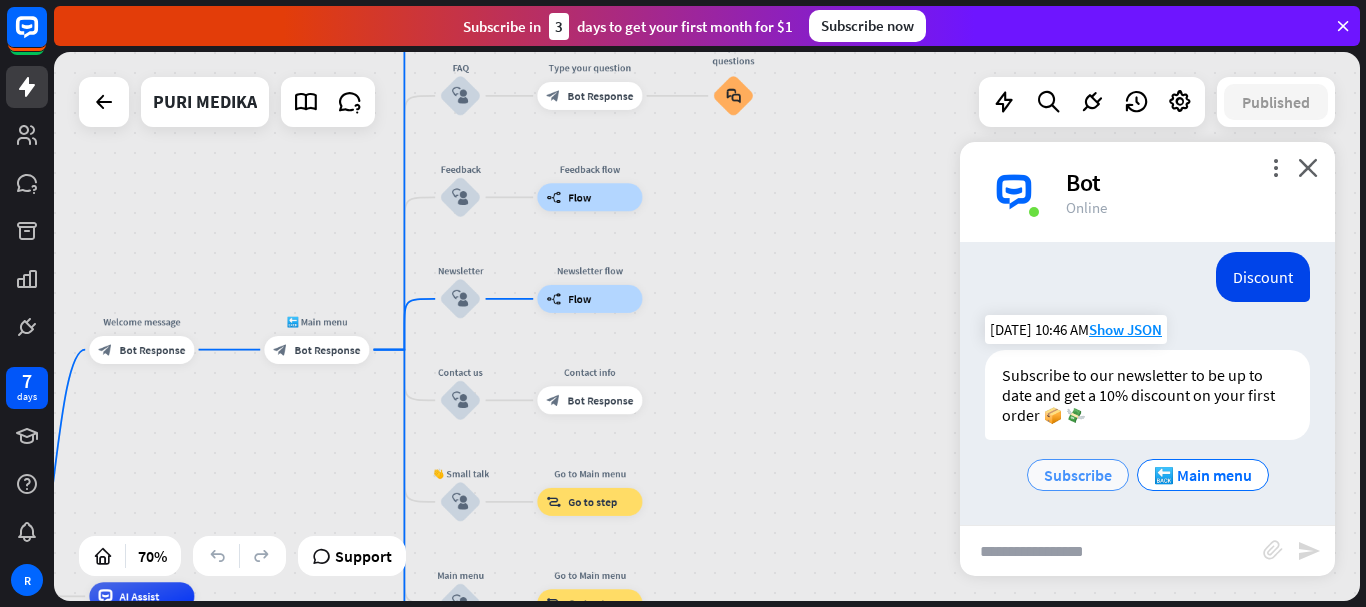 click on "Subscribe" at bounding box center [1078, 475] 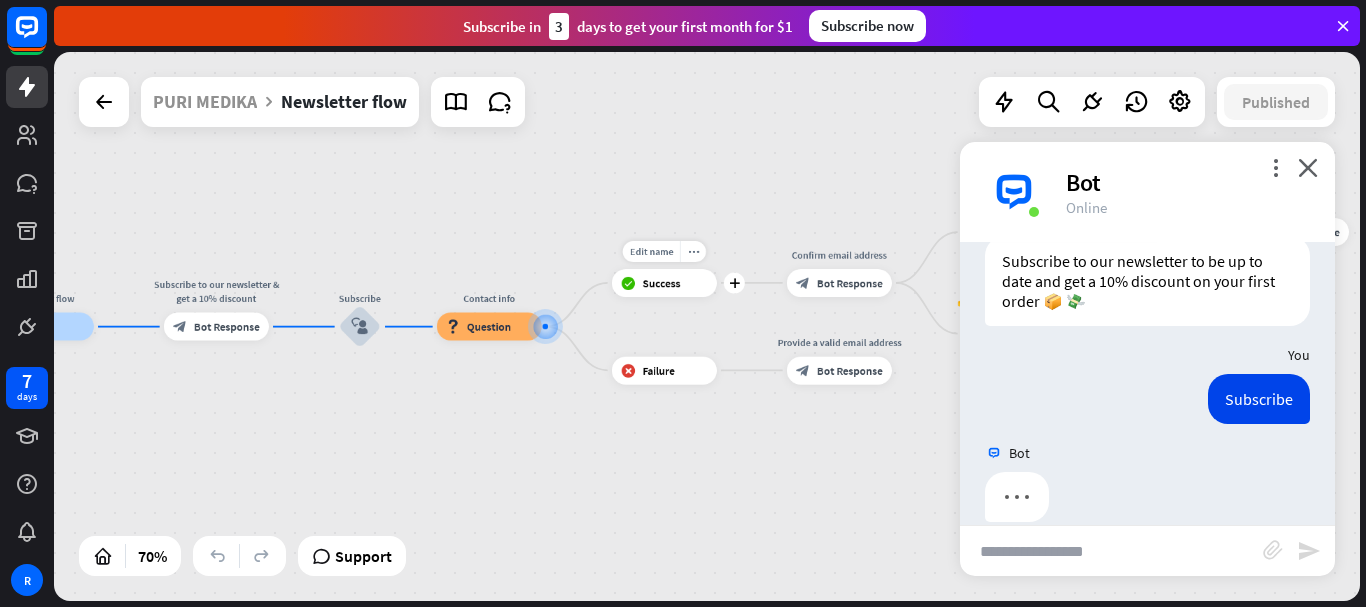 scroll, scrollTop: 4731, scrollLeft: 0, axis: vertical 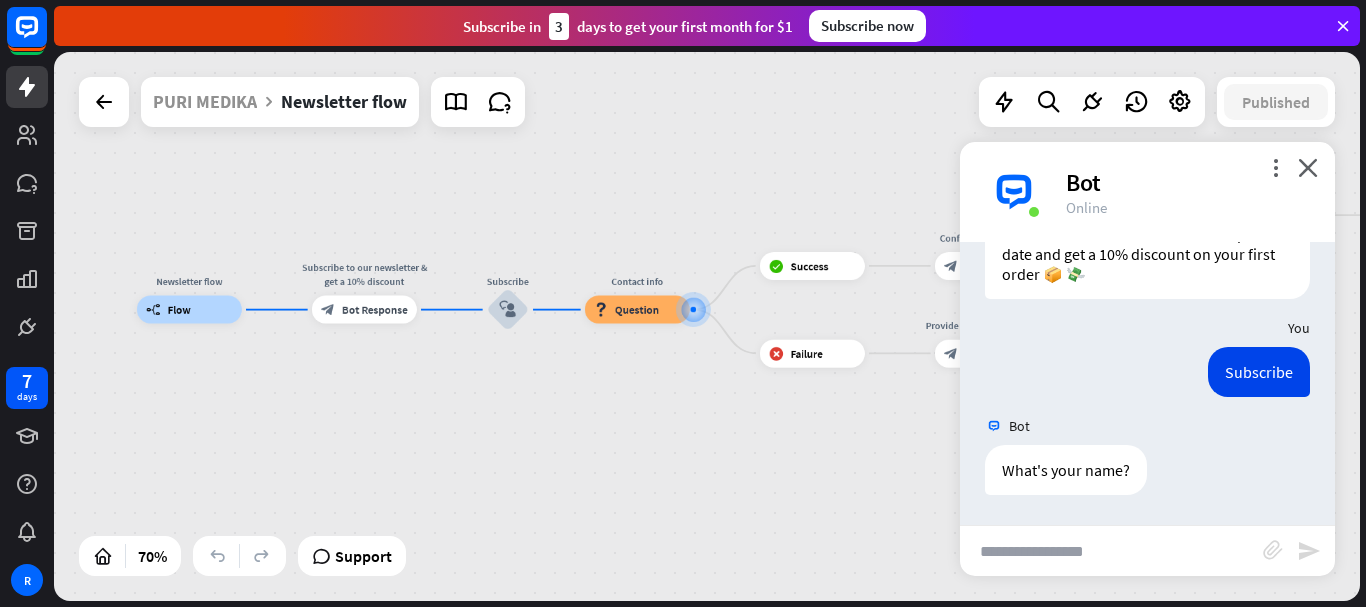 drag, startPoint x: 541, startPoint y: 433, endPoint x: 689, endPoint y: 416, distance: 148.97314 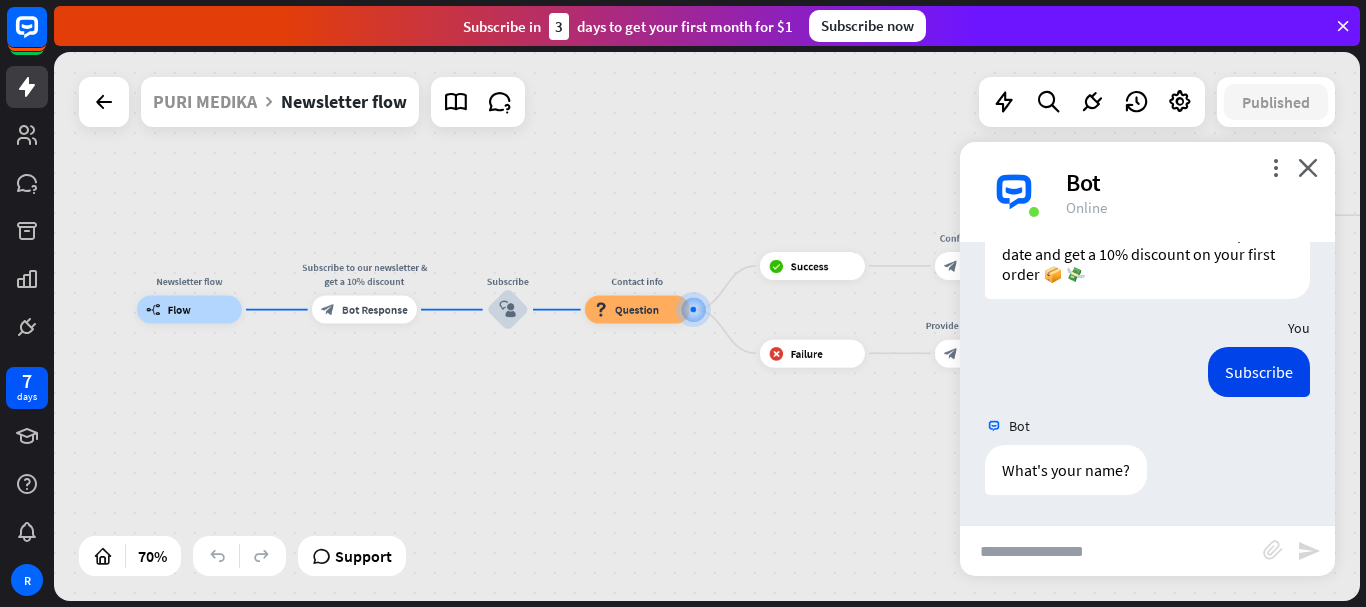 click on "Newsletter flow   builder_tree   Flow                 Subscribe to our newsletter & get a 10% discount   block_bot_response   Bot Response                 Subscribe   block_user_input                 Contact info   block_question   Question                       block_success   Success                 Confirm email address   block_bot_response   Bot Response                 👍 Correct   block_user_input                 Customer Service Bot — Newsletter   block_add_to_segment   Add to segment                 ✅ Discount code   block_bot_response   Bot Response                 👎 Incorrect   block_user_input                 Go to Contact info   block_goto   Go to step                   block_failure   Failure                 Provide a valid email address   block_bot_response   Bot Response" at bounding box center [594, 502] 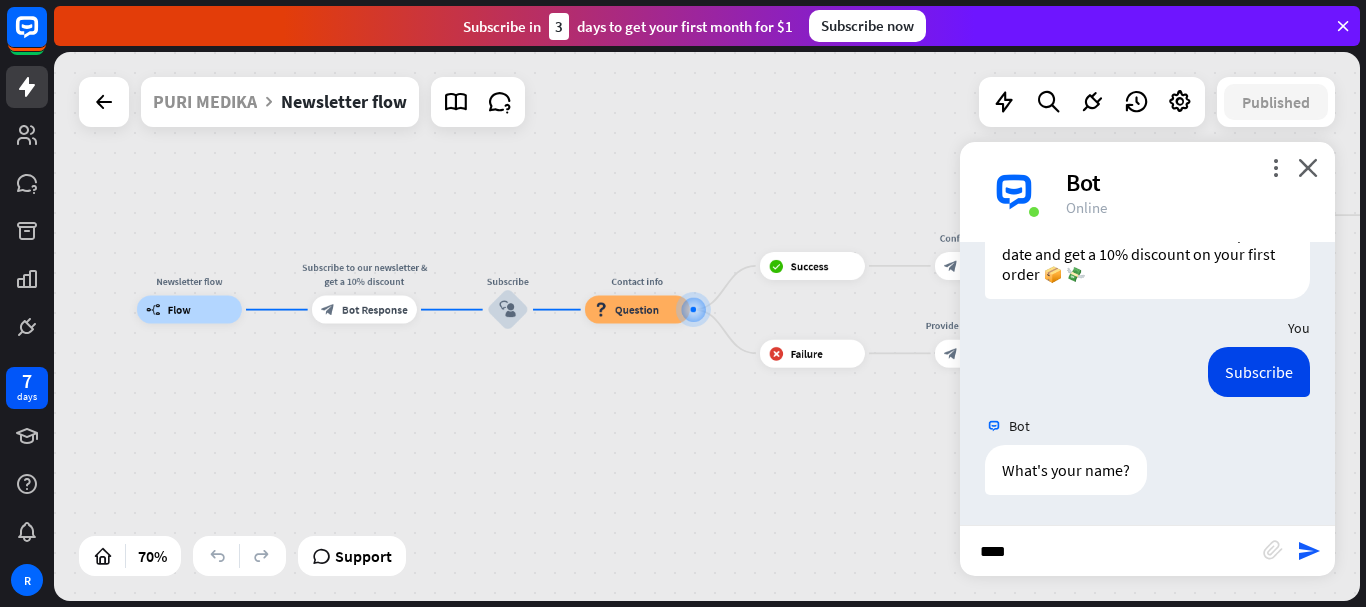 type on "*****" 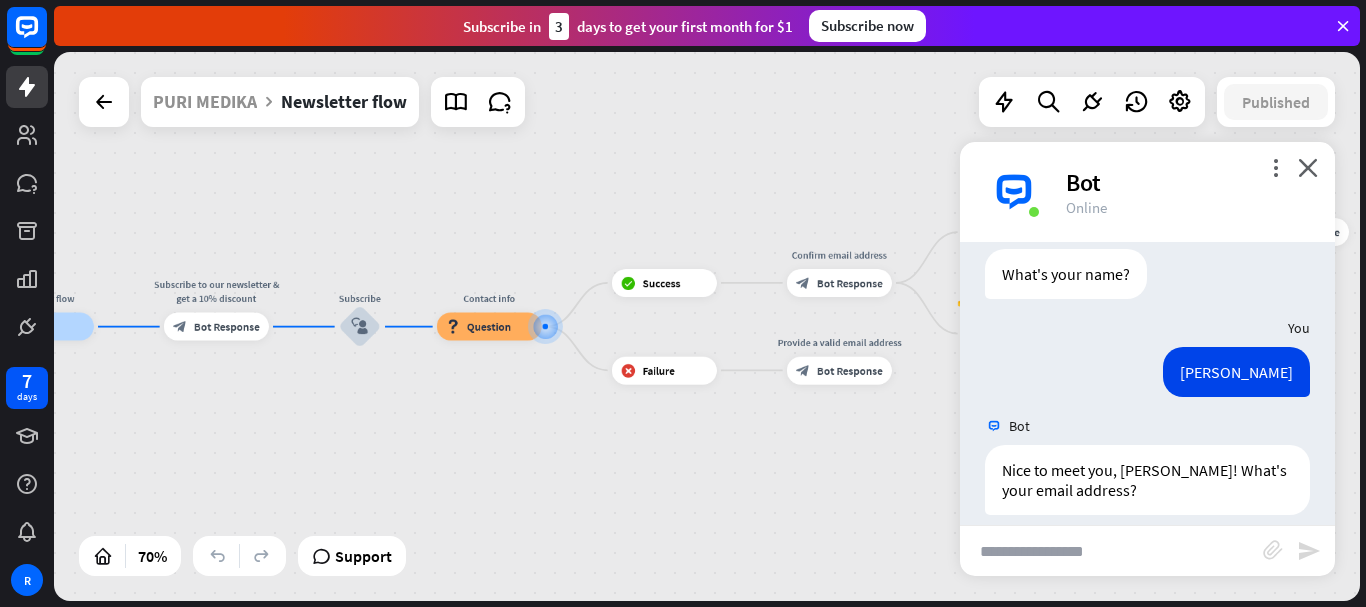 scroll, scrollTop: 4947, scrollLeft: 0, axis: vertical 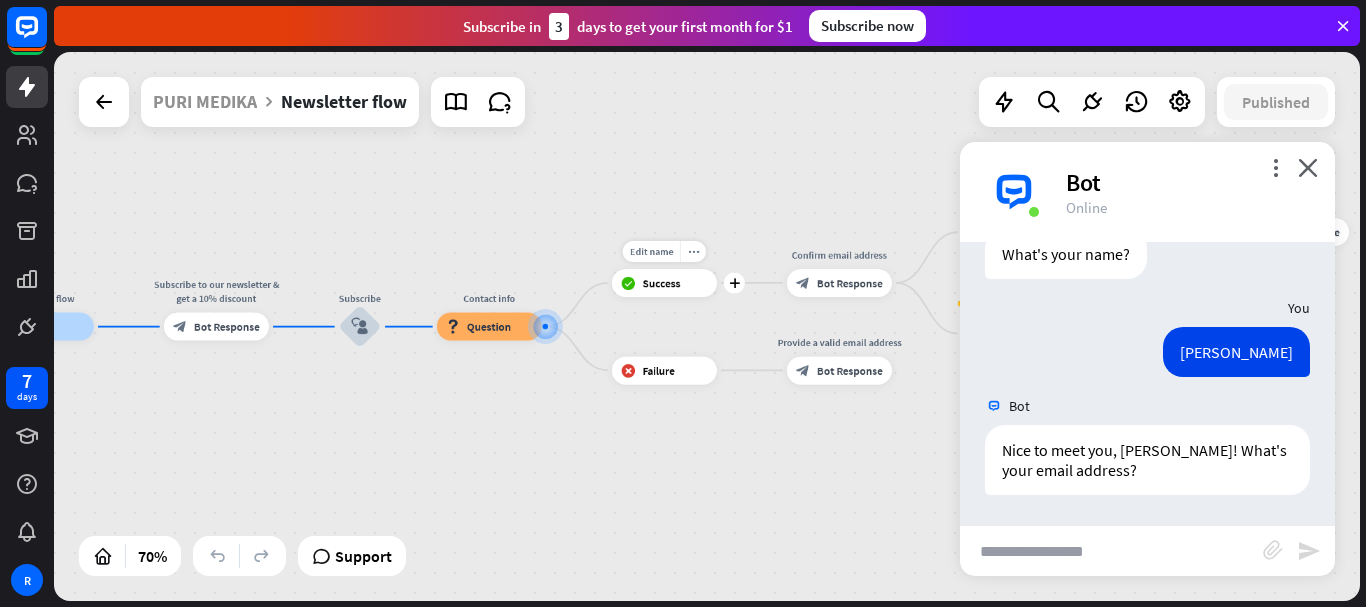 click on "Success" at bounding box center (662, 283) 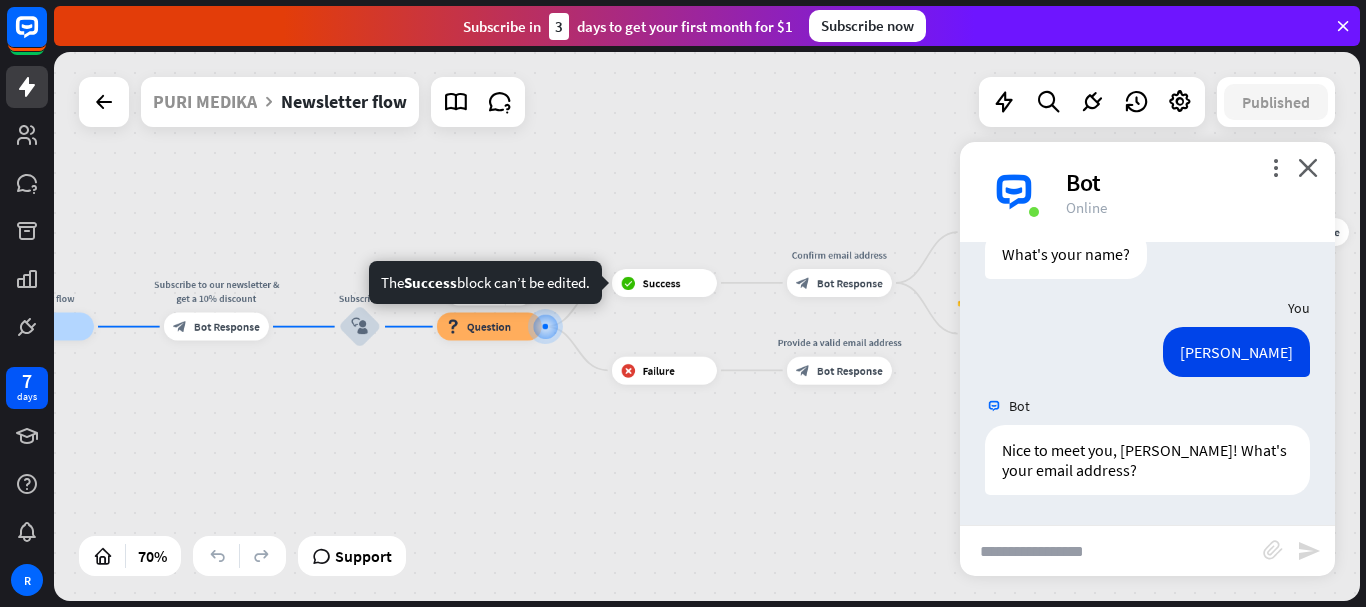 click on "block_question   Question" at bounding box center [489, 327] 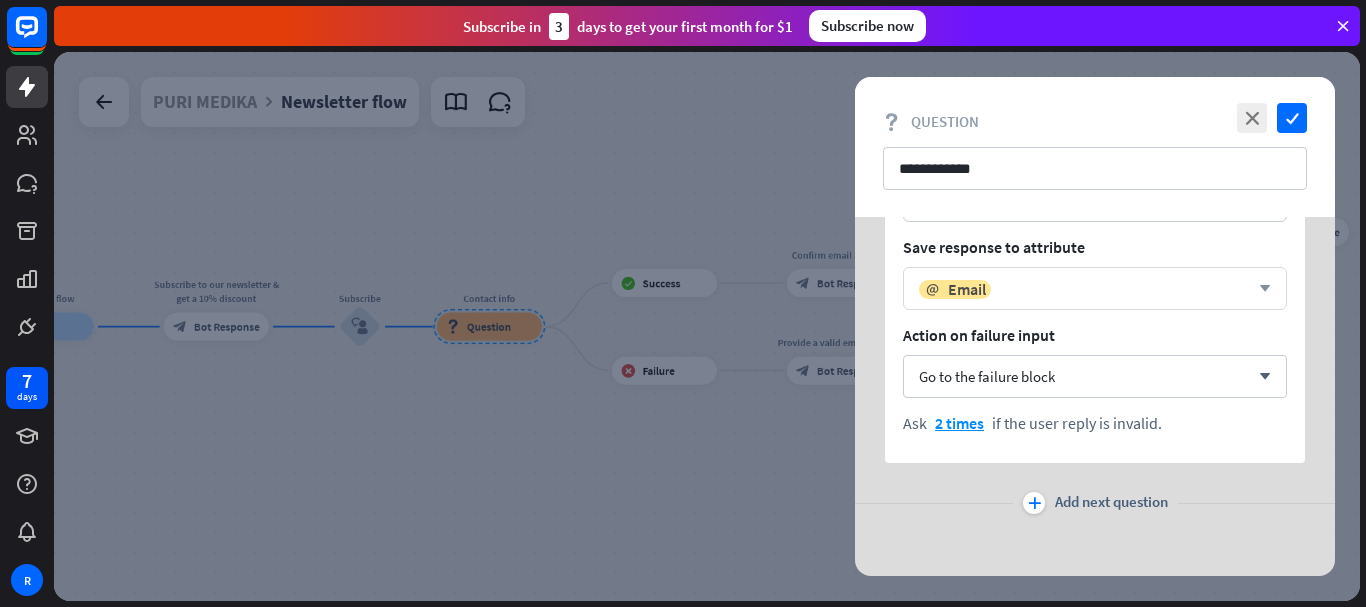 scroll, scrollTop: 832, scrollLeft: 0, axis: vertical 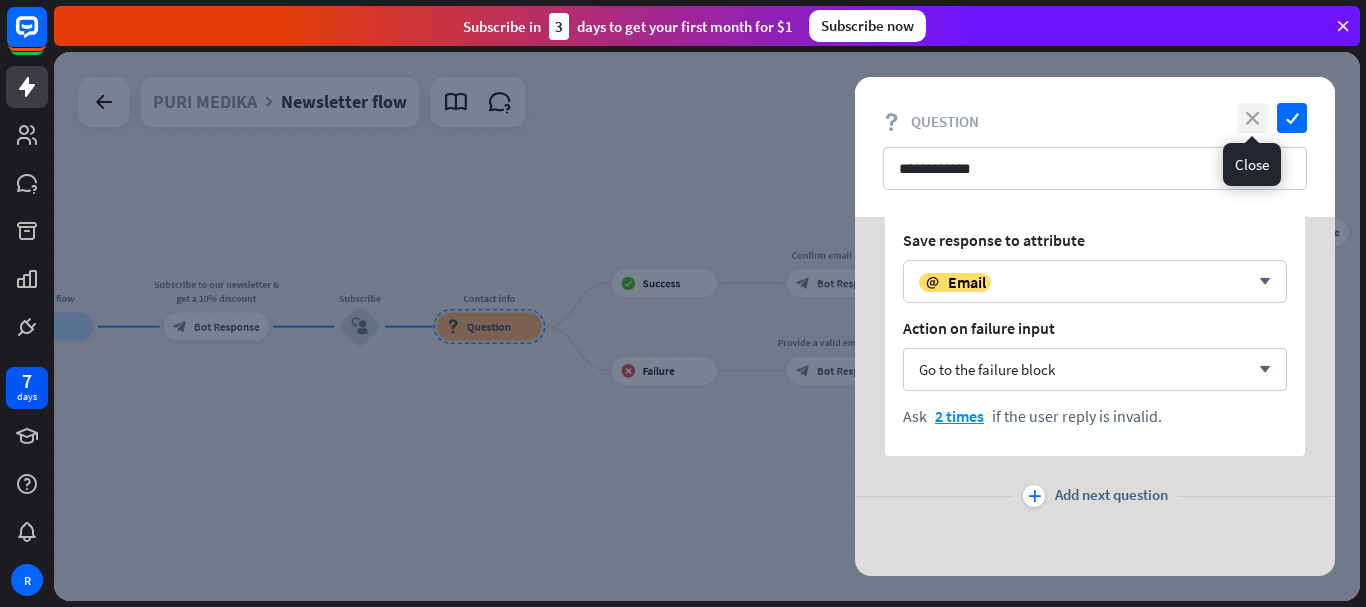 click on "close" at bounding box center (1252, 118) 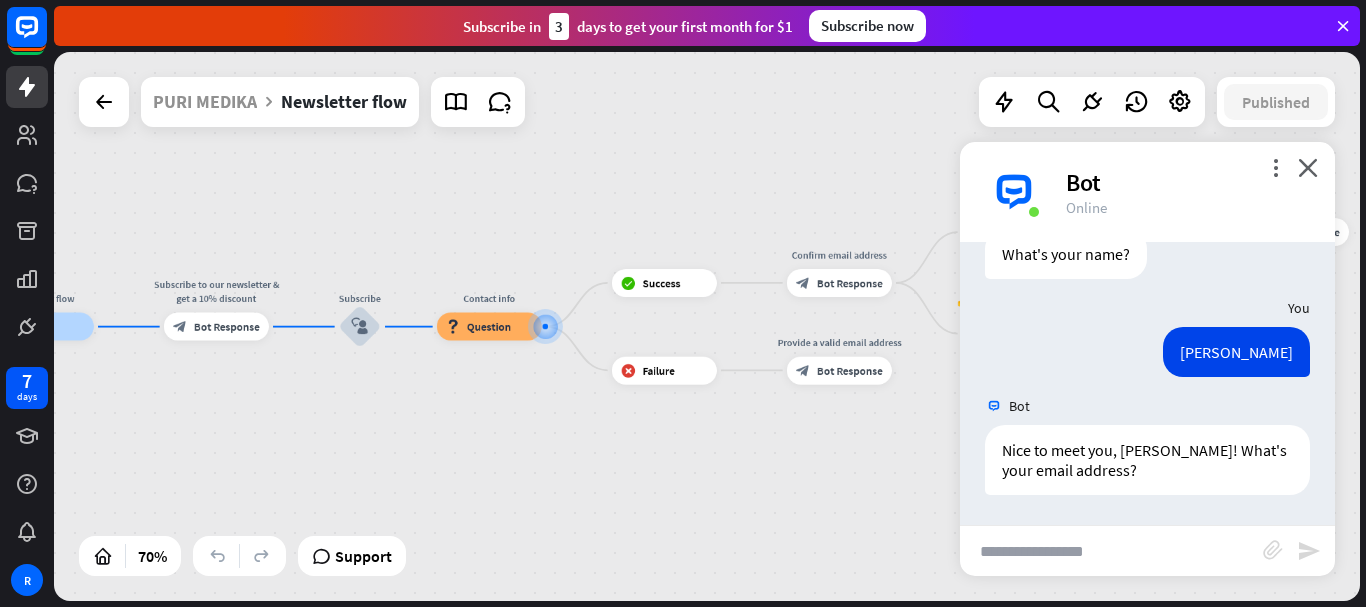 click at bounding box center [1111, 551] 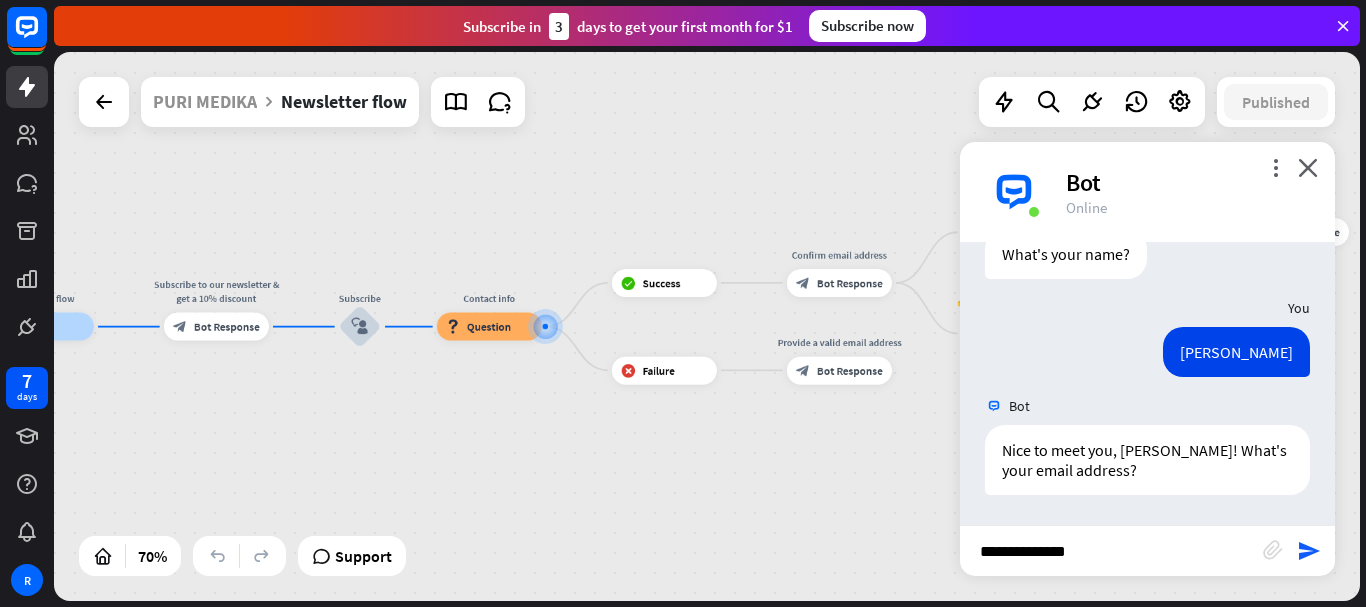 type on "**********" 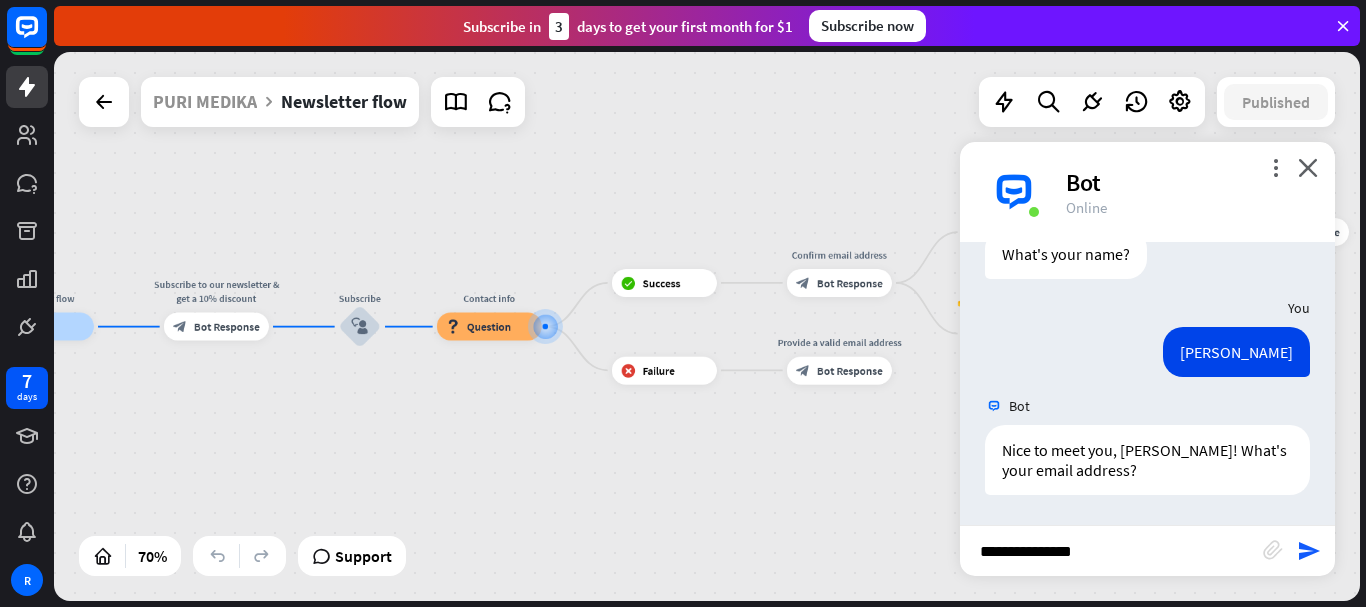type 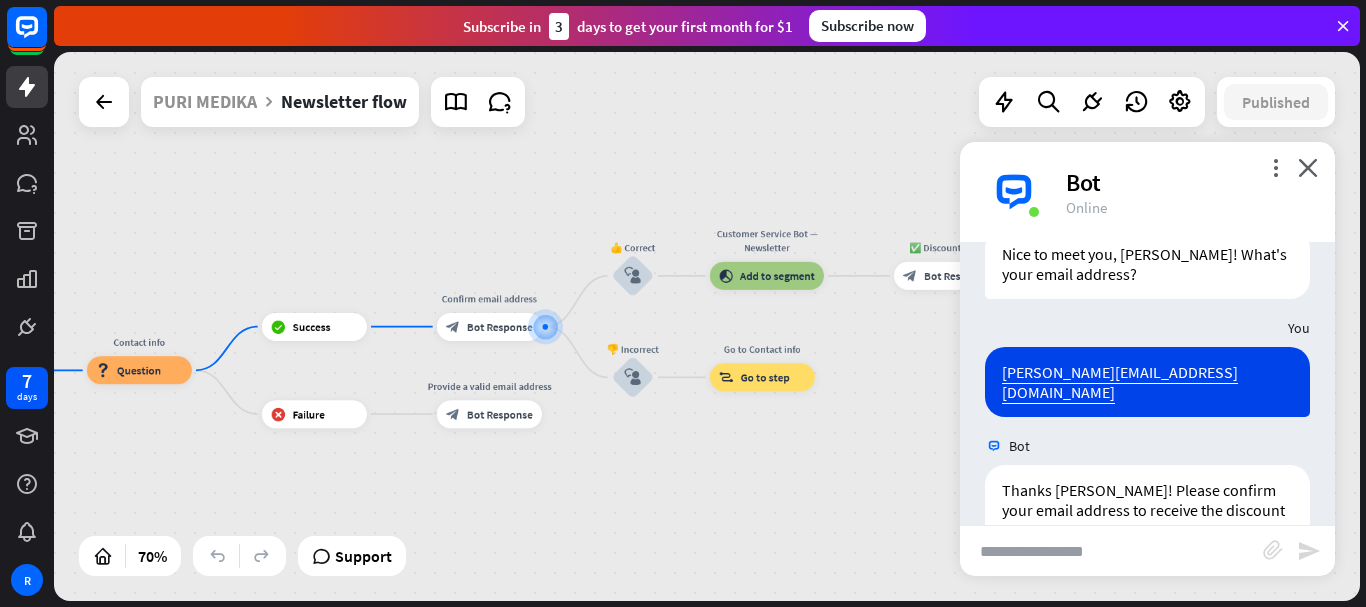 scroll, scrollTop: 5258, scrollLeft: 0, axis: vertical 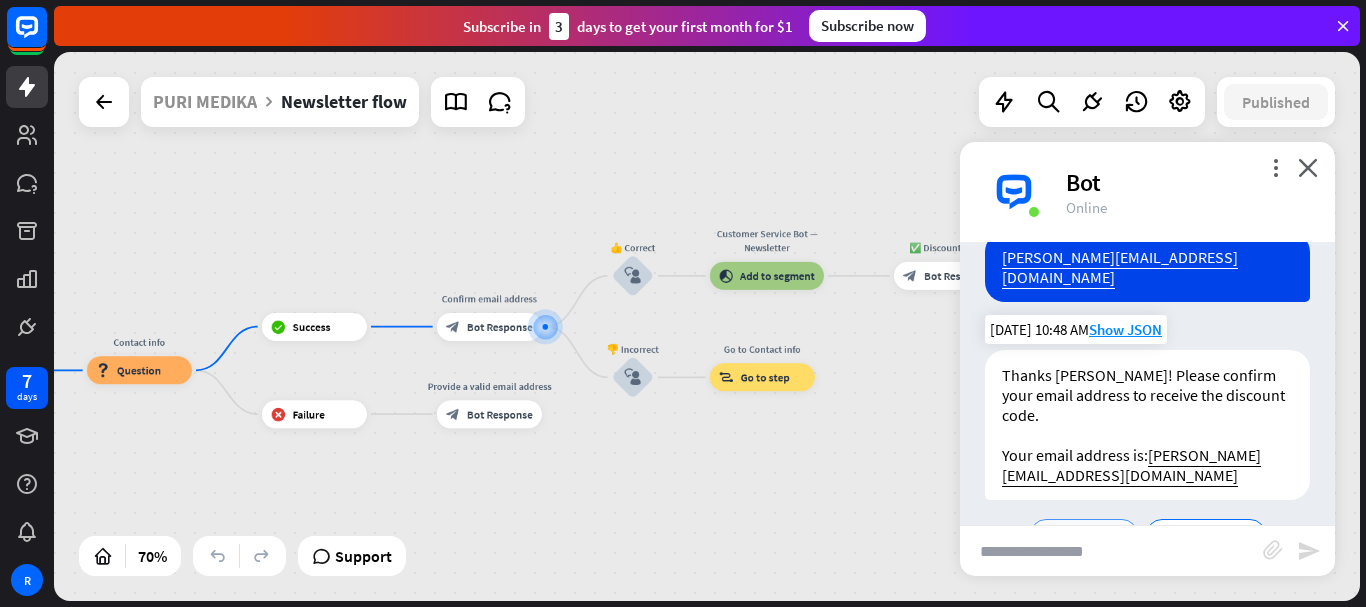 click on "👍 Correct" at bounding box center [1084, 535] 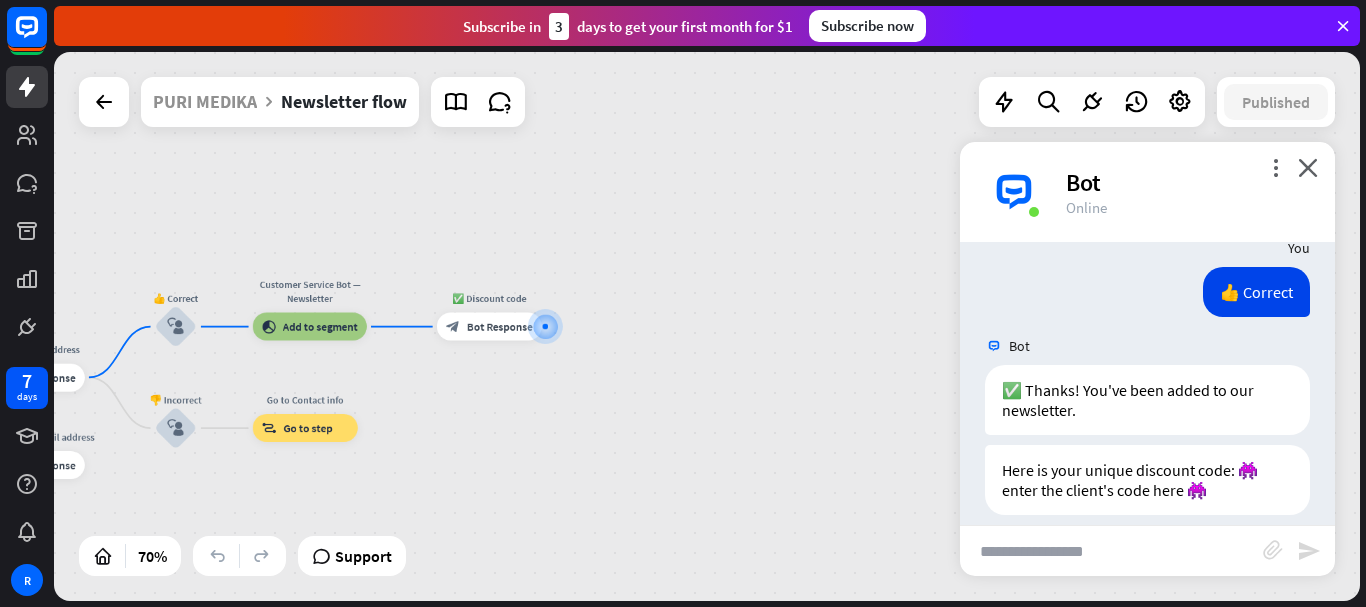 scroll, scrollTop: 5554, scrollLeft: 0, axis: vertical 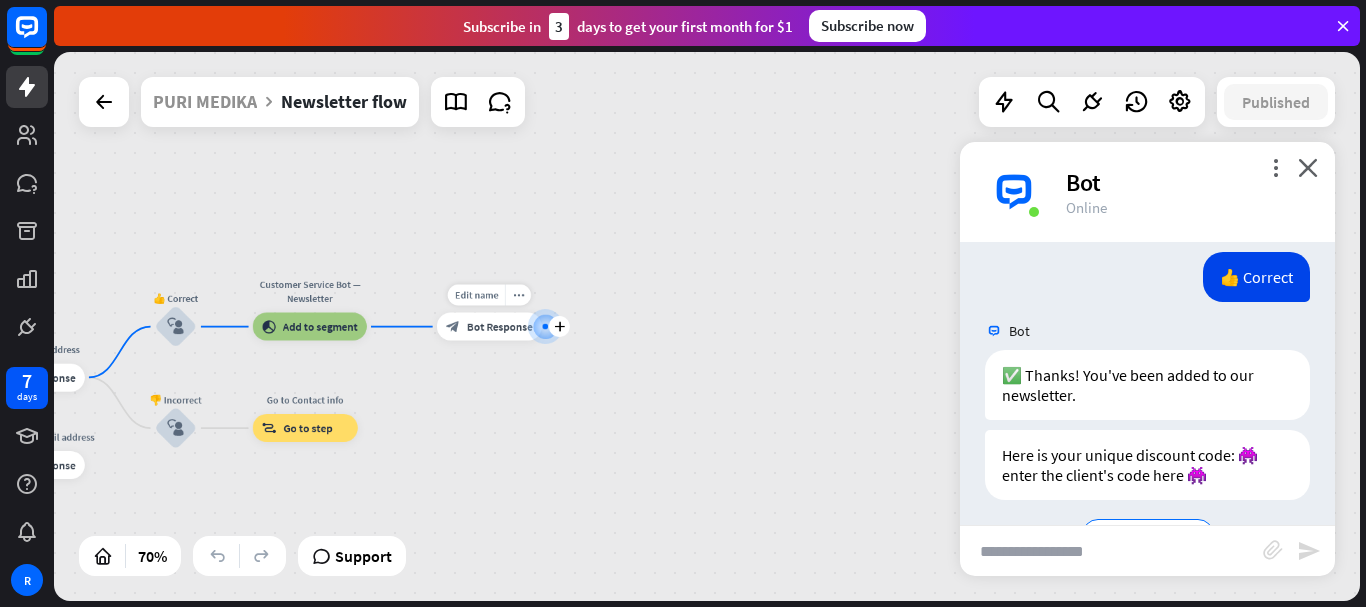 click on "Bot Response" at bounding box center [500, 327] 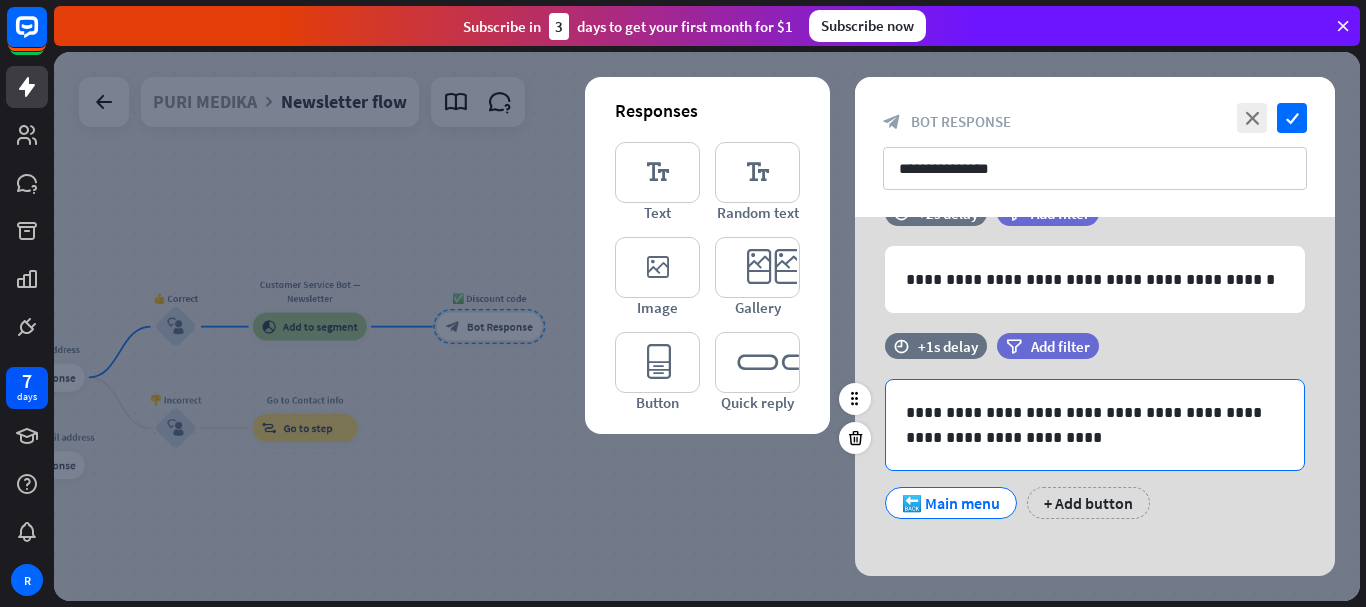 scroll, scrollTop: 68, scrollLeft: 0, axis: vertical 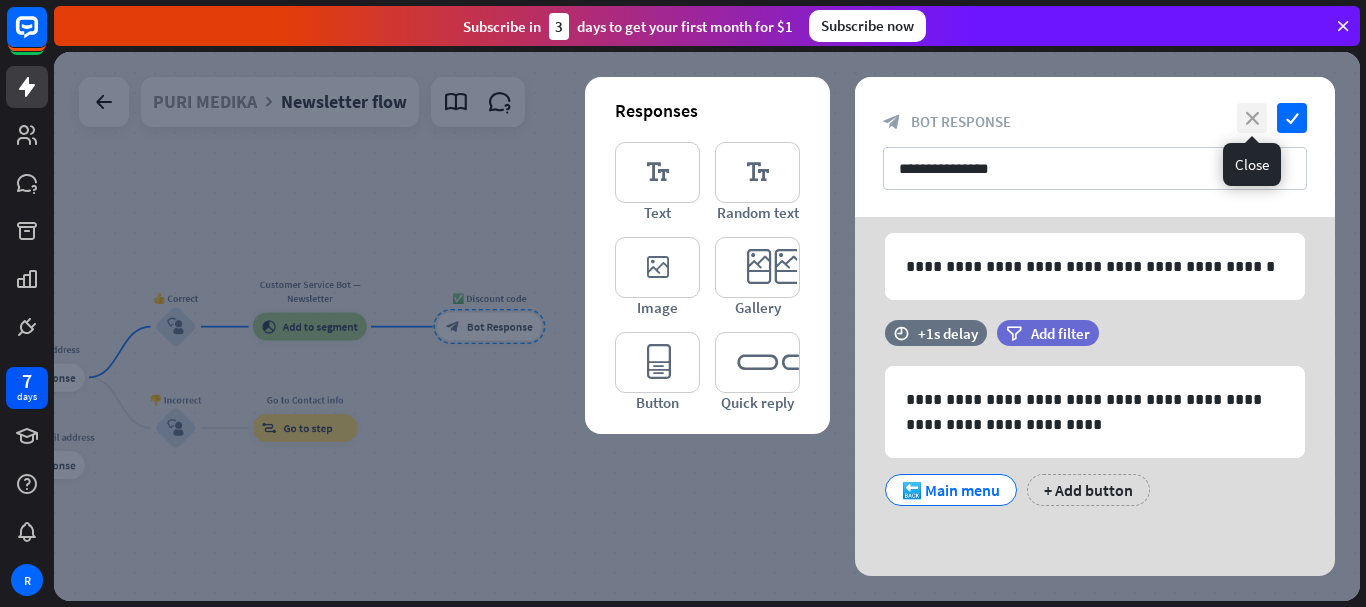 click on "close" at bounding box center [1252, 118] 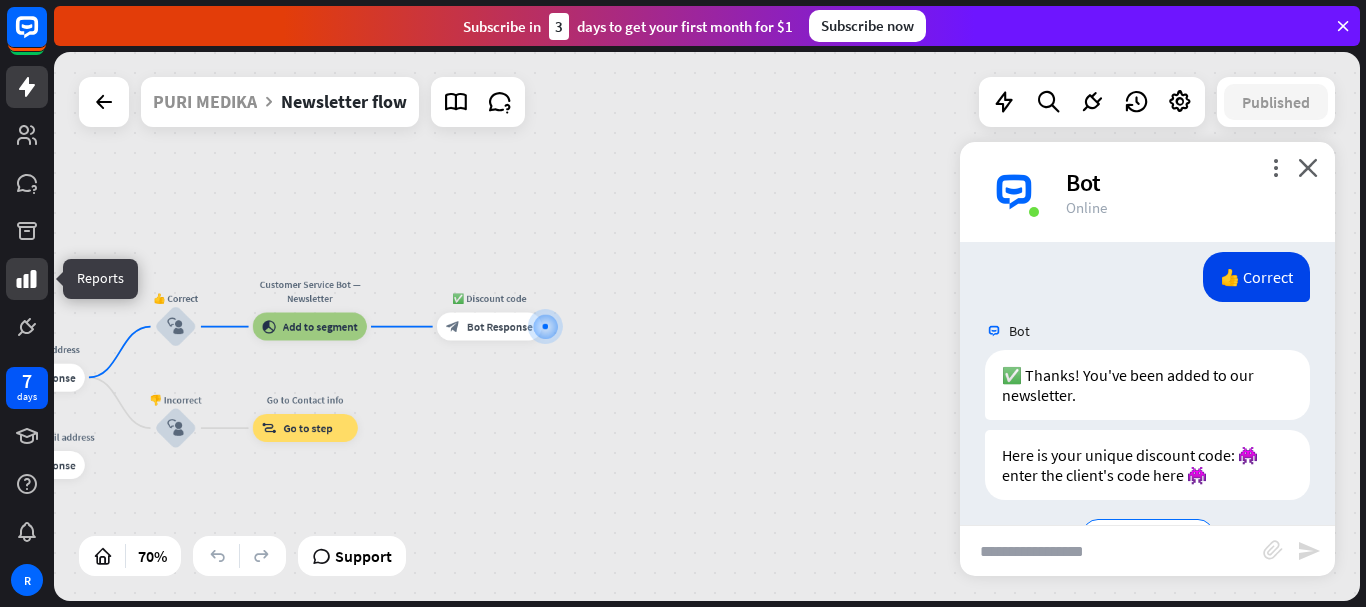 click 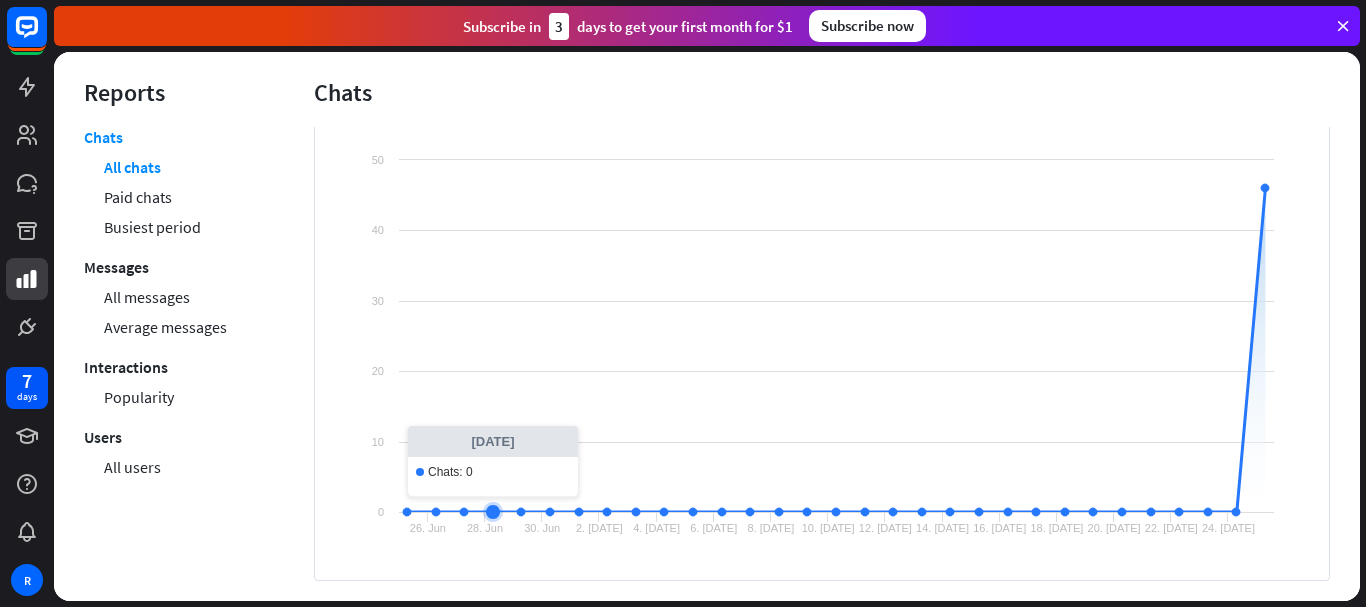 scroll, scrollTop: 0, scrollLeft: 0, axis: both 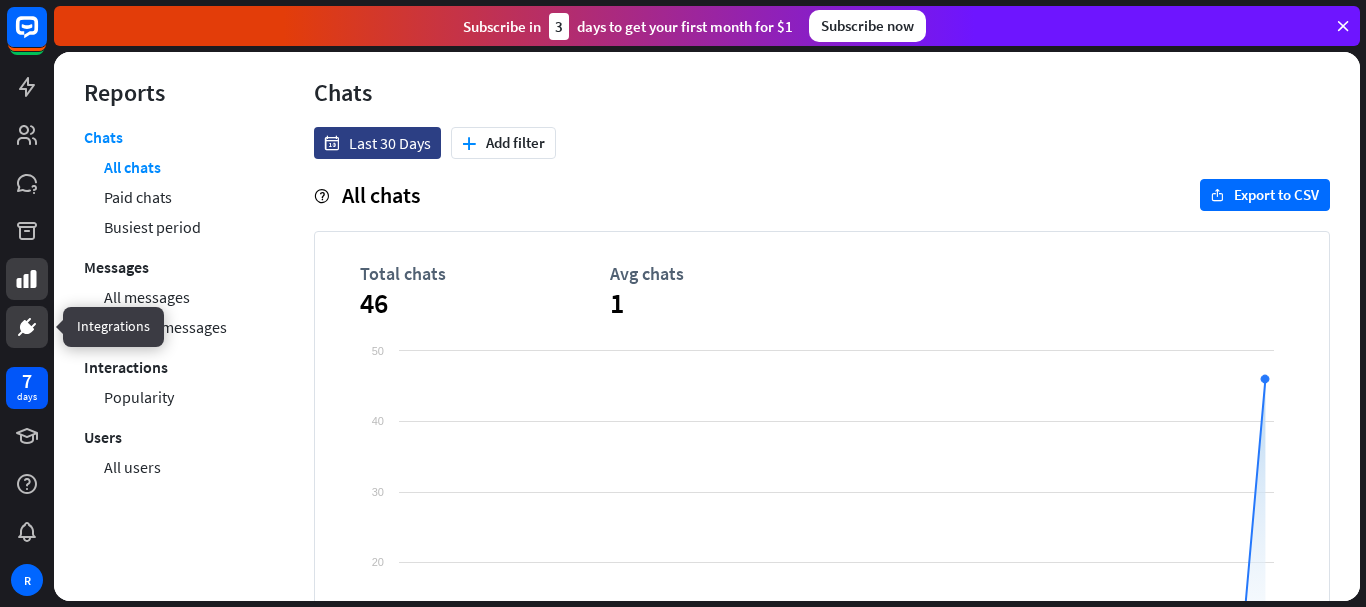 click at bounding box center (27, 327) 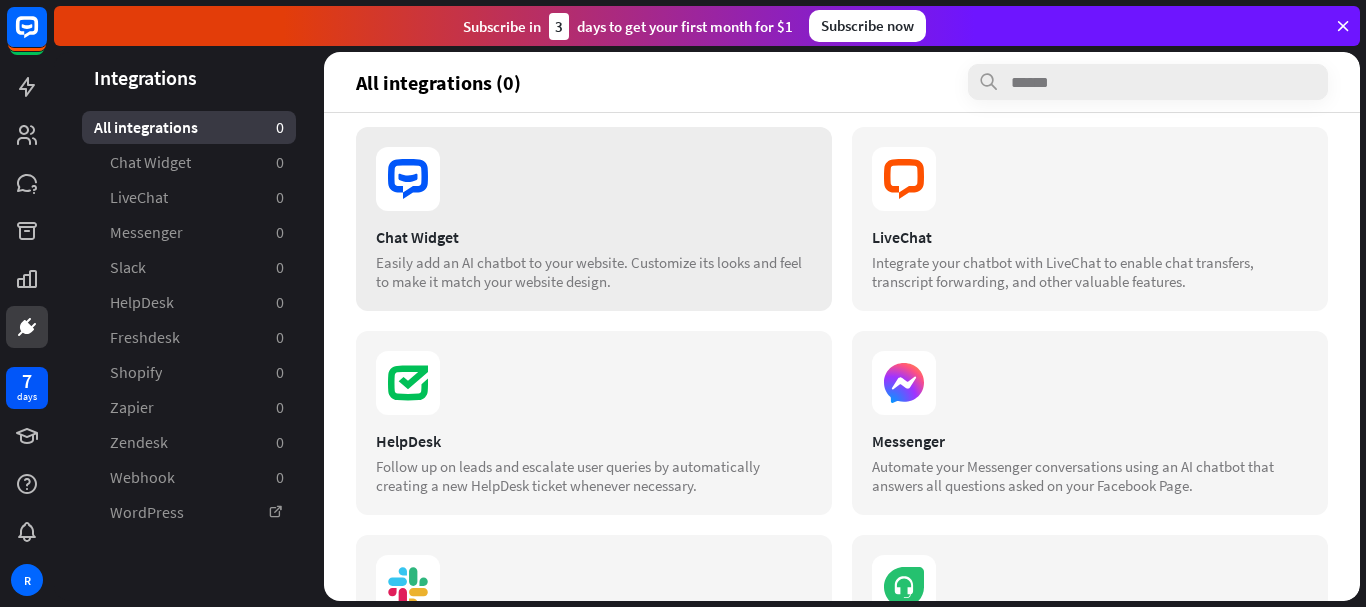 scroll, scrollTop: 0, scrollLeft: 0, axis: both 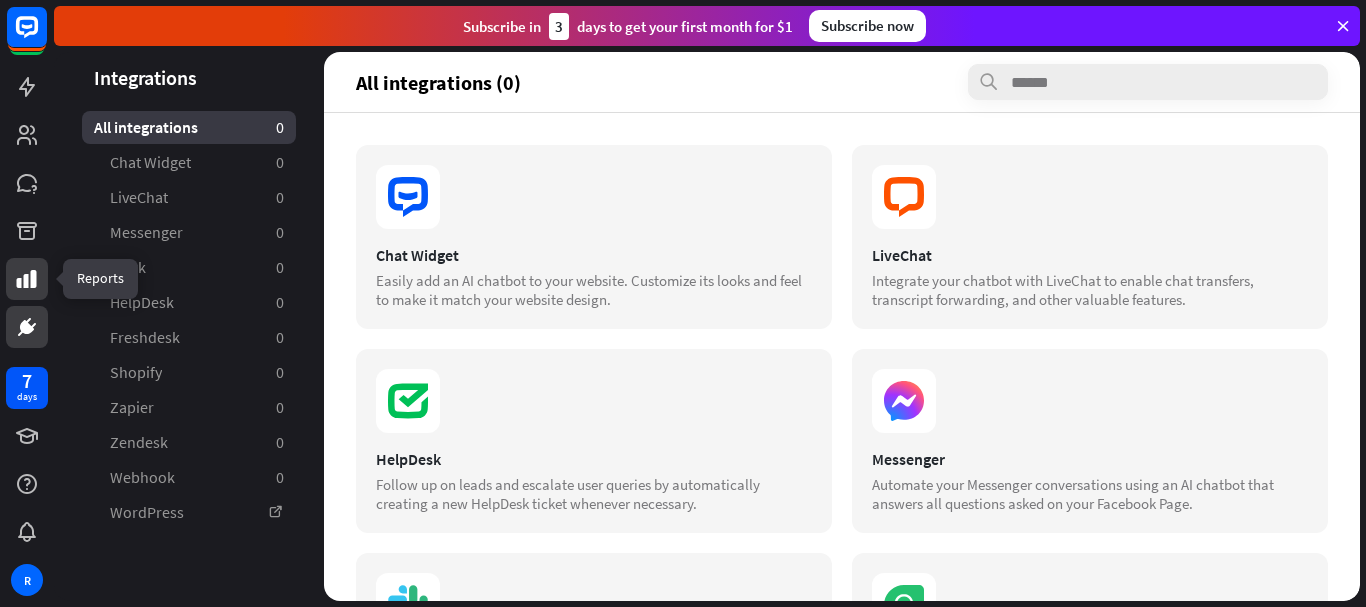 click 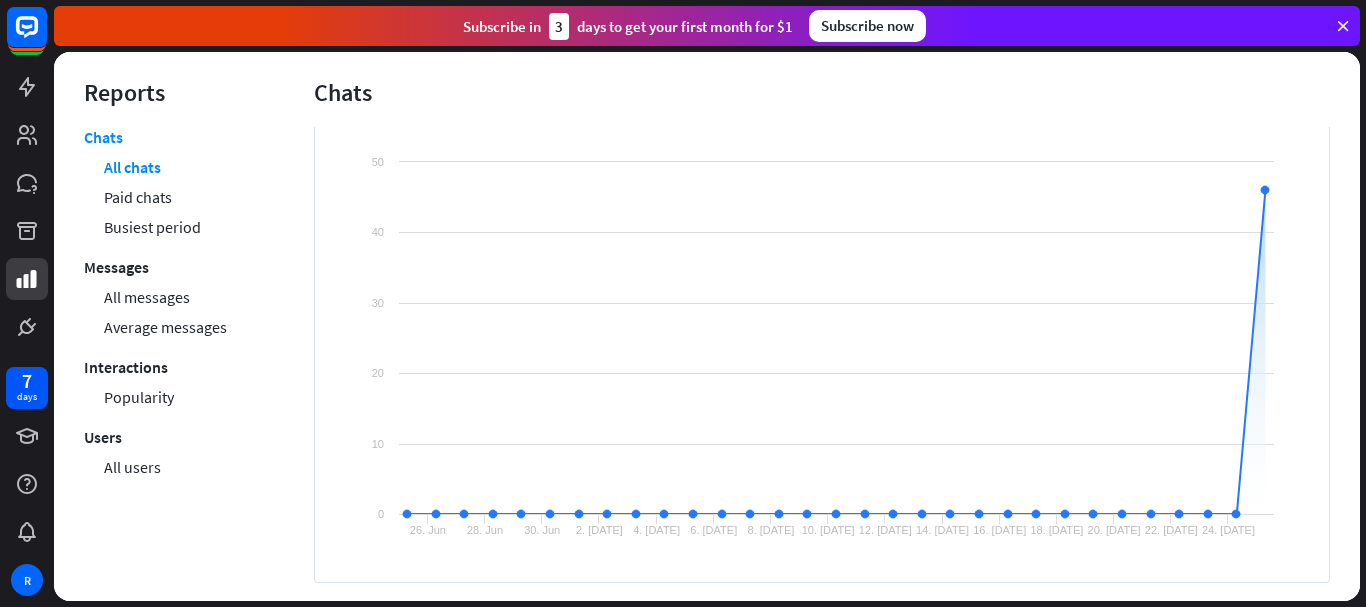 scroll, scrollTop: 191, scrollLeft: 0, axis: vertical 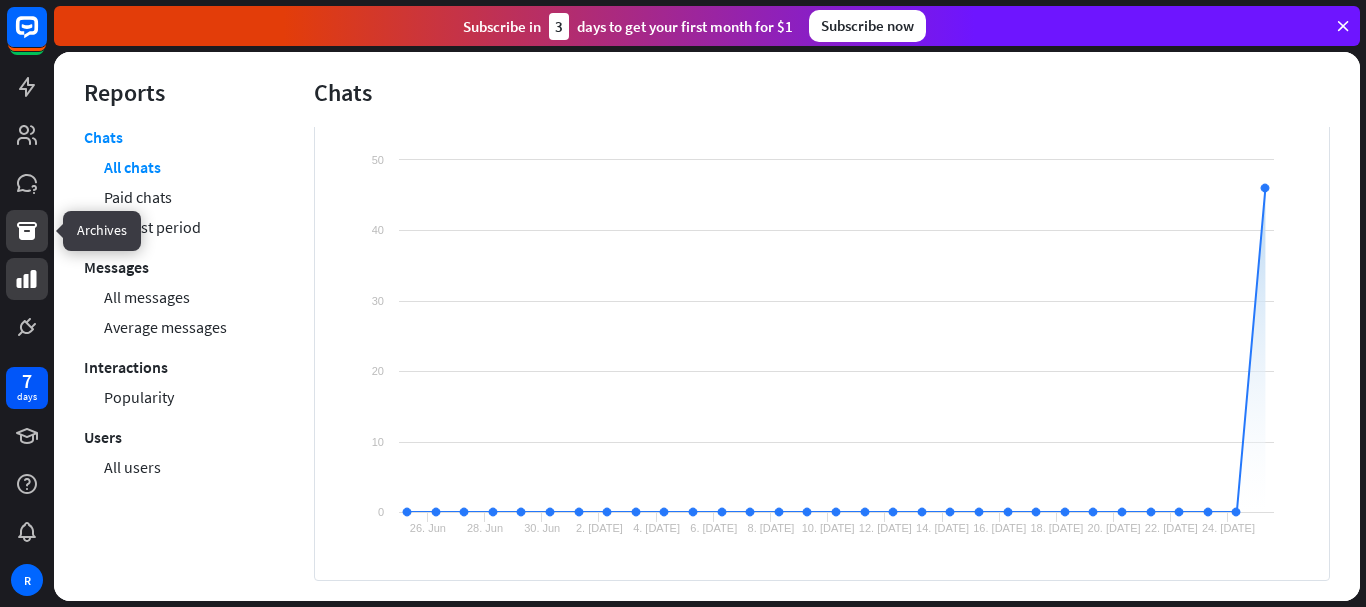 click 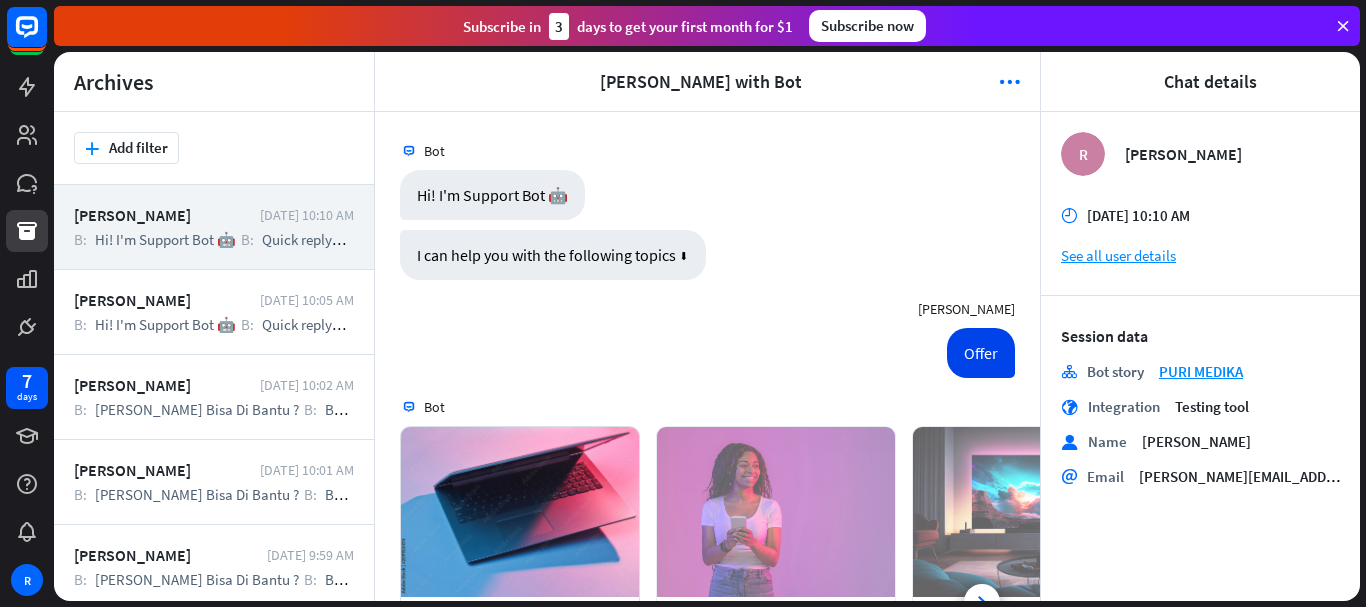 scroll, scrollTop: 5208, scrollLeft: 0, axis: vertical 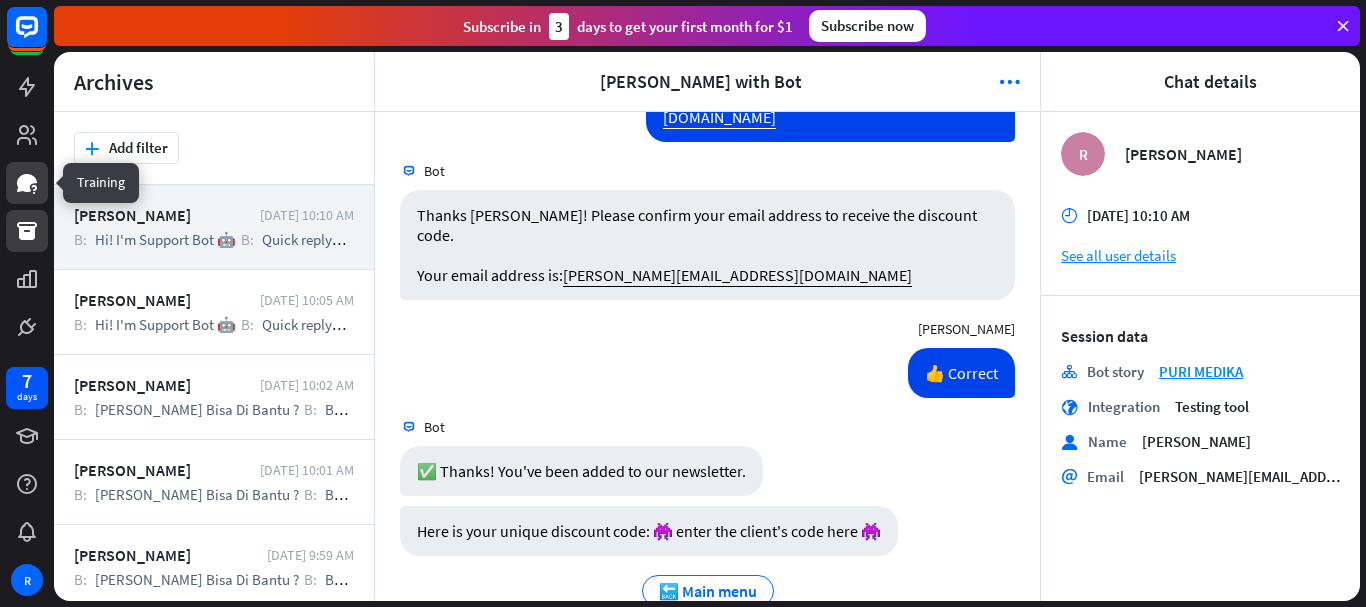 click 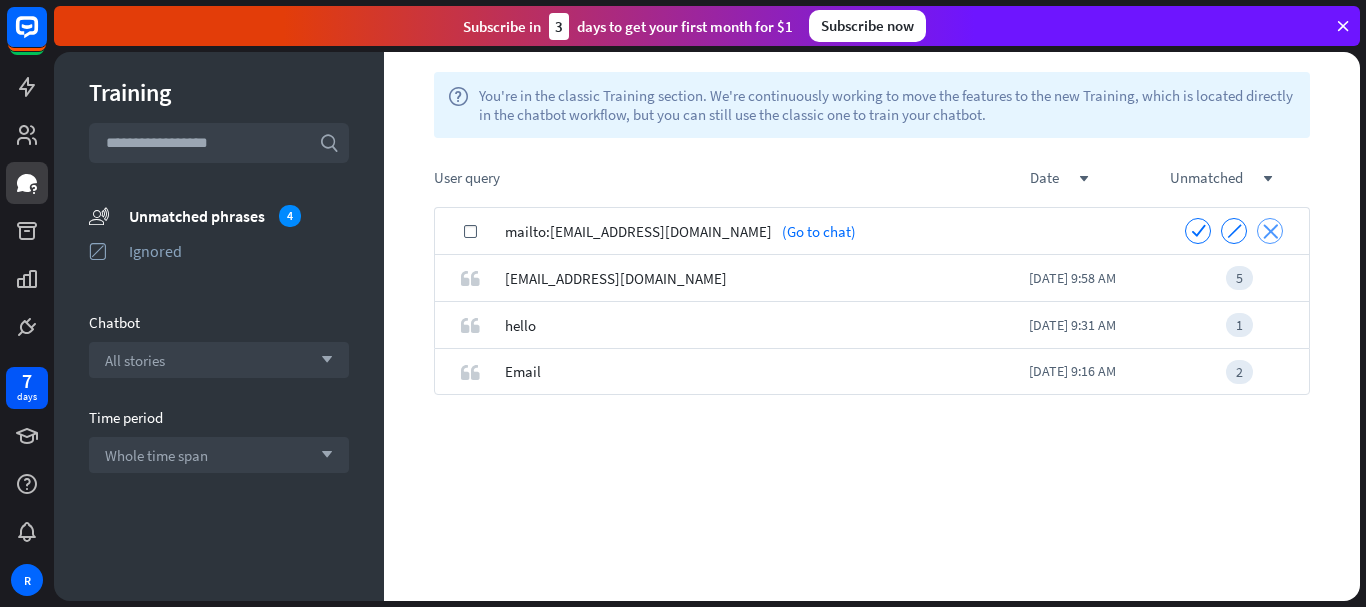 click on "close" at bounding box center [1270, 231] 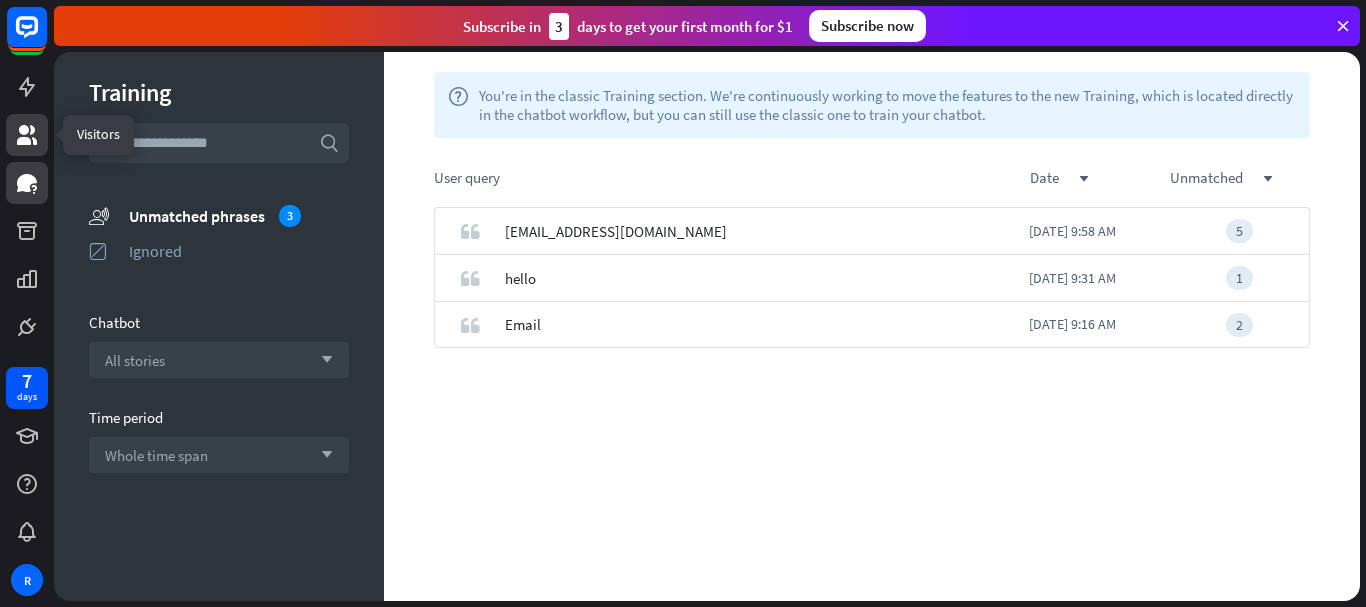click 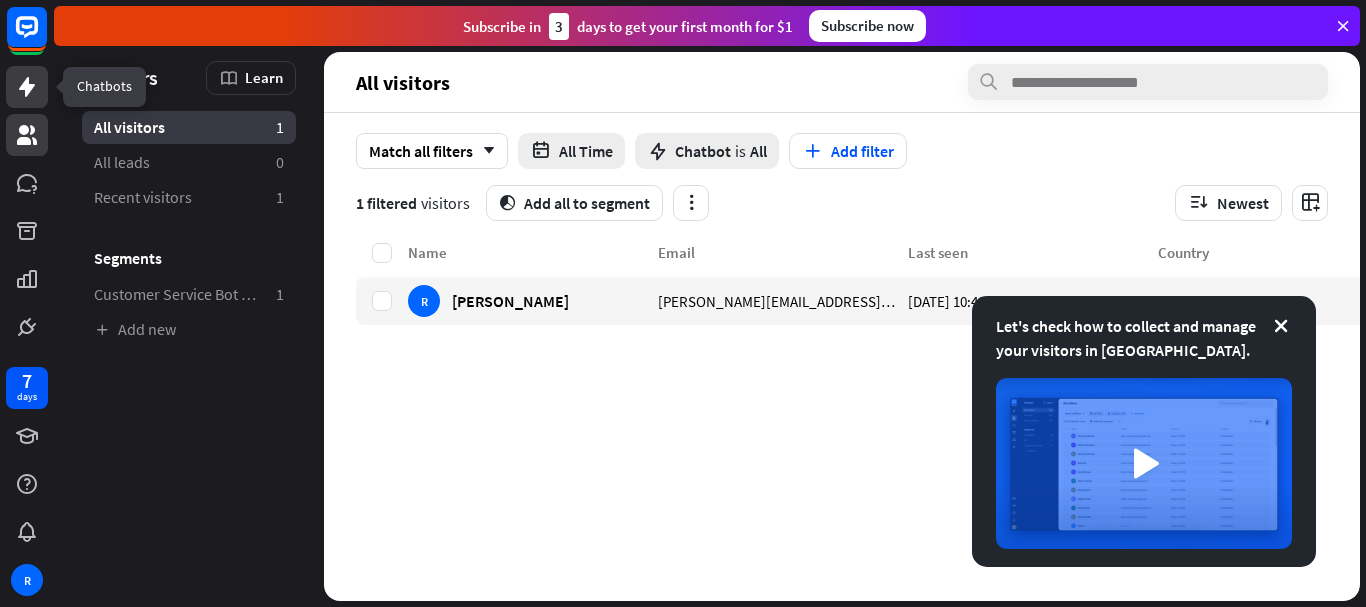click at bounding box center (27, 87) 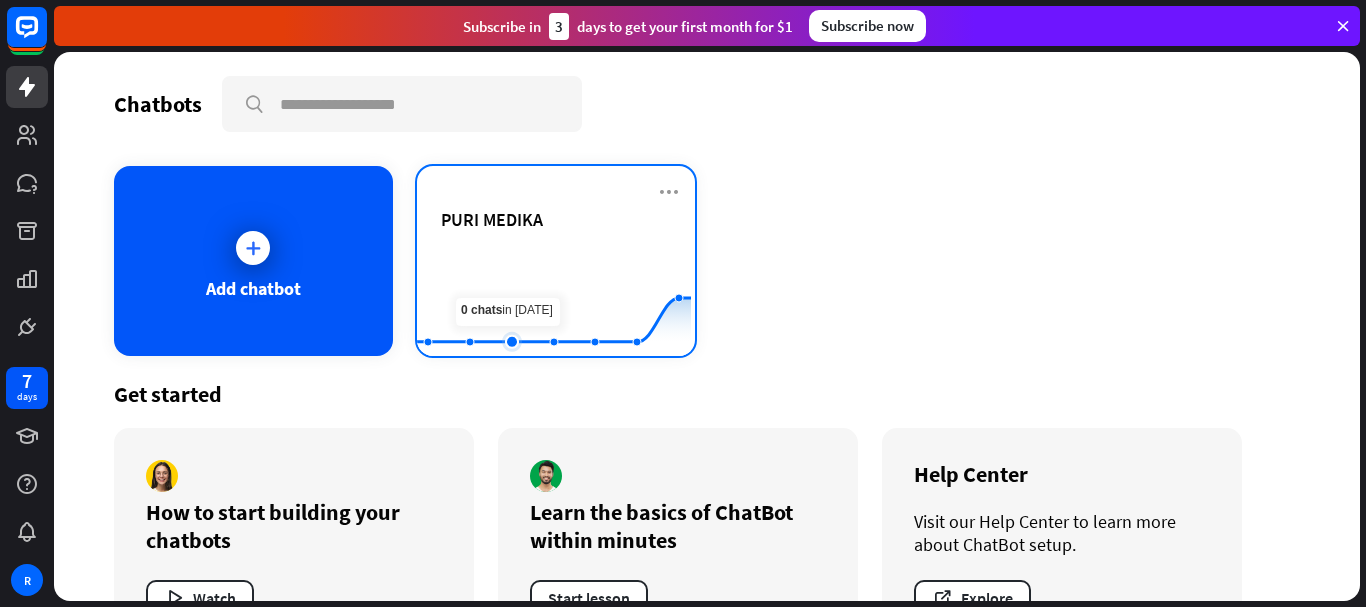 click 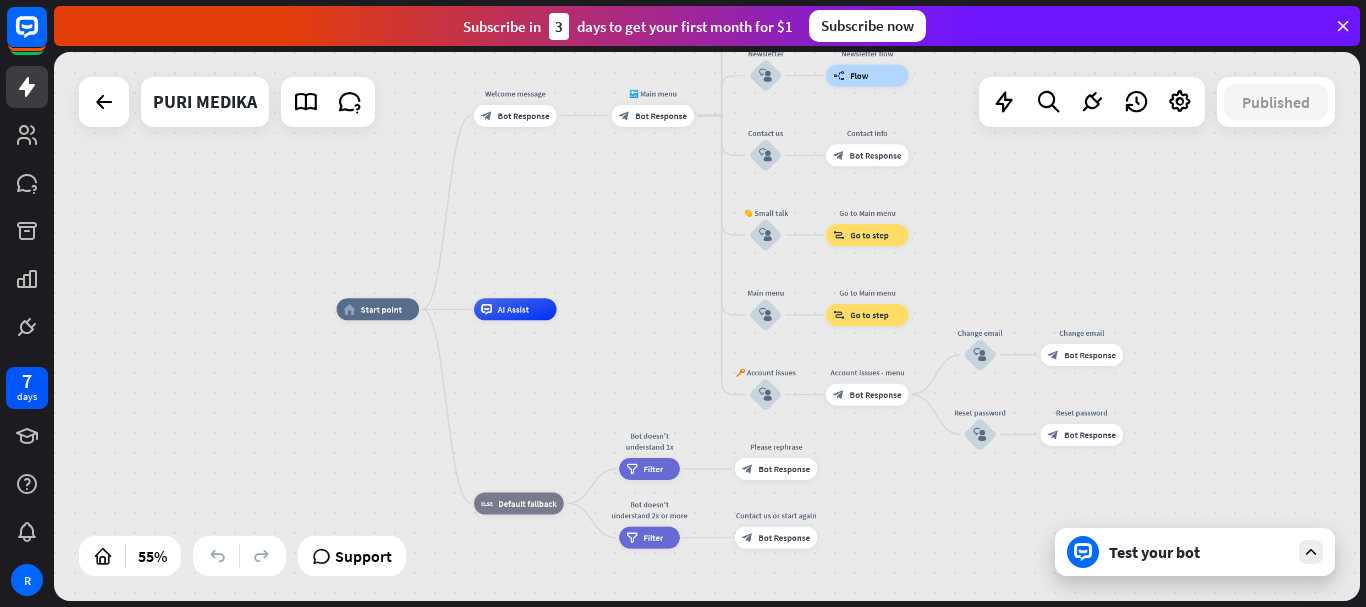 drag, startPoint x: 906, startPoint y: 361, endPoint x: 580, endPoint y: 329, distance: 327.56677 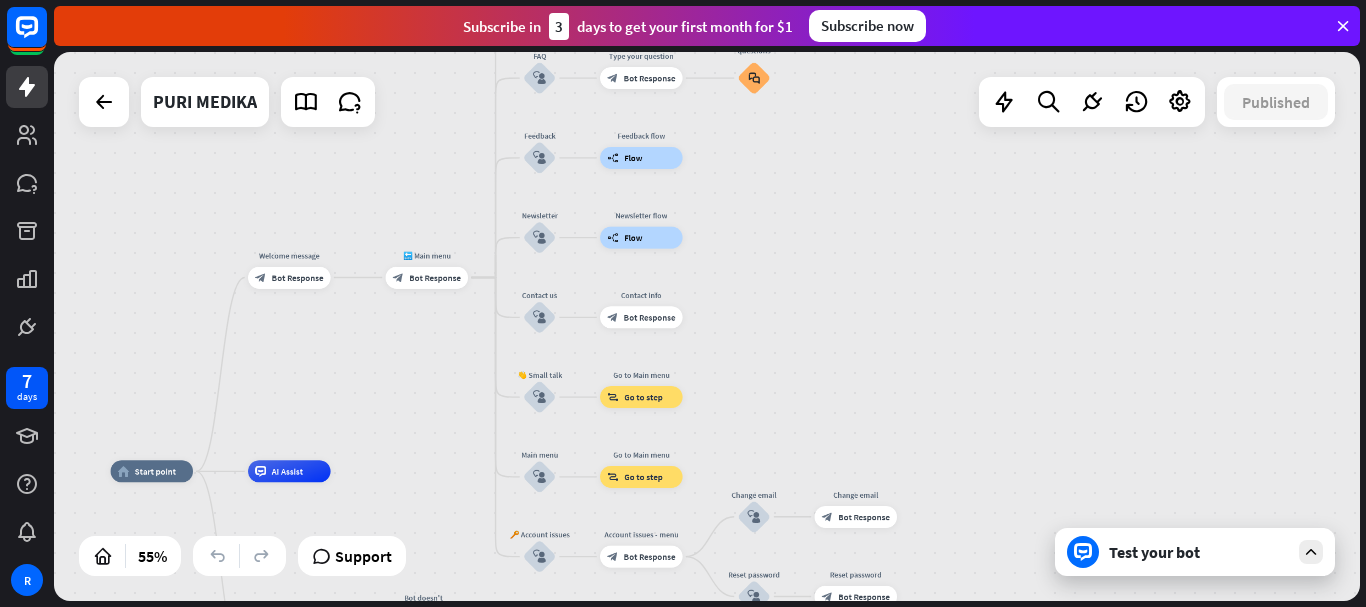 drag, startPoint x: 839, startPoint y: 235, endPoint x: 728, endPoint y: 399, distance: 198.03282 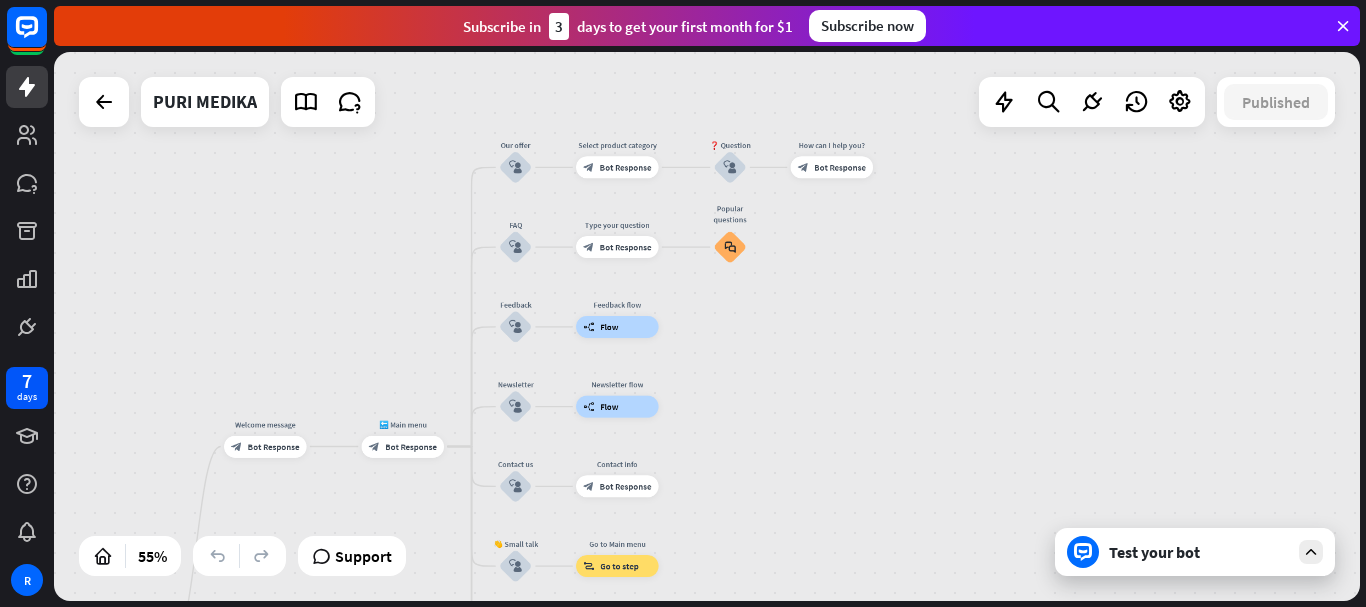 drag, startPoint x: 767, startPoint y: 239, endPoint x: 739, endPoint y: 433, distance: 196.01021 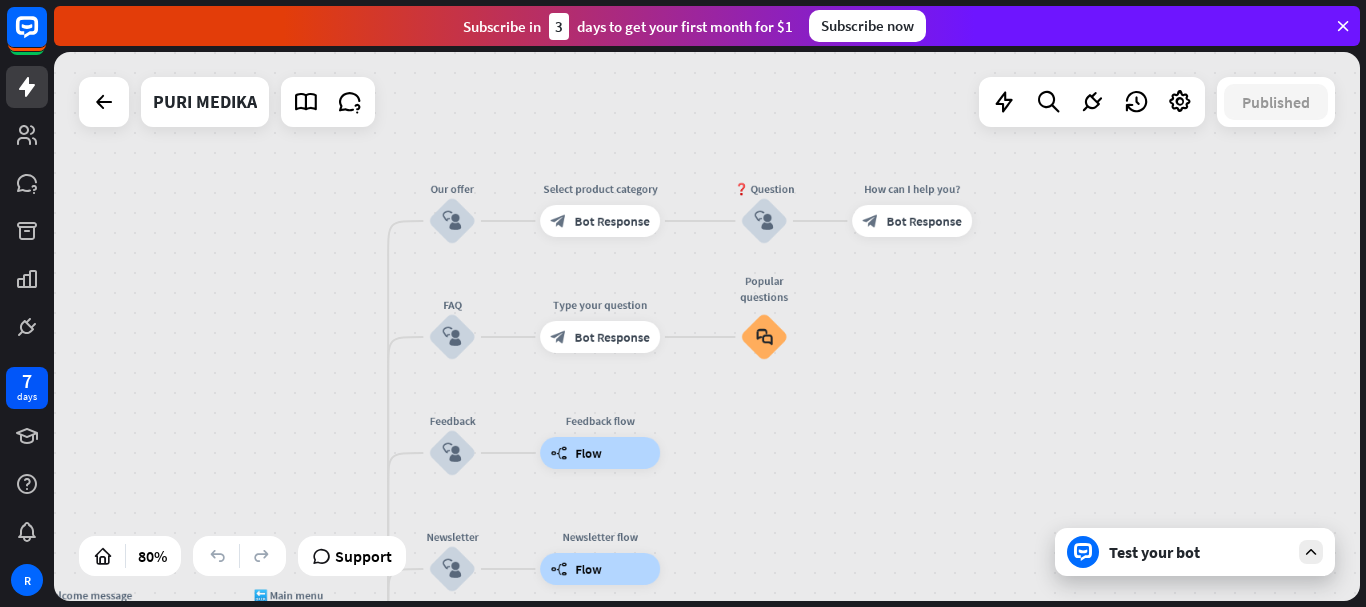 drag, startPoint x: 794, startPoint y: 332, endPoint x: 839, endPoint y: 453, distance: 129.09686 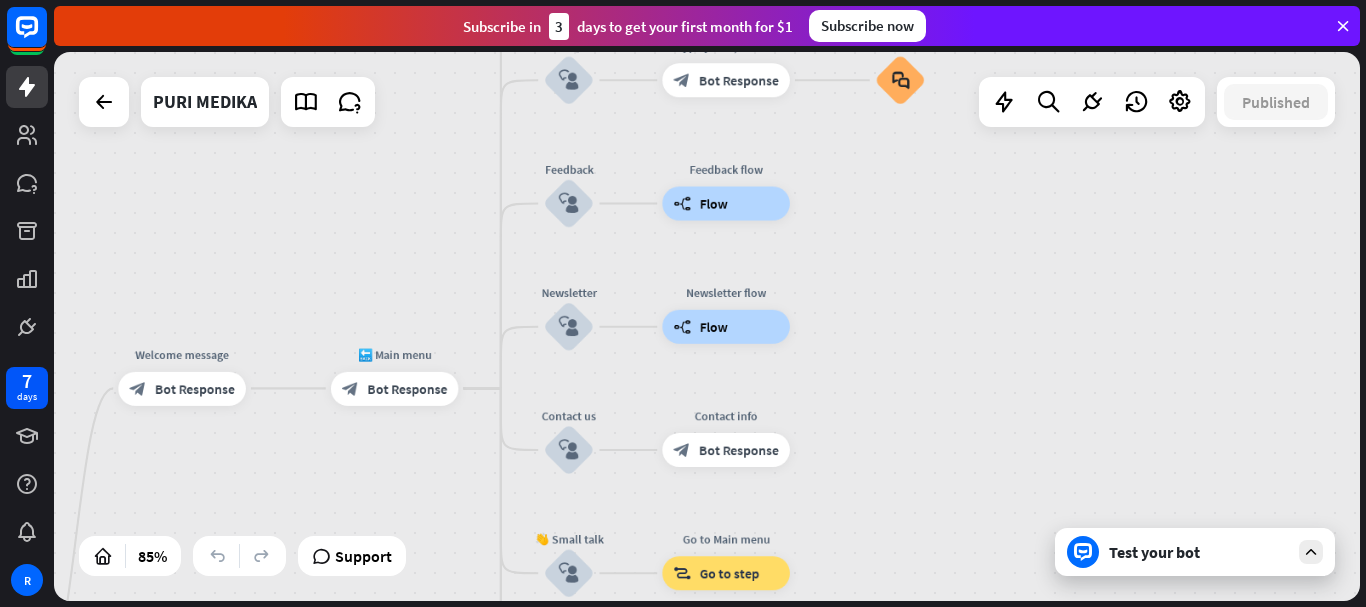 drag, startPoint x: 729, startPoint y: 429, endPoint x: 863, endPoint y: 177, distance: 285.412 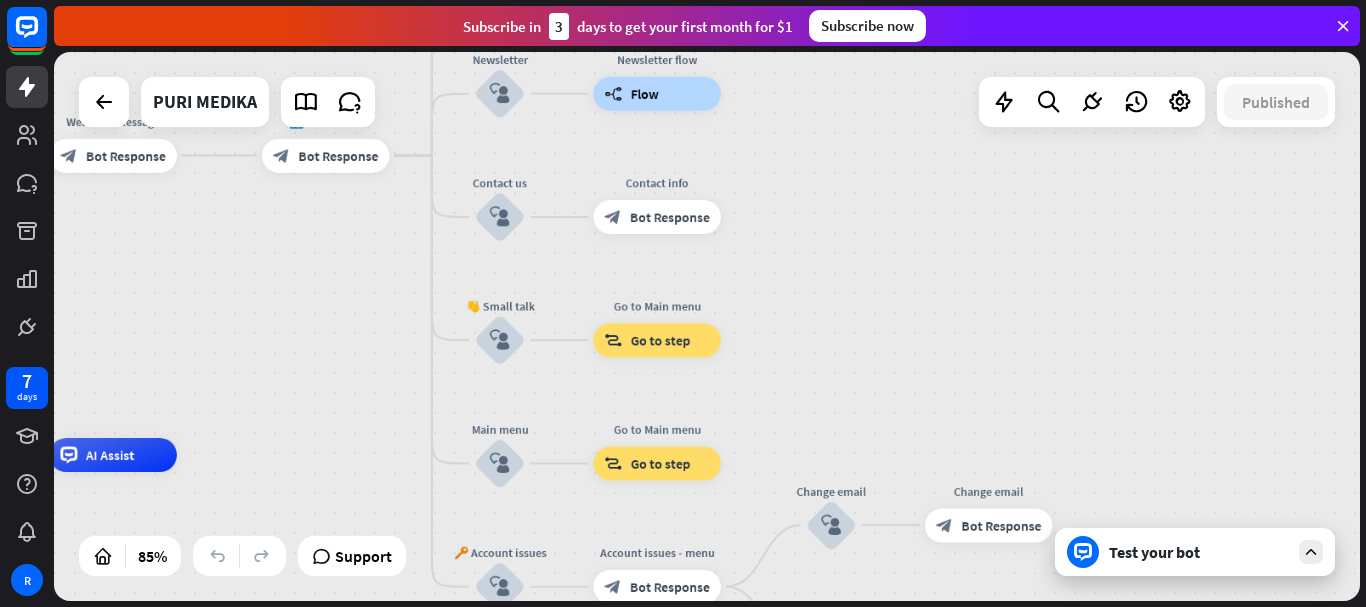 drag, startPoint x: 909, startPoint y: 418, endPoint x: 840, endPoint y: 185, distance: 243.00206 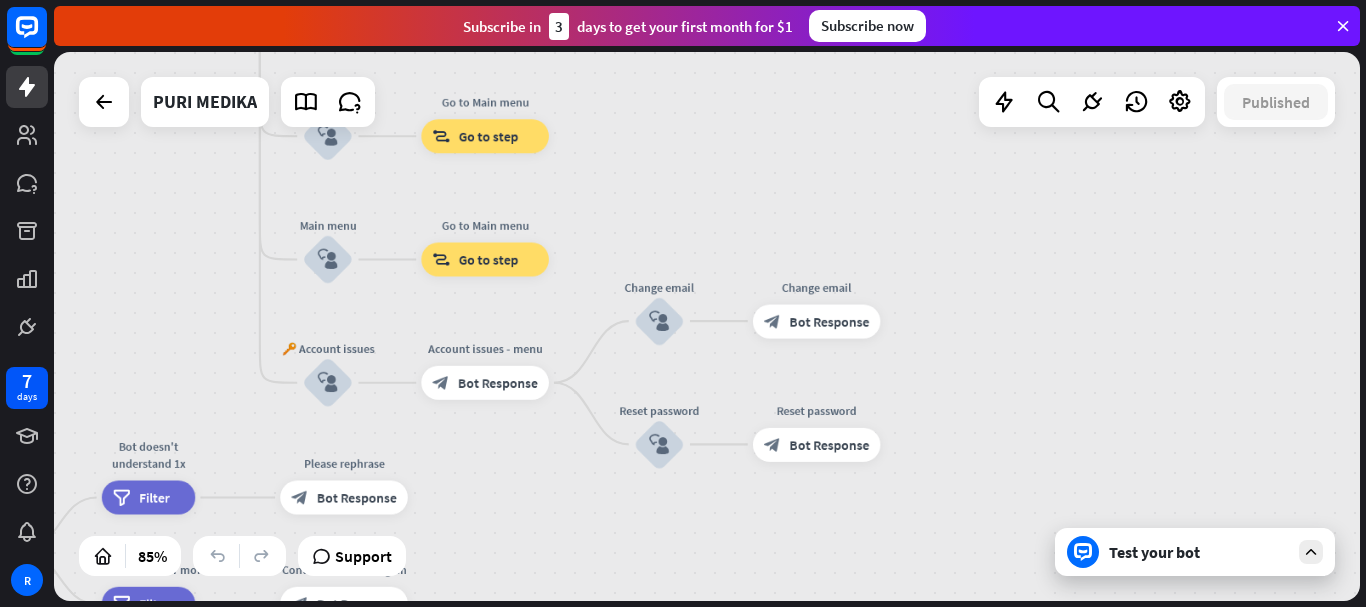 drag, startPoint x: 868, startPoint y: 339, endPoint x: 696, endPoint y: 135, distance: 266.83328 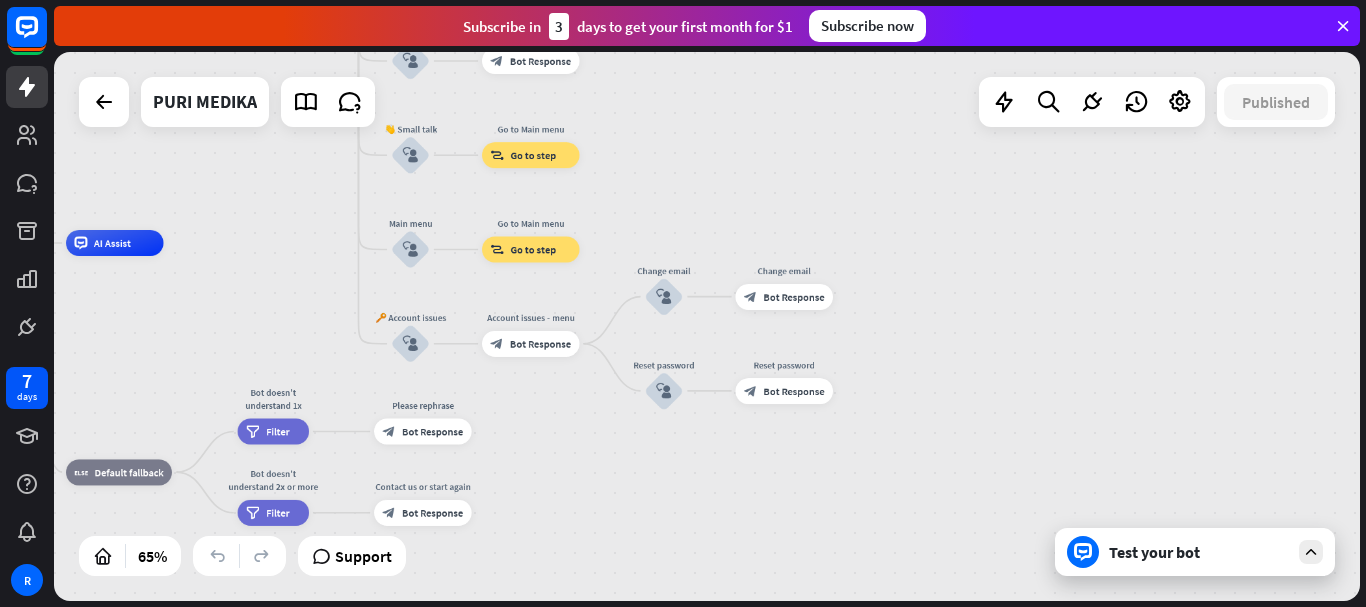 drag, startPoint x: 688, startPoint y: 185, endPoint x: 672, endPoint y: 320, distance: 135.94484 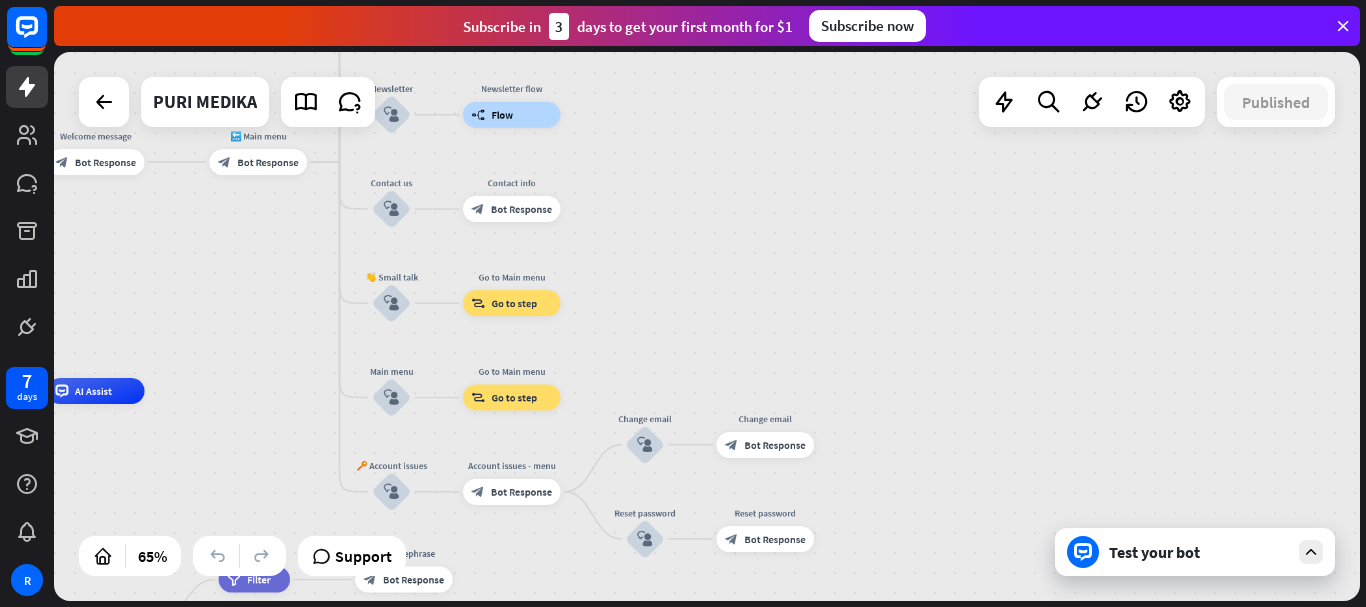 drag, startPoint x: 696, startPoint y: 228, endPoint x: 680, endPoint y: 380, distance: 152.83978 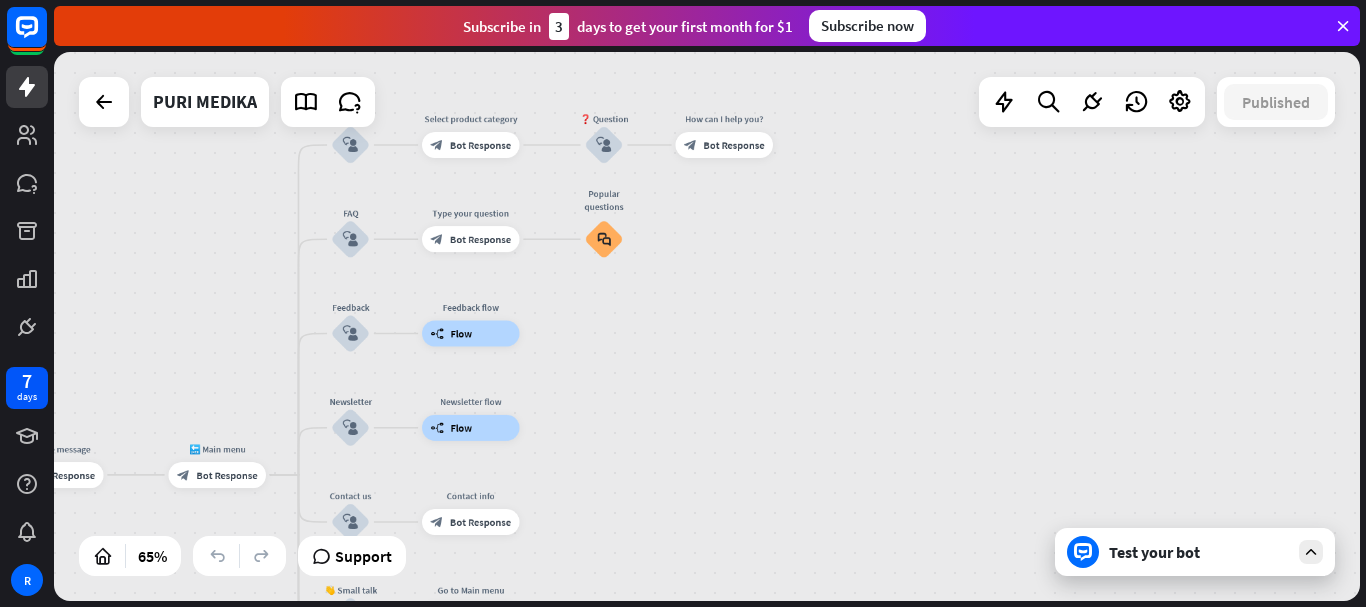 drag, startPoint x: 694, startPoint y: 352, endPoint x: 692, endPoint y: 402, distance: 50.039986 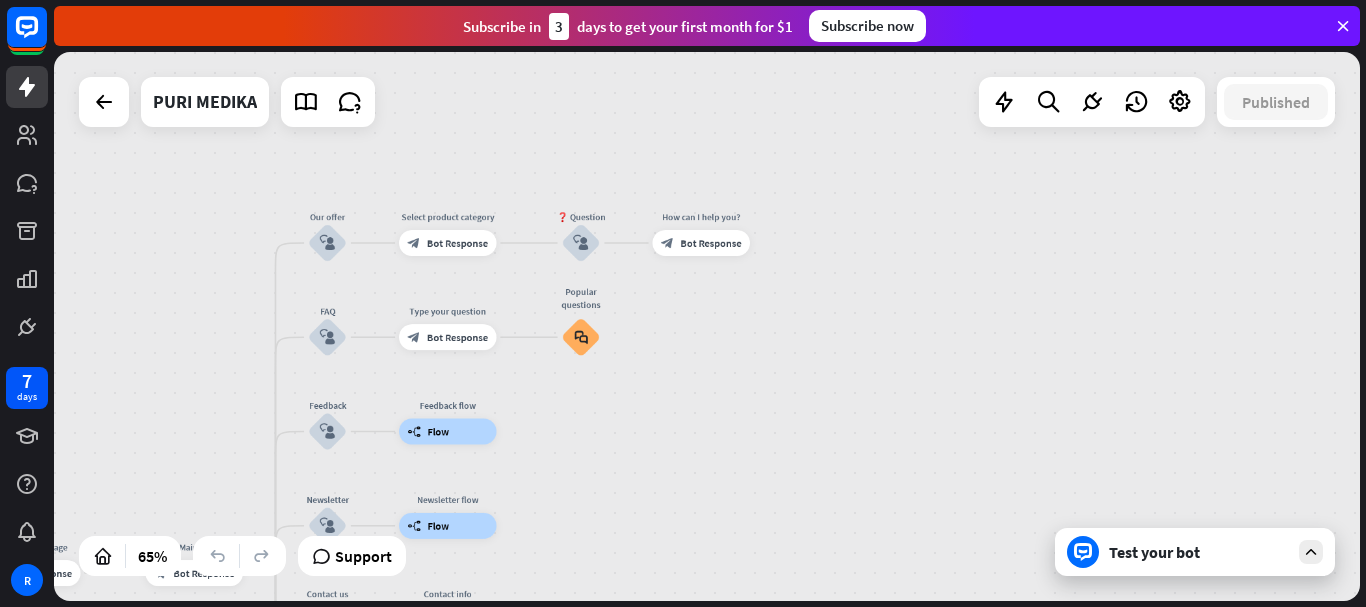 drag, startPoint x: 719, startPoint y: 301, endPoint x: 697, endPoint y: 389, distance: 90.70832 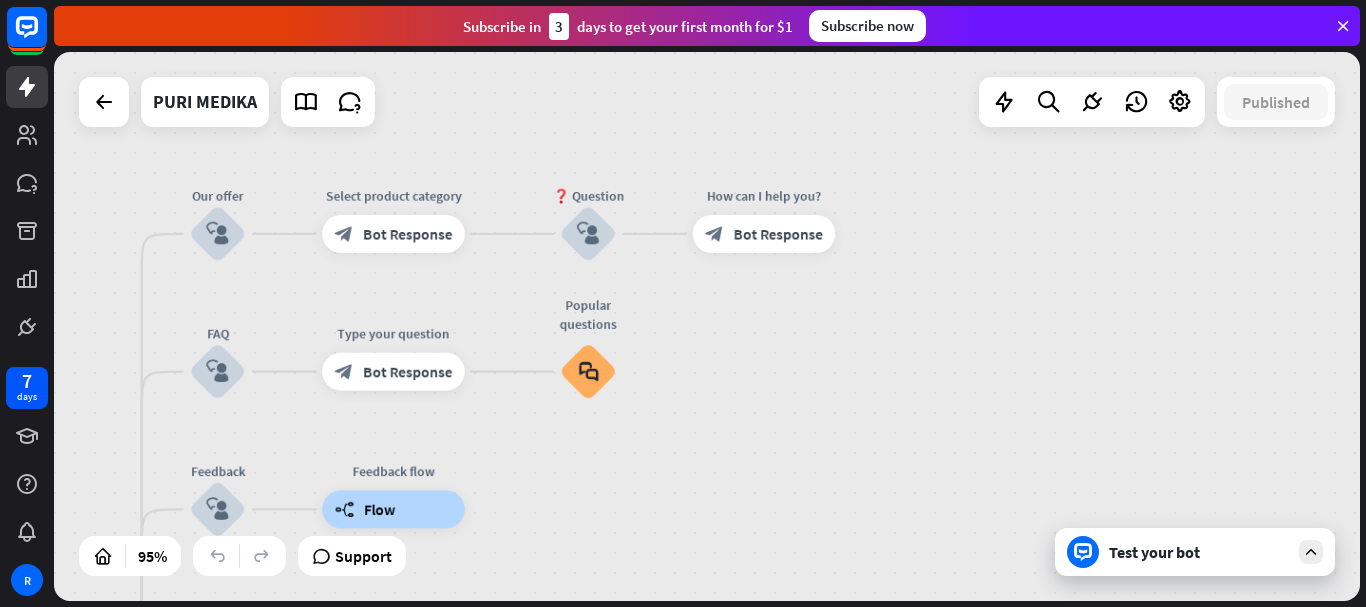 drag, startPoint x: 658, startPoint y: 334, endPoint x: 832, endPoint y: 415, distance: 191.92967 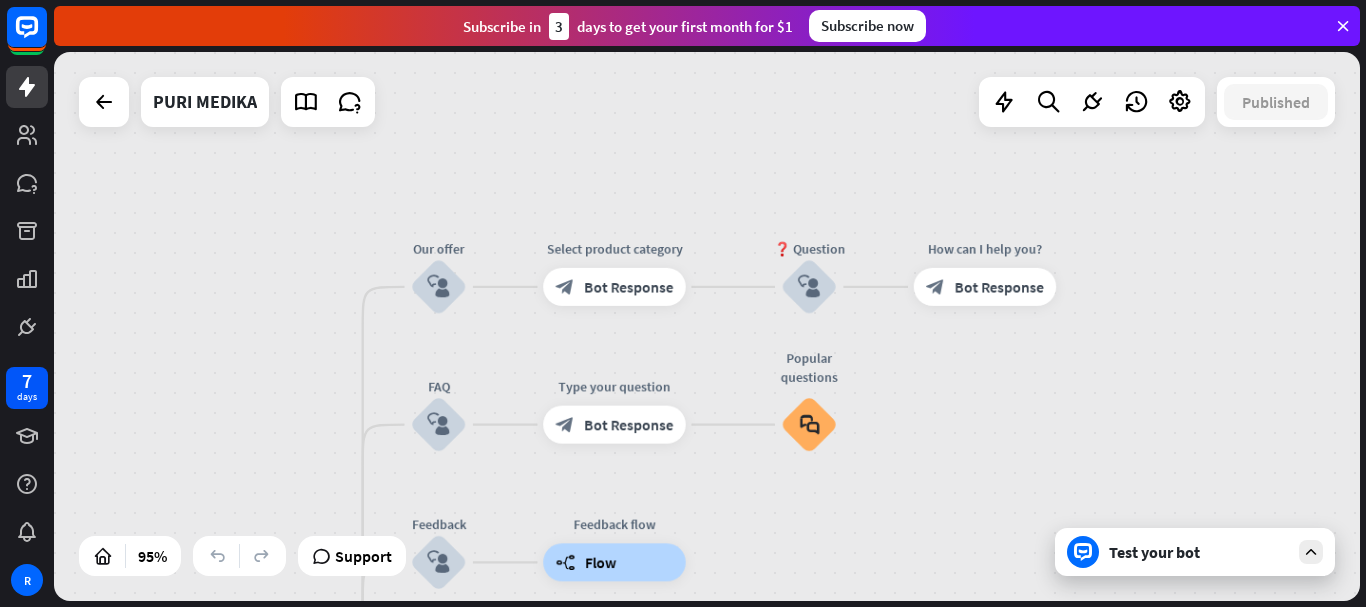 drag, startPoint x: 599, startPoint y: 339, endPoint x: 710, endPoint y: 360, distance: 112.969025 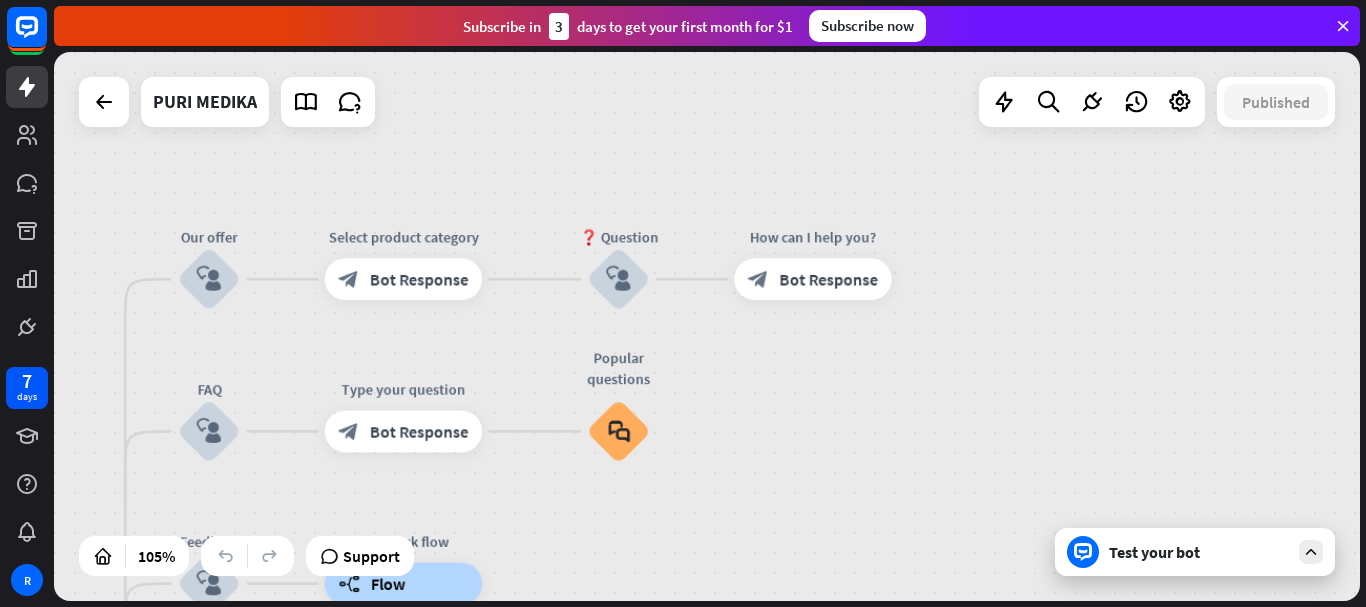 drag, startPoint x: 710, startPoint y: 360, endPoint x: 556, endPoint y: 354, distance: 154.11684 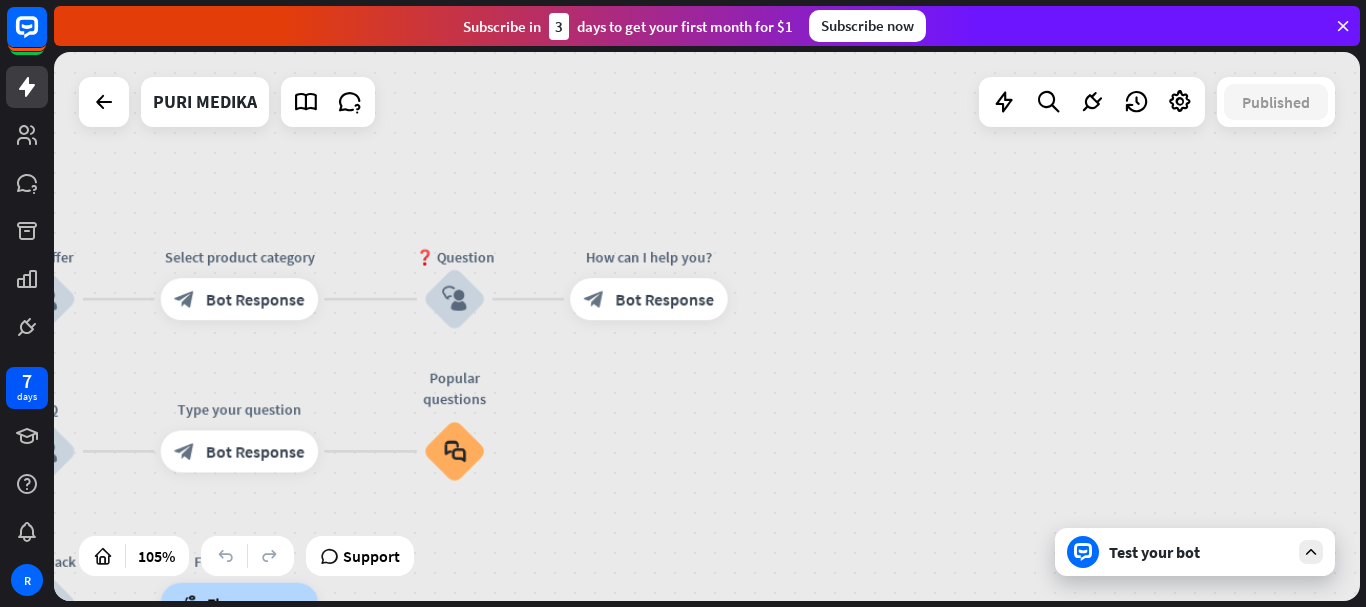 drag, startPoint x: 723, startPoint y: 355, endPoint x: 615, endPoint y: 375, distance: 109.83624 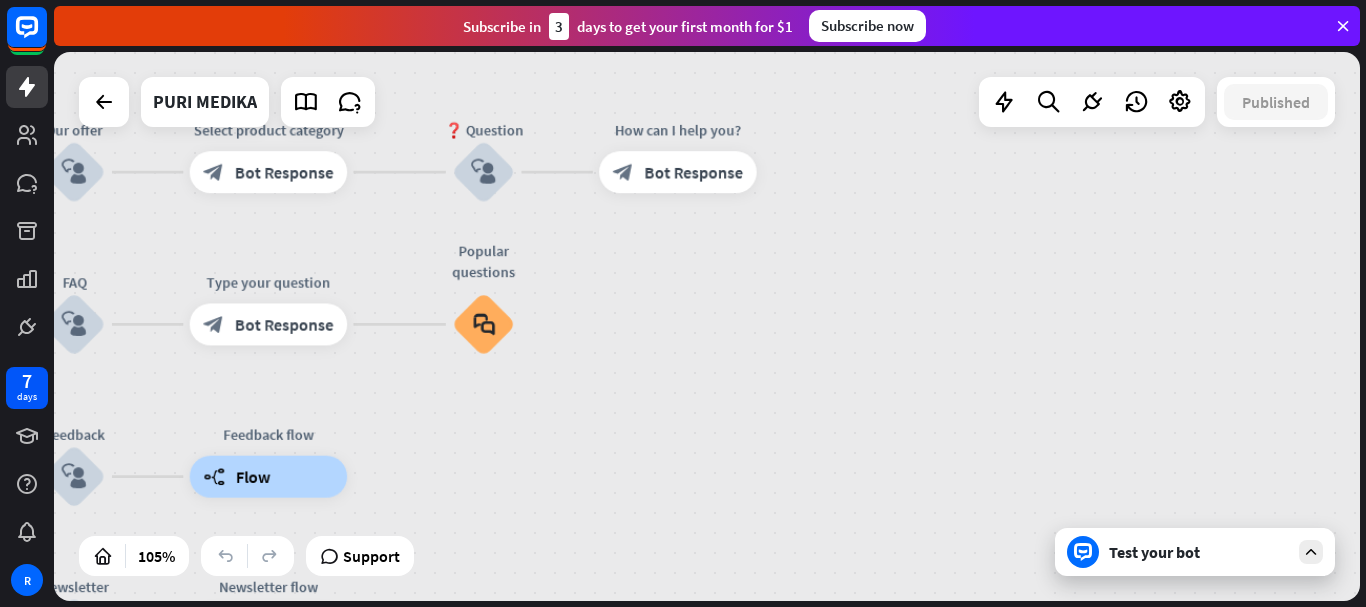 drag, startPoint x: 628, startPoint y: 397, endPoint x: 657, endPoint y: 270, distance: 130.26895 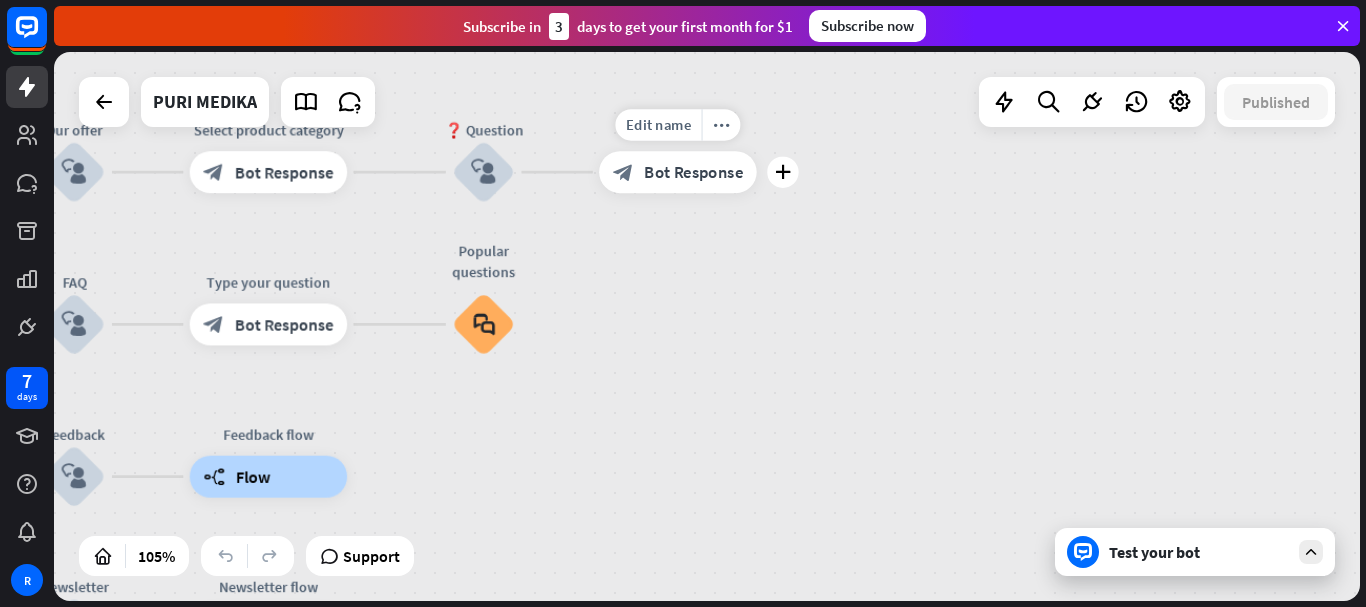 click on "Bot Response" at bounding box center [693, 172] 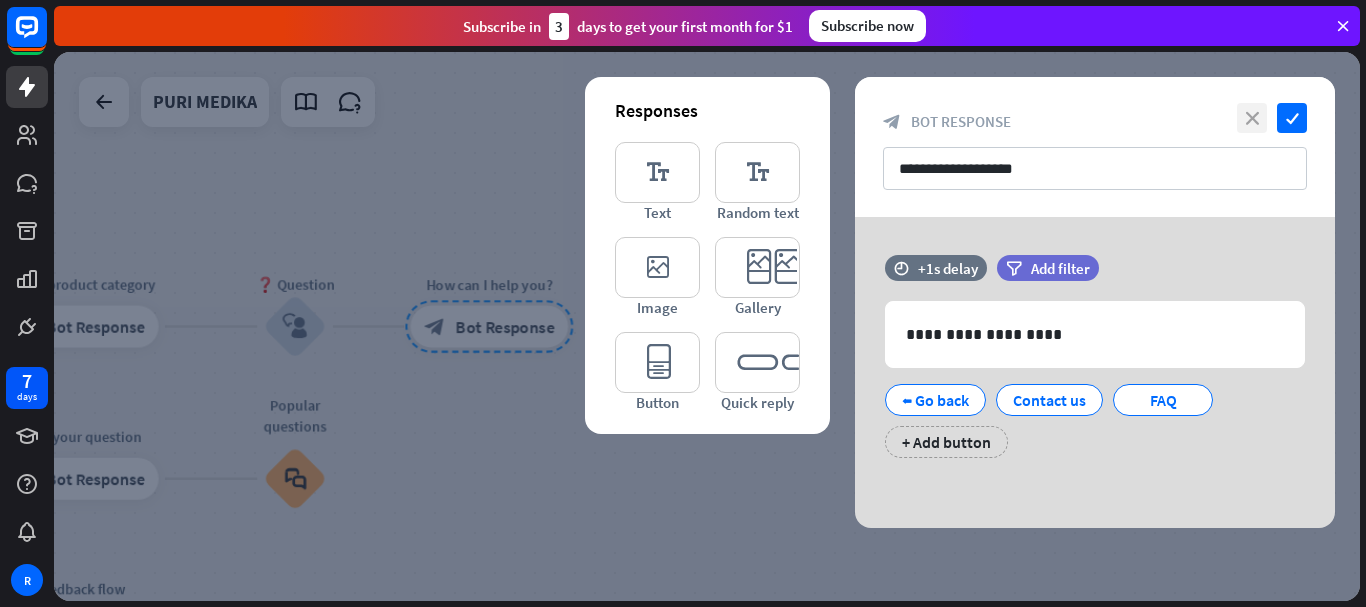click on "close" at bounding box center (1252, 118) 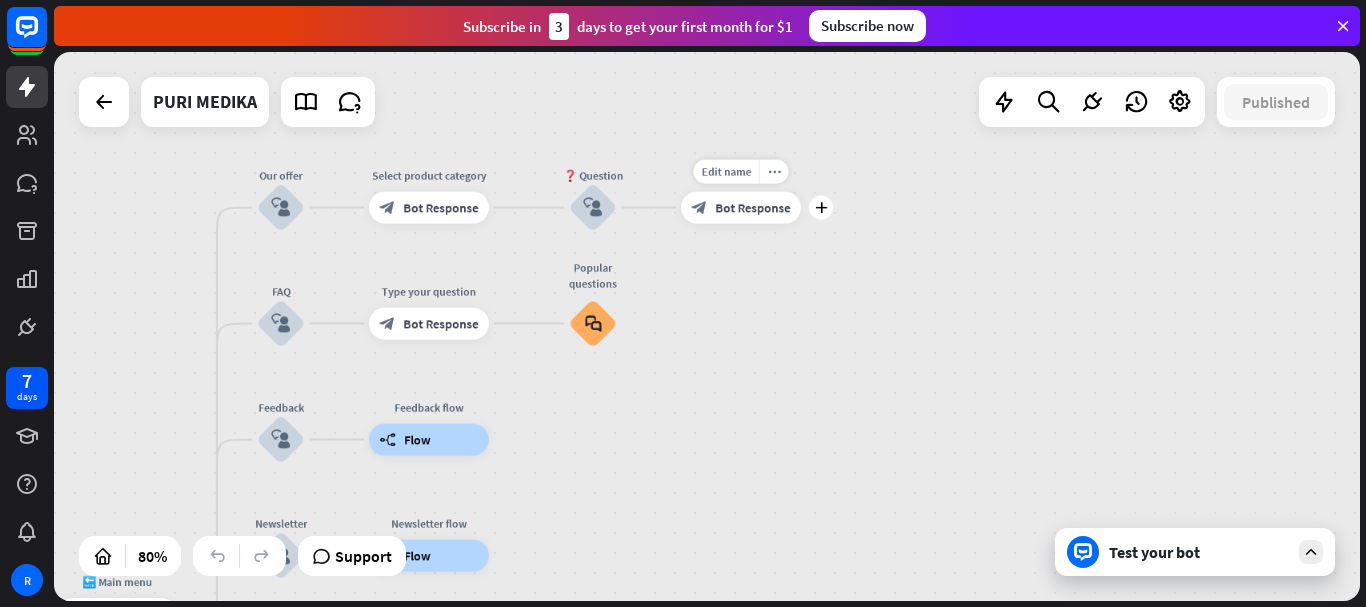 drag, startPoint x: 433, startPoint y: 377, endPoint x: 774, endPoint y: 180, distance: 393.81467 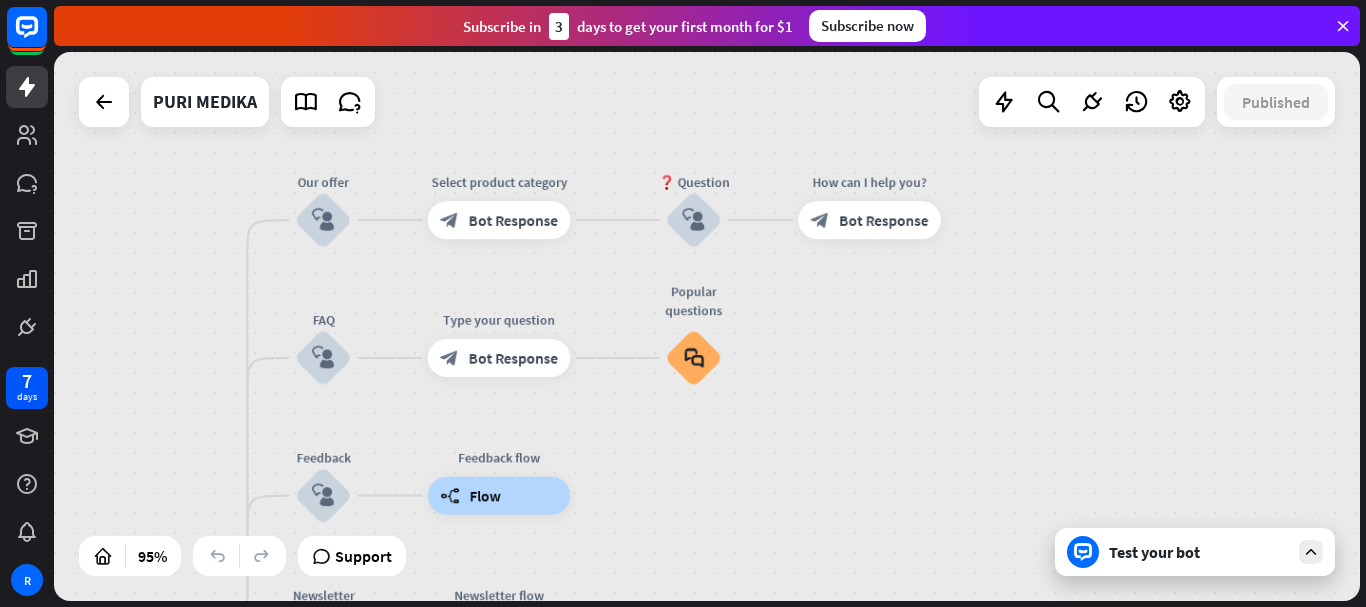 drag, startPoint x: 727, startPoint y: 192, endPoint x: 778, endPoint y: 348, distance: 164.12495 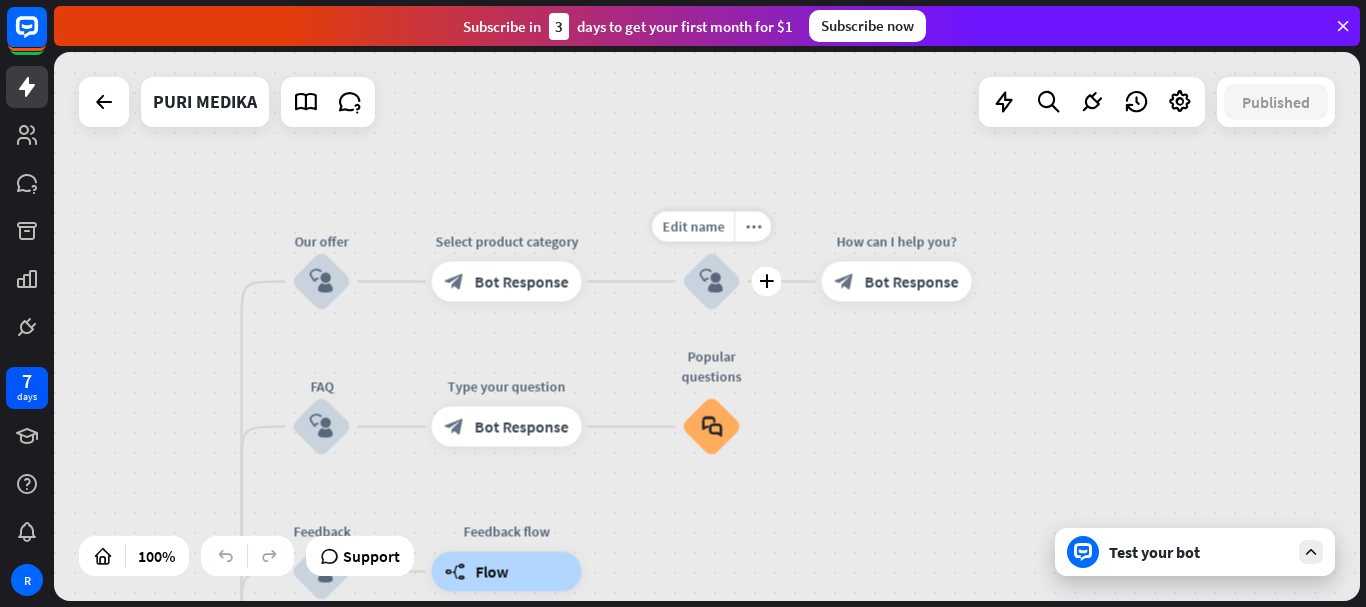 click on "block_user_input" at bounding box center (712, 281) 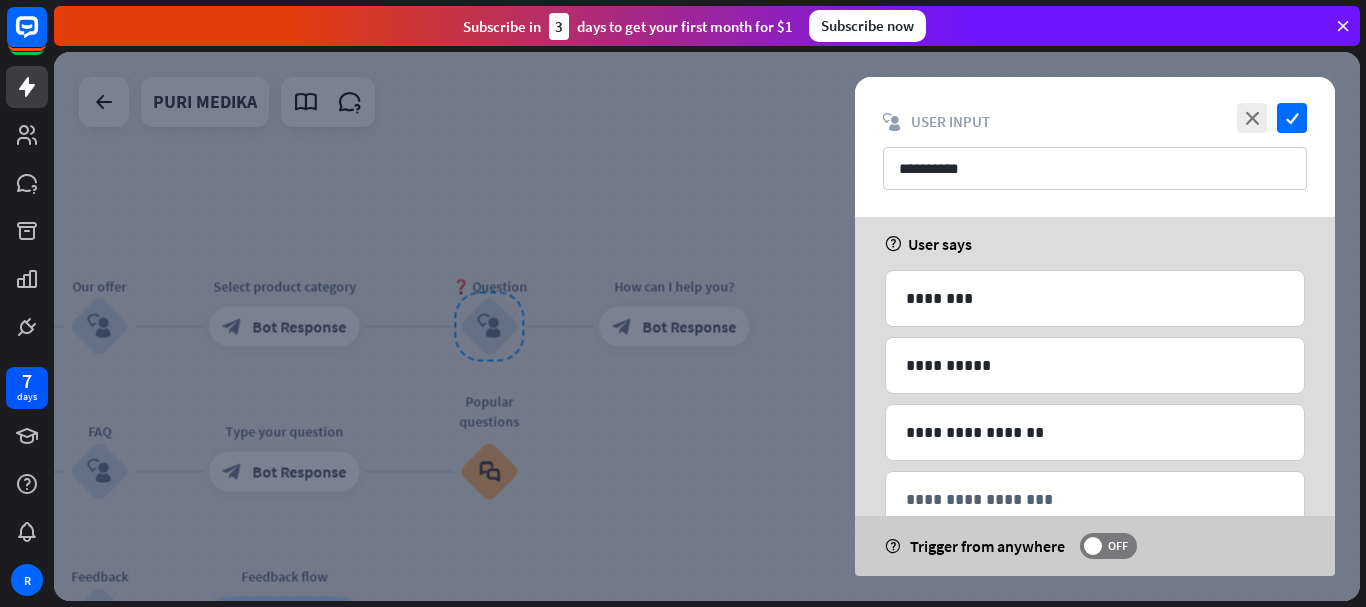 scroll, scrollTop: 0, scrollLeft: 0, axis: both 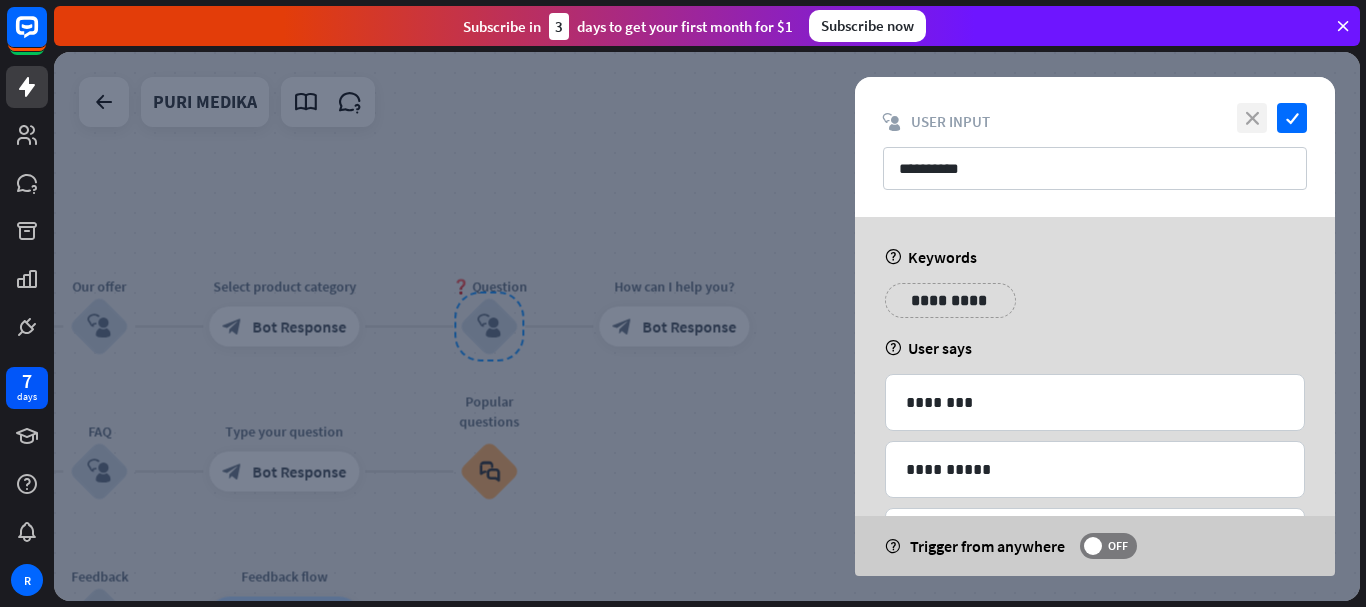 click on "close" at bounding box center [1252, 118] 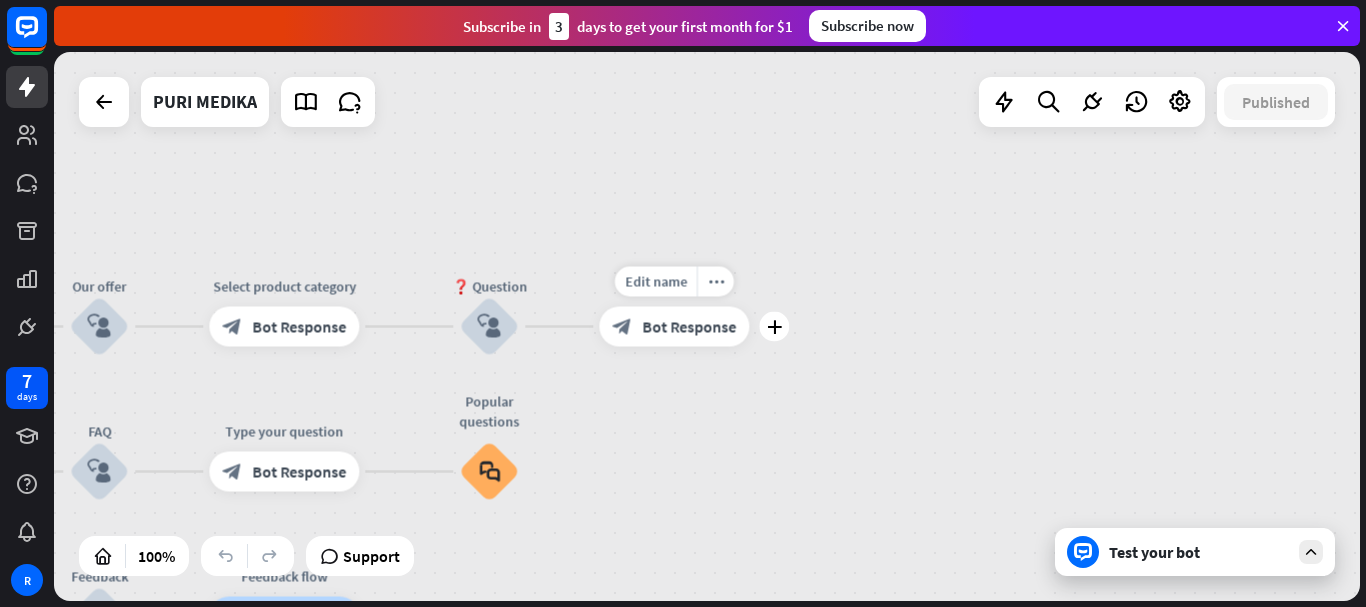 click on "Bot Response" at bounding box center (689, 327) 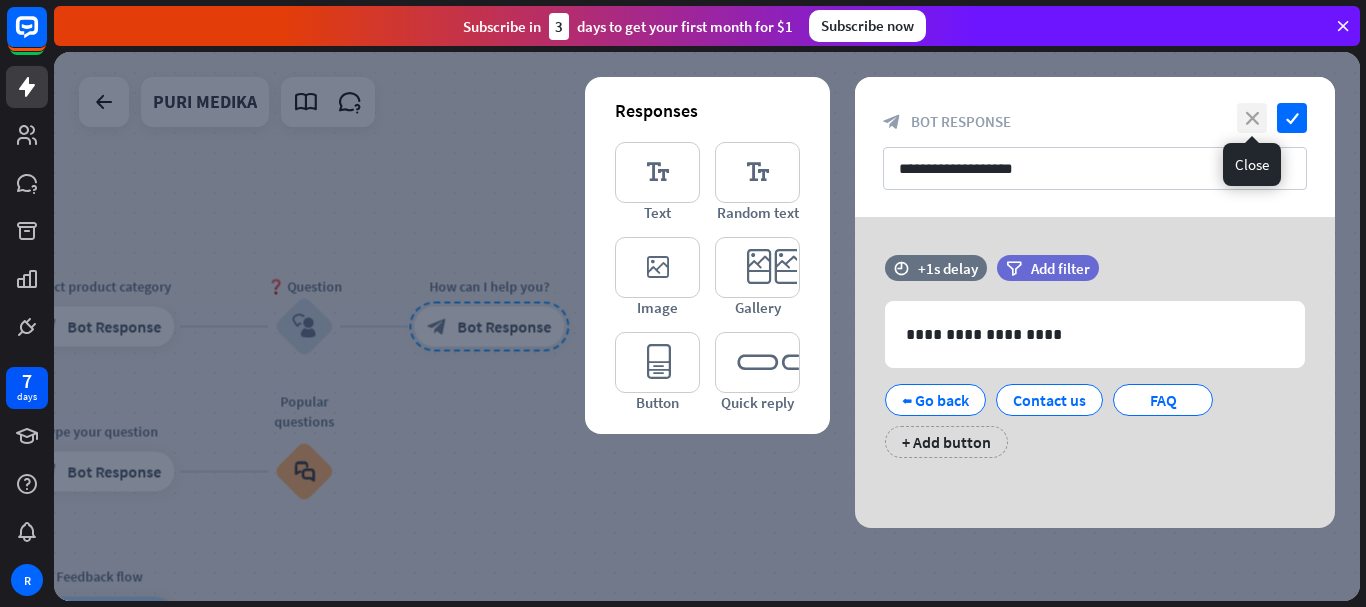 click on "close" at bounding box center [1252, 118] 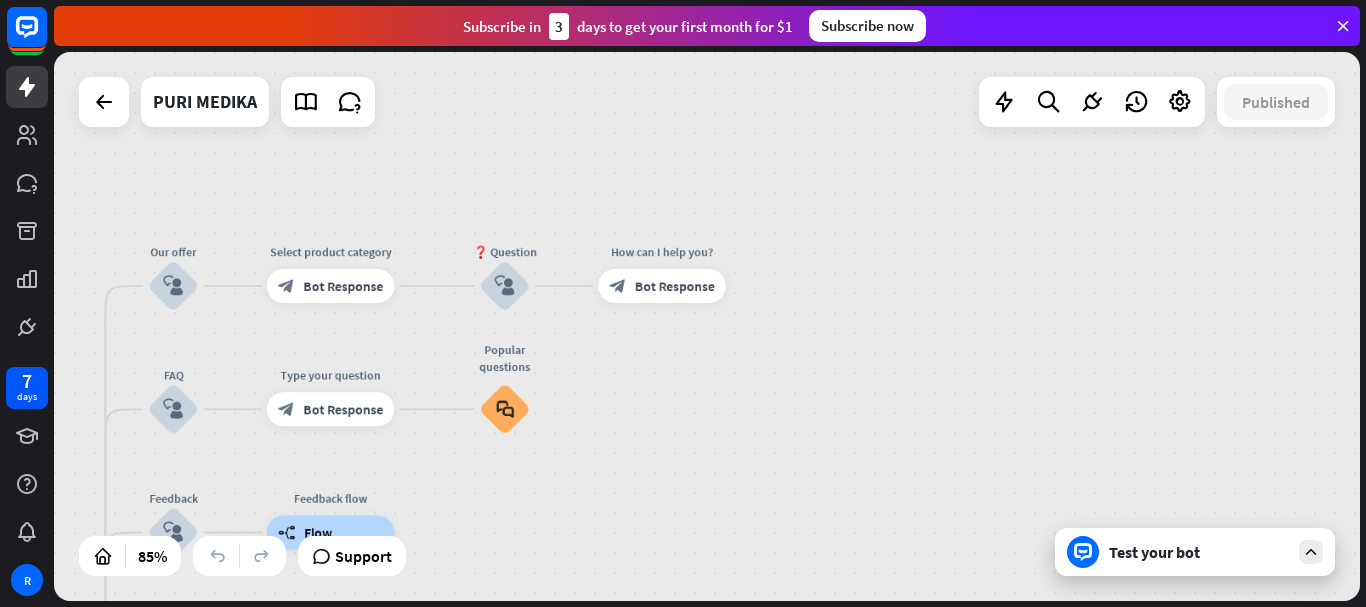 drag, startPoint x: 478, startPoint y: 430, endPoint x: 1026, endPoint y: 186, distance: 599.86664 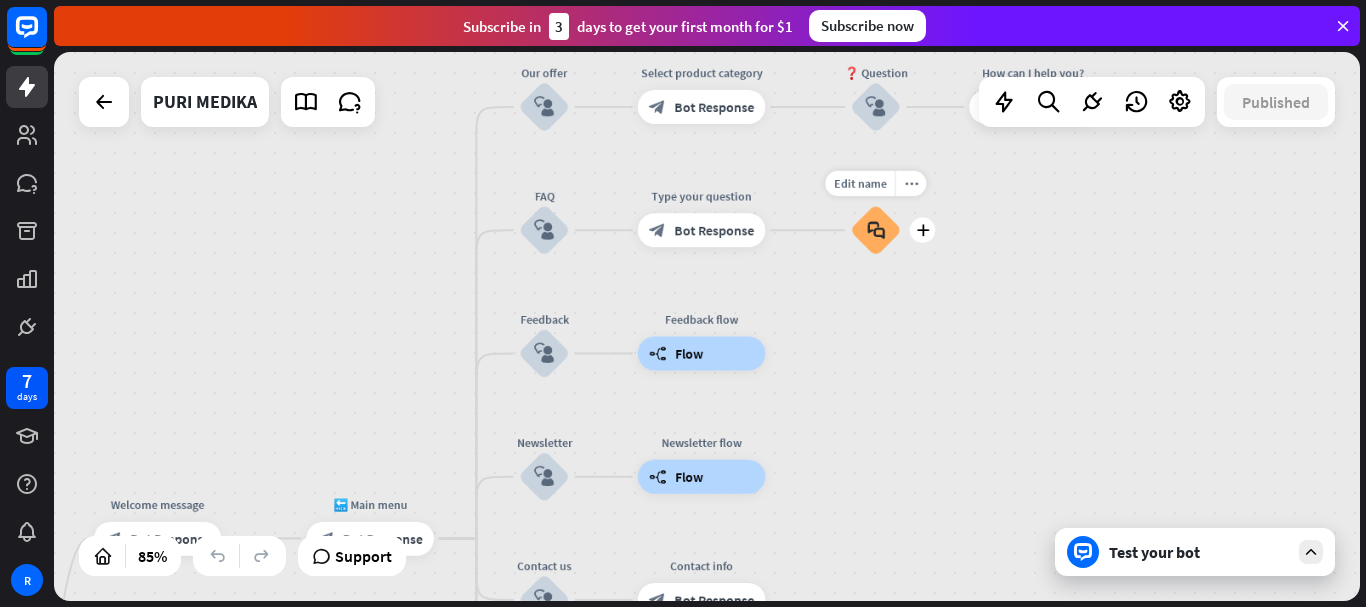 click on "block_faq" at bounding box center (876, 230) 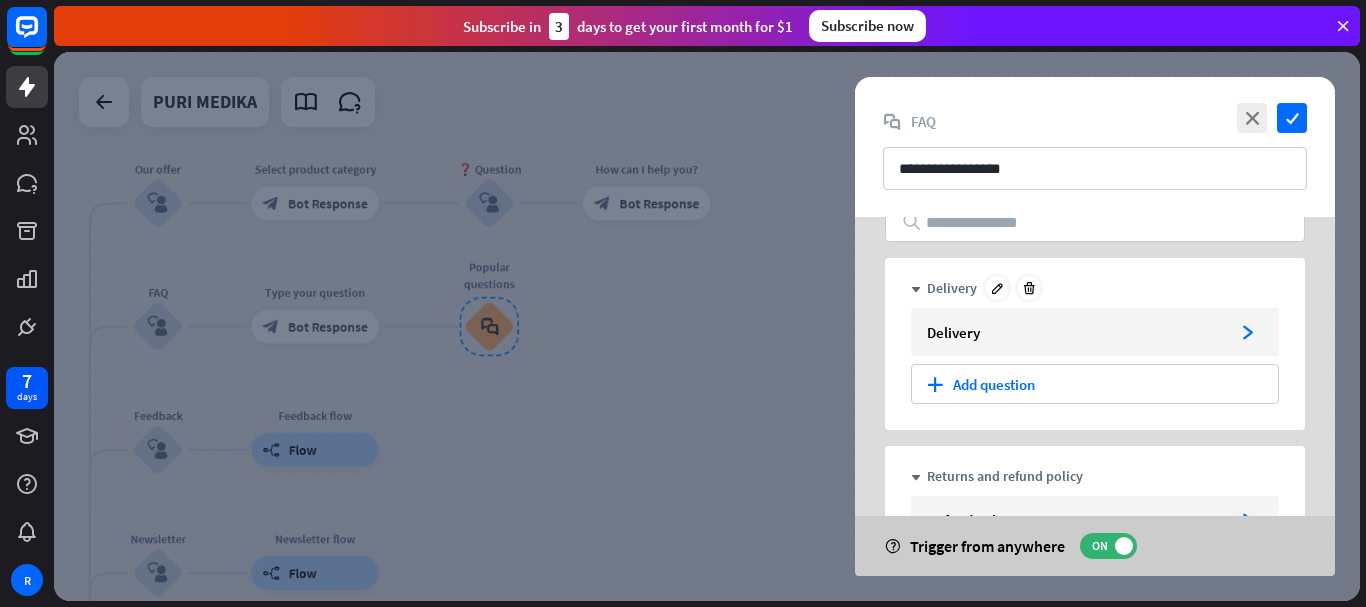 scroll, scrollTop: 0, scrollLeft: 0, axis: both 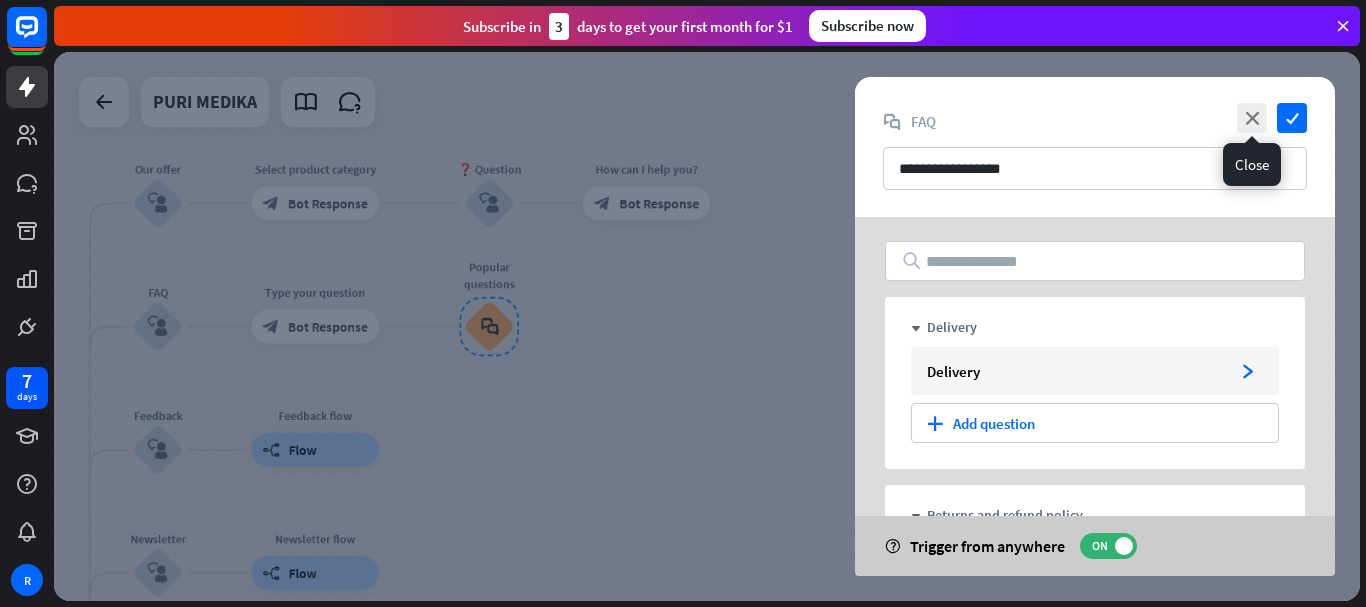 click on "close
check" at bounding box center [1269, 118] 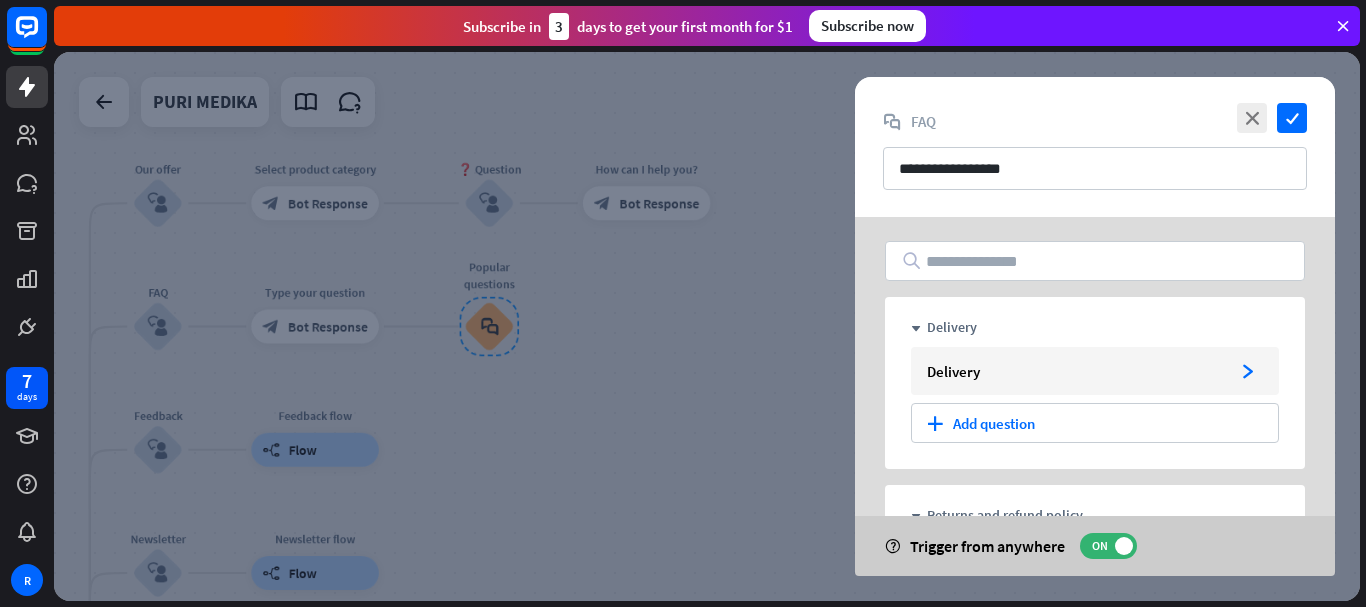click on "close
check" at bounding box center [1269, 118] 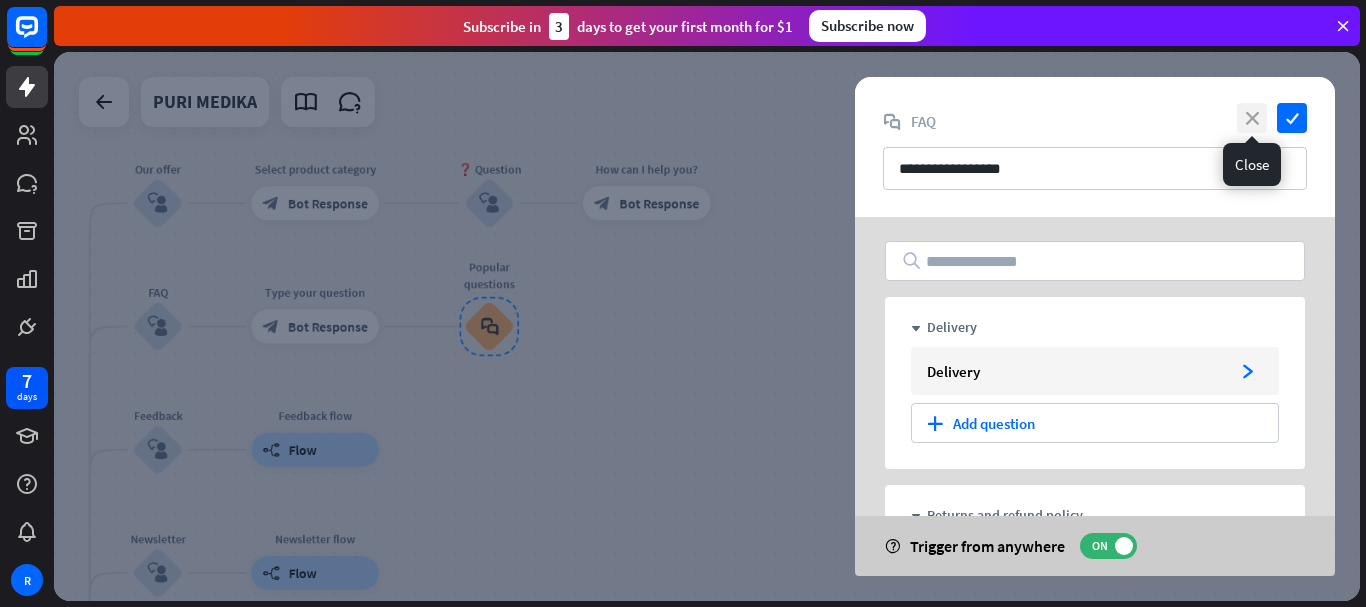 click on "close" at bounding box center (1252, 118) 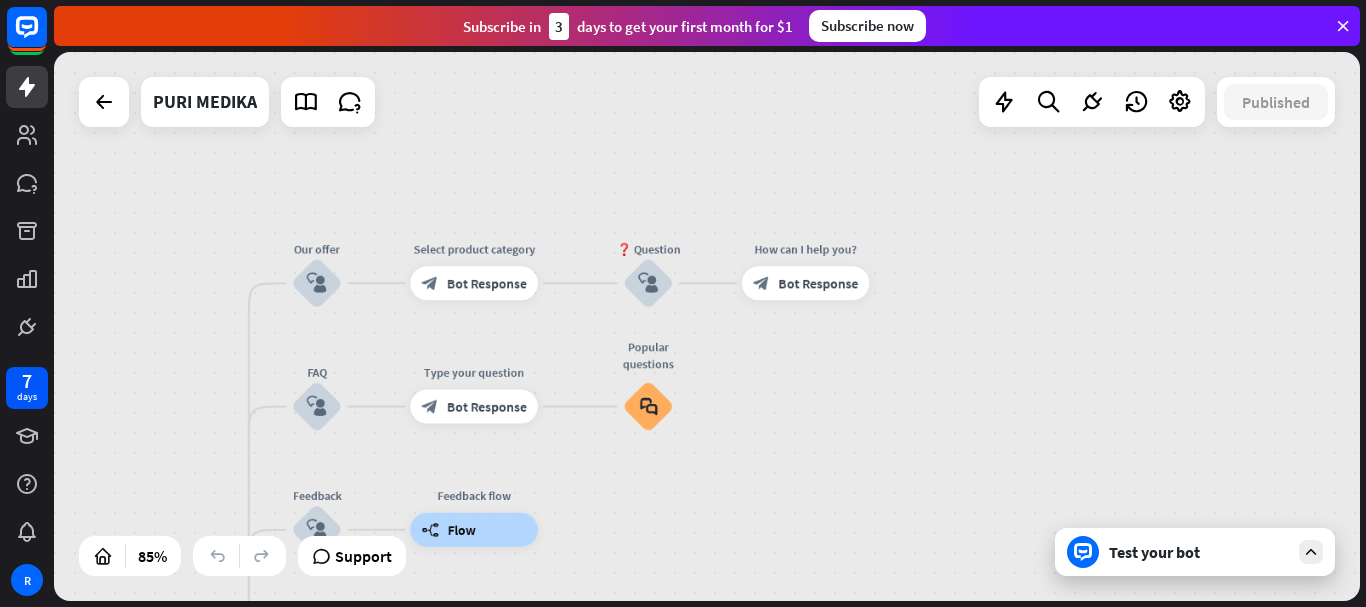 drag, startPoint x: 812, startPoint y: 340, endPoint x: 972, endPoint y: 420, distance: 178.88544 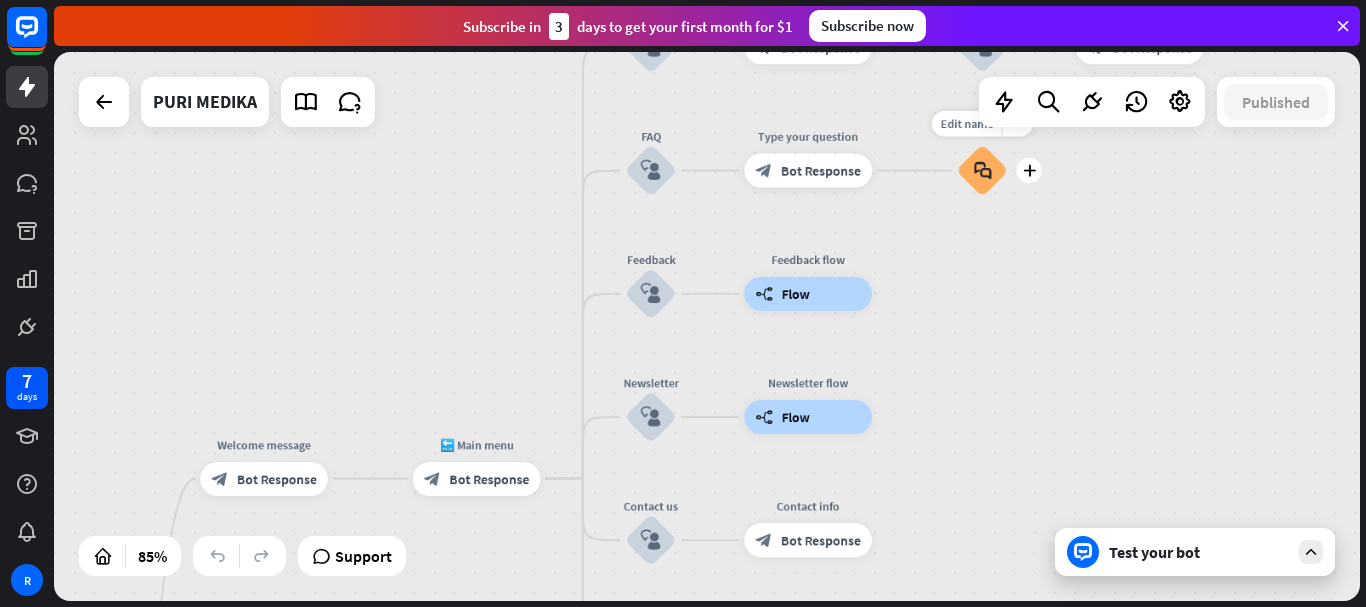 drag, startPoint x: 596, startPoint y: 454, endPoint x: 930, endPoint y: 214, distance: 411.2858 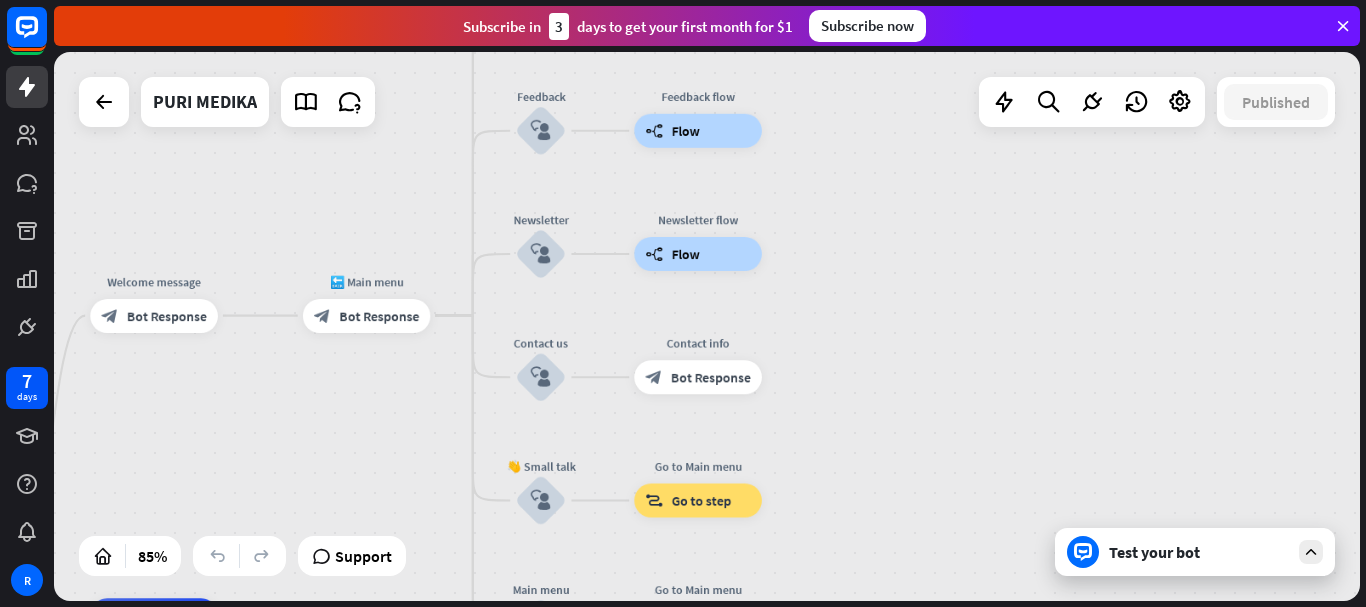 drag, startPoint x: 559, startPoint y: 354, endPoint x: 447, endPoint y: 192, distance: 196.94669 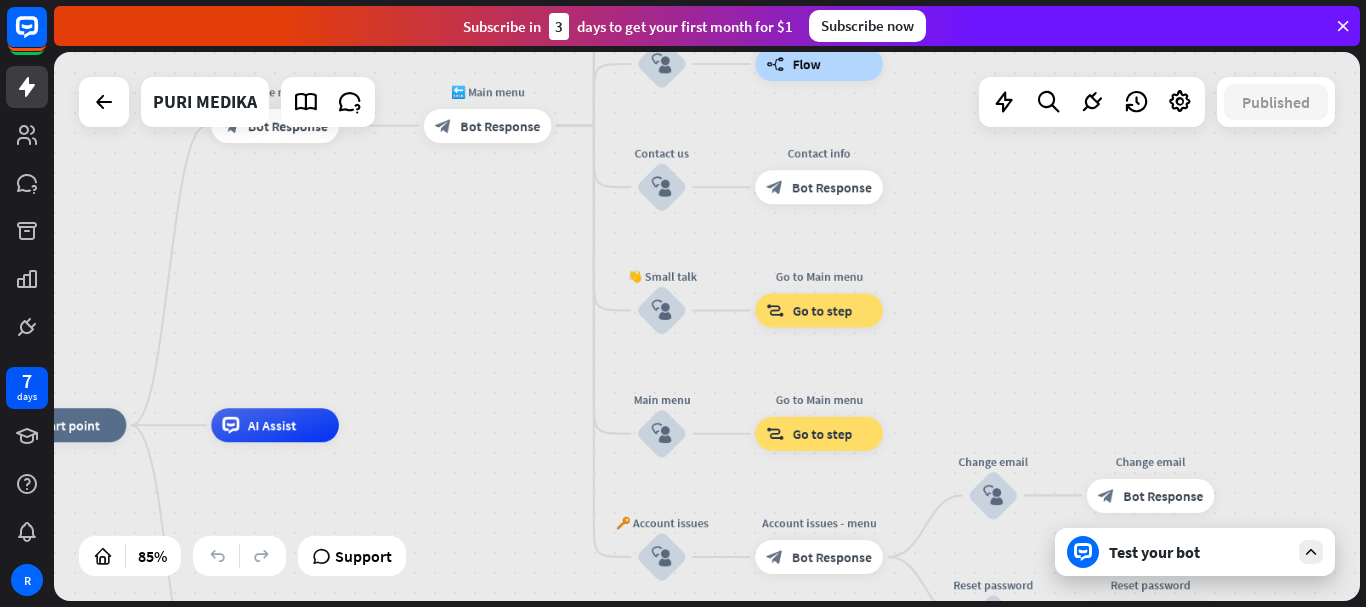 drag, startPoint x: 446, startPoint y: 481, endPoint x: 567, endPoint y: 303, distance: 215.23244 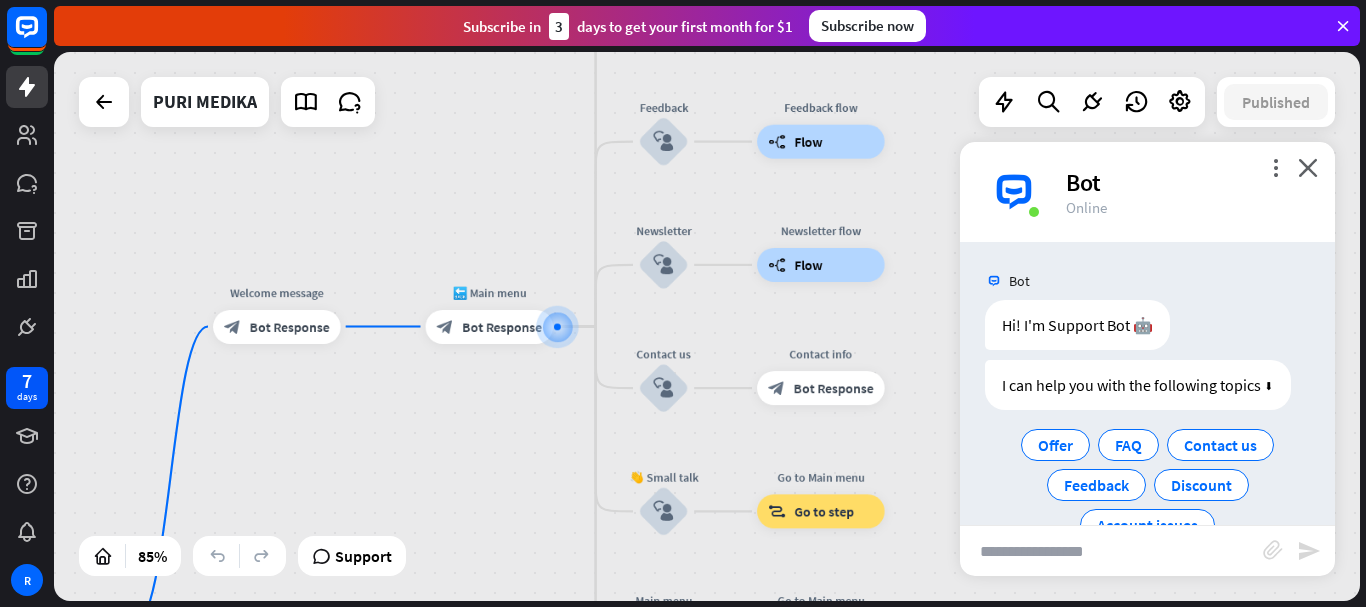 scroll, scrollTop: 50, scrollLeft: 0, axis: vertical 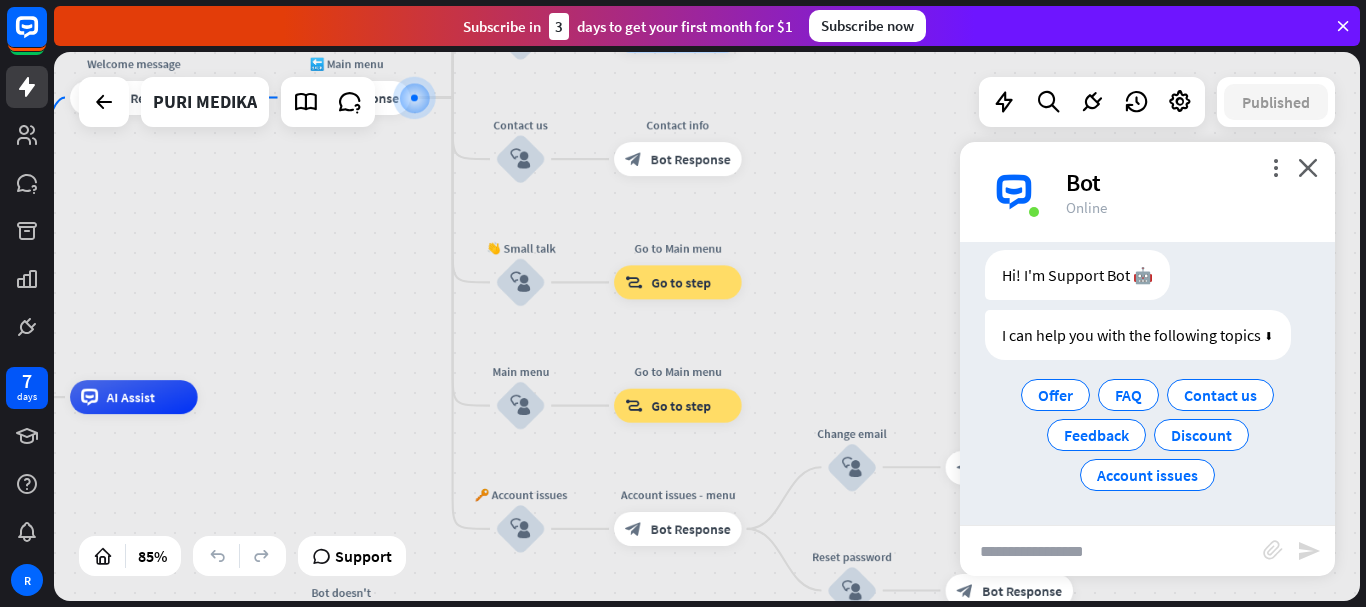 drag, startPoint x: 486, startPoint y: 457, endPoint x: 343, endPoint y: 228, distance: 269.98148 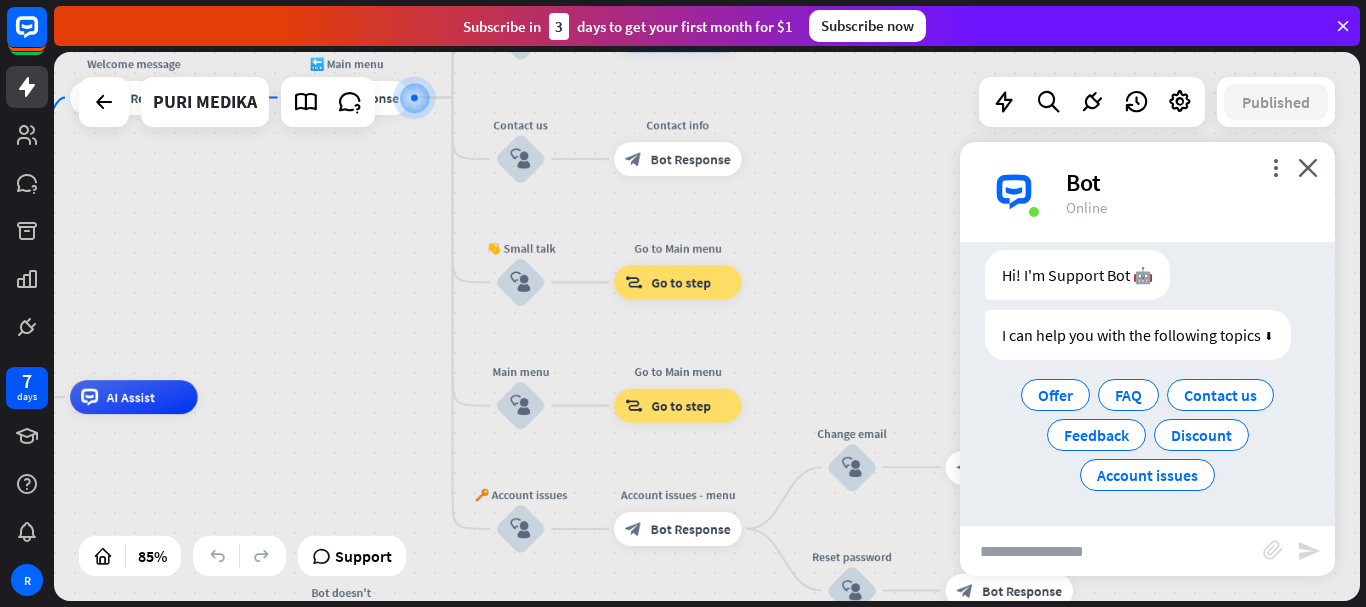 click on "home_2   Start point                 Welcome message   block_bot_response   Bot Response                 🔙 Main menu   block_bot_response   Bot Response                     Our offer   block_user_input                 Select product category   block_bot_response   Bot Response                 ❓ Question   block_user_input                 How can I help you?   block_bot_response   Bot Response                 FAQ   block_user_input                 Type your question   block_bot_response   Bot Response                 Popular questions   block_faq                 Feedback   block_user_input                 Feedback flow   builder_tree   Flow                 Newsletter   block_user_input                 Newsletter flow   builder_tree   Flow                 Contact us   block_user_input                 Contact info   block_bot_response   Bot Response                 👋 Small talk   block_user_input                 Go to Main menu   block_goto   Go to step                 Main menu" at bounding box center [707, 326] 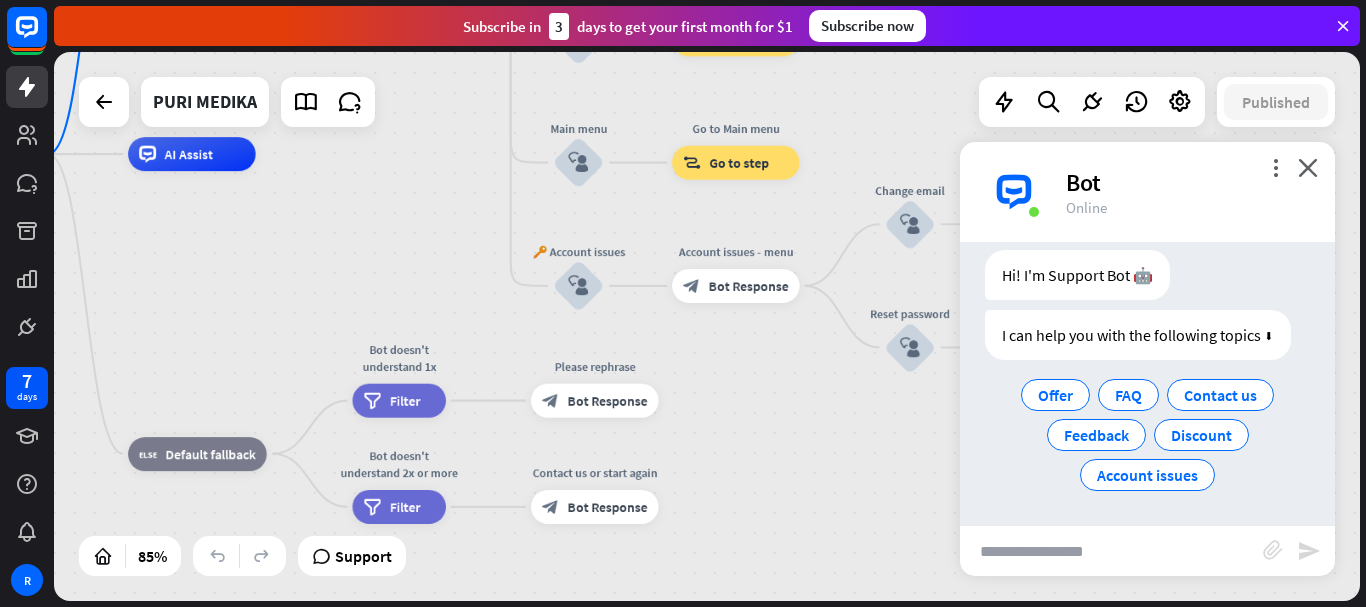drag, startPoint x: 358, startPoint y: 360, endPoint x: 416, endPoint y: 117, distance: 249.82594 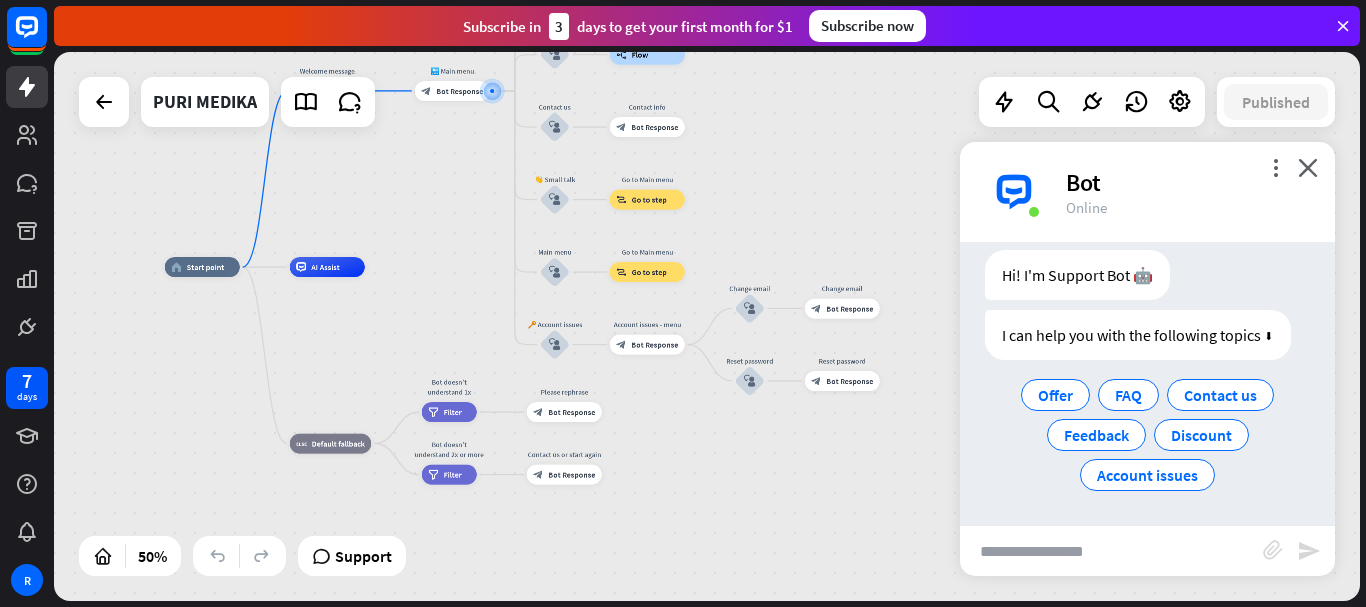 drag, startPoint x: 763, startPoint y: 504, endPoint x: 255, endPoint y: 407, distance: 517.1779 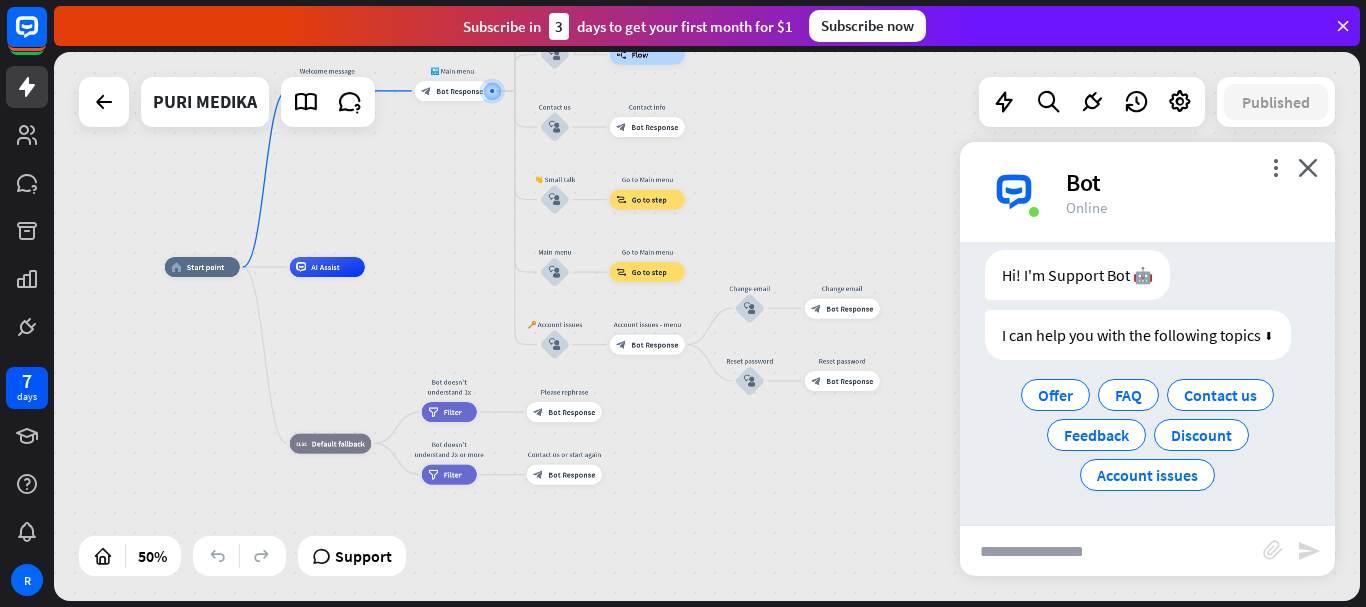 click on "home_2   Start point                 Welcome message   block_bot_response   Bot Response                 🔙 Main menu   block_bot_response   Bot Response                     Our offer   block_user_input                 Select product category   block_bot_response   Bot Response                 ❓ Question   block_user_input                 How can I help you?   block_bot_response   Bot Response                 FAQ   block_user_input                 Type your question   block_bot_response   Bot Response                 Popular questions   block_faq                 Feedback   block_user_input                 Feedback flow   builder_tree   Flow                 Newsletter   block_user_input                 Newsletter flow   builder_tree   Flow                 Contact us   block_user_input                 Contact info   block_bot_response   Bot Response                 👋 Small talk   block_user_input                 Go to Main menu   block_goto   Go to step                 Main menu" at bounding box center [491, 404] 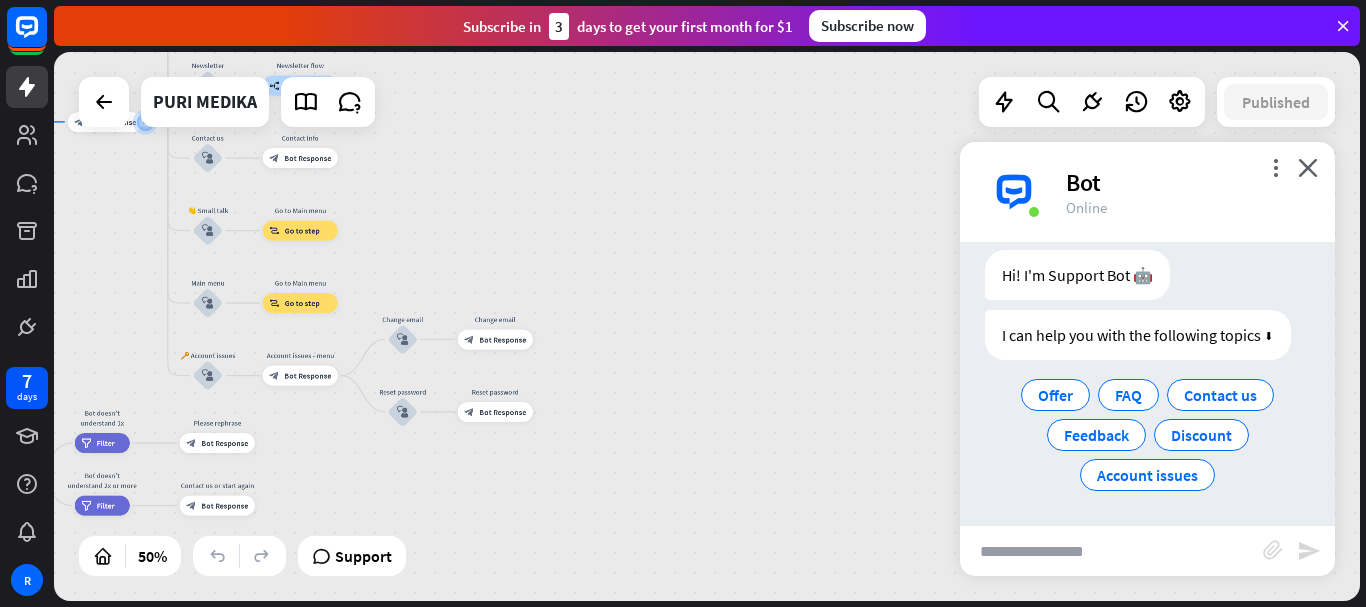 drag, startPoint x: 693, startPoint y: 481, endPoint x: 825, endPoint y: 547, distance: 147.58049 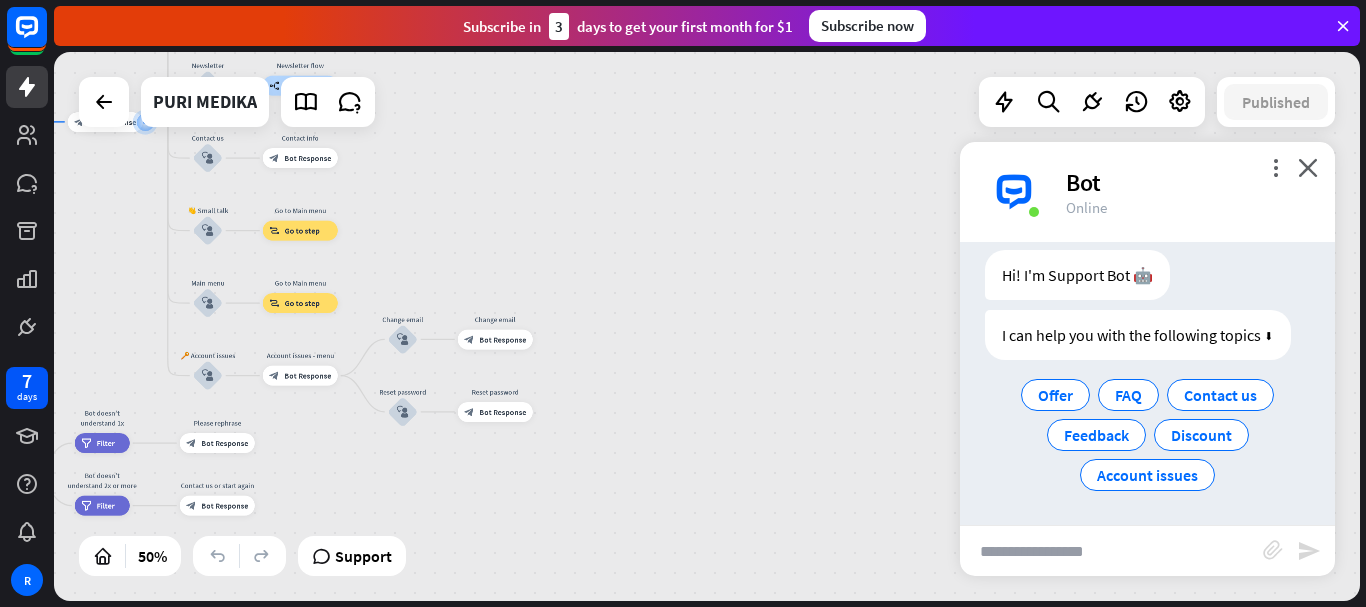 click on "7   days
R
close
Product Help
First steps   Get started with ChatBot       Help Center   Follow step-by-step tutorials       Academy   Level up your skill set       Contact us   Connect with our Product Experts
Subscribe [DATE]
to get your first month for $1
Subscribe now                         home_2   Start point                 Welcome message   block_bot_response   Bot Response                 🔙 Main menu   block_bot_response   Bot Response                     Our offer   block_user_input                 Select product category   block_bot_response   Bot Response                 ❓ Question" at bounding box center [683, 303] 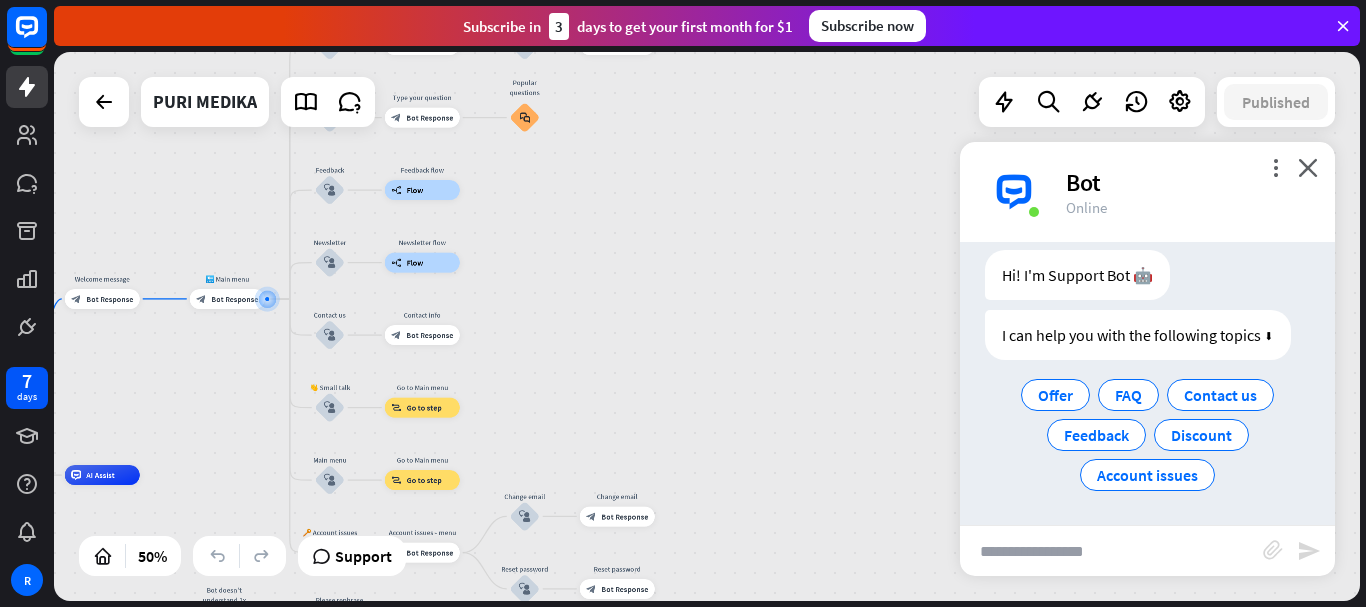 drag, startPoint x: 620, startPoint y: 257, endPoint x: 718, endPoint y: 597, distance: 353.84177 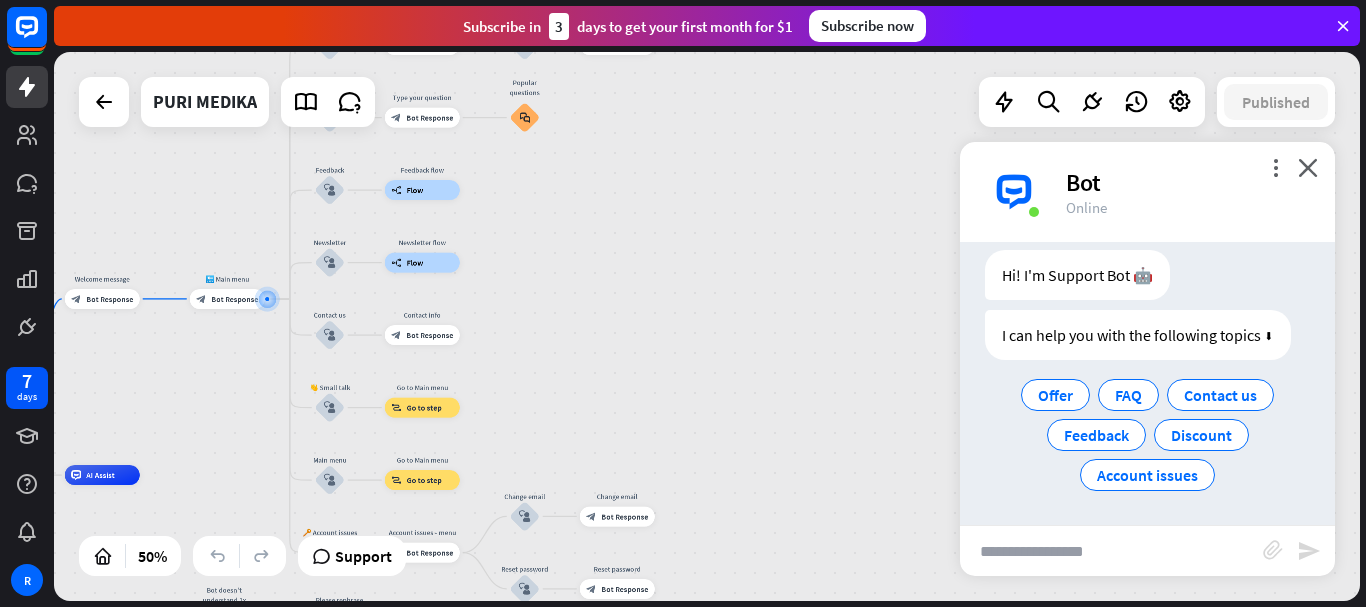 click on "home_2   Start point                 Welcome message   block_bot_response   Bot Response                 🔙 Main menu   block_bot_response   Bot Response                     Our offer   block_user_input                 Select product category   block_bot_response   Bot Response                 ❓ Question   block_user_input                 How can I help you?   block_bot_response   Bot Response                 FAQ   block_user_input                 Type your question   block_bot_response   Bot Response                 Popular questions   block_faq                 Feedback   block_user_input                 Feedback flow   builder_tree   Flow                 Newsletter   block_user_input                 Newsletter flow   builder_tree   Flow                 Contact us   block_user_input                 Contact info   block_bot_response   Bot Response                 👋 Small talk   block_user_input                 Go to Main menu   block_goto   Go to step                 Main menu" at bounding box center (707, 326) 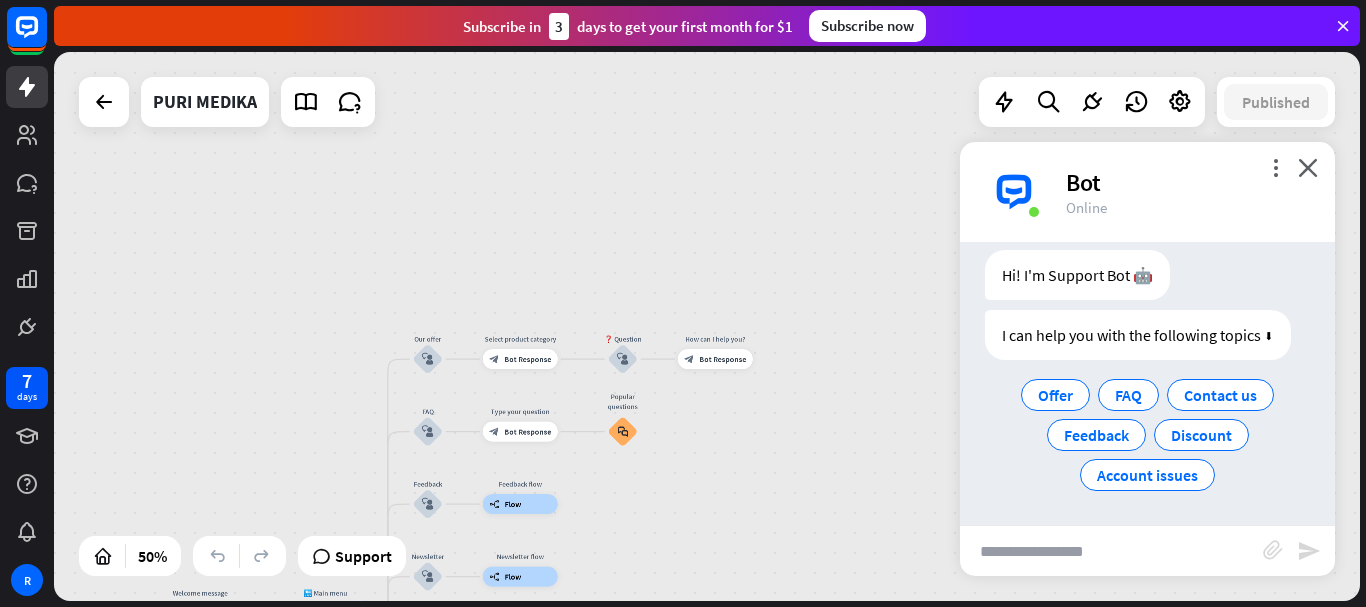 drag, startPoint x: 749, startPoint y: 357, endPoint x: 746, endPoint y: 319, distance: 38.118237 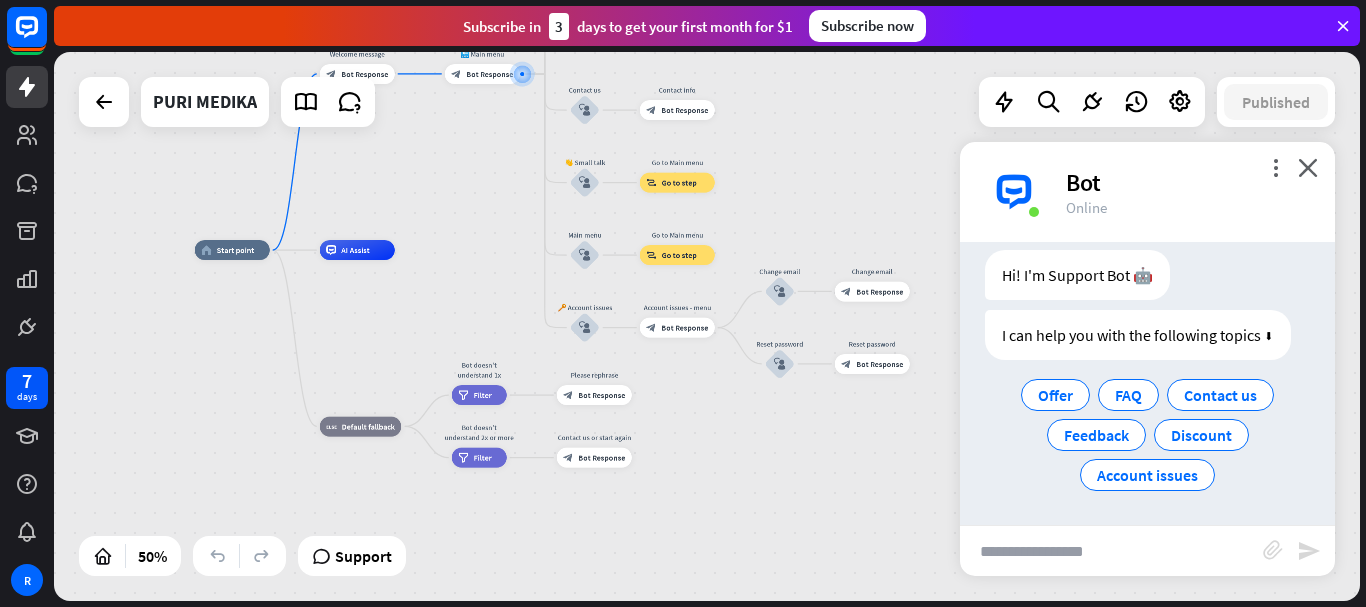 drag, startPoint x: 694, startPoint y: 531, endPoint x: 873, endPoint y: 192, distance: 383.35623 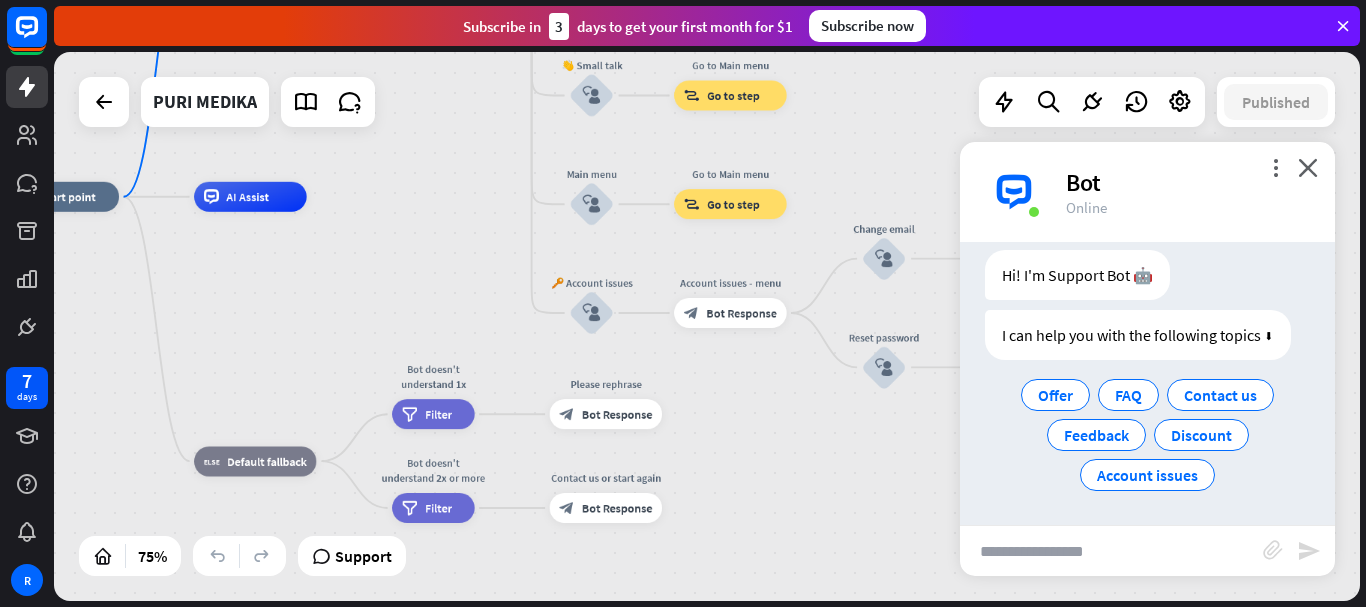 drag, startPoint x: 453, startPoint y: 191, endPoint x: 453, endPoint y: 407, distance: 216 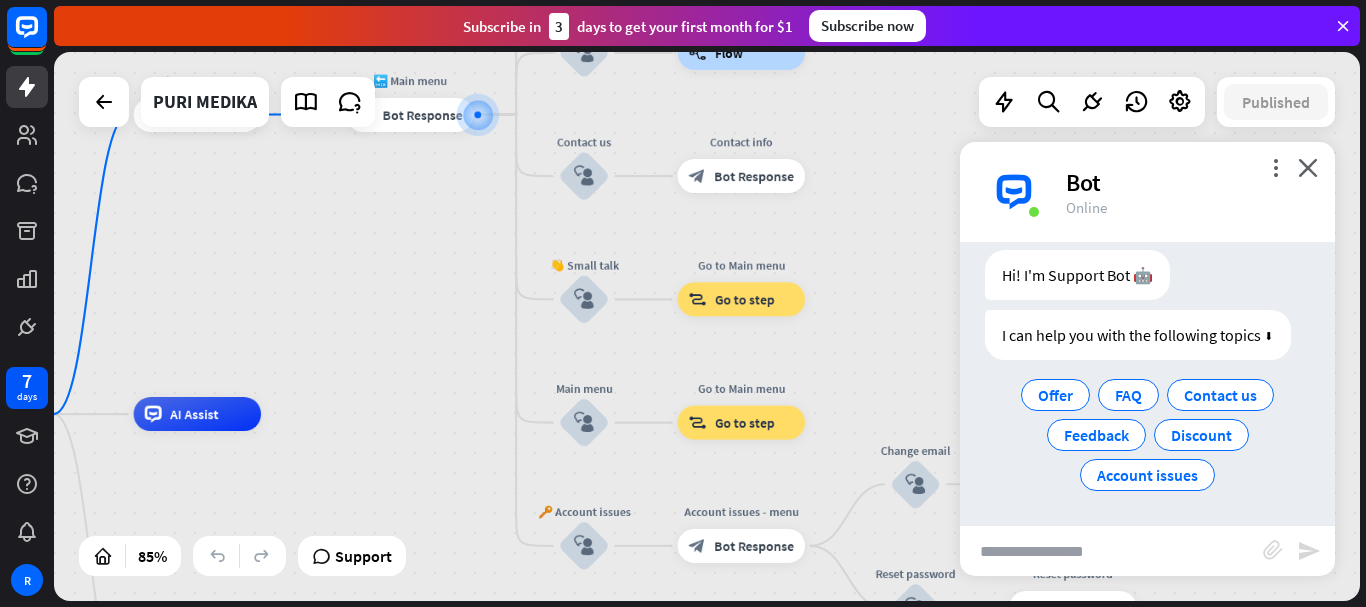 drag, startPoint x: 481, startPoint y: 302, endPoint x: 455, endPoint y: 341, distance: 46.872166 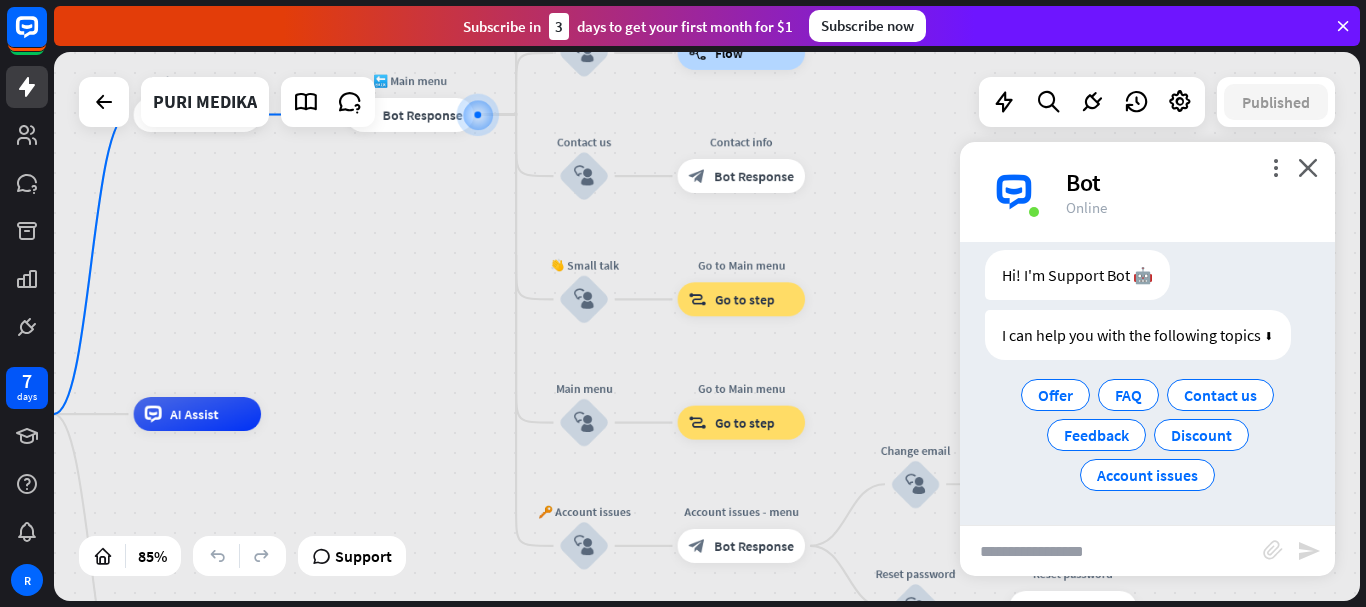 click on "home_2   Start point                 Welcome message   block_bot_response   Bot Response                 🔙 Main menu   block_bot_response   Bot Response                     Our offer   block_user_input                 Select product category   block_bot_response   Bot Response                 ❓ Question   block_user_input                 How can I help you?   block_bot_response   Bot Response                 FAQ   block_user_input                 Type your question   block_bot_response   Bot Response                 Popular questions   block_faq                 Feedback   block_user_input                 Feedback flow   builder_tree   Flow                 Newsletter   block_user_input                 Newsletter flow   builder_tree   Flow                 Contact us   block_user_input                 Contact info   block_bot_response   Bot Response                 👋 Small talk   block_user_input                 Go to Main menu   block_goto   Go to step                 Main menu" at bounding box center (707, 326) 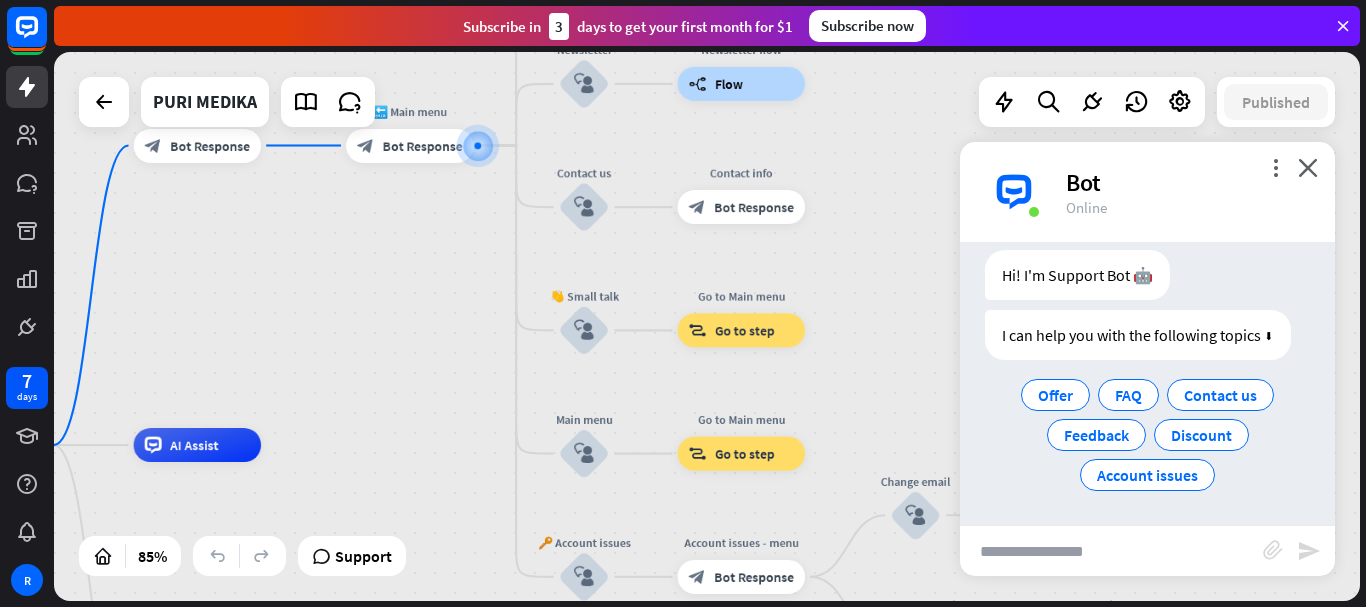 drag, startPoint x: 440, startPoint y: 311, endPoint x: 440, endPoint y: 465, distance: 154 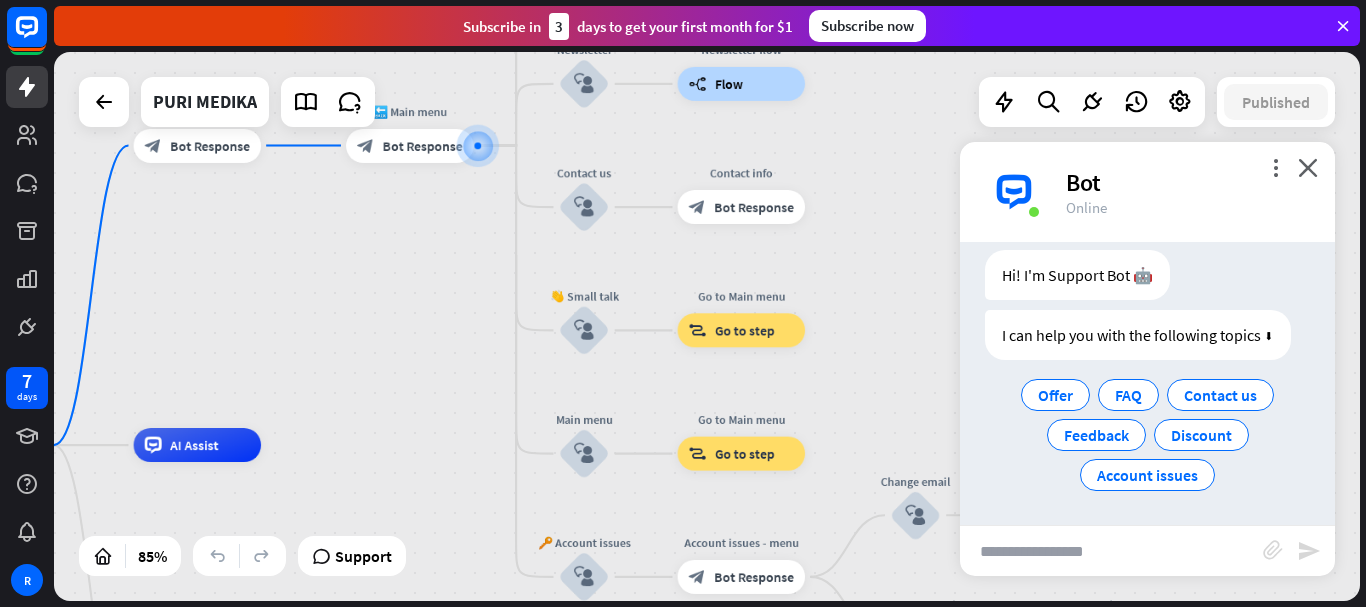 click on "home_2   Start point                 Welcome message   block_bot_response   Bot Response                 🔙 Main menu   block_bot_response   Bot Response                     Our offer   block_user_input                 Select product category   block_bot_response   Bot Response                 ❓ Question   block_user_input                 How can I help you?   block_bot_response   Bot Response                 FAQ   block_user_input                 Type your question   block_bot_response   Bot Response                 Popular questions   block_faq                 Feedback   block_user_input                 Feedback flow   builder_tree   Flow                 Newsletter   block_user_input                 Newsletter flow   builder_tree   Flow                 Contact us   block_user_input                 Contact info   block_bot_response   Bot Response                 👋 Small talk   block_user_input                 Go to Main menu   block_goto   Go to step                 Main menu" at bounding box center [707, 326] 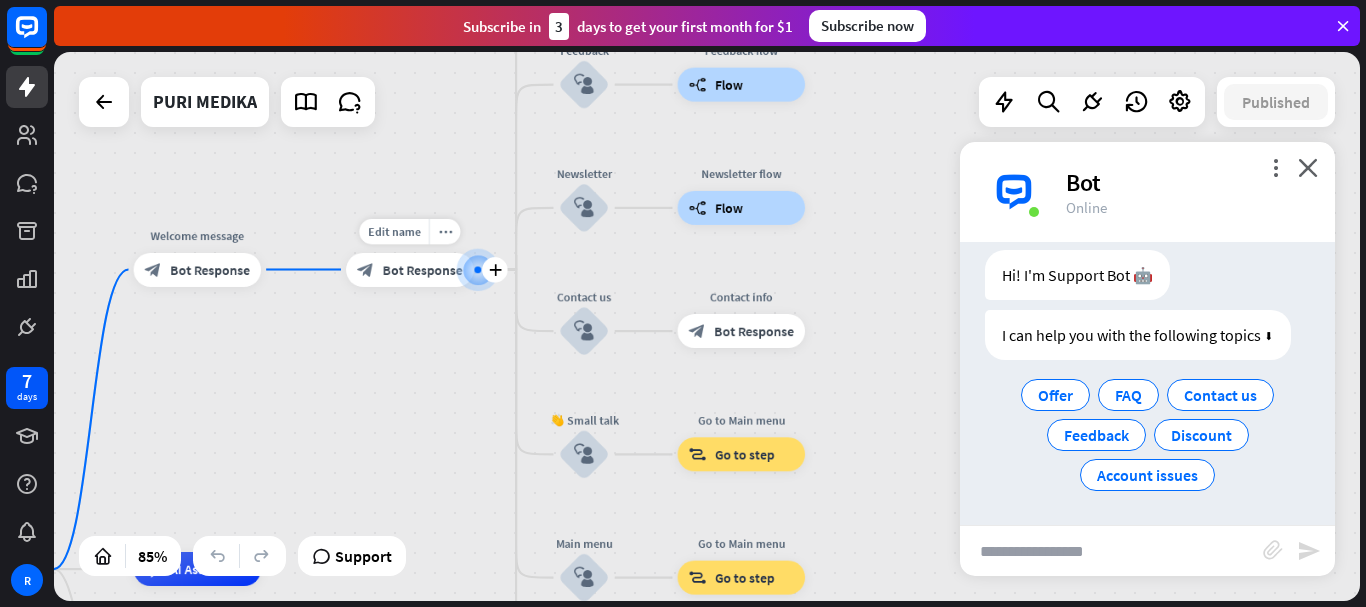 click on "block_bot_response   Bot Response" at bounding box center (410, 269) 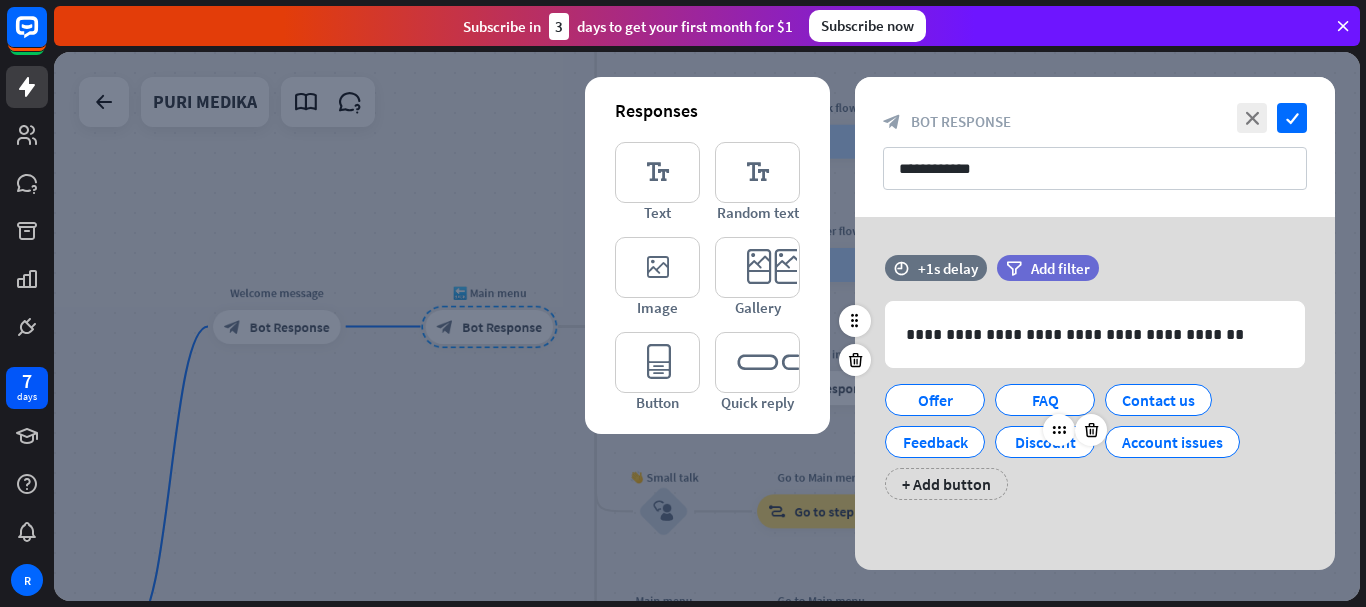 click on "Discount" at bounding box center (1045, 442) 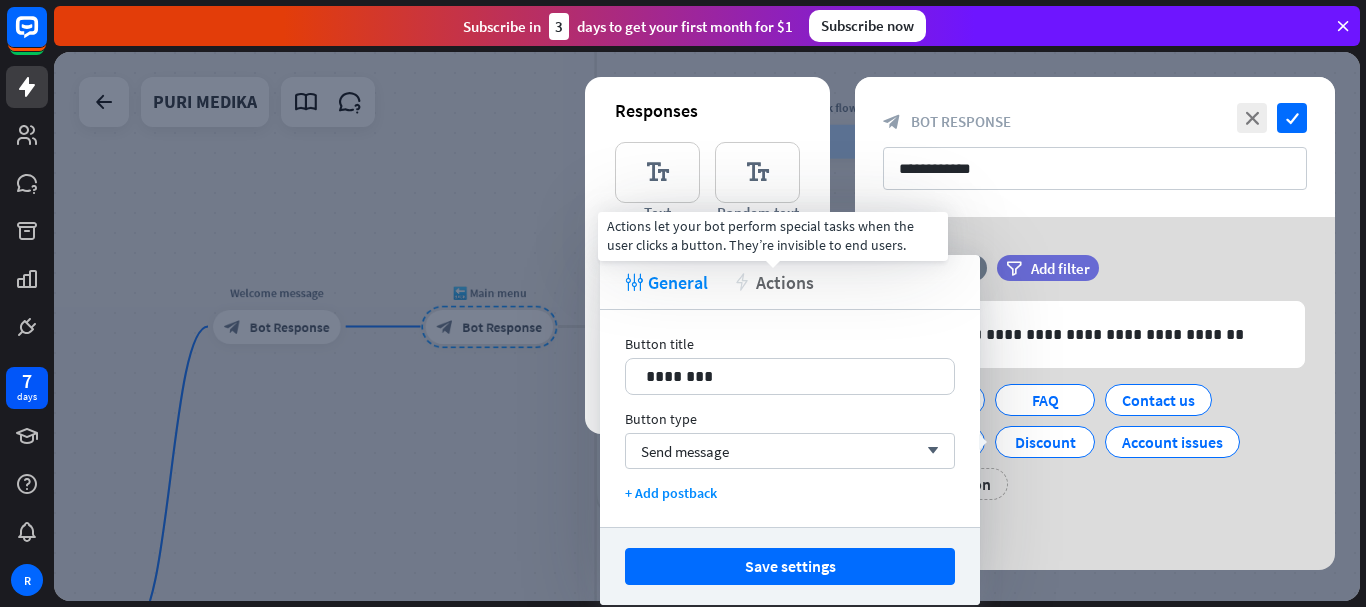 click on "Actions" at bounding box center (785, 282) 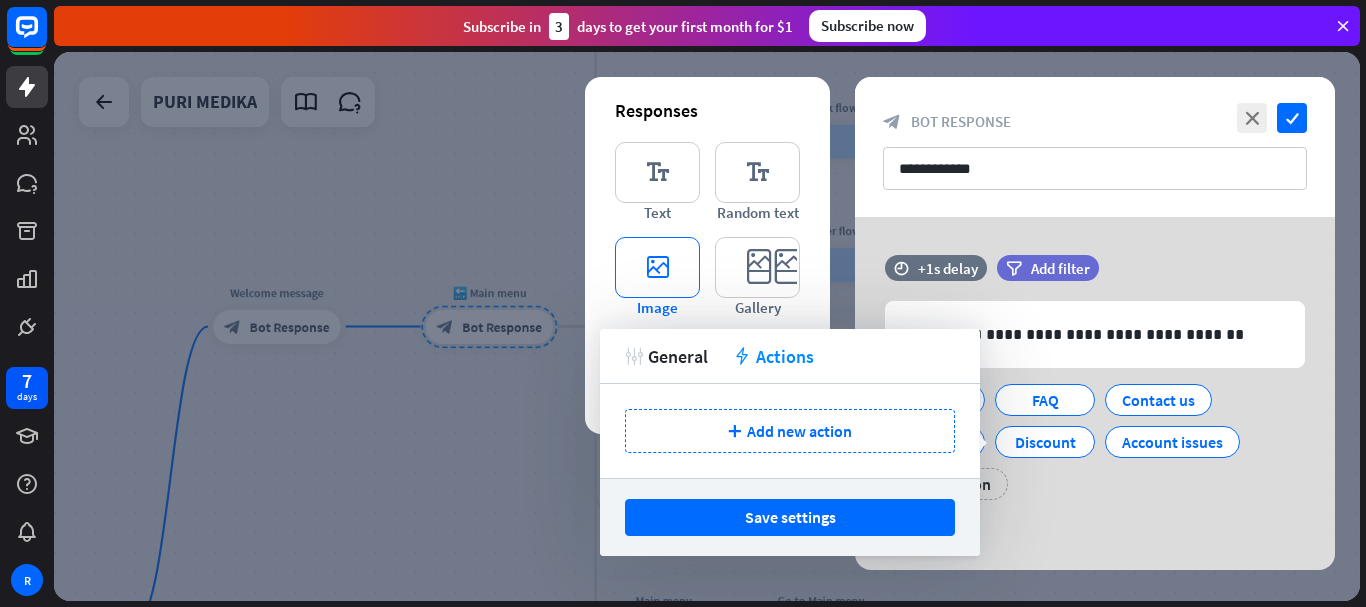 click on "editor_image" at bounding box center (657, 267) 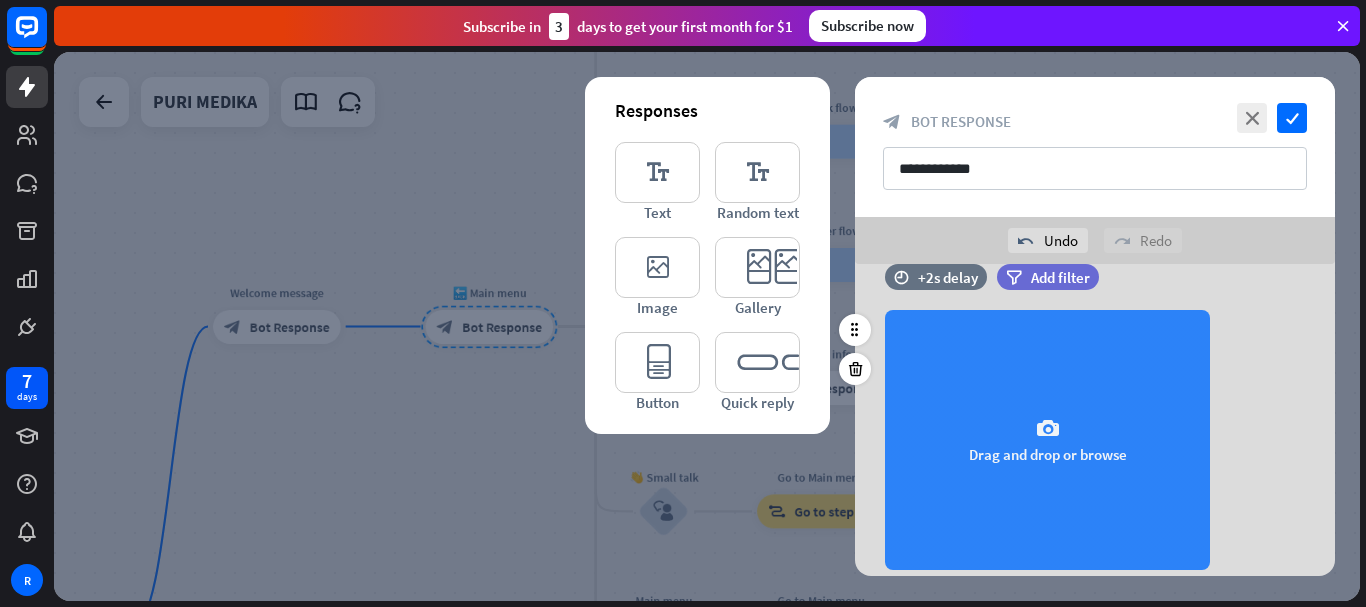 scroll, scrollTop: 203, scrollLeft: 0, axis: vertical 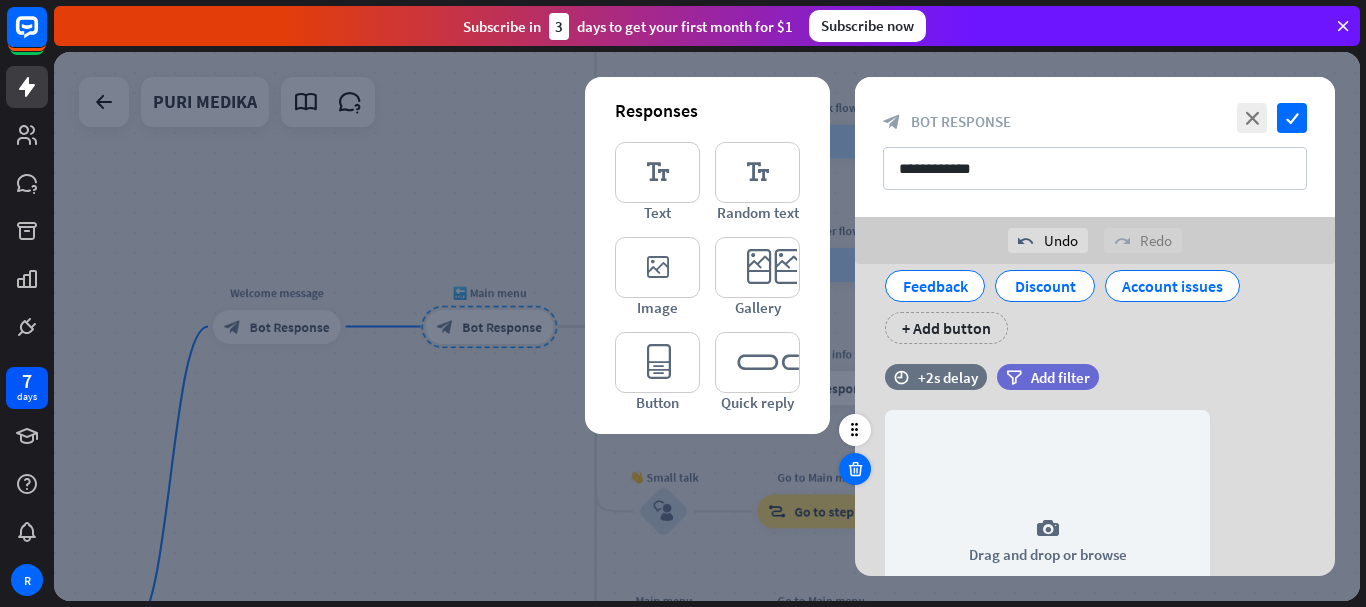 click at bounding box center [855, 469] 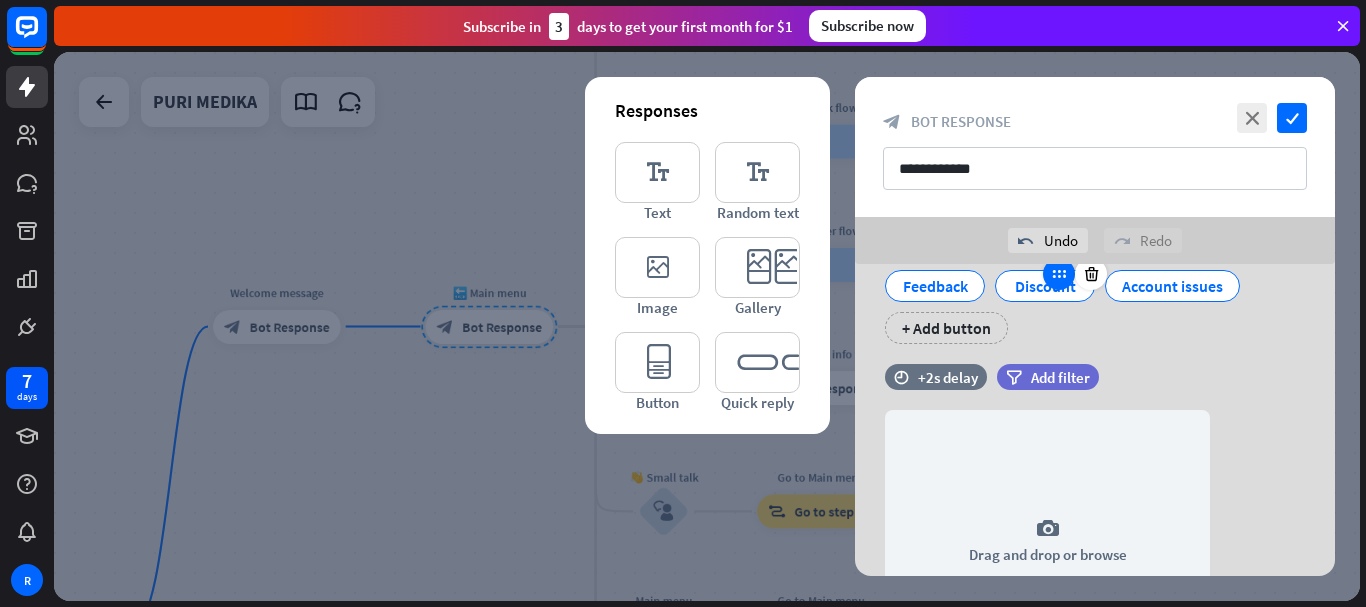 scroll, scrollTop: 41, scrollLeft: 0, axis: vertical 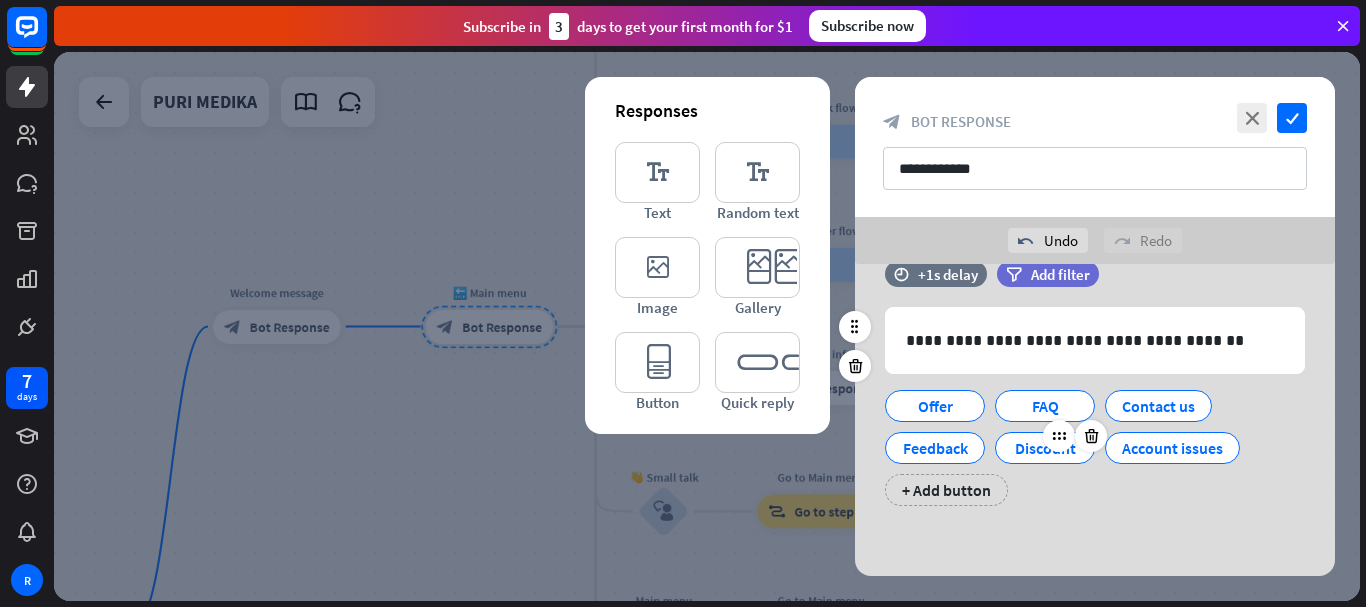 click on "Discount" at bounding box center [1045, 448] 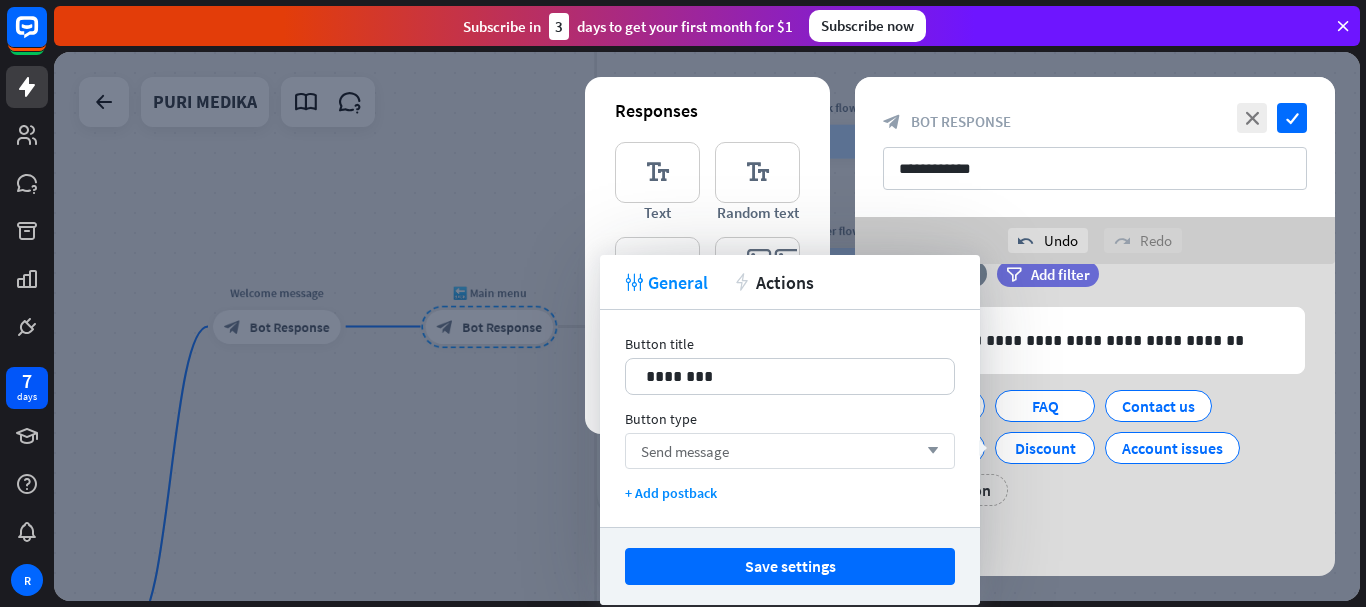 click on "Send message
arrow_down" at bounding box center (790, 451) 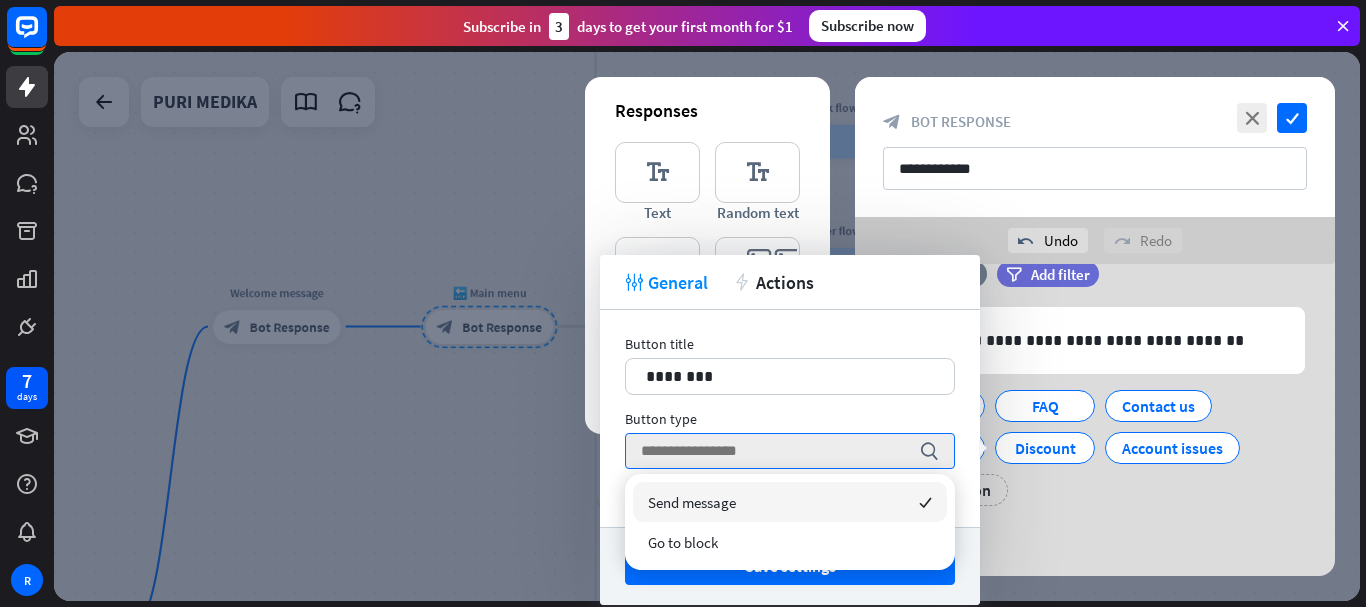 click on "Button type" at bounding box center [790, 419] 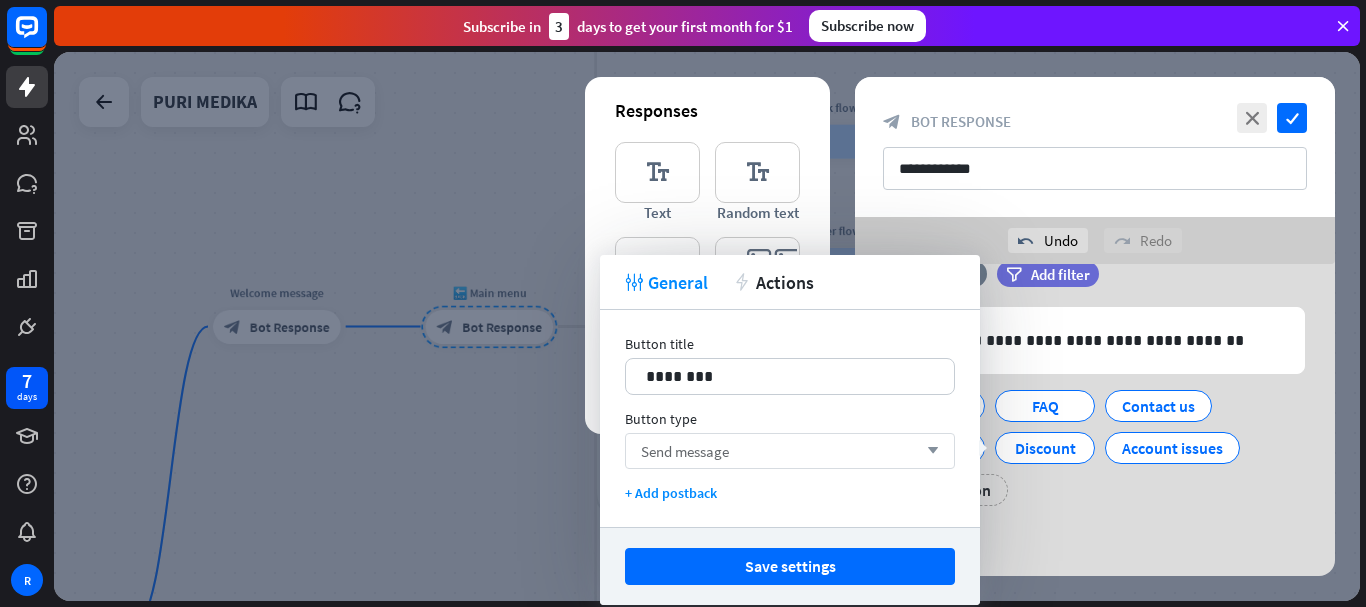 click on "Send message
arrow_down" at bounding box center [790, 451] 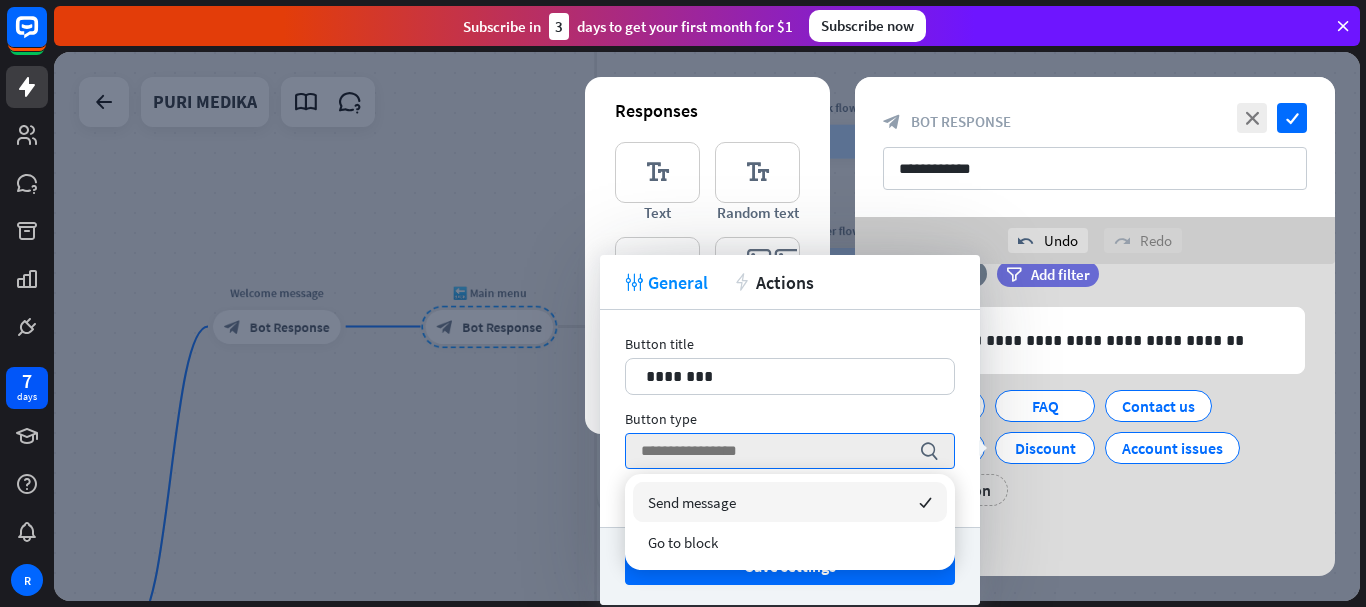 click on "Button title             12   ********   Button type
search
+ Add postback" at bounding box center (790, 418) 